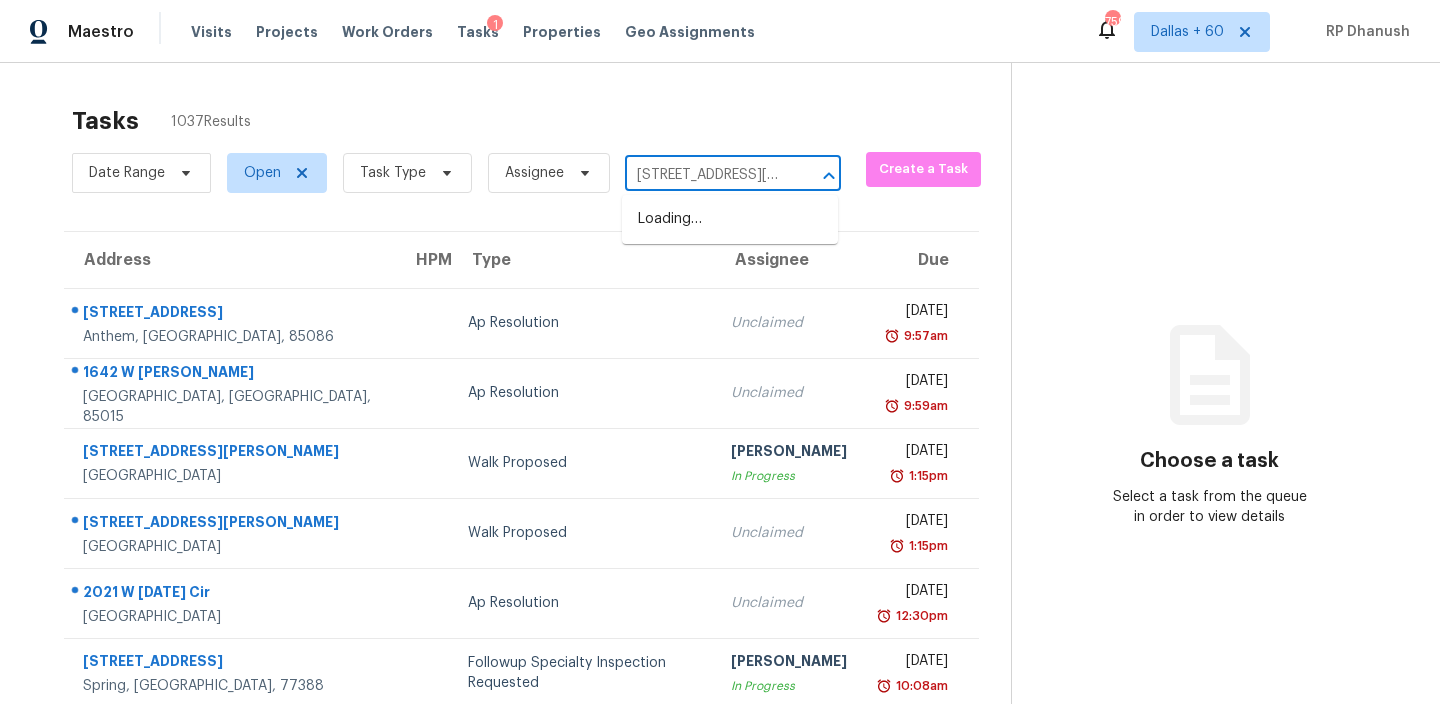 scroll, scrollTop: 0, scrollLeft: 0, axis: both 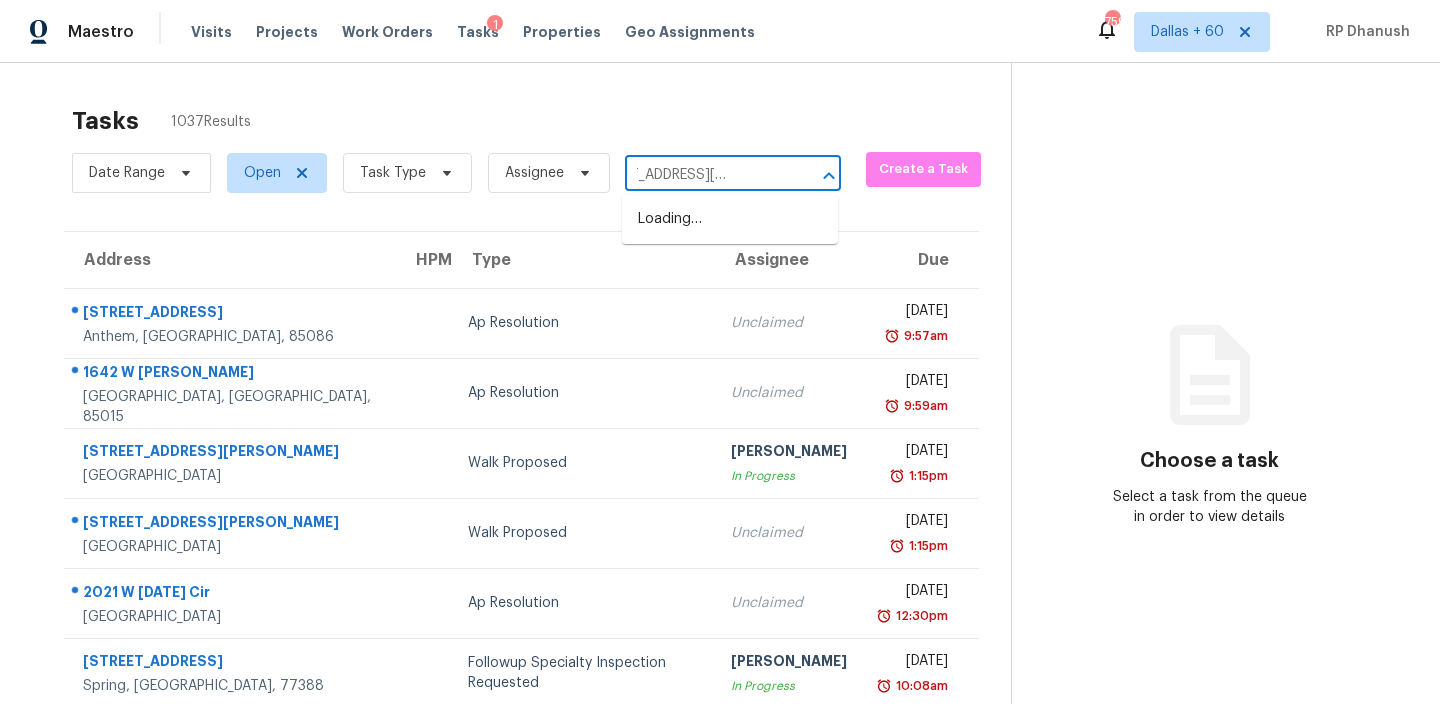 type 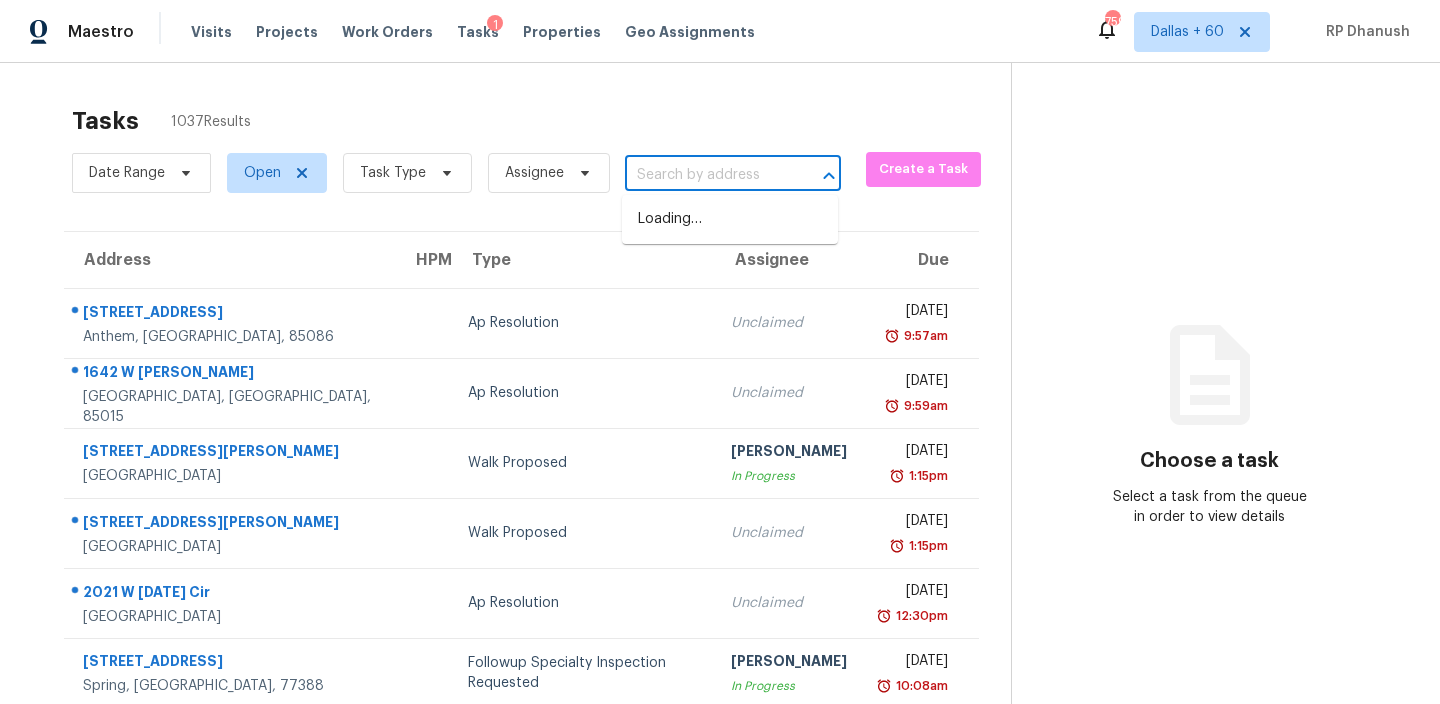 click on "Tasks 1037  Results" at bounding box center [541, 121] 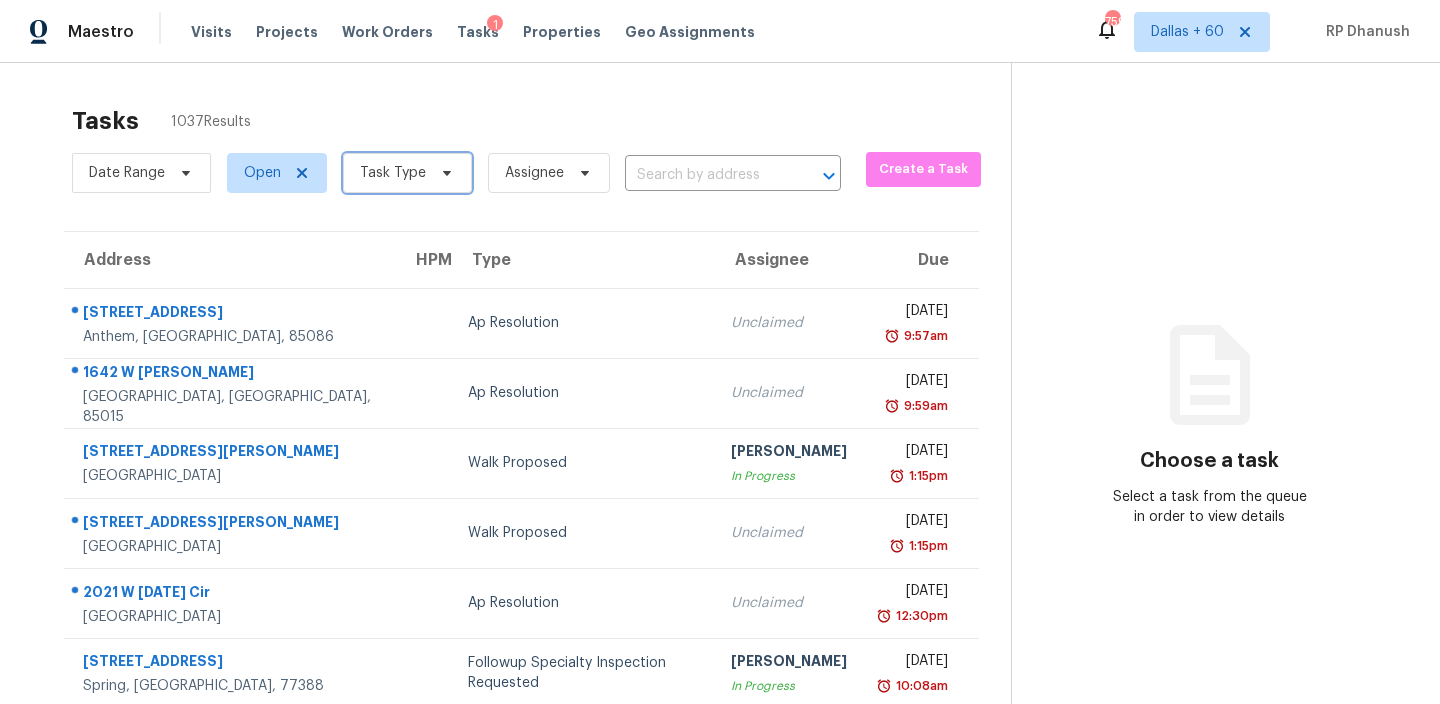 click on "Task Type" at bounding box center [407, 173] 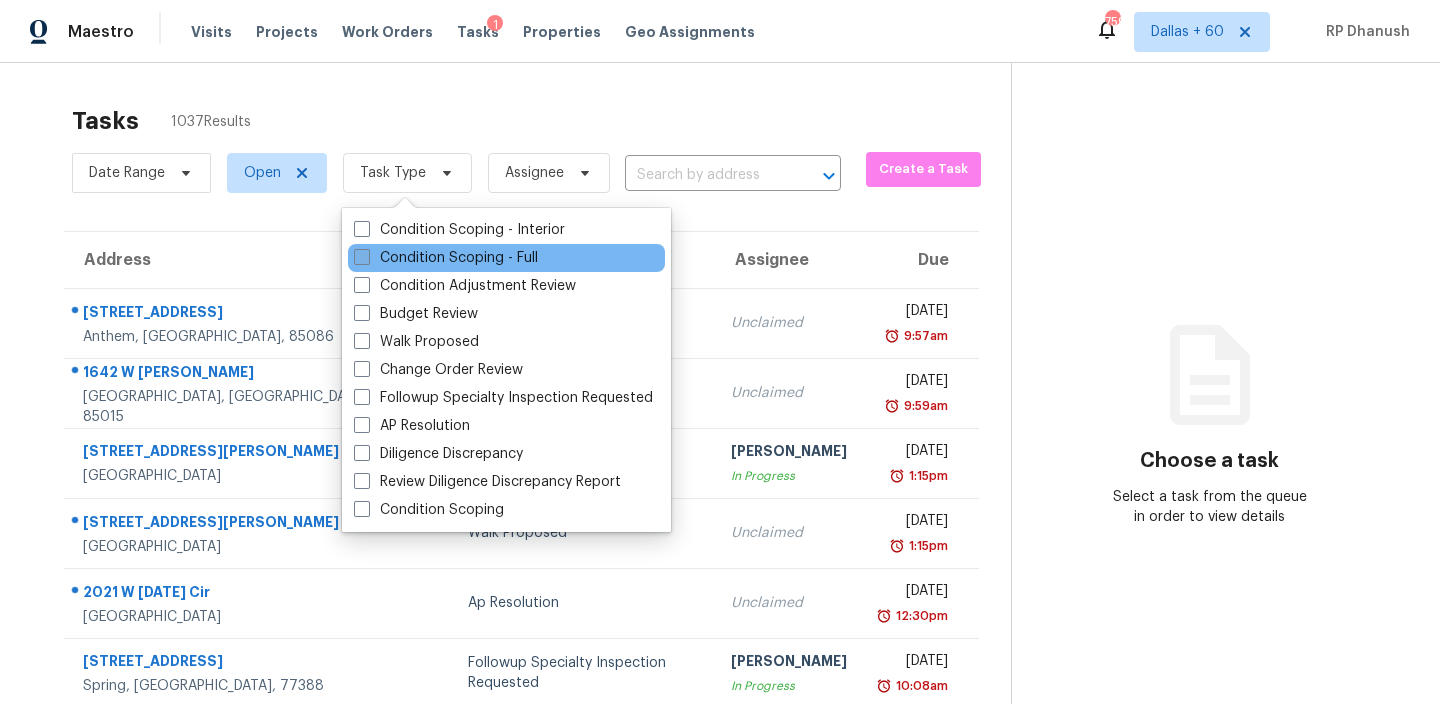 click on "Condition Scoping - Interior" at bounding box center (459, 230) 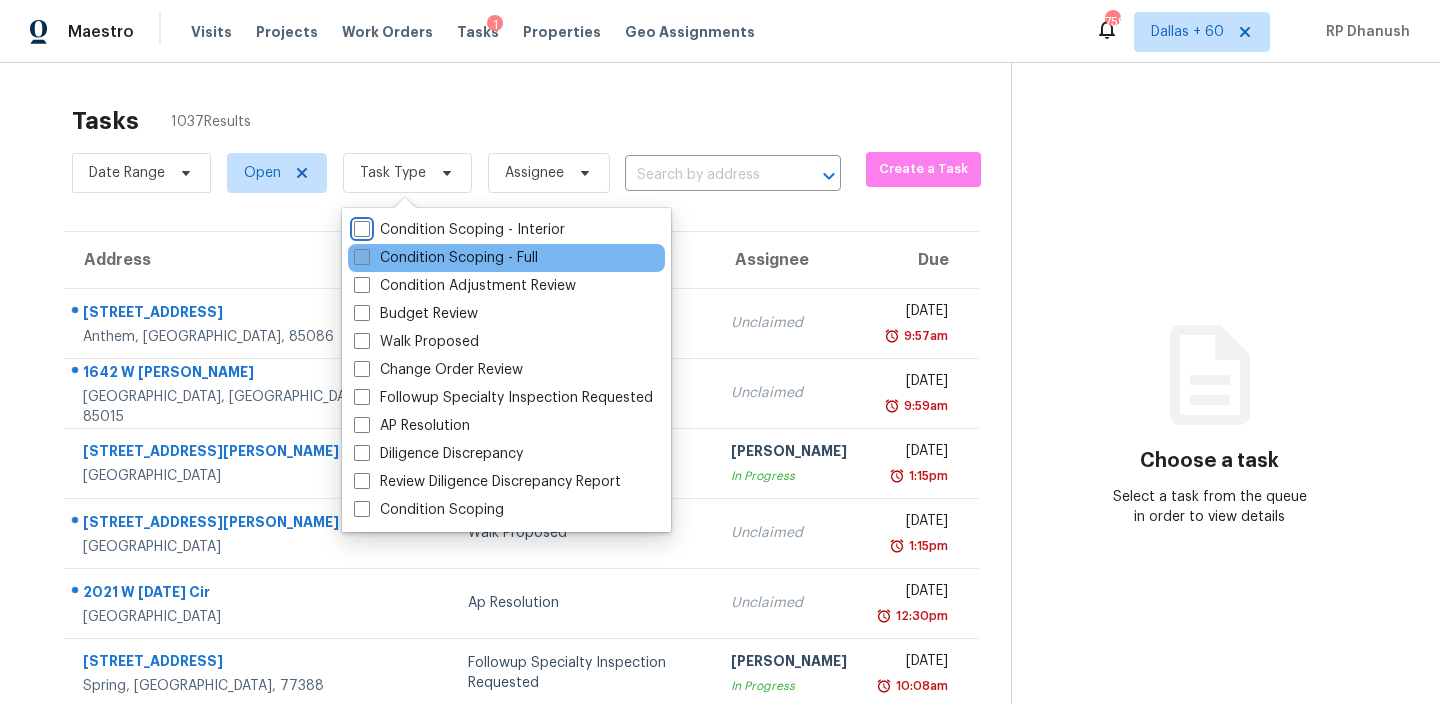click on "Condition Scoping - Interior" at bounding box center [360, 226] 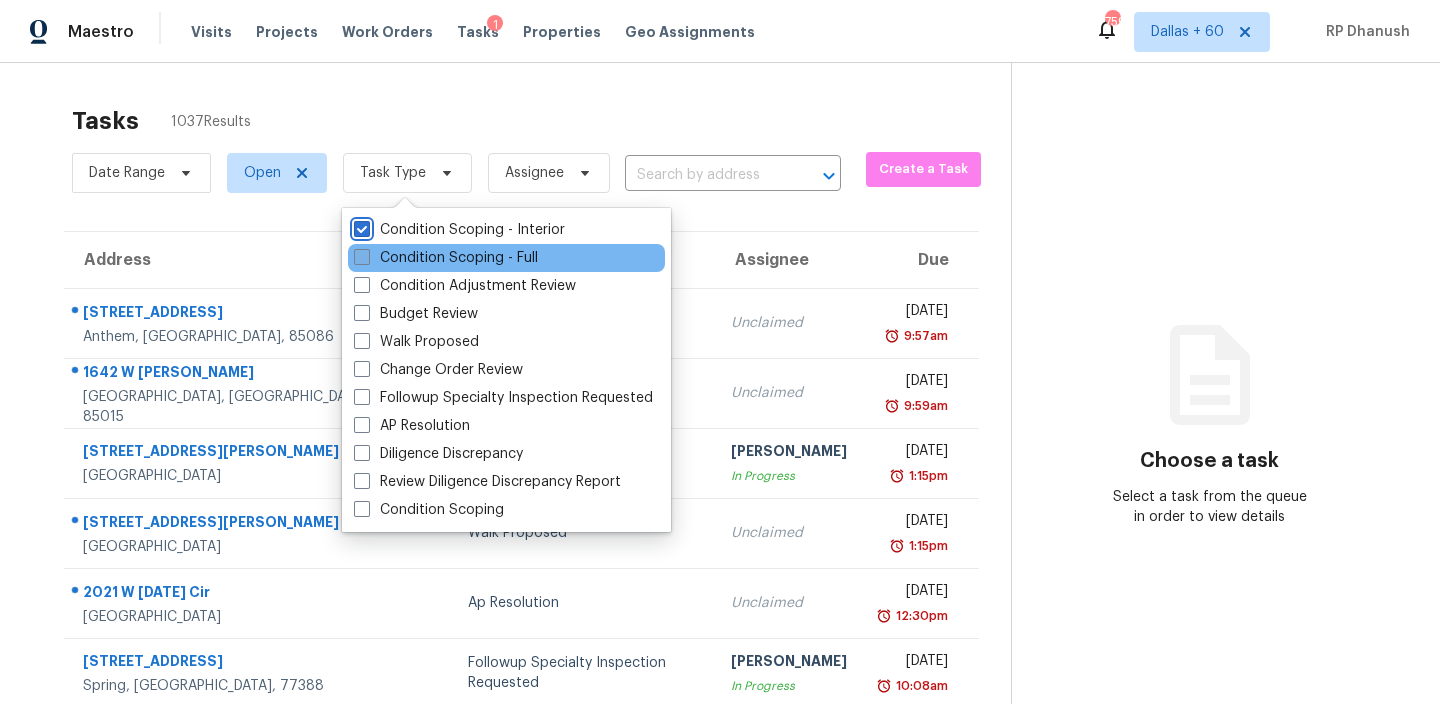checkbox on "true" 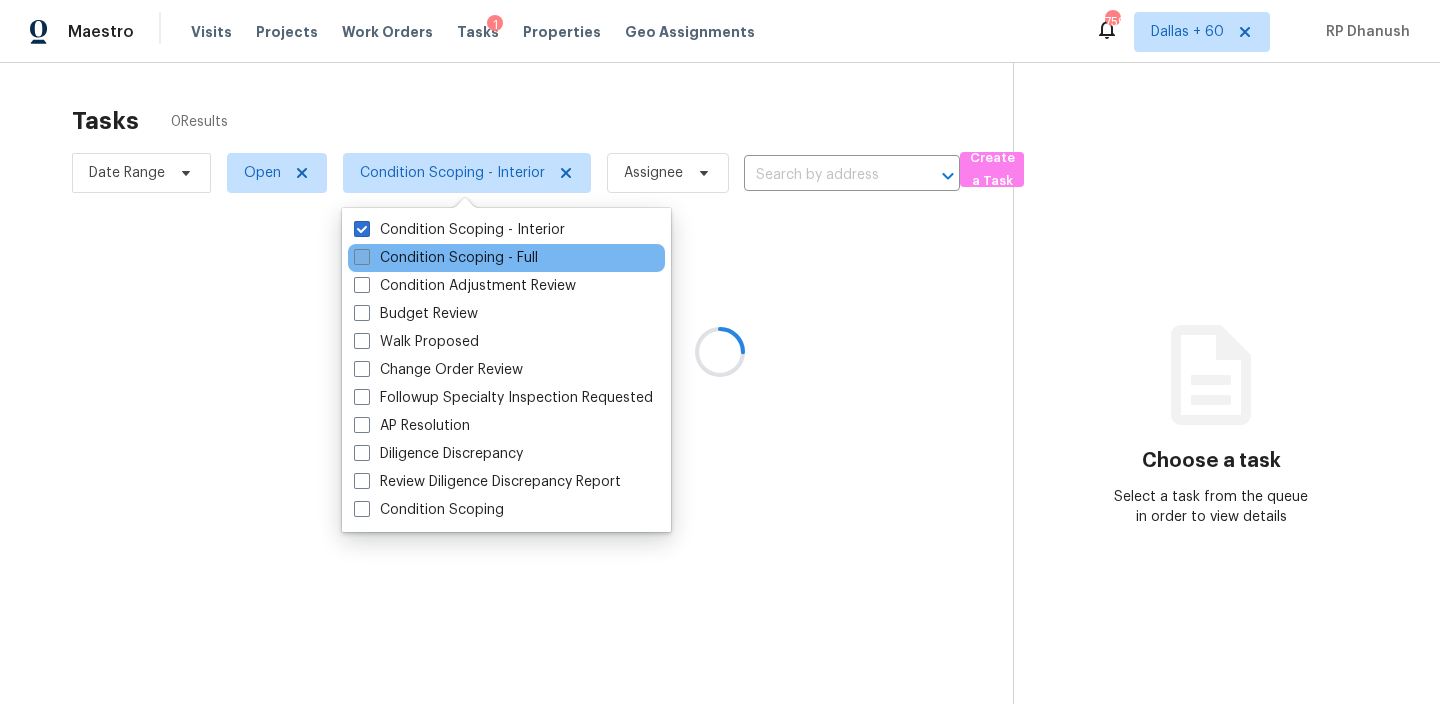 click on "Condition Scoping - Full" at bounding box center [446, 258] 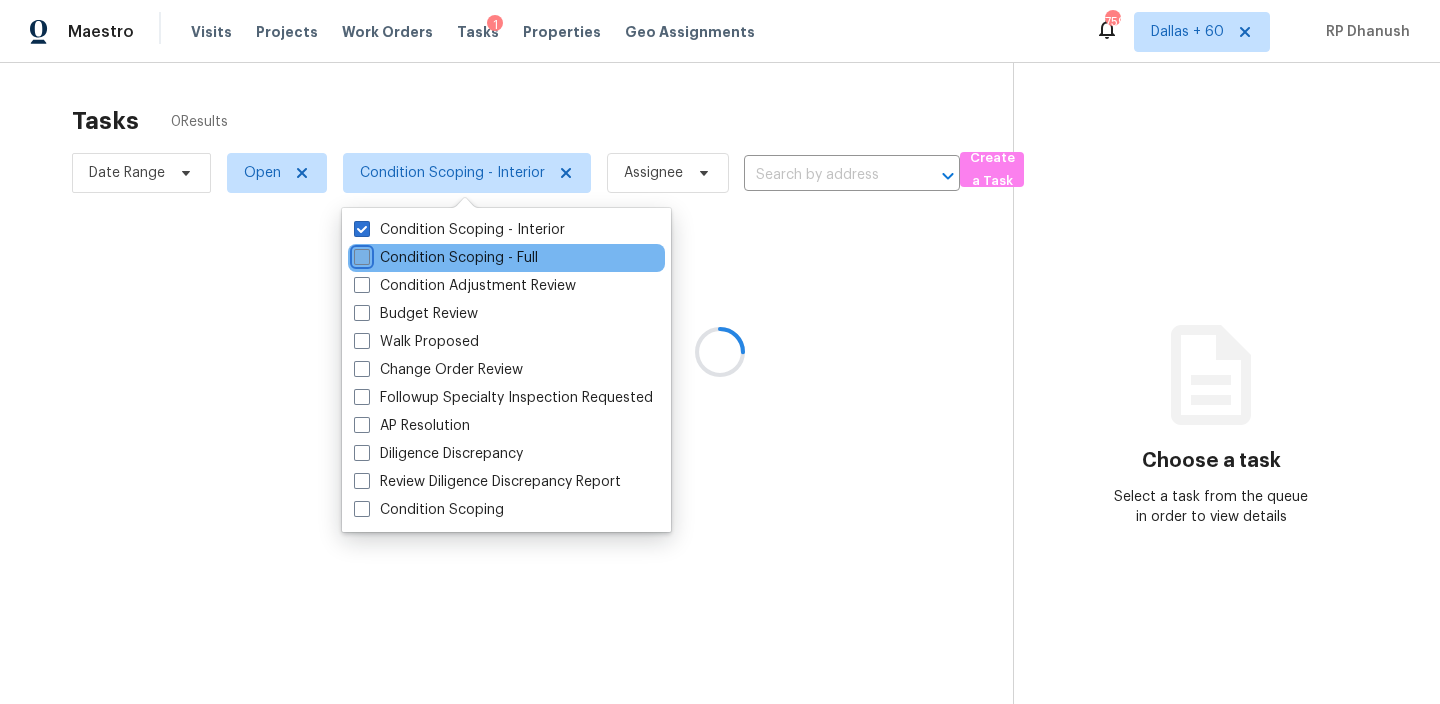 click on "Condition Scoping - Full" at bounding box center [360, 254] 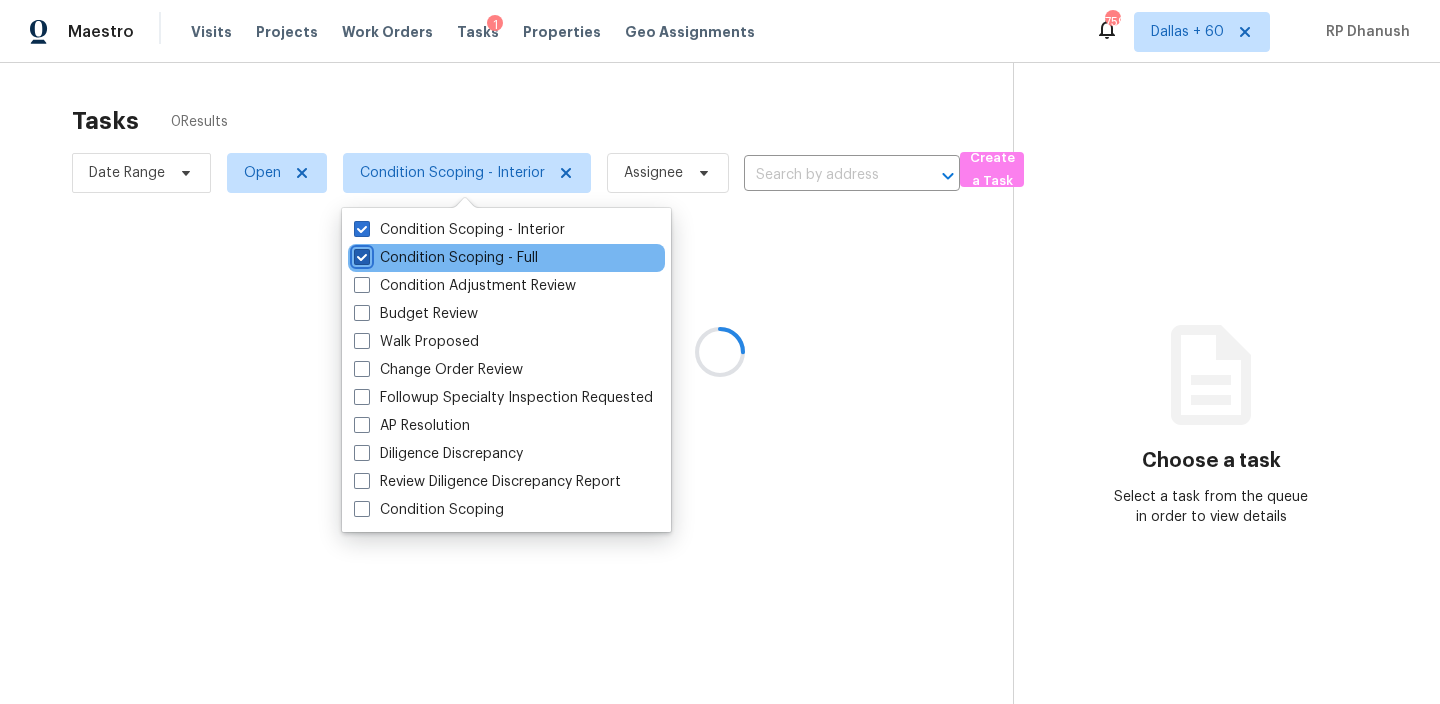 checkbox on "true" 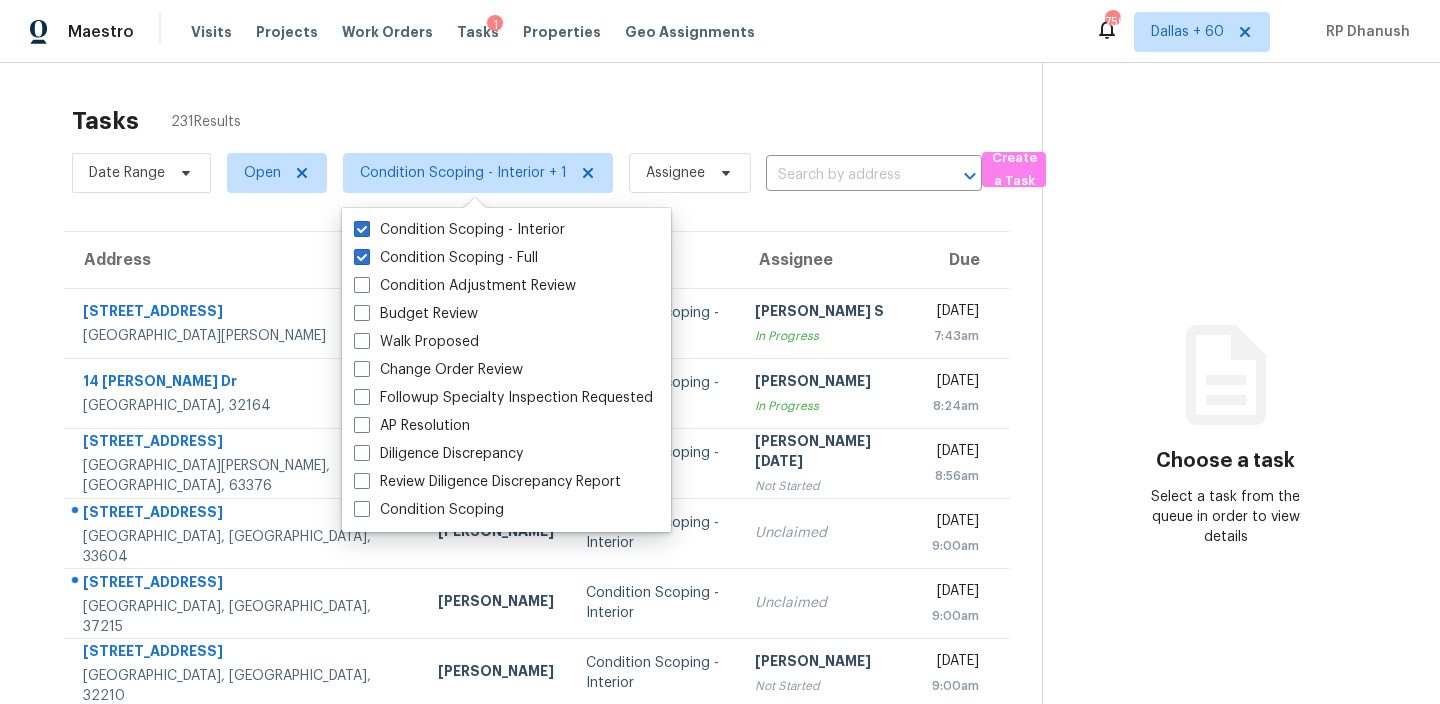 click on "Select a task from the queue in order to view details" at bounding box center [1225, 517] 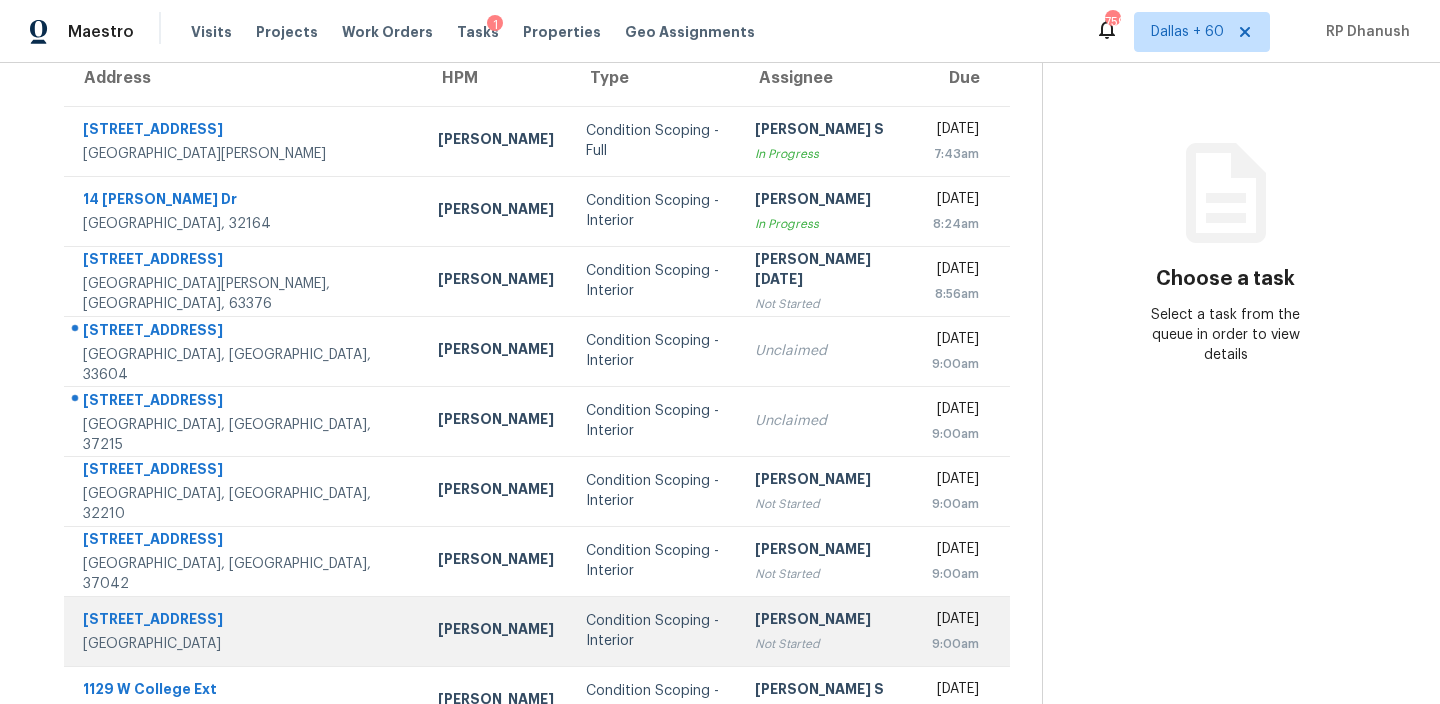 scroll, scrollTop: 0, scrollLeft: 0, axis: both 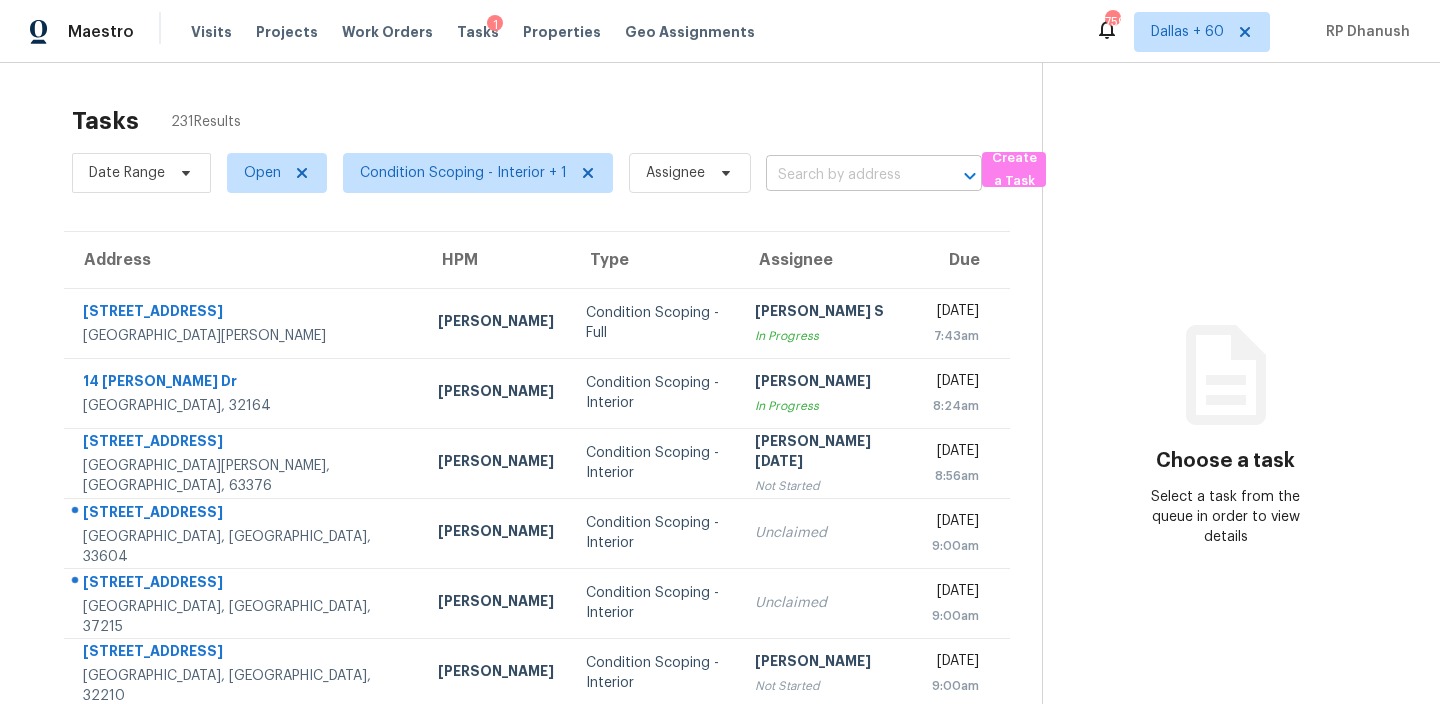 click at bounding box center (846, 175) 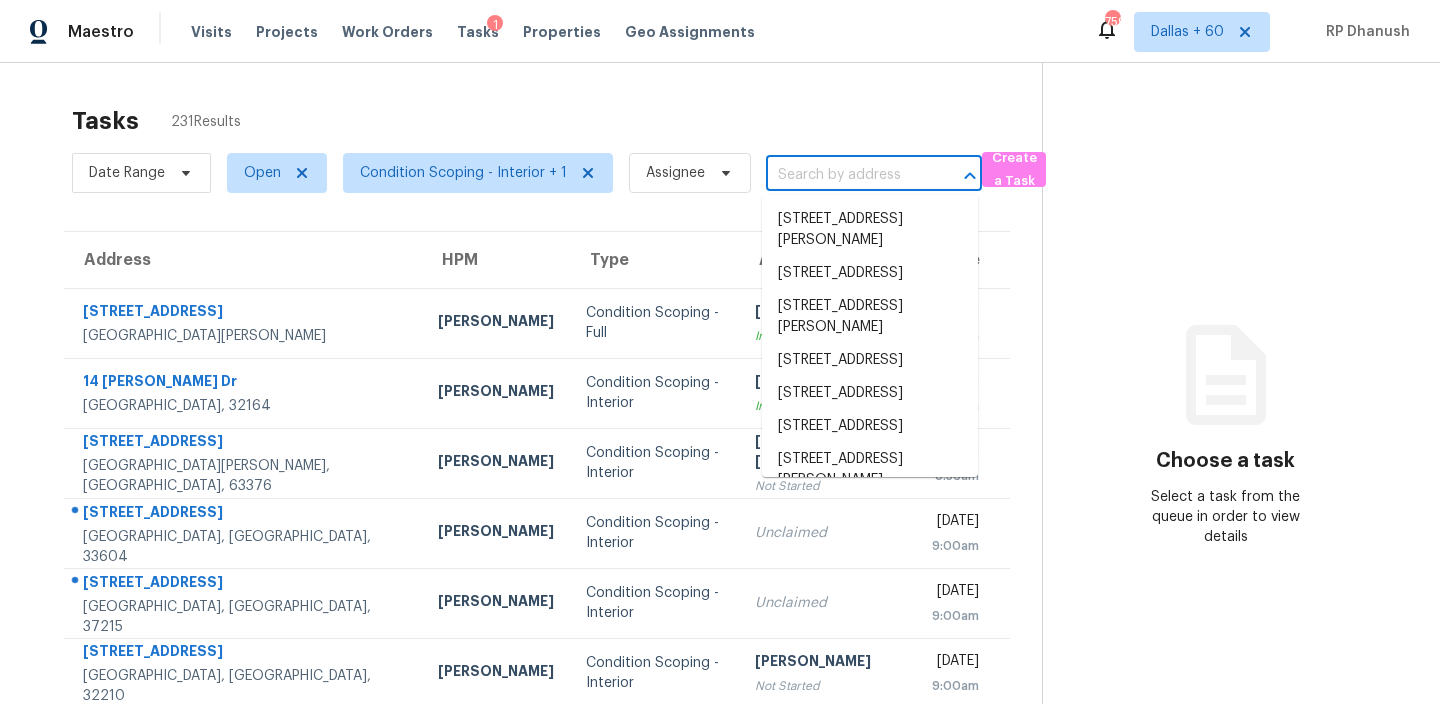 paste on "[STREET_ADDRESS][US_STATE]" 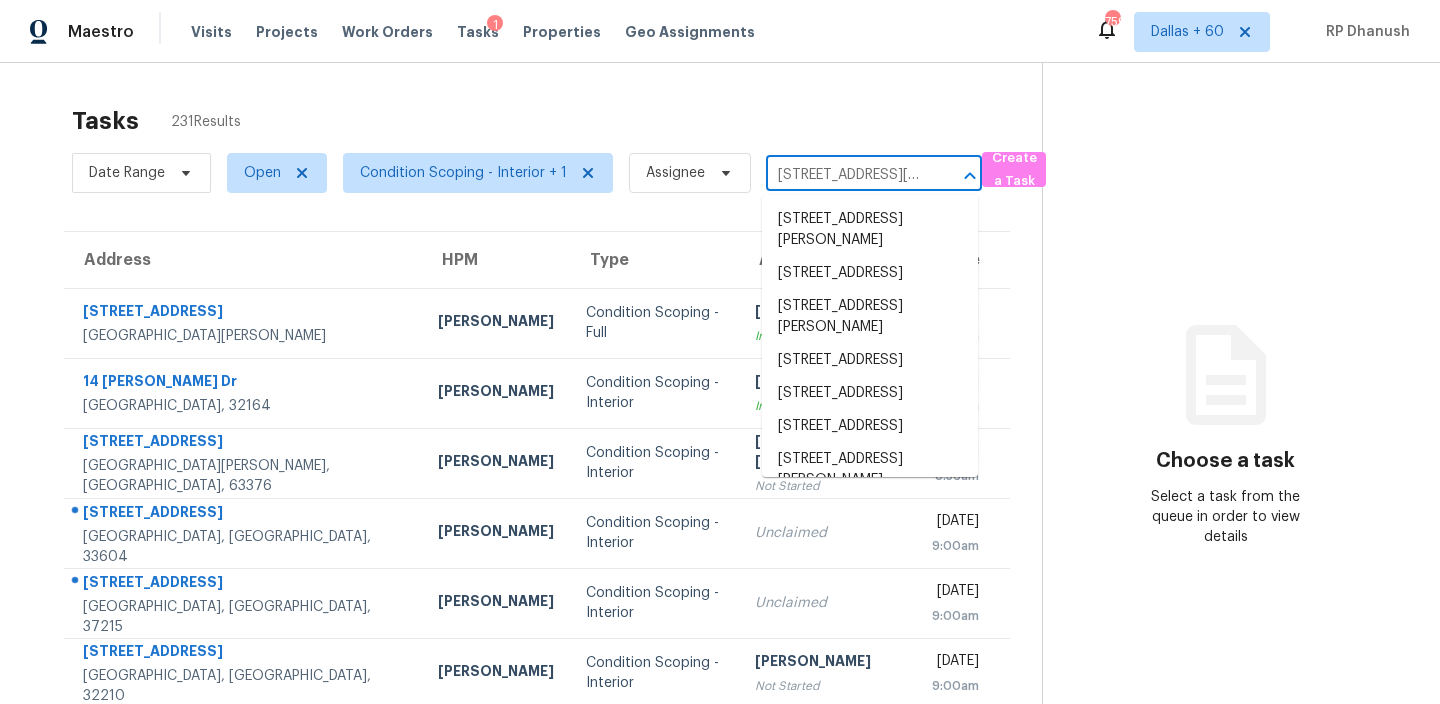 scroll, scrollTop: 0, scrollLeft: 174, axis: horizontal 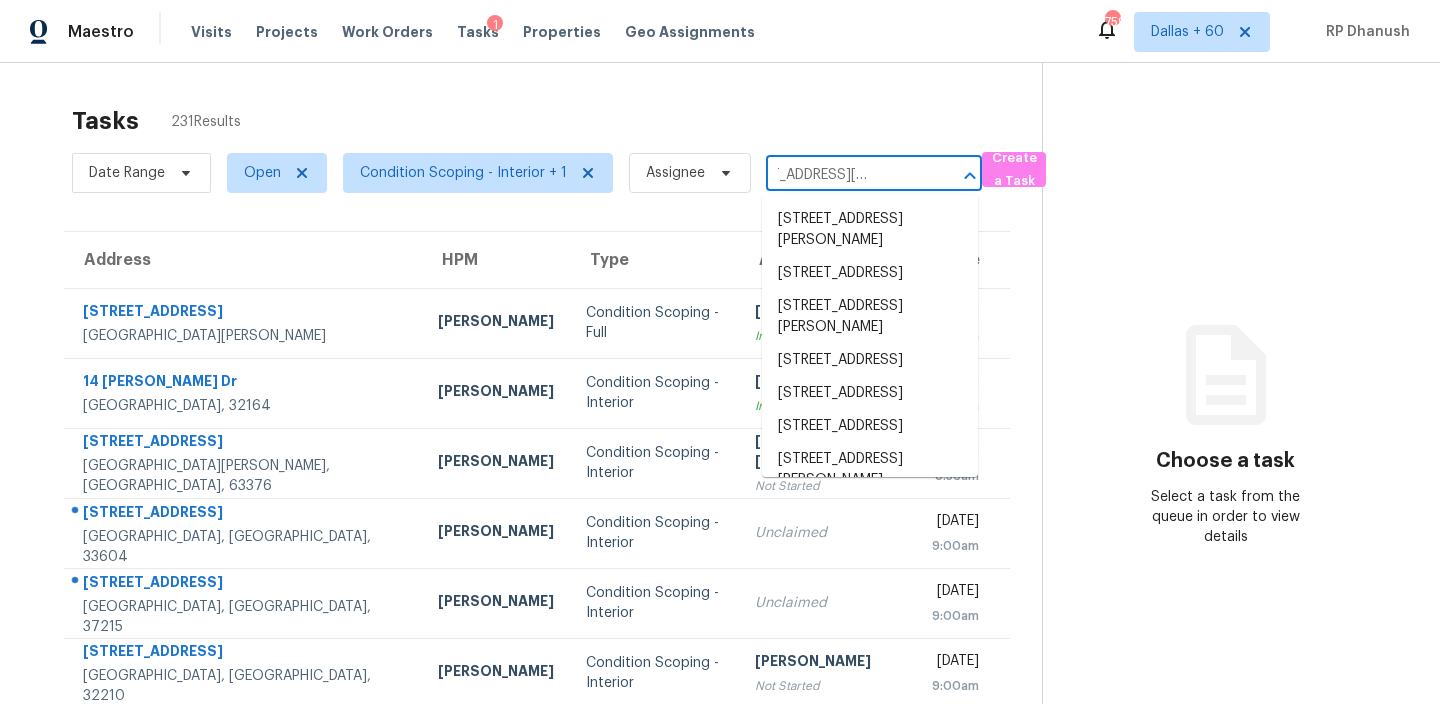 type on "5426 Plumstead Dr, Colorado Springs, CO 80920" 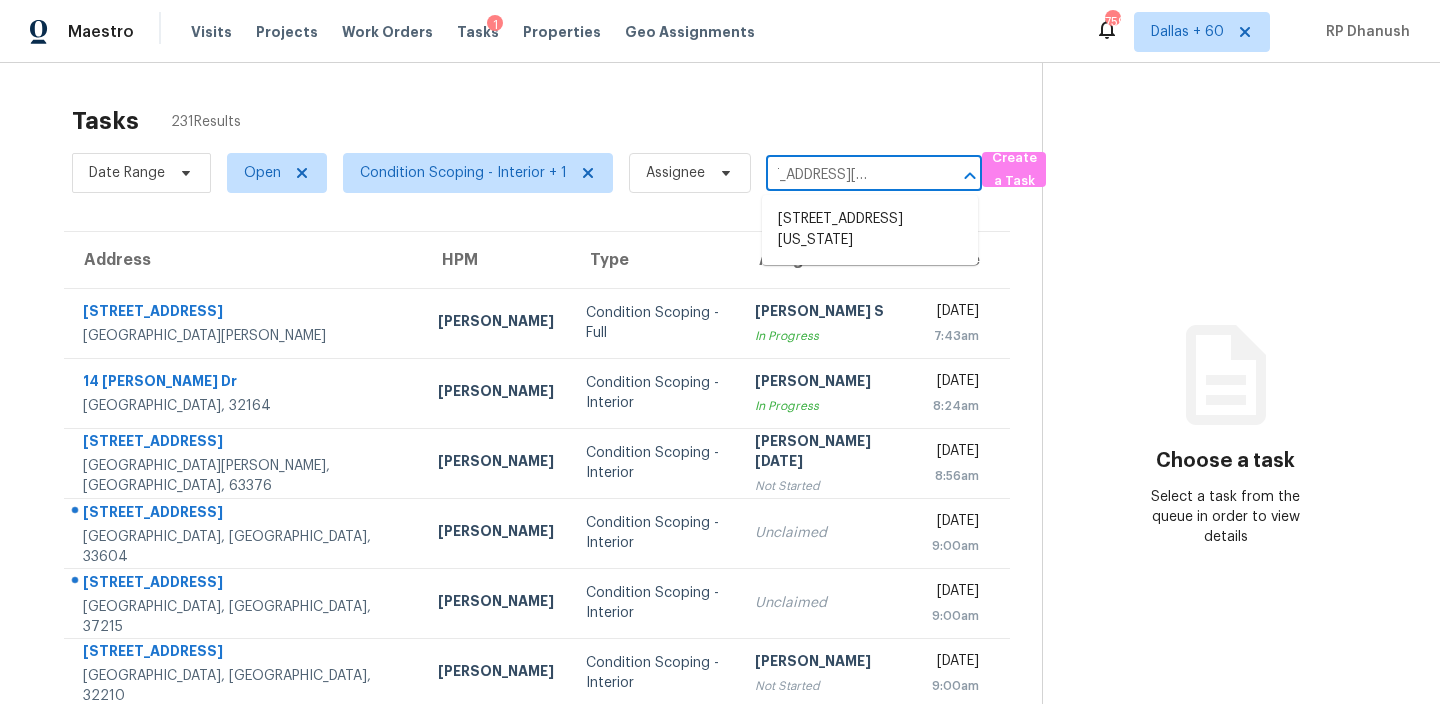 click on "5426 Plumstead Dr, Colorado Springs, CO 80920" at bounding box center [870, 230] 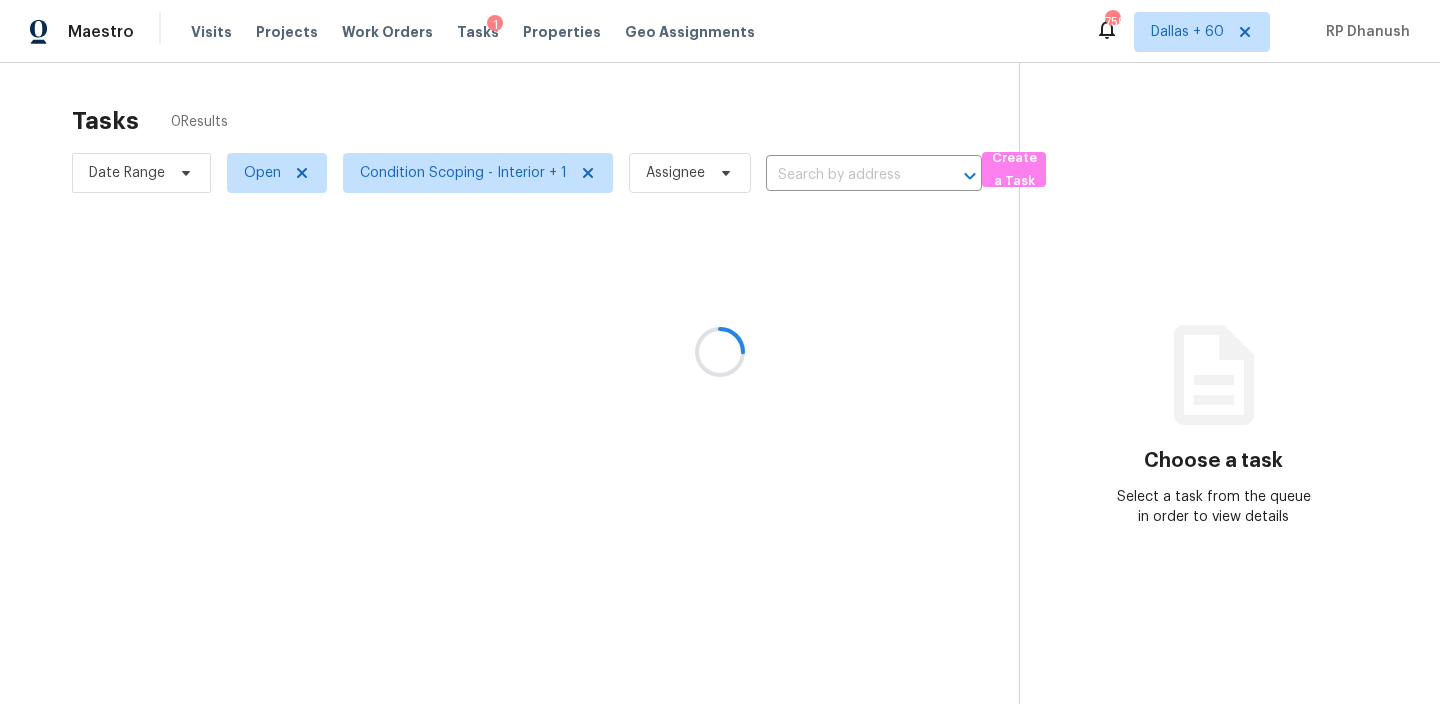 type on "5426 Plumstead Dr, Colorado Springs, CO 80920" 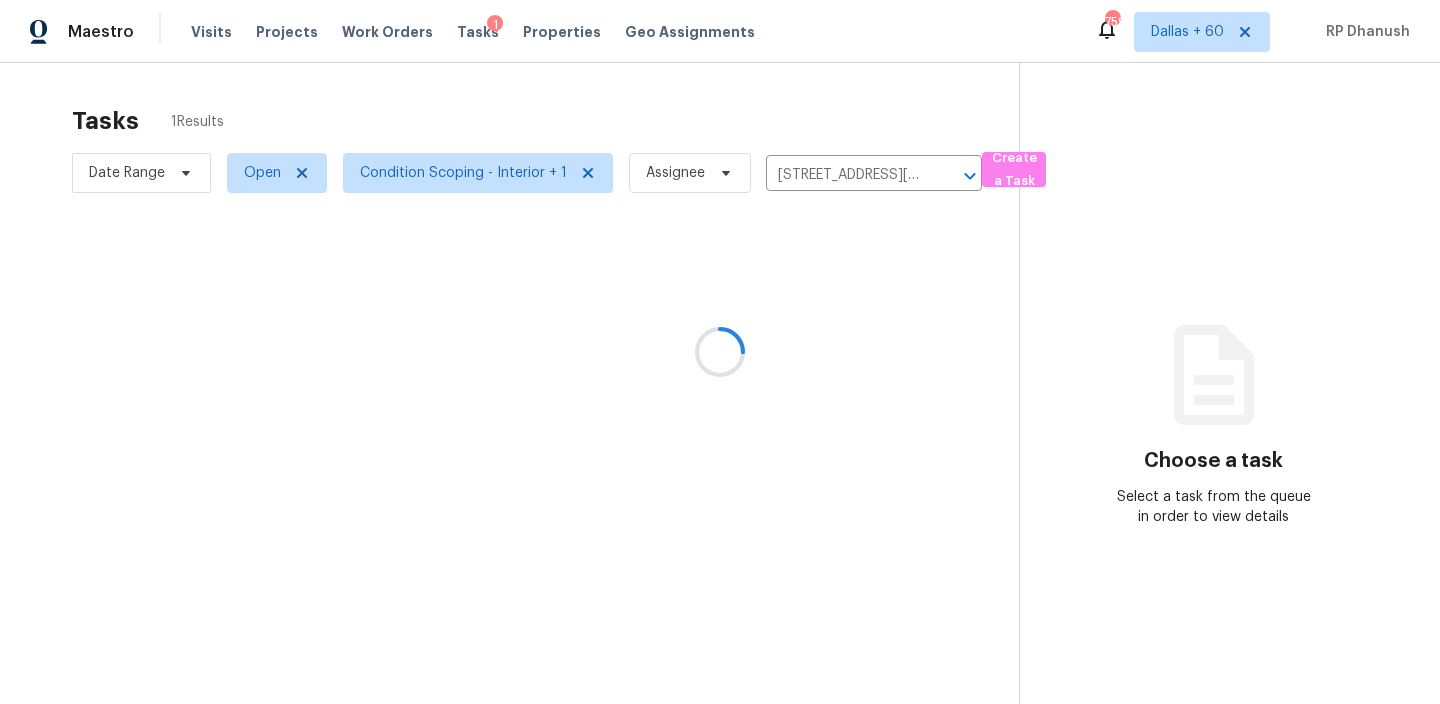 click at bounding box center [720, 352] 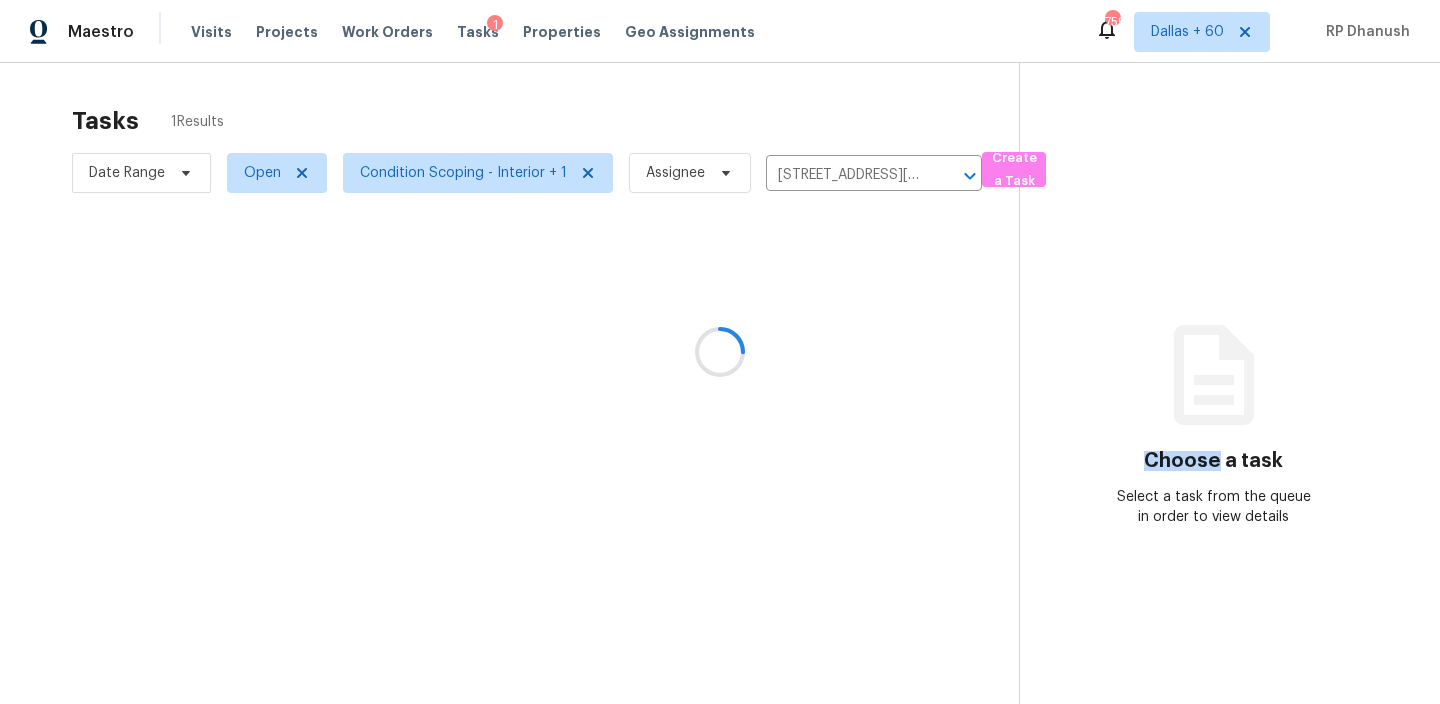 click at bounding box center [720, 352] 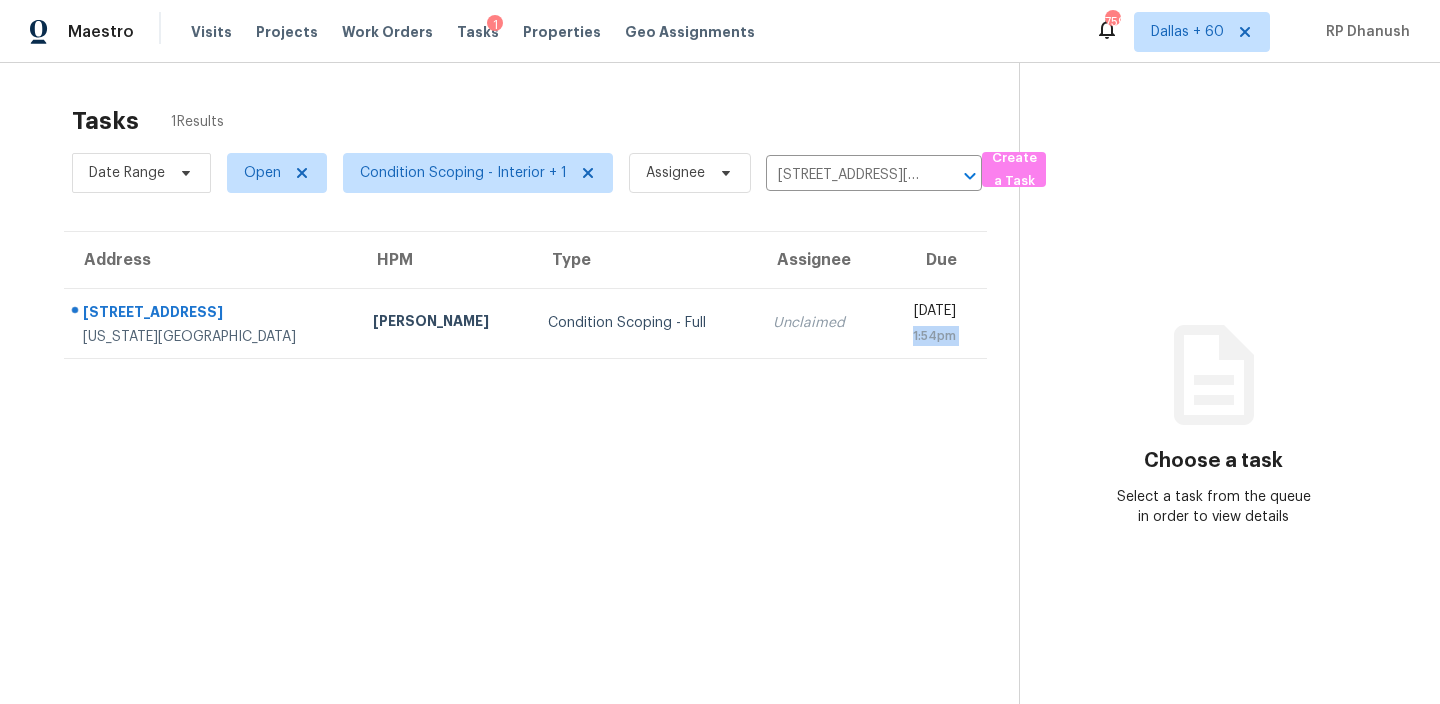 click on "1:54pm" at bounding box center [926, 336] 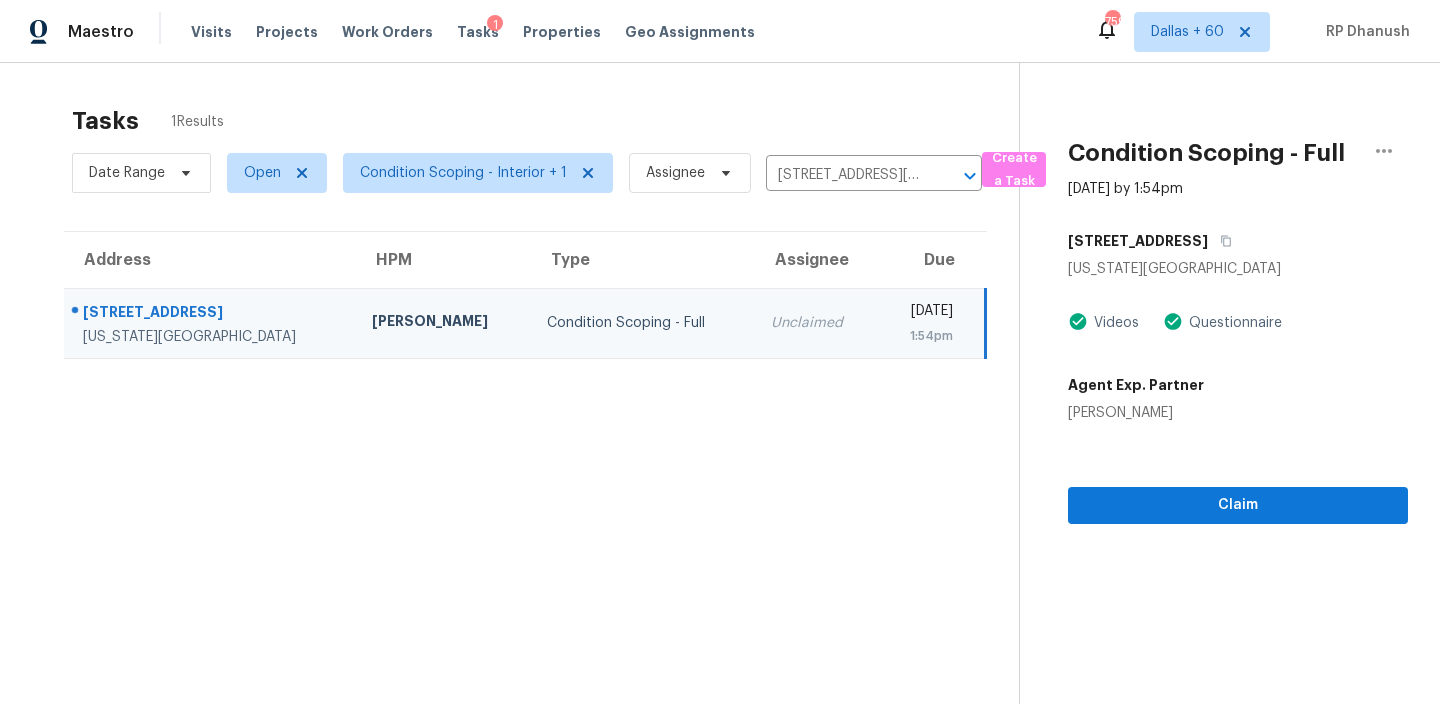 click on "Condition Scoping - Full Jul 22nd 2025 by 1:54pm 5426 Plumstead Dr Colorado Springs, CO 80920 Videos Questionnaire Agent Exp. Partner Kim Schloz Claim" at bounding box center (1213, 415) 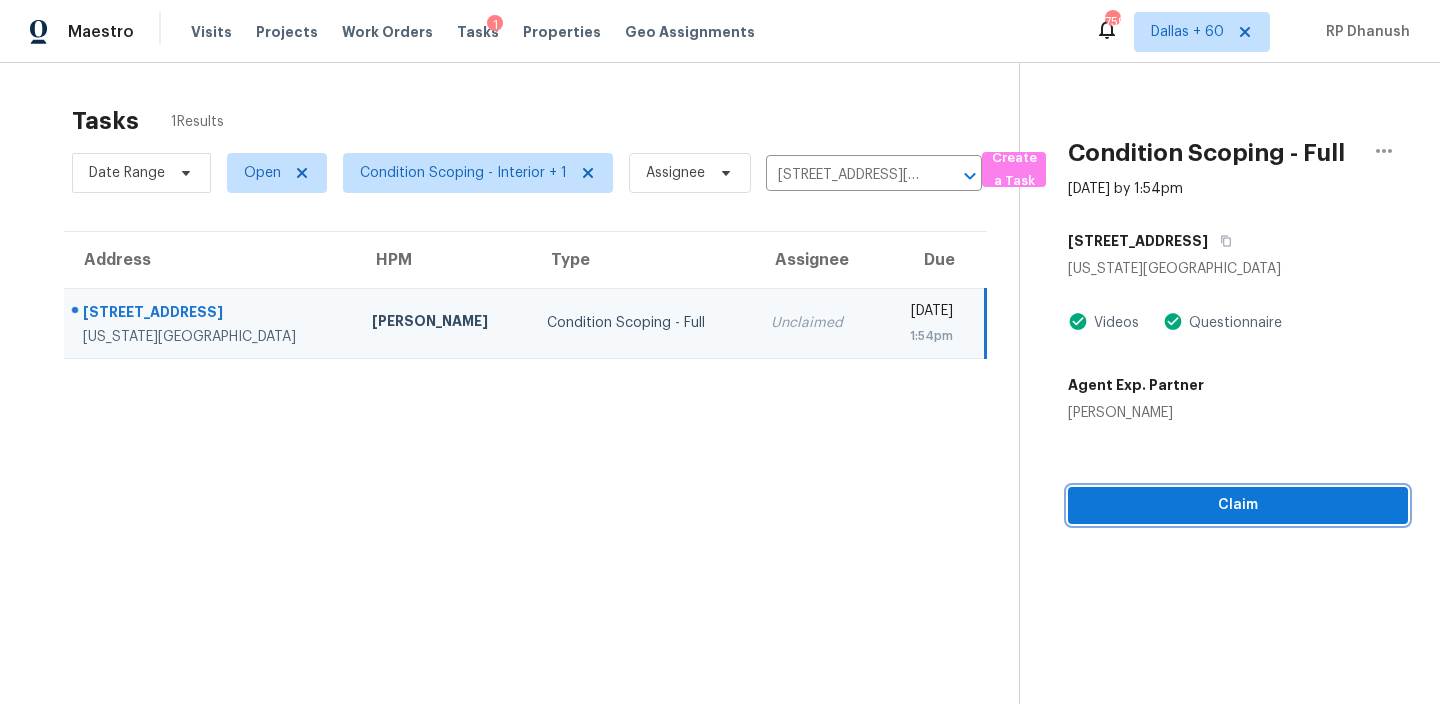 click on "Claim" at bounding box center [1238, 505] 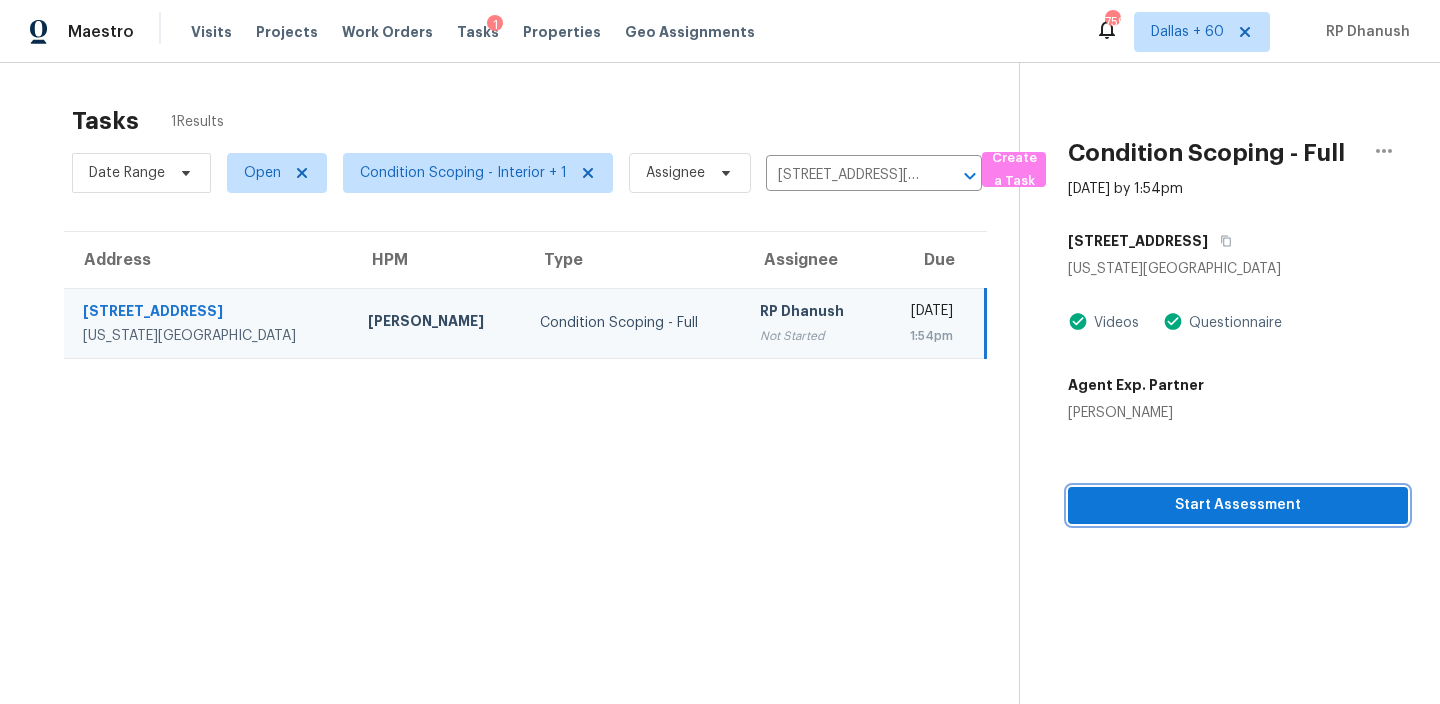 click on "Start Assessment" at bounding box center (1238, 505) 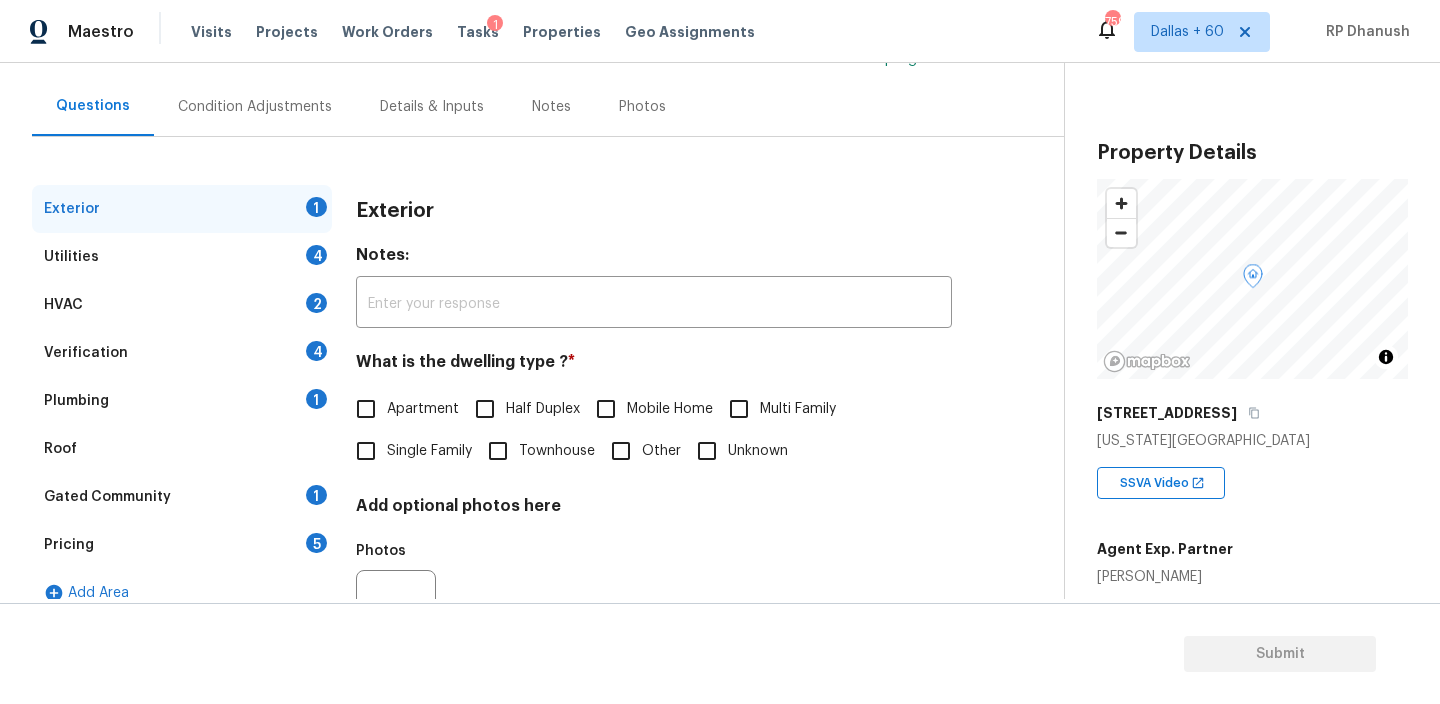 scroll, scrollTop: 259, scrollLeft: 0, axis: vertical 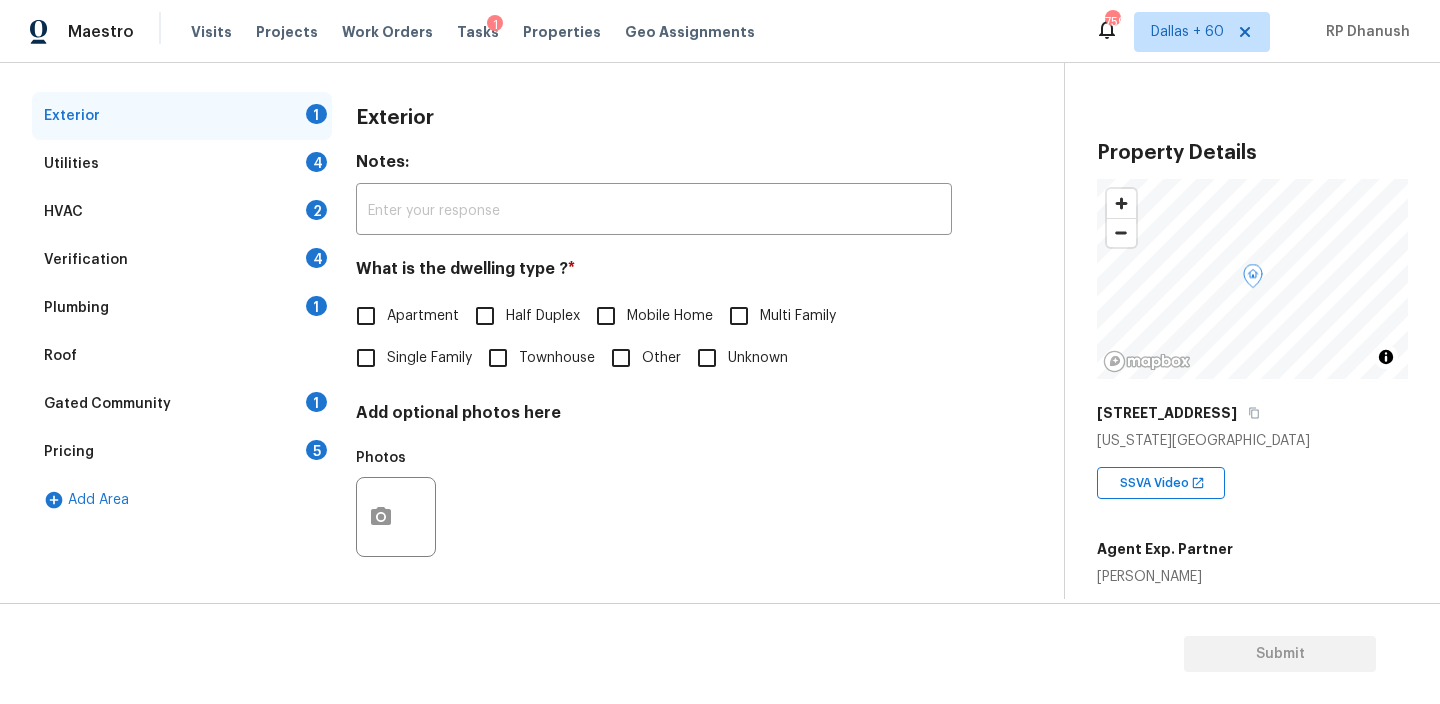 click on "Single Family" at bounding box center (408, 358) 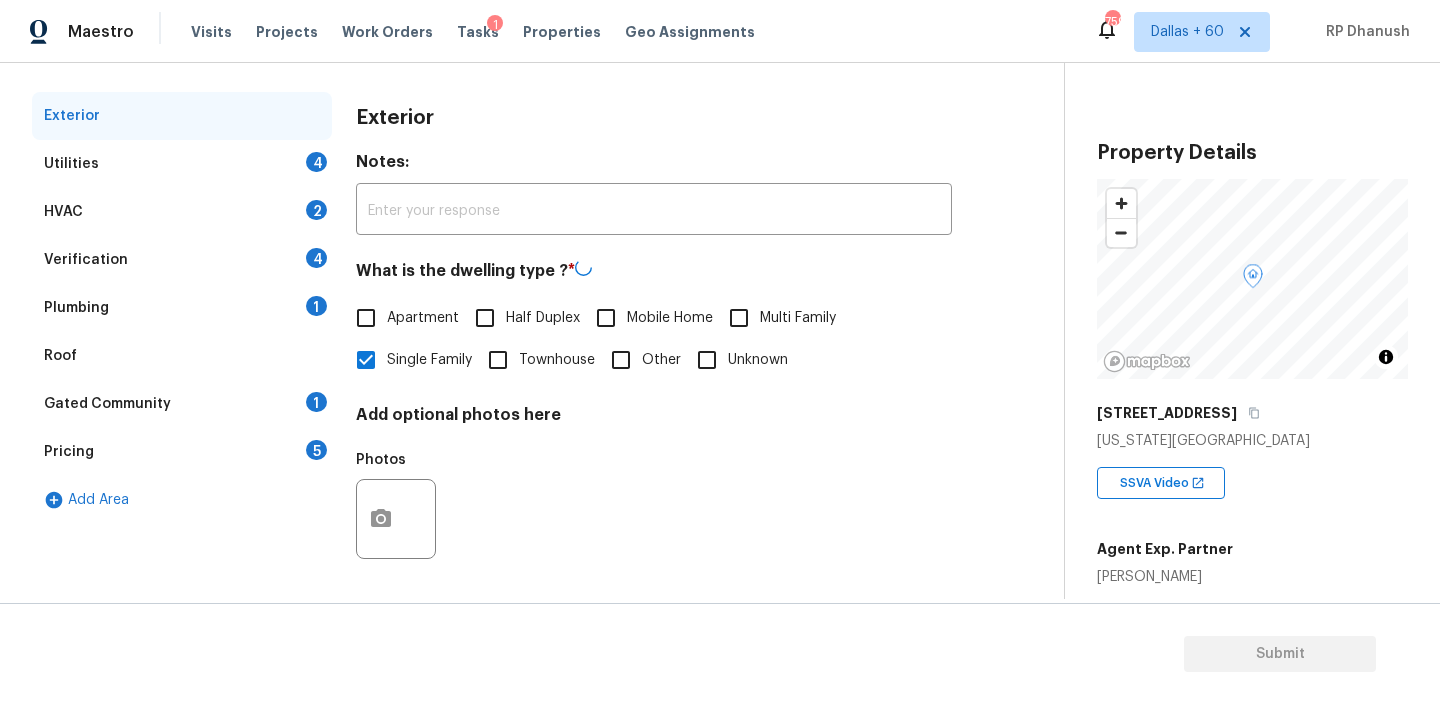 scroll, scrollTop: 125, scrollLeft: 0, axis: vertical 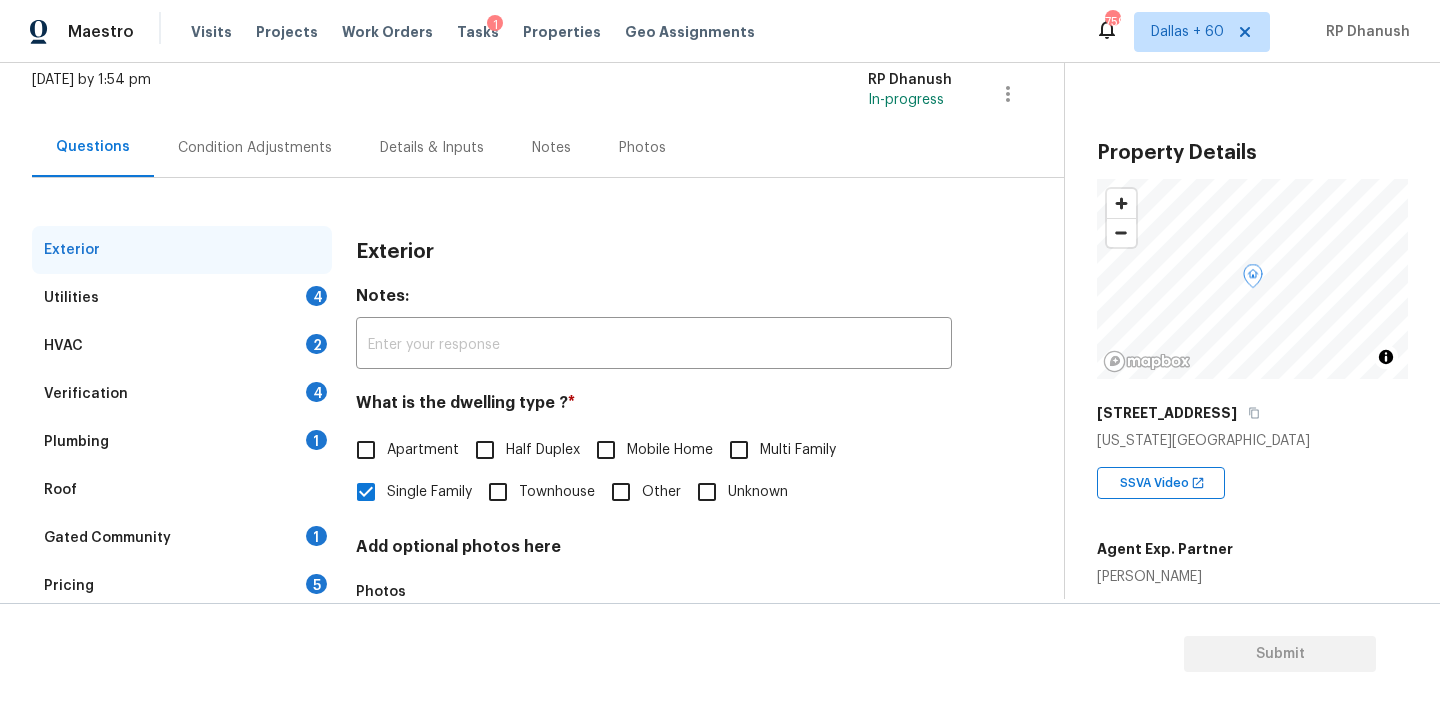 click on "Condition Adjustments" at bounding box center (255, 147) 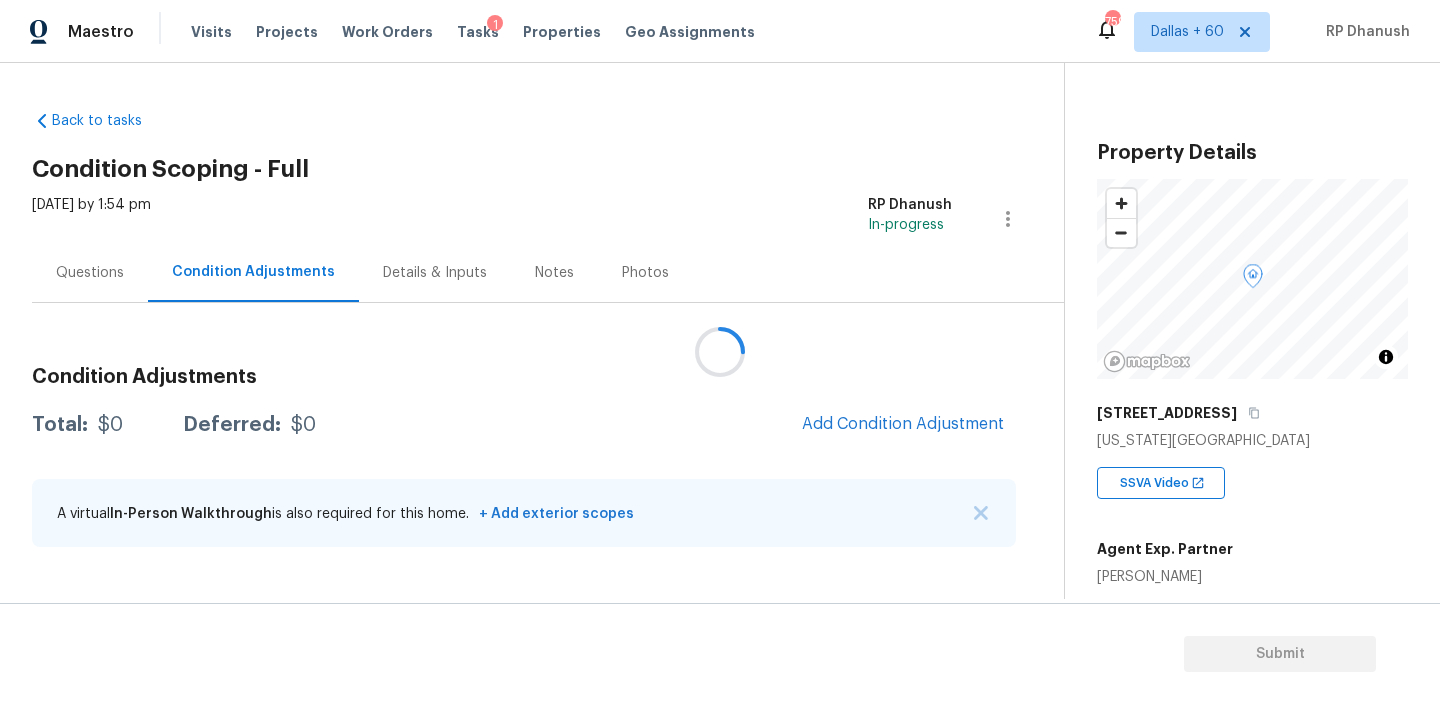 scroll, scrollTop: 0, scrollLeft: 0, axis: both 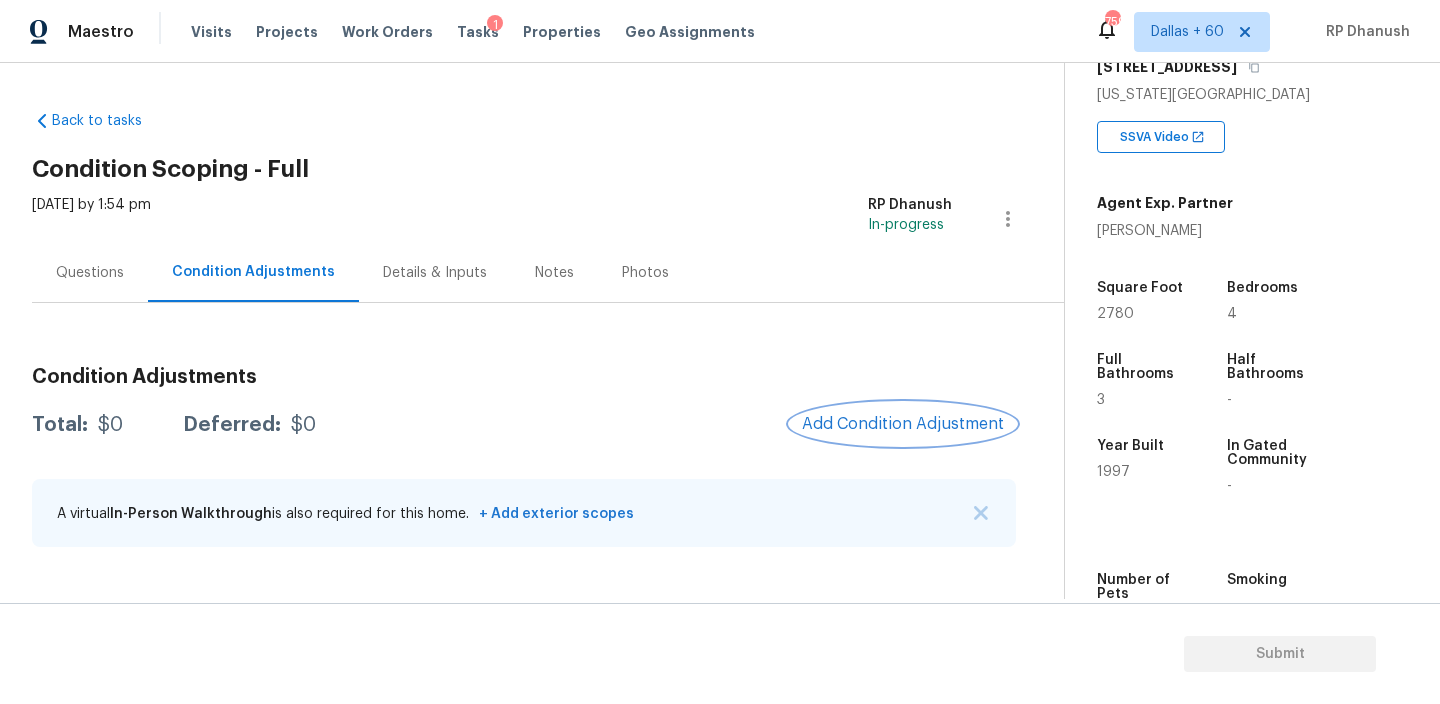 click on "Add Condition Adjustment" at bounding box center (903, 424) 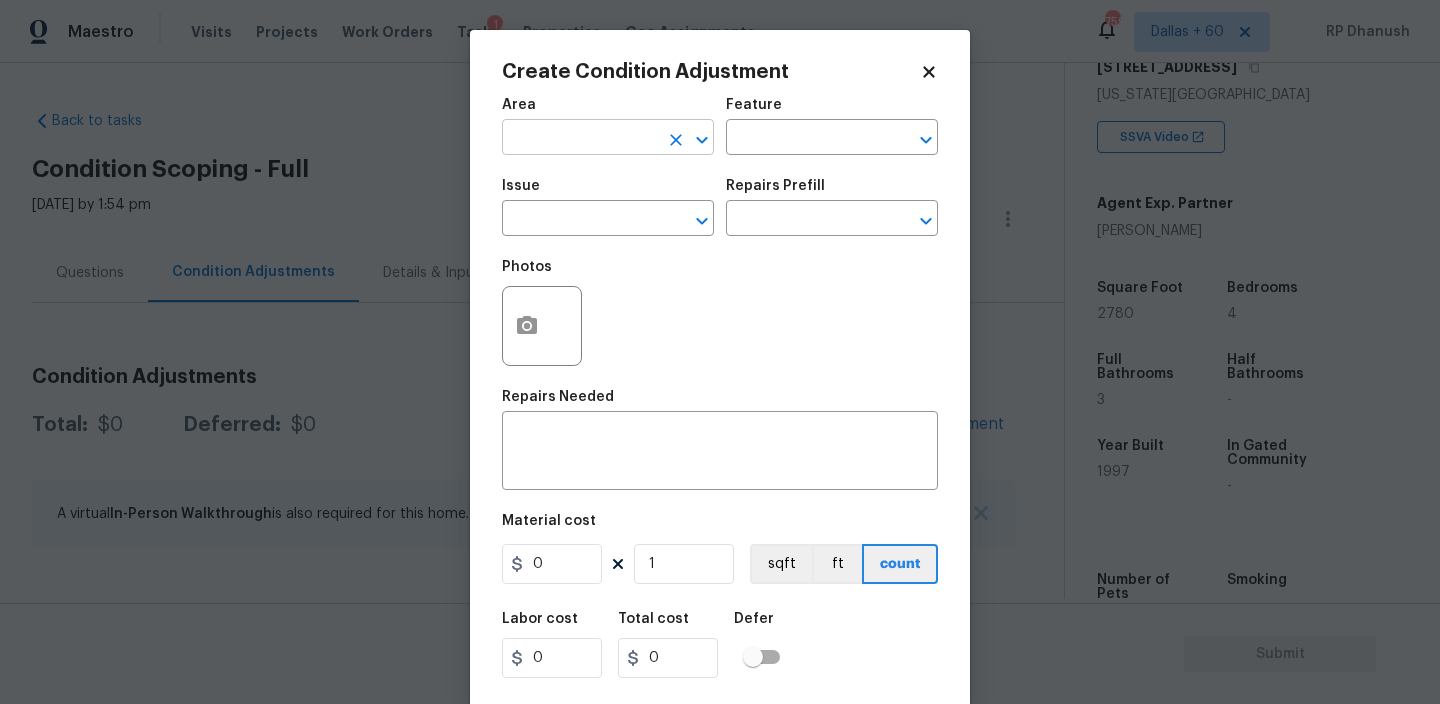 click at bounding box center [580, 139] 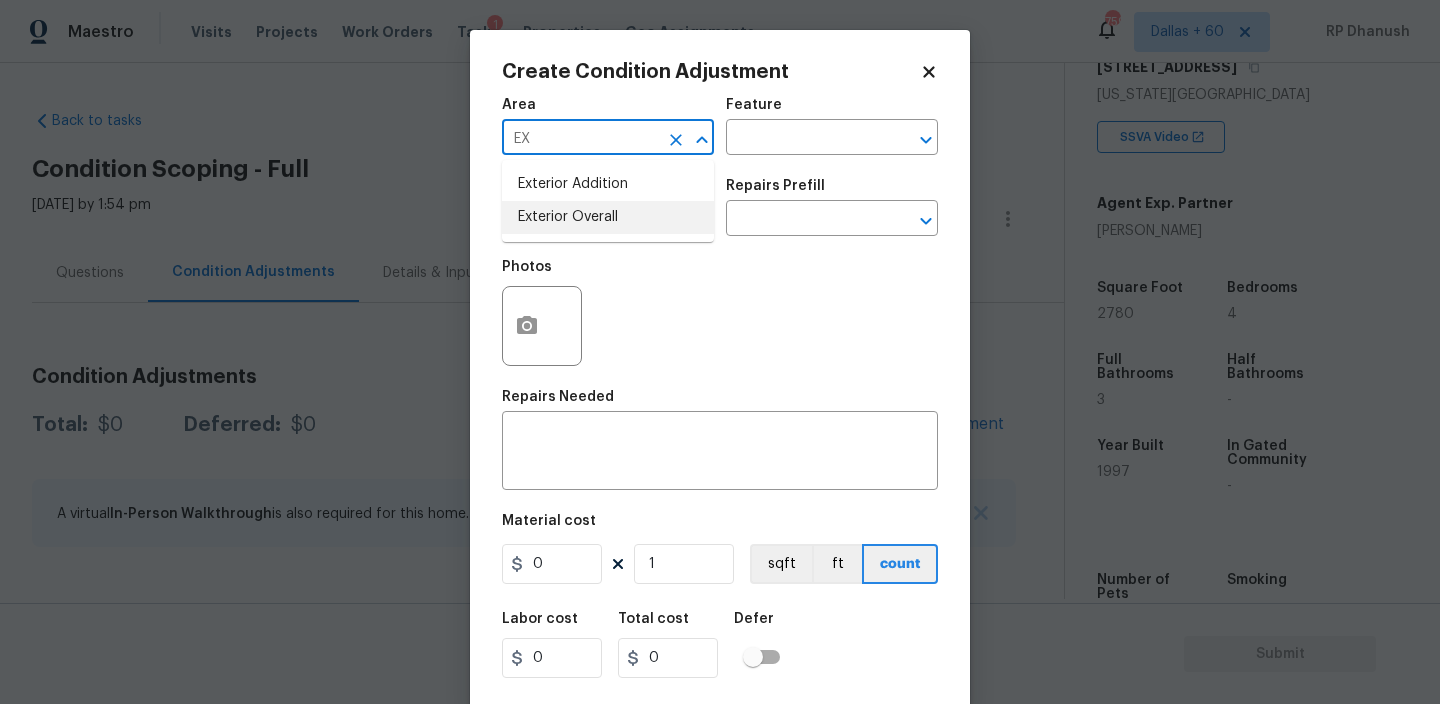 click on "Exterior Overall" at bounding box center (608, 217) 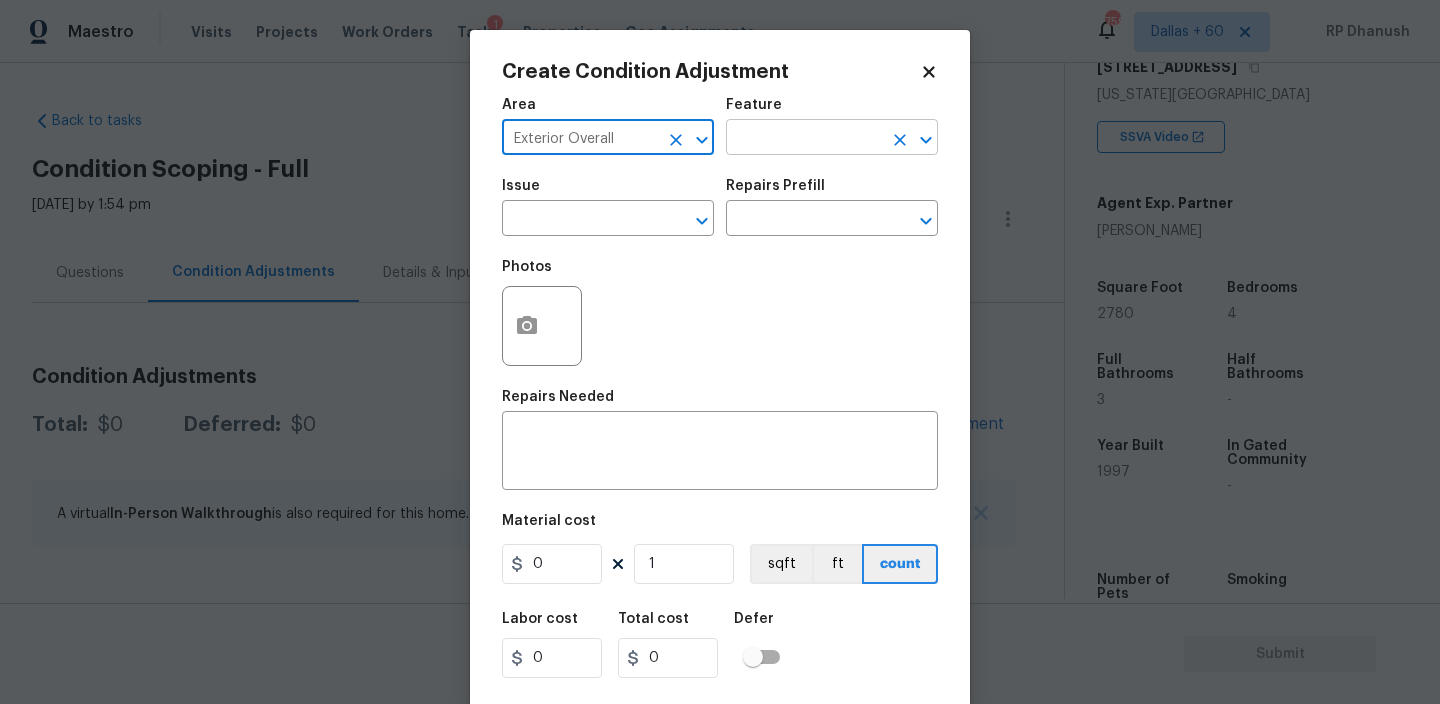 type on "Exterior Overall" 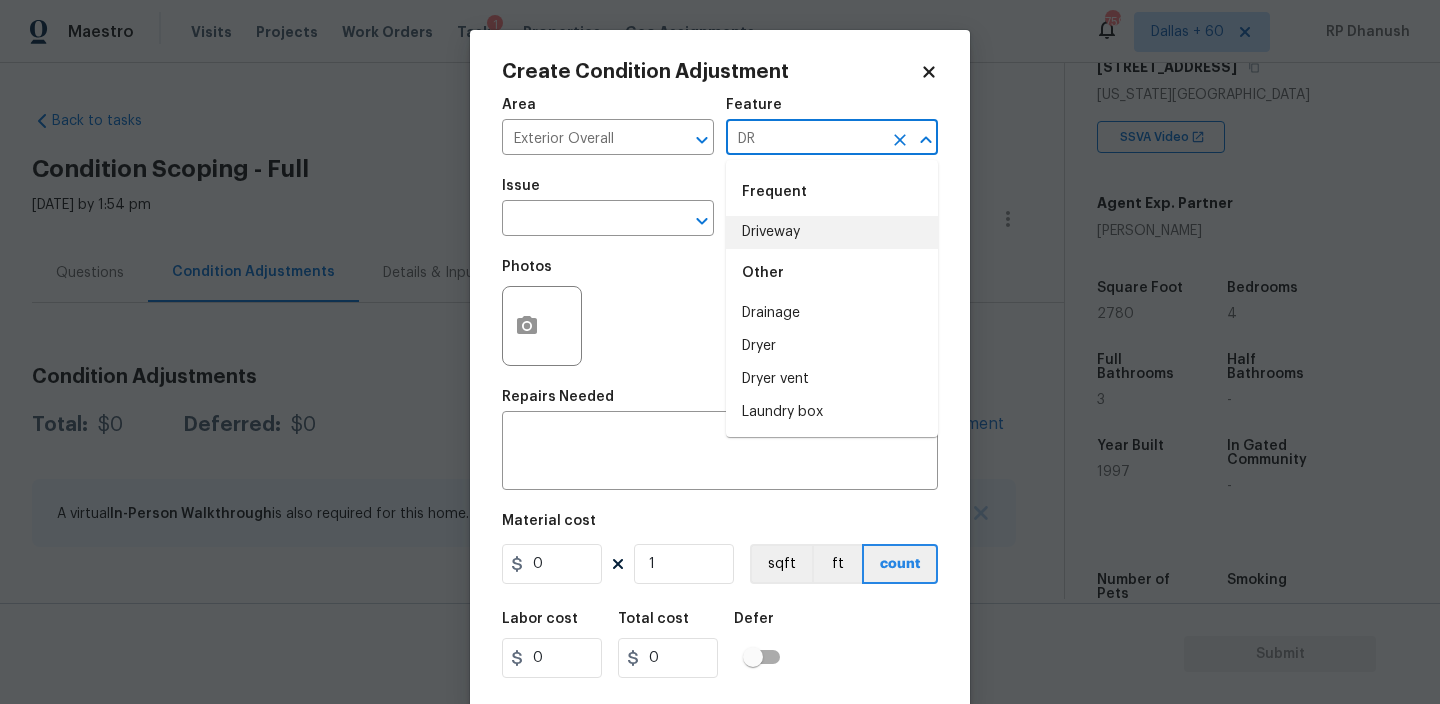 click on "Driveway" at bounding box center (832, 232) 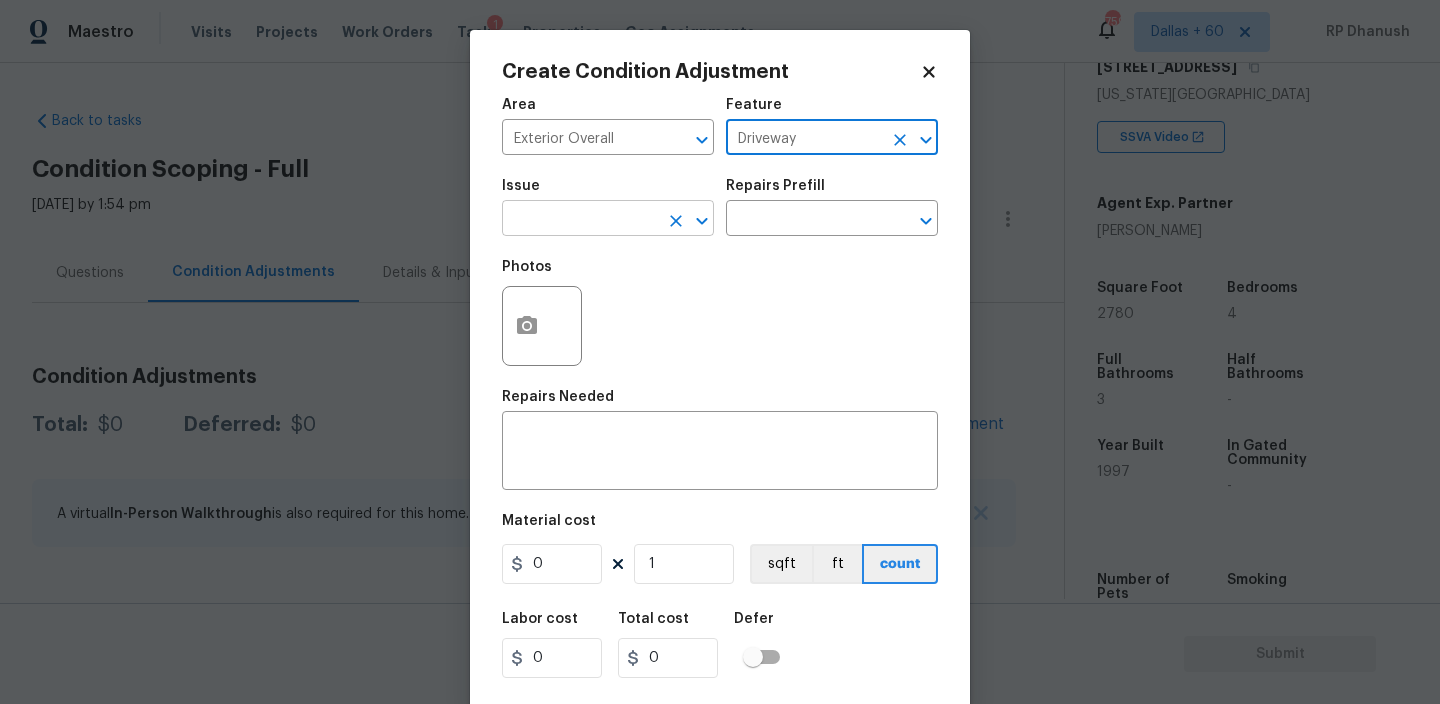 type on "Driveway" 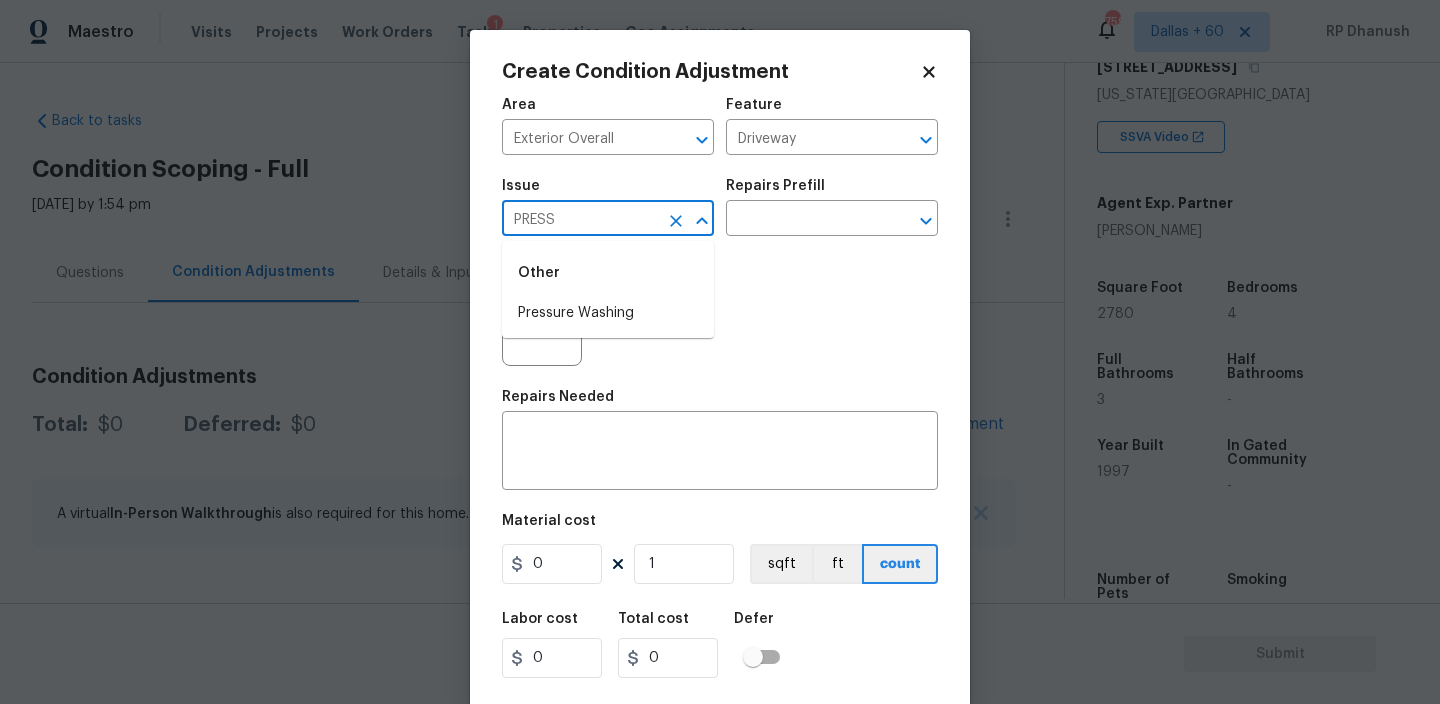 click on "Pressure Washing" at bounding box center (608, 313) 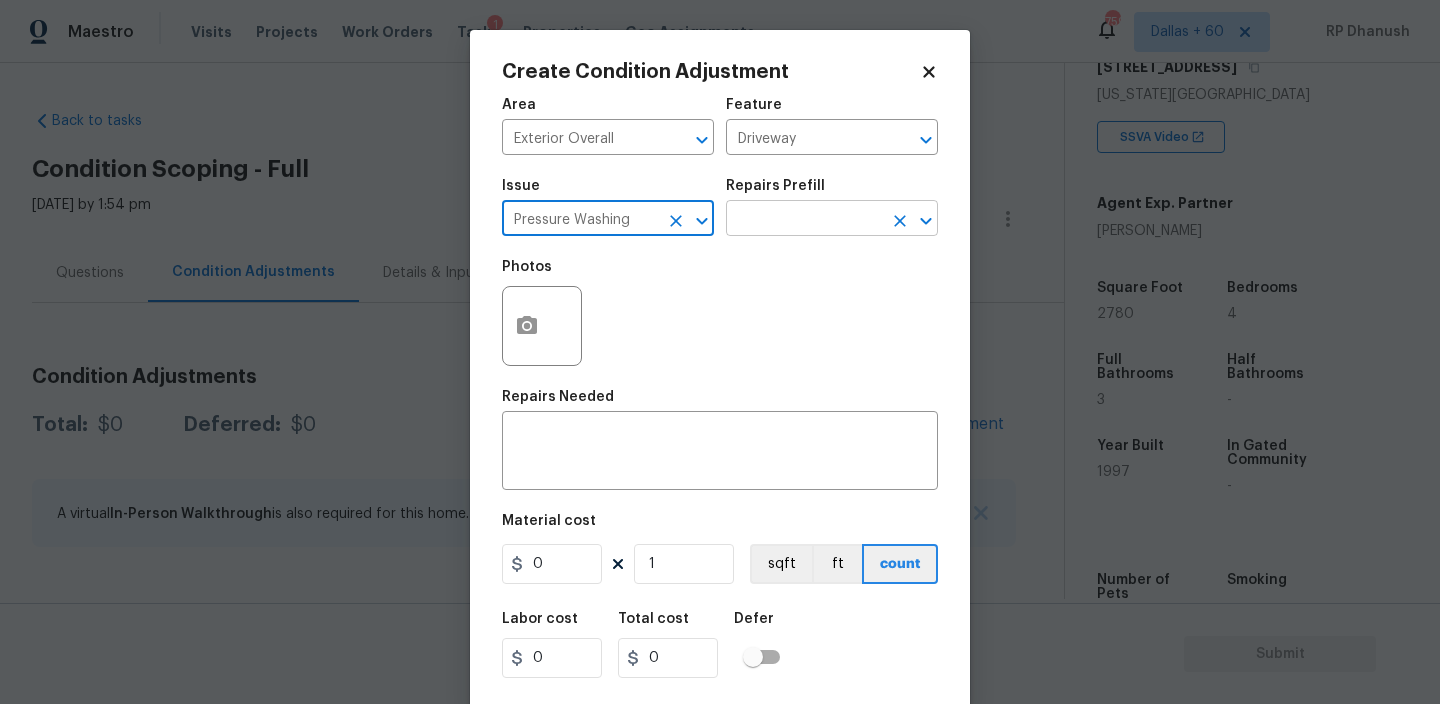 type on "Pressure Washing" 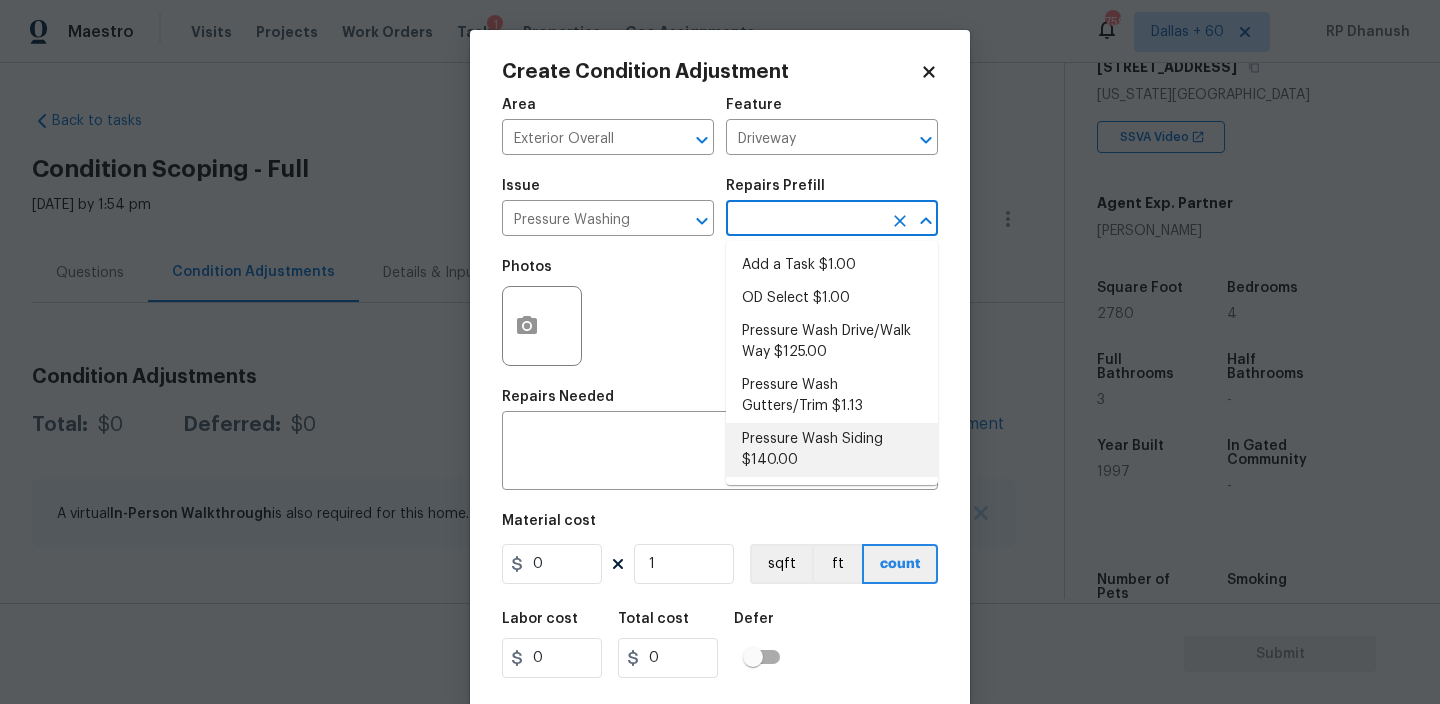 click on "Pressure Wash Siding $140.00" at bounding box center (832, 450) 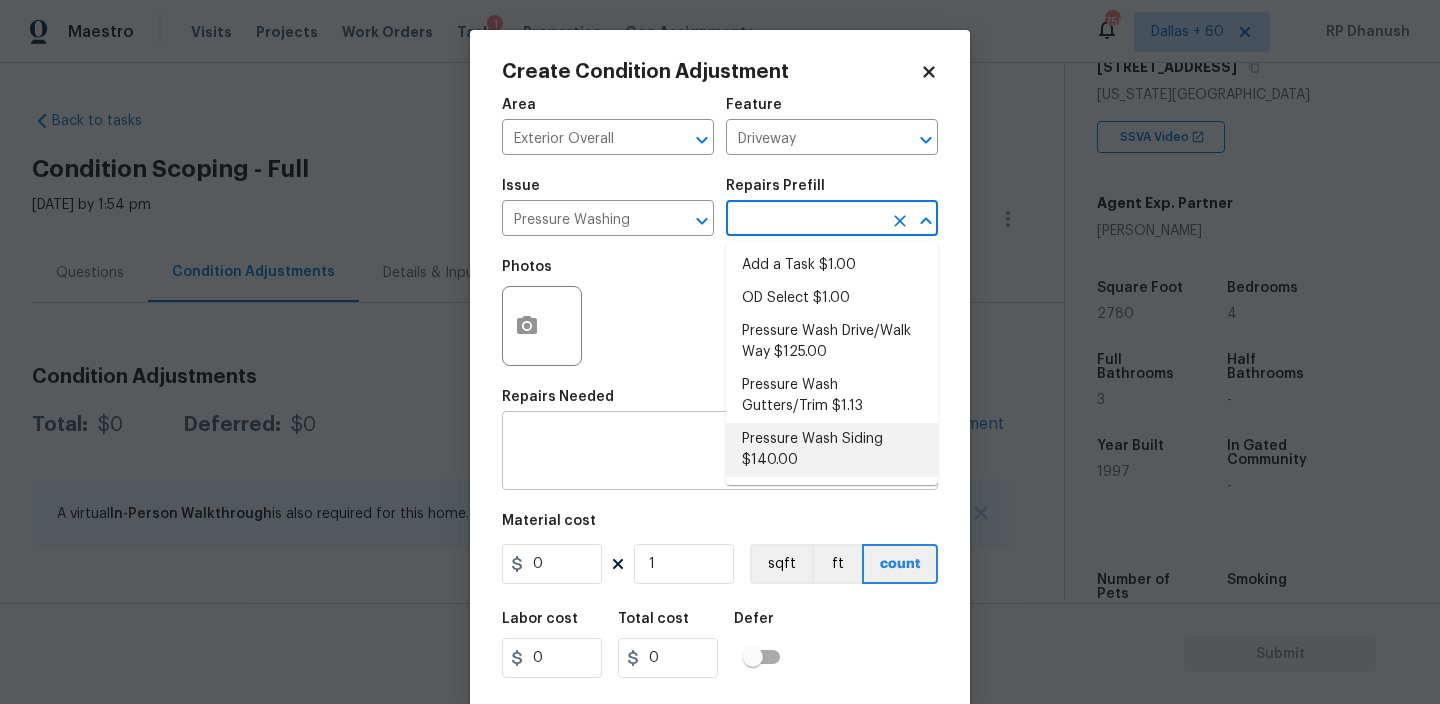 type on "Siding" 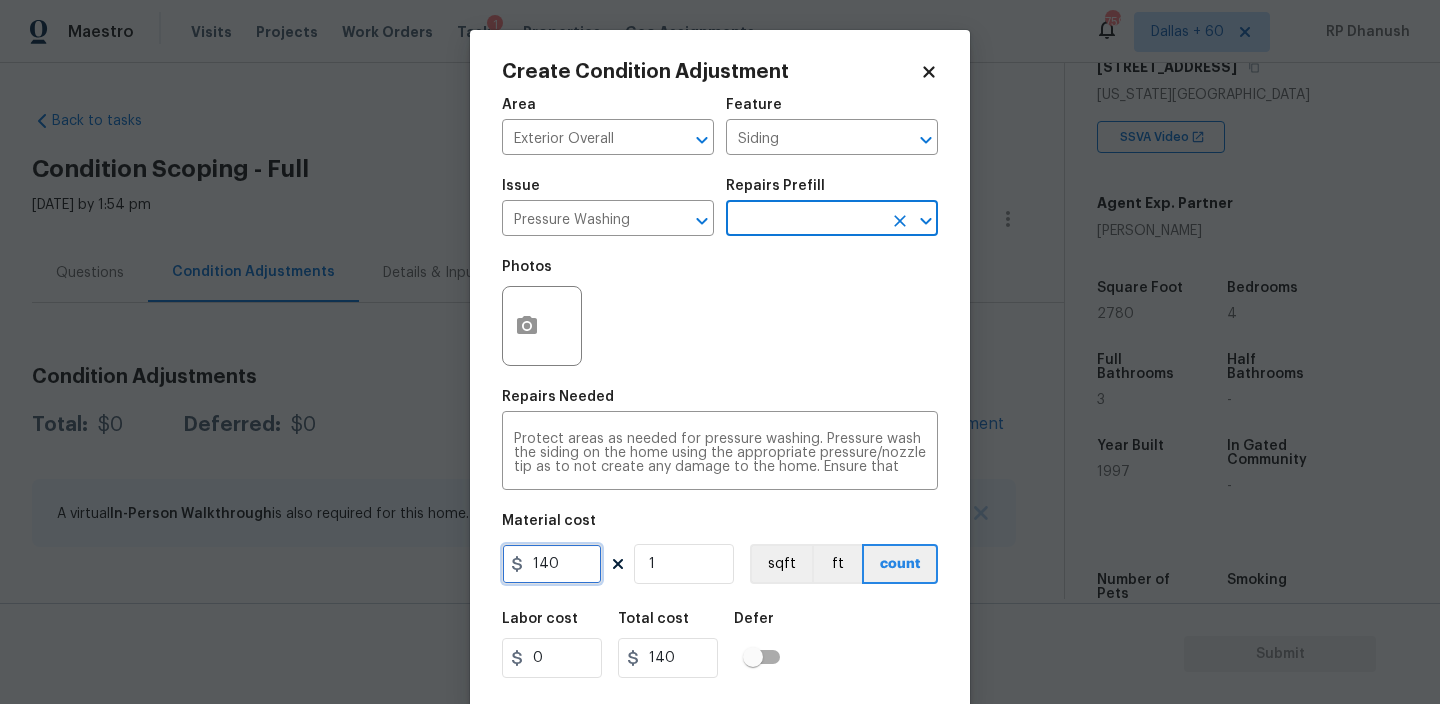 click on "140" at bounding box center [552, 564] 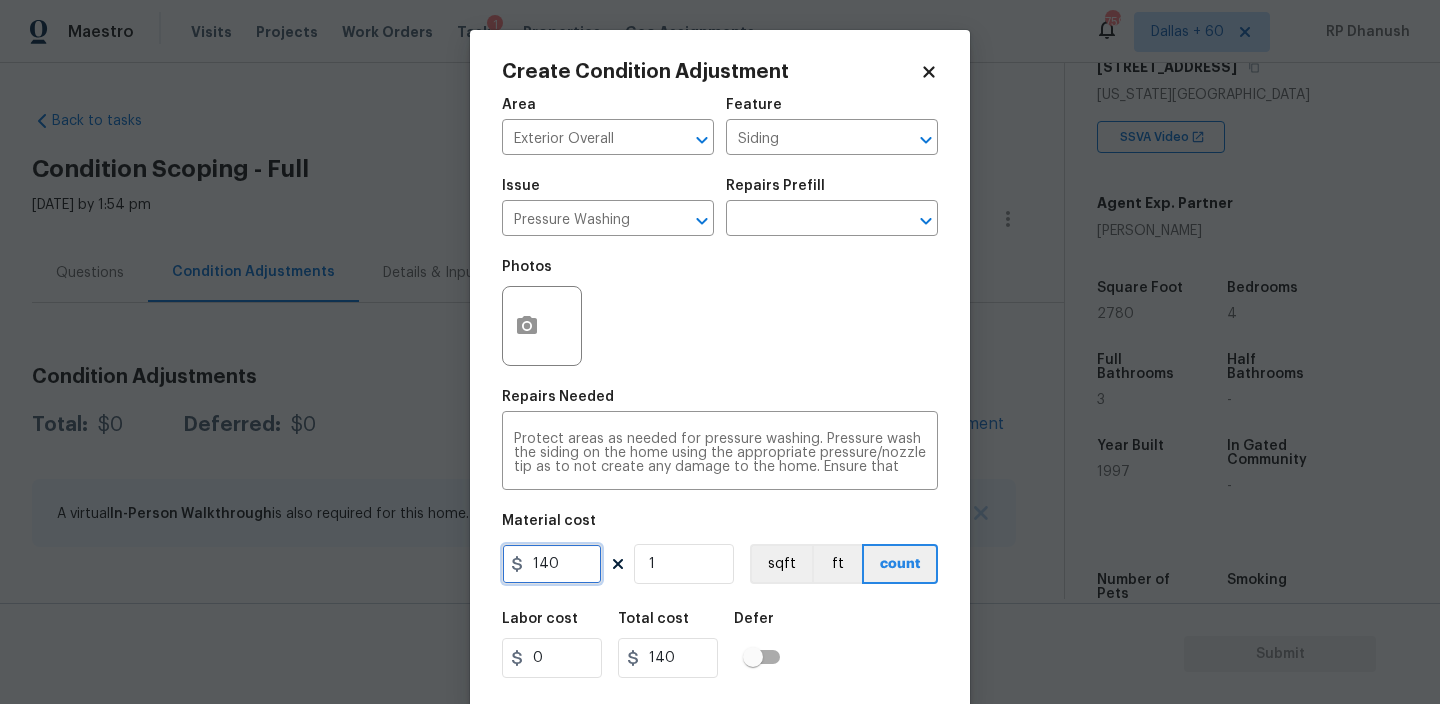 click on "140" at bounding box center (552, 564) 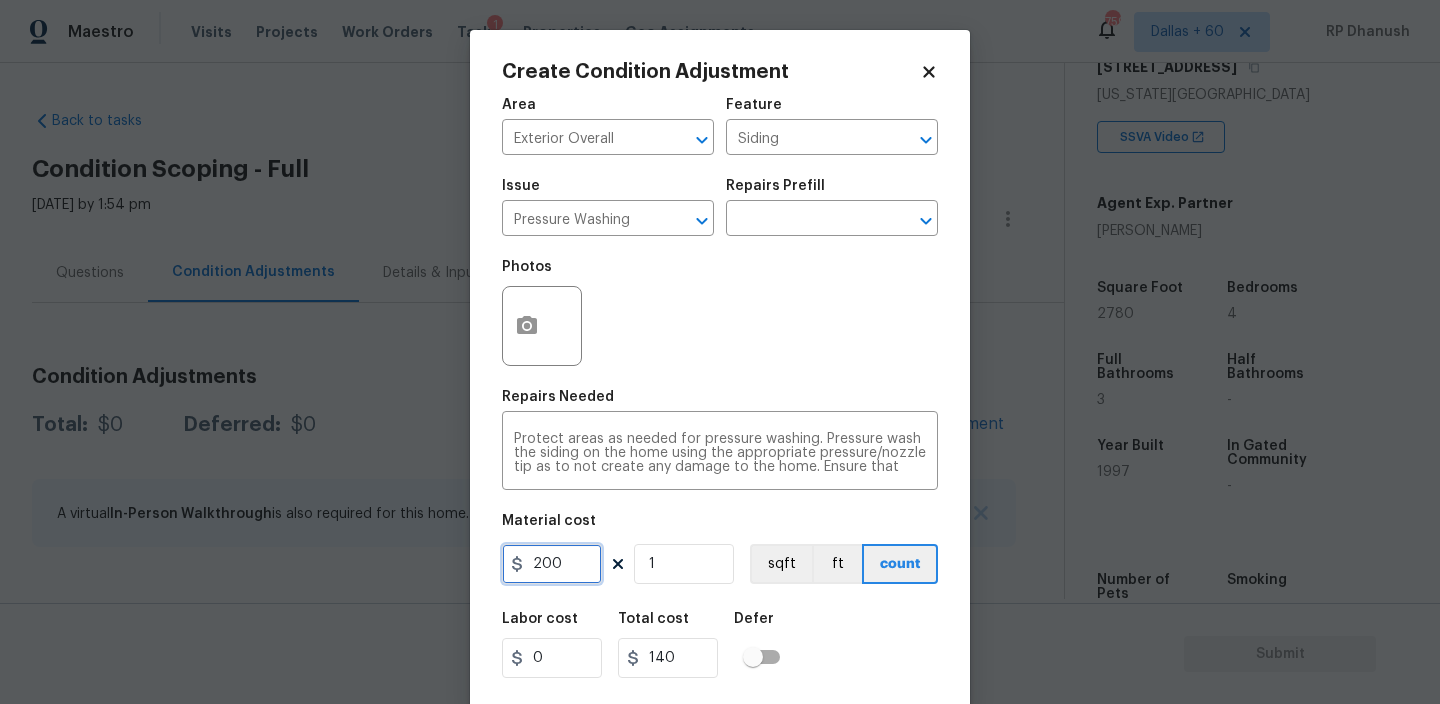 type on "200" 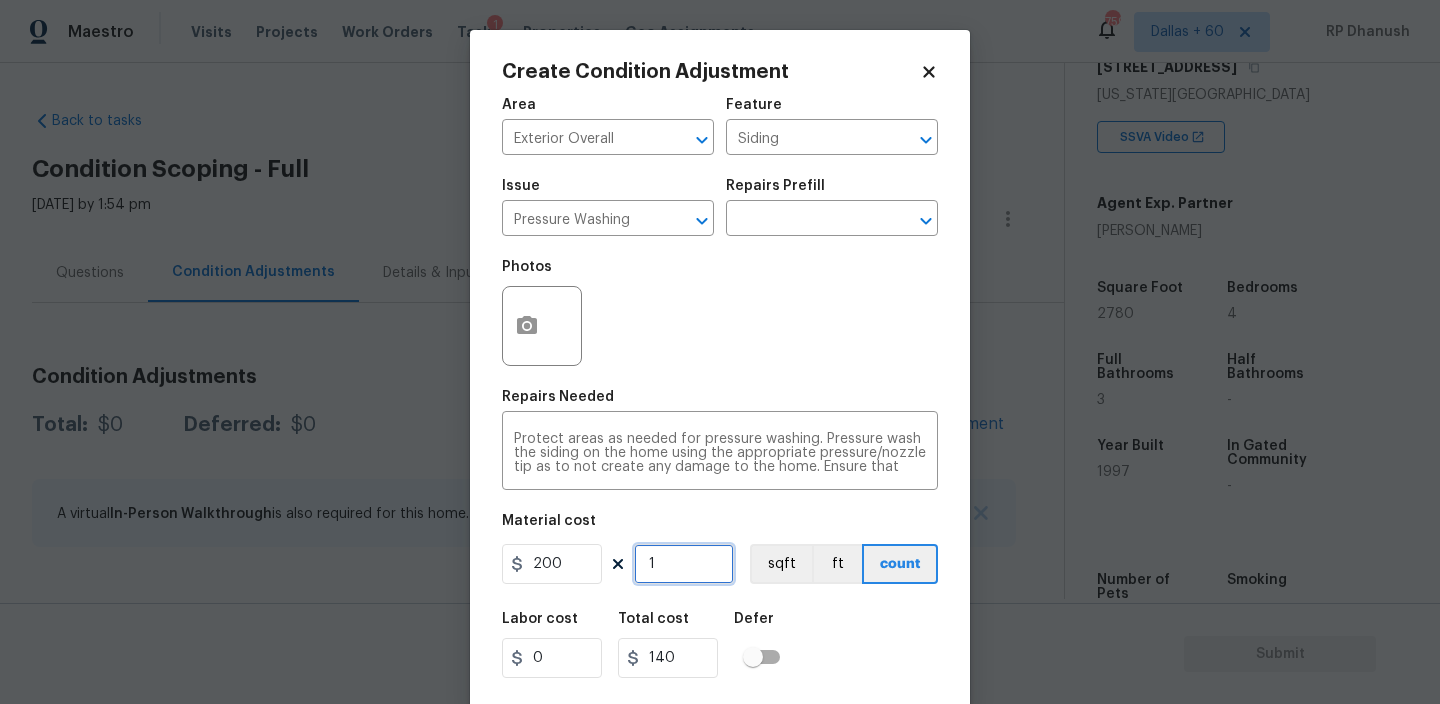 type on "200" 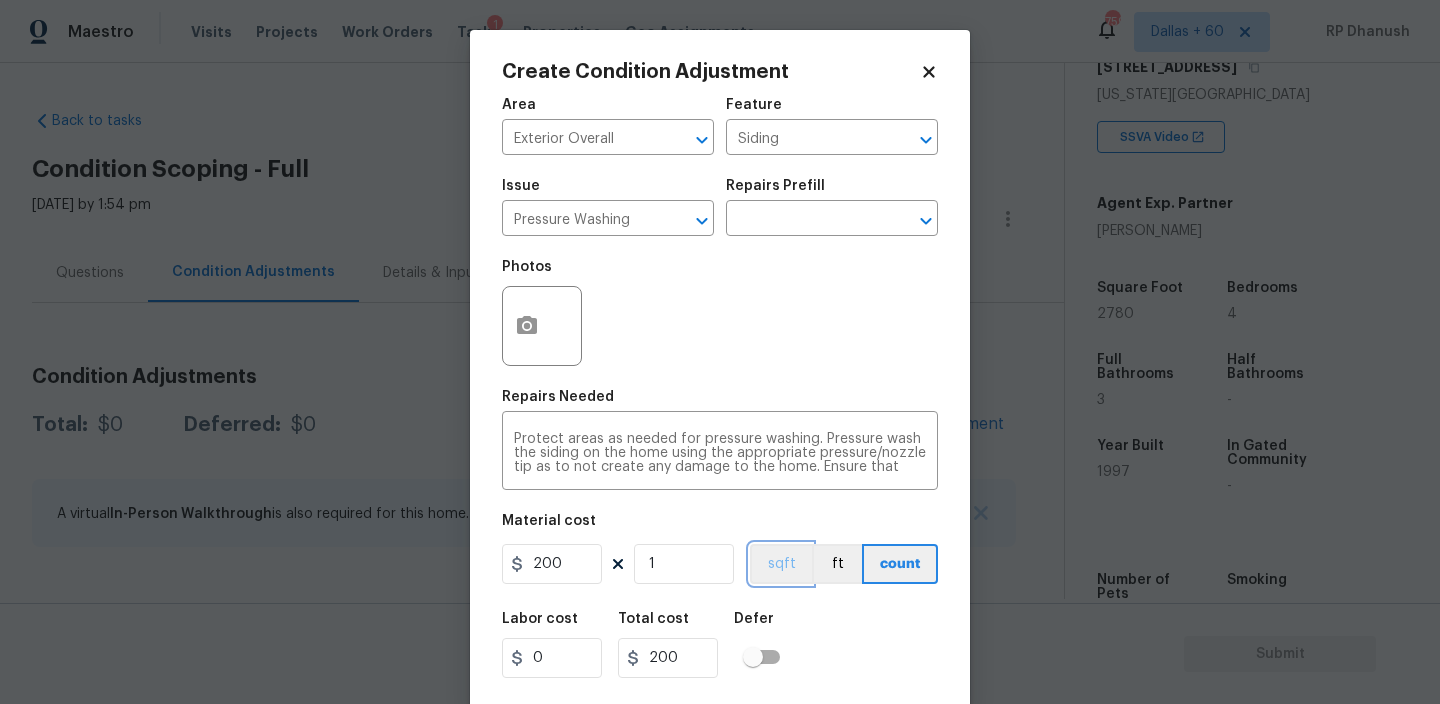 type 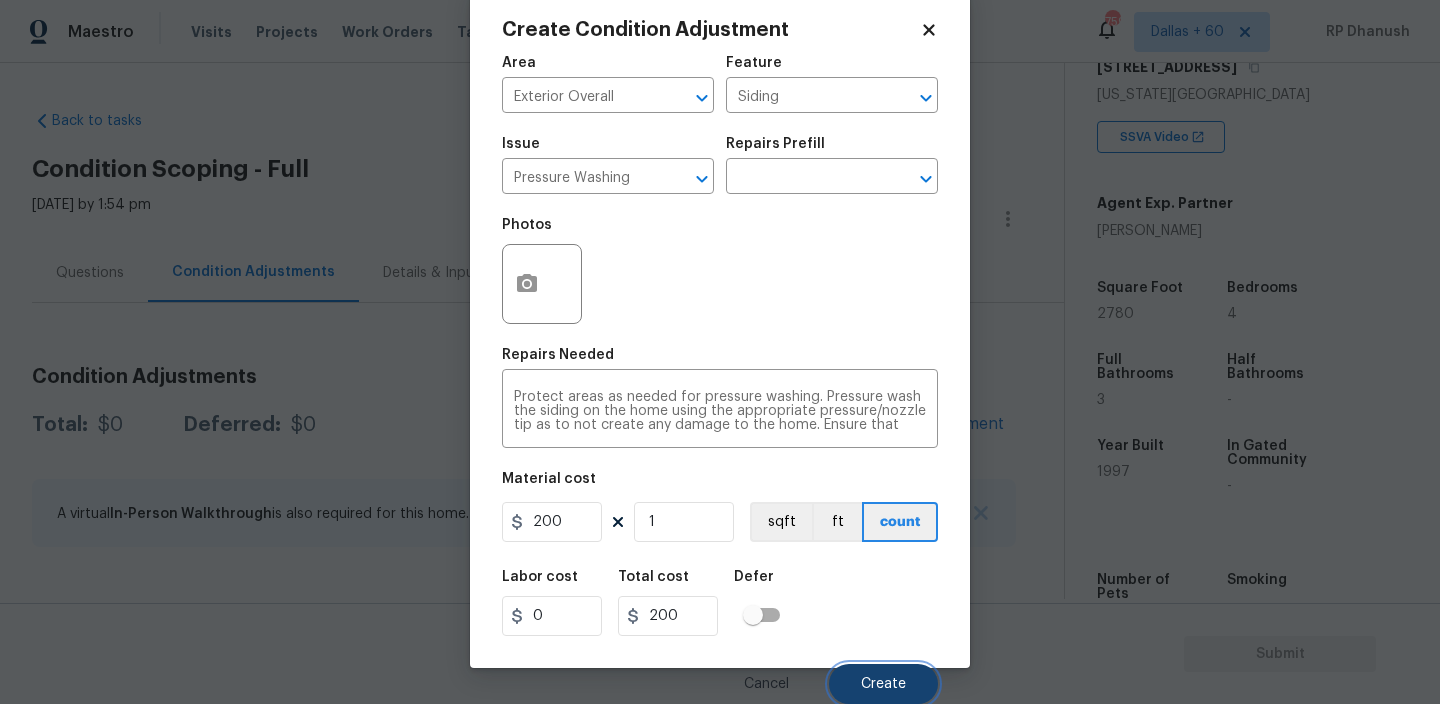 click on "Create" at bounding box center [883, 684] 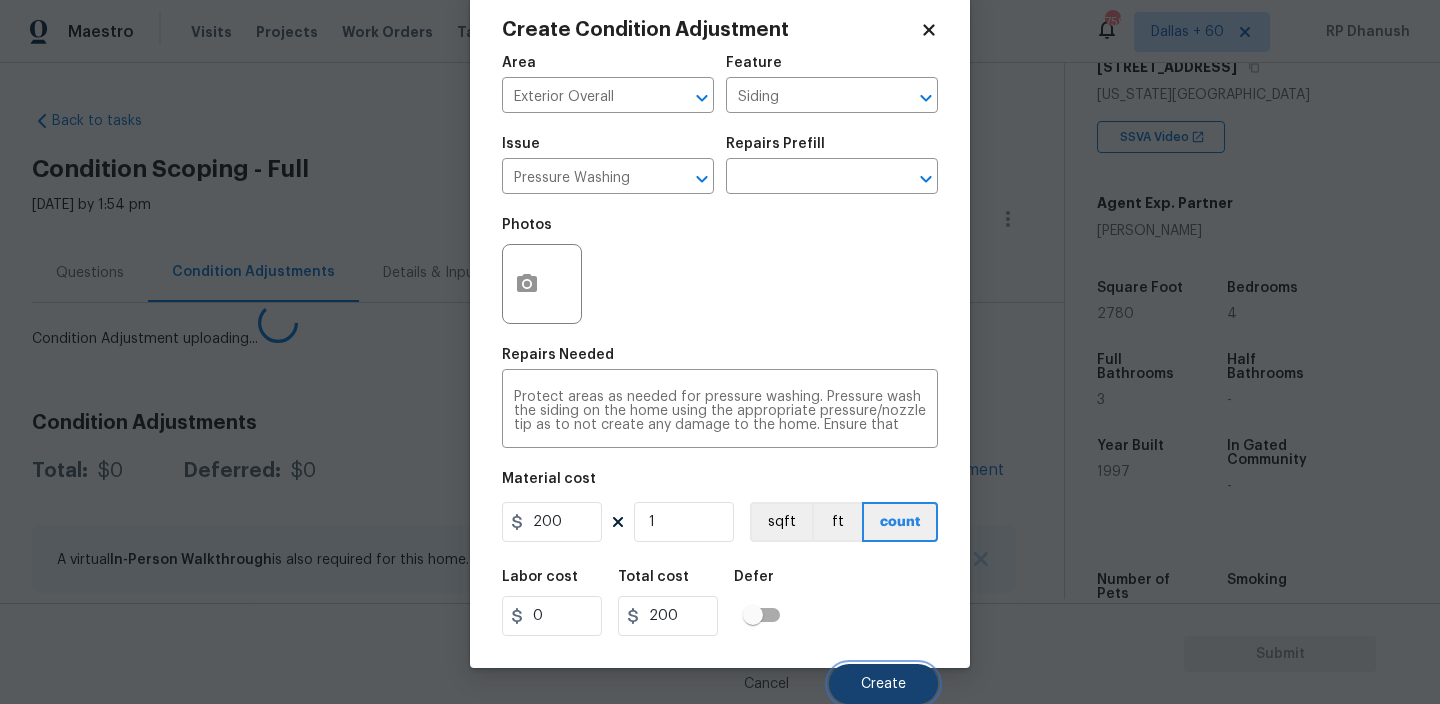 scroll, scrollTop: 36, scrollLeft: 0, axis: vertical 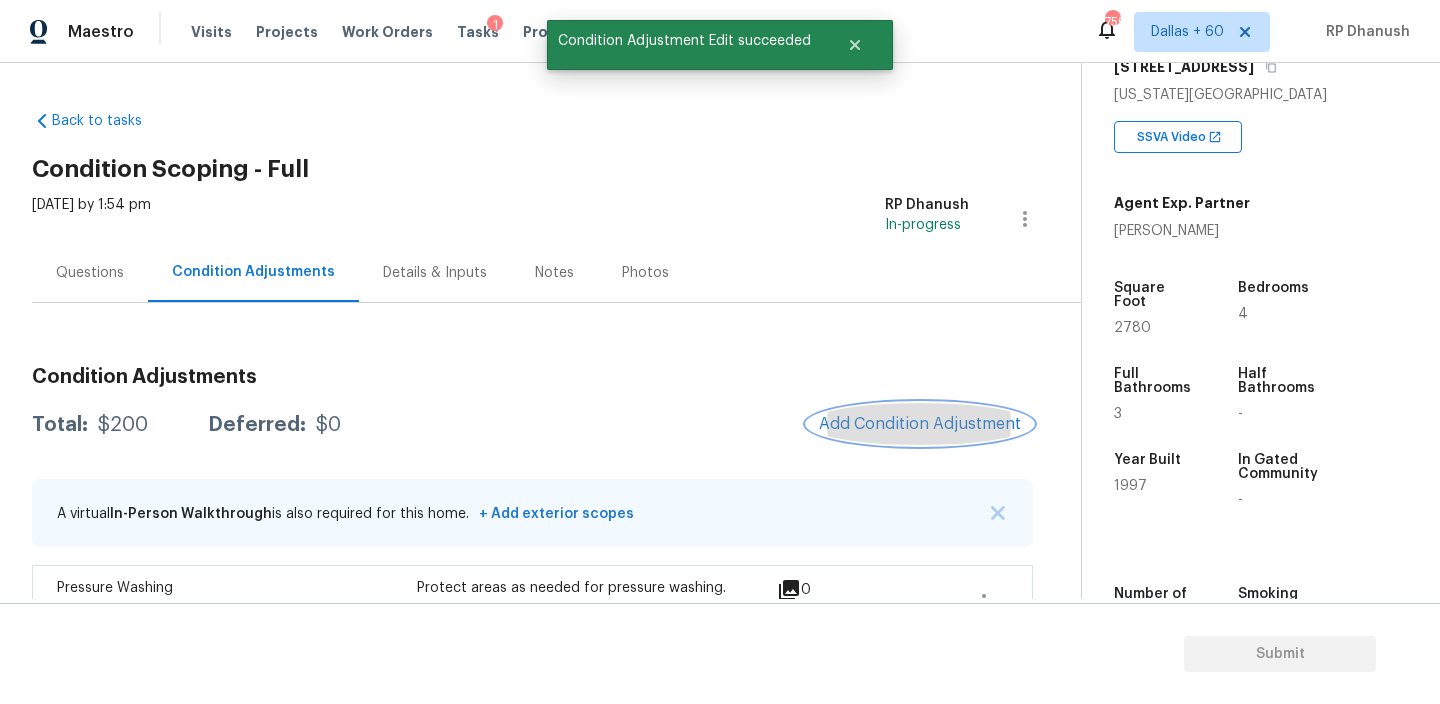 click on "Add Condition Adjustment" at bounding box center (920, 424) 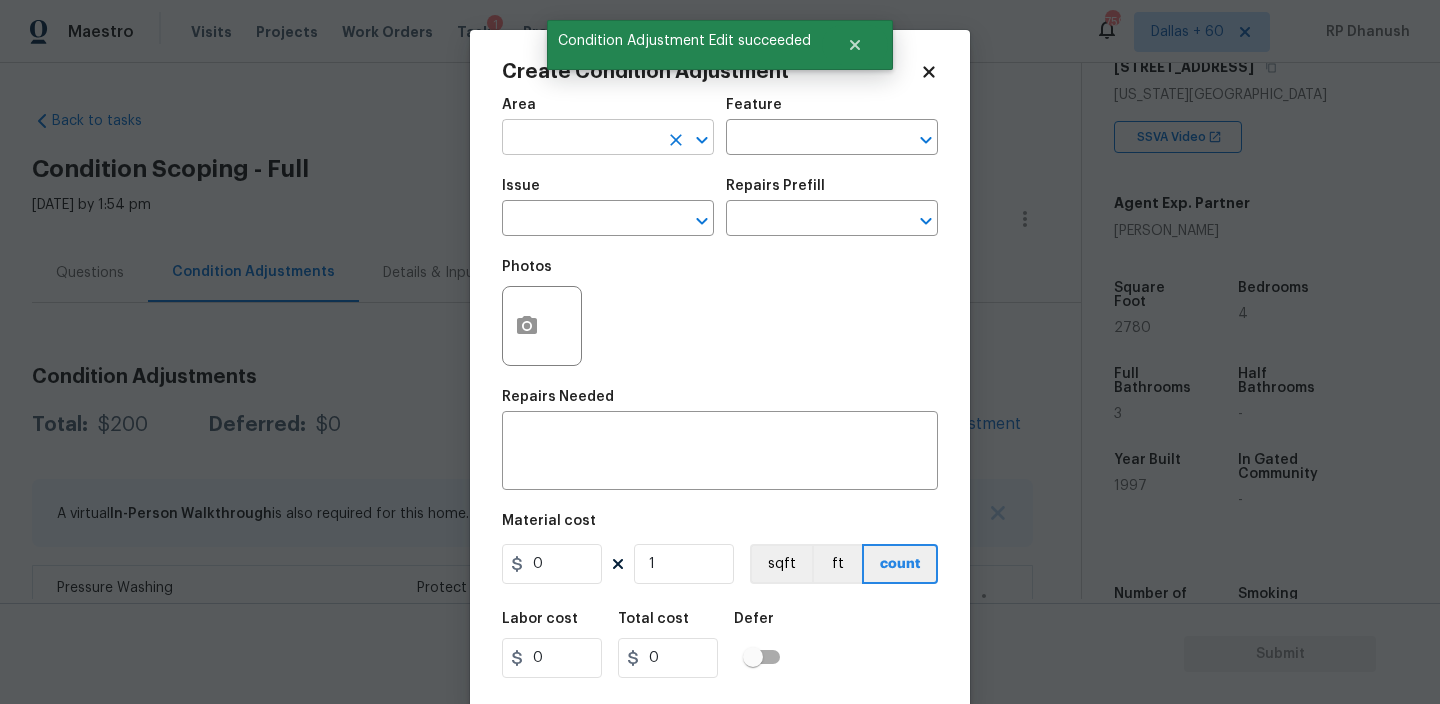 click at bounding box center [580, 139] 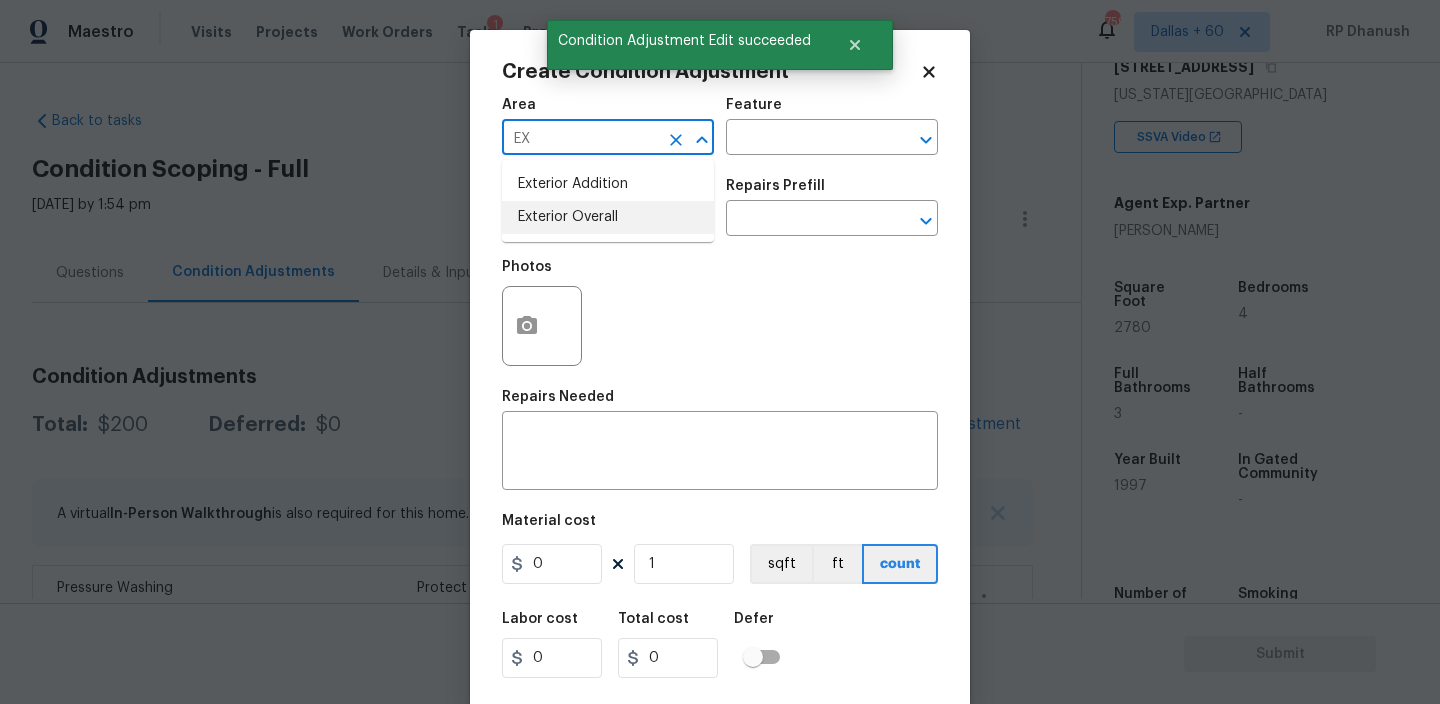 click on "Exterior Overall" at bounding box center [608, 217] 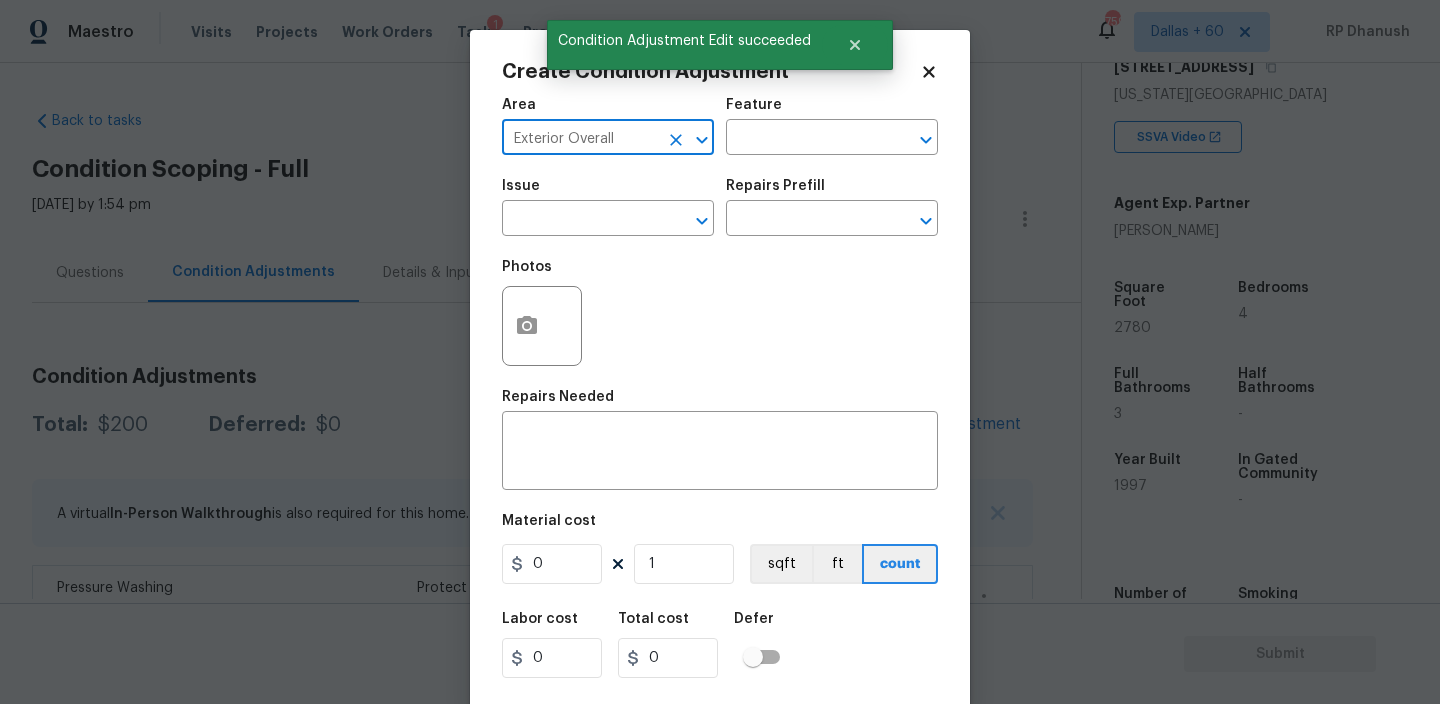 type on "Exterior Overall" 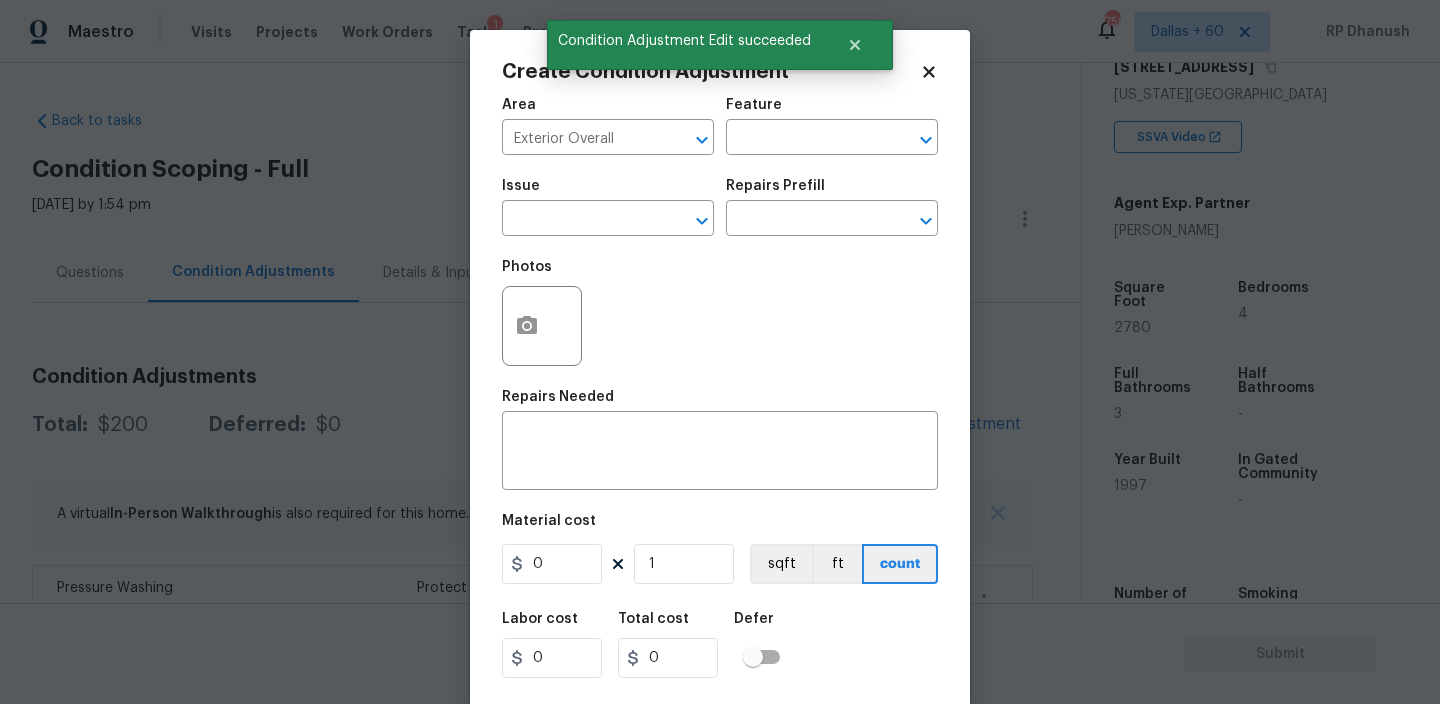 click on "Area Exterior Overall ​ Feature ​" at bounding box center (720, 126) 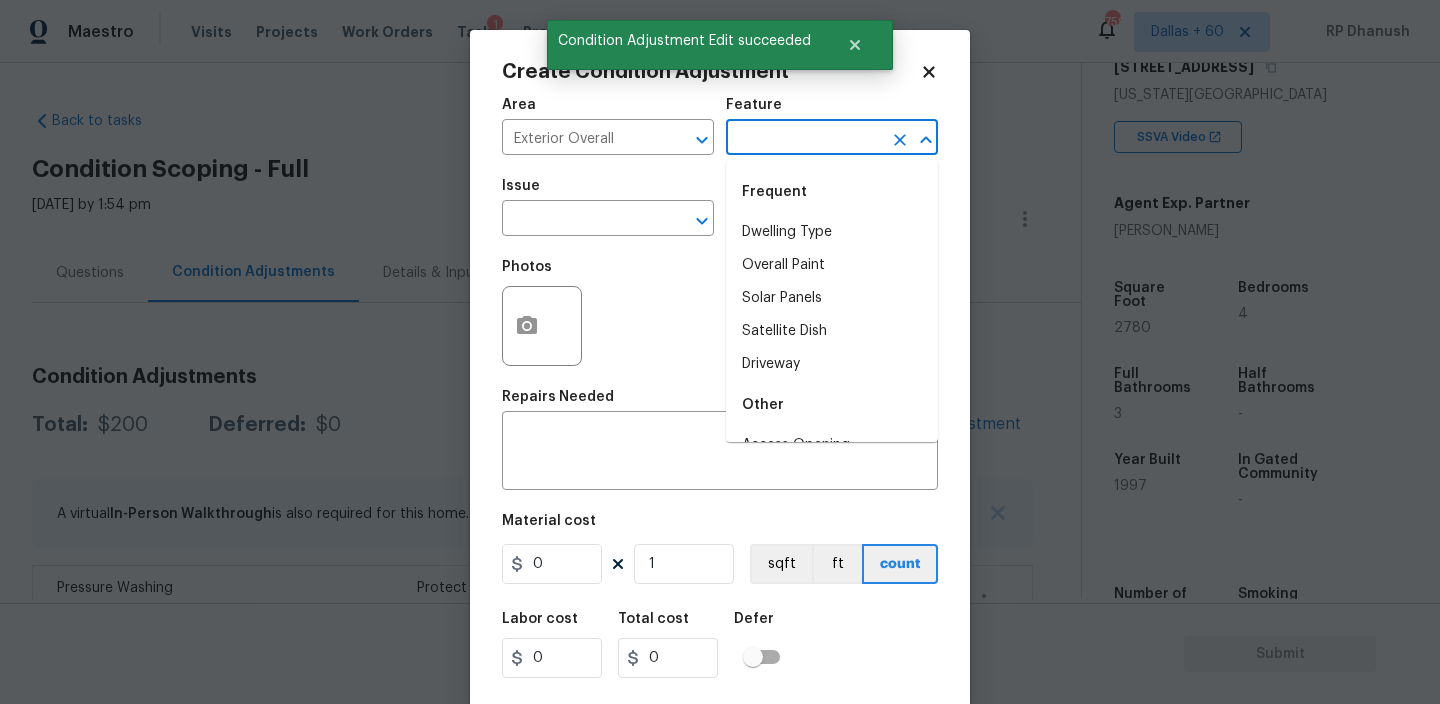 click at bounding box center [804, 139] 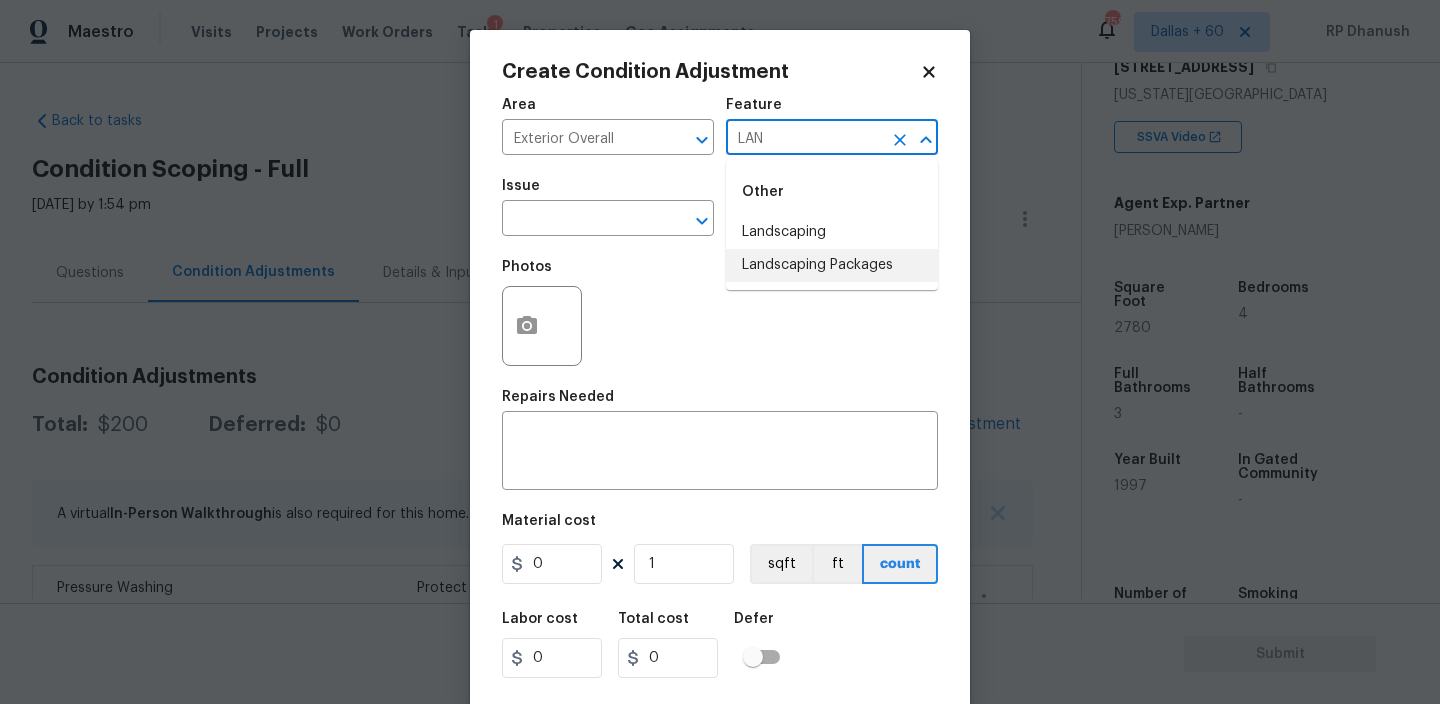 click on "Landscaping Packages" at bounding box center (832, 265) 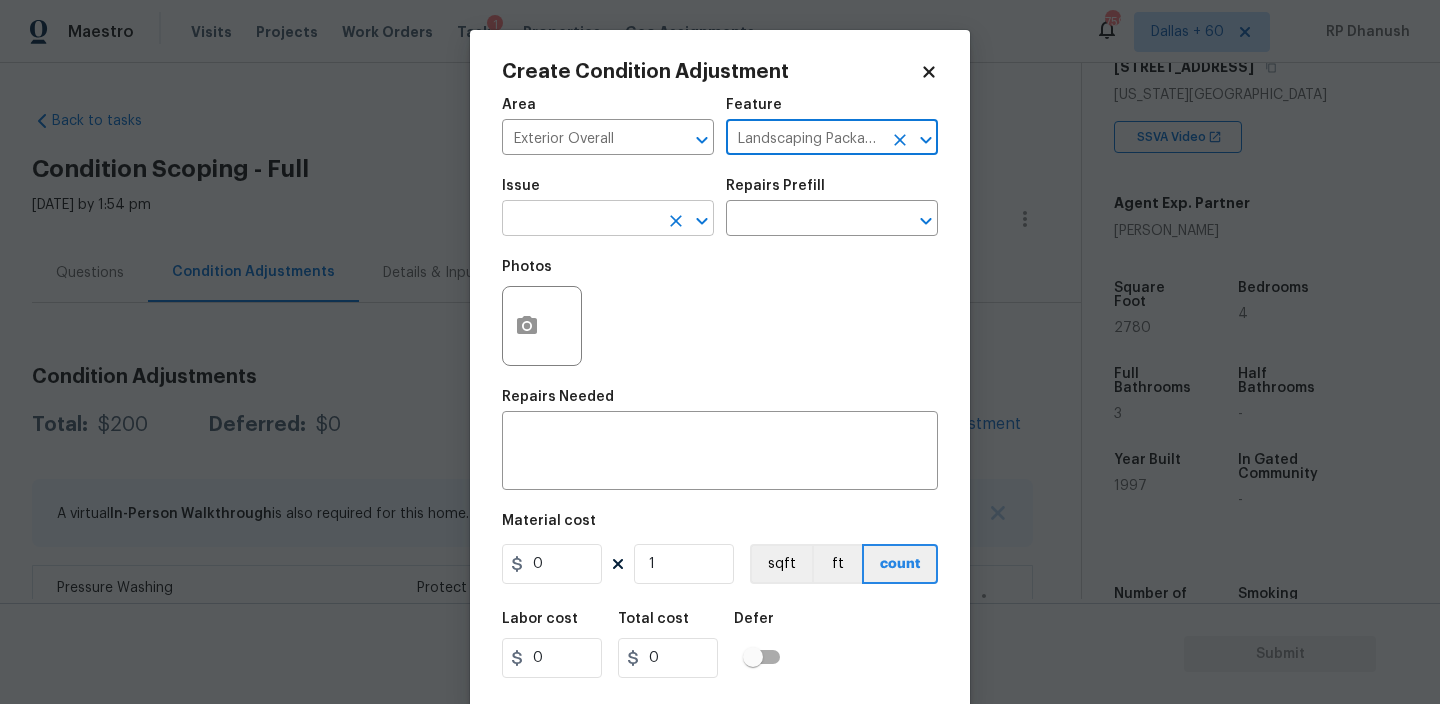type on "Landscaping Packages" 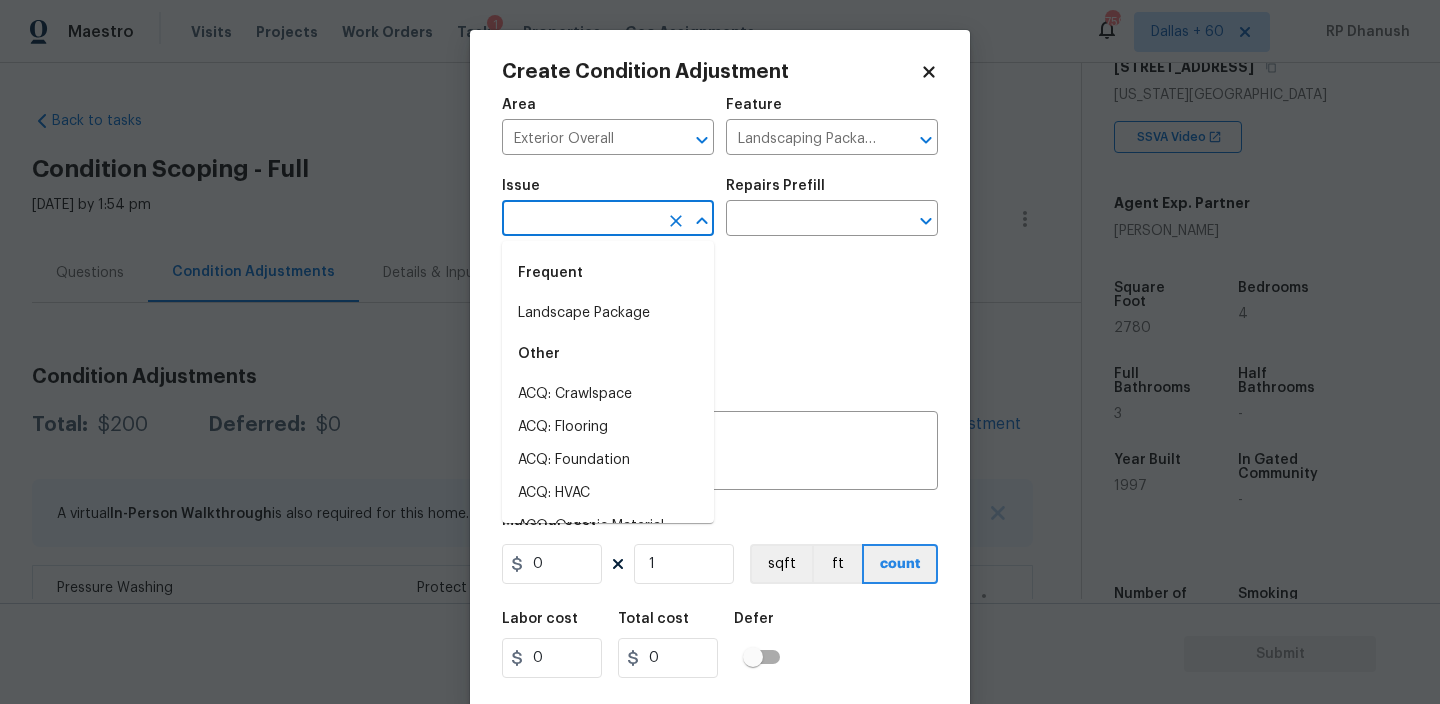 click on "Landscape Package" at bounding box center [608, 313] 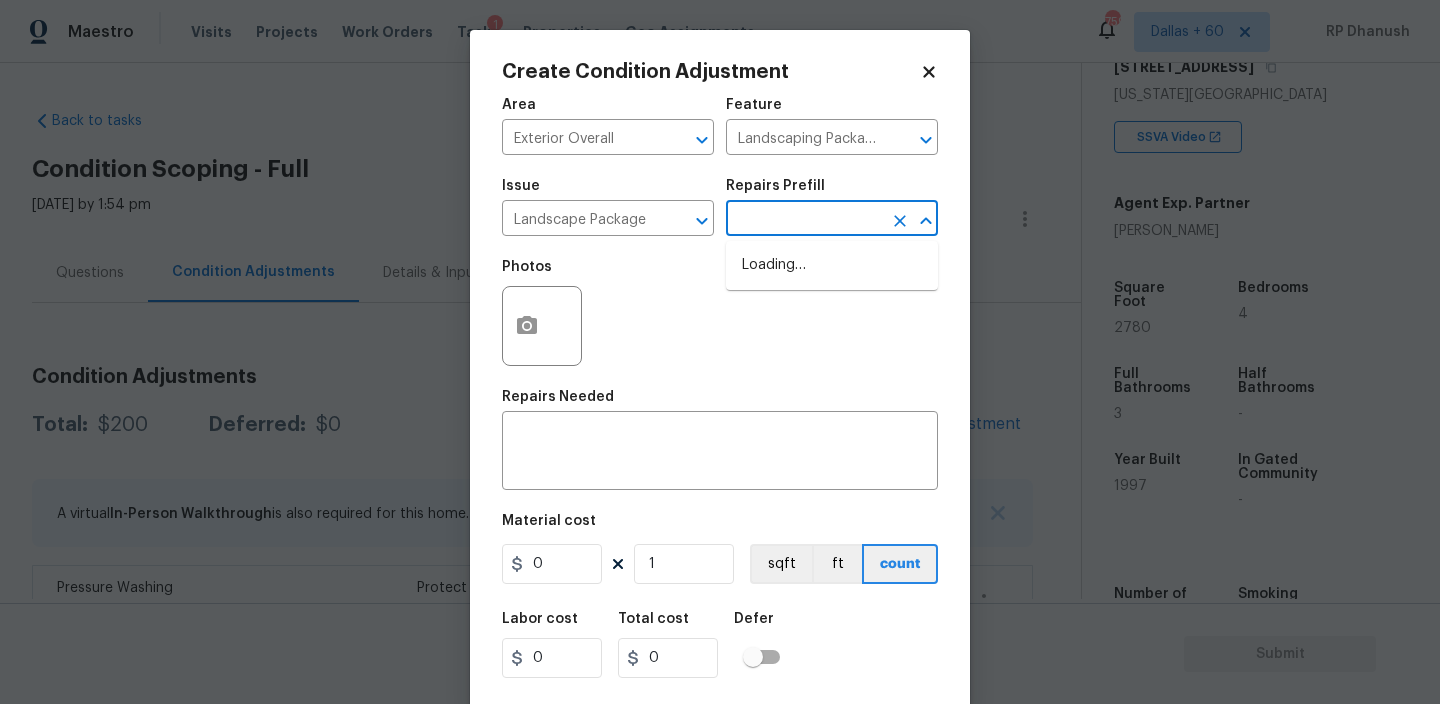click at bounding box center [804, 220] 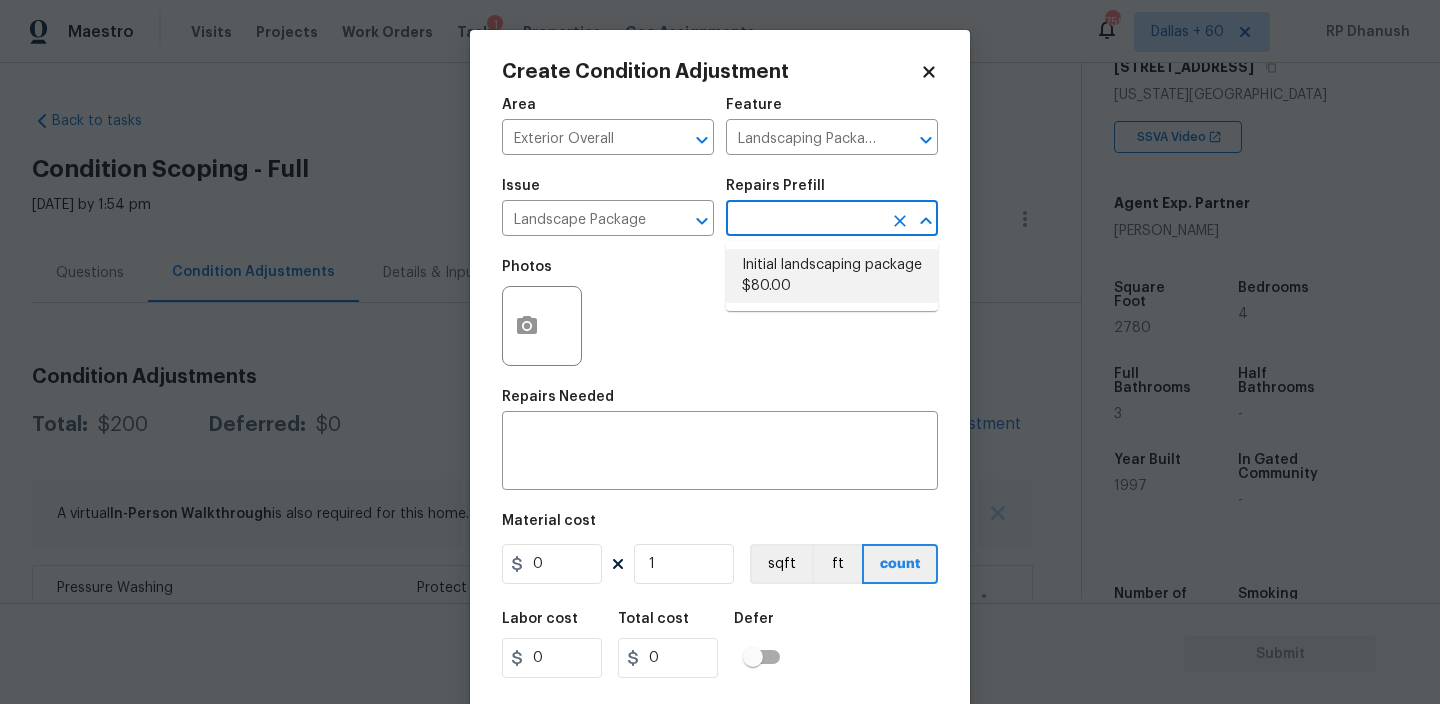 click on "Initial landscaping package $80.00" at bounding box center [832, 276] 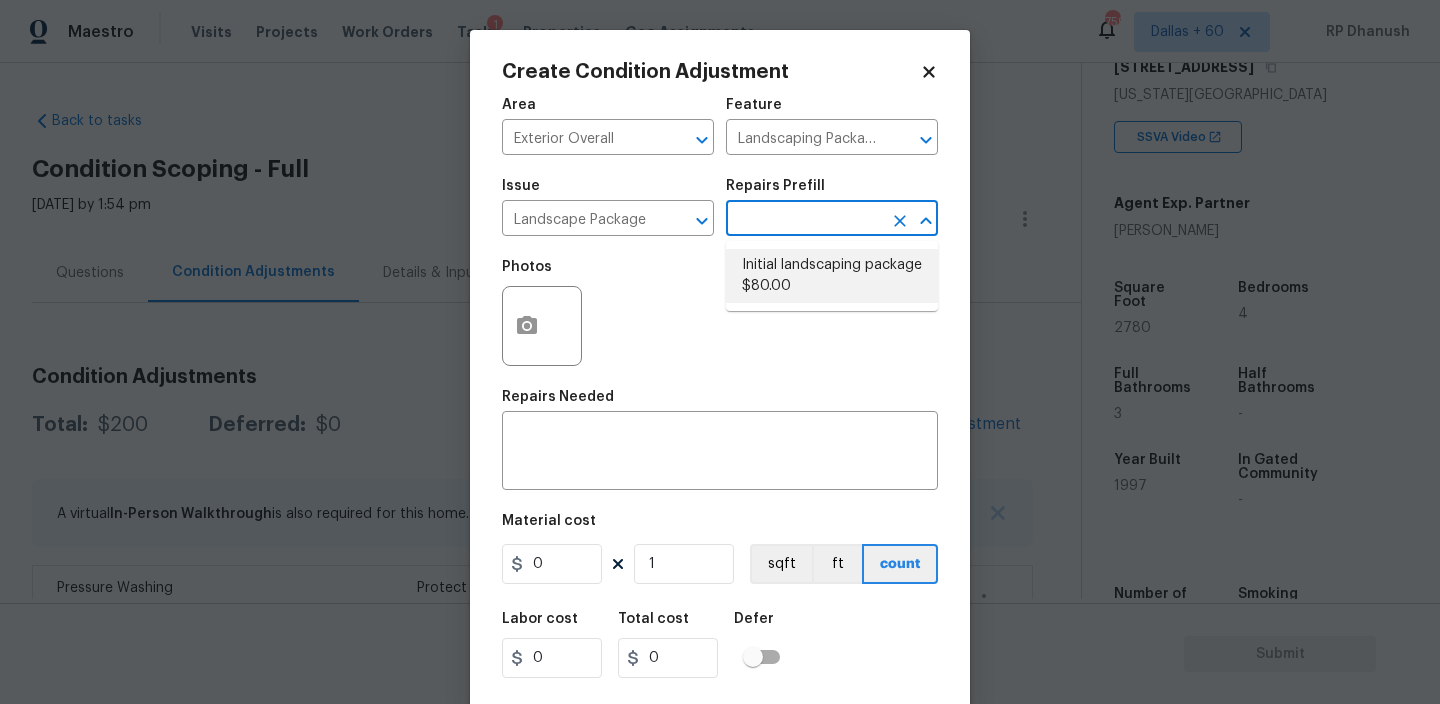 type 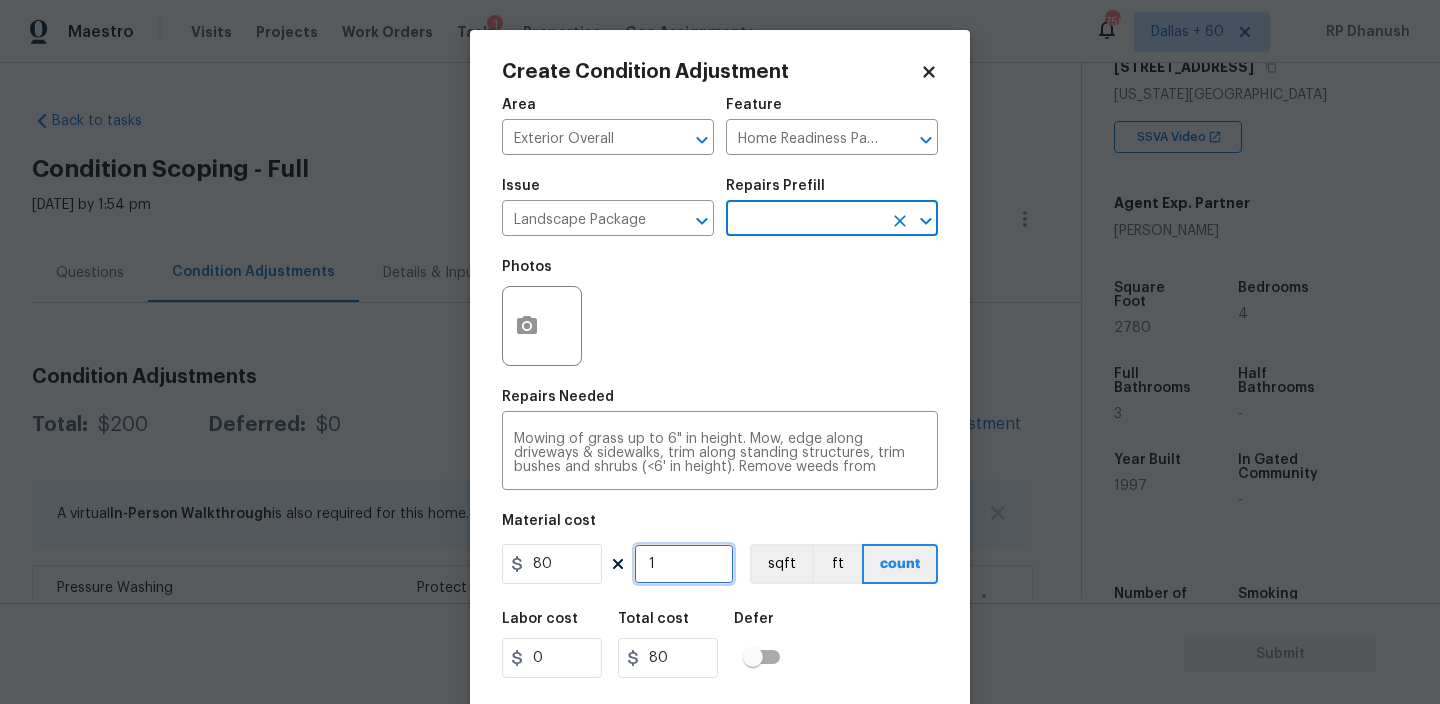 click on "1" at bounding box center (684, 564) 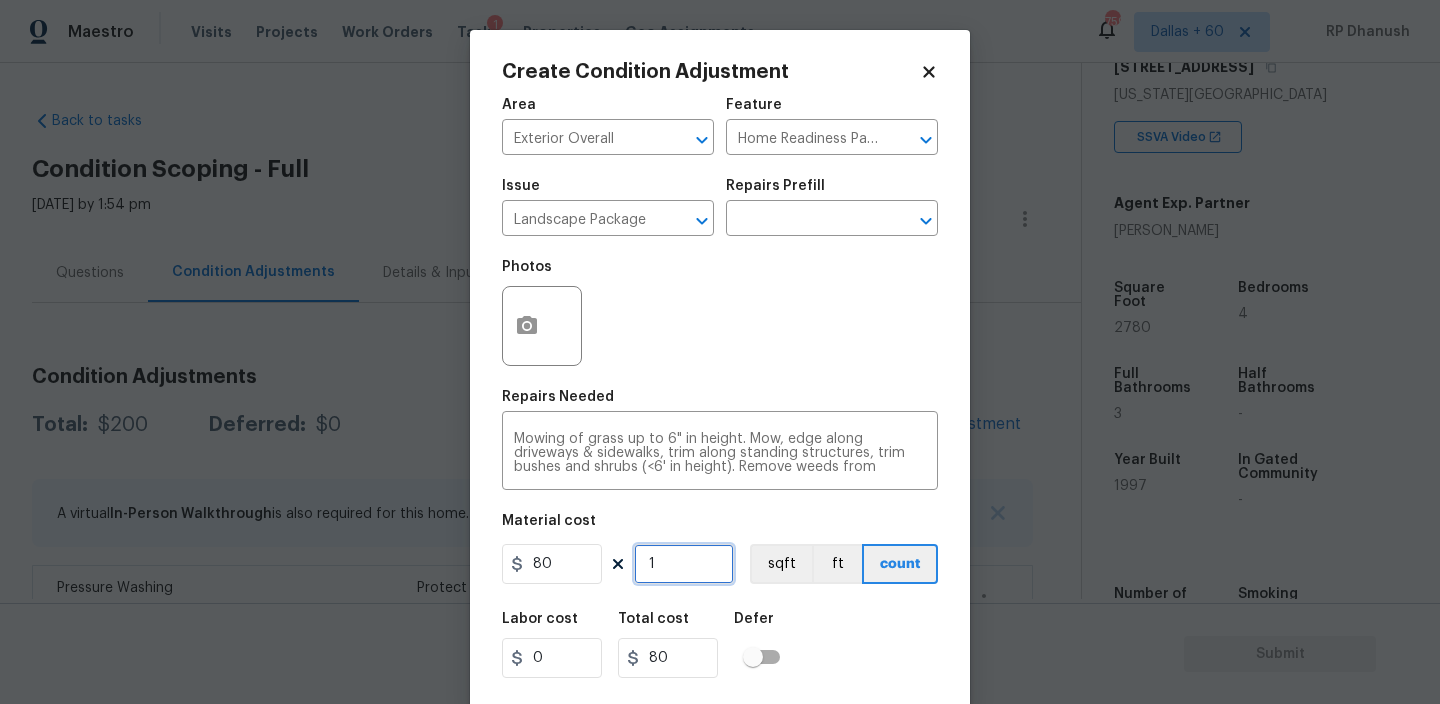 type on "0" 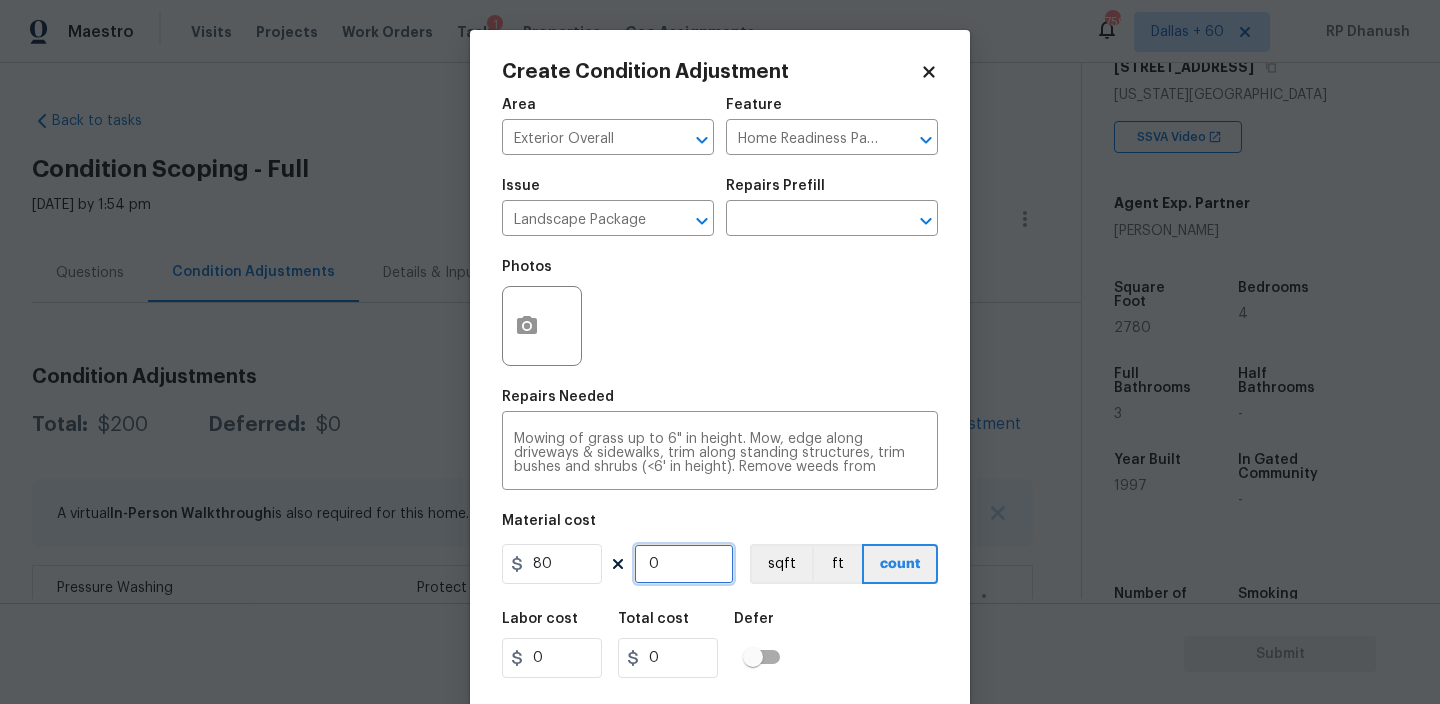 type on "4" 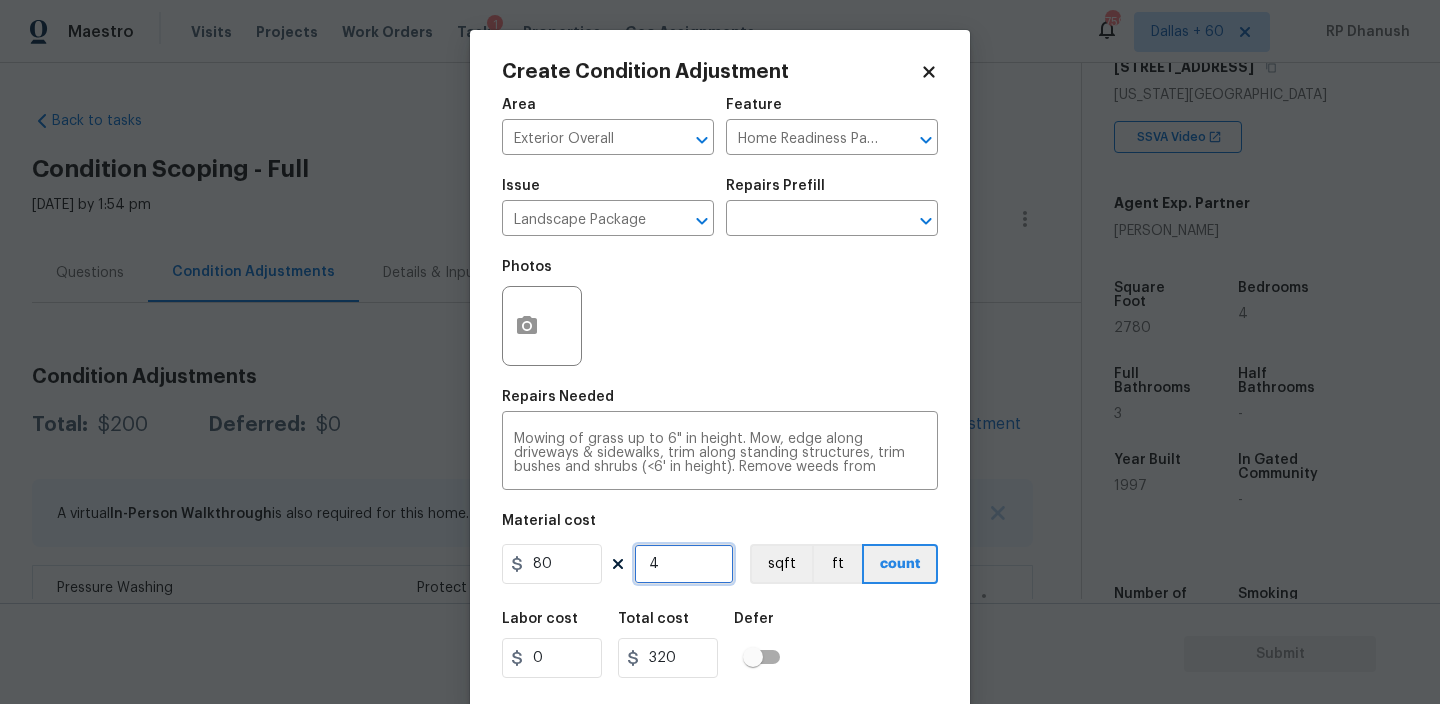 type on "4" 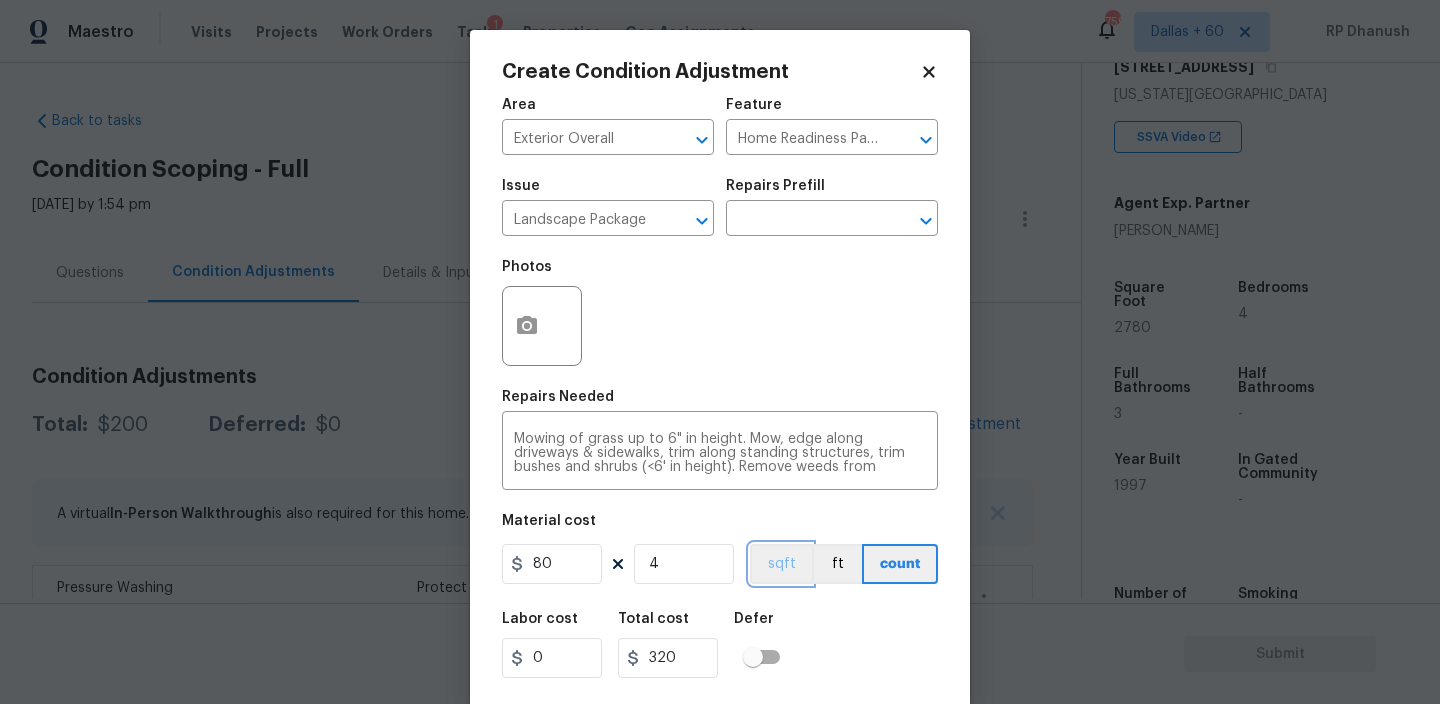 type 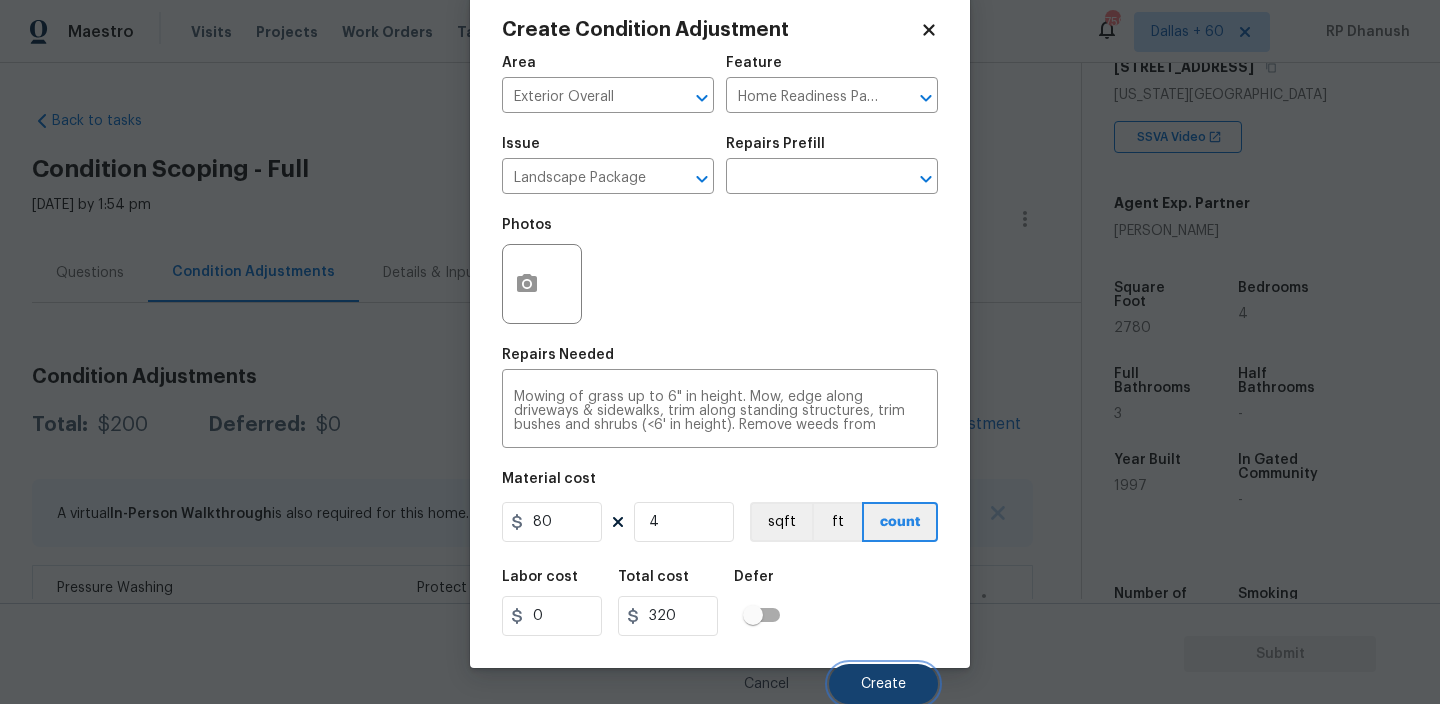click on "Create" at bounding box center [883, 684] 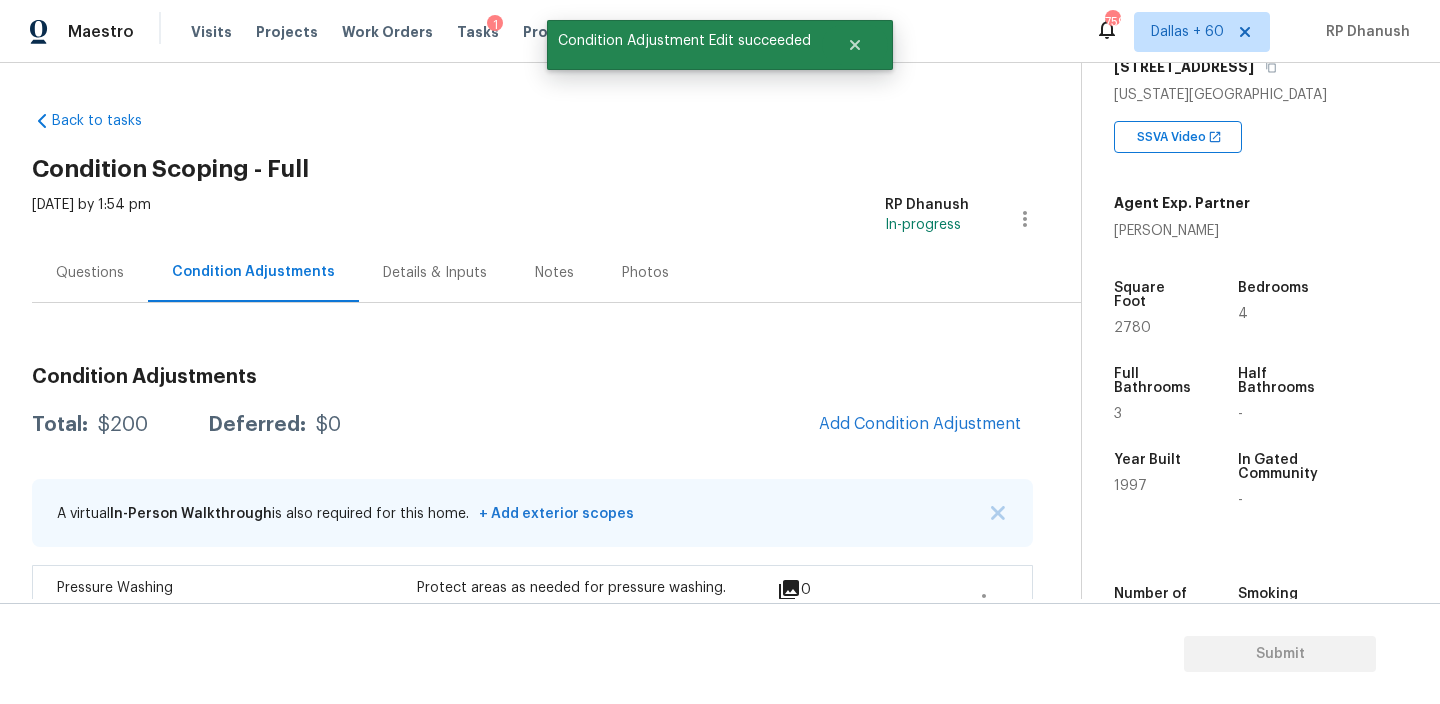 scroll, scrollTop: 36, scrollLeft: 0, axis: vertical 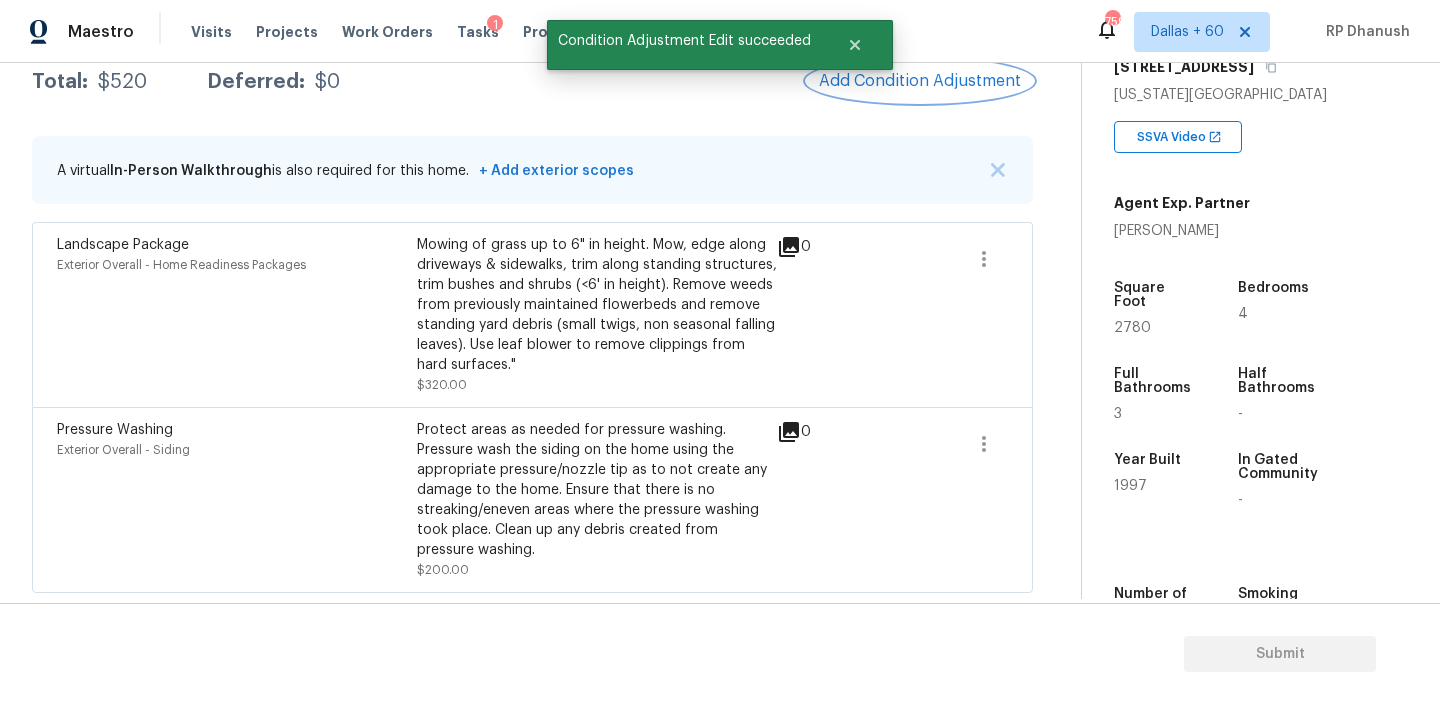 click on "Add Condition Adjustment" at bounding box center (920, 81) 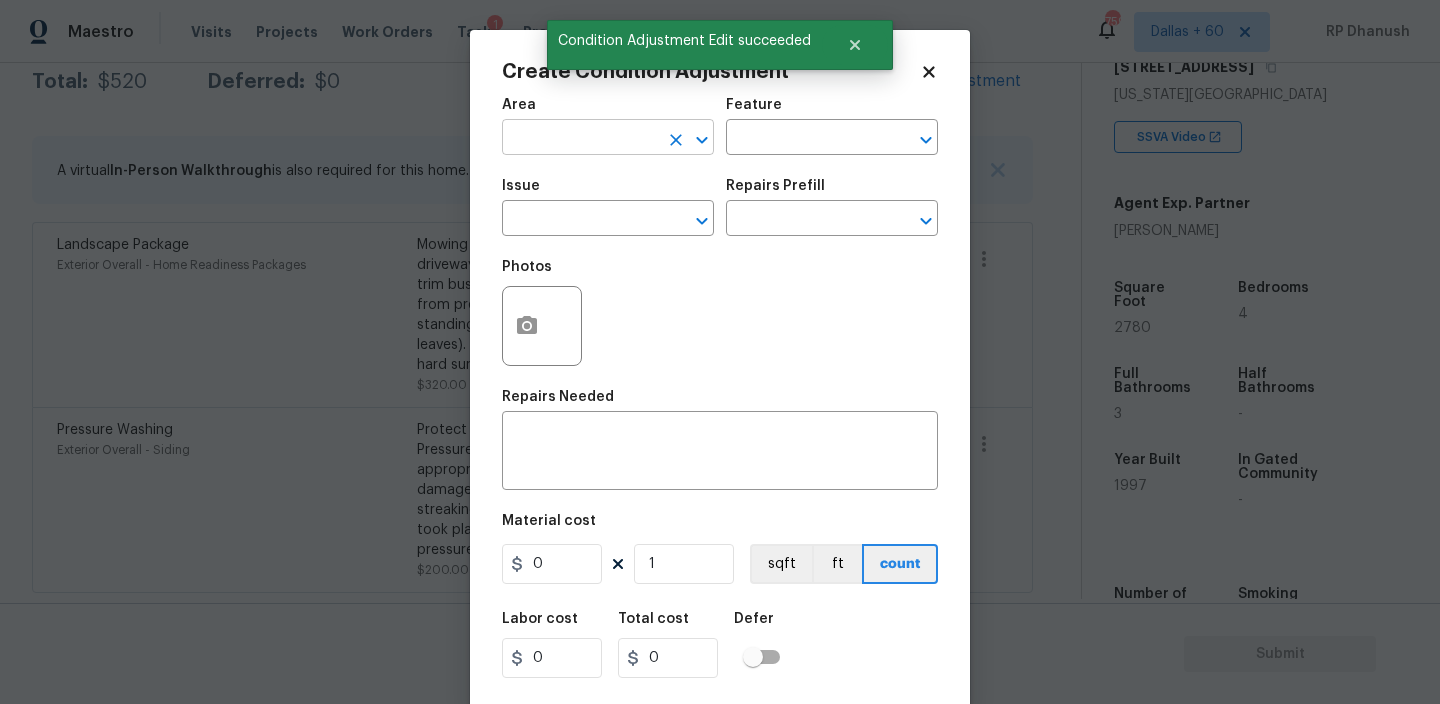 click at bounding box center (580, 139) 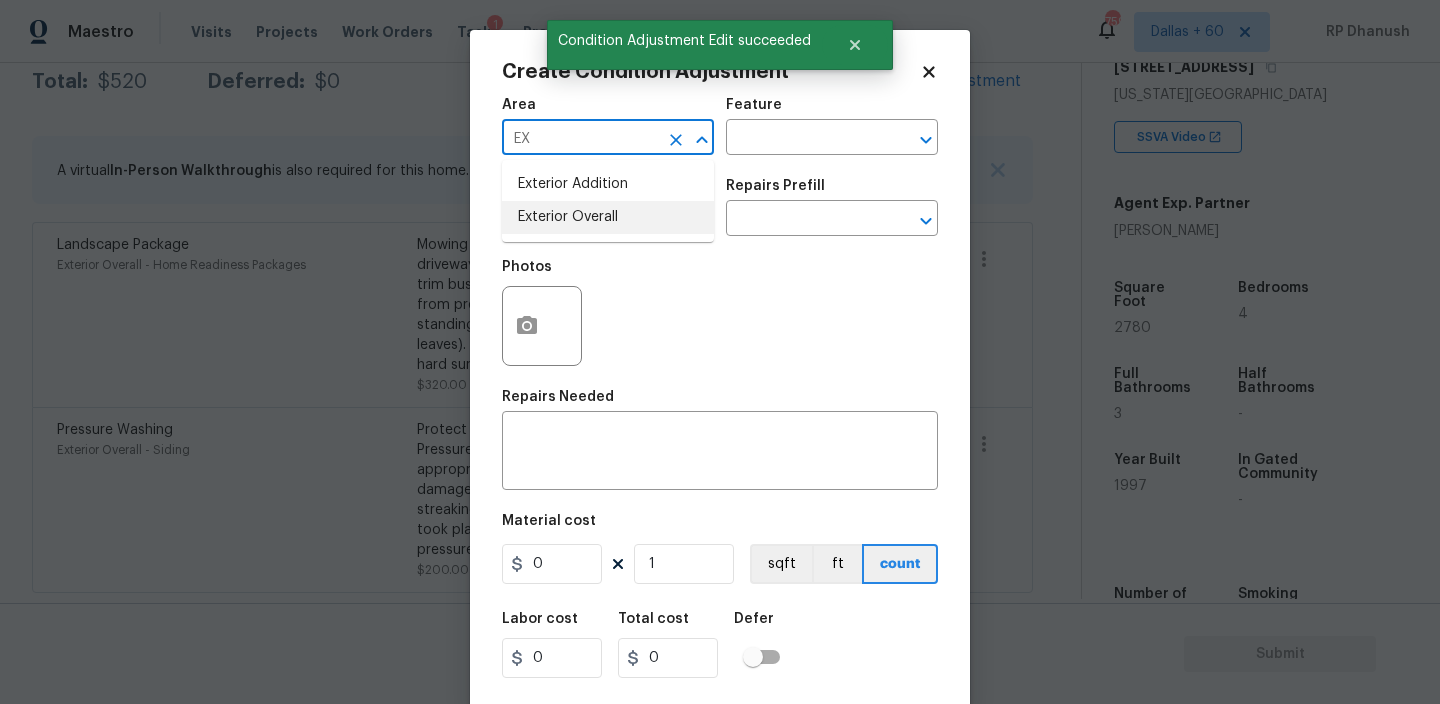 click on "Exterior Overall" at bounding box center [608, 217] 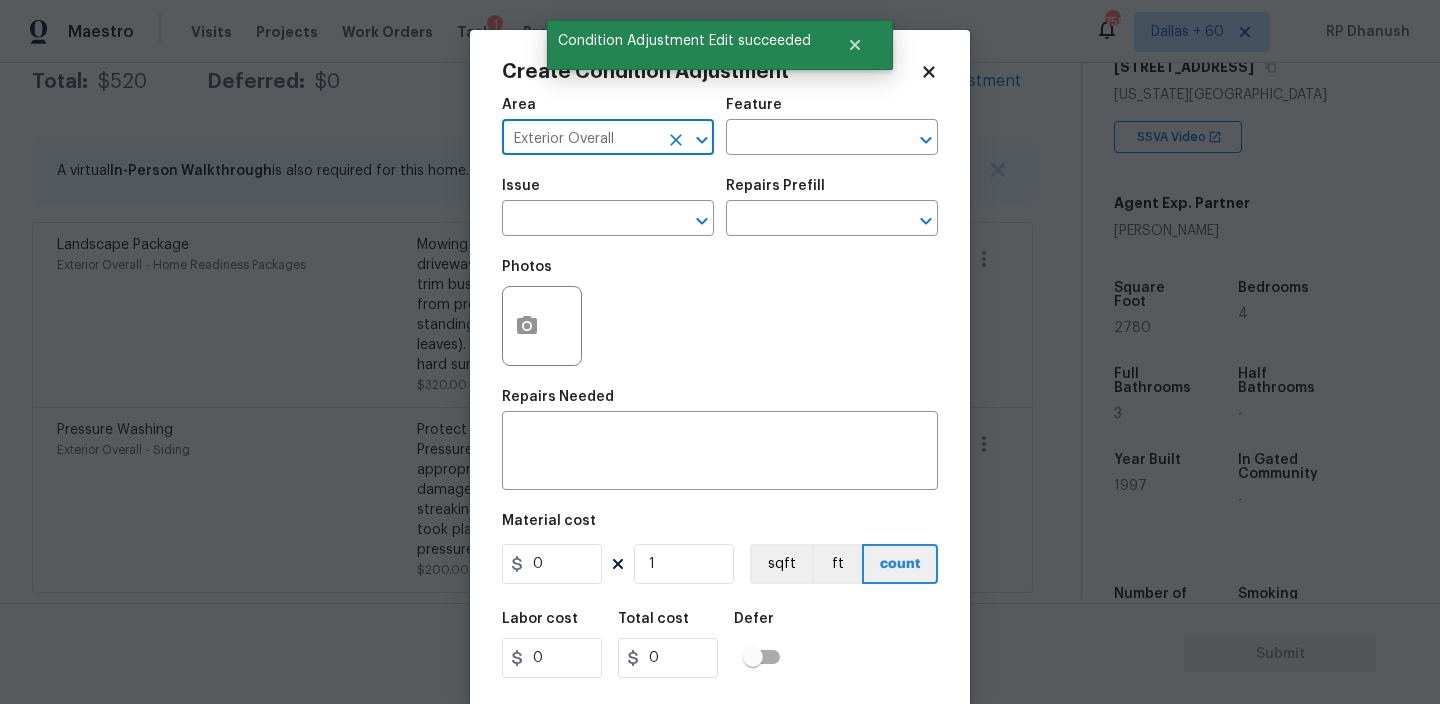 type on "Exterior Overall" 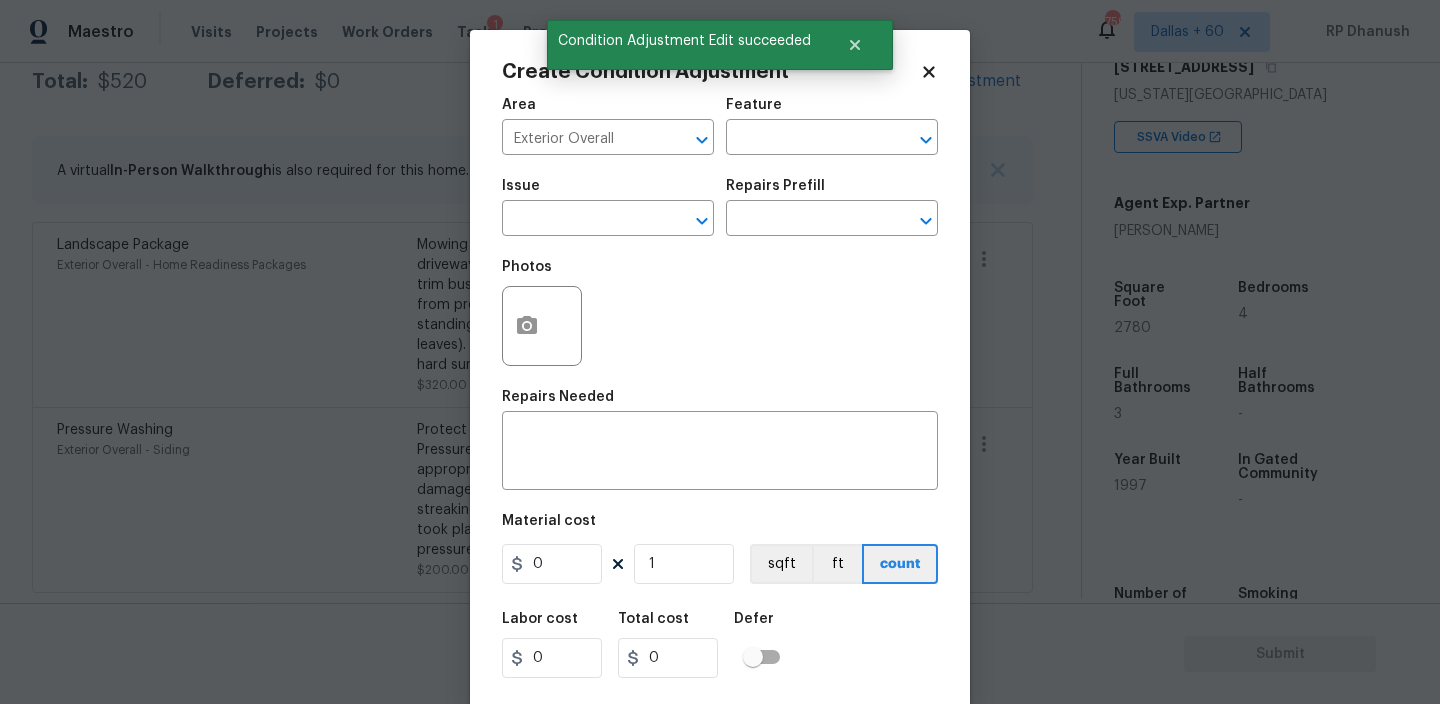 click on "Feature" at bounding box center [832, 111] 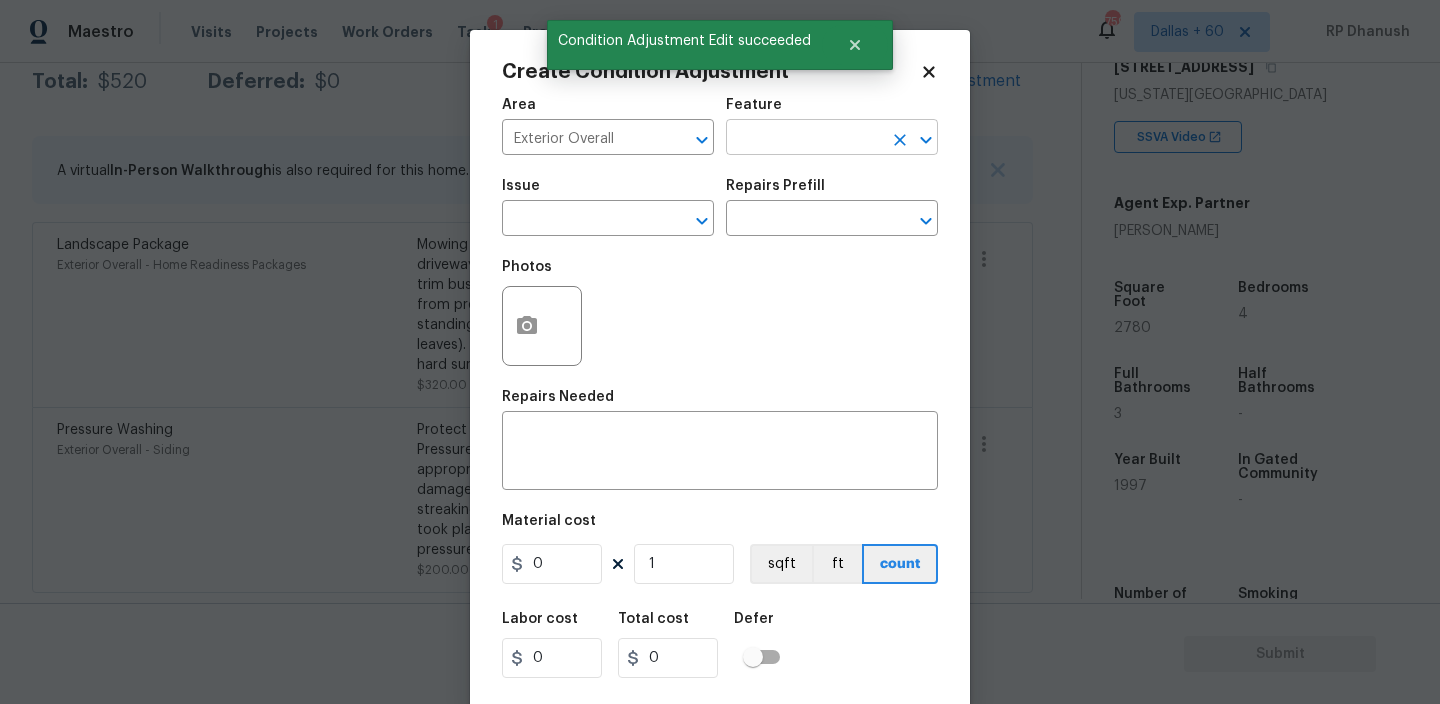 click at bounding box center [804, 139] 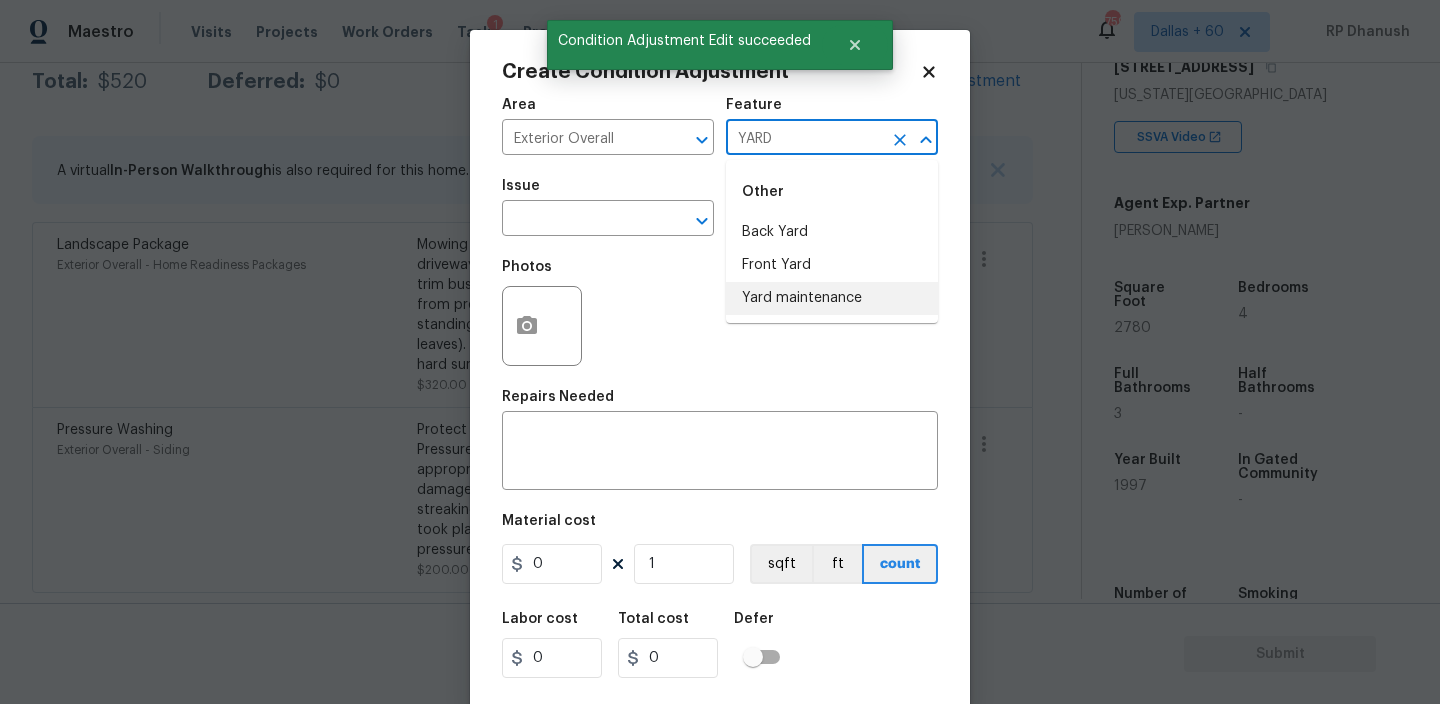 click on "Yard maintenance" at bounding box center [832, 298] 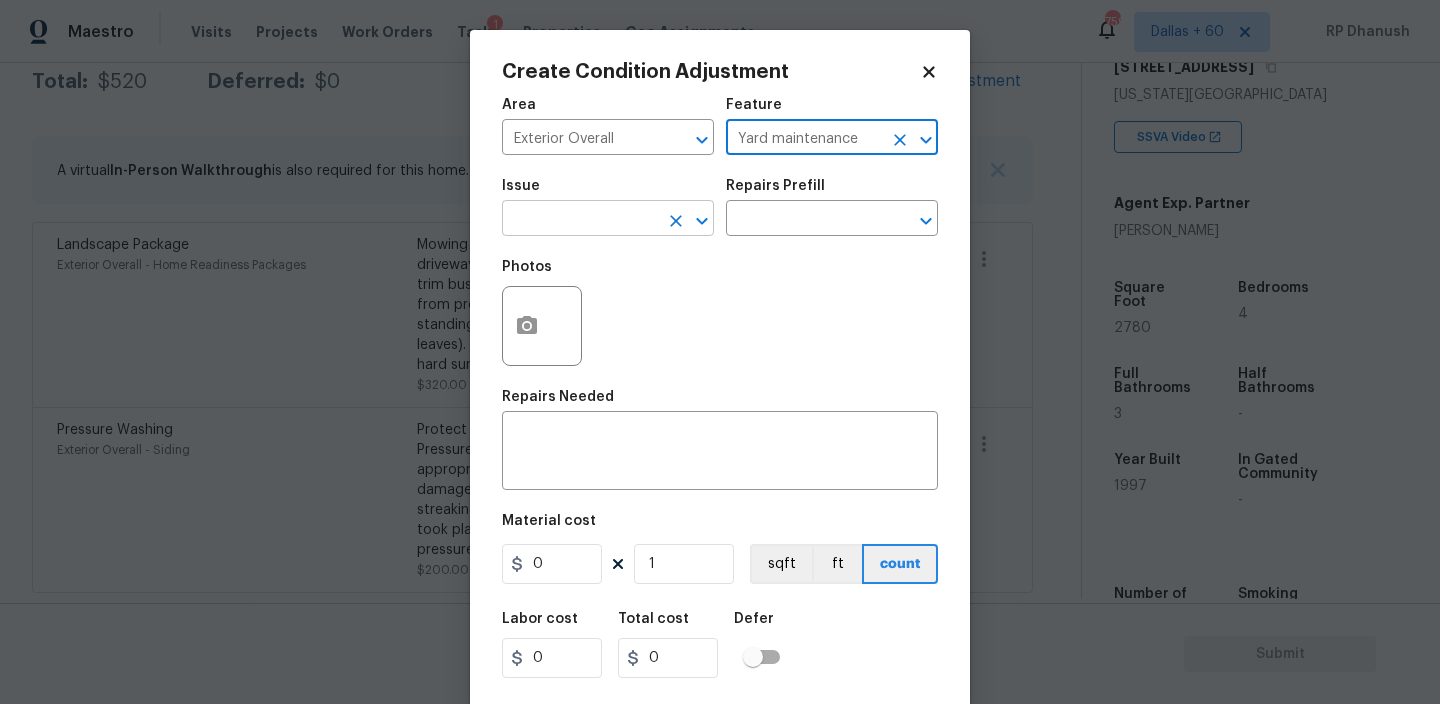 type on "Yard maintenance" 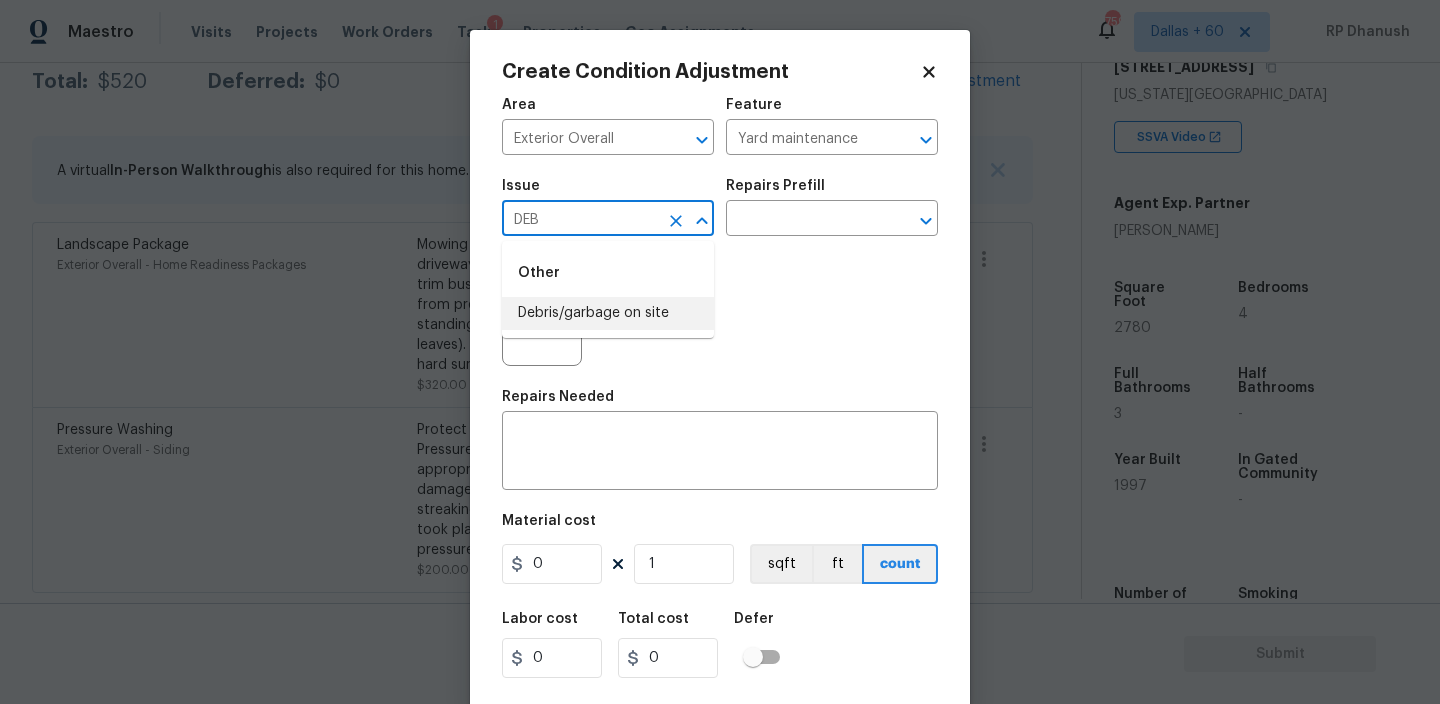 click on "Debris/garbage on site" at bounding box center (608, 313) 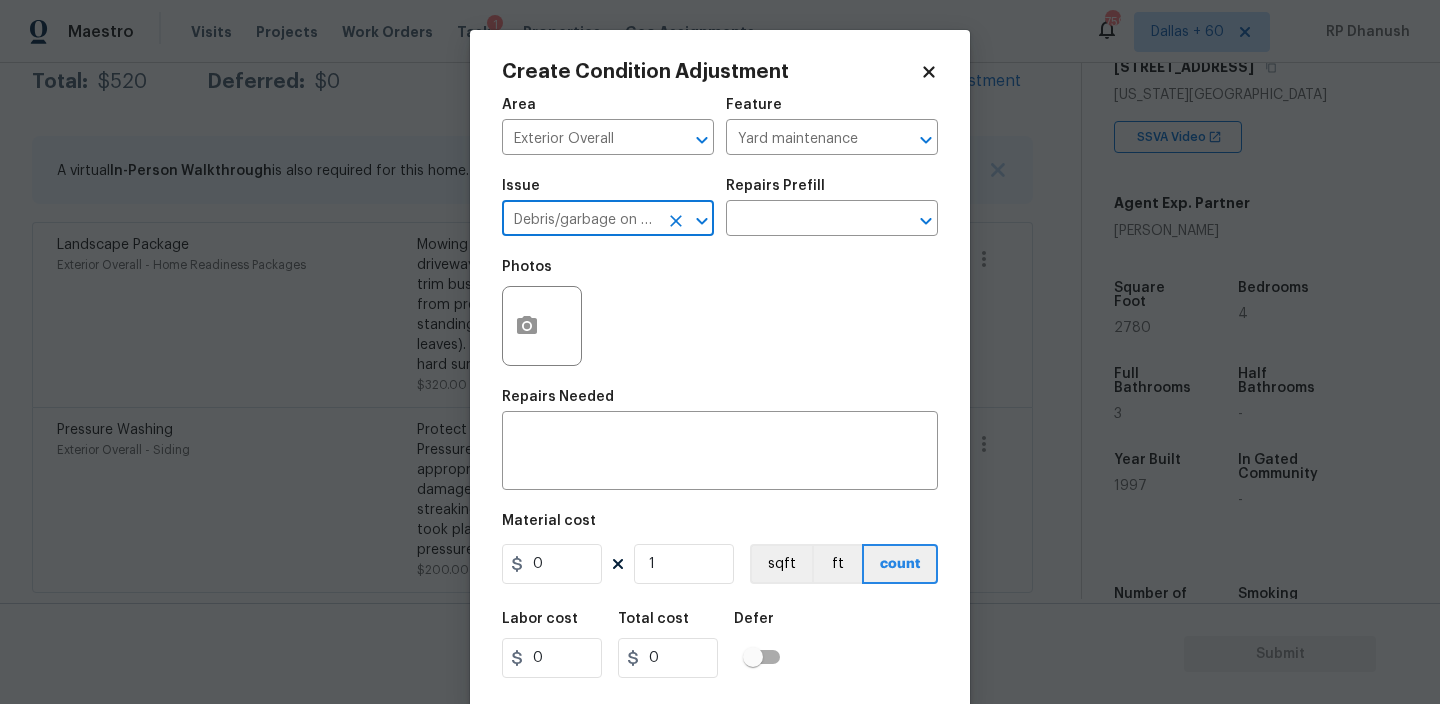 type on "Debris/garbage on site" 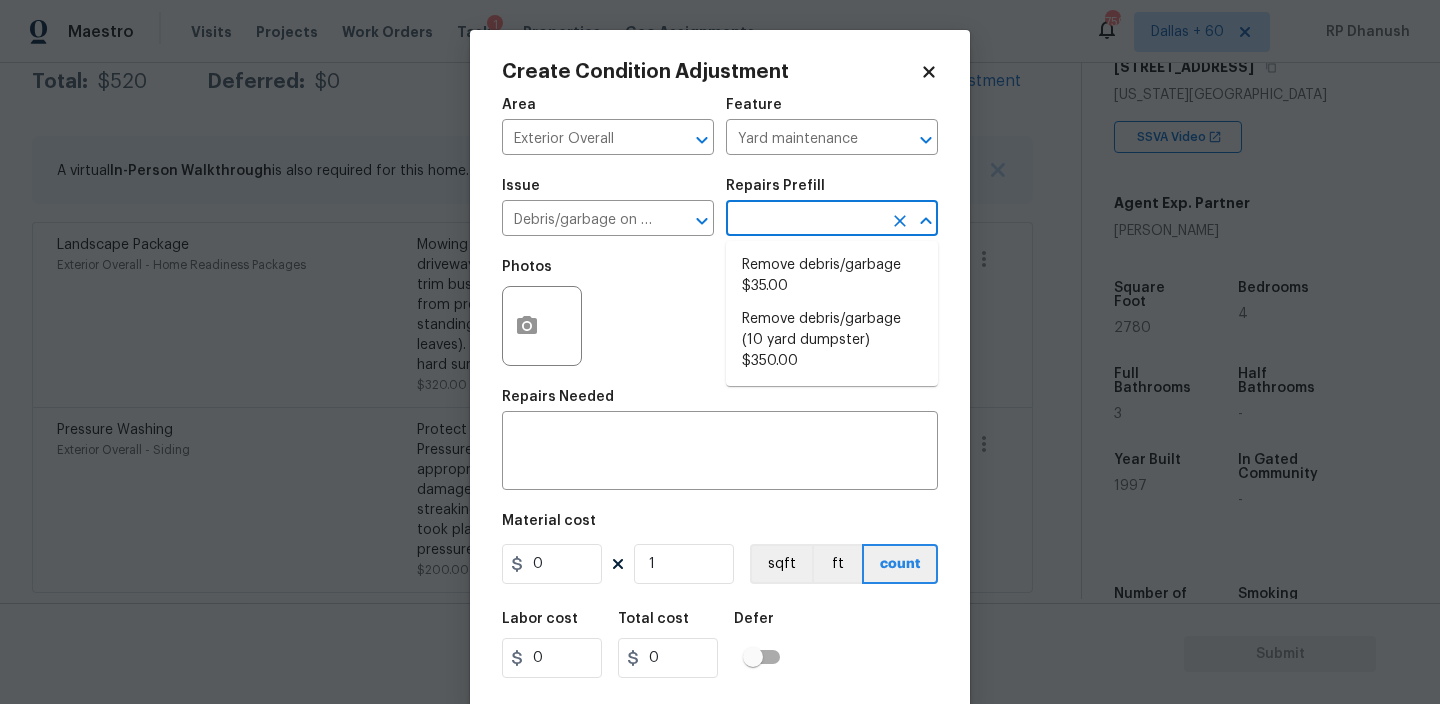 click at bounding box center (804, 220) 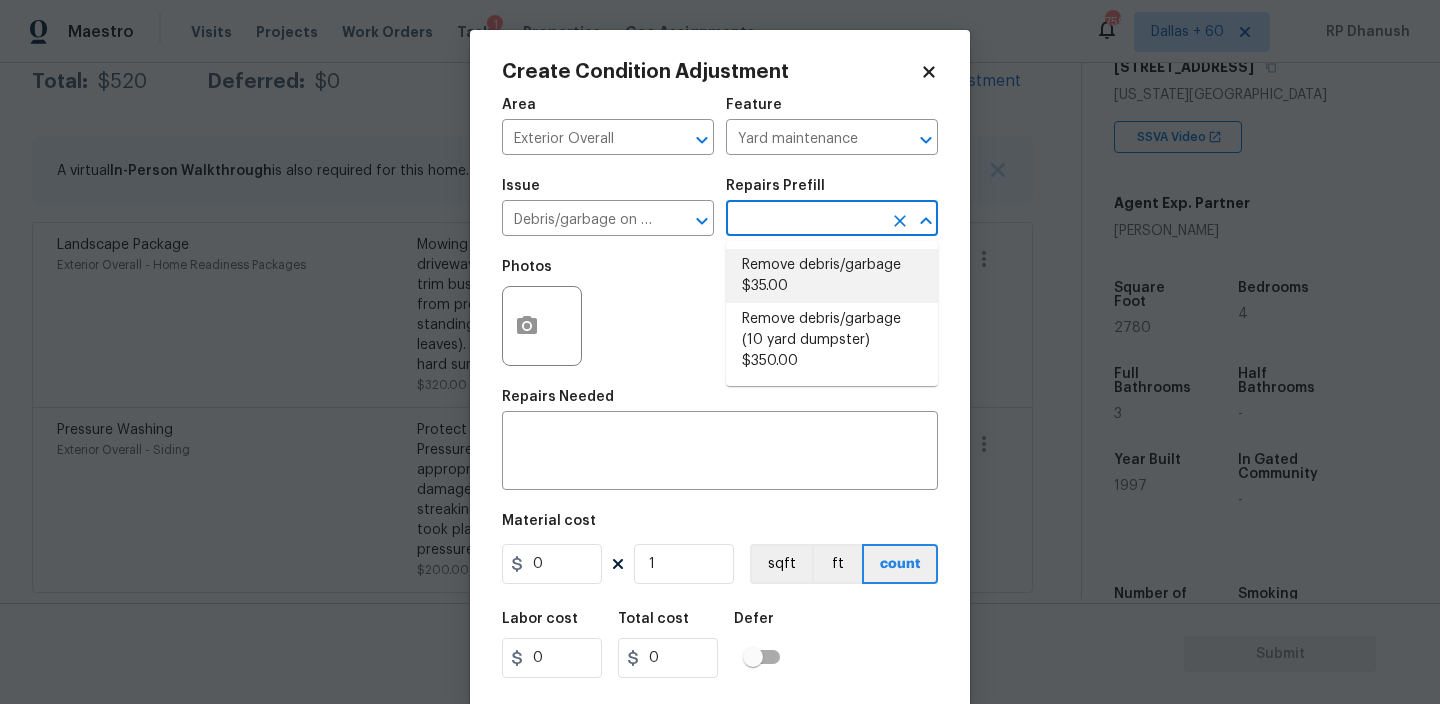 click on "Remove debris/garbage $35.00" at bounding box center [832, 276] 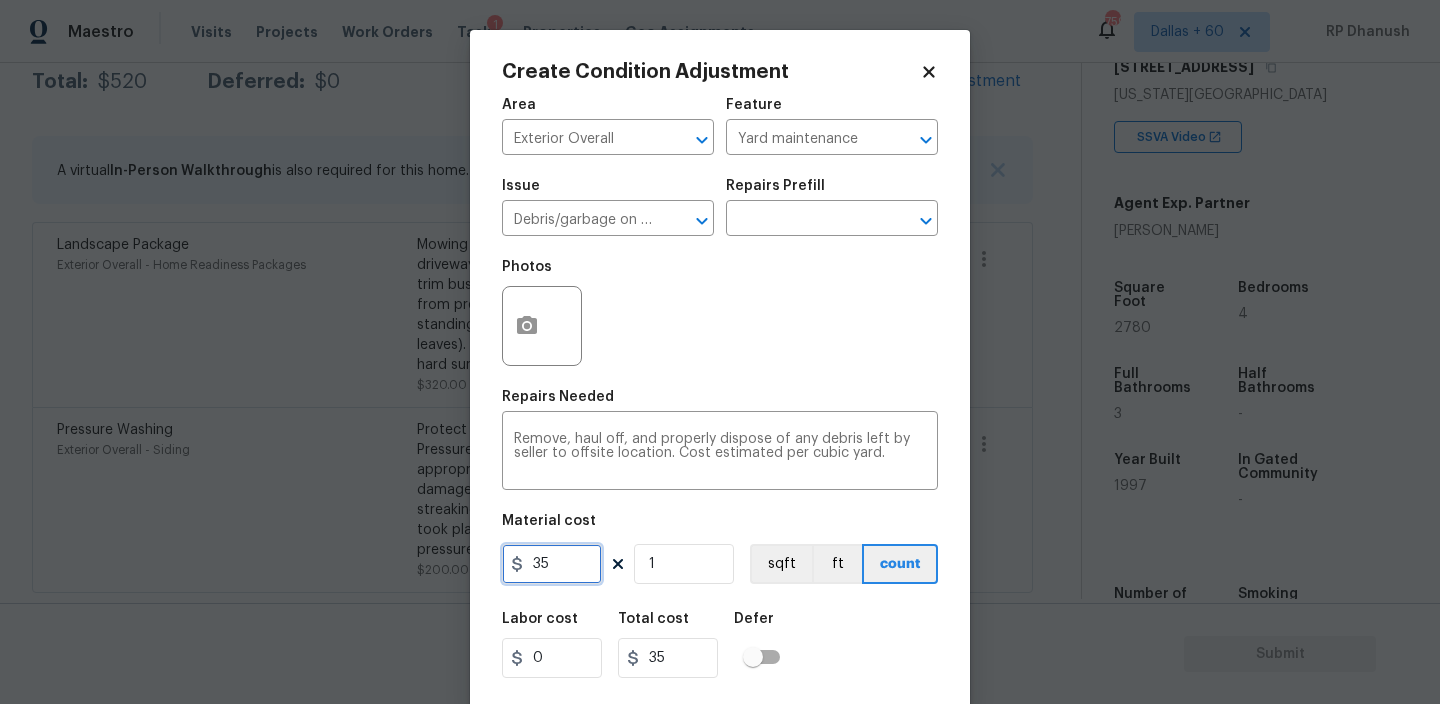 click on "35" at bounding box center (552, 564) 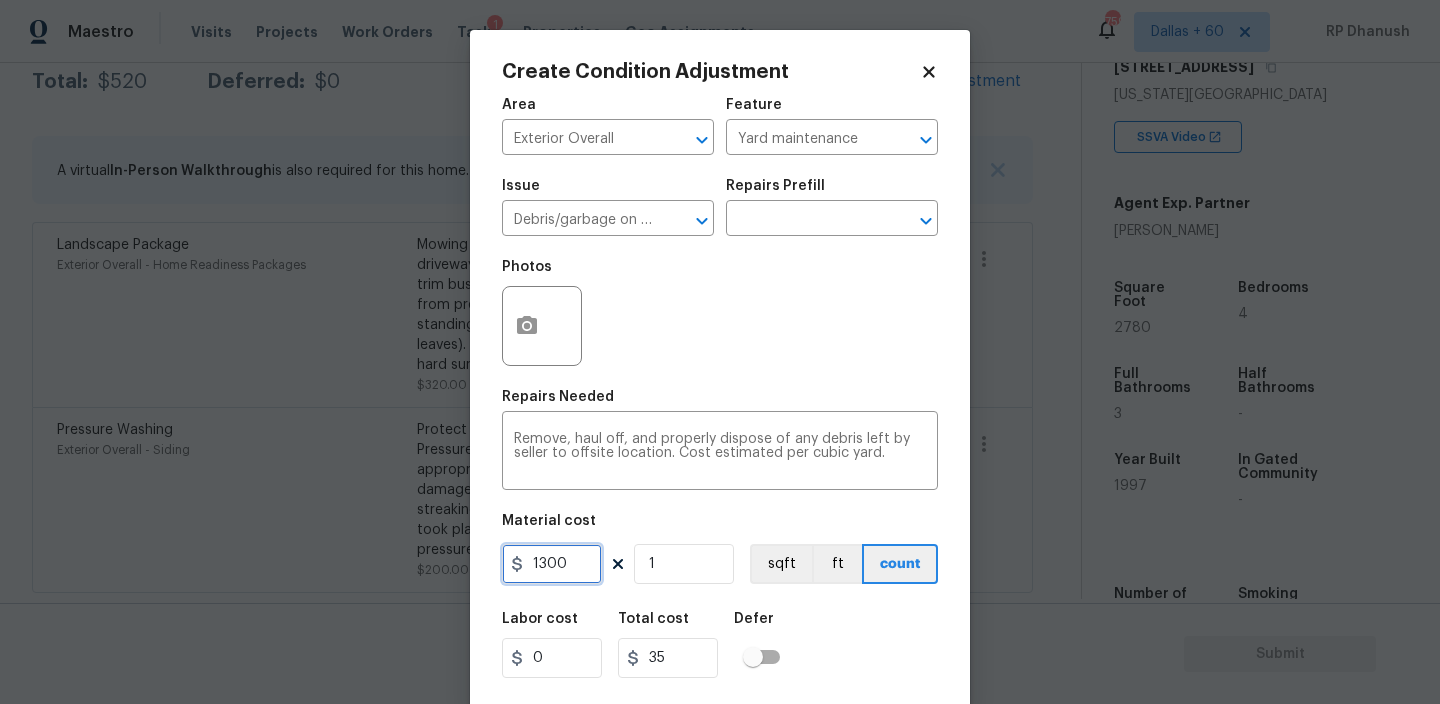 type on "1300" 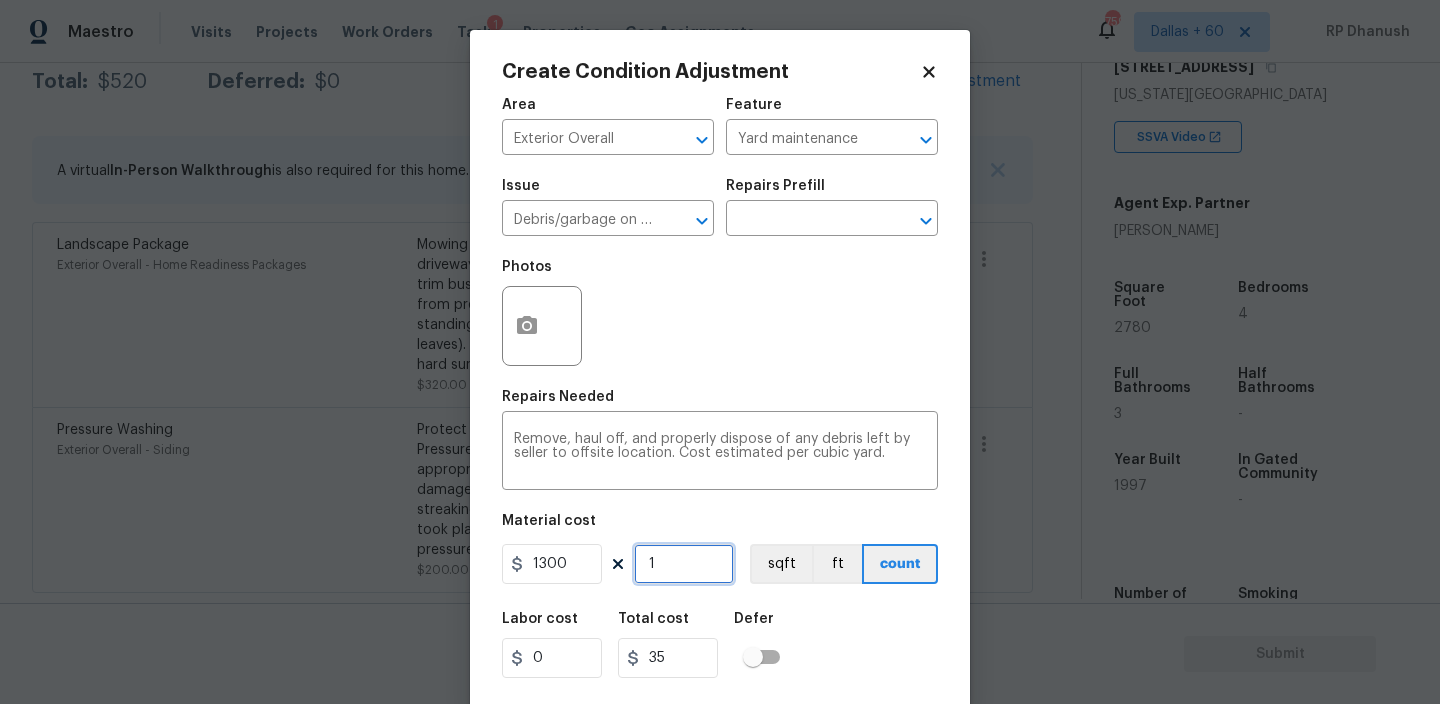 type on "1300" 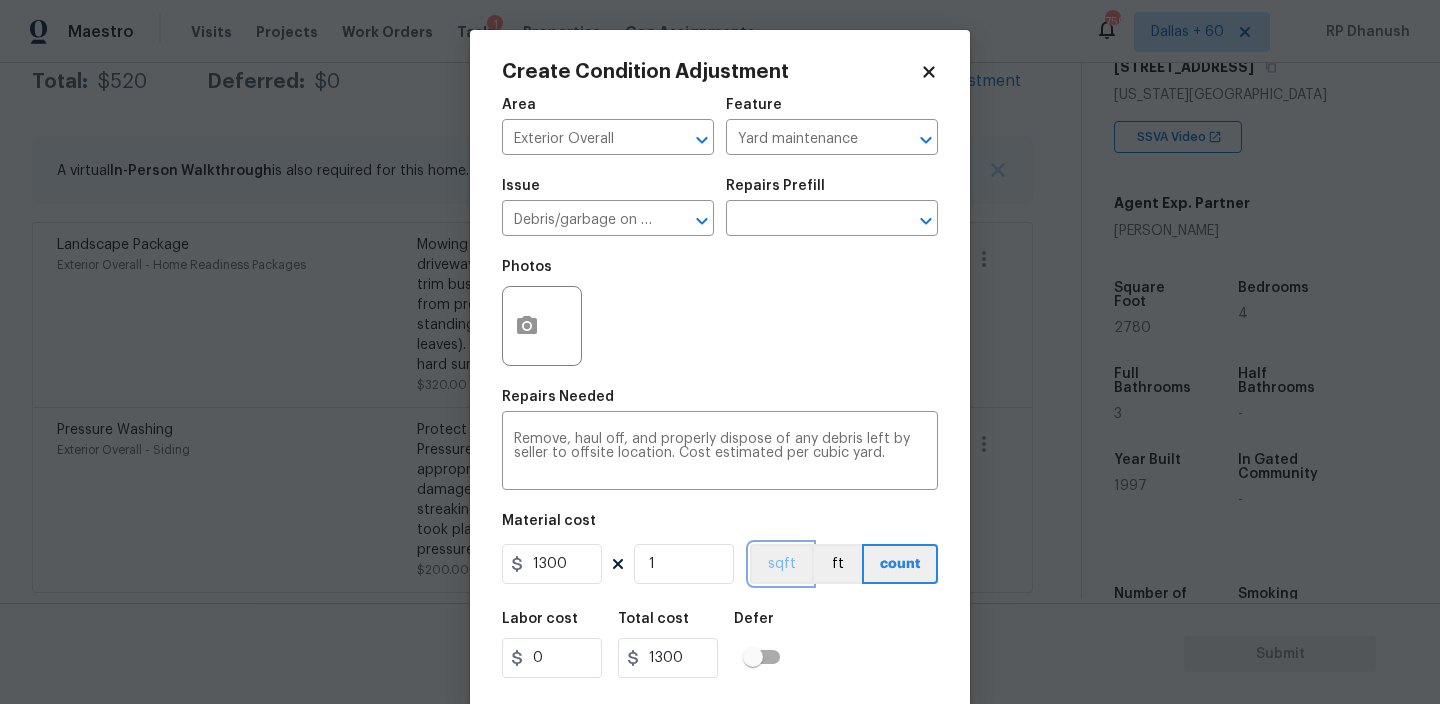 type 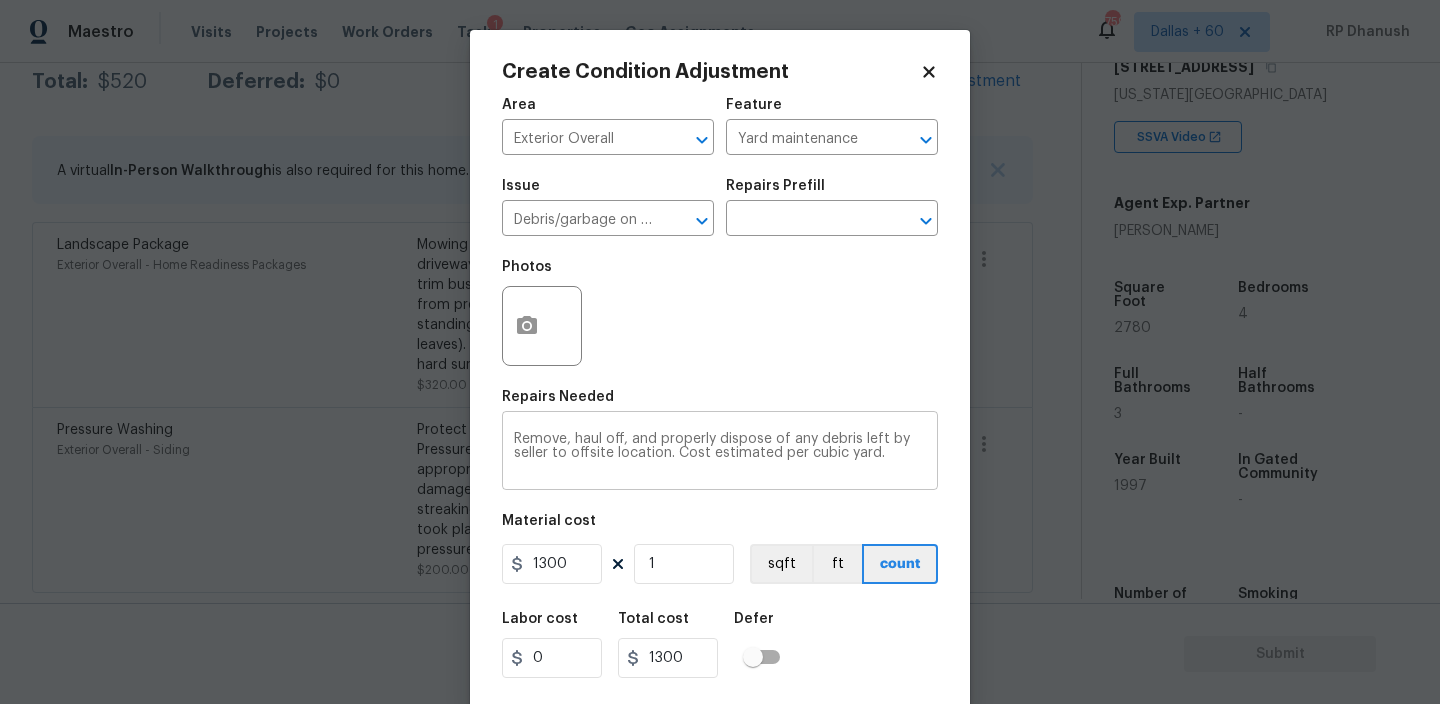 click on "Remove, haul off, and properly dispose of any debris left by seller to offsite location. Cost estimated per cubic yard." at bounding box center [720, 453] 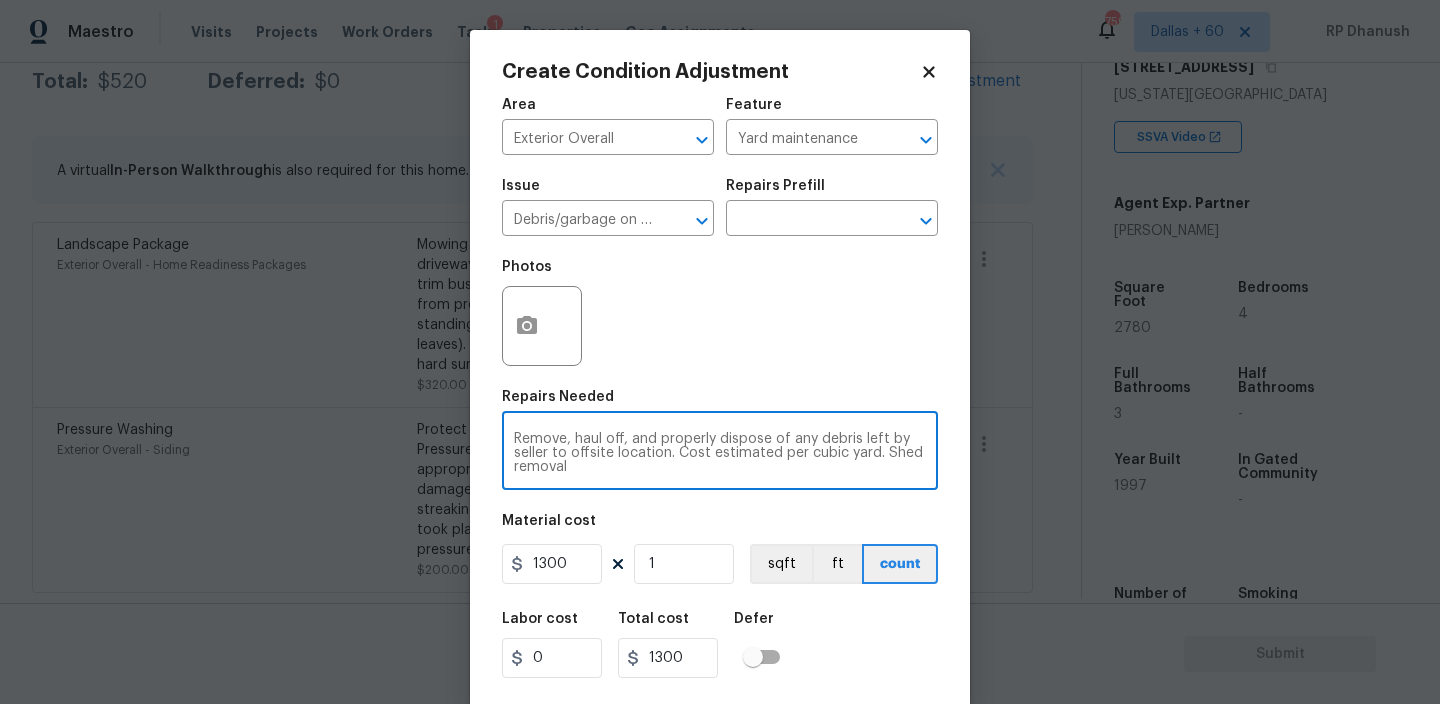 scroll, scrollTop: 43, scrollLeft: 0, axis: vertical 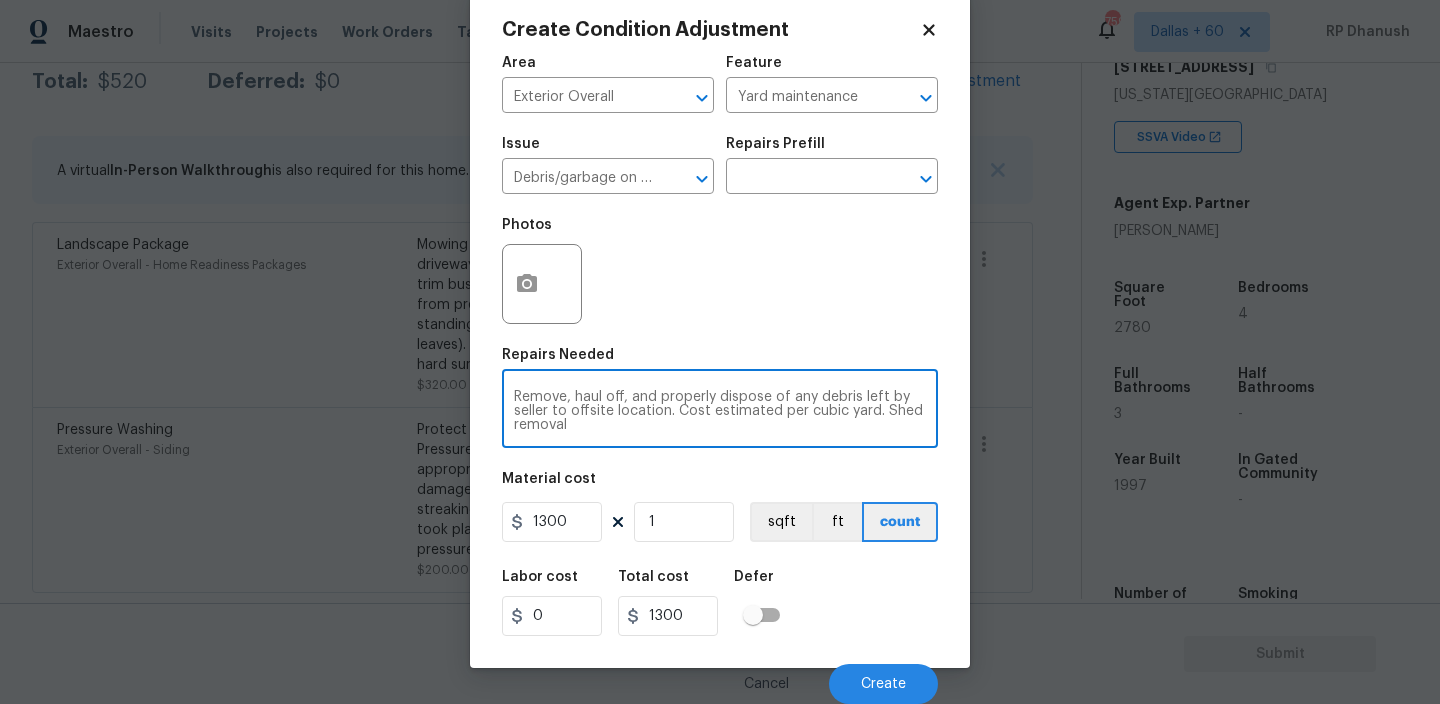 type on "Remove, haul off, and properly dispose of any debris left by seller to offsite location. Cost estimated per cubic yard. Shed removal" 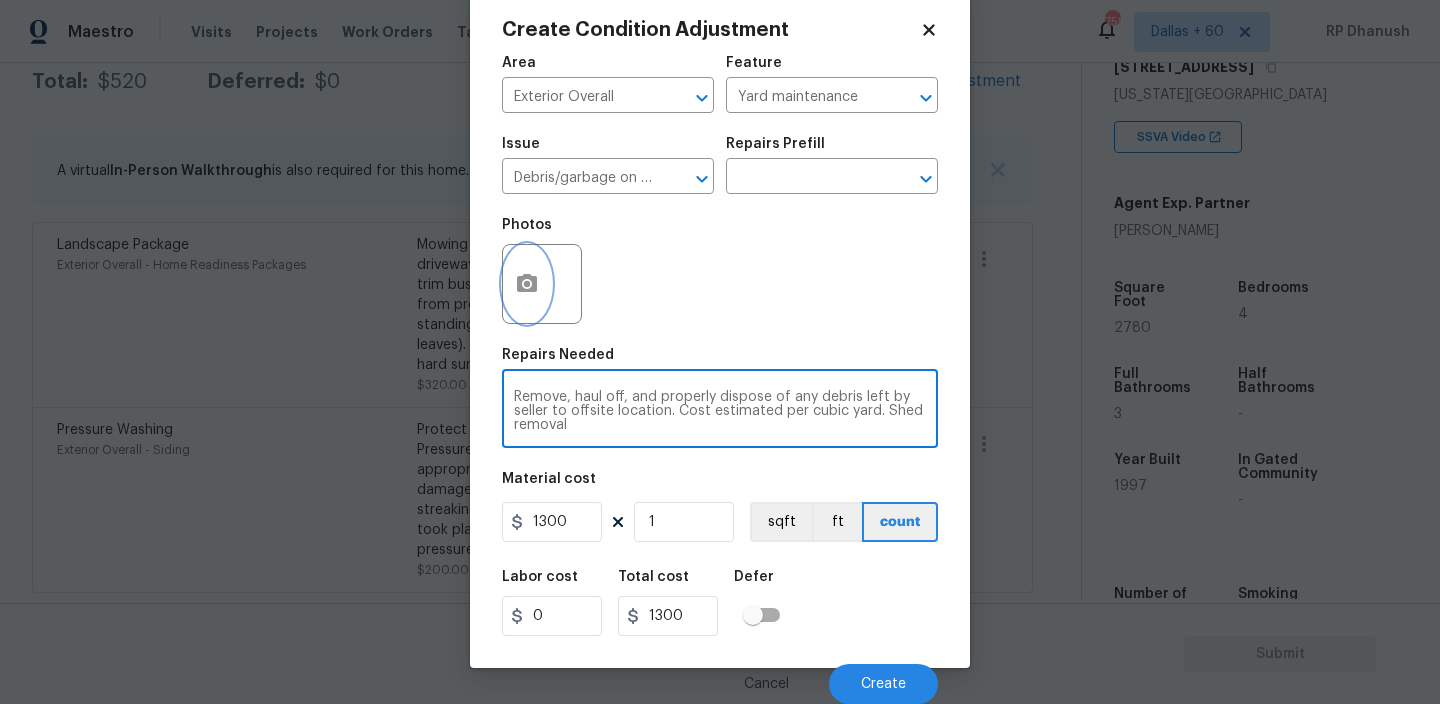 click at bounding box center [527, 284] 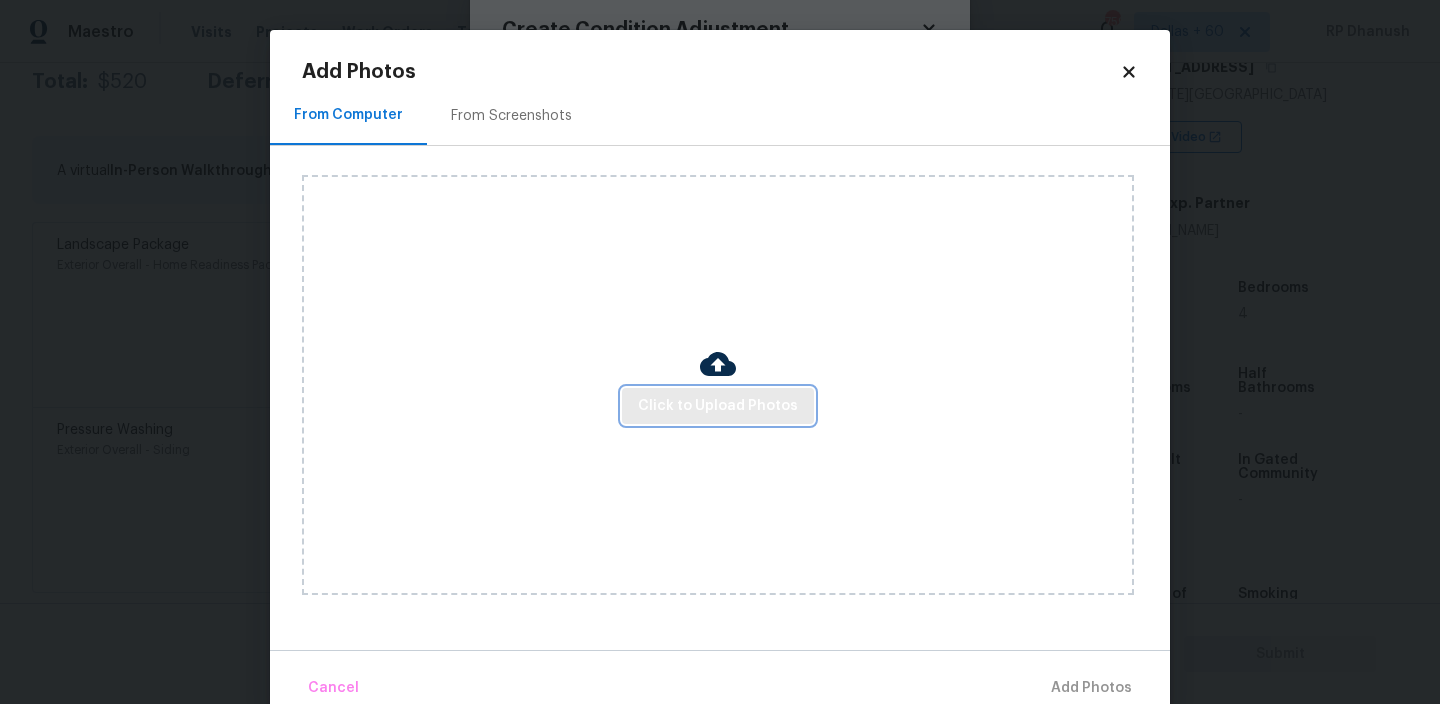 click on "Click to Upload Photos" at bounding box center (718, 406) 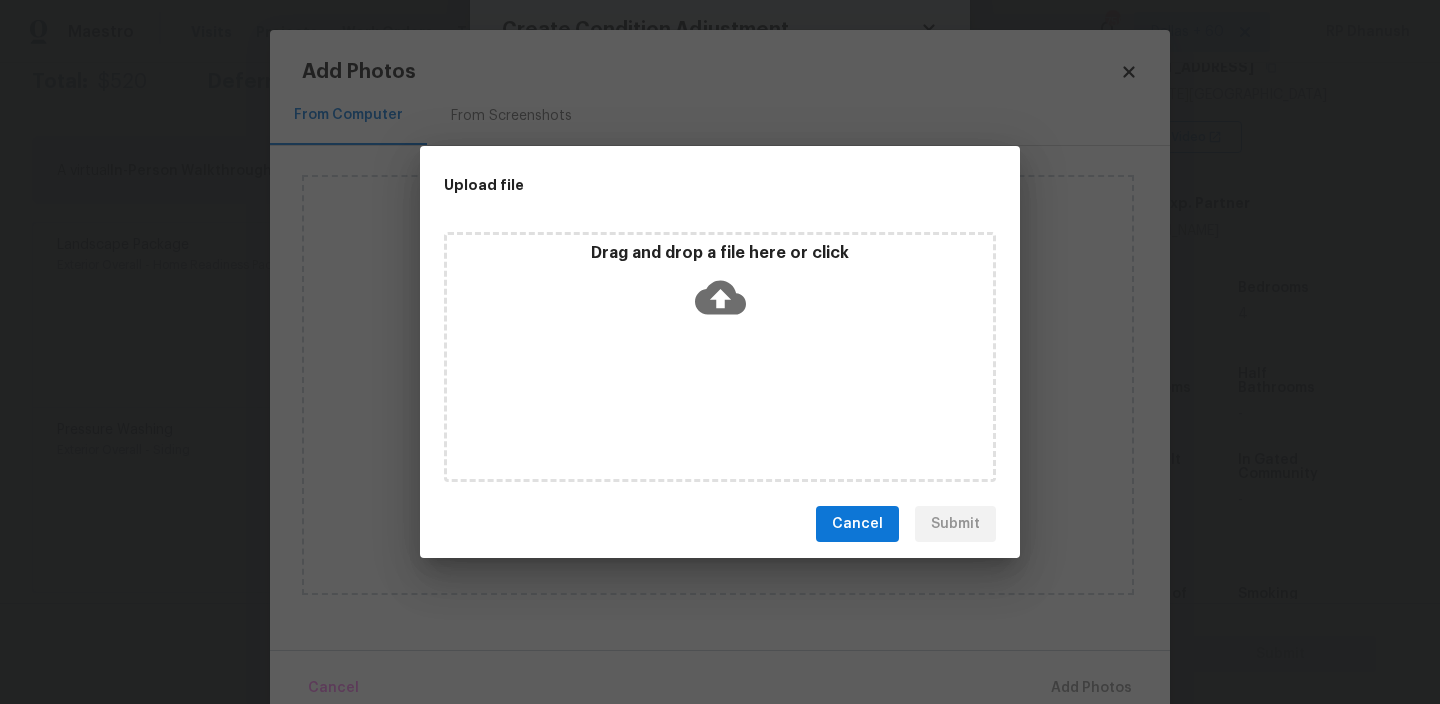 click 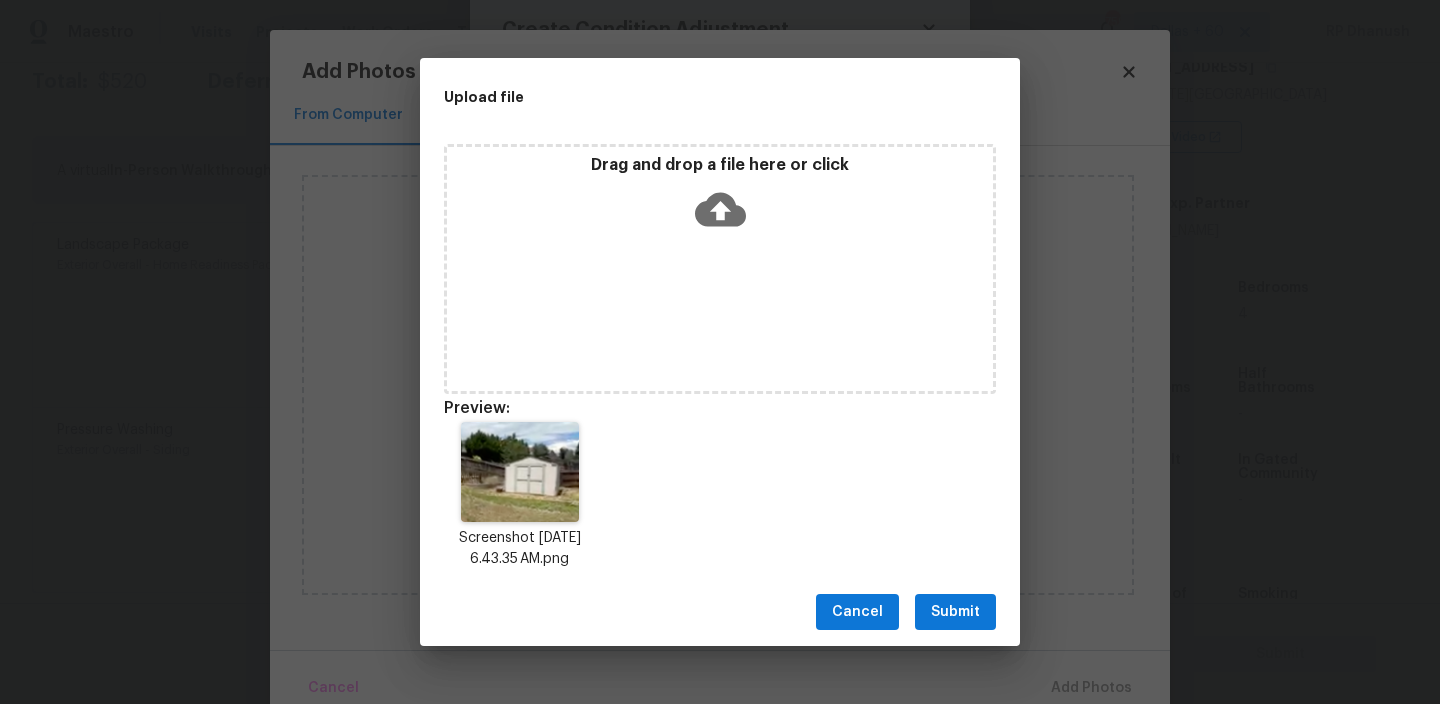 click on "Submit" at bounding box center [955, 612] 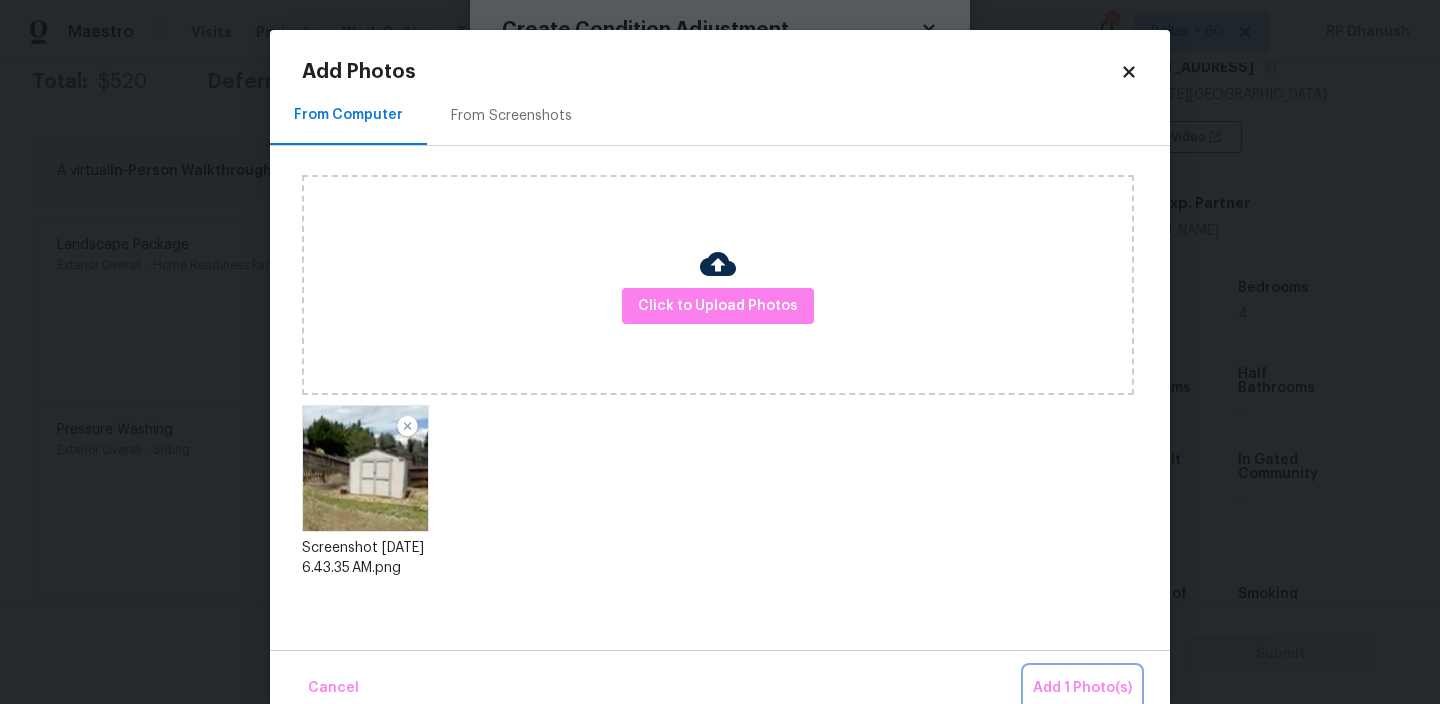 click on "Add 1 Photo(s)" at bounding box center (1082, 688) 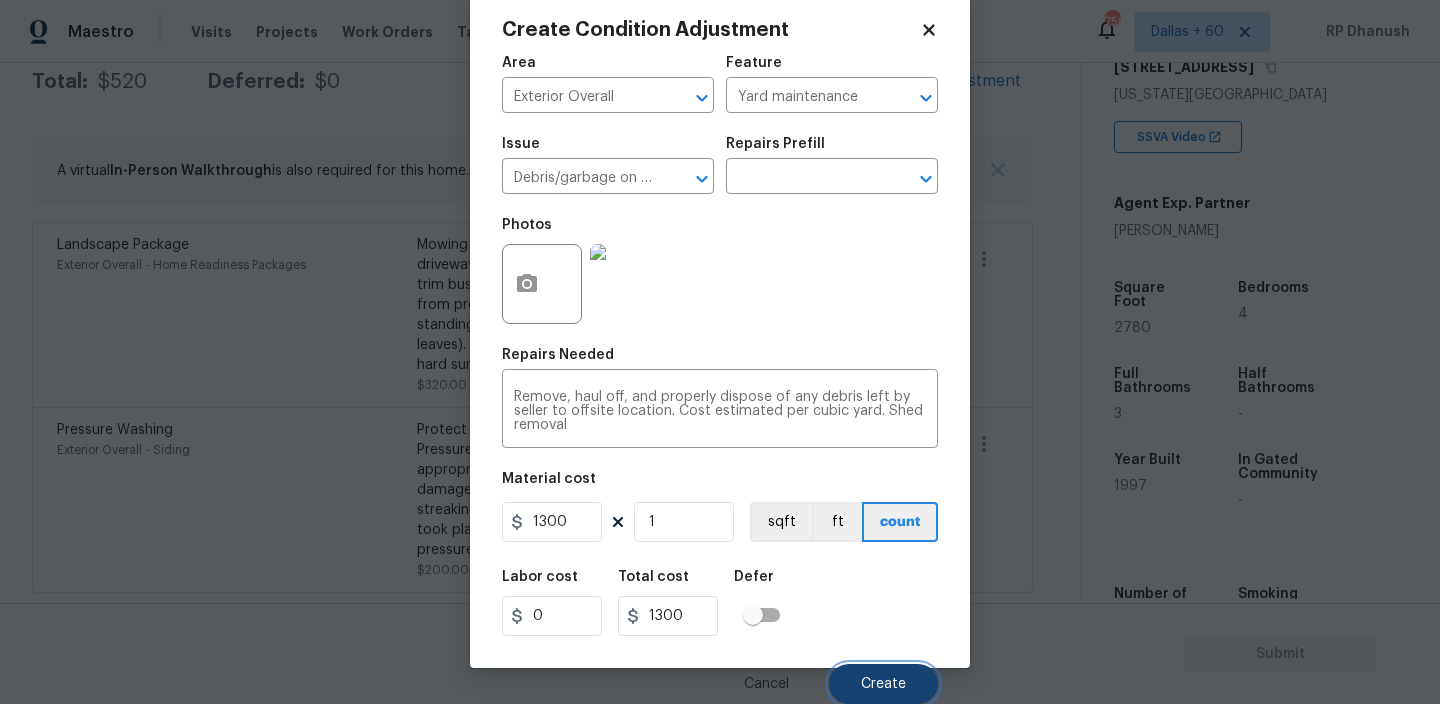 click on "Create" at bounding box center (883, 684) 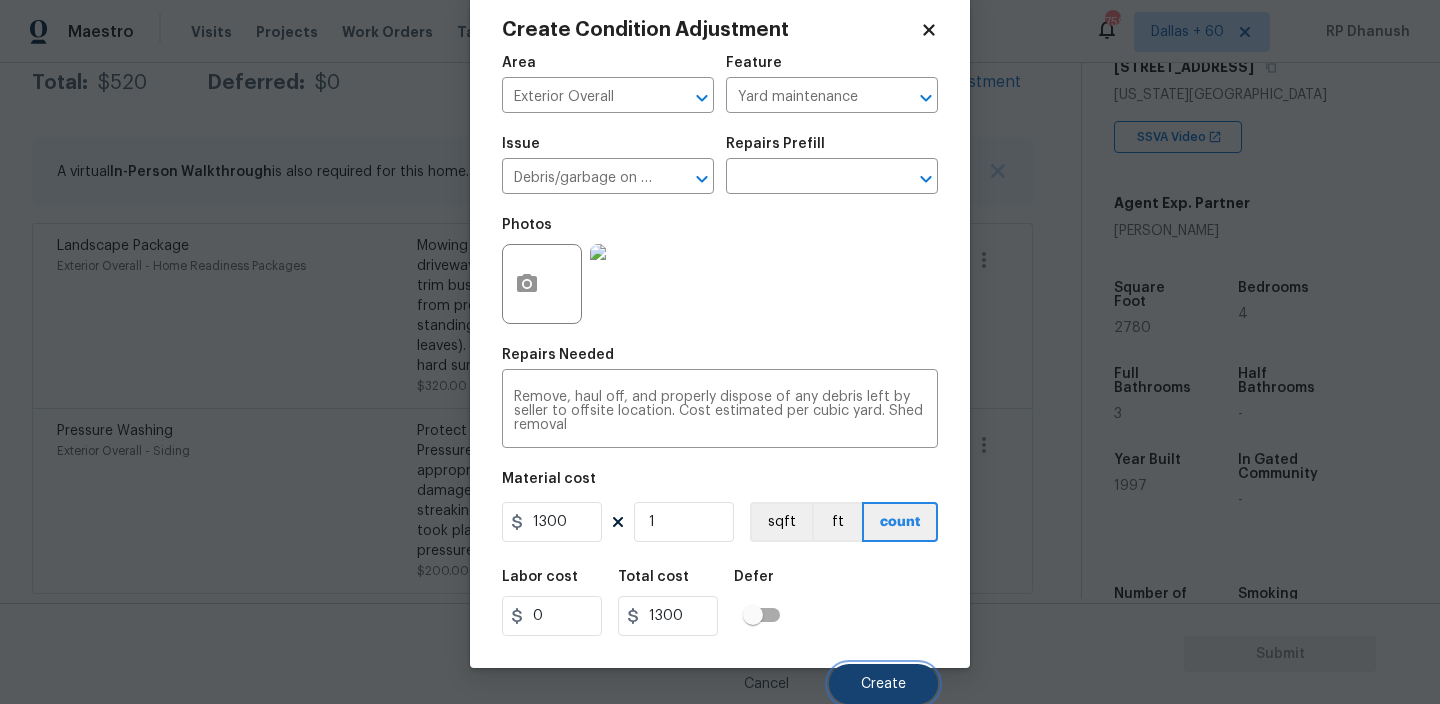 scroll, scrollTop: 343, scrollLeft: 0, axis: vertical 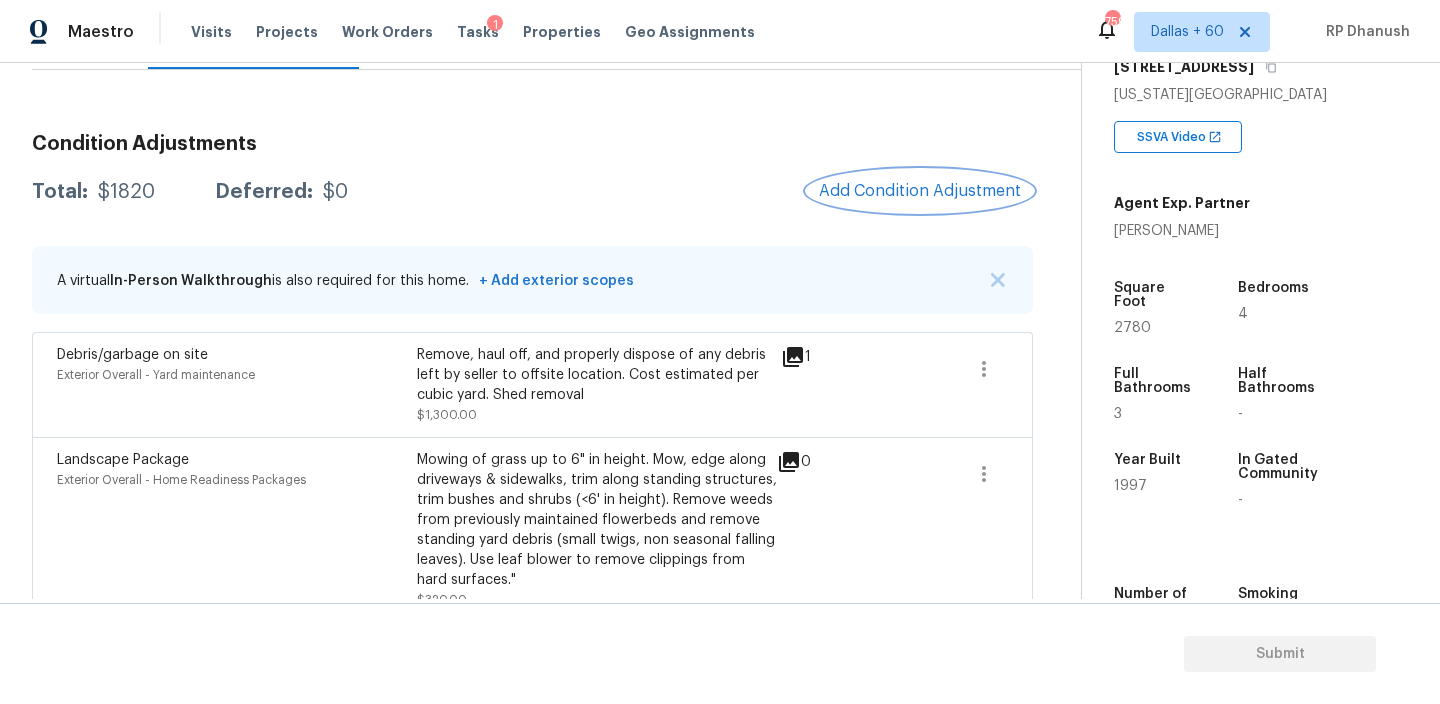 click on "Add Condition Adjustment" at bounding box center (920, 191) 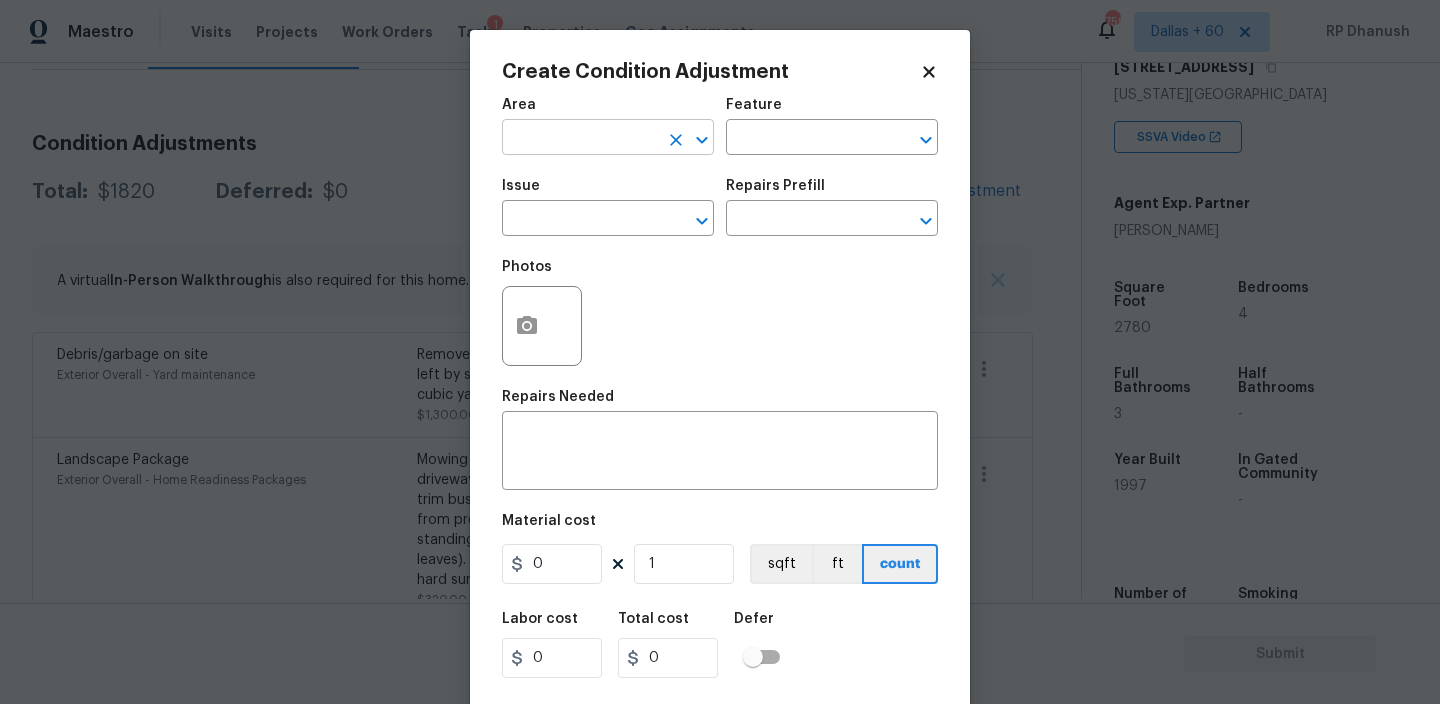 click at bounding box center [580, 139] 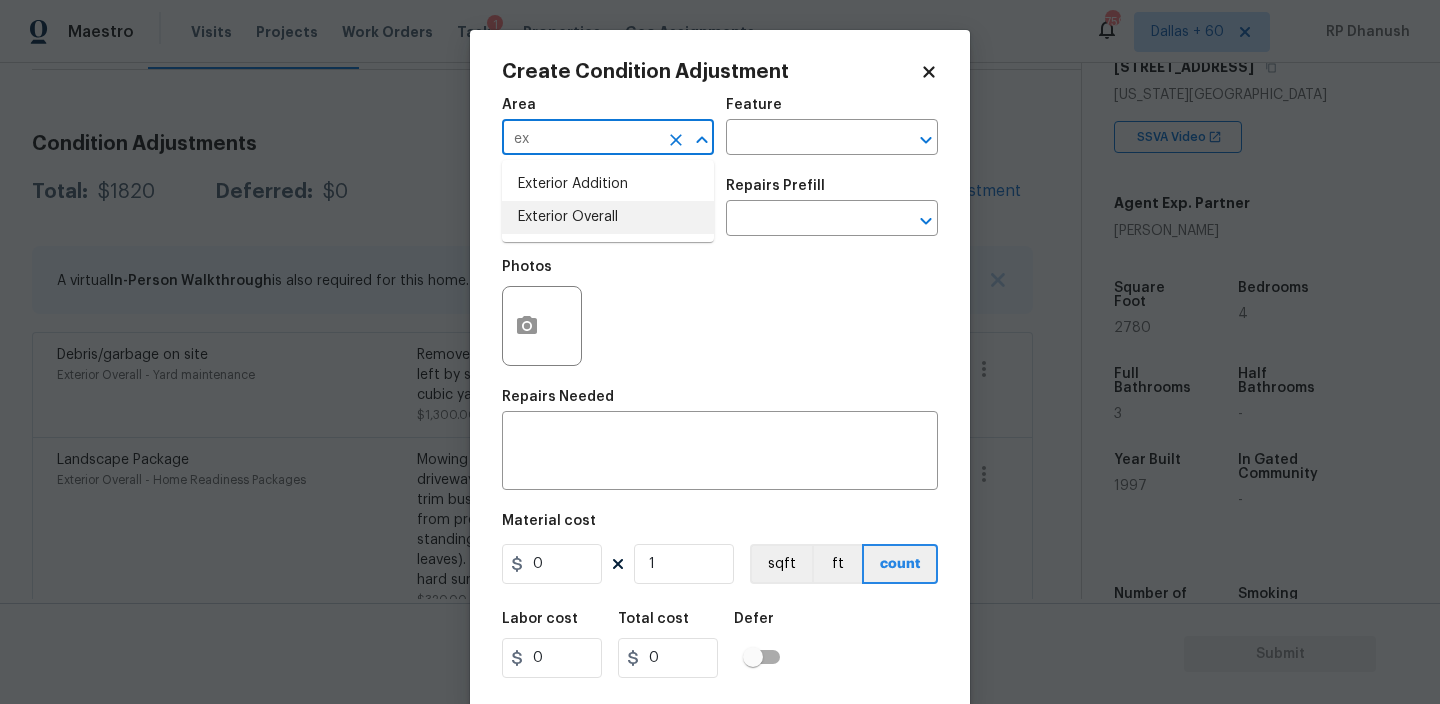 click on "Exterior Overall" at bounding box center [608, 217] 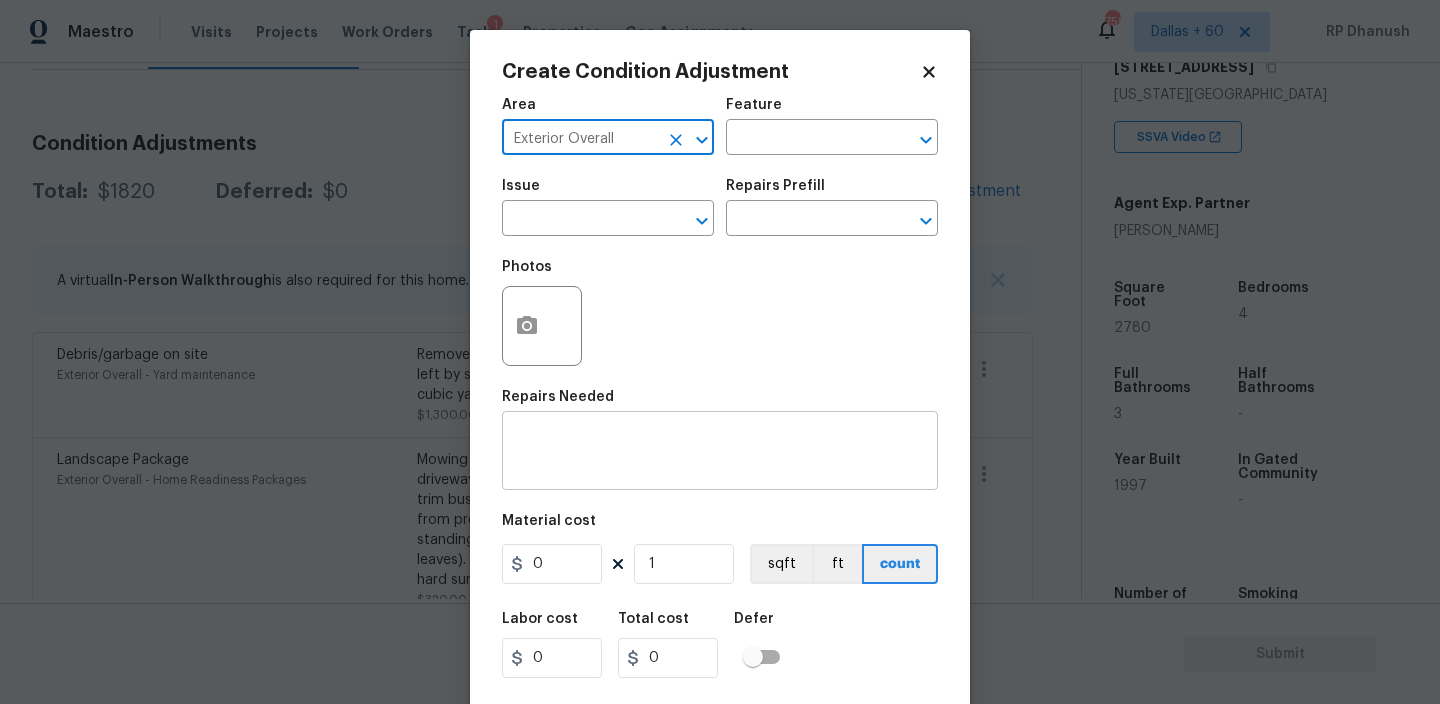 type on "Exterior Overall" 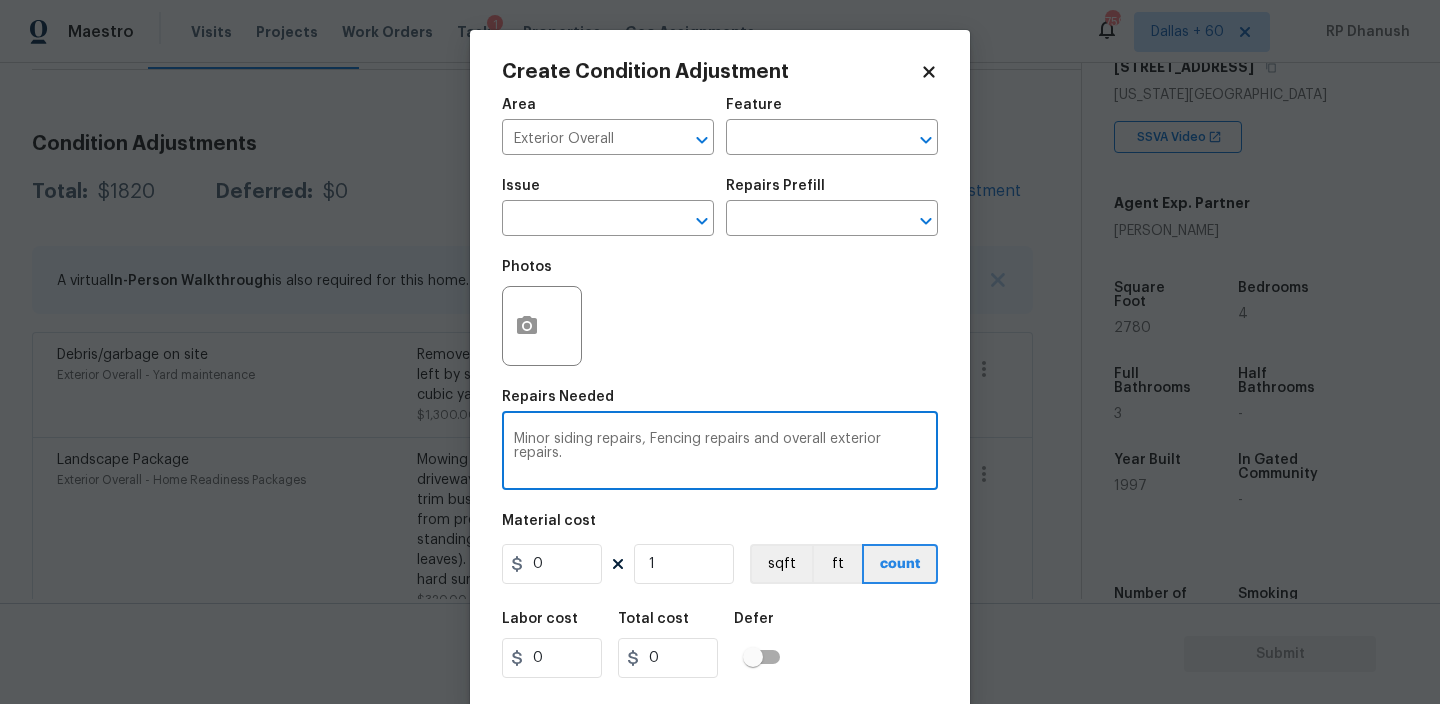 type on "Minor siding repairs, Fencing repairs and overall exterior repairs." 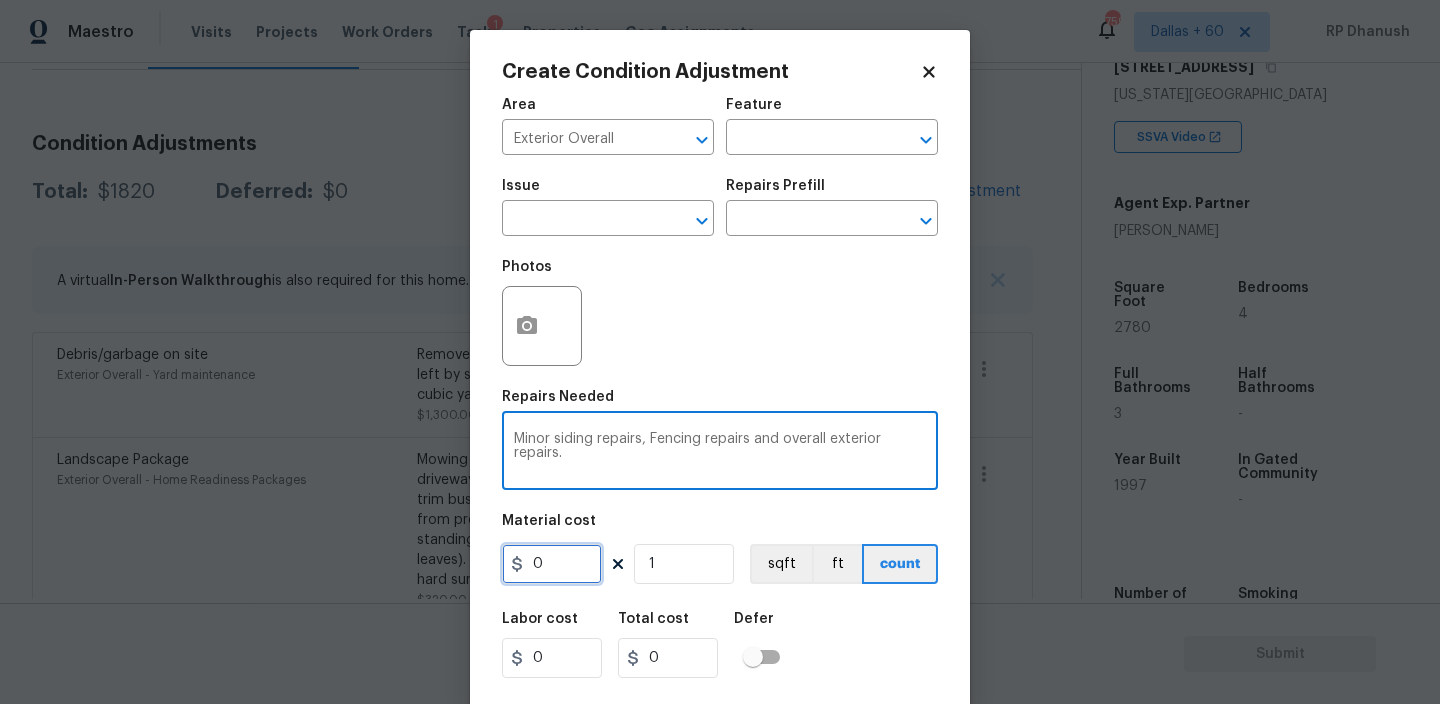click on "0" at bounding box center (552, 564) 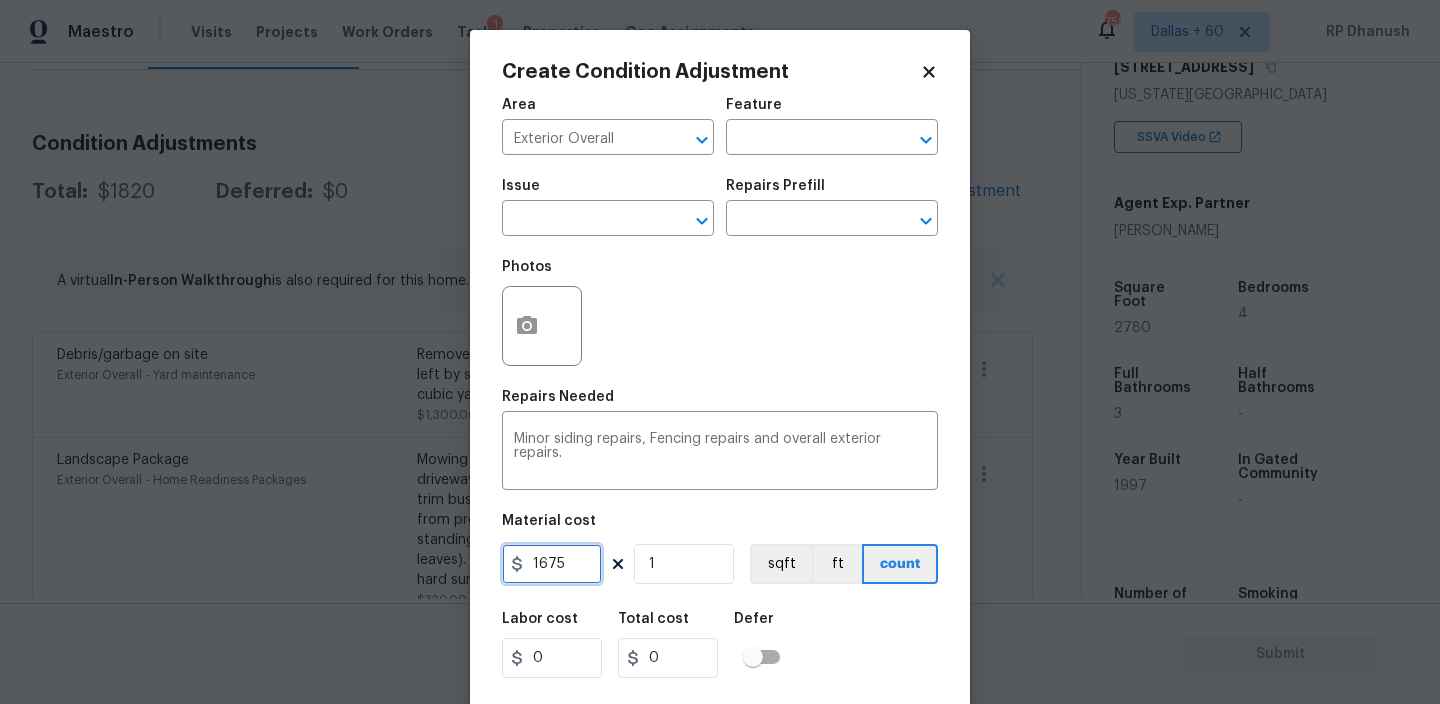 type on "1675" 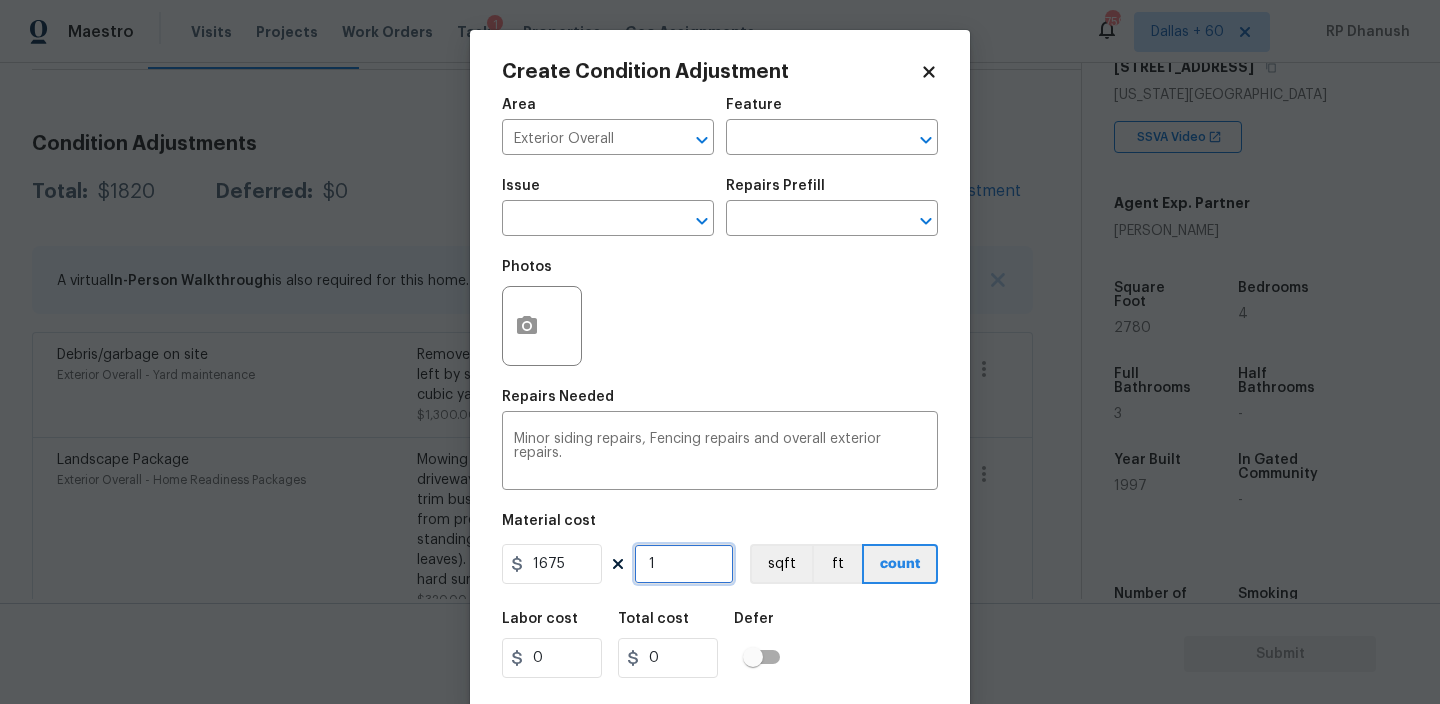 type on "1675" 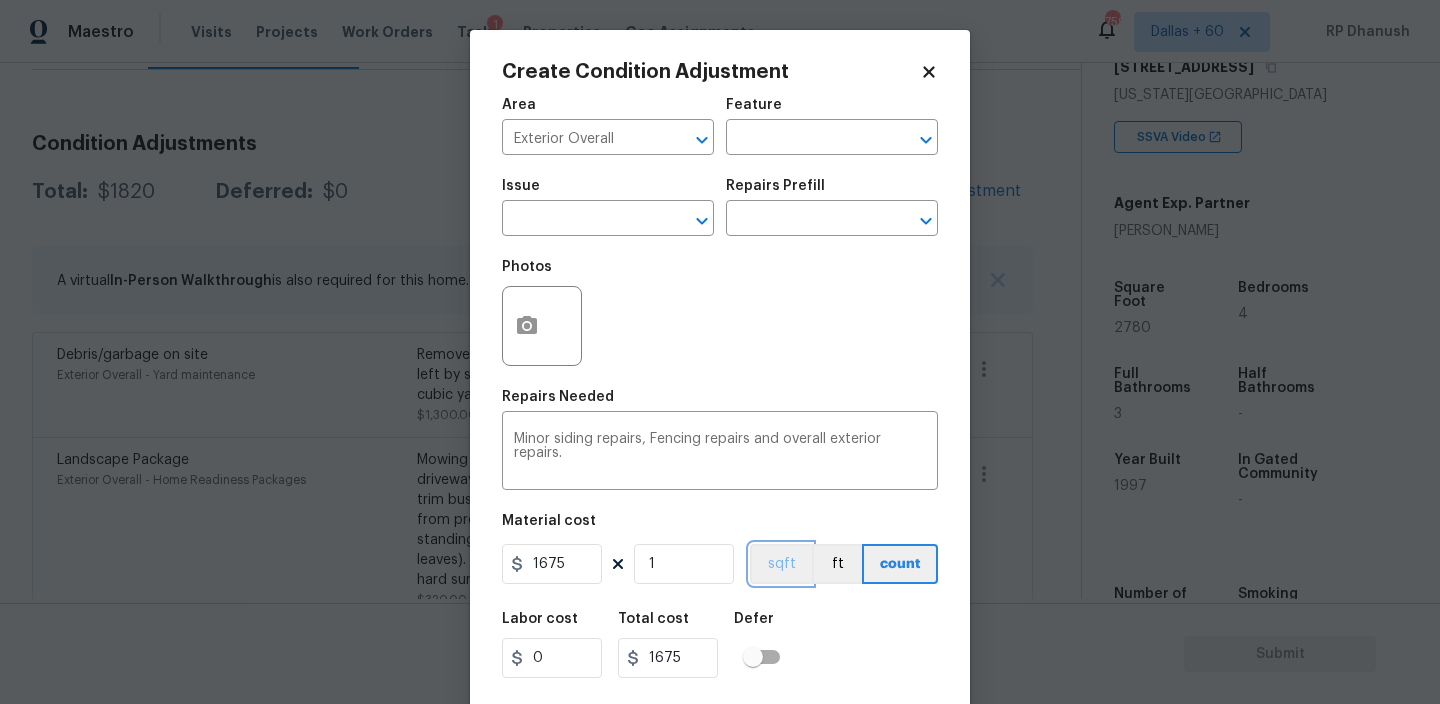 type 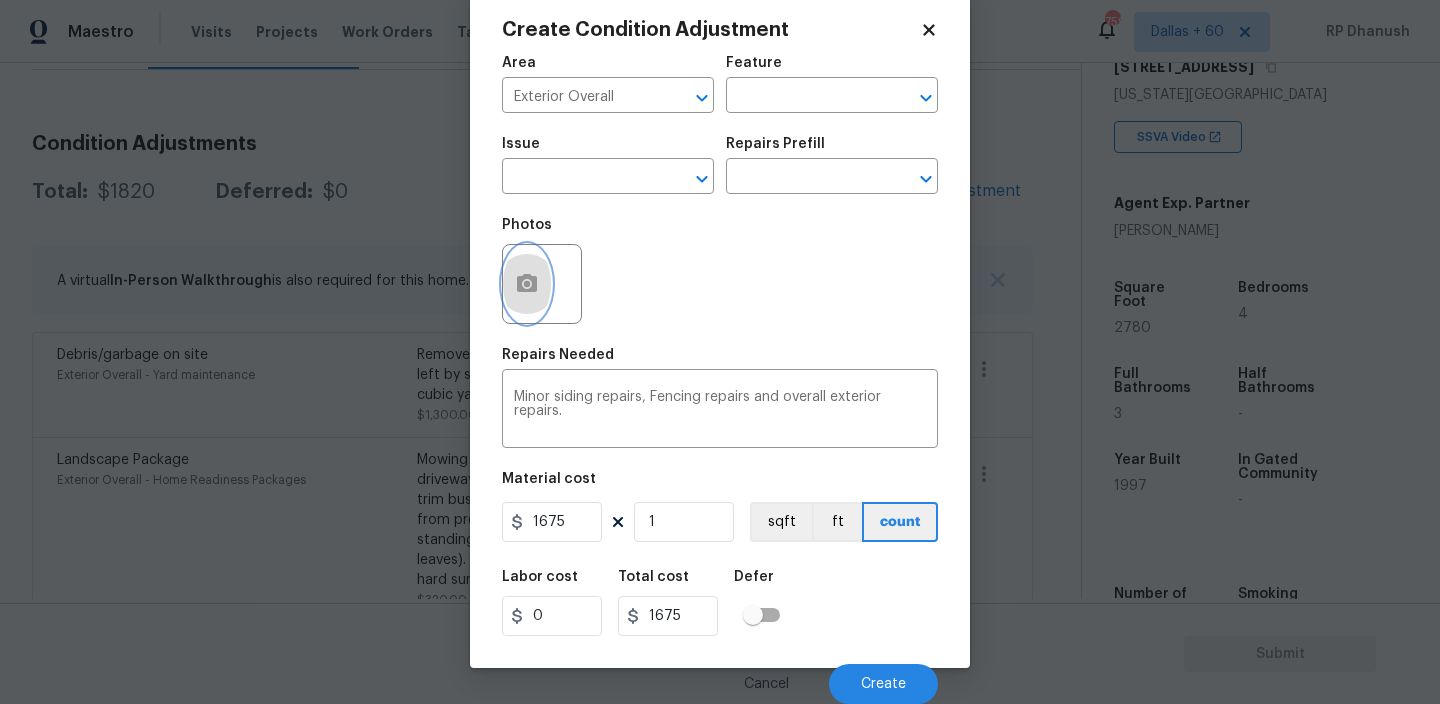 click 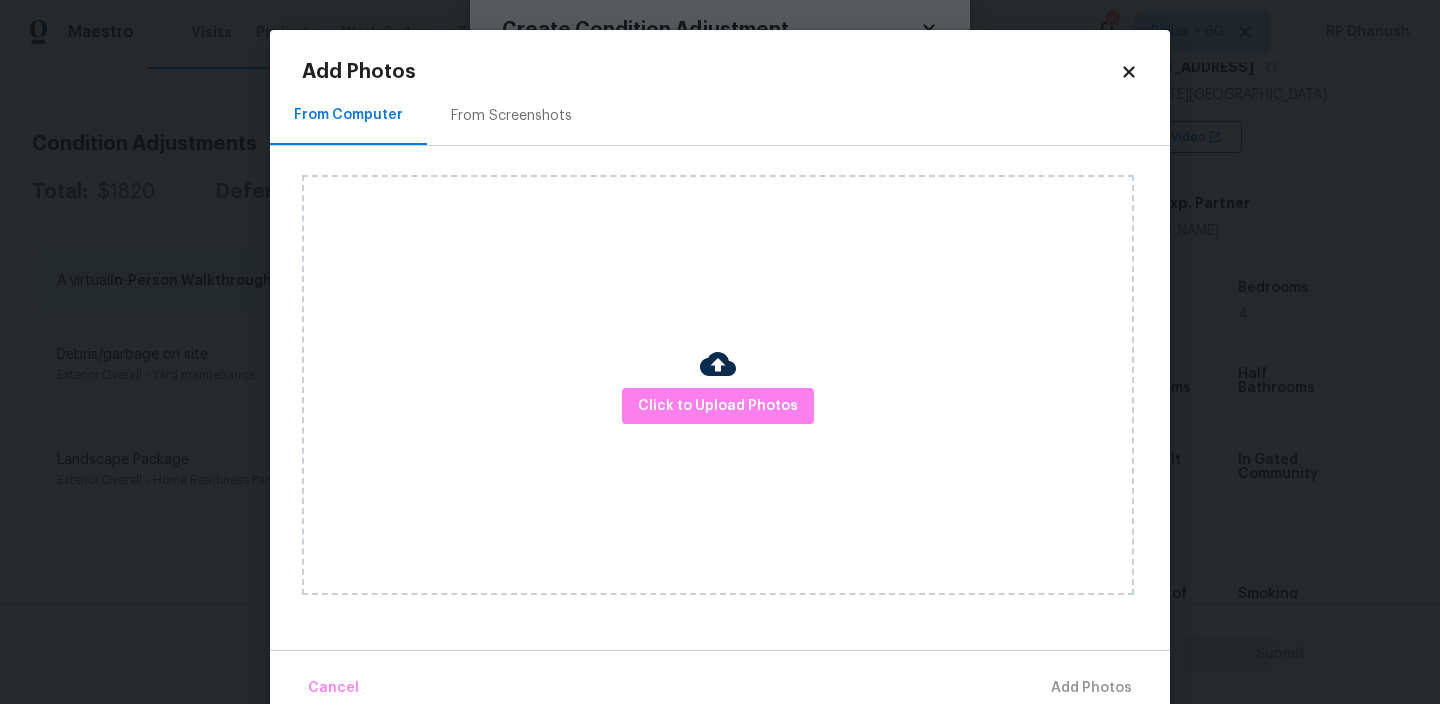 click on "From Screenshots" at bounding box center [511, 116] 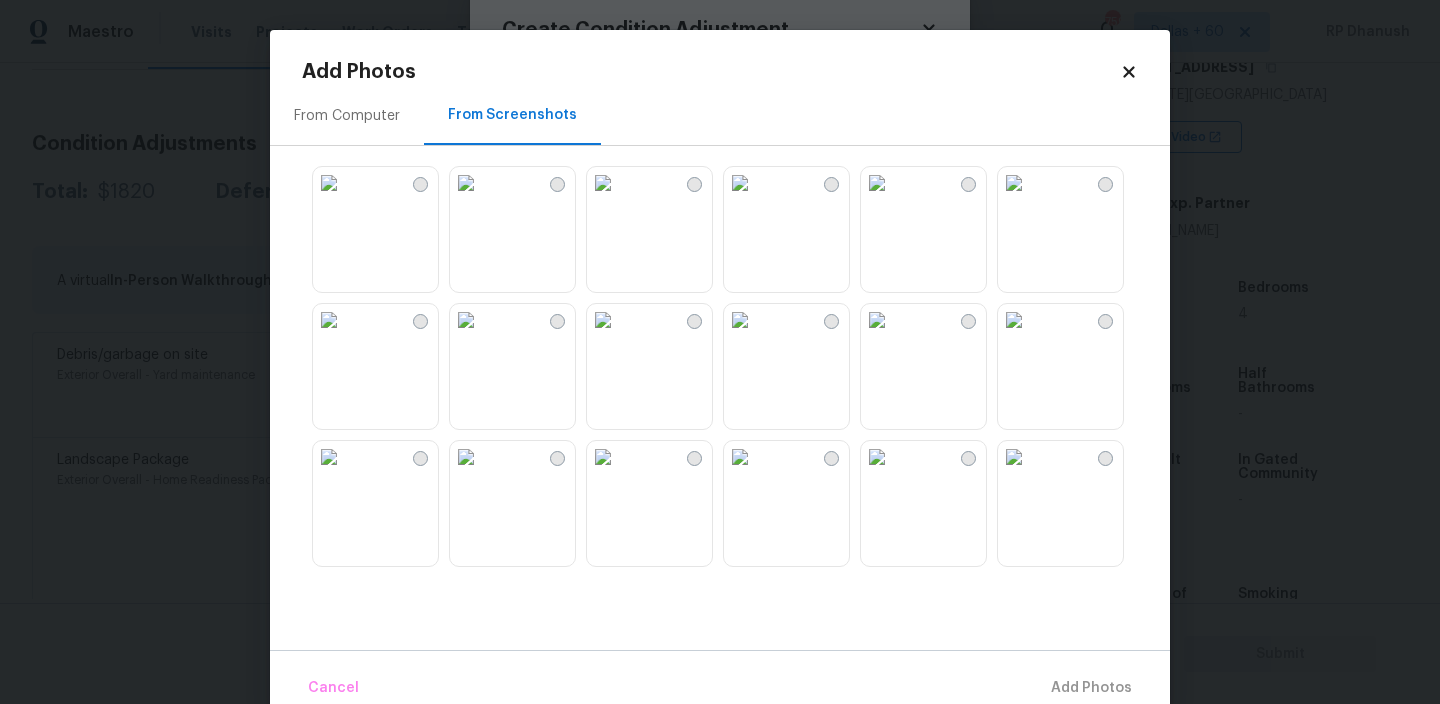 click at bounding box center (329, 183) 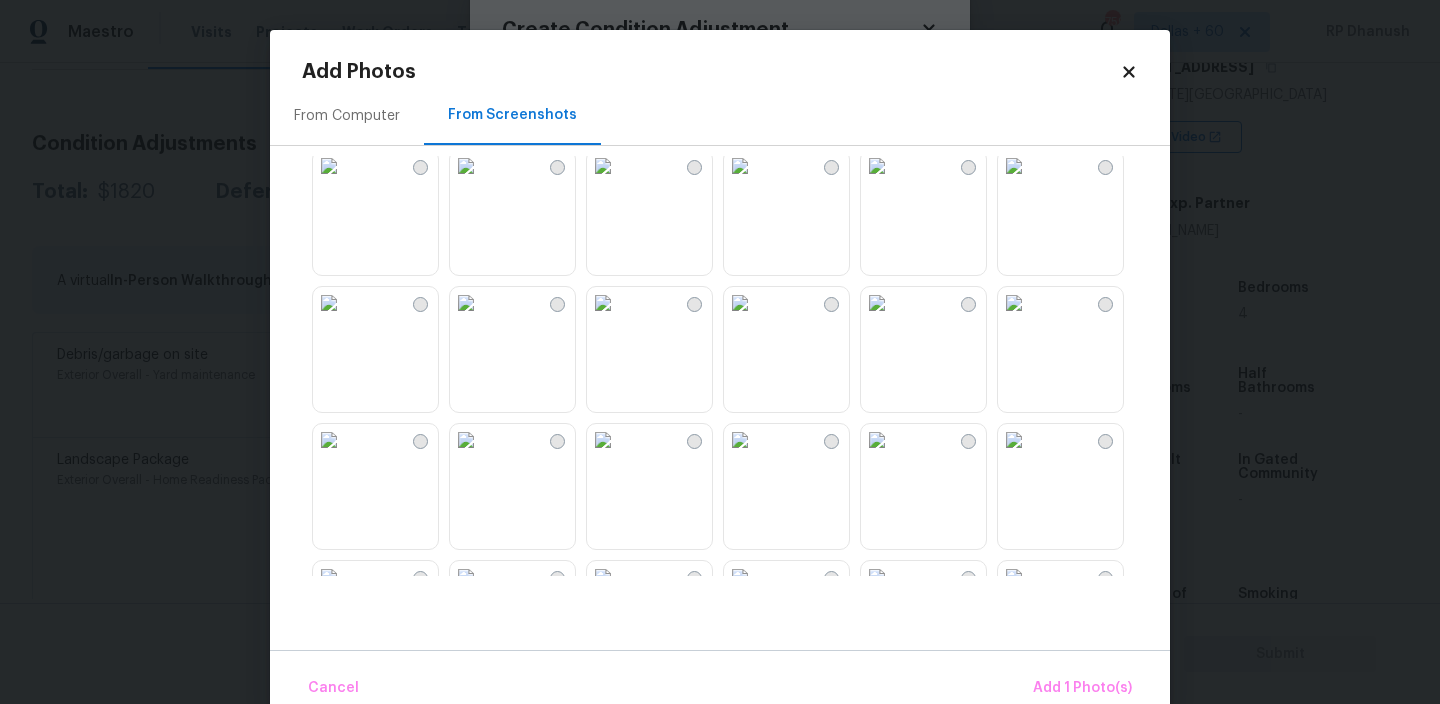 scroll, scrollTop: 387, scrollLeft: 0, axis: vertical 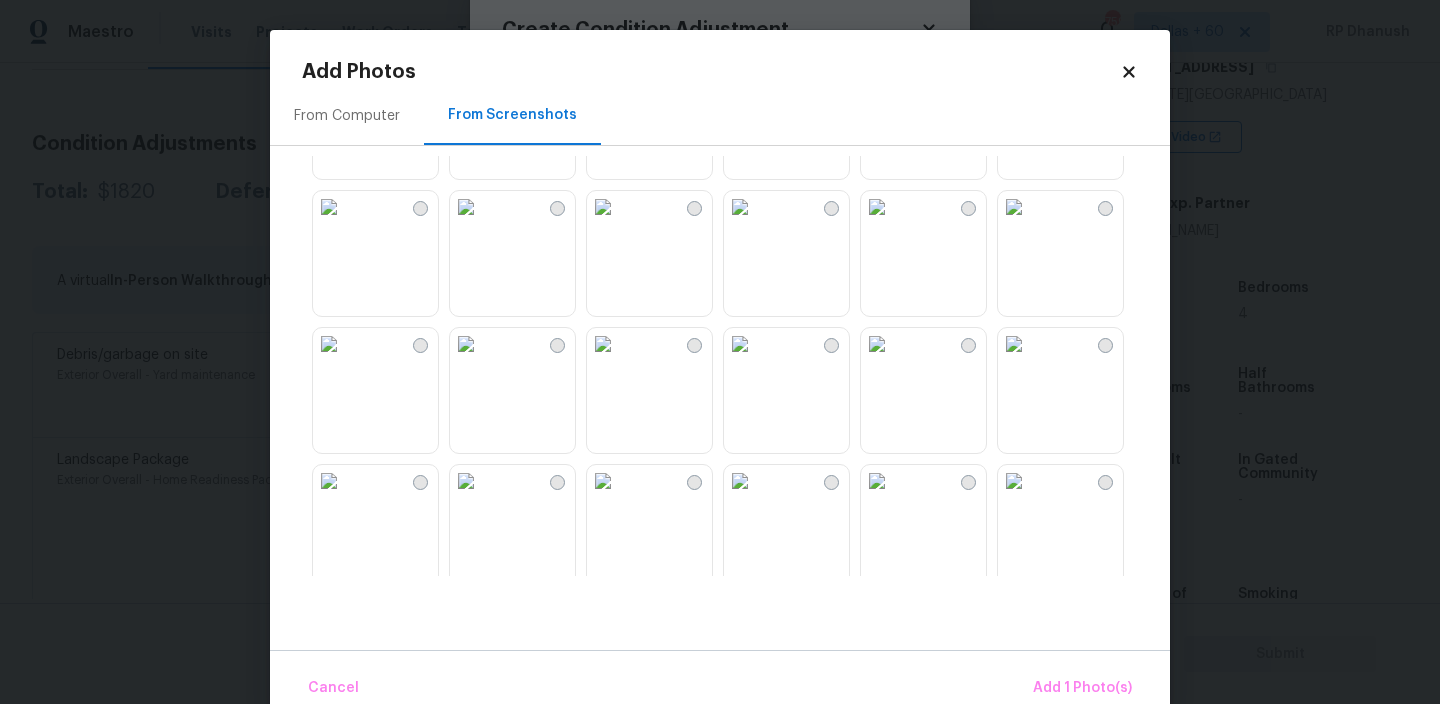 click at bounding box center [466, 207] 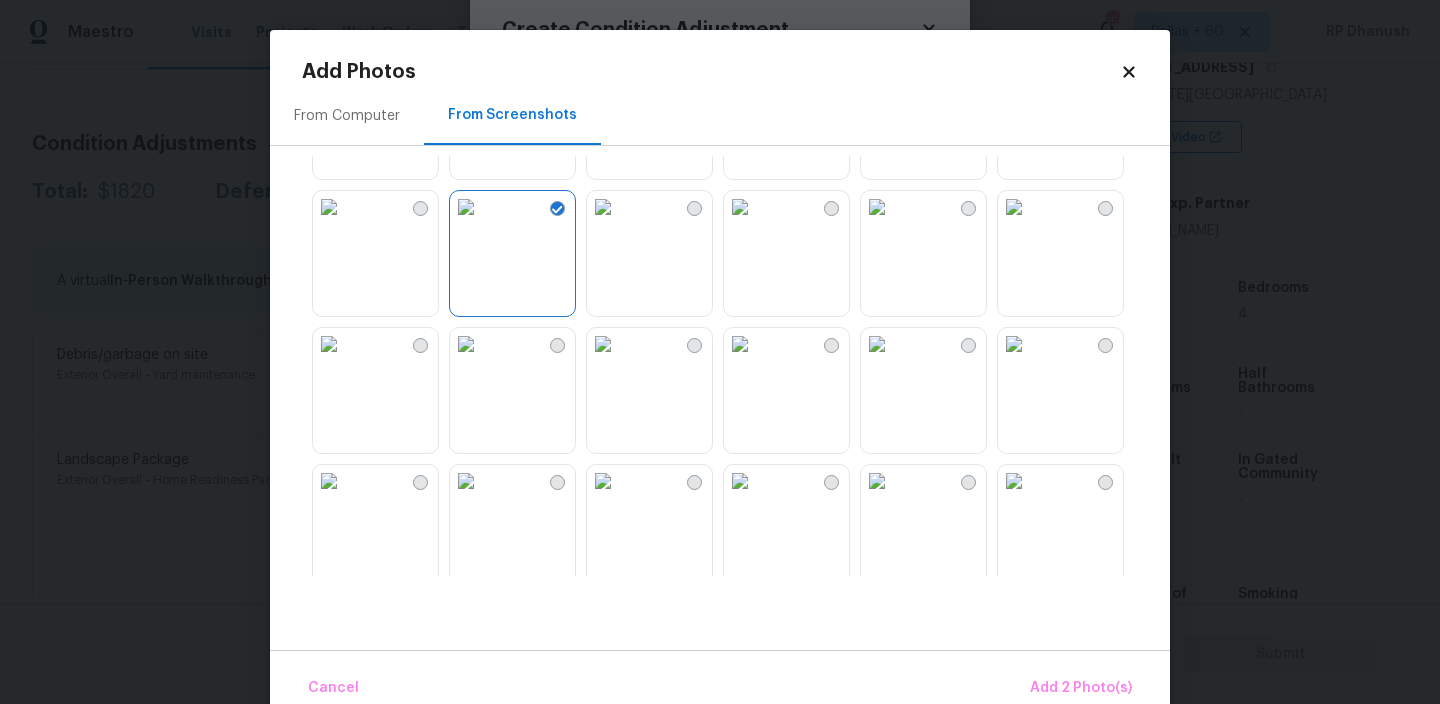 click at bounding box center (740, 207) 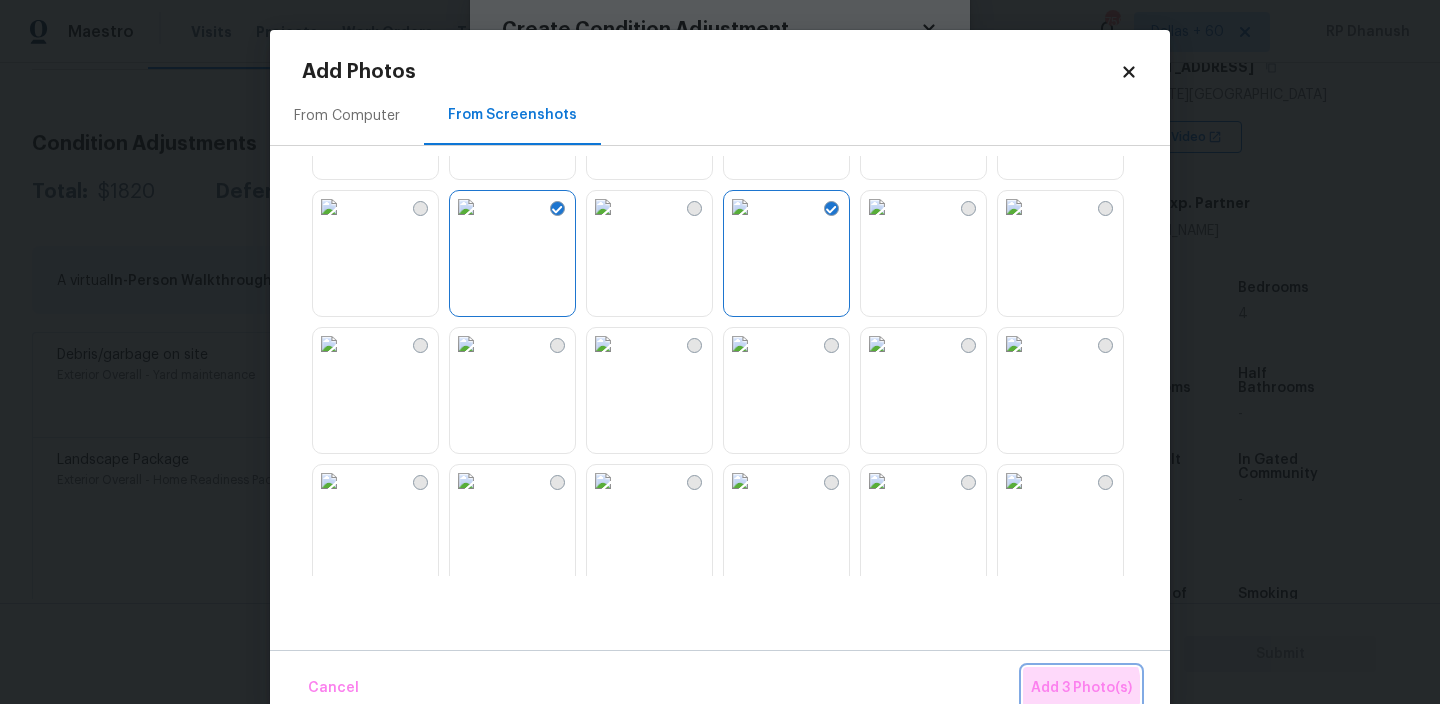 click on "Add 3 Photo(s)" at bounding box center (1081, 688) 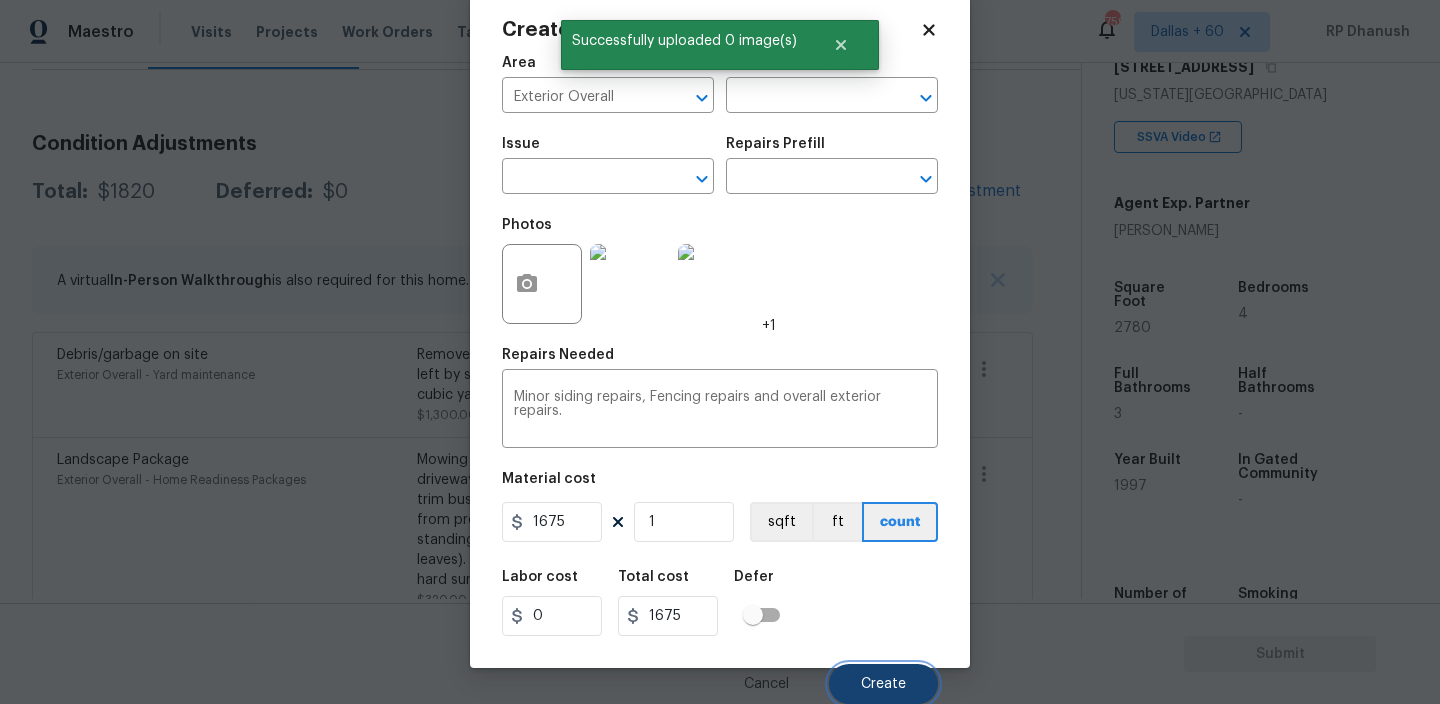 click on "Create" at bounding box center [883, 684] 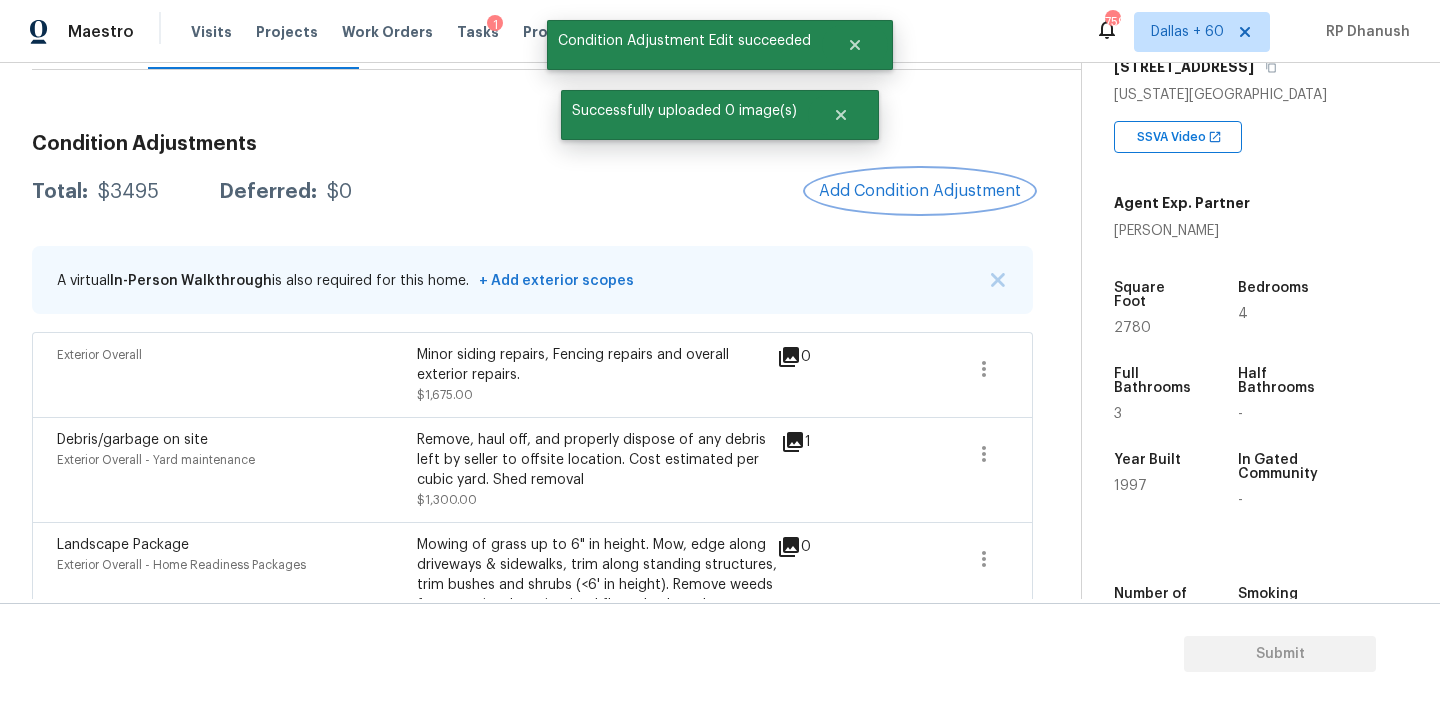 scroll, scrollTop: 0, scrollLeft: 0, axis: both 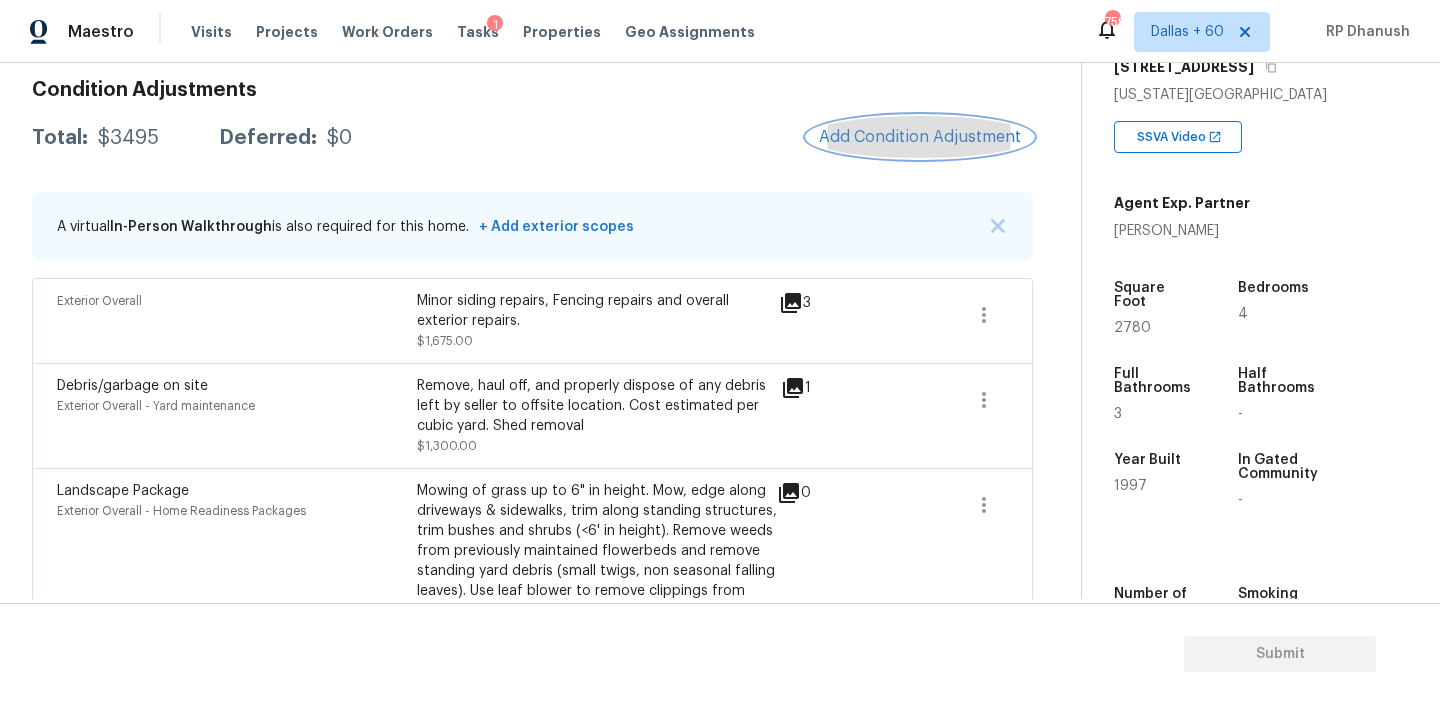 click on "Add Condition Adjustment" at bounding box center [920, 137] 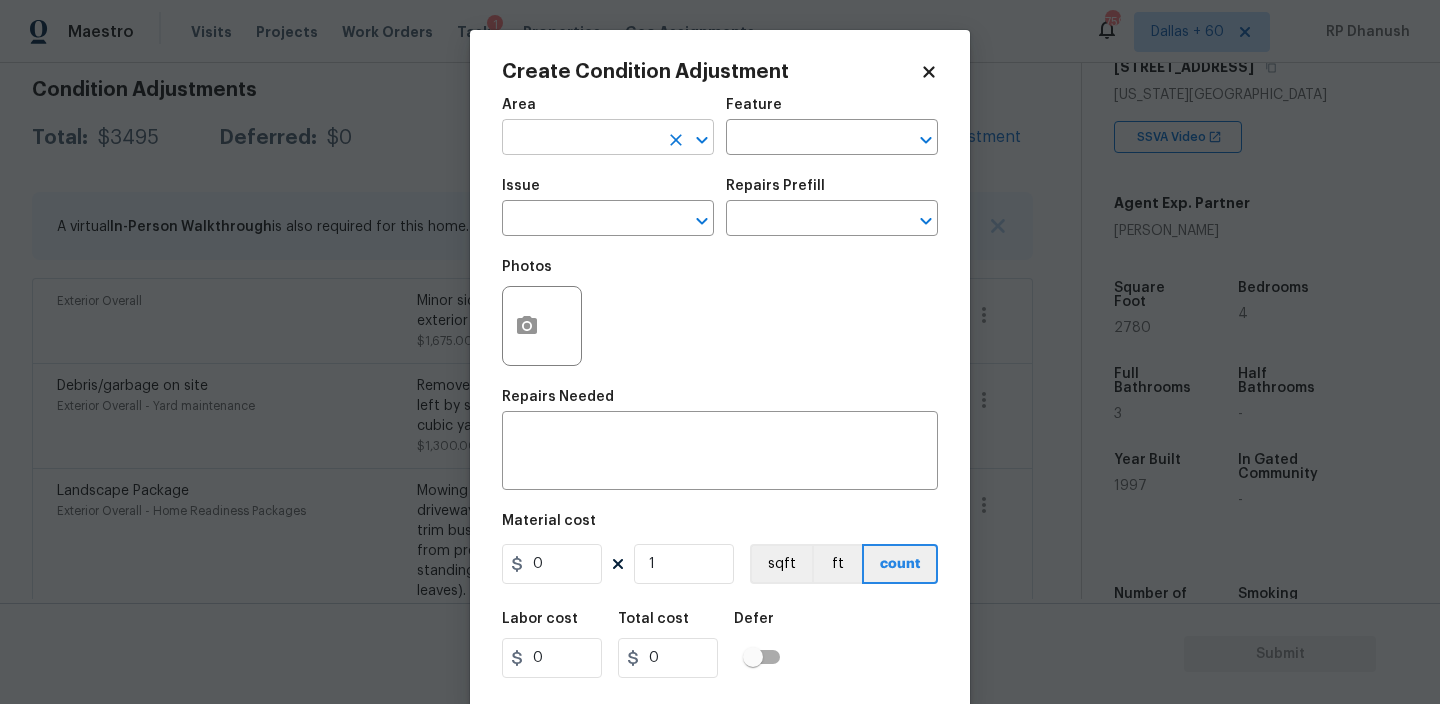 click at bounding box center (580, 139) 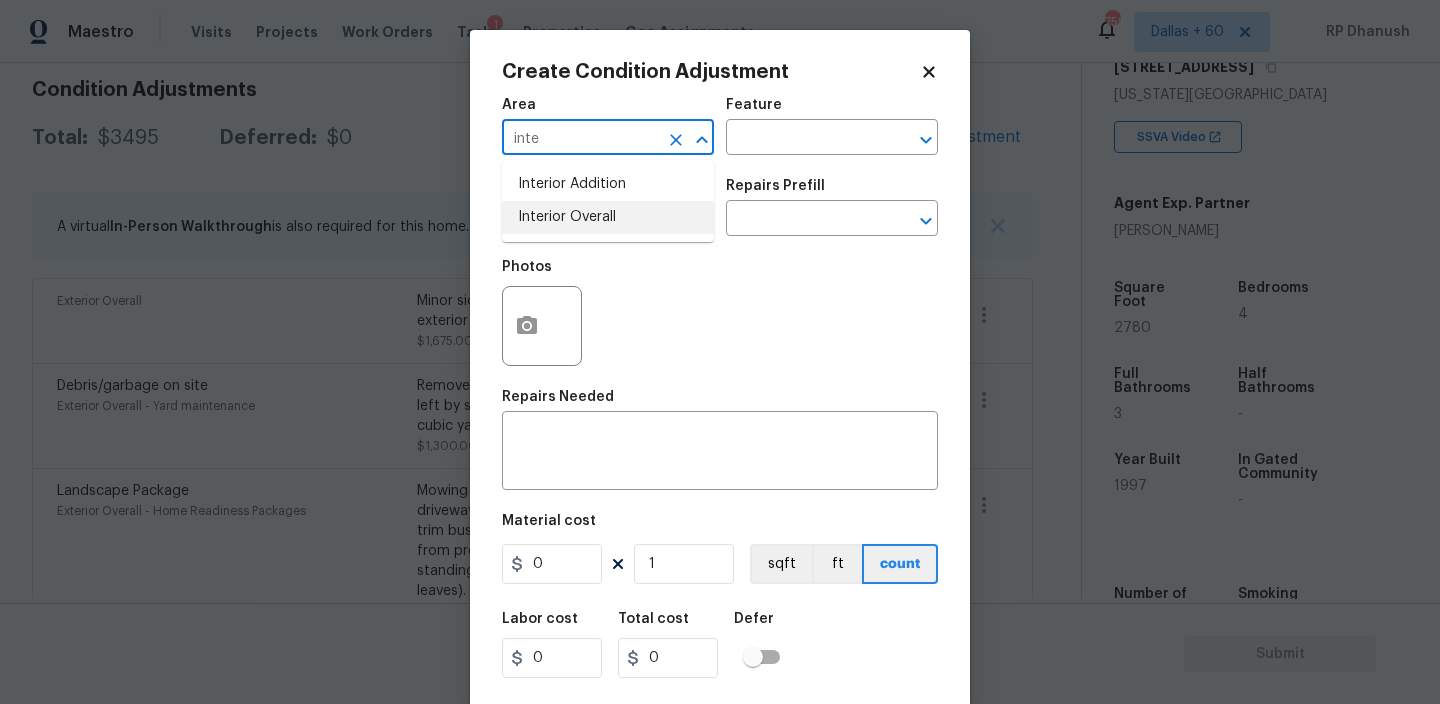 click on "Interior Overall" at bounding box center [608, 217] 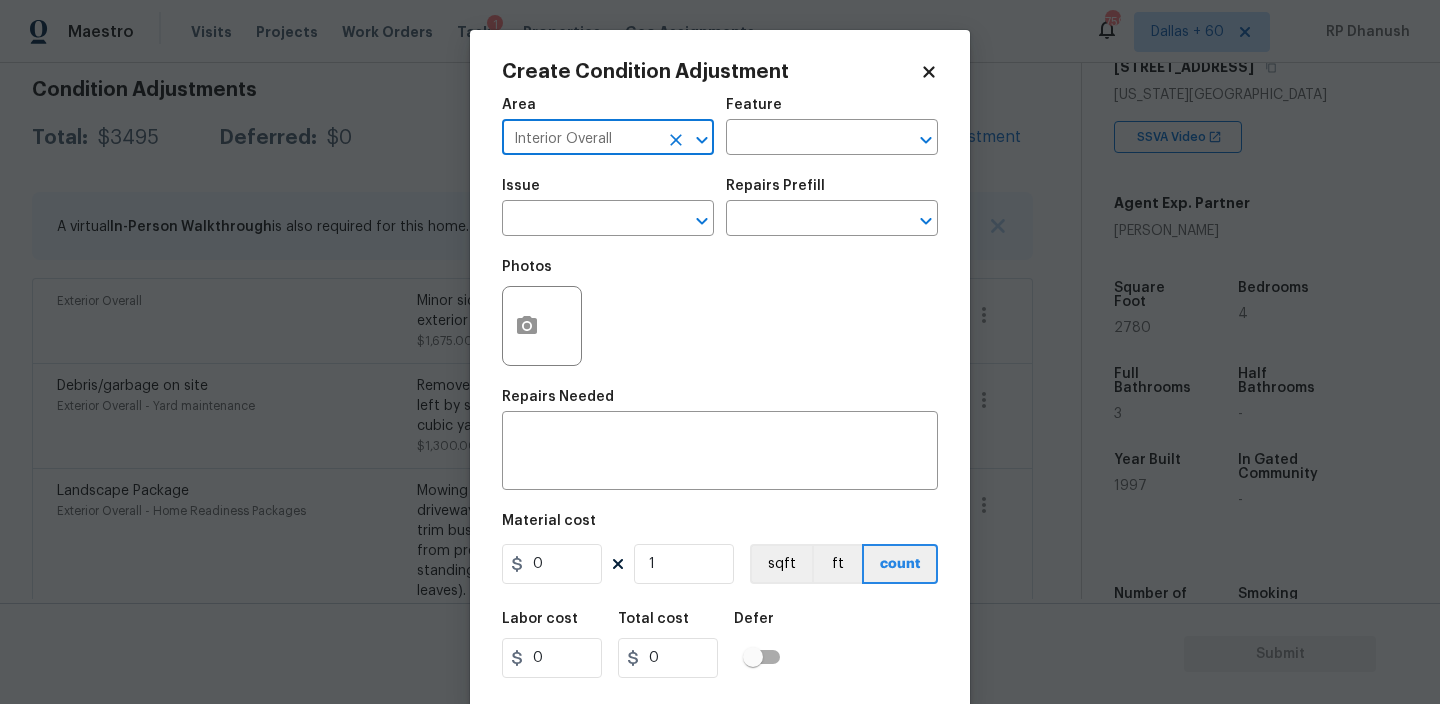 type on "Interior Overall" 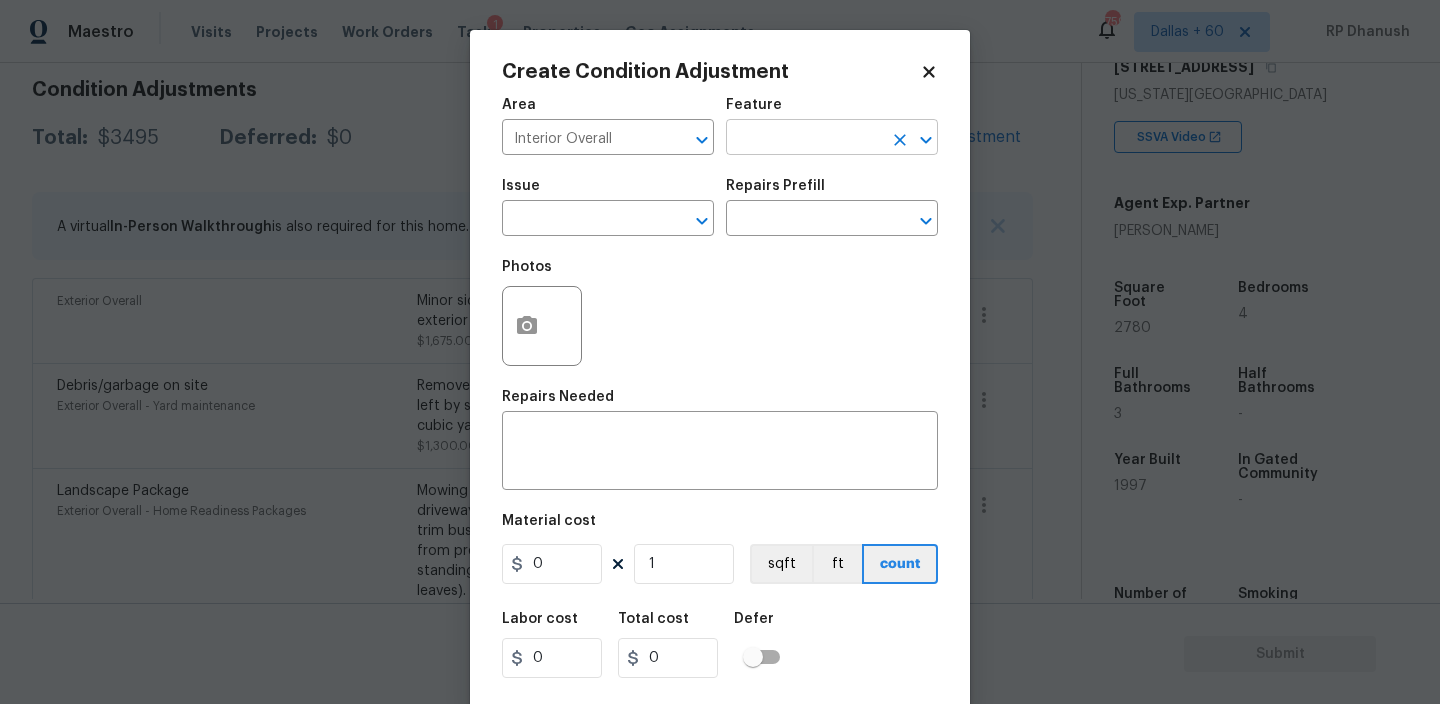 click at bounding box center (804, 139) 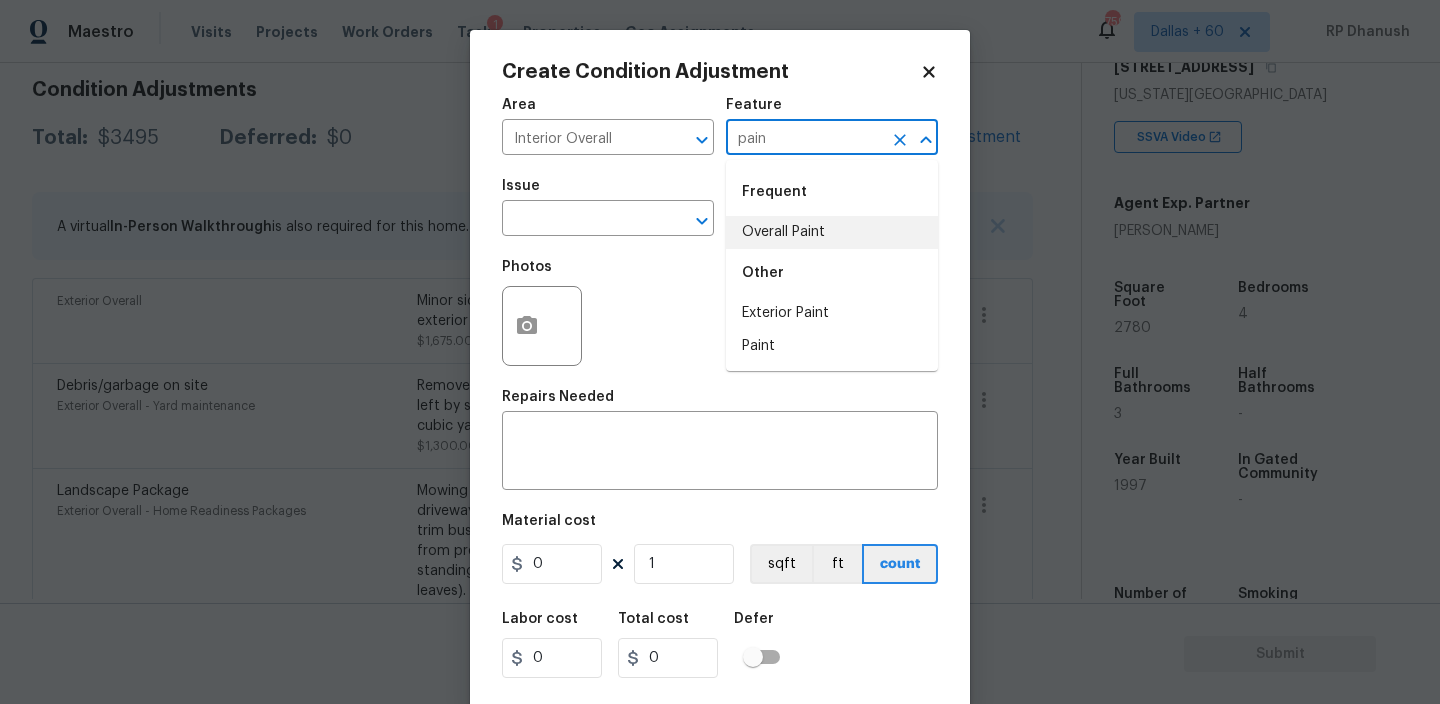 click on "Overall Paint" at bounding box center [832, 232] 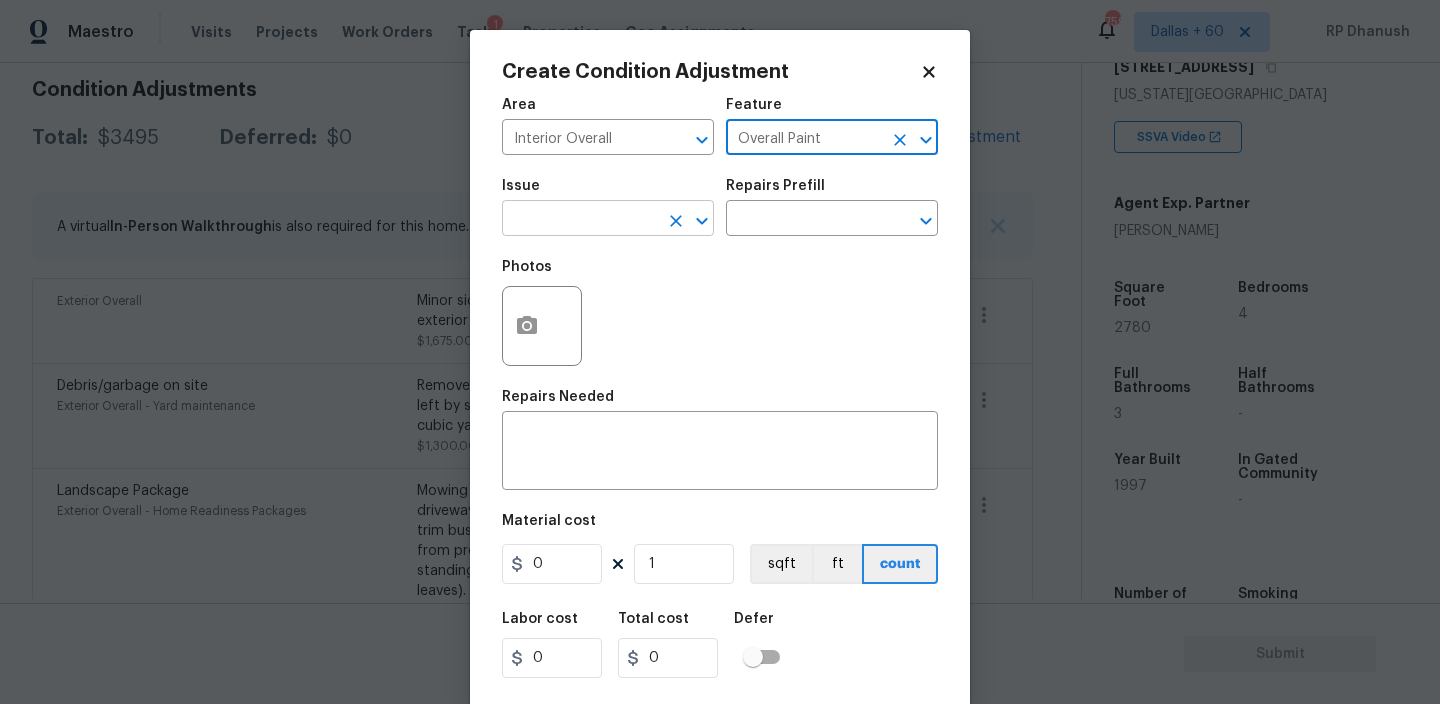 type on "Overall Paint" 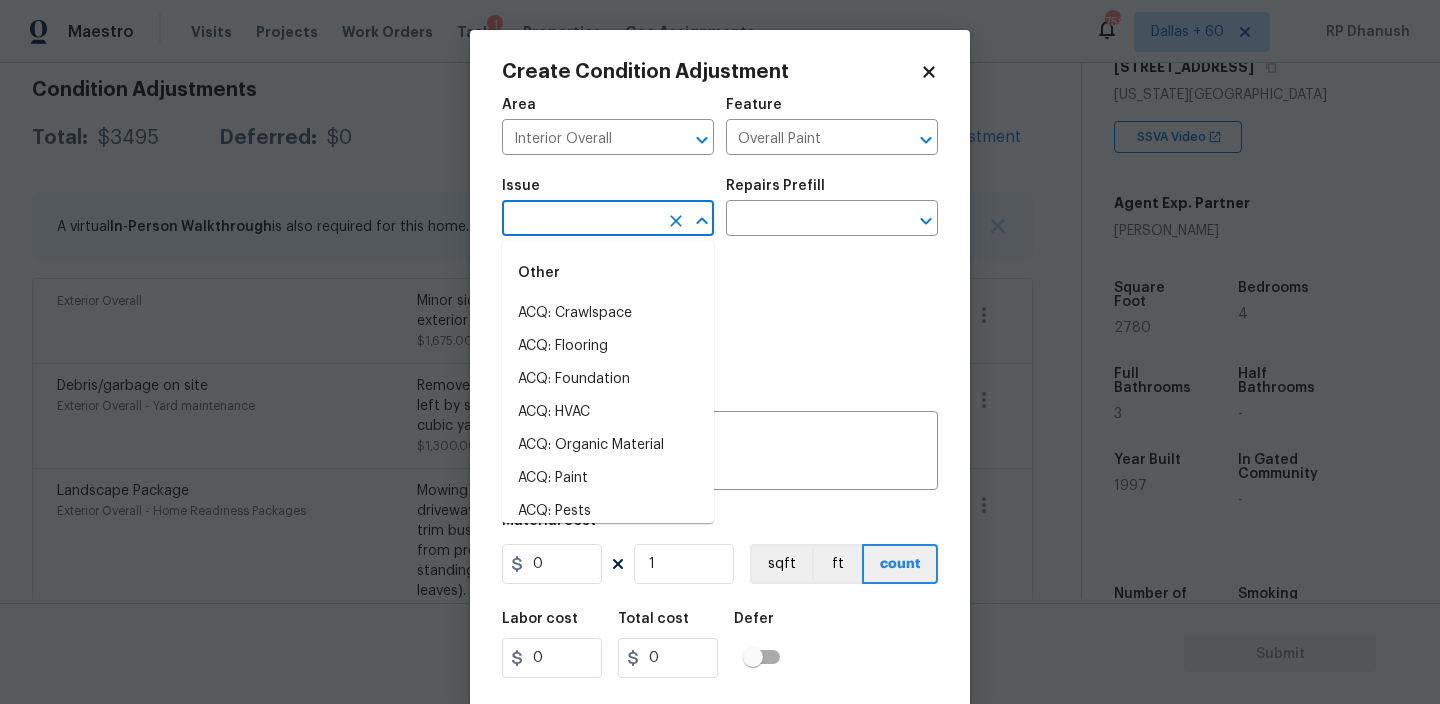 click at bounding box center (580, 220) 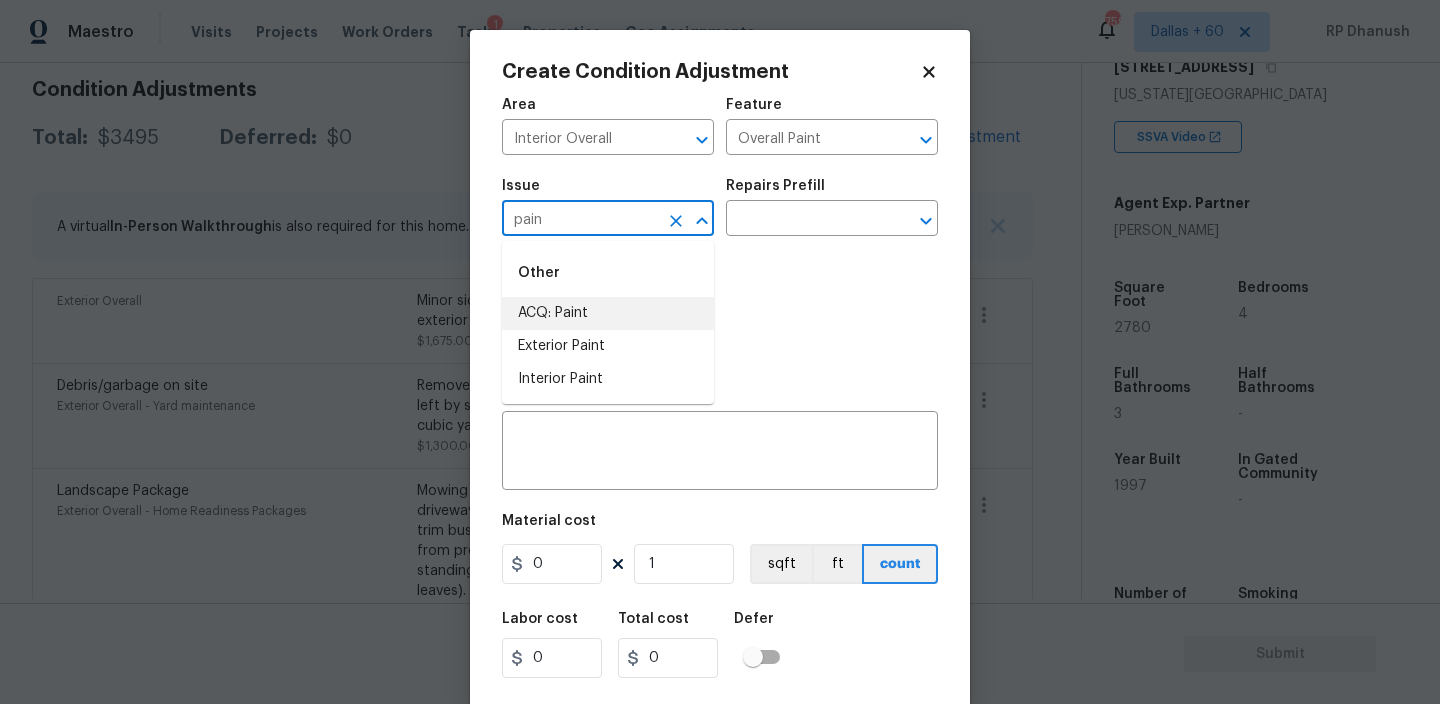 click on "ACQ: Paint" at bounding box center (608, 313) 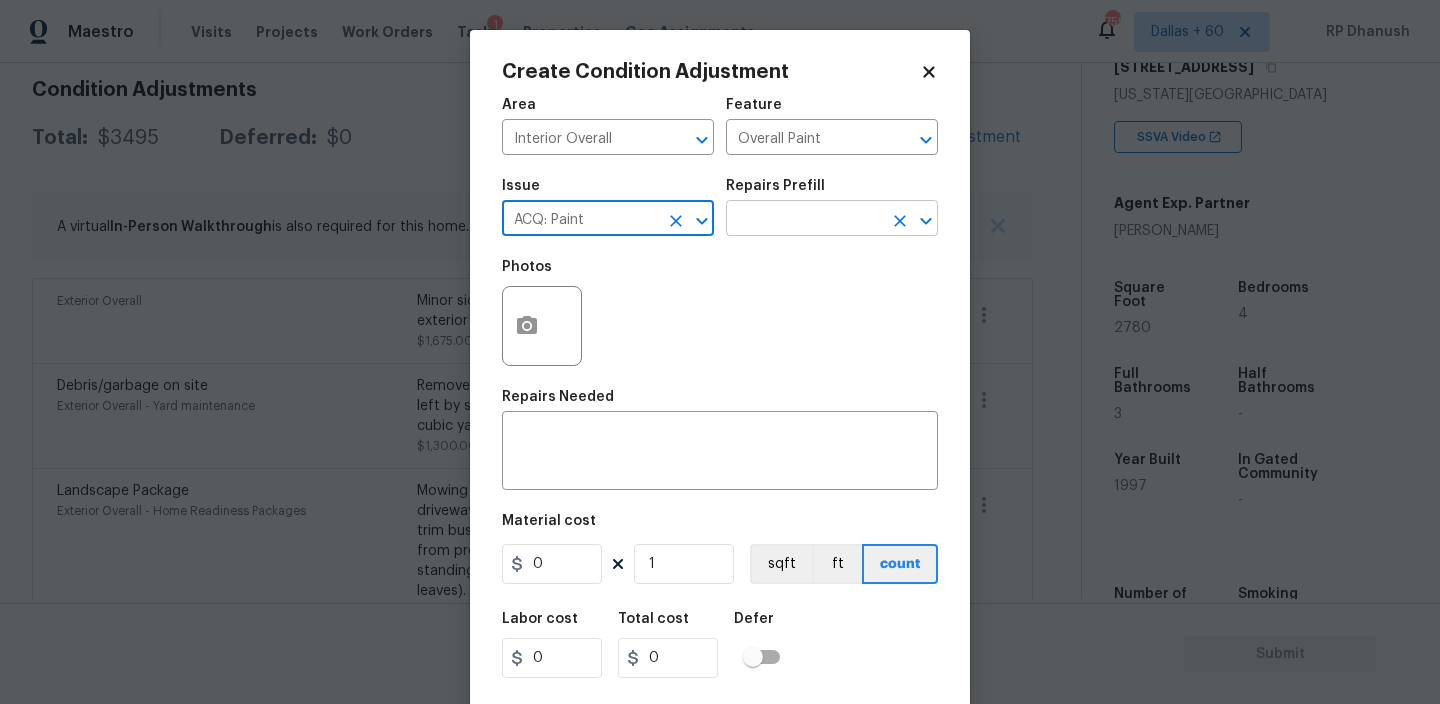 type on "ACQ: Paint" 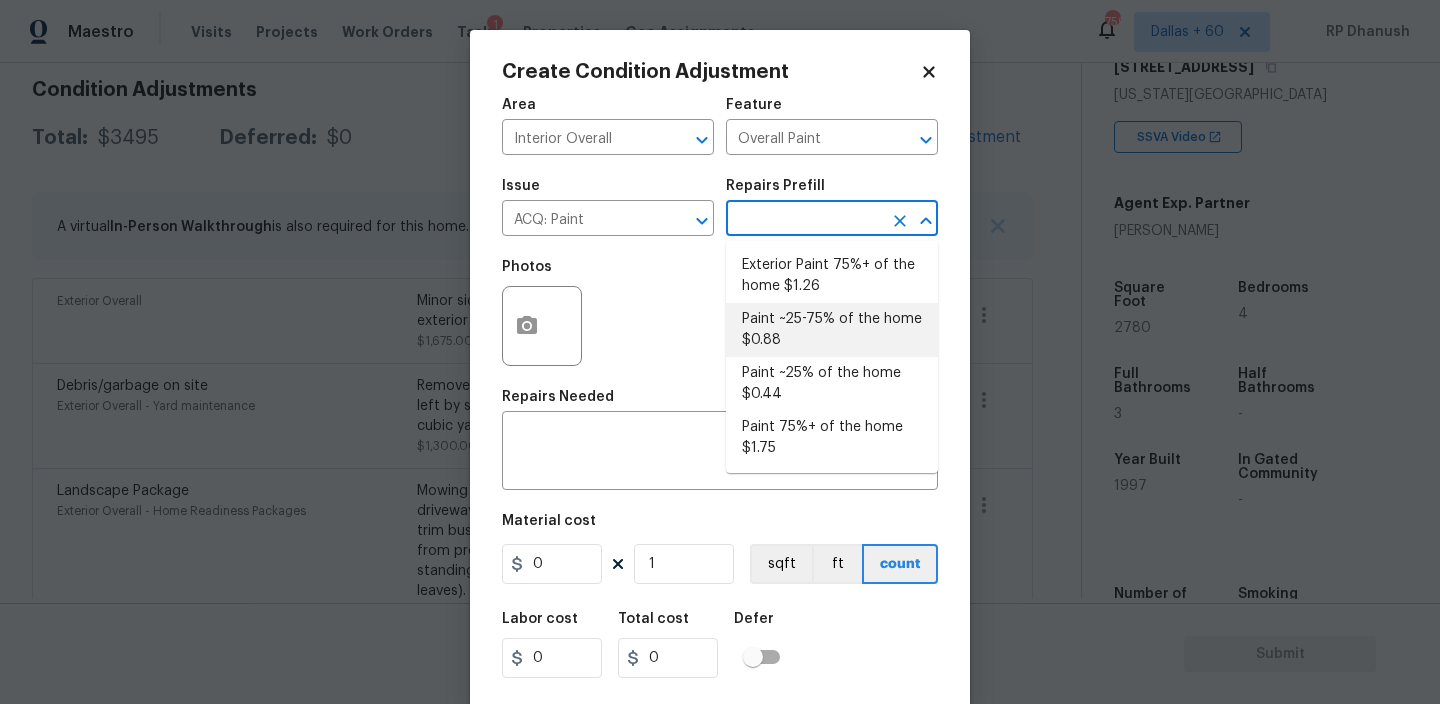 click on "Paint ~25-75% of the home $0.88" at bounding box center (832, 330) 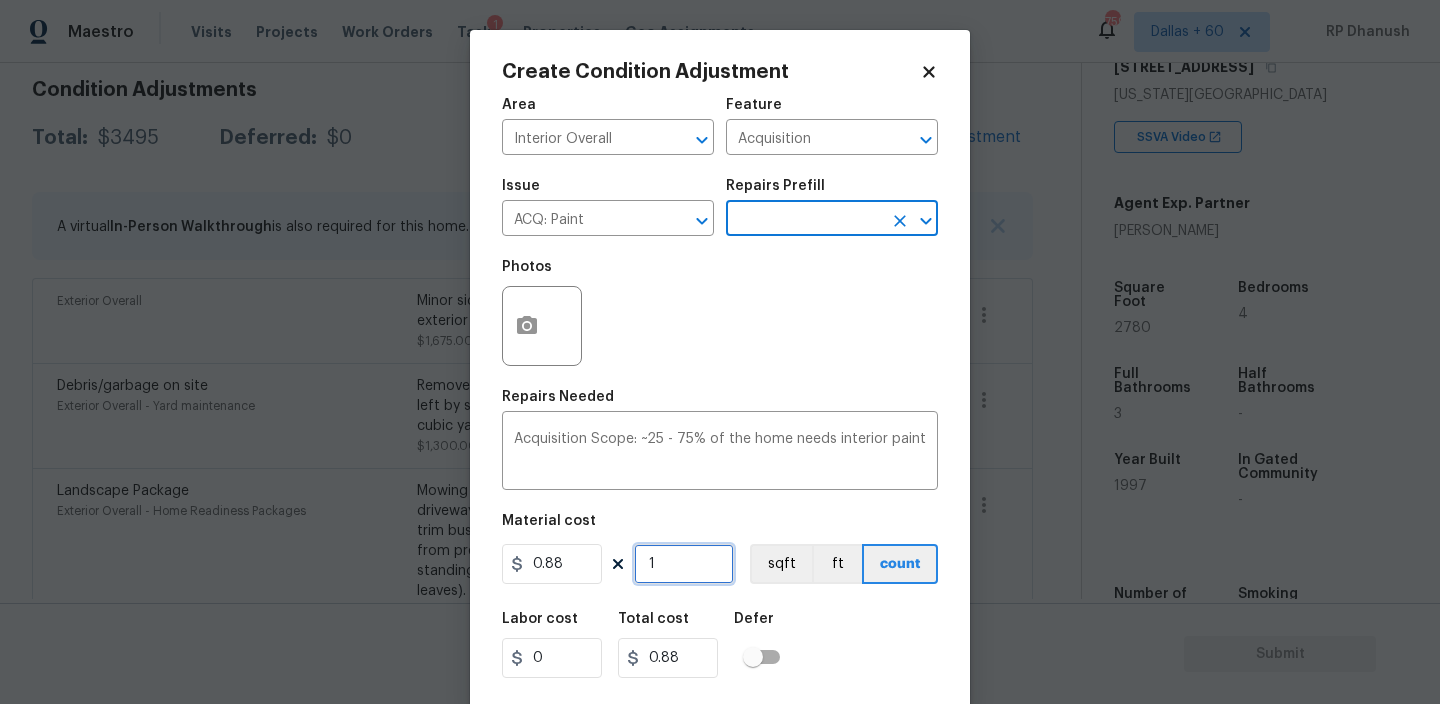 click on "1" at bounding box center (684, 564) 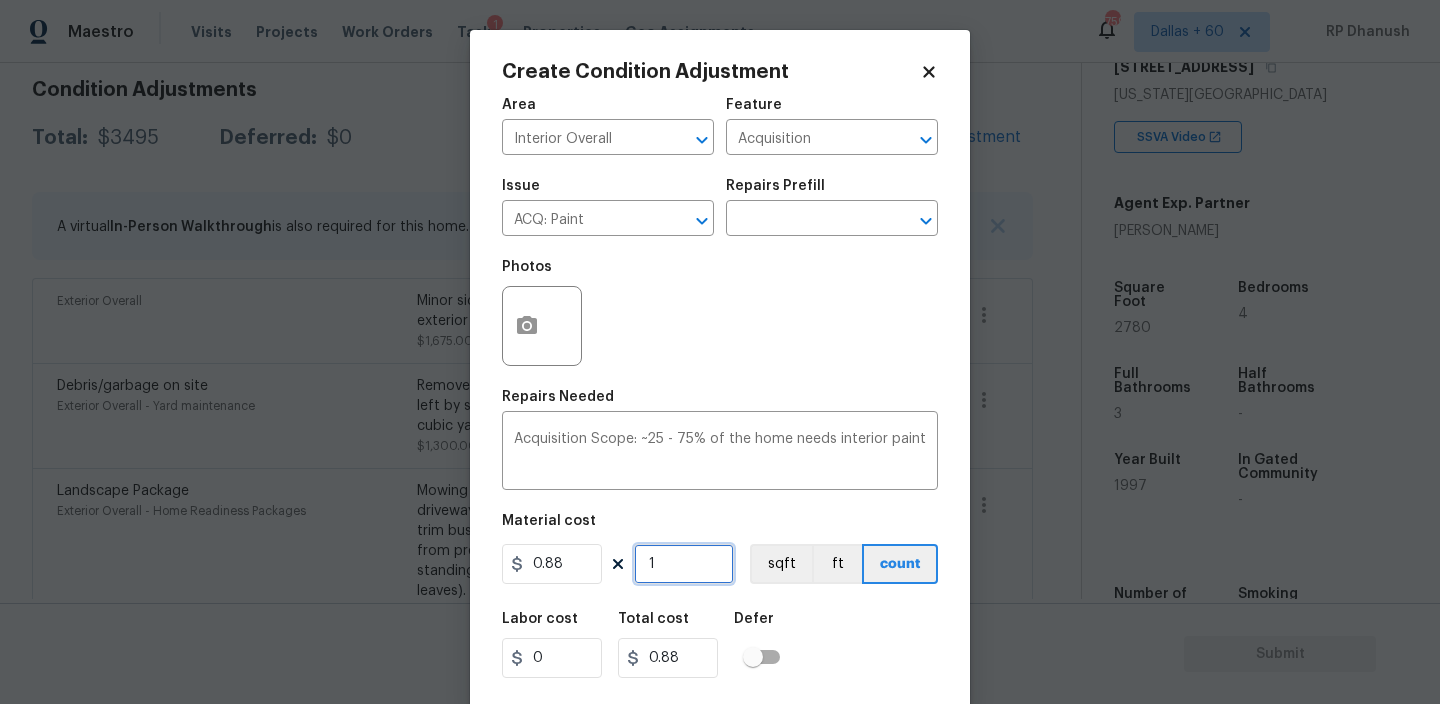 type on "0" 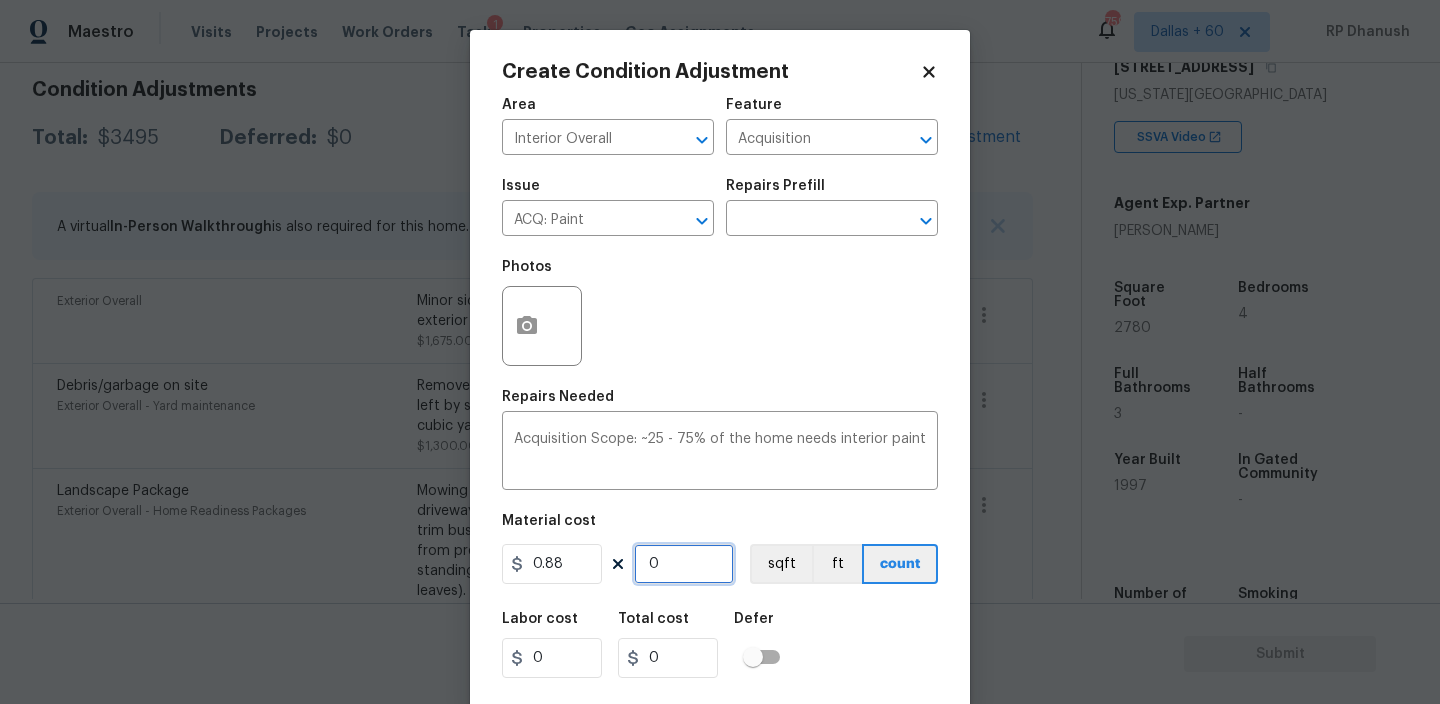 type on "2" 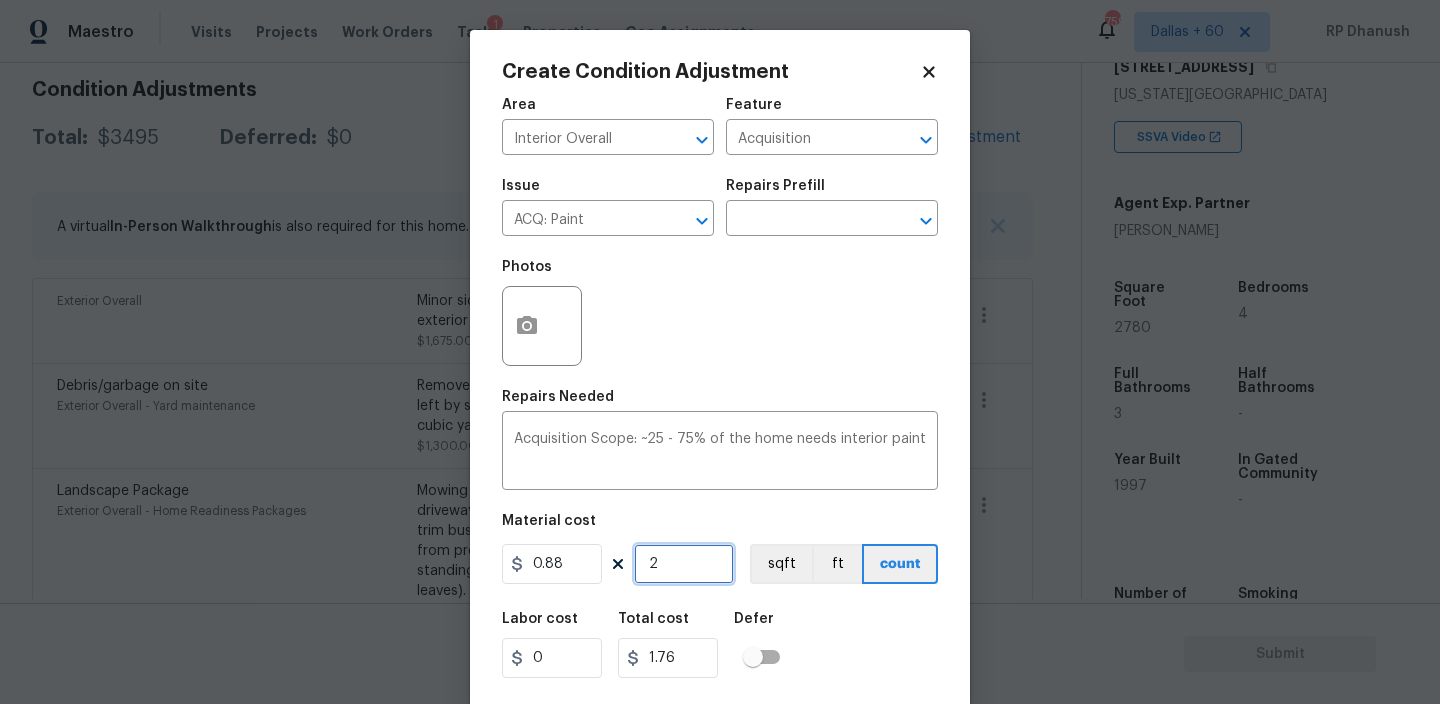 type on "28" 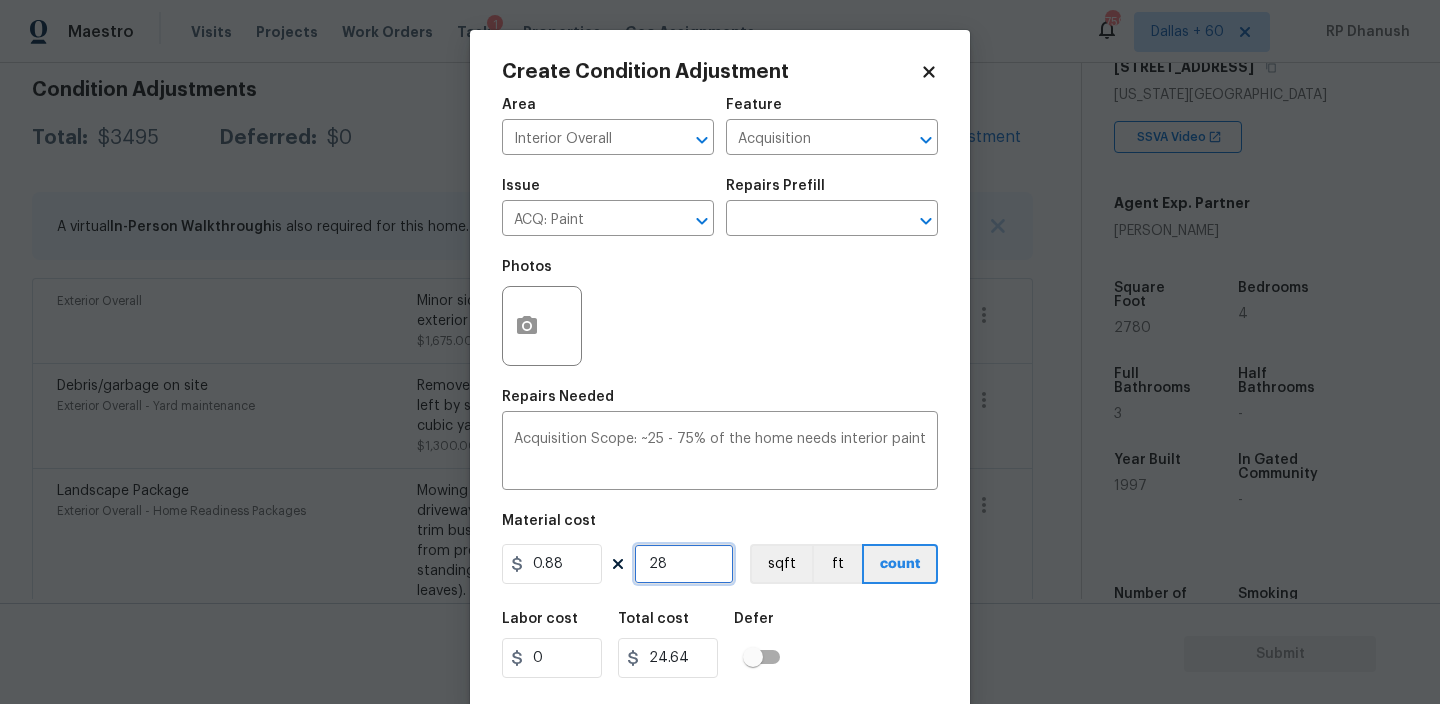 type on "2" 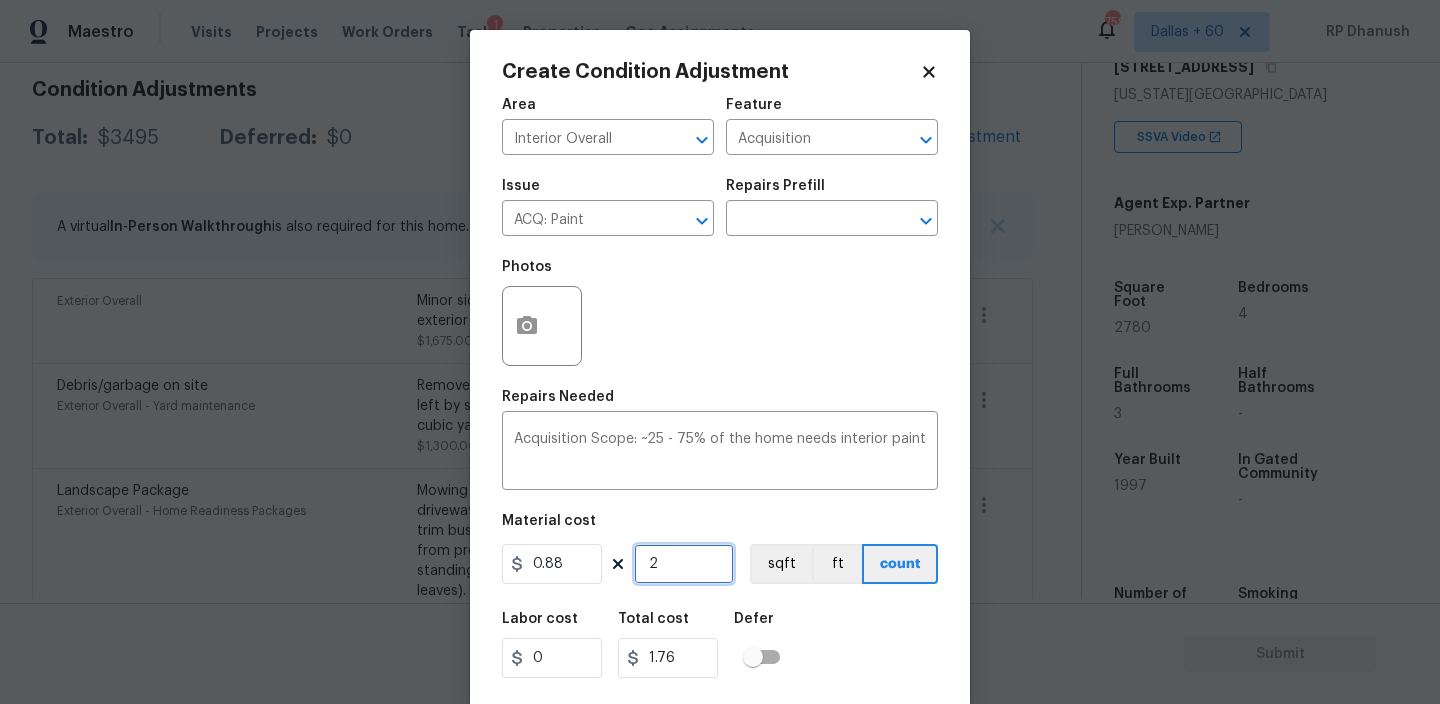 type on "27" 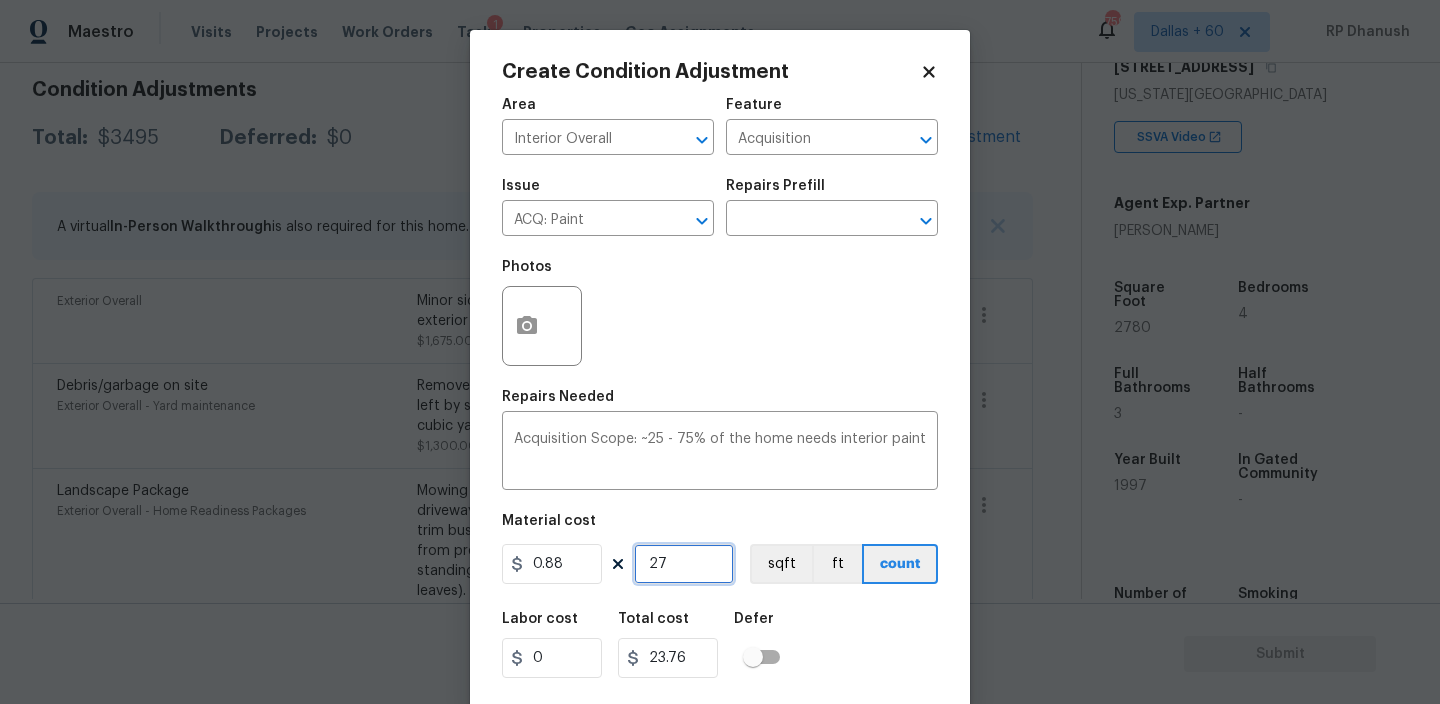 type on "278" 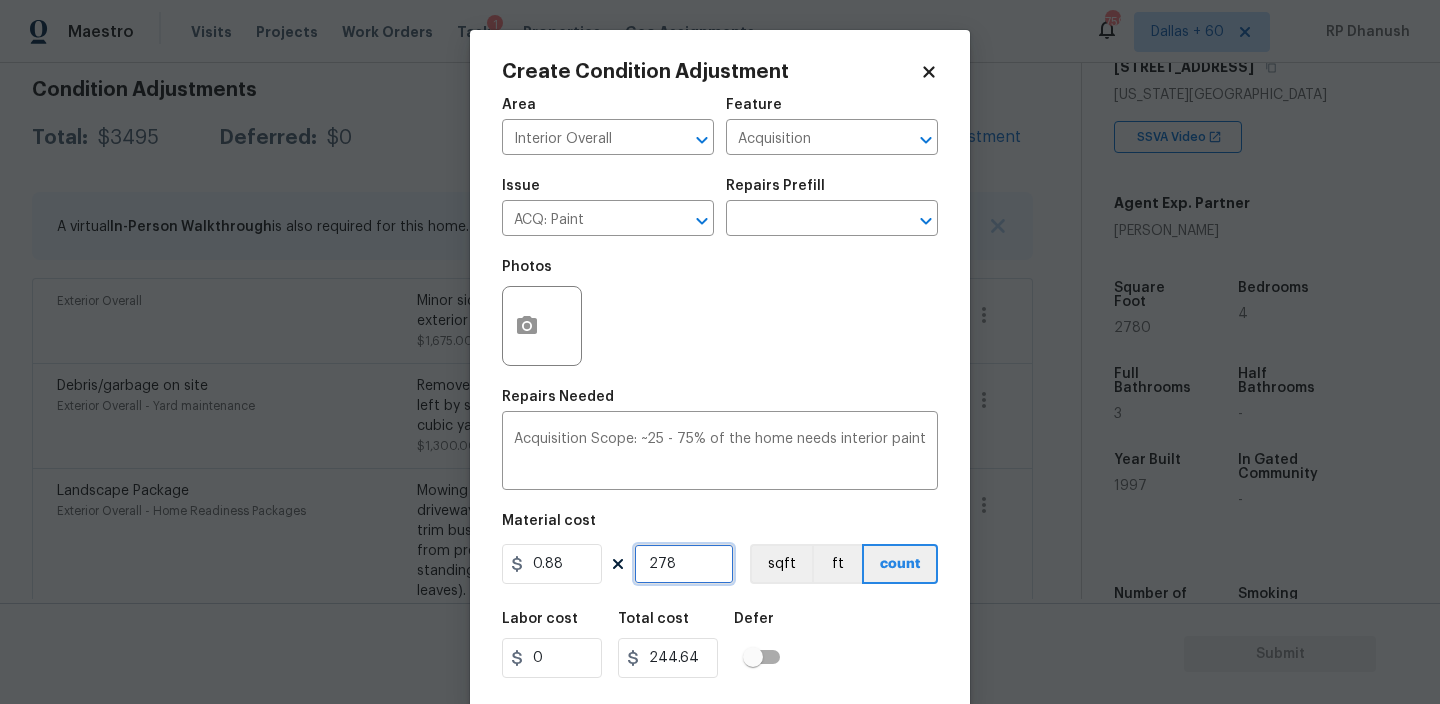 type on "2780" 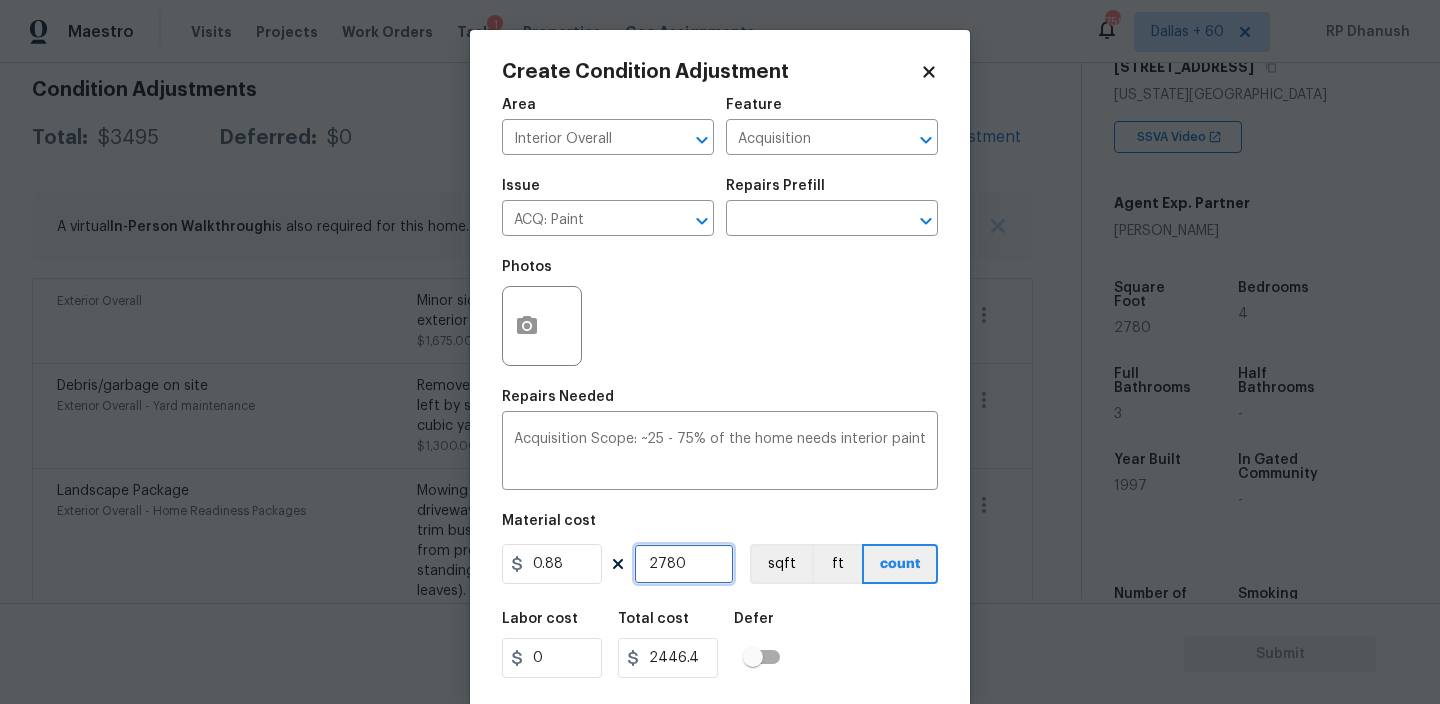 type on "2780" 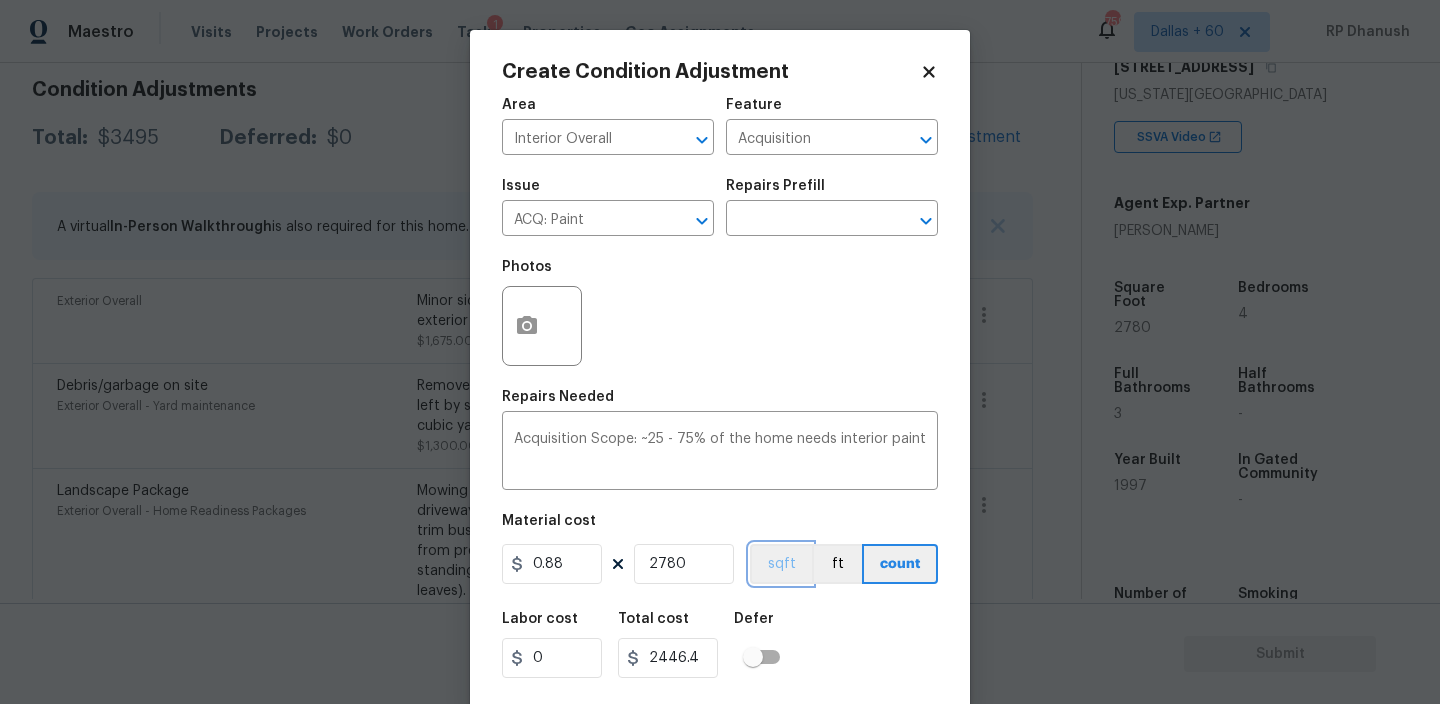 type 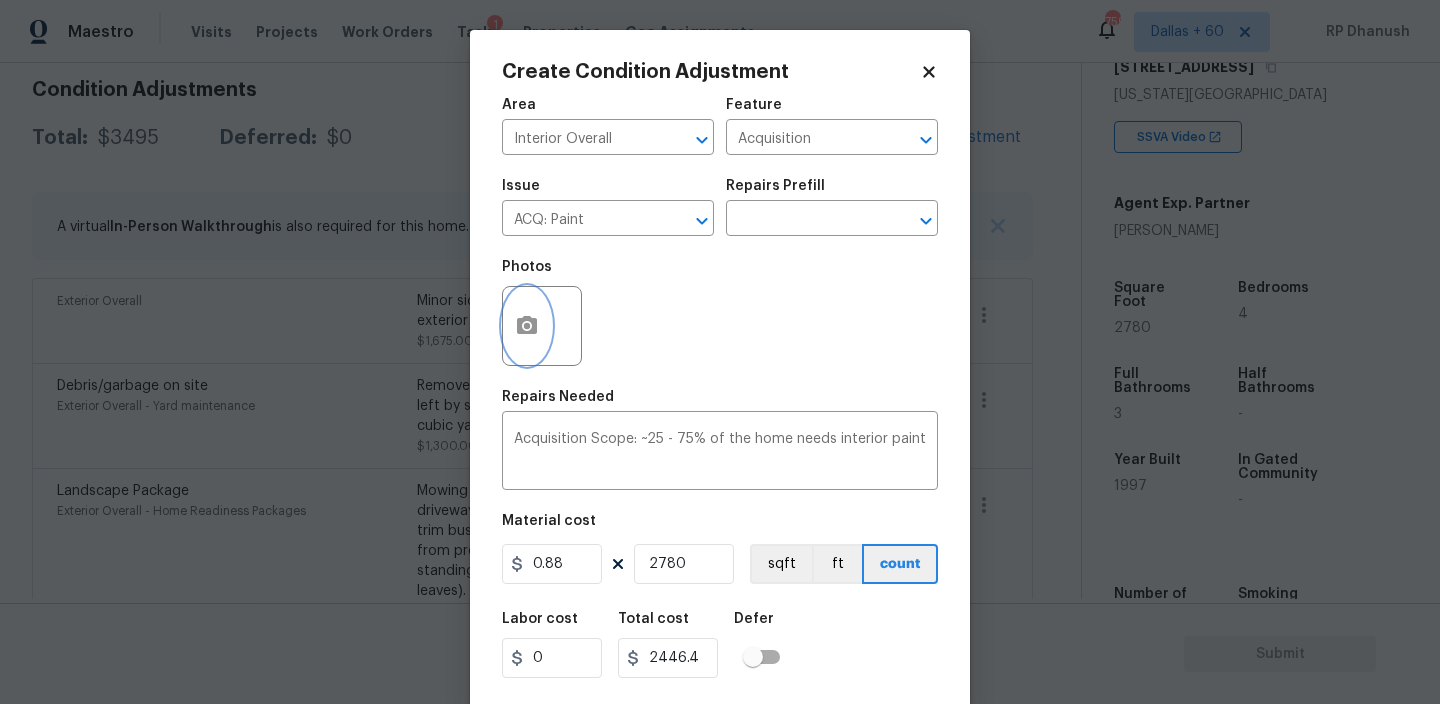 click at bounding box center (527, 326) 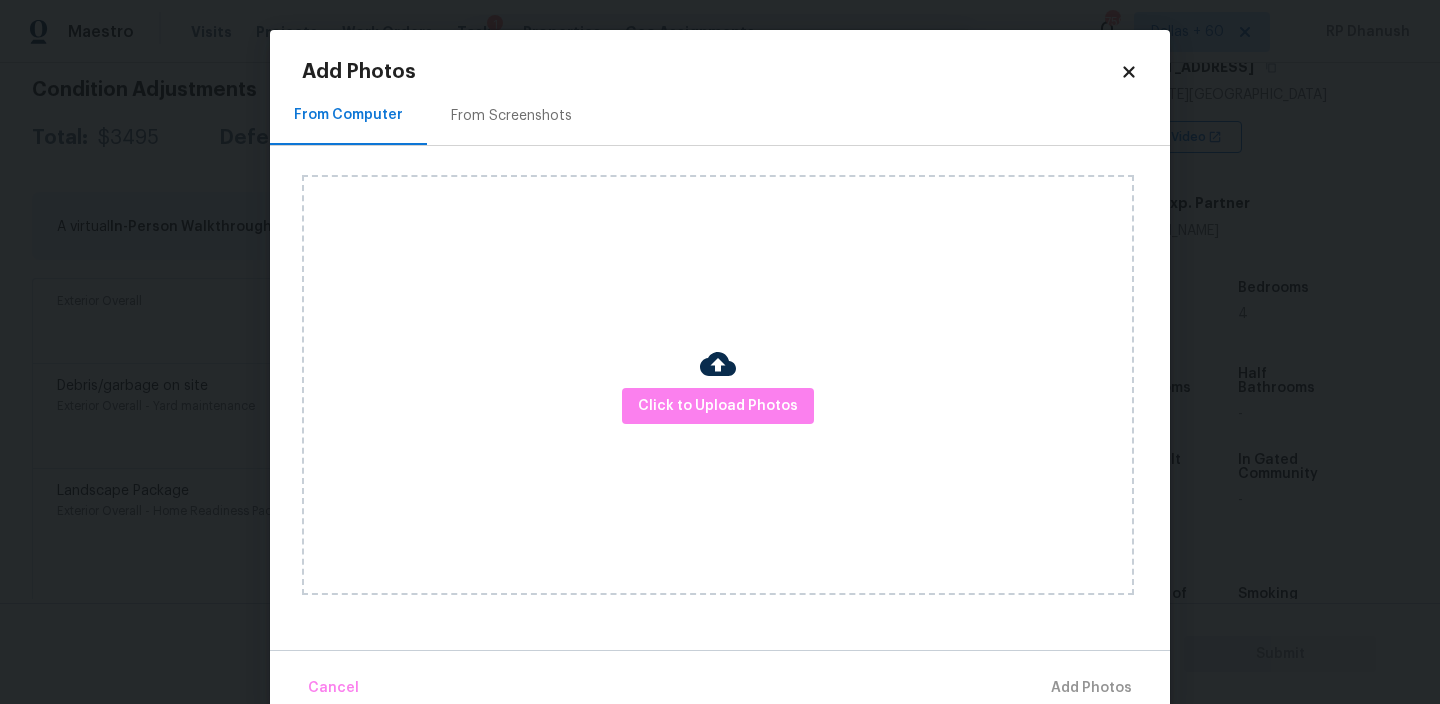 click on "From Screenshots" at bounding box center (511, 115) 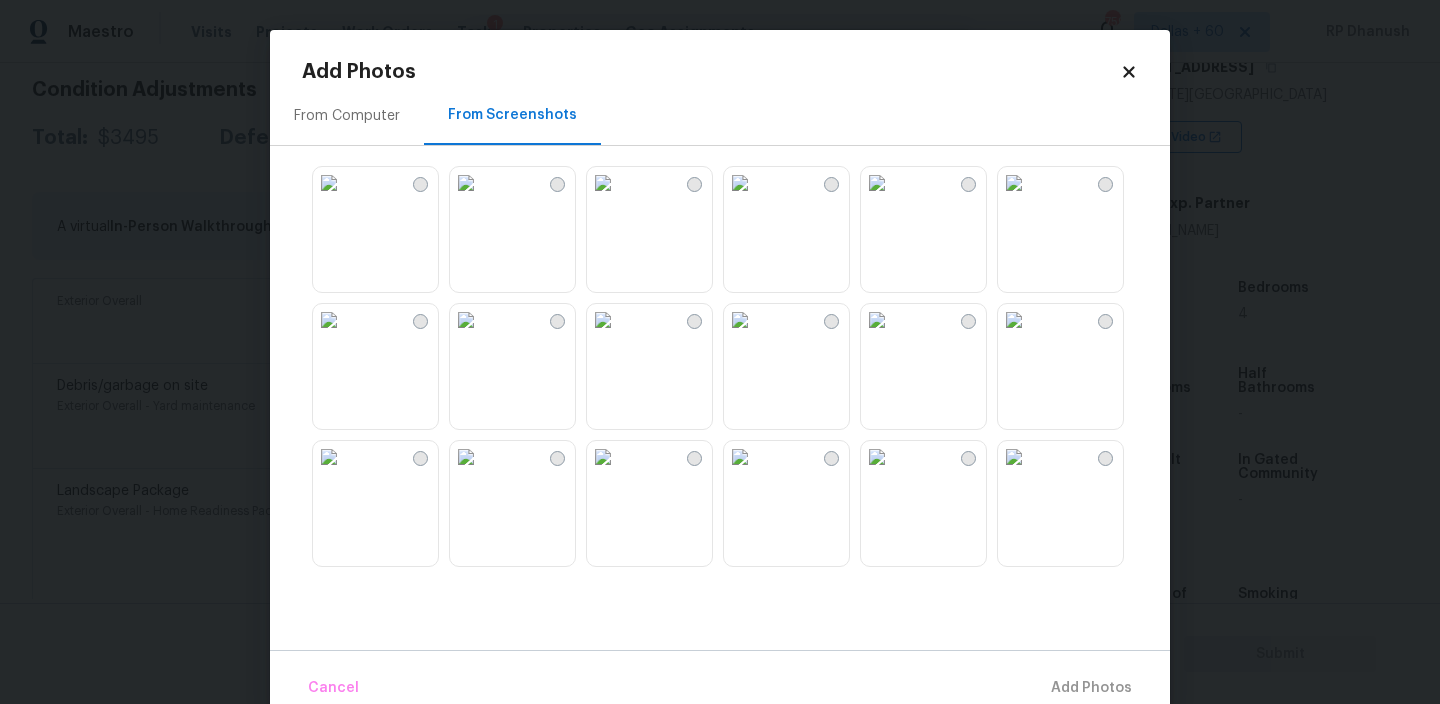 click at bounding box center (466, 320) 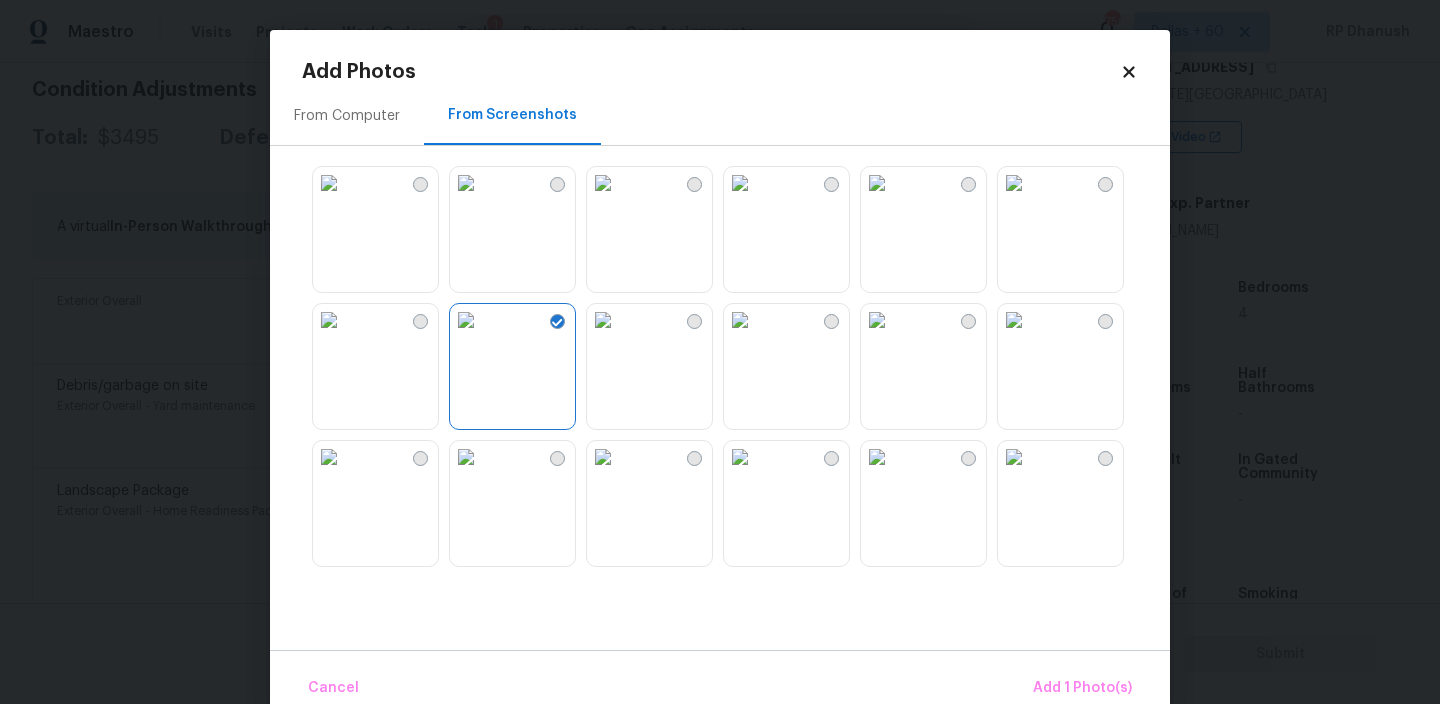 click at bounding box center [603, 320] 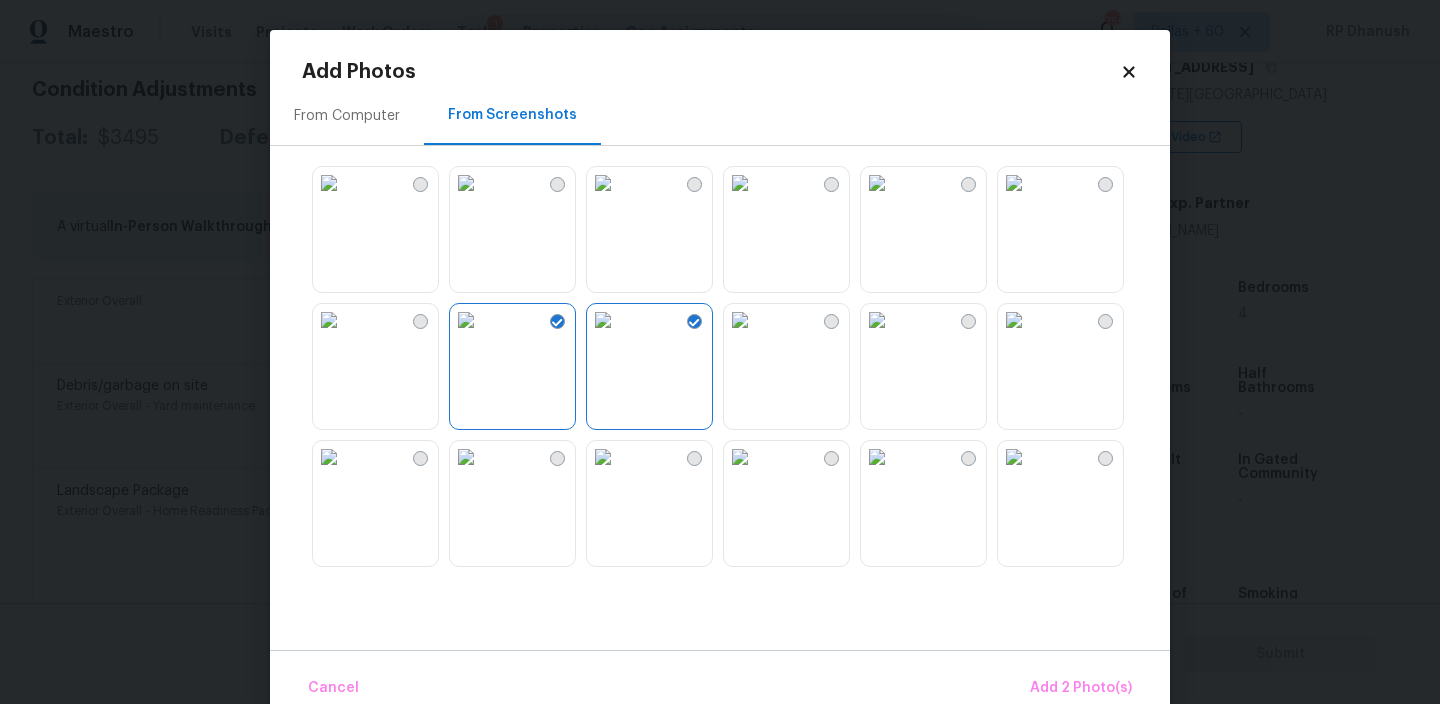 click at bounding box center (466, 457) 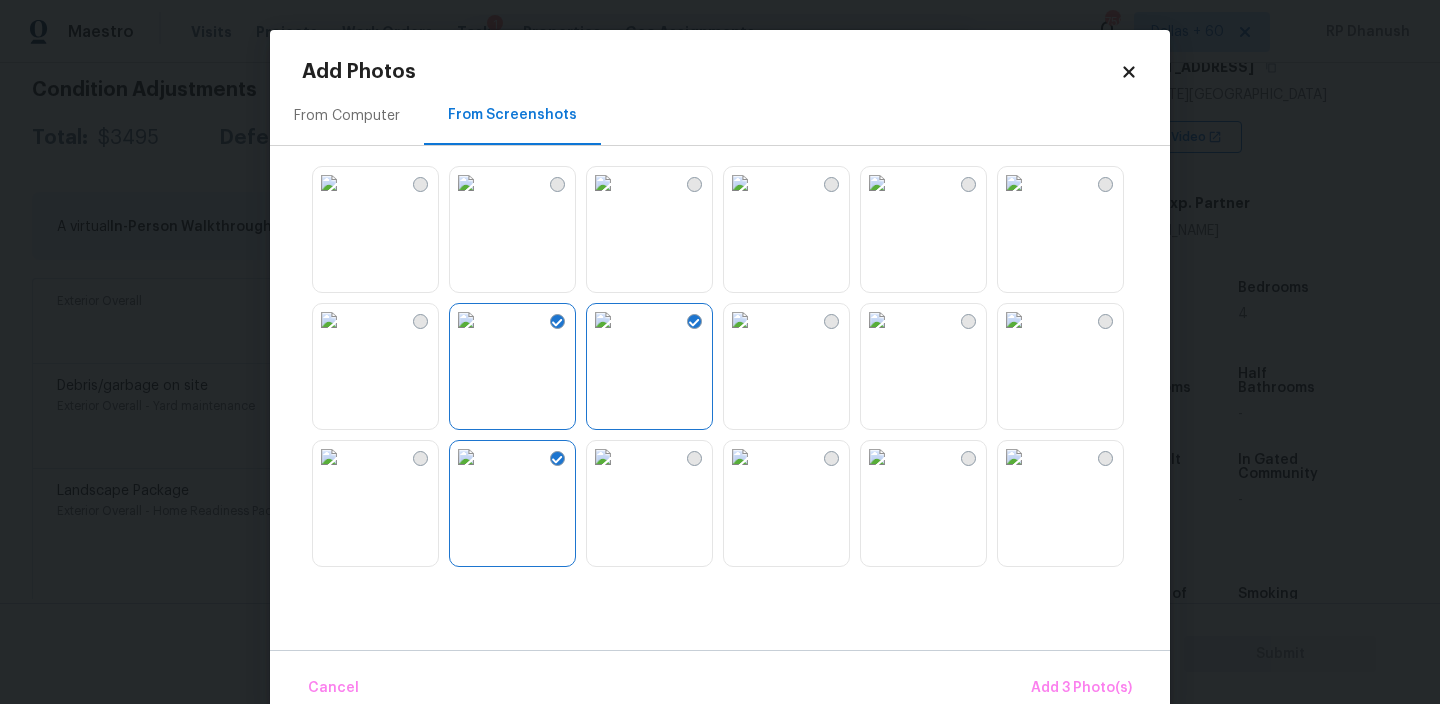 click at bounding box center [329, 320] 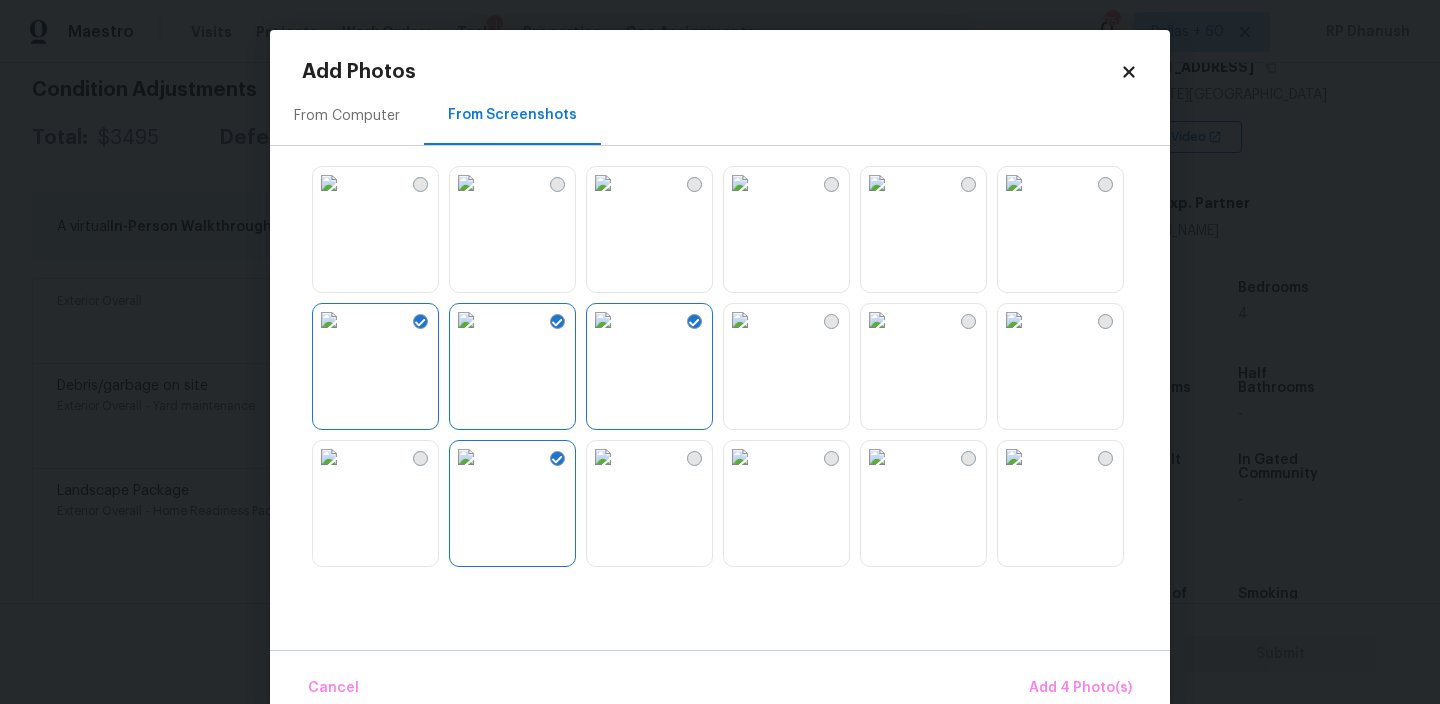 click at bounding box center (877, 320) 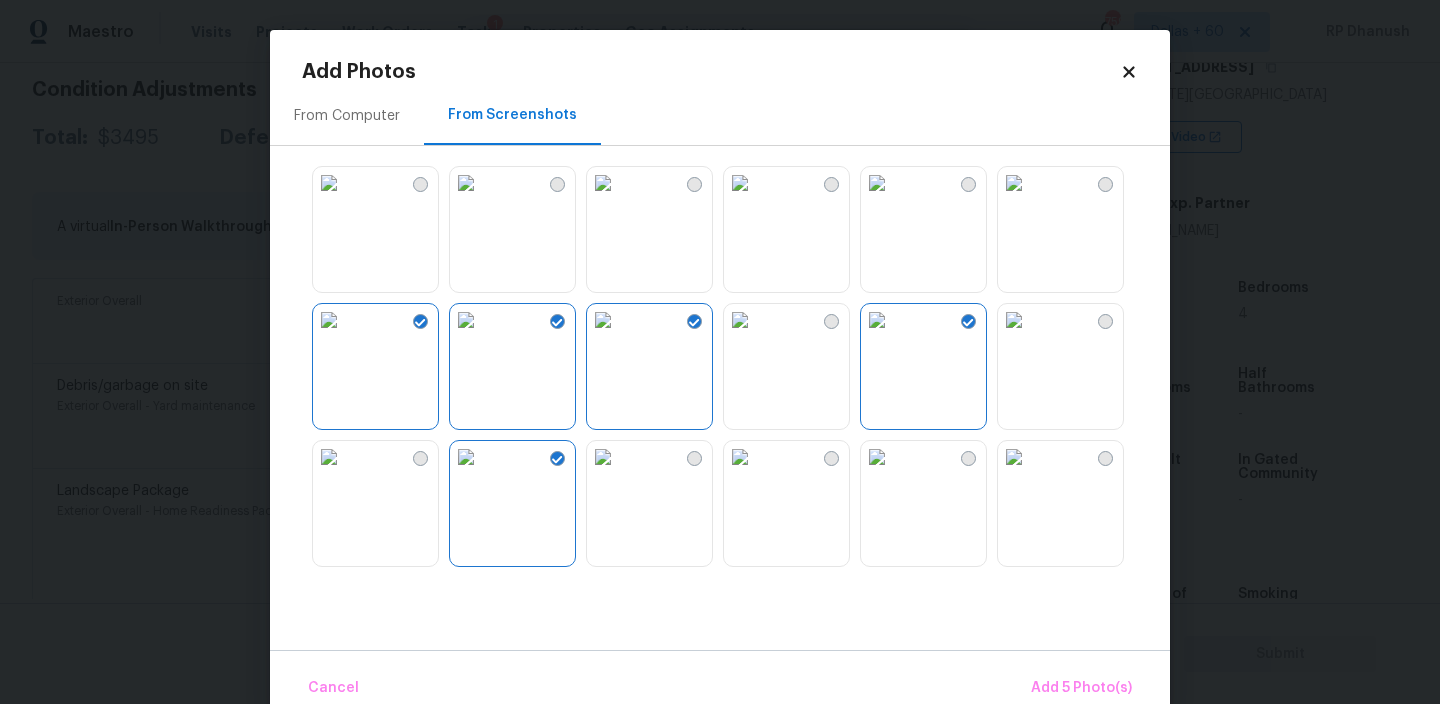 click at bounding box center [740, 320] 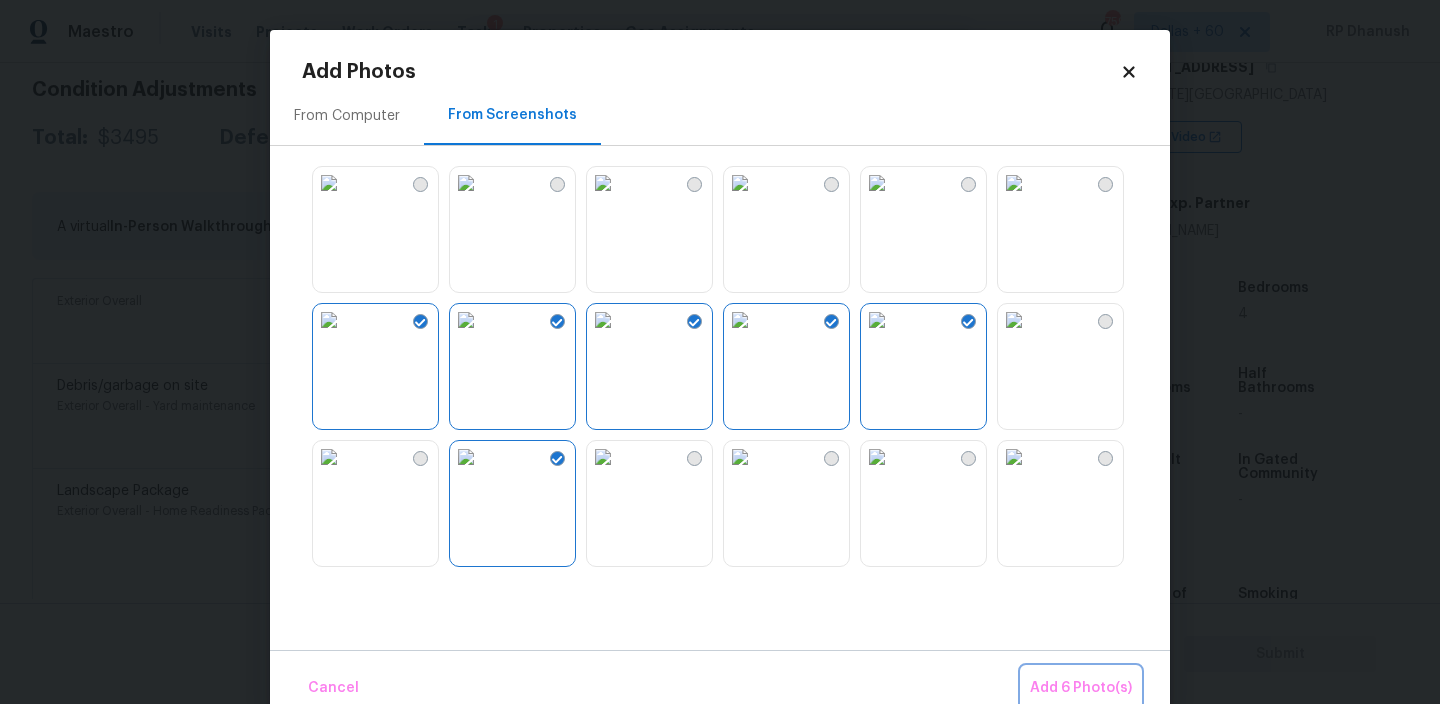 click on "Add 6 Photo(s)" at bounding box center [1081, 688] 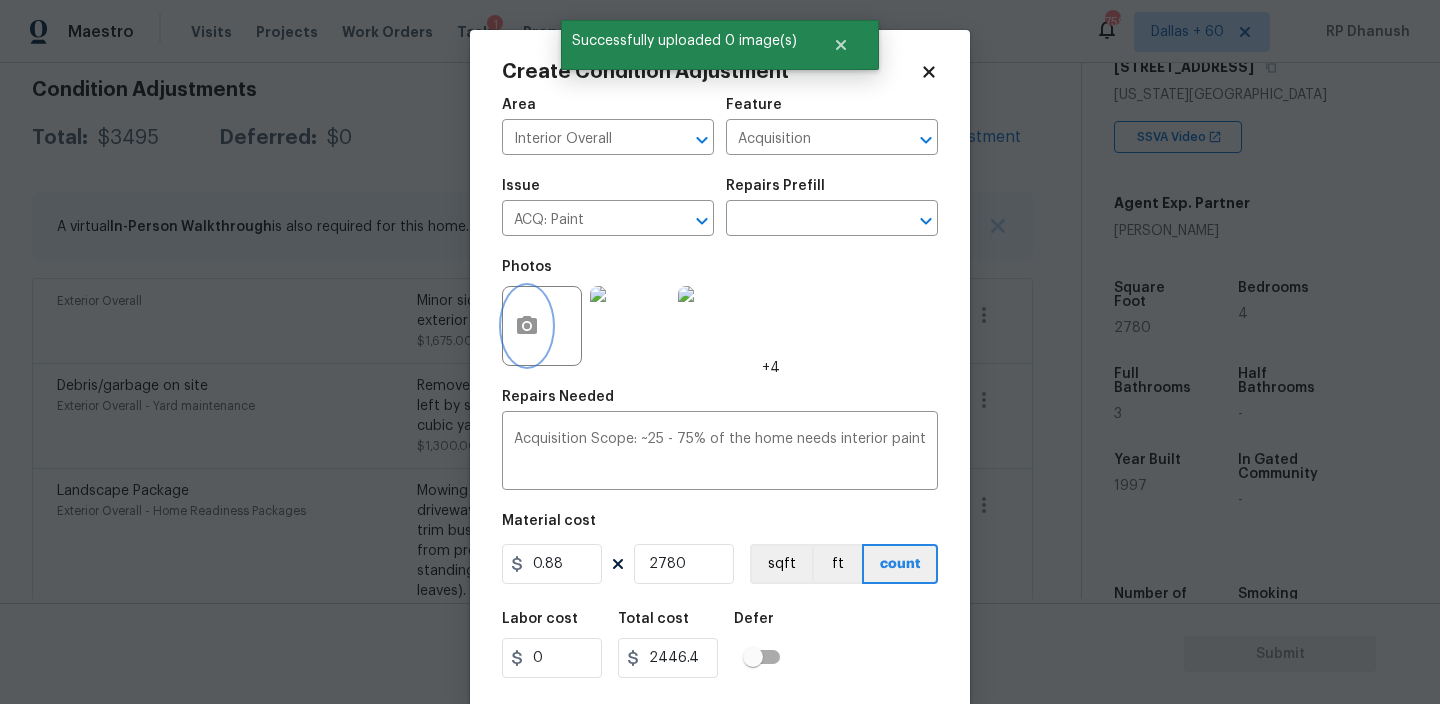scroll, scrollTop: 43, scrollLeft: 0, axis: vertical 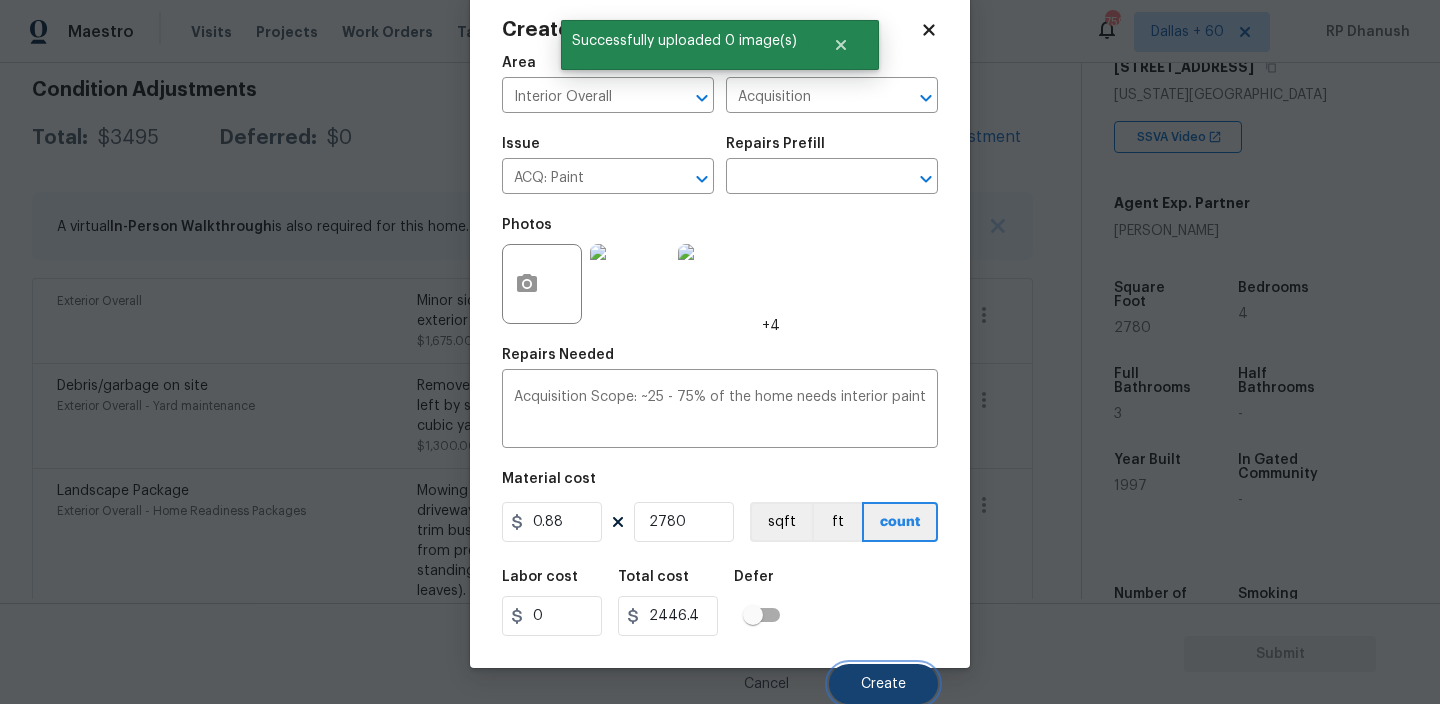 click on "Create" at bounding box center (883, 684) 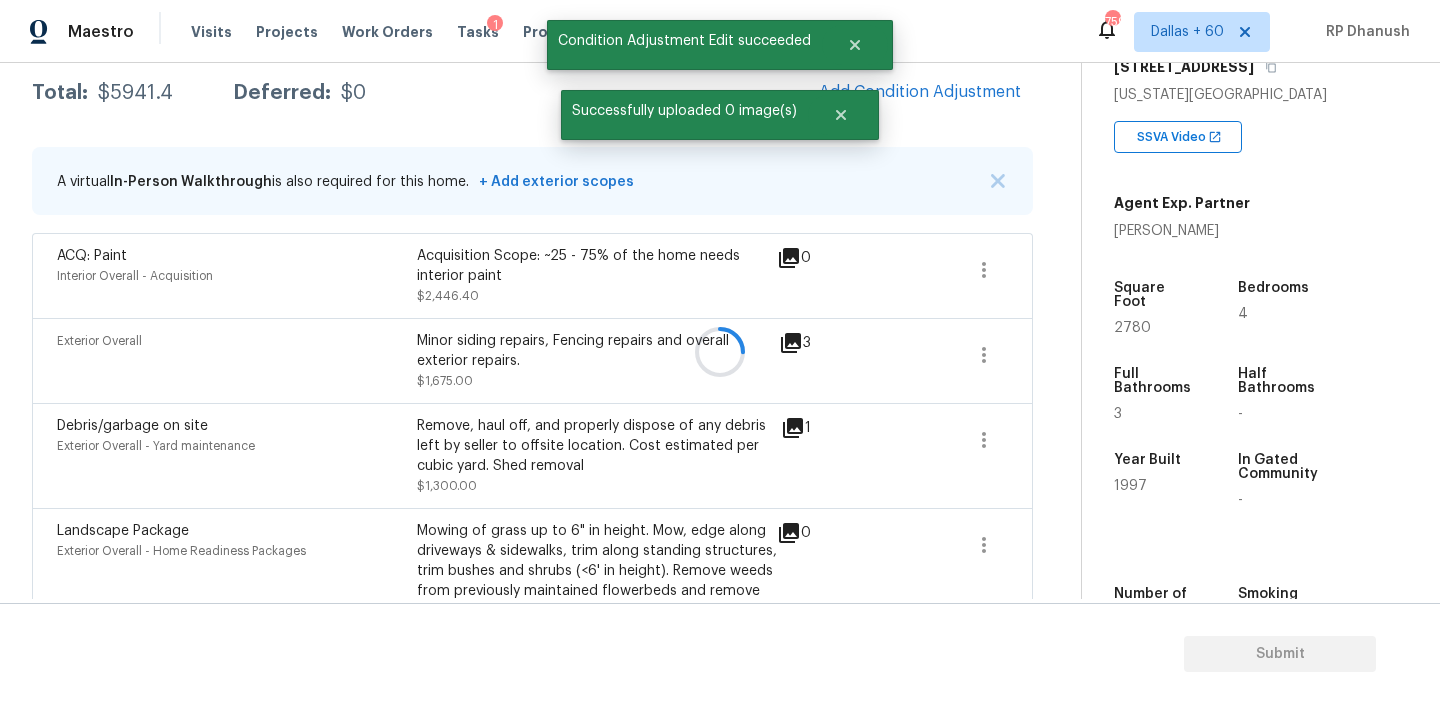 scroll, scrollTop: 287, scrollLeft: 0, axis: vertical 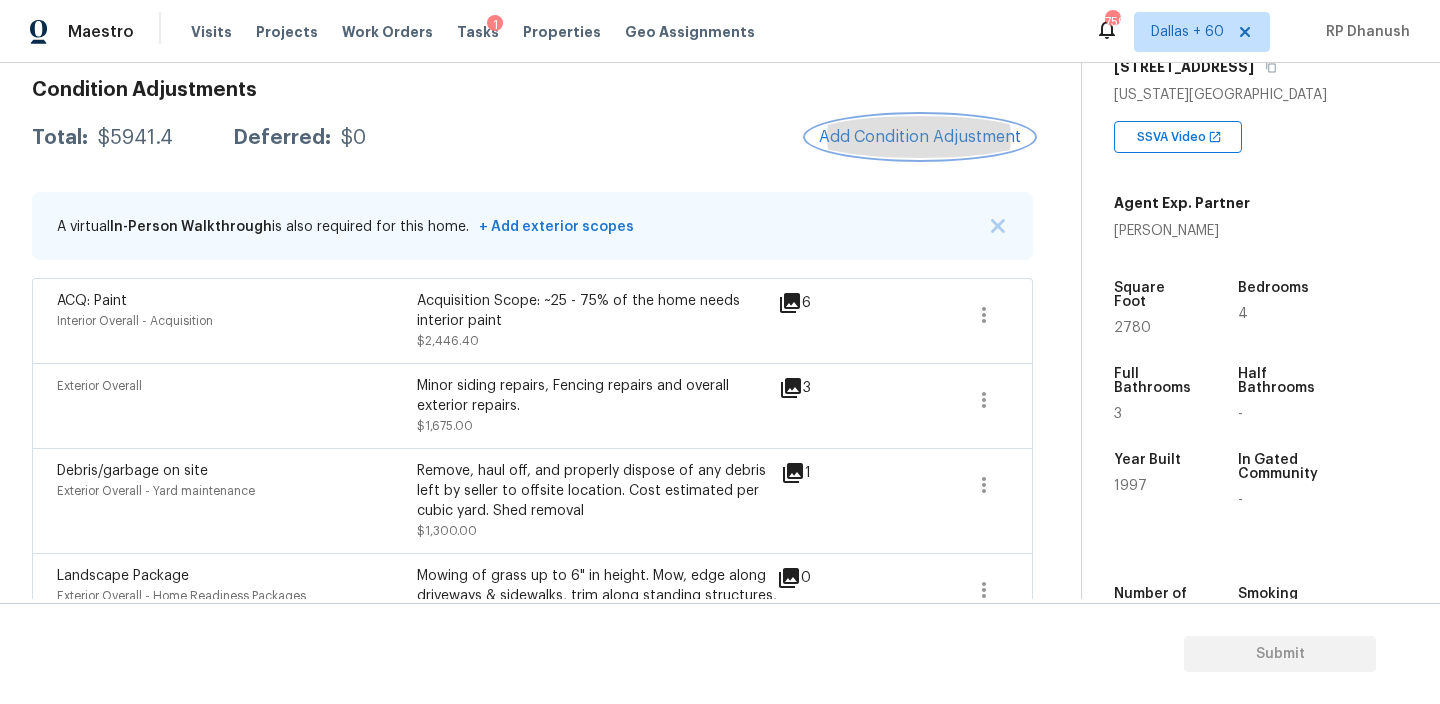 click on "Add Condition Adjustment" at bounding box center [920, 137] 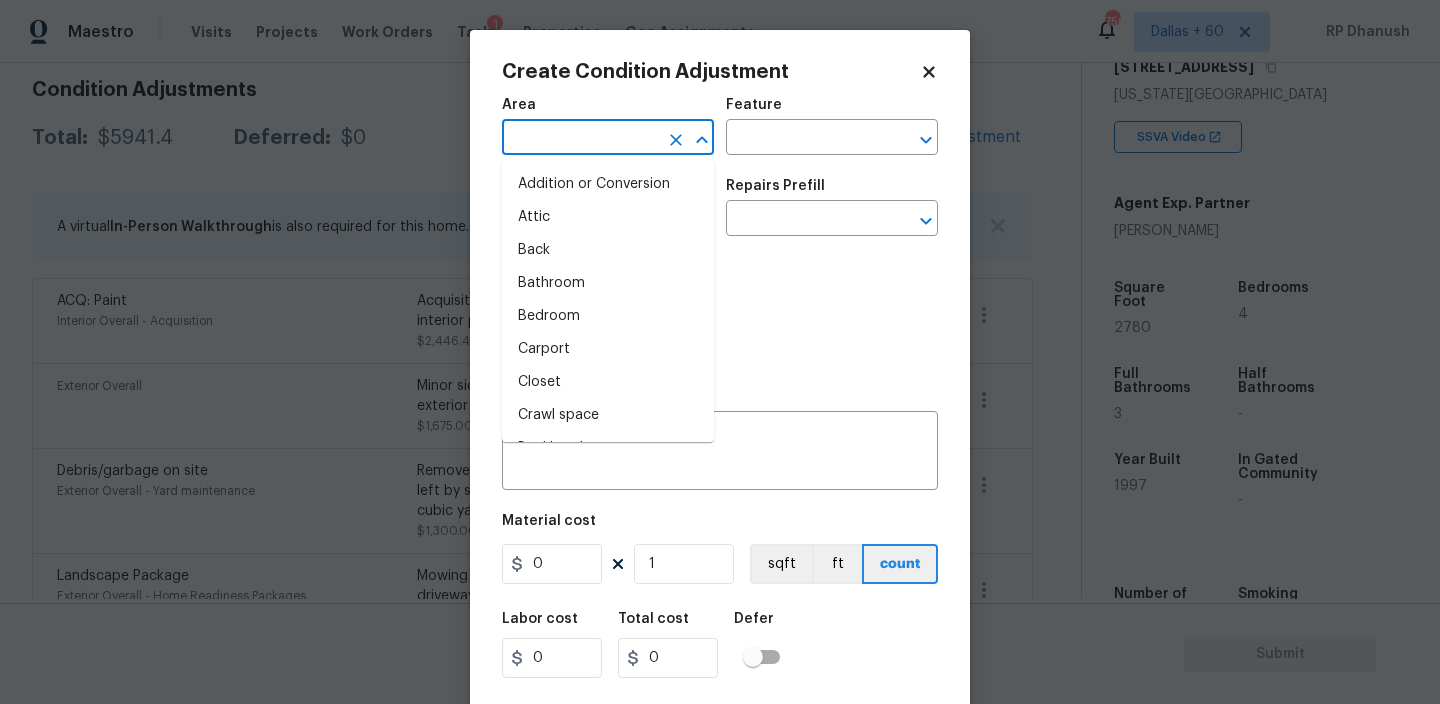 click at bounding box center [580, 139] 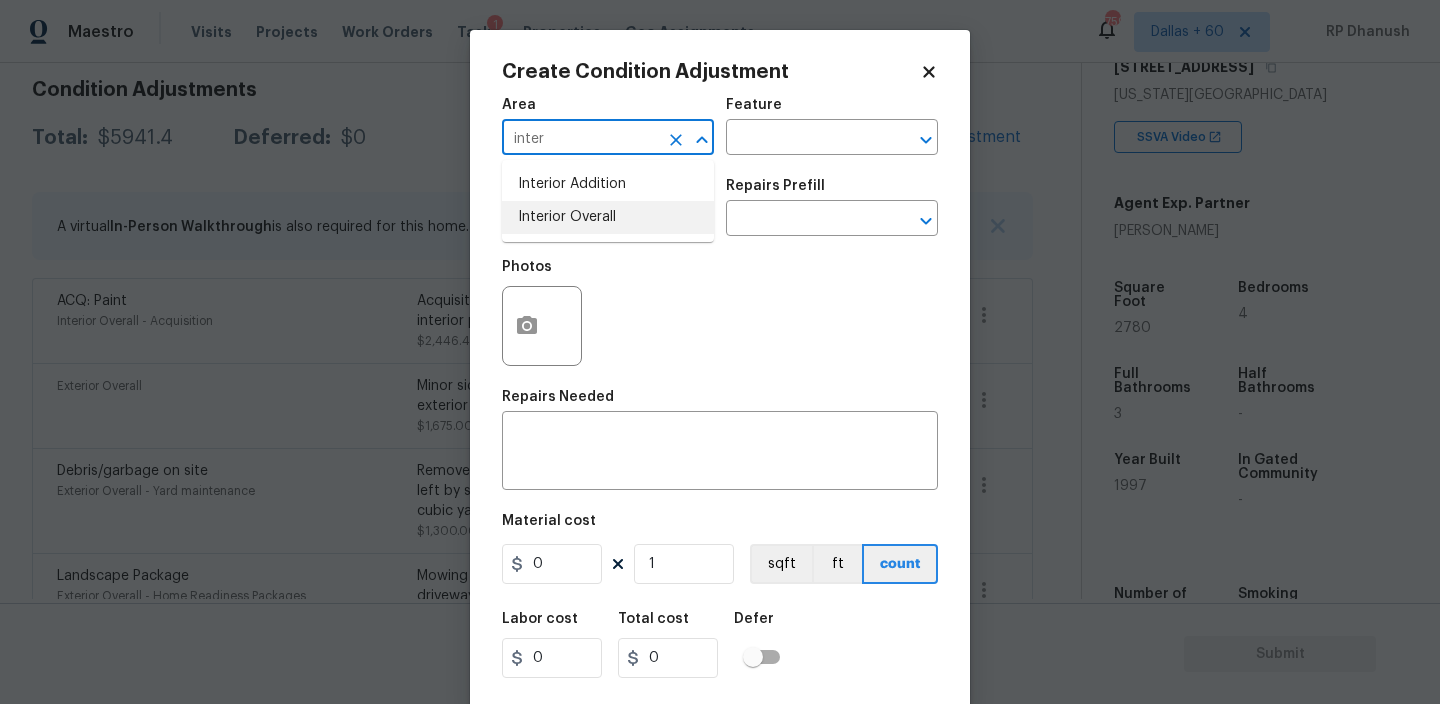 click on "Interior Overall" at bounding box center (608, 217) 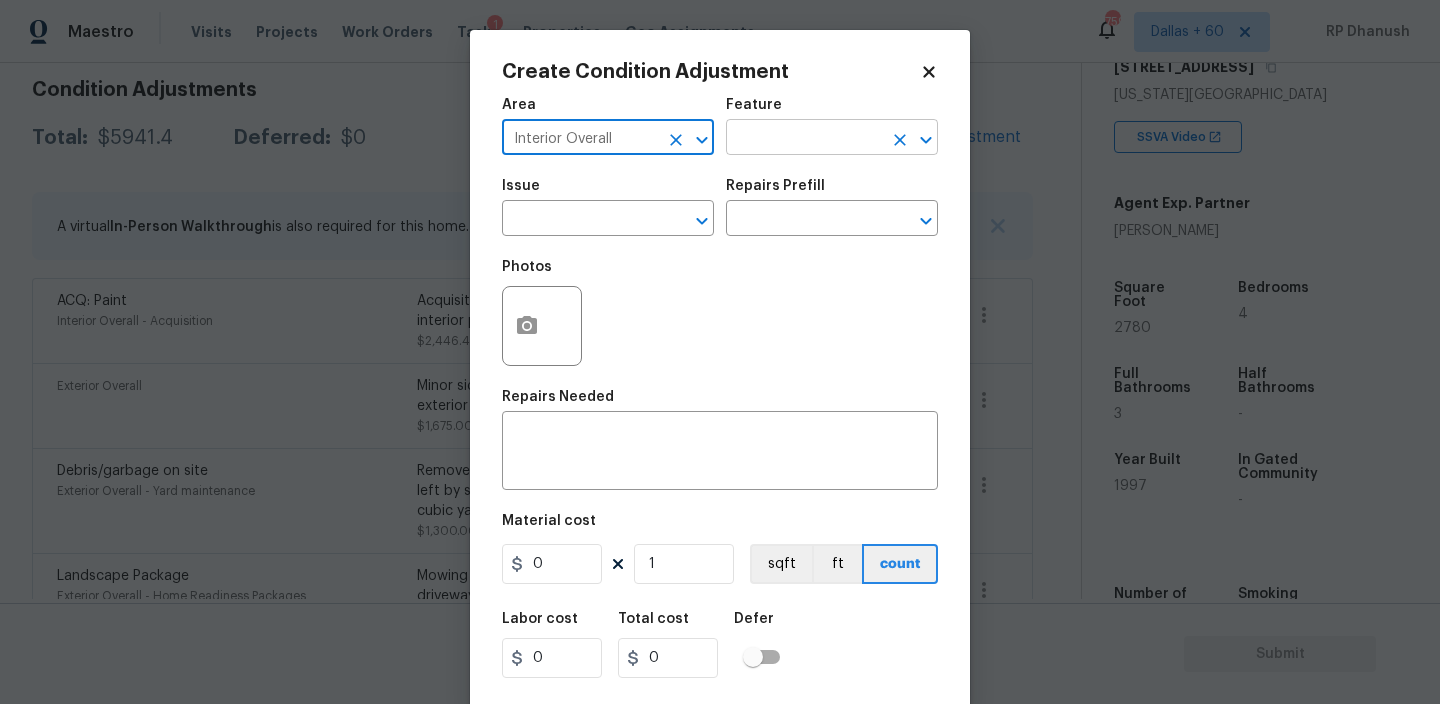 type on "Interior Overall" 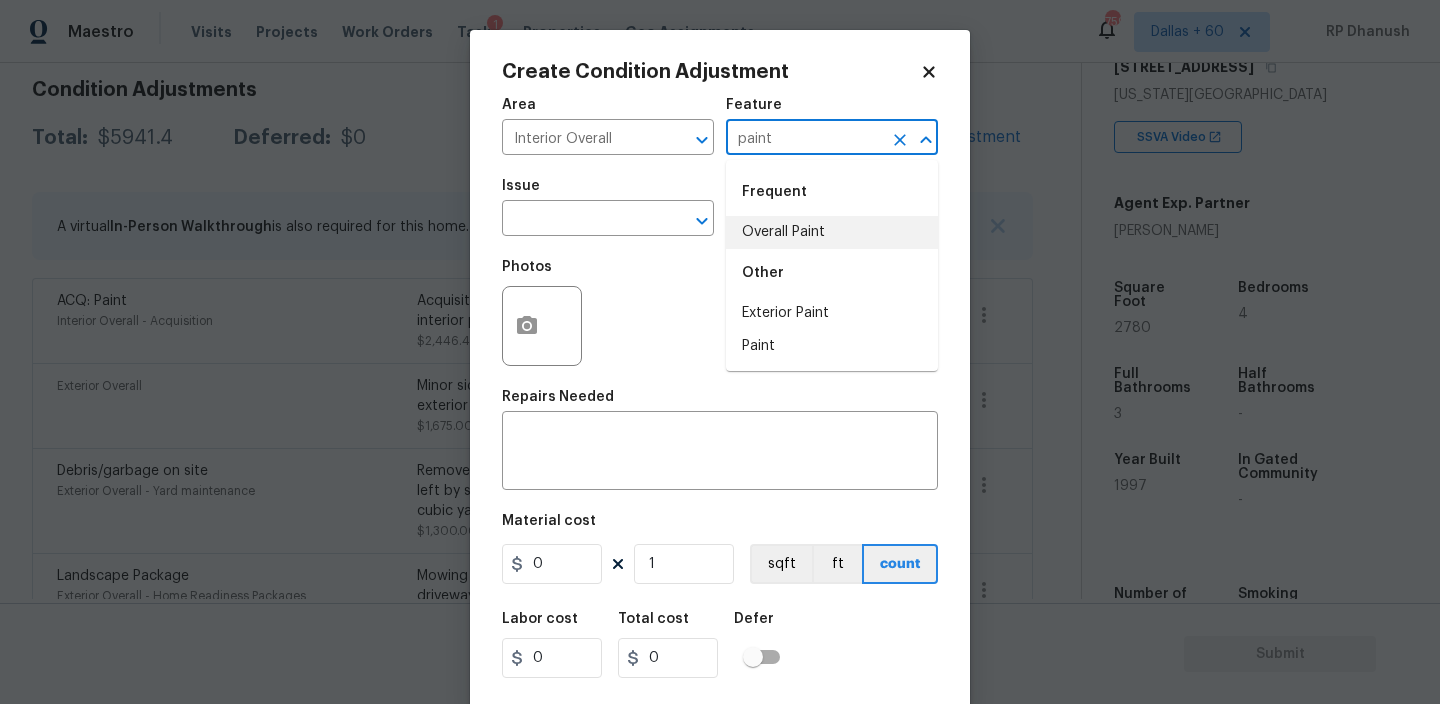 click on "Overall Paint" at bounding box center (832, 232) 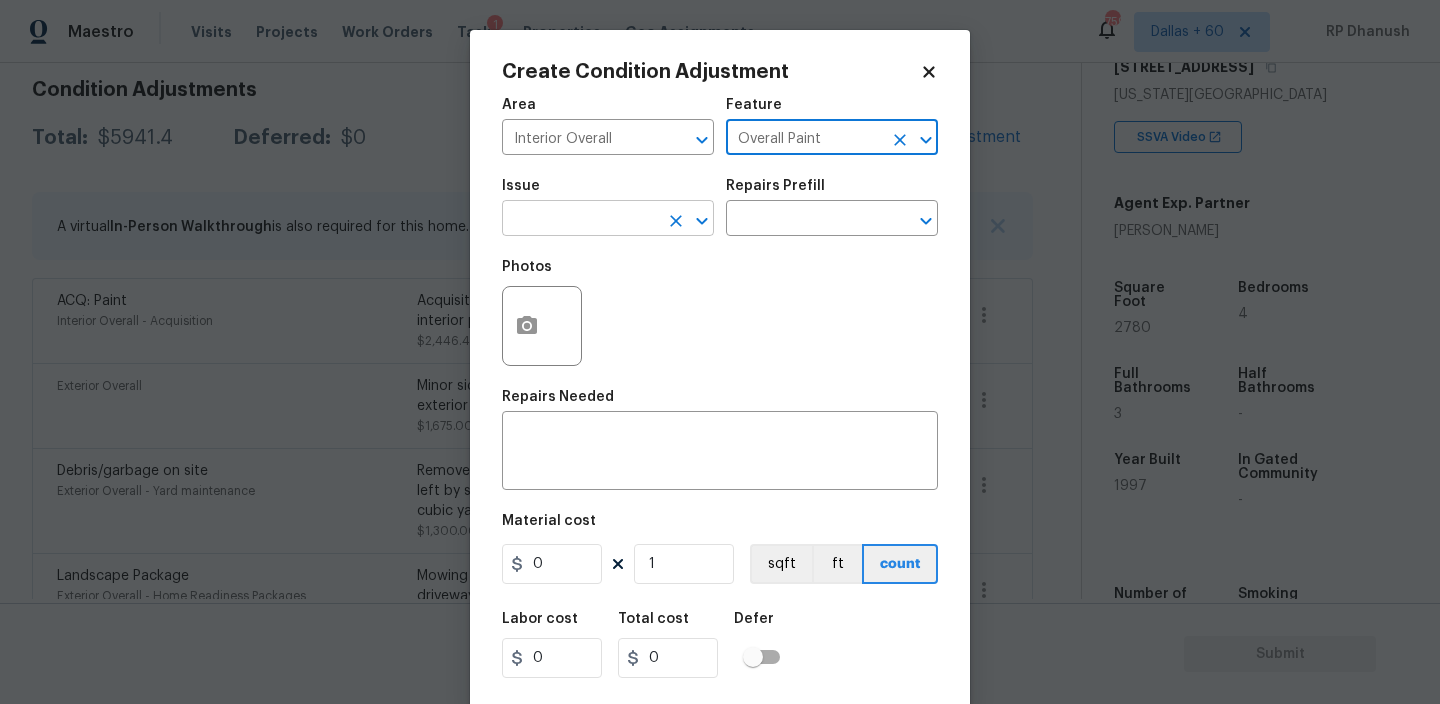 type on "Overall Paint" 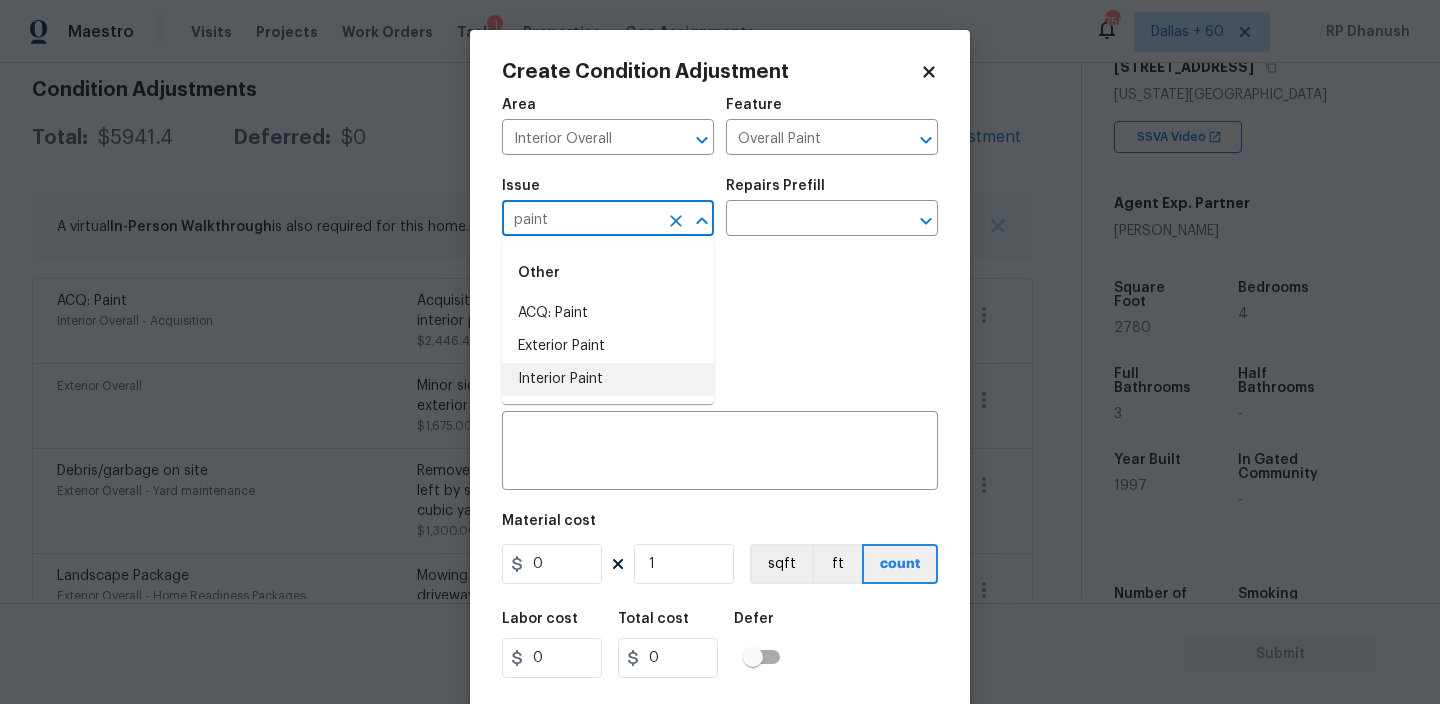 click on "Interior Paint" at bounding box center [608, 379] 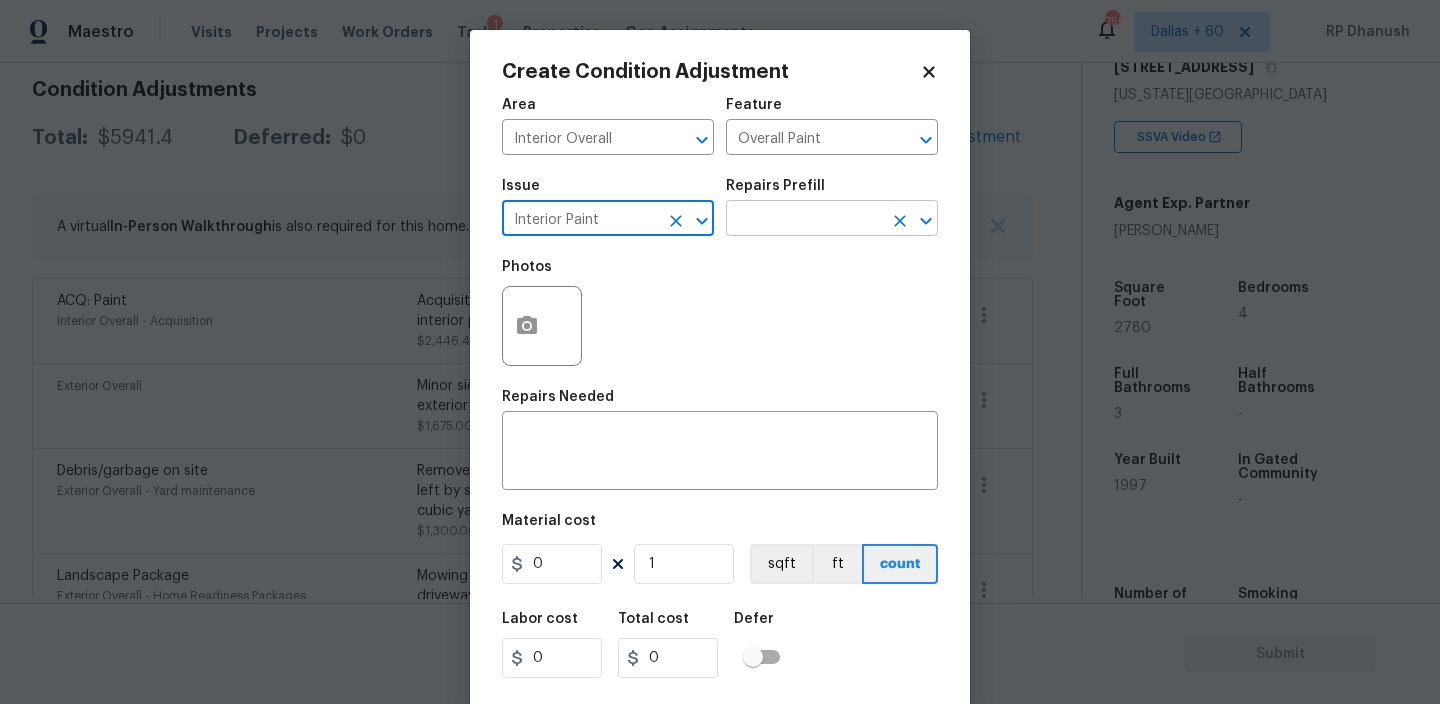 type on "Interior Paint" 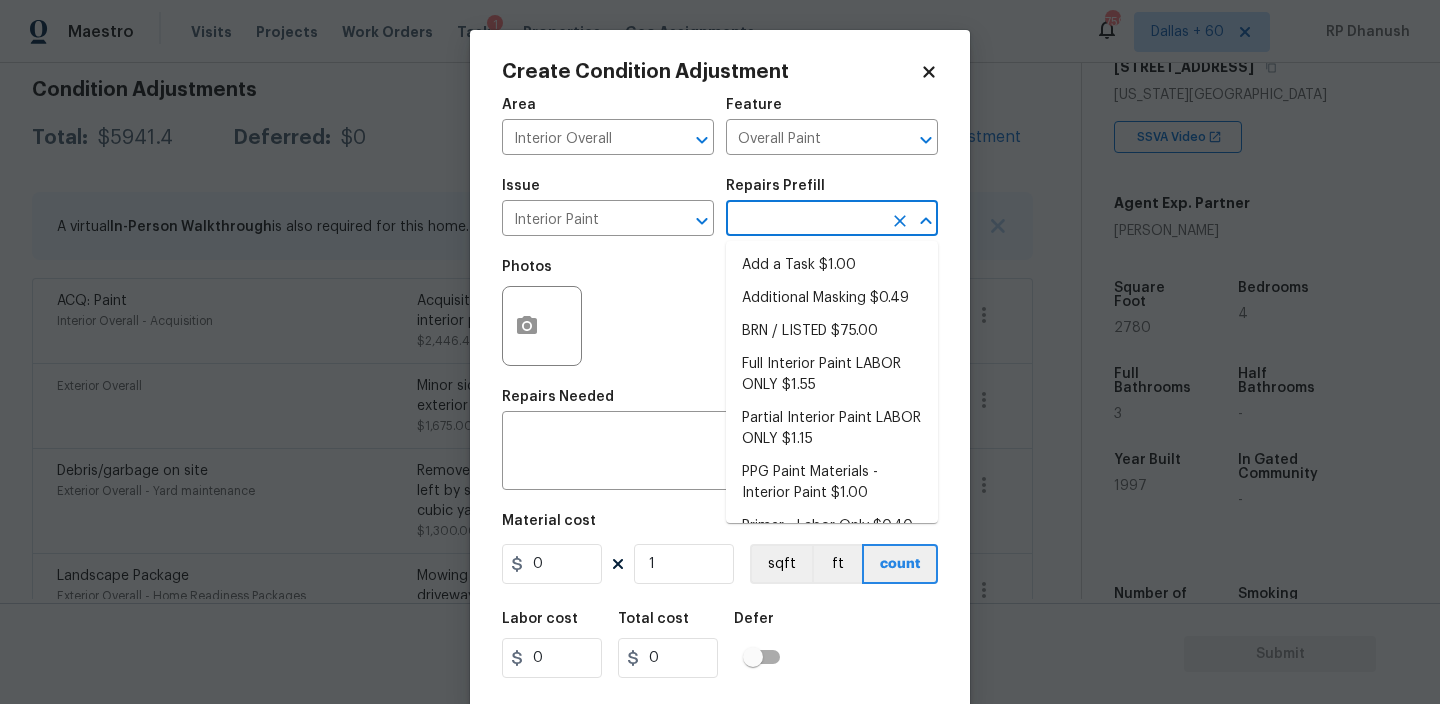 click at bounding box center (804, 220) 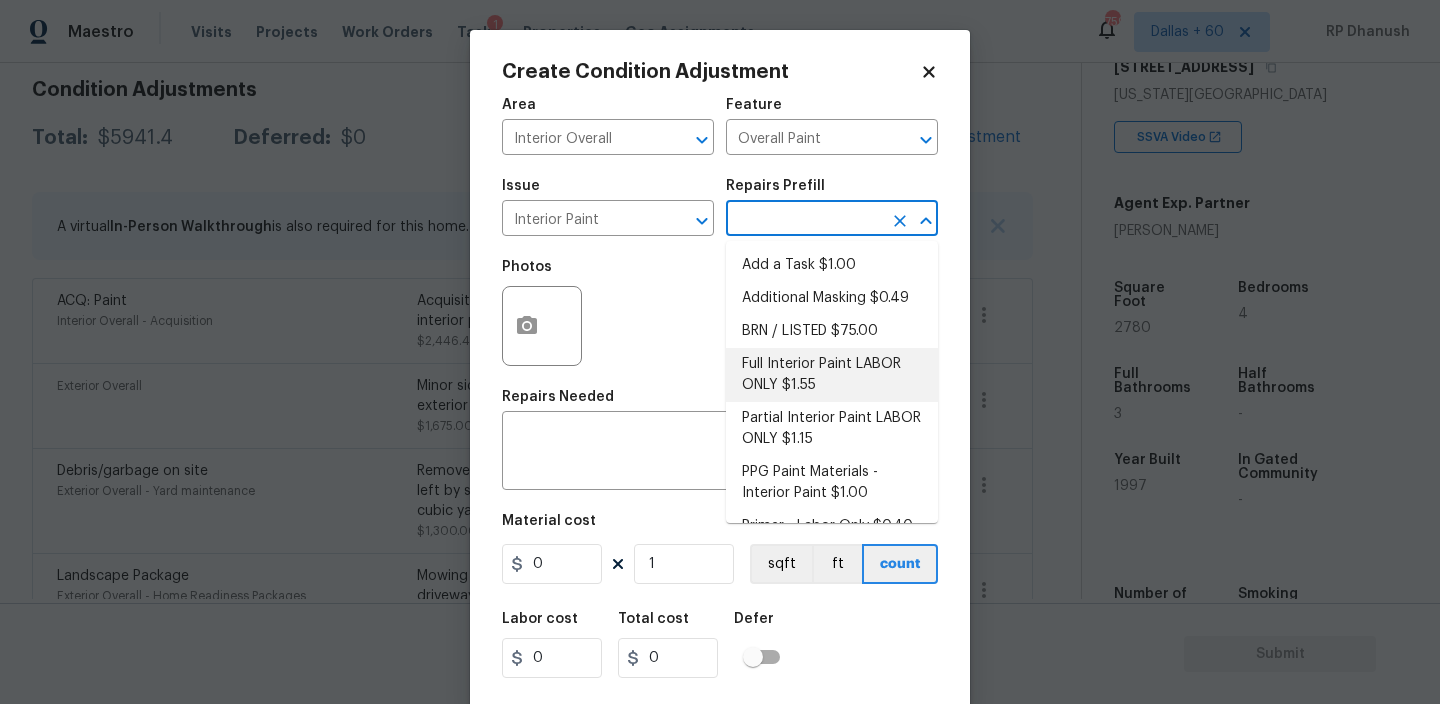 scroll, scrollTop: 28, scrollLeft: 0, axis: vertical 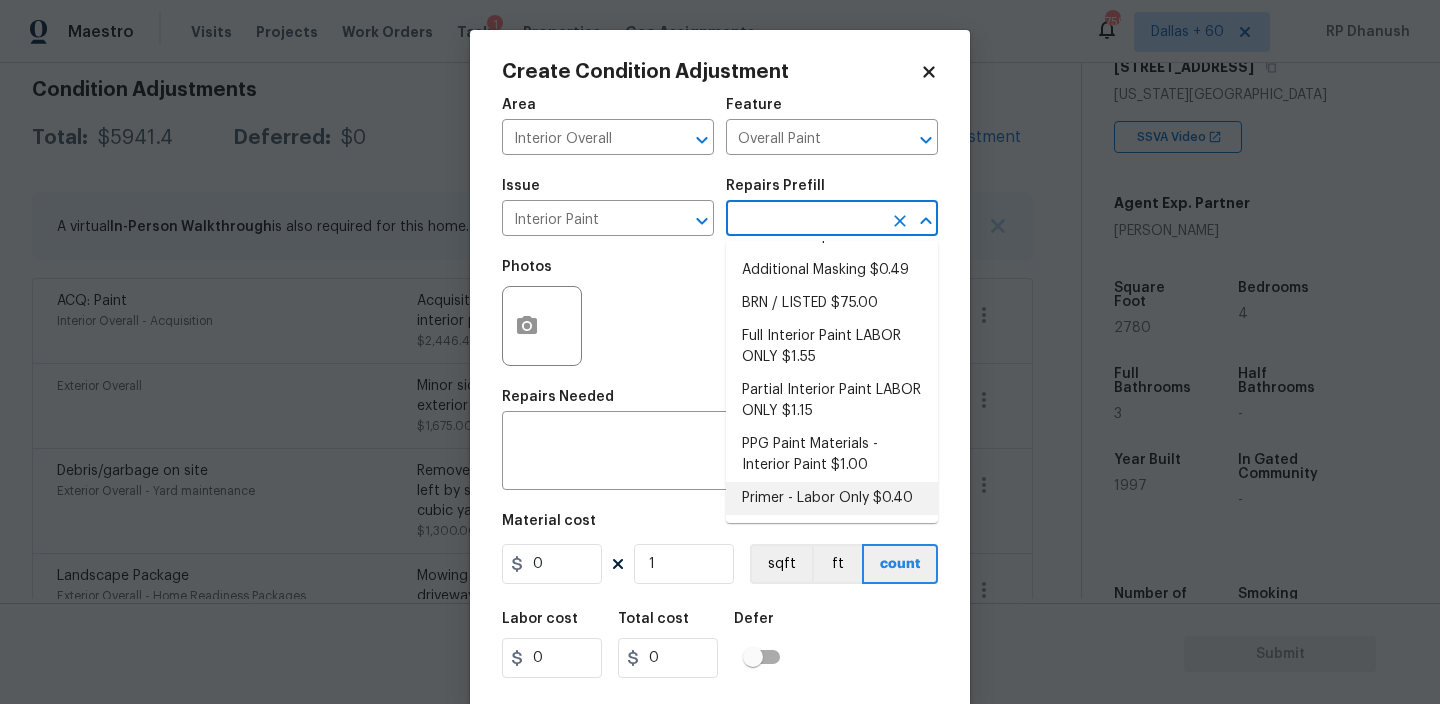 click on "Primer - Labor Only $0.40" at bounding box center [832, 498] 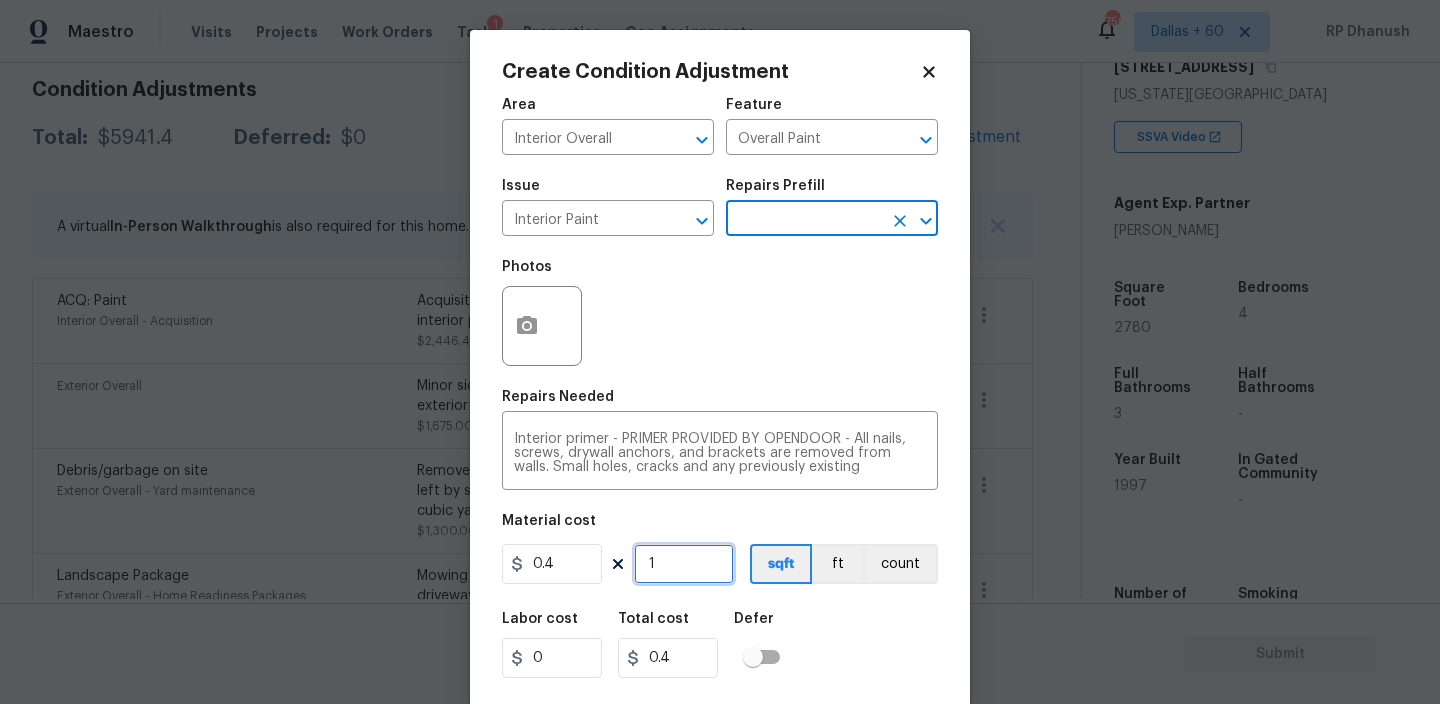 click on "1" at bounding box center [684, 564] 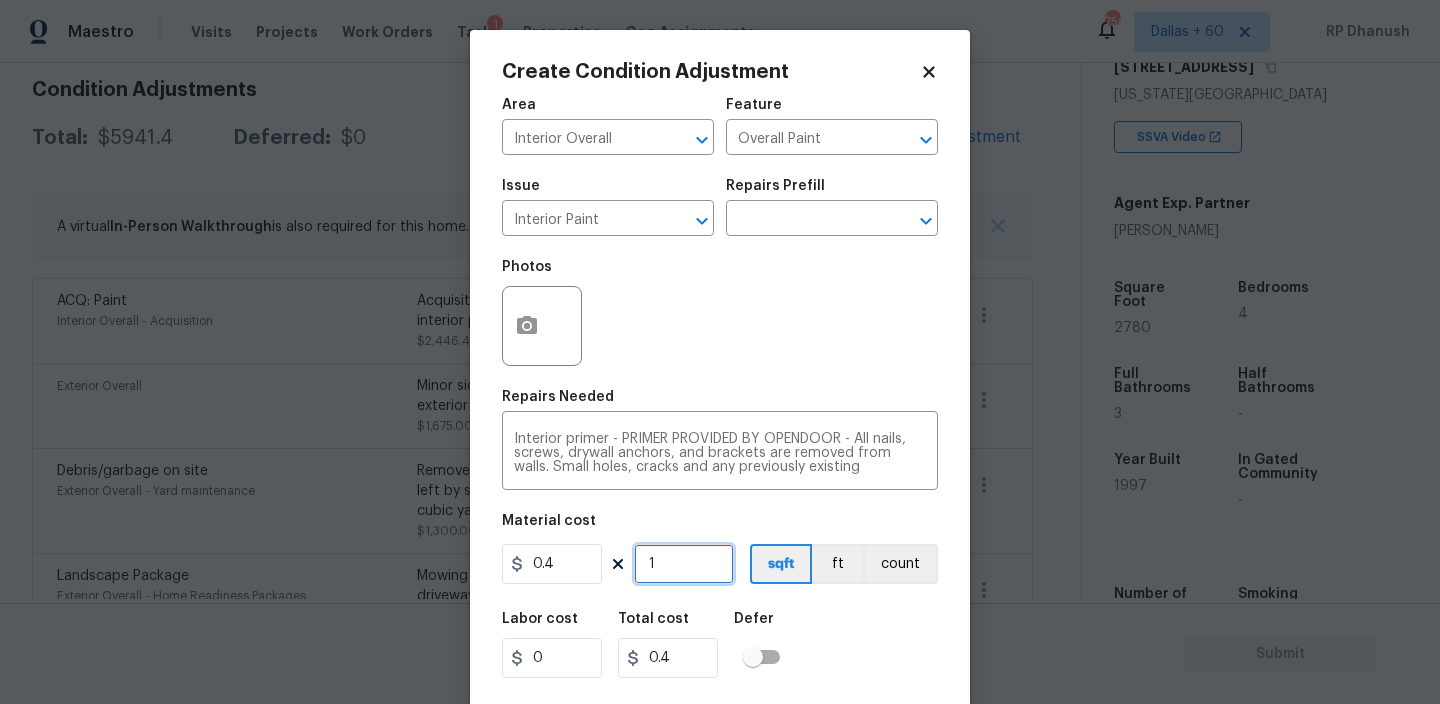type on "0" 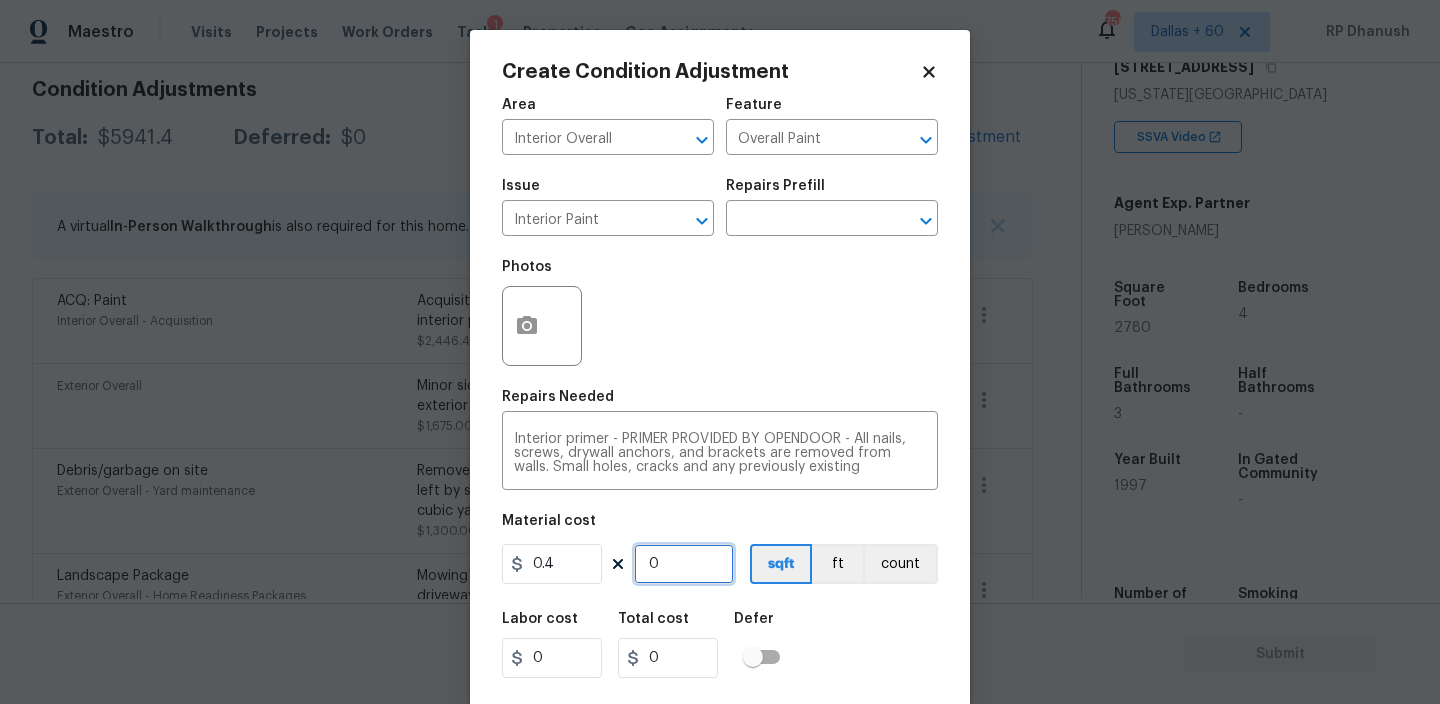 type on "5" 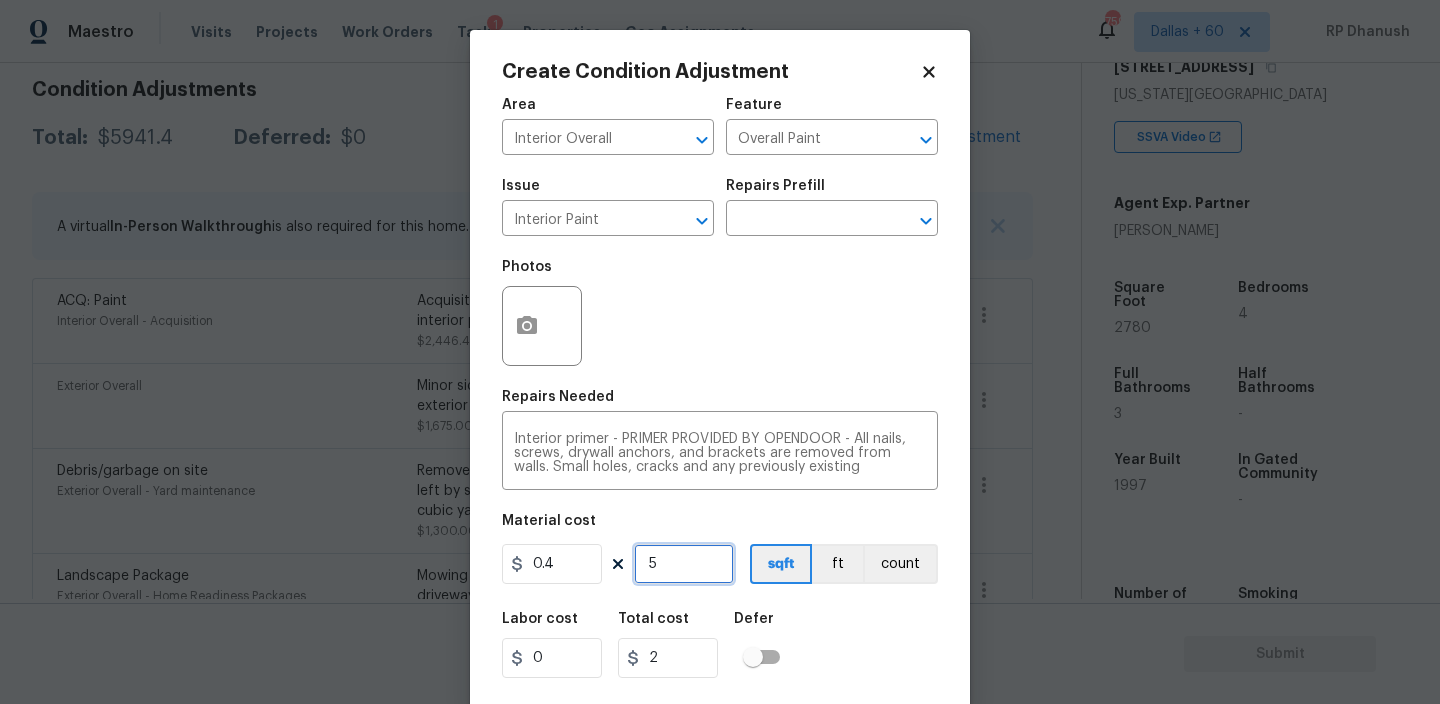 type on "50" 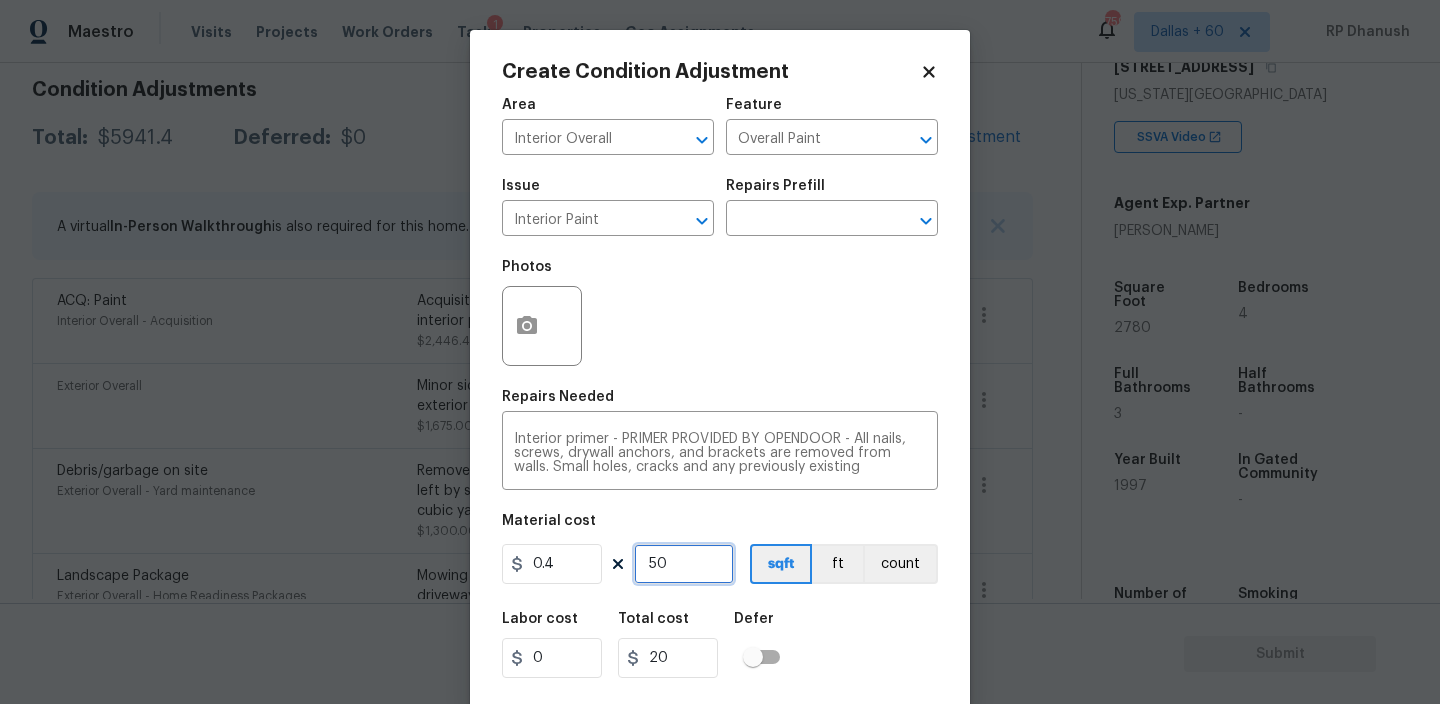 type on "500" 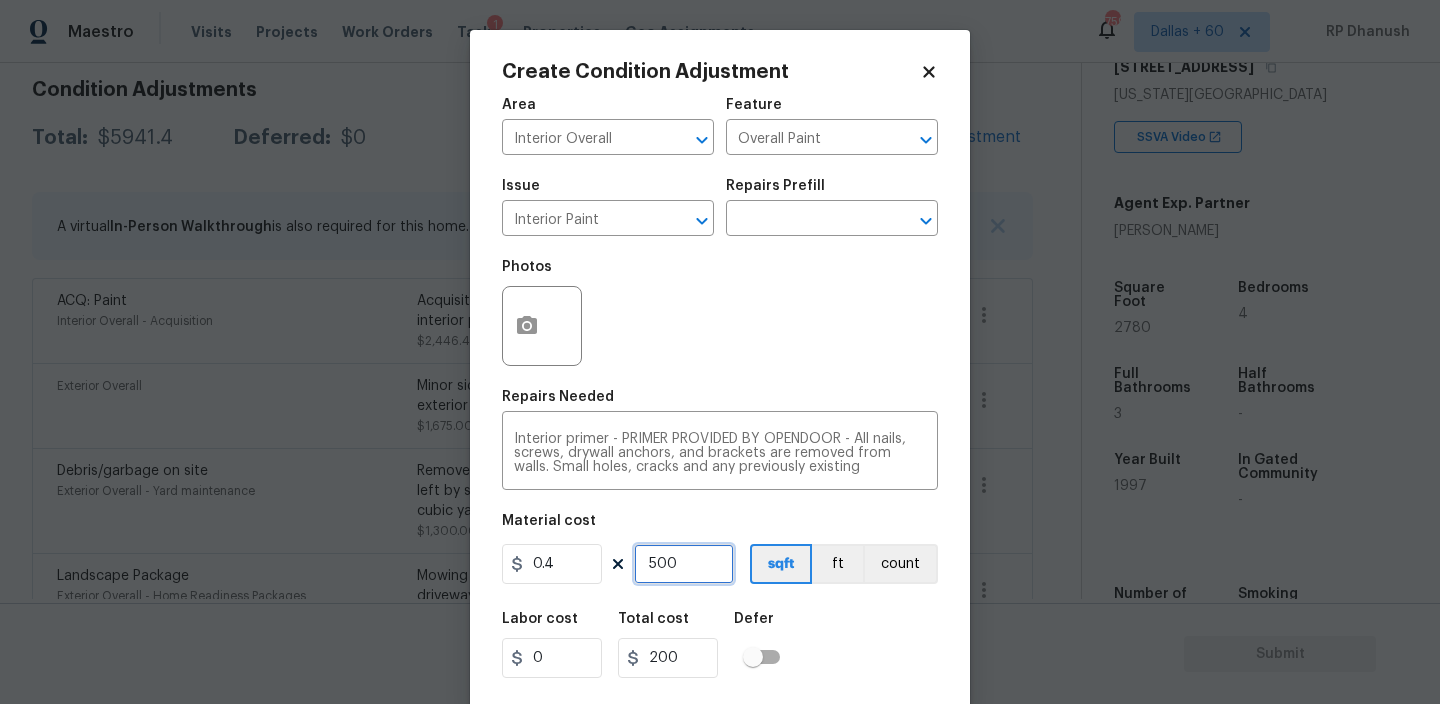 type on "500" 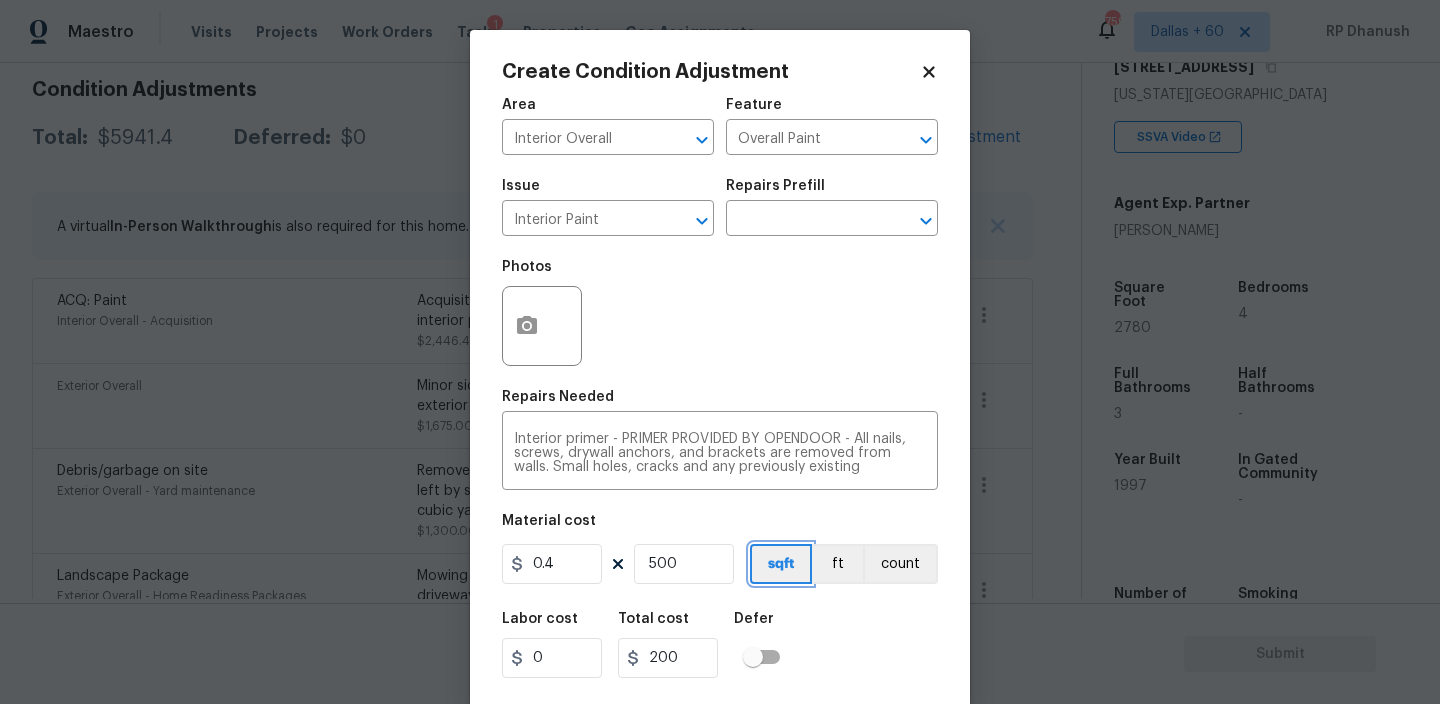 type 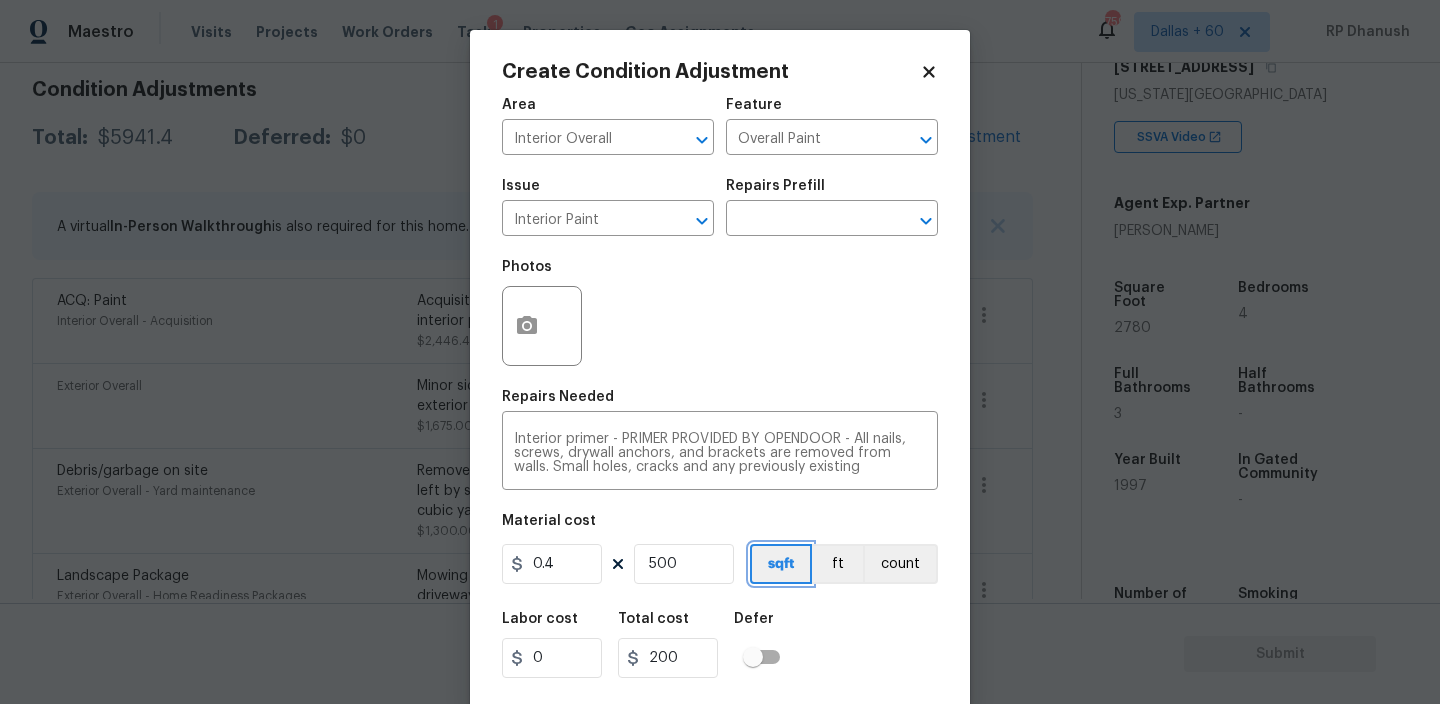 scroll, scrollTop: 43, scrollLeft: 0, axis: vertical 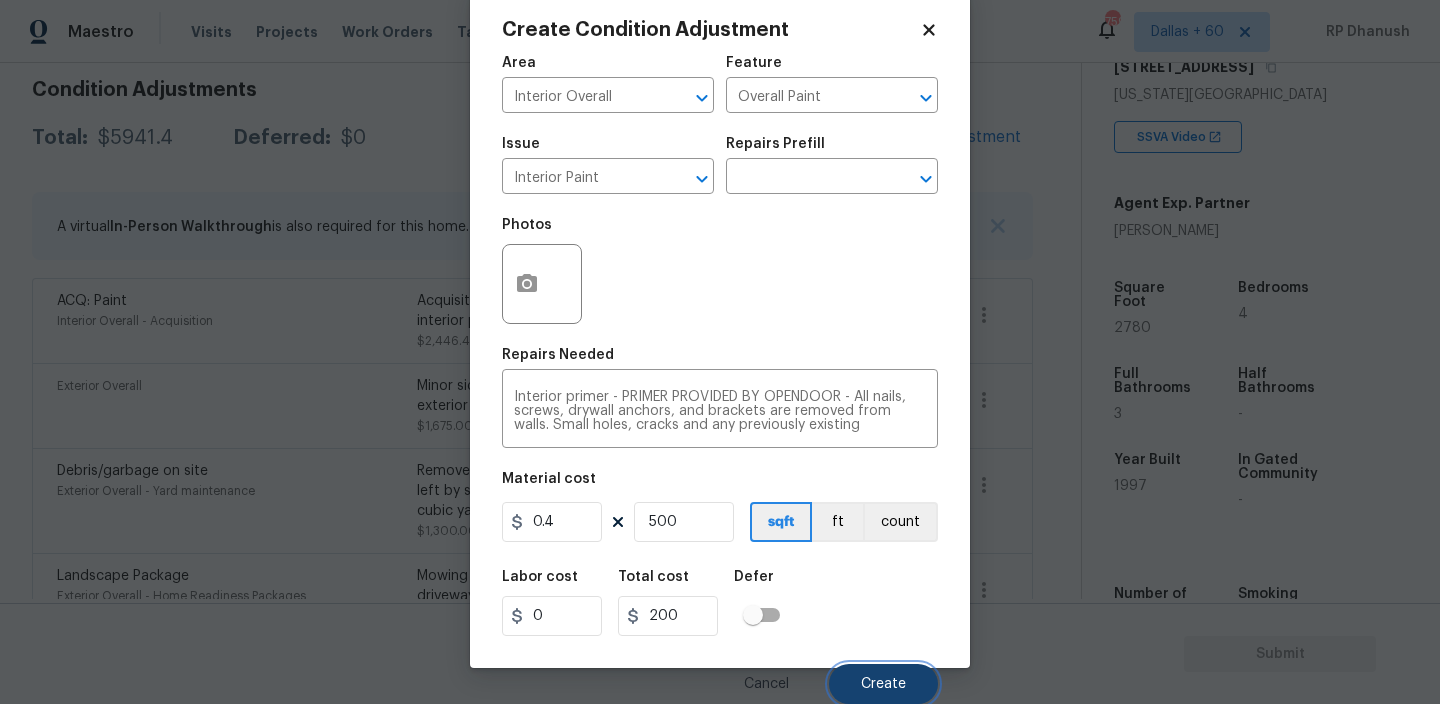 click on "Create" at bounding box center [883, 684] 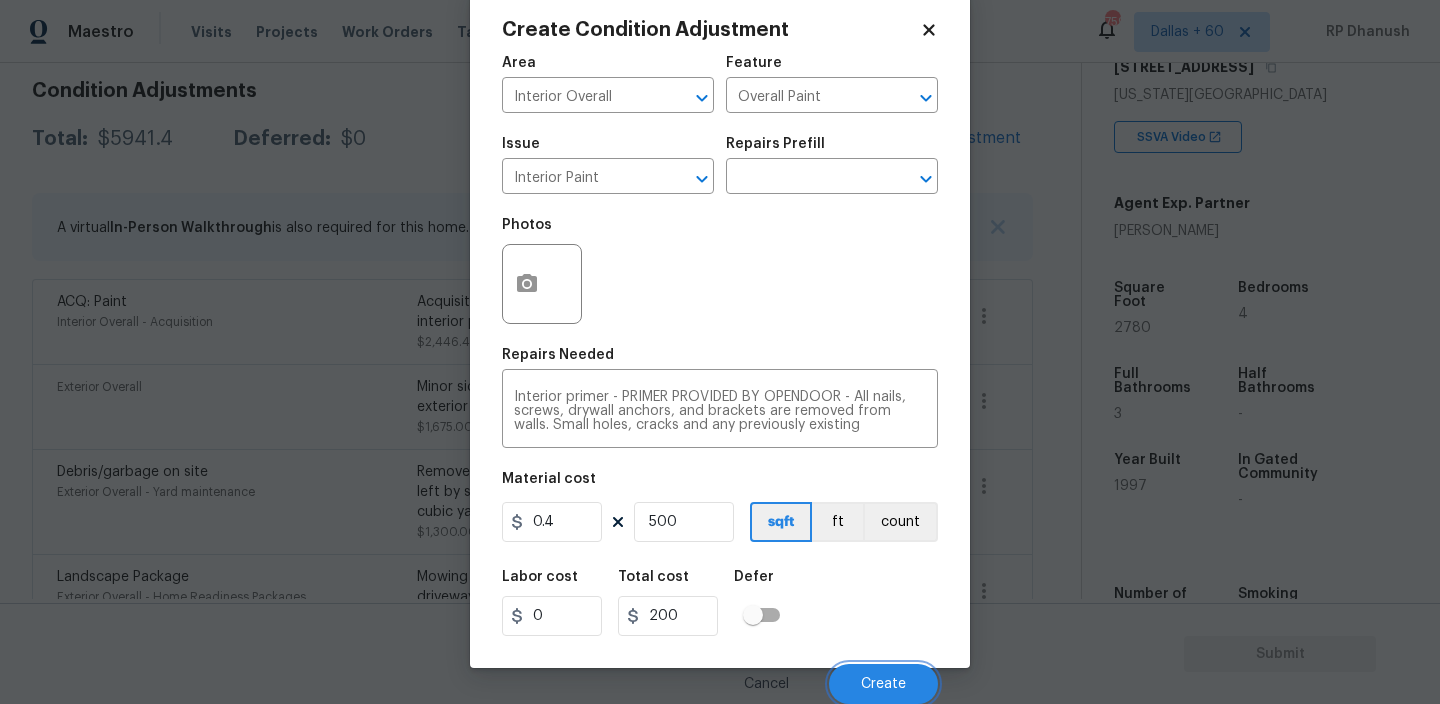 scroll, scrollTop: 287, scrollLeft: 0, axis: vertical 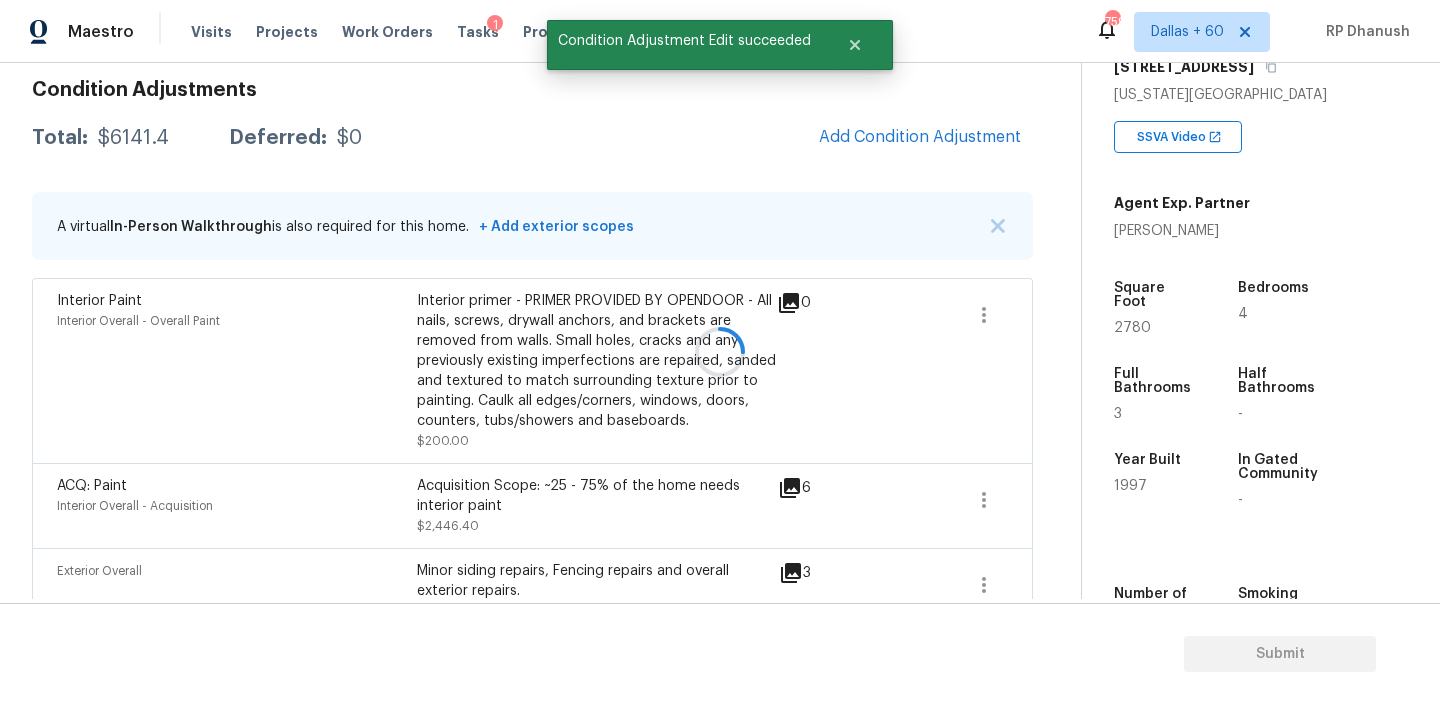 click at bounding box center (720, 352) 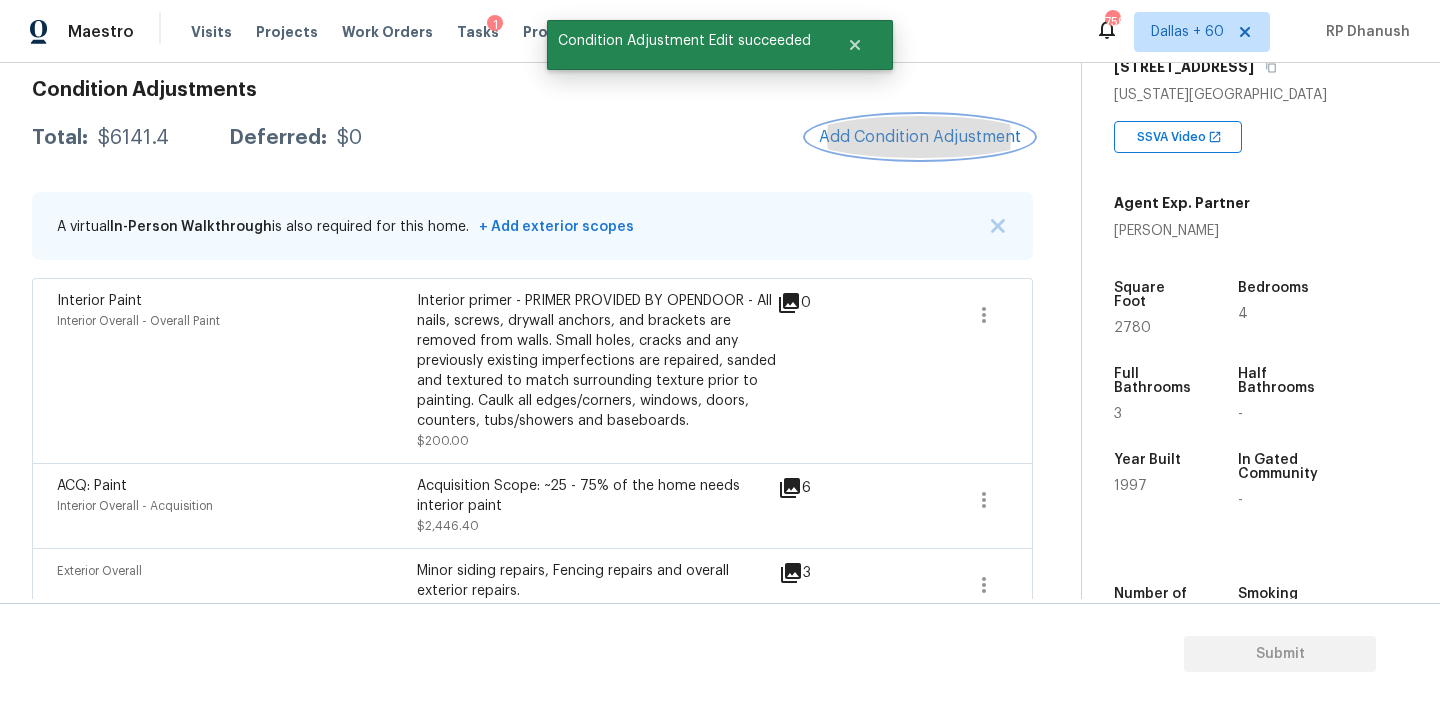 click on "Add Condition Adjustment" at bounding box center [920, 137] 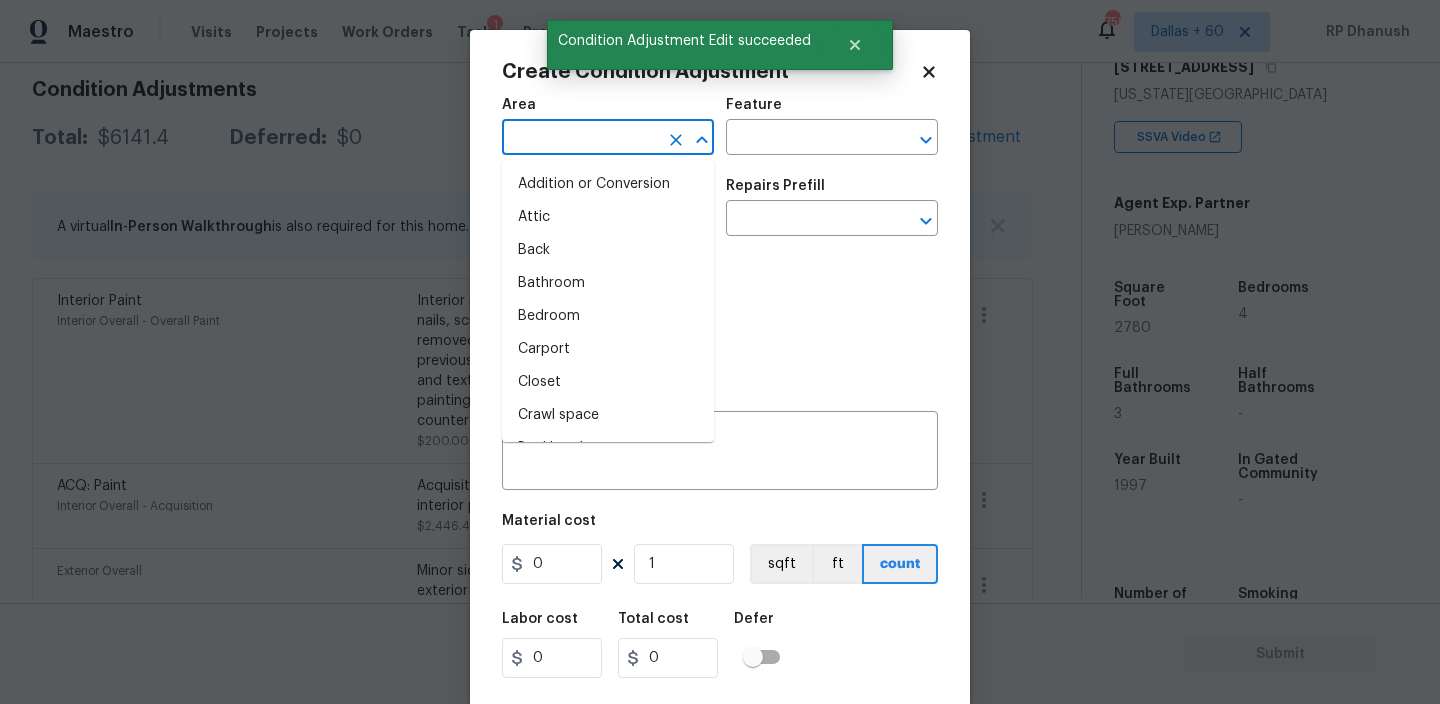 click at bounding box center [580, 139] 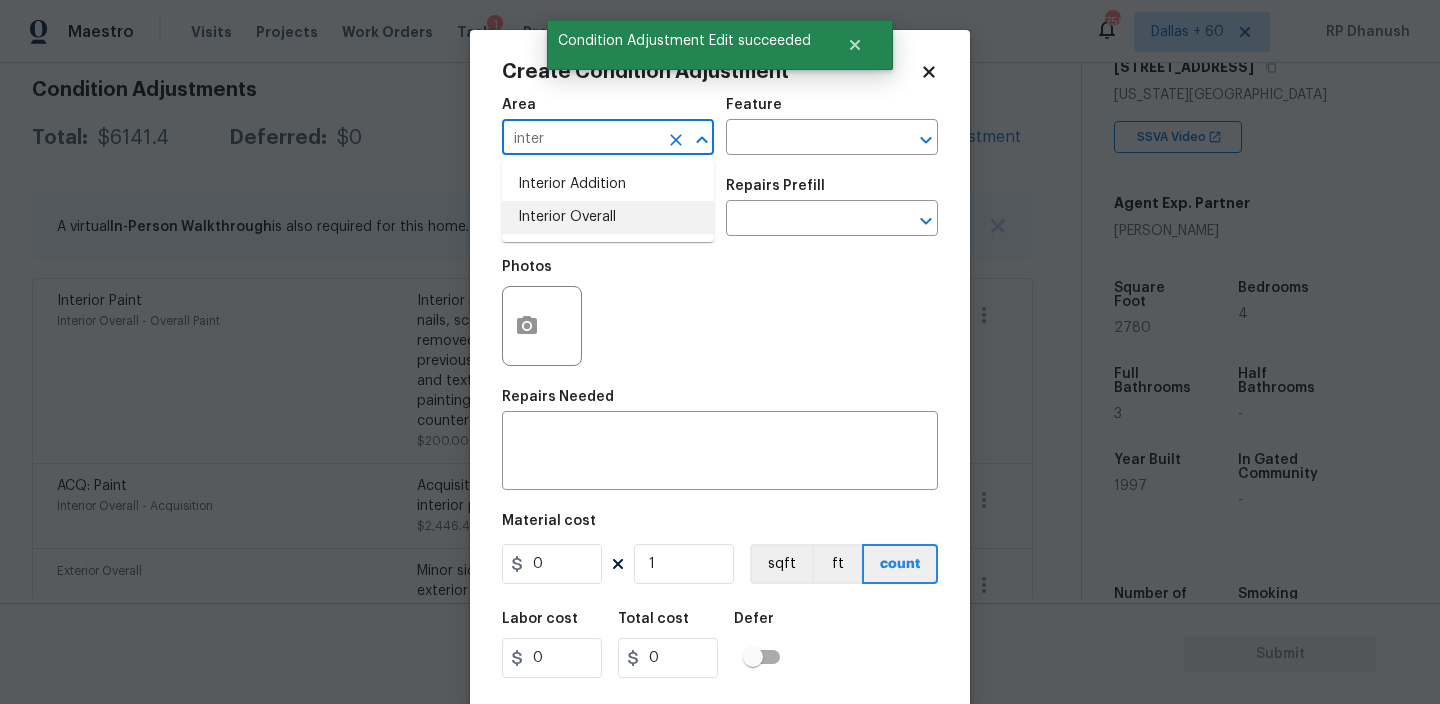 drag, startPoint x: 608, startPoint y: 219, endPoint x: 828, endPoint y: 112, distance: 244.64055 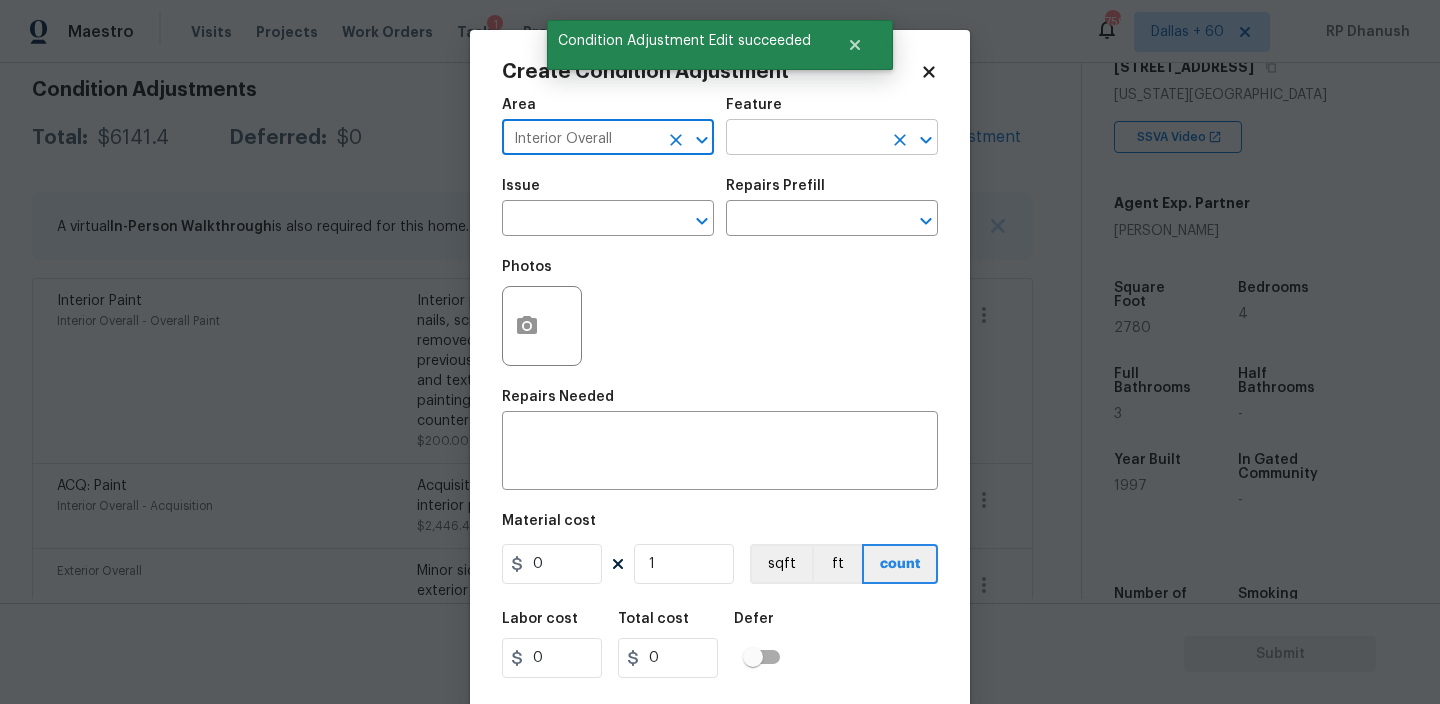 type on "Interior Overall" 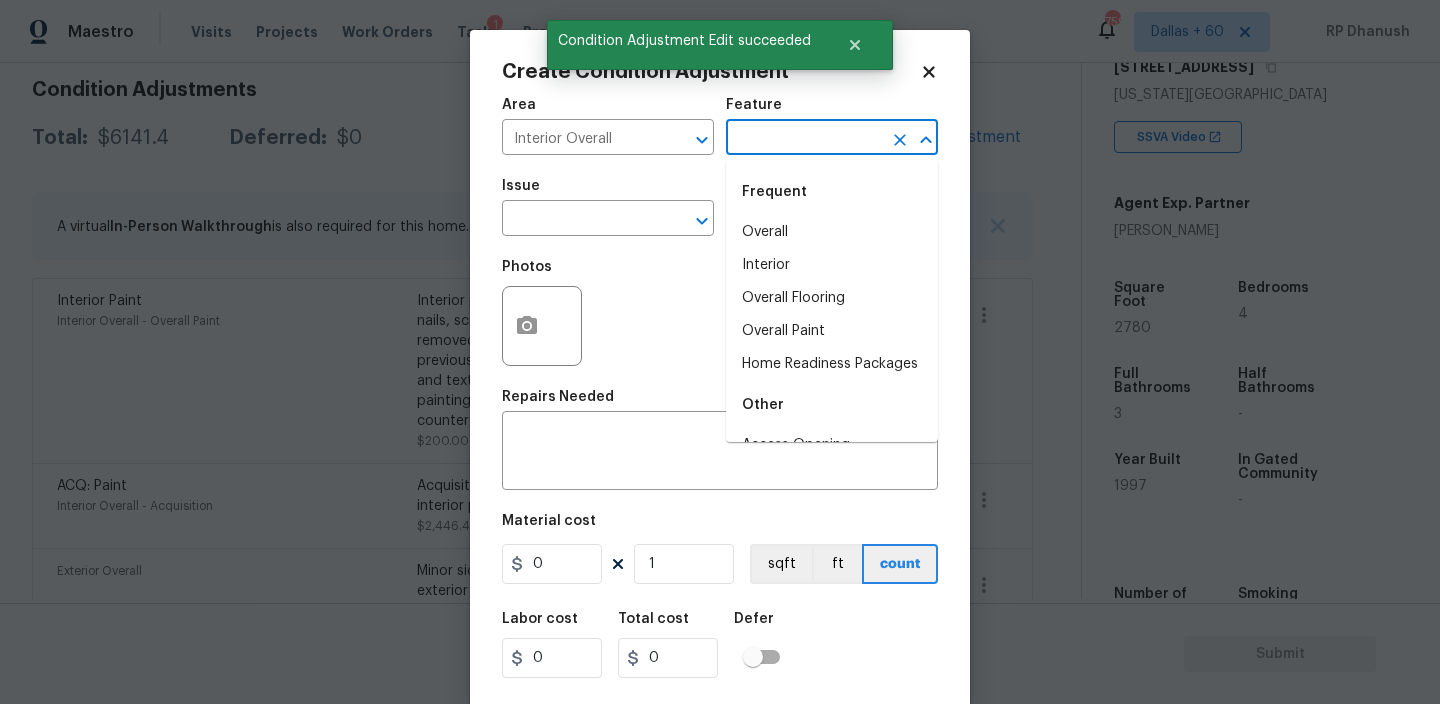 click at bounding box center [804, 139] 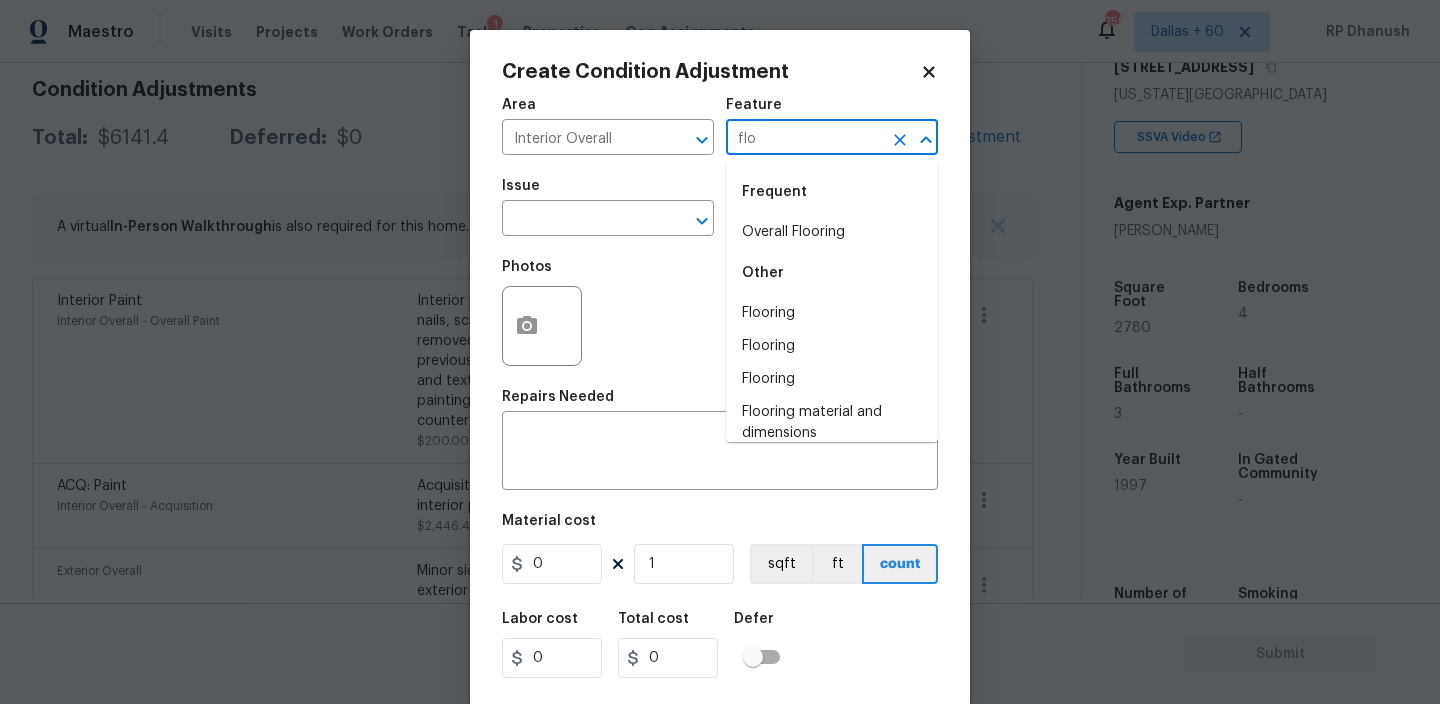 click on "Frequent" at bounding box center (832, 192) 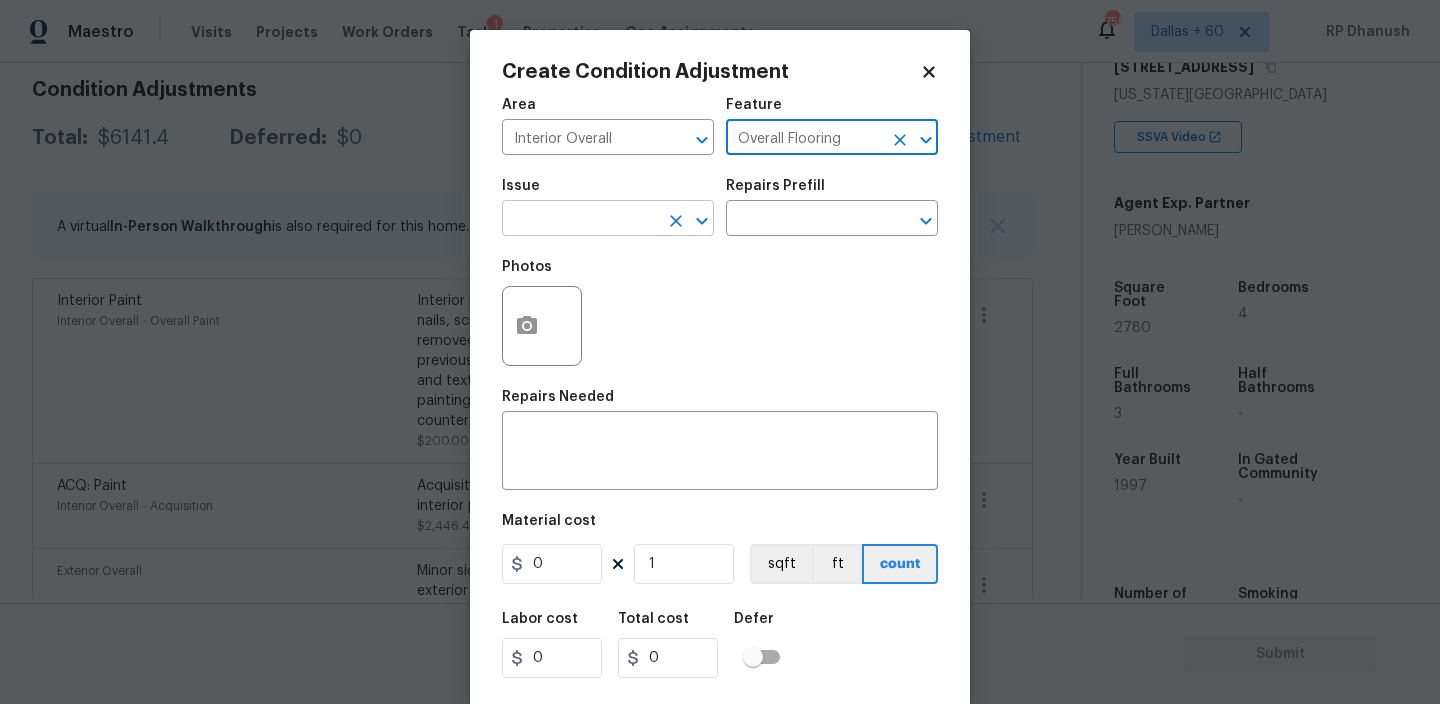 type on "Overall Flooring" 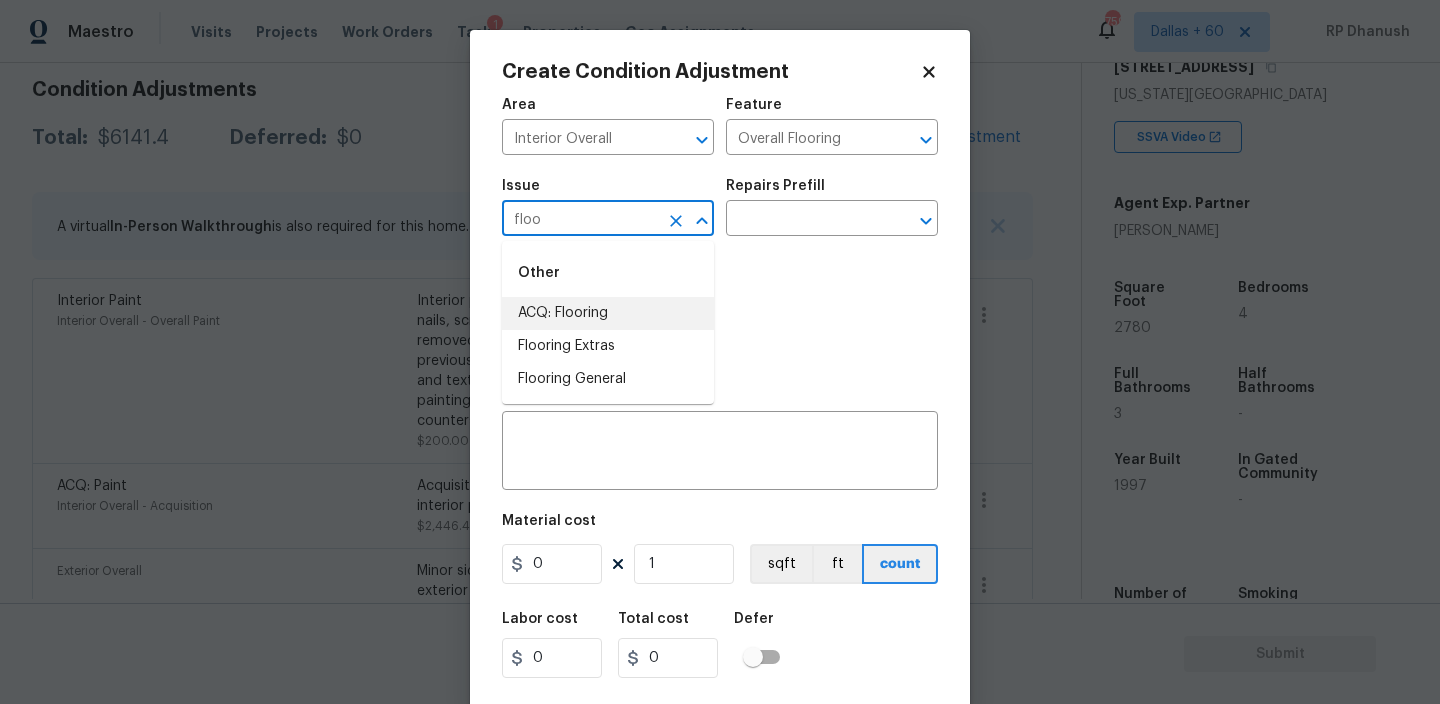 click on "ACQ: Flooring" at bounding box center (608, 313) 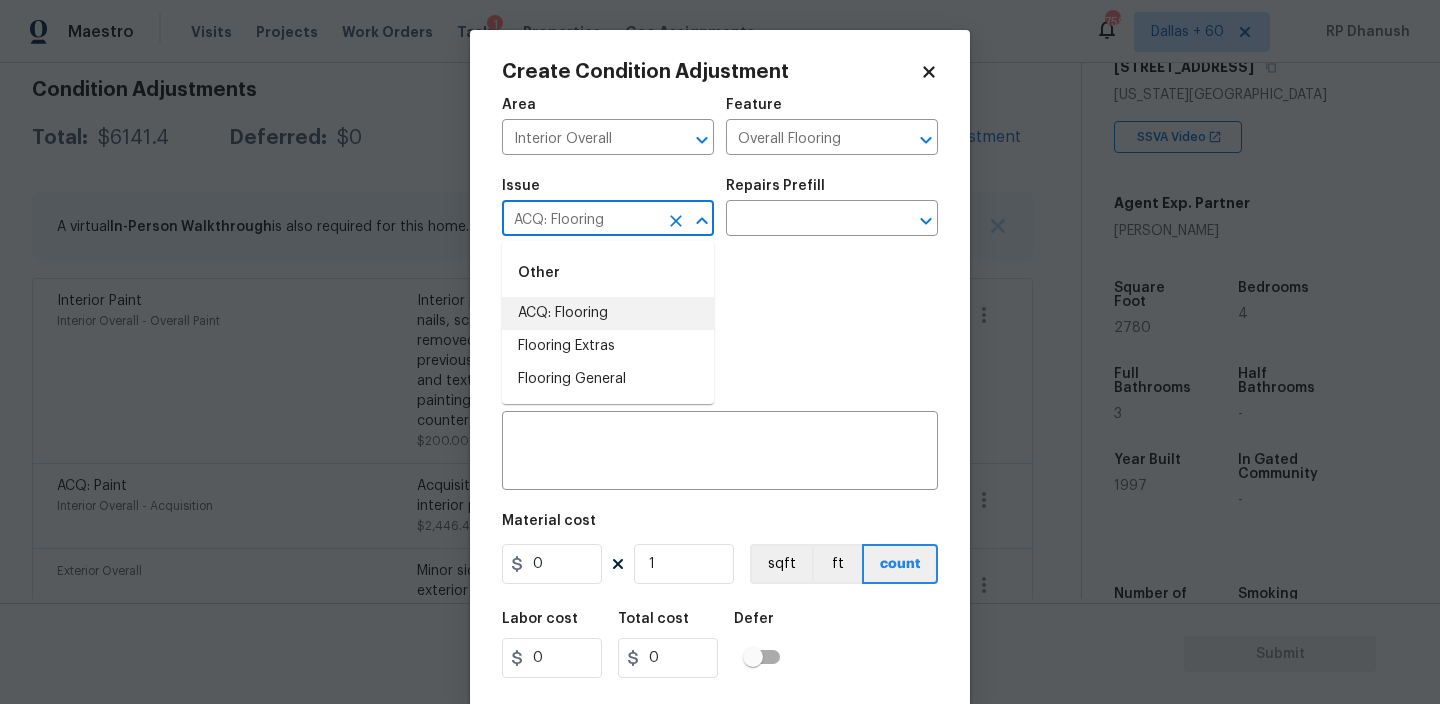type on "ACQ: Flooring" 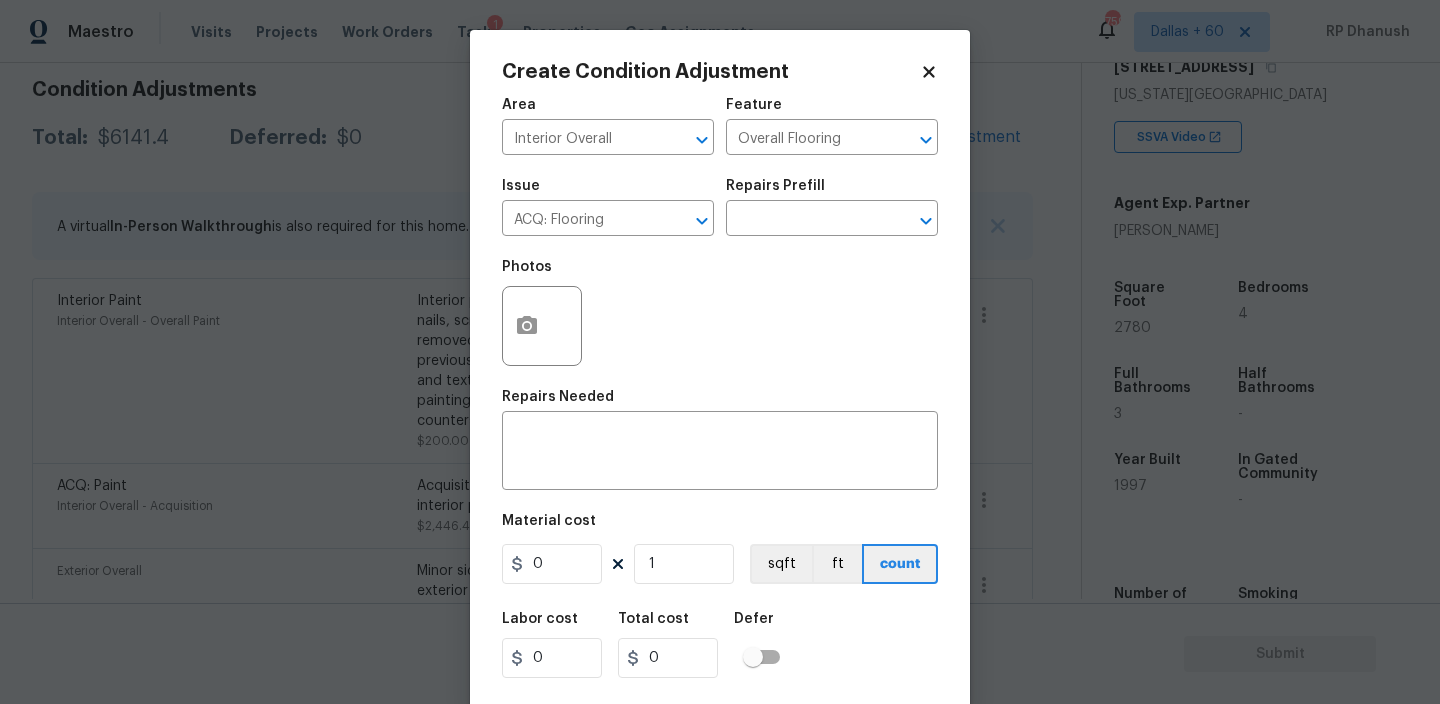 click on "Repairs Prefill" at bounding box center (832, 192) 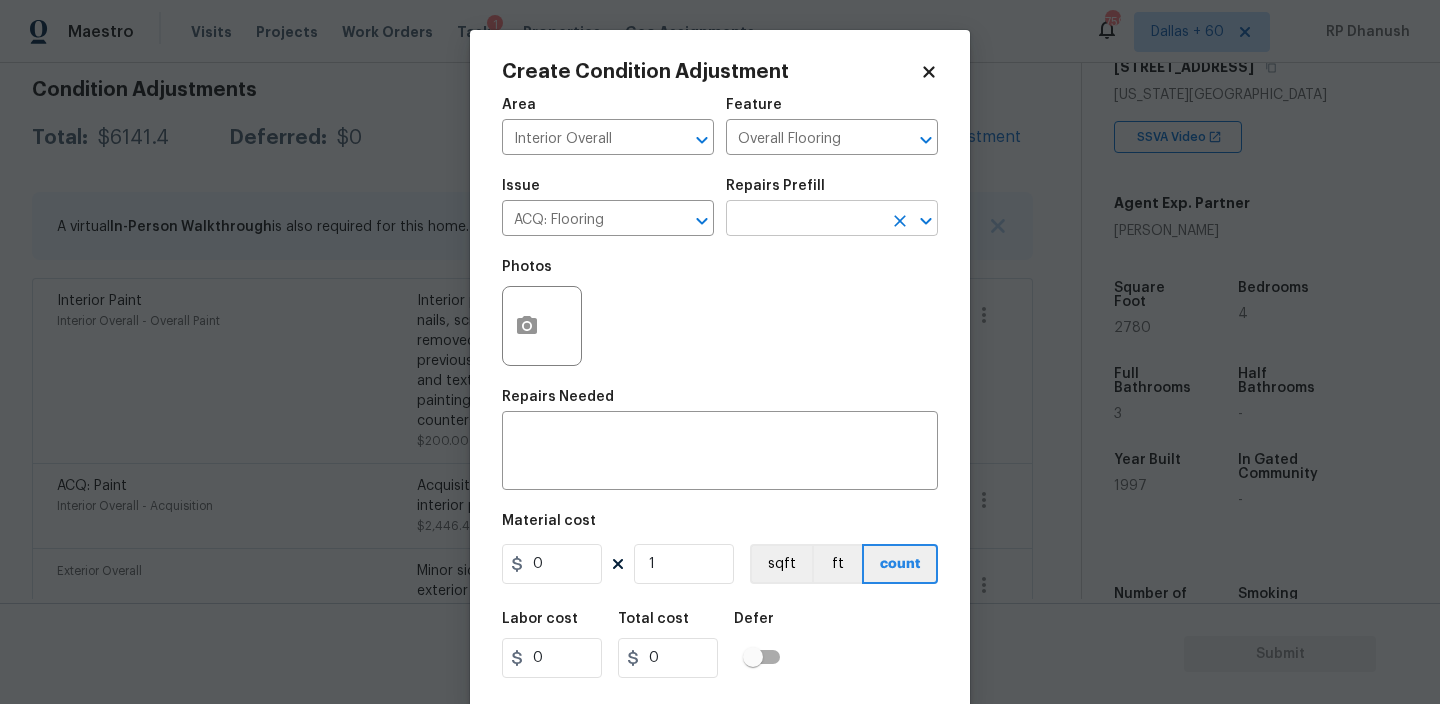 click at bounding box center (804, 220) 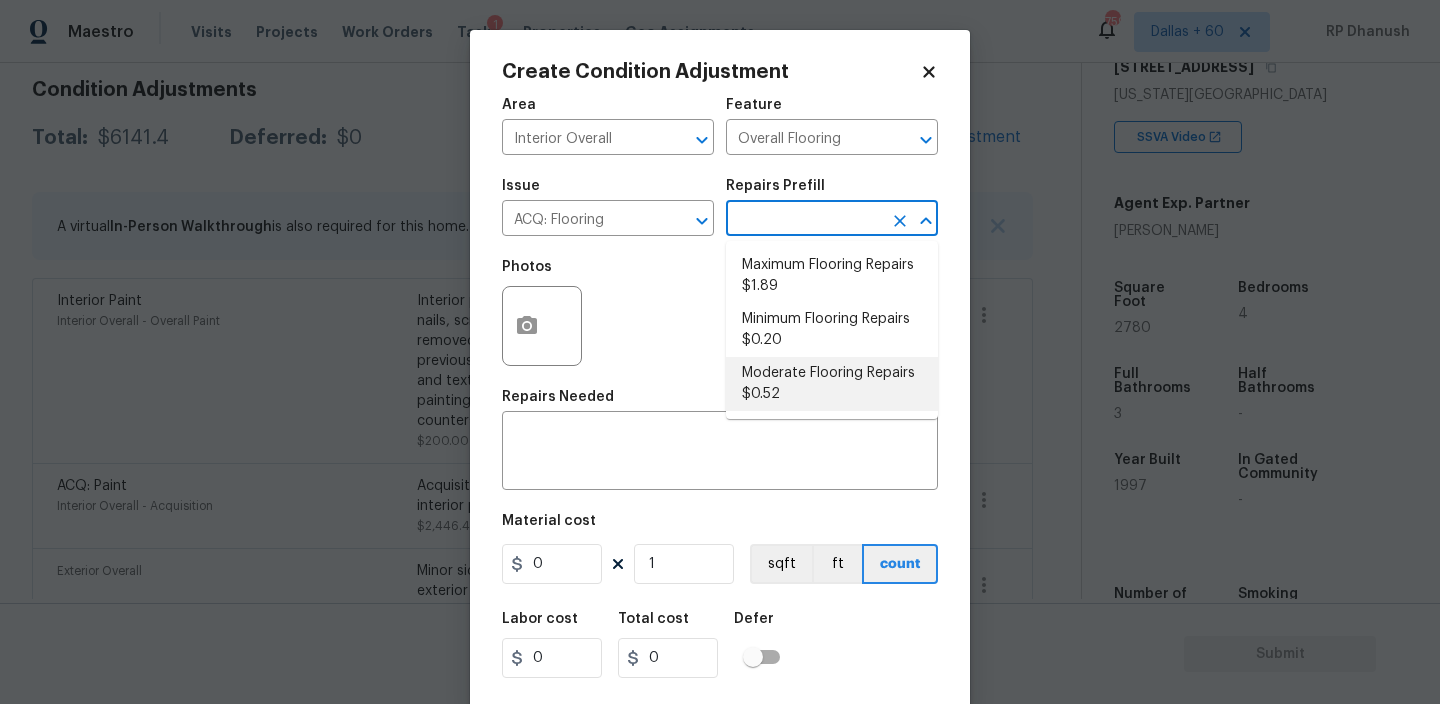 click on "Moderate Flooring Repairs $0.52" at bounding box center (832, 384) 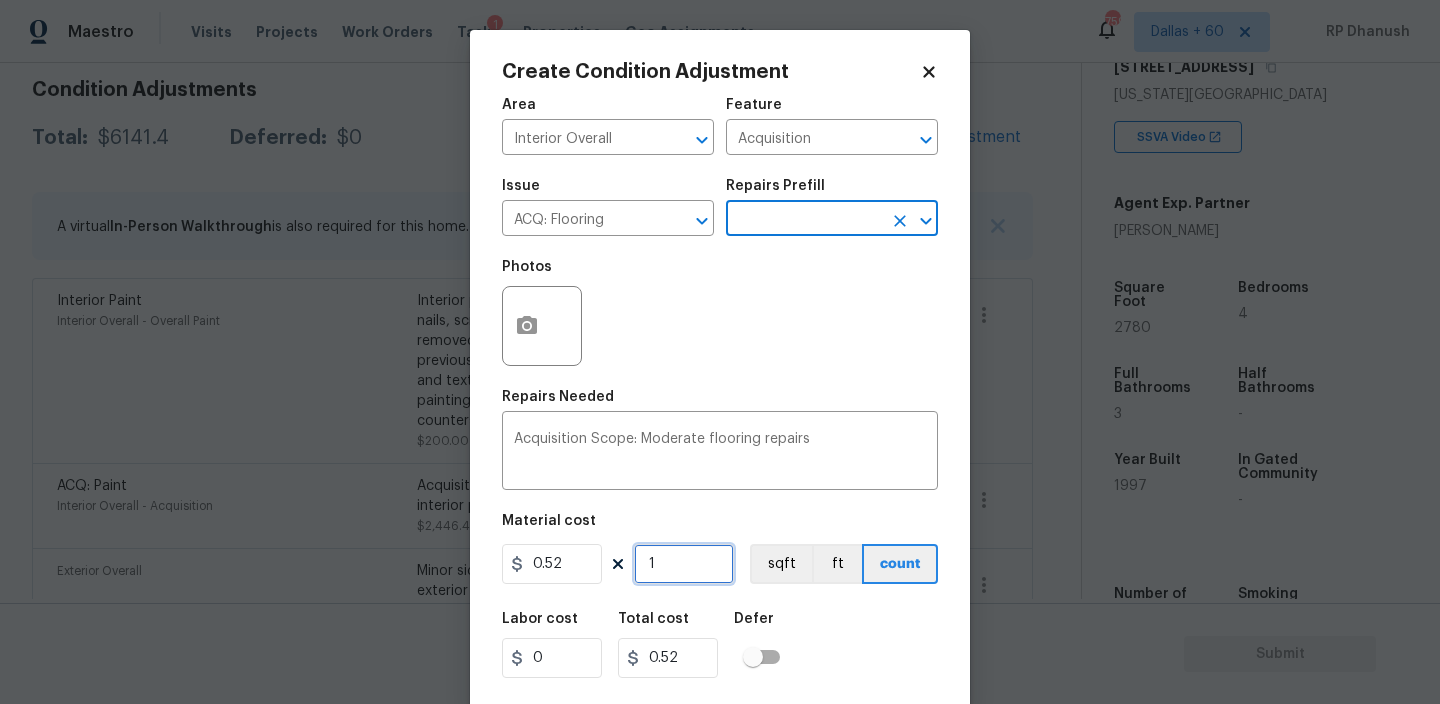 click on "1" at bounding box center [684, 564] 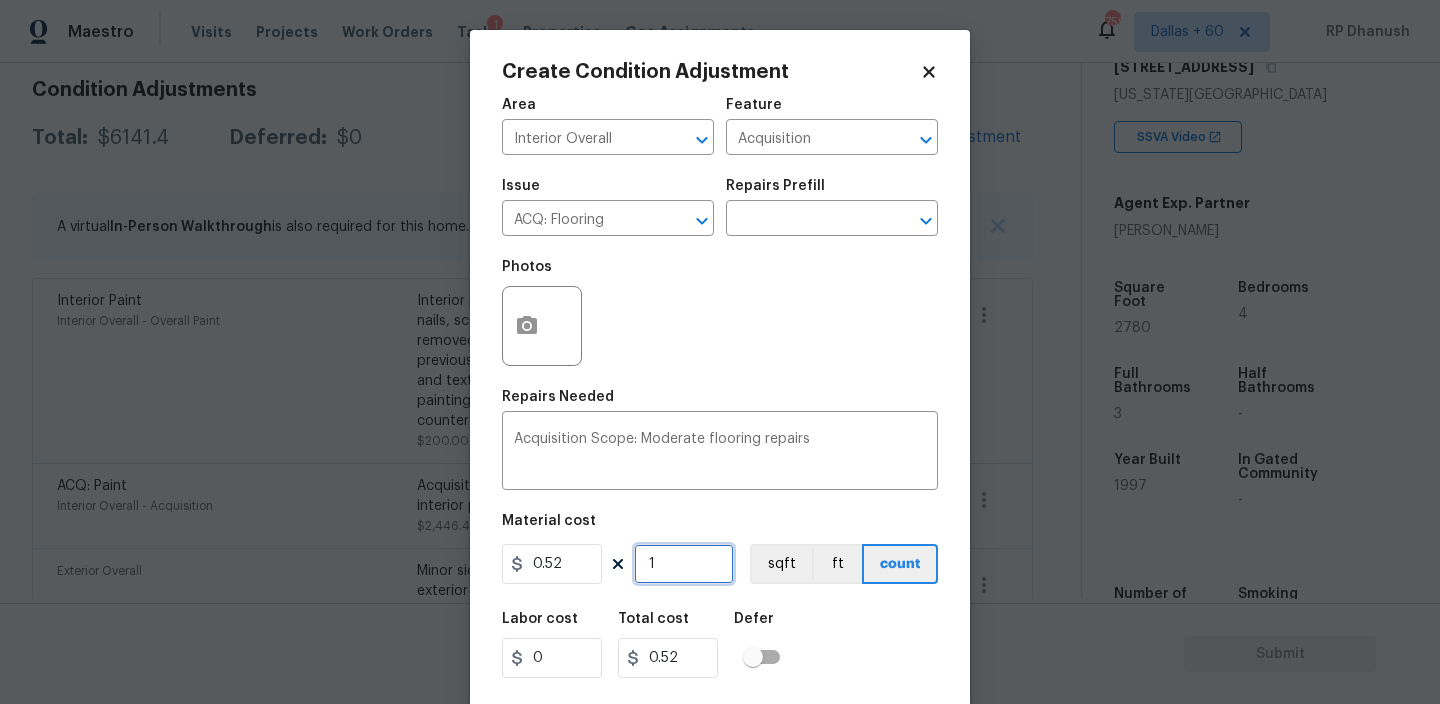 type on "0" 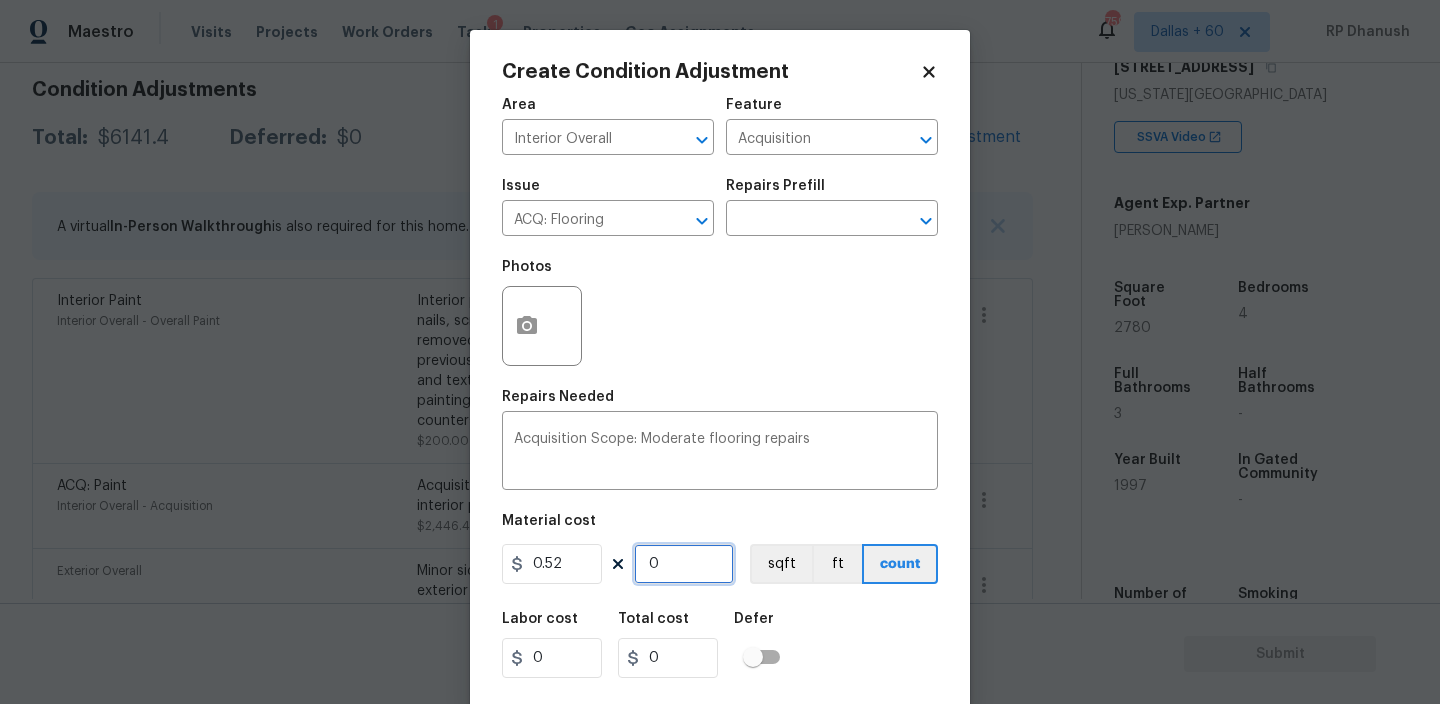 type on "2" 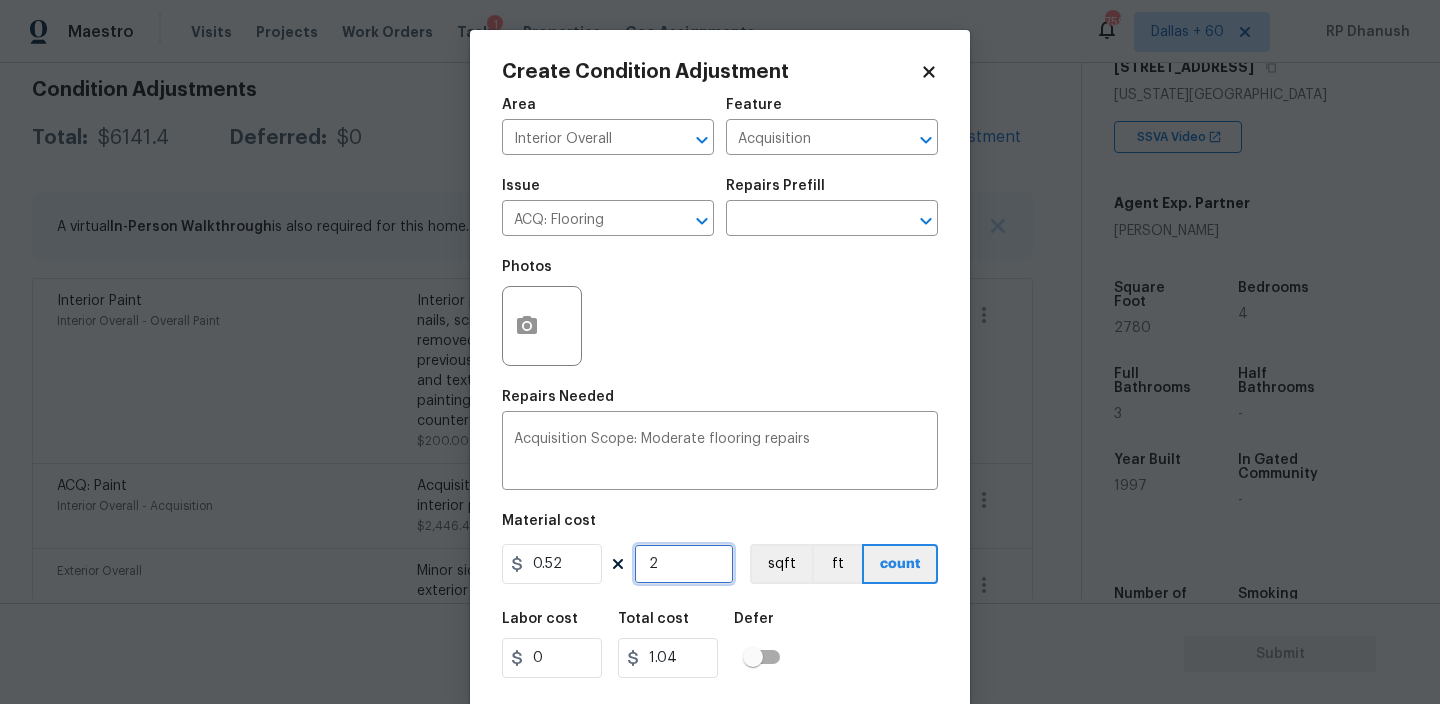 type on "27" 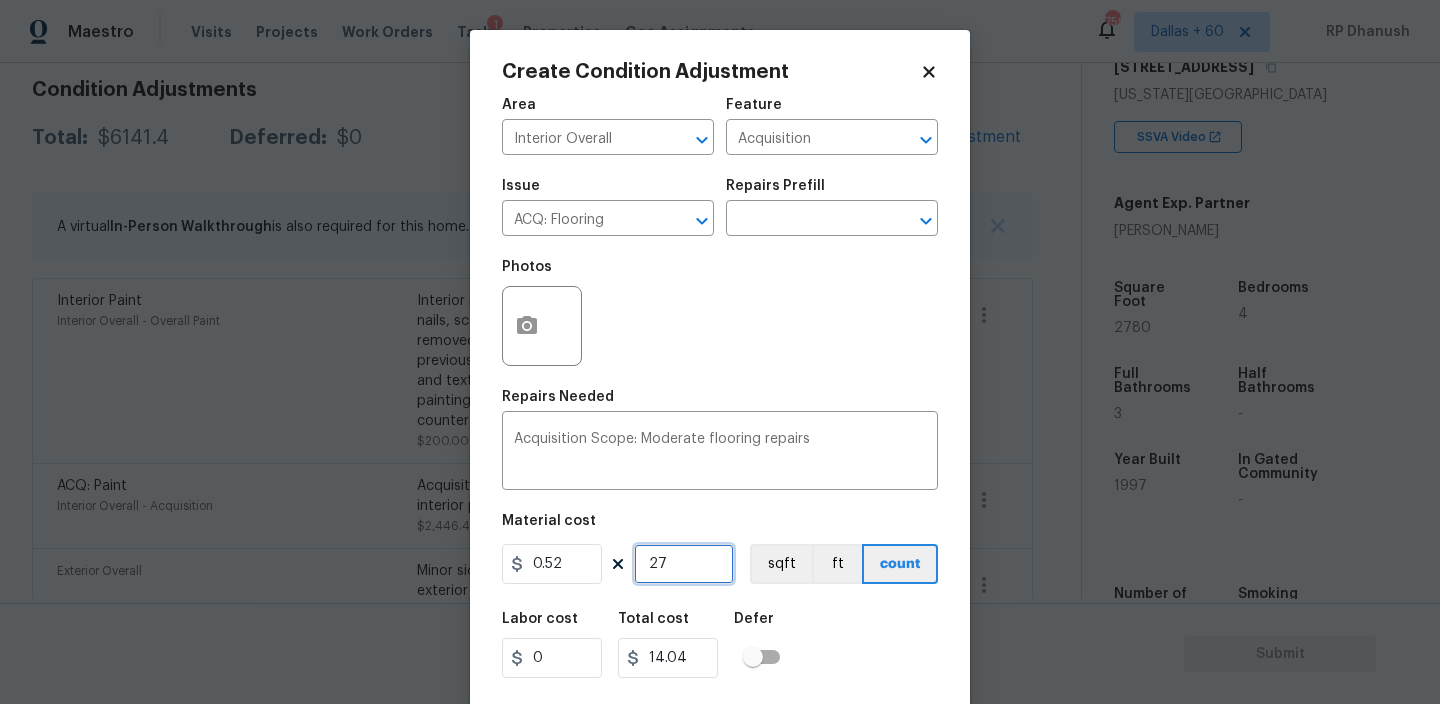 type on "278" 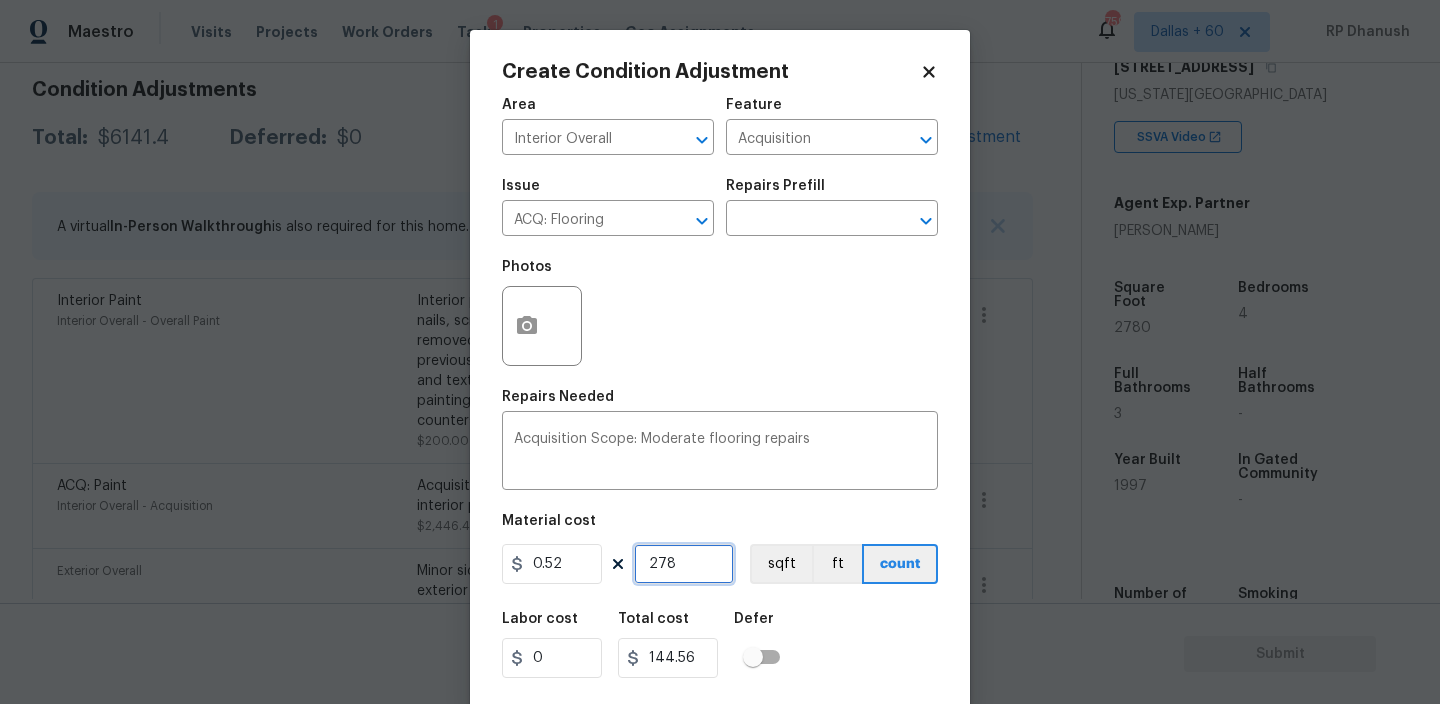 type on "2780" 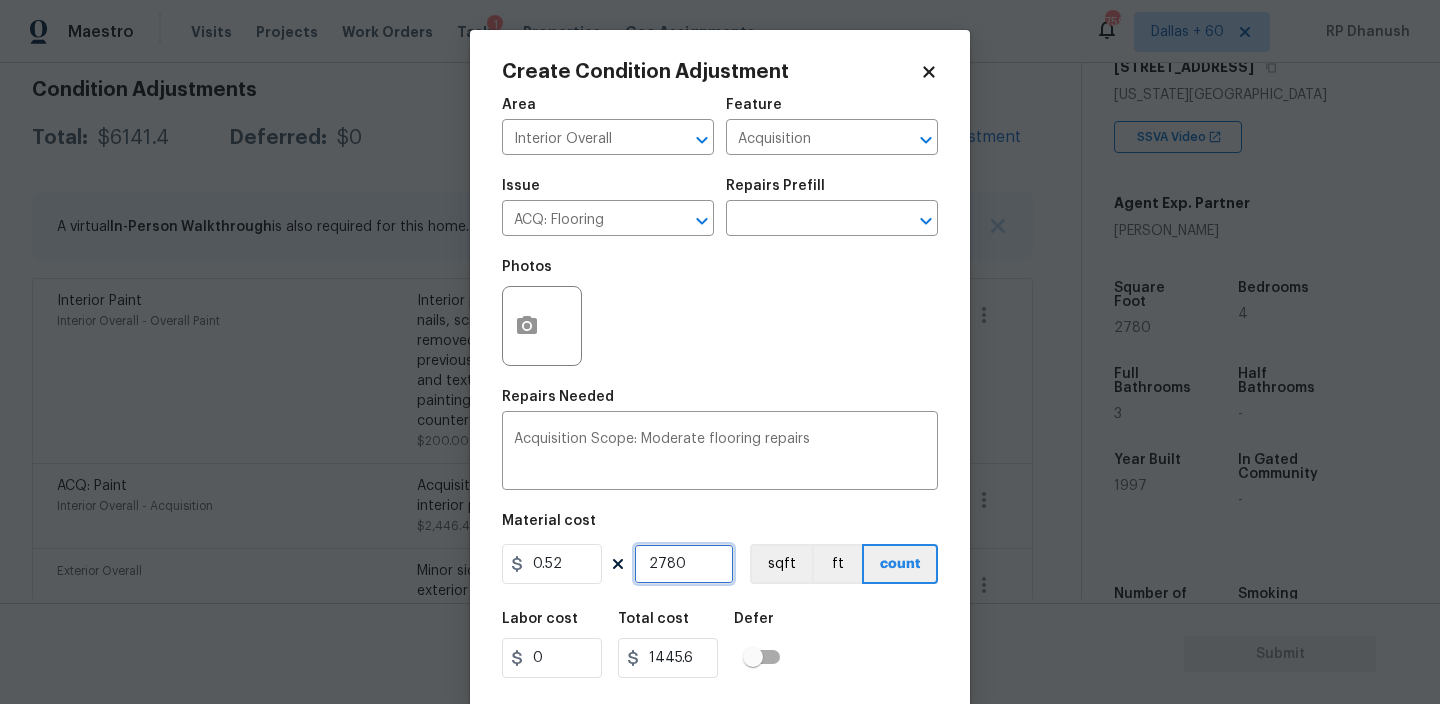 type on "2780" 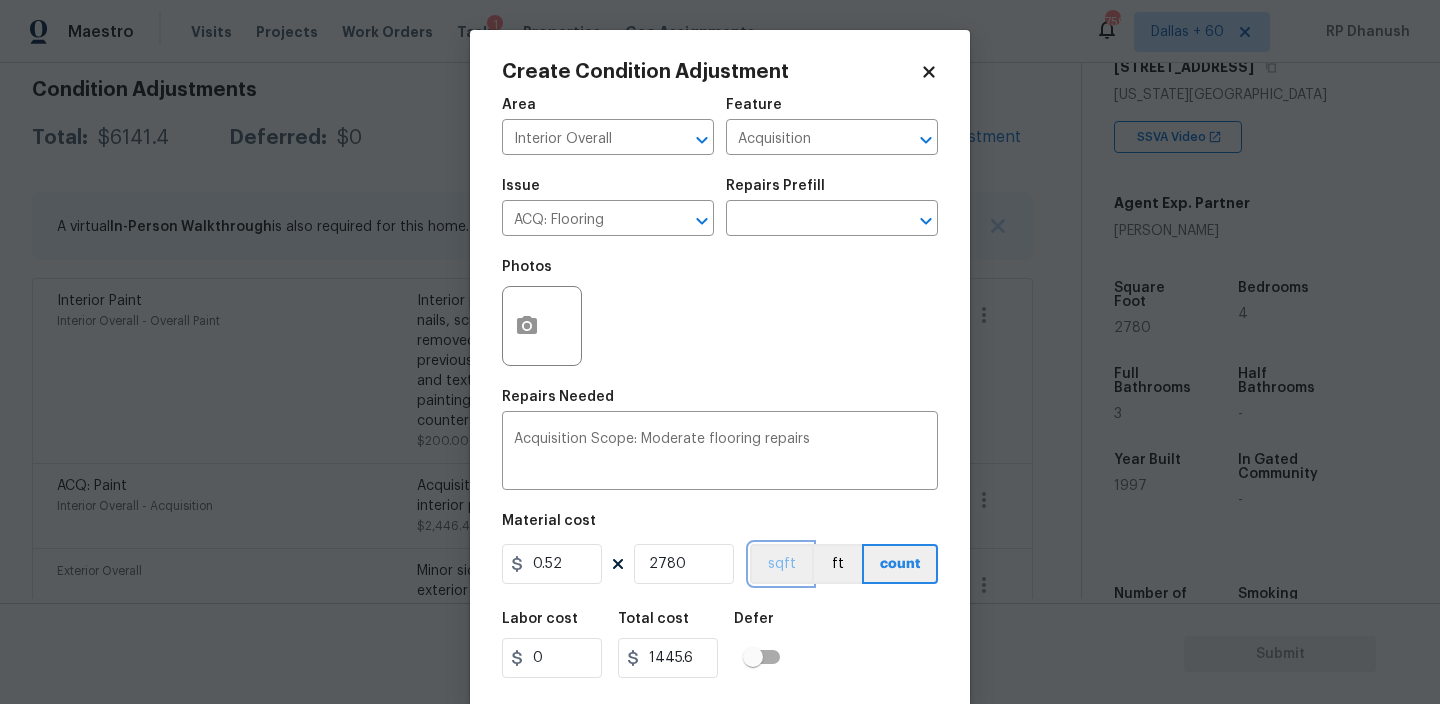 type 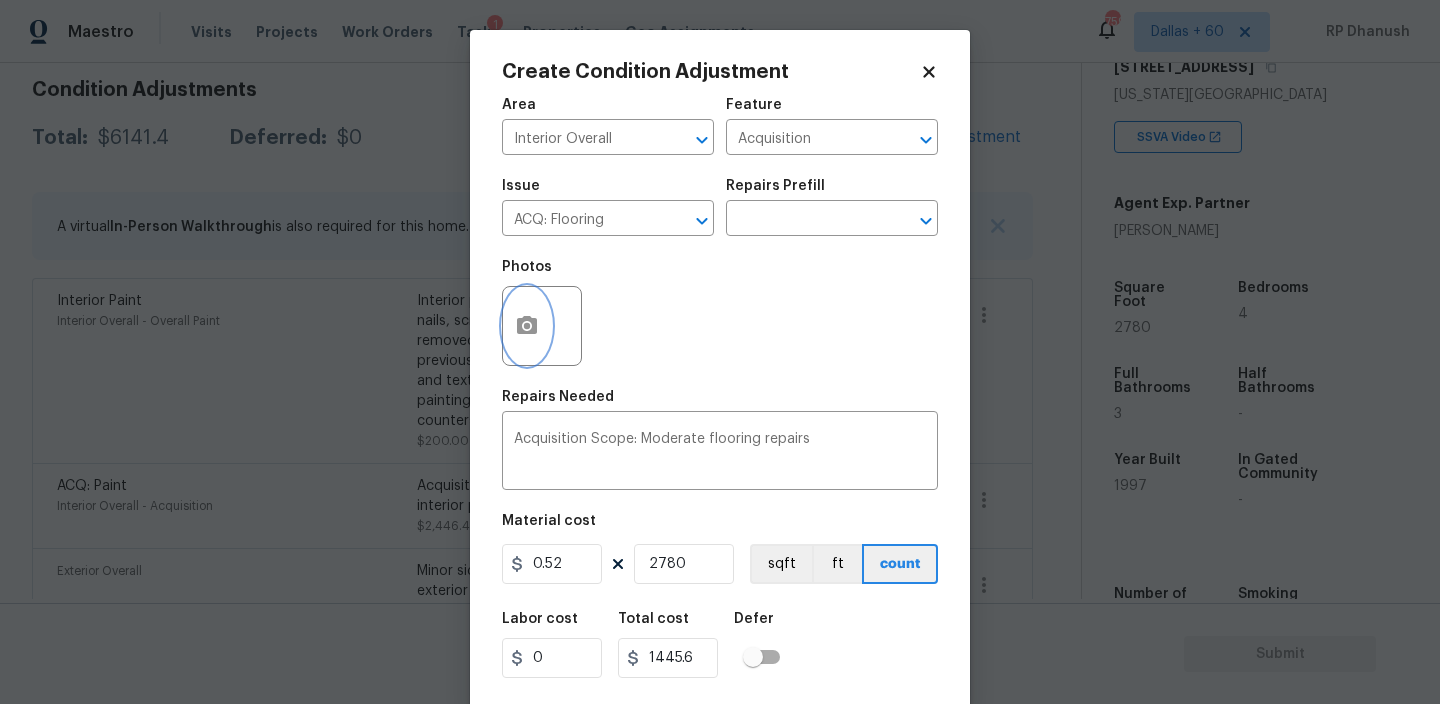 click 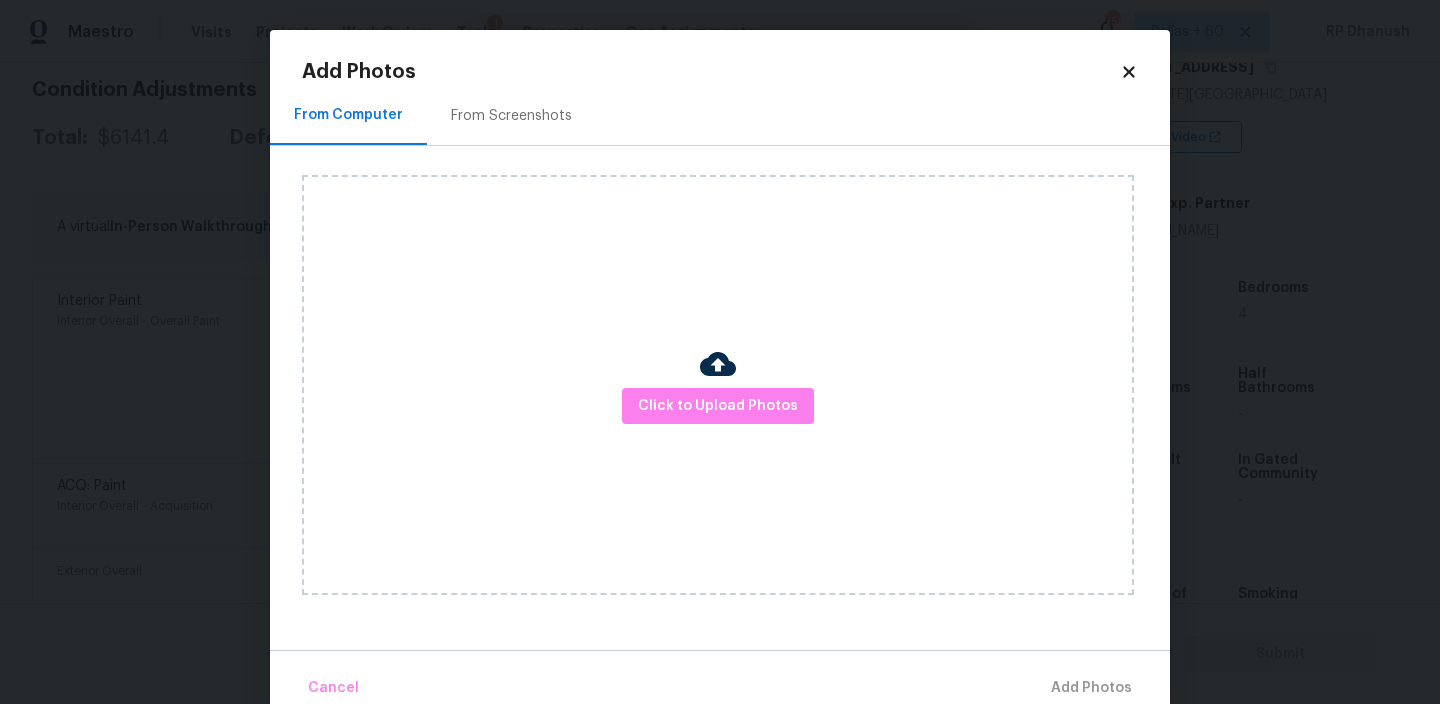 click on "From Screenshots" at bounding box center [511, 116] 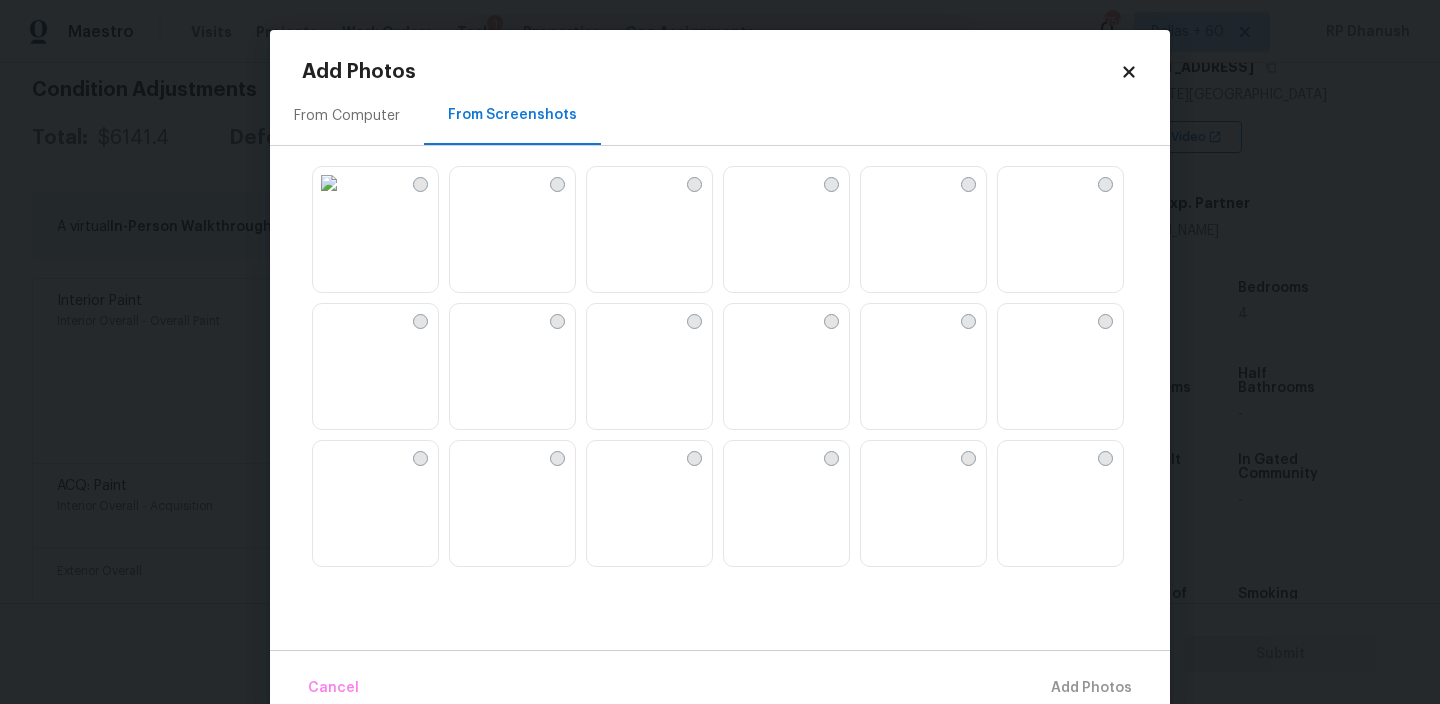 click at bounding box center (512, 367) 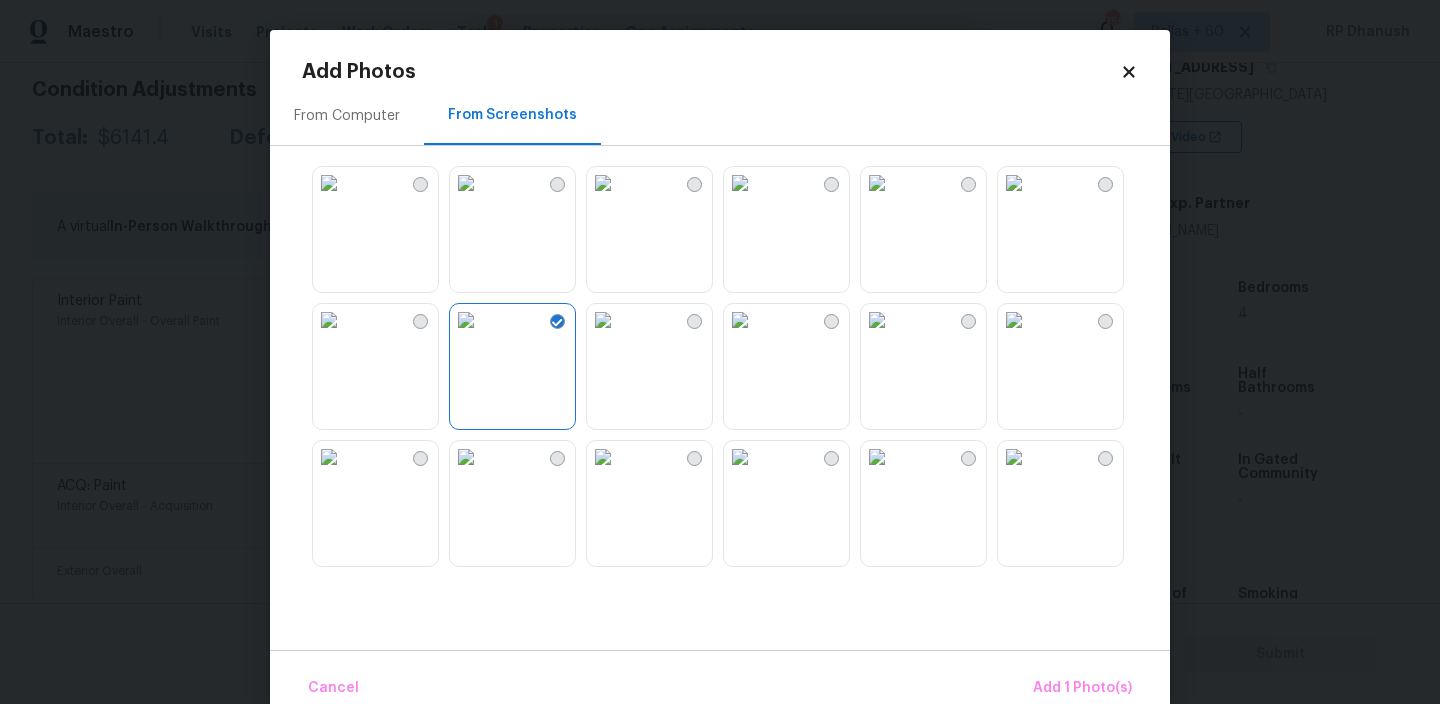 click at bounding box center [329, 320] 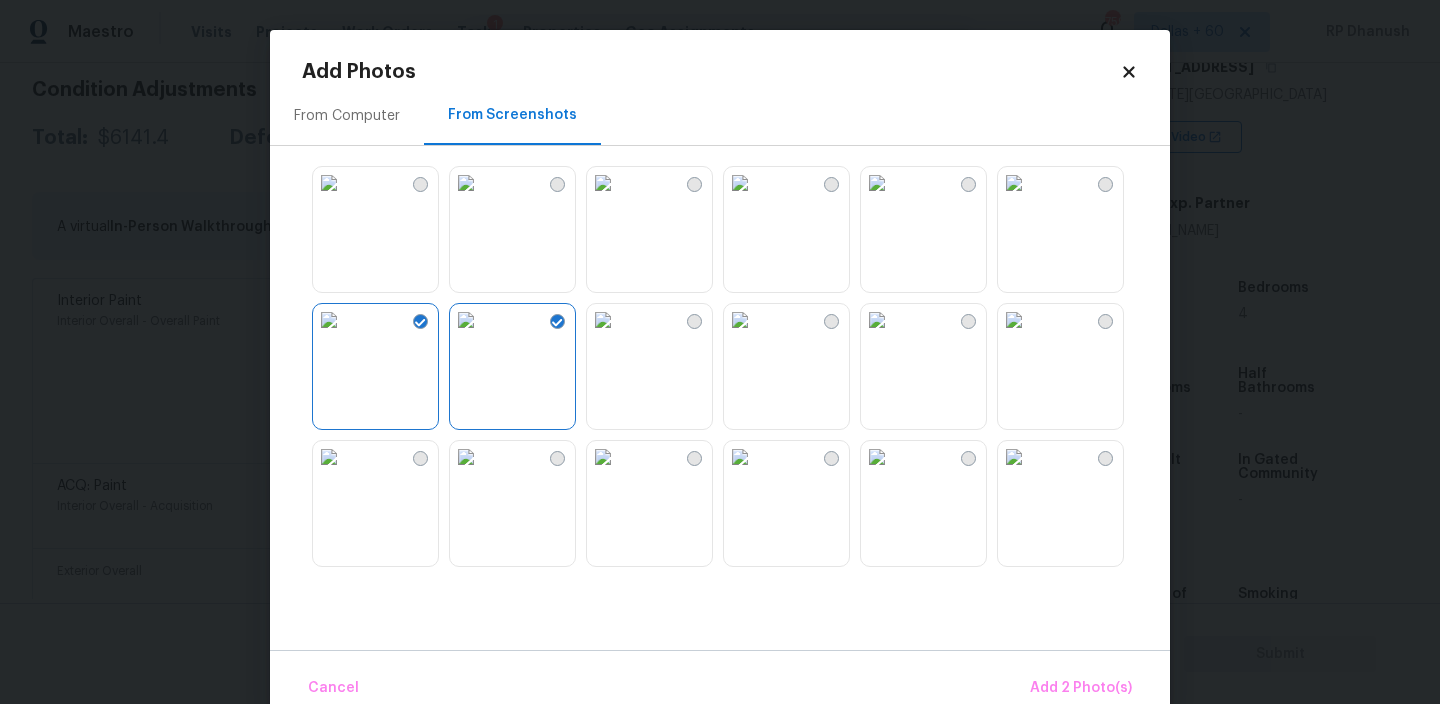 click at bounding box center [466, 320] 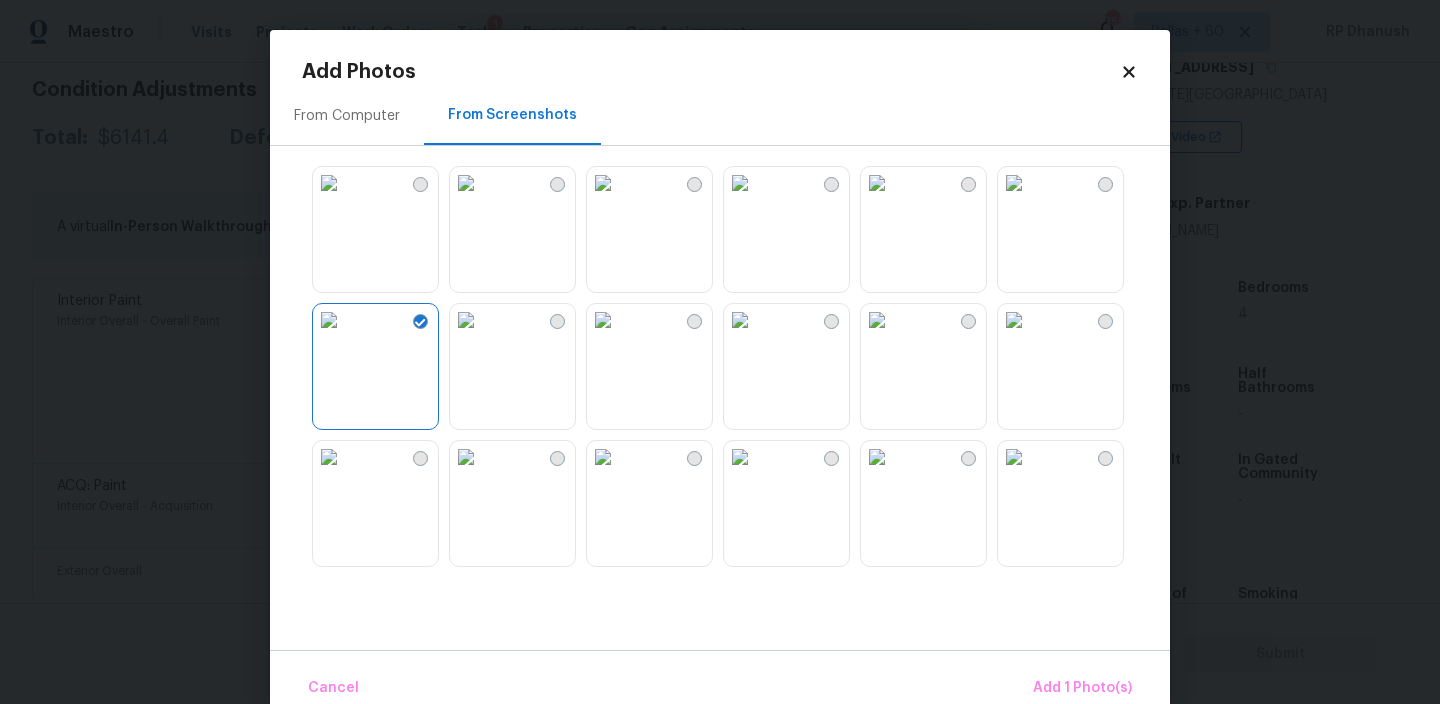 click at bounding box center (603, 320) 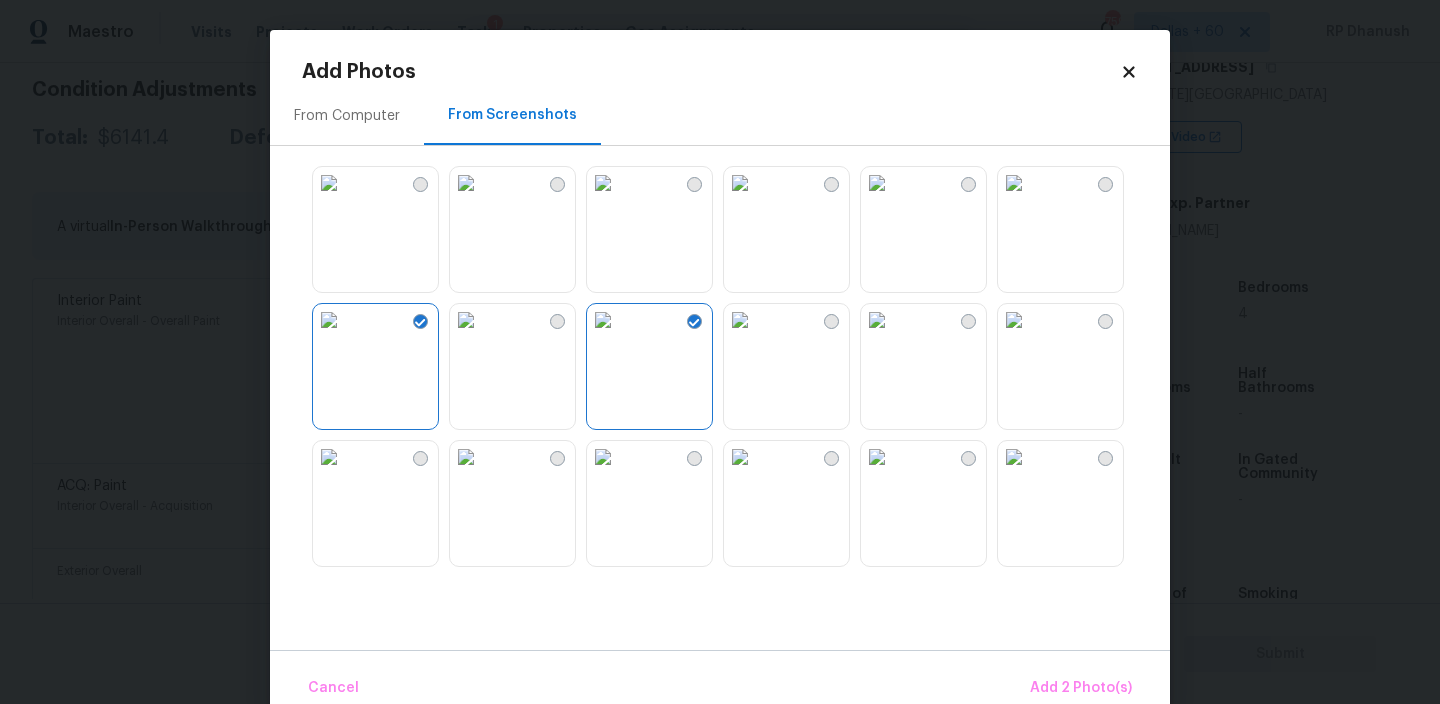 scroll, scrollTop: 120, scrollLeft: 0, axis: vertical 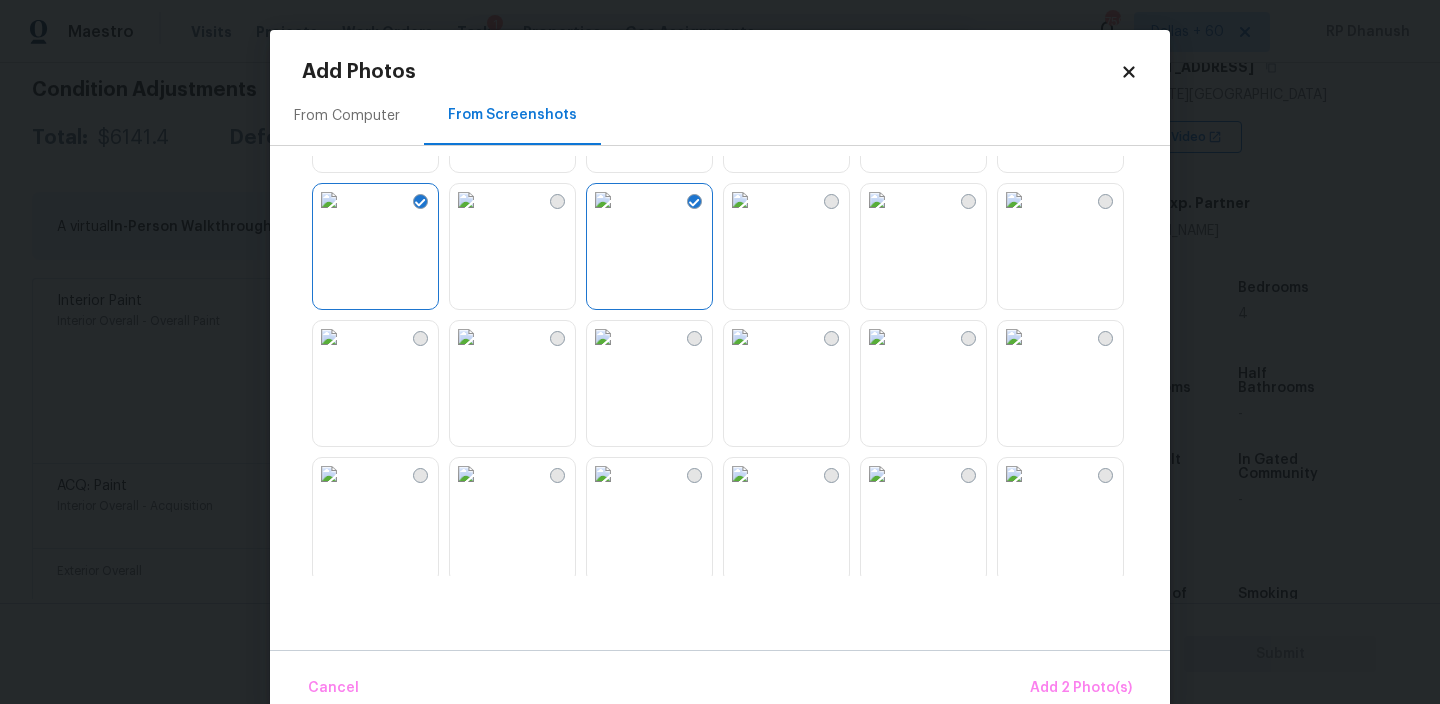 click at bounding box center (466, 337) 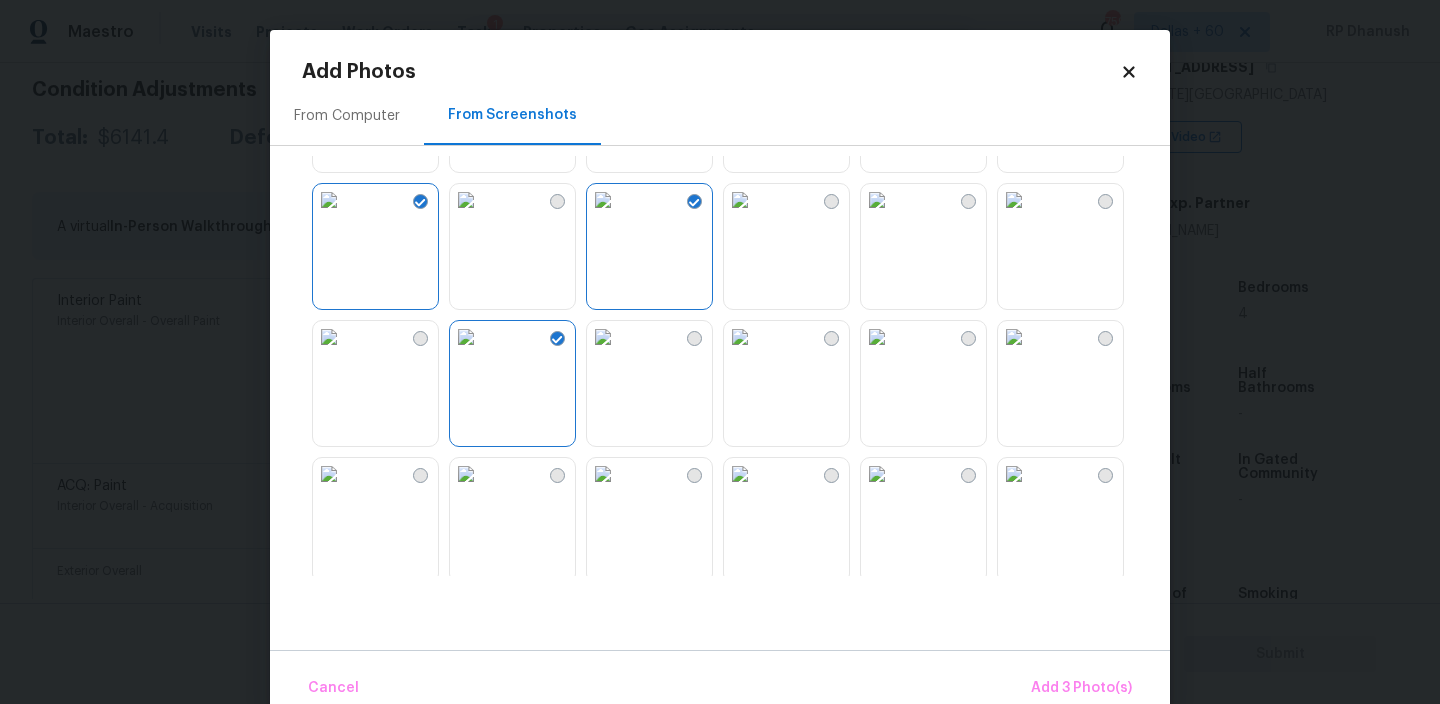 click at bounding box center (740, 337) 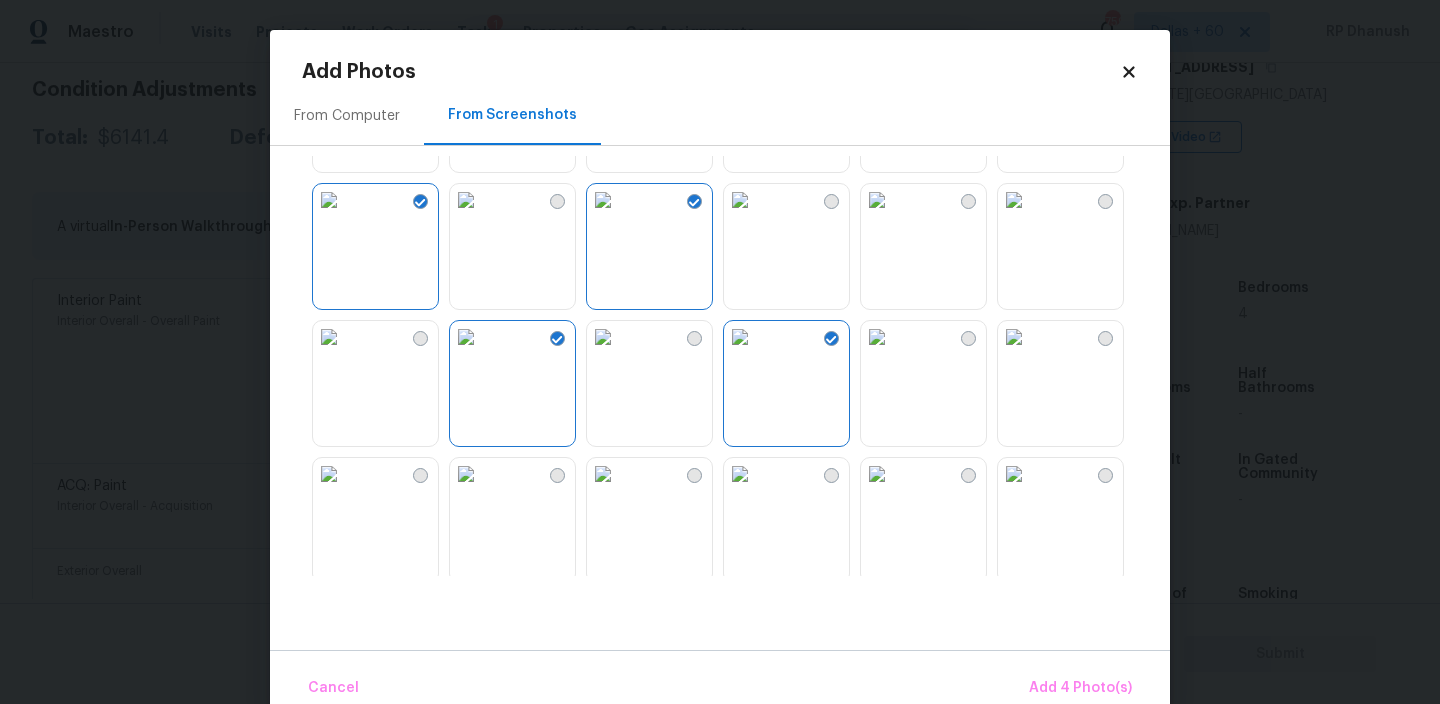 scroll, scrollTop: 257, scrollLeft: 0, axis: vertical 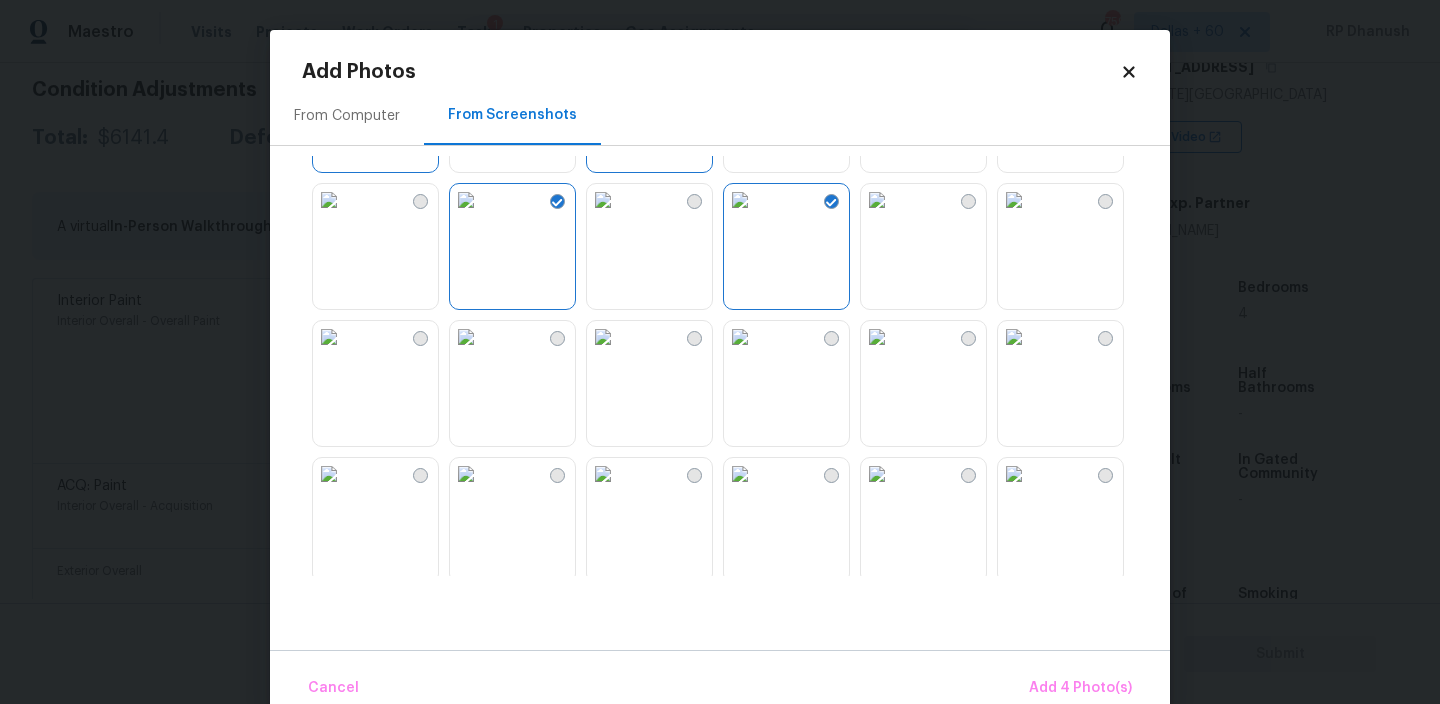click at bounding box center [877, 337] 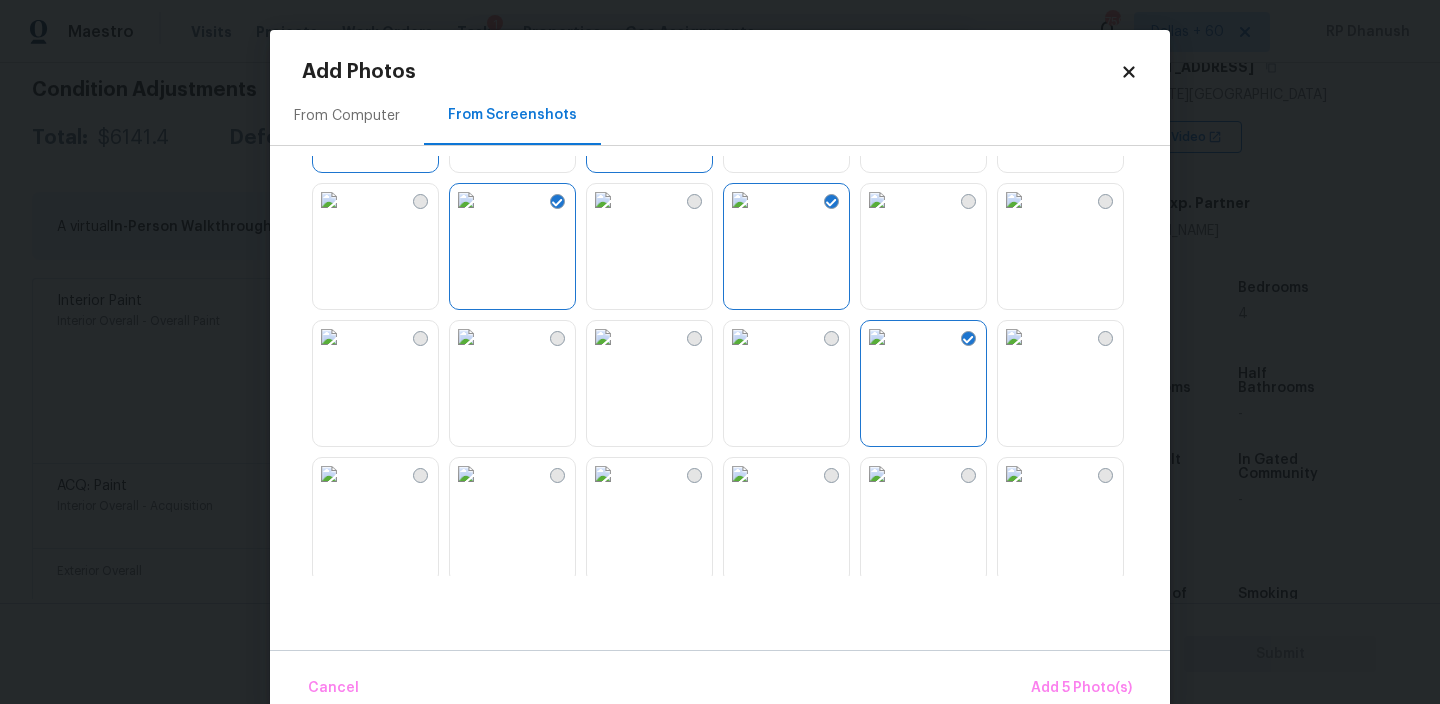 drag, startPoint x: 926, startPoint y: 242, endPoint x: 681, endPoint y: 376, distance: 279.2508 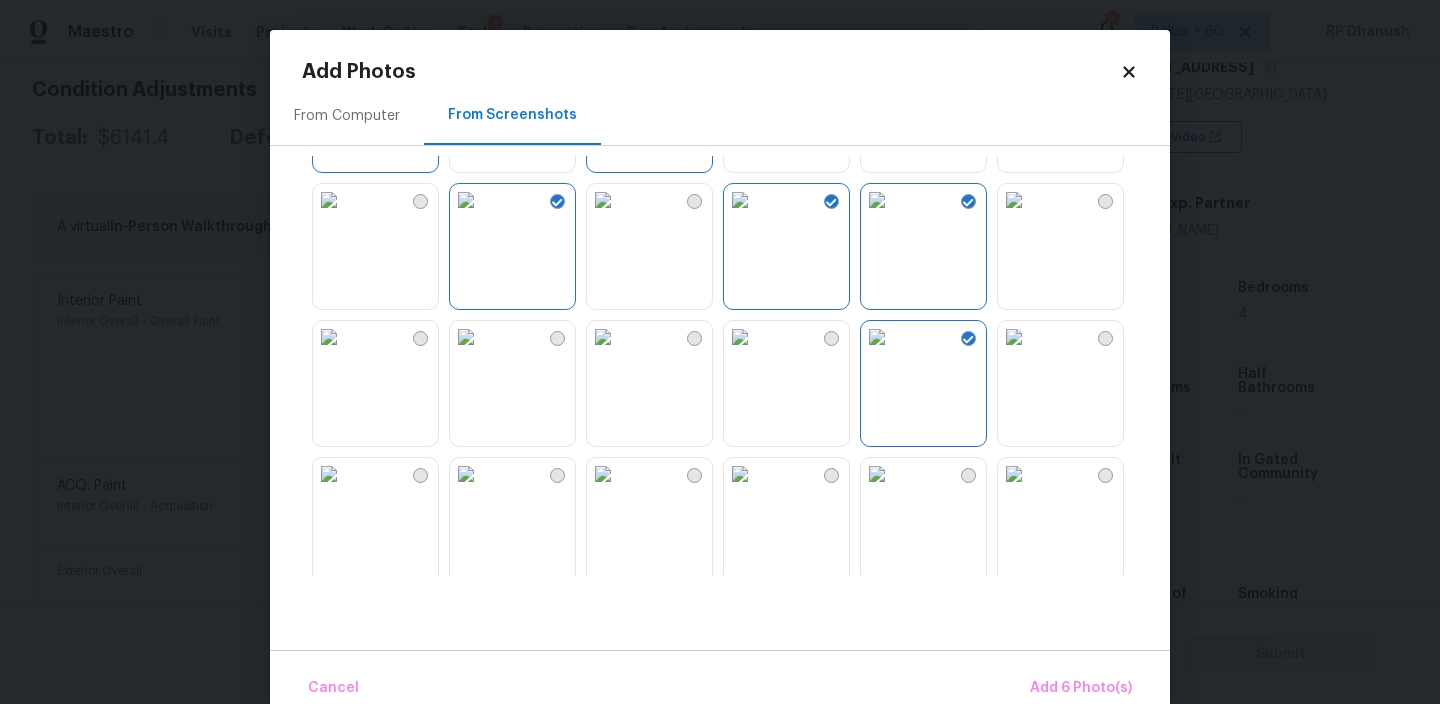 scroll, scrollTop: 344, scrollLeft: 0, axis: vertical 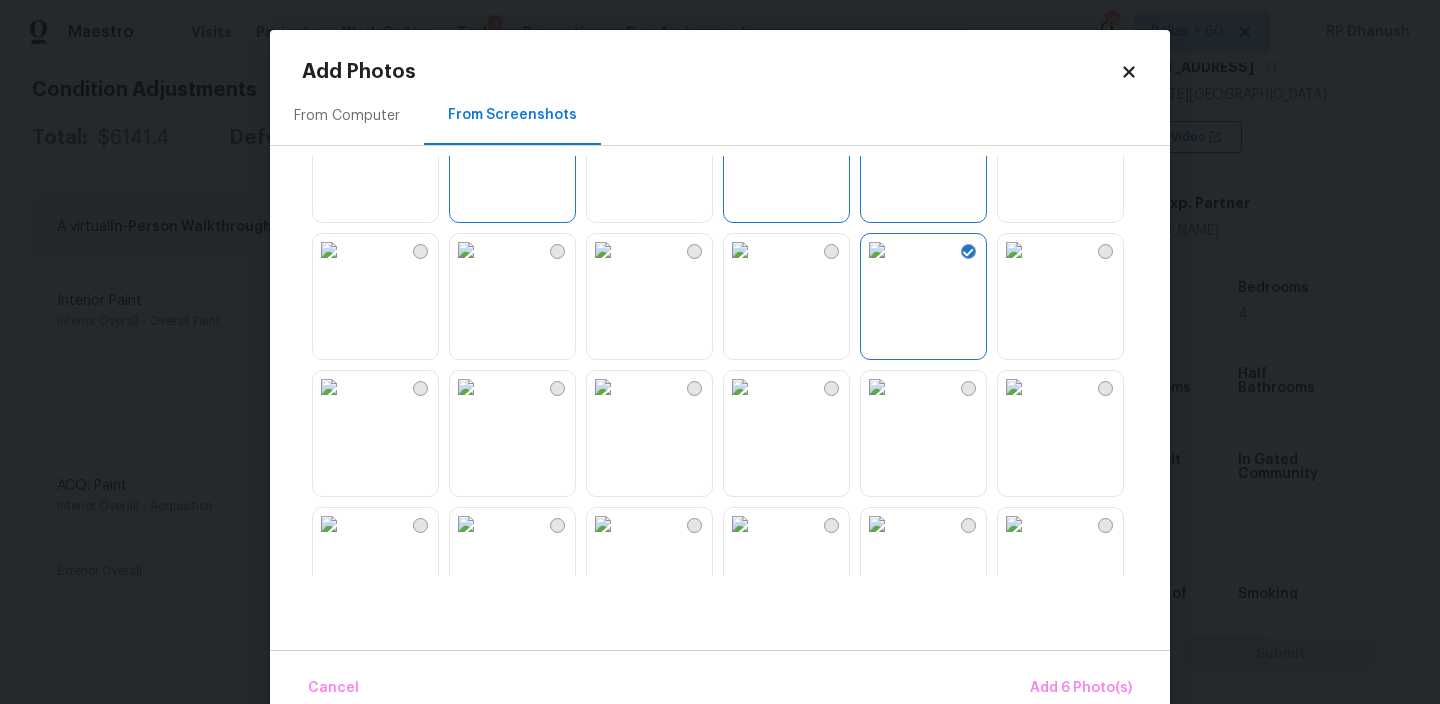 click at bounding box center [603, 524] 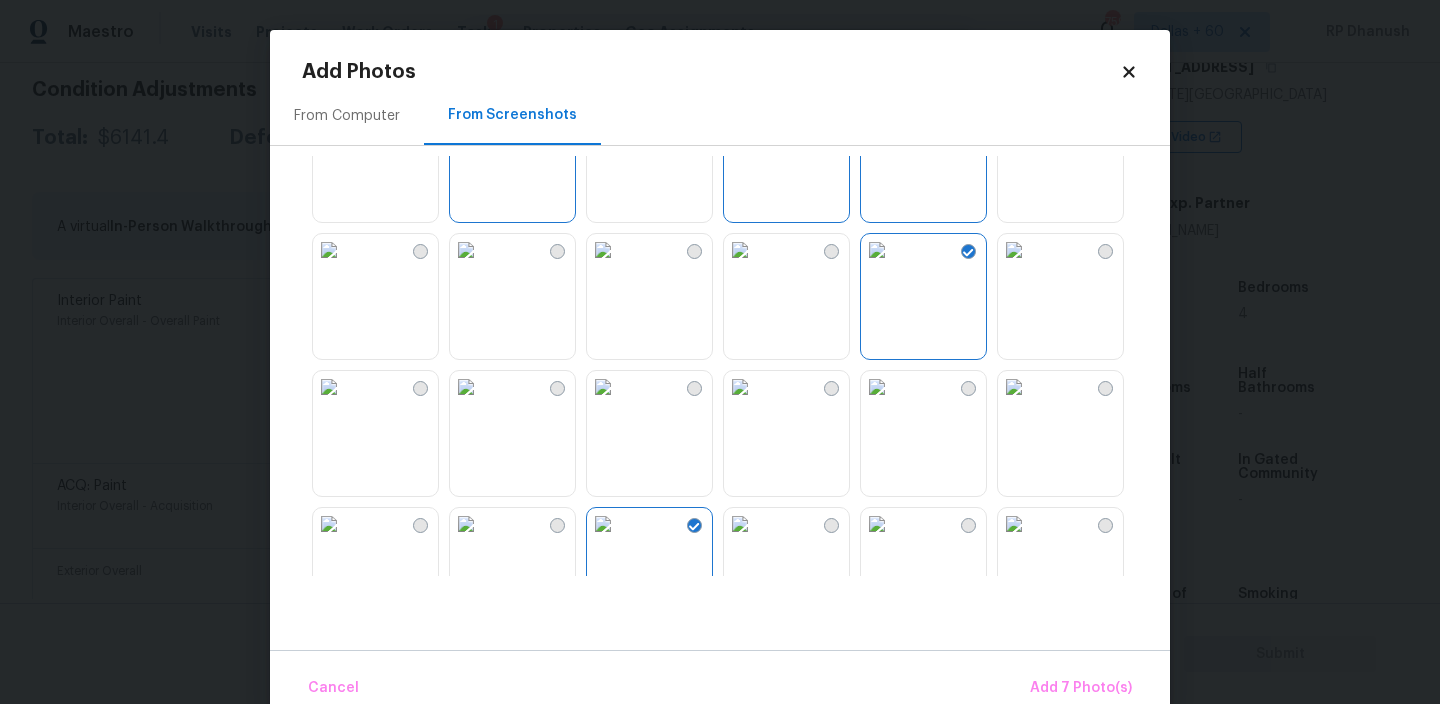 click at bounding box center [603, 387] 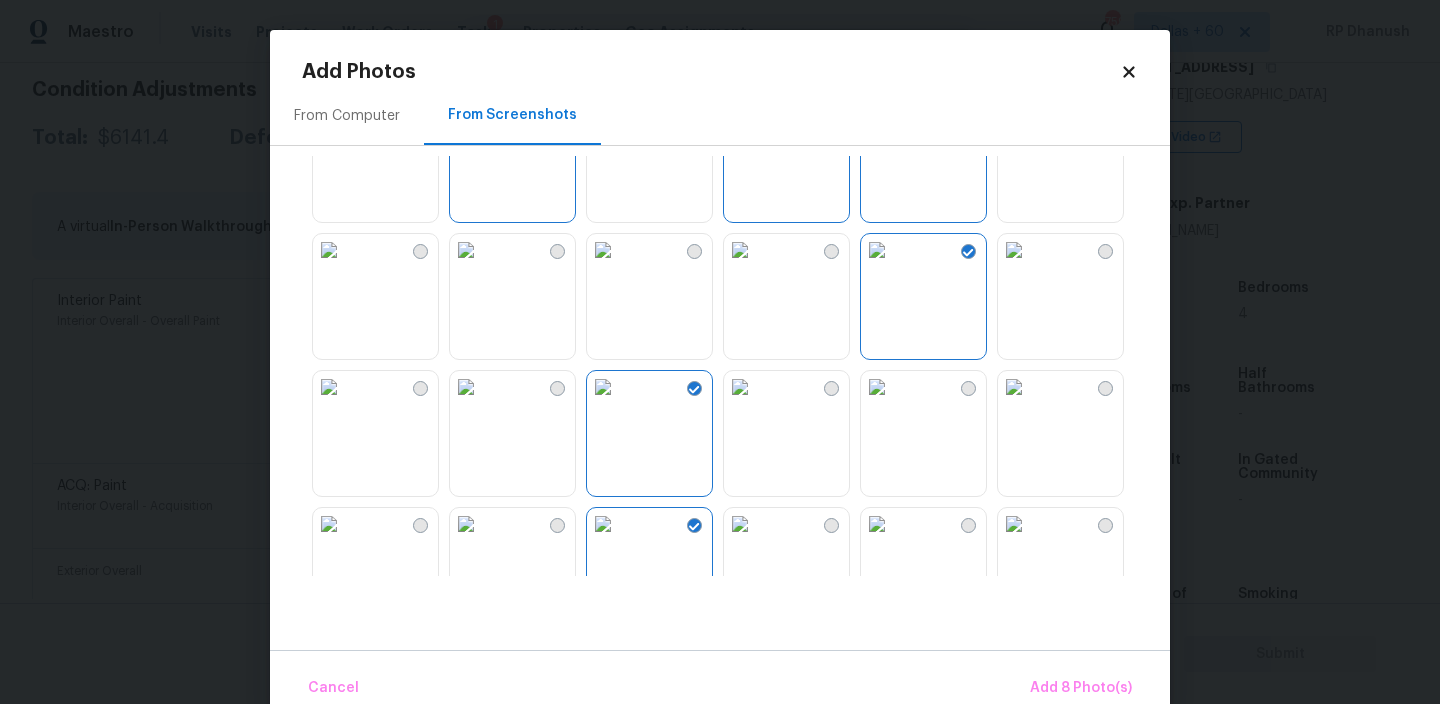 click at bounding box center (603, 524) 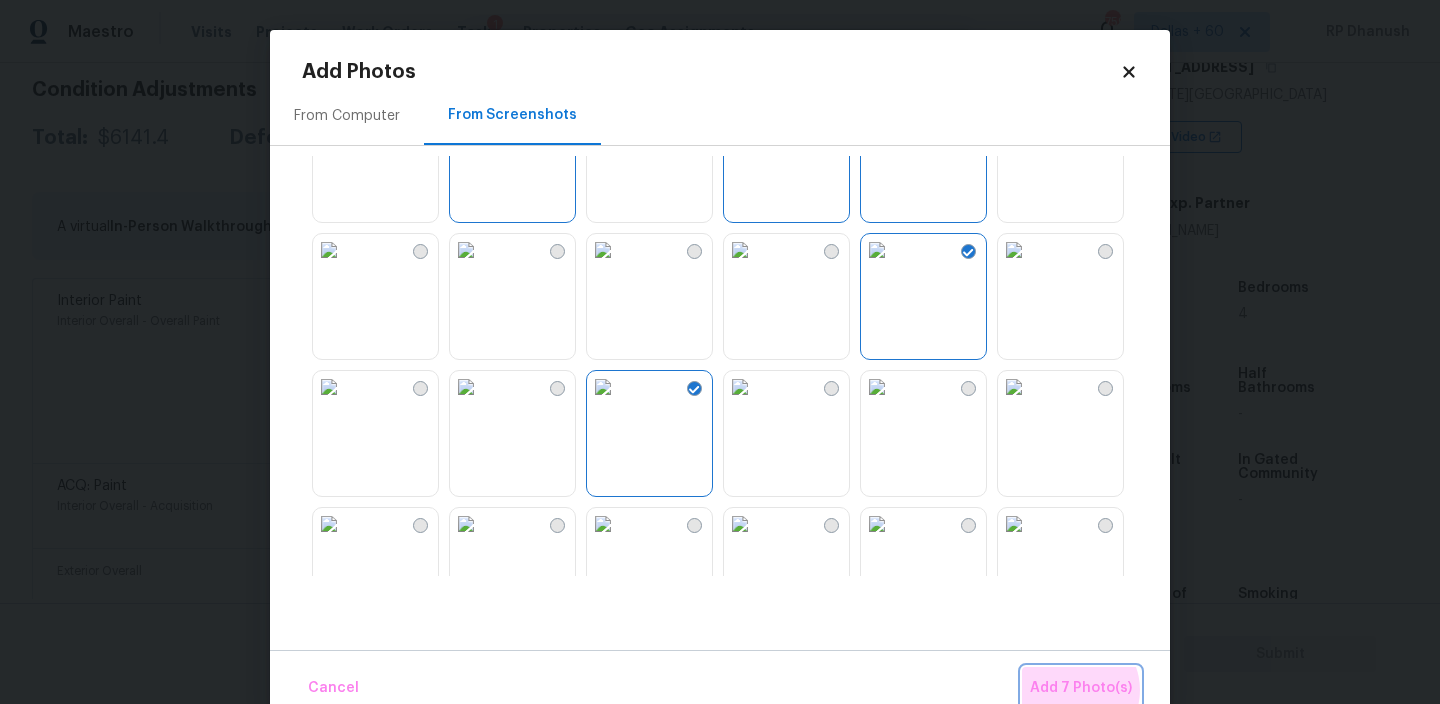click on "Add 7 Photo(s)" at bounding box center [1081, 688] 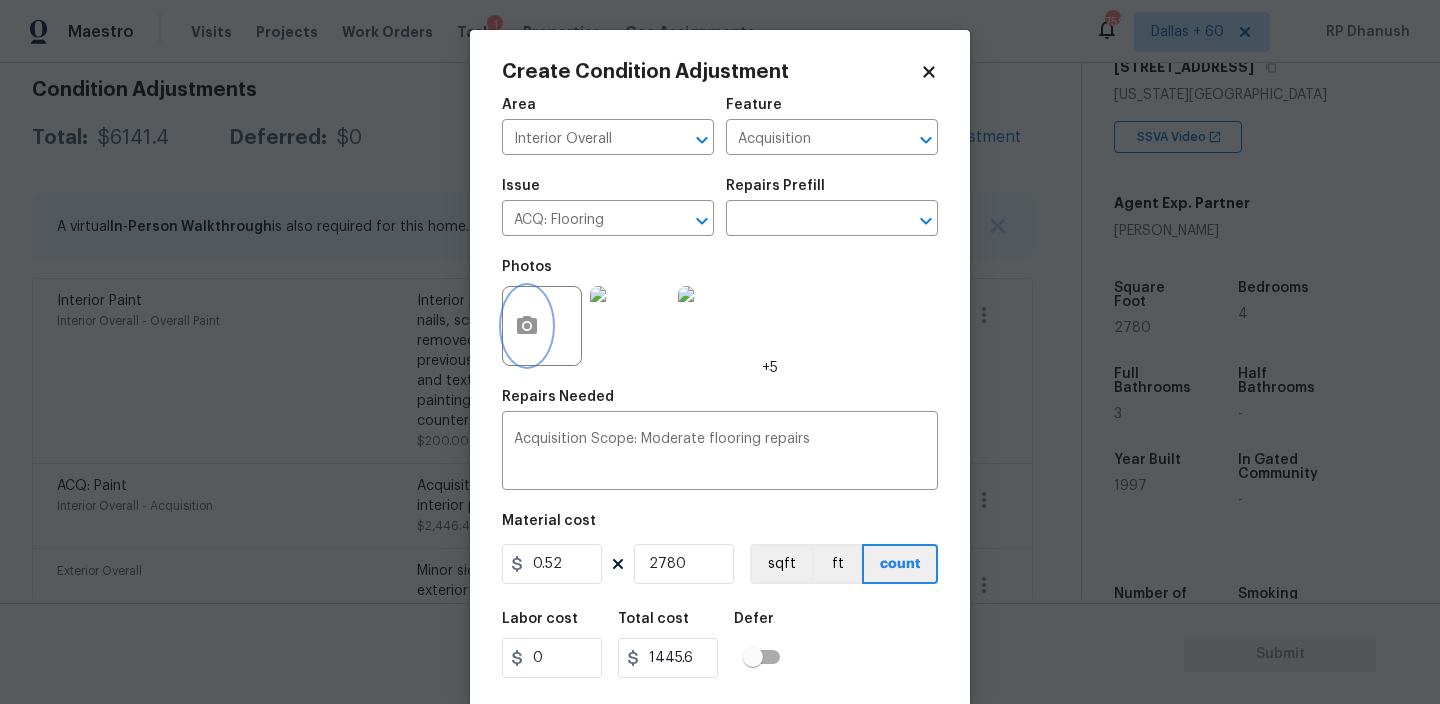 scroll, scrollTop: 43, scrollLeft: 0, axis: vertical 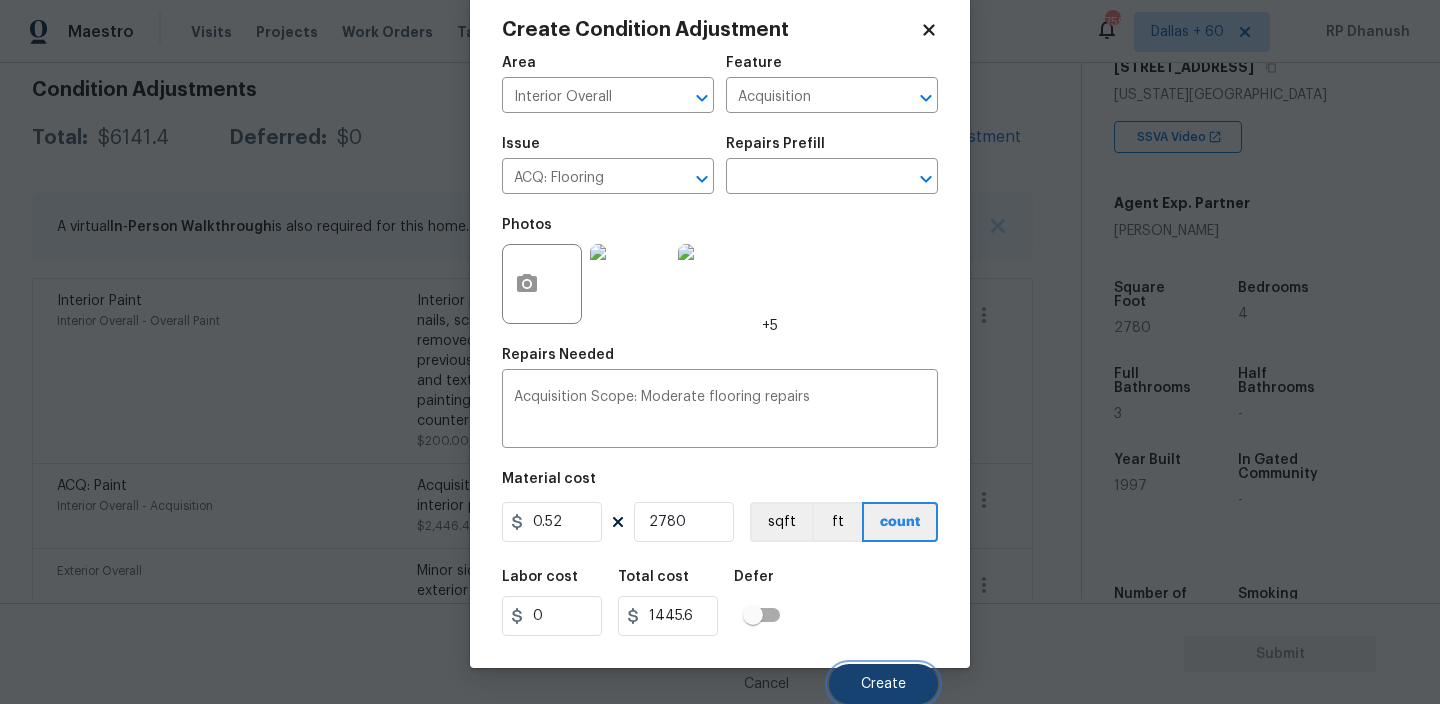click on "Create" at bounding box center [883, 684] 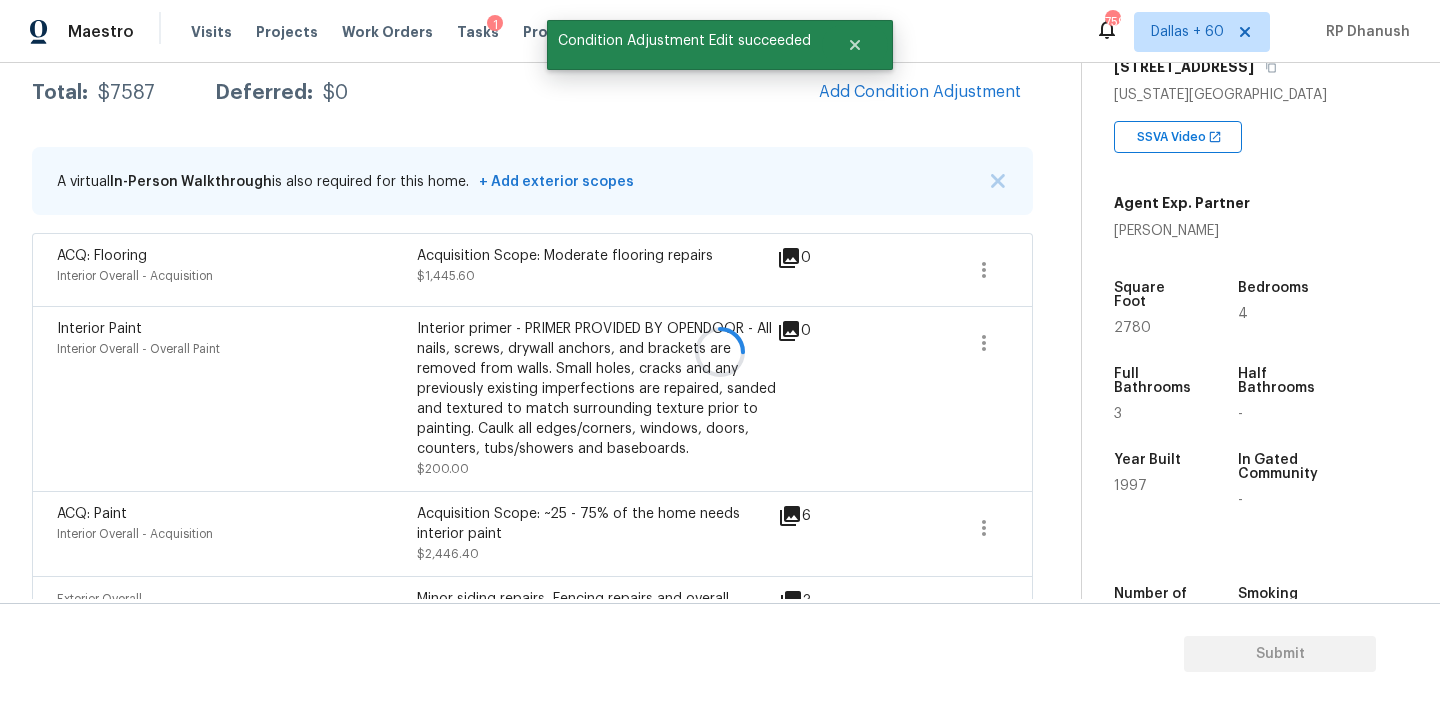 scroll, scrollTop: 287, scrollLeft: 0, axis: vertical 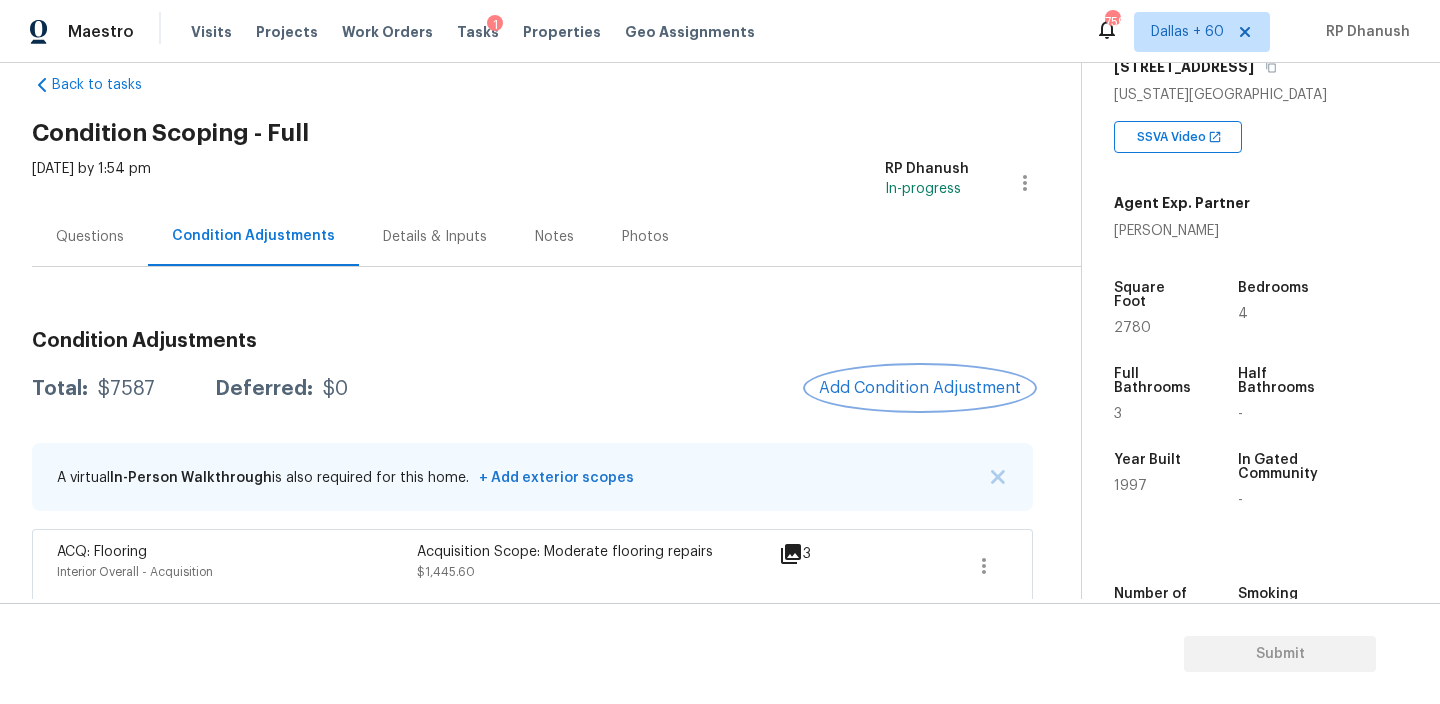 click on "Add Condition Adjustment" at bounding box center (920, 388) 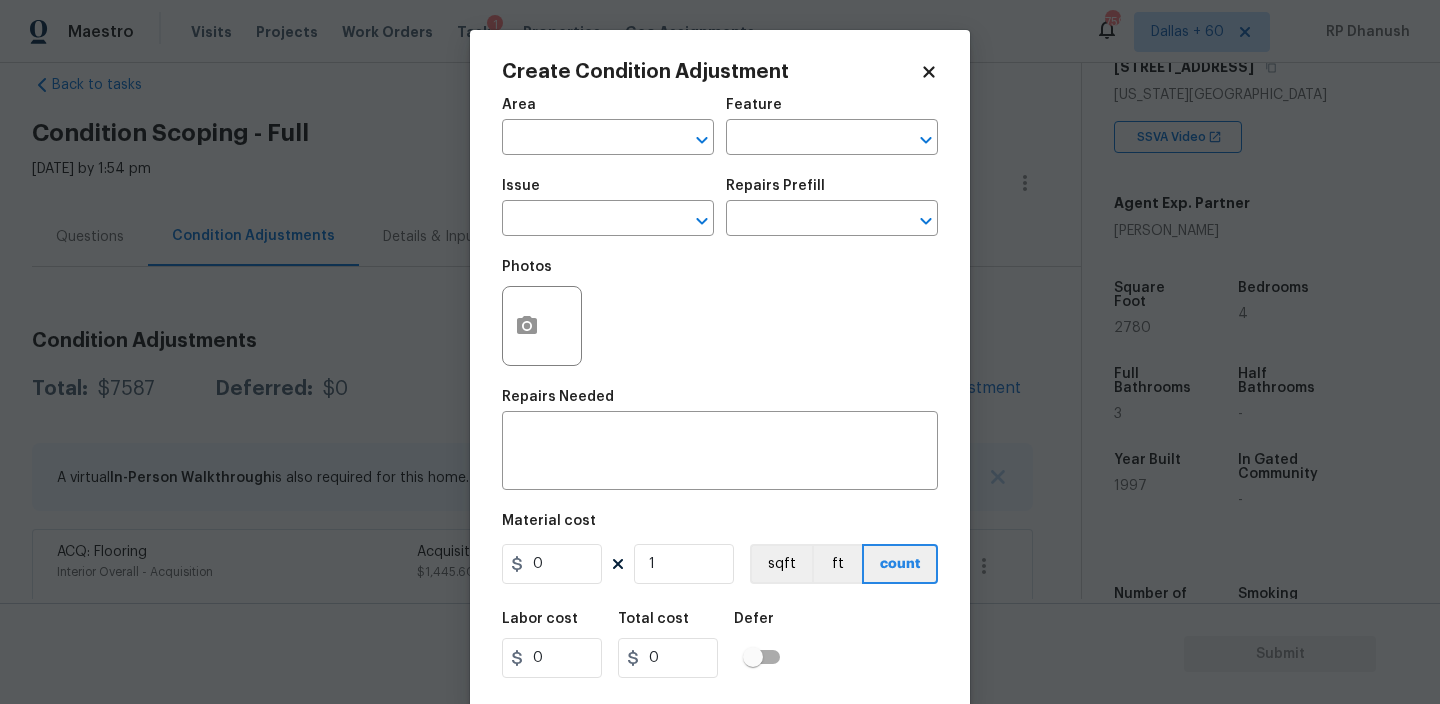 click on "Area" at bounding box center [608, 111] 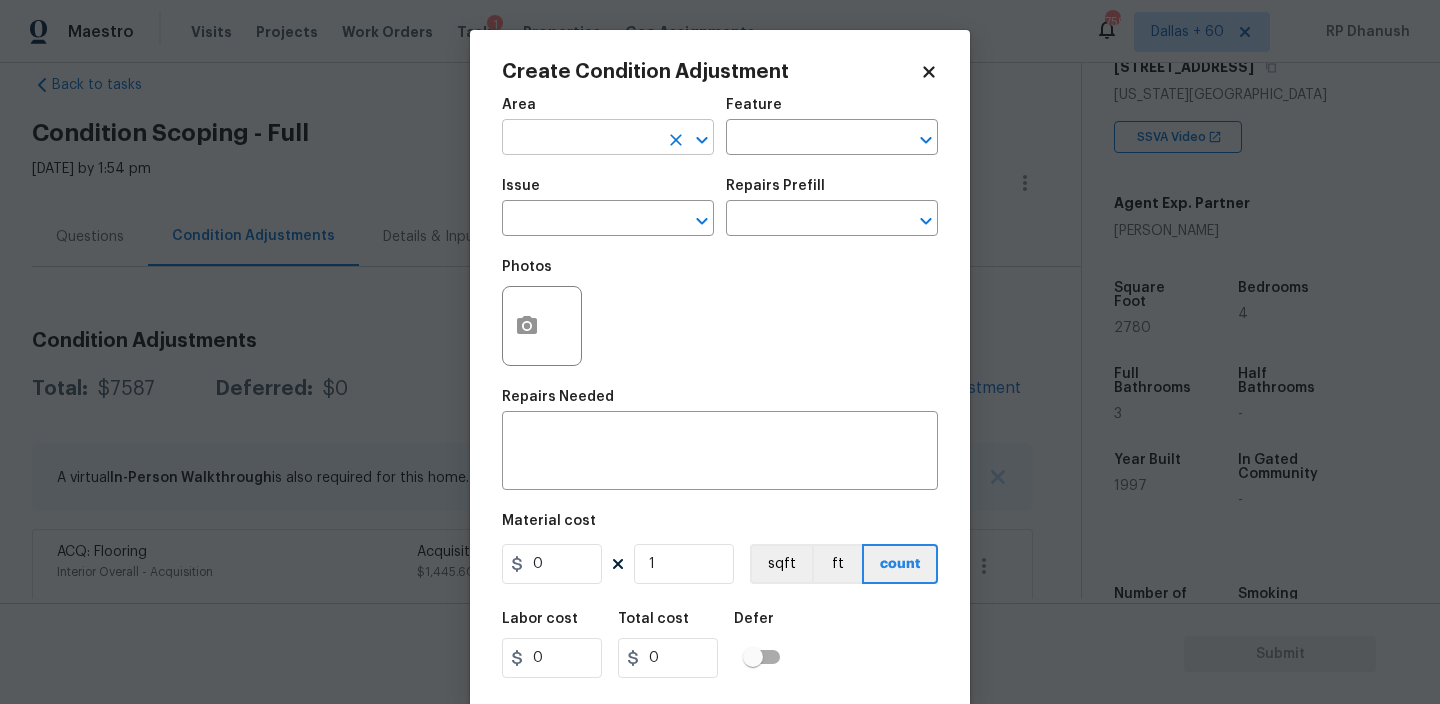 click at bounding box center [580, 139] 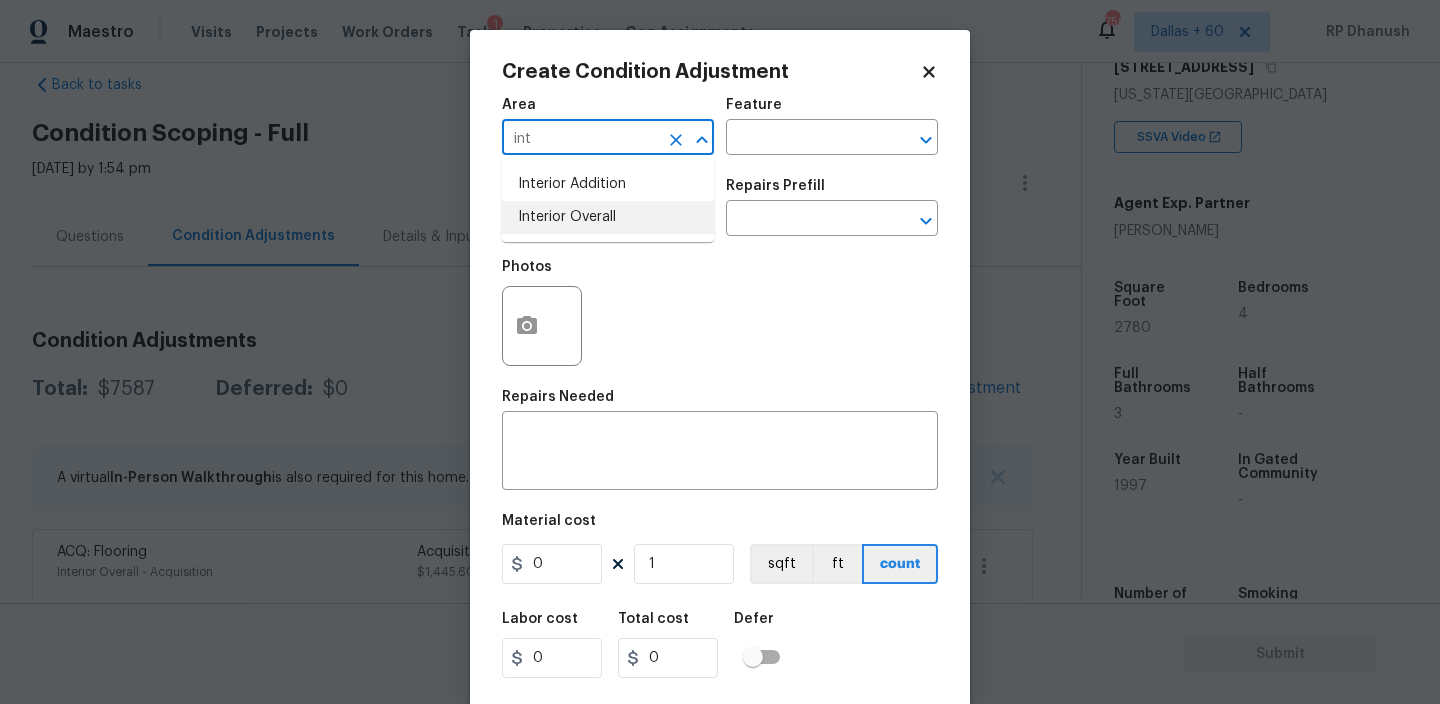 click on "Interior Overall" at bounding box center (608, 217) 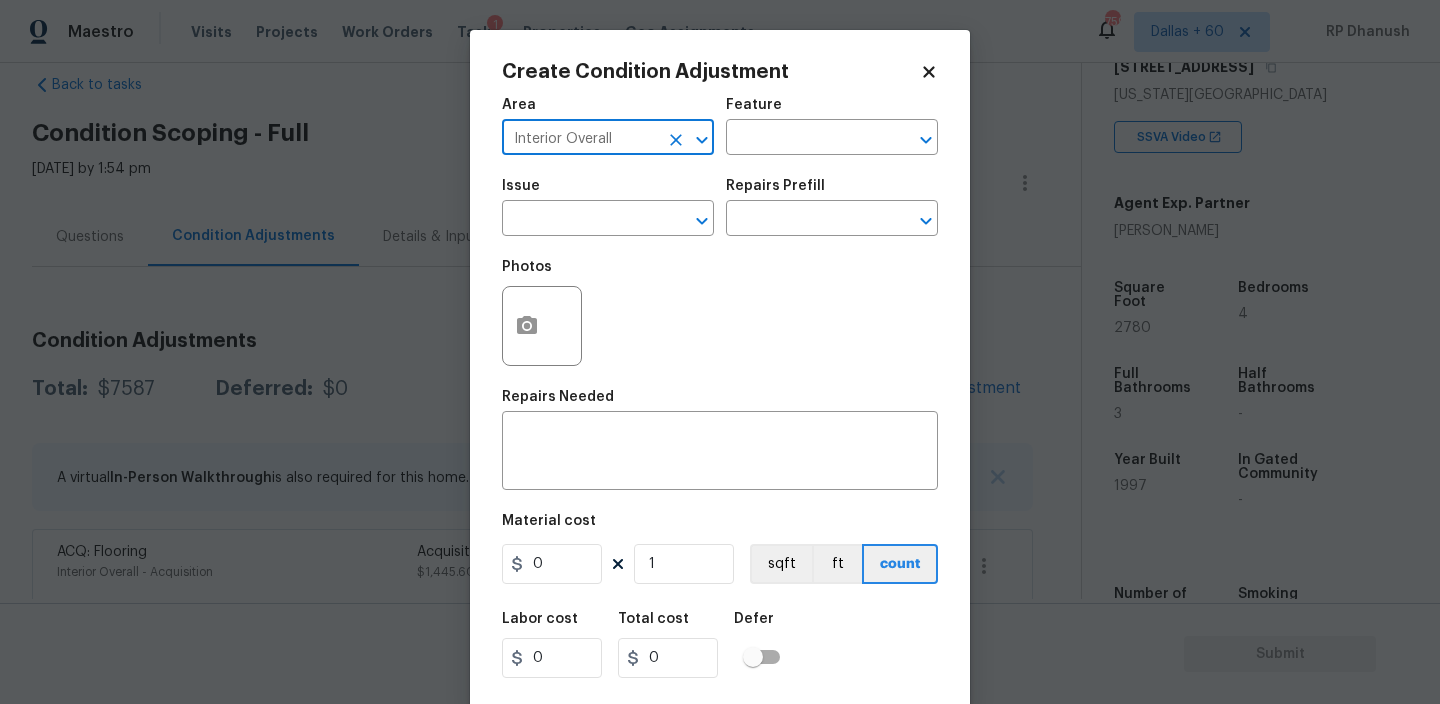 type on "Interior Overall" 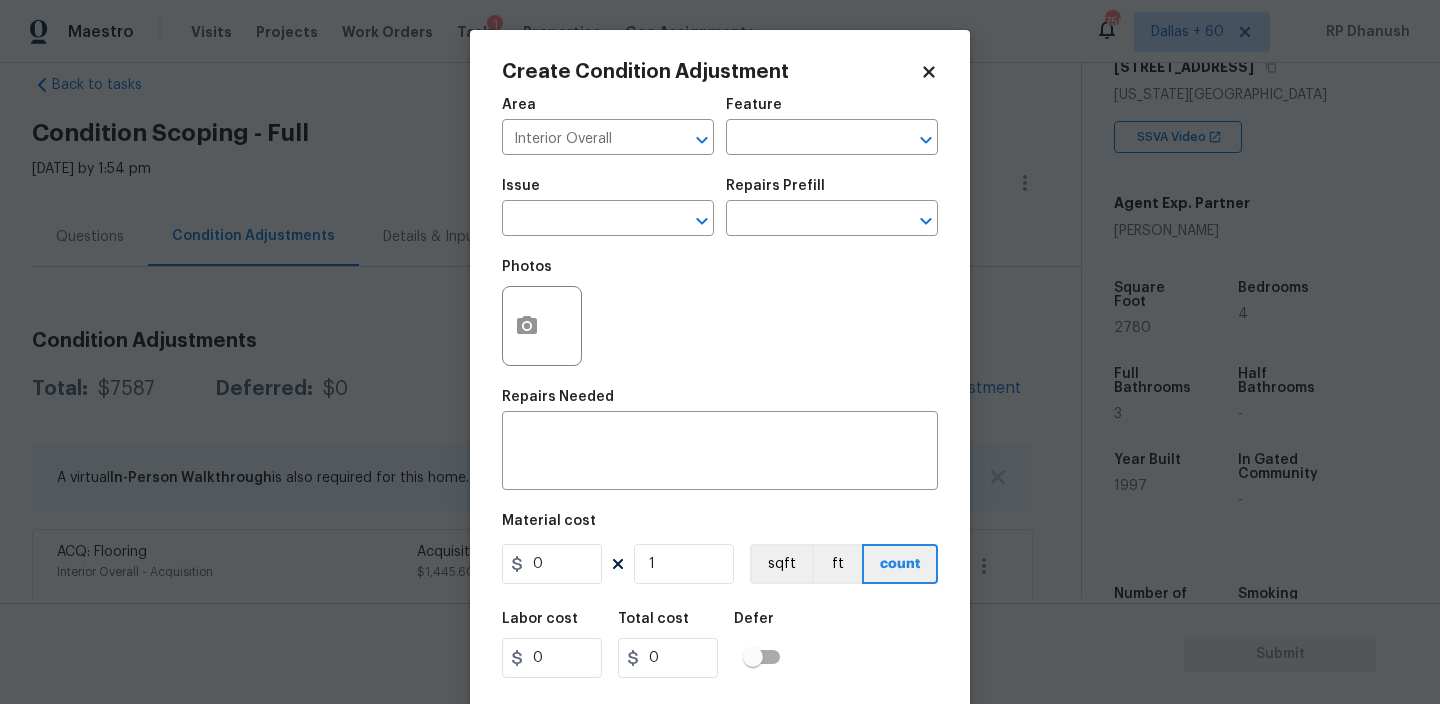 click on "Area Interior Overall ​ Feature ​" at bounding box center [720, 126] 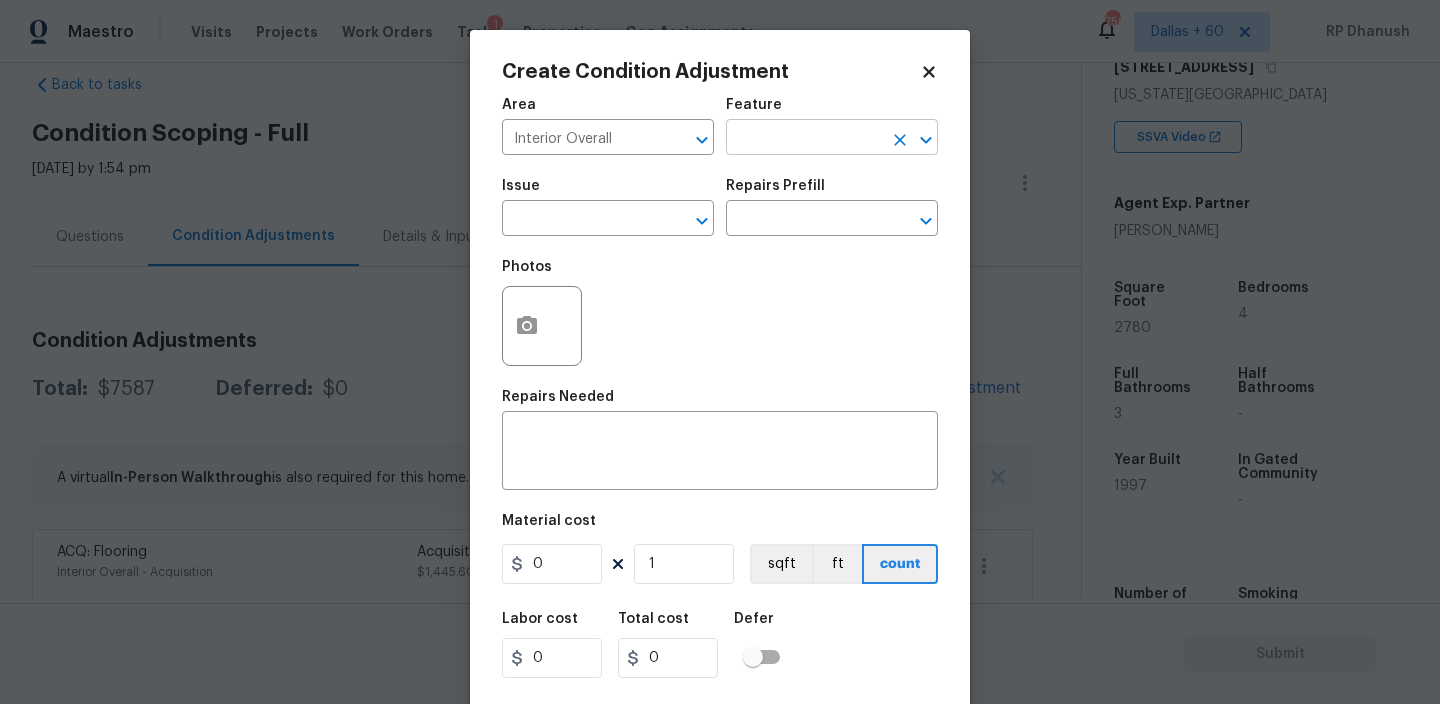 click at bounding box center [804, 139] 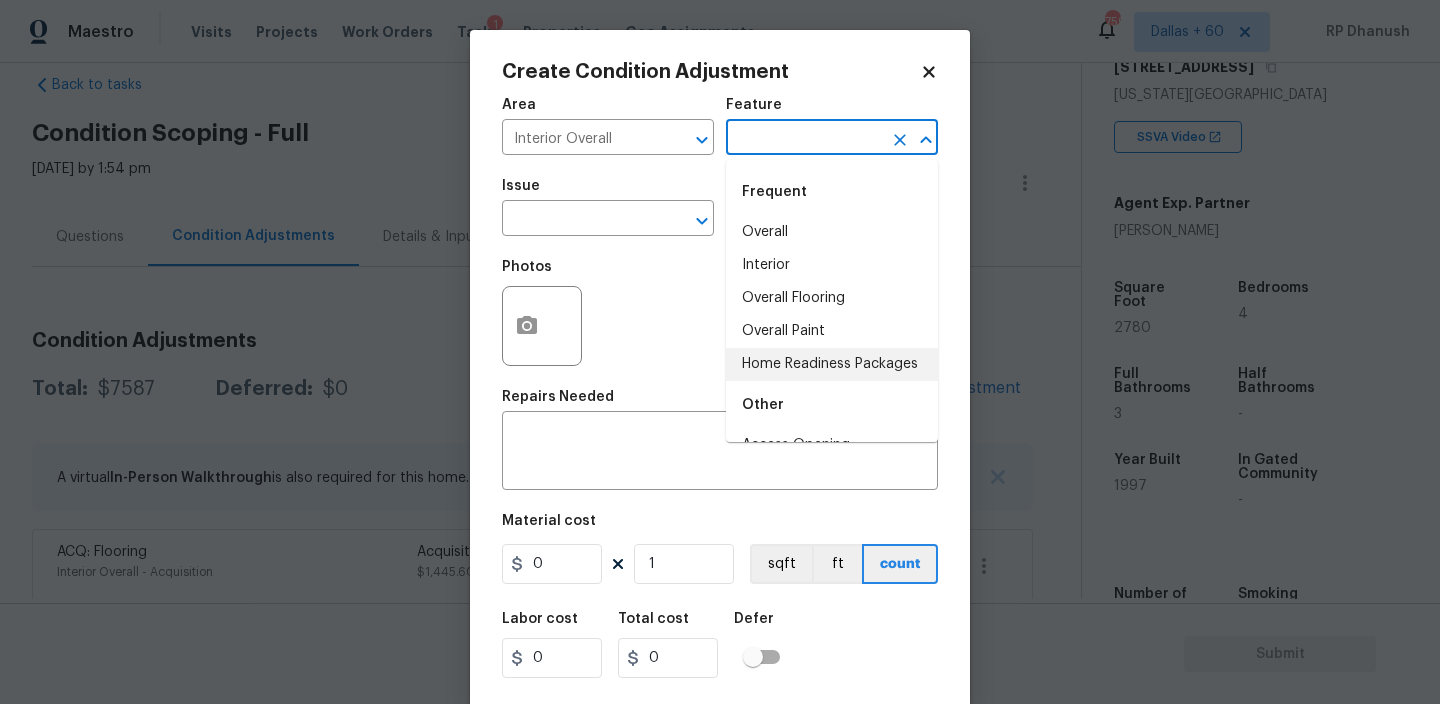 click on "Home Readiness Packages" at bounding box center (832, 364) 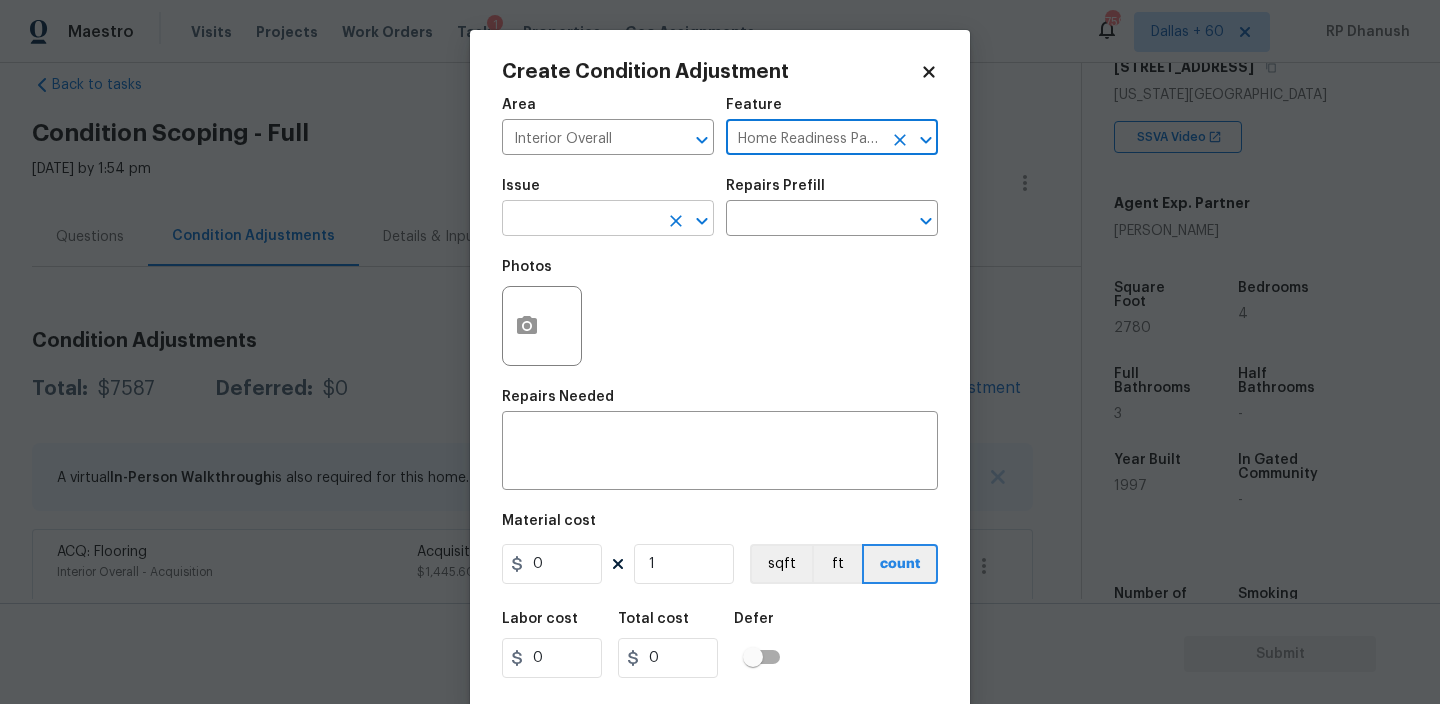 click at bounding box center [580, 220] 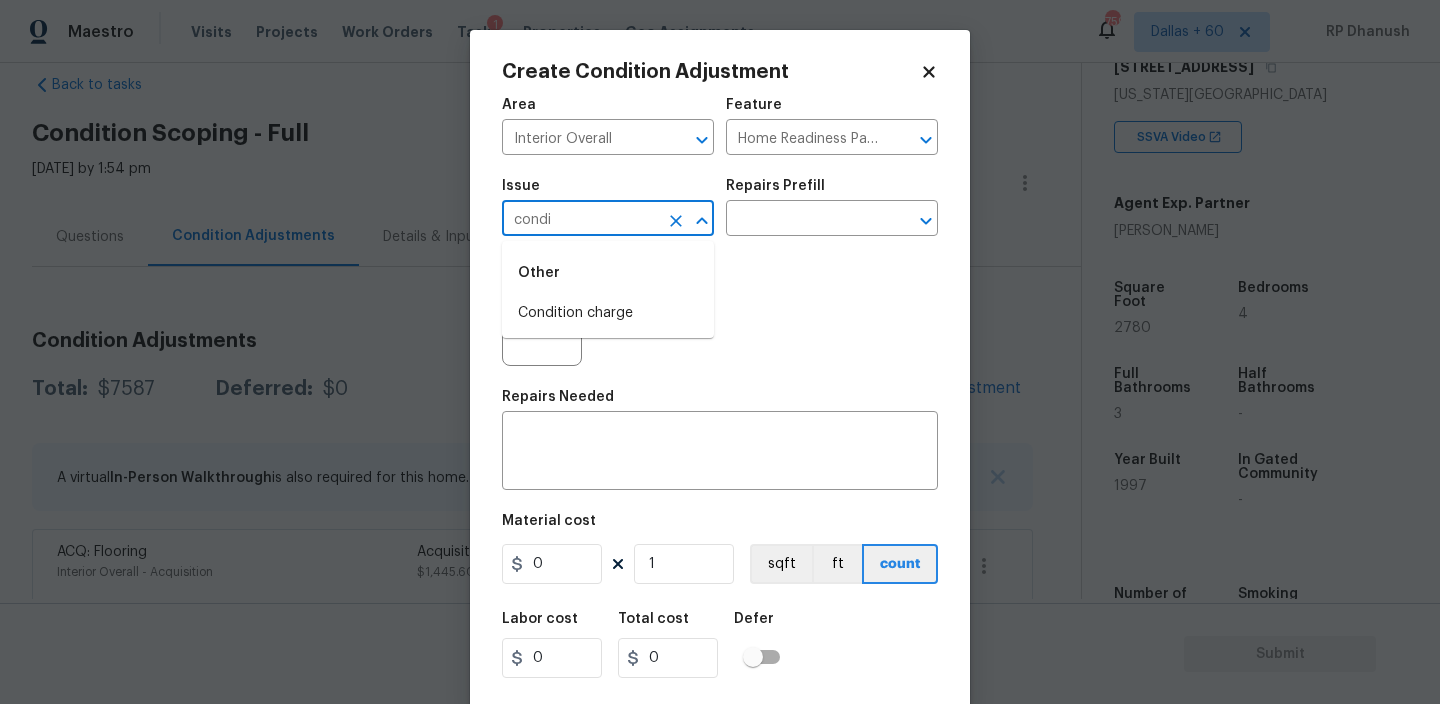 click on "Condition charge" at bounding box center (608, 313) 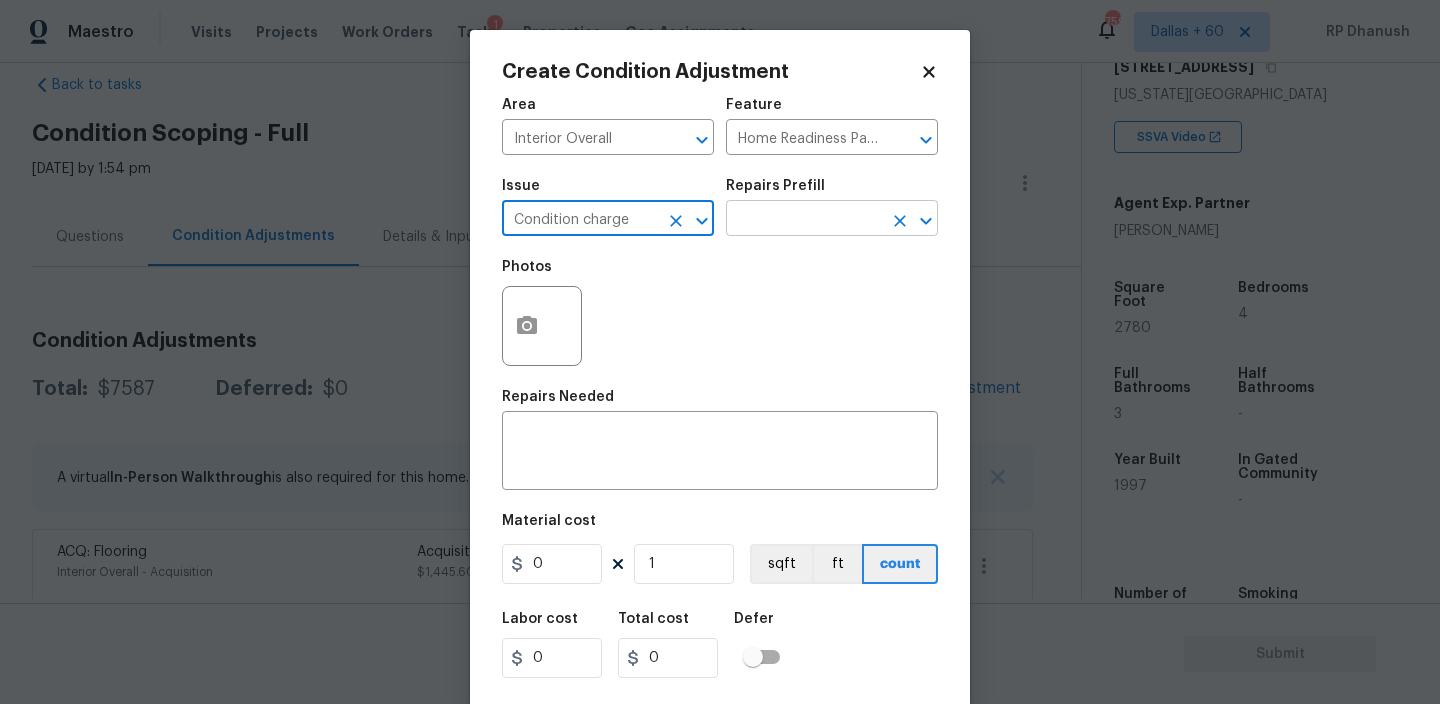 type on "Condition charge" 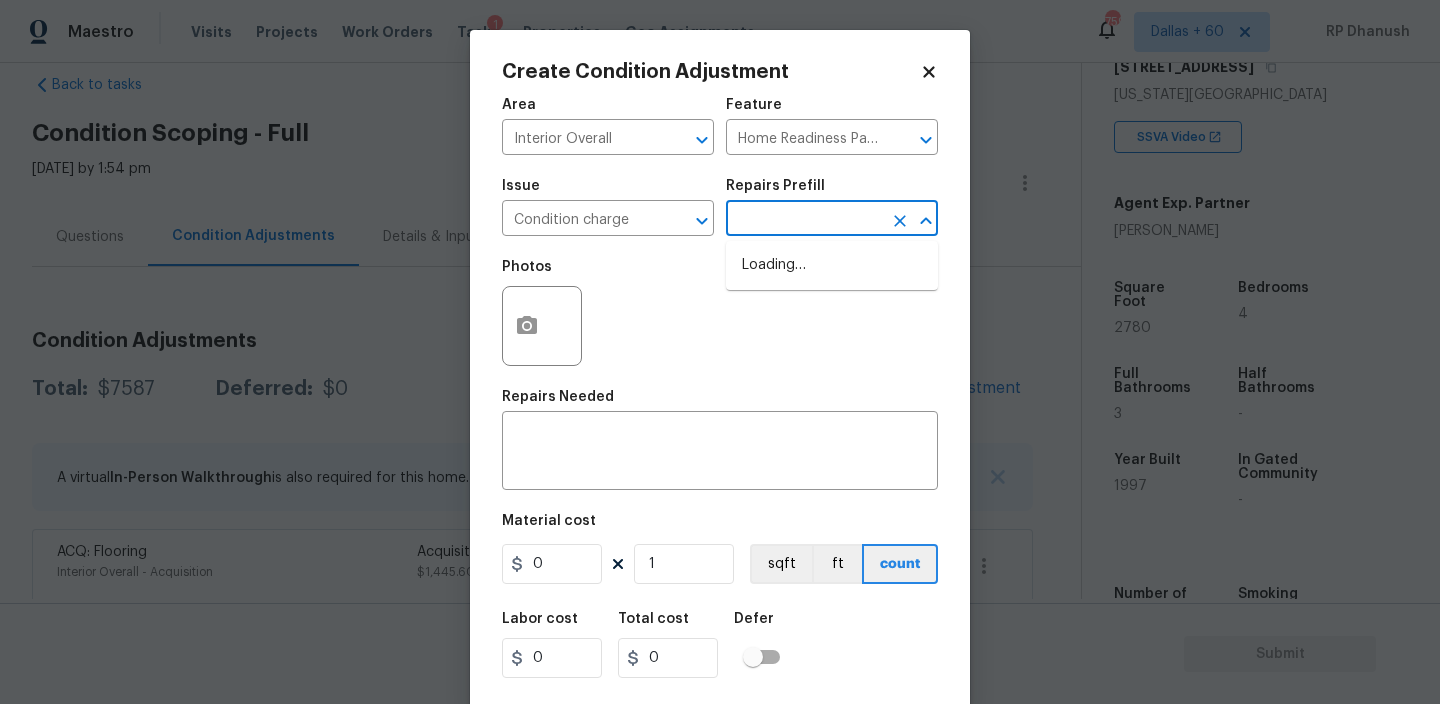 type on "1" 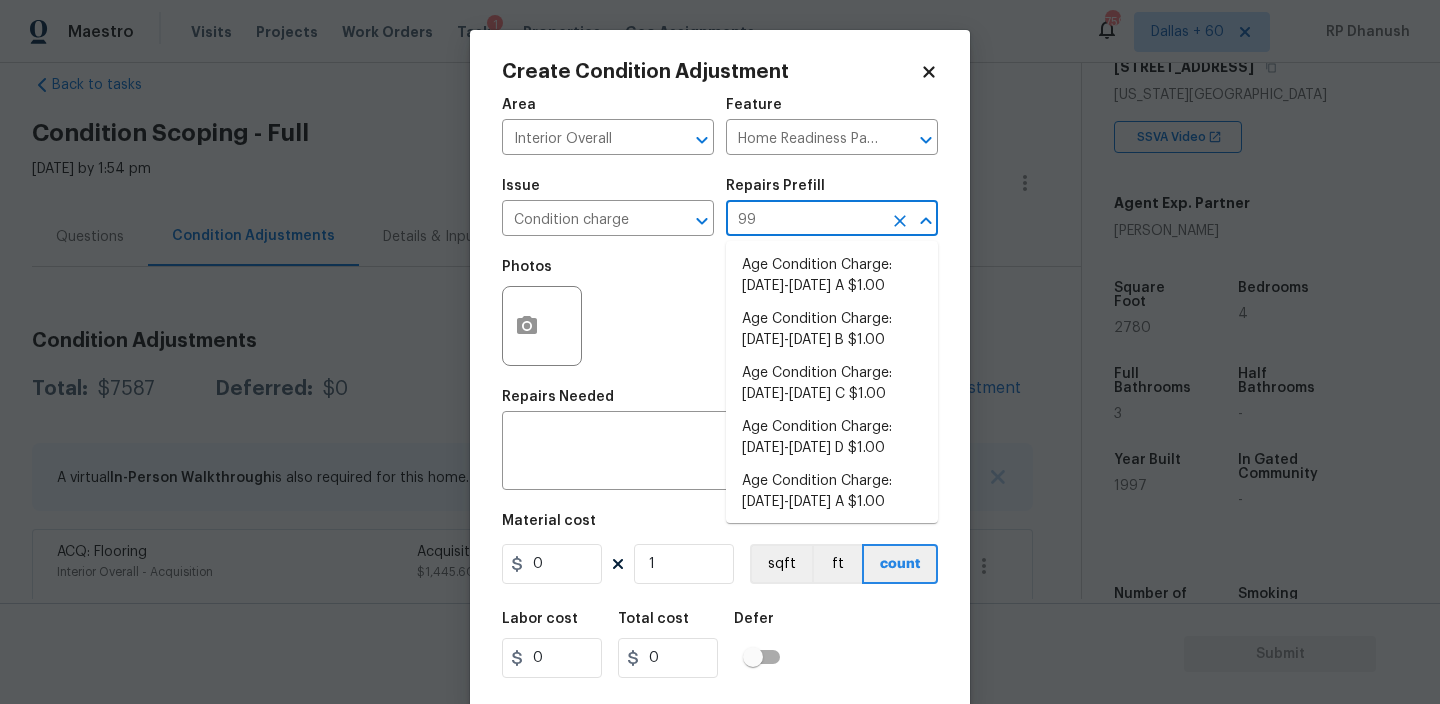 type on "993" 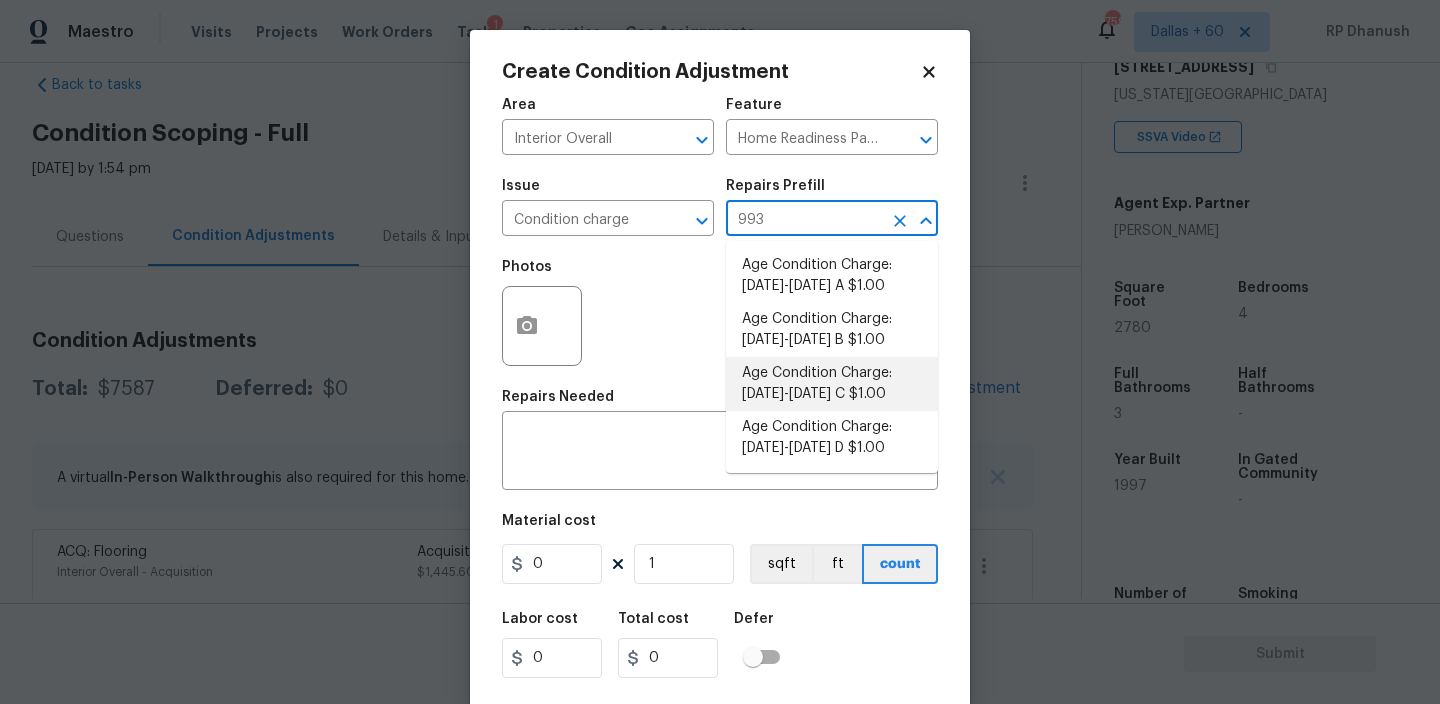 click on "Age Condition Charge: 1993-2008 C	 $1.00" at bounding box center (832, 384) 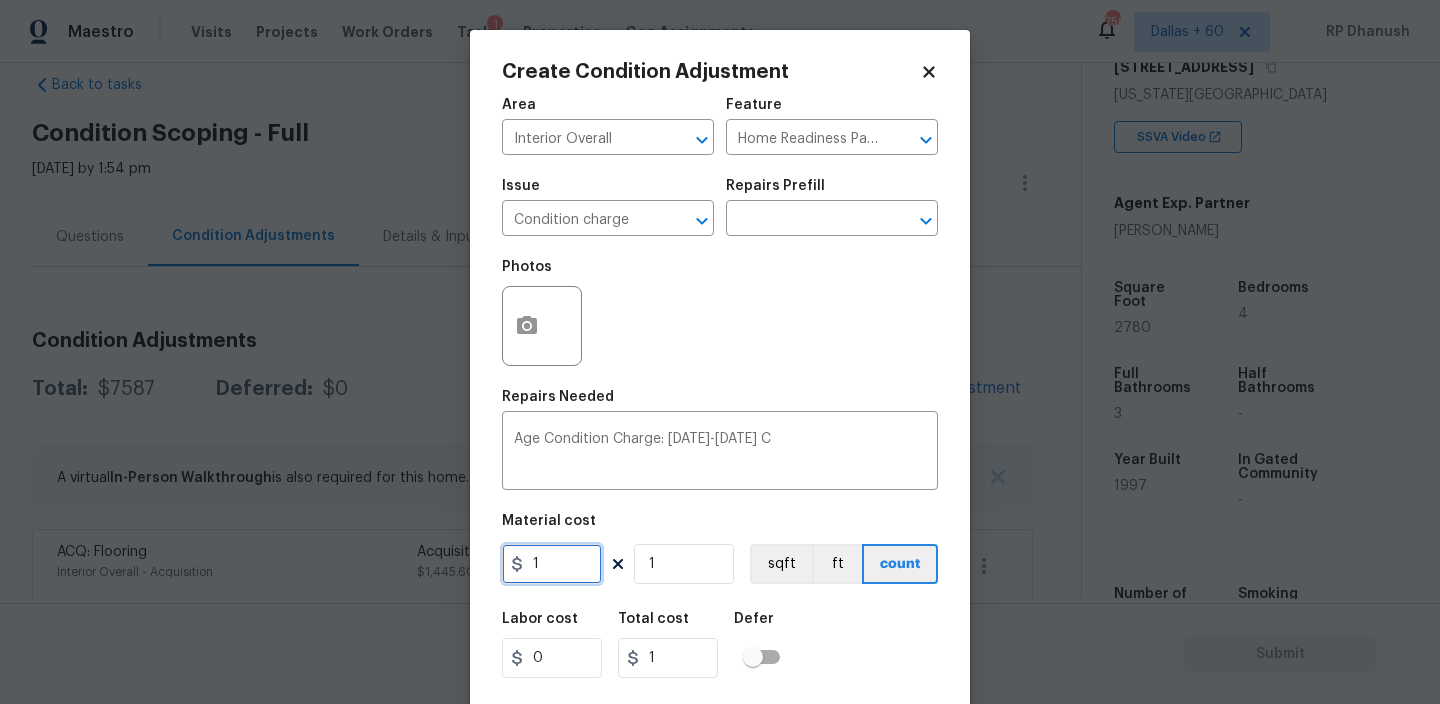 click on "1" at bounding box center [552, 564] 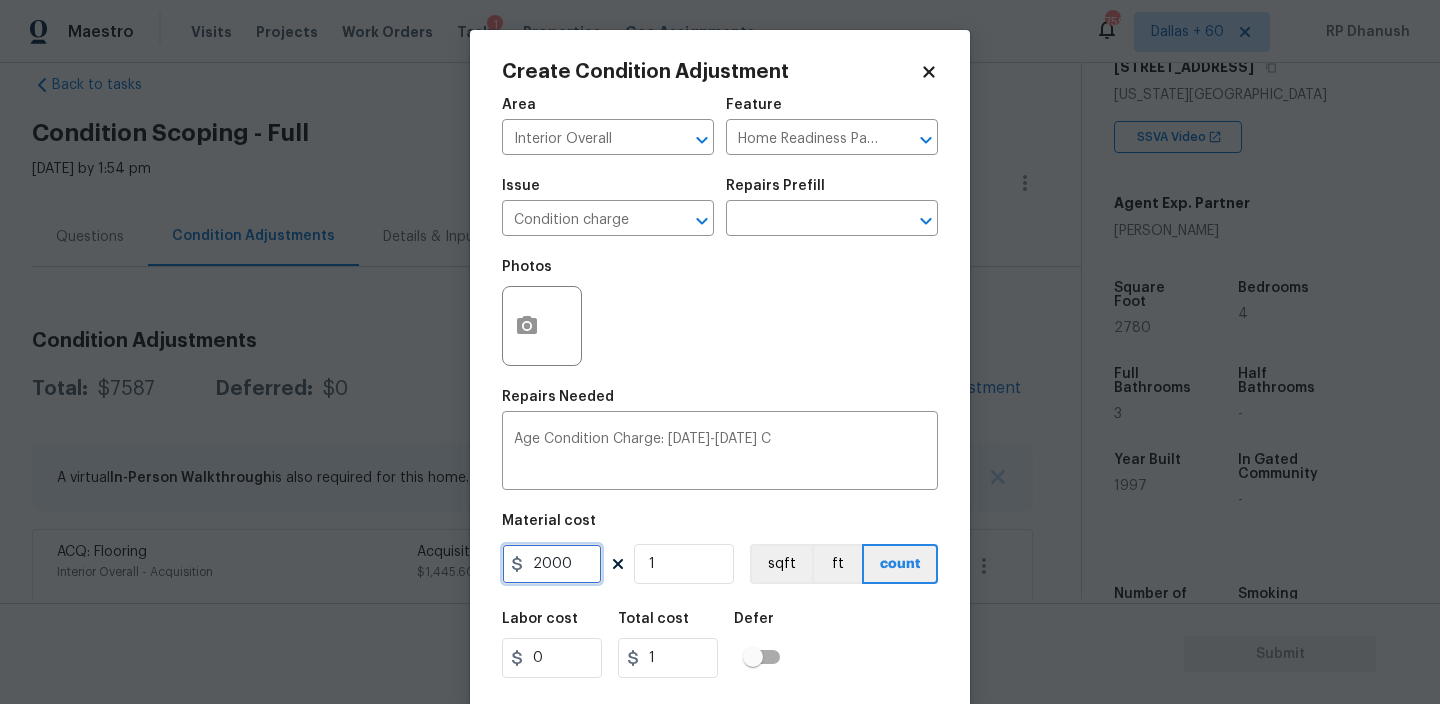 type on "2000" 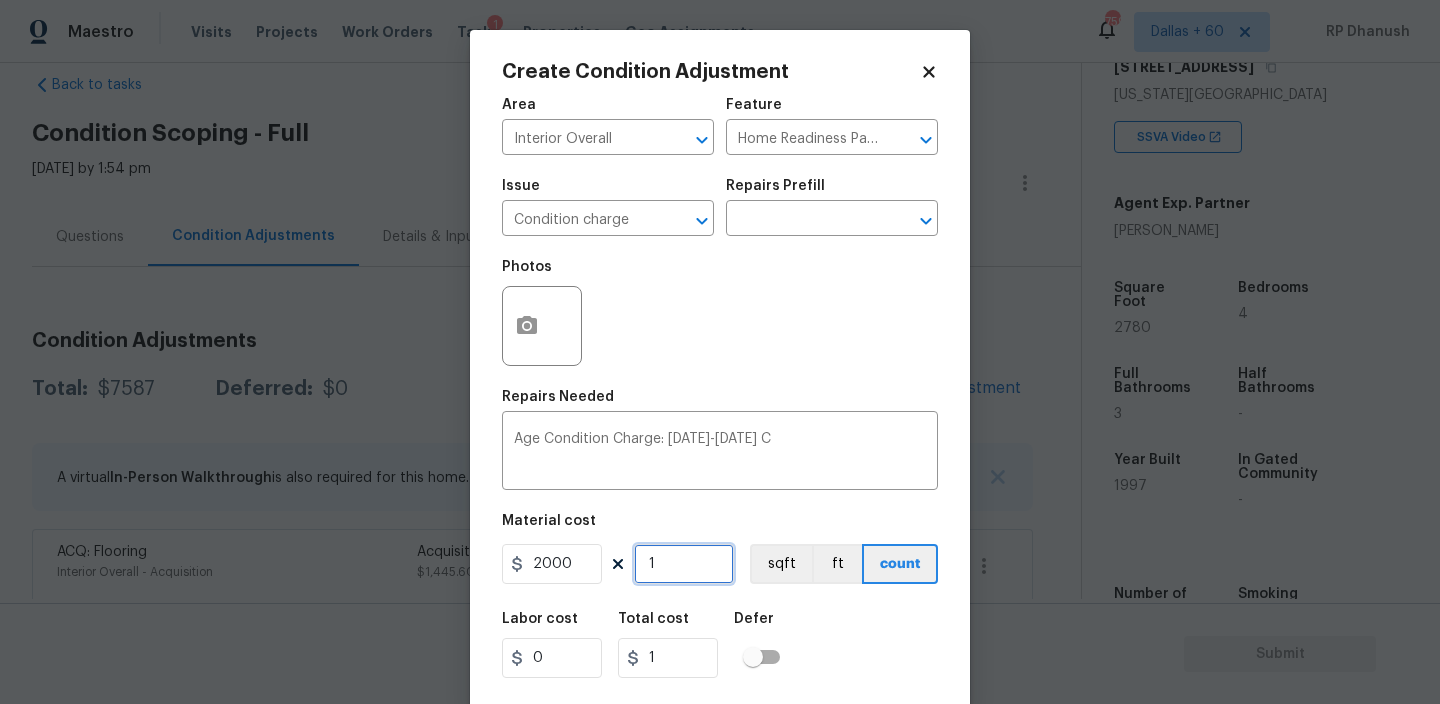 type on "2000" 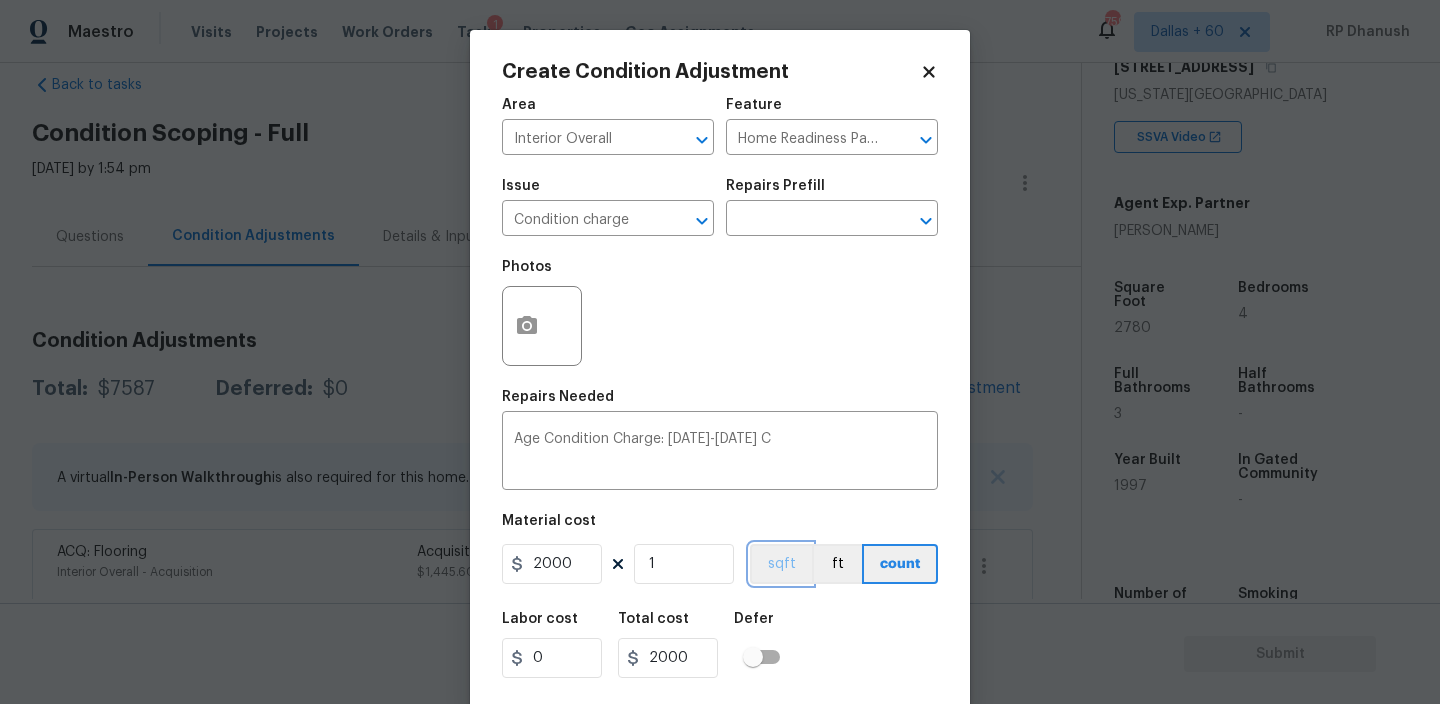 type 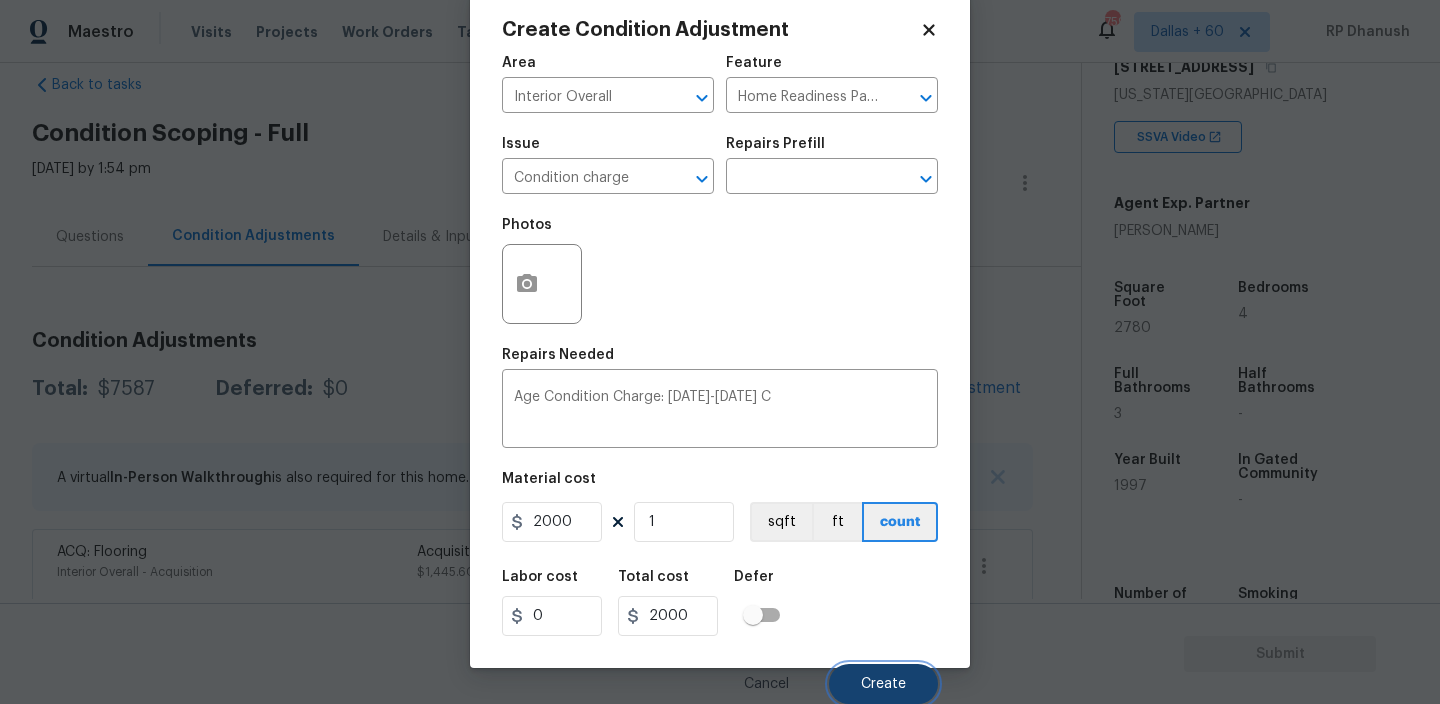 click on "Create" at bounding box center (883, 684) 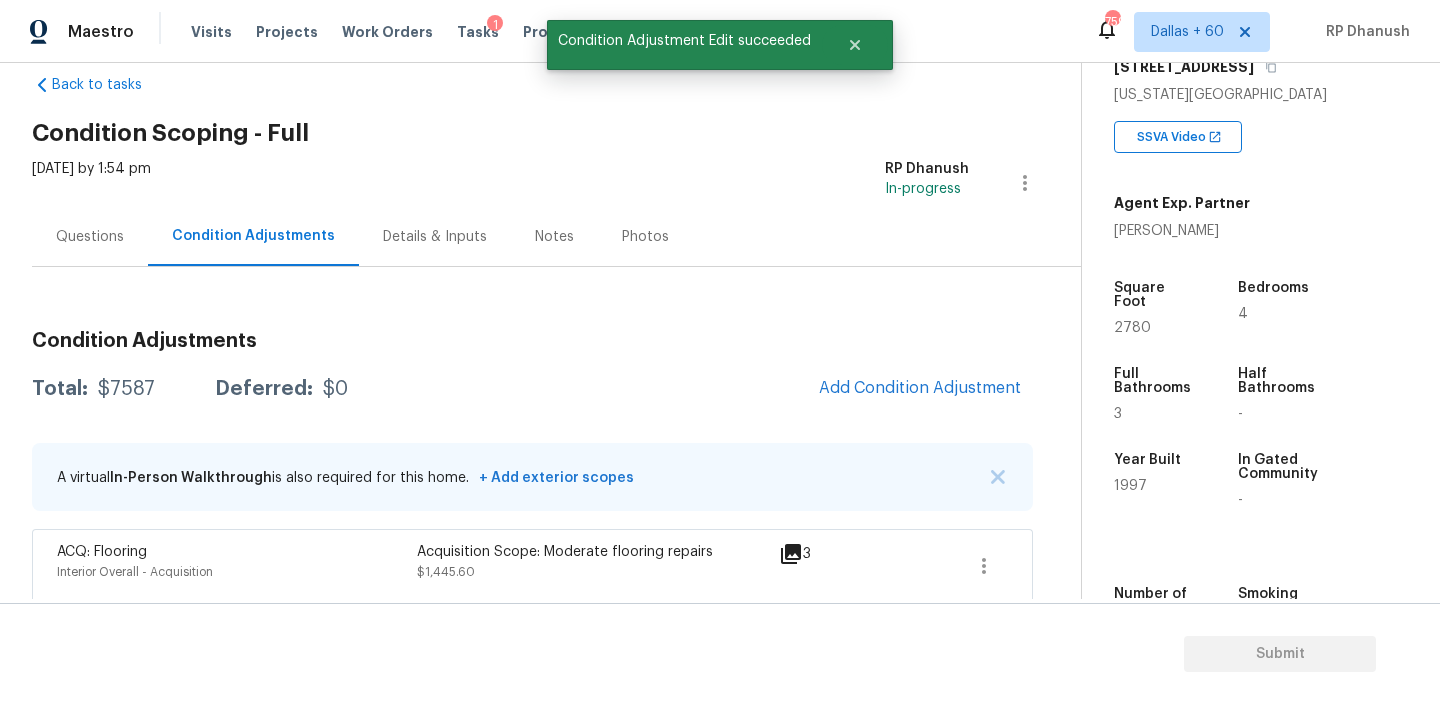 scroll, scrollTop: 36, scrollLeft: 0, axis: vertical 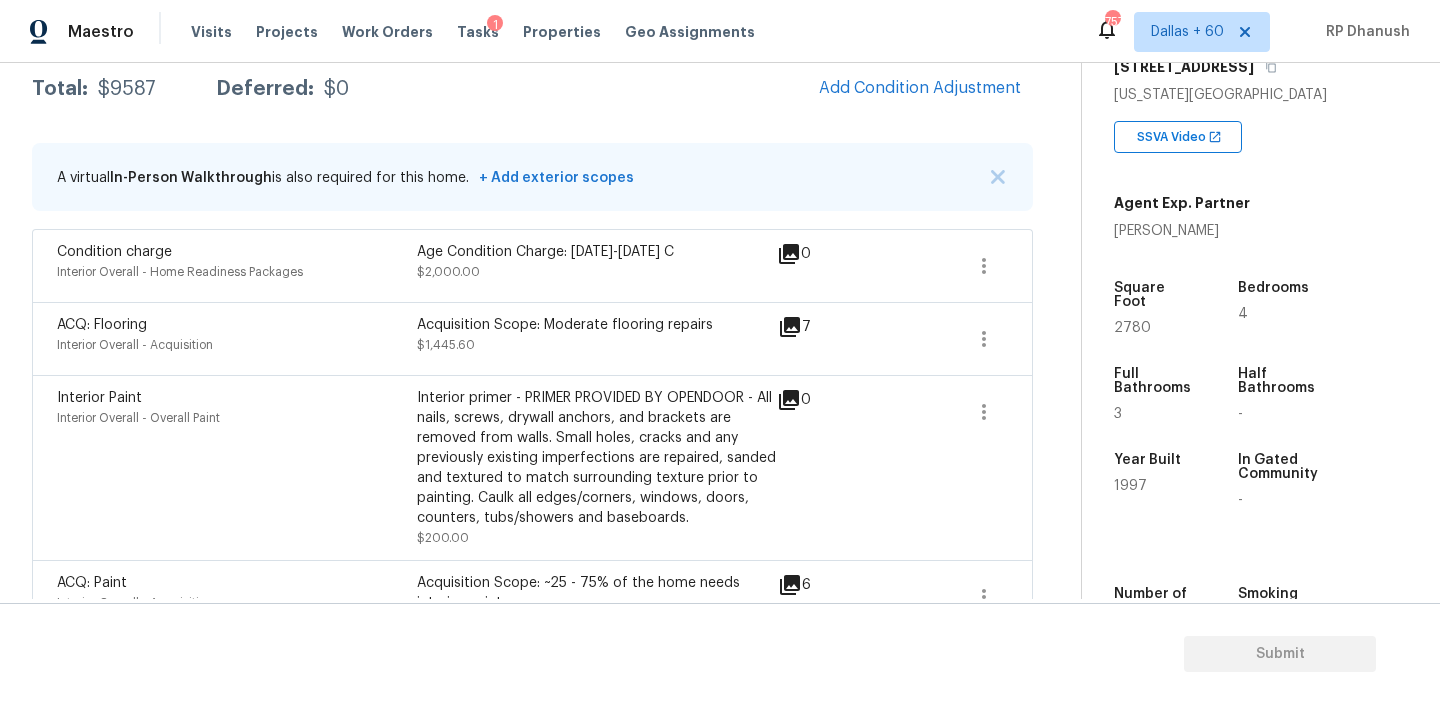 click on "Condition Adjustments Total:  $9587 Deferred:  $0 Add Condition Adjustment A virtual  In-Person Walkthrough  is also required for this home.   + Add exterior scopes Condition charge Interior Overall - Home Readiness Packages Age Condition Charge: 1993-2008 C	 $2,000.00   0 ACQ: Flooring Interior Overall - Acquisition Acquisition Scope: Moderate flooring repairs $1,445.60   7 Interior Paint Interior Overall - Overall Paint Interior primer - PRIMER PROVIDED BY OPENDOOR - All nails, screws, drywall anchors, and brackets are removed from walls. Small holes, cracks and any previously existing imperfections are repaired, sanded and textured to match surrounding texture prior to painting. Caulk all edges/corners, windows, doors, counters, tubs/showers and baseboards. $200.00   0 ACQ: Paint Interior Overall - Acquisition Acquisition Scope: ~25 - 75% of the home needs interior paint $2,446.40   6 Exterior Overall Minor siding repairs, Fencing repairs and overall exterior repairs. $1,675.00   3 Debris/garbage on site" at bounding box center [532, 610] 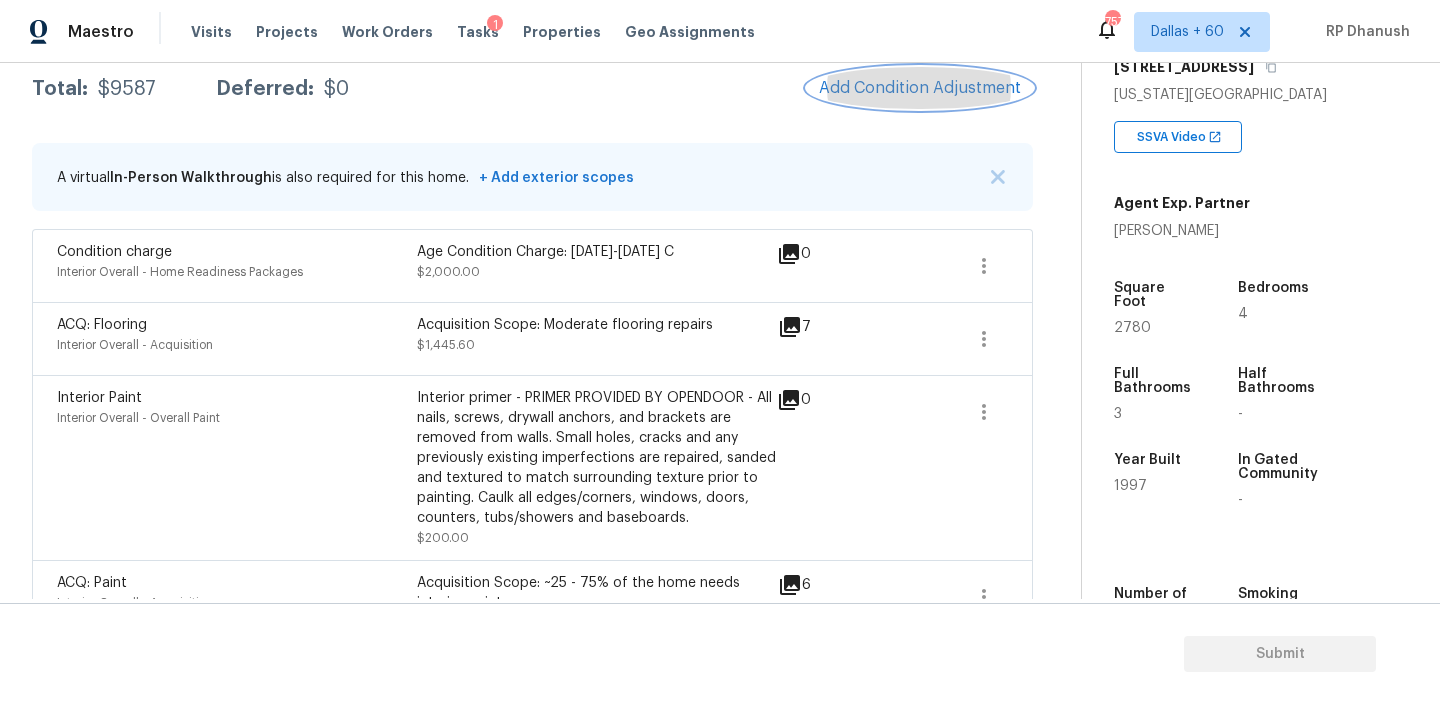 click on "Add Condition Adjustment" at bounding box center (920, 88) 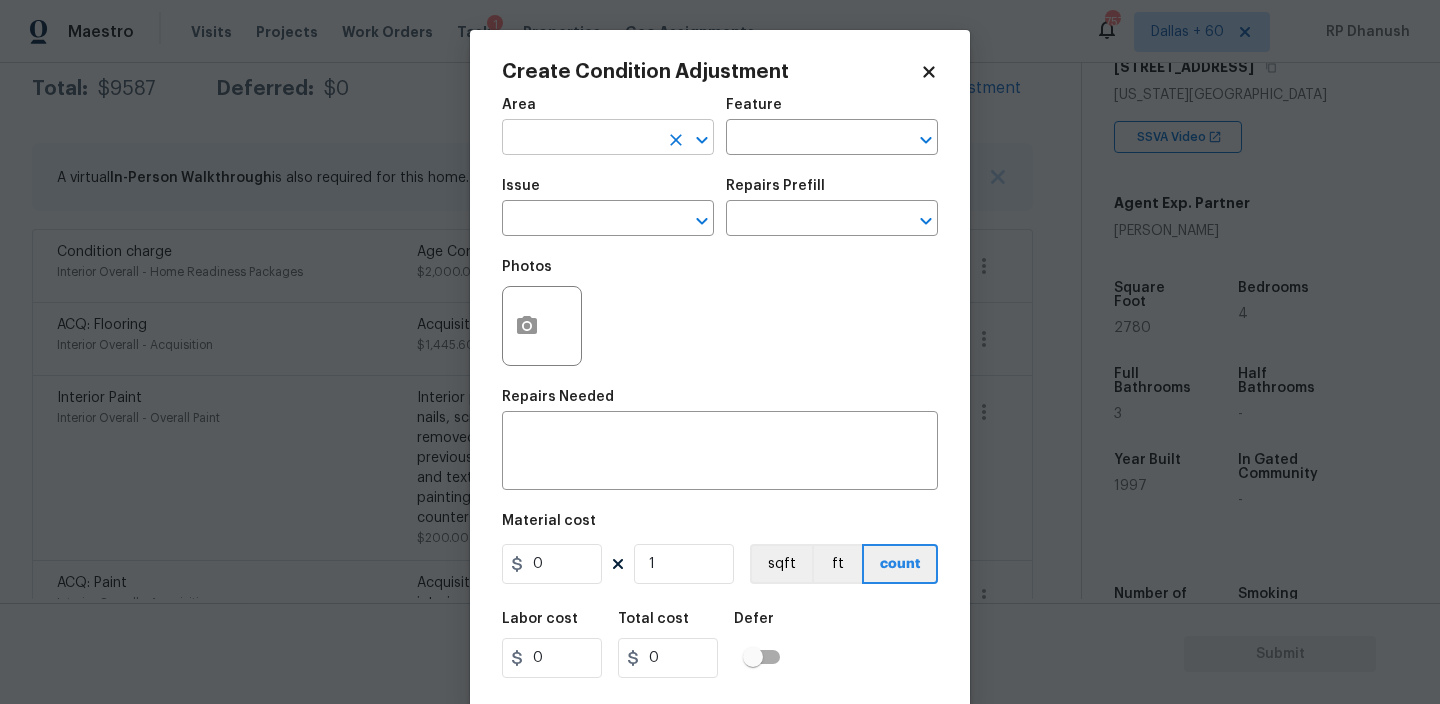 click at bounding box center [580, 139] 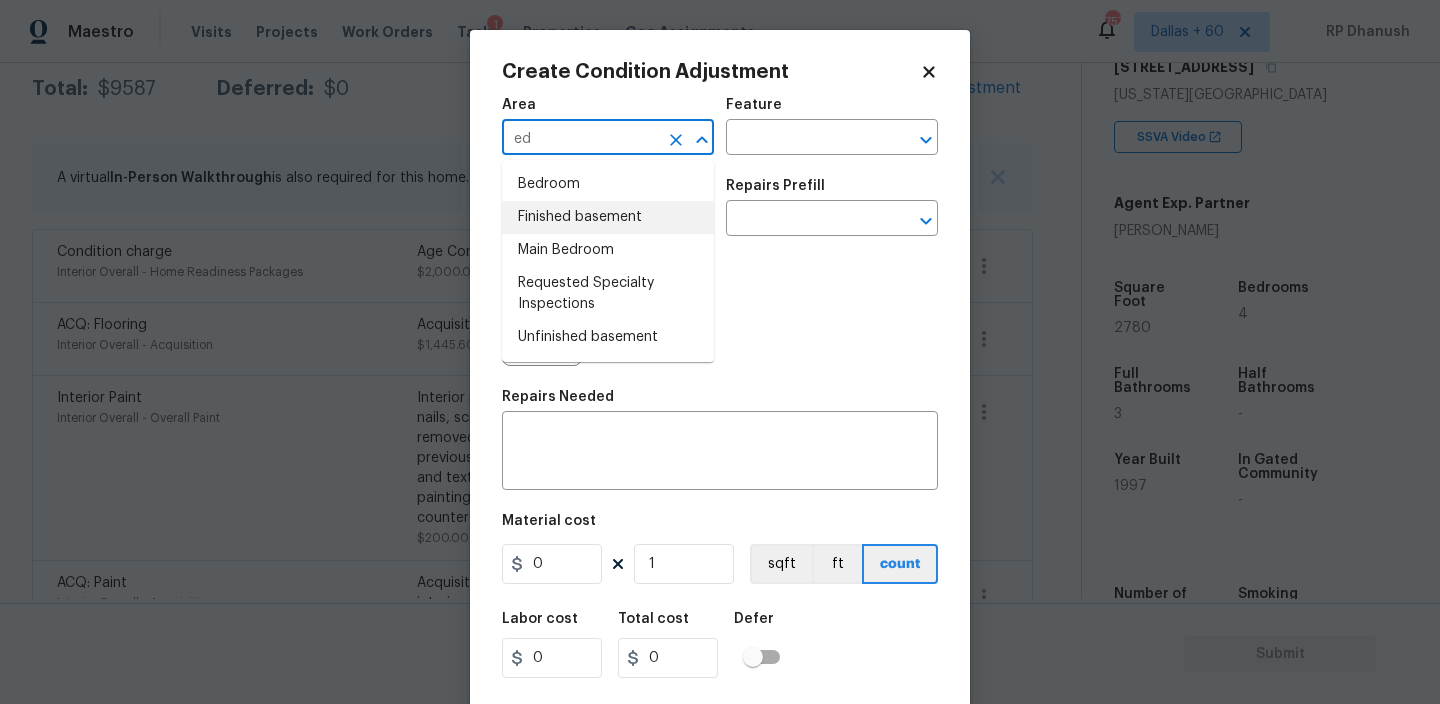type on "e" 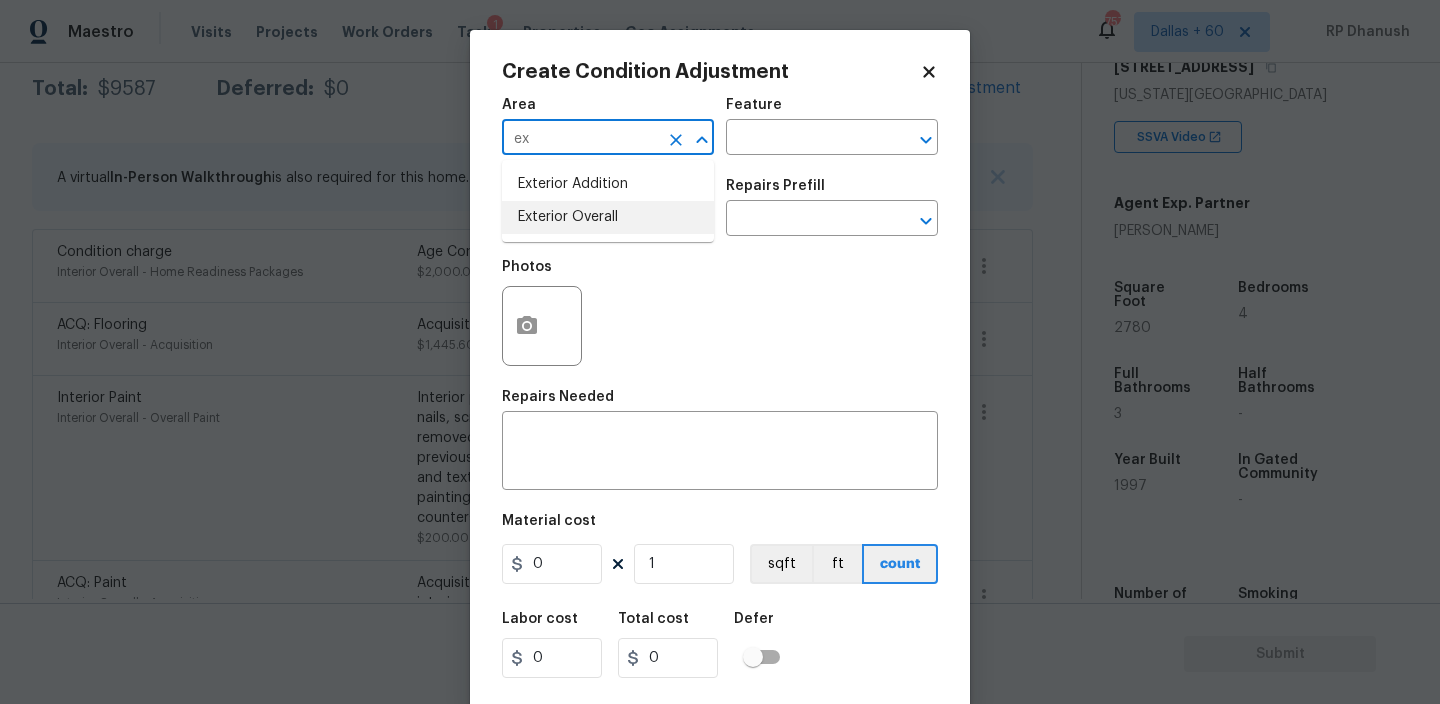 click on "Exterior Overall" at bounding box center [608, 217] 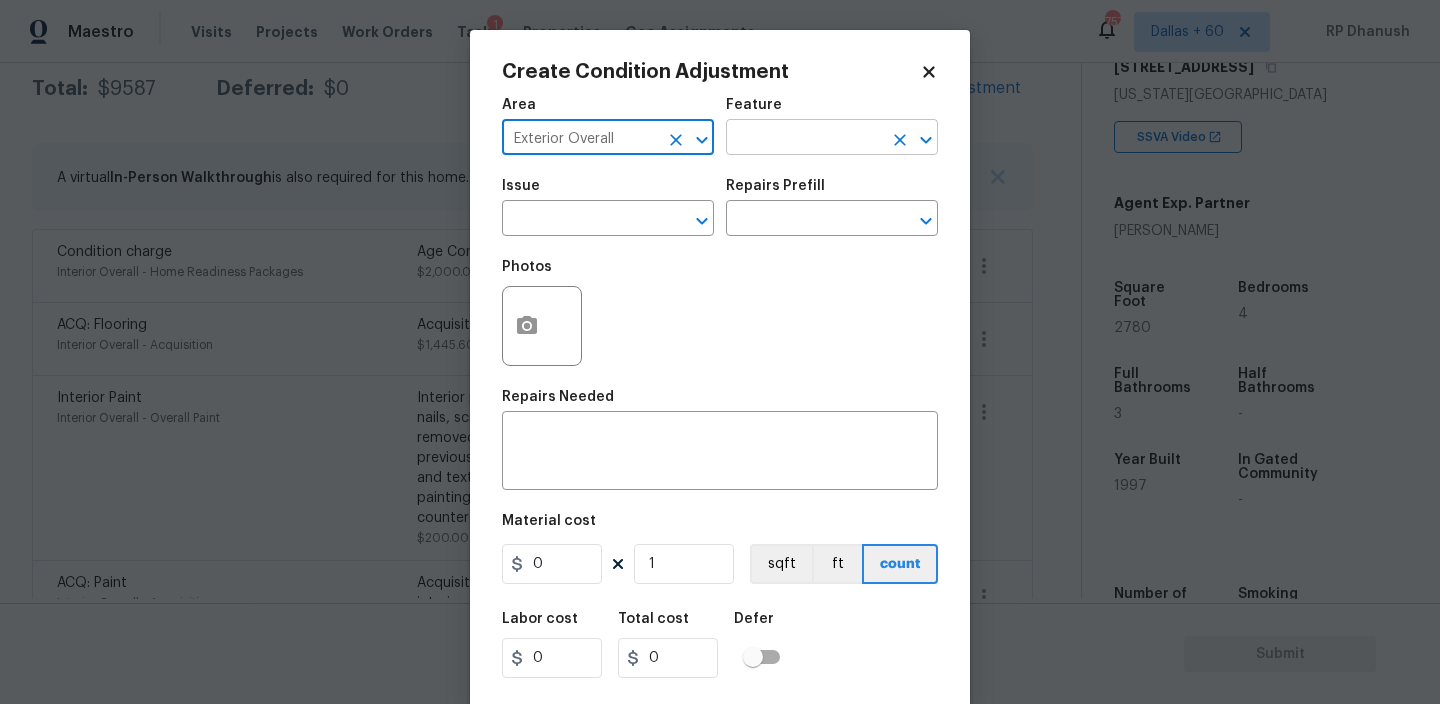 type on "Exterior Overall" 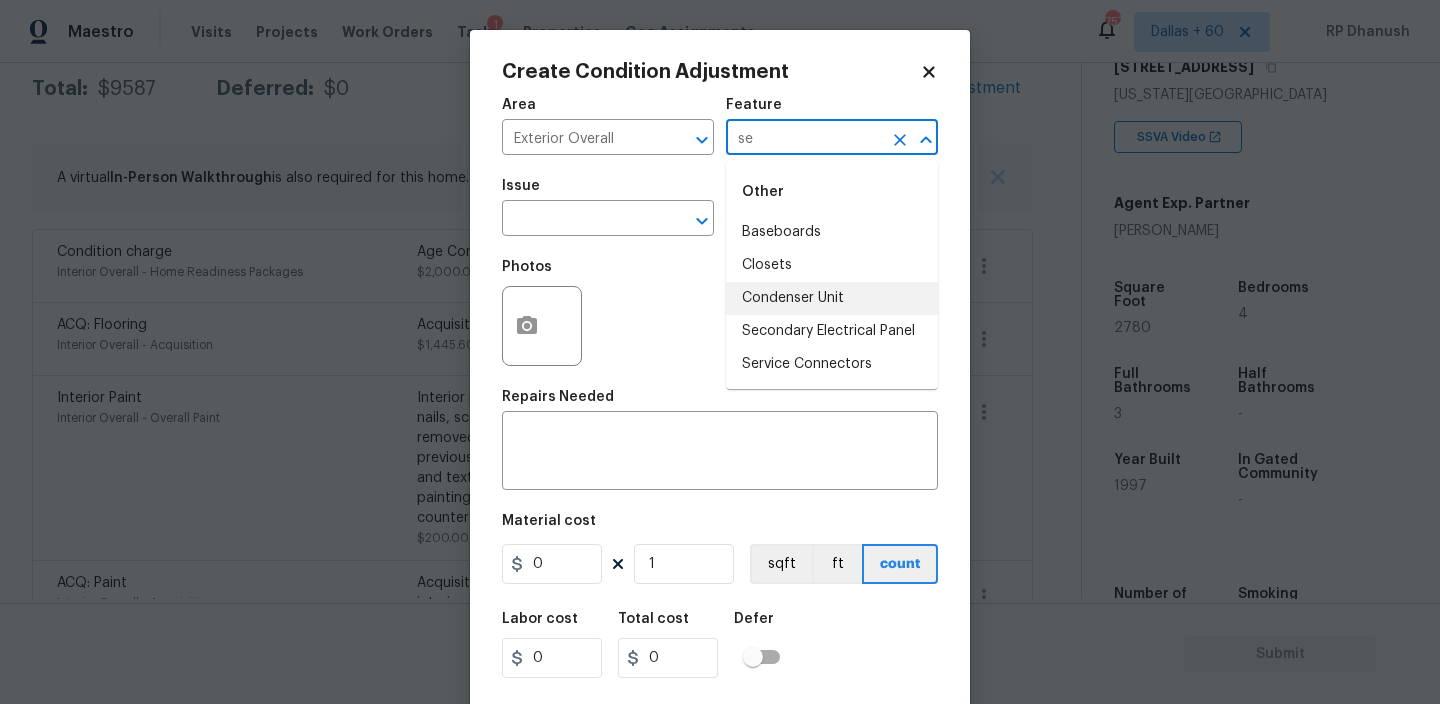 type on "s" 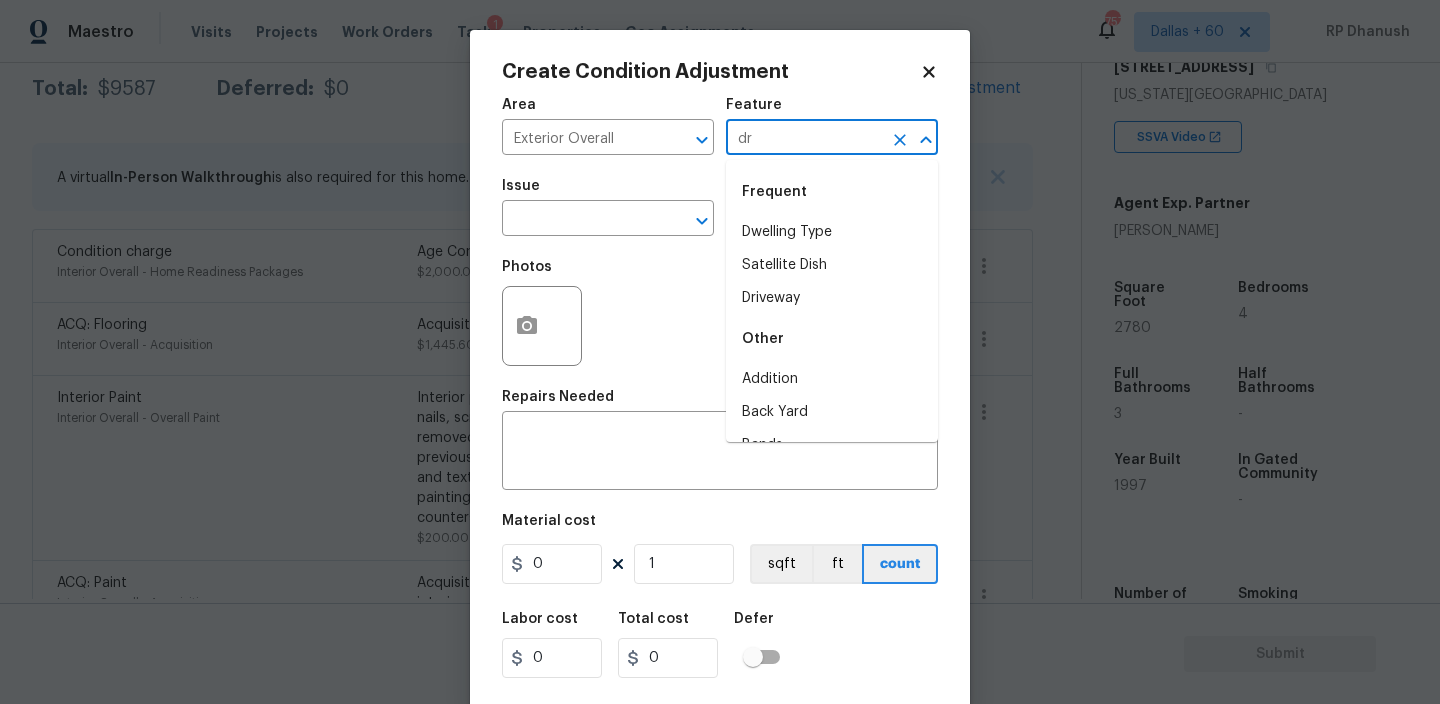 type on "dri" 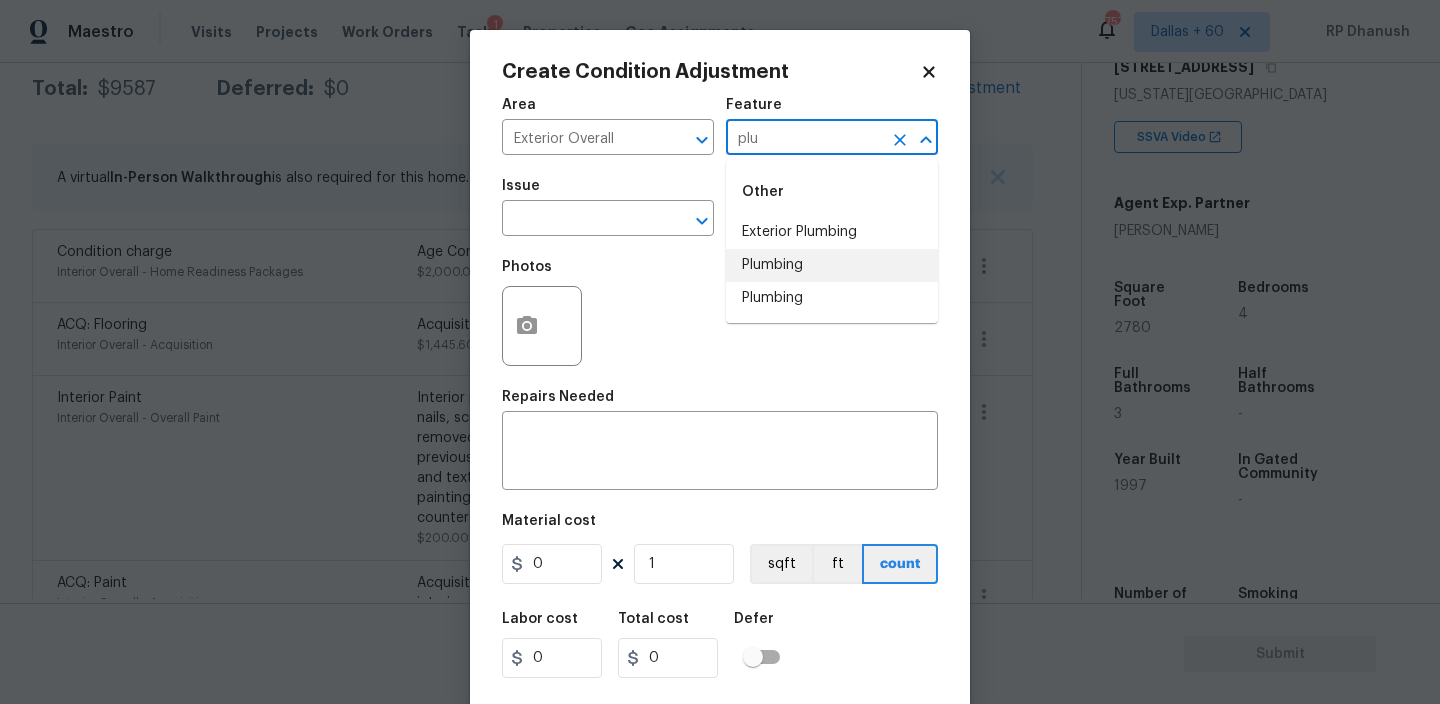 click on "Plumbing" at bounding box center [832, 265] 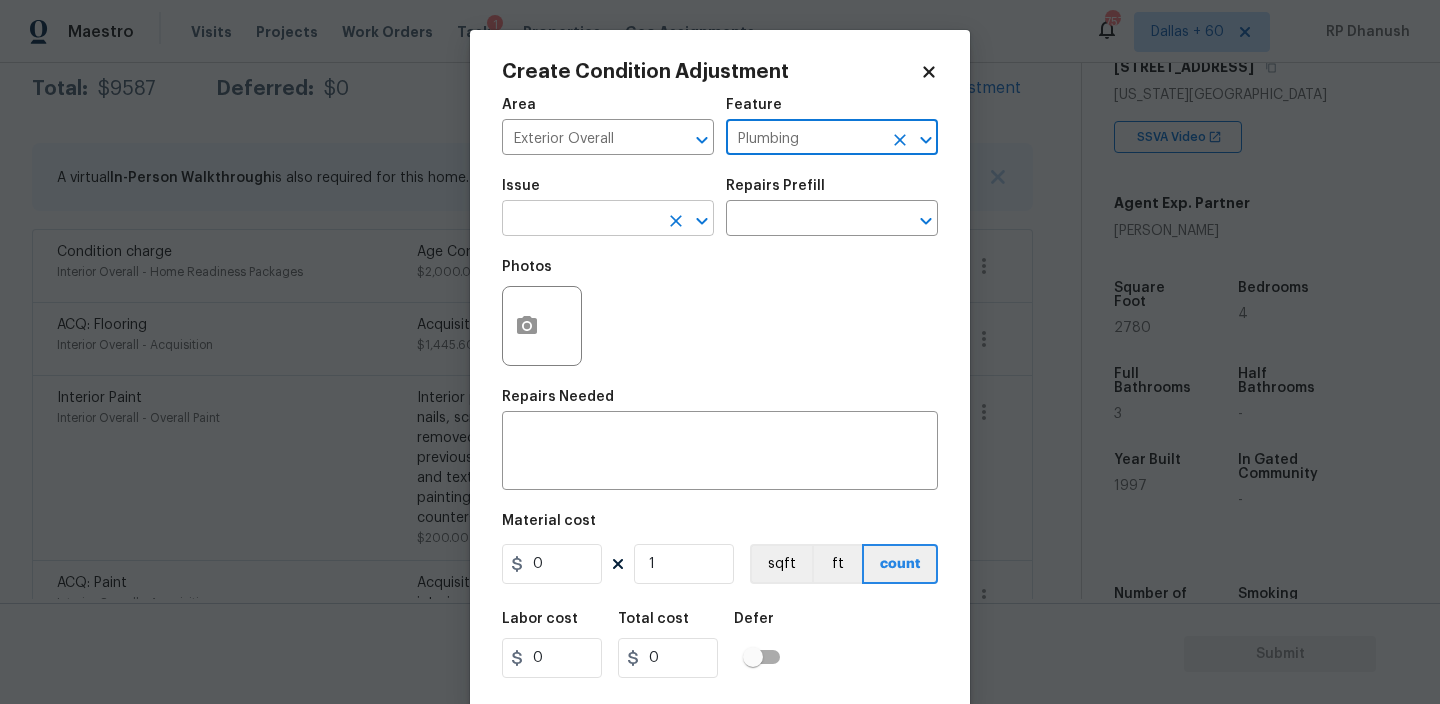 type on "Plumbing" 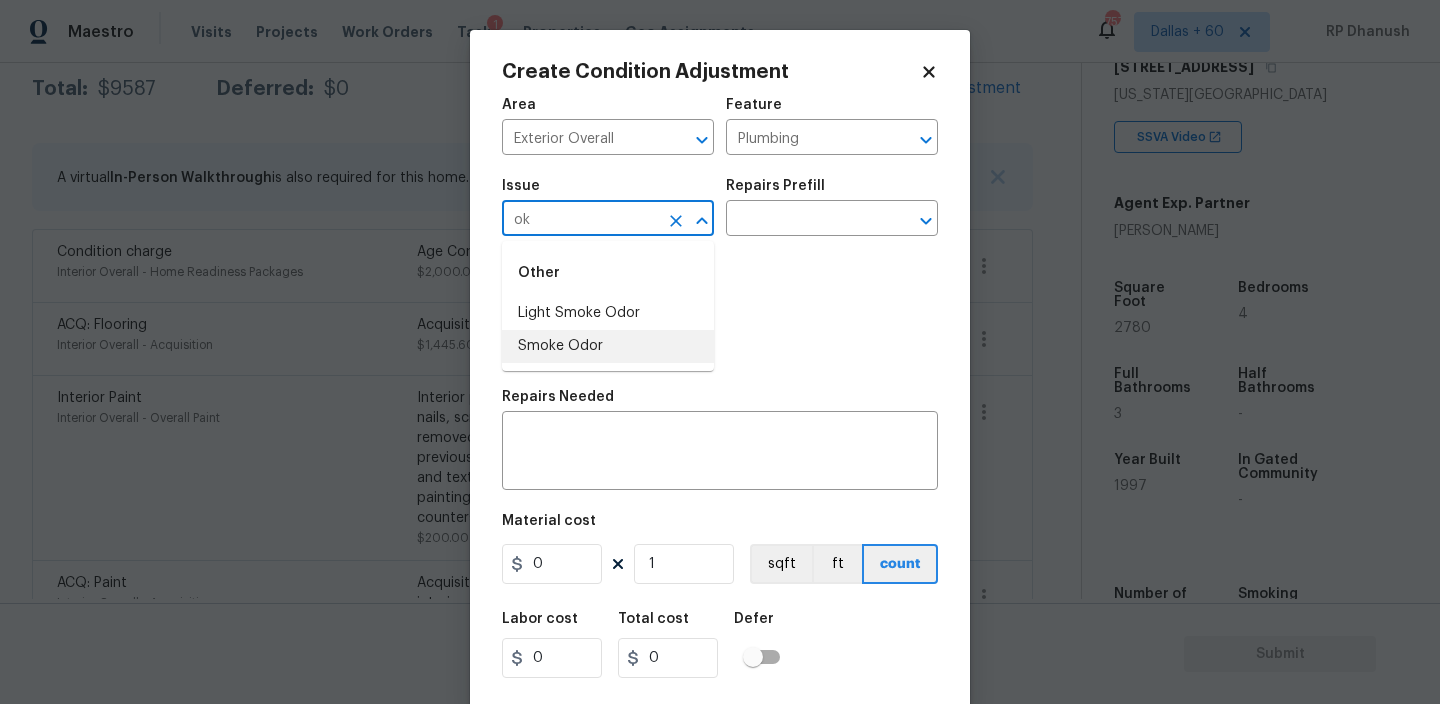 type on "o" 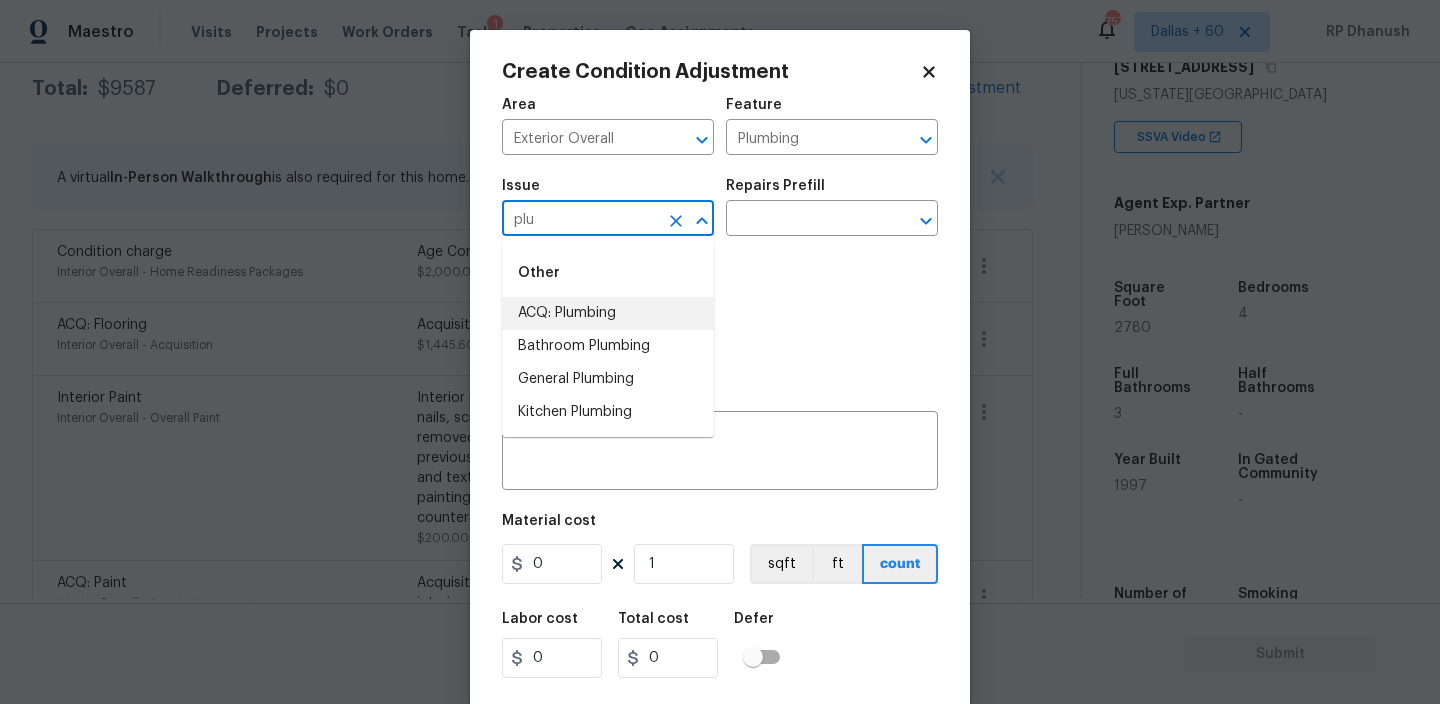 click on "ACQ: Plumbing" at bounding box center (608, 313) 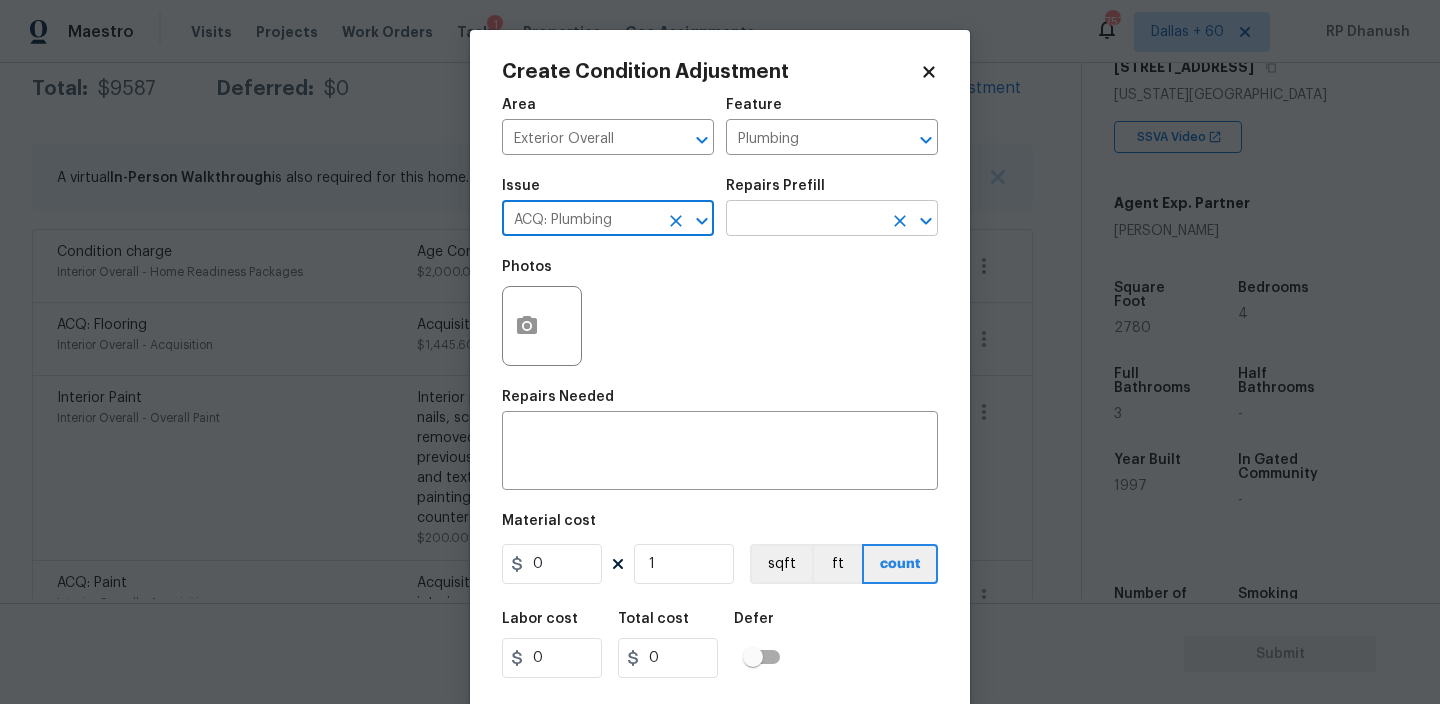 type on "ACQ: Plumbing" 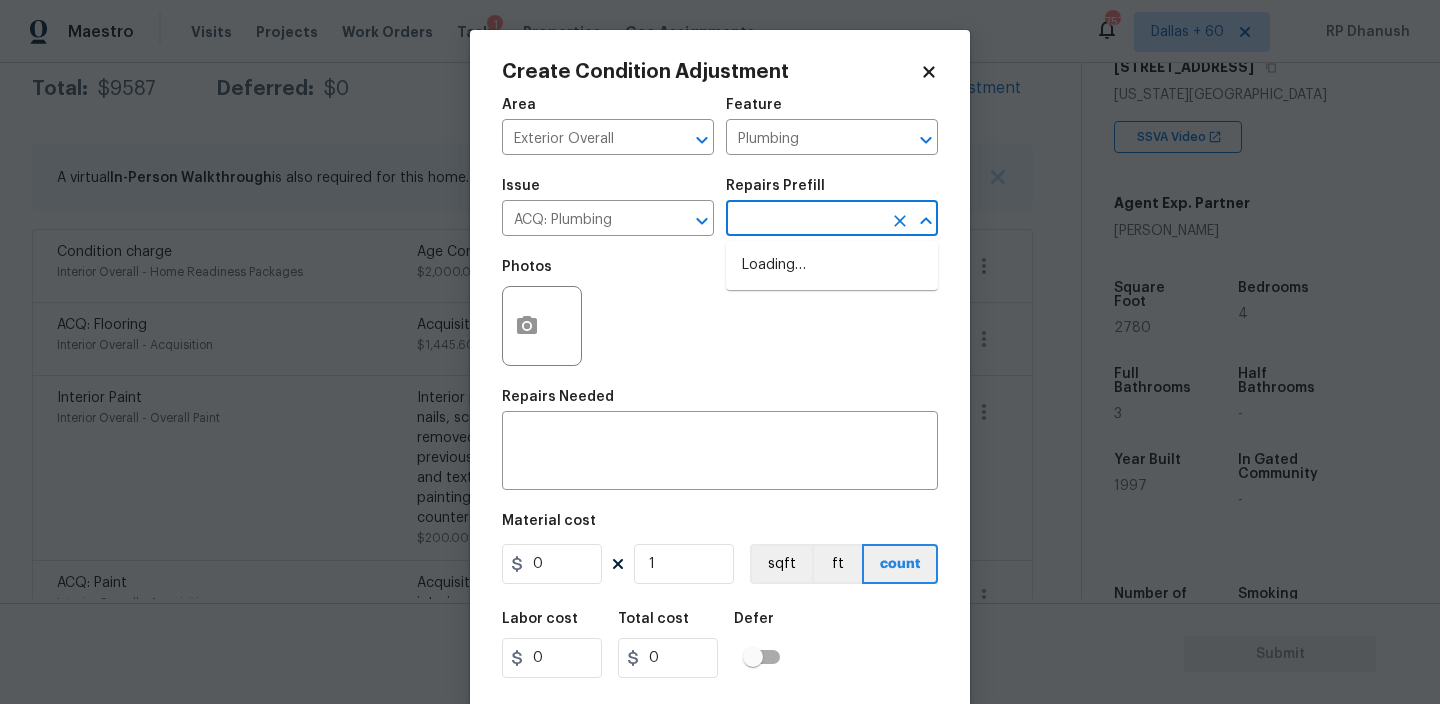 click at bounding box center [804, 220] 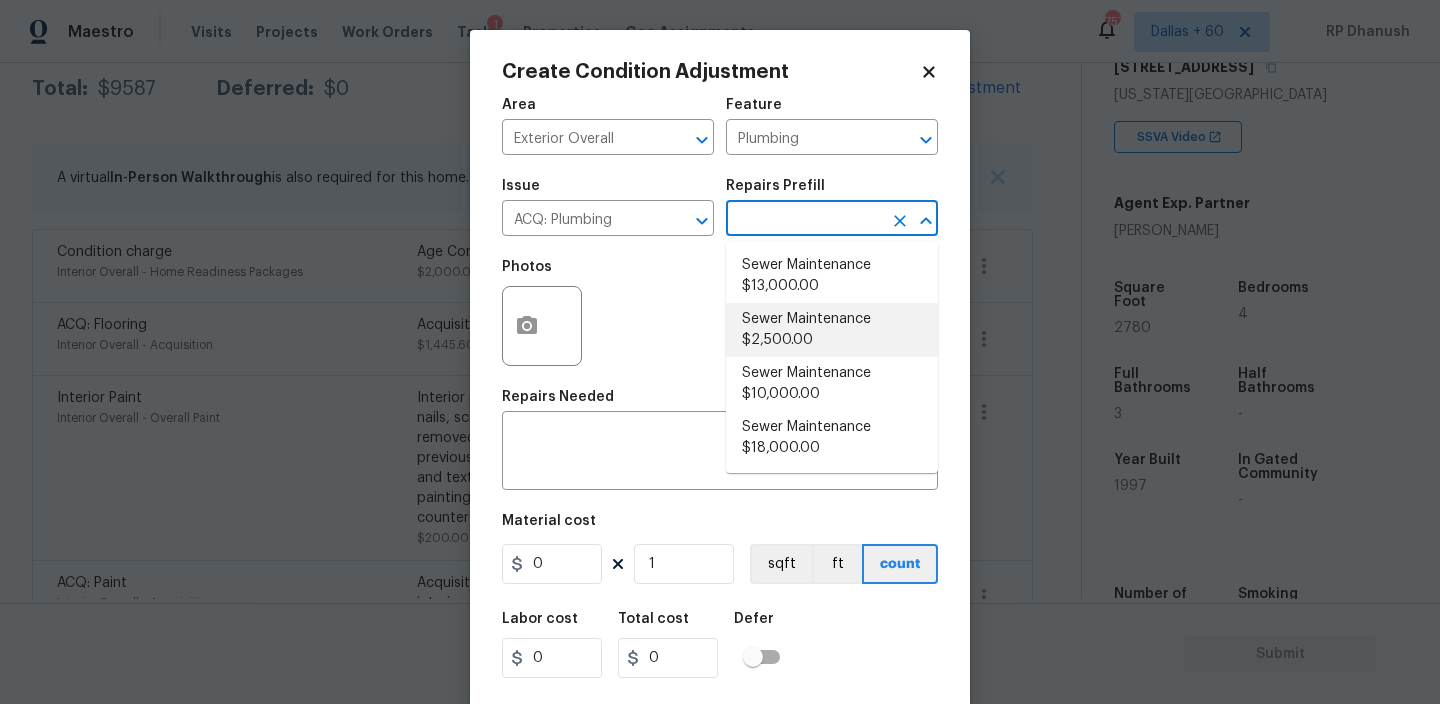 click on "Sewer Maintenance $2,500.00" at bounding box center [832, 330] 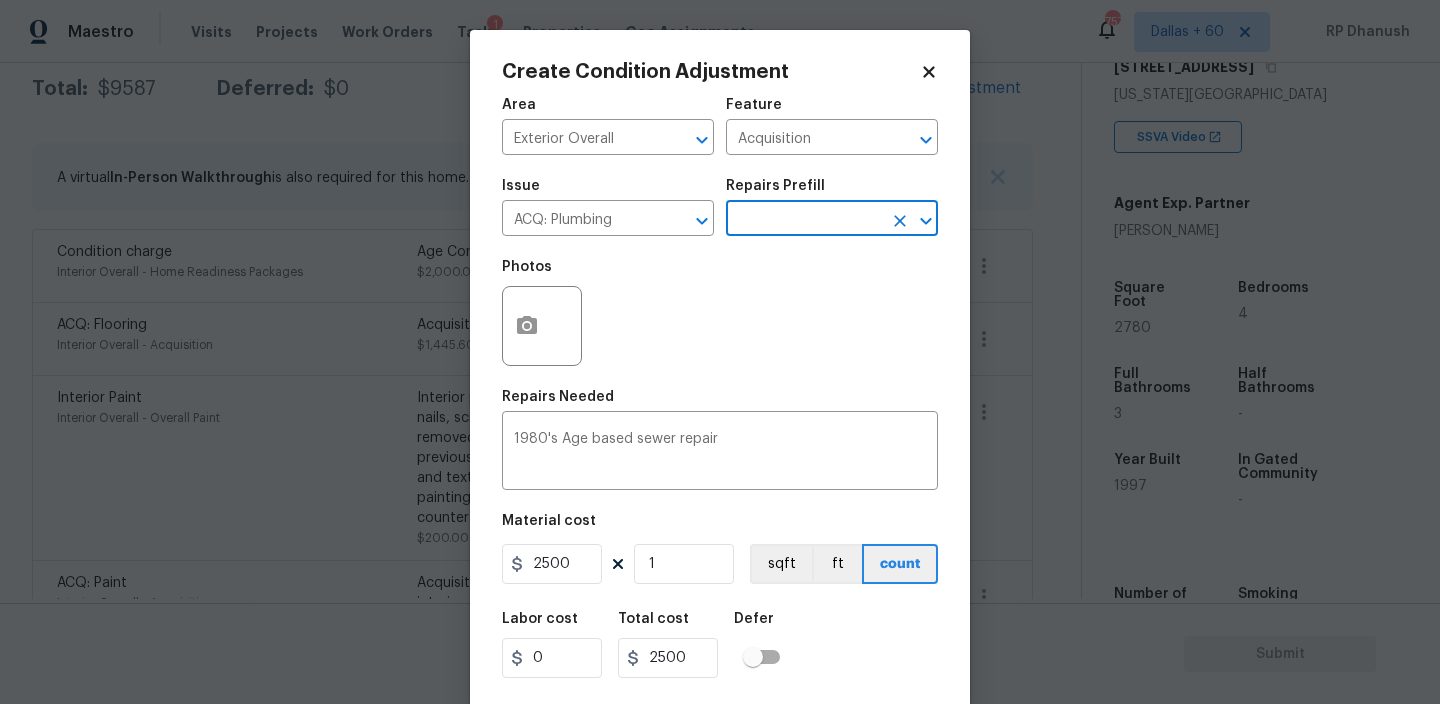 click at bounding box center [804, 220] 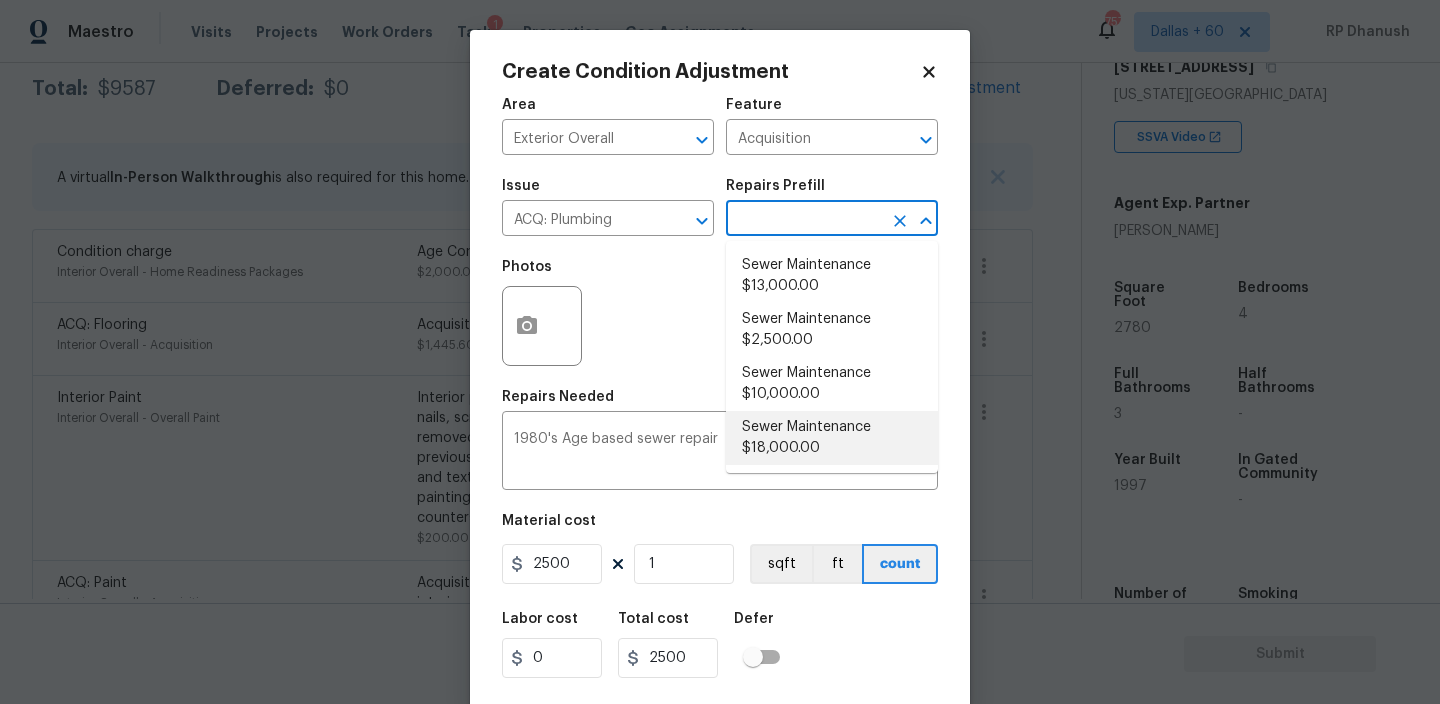 click on "Sewer Maintenance  $18,000.00" at bounding box center (832, 438) 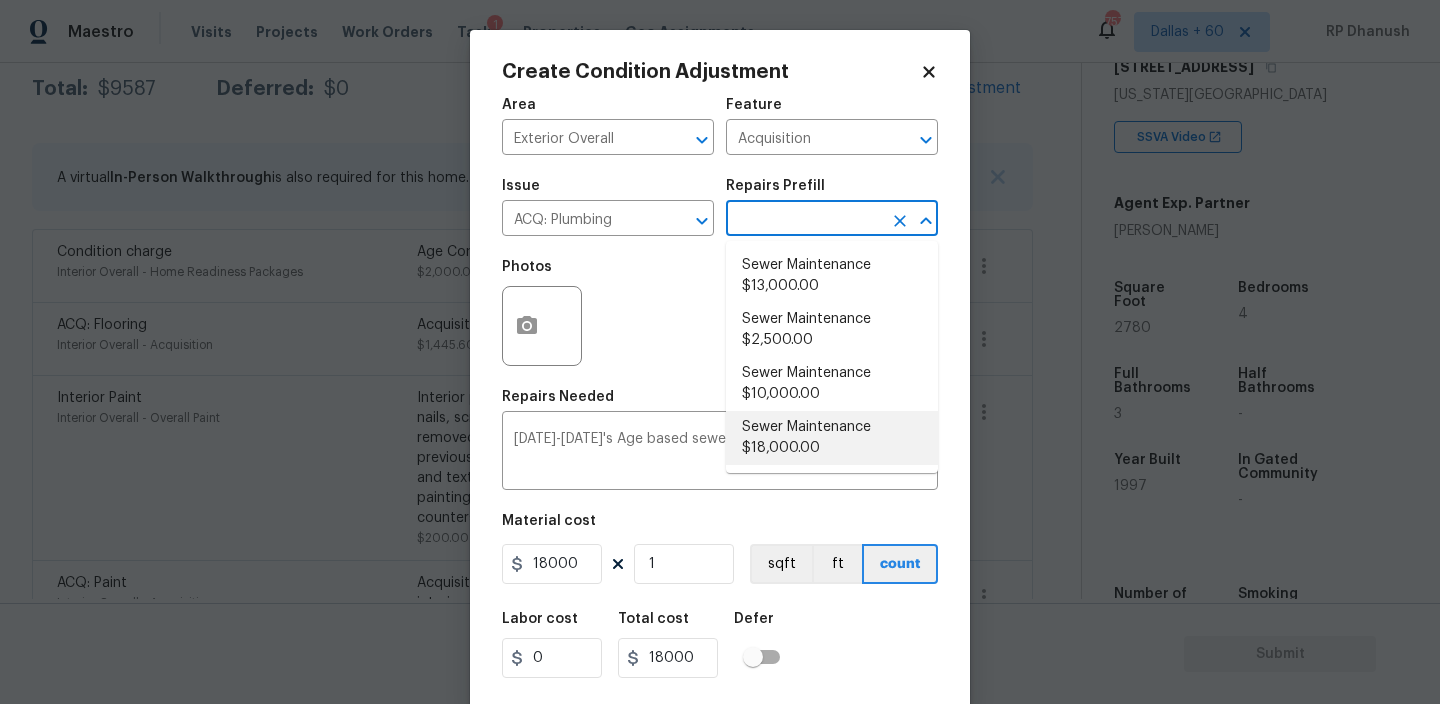 click at bounding box center (804, 220) 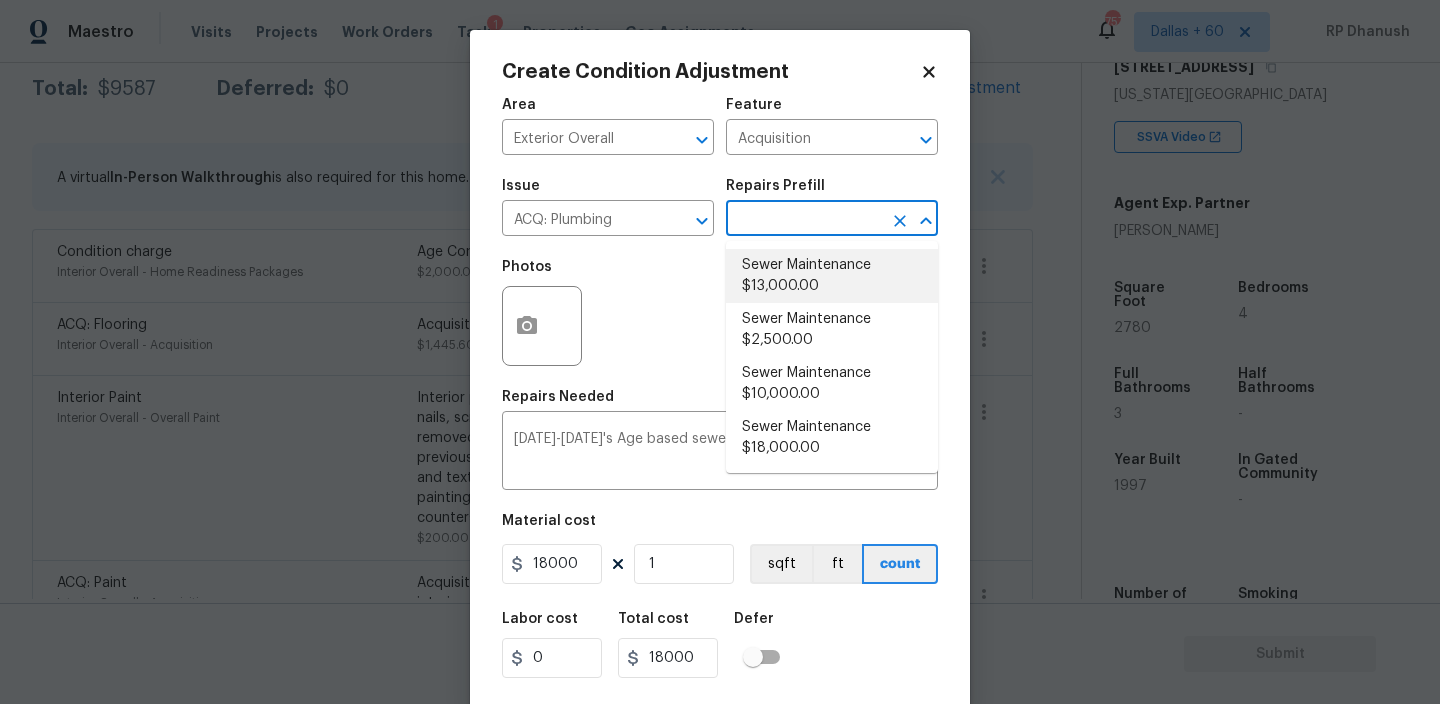 click on "Sewer Maintenance $13,000.00" at bounding box center [832, 276] 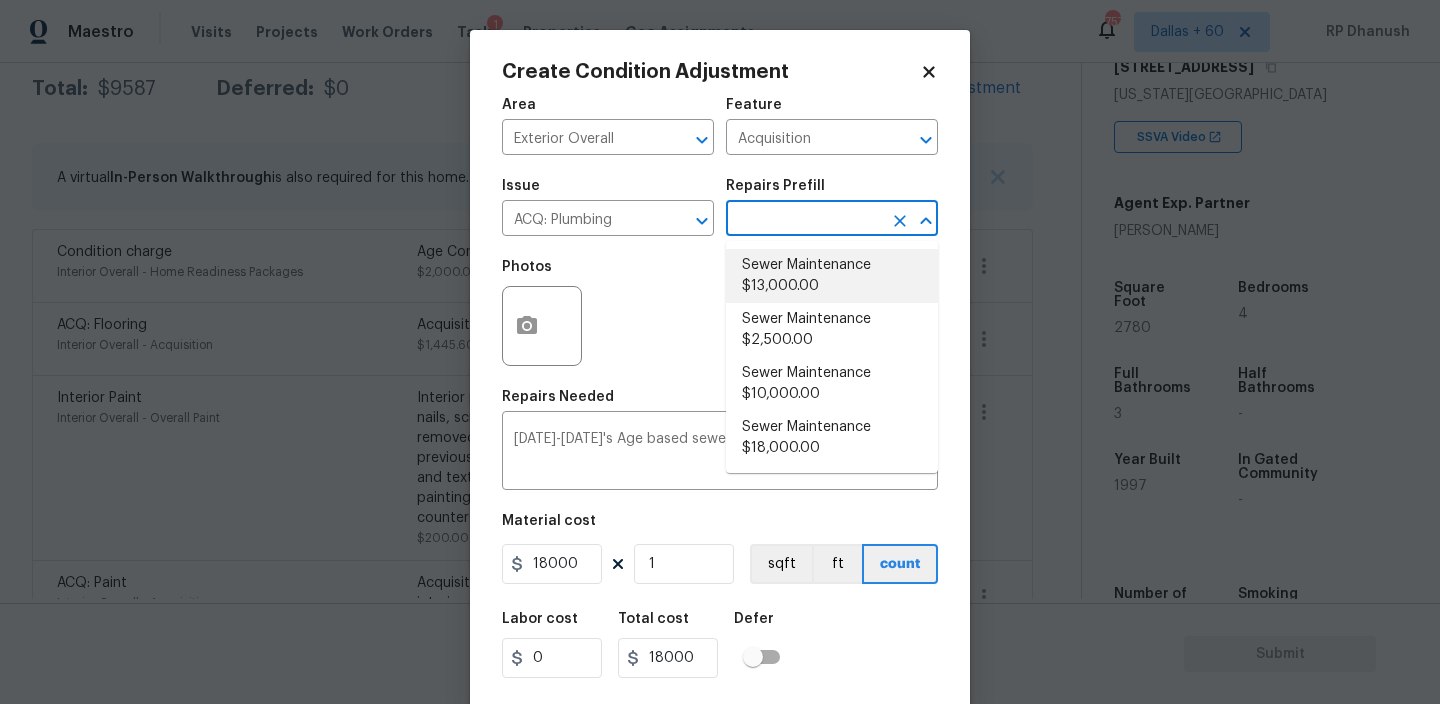 type on "1960's Age based sewer repair" 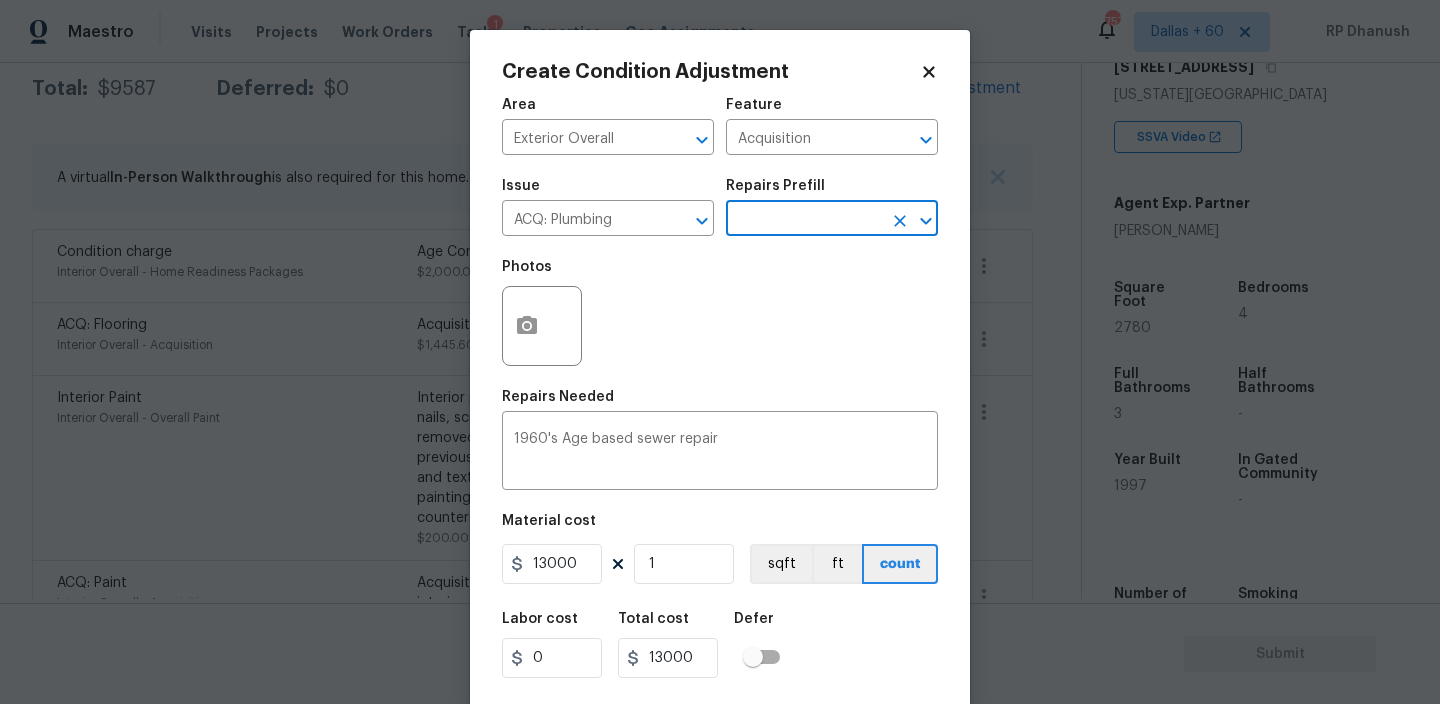 click at bounding box center [804, 220] 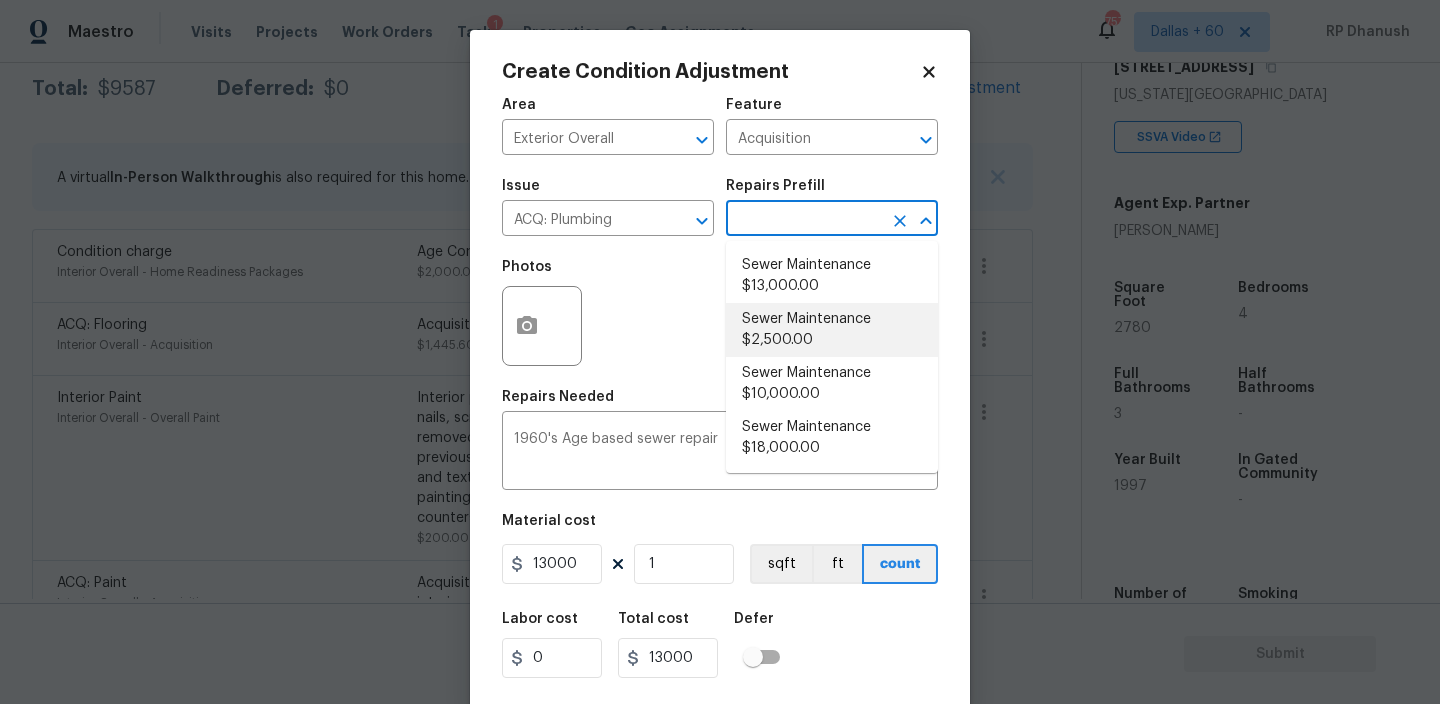 click on "Sewer Maintenance $2,500.00" at bounding box center (832, 330) 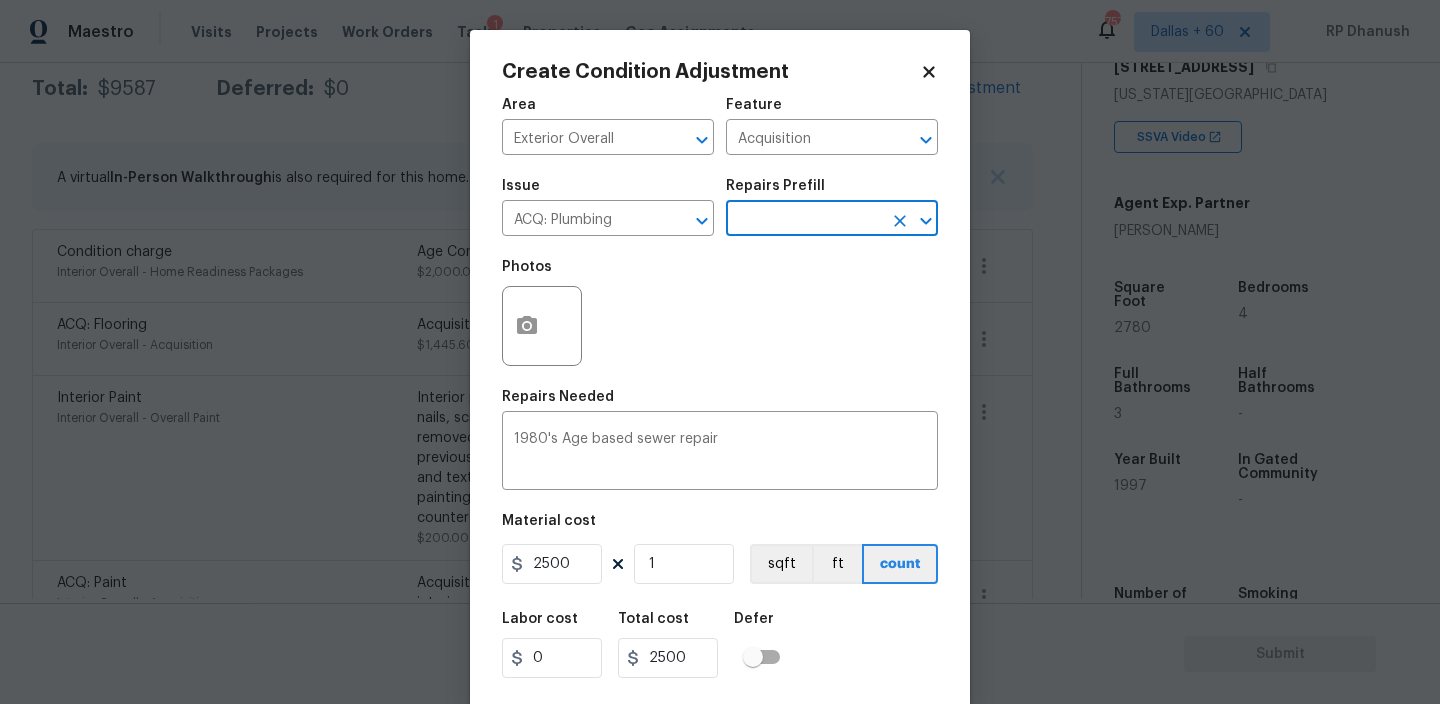 click on "Cancel Create" at bounding box center [720, 718] 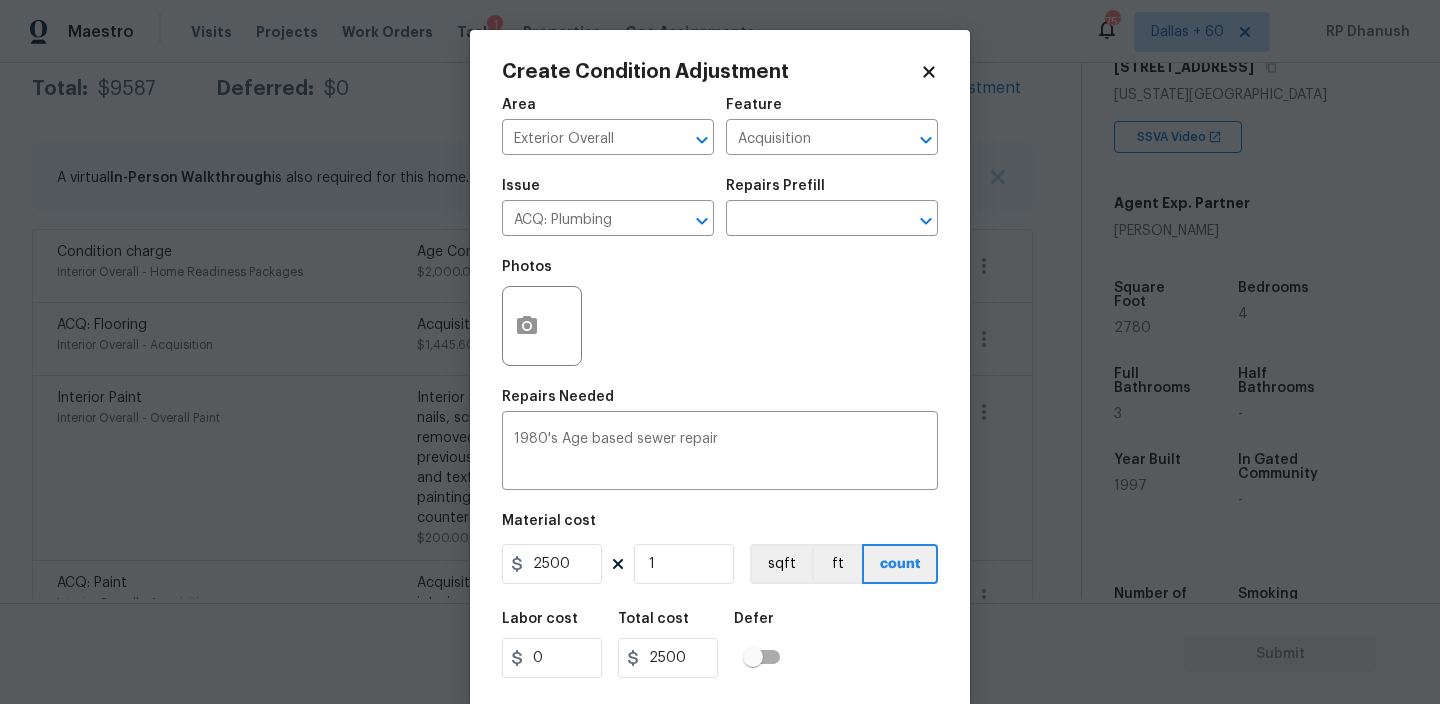 click on "Maestro Visits Projects Work Orders Tasks 1 Properties Geo Assignments 757 Dallas + 60 RP Dhanush Back to tasks Condition Scoping - Full Tue, Jul 22 2025 by 1:54 pm   RP Dhanush In-progress Questions Condition Adjustments Details & Inputs Notes Photos Condition Adjustments Total:  $9587 Deferred:  $0 Add Condition Adjustment A virtual  In-Person Walkthrough  is also required for this home.   + Add exterior scopes Condition charge Interior Overall - Home Readiness Packages Age Condition Charge: 1993-2008 C	 $2,000.00   0 ACQ: Flooring Interior Overall - Acquisition Acquisition Scope: Moderate flooring repairs $1,445.60   7 Interior Paint Interior Overall - Overall Paint Interior primer - PRIMER PROVIDED BY OPENDOOR - All nails, screws, drywall anchors, and brackets are removed from walls. Small holes, cracks and any previously existing imperfections are repaired, sanded and textured to match surrounding texture prior to painting. Caulk all edges/corners, windows, doors, counters, tubs/showers and baseboards." at bounding box center (720, 352) 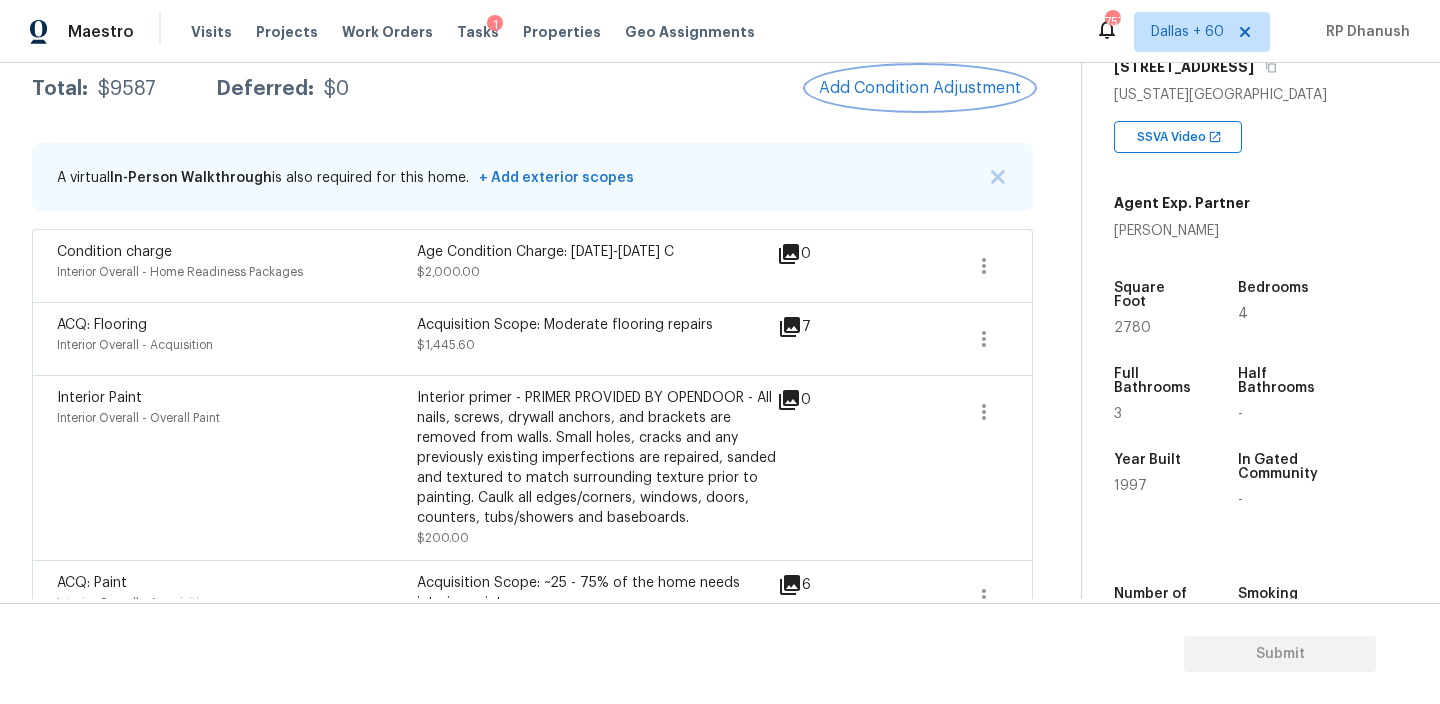 click on "Add Condition Adjustment" at bounding box center (920, 88) 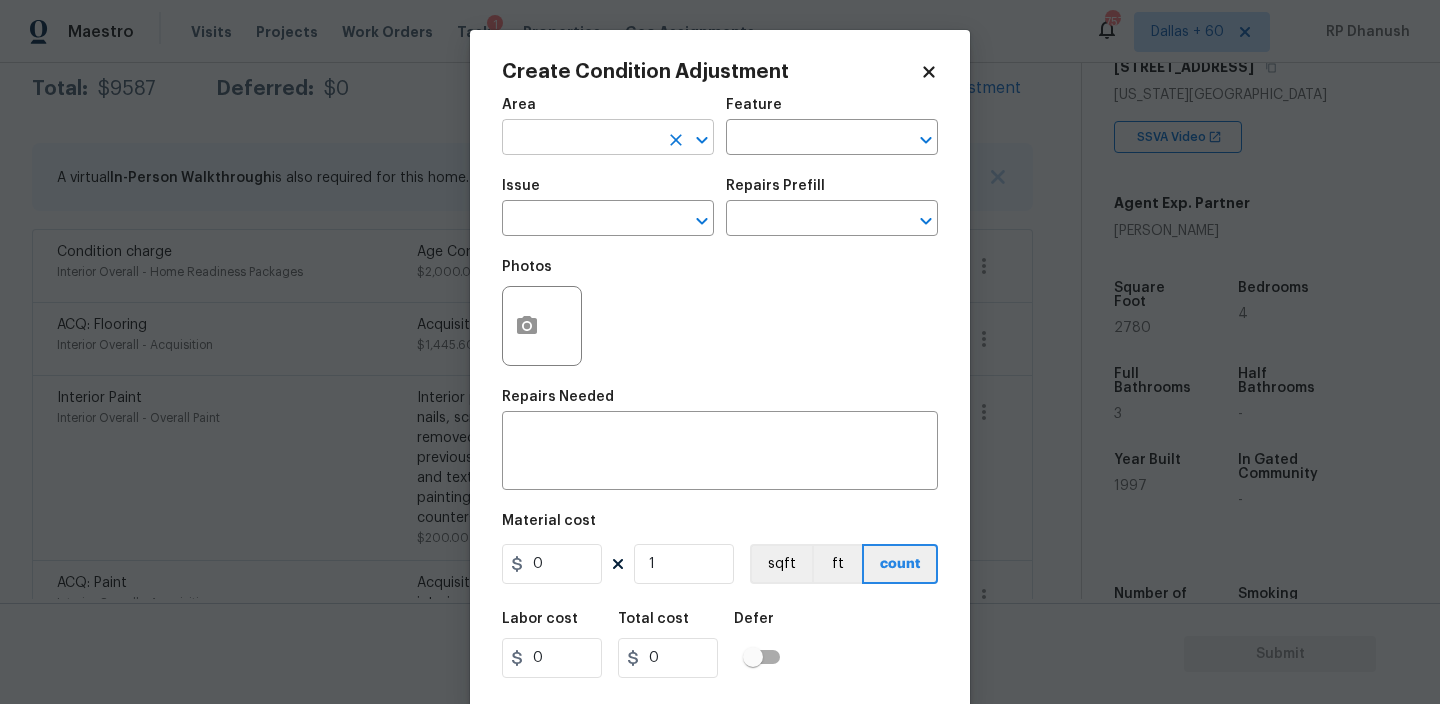 click at bounding box center [580, 139] 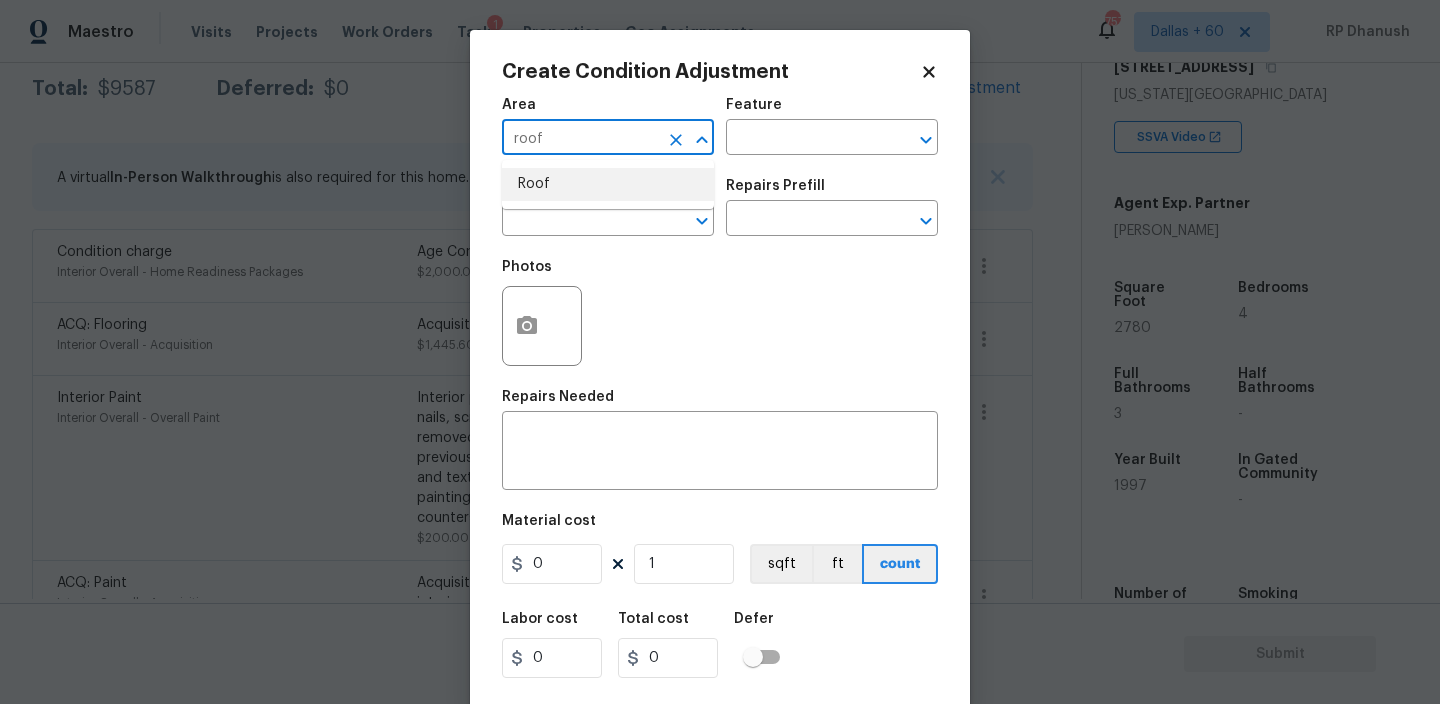 click on "Roof" at bounding box center [608, 184] 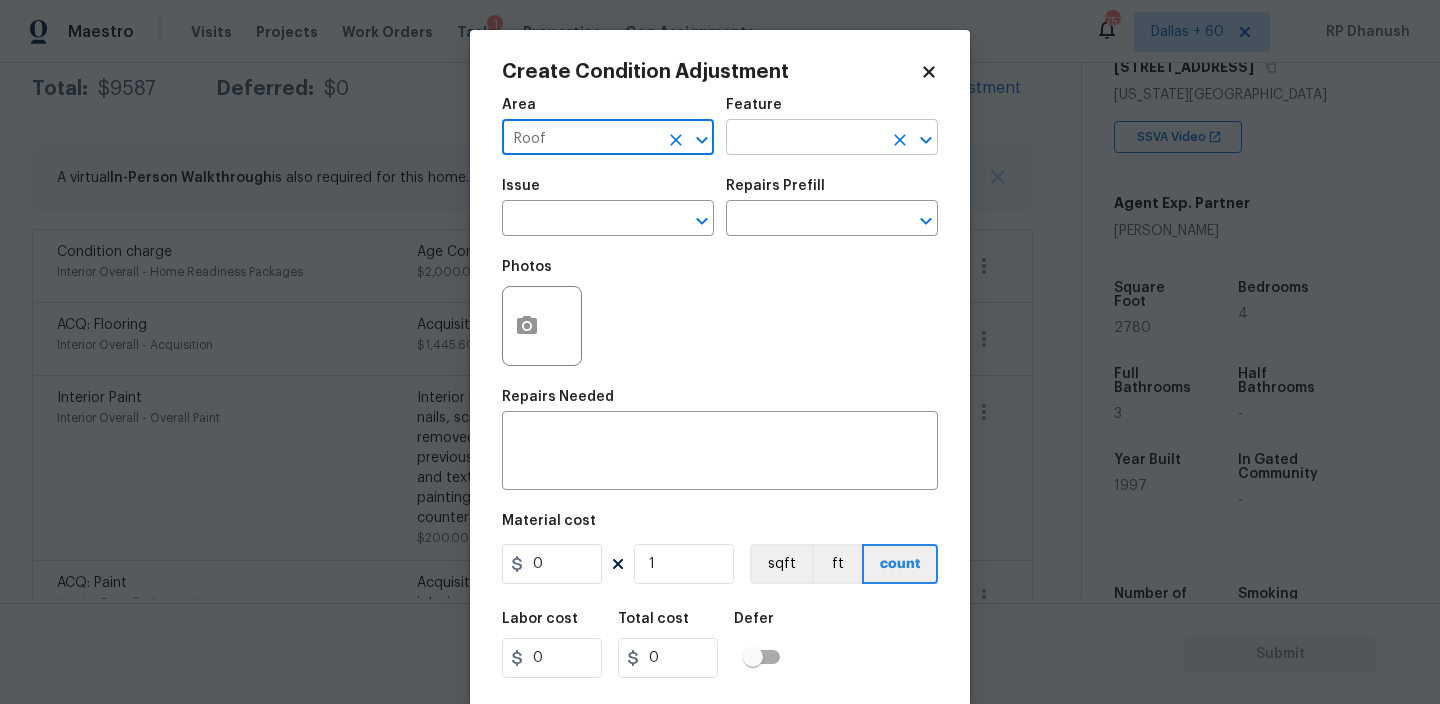 type on "Roof" 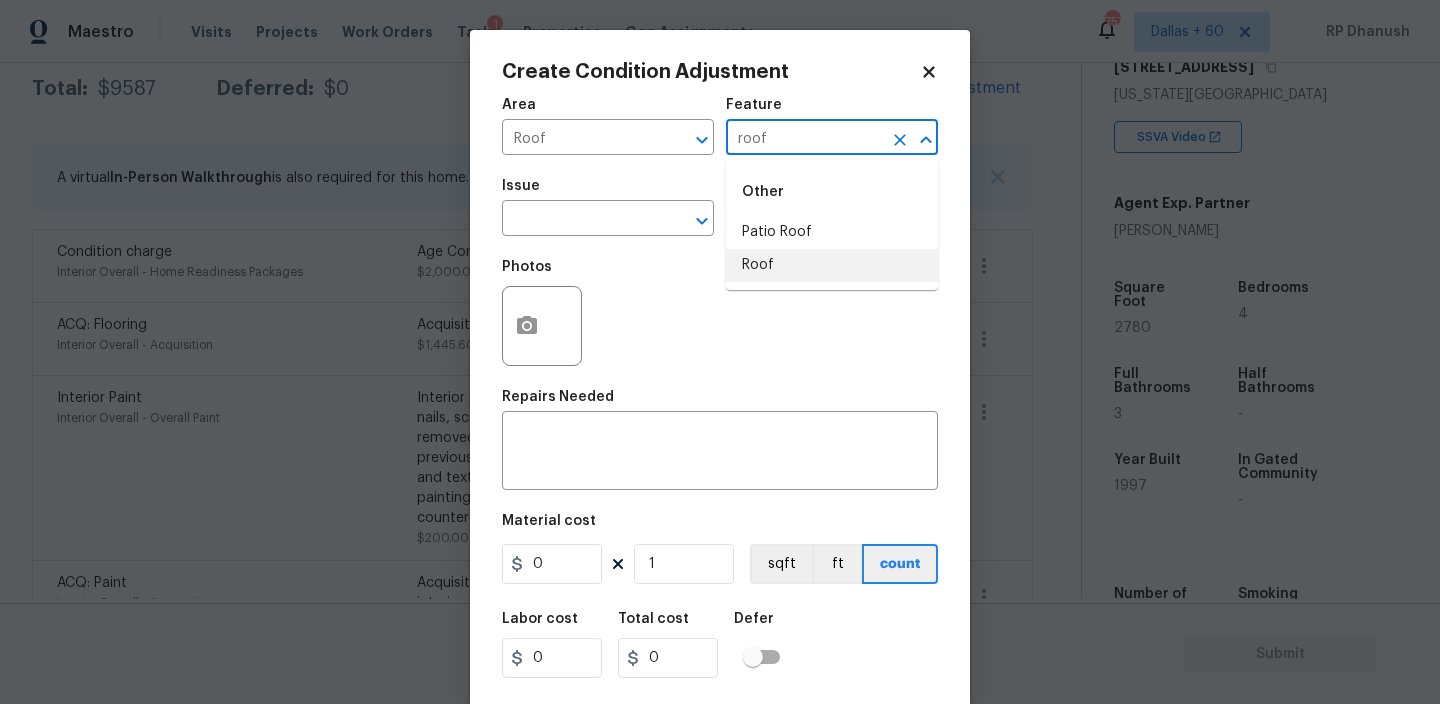 click on "Roof" at bounding box center [832, 265] 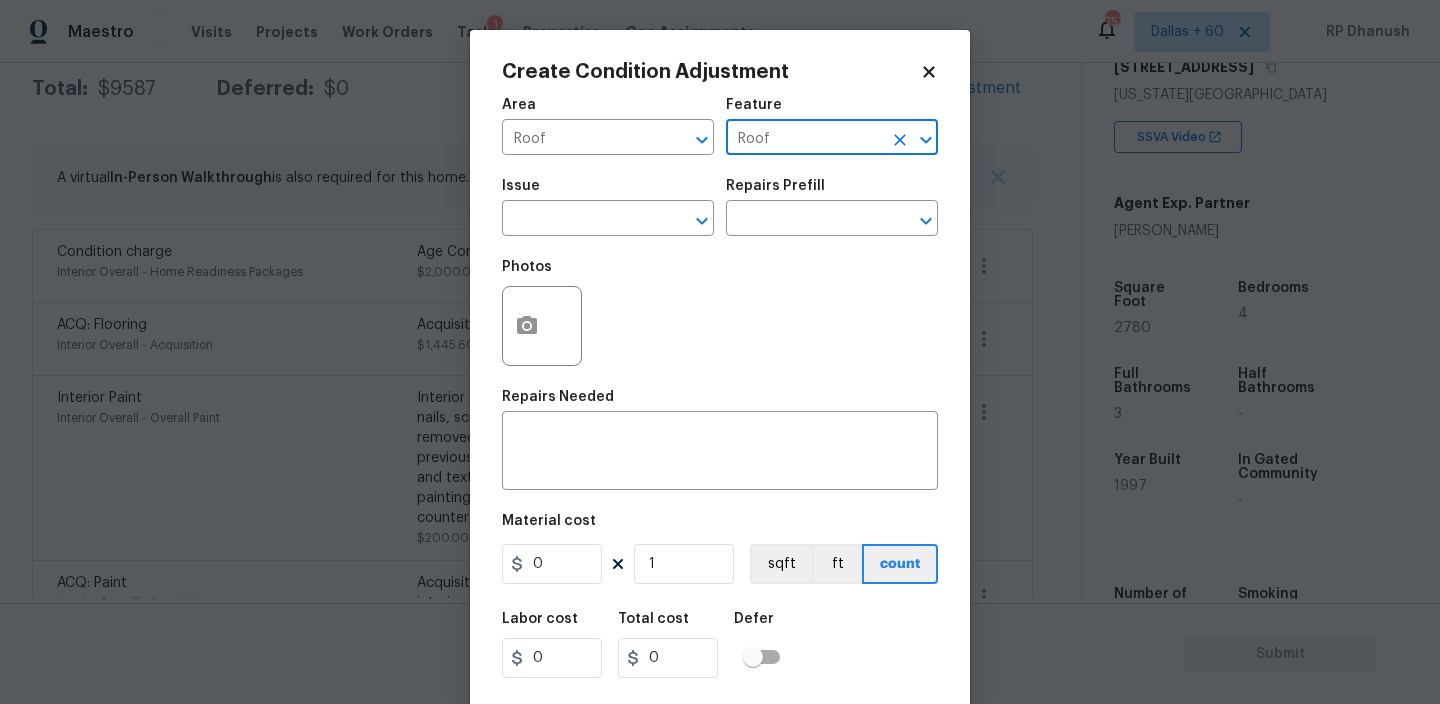 type on "Roof" 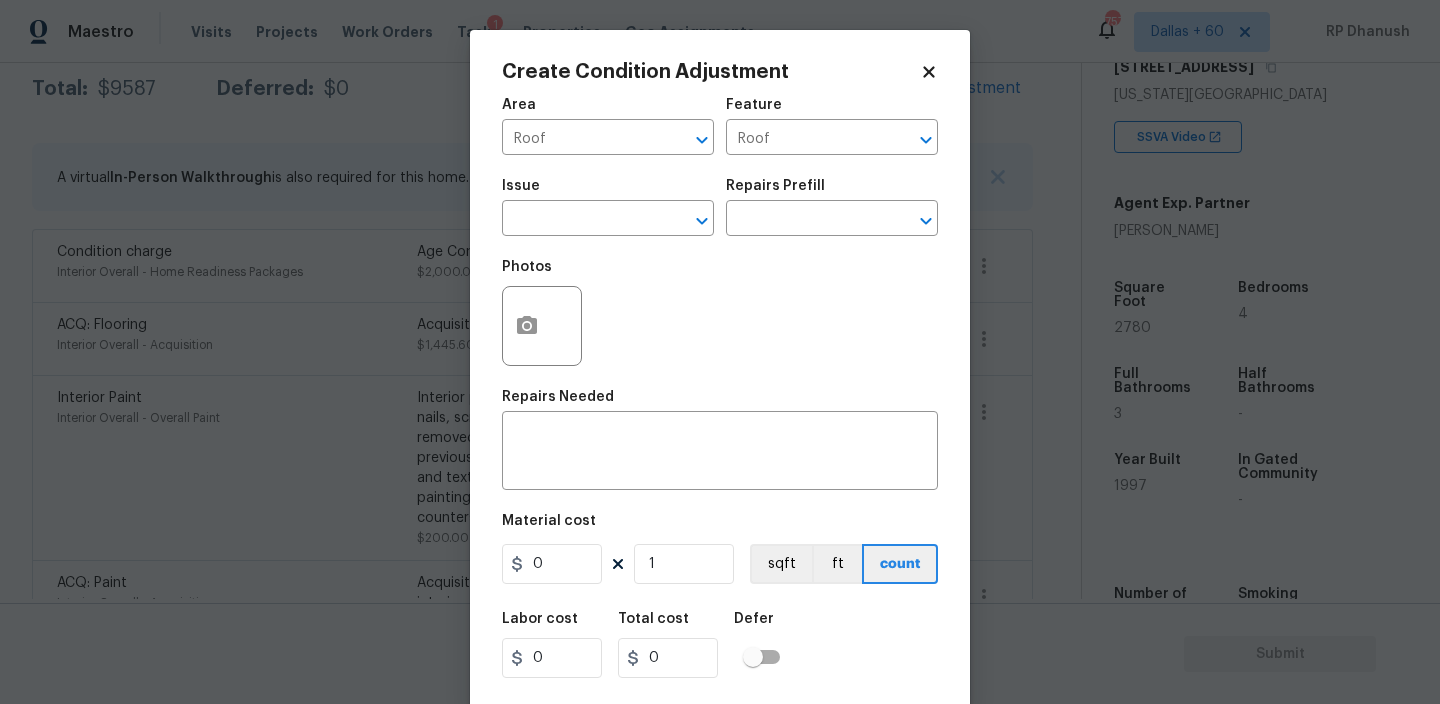 click on "Issue ​" at bounding box center [608, 207] 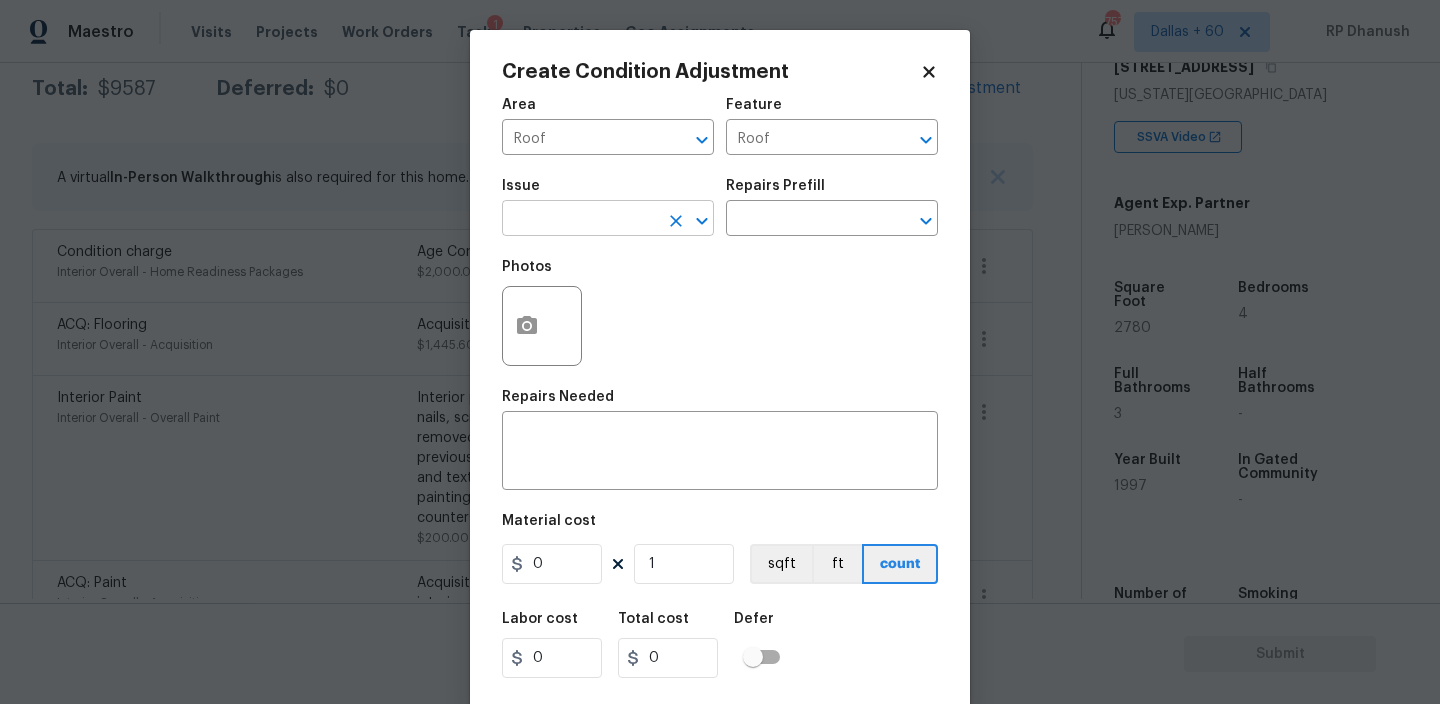 click on "​" at bounding box center [608, 220] 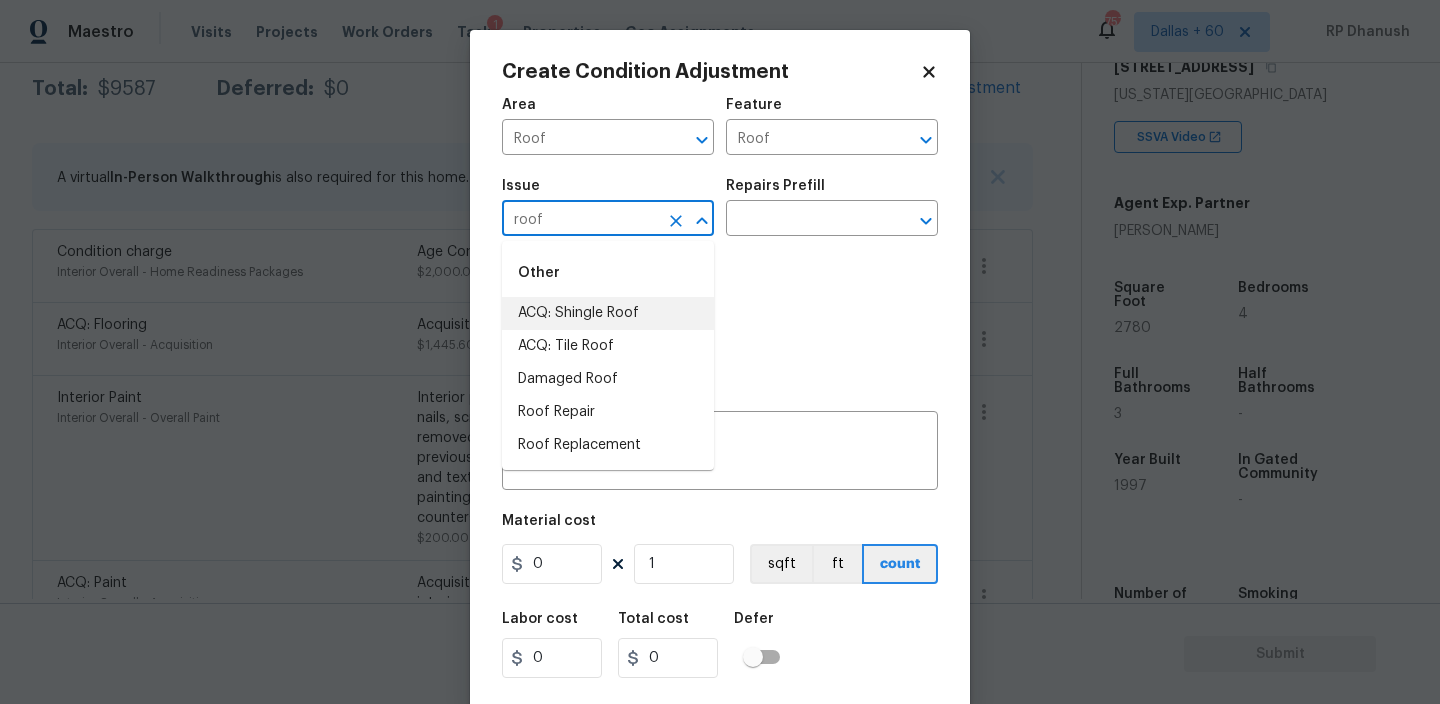 click on "ACQ: Shingle Roof" at bounding box center [608, 313] 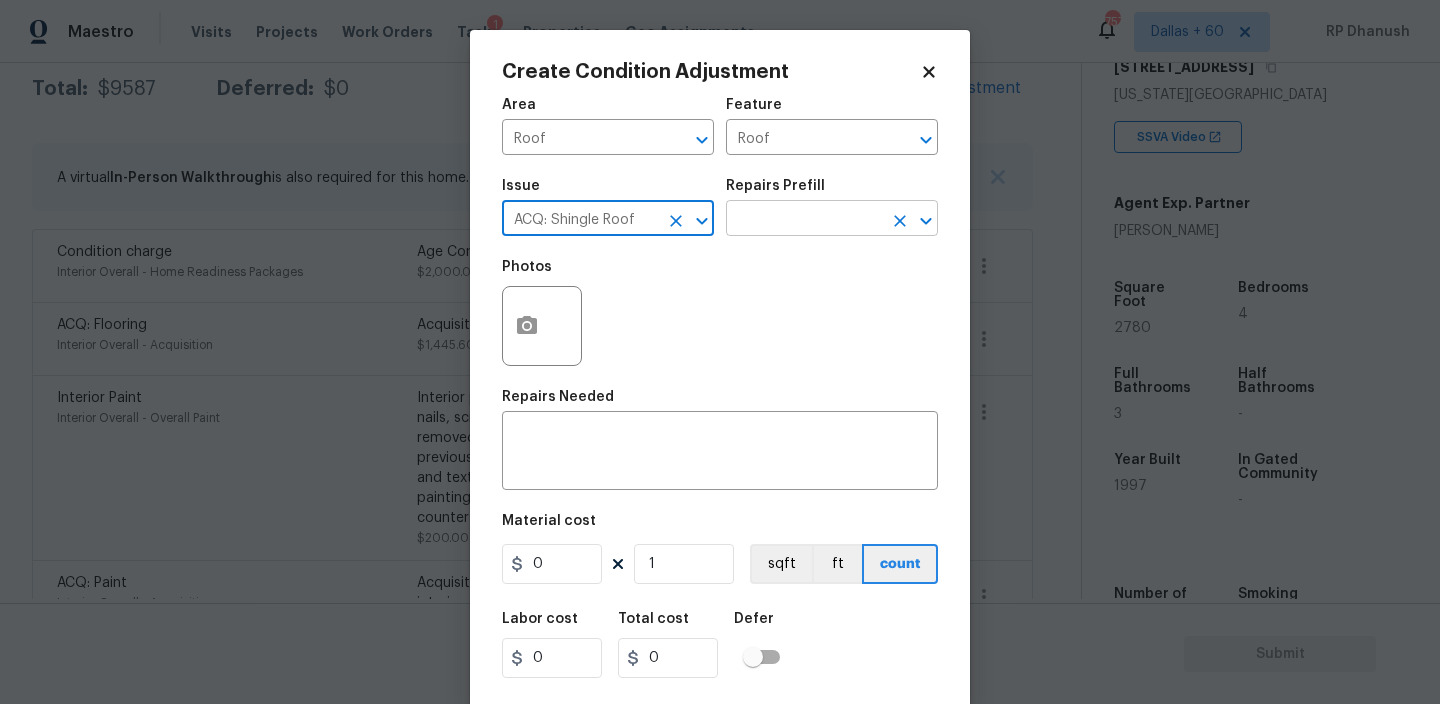 type on "ACQ: Shingle Roof" 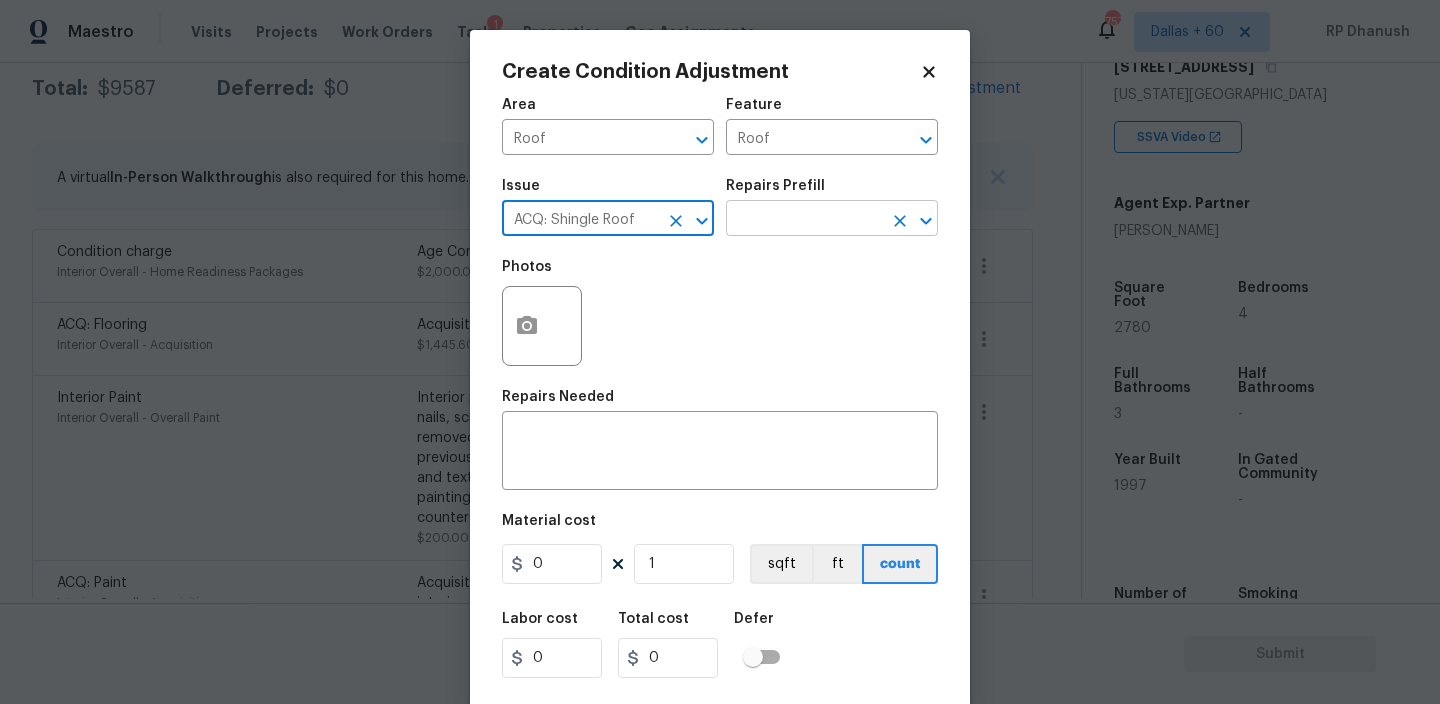 click at bounding box center [804, 220] 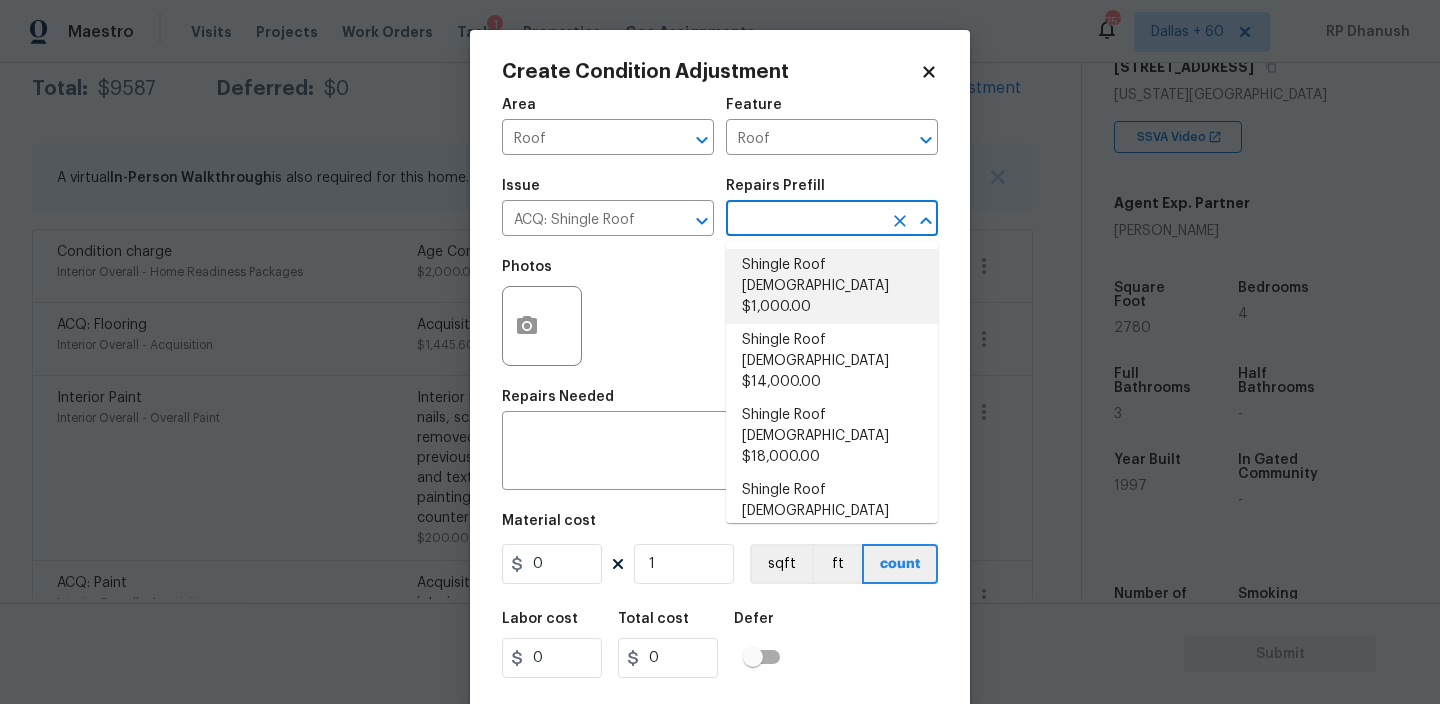 click on "Shingle Roof 0-10 Years Old $1,000.00" at bounding box center (832, 286) 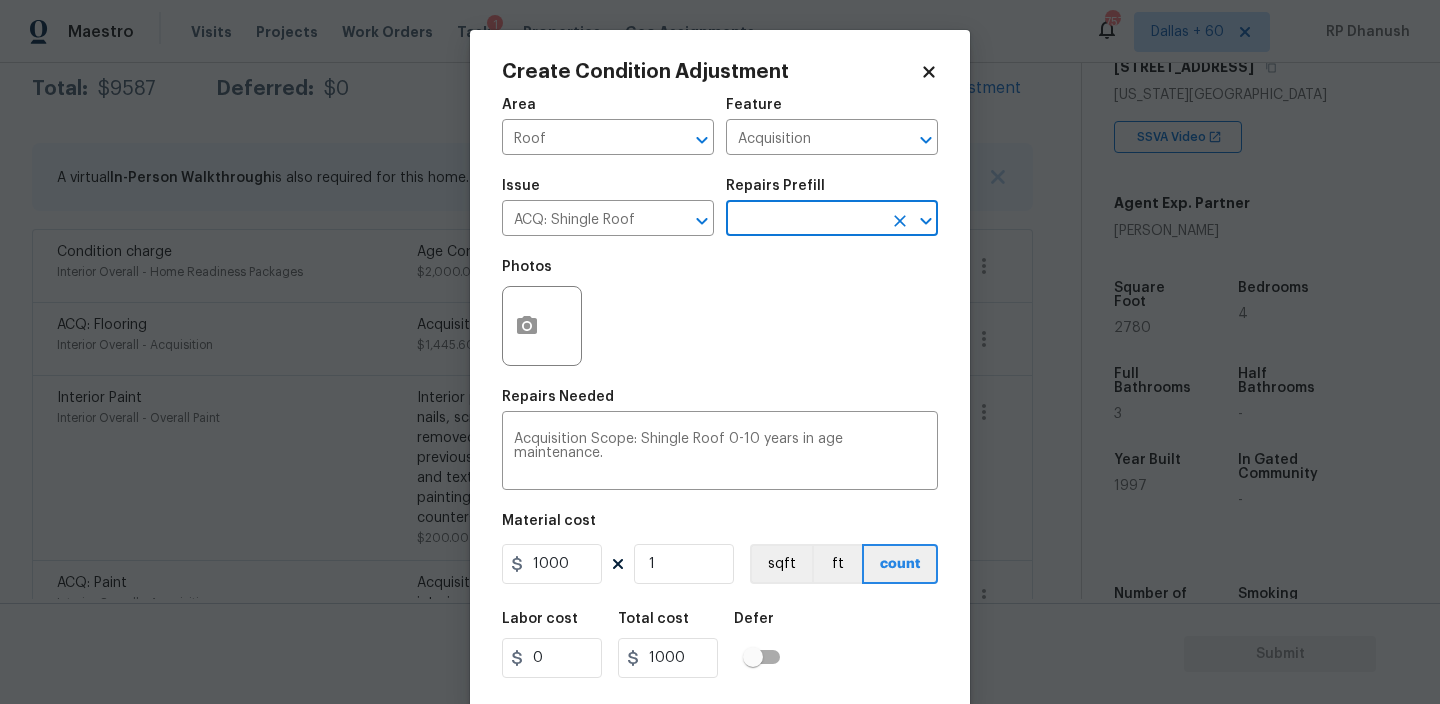 scroll, scrollTop: 43, scrollLeft: 0, axis: vertical 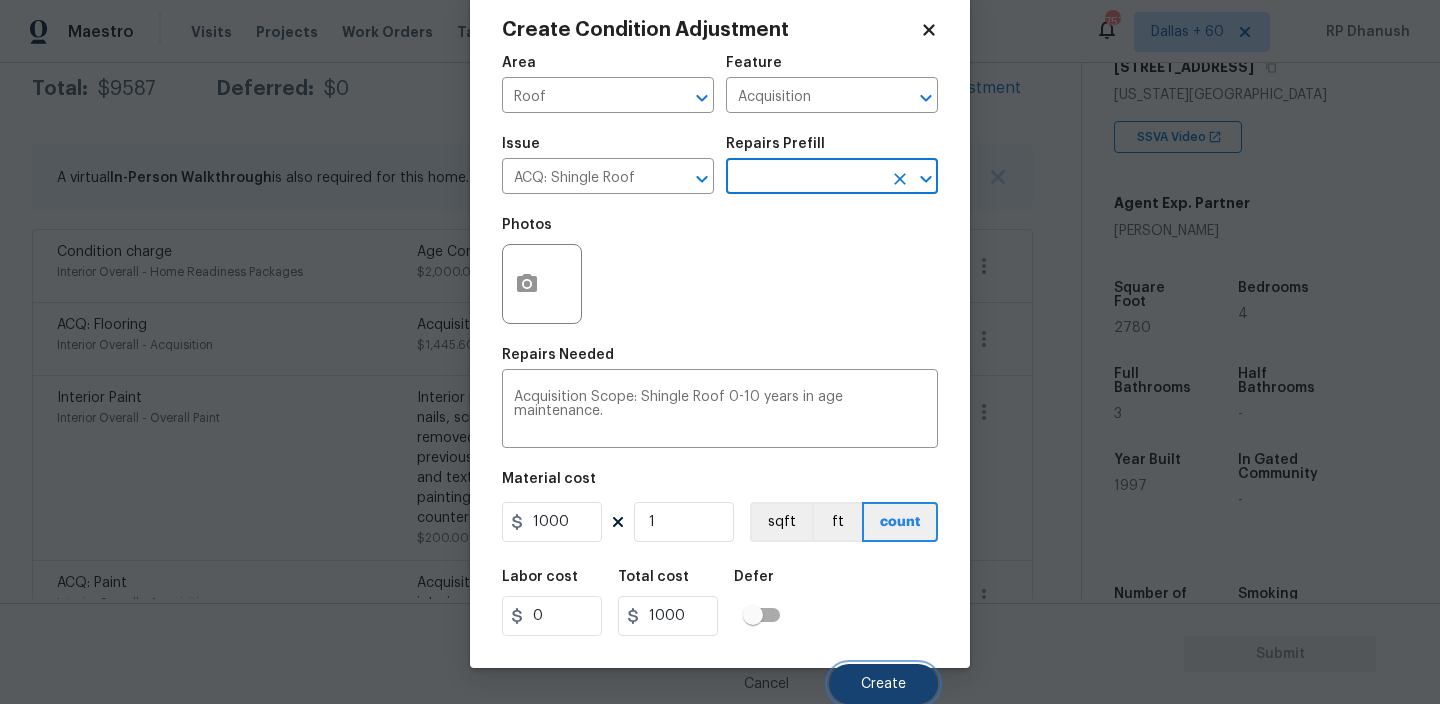 click on "Create" at bounding box center [883, 684] 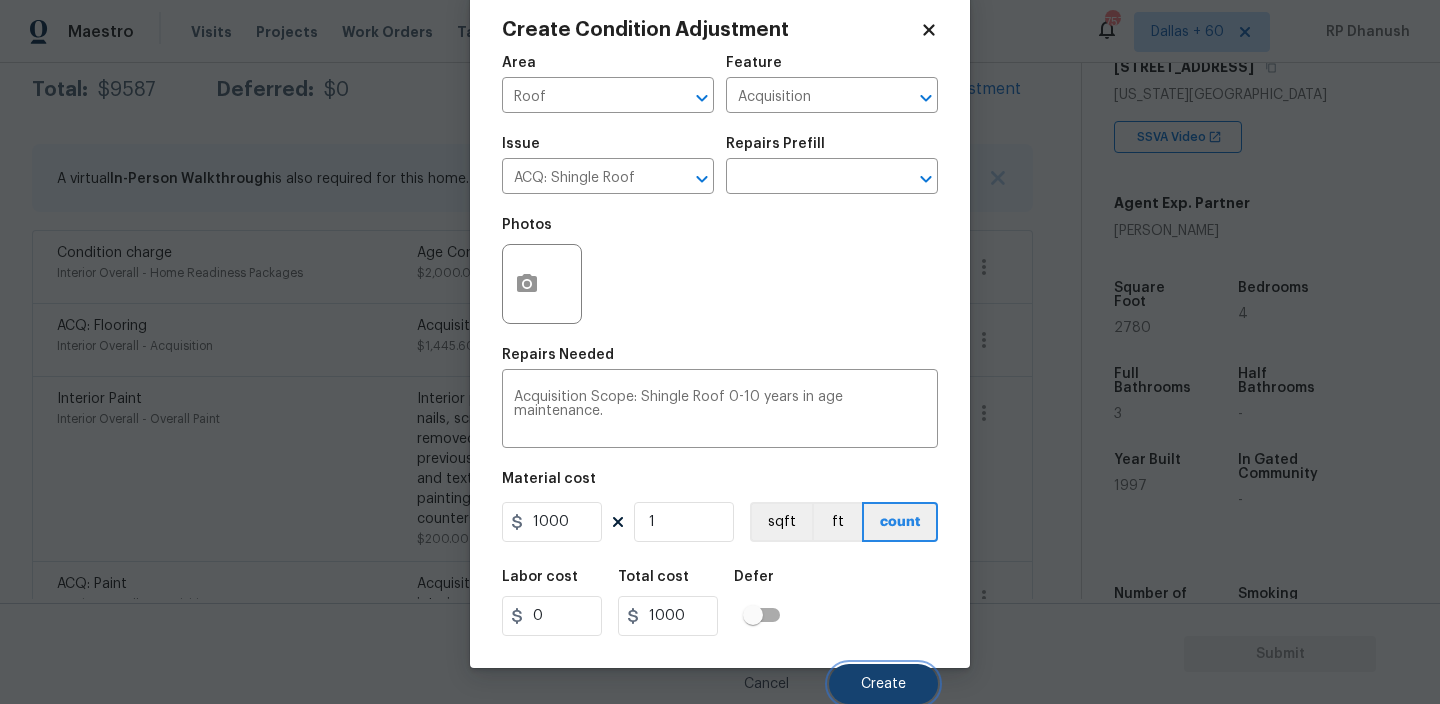 scroll, scrollTop: 336, scrollLeft: 0, axis: vertical 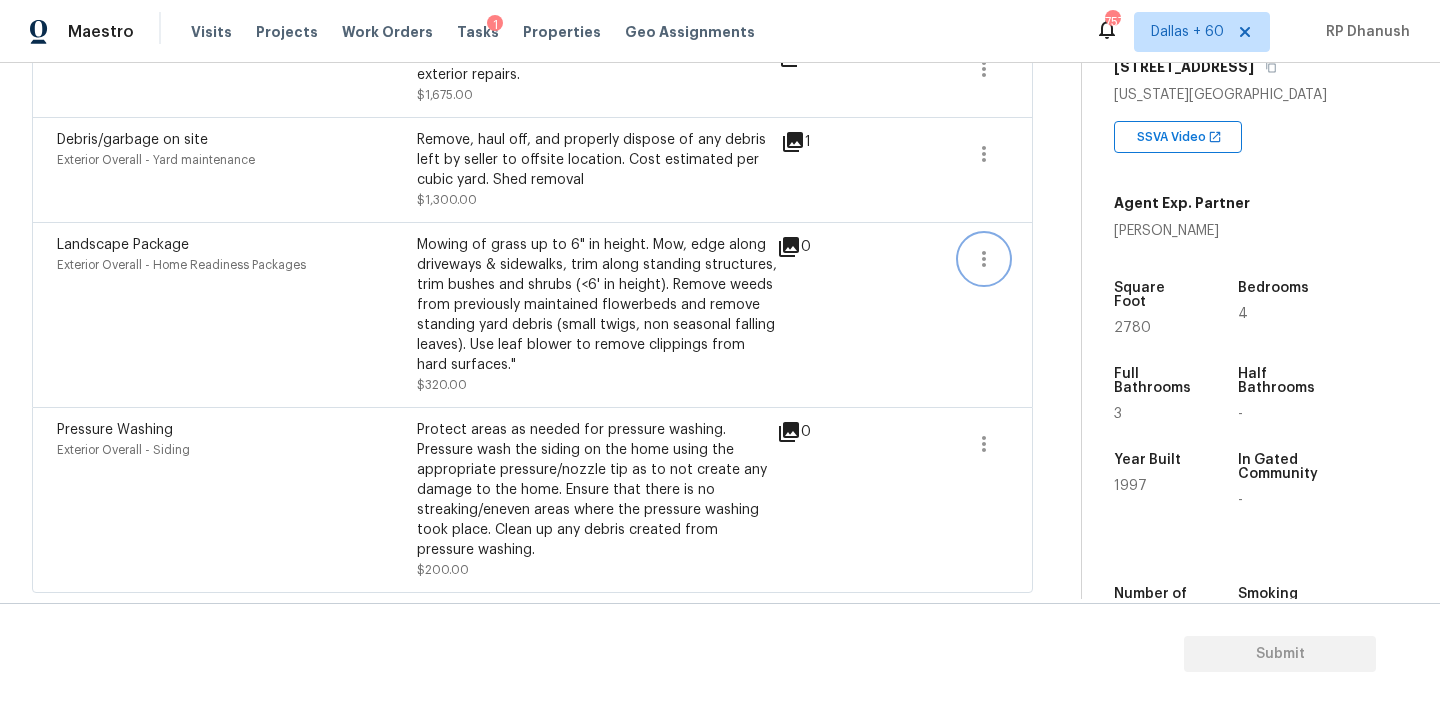 click 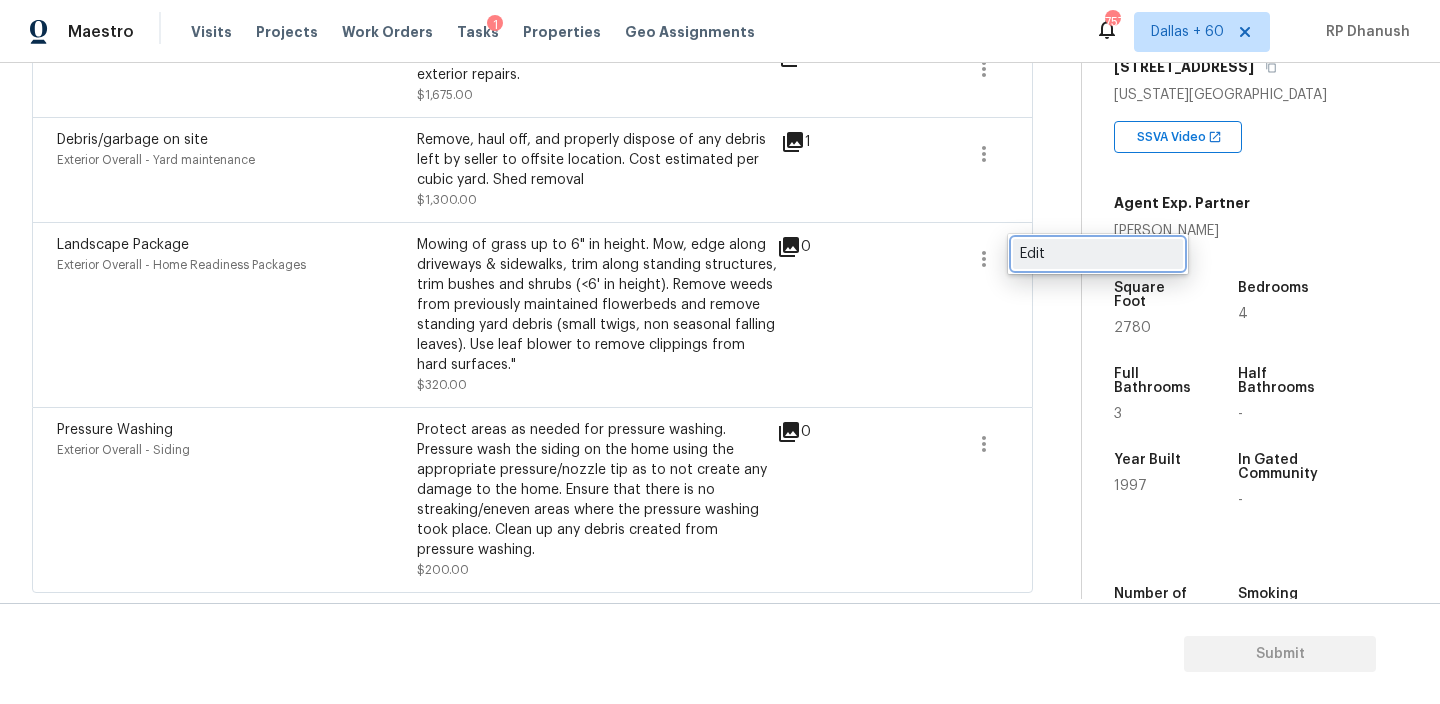 click on "Edit" at bounding box center [1098, 254] 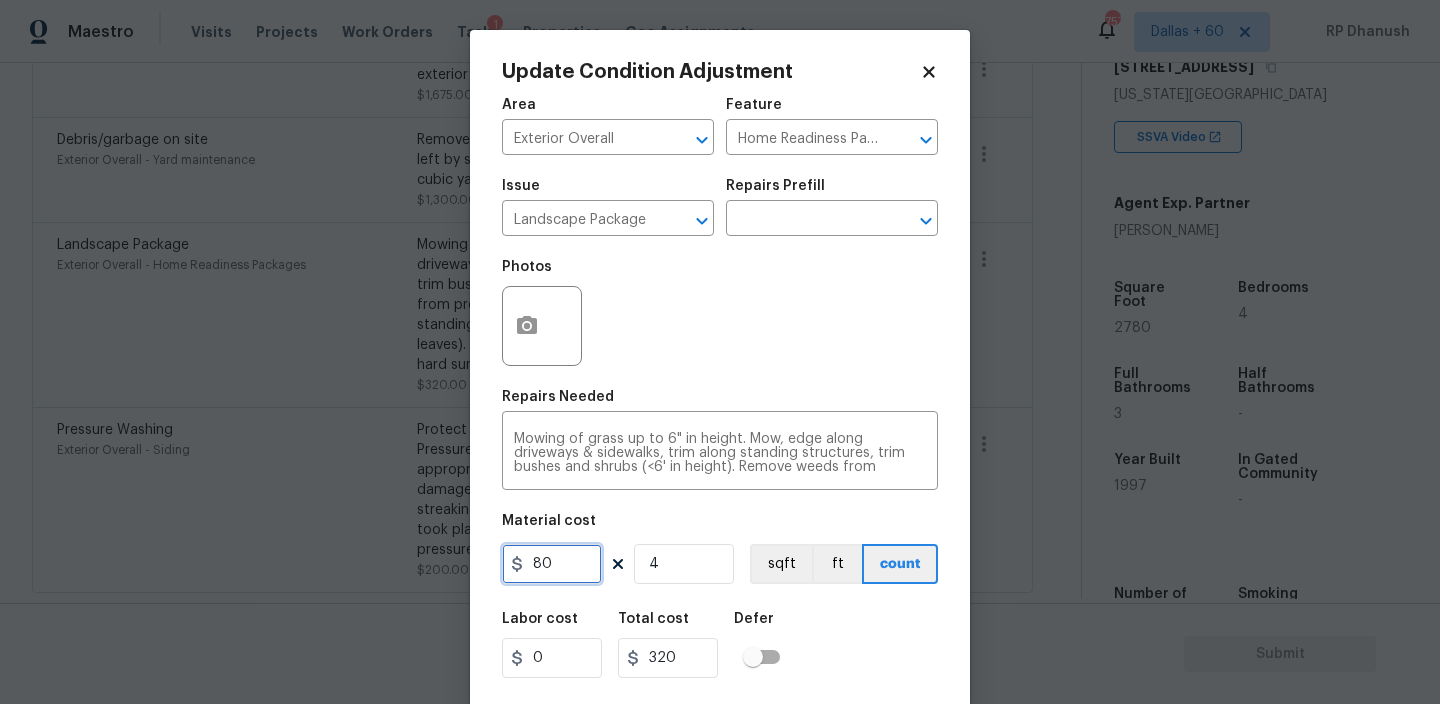 click on "80" at bounding box center [552, 564] 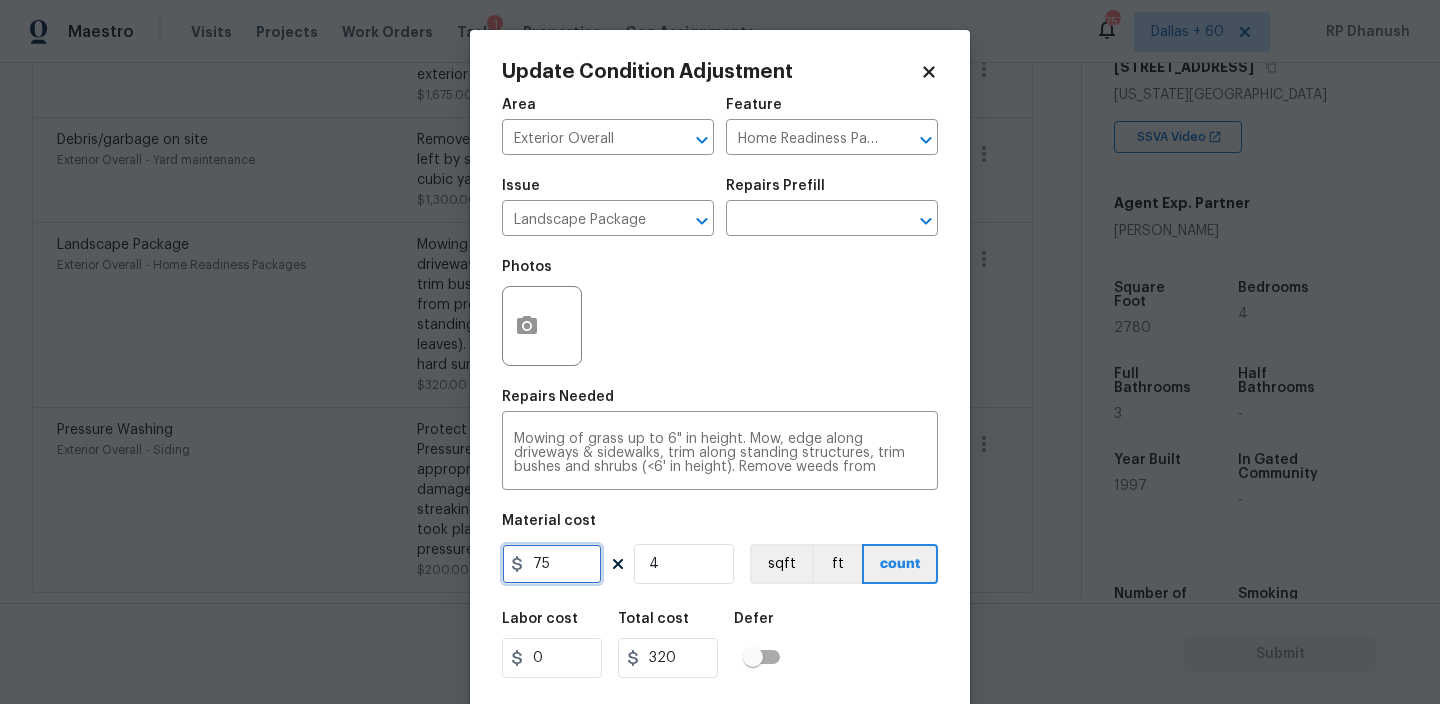 type on "75" 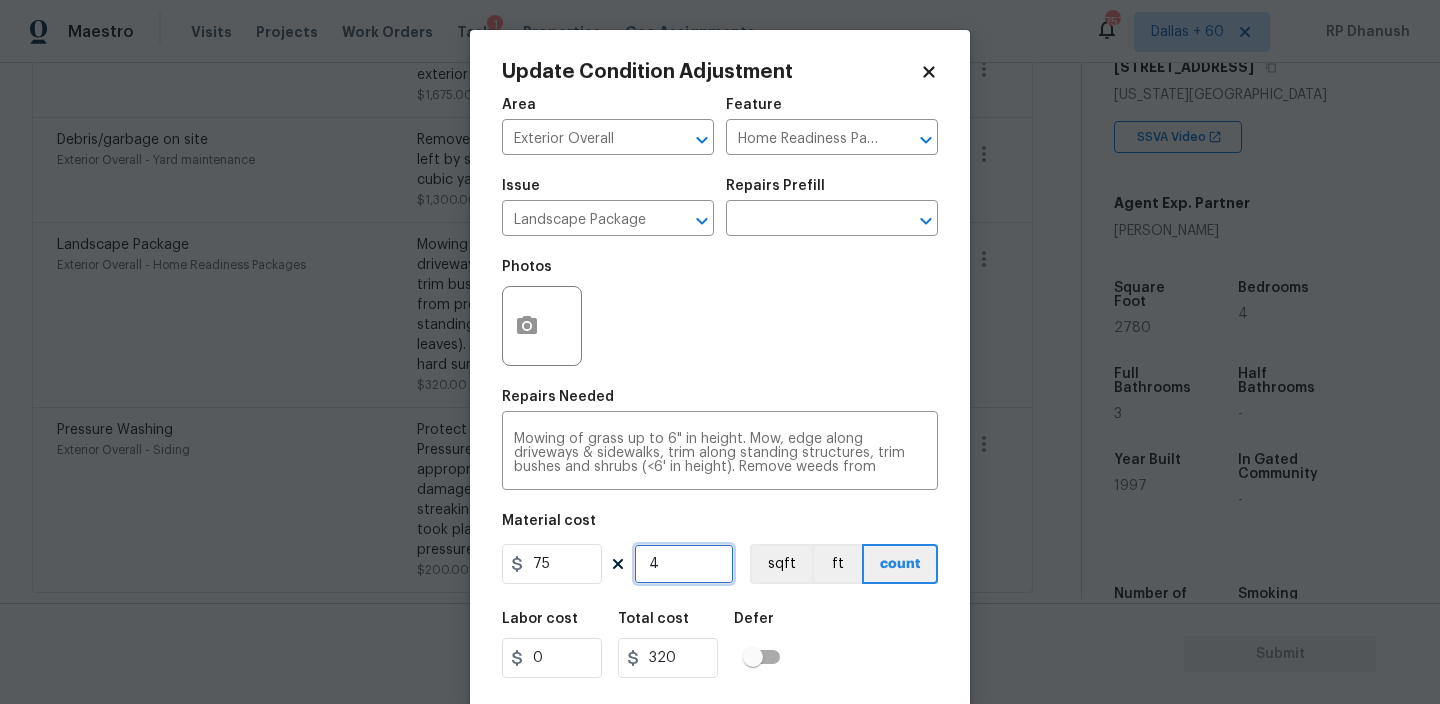 type on "300" 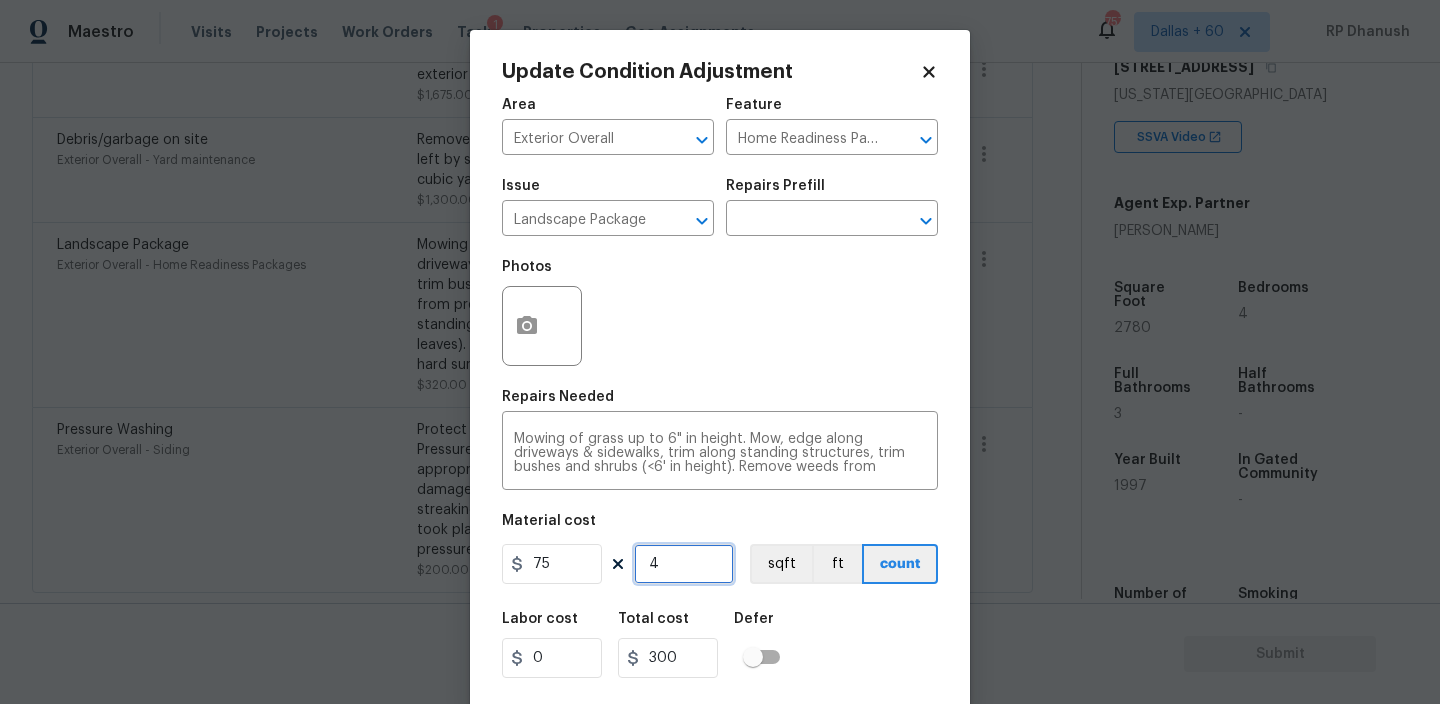 type on "1" 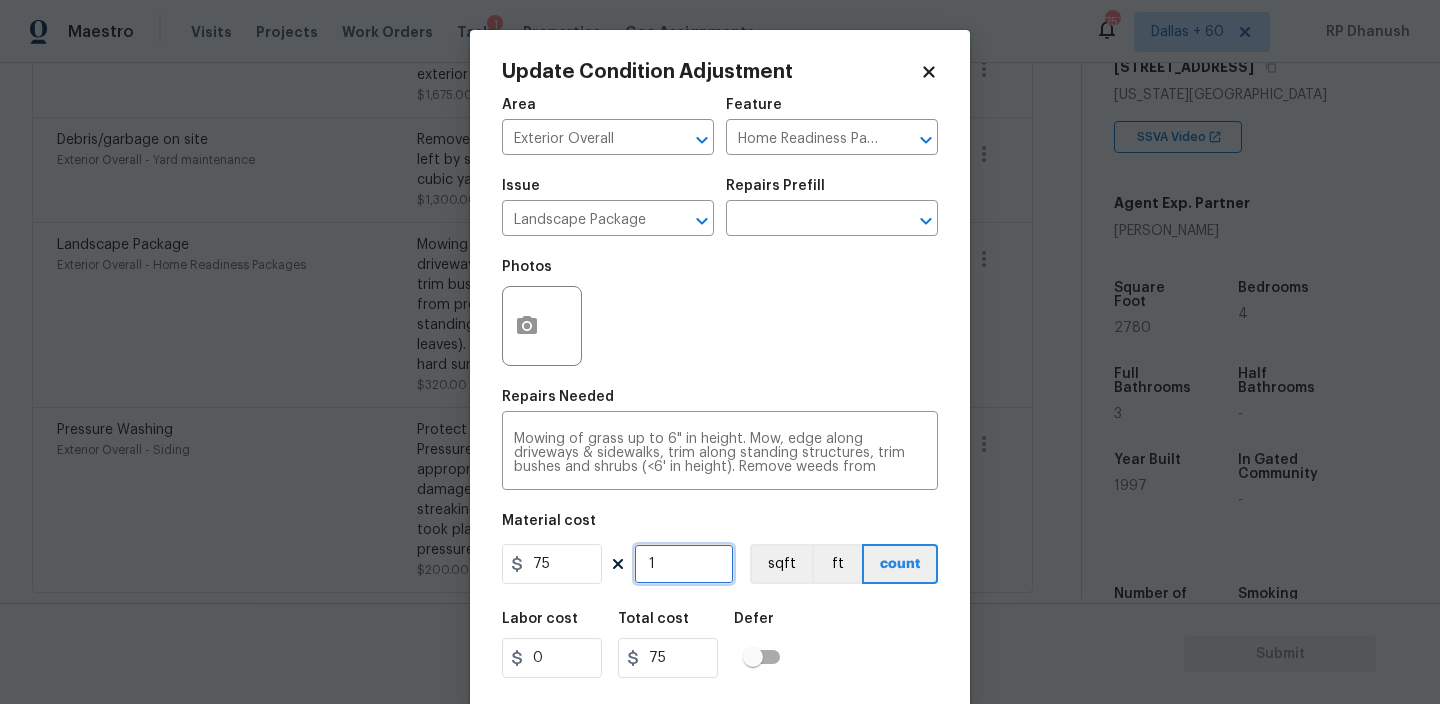 type on "10" 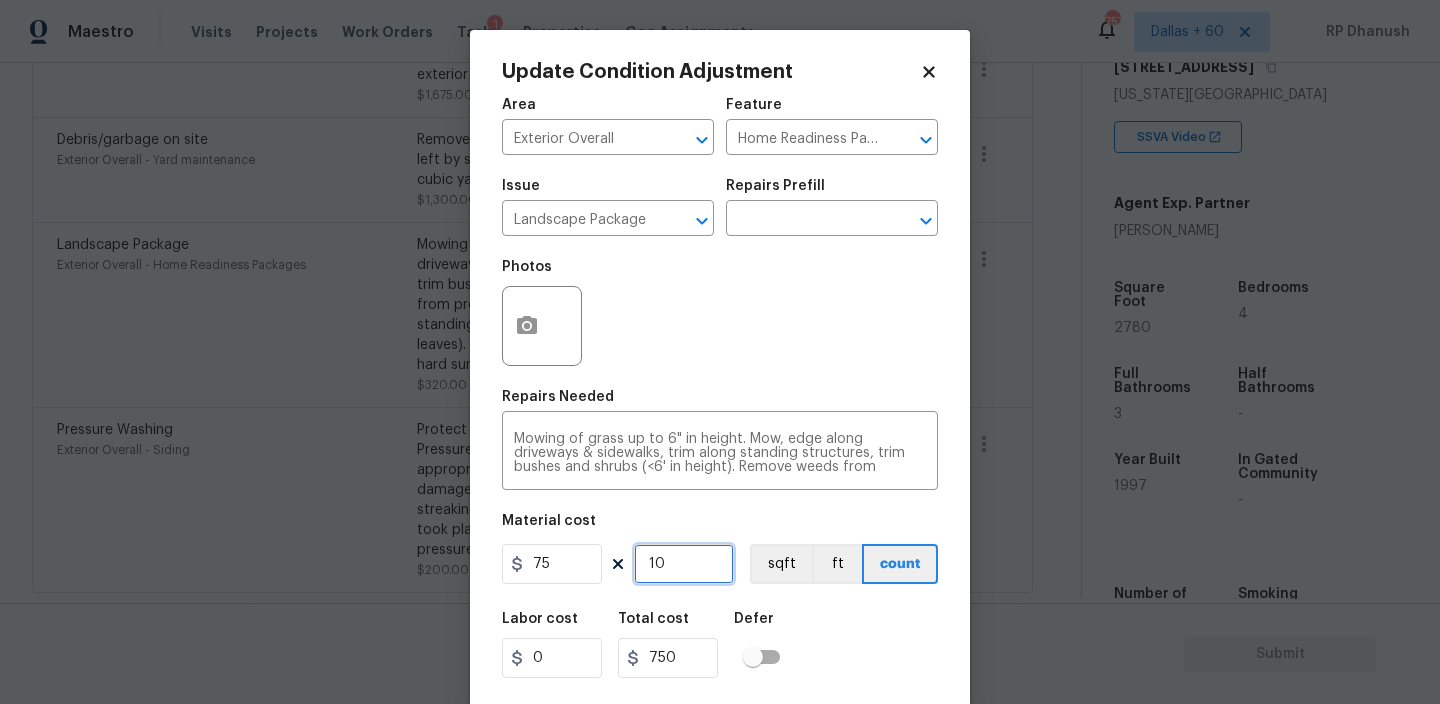 type on "10" 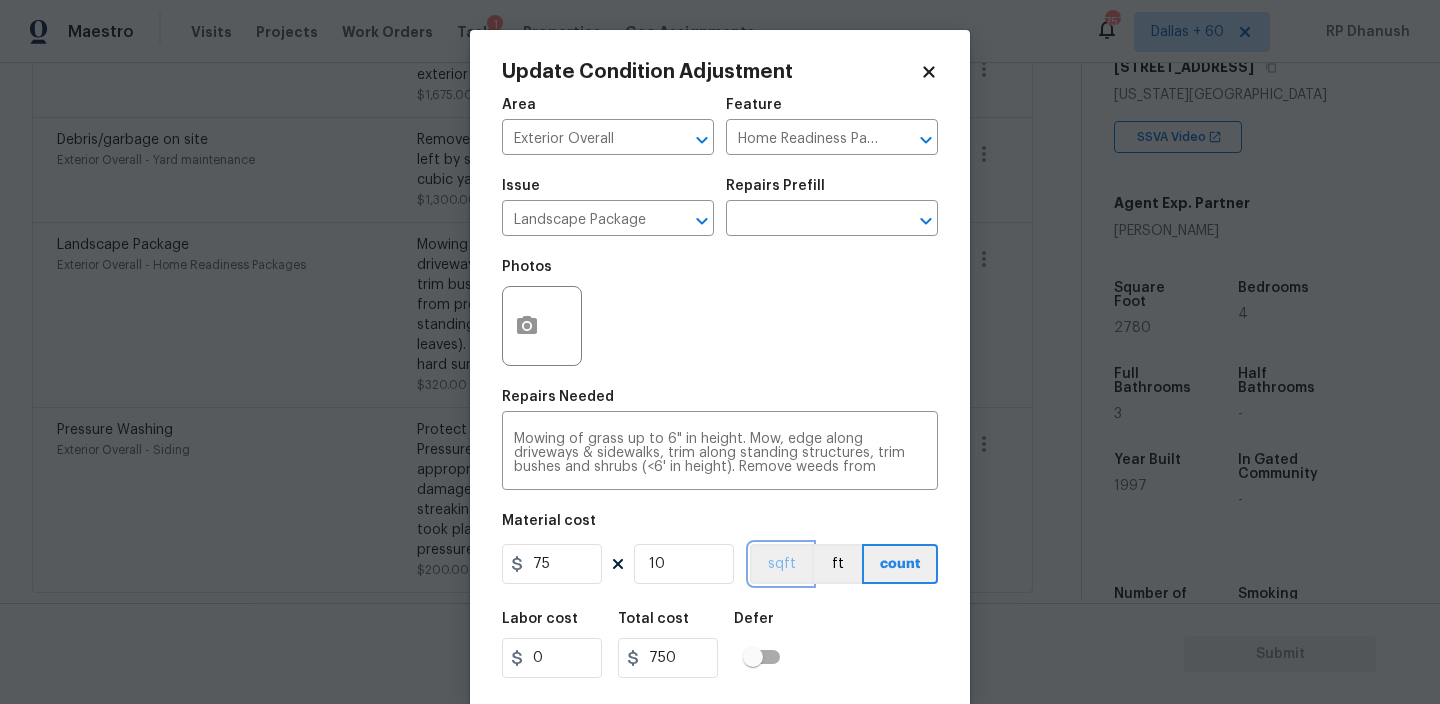 type 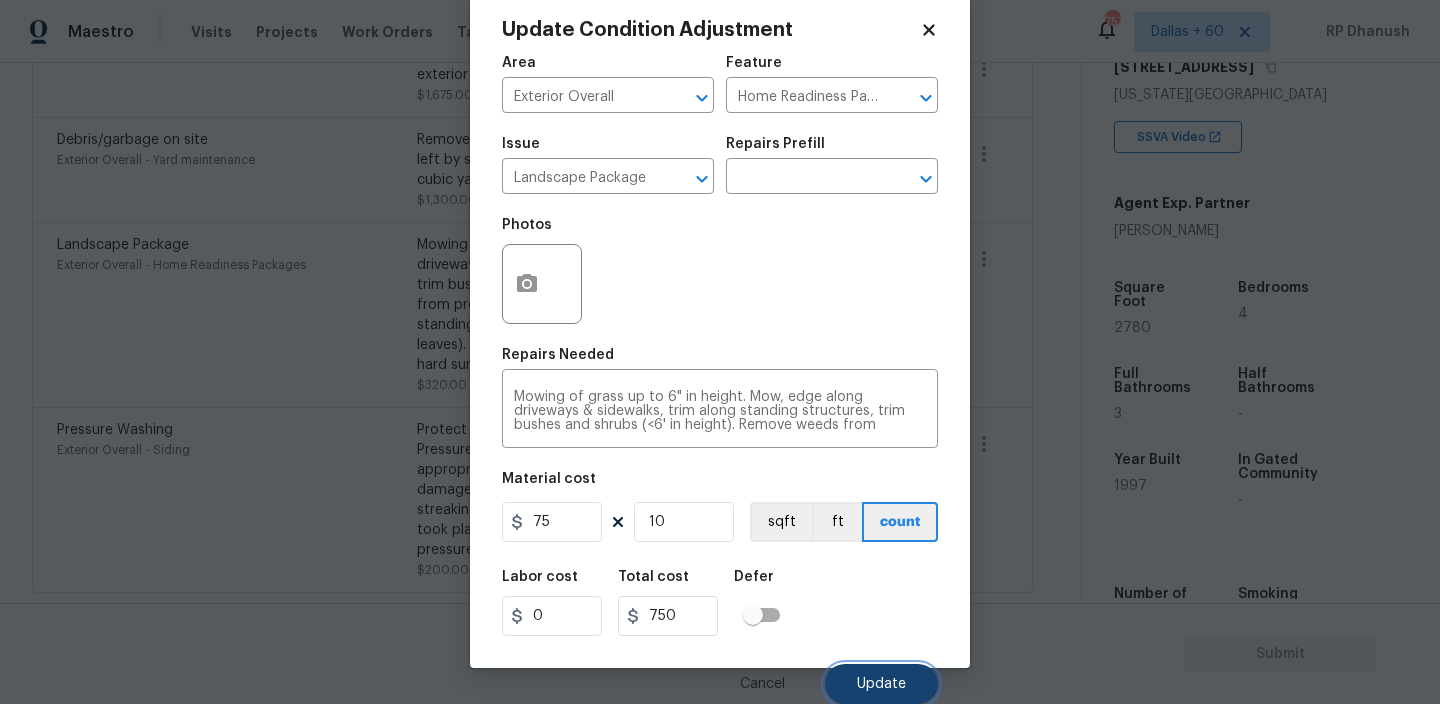 click on "Update" at bounding box center [881, 684] 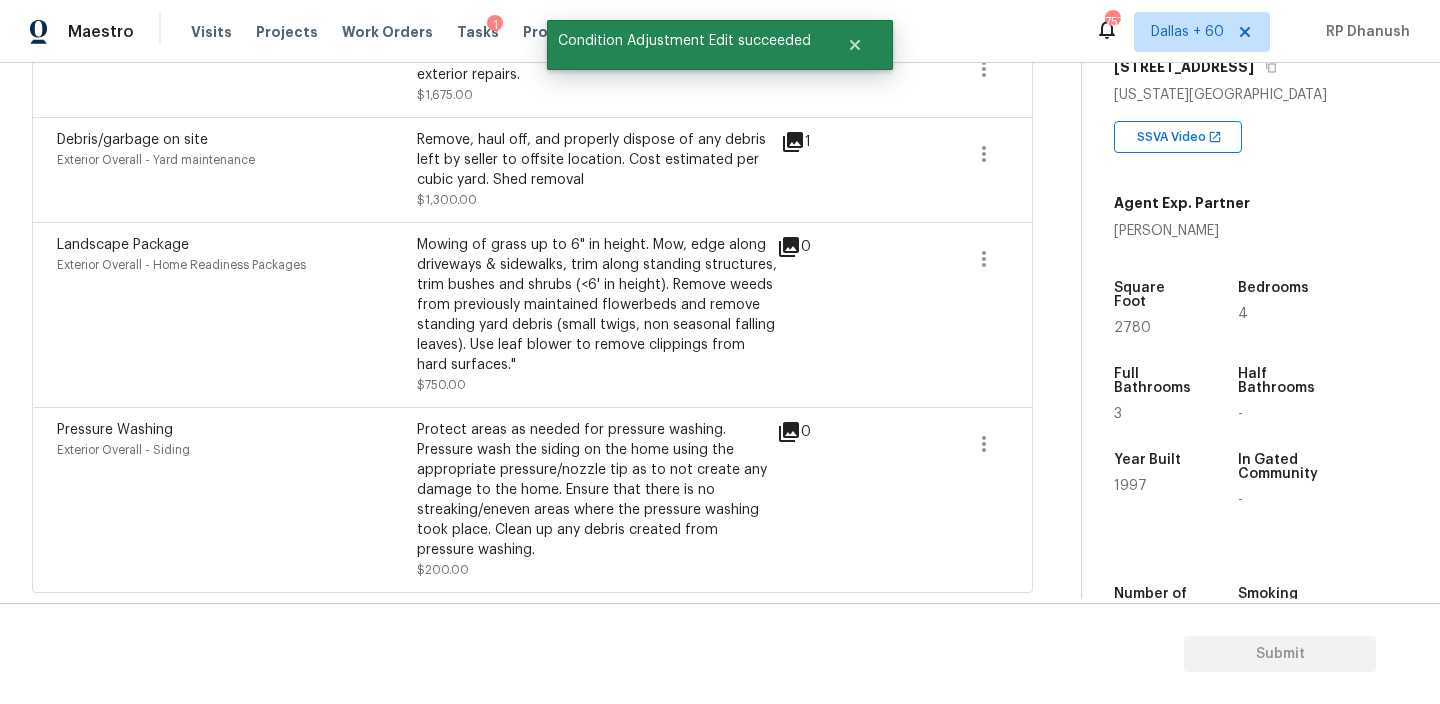 scroll, scrollTop: 0, scrollLeft: 0, axis: both 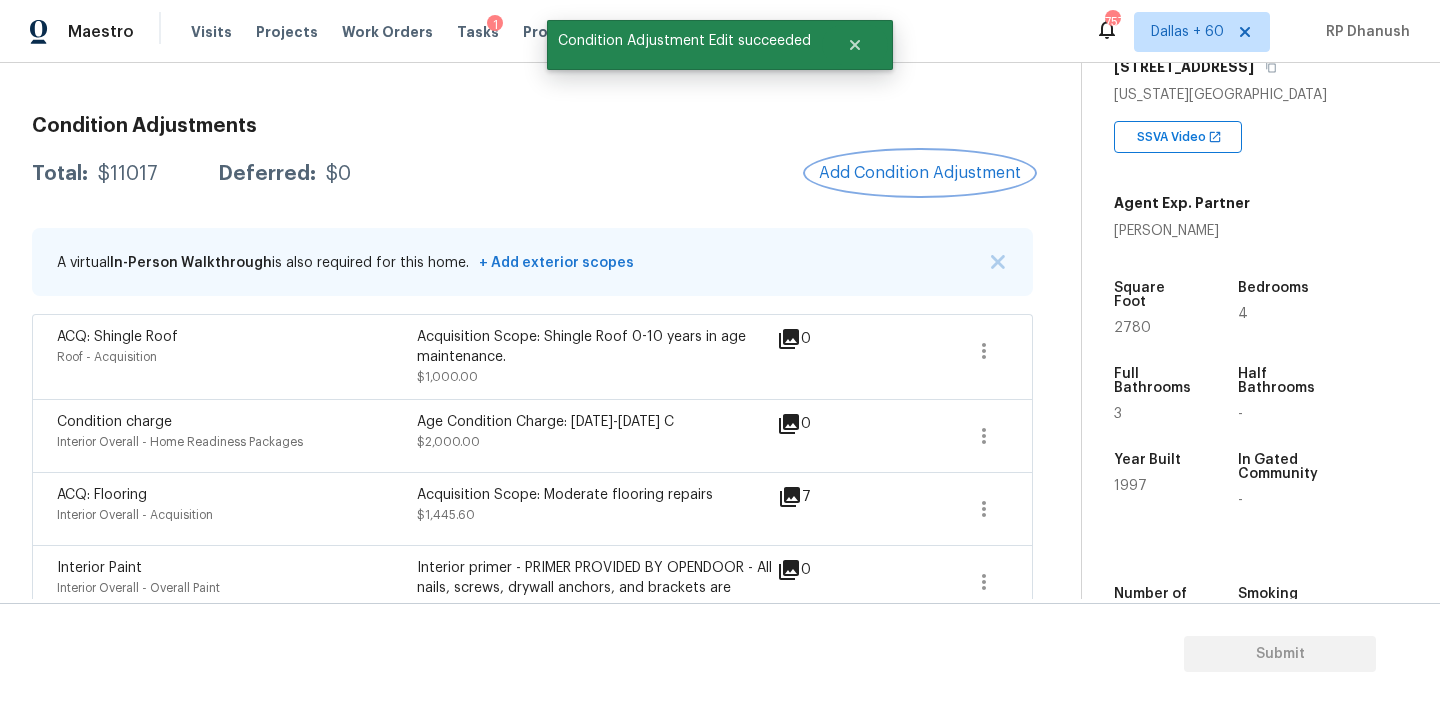 click on "Add Condition Adjustment" at bounding box center [920, 173] 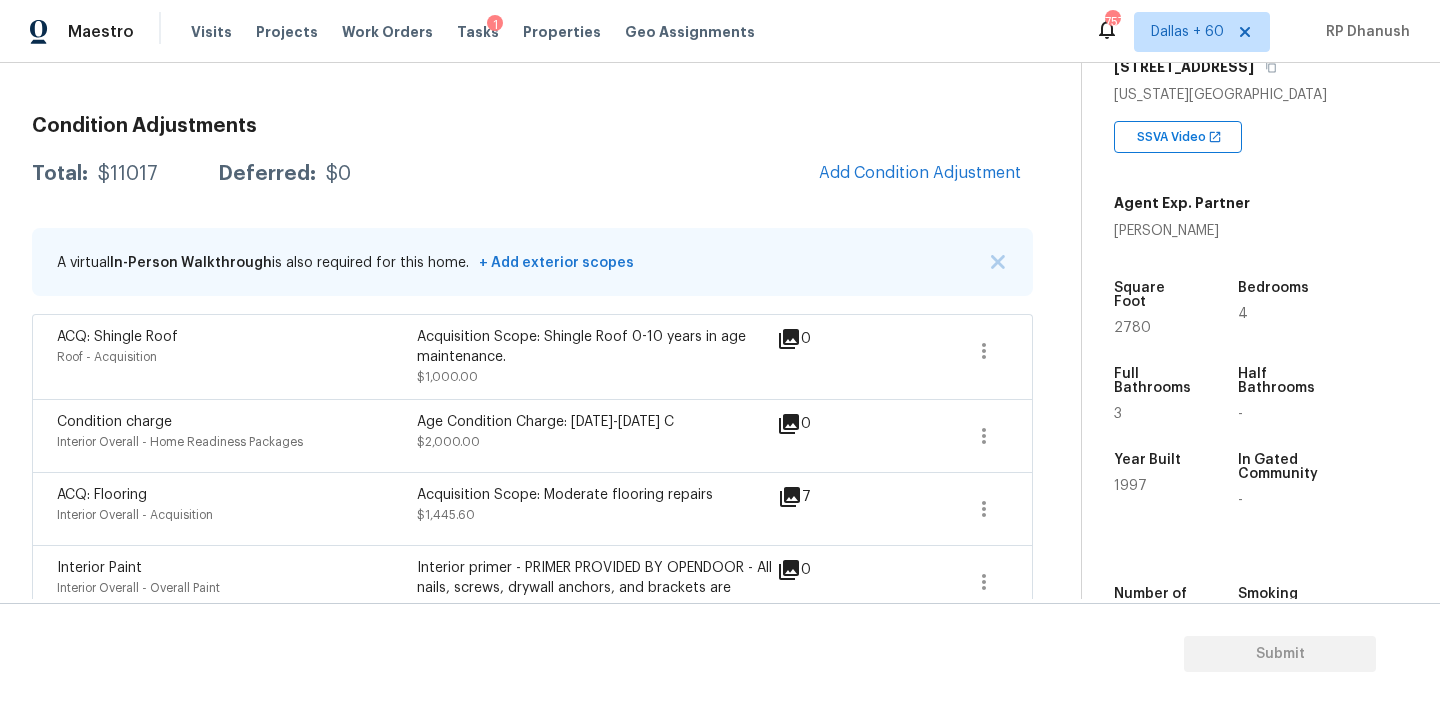 click on "Maestro Visits Projects Work Orders Tasks 1 Properties Geo Assignments 757 Dallas + 60 RP Dhanush Back to tasks Condition Scoping - Full Tue, Jul 22 2025 by 1:54 pm   RP Dhanush In-progress Questions Condition Adjustments Details & Inputs Notes Photos Condition Adjustments Total:  $11017 Deferred:  $0 Add Condition Adjustment A virtual  In-Person Walkthrough  is also required for this home.   + Add exterior scopes ACQ: Shingle Roof Roof - Acquisition Acquisition Scope: Shingle Roof 0-10 years in age maintenance. $1,000.00   0 Condition charge Interior Overall - Home Readiness Packages Age Condition Charge: 1993-2008 C	 $2,000.00   0 ACQ: Flooring Interior Overall - Acquisition Acquisition Scope: Moderate flooring repairs $1,445.60   7 Interior Paint Interior Overall - Overall Paint $200.00   0 ACQ: Paint Interior Overall - Acquisition Acquisition Scope: ~25 - 75% of the home needs interior paint $2,446.40   6 Exterior Overall Minor siding repairs, Fencing repairs and overall exterior repairs. $1,675.00   3" at bounding box center (720, 352) 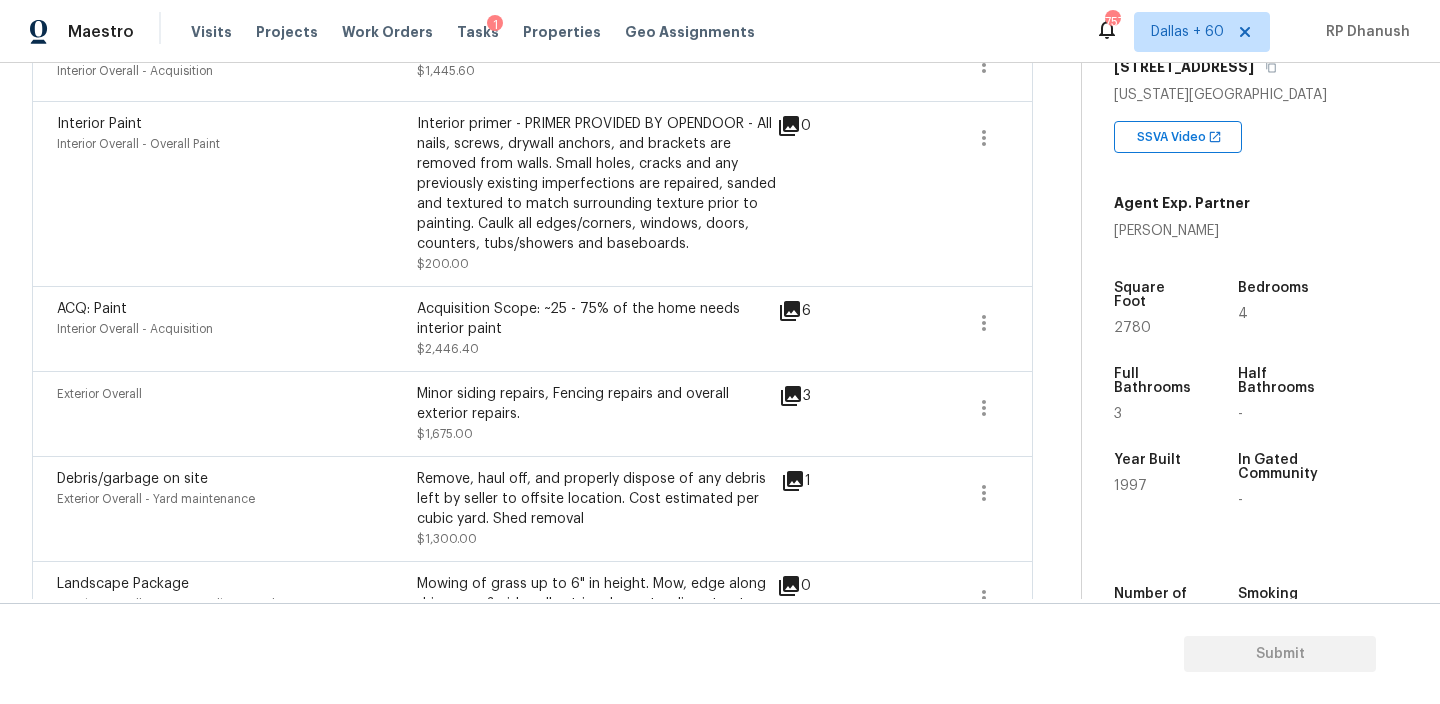 scroll, scrollTop: 1037, scrollLeft: 0, axis: vertical 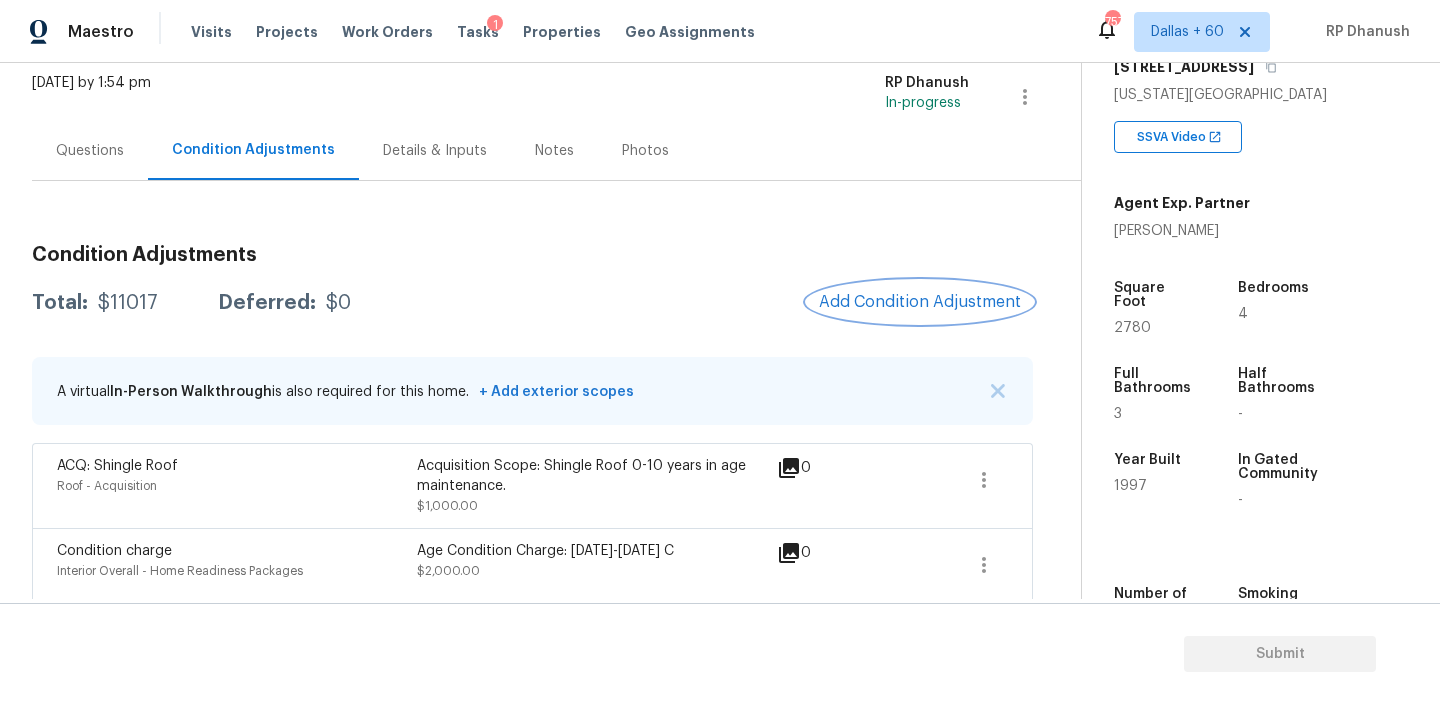 click on "Add Condition Adjustment" at bounding box center [920, 302] 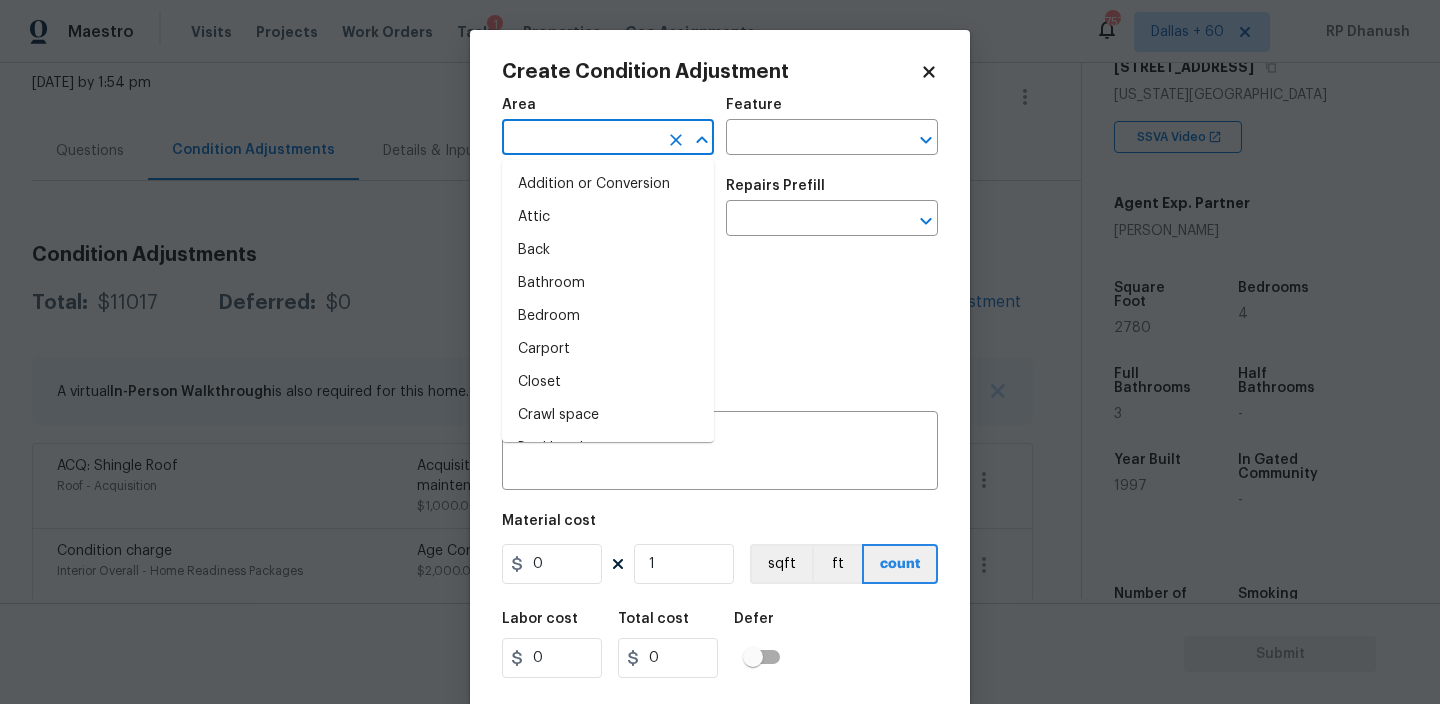 click at bounding box center [580, 139] 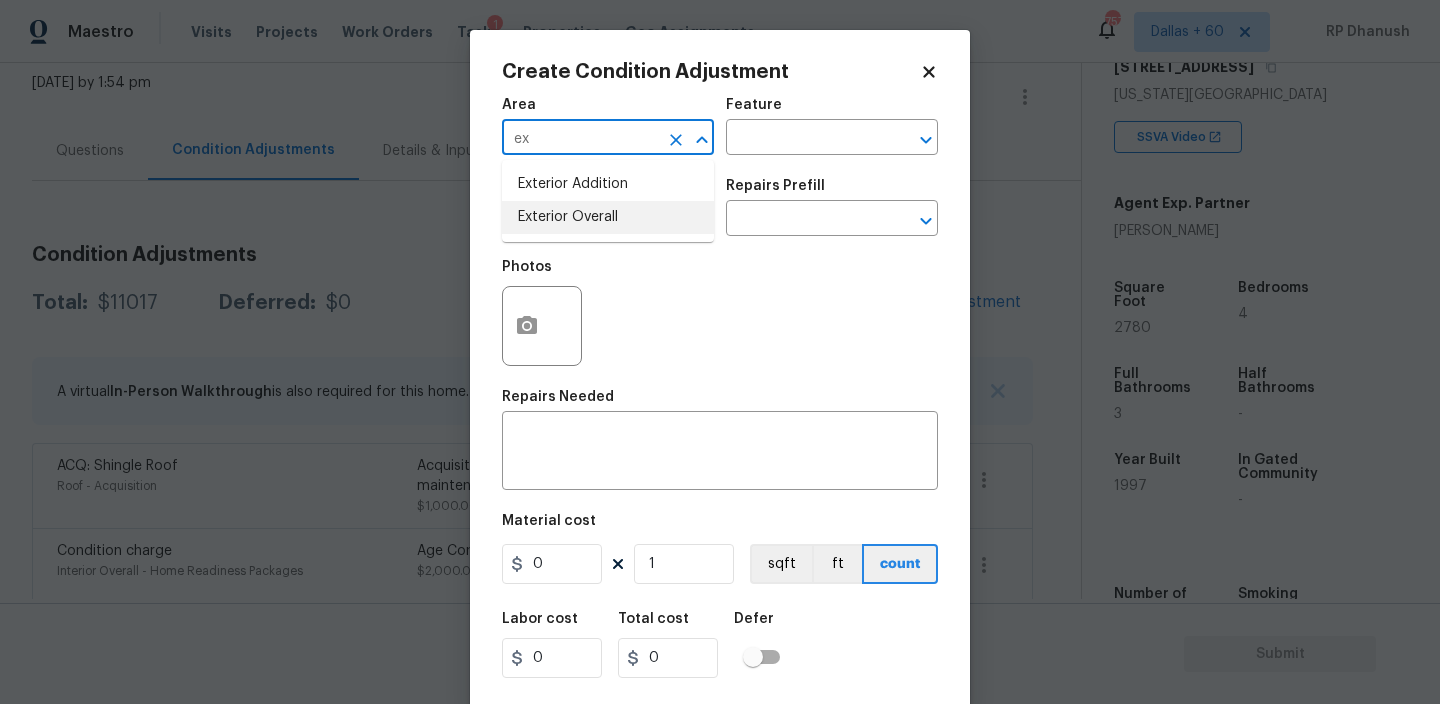 click on "Exterior Overall" at bounding box center [608, 217] 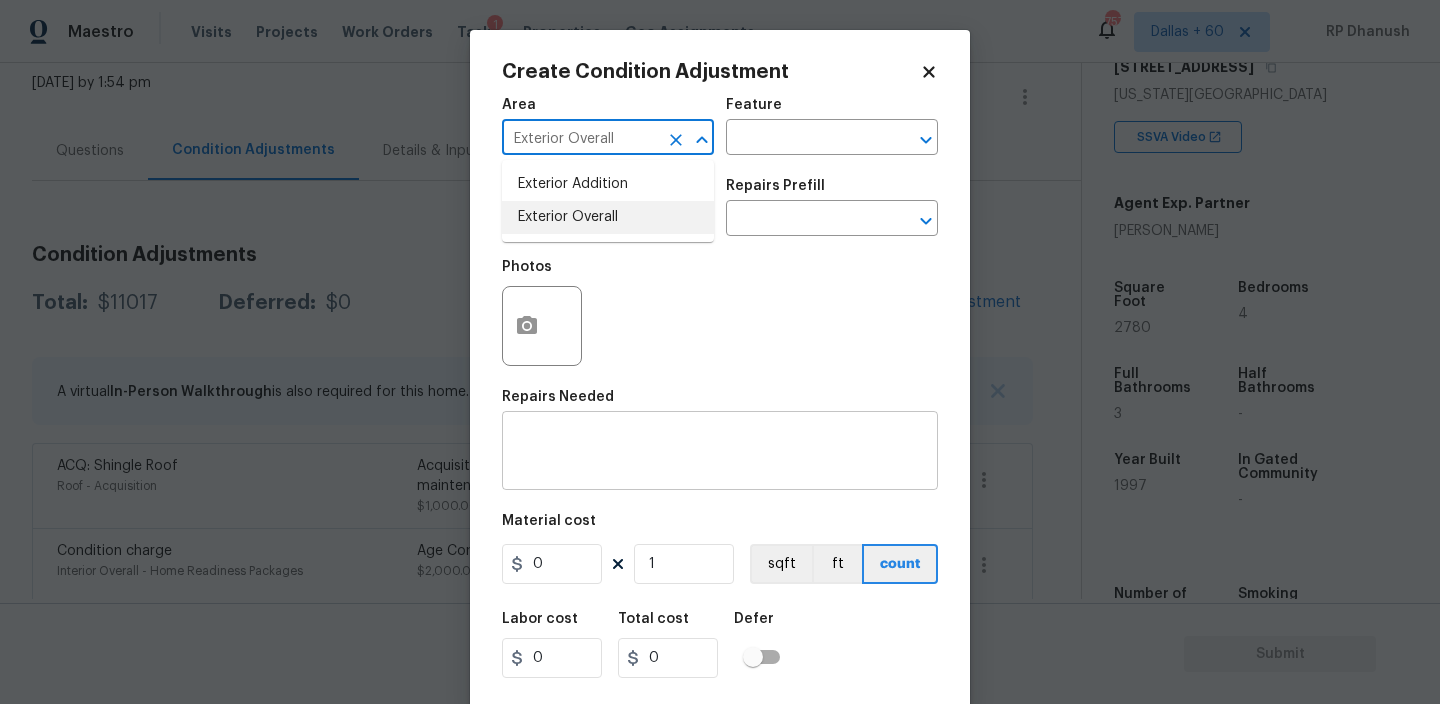 type on "Exterior Overall" 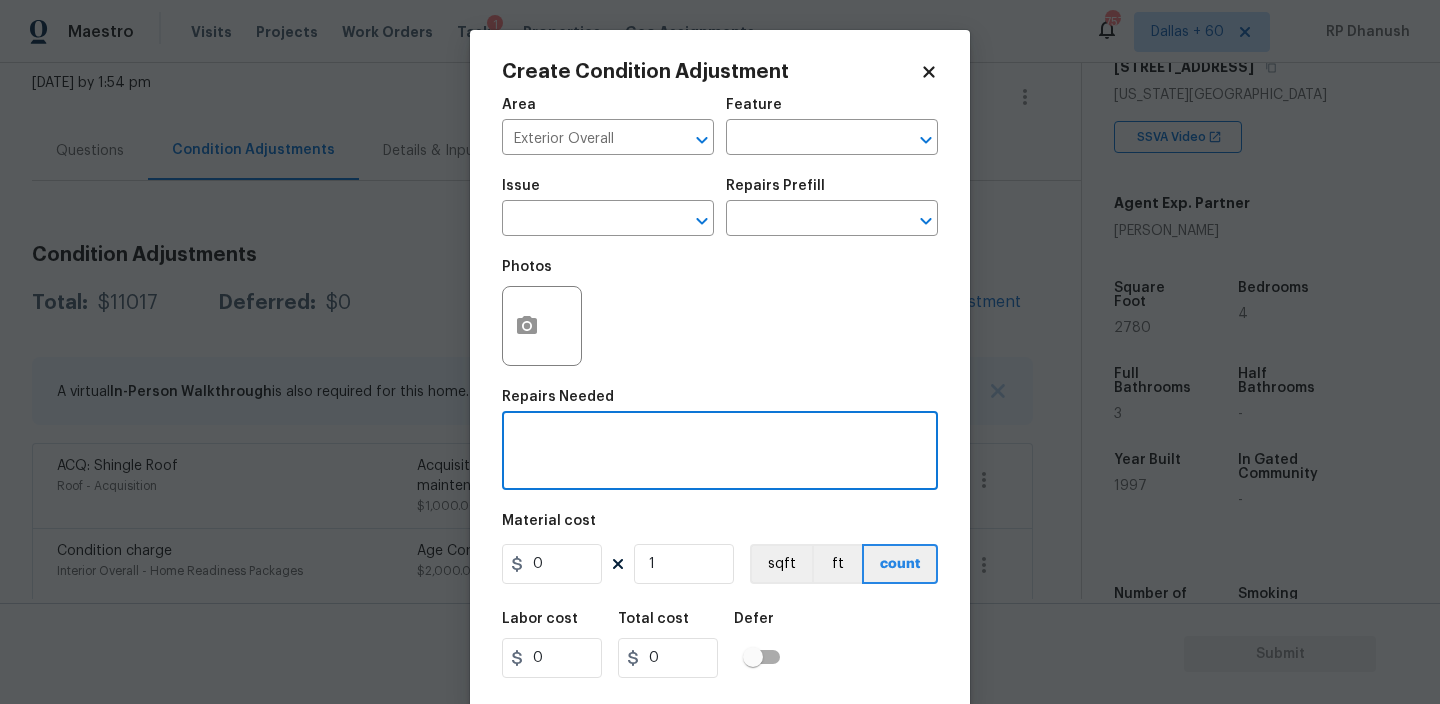 click at bounding box center (720, 453) 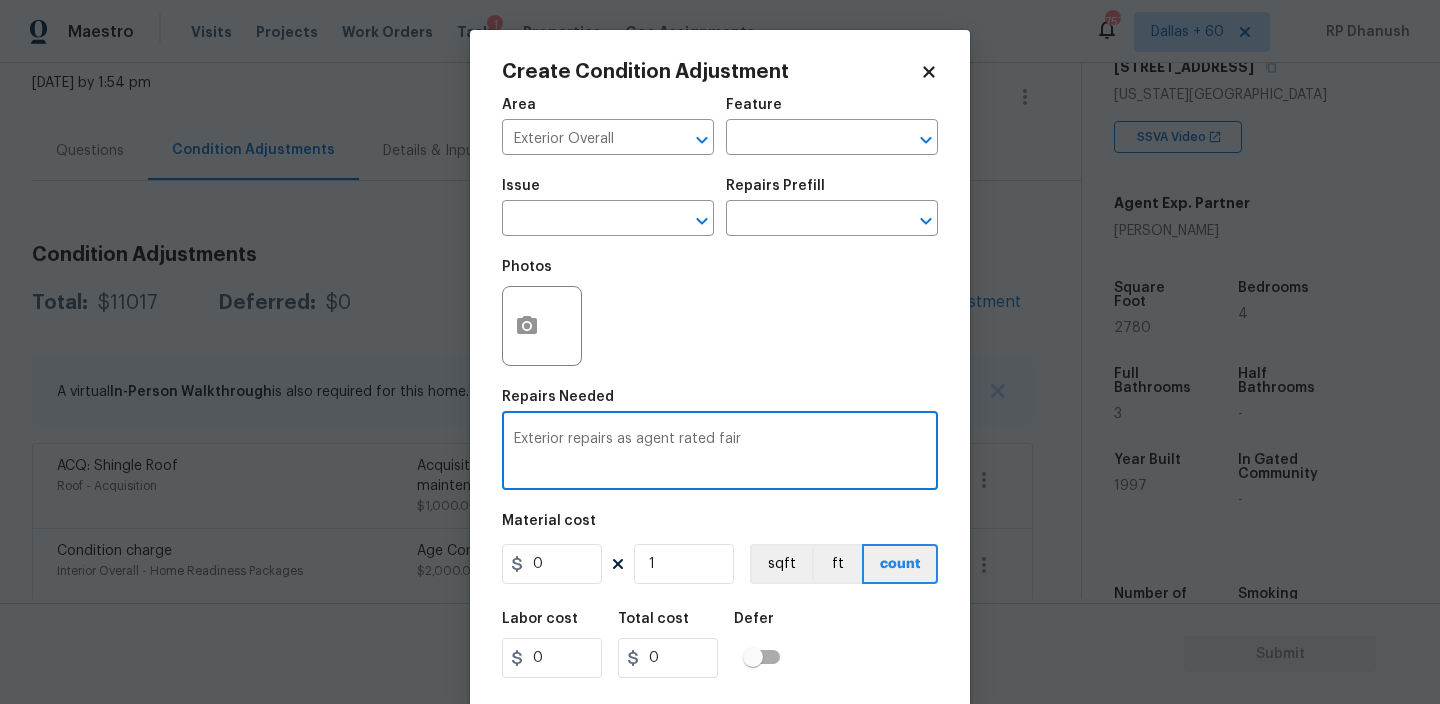 type on "Exterior repairs as agent rated fair" 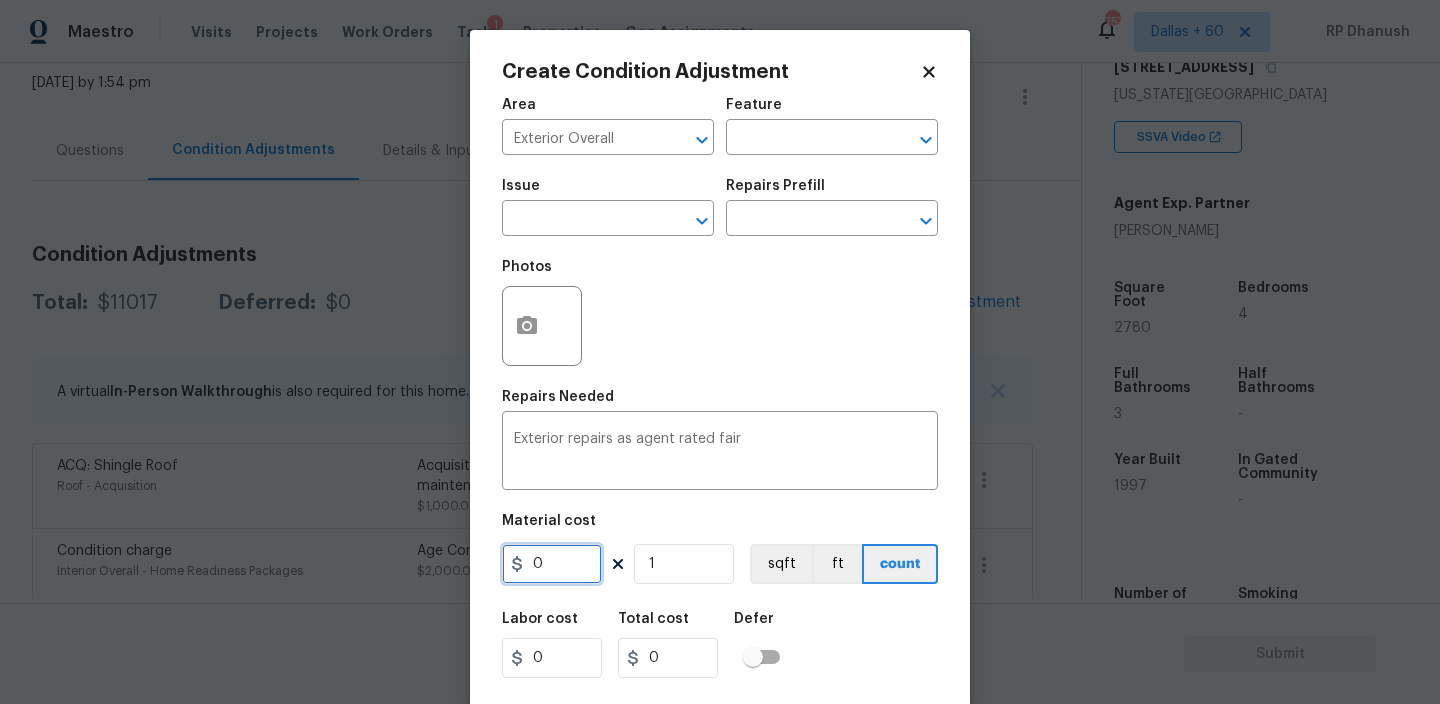 click on "0" at bounding box center (552, 564) 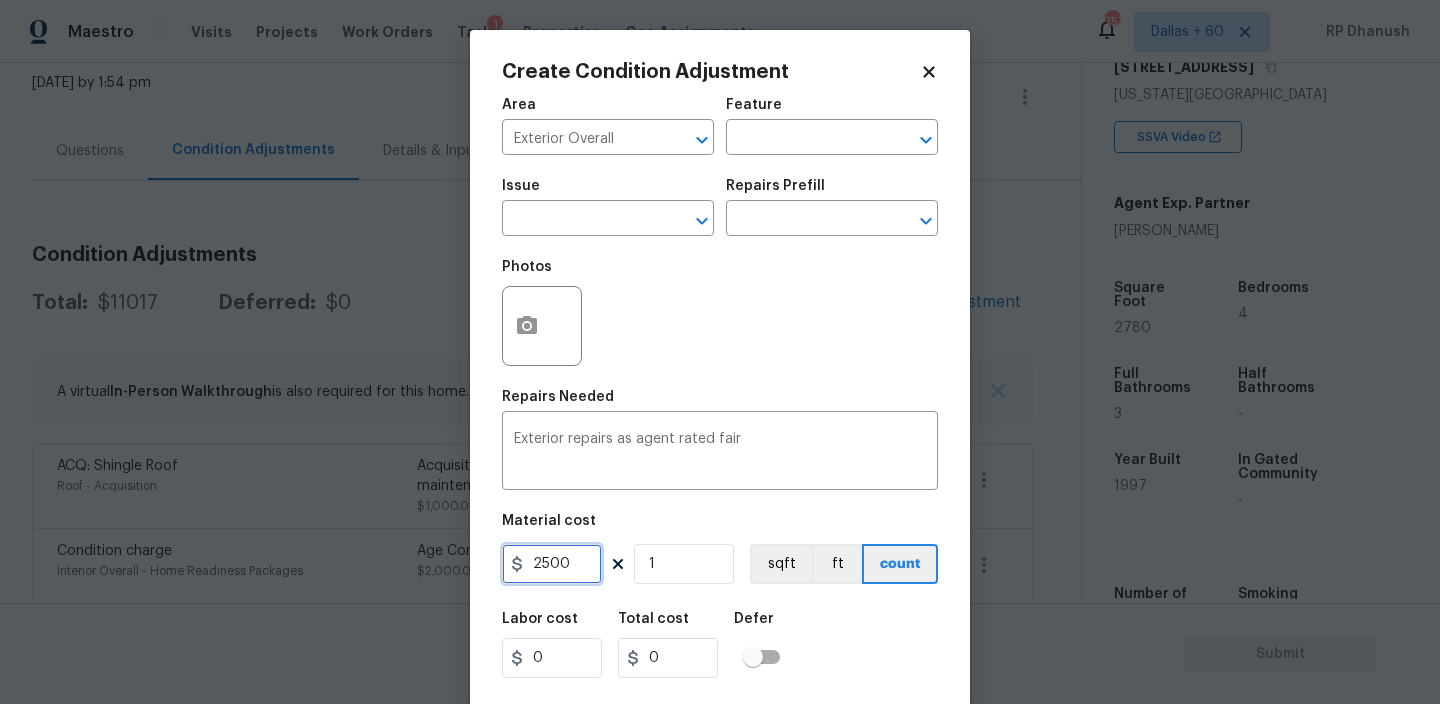 type on "2500" 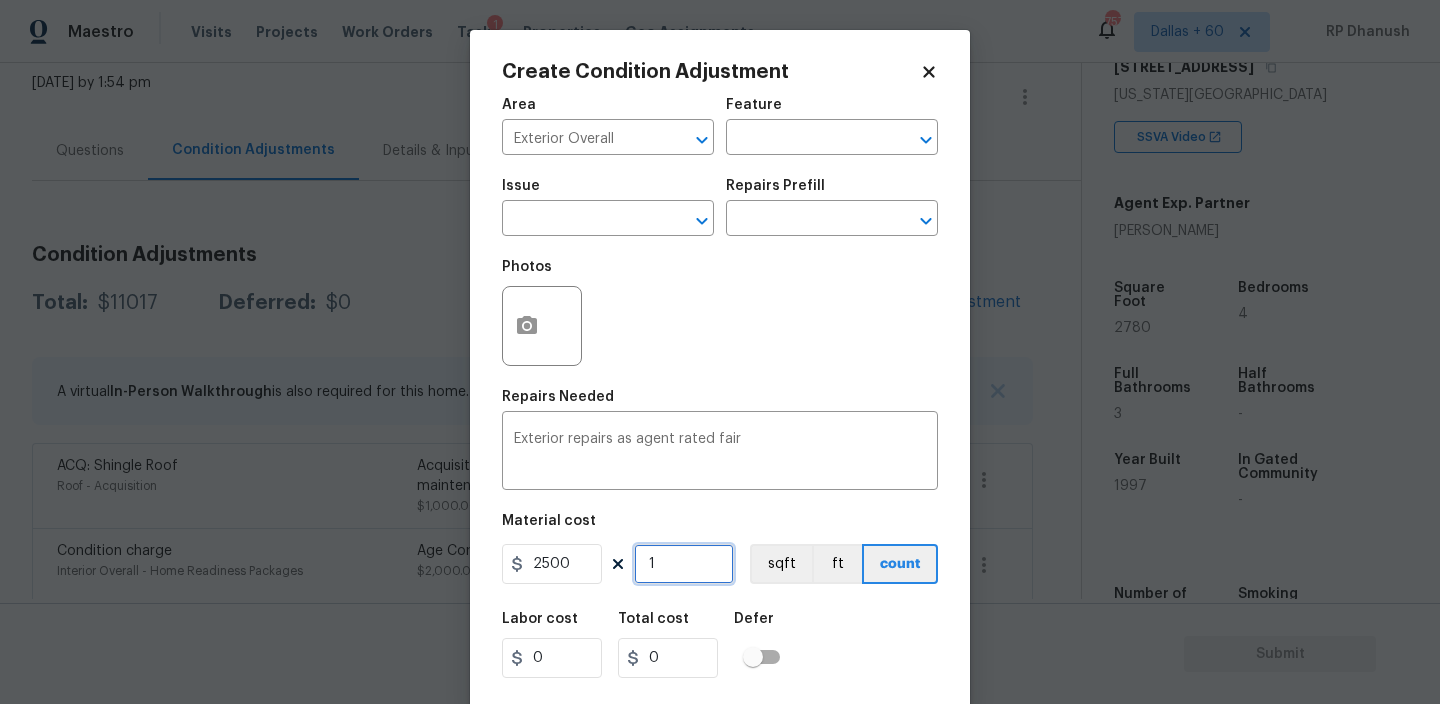 type on "2500" 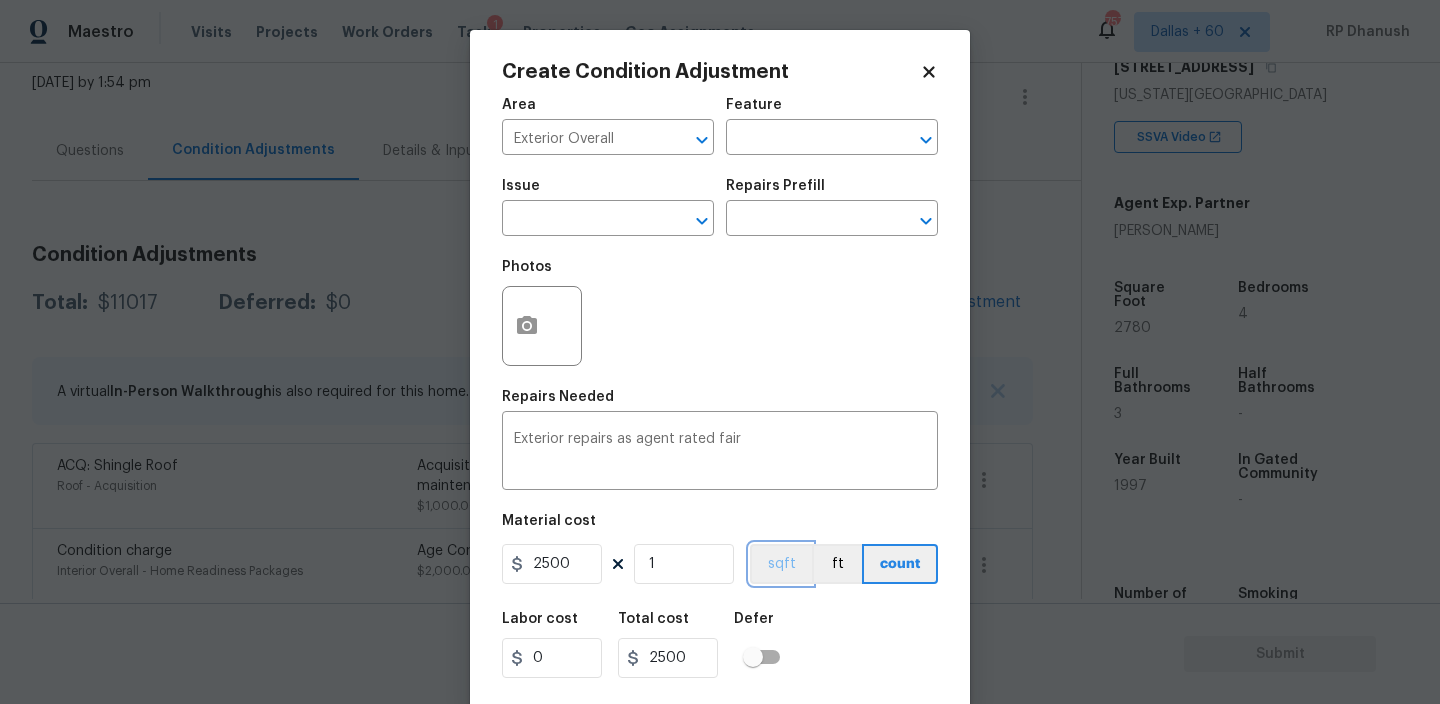 type 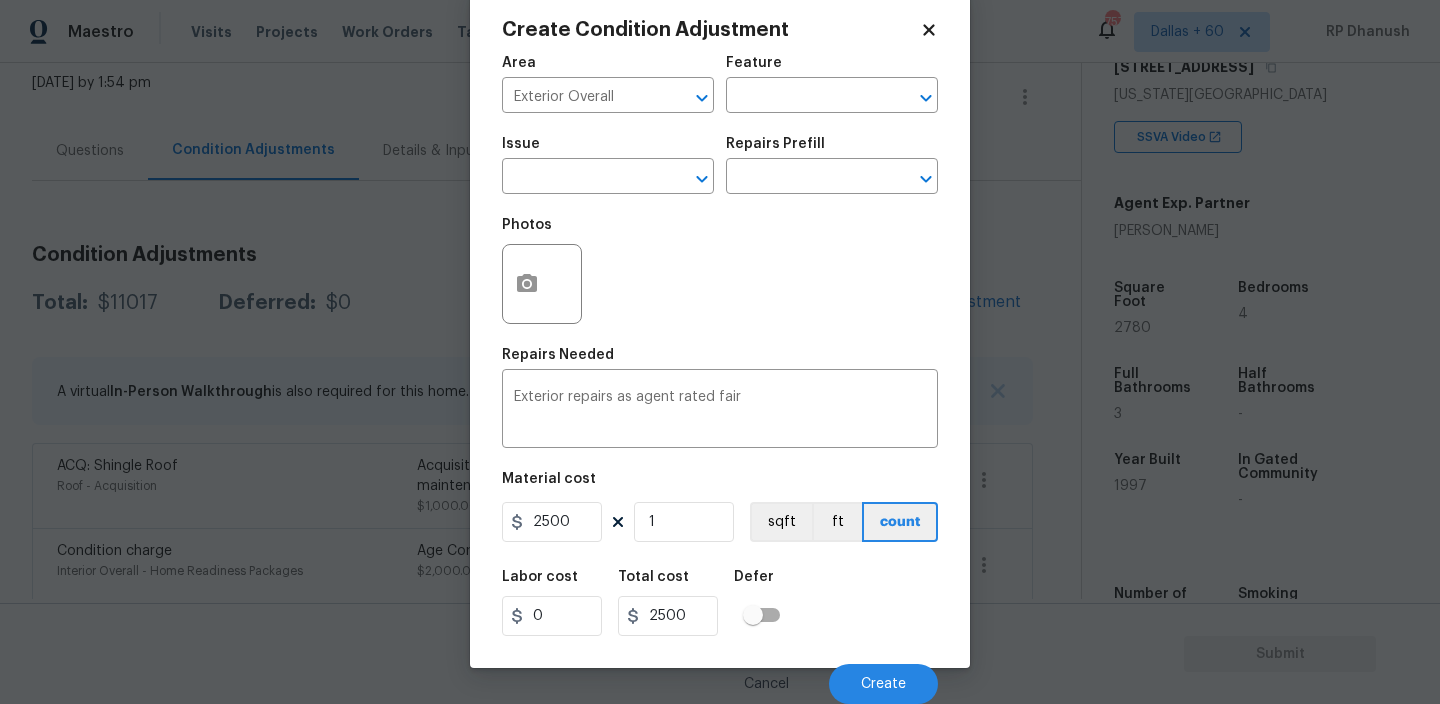 click on "Cancel Create" at bounding box center [720, 676] 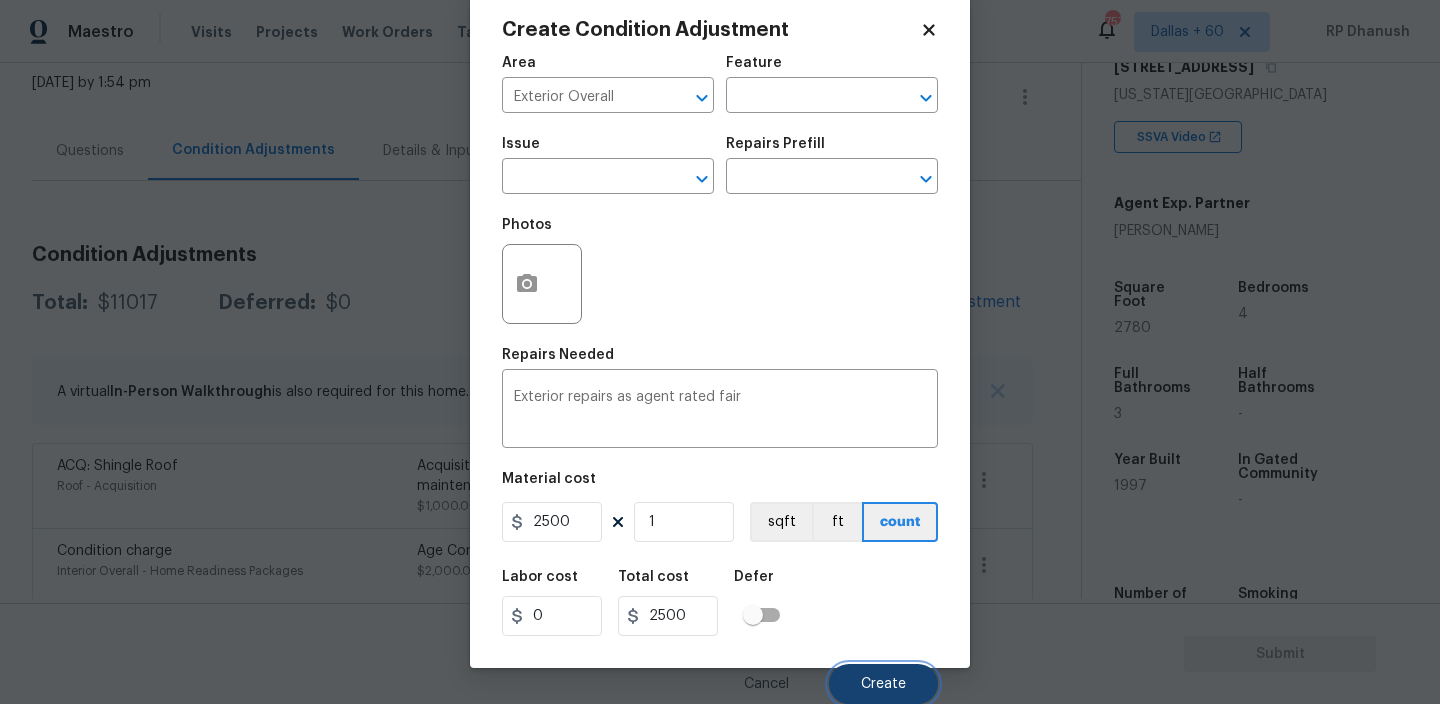 click on "Create" at bounding box center [883, 684] 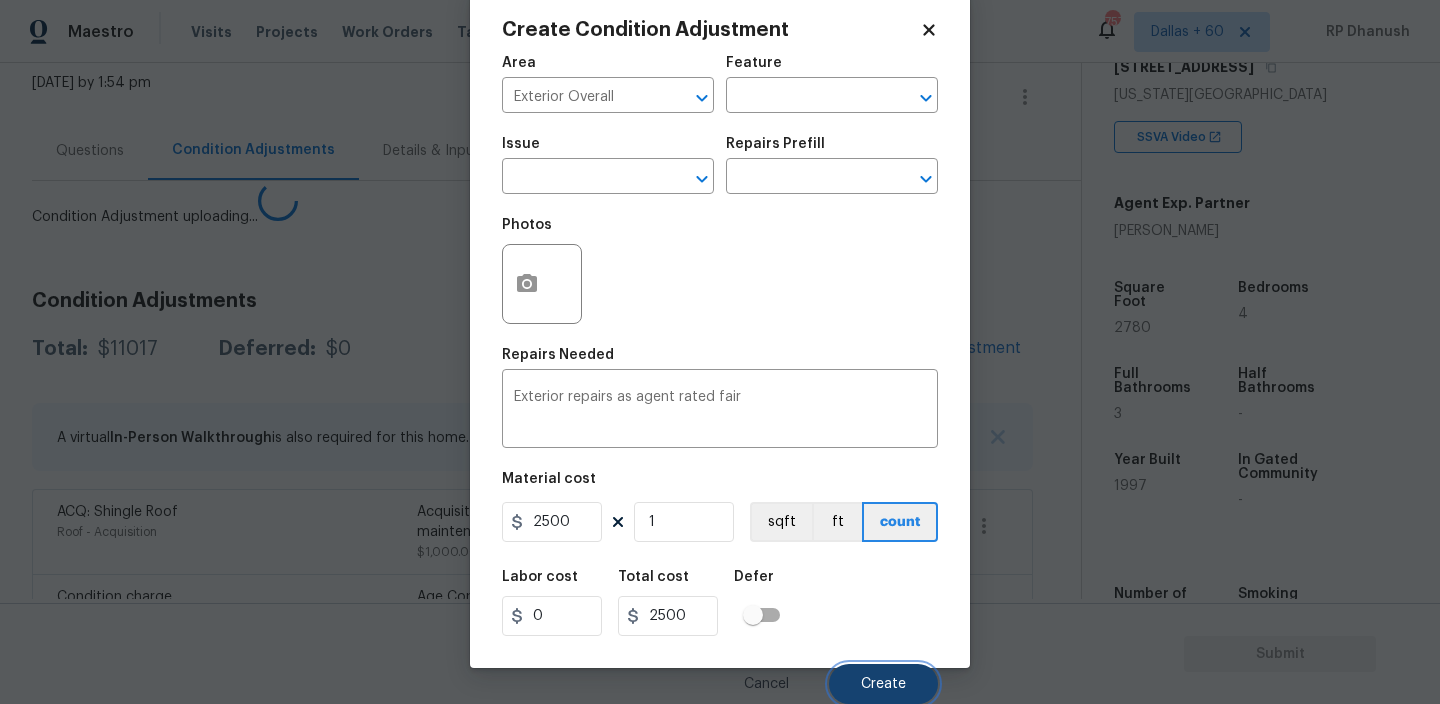 scroll, scrollTop: 36, scrollLeft: 0, axis: vertical 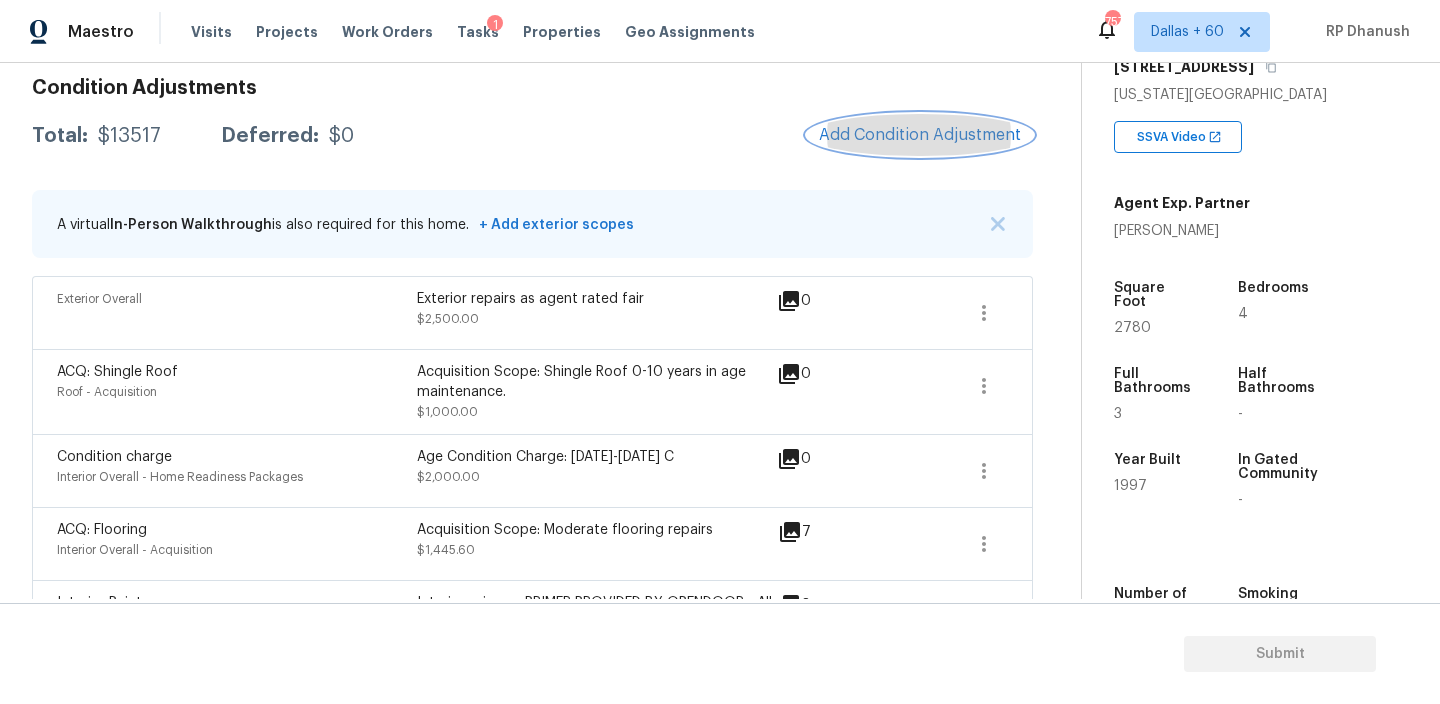 click on "Add Condition Adjustment" at bounding box center (920, 135) 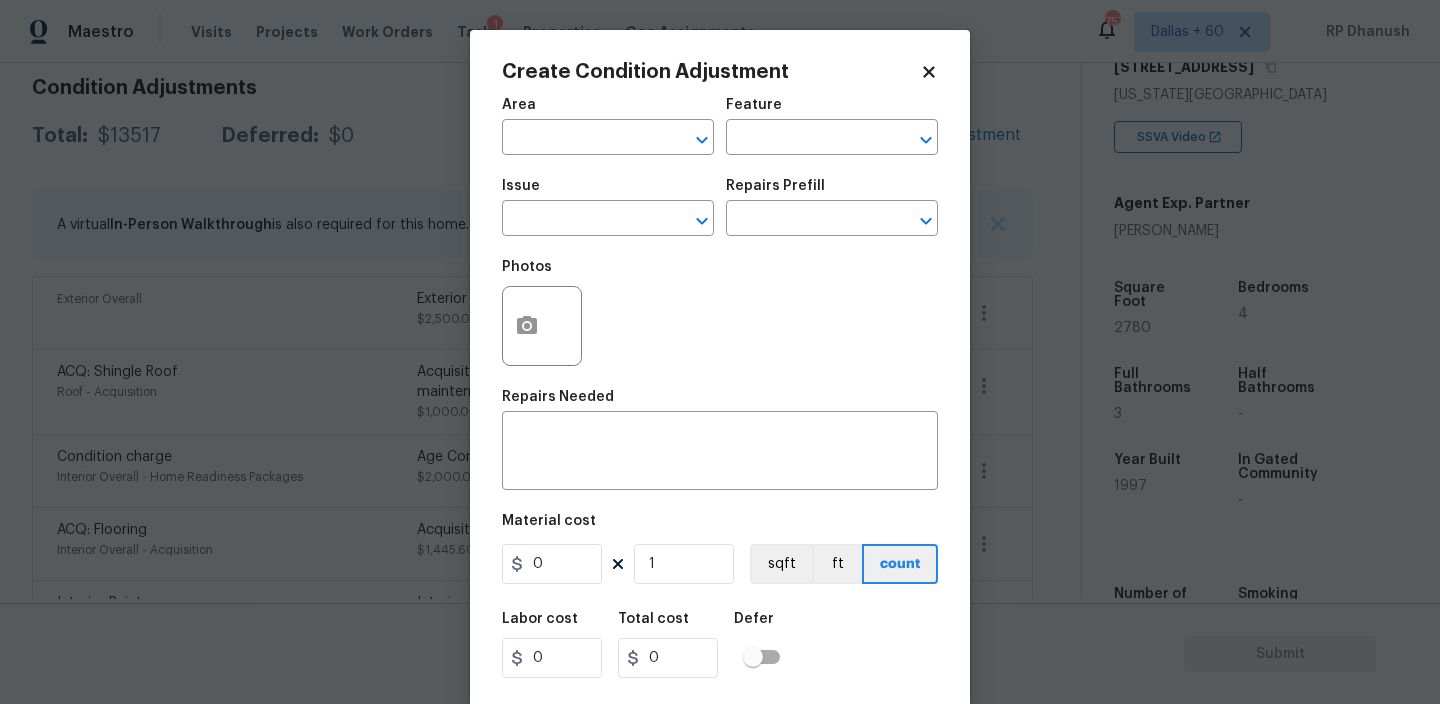 click on "Area ​" at bounding box center [608, 126] 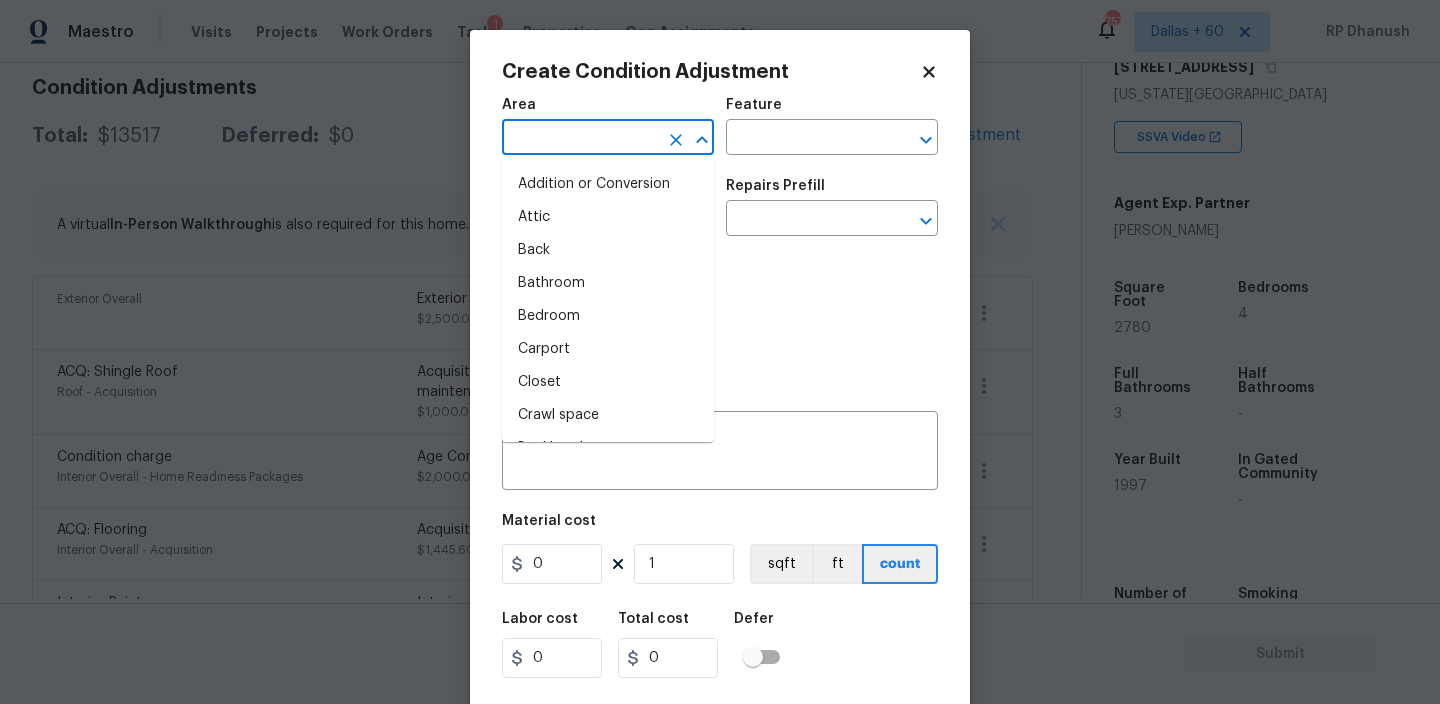 click at bounding box center (580, 139) 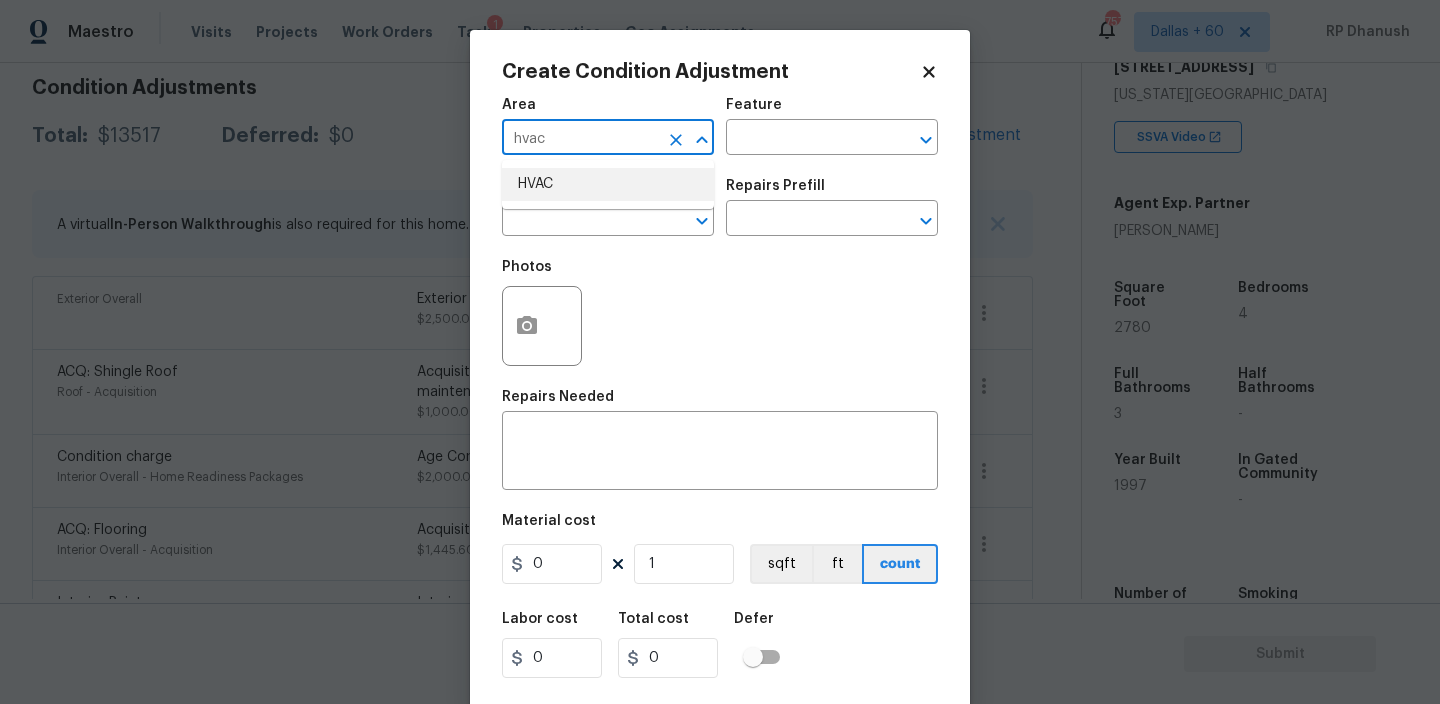 click on "HVAC" at bounding box center (608, 184) 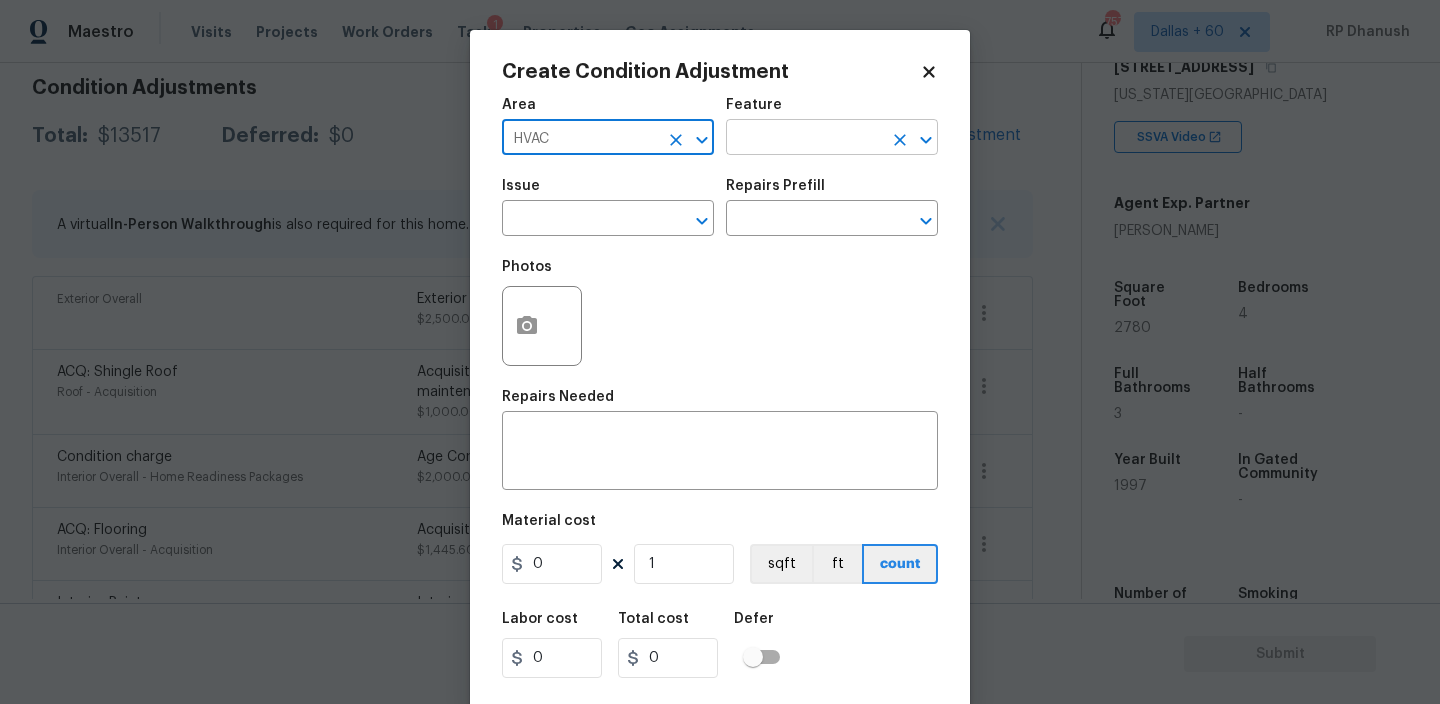 type on "HVAC" 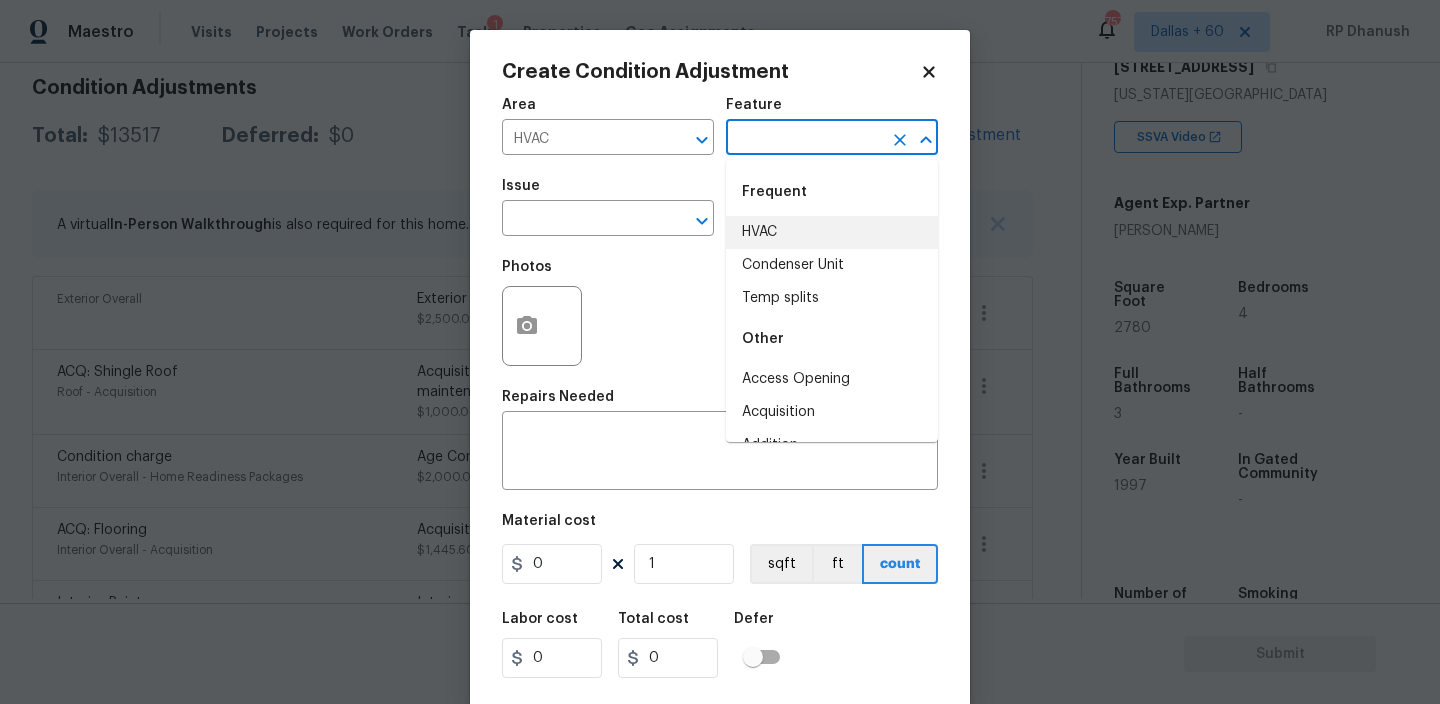 click on "HVAC" at bounding box center (832, 232) 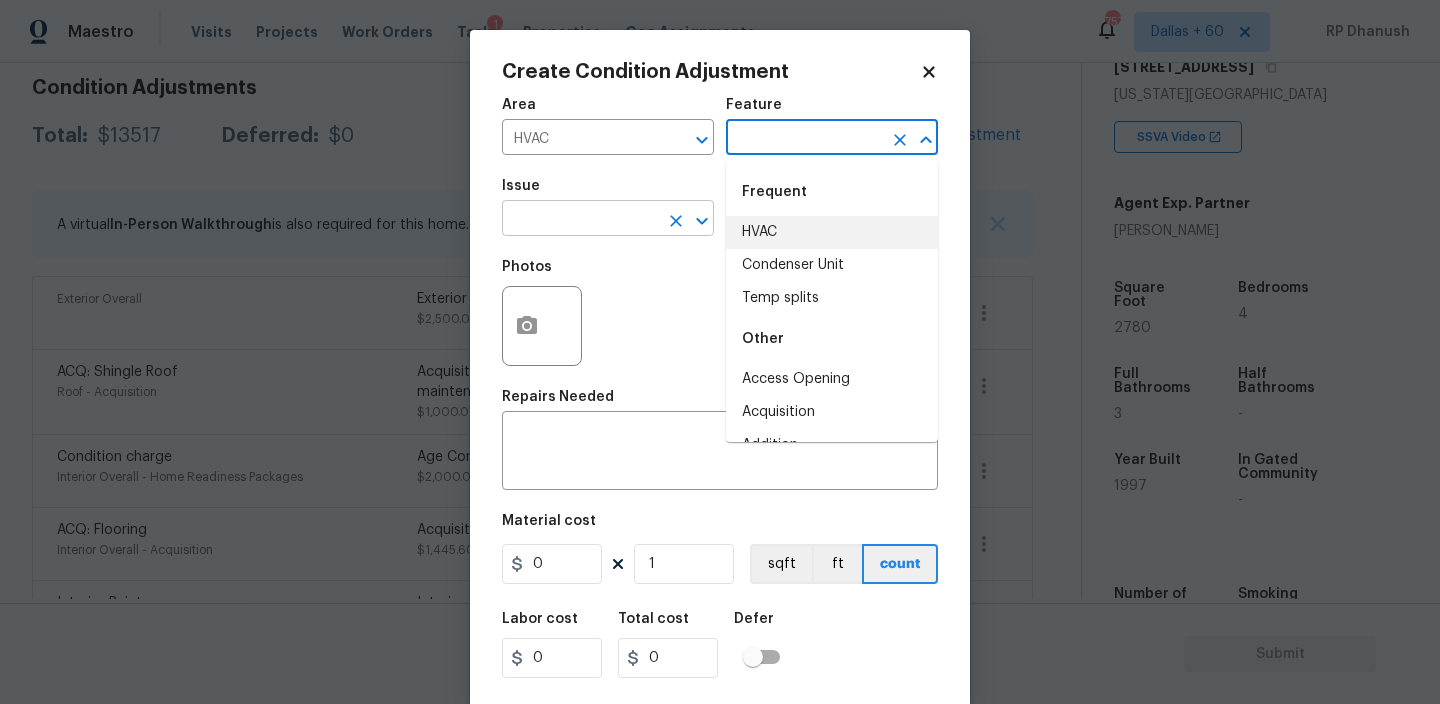 type on "HVAC" 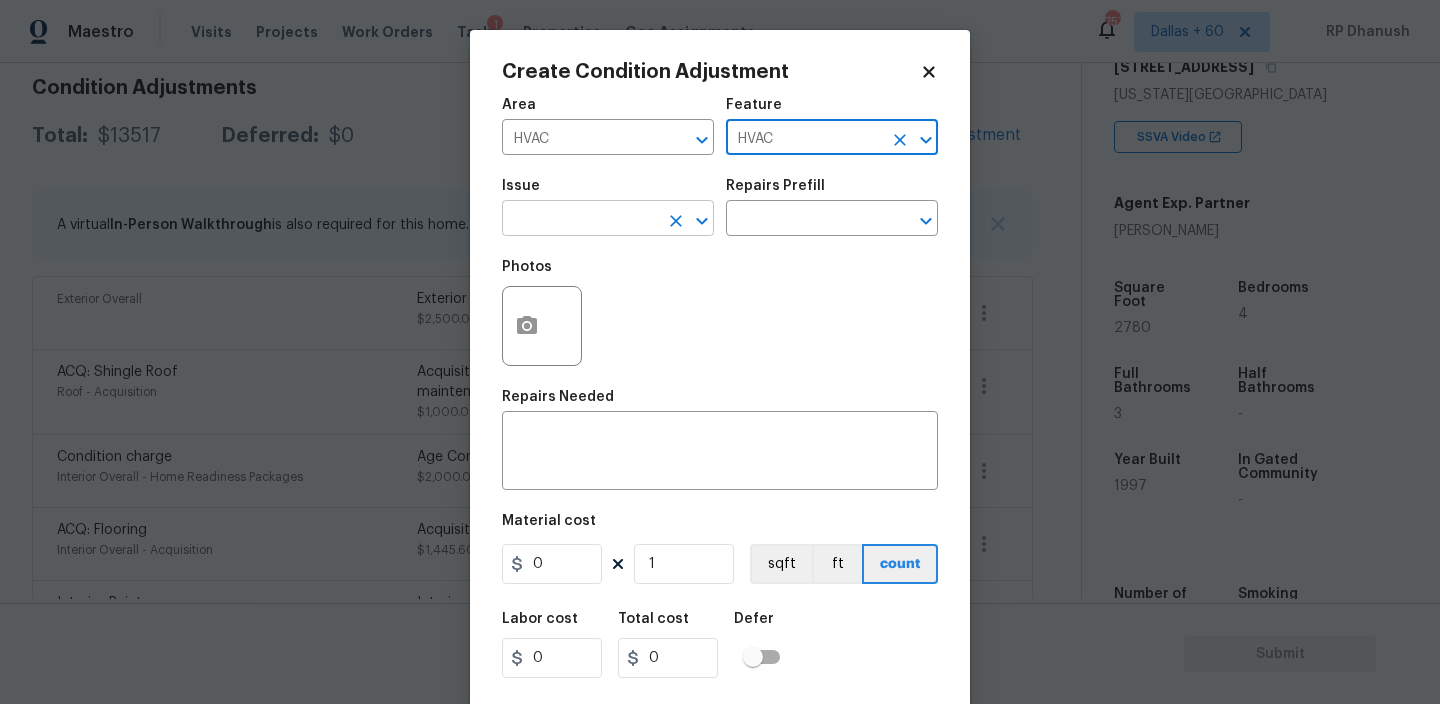 click at bounding box center [580, 220] 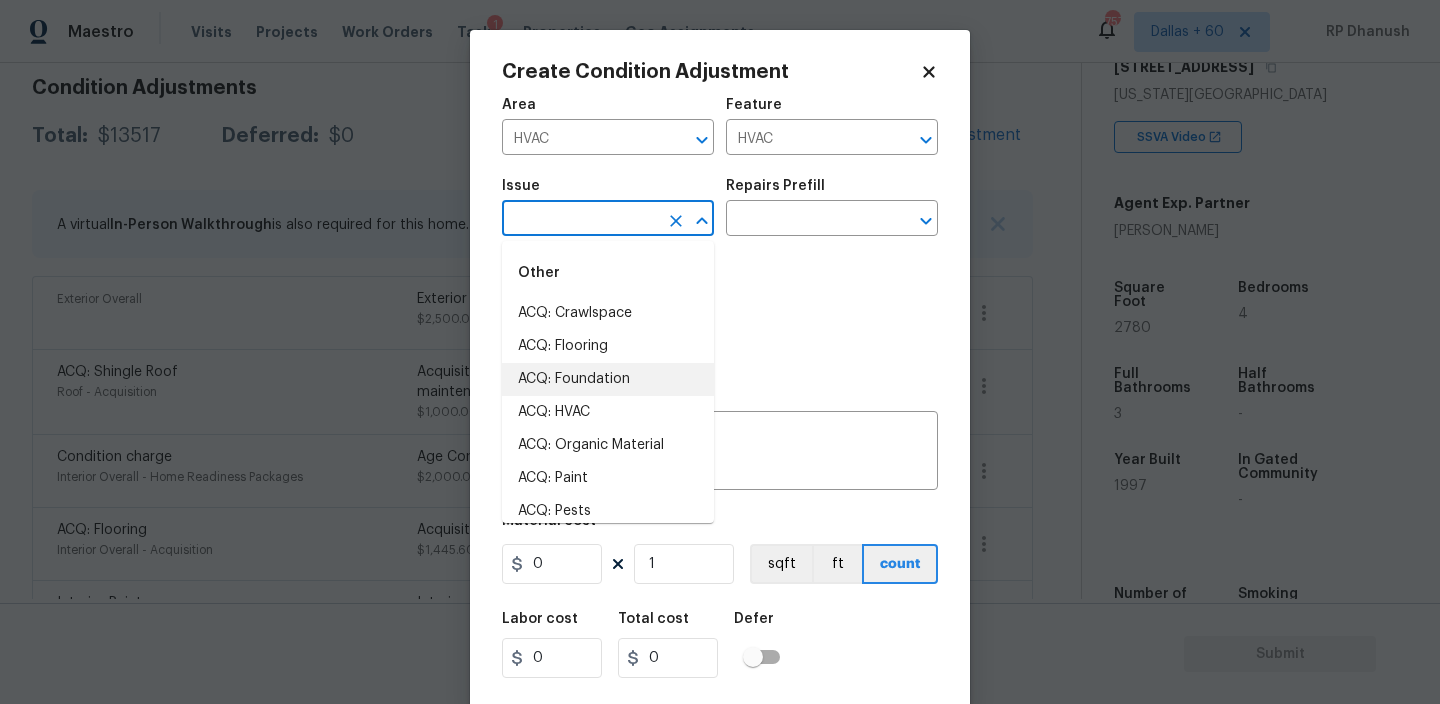 click on "ACQ: HVAC" at bounding box center (608, 412) 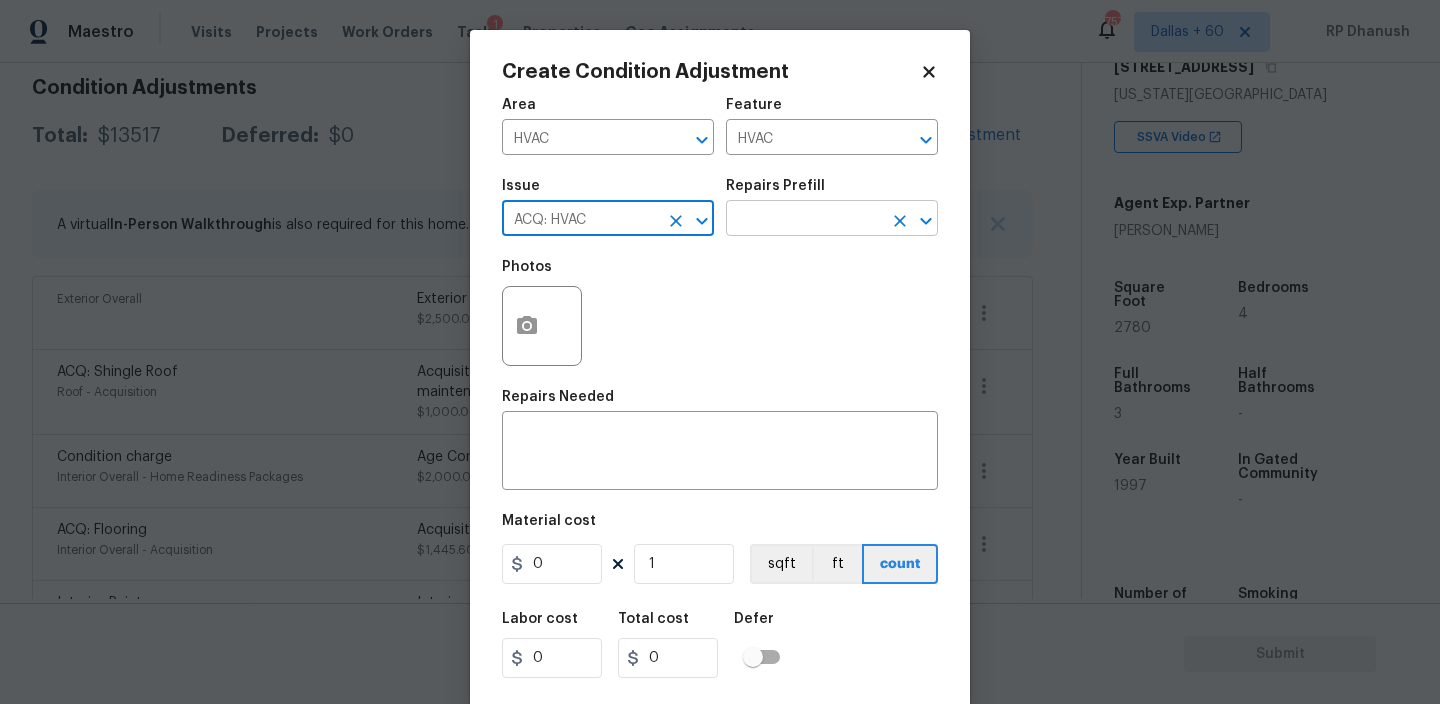click at bounding box center [804, 220] 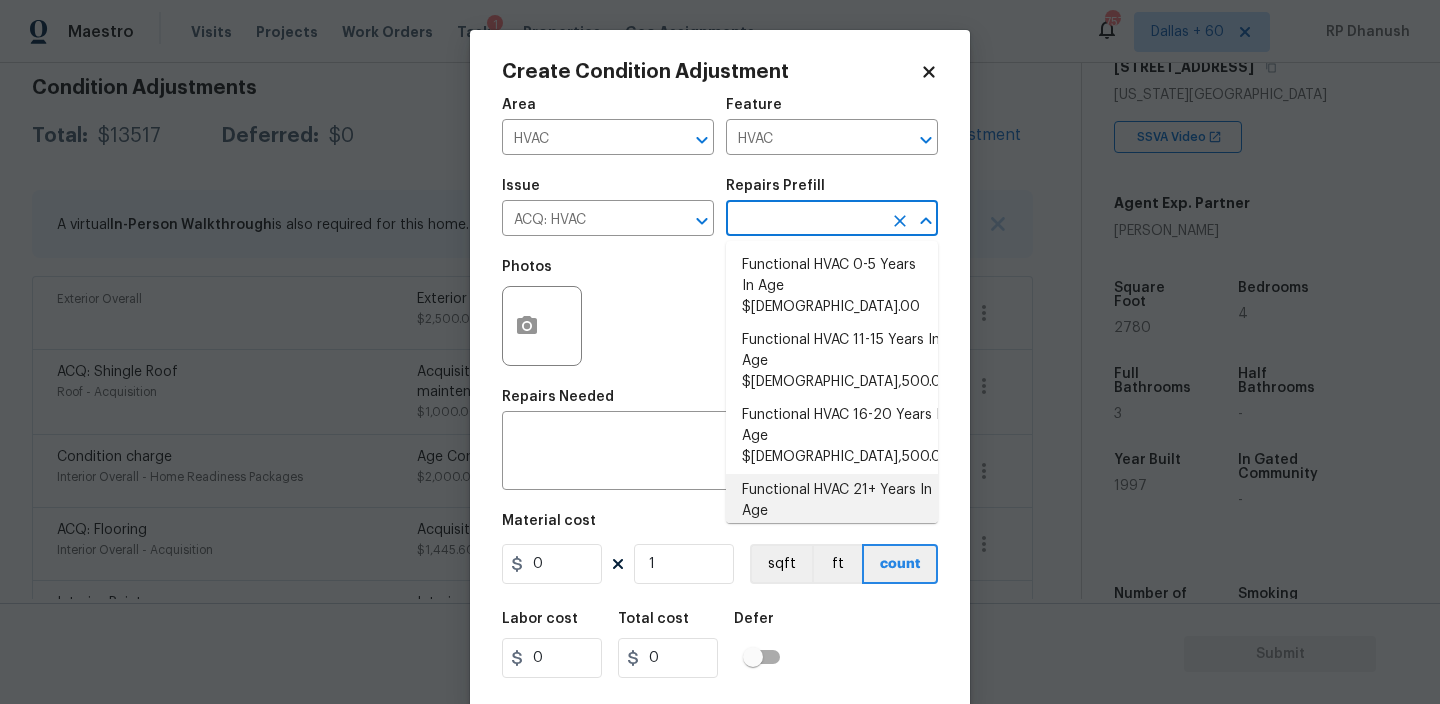 click on "Functional HVAC 21+ Years In Age $12,500.00" at bounding box center [832, 511] 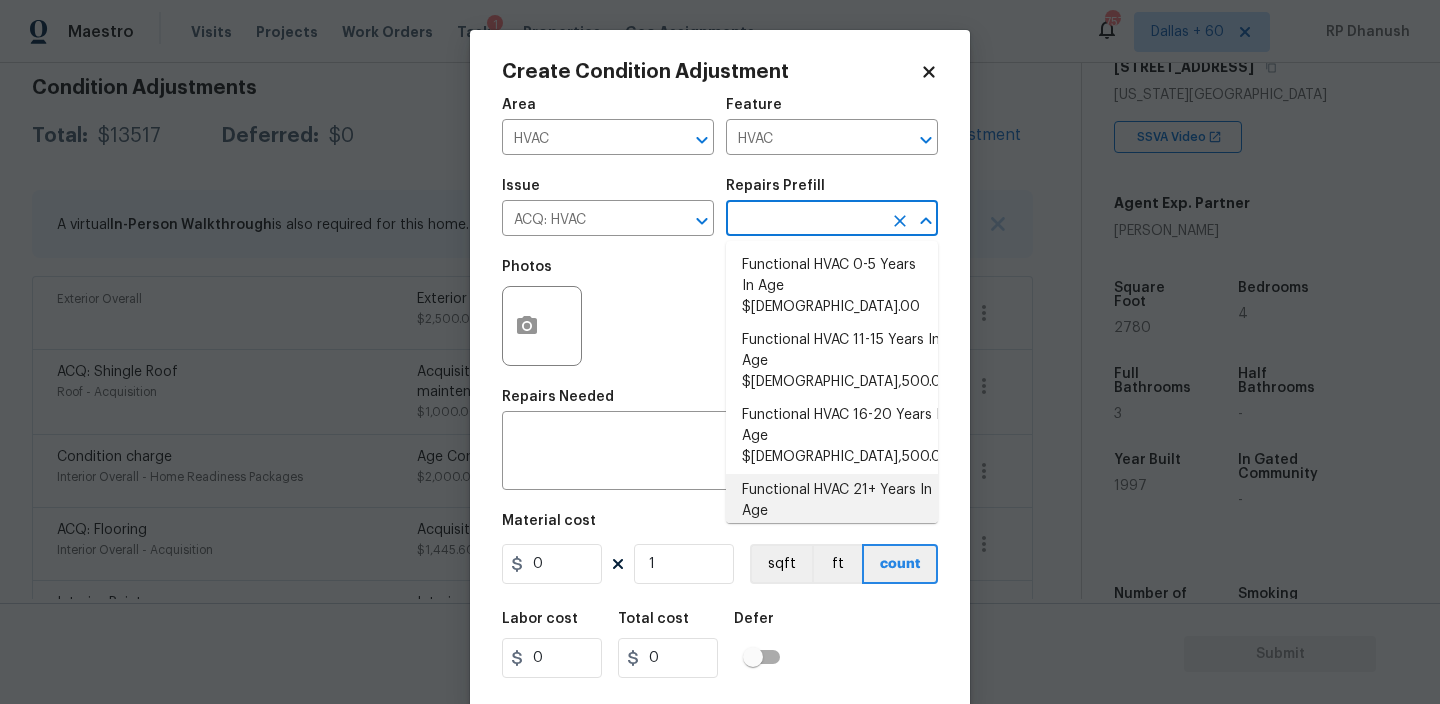 type on "12500" 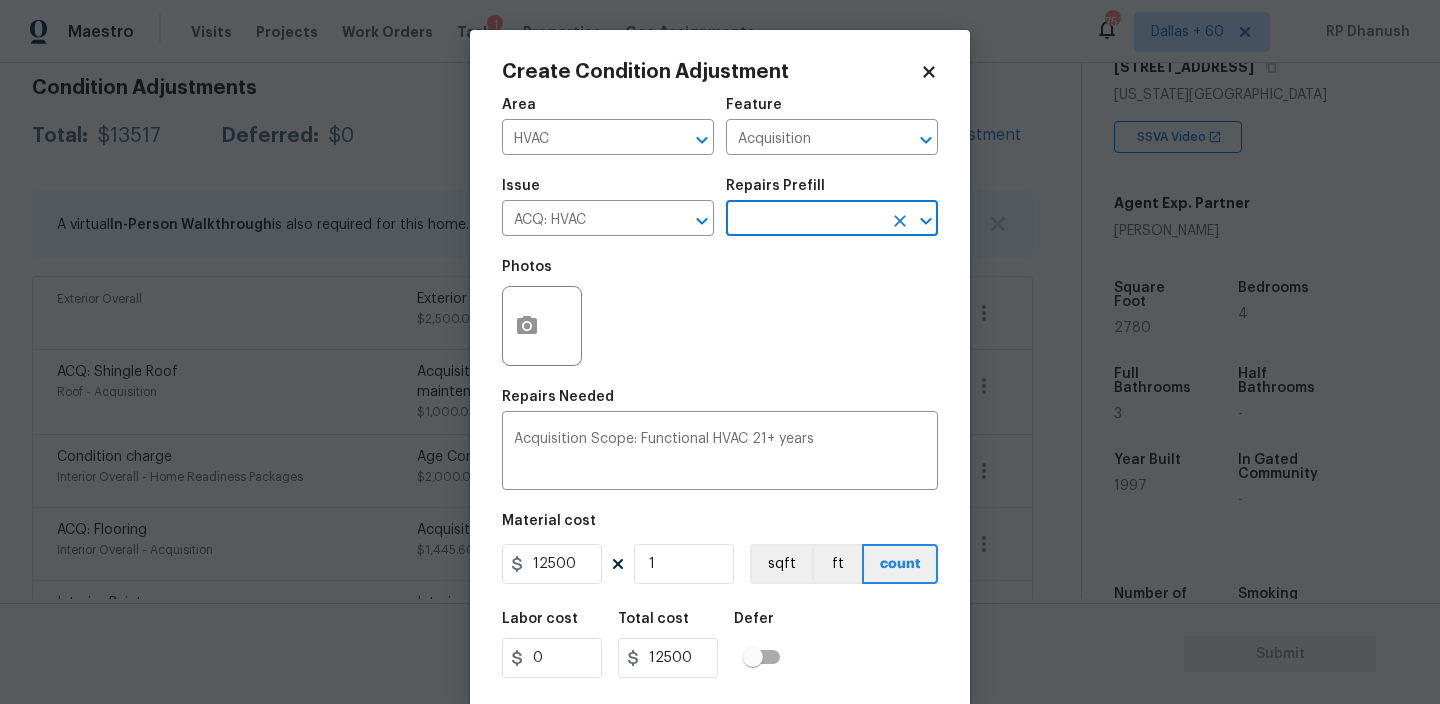 scroll, scrollTop: 43, scrollLeft: 0, axis: vertical 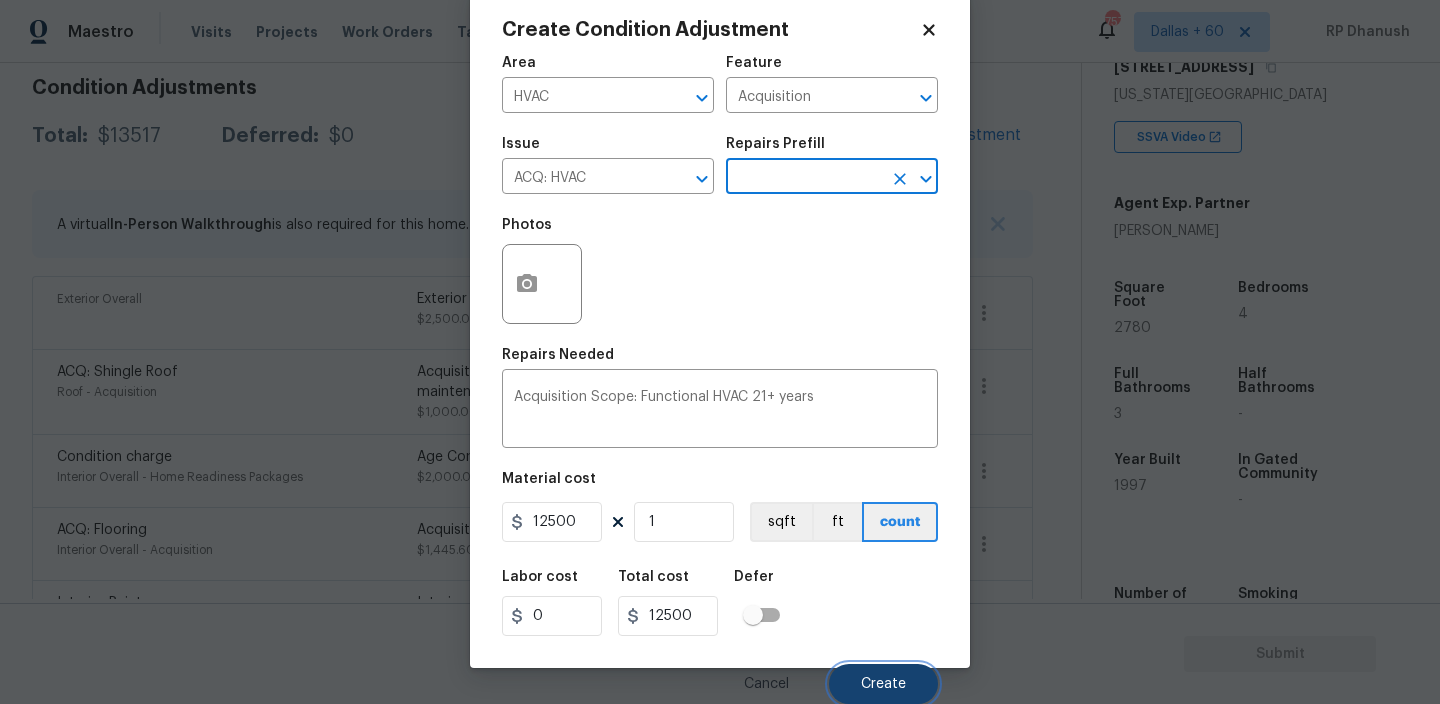 click on "Create" at bounding box center [883, 684] 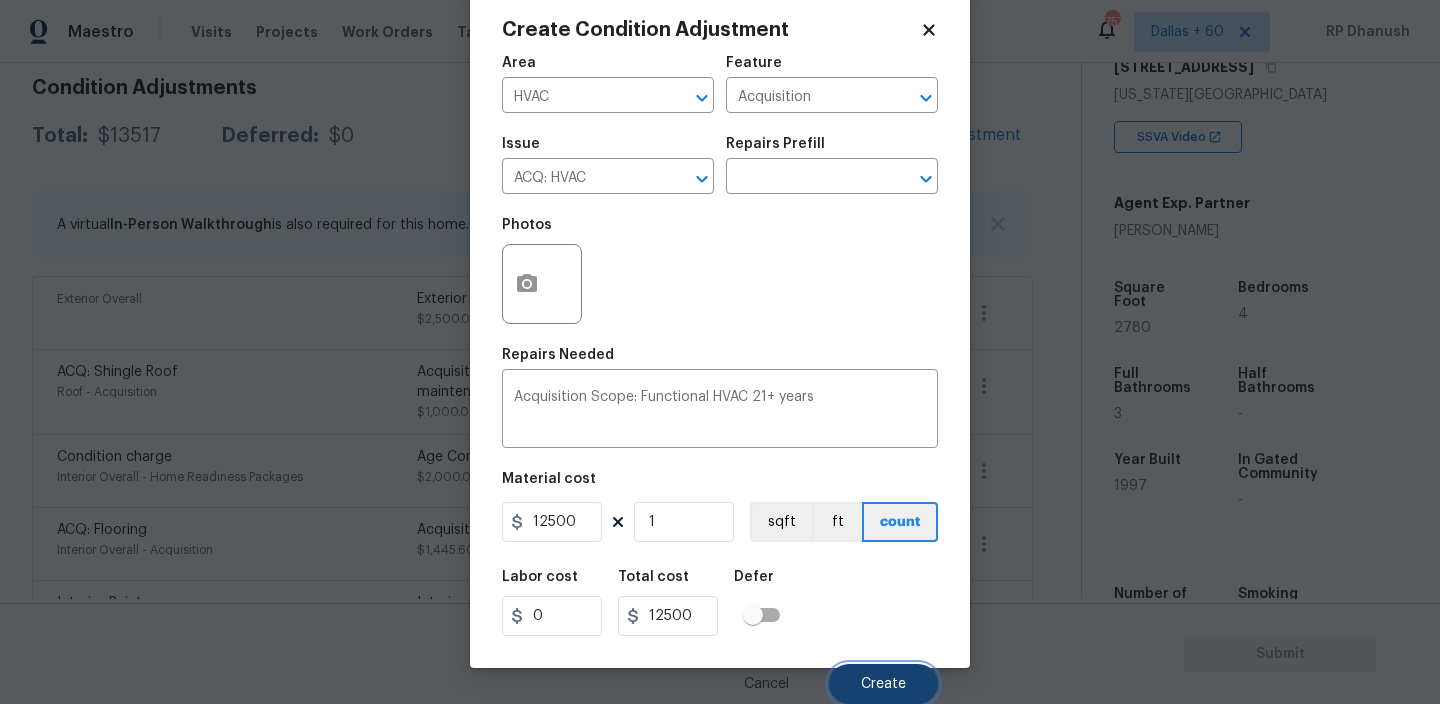 scroll, scrollTop: 289, scrollLeft: 0, axis: vertical 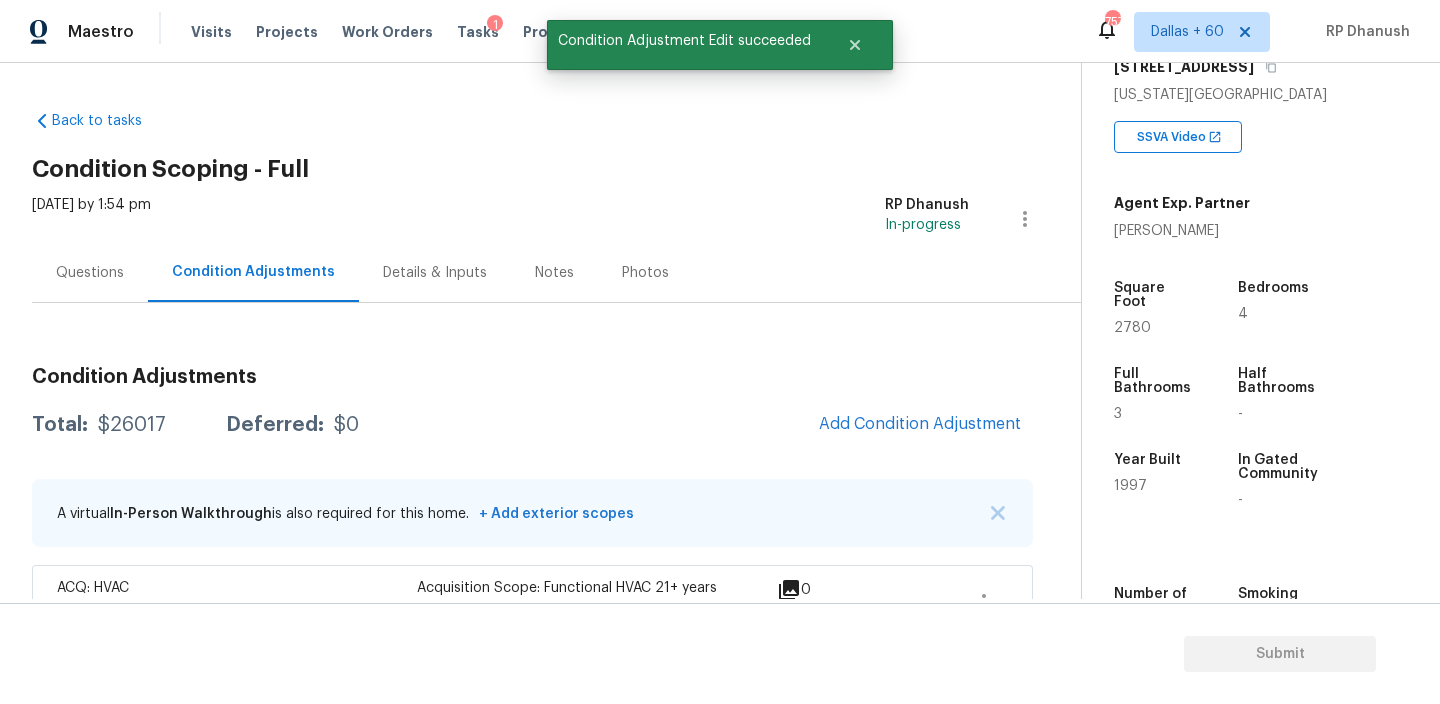 click on "Total:  $26017 Deferred:  $0 Add Condition Adjustment" at bounding box center [532, 425] 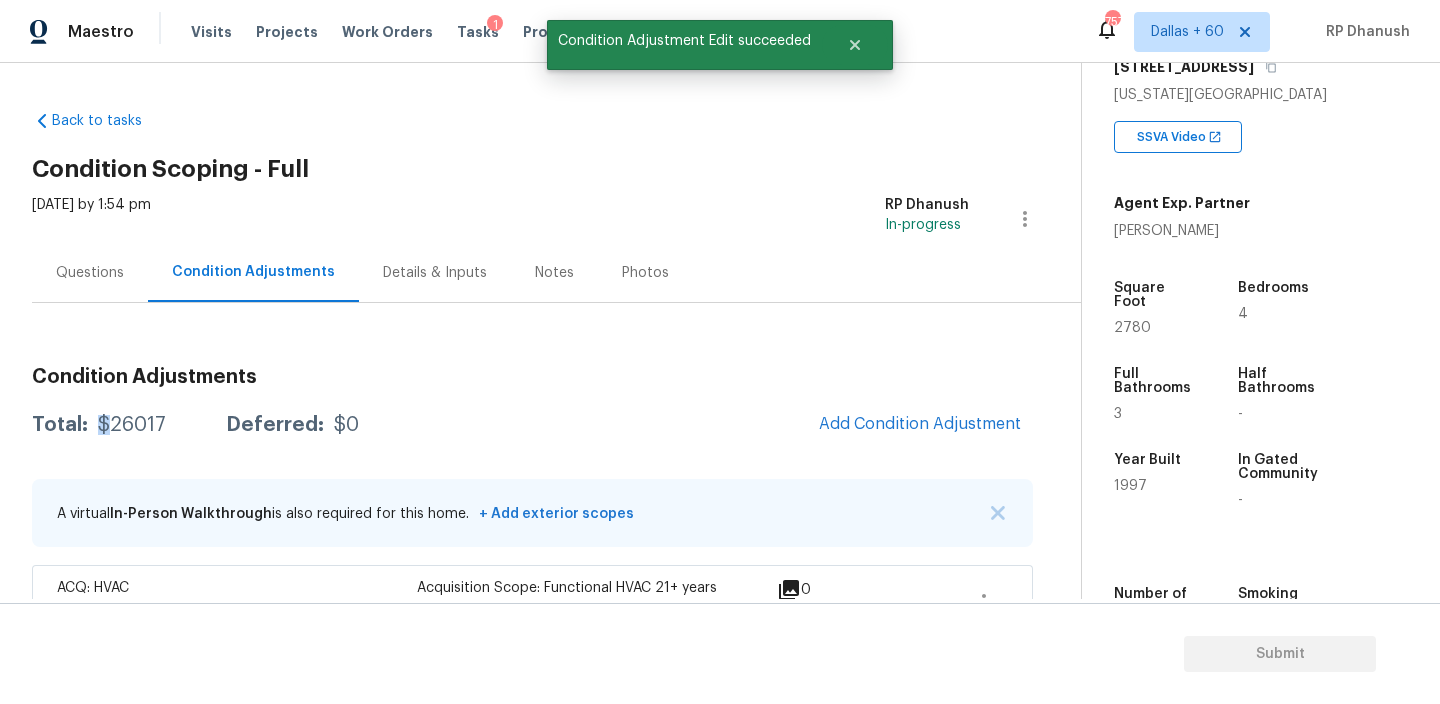 click on "Total:  $26017 Deferred:  $0 Add Condition Adjustment" at bounding box center [532, 425] 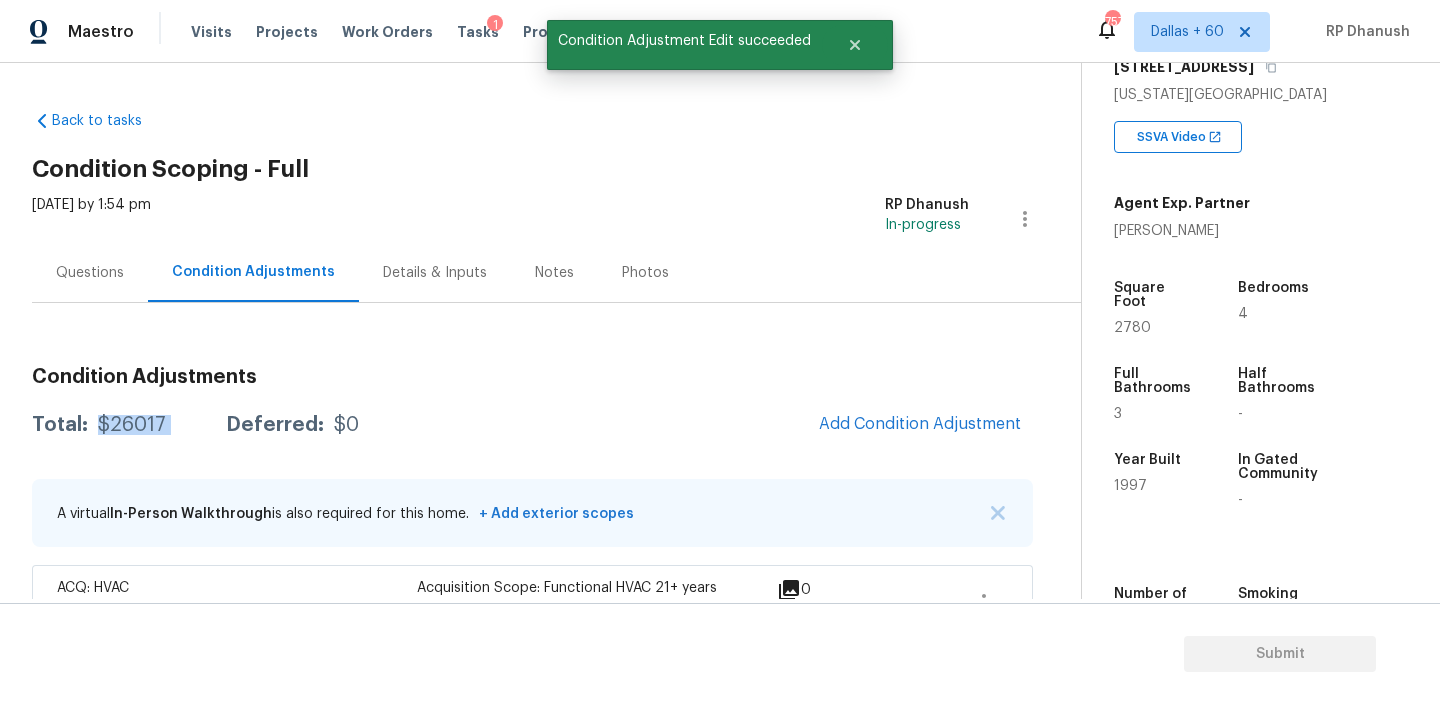 click on "Total:  $26017 Deferred:  $0 Add Condition Adjustment" at bounding box center [532, 425] 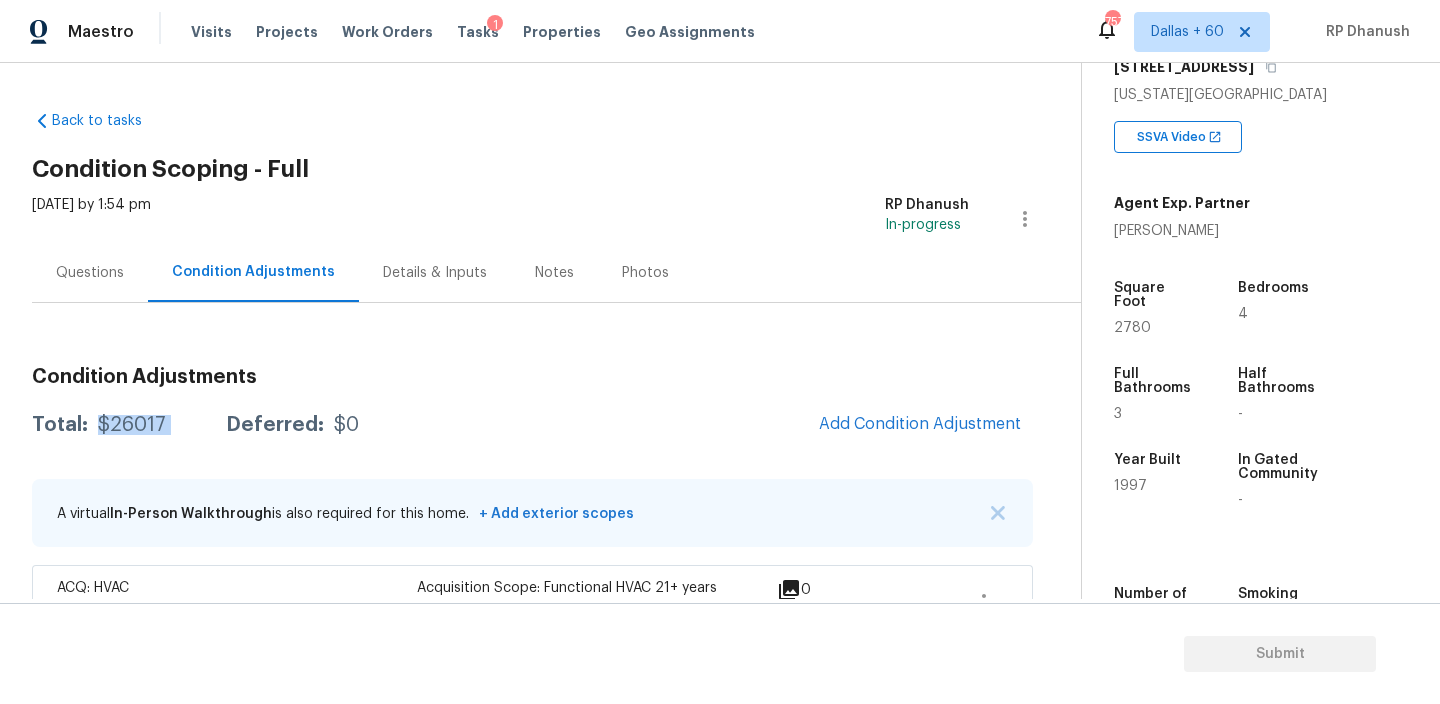 copy on "$26017" 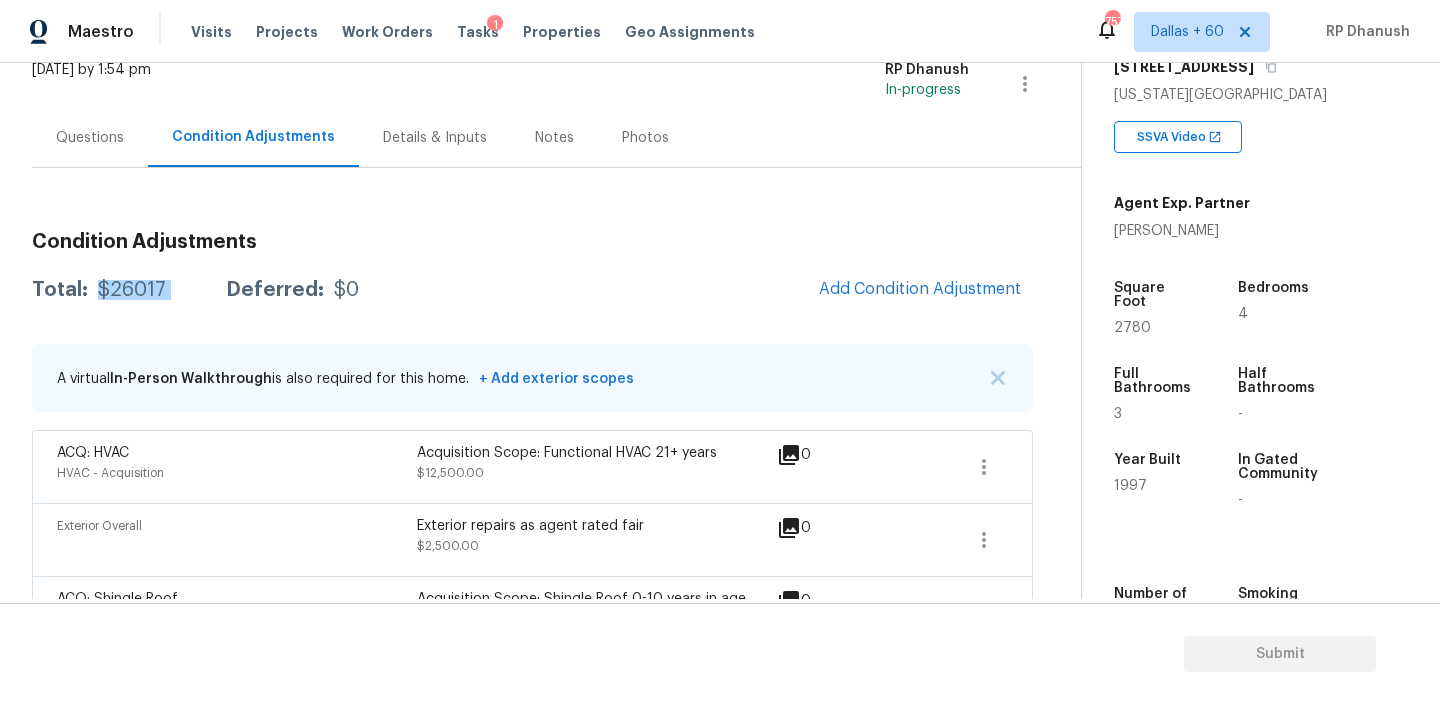 scroll, scrollTop: 158, scrollLeft: 0, axis: vertical 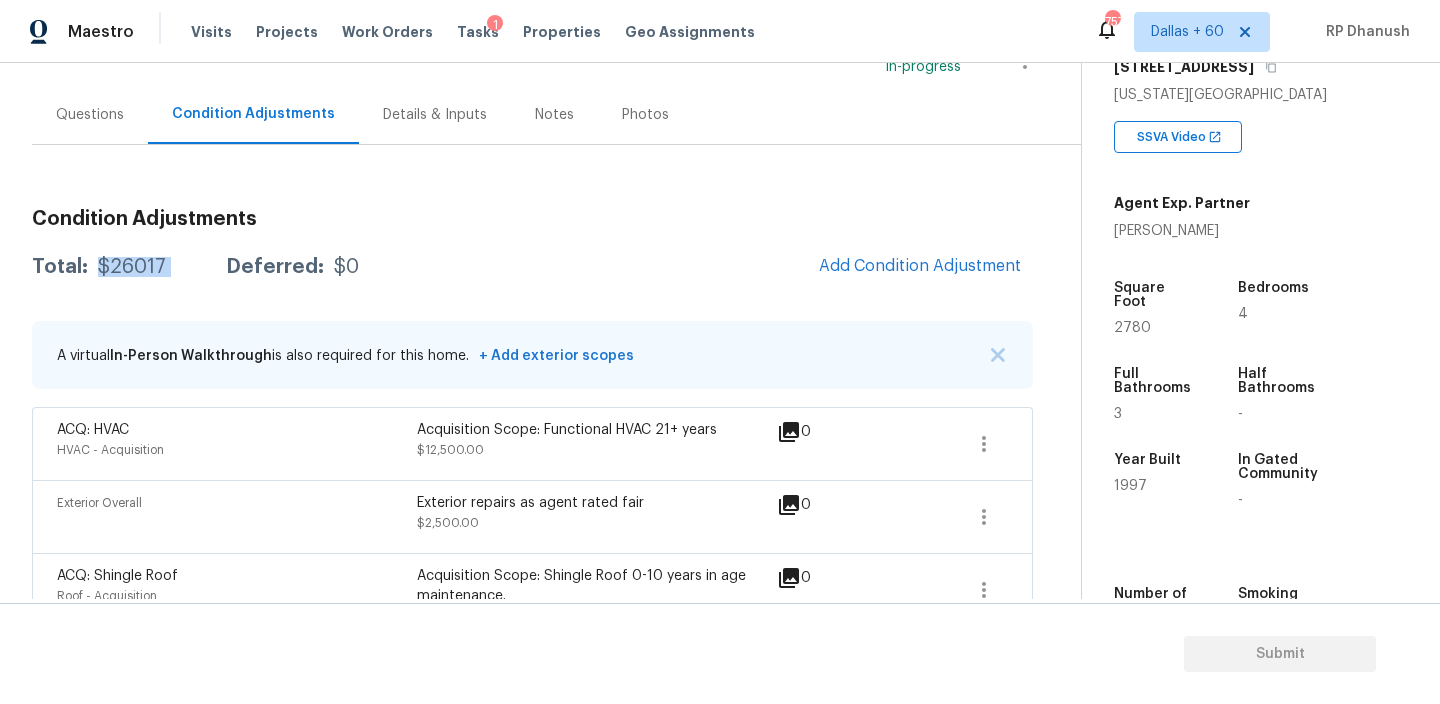 click on "Condition Adjustments Total:  $26017 Deferred:  $0 Add Condition Adjustment A virtual  In-Person Walkthrough  is also required for this home.   + Add exterior scopes ACQ: HVAC HVAC - Acquisition Acquisition Scope: Functional HVAC 21+ years $12,500.00   0 Exterior Overall Exterior repairs as agent rated fair $2,500.00   0 ACQ: Shingle Roof Roof - Acquisition Acquisition Scope: Shingle Roof 0-10 years in age maintenance. $1,000.00   0 Condition charge Interior Overall - Home Readiness Packages Age Condition Charge: 1993-2008 C	 $2,000.00   0 ACQ: Flooring Interior Overall - Acquisition Acquisition Scope: Moderate flooring repairs $1,445.60   7 Interior Paint Interior Overall - Overall Paint $200.00   0 ACQ: Paint Interior Overall - Acquisition Acquisition Scope: ~25 - 75% of the home needs interior paint $2,446.40   6 Exterior Overall Minor siding repairs, Fencing repairs and overall exterior repairs. $1,675.00   3 Debris/garbage on site Exterior Overall - Yard maintenance $1,300.00   1 Landscape Package   0" at bounding box center (532, 904) 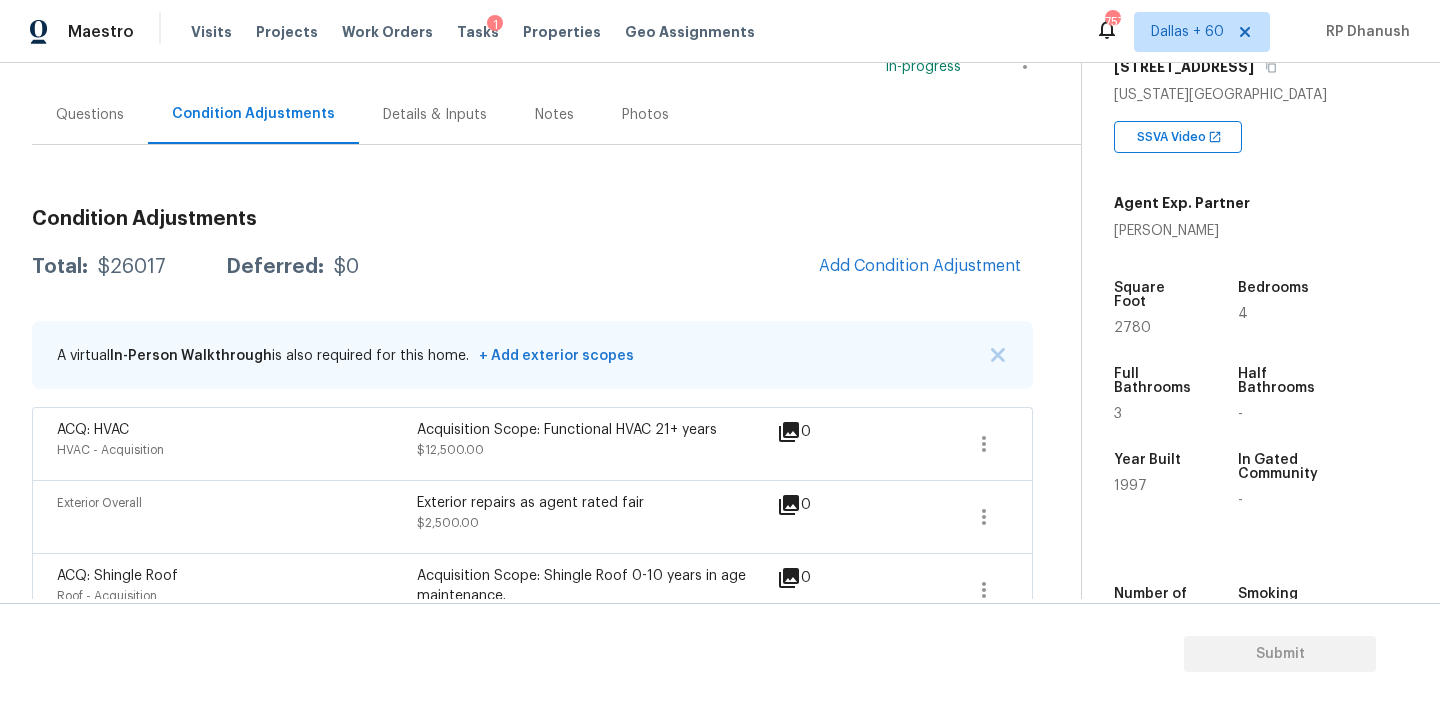 click on "Total:  $26017 Deferred:  $0 Add Condition Adjustment" at bounding box center (532, 267) 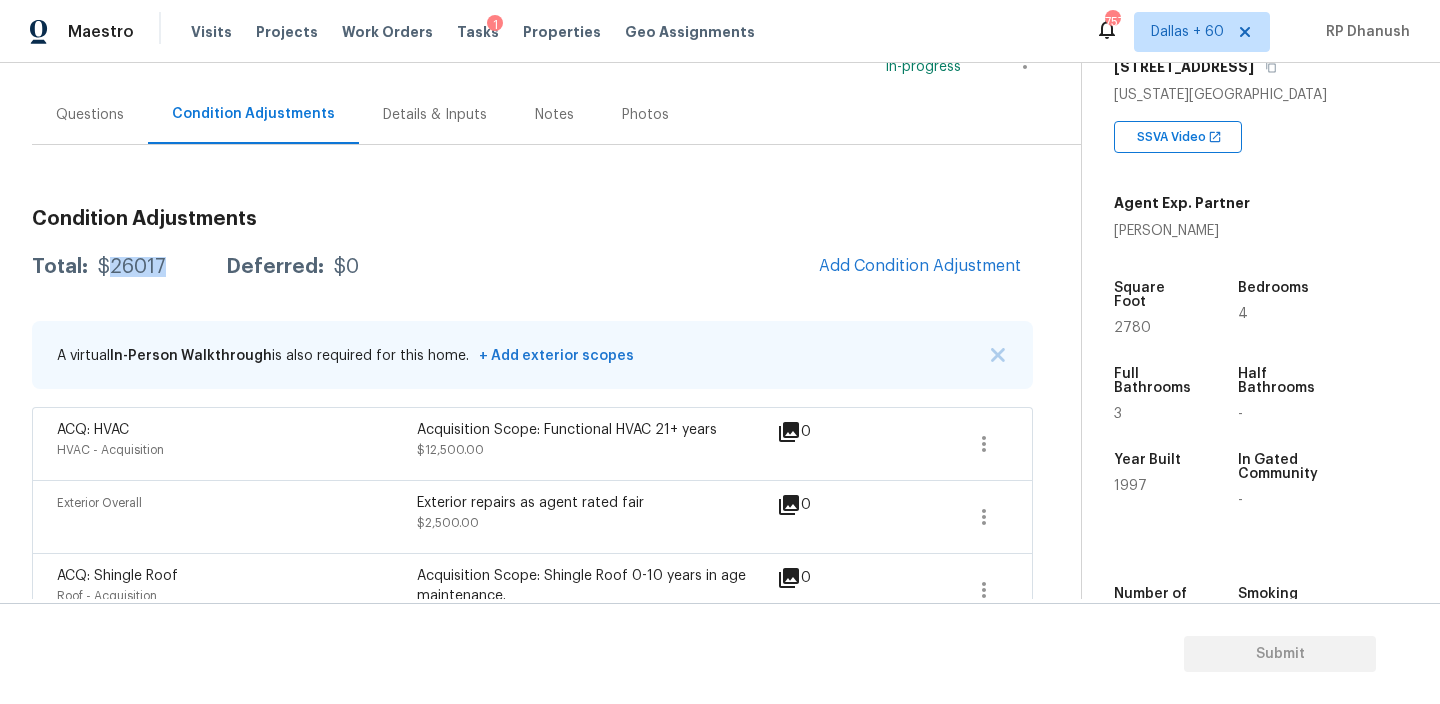 click on "$26017" at bounding box center (132, 267) 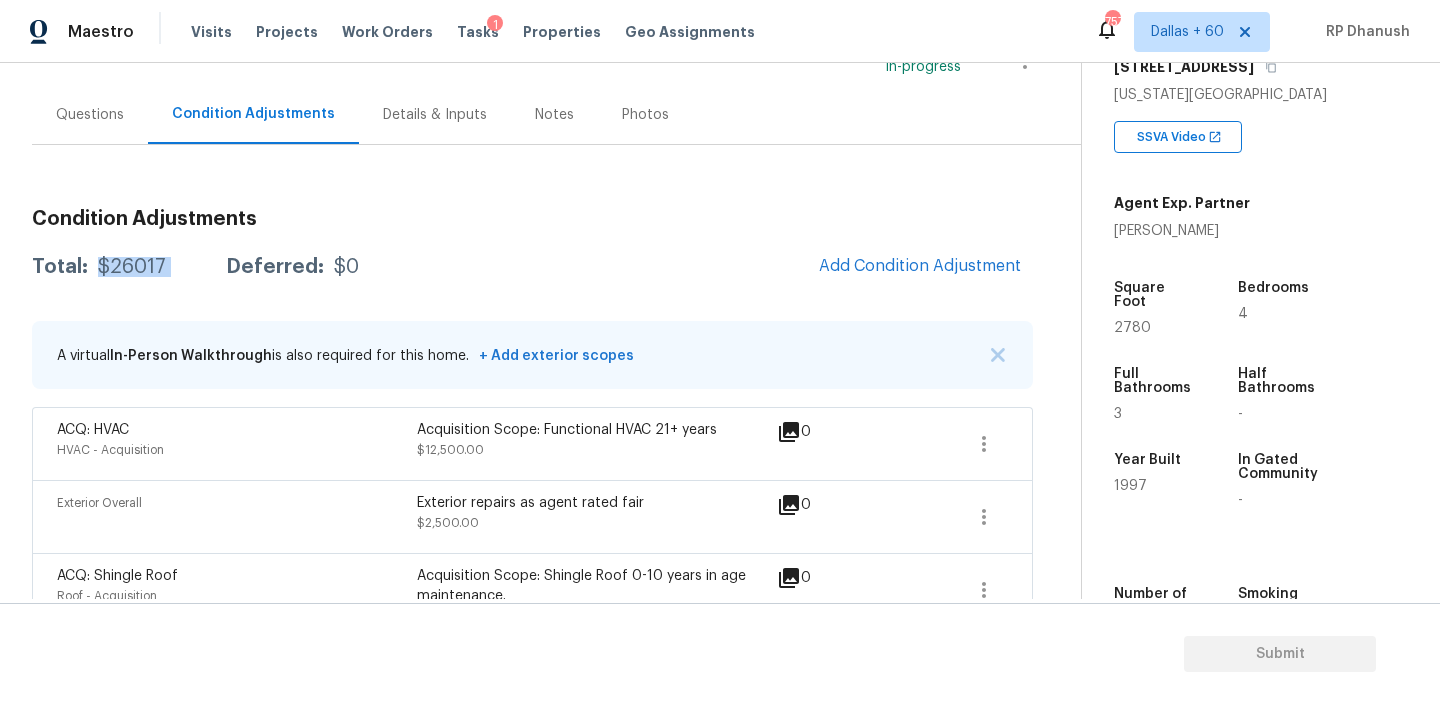 click on "$26017" at bounding box center [132, 267] 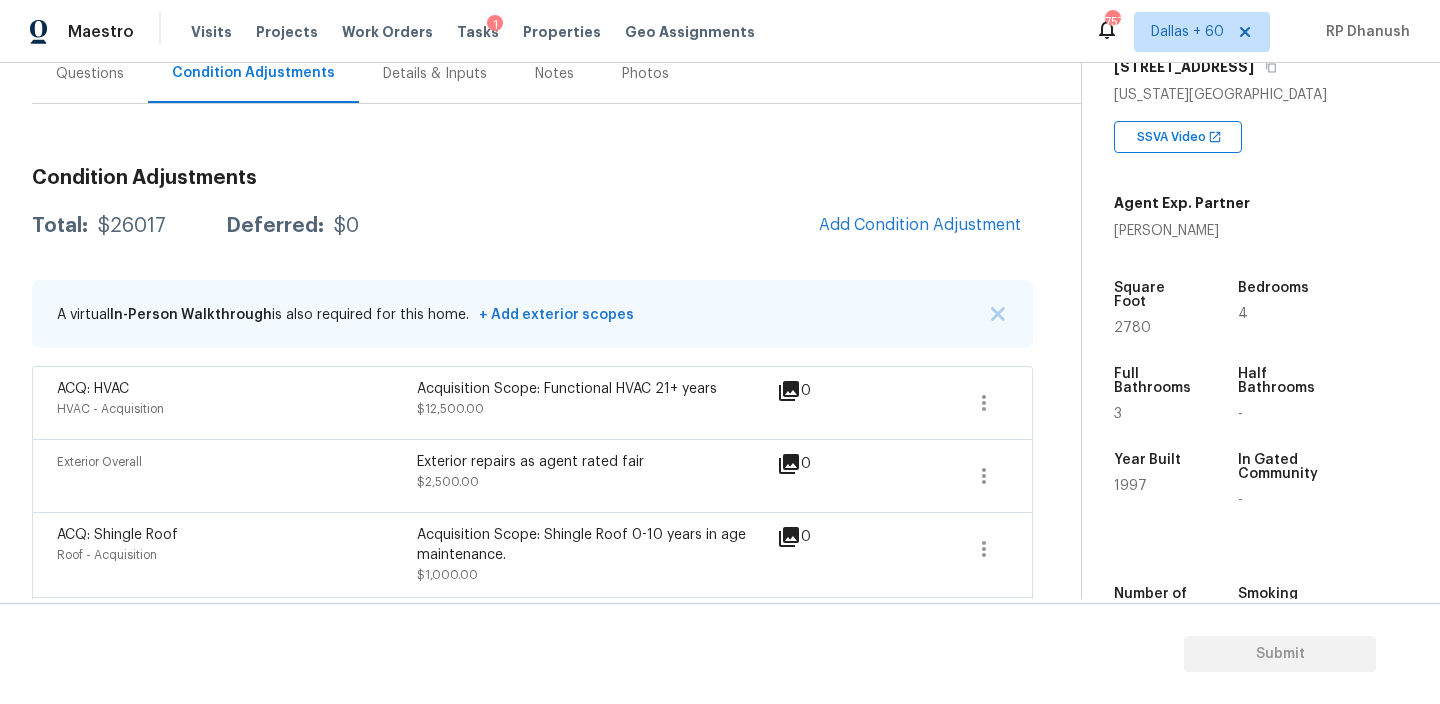 click on "Questions" at bounding box center (90, 74) 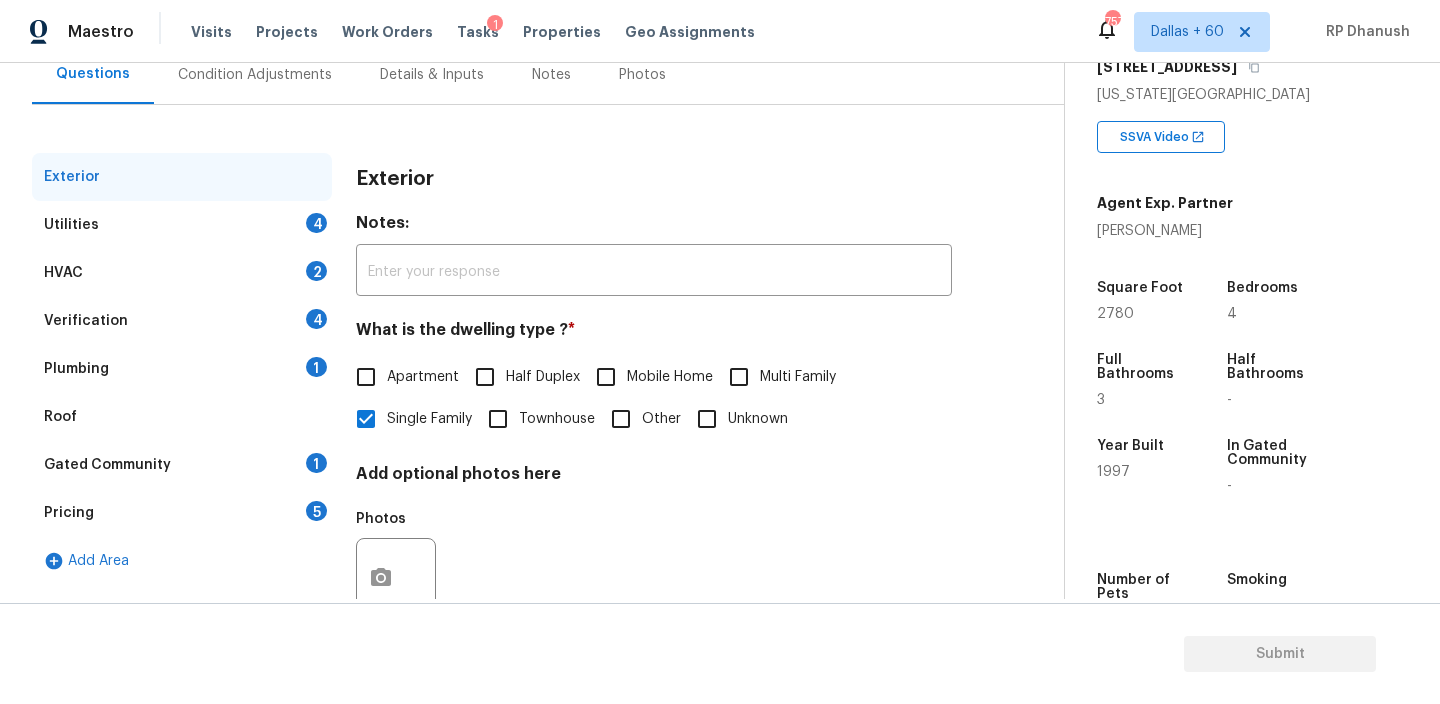 scroll, scrollTop: 259, scrollLeft: 0, axis: vertical 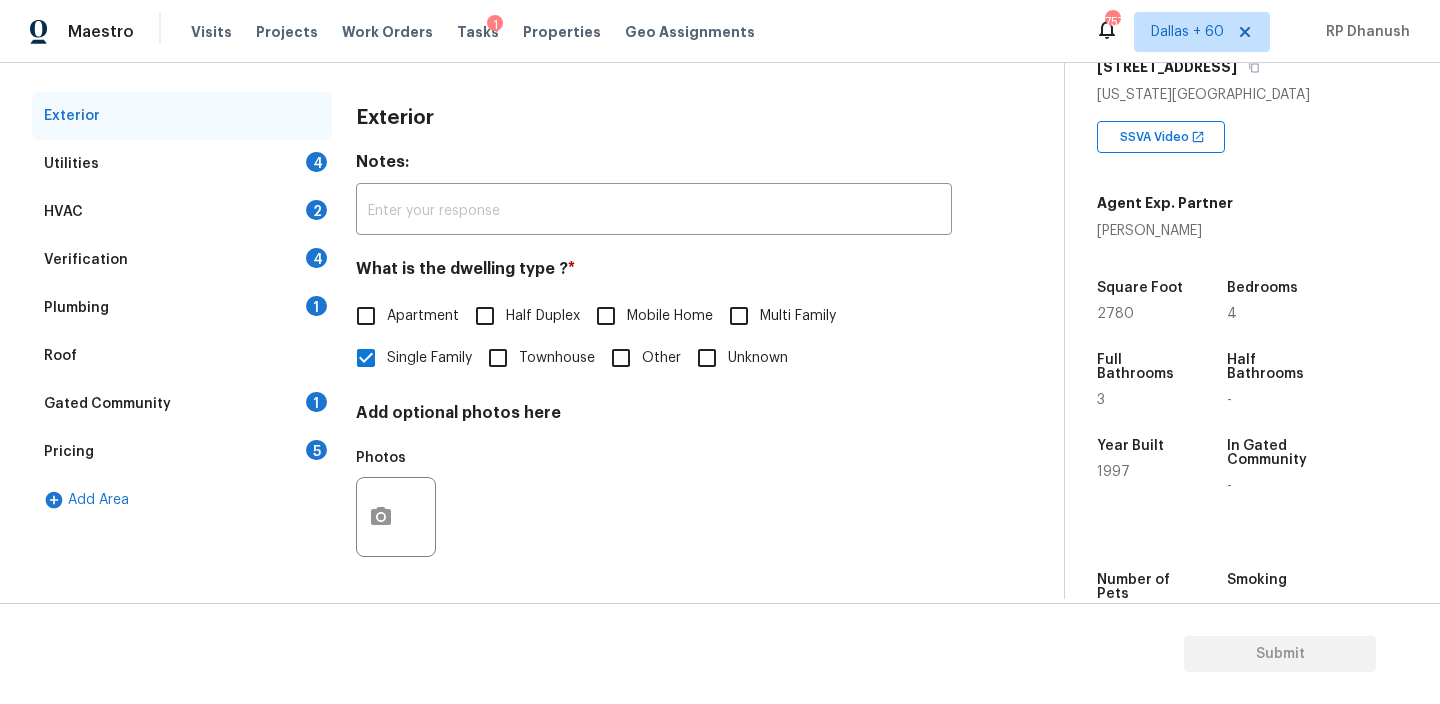 click on "4" at bounding box center (316, 162) 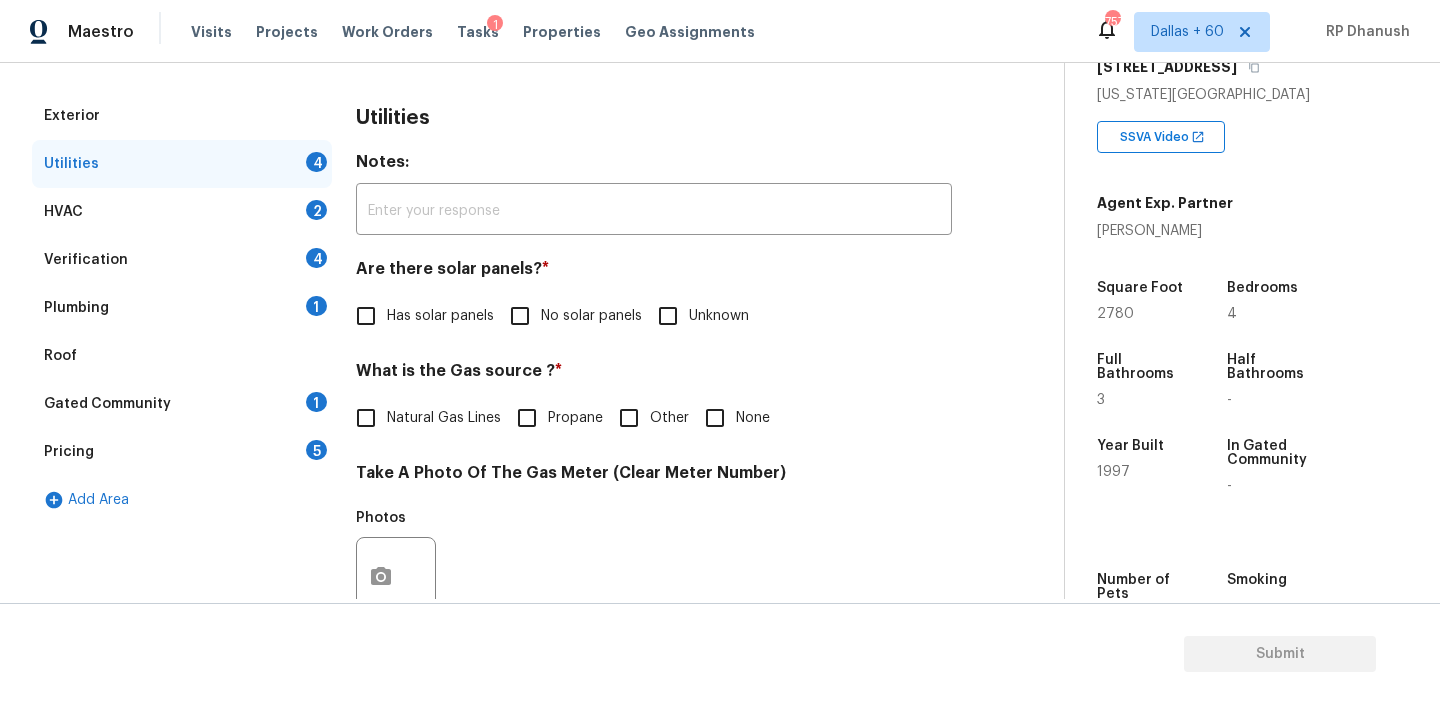 scroll, scrollTop: 308, scrollLeft: 0, axis: vertical 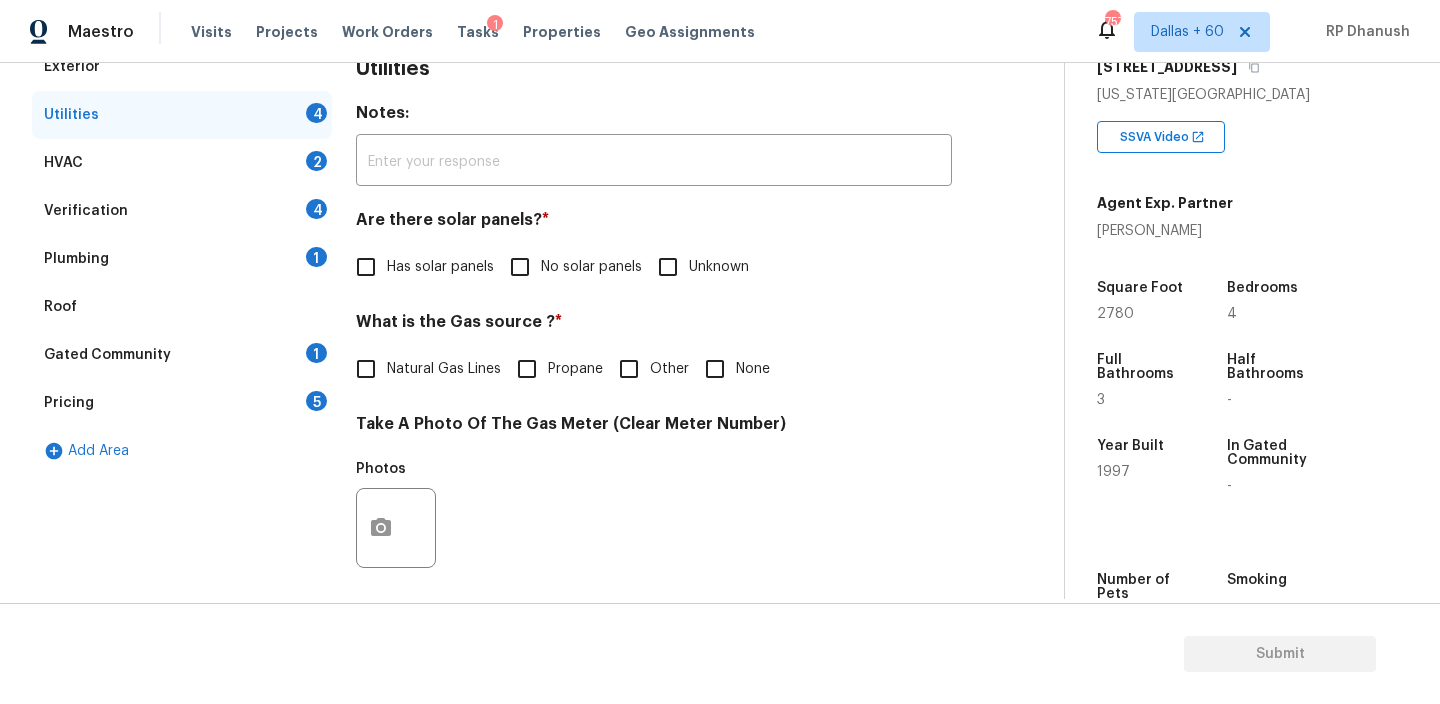 click on "No solar panels" at bounding box center (591, 267) 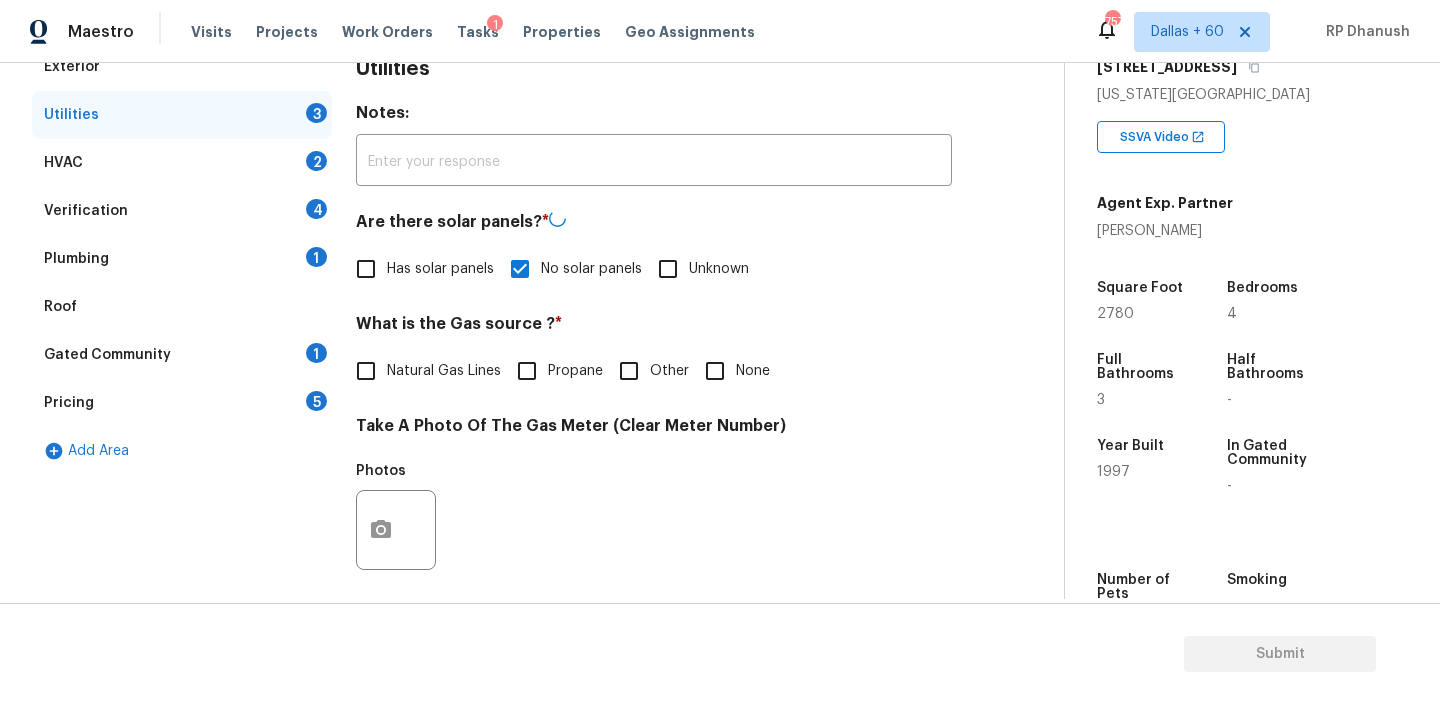 click on "Natural Gas Lines" at bounding box center (423, 371) 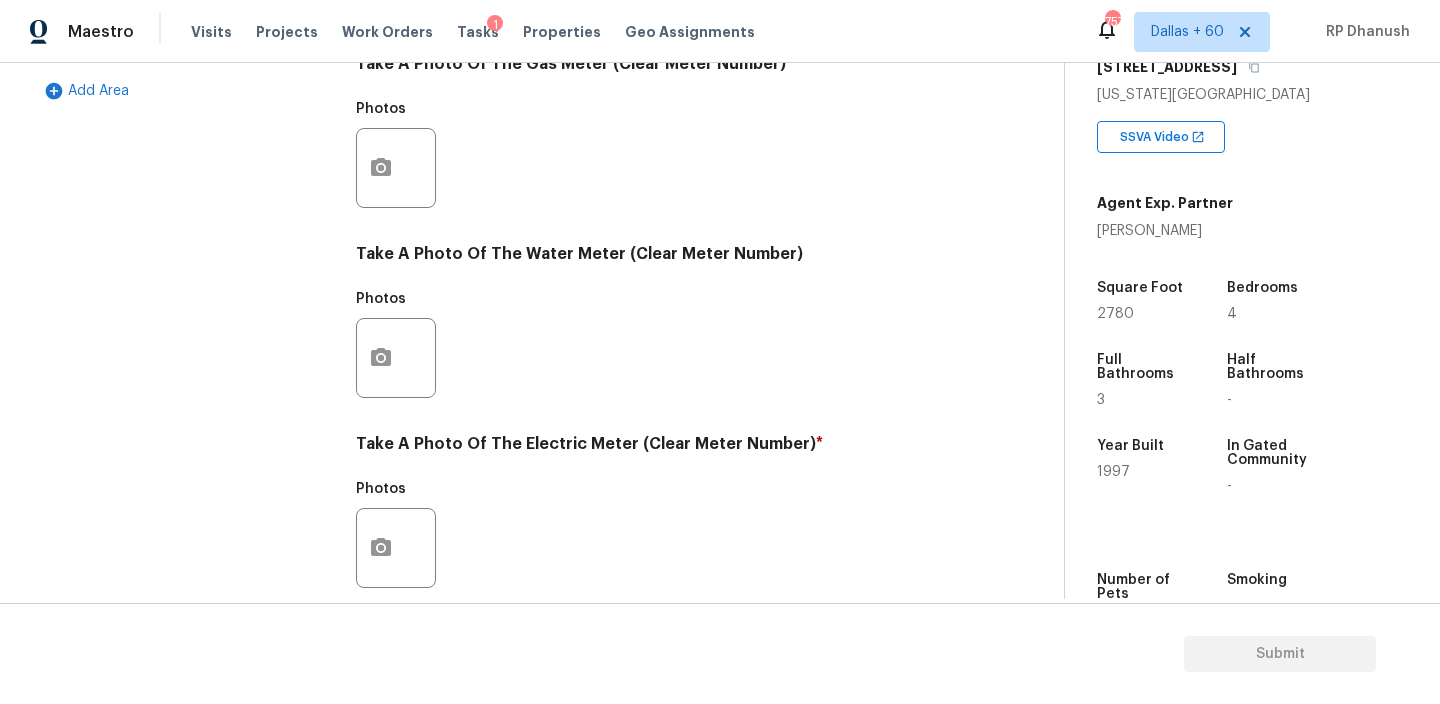 scroll, scrollTop: 749, scrollLeft: 0, axis: vertical 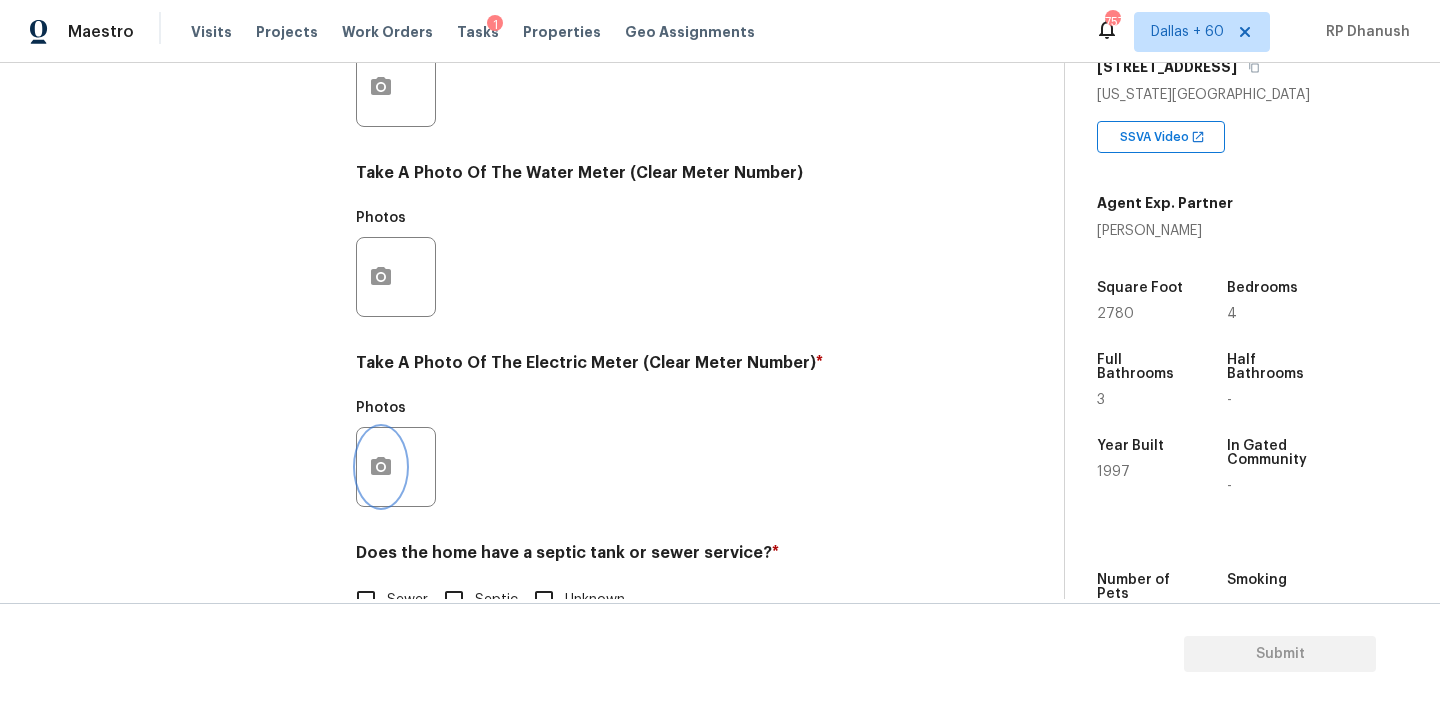 click at bounding box center [381, 467] 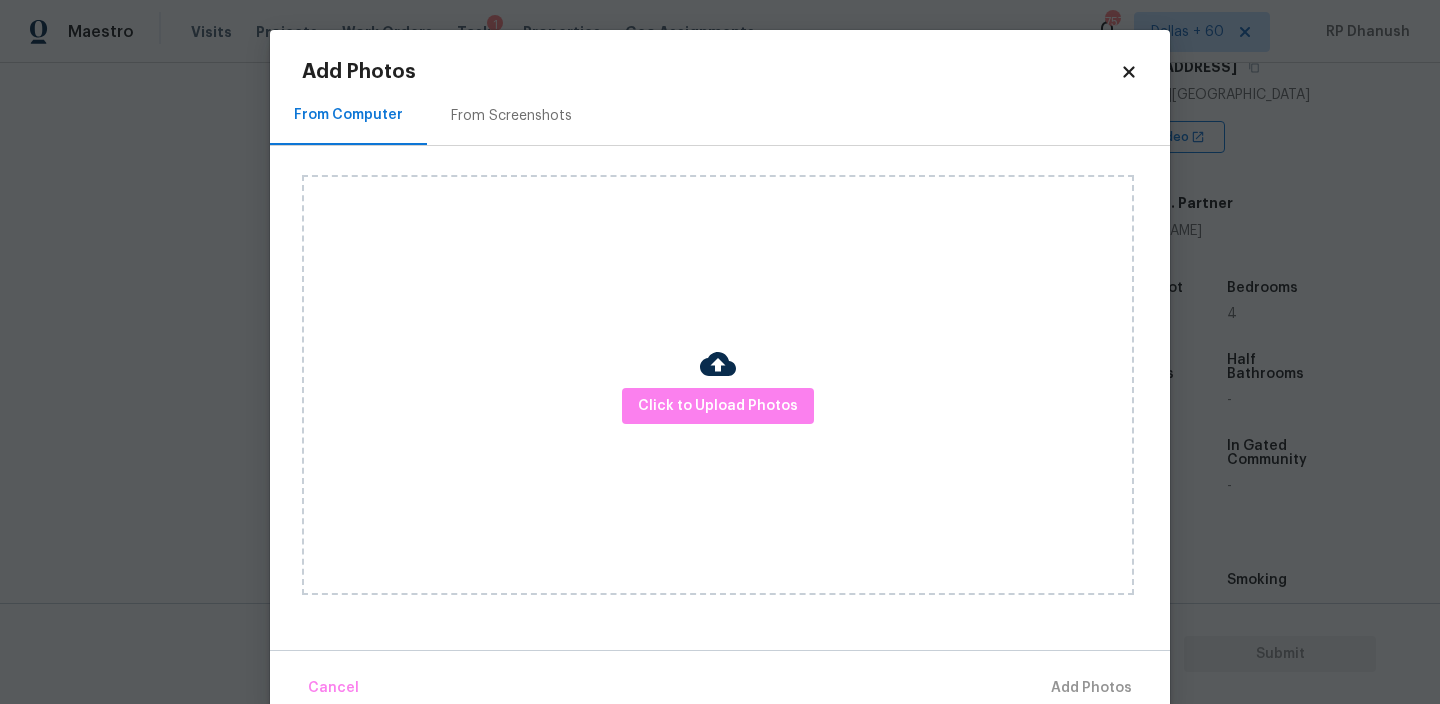 click on "From Screenshots" at bounding box center [511, 116] 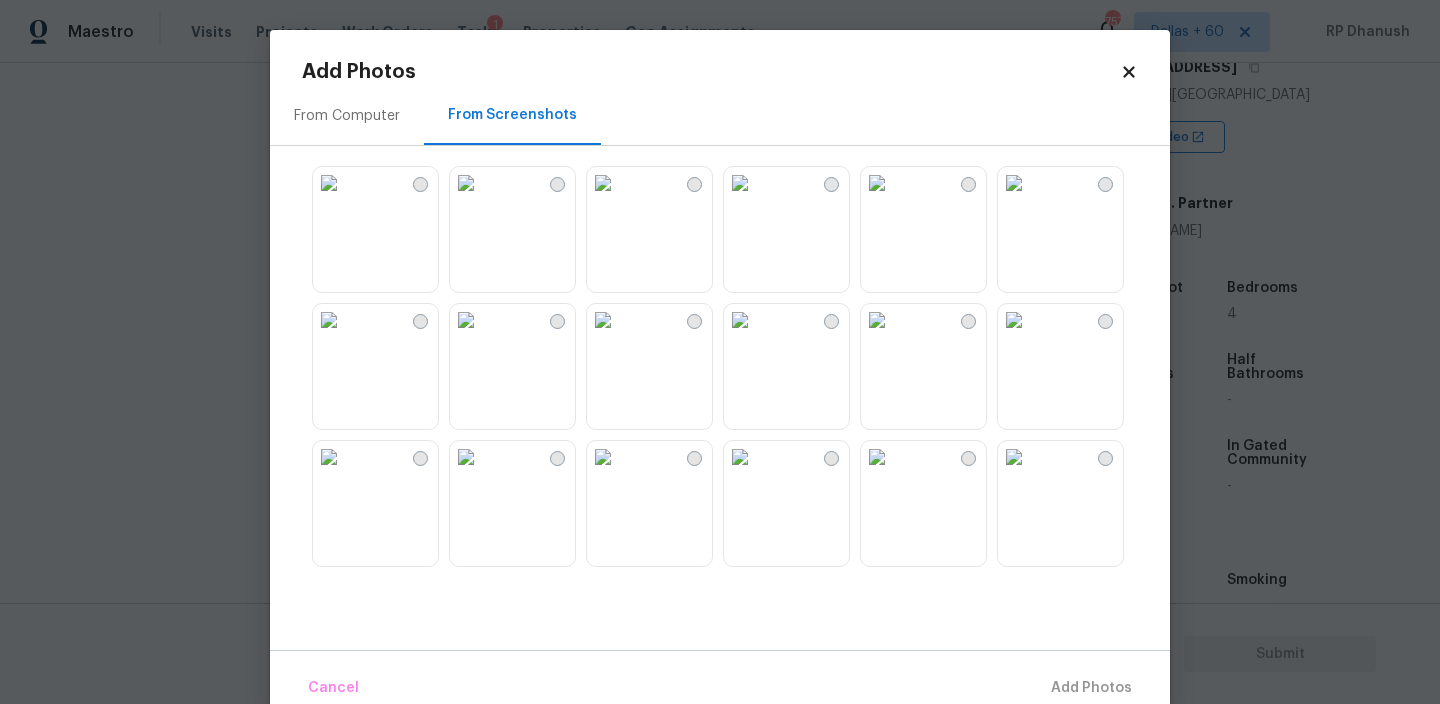 click at bounding box center (603, 183) 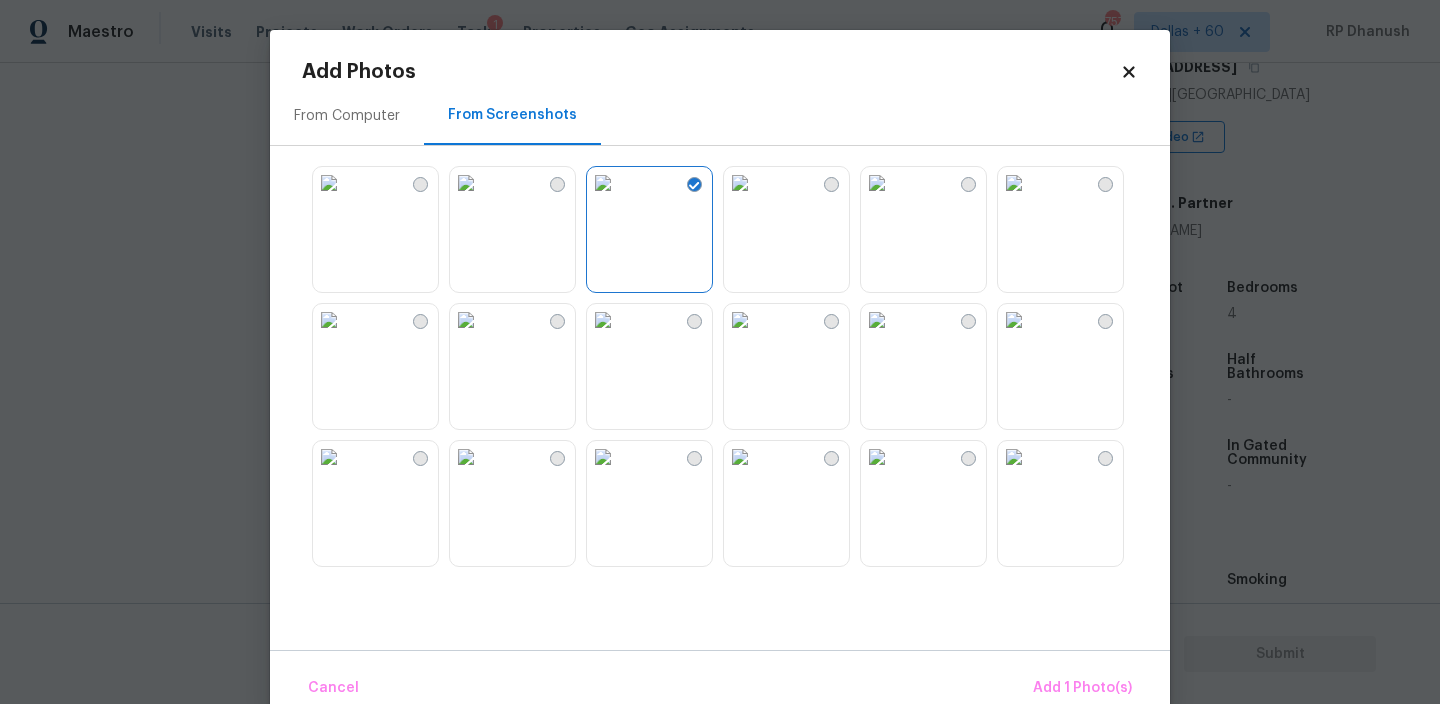 click at bounding box center (603, 183) 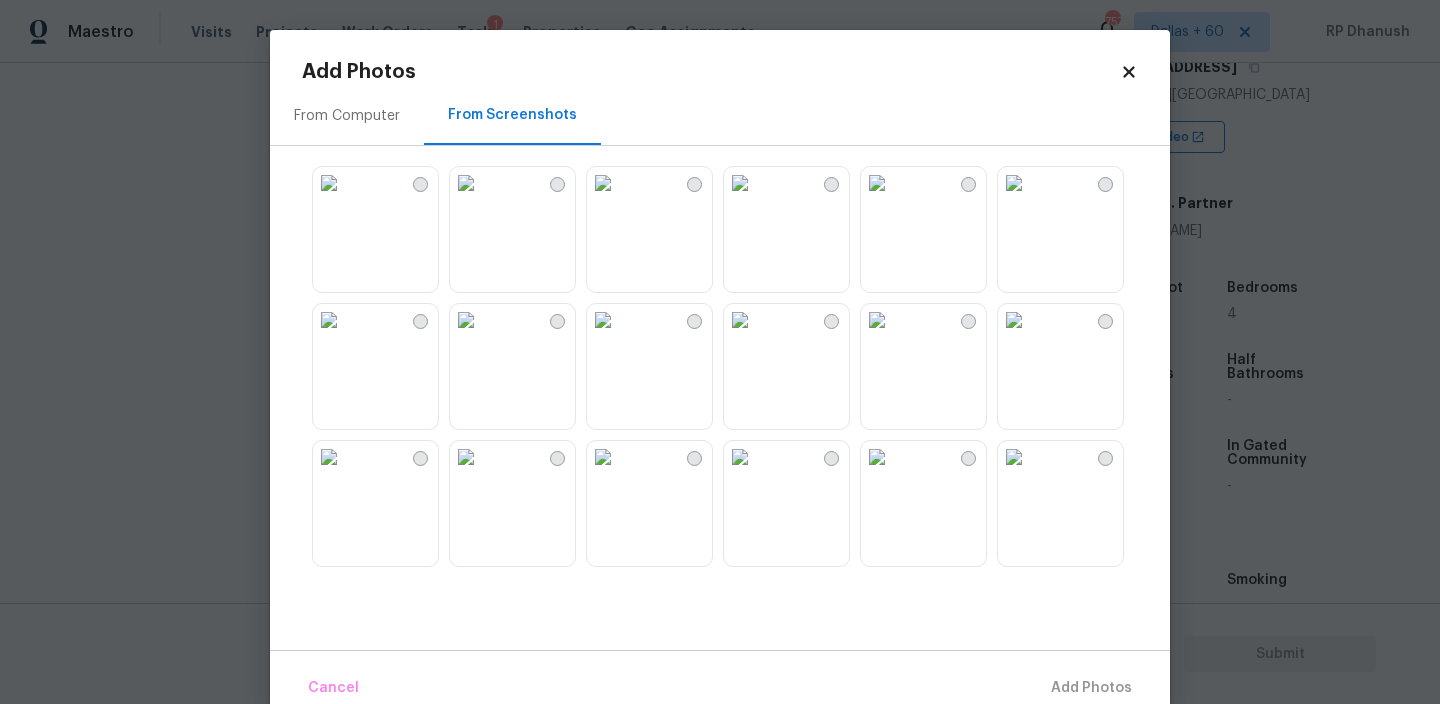 click at bounding box center [877, 183] 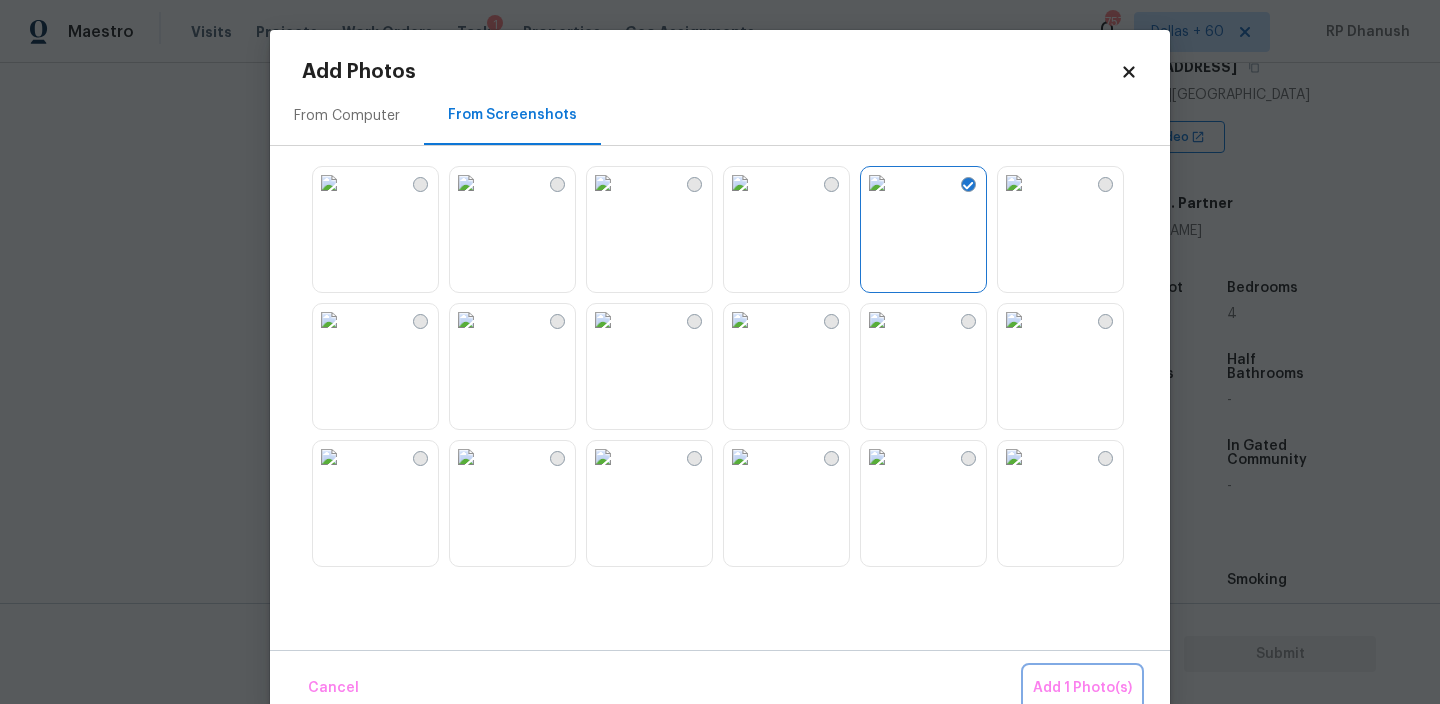 click on "Add 1 Photo(s)" at bounding box center (1082, 688) 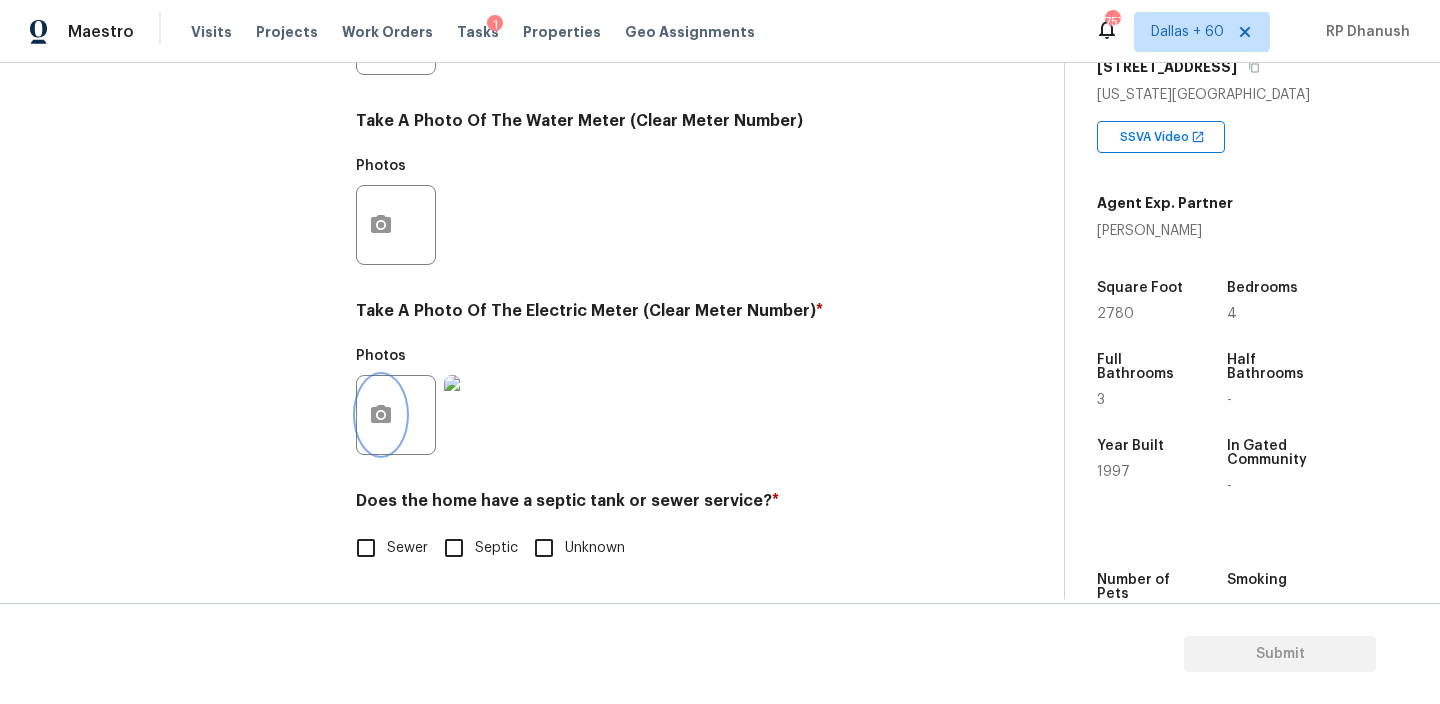 scroll, scrollTop: 801, scrollLeft: 0, axis: vertical 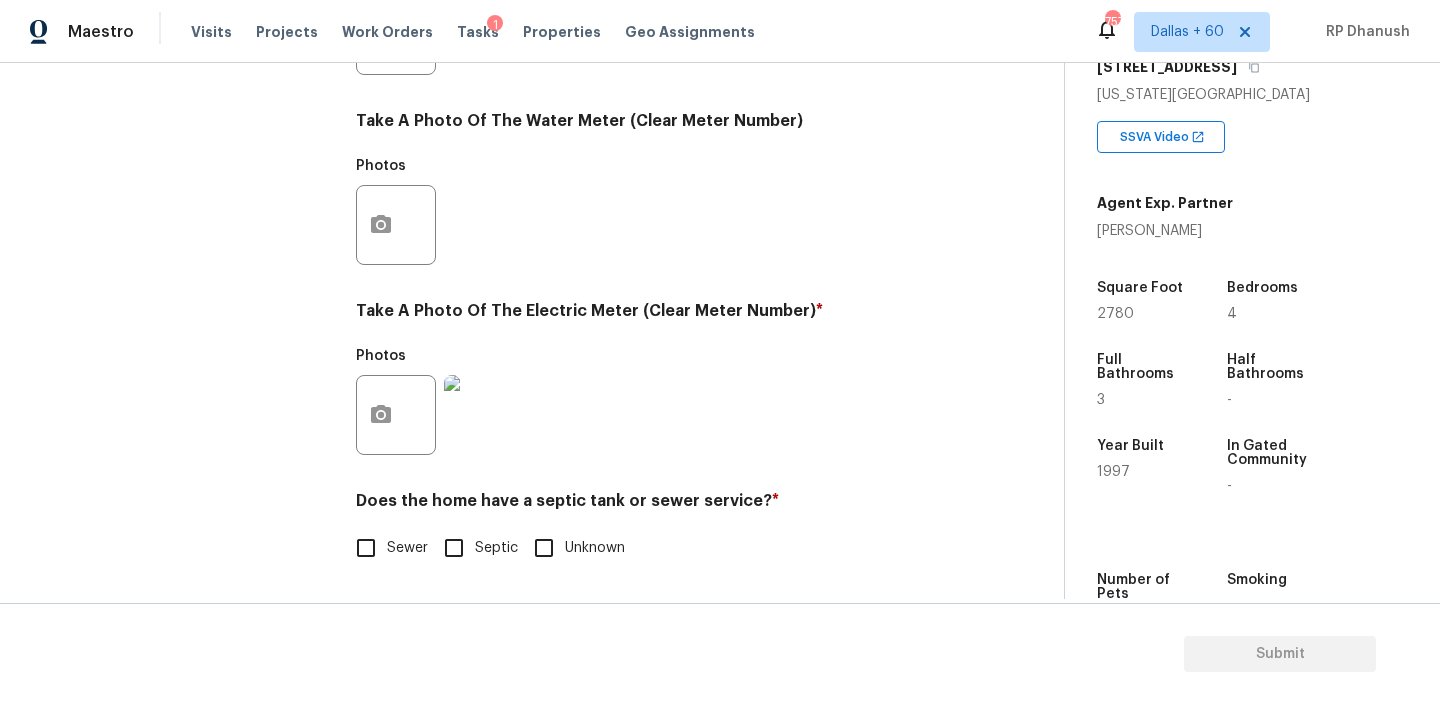 click on "Sewer" at bounding box center (366, 548) 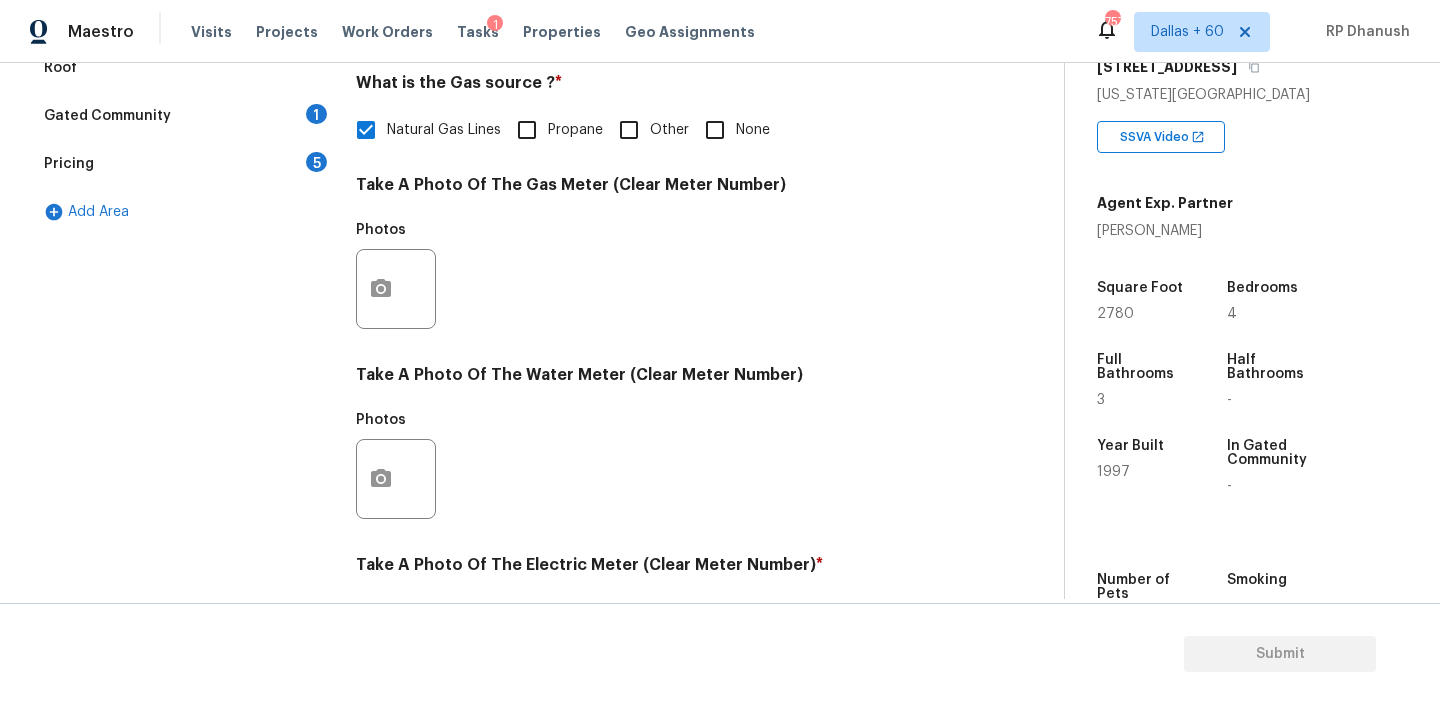scroll, scrollTop: 285, scrollLeft: 0, axis: vertical 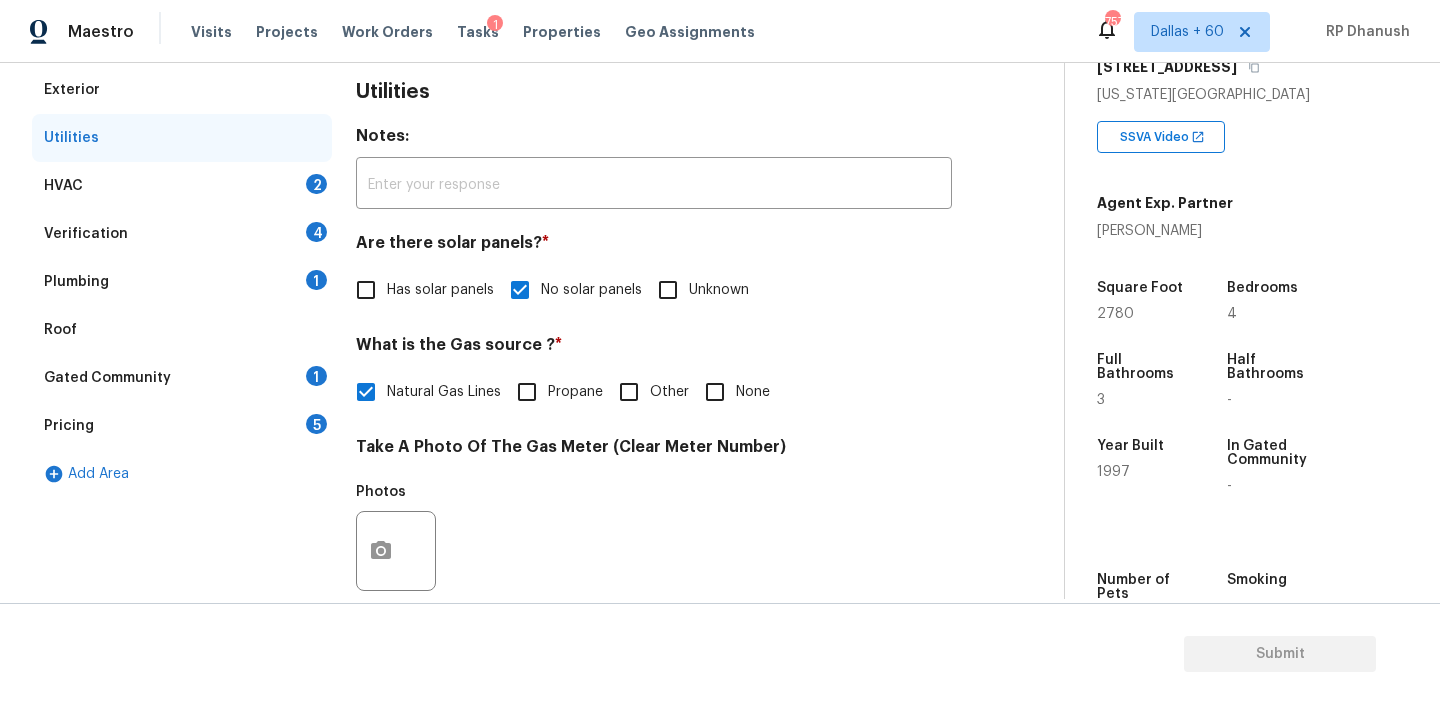 click on "HVAC 2" at bounding box center (182, 186) 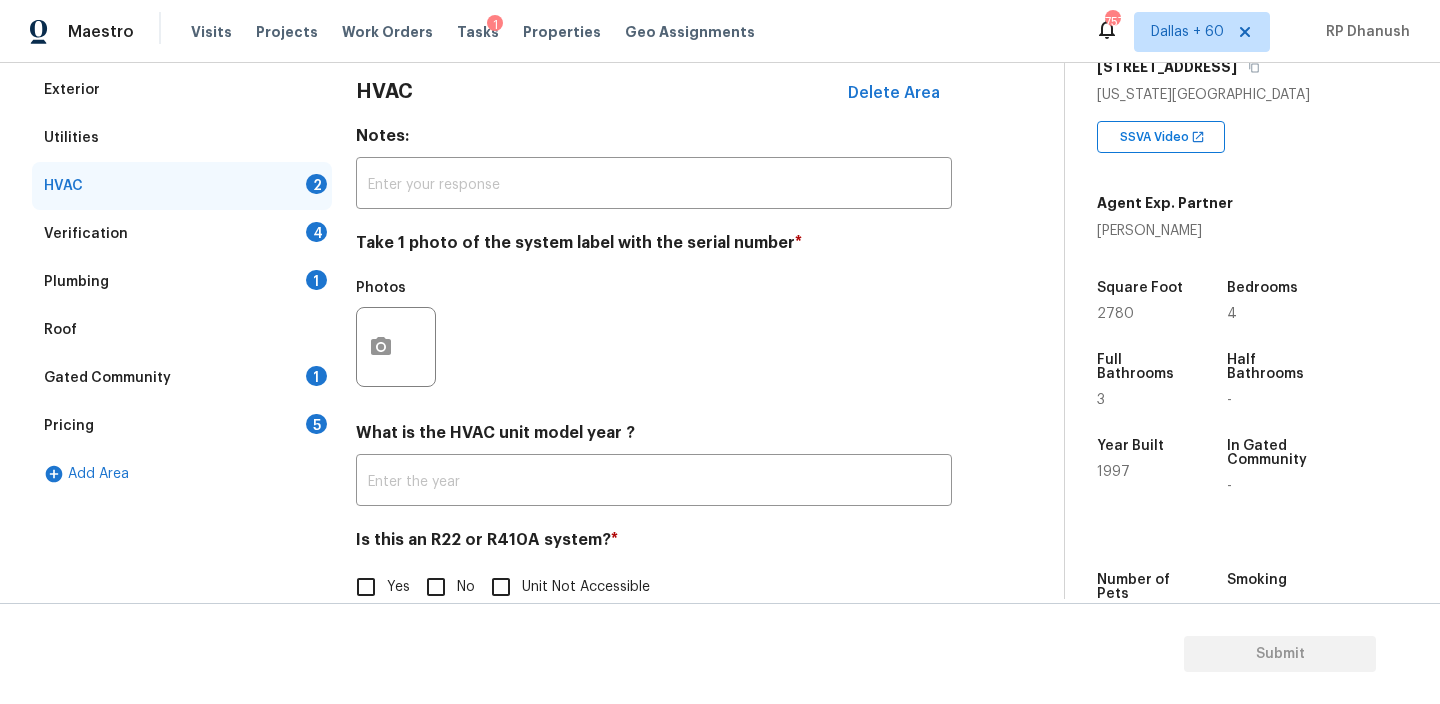 scroll, scrollTop: 325, scrollLeft: 0, axis: vertical 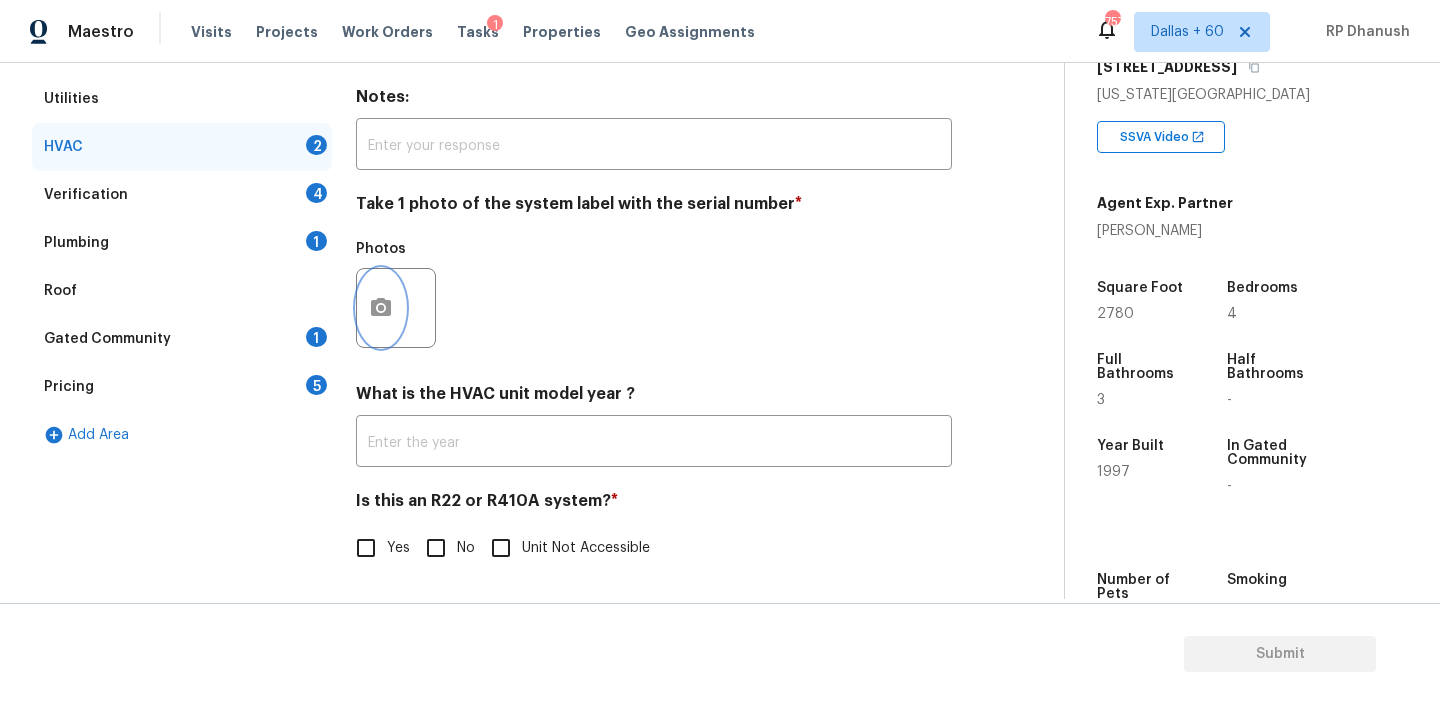 click 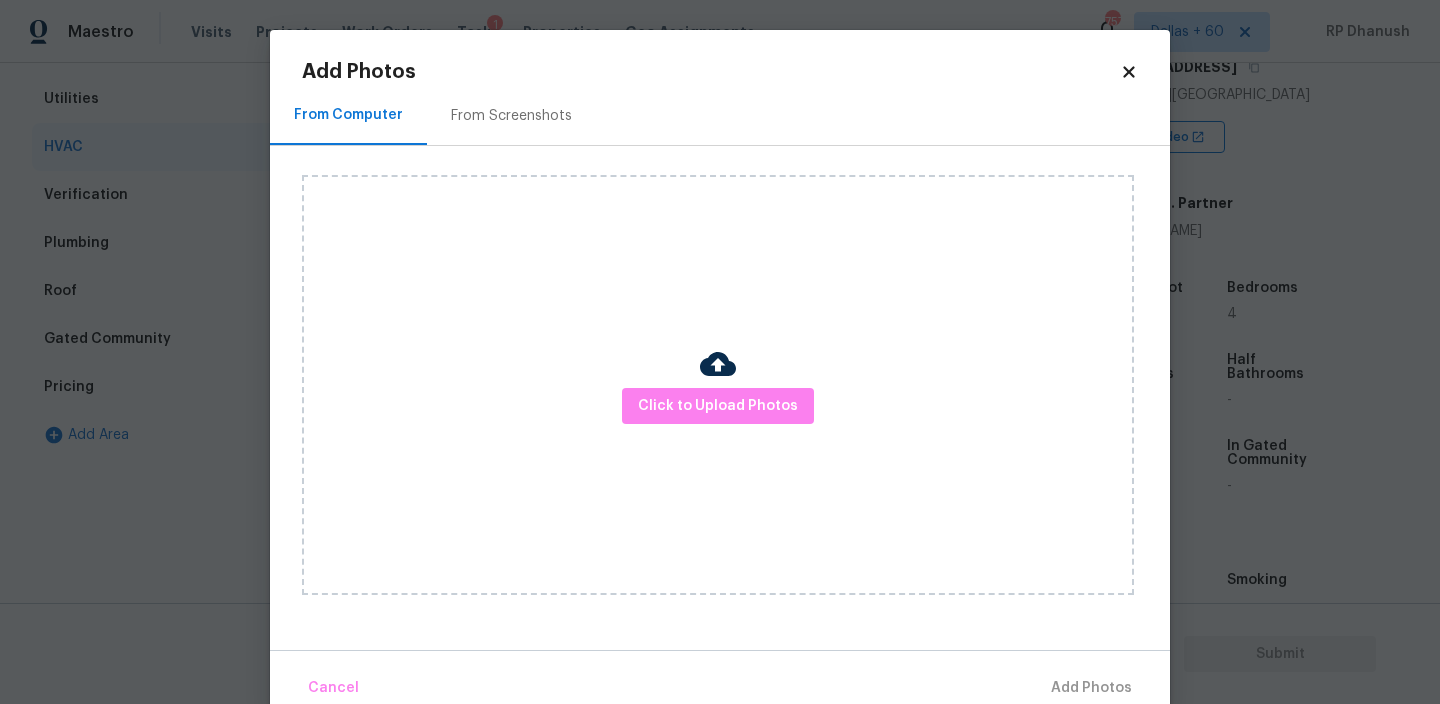 click on "Add Photos From Computer From Screenshots Click to Upload Photos Cancel Add Photos" at bounding box center [720, 386] 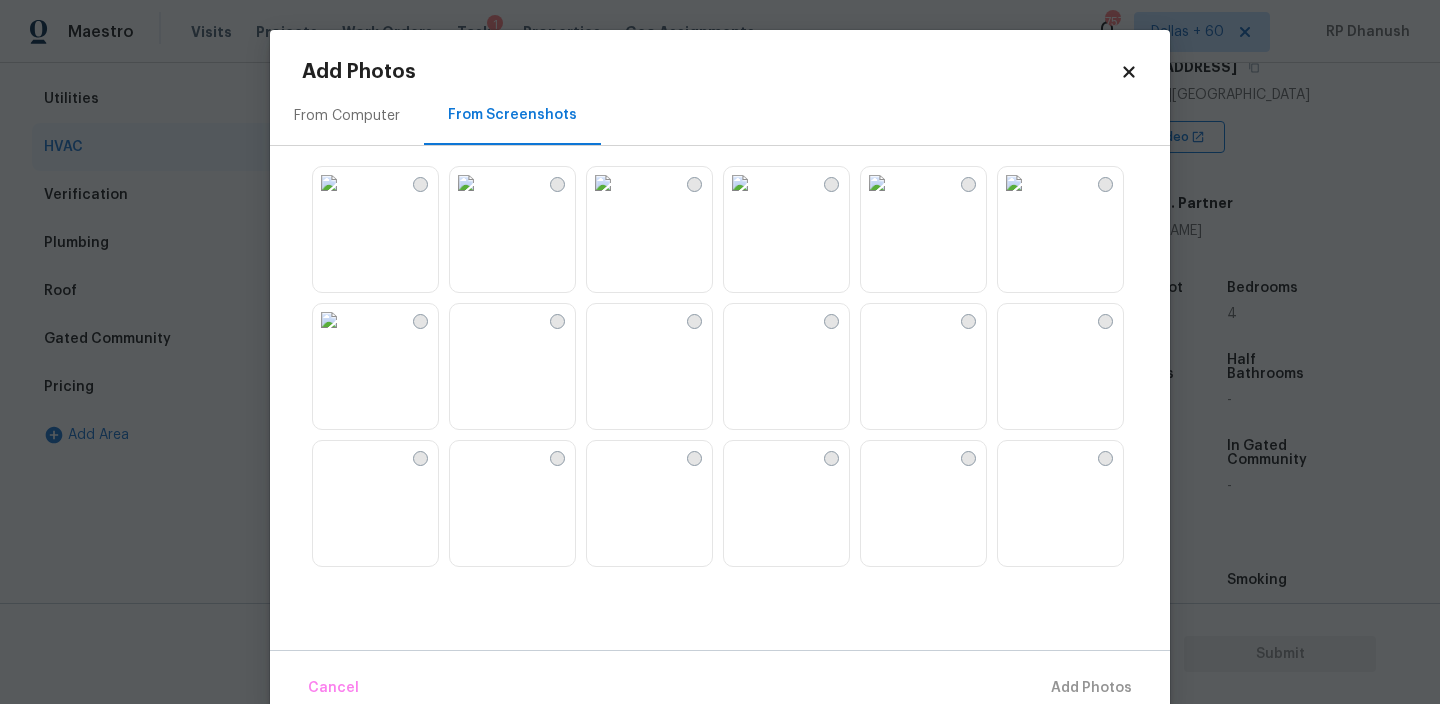 click at bounding box center [329, 183] 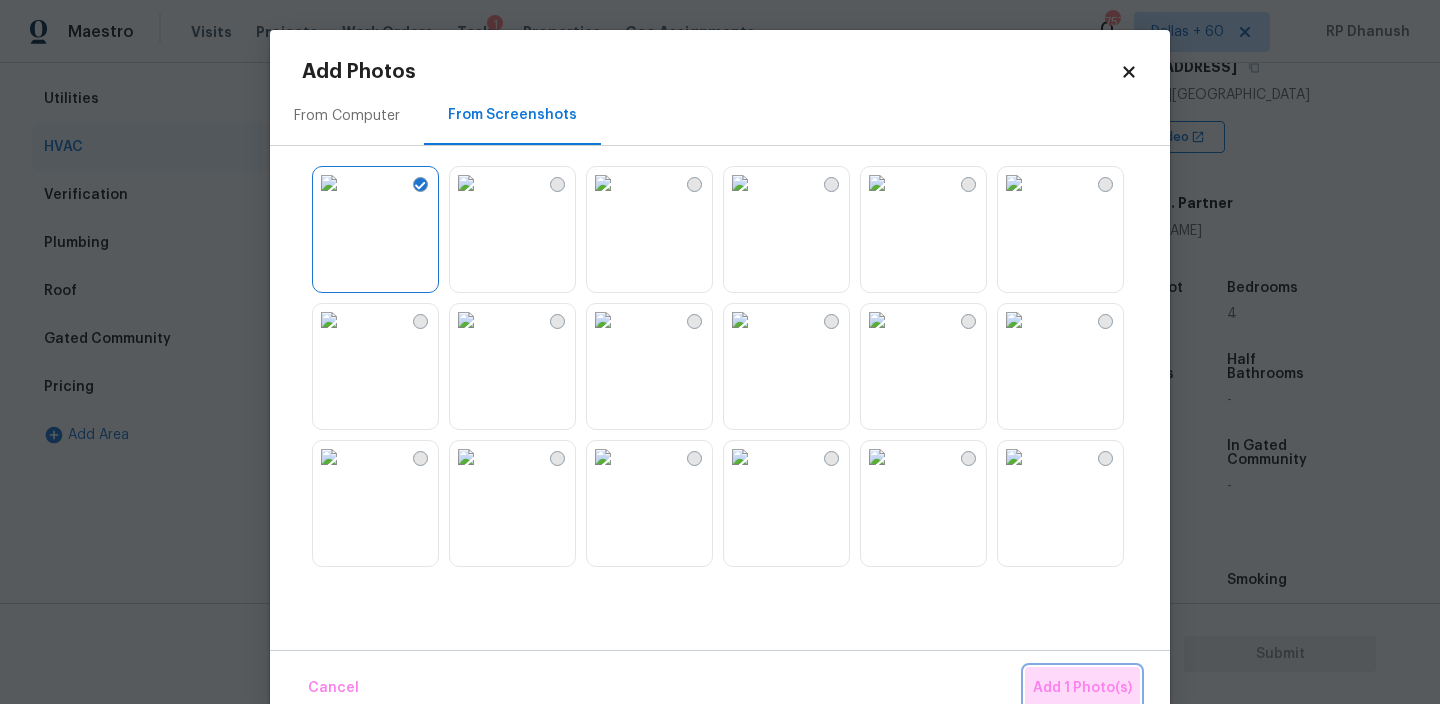 click on "Add 1 Photo(s)" at bounding box center (1082, 688) 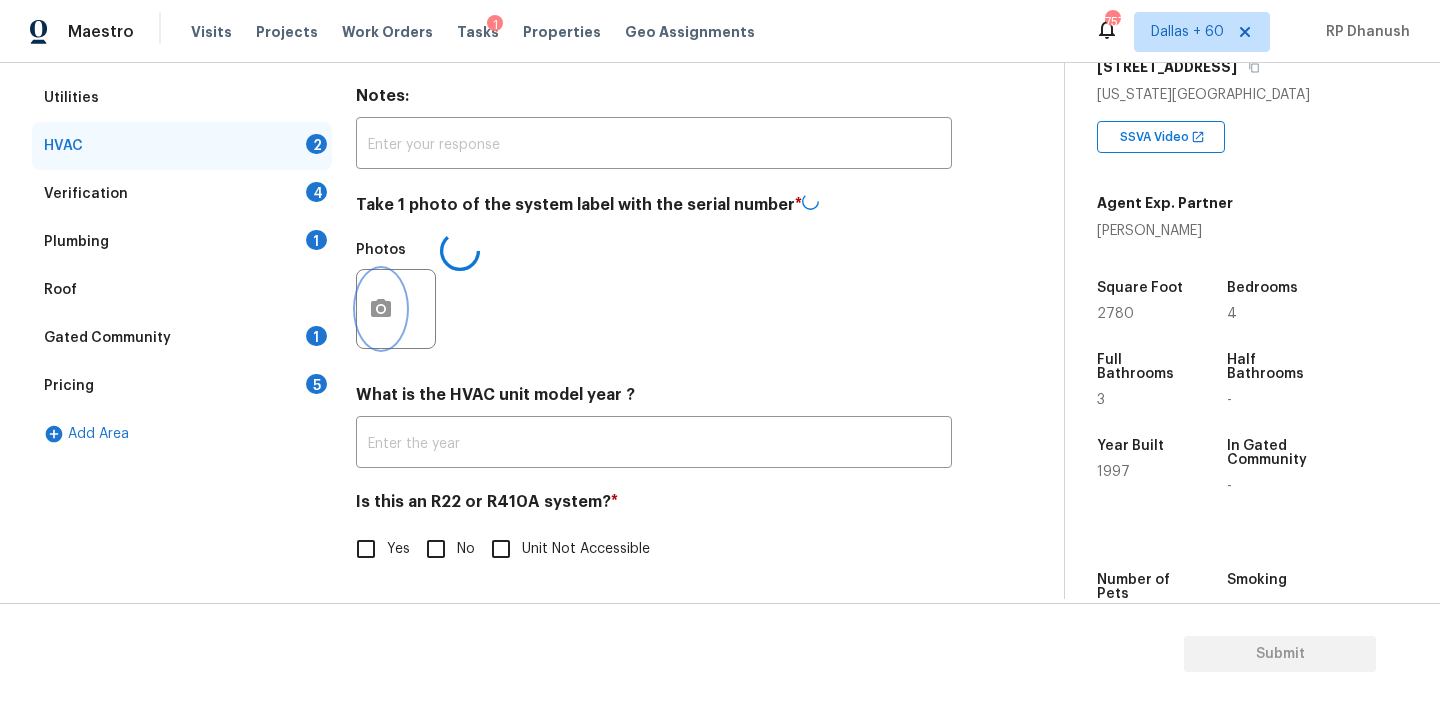 scroll, scrollTop: 327, scrollLeft: 0, axis: vertical 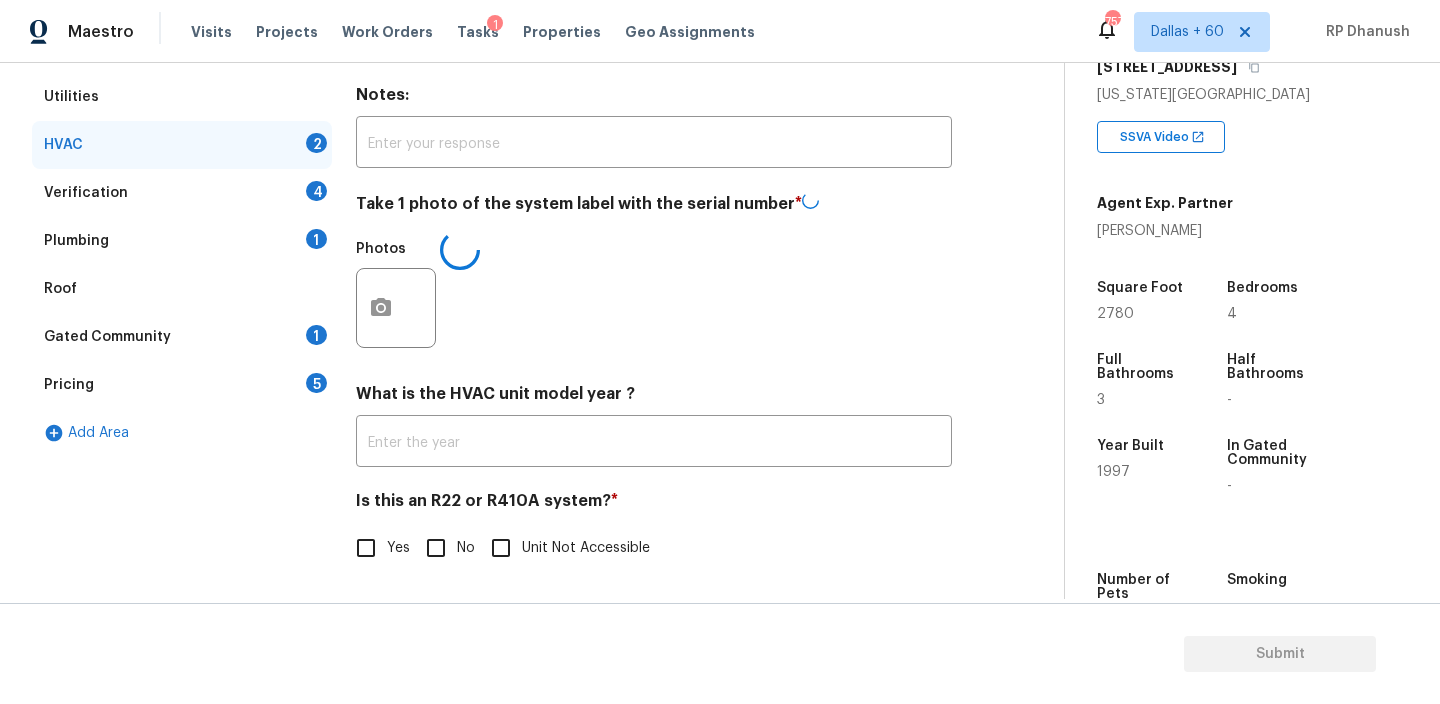 click on "No" at bounding box center (466, 548) 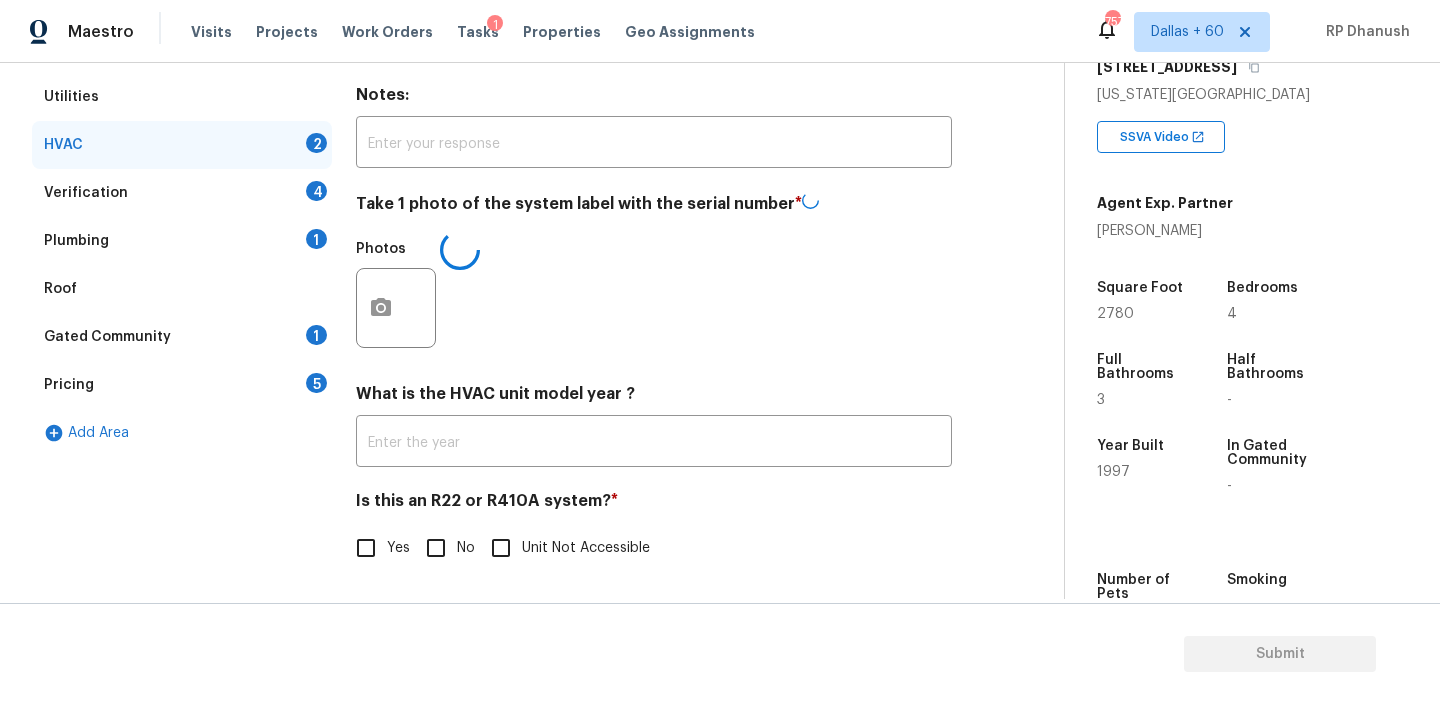 click on "No" at bounding box center [436, 548] 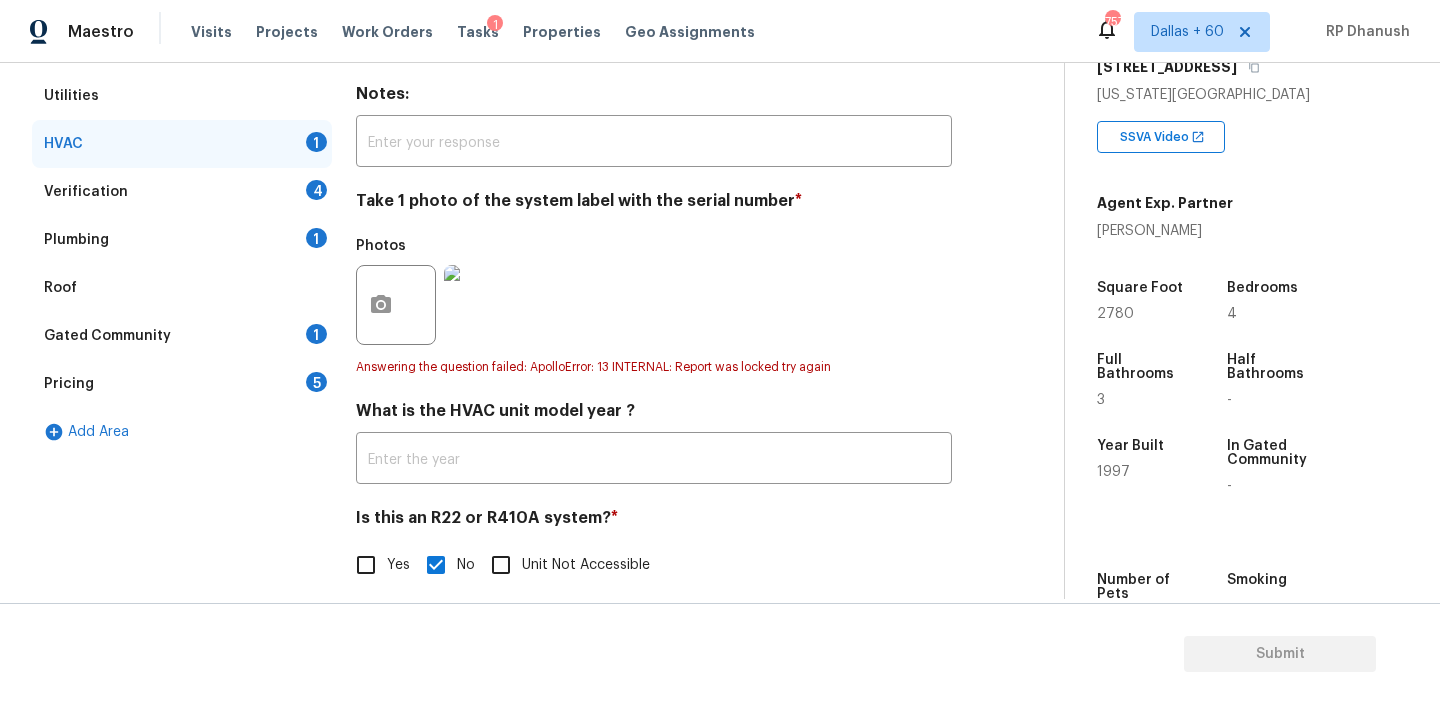 click on "Verification 4" at bounding box center (182, 192) 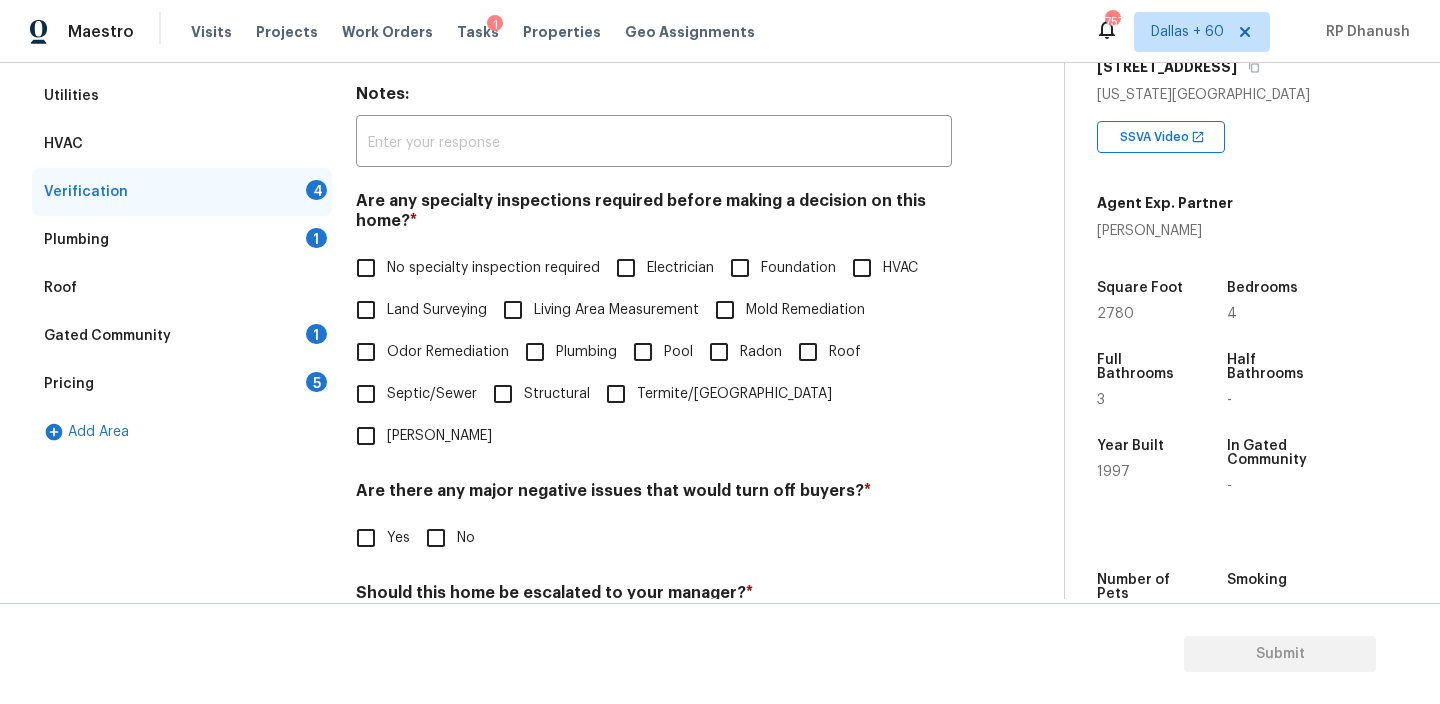 click on "HVAC" at bounding box center [182, 144] 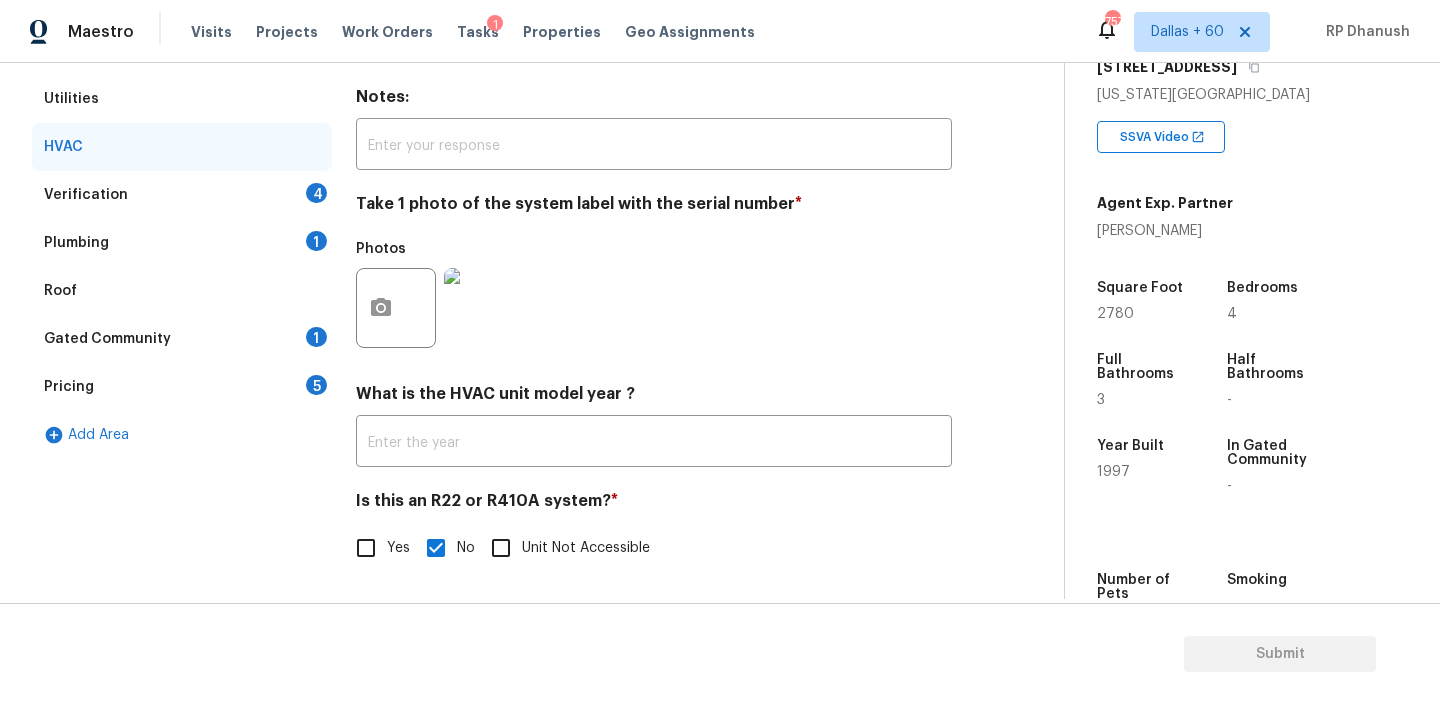 click on "4" at bounding box center (316, 193) 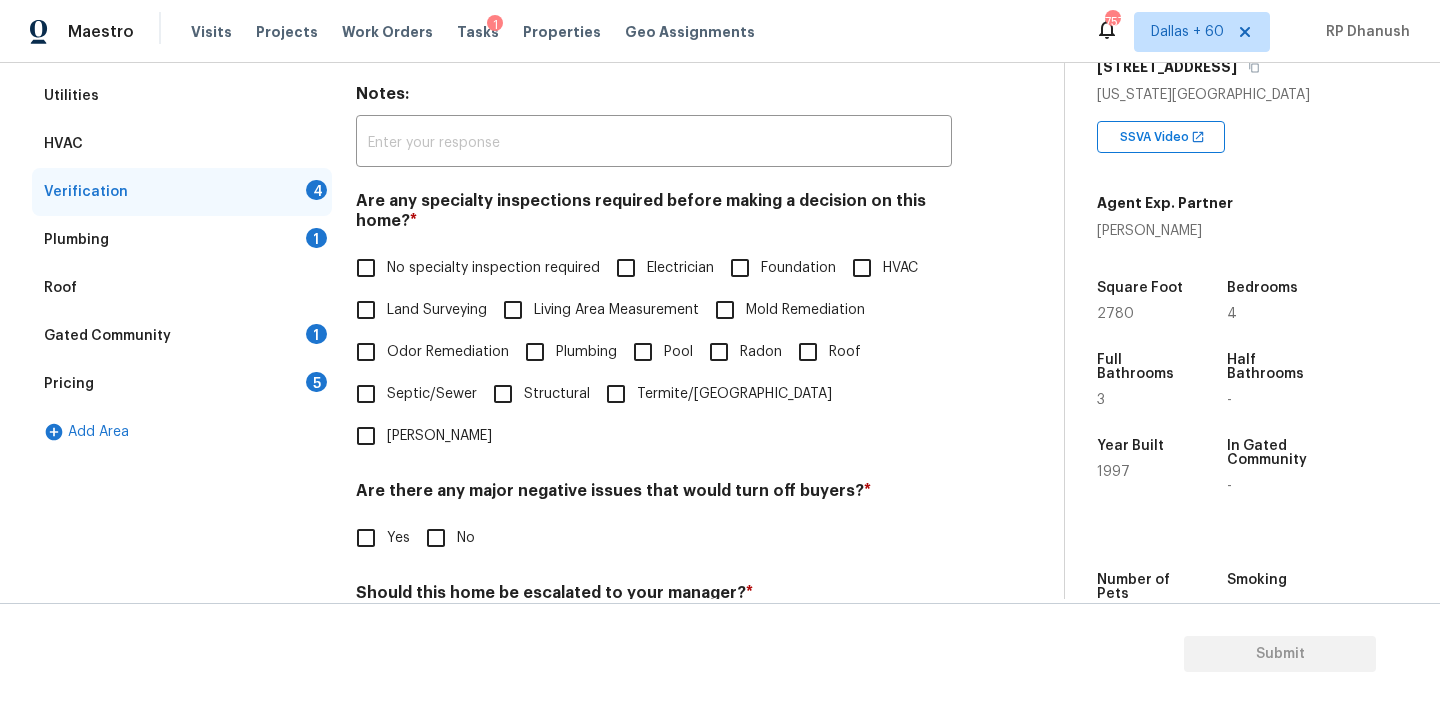 click on "No specialty inspection required" at bounding box center [493, 268] 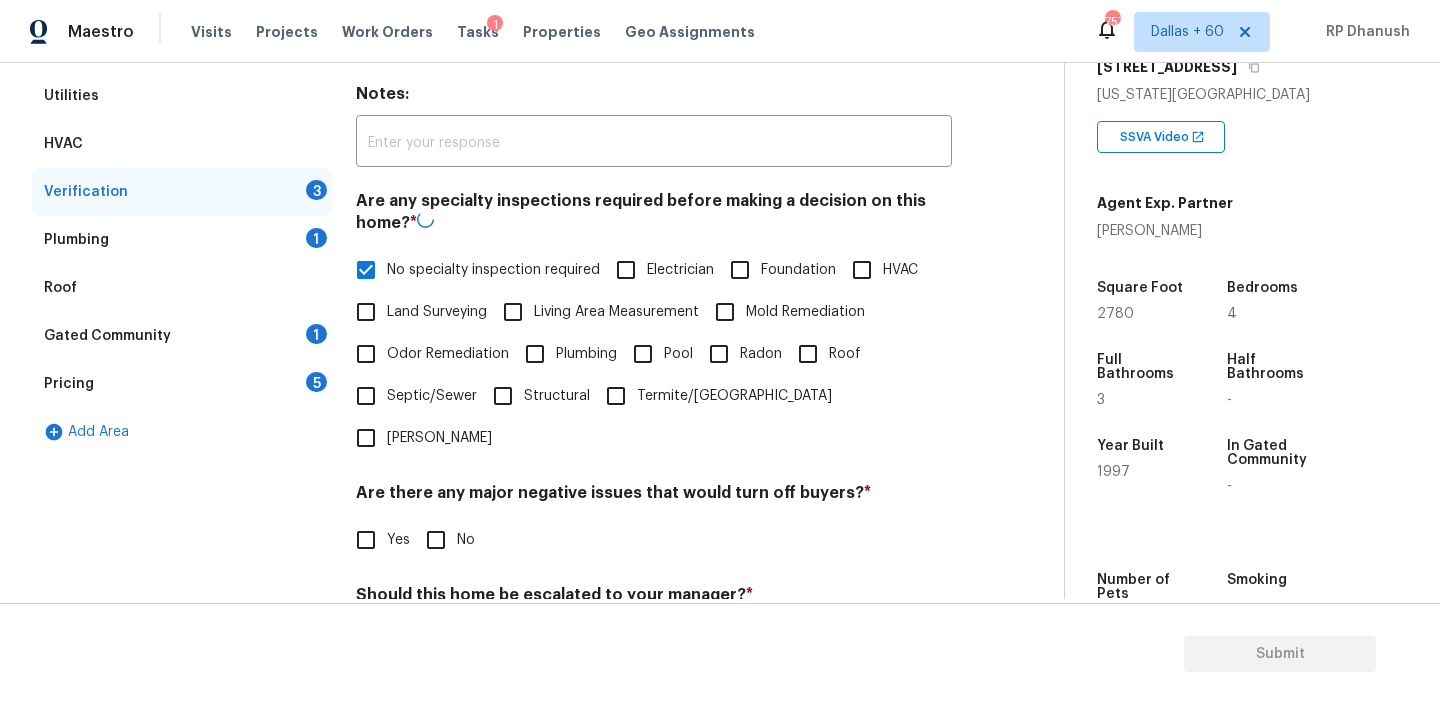 click on "No" at bounding box center [436, 540] 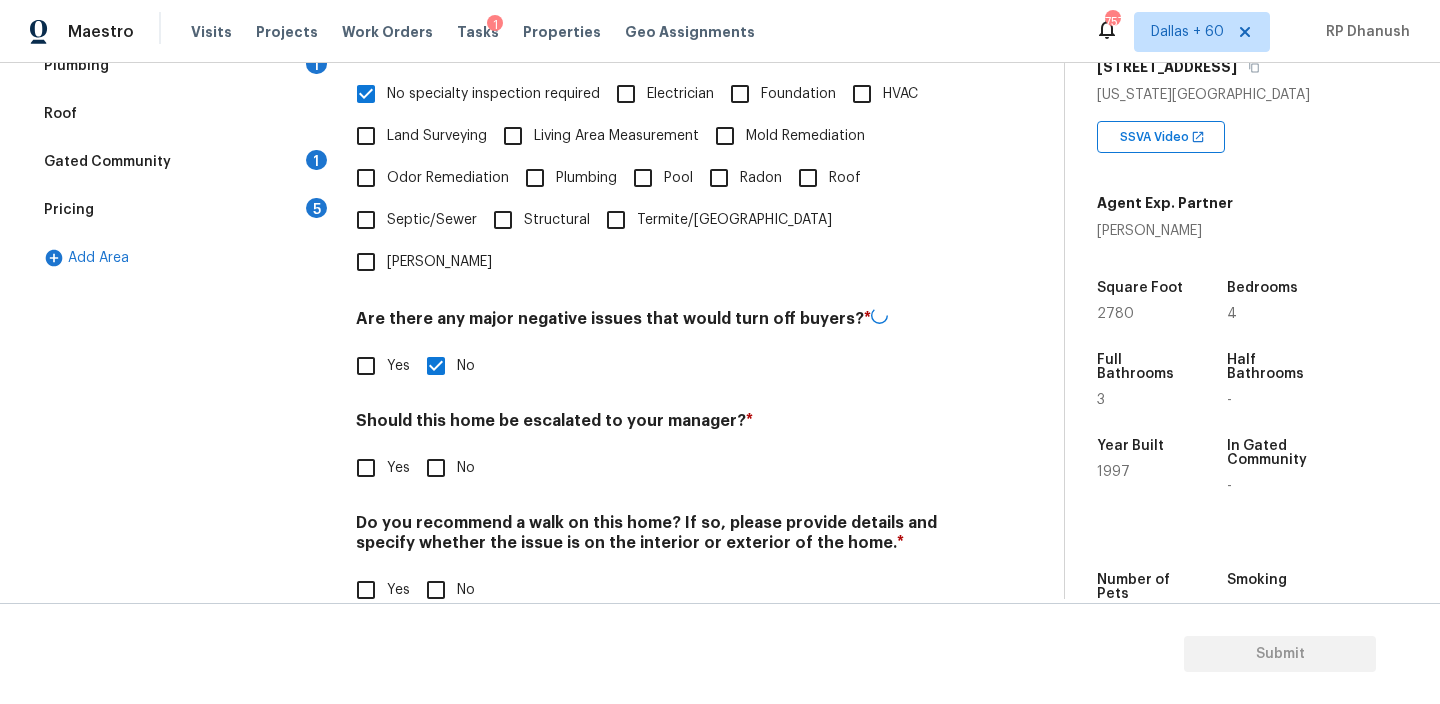 scroll, scrollTop: 499, scrollLeft: 0, axis: vertical 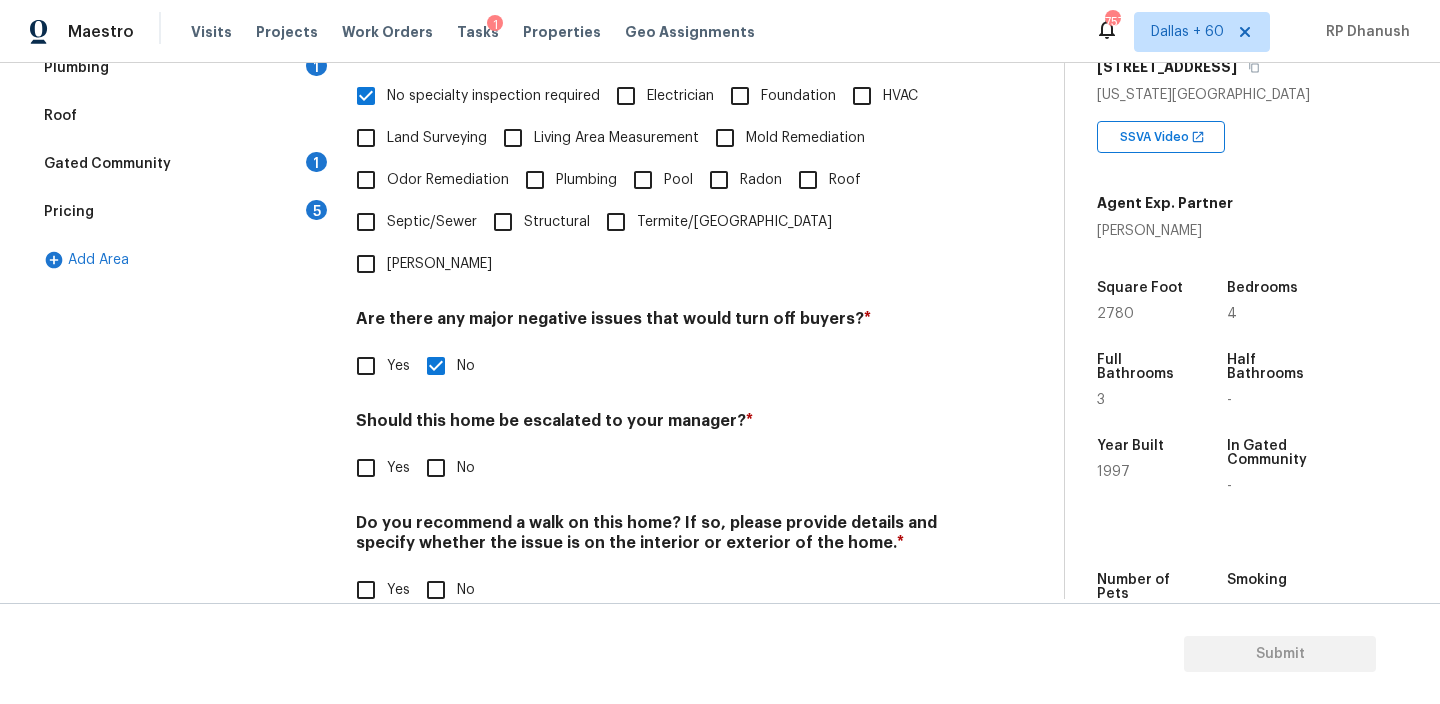 click on "No" at bounding box center [436, 468] 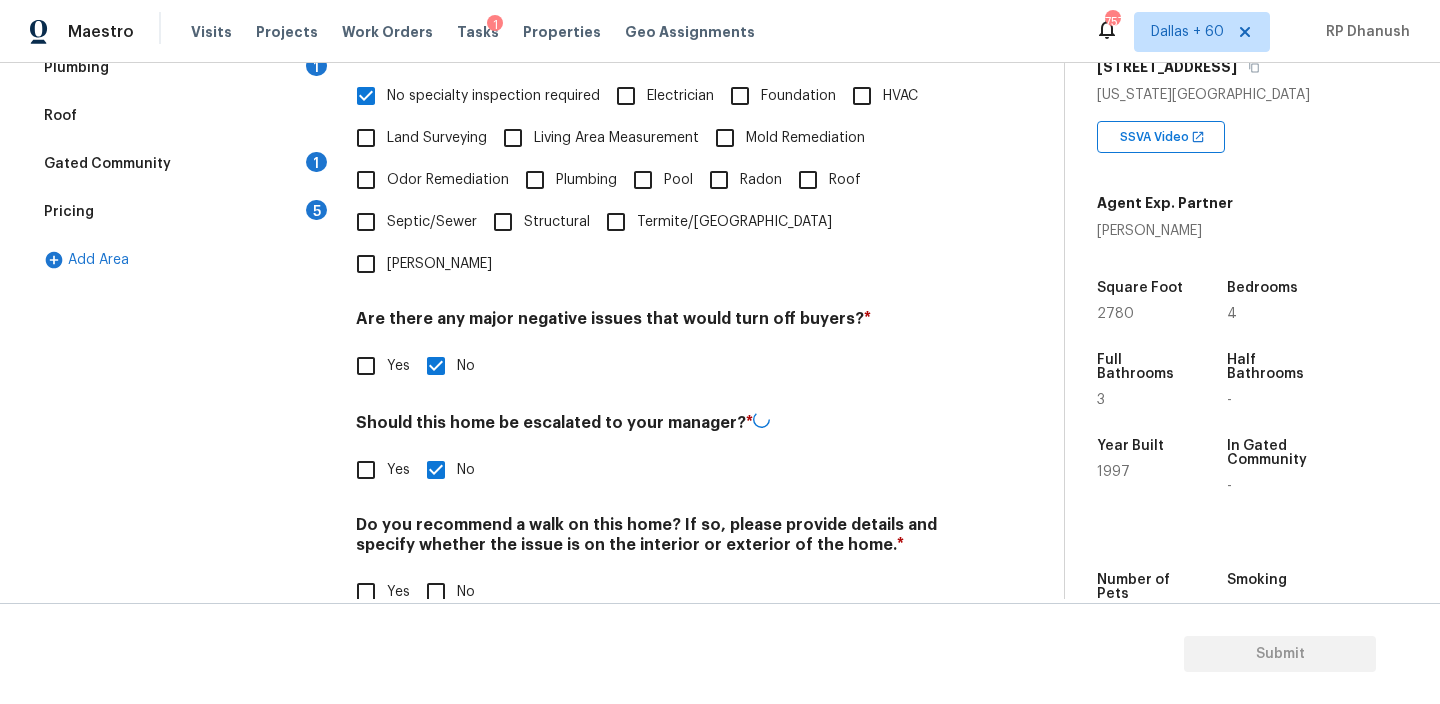 click on "No" at bounding box center (436, 592) 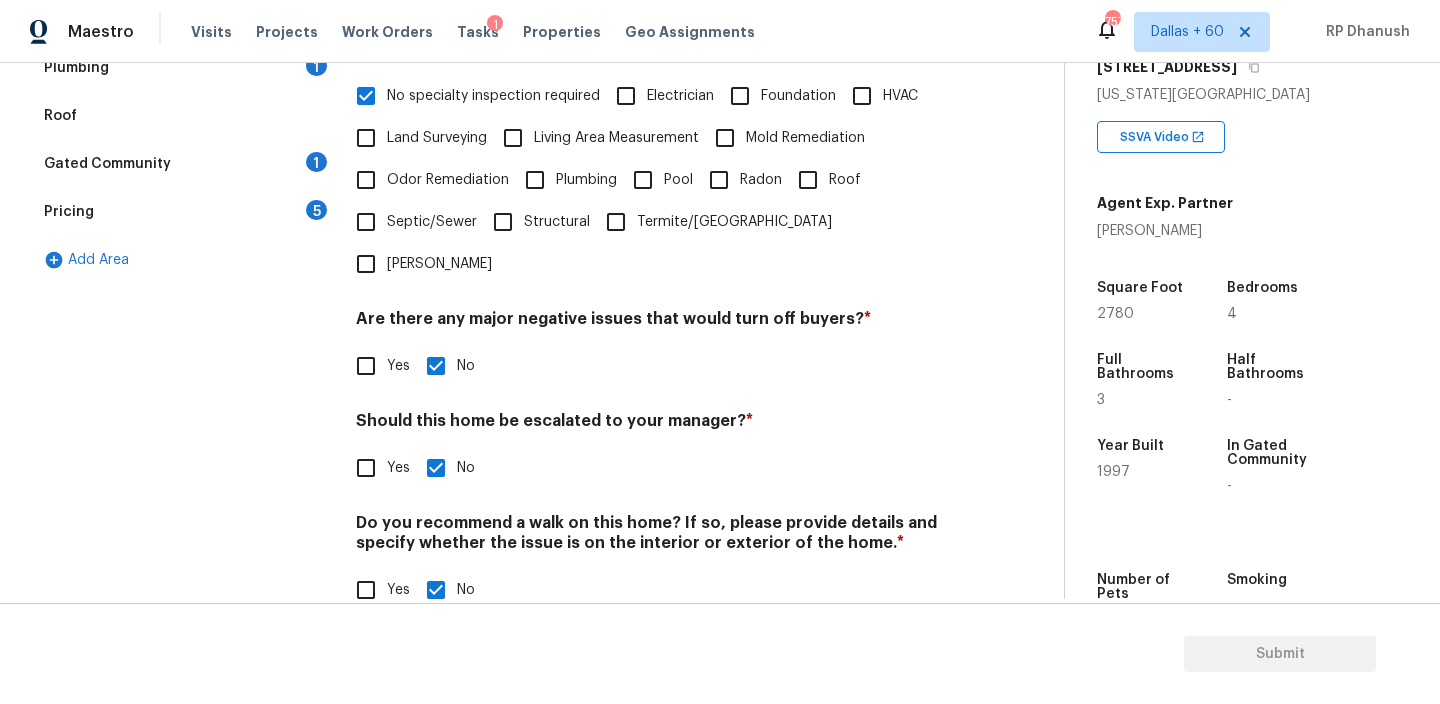 click on "No" at bounding box center (436, 468) 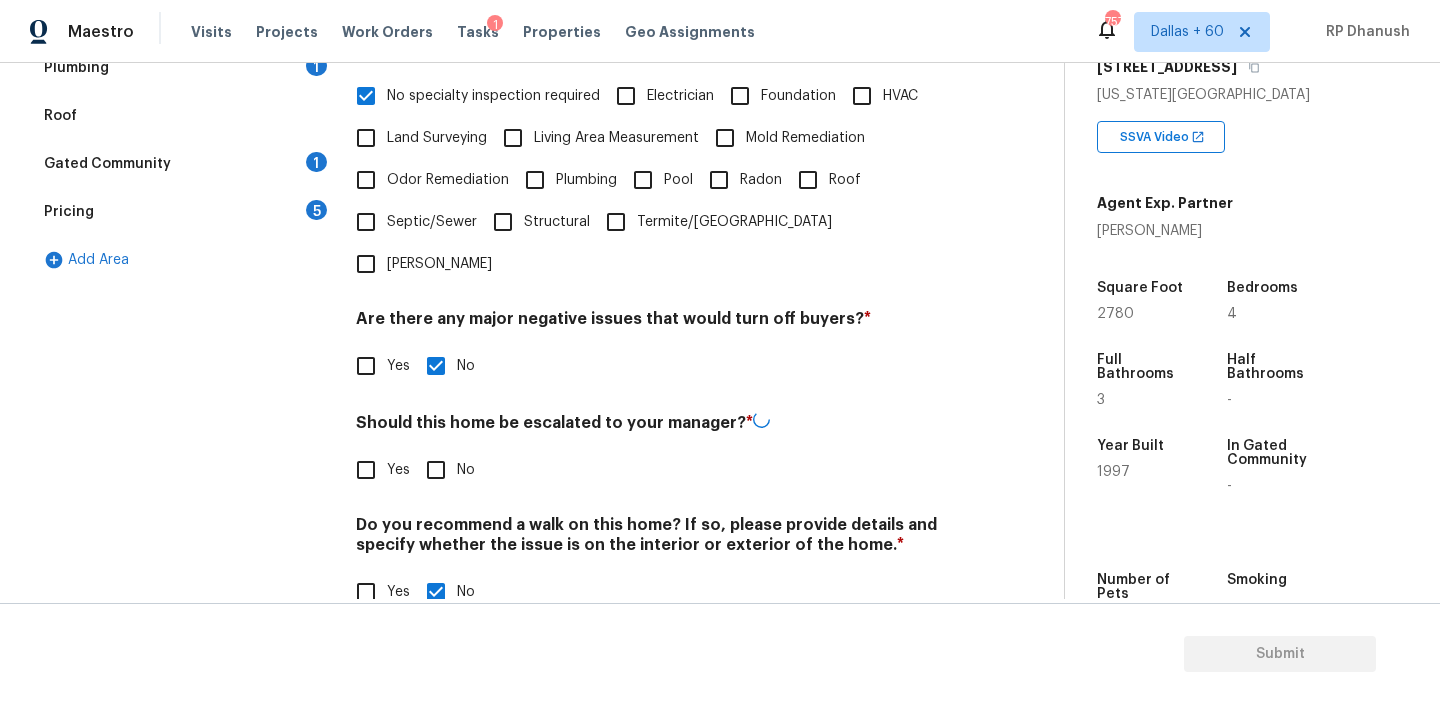 click on "Yes" at bounding box center (366, 470) 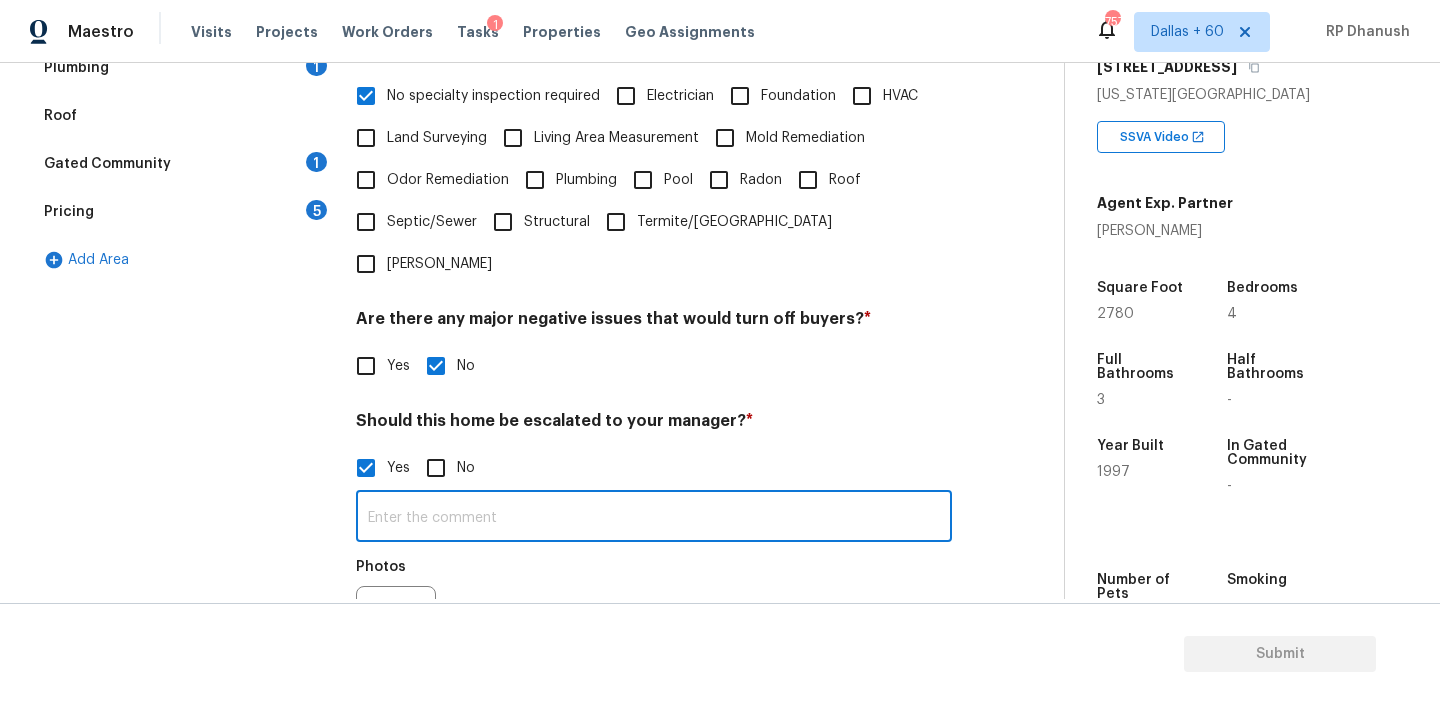click at bounding box center [654, 518] 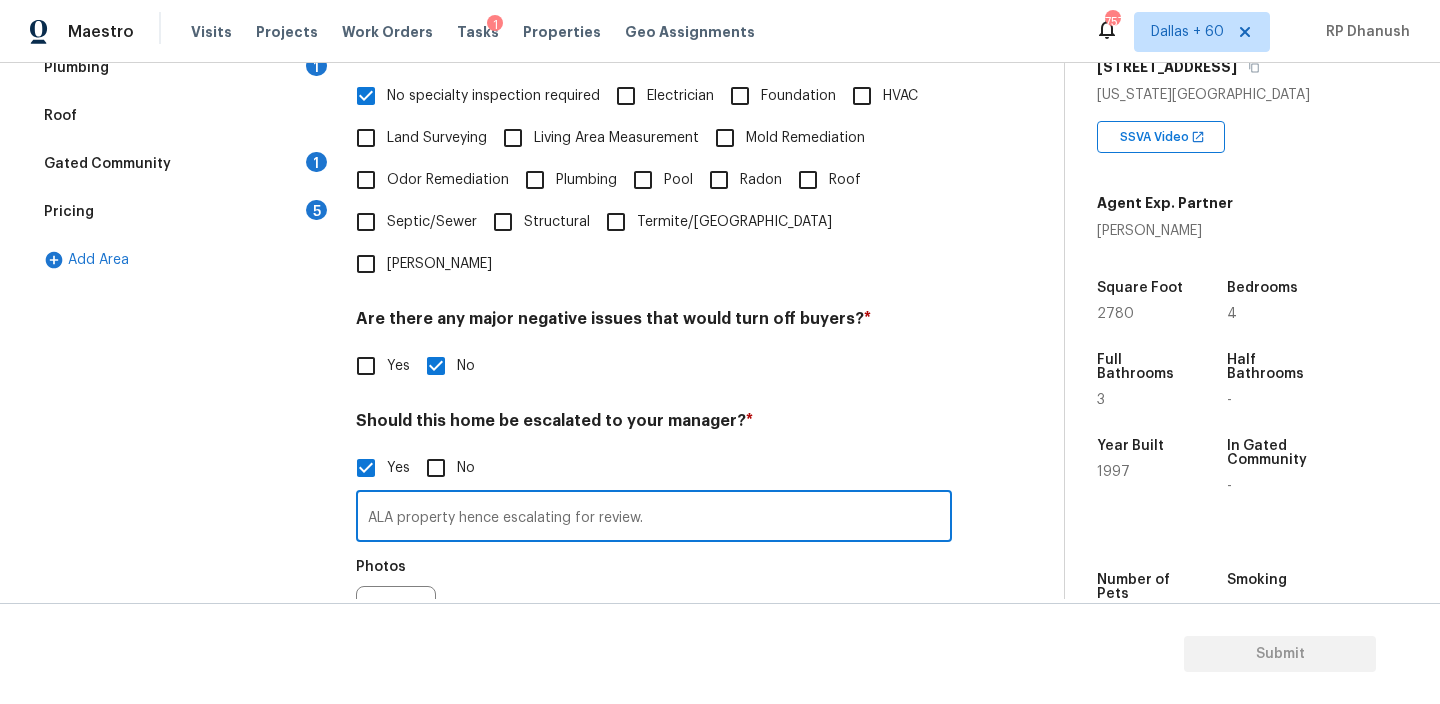 type on "ALA property hence escalating for review." 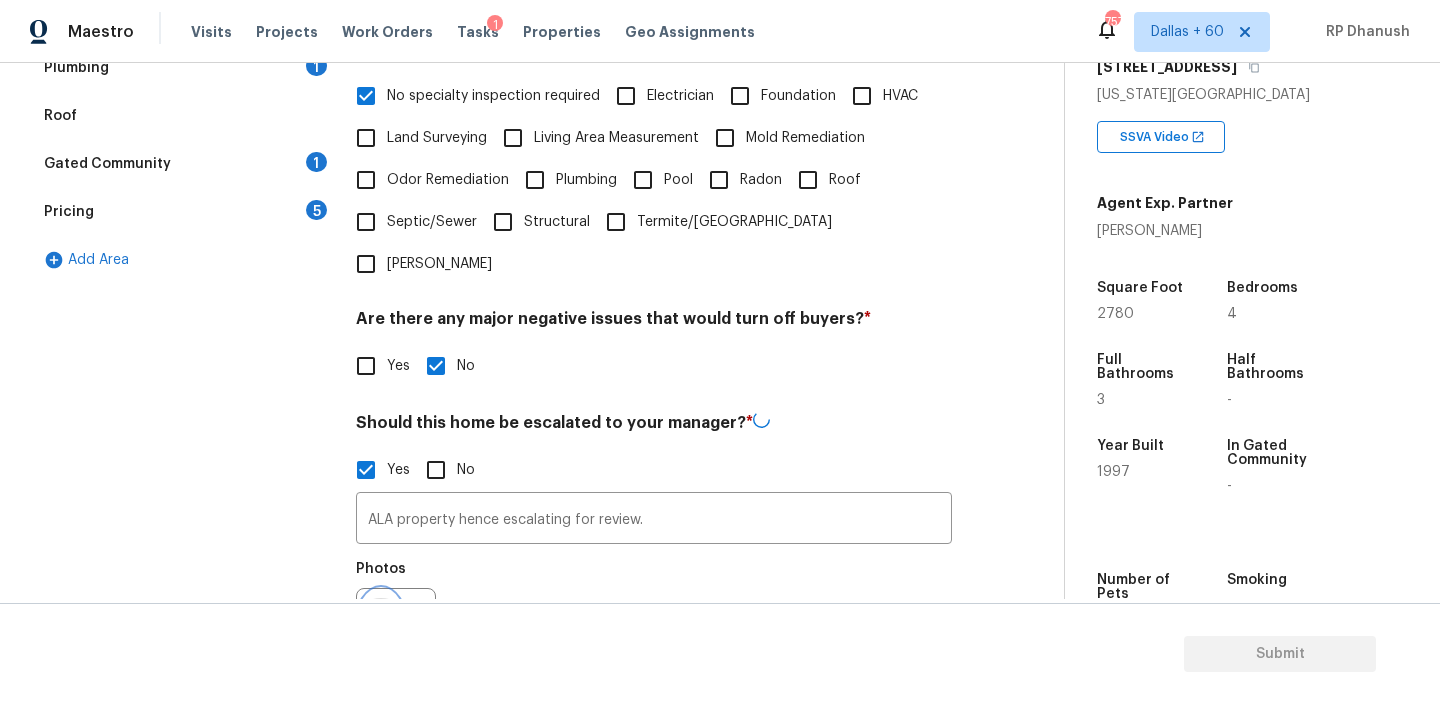 click 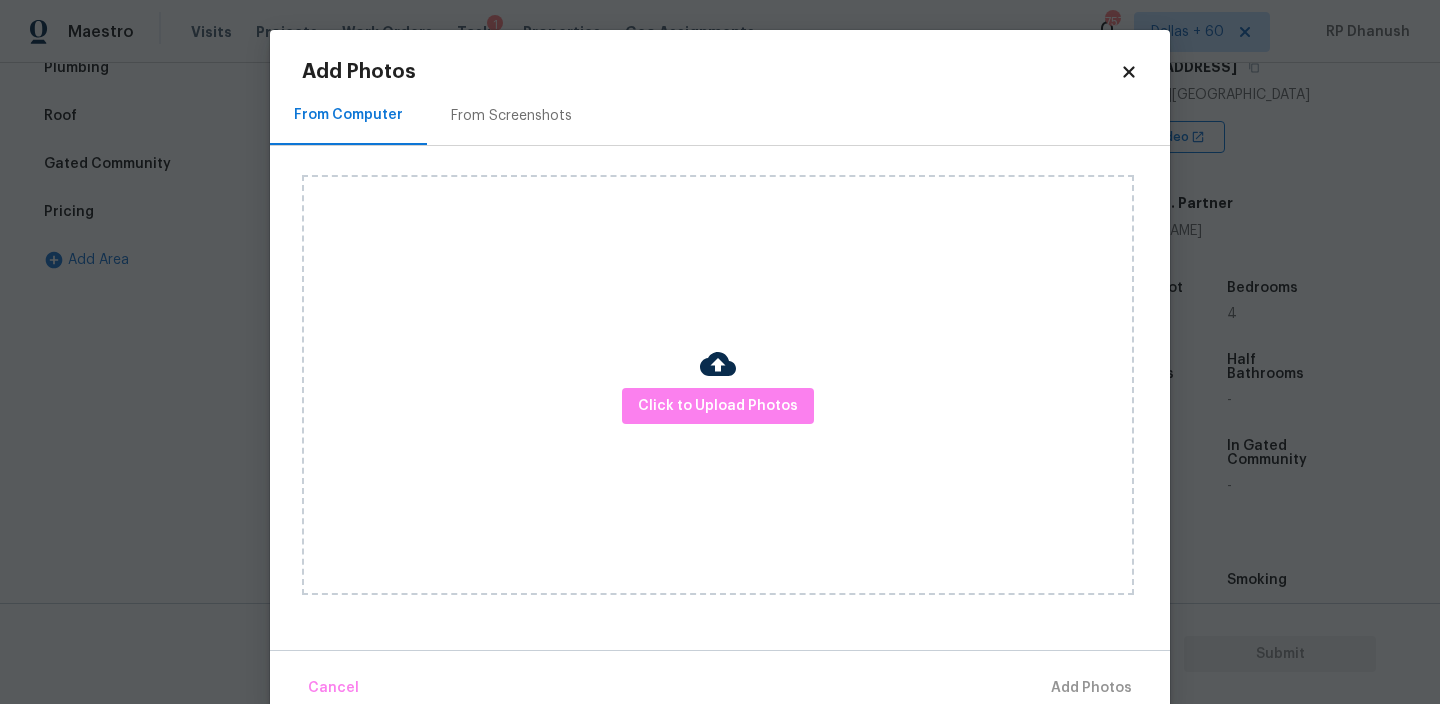 click on "From Screenshots" at bounding box center (511, 115) 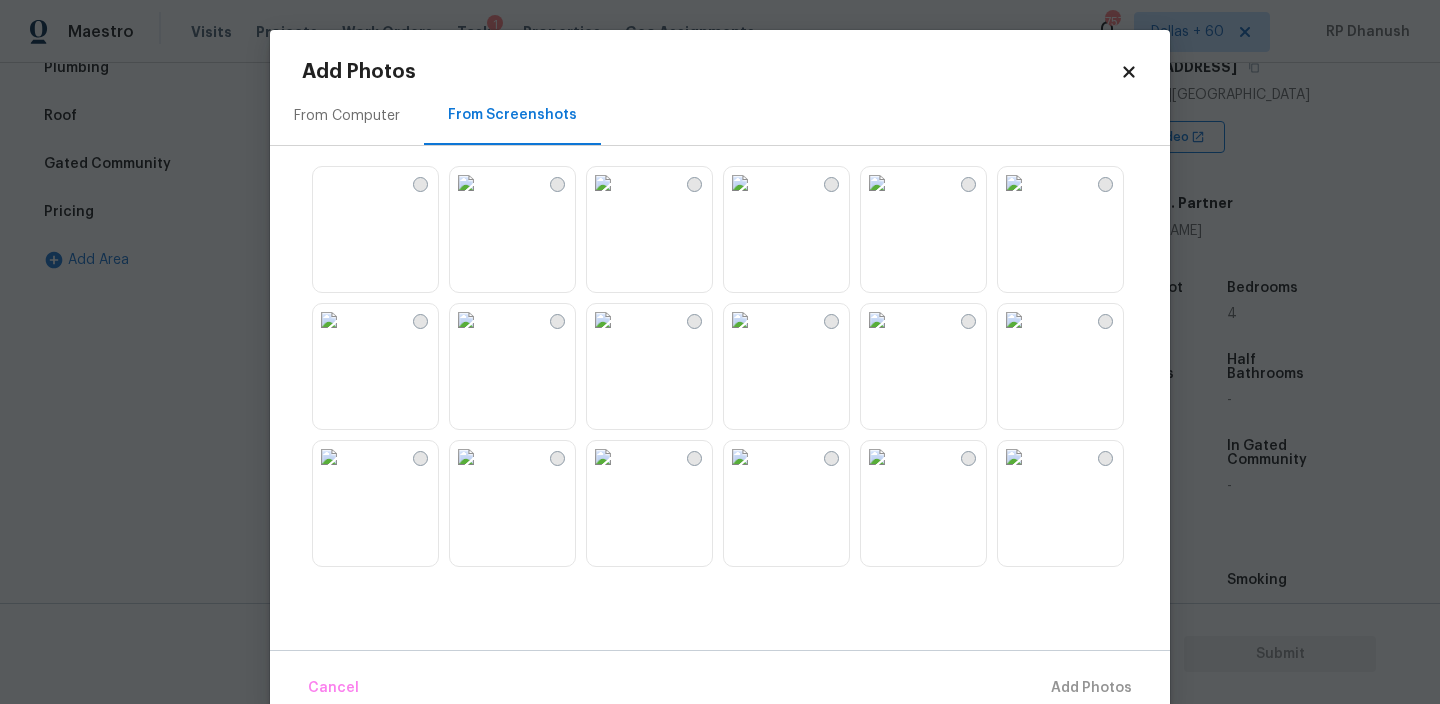 click at bounding box center [329, 183] 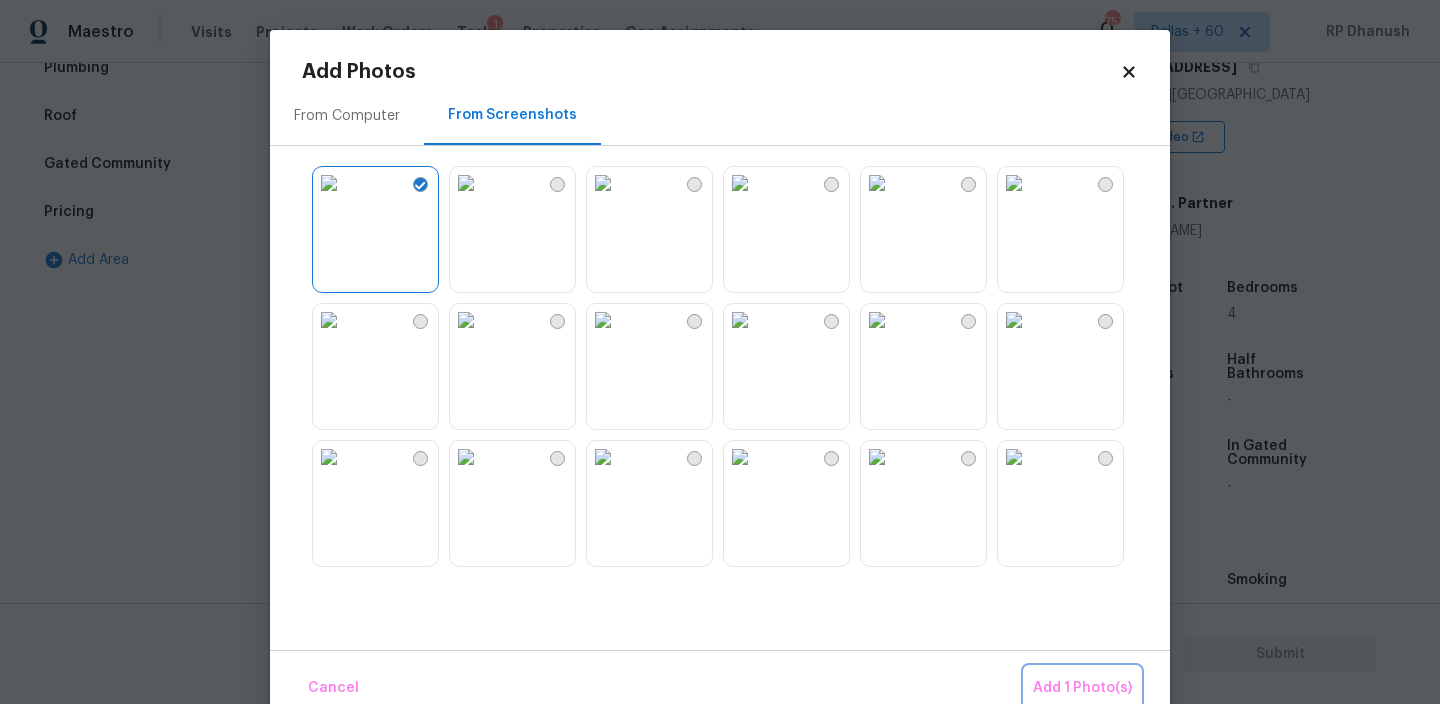 click on "Add 1 Photo(s)" at bounding box center [1082, 688] 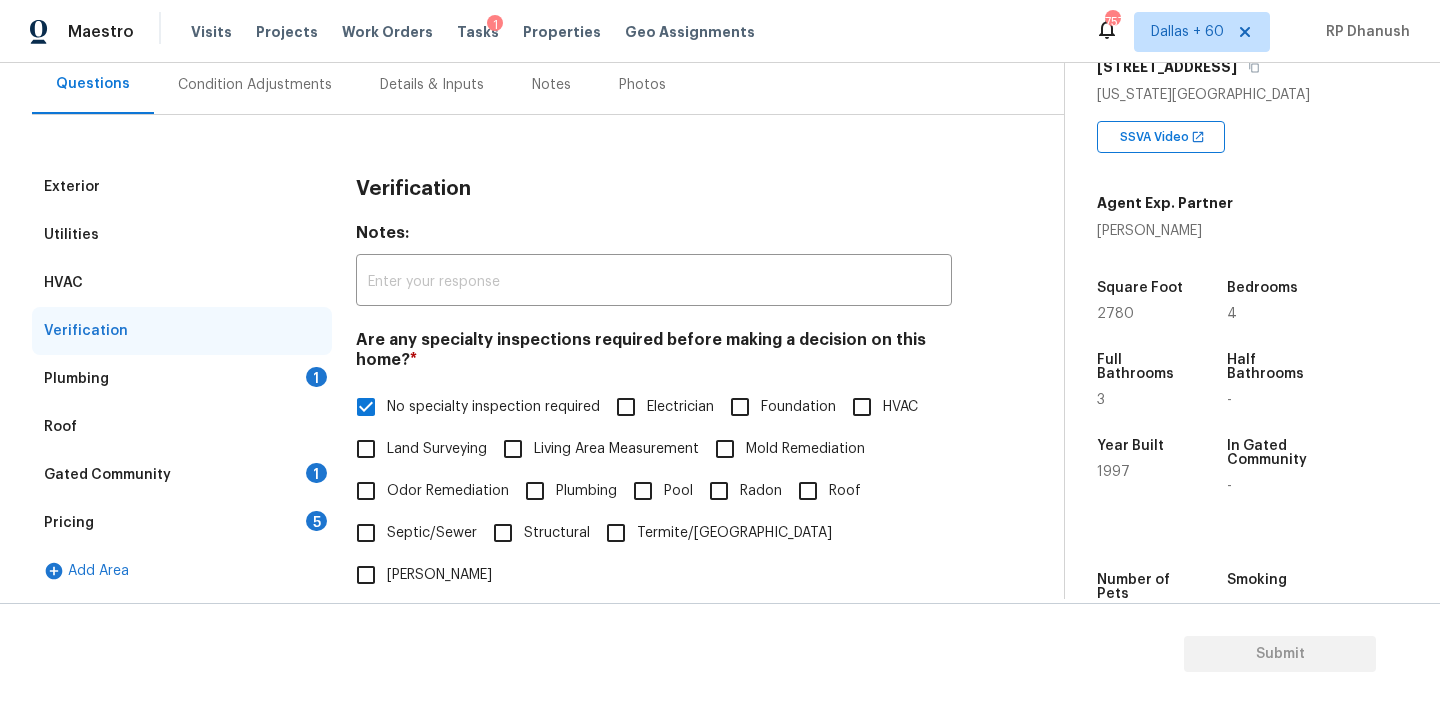 scroll, scrollTop: 172, scrollLeft: 0, axis: vertical 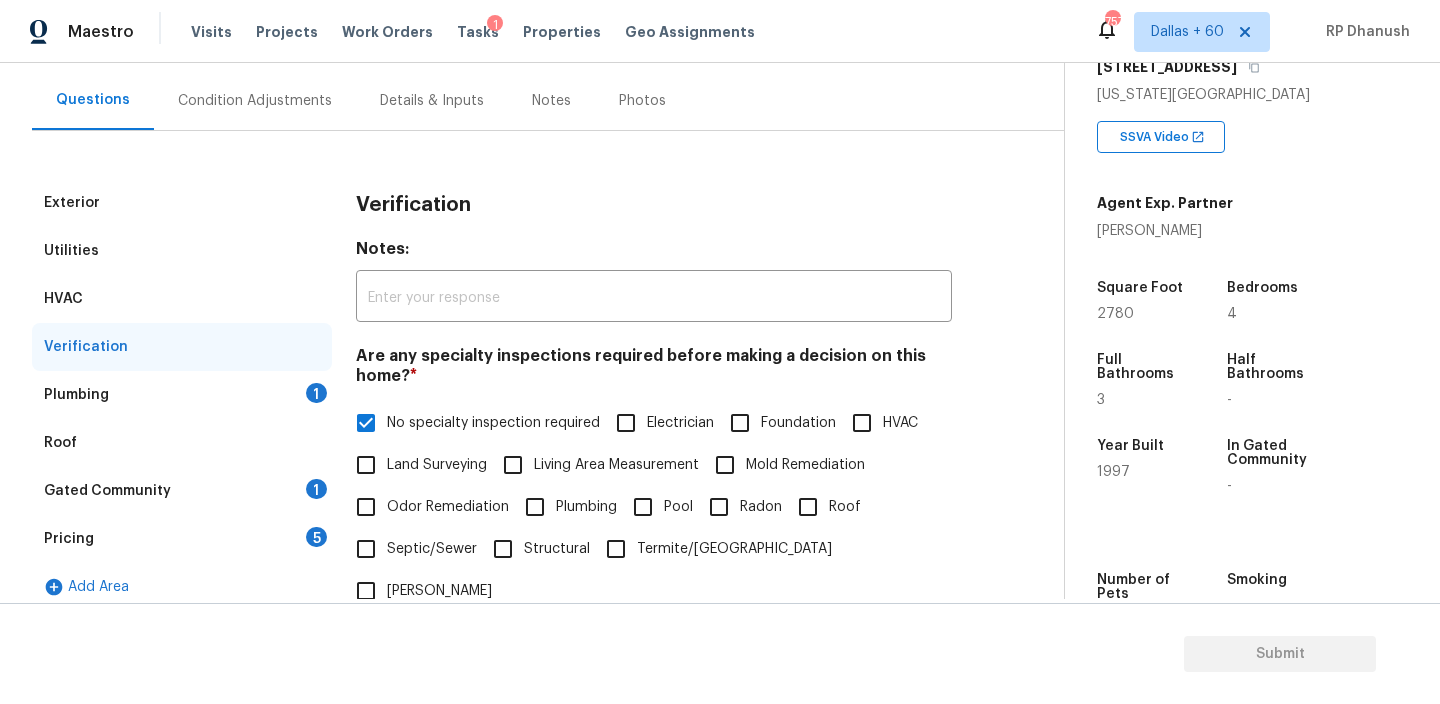 click on "1" at bounding box center (316, 393) 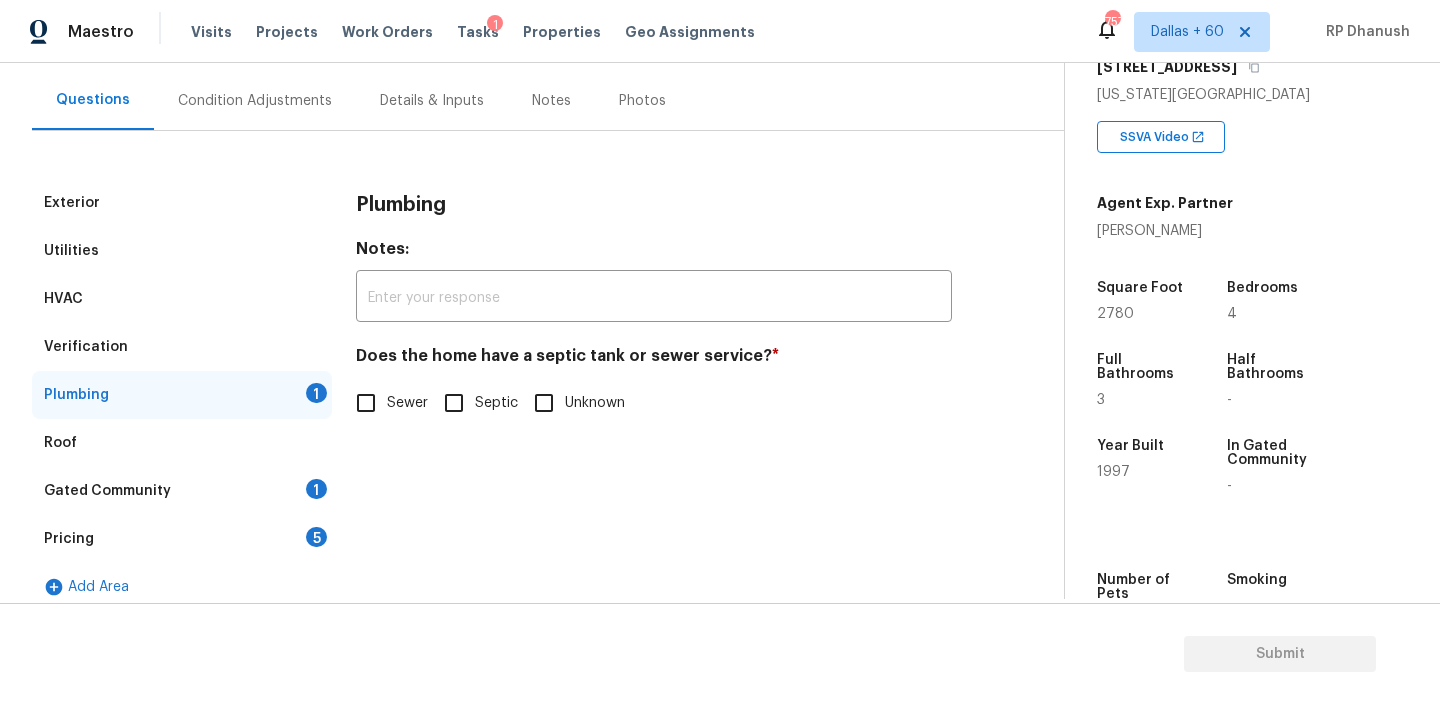 click on "Sewer" at bounding box center (366, 403) 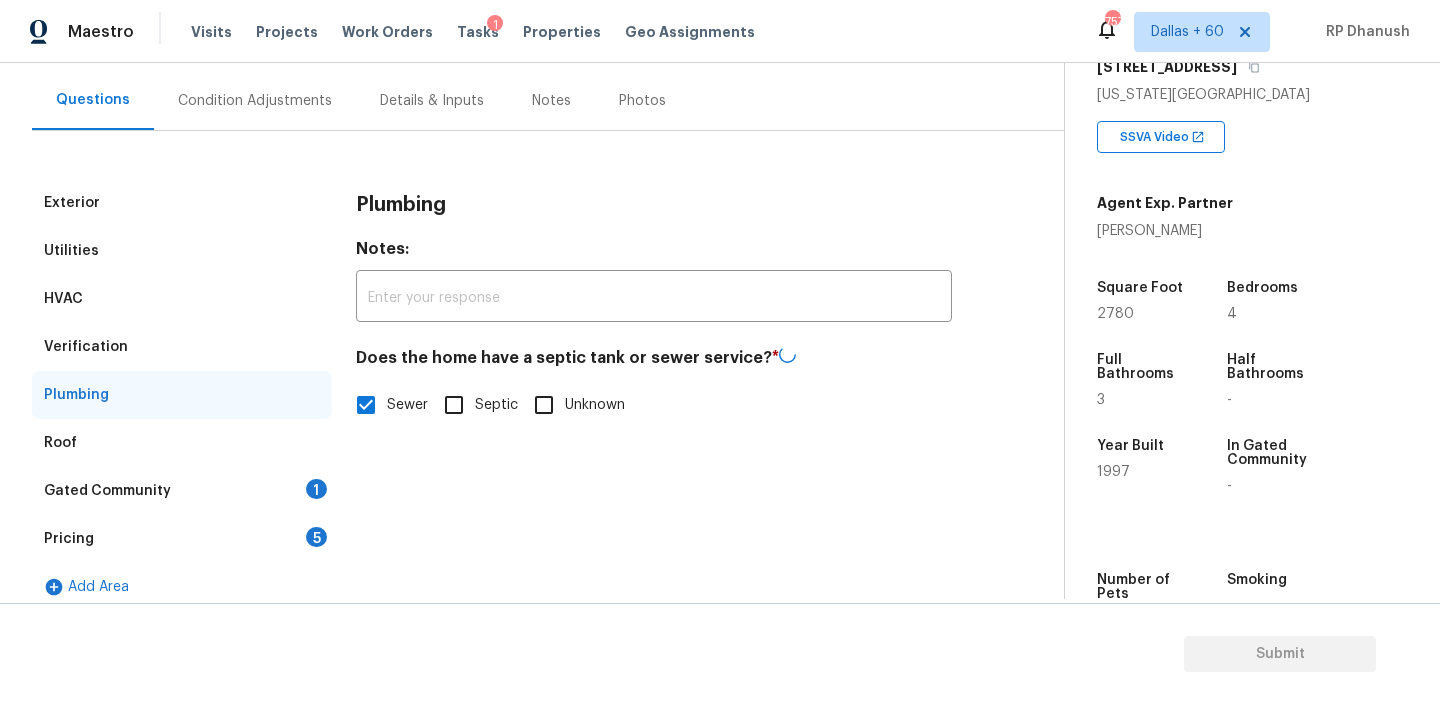 click on "Gated Community 1" at bounding box center [182, 491] 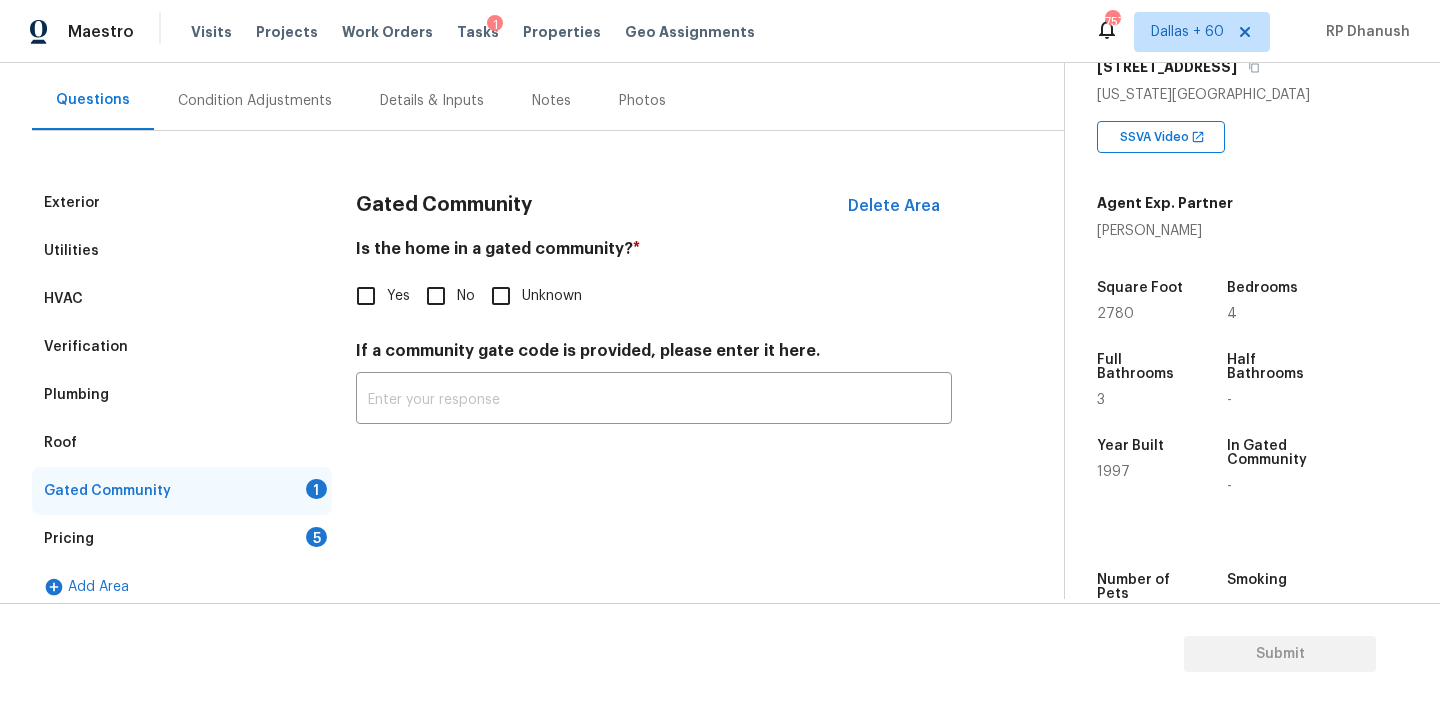 drag, startPoint x: 442, startPoint y: 301, endPoint x: 342, endPoint y: 484, distance: 208.54016 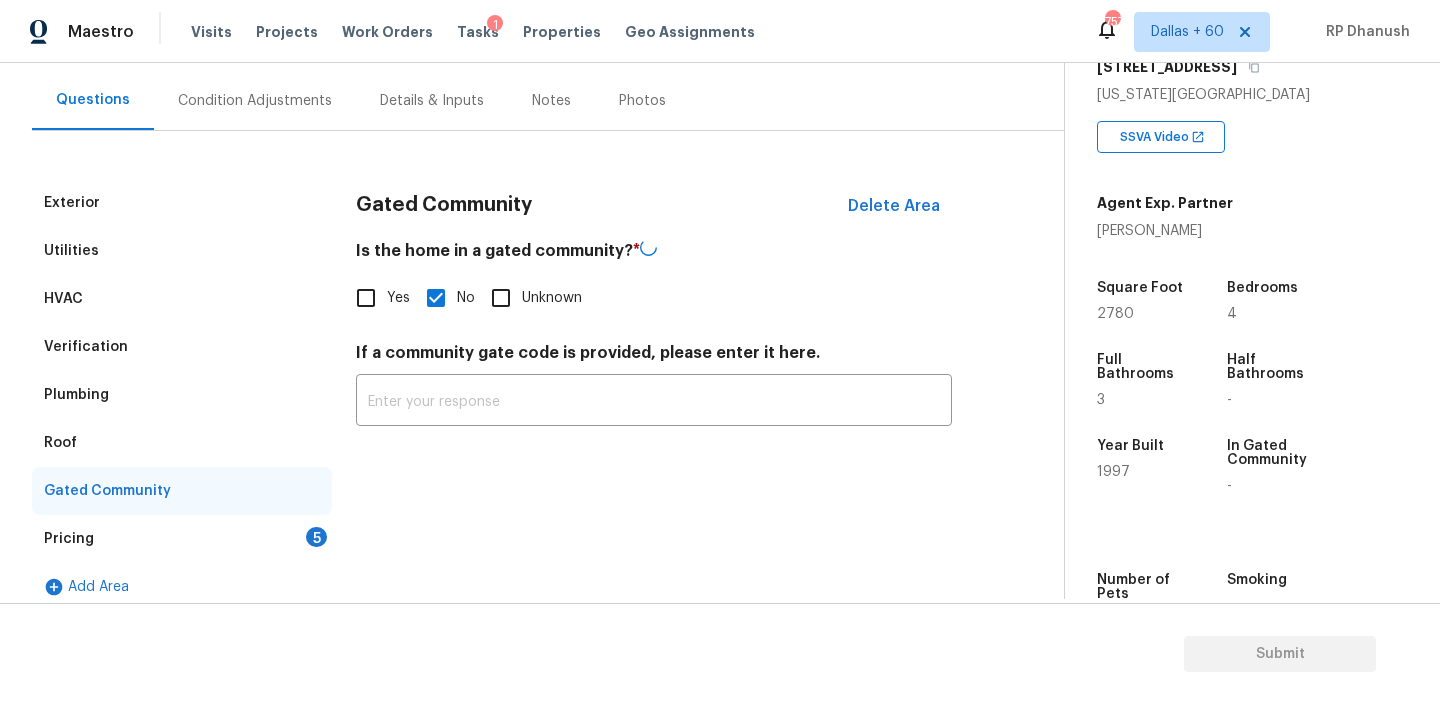 click on "5" at bounding box center [316, 537] 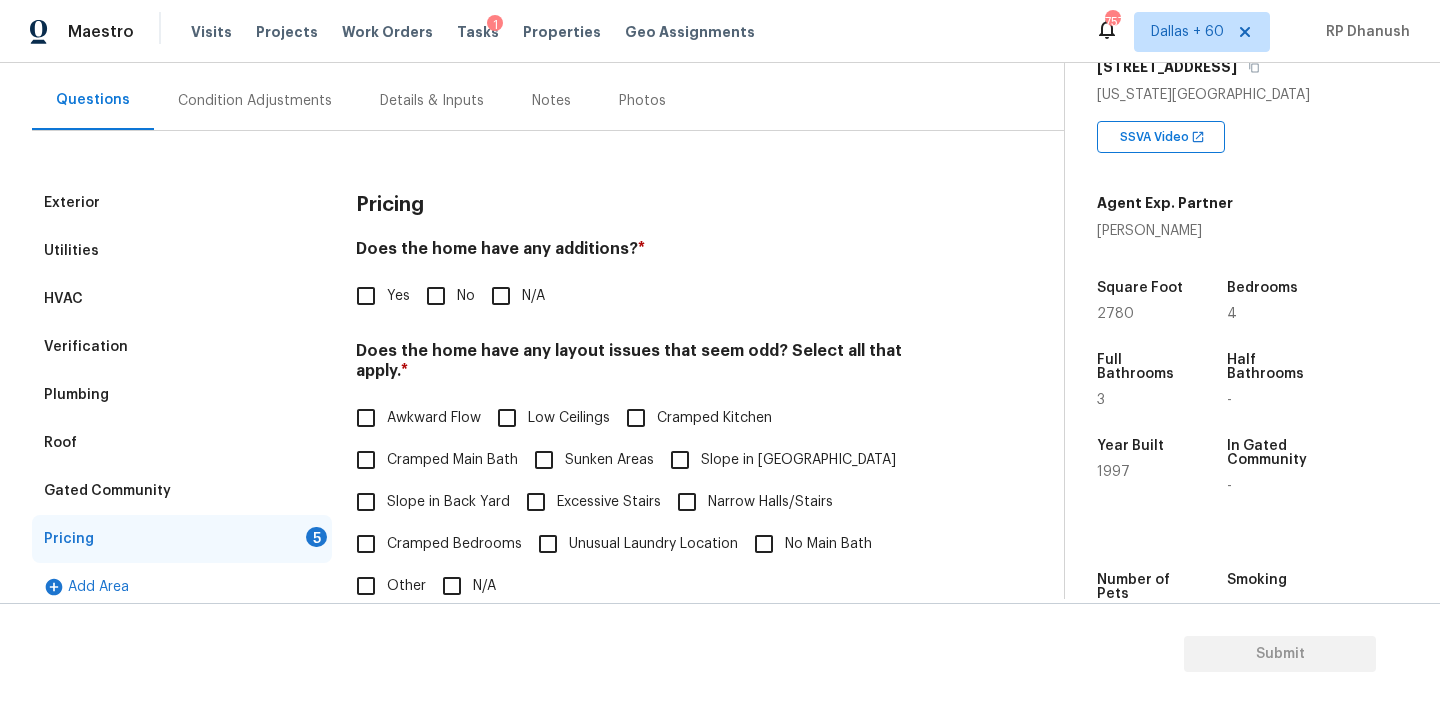 drag, startPoint x: 440, startPoint y: 292, endPoint x: 440, endPoint y: 387, distance: 95 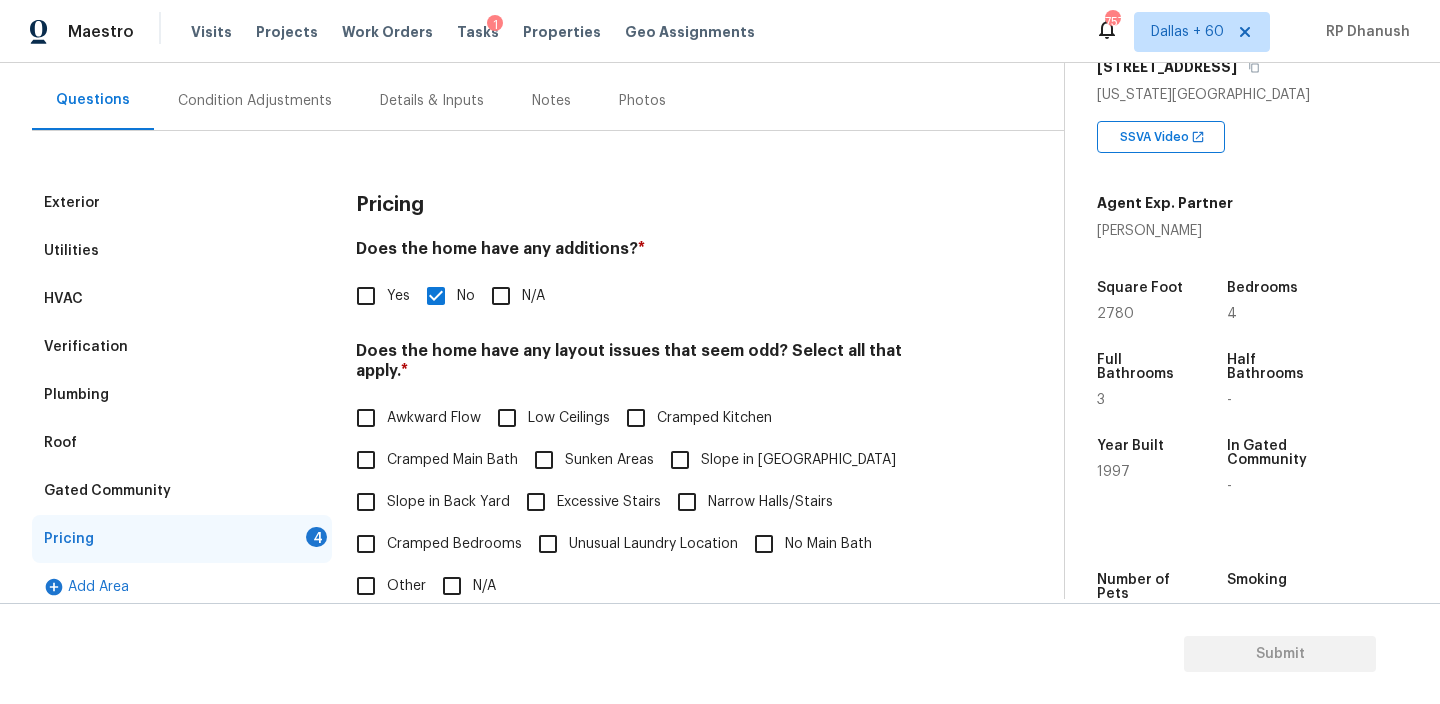click on "Slope in Back Yard" at bounding box center (448, 502) 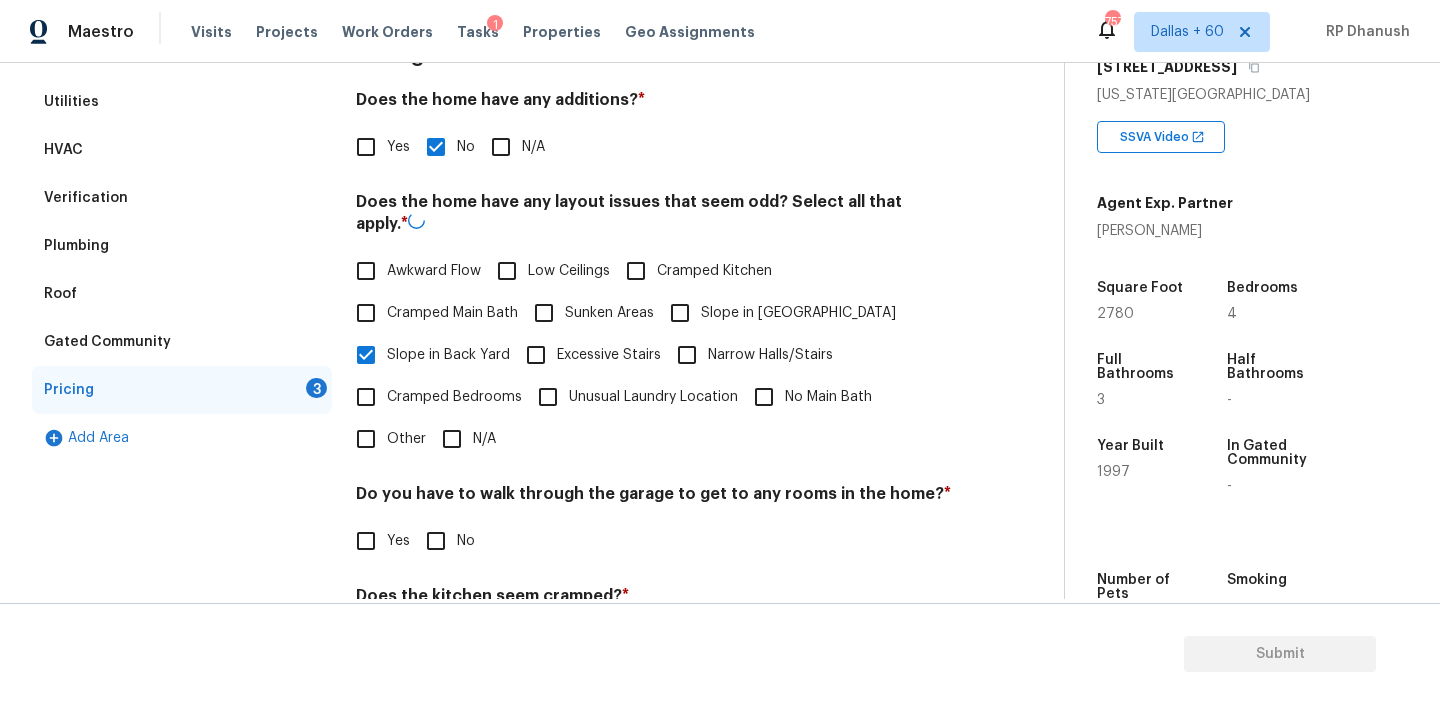 scroll, scrollTop: 414, scrollLeft: 0, axis: vertical 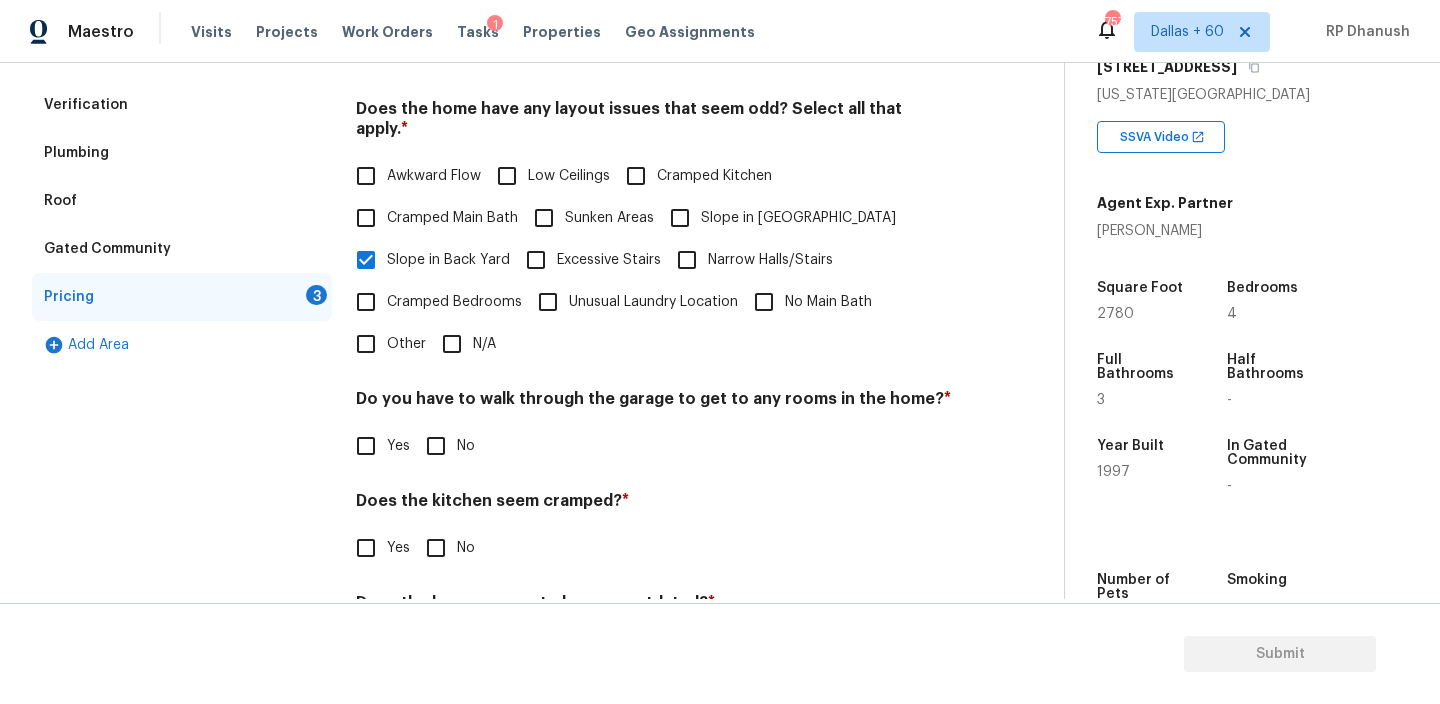 click on "Slope in Front Yard" at bounding box center (680, 218) 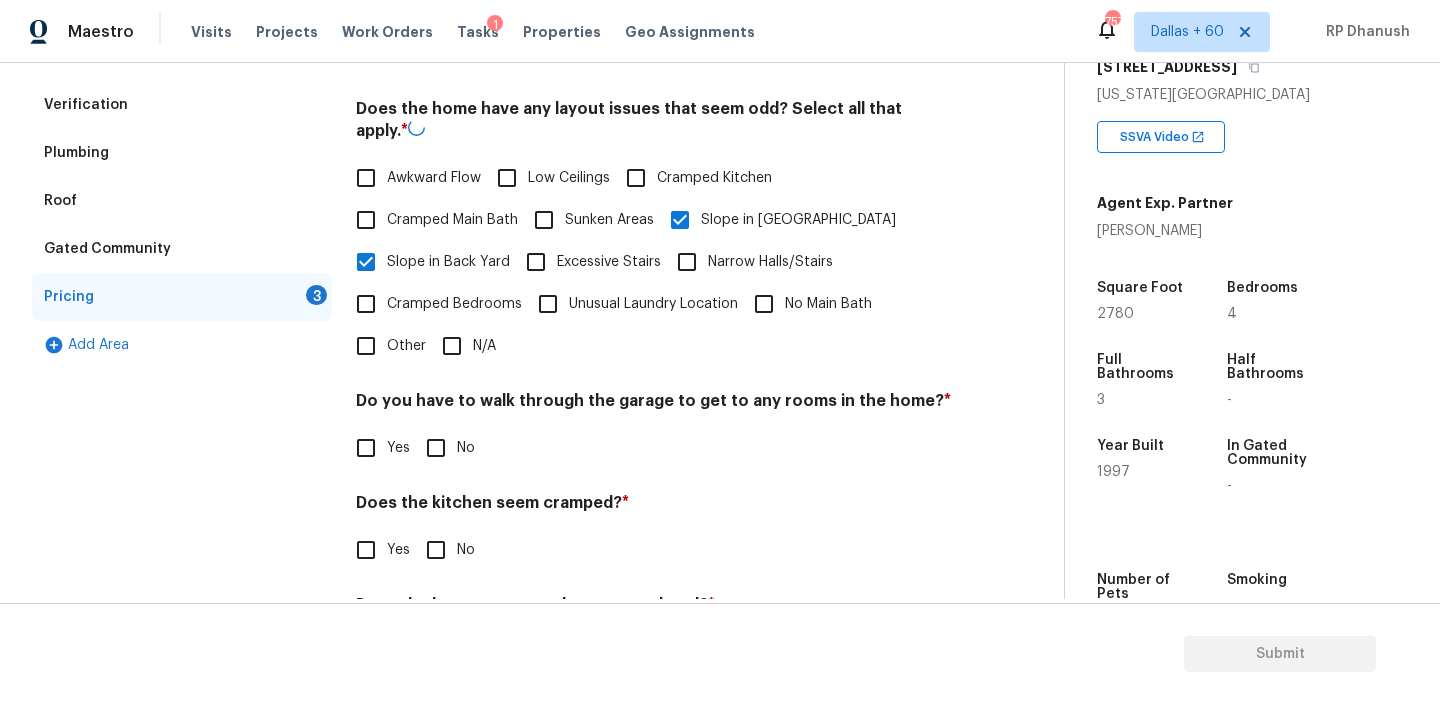 scroll, scrollTop: 496, scrollLeft: 0, axis: vertical 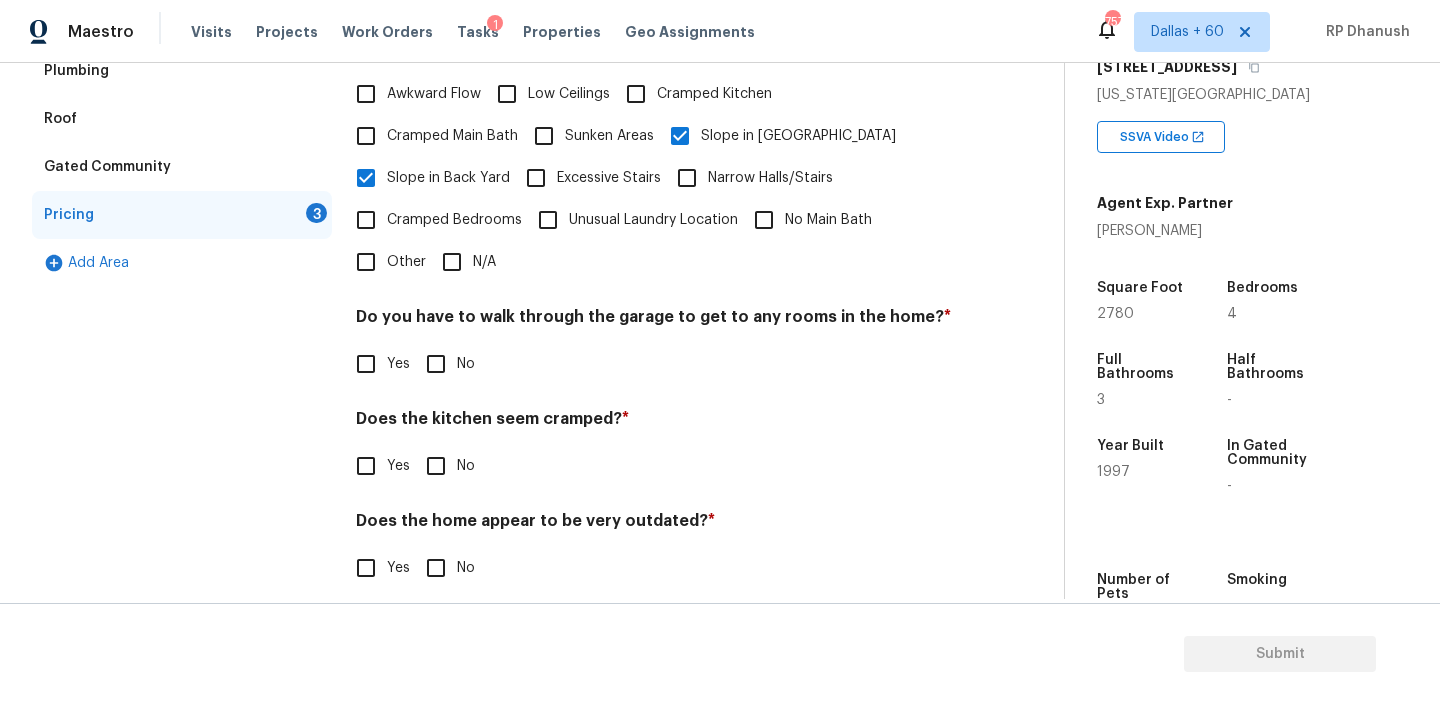 click on "No" at bounding box center (436, 364) 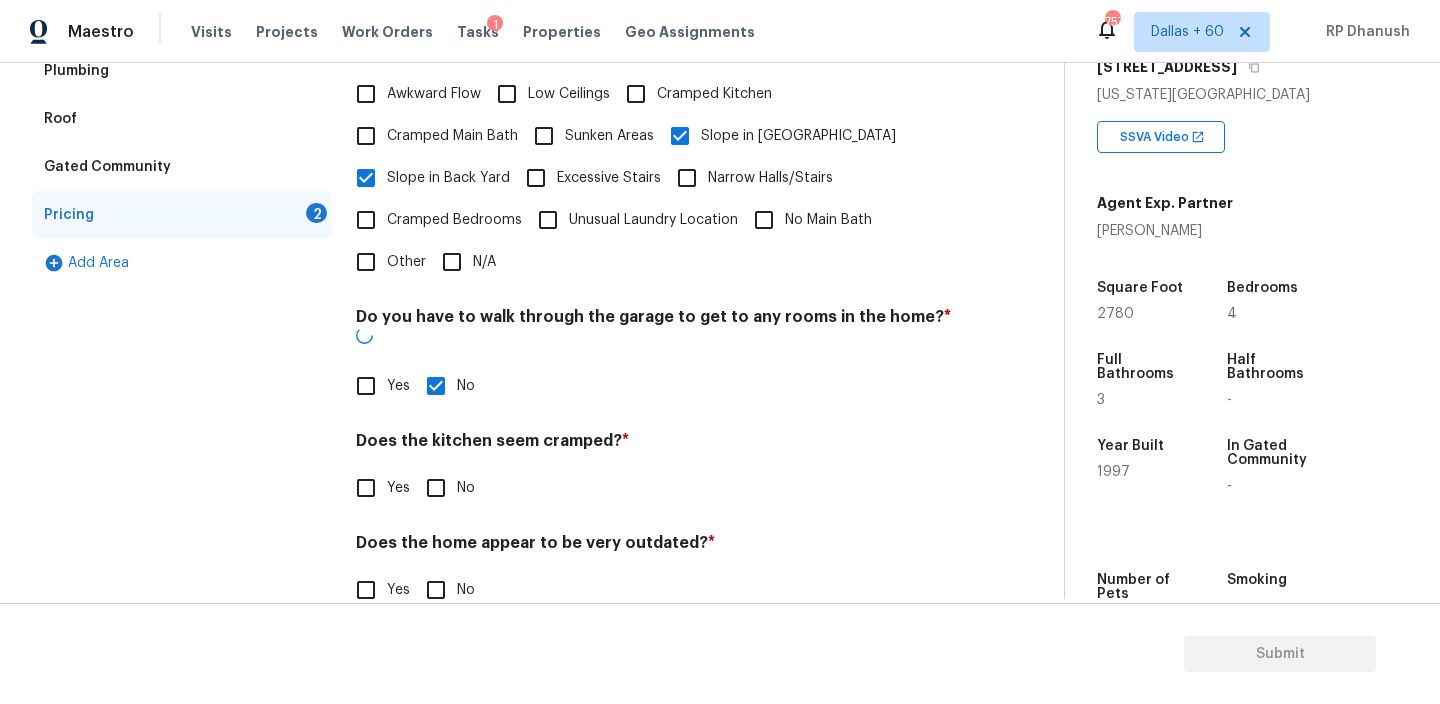 click on "No" at bounding box center (436, 488) 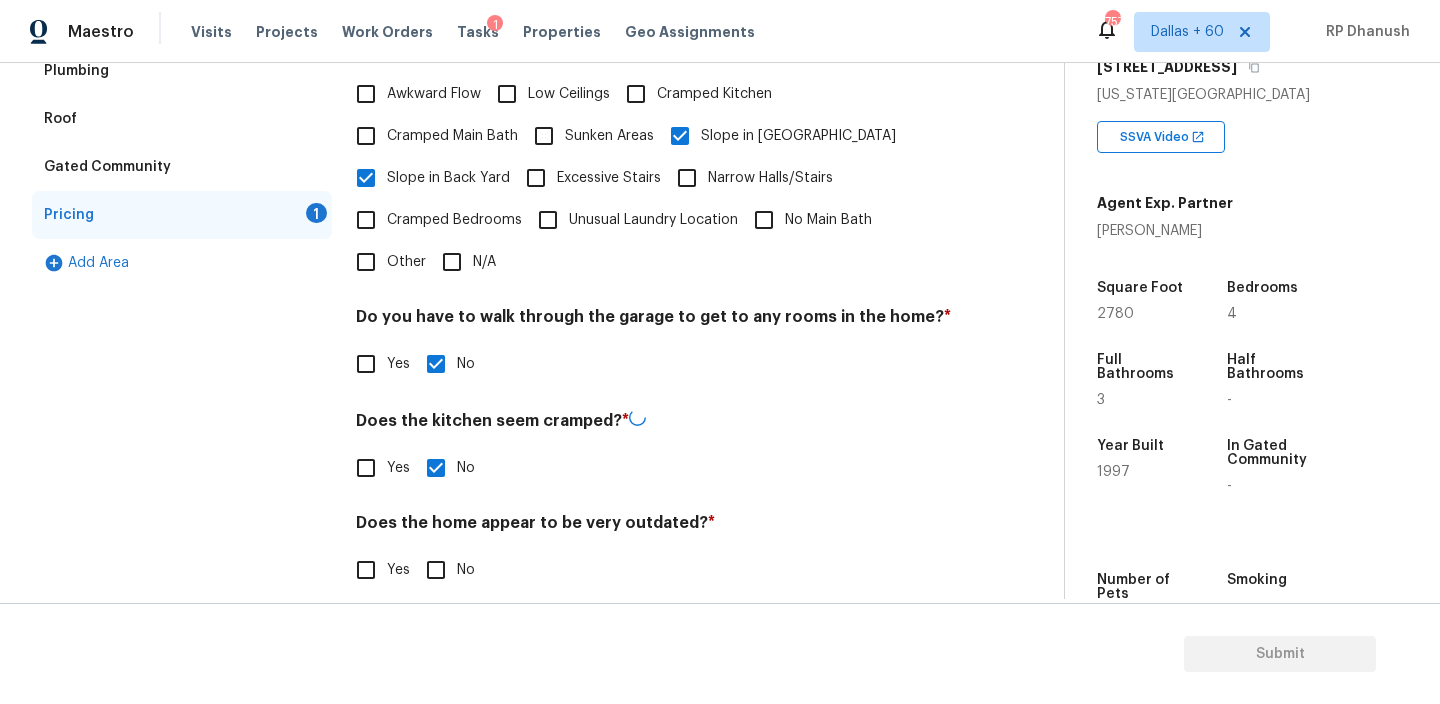 click on "No" at bounding box center [436, 570] 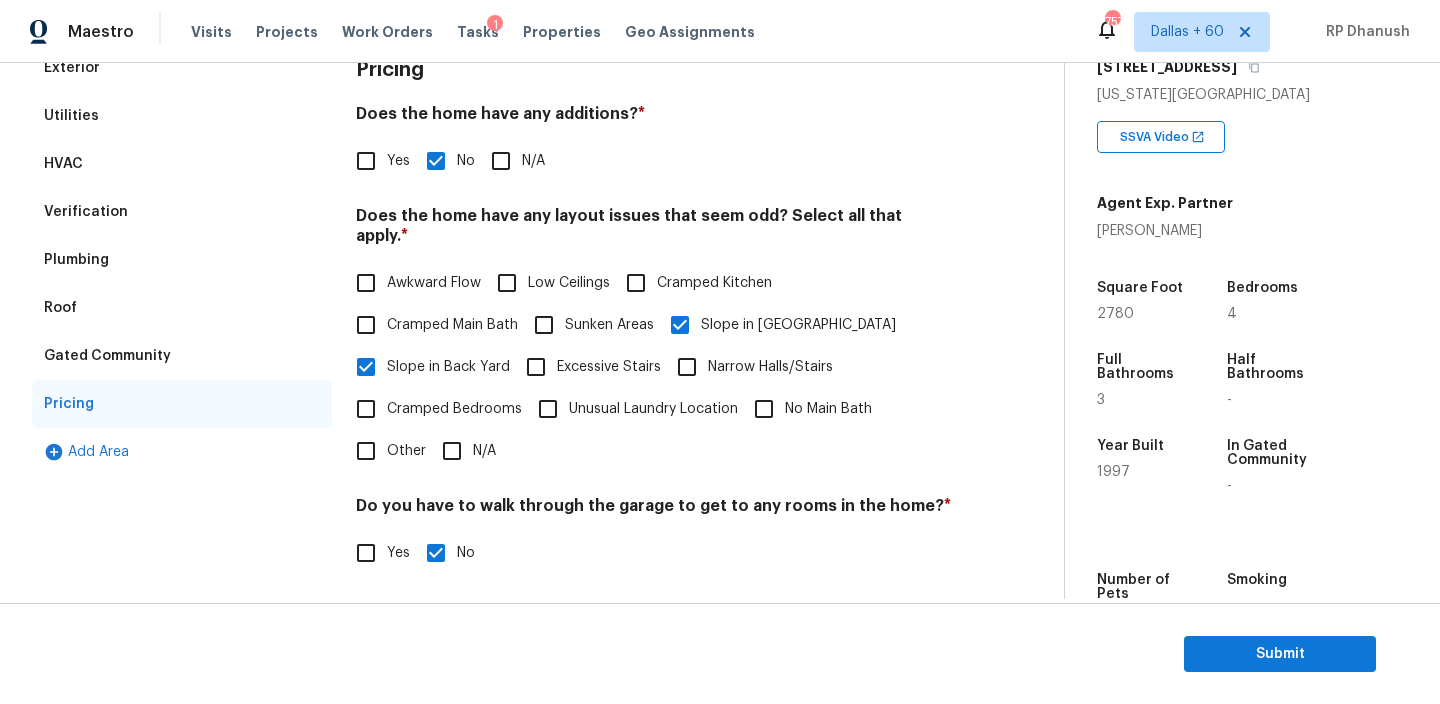 scroll, scrollTop: 55, scrollLeft: 0, axis: vertical 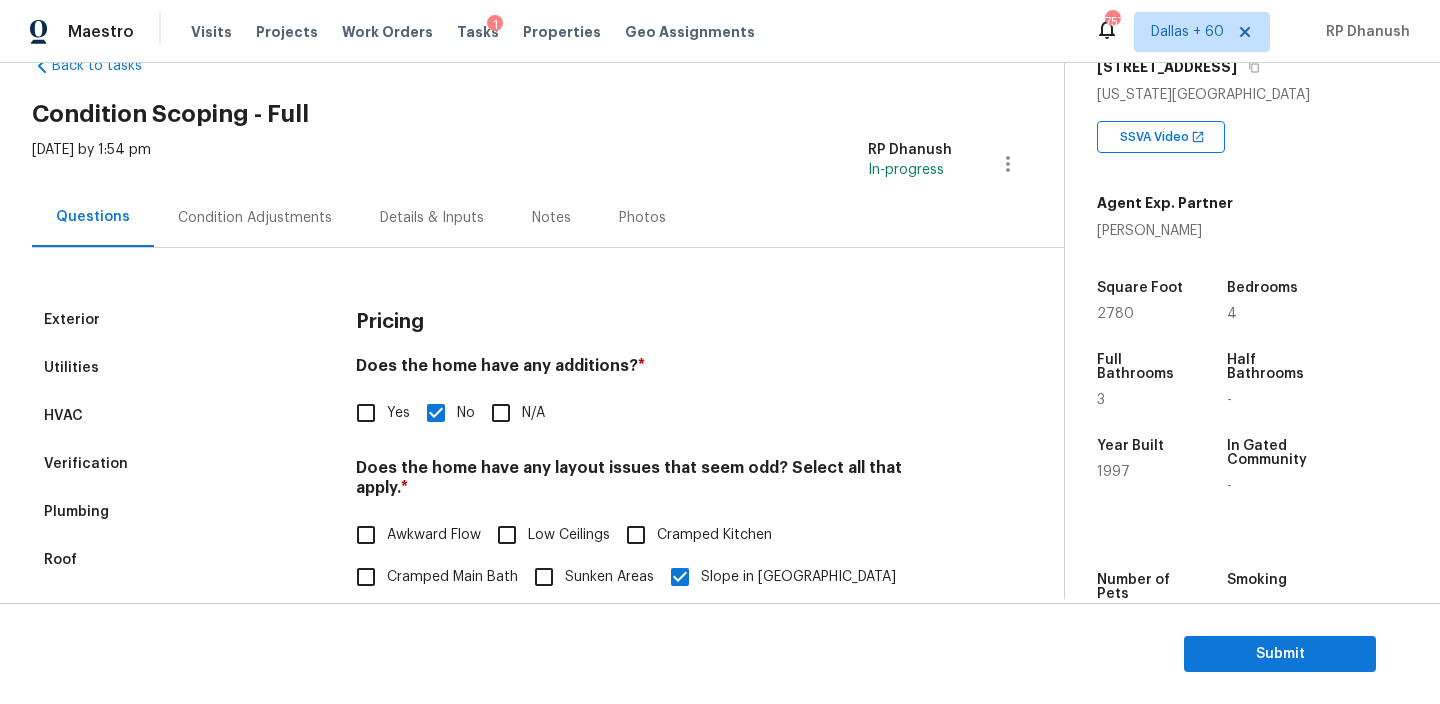 click on "Condition Adjustments" at bounding box center (255, 217) 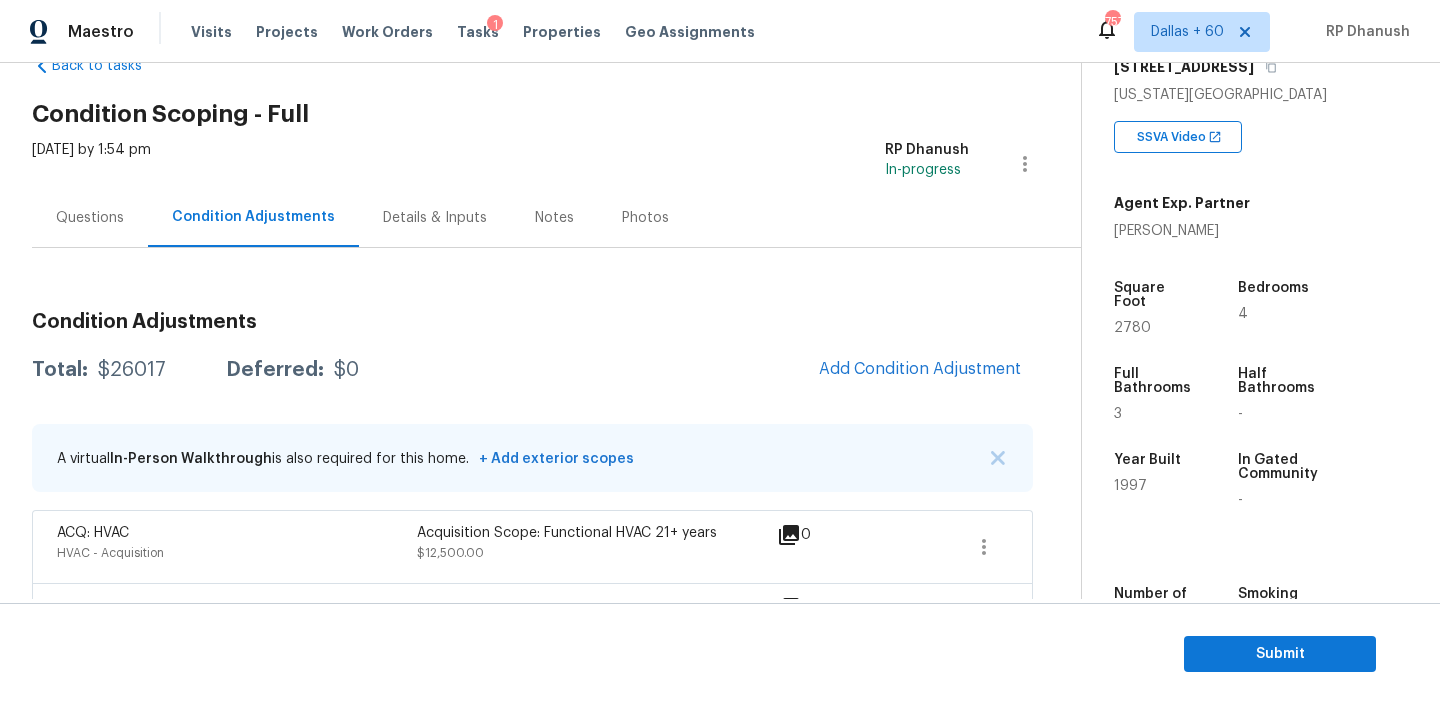 click on "Total:  $26017 Deferred:  $0 Add Condition Adjustment" at bounding box center (532, 370) 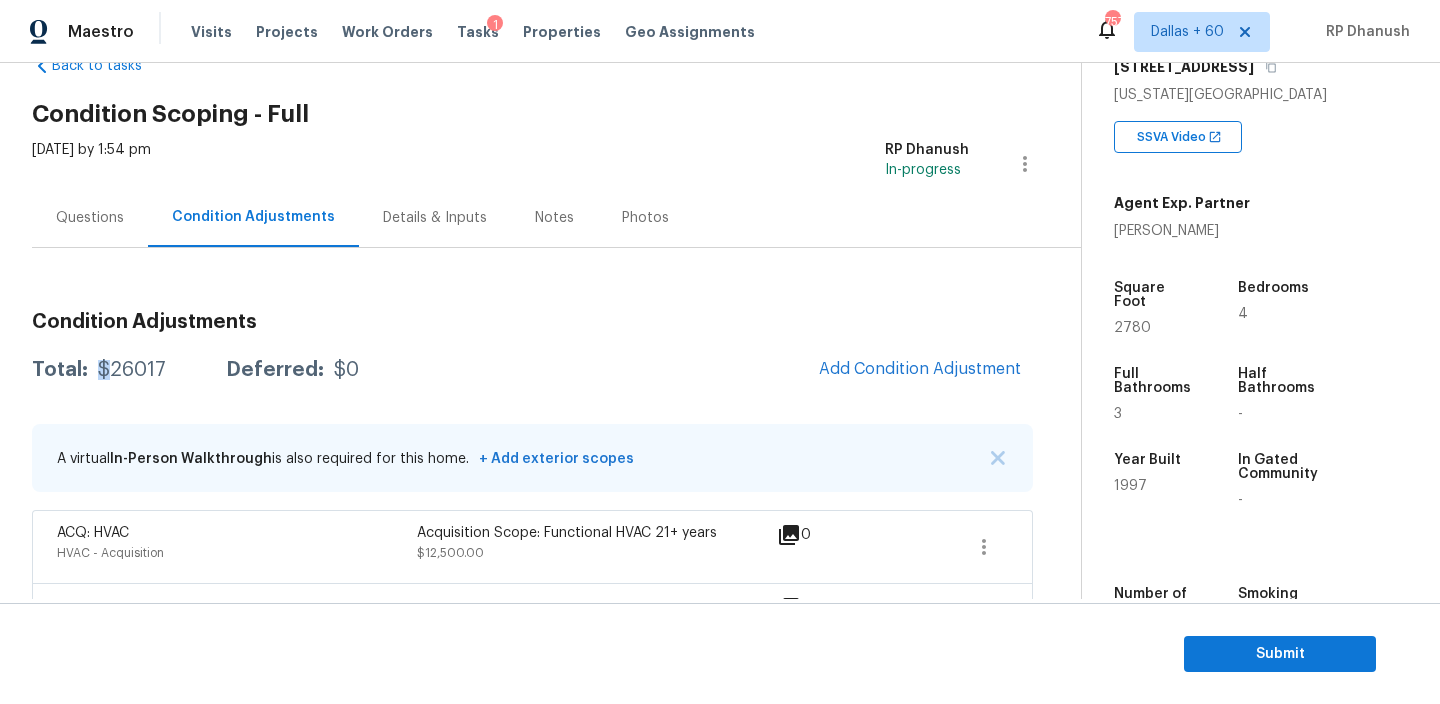 click on "Total:  $26017 Deferred:  $0 Add Condition Adjustment" at bounding box center (532, 370) 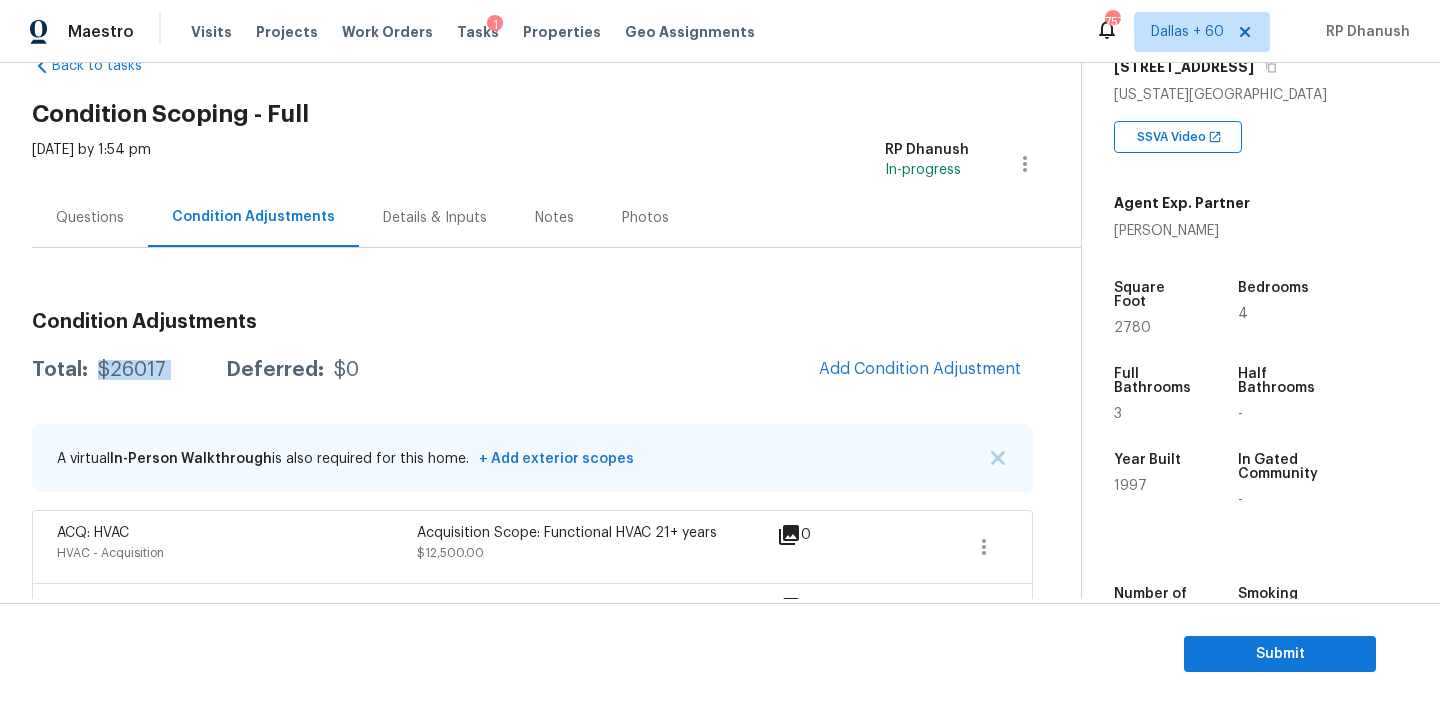 click on "Total:  $26017 Deferred:  $0 Add Condition Adjustment" at bounding box center [532, 370] 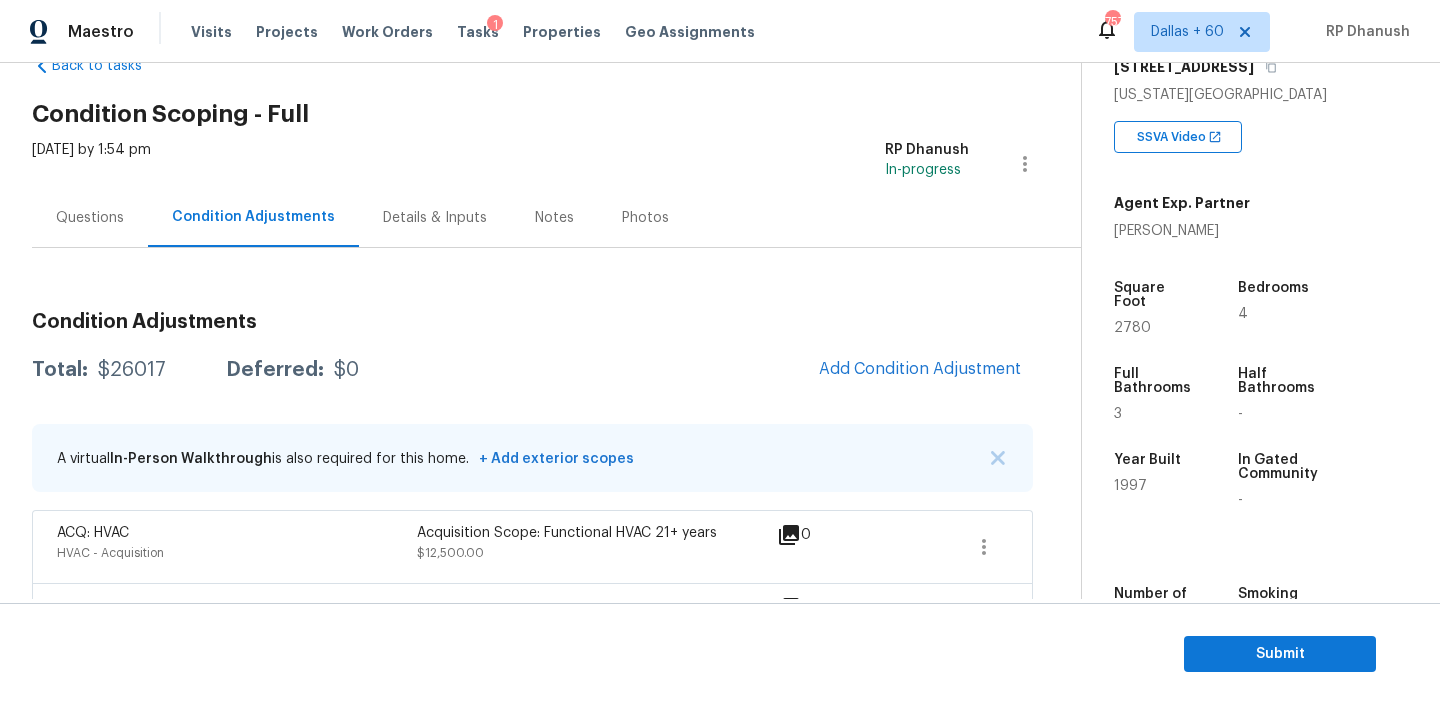 click on "Questions" at bounding box center [90, 218] 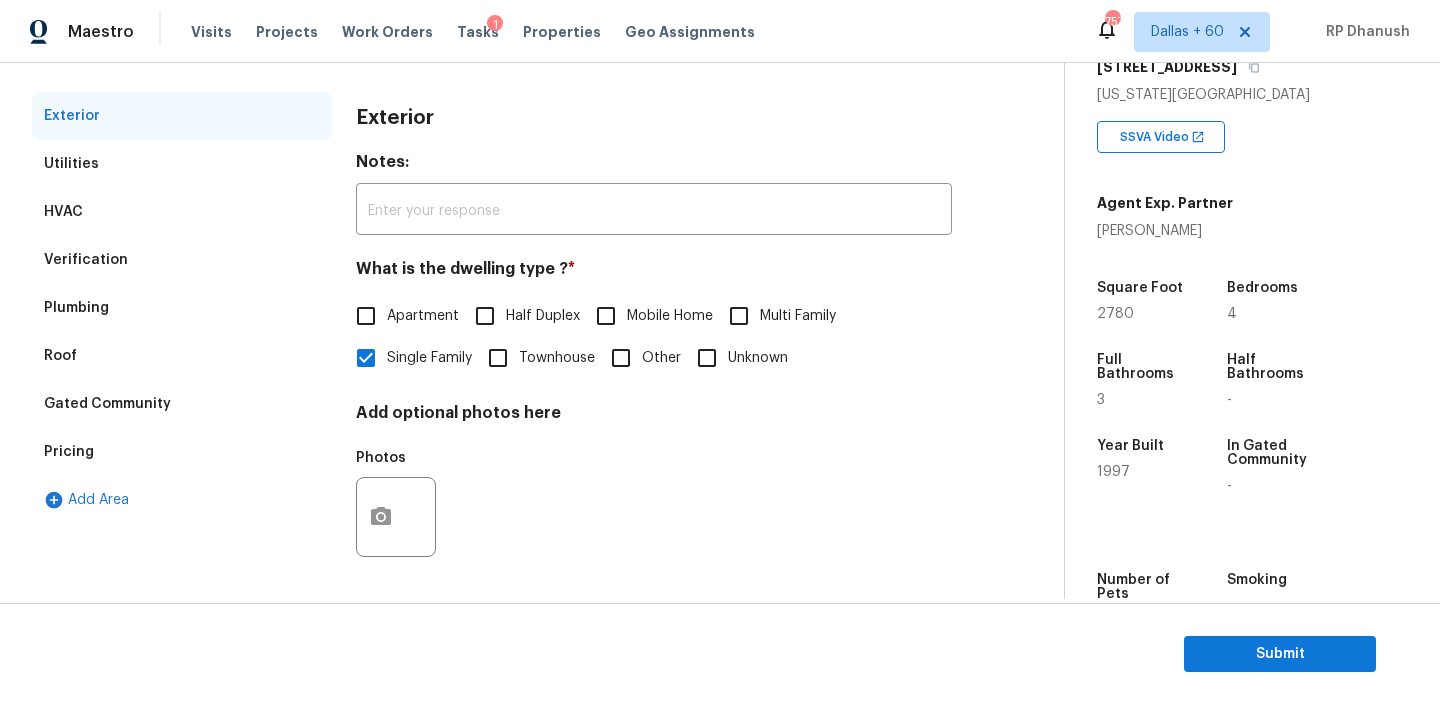 click on "Pricing" at bounding box center (69, 452) 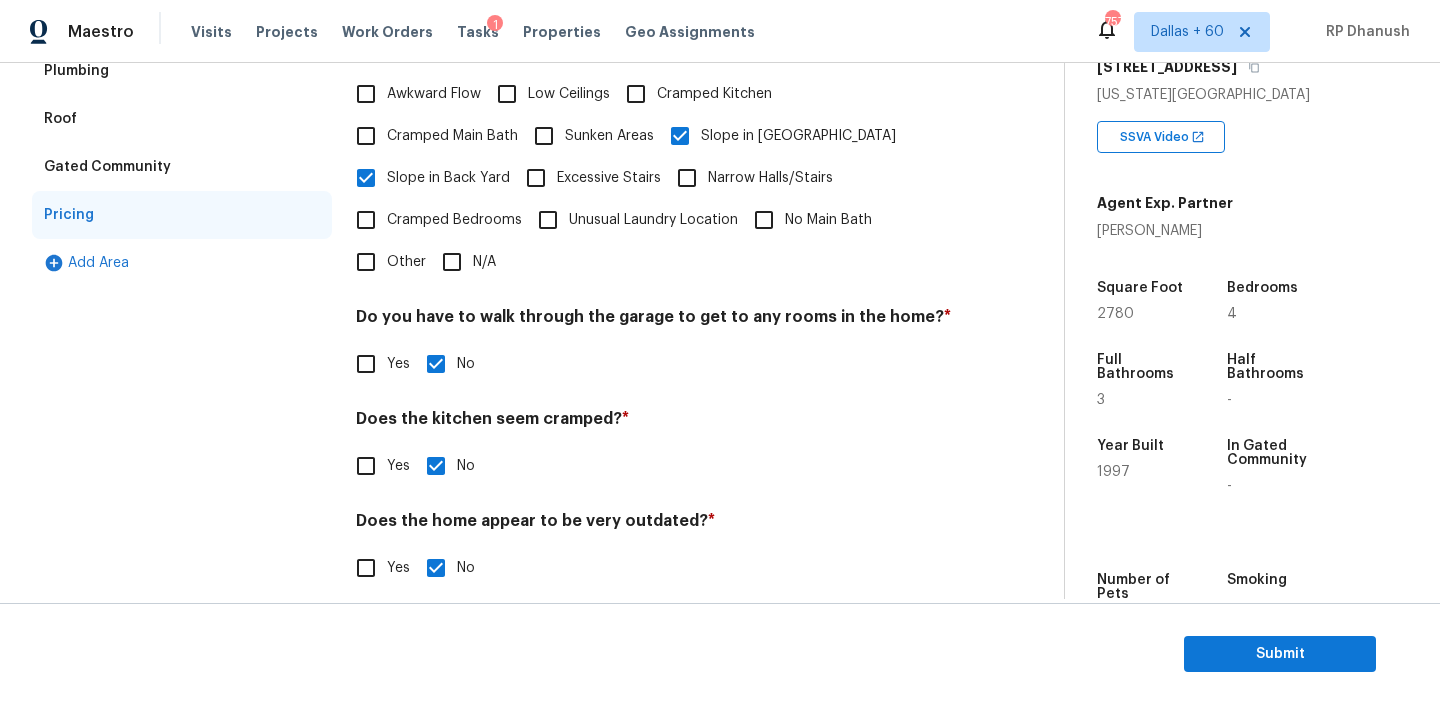 scroll, scrollTop: 303, scrollLeft: 0, axis: vertical 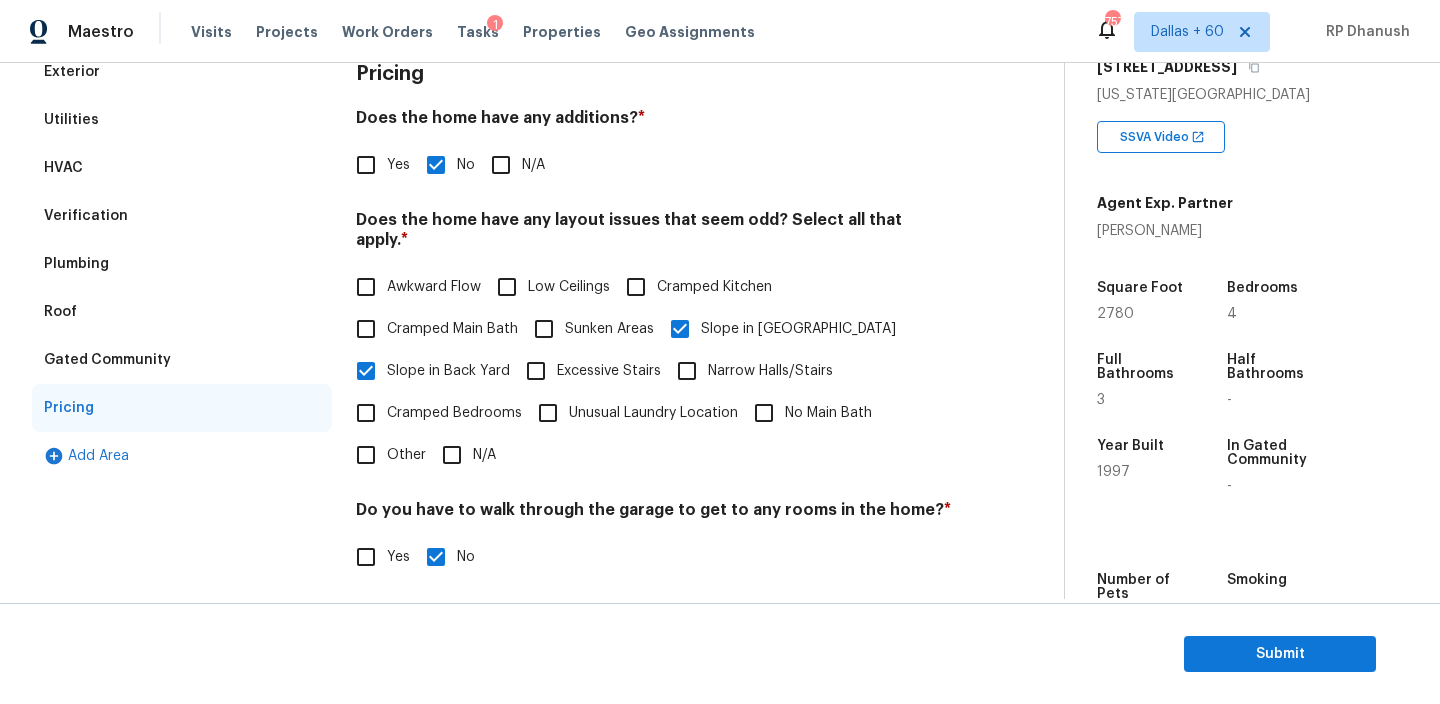 click on "Verification" at bounding box center [86, 216] 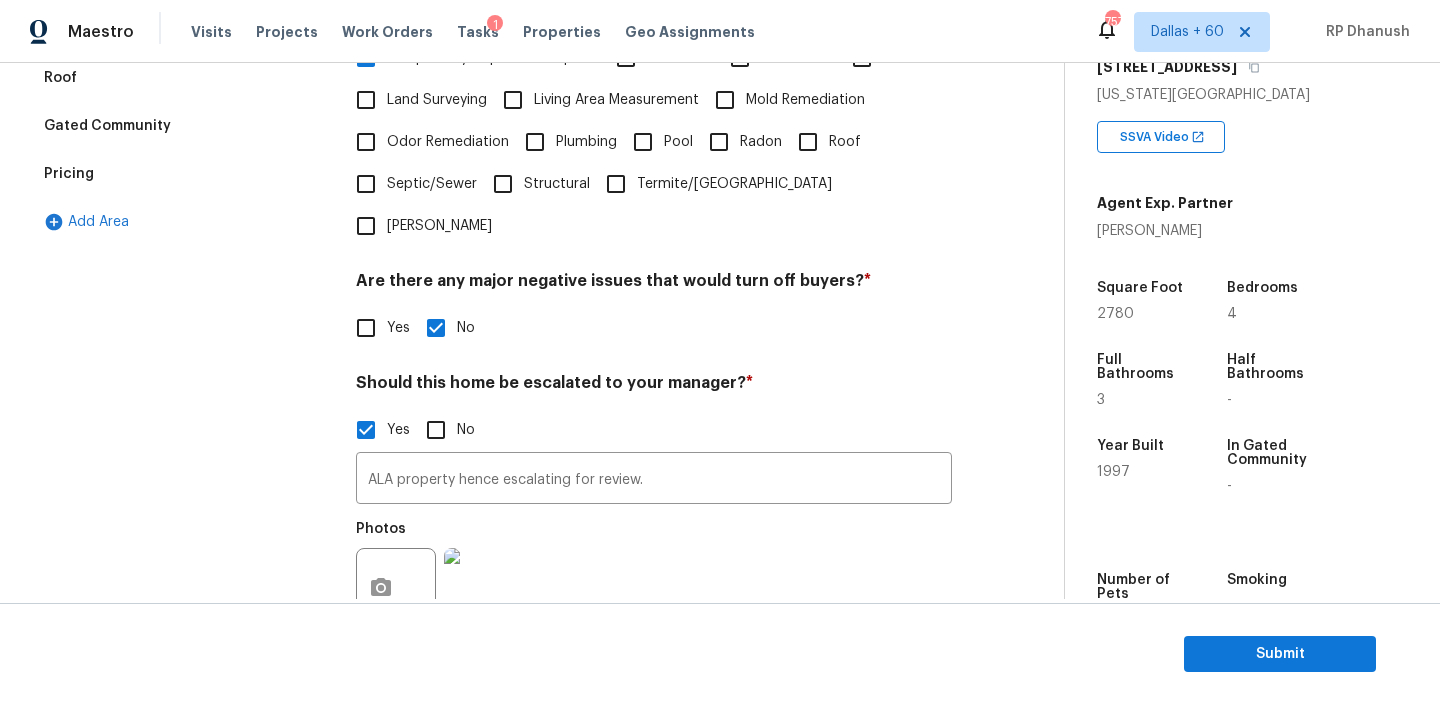 scroll, scrollTop: 689, scrollLeft: 0, axis: vertical 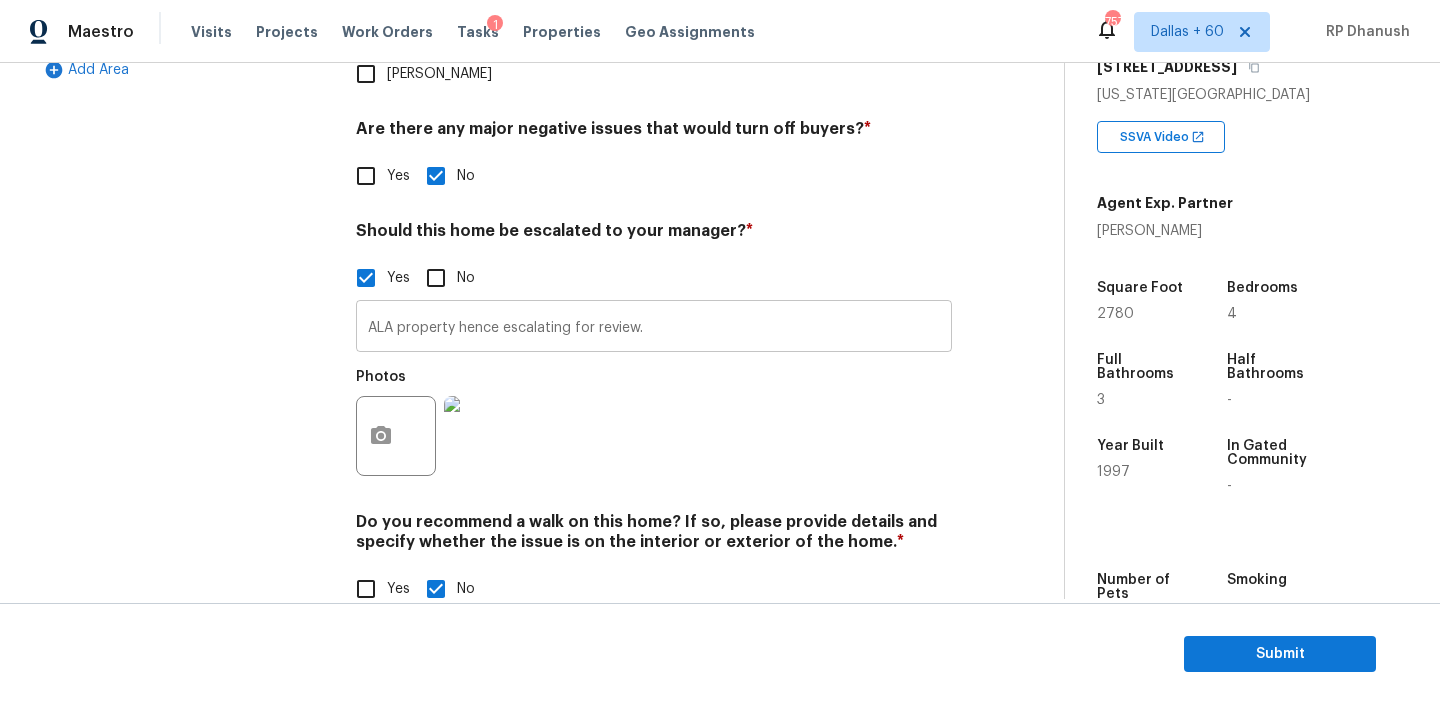 click on "ALA property hence escalating for review." at bounding box center (654, 328) 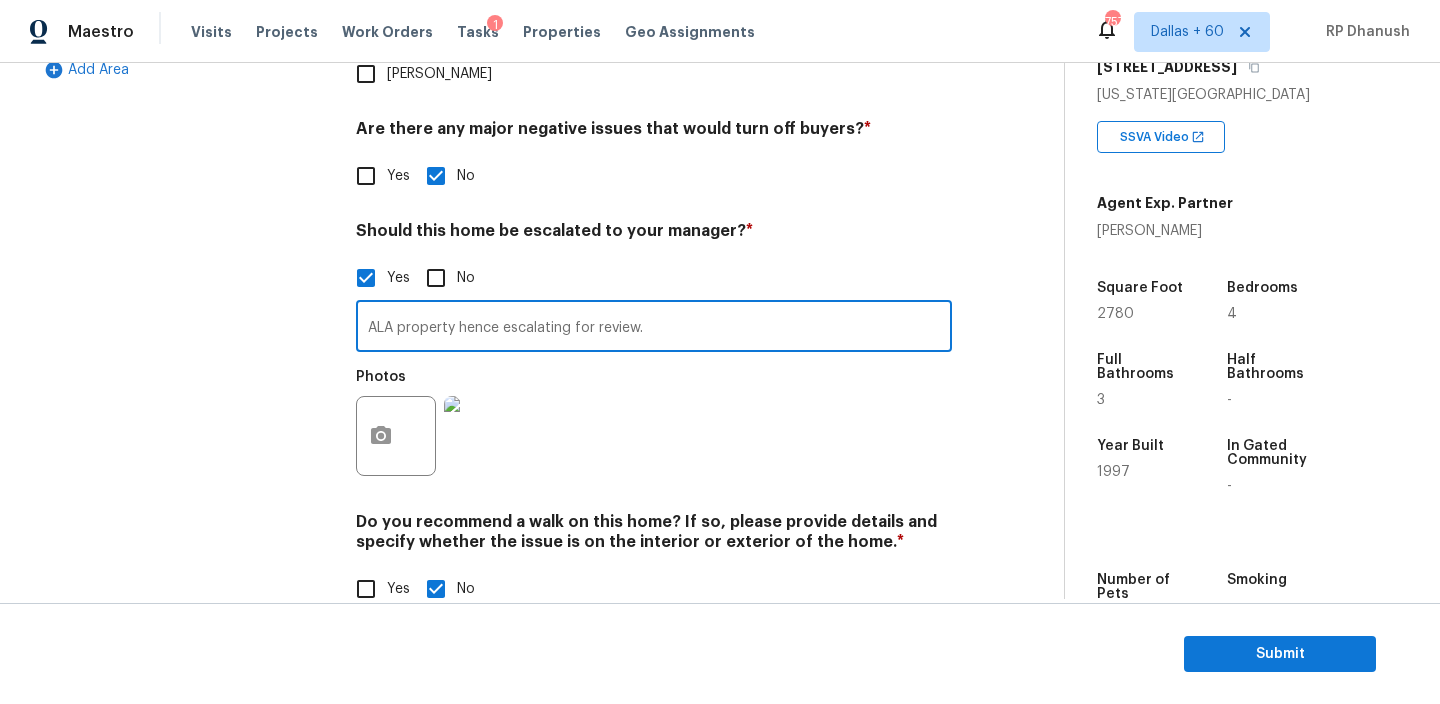 click on "ALA property hence escalating for review." at bounding box center [654, 328] 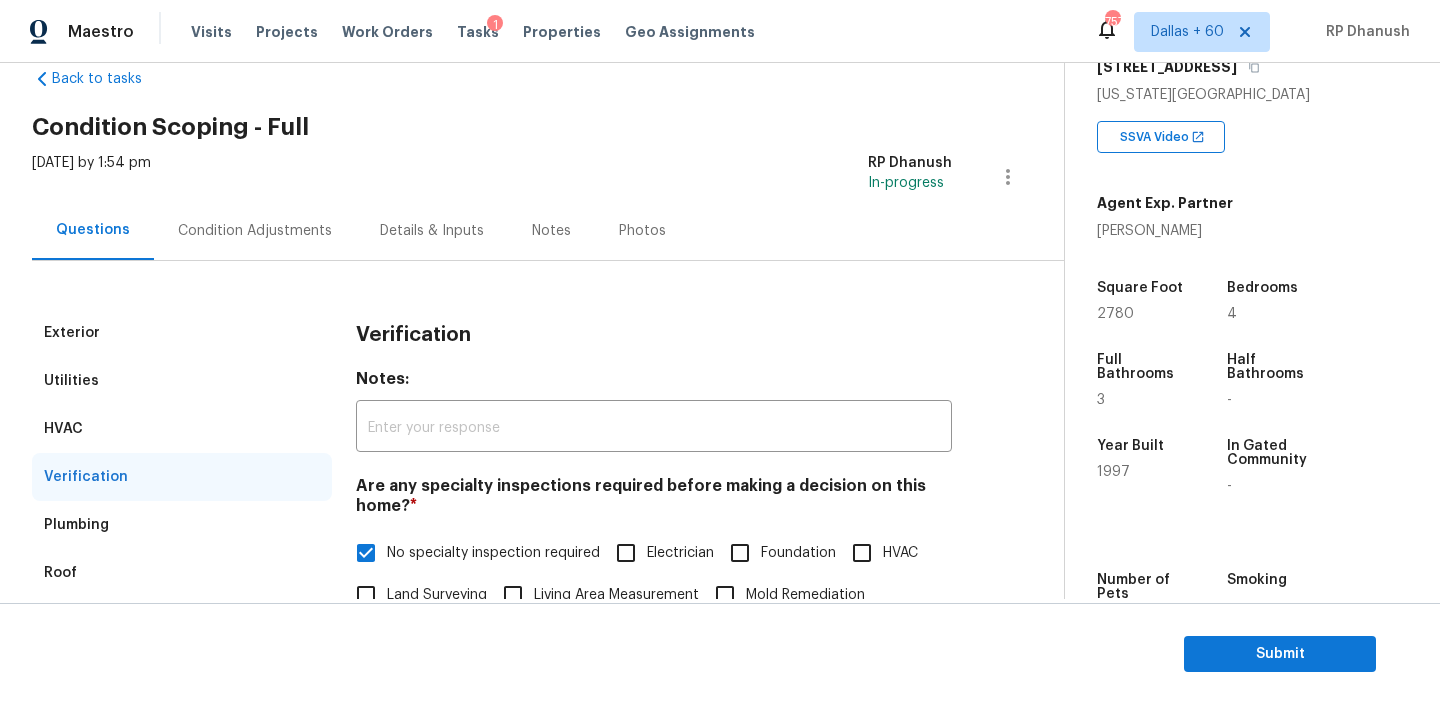 click on "Condition Adjustments" at bounding box center (255, 231) 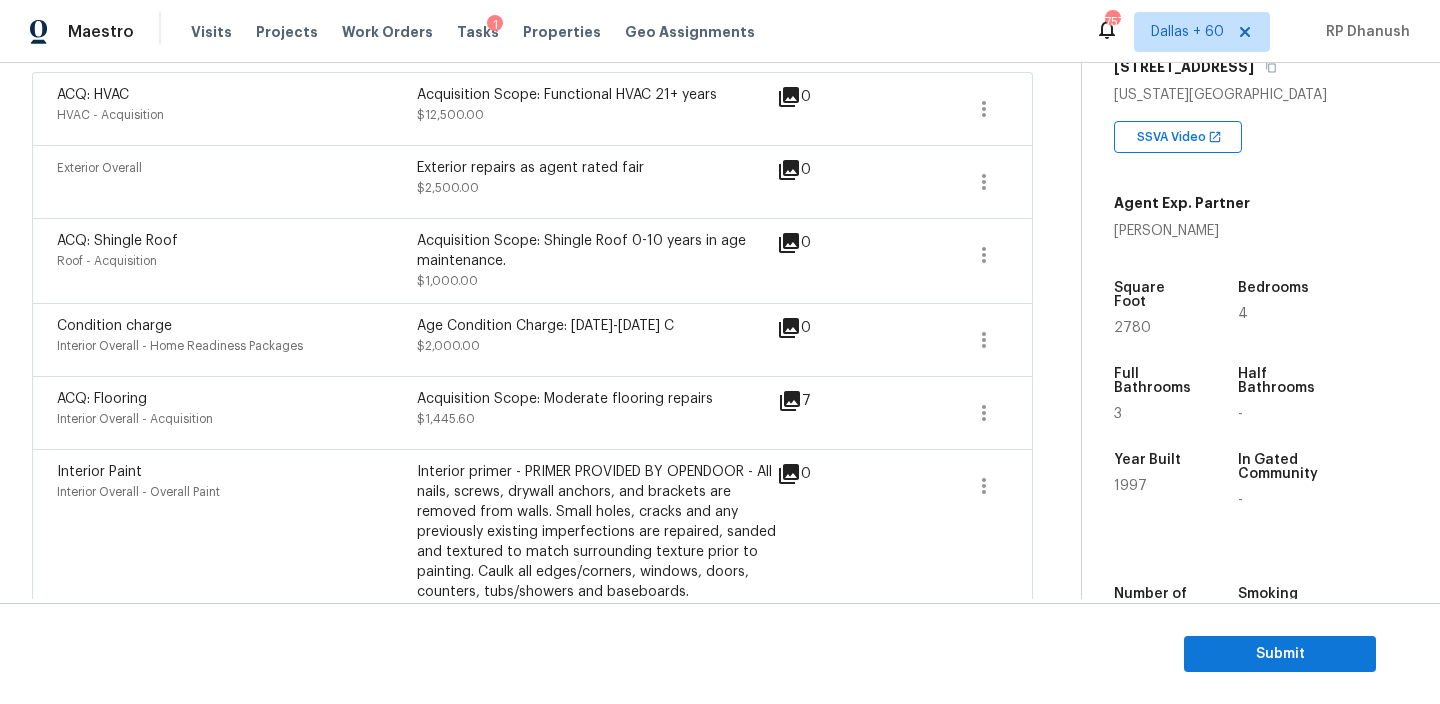 scroll, scrollTop: 505, scrollLeft: 0, axis: vertical 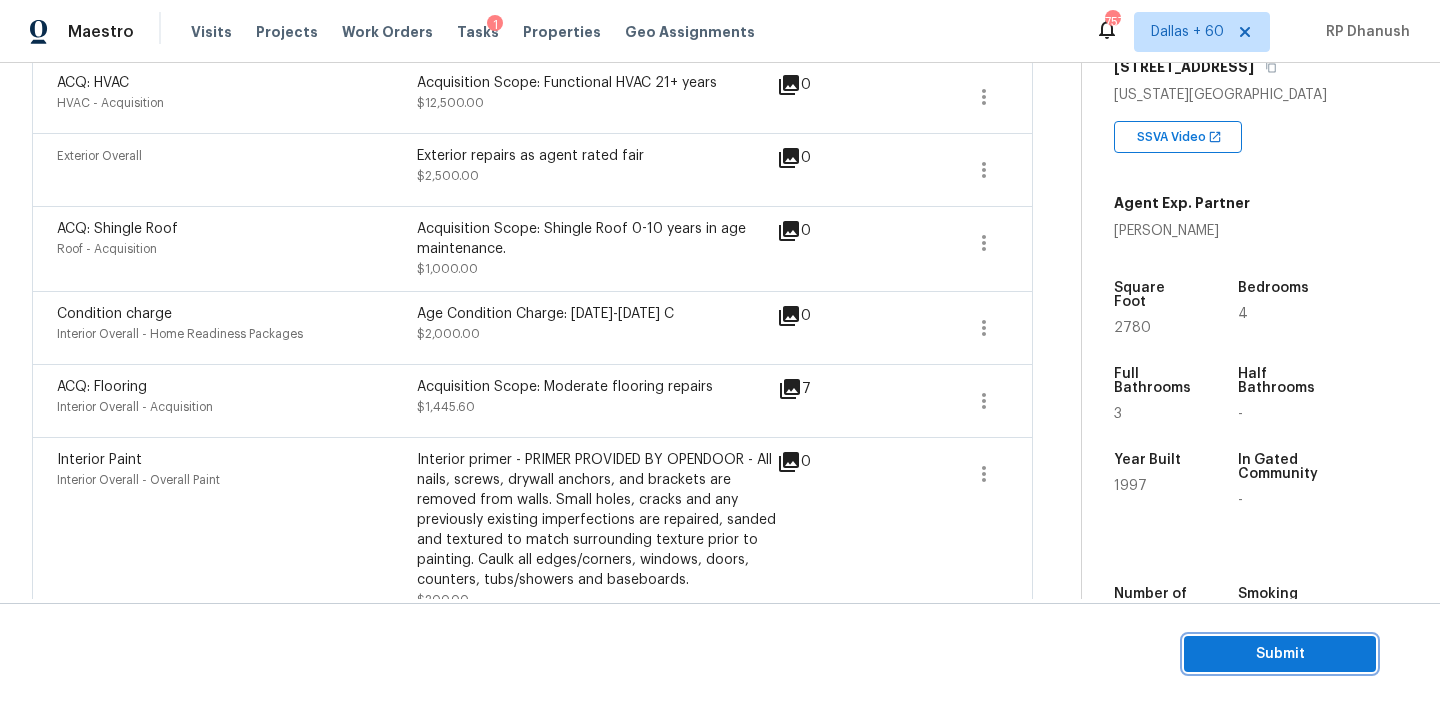 click on "Submit" at bounding box center [1280, 654] 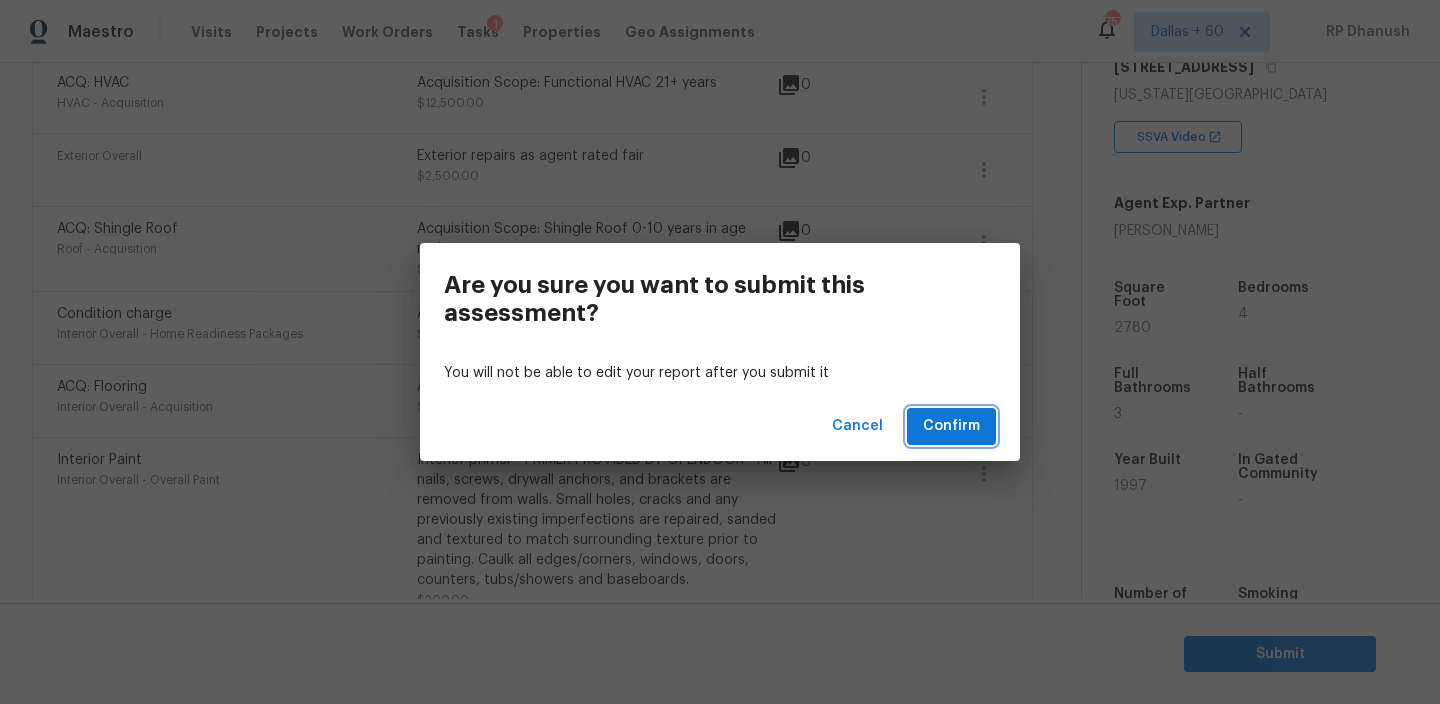 click on "Confirm" at bounding box center [951, 426] 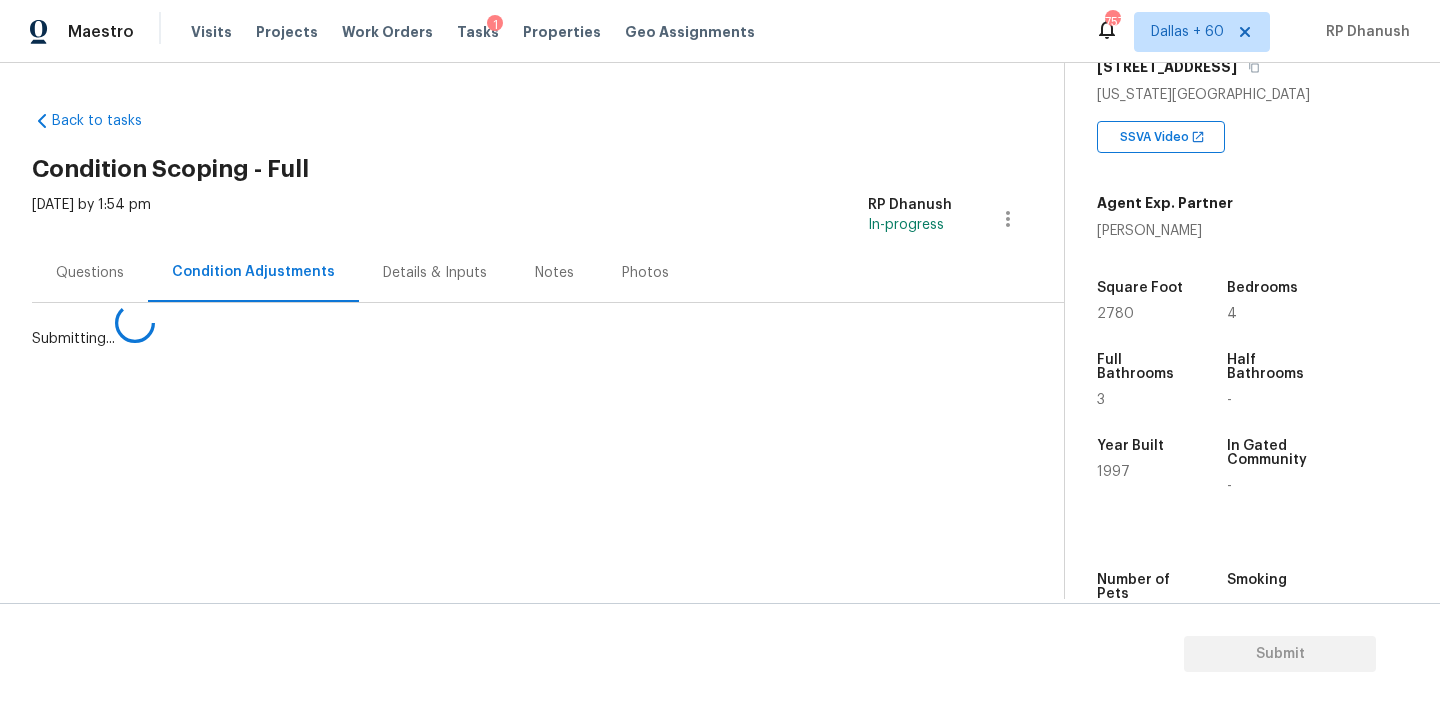 scroll, scrollTop: 0, scrollLeft: 0, axis: both 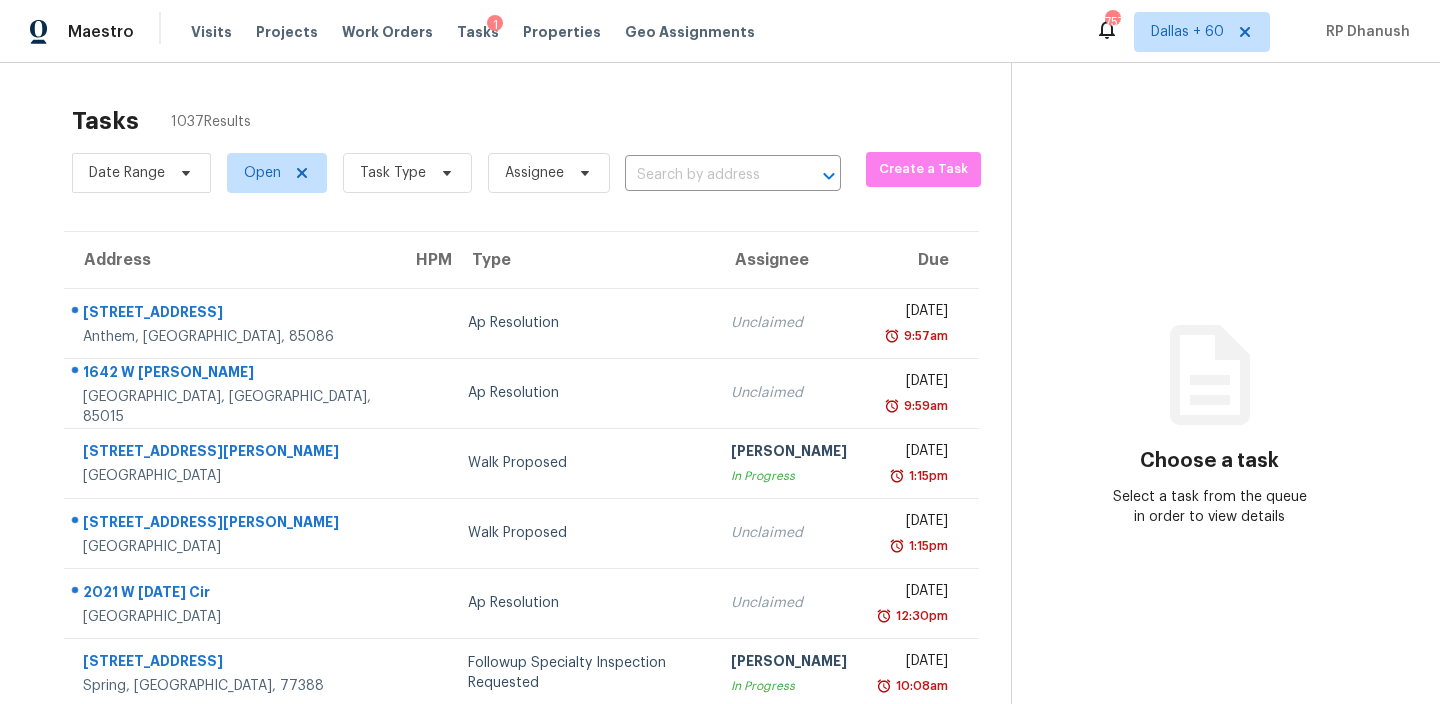click on "Date Range Open Task Type Assignee ​" at bounding box center [456, 173] 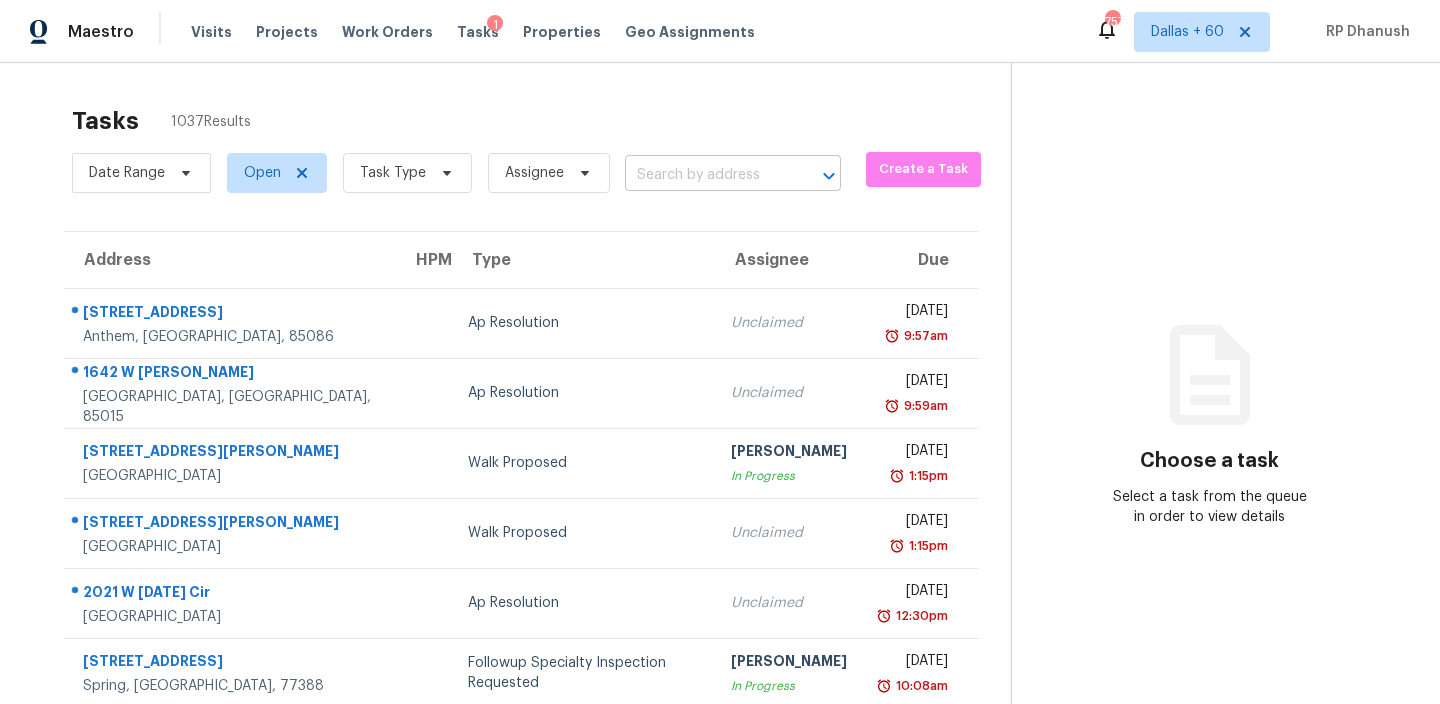 click at bounding box center [705, 175] 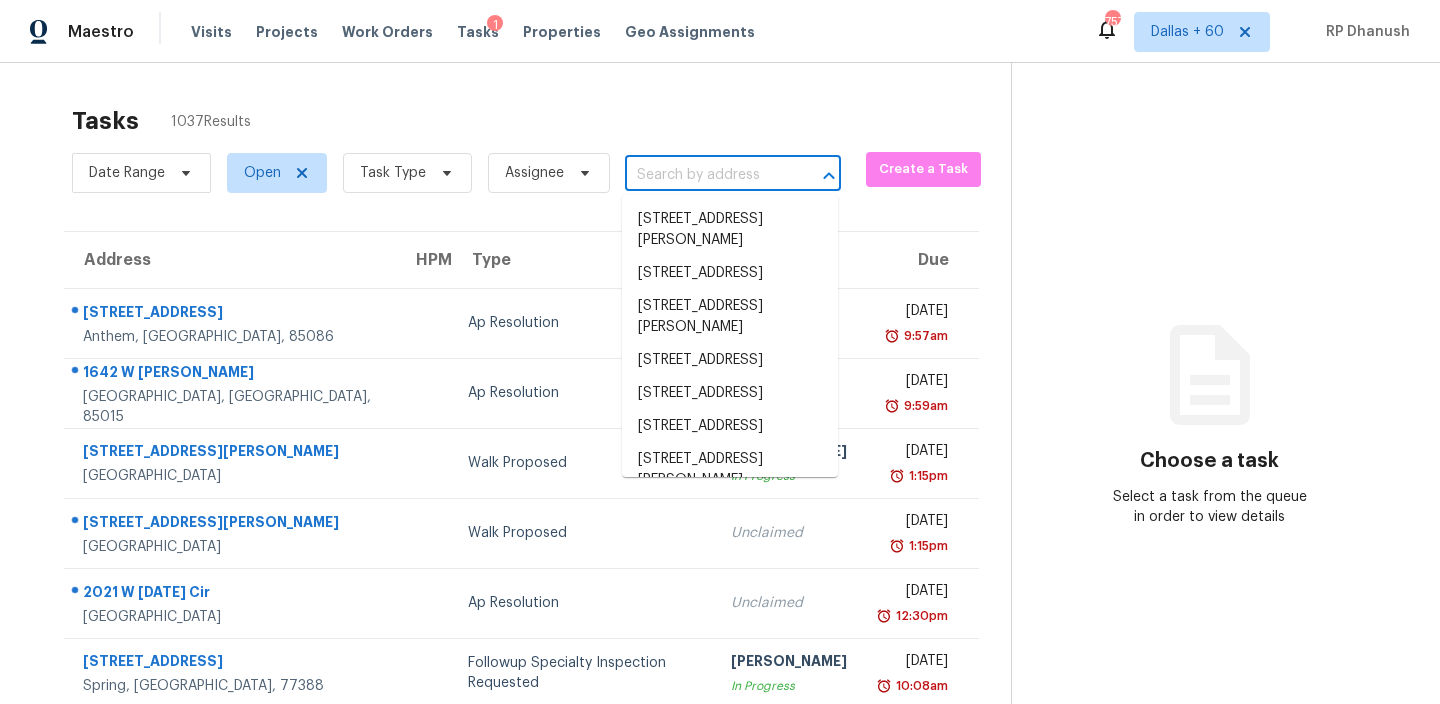 paste on "6221 Bentwood Dr, Midlothian, TX 76065" 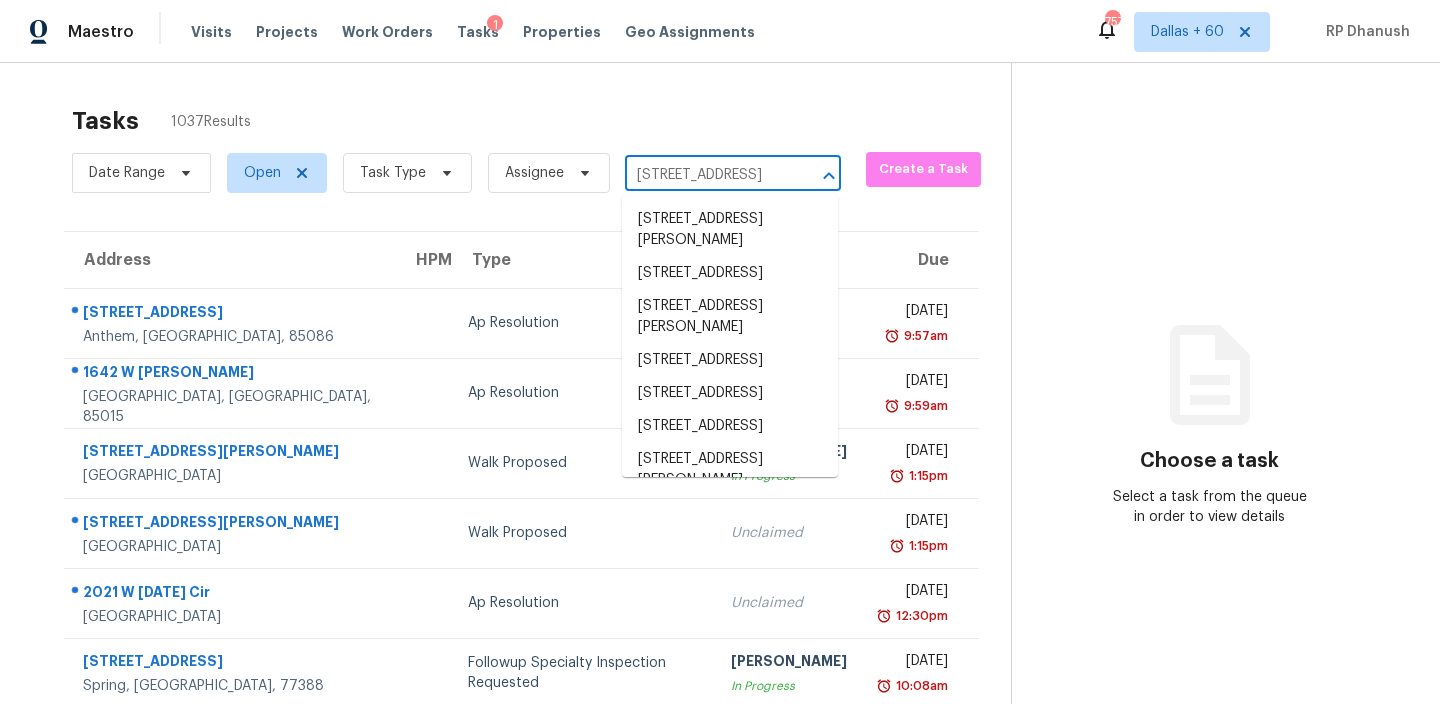 scroll, scrollTop: 0, scrollLeft: 117, axis: horizontal 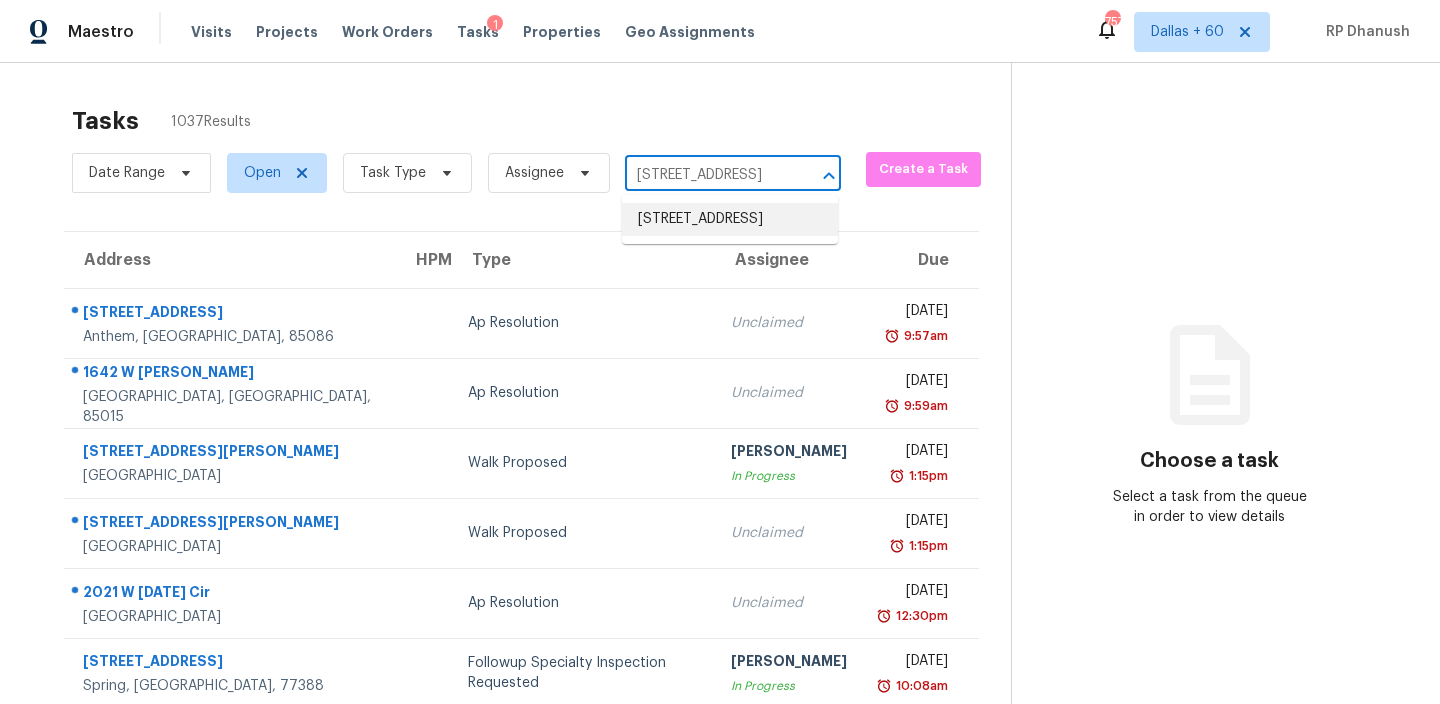 click on "6221 Bentwood Dr, Midlothian, TX 76065" at bounding box center (730, 219) 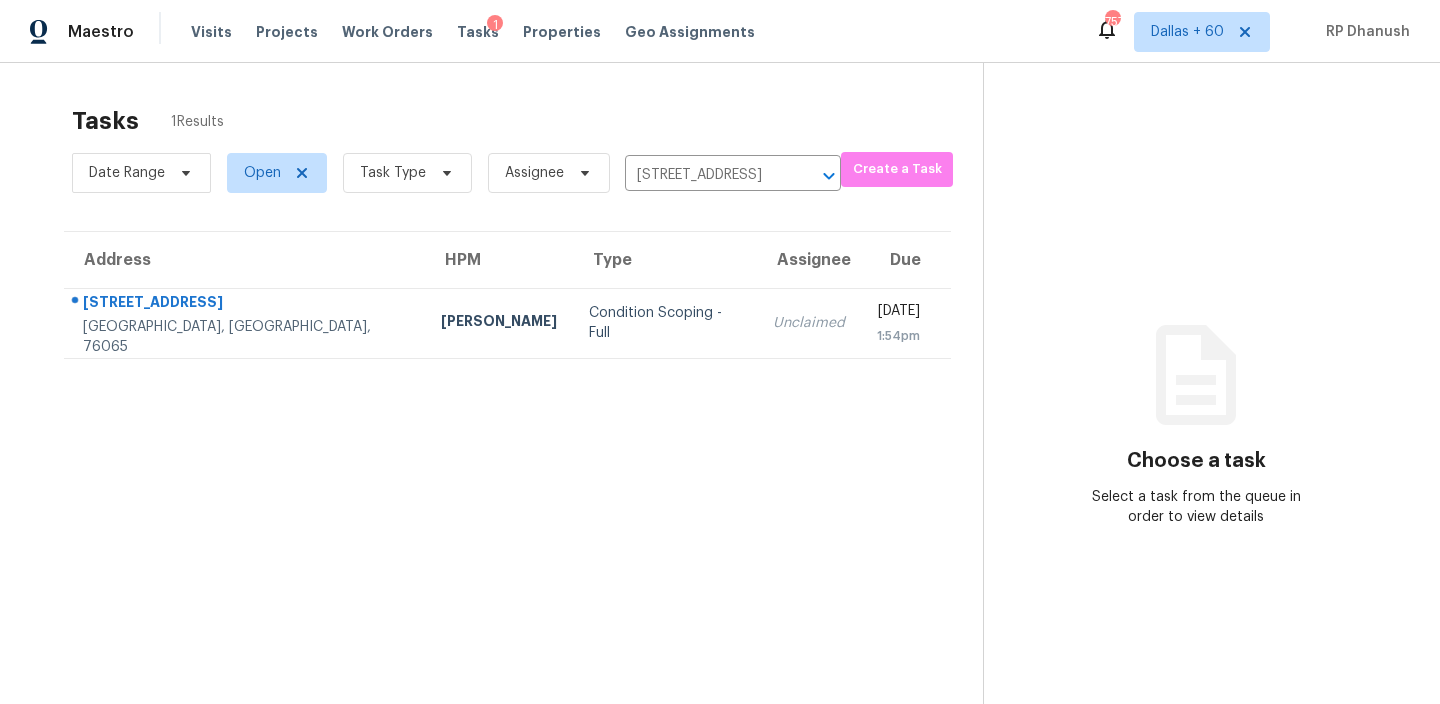 click on "Unclaimed" at bounding box center [809, 323] 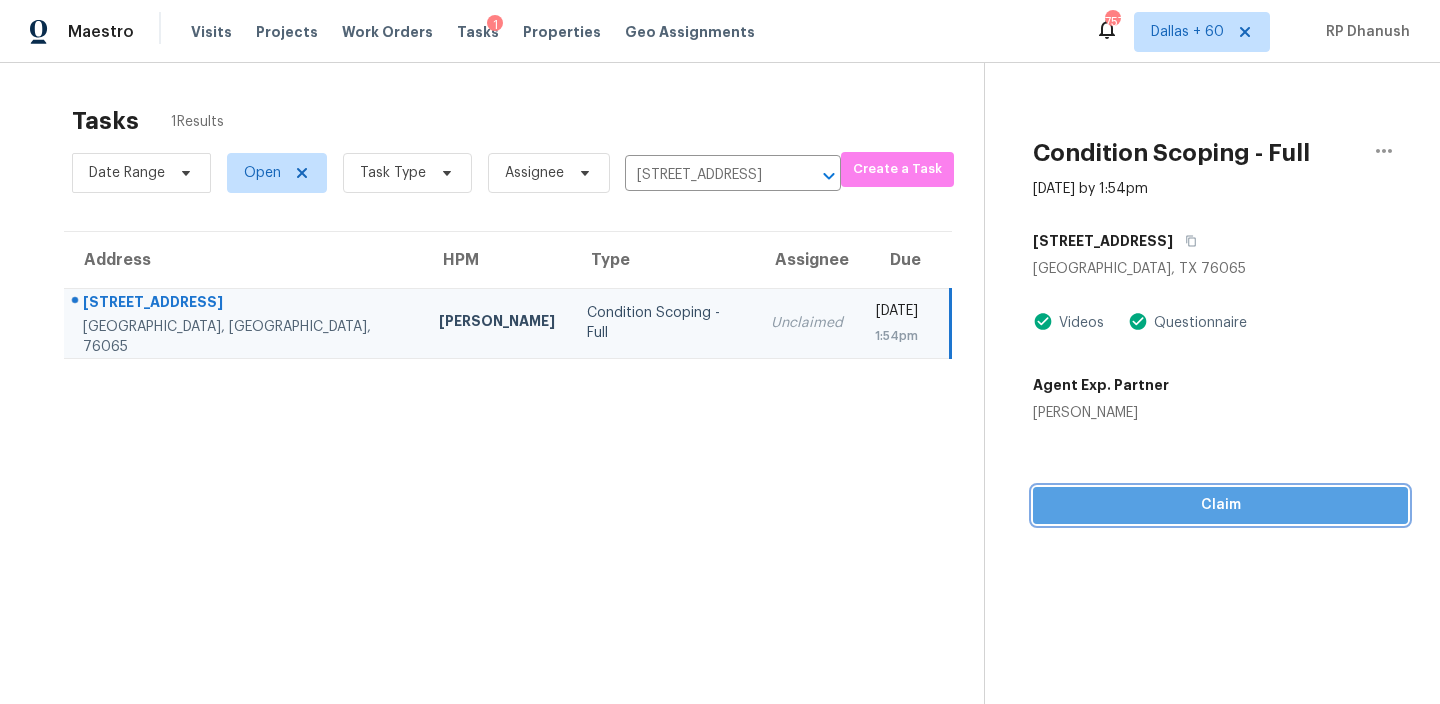 click on "Claim" at bounding box center (1220, 505) 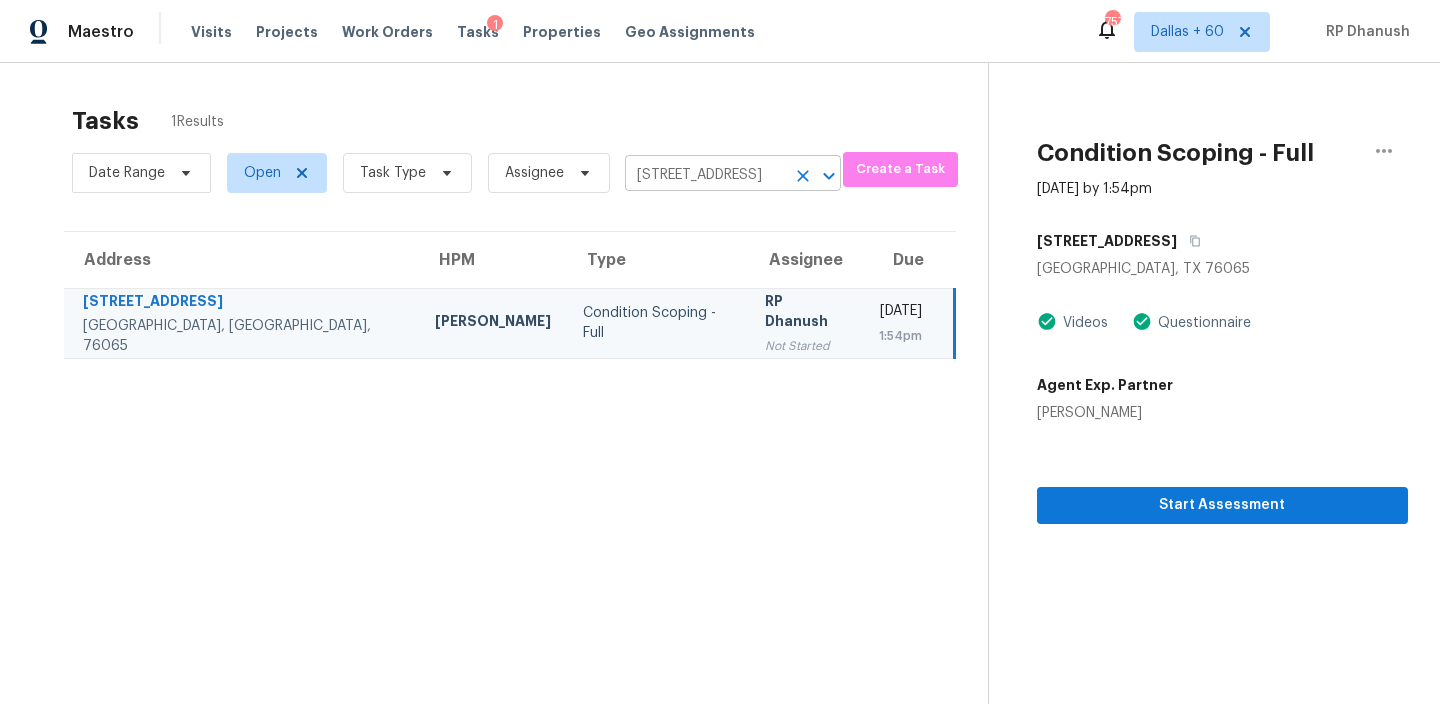 click on "6221 Bentwood Dr, Midlothian, TX 76065" at bounding box center (705, 175) 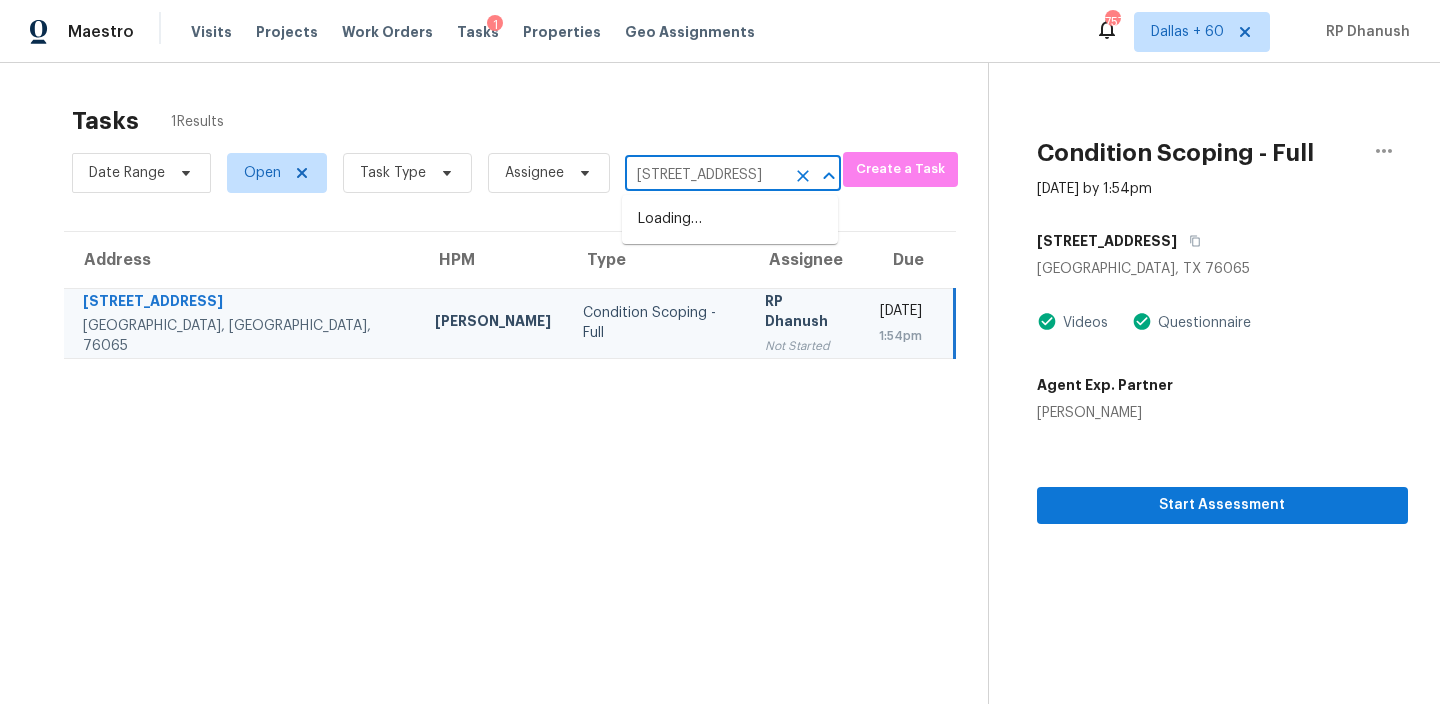type on "2816 Yacolt Ave, North Port, FL 34286" 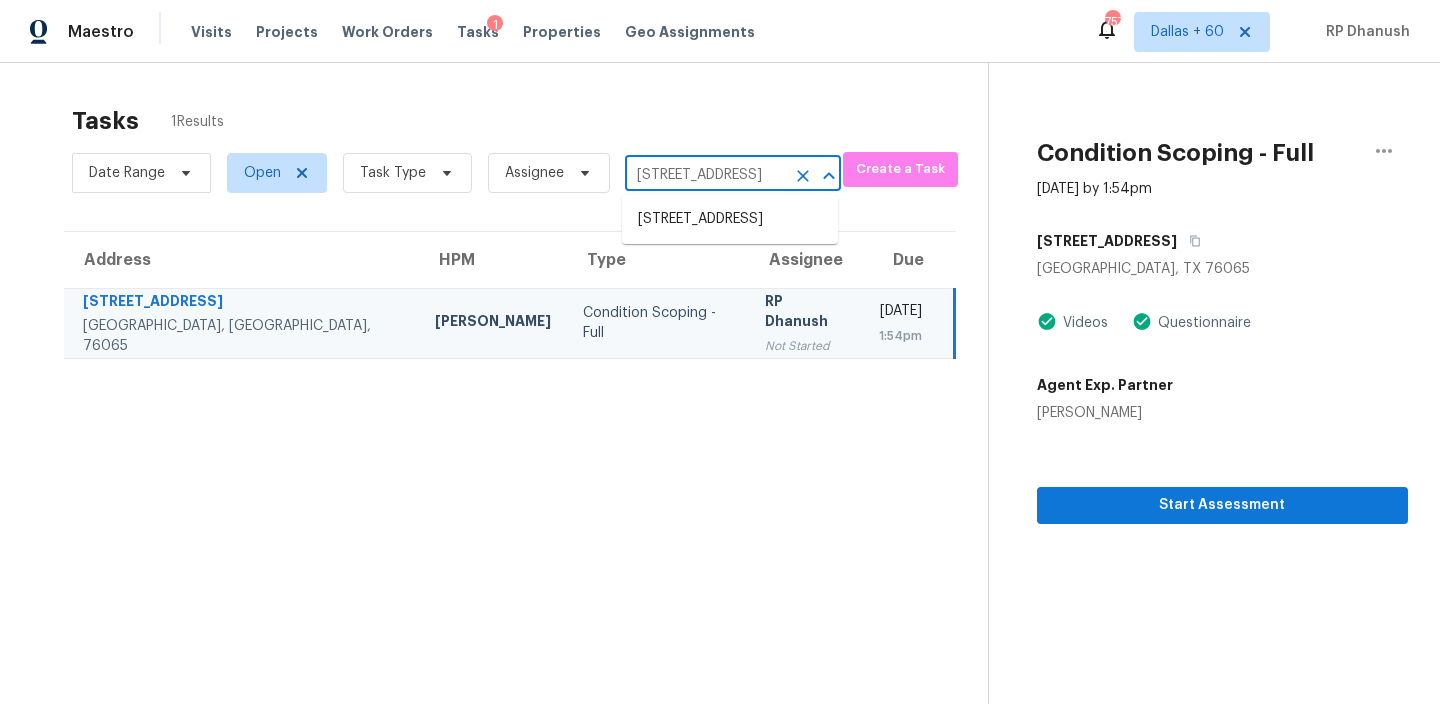click on "2816 Yacolt Ave, North Port, FL 34286" at bounding box center [730, 219] 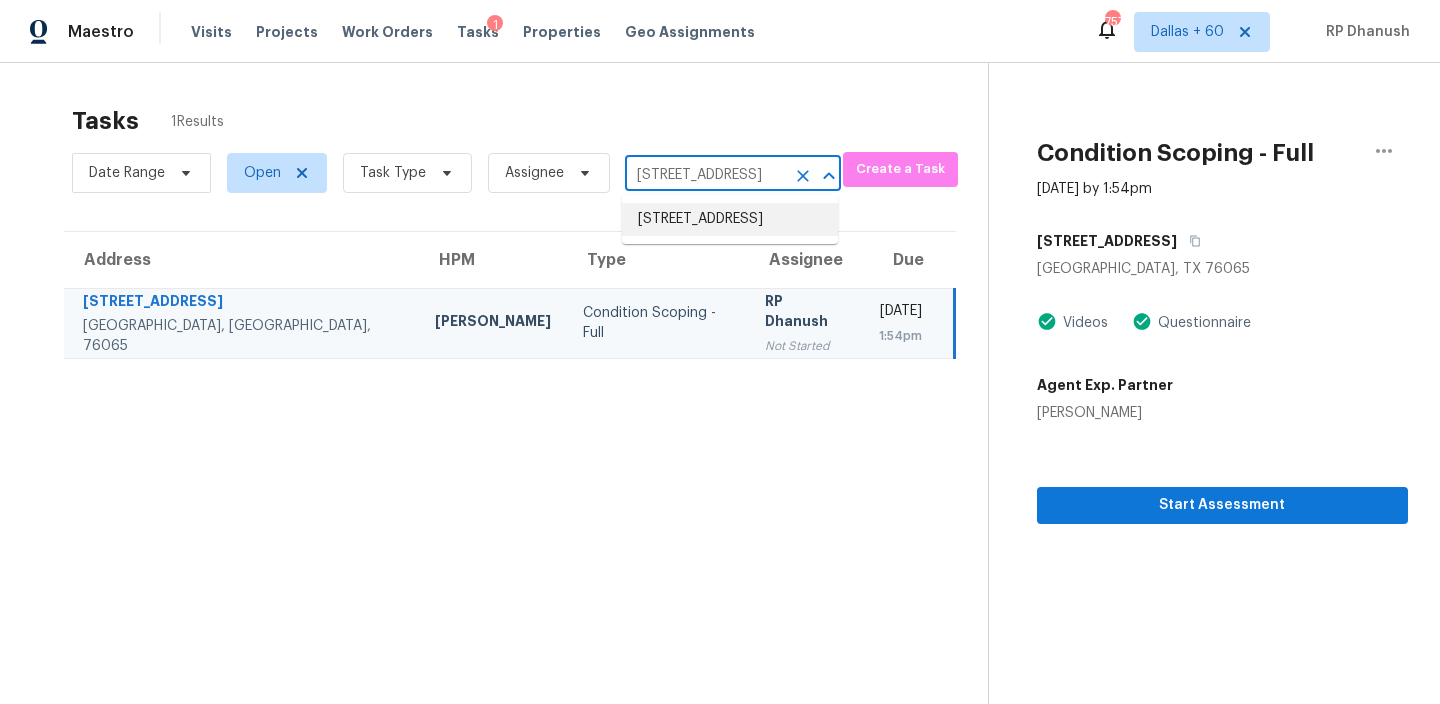 click on "2816 Yacolt Ave, North Port, FL 34286" at bounding box center [730, 219] 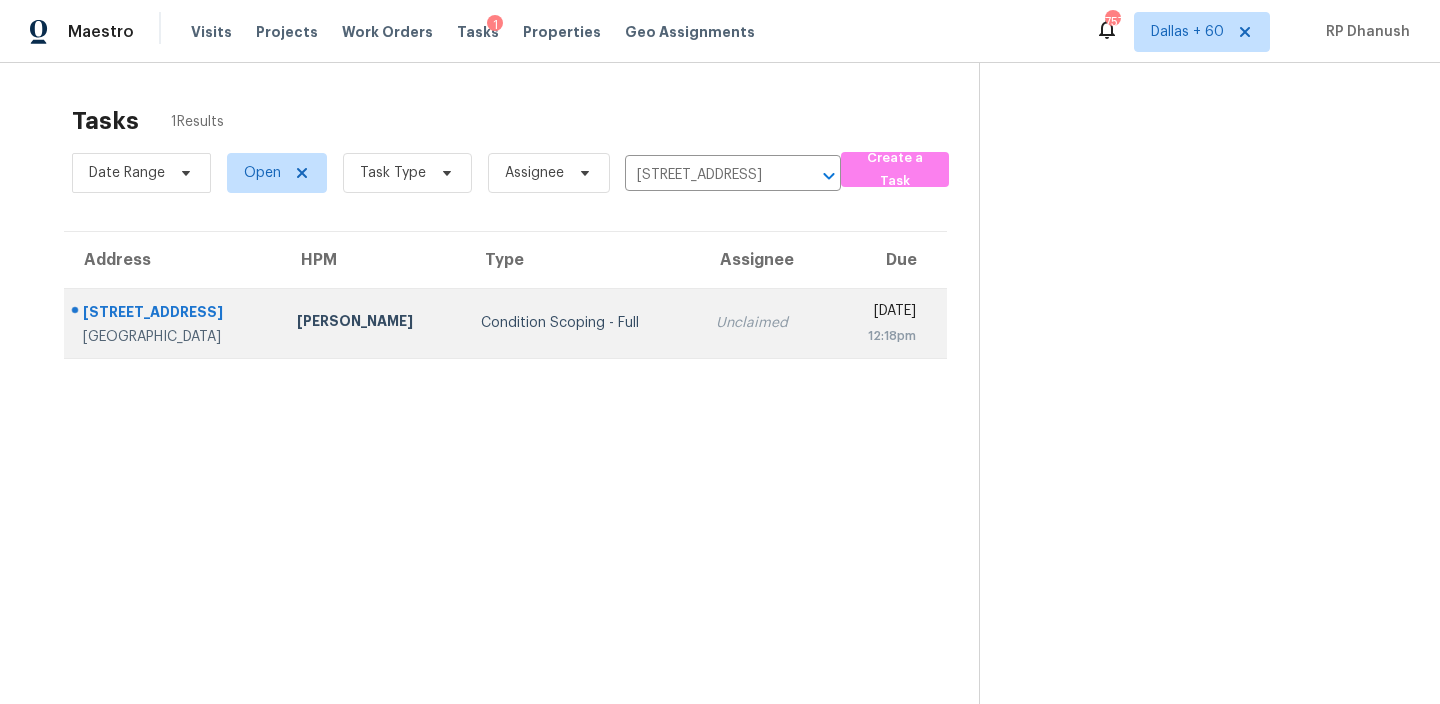 click on "Tue, Jul 22nd 2025" at bounding box center (880, 313) 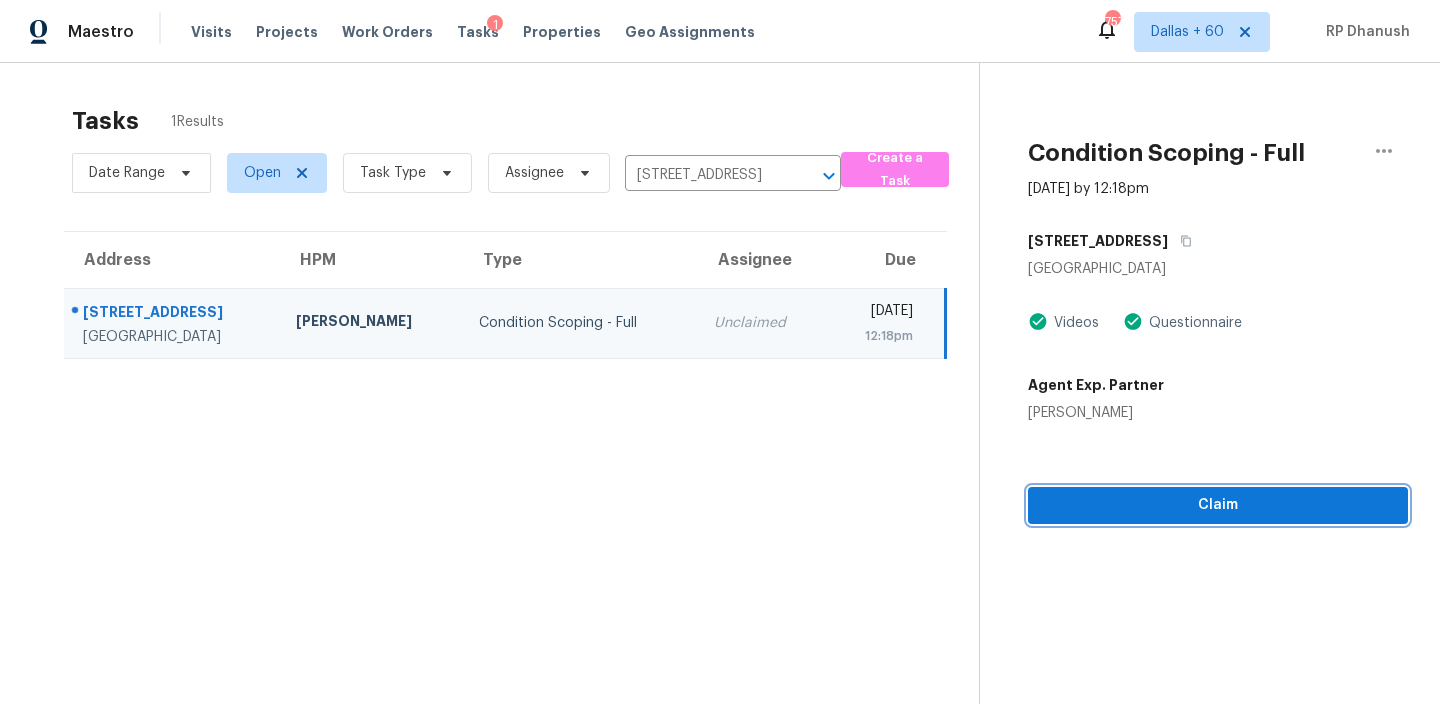 click on "Claim" at bounding box center (1218, 505) 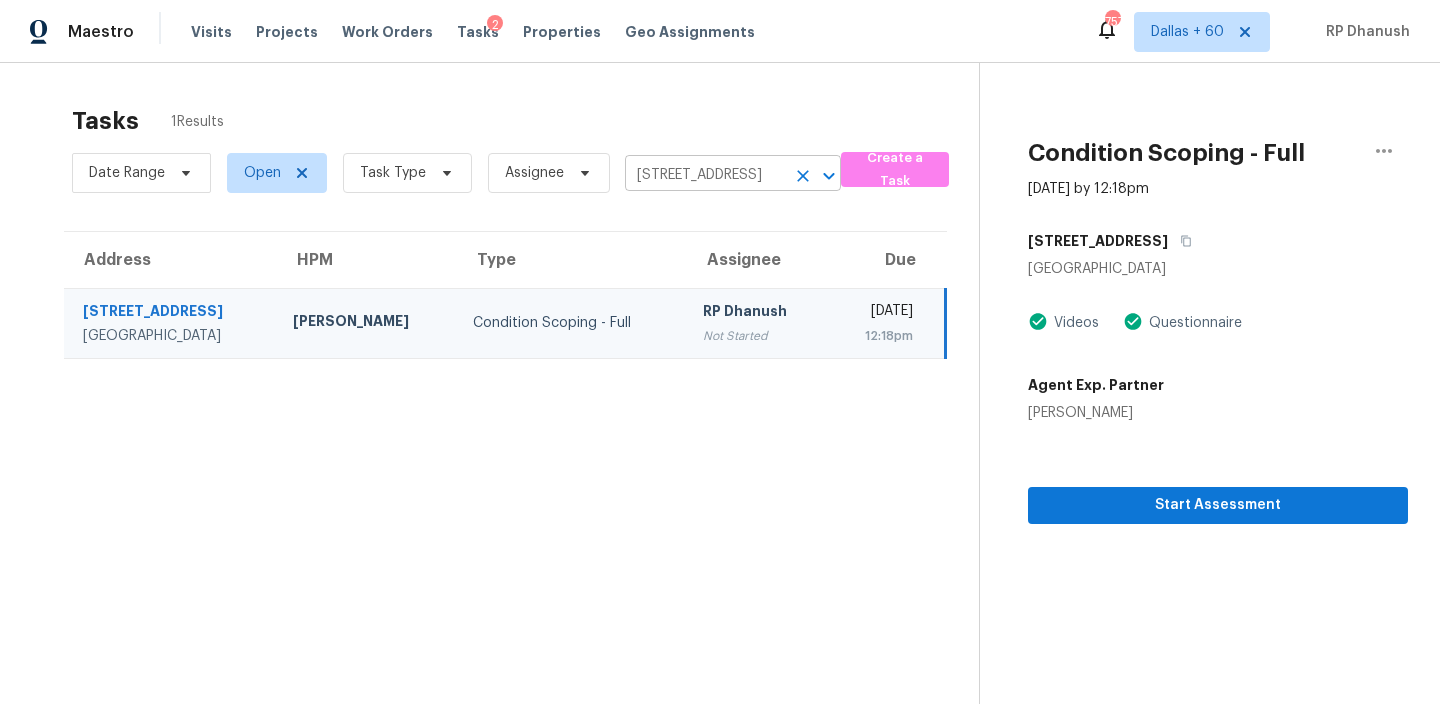 click on "2816 Yacolt Ave, North Port, FL 34286" at bounding box center (705, 175) 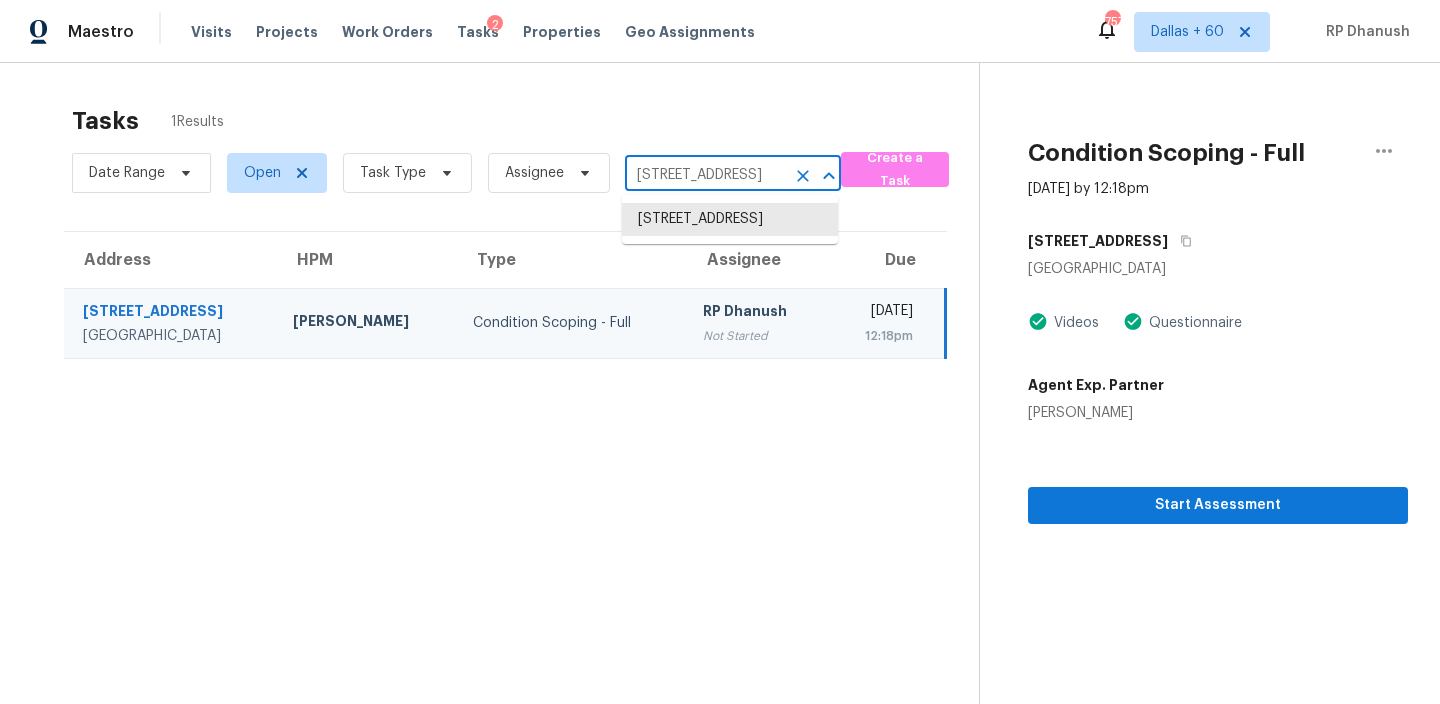 paste on "1 N Desoto St, Beverly Hills, FL 34465" 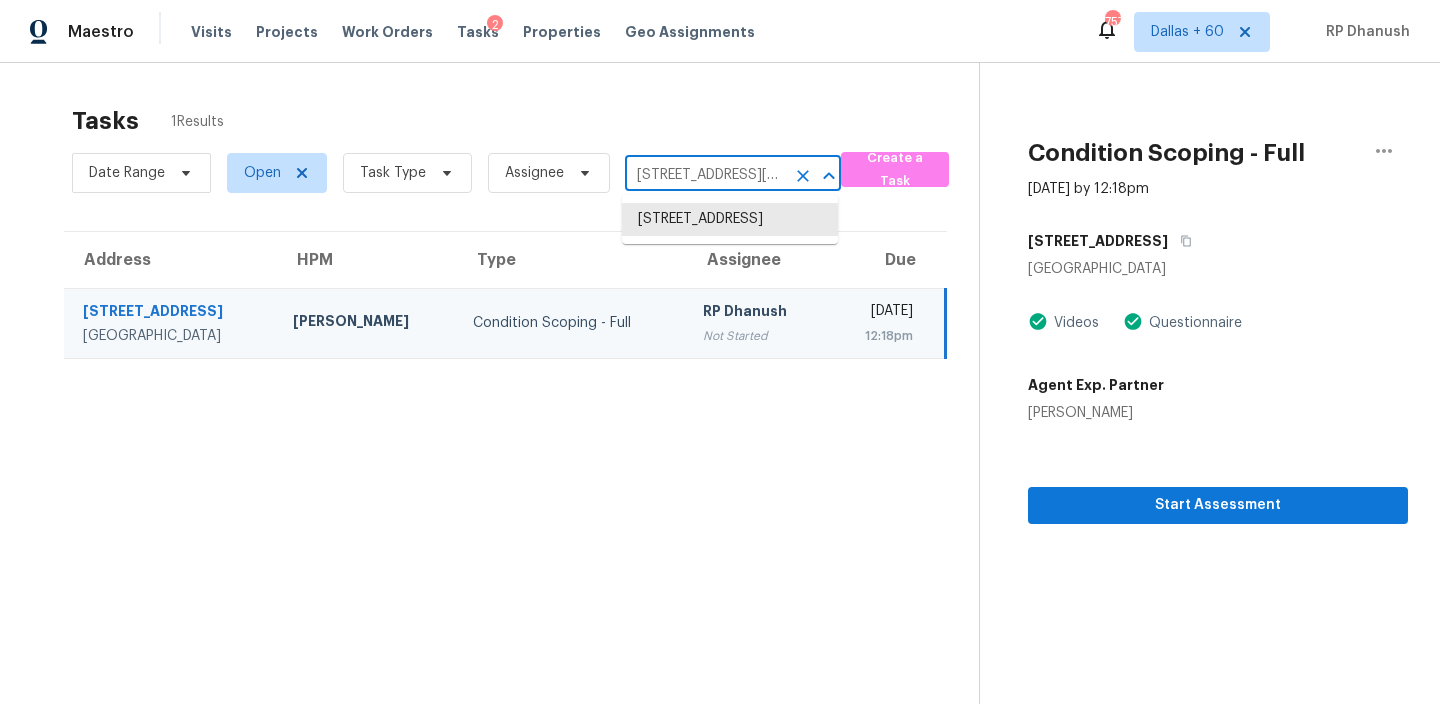 scroll, scrollTop: 0, scrollLeft: 103, axis: horizontal 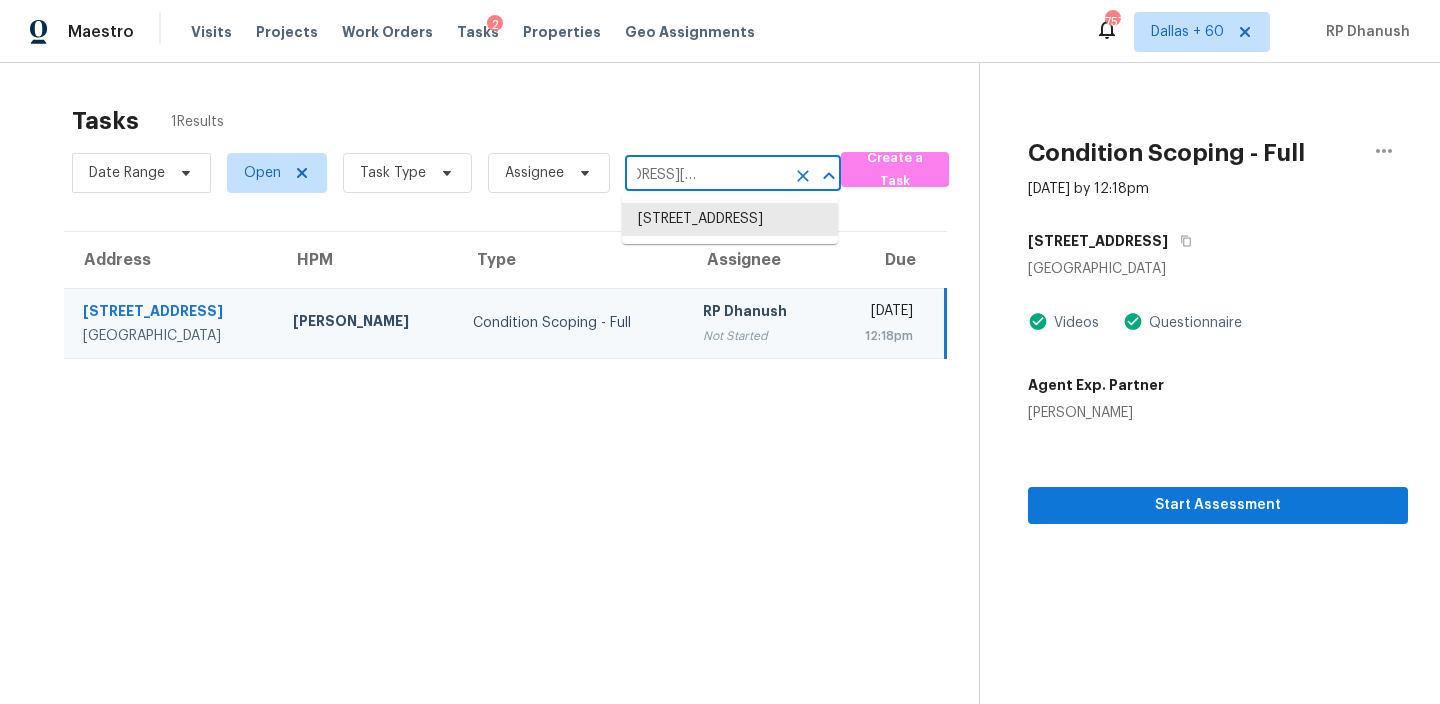 type on "21 N Desoto St, Beverly Hills, FL 34465" 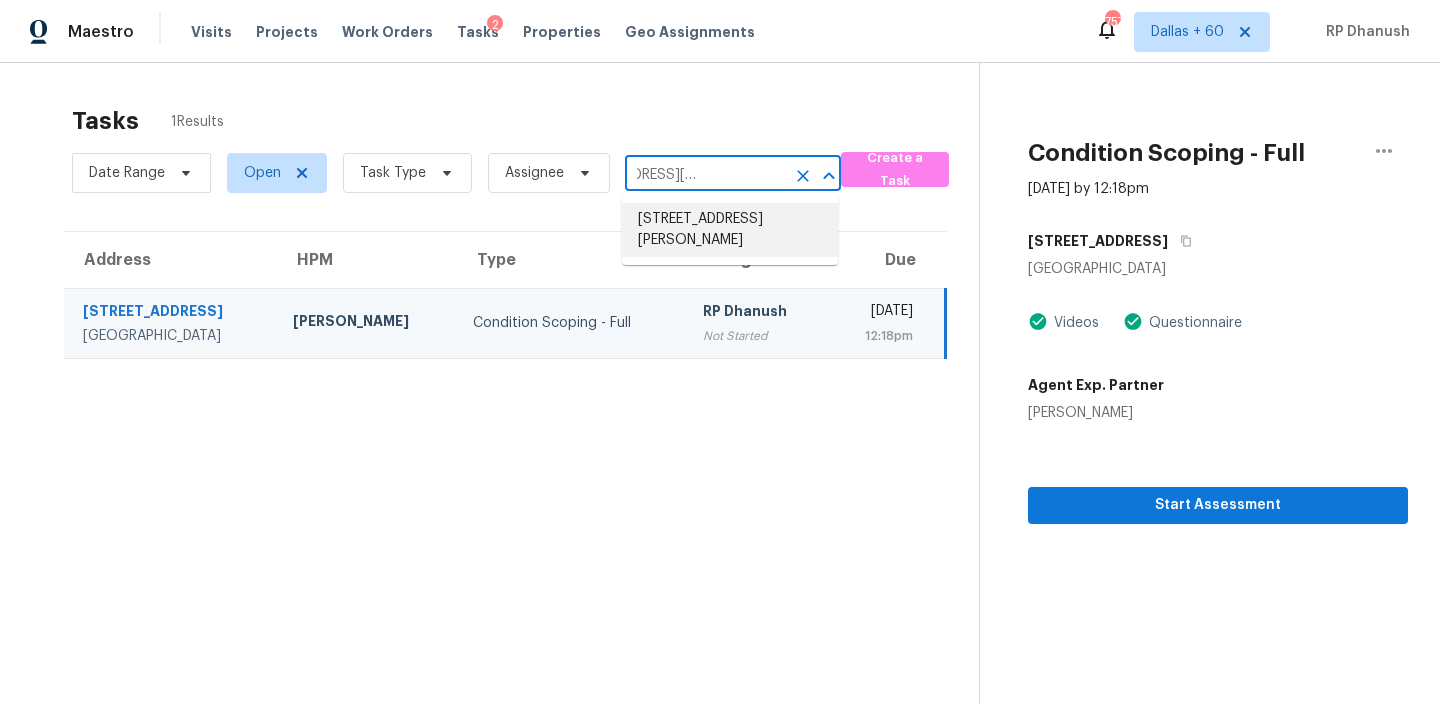 click on "21 N Desoto St, Beverly Hills, FL 34465" at bounding box center (730, 230) 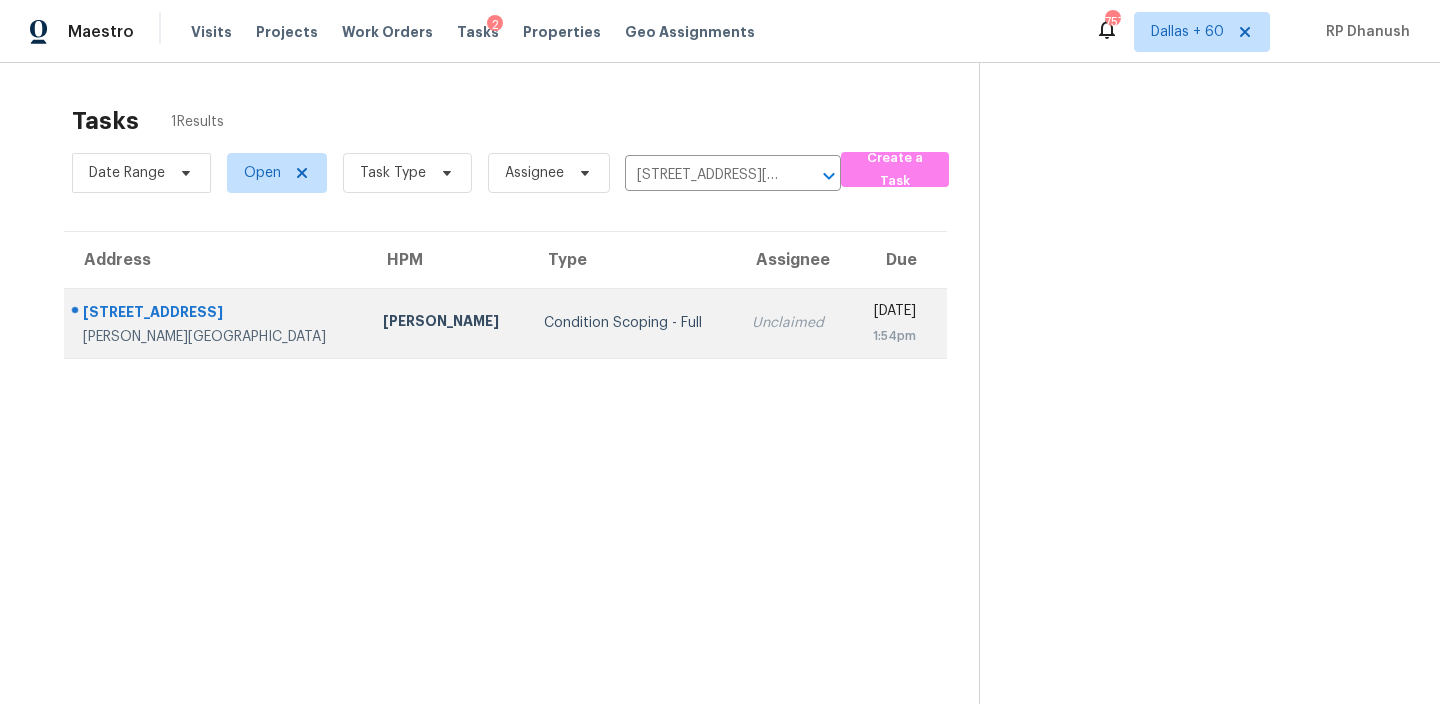 click on "Unclaimed" at bounding box center (792, 323) 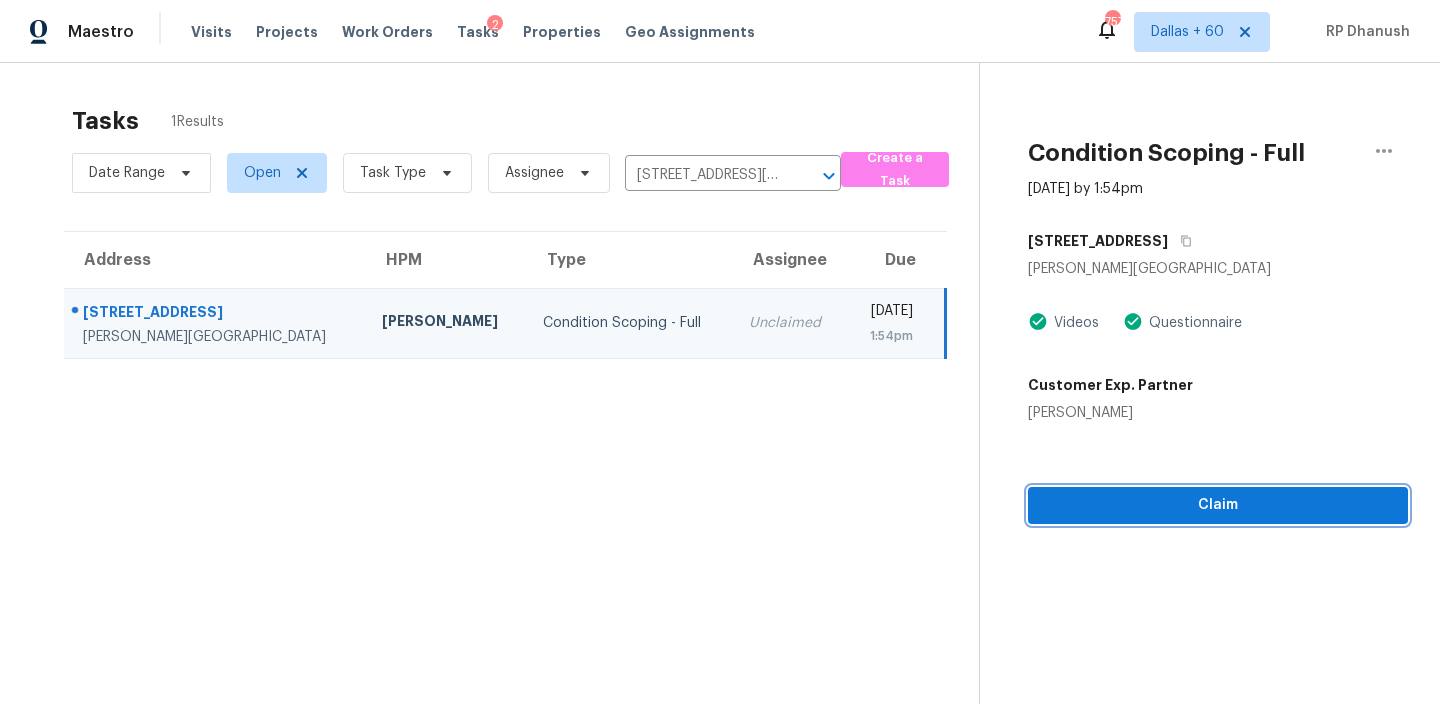 click on "Claim" at bounding box center (1218, 505) 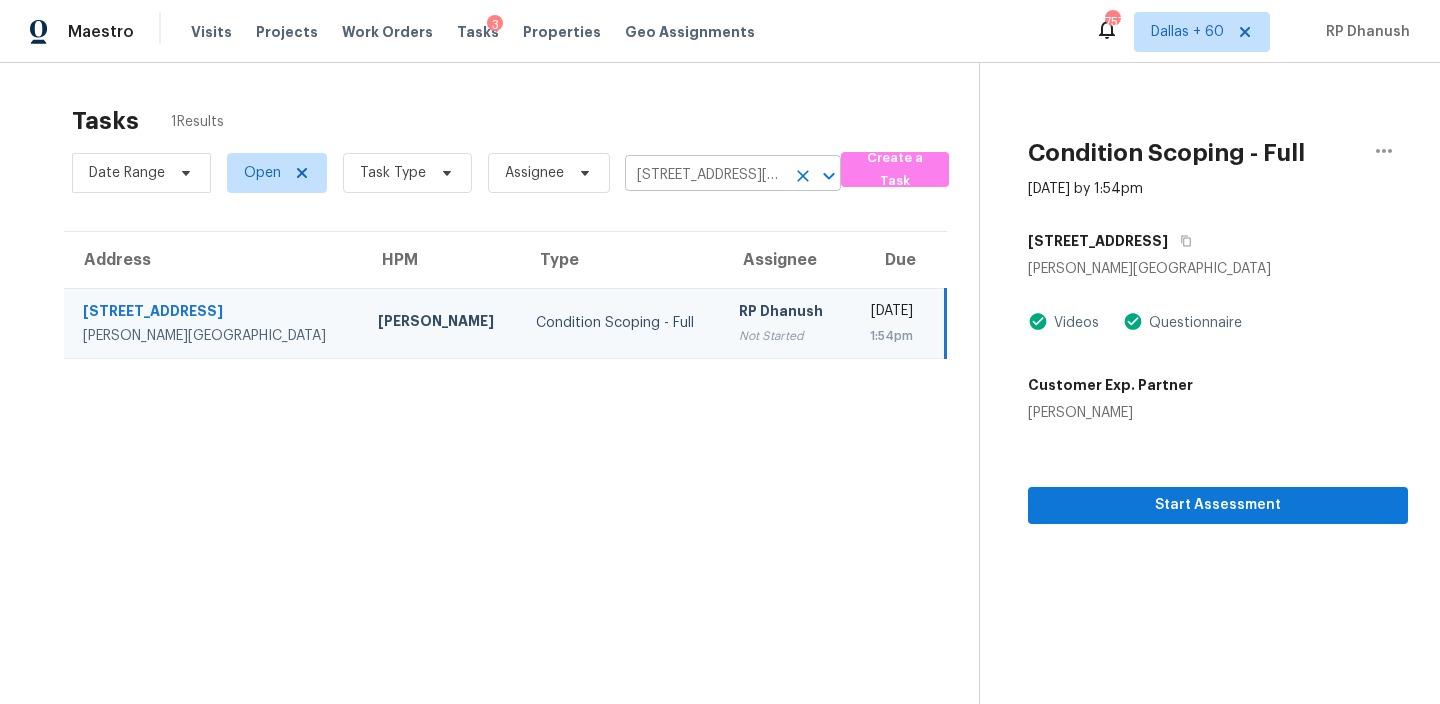 click on "21 N Desoto St, Beverly Hills, FL 34465" at bounding box center [705, 175] 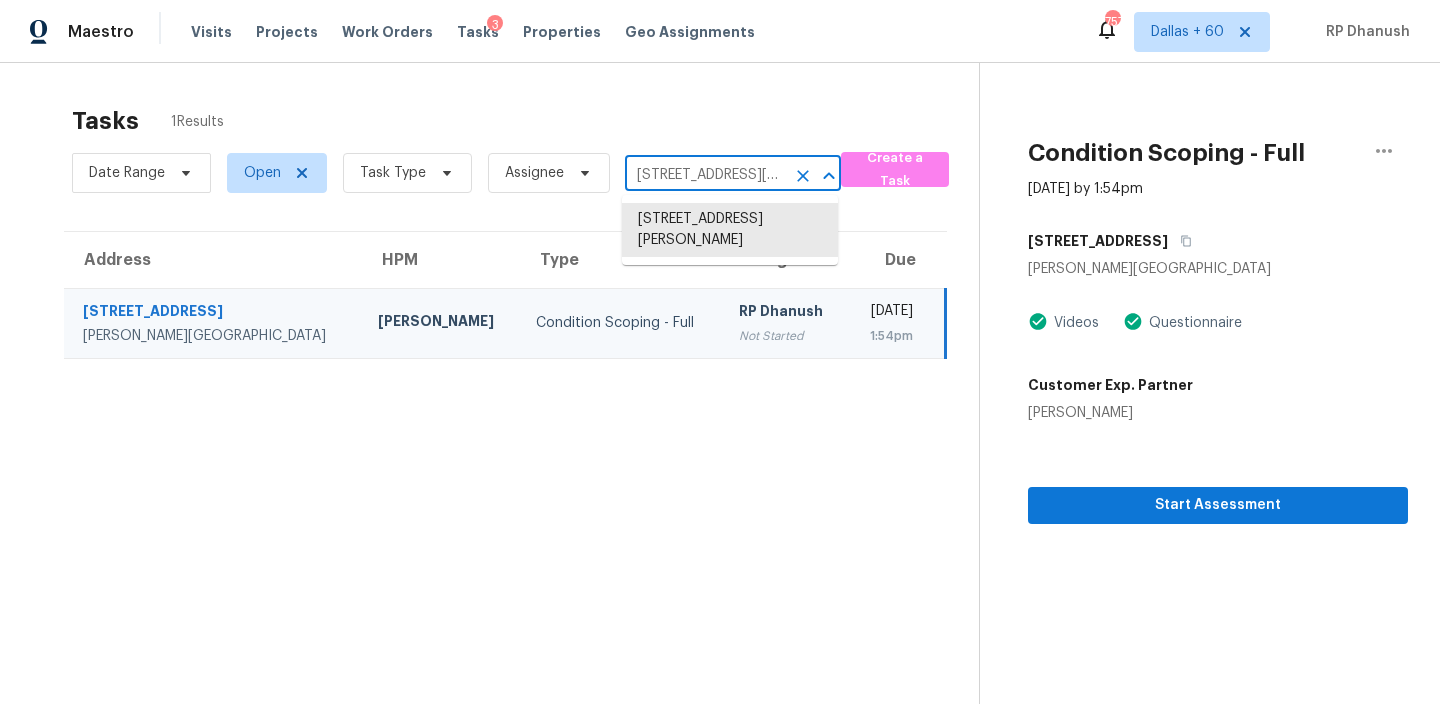 paste on "1049 Trafalgar Dr, New Port Richey, FL 3465" 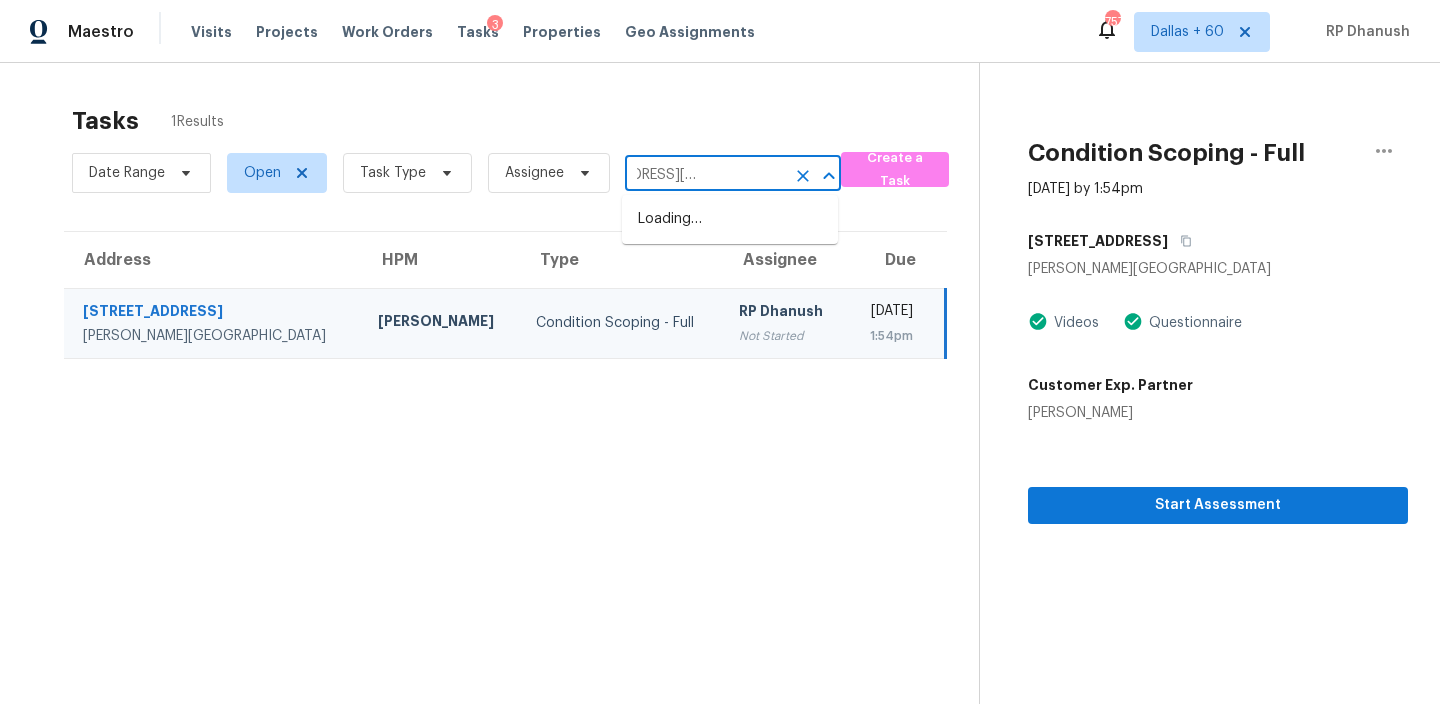 type on "1049 Trafalgar Dr, New Port Richey, FL 34655" 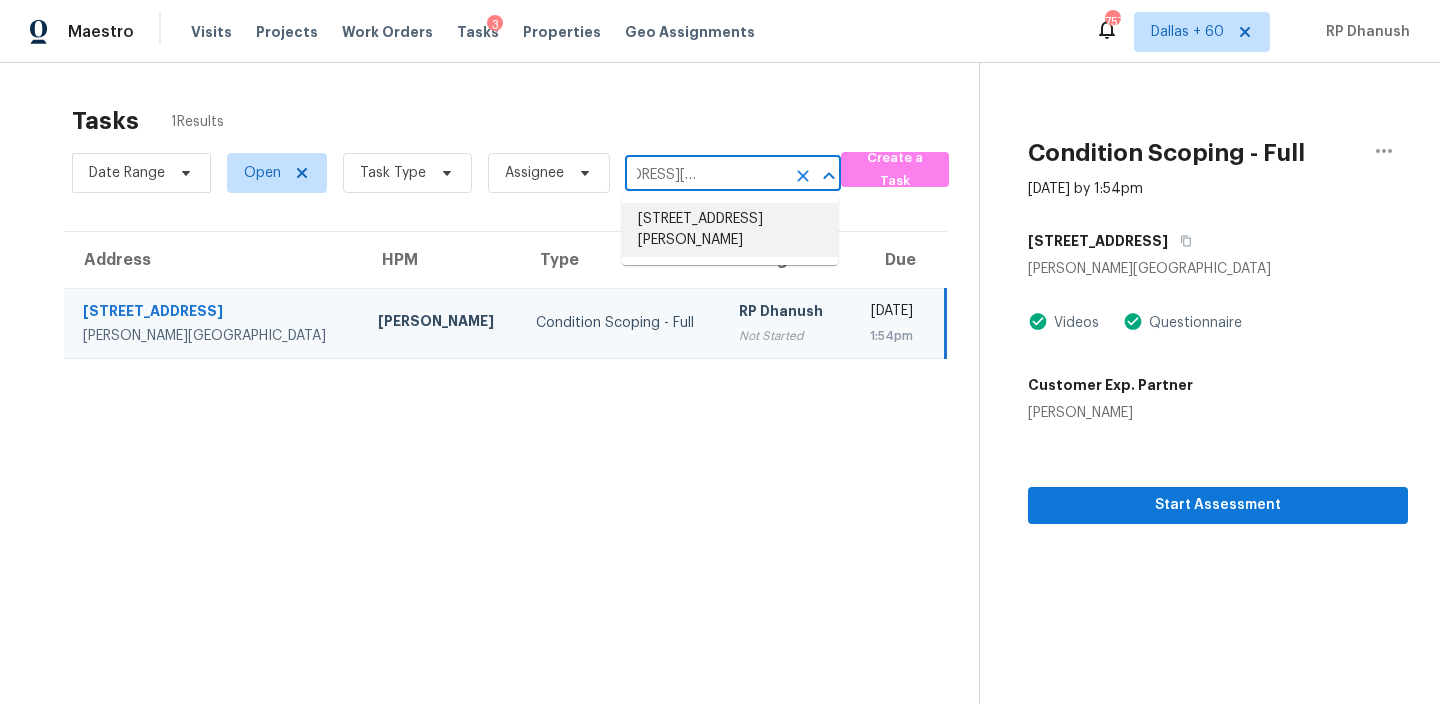 click on "1049 Trafalgar Dr, New Port Richey, FL 34655" at bounding box center [730, 230] 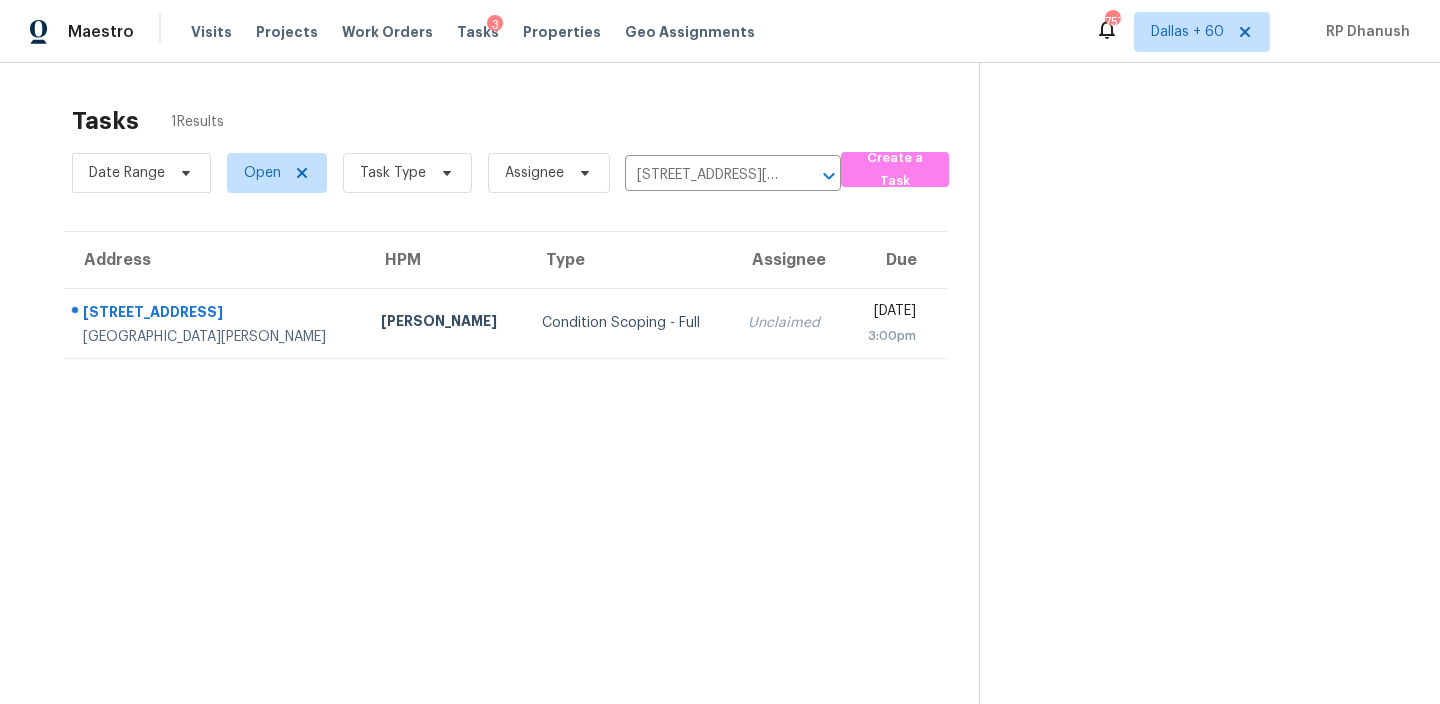 click on "Tasks 1  Results Date Range Open Task Type Assignee 1049 Trafalgar Dr, New Port Richey, FL 34655 ​ Create a Task Address HPM Type Assignee Due 1049 Trafalgar Dr   New Port Richey, FL, 34655 Mat Smith Condition Scoping - Full Unclaimed Tue, Jul 22nd 2025 3:00pm" at bounding box center (505, 431) 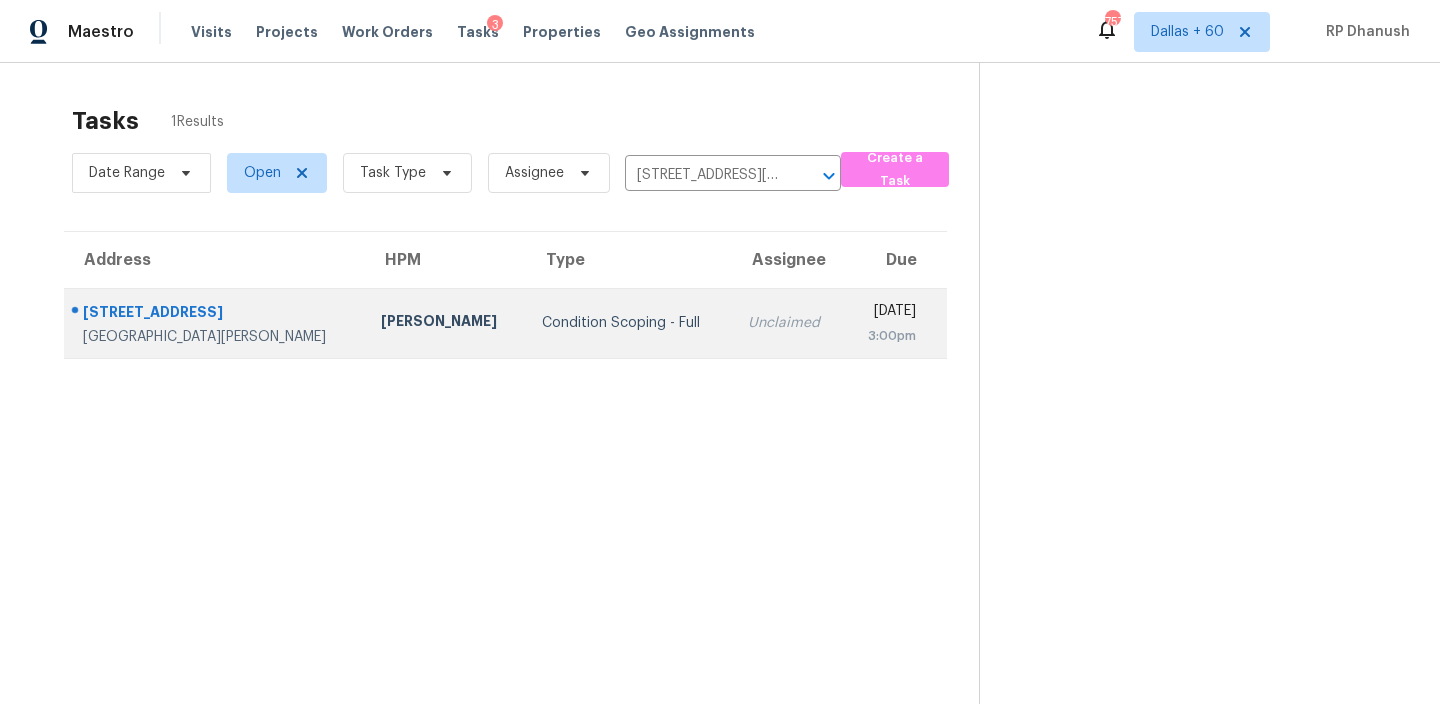 click on "3:00pm" at bounding box center (888, 336) 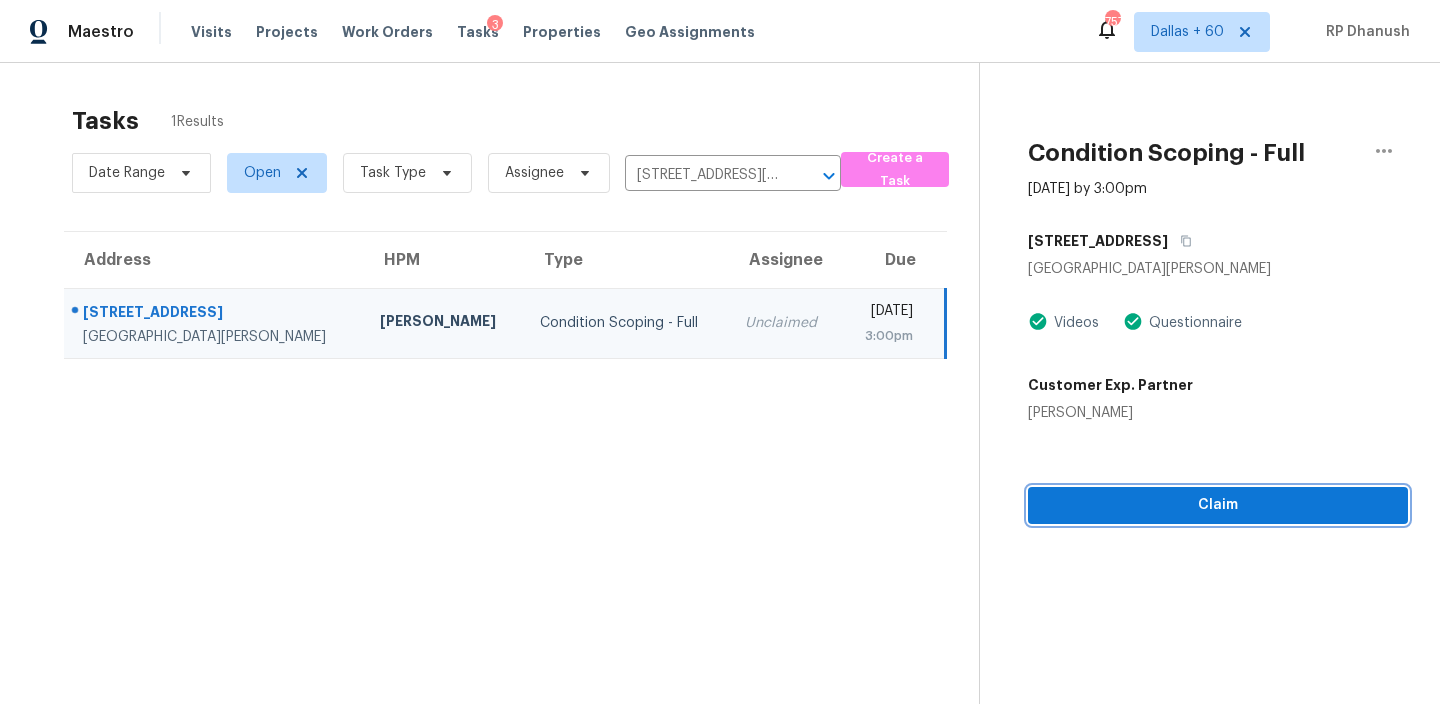 click on "Claim" at bounding box center [1218, 505] 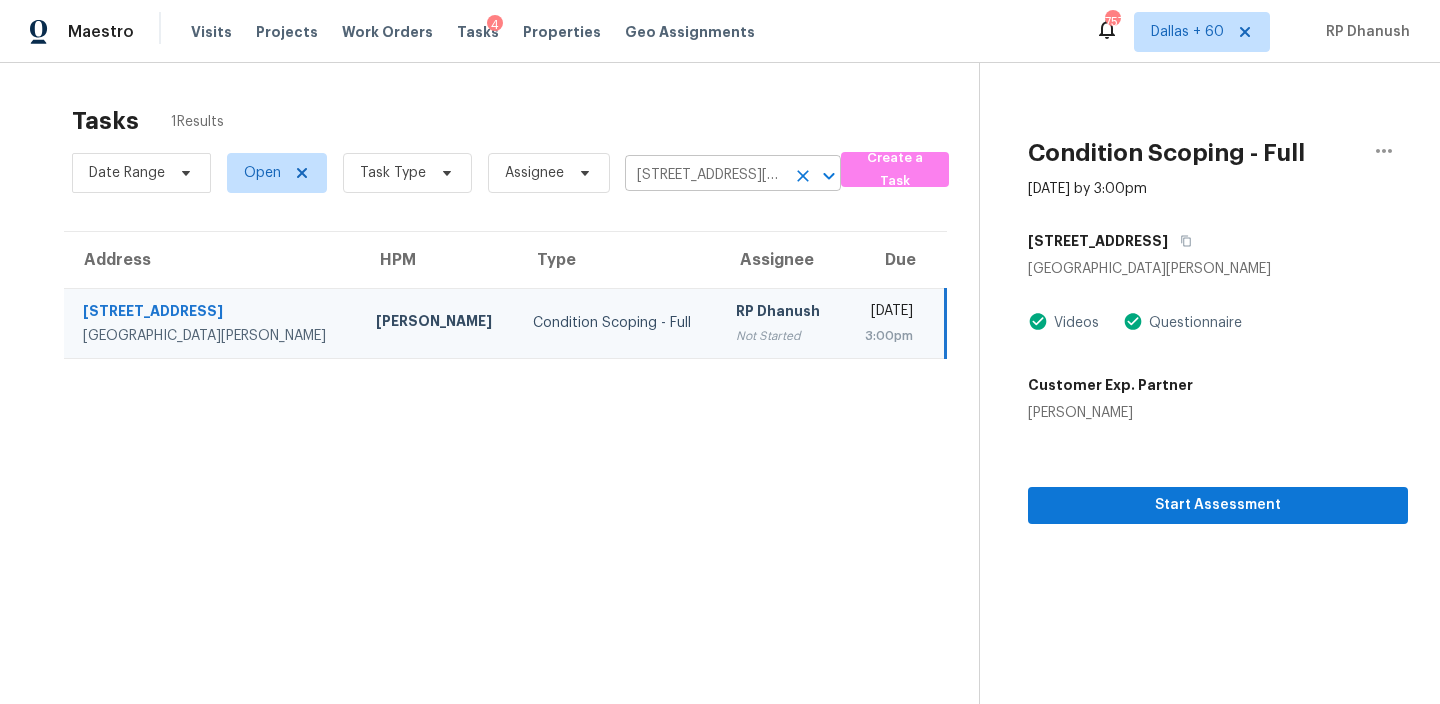 click on "1049 Trafalgar Dr, New Port Richey, FL 34655" at bounding box center (705, 175) 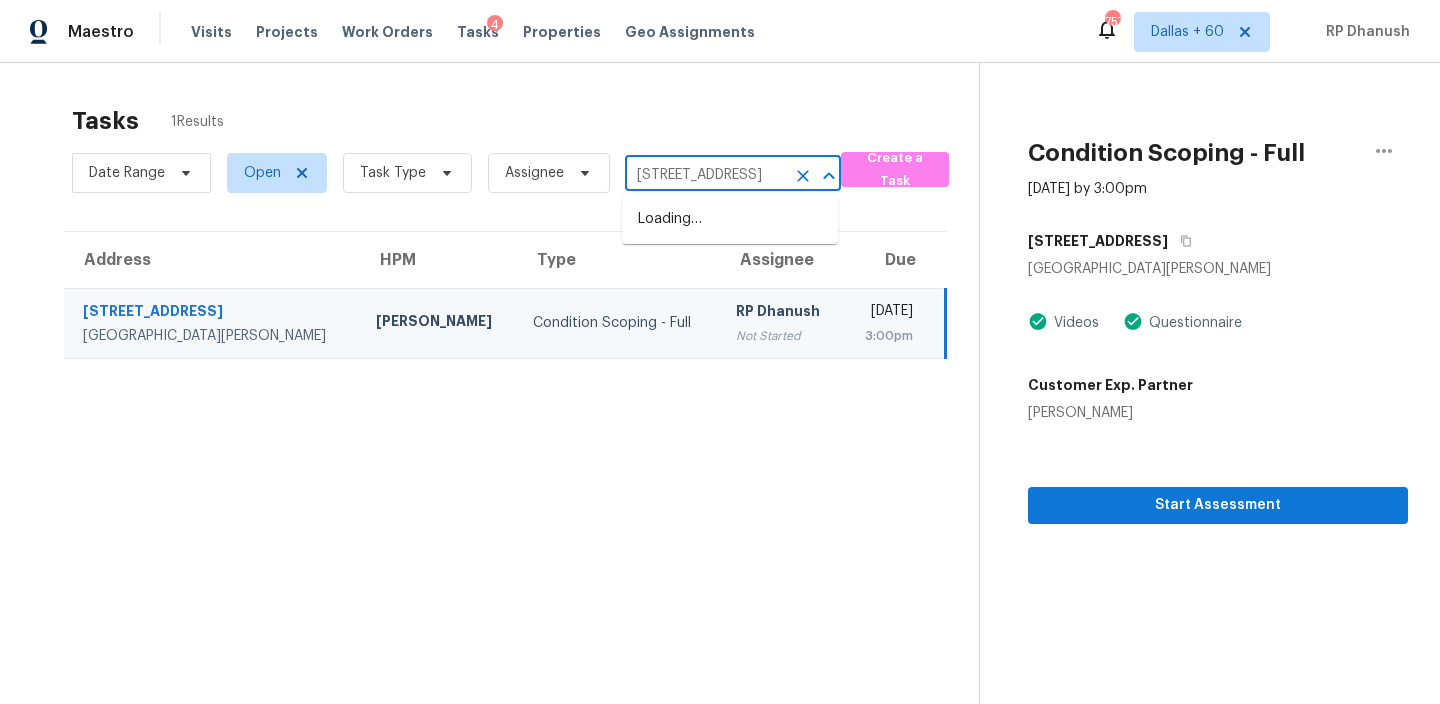 scroll, scrollTop: 0, scrollLeft: 134, axis: horizontal 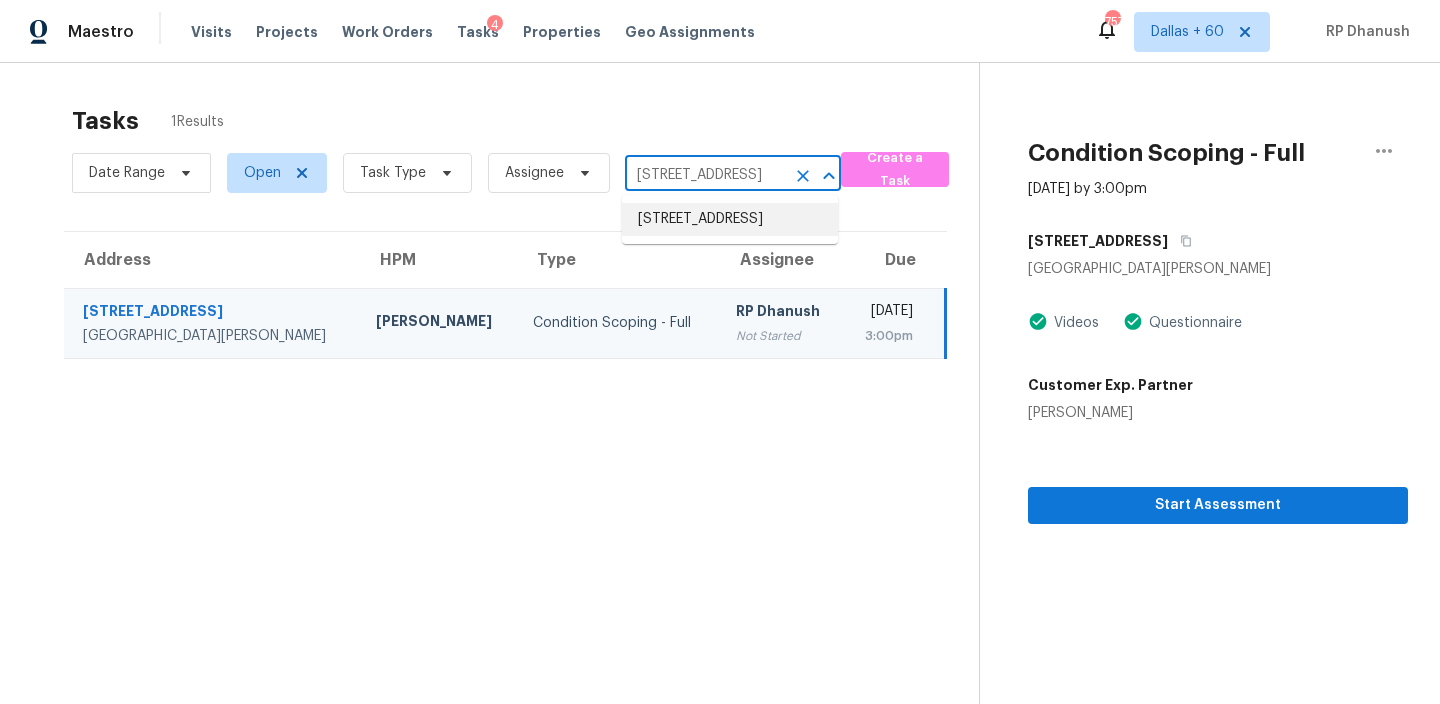 click on "4641 Mountain View Dr, Nashville, TN 37215" at bounding box center [730, 219] 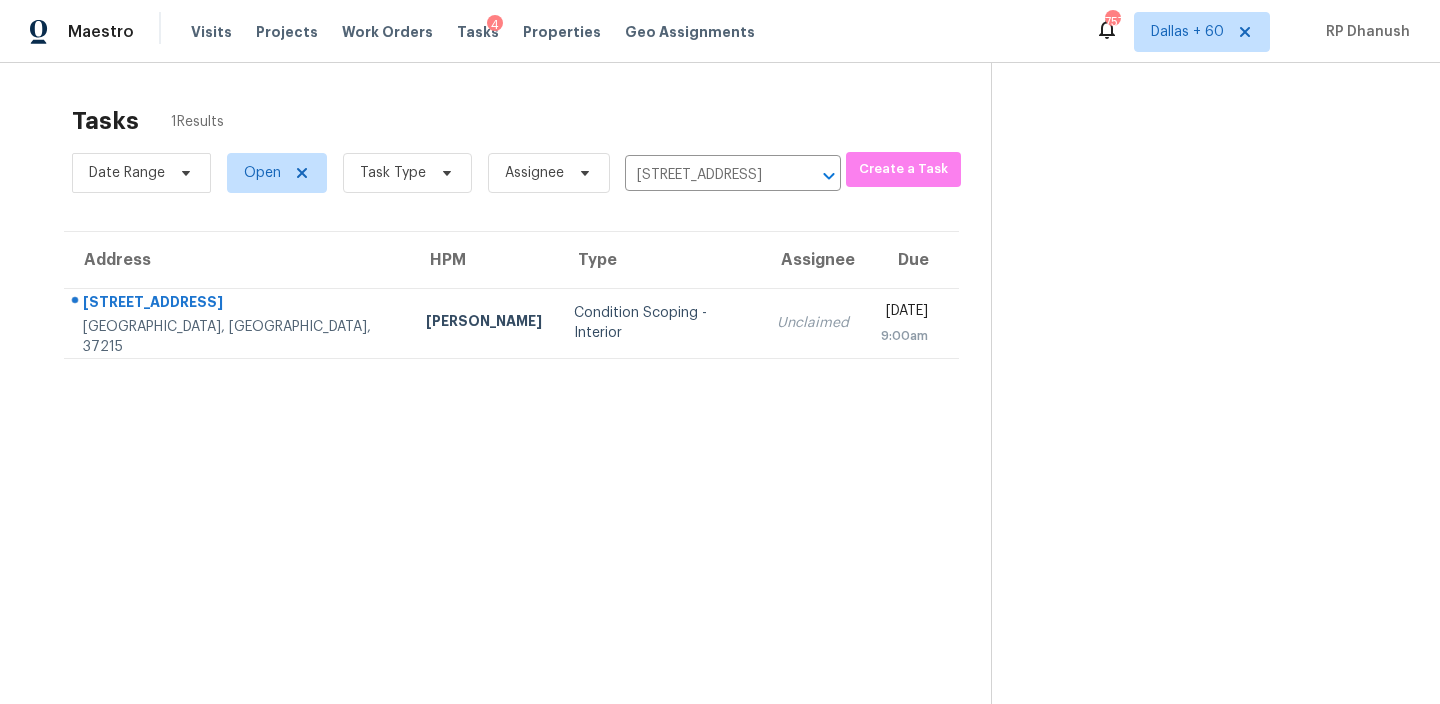 click on "Tue, Jul 22nd 2025" at bounding box center [904, 313] 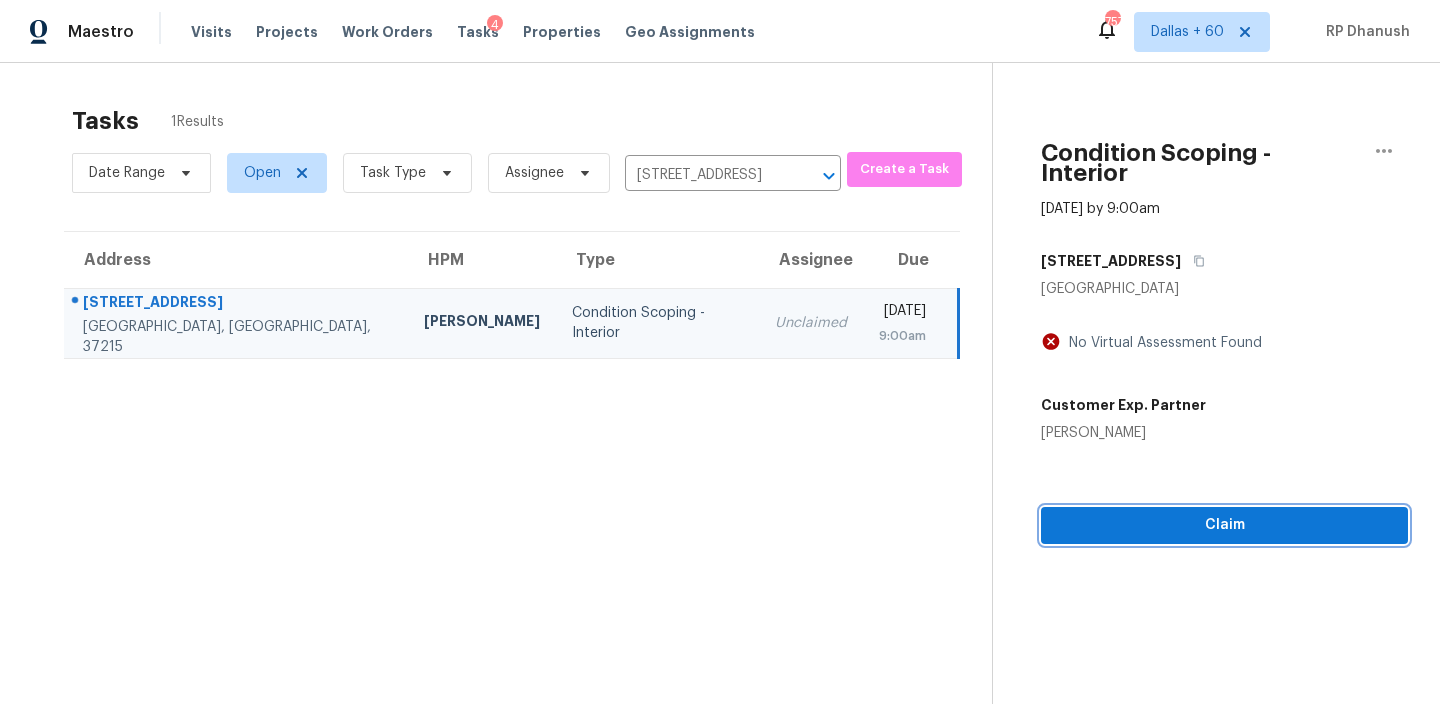 click on "Claim" at bounding box center (1224, 525) 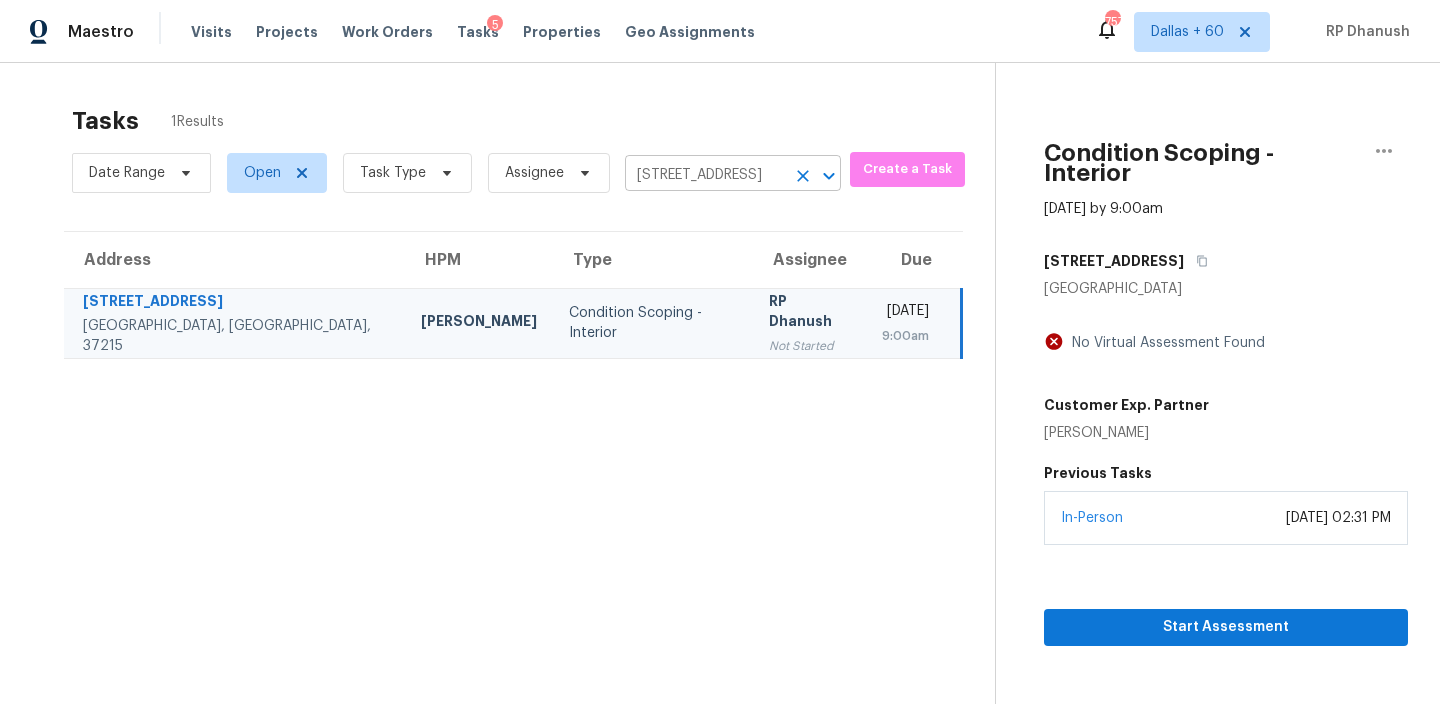 click on "4641 Mountain View Dr, Nashville, TN 37215" at bounding box center [705, 175] 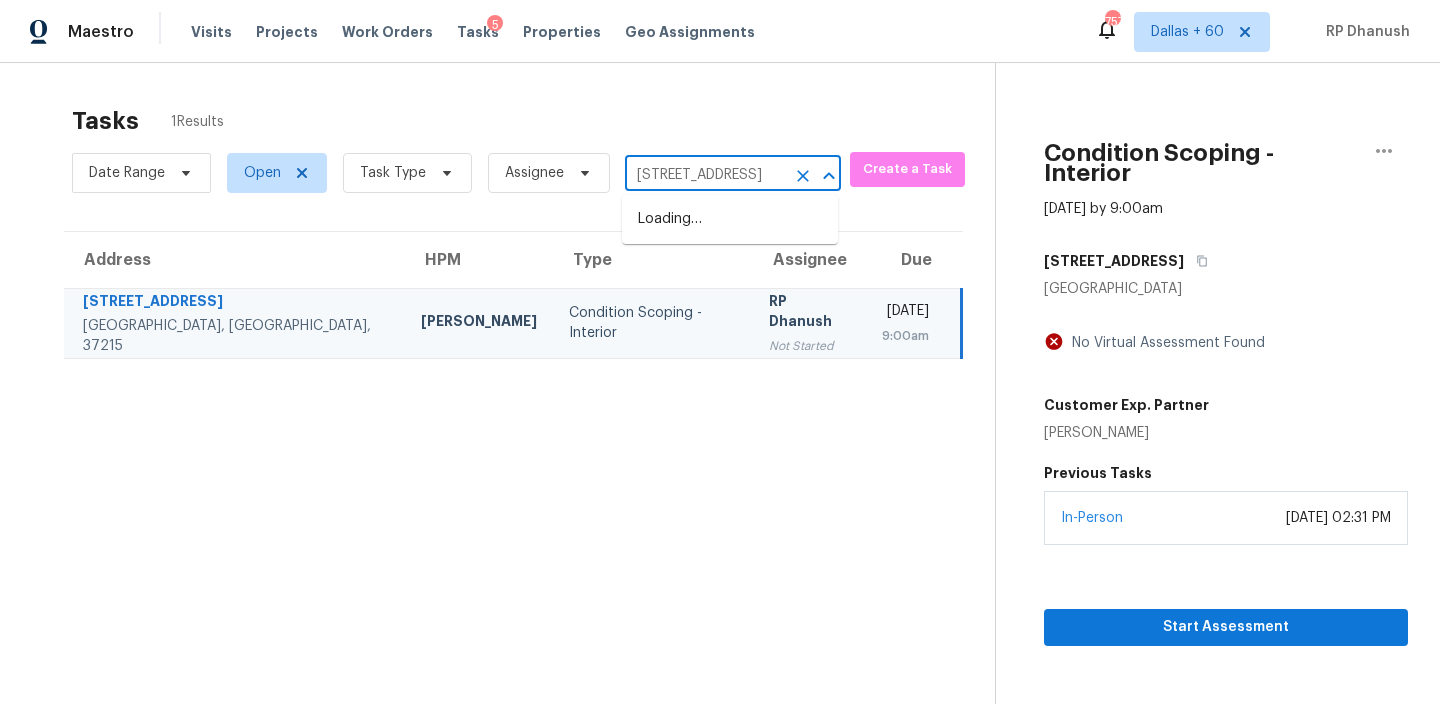type on "762 Hillsboro Way, San Marcos, CA 92069" 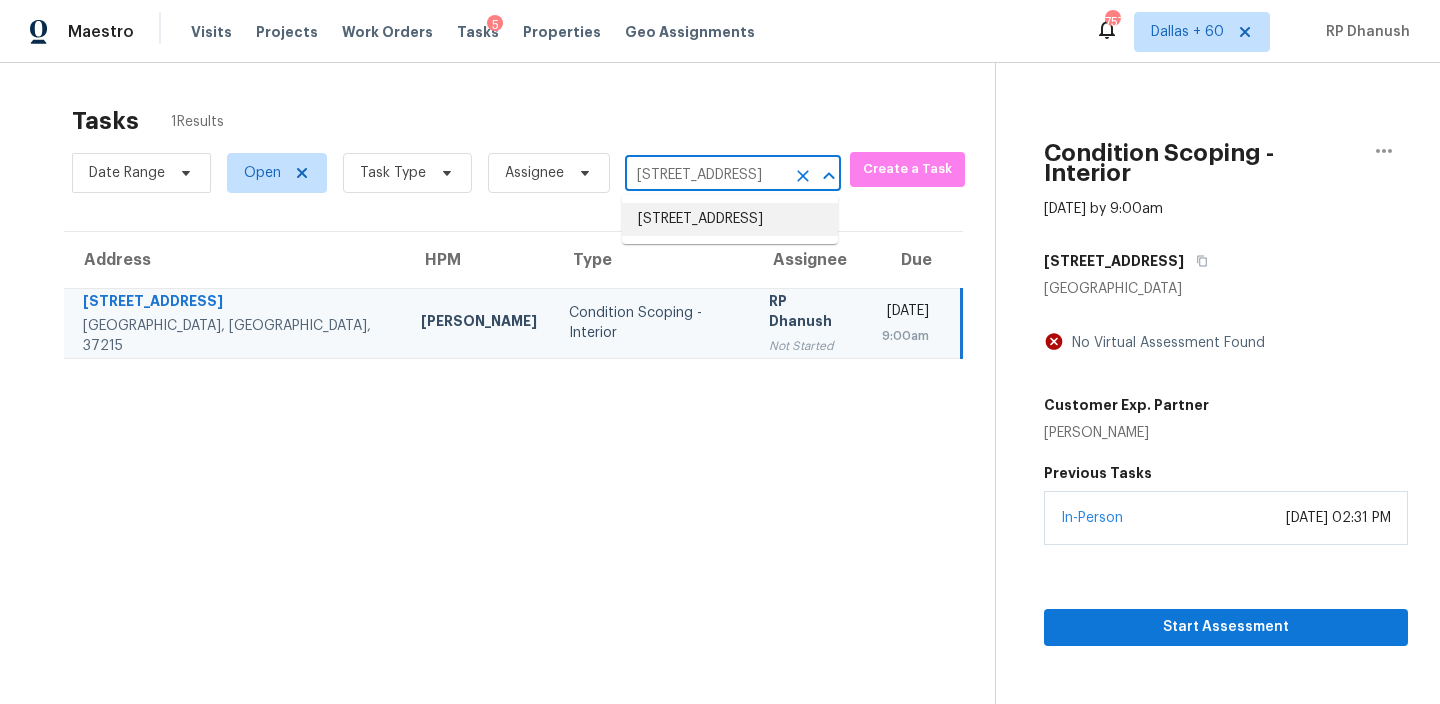 click on "762 Hillsboro Way, San Marcos, CA 92069" at bounding box center [730, 219] 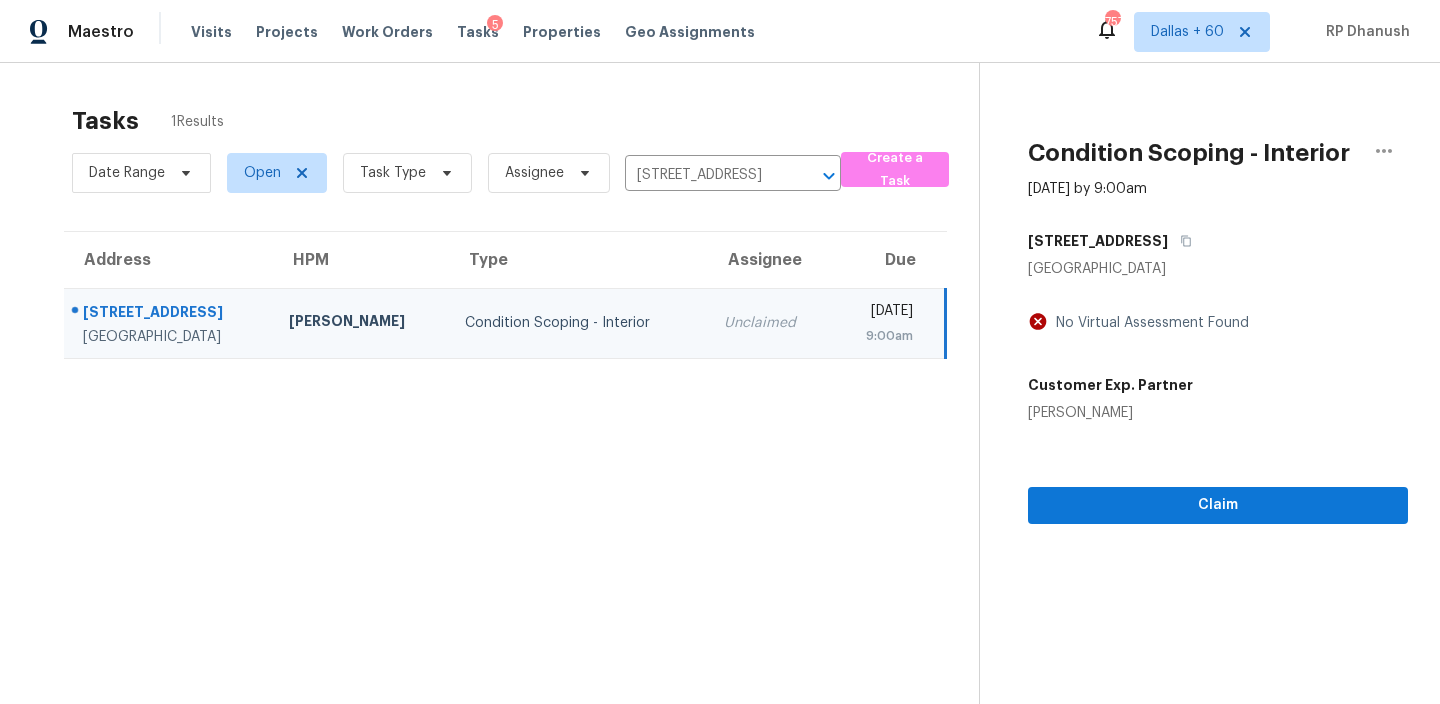 click on "Condition Scoping - Interior Jul 22nd 2025 by 9:00am 762 Hillsboro Way San Marcos, CA 92069 No Virtual Assessment Found Customer Exp. Partner Klayton Kristick Claim" at bounding box center [1193, 415] 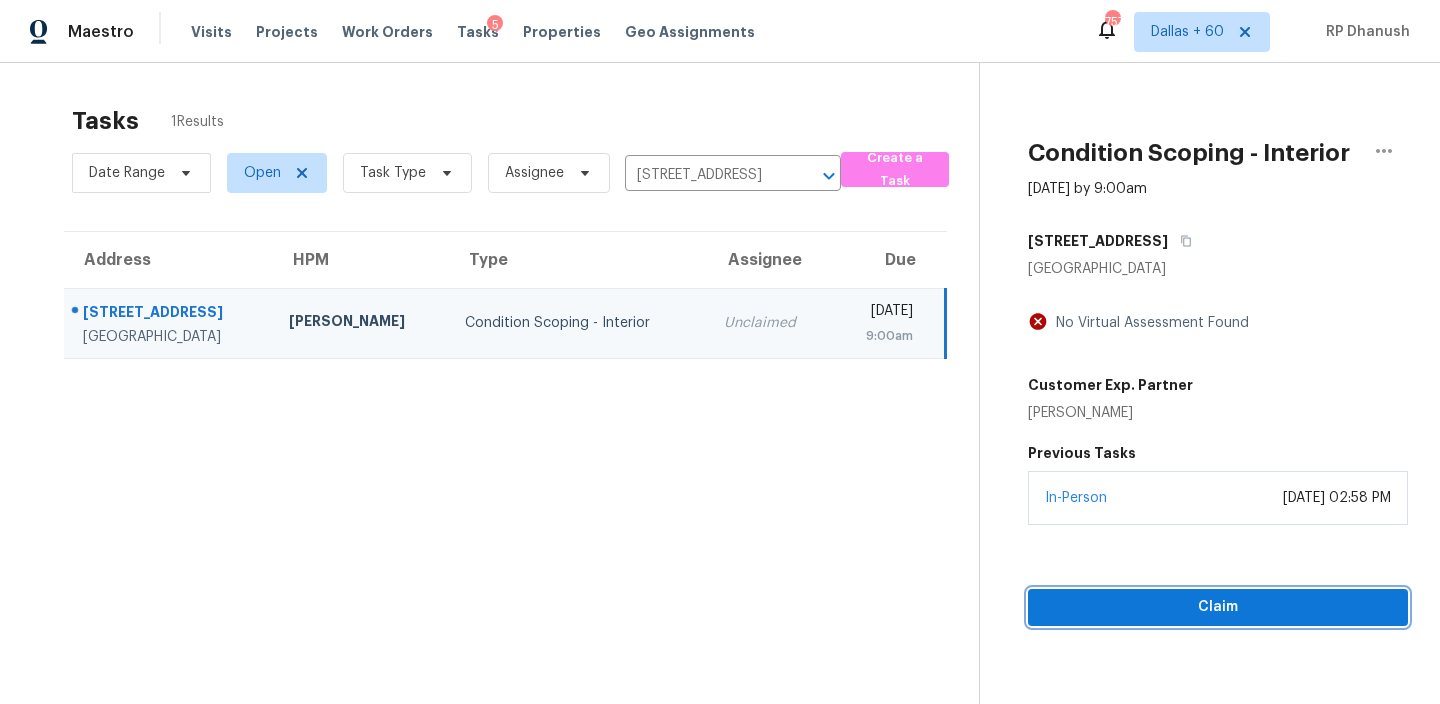click on "Claim" at bounding box center [1218, 607] 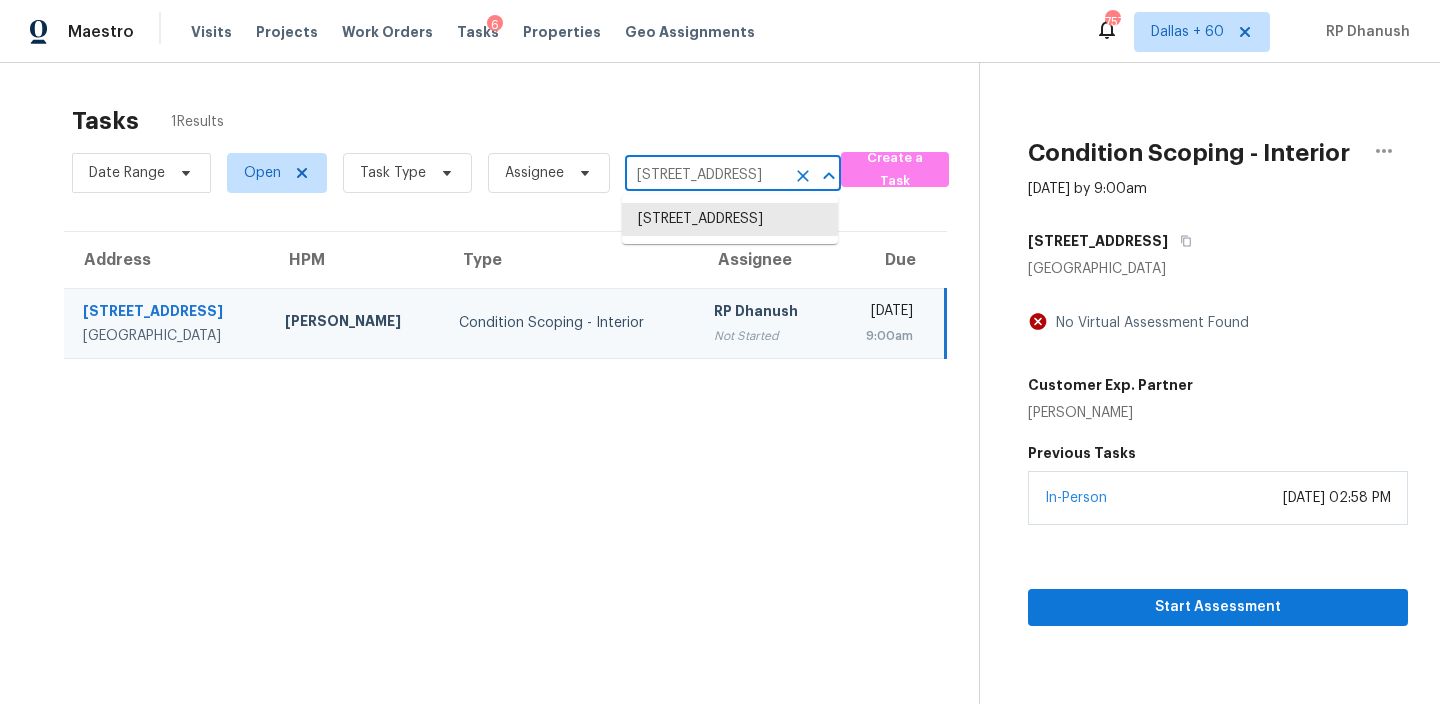 click on "762 Hillsboro Way, San Marcos, CA 92069" at bounding box center (705, 175) 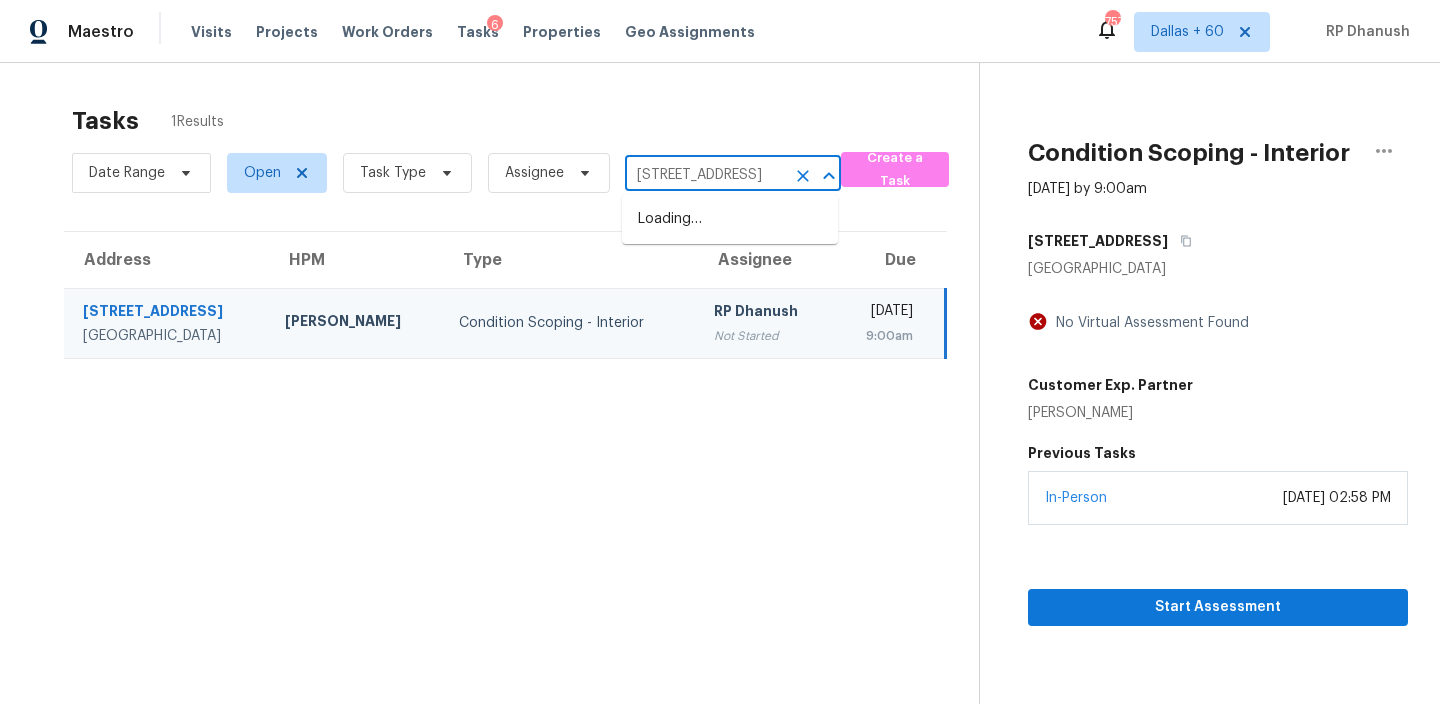 type on "307 Clinton Ave, Akron, OH 44301" 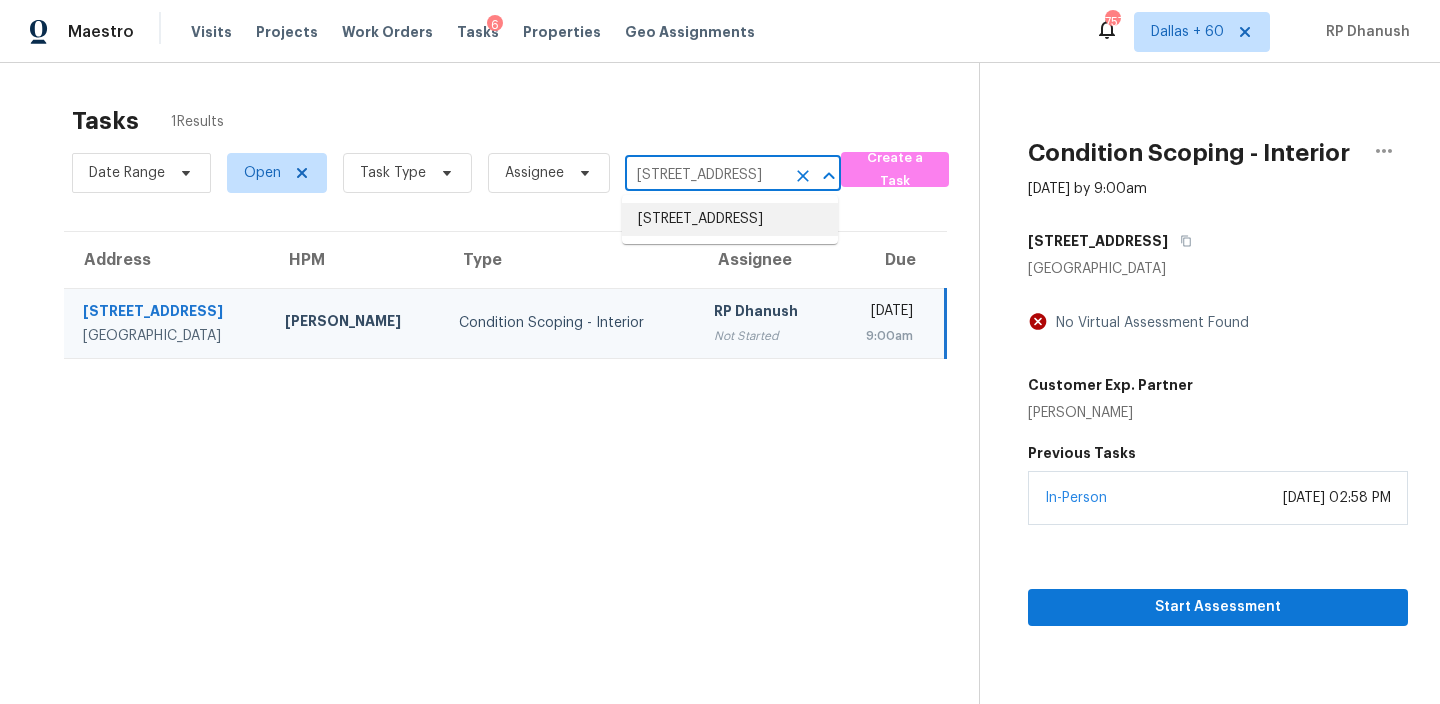 click on "307 Clinton Ave, Akron, OH 44301" at bounding box center (730, 219) 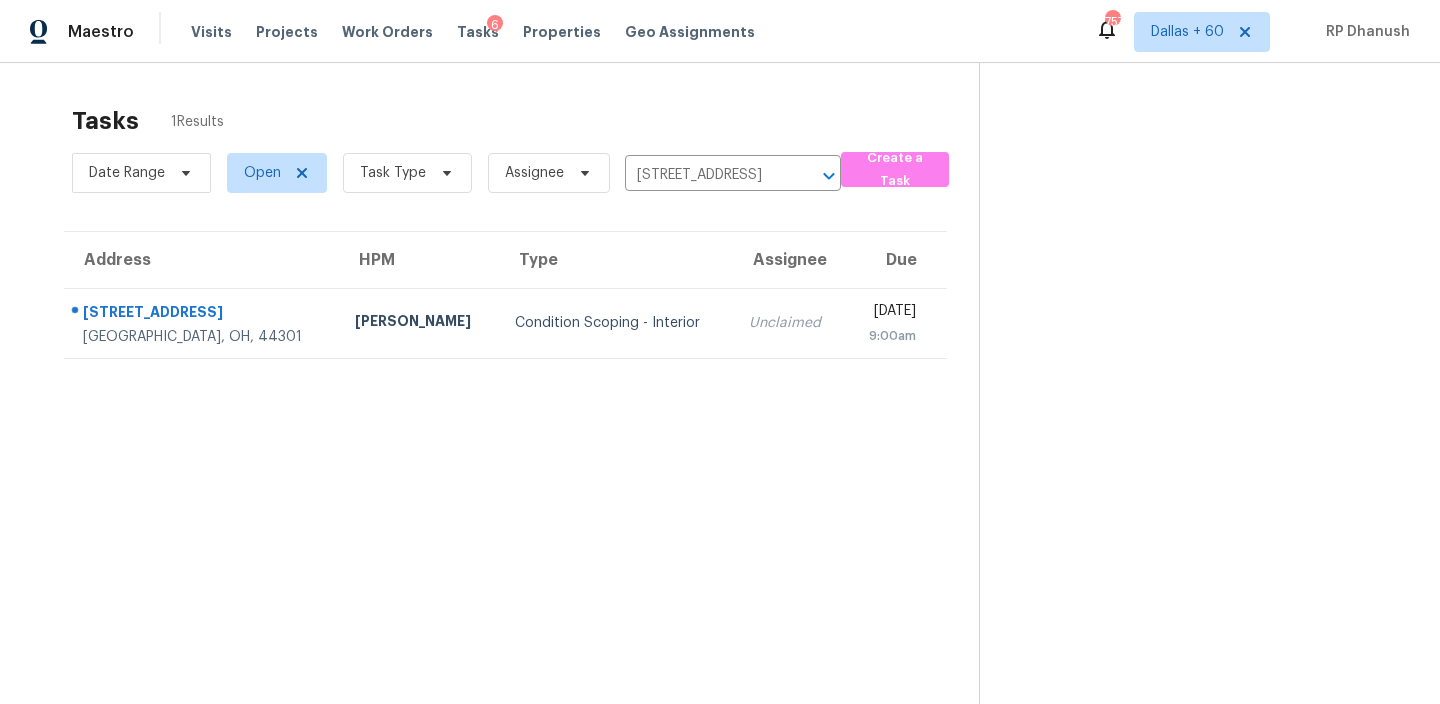 click on "Tasks 1  Results Date Range Open Task Type Assignee 307 Clinton Ave, Akron, OH 44301 ​ Create a Task Address HPM Type Assignee Due 307 Clinton Ave   Akron, OH, 44301 Marissa Casias Condition Scoping - Interior Unclaimed Tue, Jul 22nd 2025 9:00am" at bounding box center (505, 431) 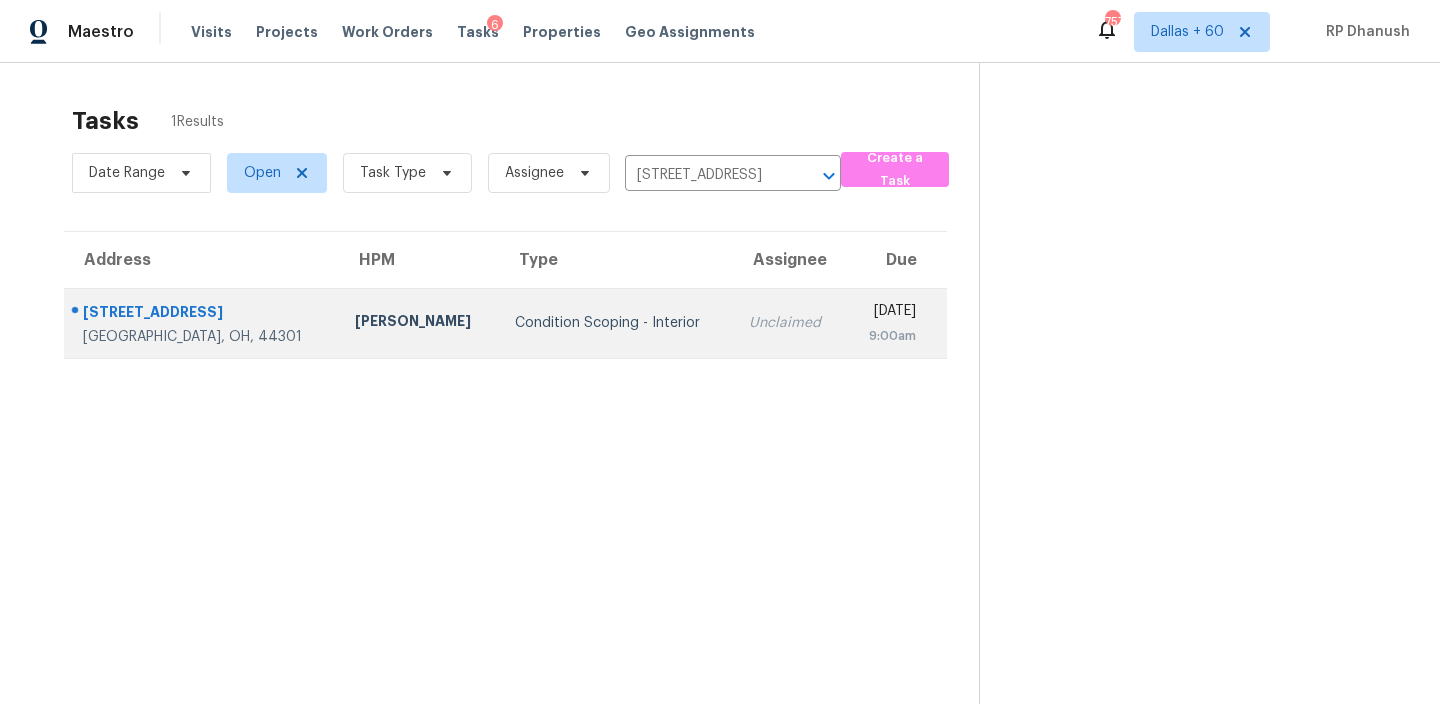 click on "9:00am" at bounding box center [889, 336] 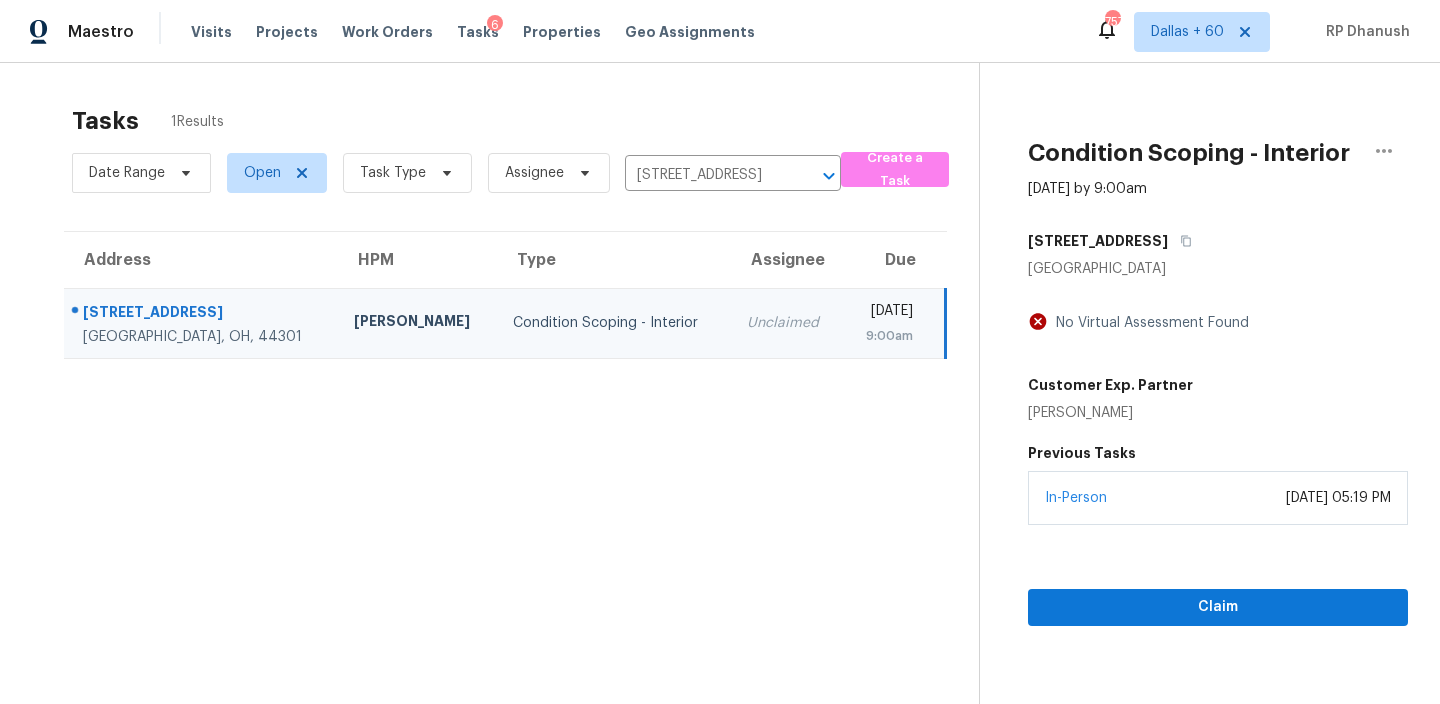 click on "Claim" at bounding box center [1218, 575] 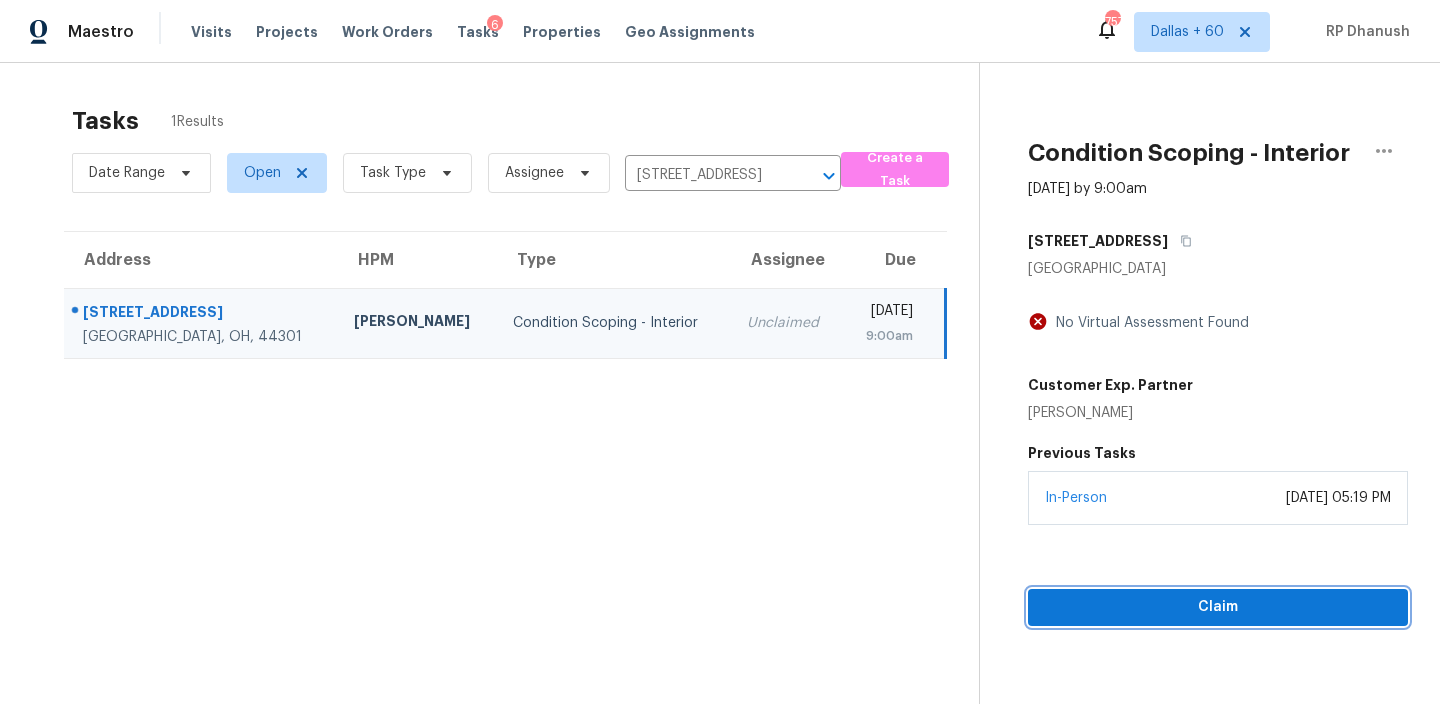 click on "Claim" at bounding box center [1218, 607] 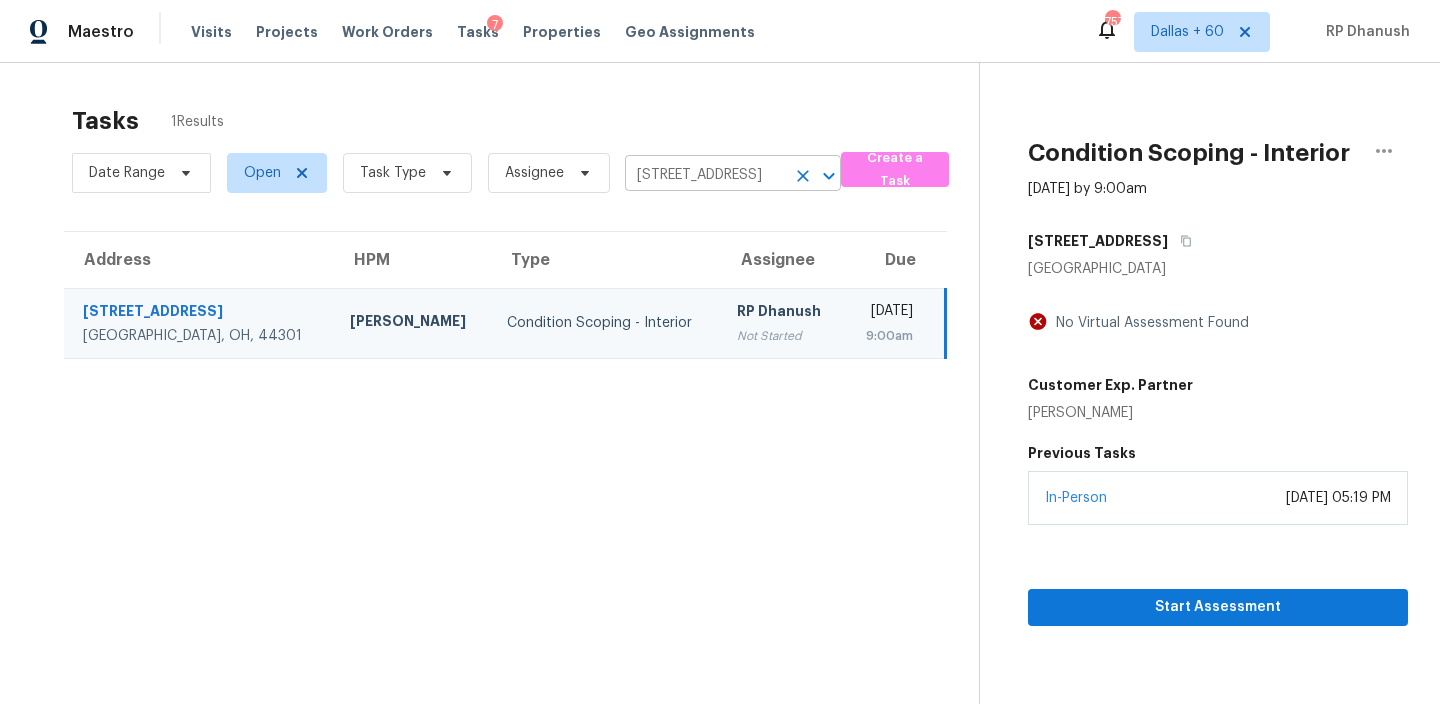 click on "307 Clinton Ave, Akron, OH 44301" at bounding box center (705, 175) 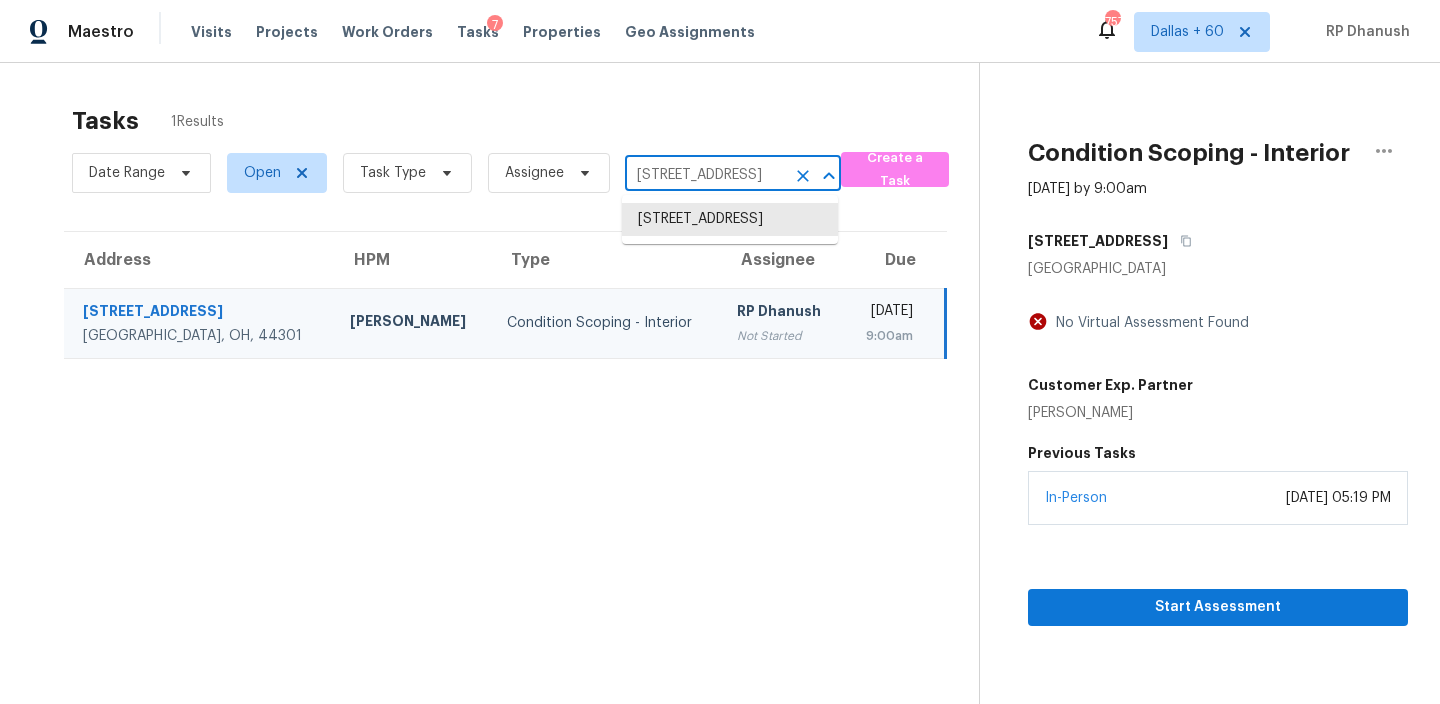 paste on "7213 Oakland Ln, North Richland Hills, TX 76180" 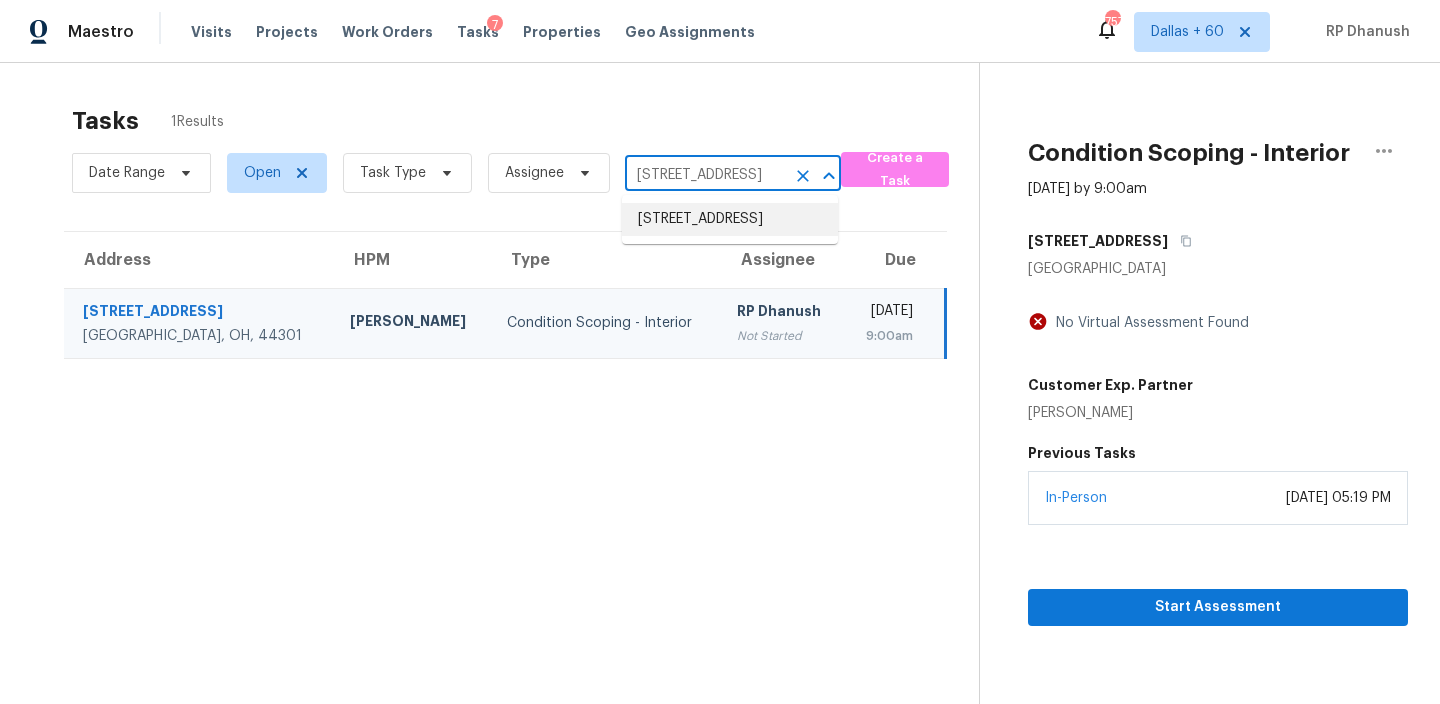 scroll, scrollTop: 0, scrollLeft: 0, axis: both 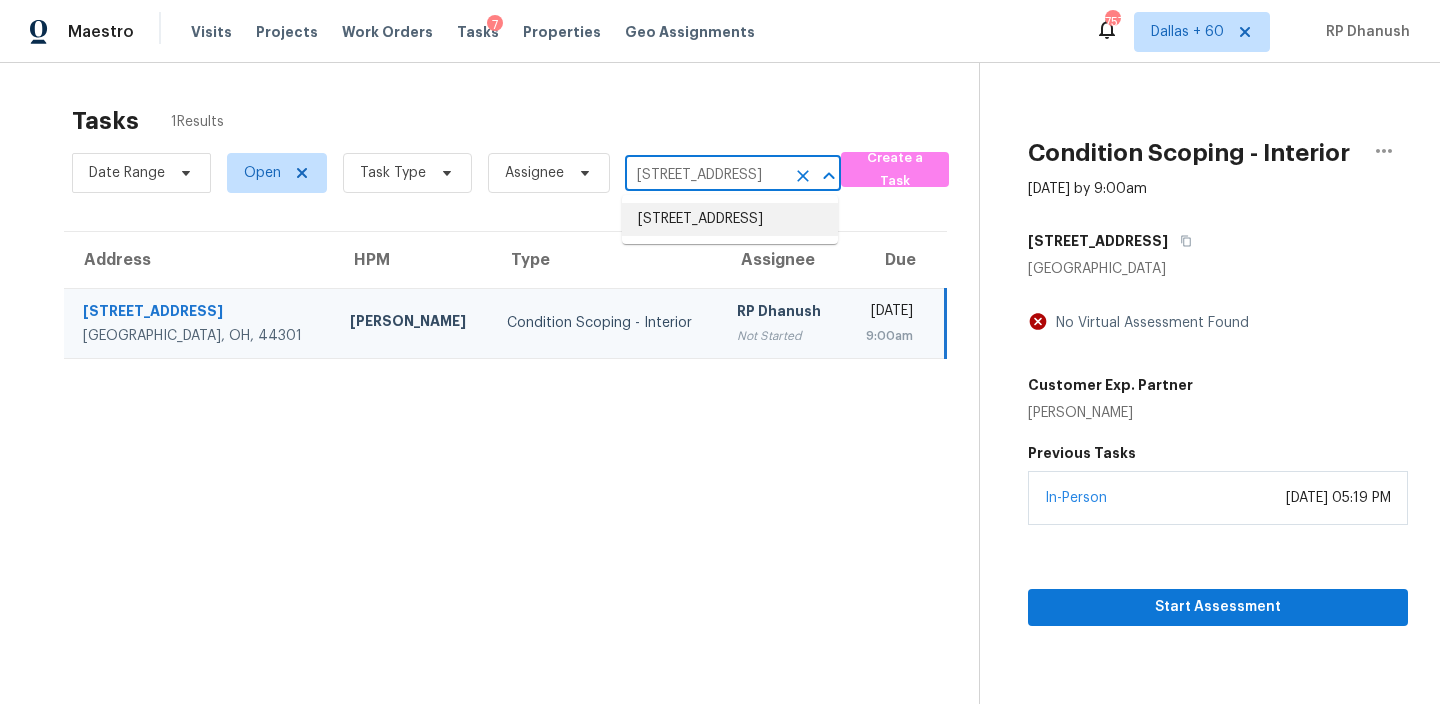 click on "307 Clinton Ave, Akron, OH 44301" at bounding box center (705, 175) 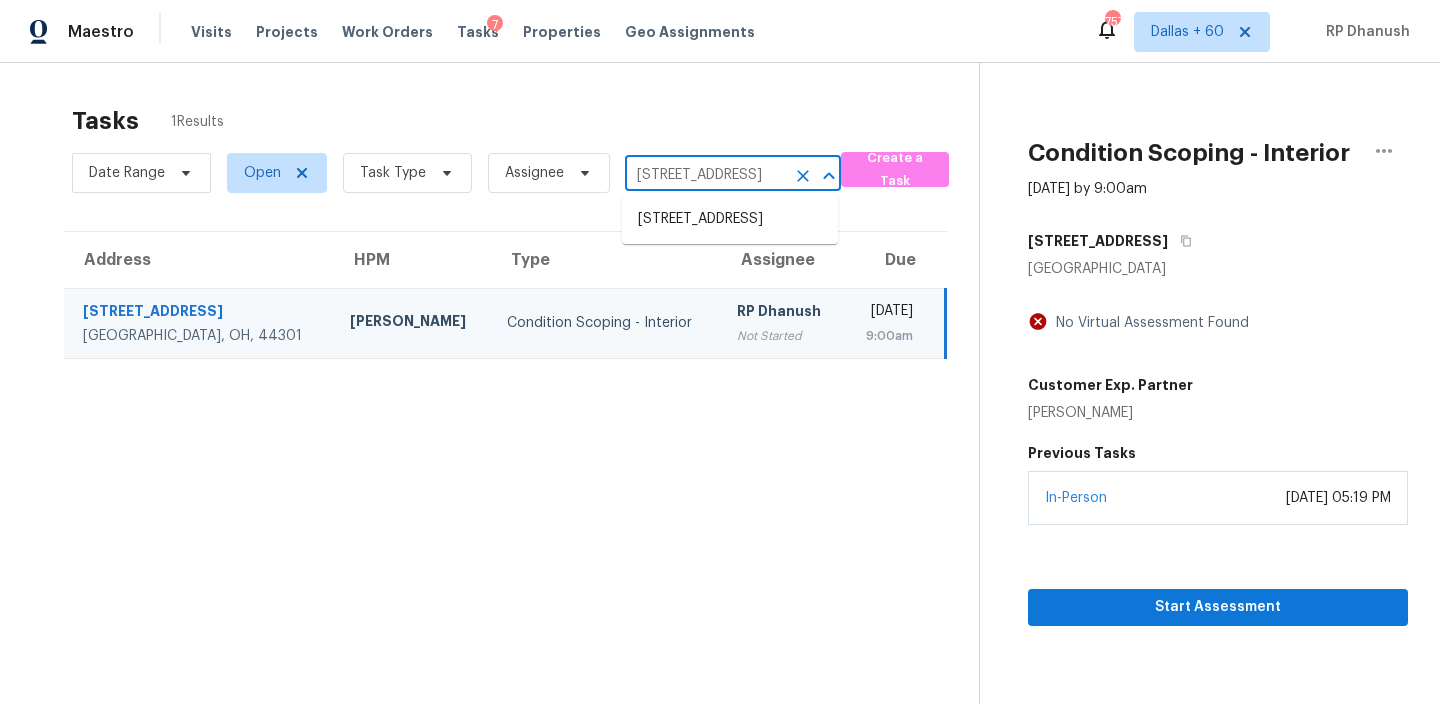 type 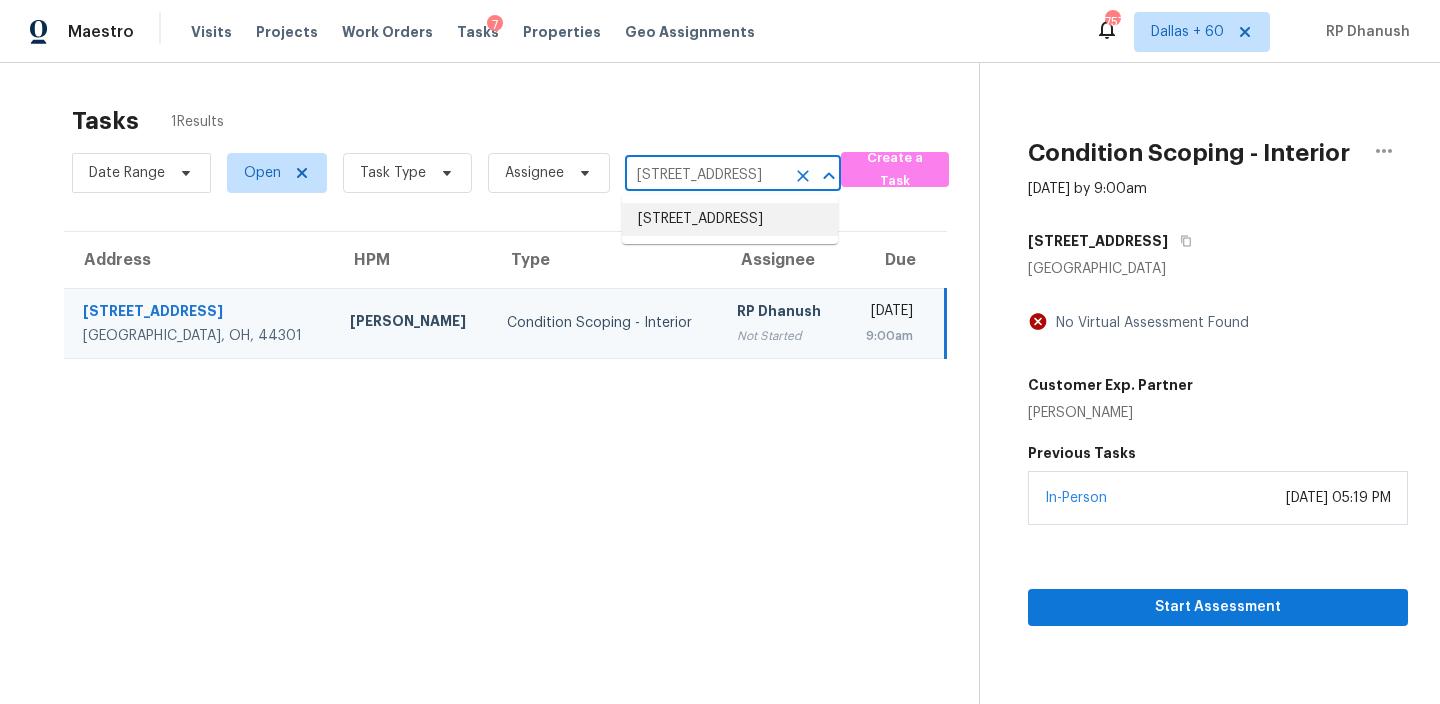 click on "7213 Oakland Ln, North Richland Hills, TX 76180" at bounding box center [730, 219] 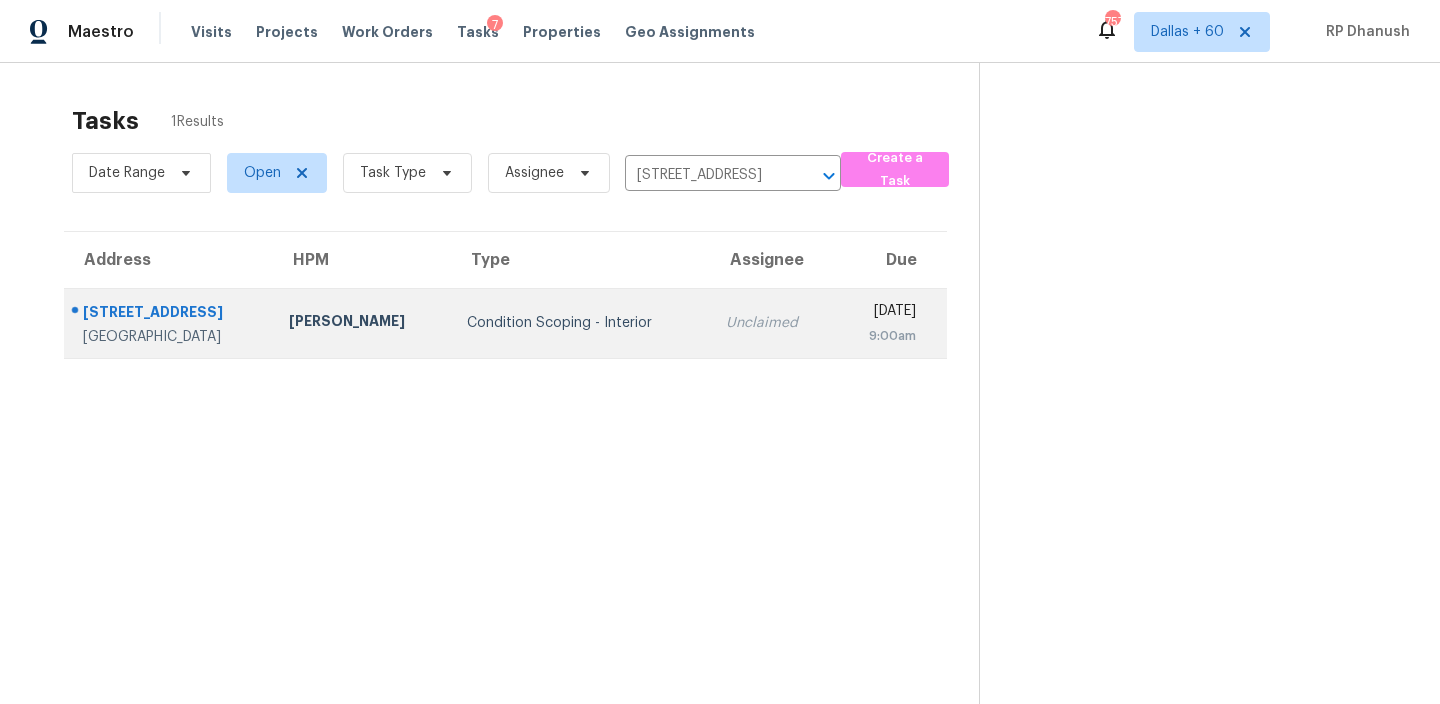 click on "Unclaimed" at bounding box center (772, 323) 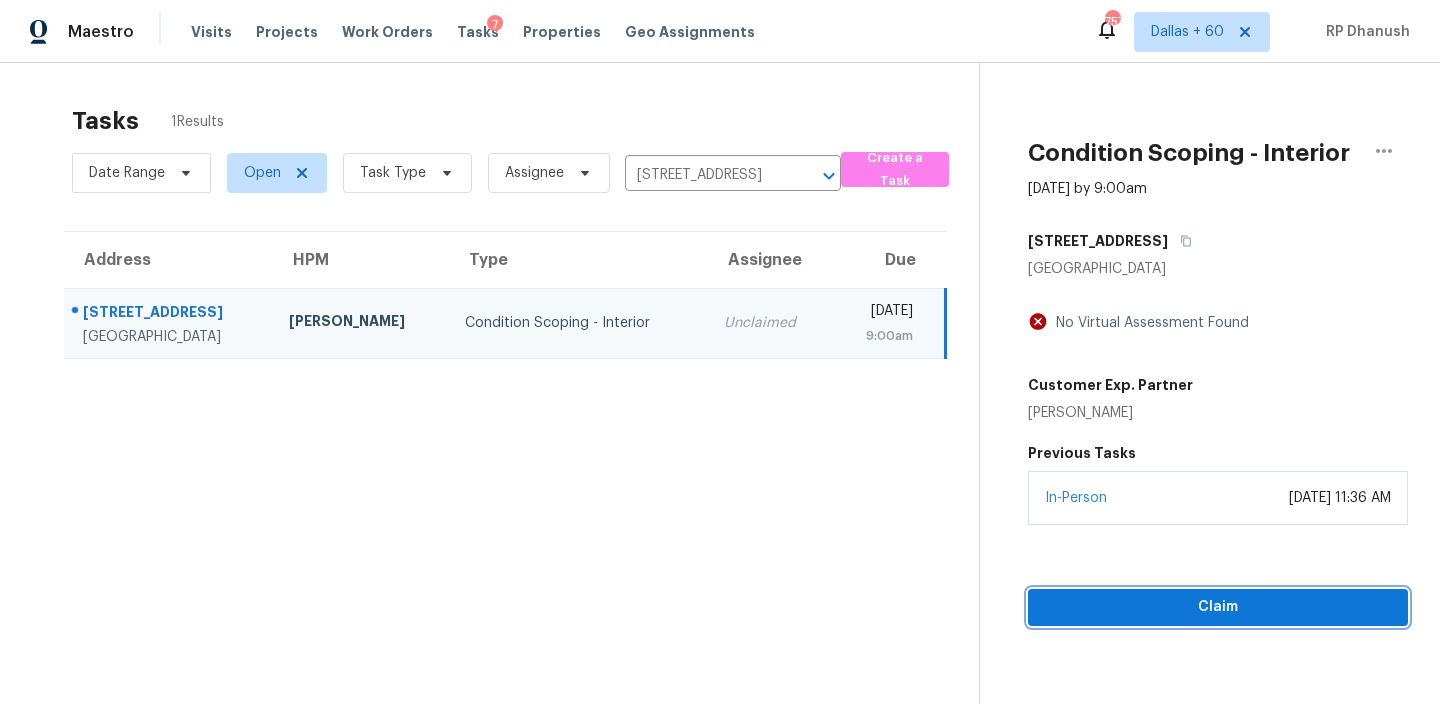 click on "Claim" at bounding box center (1218, 607) 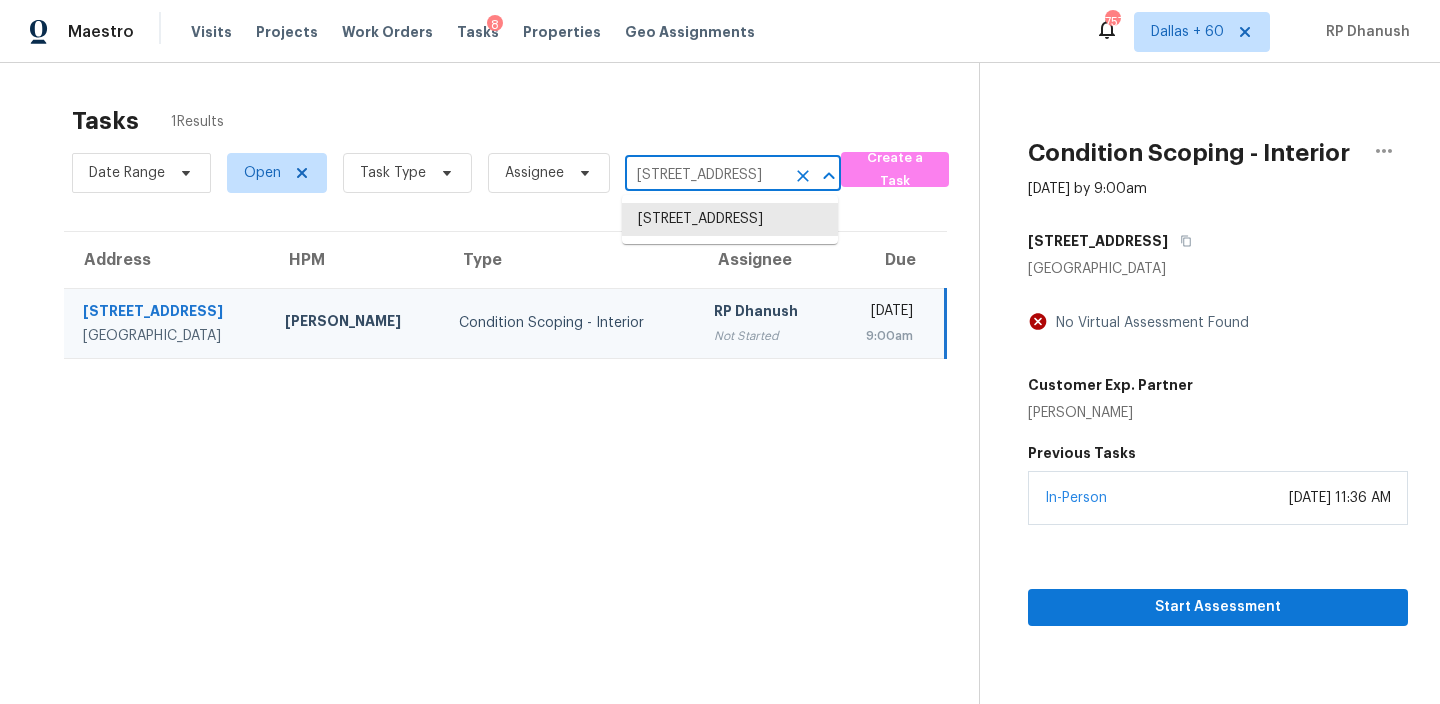 click on "7213 Oakland Ln, North Richland Hills, TX 76180" at bounding box center [705, 175] 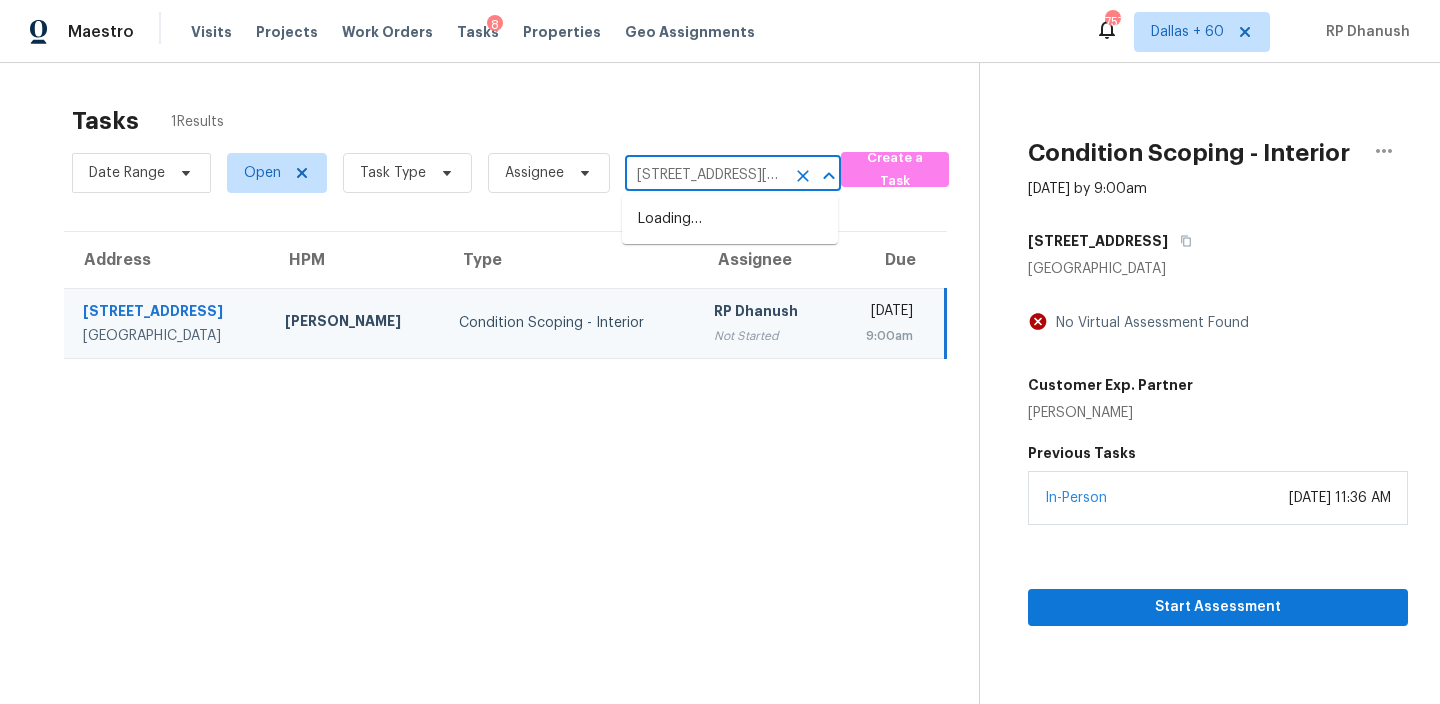 scroll, scrollTop: 0, scrollLeft: 105, axis: horizontal 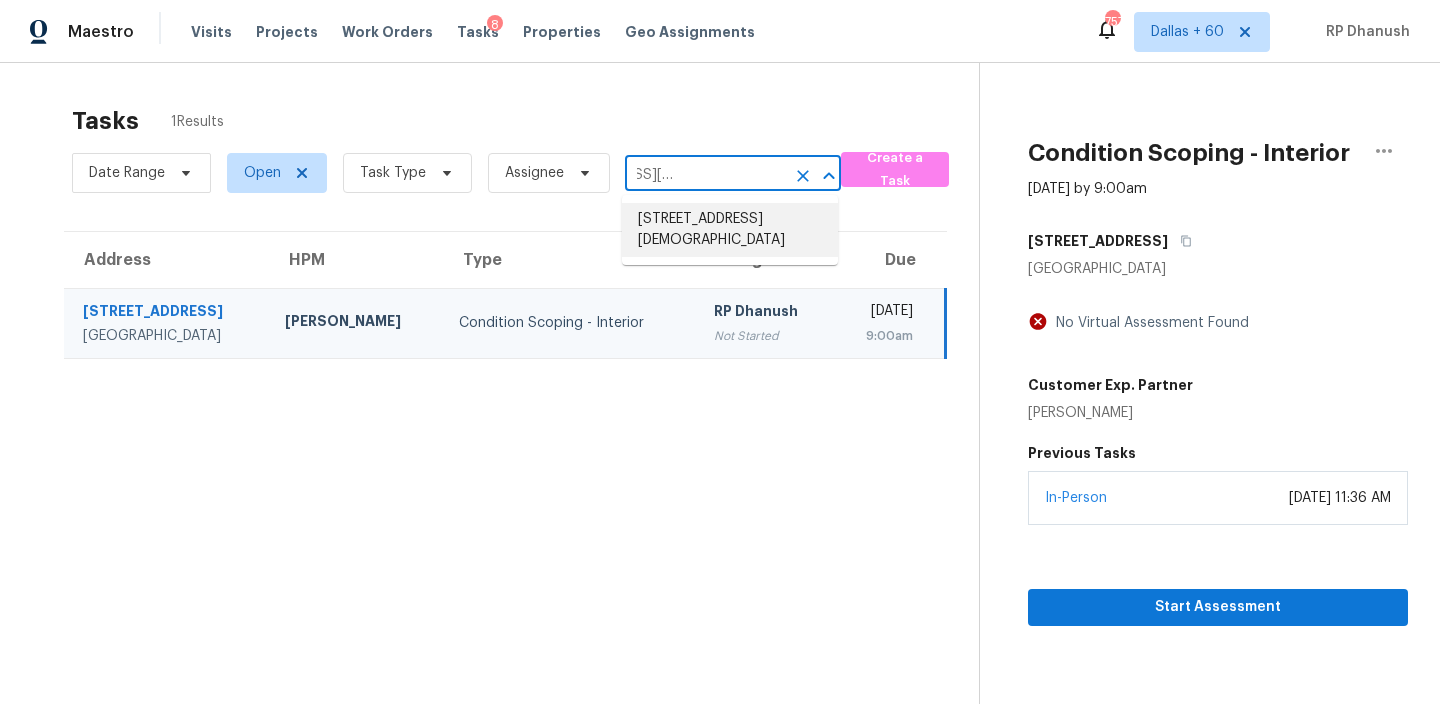 click on "10218 Mission Crk, Converse, TX 78109" at bounding box center (730, 230) 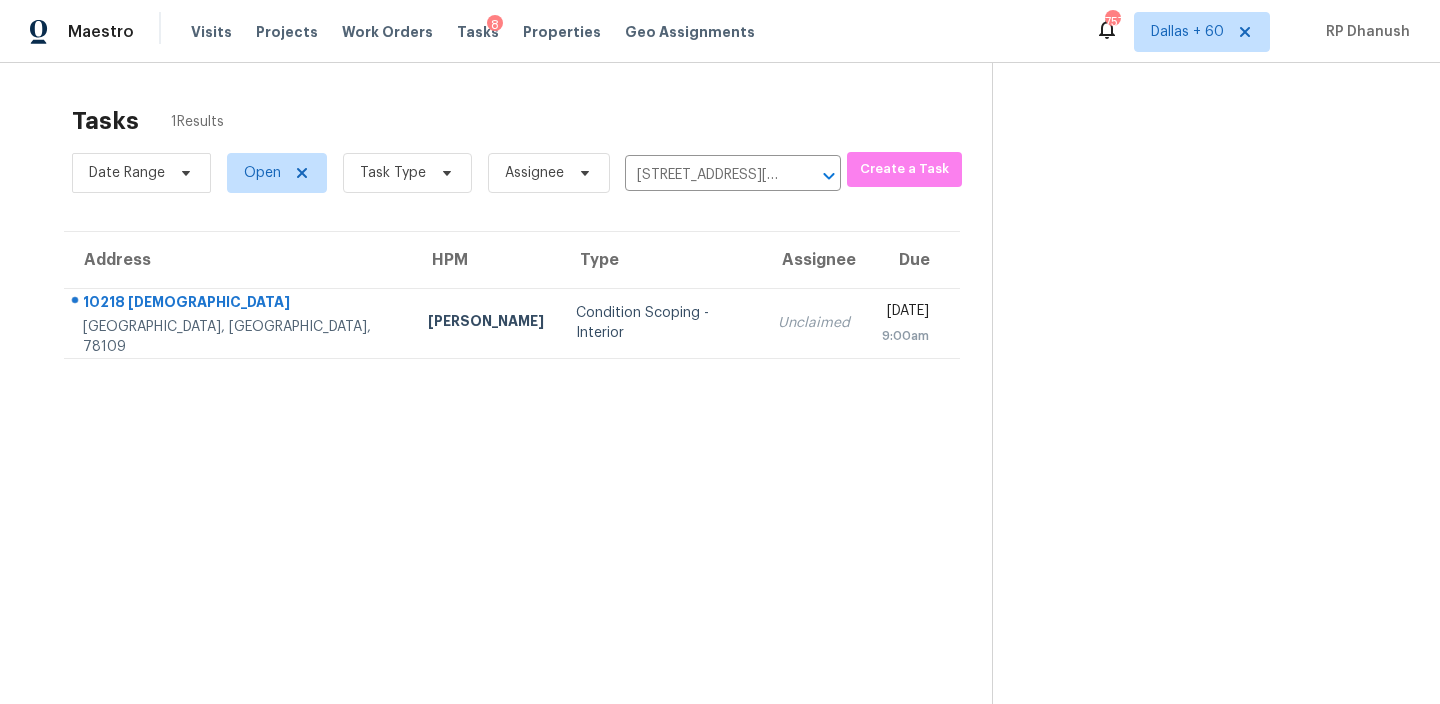 click on "Unclaimed" at bounding box center [814, 323] 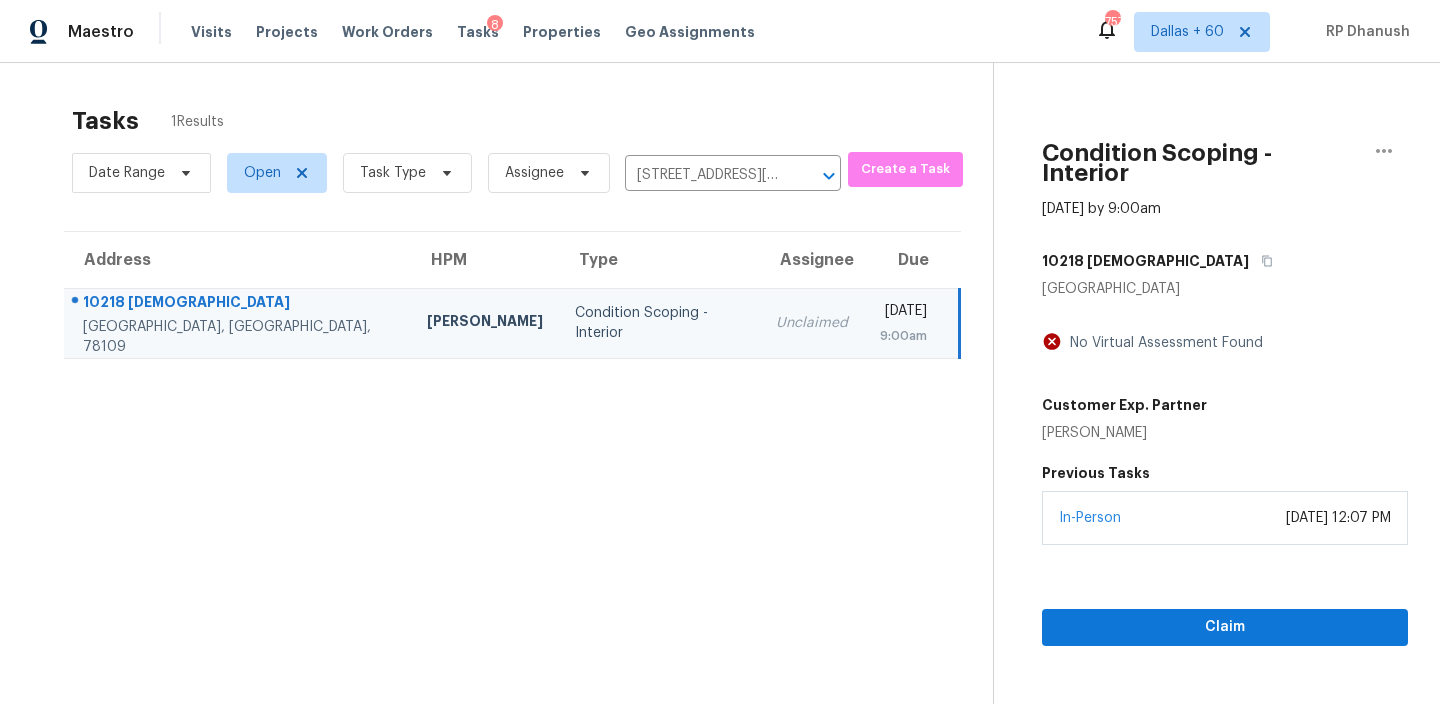 click on "In-Person  July 21, 2025 at 12:07 PM" at bounding box center (1225, 518) 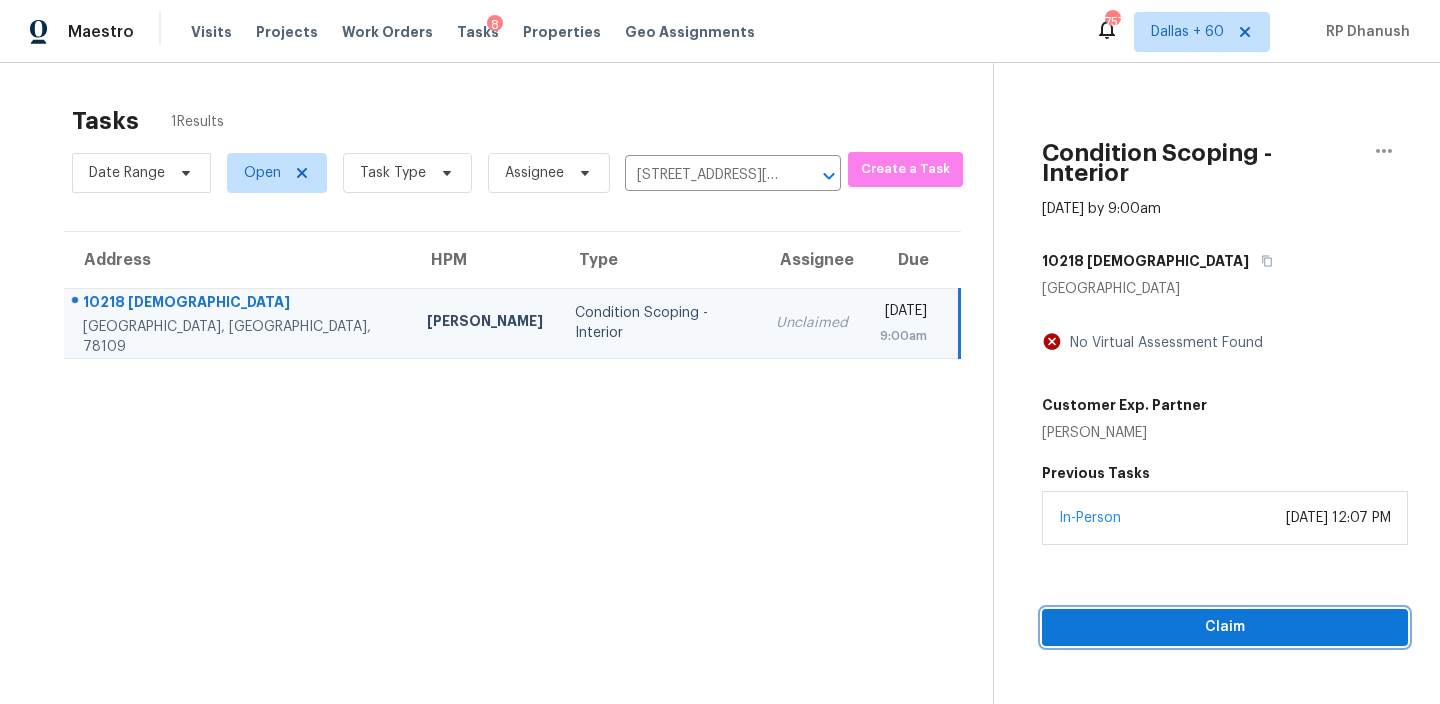 click on "Claim" at bounding box center (1225, 627) 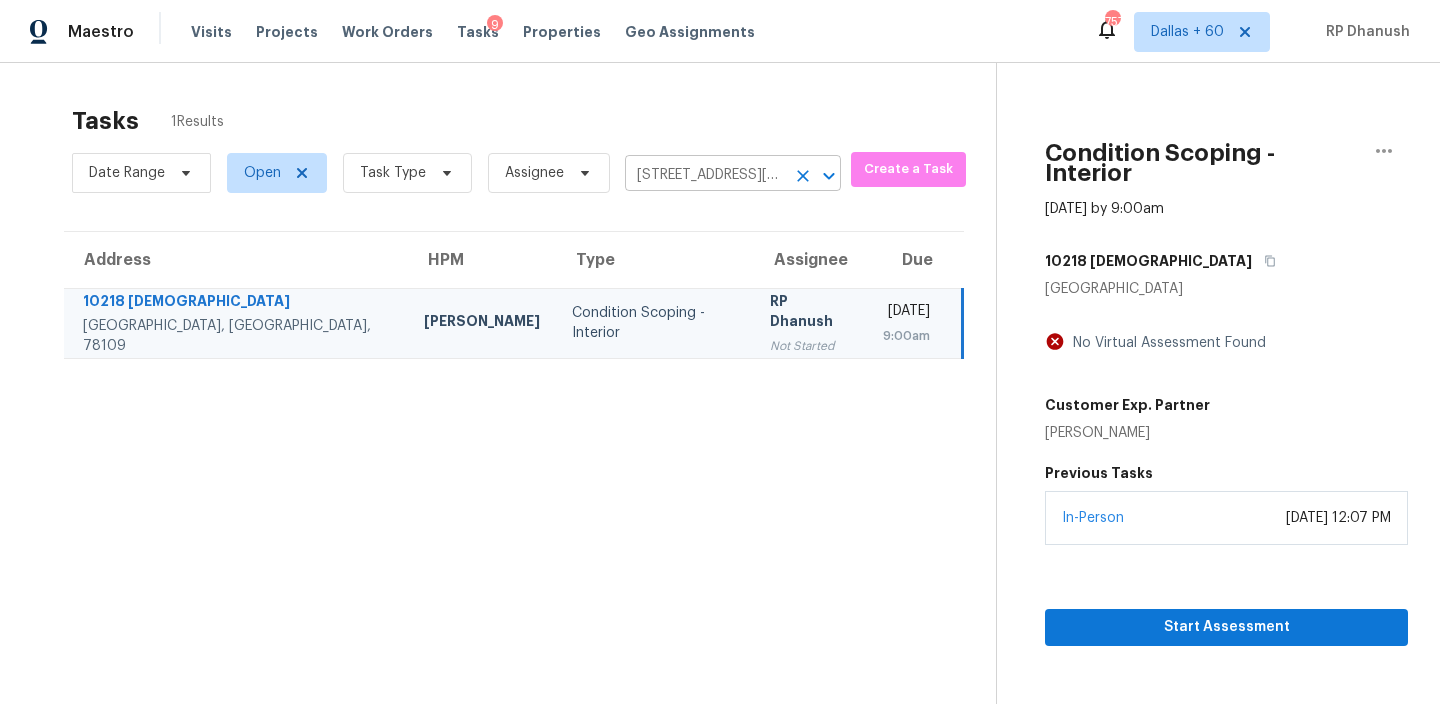 click on "10218 Mission Crk, Converse, TX 78109" at bounding box center [705, 175] 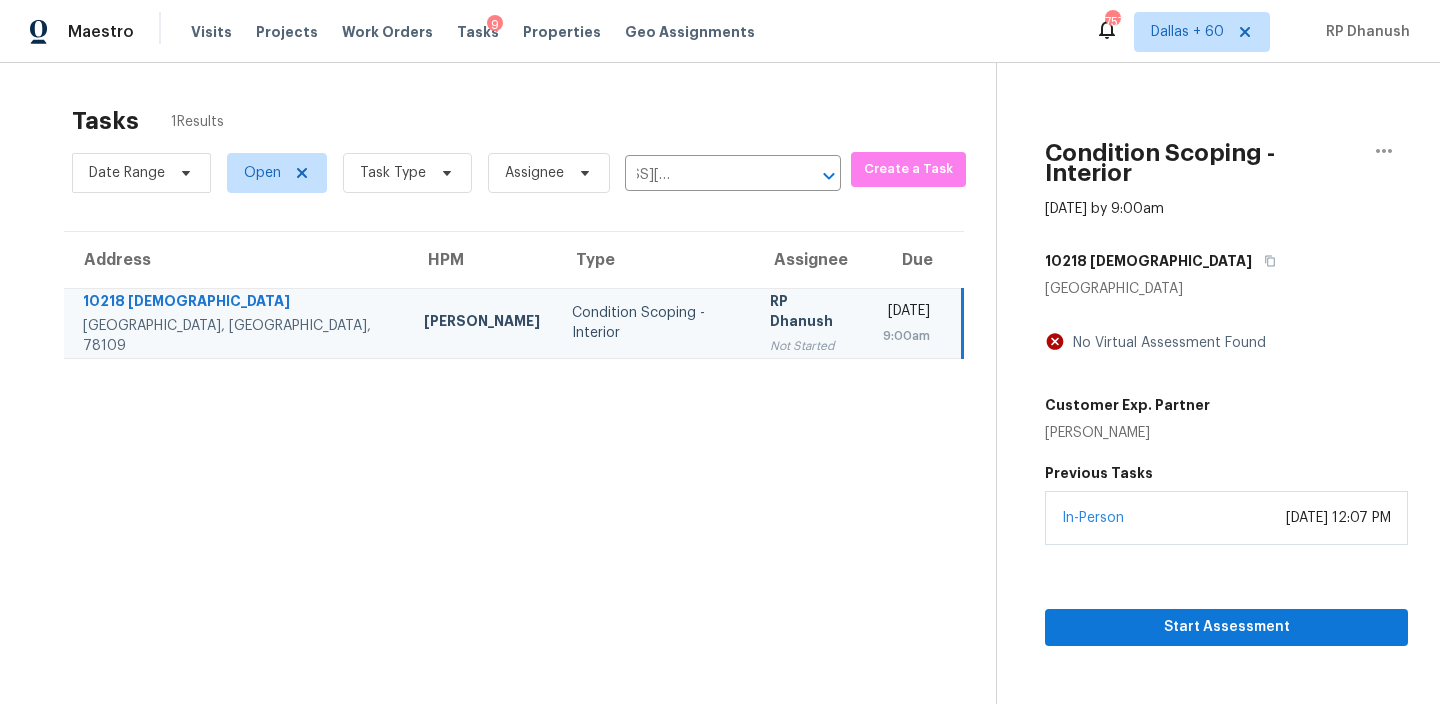 scroll, scrollTop: 0, scrollLeft: 0, axis: both 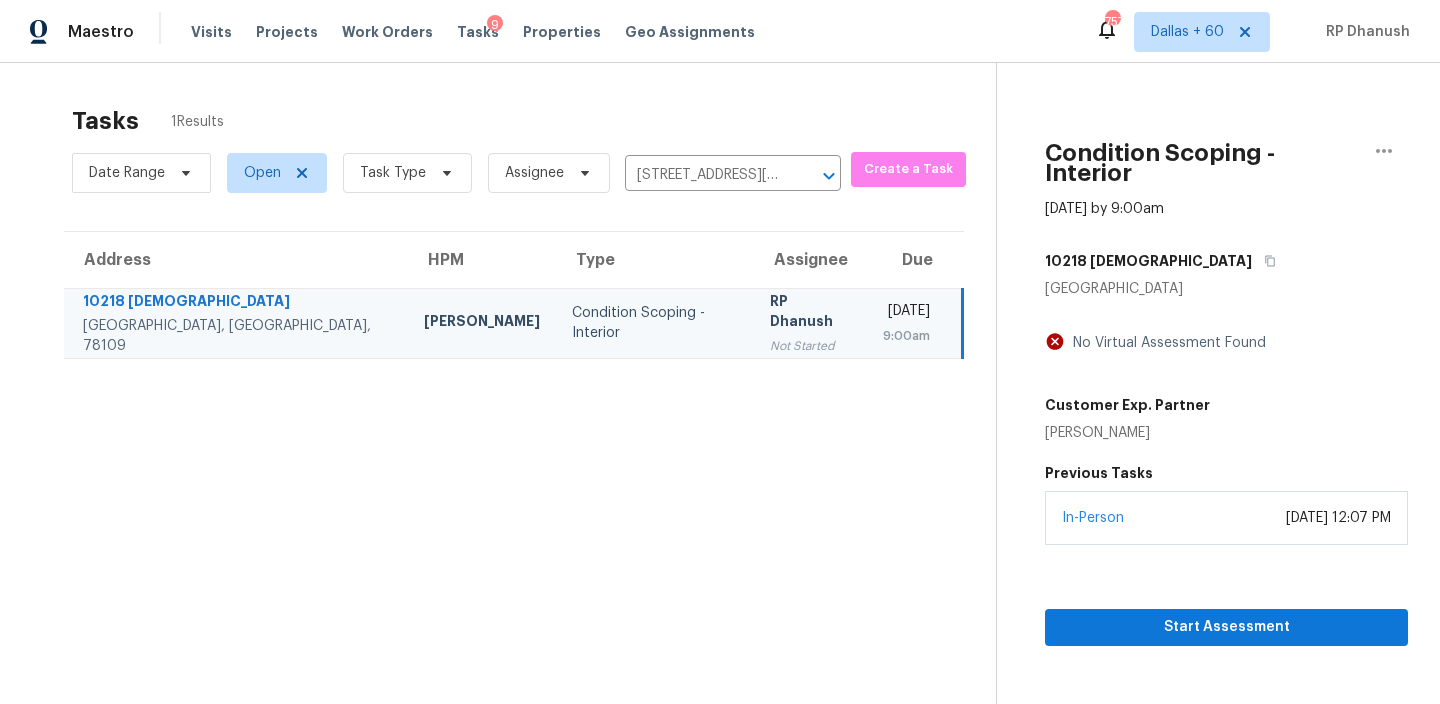 click on "Assignee" at bounding box center [810, 260] 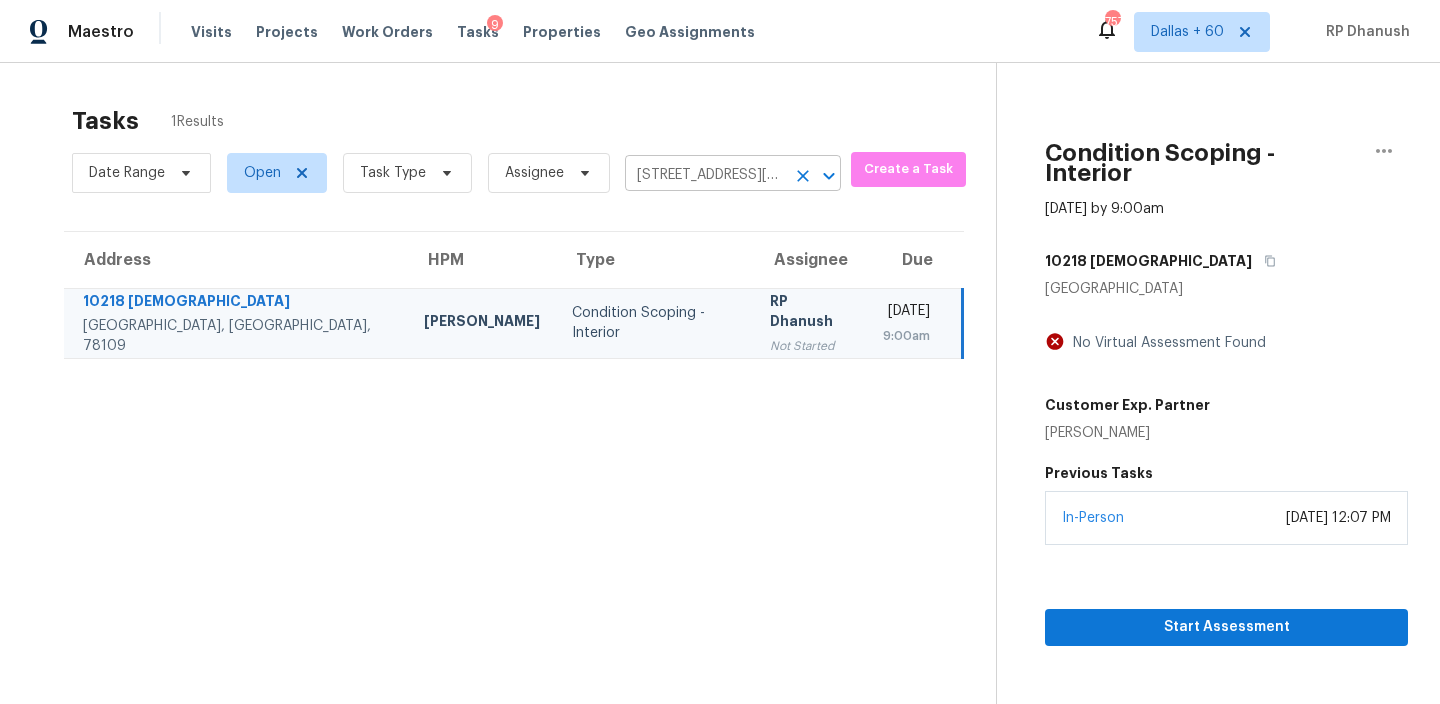 click on "10218 Mission Crk, Converse, TX 78109" at bounding box center [705, 175] 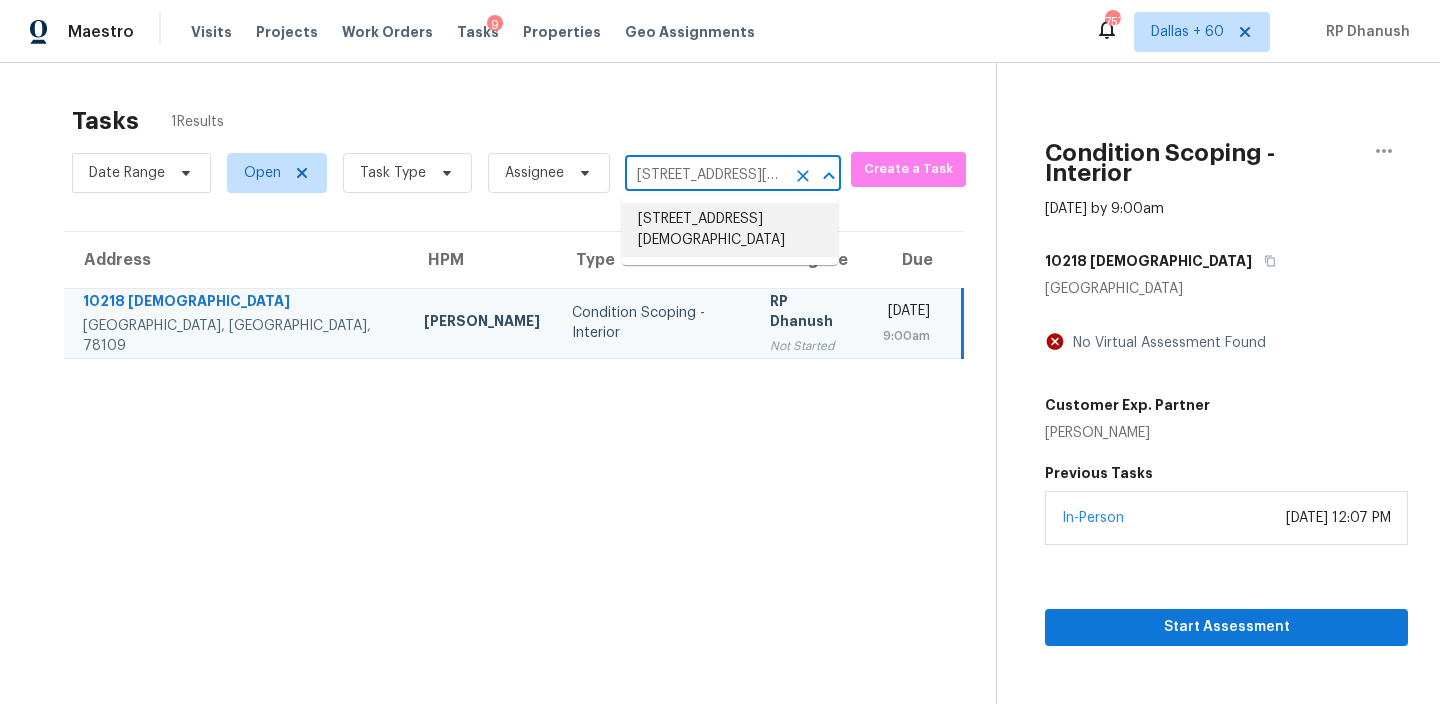 paste on "52 Calm Waters St, Franklin, TN 37064" 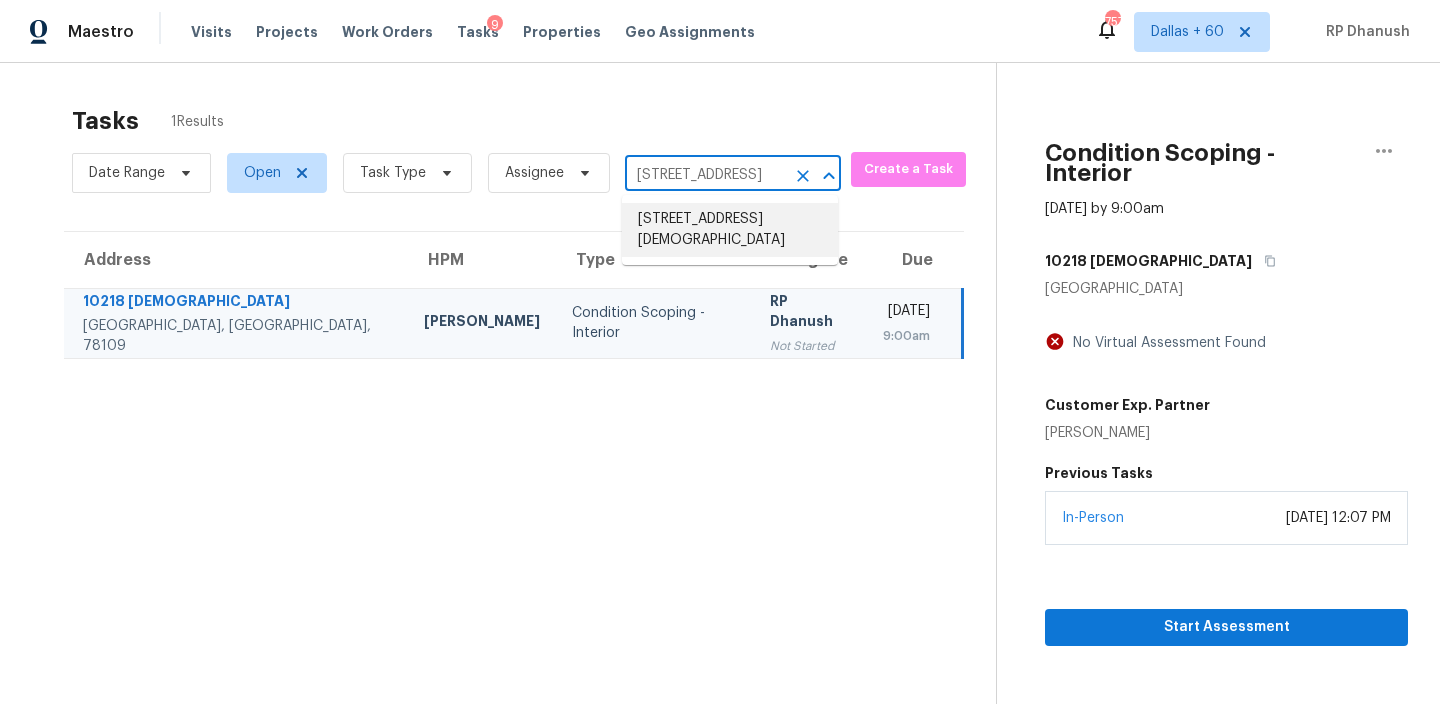 scroll, scrollTop: 0, scrollLeft: 108, axis: horizontal 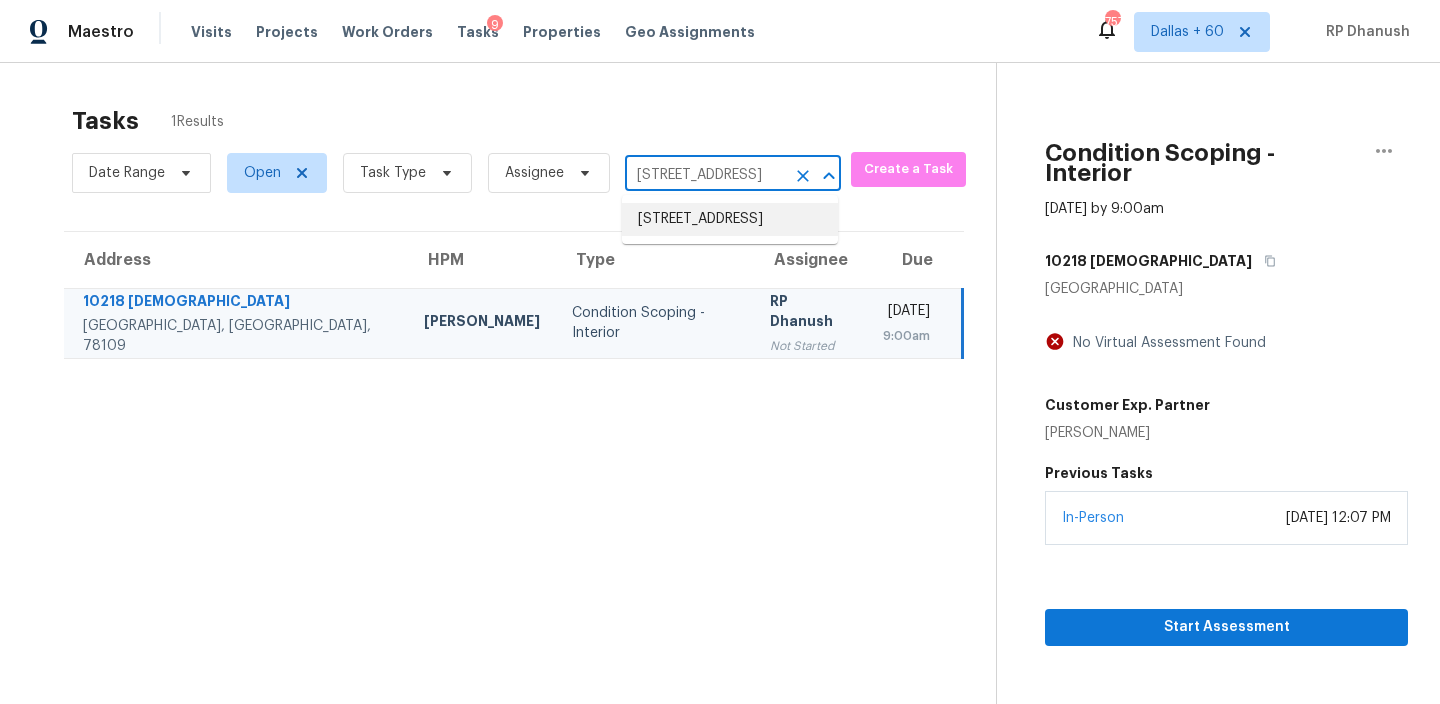 click on "[STREET_ADDRESS]" at bounding box center [730, 219] 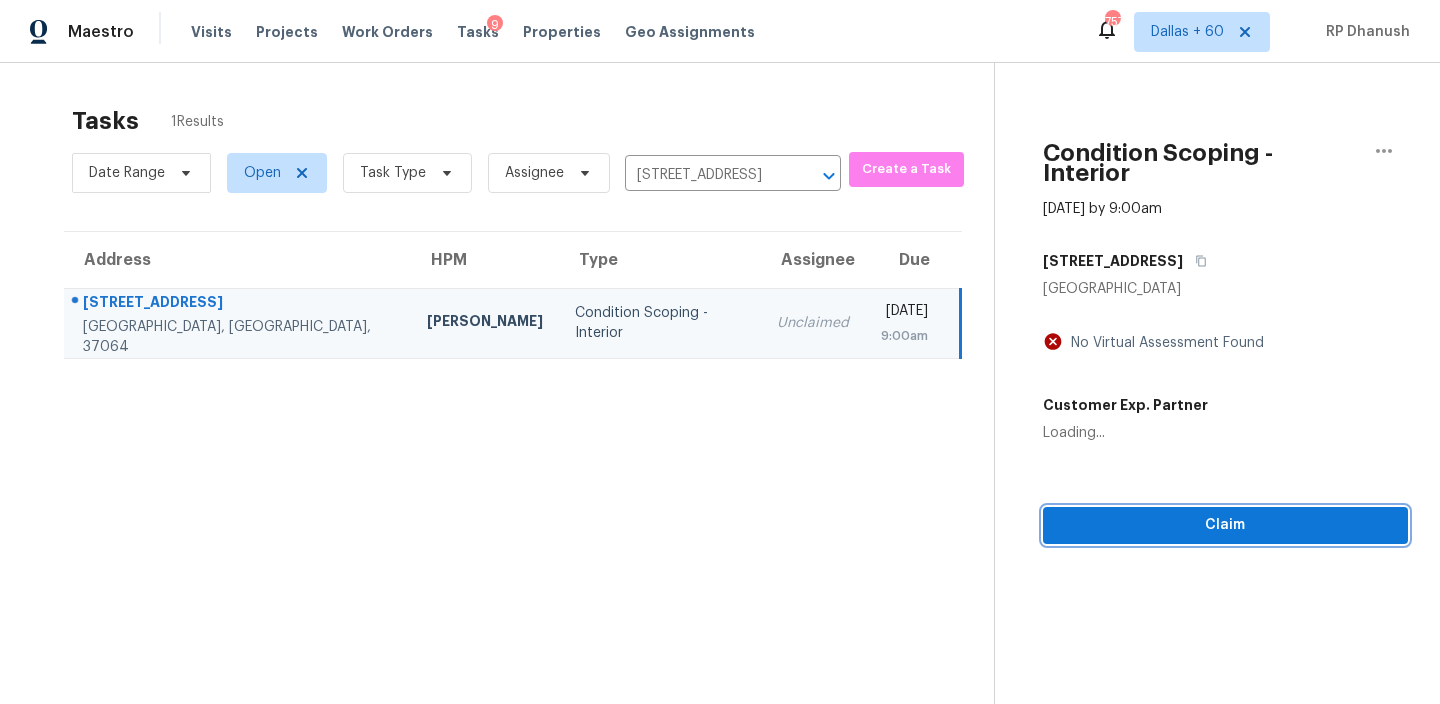 click on "Claim" at bounding box center (1225, 525) 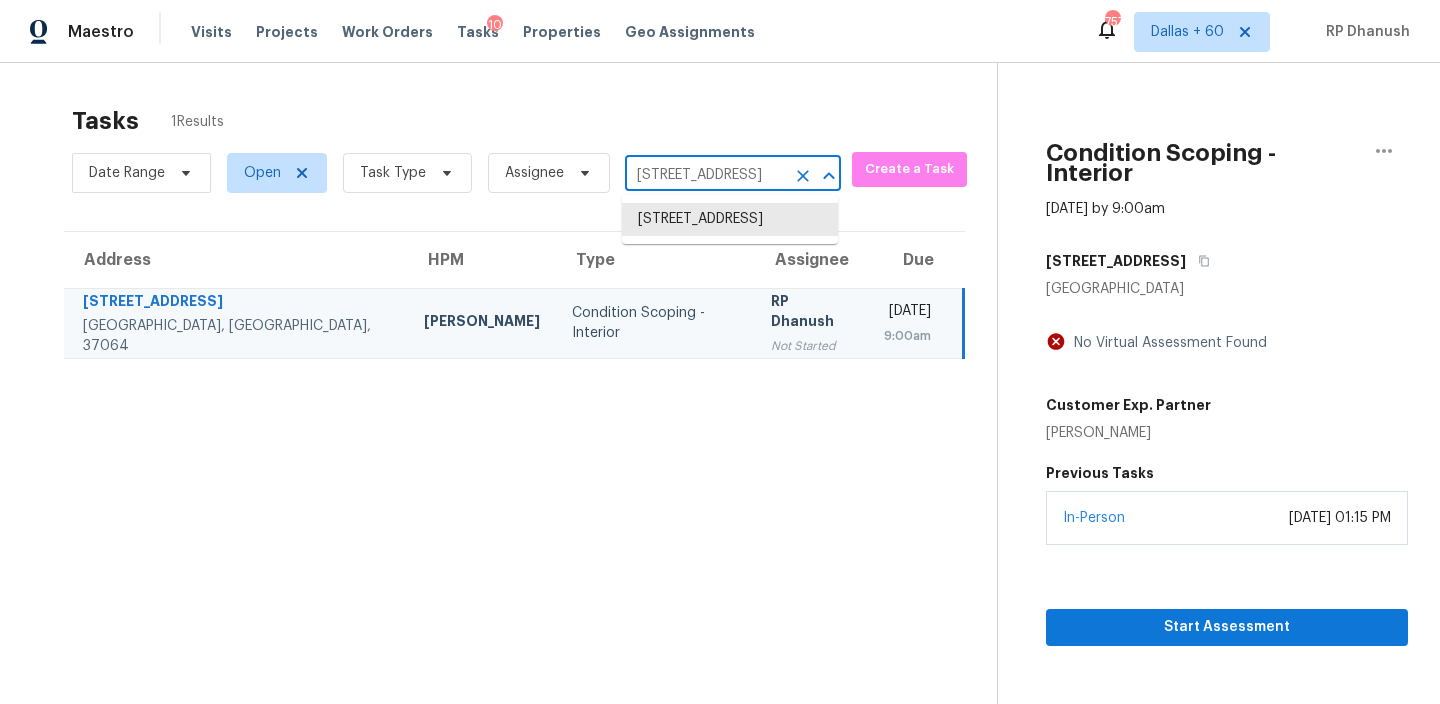 click on "[STREET_ADDRESS]" at bounding box center (705, 175) 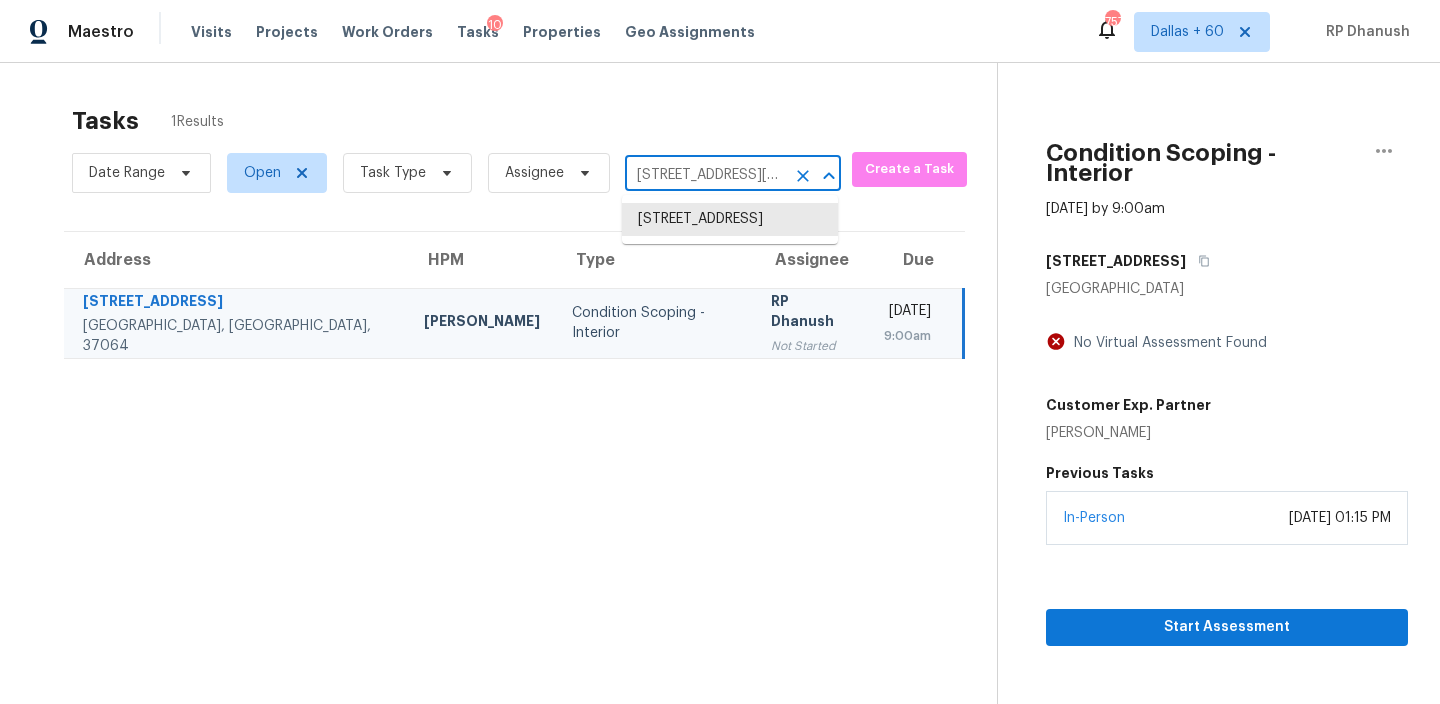scroll, scrollTop: 0, scrollLeft: 55, axis: horizontal 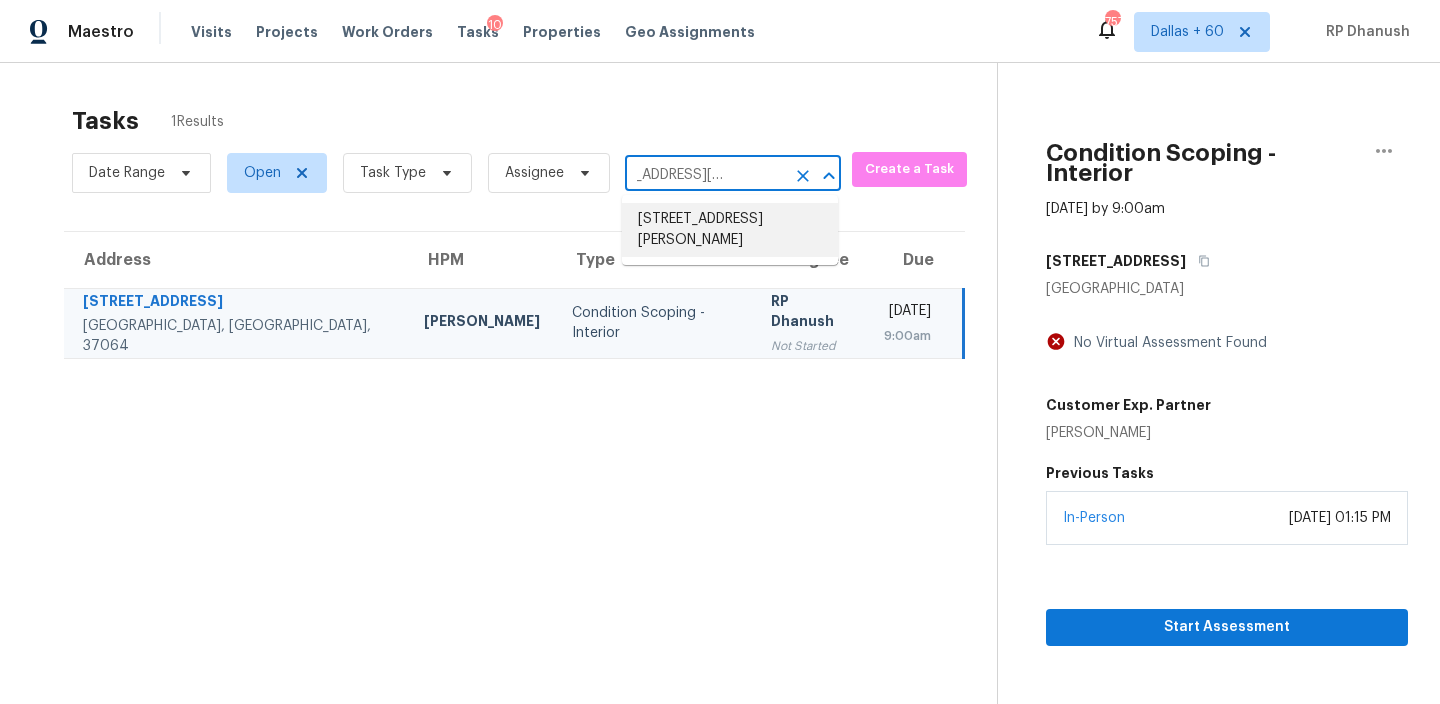 click on "133 Maple Dr, Milner, GA 30257" at bounding box center (730, 230) 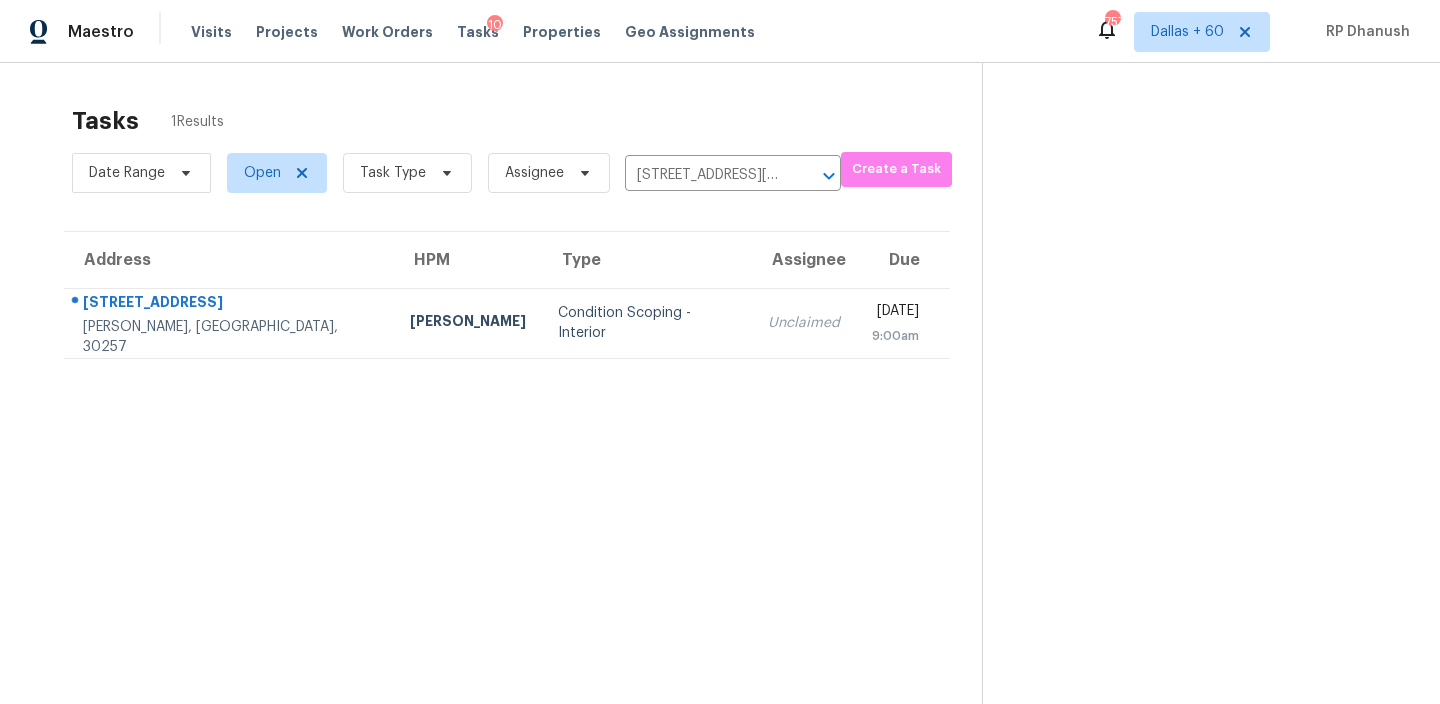 click on "Assignee" at bounding box center [804, 260] 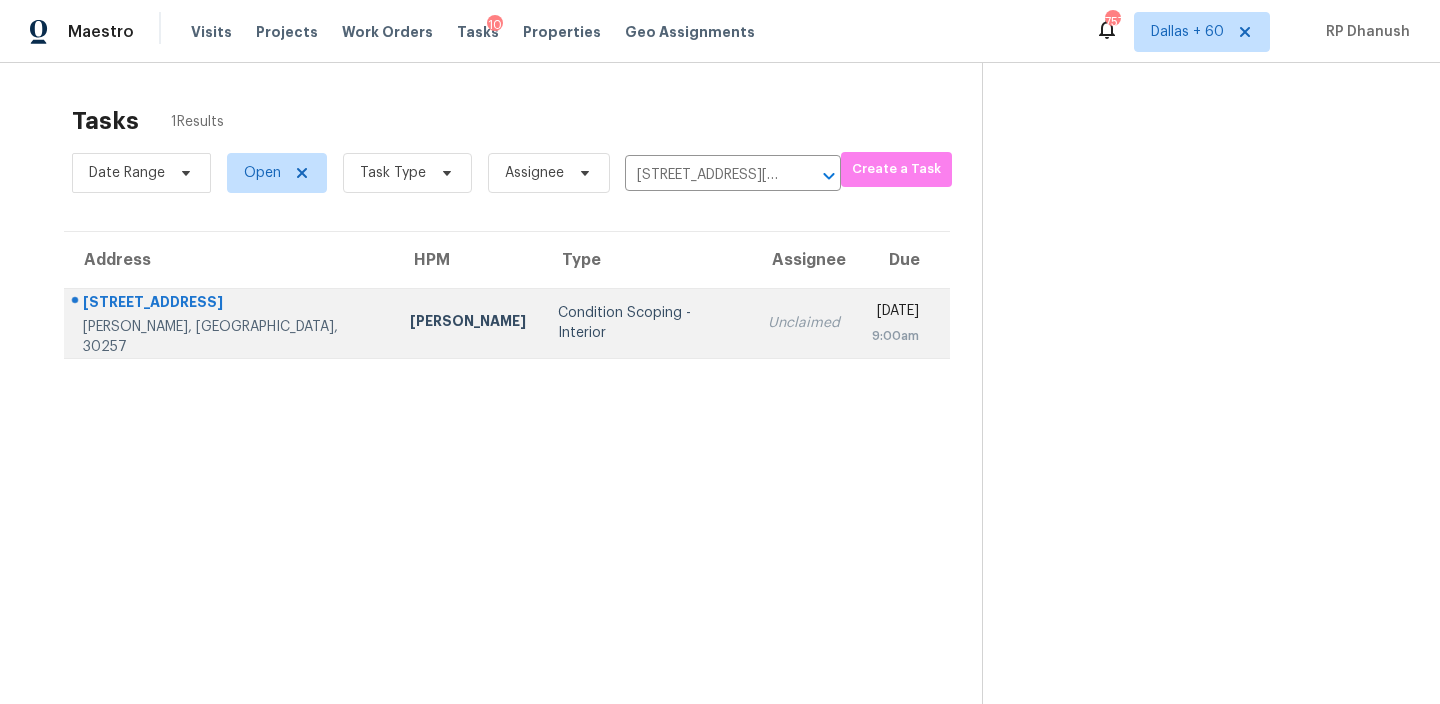 click on "Unclaimed" at bounding box center (804, 323) 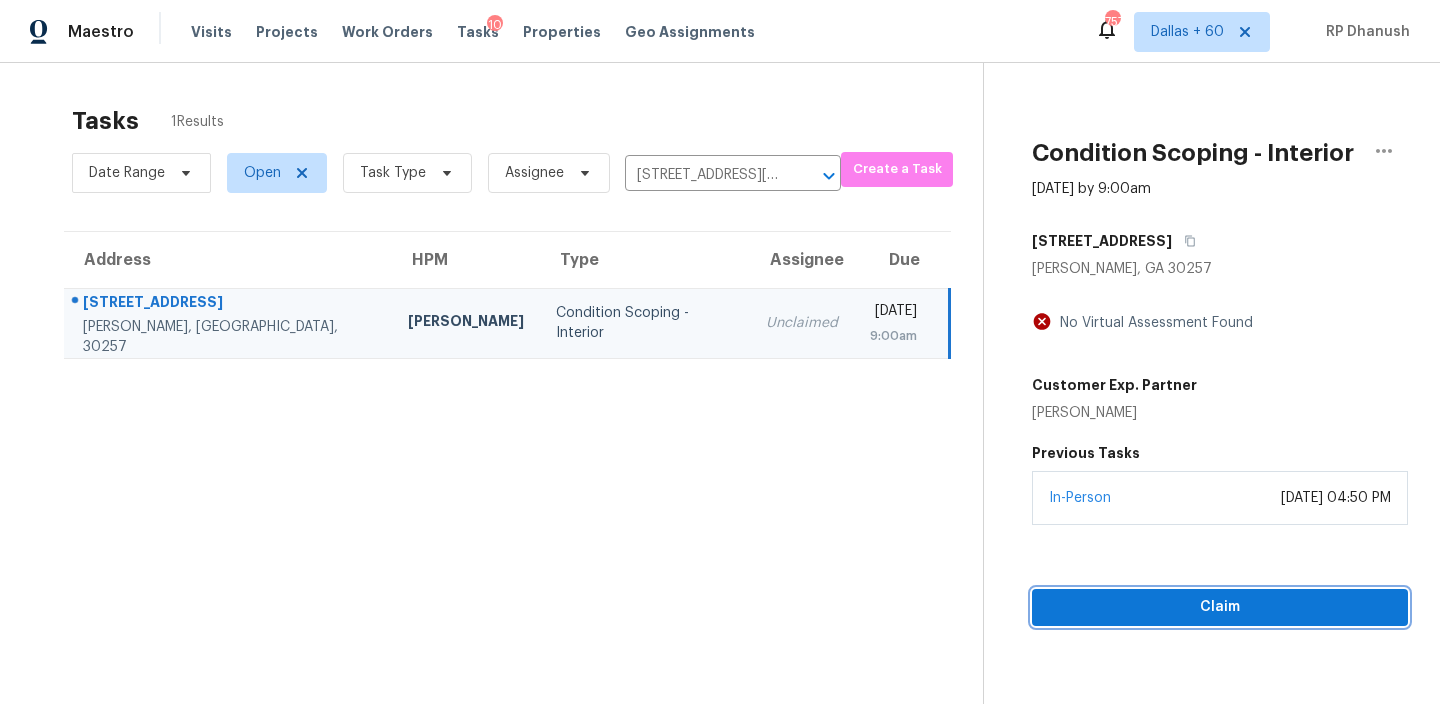 click on "Claim" at bounding box center (1220, 607) 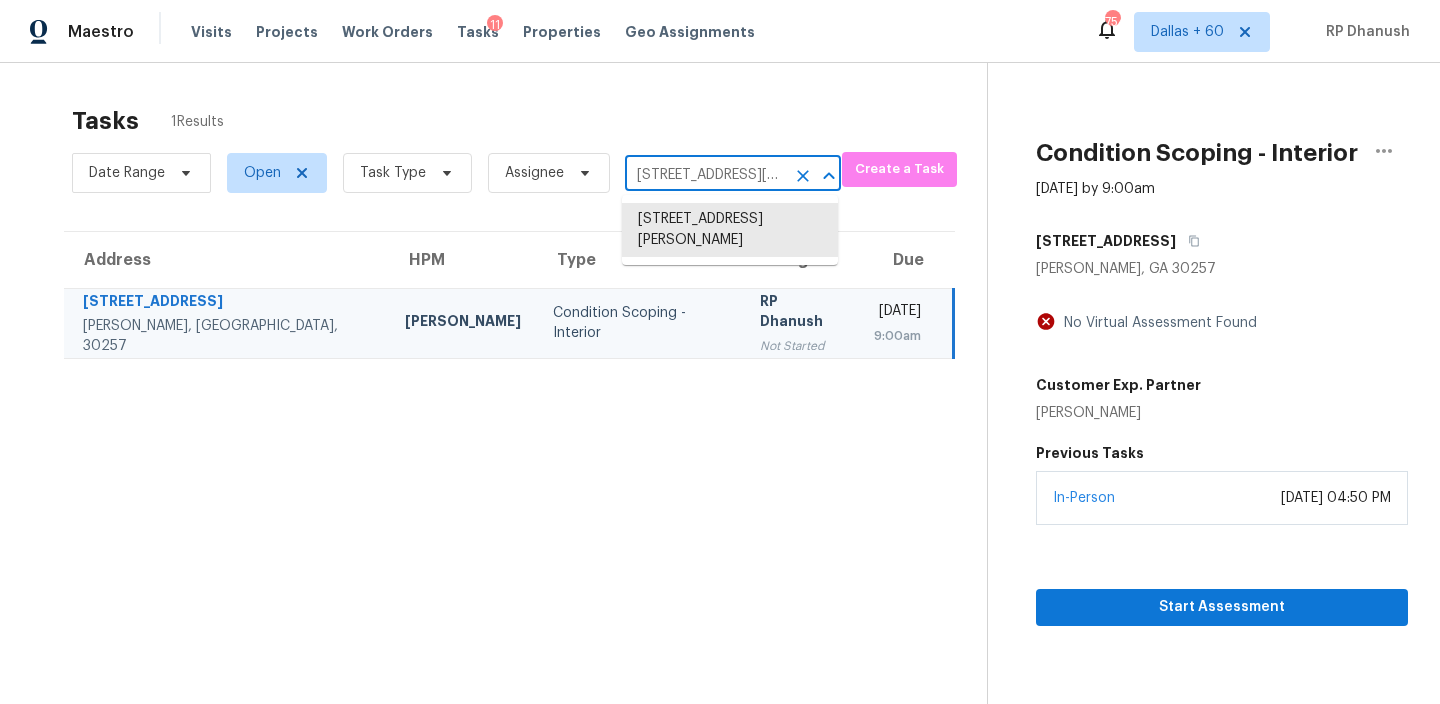 click on "133 Maple Dr, Milner, GA 30257" at bounding box center (705, 175) 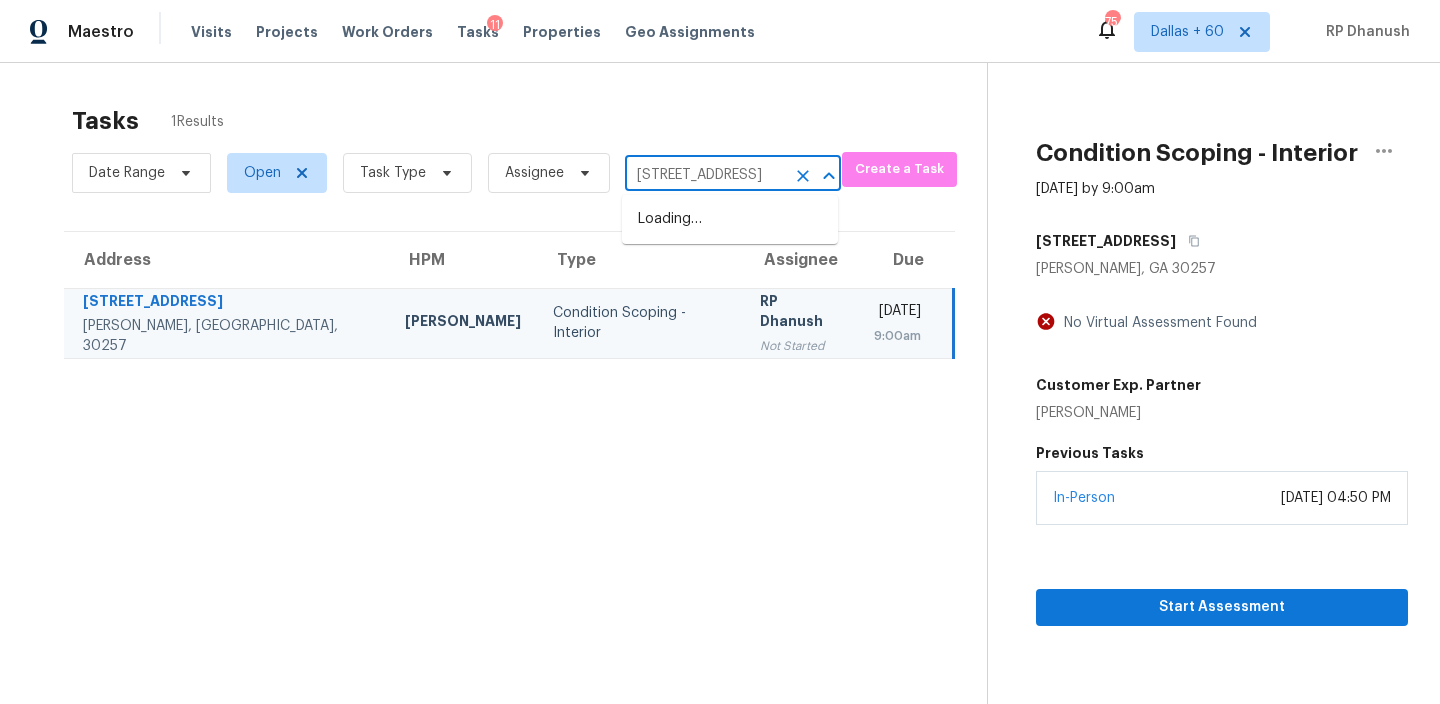 scroll, scrollTop: 0, scrollLeft: 98, axis: horizontal 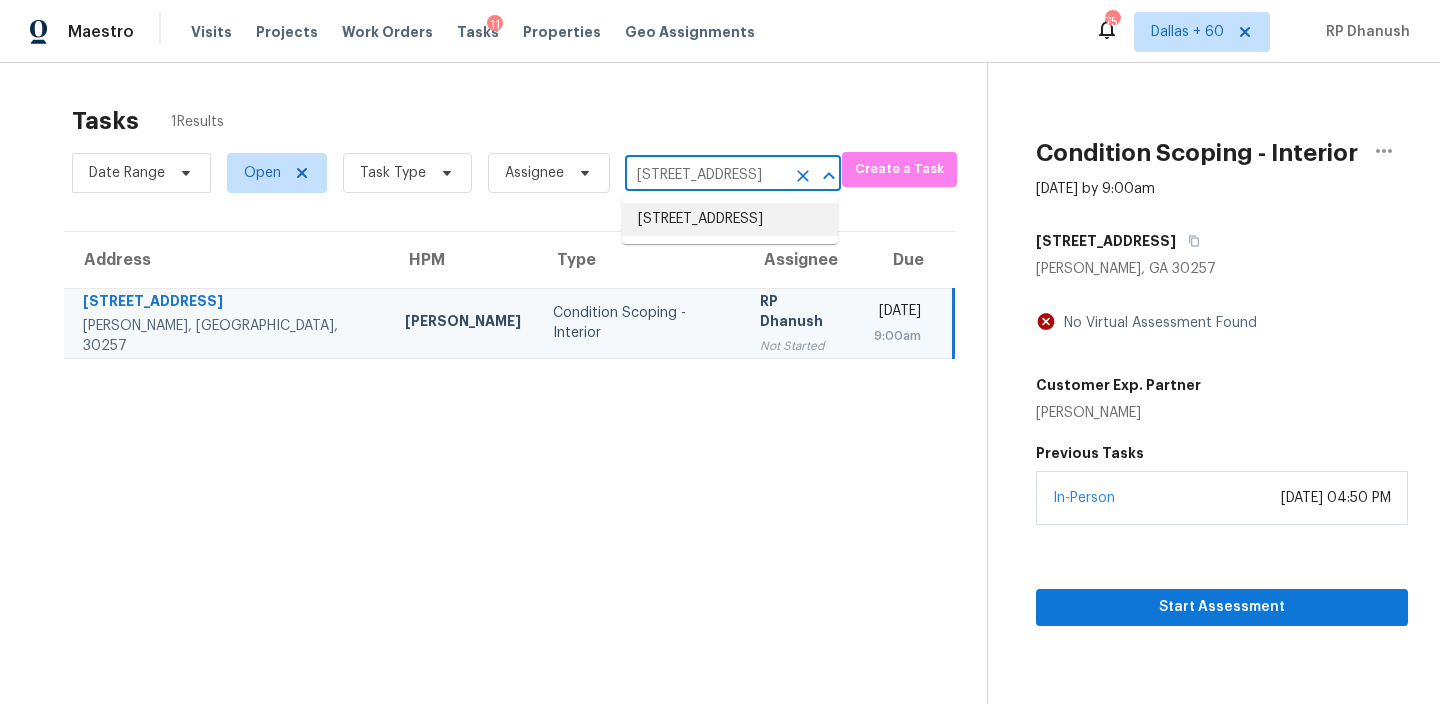 click on "1313 Greentree Ln, Garland, TX 75042" at bounding box center [730, 219] 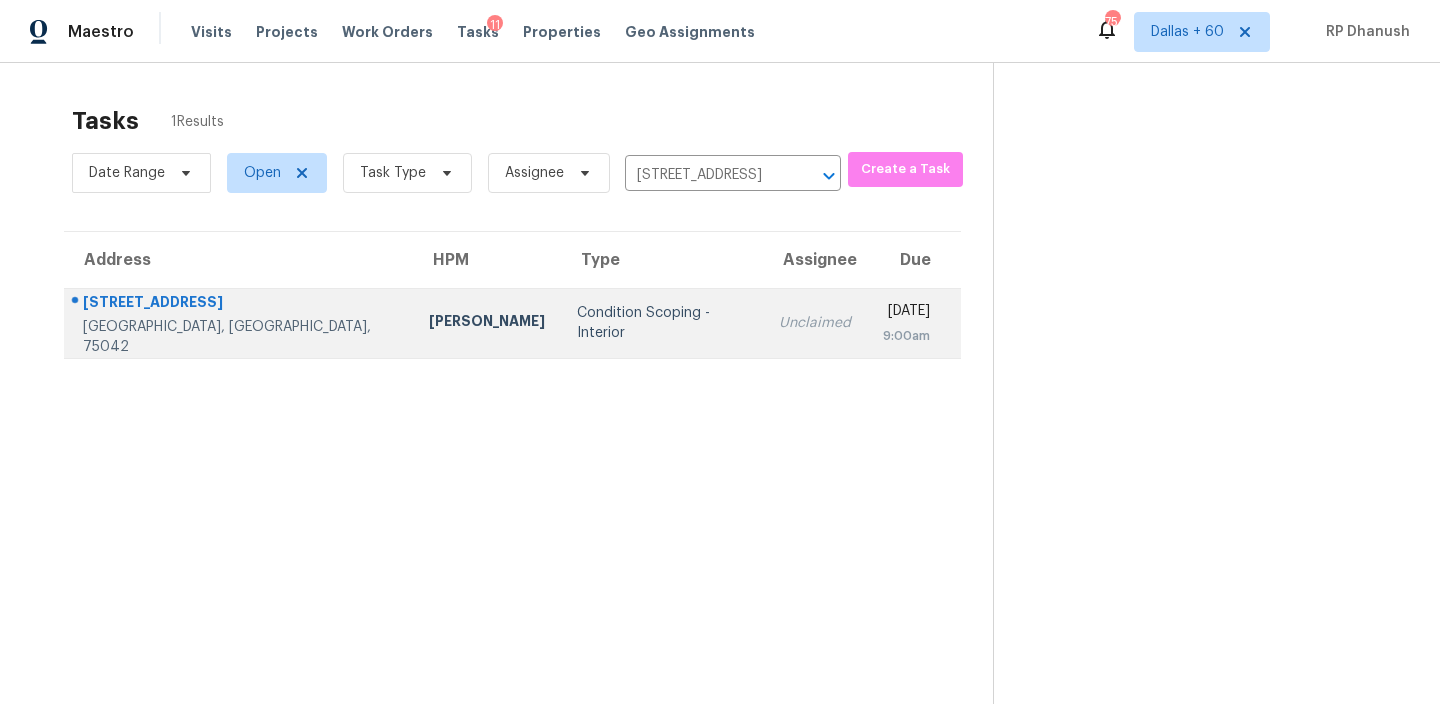 click on "Unclaimed" at bounding box center [815, 323] 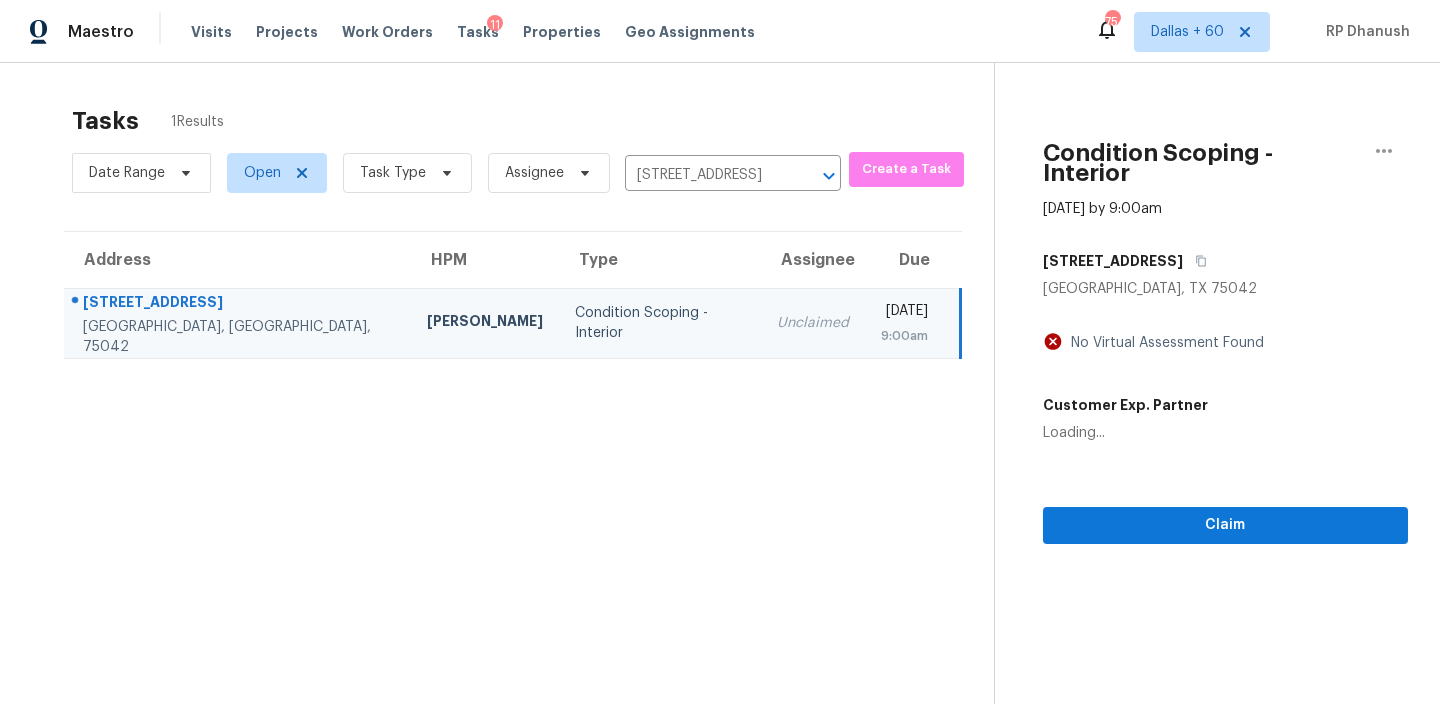click on "Condition Scoping - Interior Jul 22nd 2025 by 9:00am 1313 Greentree Ln Garland, TX 75042 No Virtual Assessment Found Customer Exp. Partner Loading... Claim" at bounding box center [1201, 415] 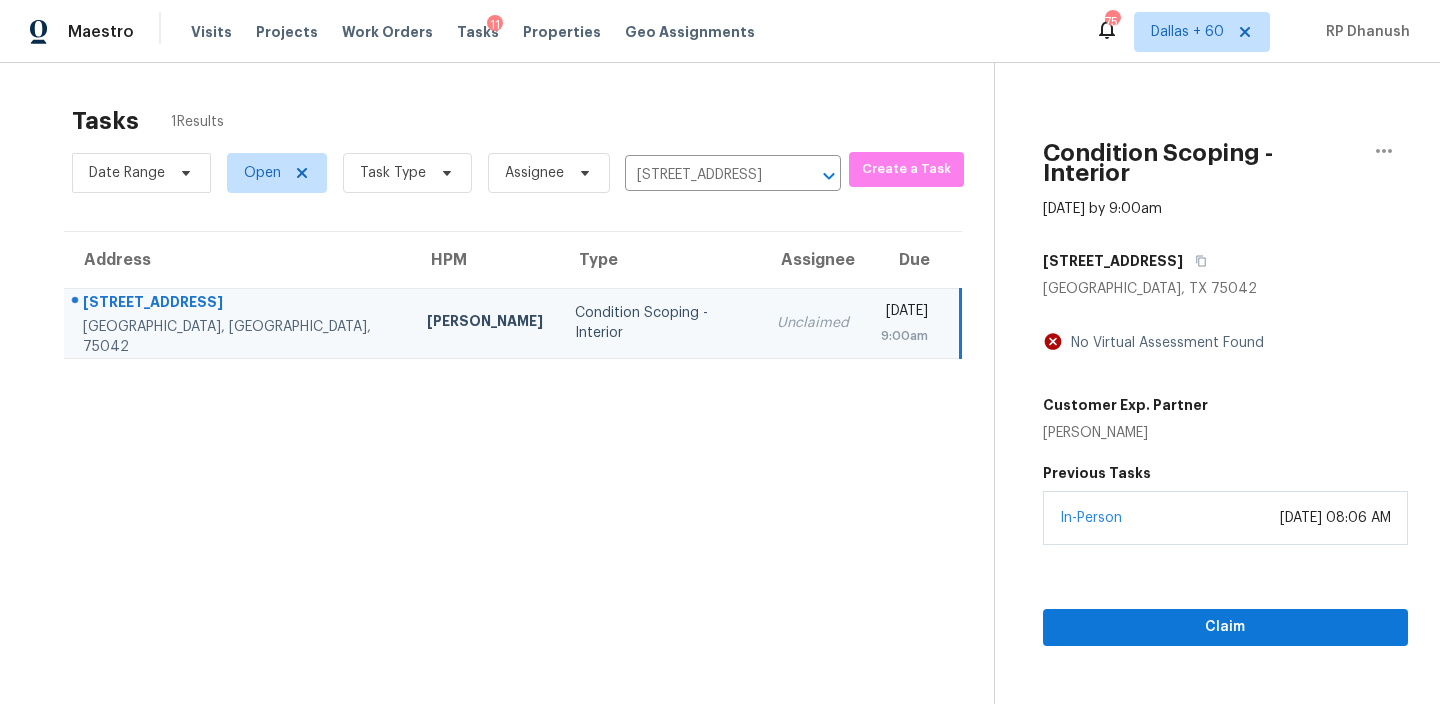 click on "Claim" at bounding box center [1225, 595] 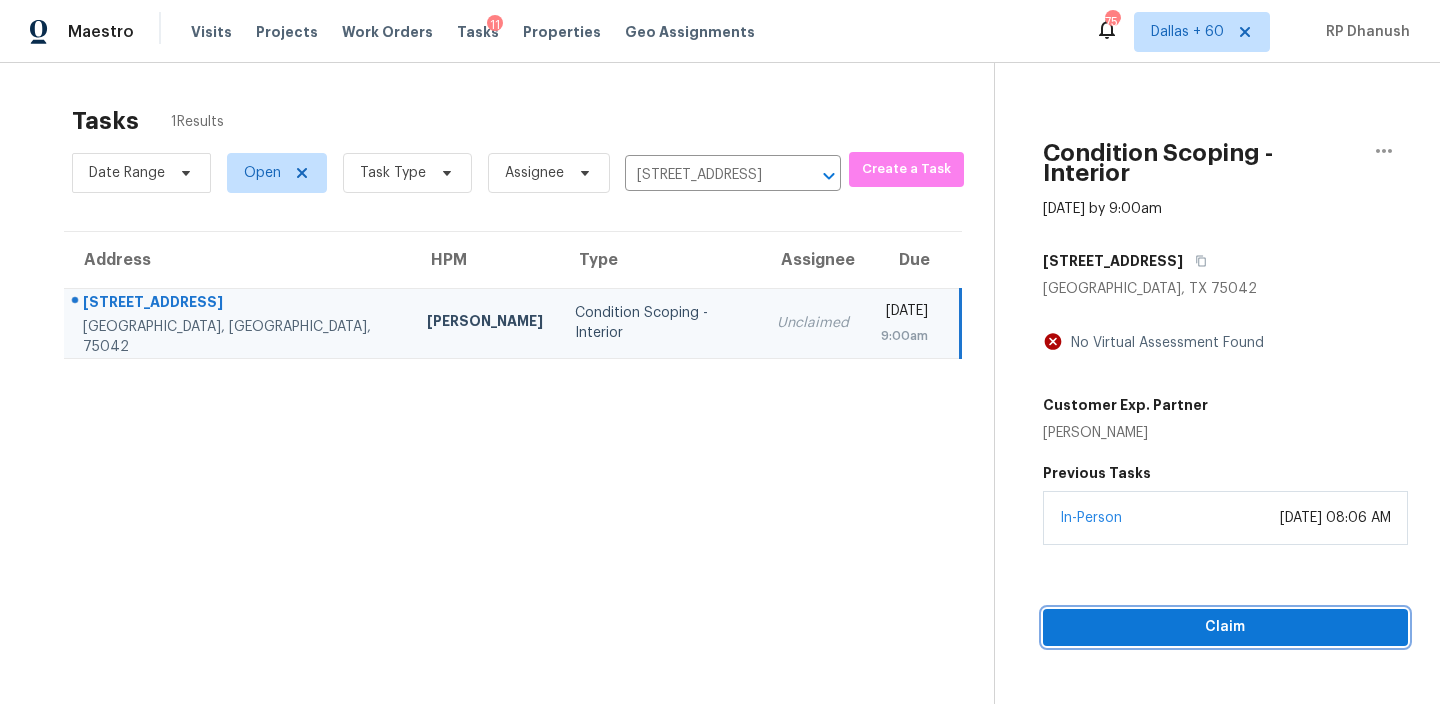 click on "Claim" at bounding box center [1225, 627] 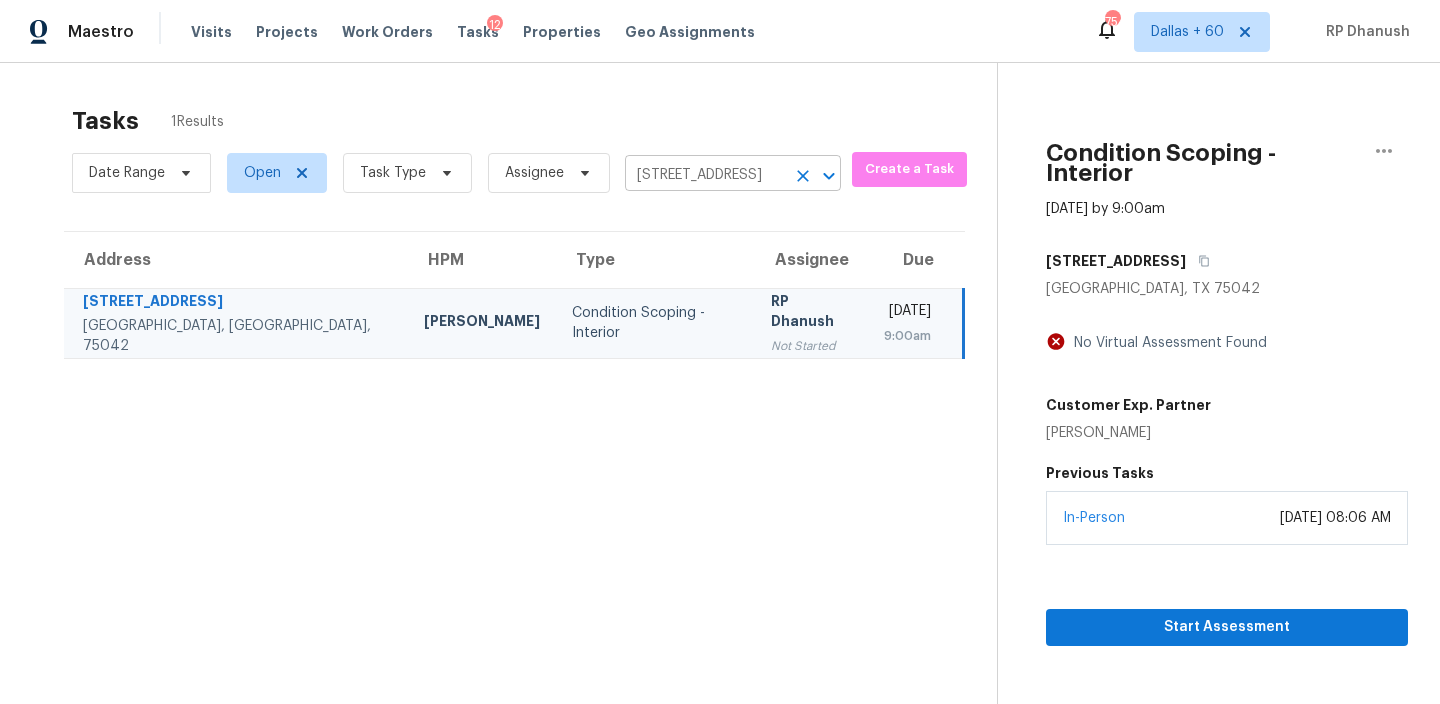 click on "1313 Greentree Ln, Garland, TX 75042" at bounding box center [705, 175] 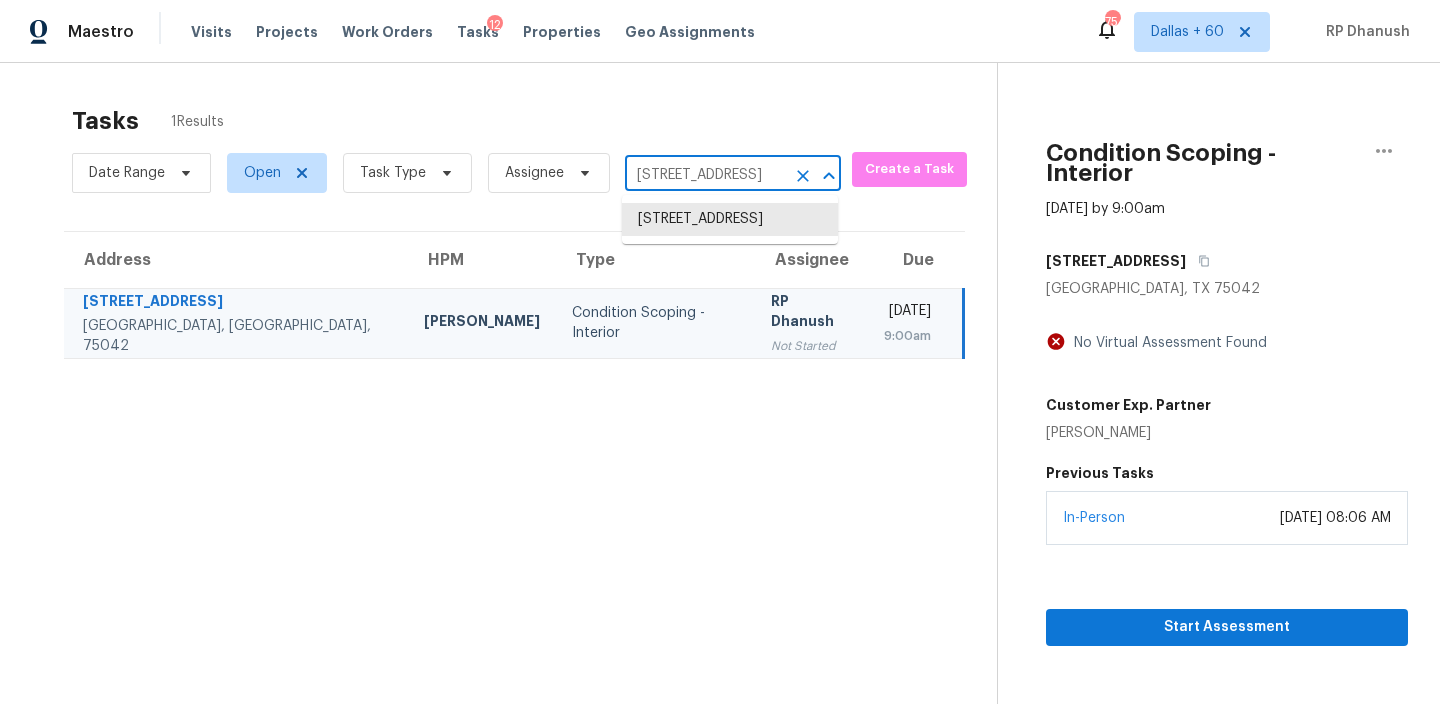 paste on "610 Creekpark Trl, Arlington, TX 76018" 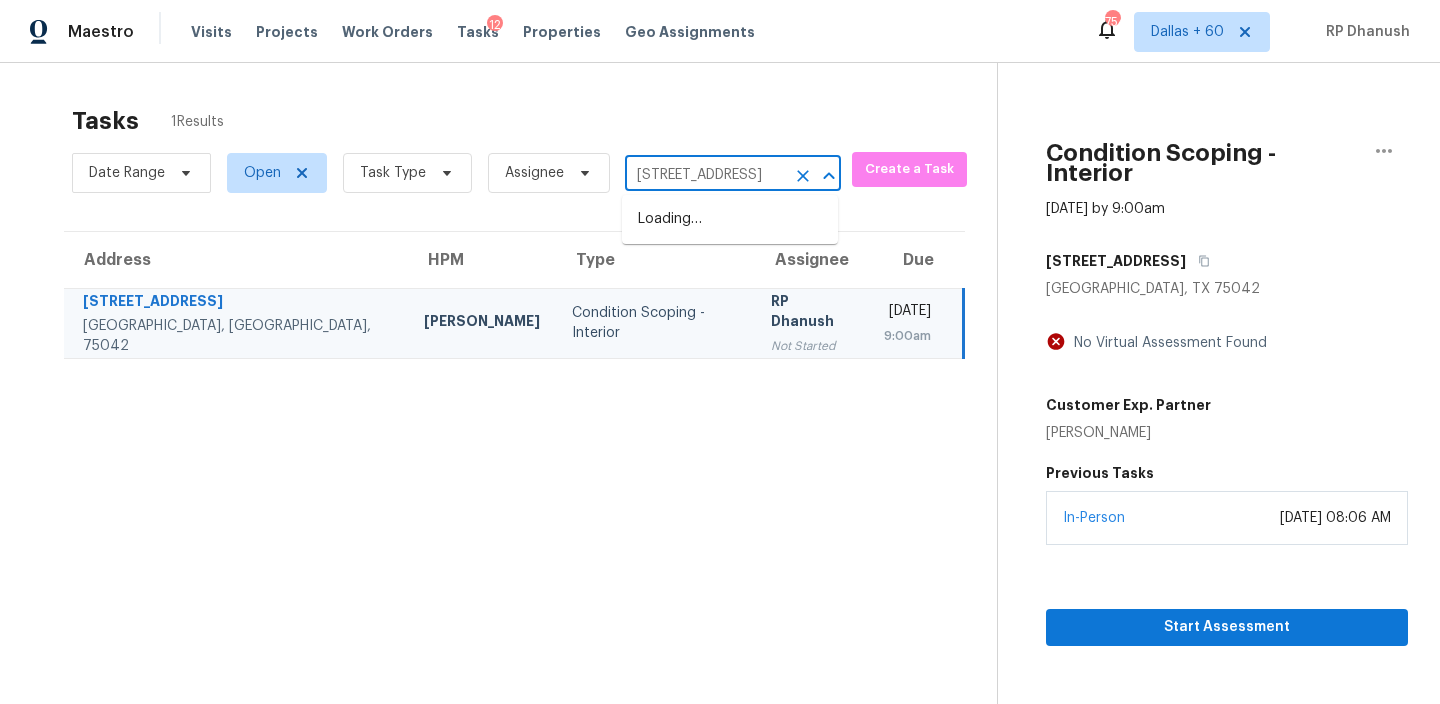 scroll, scrollTop: 0, scrollLeft: 108, axis: horizontal 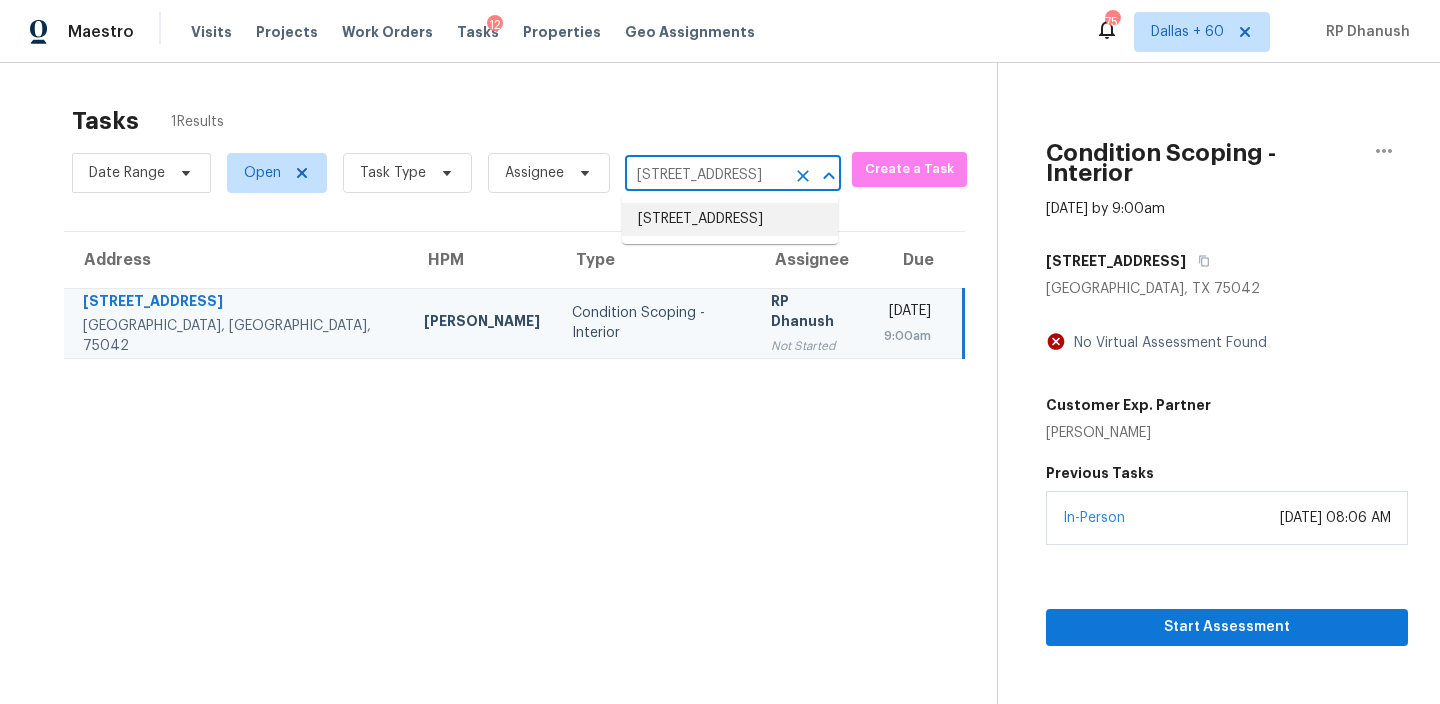 click on "1610 Creekpark Trl, Arlington, TX 76018" at bounding box center (730, 219) 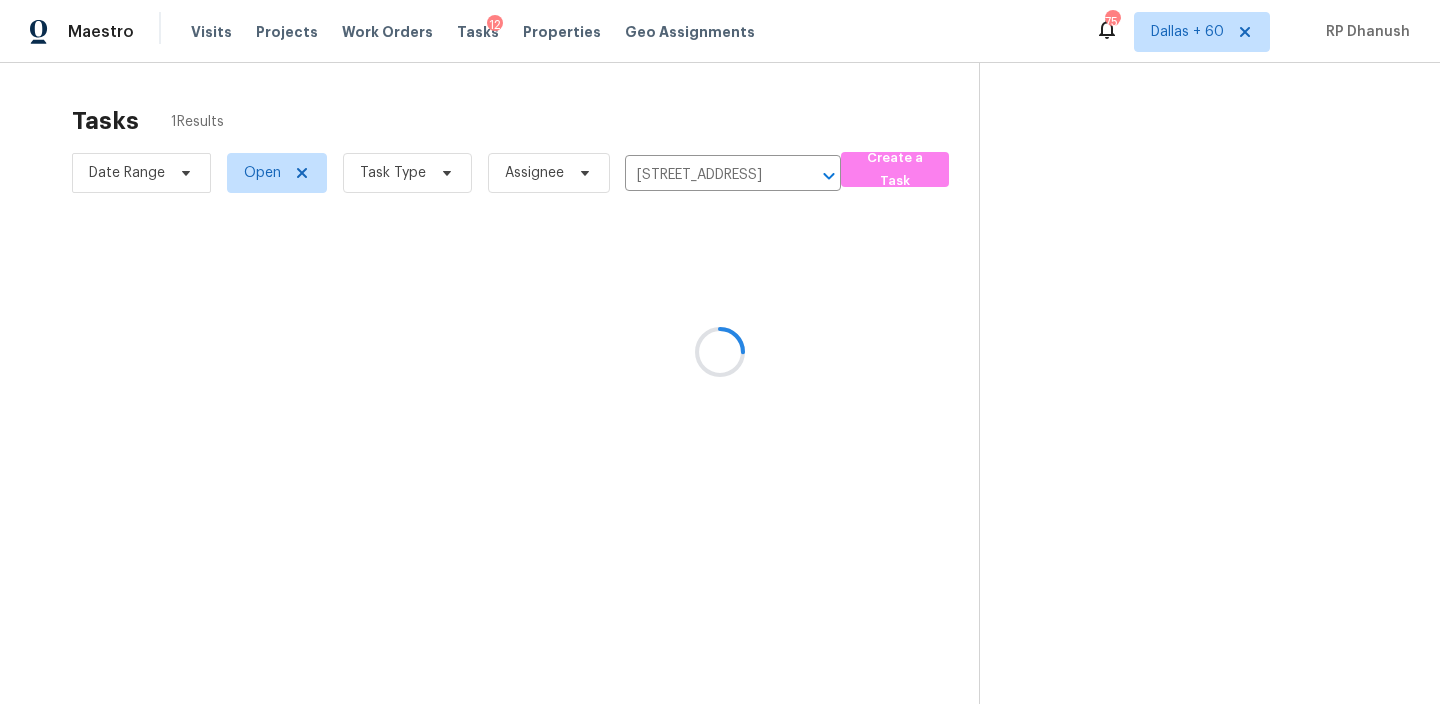 click at bounding box center [720, 352] 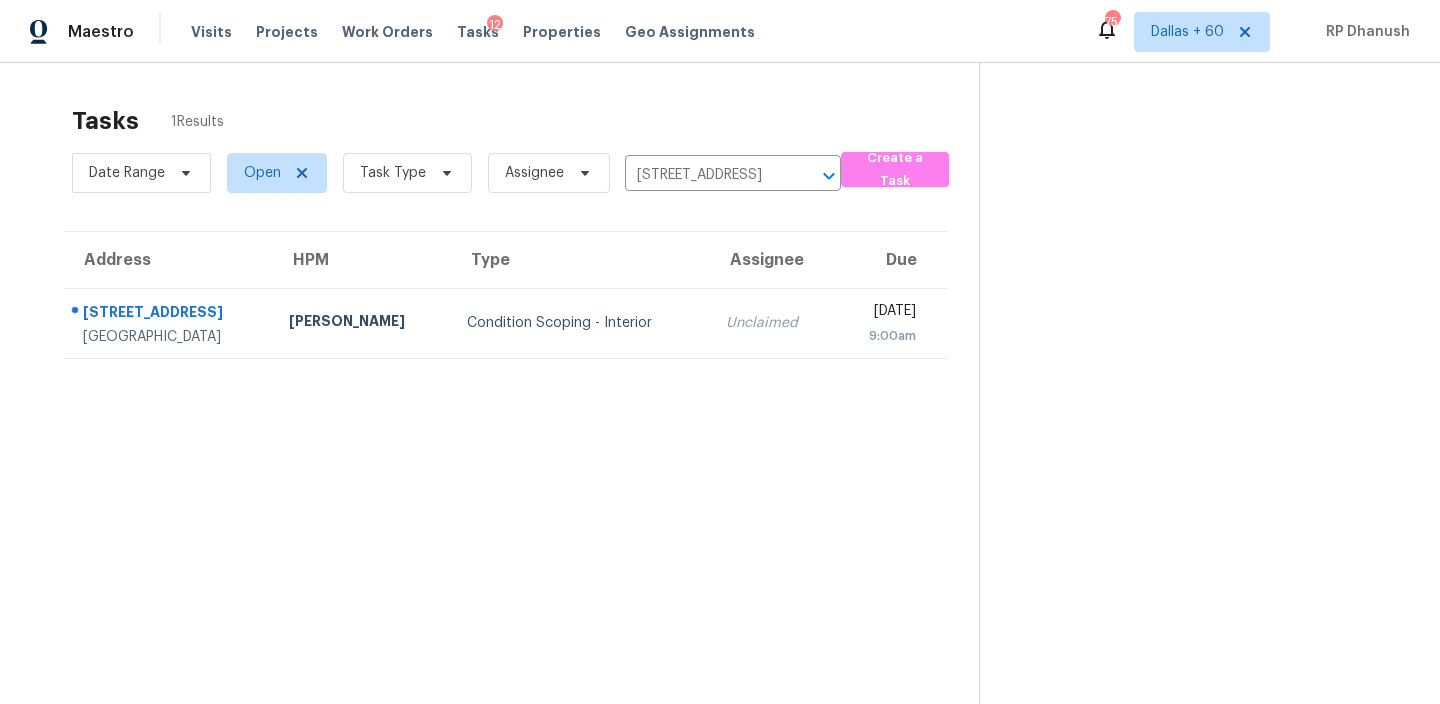 click on "9:00am" at bounding box center [884, 336] 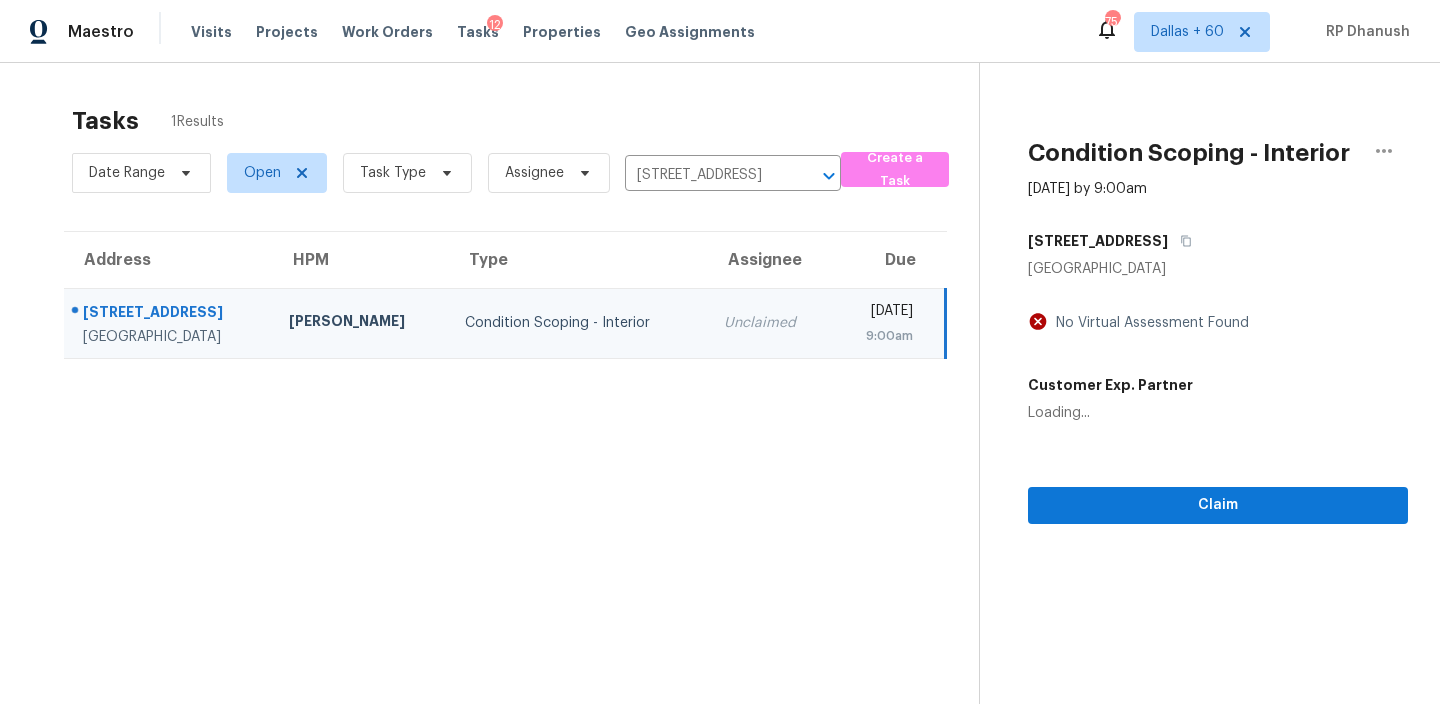 click on "Condition Scoping - Interior Jul 22nd 2025 by 9:00am 1610 Creekpark Trl Arlington, TX 76018 No Virtual Assessment Found Customer Exp. Partner Loading... Claim" at bounding box center [1193, 415] 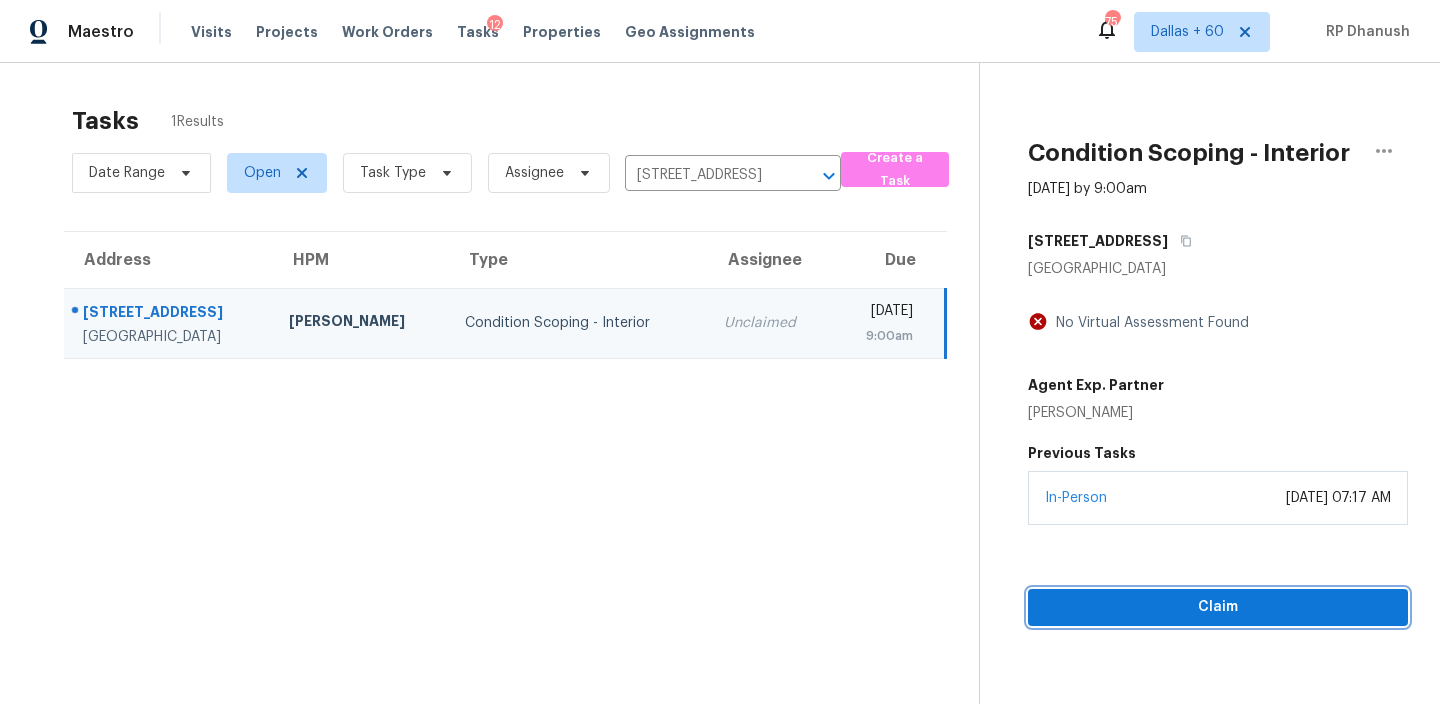 click on "Claim" at bounding box center [1218, 607] 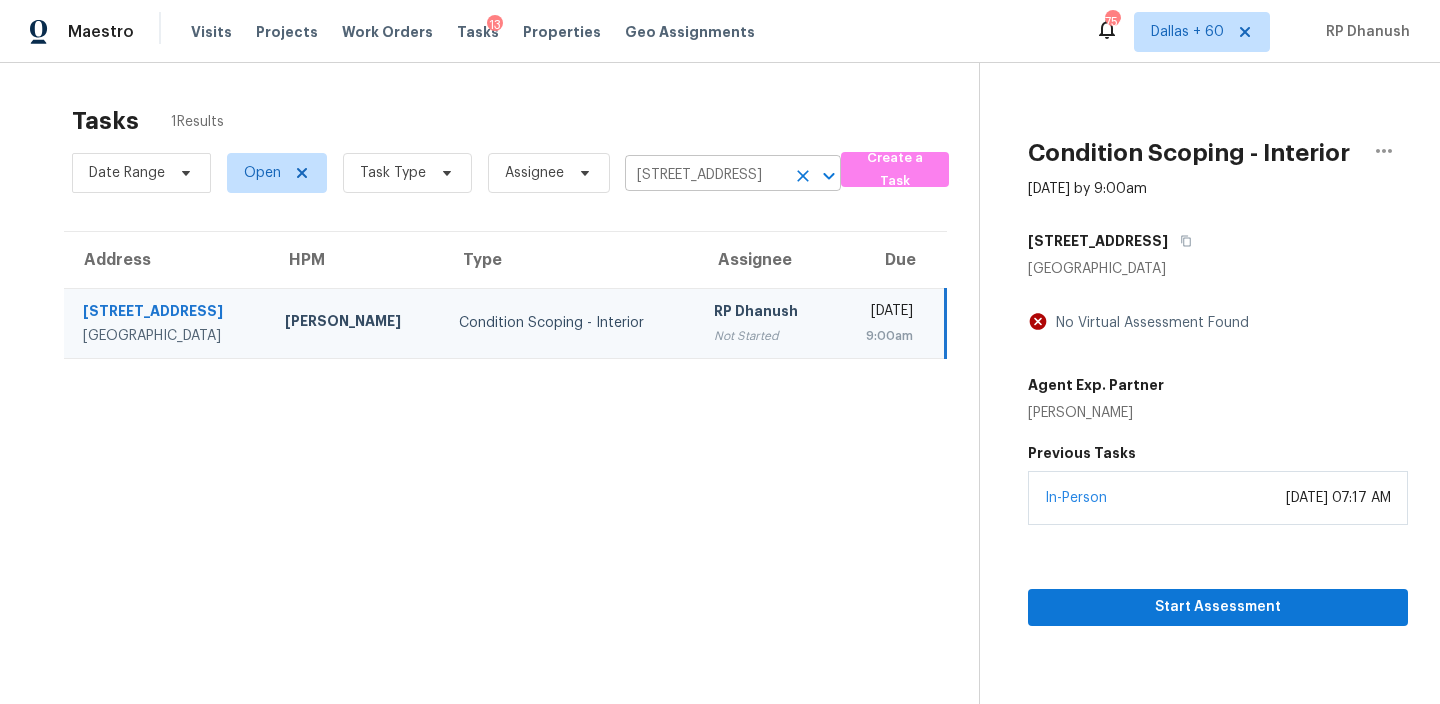click on "1610 Creekpark Trl, Arlington, TX 76018" at bounding box center (705, 175) 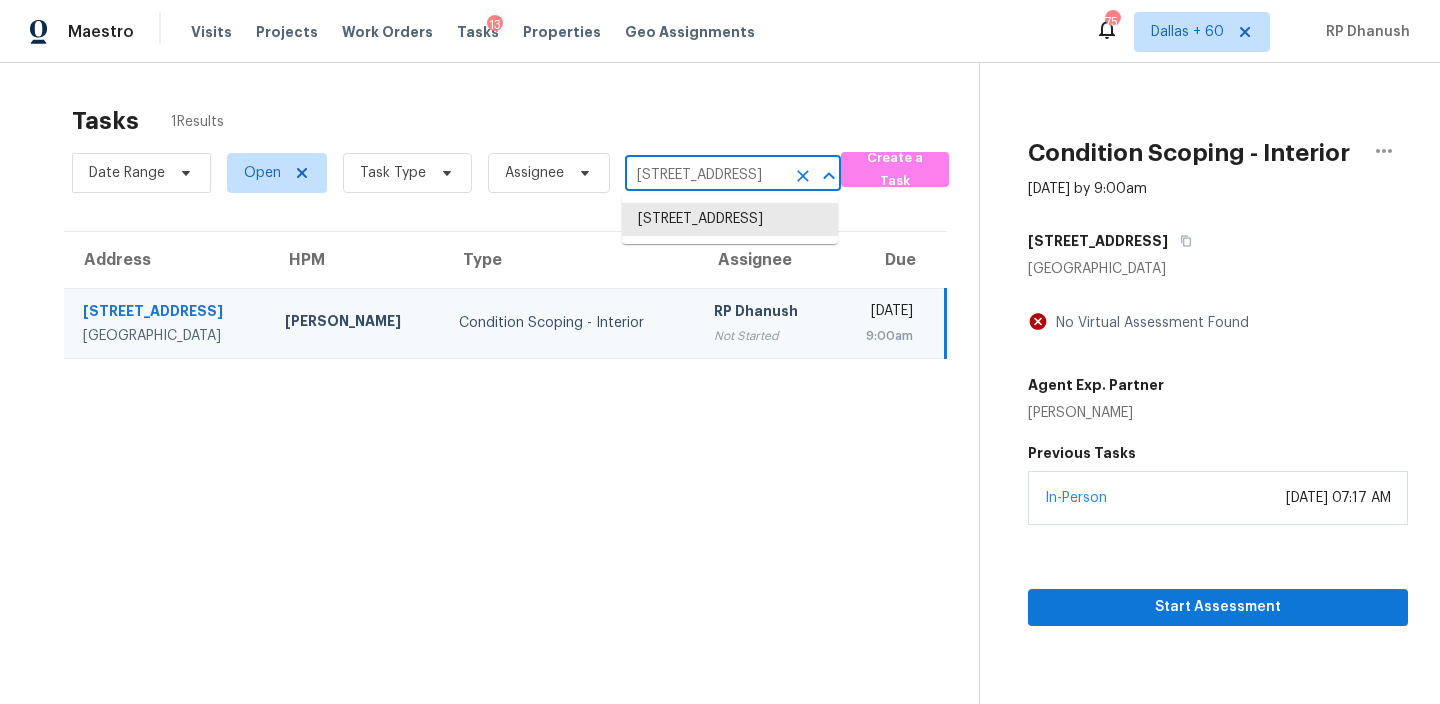 click on "1610 Creekpark Trl, Arlington, TX 76018" at bounding box center (705, 175) 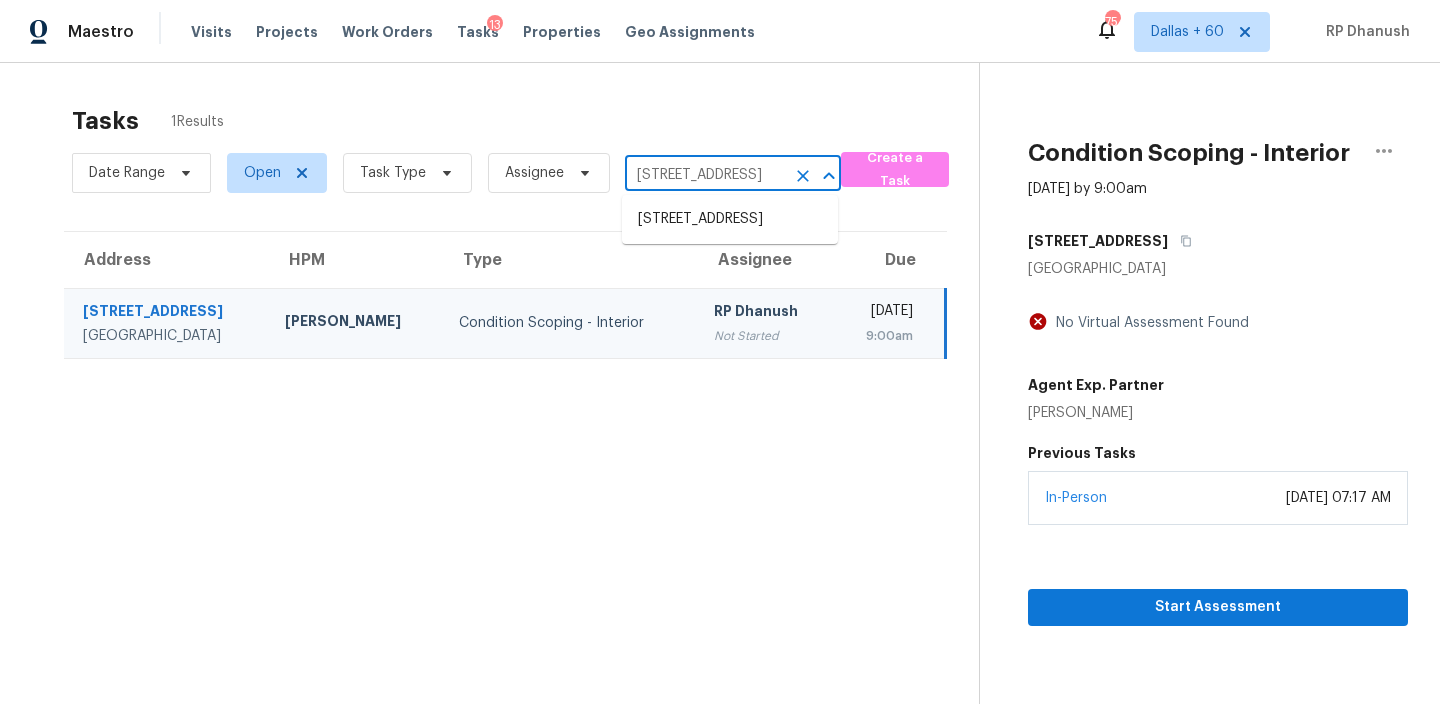 scroll, scrollTop: 0, scrollLeft: 117, axis: horizontal 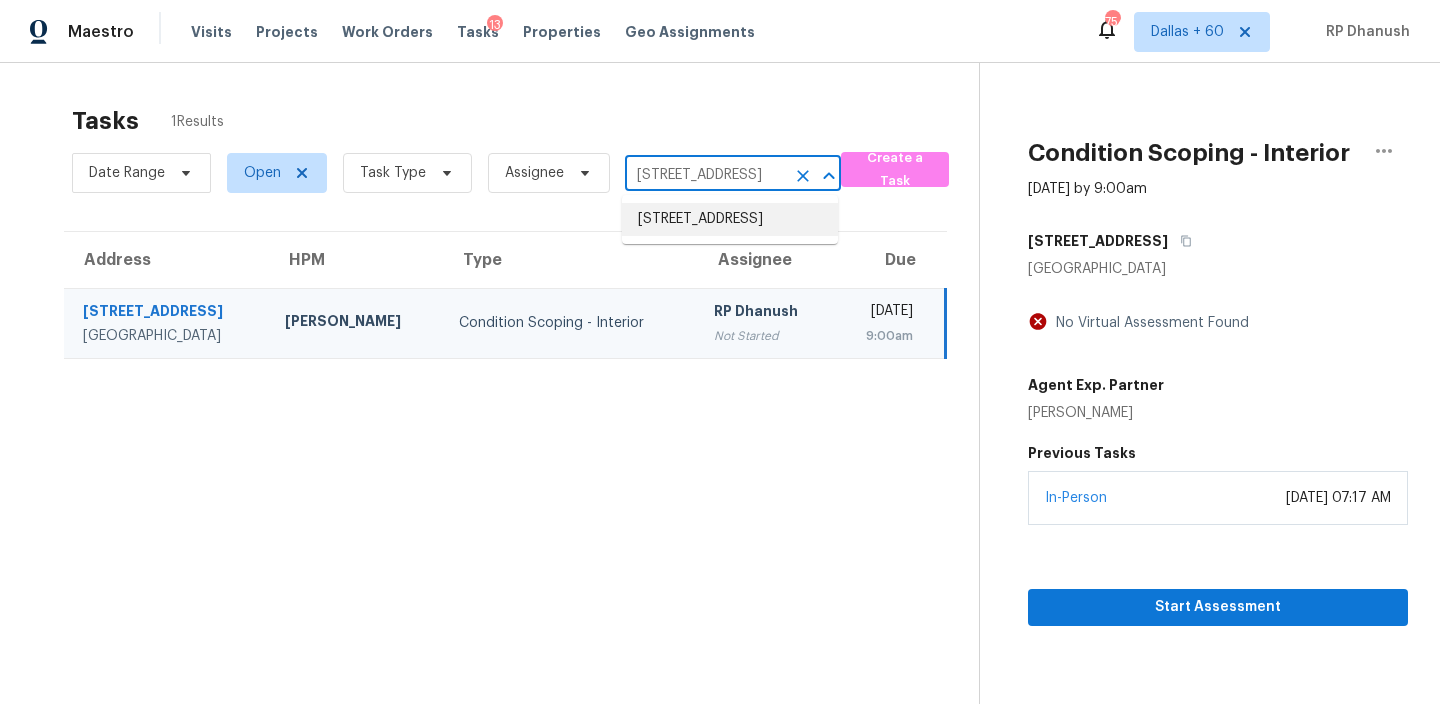 click on "6221 Bentwood Dr, Midlothian, TX 76065" at bounding box center (730, 219) 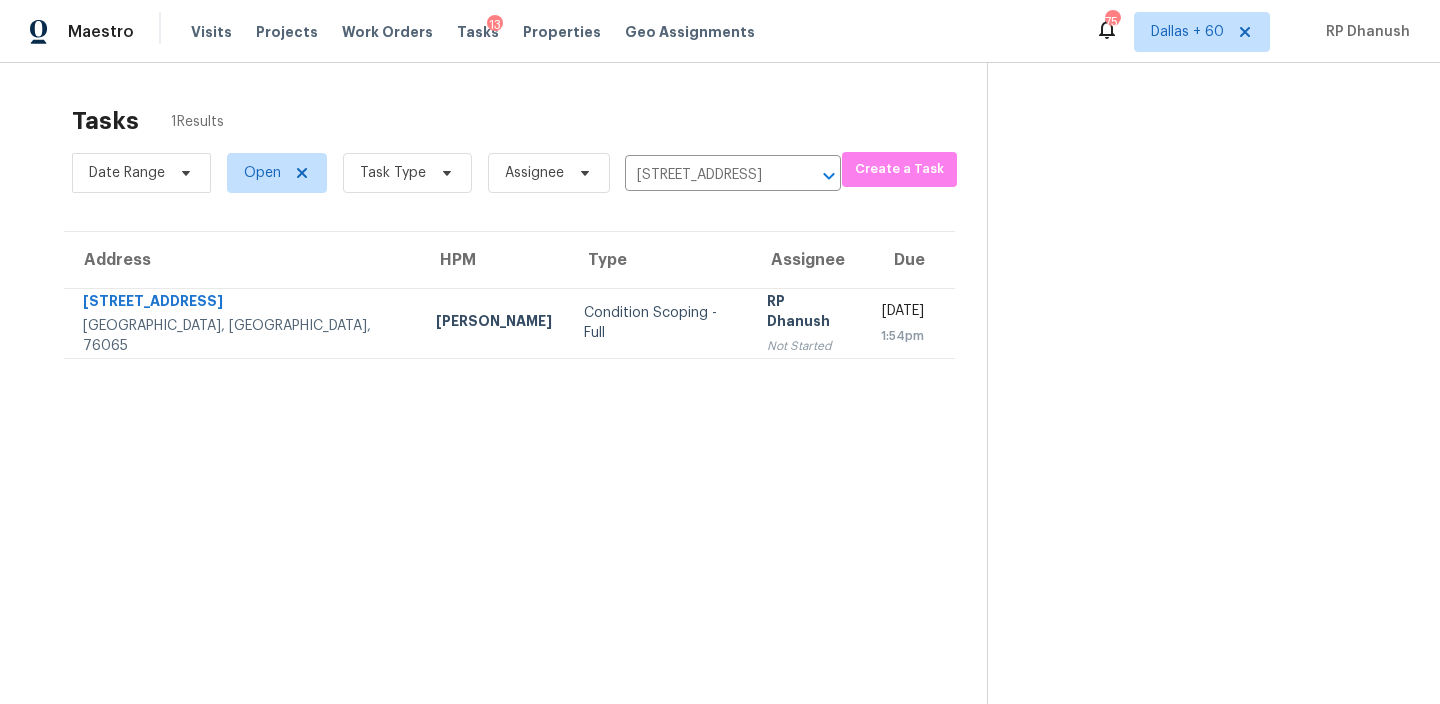 click on "RP Dhanush Not Started" at bounding box center [808, 323] 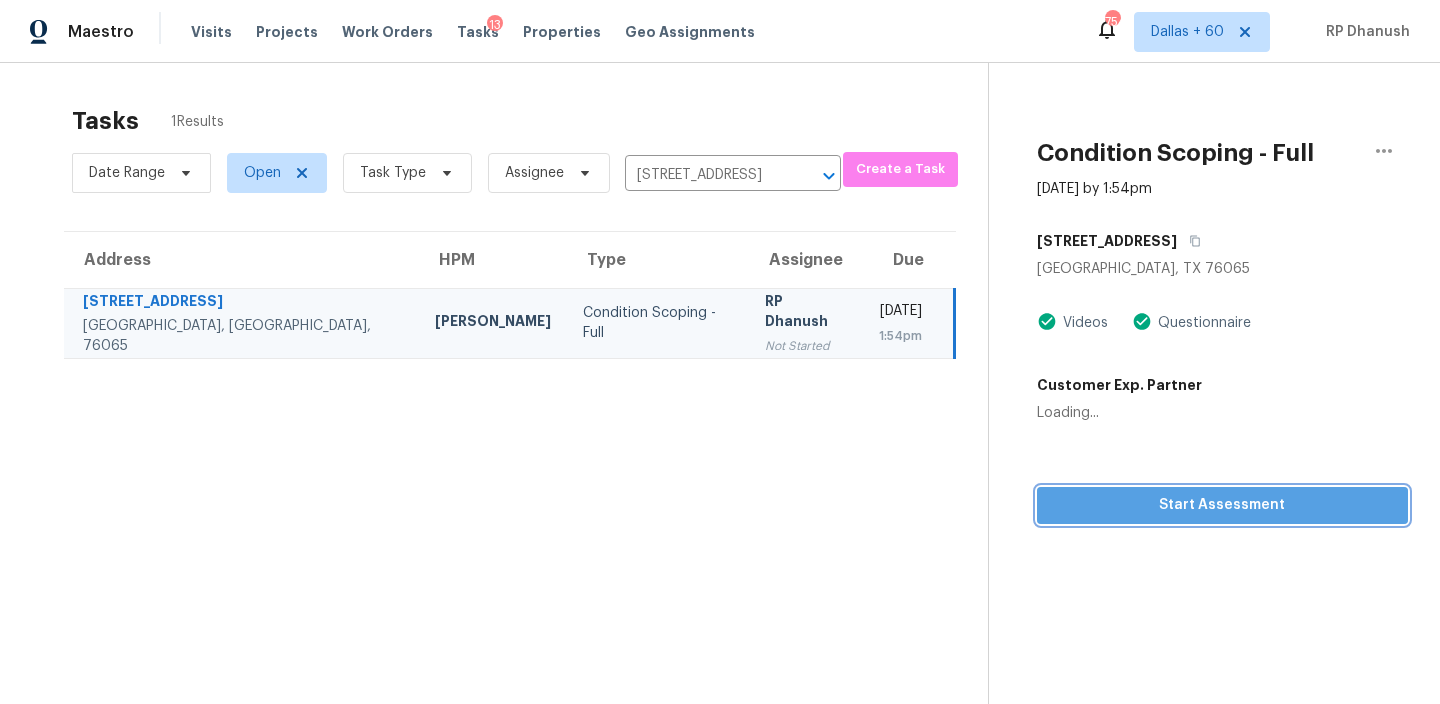 click on "Start Assessment" at bounding box center (1222, 505) 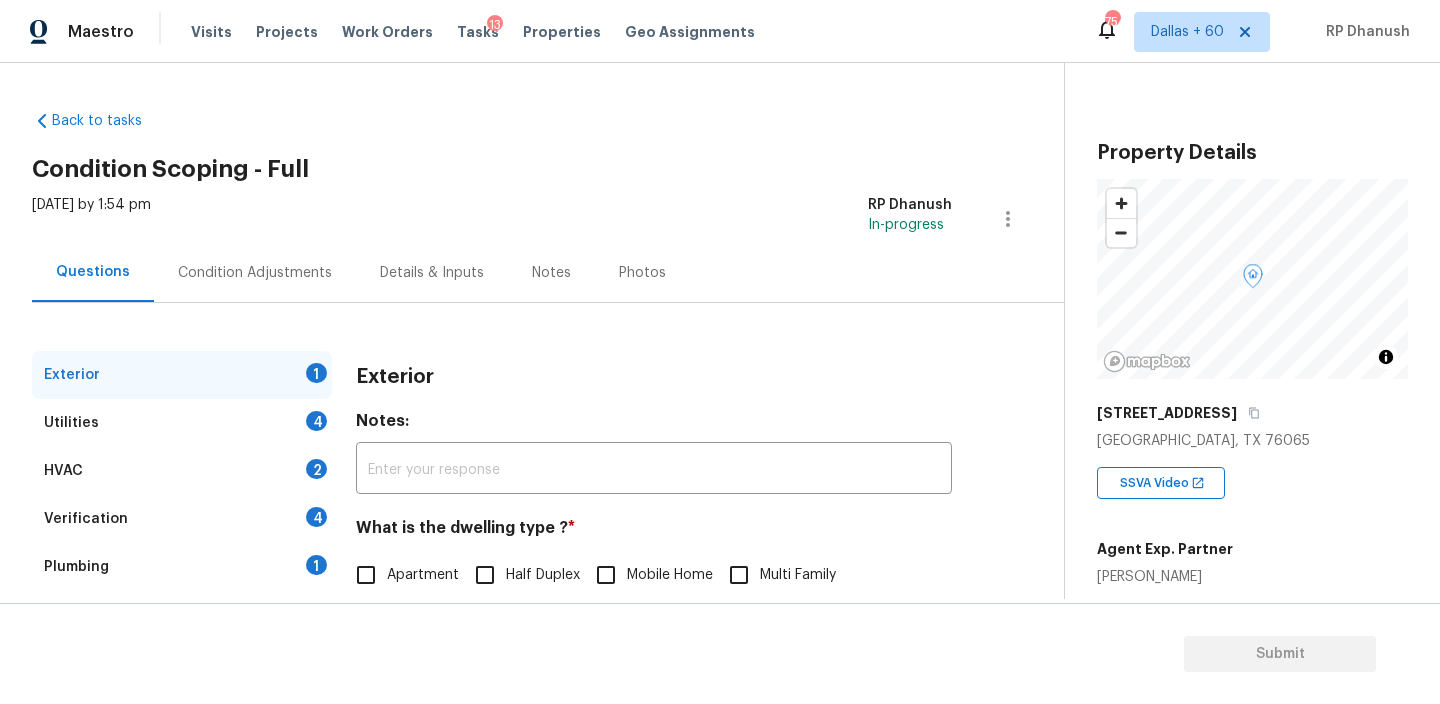 scroll, scrollTop: 129, scrollLeft: 0, axis: vertical 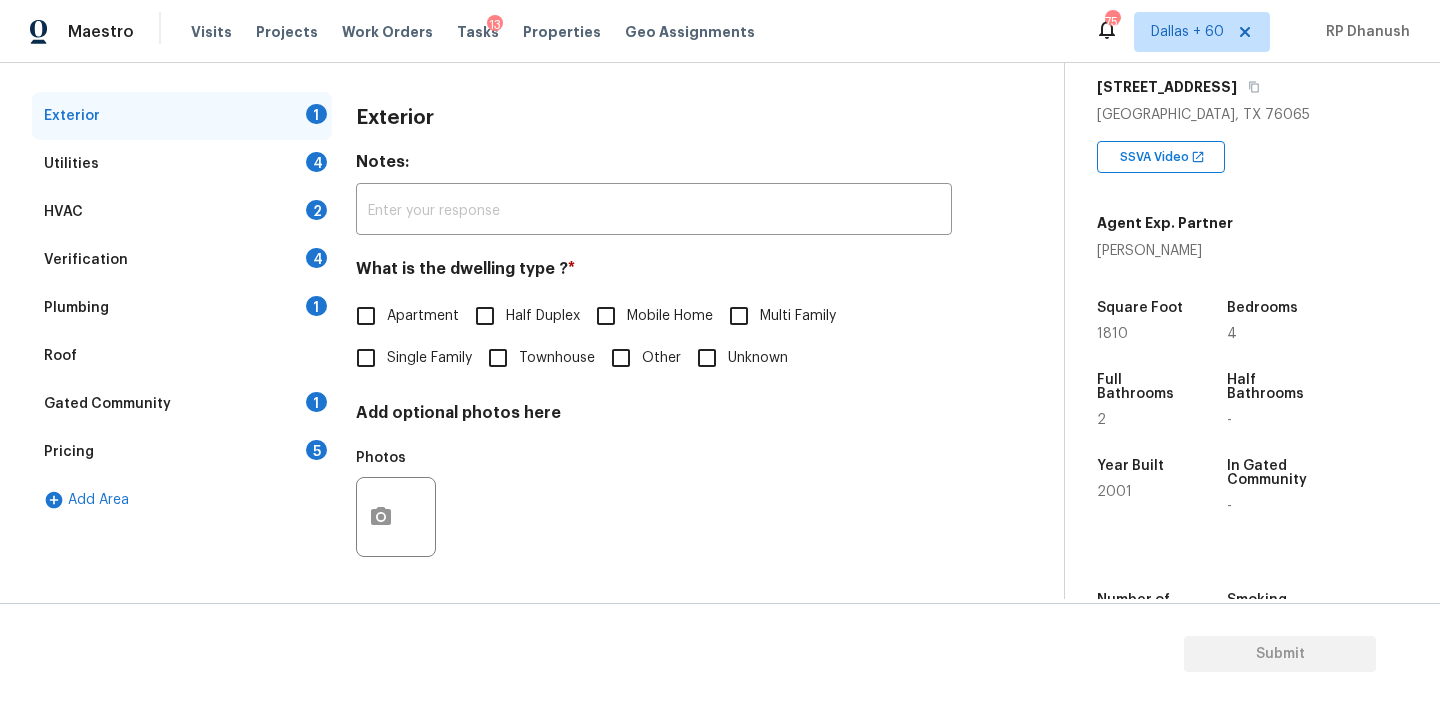 click on "Single Family" at bounding box center [366, 358] 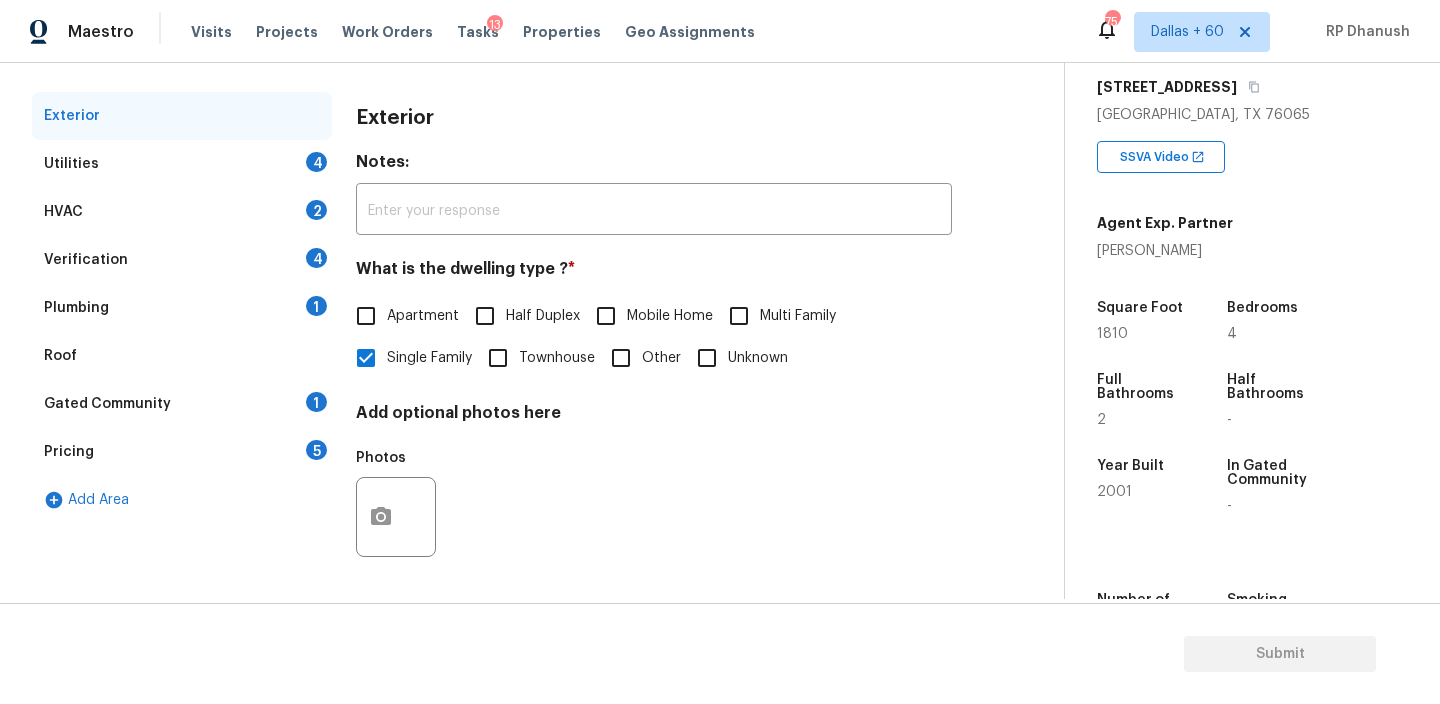 click on "Utilities 4" at bounding box center (182, 164) 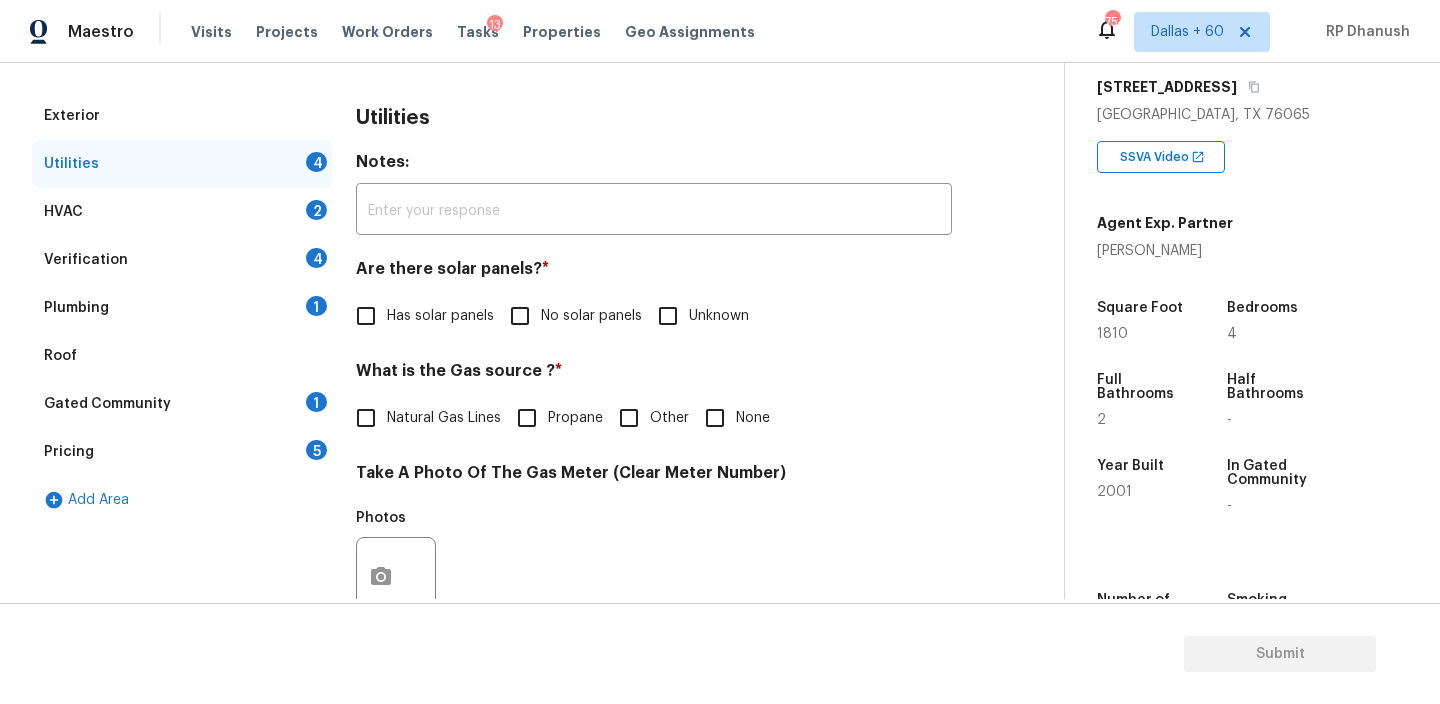 click on "No solar panels" at bounding box center [570, 316] 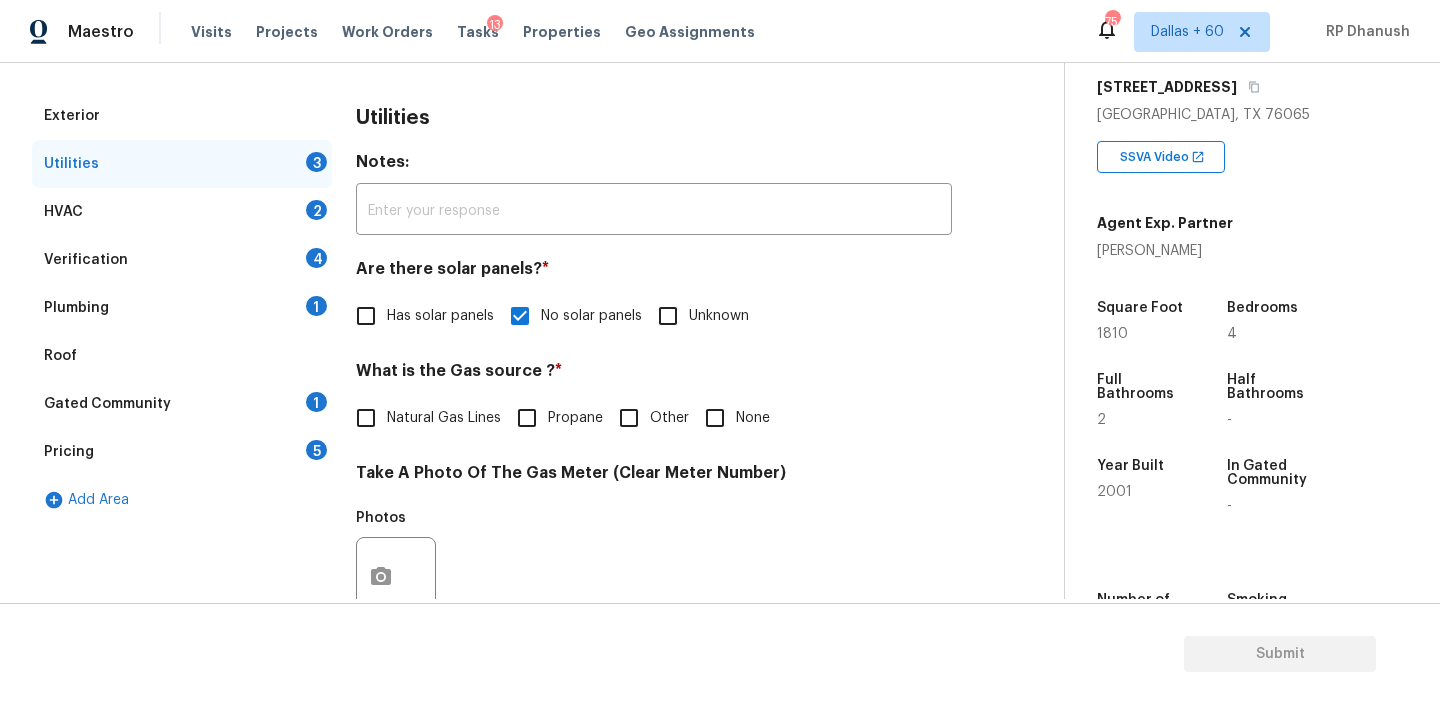 scroll, scrollTop: 202, scrollLeft: 0, axis: vertical 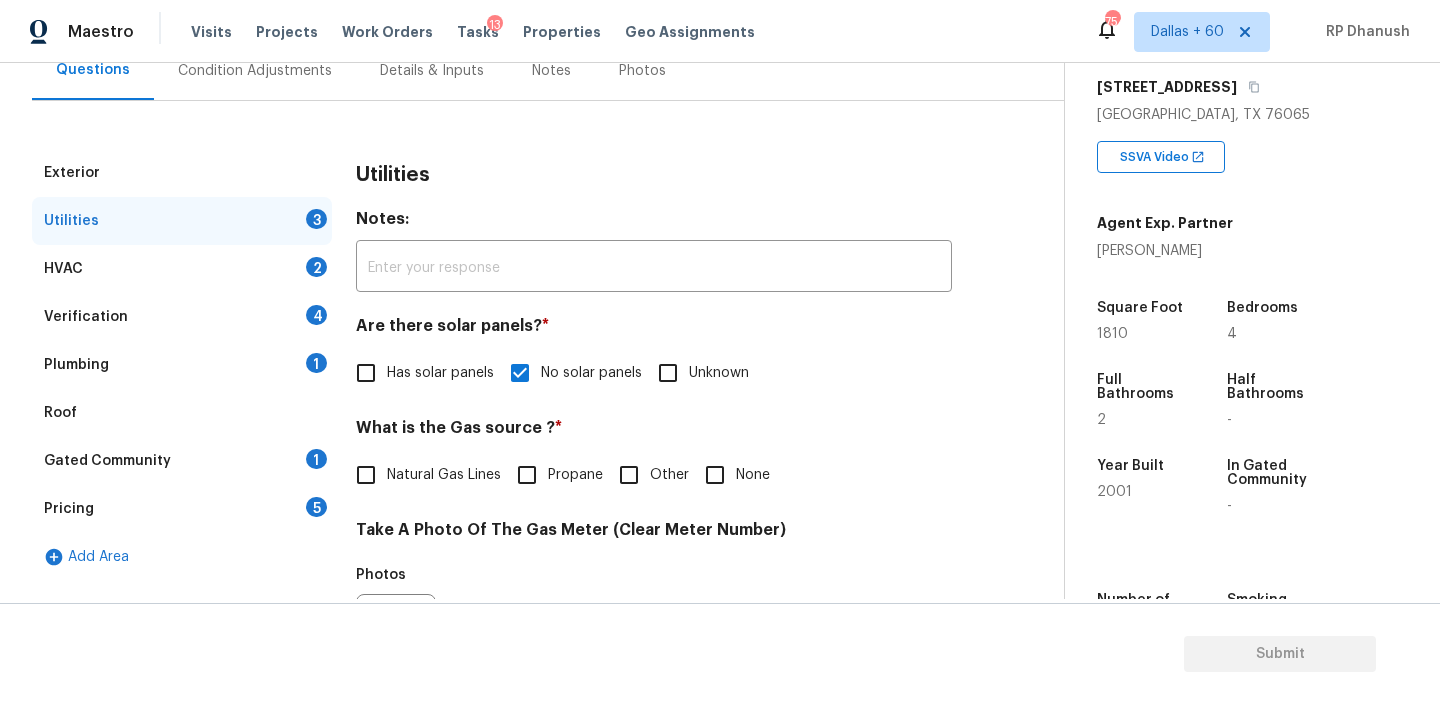 click on "Condition Adjustments" at bounding box center [255, 70] 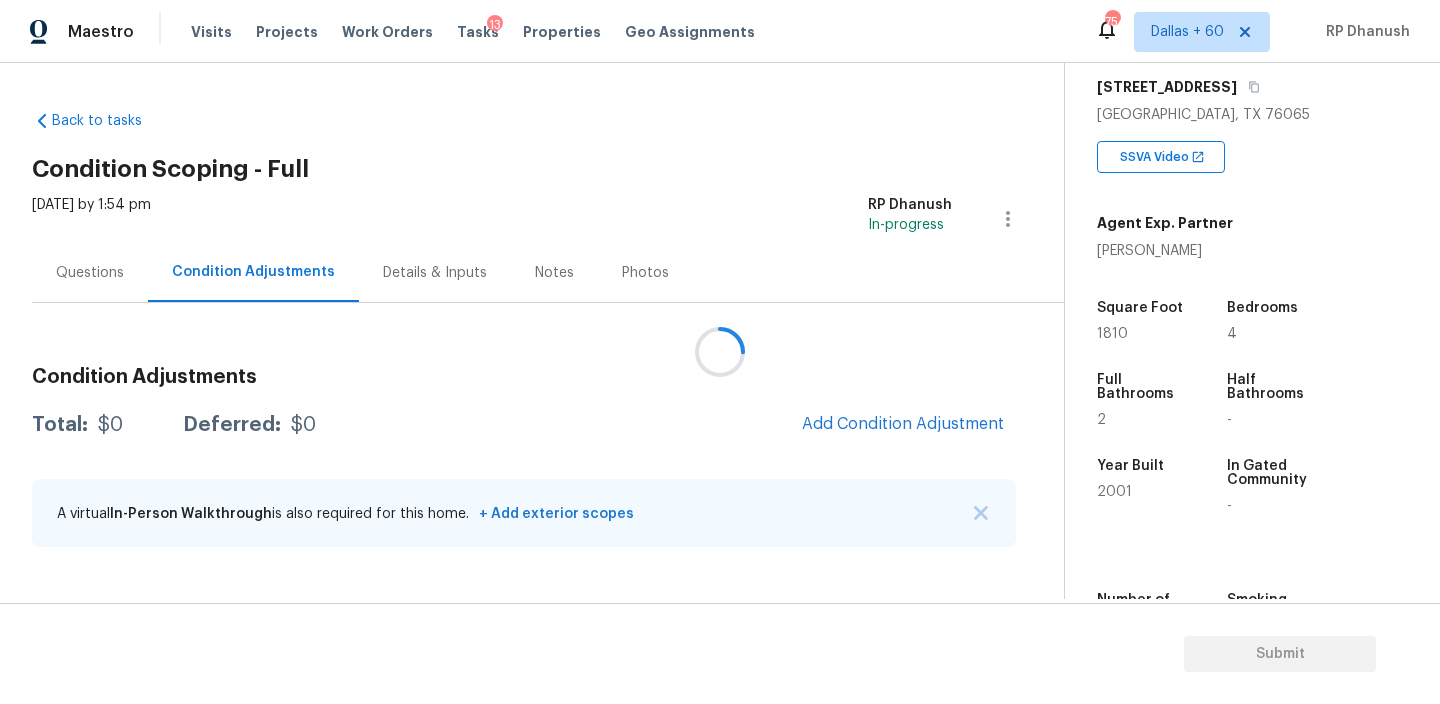 scroll, scrollTop: 0, scrollLeft: 0, axis: both 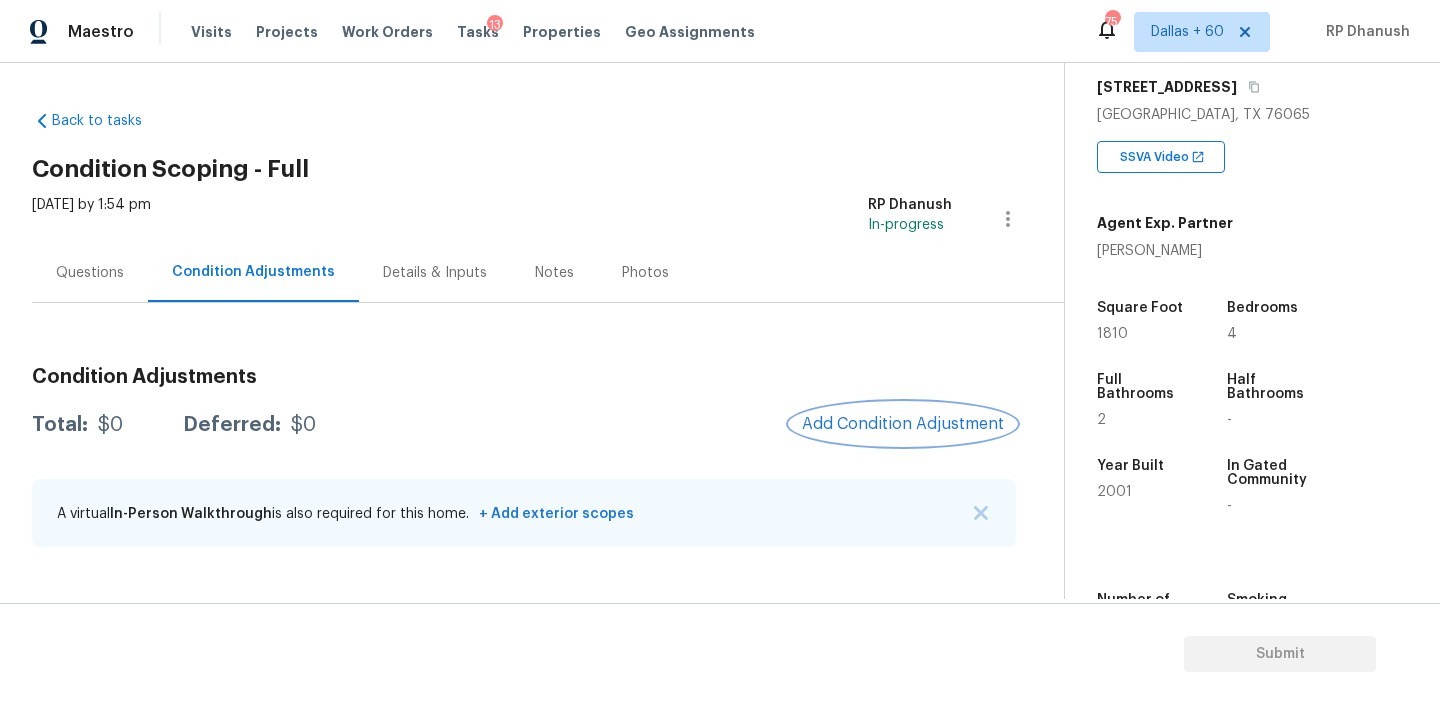 click on "Add Condition Adjustment" at bounding box center [903, 424] 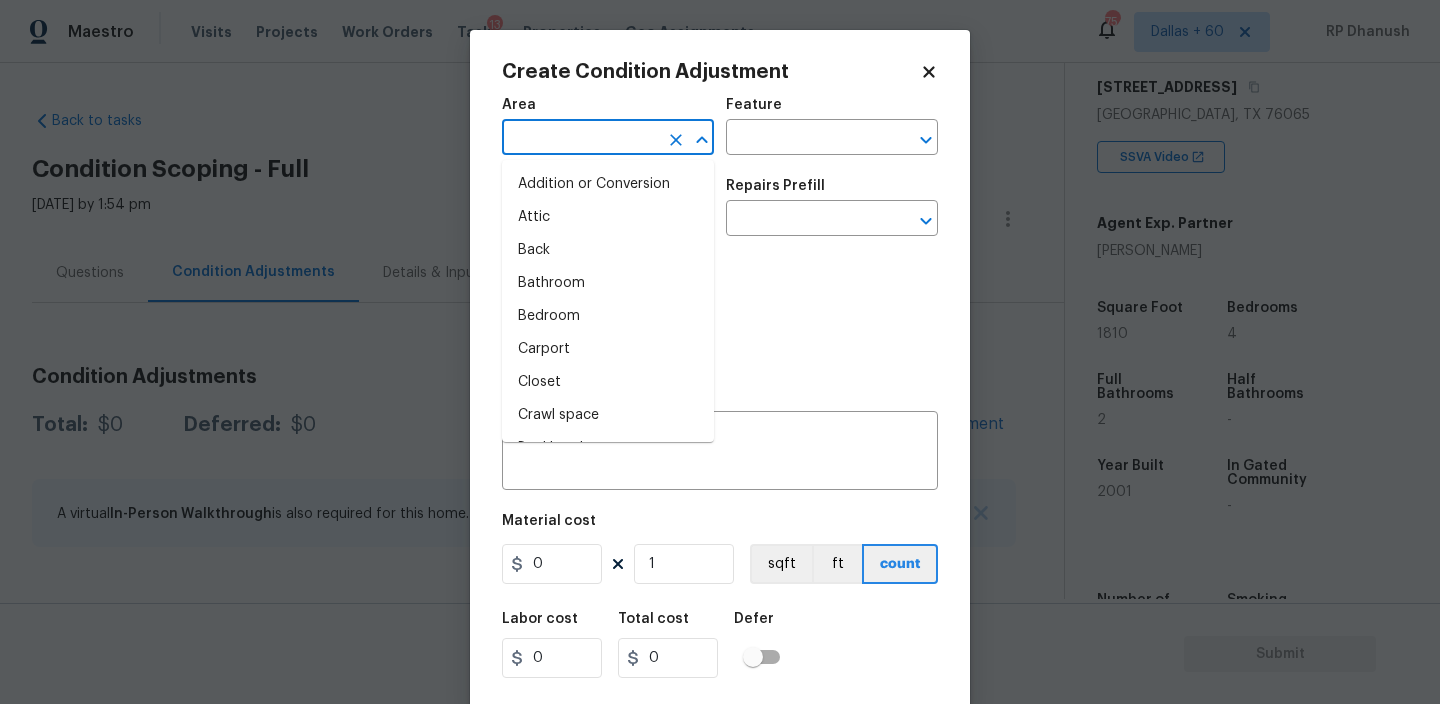 click at bounding box center (580, 139) 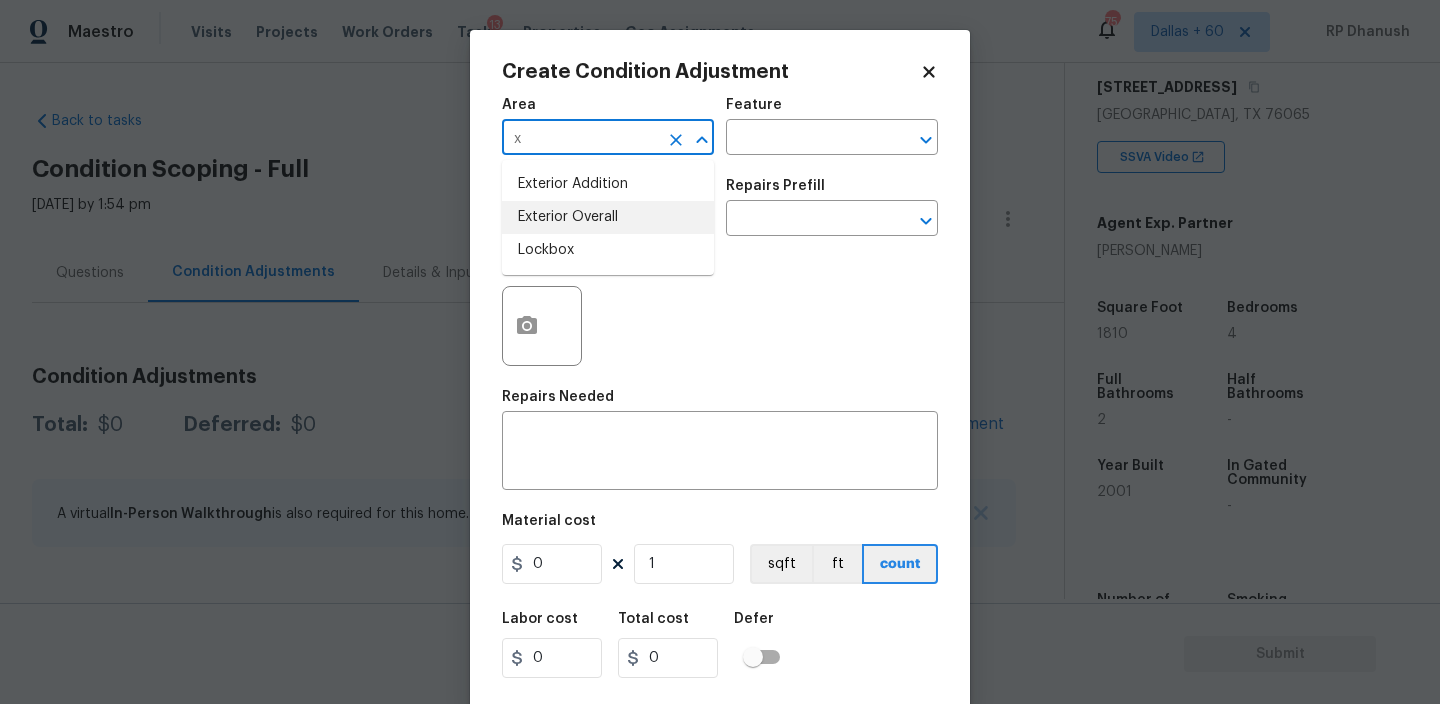 click on "Exterior Overall" at bounding box center (608, 217) 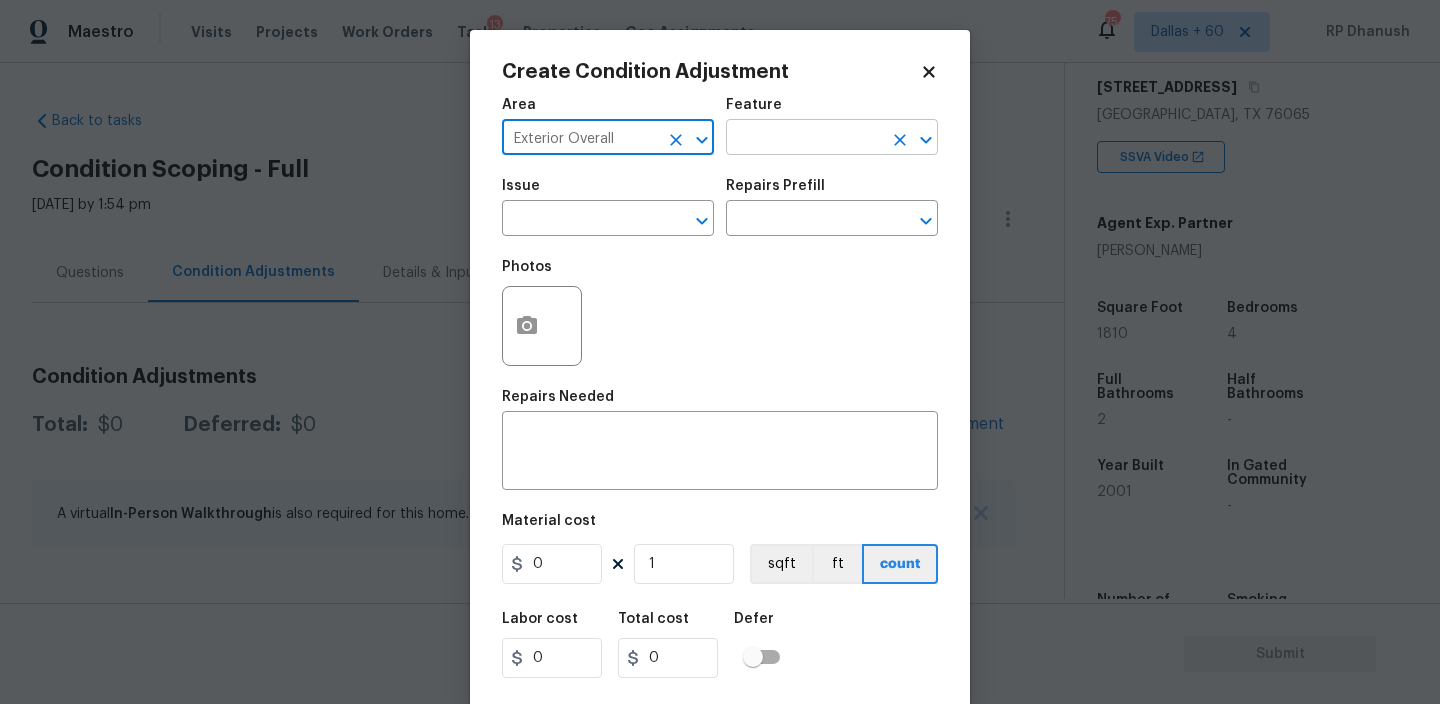 click at bounding box center (804, 139) 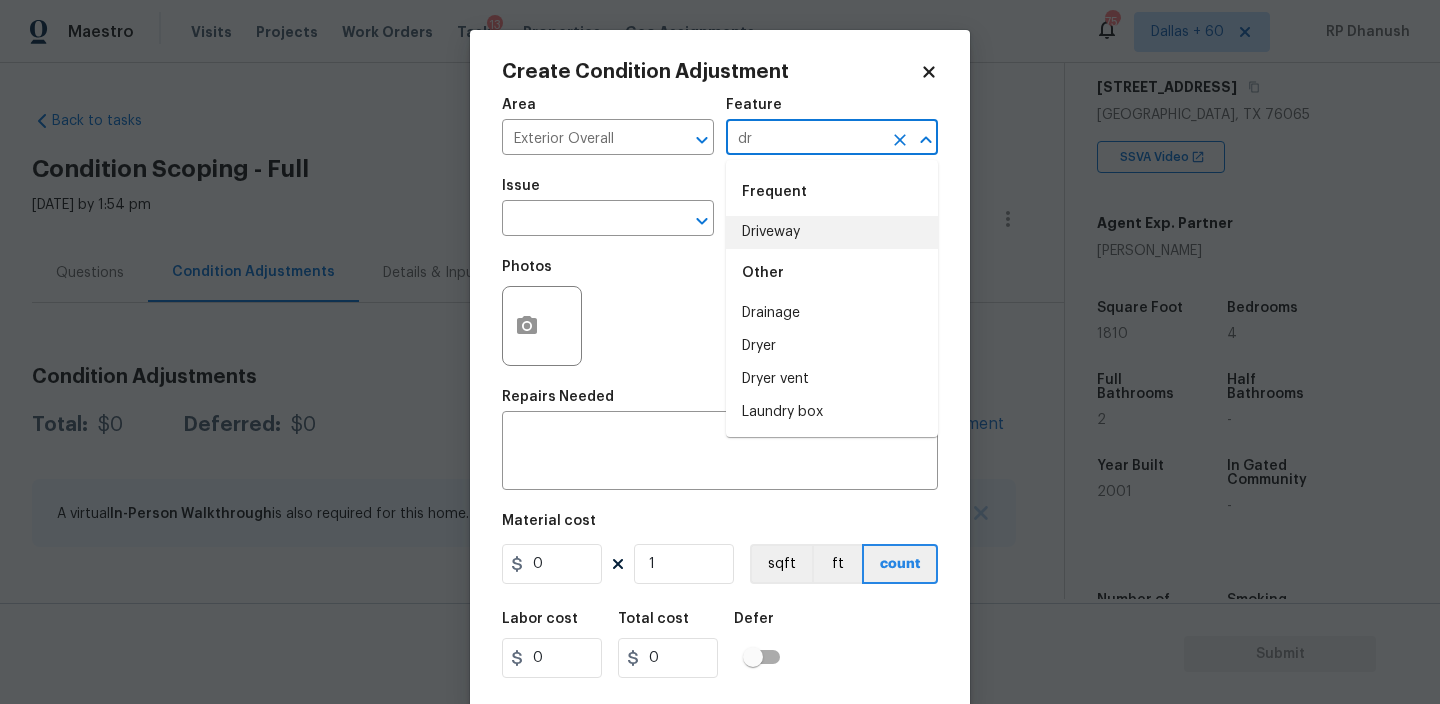 click on "Driveway" at bounding box center [832, 232] 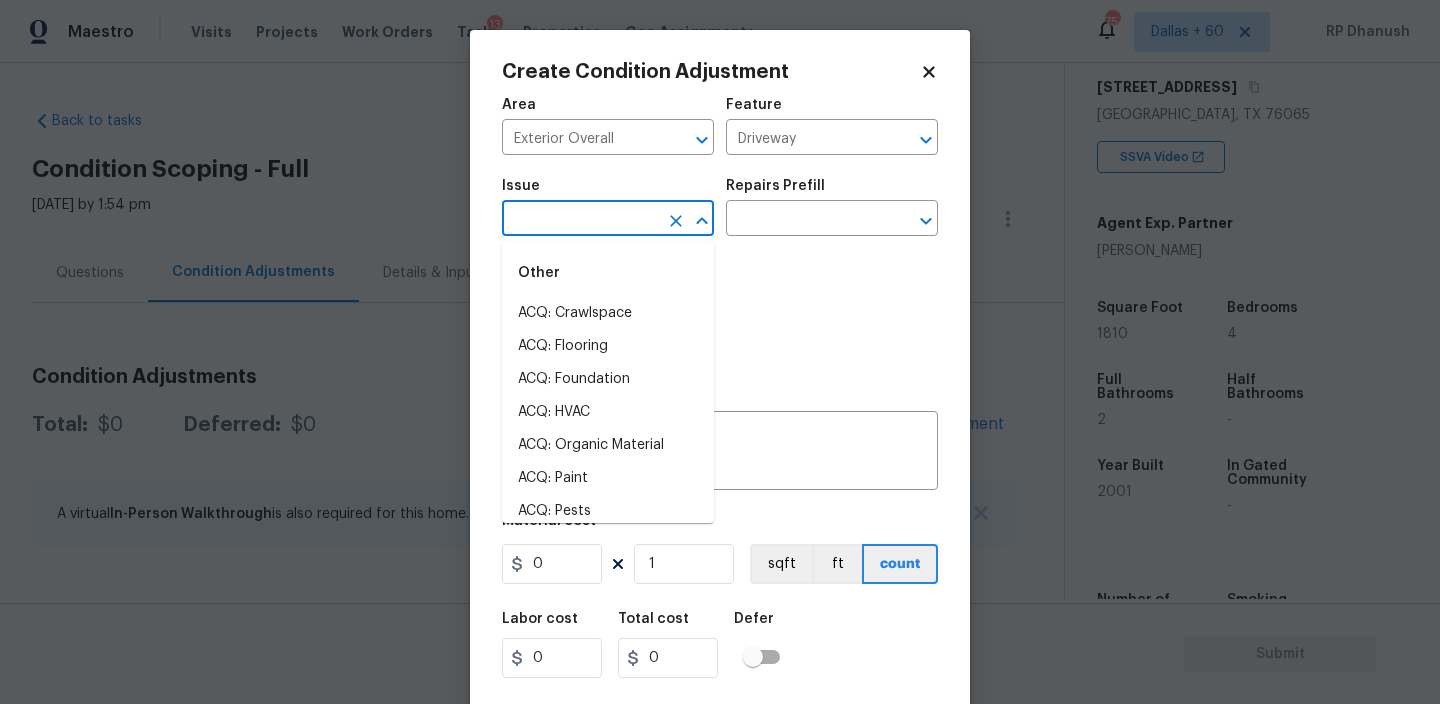 click at bounding box center (580, 220) 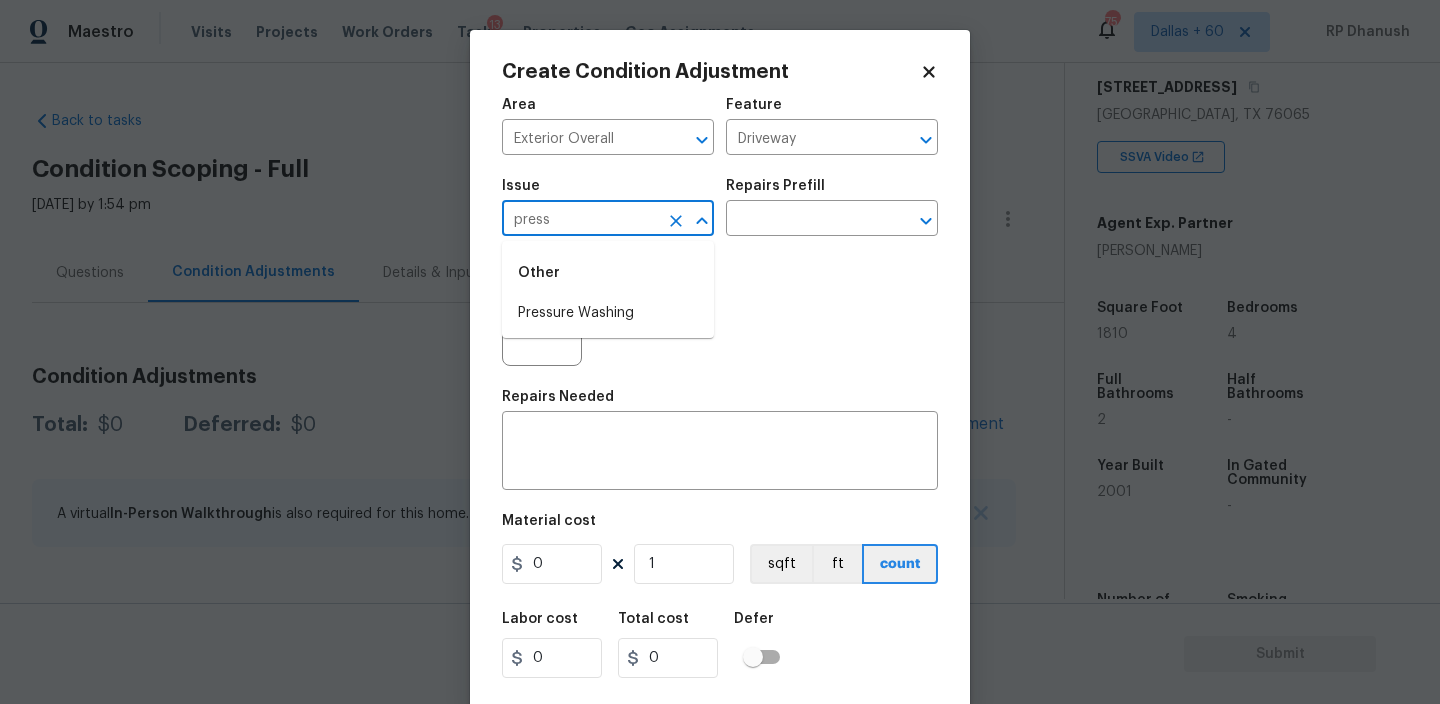 click on "Pressure Washing" at bounding box center [608, 313] 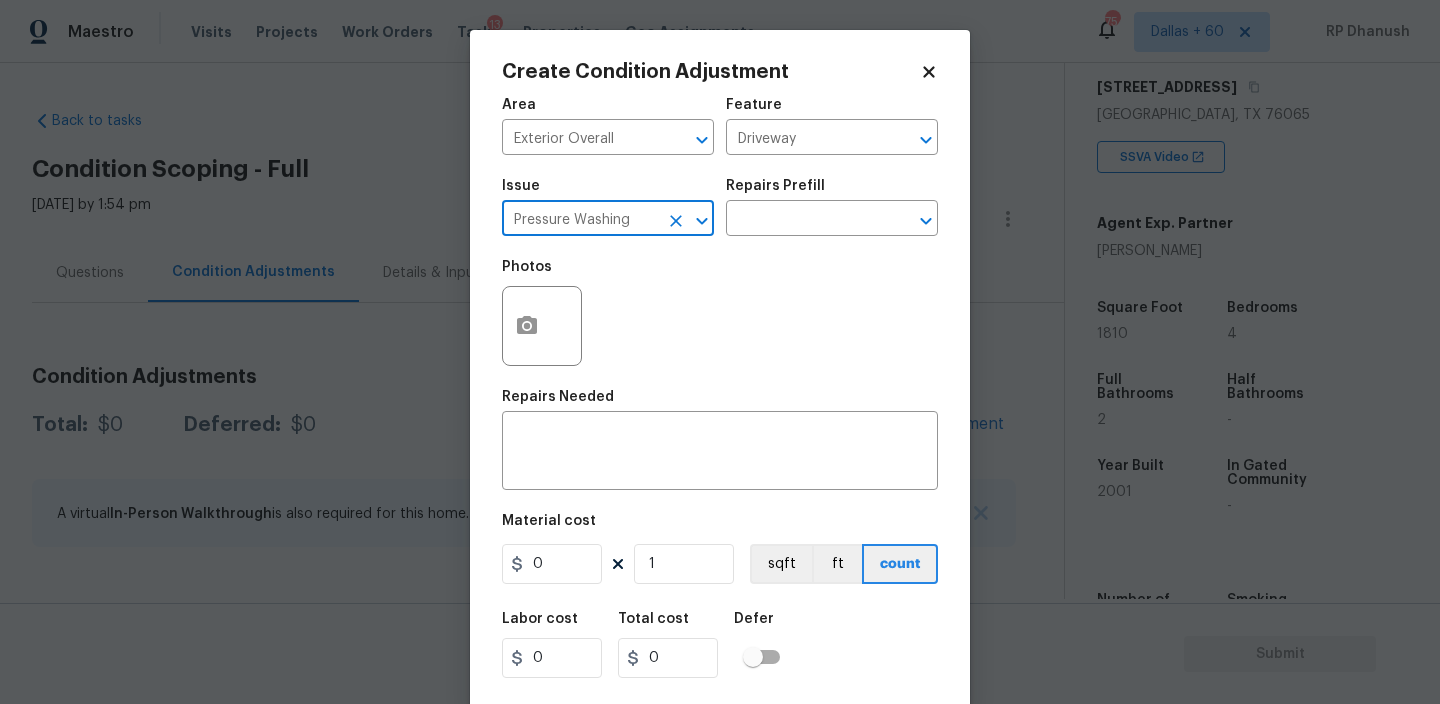 click on "Issue Pressure Washing ​ Repairs Prefill ​" at bounding box center [720, 207] 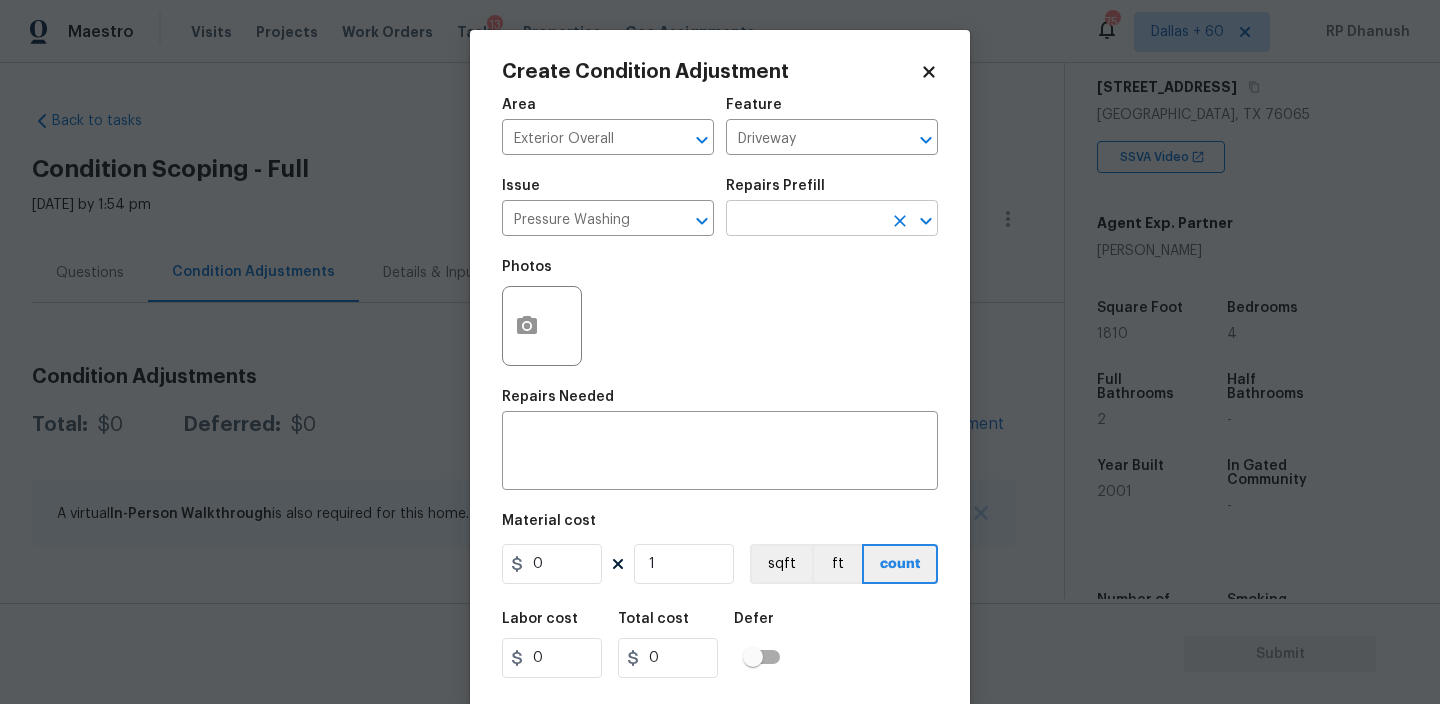click at bounding box center (804, 220) 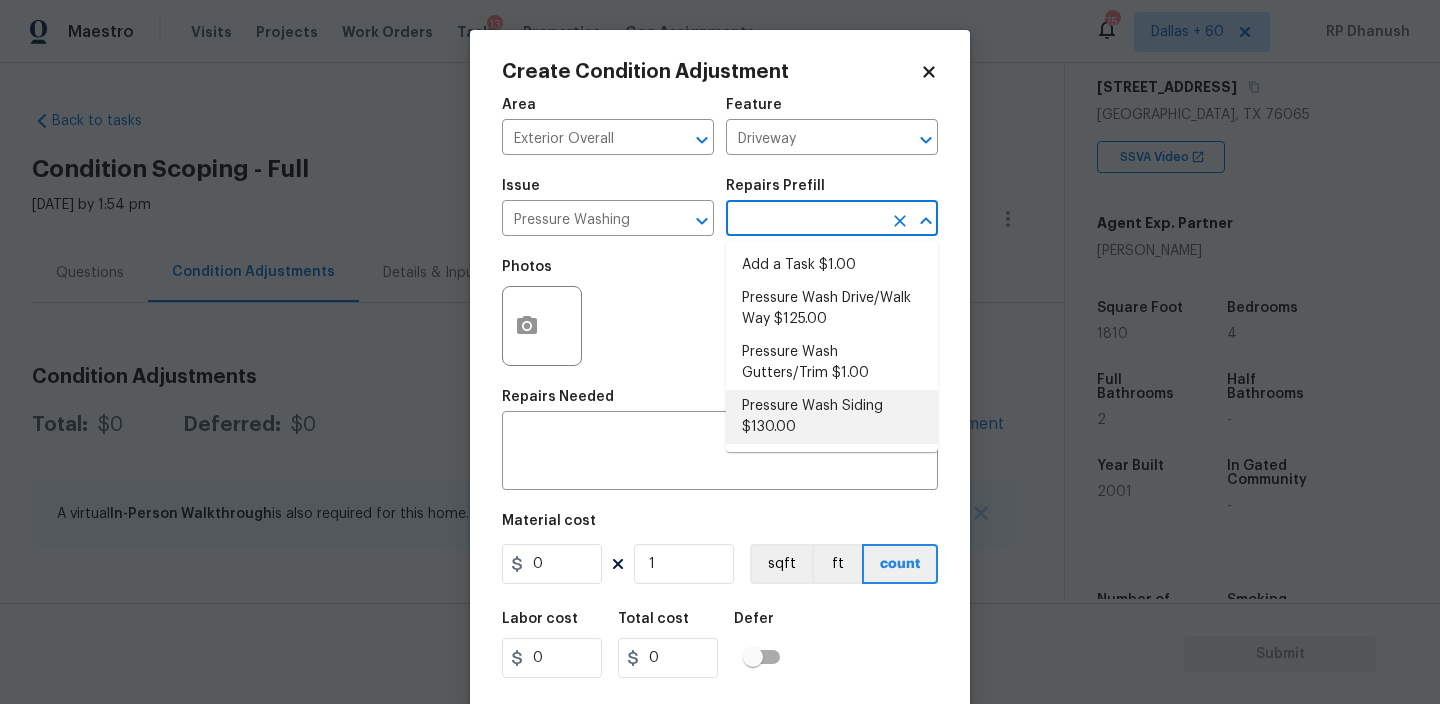 drag, startPoint x: 776, startPoint y: 408, endPoint x: 569, endPoint y: 537, distance: 243.90572 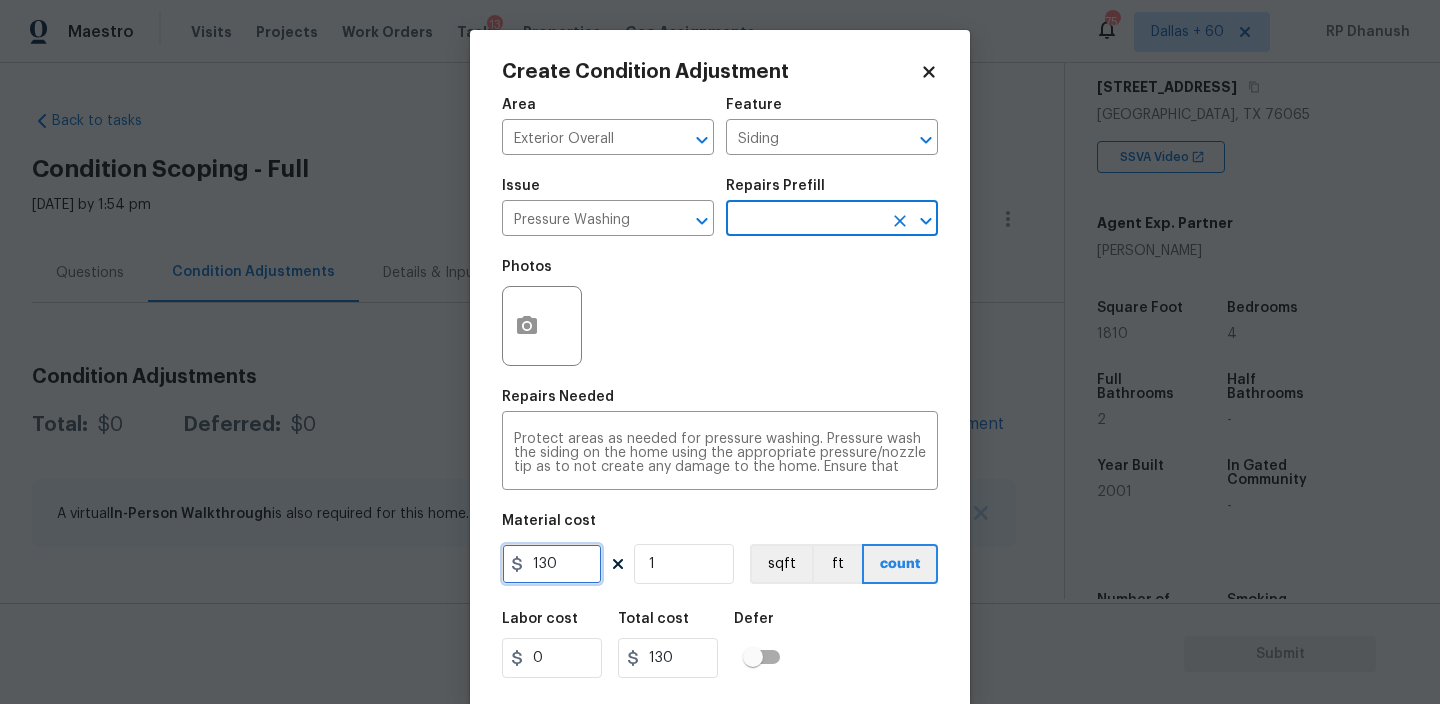 click on "130" at bounding box center [552, 564] 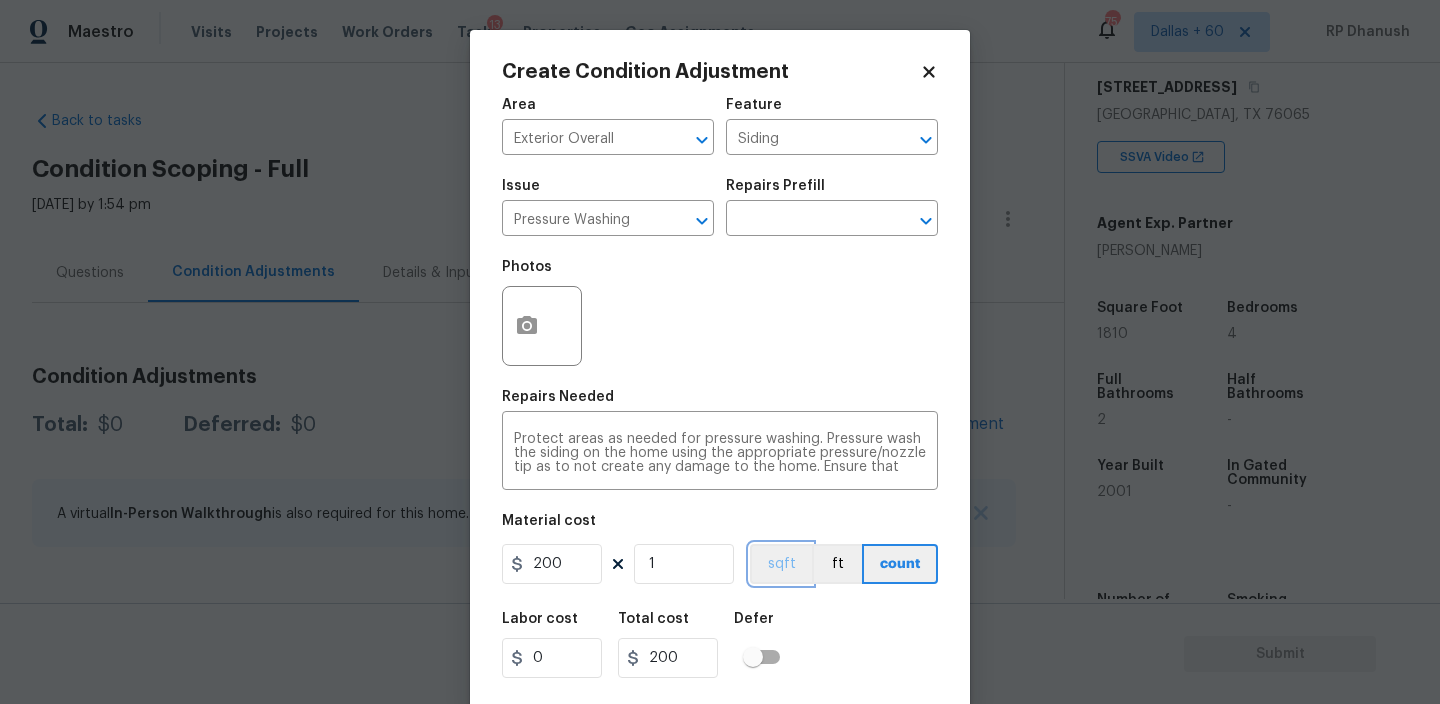 scroll, scrollTop: 43, scrollLeft: 0, axis: vertical 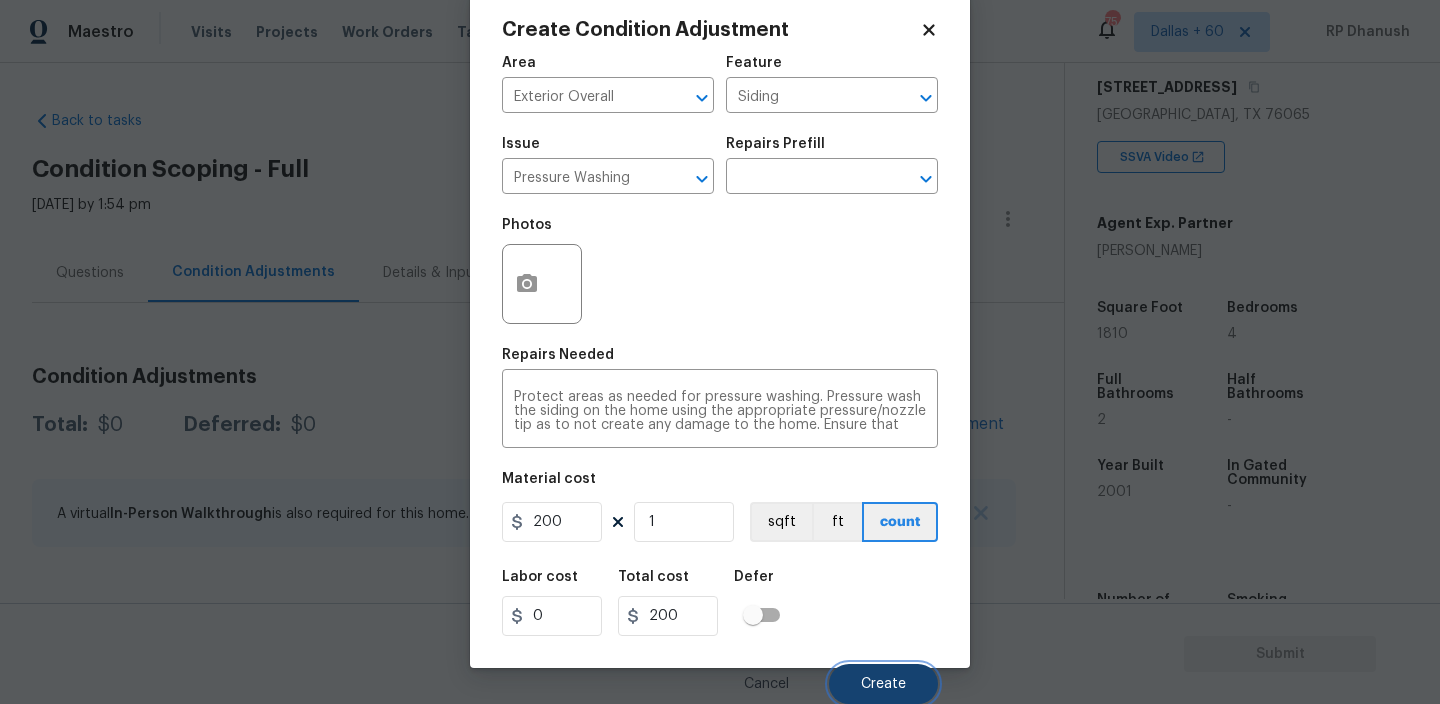 click on "Create" at bounding box center (883, 684) 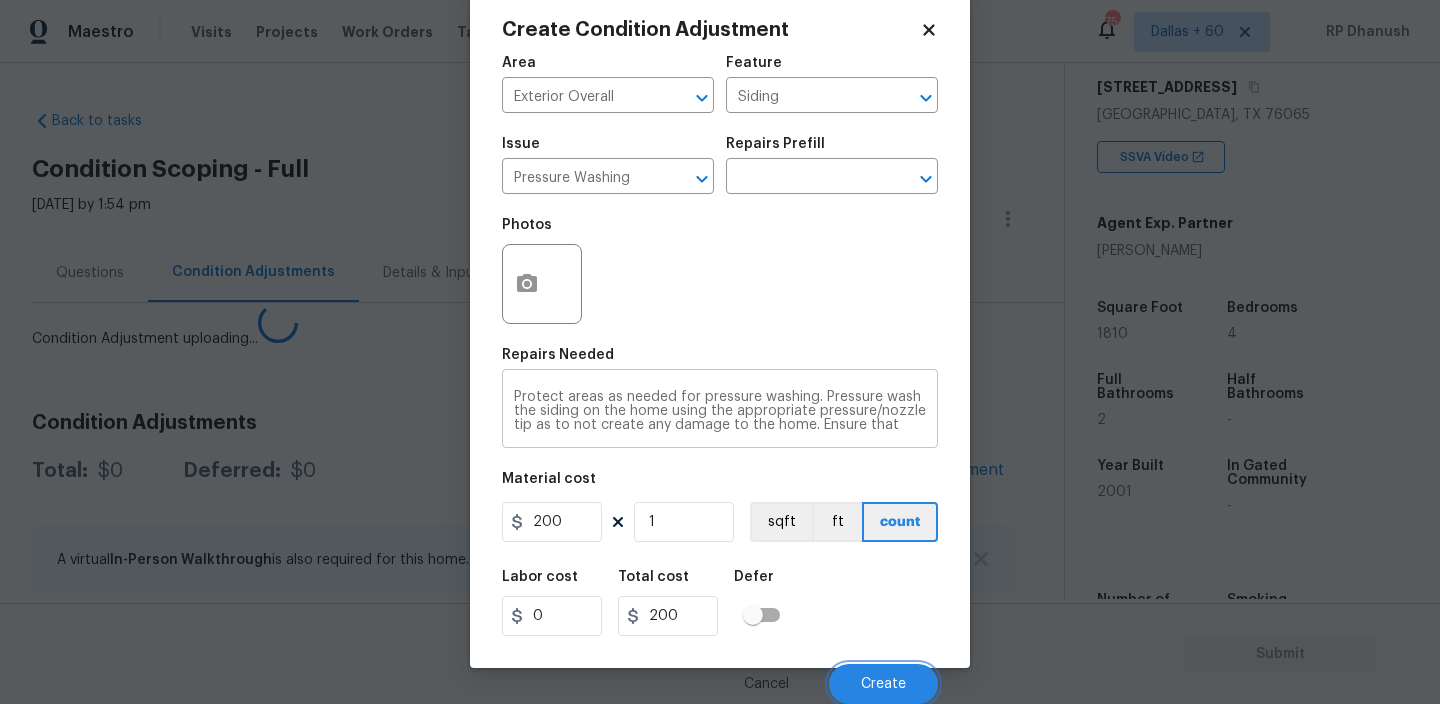 scroll, scrollTop: 36, scrollLeft: 0, axis: vertical 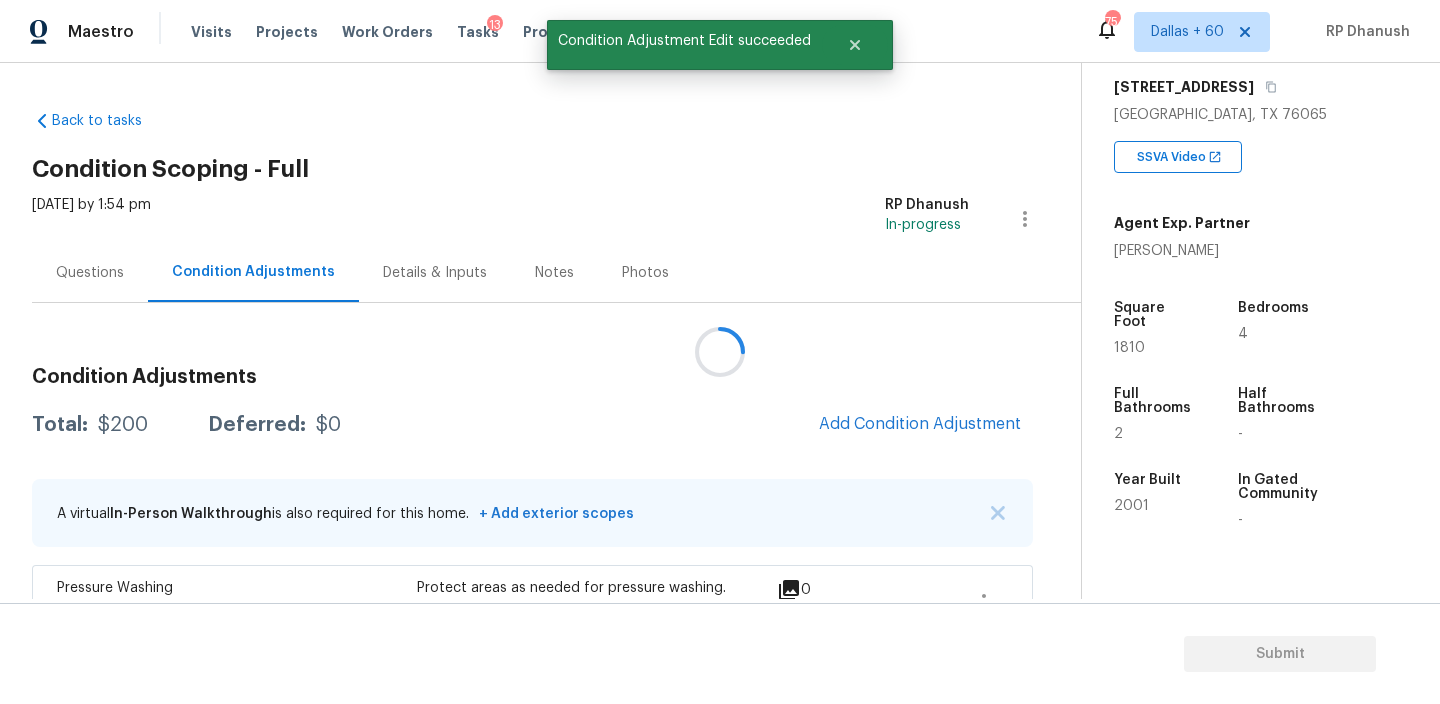 click at bounding box center (720, 352) 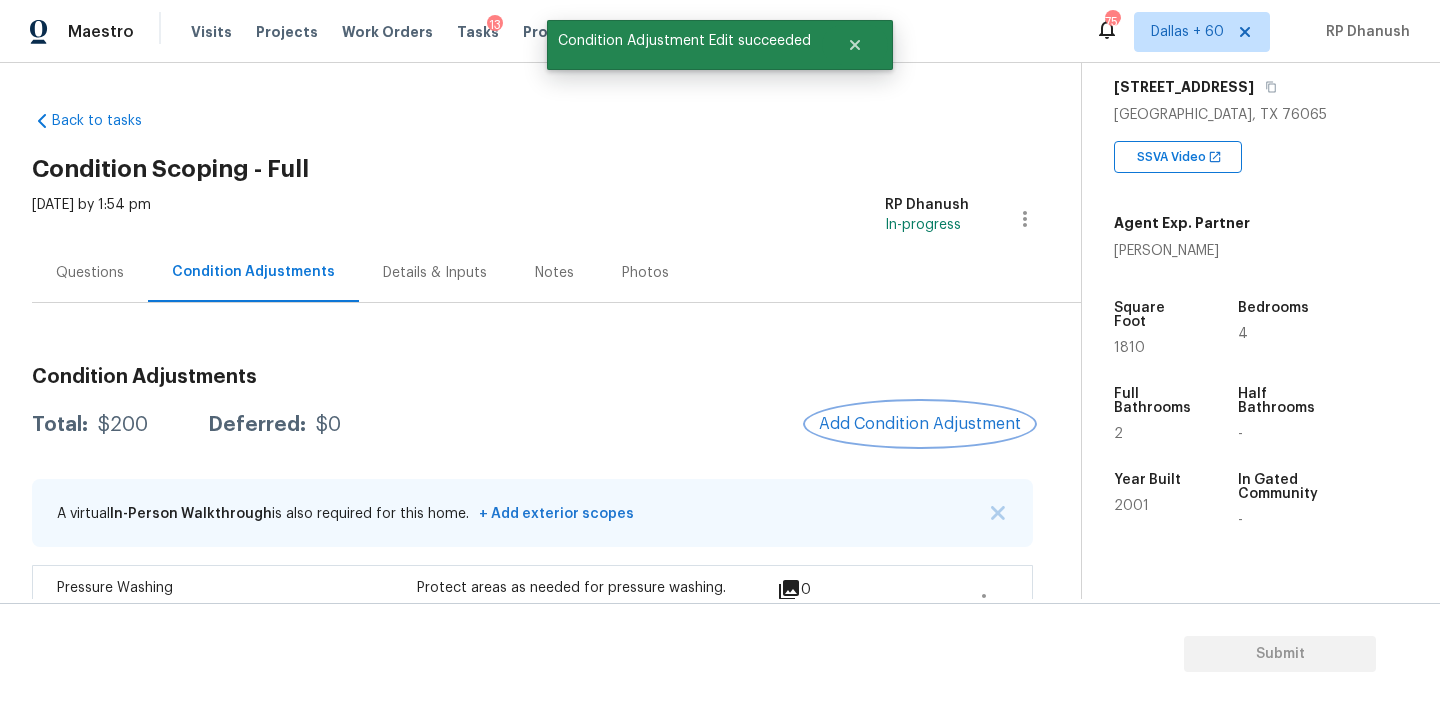 click on "Add Condition Adjustment" at bounding box center (920, 424) 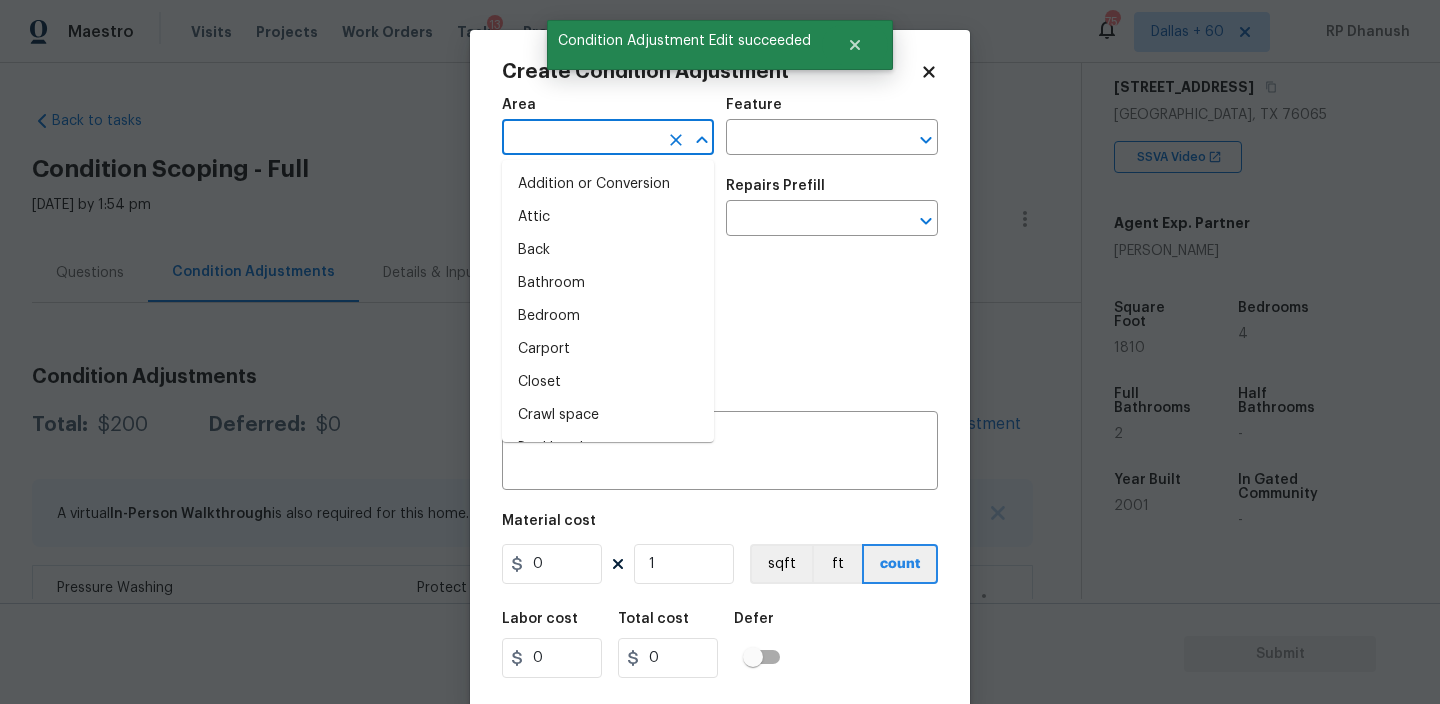 click at bounding box center [580, 139] 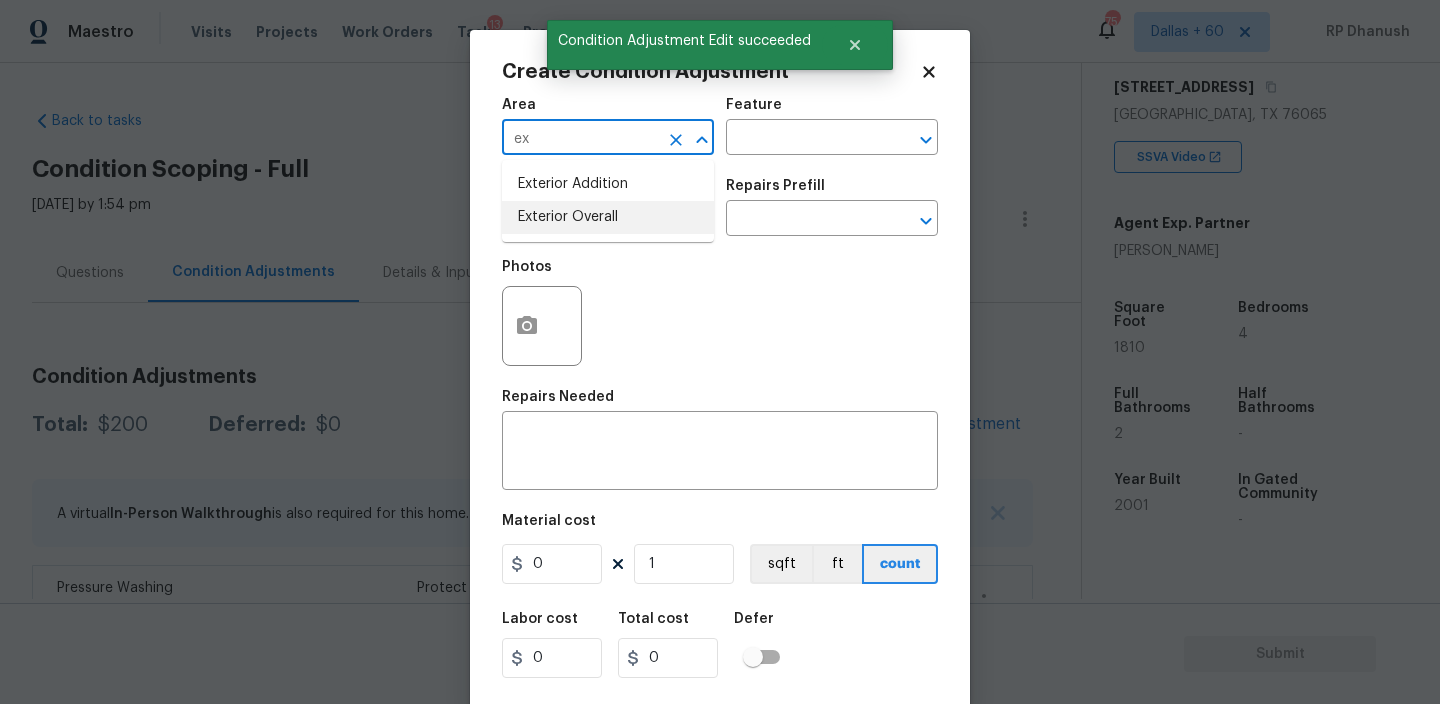 click on "Exterior Overall" at bounding box center [608, 217] 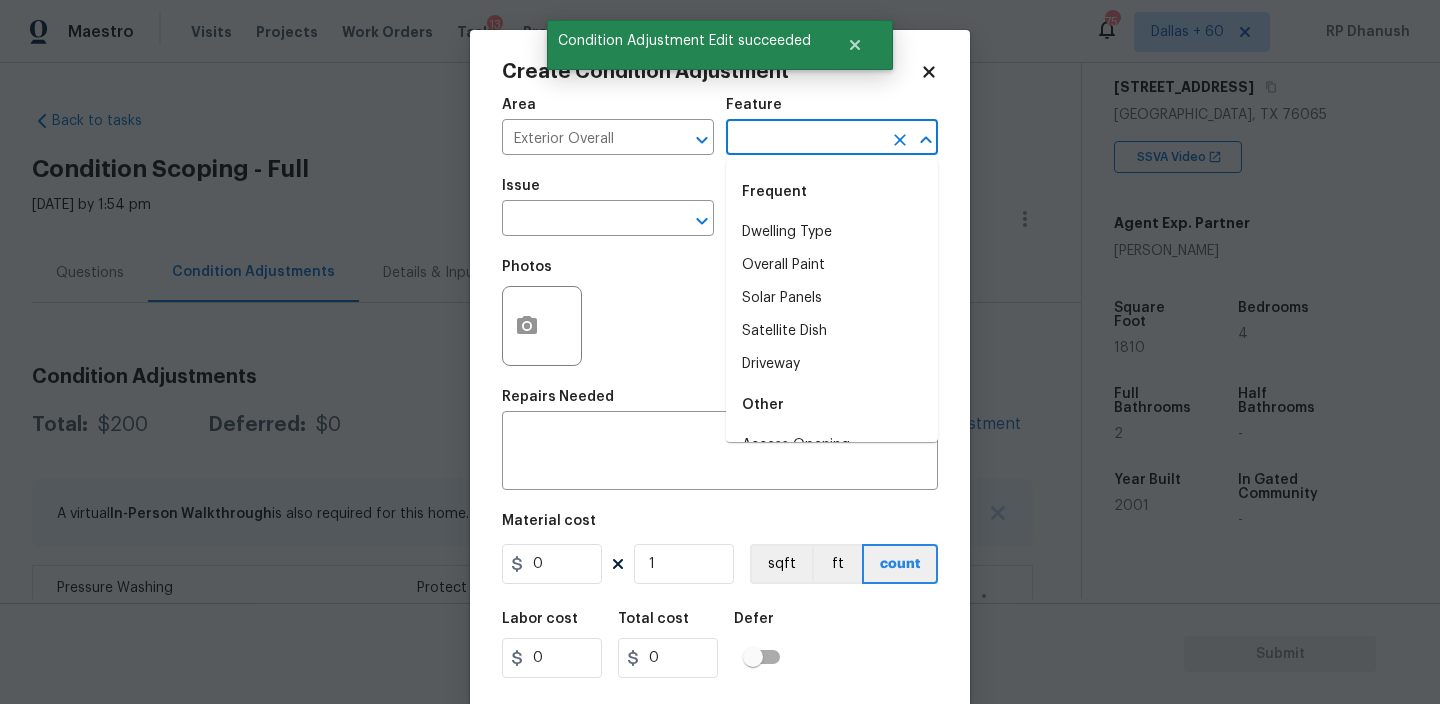 click at bounding box center (804, 139) 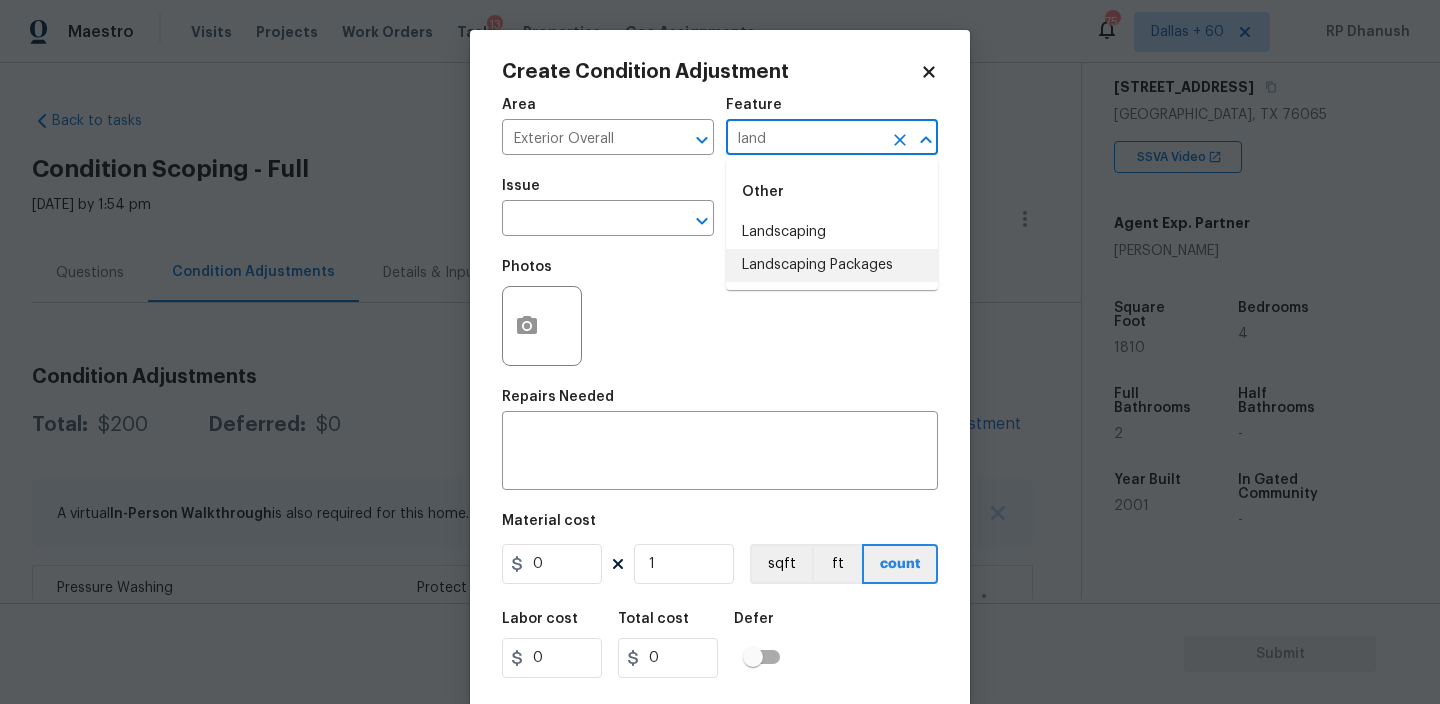 click on "Landscaping Packages" at bounding box center [832, 265] 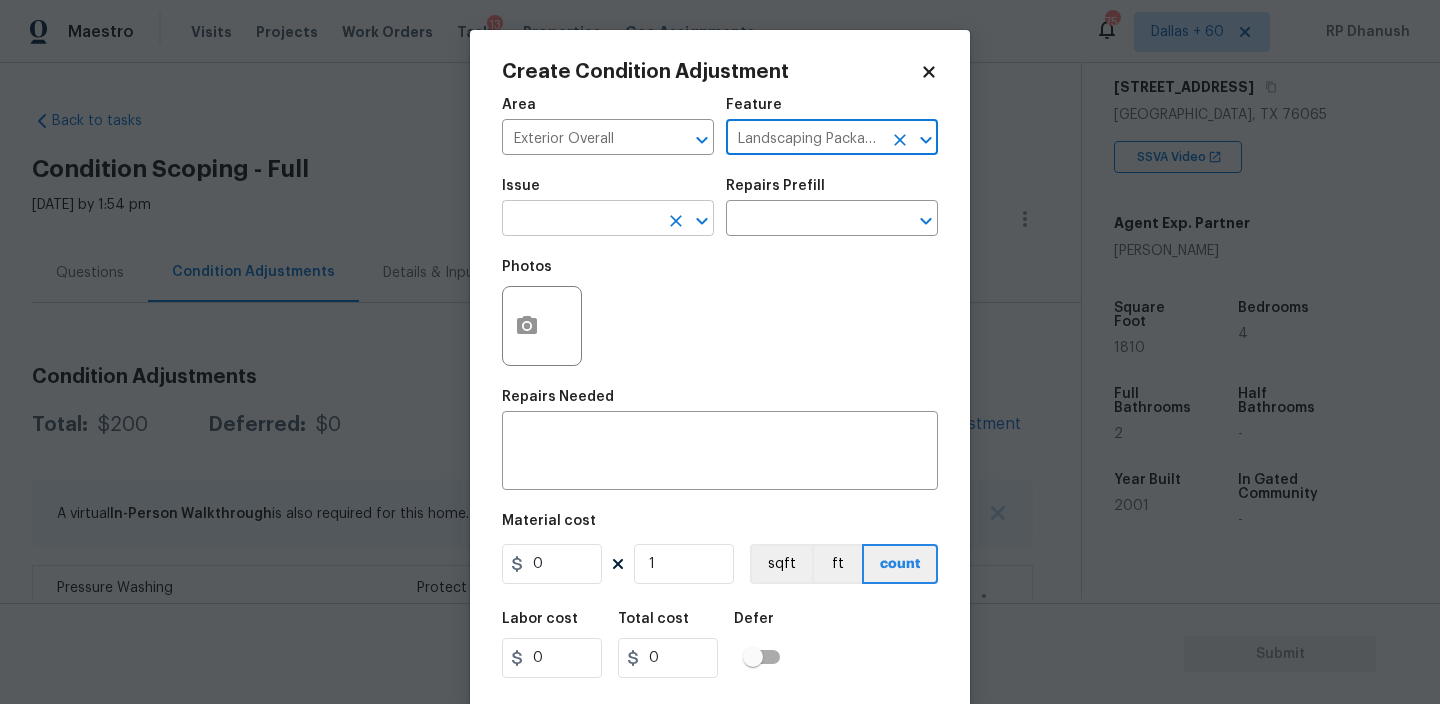 click at bounding box center (580, 220) 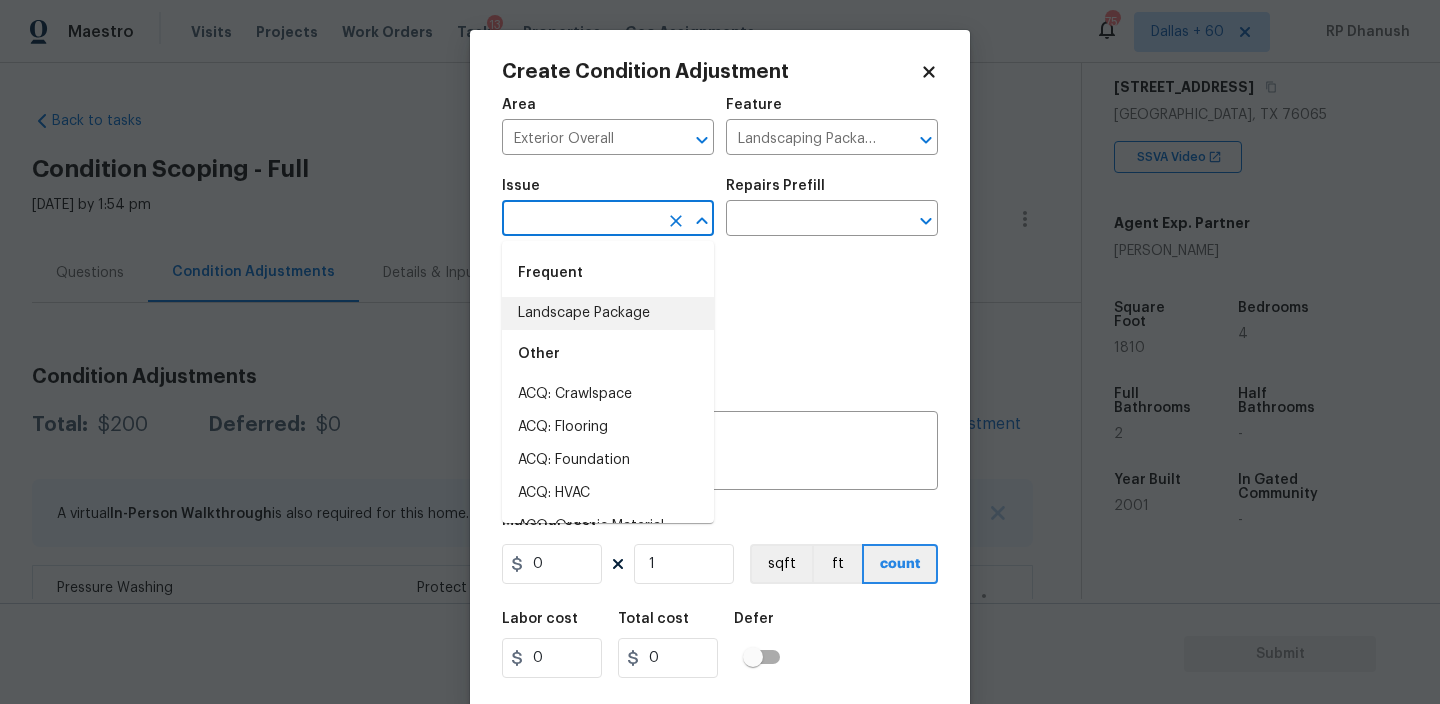 click on "Landscape Package" at bounding box center (608, 313) 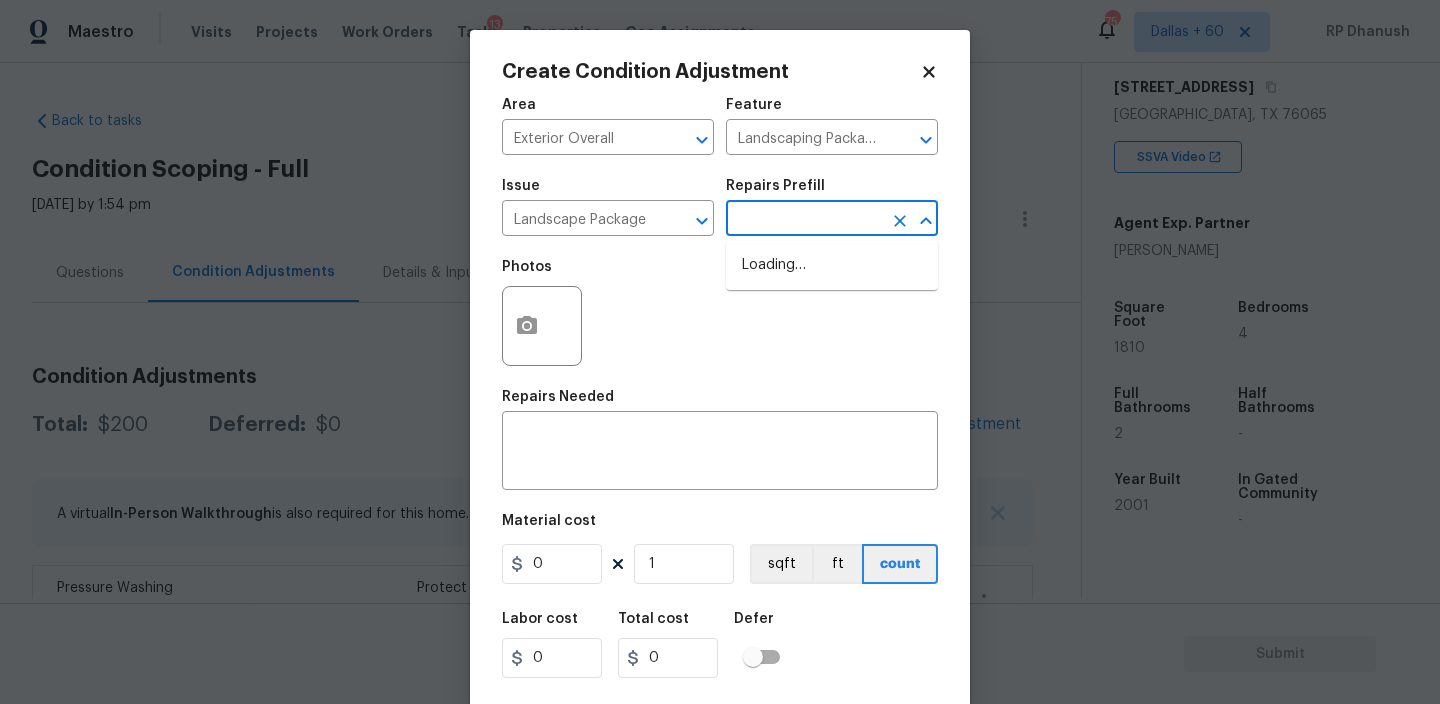 click at bounding box center (804, 220) 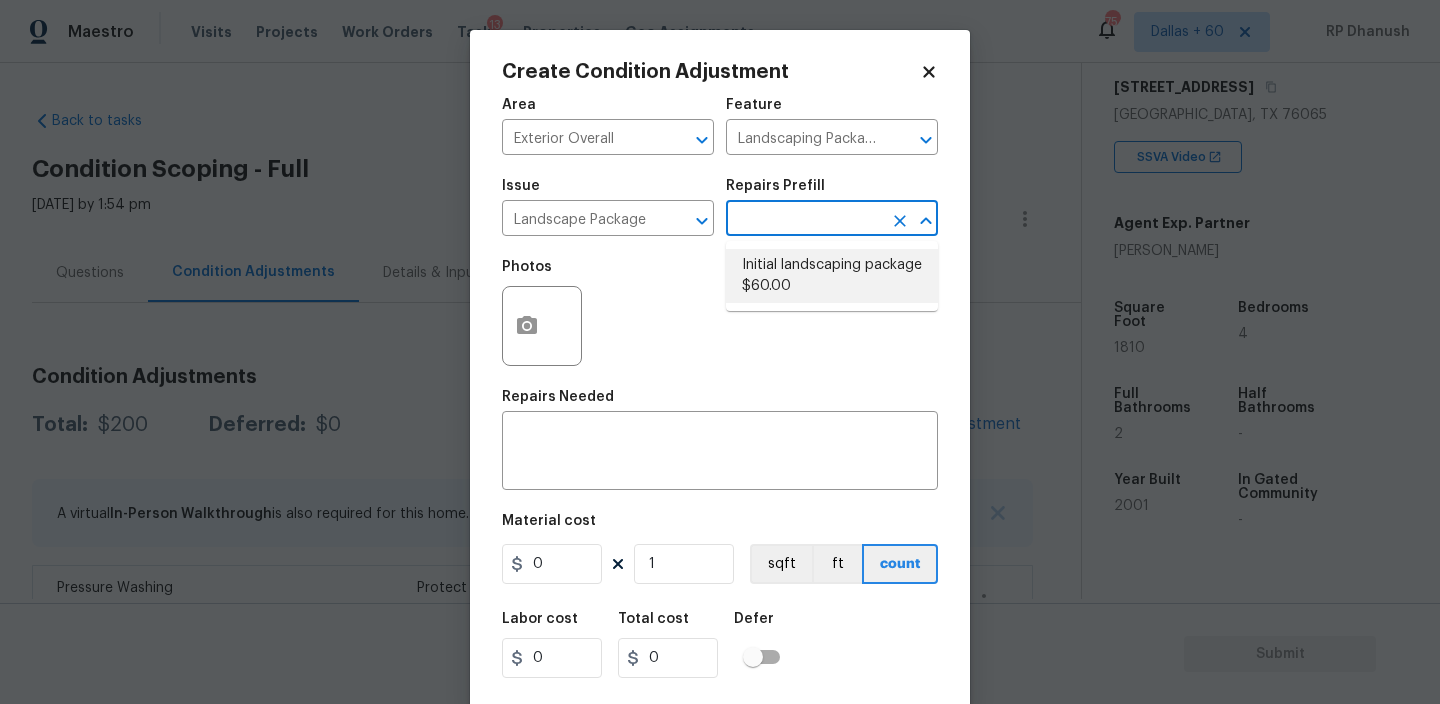 click on "Initial landscaping package $60.00" at bounding box center (832, 276) 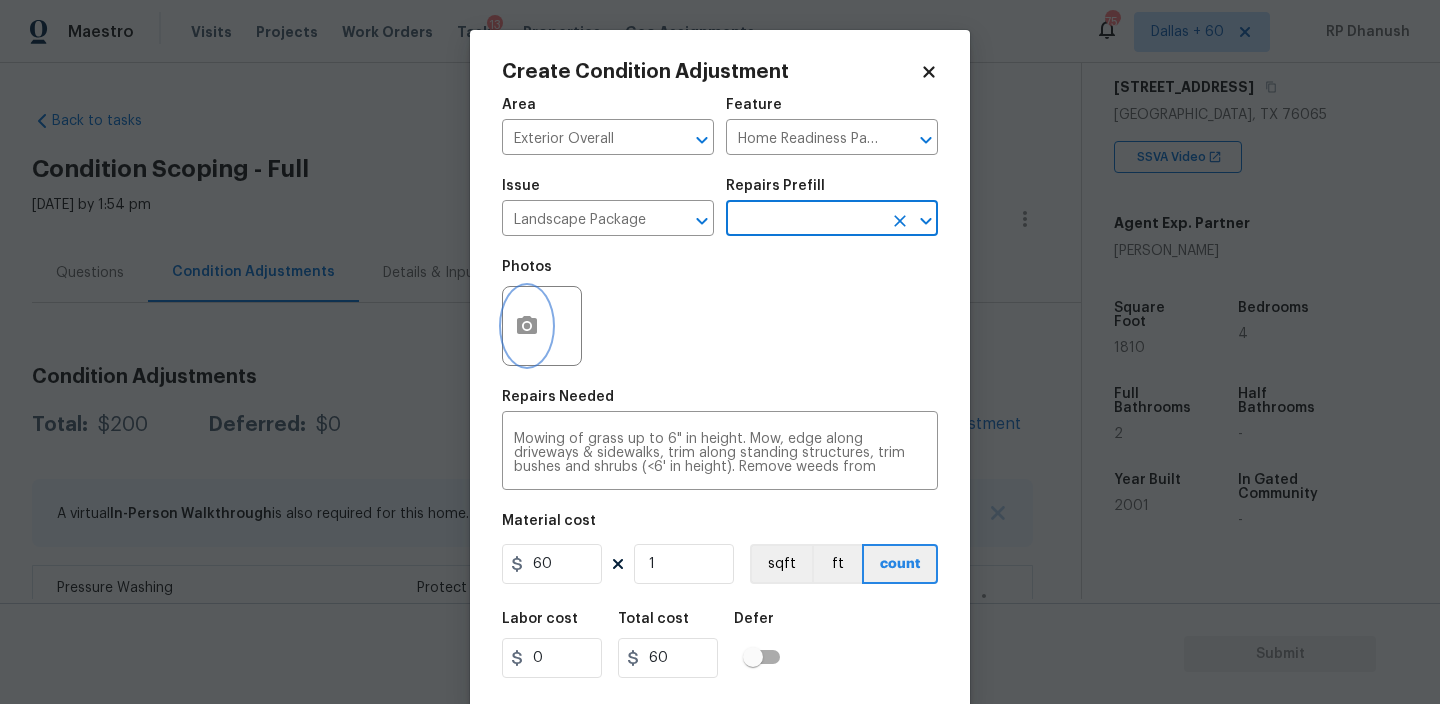 click at bounding box center [527, 326] 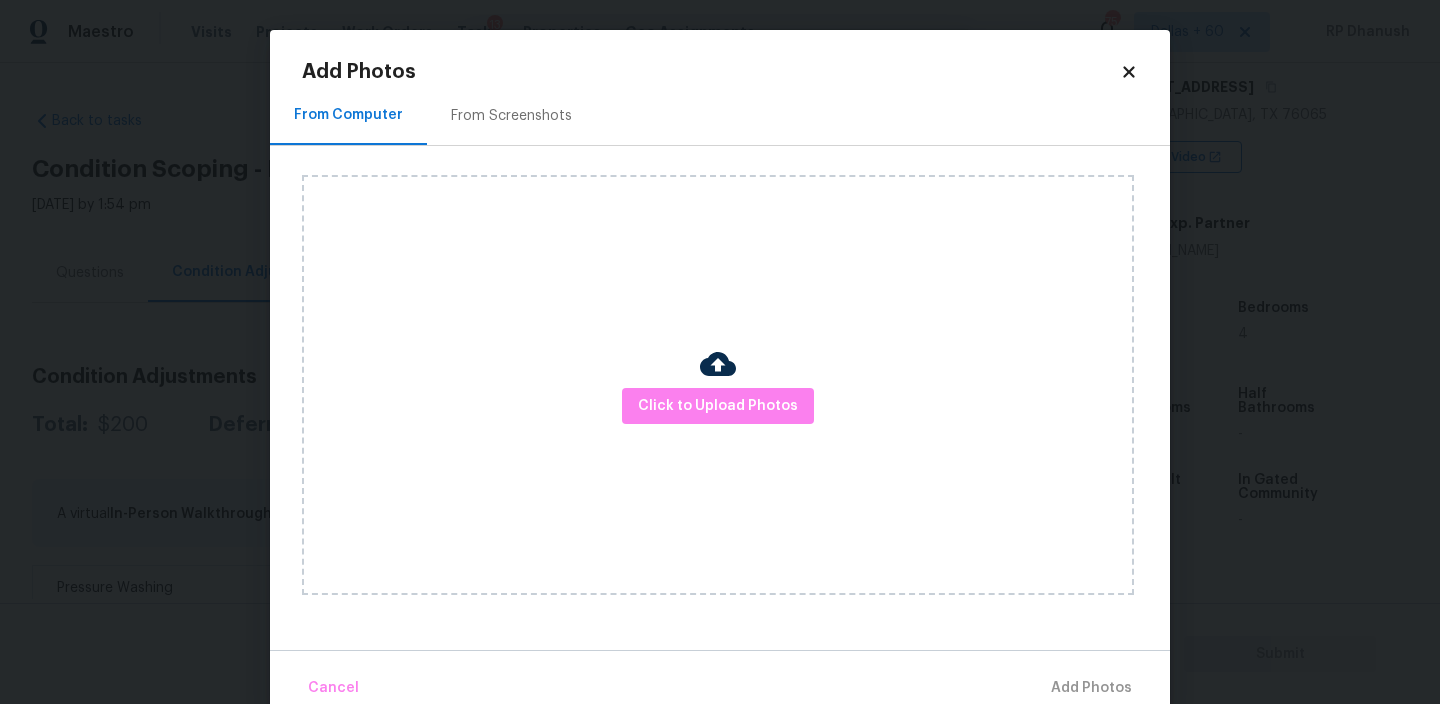 click on "From Screenshots" at bounding box center (511, 116) 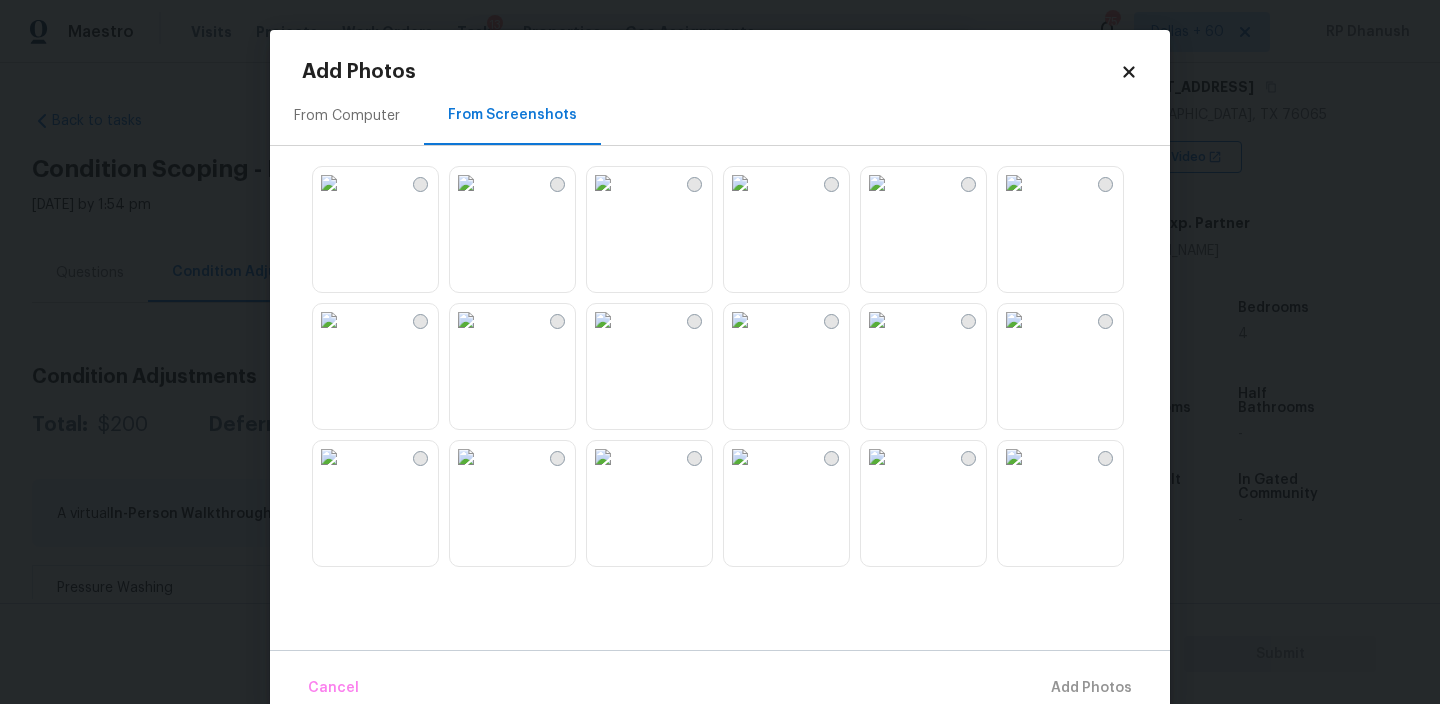 click at bounding box center (740, 320) 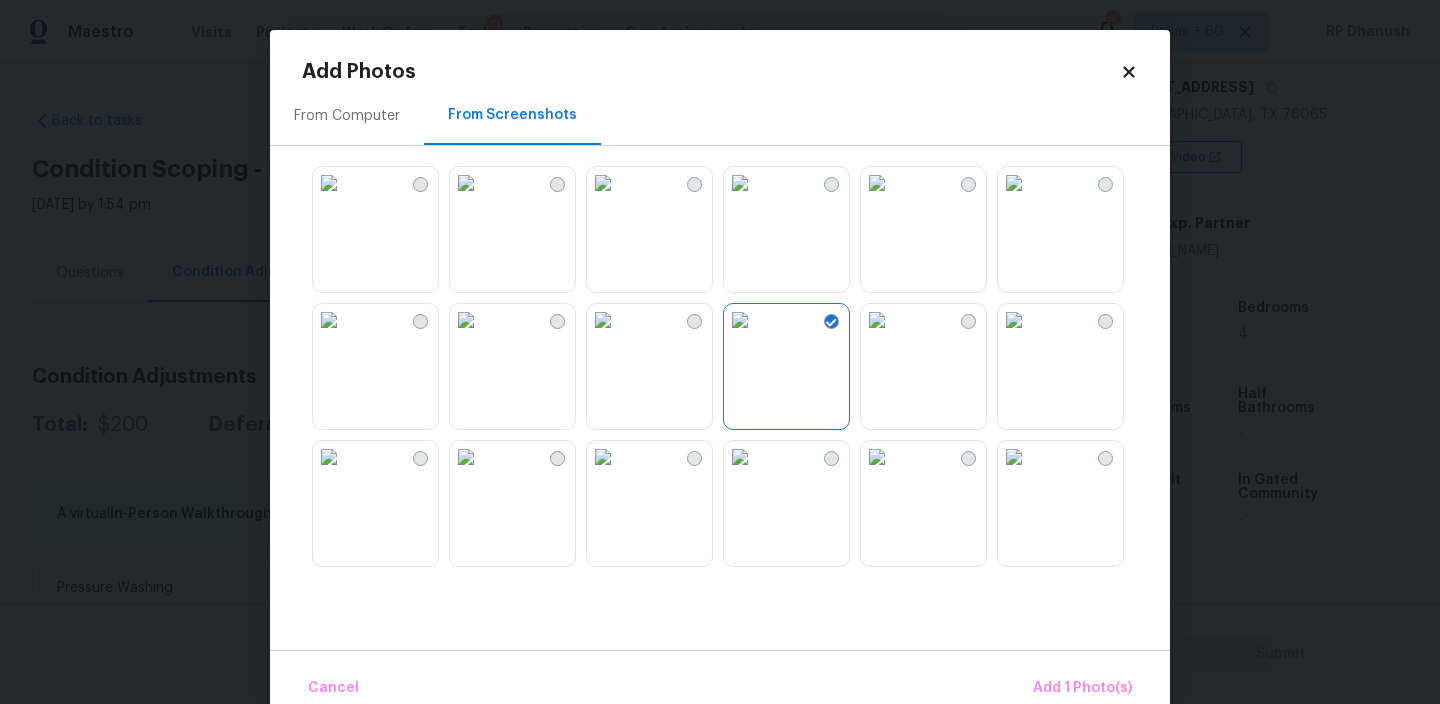 click at bounding box center (603, 320) 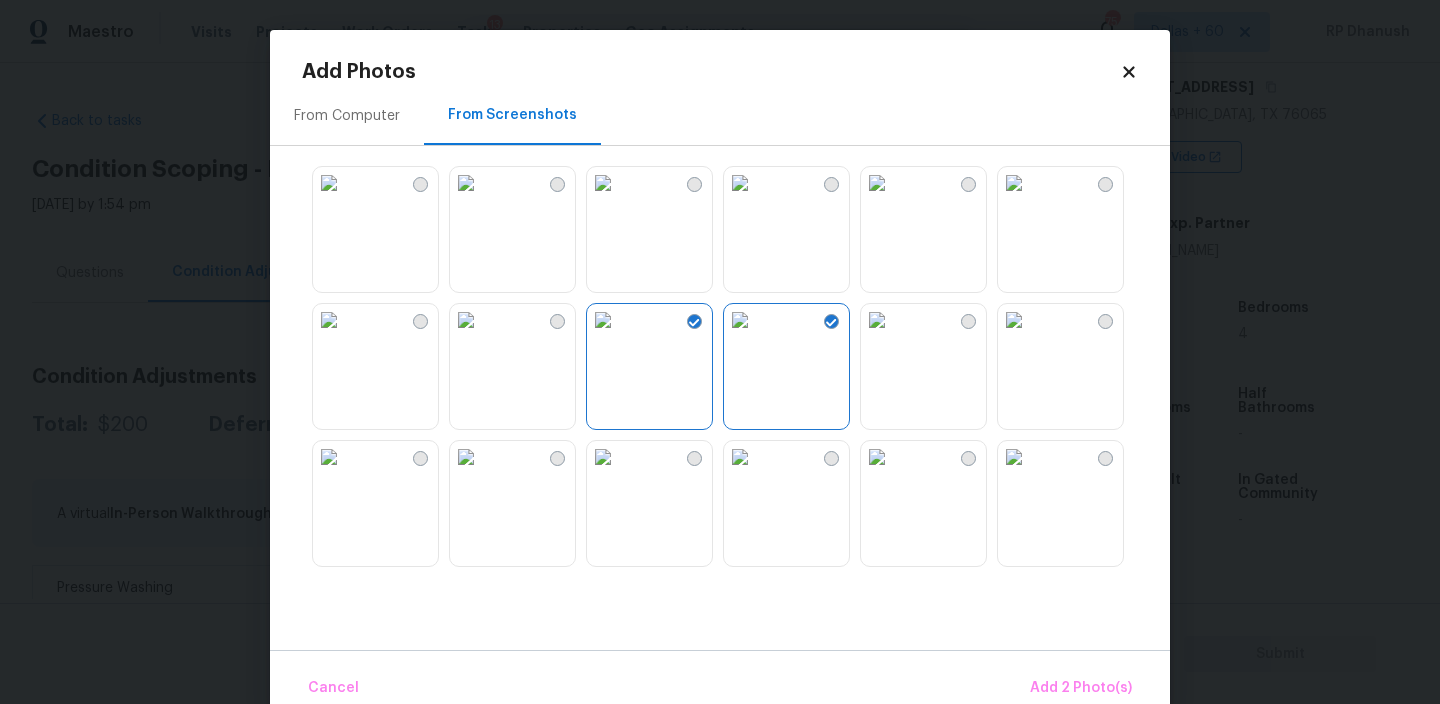 click at bounding box center [466, 183] 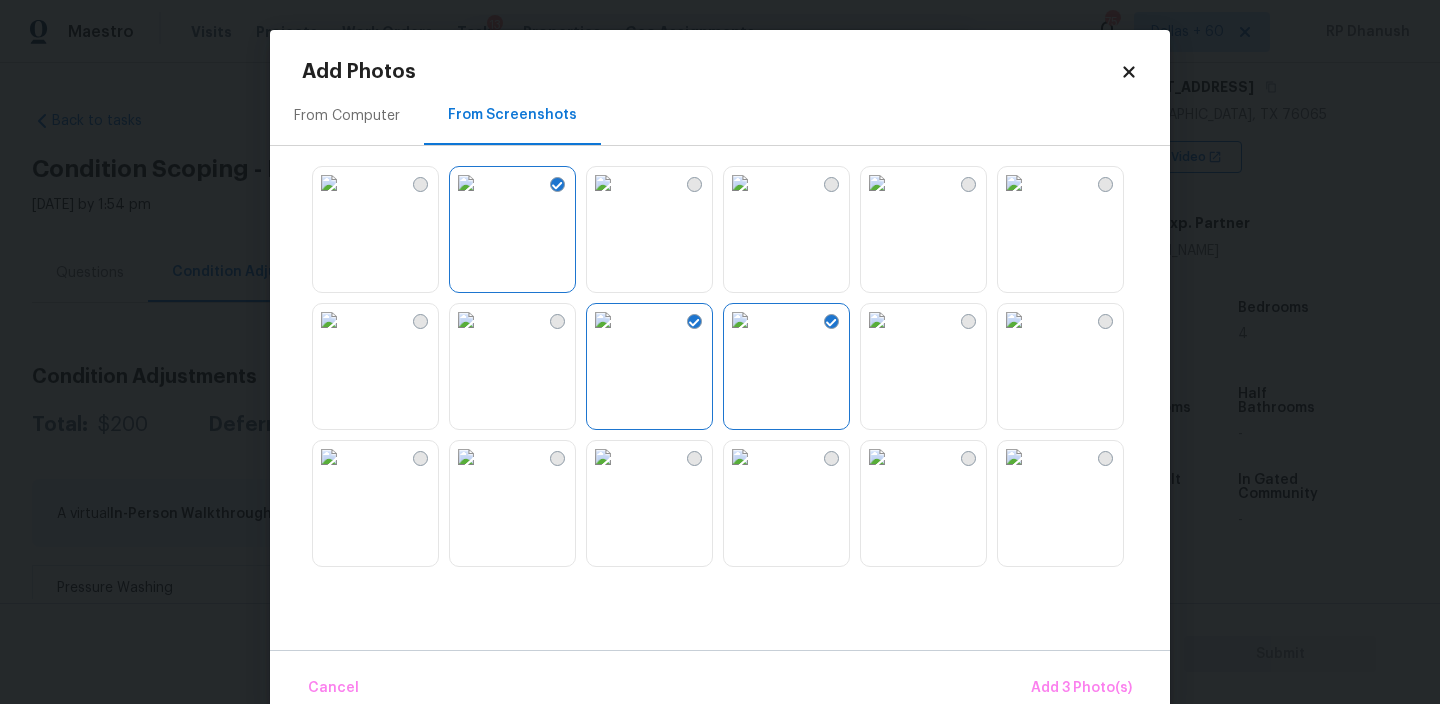 click at bounding box center [877, 183] 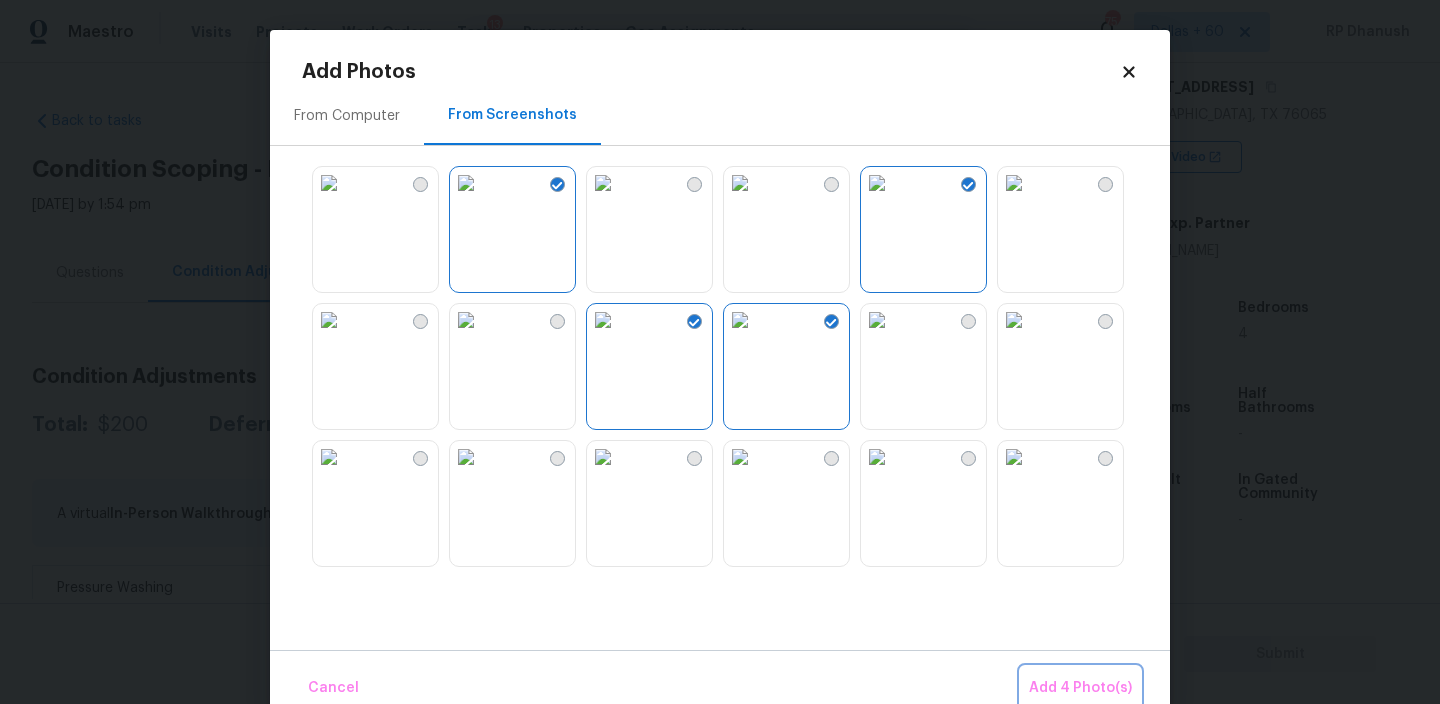 click on "Add 4 Photo(s)" at bounding box center [1080, 688] 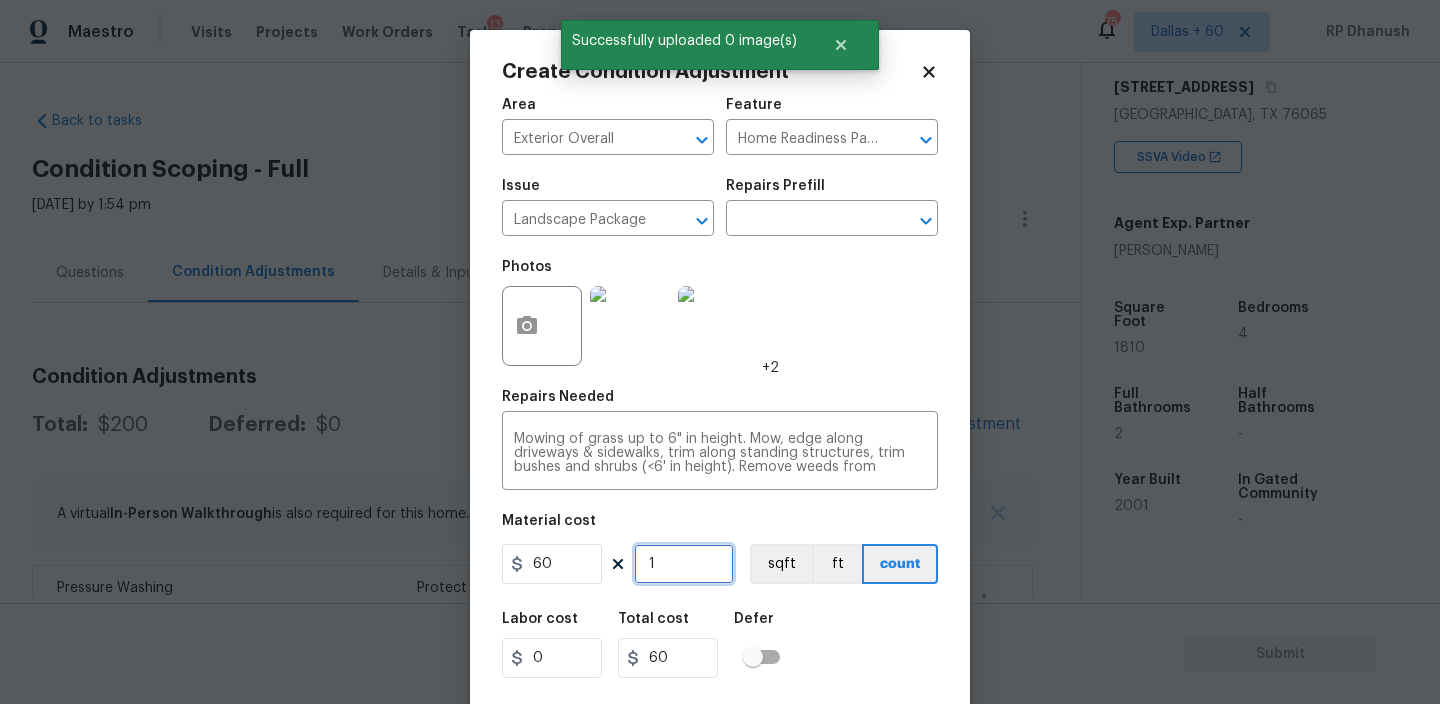 click on "1" at bounding box center [684, 564] 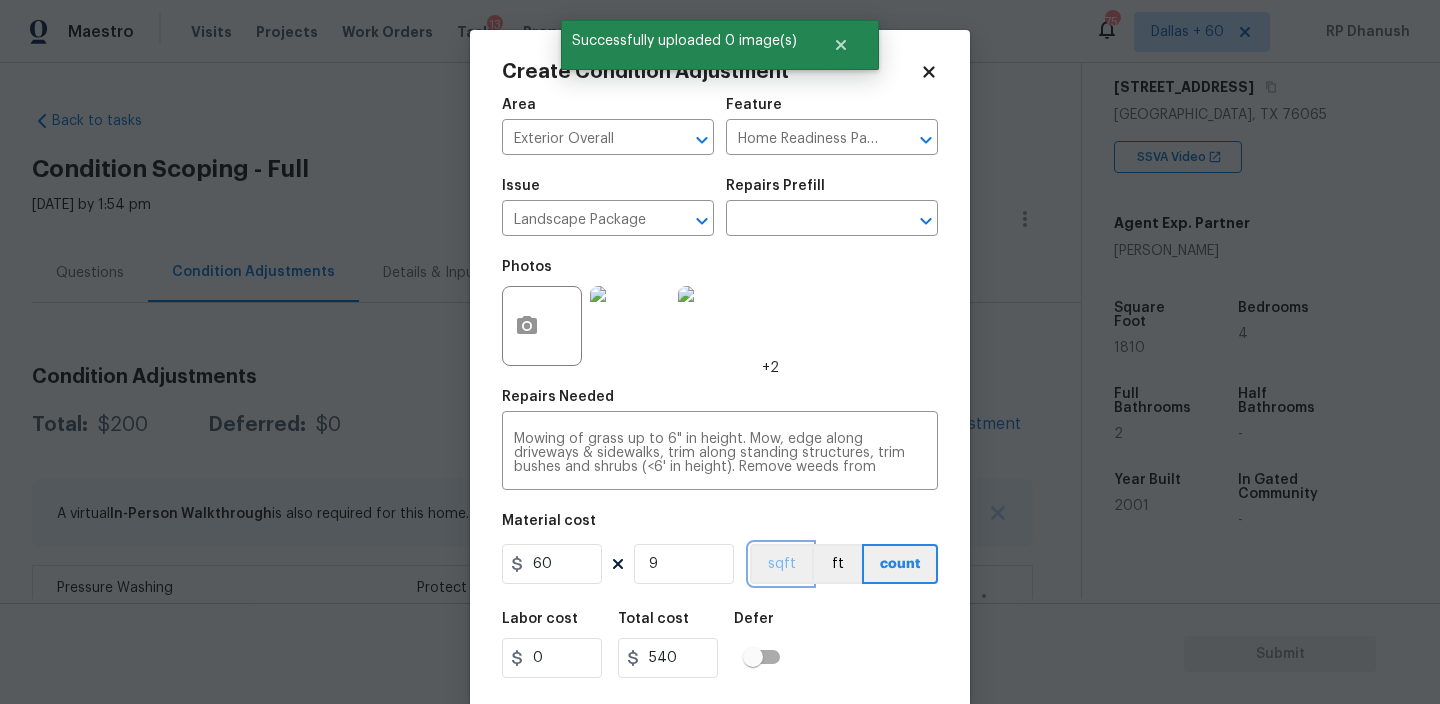 scroll, scrollTop: 43, scrollLeft: 0, axis: vertical 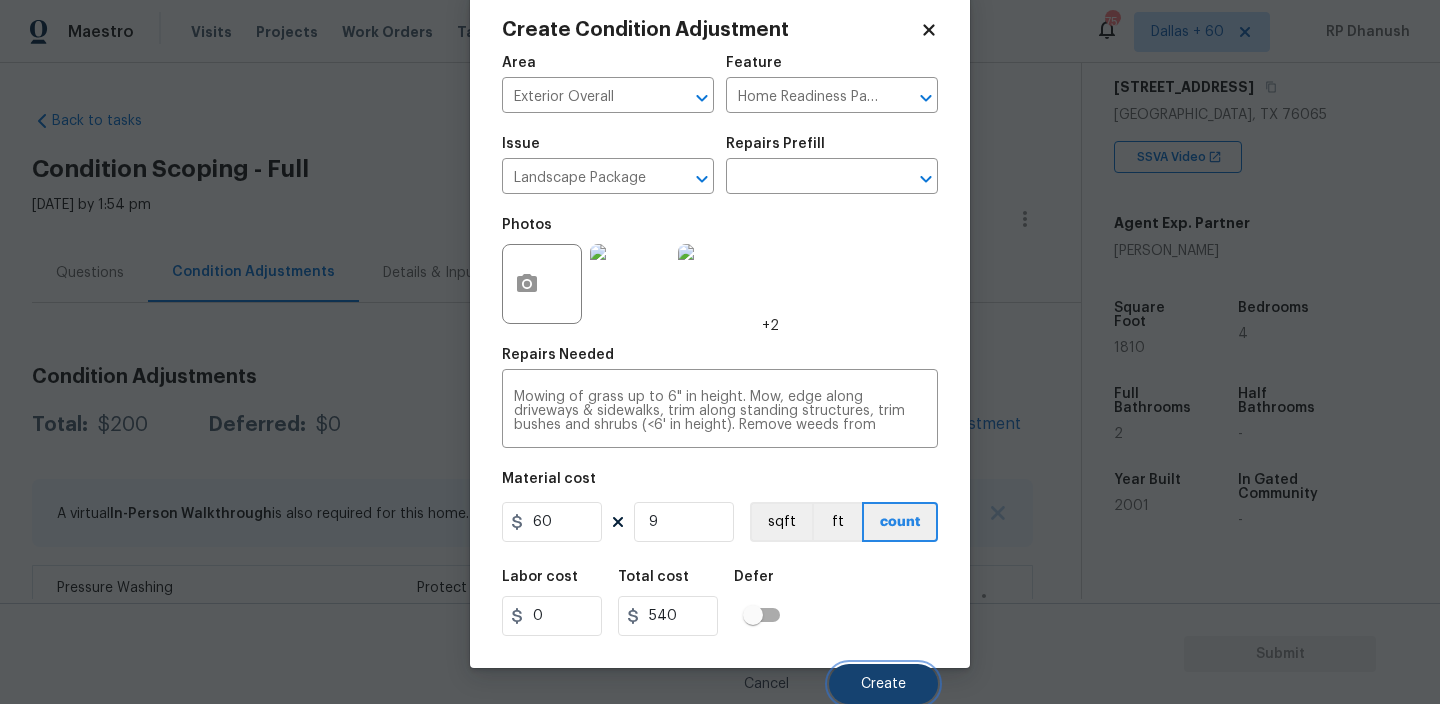 click on "Create" at bounding box center (883, 684) 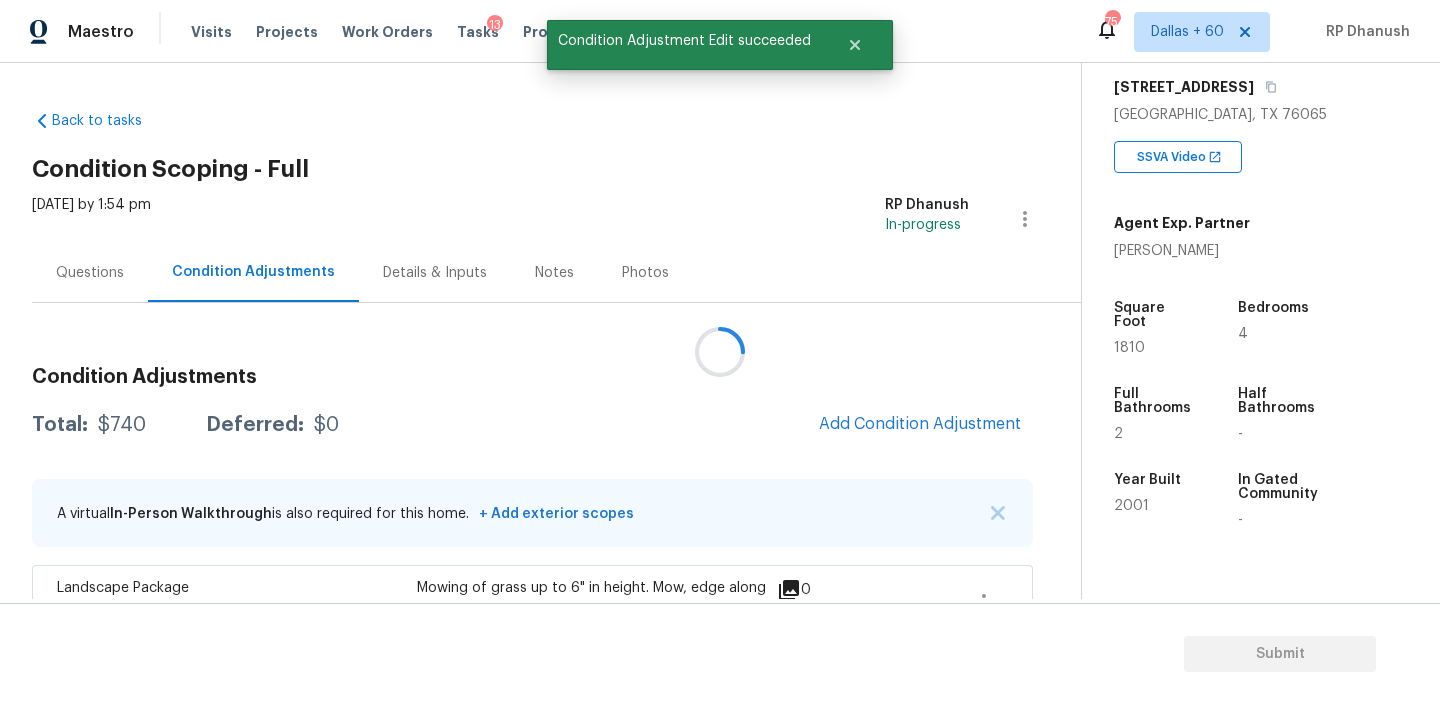 scroll, scrollTop: 36, scrollLeft: 0, axis: vertical 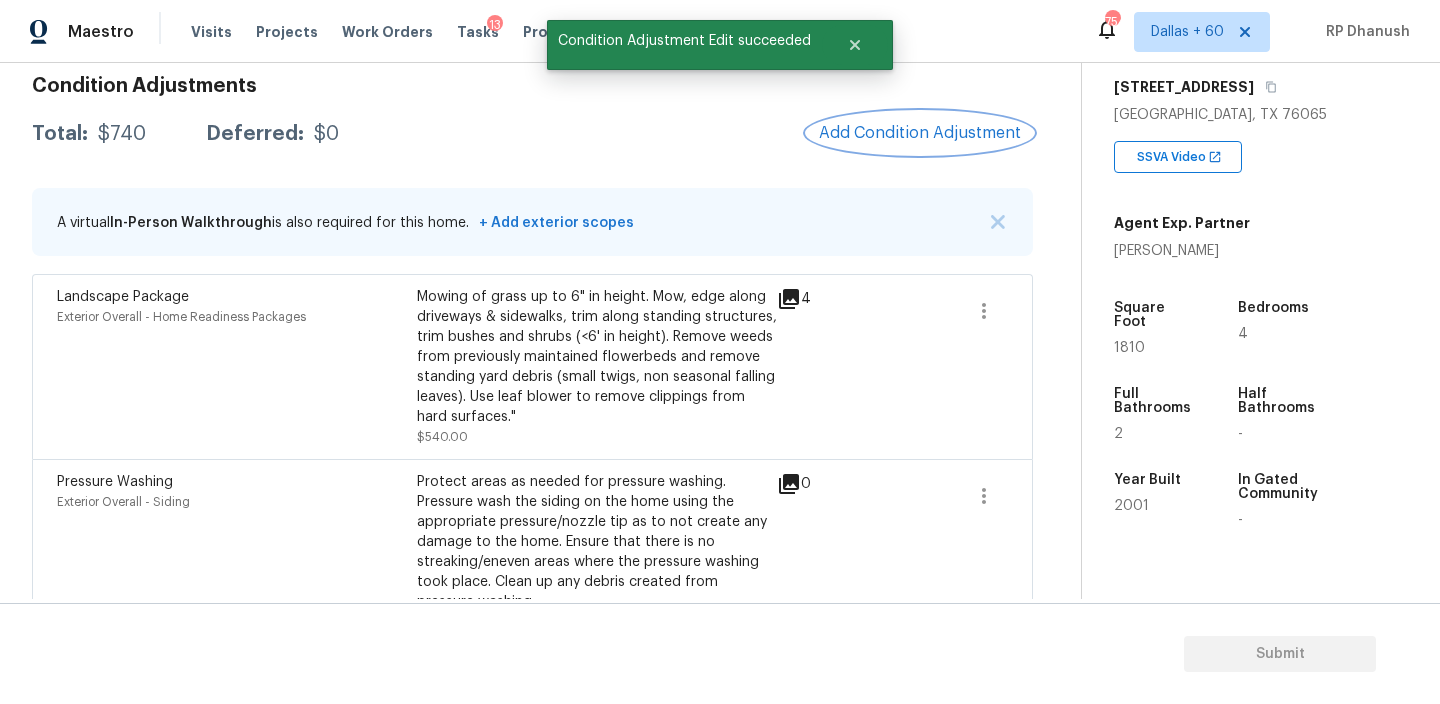 click on "Add Condition Adjustment" at bounding box center [920, 133] 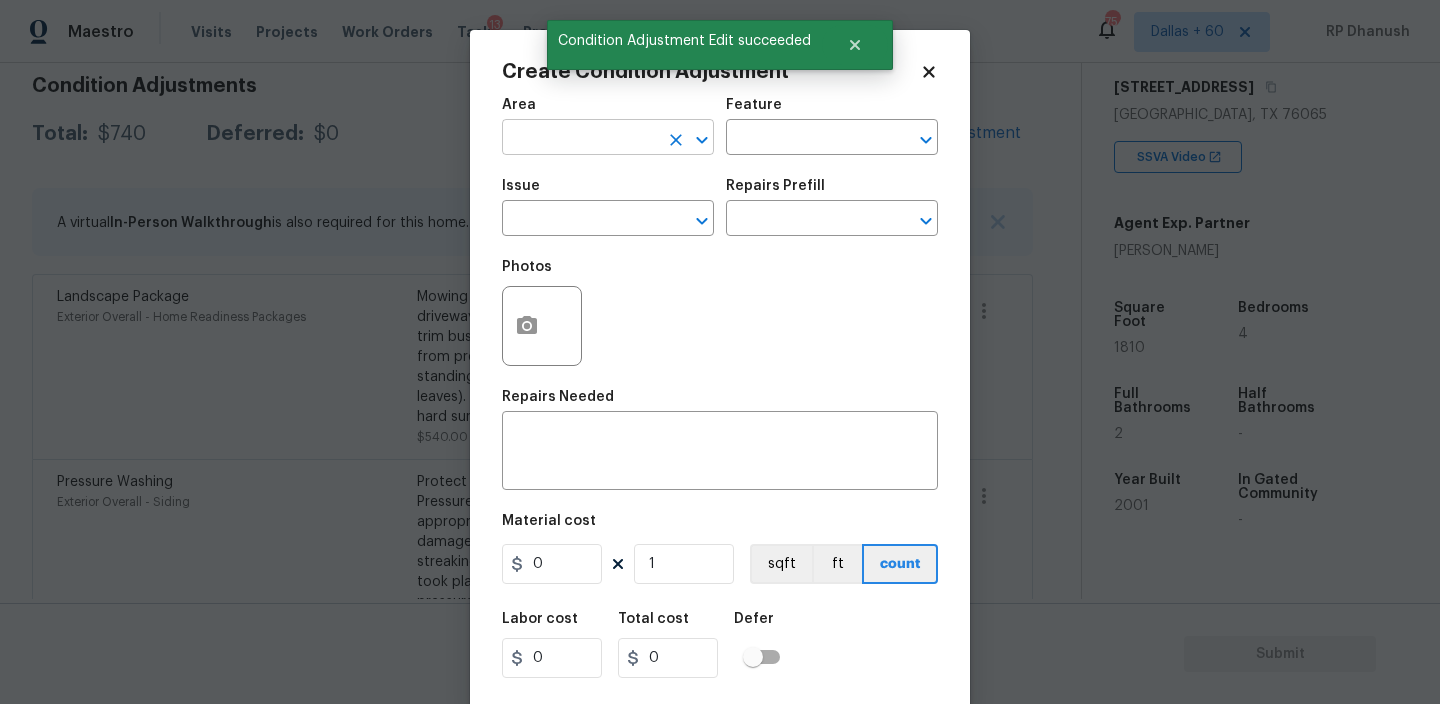 click at bounding box center [580, 139] 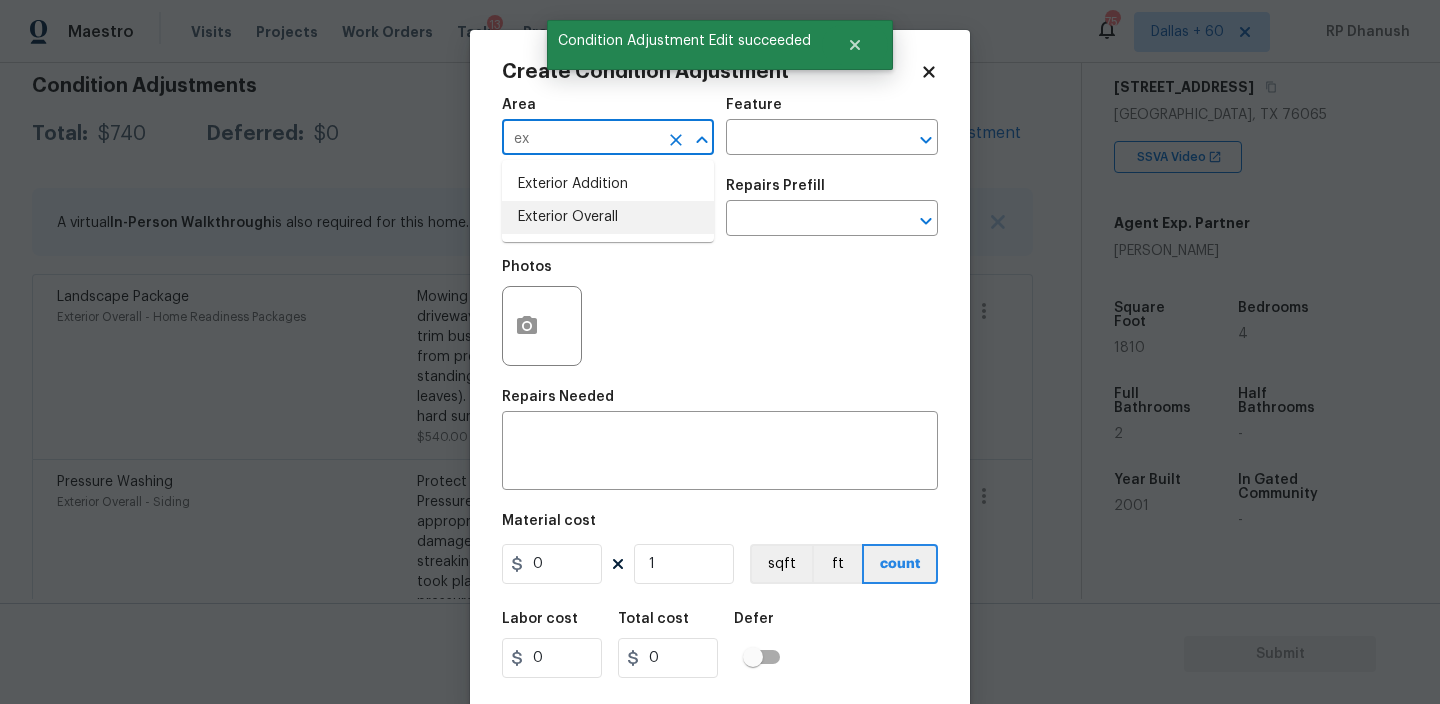 click on "Exterior Overall" at bounding box center (608, 217) 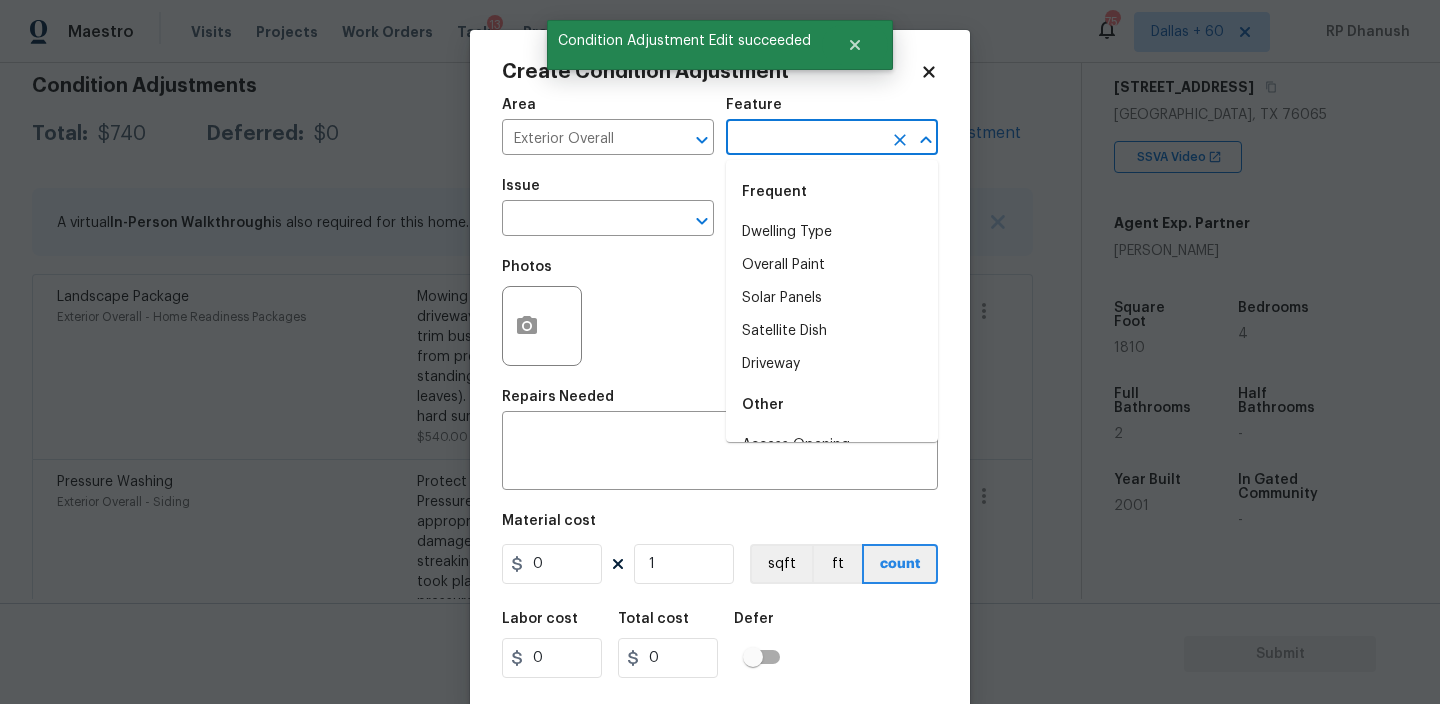 click at bounding box center (804, 139) 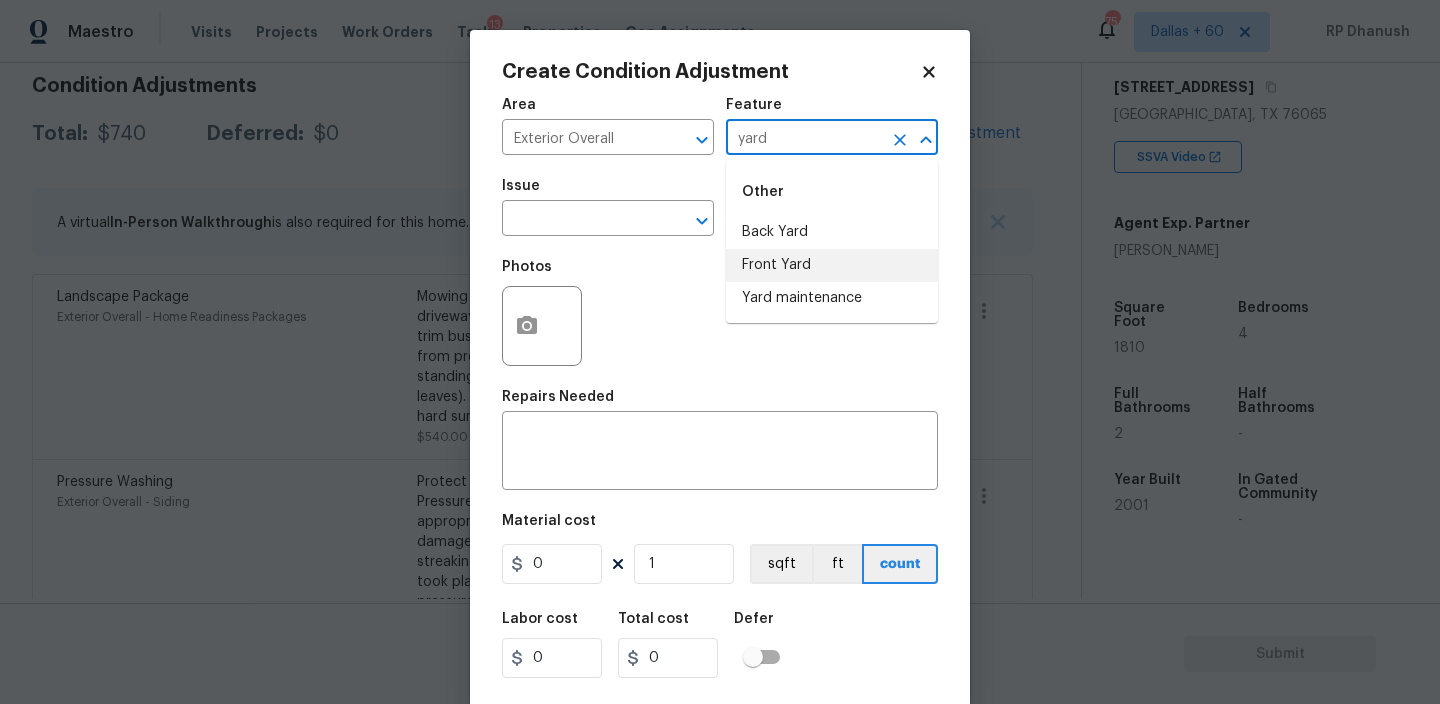 click on "Front Yard" at bounding box center (832, 265) 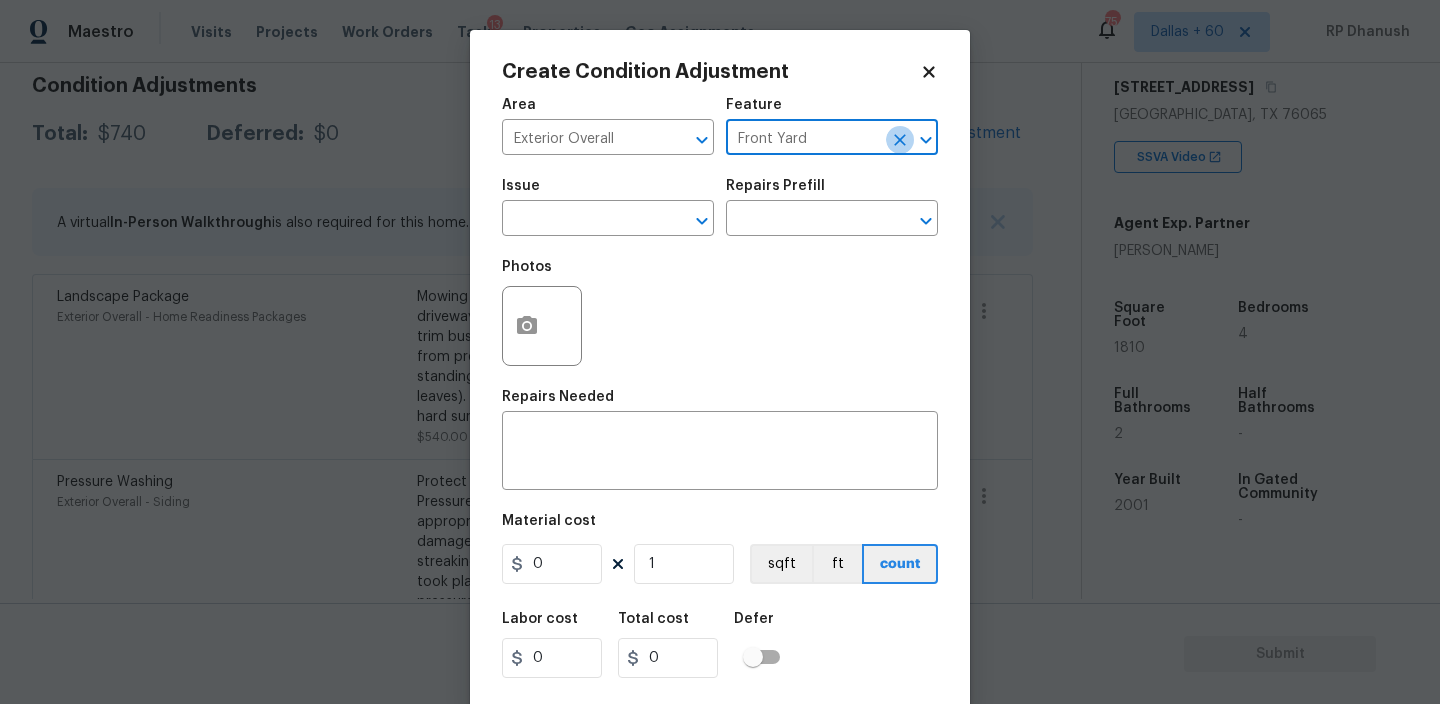 click 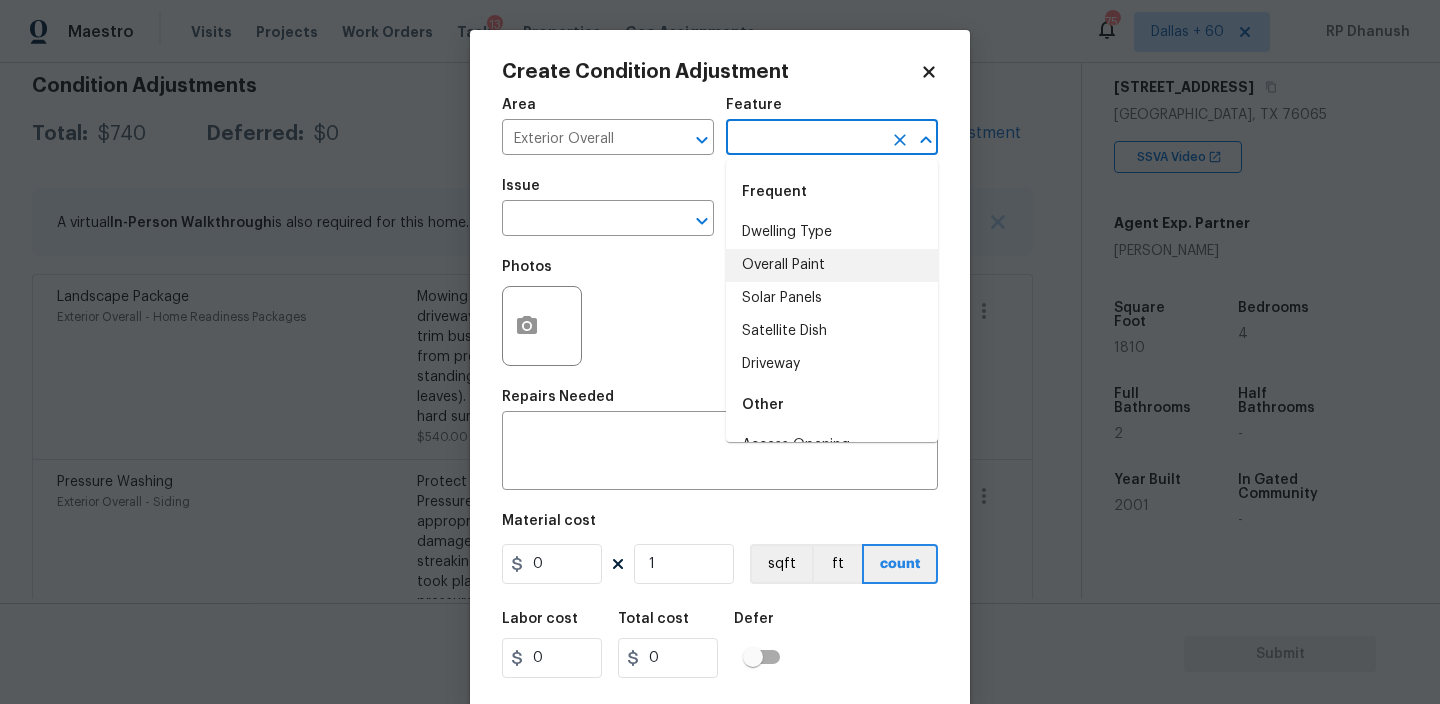 click at bounding box center [804, 139] 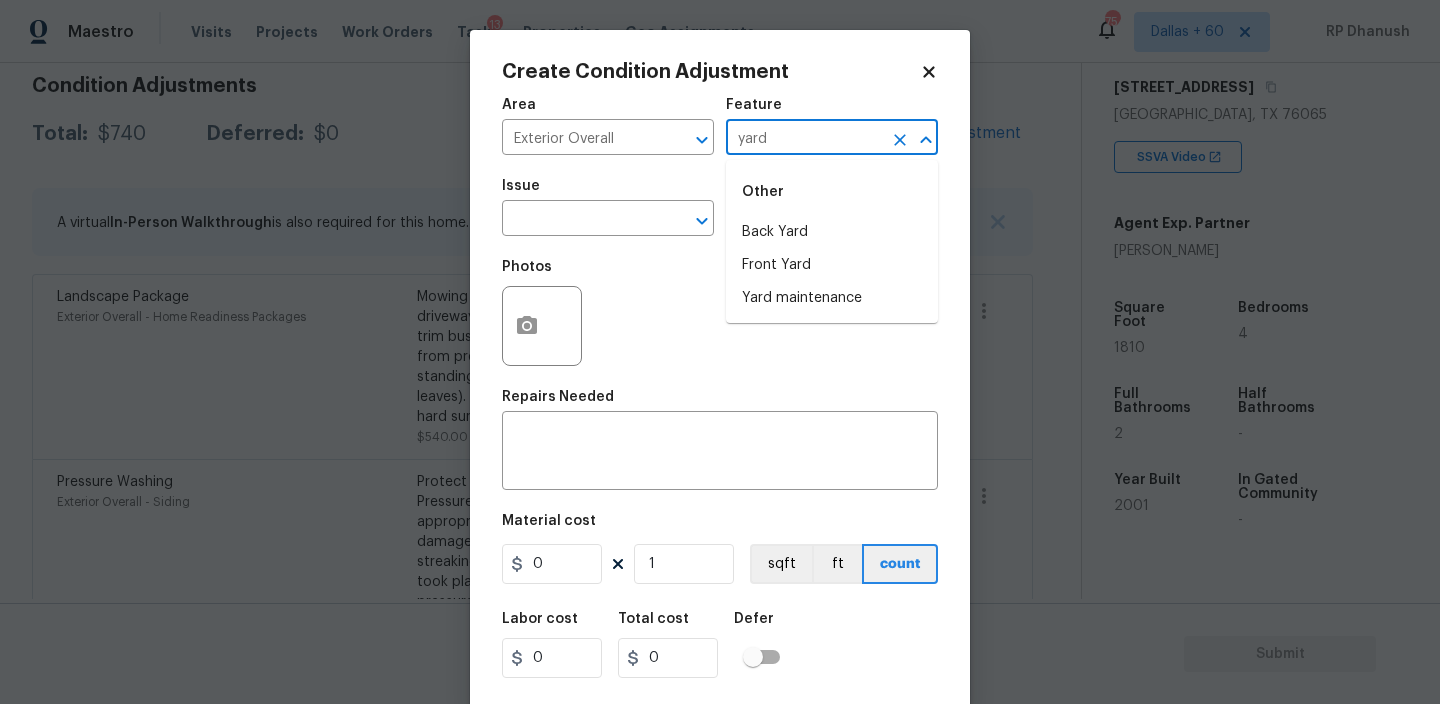 click on "Yard maintenance" at bounding box center [832, 298] 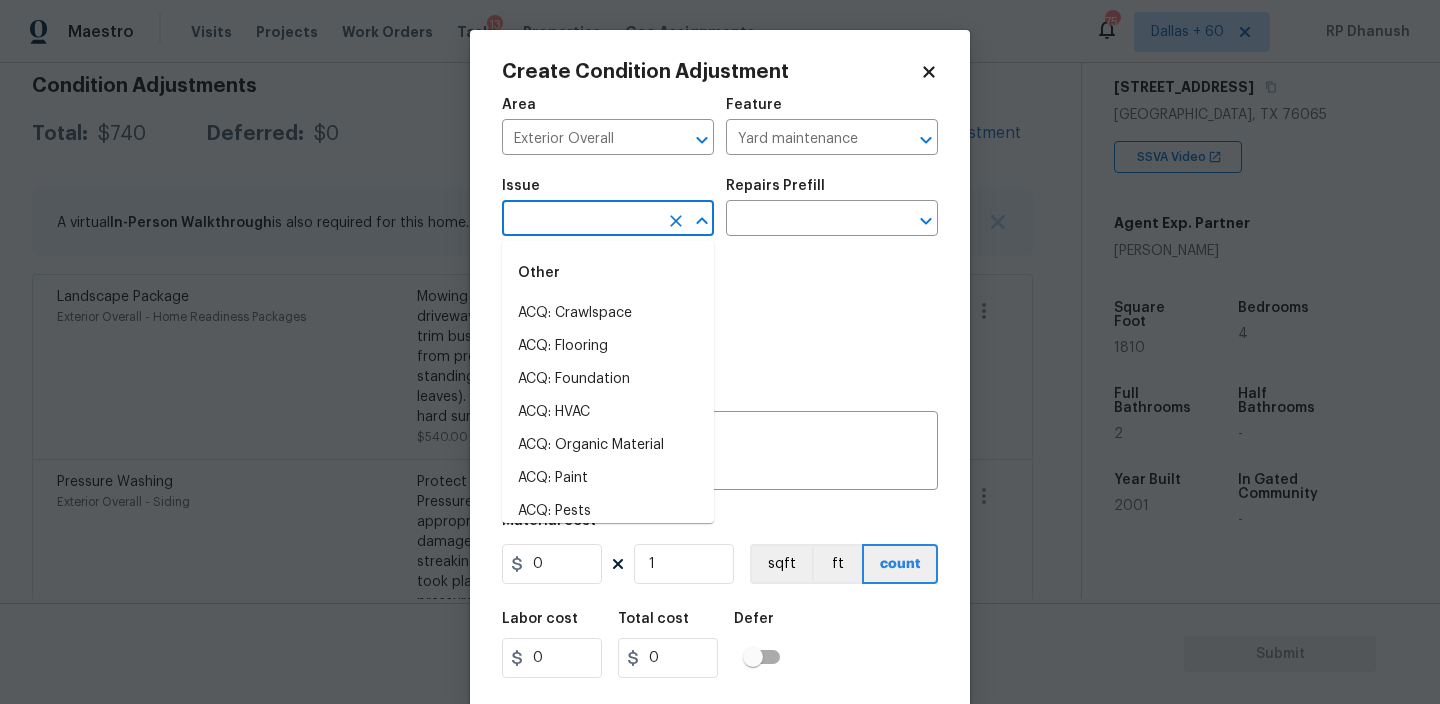 click at bounding box center [580, 220] 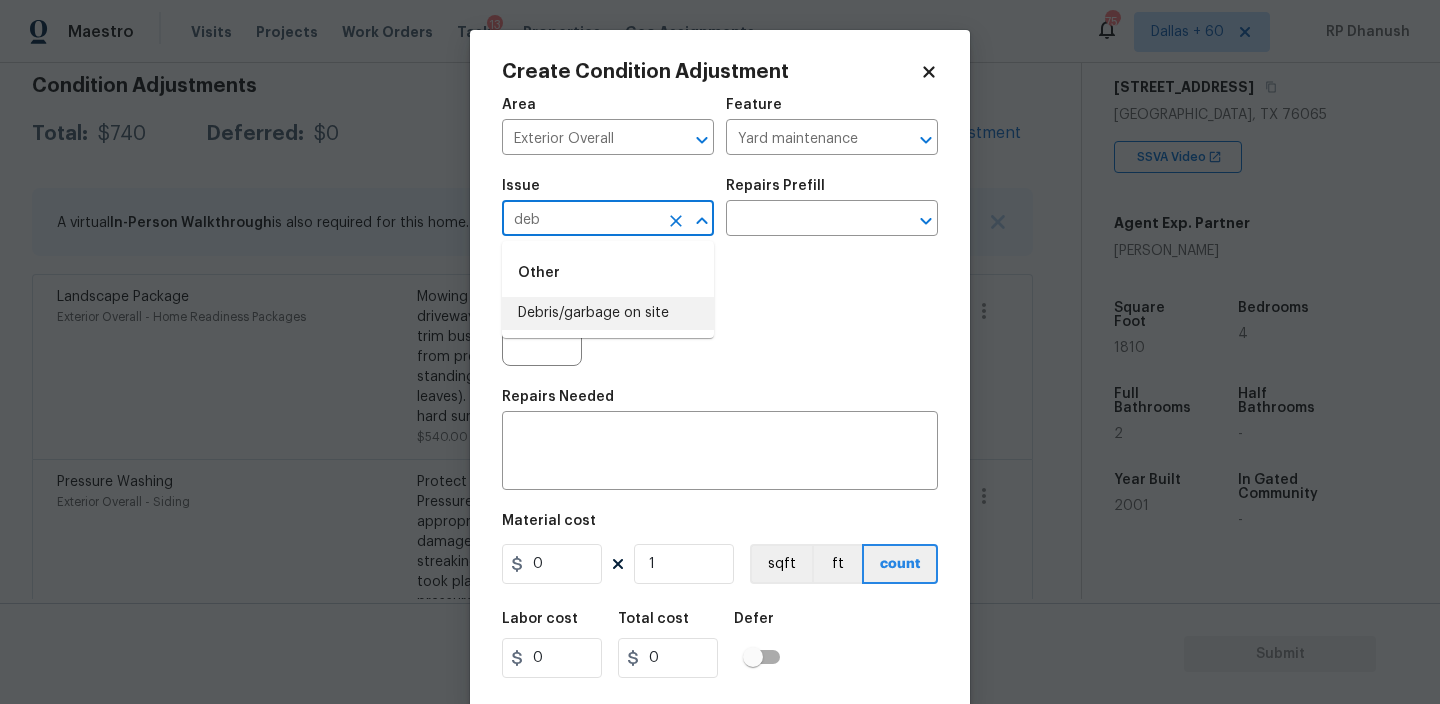 click on "Debris/garbage on site" at bounding box center (608, 313) 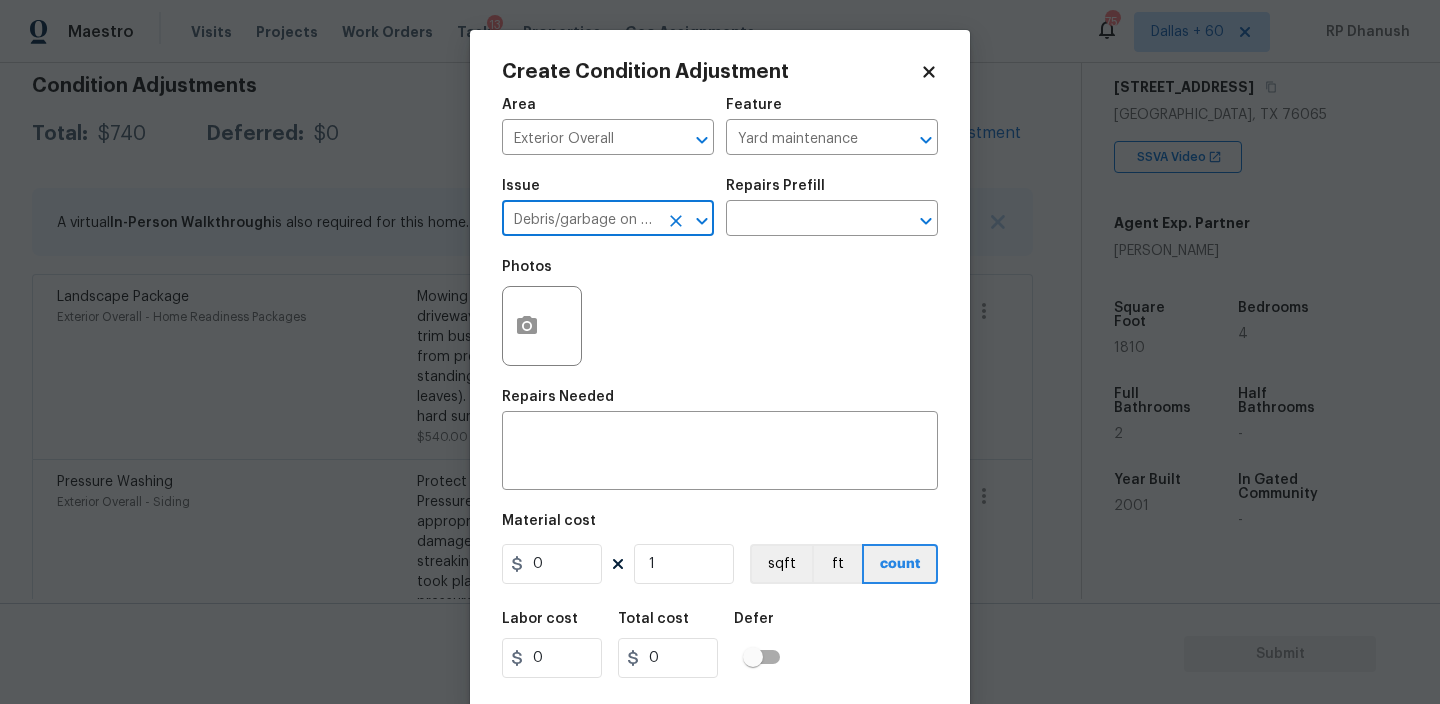 click on "Issue Debris/garbage on site ​ Repairs Prefill ​" at bounding box center [720, 207] 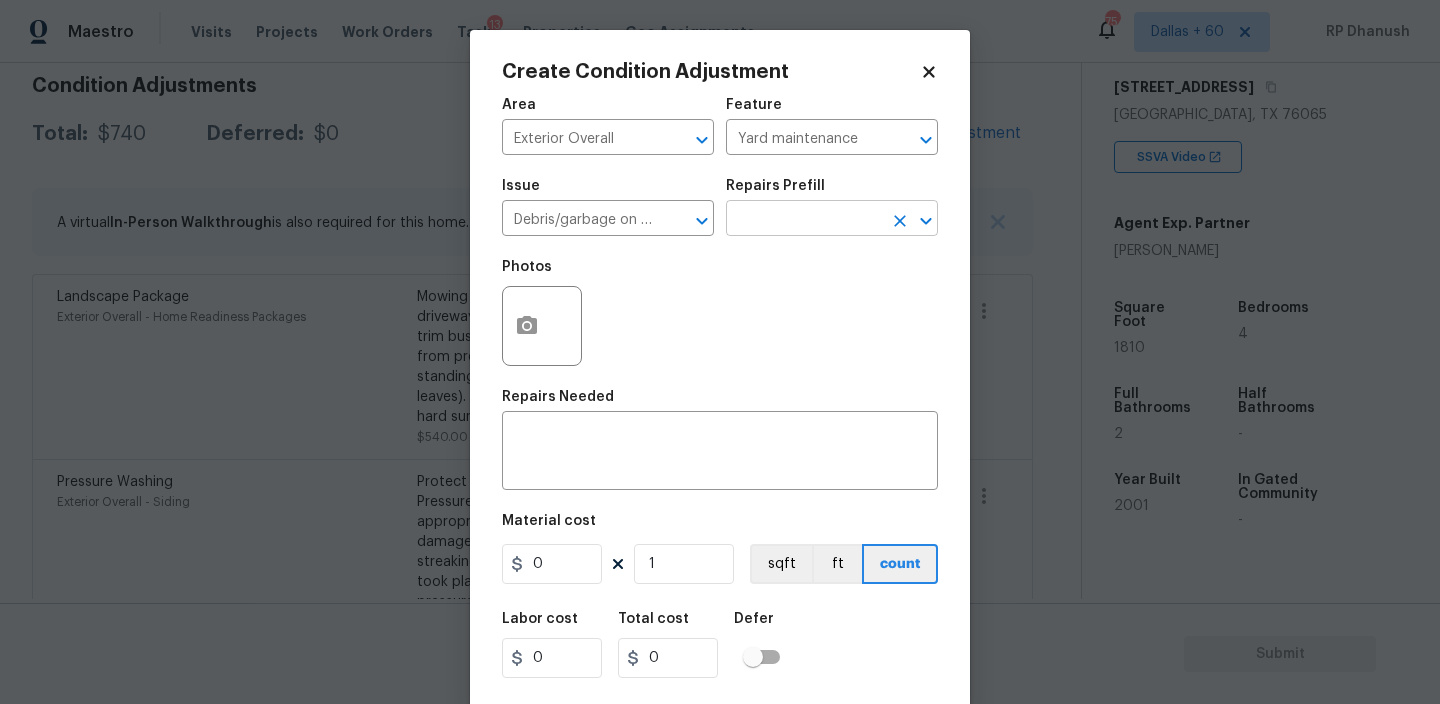 click at bounding box center (804, 220) 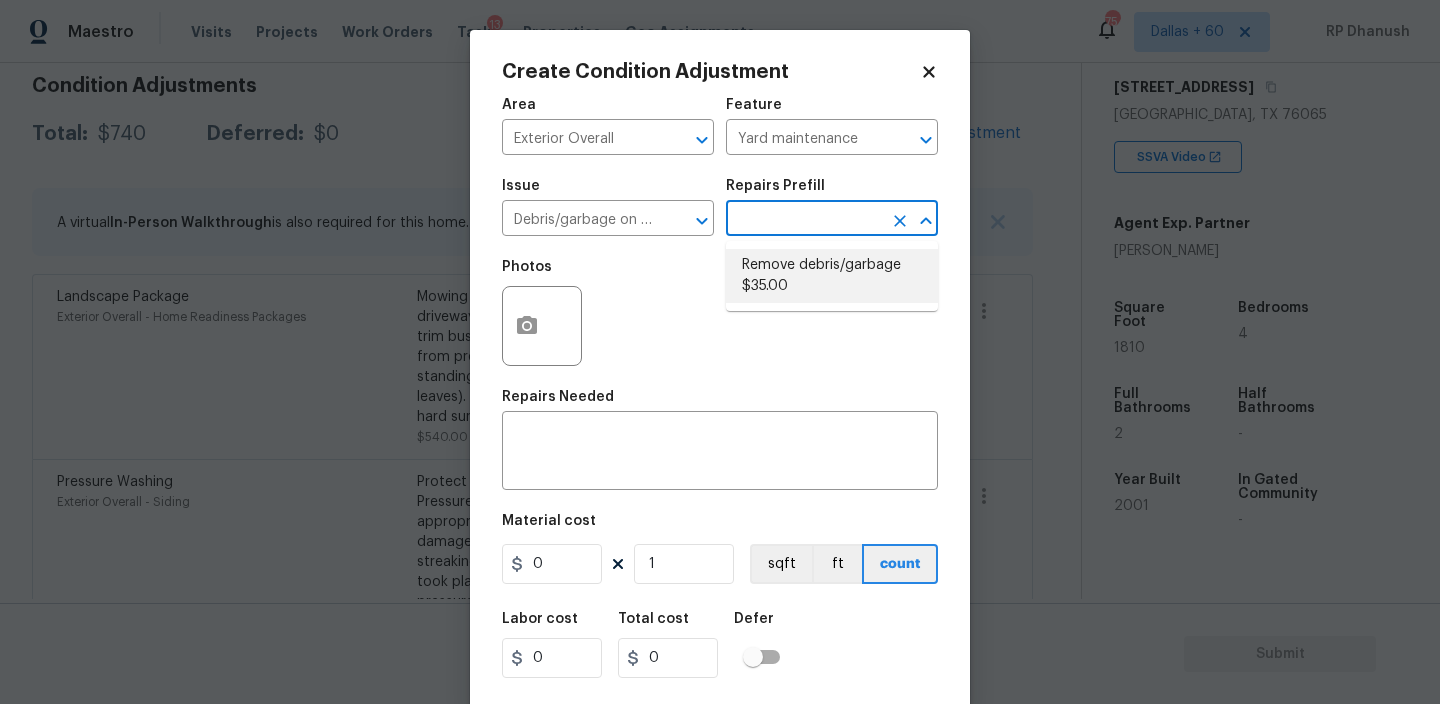 click on "Remove debris/garbage $35.00" at bounding box center [832, 276] 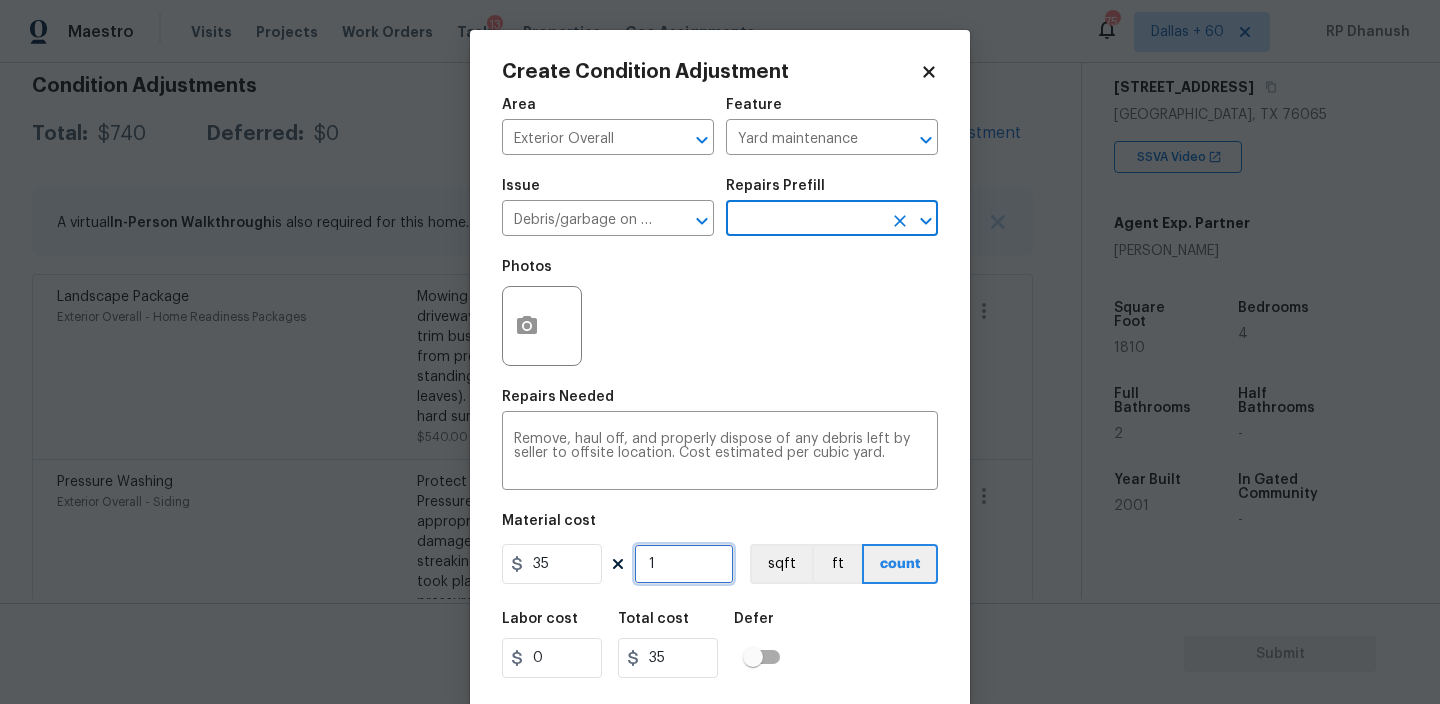 click on "1" at bounding box center [684, 564] 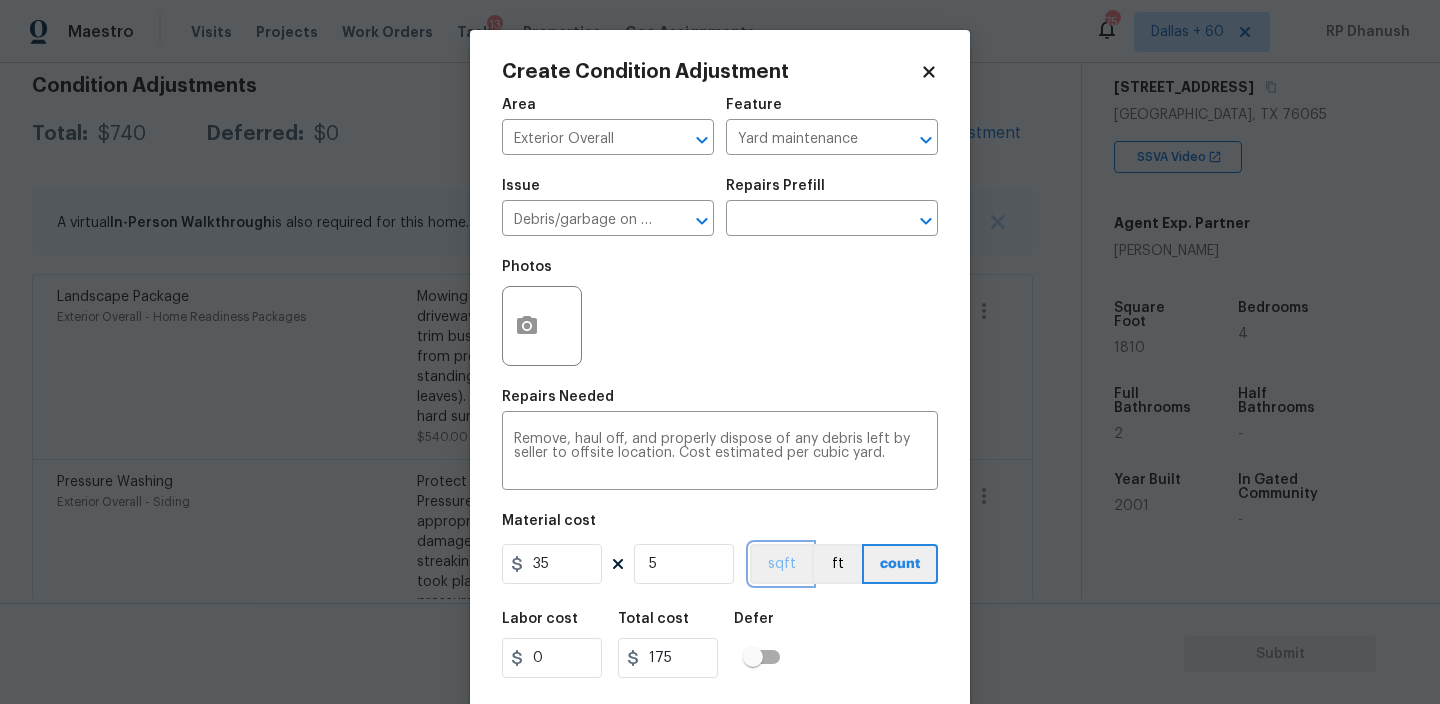 scroll, scrollTop: 43, scrollLeft: 0, axis: vertical 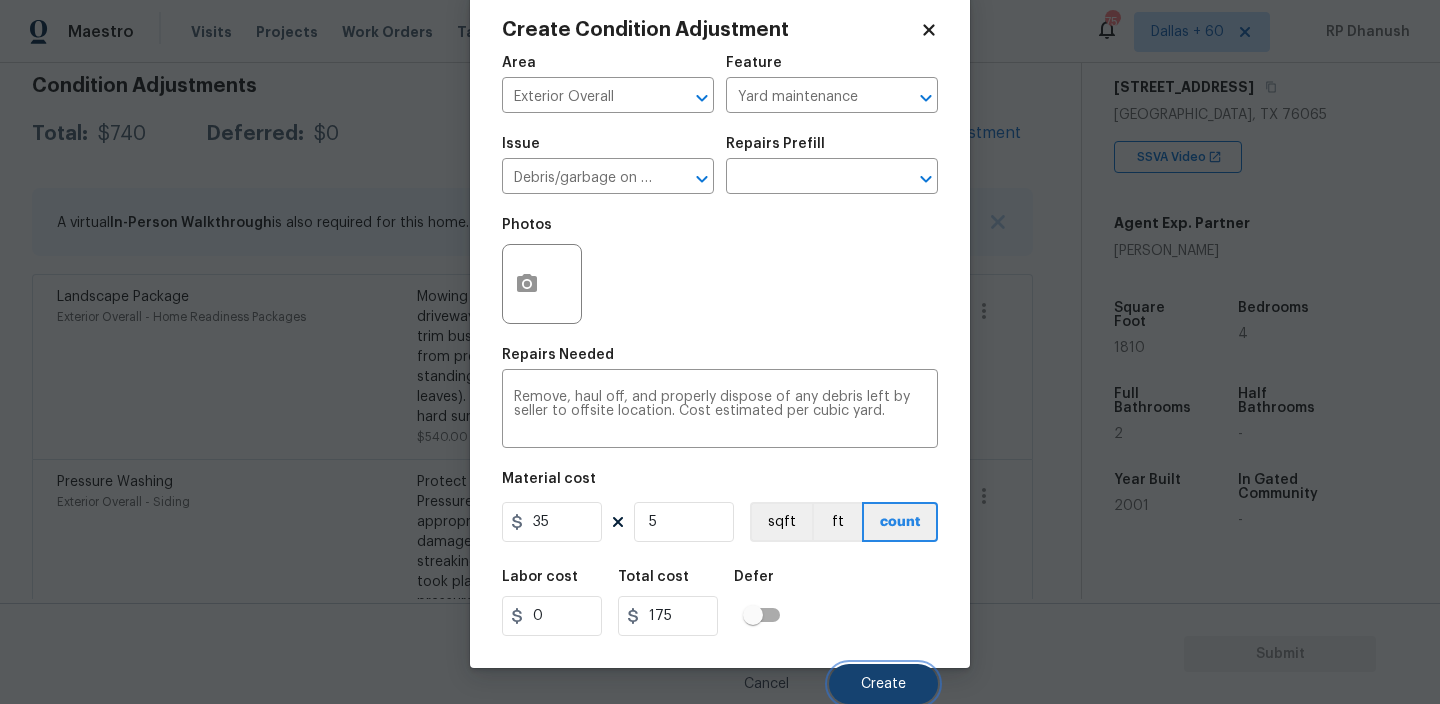 click on "Create" at bounding box center [883, 684] 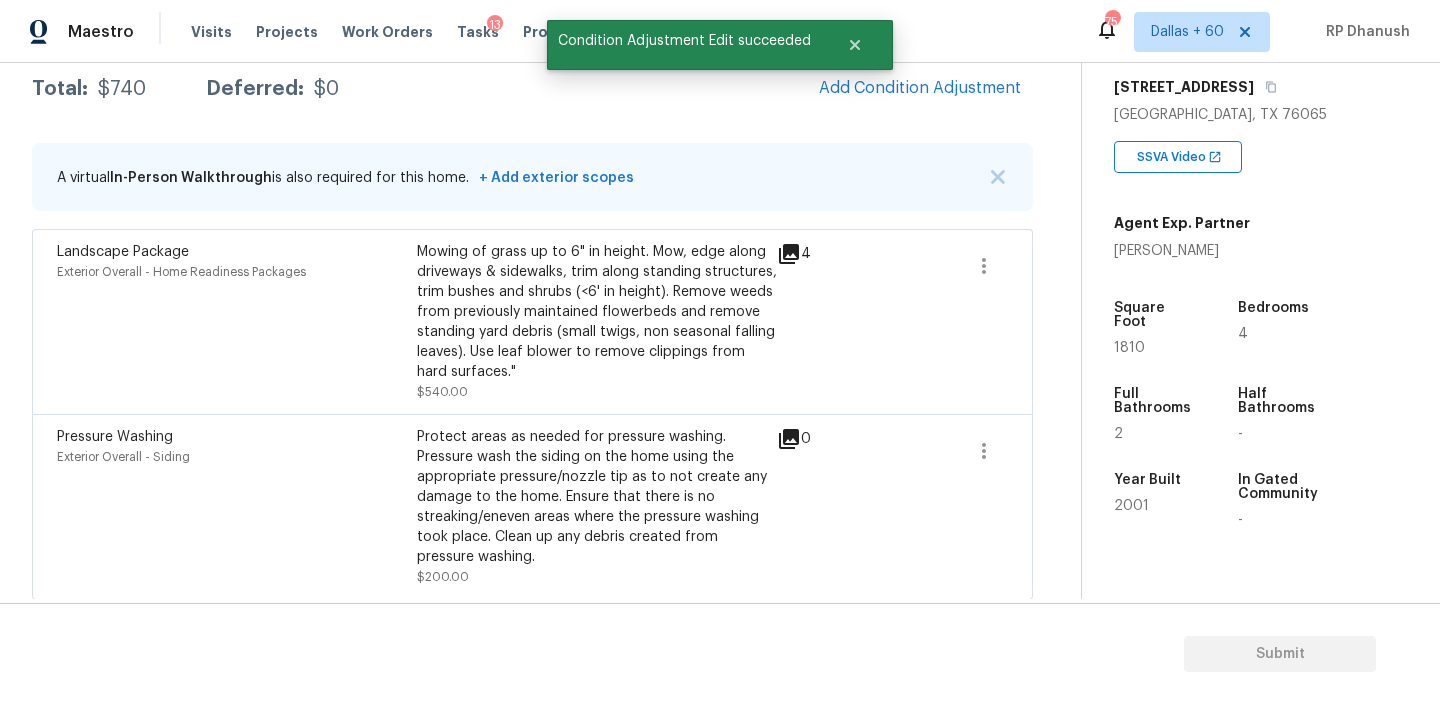 scroll, scrollTop: 291, scrollLeft: 0, axis: vertical 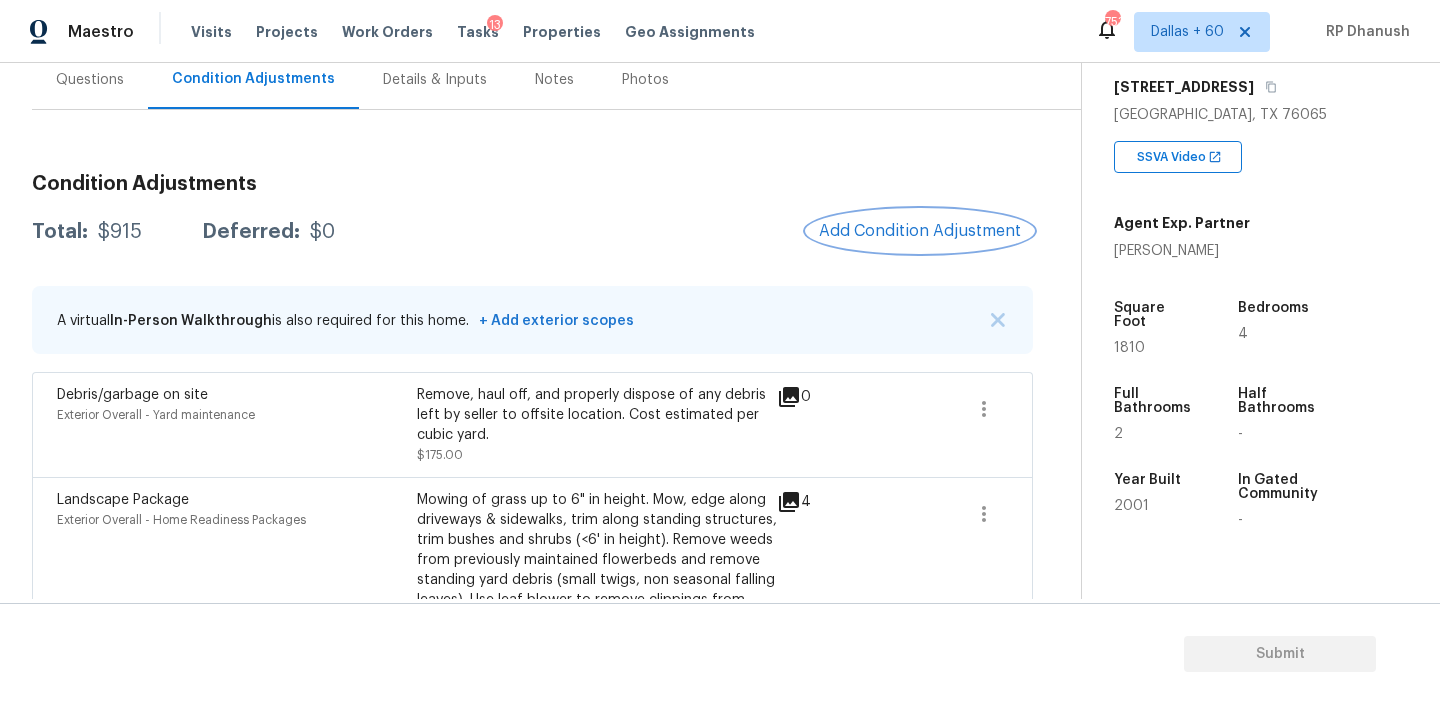 click on "Add Condition Adjustment" at bounding box center [920, 231] 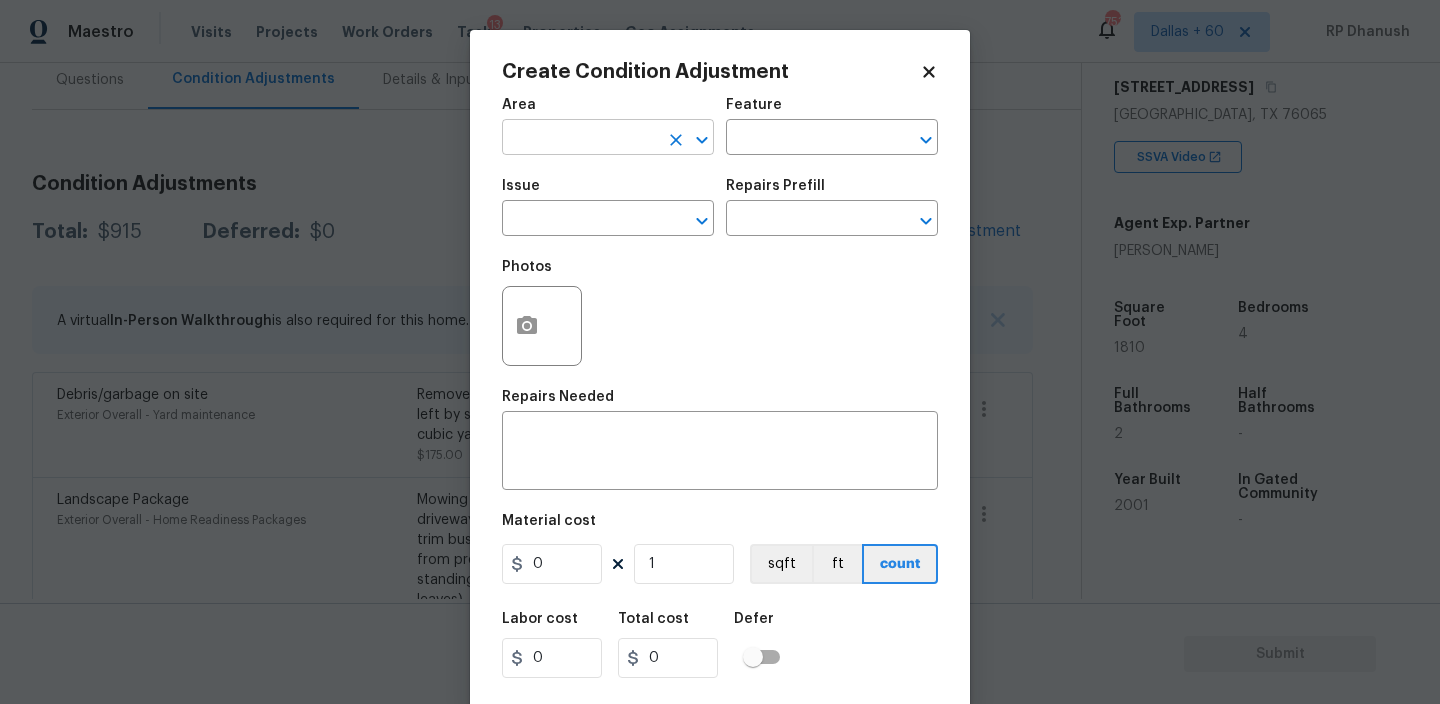 click at bounding box center (580, 139) 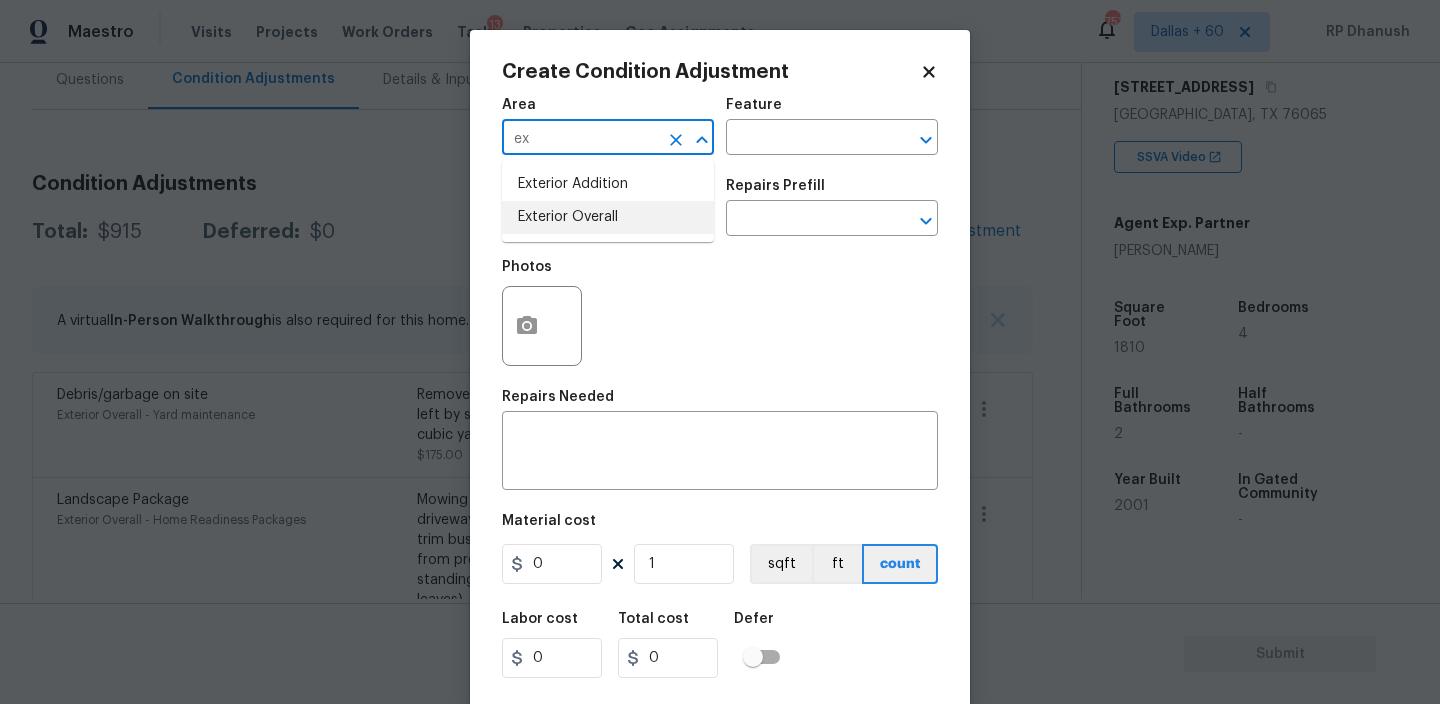 click on "Exterior Overall" at bounding box center (608, 217) 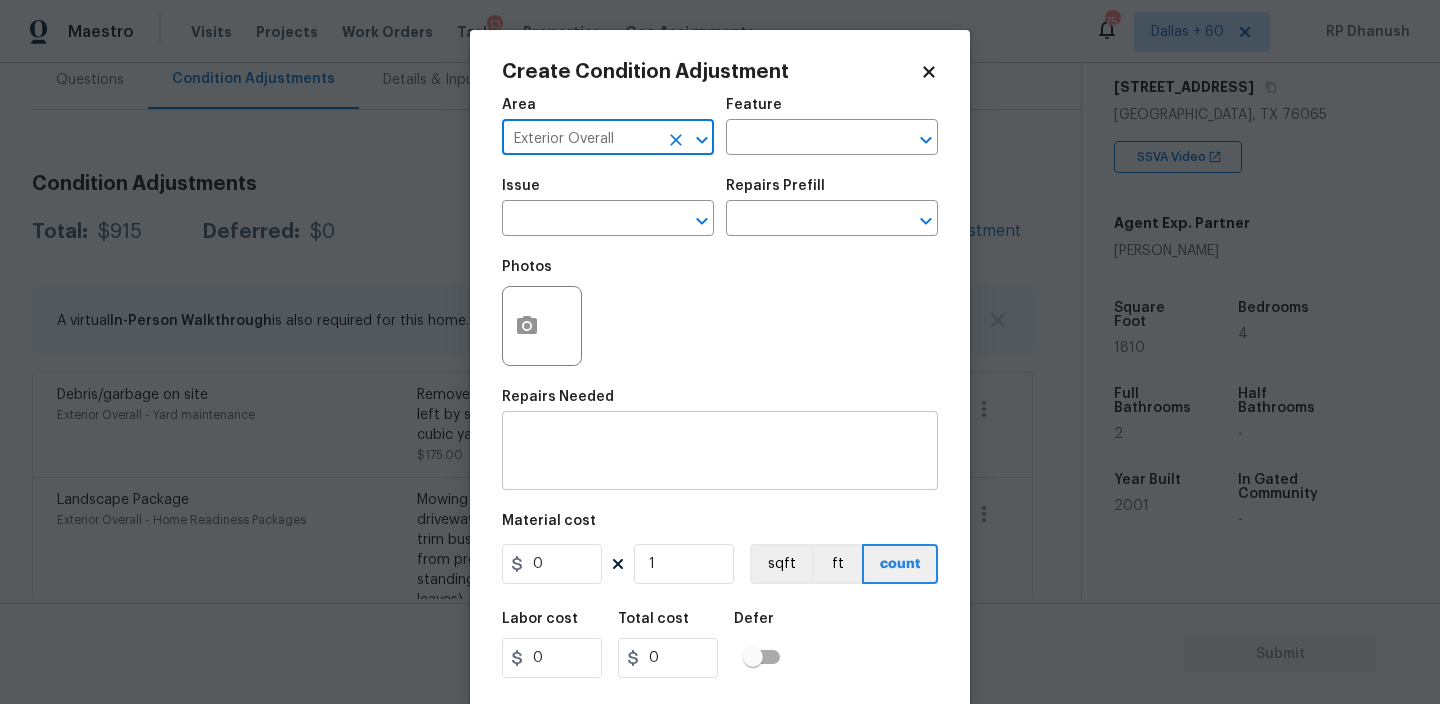 click at bounding box center (720, 453) 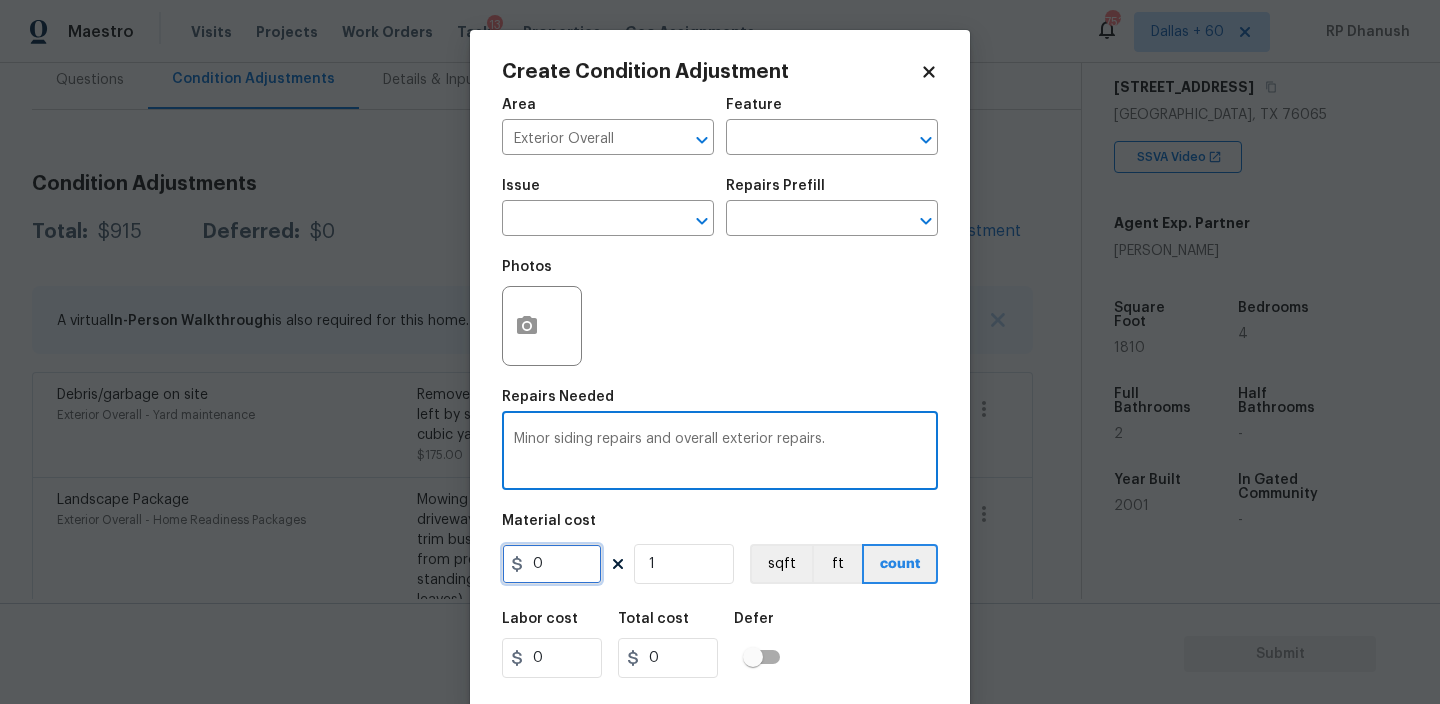 click on "0" at bounding box center (552, 564) 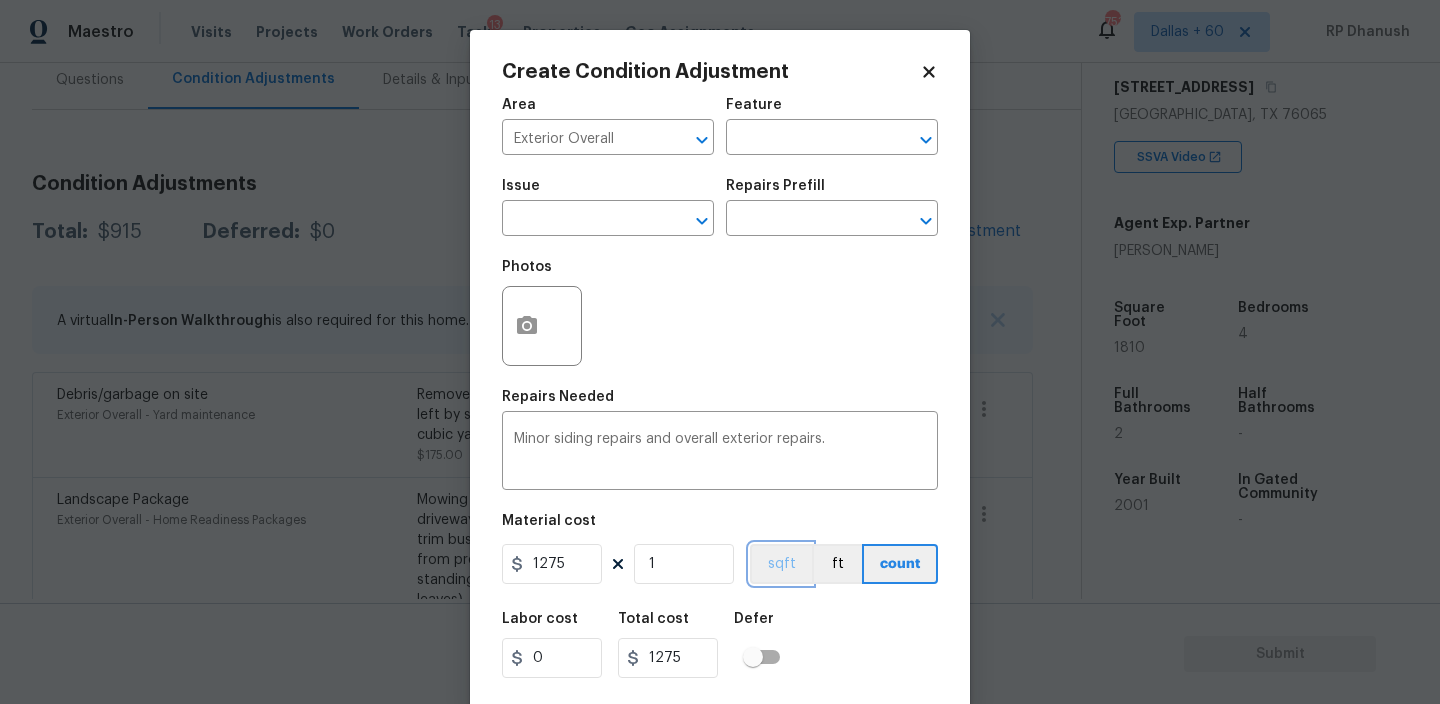 scroll, scrollTop: 43, scrollLeft: 0, axis: vertical 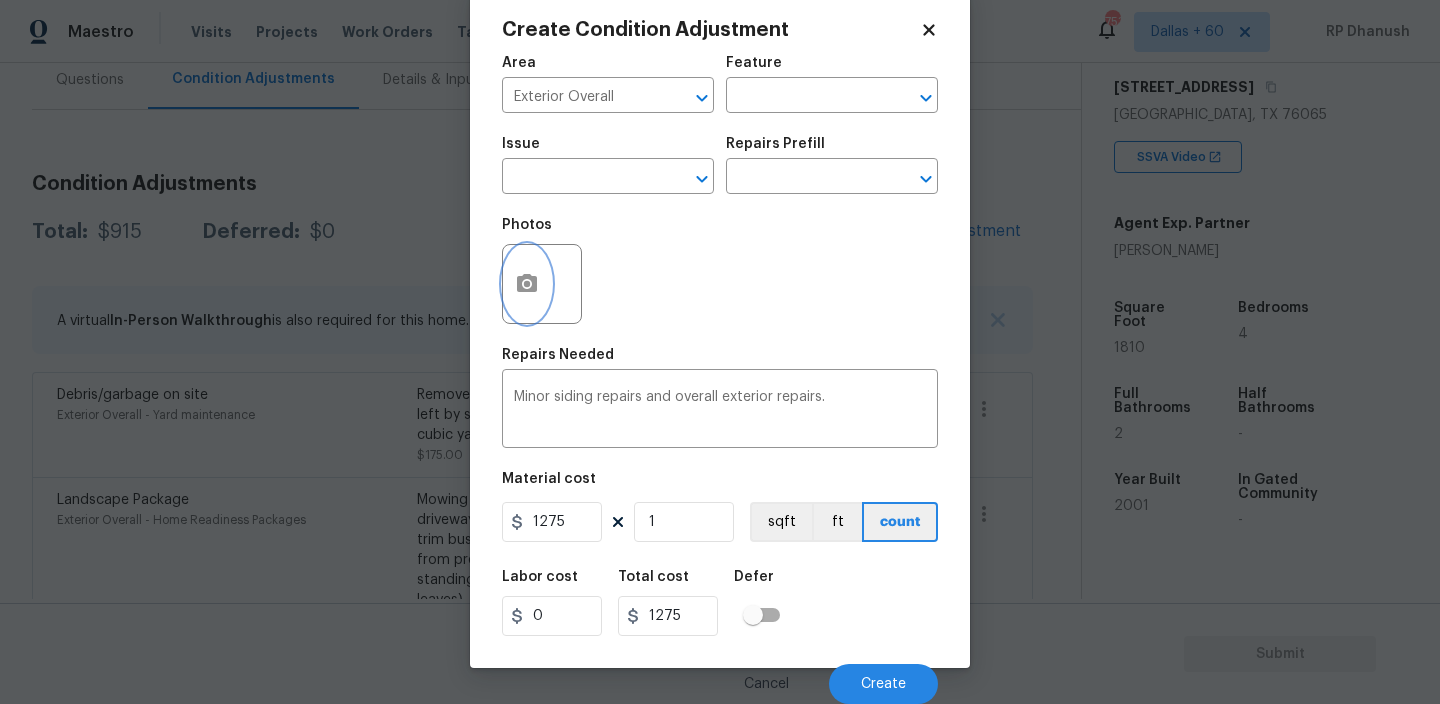 click at bounding box center (527, 284) 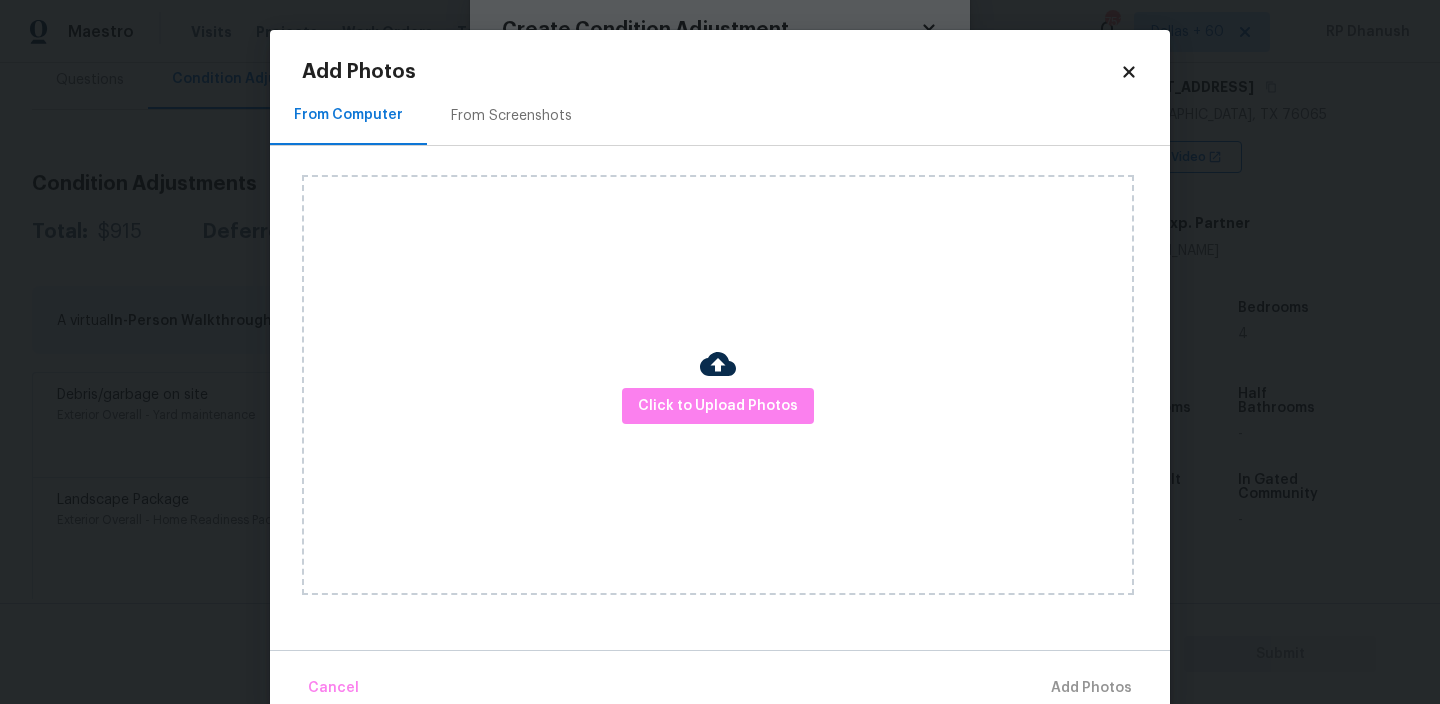 click on "From Screenshots" at bounding box center (511, 115) 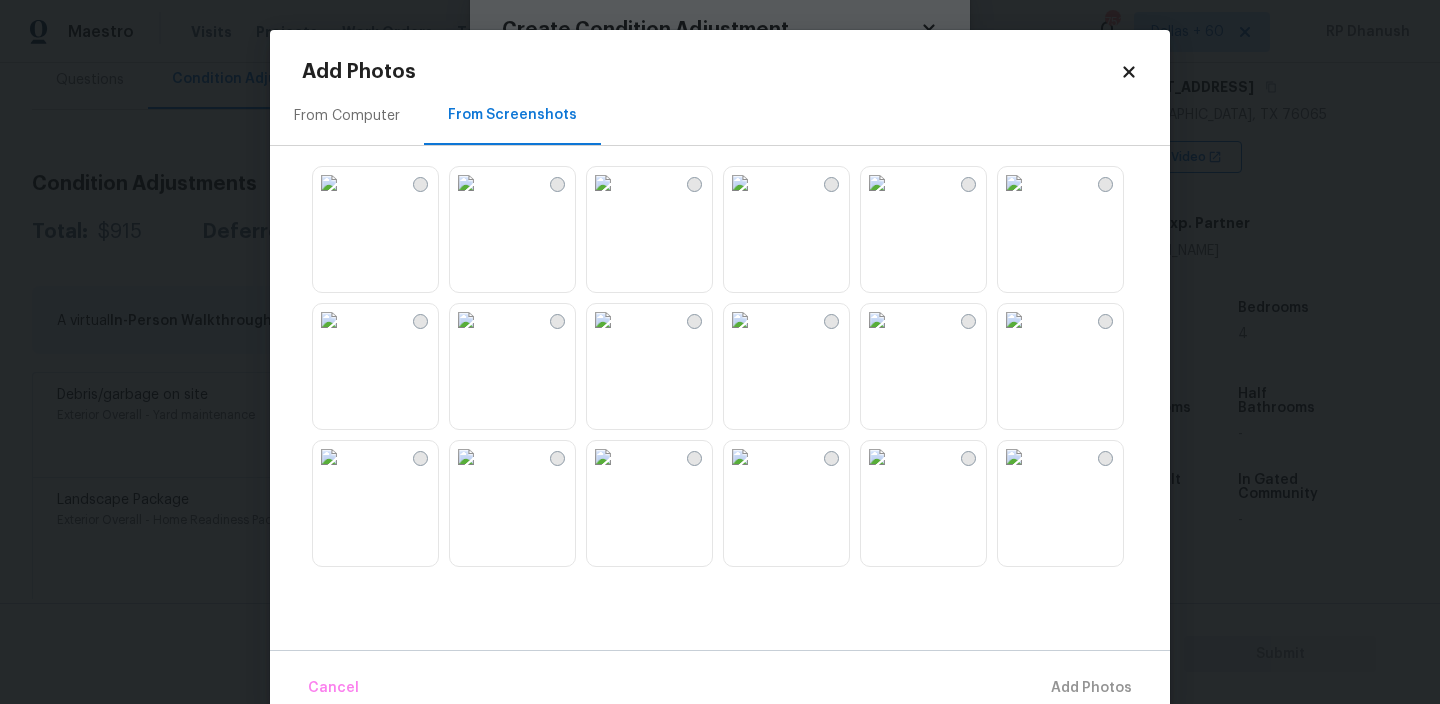click at bounding box center (603, 320) 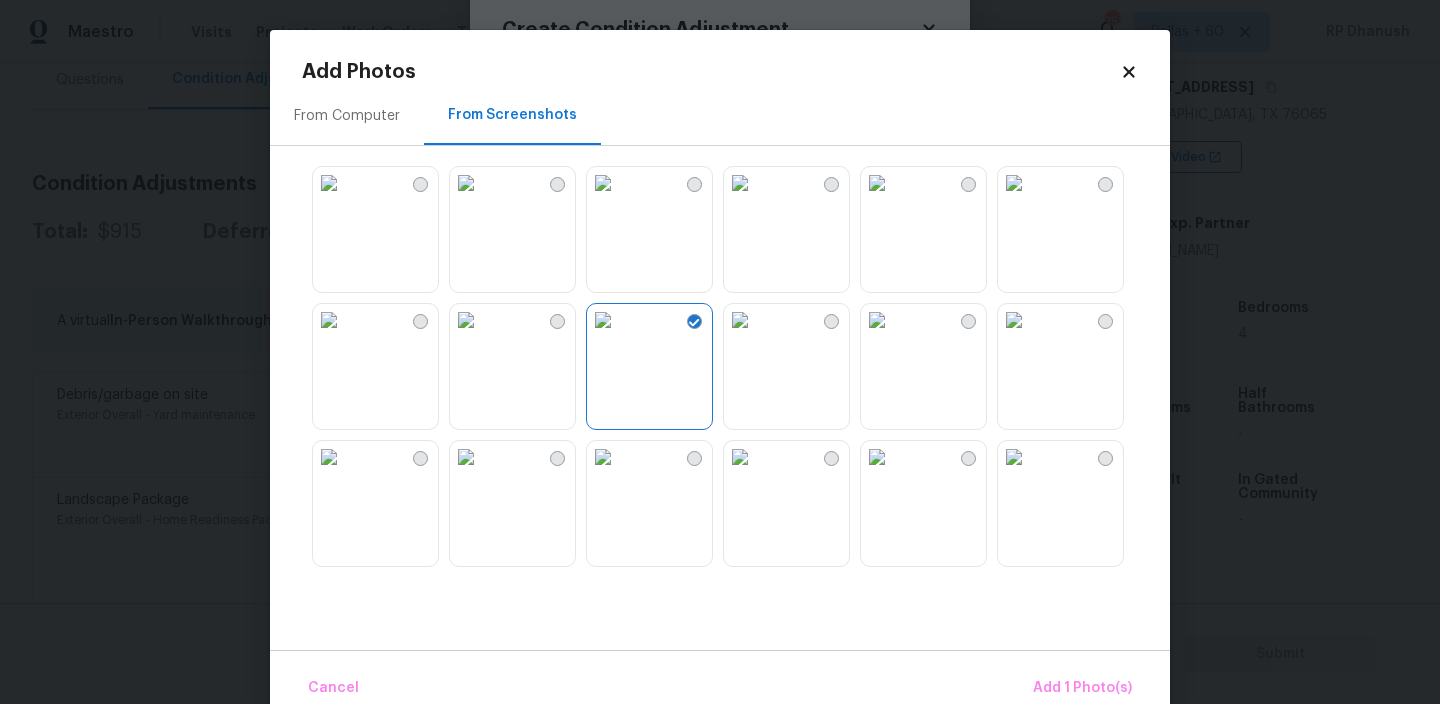 click at bounding box center (740, 320) 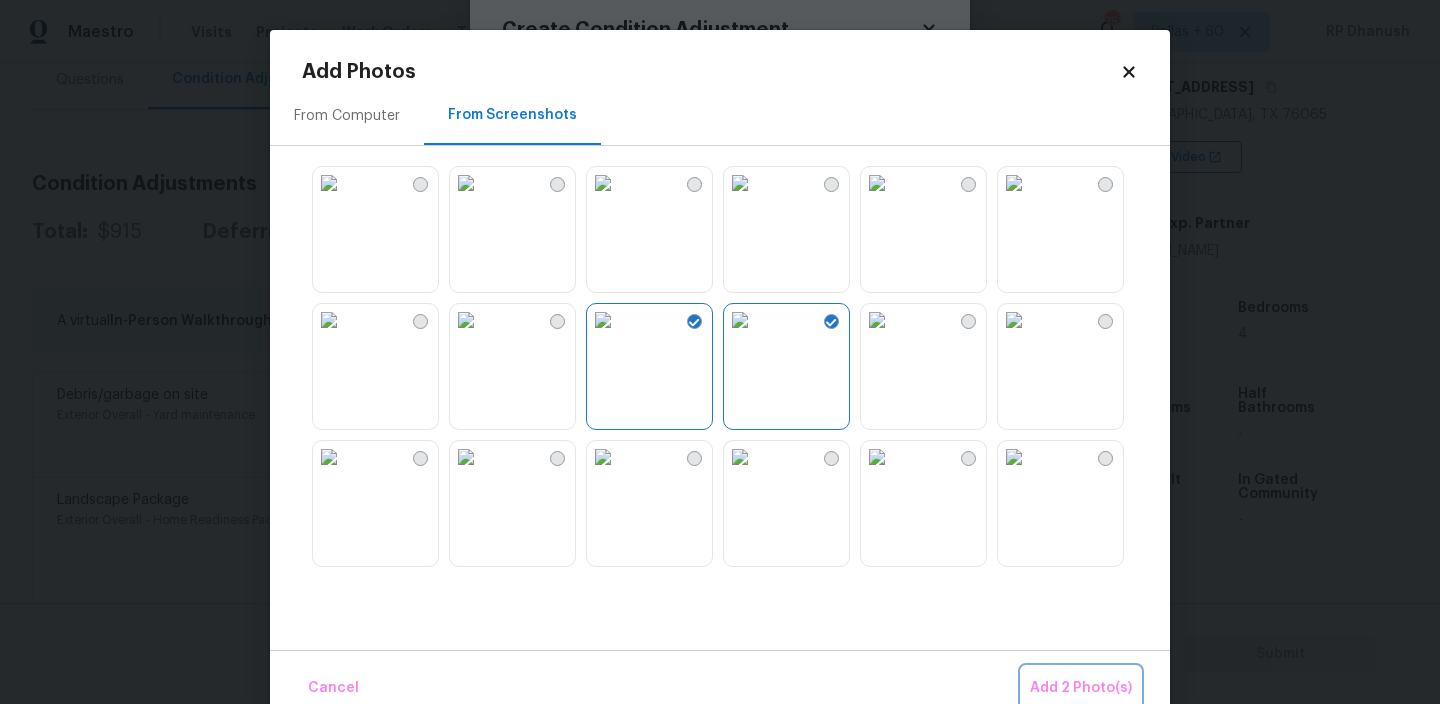 click on "Add 2 Photo(s)" at bounding box center (1081, 688) 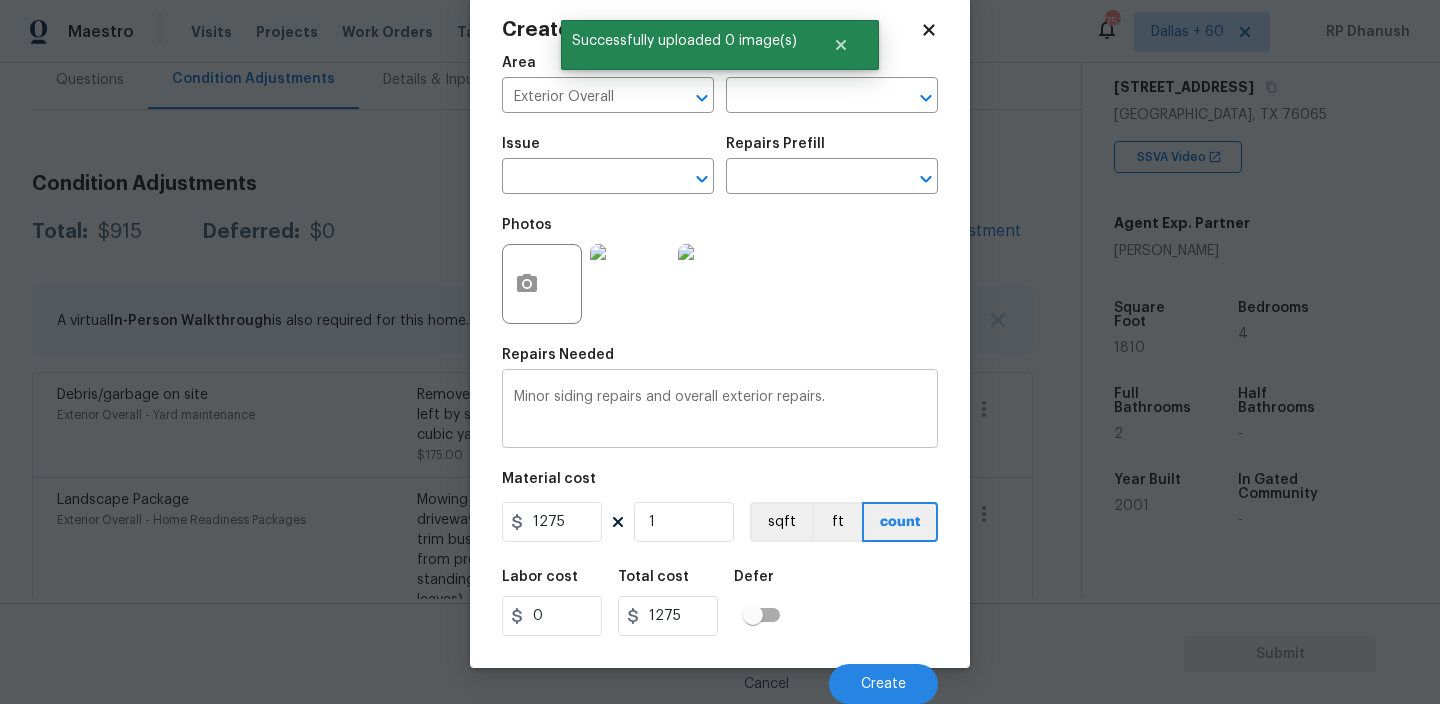click on "Minor siding repairs and overall exterior repairs." at bounding box center (720, 411) 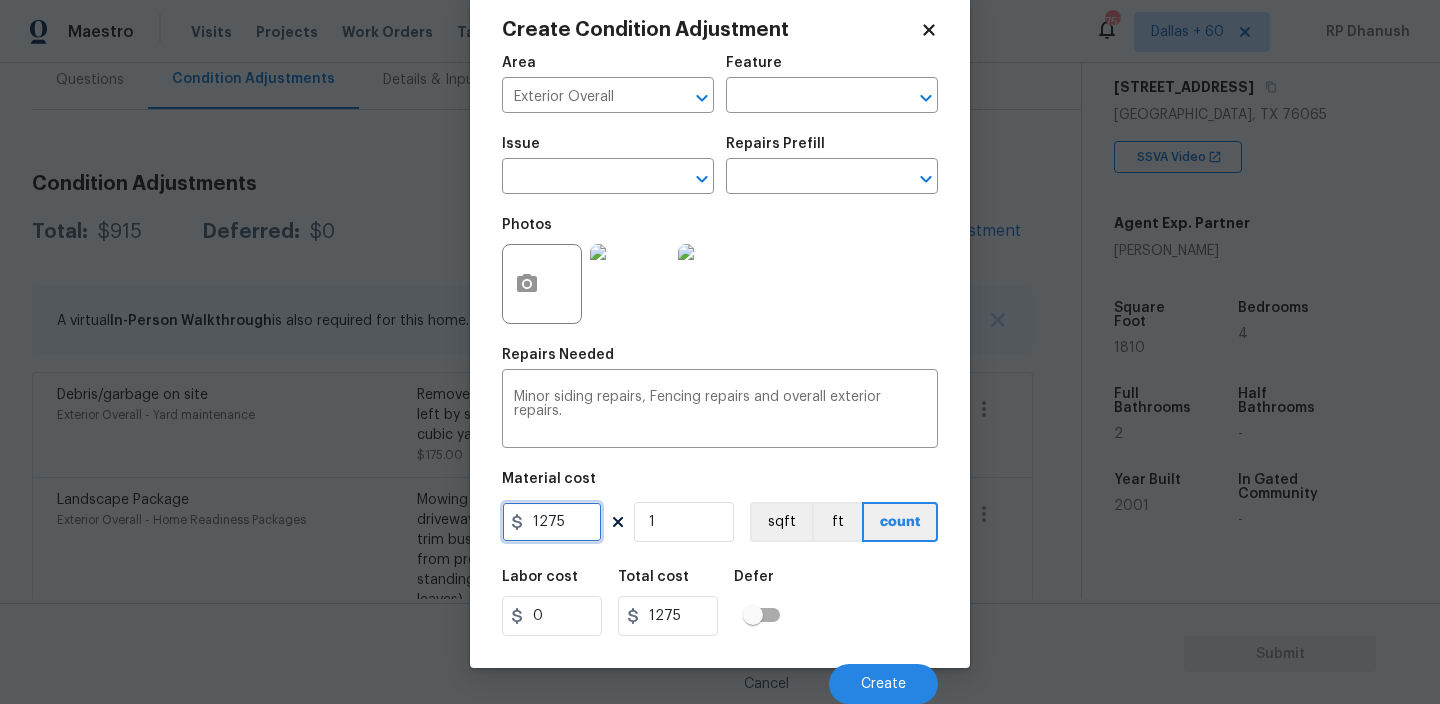 click on "1275" at bounding box center [552, 522] 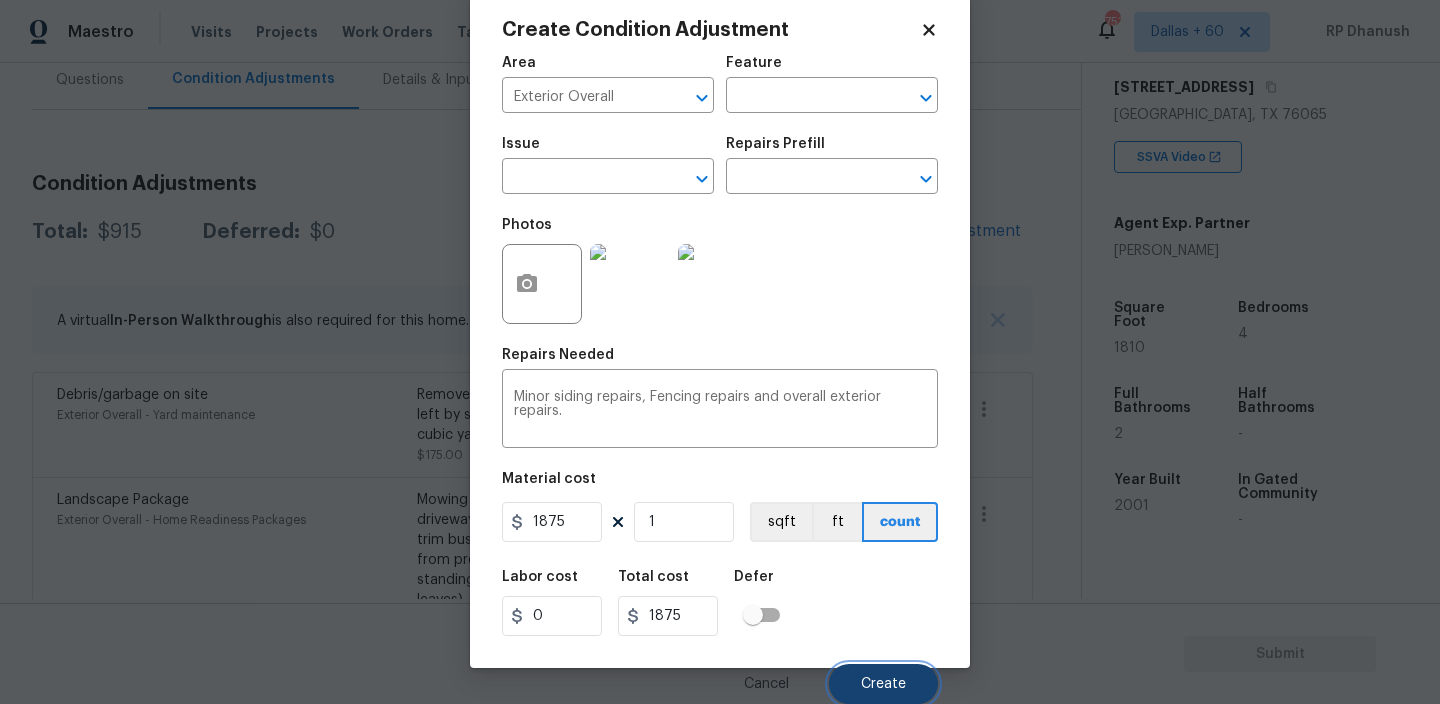 click on "Create" at bounding box center (883, 684) 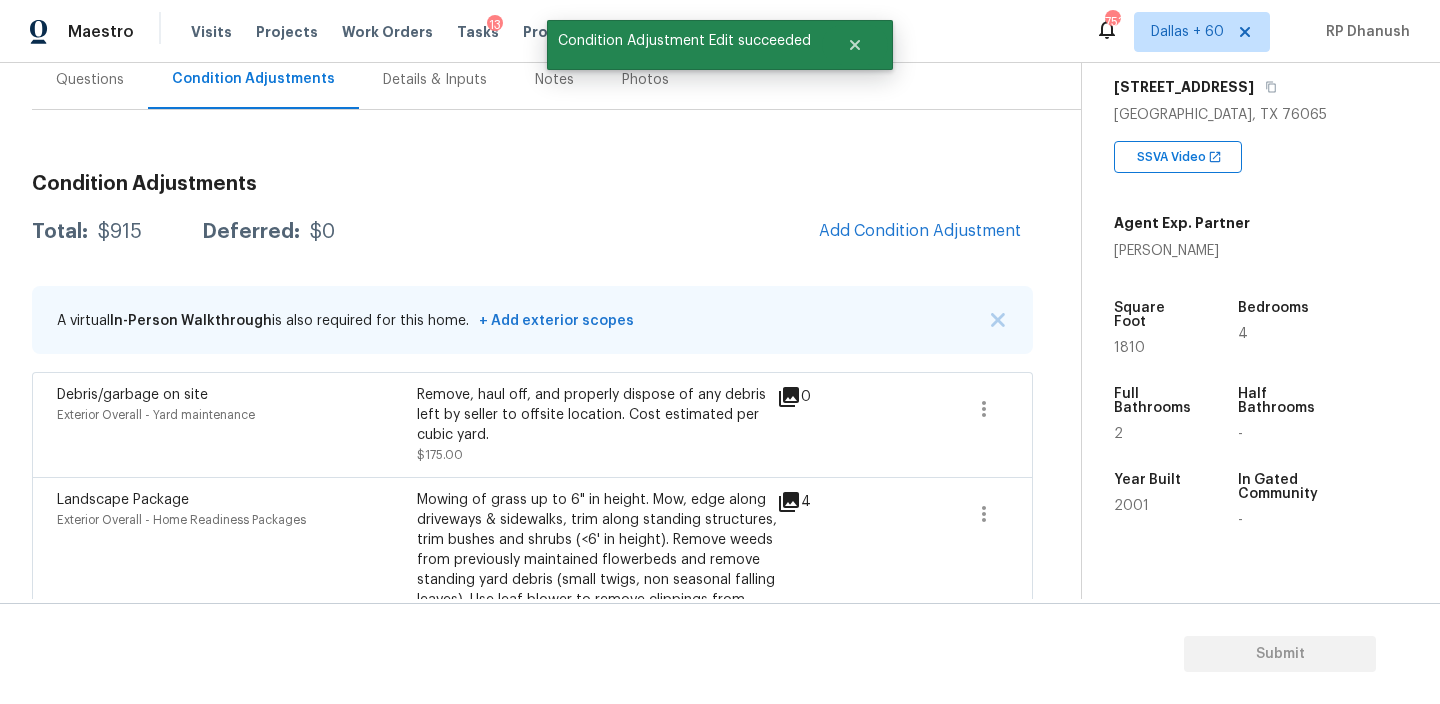 scroll, scrollTop: 36, scrollLeft: 0, axis: vertical 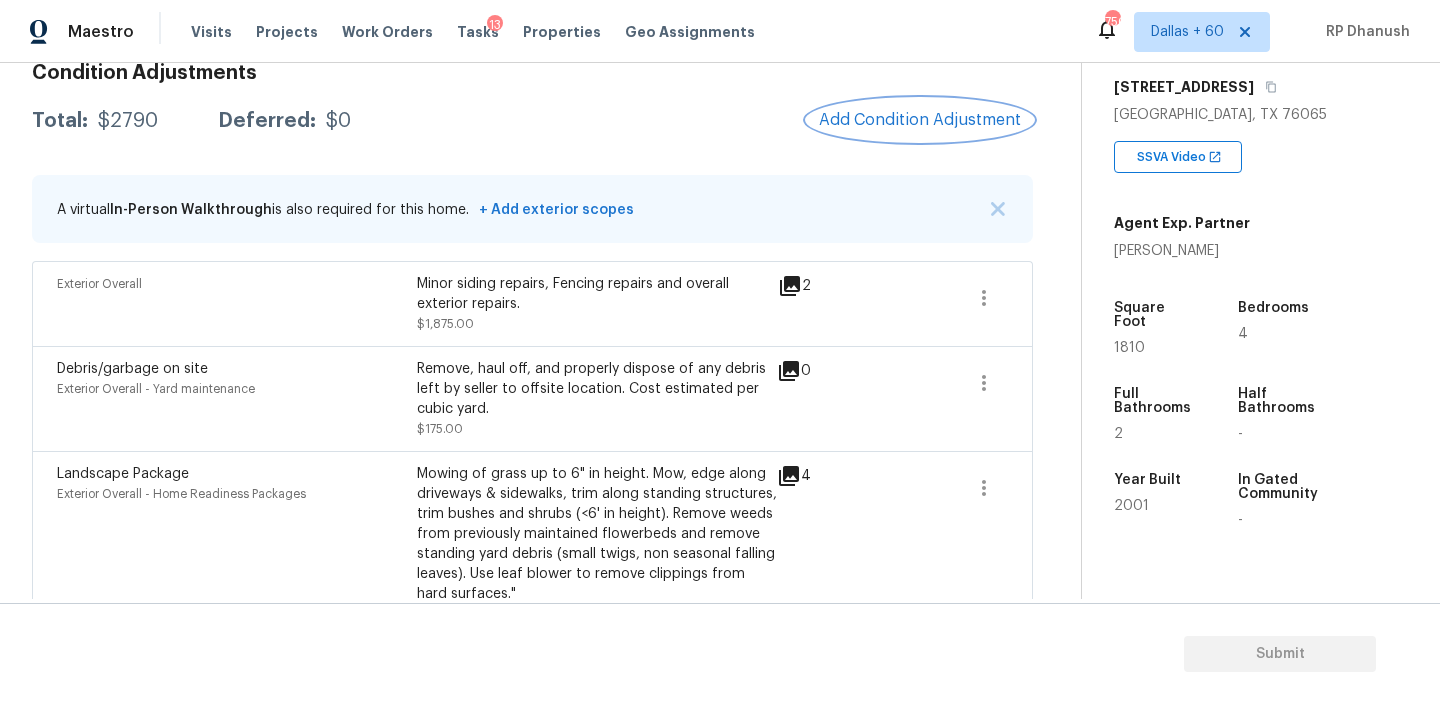 click on "Add Condition Adjustment" at bounding box center [920, 120] 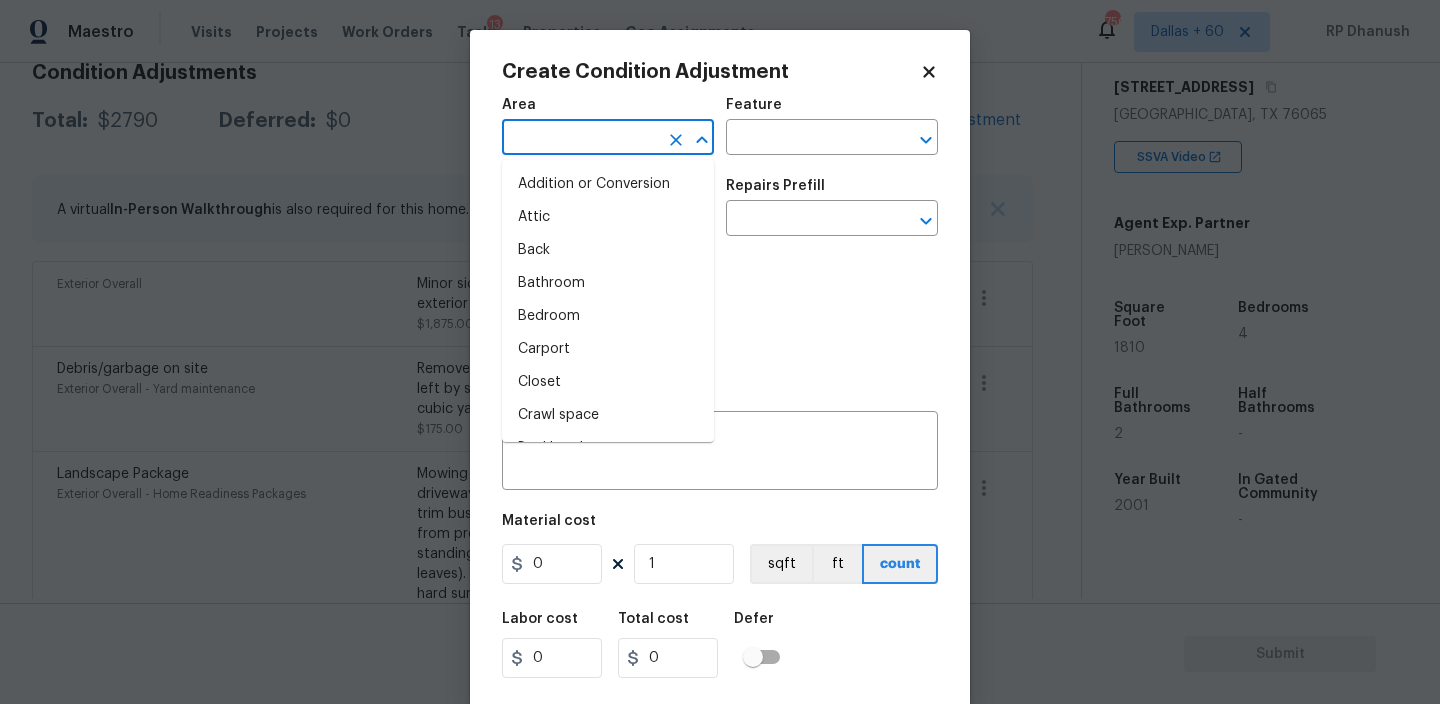 click at bounding box center (580, 139) 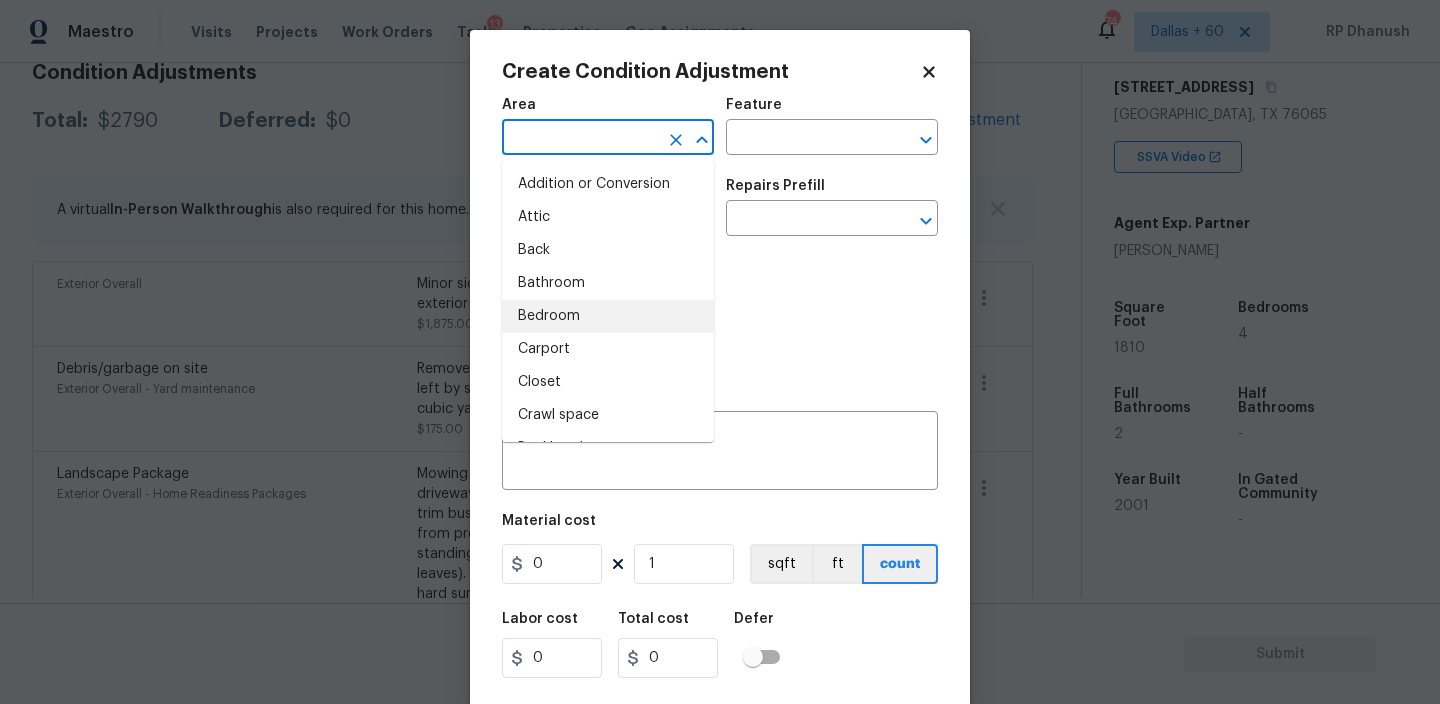 click on "Area ​ Feature ​ Issue ​ Repairs Prefill ​ Photos Repairs Needed x ​ Material cost 0 1 sqft ft count Labor cost 0 Total cost 0 Defer Cancel Create" at bounding box center (720, 416) 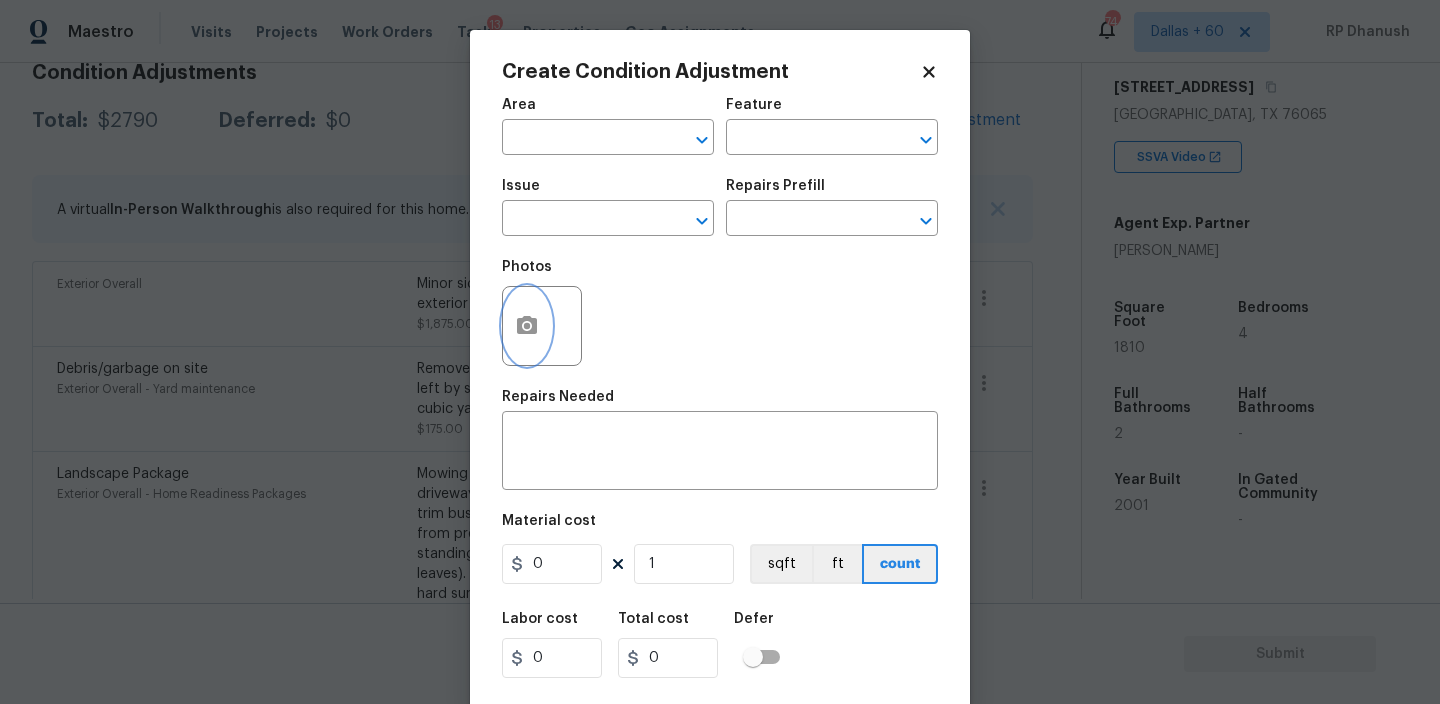 click at bounding box center [527, 326] 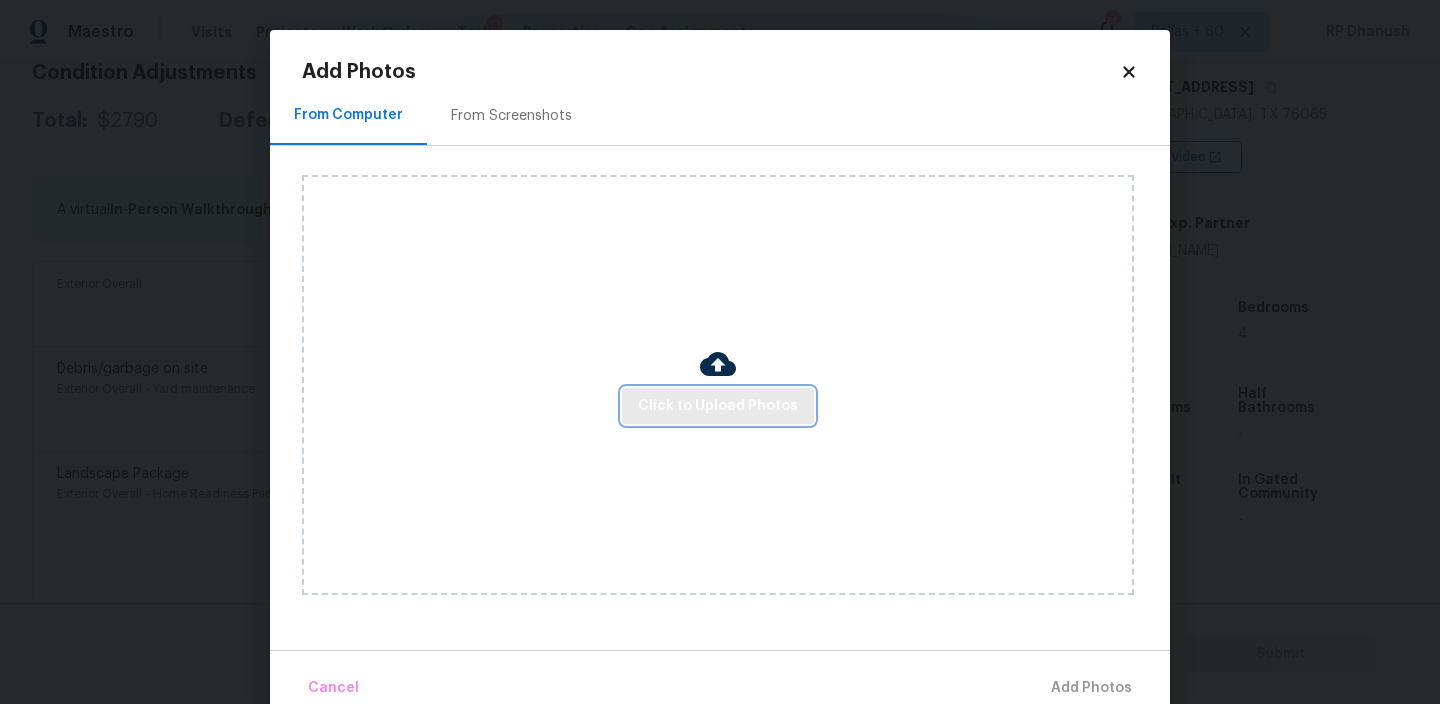 click on "Click to Upload Photos" at bounding box center [718, 406] 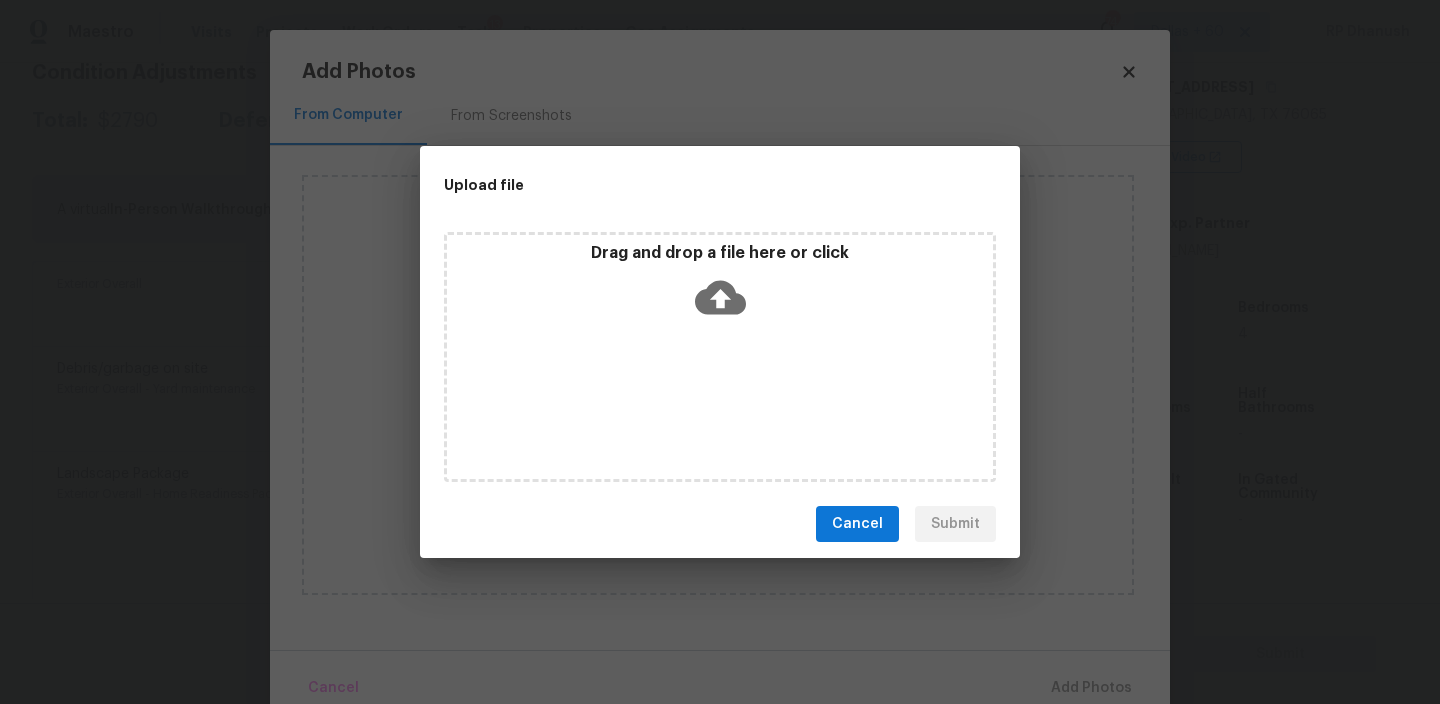 click 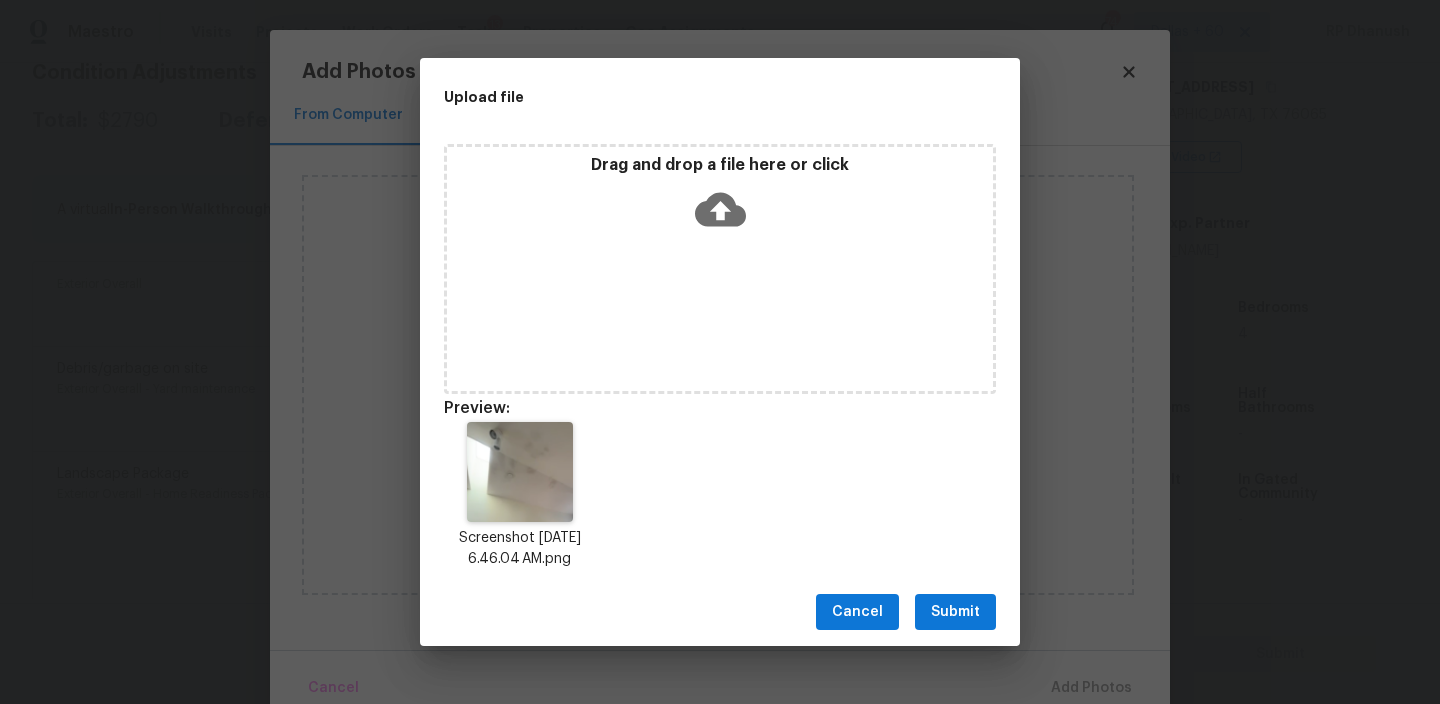 click on "Upload file Drag and drop a file here or click Preview: Screenshot 2025-07-22 at 6.46.04 AM.png Cancel Submit" at bounding box center (720, 352) 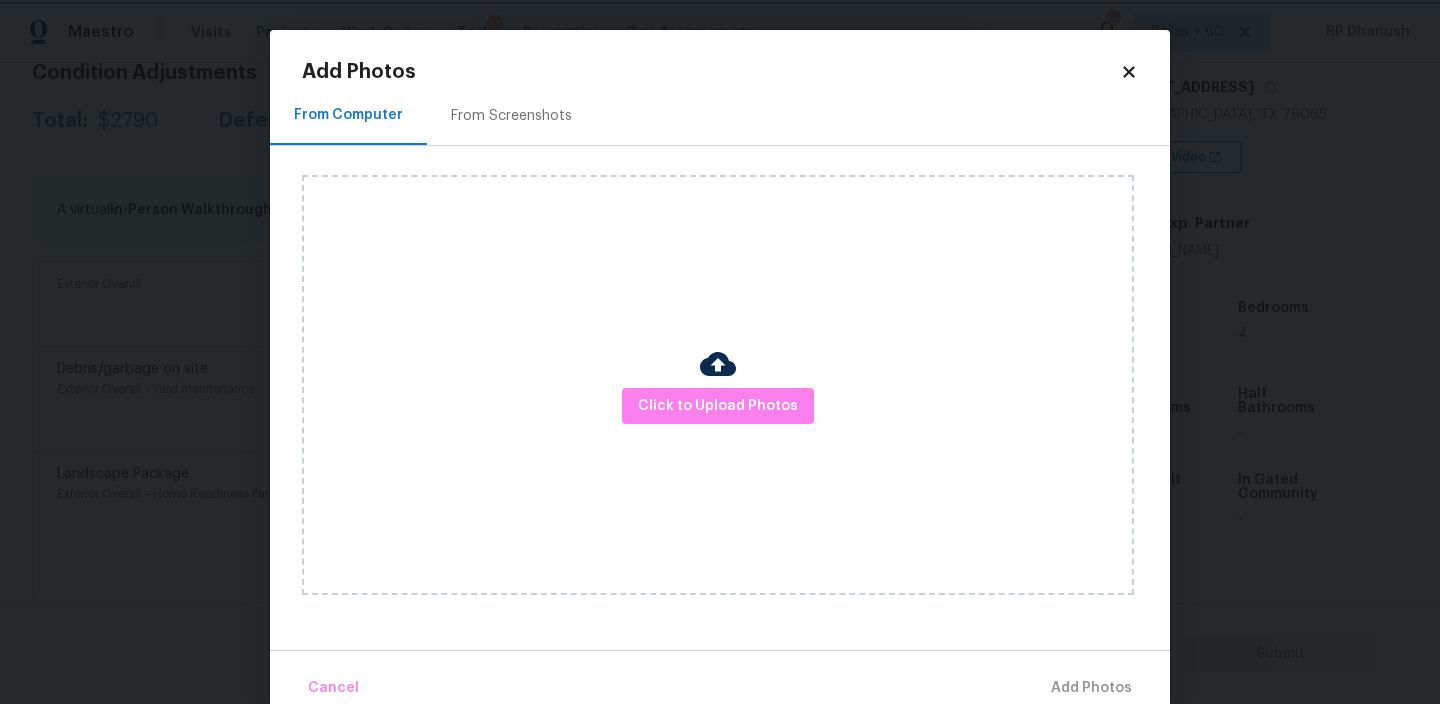 click on "Maestro Visits Projects Work Orders Tasks 13 Properties Geo Assignments 744 Dallas + 60 RP Dhanush Back to tasks Condition Scoping - Full Tue, Jul 22 2025 by 1:54 pm   RP Dhanush In-progress Questions Condition Adjustments Details & Inputs Notes Photos Condition Adjustments Total:  $2790 Deferred:  $0 Add Condition Adjustment A virtual  In-Person Walkthrough  is also required for this home.   + Add exterior scopes Exterior Overall Minor siding repairs, Fencing repairs and overall exterior repairs. $1,875.00   2 Debris/garbage on site Exterior Overall - Yard maintenance Remove, haul off, and properly dispose of any debris left by seller to offsite location. Cost estimated per cubic yard. $175.00   0 Landscape Package Exterior Overall - Home Readiness Packages $540.00   4 Pressure Washing Exterior Overall - Siding $200.00   0 Property Details © Mapbox   © OpenStreetMap   Improve this map 6221 Bentwood Dr Midlothian, TX 76065 SSVA Video Agent Exp. Partner Michelle Holmes Square Foot 1810 Bedrooms 4 2 - 2001 -" at bounding box center [720, 352] 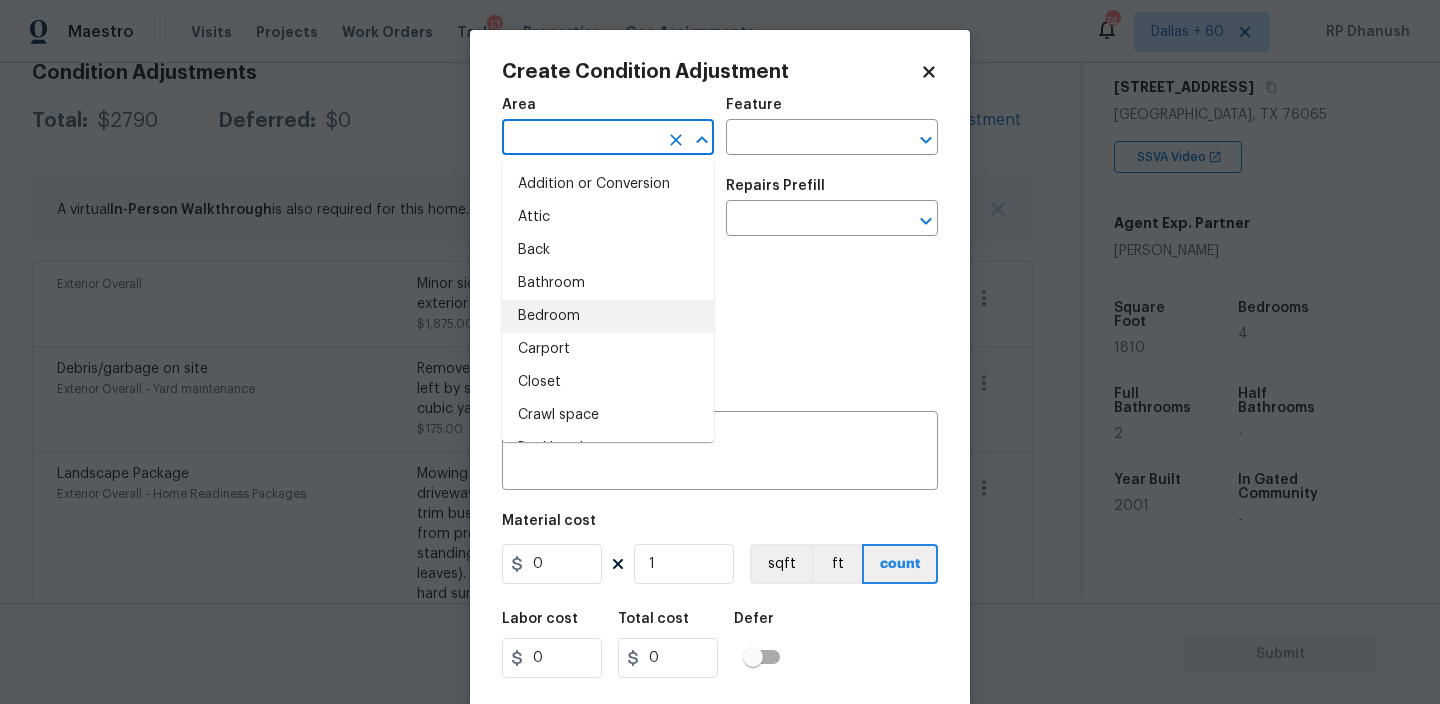 click at bounding box center (580, 139) 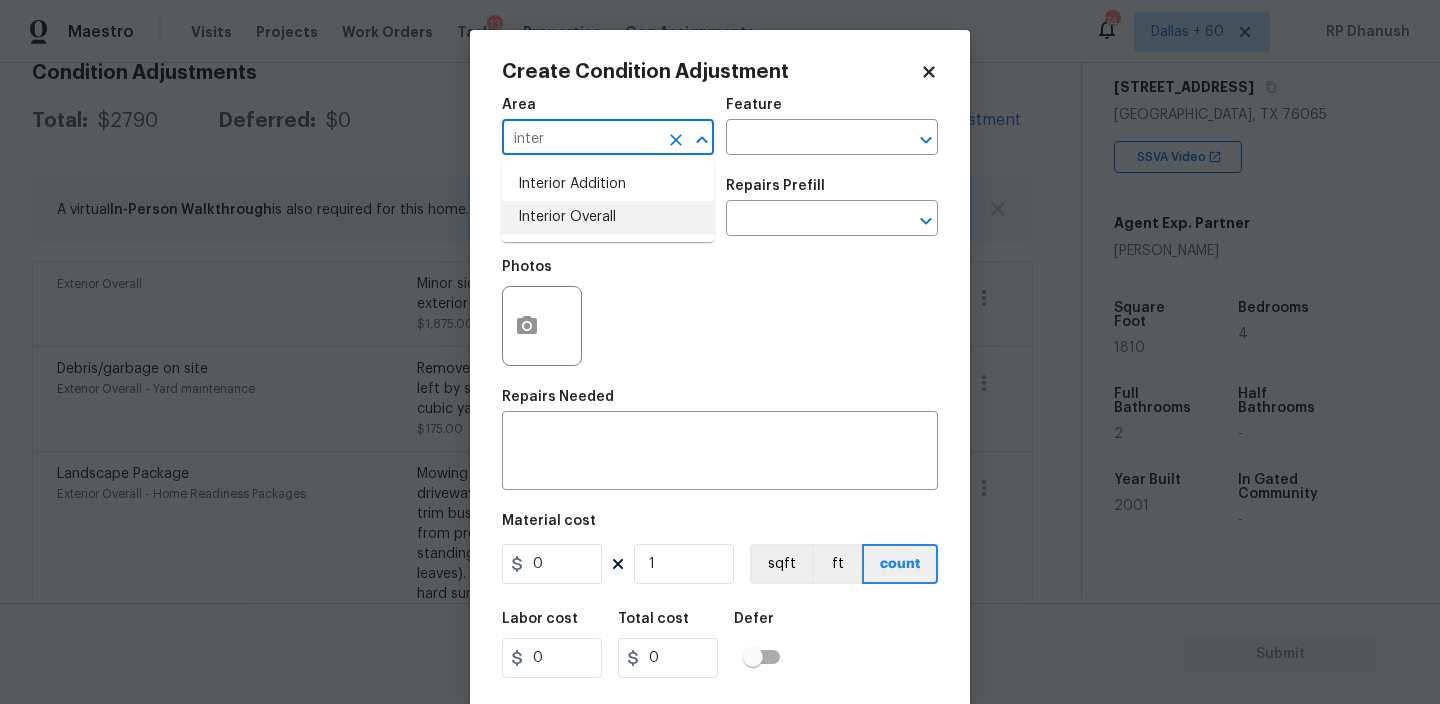click on "Interior Overall" at bounding box center (608, 217) 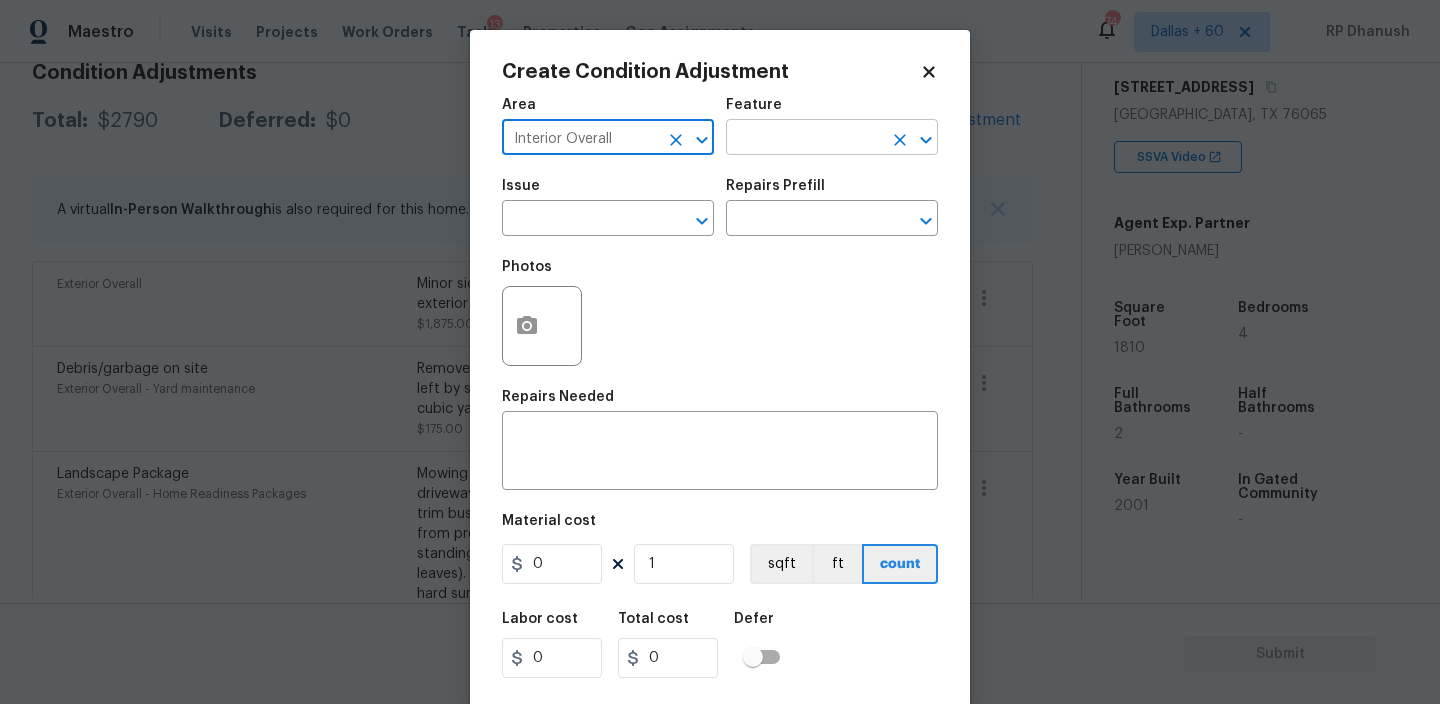 click at bounding box center (804, 139) 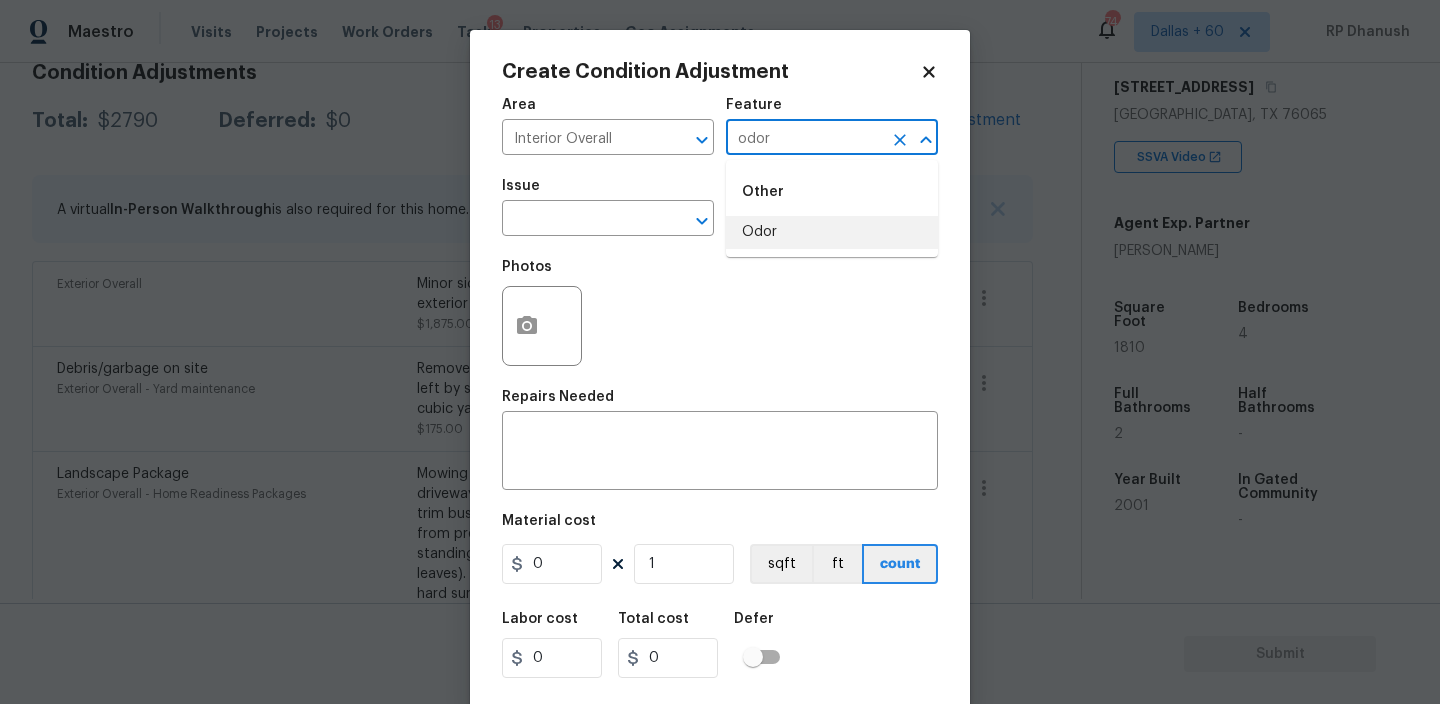 click on "Odor" at bounding box center (832, 232) 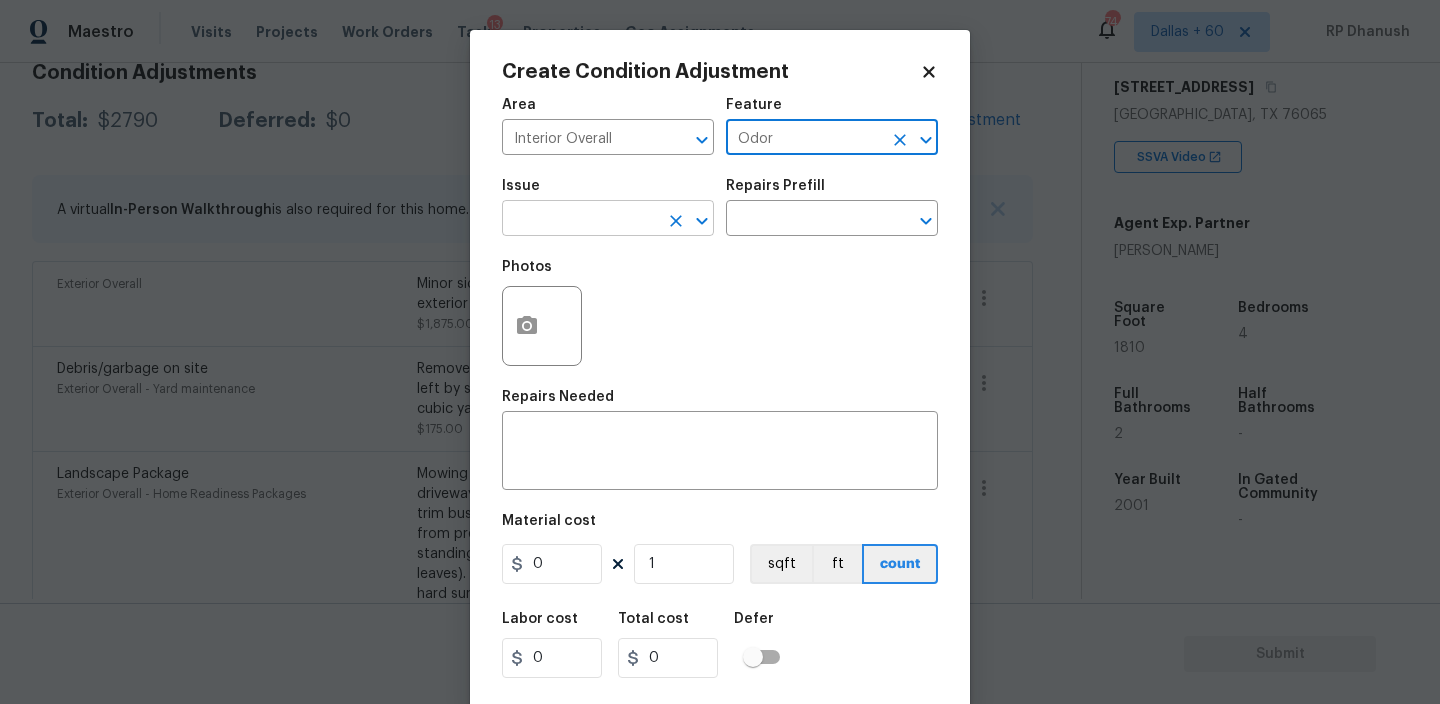 click at bounding box center (580, 220) 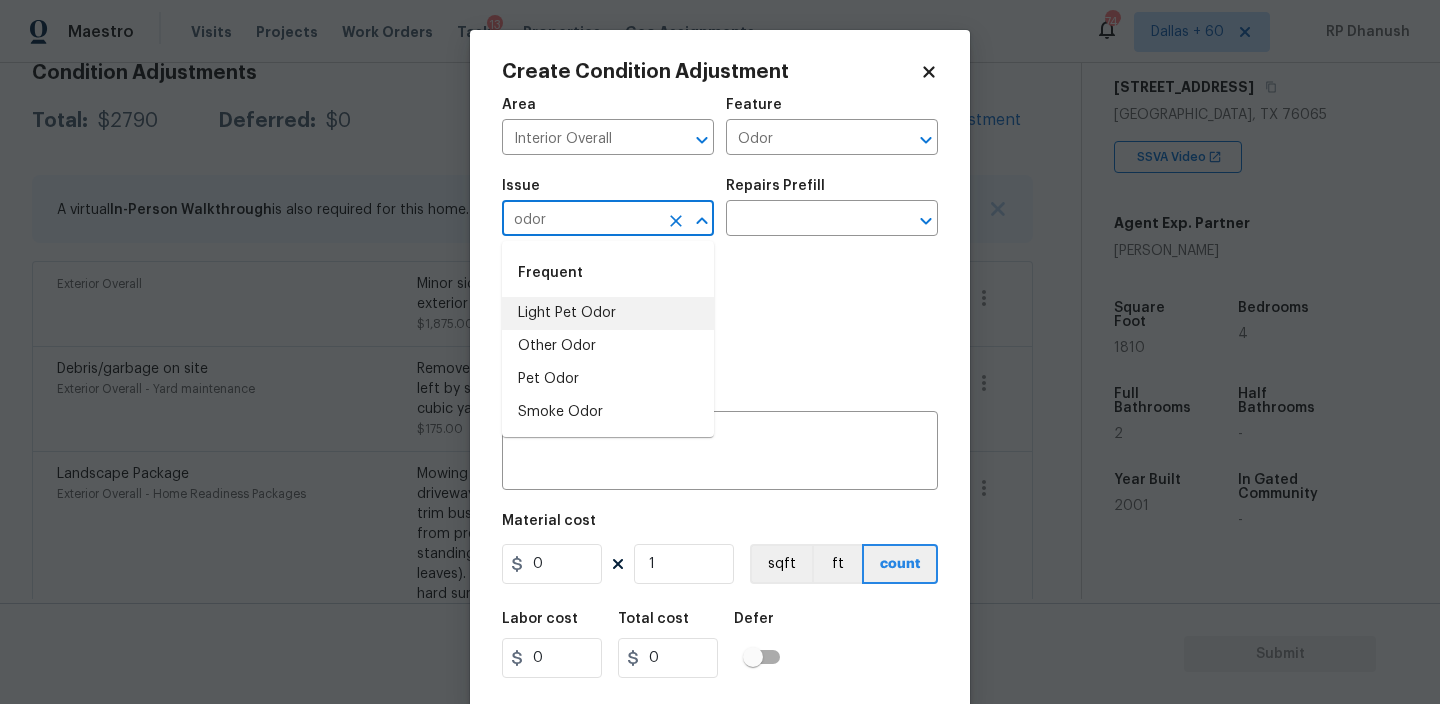 click on "Light Pet Odor" at bounding box center (608, 313) 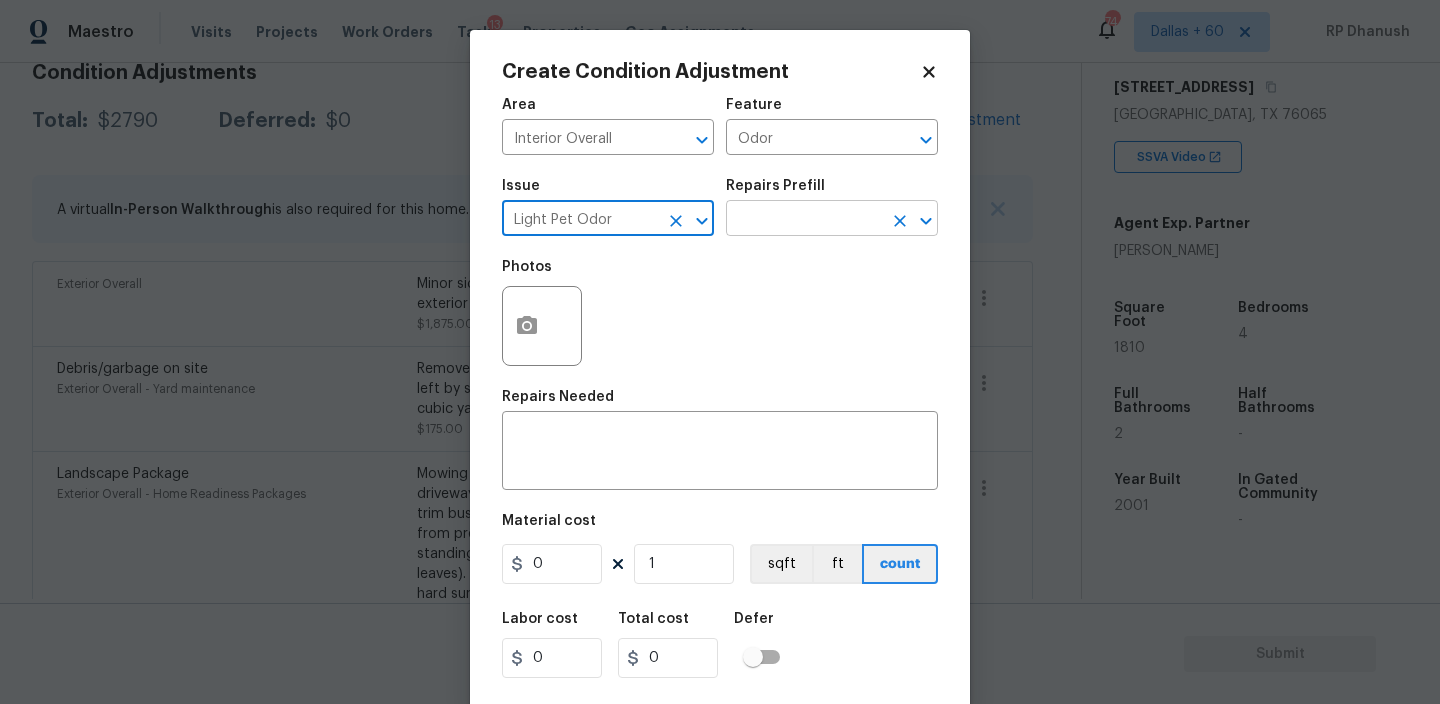 click at bounding box center [804, 220] 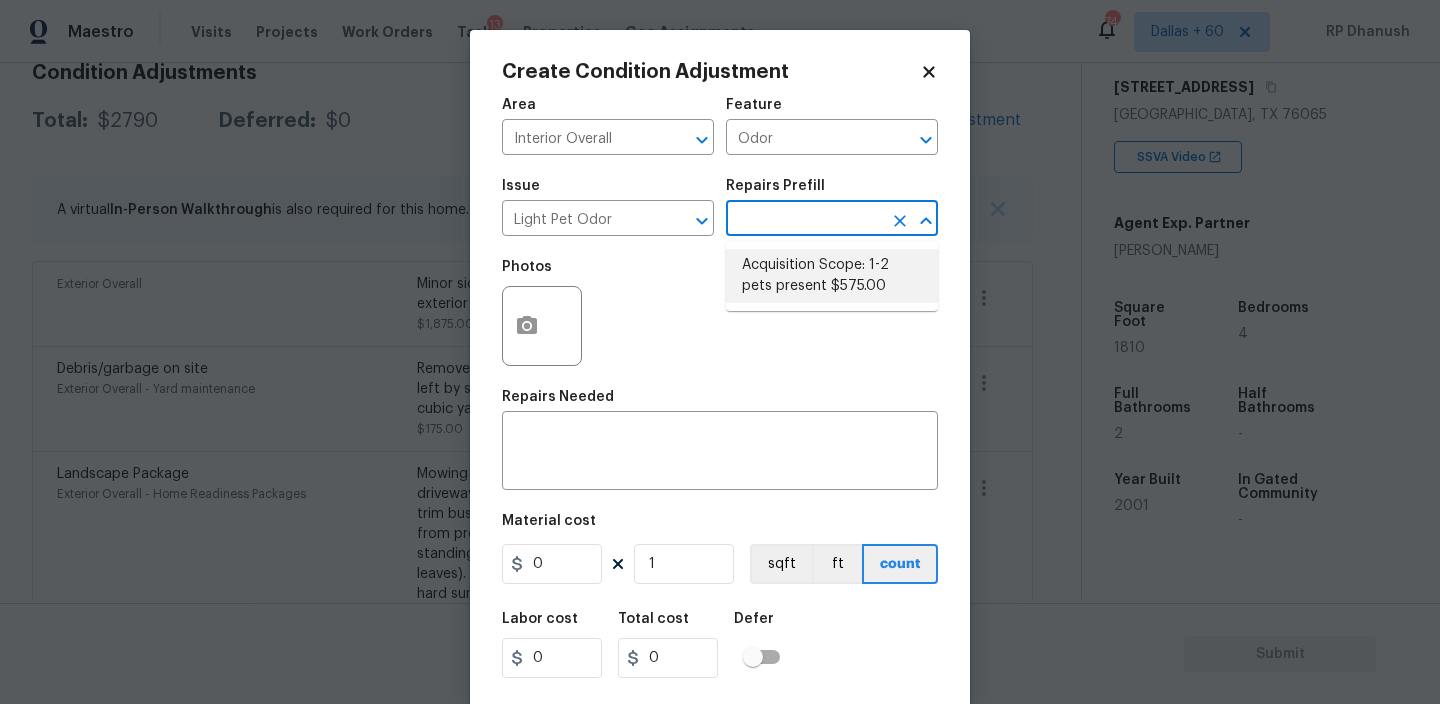 click on "Acquisition Scope: 1-2 pets present $575.00" at bounding box center [832, 276] 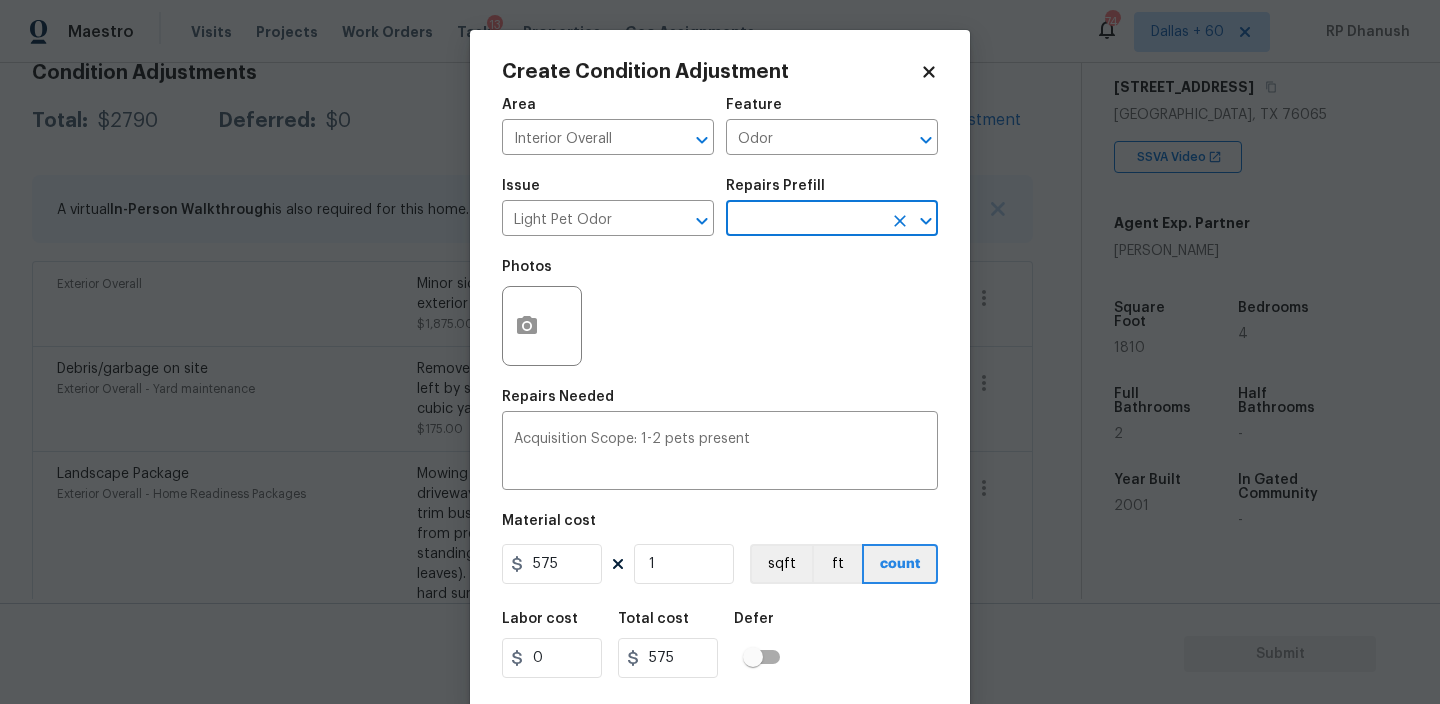 scroll, scrollTop: 43, scrollLeft: 0, axis: vertical 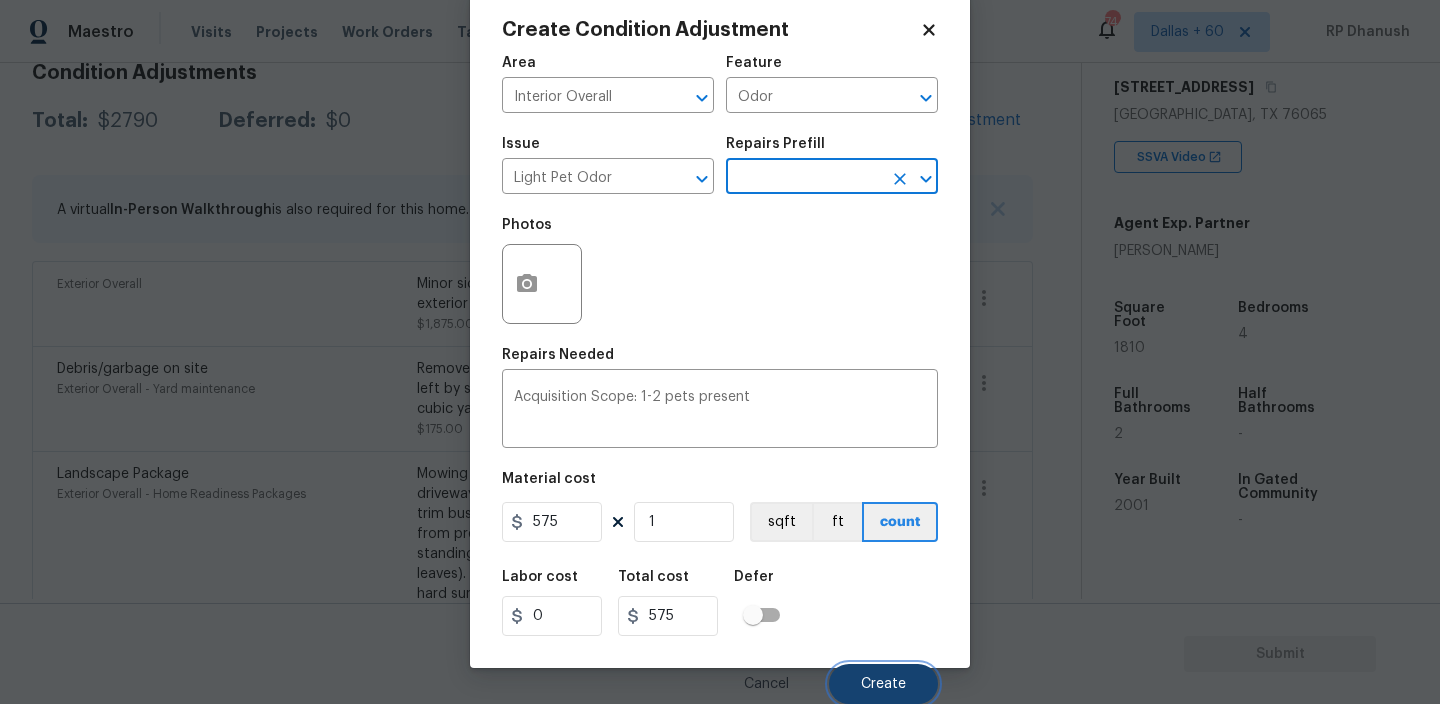 click on "Create" at bounding box center [883, 684] 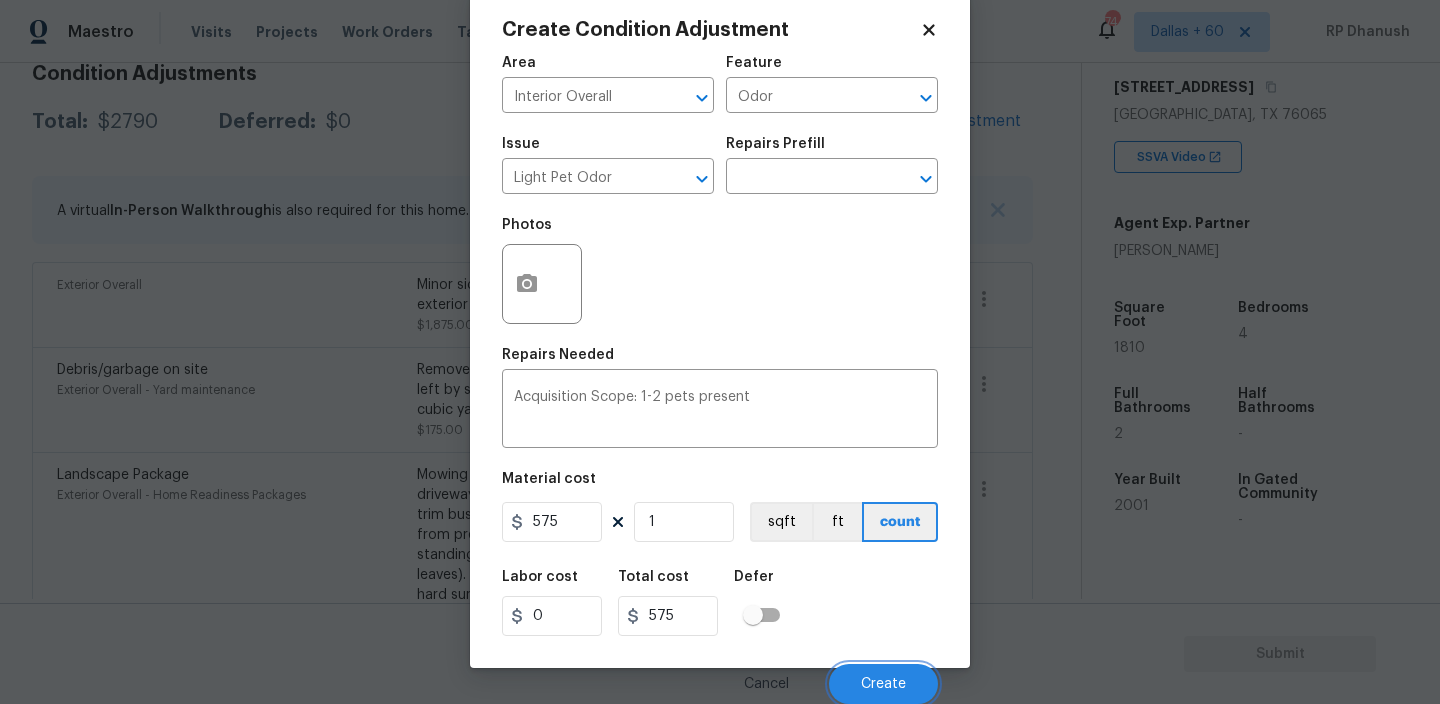 scroll, scrollTop: 304, scrollLeft: 0, axis: vertical 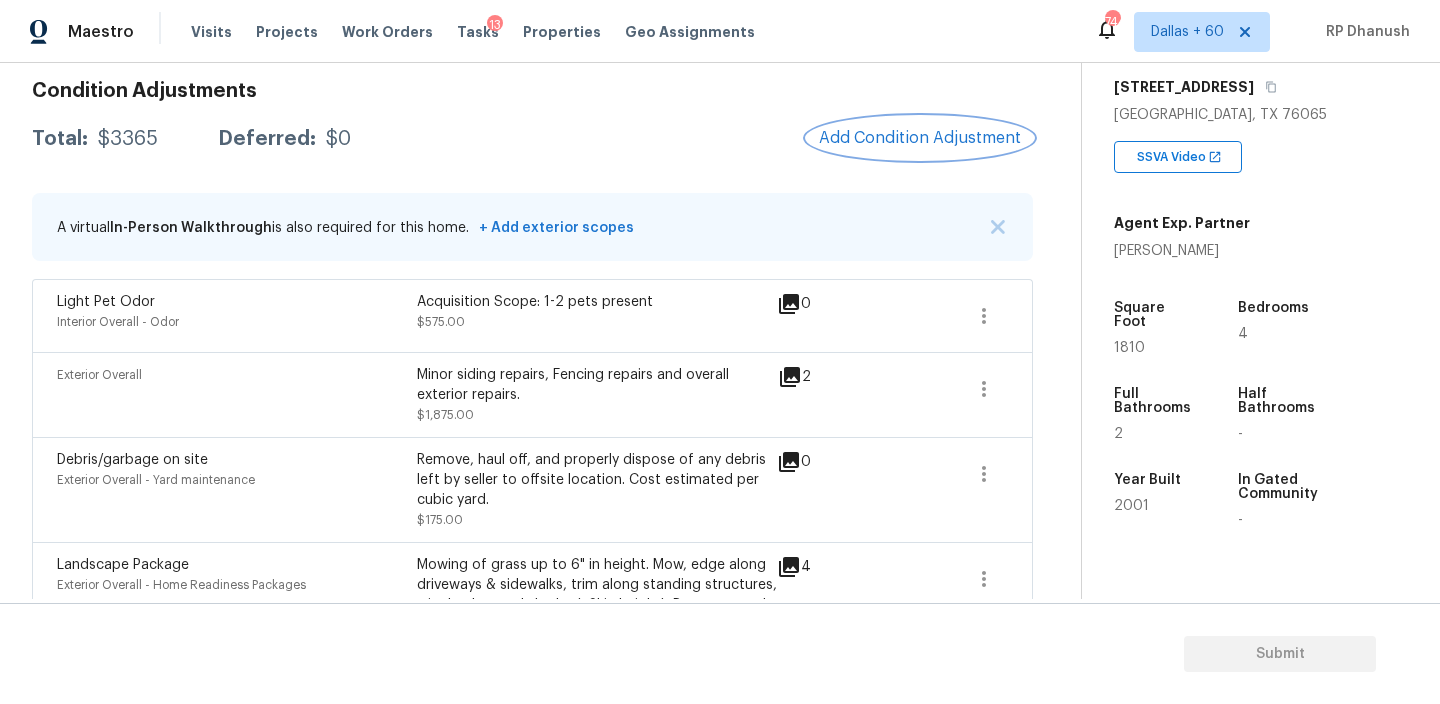 click on "Add Condition Adjustment" at bounding box center [920, 138] 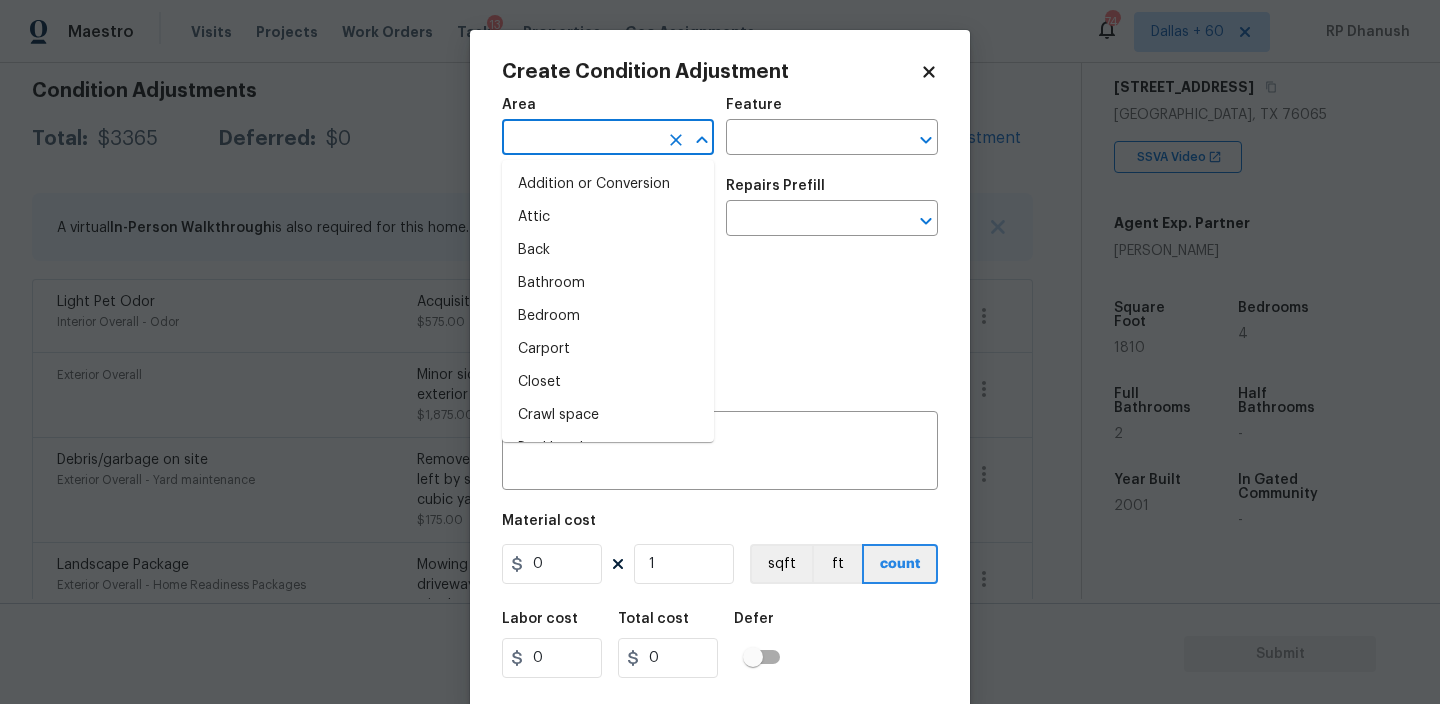 click at bounding box center [580, 139] 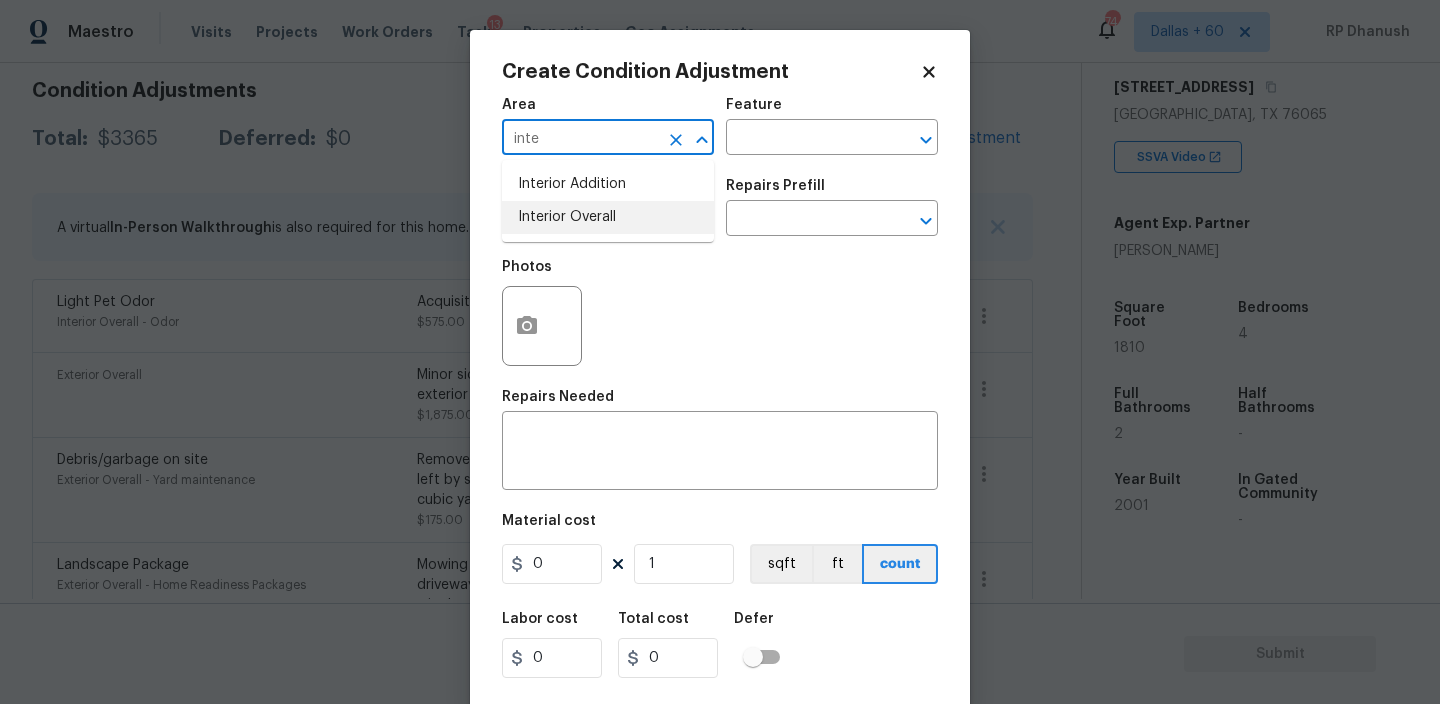 click on "Interior Overall" at bounding box center (608, 217) 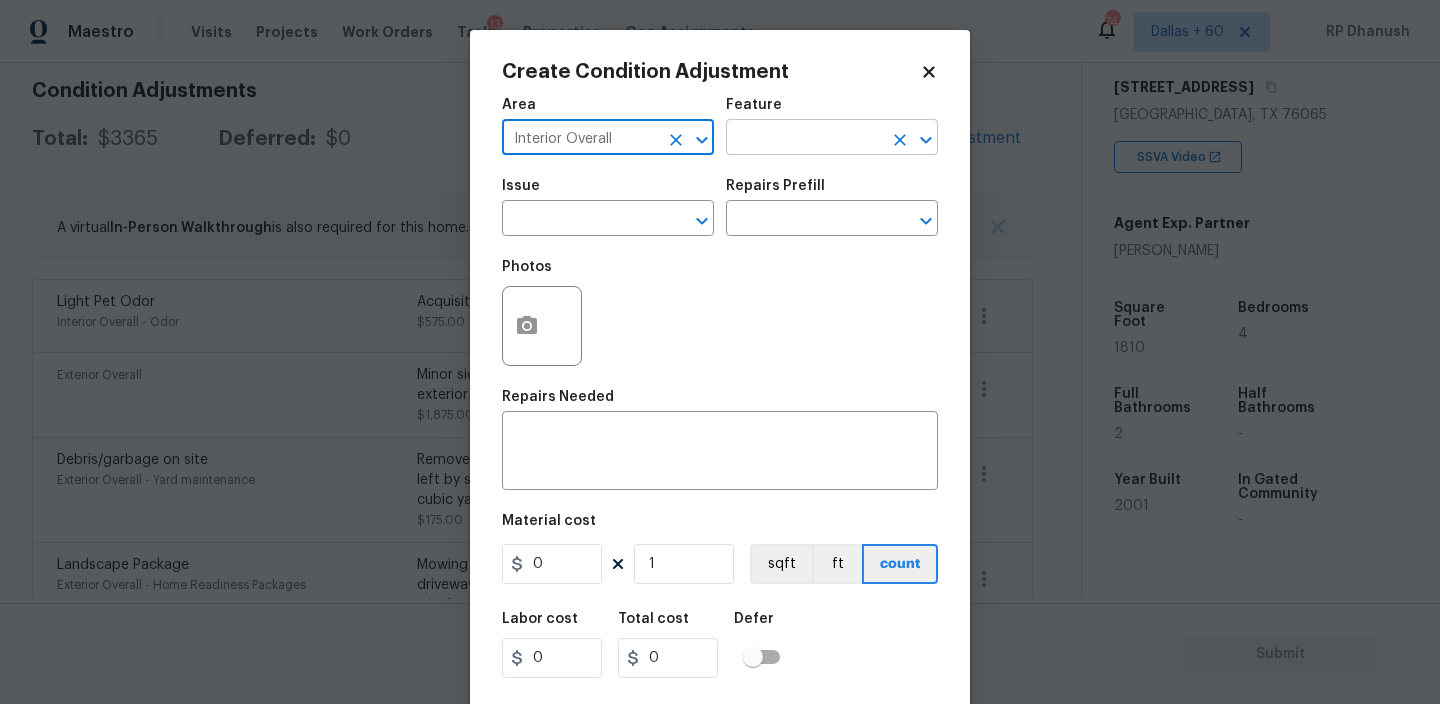 click at bounding box center [804, 139] 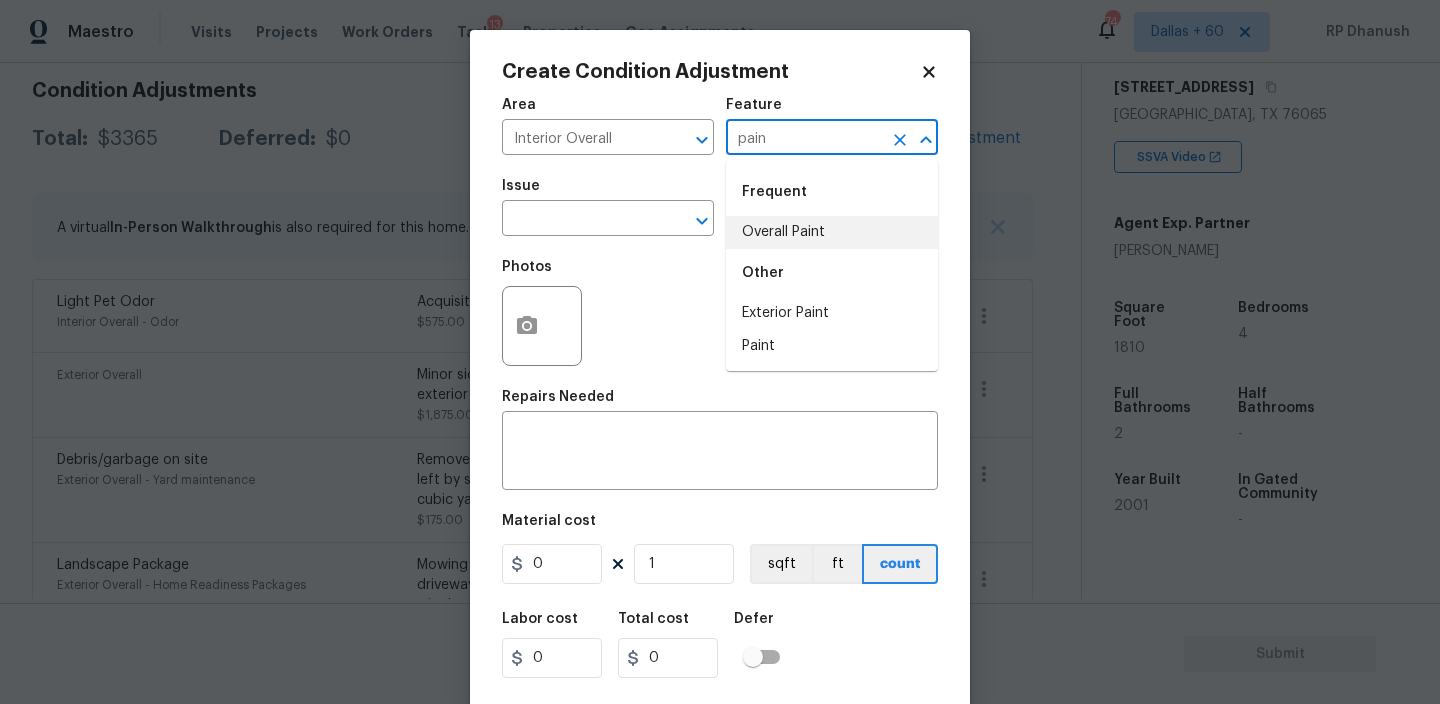 click on "Overall Paint" at bounding box center [832, 232] 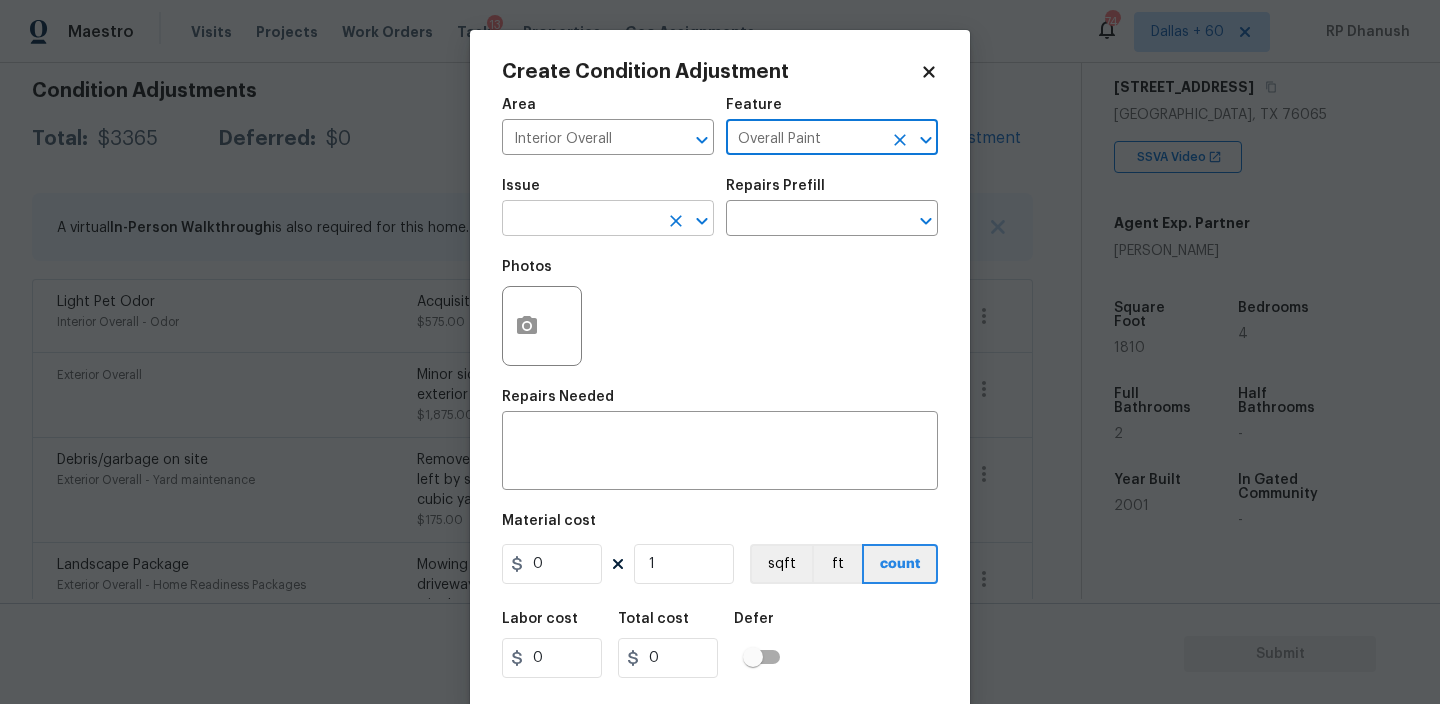 click at bounding box center (580, 220) 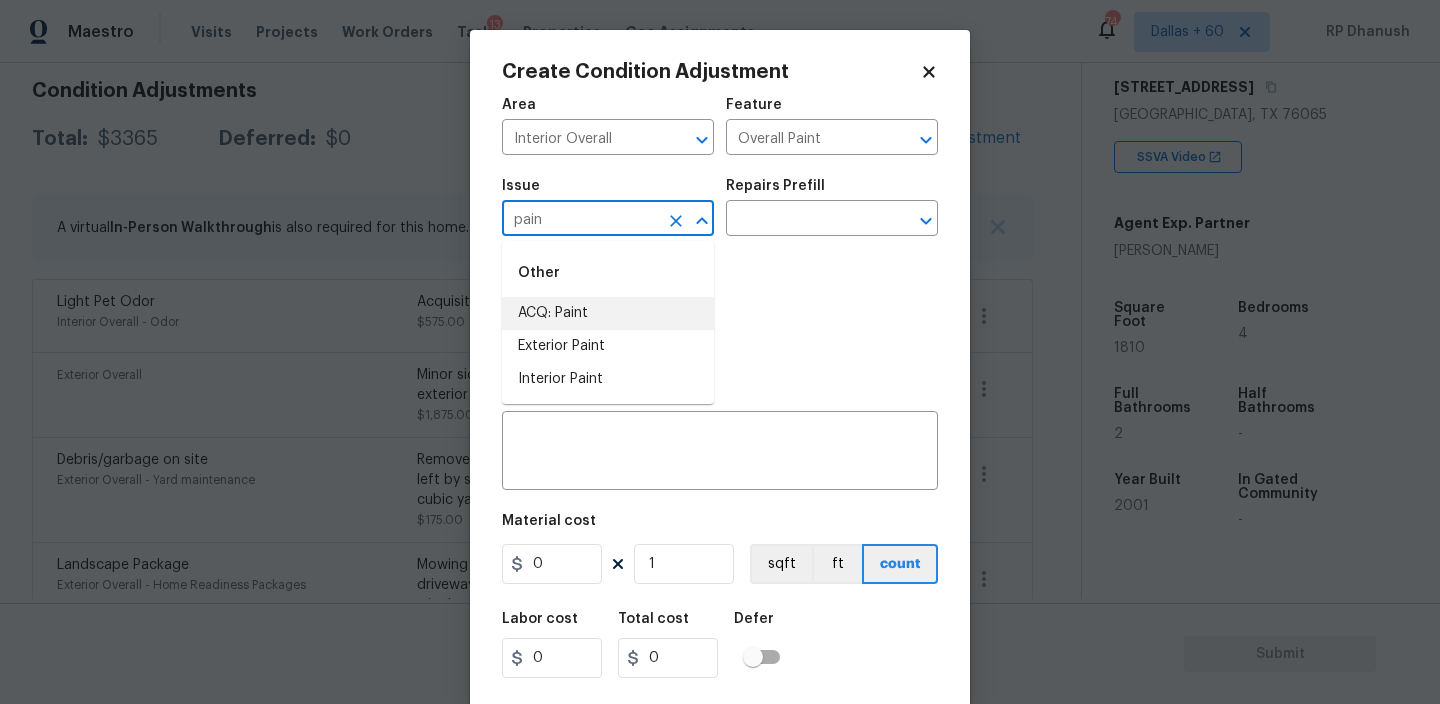 click on "ACQ: Paint" at bounding box center [608, 313] 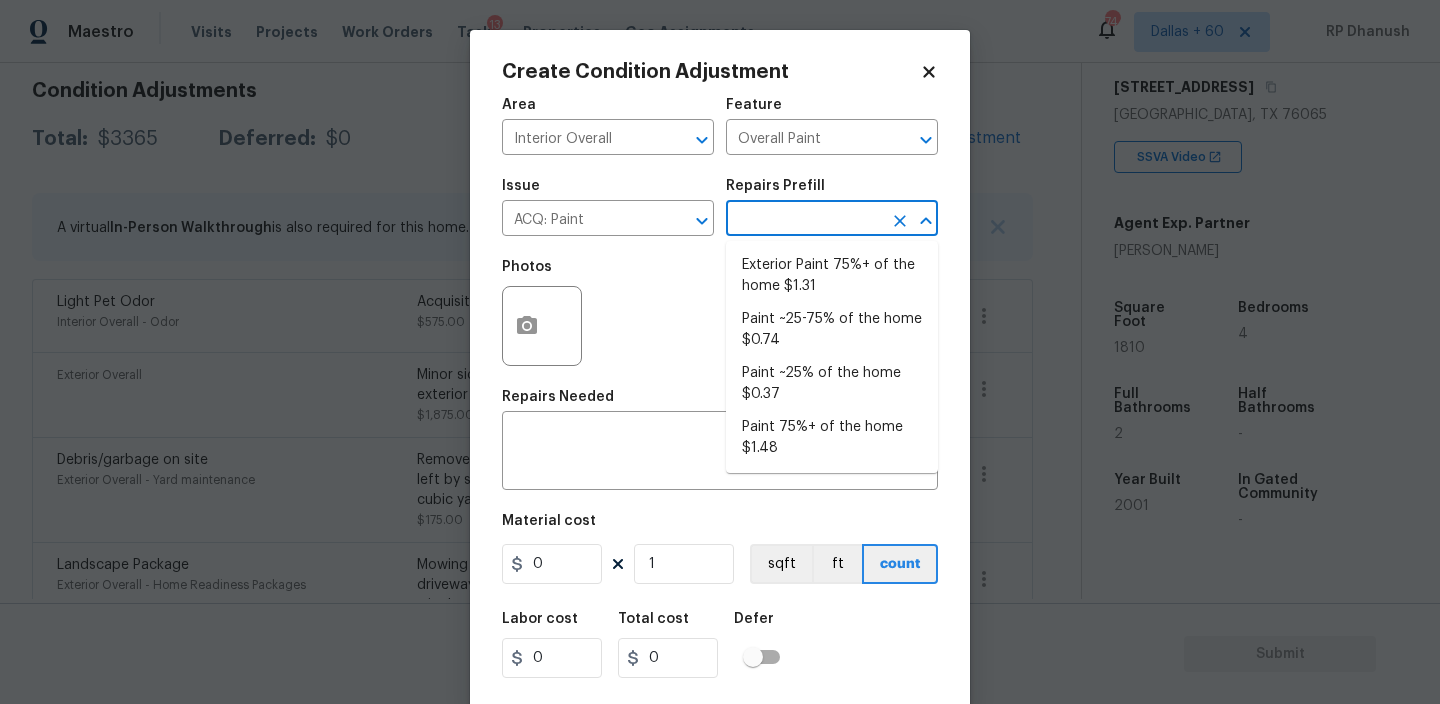click at bounding box center [804, 220] 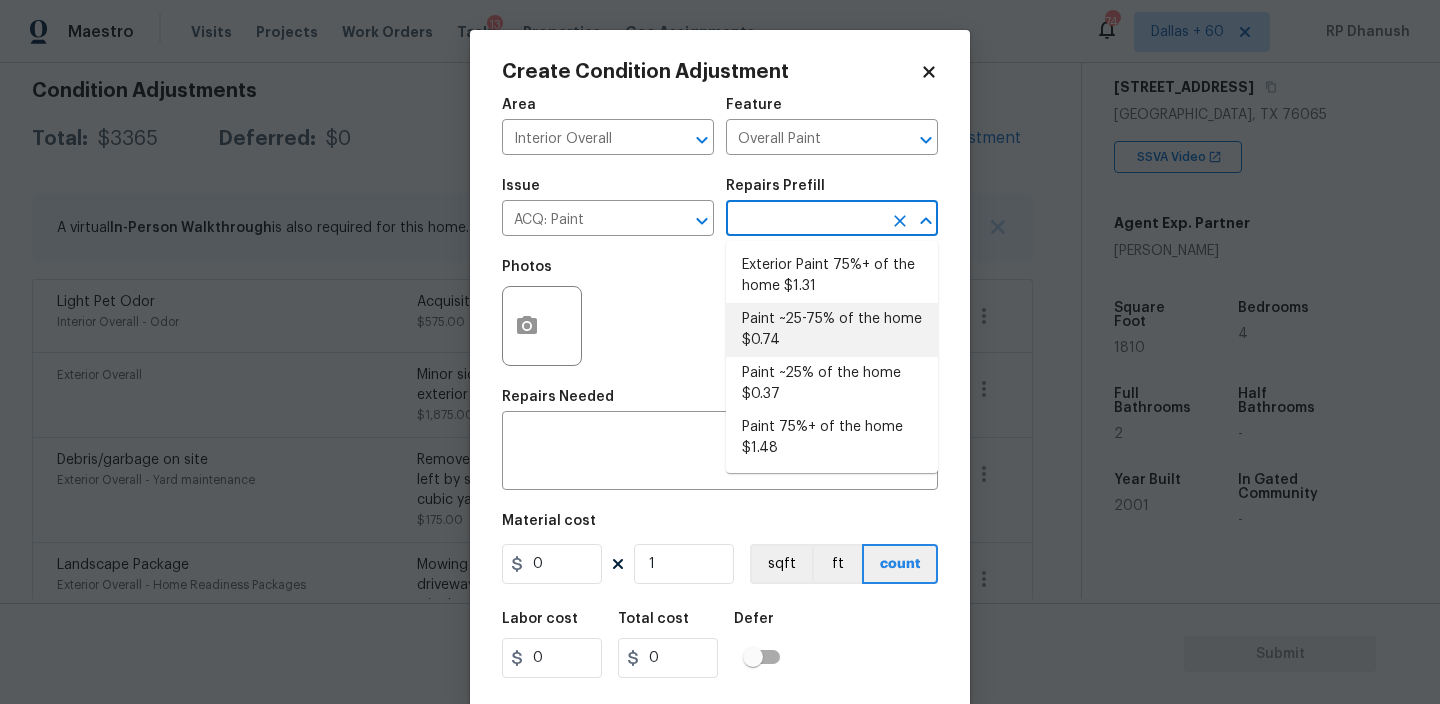 drag, startPoint x: 815, startPoint y: 335, endPoint x: 645, endPoint y: 594, distance: 309.808 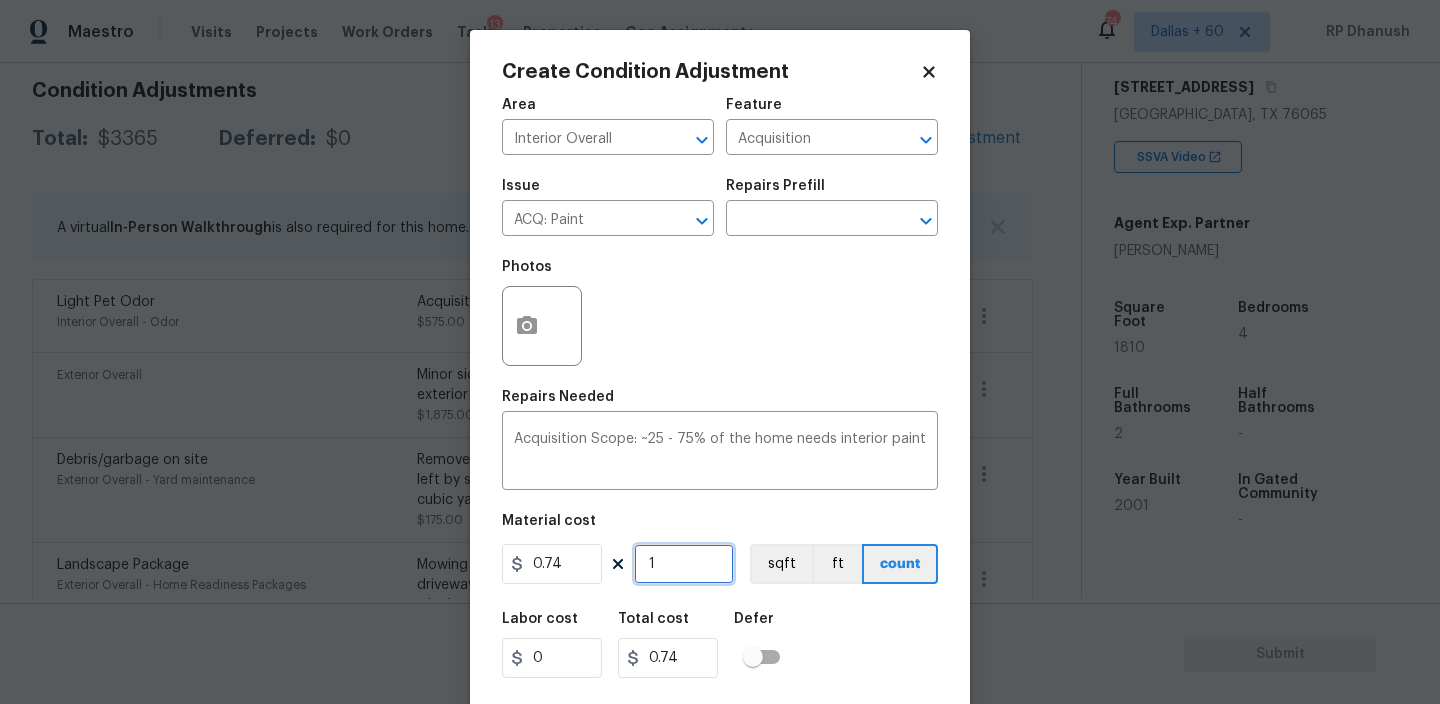 click on "1" at bounding box center [684, 564] 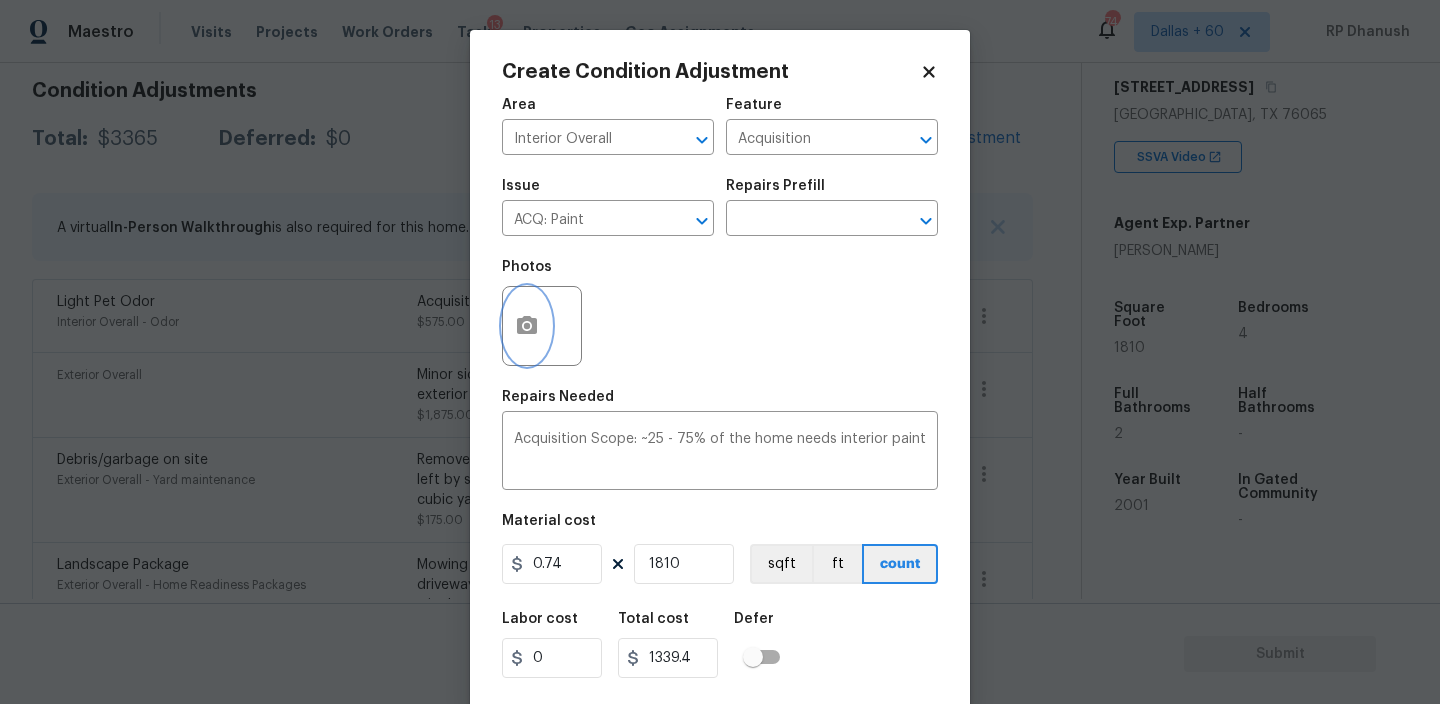 click at bounding box center (527, 326) 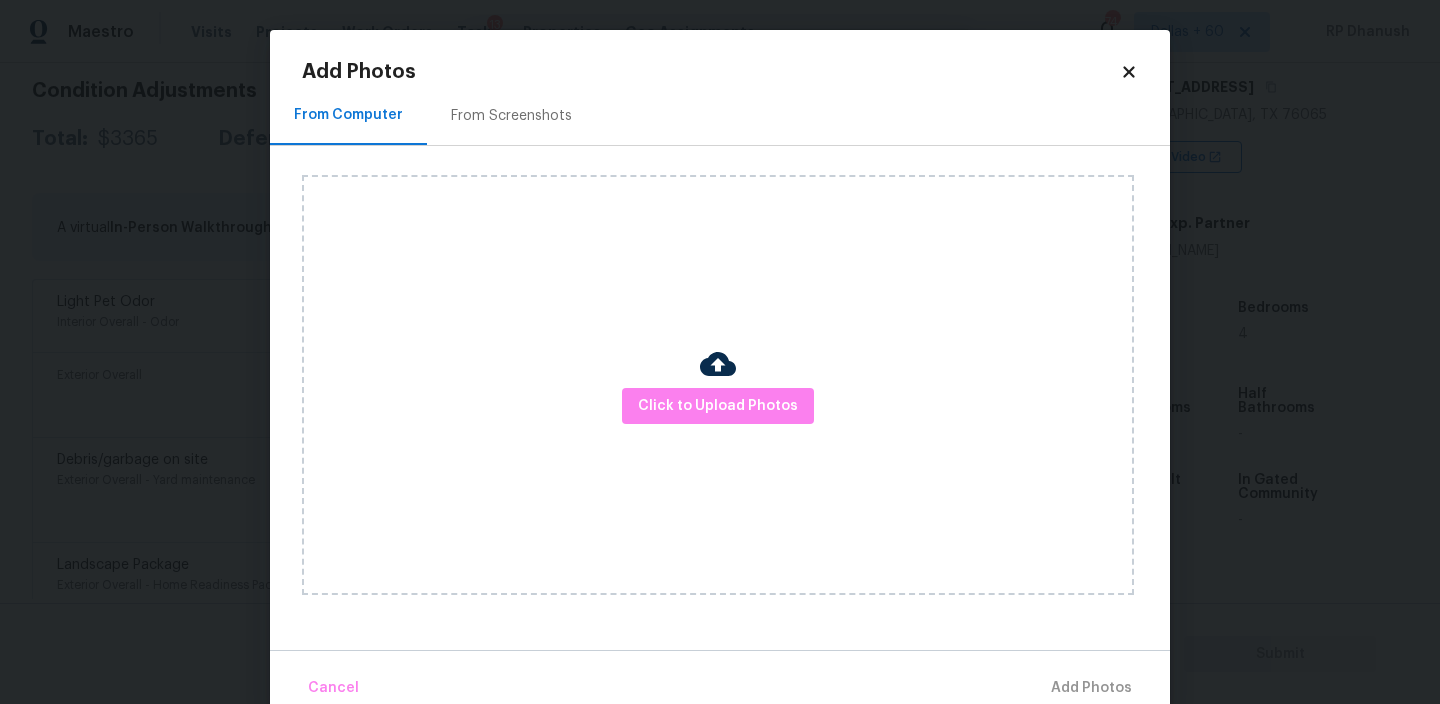 click on "From Screenshots" at bounding box center [511, 115] 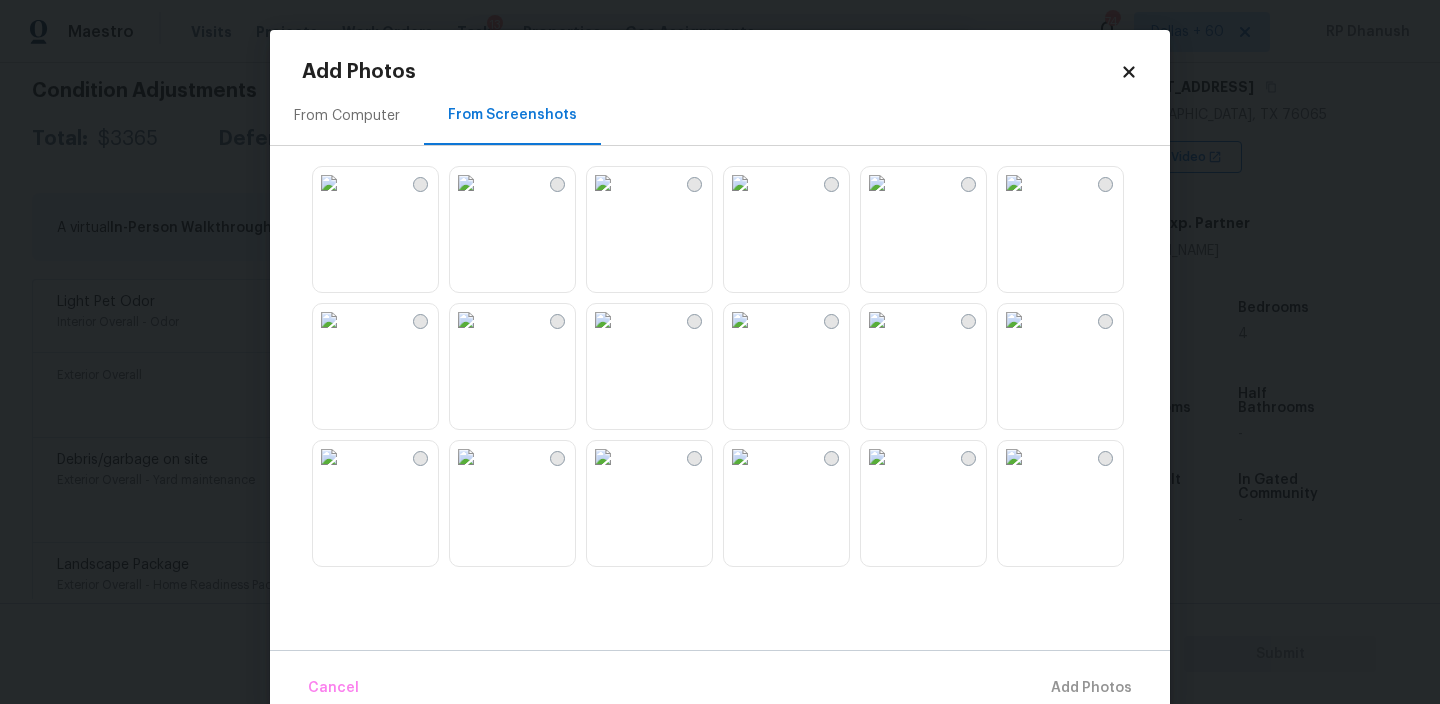 click at bounding box center [466, 457] 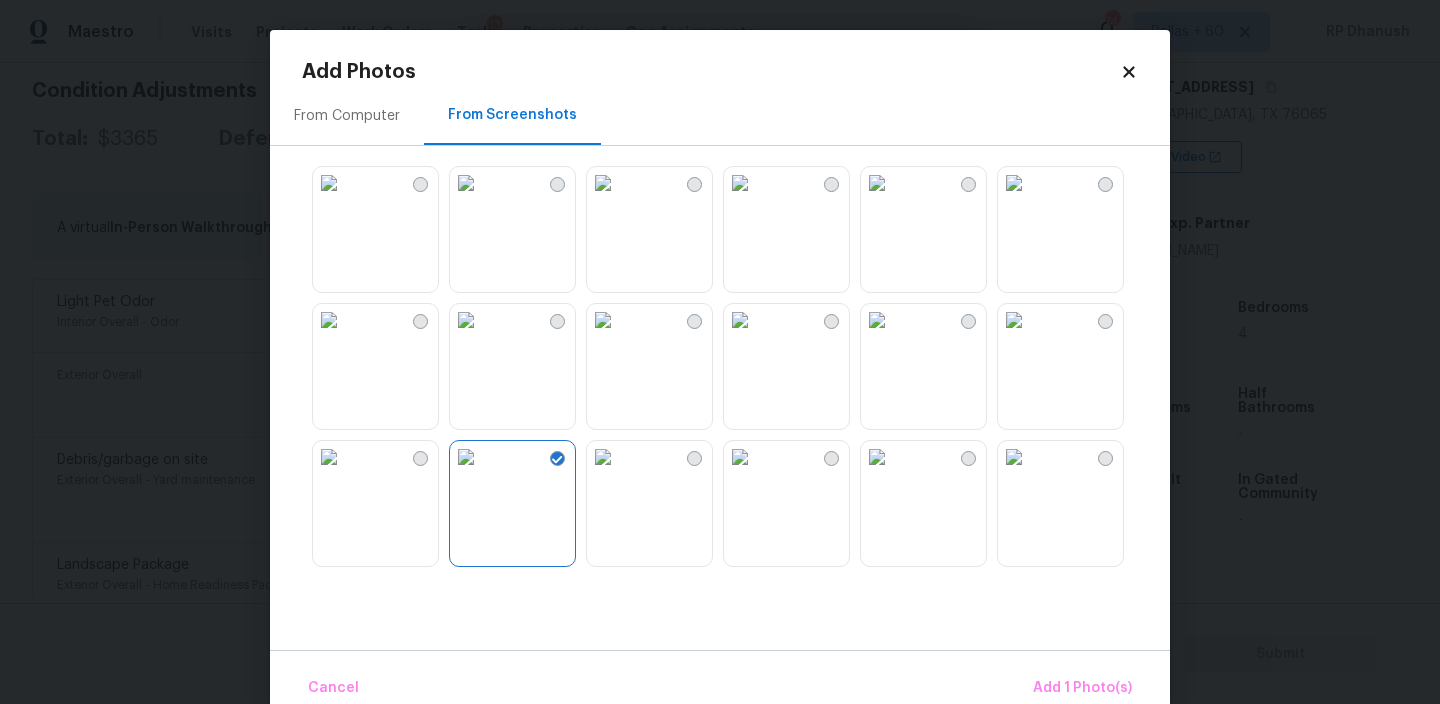 click at bounding box center [603, 457] 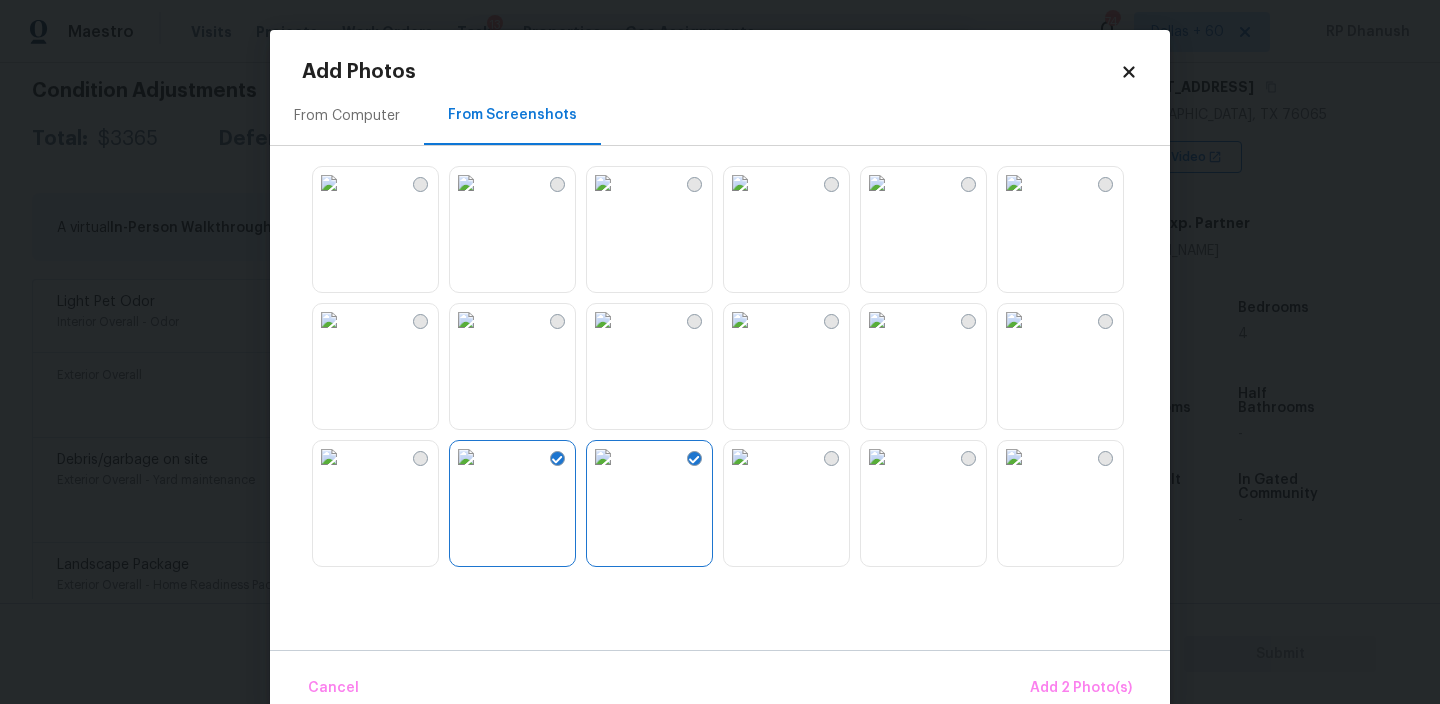 click at bounding box center (740, 457) 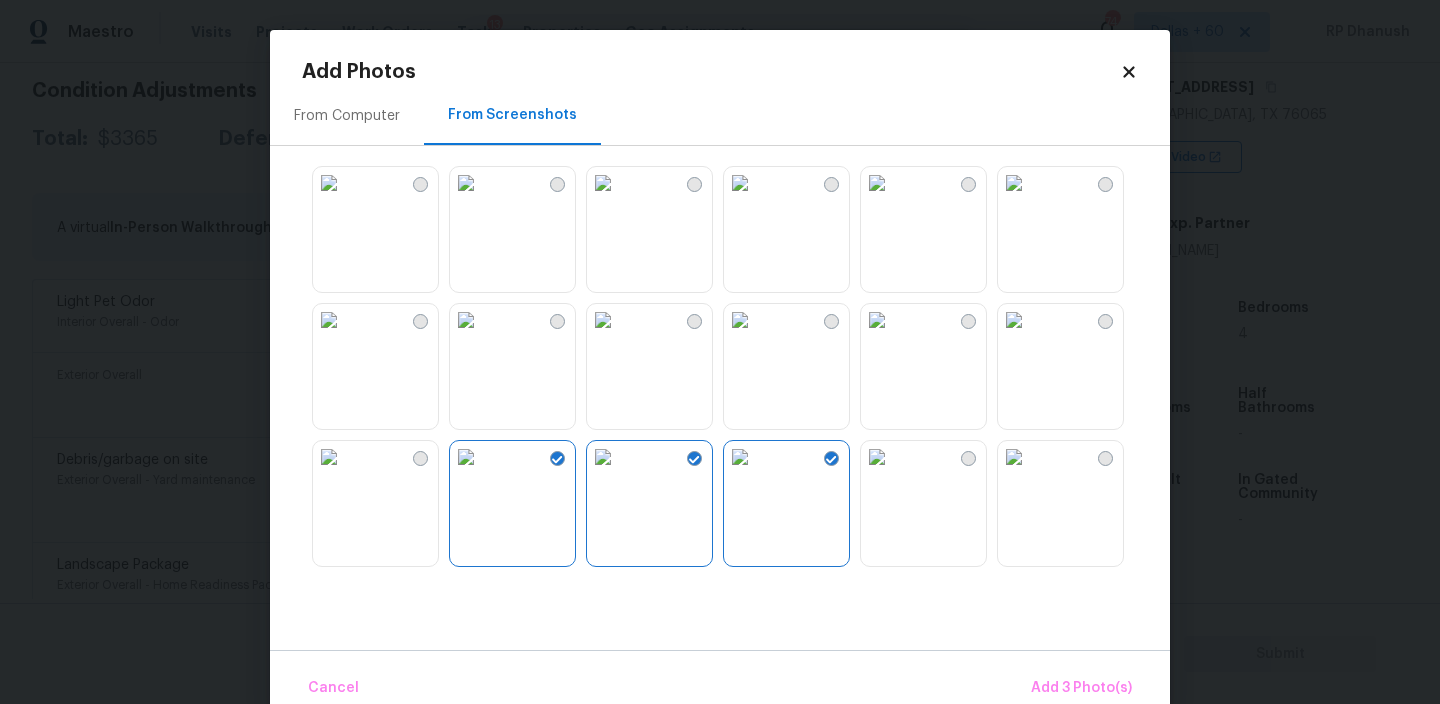 scroll, scrollTop: 152, scrollLeft: 0, axis: vertical 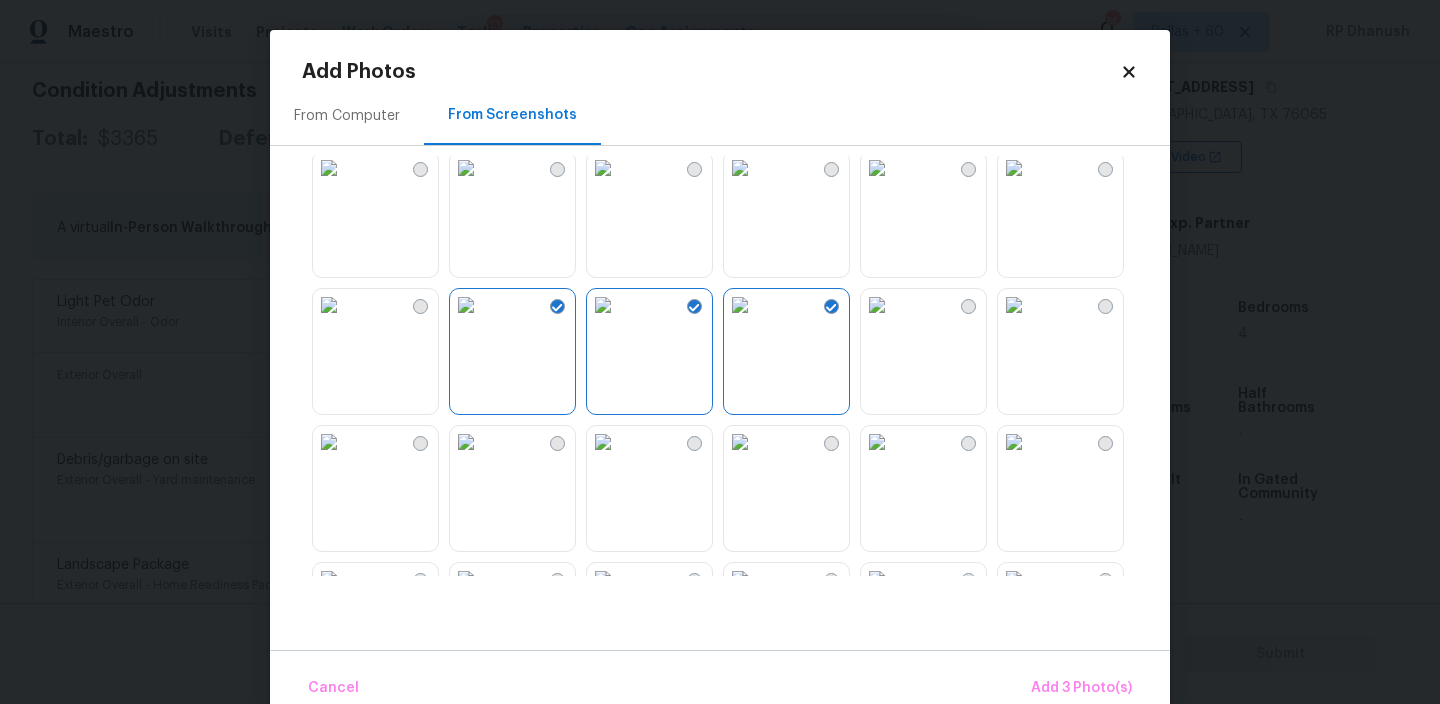 click at bounding box center (1014, 305) 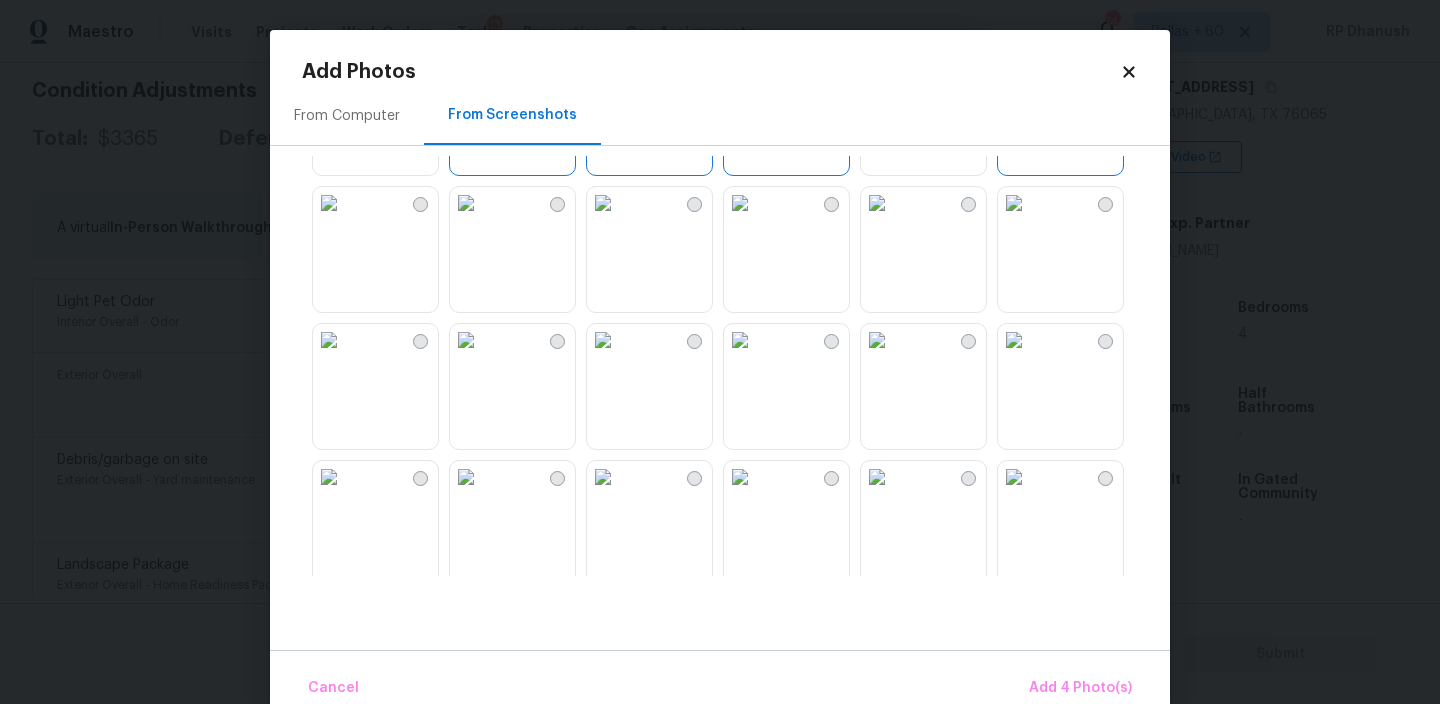 scroll, scrollTop: 442, scrollLeft: 0, axis: vertical 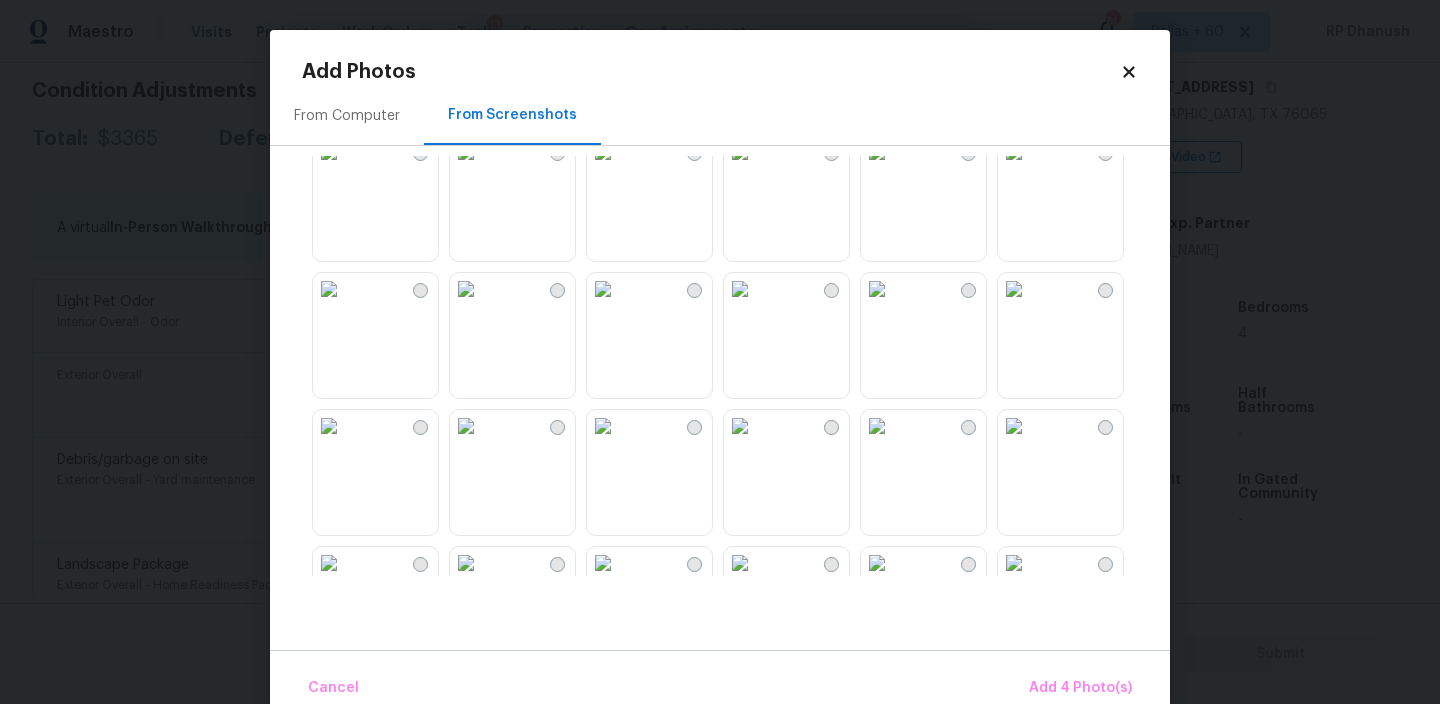 click at bounding box center (740, 426) 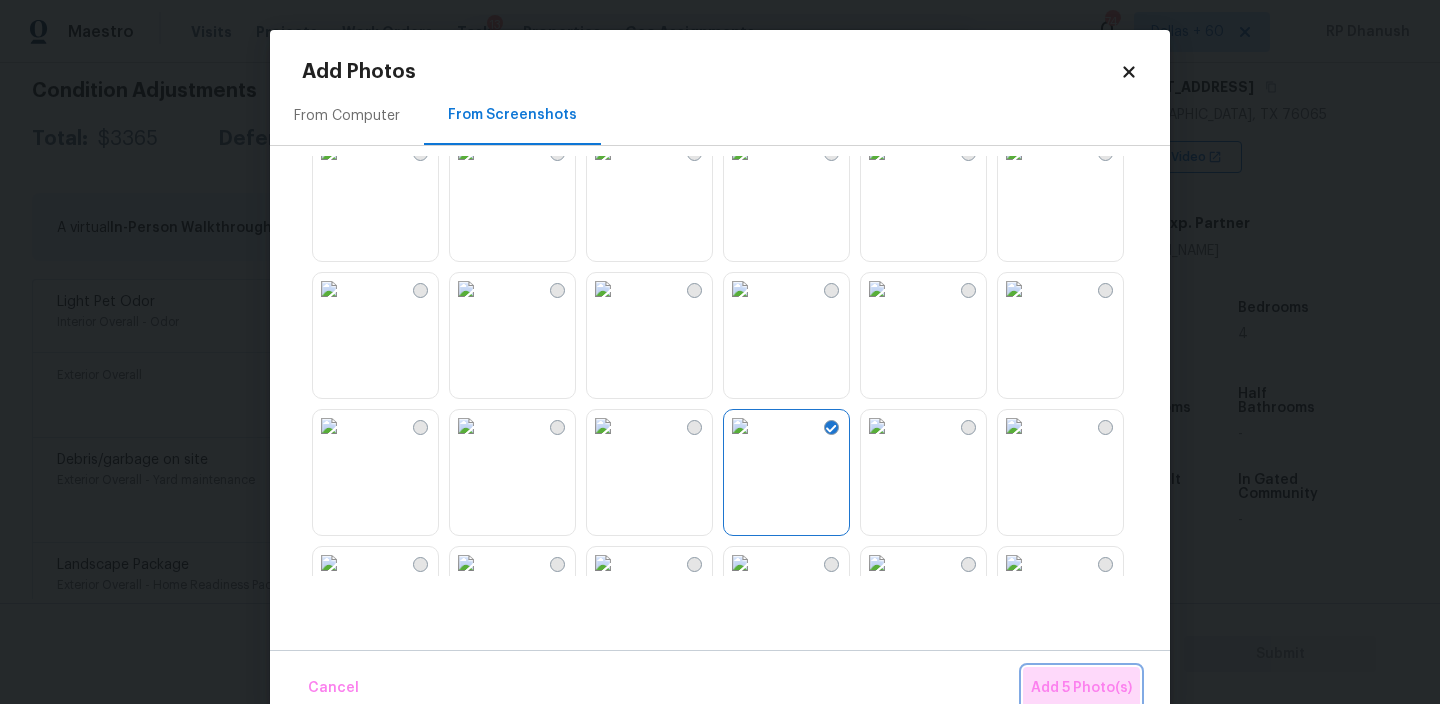 click on "Add 5 Photo(s)" at bounding box center [1081, 688] 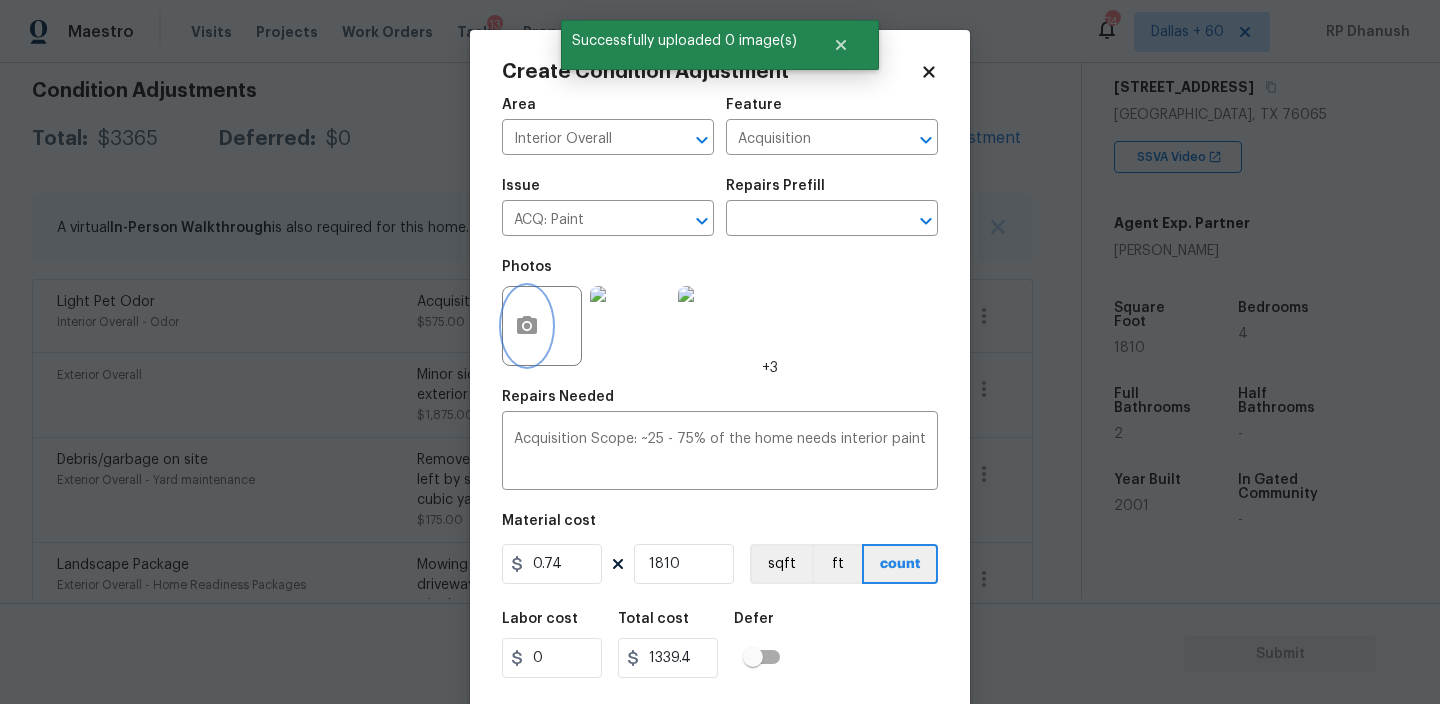 scroll, scrollTop: 43, scrollLeft: 0, axis: vertical 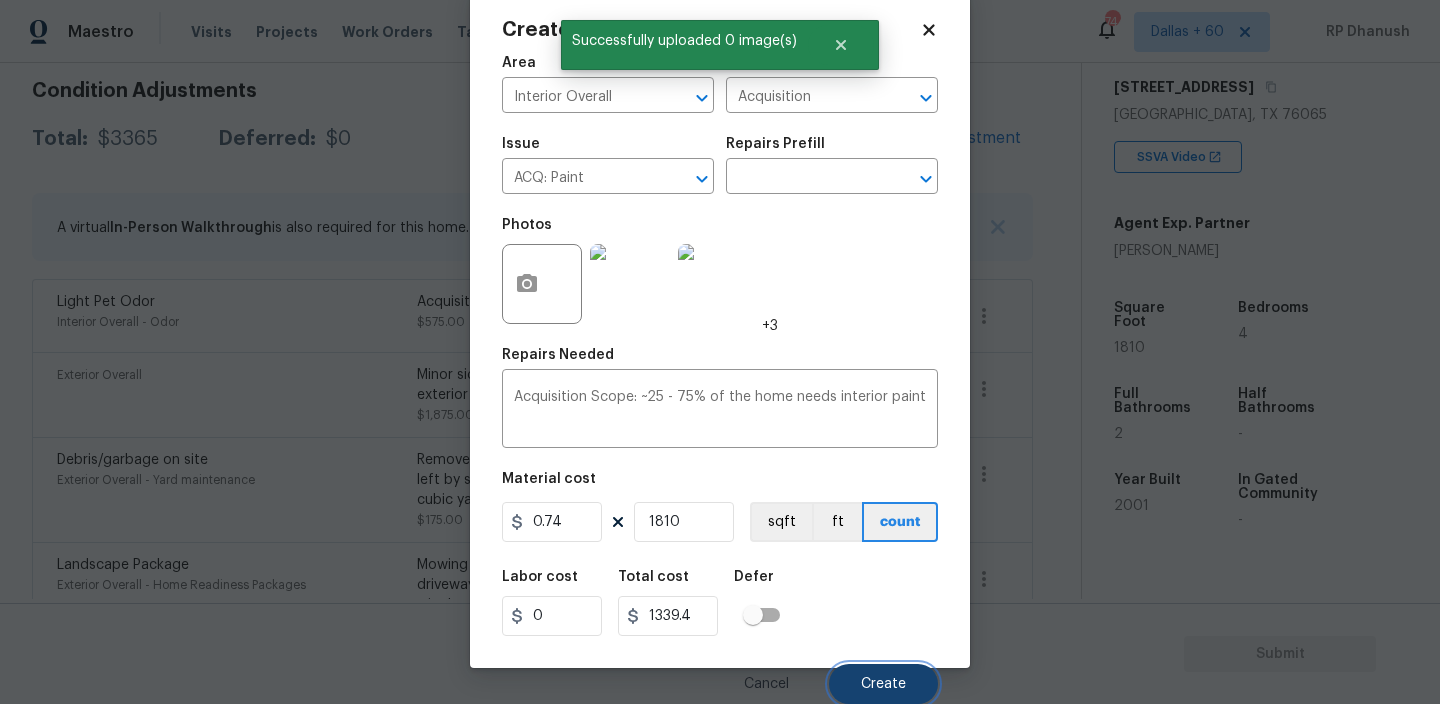 click on "Create" at bounding box center [883, 684] 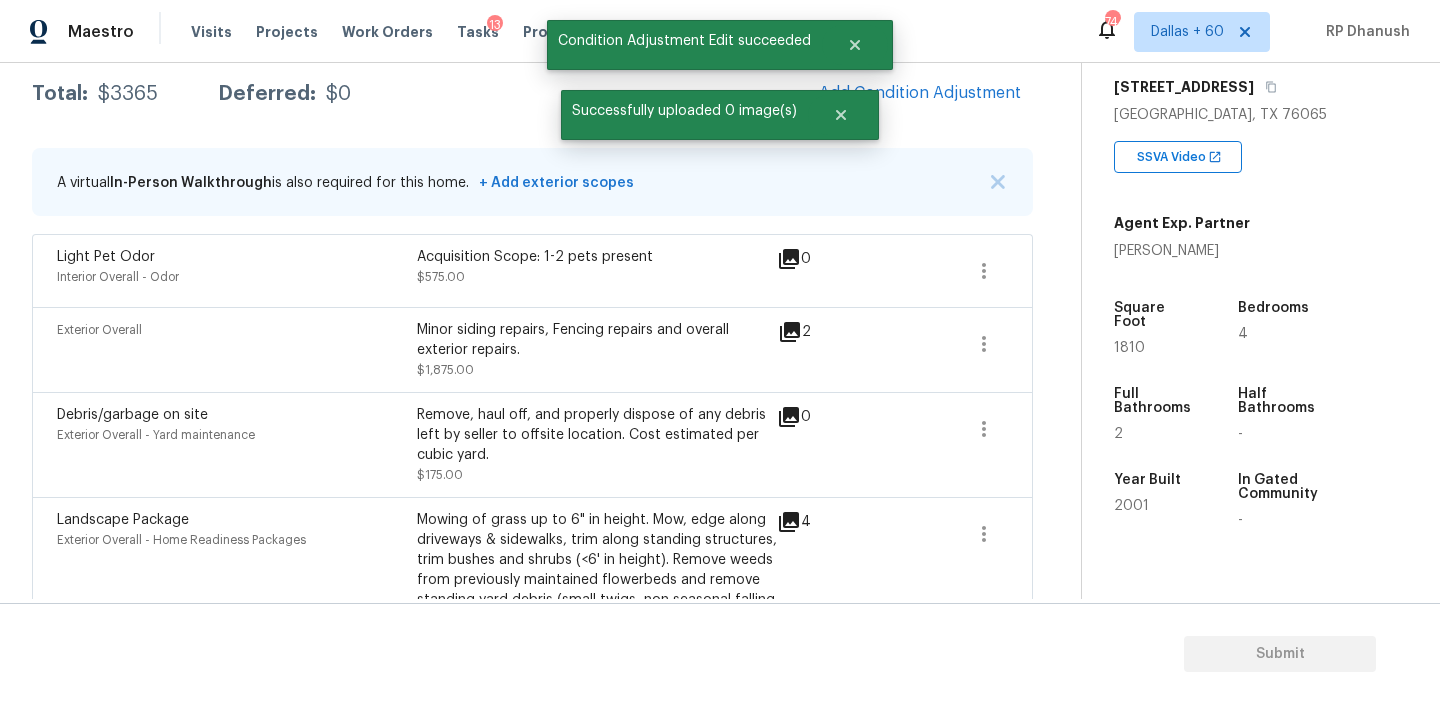 scroll, scrollTop: 286, scrollLeft: 0, axis: vertical 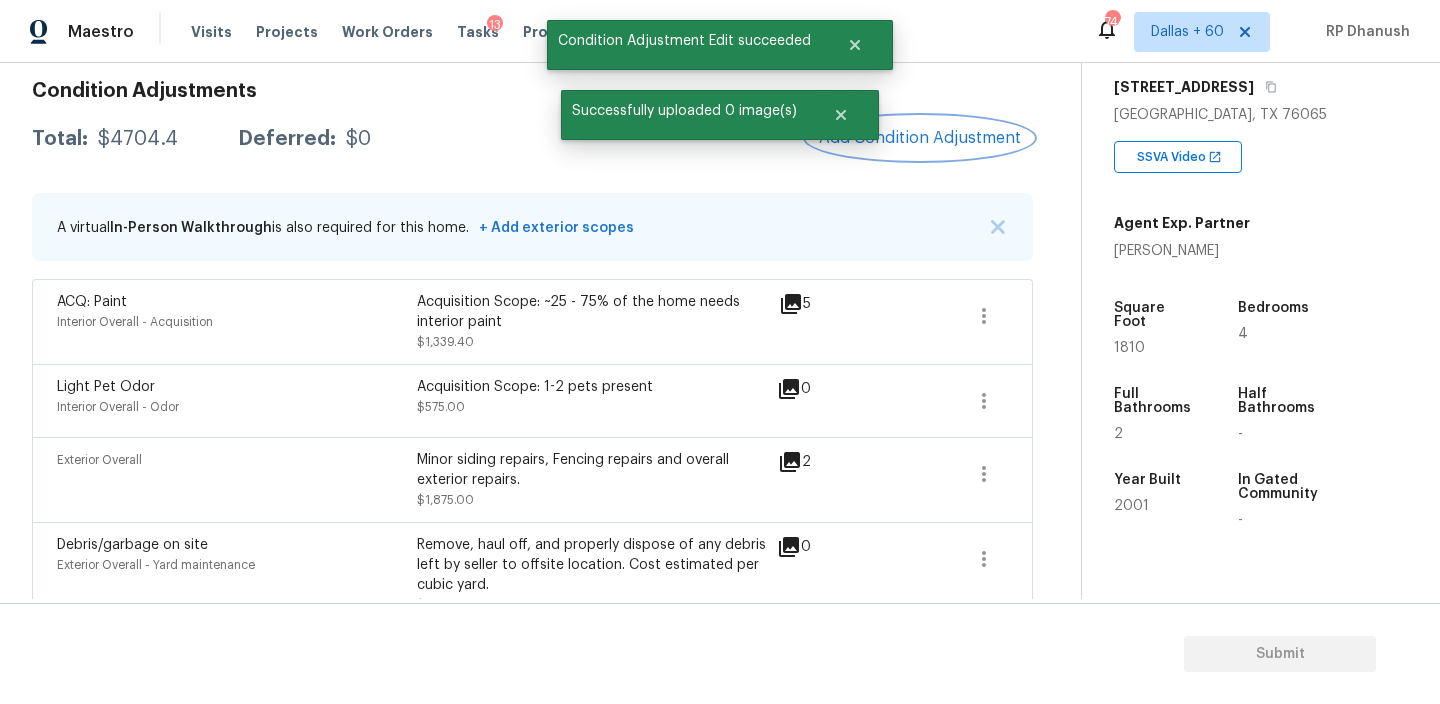 click on "Add Condition Adjustment" at bounding box center (920, 138) 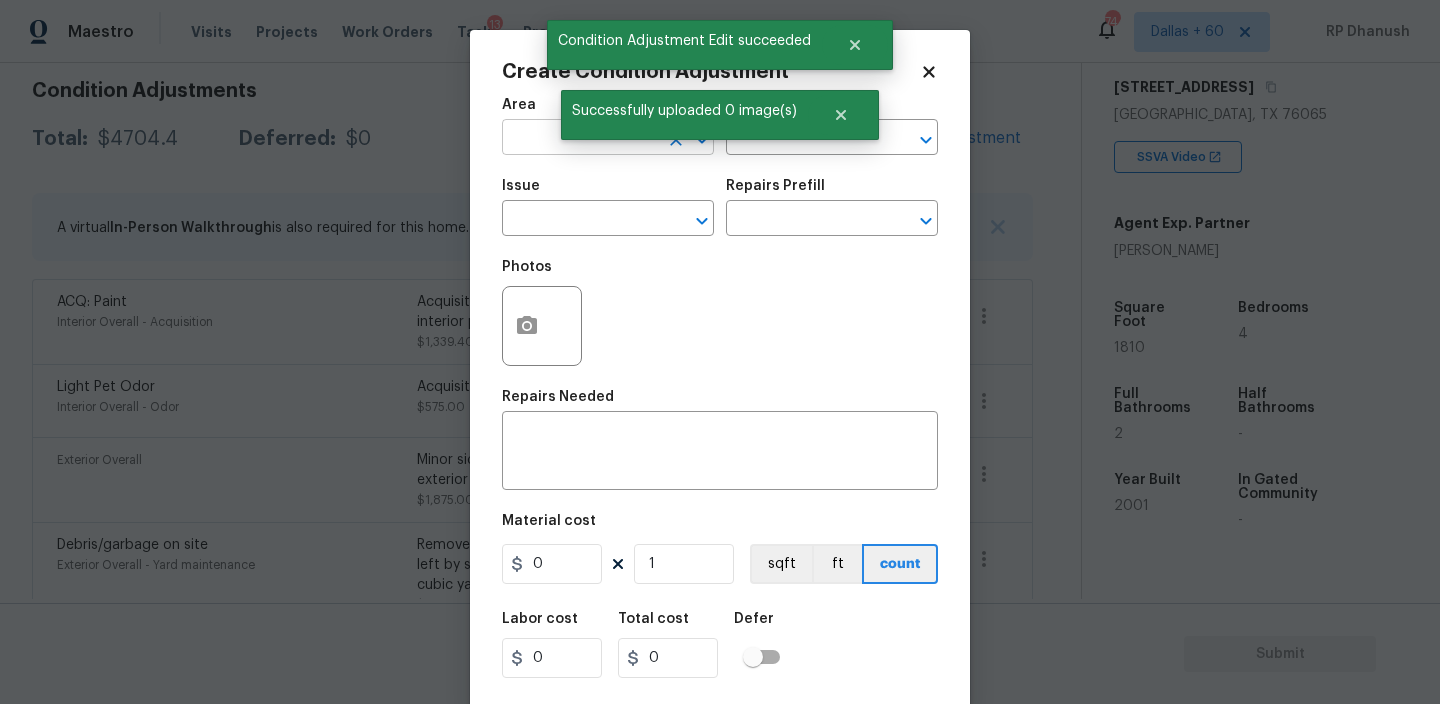 click at bounding box center (580, 139) 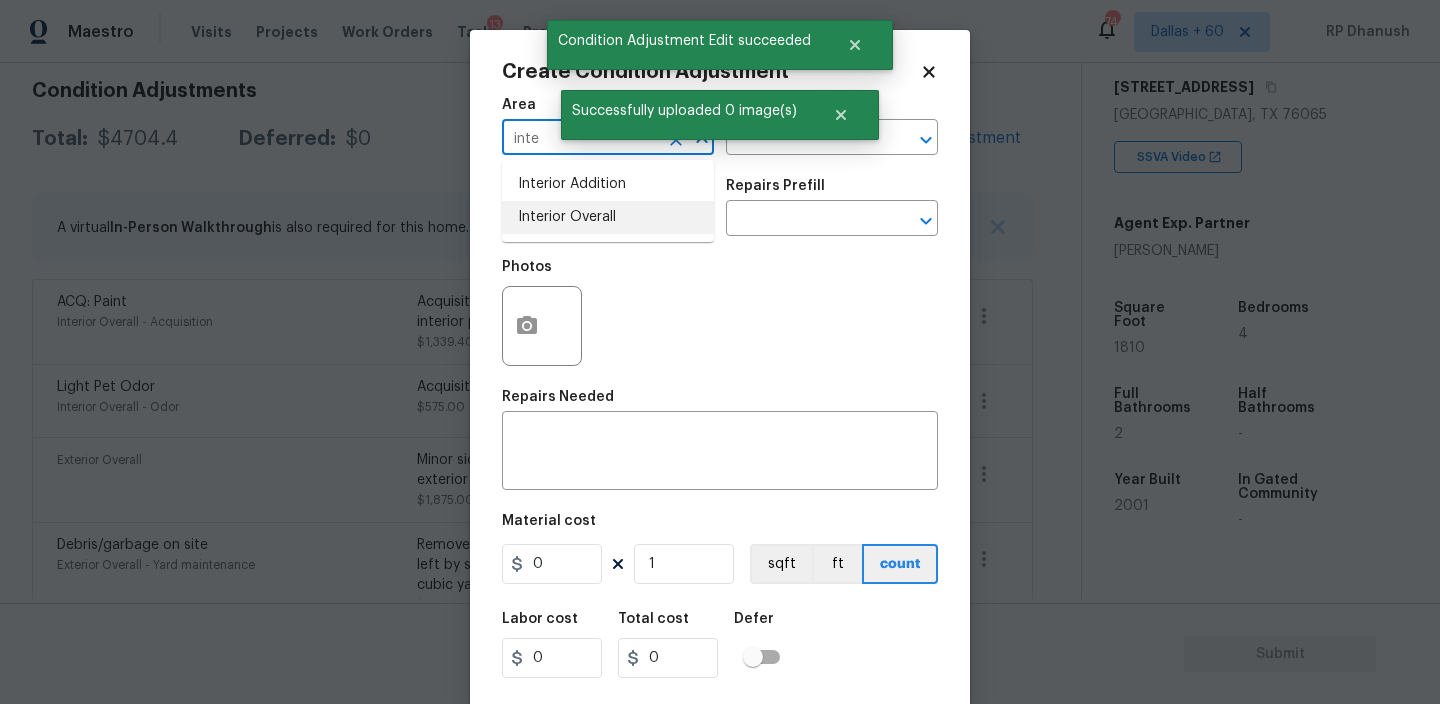 click on "Interior Overall" at bounding box center [608, 217] 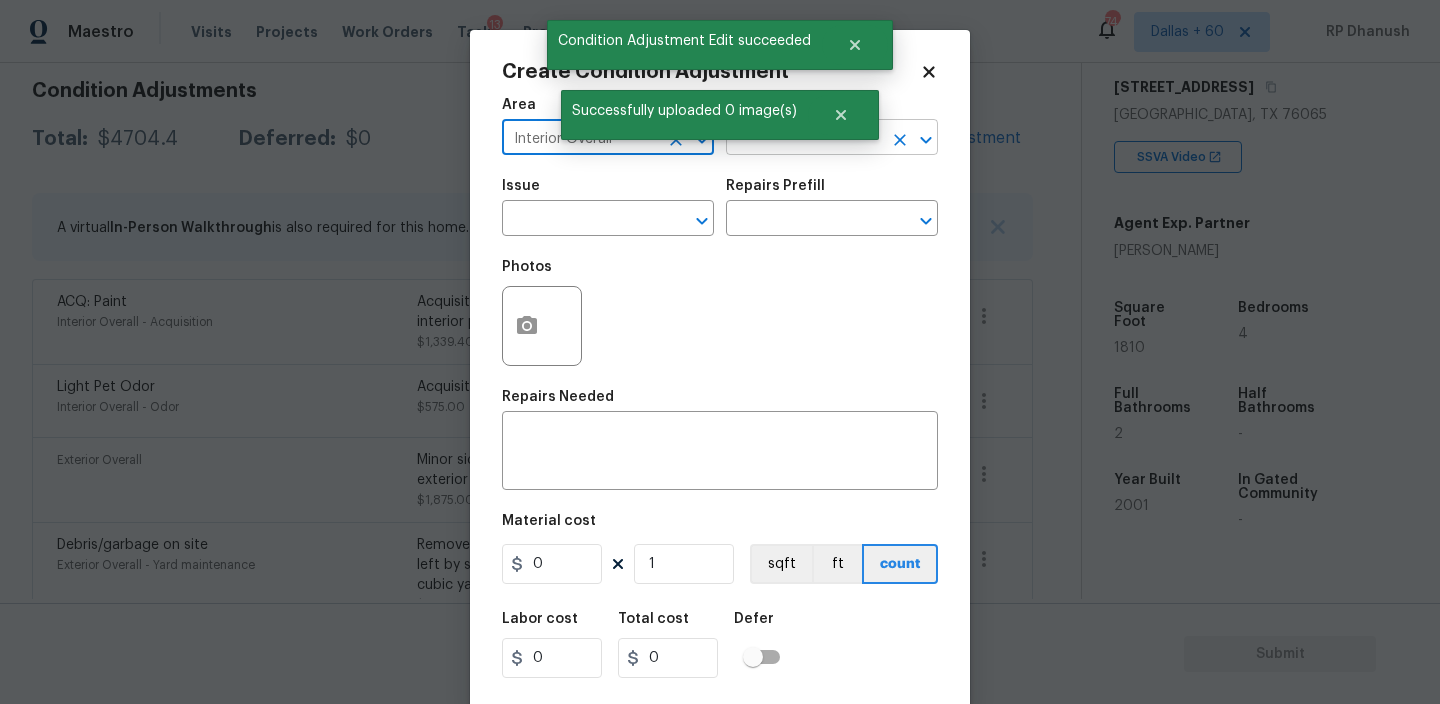 click at bounding box center (804, 139) 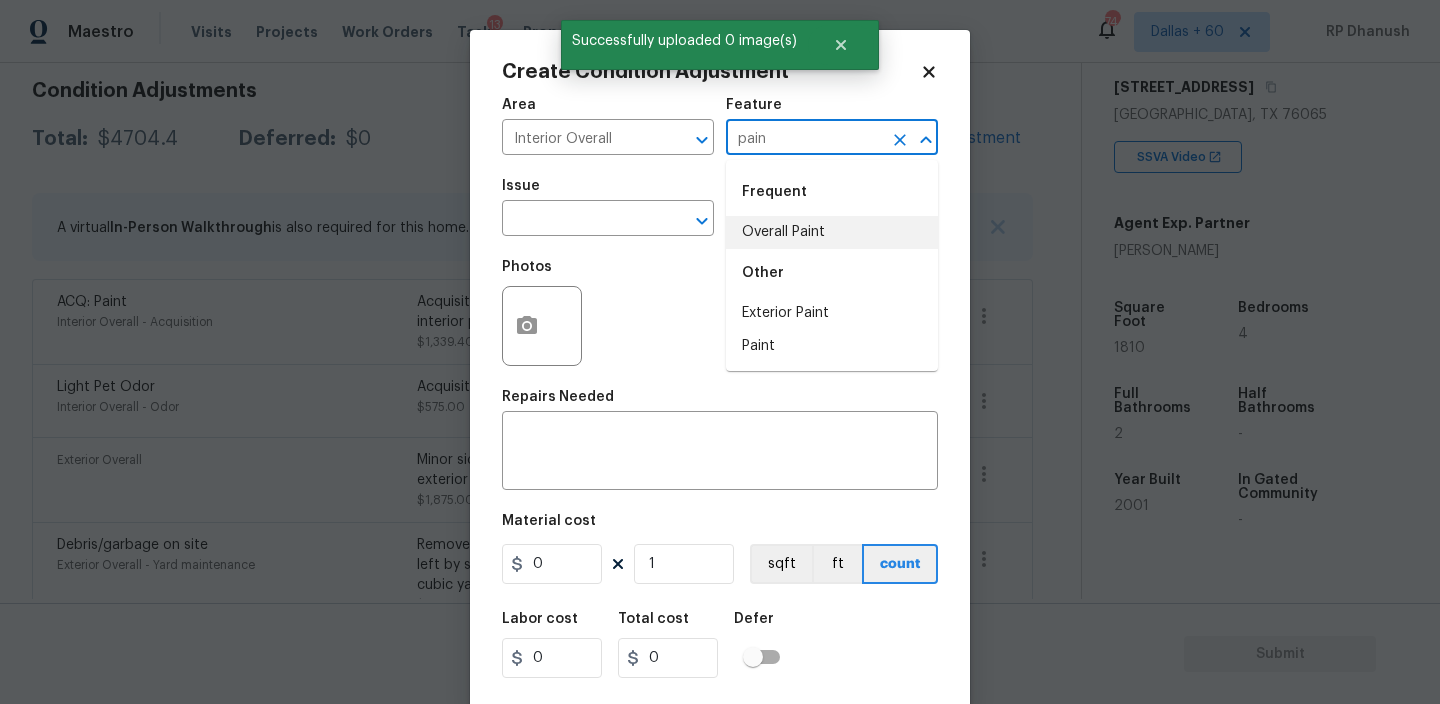 click on "Overall Paint" at bounding box center (832, 232) 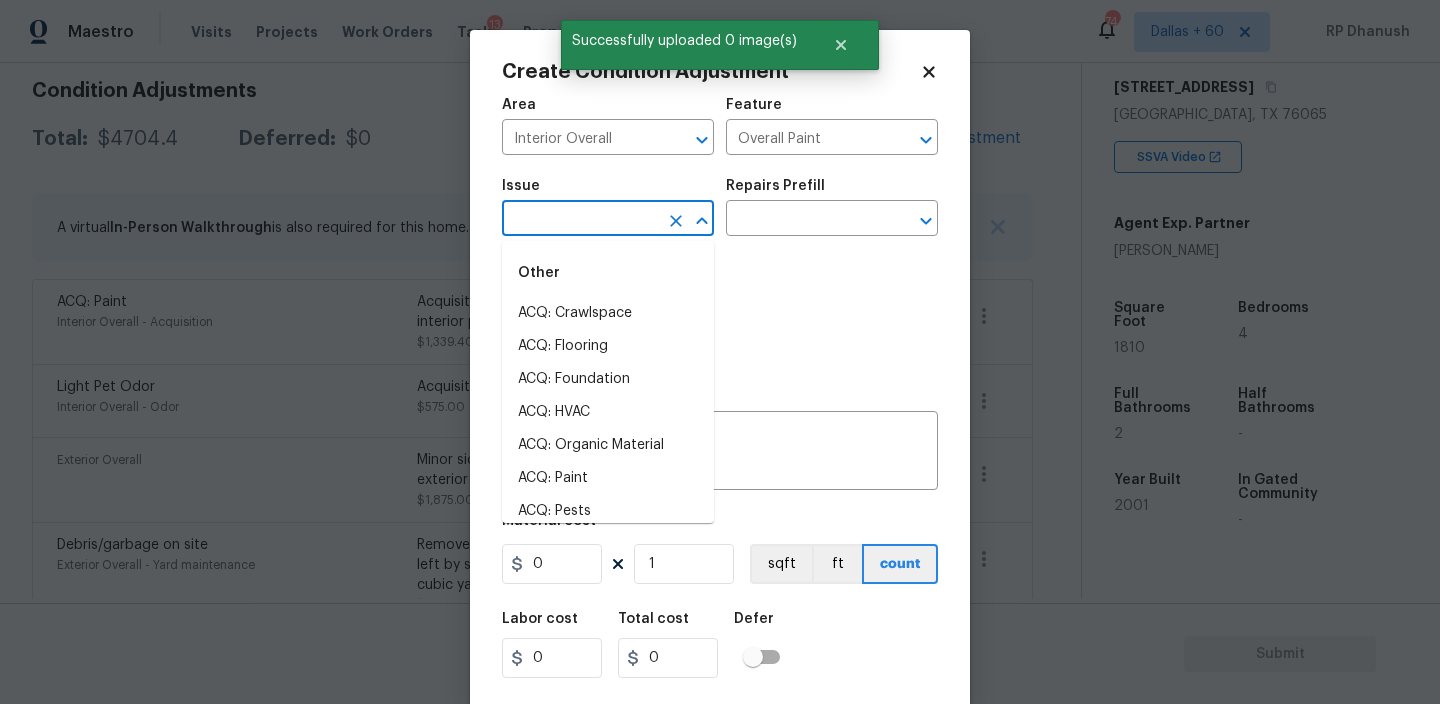 click at bounding box center (580, 220) 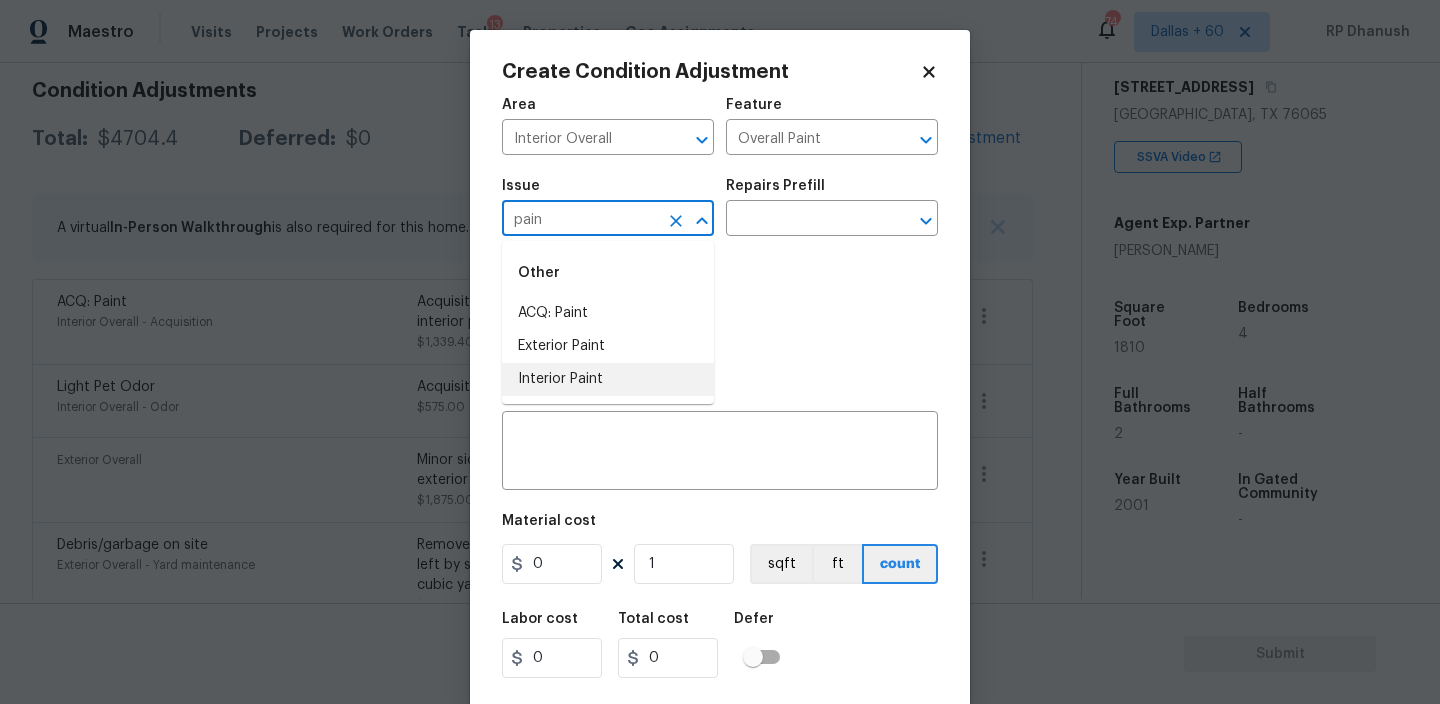 click on "Interior Paint" at bounding box center (608, 379) 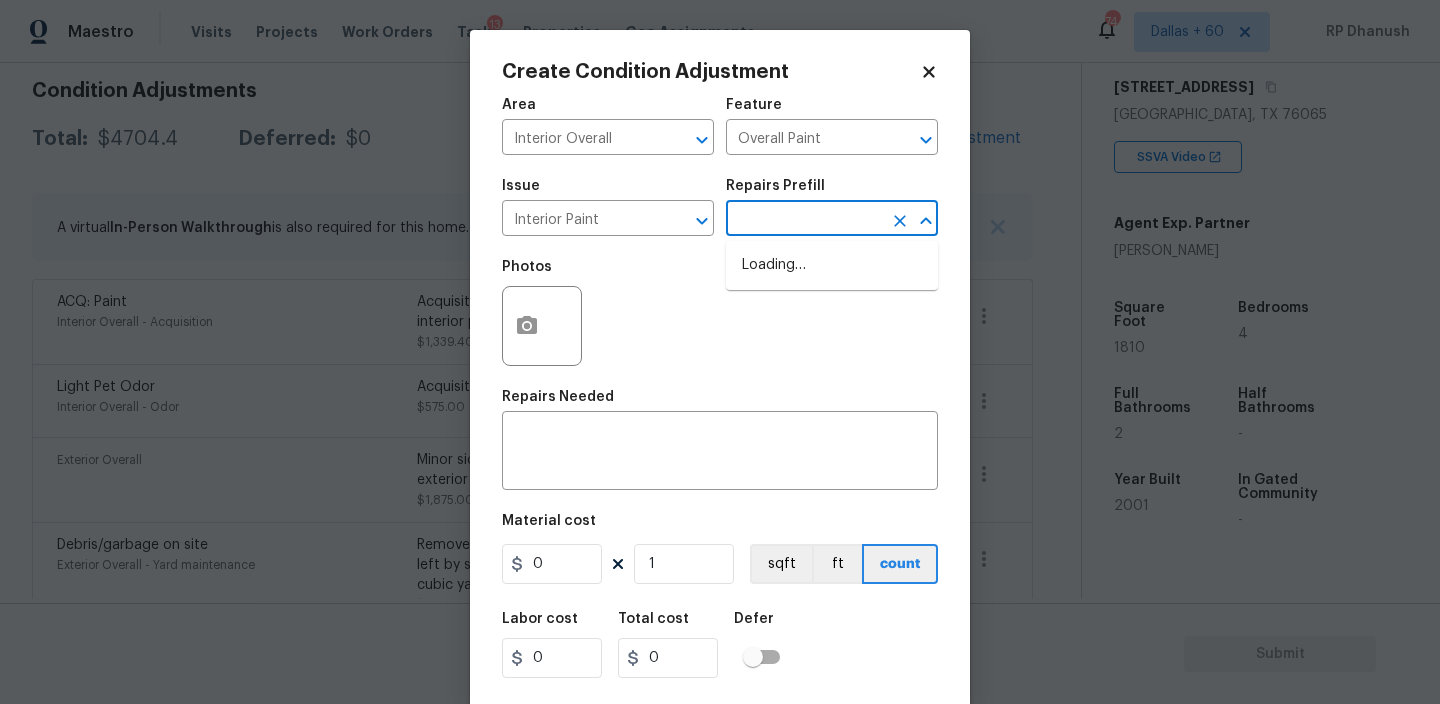 click at bounding box center [804, 220] 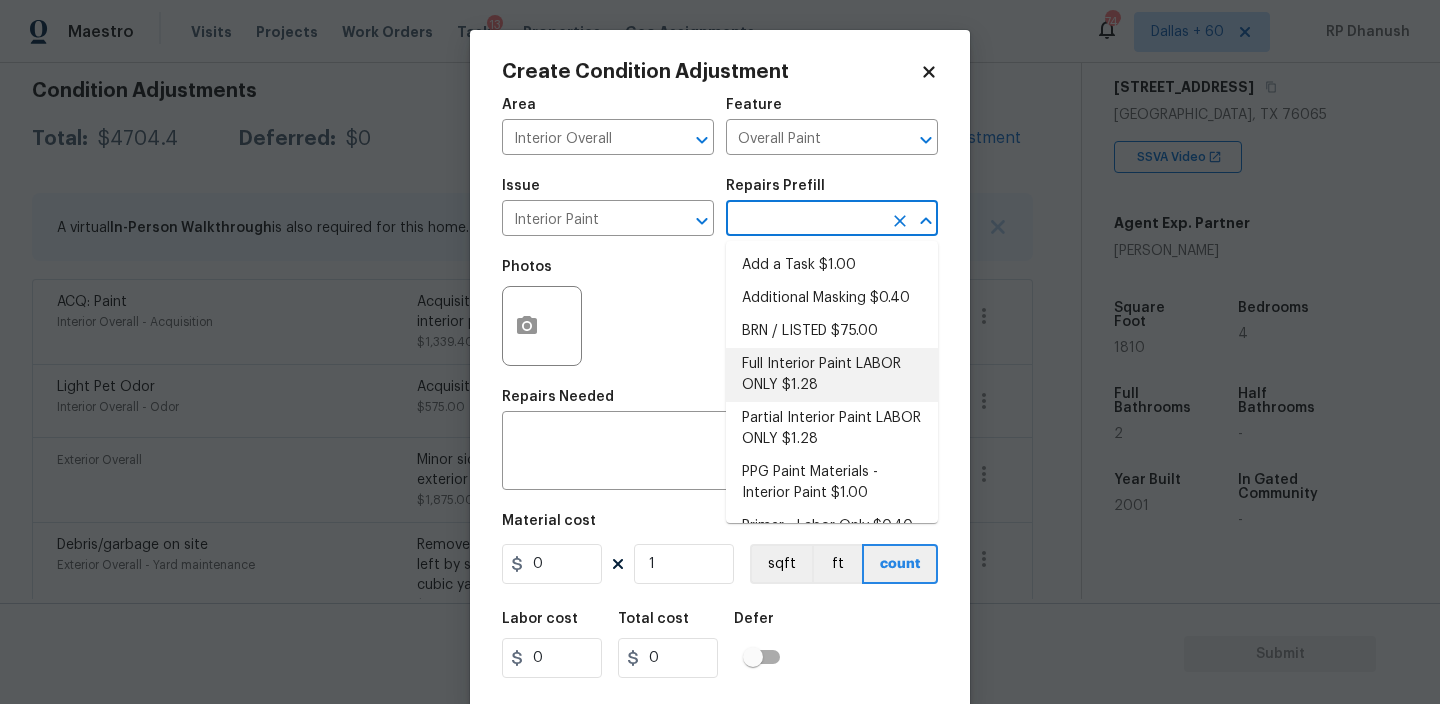 scroll, scrollTop: 28, scrollLeft: 0, axis: vertical 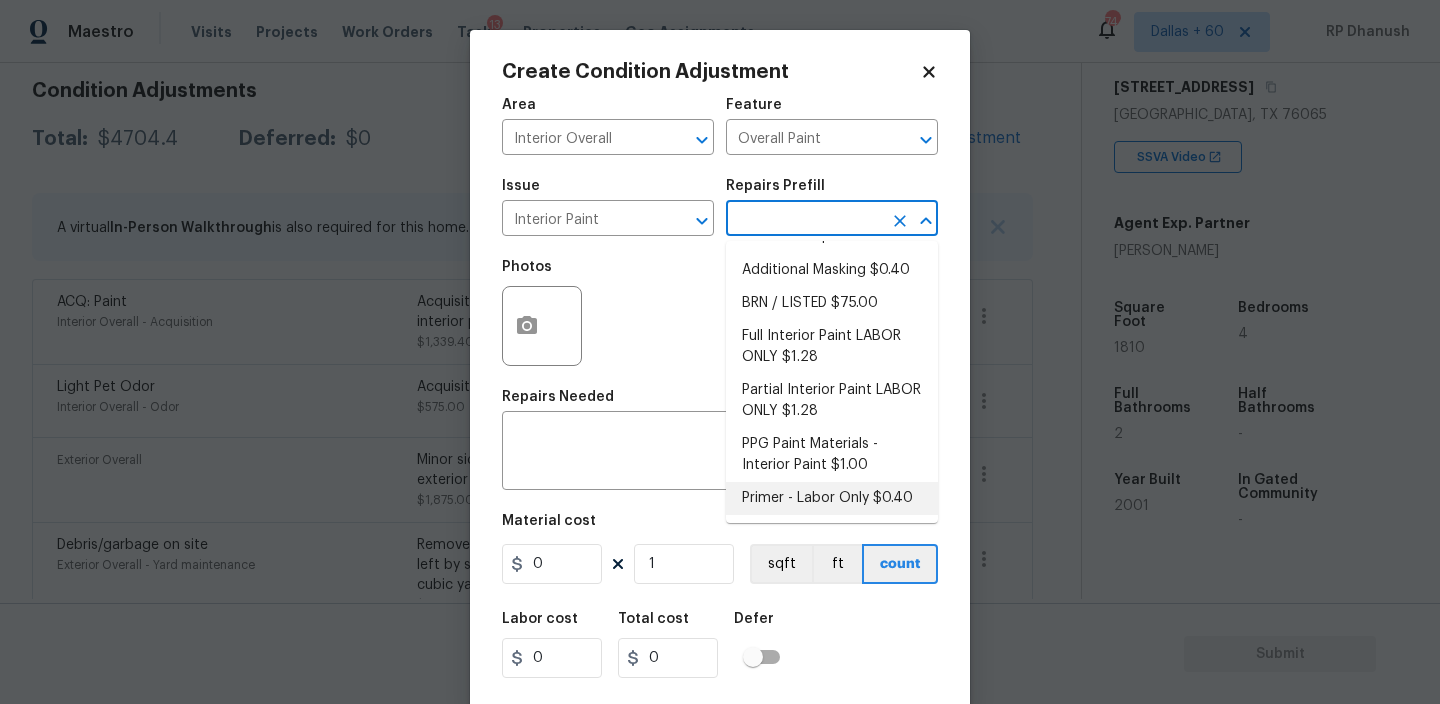click on "Primer - Labor Only $0.40" at bounding box center (832, 498) 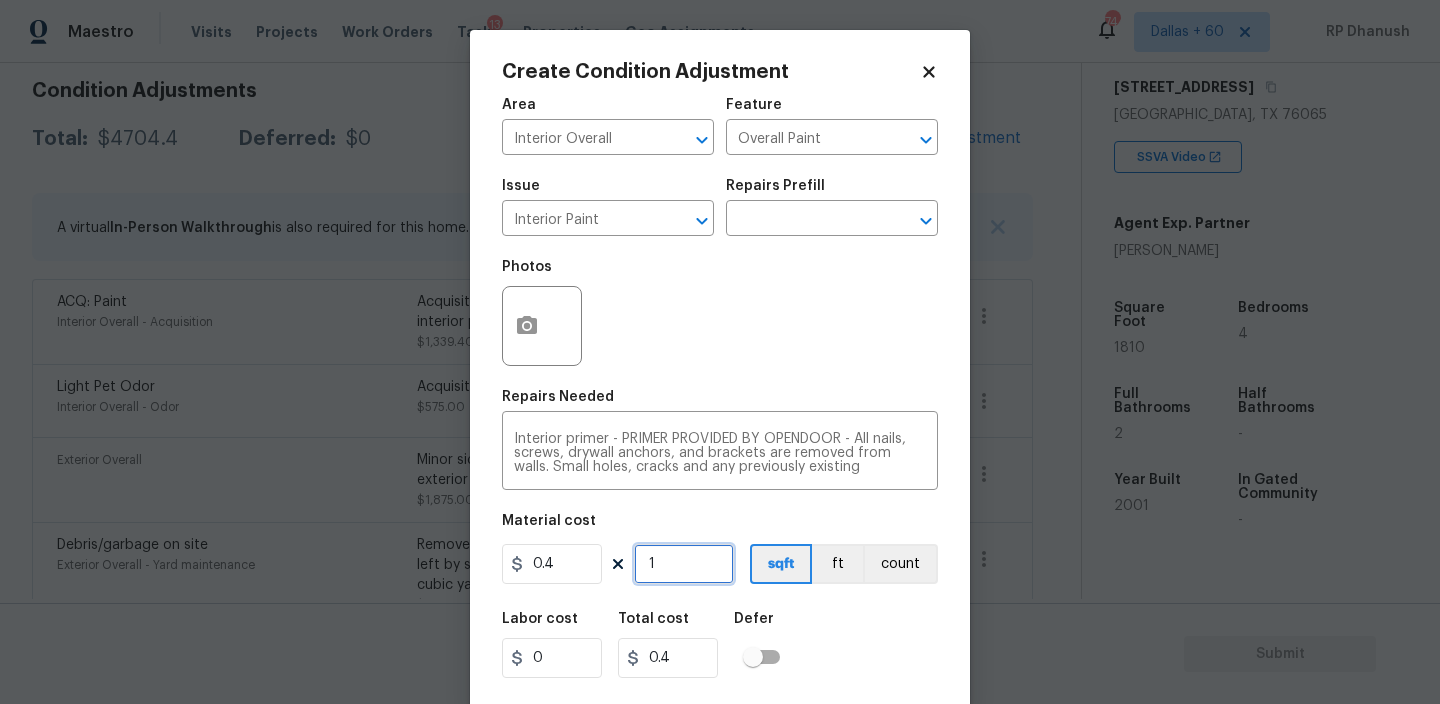 click on "1" at bounding box center (684, 564) 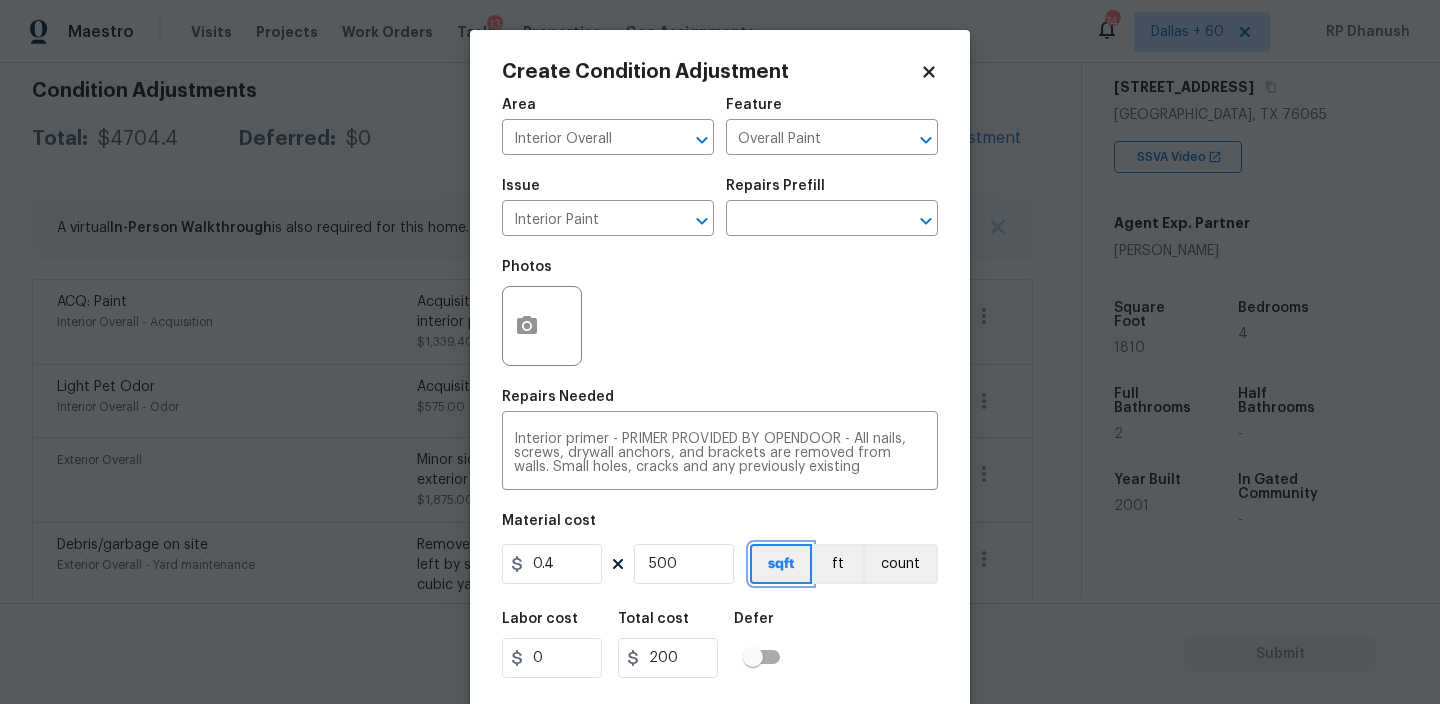 scroll, scrollTop: 43, scrollLeft: 0, axis: vertical 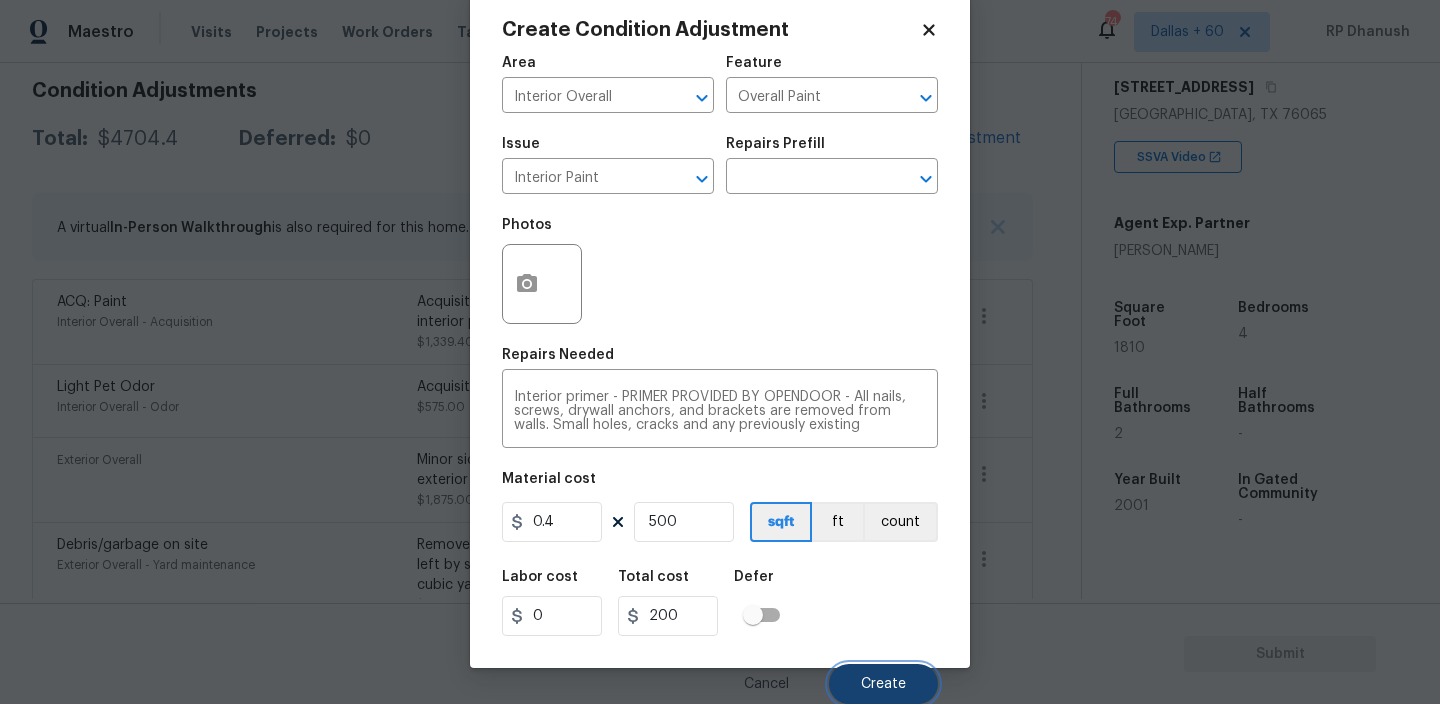 click on "Create" at bounding box center (883, 684) 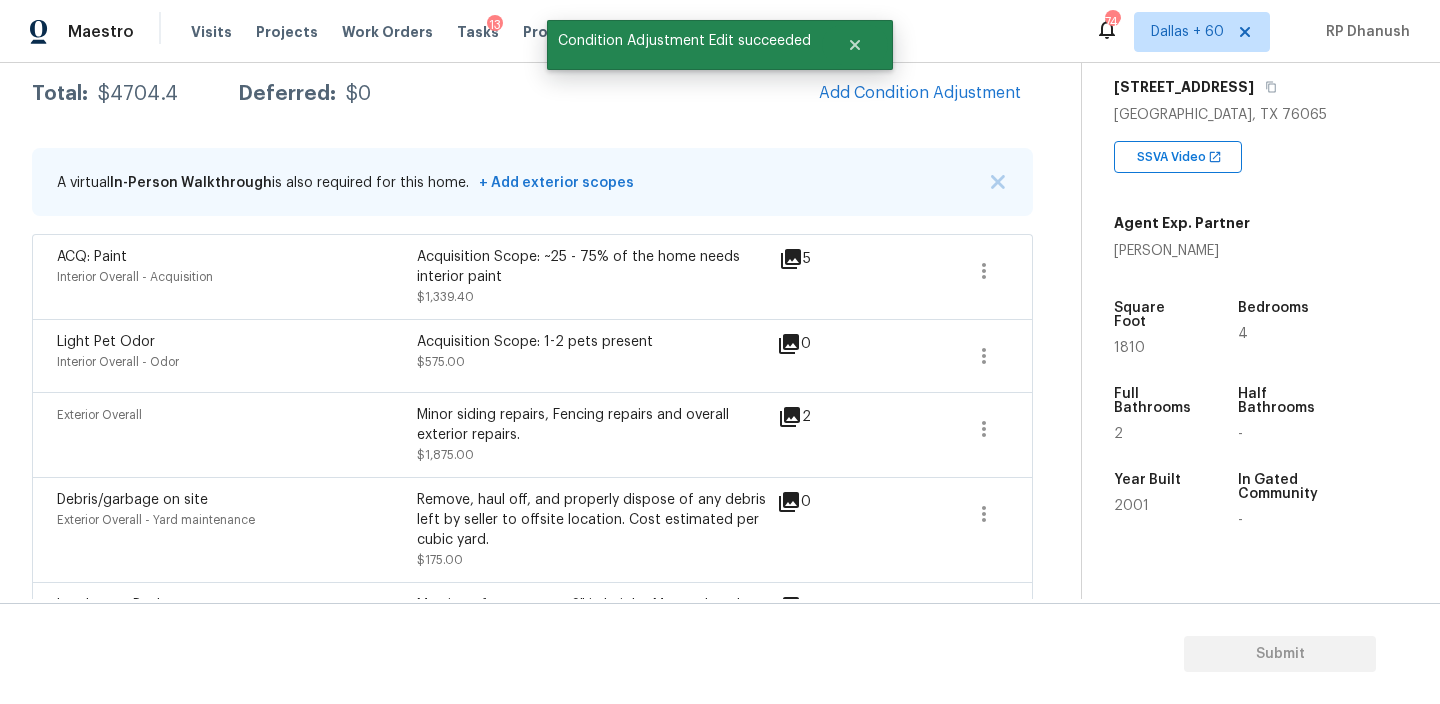 scroll, scrollTop: 286, scrollLeft: 0, axis: vertical 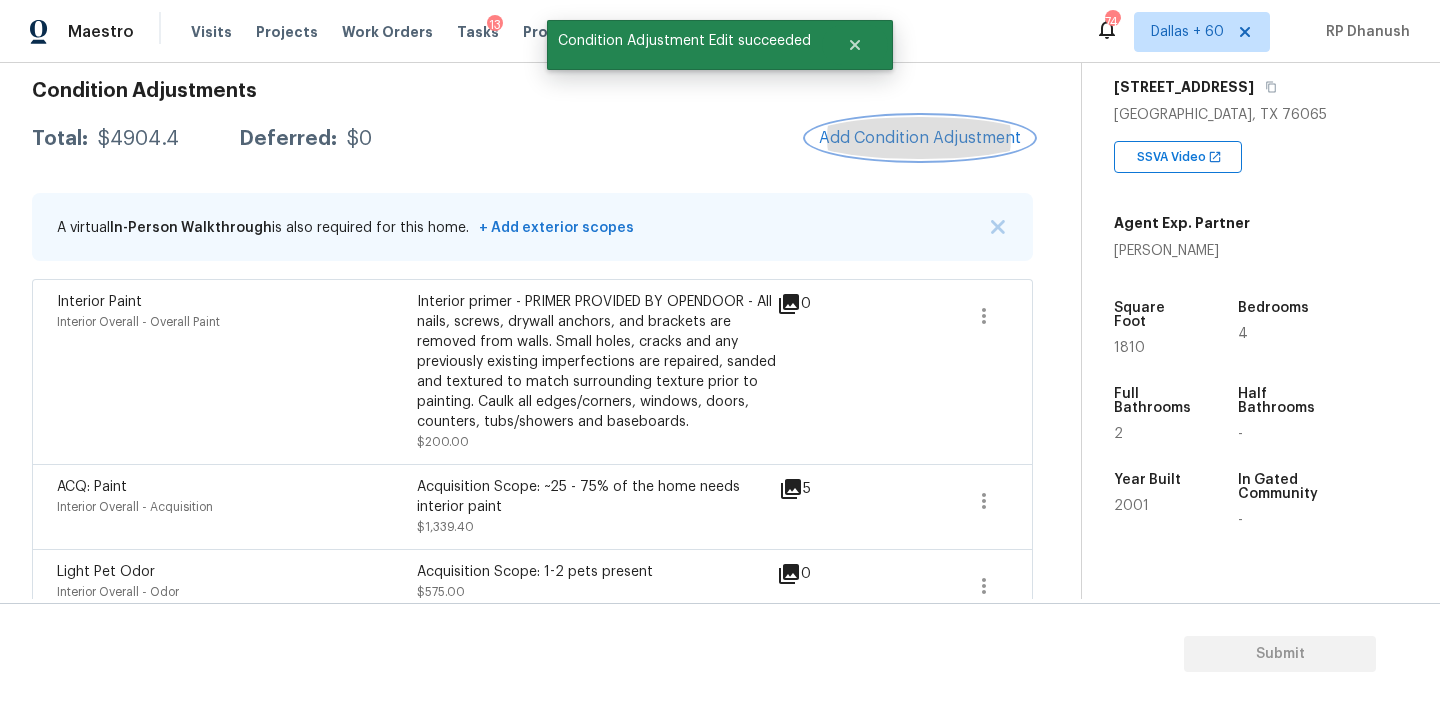 click on "Add Condition Adjustment" at bounding box center (920, 138) 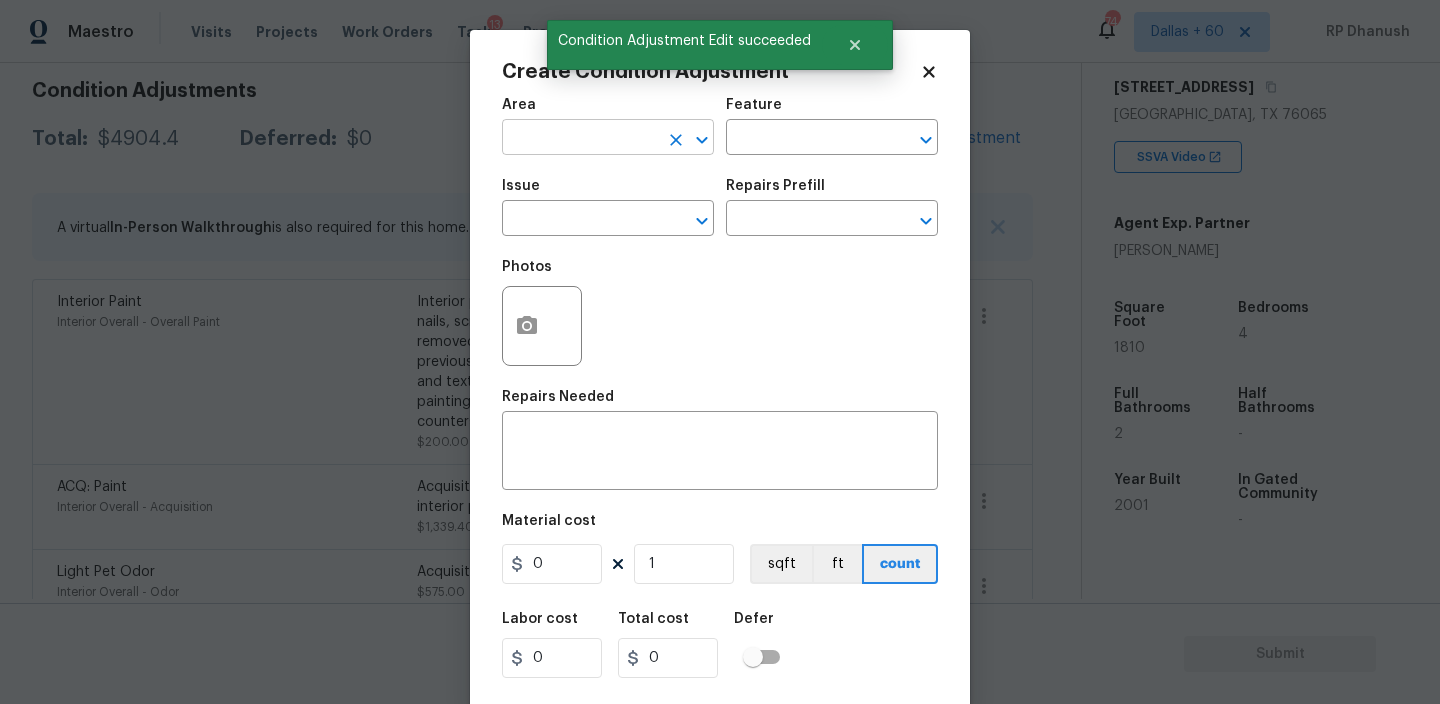 click at bounding box center (580, 139) 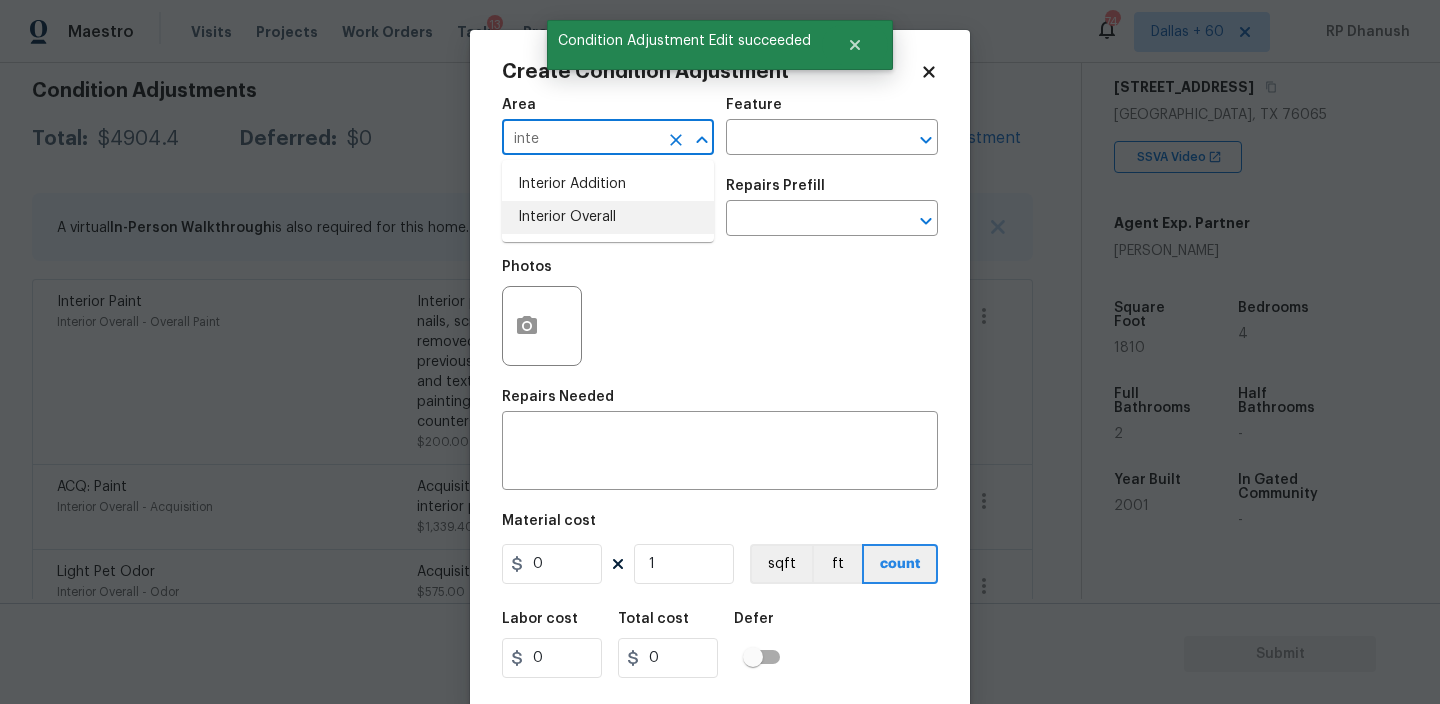 click on "Interior Overall" at bounding box center [608, 217] 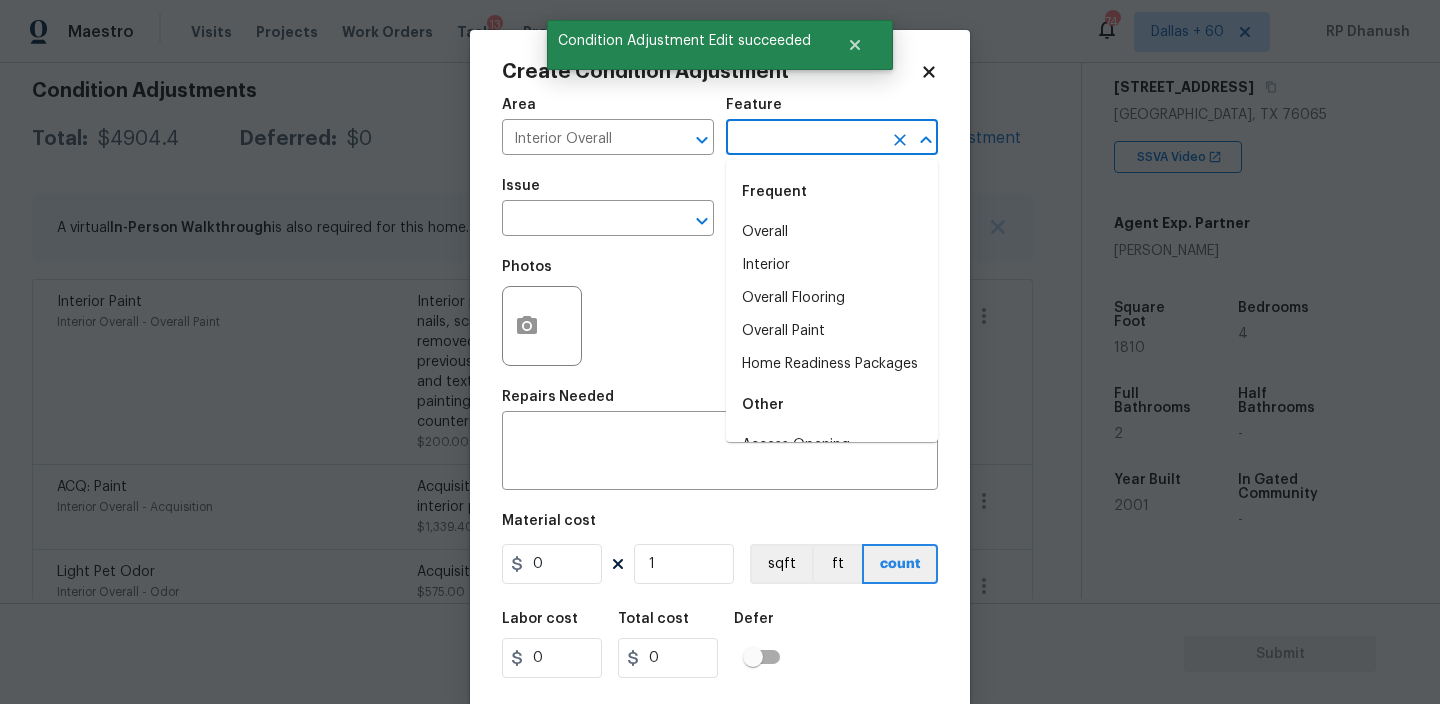click at bounding box center (804, 139) 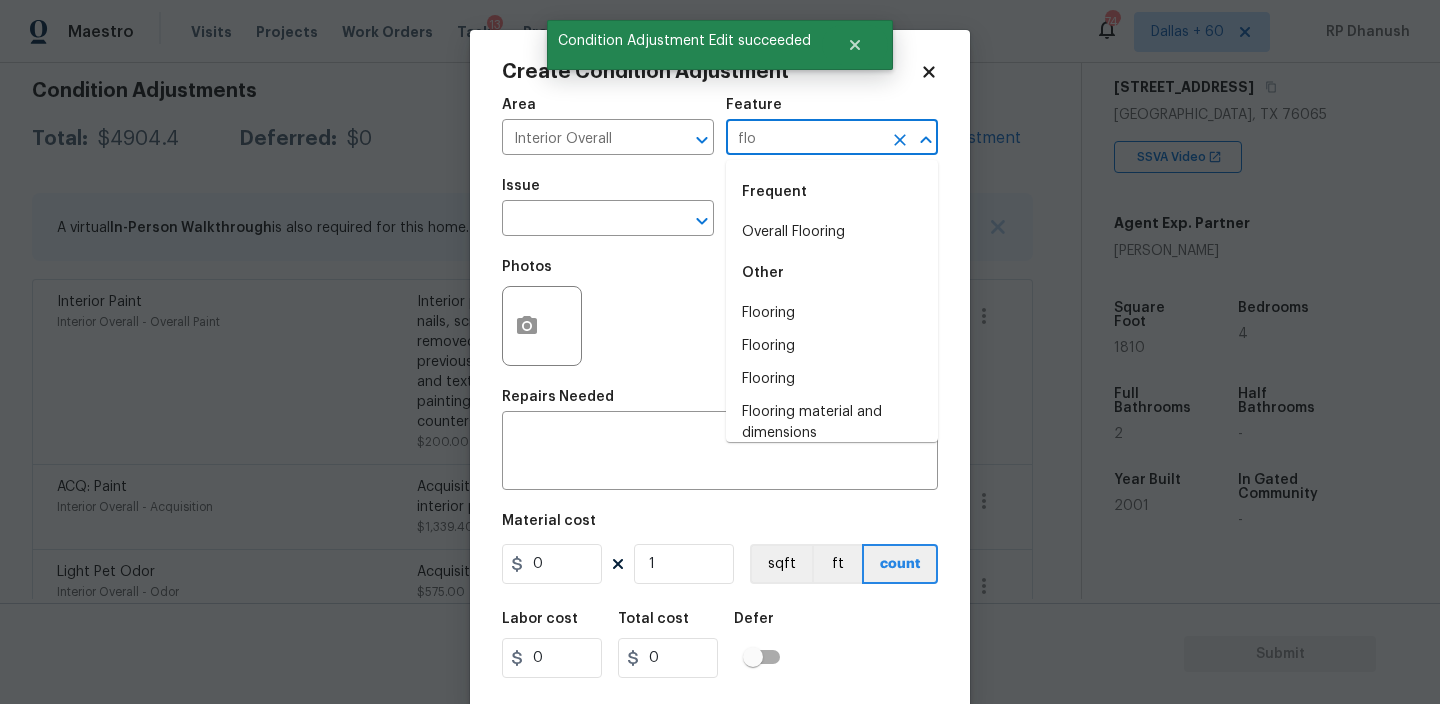 click on "Overall Flooring" at bounding box center (832, 232) 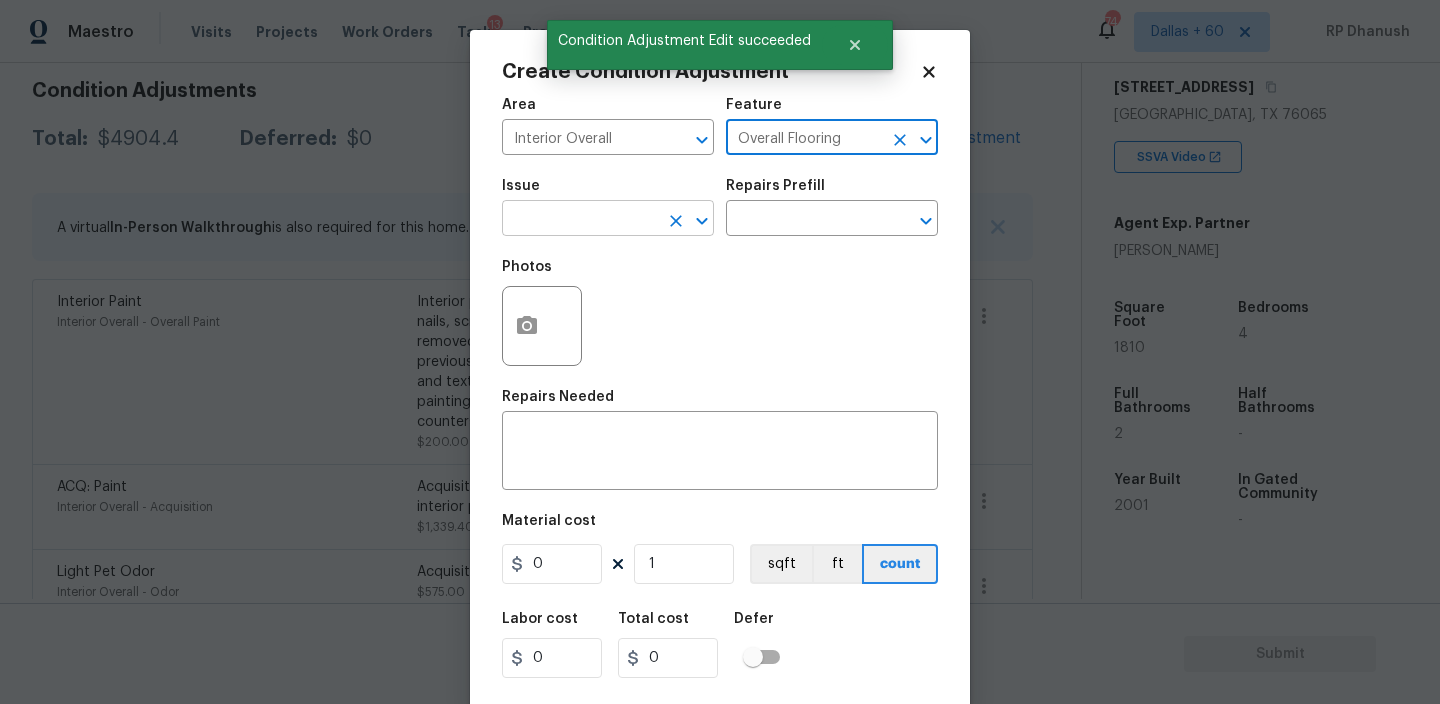 click at bounding box center [580, 220] 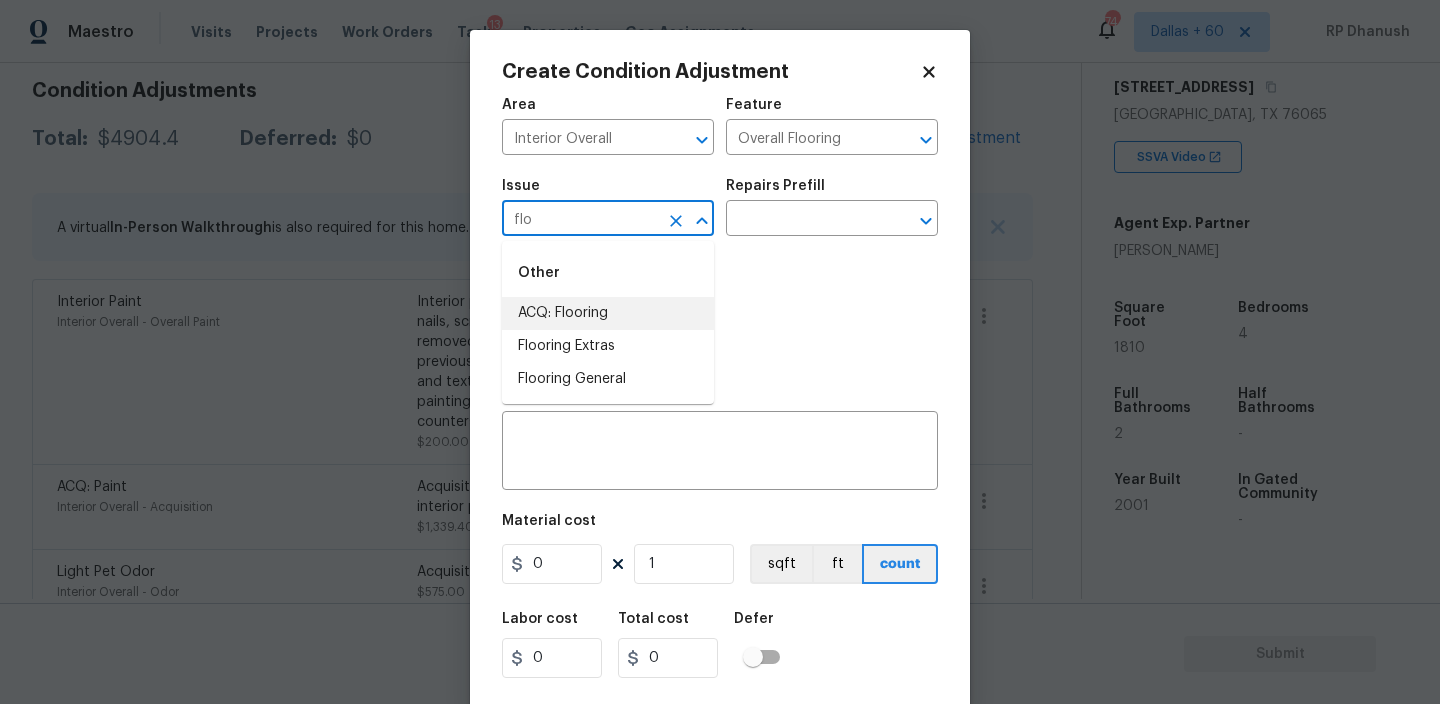 click on "ACQ: Flooring" at bounding box center (608, 313) 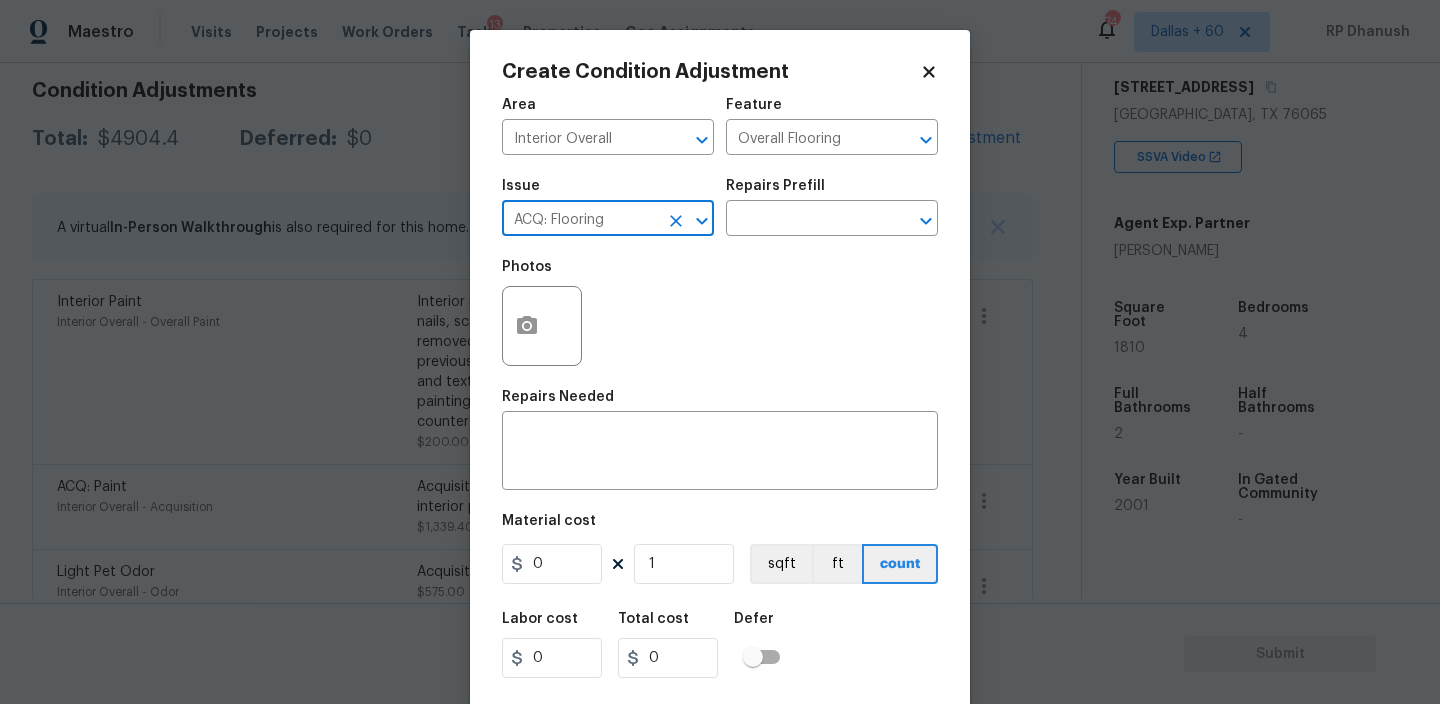 click on "Issue ACQ: Flooring ​ Repairs Prefill ​" at bounding box center (720, 207) 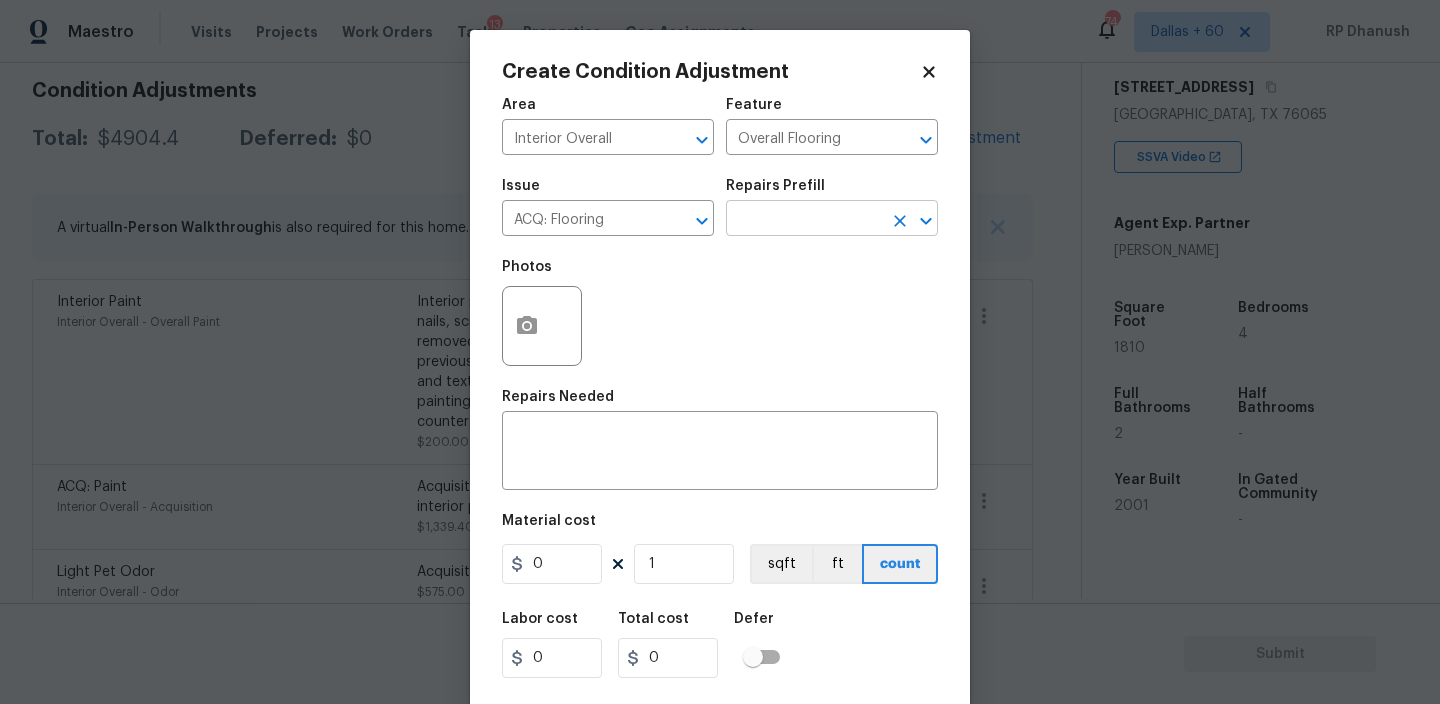 click at bounding box center (804, 220) 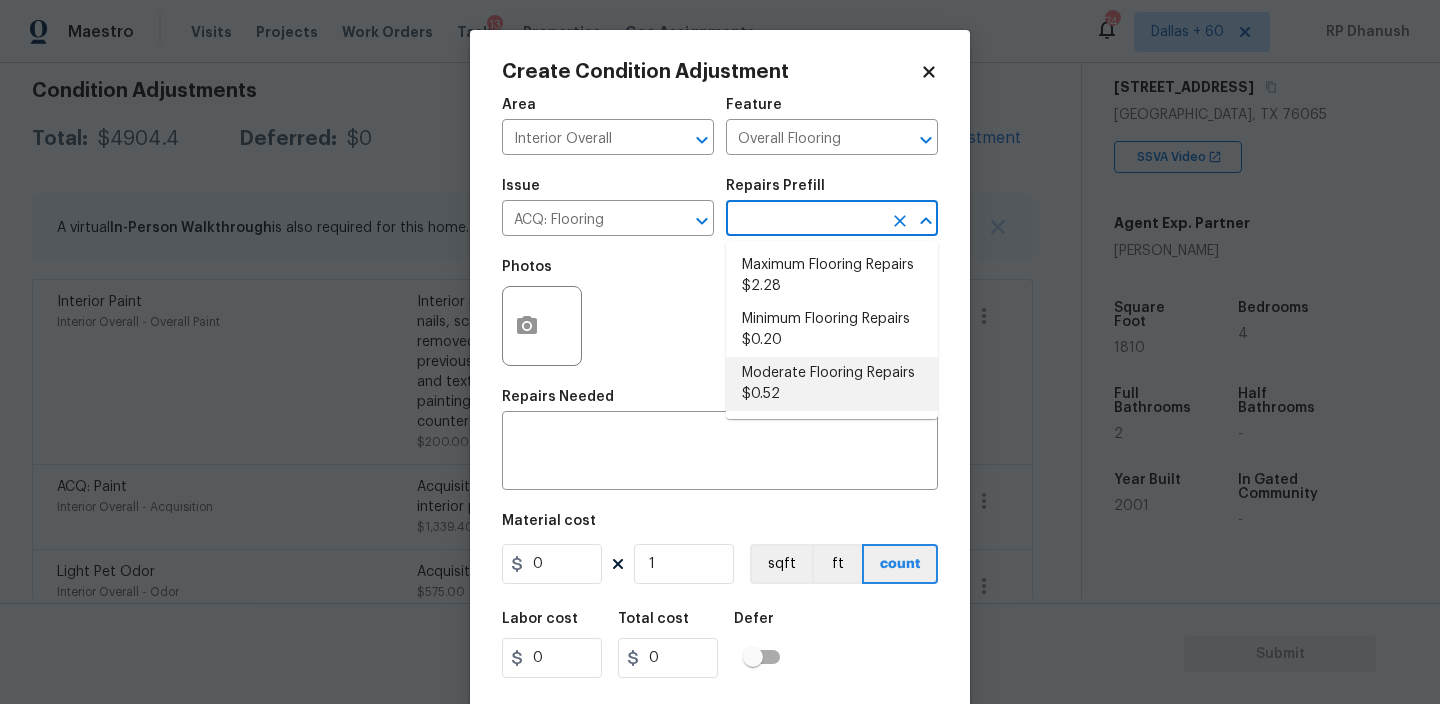 click on "Moderate Flooring Repairs $0.52" at bounding box center (832, 384) 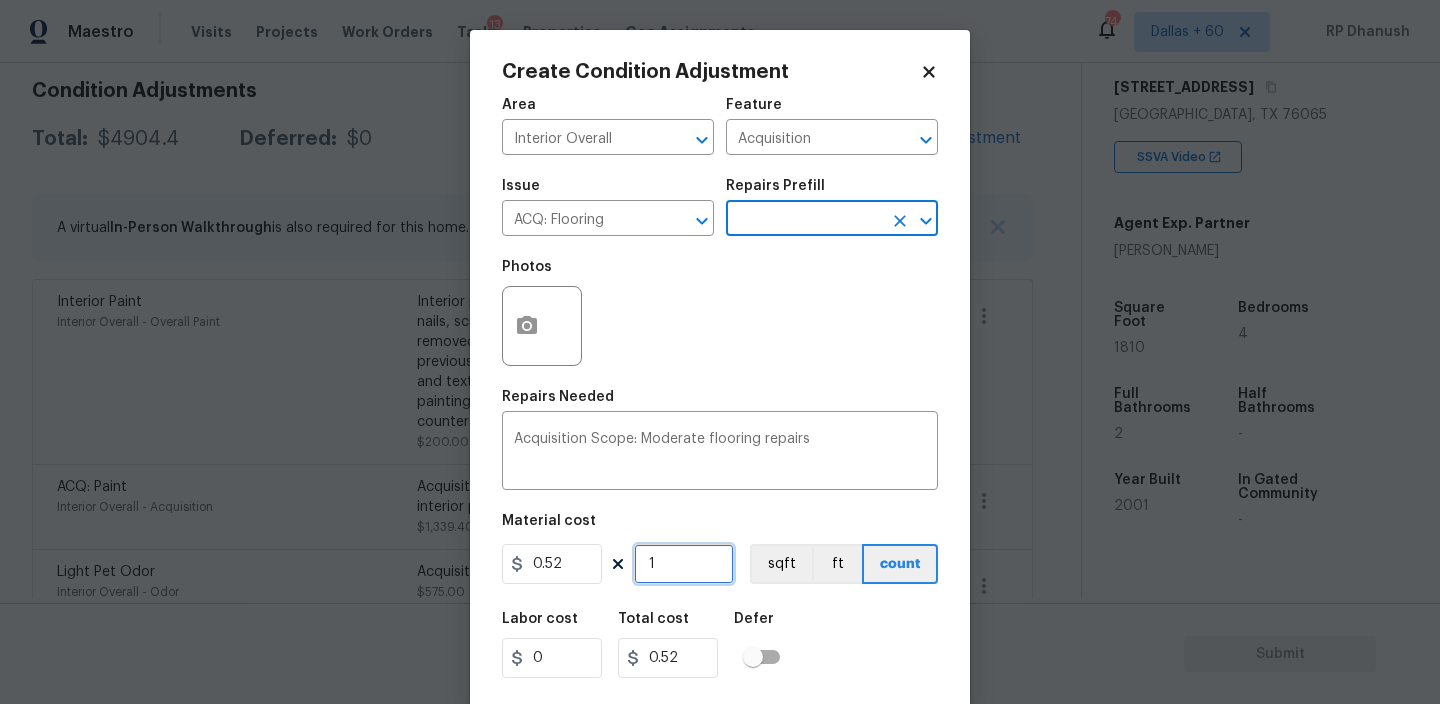 click on "1" at bounding box center [684, 564] 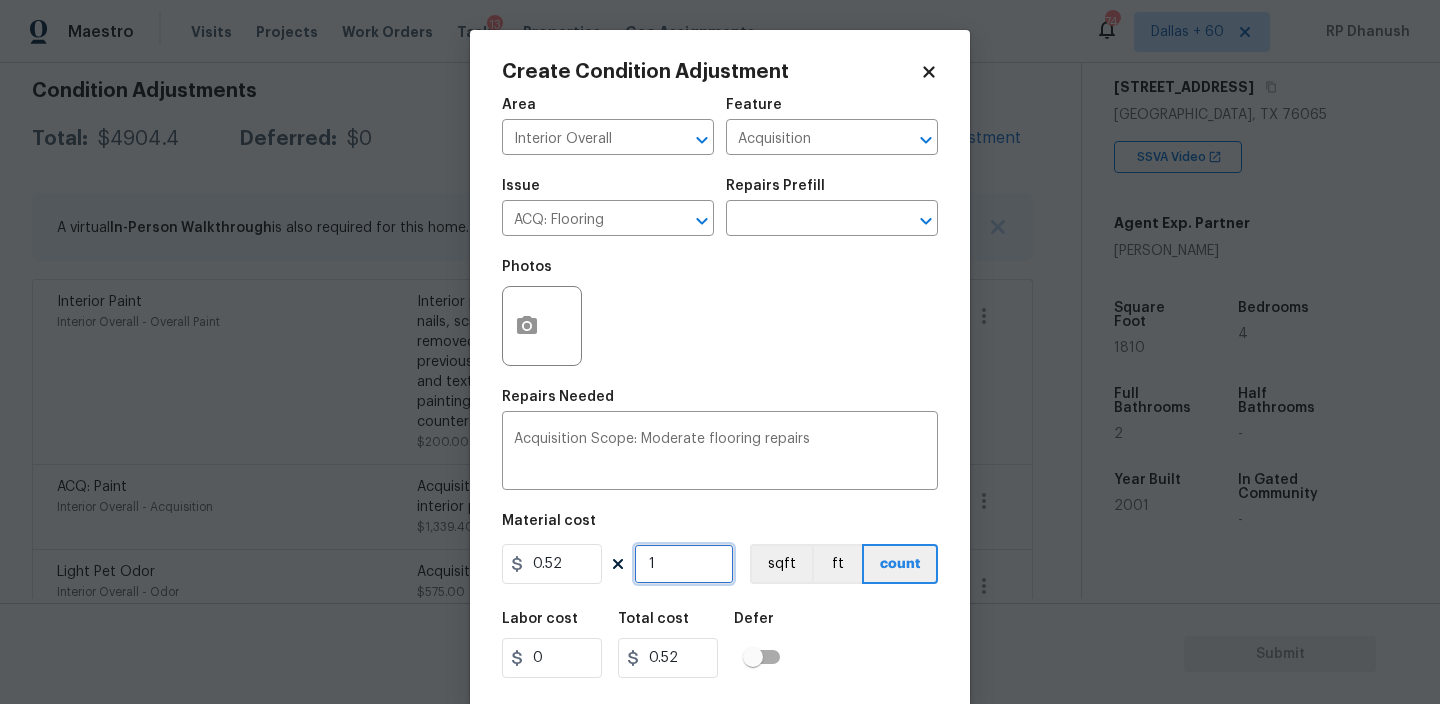 click on "1" at bounding box center [684, 564] 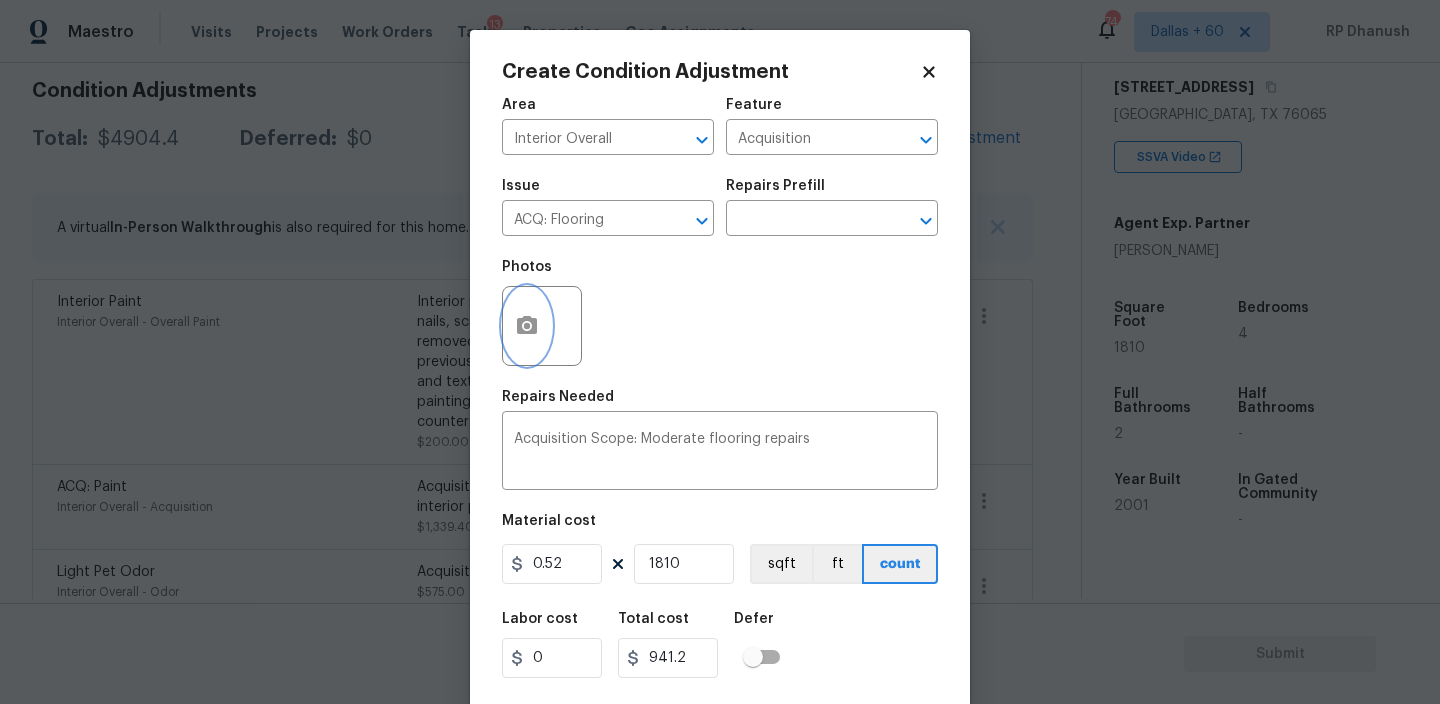 click 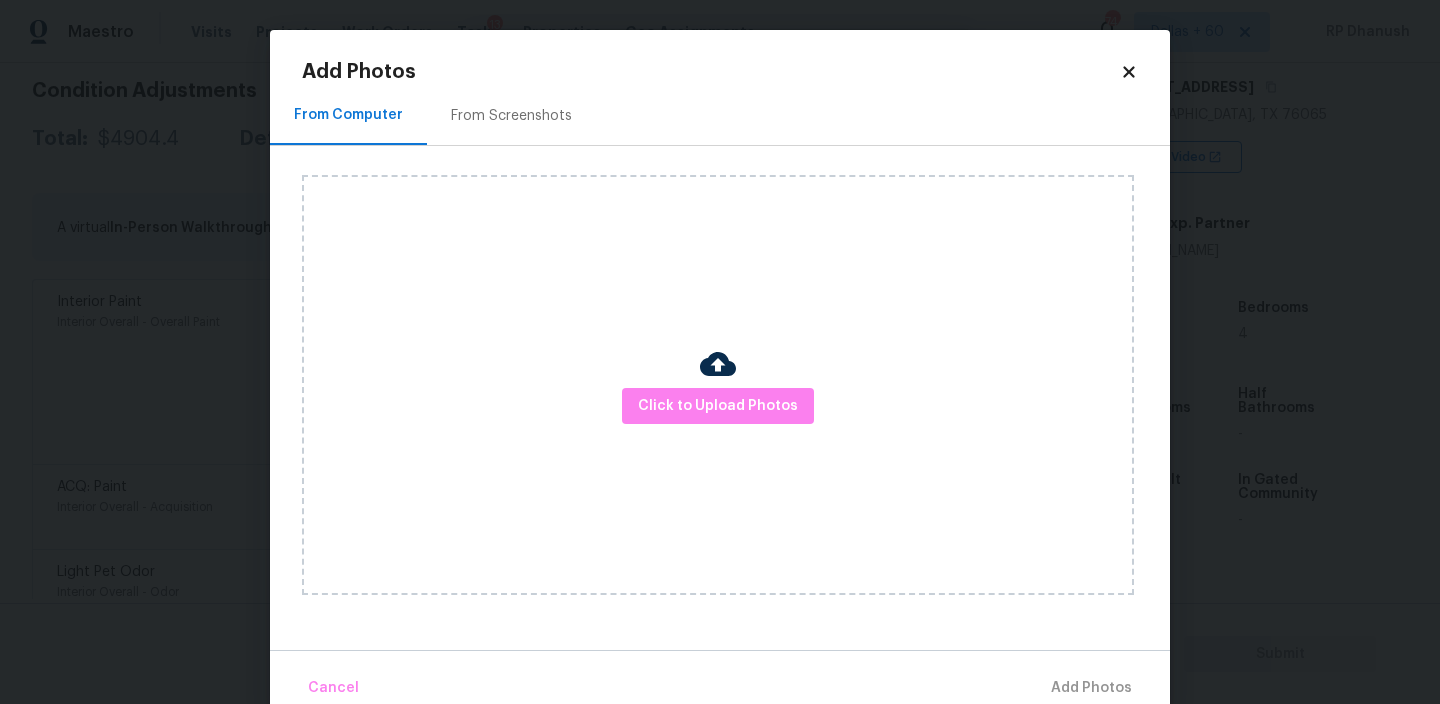 click on "From Screenshots" at bounding box center (511, 116) 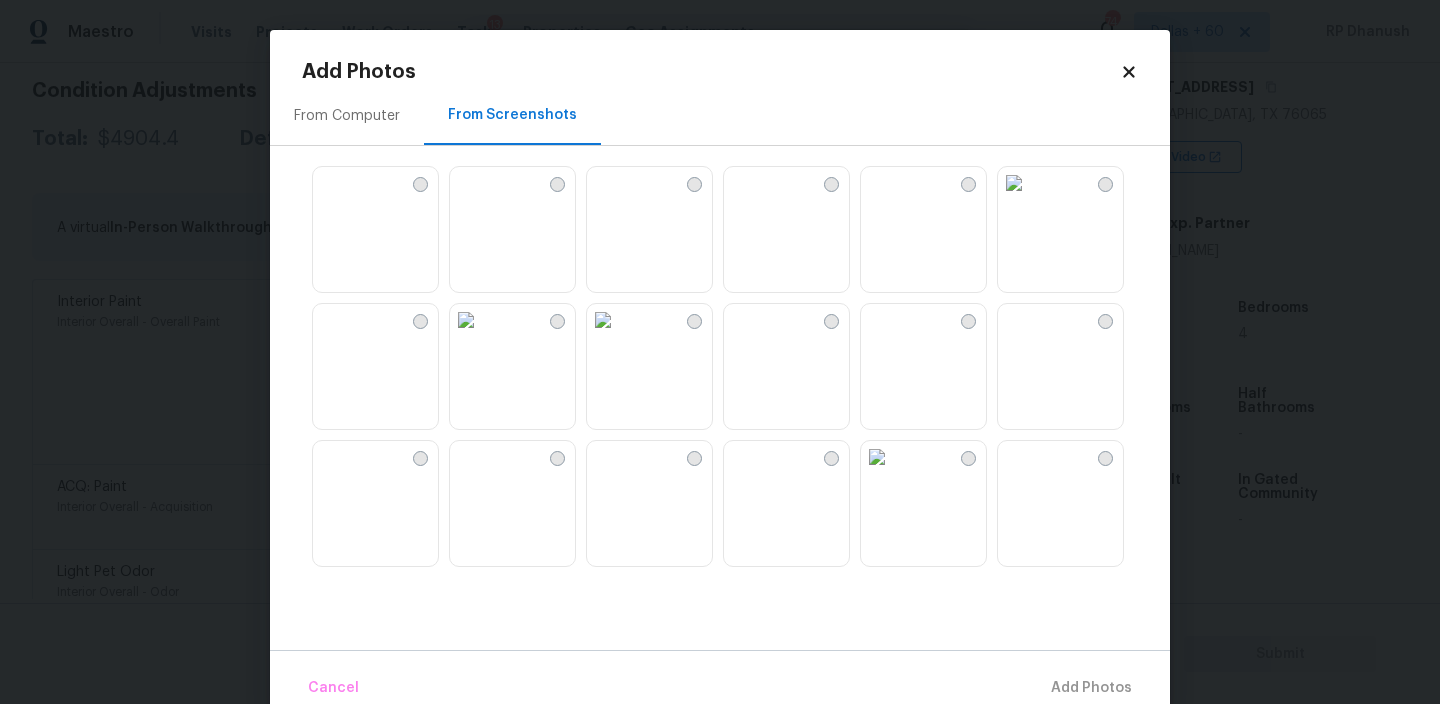 scroll, scrollTop: 3, scrollLeft: 0, axis: vertical 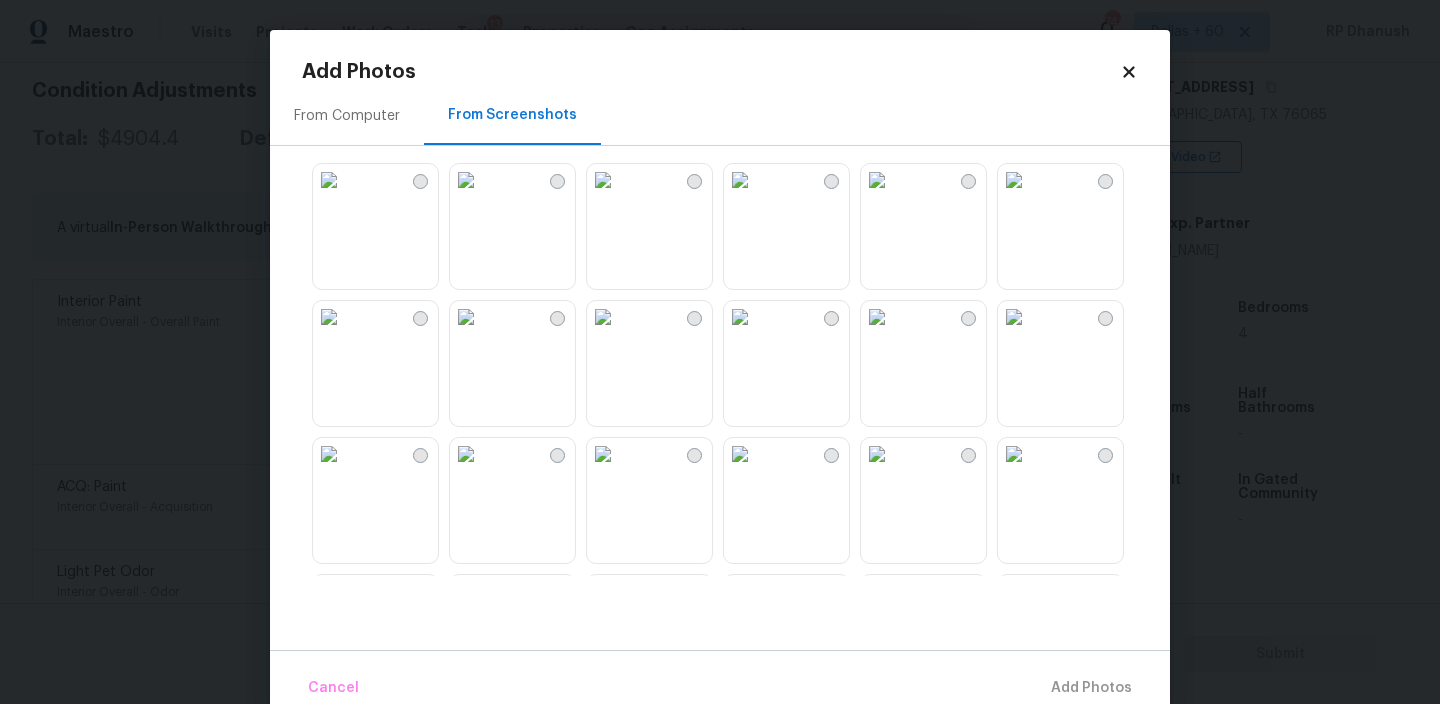 click at bounding box center (466, 454) 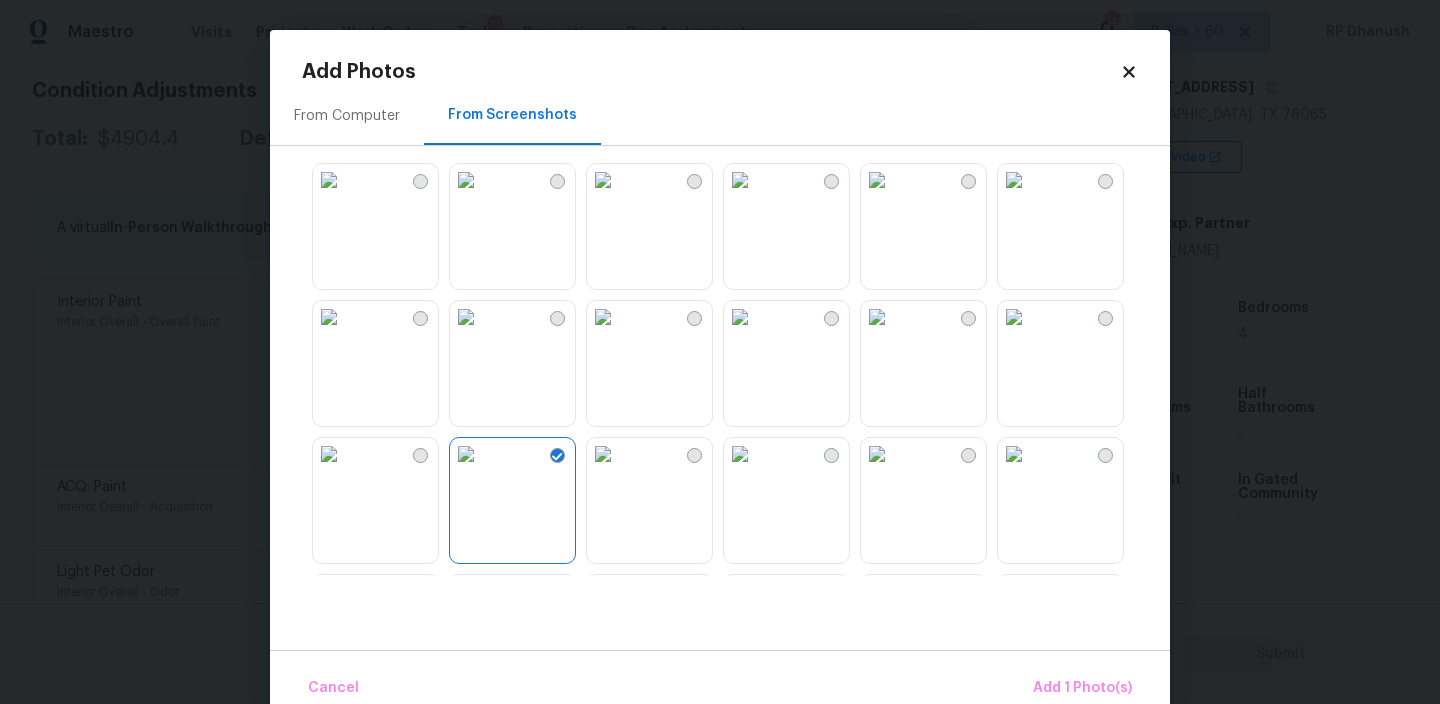 click at bounding box center [603, 454] 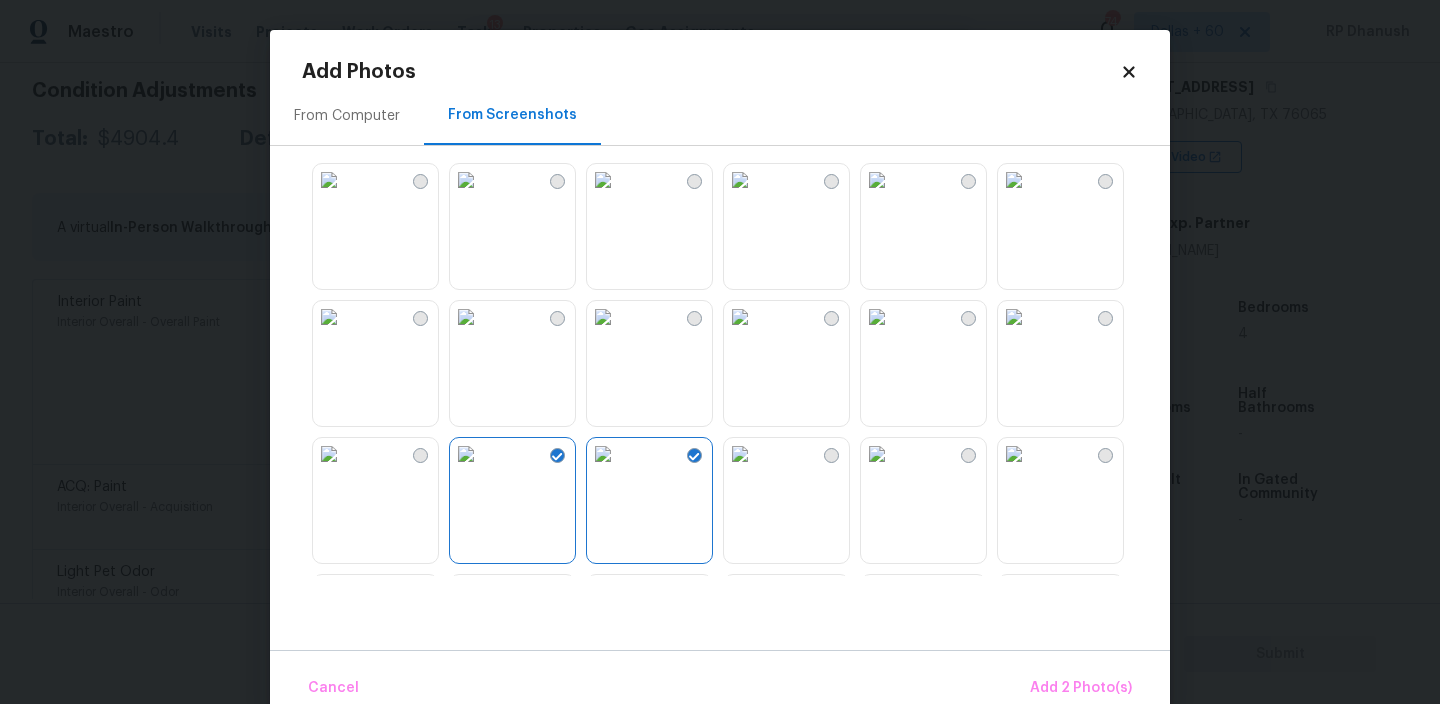 click at bounding box center [740, 180] 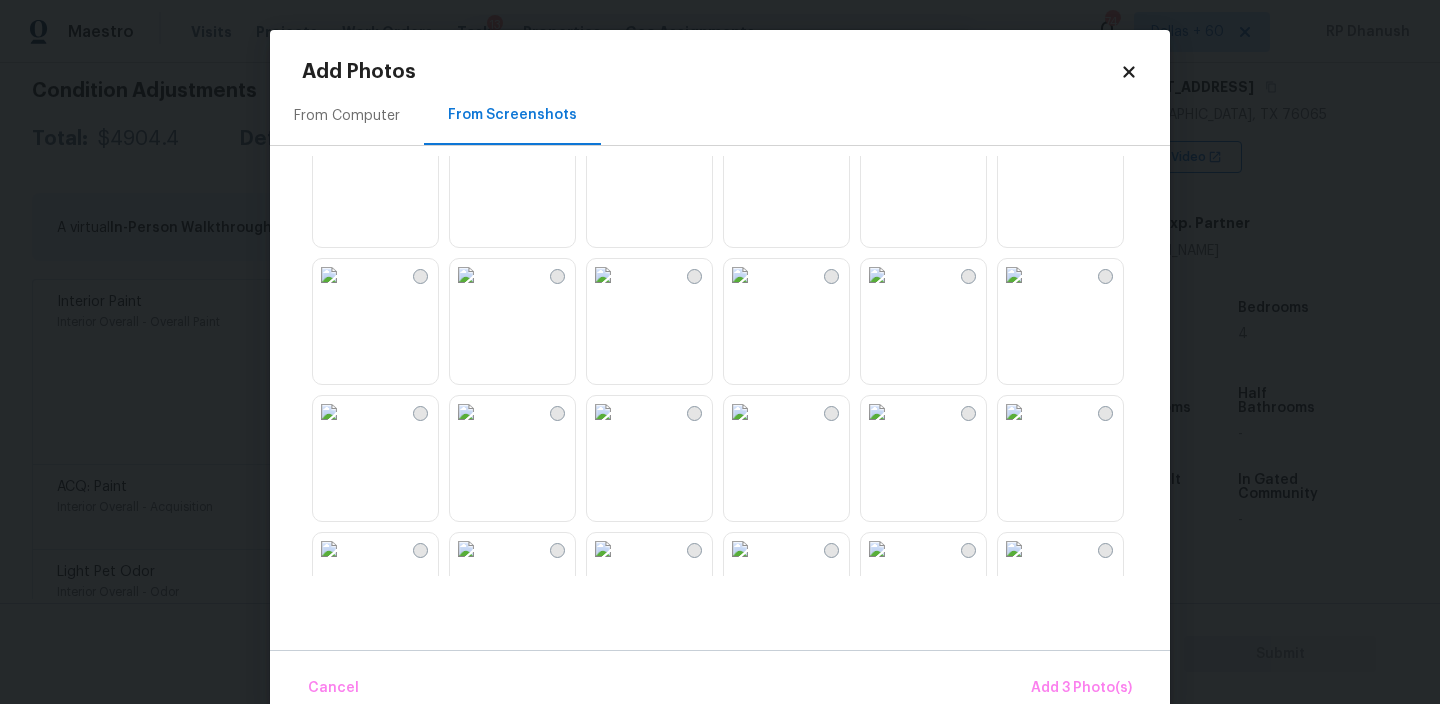 scroll, scrollTop: 634, scrollLeft: 0, axis: vertical 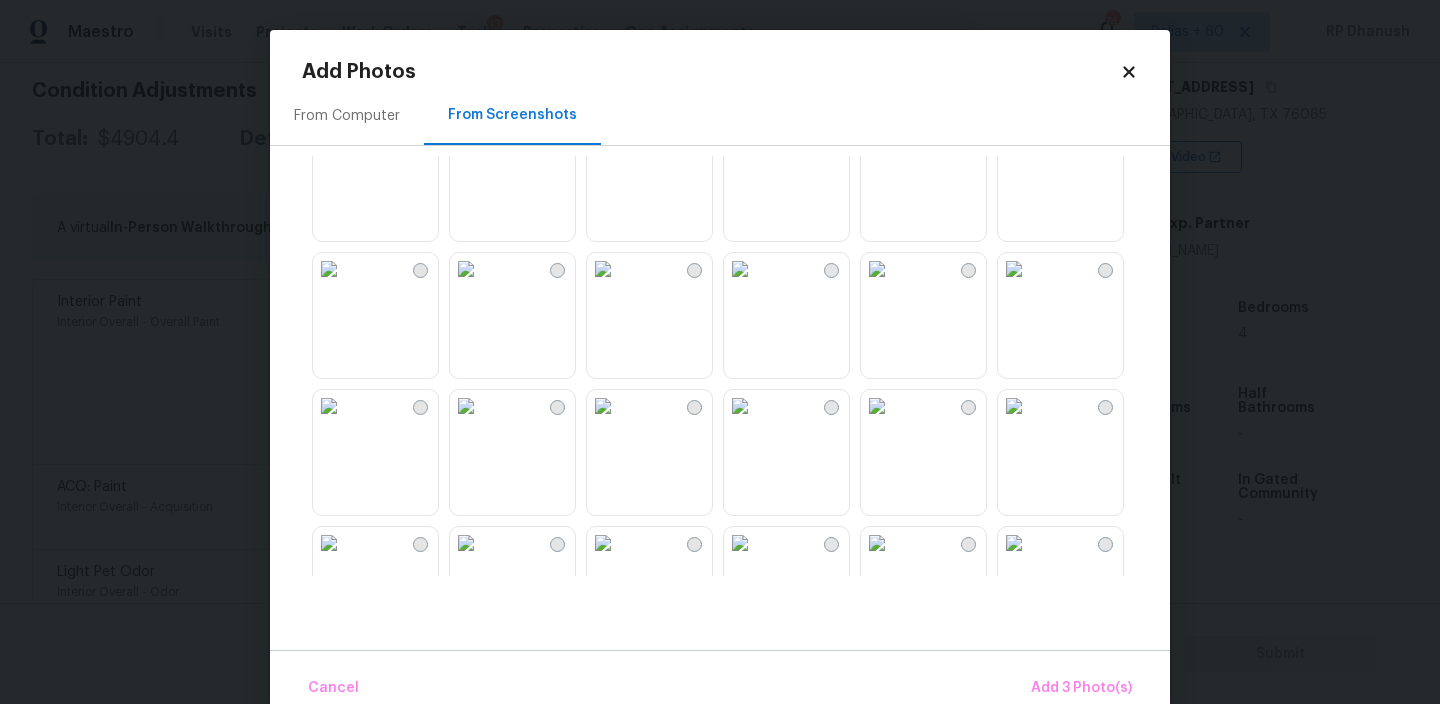 click at bounding box center [1014, 132] 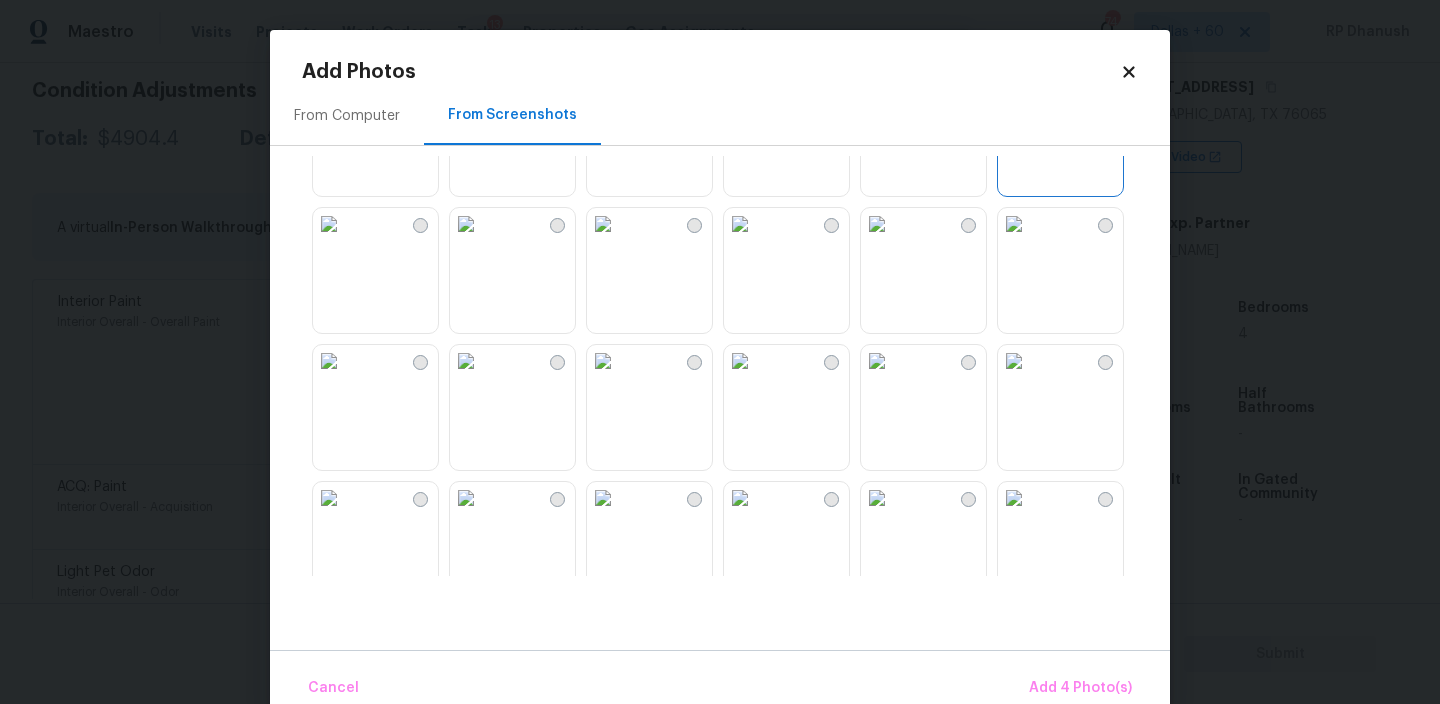 click at bounding box center [1014, 224] 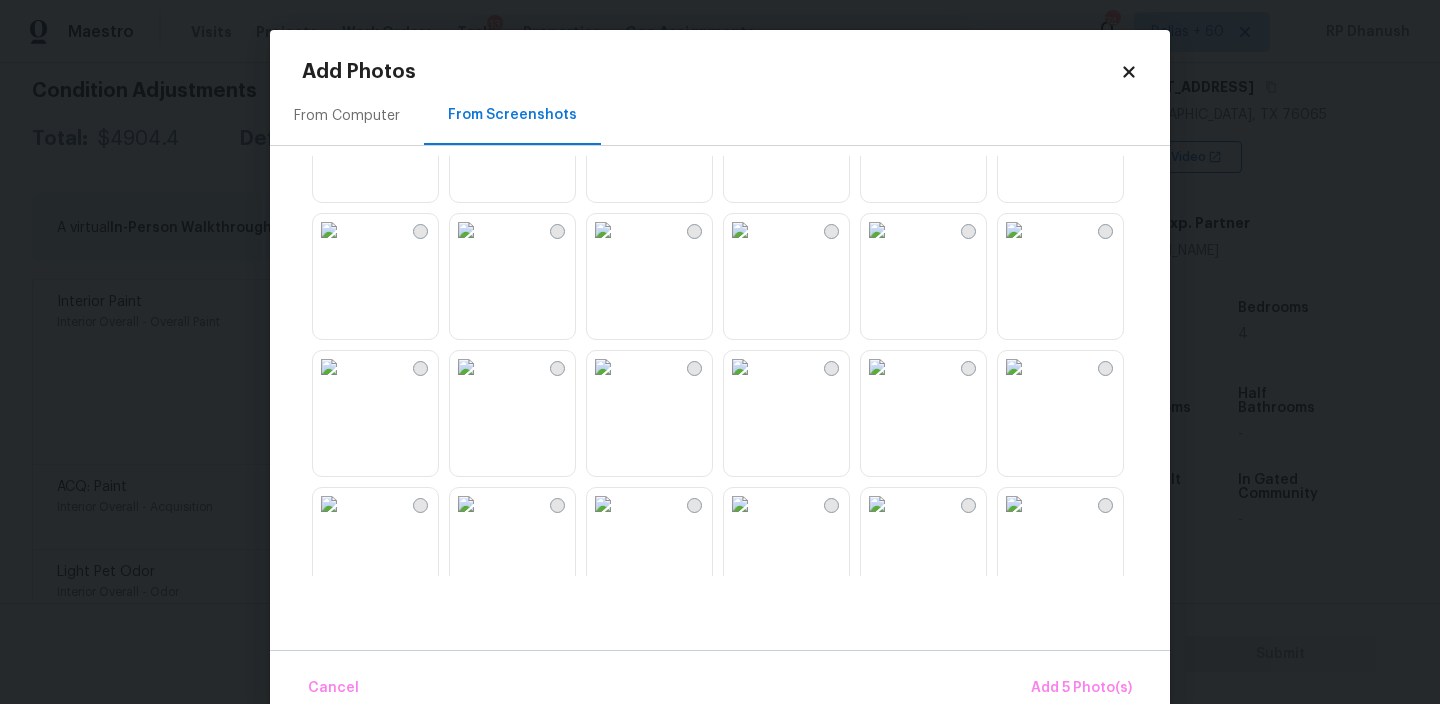 scroll, scrollTop: 1052, scrollLeft: 0, axis: vertical 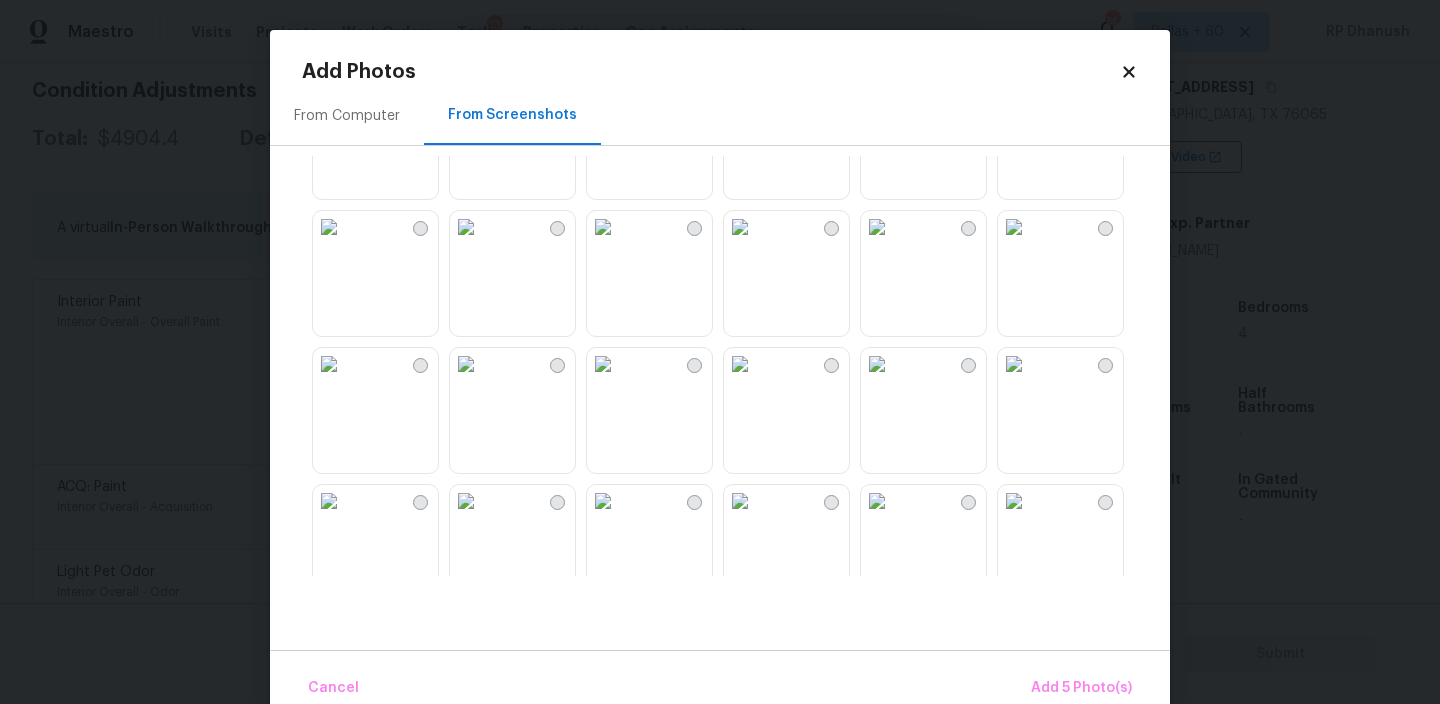 click at bounding box center (329, 364) 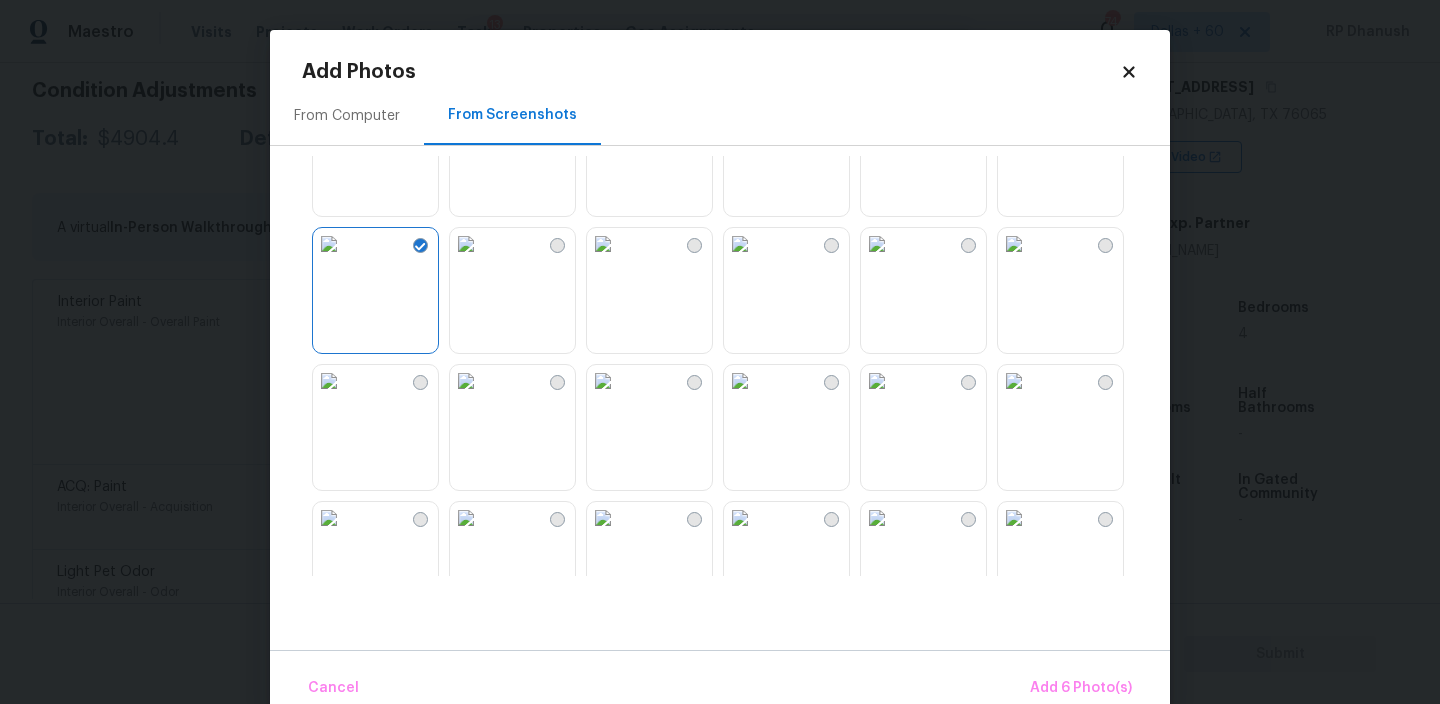 scroll, scrollTop: 1334, scrollLeft: 0, axis: vertical 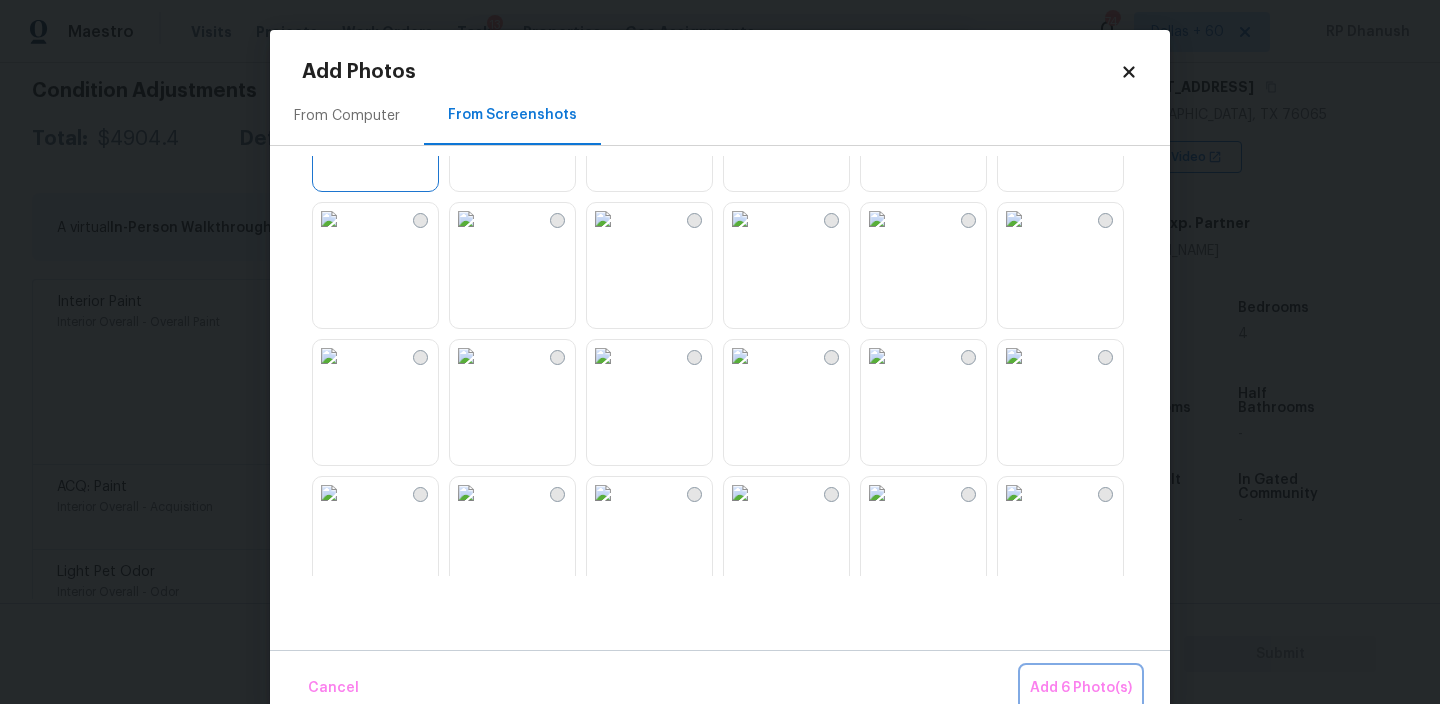 click on "Add 6 Photo(s)" at bounding box center [1081, 688] 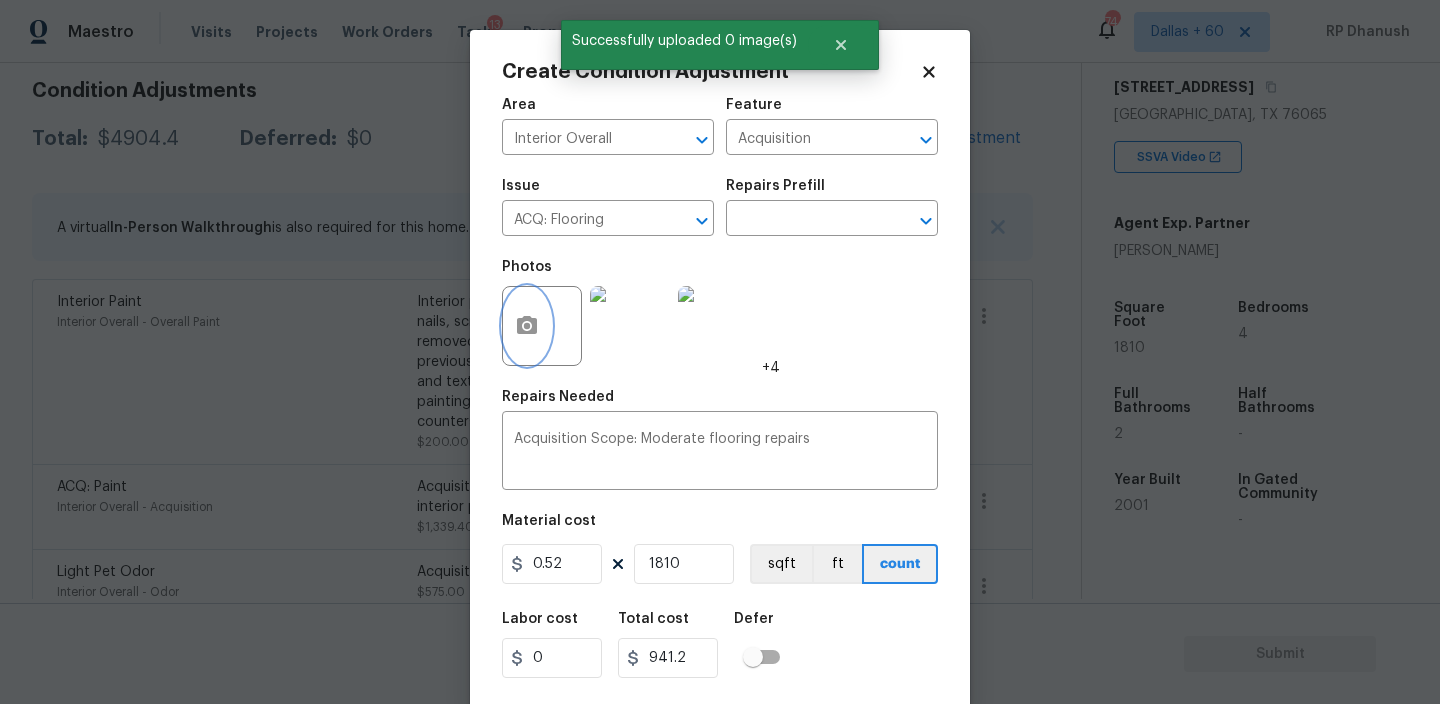 scroll, scrollTop: 43, scrollLeft: 0, axis: vertical 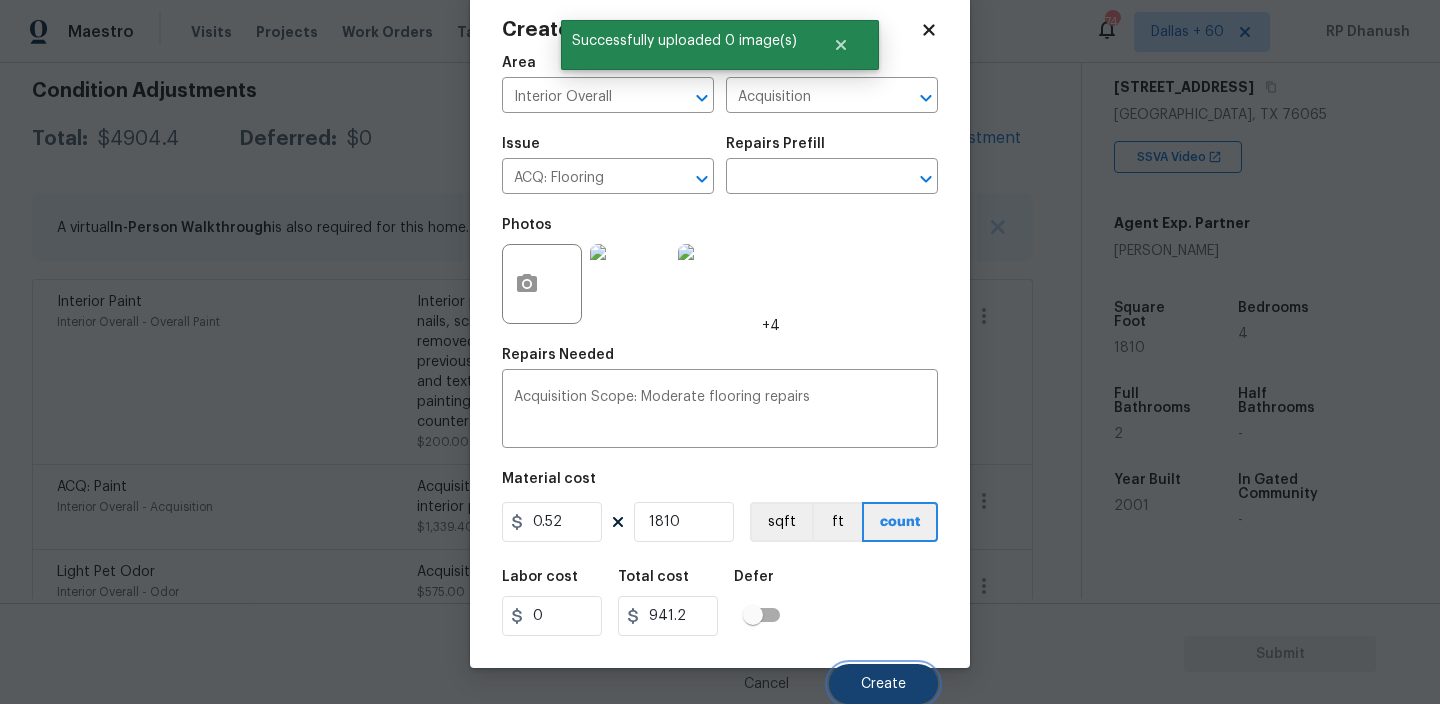 click on "Create" at bounding box center (883, 684) 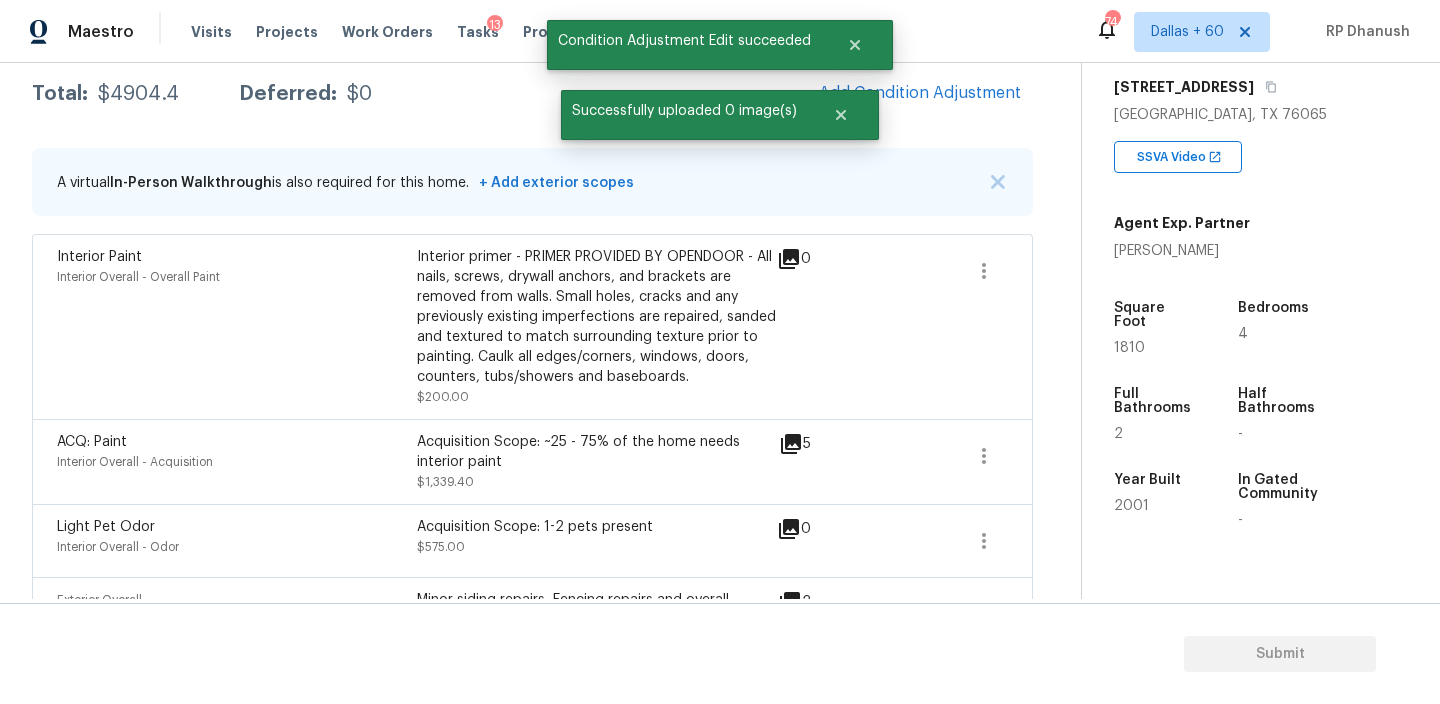 scroll, scrollTop: 286, scrollLeft: 0, axis: vertical 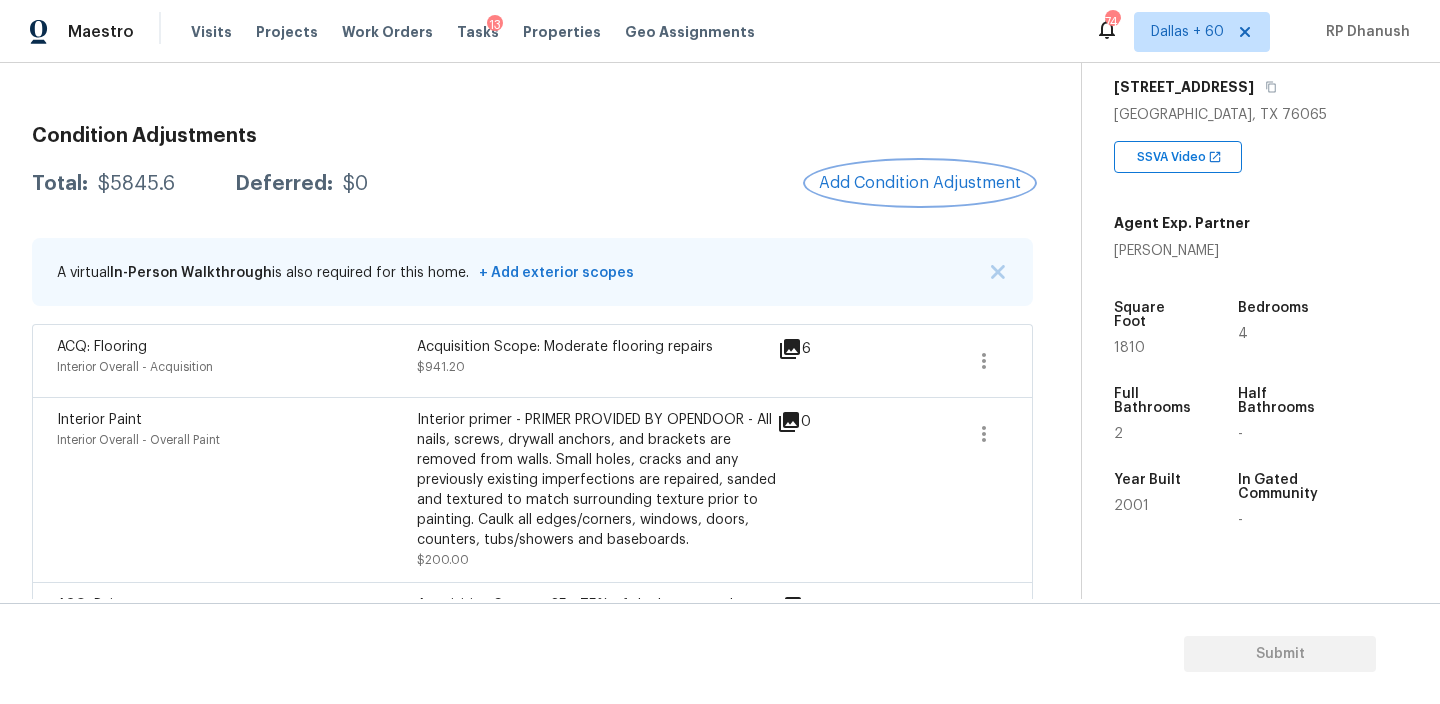 click on "Add Condition Adjustment" at bounding box center [920, 183] 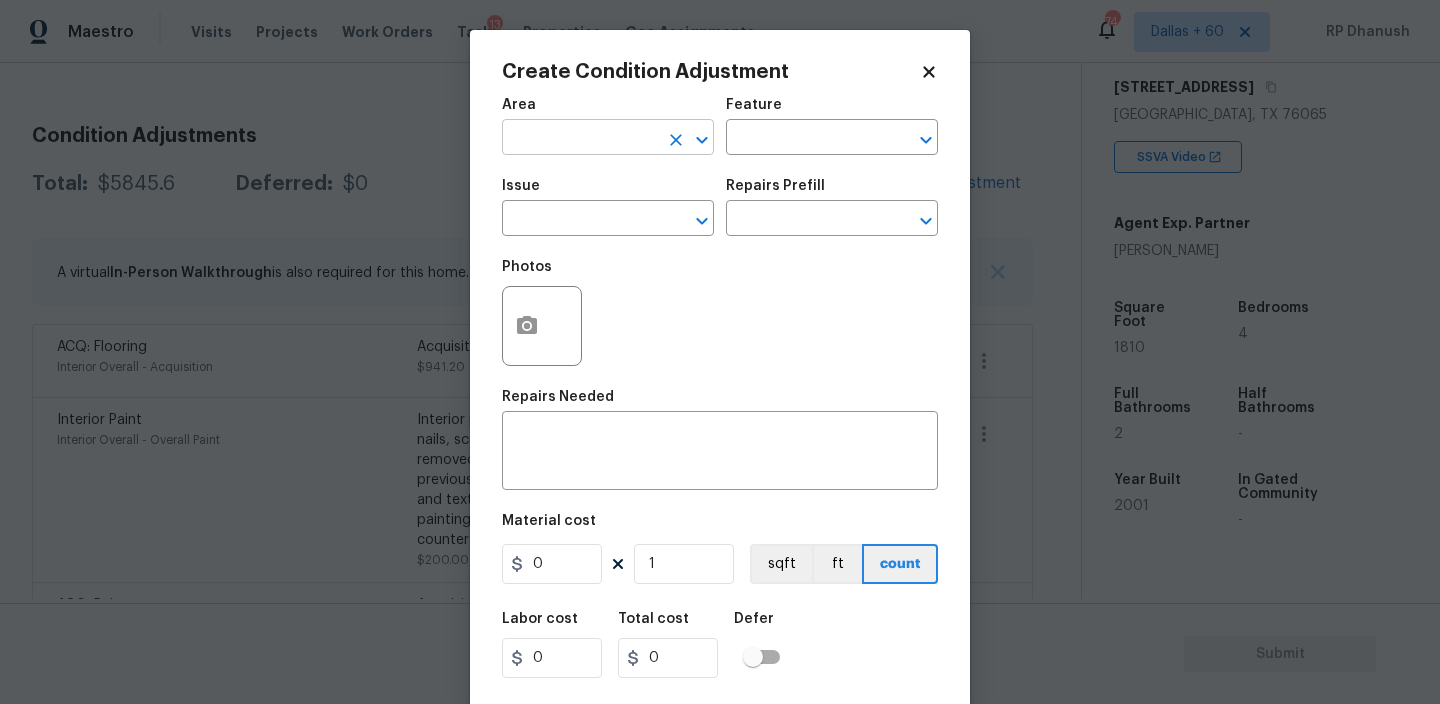 click at bounding box center (580, 139) 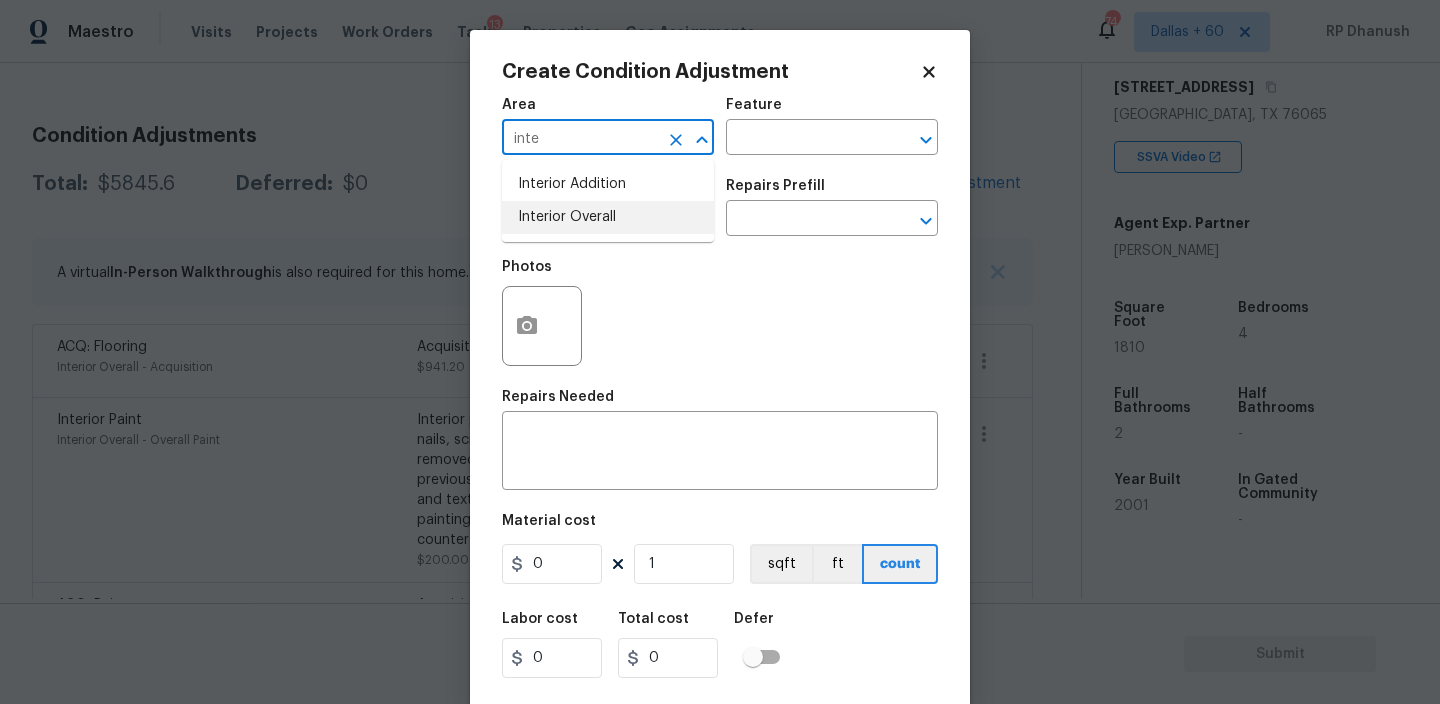 click on "Interior Overall" at bounding box center [608, 217] 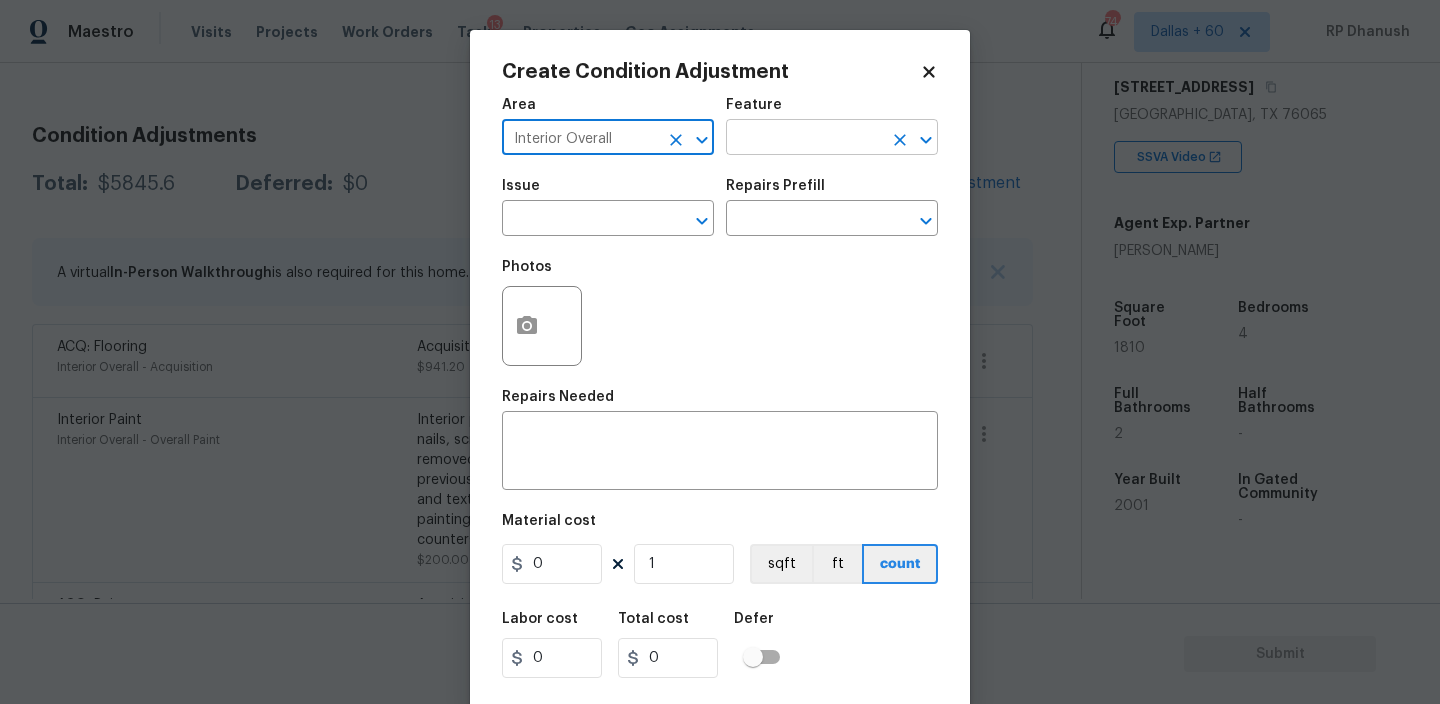 click at bounding box center (804, 139) 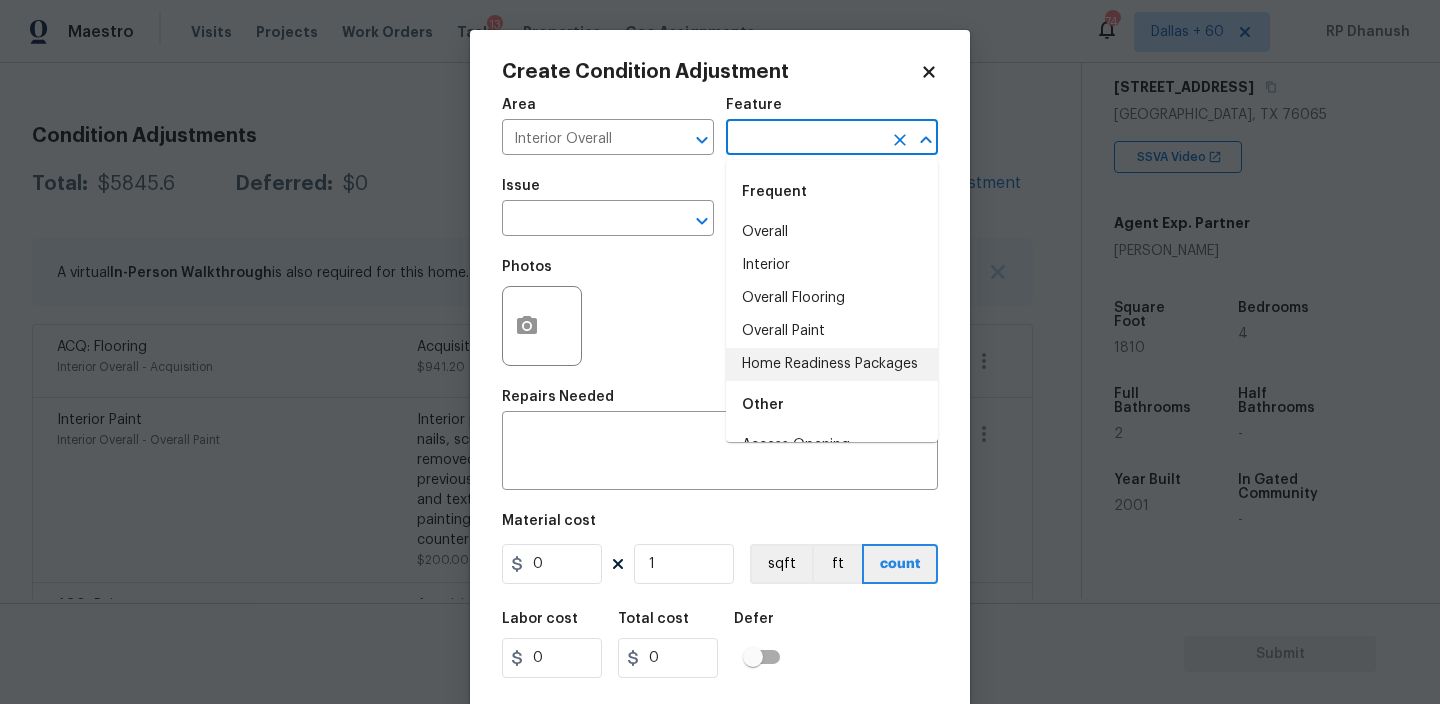 click on "Home Readiness Packages" at bounding box center (832, 364) 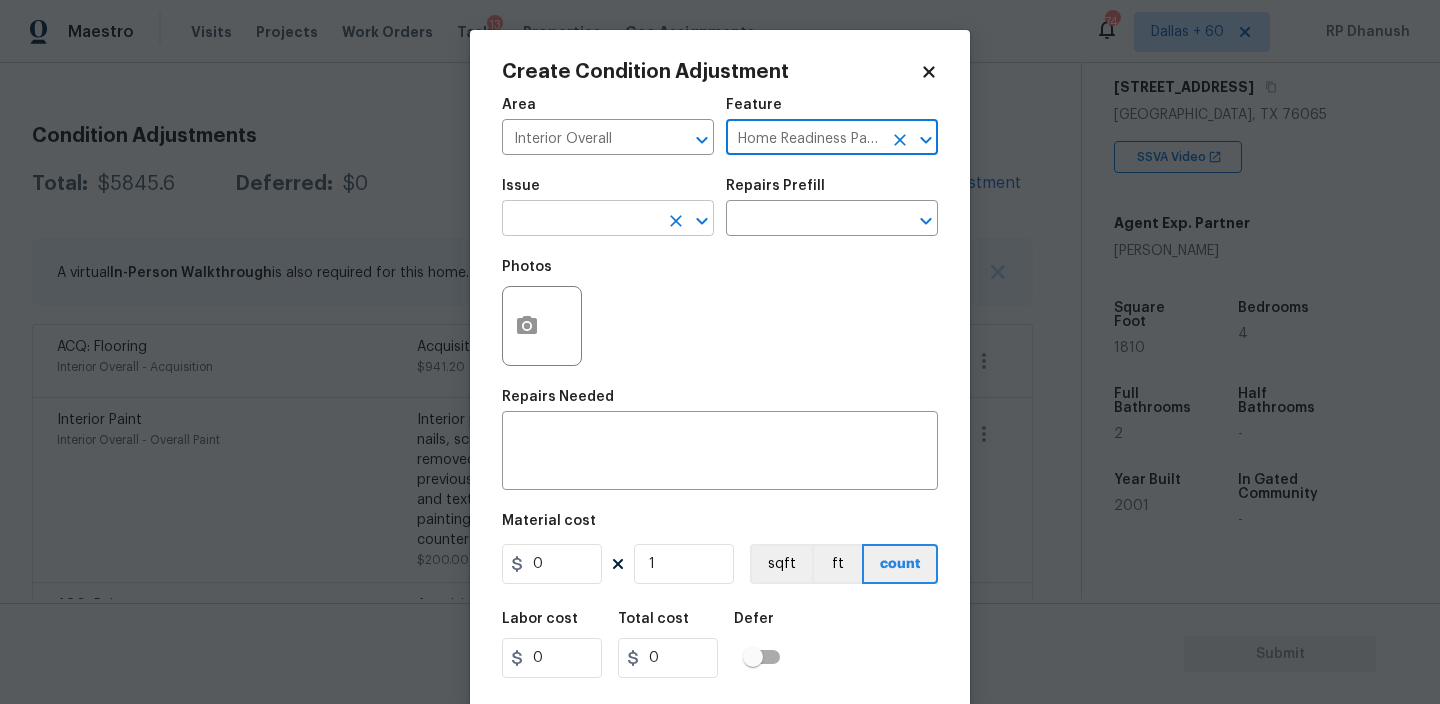 click on "​" at bounding box center [608, 220] 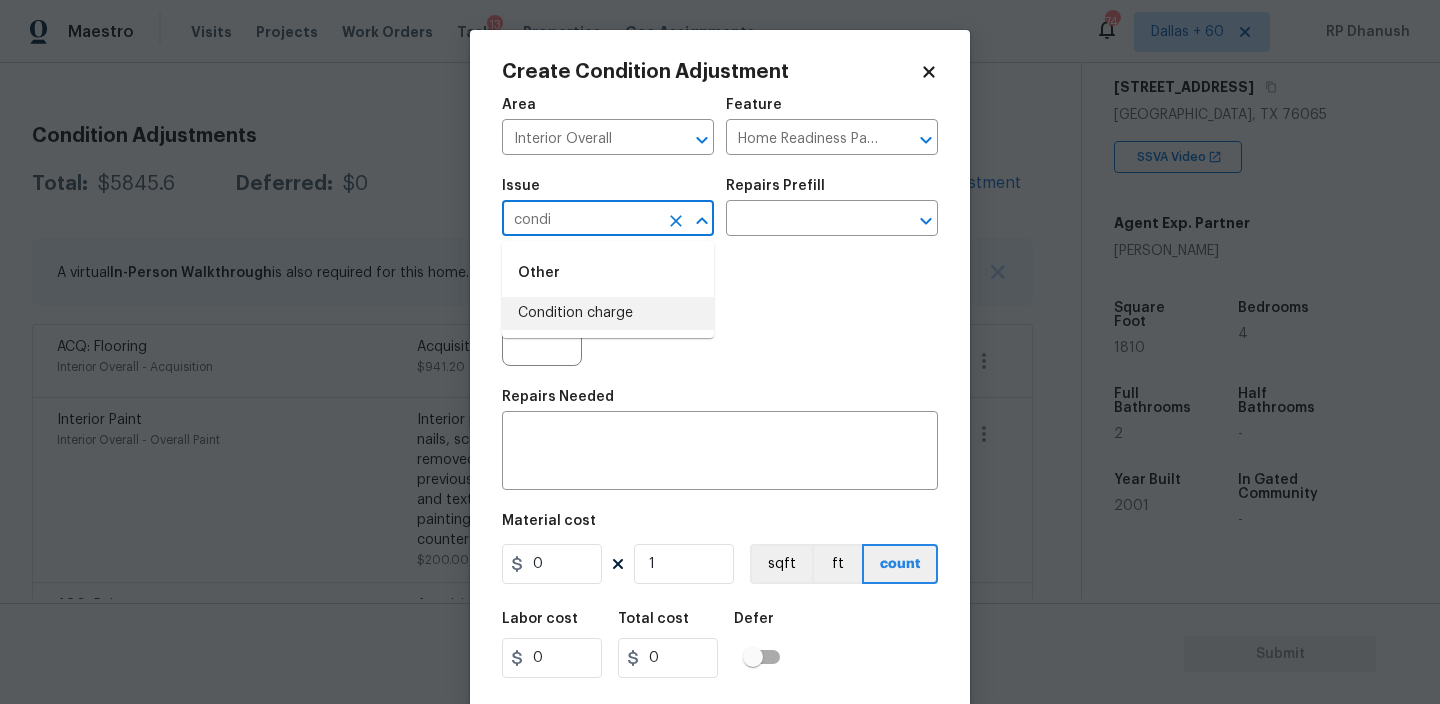 click on "Condition charge" at bounding box center [608, 313] 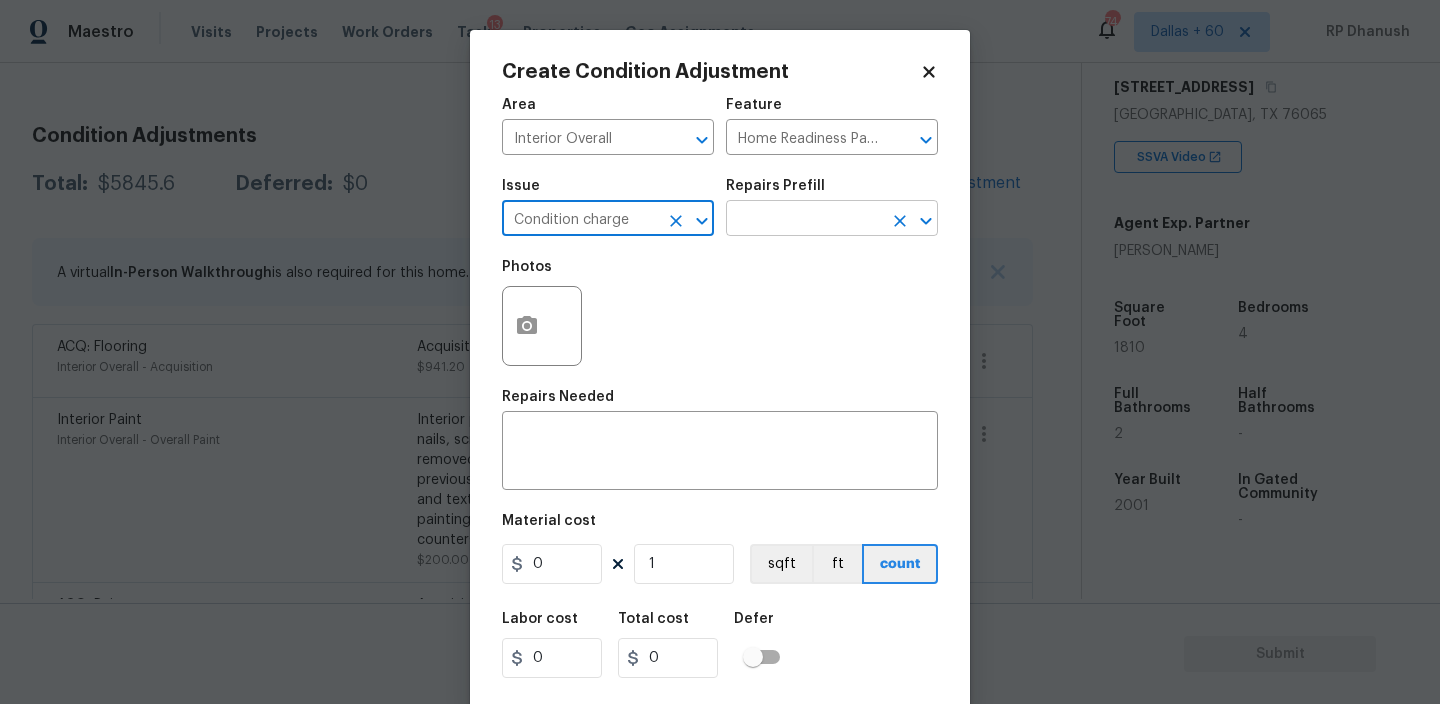 click at bounding box center (804, 220) 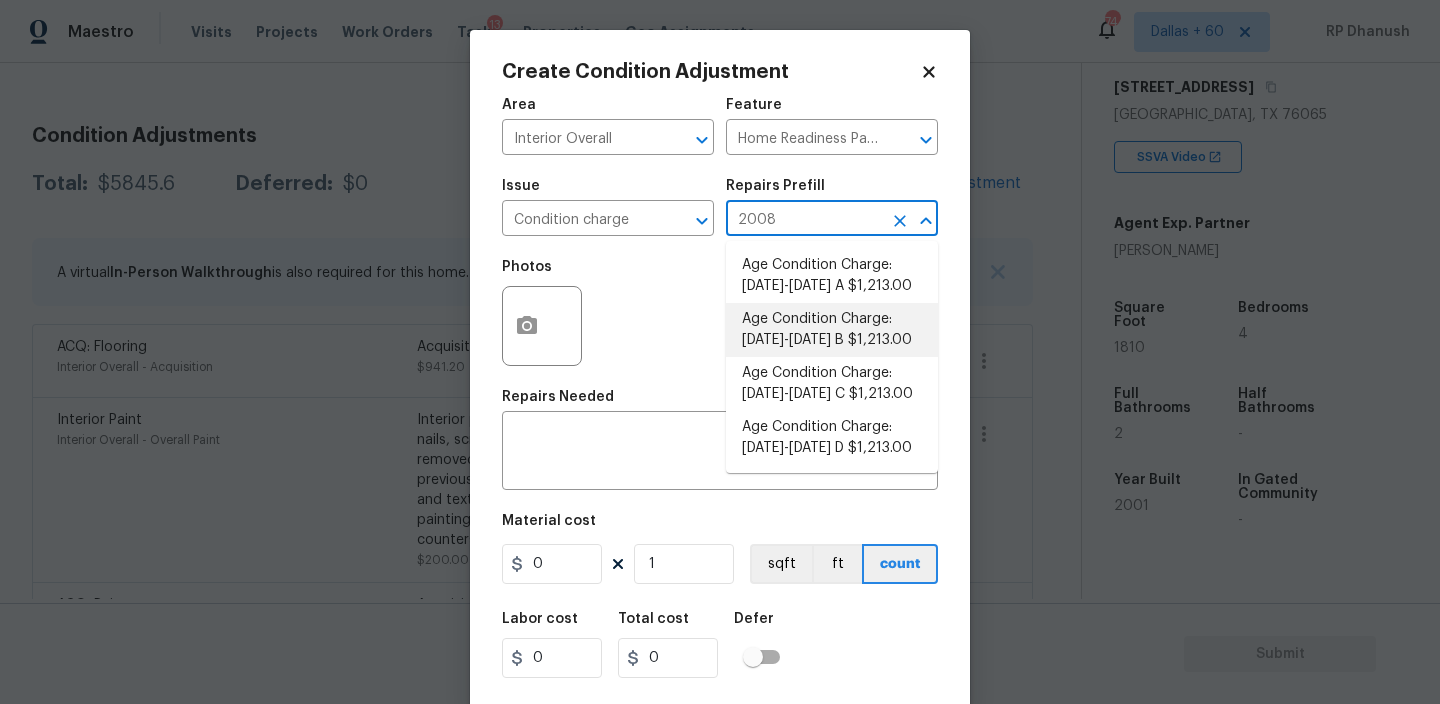 click on "Age Condition Charge: 1993-2008 B	 $1,213.00" at bounding box center [832, 330] 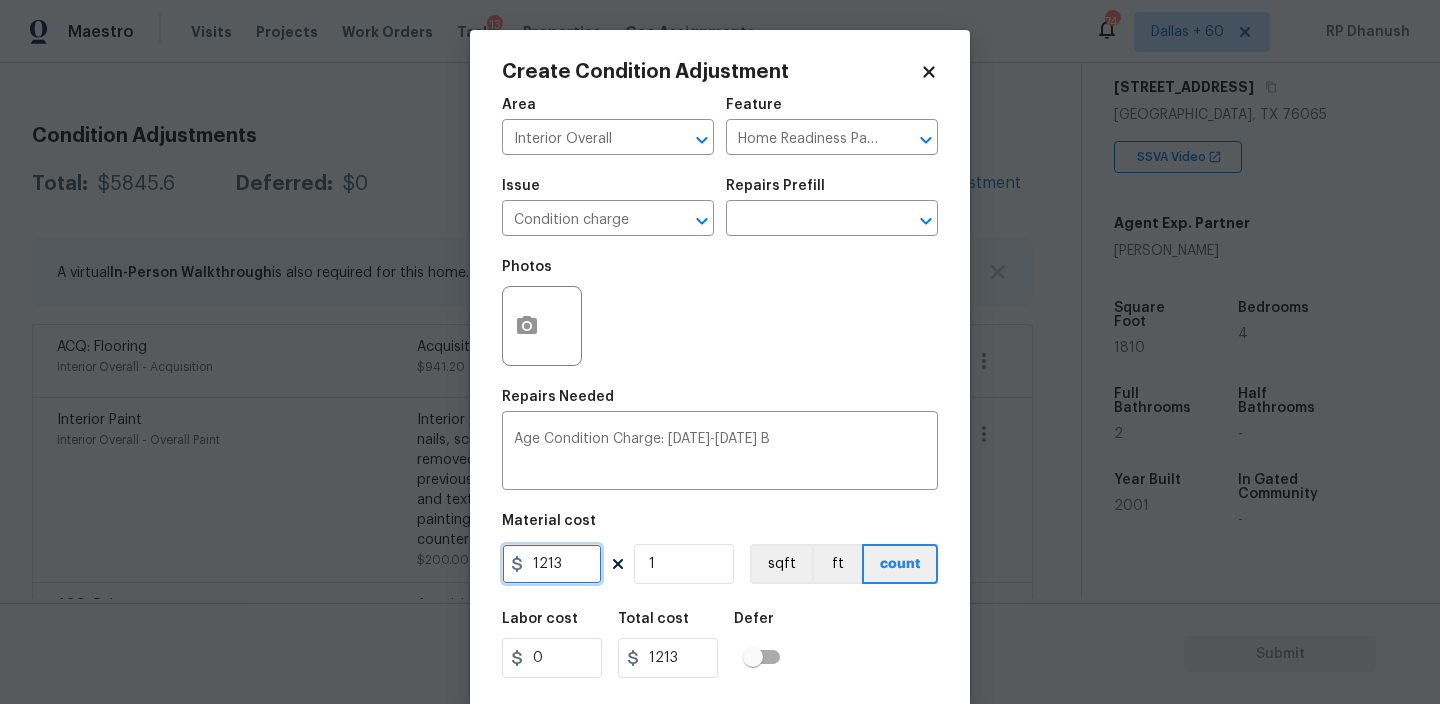 click on "1213" at bounding box center (552, 564) 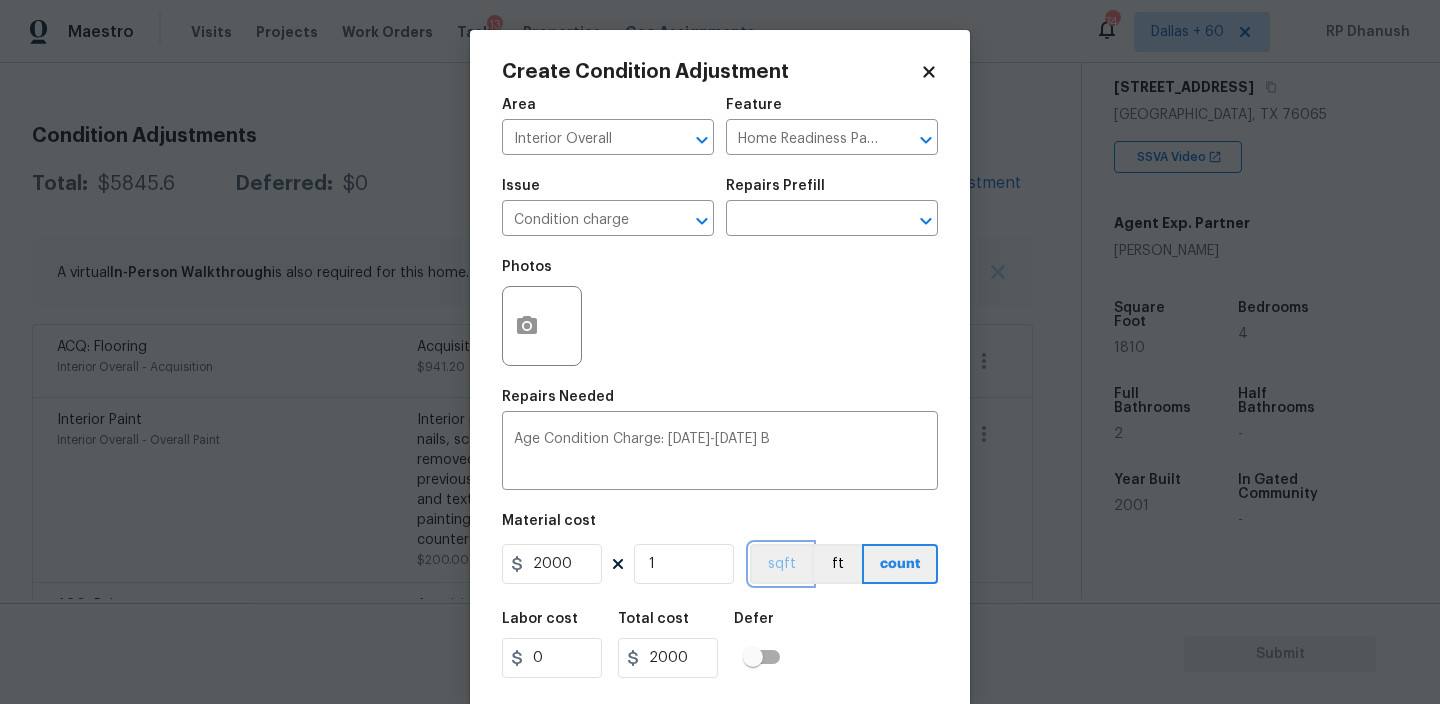 scroll, scrollTop: 43, scrollLeft: 0, axis: vertical 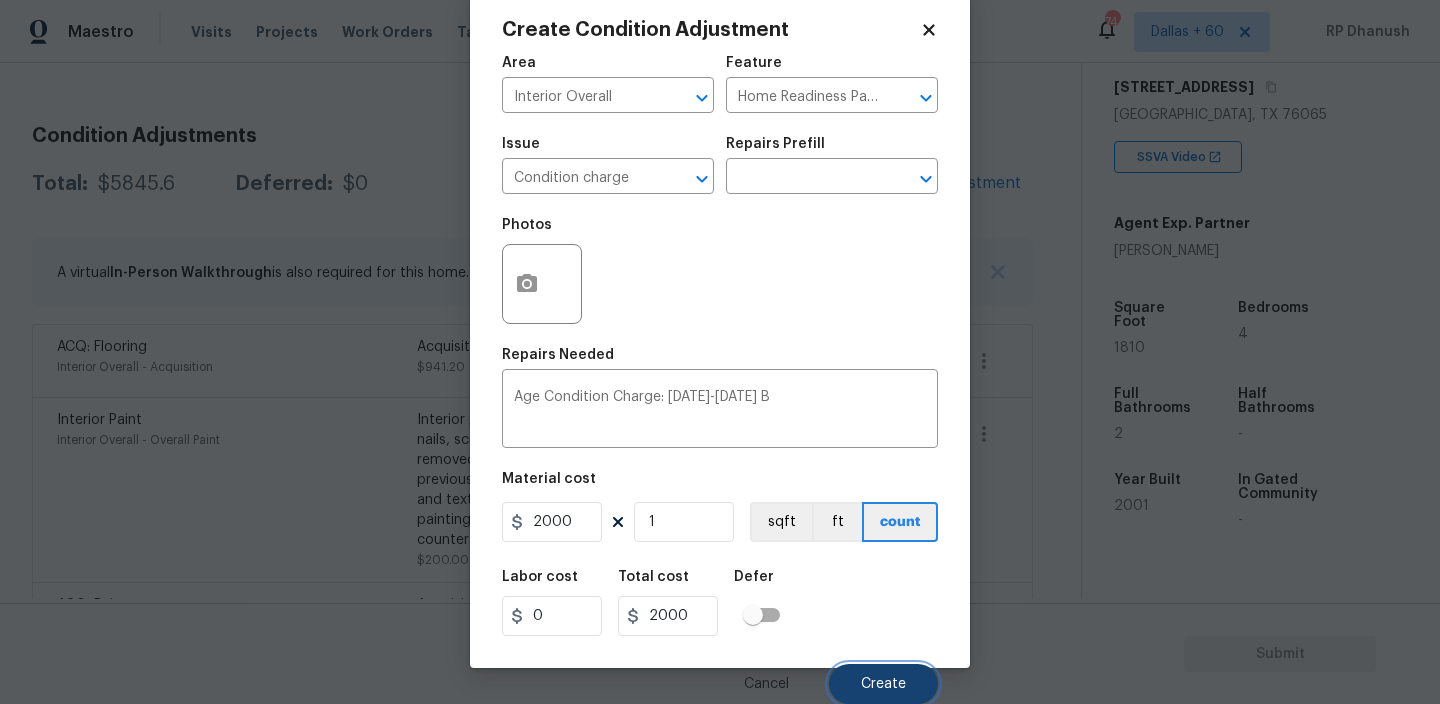 click on "Create" at bounding box center (883, 684) 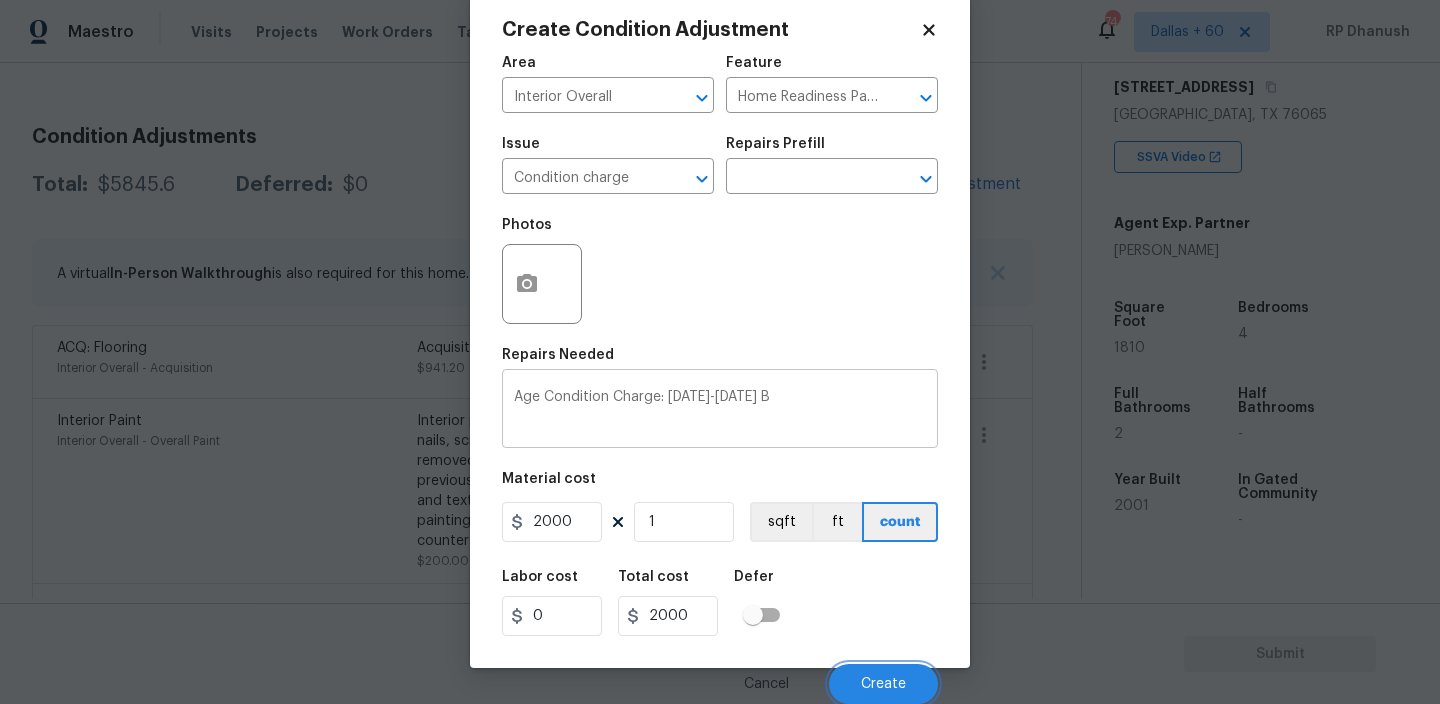 scroll, scrollTop: 241, scrollLeft: 0, axis: vertical 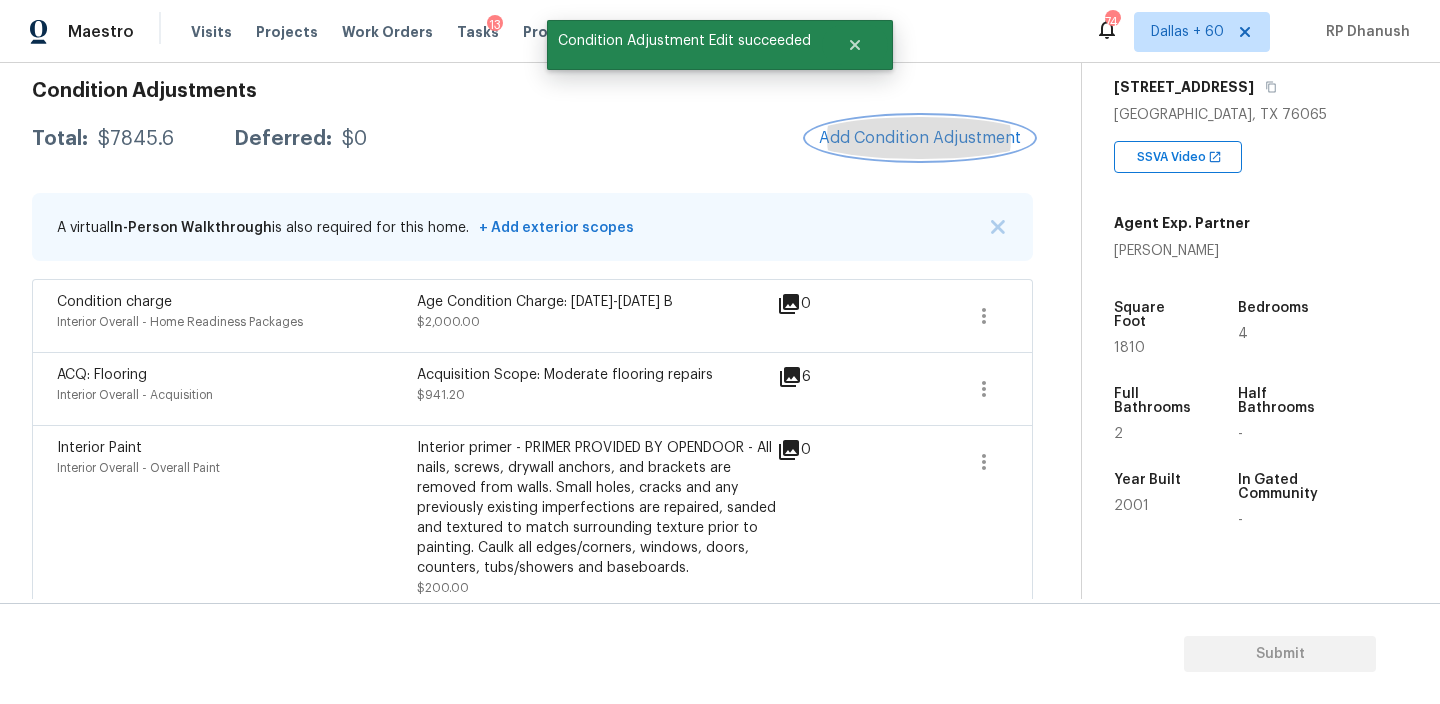 click on "Add Condition Adjustment" at bounding box center [920, 138] 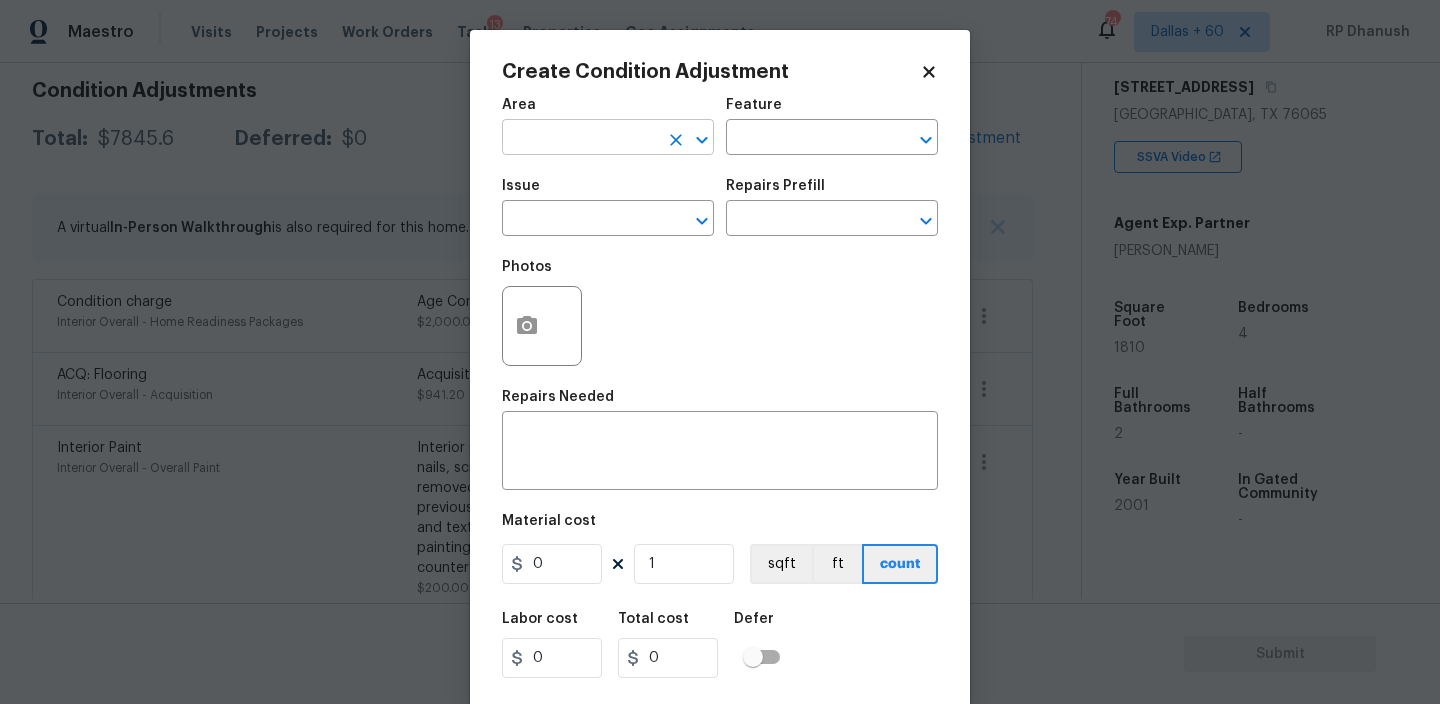 click at bounding box center (580, 139) 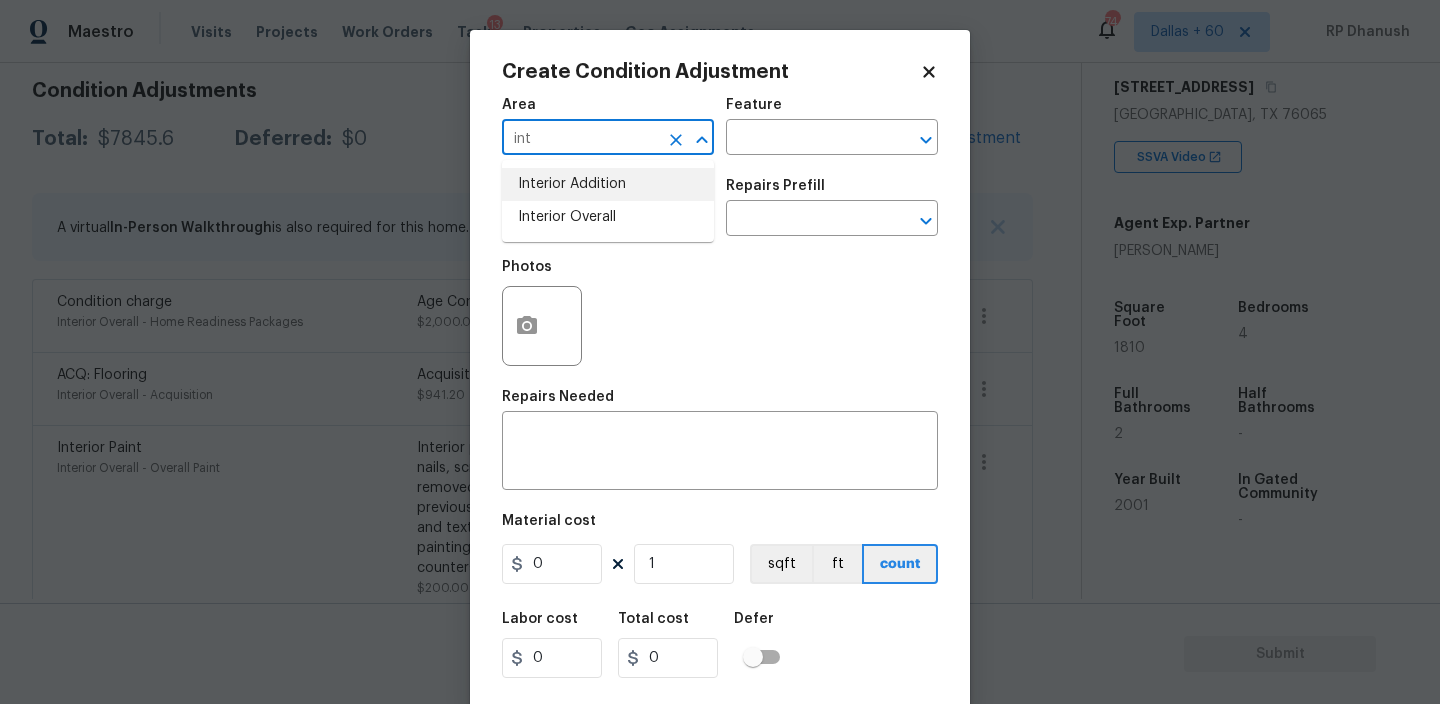 click on "Interior Overall" at bounding box center (608, 217) 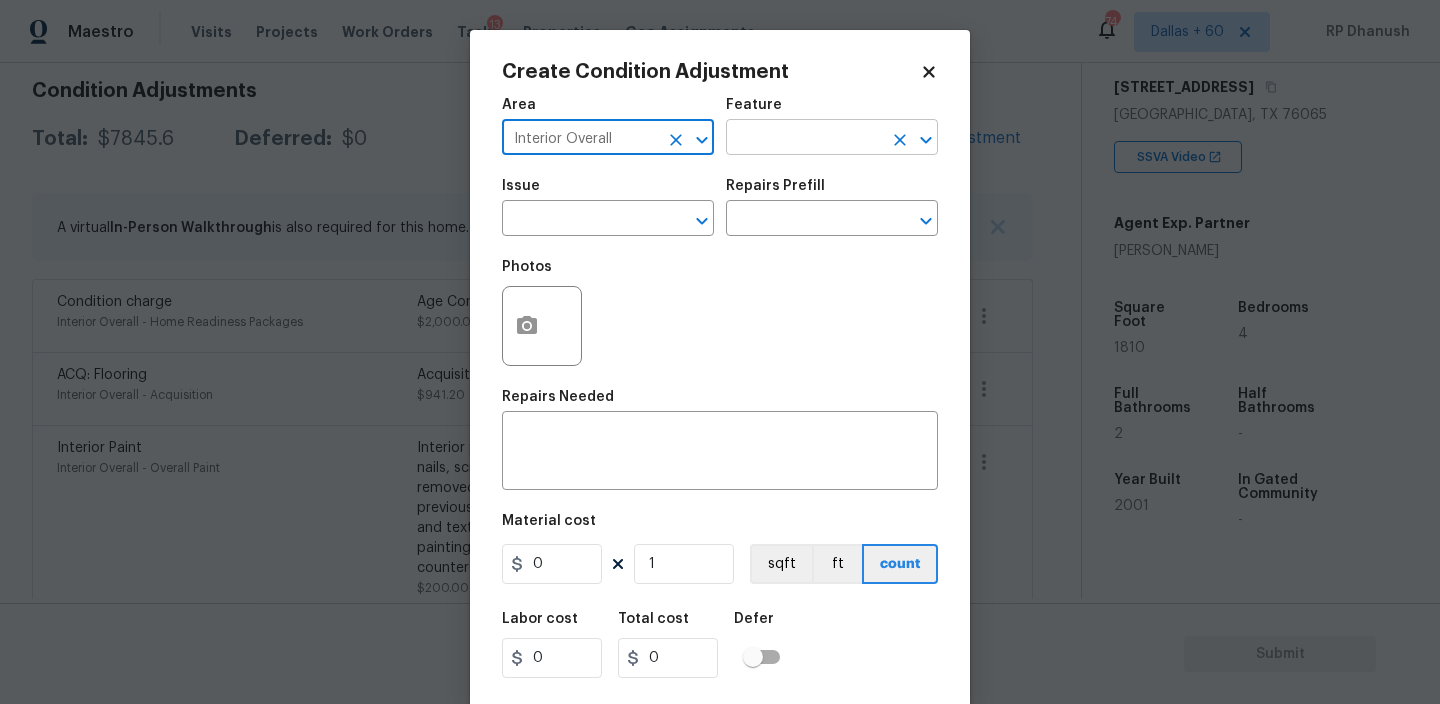 click at bounding box center [804, 139] 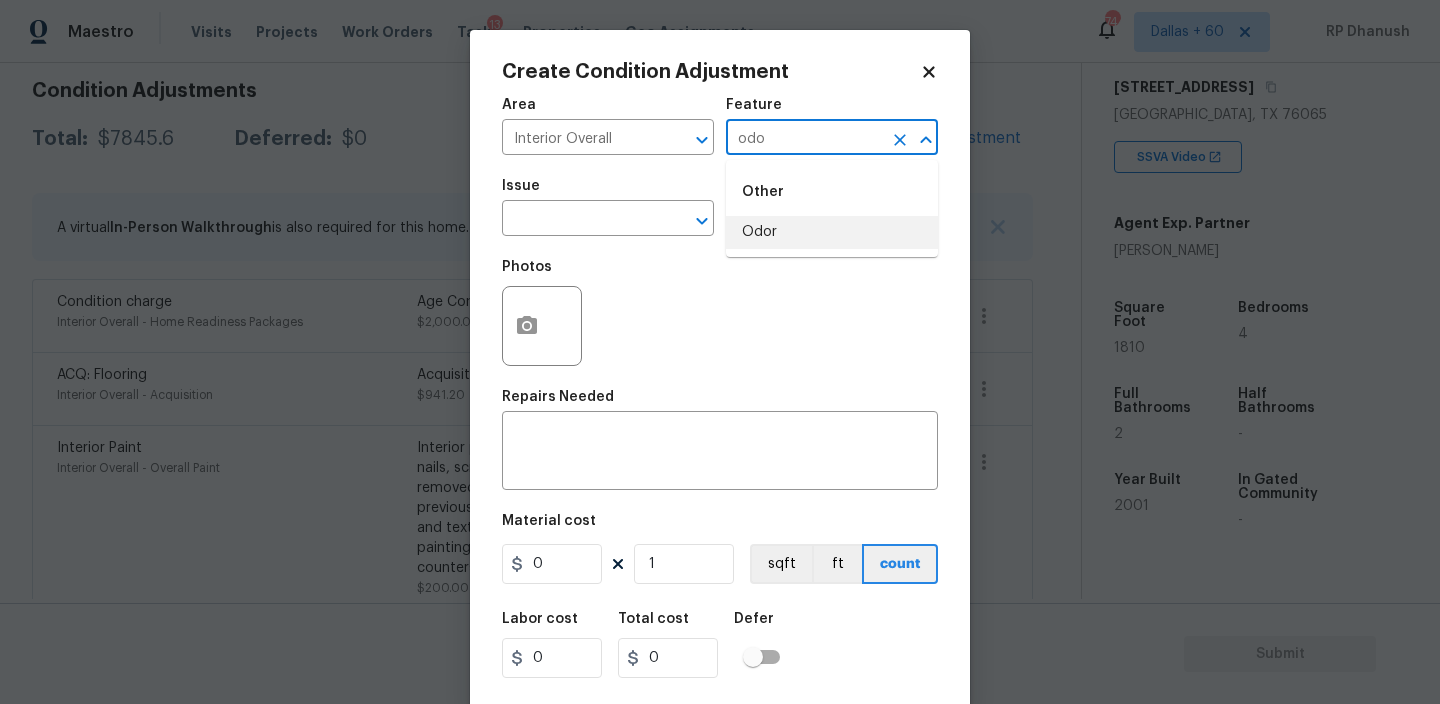 click on "Odor" at bounding box center (832, 232) 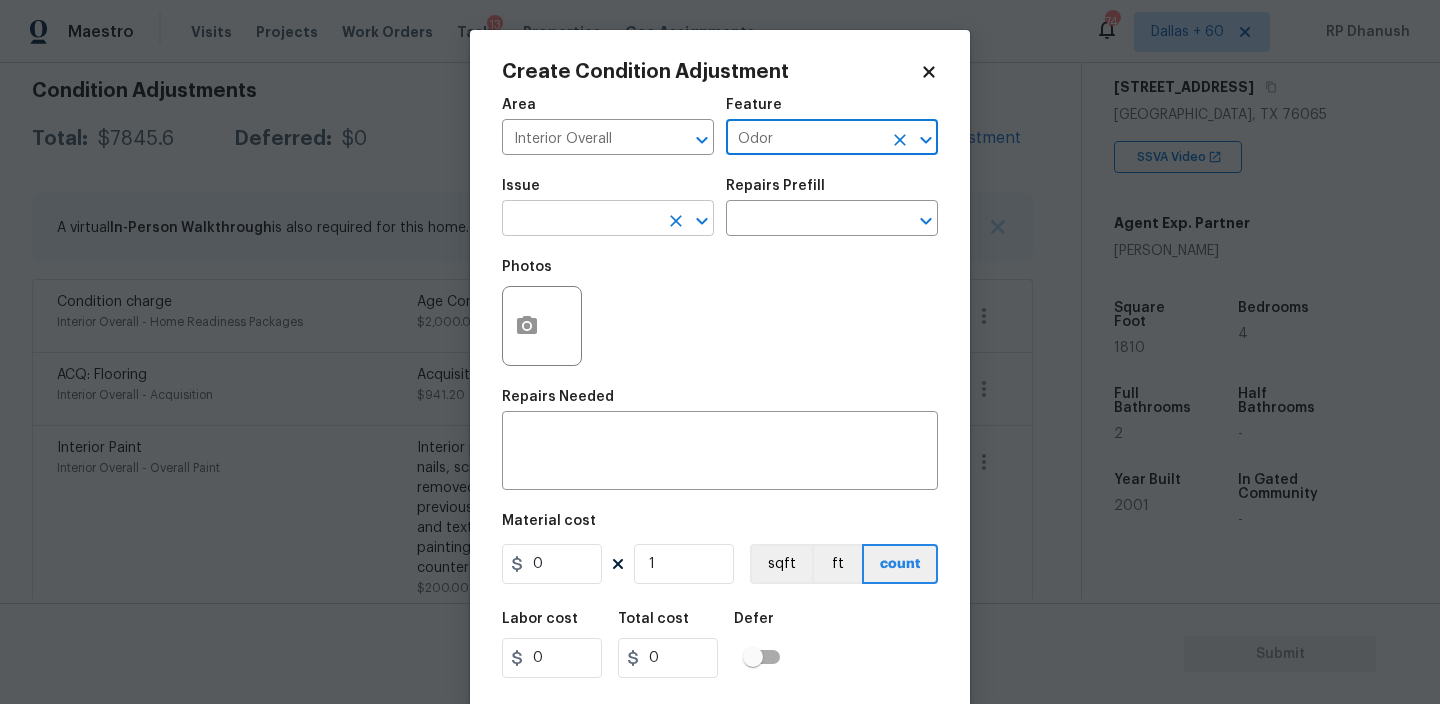 click at bounding box center (580, 220) 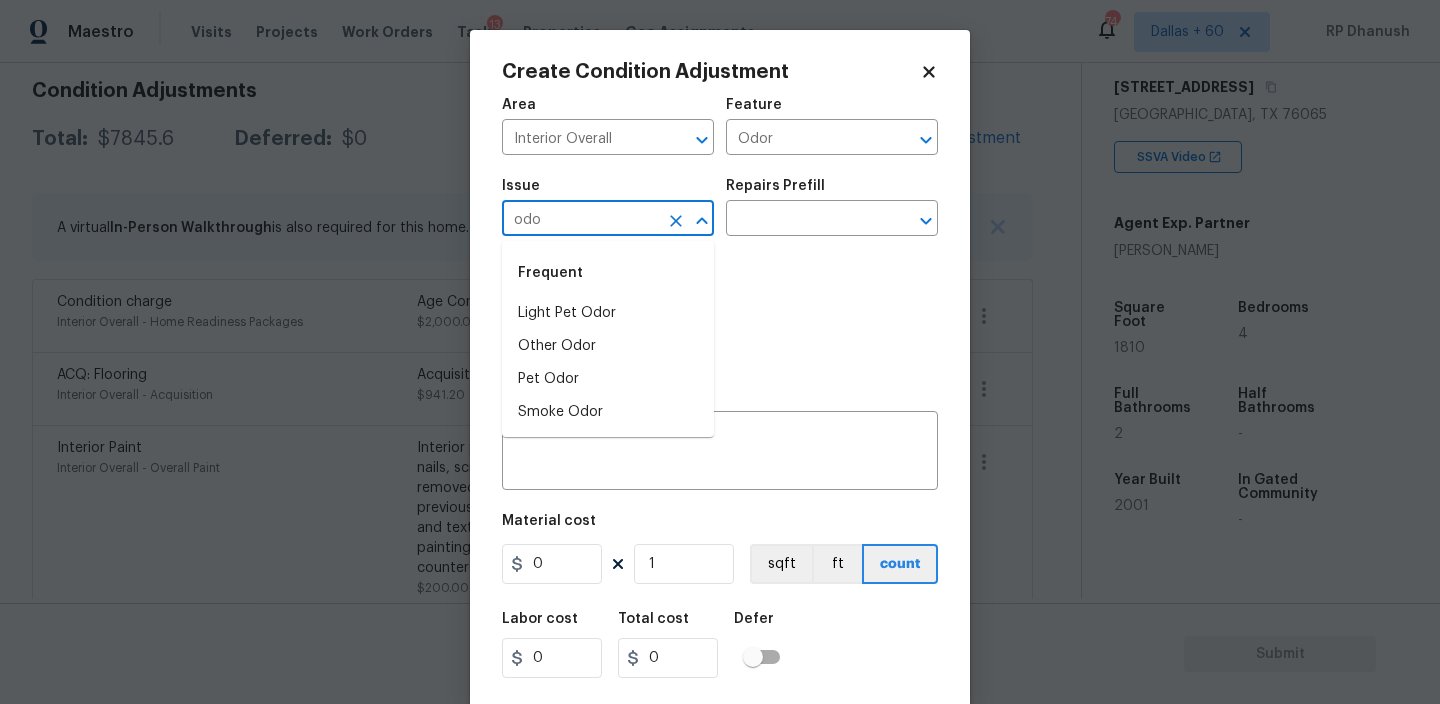 click on "Frequent" at bounding box center [608, 273] 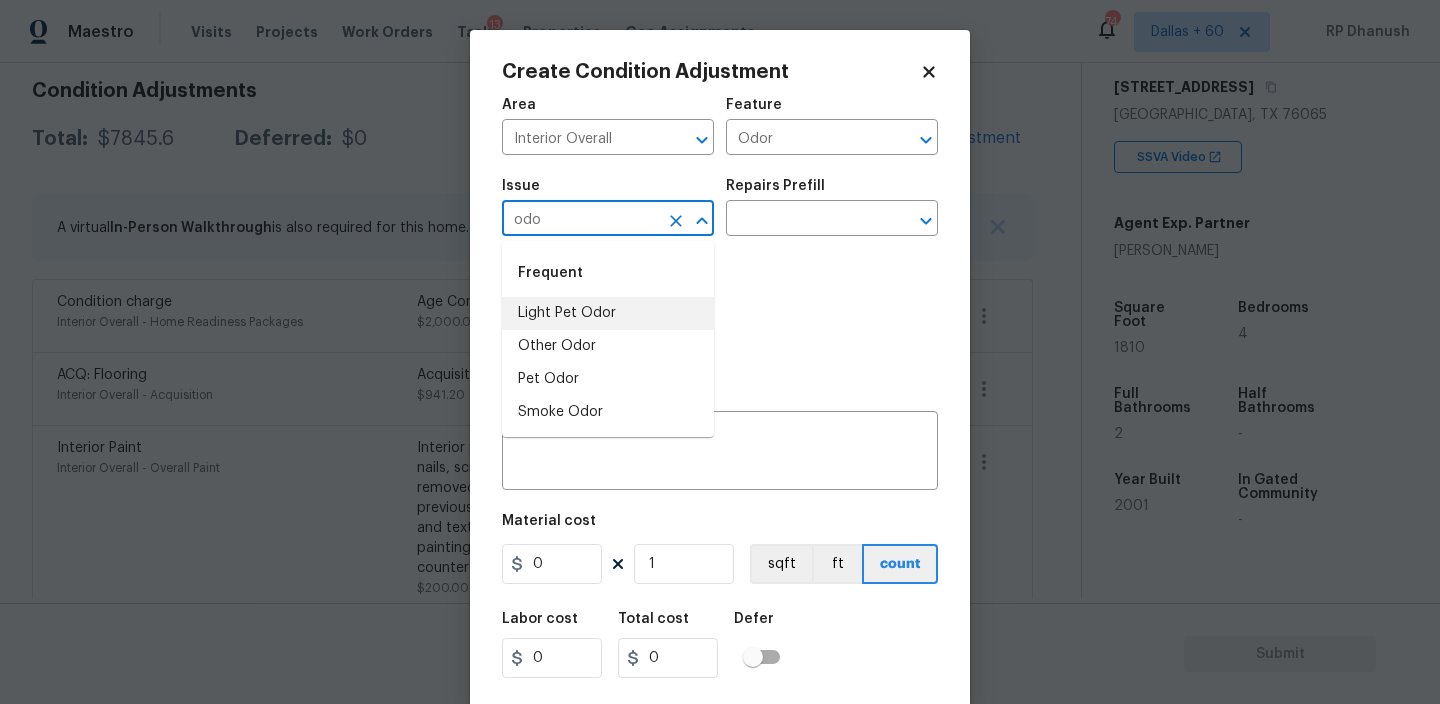 click on "Light Pet Odor" at bounding box center (608, 313) 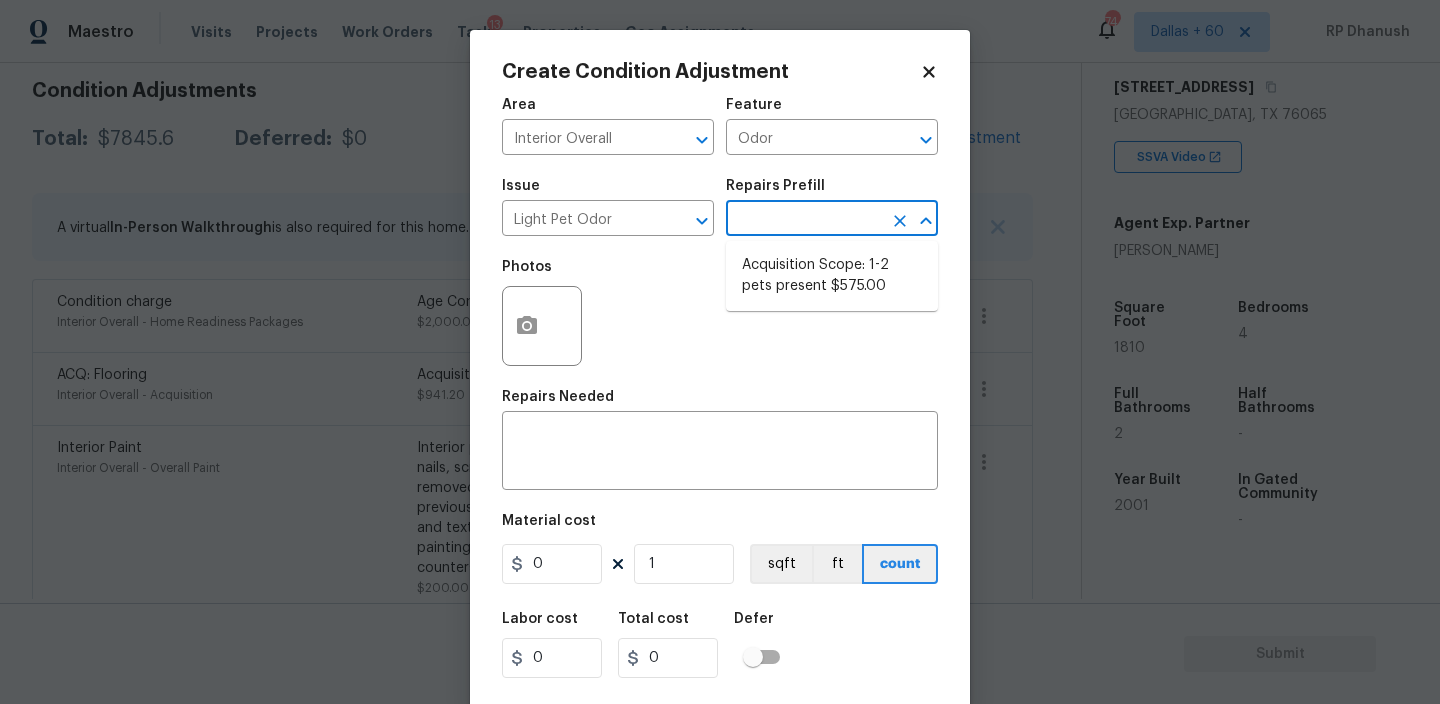 click at bounding box center (804, 220) 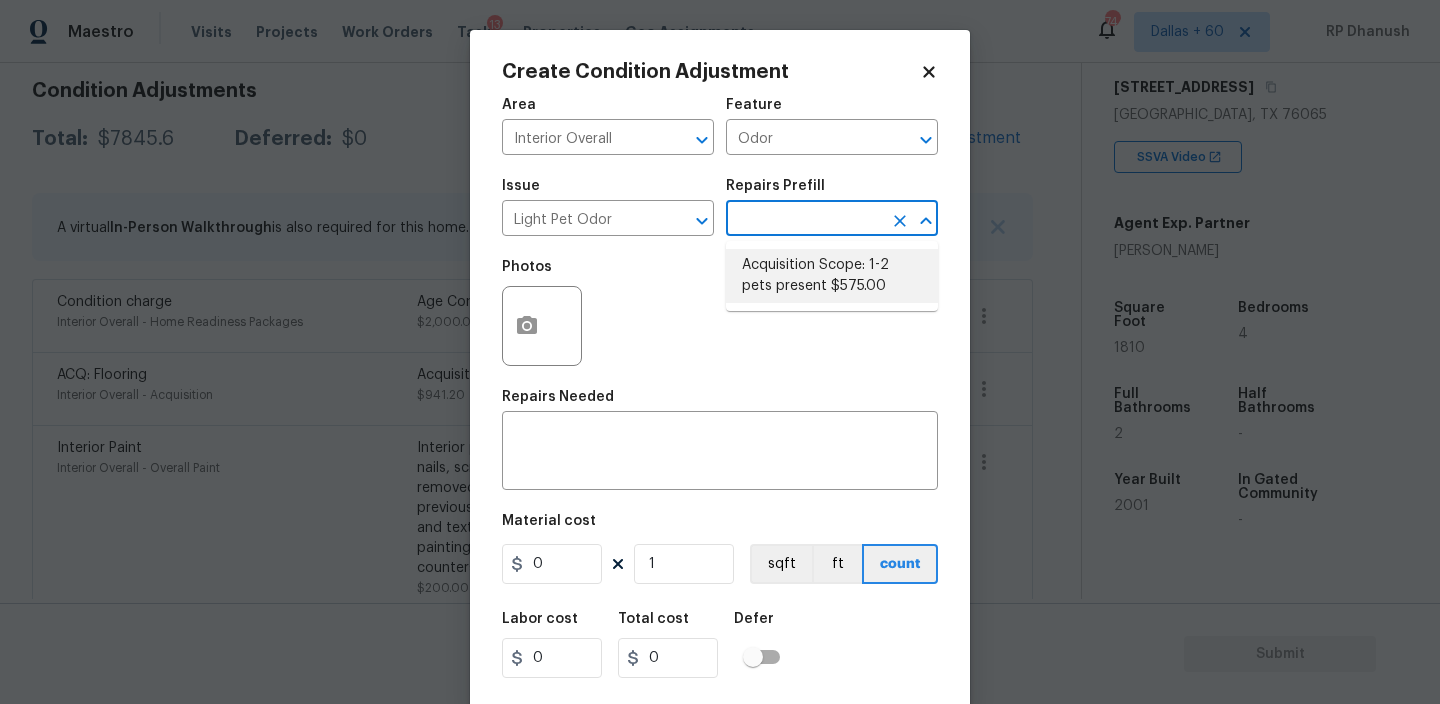 click on "Acquisition Scope: 1-2 pets present $575.00" at bounding box center [832, 276] 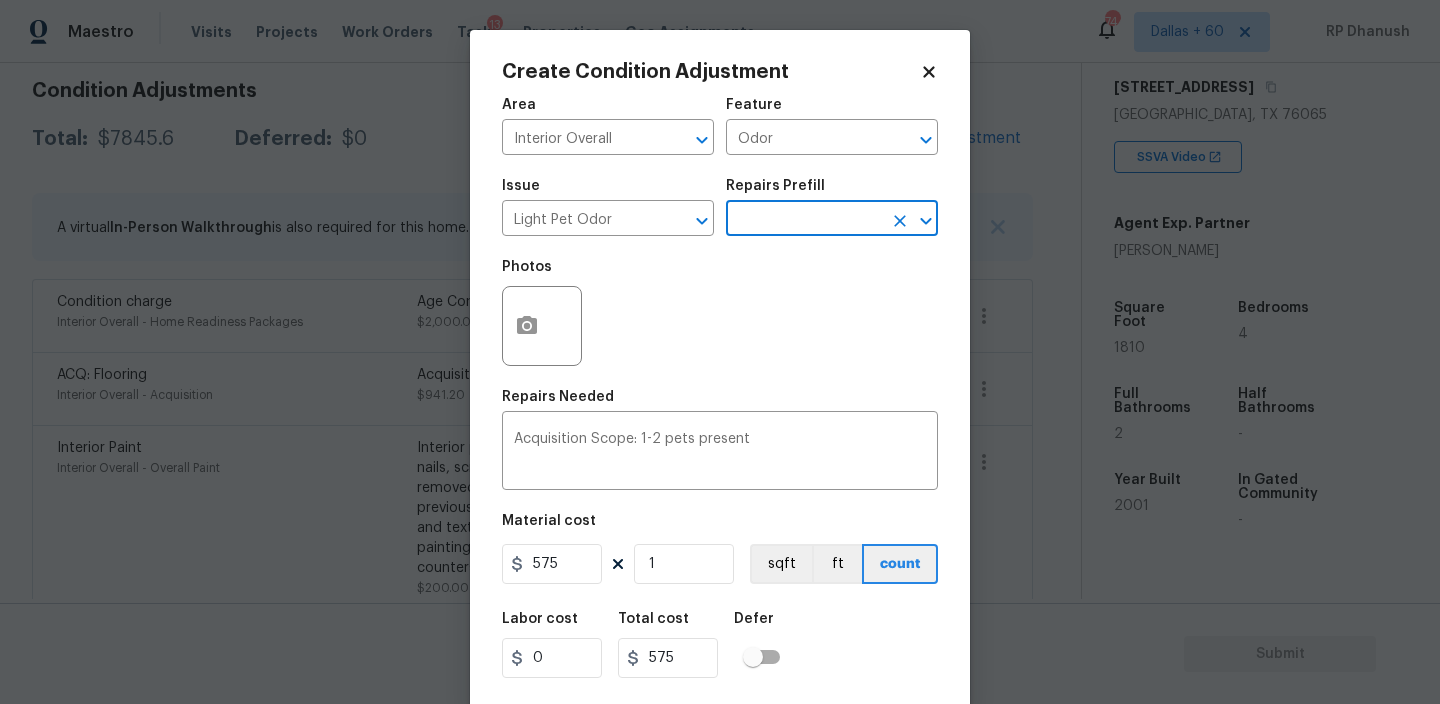 scroll, scrollTop: 43, scrollLeft: 0, axis: vertical 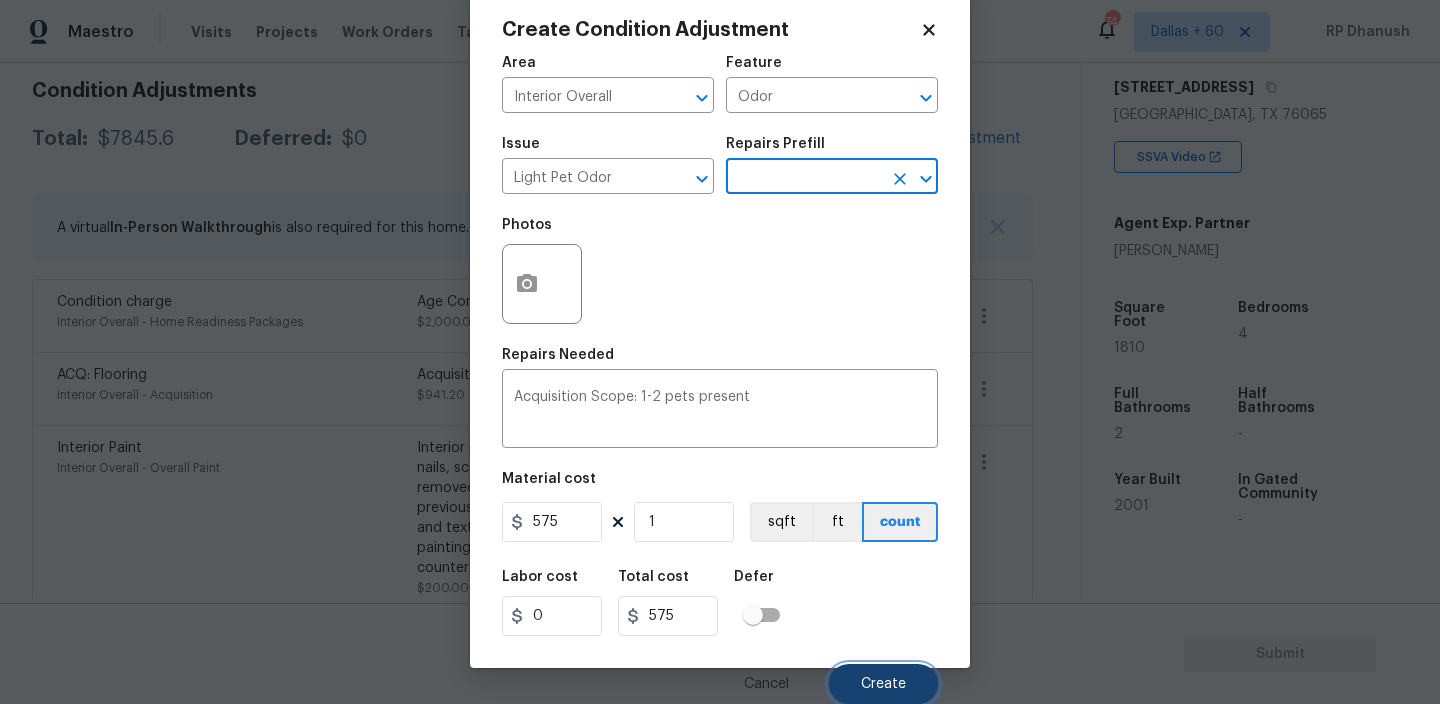 click on "Create" at bounding box center [883, 684] 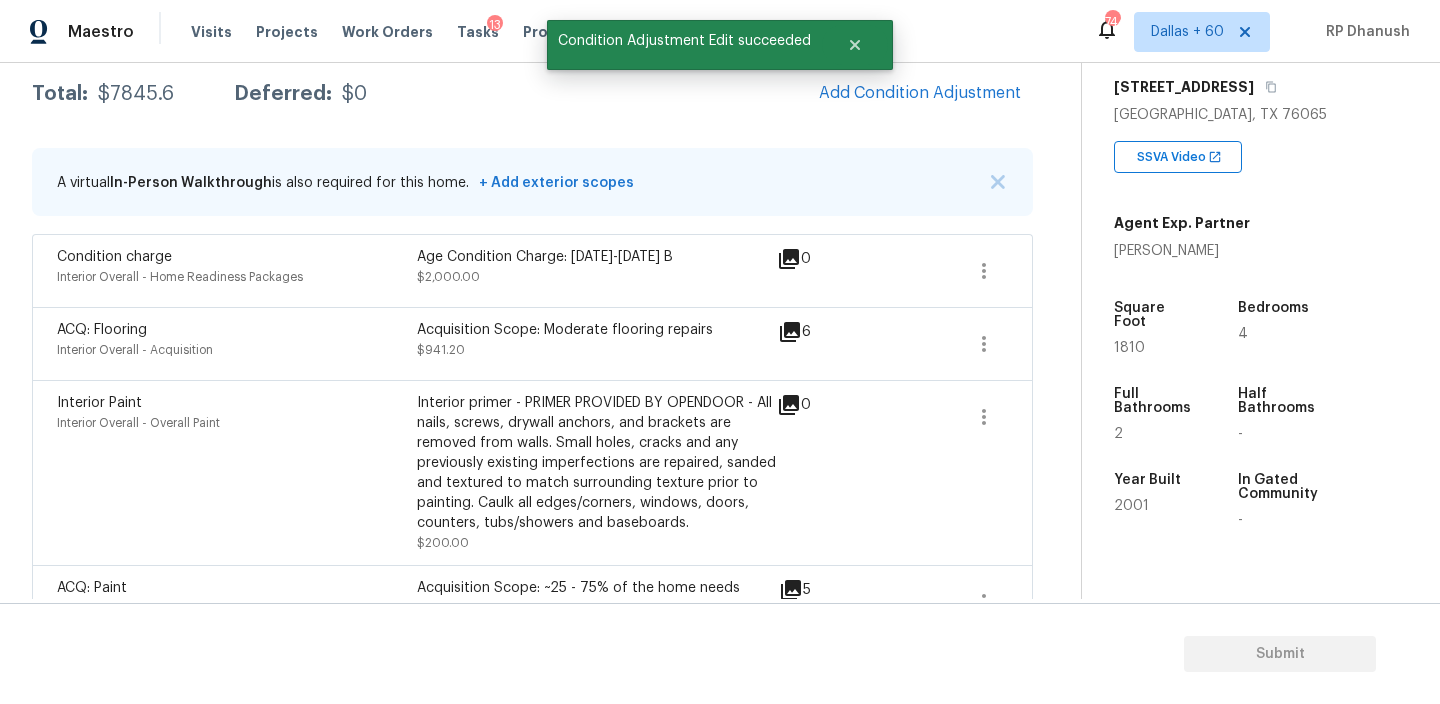 scroll, scrollTop: 286, scrollLeft: 0, axis: vertical 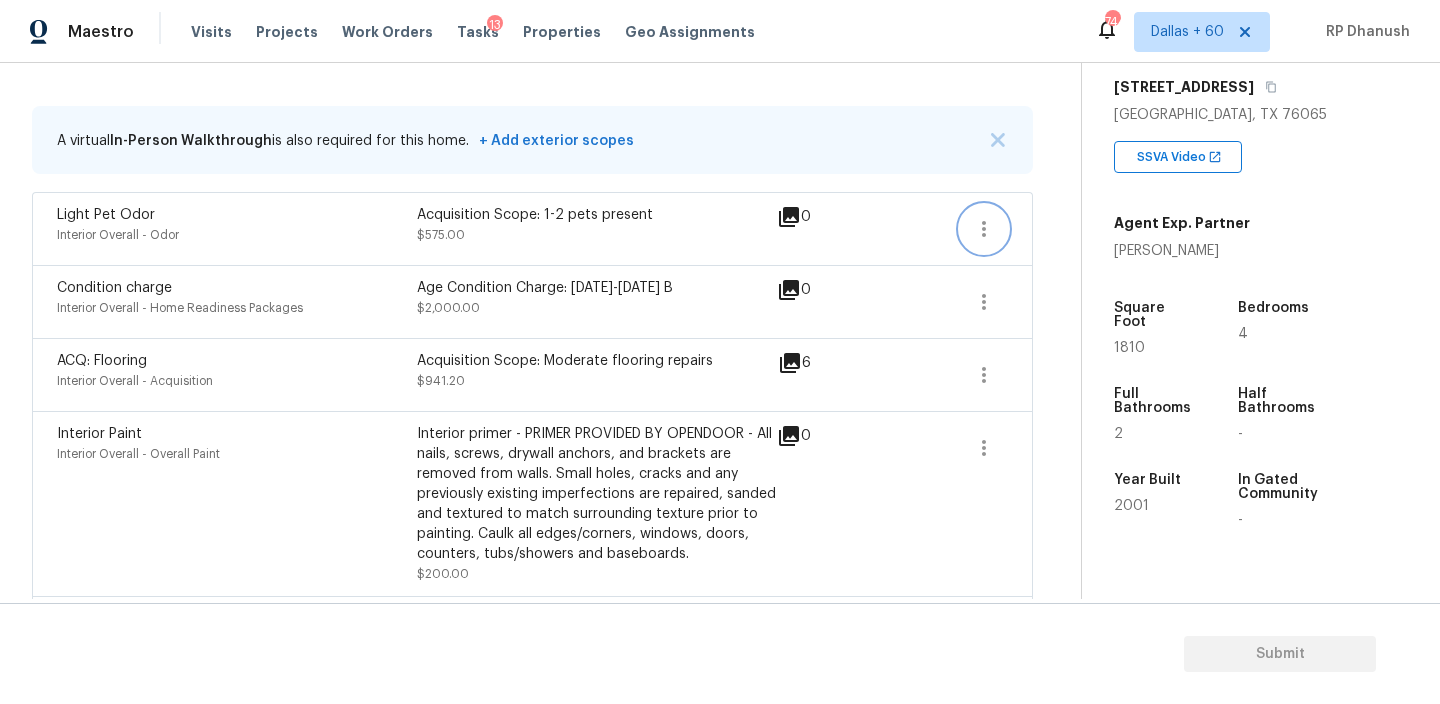 click 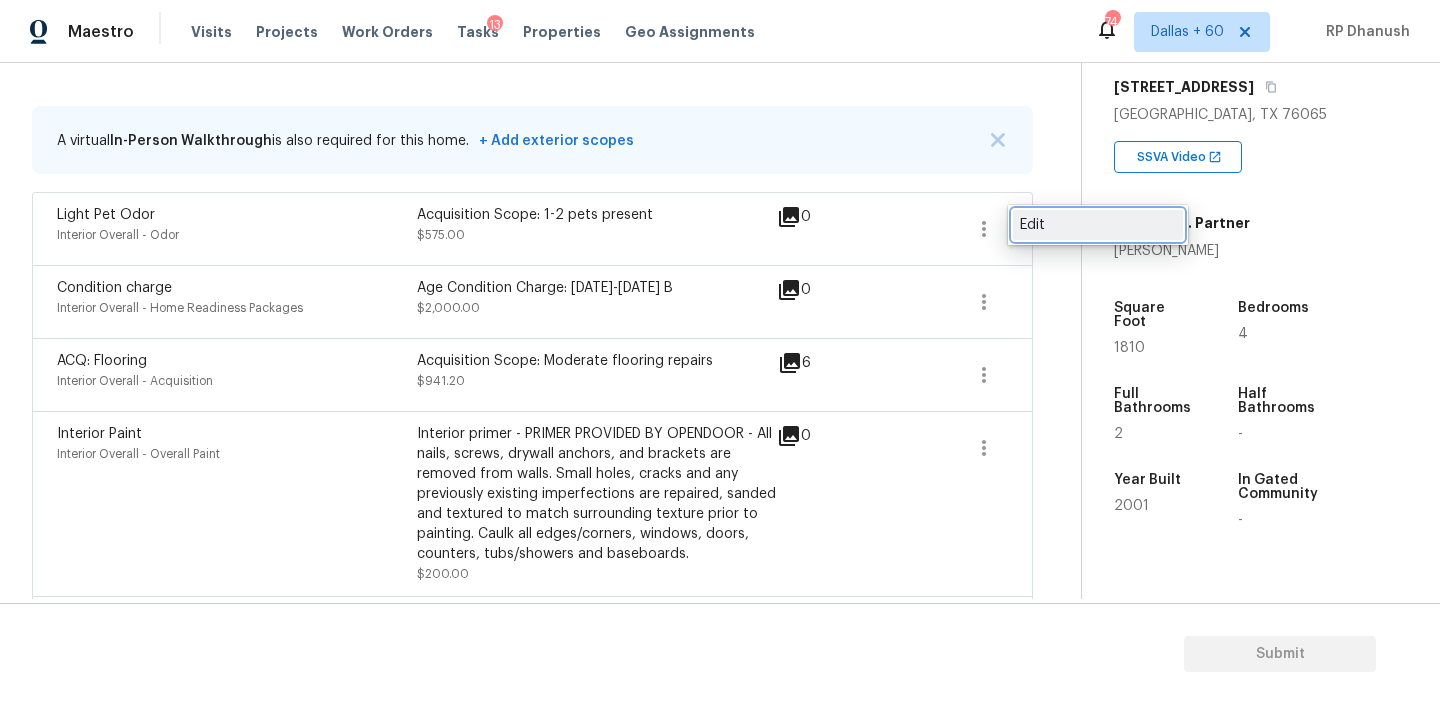 click on "Edit" at bounding box center (1098, 225) 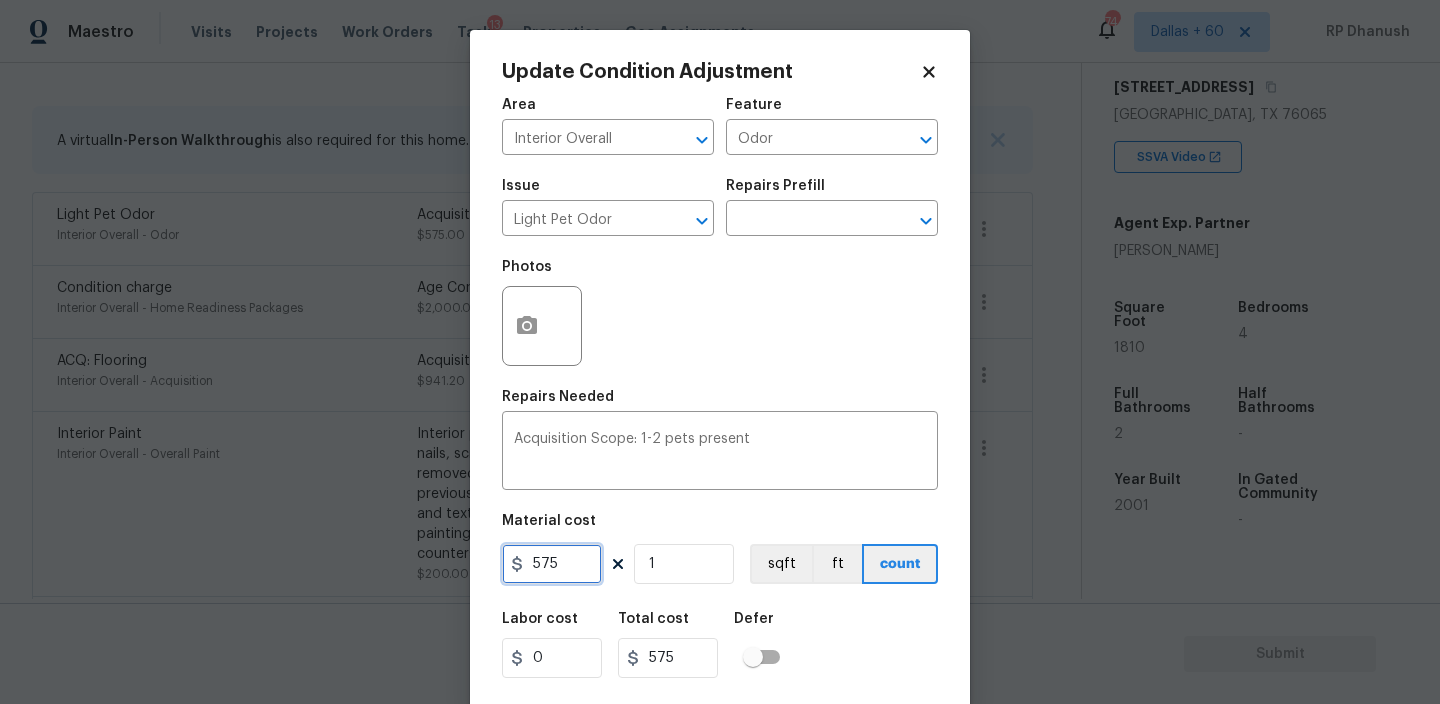 click on "575" at bounding box center (552, 564) 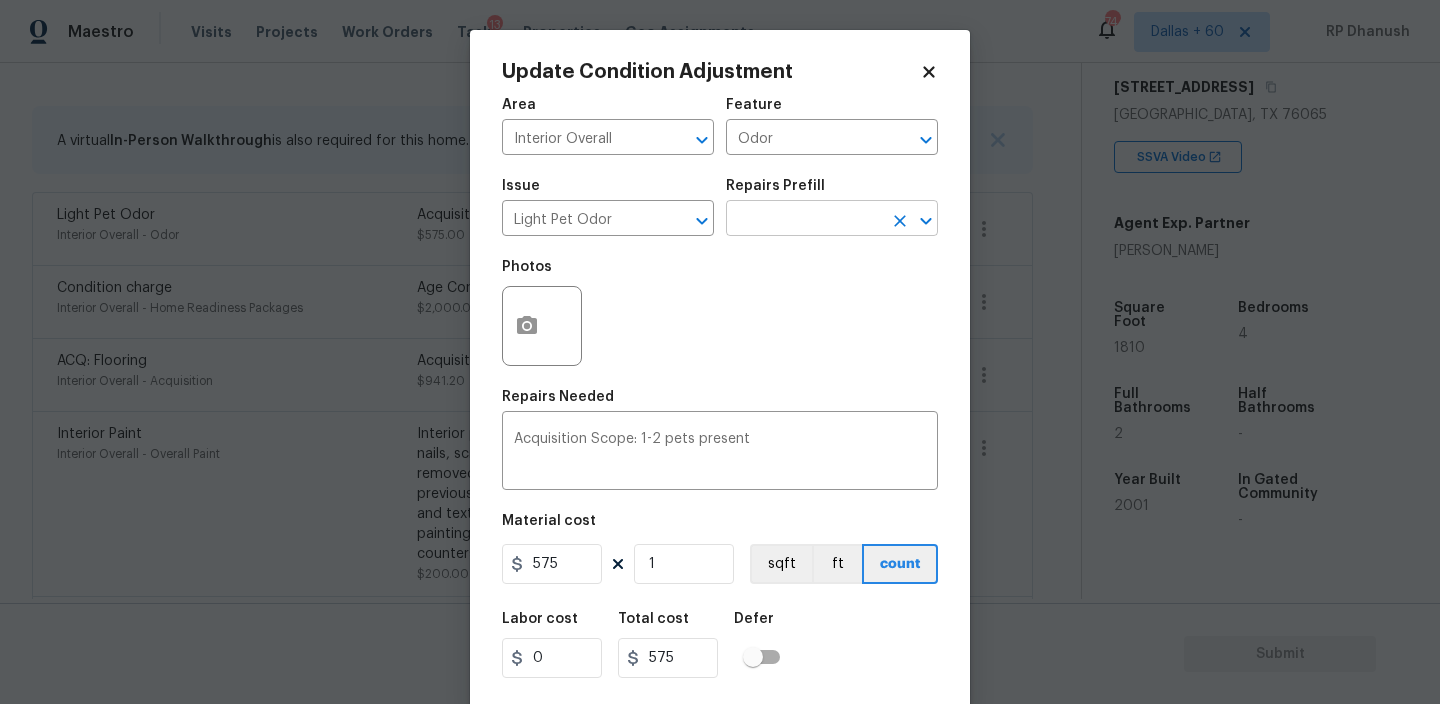 click at bounding box center [804, 220] 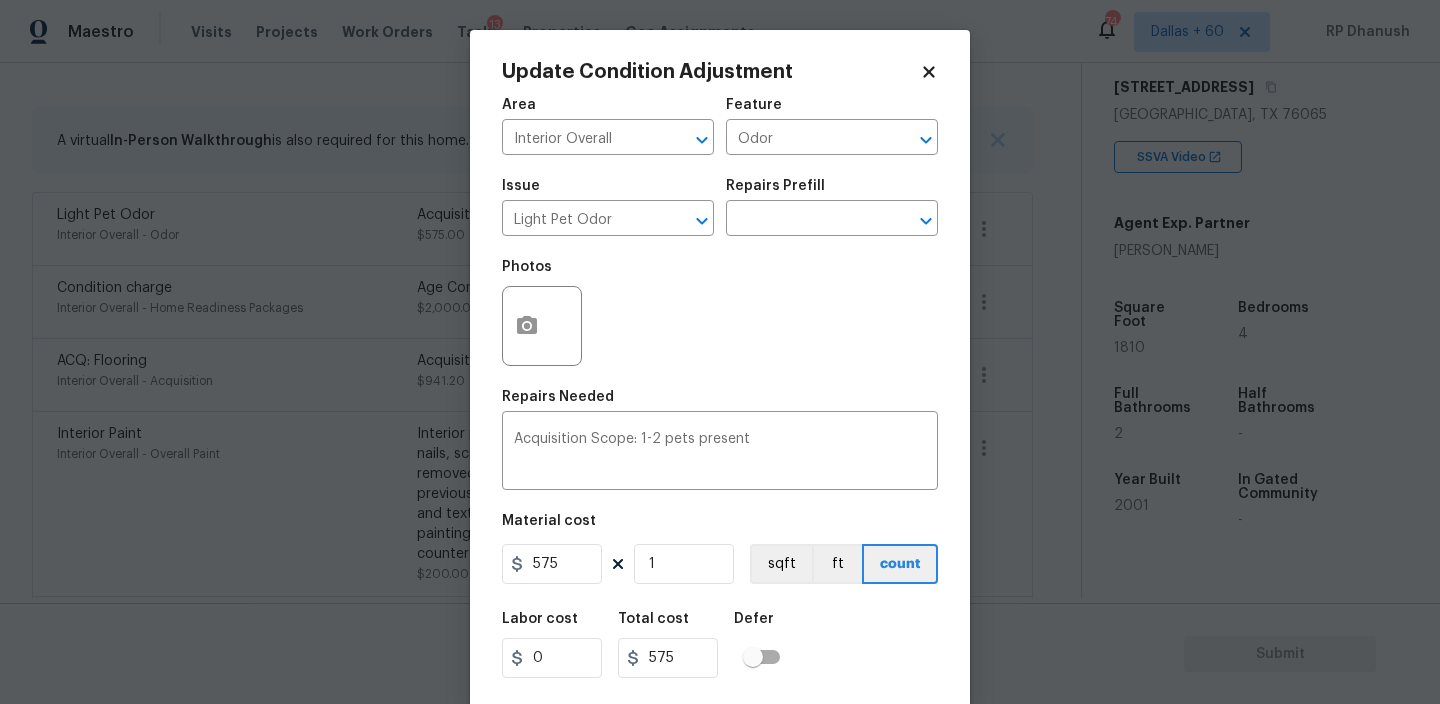 click on "Issue Light Pet Odor ​" at bounding box center (608, 207) 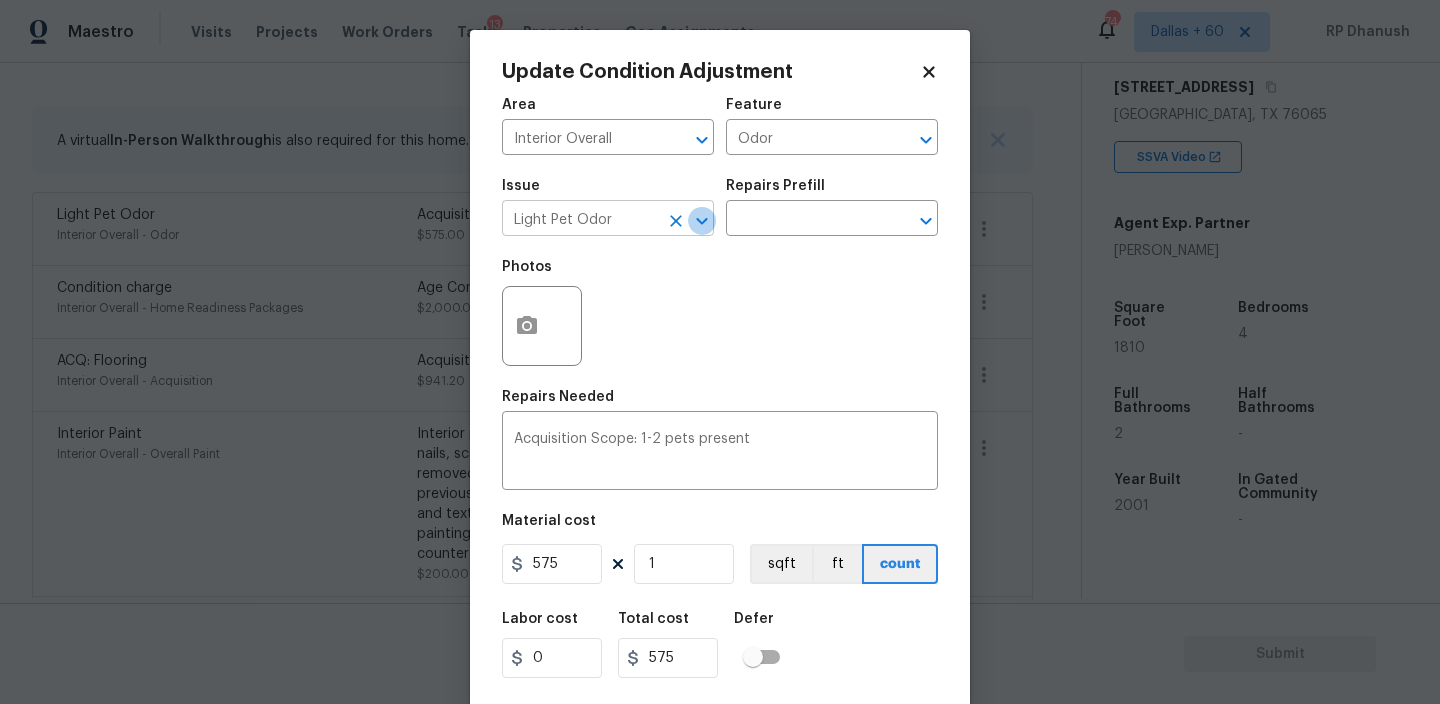 click 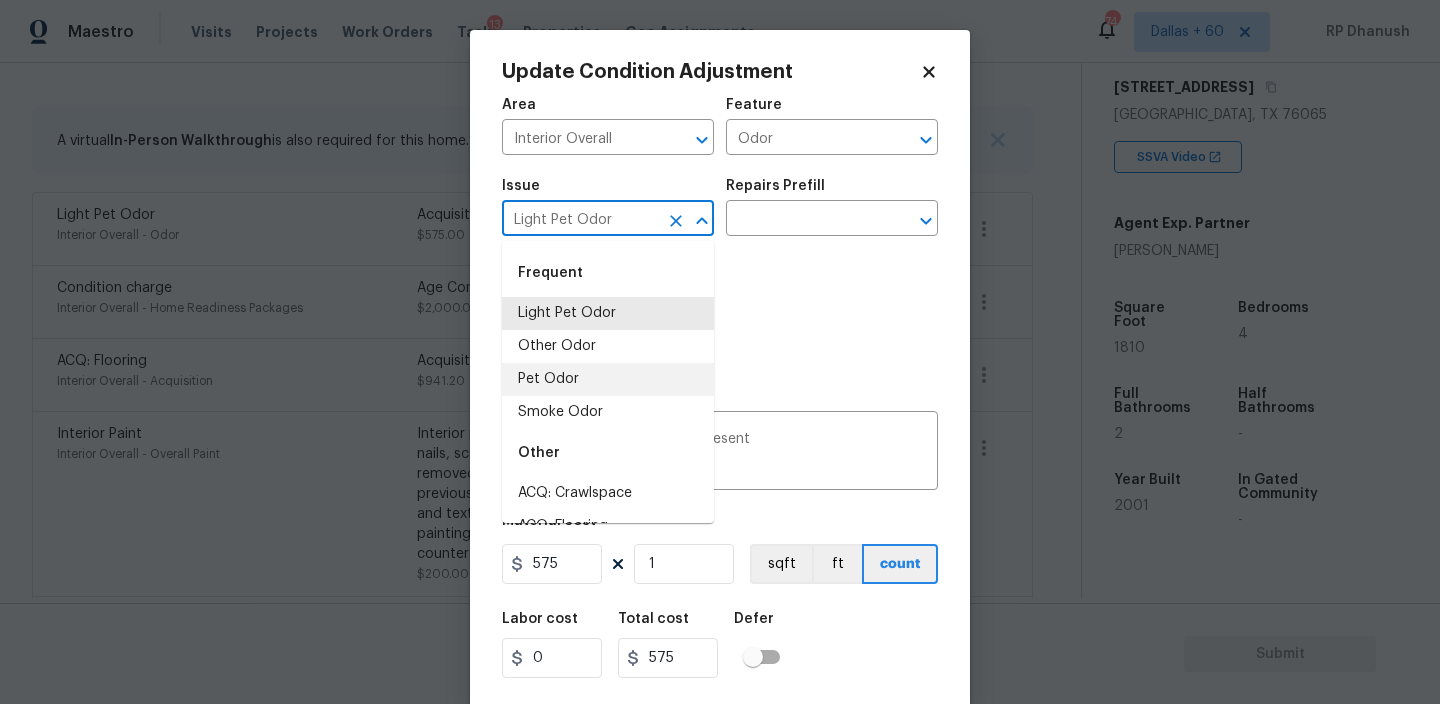 click on "Pet Odor" at bounding box center [608, 379] 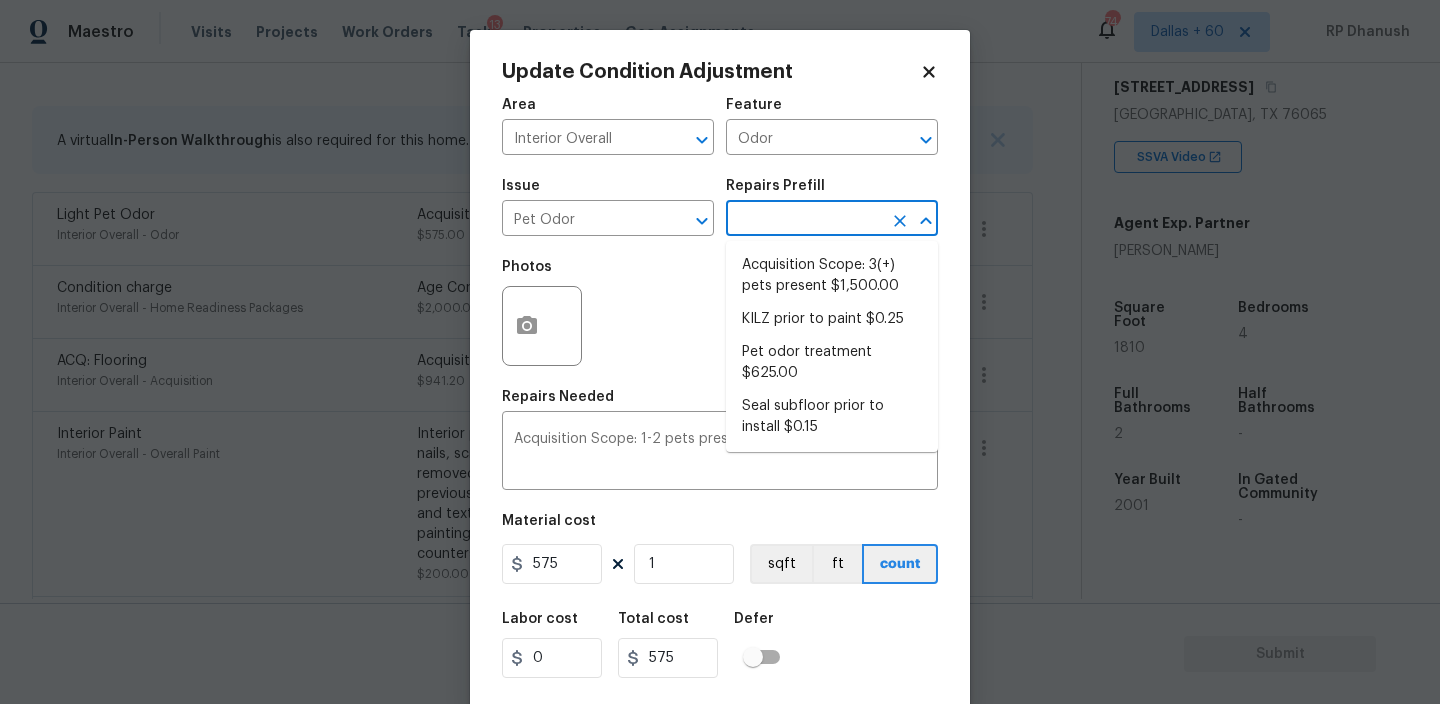 click at bounding box center [804, 220] 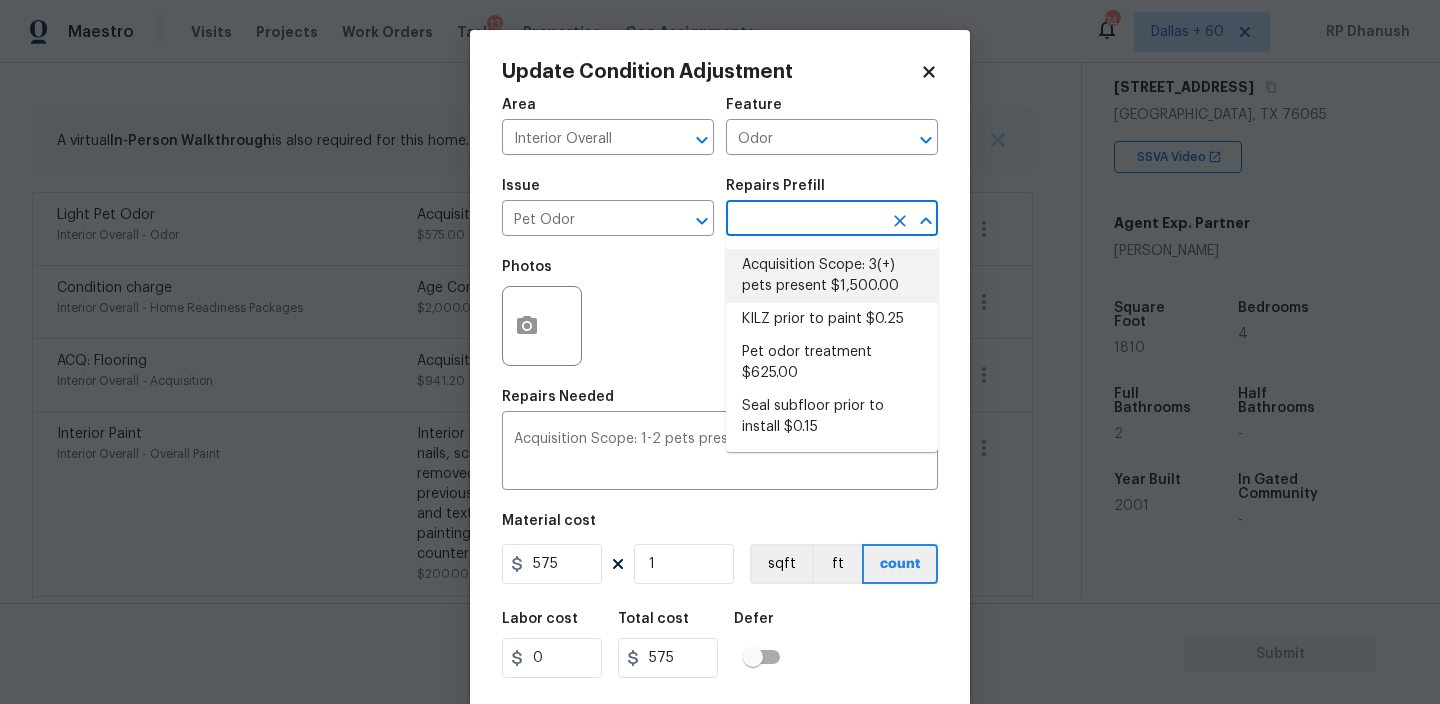 click on "Acquisition Scope: 3(+) pets present $1,500.00" at bounding box center [832, 276] 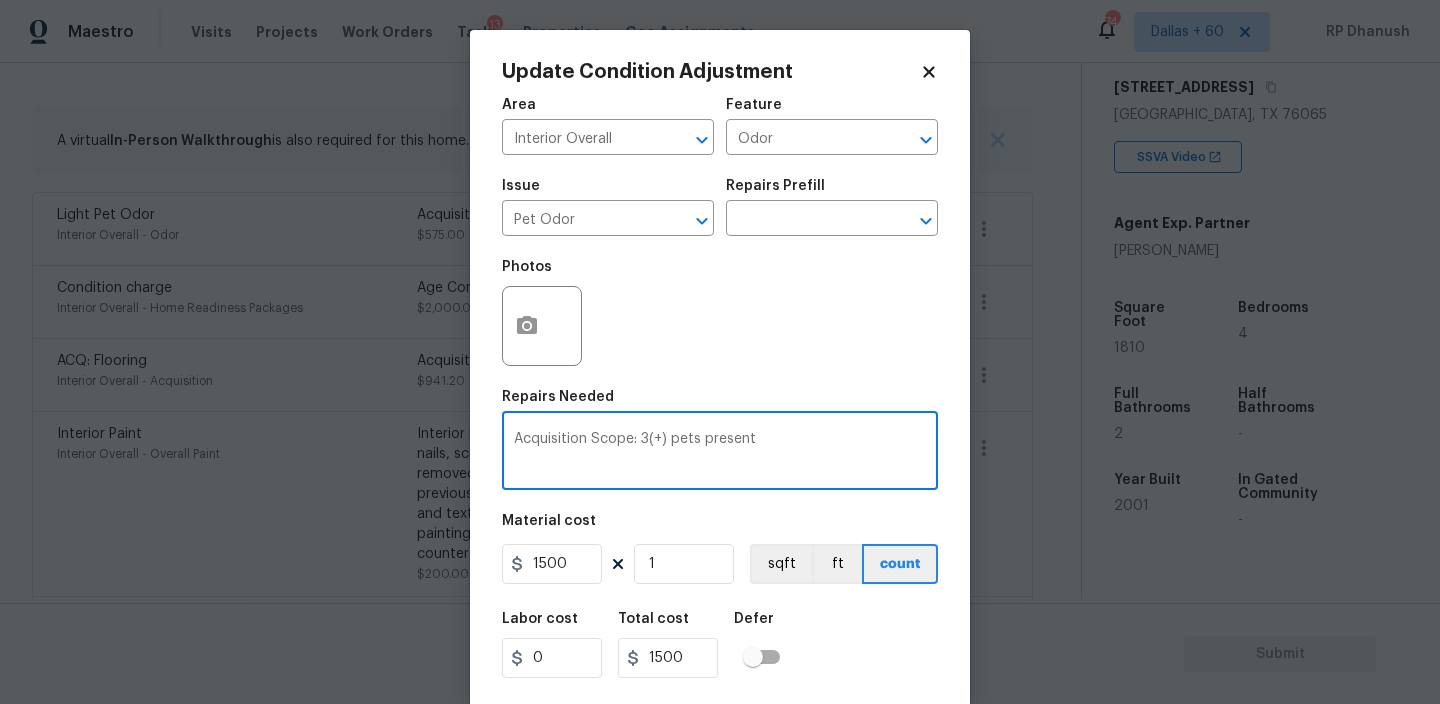 drag, startPoint x: 645, startPoint y: 439, endPoint x: 667, endPoint y: 439, distance: 22 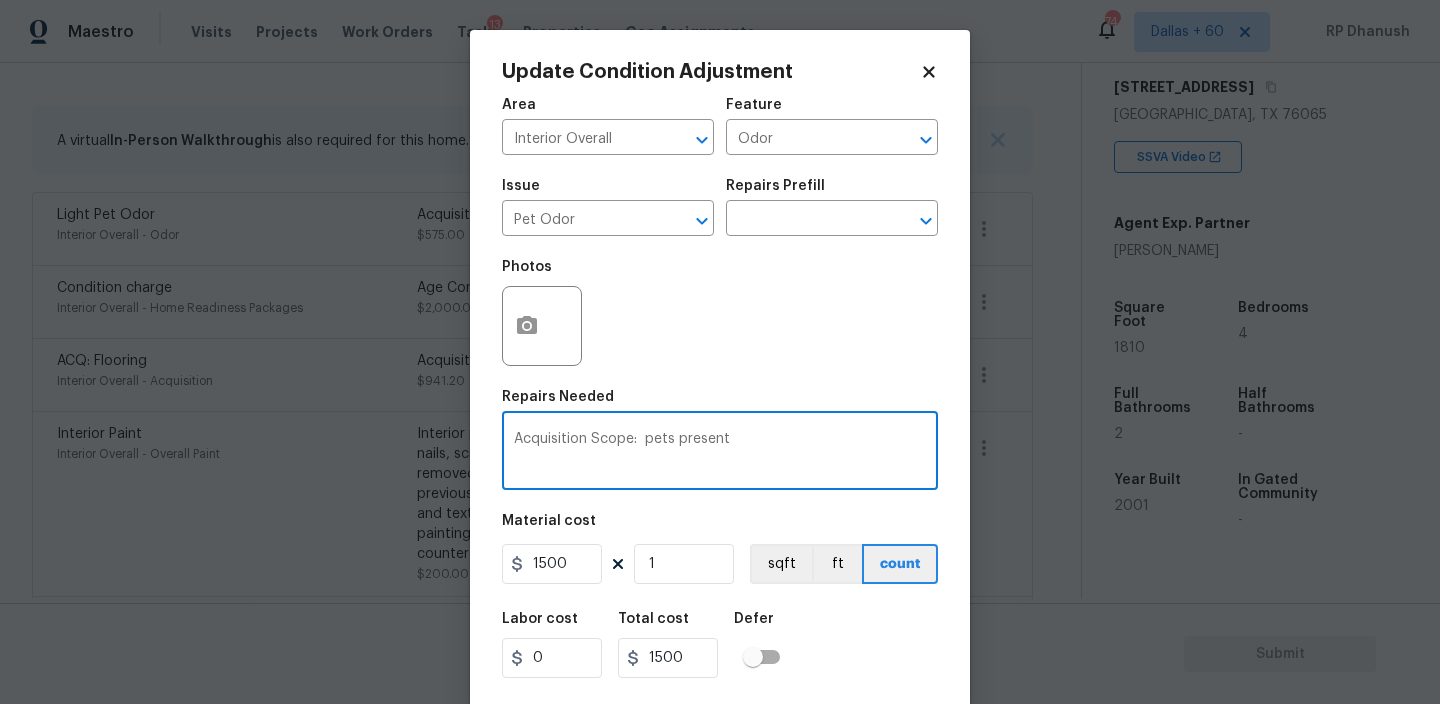 scroll, scrollTop: 43, scrollLeft: 0, axis: vertical 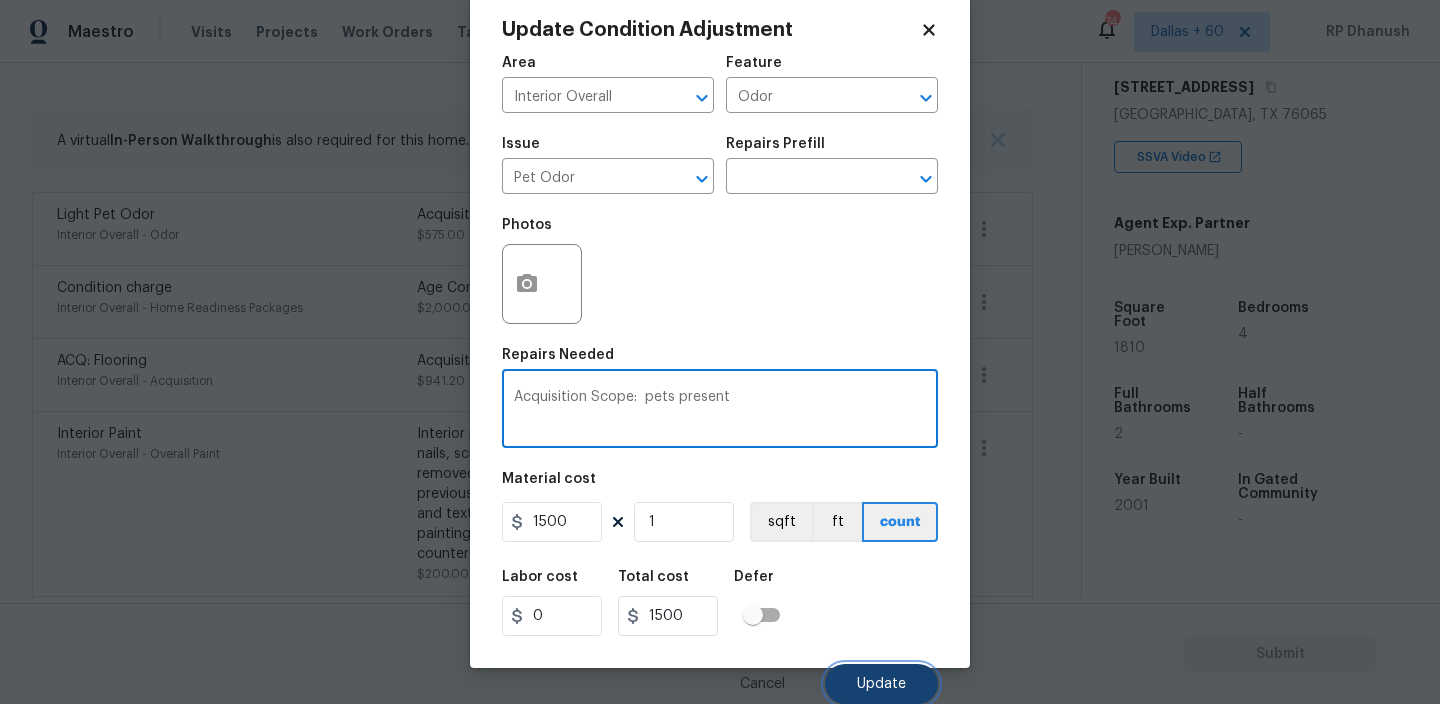 click on "Update" at bounding box center (881, 684) 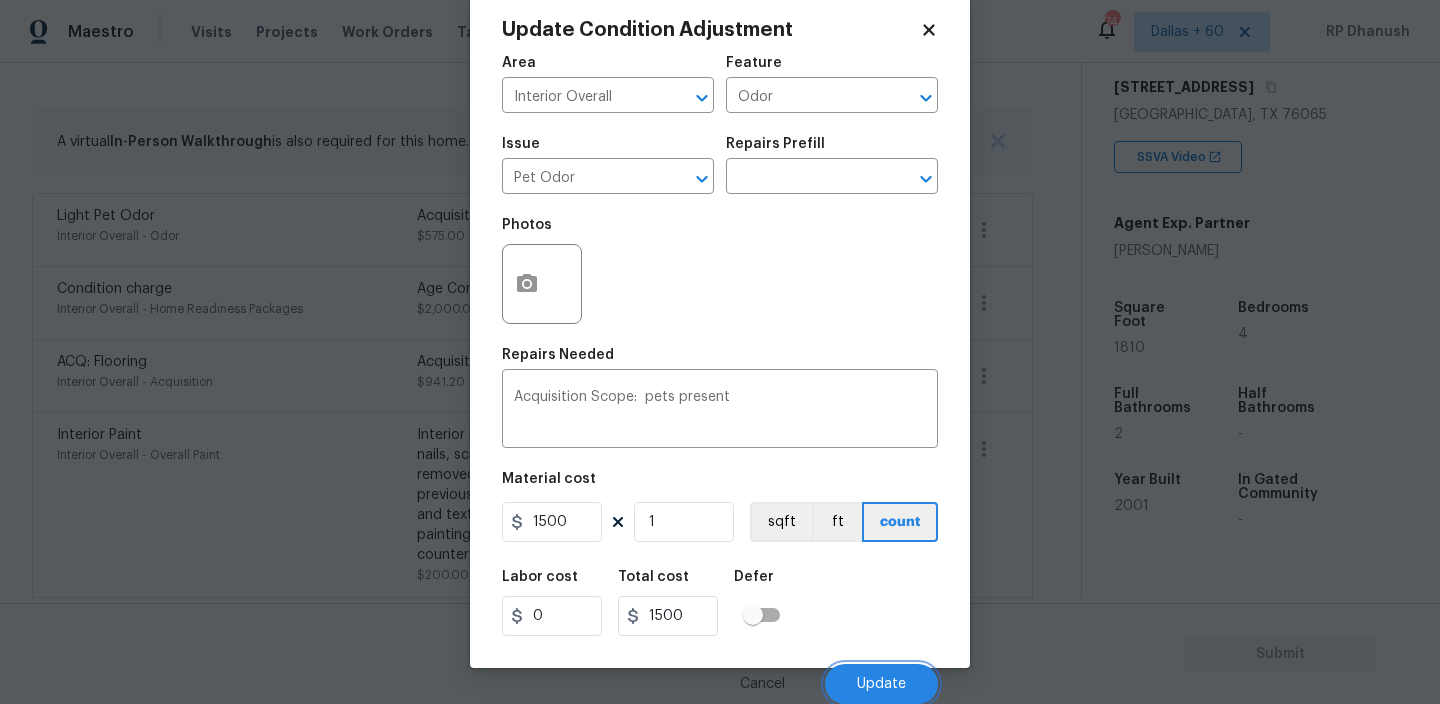 scroll, scrollTop: 373, scrollLeft: 0, axis: vertical 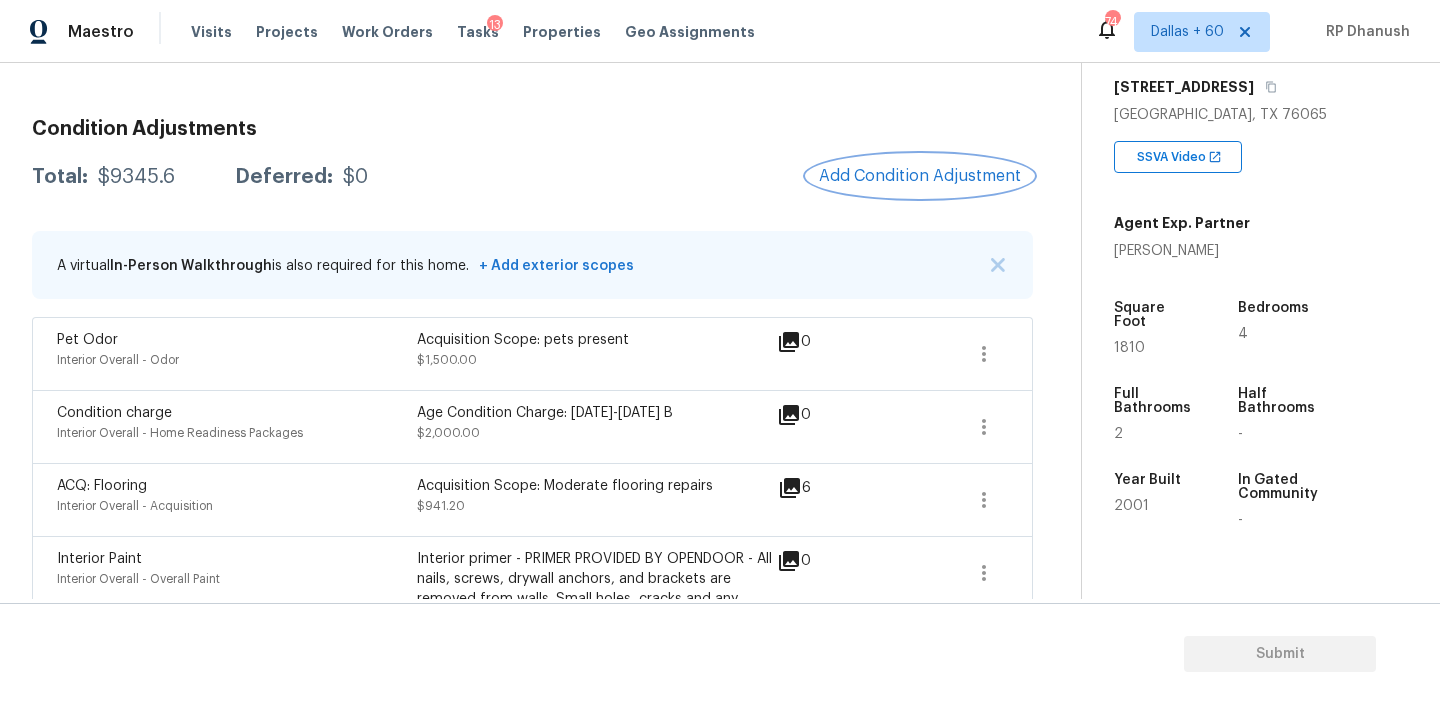 click on "Add Condition Adjustment" at bounding box center (920, 176) 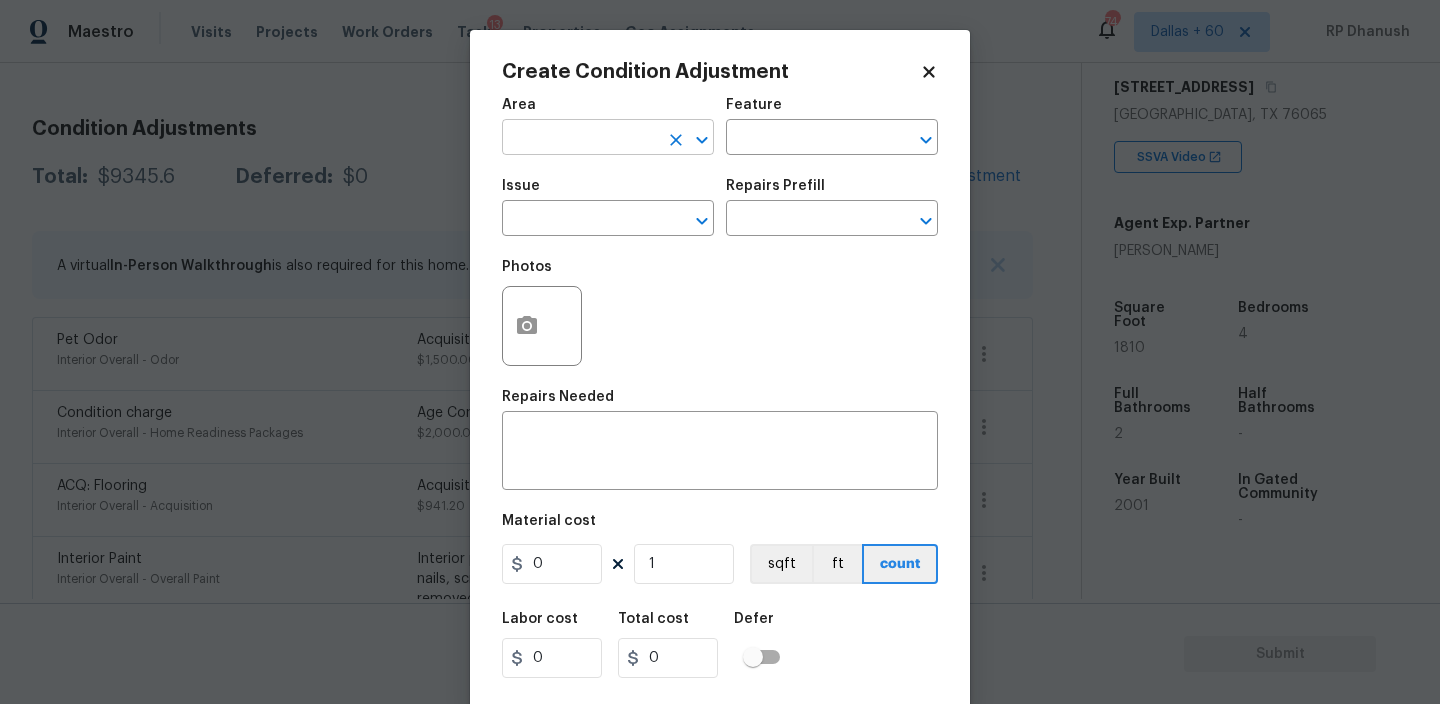 click at bounding box center [580, 139] 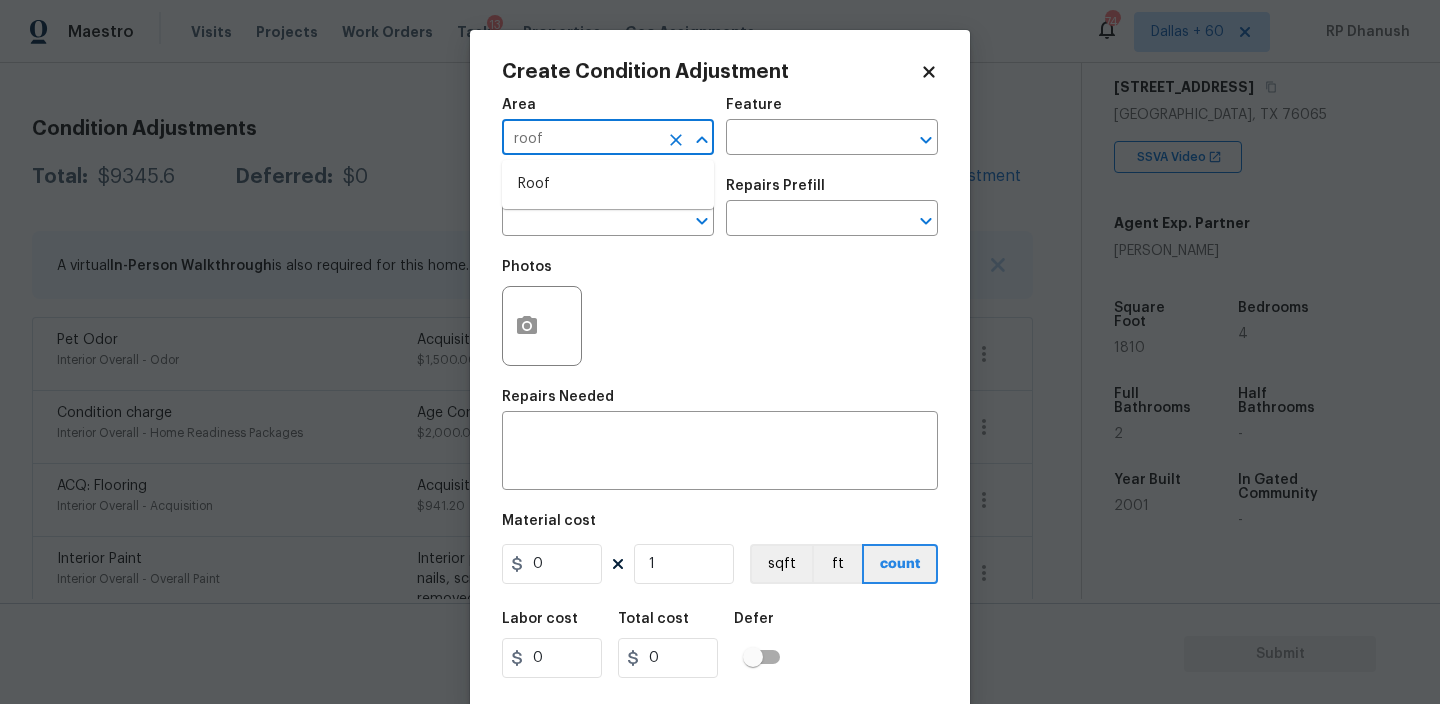 click on "Roof" at bounding box center (608, 184) 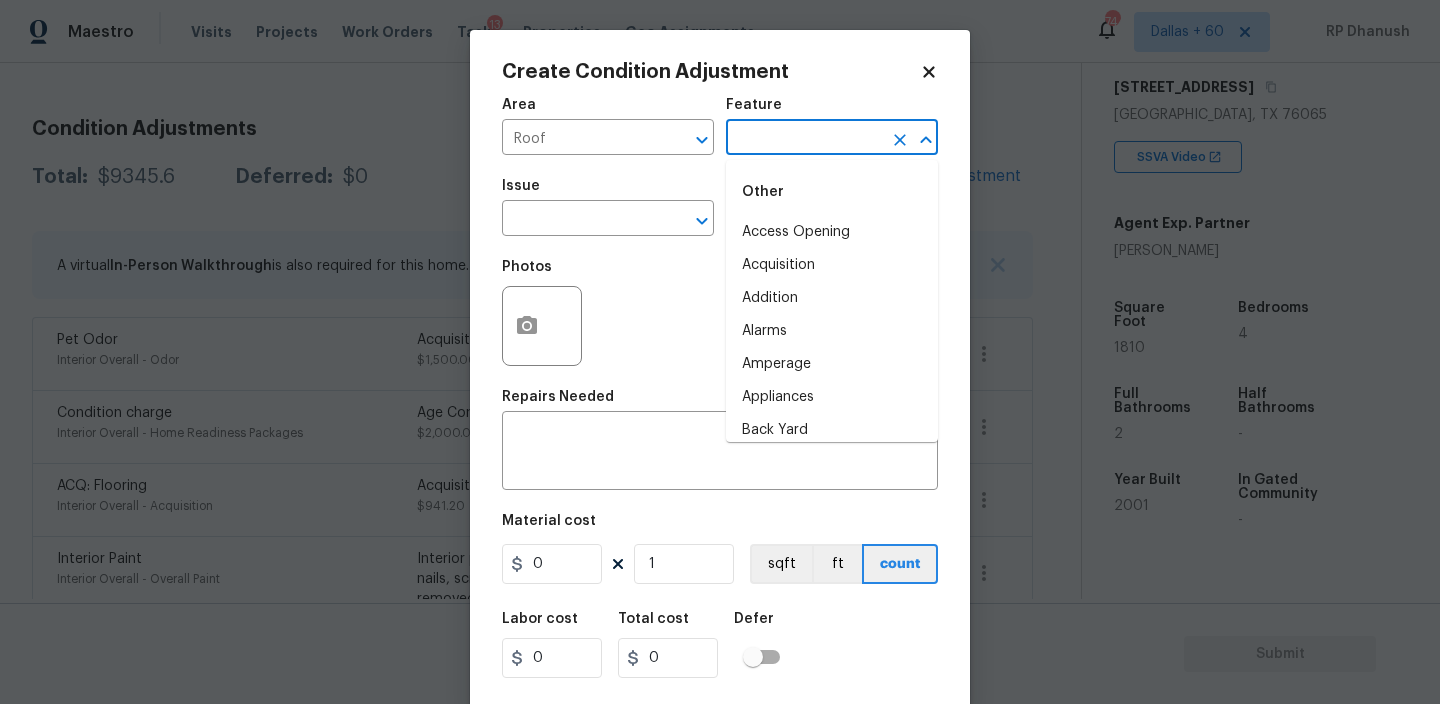 click at bounding box center [804, 139] 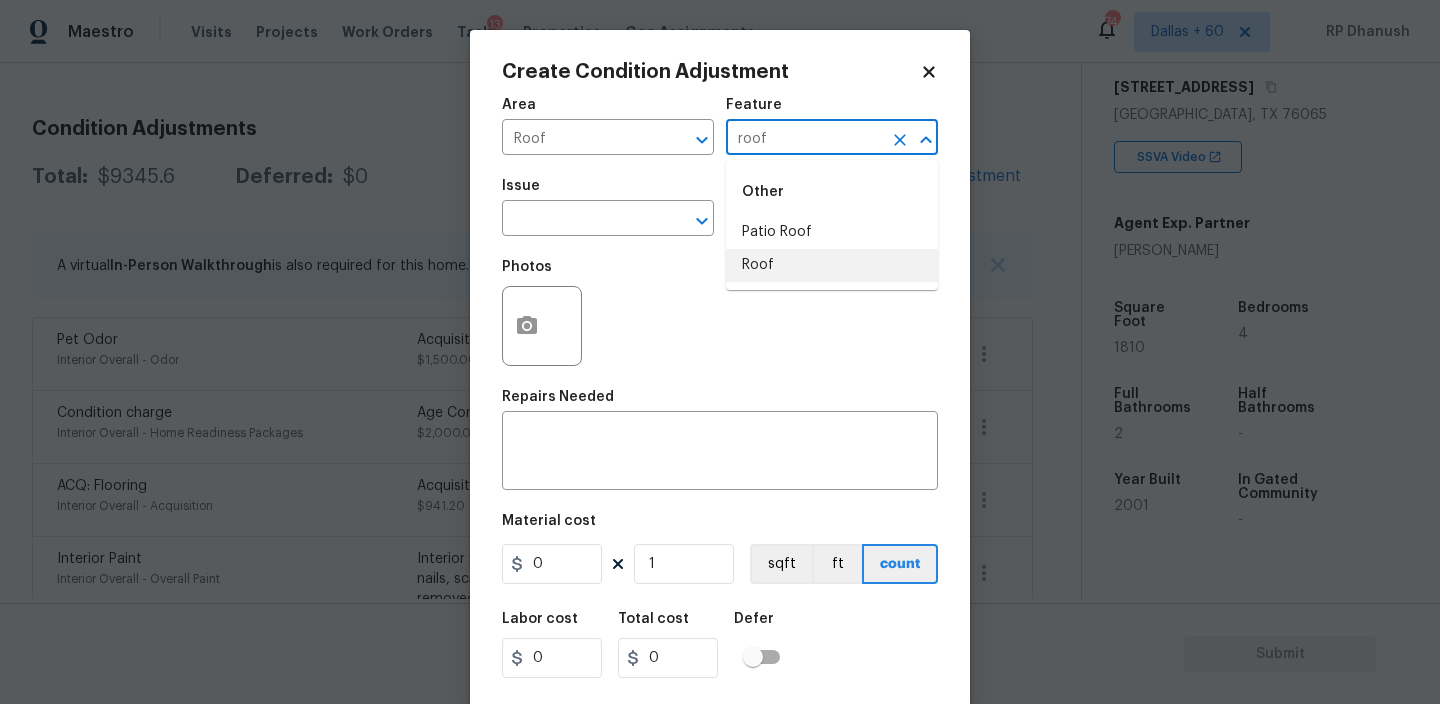 click on "Roof" at bounding box center [832, 265] 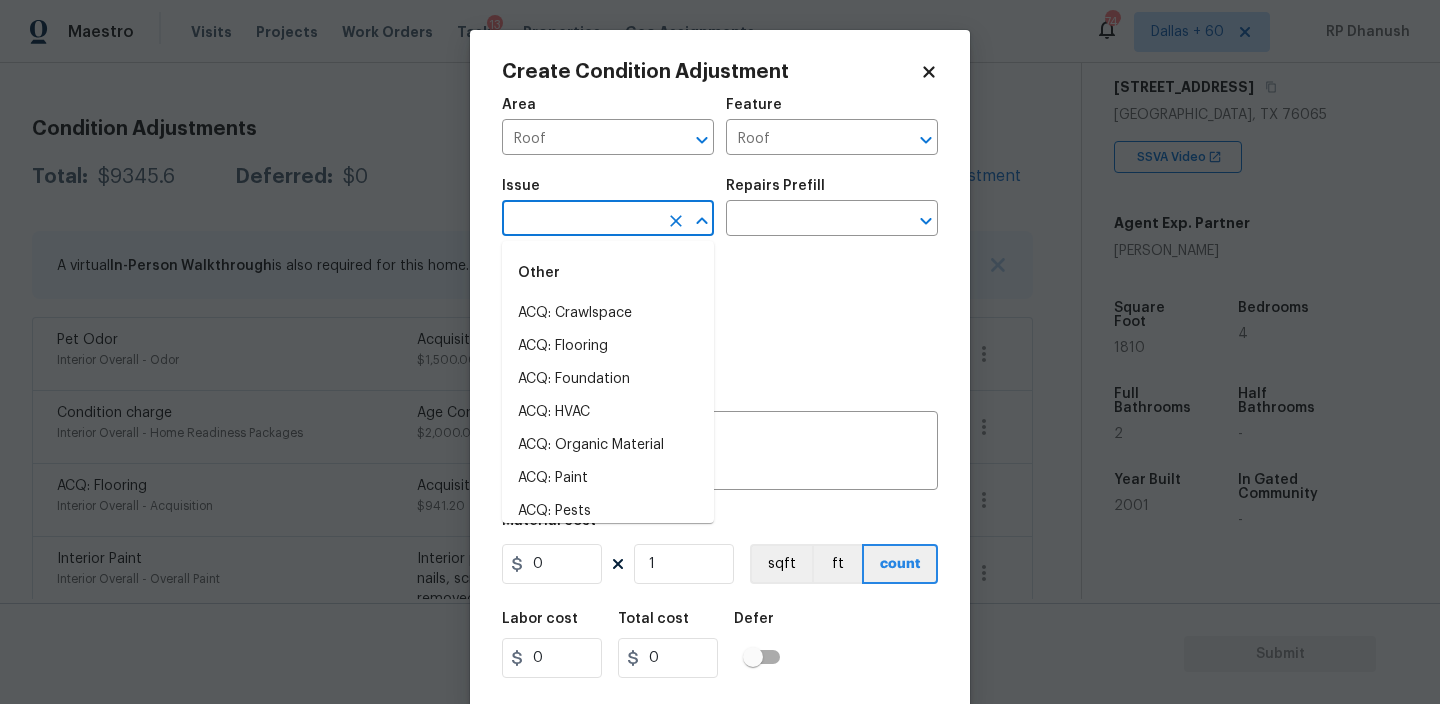 click at bounding box center [580, 220] 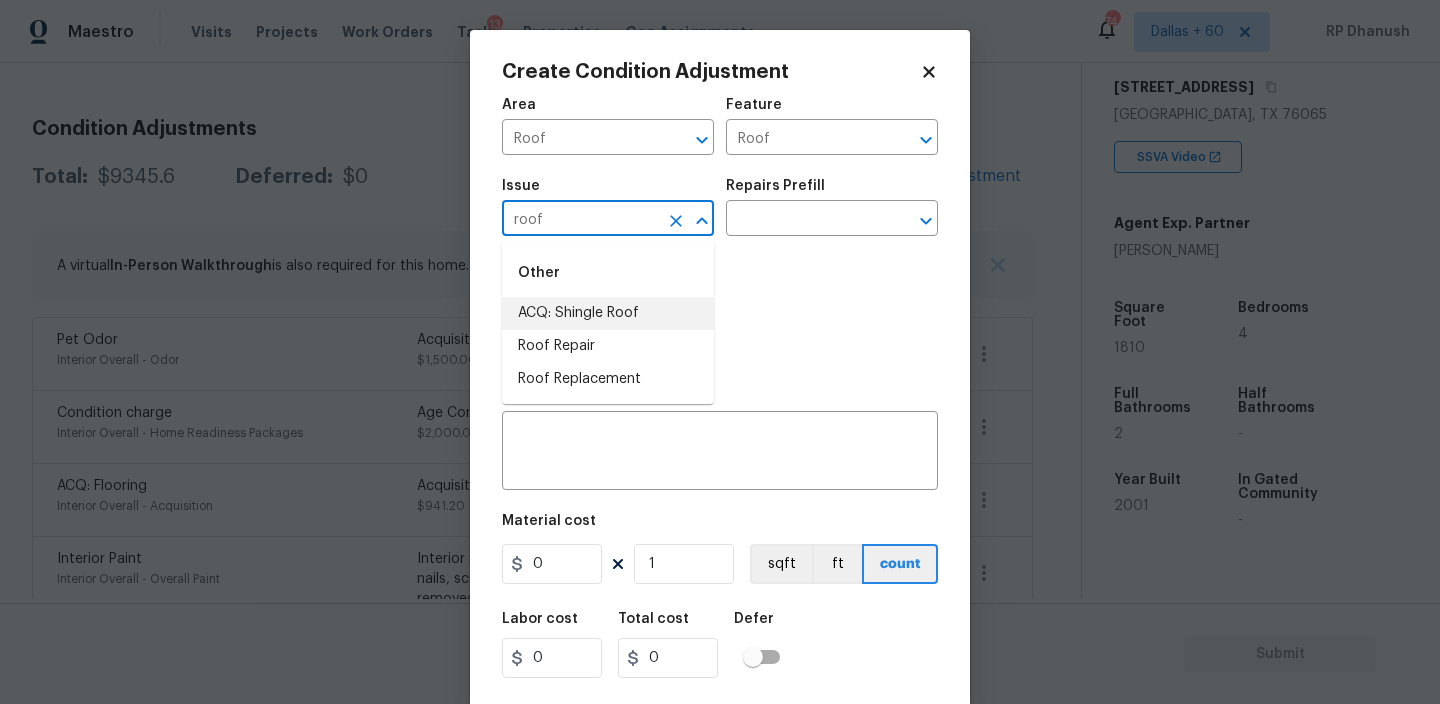 click on "ACQ: Shingle Roof" at bounding box center (608, 313) 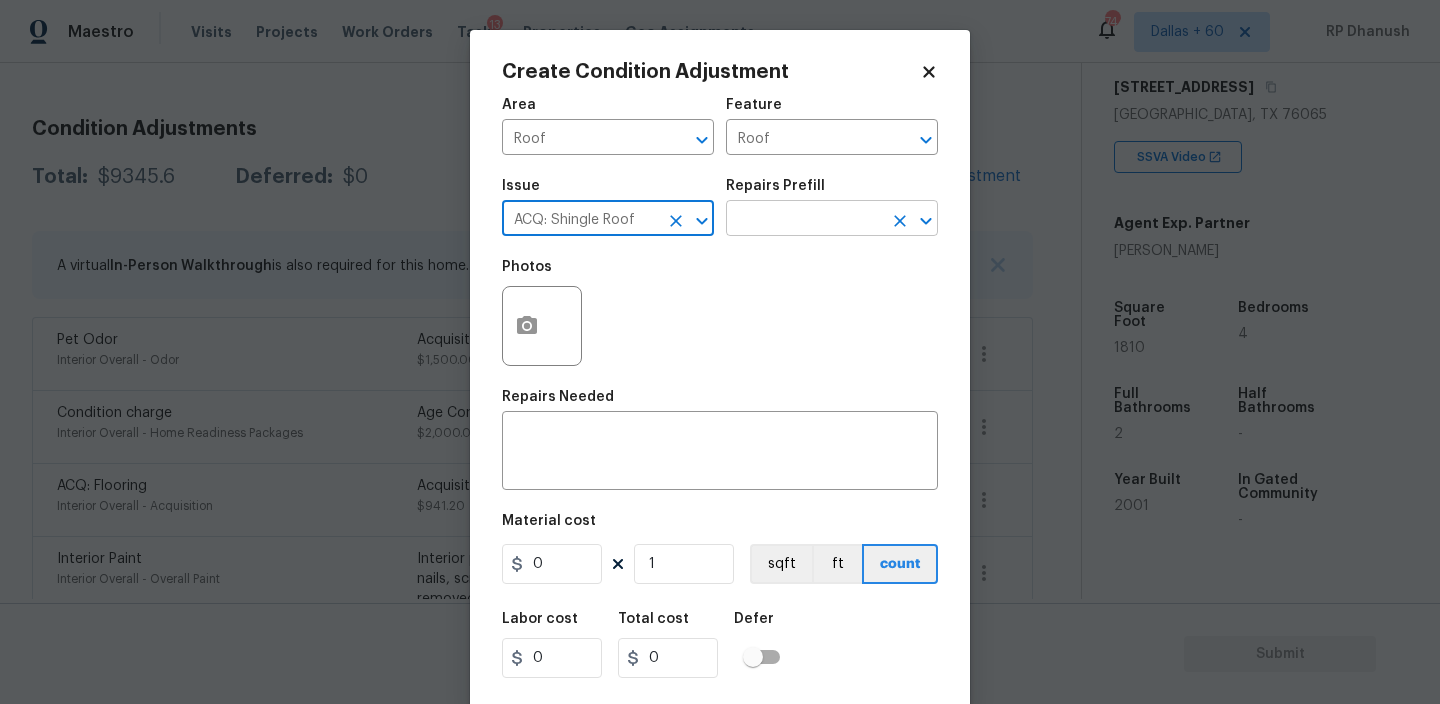 click at bounding box center (804, 220) 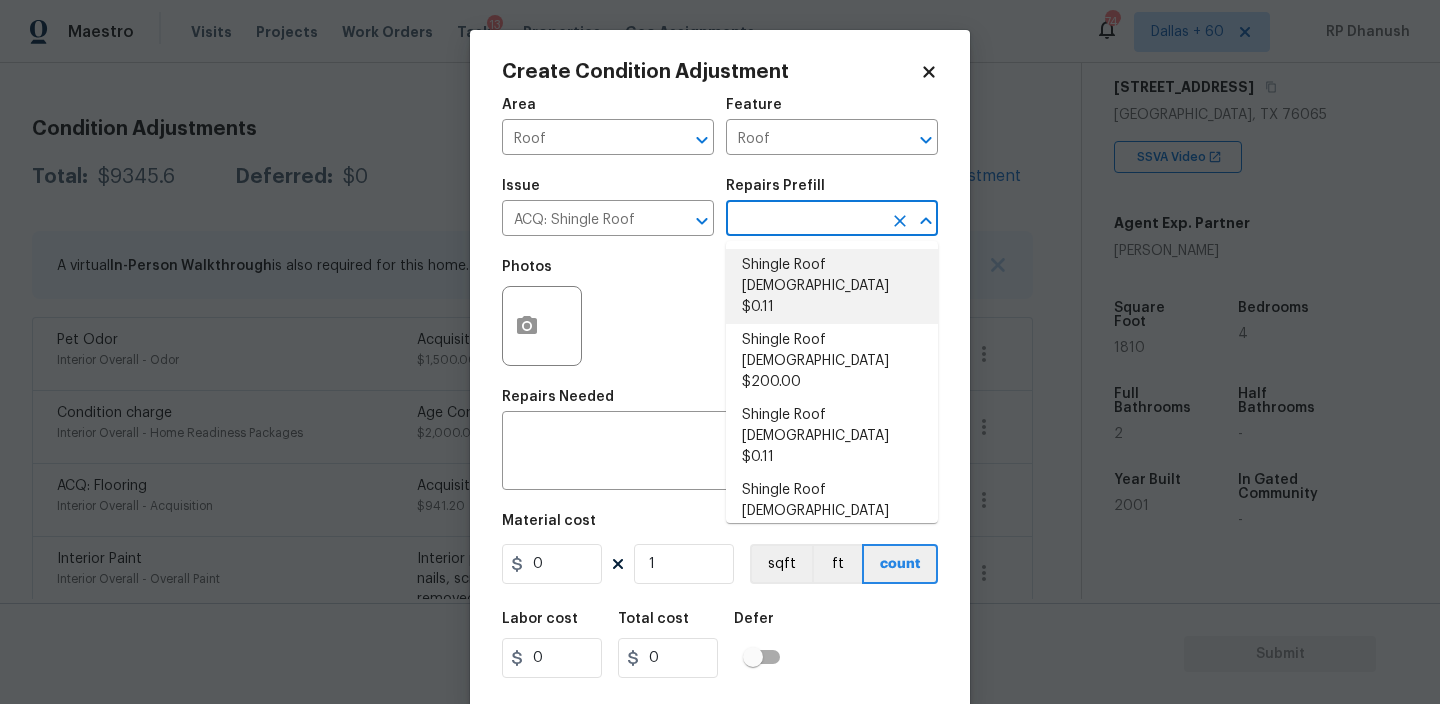 click on "Shingle Roof 0-10 Years Old $0.11" at bounding box center [832, 286] 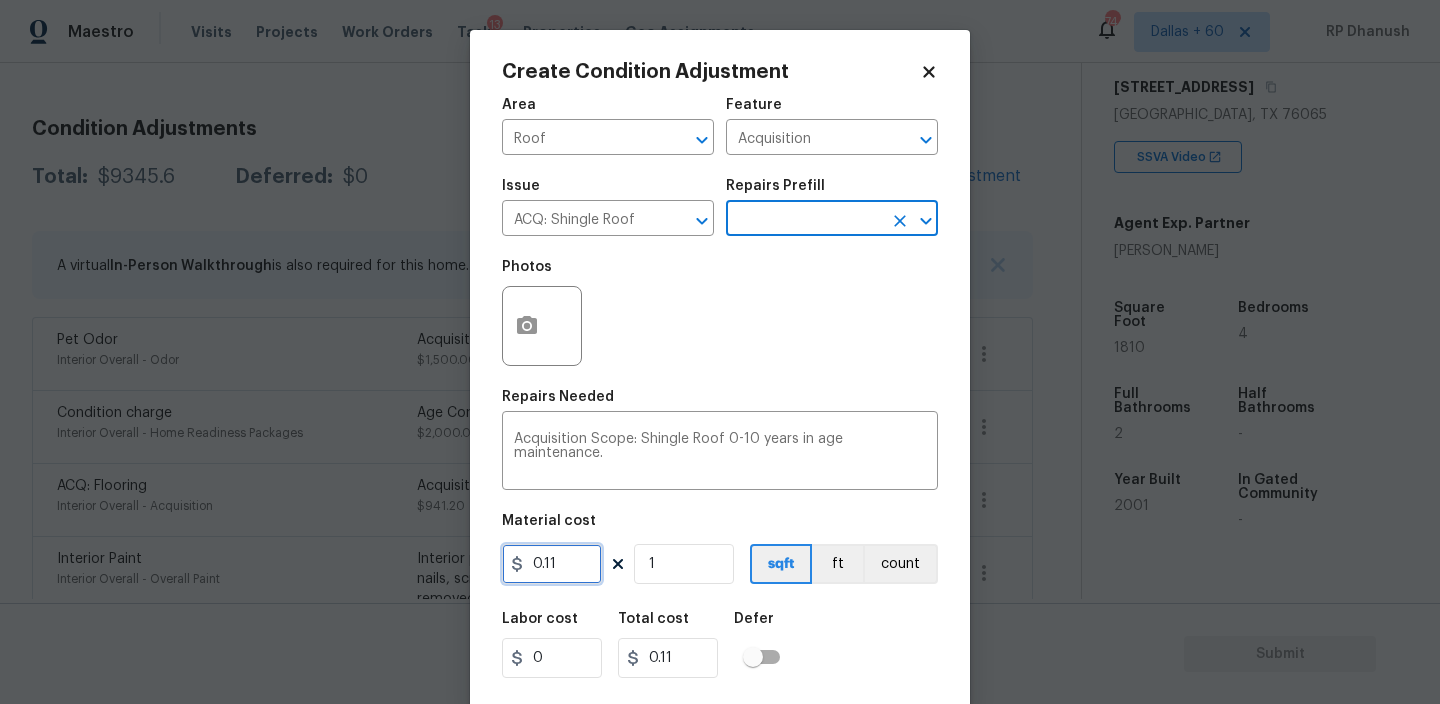 click on "0.11" at bounding box center [552, 564] 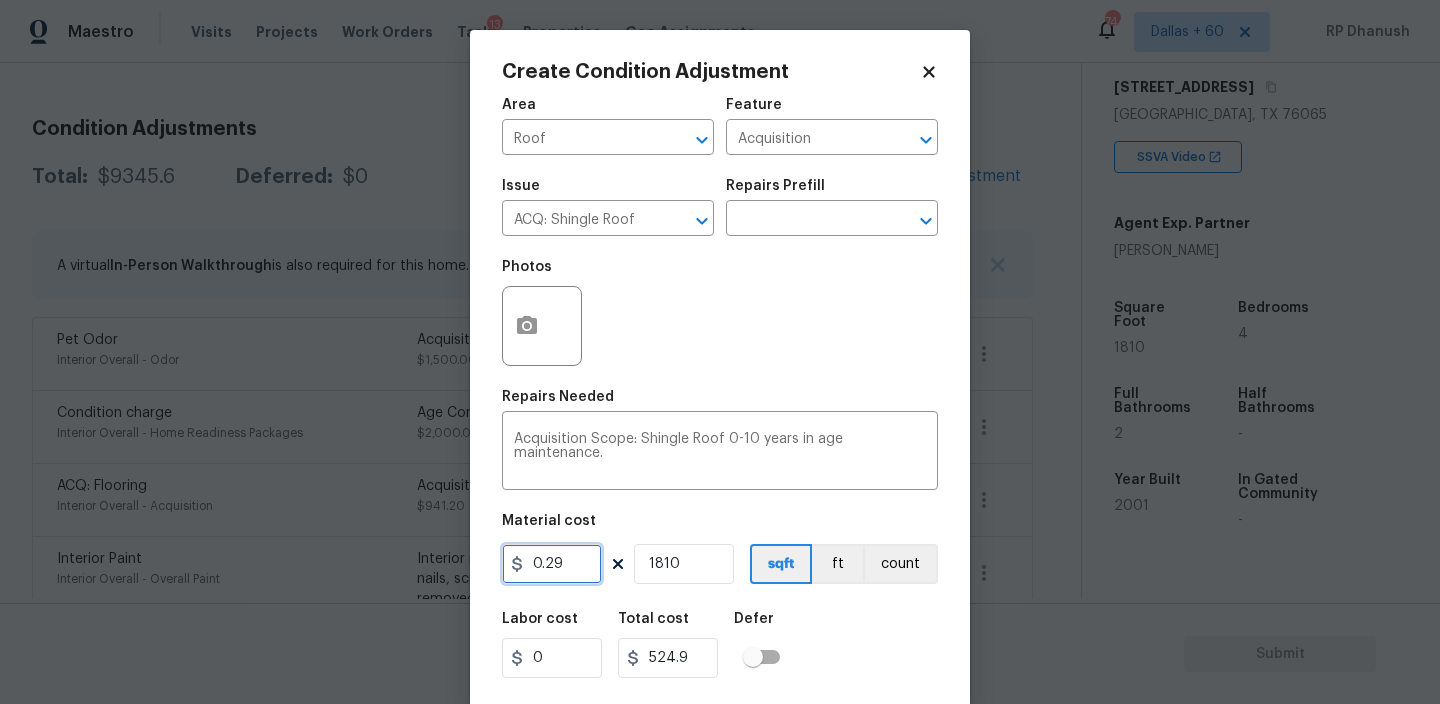 click on "0.29" at bounding box center [552, 564] 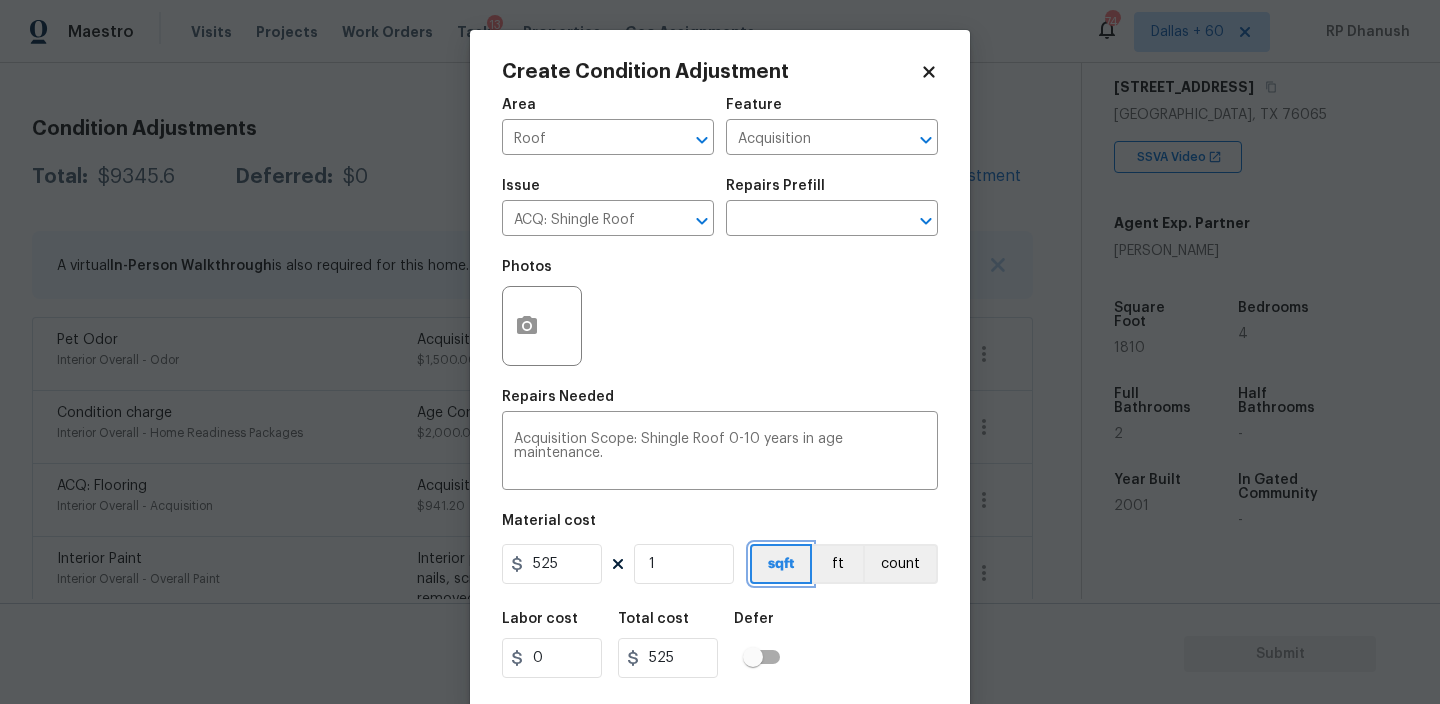 scroll, scrollTop: 43, scrollLeft: 0, axis: vertical 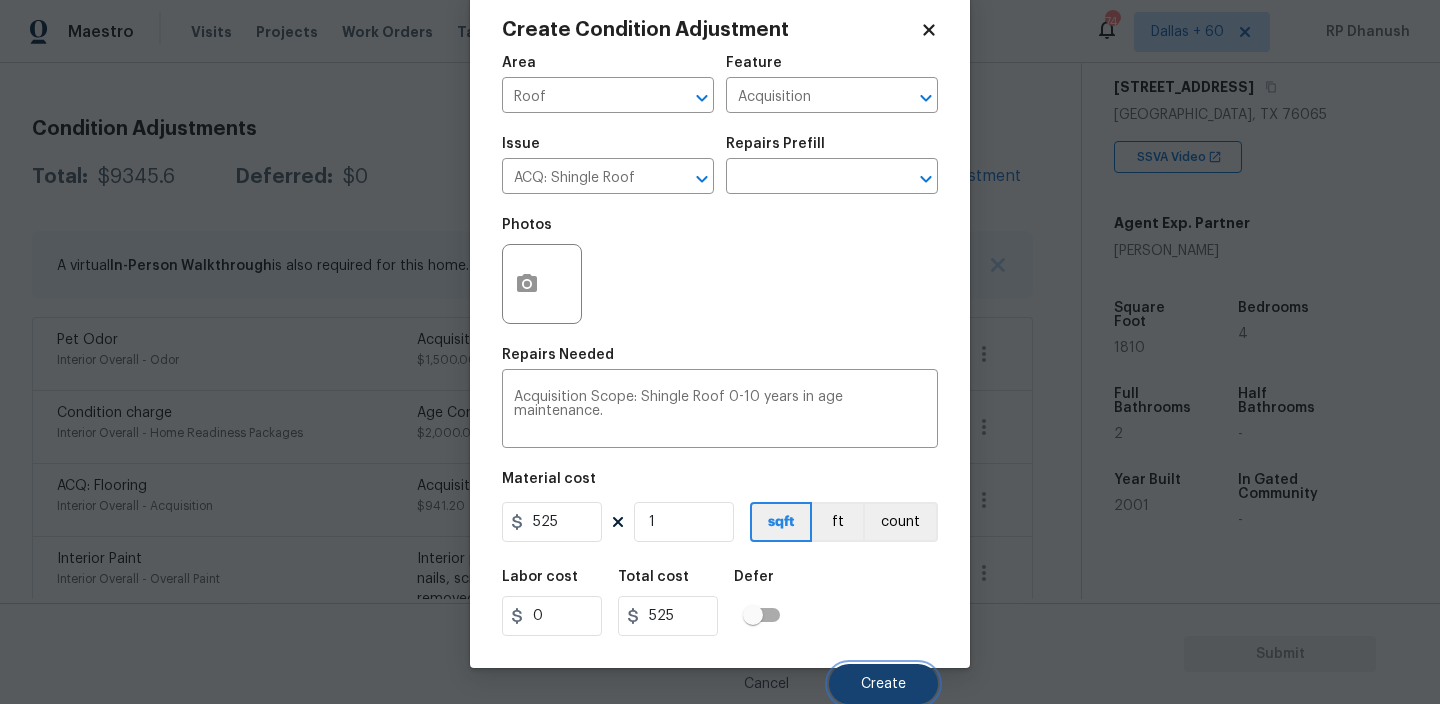 click on "Create" at bounding box center (883, 684) 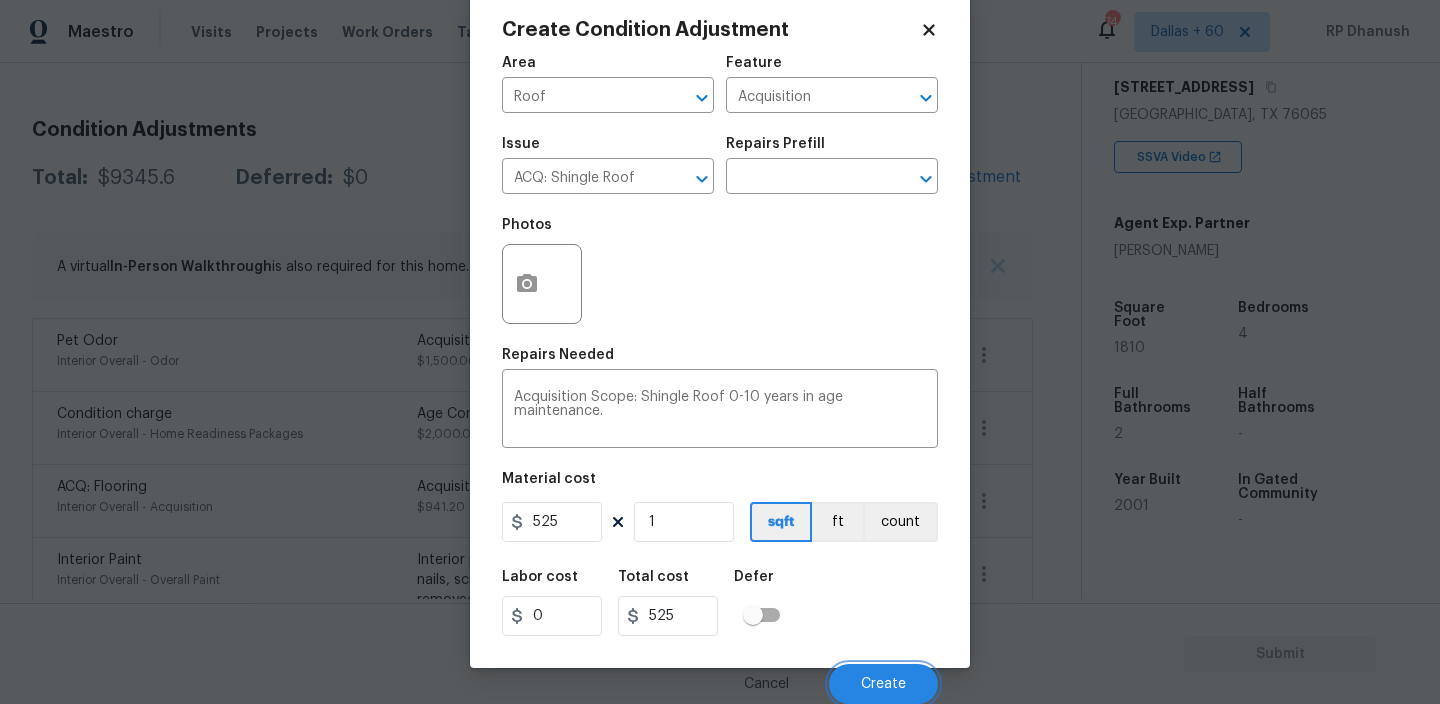 scroll, scrollTop: 248, scrollLeft: 0, axis: vertical 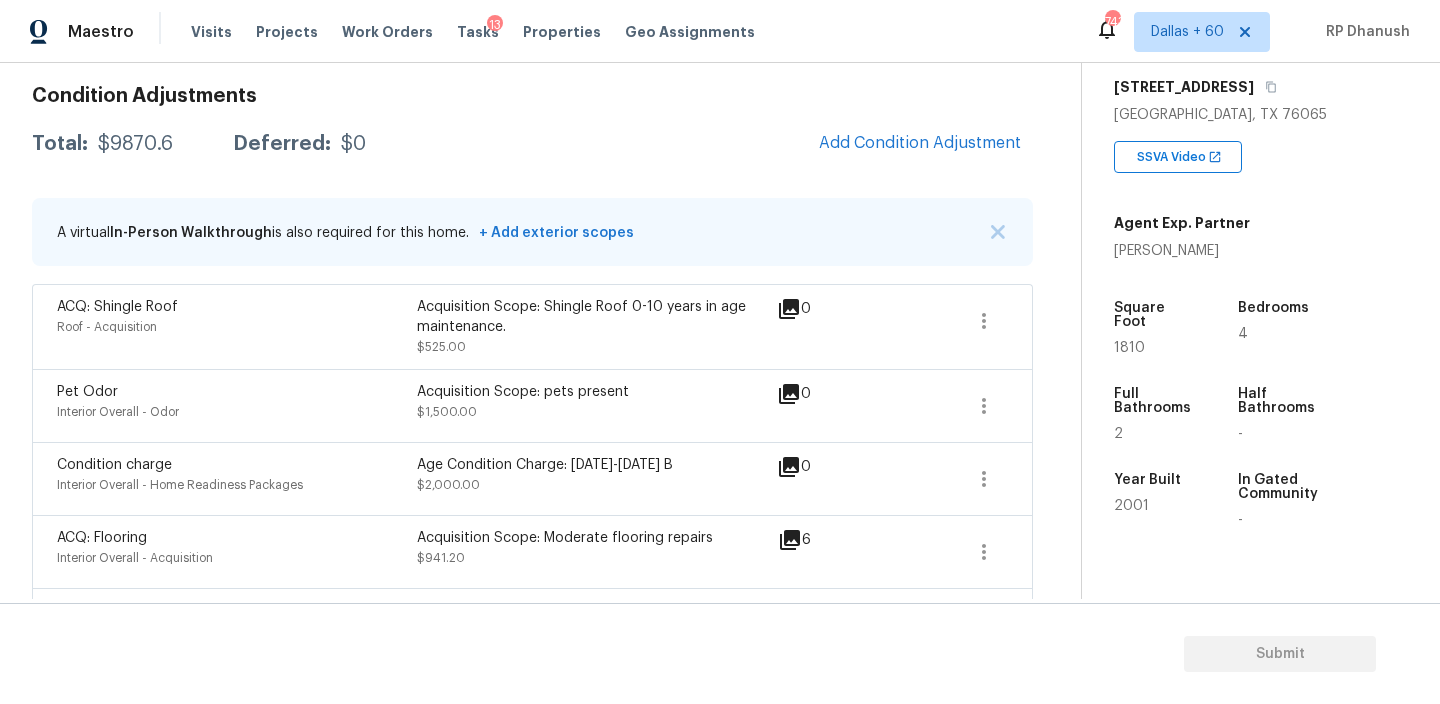 click on "Add Condition Adjustment" at bounding box center [920, 144] 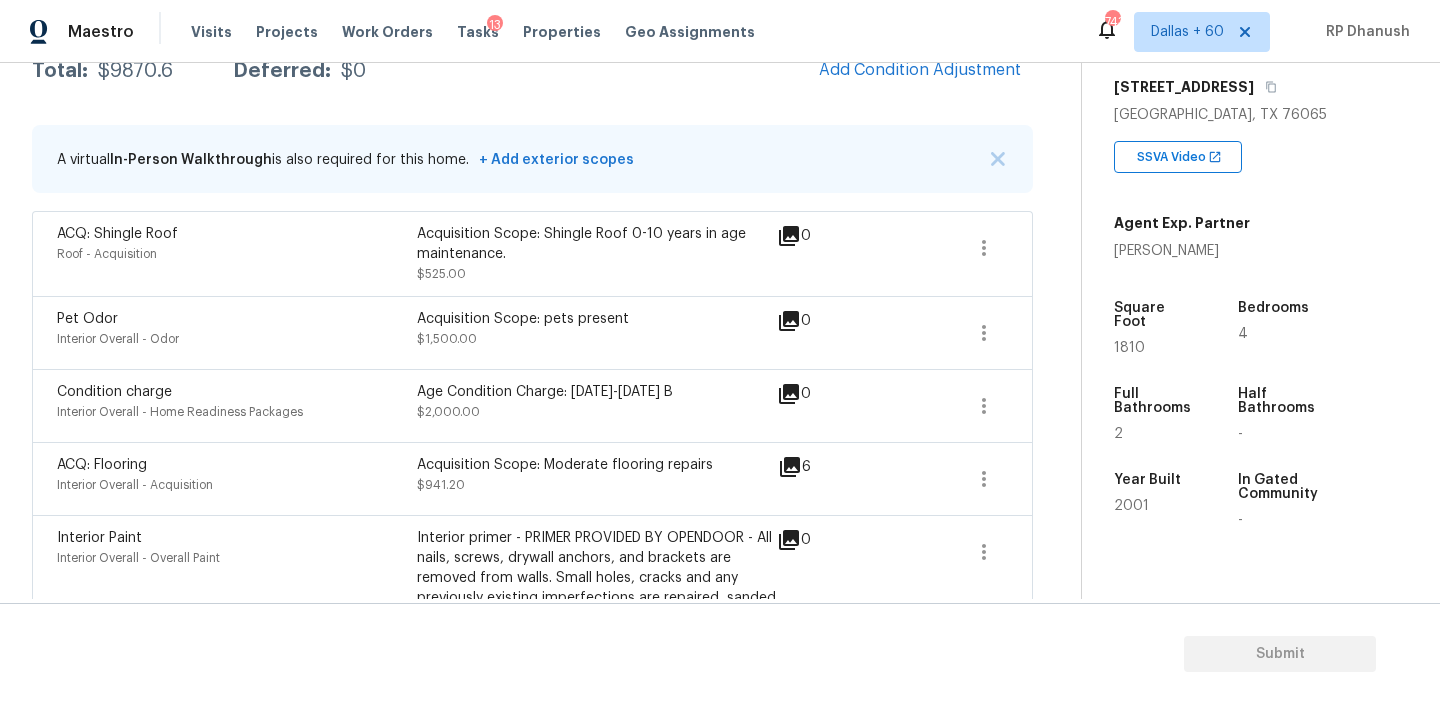 scroll, scrollTop: 351, scrollLeft: 0, axis: vertical 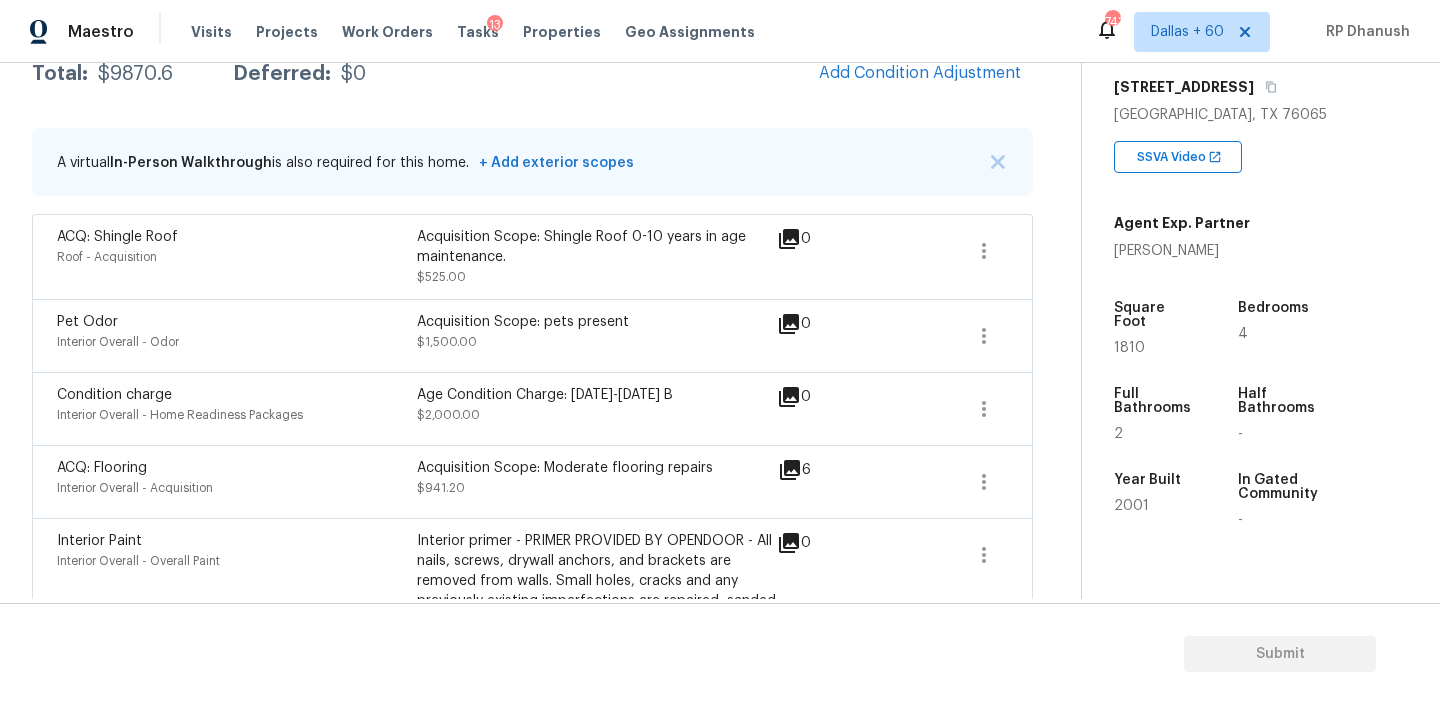 click on "Maestro Visits Projects Work Orders Tasks 13 Properties Geo Assignments 743 Dallas + 60 RP Dhanush" at bounding box center (720, 31) 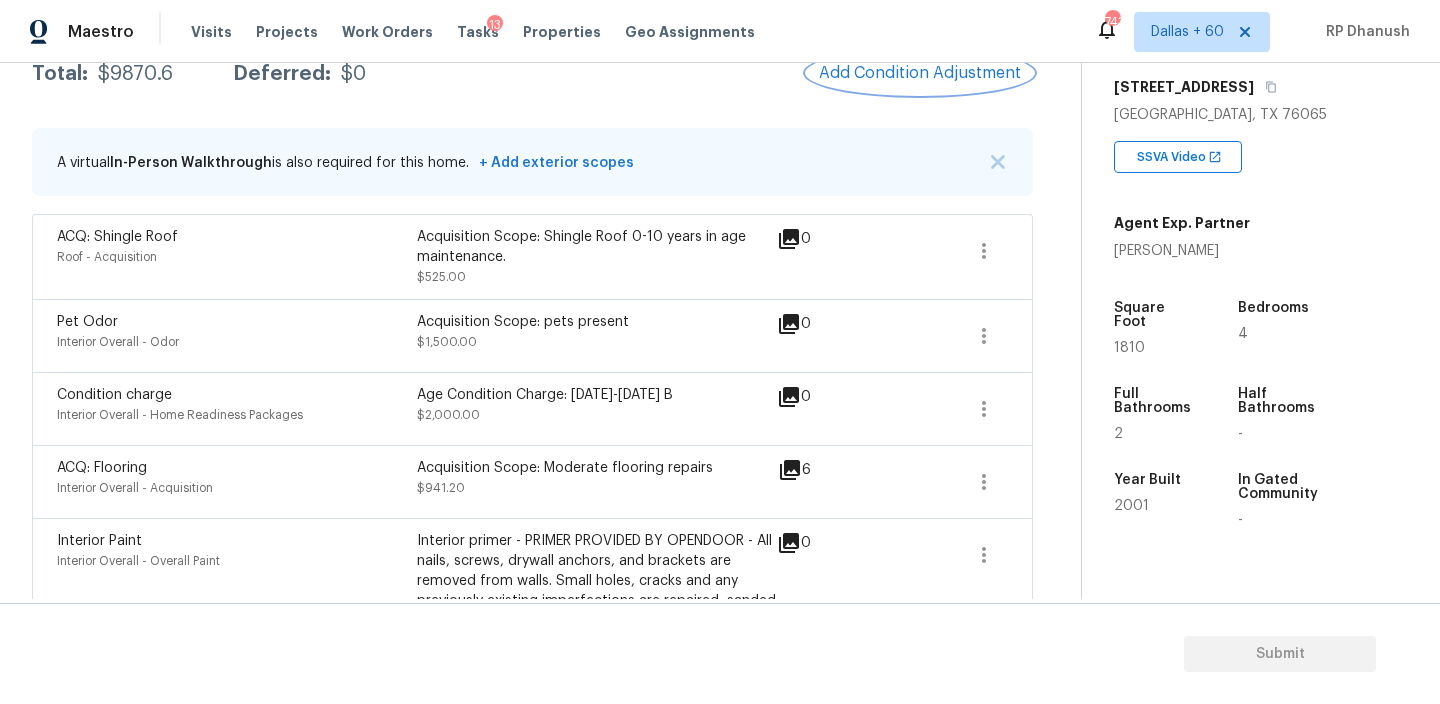 click on "Add Condition Adjustment" at bounding box center (920, 73) 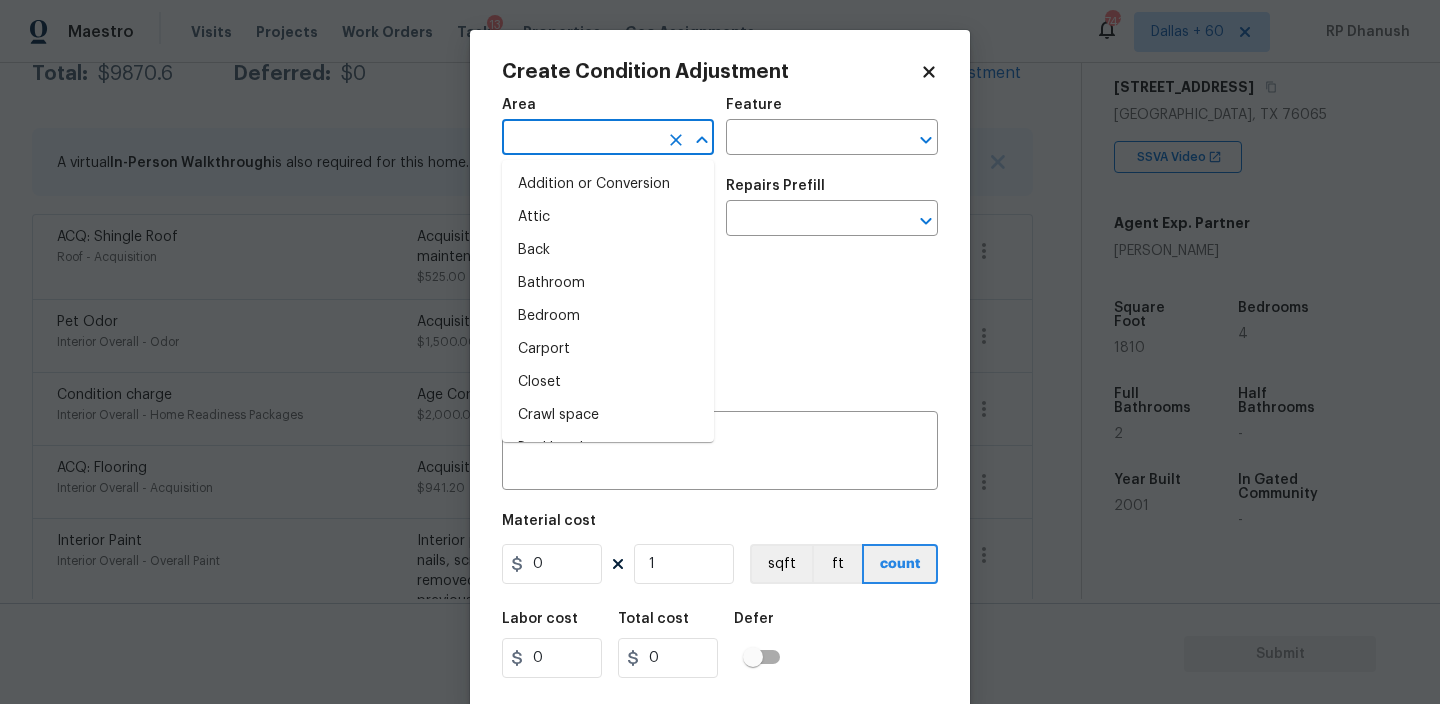 click at bounding box center [580, 139] 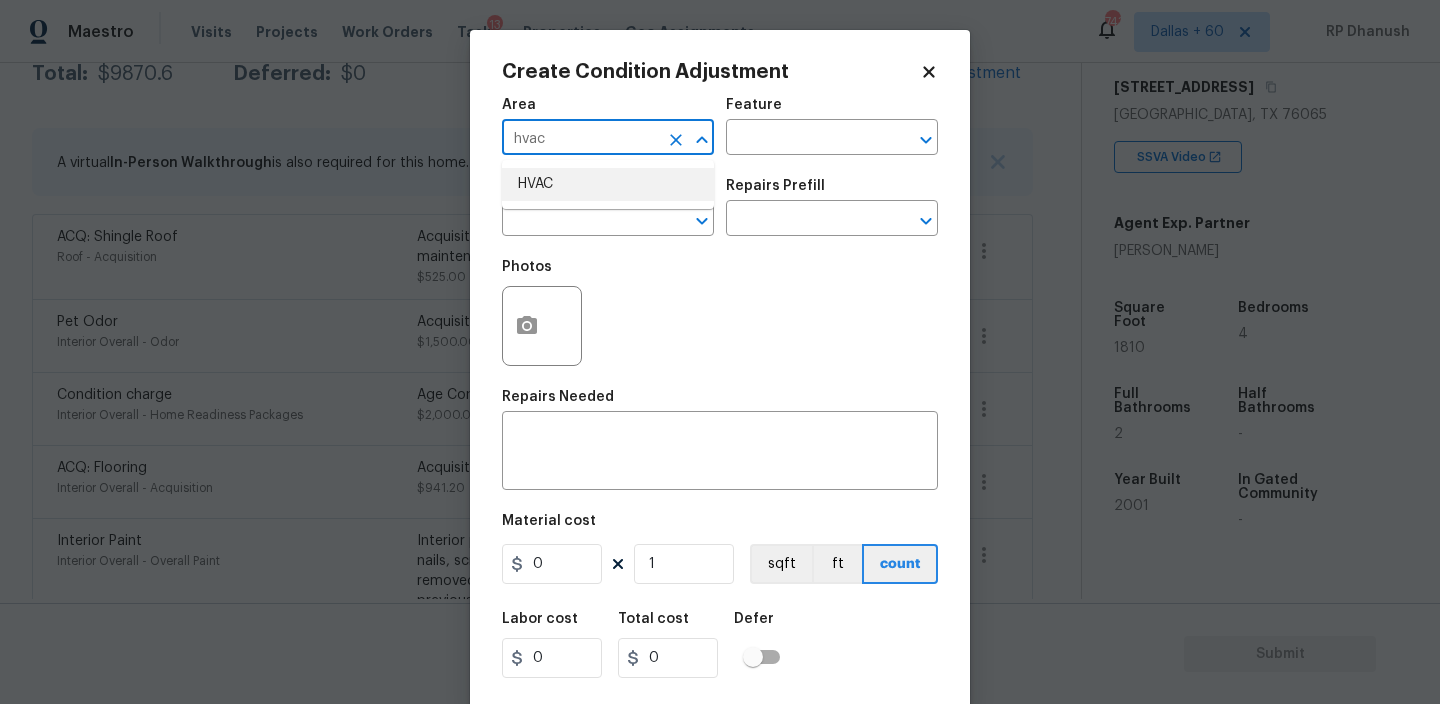 click on "HVAC" at bounding box center (608, 184) 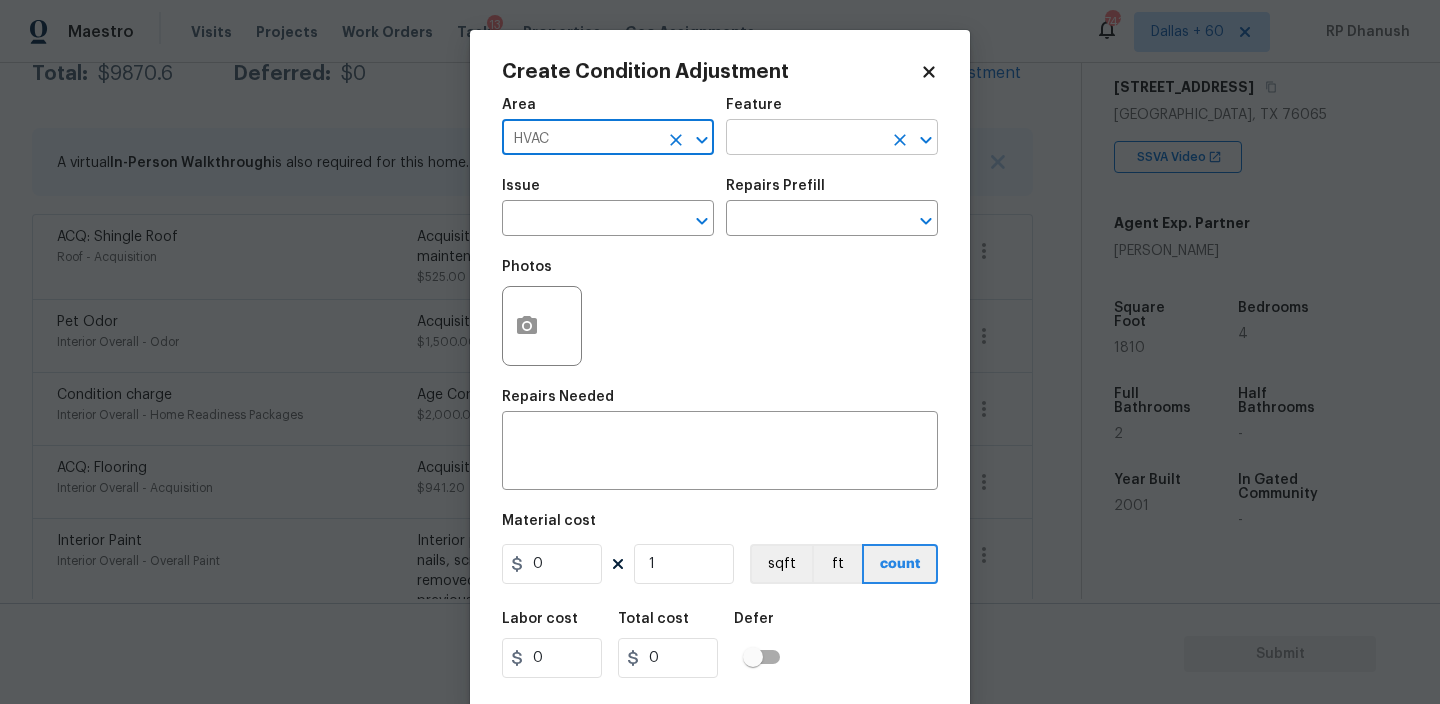click at bounding box center [804, 139] 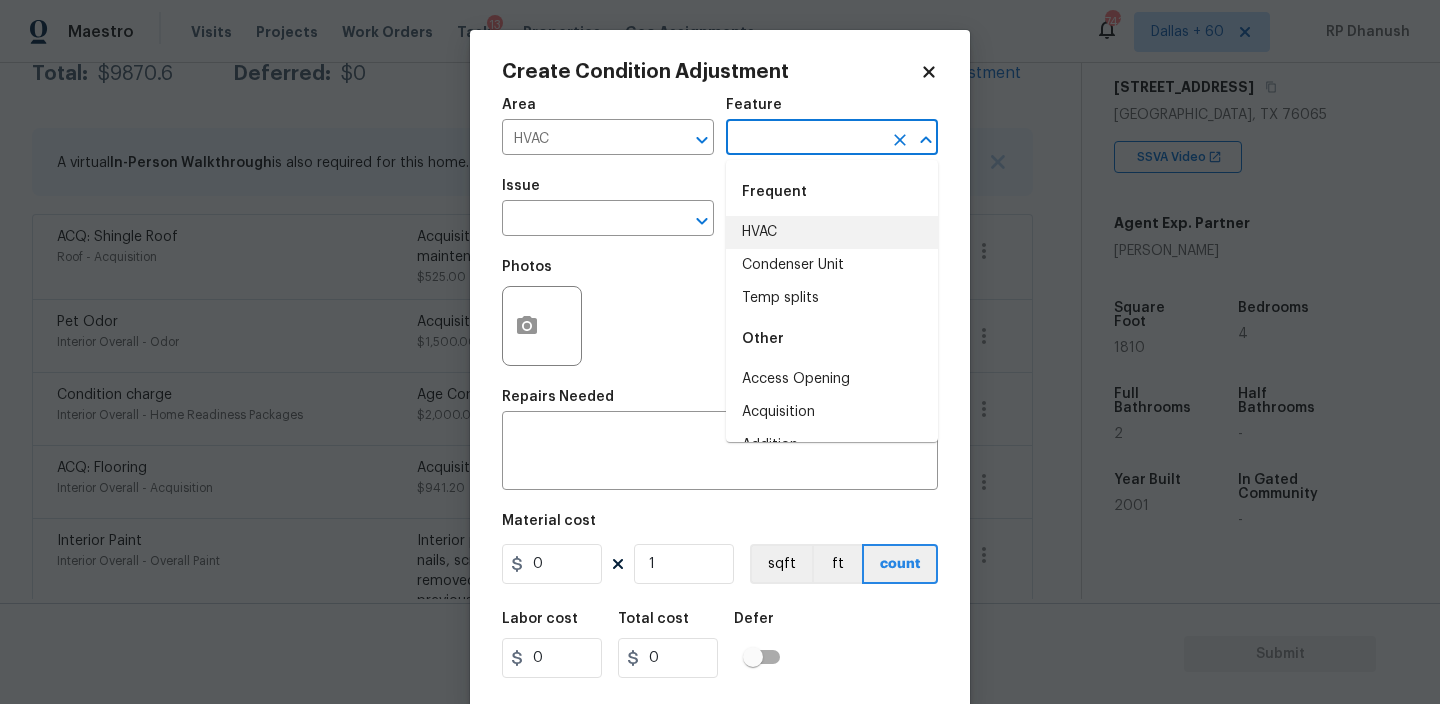 click on "HVAC" at bounding box center (832, 232) 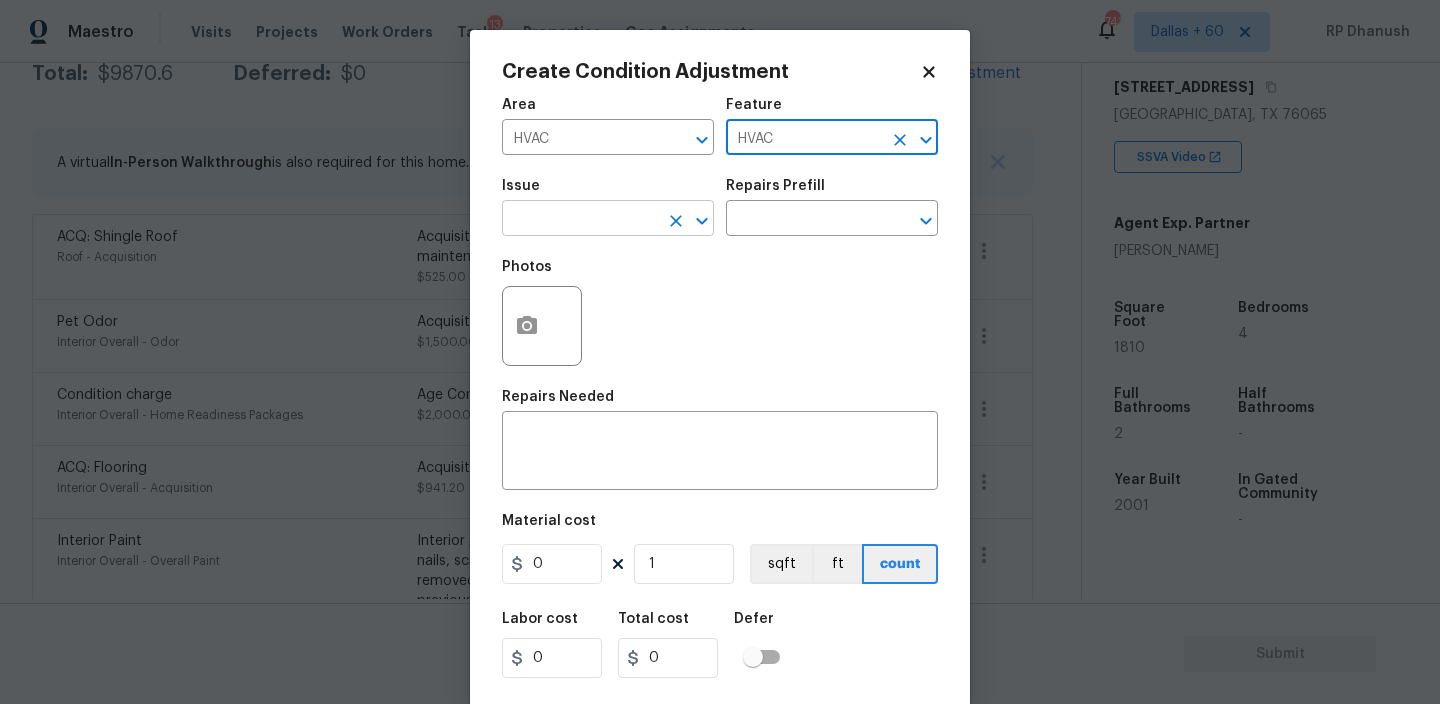 click at bounding box center (580, 220) 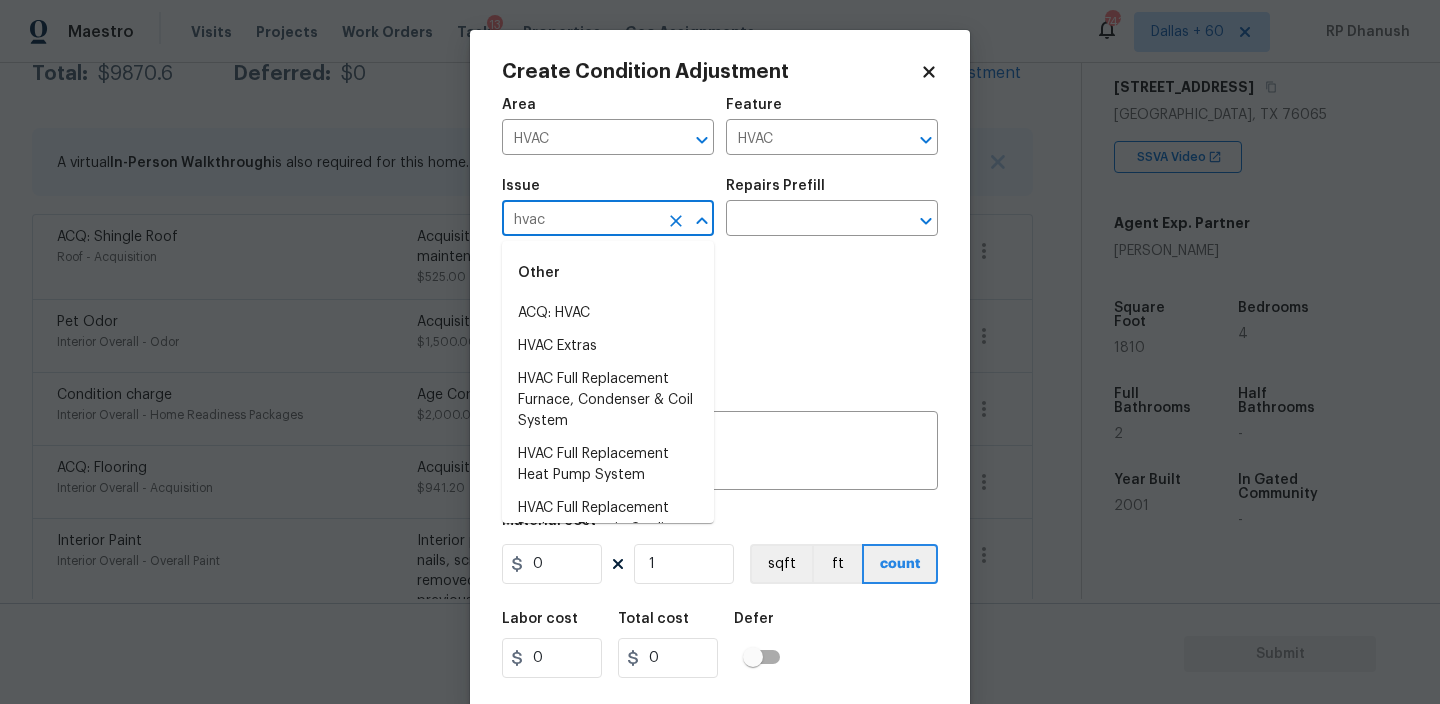 click on "Other" at bounding box center (608, 273) 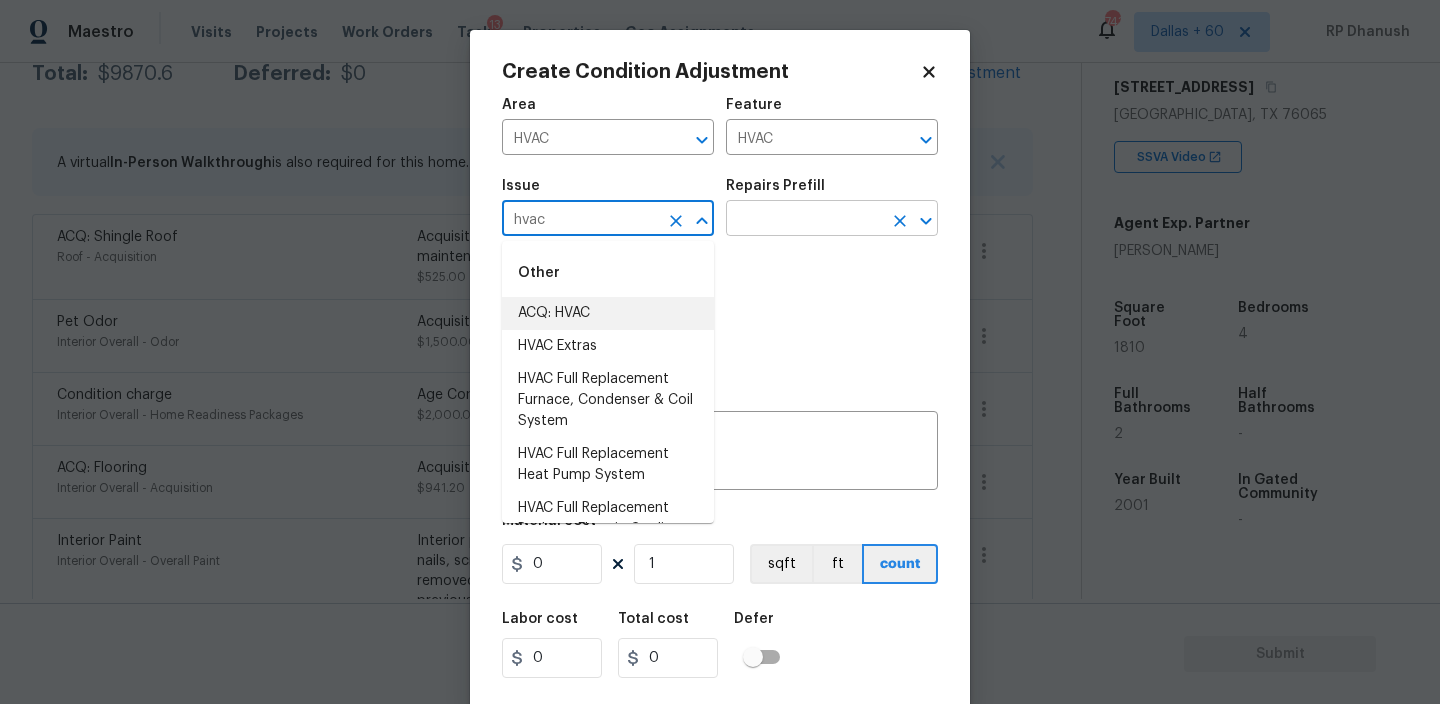 drag, startPoint x: 617, startPoint y: 310, endPoint x: 817, endPoint y: 216, distance: 220.9887 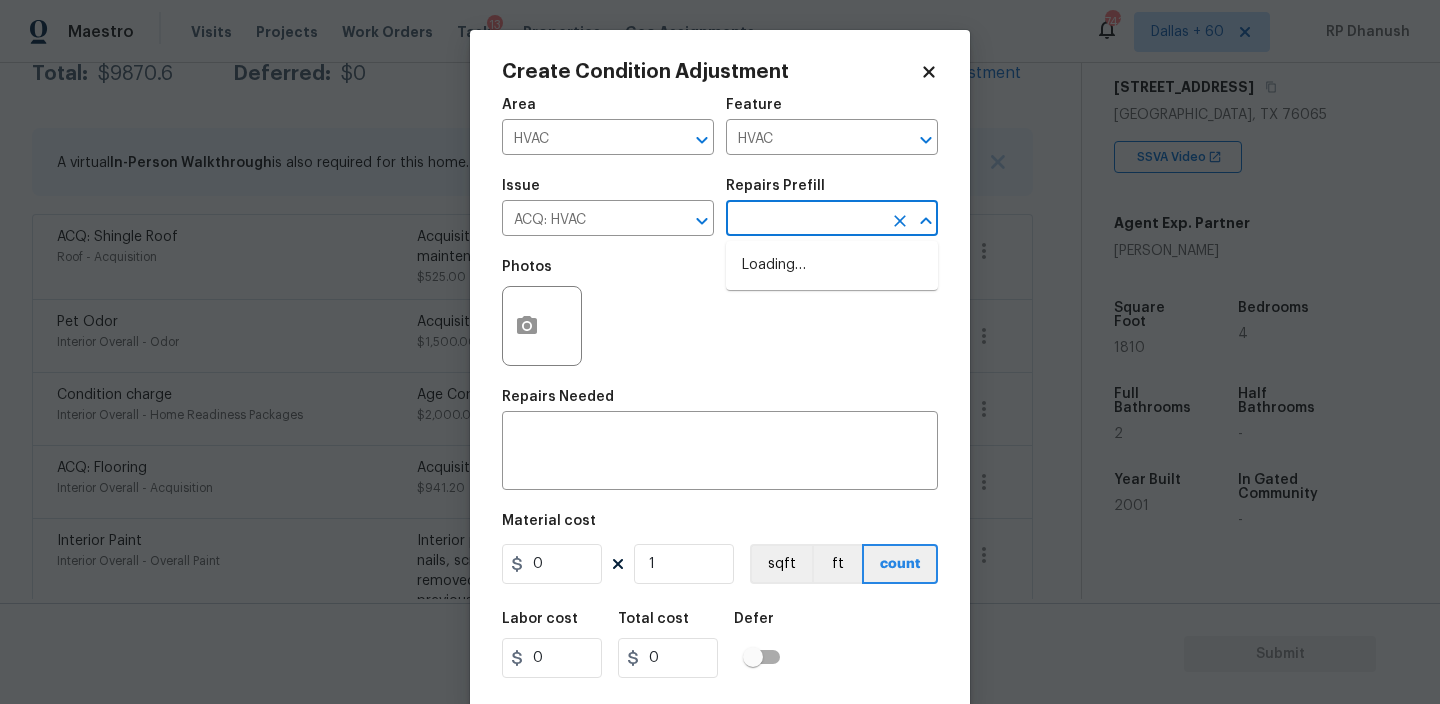 click at bounding box center (804, 220) 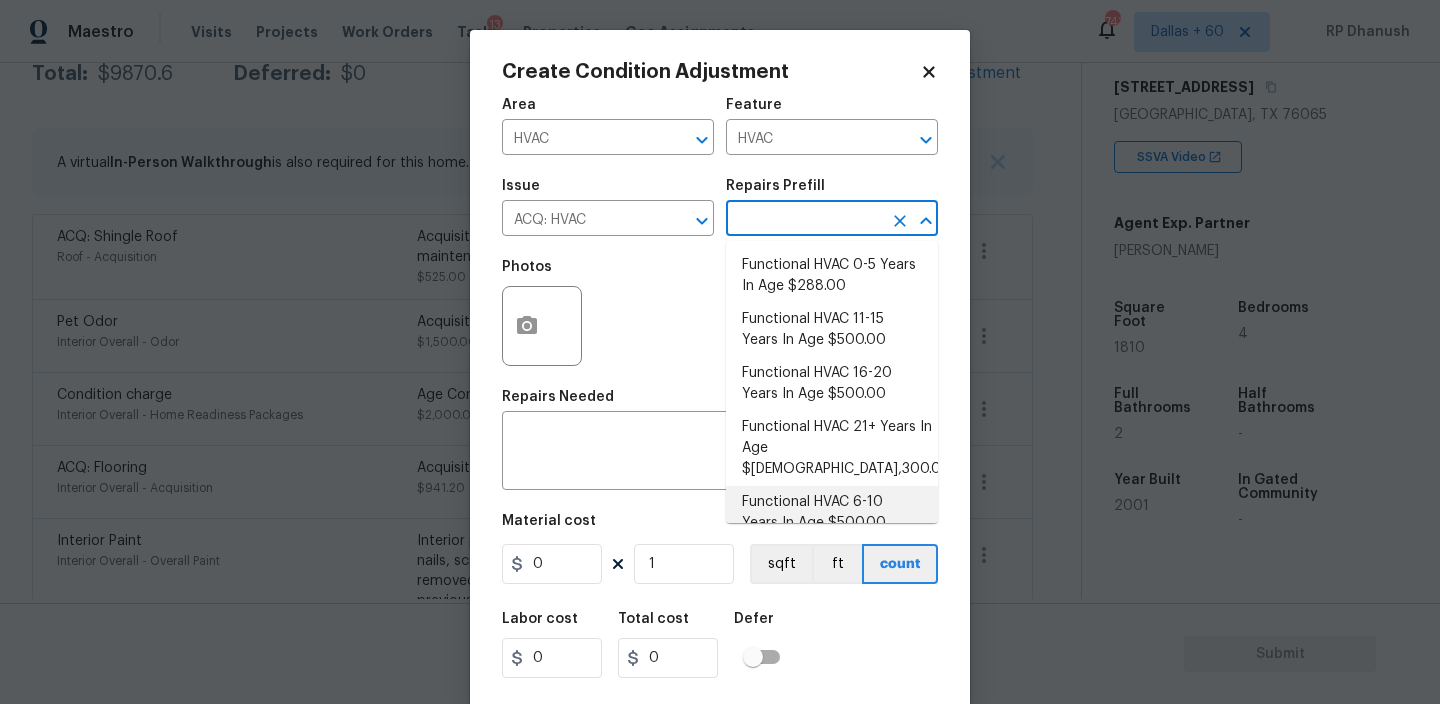 click on "Functional HVAC 6-10 Years In Age $500.00" at bounding box center (832, 513) 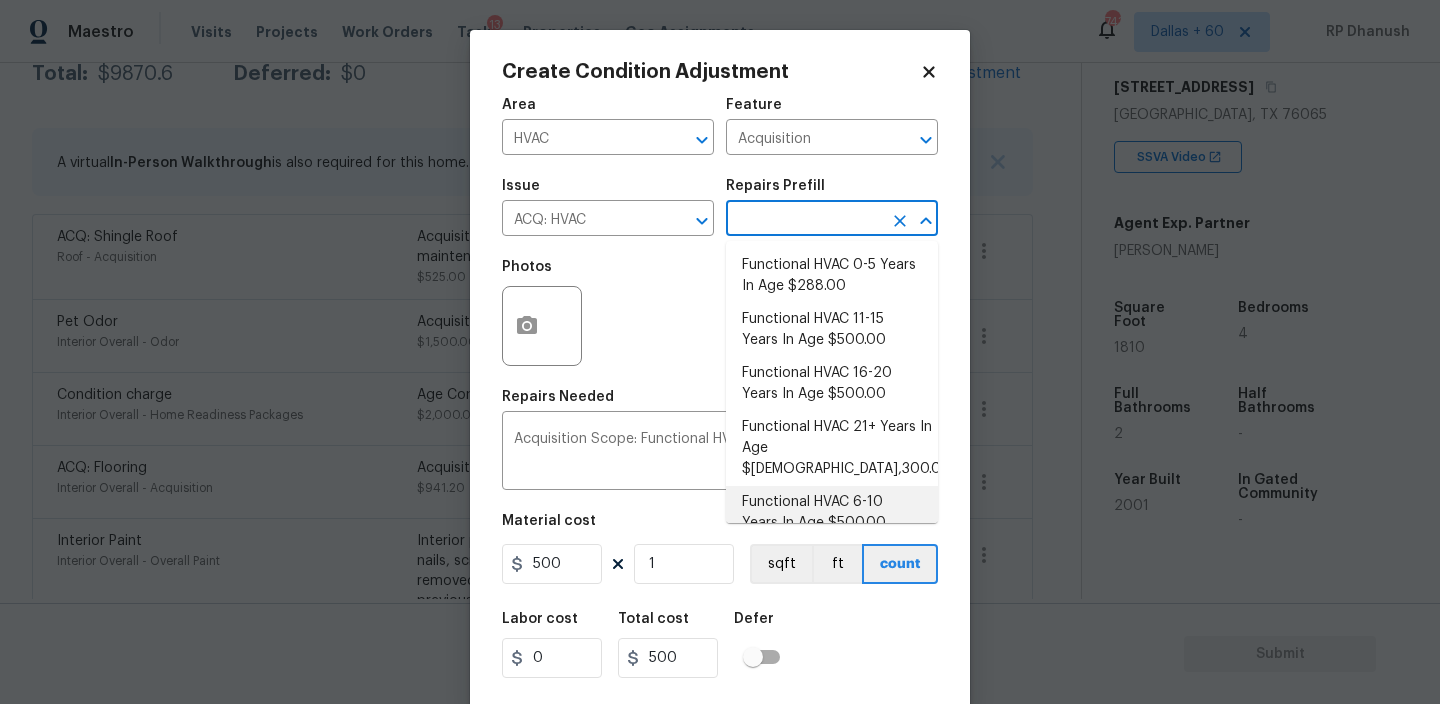 click at bounding box center (804, 220) 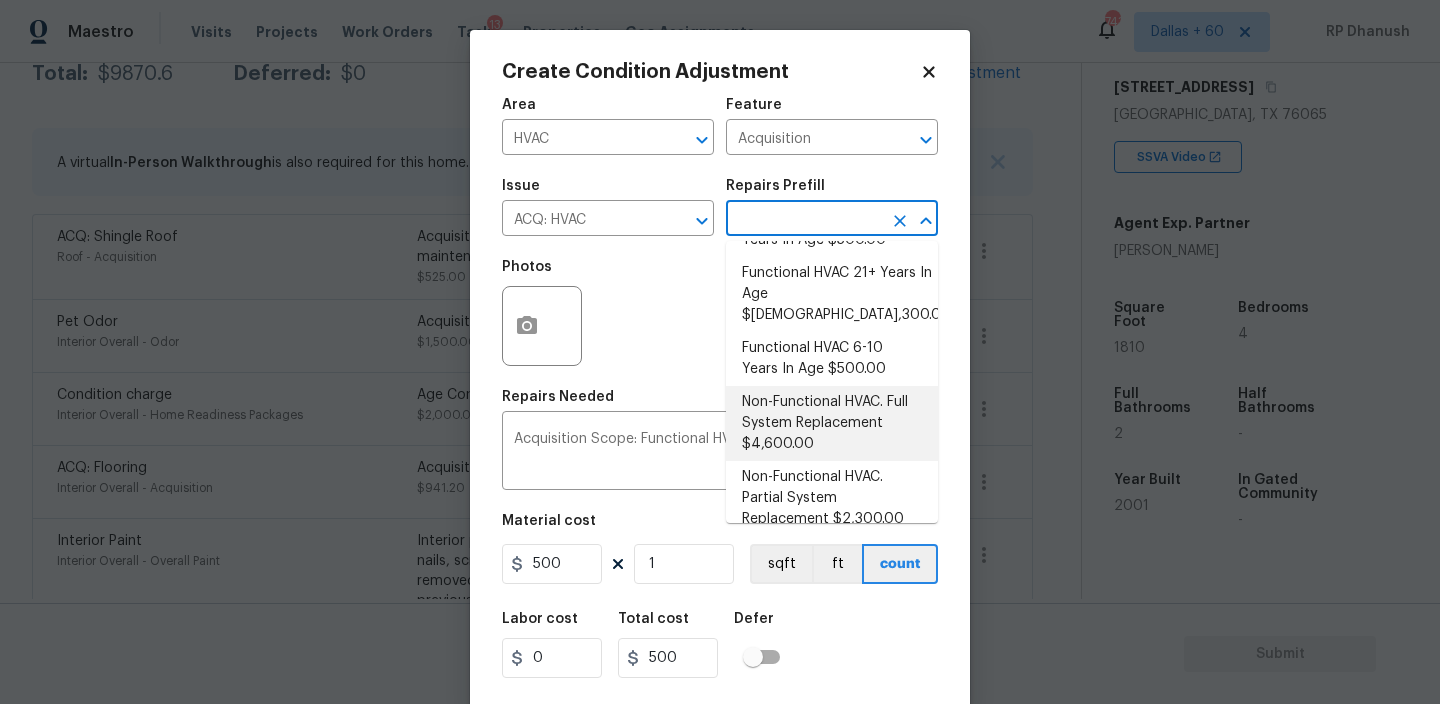 scroll, scrollTop: 23, scrollLeft: 0, axis: vertical 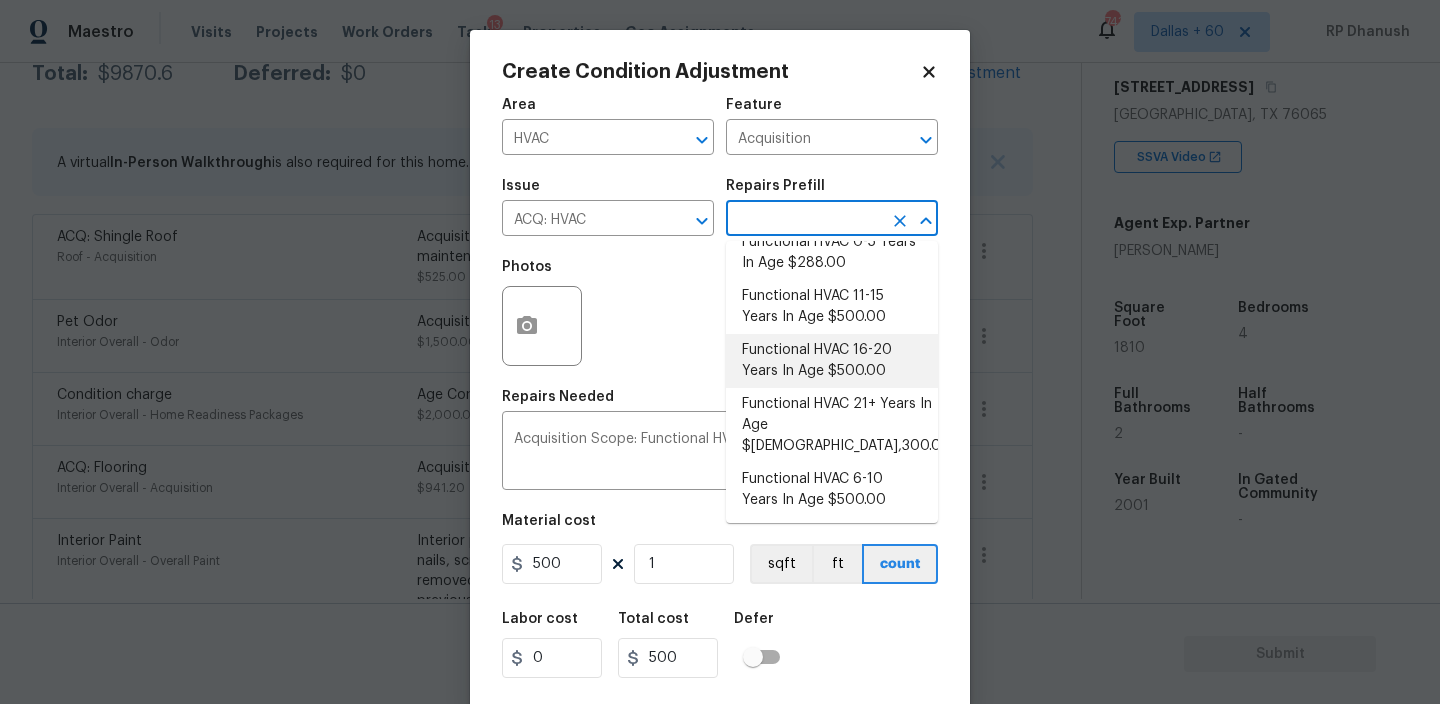 click on "Functional HVAC 16-20 Years In Age $500.00" at bounding box center [832, 361] 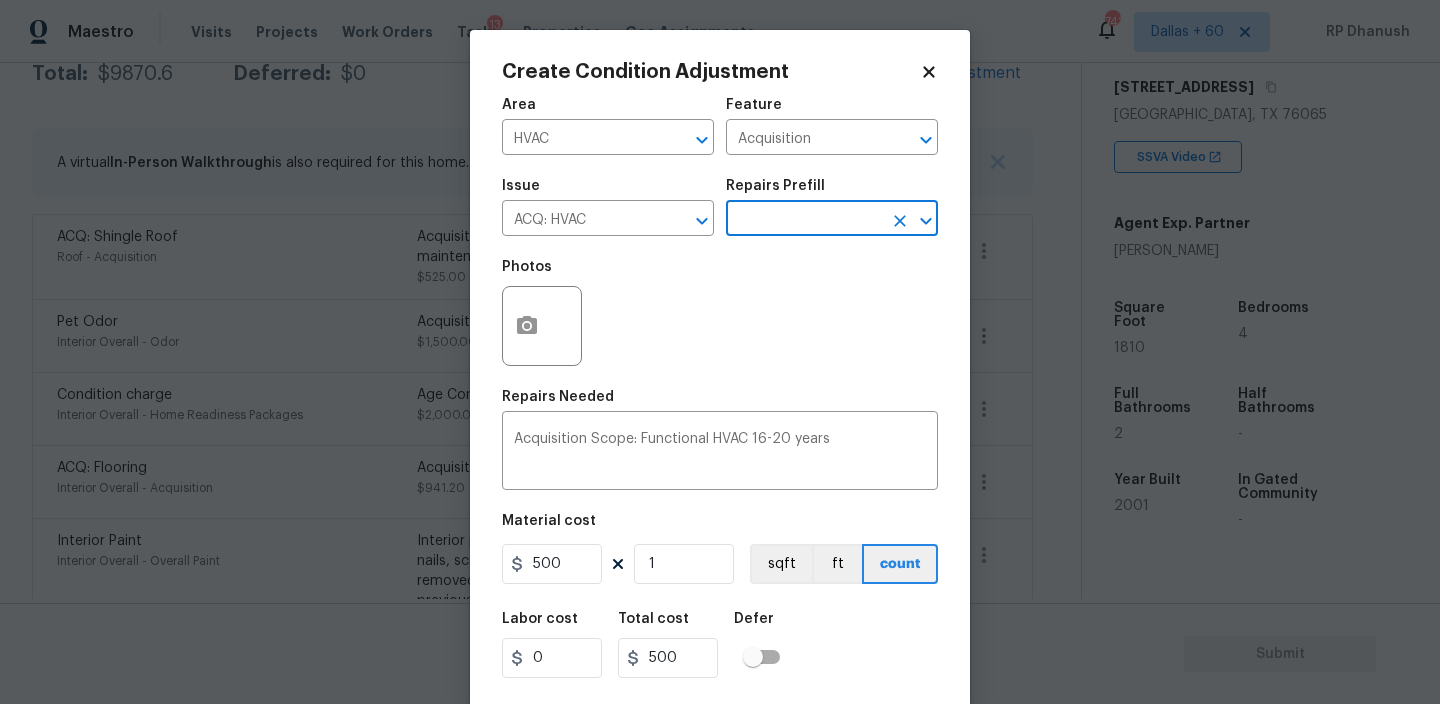 scroll, scrollTop: 43, scrollLeft: 0, axis: vertical 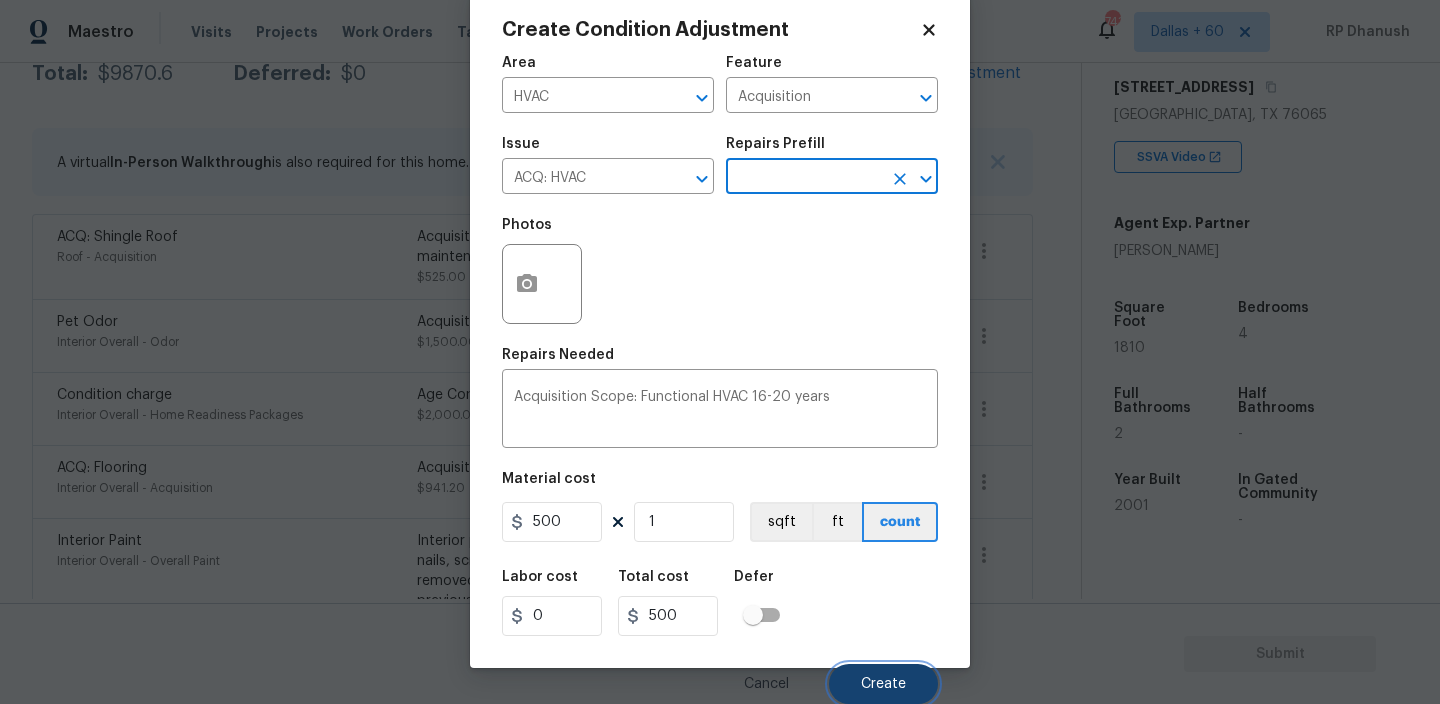click on "Create" at bounding box center [883, 684] 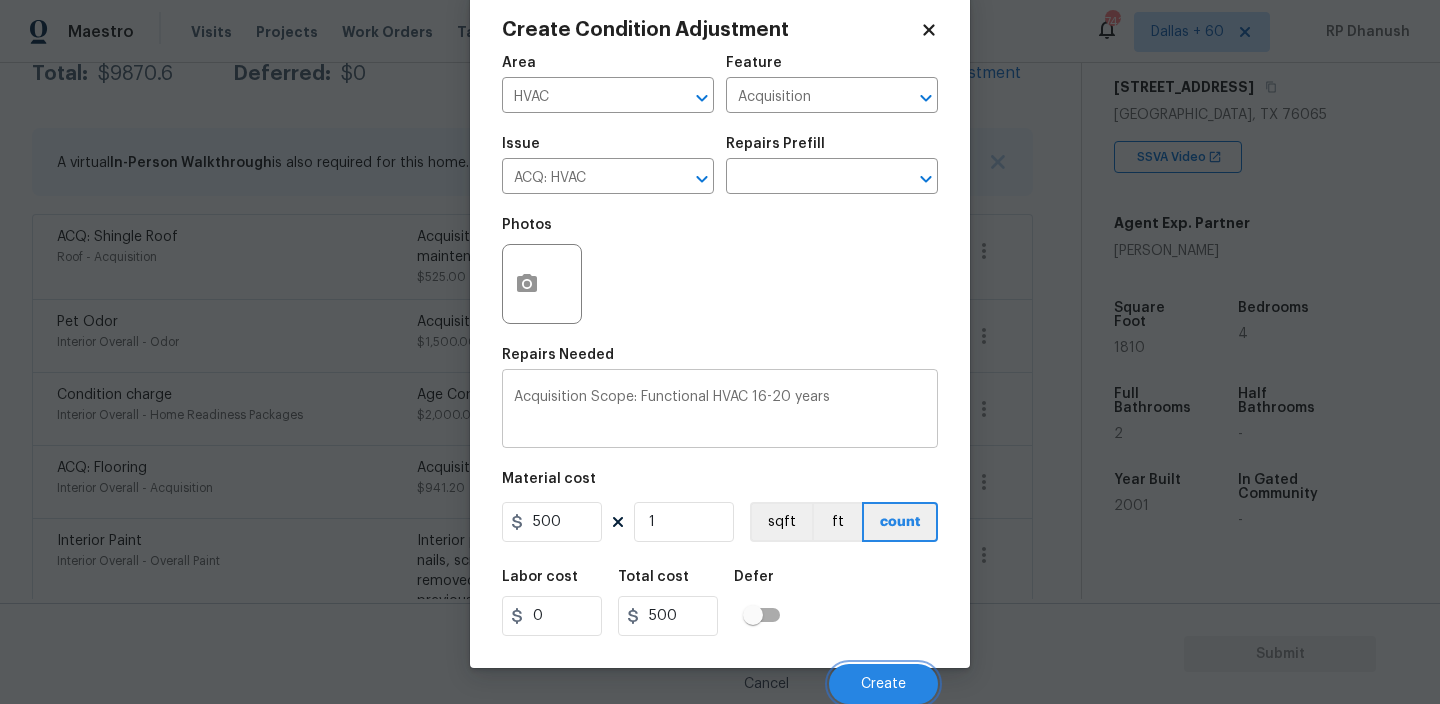 scroll, scrollTop: 351, scrollLeft: 0, axis: vertical 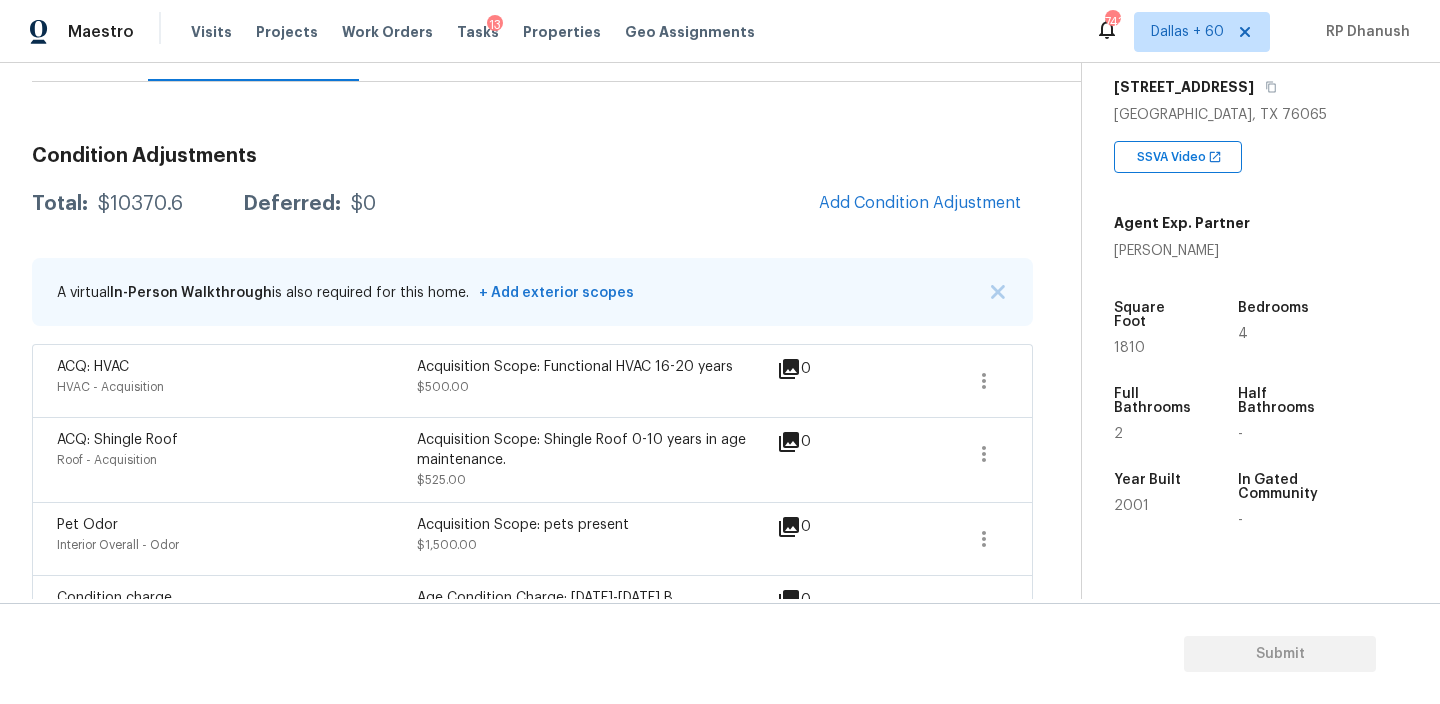 click on "Condition Adjustments Total:  $10370.6 Deferred:  $0 Add Condition Adjustment A virtual  In-Person Walkthrough  is also required for this home.   + Add exterior scopes ACQ: HVAC HVAC - Acquisition Acquisition Scope: Functional HVAC 16-20 years $500.00   0 ACQ: Shingle Roof Roof - Acquisition Acquisition Scope: Shingle Roof 0-10 years in age maintenance. $525.00   0 Pet Odor Interior Overall - Odor Acquisition Scope:  pets present $1,500.00   0 Condition charge Interior Overall - Home Readiness Packages Age Condition Charge: 1993-2008 B	 $2,000.00   0 ACQ: Flooring Interior Overall - Acquisition Acquisition Scope: Moderate flooring repairs $941.20   6 Interior Paint Interior Overall - Overall Paint $200.00   0 ACQ: Paint Interior Overall - Acquisition Acquisition Scope: ~25 - 75% of the home needs interior paint $1,339.40   5 Light Pet Odor Interior Overall - Odor Acquisition Scope: 1-2 pets present $575.00   0 Exterior Overall Minor siding repairs, Fencing repairs and overall exterior repairs. $1,875.00   2" at bounding box center [532, 877] 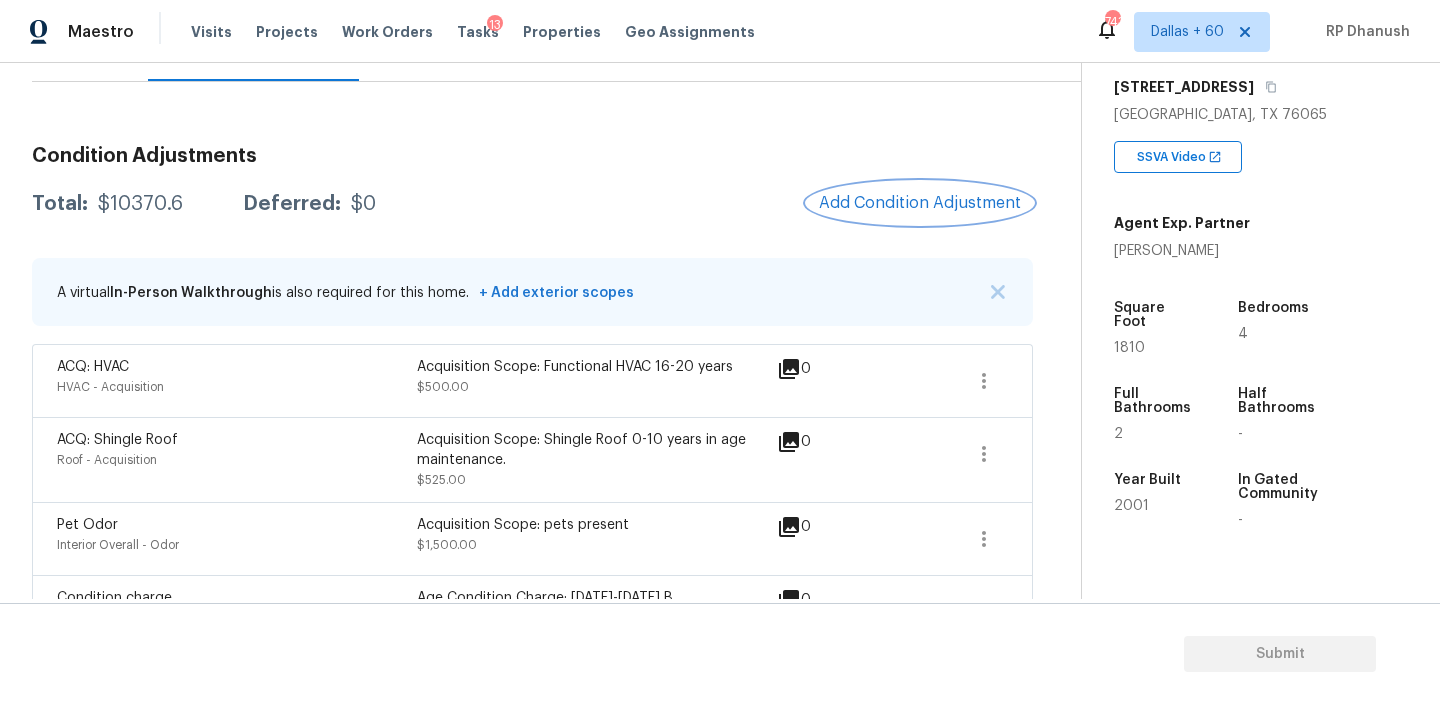 click on "Add Condition Adjustment" at bounding box center (920, 203) 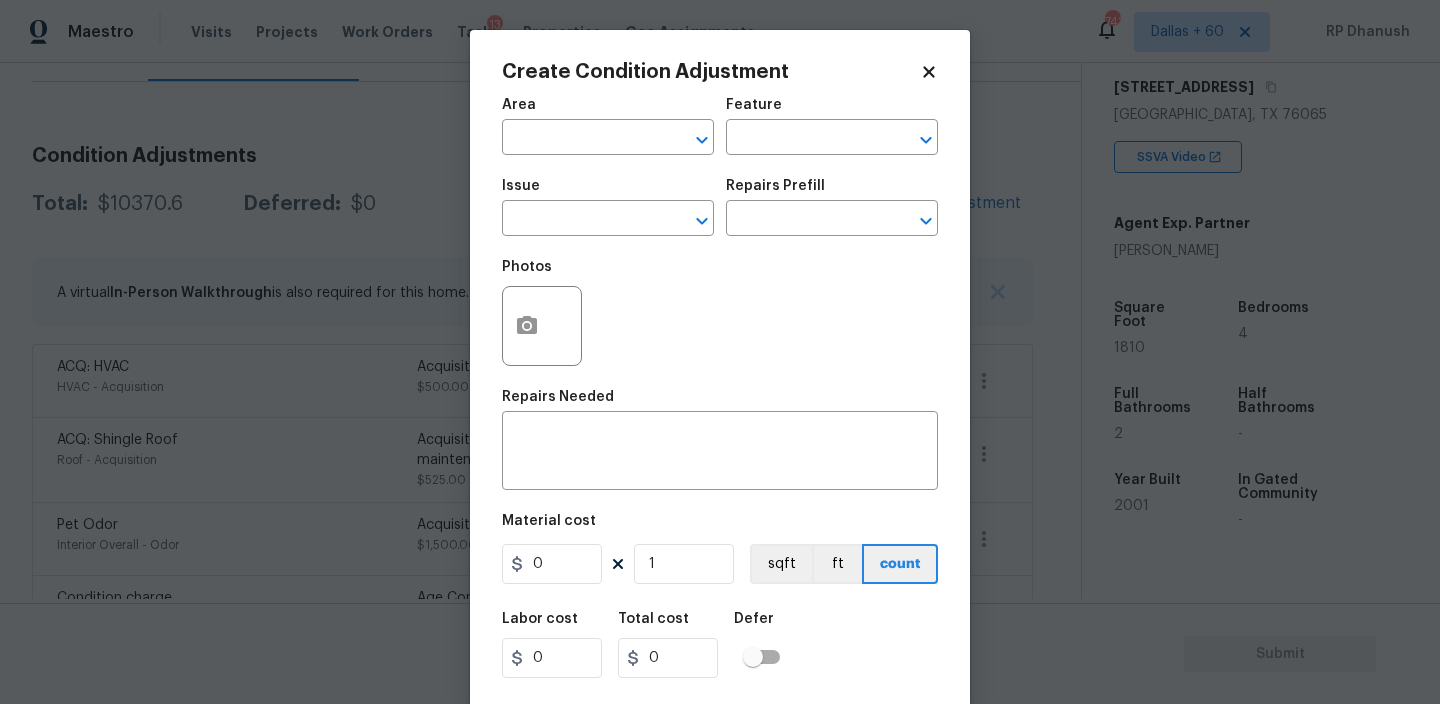 click at bounding box center [542, 326] 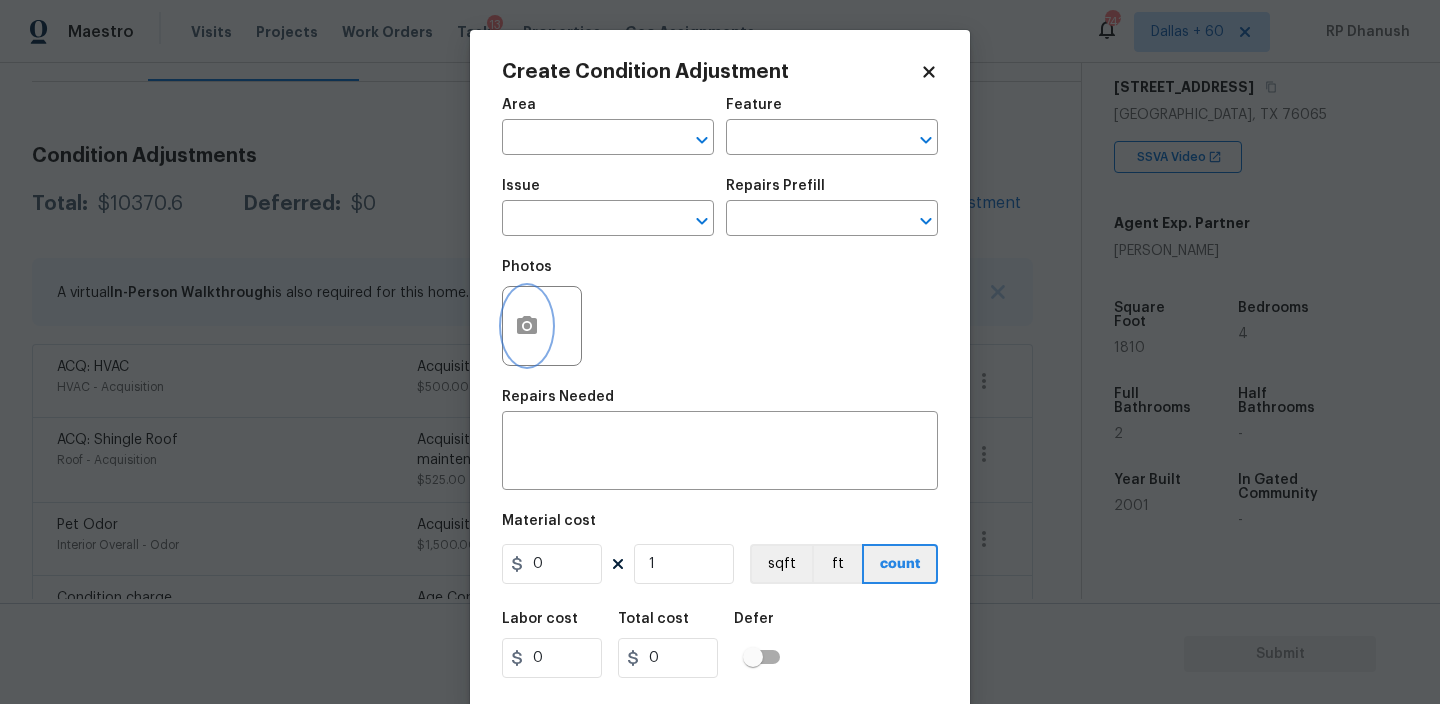 click 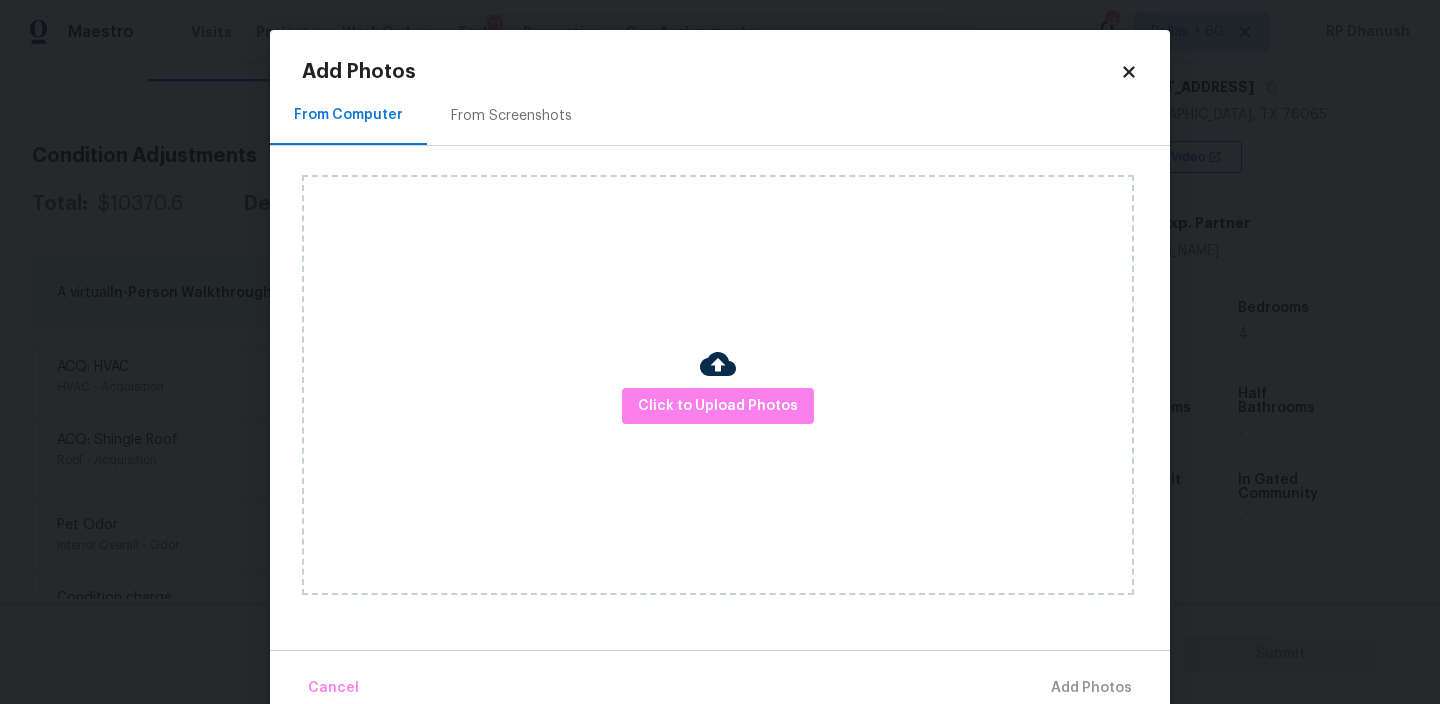 click on "Click to Upload Photos" at bounding box center [718, 385] 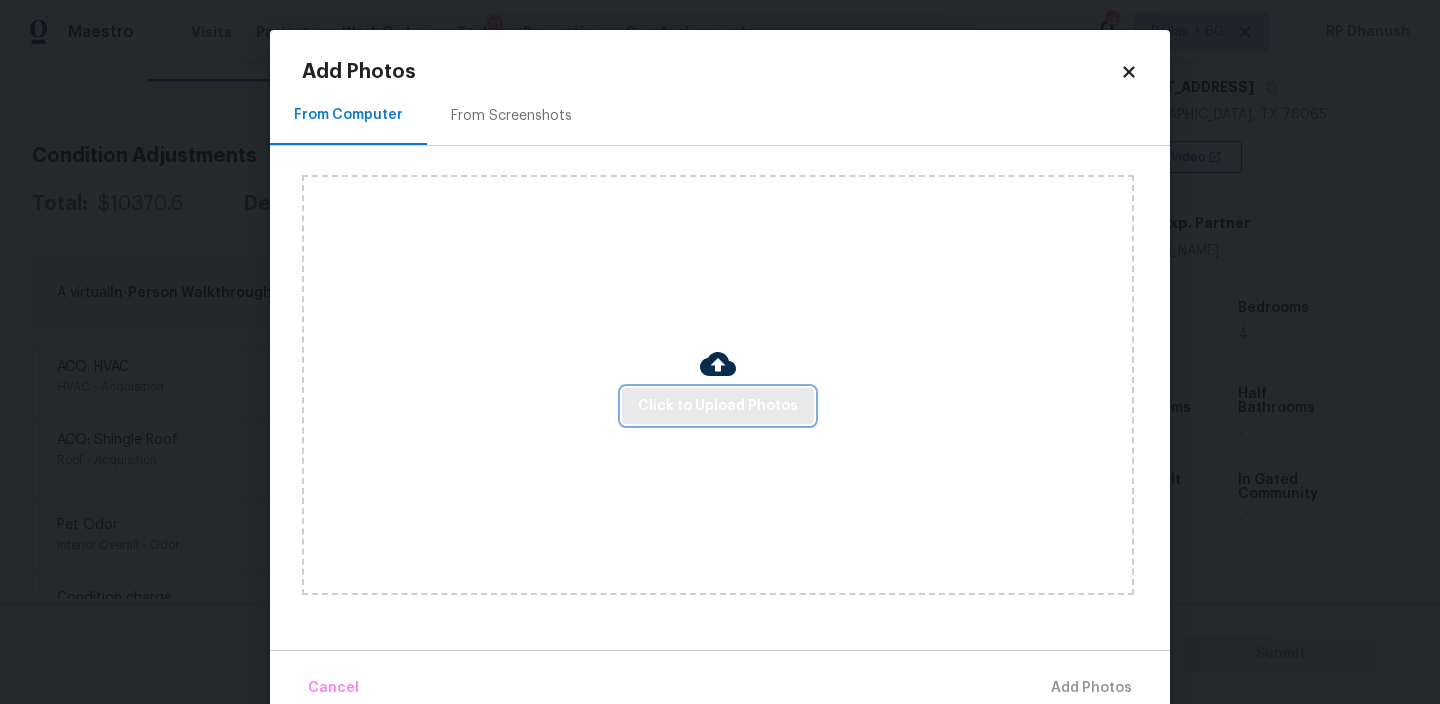 click on "Click to Upload Photos" at bounding box center [718, 406] 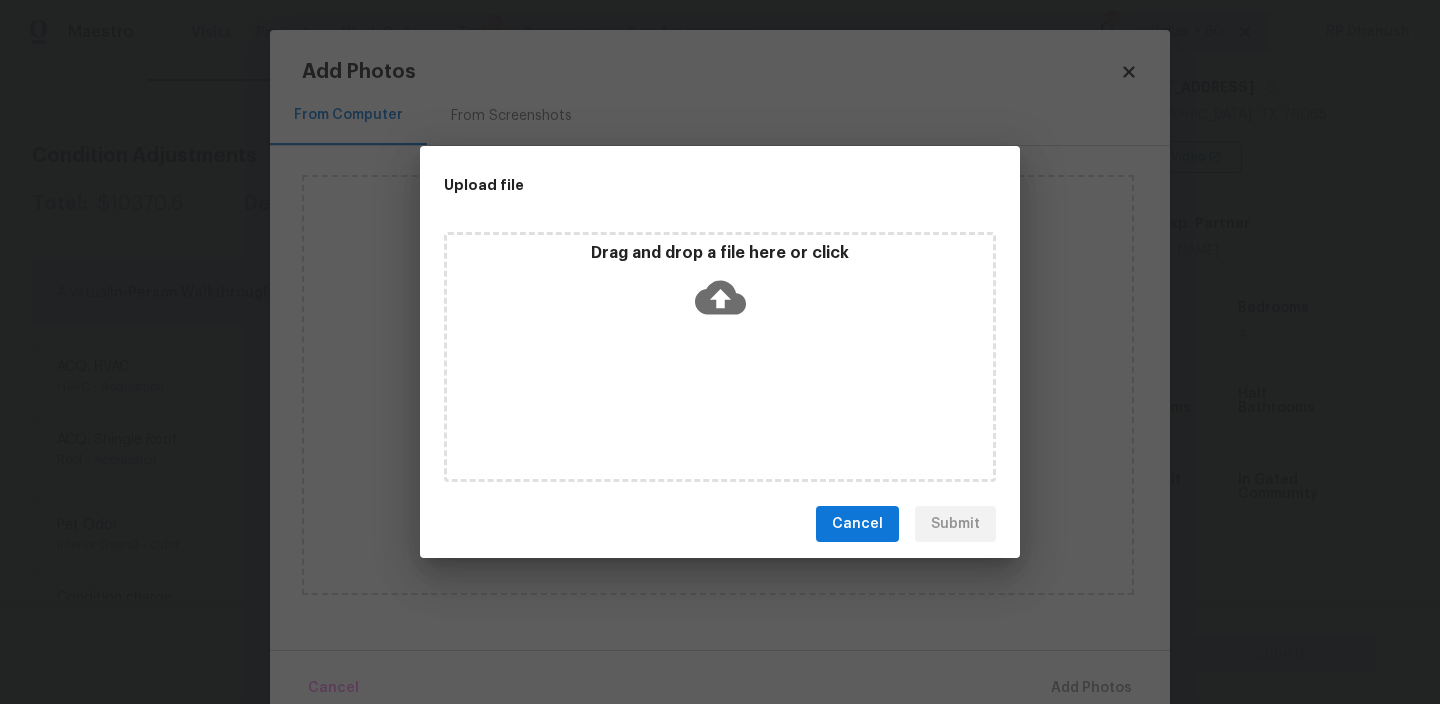 click on "Drag and drop a file here or click" at bounding box center [720, 253] 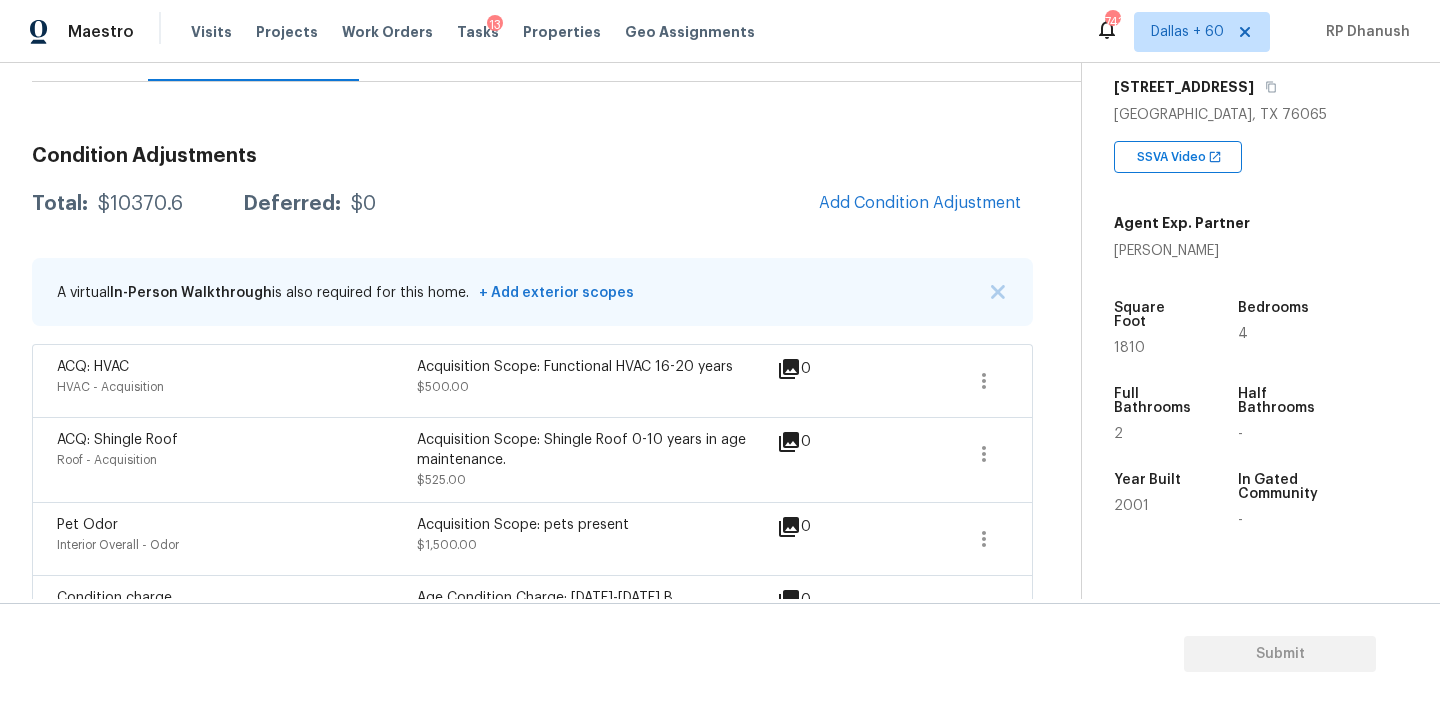 click on "Total:  $10370.6 Deferred:  $0 Add Condition Adjustment" at bounding box center [532, 204] 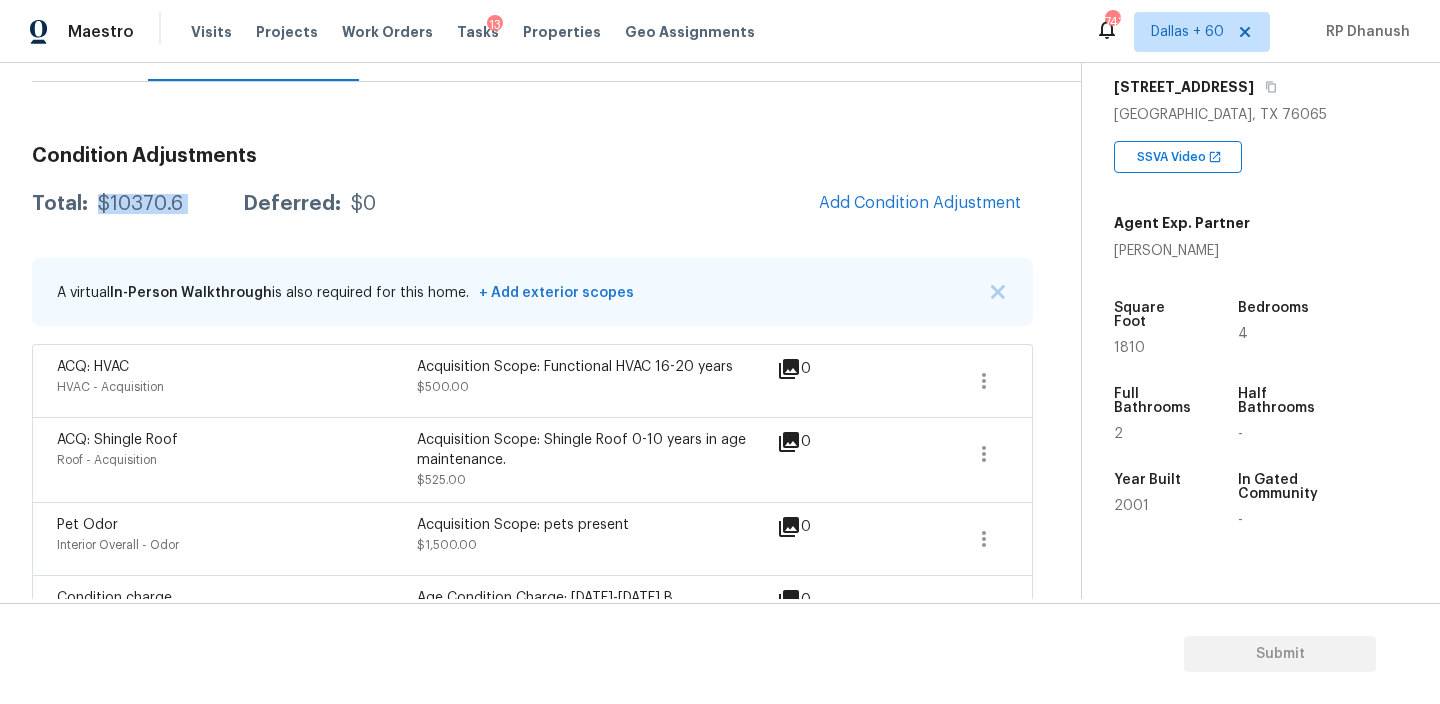 click on "Total:  $10370.6 Deferred:  $0 Add Condition Adjustment" at bounding box center (532, 204) 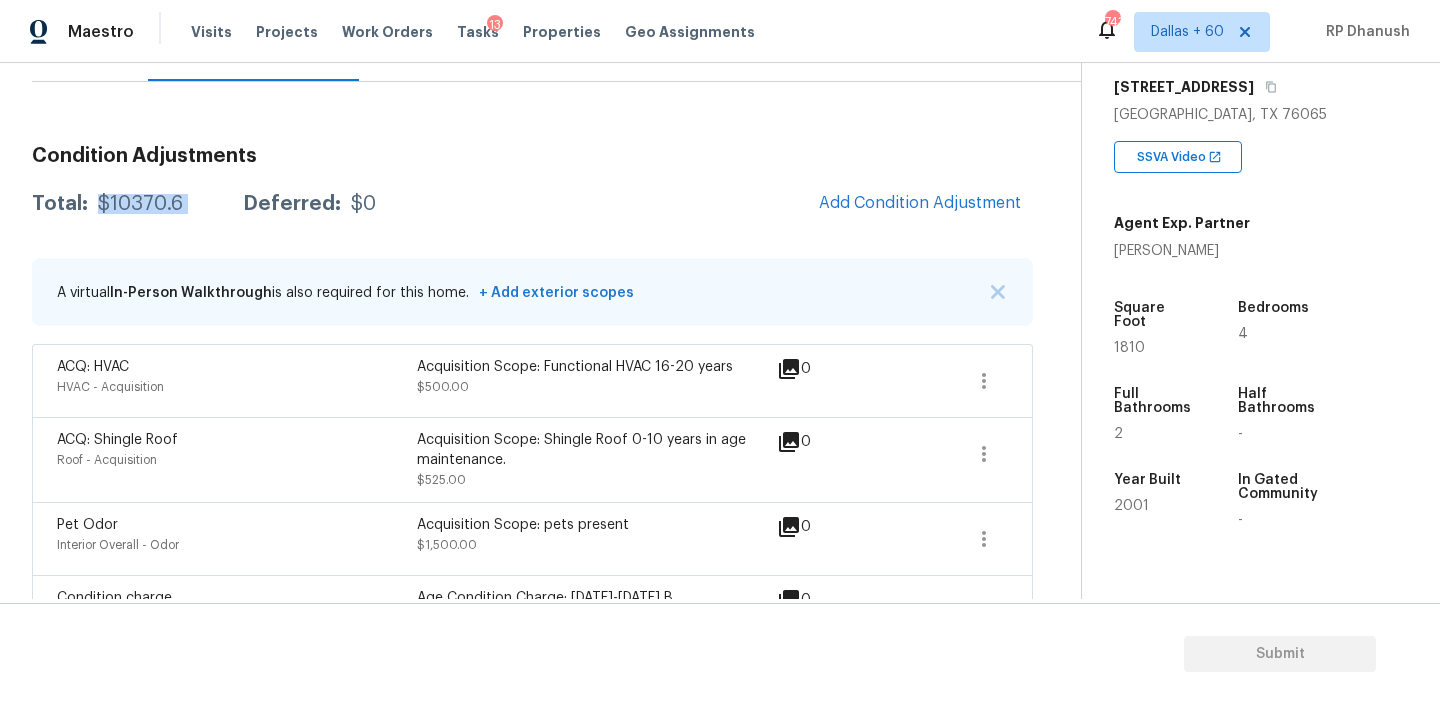 click on "Total:  $10370.6 Deferred:  $0 Add Condition Adjustment" at bounding box center [532, 204] 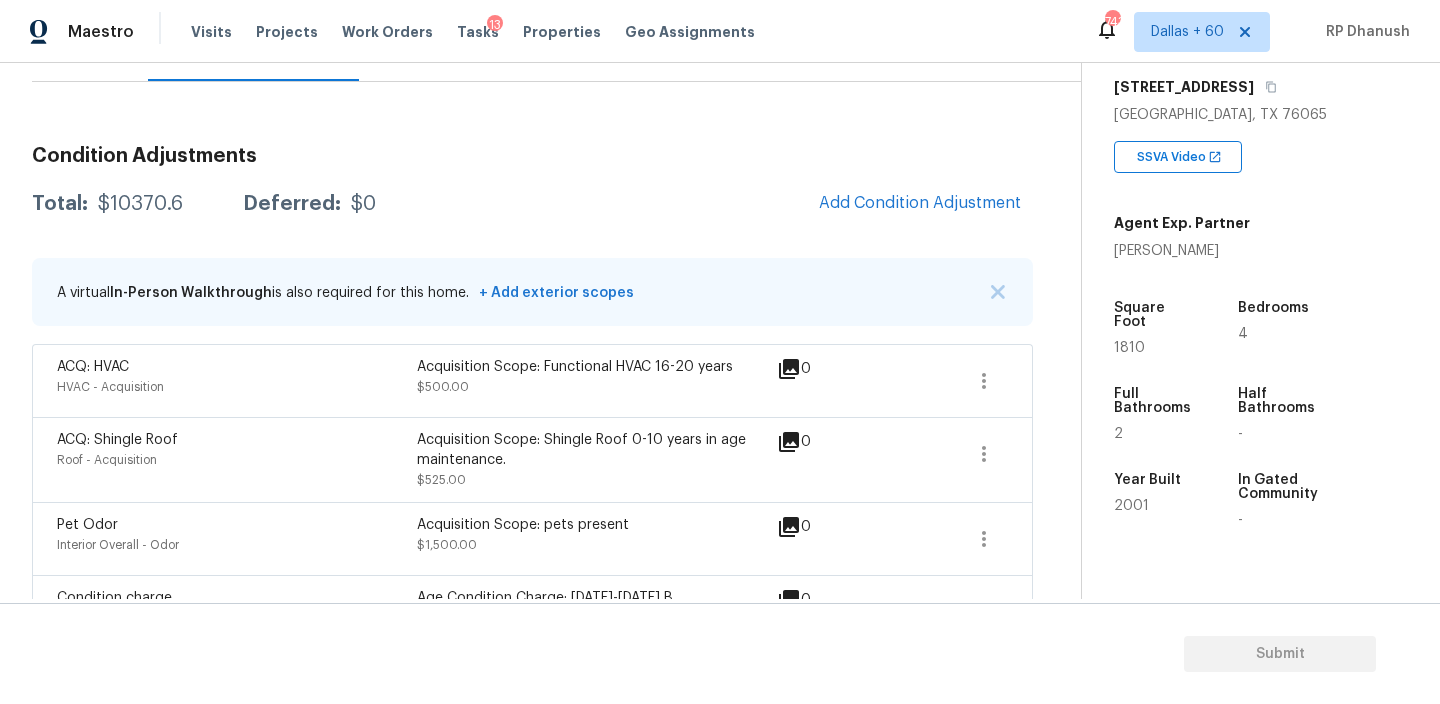 click on "$10370.6" at bounding box center [140, 204] 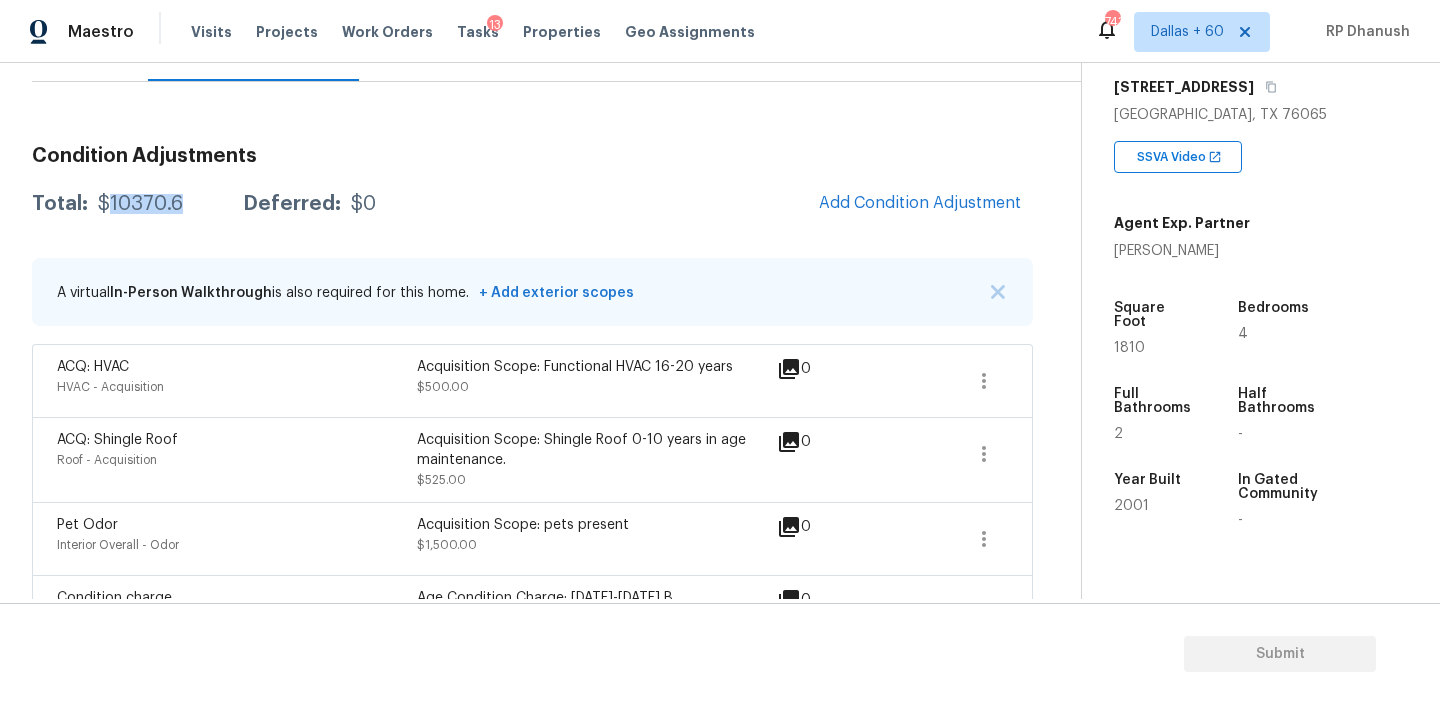 click on "$10370.6" at bounding box center (140, 204) 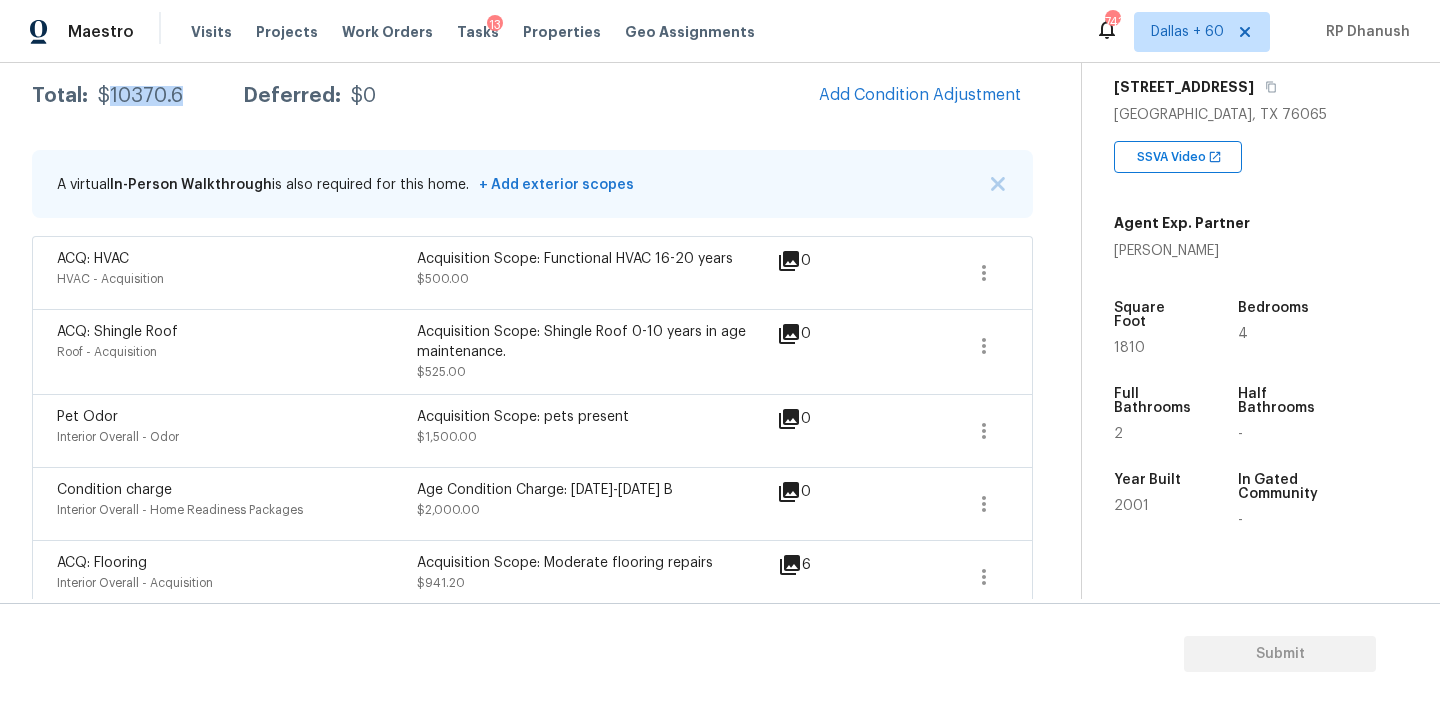 scroll, scrollTop: 965, scrollLeft: 0, axis: vertical 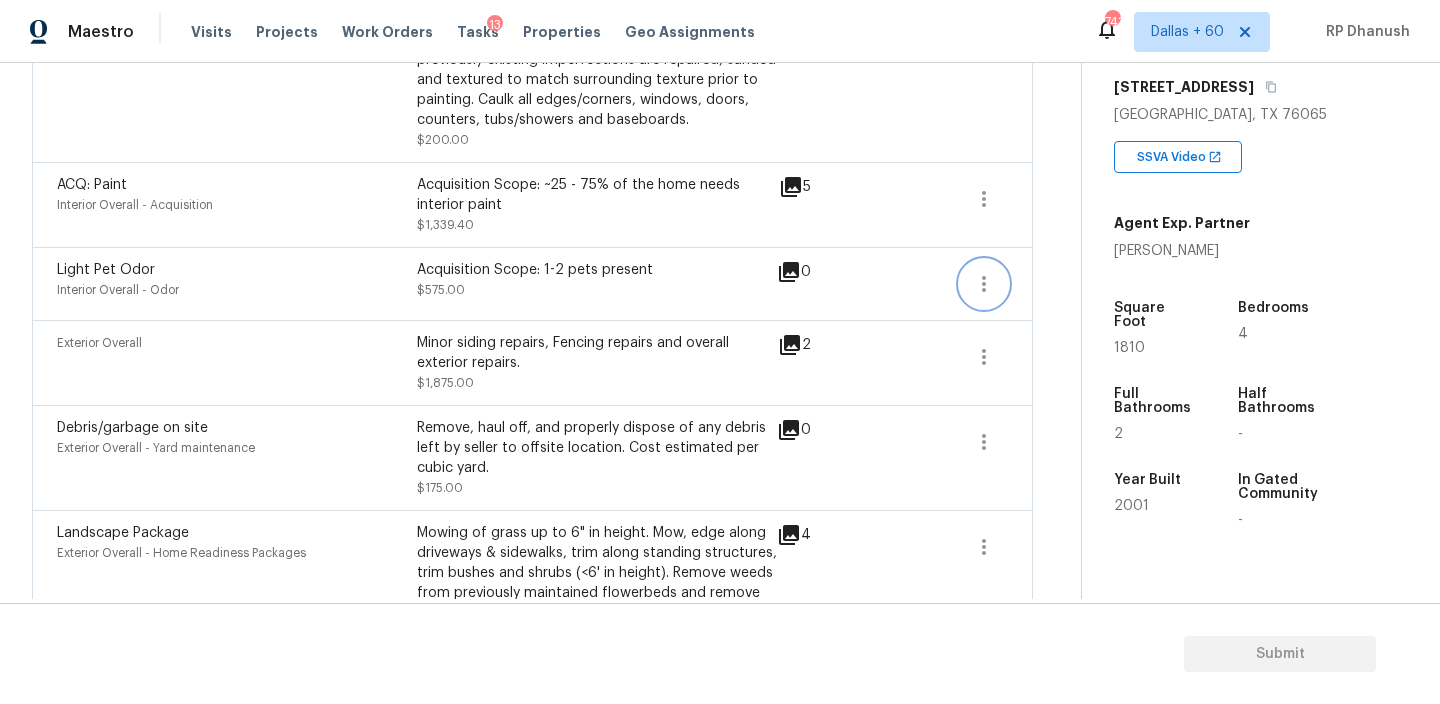 click 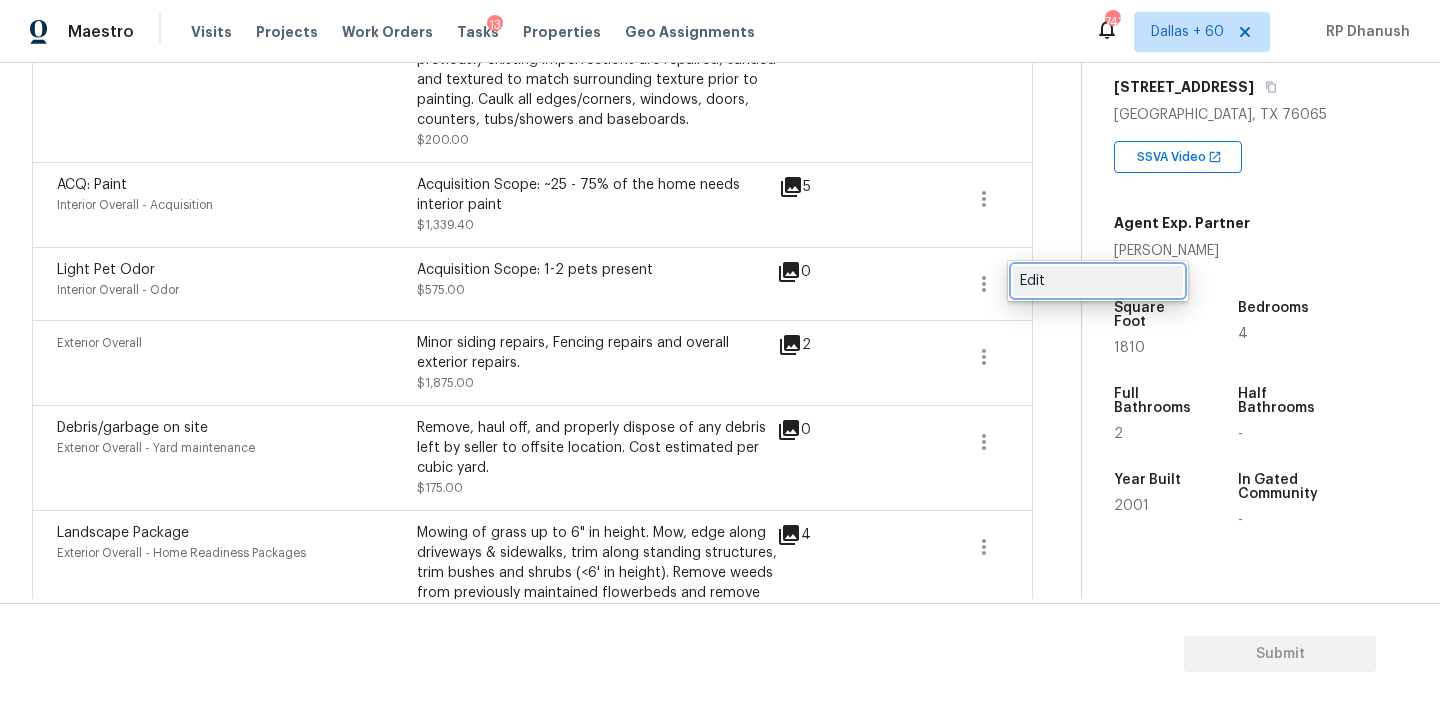click on "Edit" at bounding box center (1098, 281) 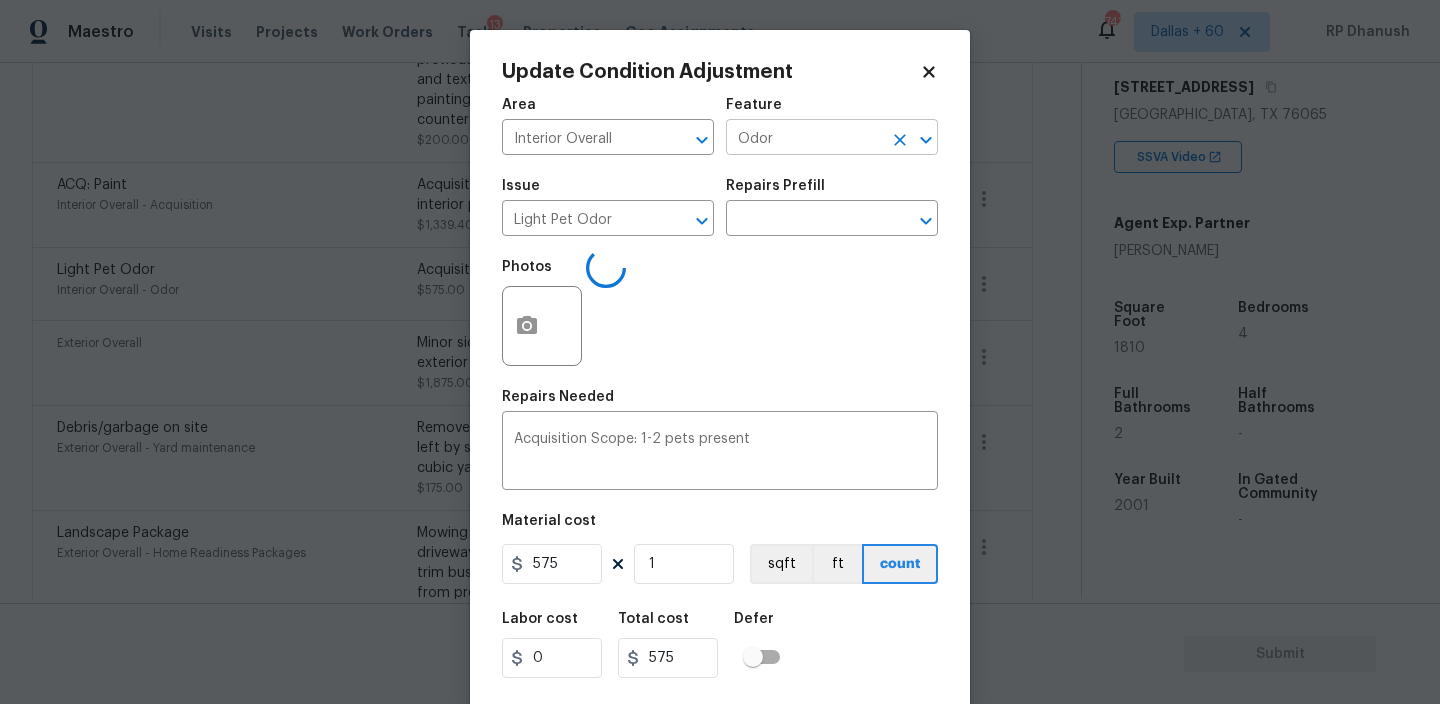 click on "Odor" at bounding box center (804, 139) 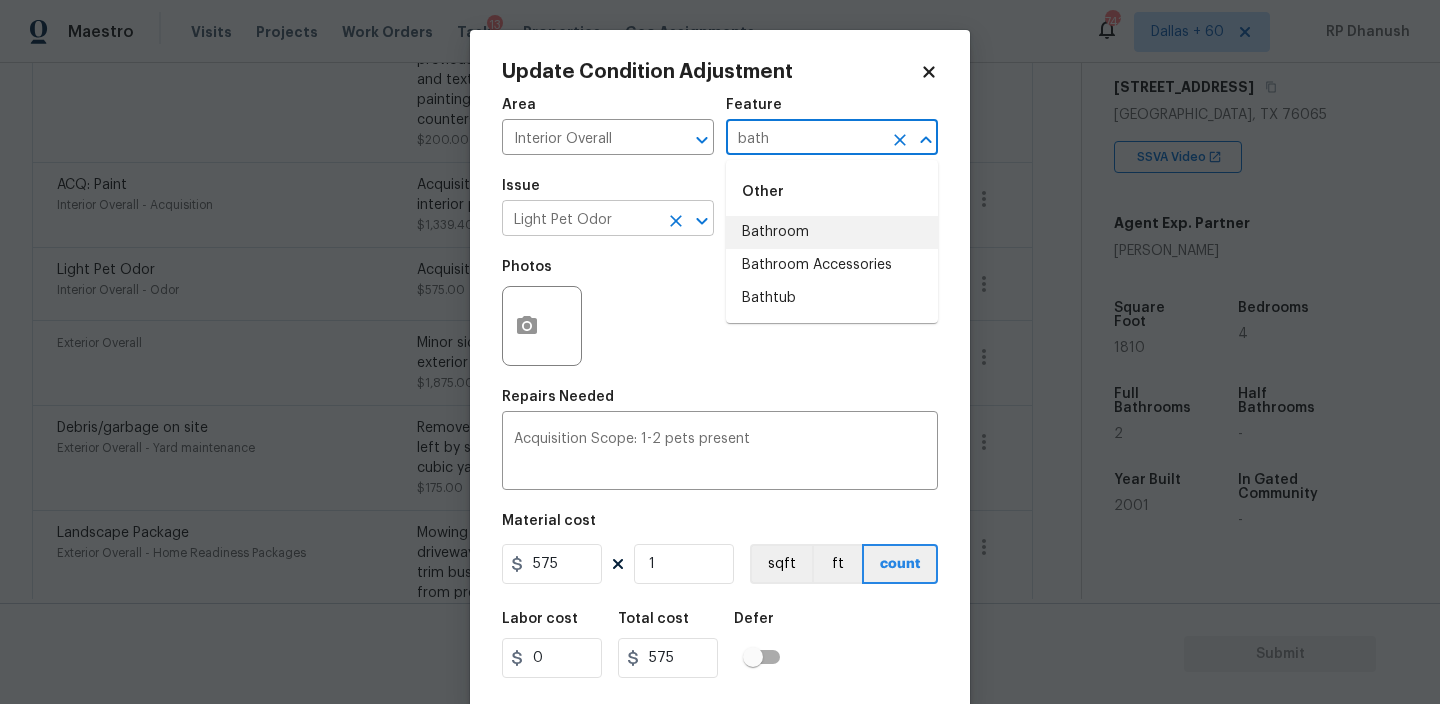 drag, startPoint x: 778, startPoint y: 234, endPoint x: 613, endPoint y: 231, distance: 165.02727 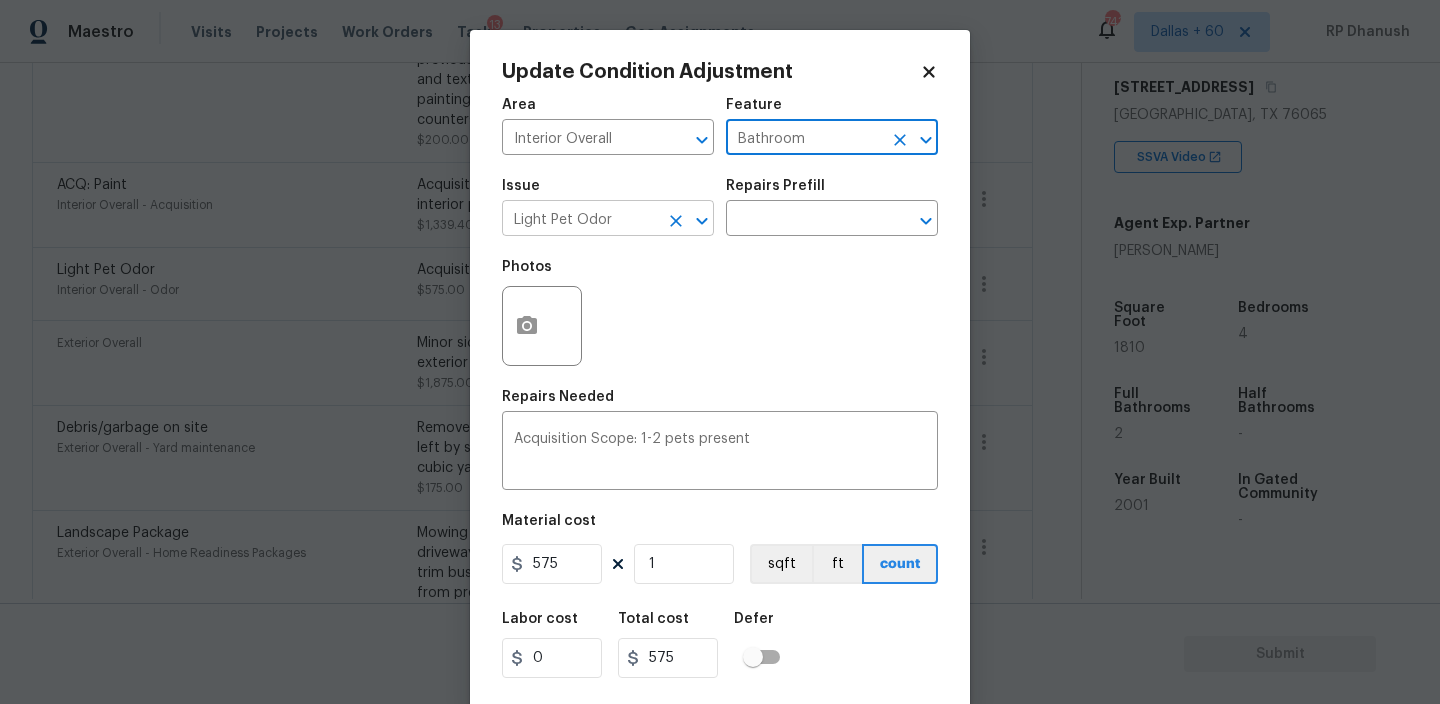 click on "Light Pet Odor" at bounding box center [580, 220] 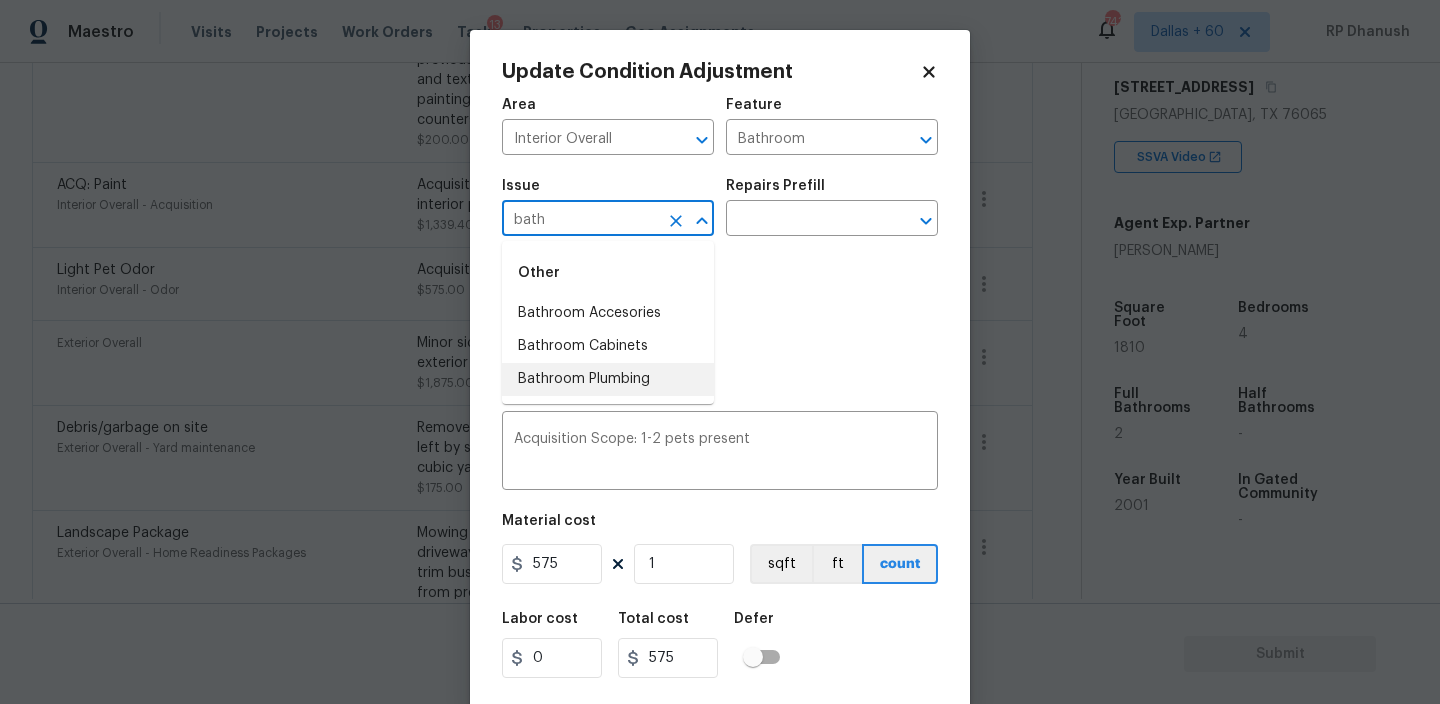 click on "Bathroom Plumbing" at bounding box center [608, 379] 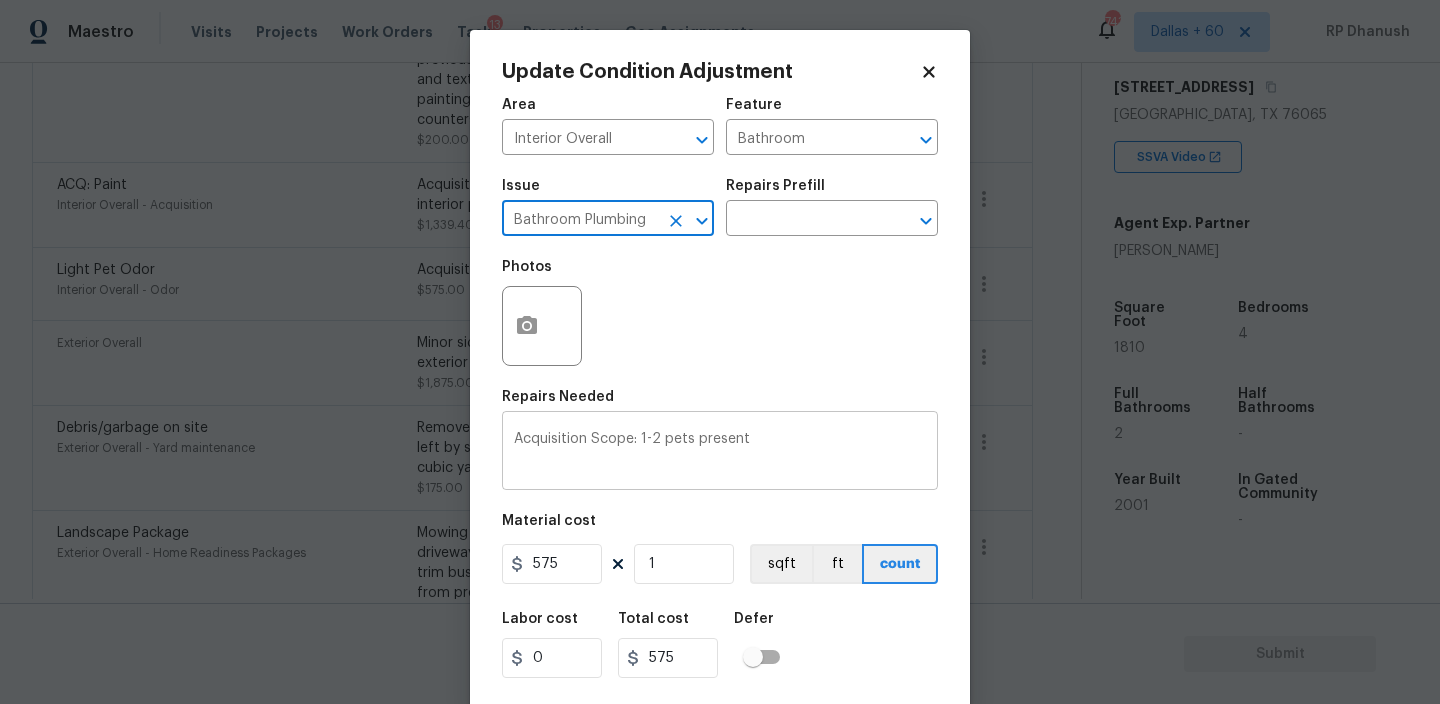 click on "Acquisition Scope: 1-2 pets present" at bounding box center [720, 453] 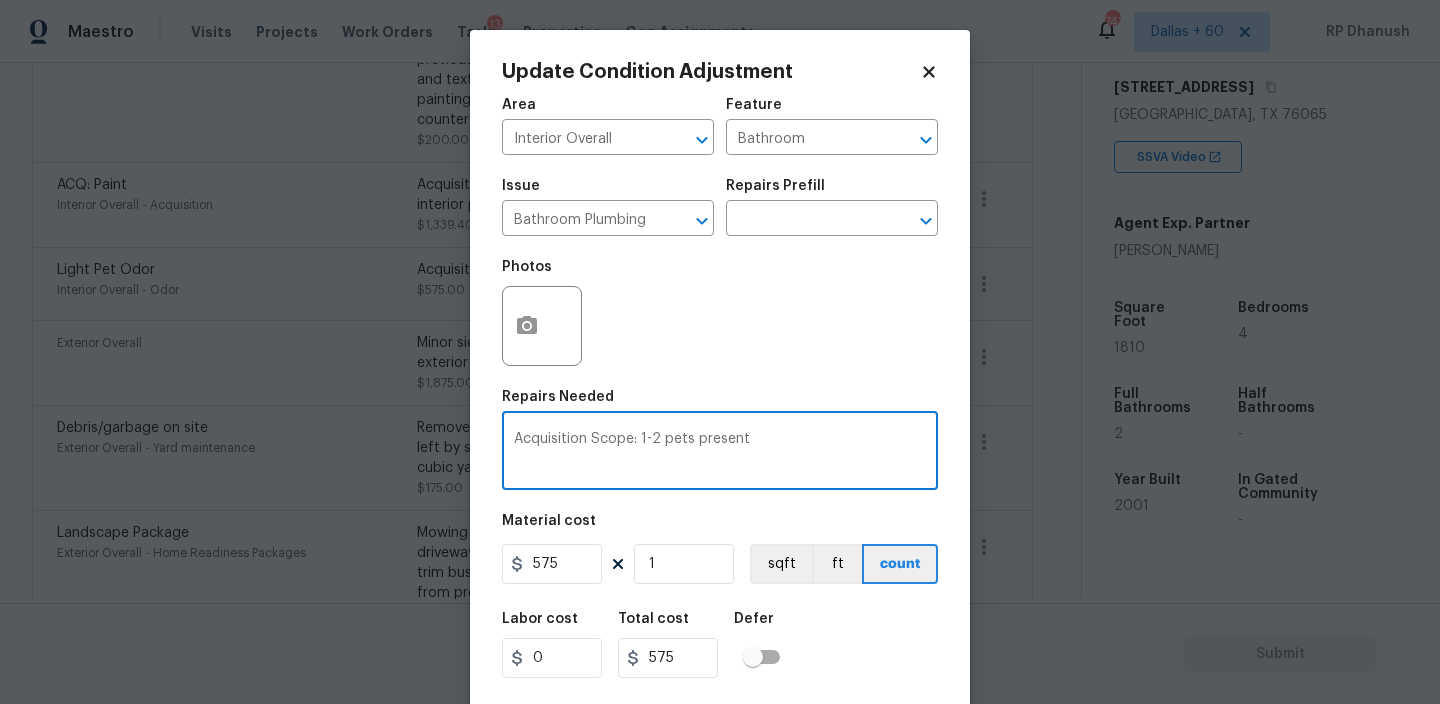 click on "Acquisition Scope: 1-2 pets present" at bounding box center (720, 453) 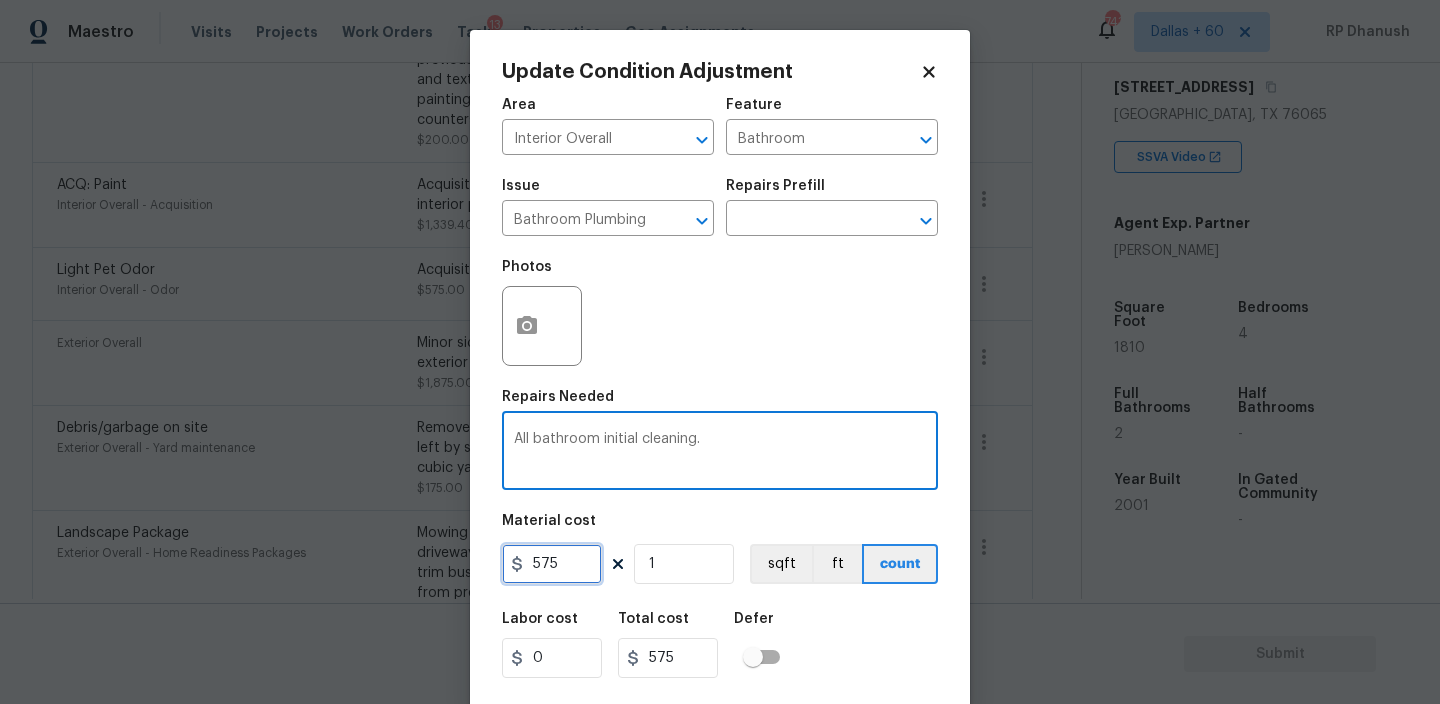 click on "575" at bounding box center [552, 564] 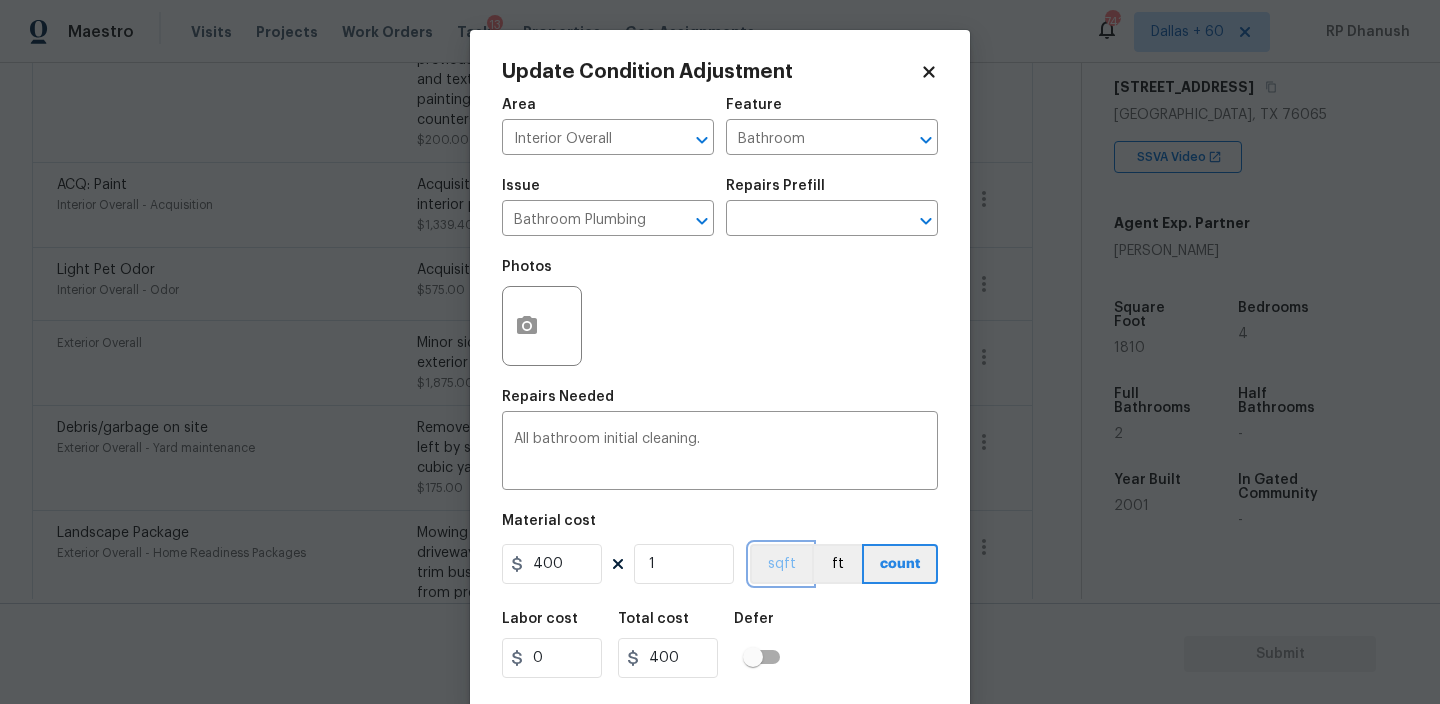 scroll, scrollTop: 43, scrollLeft: 0, axis: vertical 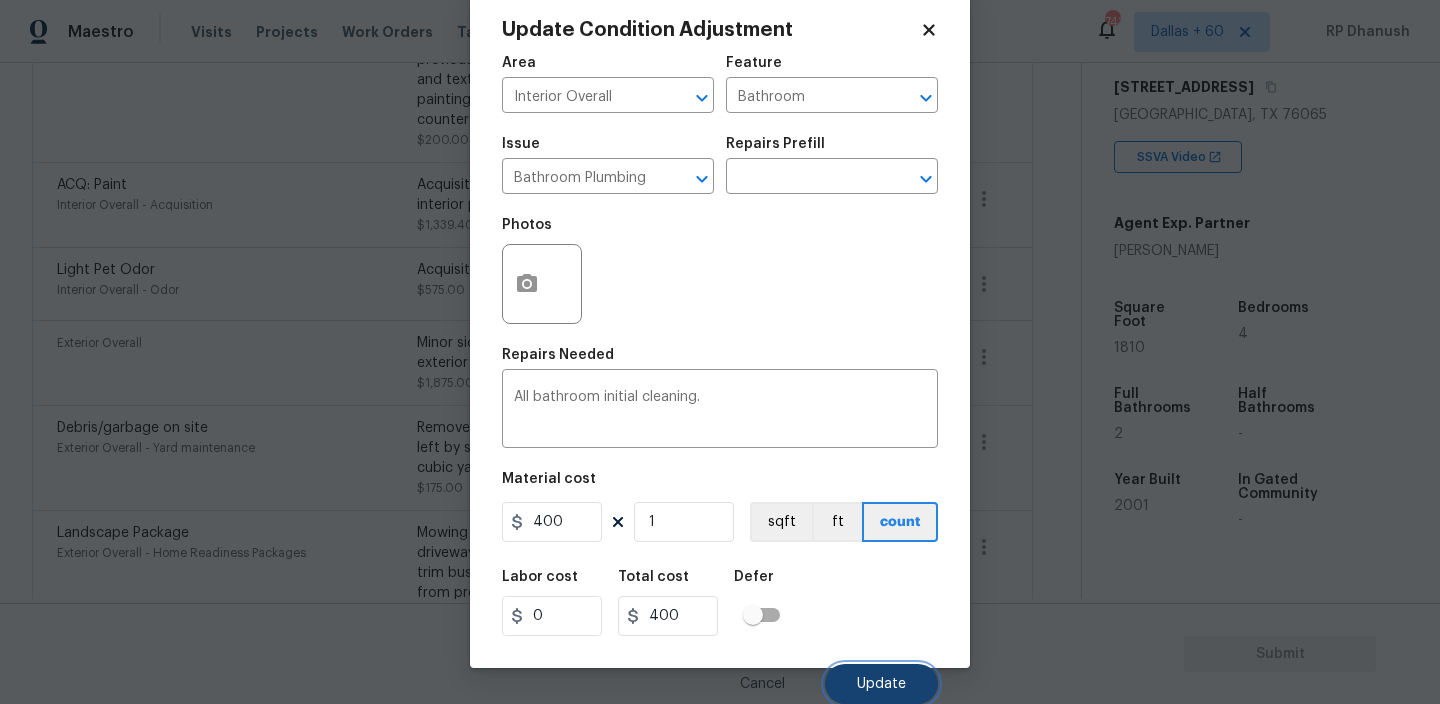 click on "Update" at bounding box center (881, 684) 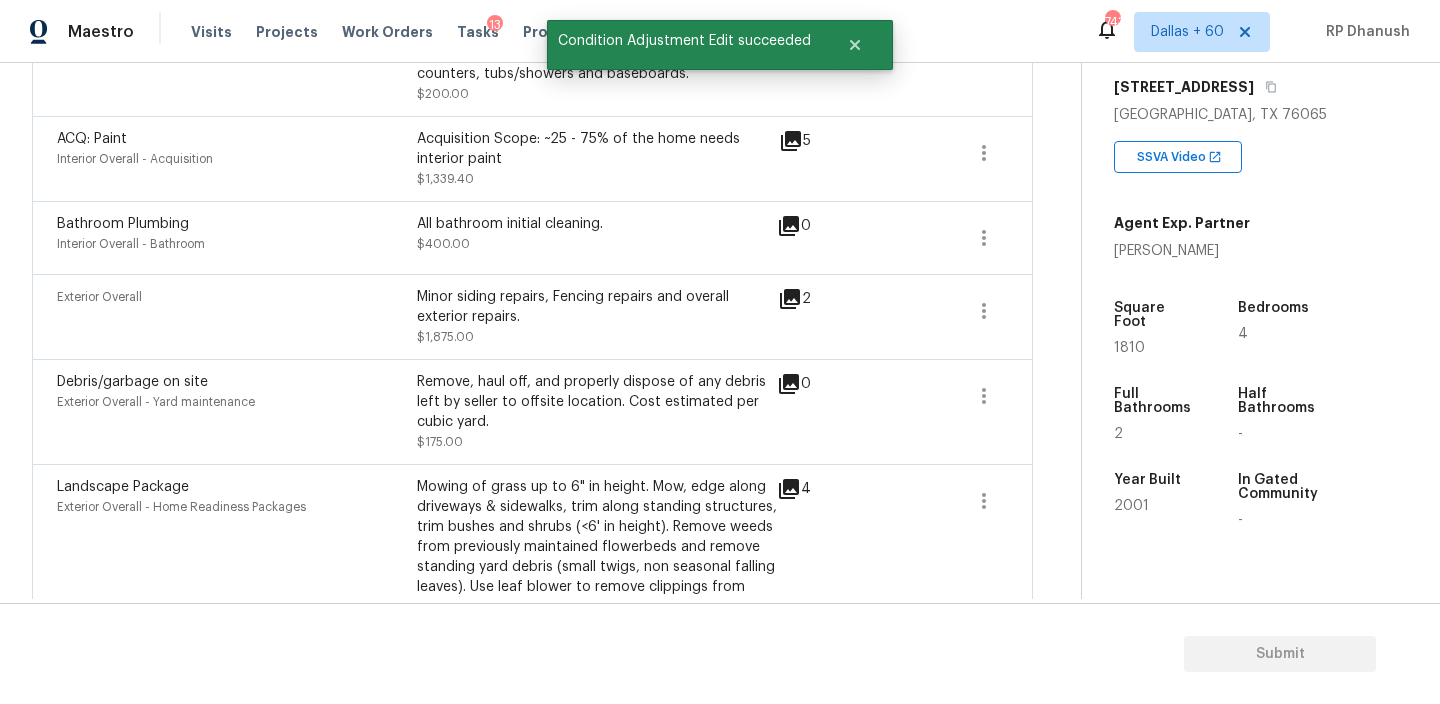 scroll, scrollTop: 965, scrollLeft: 0, axis: vertical 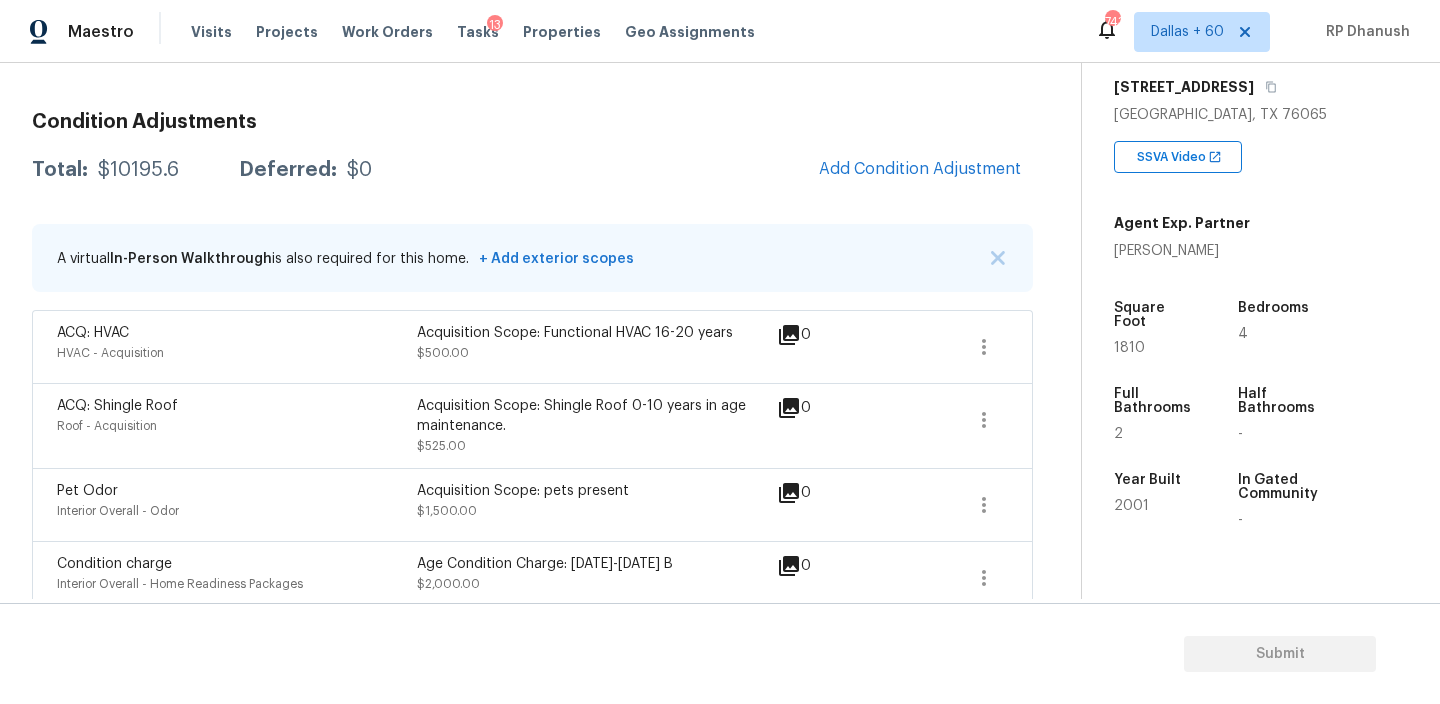 click on "$10195.6" at bounding box center (138, 170) 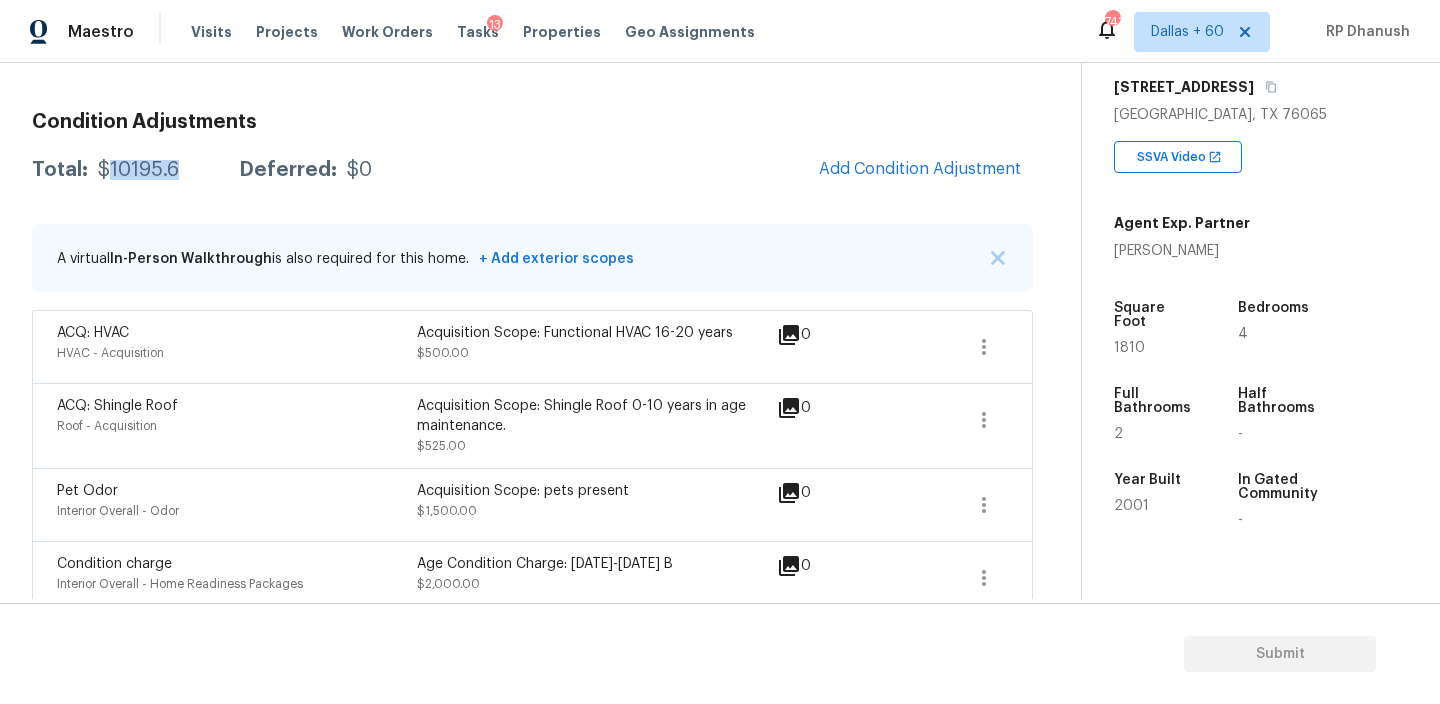 click on "$10195.6" at bounding box center (138, 170) 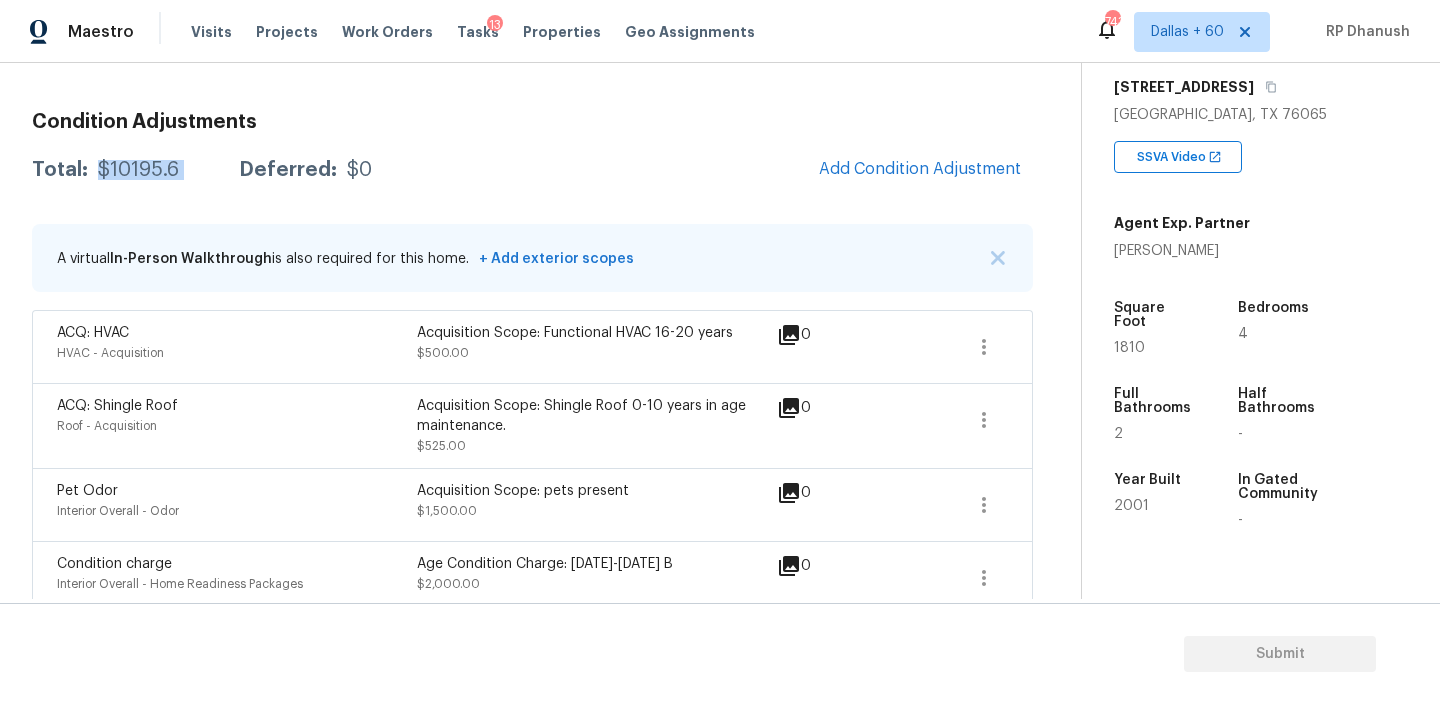 click on "$10195.6" at bounding box center [138, 170] 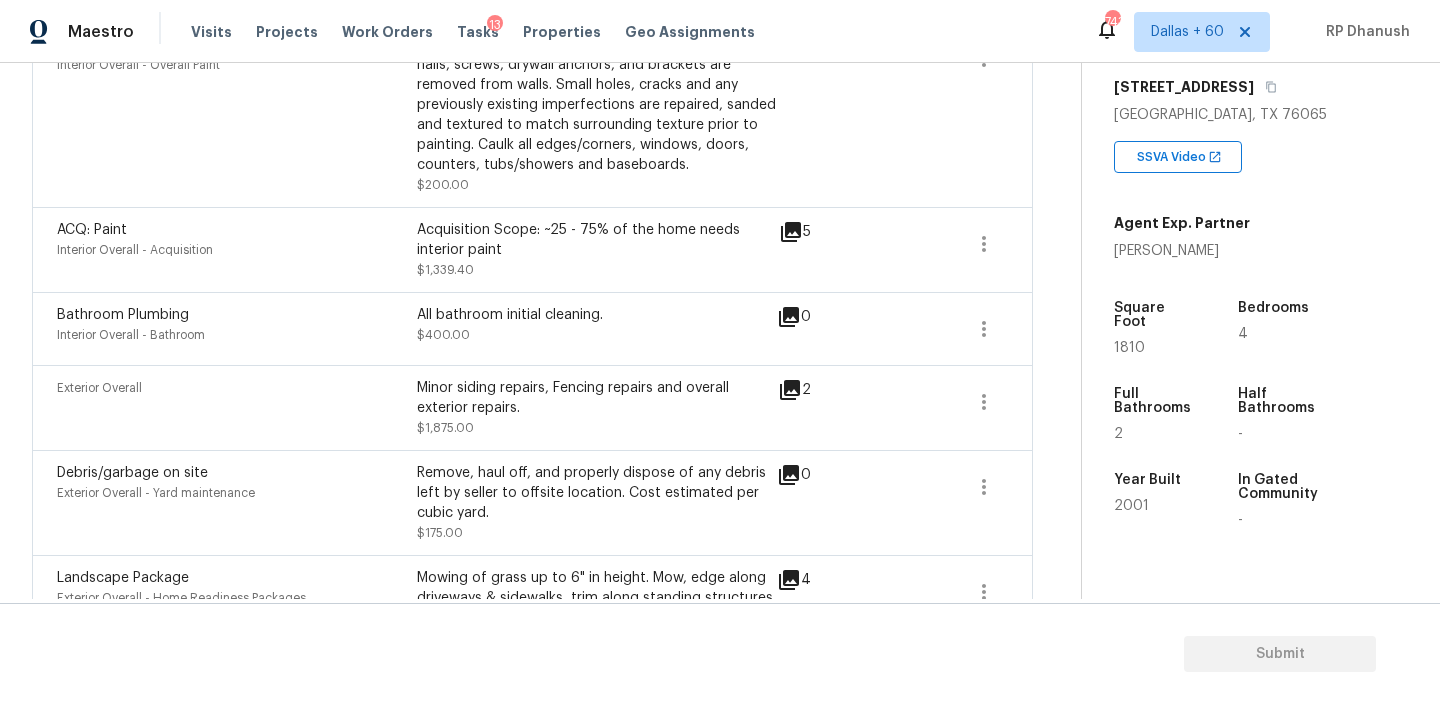 scroll, scrollTop: 829, scrollLeft: 0, axis: vertical 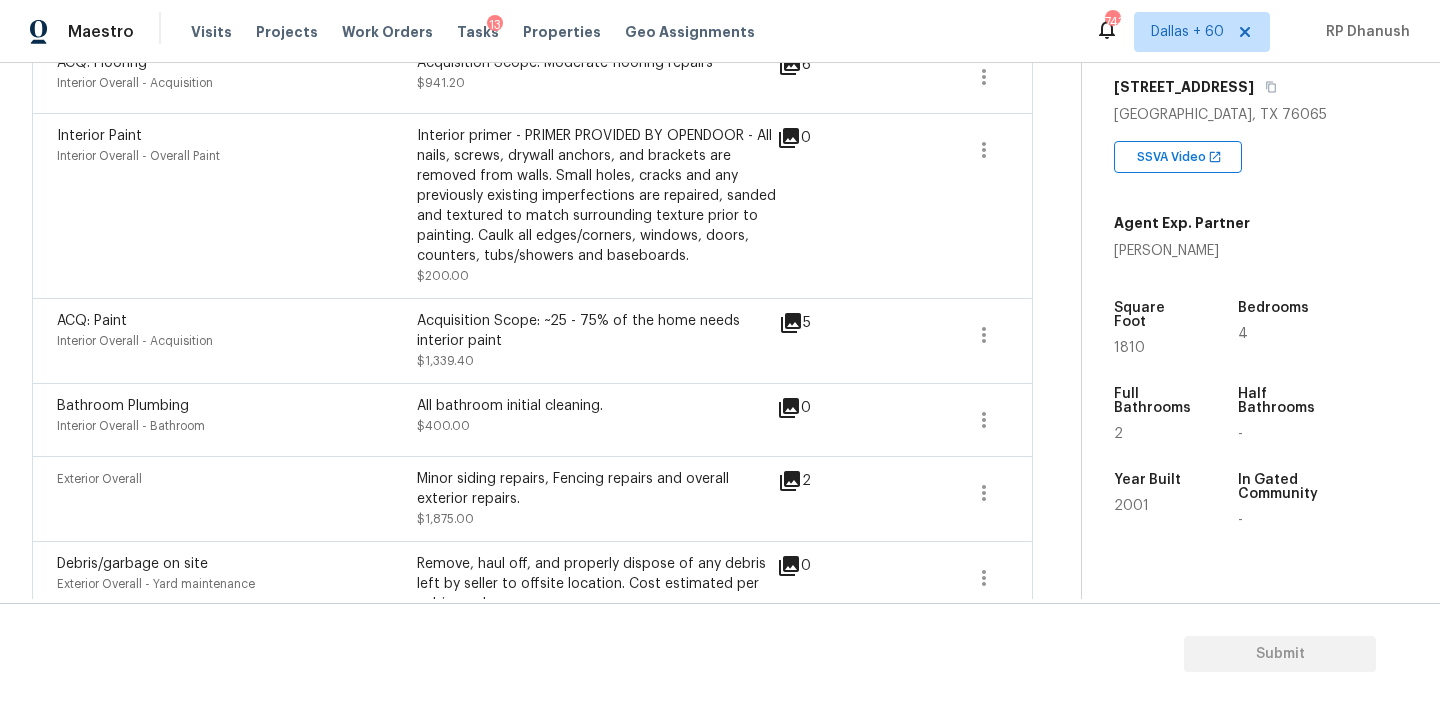 click on "All bathroom initial cleaning." at bounding box center (597, 406) 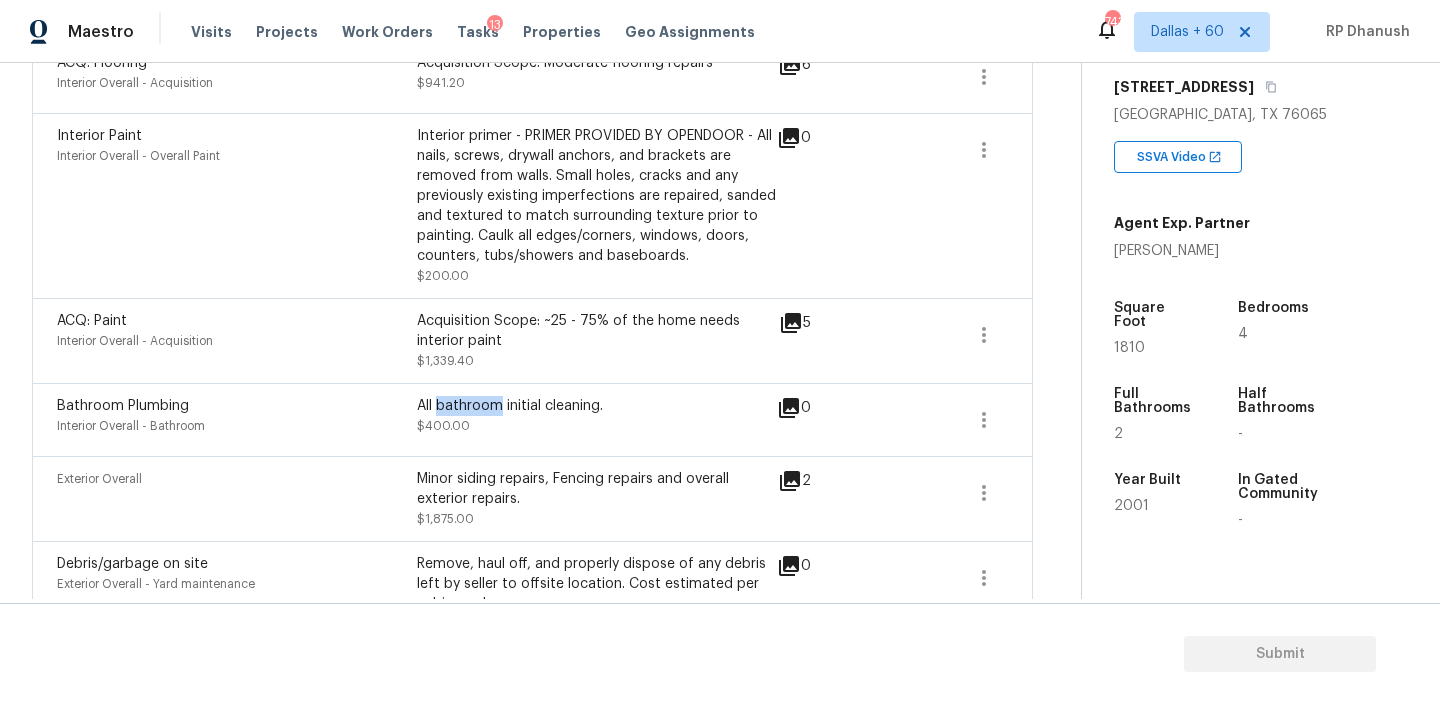 click on "All bathroom initial cleaning." at bounding box center [597, 406] 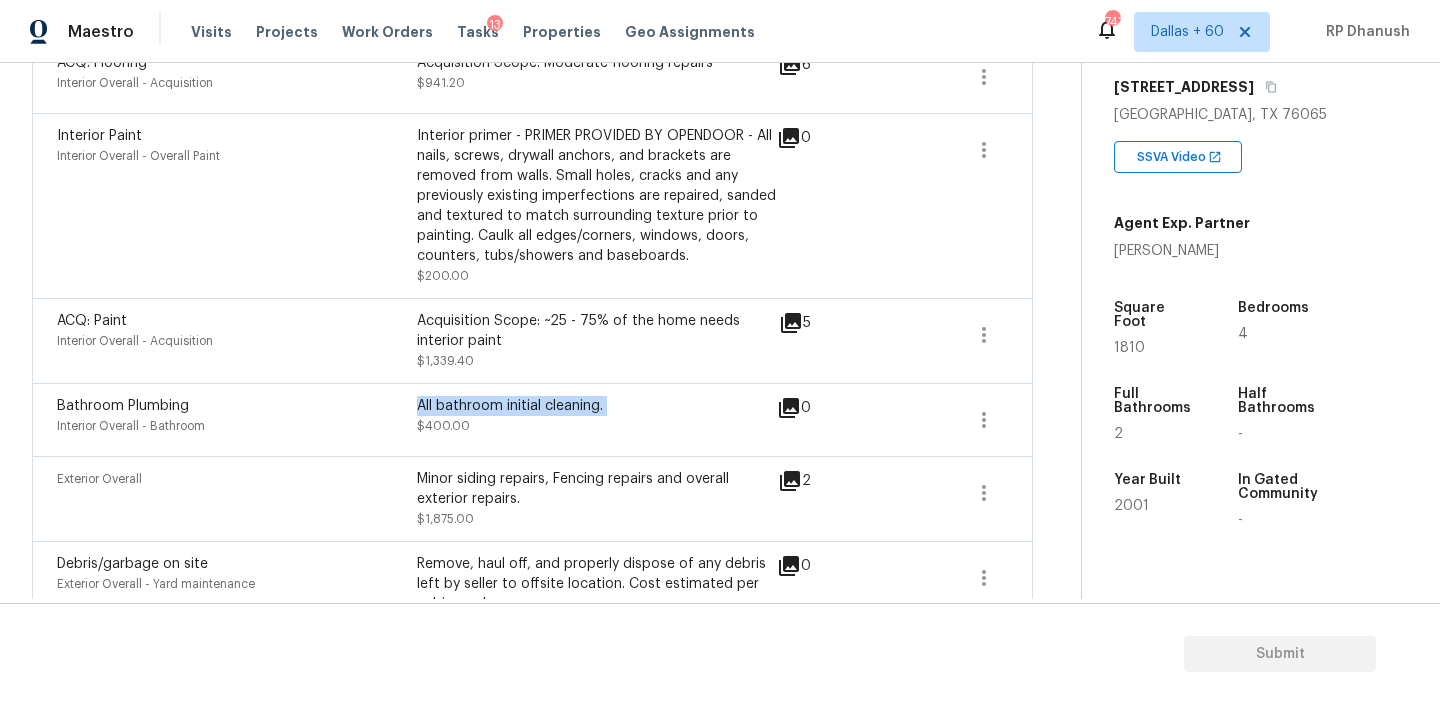 click on "All bathroom initial cleaning." at bounding box center (597, 406) 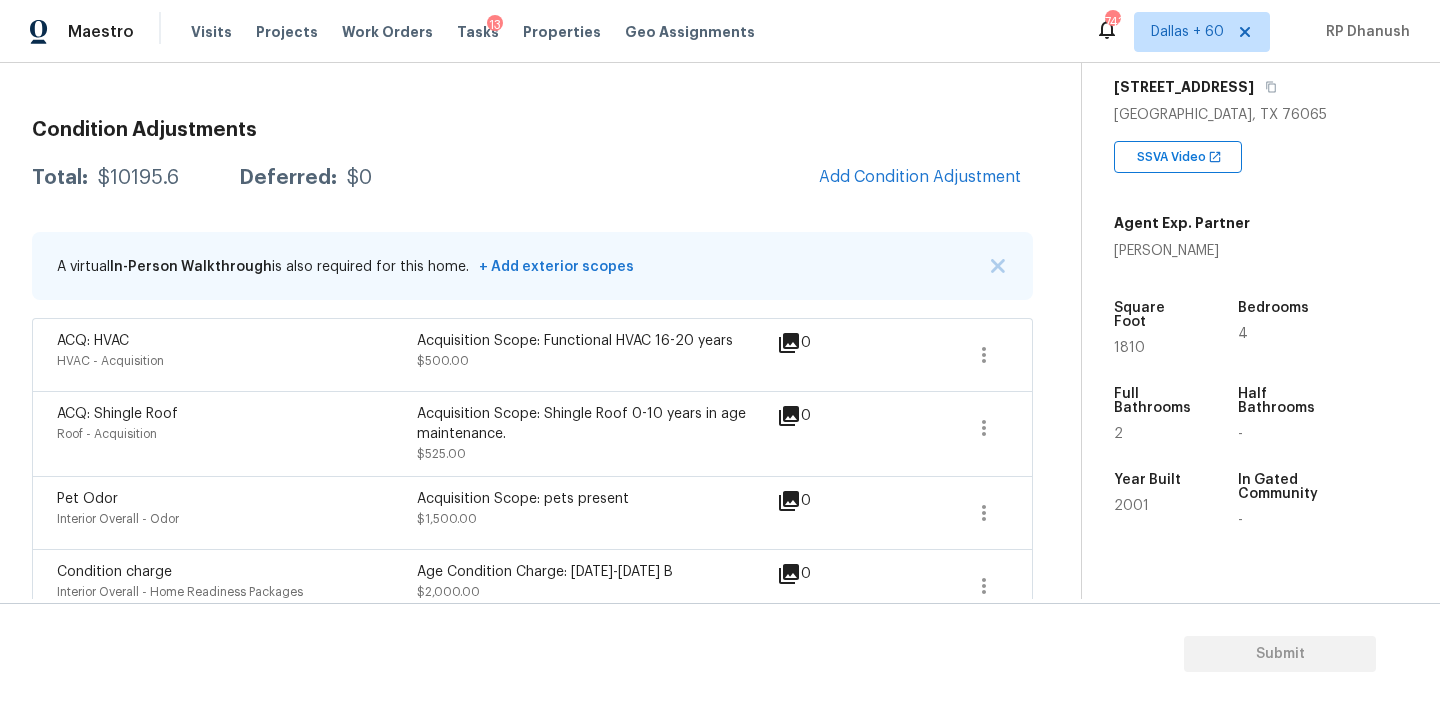 scroll, scrollTop: 233, scrollLeft: 0, axis: vertical 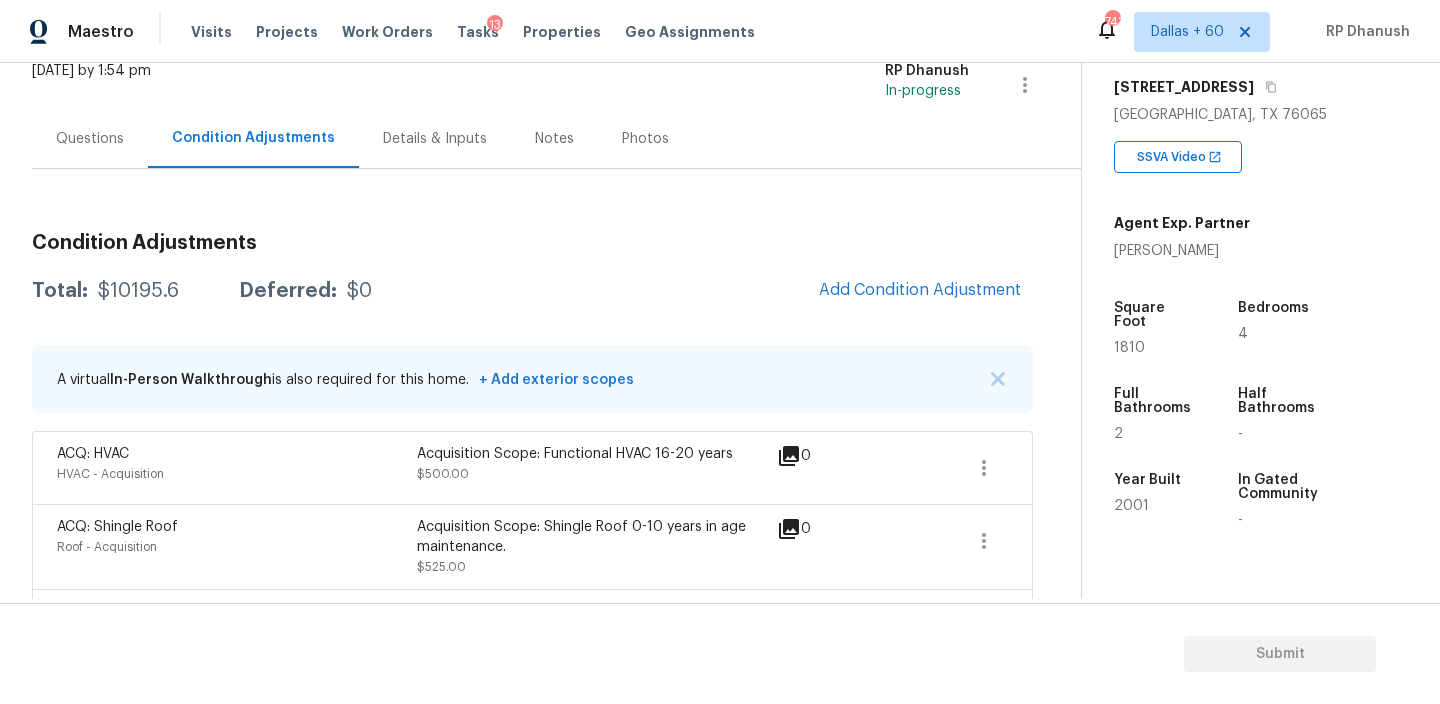 click on "Questions" at bounding box center [90, 138] 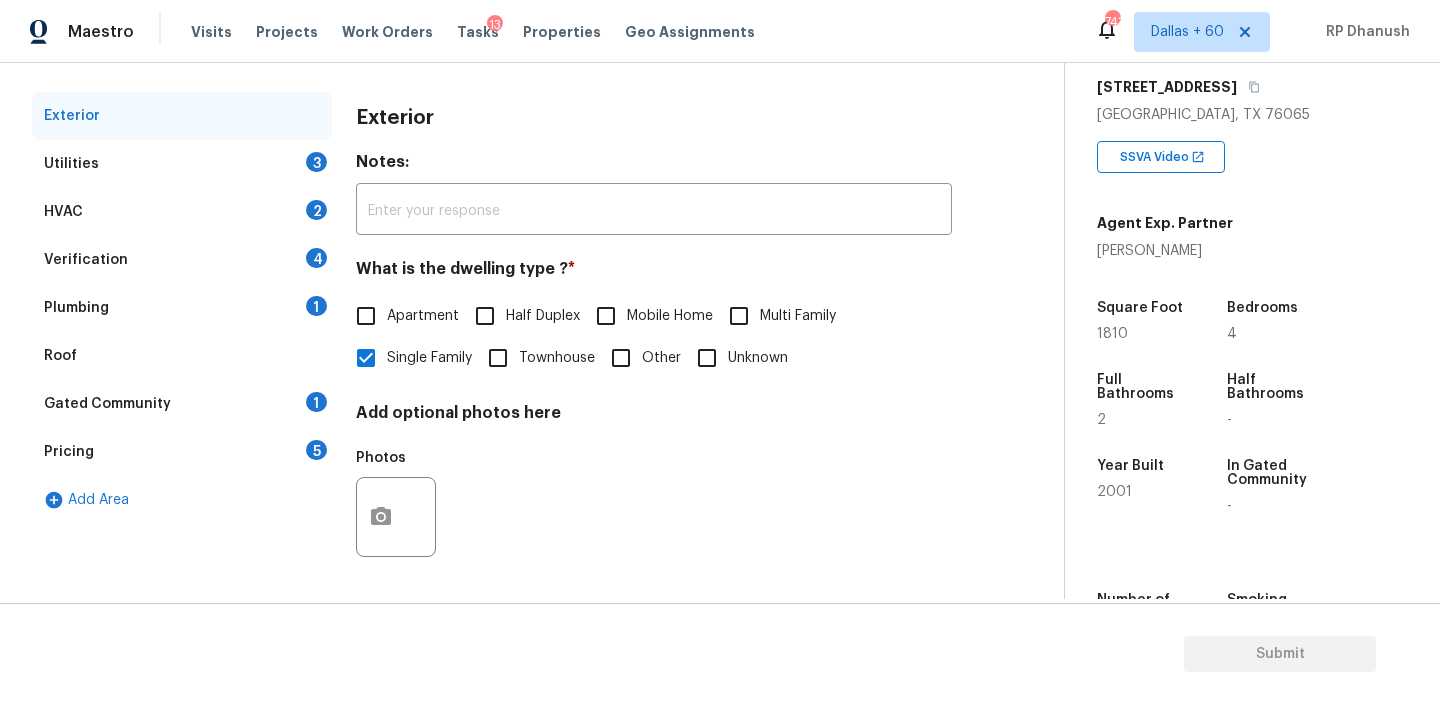 click on "Plumbing 1" at bounding box center [182, 308] 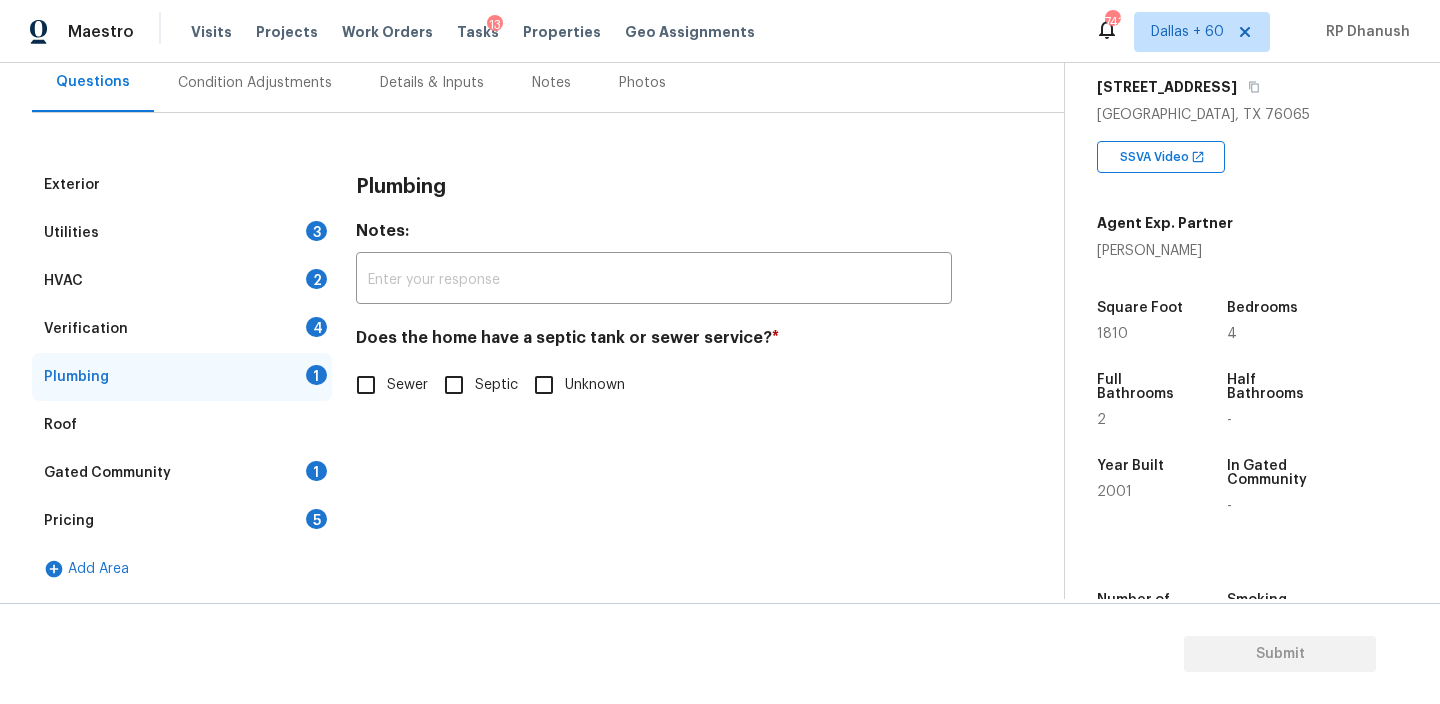 scroll, scrollTop: 190, scrollLeft: 0, axis: vertical 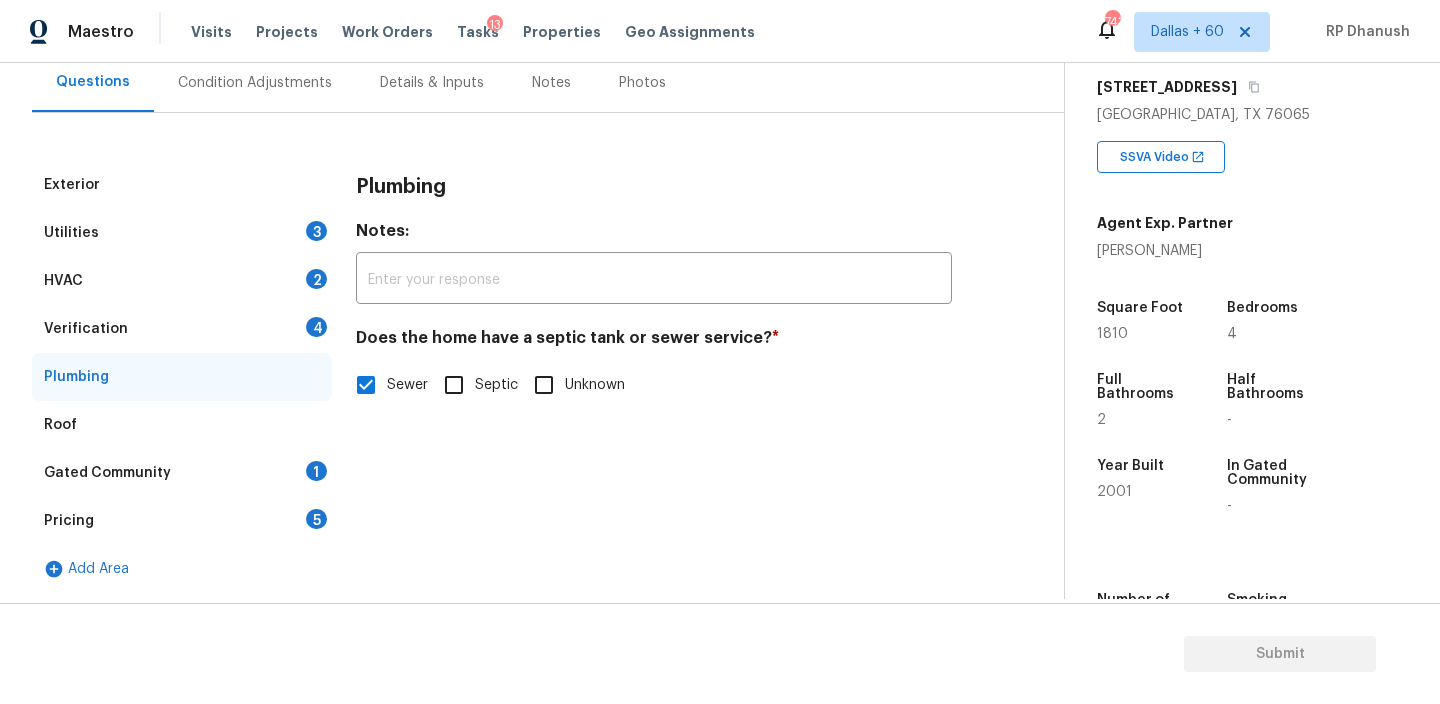 click on "Verification 4" at bounding box center [182, 329] 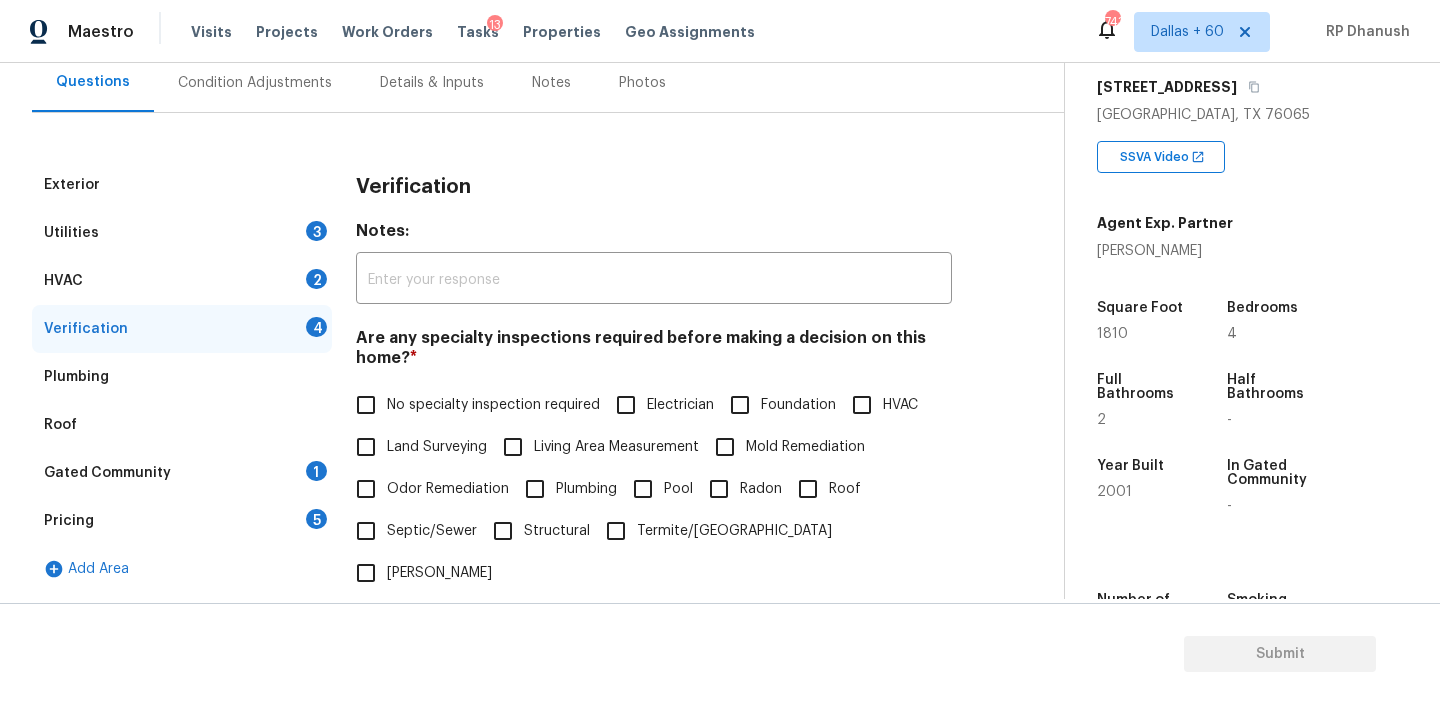 click on "No specialty inspection required" at bounding box center [493, 405] 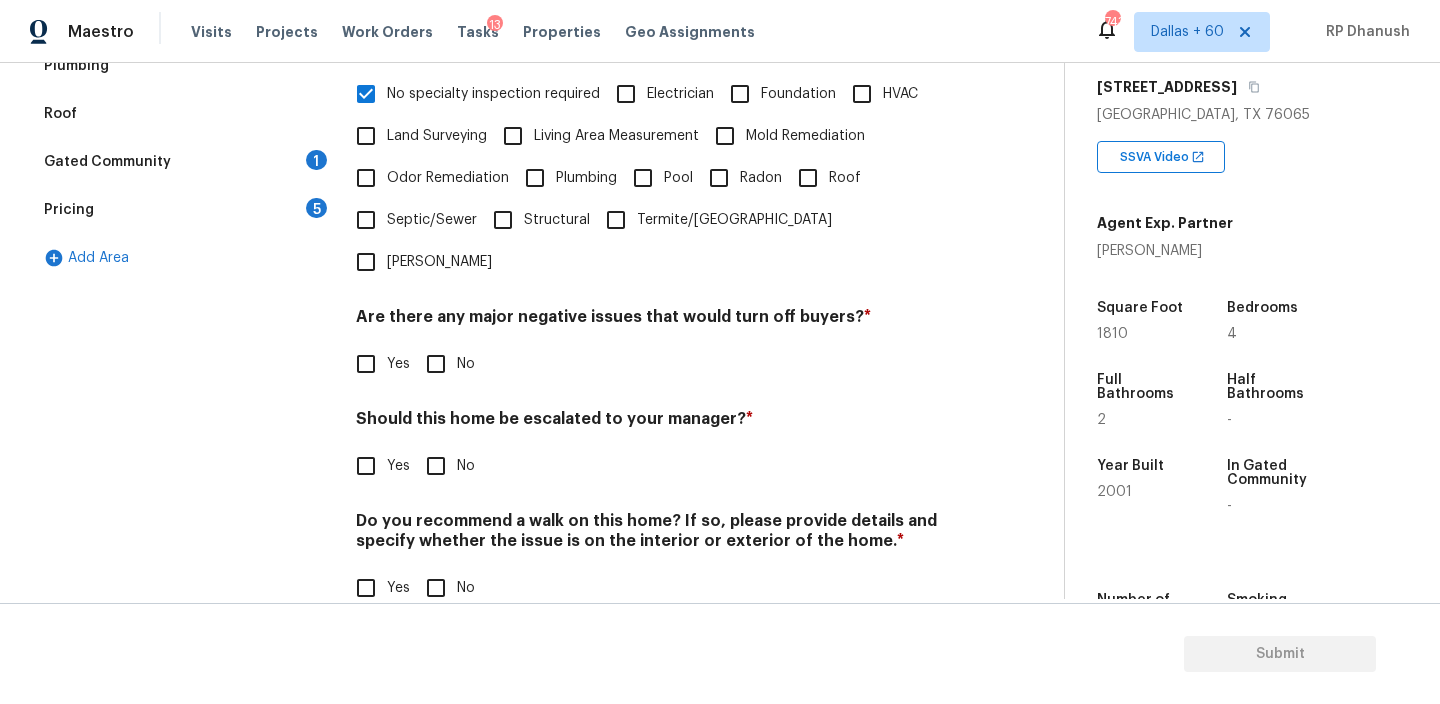 click on "Verification Notes: ​ Are any specialty inspections required before making a decision on this home?  * No specialty inspection required Electrician Foundation HVAC Land Surveying Living Area Measurement Mold Remediation Odor Remediation Plumbing Pool Radon Roof Septic/Sewer Structural Termite/Pest Wells Are there any major negative issues that would turn off buyers?  * Yes No Should this home be escalated to your manager?  * Yes No Do you recommend a walk on this home? If so, please provide details and specify whether the issue is on the interior or exterior of the home.  * Yes No" at bounding box center [654, 241] 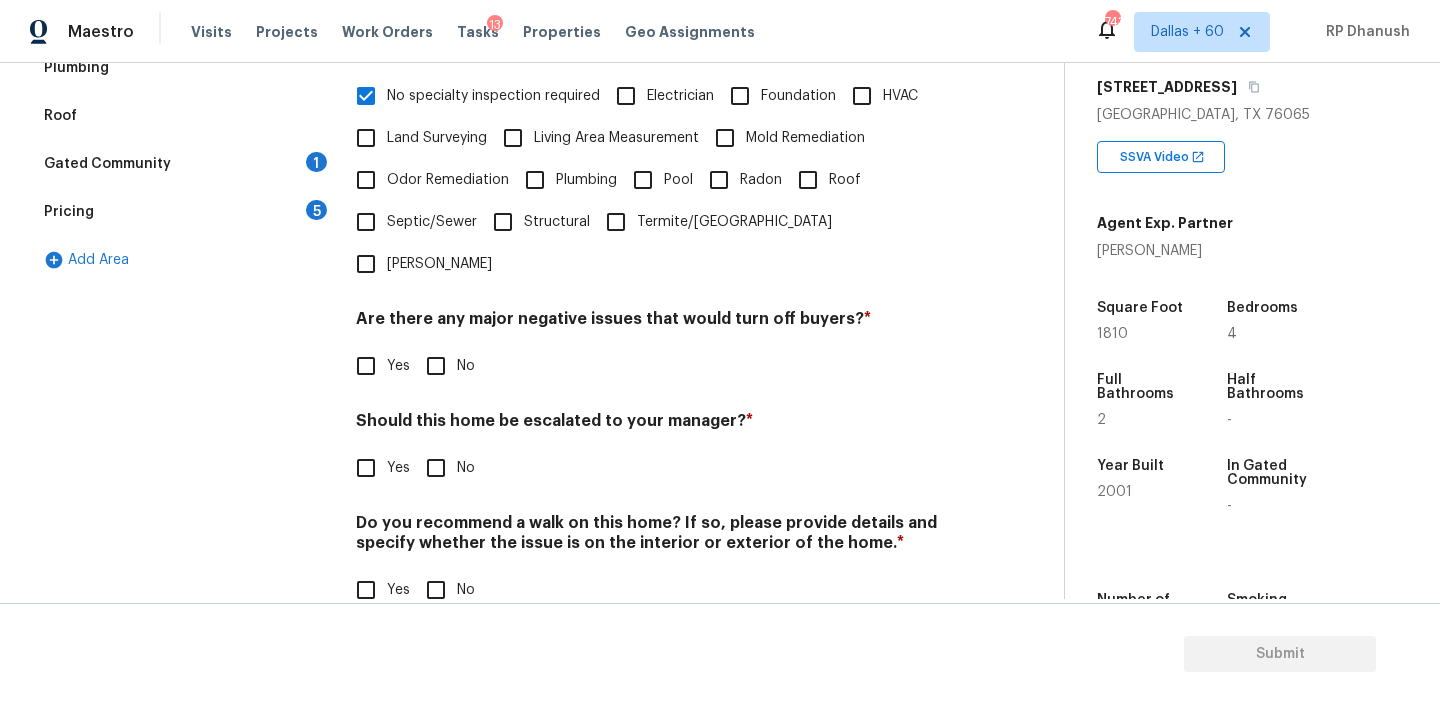 click on "Verification Notes: ​ Are any specialty inspections required before making a decision on this home?  * No specialty inspection required Electrician Foundation HVAC Land Surveying Living Area Measurement Mold Remediation Odor Remediation Plumbing Pool Radon Roof Septic/Sewer Structural Termite/Pest Wells Are there any major negative issues that would turn off buyers?  * Yes No Should this home be escalated to your manager?  * Yes No Do you recommend a walk on this home? If so, please provide details and specify whether the issue is on the interior or exterior of the home.  * Yes No" at bounding box center (654, 243) 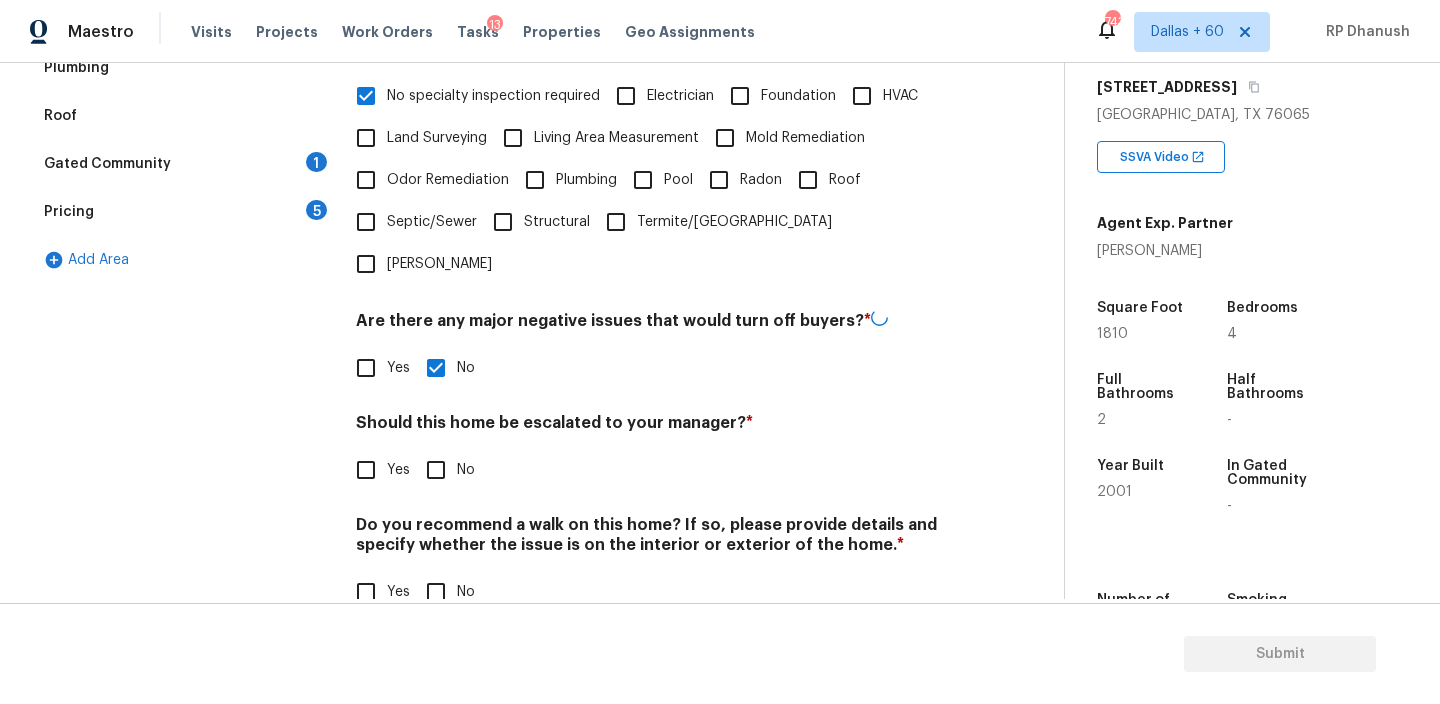 click on "No" at bounding box center [436, 470] 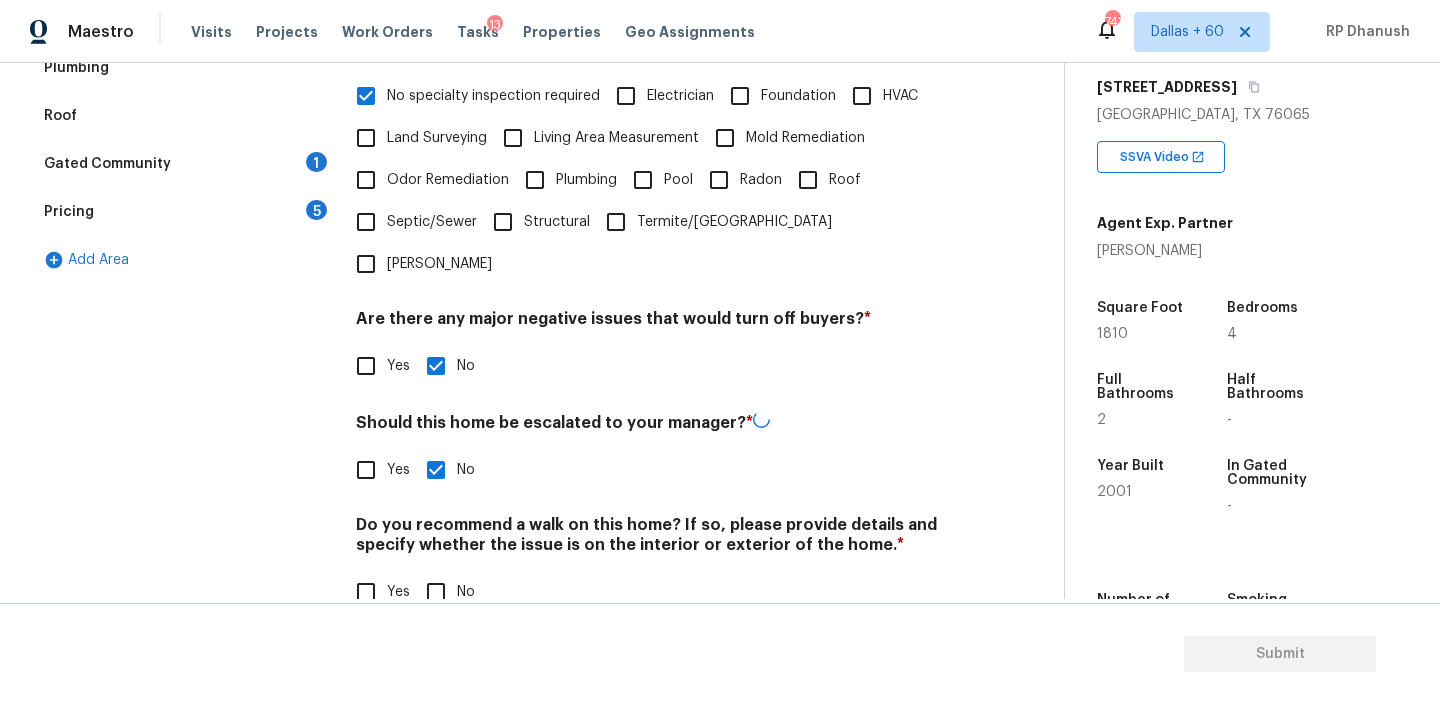 click on "No" at bounding box center [436, 592] 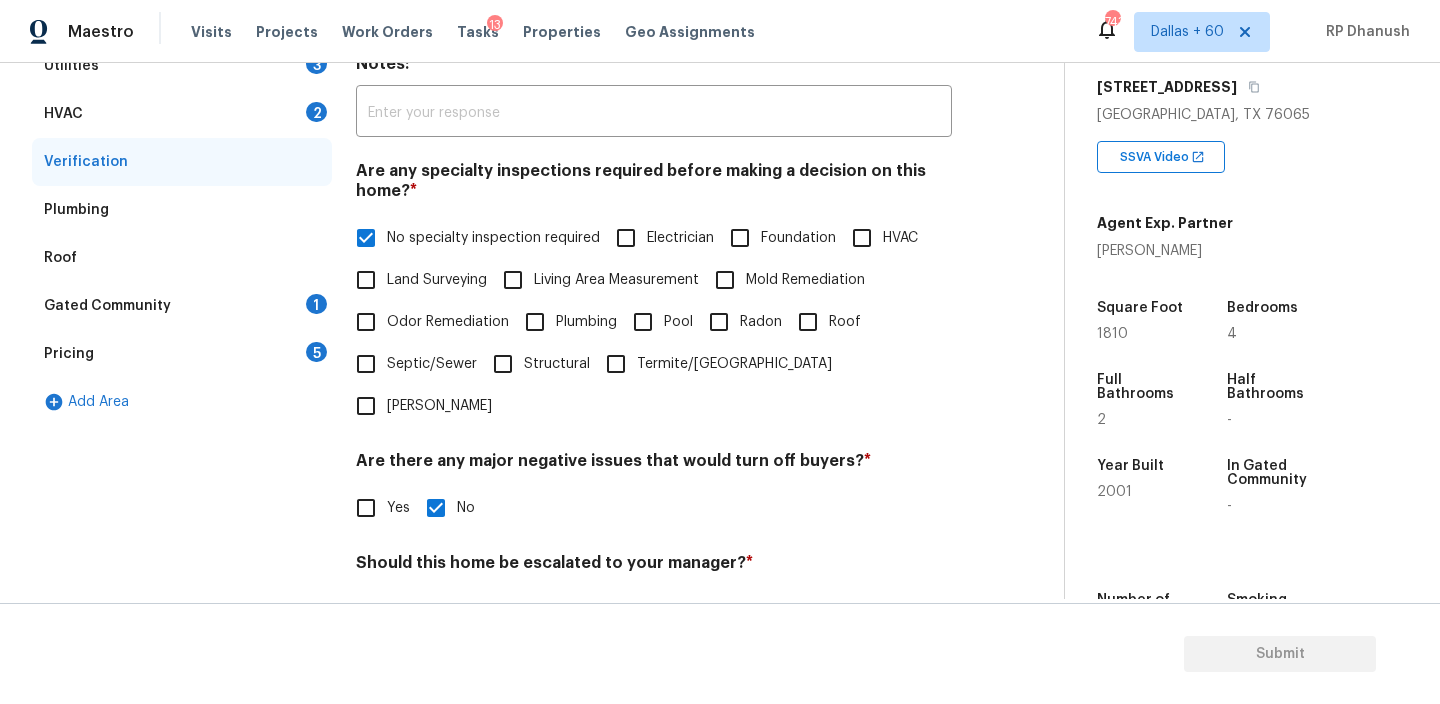 click on "1" at bounding box center (316, 304) 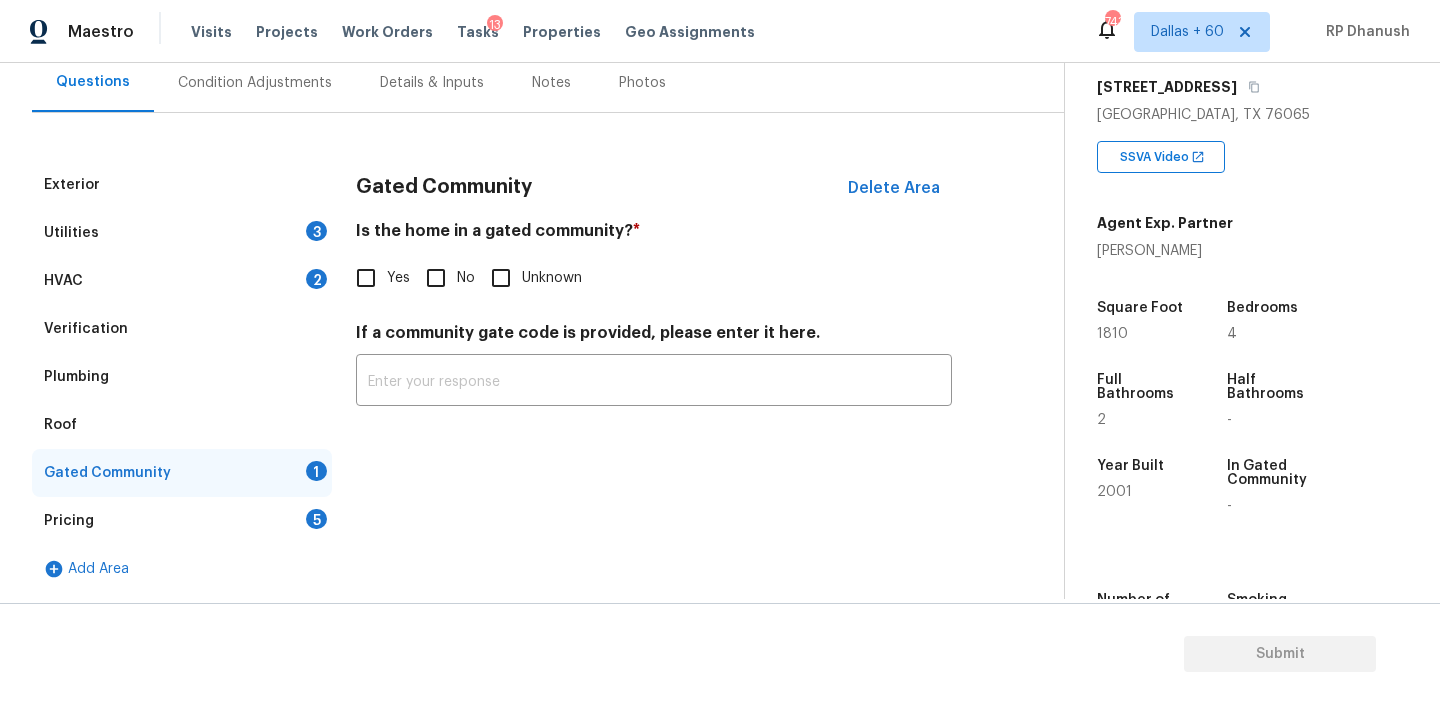 click on "Is the home in a gated community?  * Yes No Unknown" at bounding box center (654, 260) 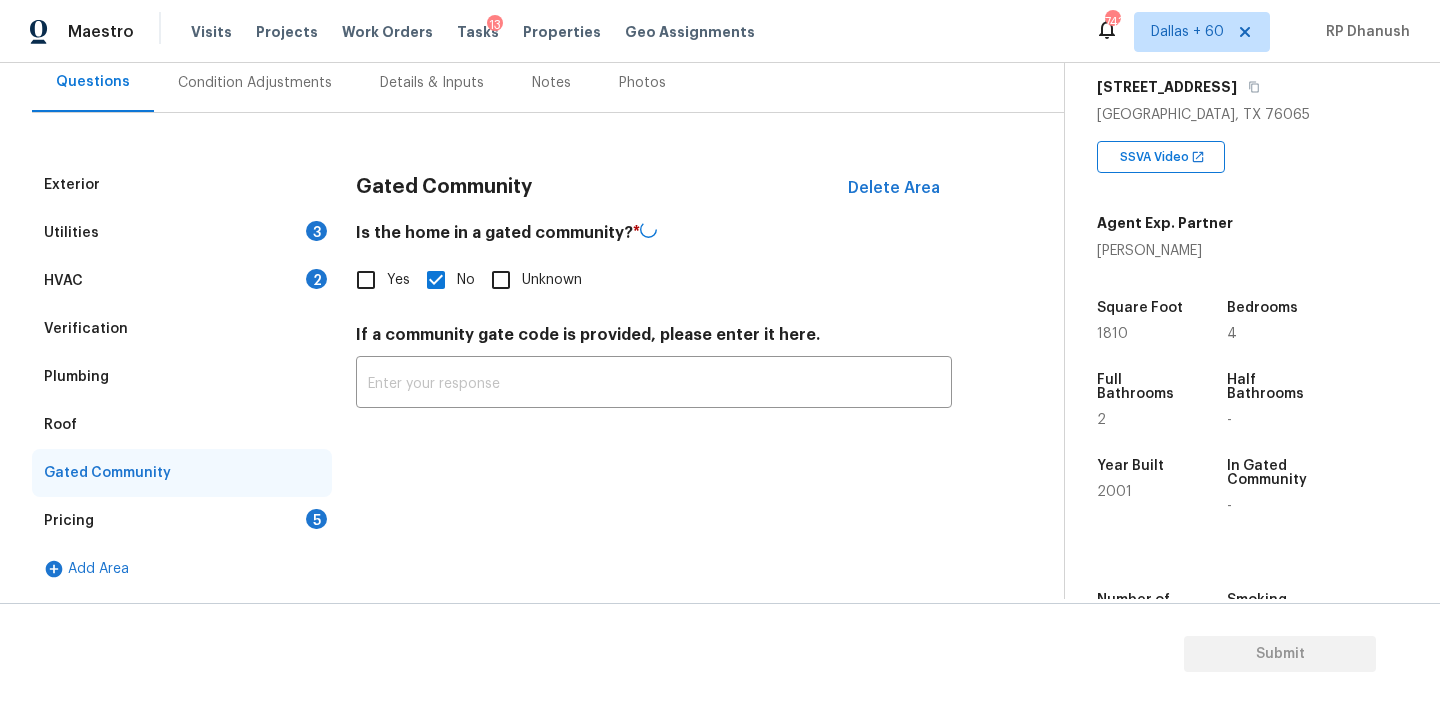 click on "Utilities 3" at bounding box center (182, 233) 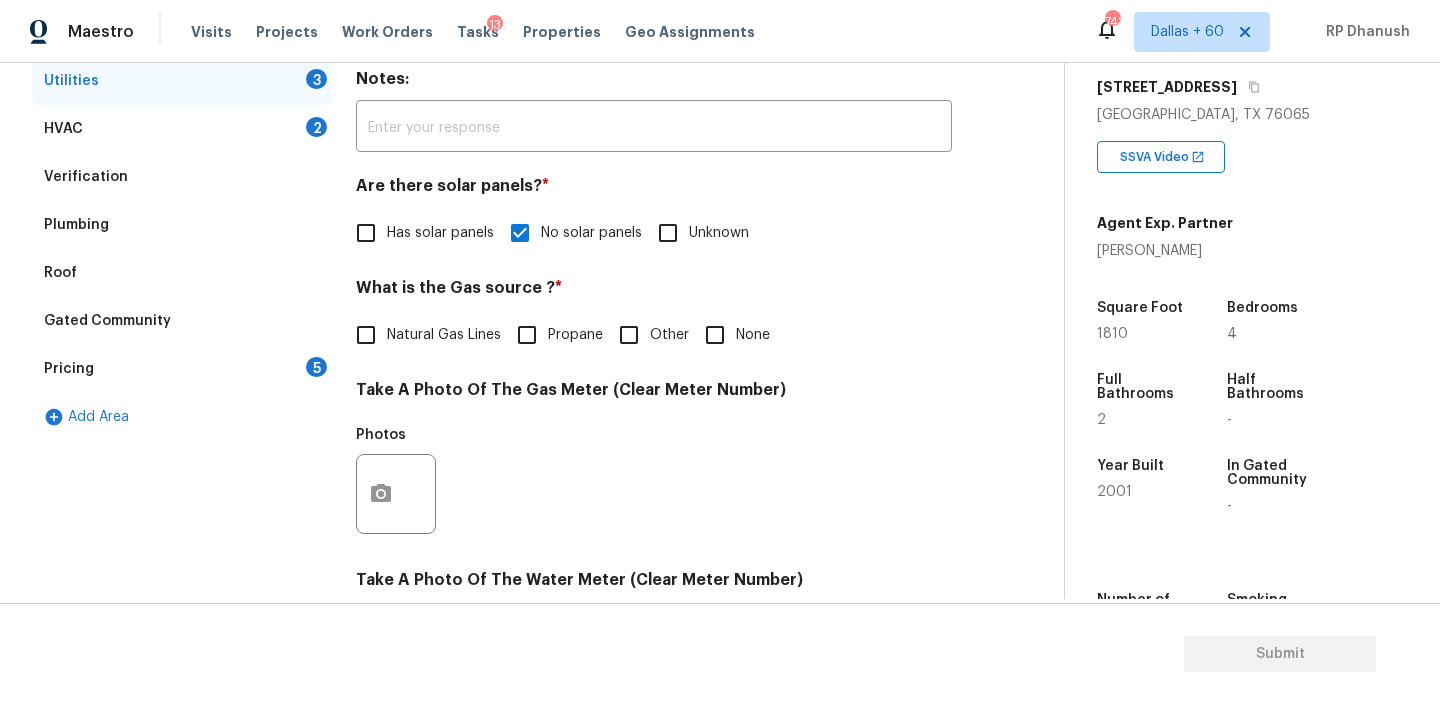 scroll, scrollTop: 437, scrollLeft: 0, axis: vertical 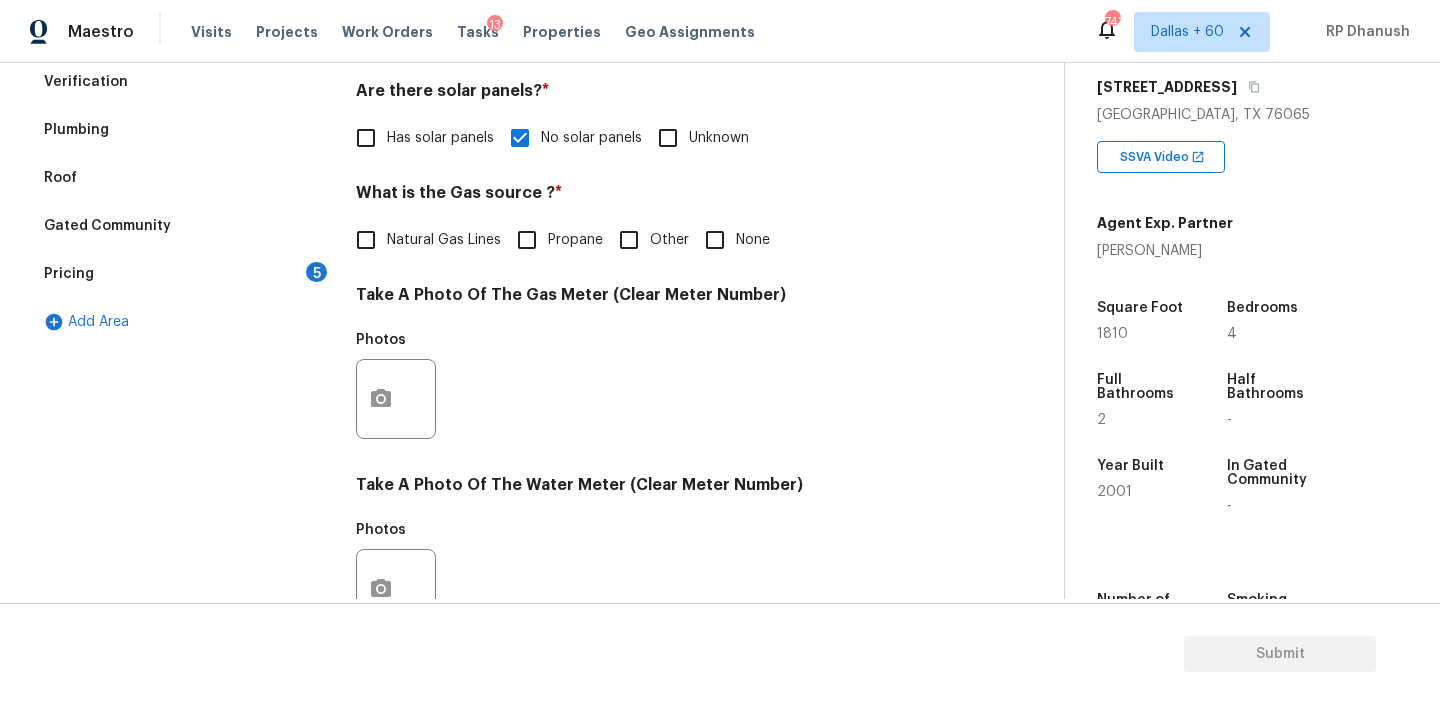 click on "None" at bounding box center [715, 240] 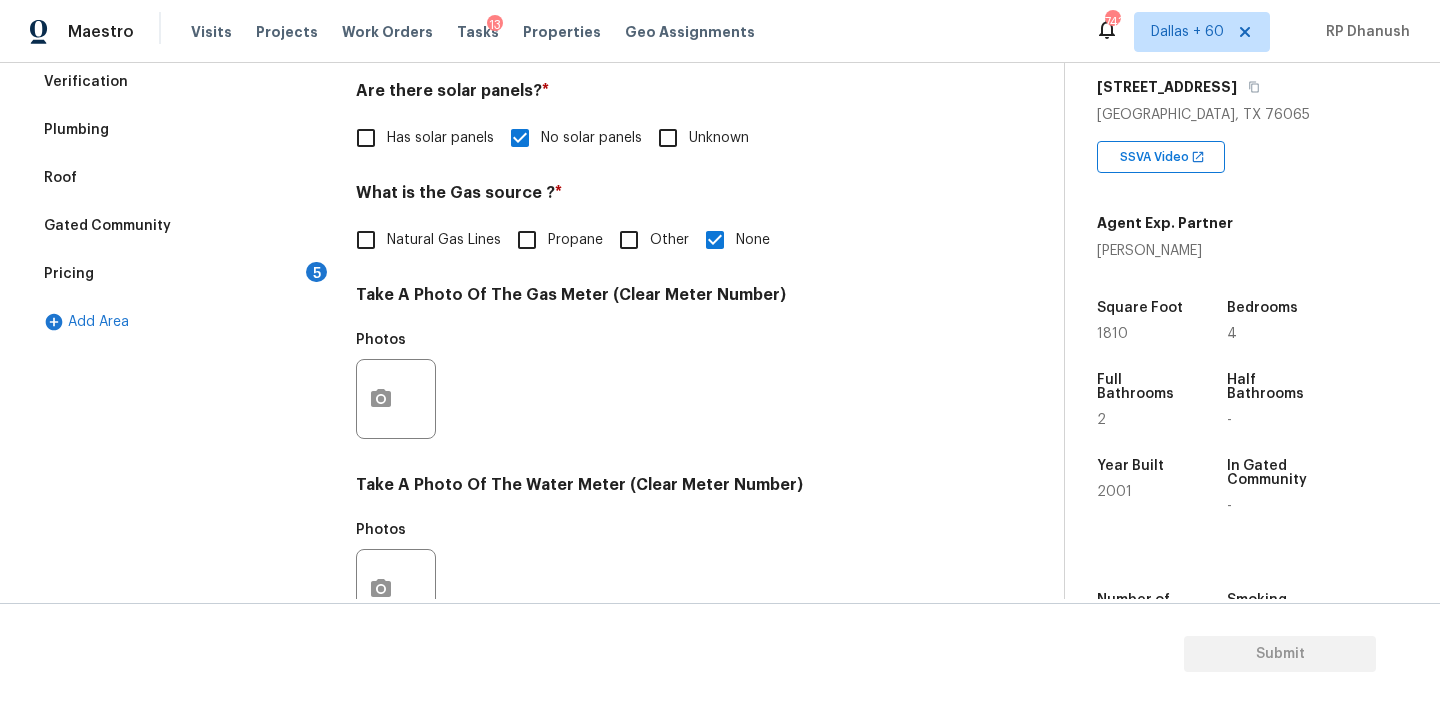 scroll, scrollTop: 801, scrollLeft: 0, axis: vertical 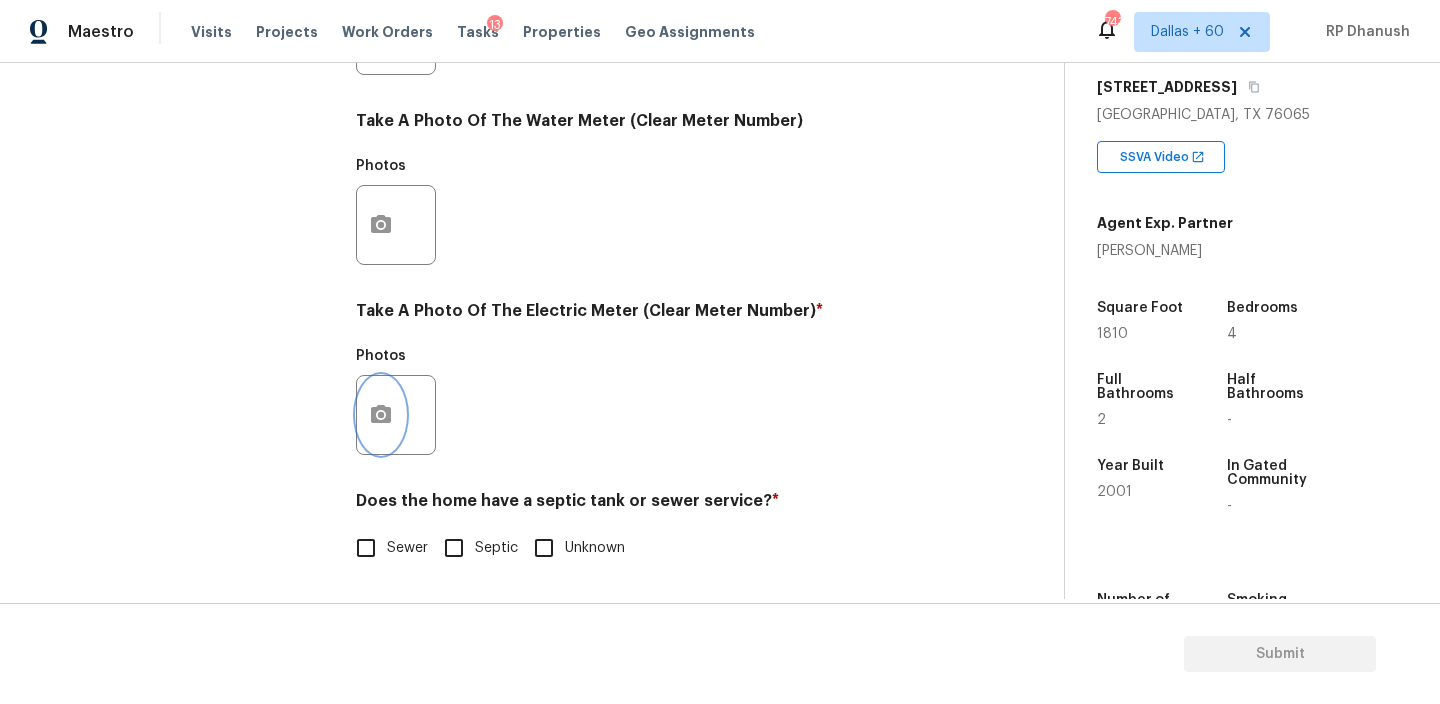 click at bounding box center [381, 415] 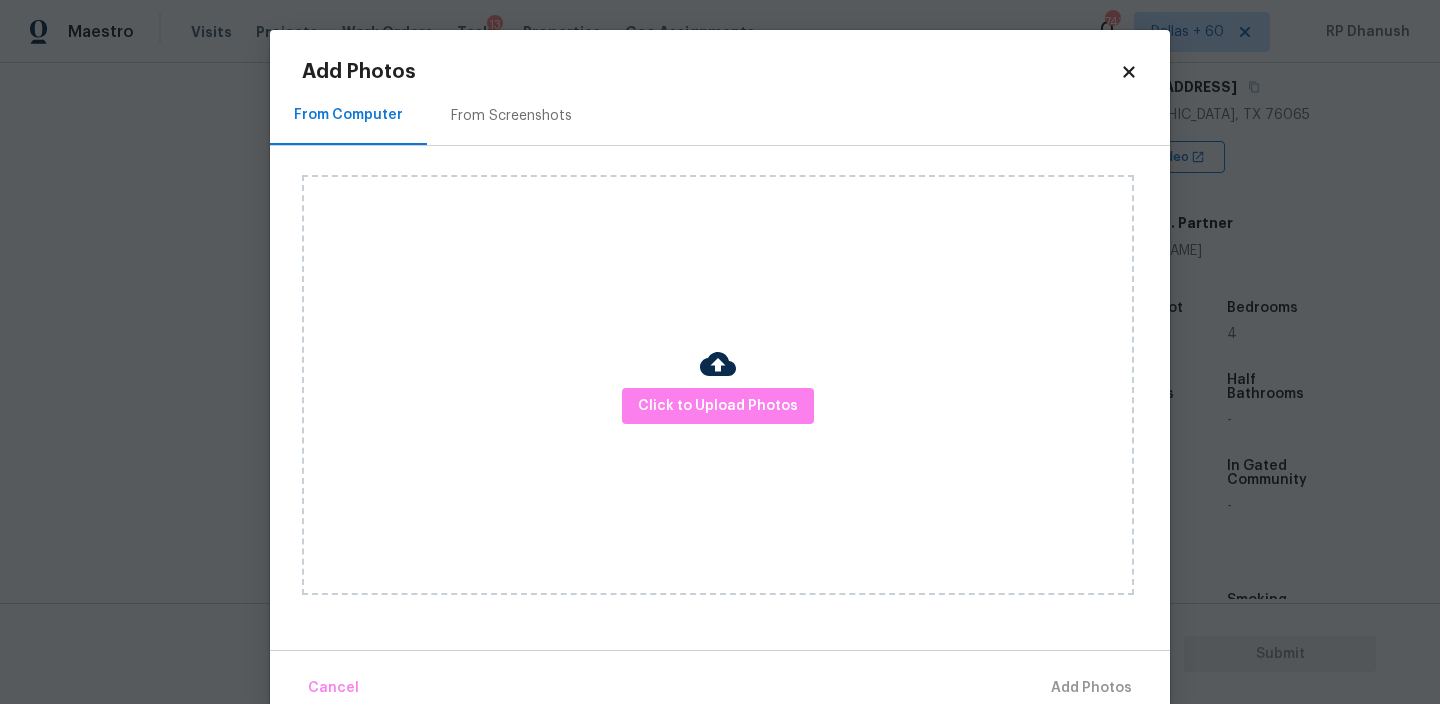 click on "From Screenshots" at bounding box center (511, 116) 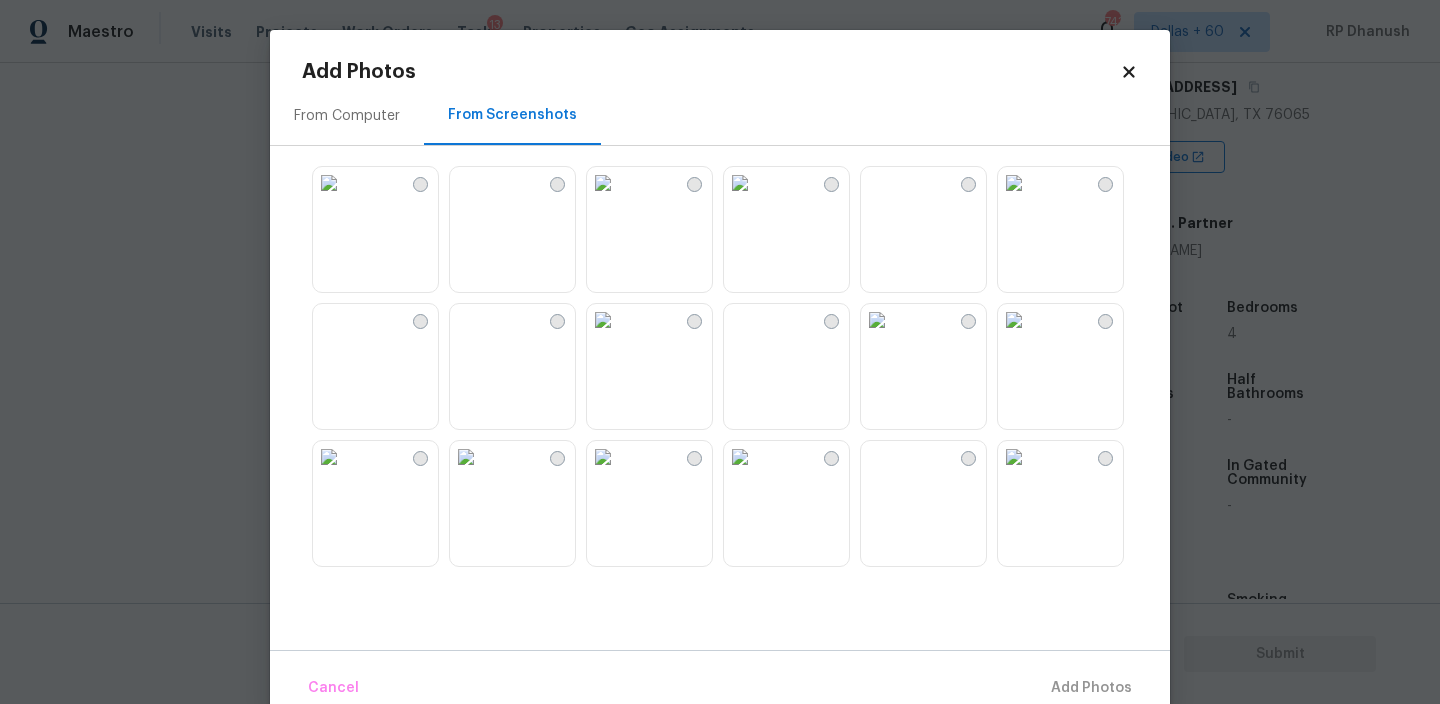 click at bounding box center (603, 183) 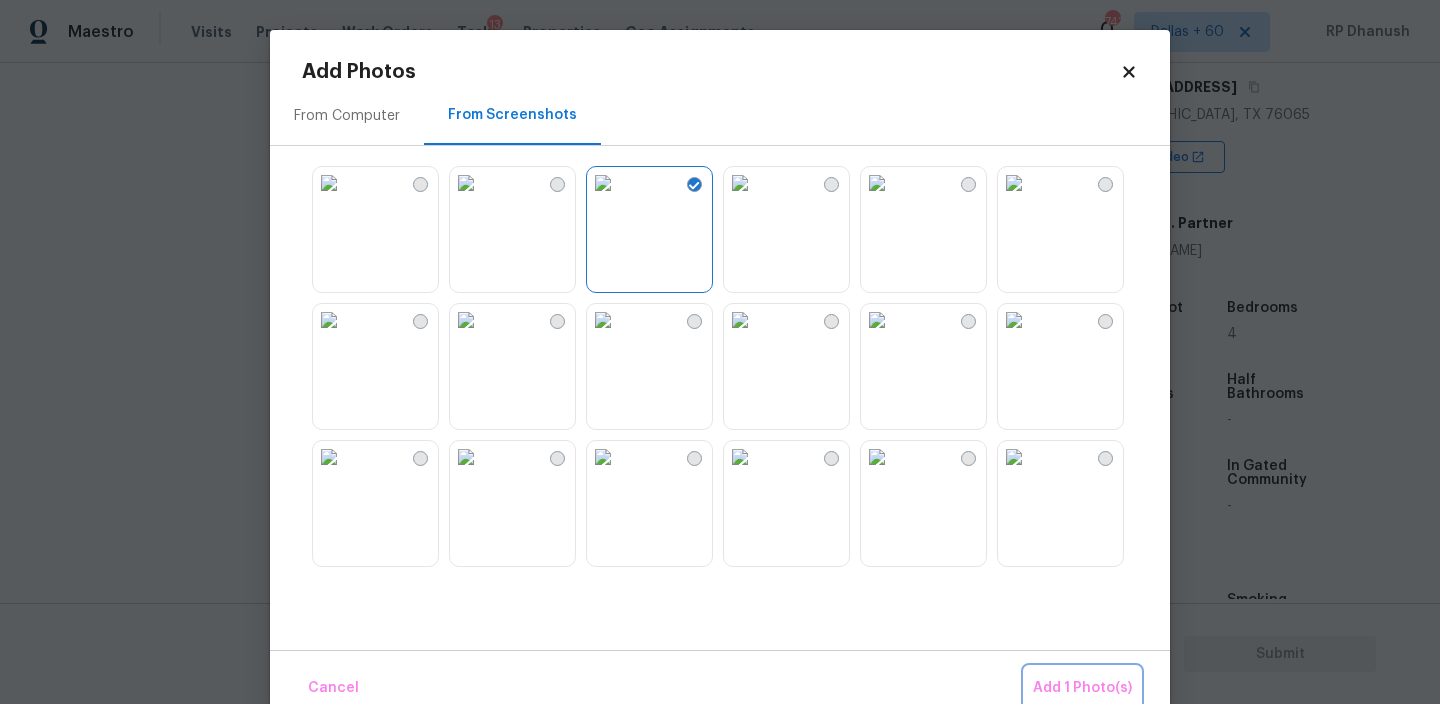 click on "Add 1 Photo(s)" at bounding box center [1082, 688] 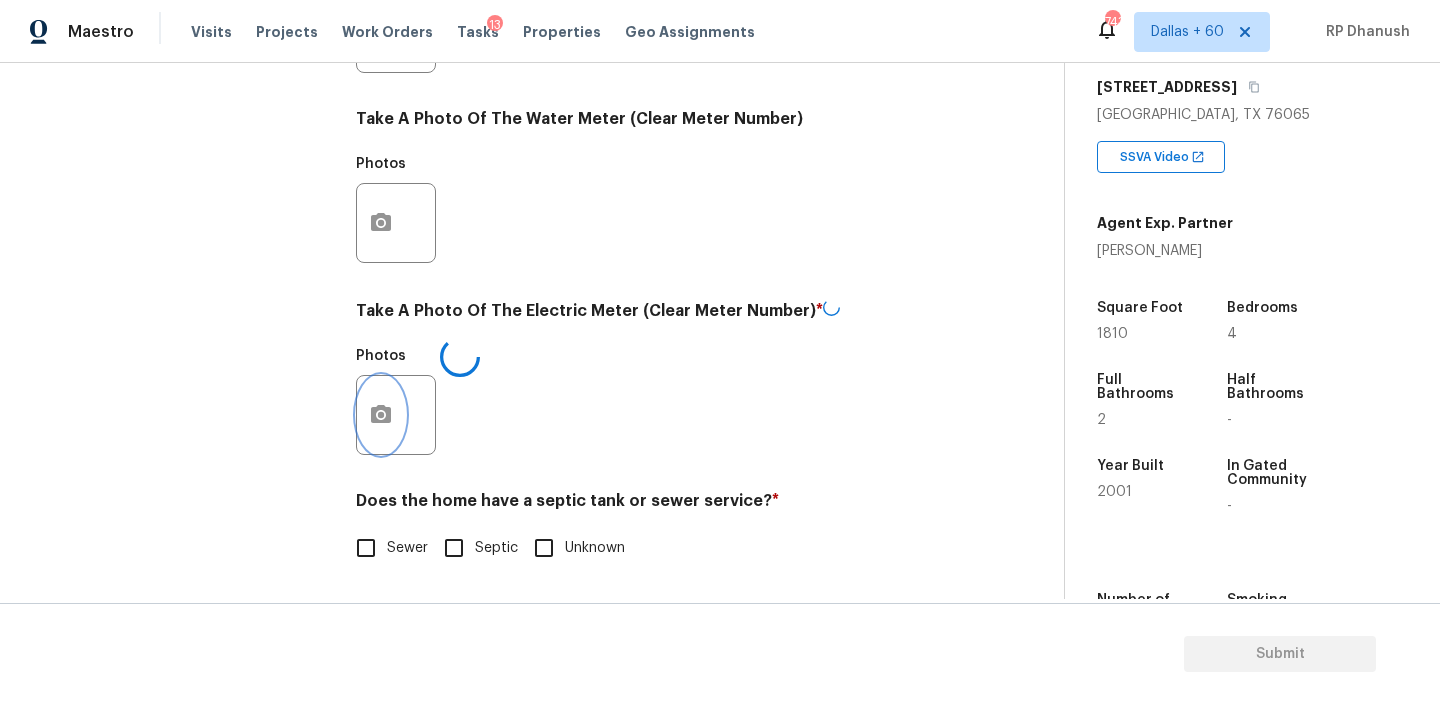 scroll, scrollTop: 801, scrollLeft: 0, axis: vertical 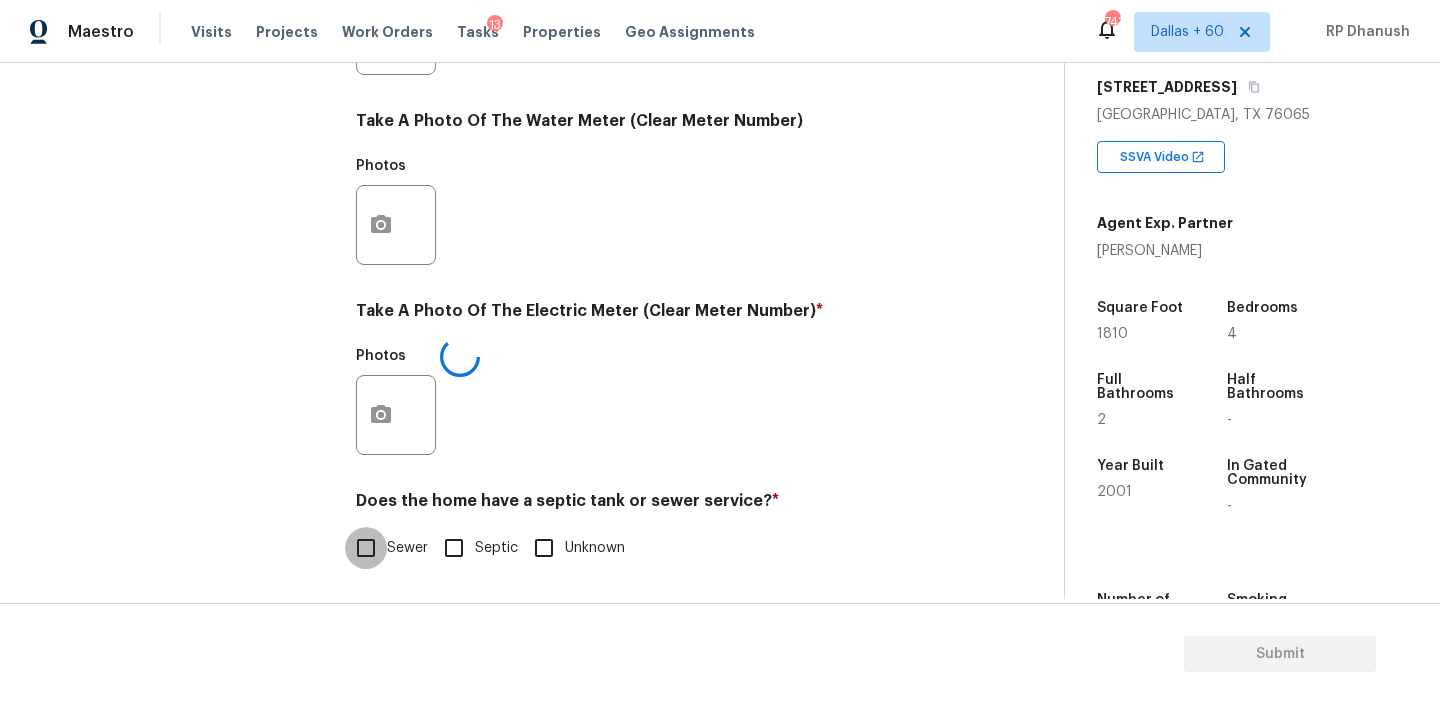 click on "Sewer" at bounding box center [366, 548] 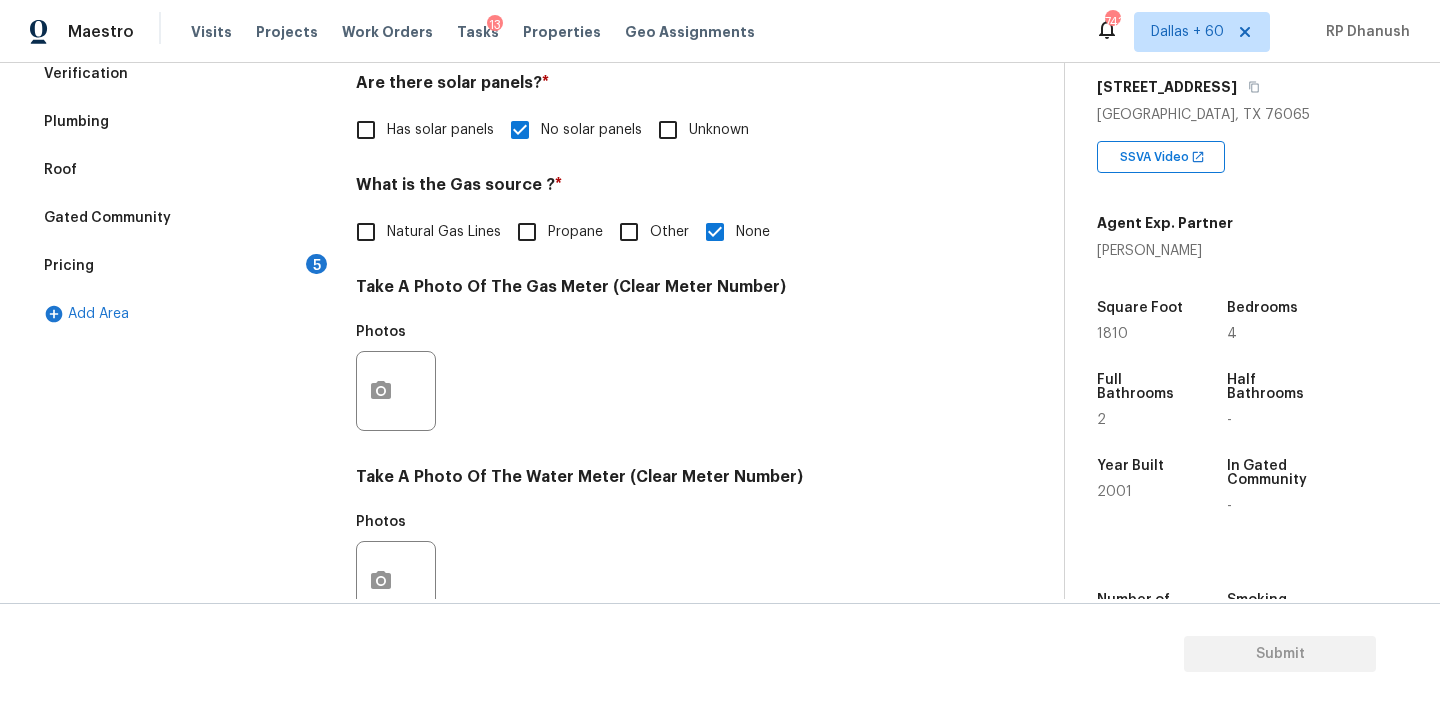 scroll, scrollTop: 127, scrollLeft: 0, axis: vertical 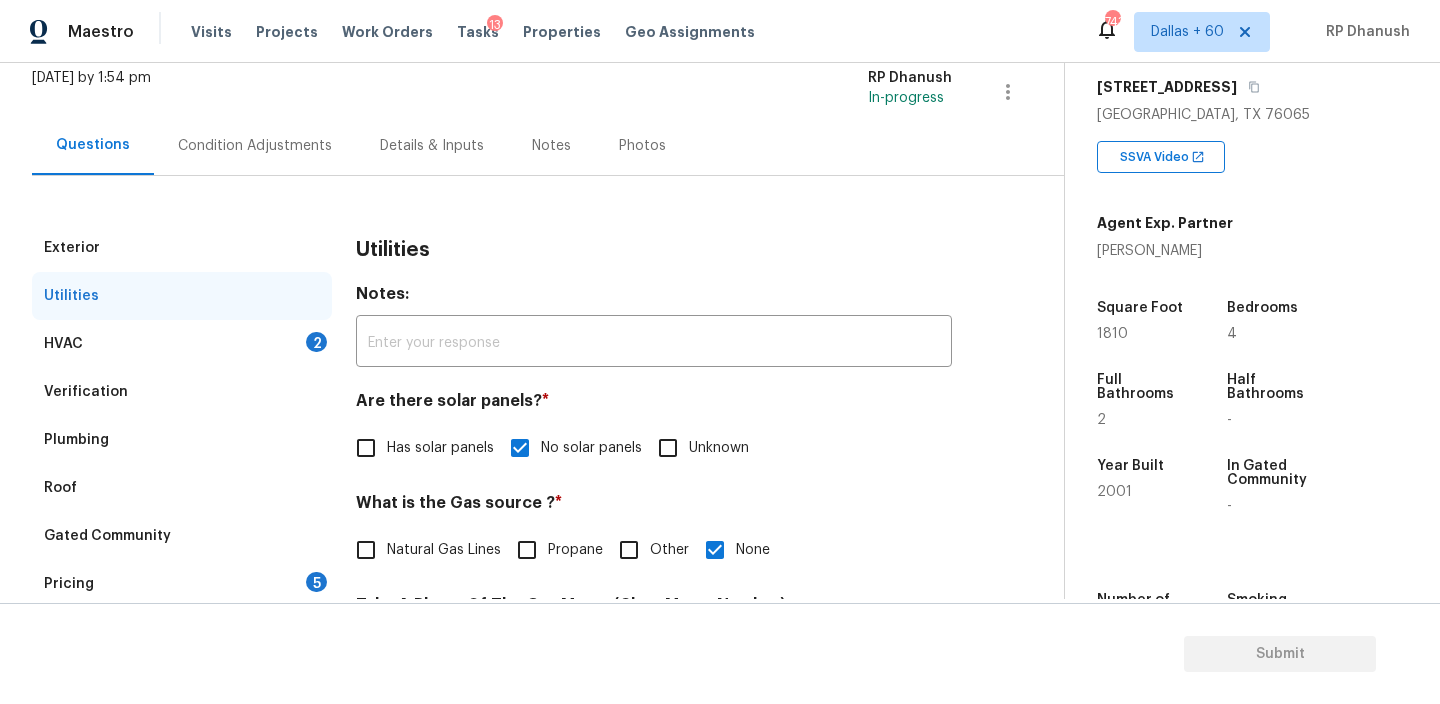 click on "HVAC 2" at bounding box center (182, 344) 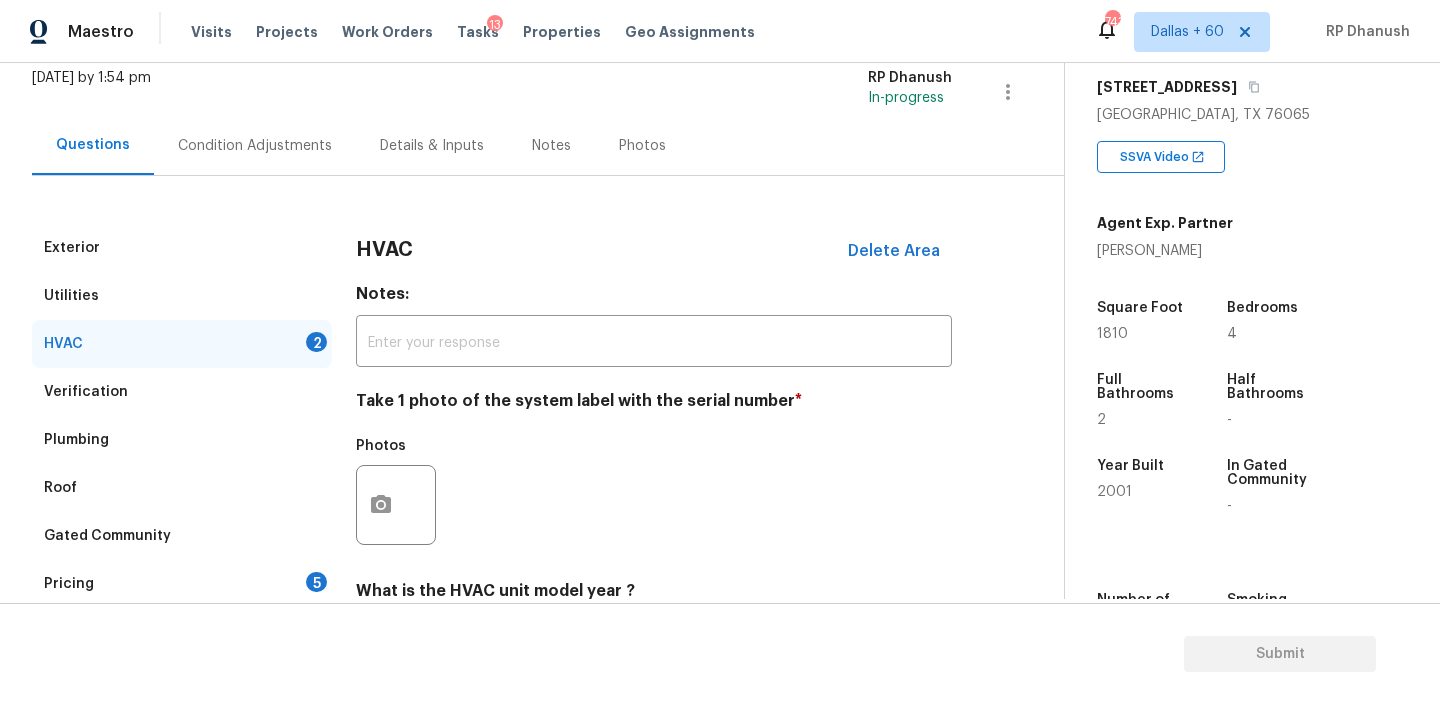 scroll, scrollTop: 325, scrollLeft: 0, axis: vertical 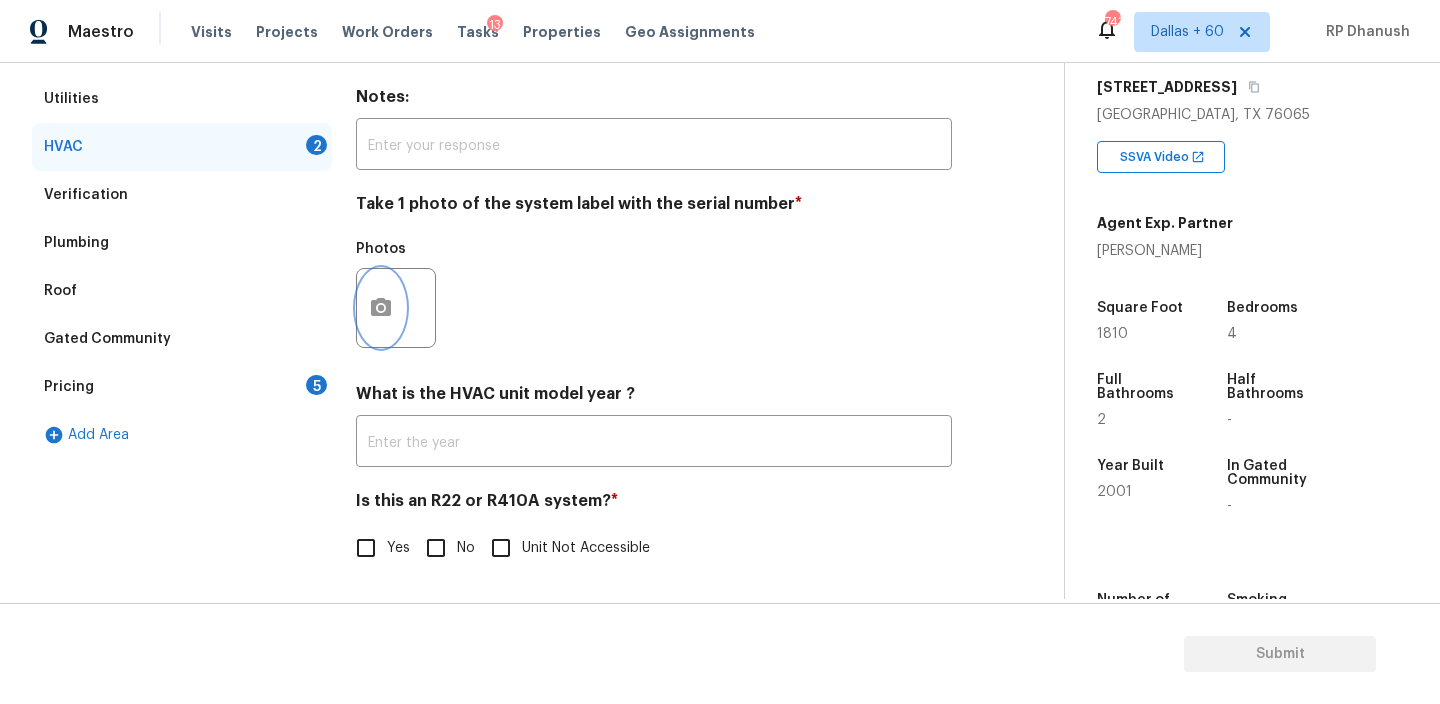 click at bounding box center [381, 308] 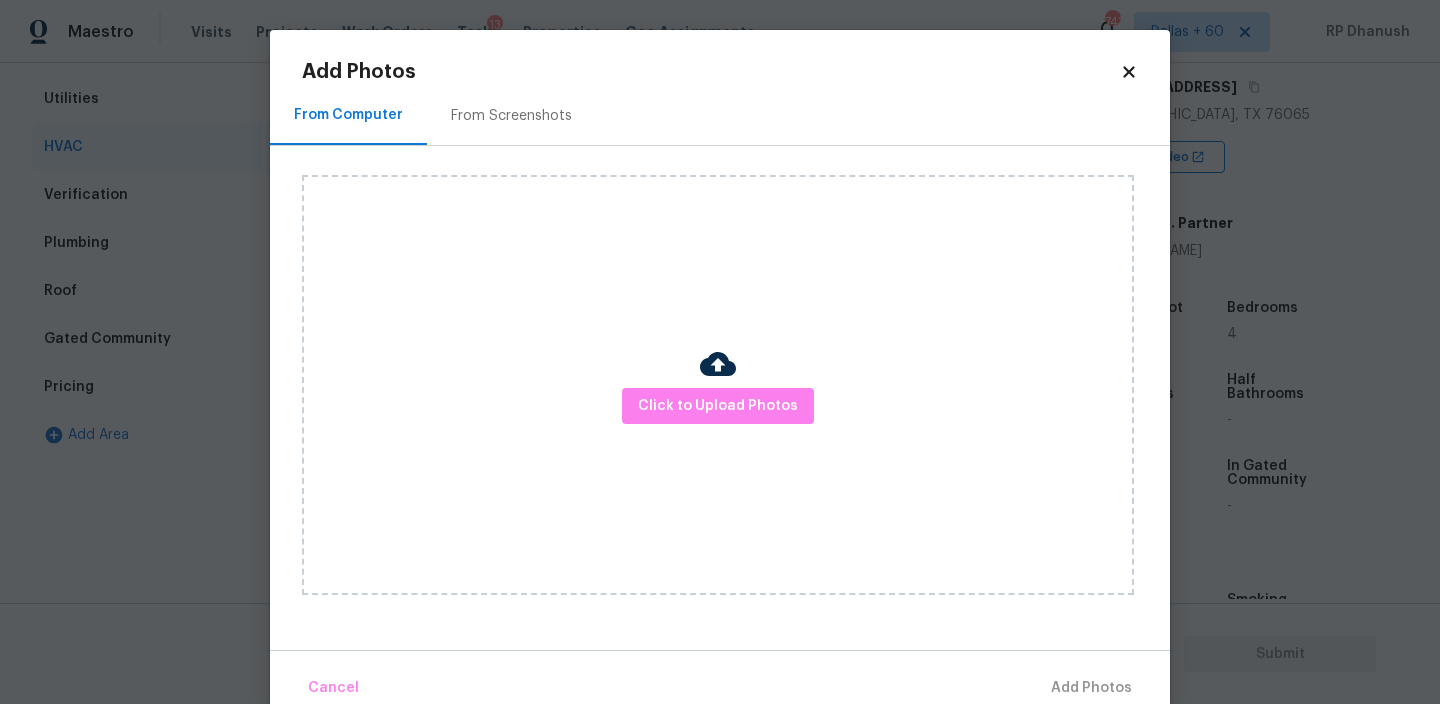 click on "From Screenshots" at bounding box center (511, 115) 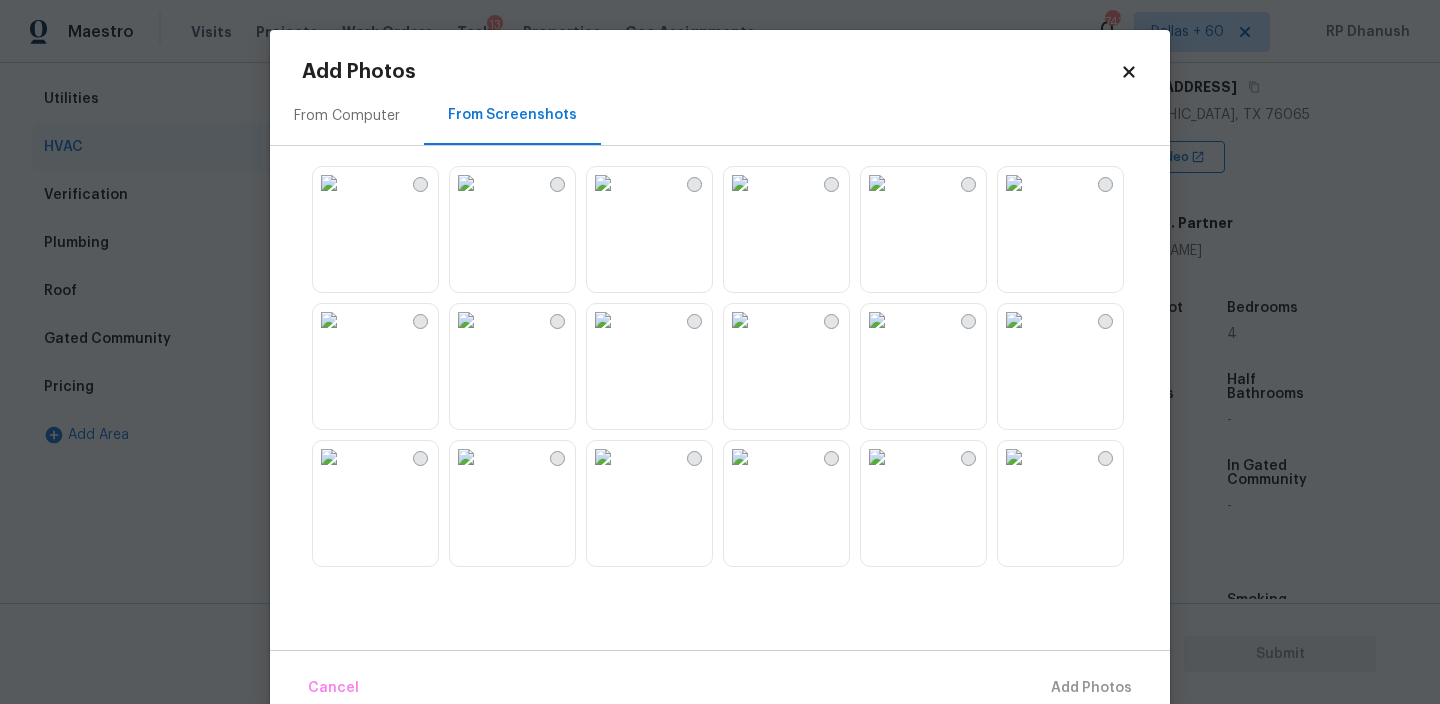 click at bounding box center [603, 183] 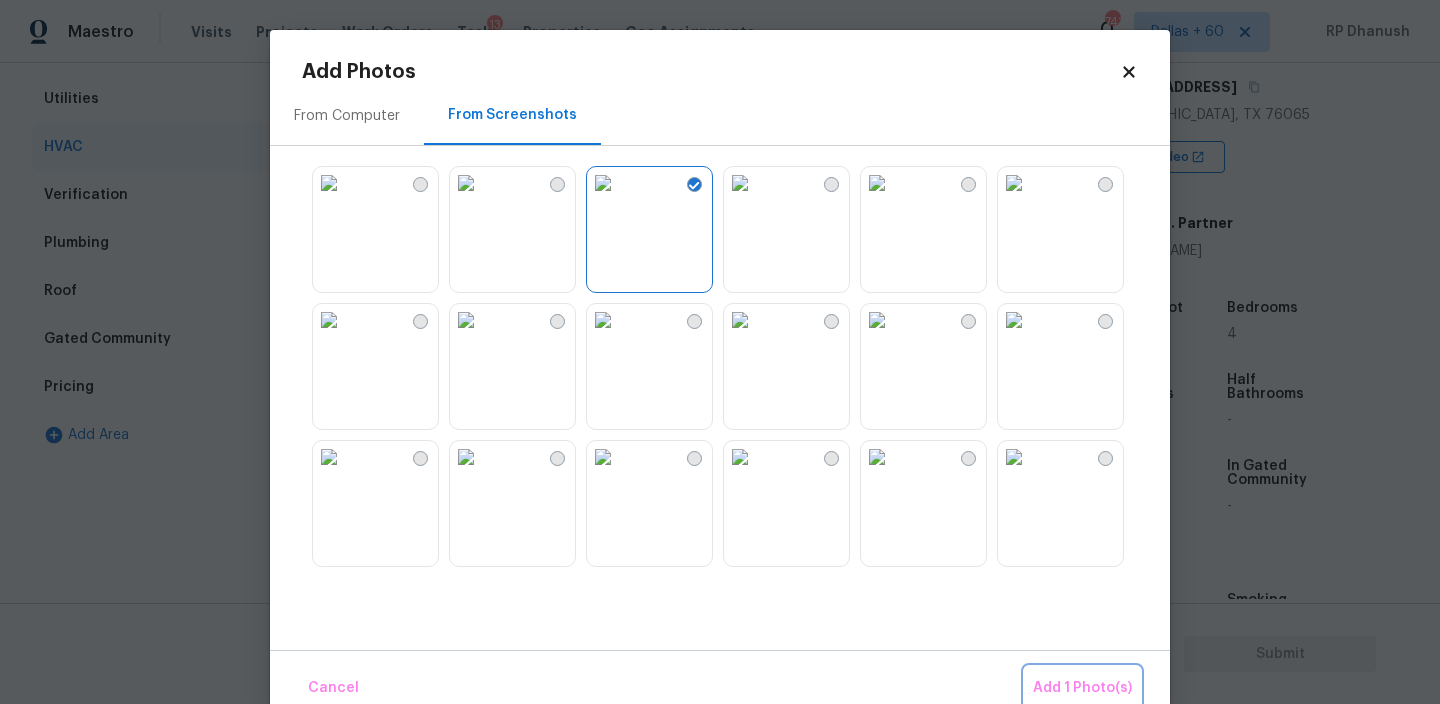 click on "Add 1 Photo(s)" at bounding box center (1082, 688) 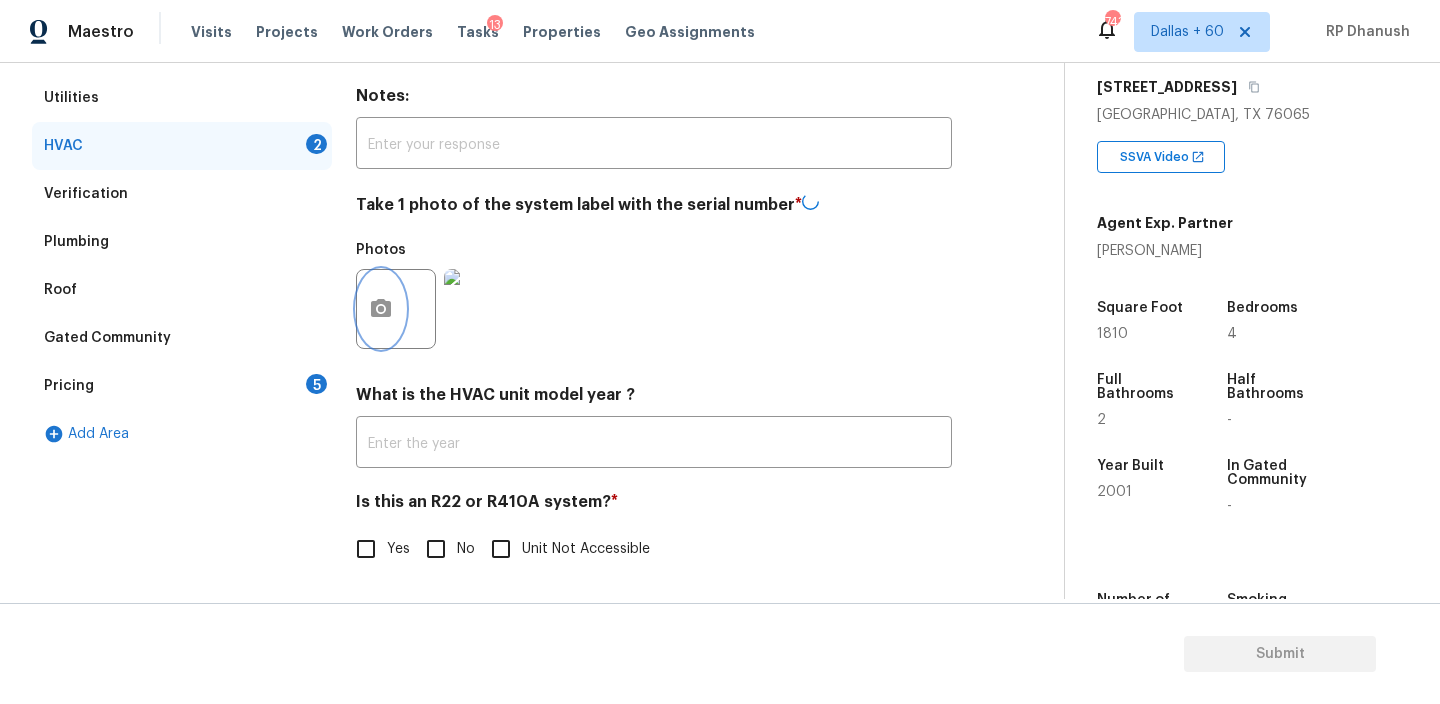 scroll, scrollTop: 325, scrollLeft: 0, axis: vertical 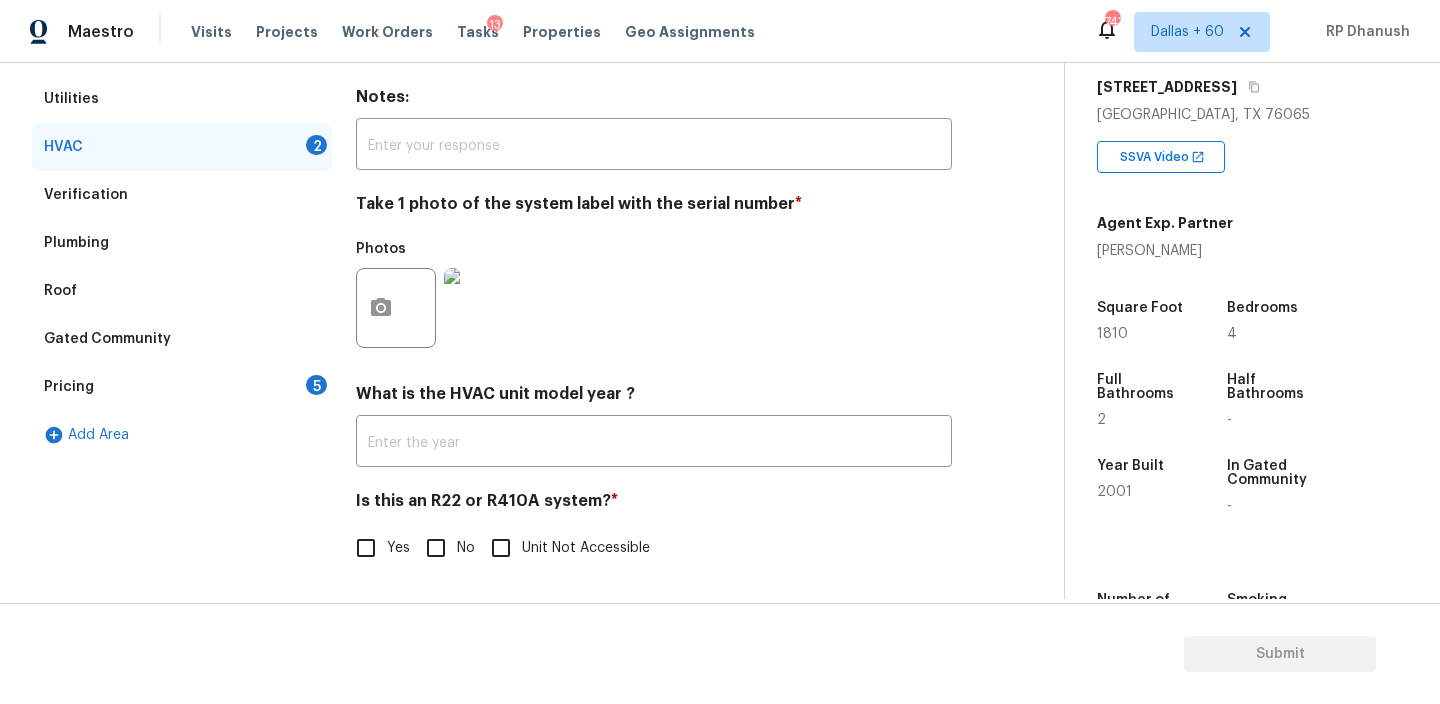 click on "No" at bounding box center (436, 548) 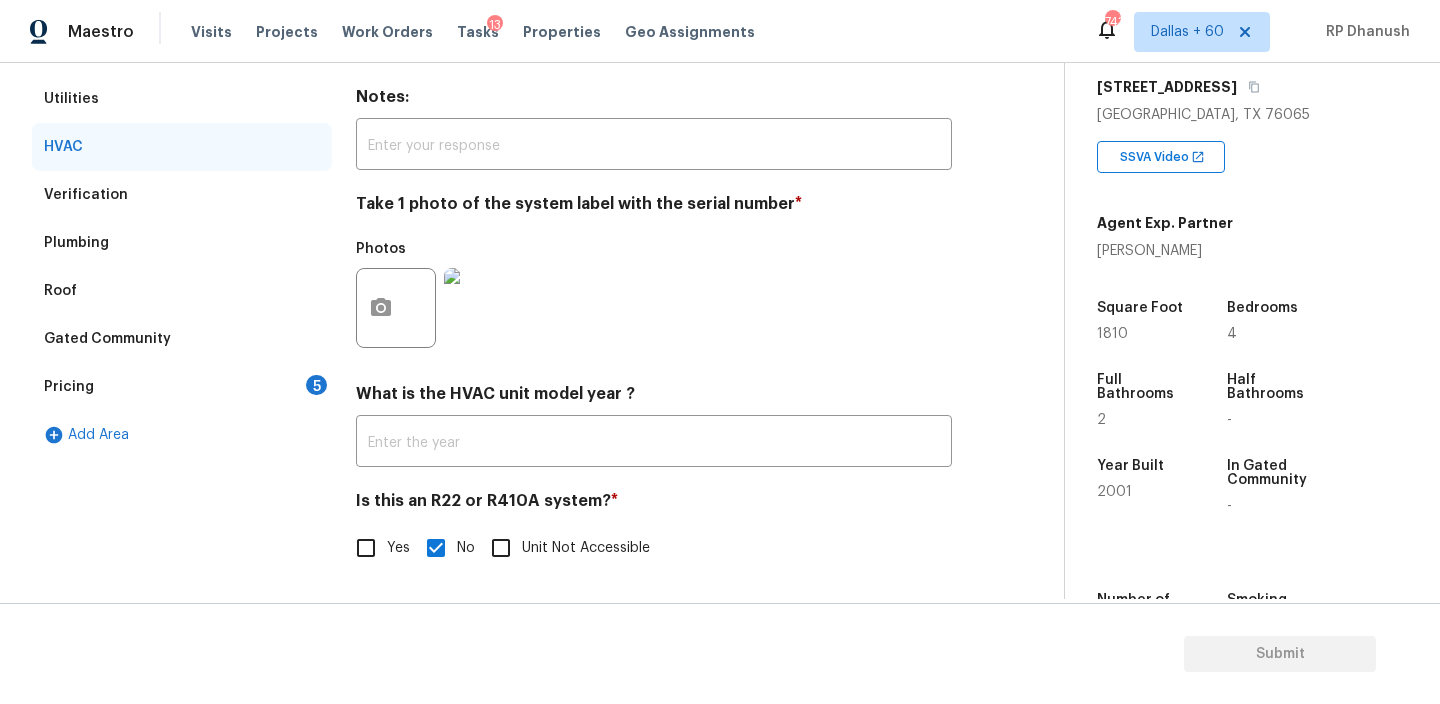 click on "Pricing 5" at bounding box center [182, 387] 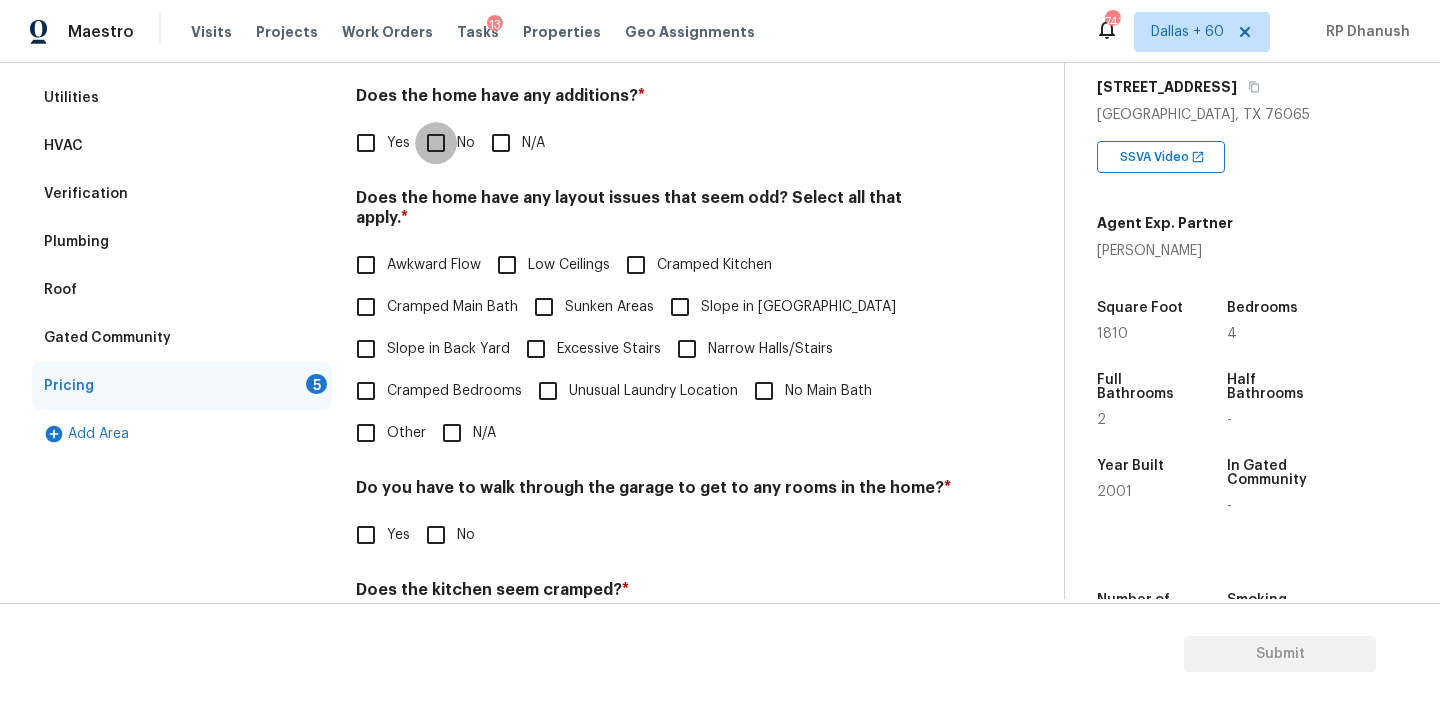 click on "No" at bounding box center (436, 143) 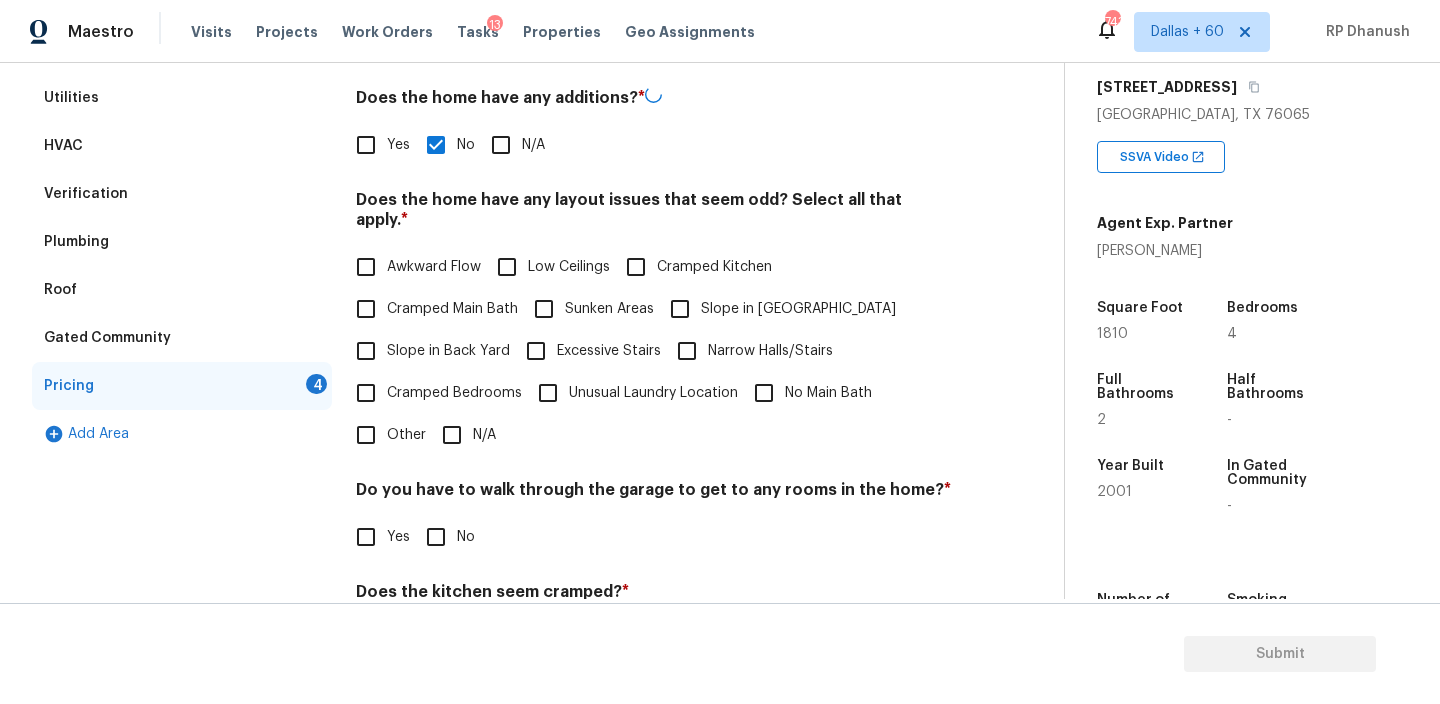 click on "Slope in Back Yard" at bounding box center (448, 351) 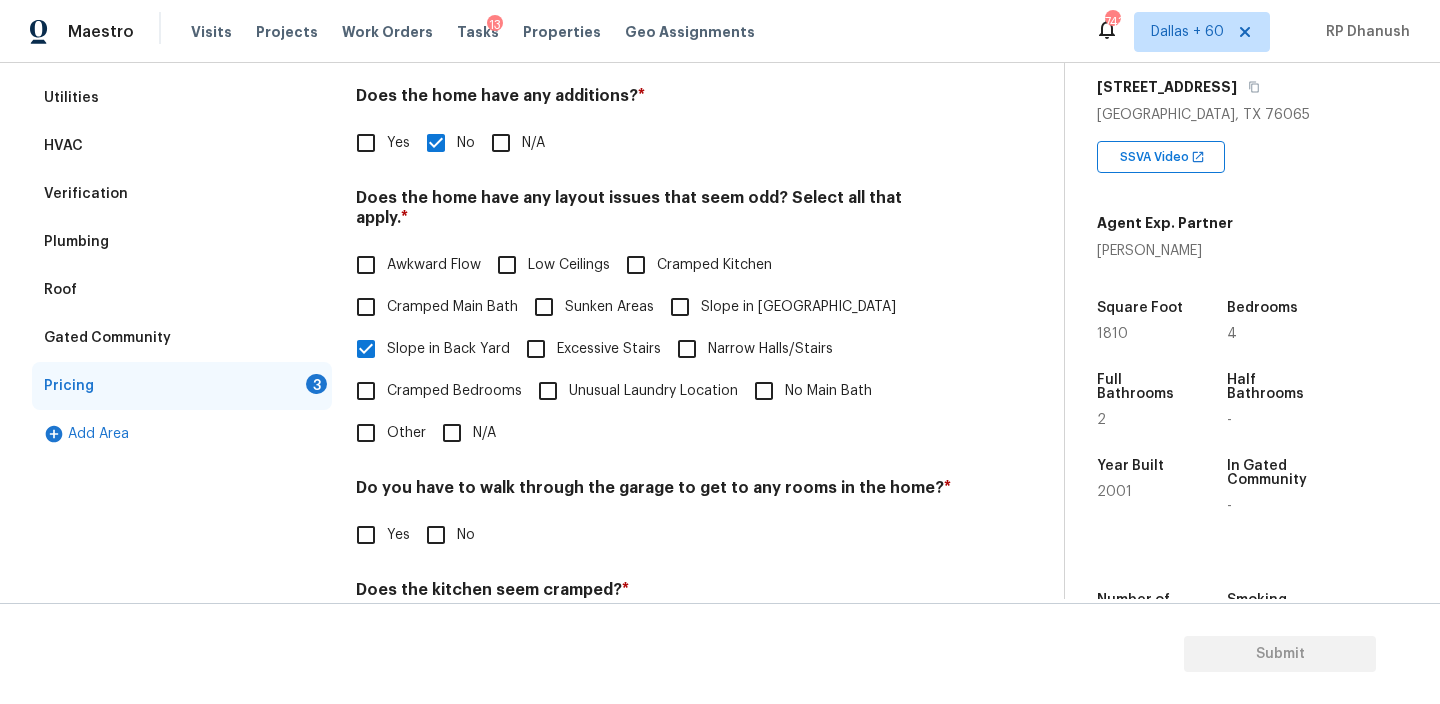 click on "Slope in Front Yard" at bounding box center [680, 307] 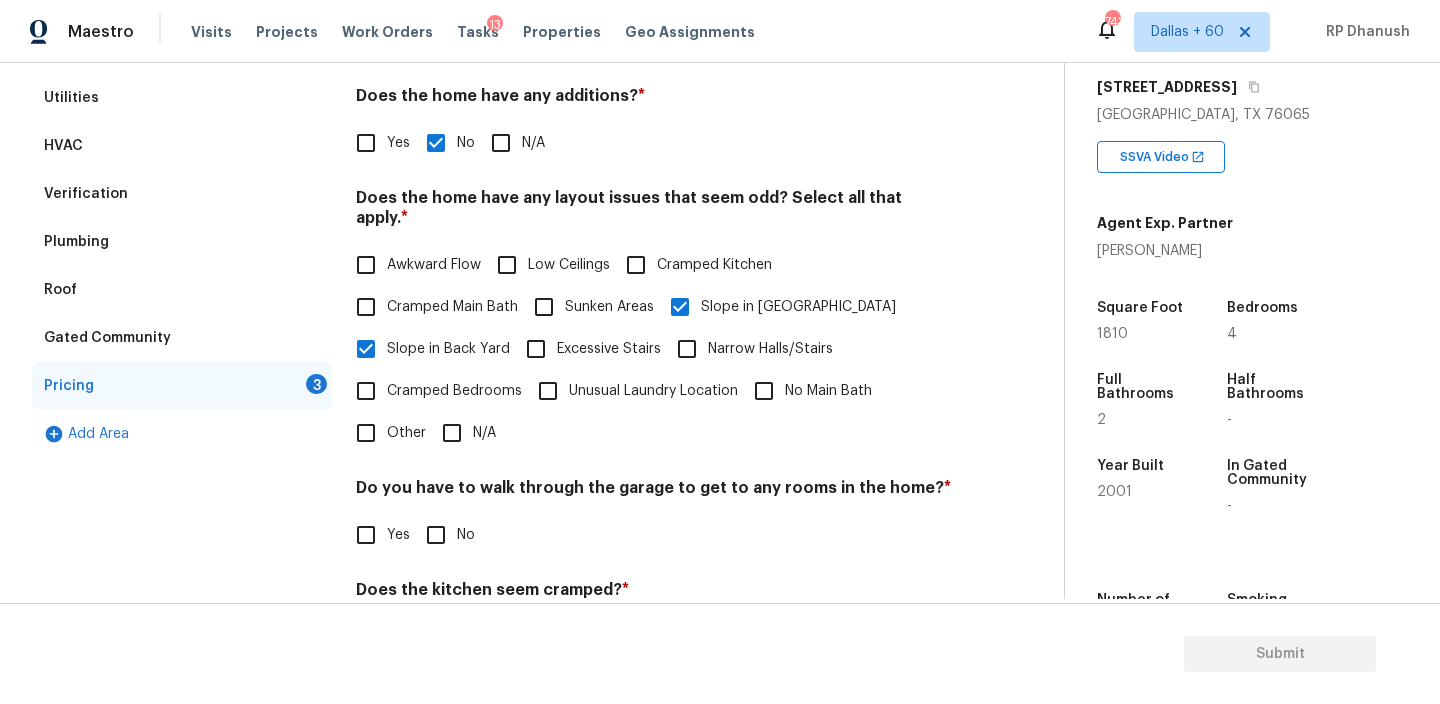 click on "No" at bounding box center [436, 535] 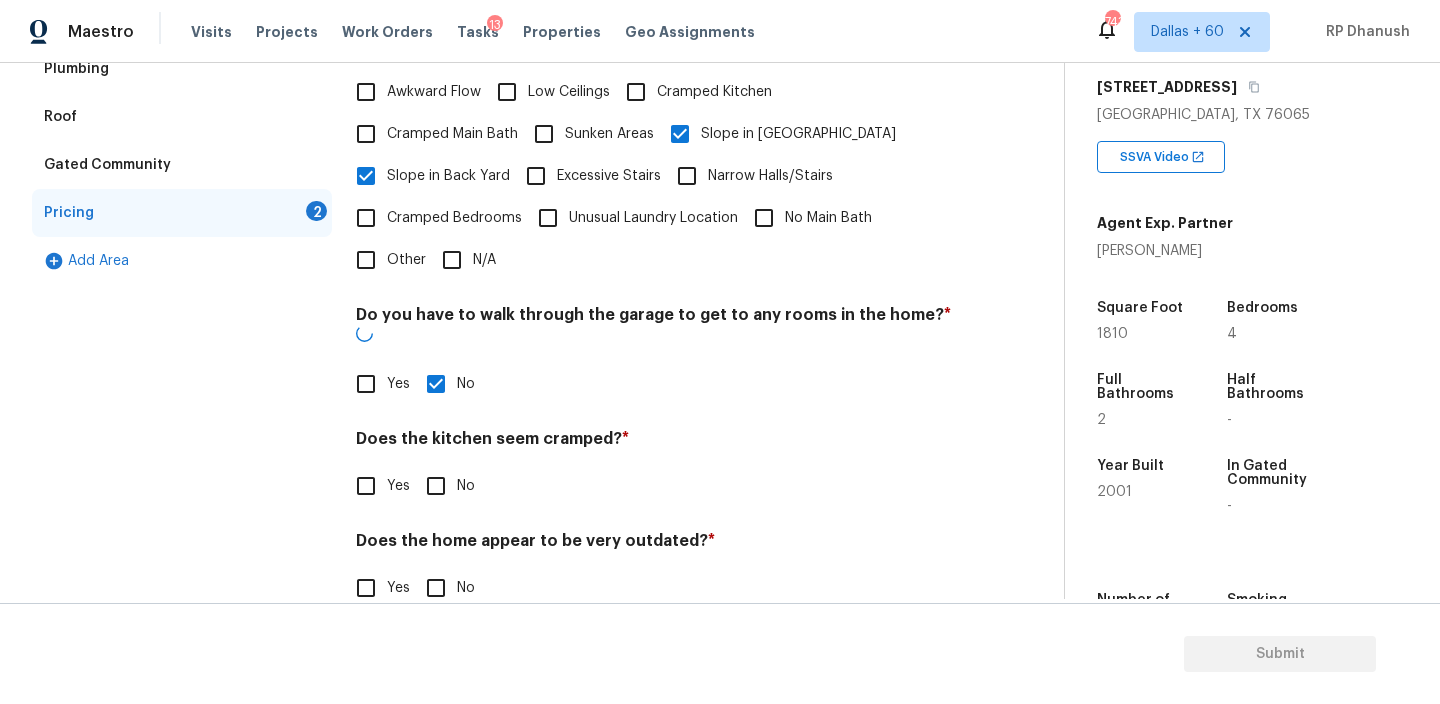 scroll, scrollTop: 496, scrollLeft: 0, axis: vertical 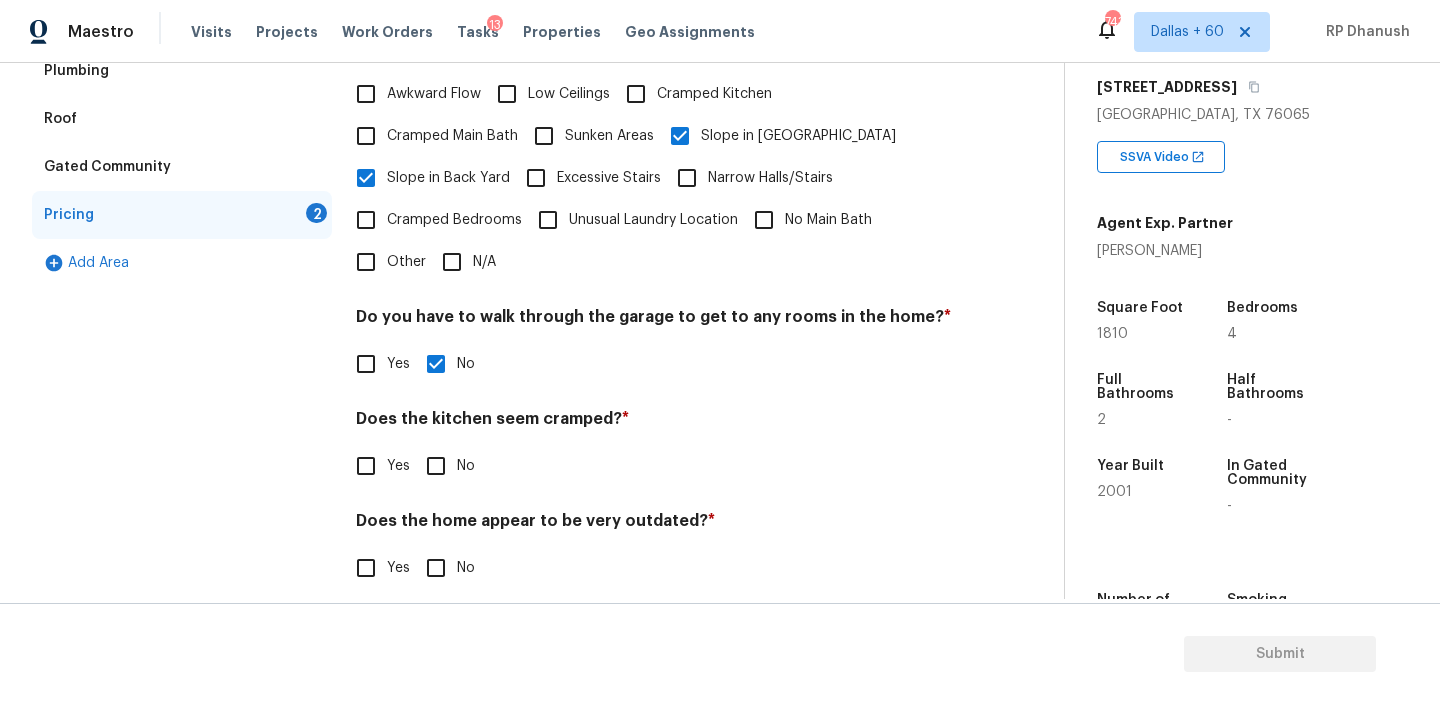 click on "Does the home appear to be very outdated?  *" at bounding box center [654, 525] 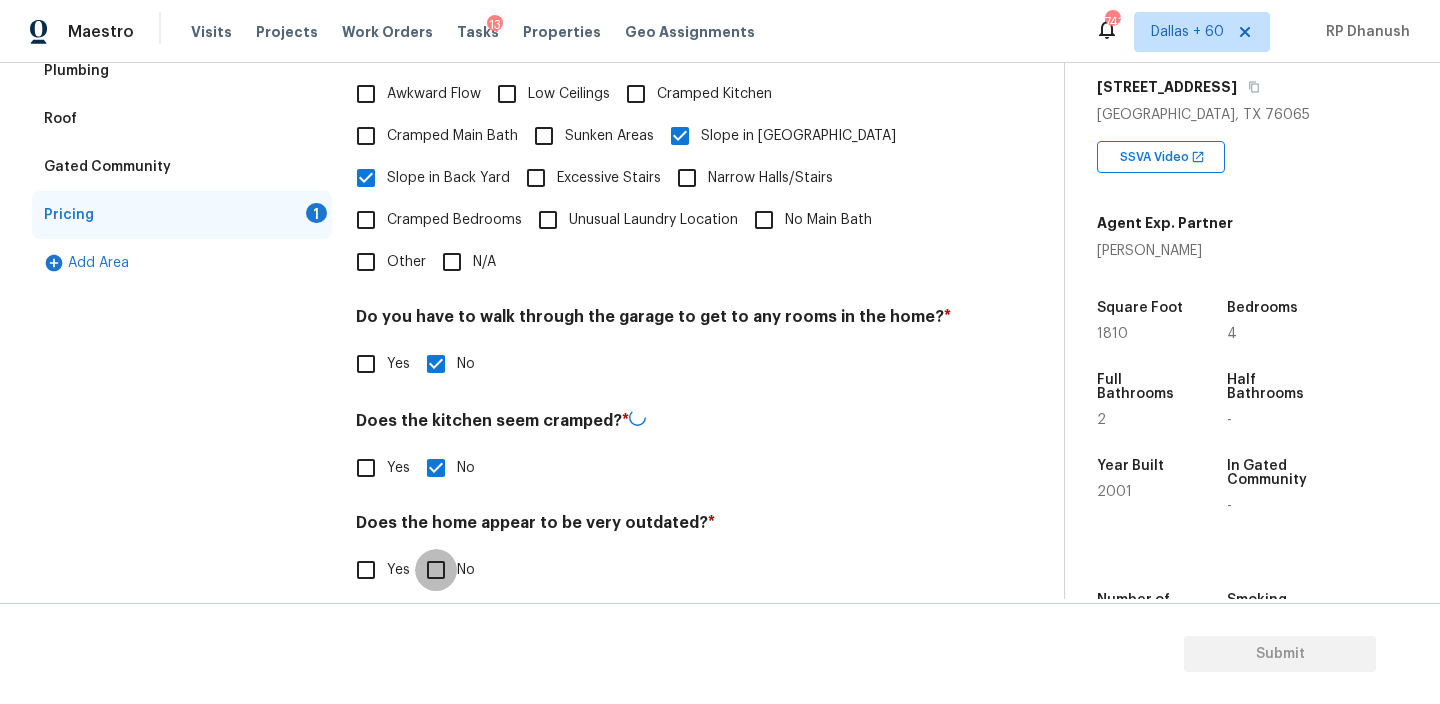click on "No" at bounding box center (436, 570) 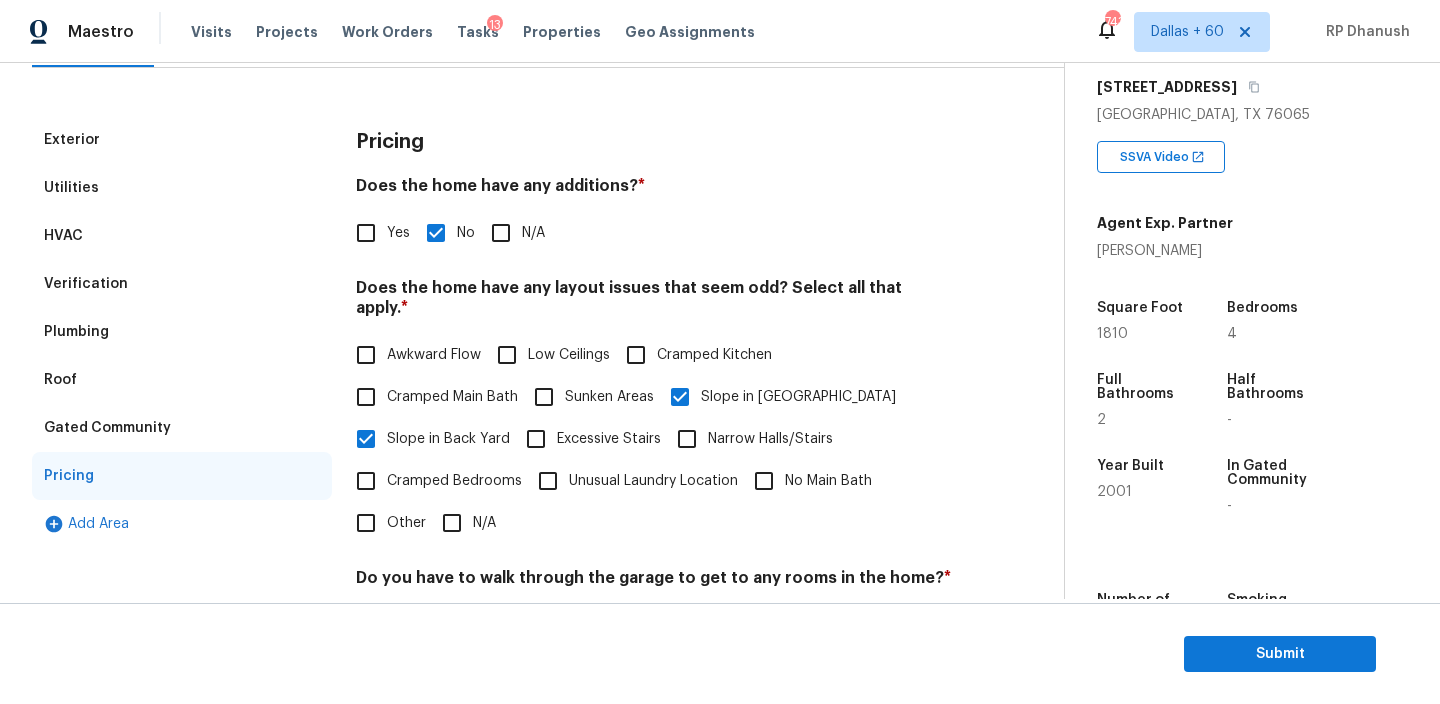 scroll, scrollTop: 0, scrollLeft: 0, axis: both 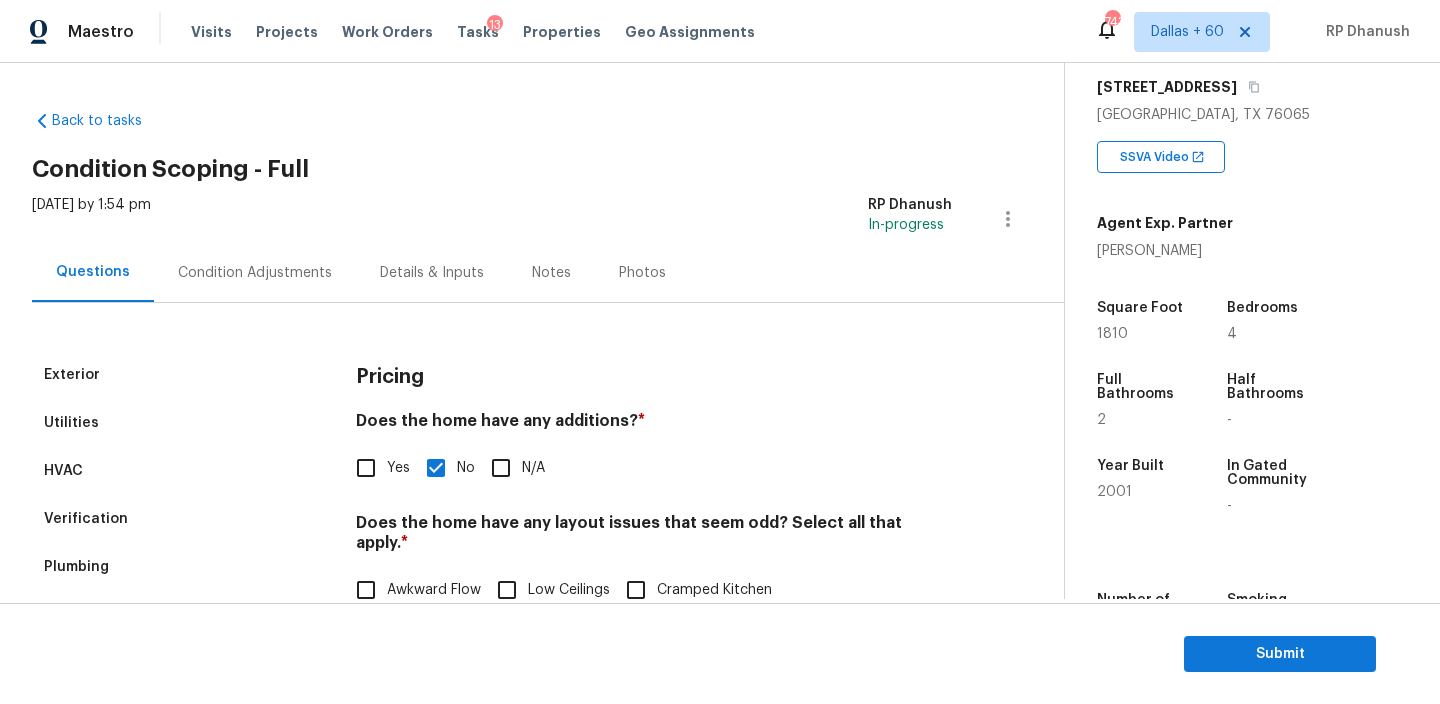 drag, startPoint x: 214, startPoint y: 241, endPoint x: 214, endPoint y: 261, distance: 20 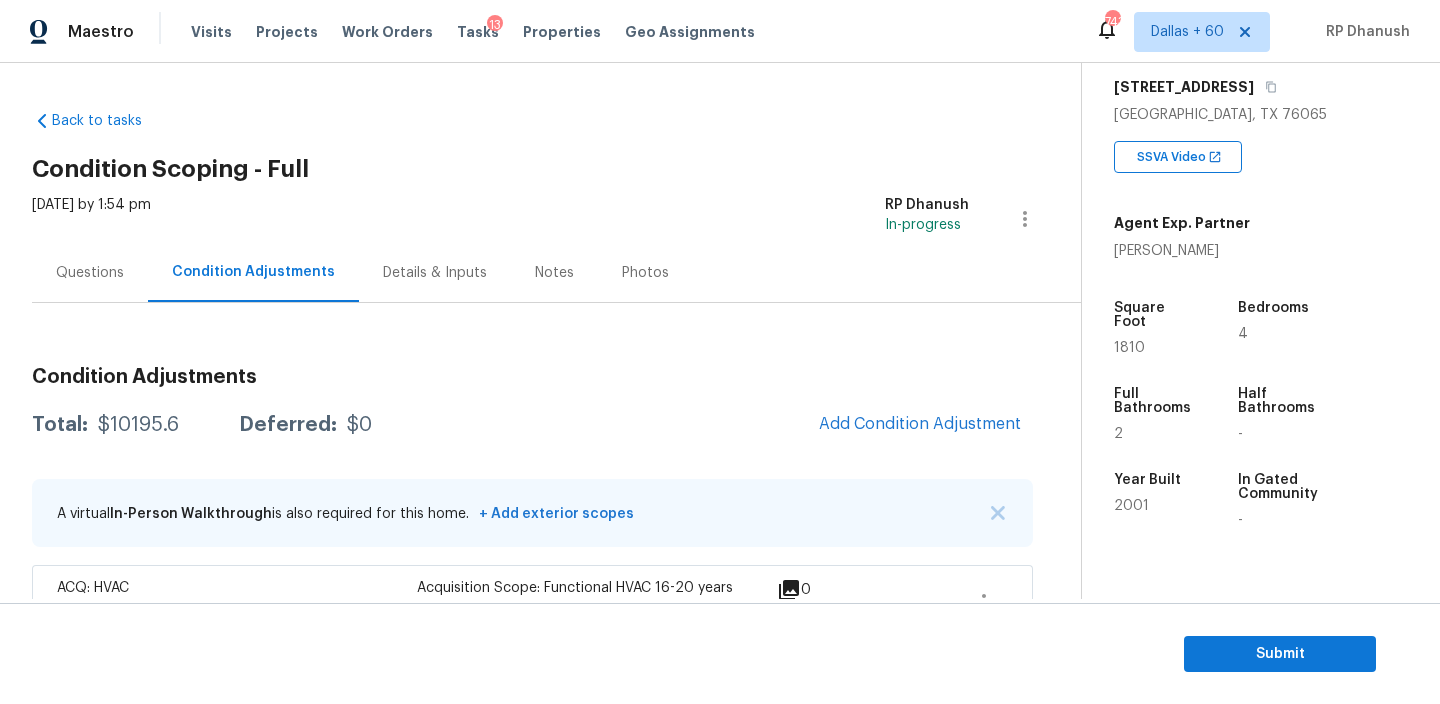 click on "Total:  $10195.6 Deferred:  $0 Add Condition Adjustment" at bounding box center [532, 425] 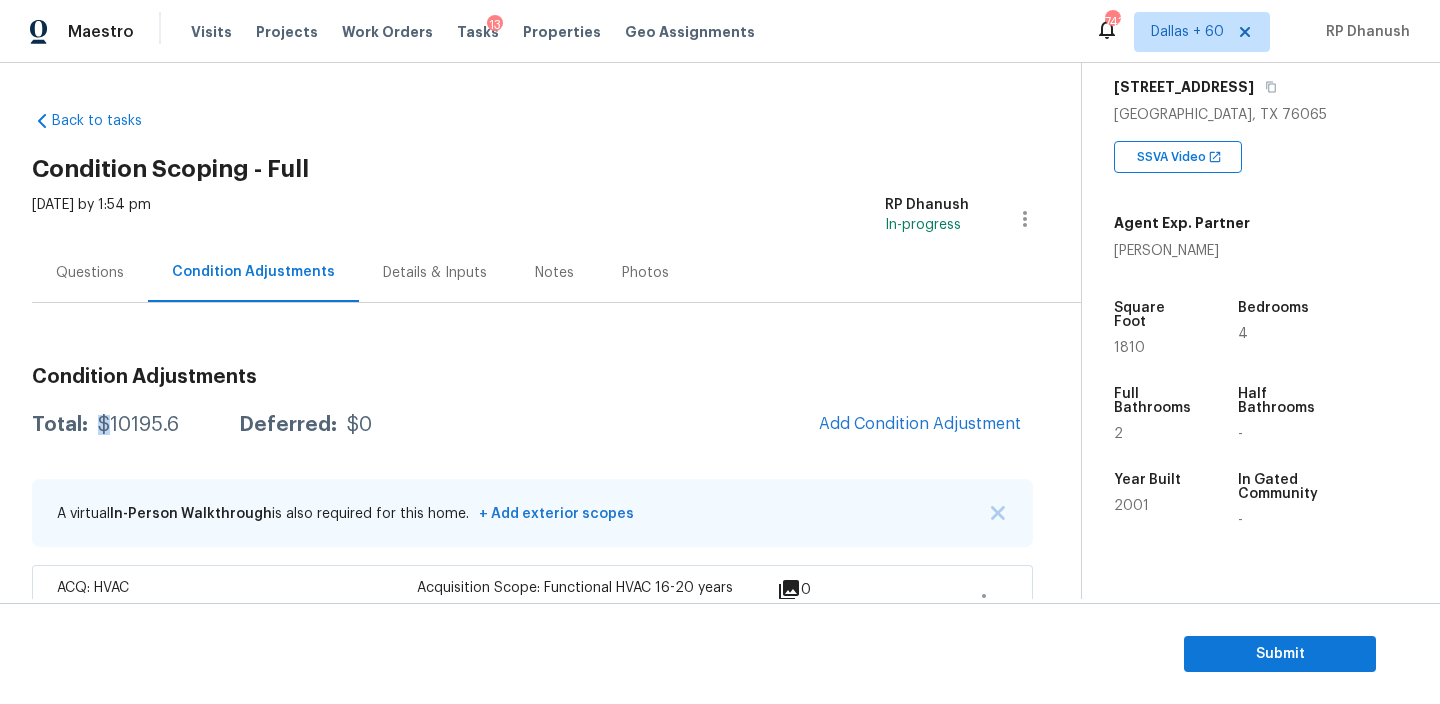 click on "Total:  $10195.6 Deferred:  $0 Add Condition Adjustment" at bounding box center (532, 425) 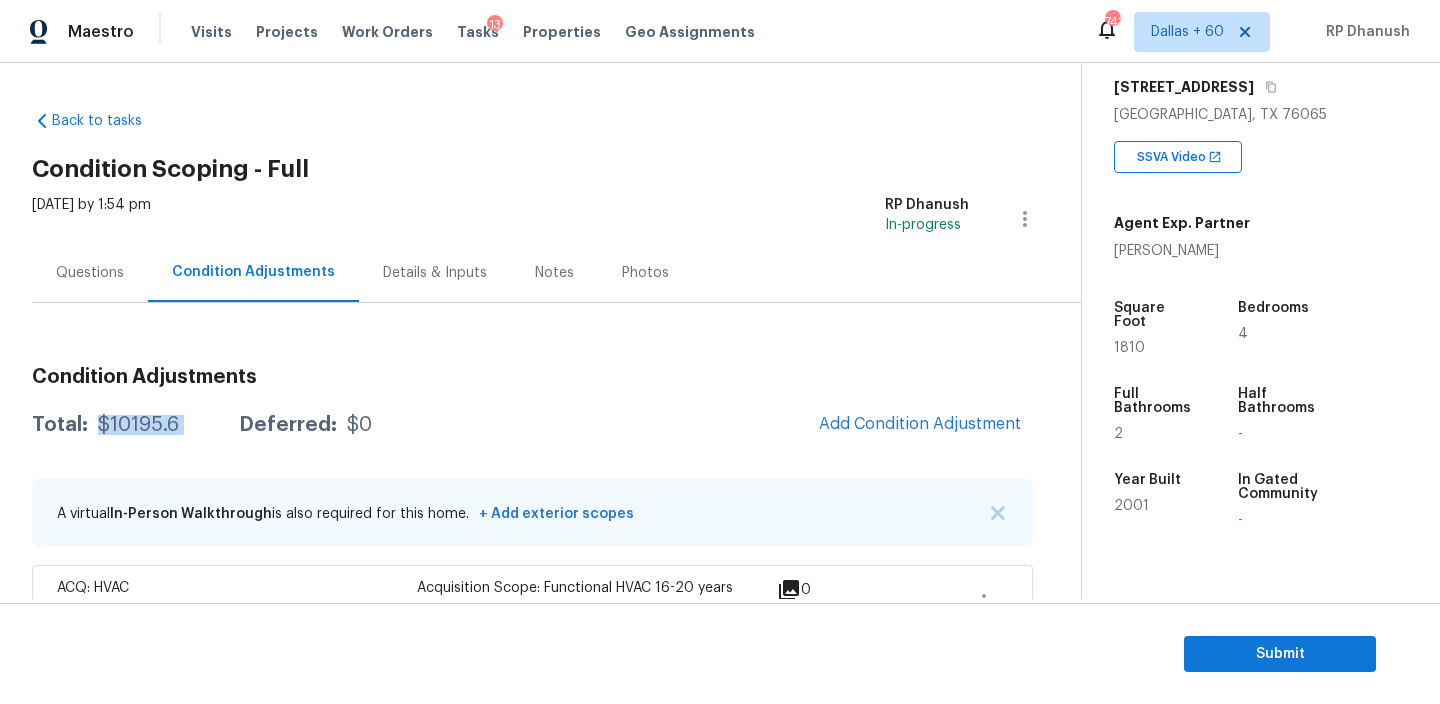 click on "Total:  $10195.6 Deferred:  $0 Add Condition Adjustment" at bounding box center [532, 425] 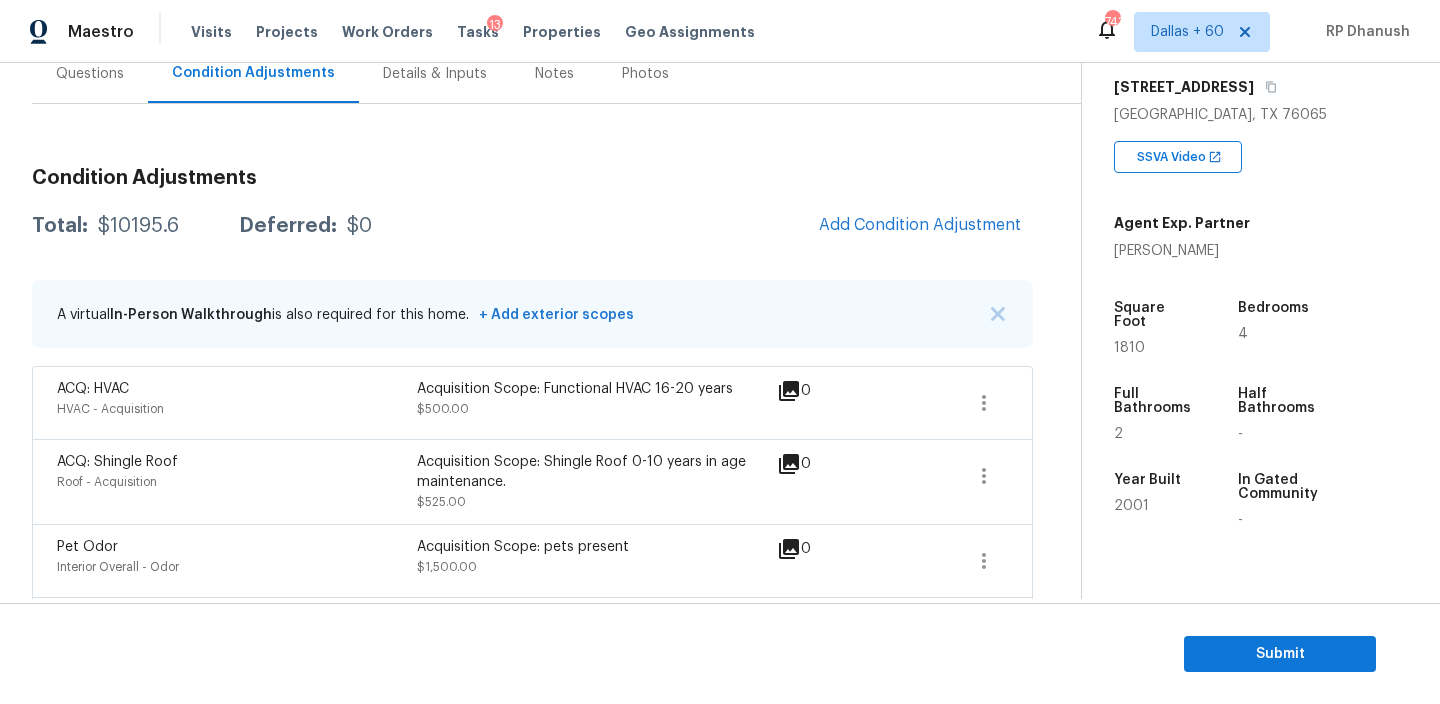 click on "Questions" at bounding box center (90, 73) 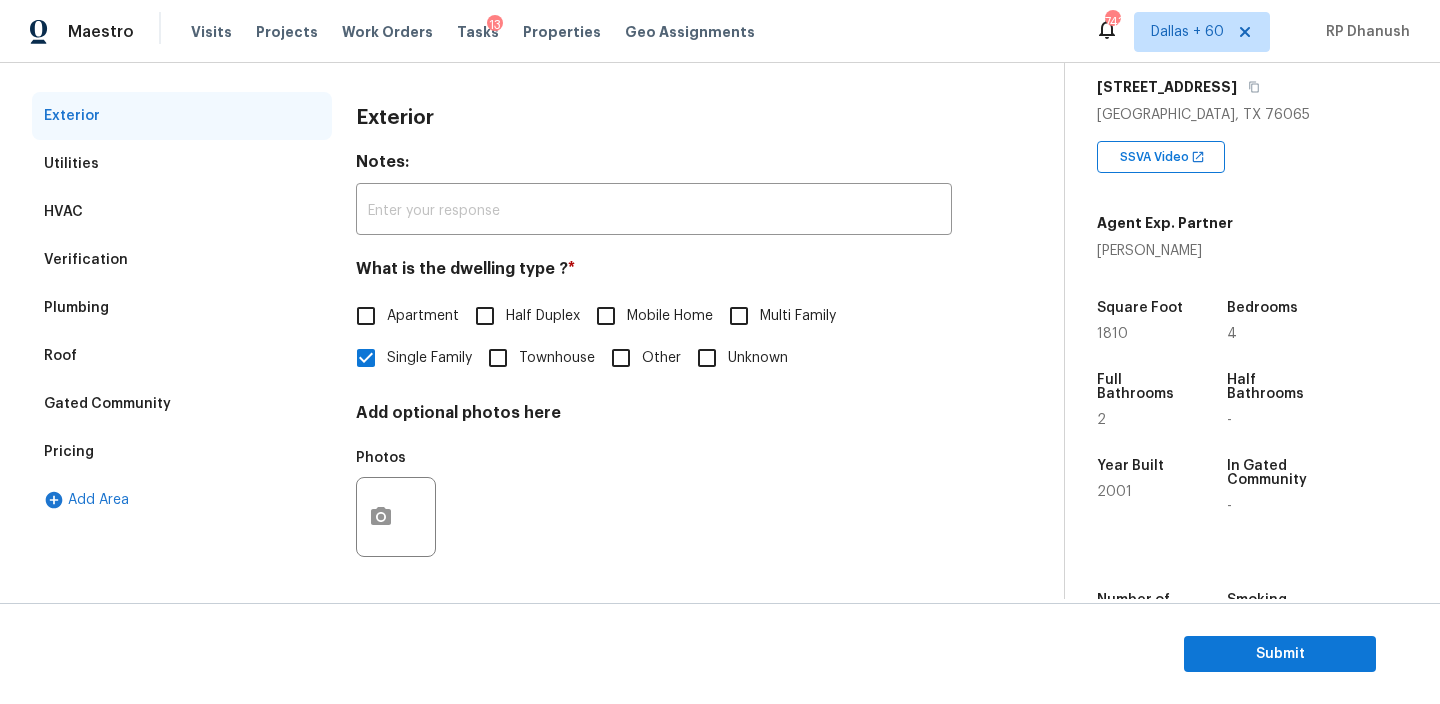 click on "Pricing" at bounding box center [182, 452] 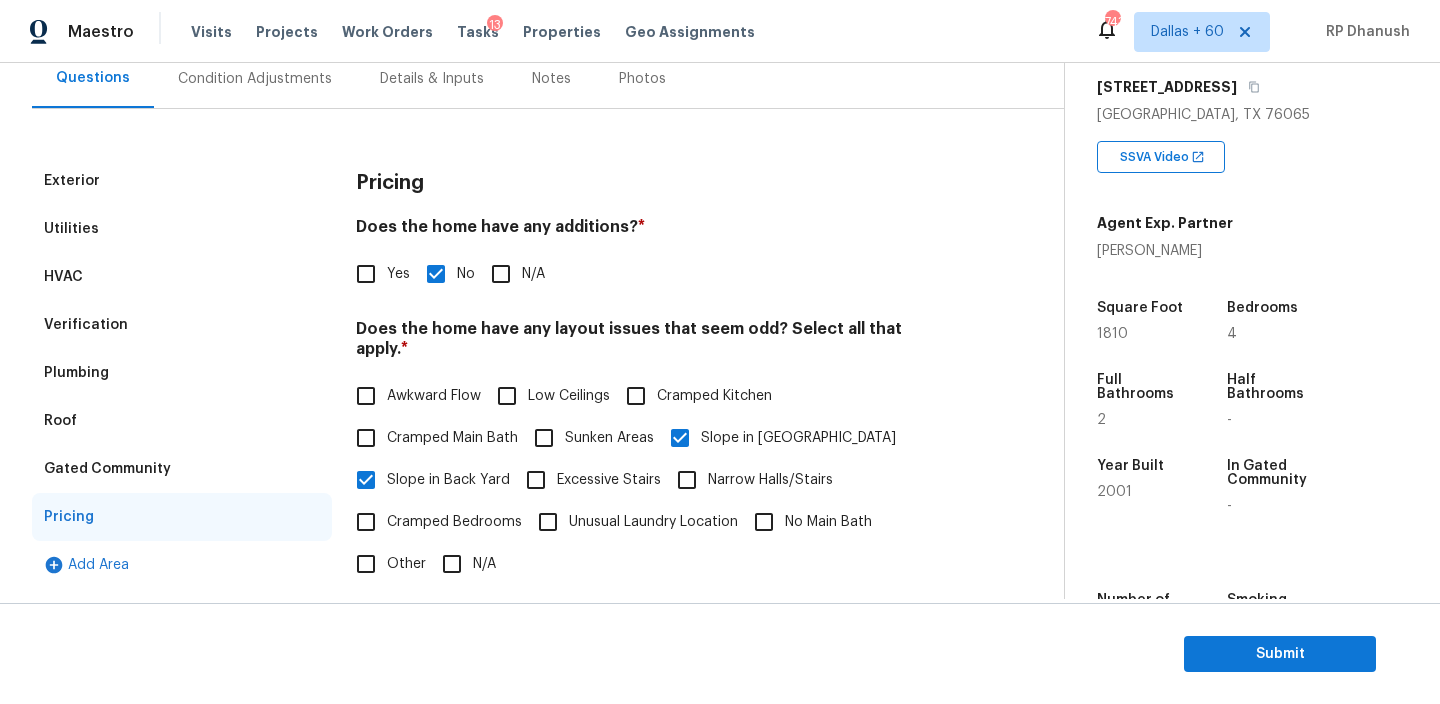 scroll, scrollTop: 179, scrollLeft: 0, axis: vertical 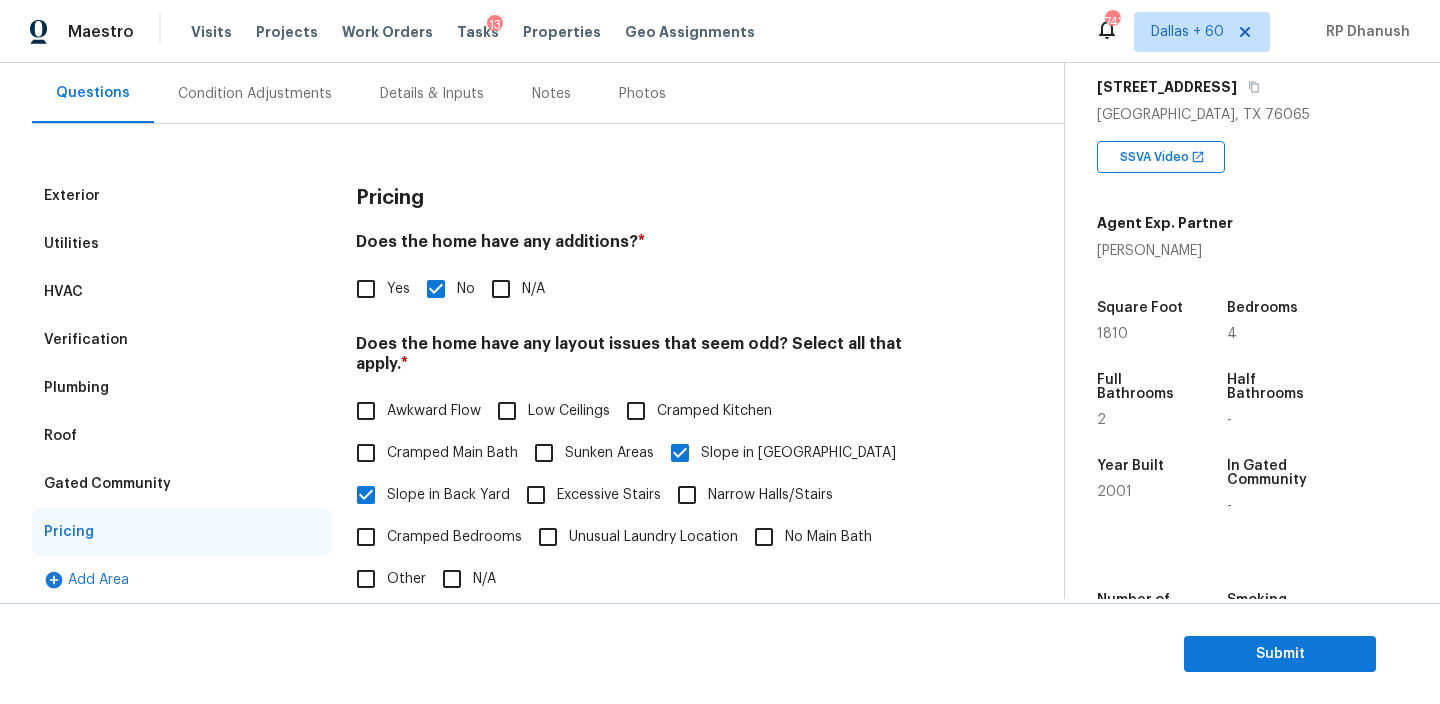 click on "Verification" at bounding box center [182, 340] 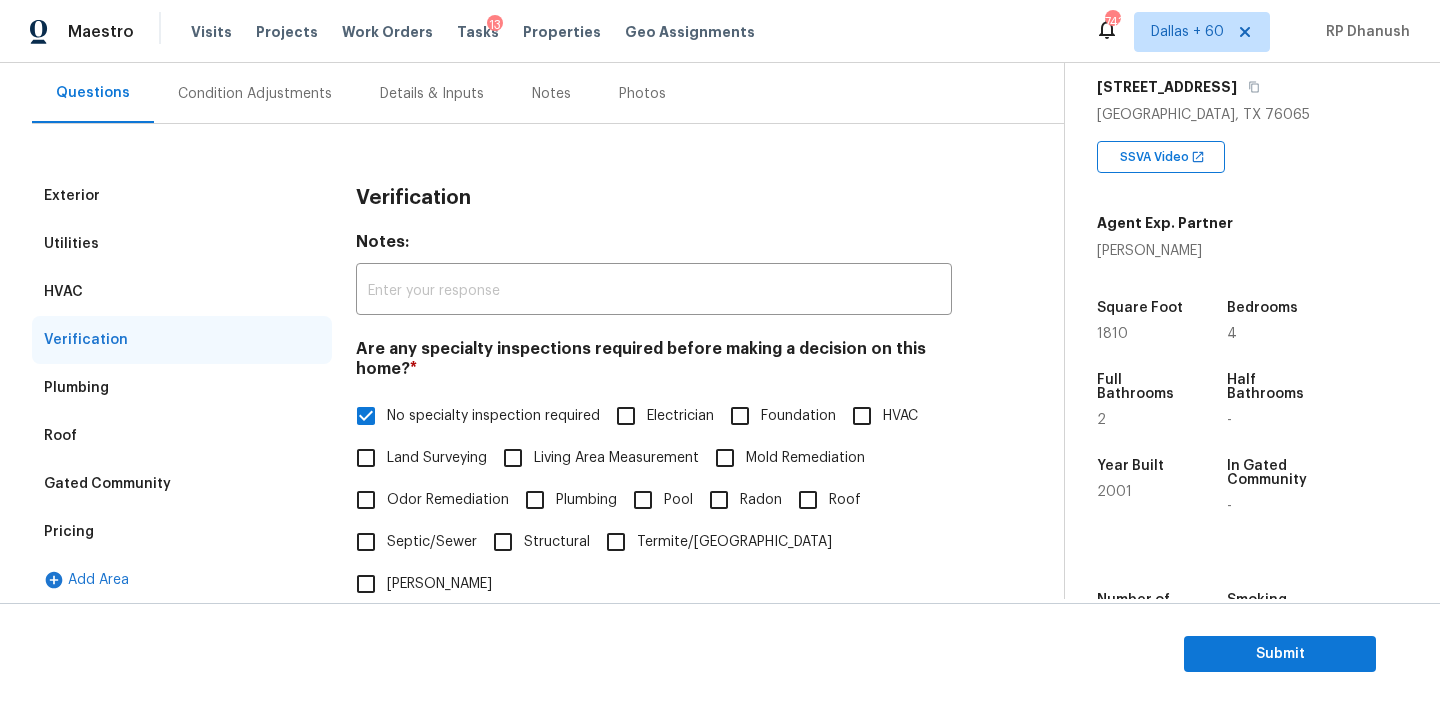 scroll, scrollTop: 499, scrollLeft: 0, axis: vertical 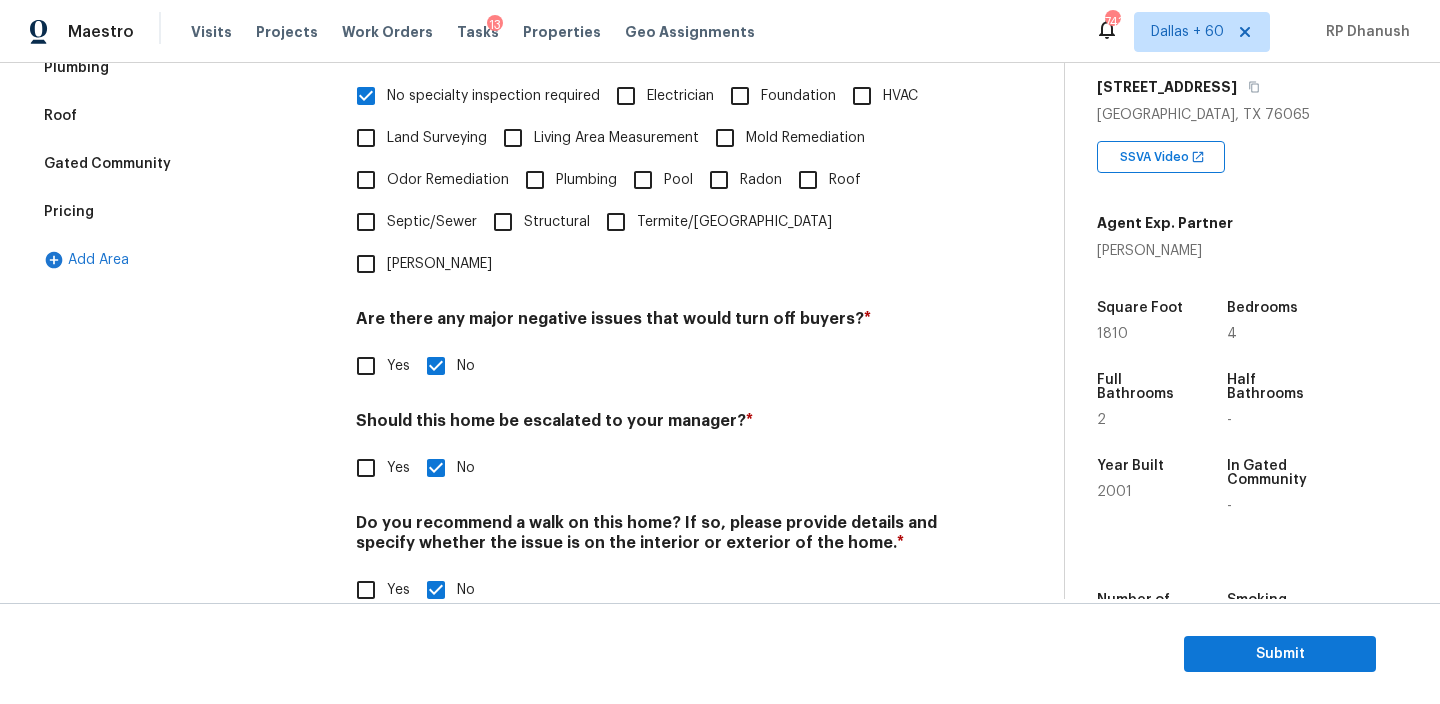 click on "Should this home be escalated to your manager?  *" at bounding box center (654, 425) 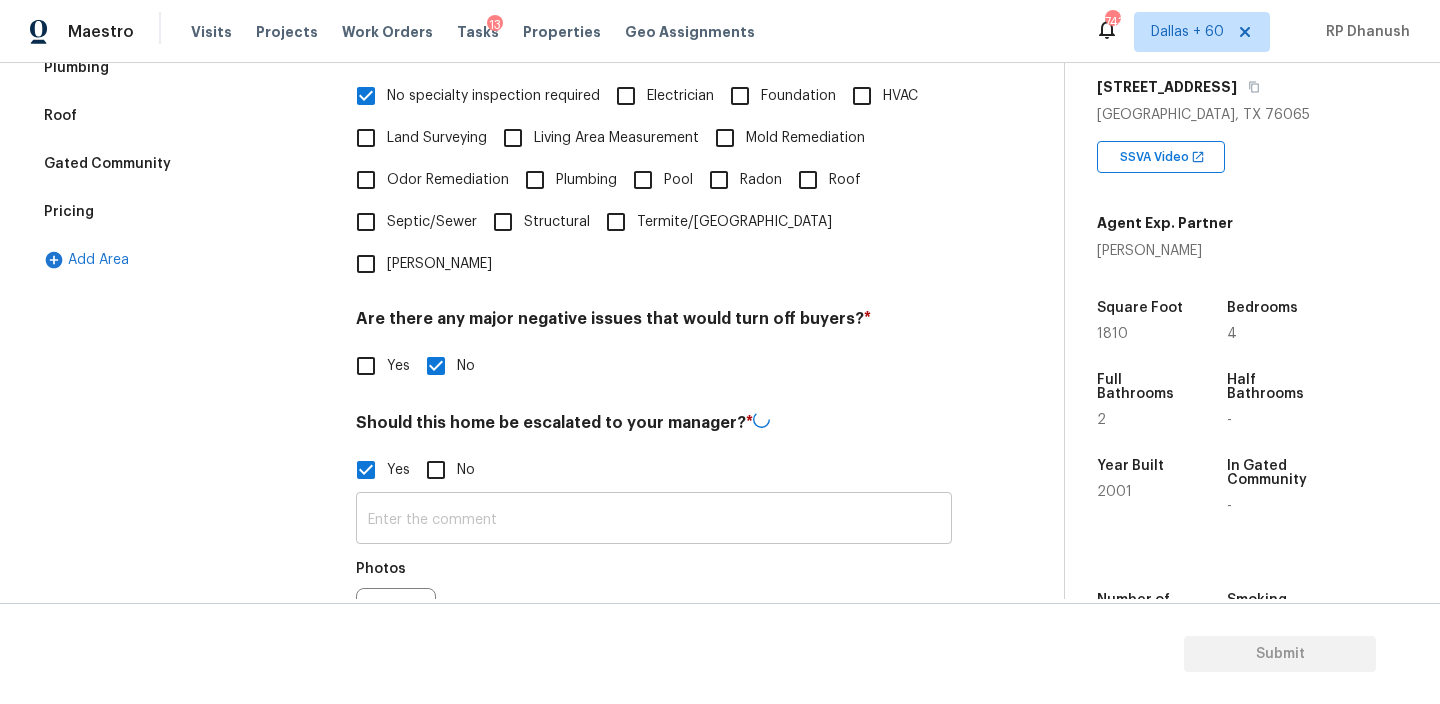 click at bounding box center (654, 520) 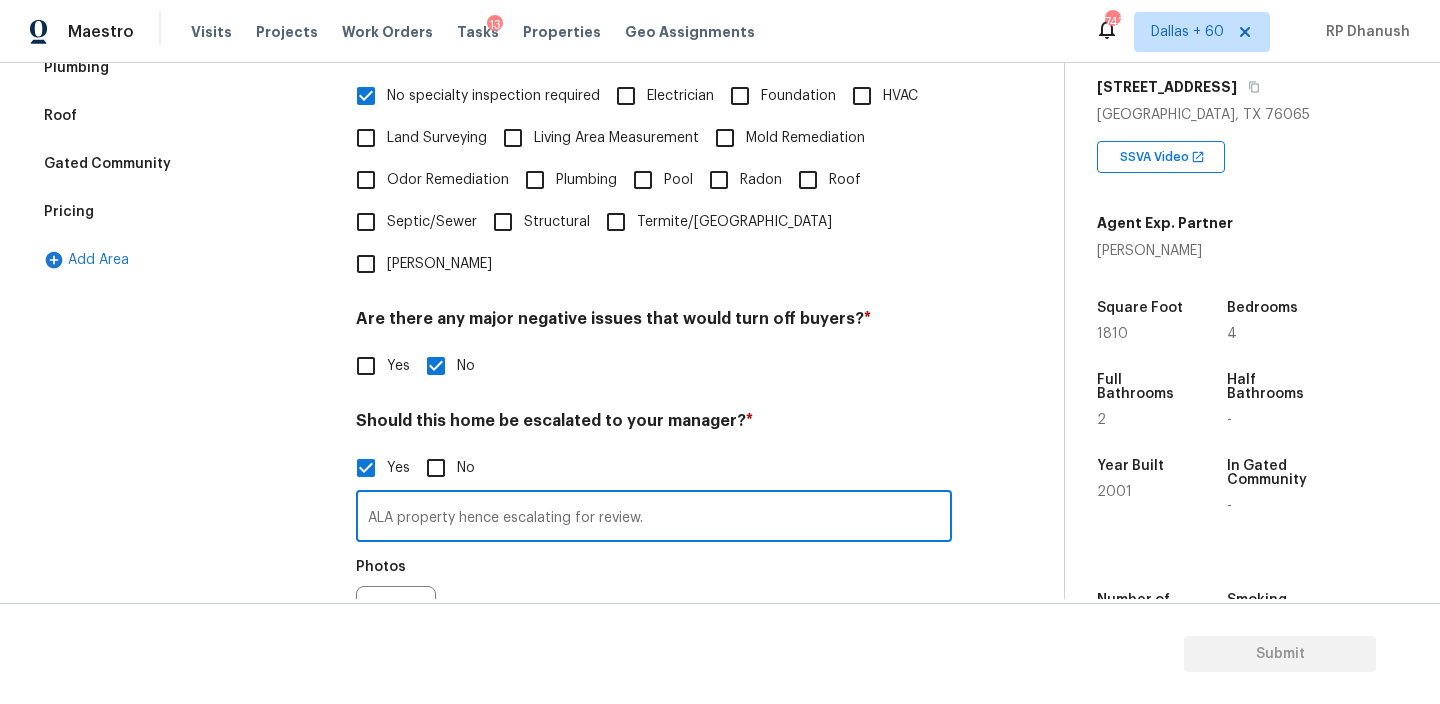 scroll, scrollTop: 689, scrollLeft: 0, axis: vertical 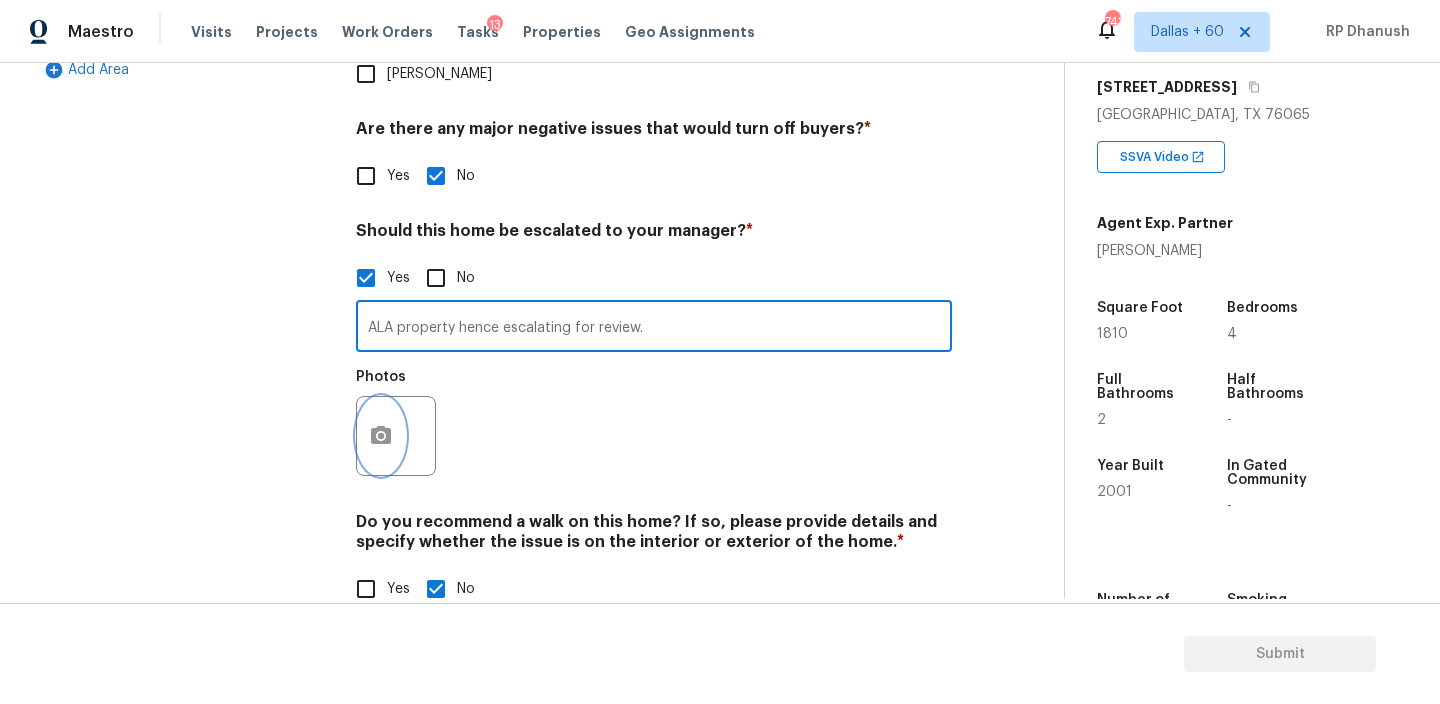 click 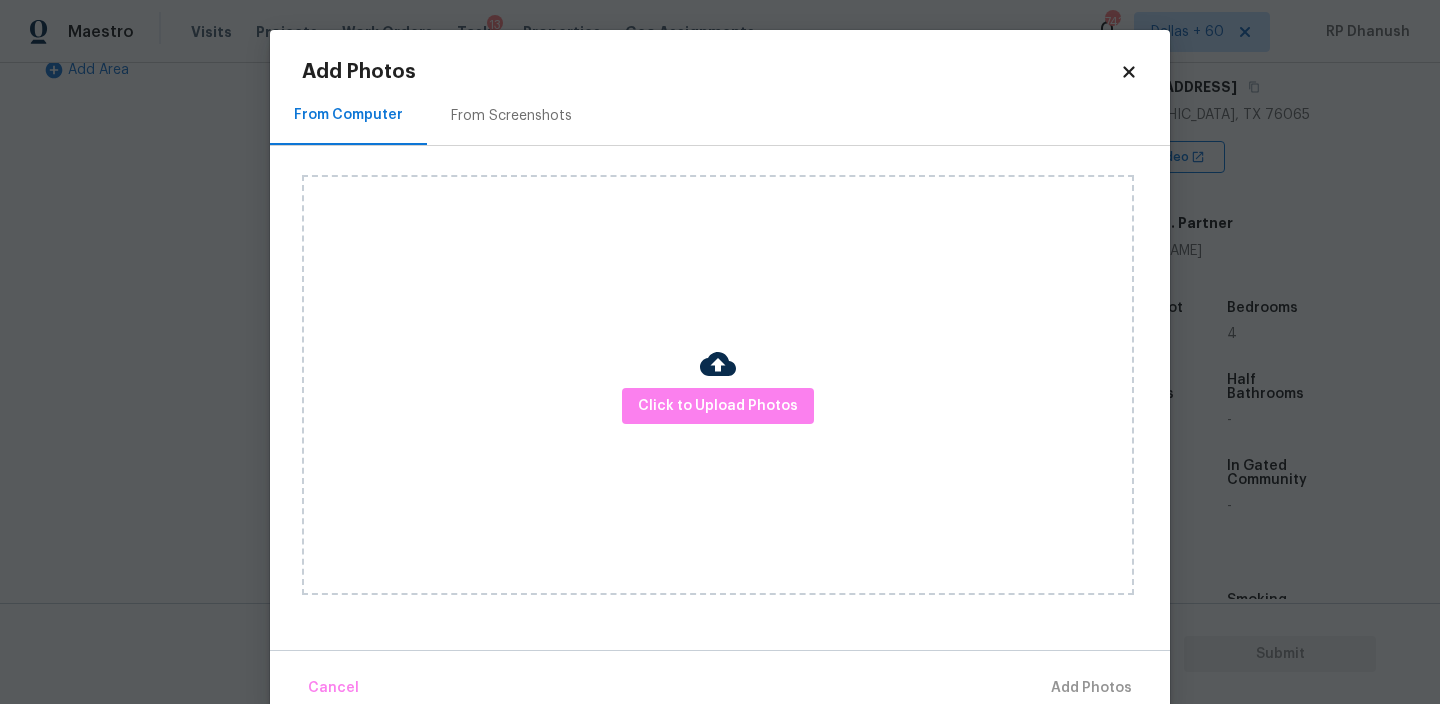 click on "From Screenshots" at bounding box center [511, 115] 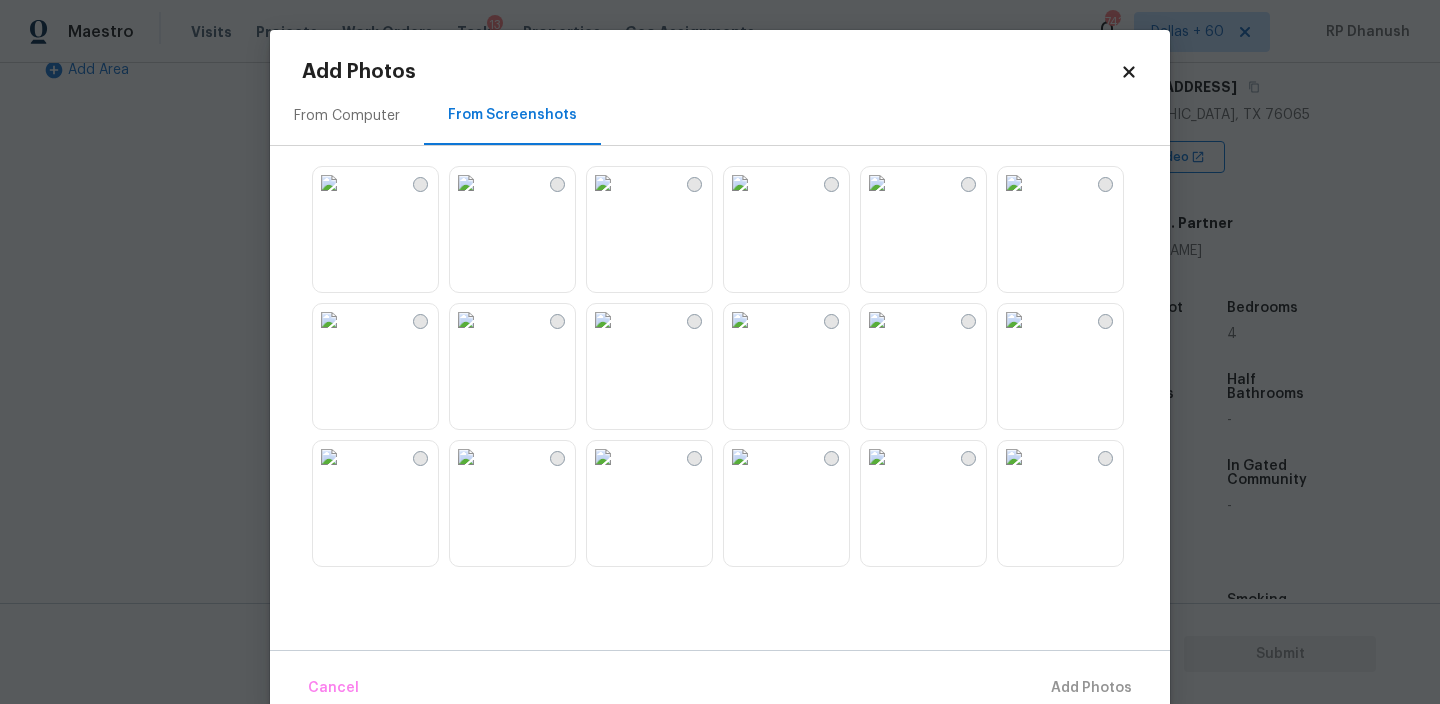 click at bounding box center (603, 183) 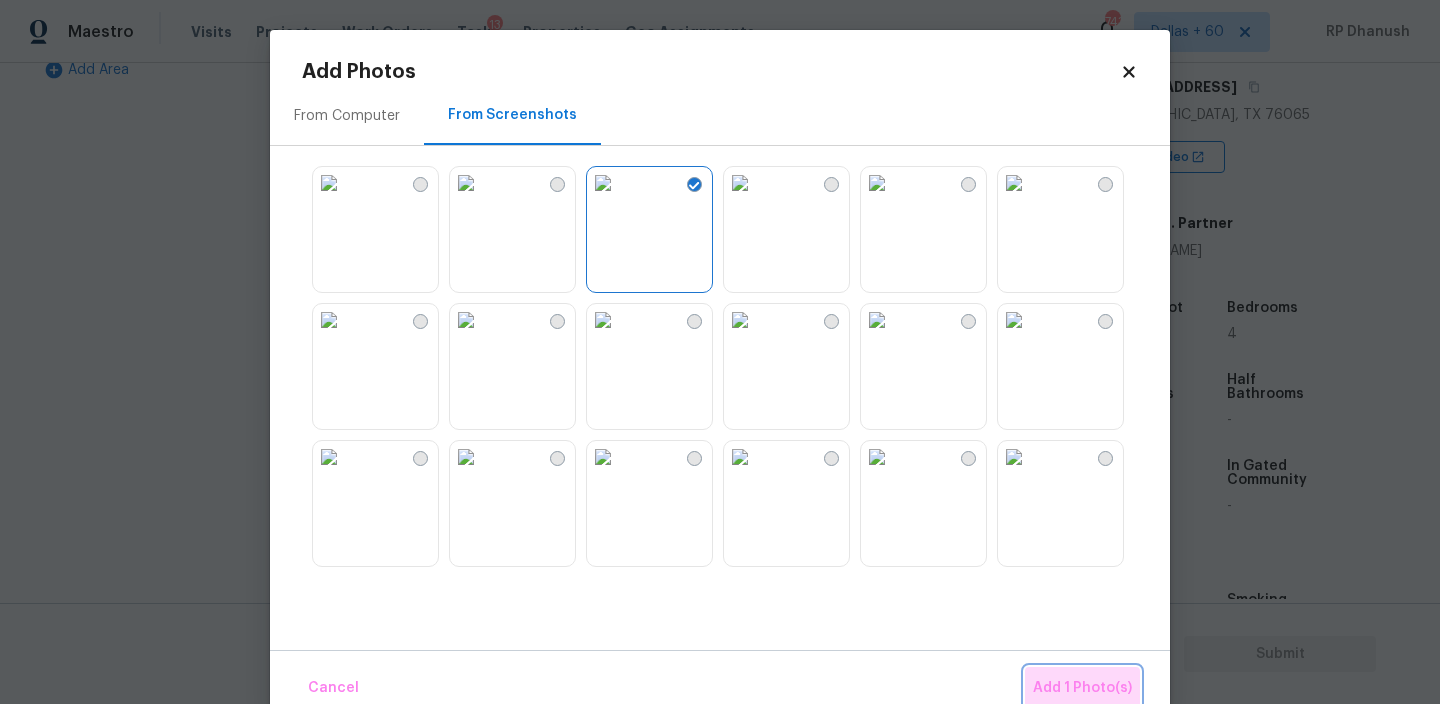 click on "Add 1 Photo(s)" at bounding box center (1082, 688) 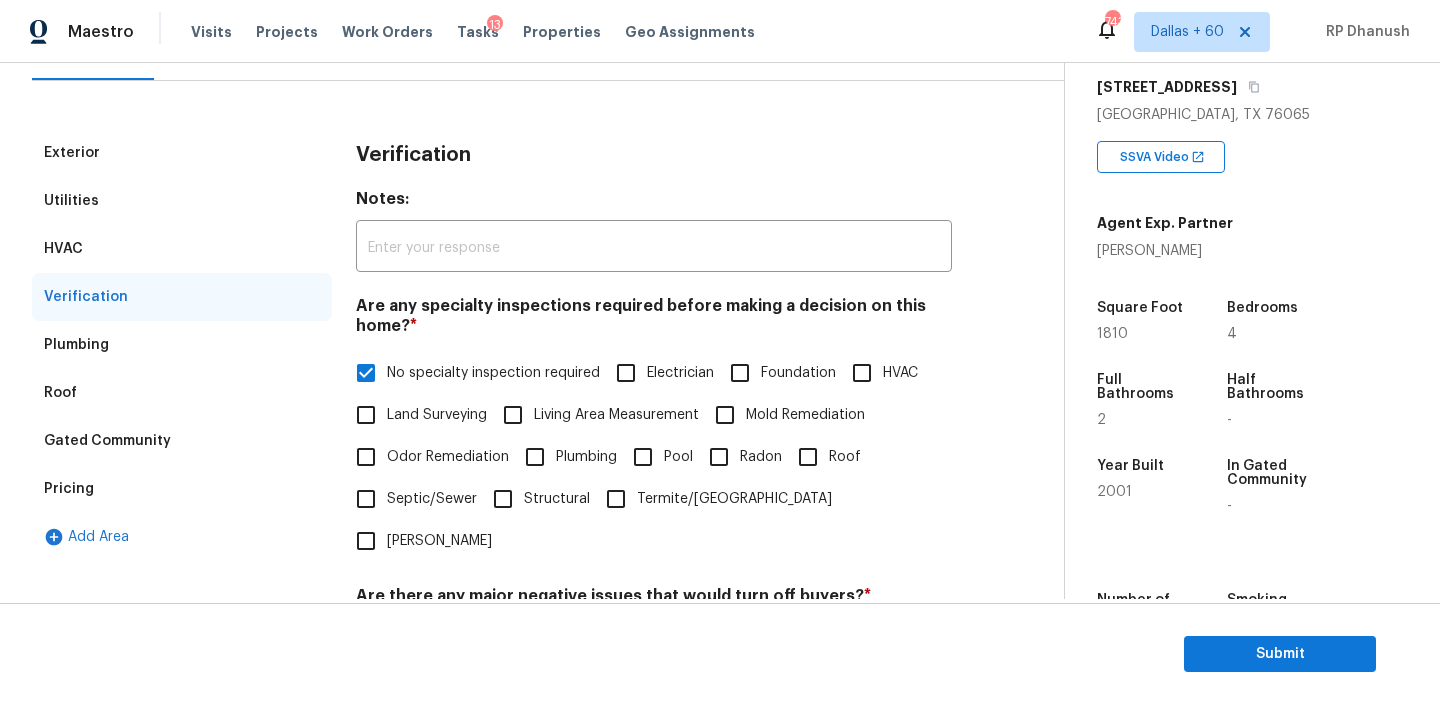 scroll, scrollTop: 0, scrollLeft: 0, axis: both 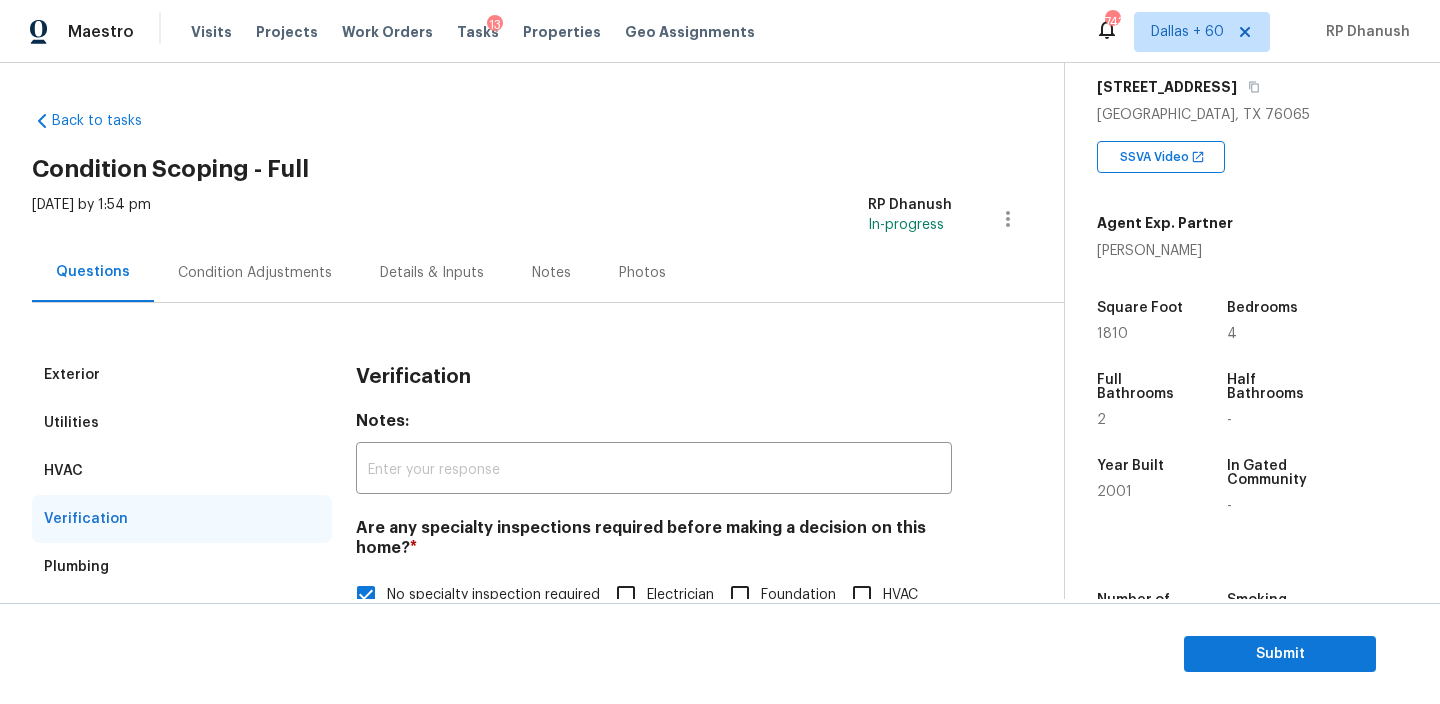 click on "Condition Adjustments" at bounding box center [255, 272] 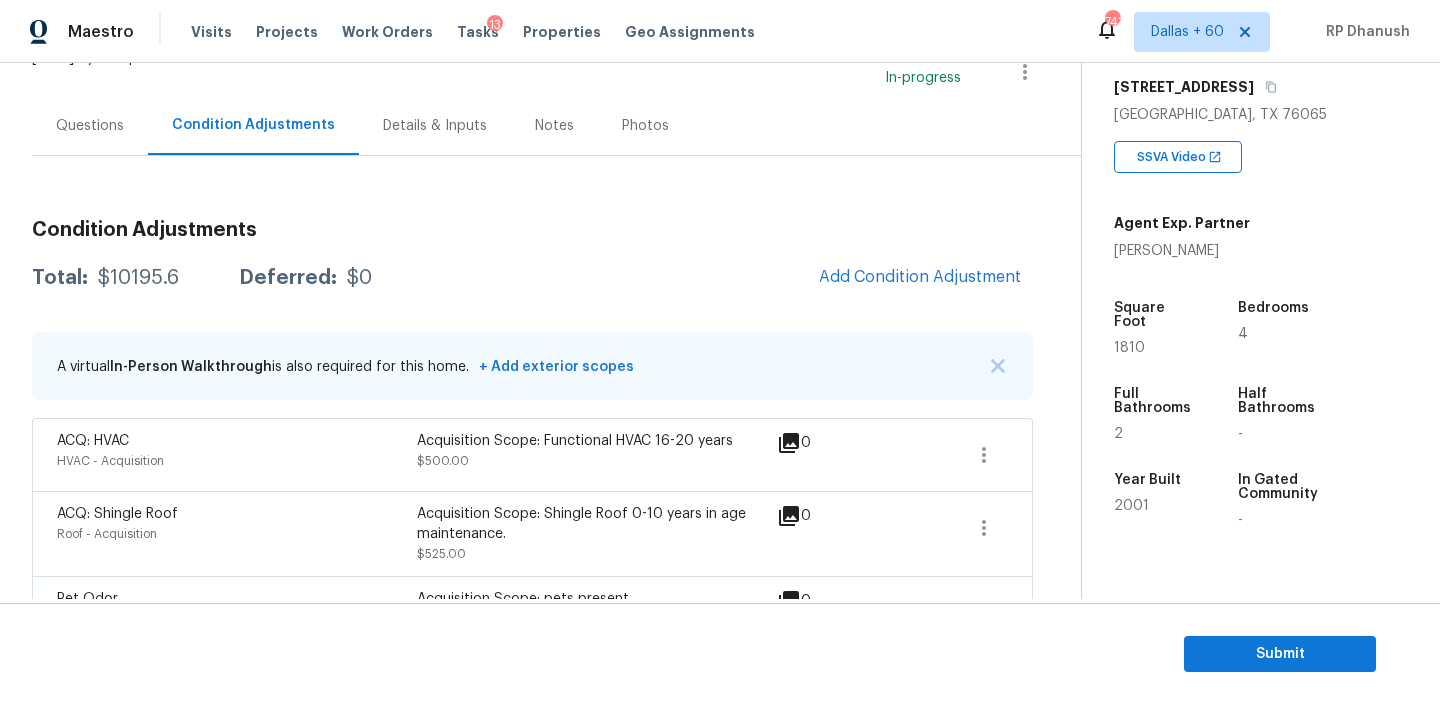 scroll, scrollTop: 0, scrollLeft: 0, axis: both 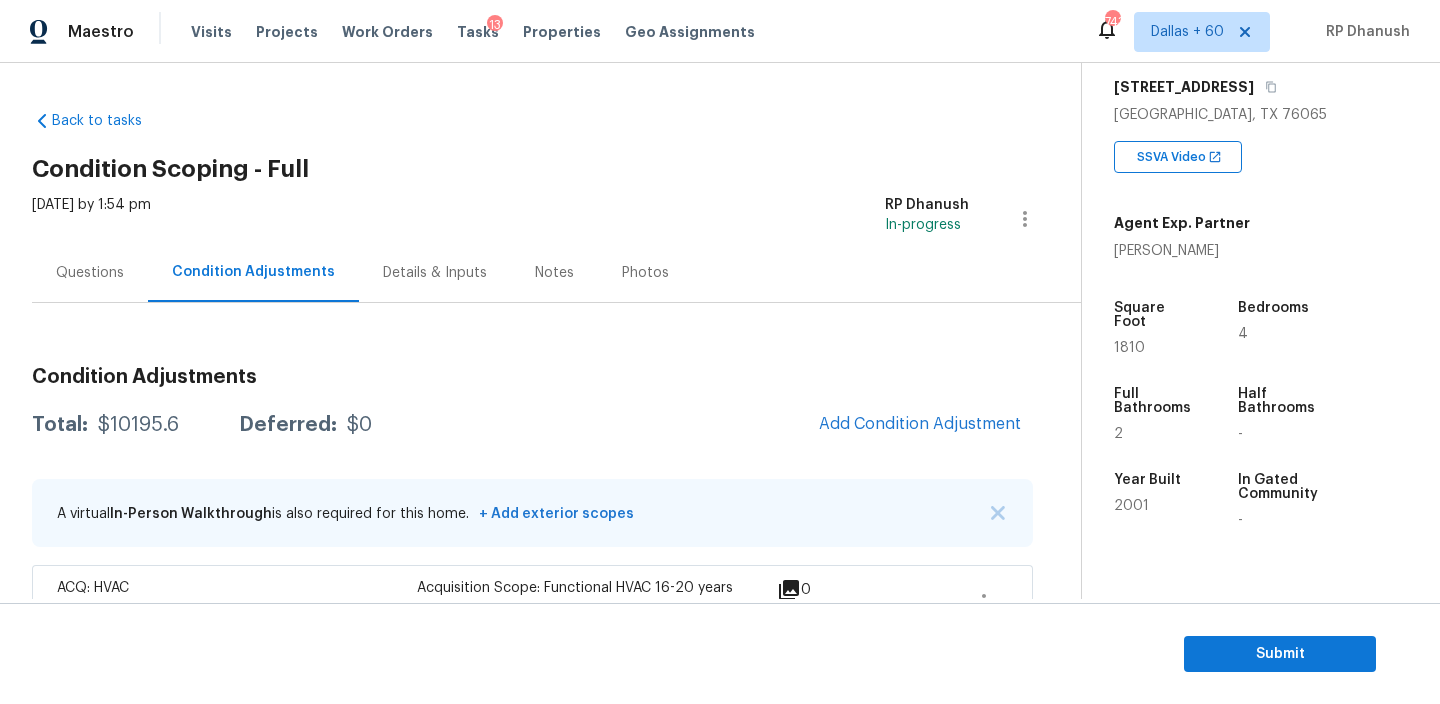click on "Questions" at bounding box center (90, 273) 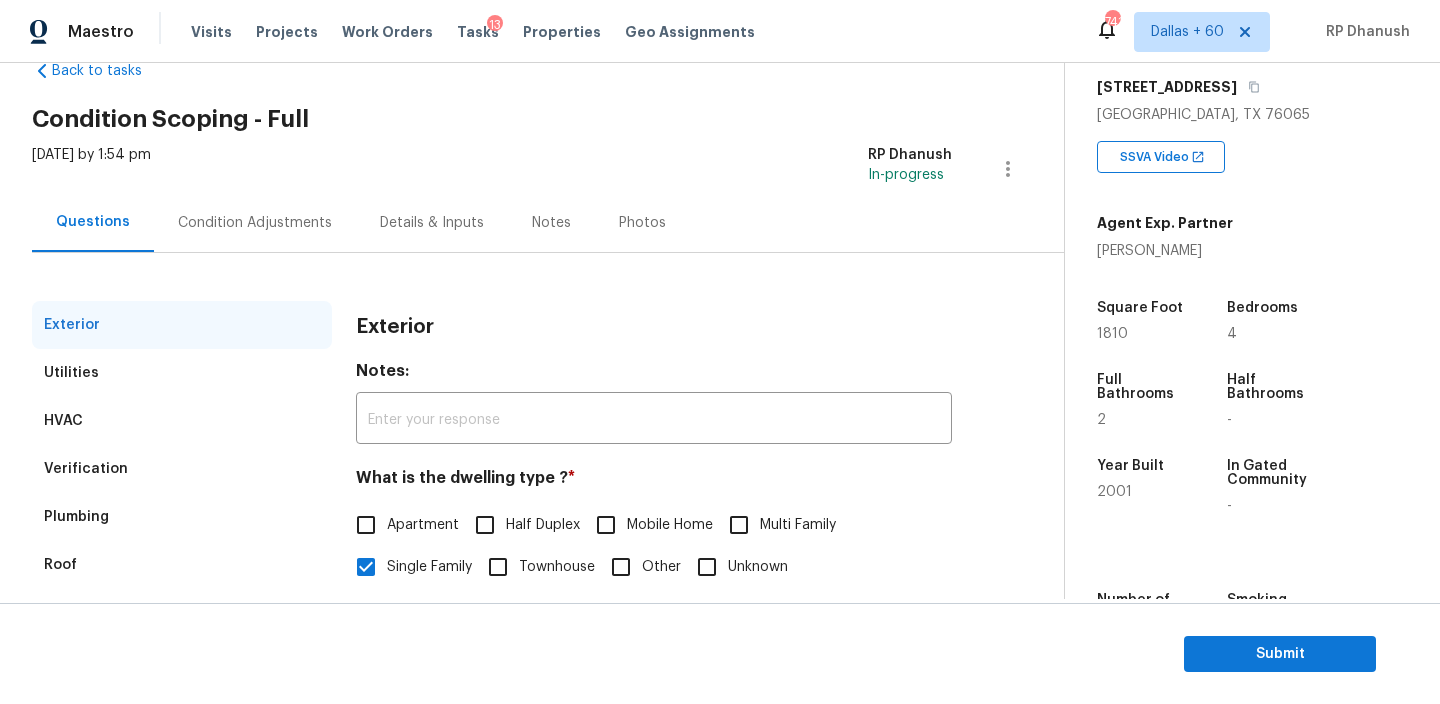 click on "Verification" at bounding box center (182, 469) 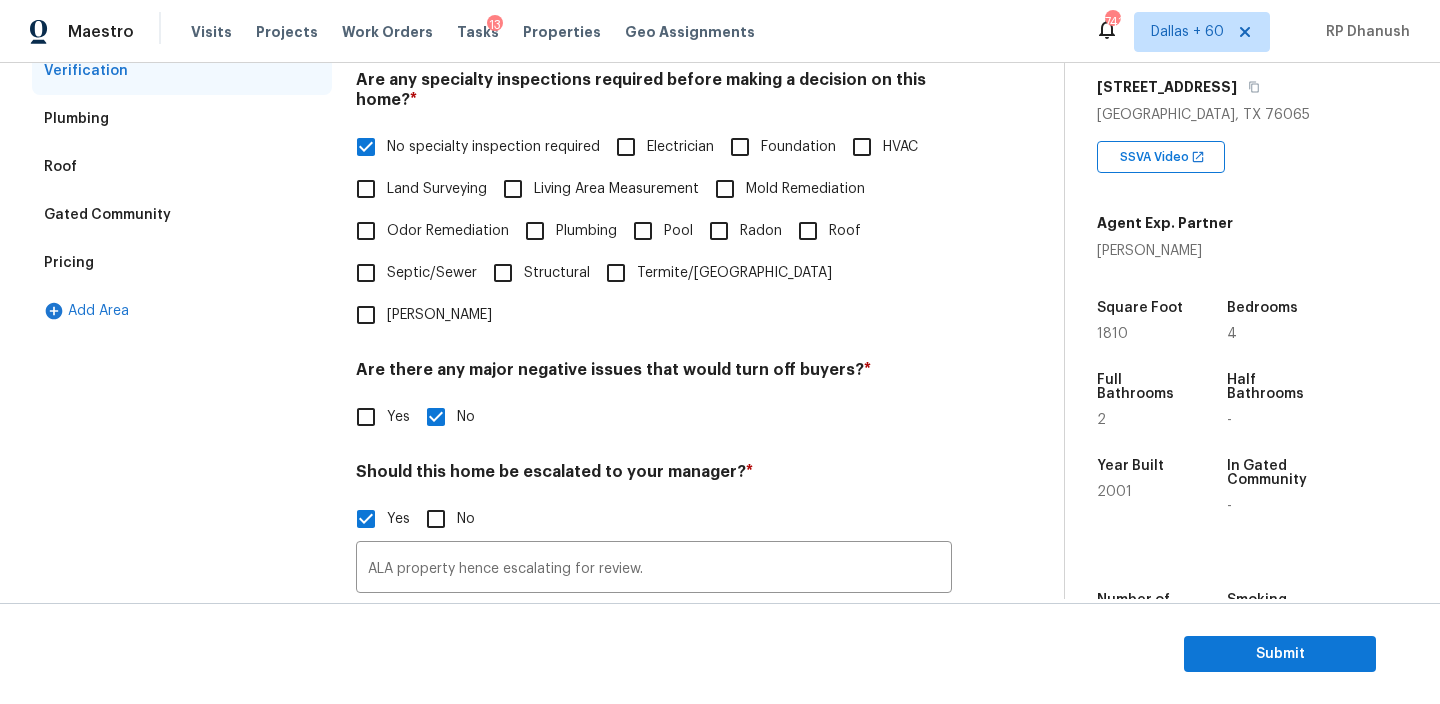 scroll, scrollTop: 689, scrollLeft: 0, axis: vertical 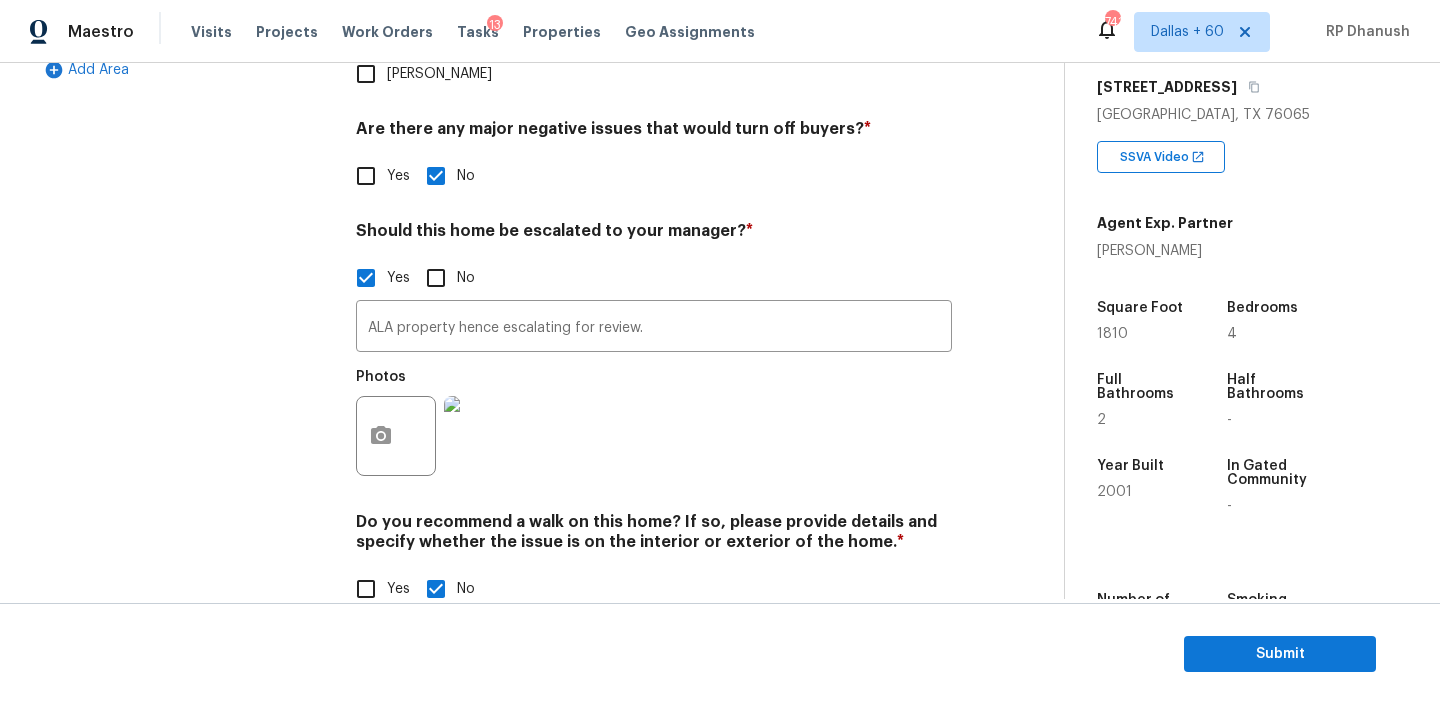 click on "Photos" at bounding box center (654, 423) 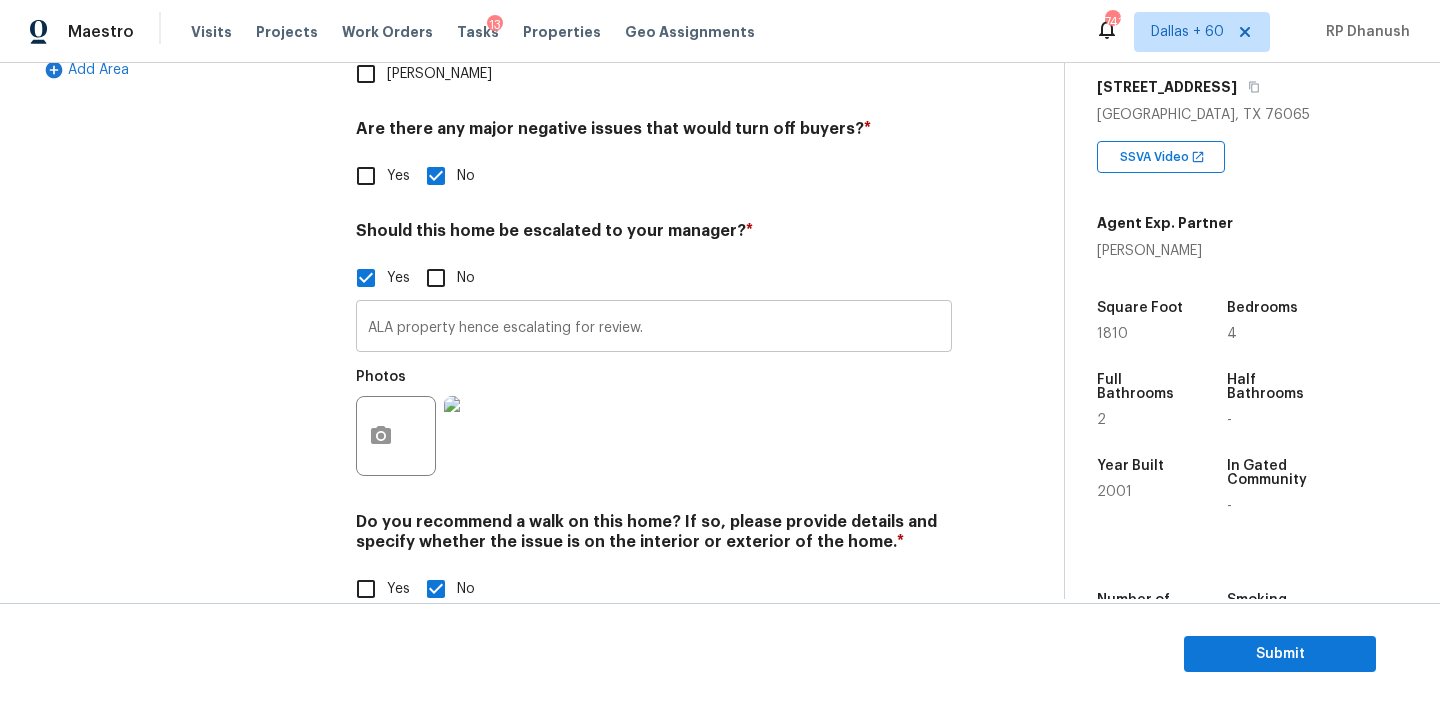 click on "ALA property hence escalating for review." at bounding box center [654, 328] 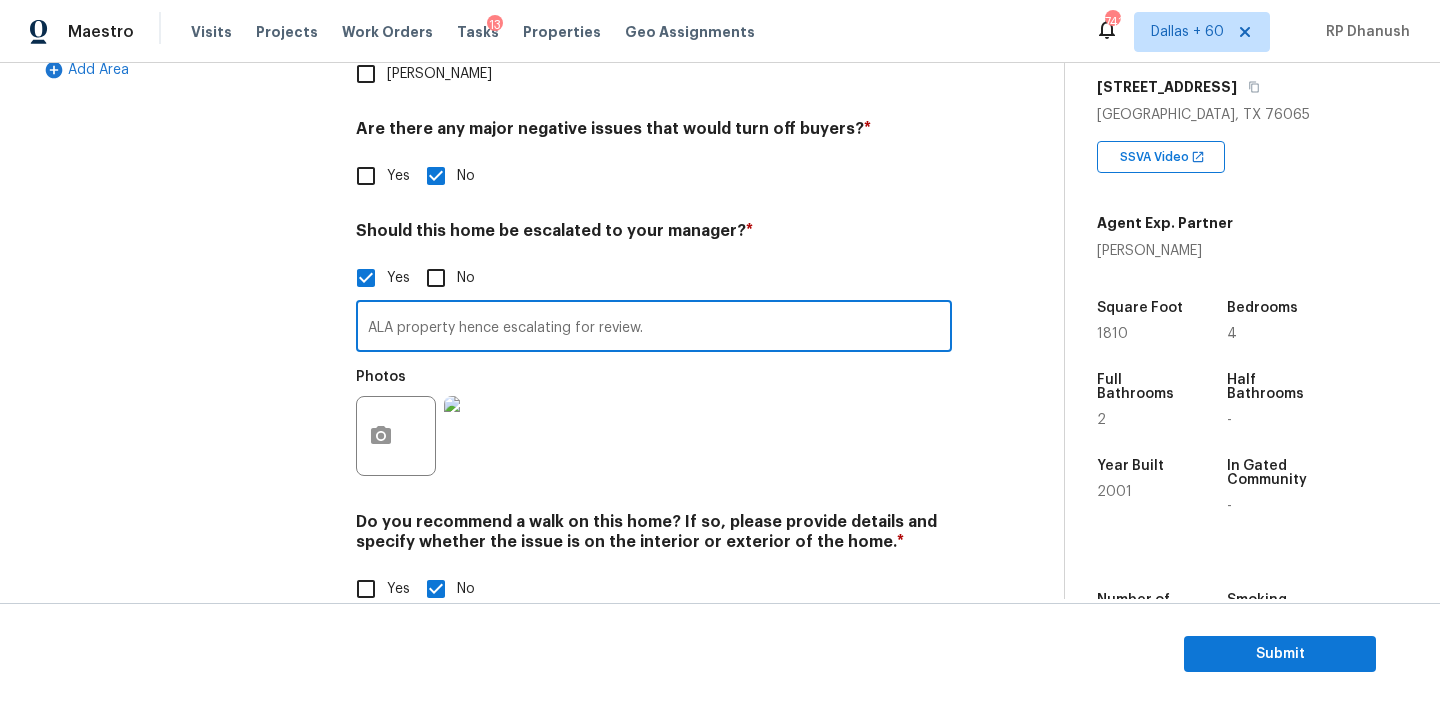 click on "ALA property hence escalating for review." at bounding box center [654, 328] 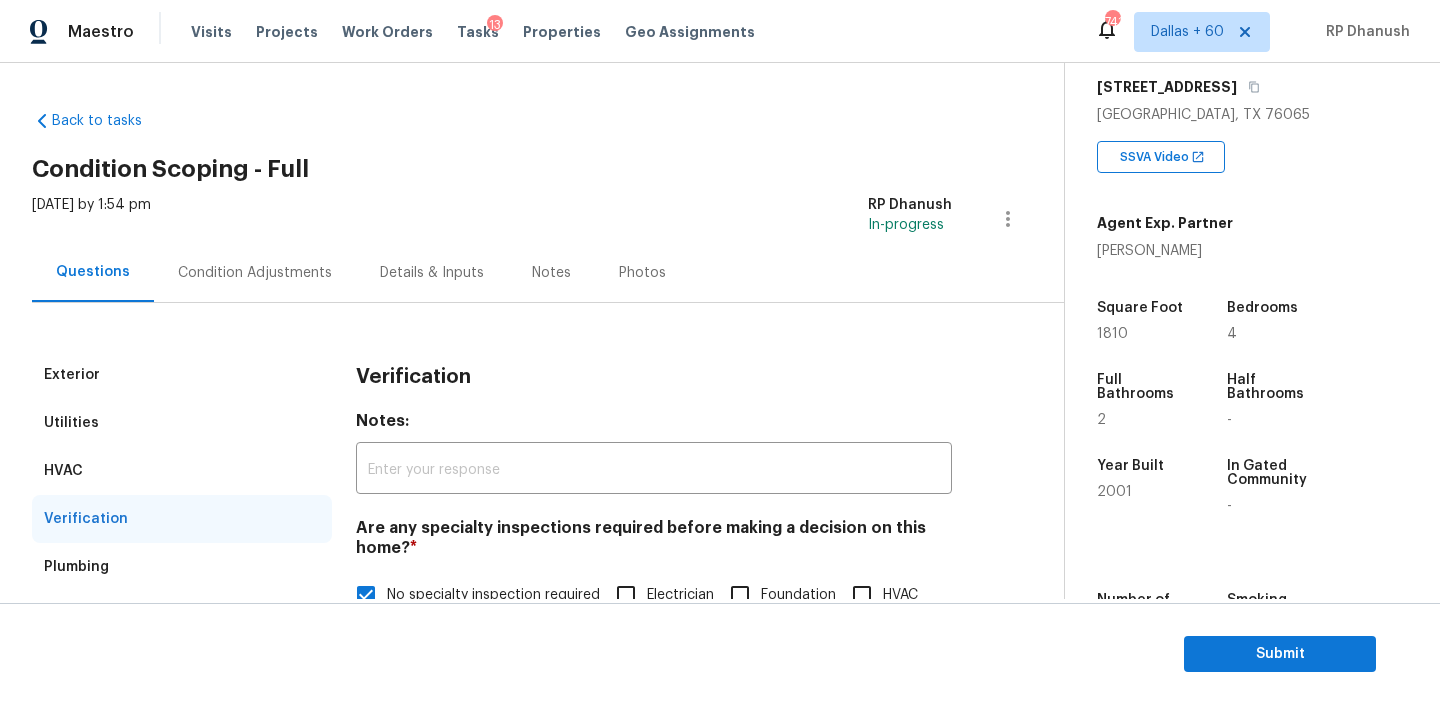 click on "Condition Adjustments" at bounding box center [255, 272] 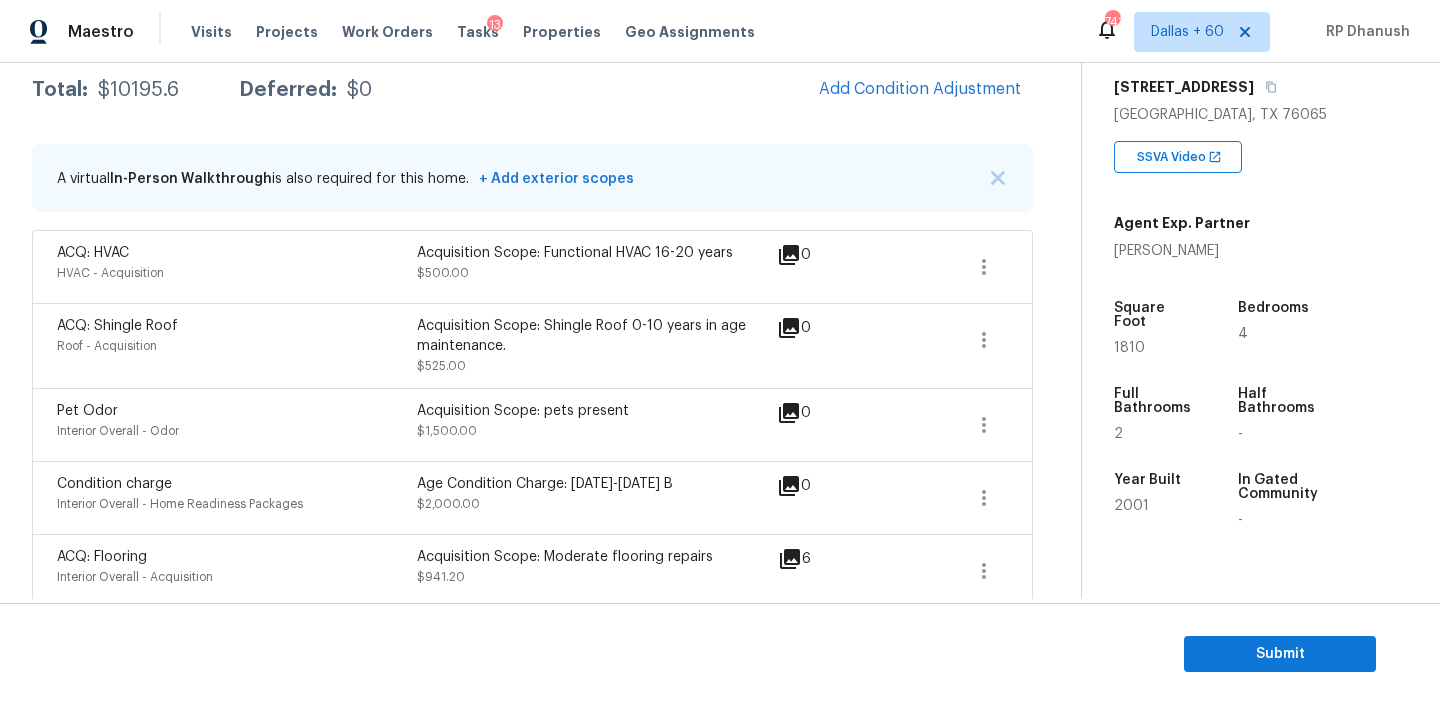 scroll, scrollTop: 116, scrollLeft: 0, axis: vertical 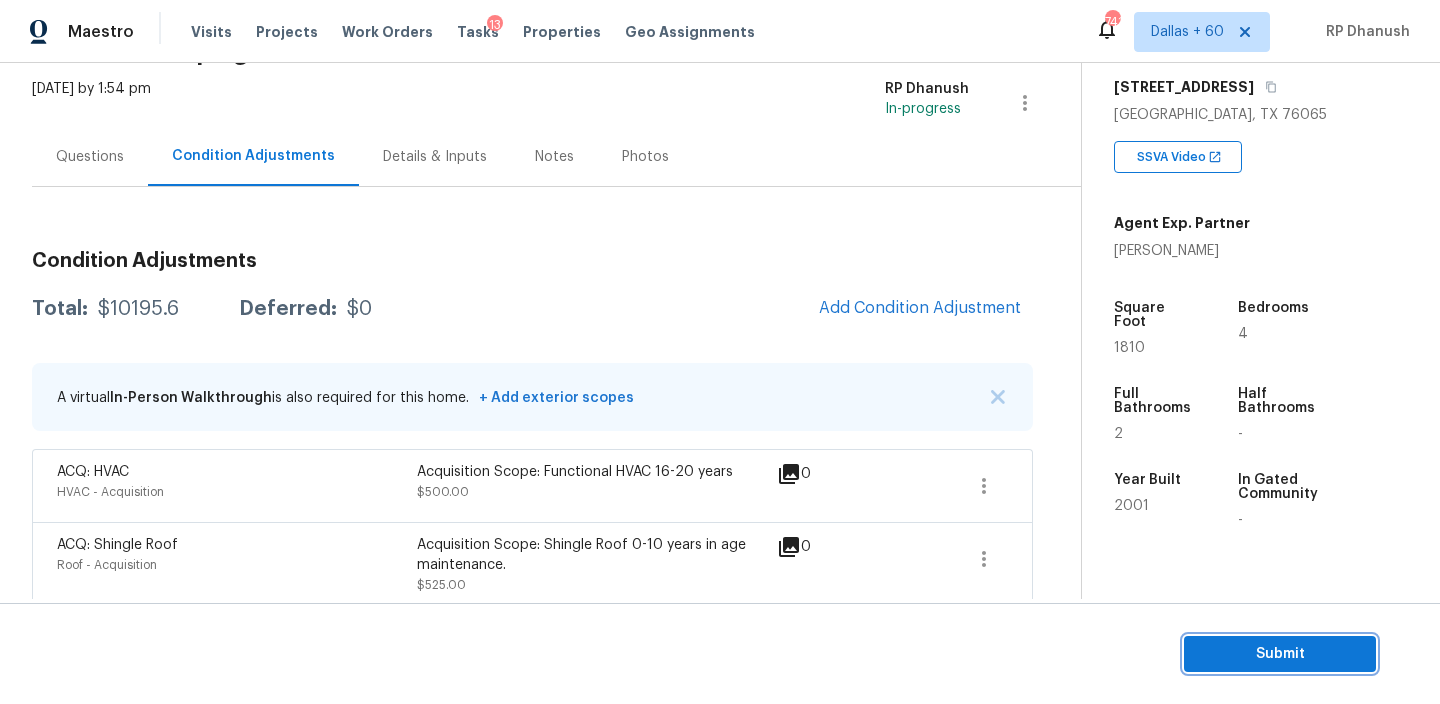 click on "Submit" at bounding box center [1280, 654] 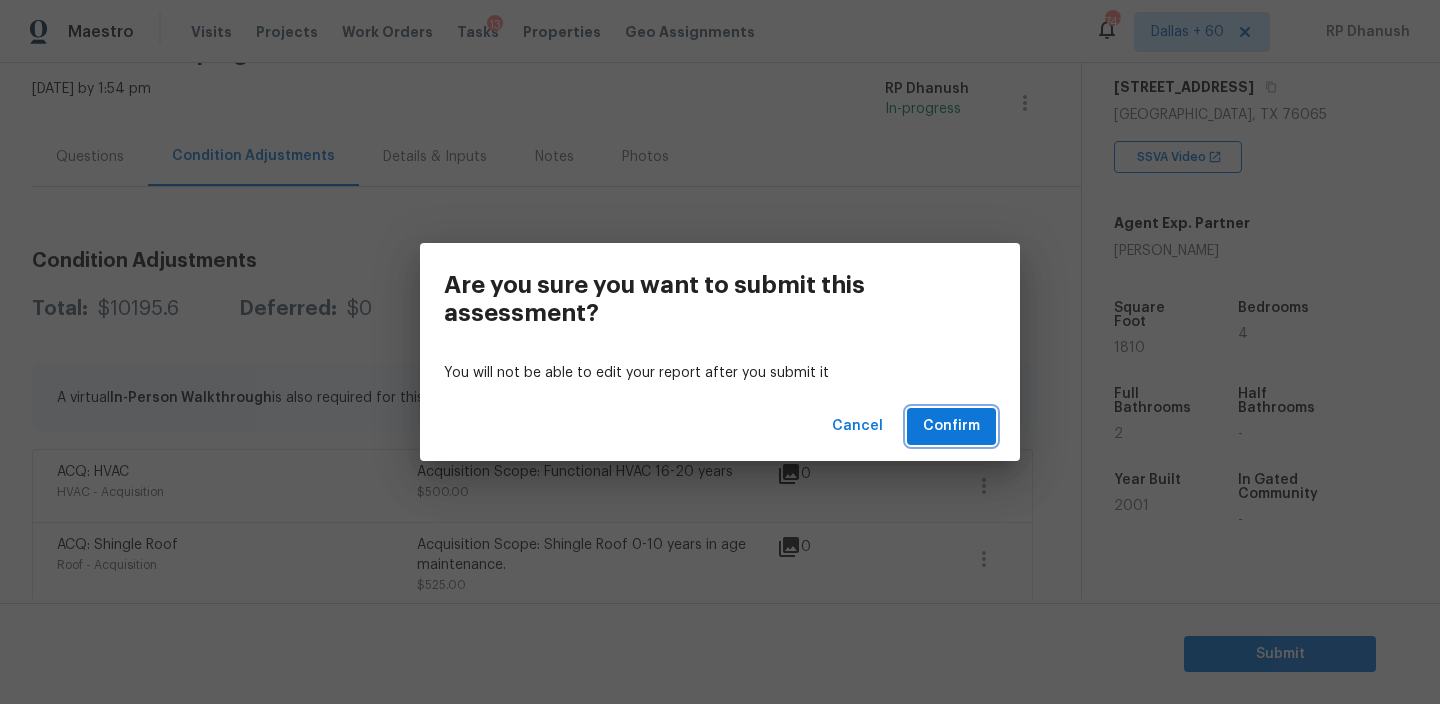 click on "Confirm" at bounding box center (951, 426) 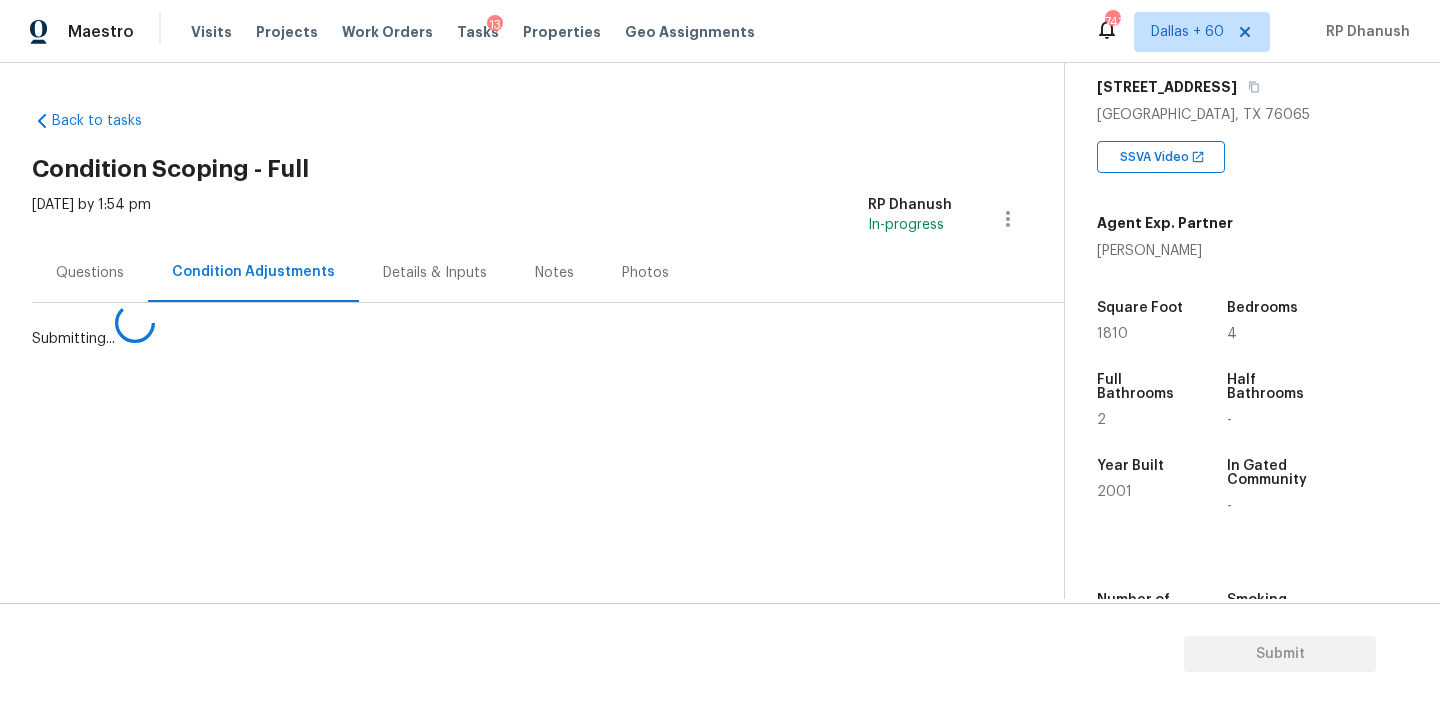 scroll, scrollTop: 0, scrollLeft: 0, axis: both 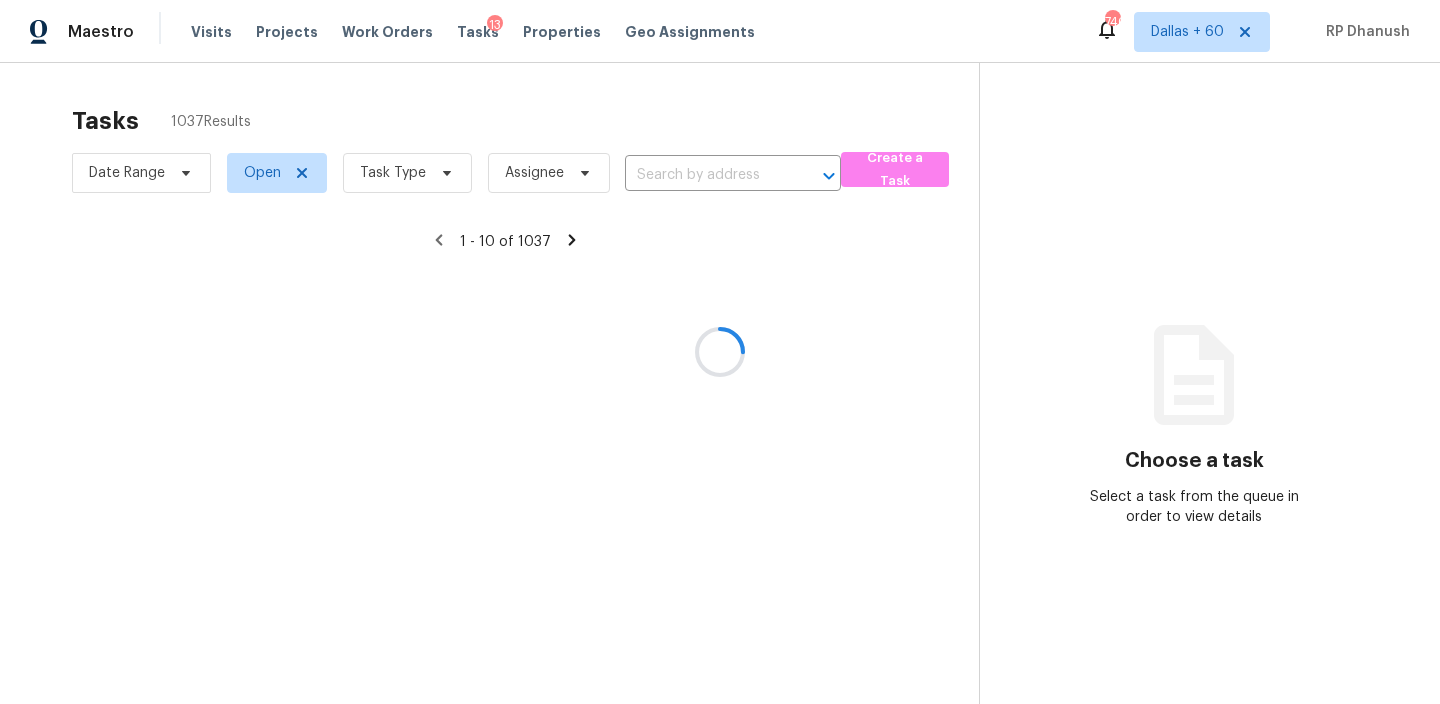 click at bounding box center [720, 352] 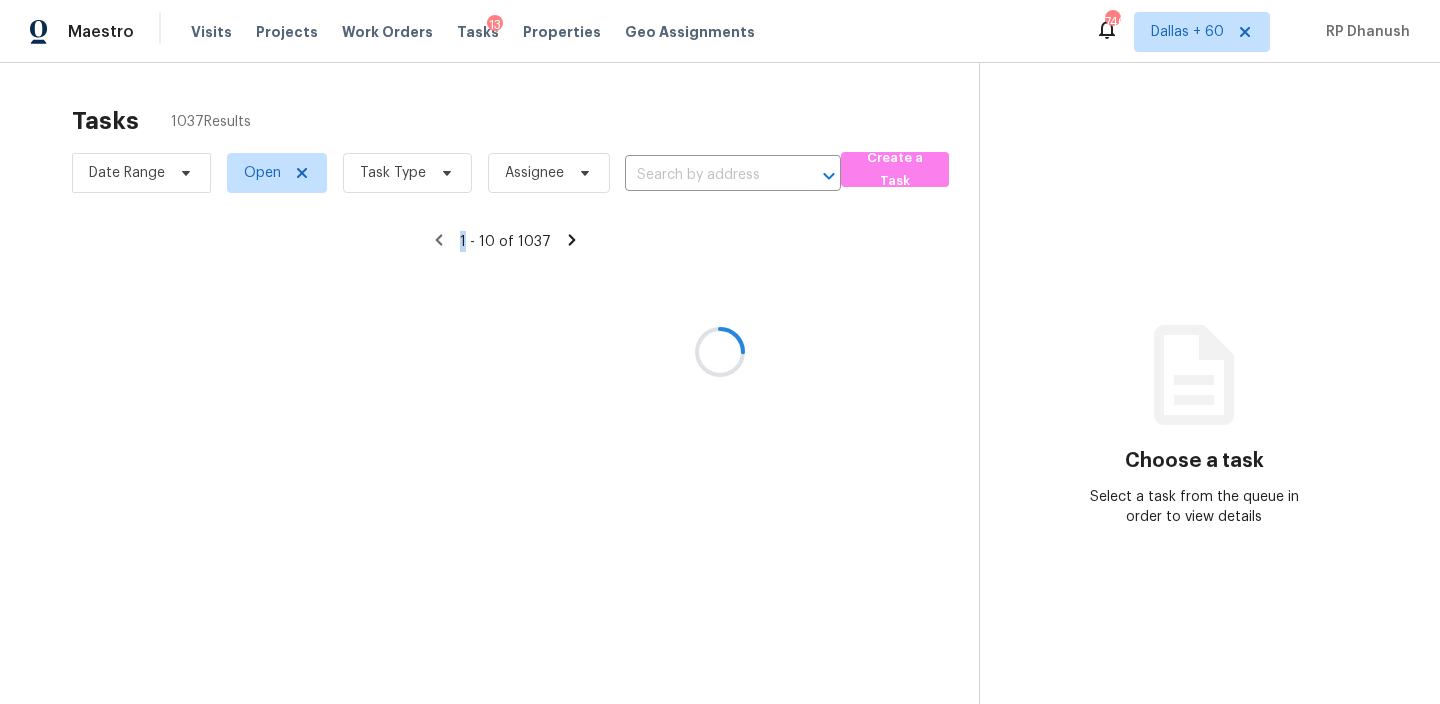 click at bounding box center (720, 352) 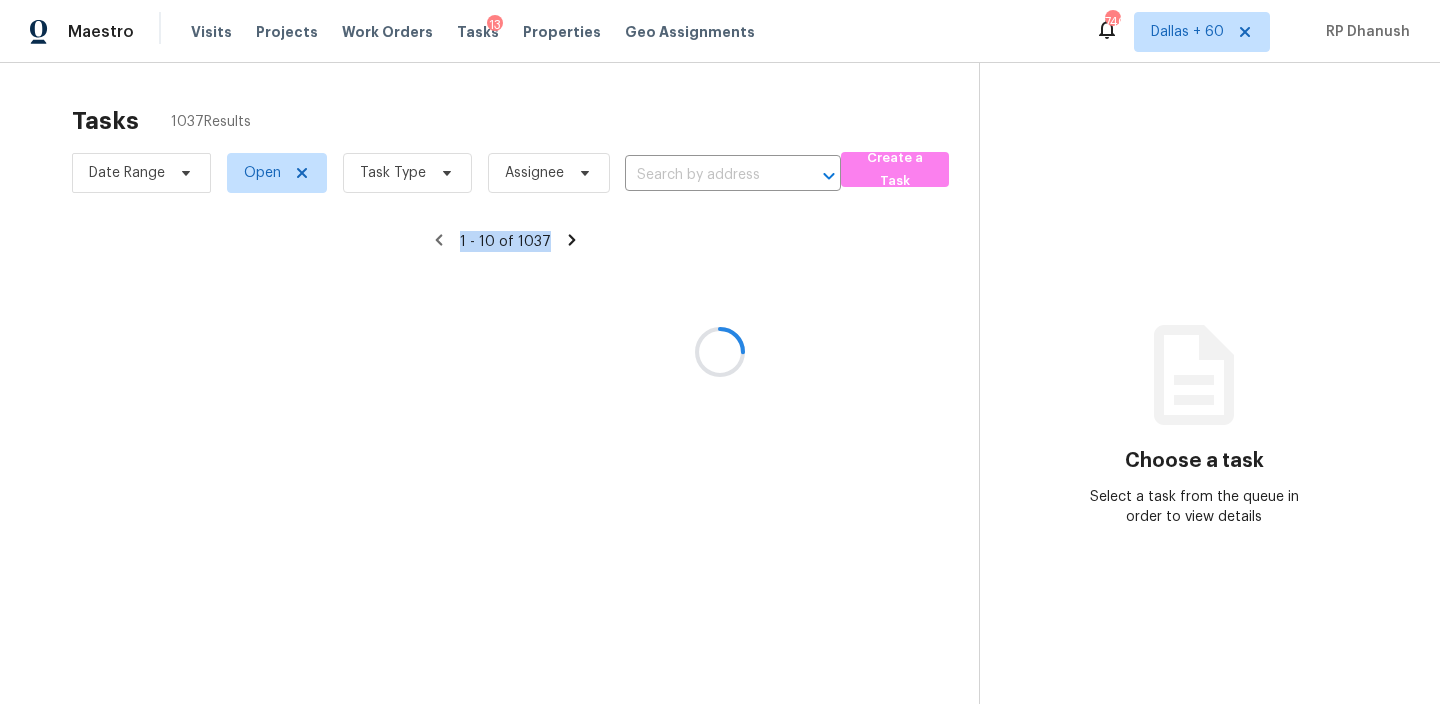 click at bounding box center (720, 352) 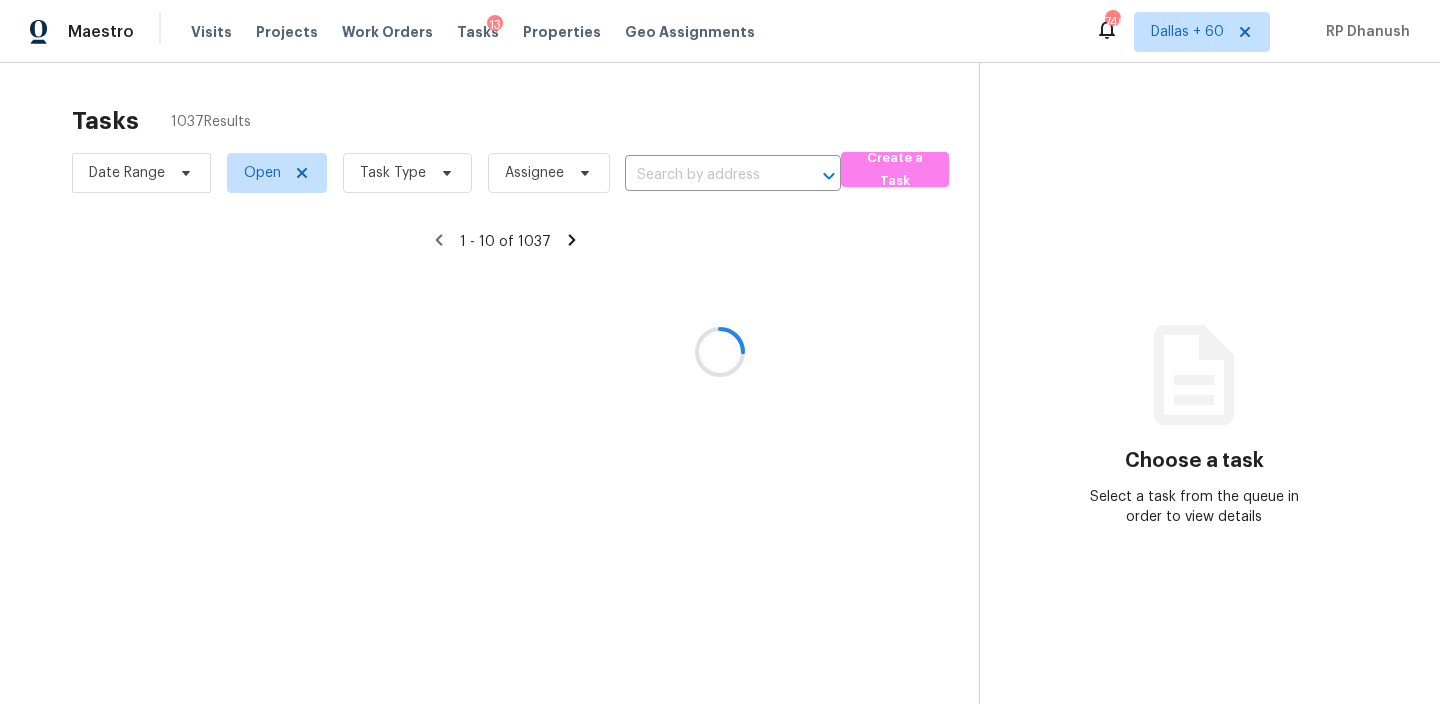 click at bounding box center [720, 352] 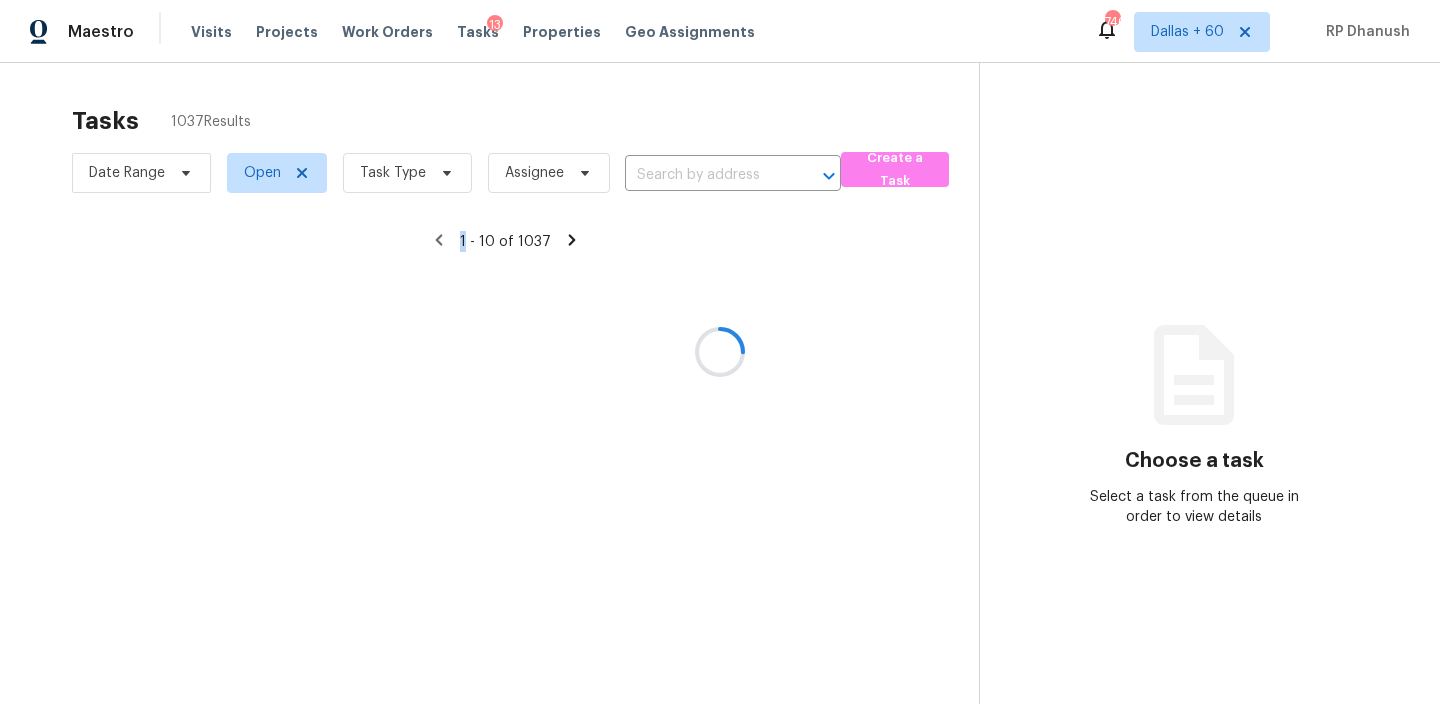 click at bounding box center [720, 352] 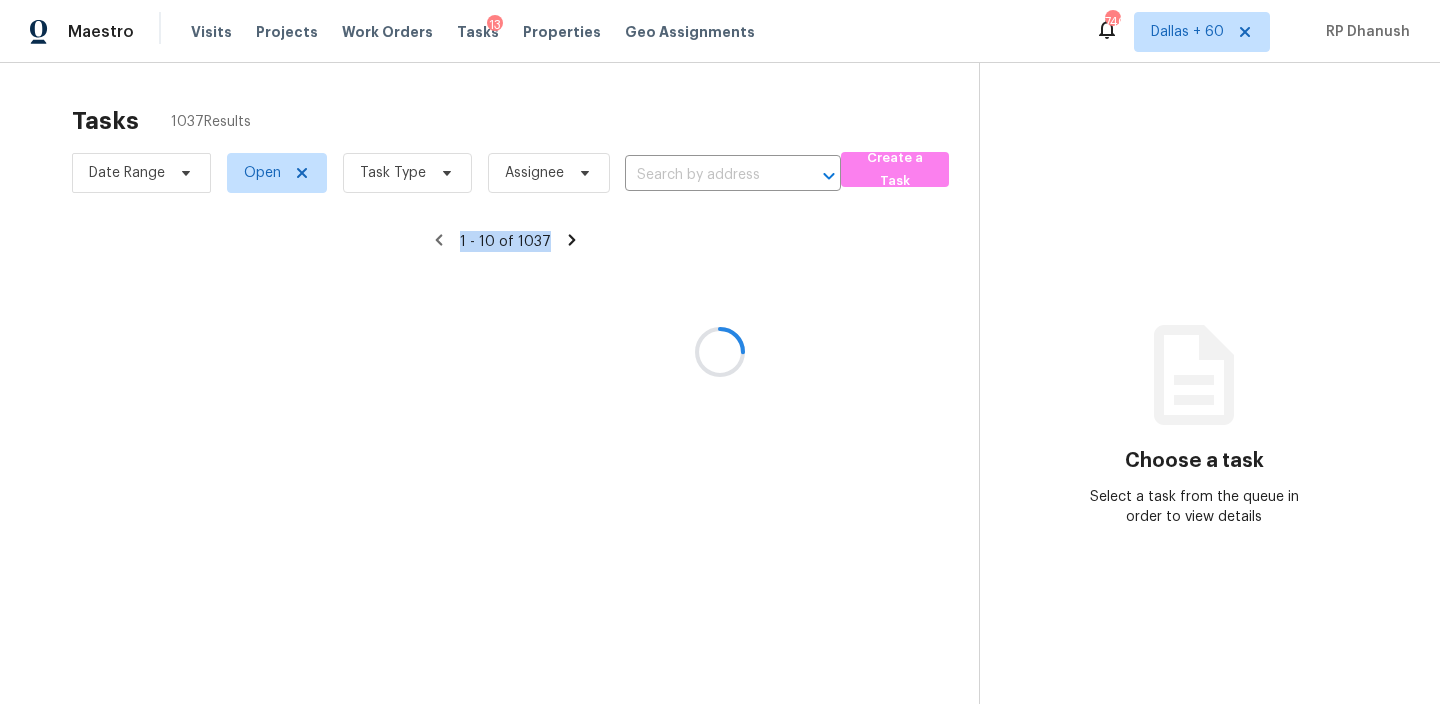 click at bounding box center [720, 352] 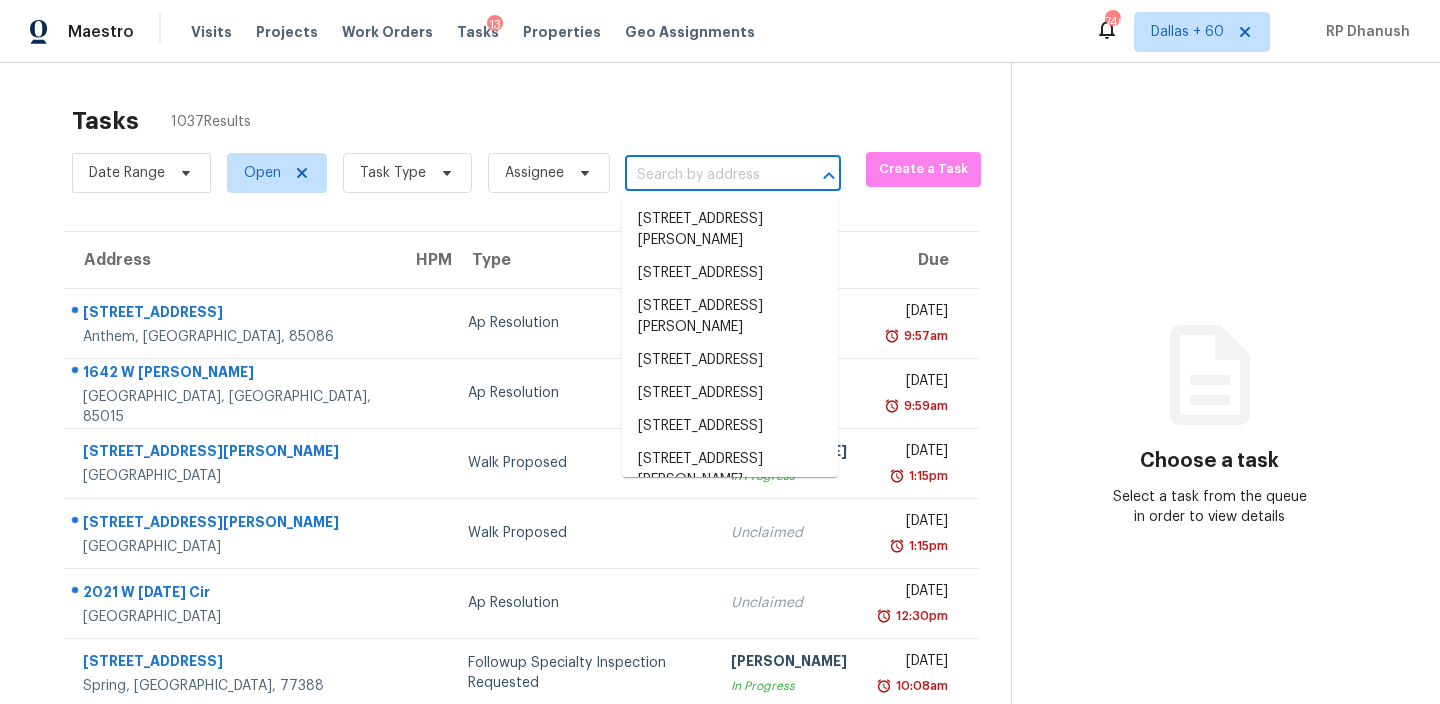 click at bounding box center (705, 175) 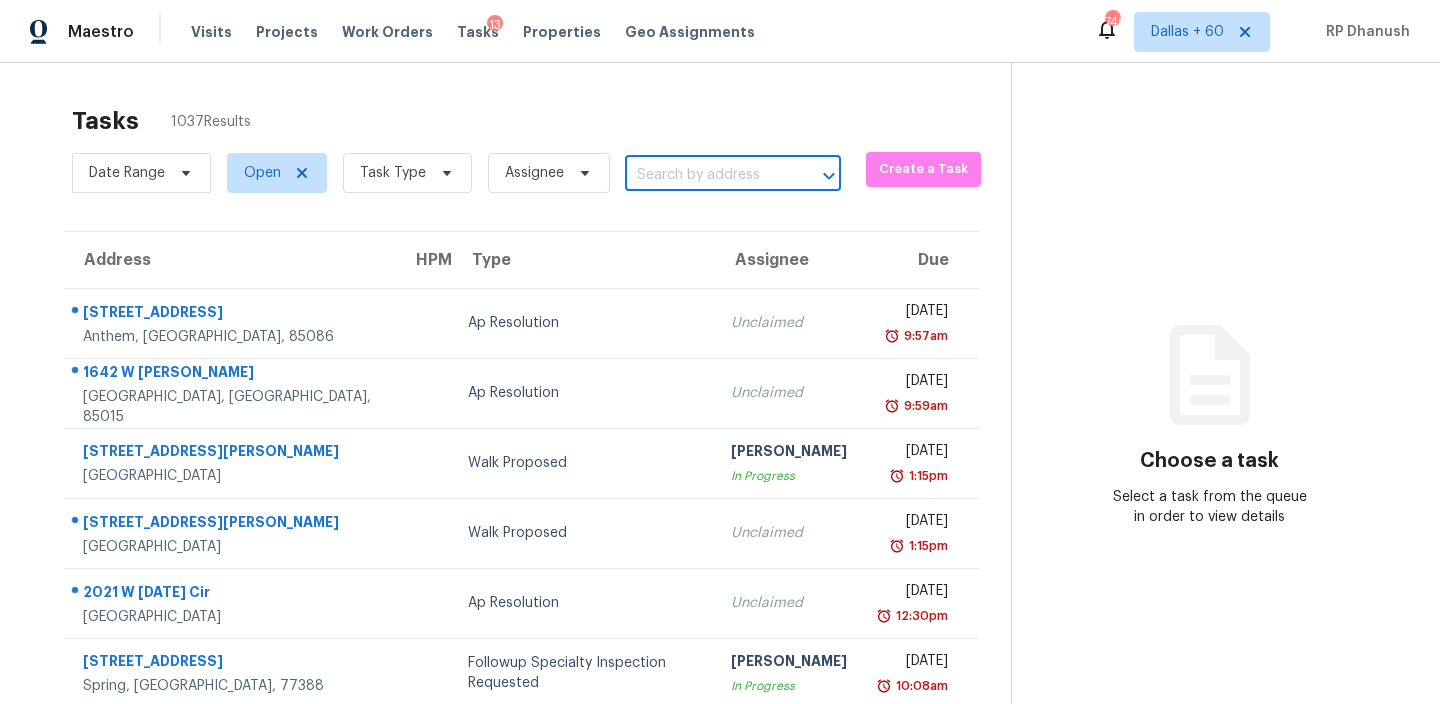 paste on "[STREET_ADDRESS]" 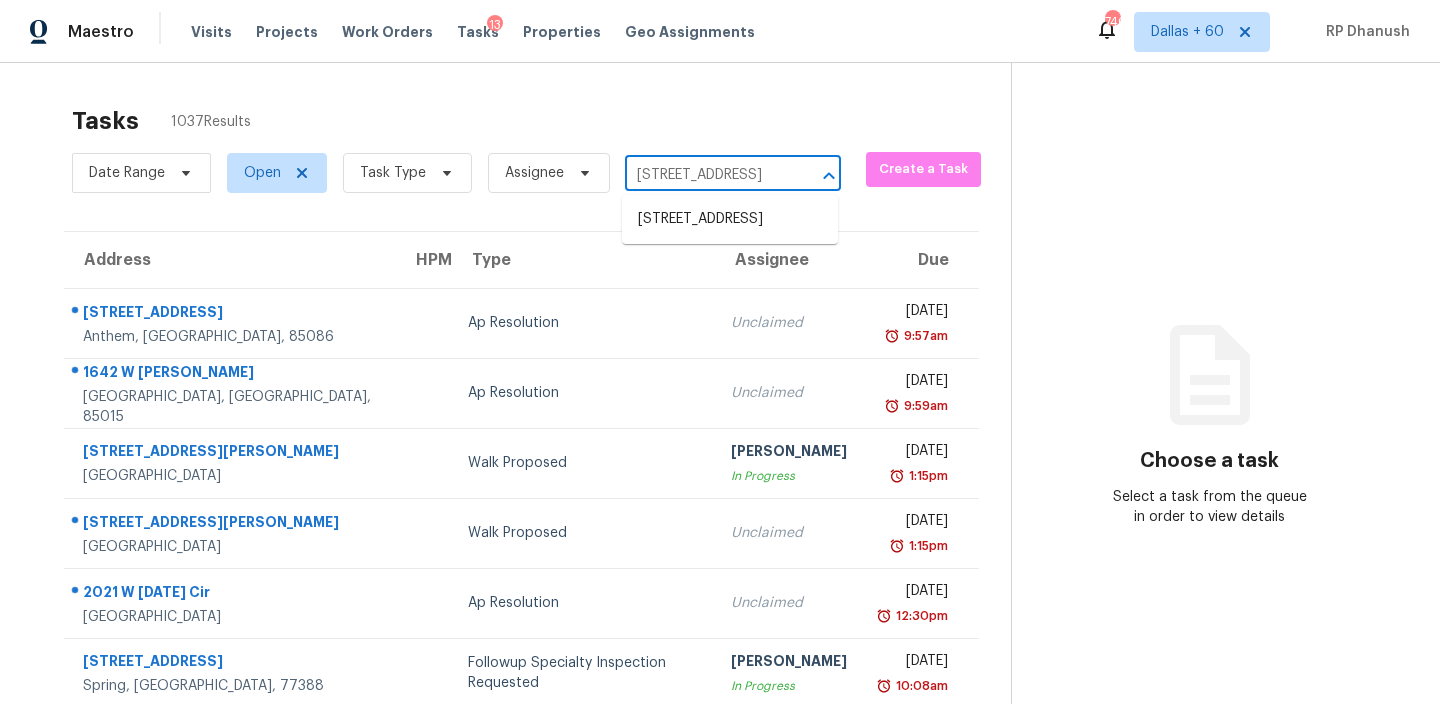 scroll, scrollTop: 0, scrollLeft: 108, axis: horizontal 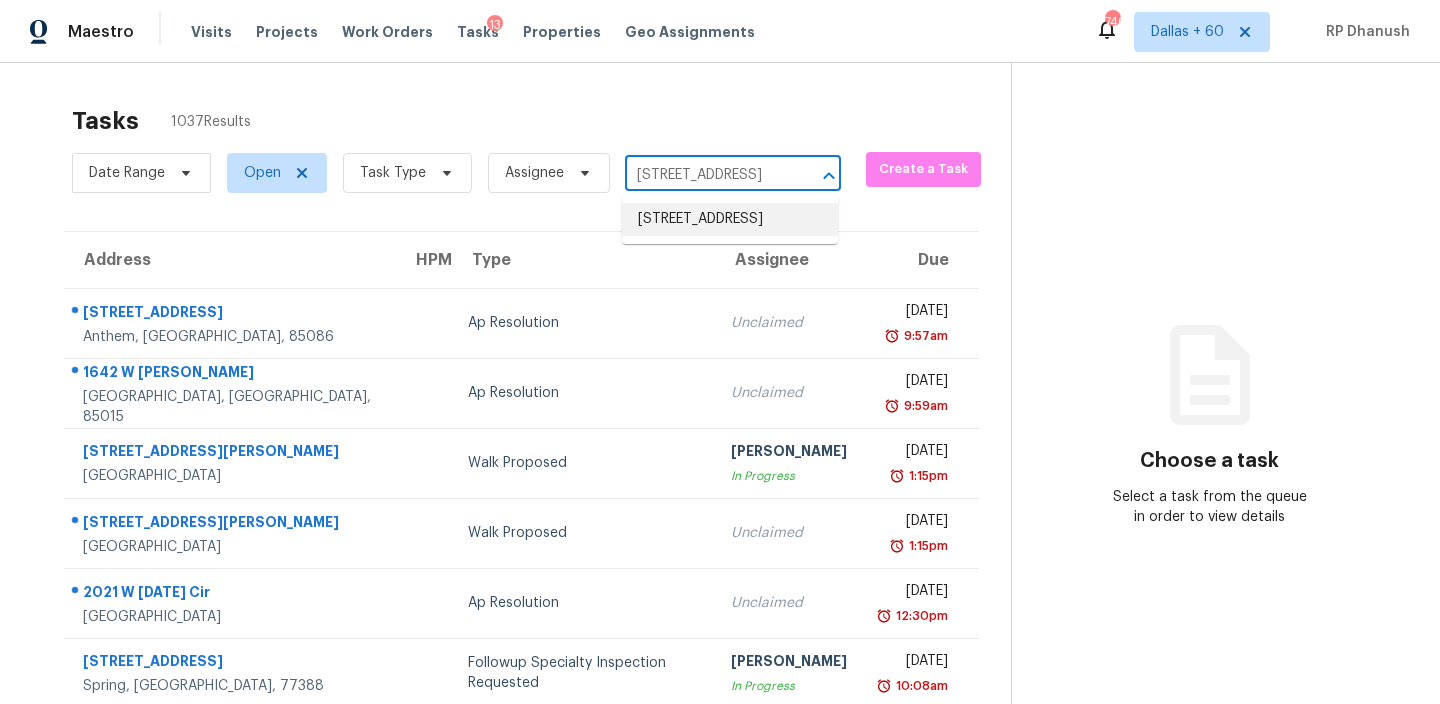 click on "[STREET_ADDRESS]" at bounding box center [730, 219] 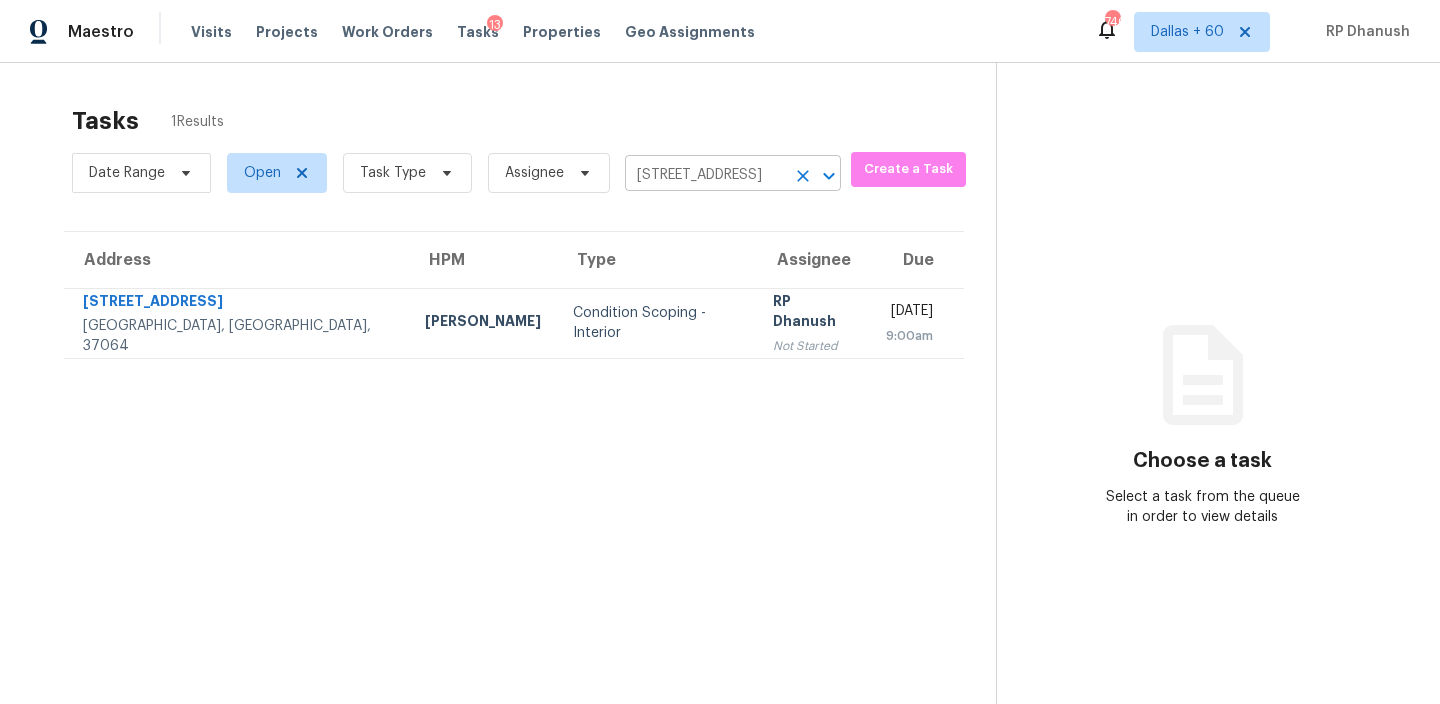 click on "[STREET_ADDRESS]" at bounding box center (705, 175) 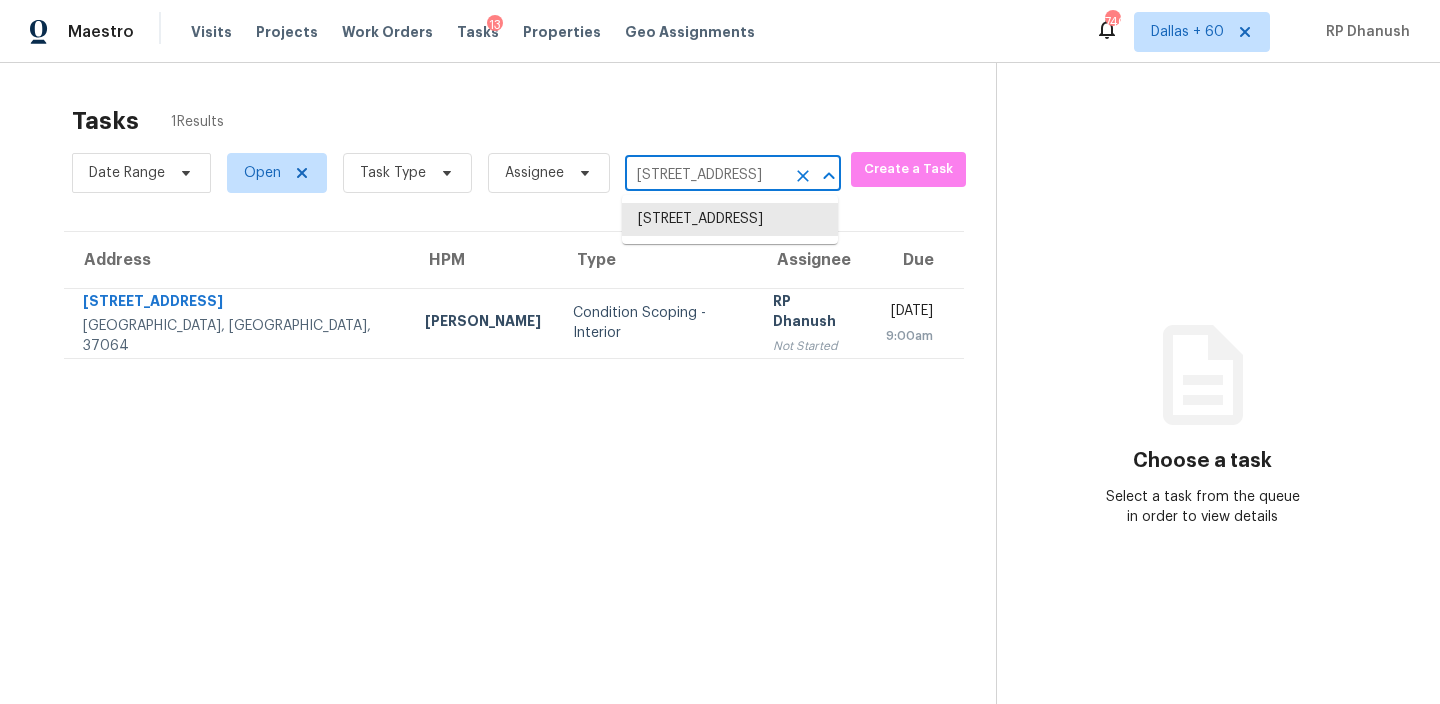 paste on "0218 Mission Crk, Converse, TX 78109" 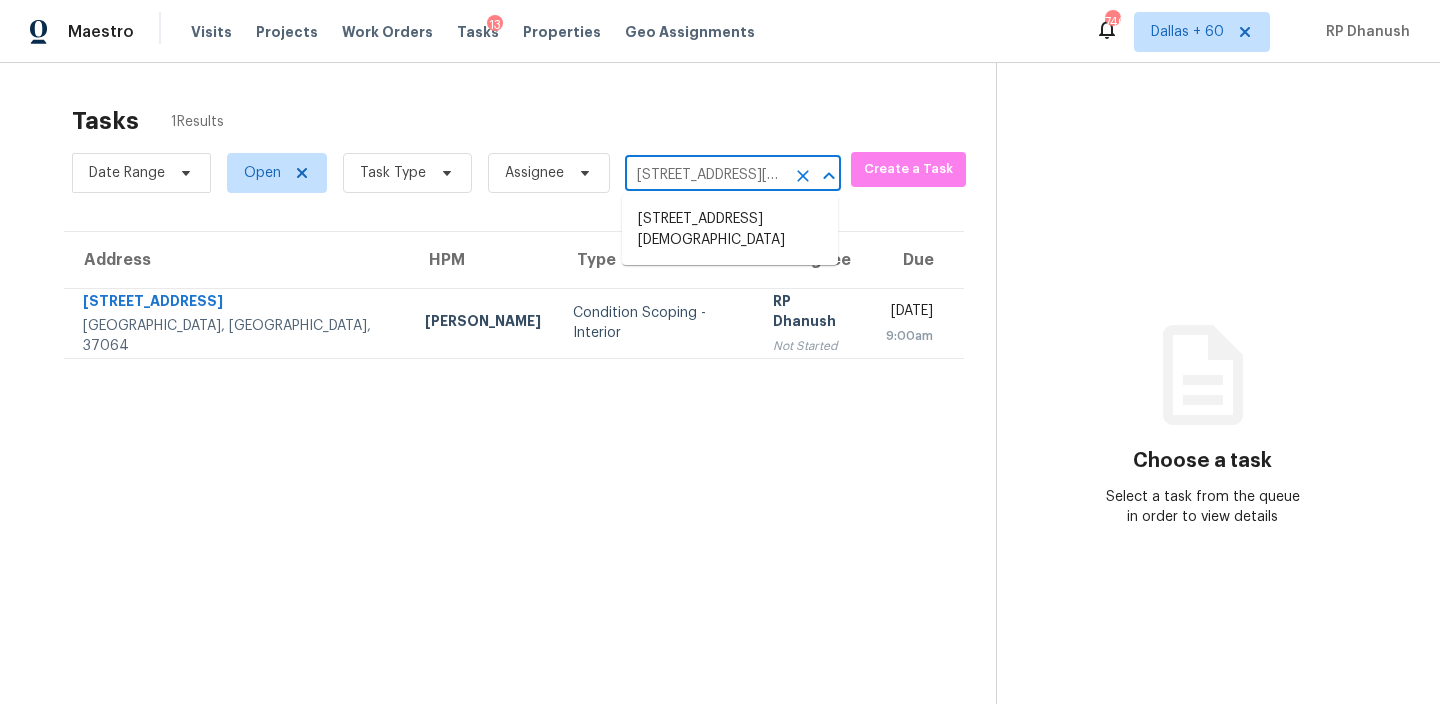 scroll, scrollTop: 0, scrollLeft: 105, axis: horizontal 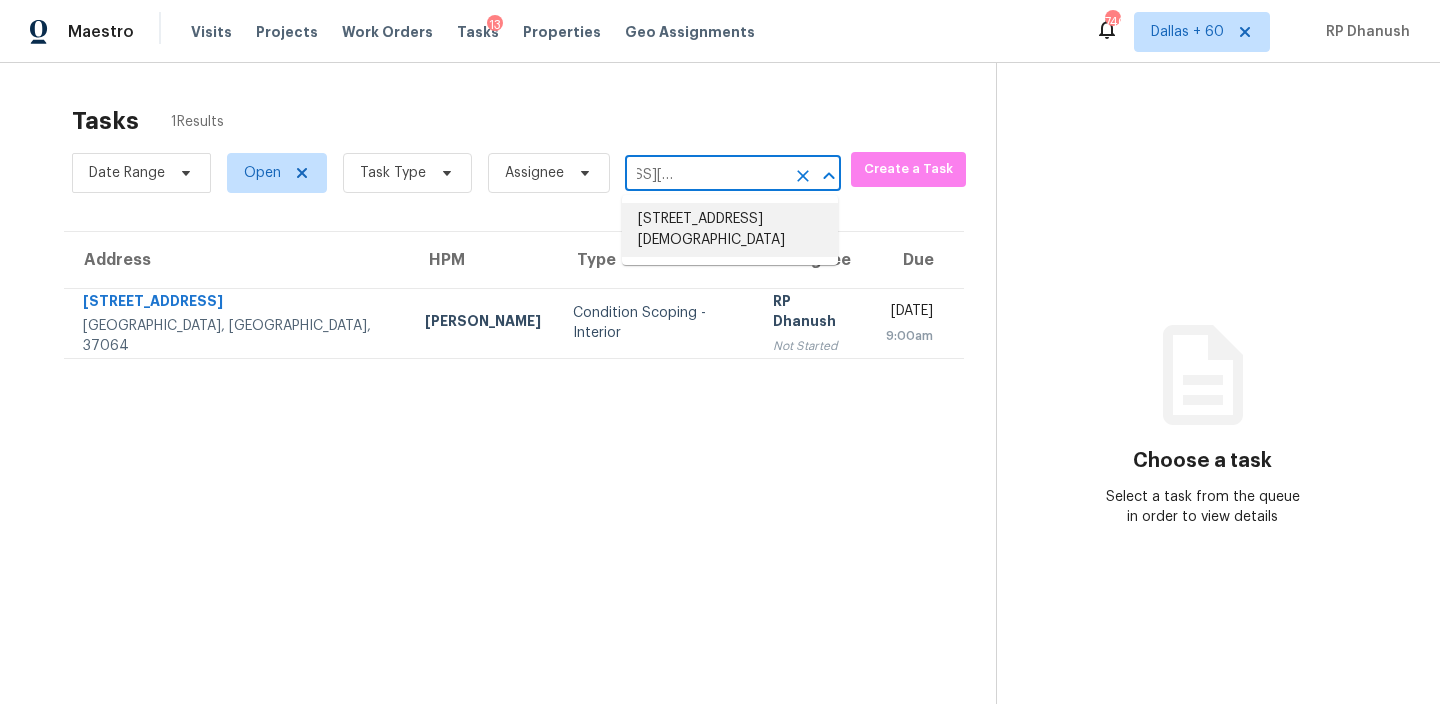 click on "10218 Mission Crk, Converse, TX 78109" at bounding box center [730, 230] 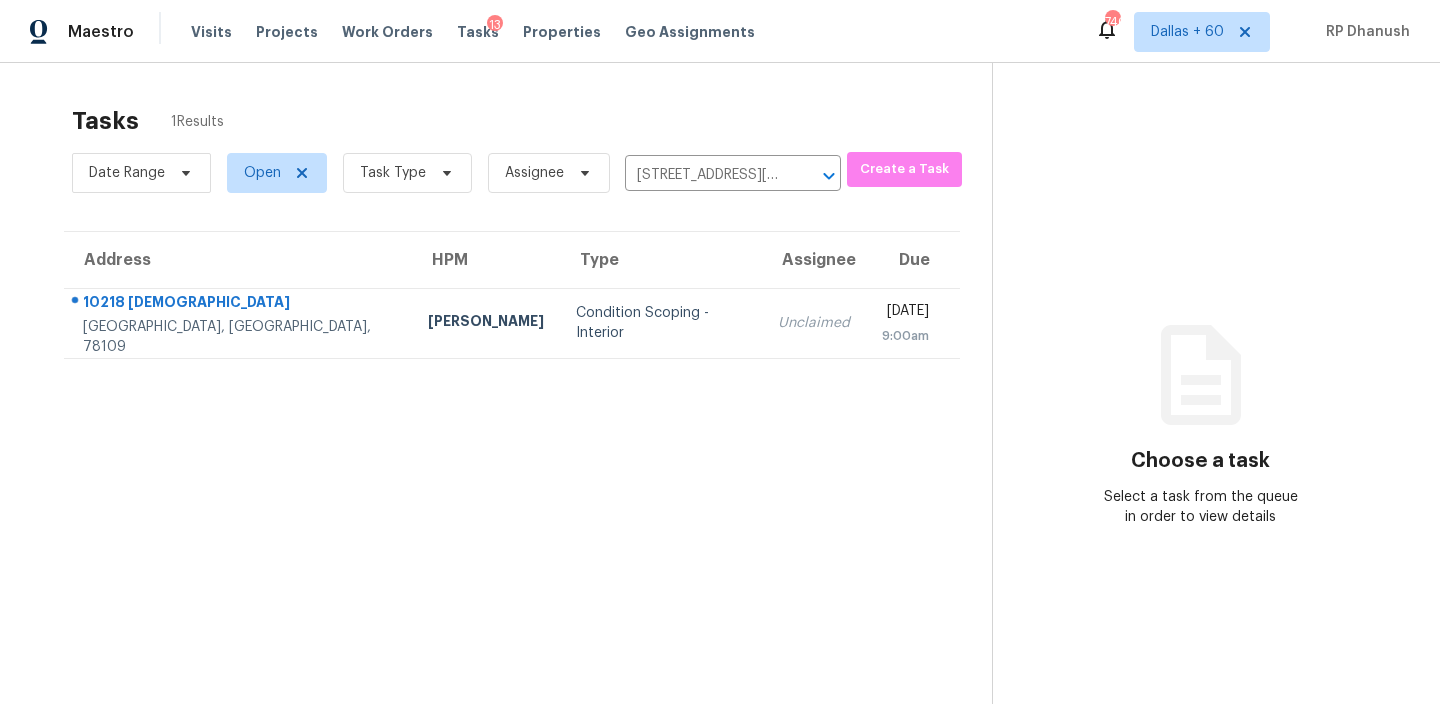 click on "Unclaimed" at bounding box center (814, 323) 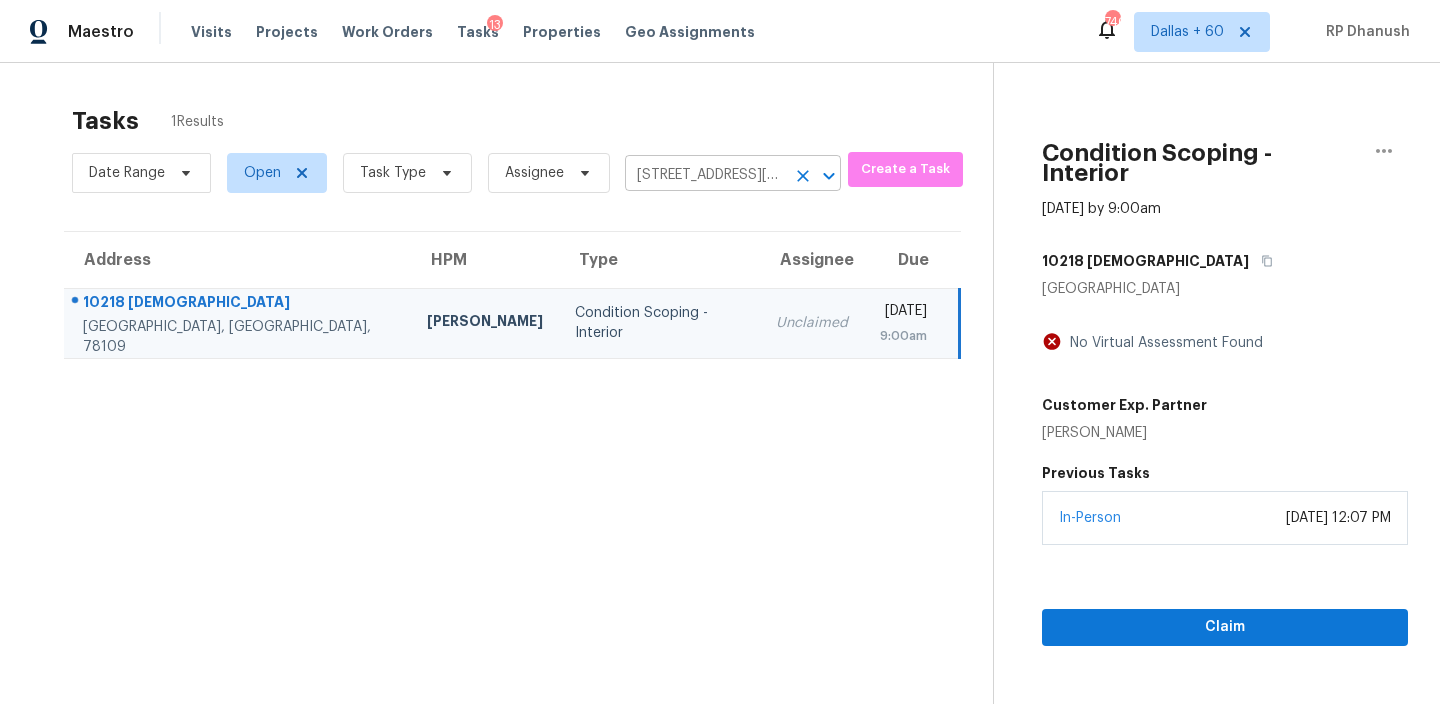 click on "10218 Mission Crk, Converse, TX 78109" at bounding box center (705, 175) 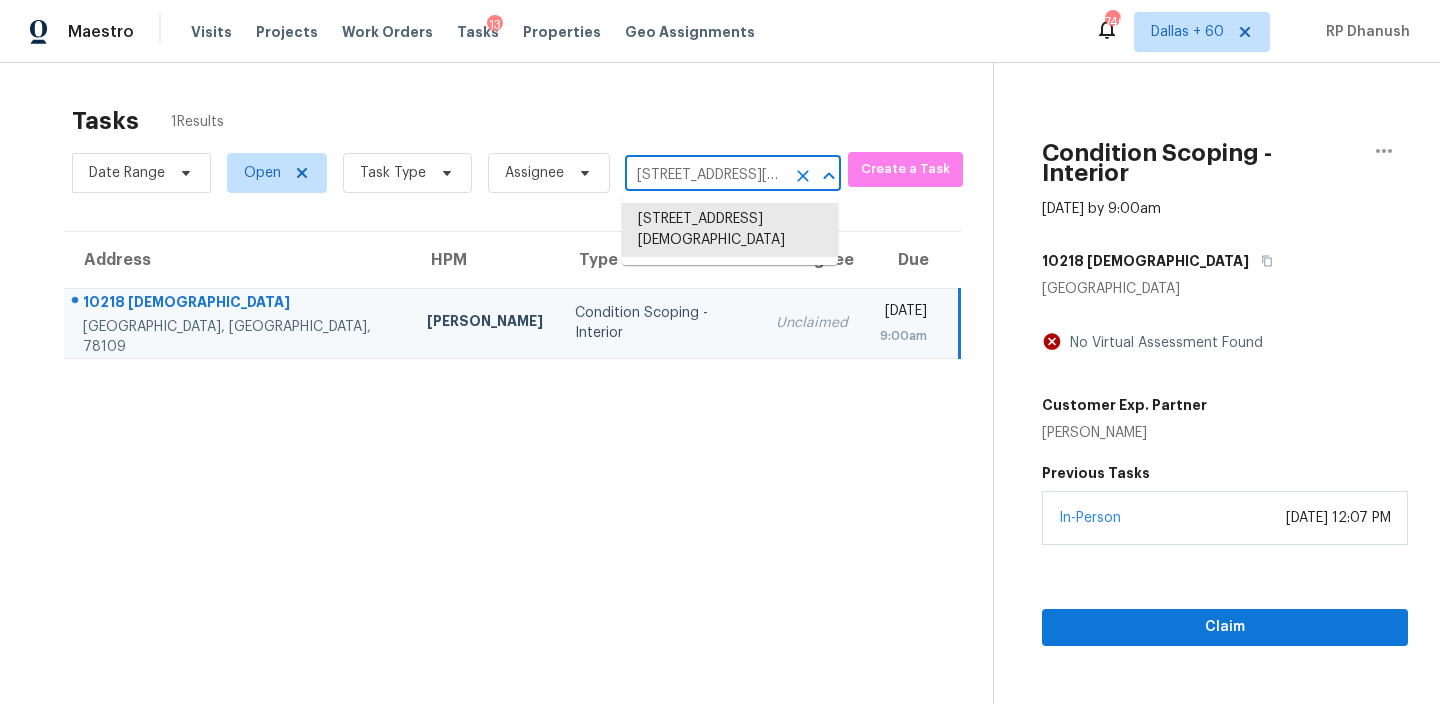 paste on "7213 Oakland Ln, North Richland Hills, TX 76180" 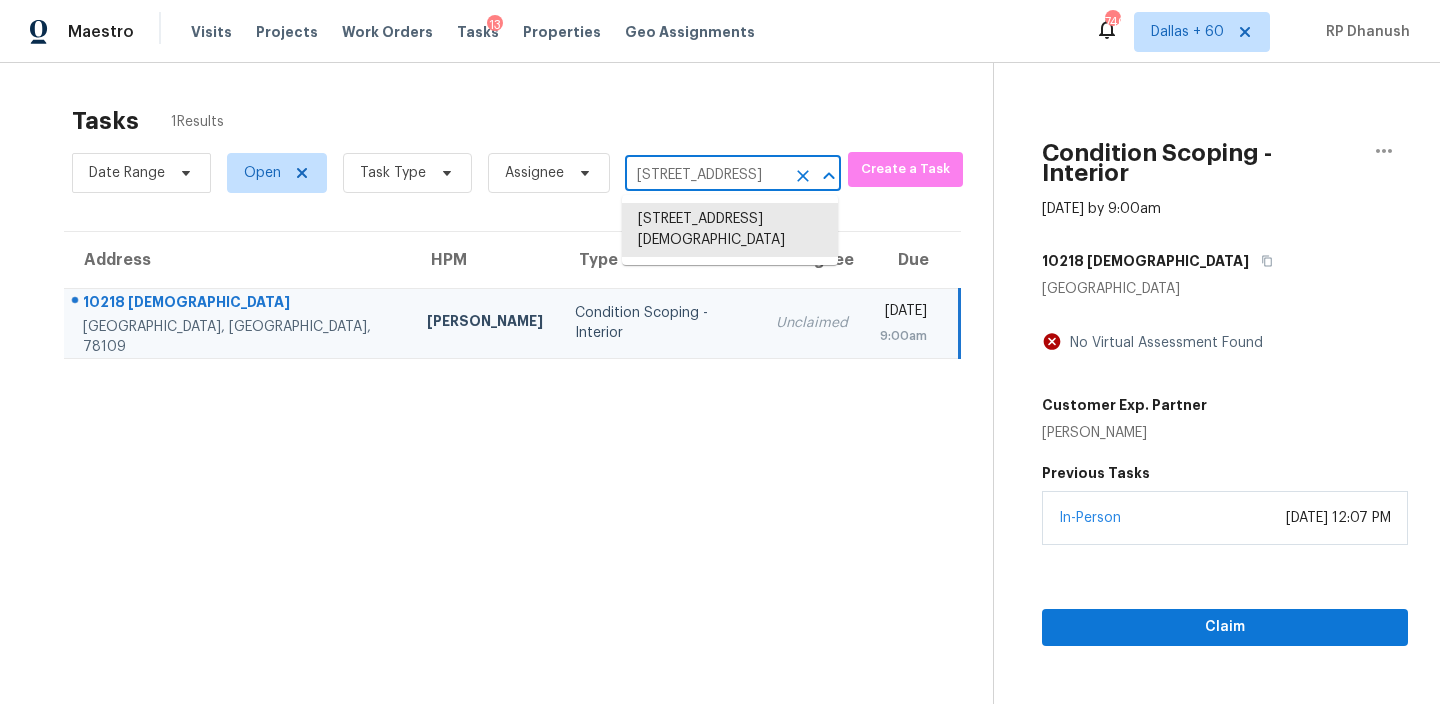 scroll, scrollTop: 0, scrollLeft: 163, axis: horizontal 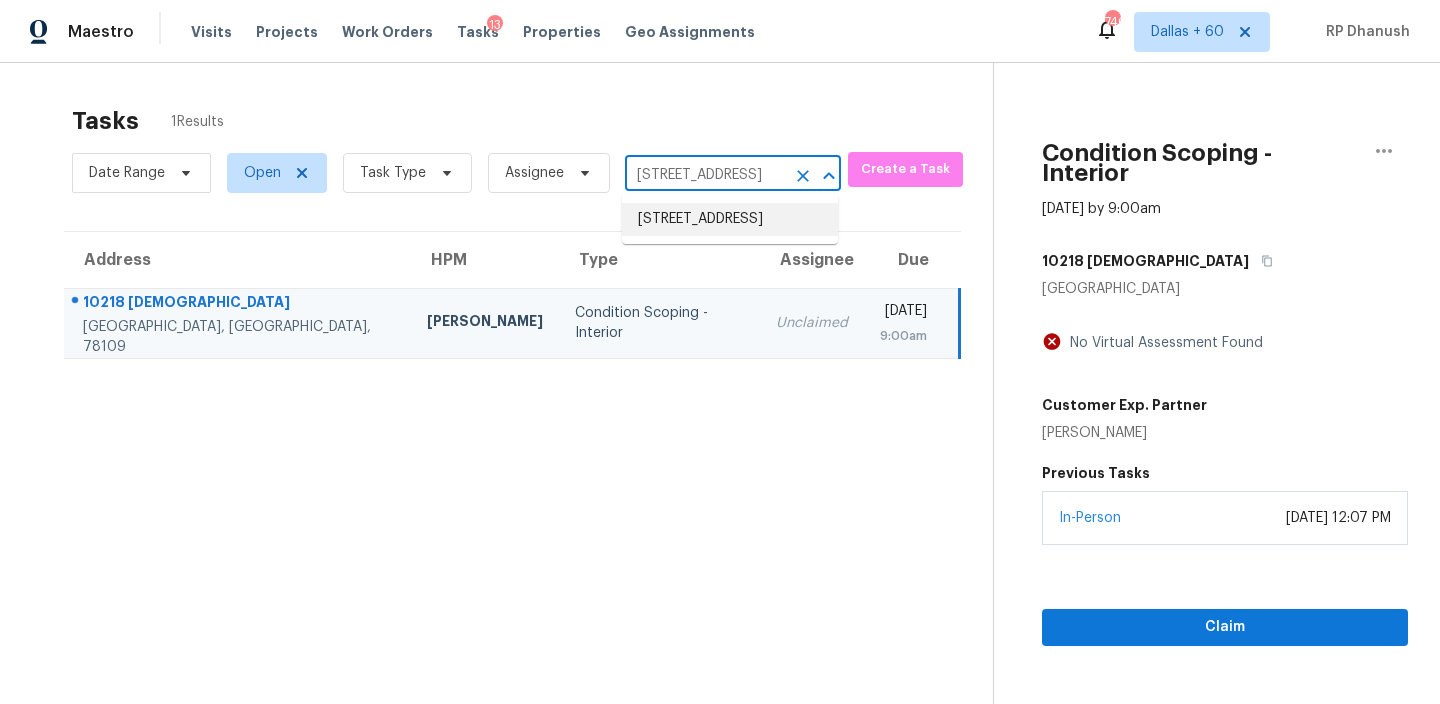 click on "7213 Oakland Ln, North Richland Hills, TX 76180" at bounding box center [730, 219] 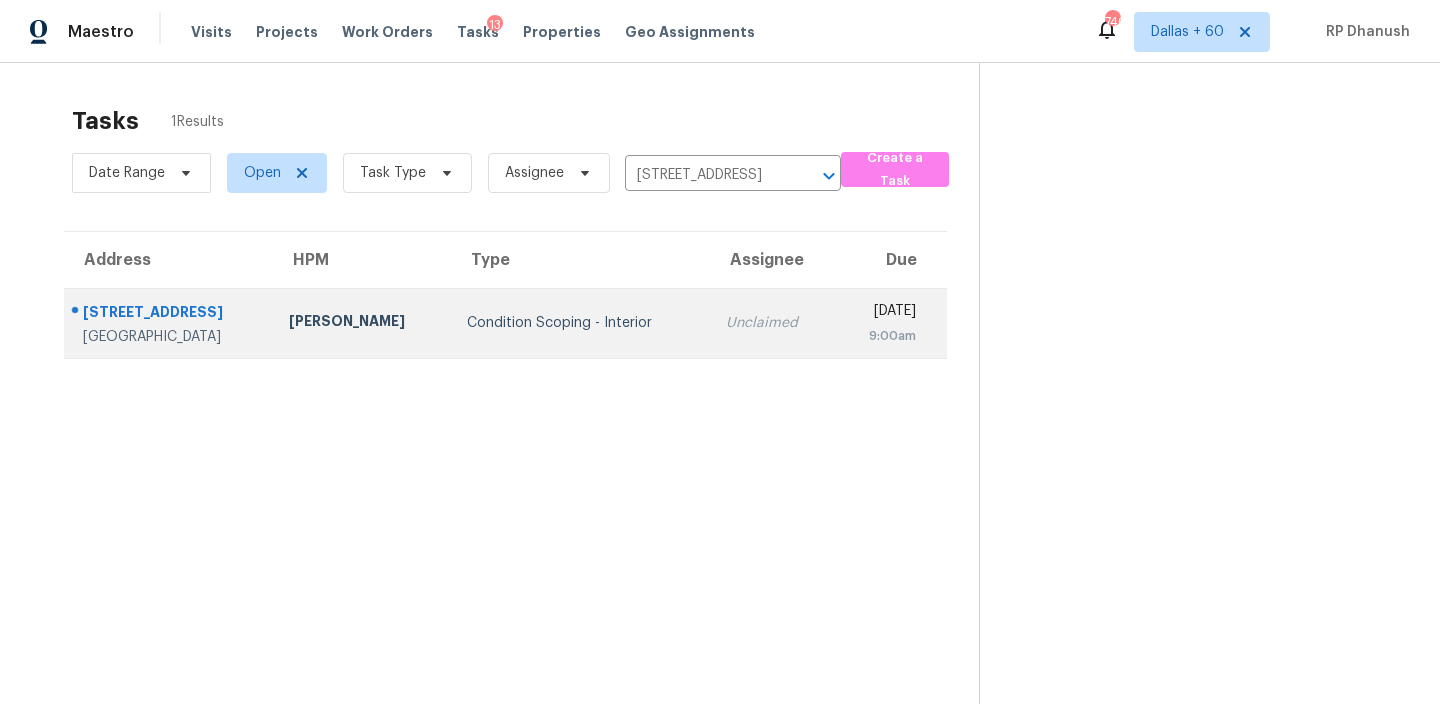 click on "Unclaimed" at bounding box center [772, 323] 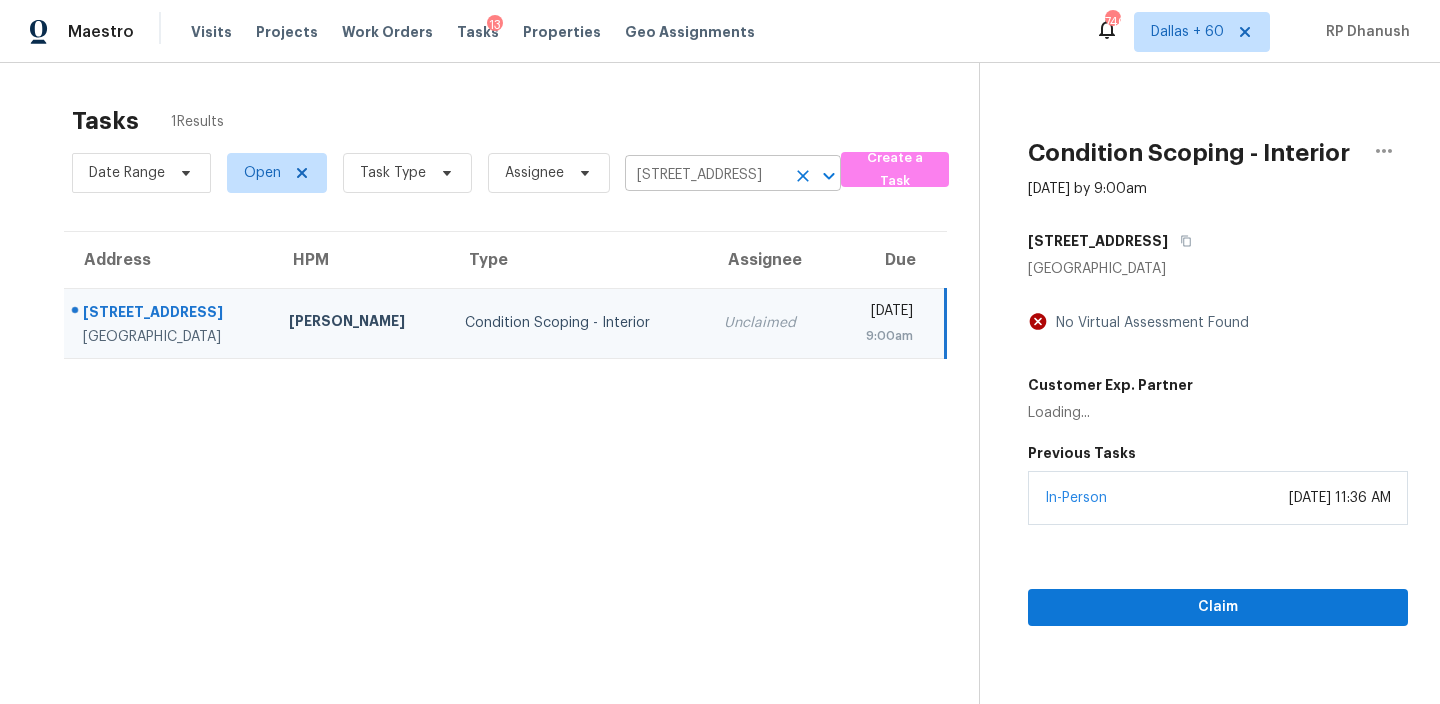 click on "7213 Oakland Ln, North Richland Hills, TX 76180" at bounding box center (705, 175) 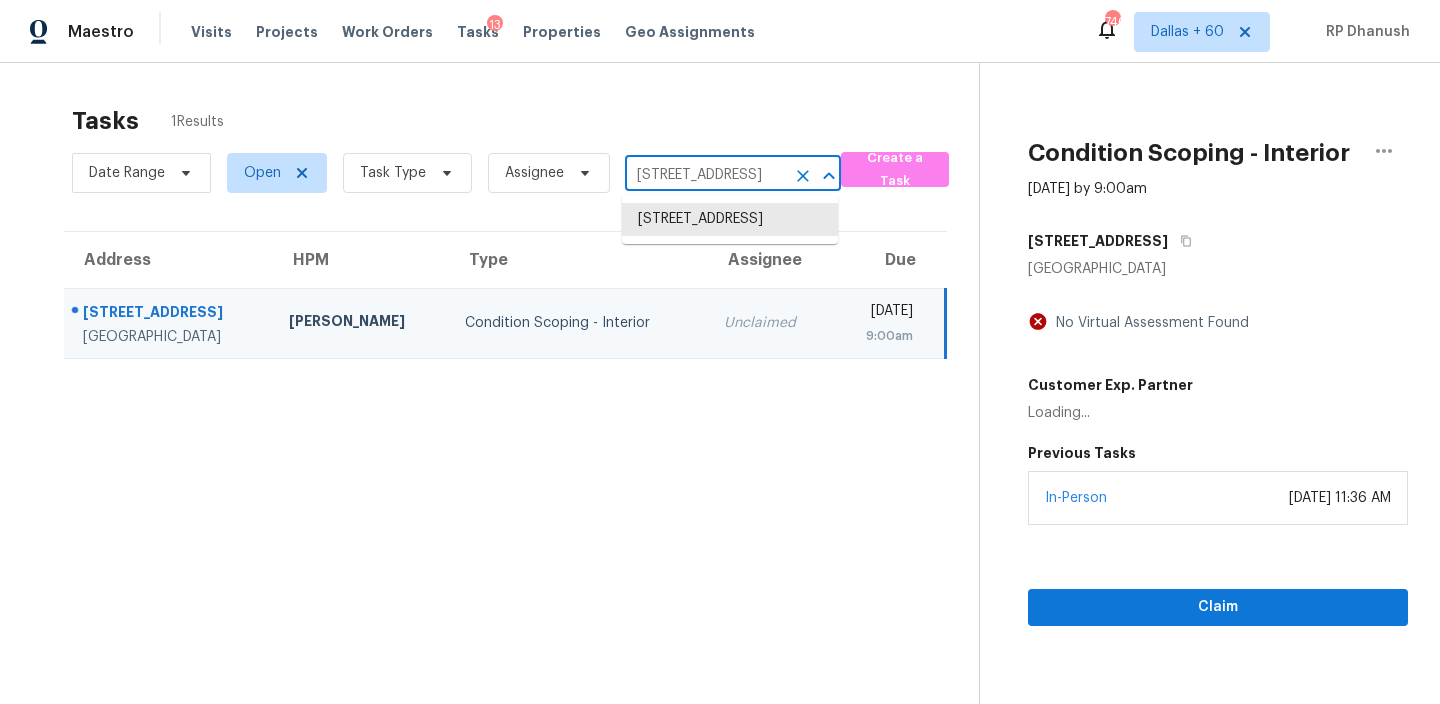 paste on "2816 Yacolt Ave, North Port, FL 34286" 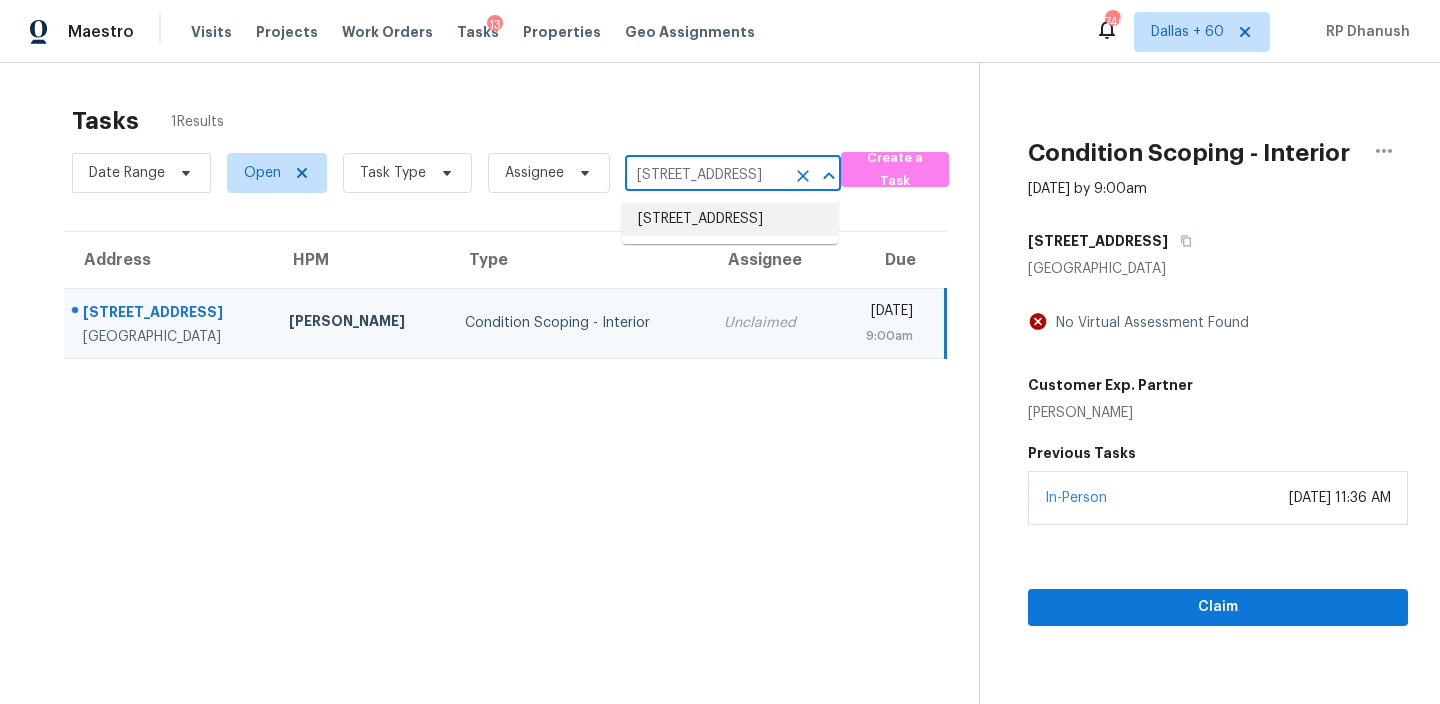 click on "2816 Yacolt Ave, North Port, FL 34286" at bounding box center [730, 219] 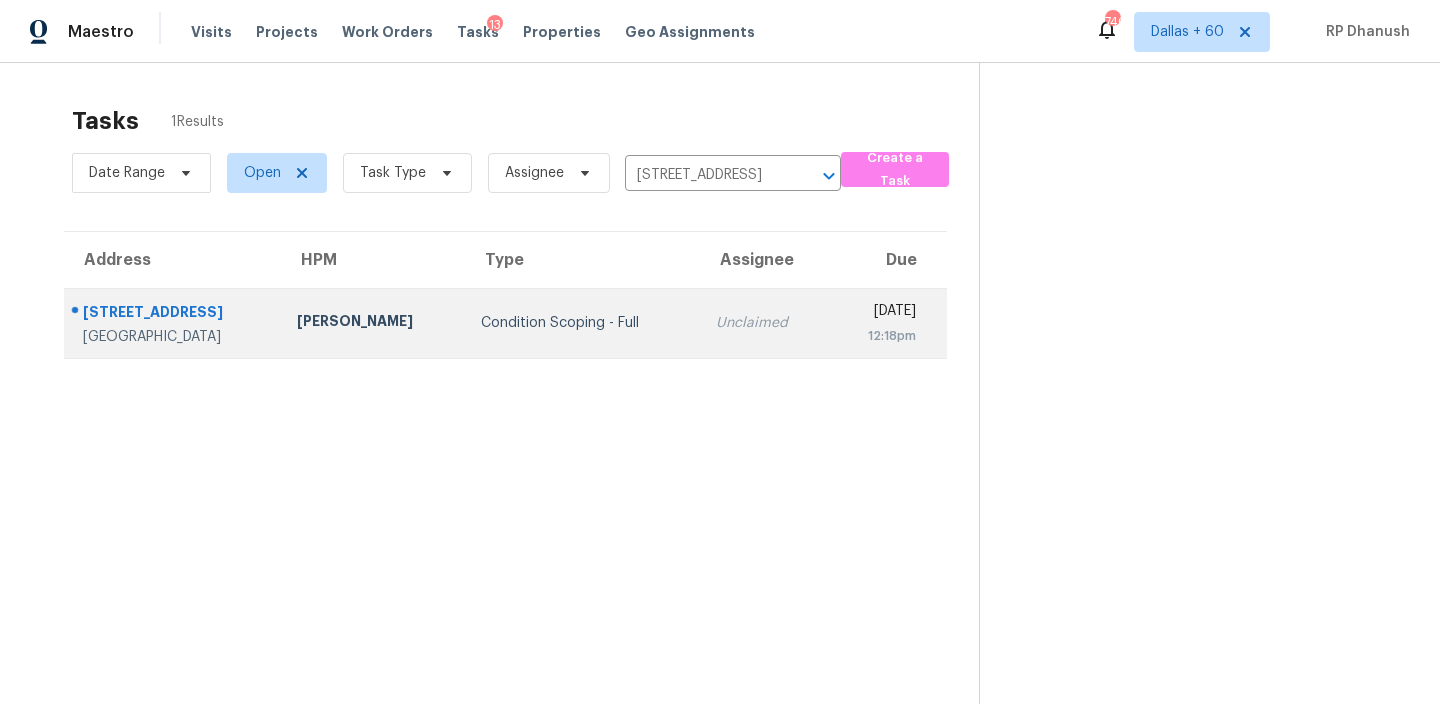 click on "Tue, Jul 22nd 2025 12:18pm" at bounding box center (888, 323) 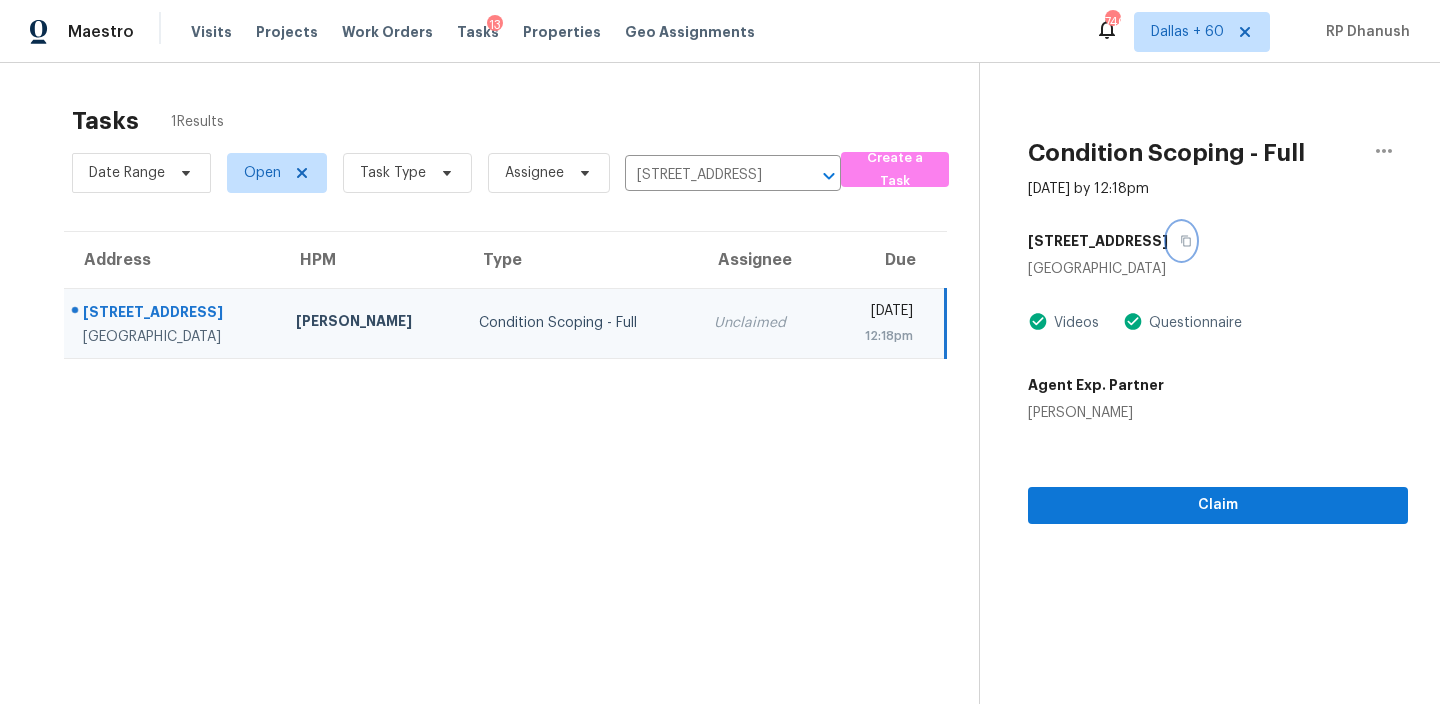 click at bounding box center (1181, 241) 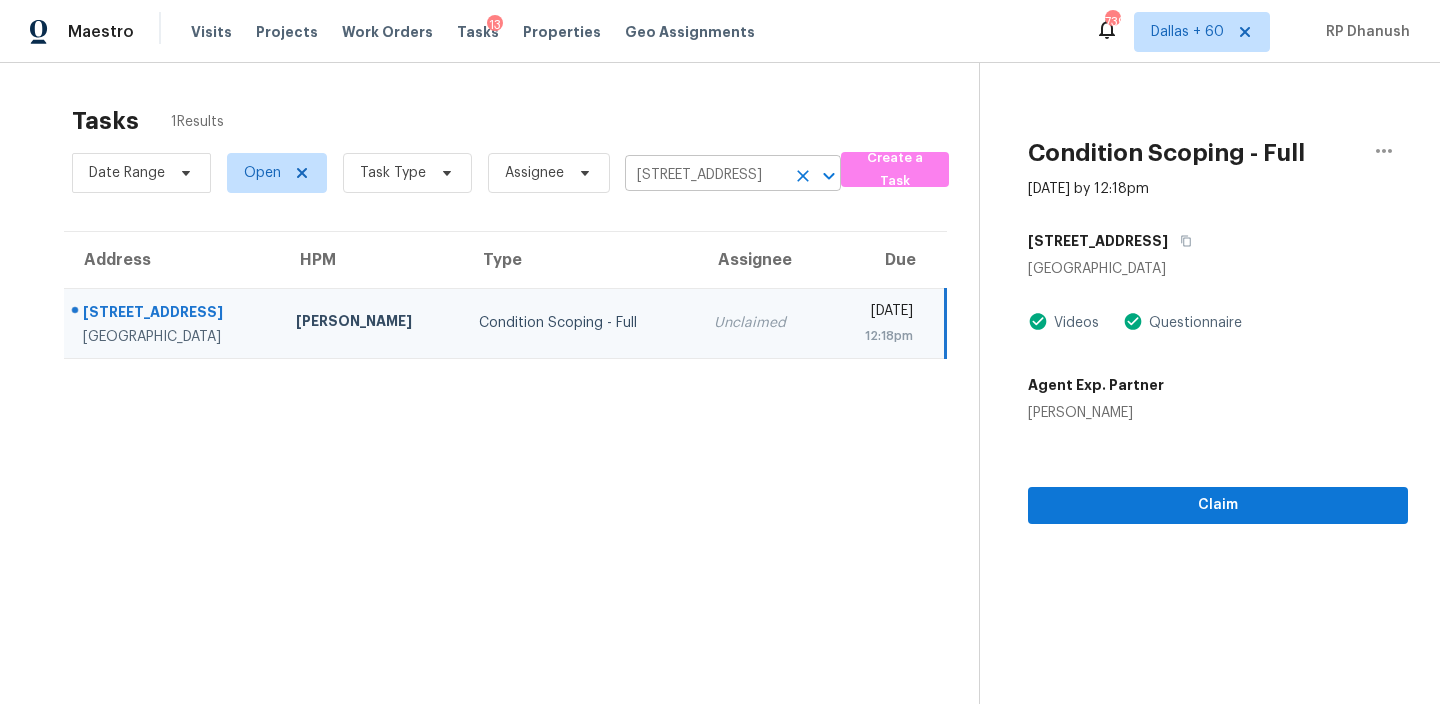 click on "2816 Yacolt Ave, North Port, FL 34286" at bounding box center (705, 175) 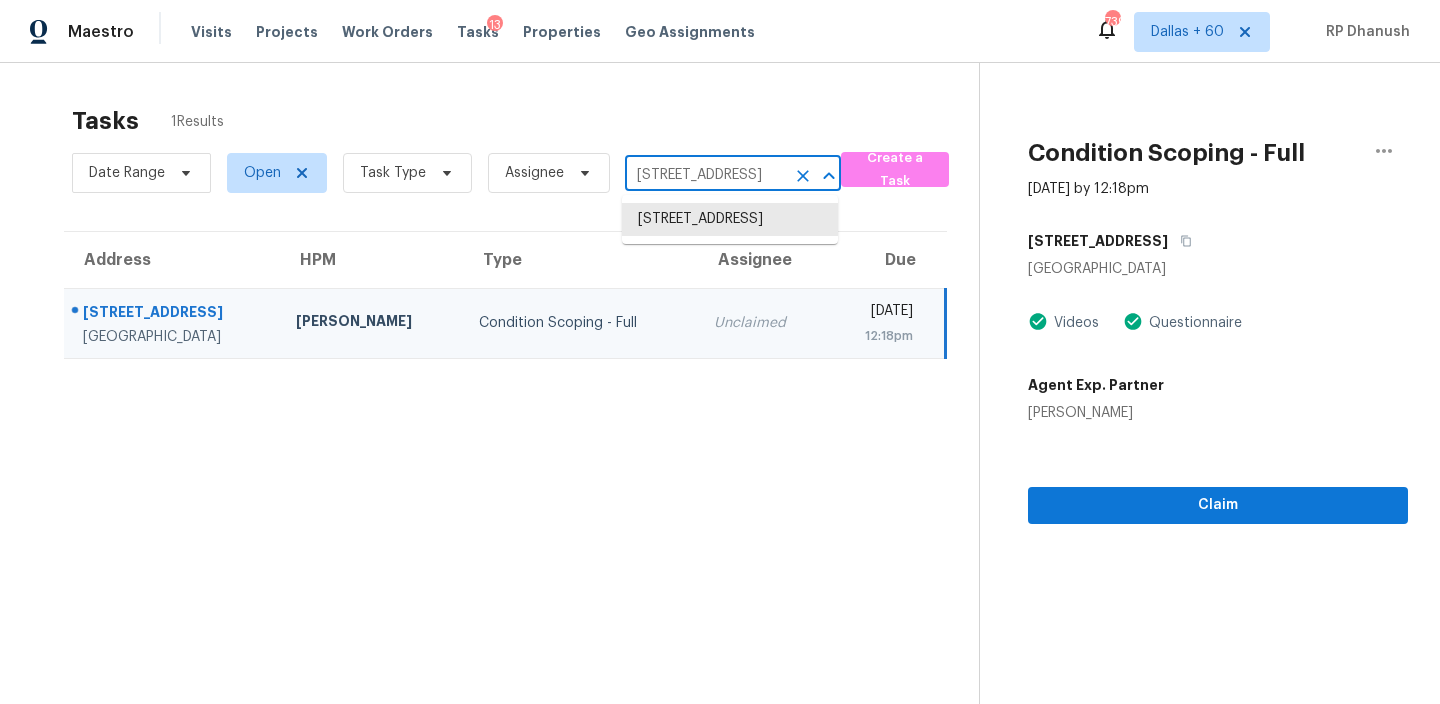 paste on "1 N Desoto St, Beverly Hills, FL 34465" 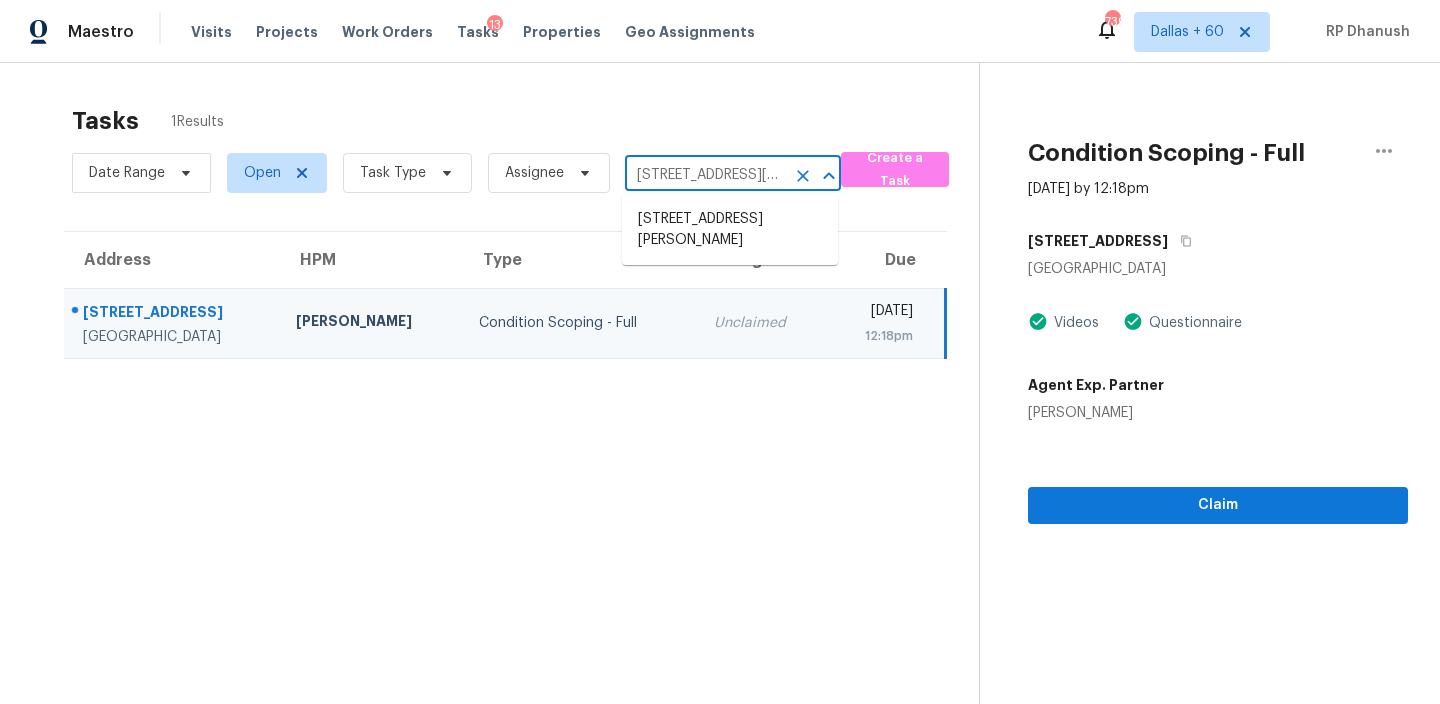 scroll, scrollTop: 0, scrollLeft: 103, axis: horizontal 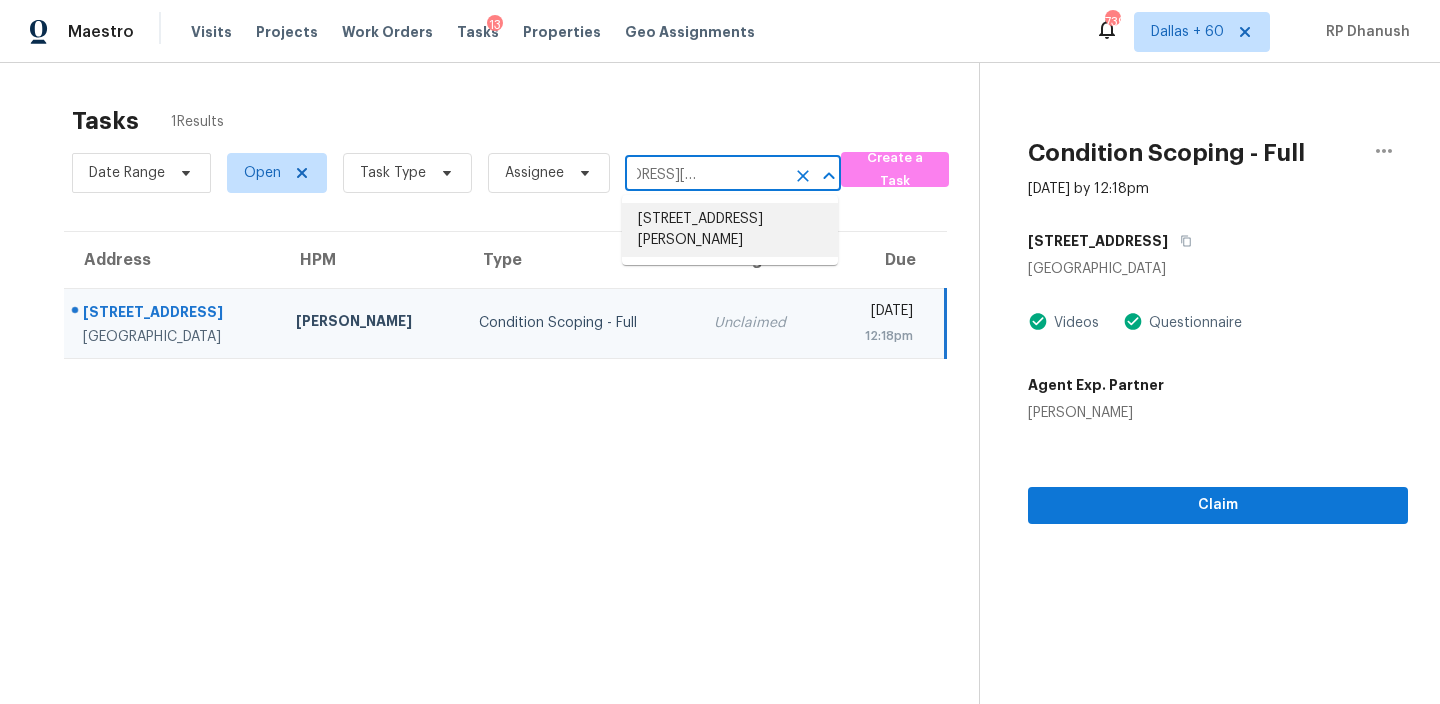 click on "21 N Desoto St, Beverly Hills, FL 34465" at bounding box center [730, 230] 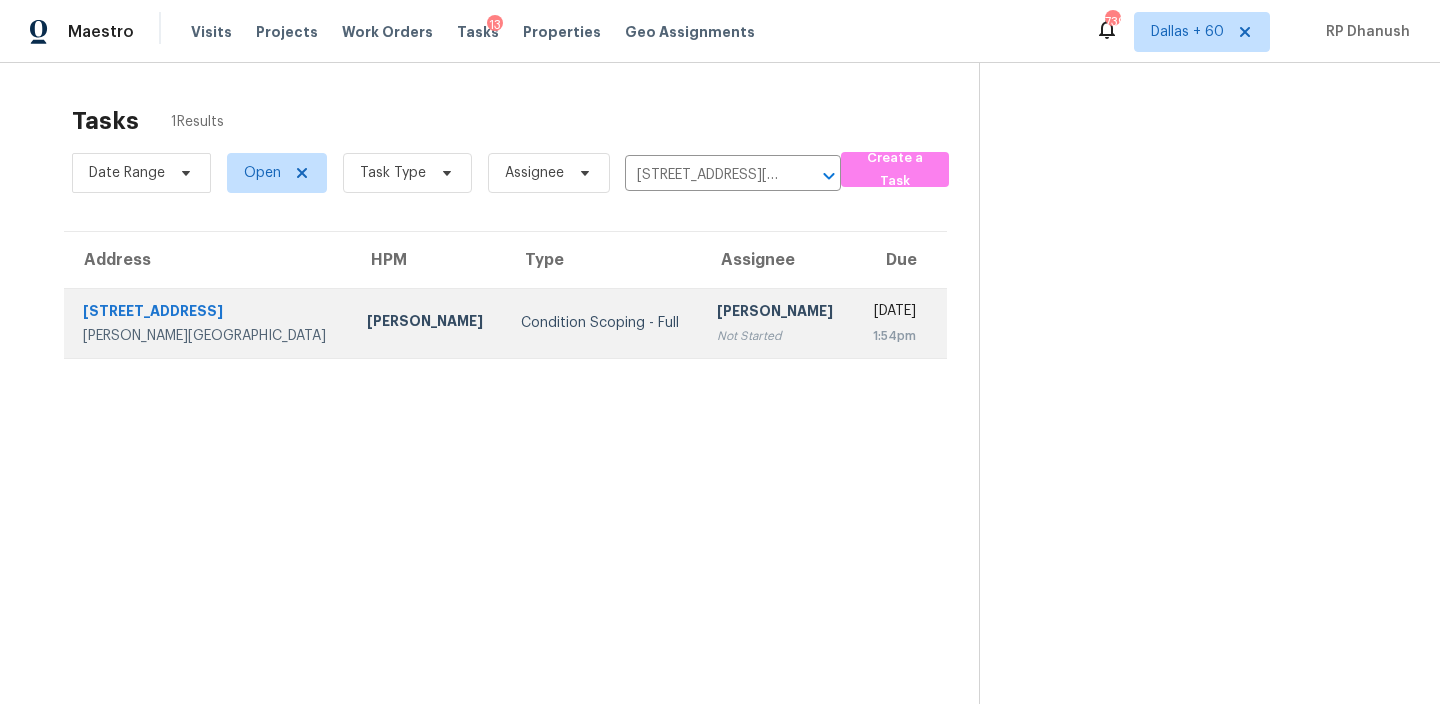 click on "Hariharan GV Not Started" at bounding box center [777, 323] 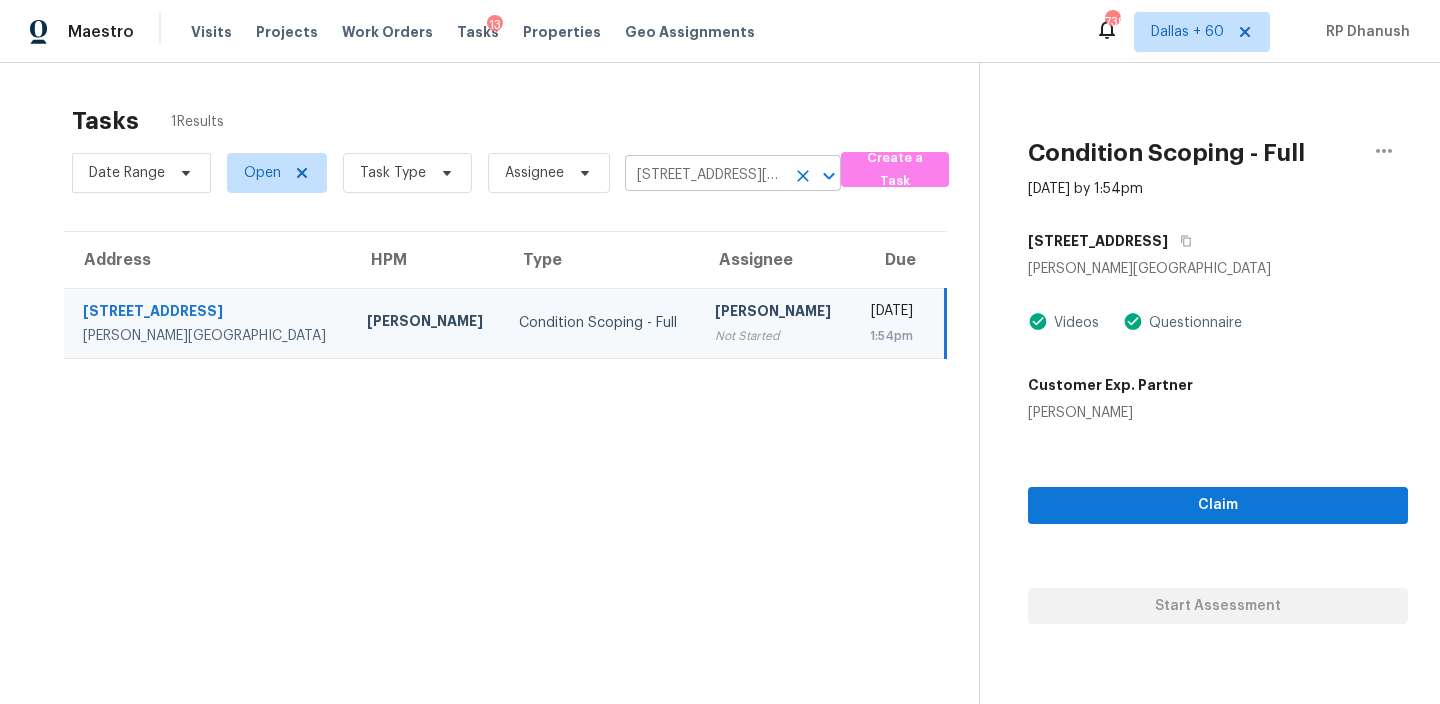 click on "21 N Desoto St, Beverly Hills, FL 34465" at bounding box center (705, 175) 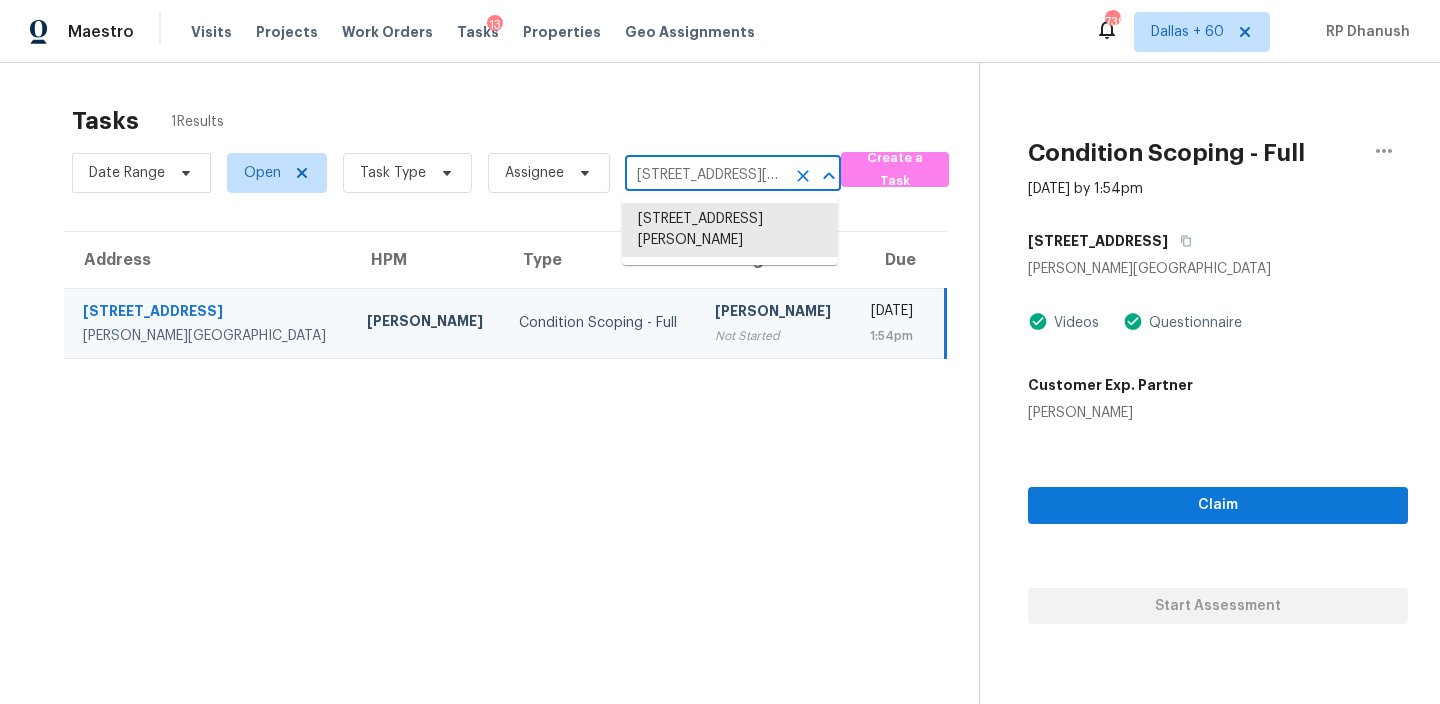 click on "21 N Desoto St, Beverly Hills, FL 34465" at bounding box center [705, 175] 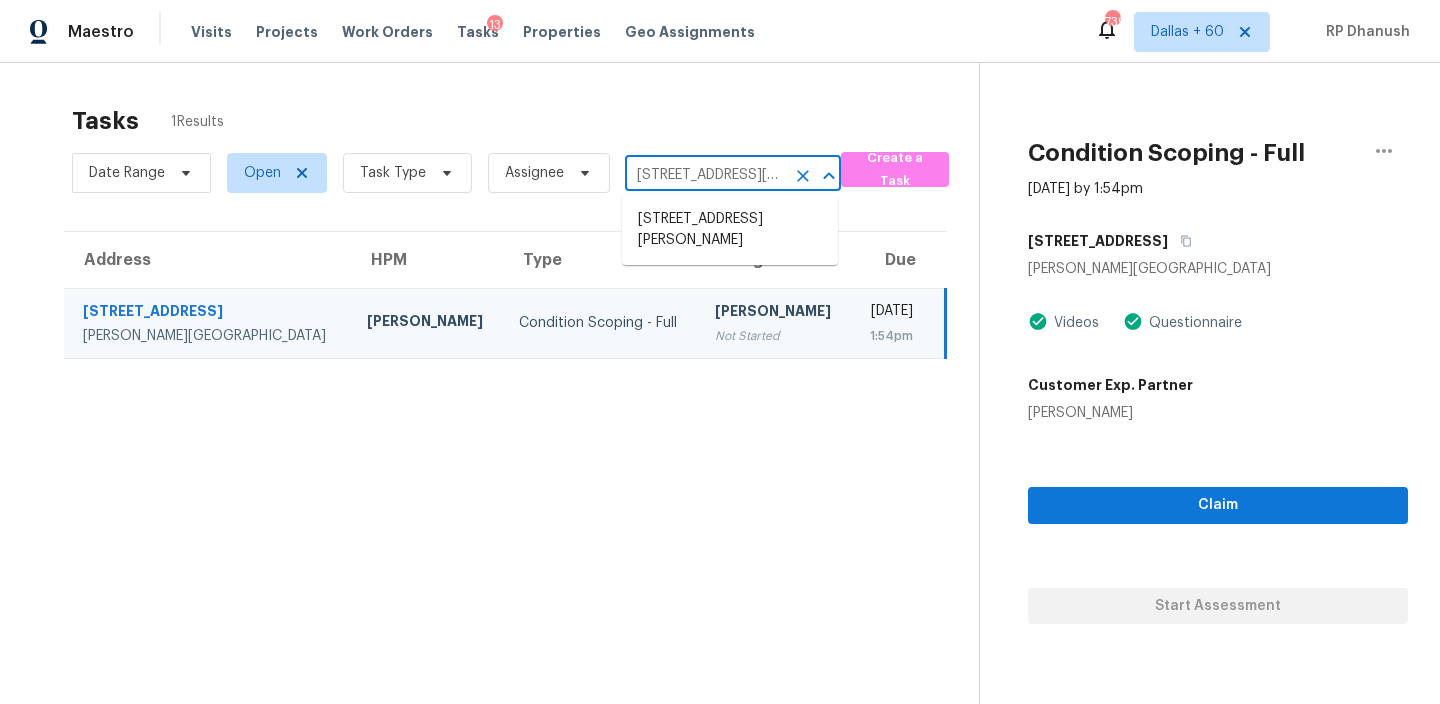 scroll, scrollTop: 0, scrollLeft: 145, axis: horizontal 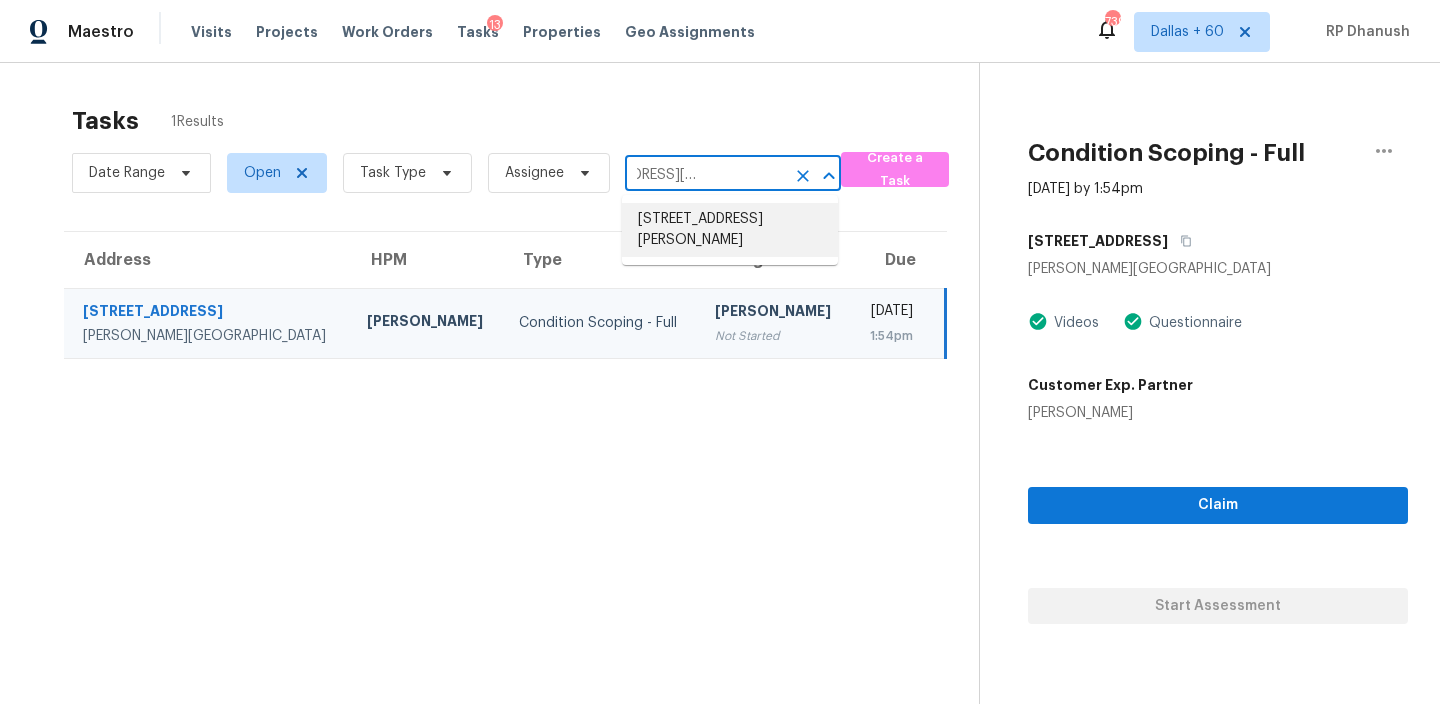 click on "1049 Trafalgar Dr, New Port Richey, FL 34655" at bounding box center (730, 230) 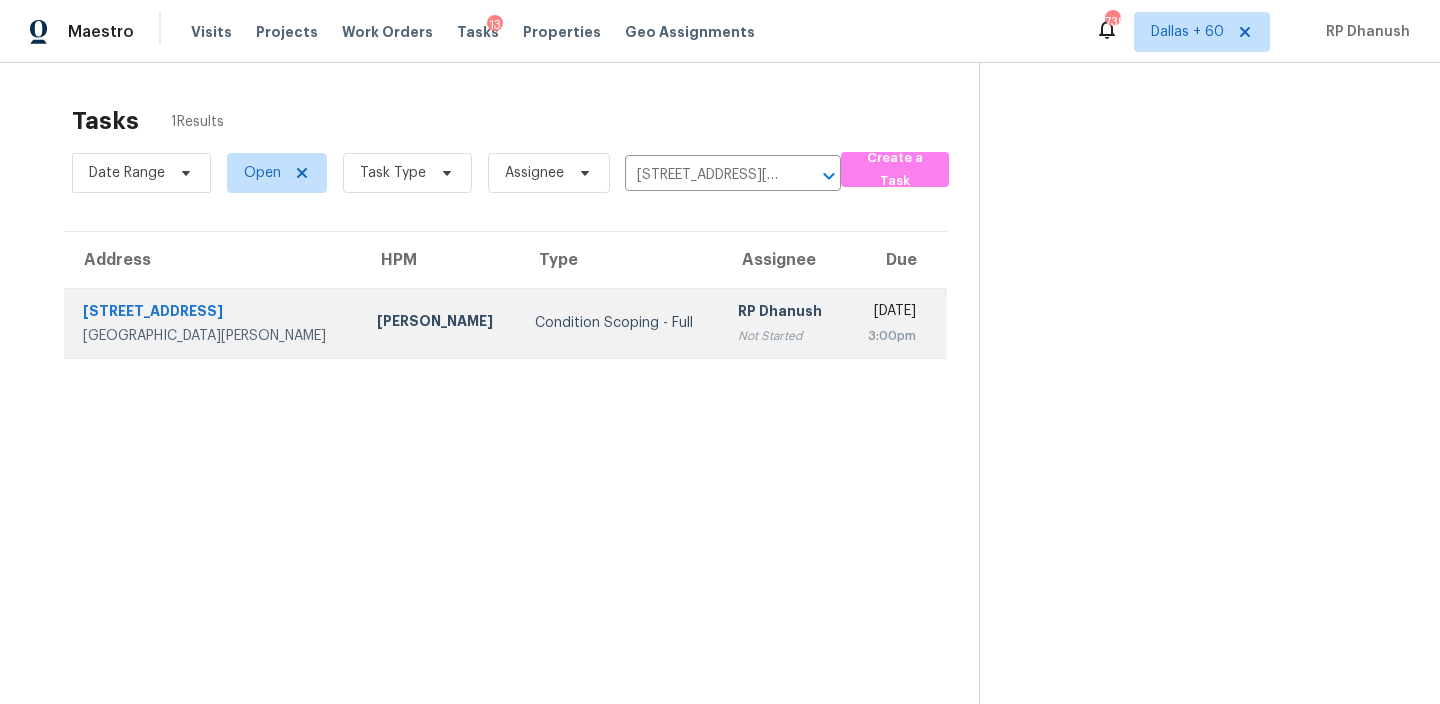 click on "RP Dhanush" at bounding box center (784, 313) 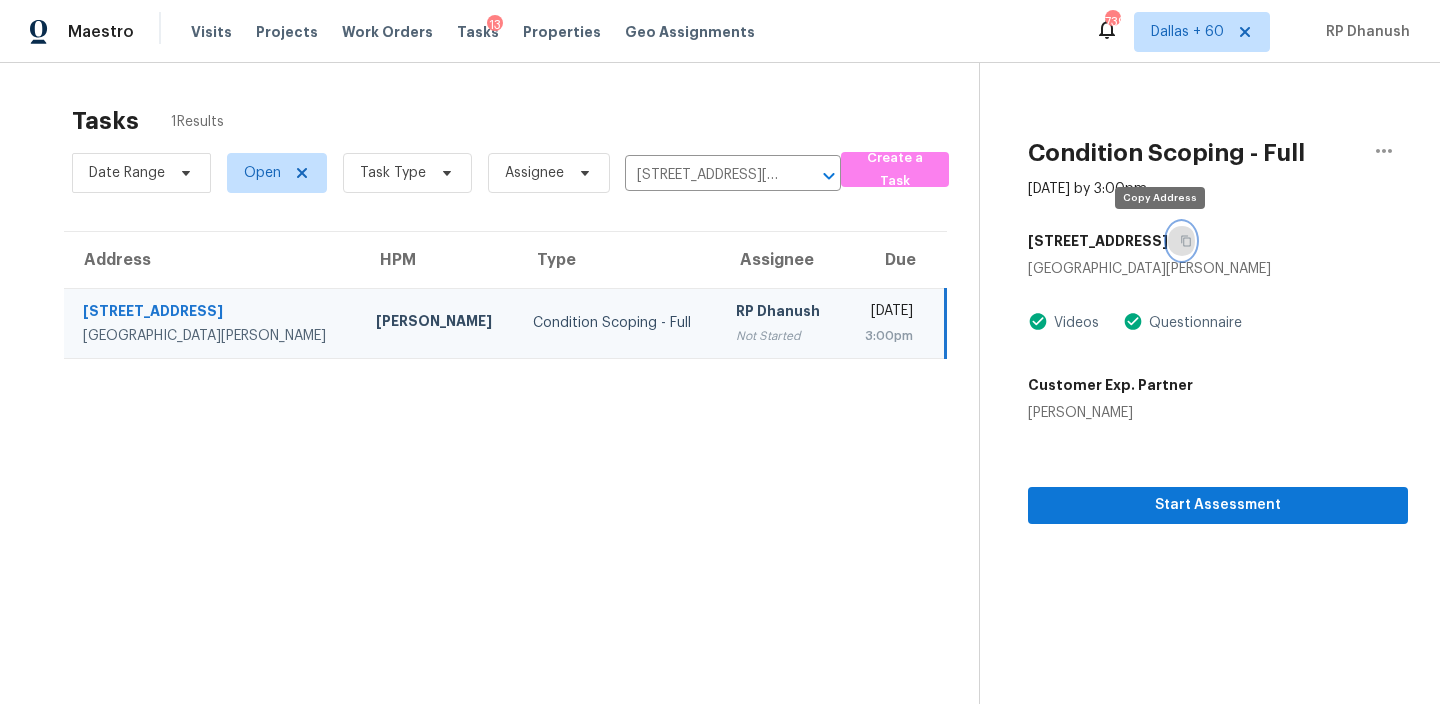 click 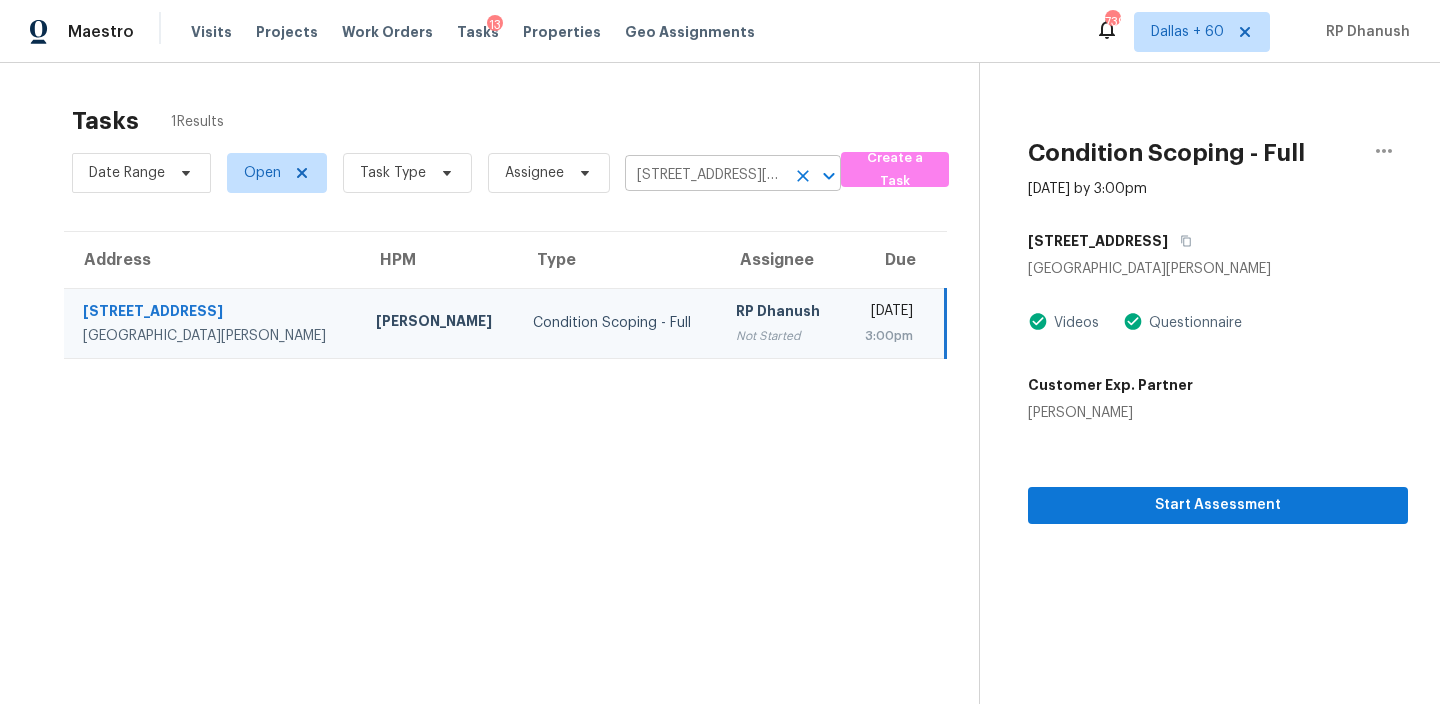 click on "1049 Trafalgar Dr, New Port Richey, FL 34655" at bounding box center (705, 175) 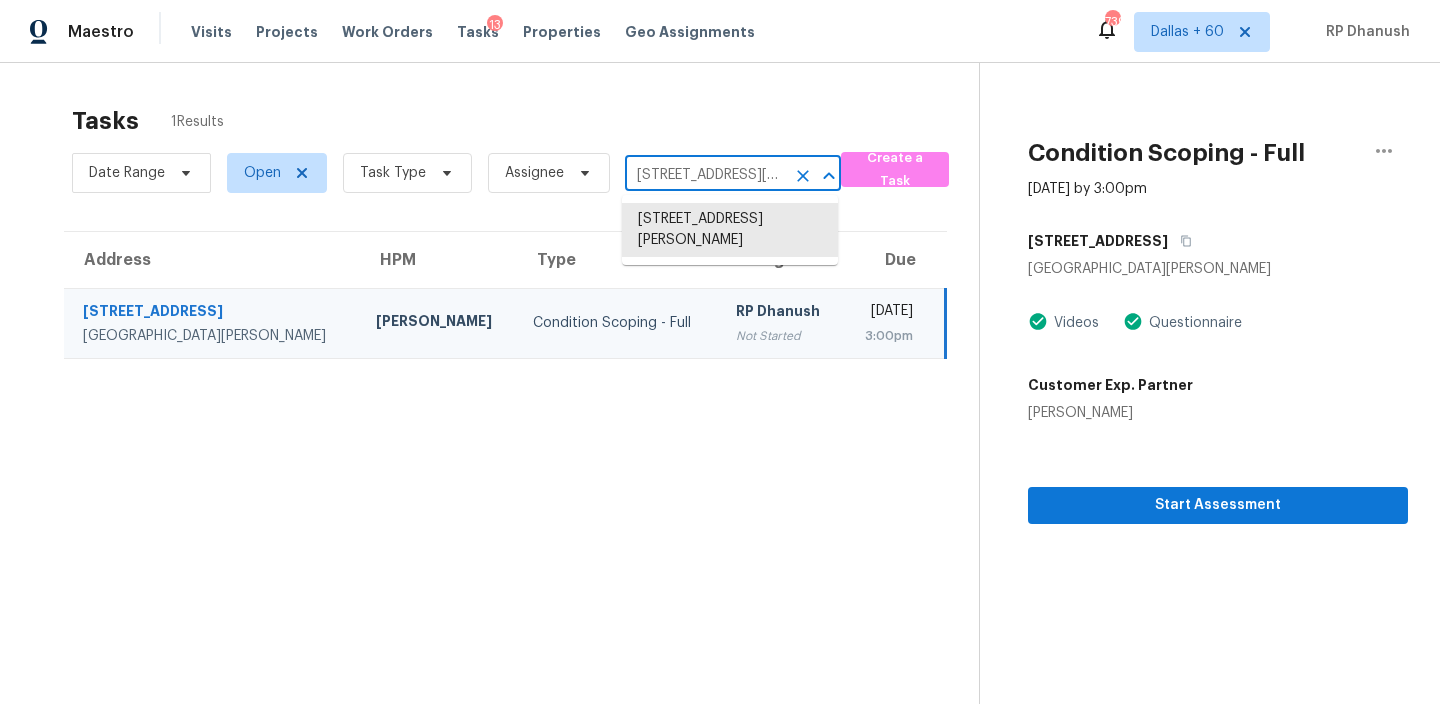 click on "1049 Trafalgar Dr, New Port Richey, FL 34655" at bounding box center [705, 175] 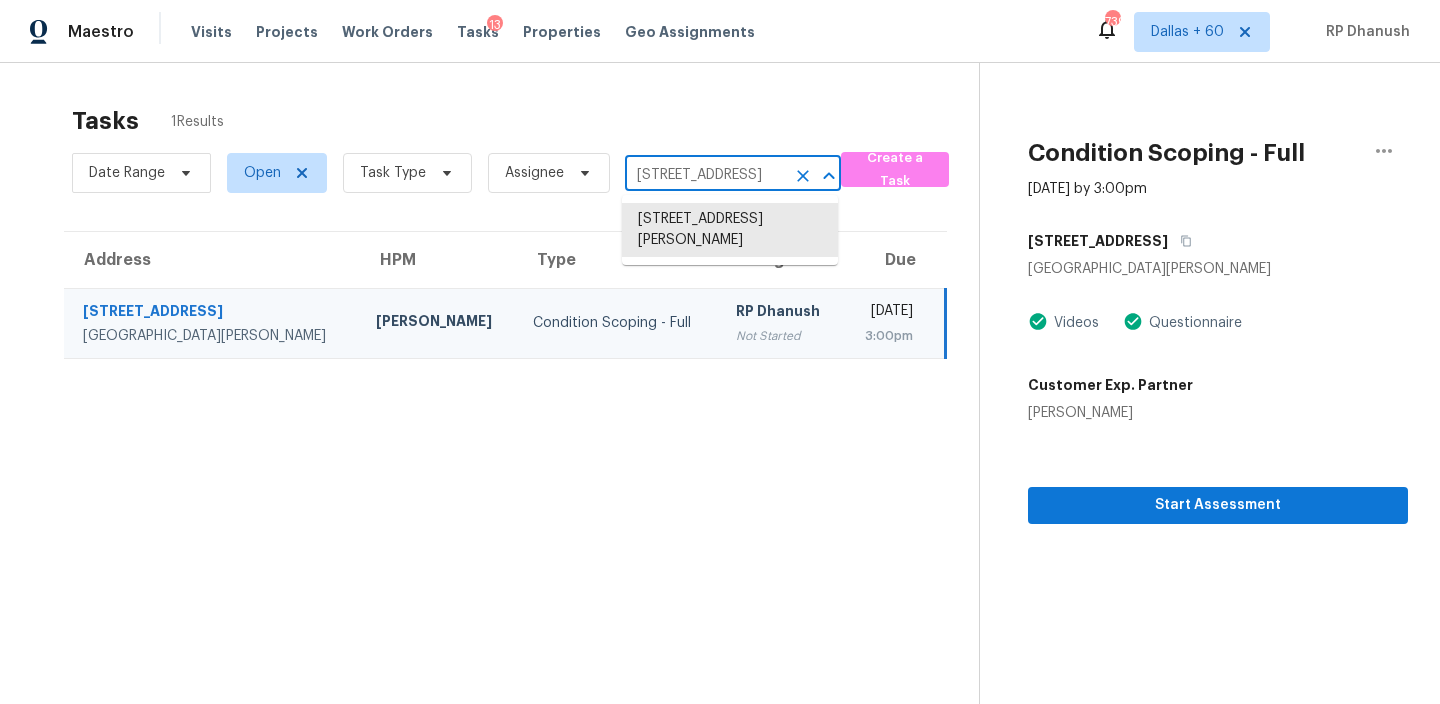 scroll, scrollTop: 0, scrollLeft: 97, axis: horizontal 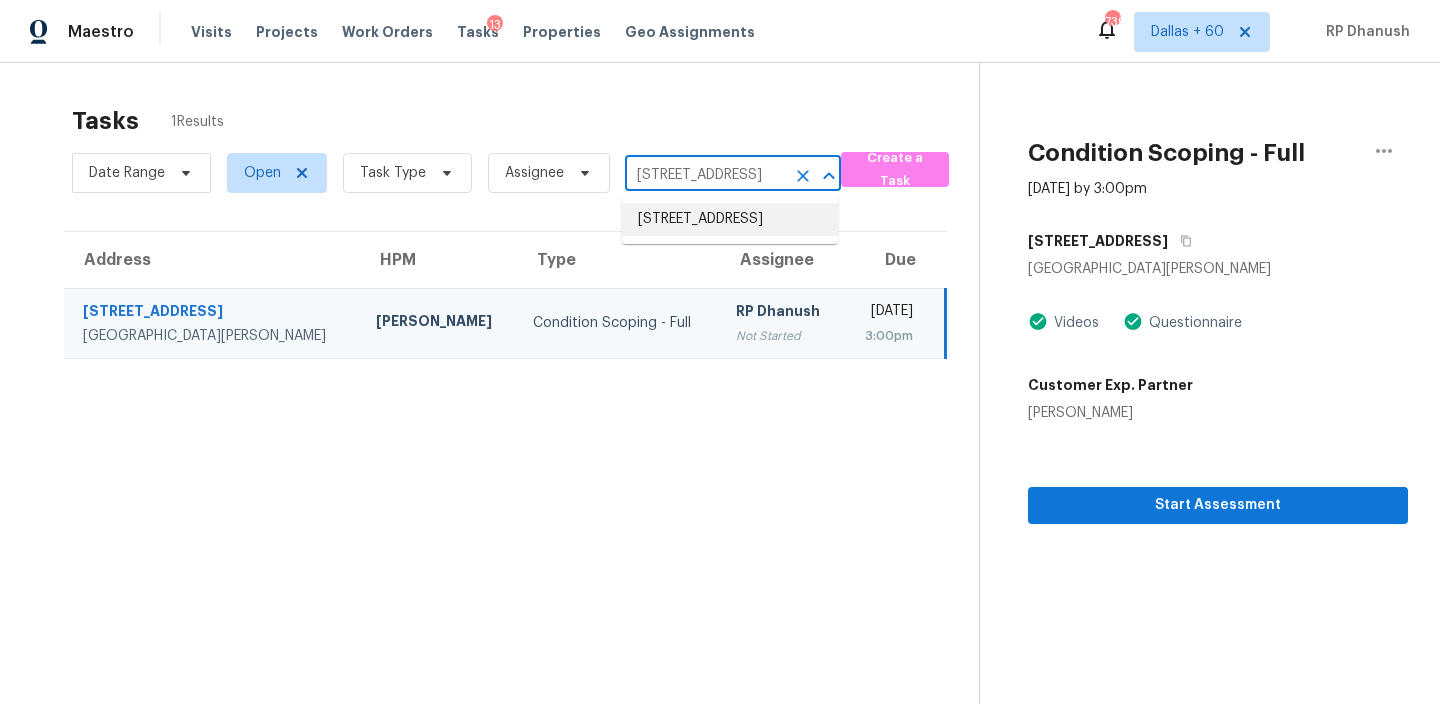 click on "2816 Yacolt Ave, North Port, FL 34286" at bounding box center (730, 219) 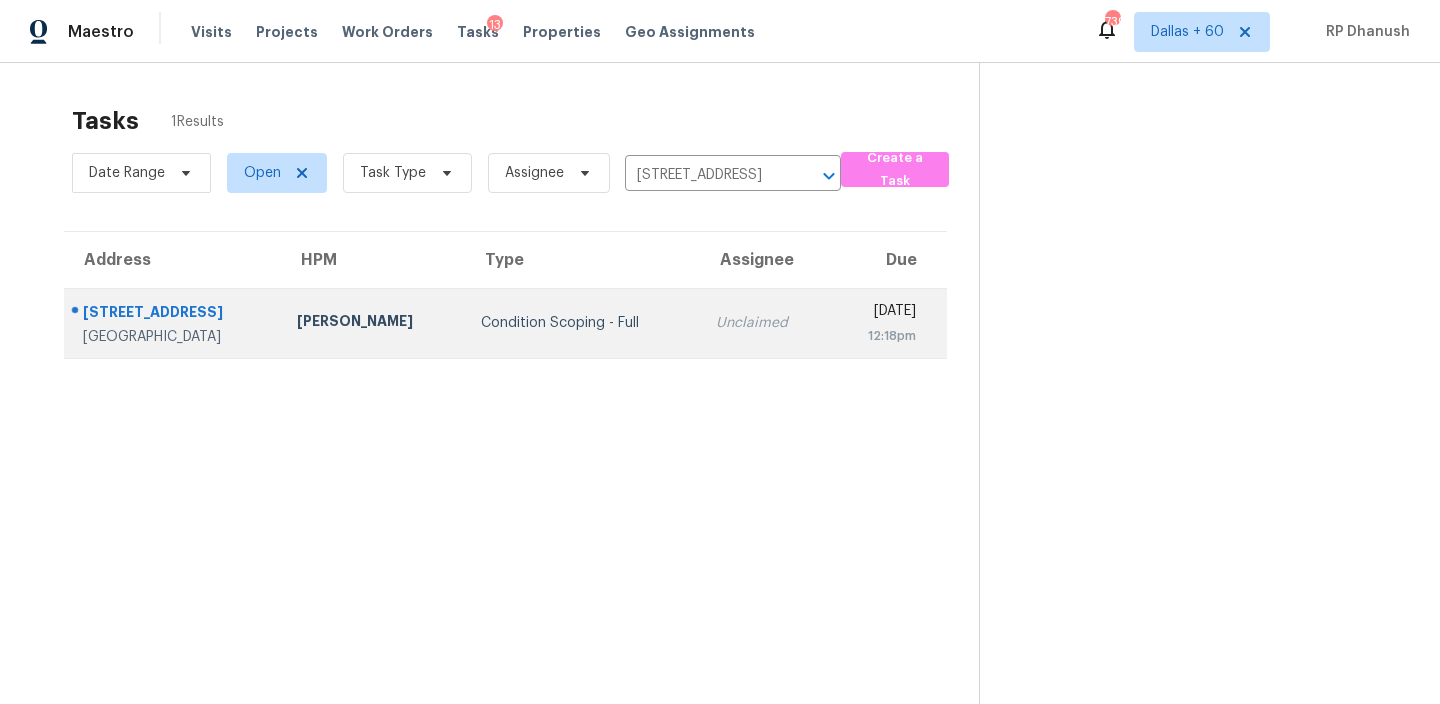 click on "Unclaimed" at bounding box center (764, 323) 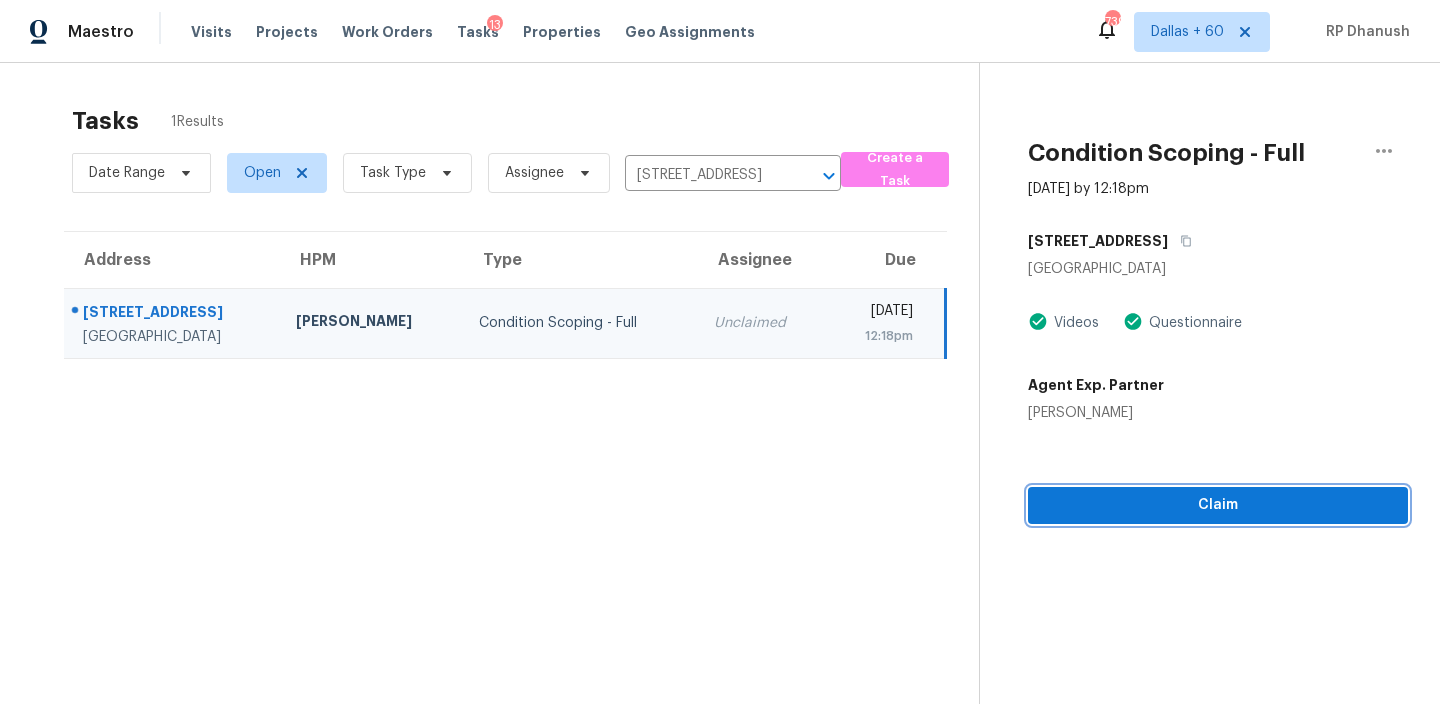 click on "Claim" at bounding box center [1218, 505] 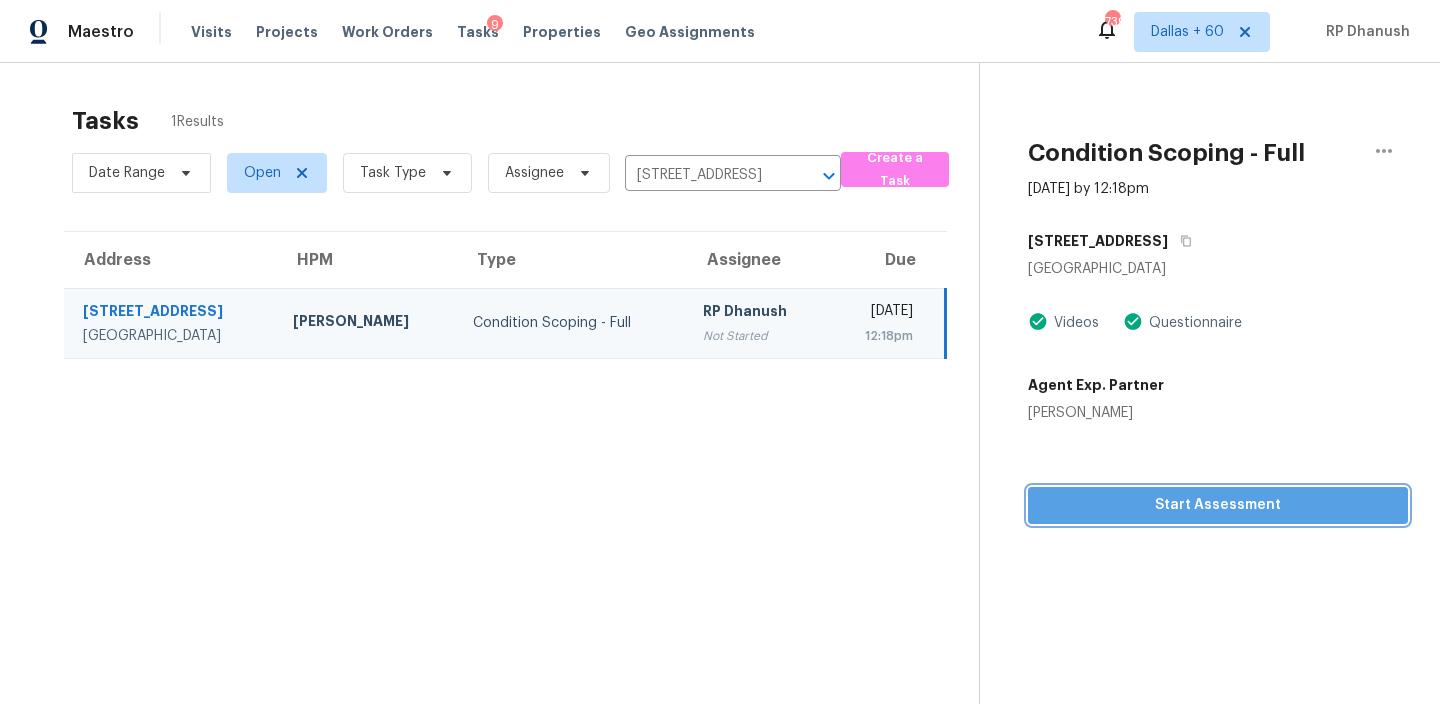 click on "Start Assessment" at bounding box center (1218, 505) 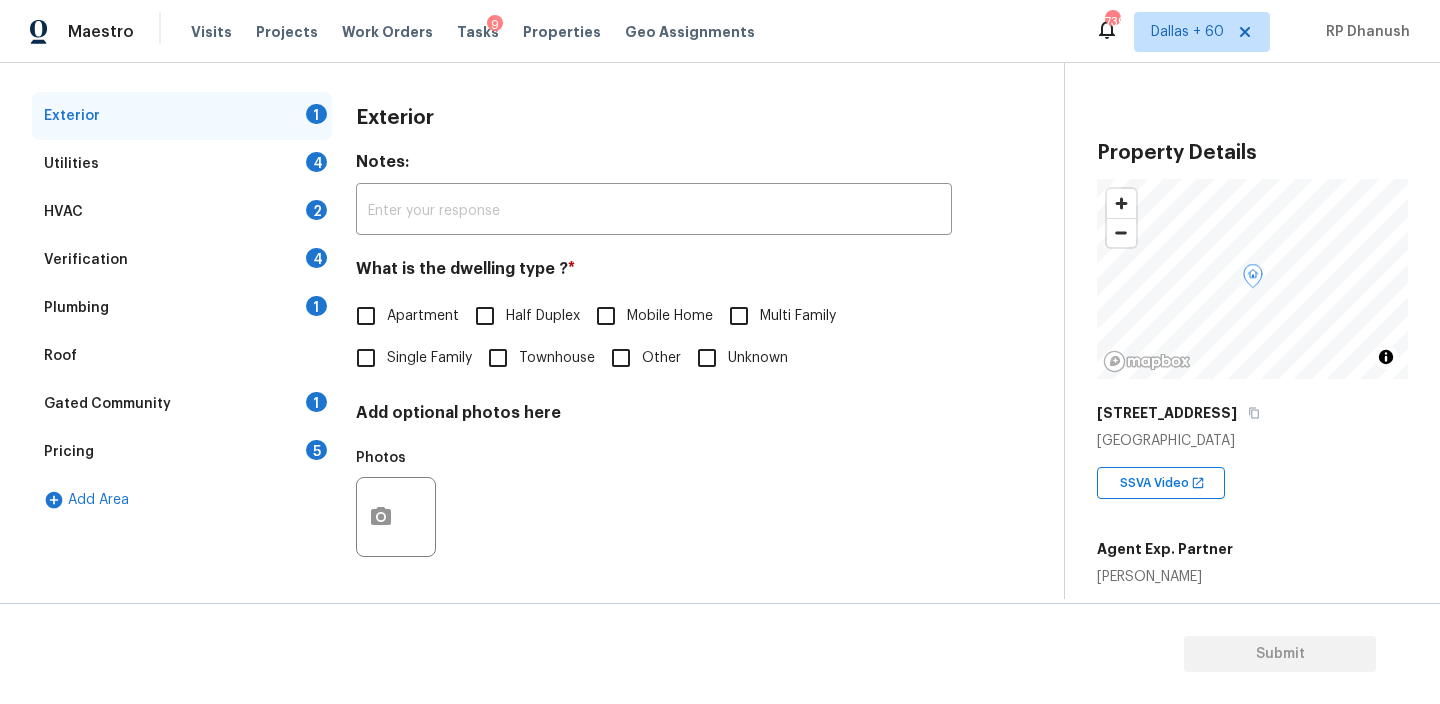click on "Single Family" at bounding box center [366, 358] 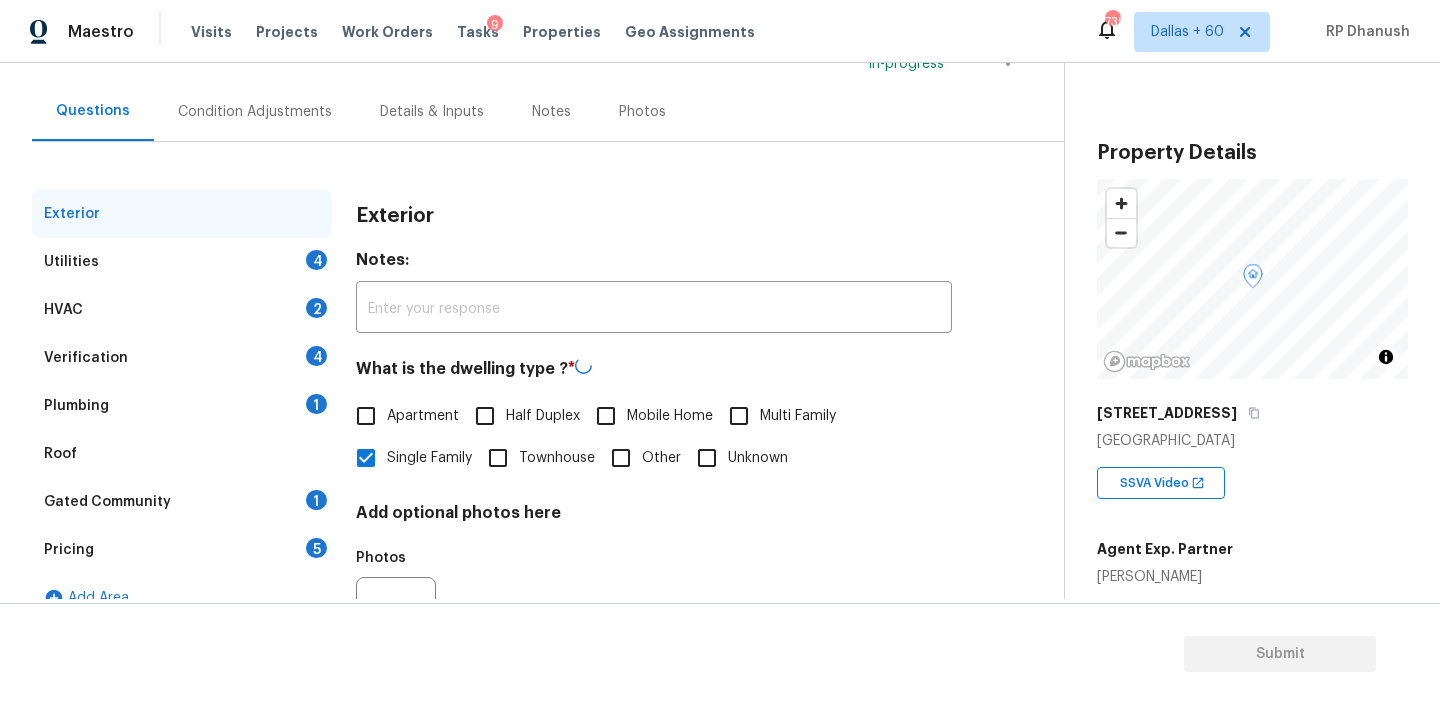 scroll, scrollTop: 142, scrollLeft: 0, axis: vertical 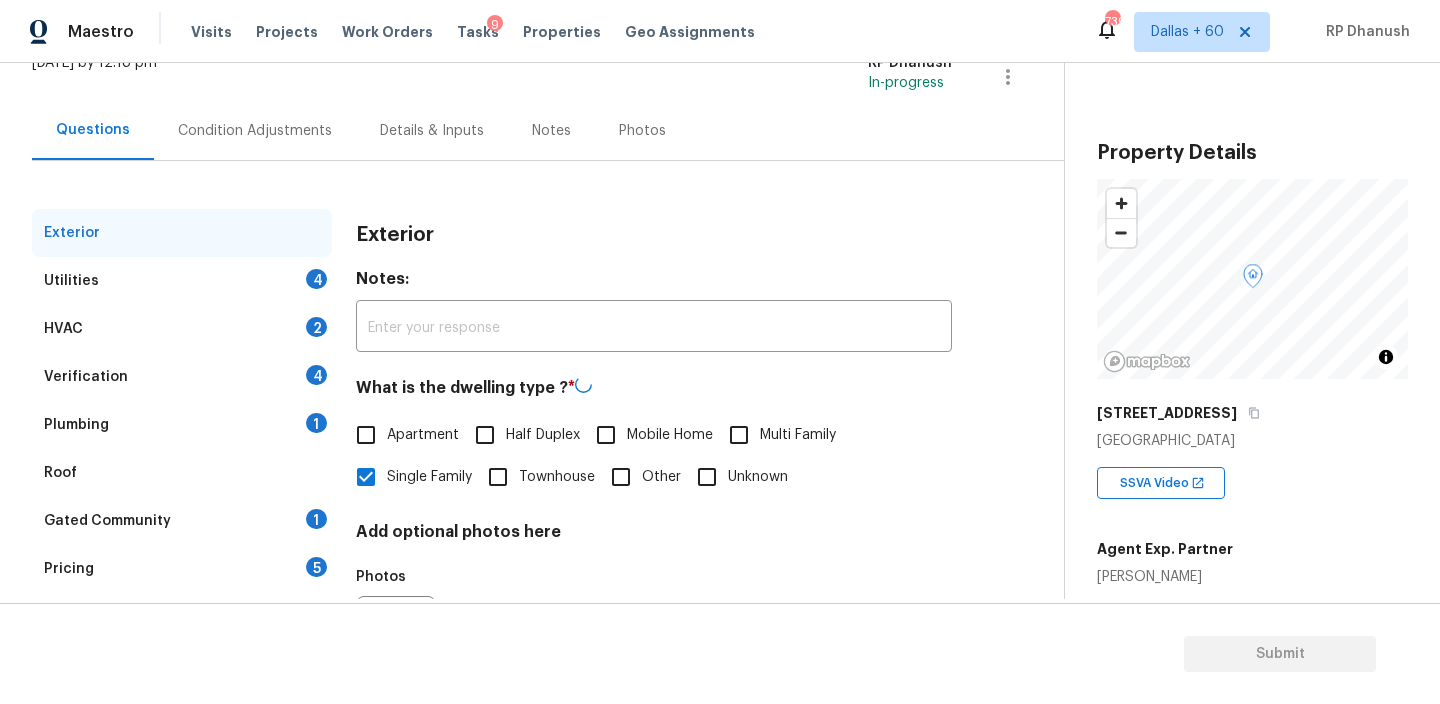 click on "Condition Adjustments" at bounding box center [255, 130] 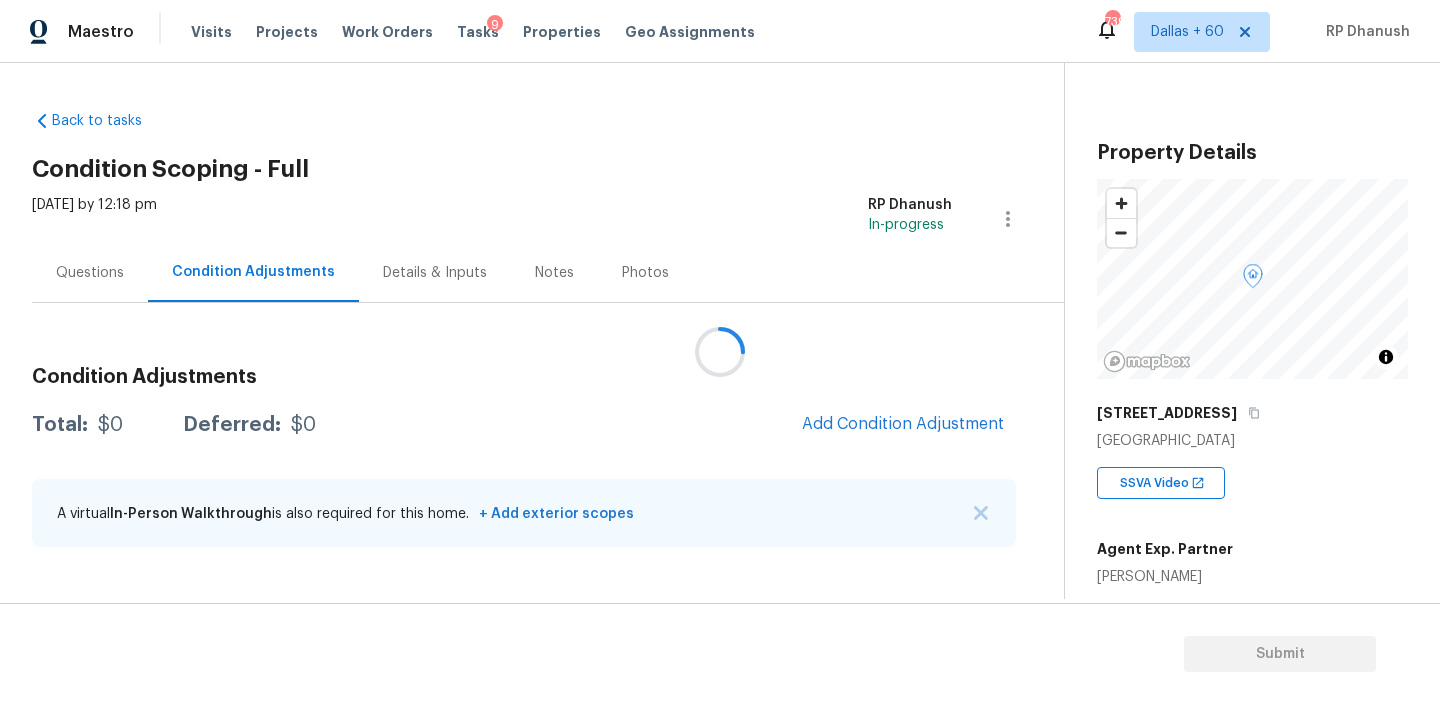 scroll, scrollTop: 0, scrollLeft: 0, axis: both 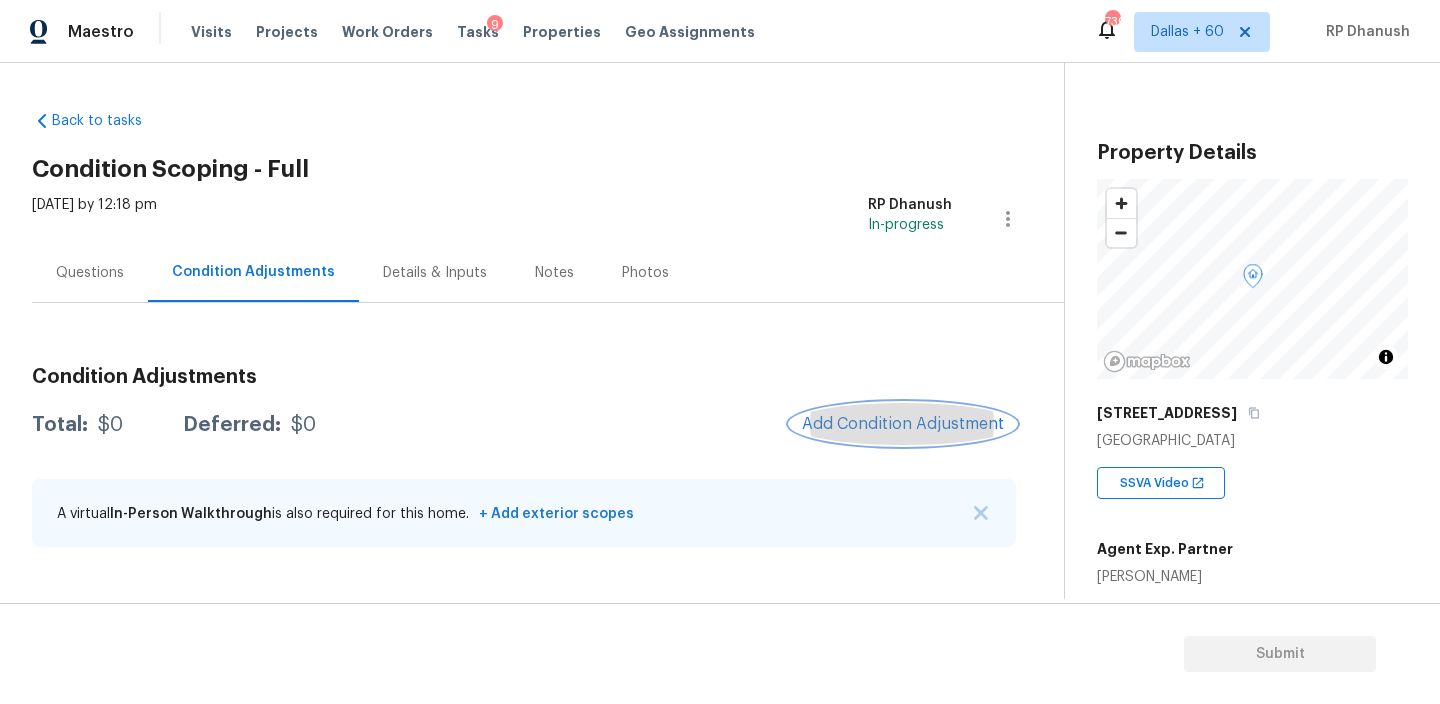 click on "Add Condition Adjustment" at bounding box center (903, 424) 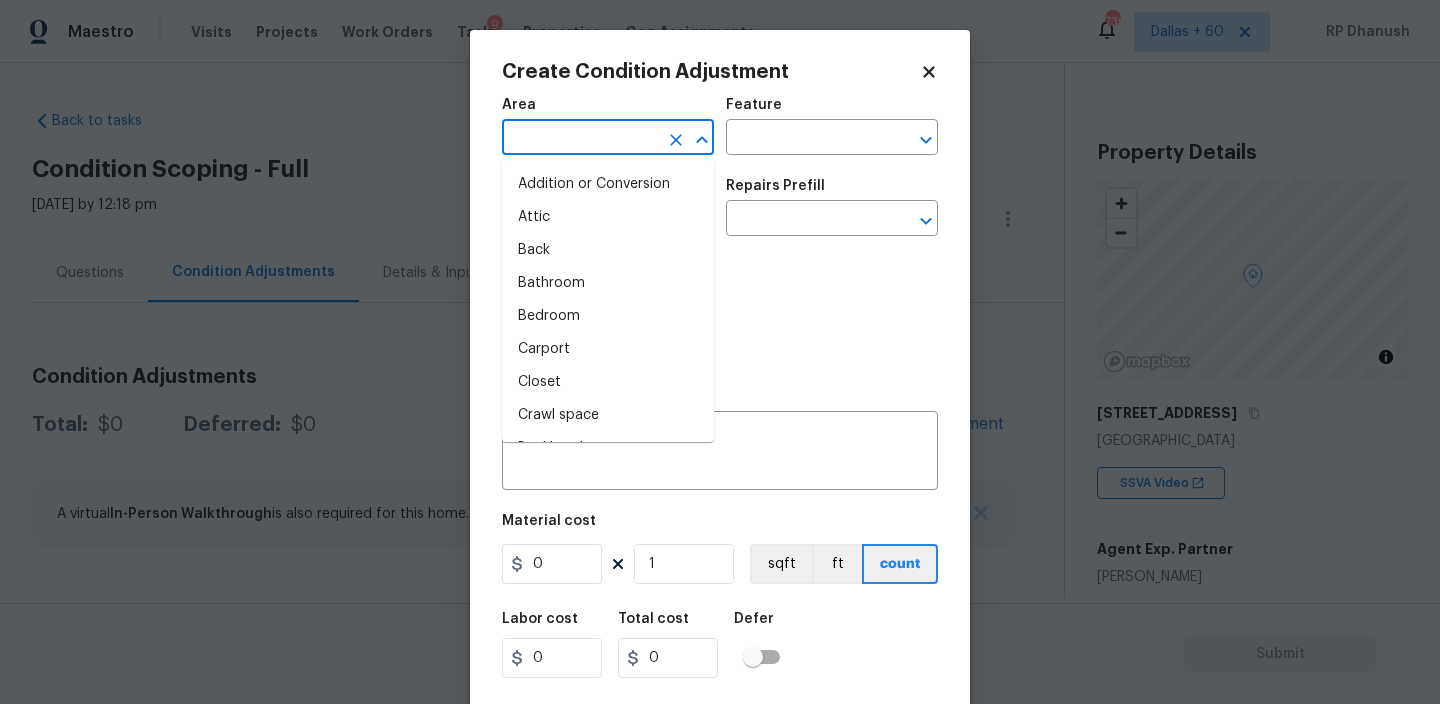 click at bounding box center (580, 139) 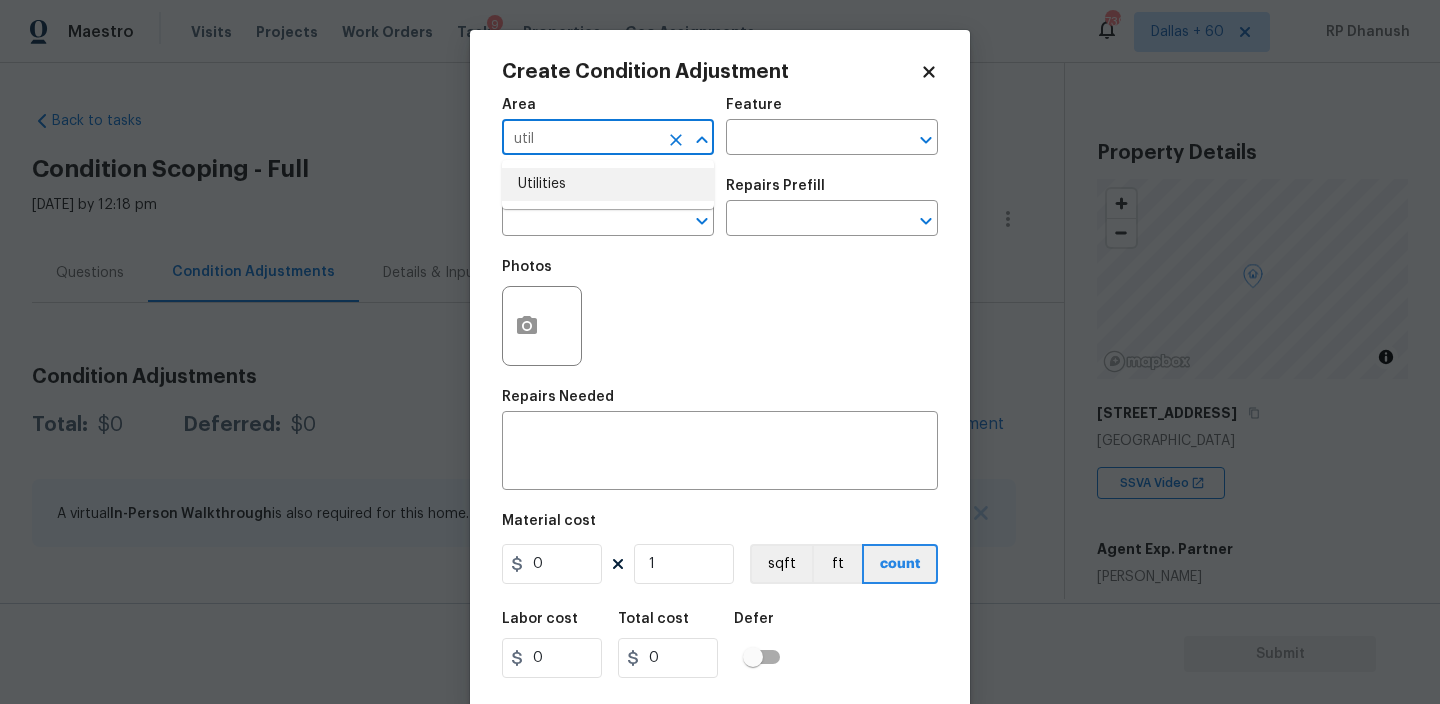 click on "Utilities" at bounding box center [608, 184] 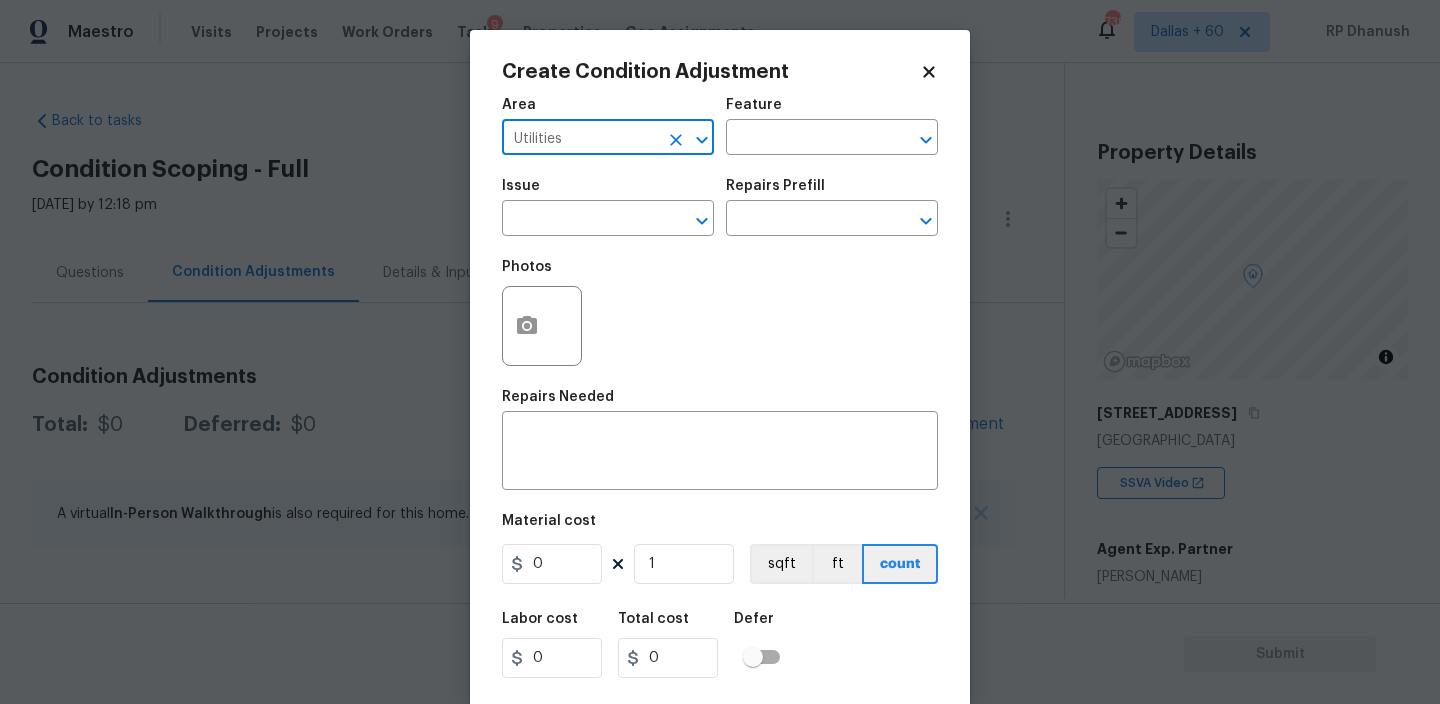 click on "Area Utilities ​ Feature ​" at bounding box center [720, 126] 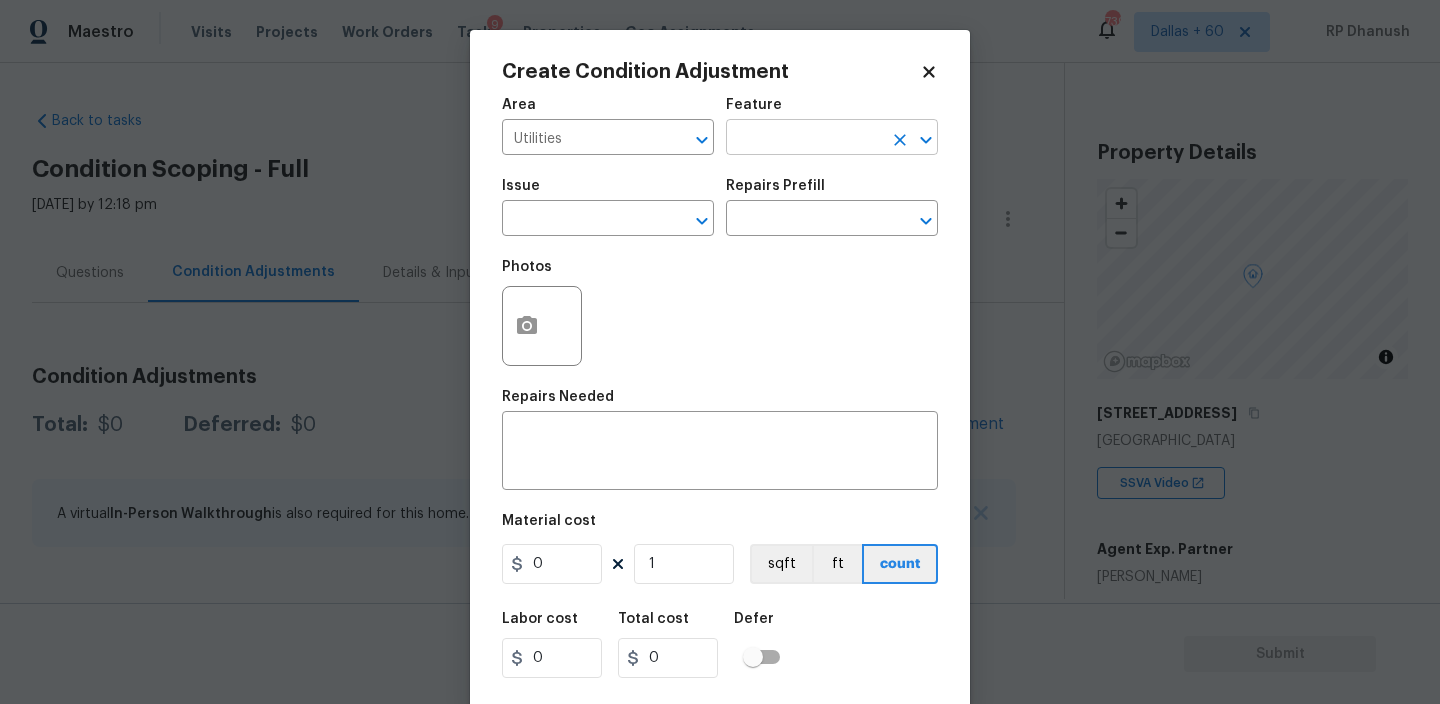 click at bounding box center (804, 139) 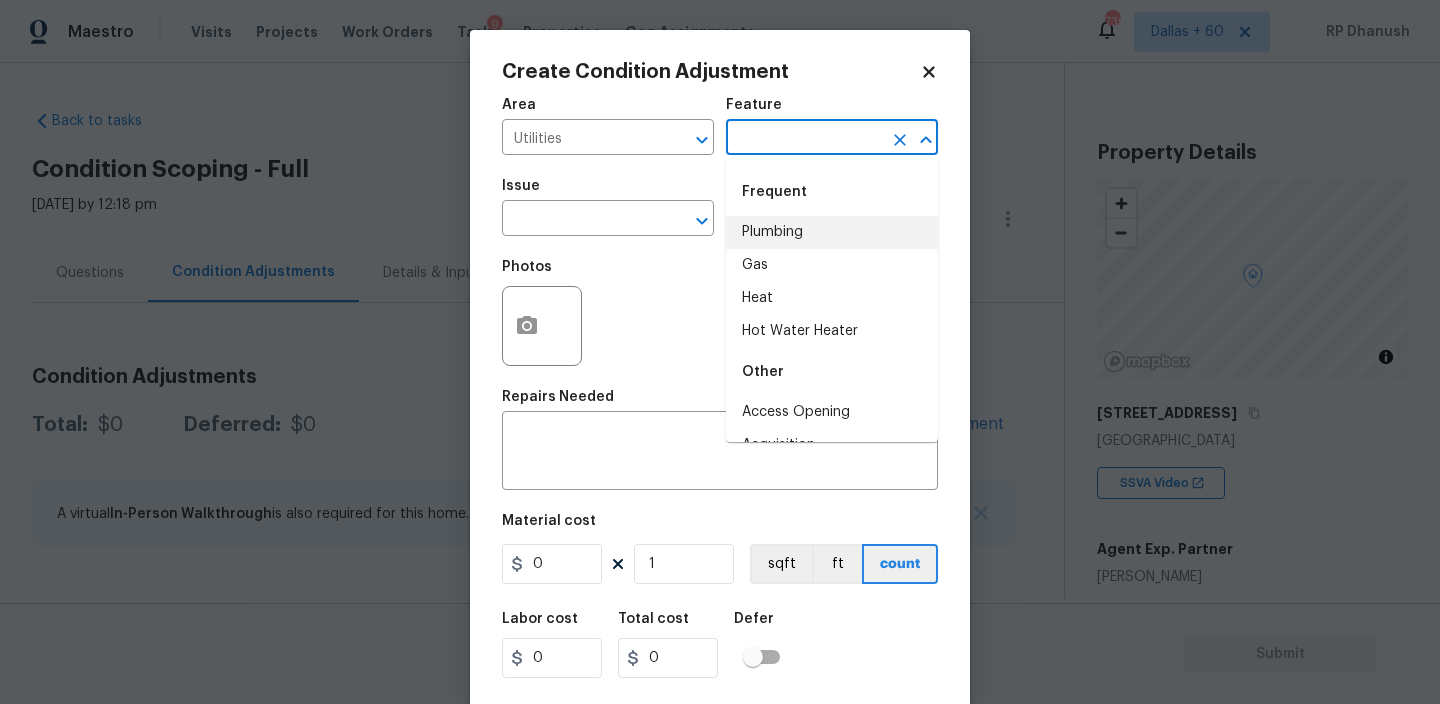 click on "Plumbing" at bounding box center (832, 232) 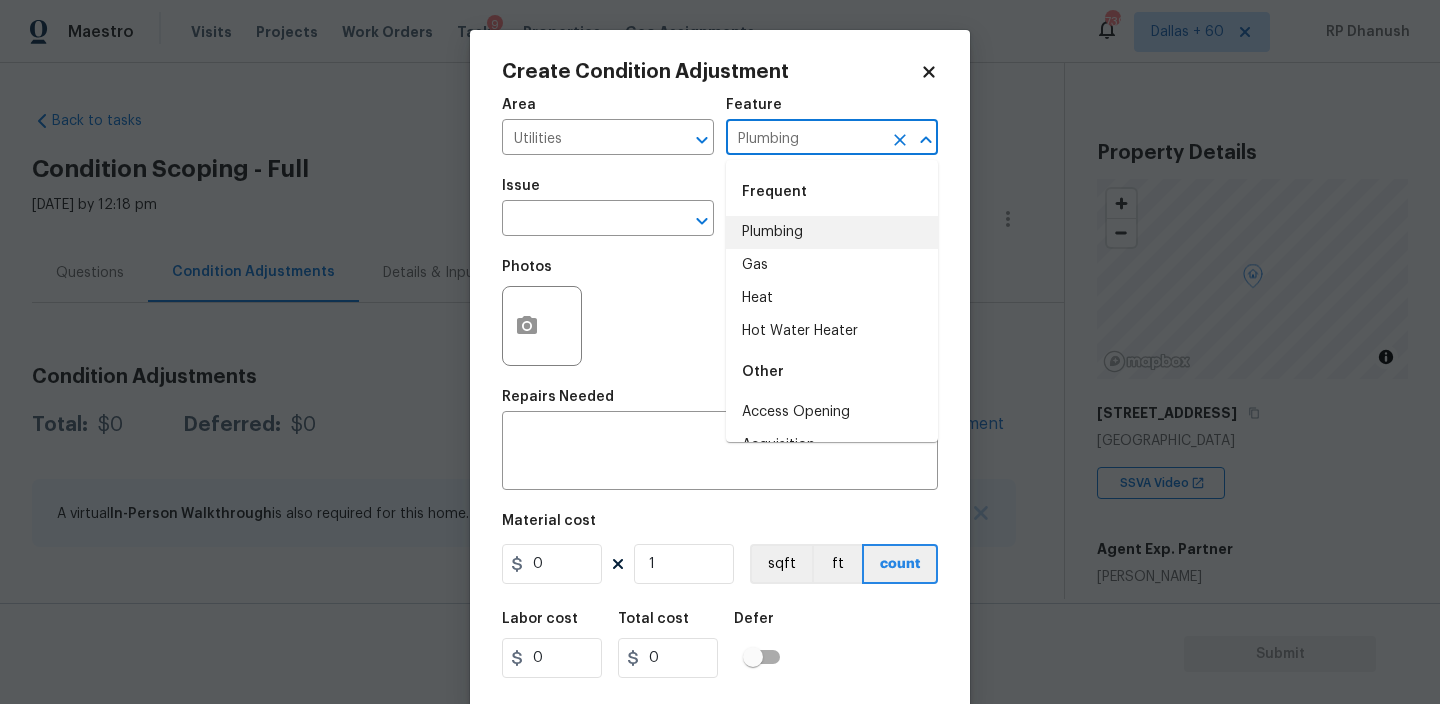 drag, startPoint x: 763, startPoint y: 230, endPoint x: 743, endPoint y: 230, distance: 20 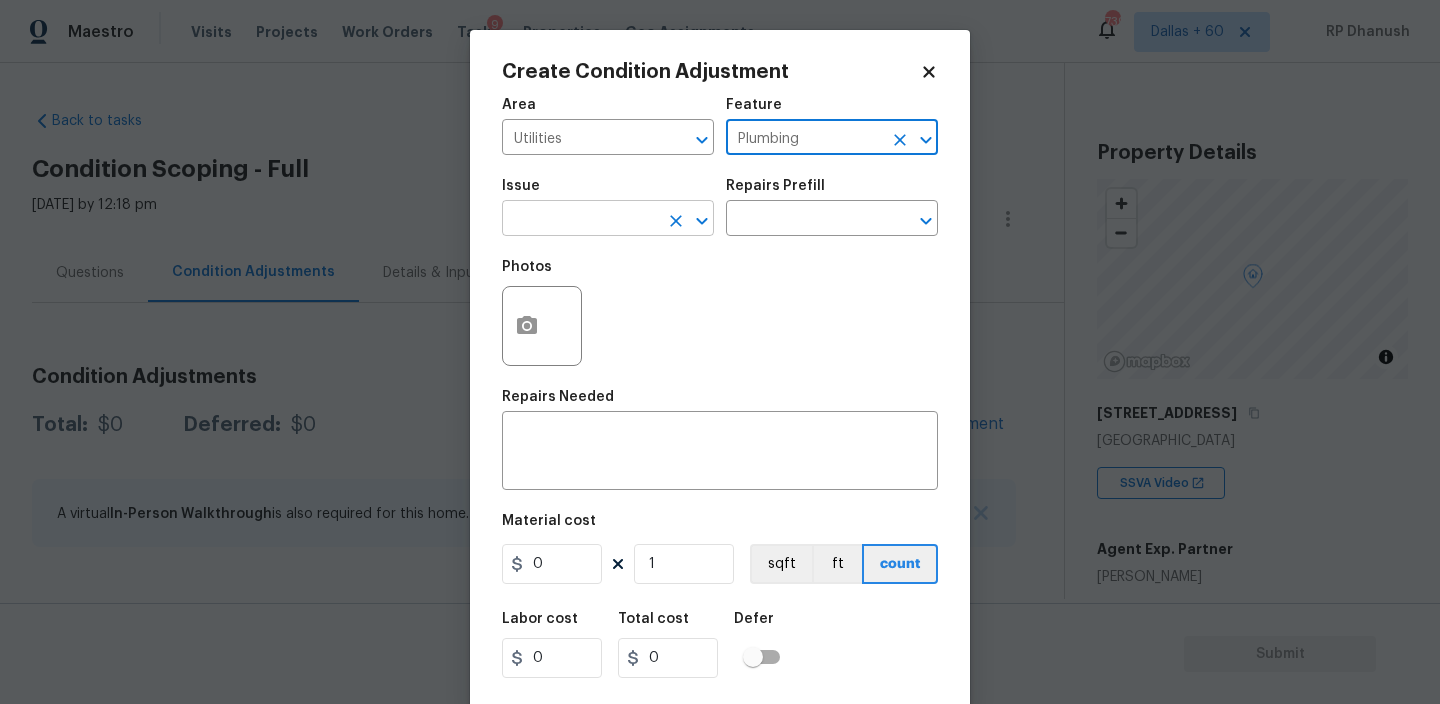 click at bounding box center (580, 220) 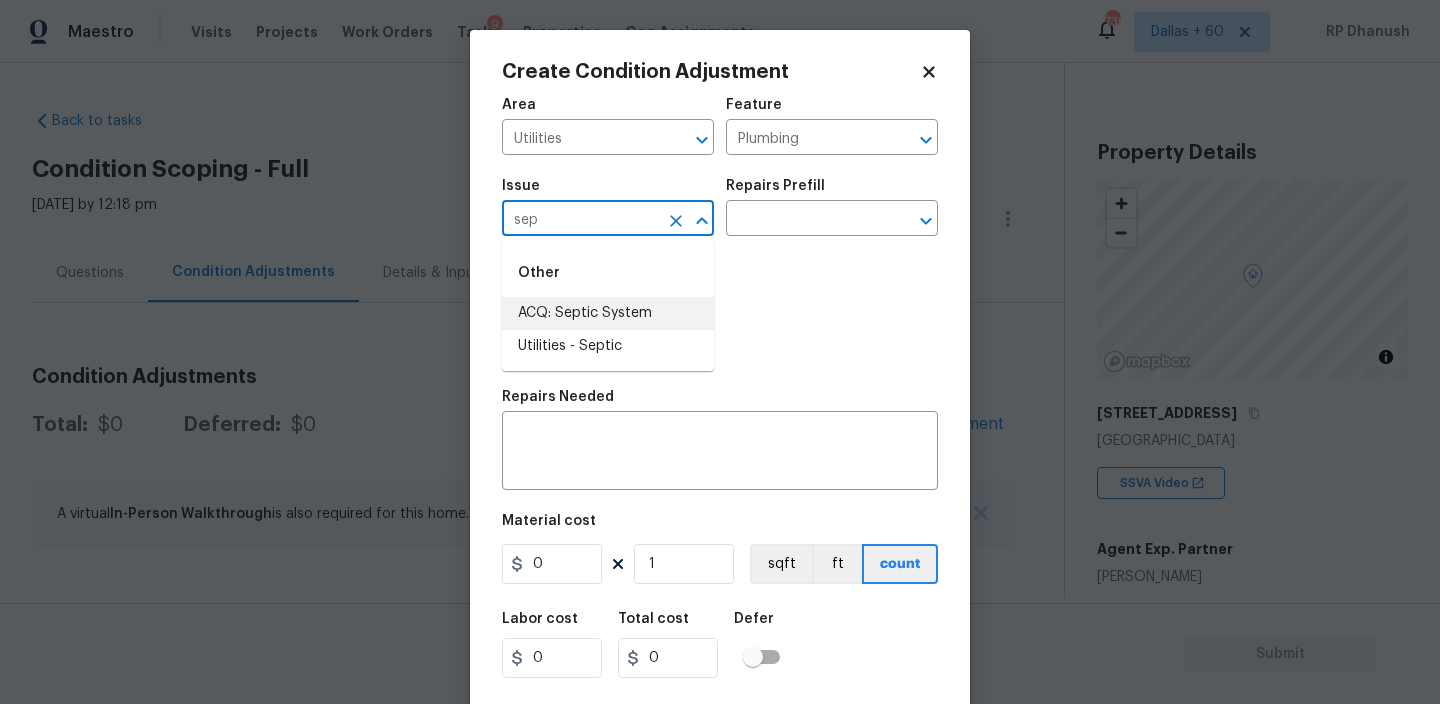 click on "ACQ: Septic System" at bounding box center [608, 313] 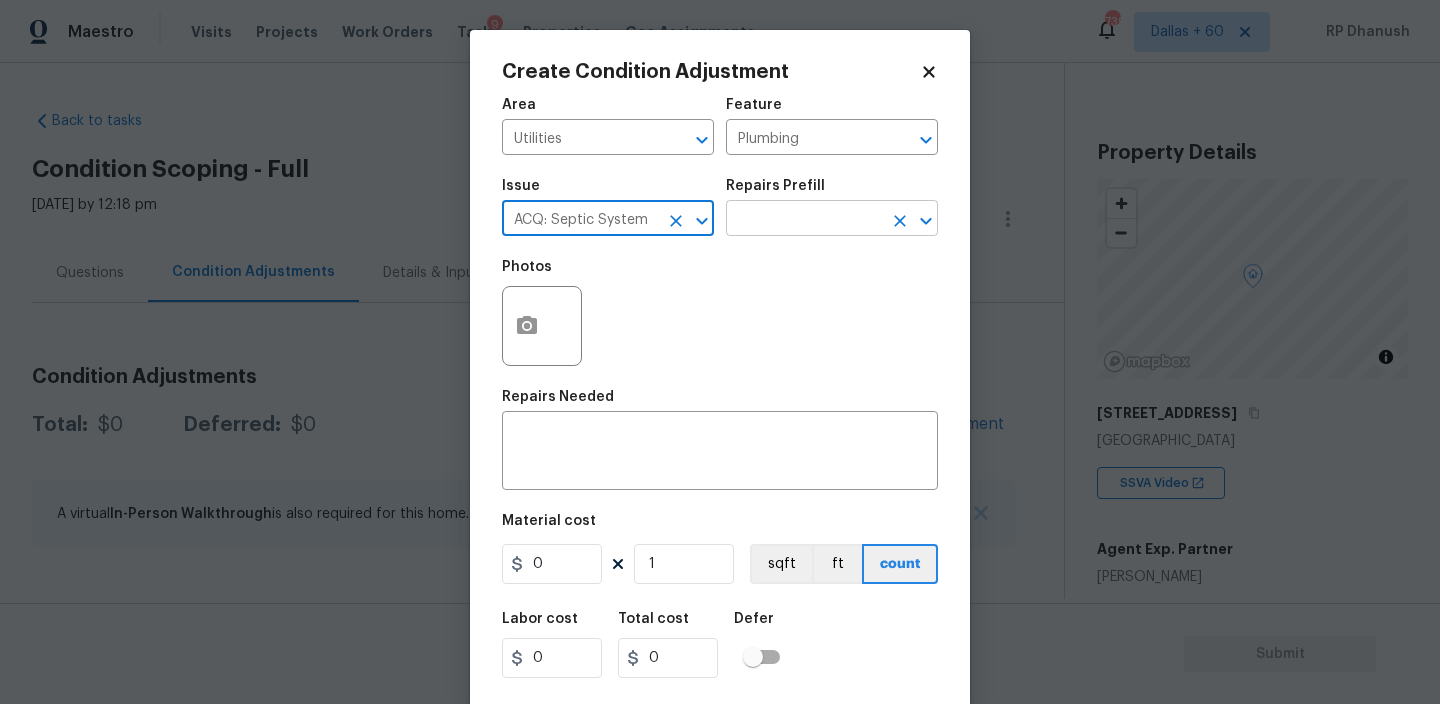 click at bounding box center (804, 220) 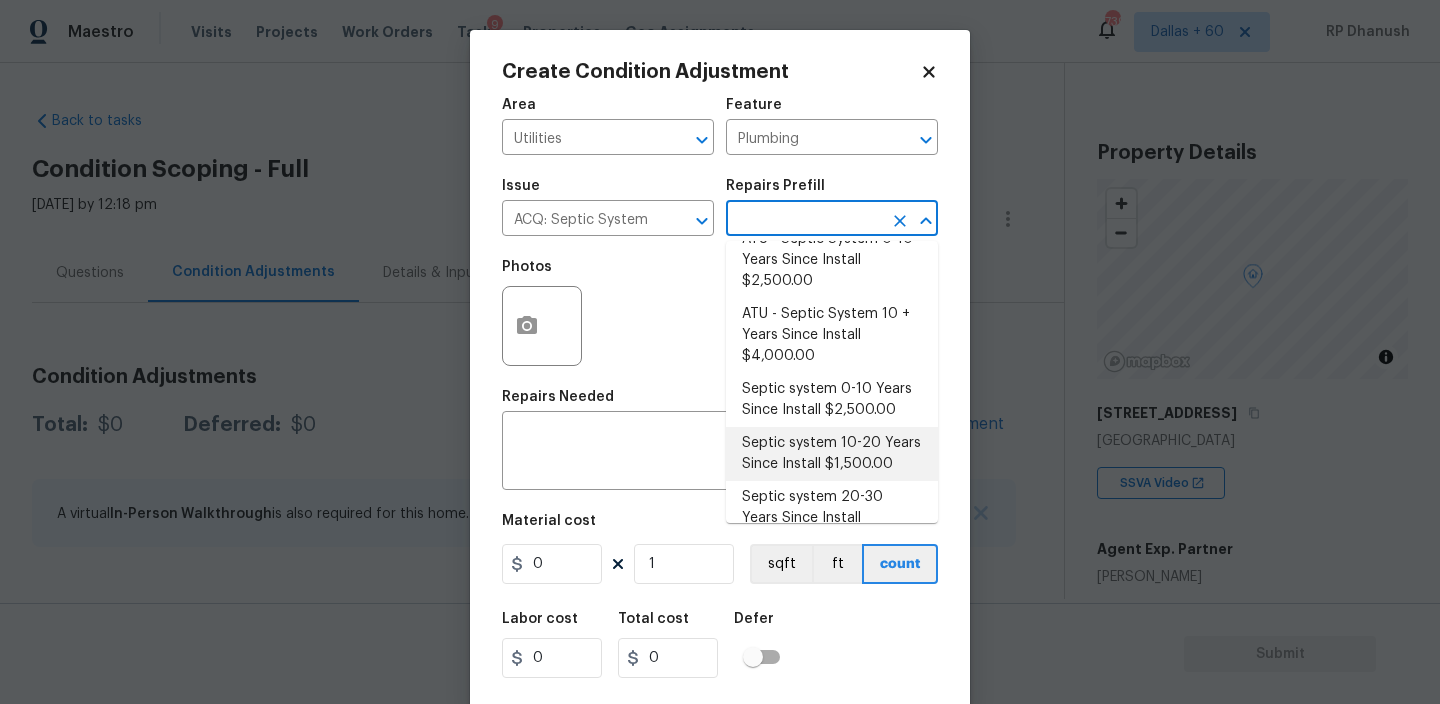 scroll, scrollTop: 110, scrollLeft: 0, axis: vertical 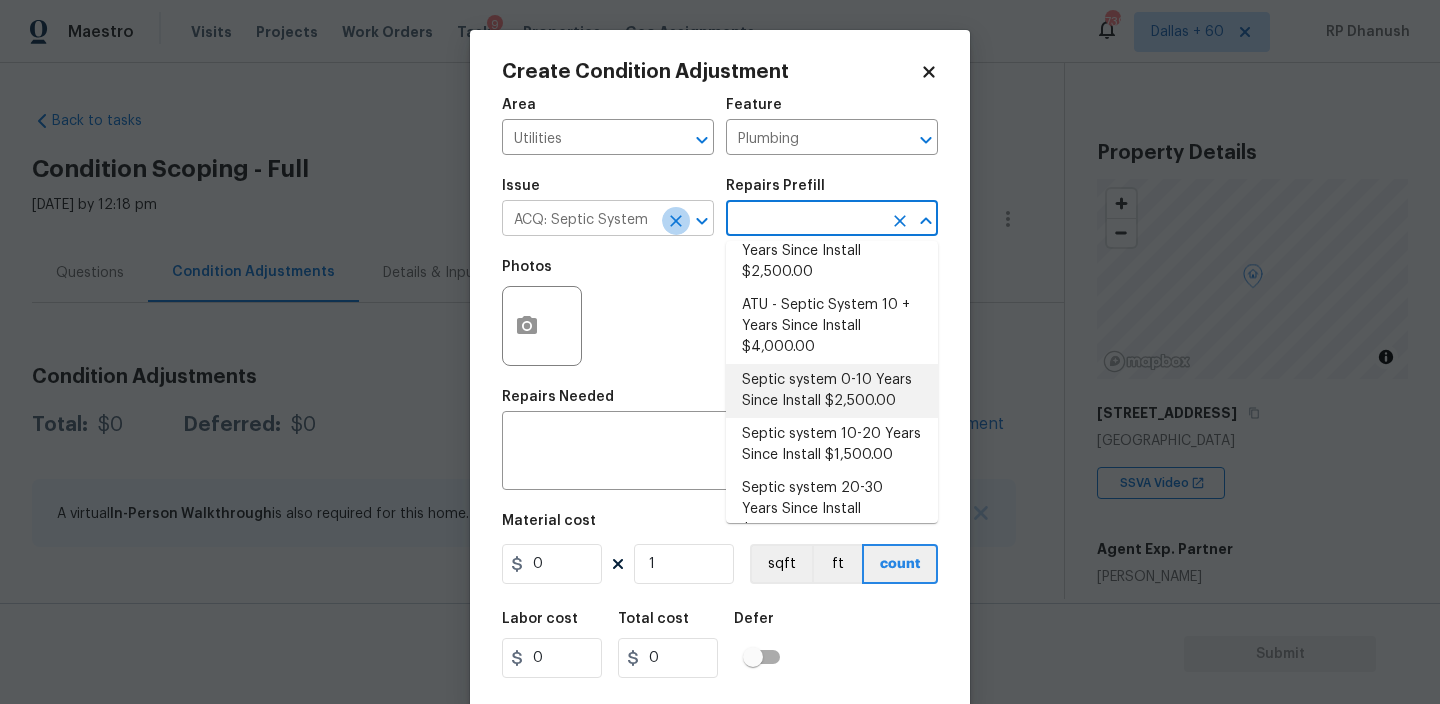 click 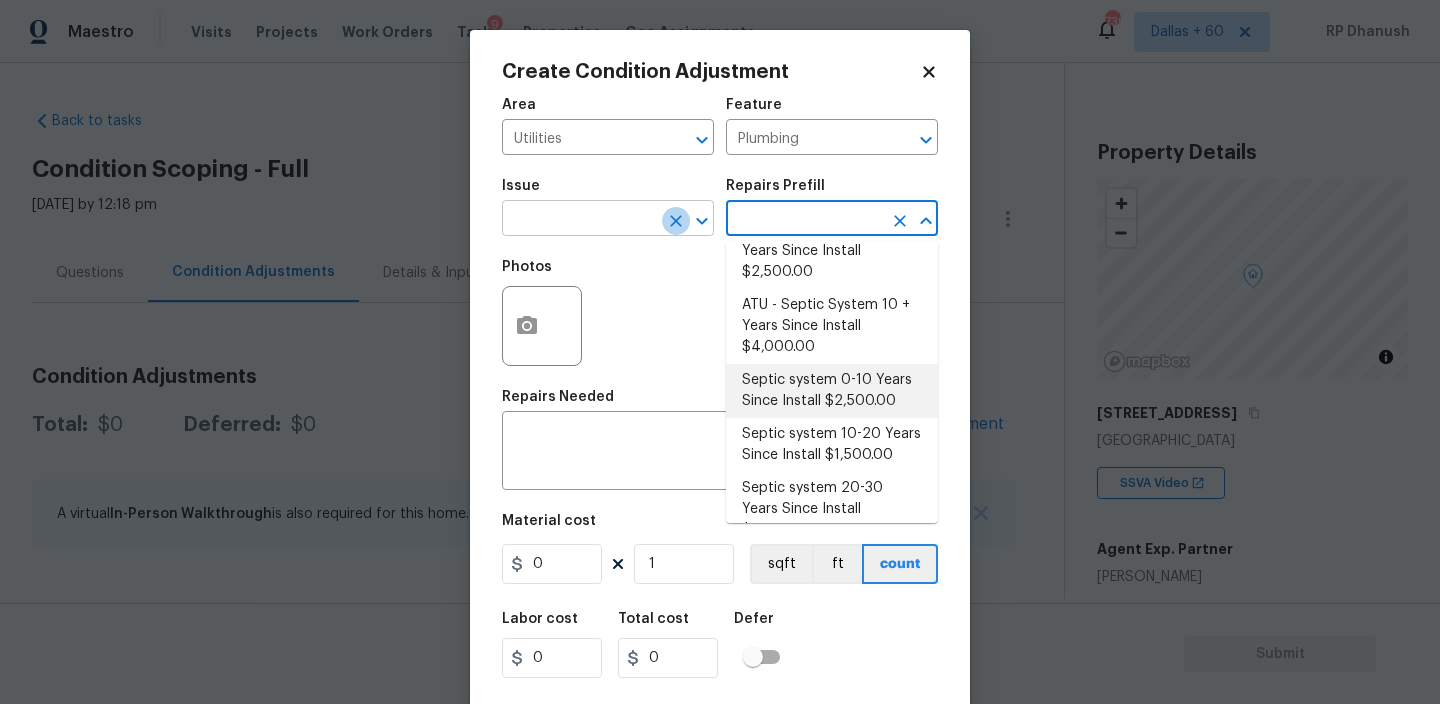 click at bounding box center [580, 220] 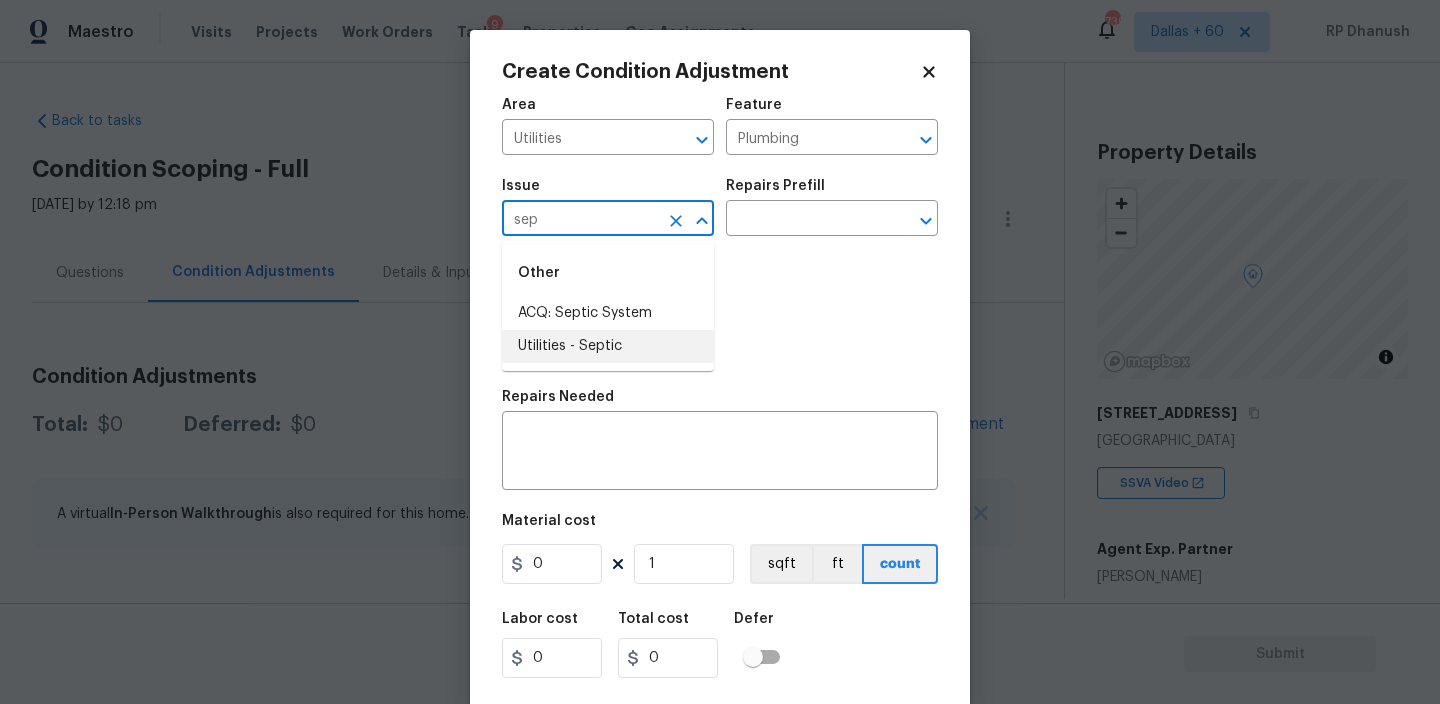 click on "Utilities - Septic" at bounding box center [608, 346] 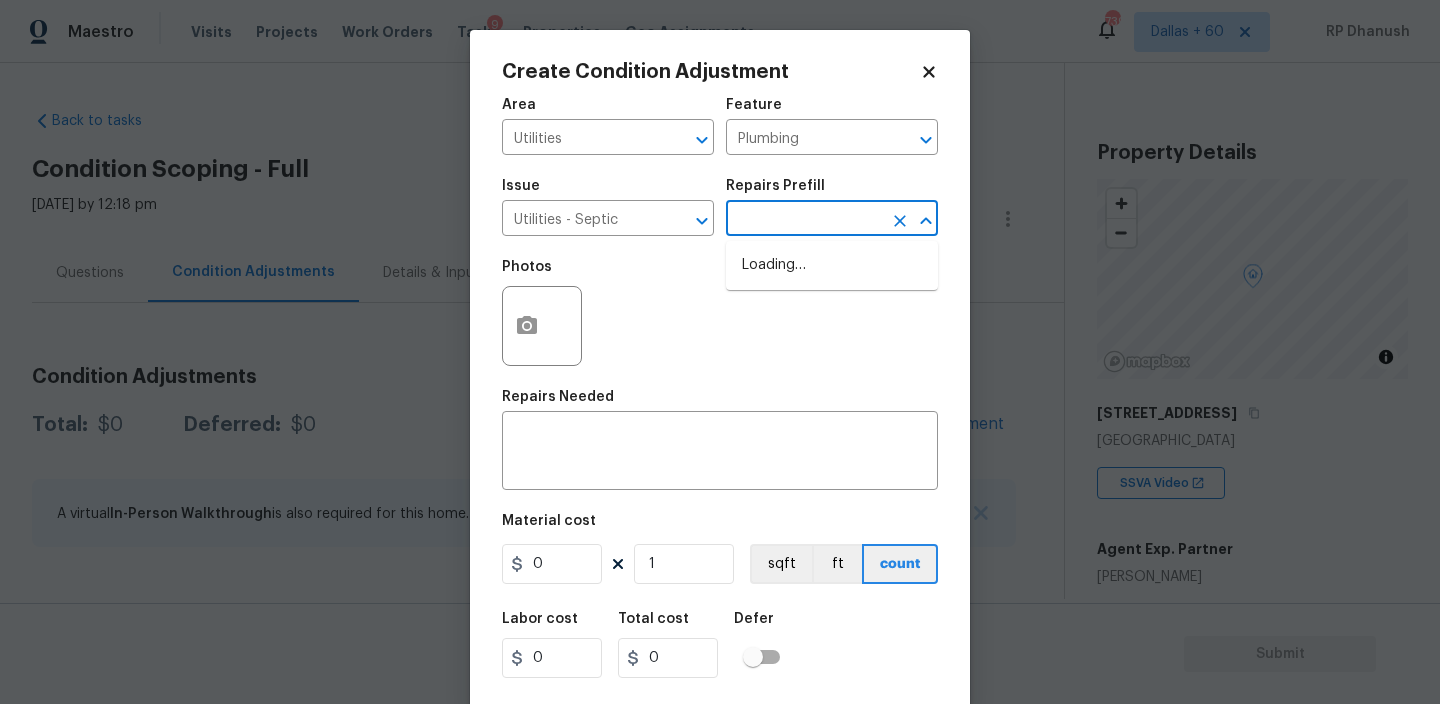 click at bounding box center (804, 220) 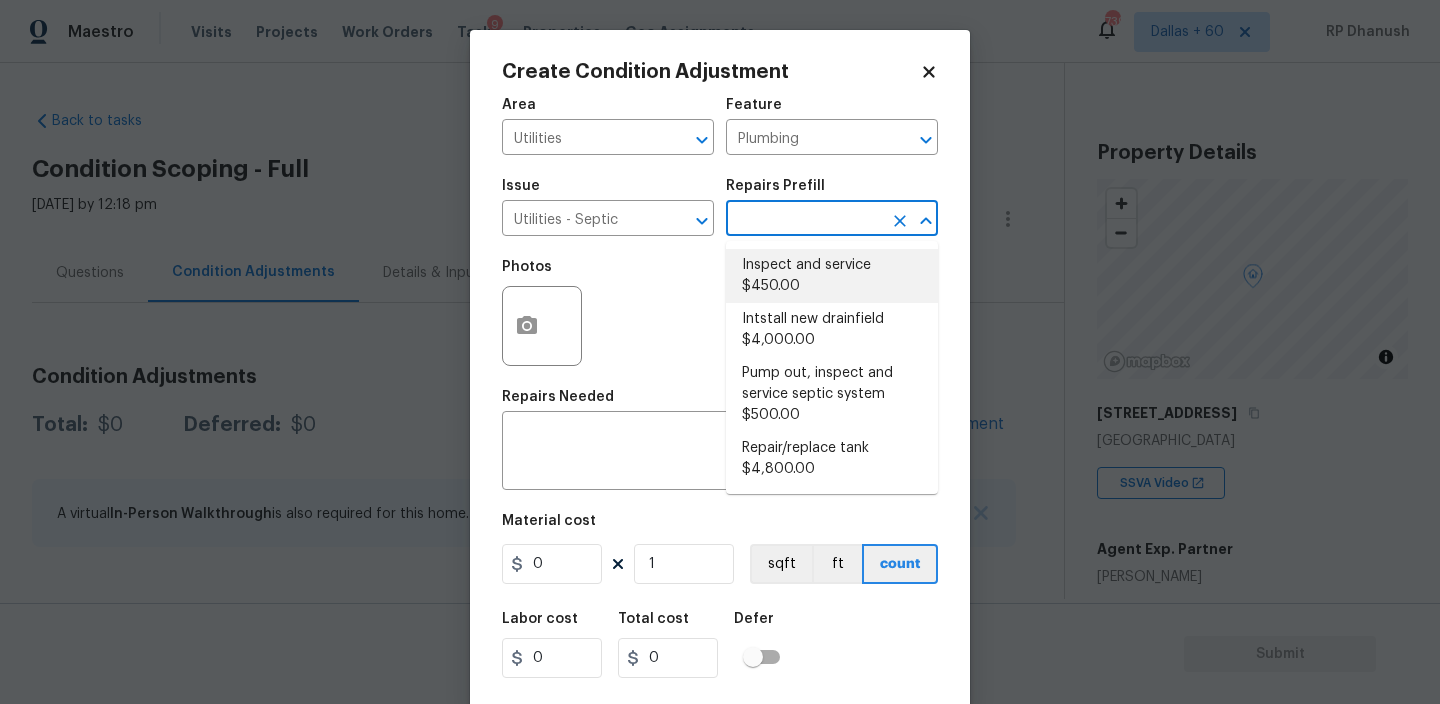 click on "Inspect and service $450.00" at bounding box center [832, 276] 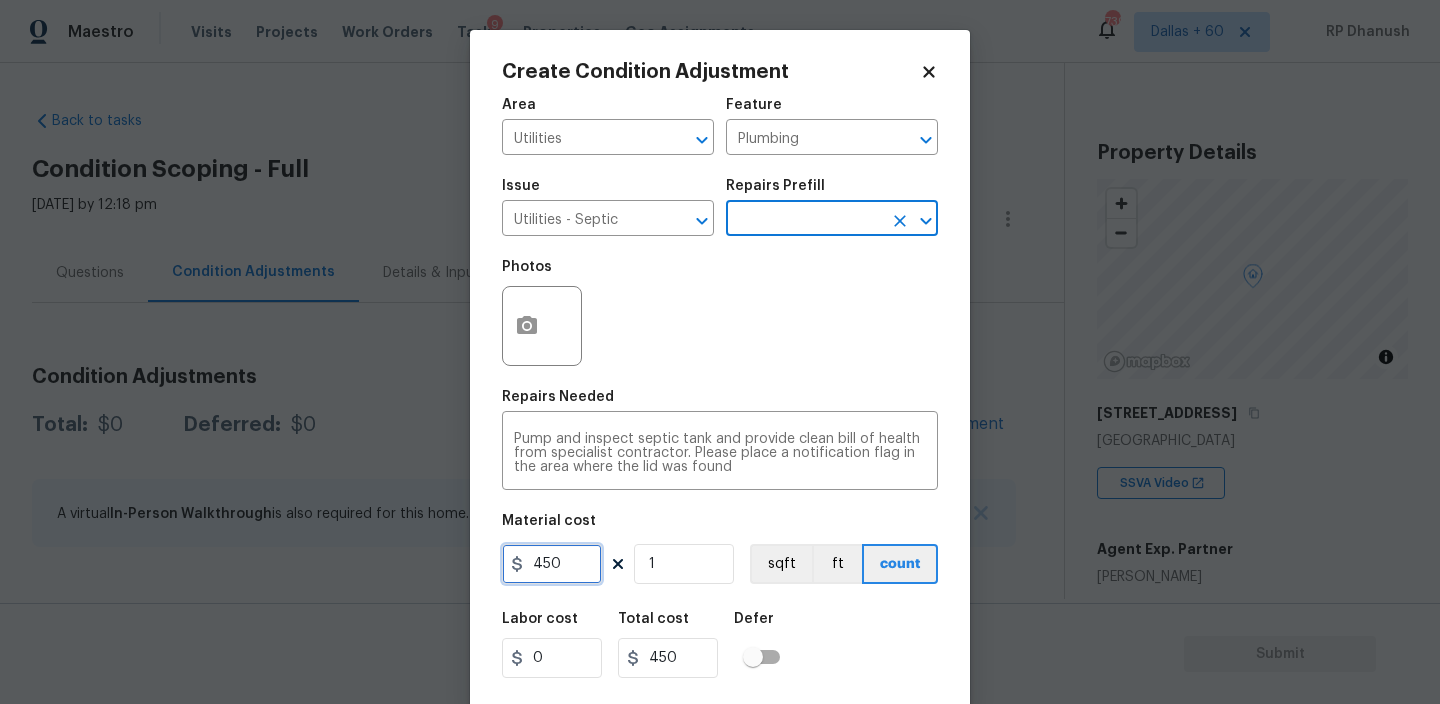 click on "450" at bounding box center (552, 564) 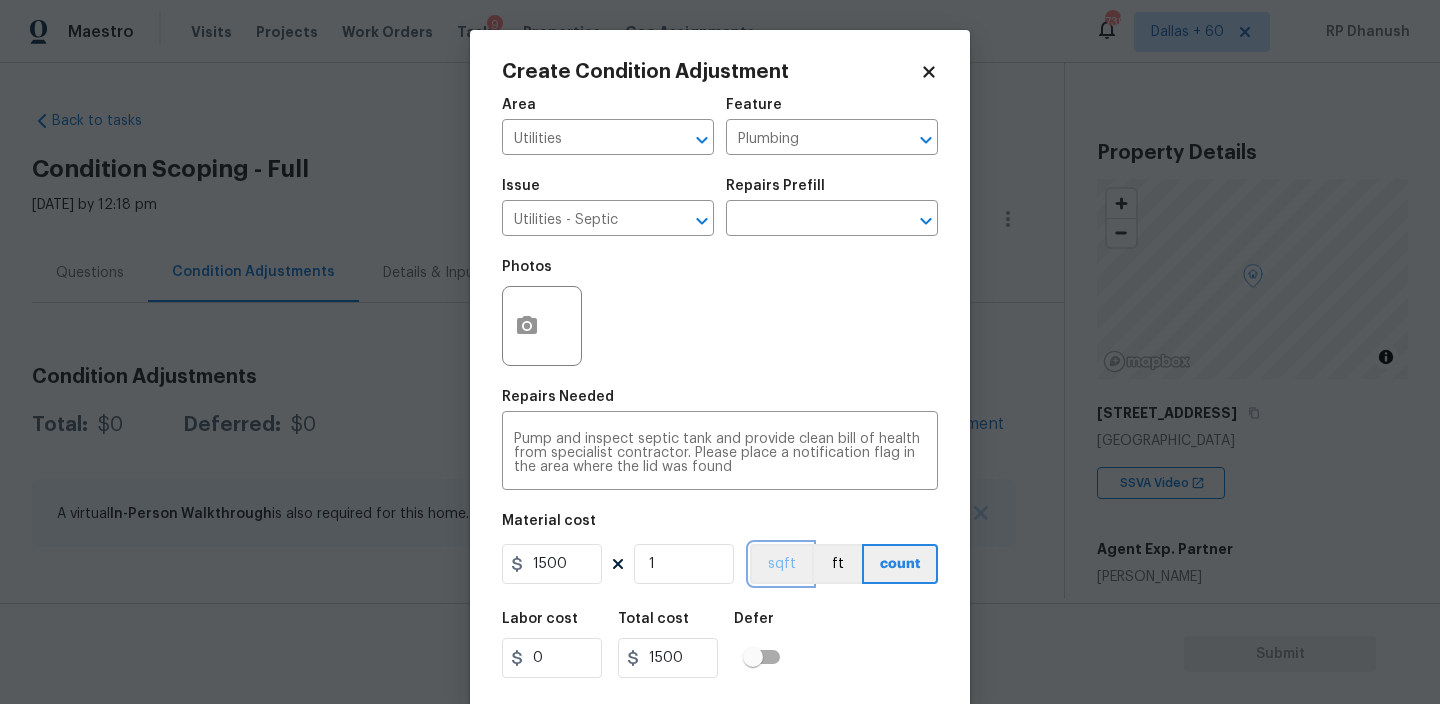 scroll, scrollTop: 43, scrollLeft: 0, axis: vertical 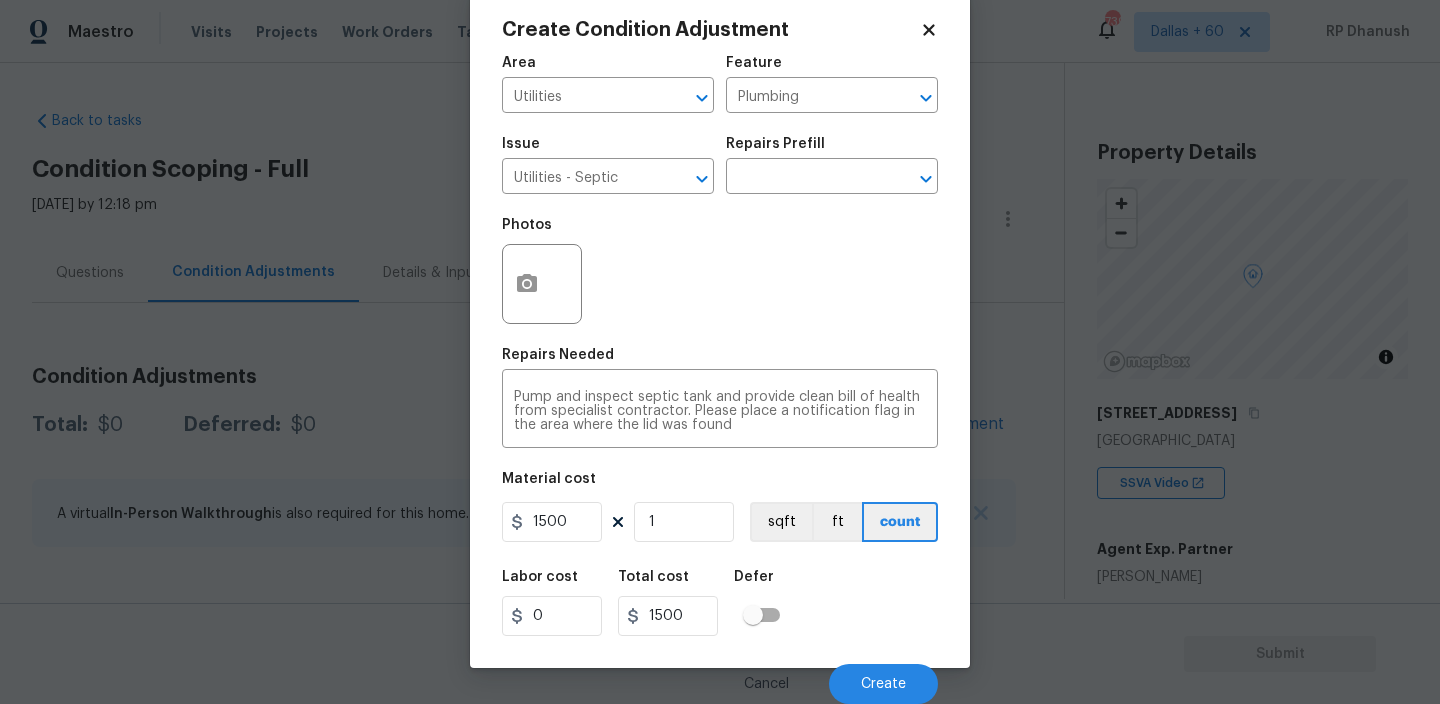 click on "Cancel Create" at bounding box center [720, 676] 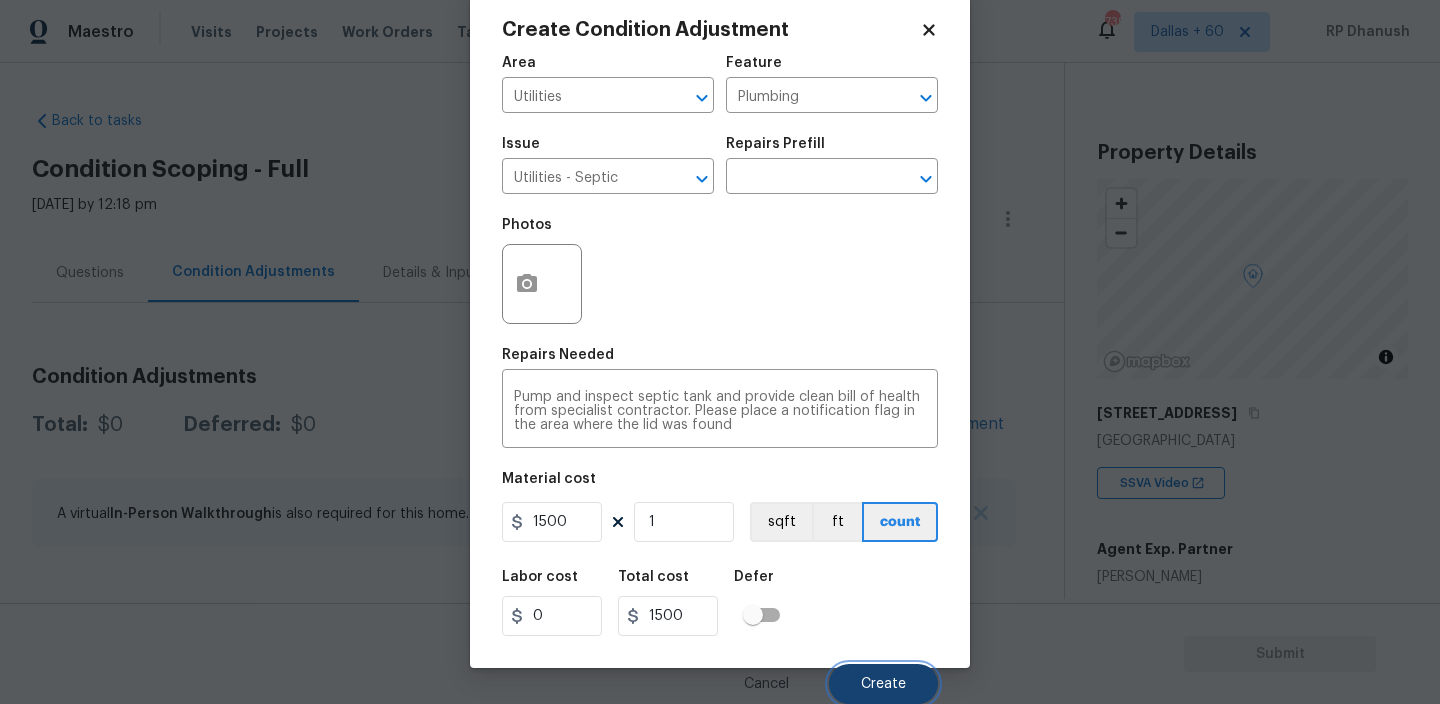 click on "Create" at bounding box center [883, 684] 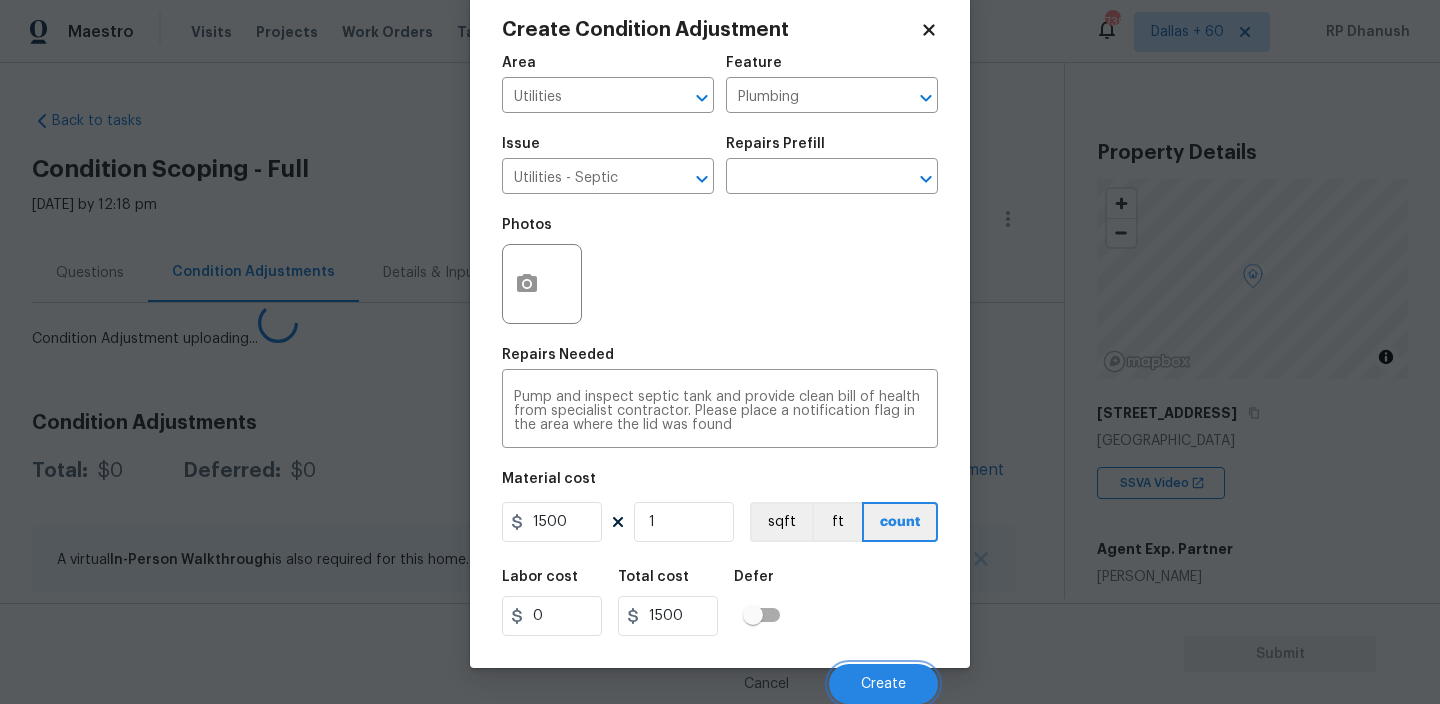 scroll, scrollTop: 36, scrollLeft: 0, axis: vertical 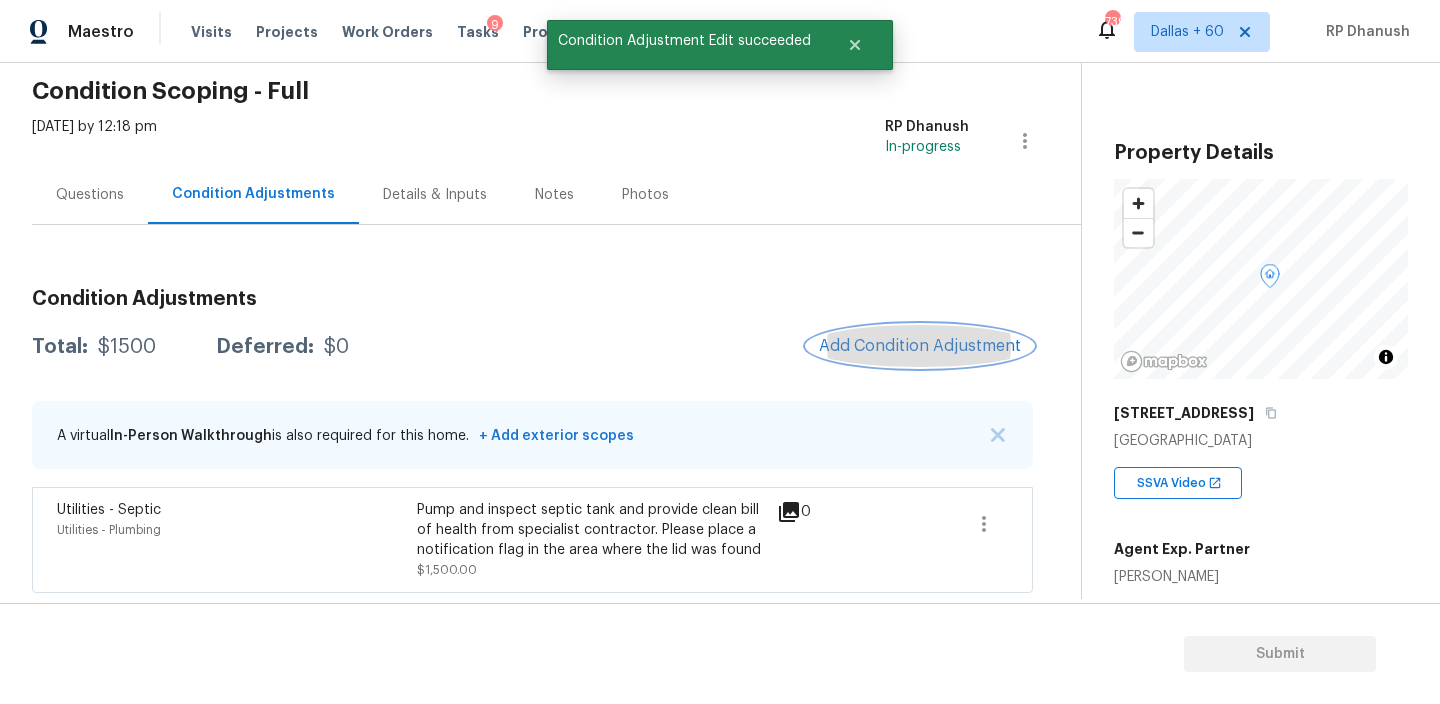 click on "Add Condition Adjustment" at bounding box center (920, 346) 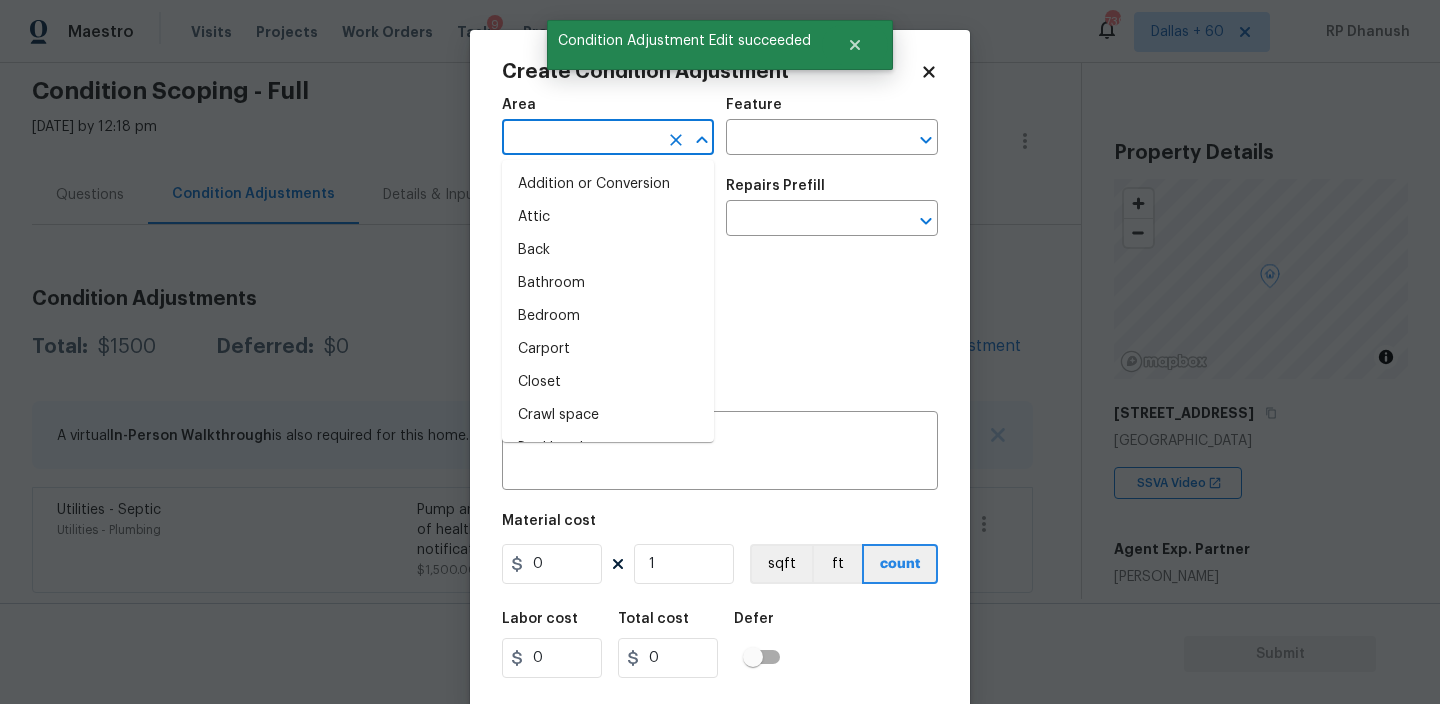 click at bounding box center [580, 139] 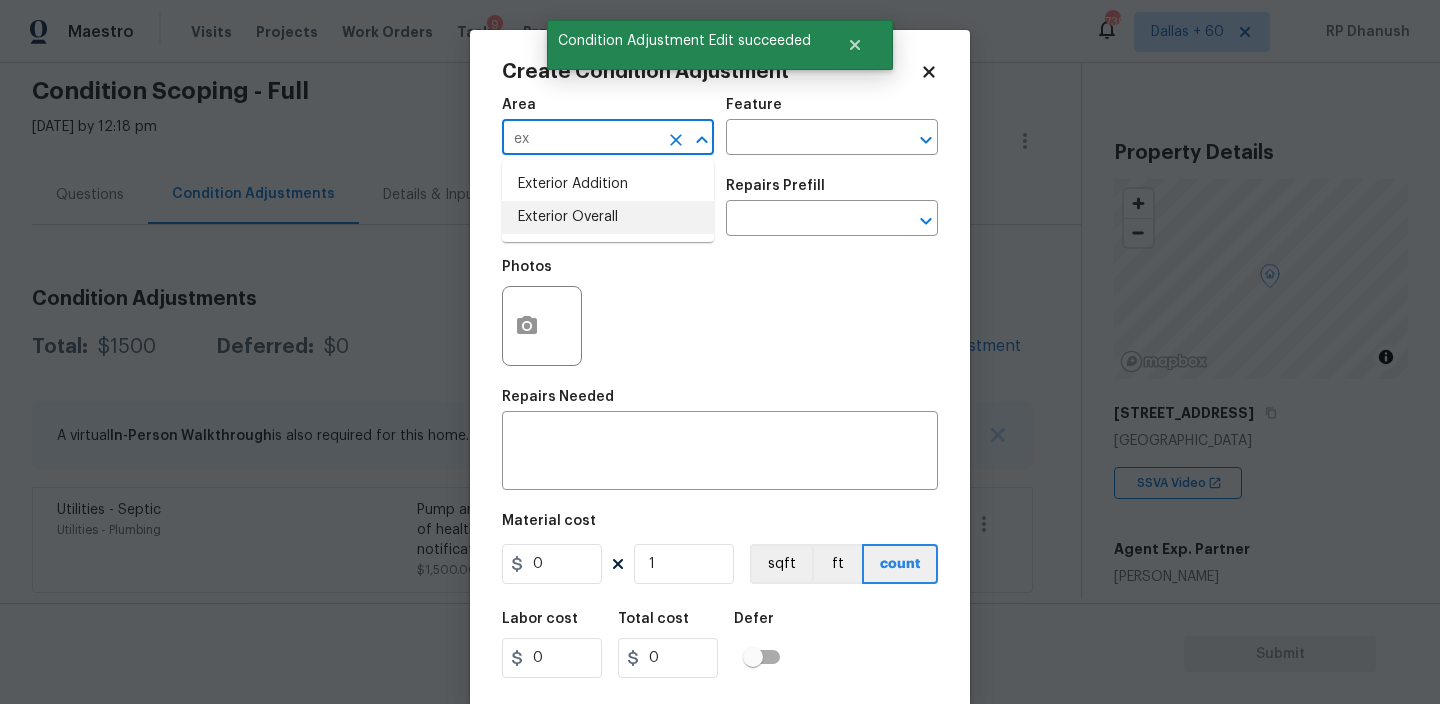 click on "Exterior Overall" at bounding box center [608, 217] 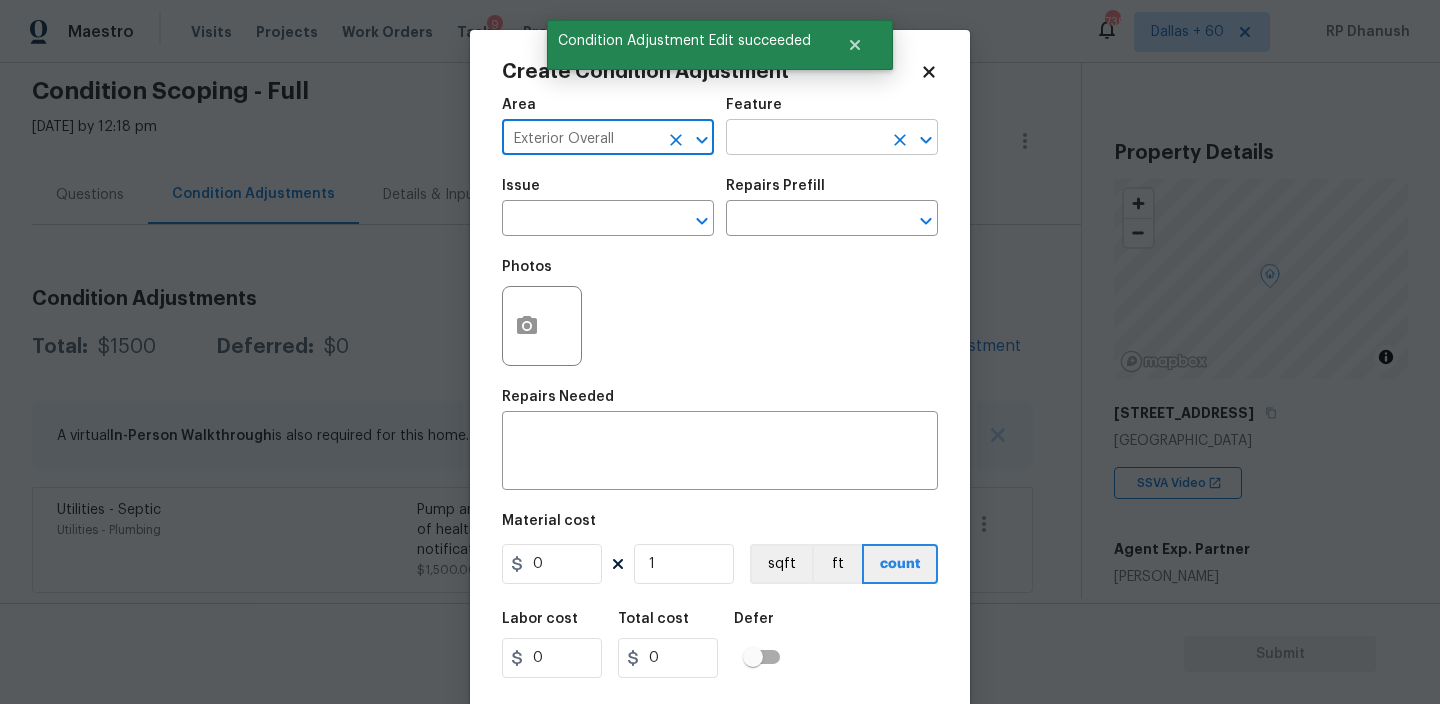 click at bounding box center [804, 139] 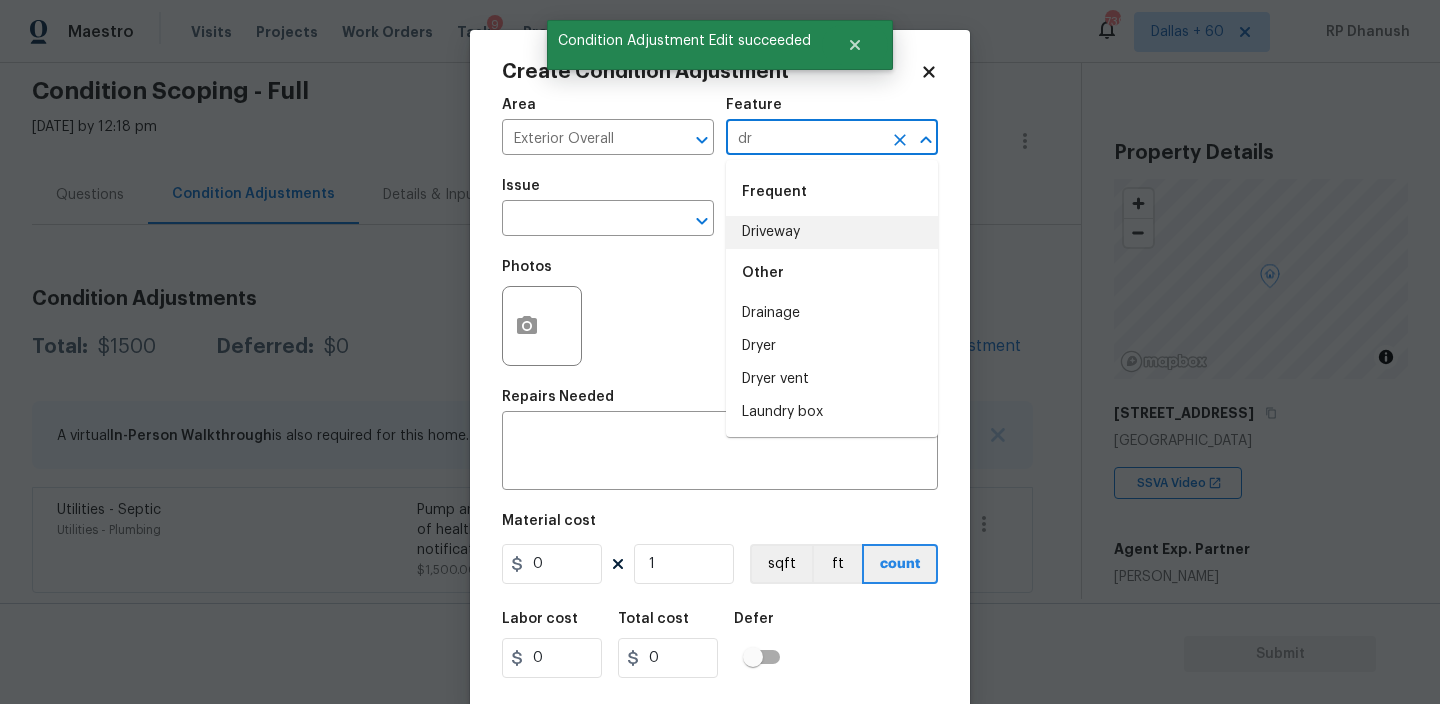 click on "Driveway" at bounding box center [832, 232] 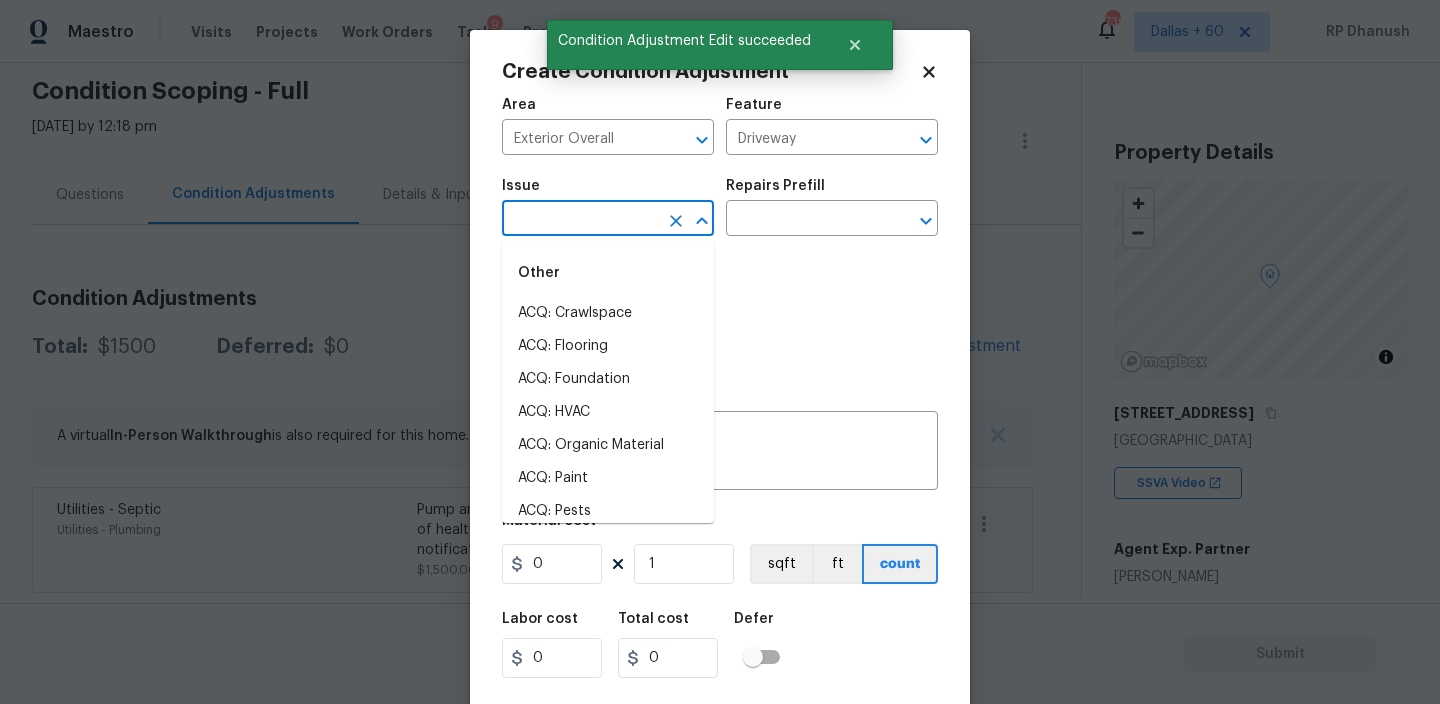 click at bounding box center (580, 220) 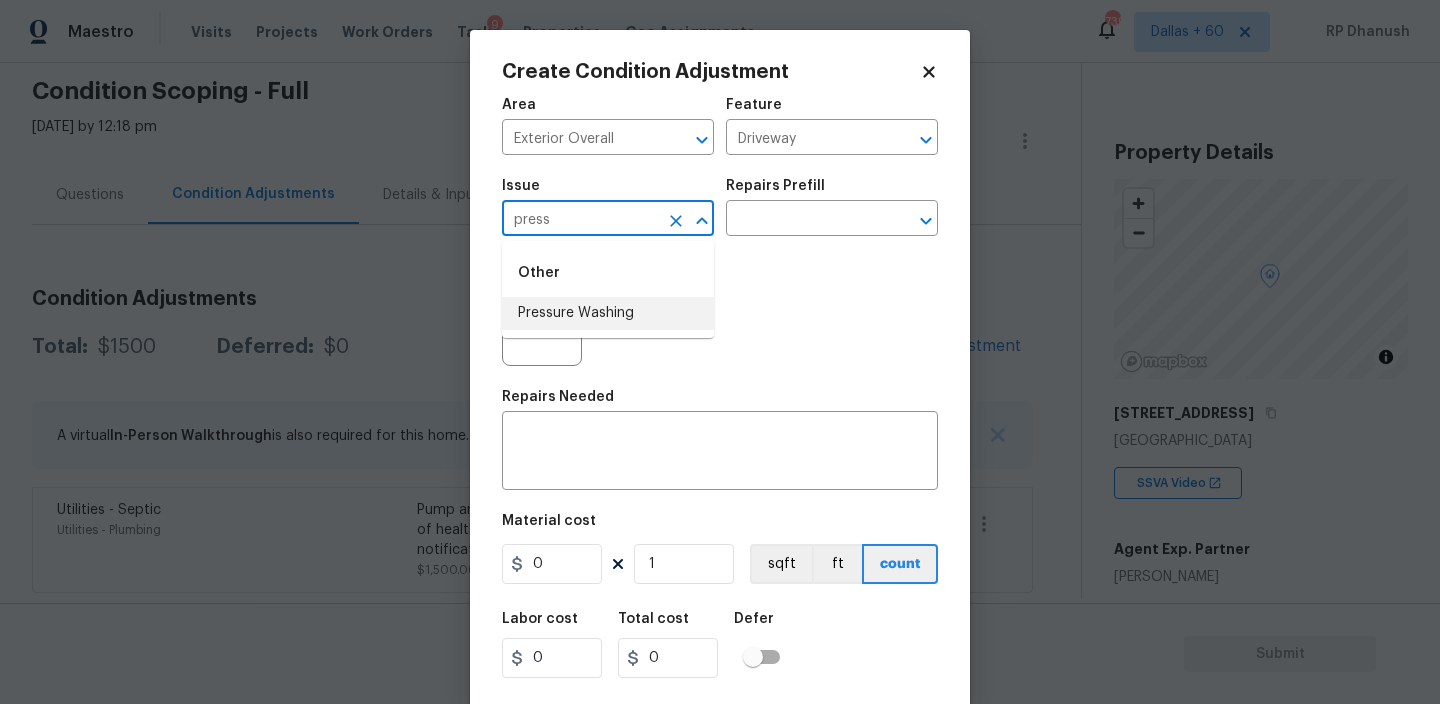 click on "Pressure Washing" at bounding box center (608, 313) 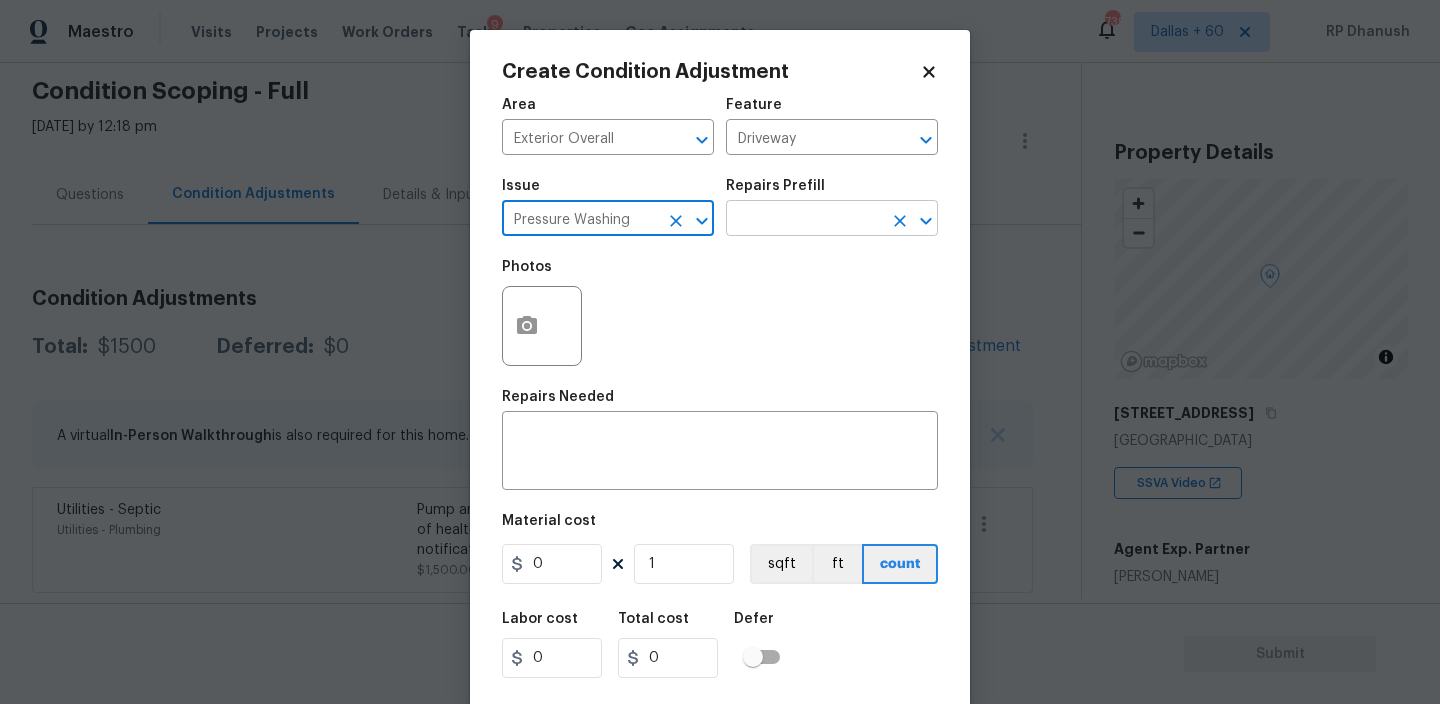 click at bounding box center [804, 220] 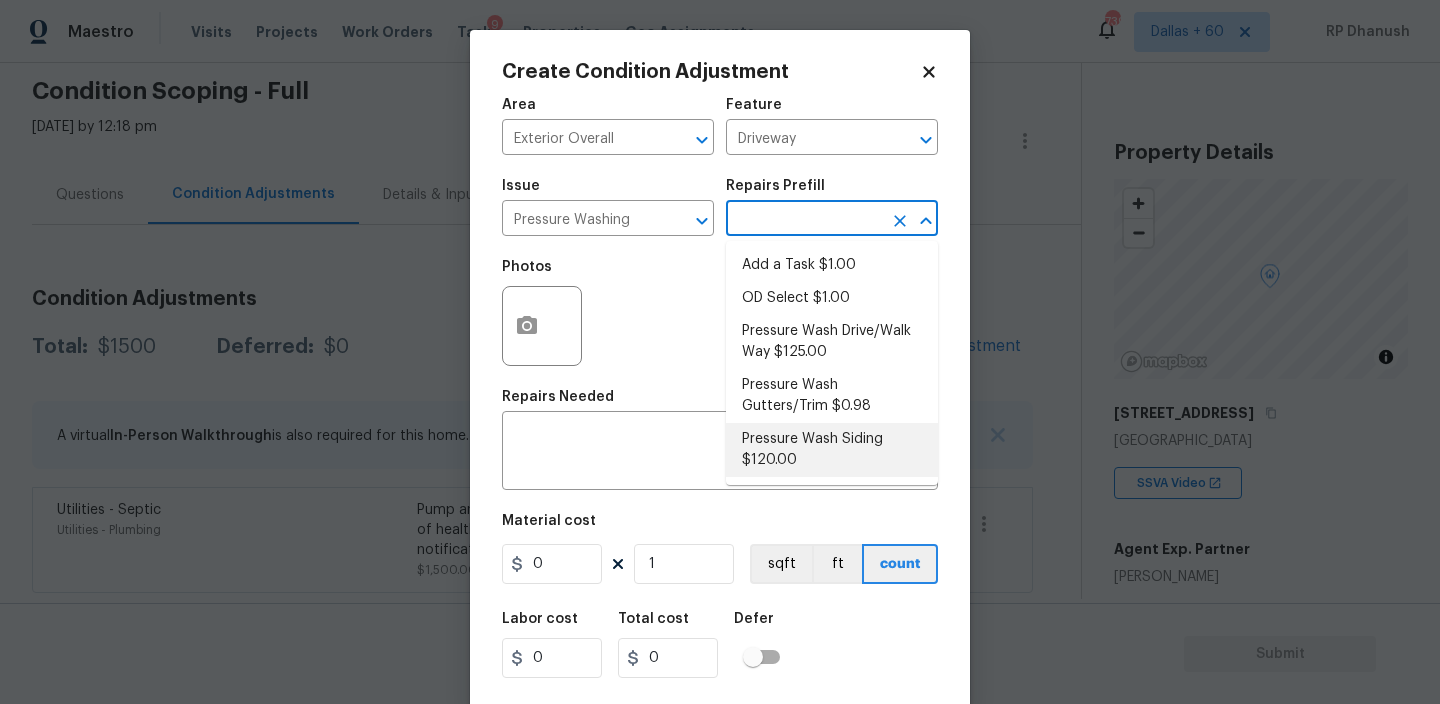 click on "Pressure Wash Siding $120.00" at bounding box center (832, 450) 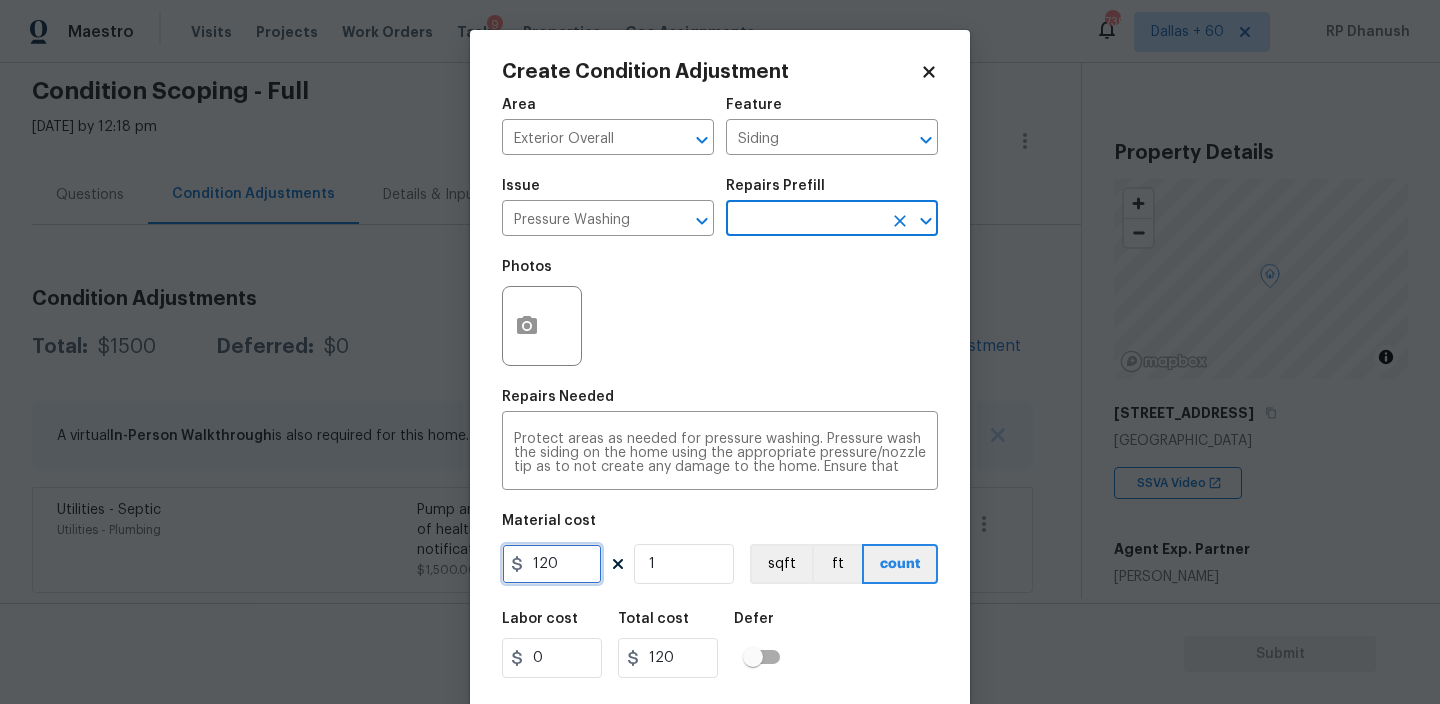 click on "120" at bounding box center [552, 564] 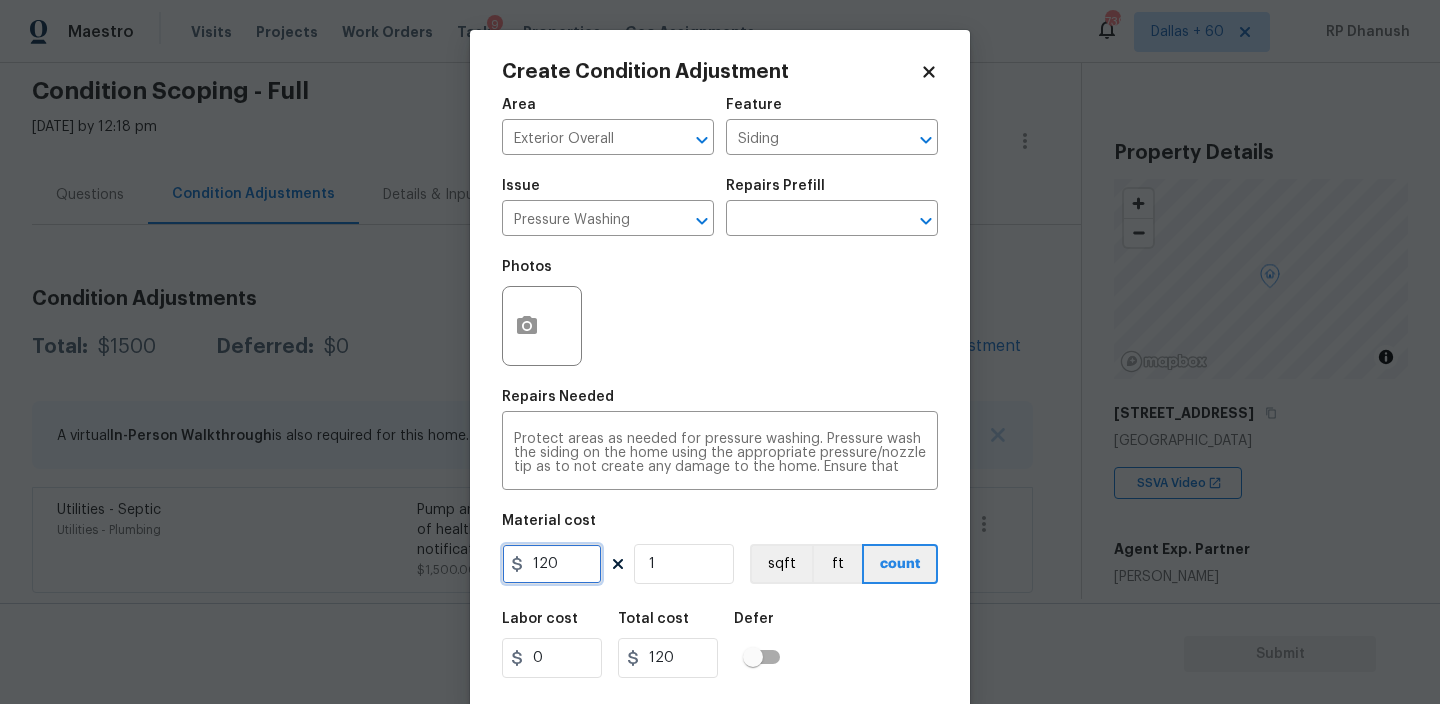 click on "120" at bounding box center (552, 564) 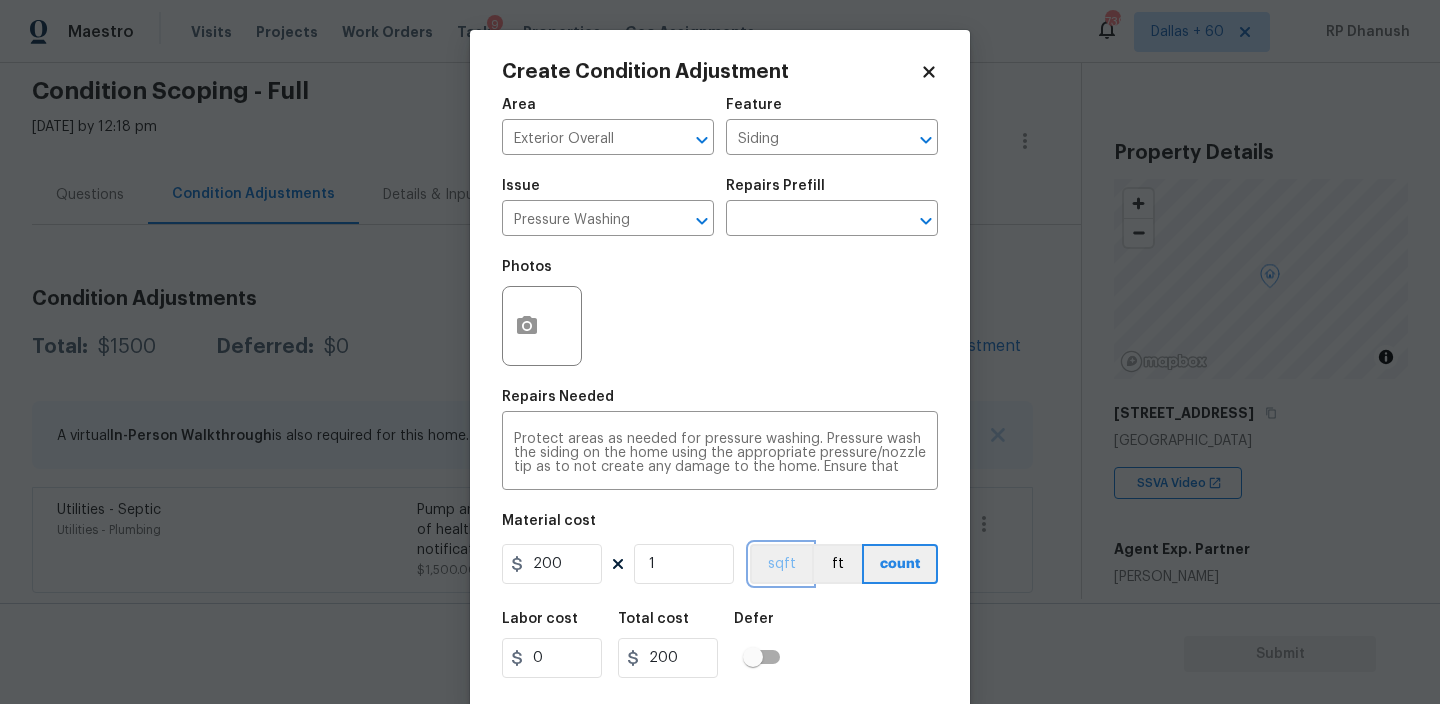 scroll, scrollTop: 43, scrollLeft: 0, axis: vertical 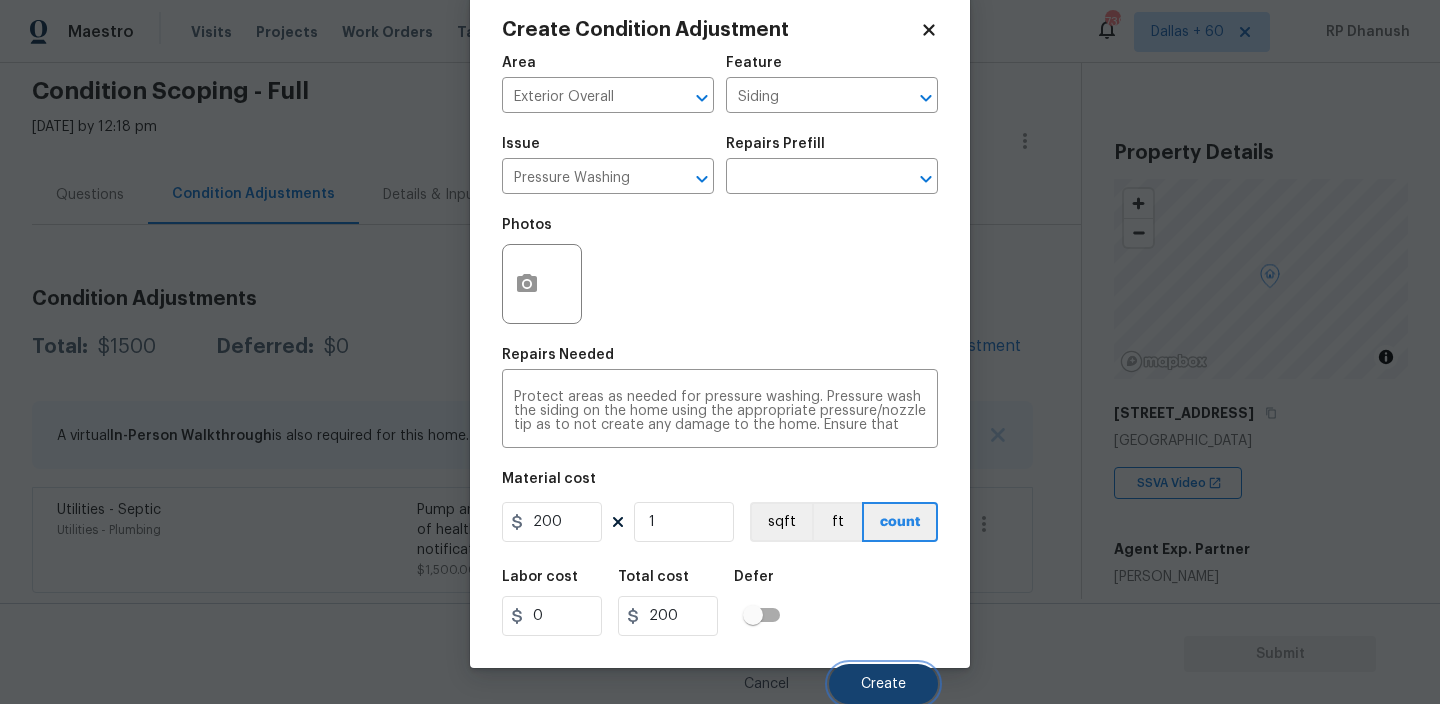 click on "Create" at bounding box center [883, 684] 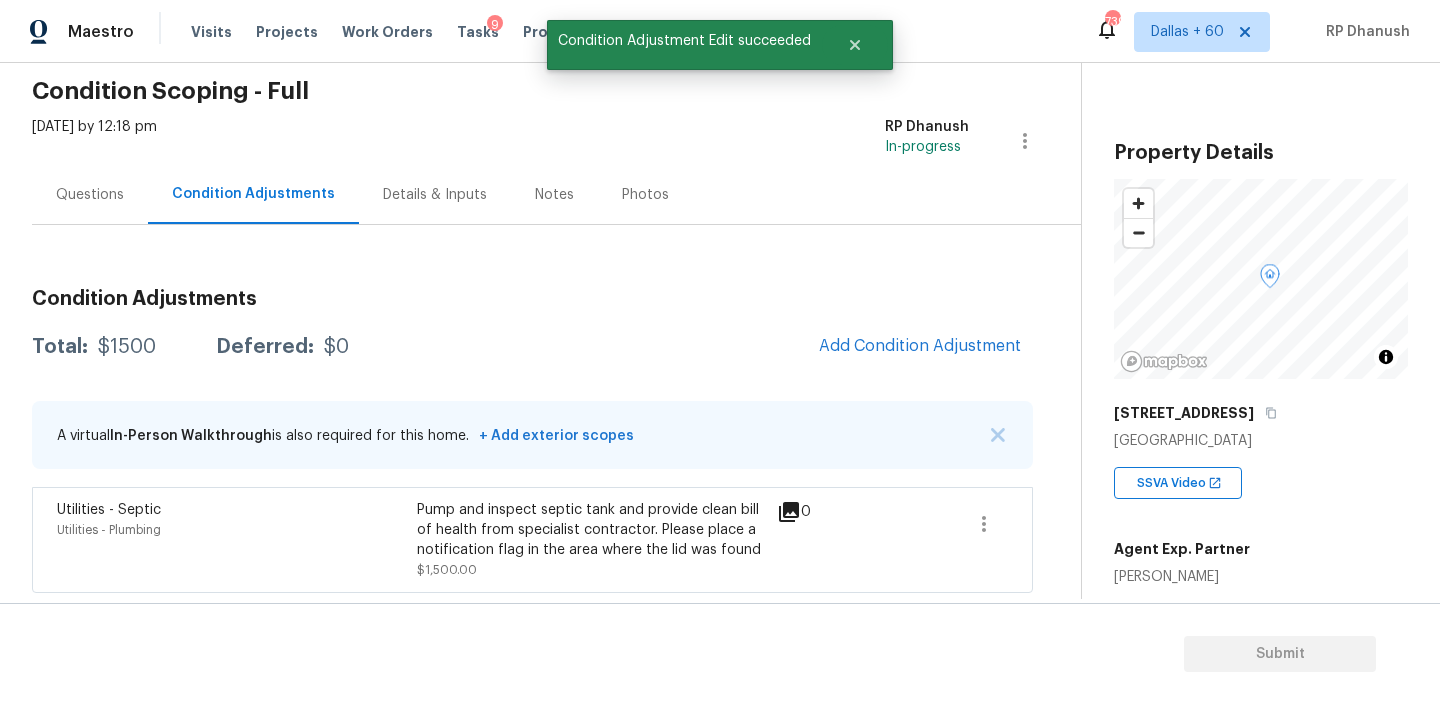 scroll, scrollTop: 36, scrollLeft: 0, axis: vertical 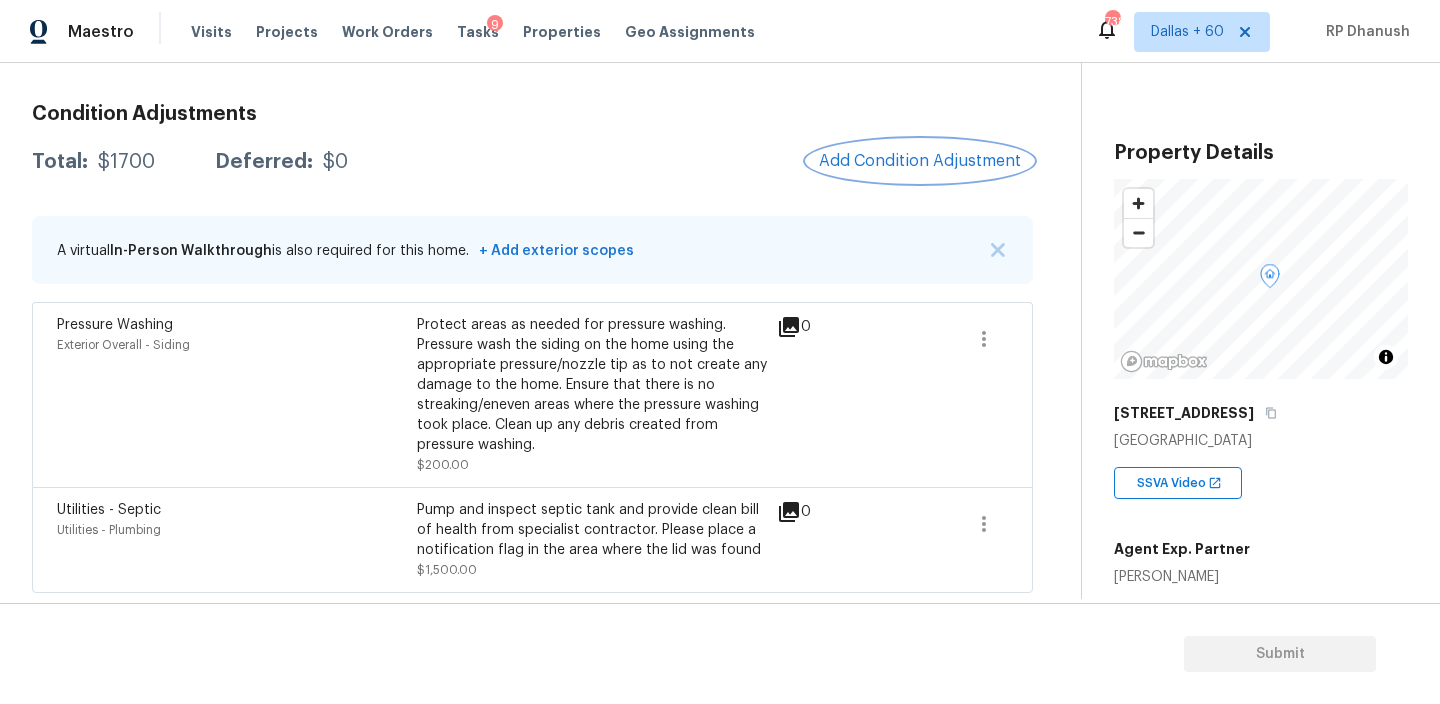 click on "Add Condition Adjustment" at bounding box center (920, 161) 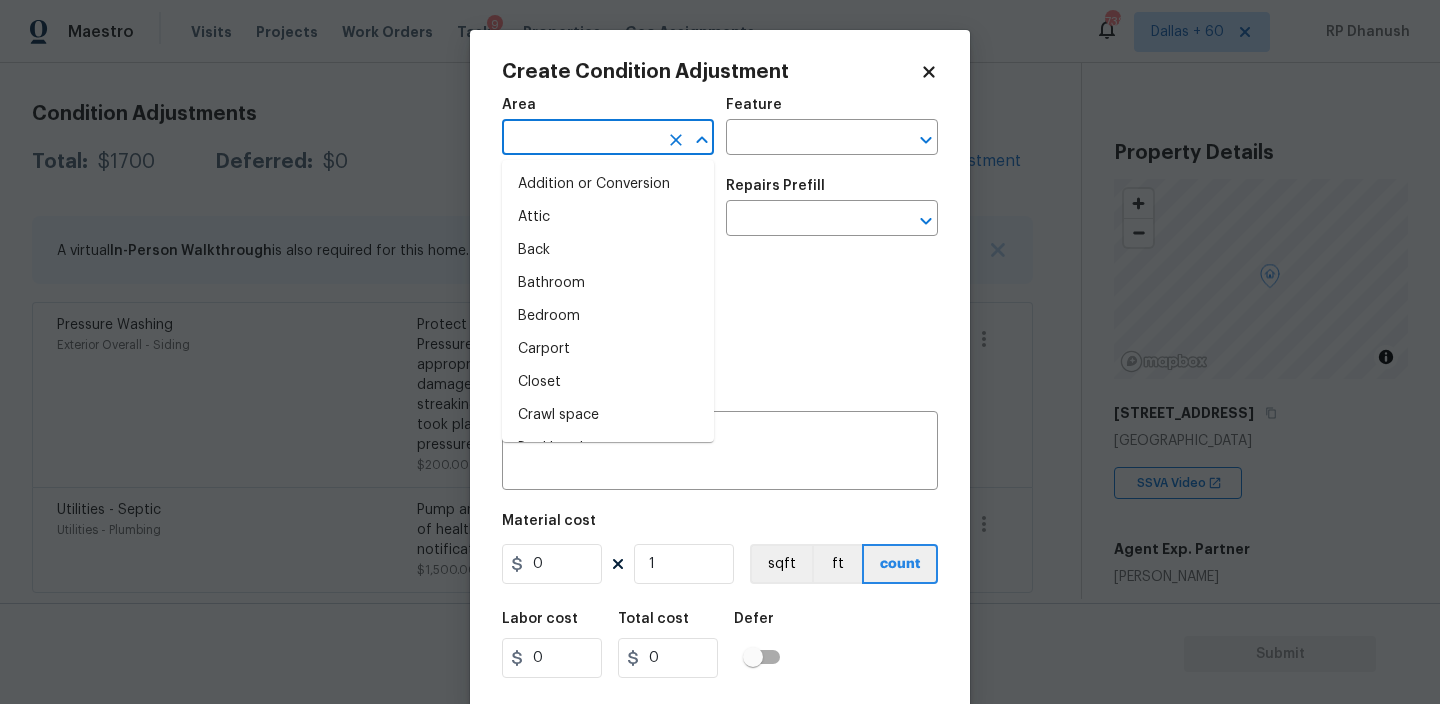 click at bounding box center (580, 139) 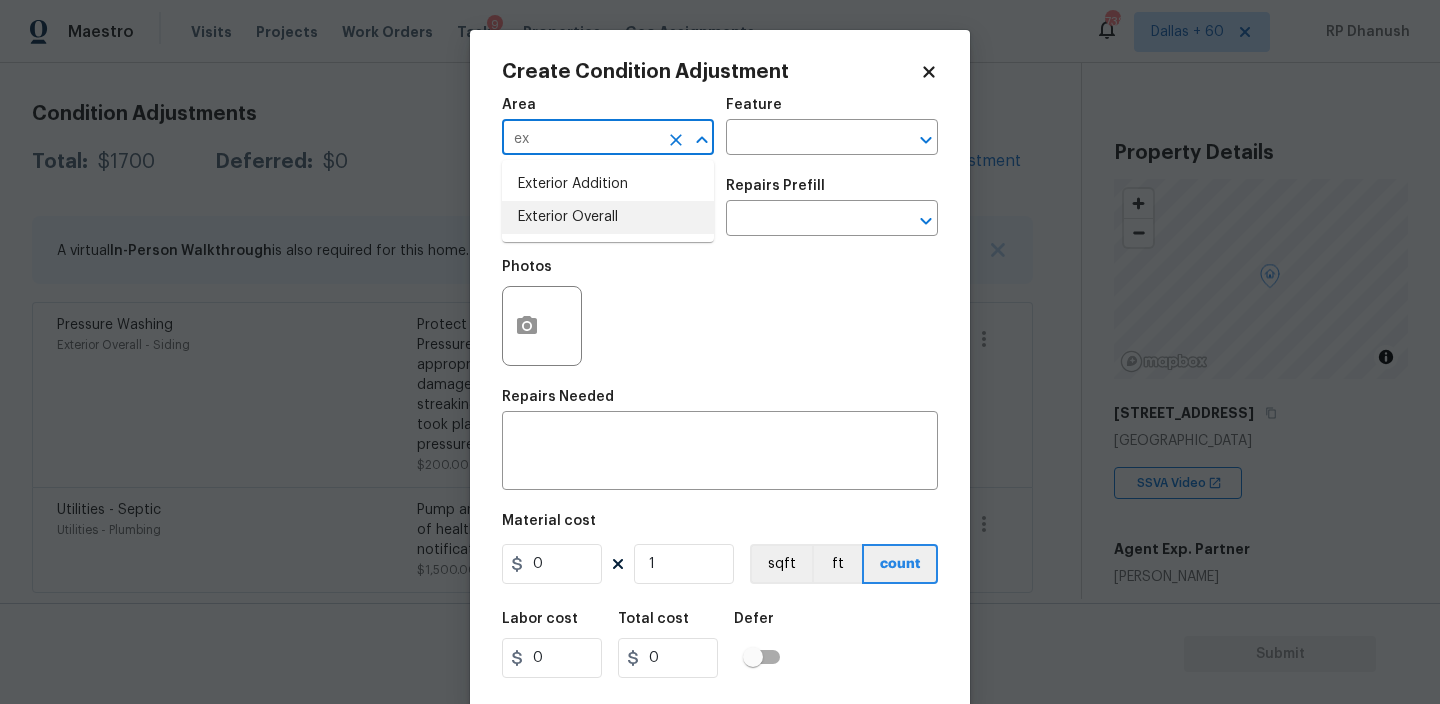 click on "Exterior Overall" at bounding box center [608, 217] 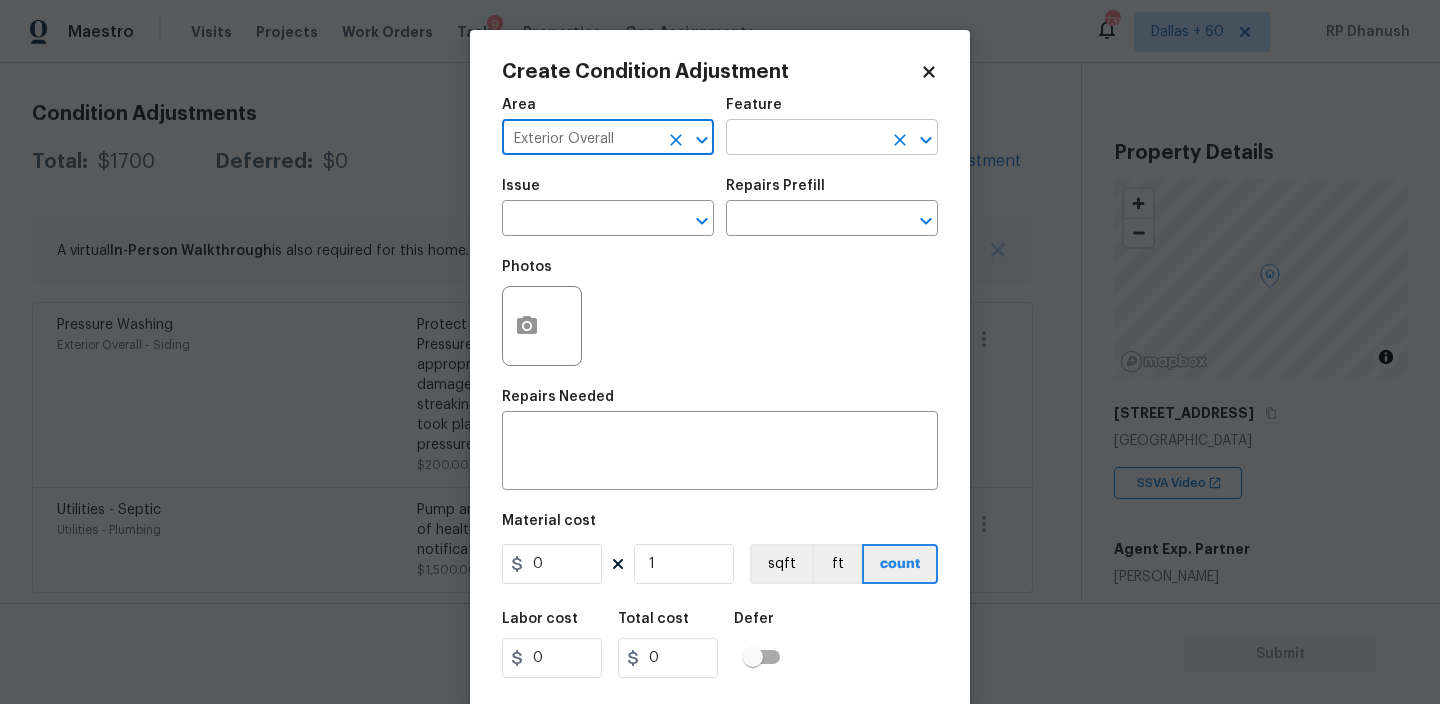 click at bounding box center [804, 139] 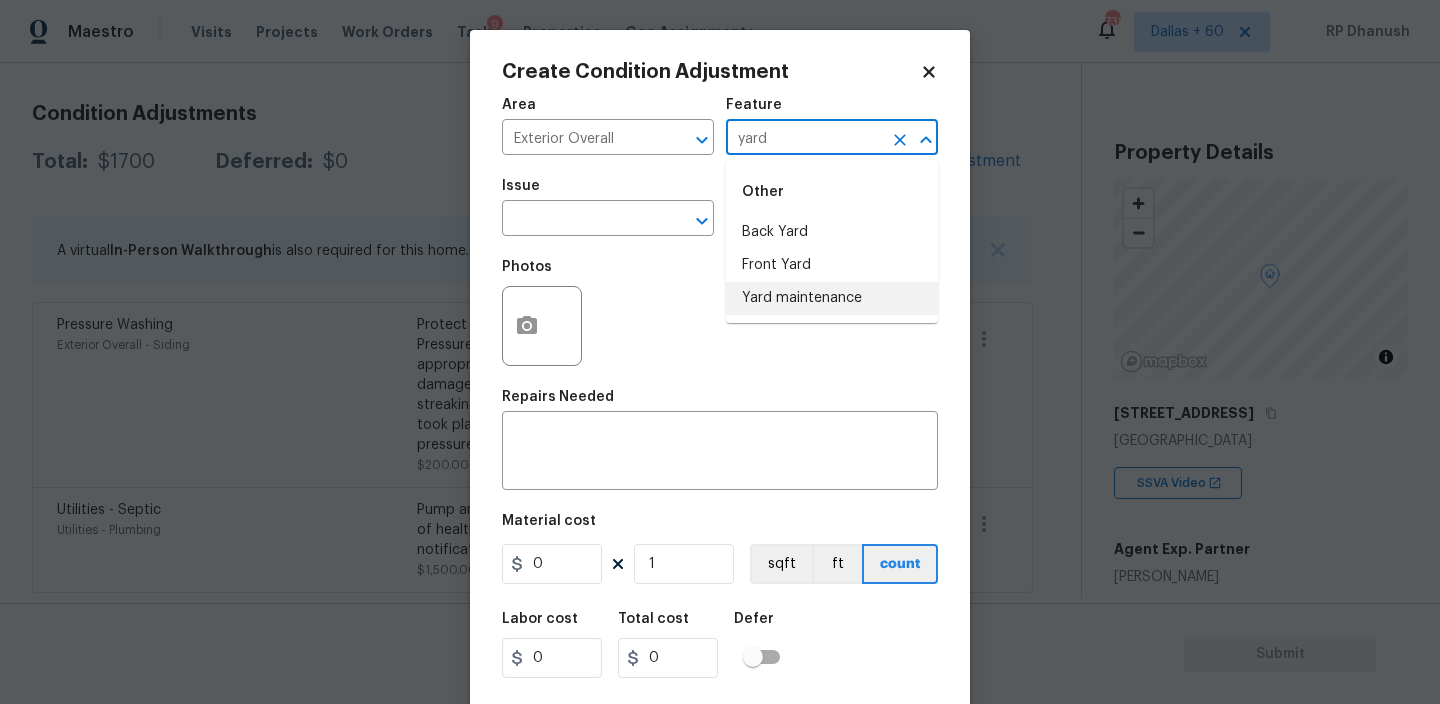 click on "Yard maintenance" at bounding box center [832, 298] 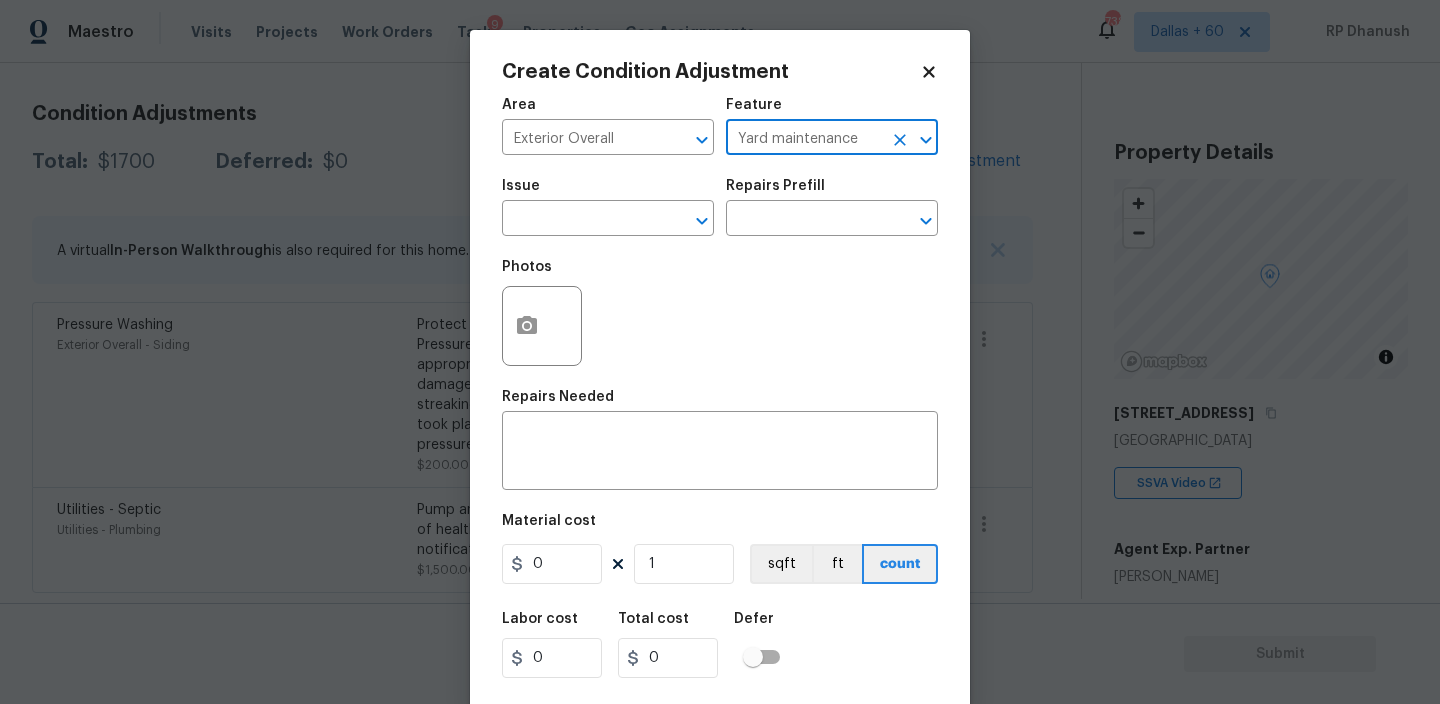 click on "Issue ​" at bounding box center (608, 207) 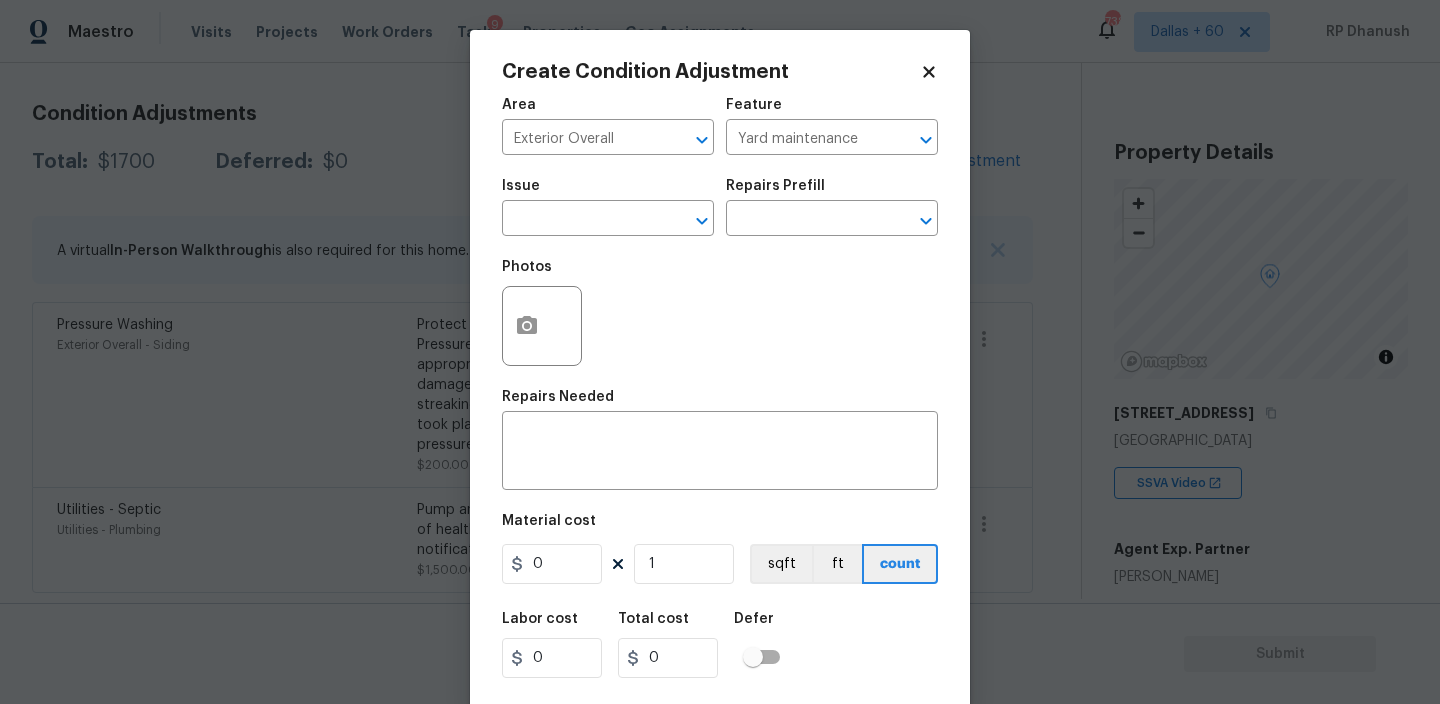 click on "Issue ​" at bounding box center [608, 207] 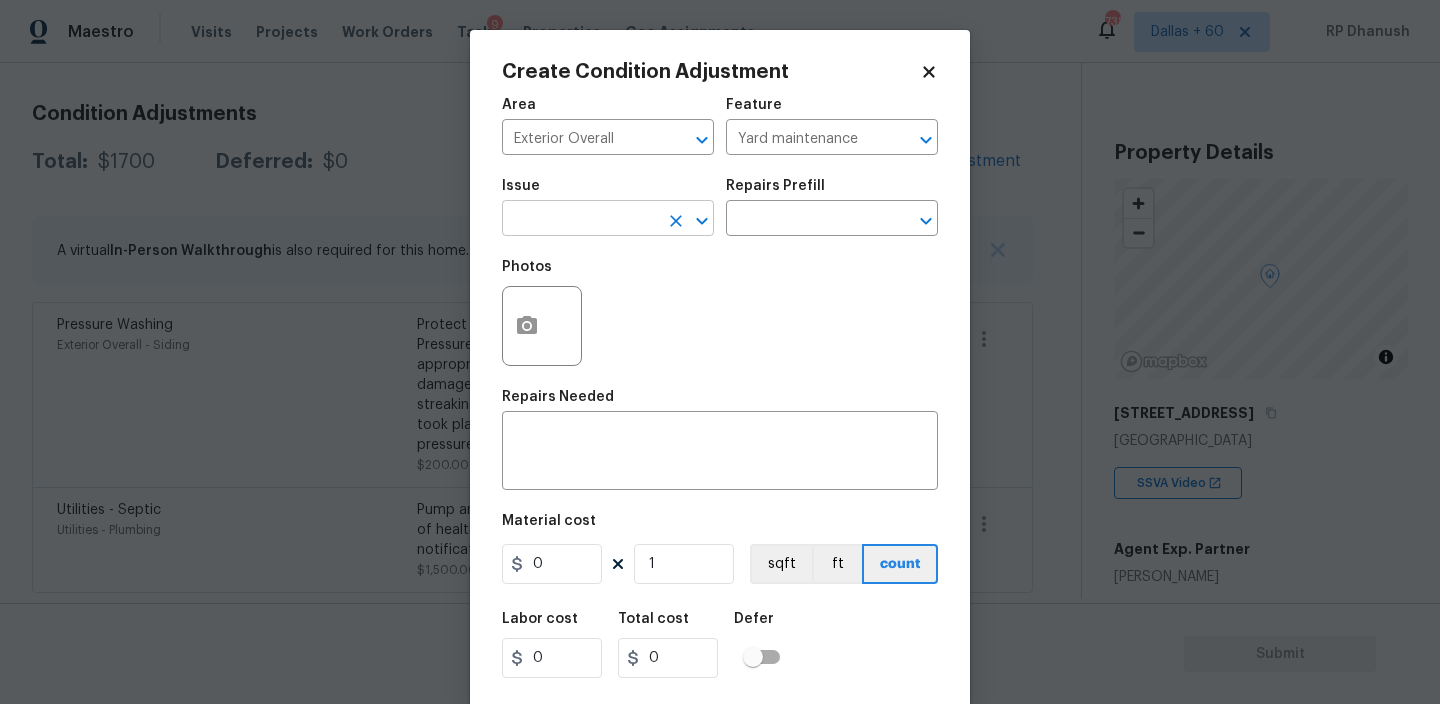 click at bounding box center [580, 220] 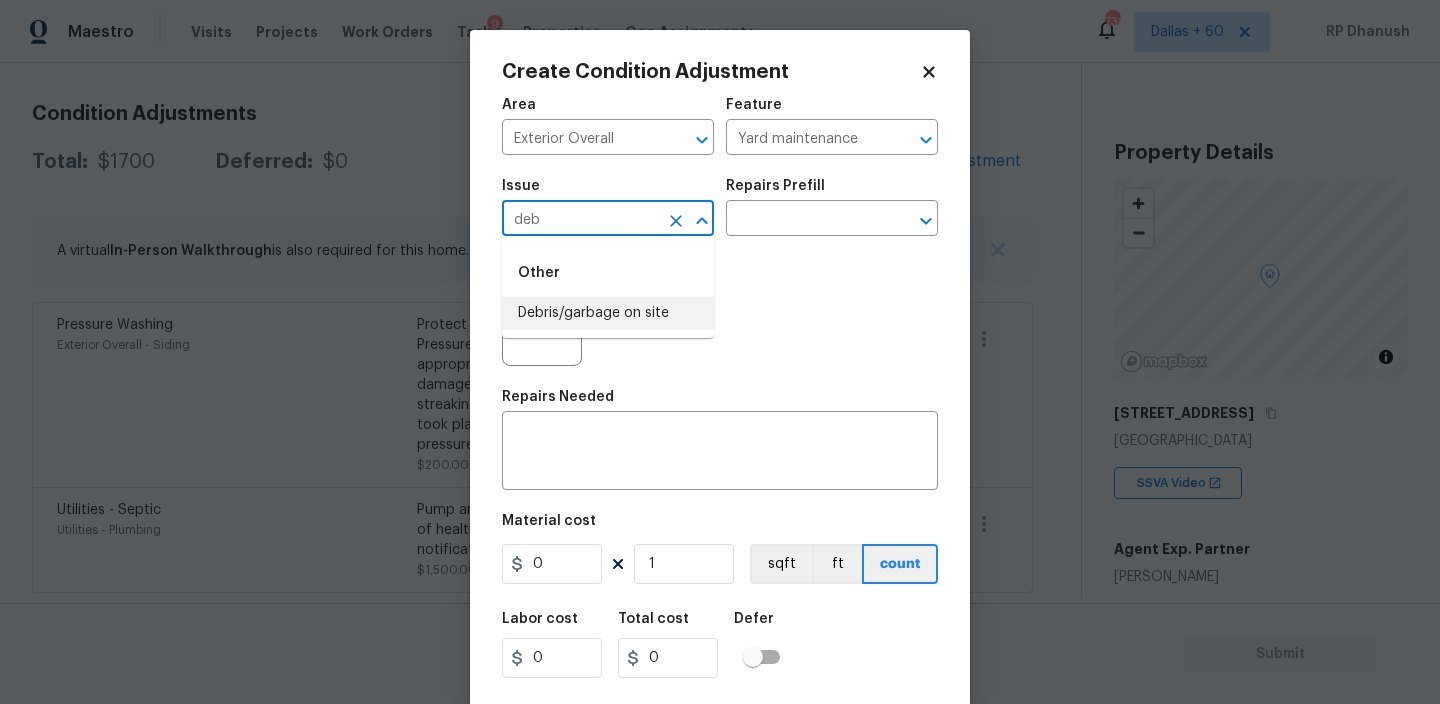 click on "Debris/garbage on site" at bounding box center (608, 313) 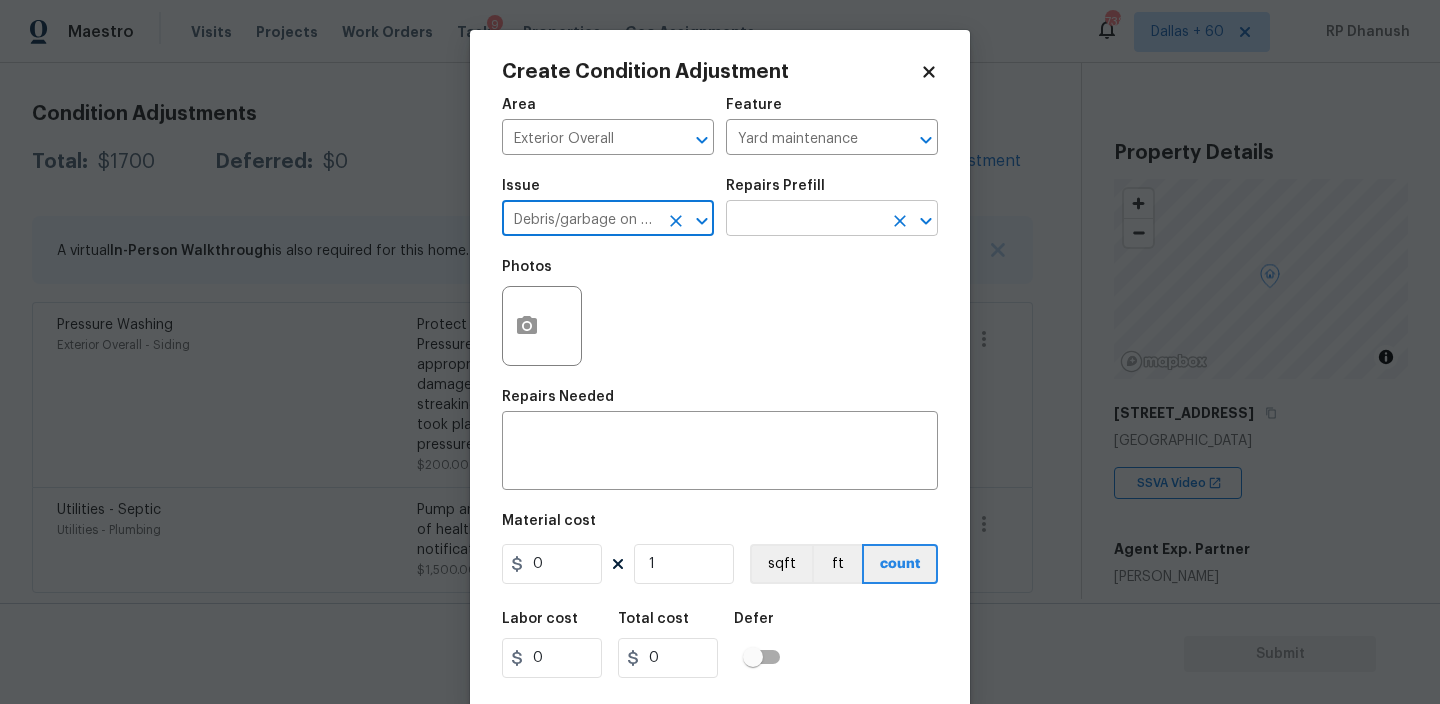 click at bounding box center (804, 220) 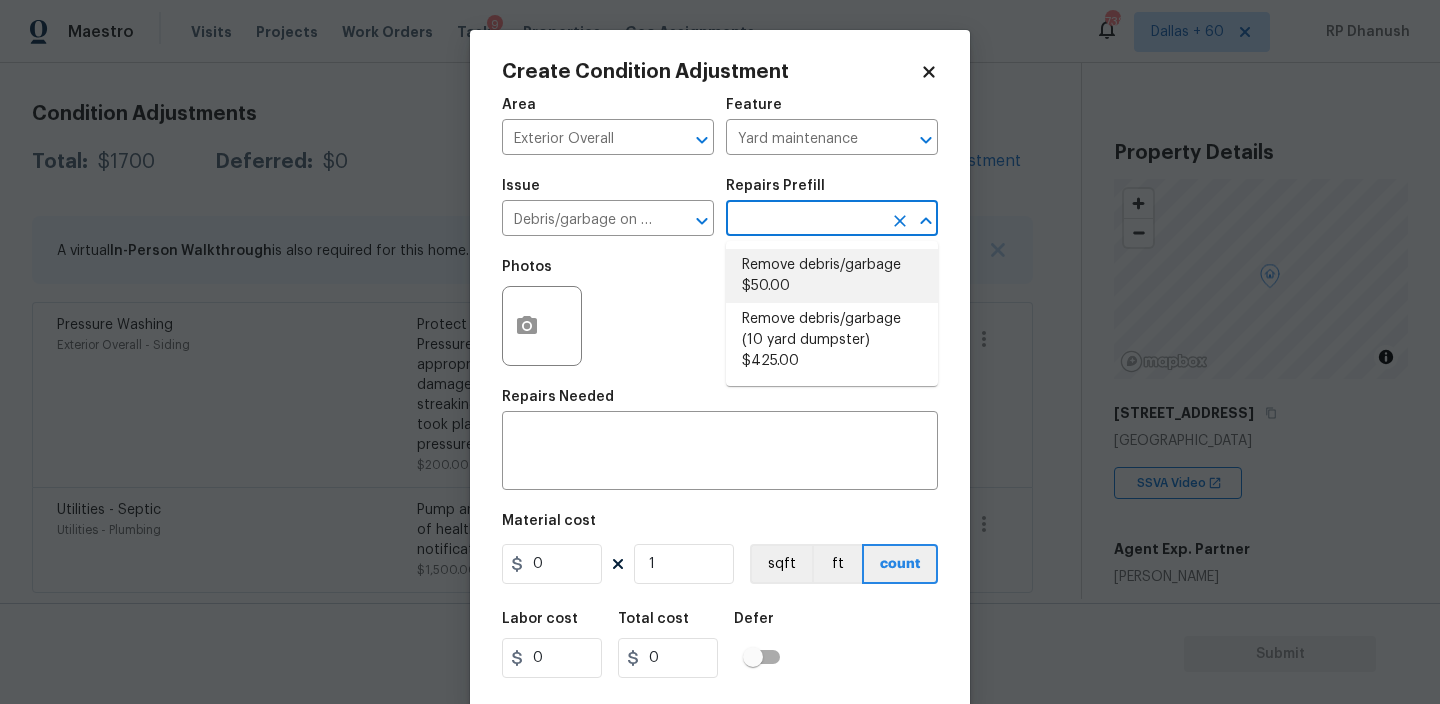 click on "Remove debris/garbage $50.00" at bounding box center [832, 276] 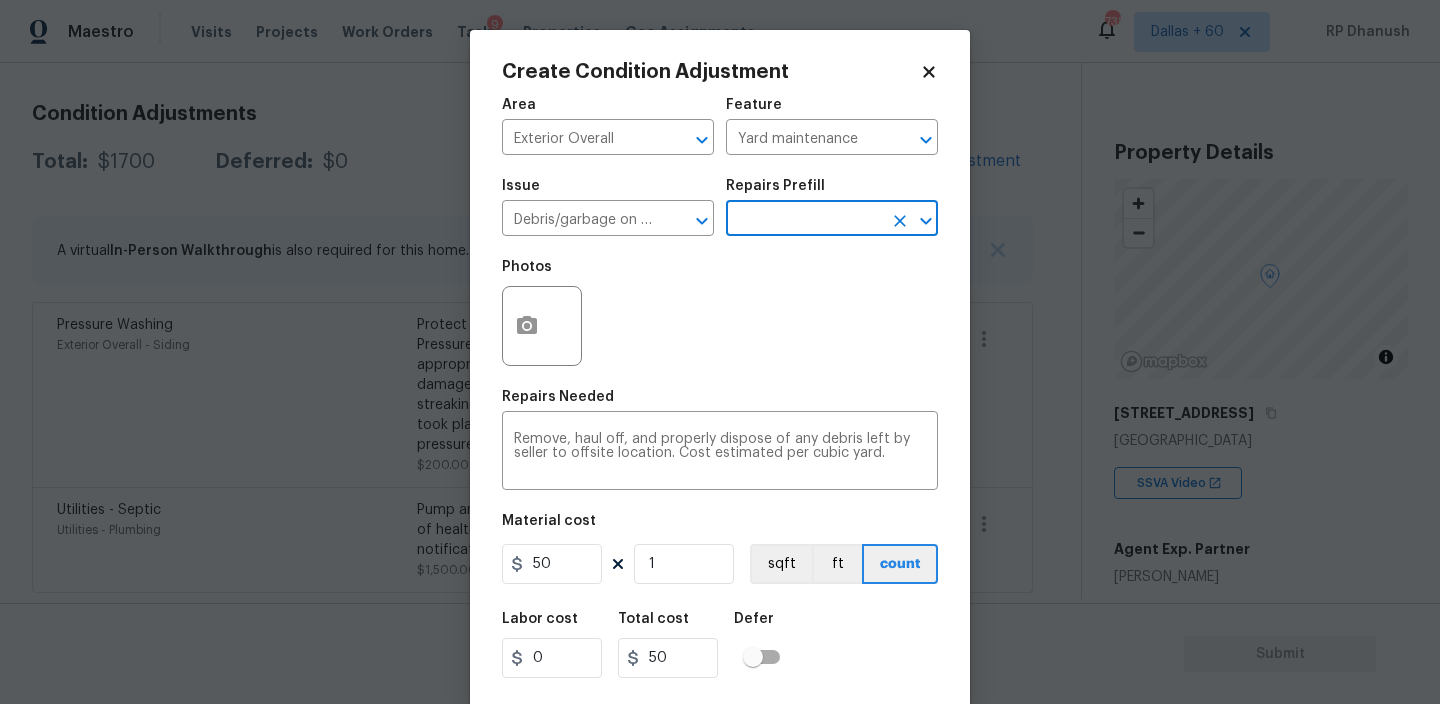 click on "Area Exterior Overall ​ Feature Yard maintenance ​ Issue Debris/garbage on site ​ Repairs Prefill ​ Photos Repairs Needed Remove, haul off, and properly dispose of any debris left by seller to offsite location. Cost estimated per cubic yard. x ​ Material cost 50 1 sqft ft count Labor cost 0 Total cost 50 Defer Cancel Create" at bounding box center (720, 416) 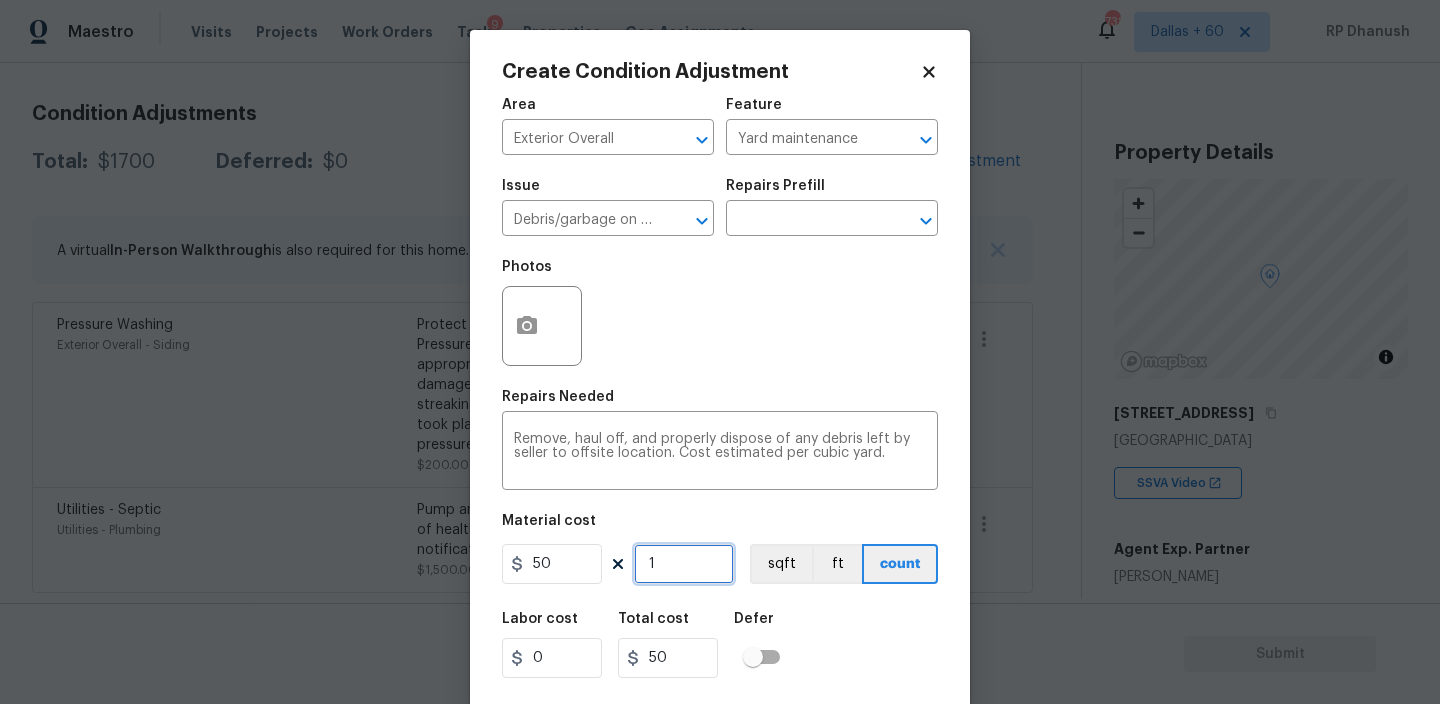 click on "1" at bounding box center [684, 564] 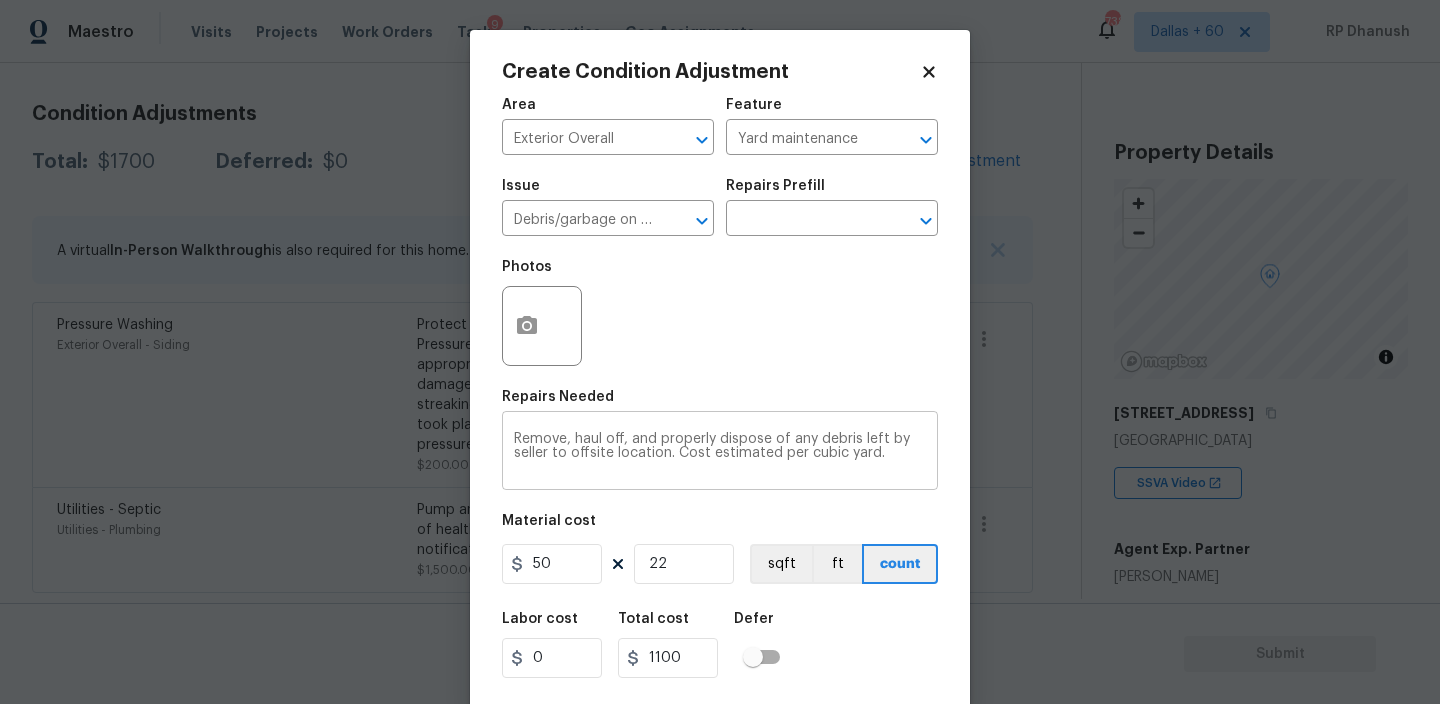 click on "Remove, haul off, and properly dispose of any debris left by seller to offsite location. Cost estimated per cubic yard. x ​" at bounding box center [720, 453] 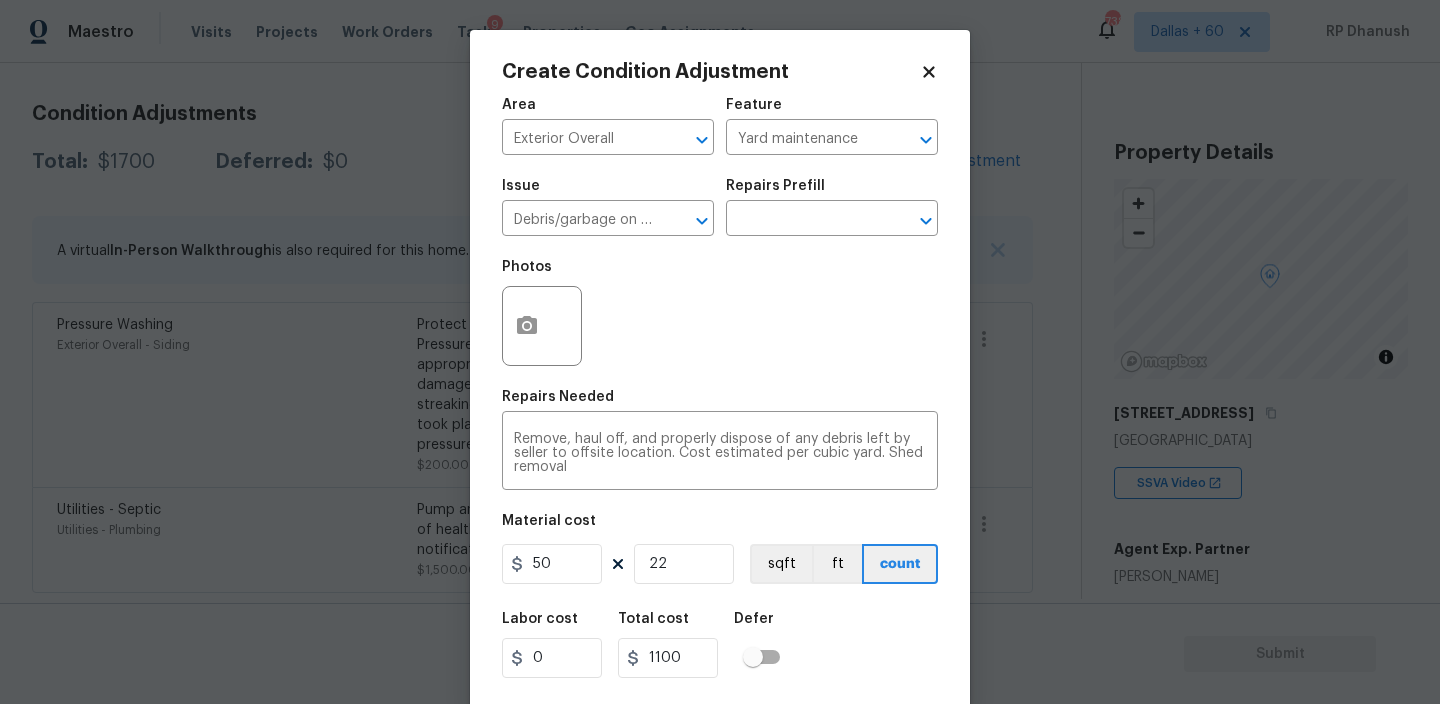click at bounding box center [542, 326] 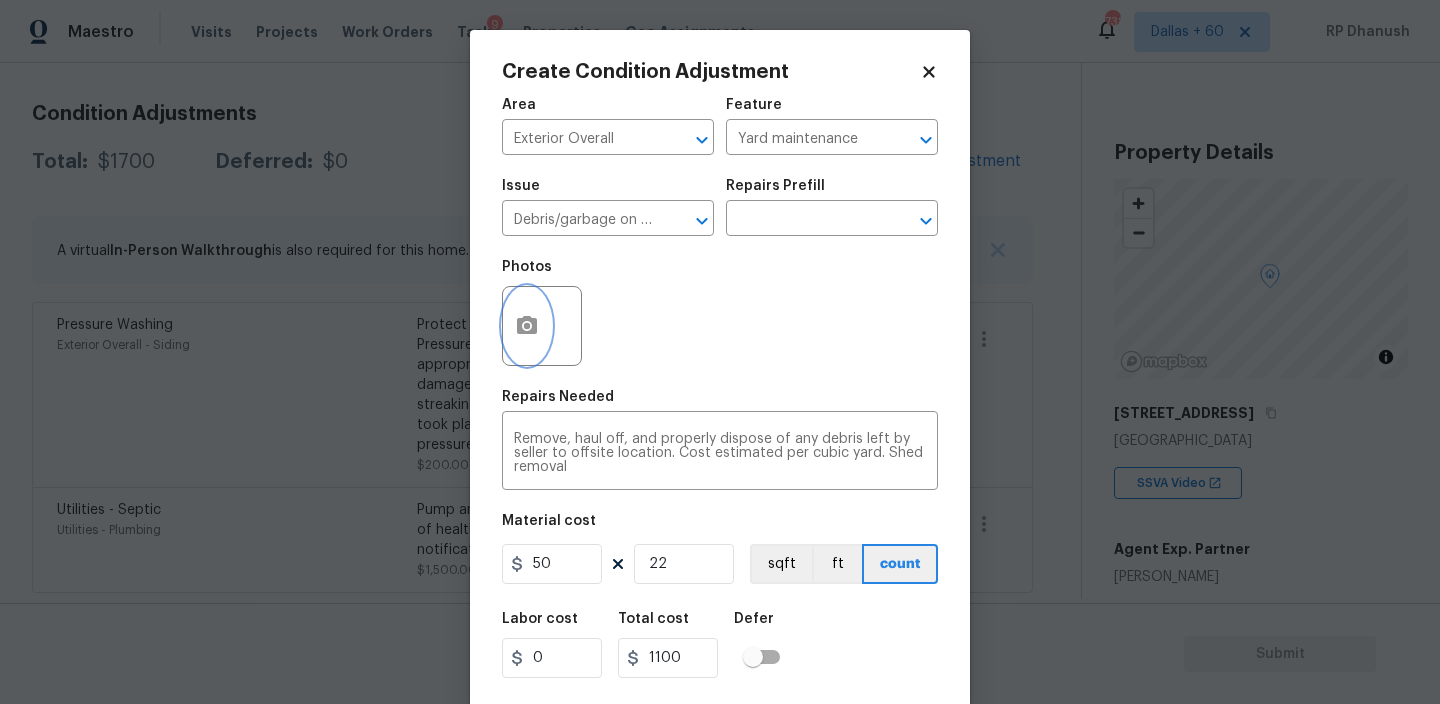 click at bounding box center [527, 326] 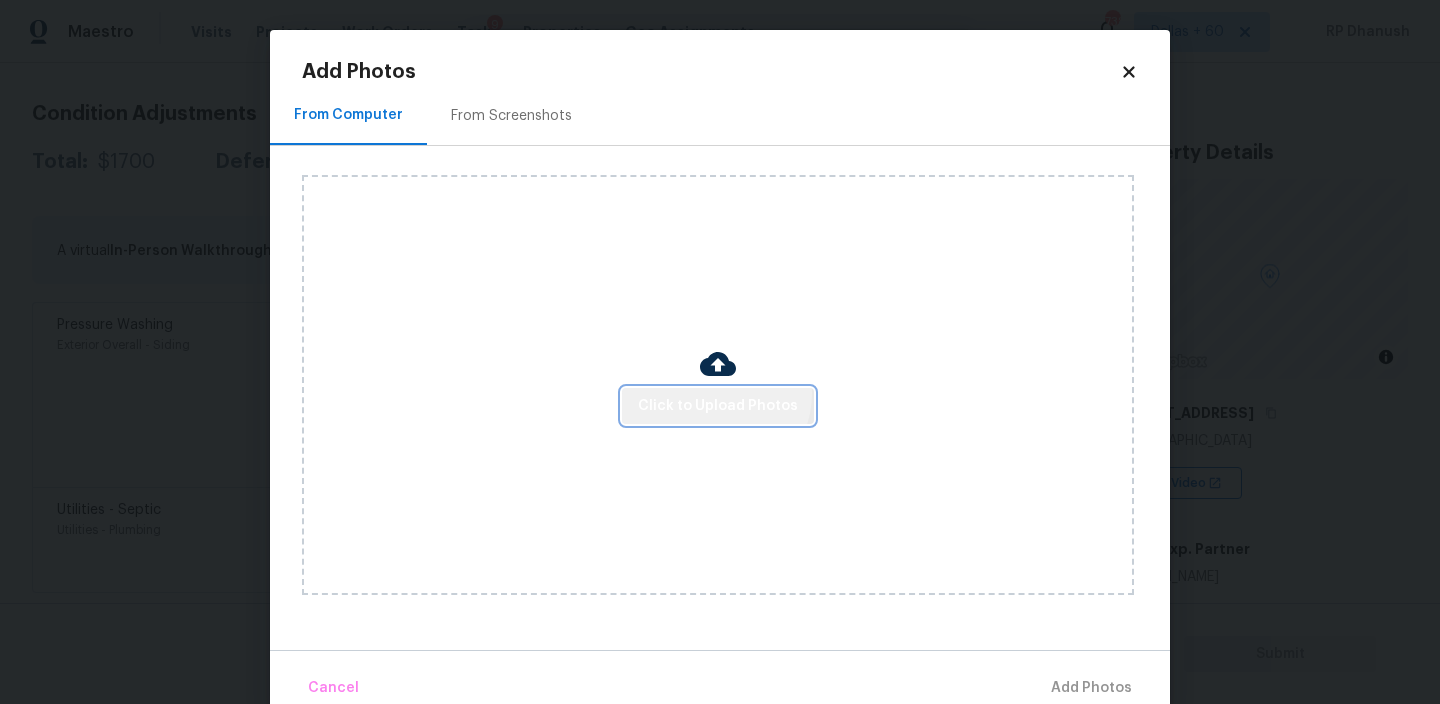 click on "Click to Upload Photos" at bounding box center [718, 406] 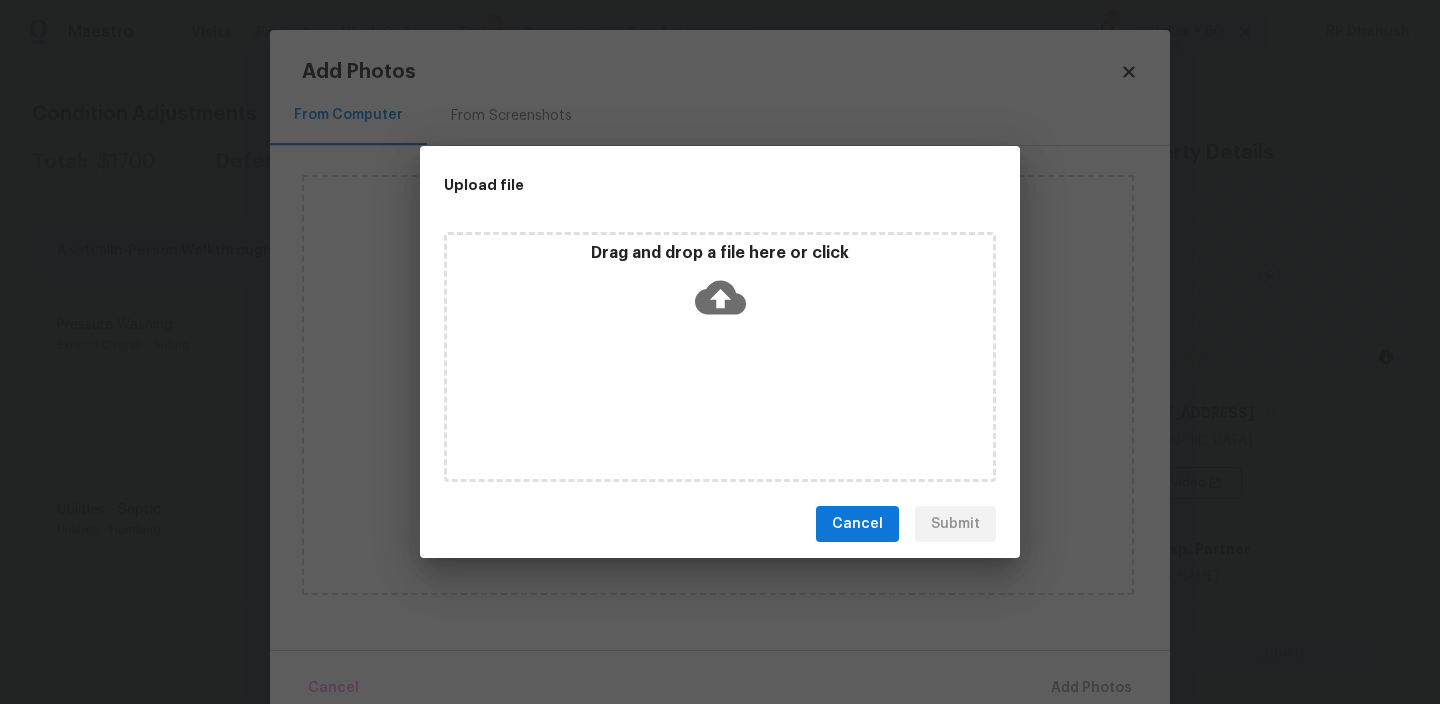 click 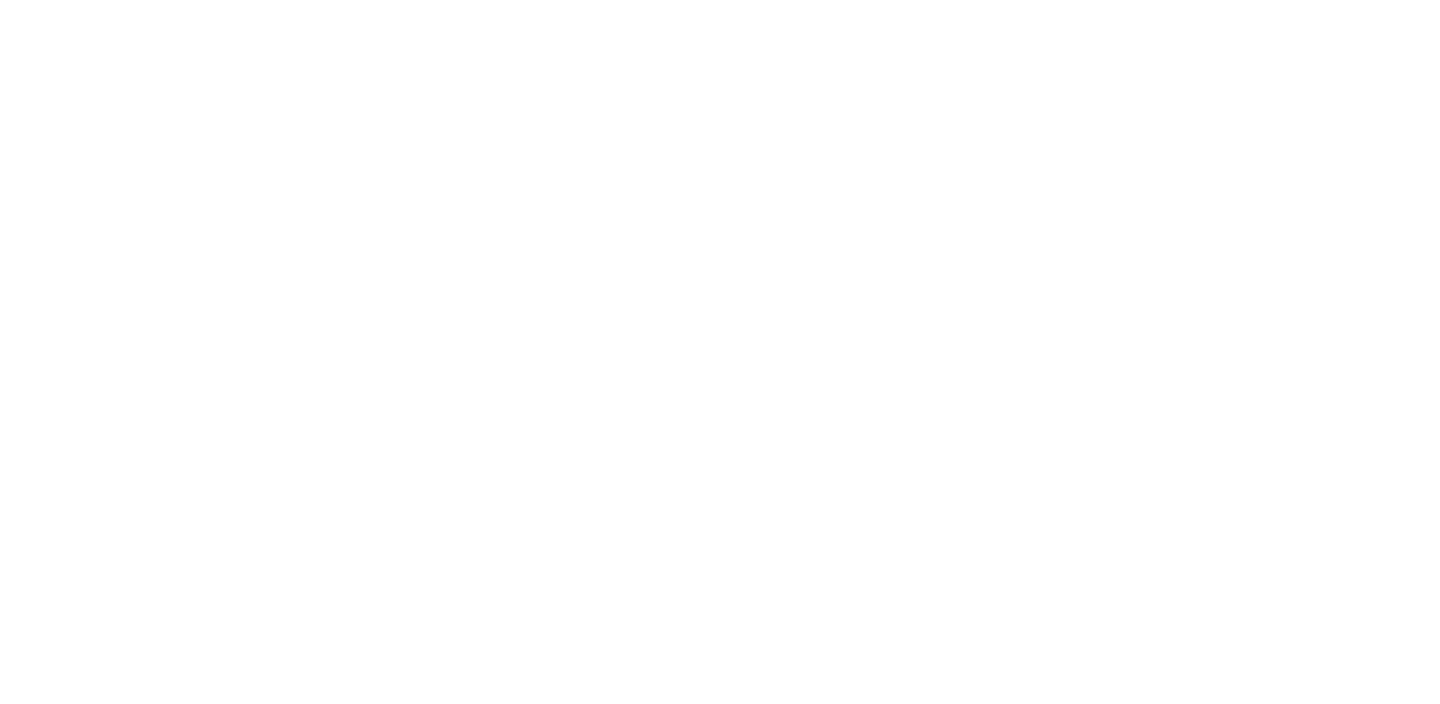 scroll, scrollTop: 0, scrollLeft: 0, axis: both 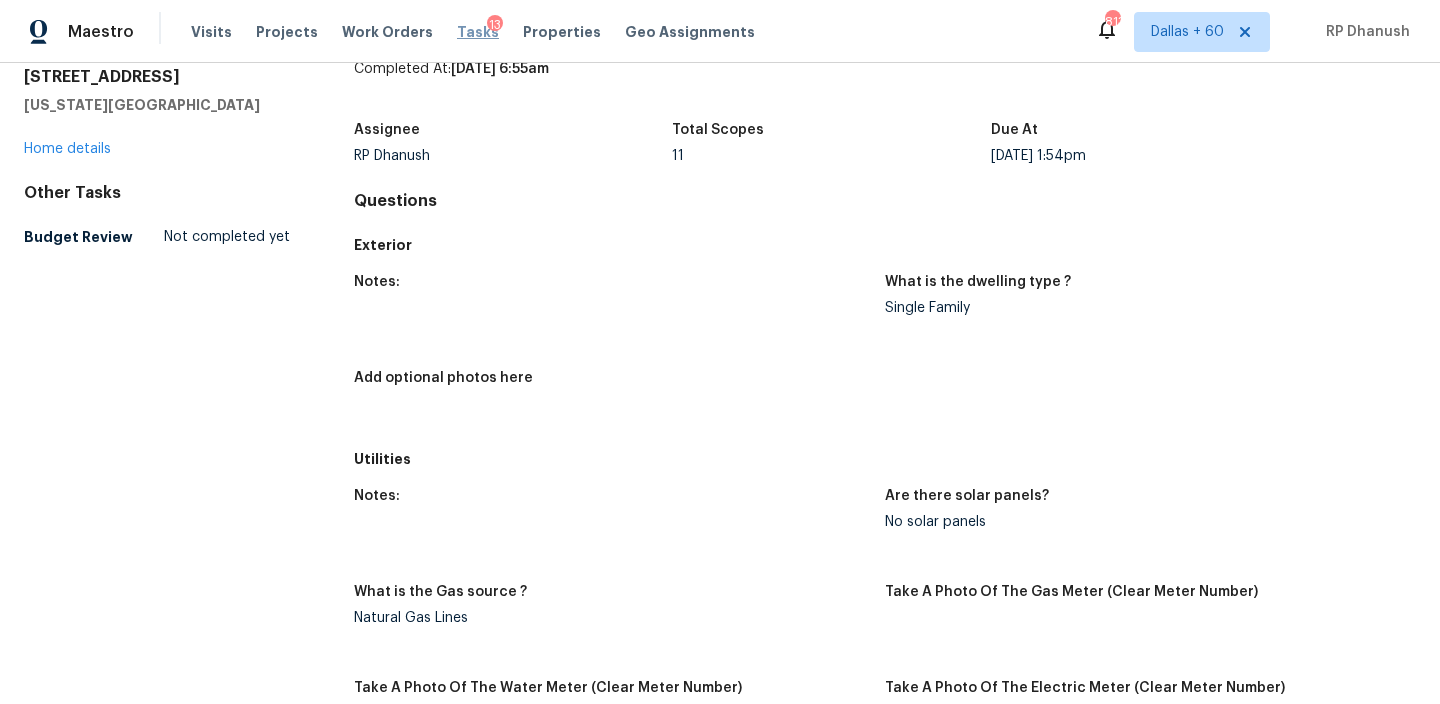 click on "Tasks" at bounding box center [478, 32] 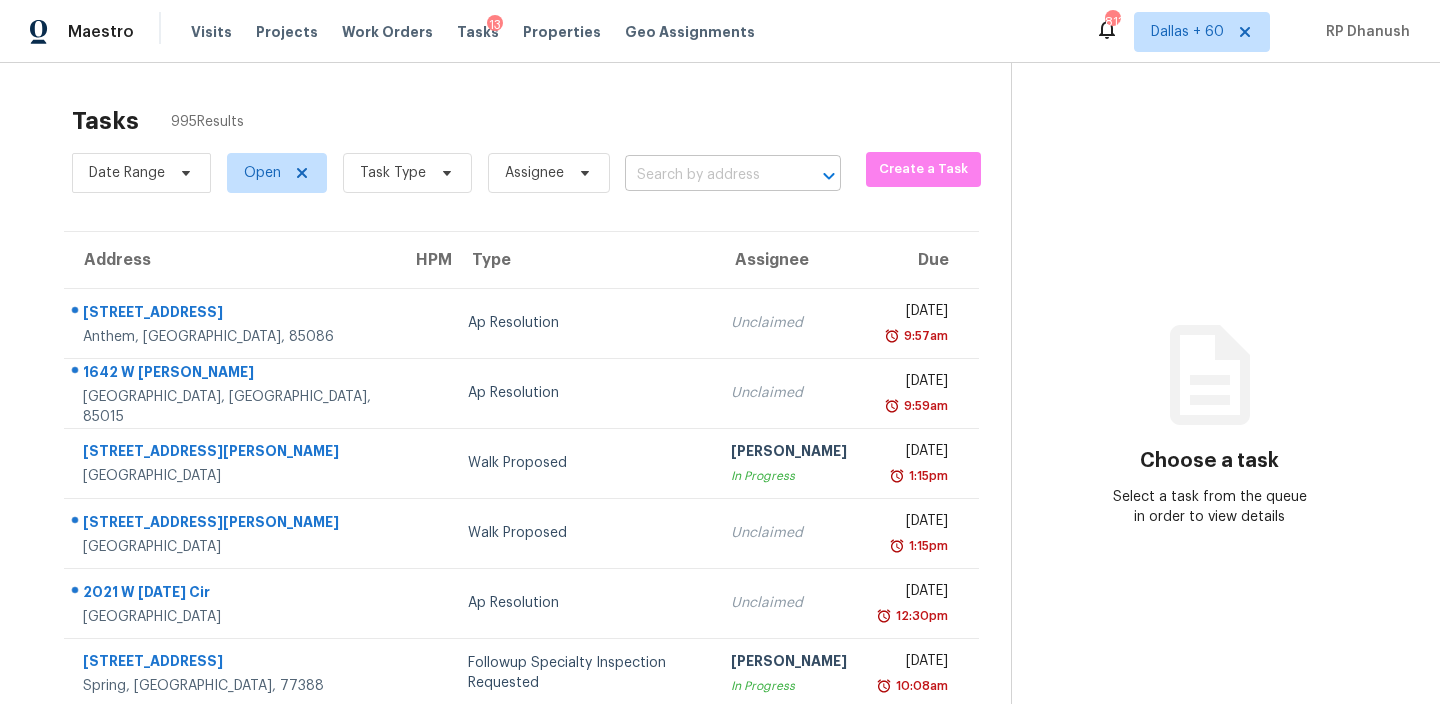 click at bounding box center [705, 175] 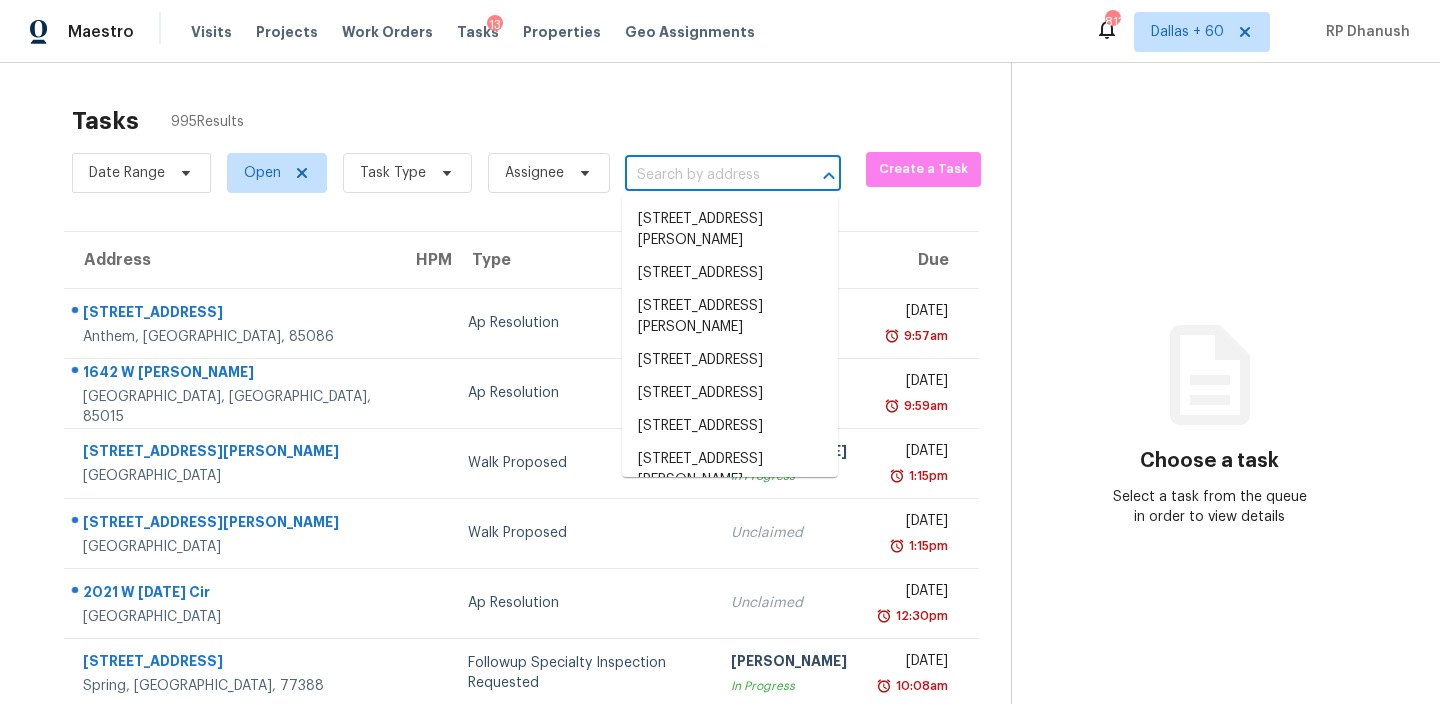 paste on "10218 Mission Crk, Converse, TX 78109" 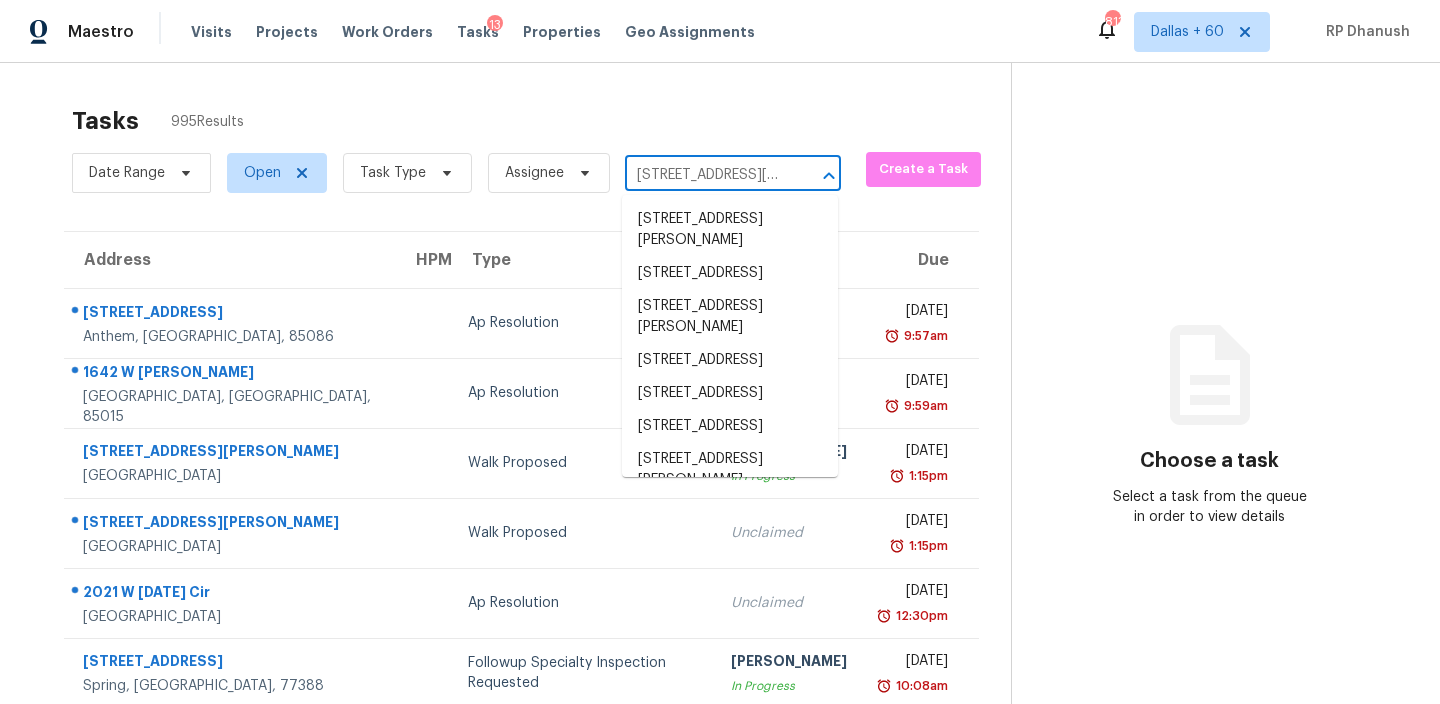 type on "10218 Mission Crk, Converse, TX 78109" 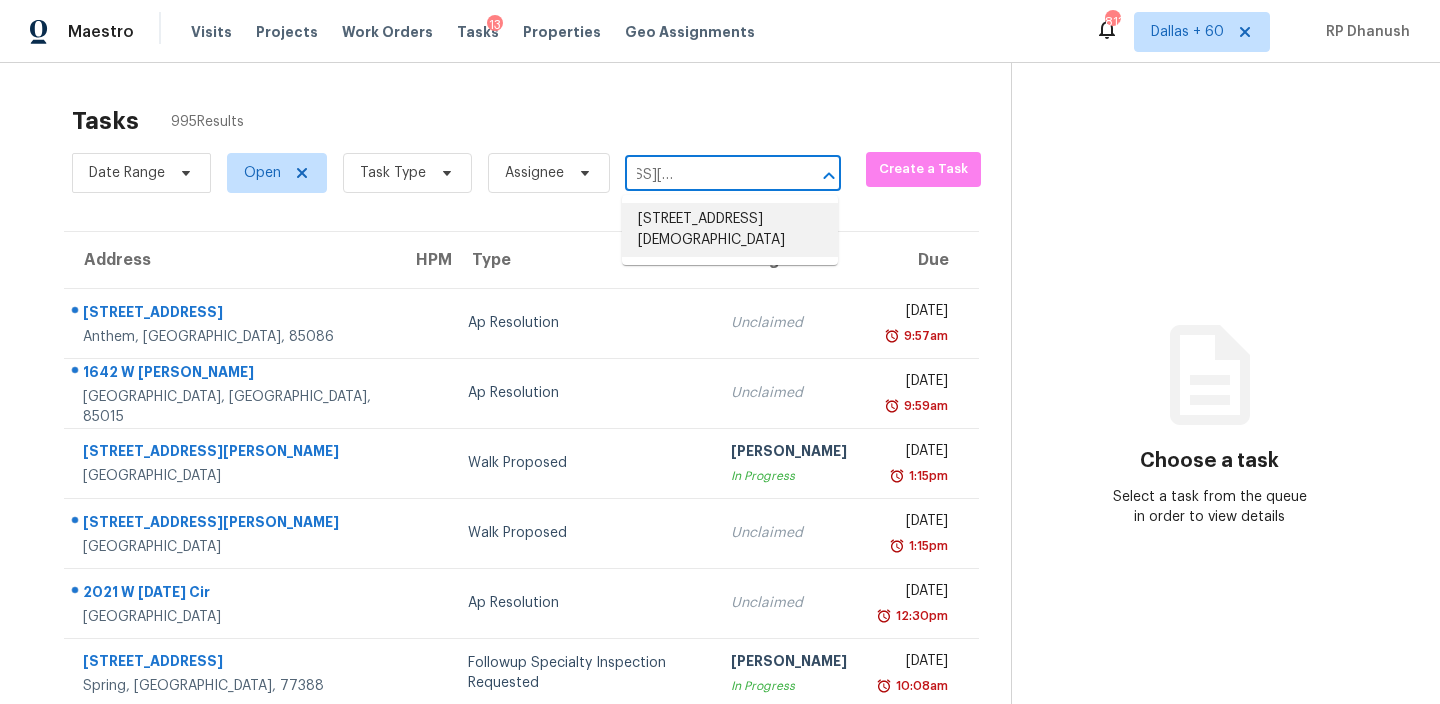 click on "[STREET_ADDRESS][DEMOGRAPHIC_DATA]" at bounding box center [730, 230] 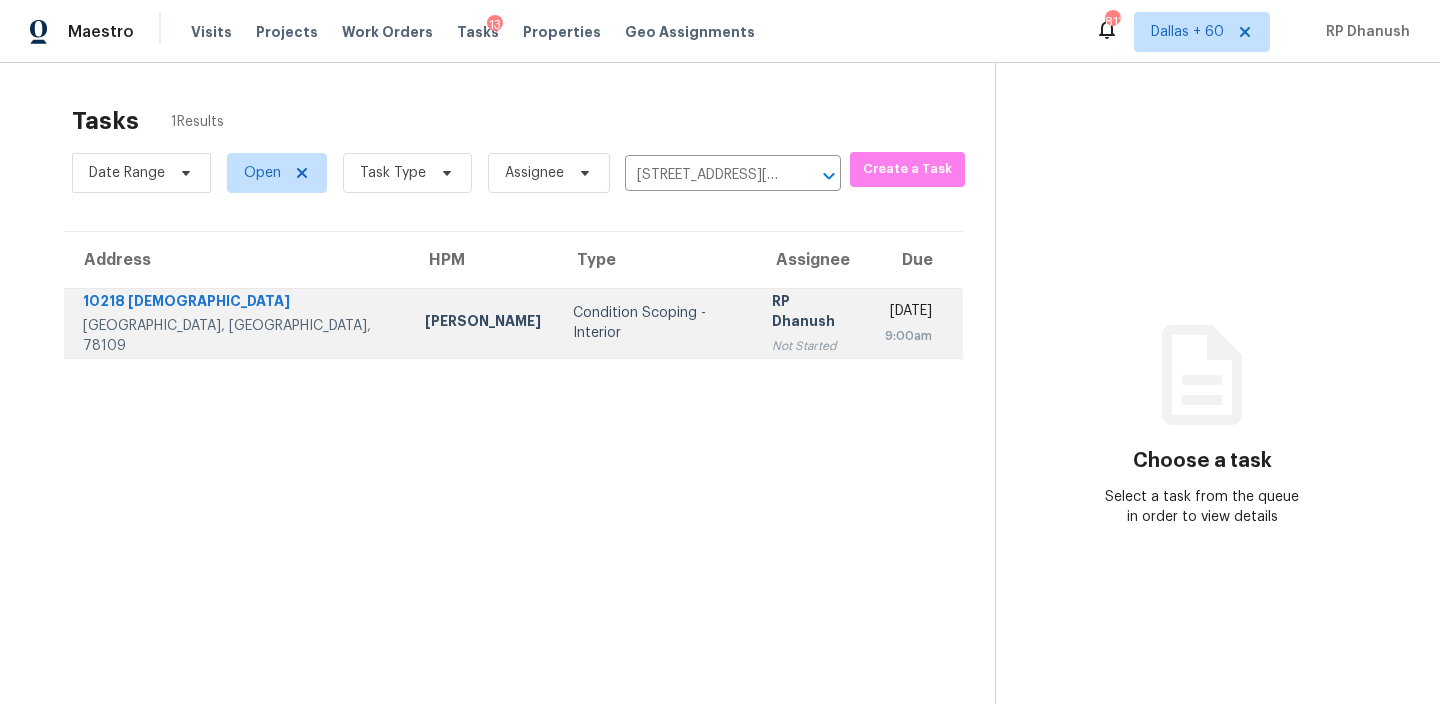 click on "9:00am" at bounding box center (908, 336) 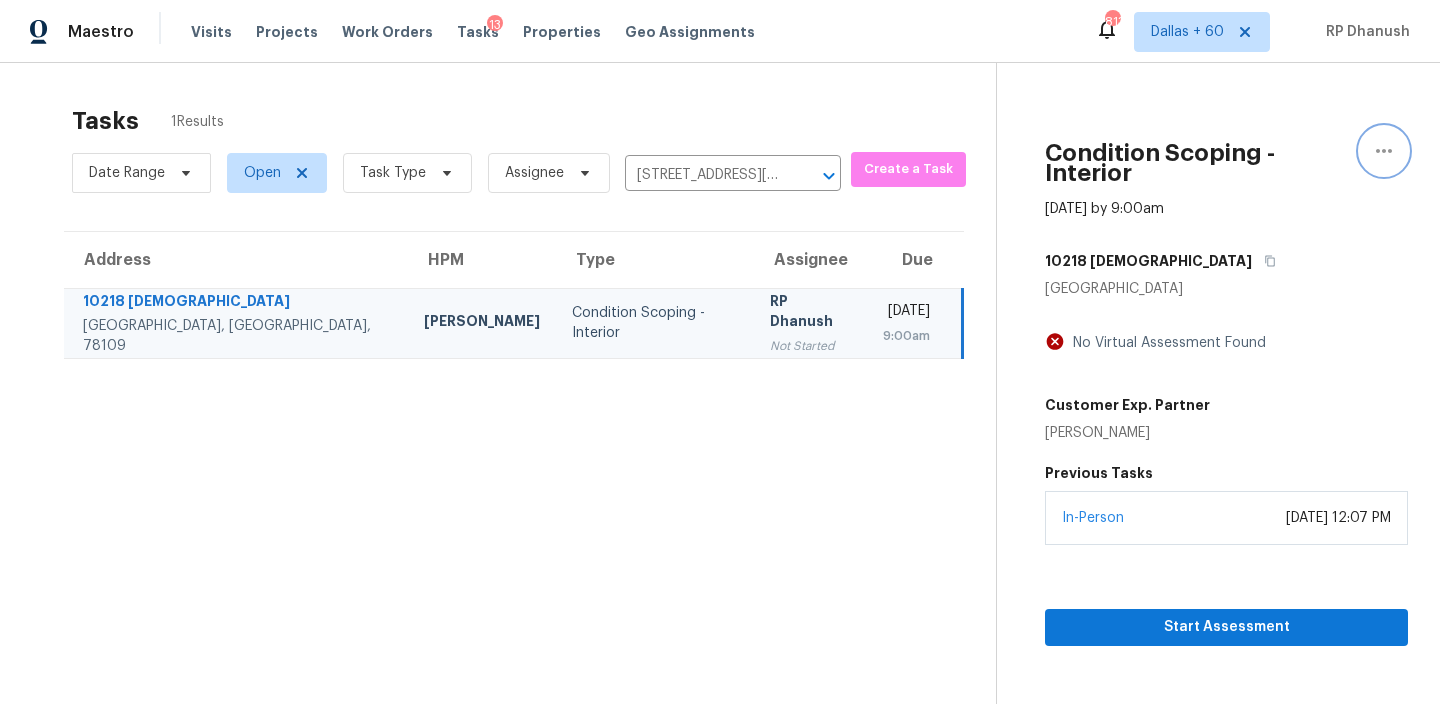 click 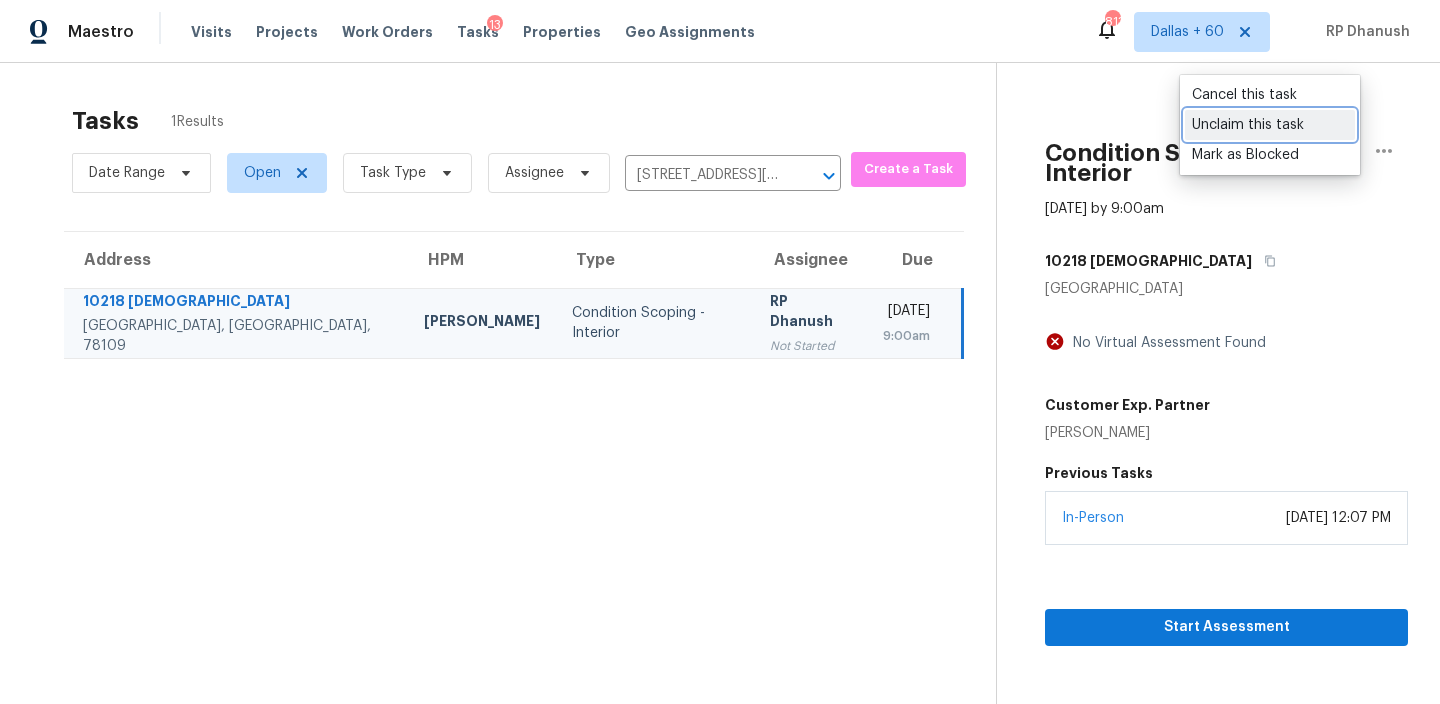 click on "Unclaim this task" at bounding box center [1270, 125] 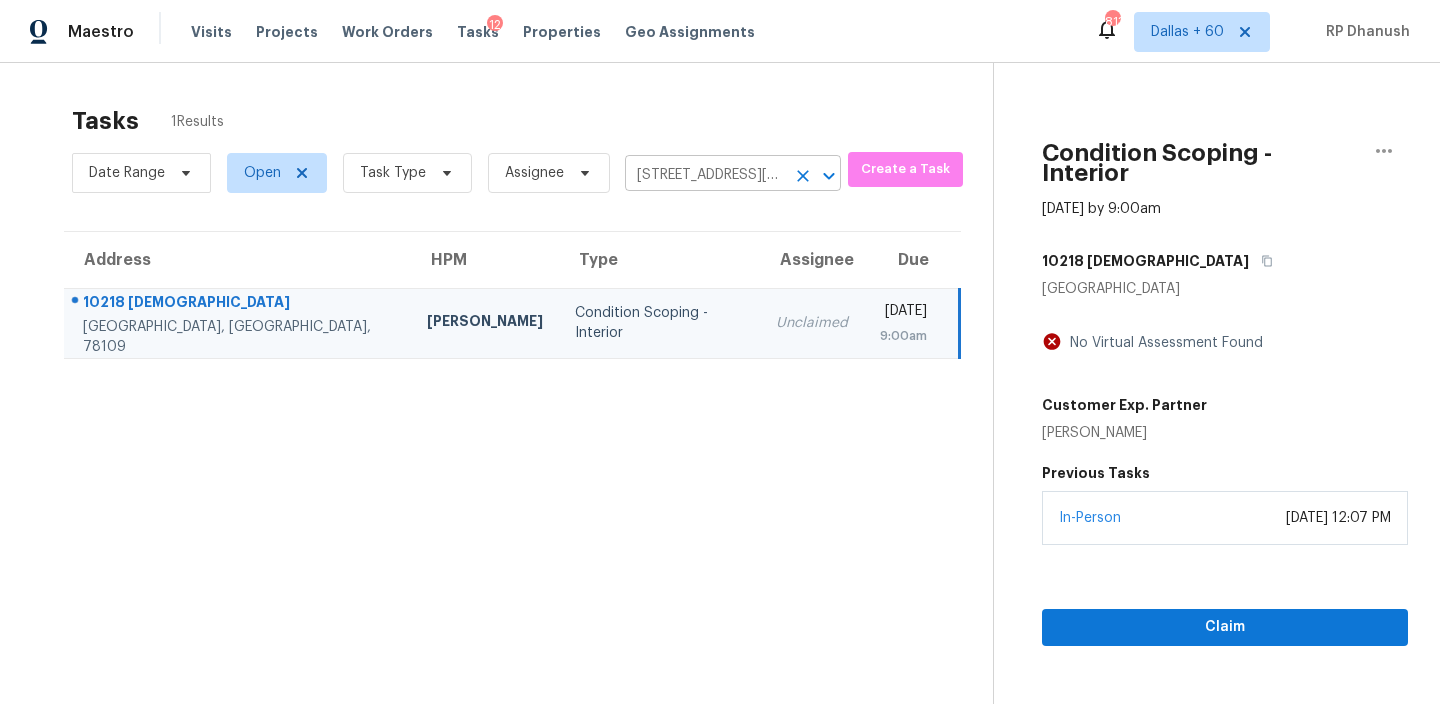 click on "[STREET_ADDRESS][DEMOGRAPHIC_DATA]" at bounding box center (705, 175) 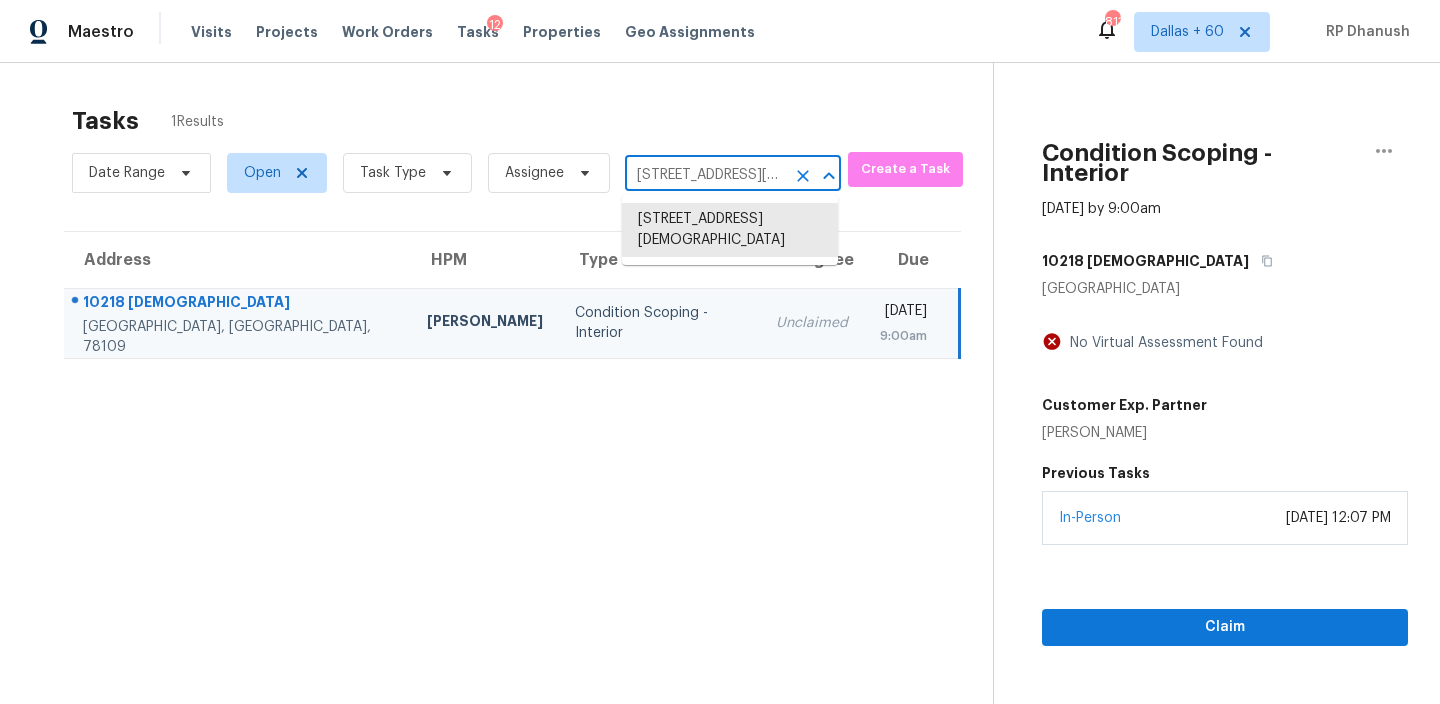 paste on "[STREET_ADDRESS]" 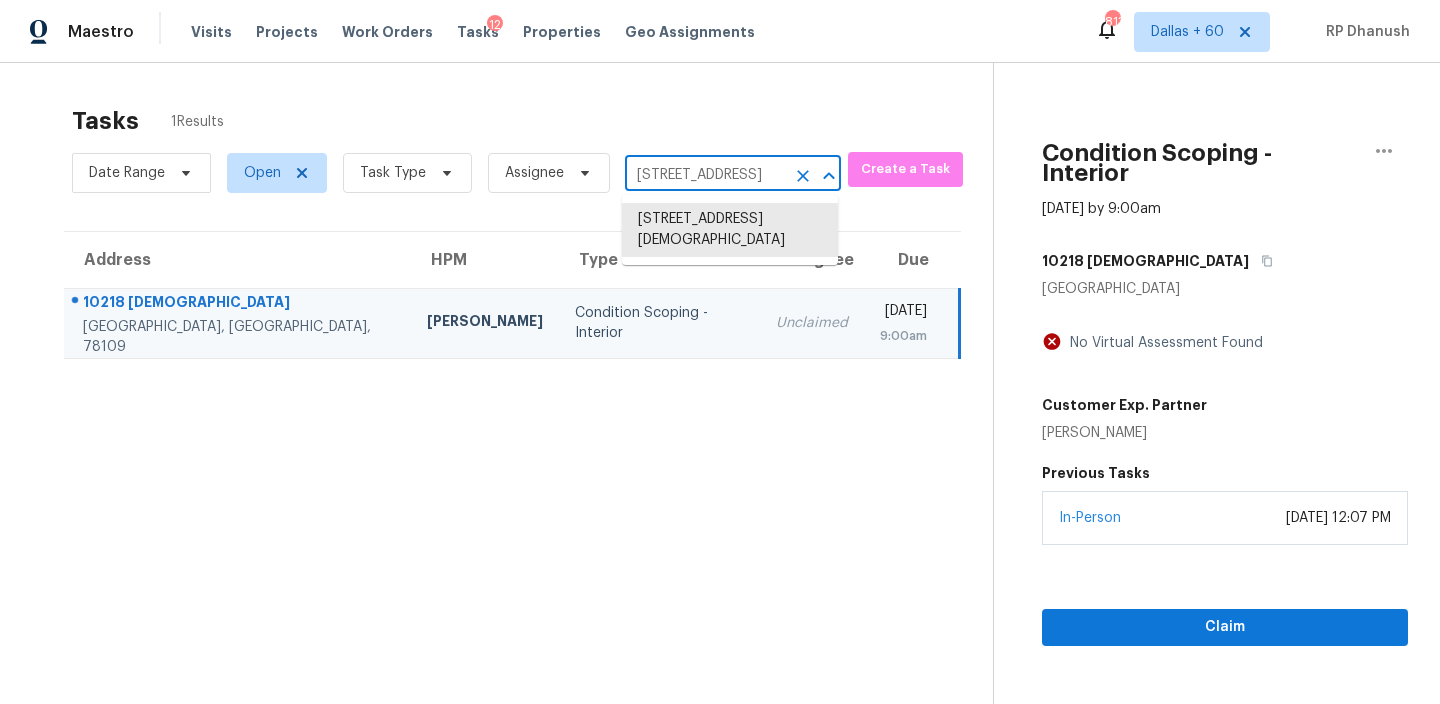 scroll, scrollTop: 0, scrollLeft: 163, axis: horizontal 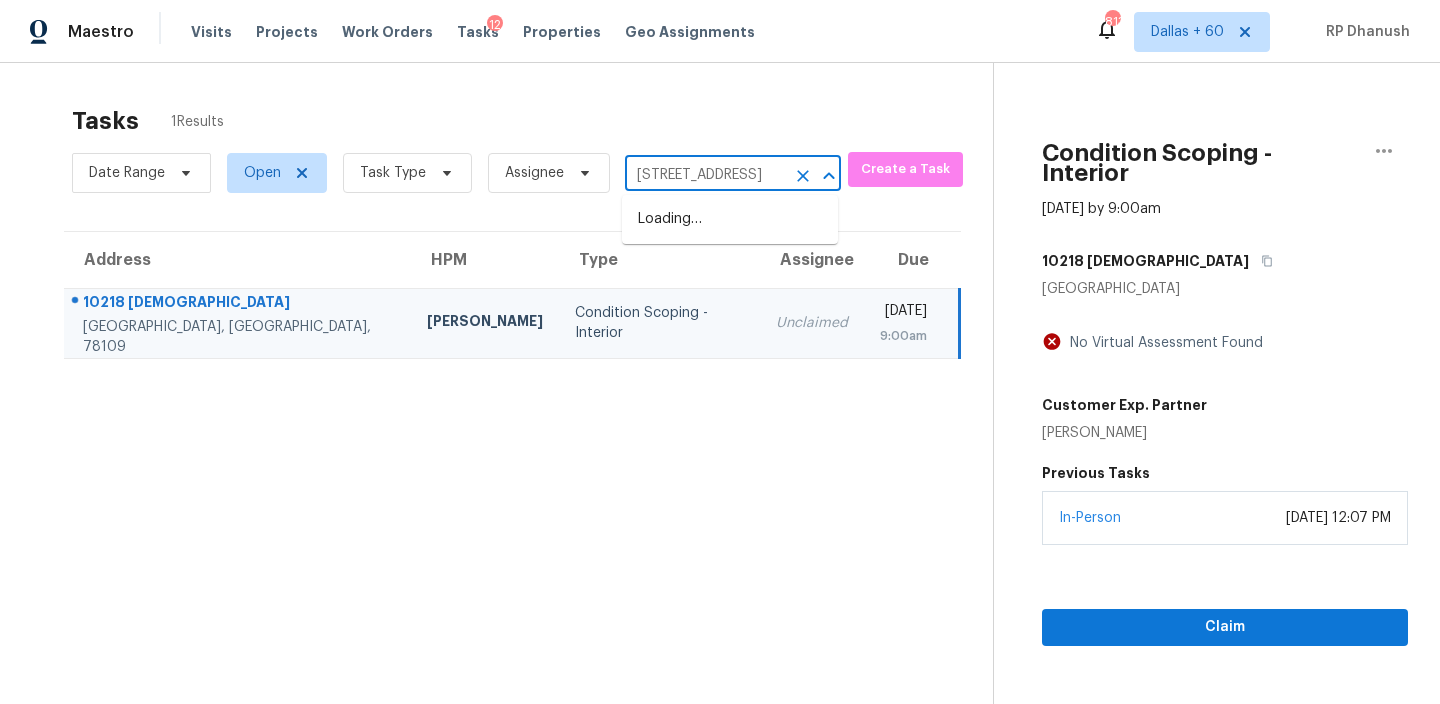 type on "[STREET_ADDRESS]" 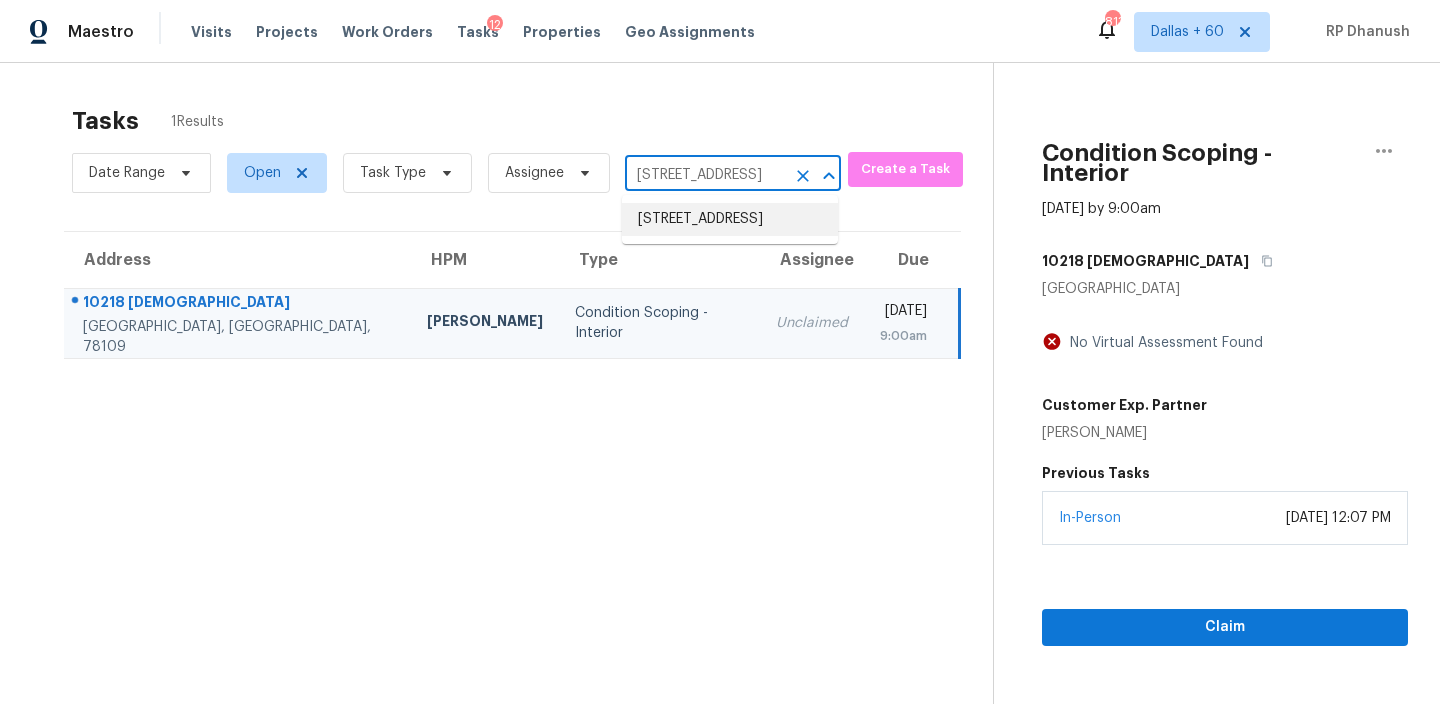 click on "[STREET_ADDRESS]" at bounding box center (730, 219) 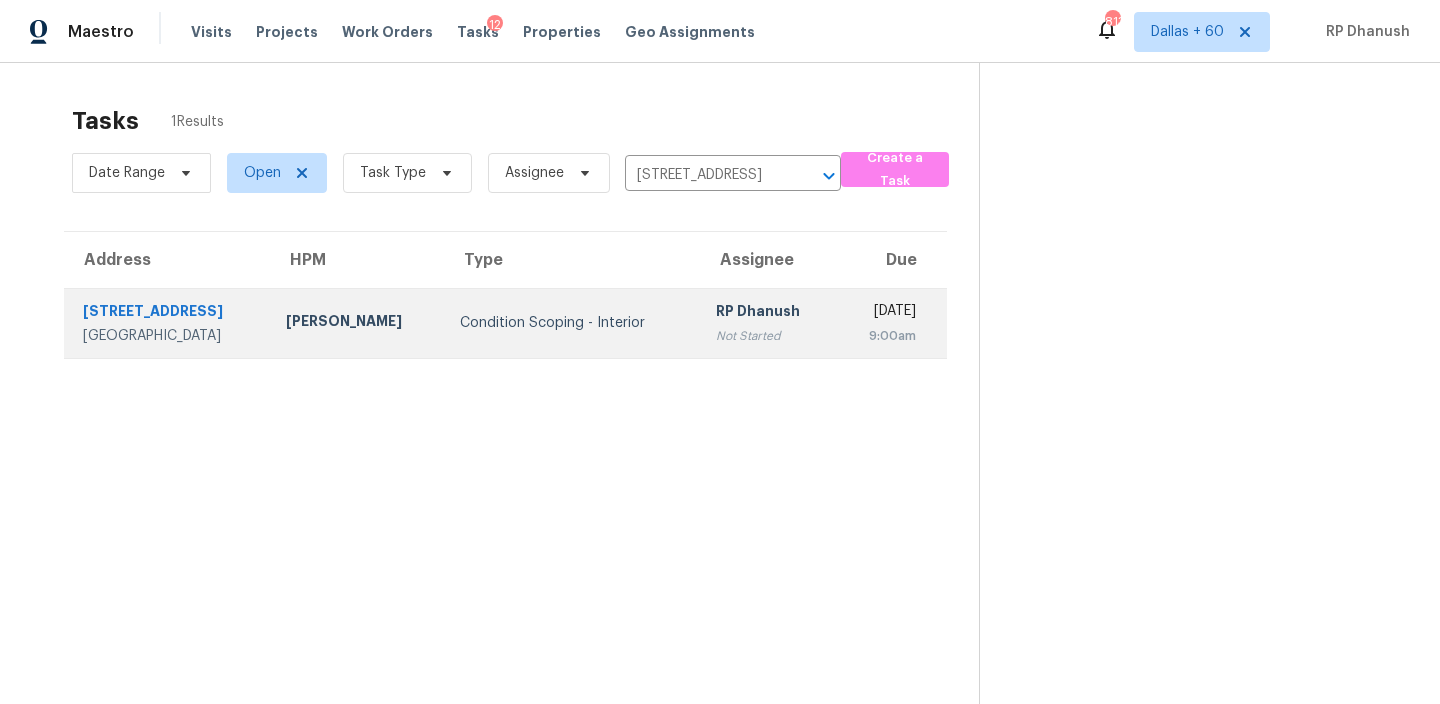 click on "9:00am" at bounding box center (884, 336) 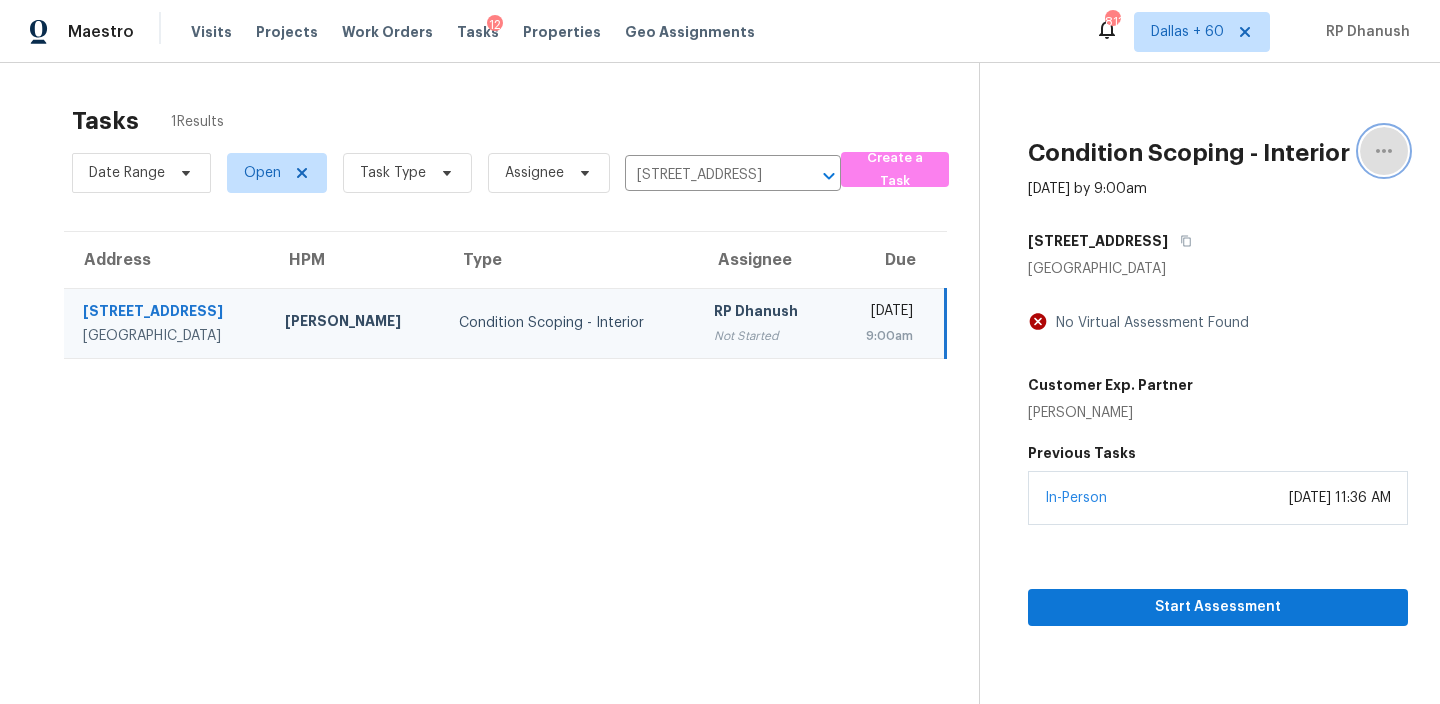 click at bounding box center [1384, 151] 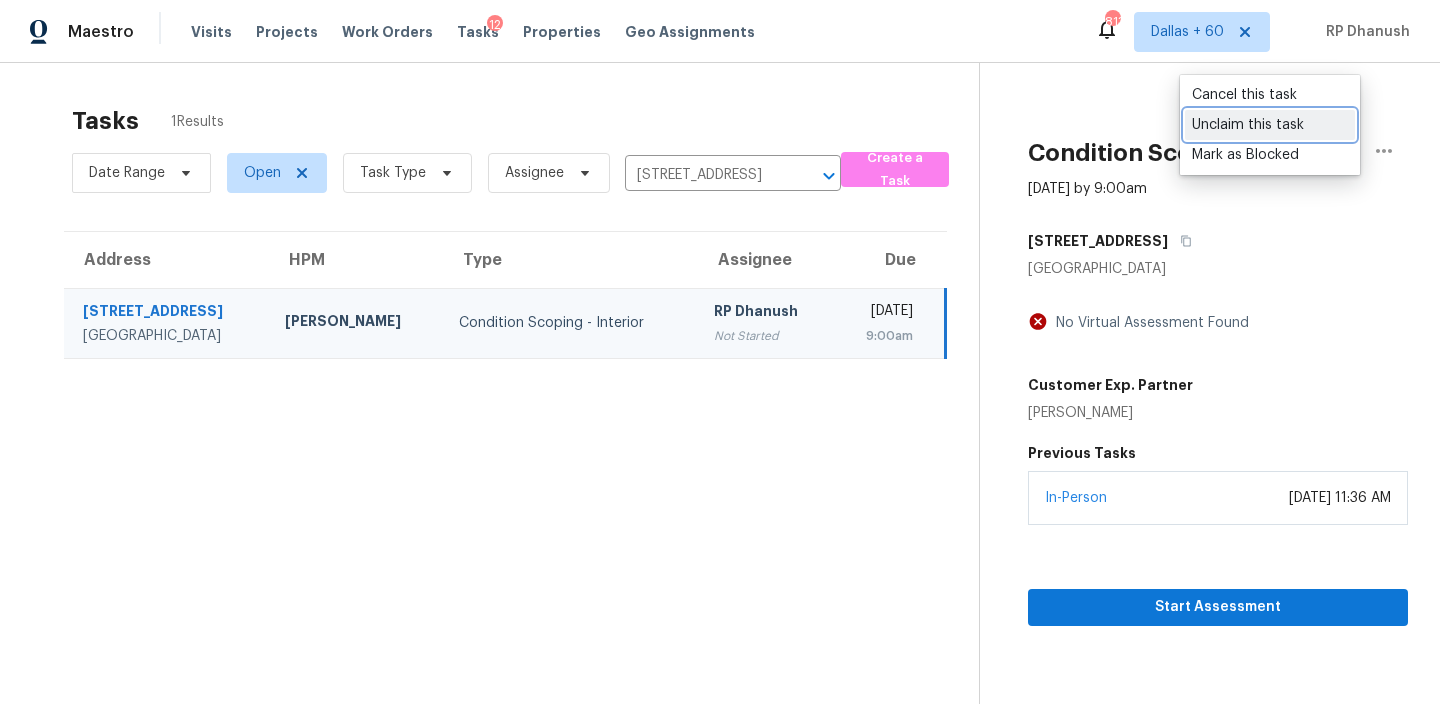 click on "Unclaim this task" at bounding box center [1270, 125] 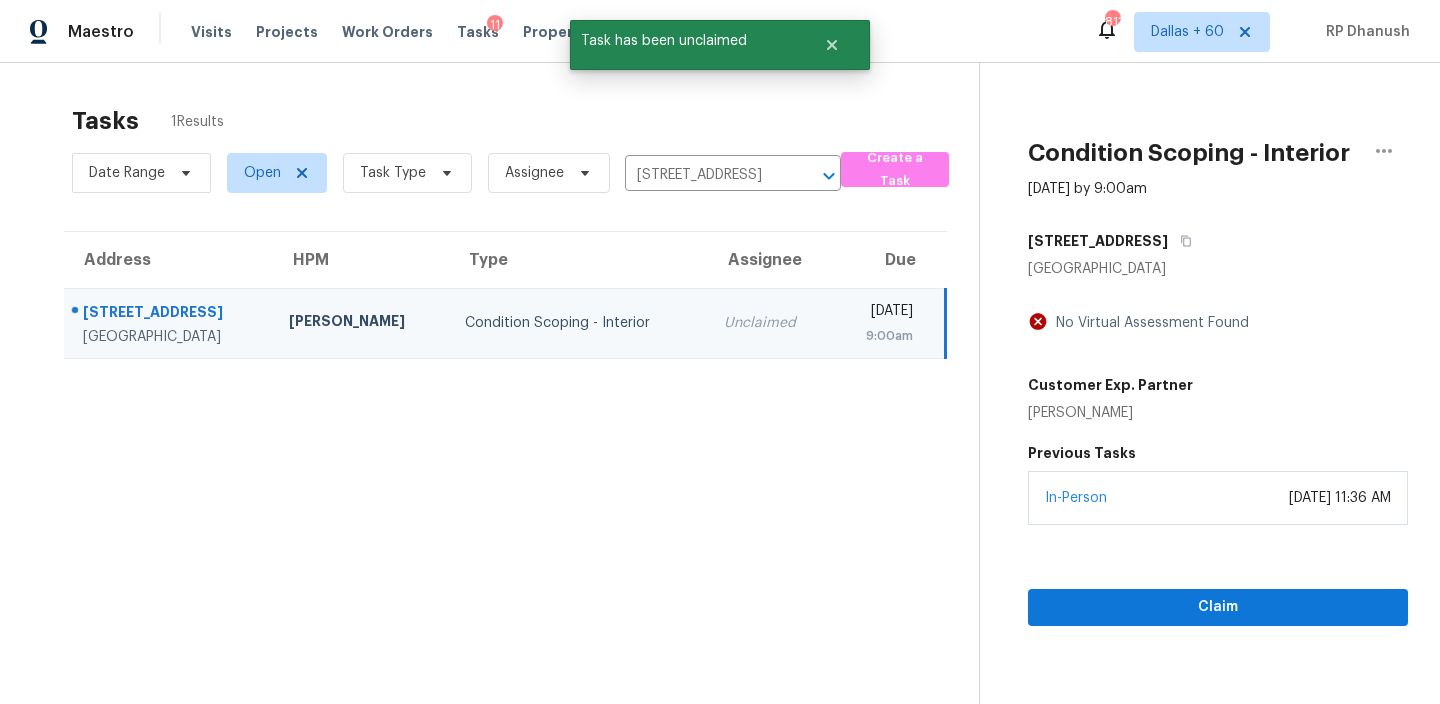 click on "Tasks 1  Results Date Range Open Task Type Assignee 7213 Oakland Ln, North Richland Hills, TX 76180 ​ Create a Task Address HPM Type Assignee Due 7213 Oakland Ln   North Richland Hills, TX, 76180 Andrew Kempka Condition Scoping - Interior Unclaimed Tue, Jul 22nd 2025 9:00am" at bounding box center [505, 431] 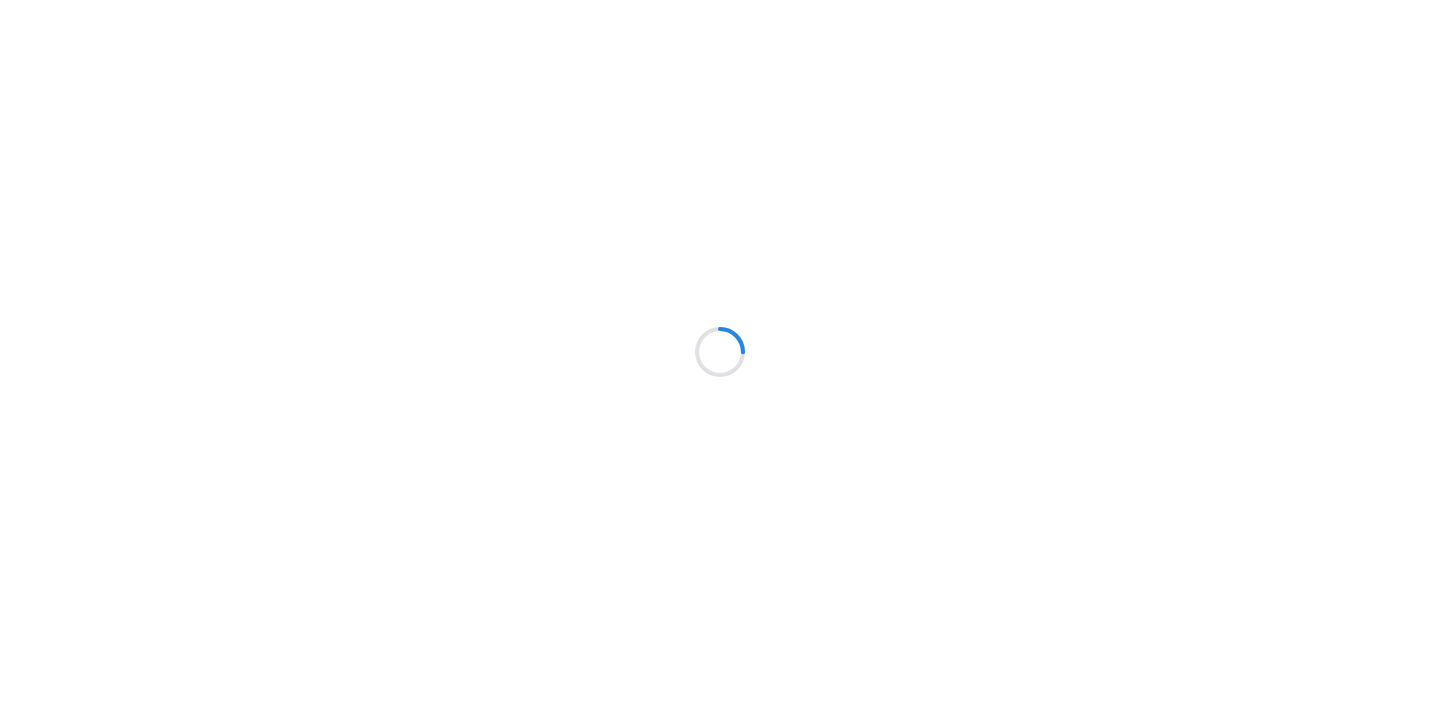 scroll, scrollTop: 0, scrollLeft: 0, axis: both 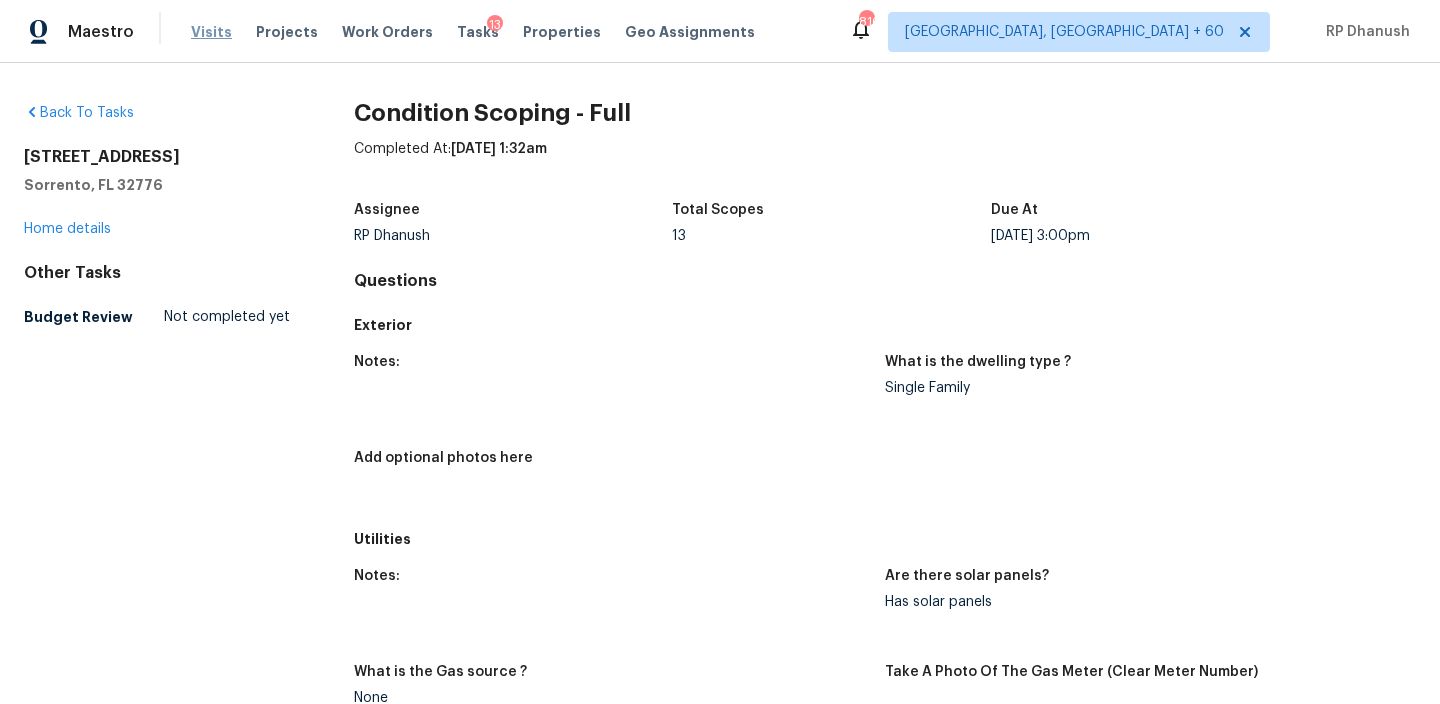 click on "Visits" at bounding box center [211, 32] 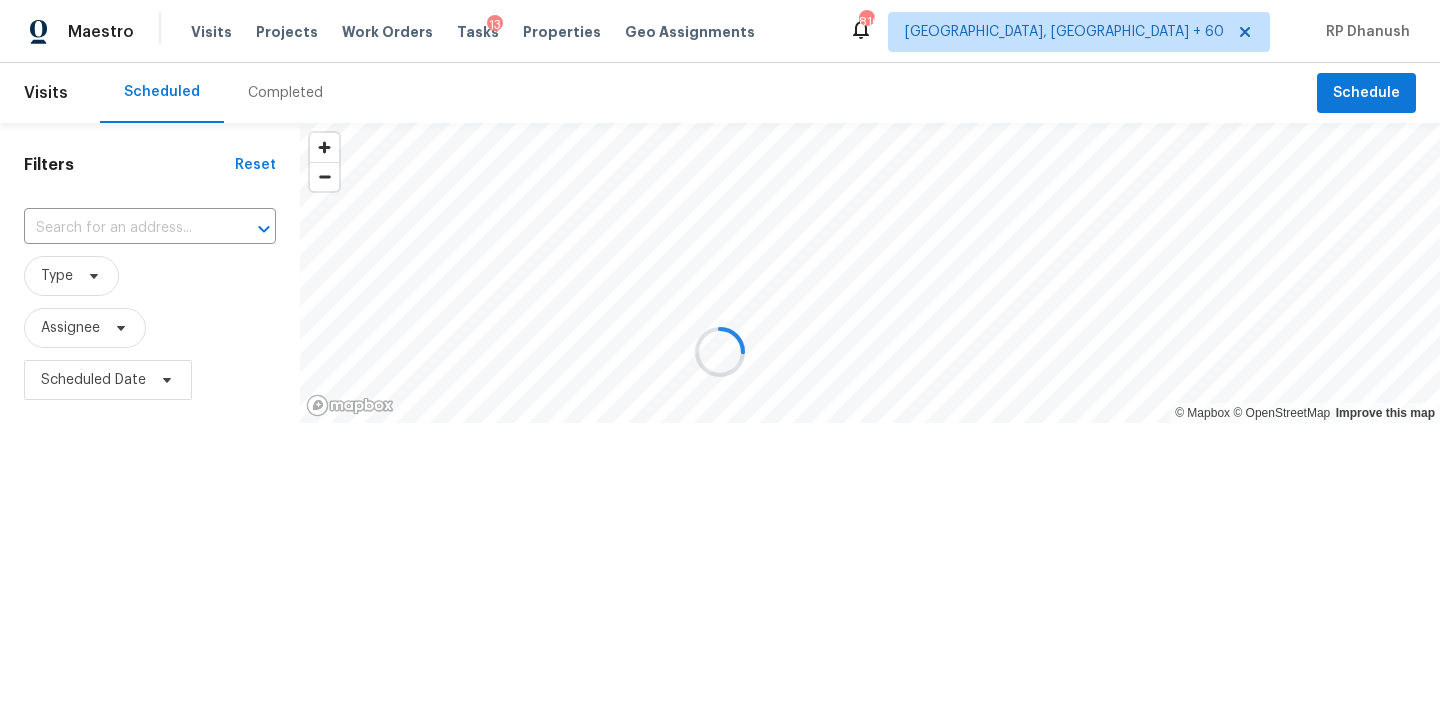 click at bounding box center [720, 352] 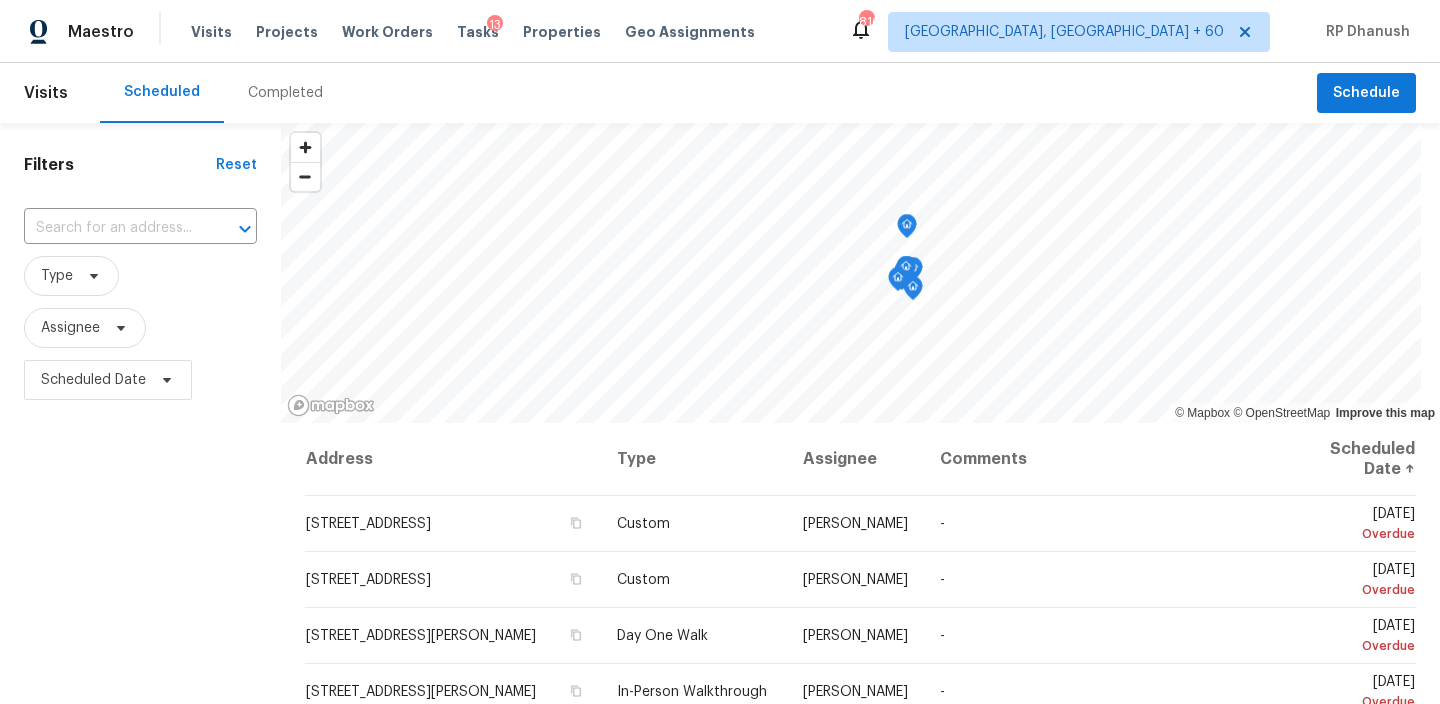 click on "Completed" at bounding box center [285, 93] 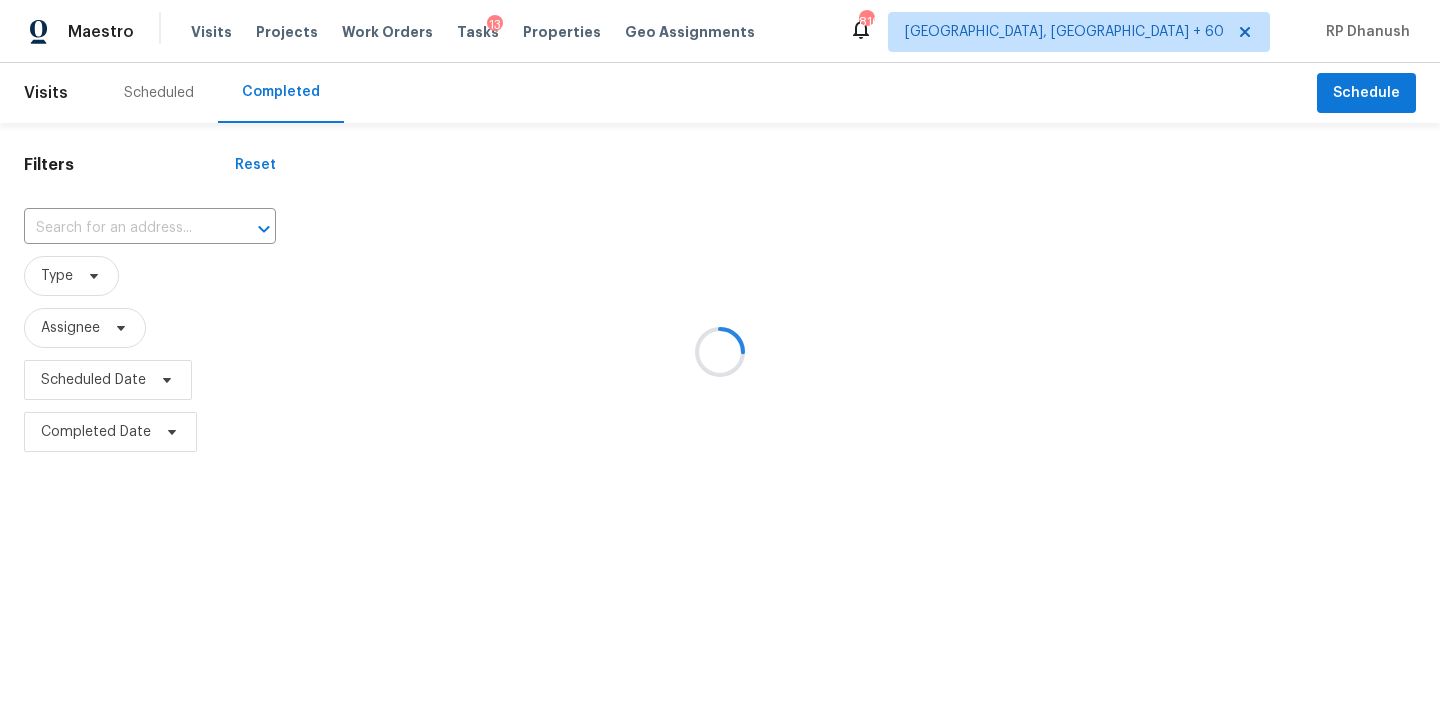 click at bounding box center (720, 352) 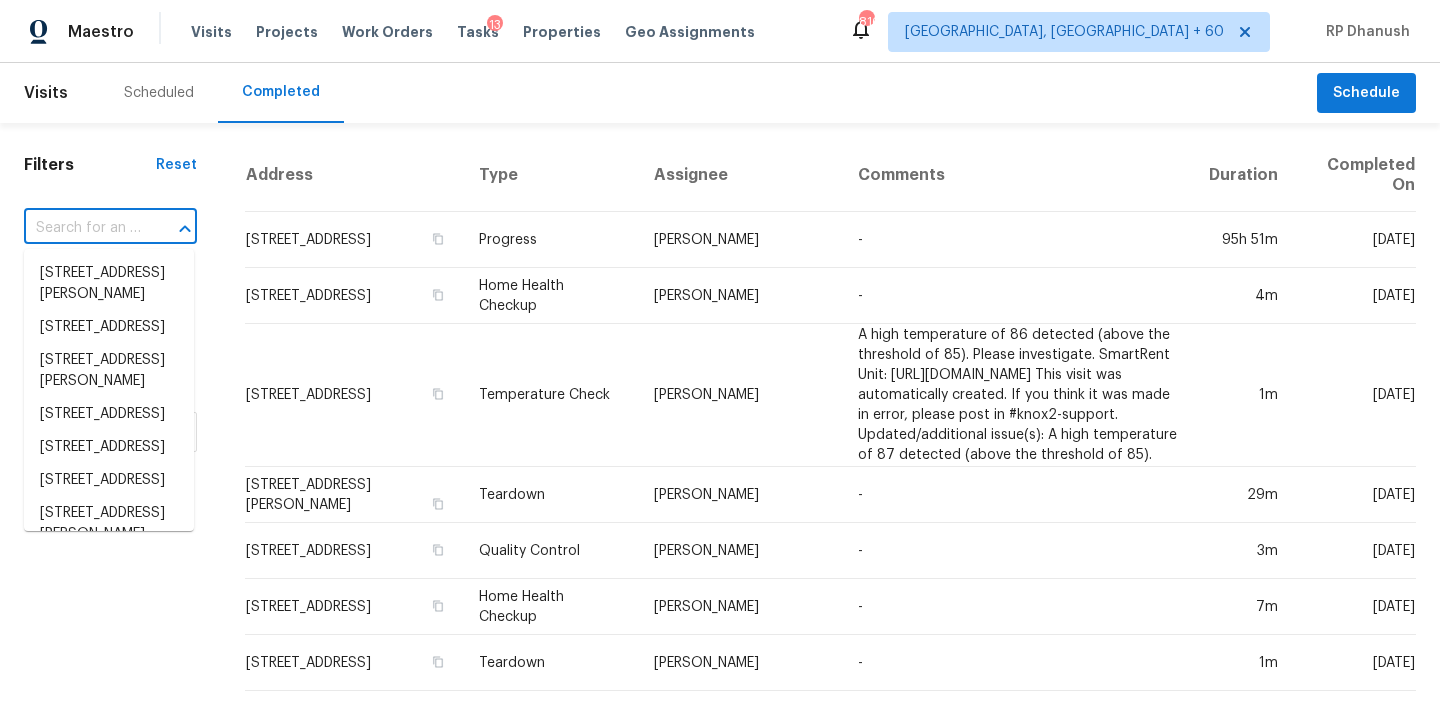 click at bounding box center [82, 228] 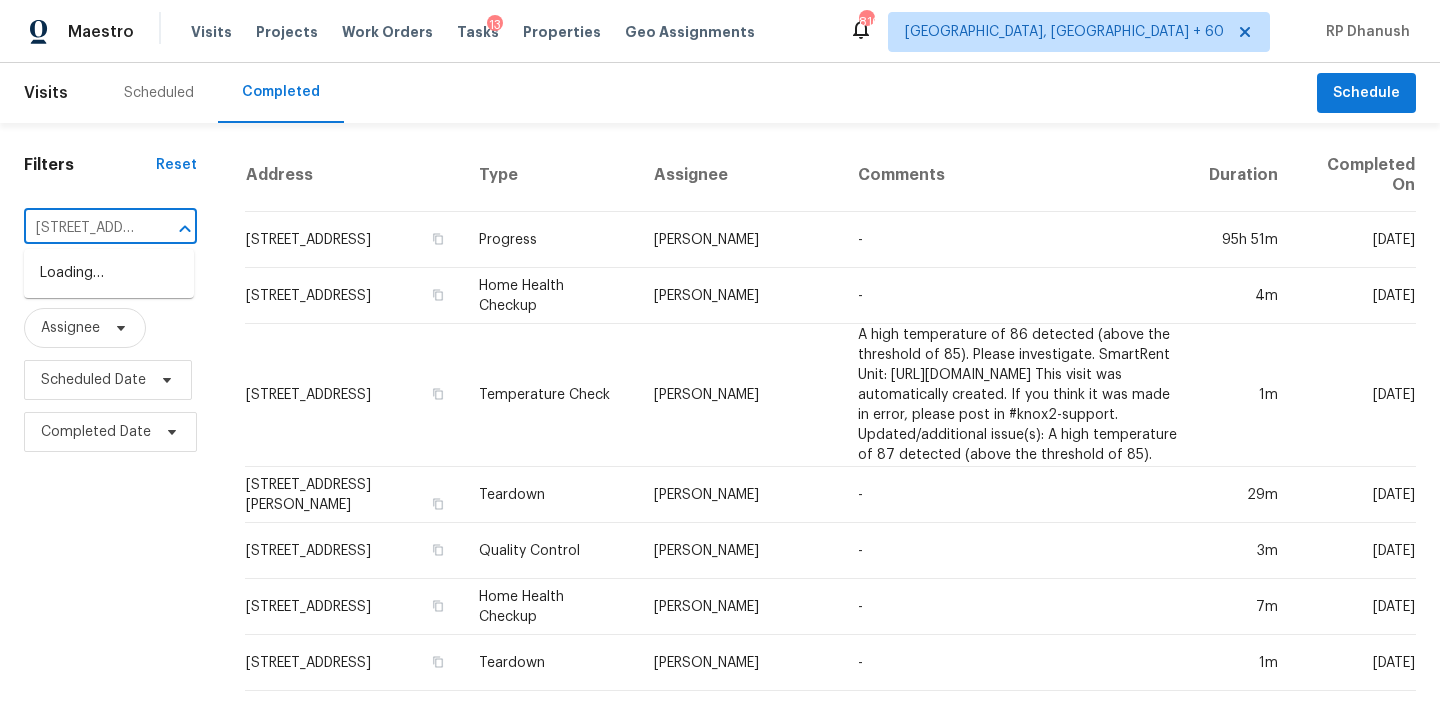 scroll, scrollTop: 0, scrollLeft: 100, axis: horizontal 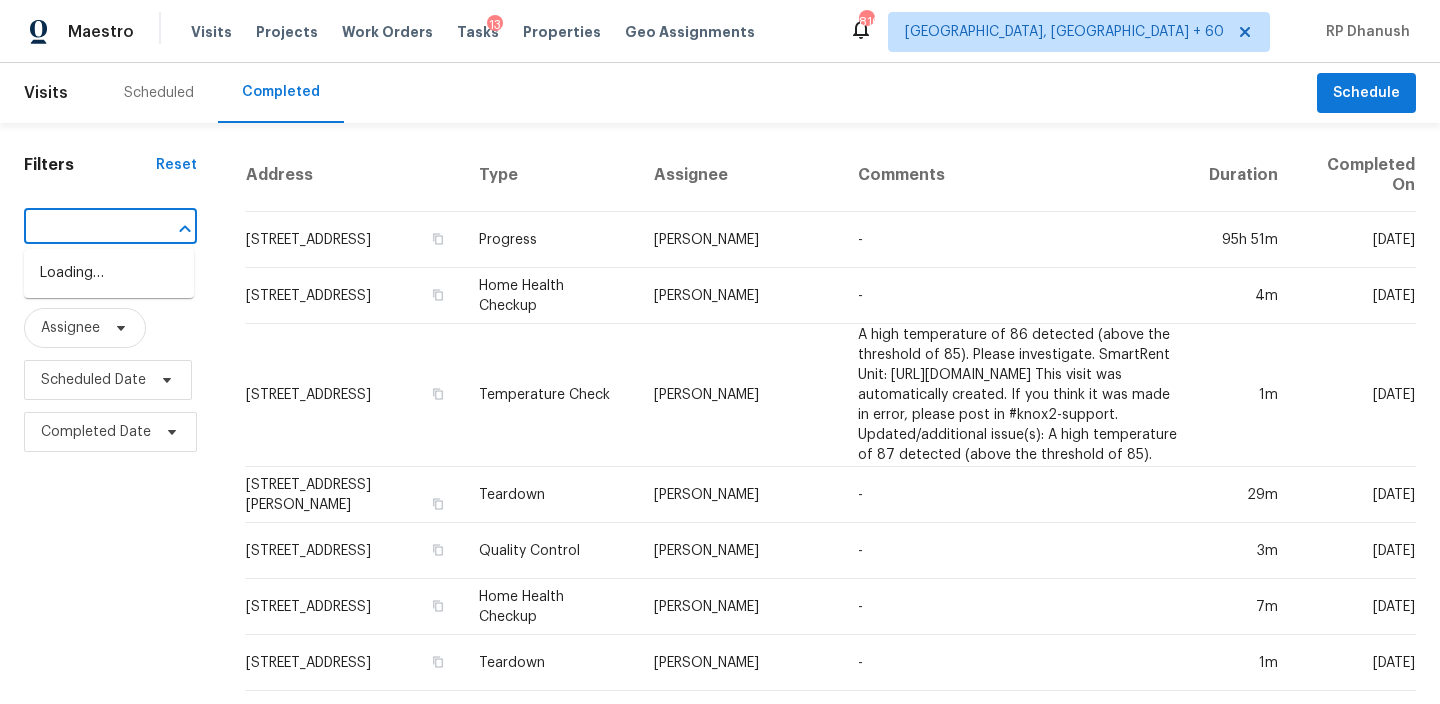 type on "[STREET_ADDRESS][PERSON_NAME]" 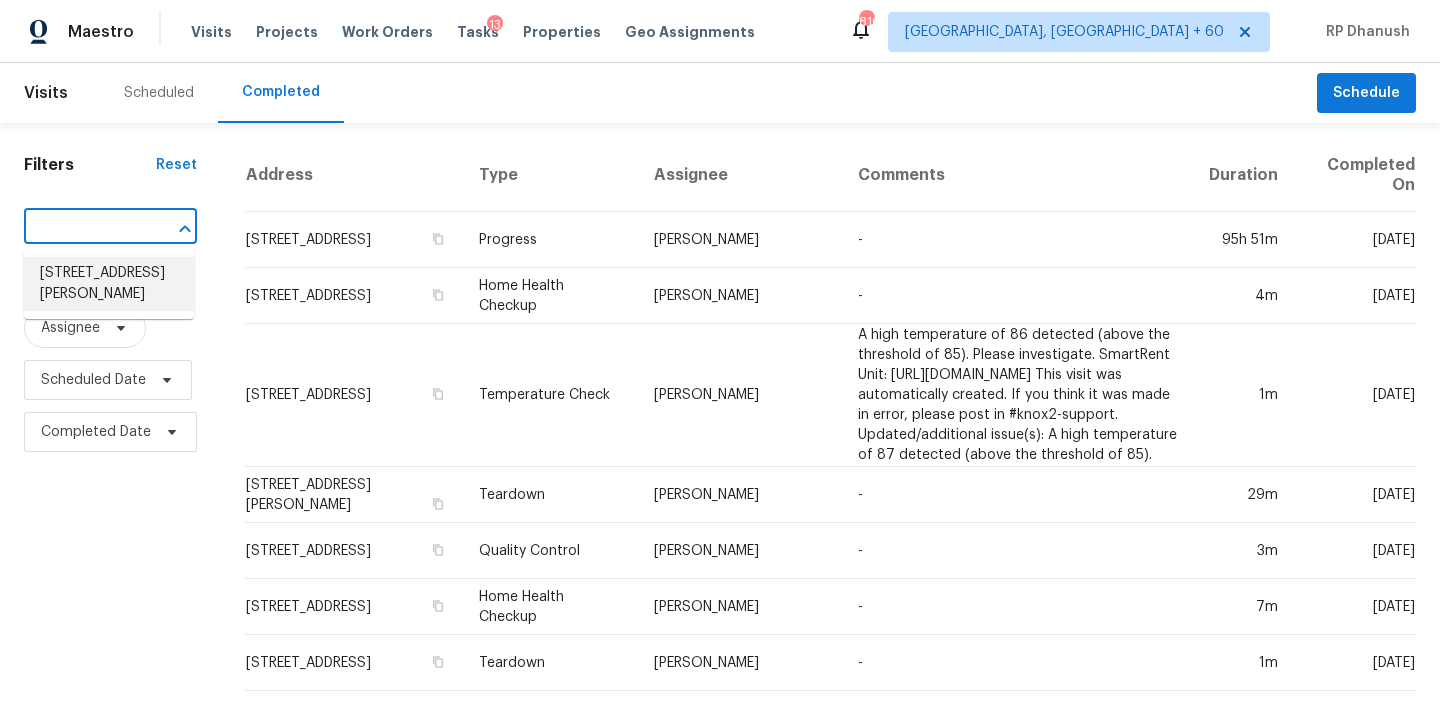click on "[STREET_ADDRESS][PERSON_NAME]" at bounding box center (109, 284) 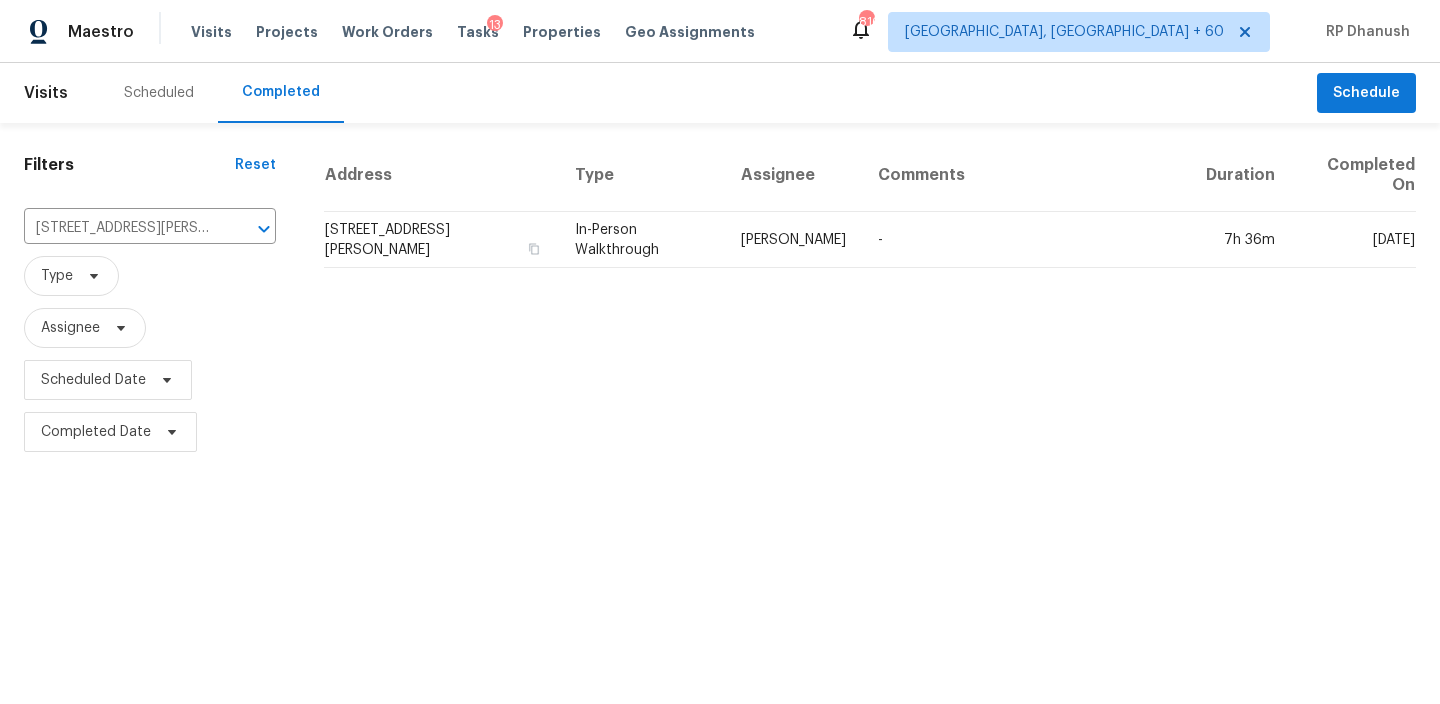 click on "Assignee" at bounding box center [793, 175] 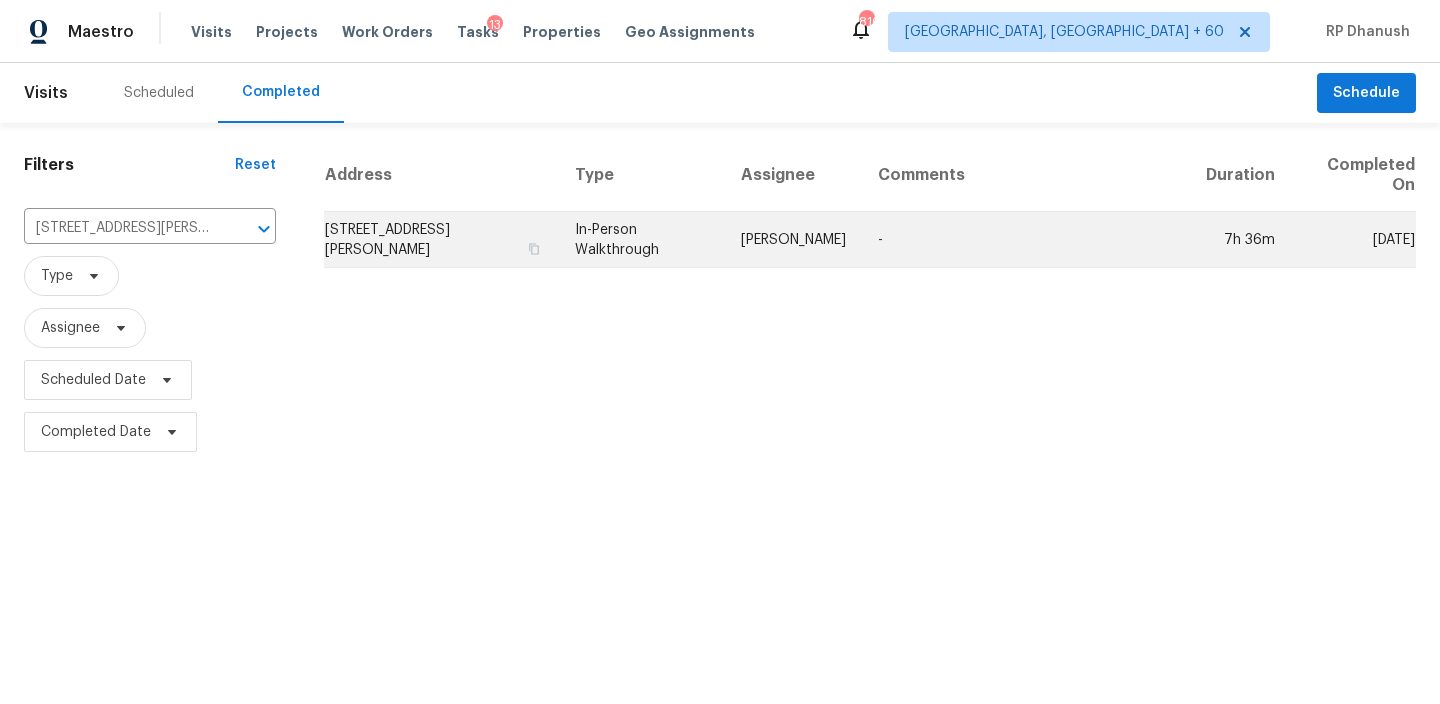 click on "Wesley Brooks" at bounding box center (793, 240) 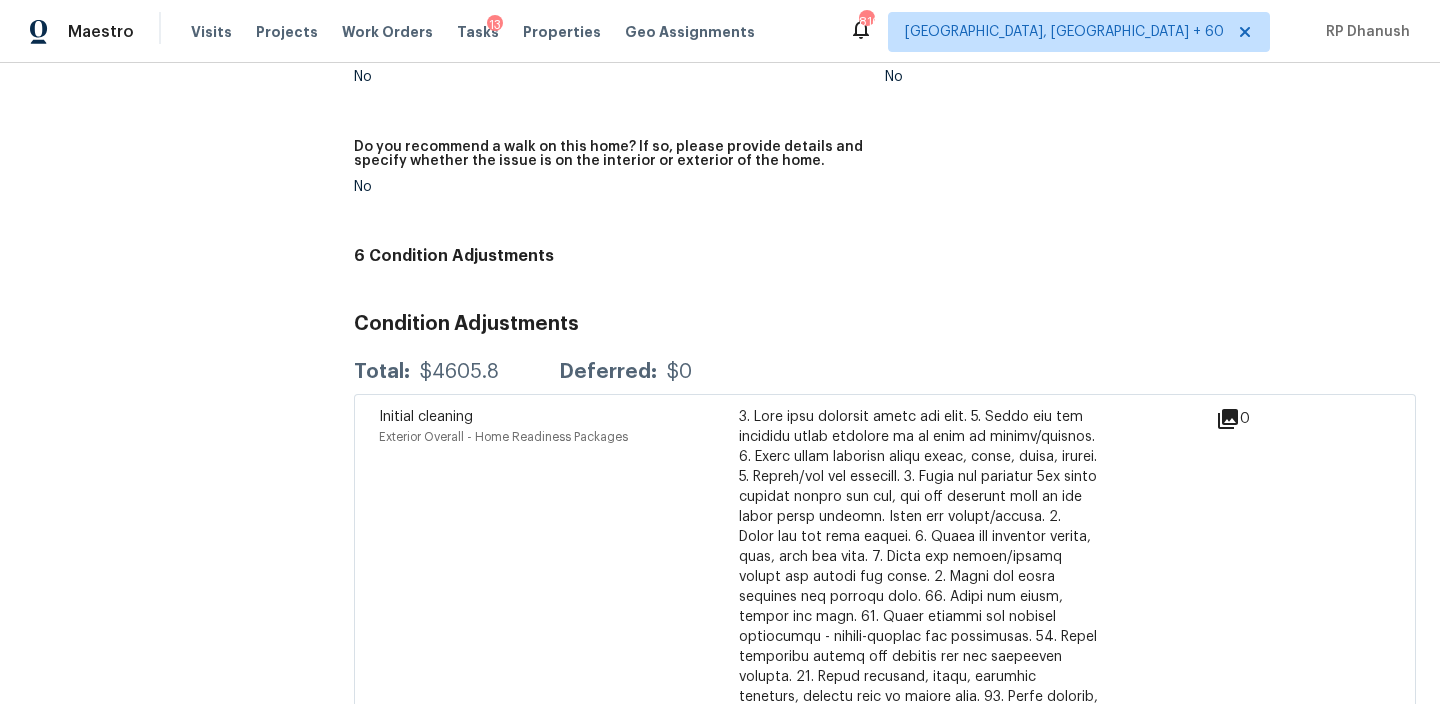 scroll, scrollTop: 5854, scrollLeft: 0, axis: vertical 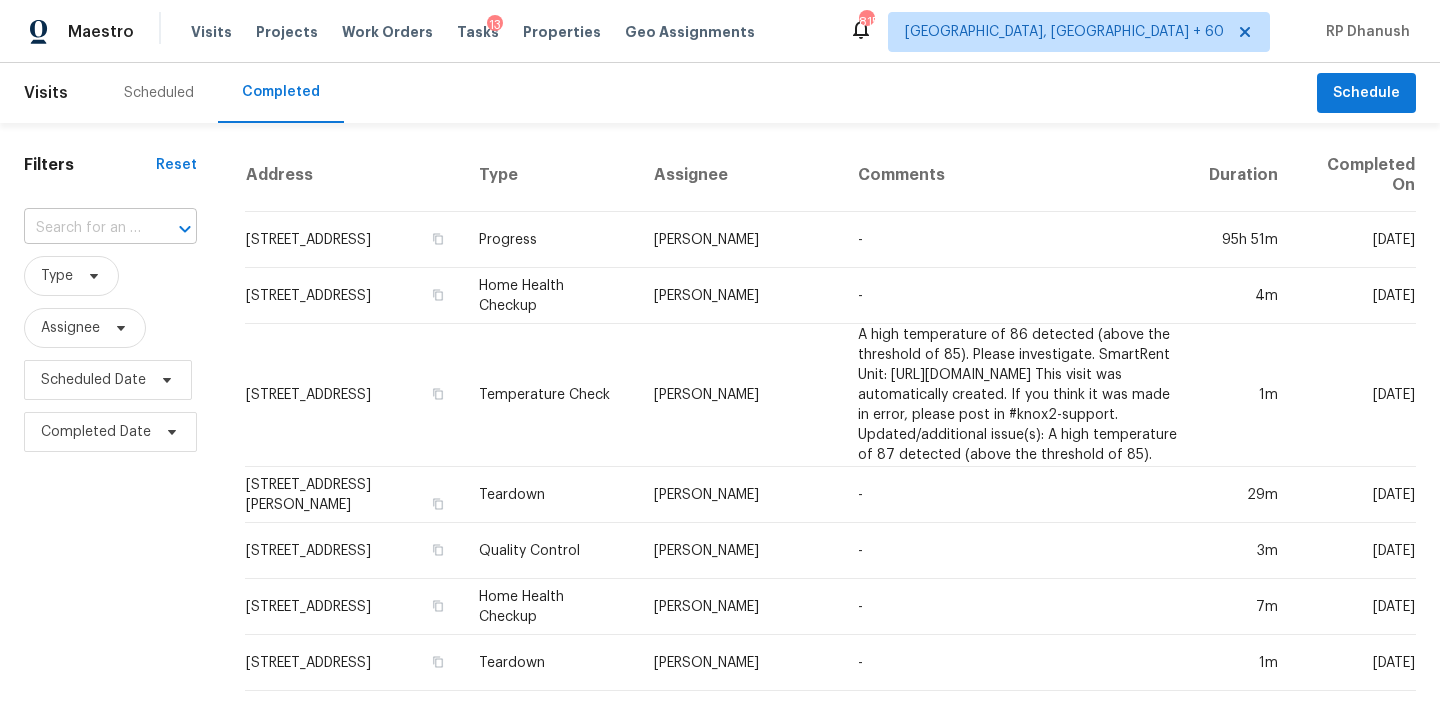 click at bounding box center [82, 228] 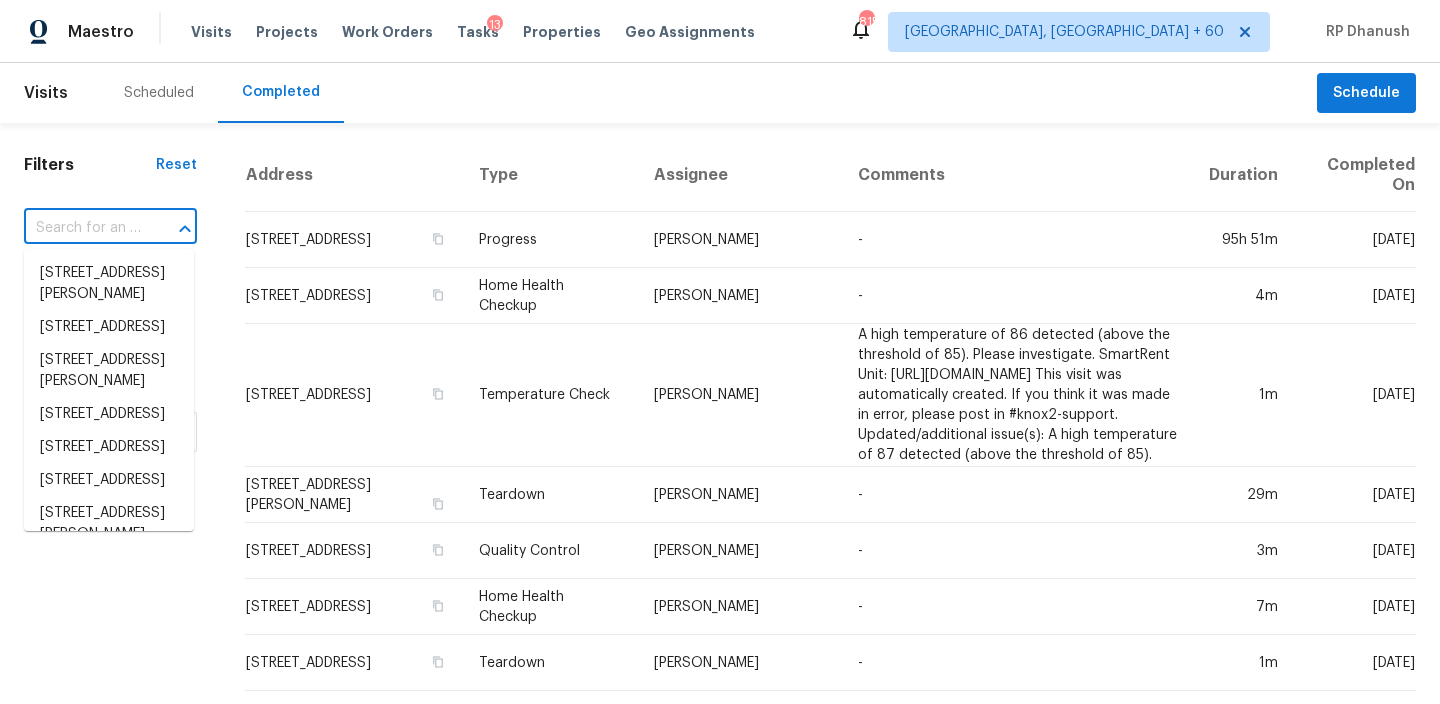 paste on "[STREET_ADDRESS]" 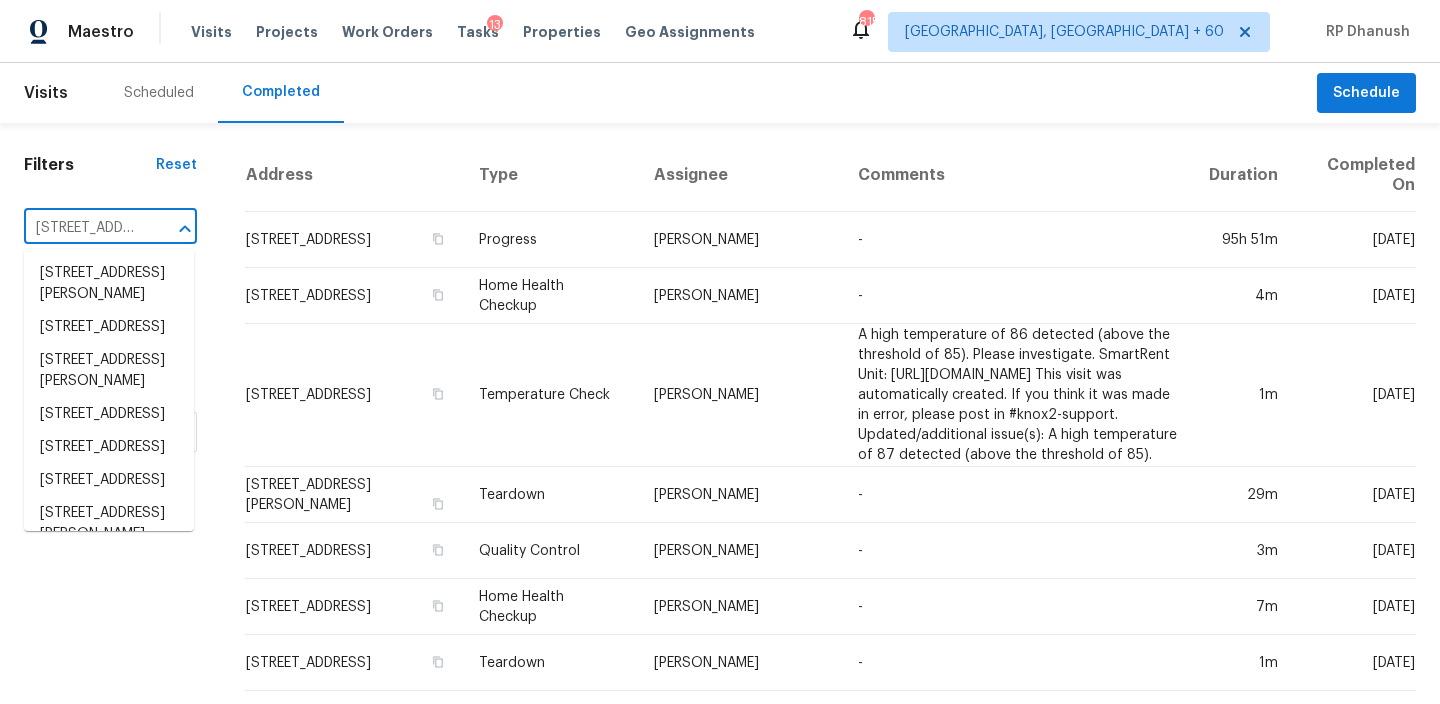scroll, scrollTop: 0, scrollLeft: 153, axis: horizontal 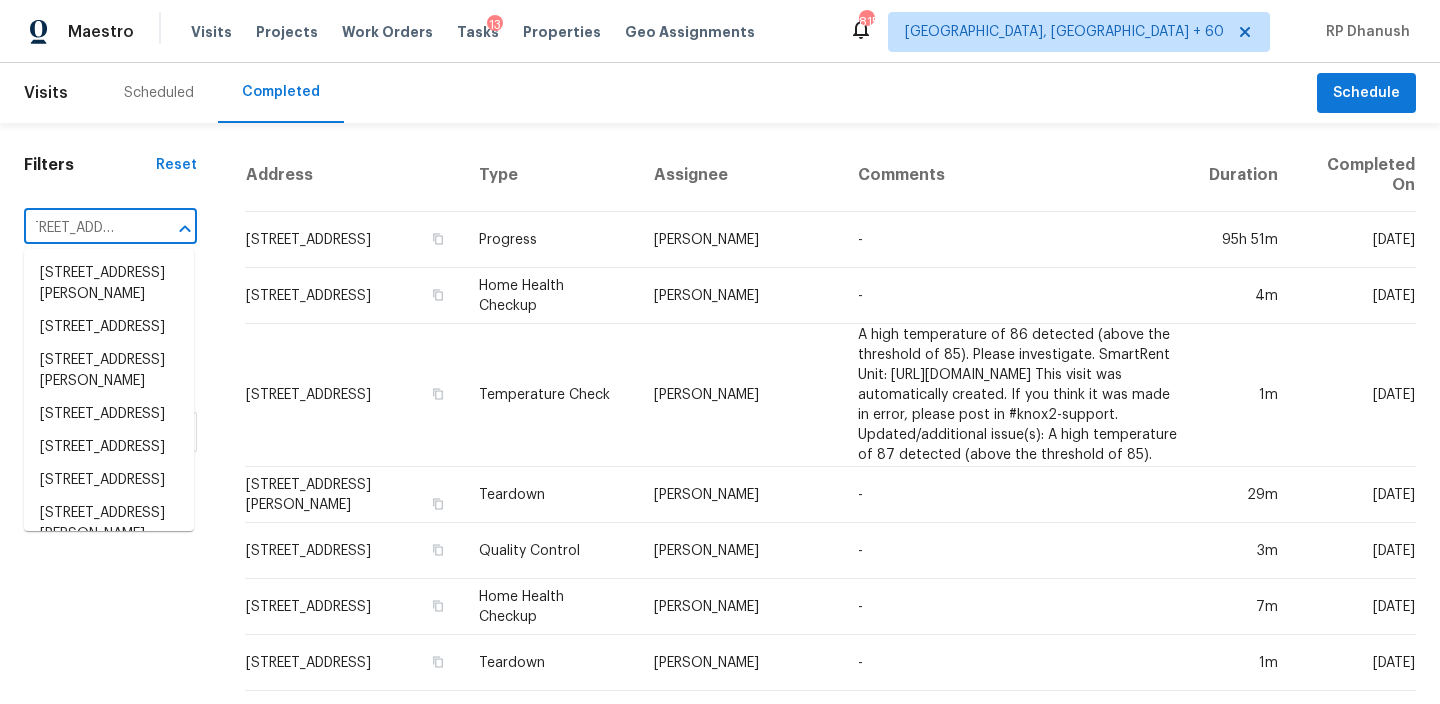 type on "[STREET_ADDRESS]" 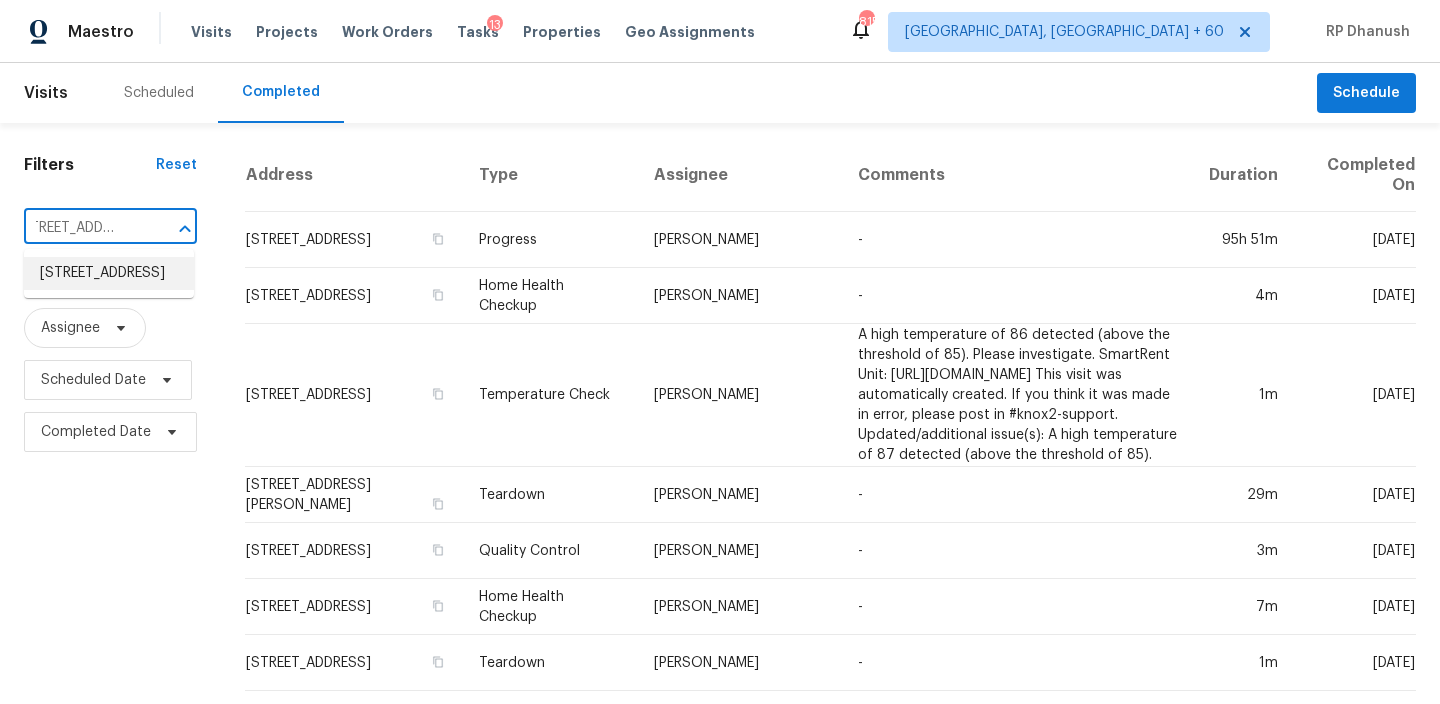 click on "[STREET_ADDRESS]" at bounding box center [109, 273] 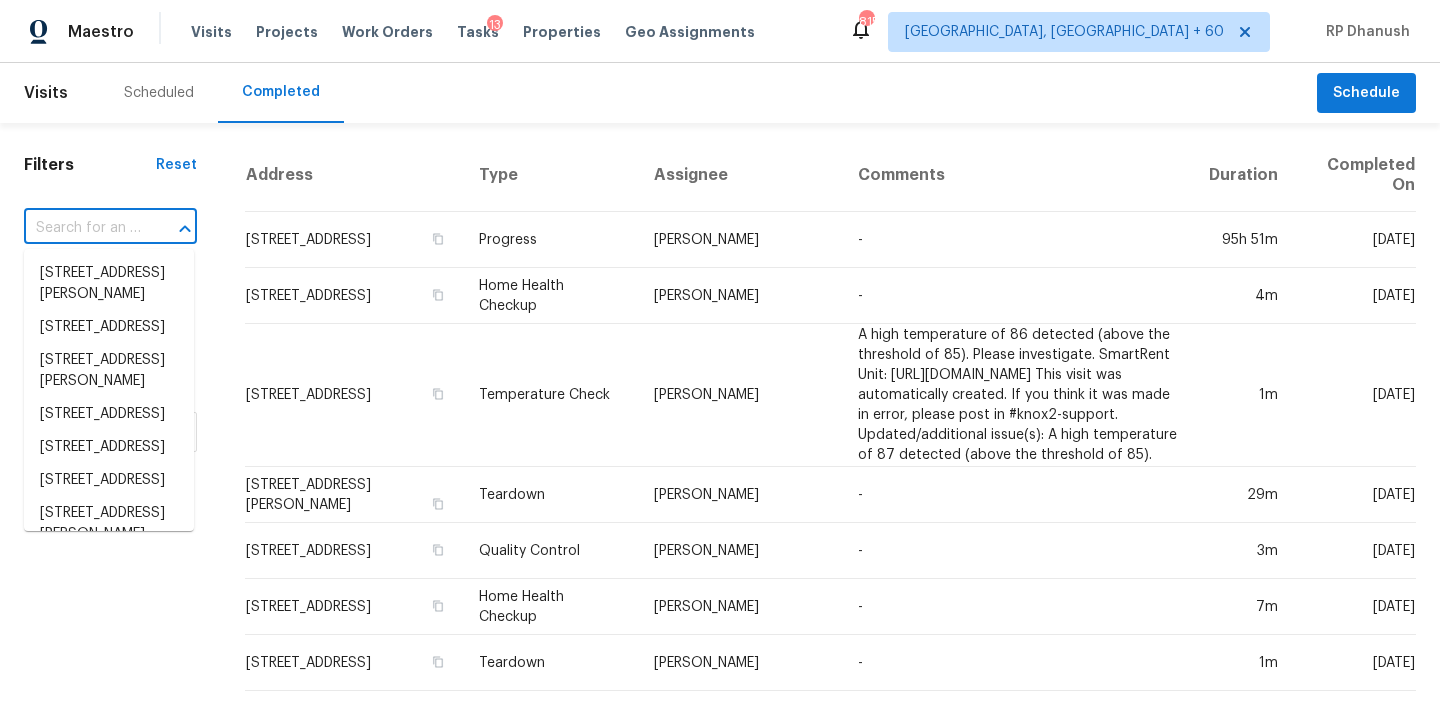 click at bounding box center (82, 228) 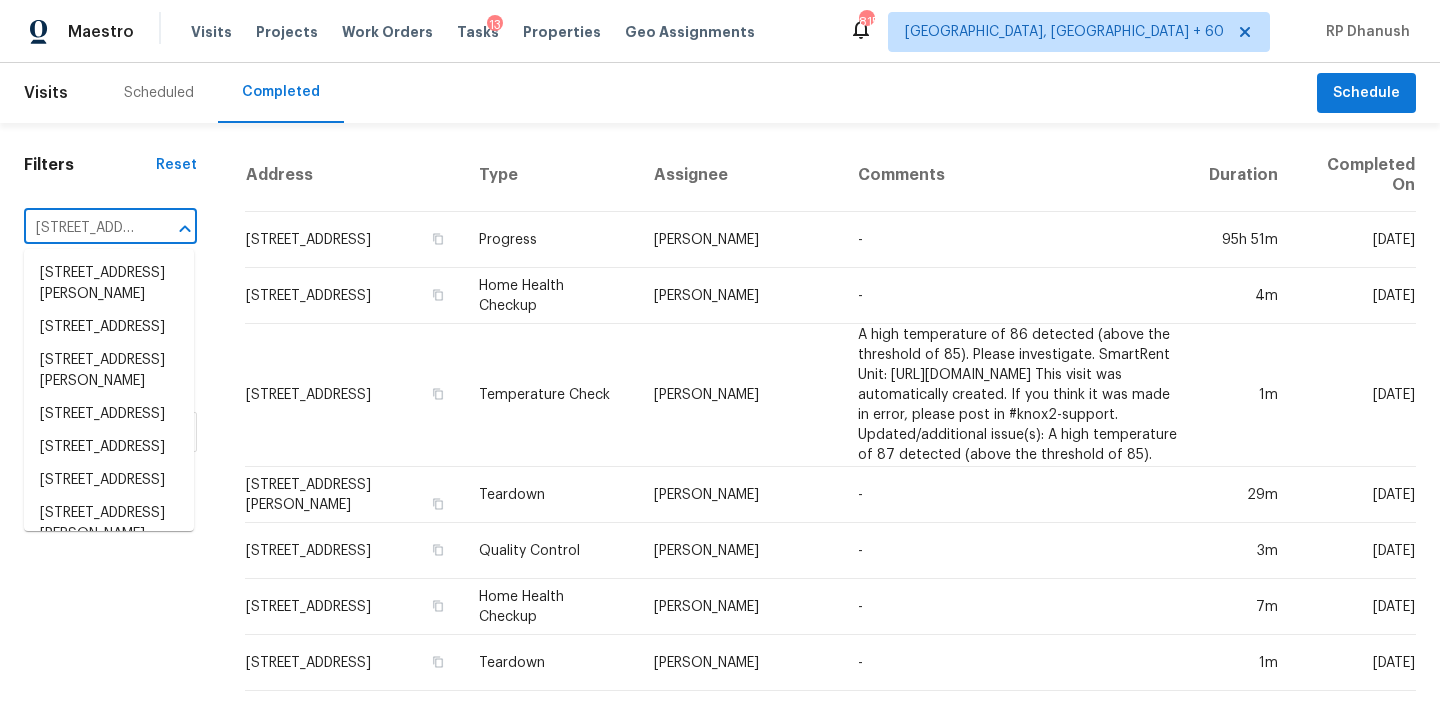 scroll, scrollTop: 0, scrollLeft: 153, axis: horizontal 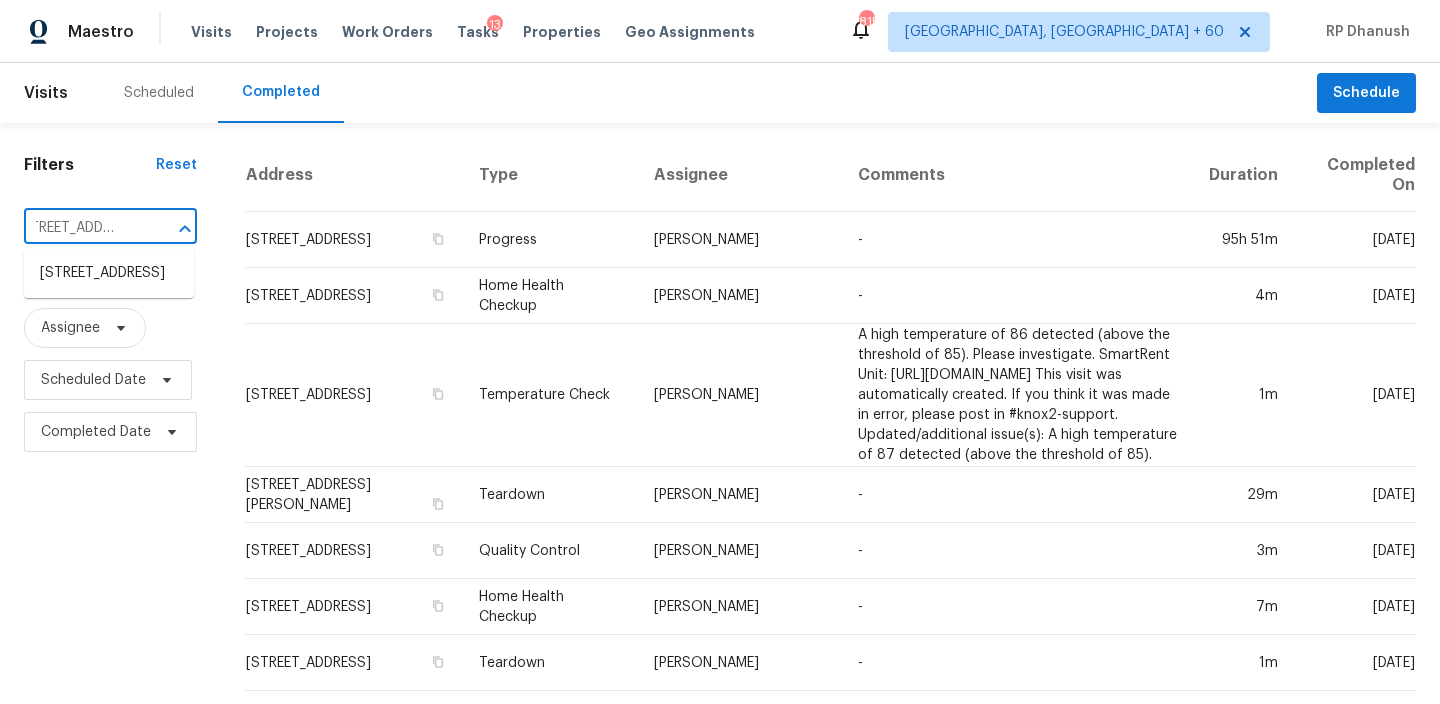 type on "1610 Creekpark Trl, Arlington, TX 76018" 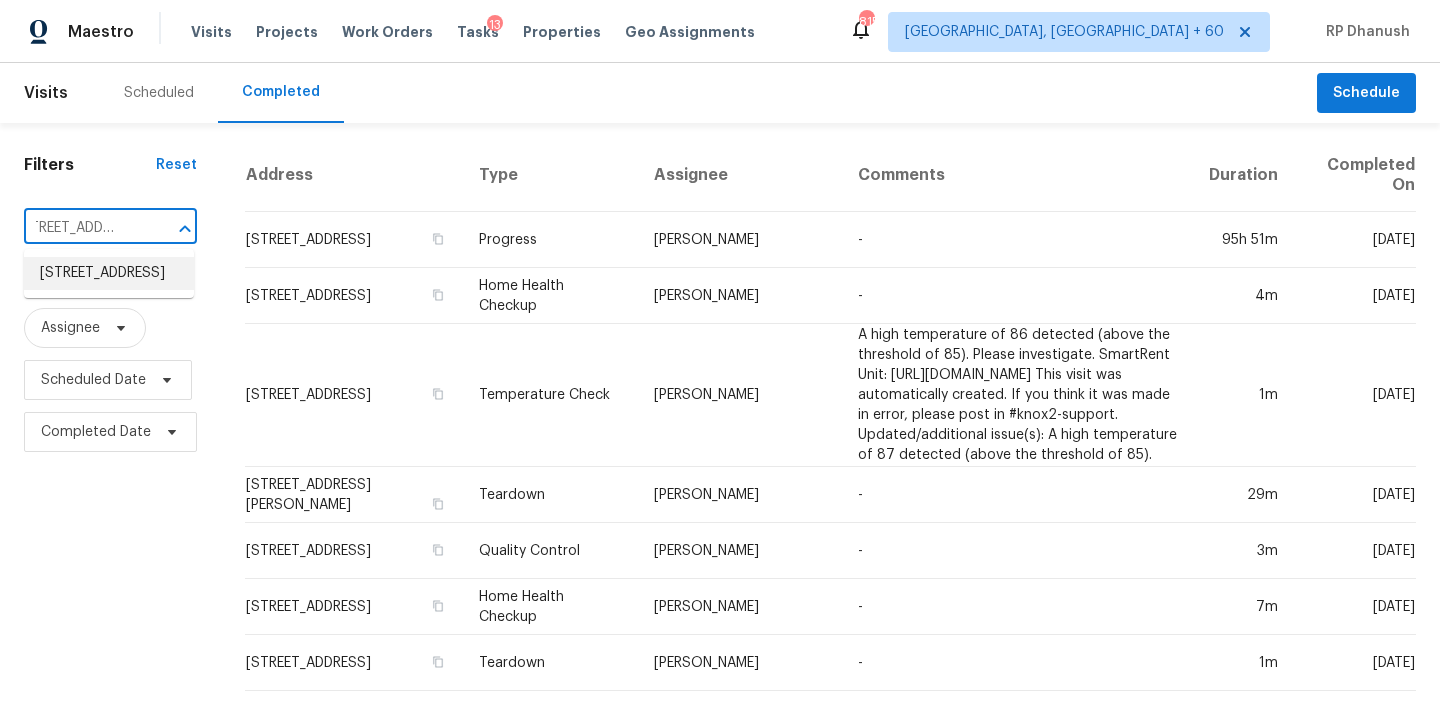 click on "1610 Creekpark Trl, Arlington, TX 76018" at bounding box center [109, 273] 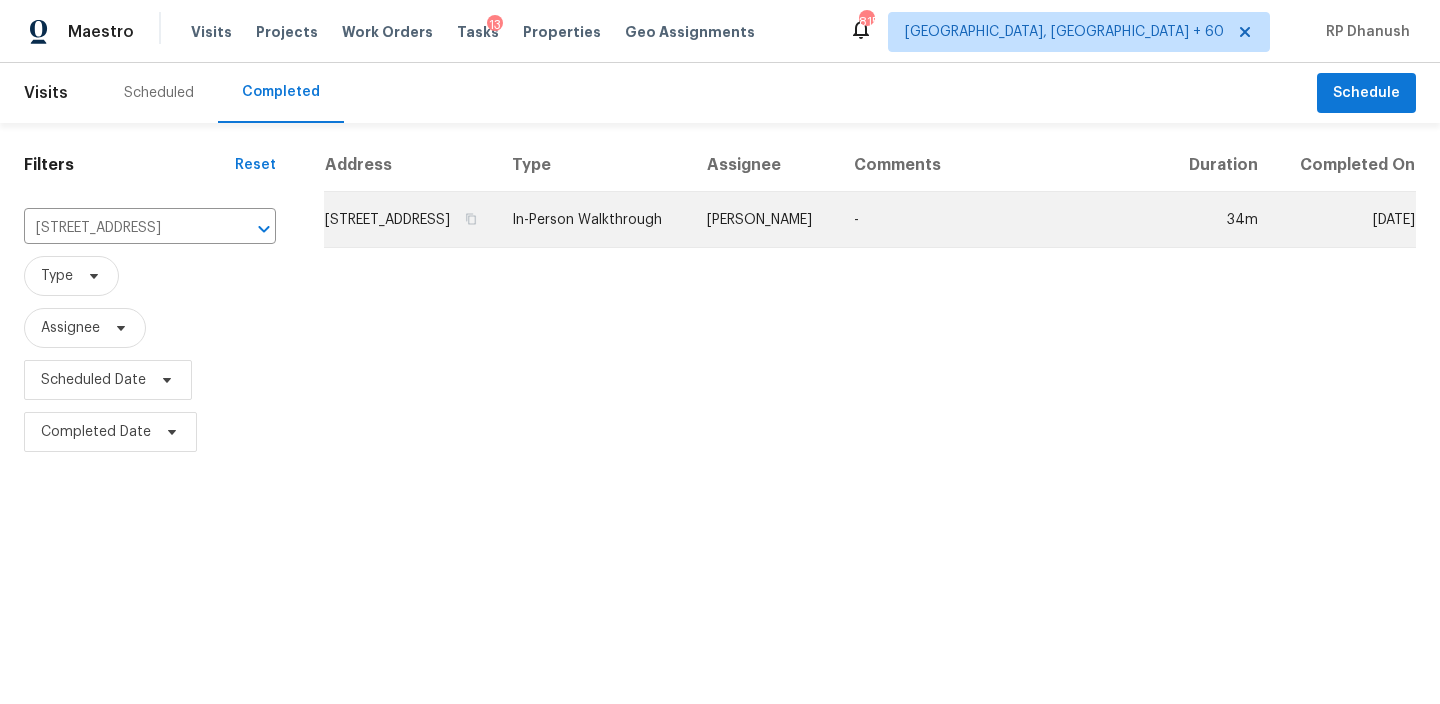 click on "Todd Jorgenson" at bounding box center [764, 220] 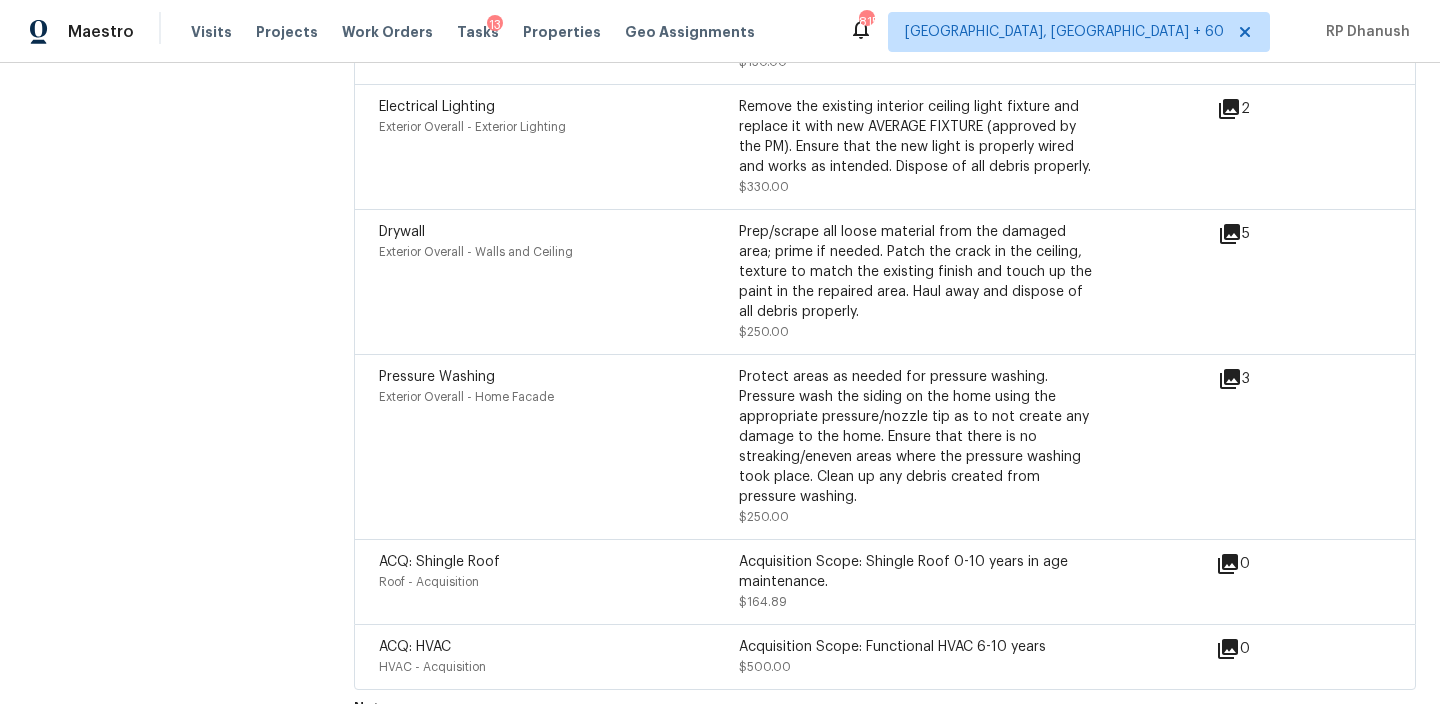 scroll, scrollTop: 5880, scrollLeft: 0, axis: vertical 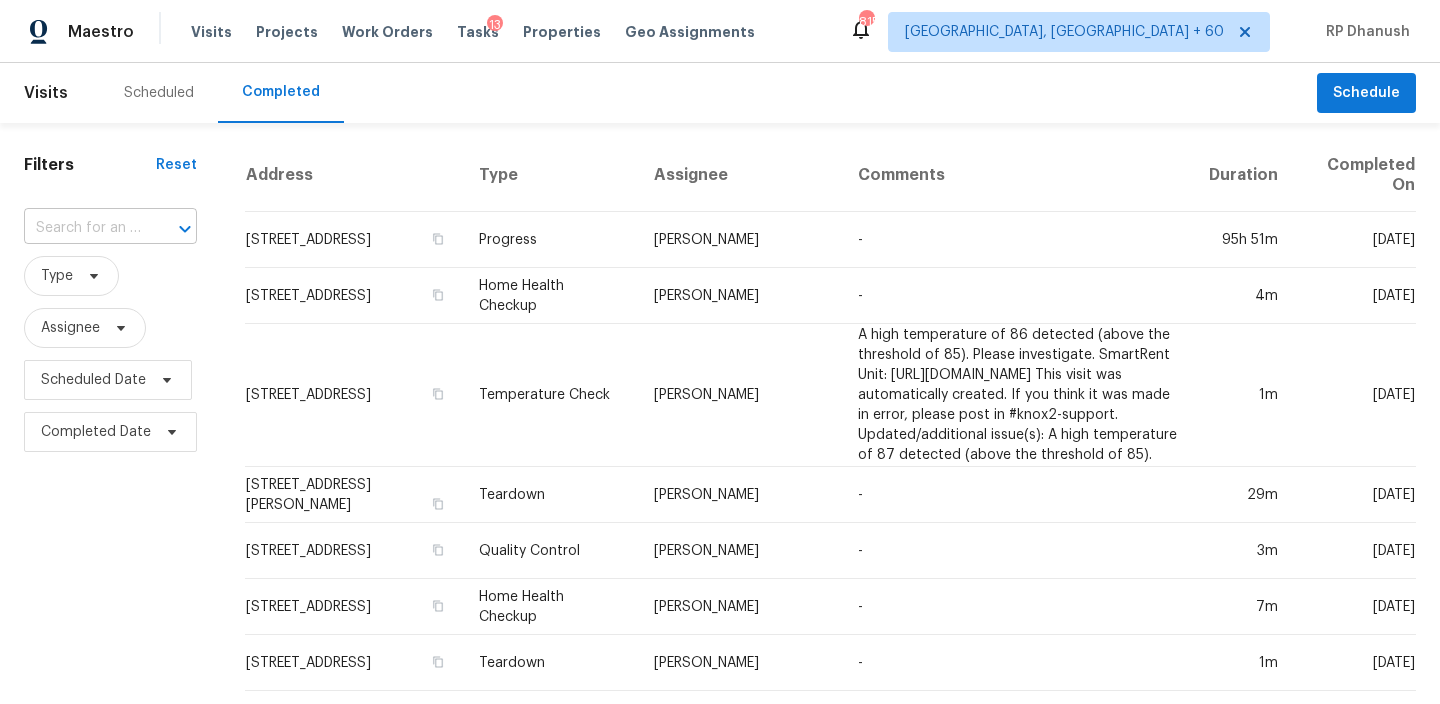 click at bounding box center [82, 228] 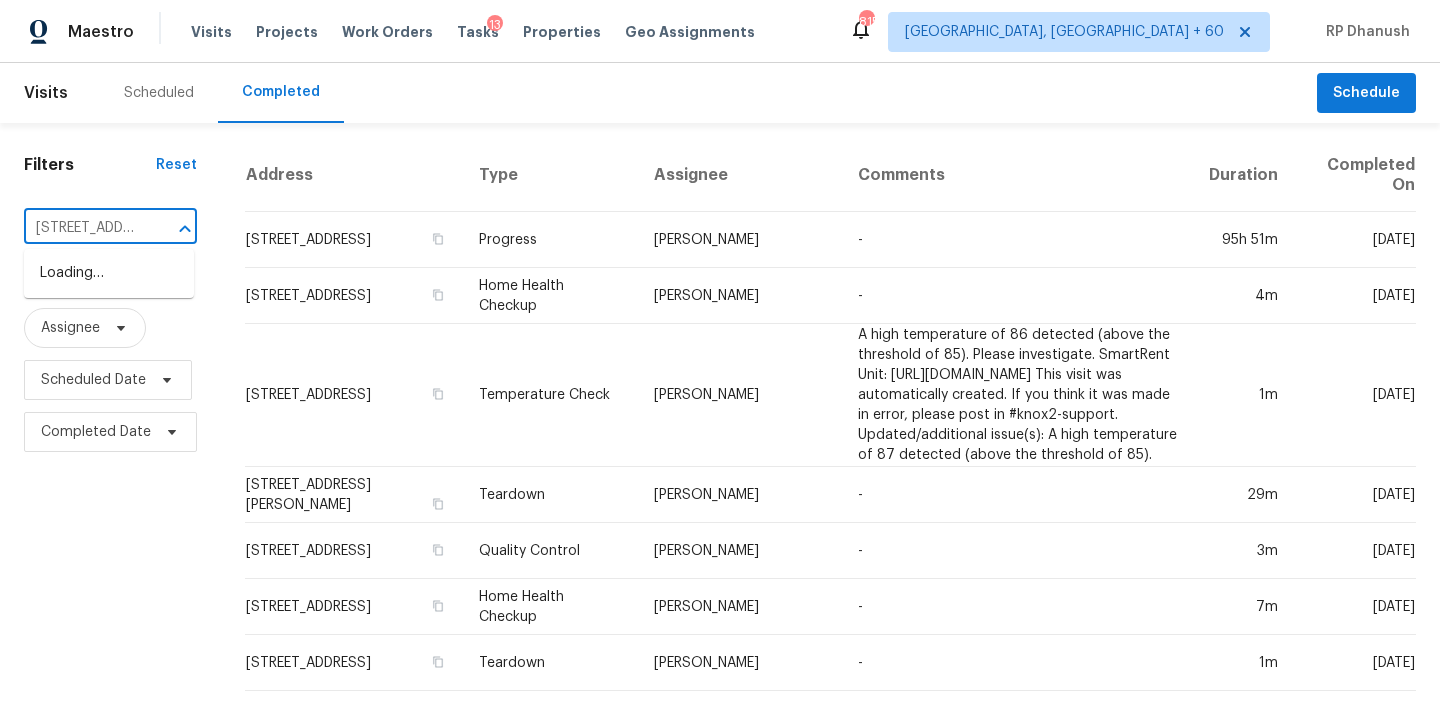 scroll, scrollTop: 0, scrollLeft: 143, axis: horizontal 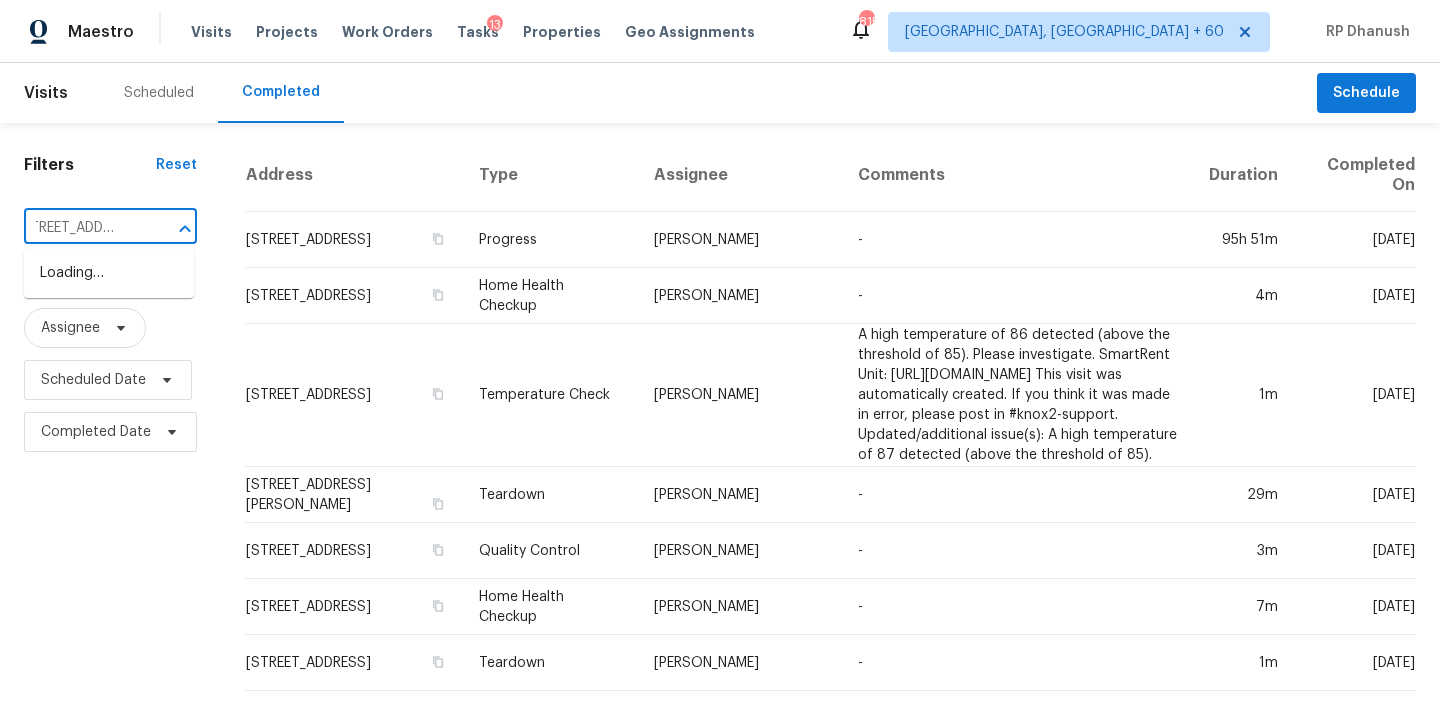 type on "[STREET_ADDRESS]" 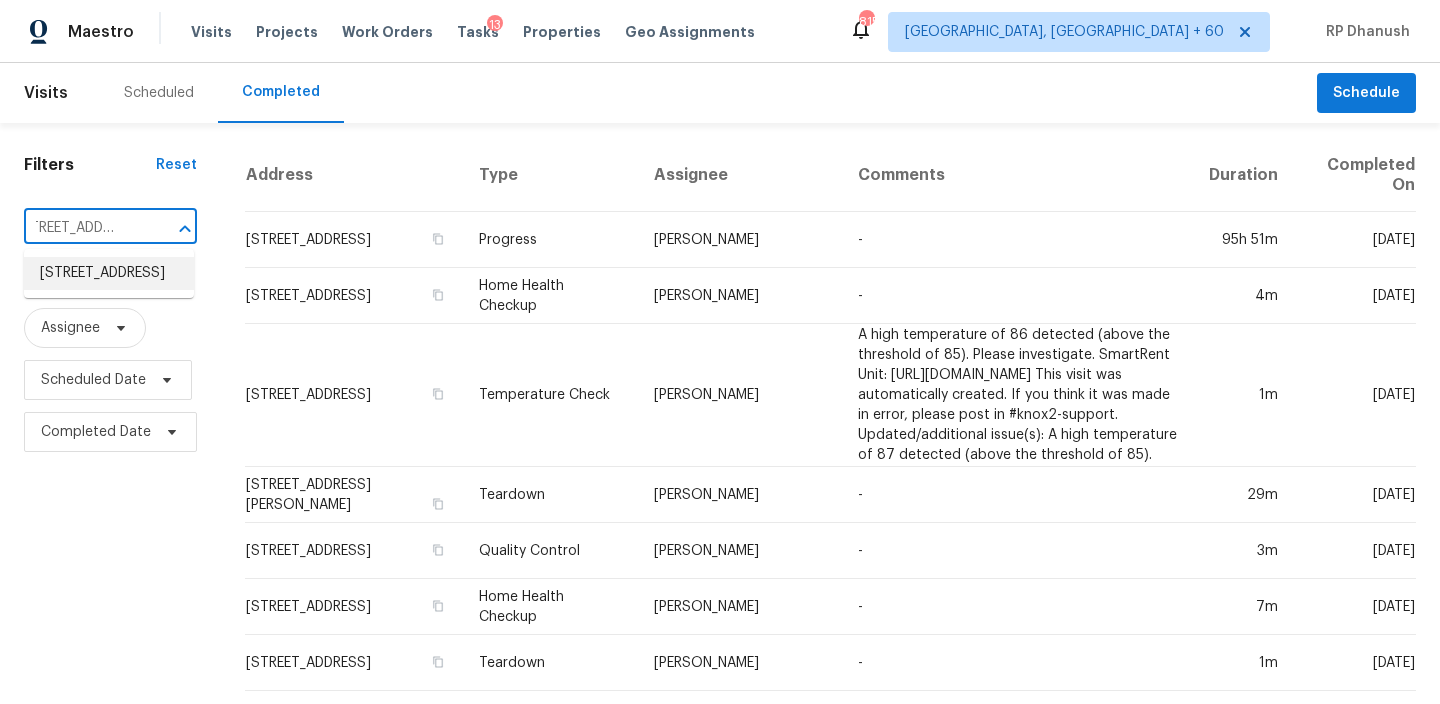 click on "[STREET_ADDRESS]" at bounding box center [109, 273] 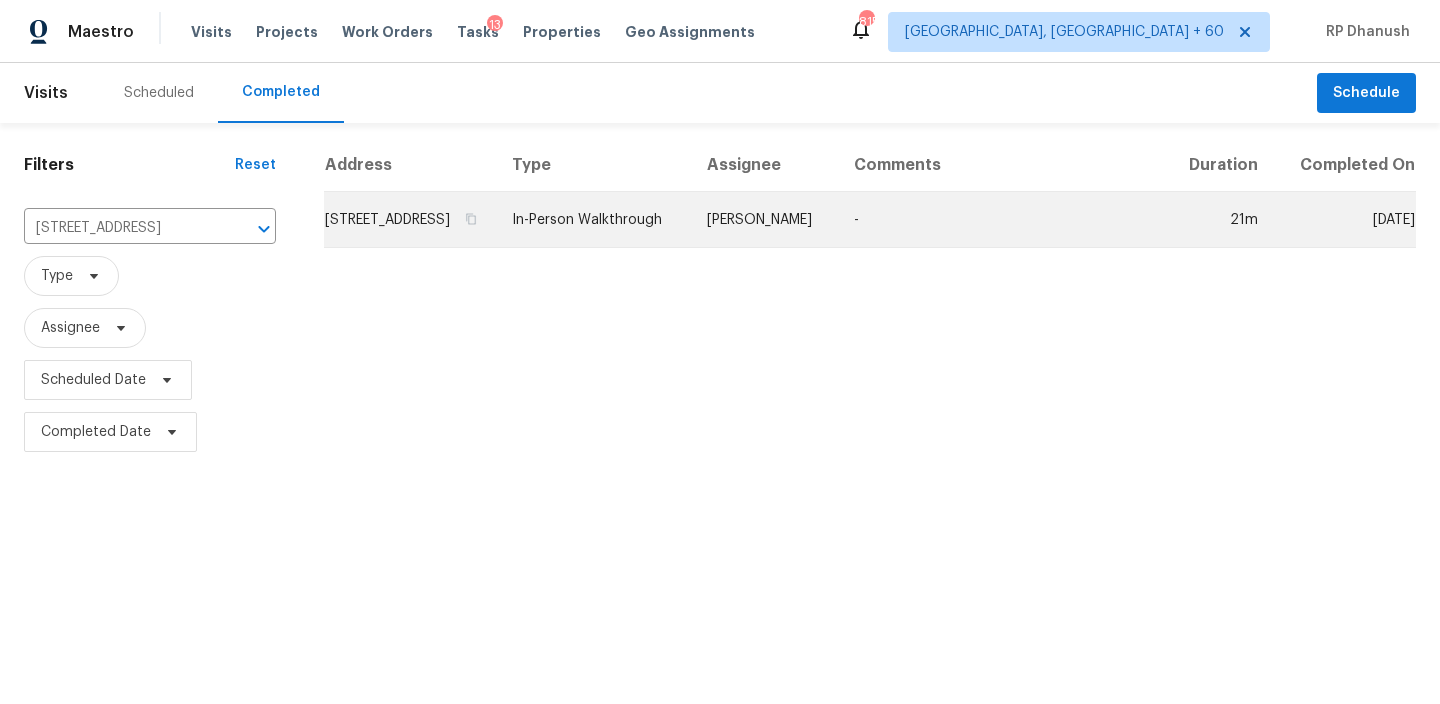 click on "[PERSON_NAME]" at bounding box center (764, 220) 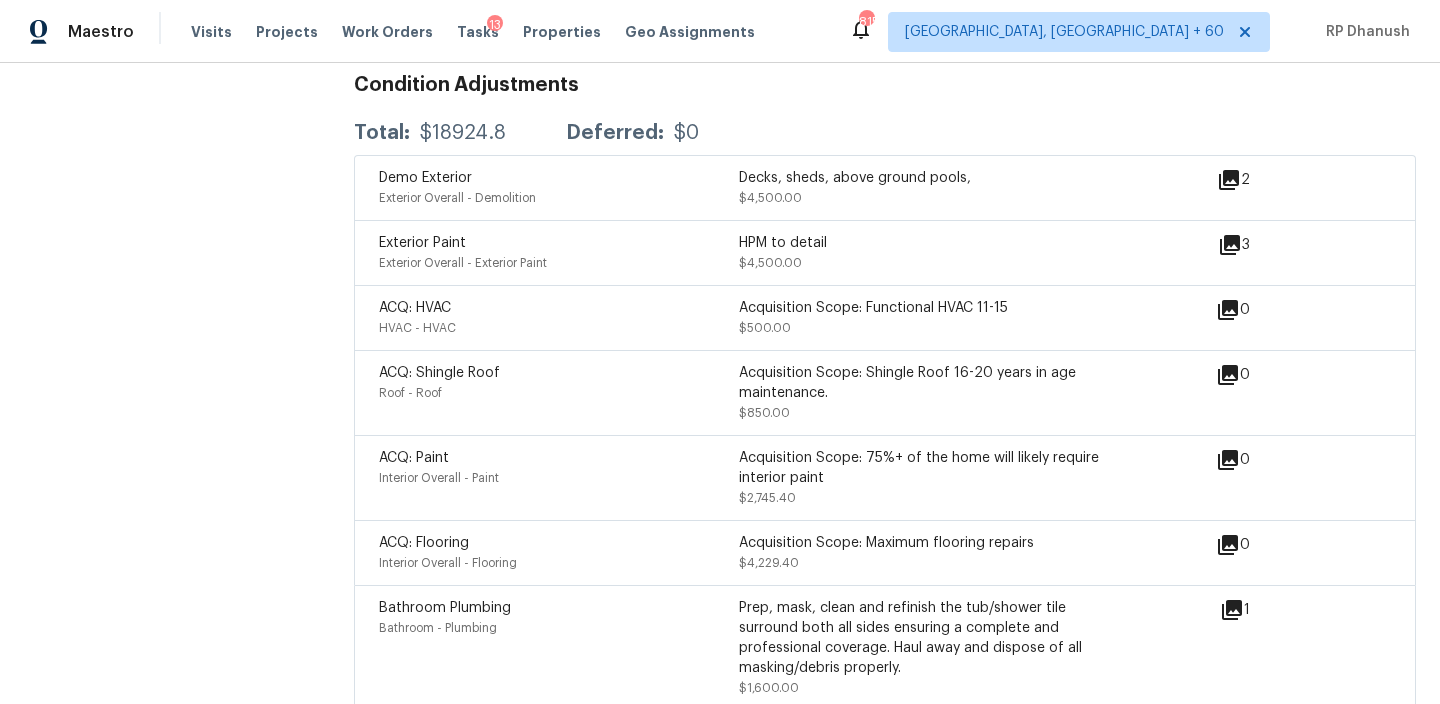 scroll, scrollTop: 4683, scrollLeft: 0, axis: vertical 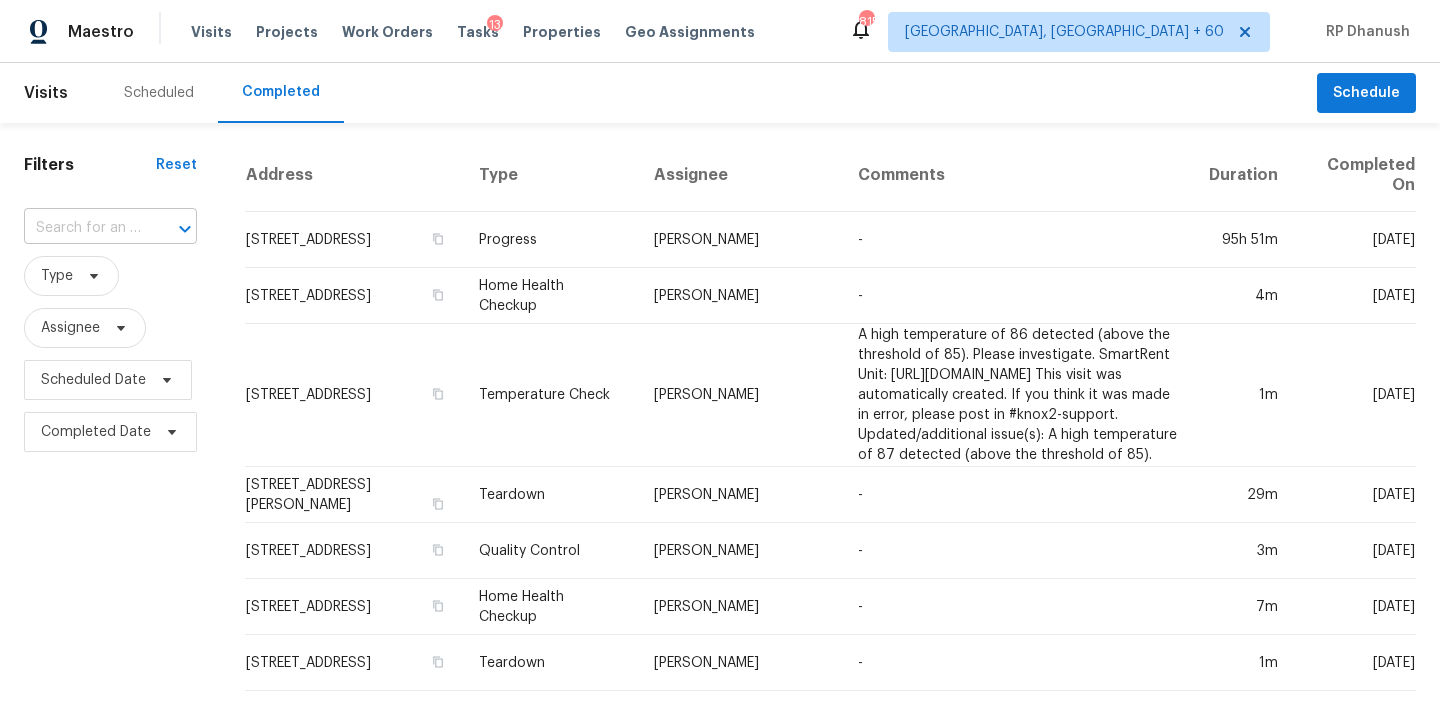 click at bounding box center [171, 229] 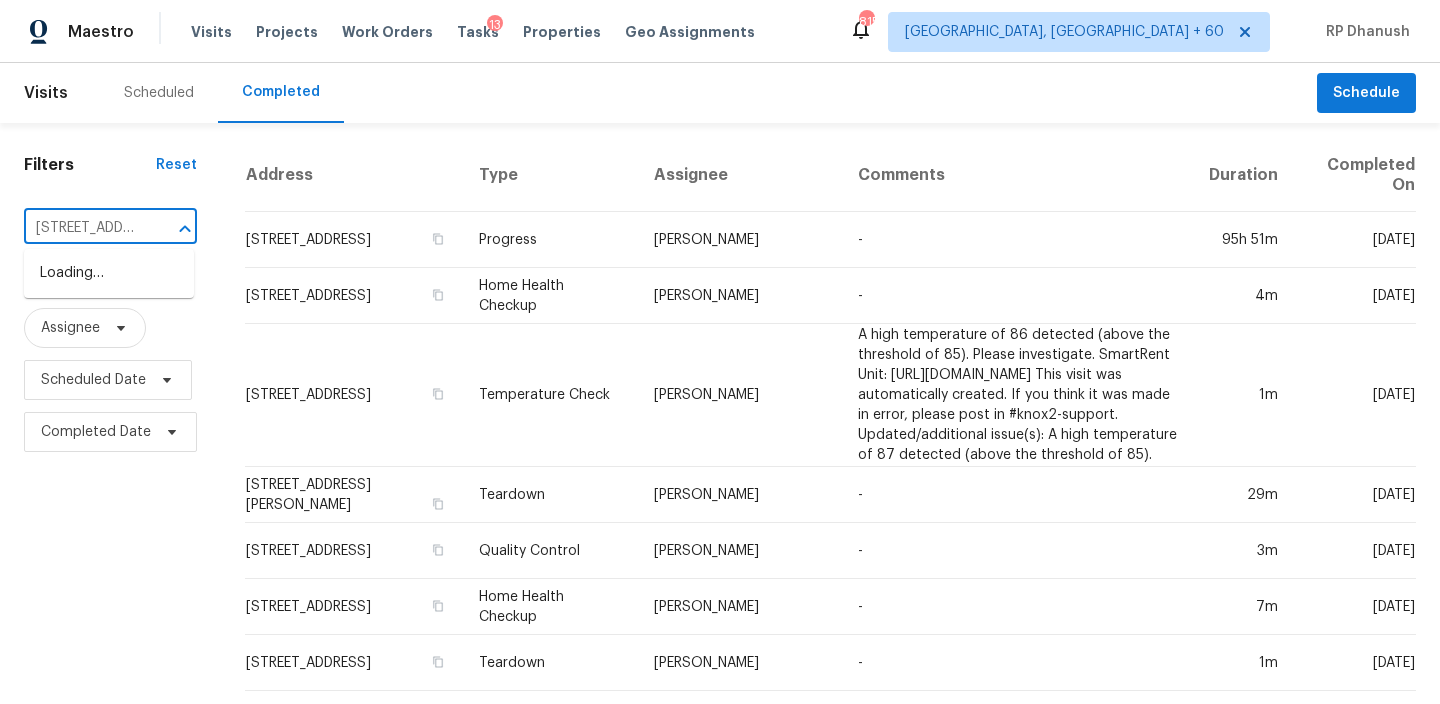 scroll, scrollTop: 0, scrollLeft: 153, axis: horizontal 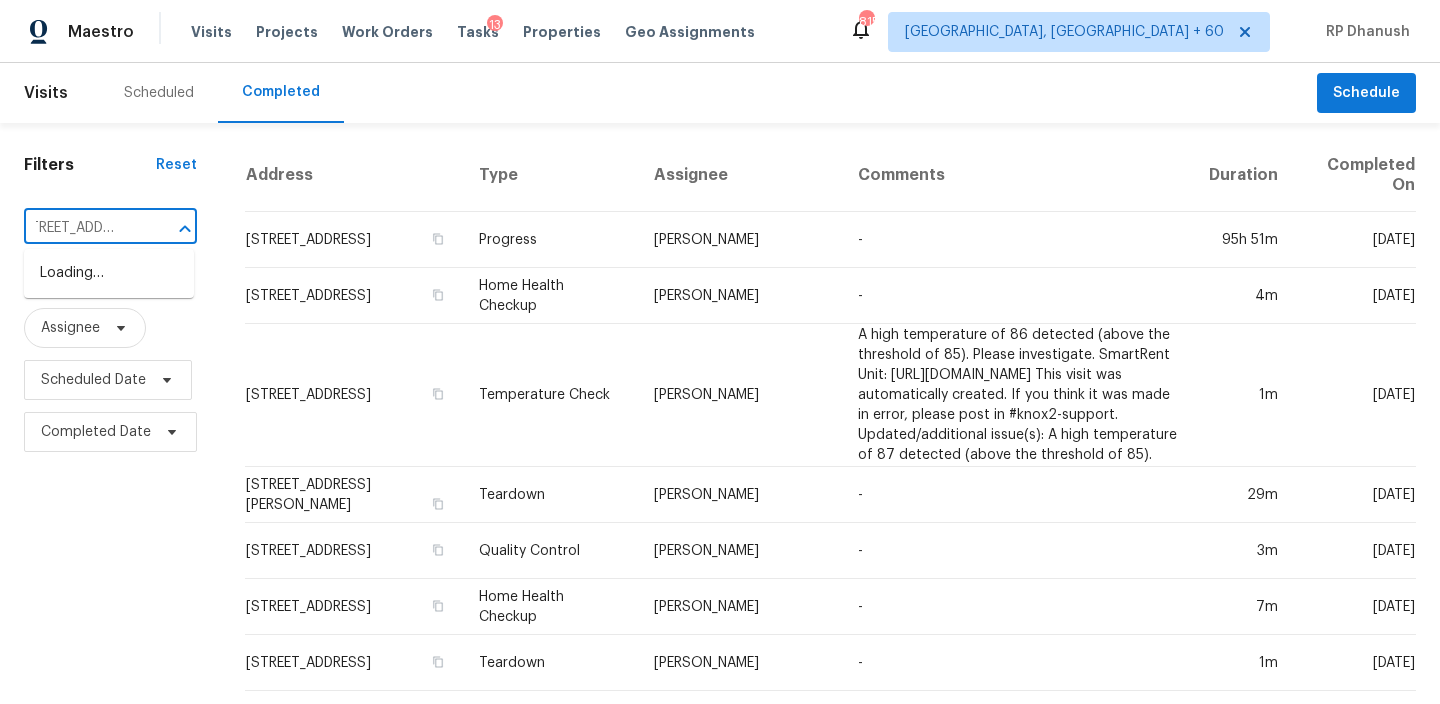 type on "[STREET_ADDRESS]" 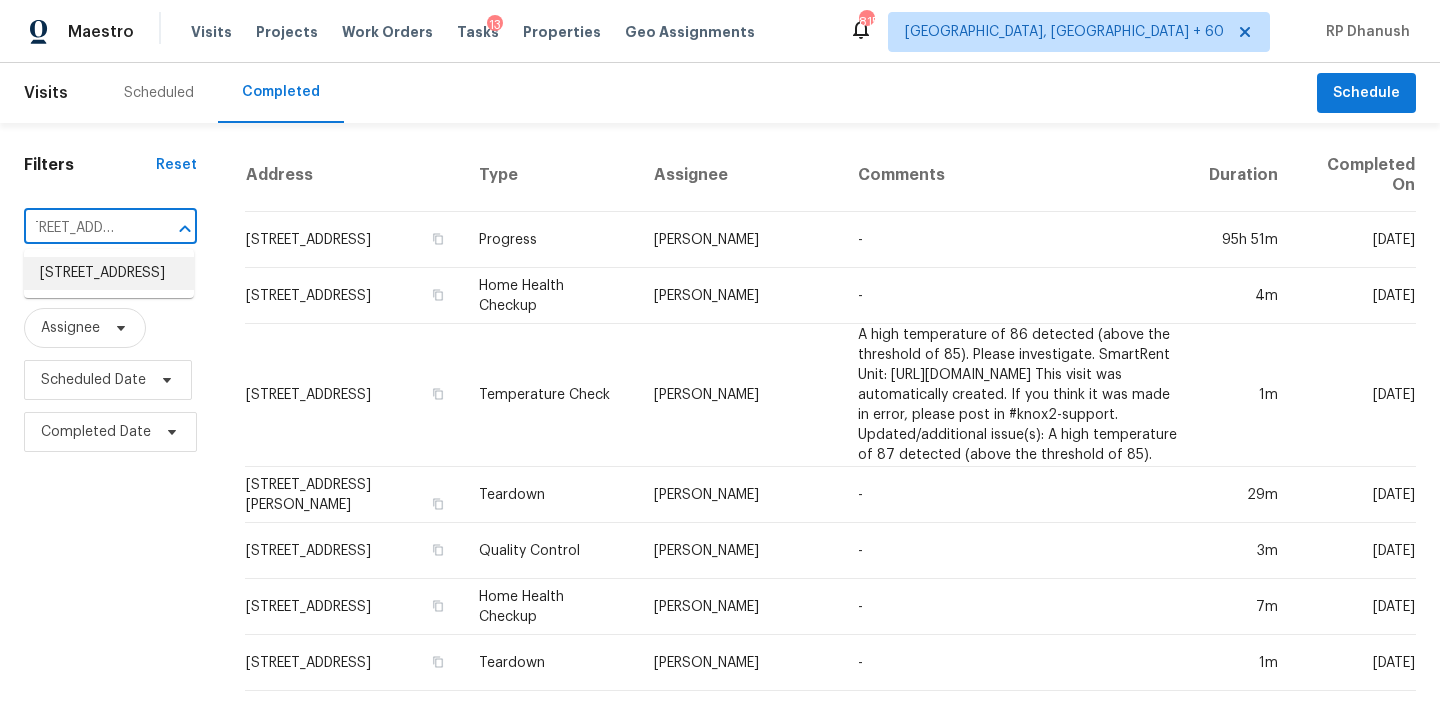 click on "[STREET_ADDRESS]" at bounding box center (109, 273) 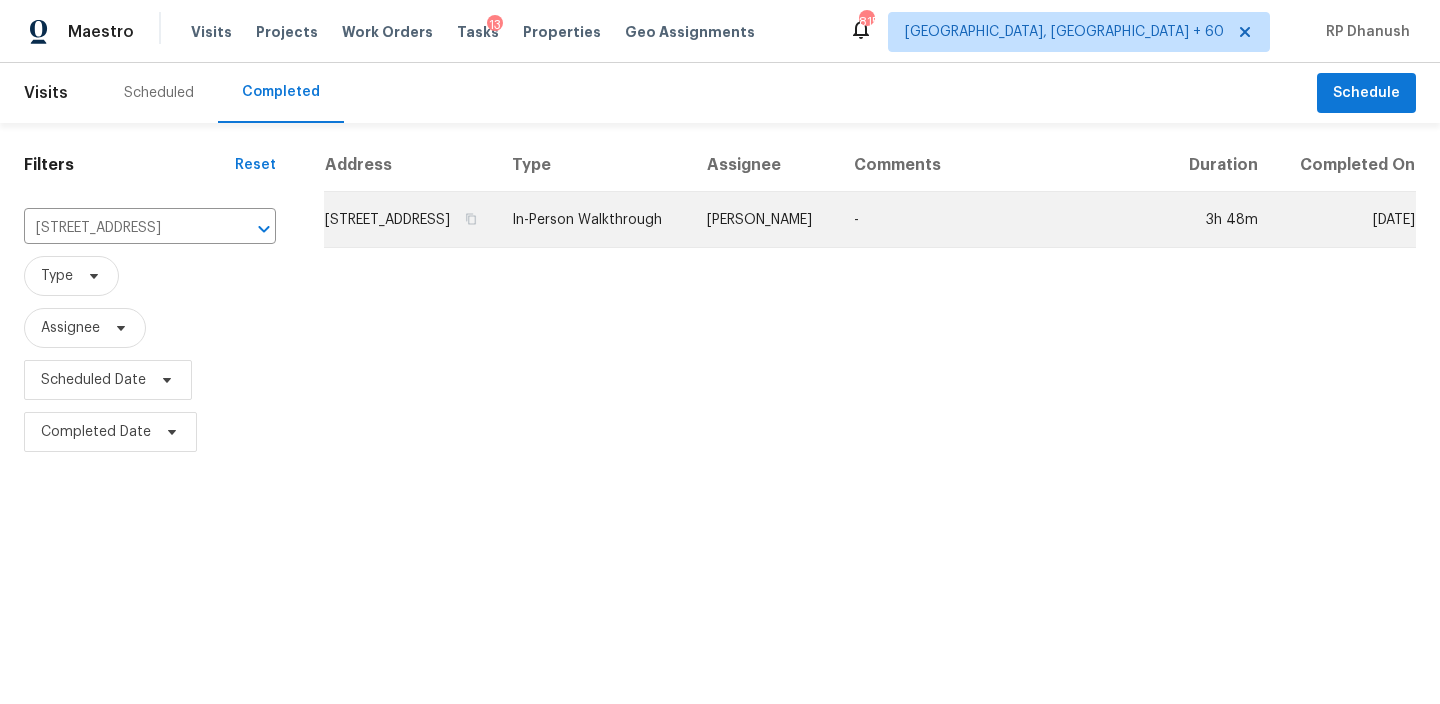 click on "-" at bounding box center [1002, 220] 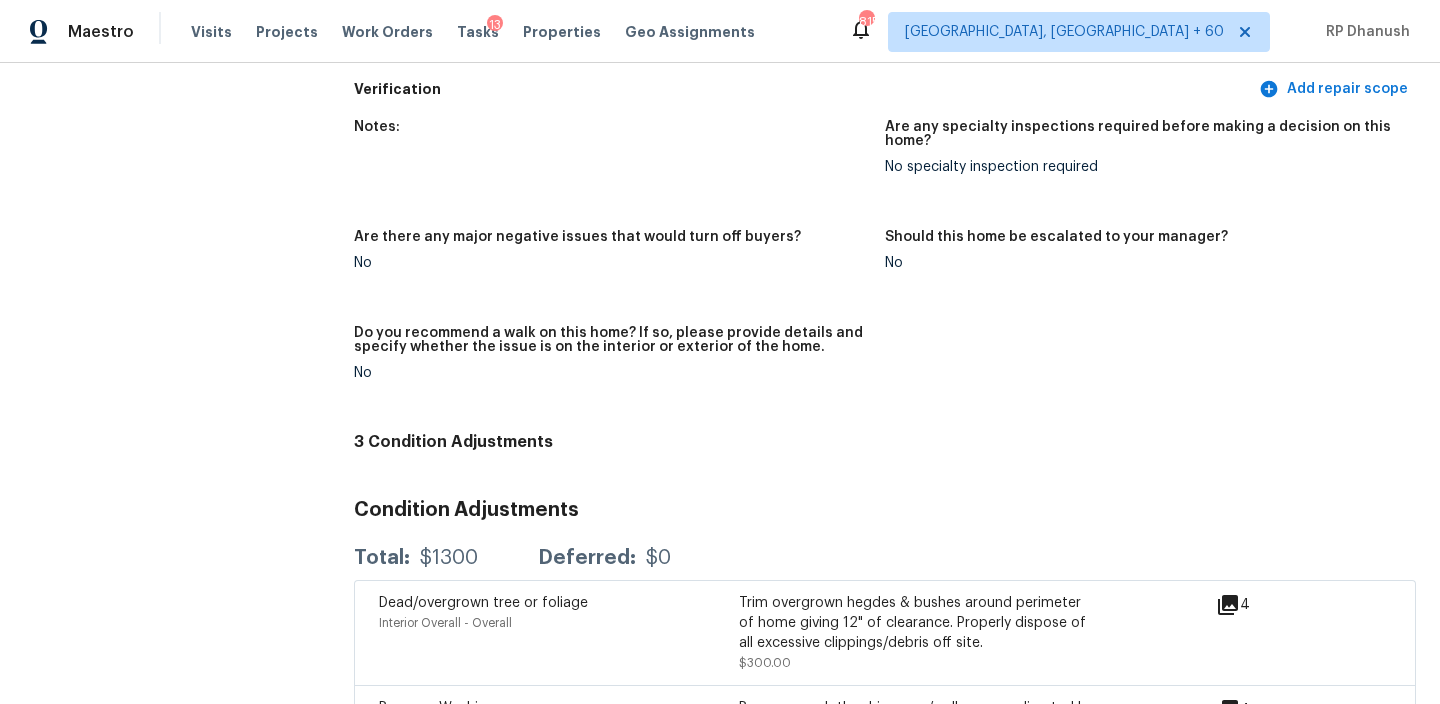 scroll, scrollTop: 4617, scrollLeft: 0, axis: vertical 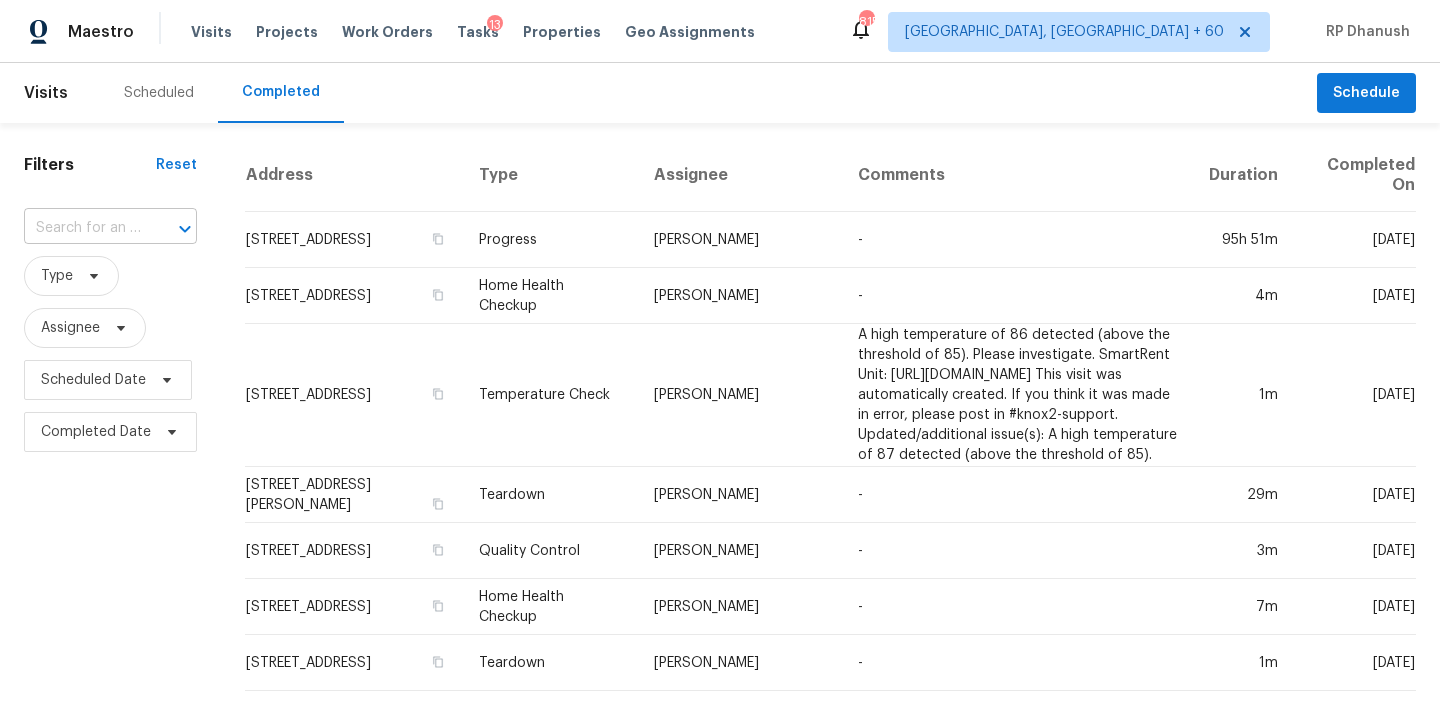 click at bounding box center [82, 228] 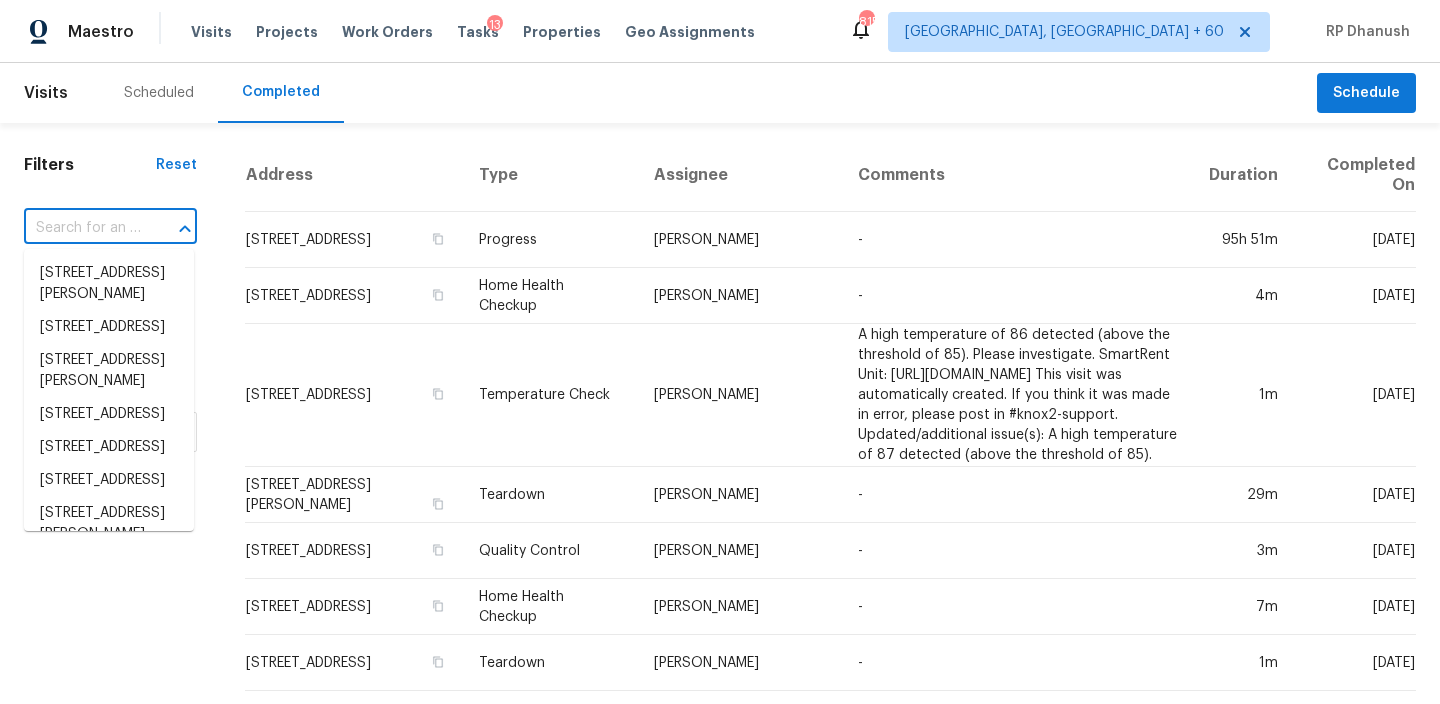 paste on "[STREET_ADDRESS][DEMOGRAPHIC_DATA]" 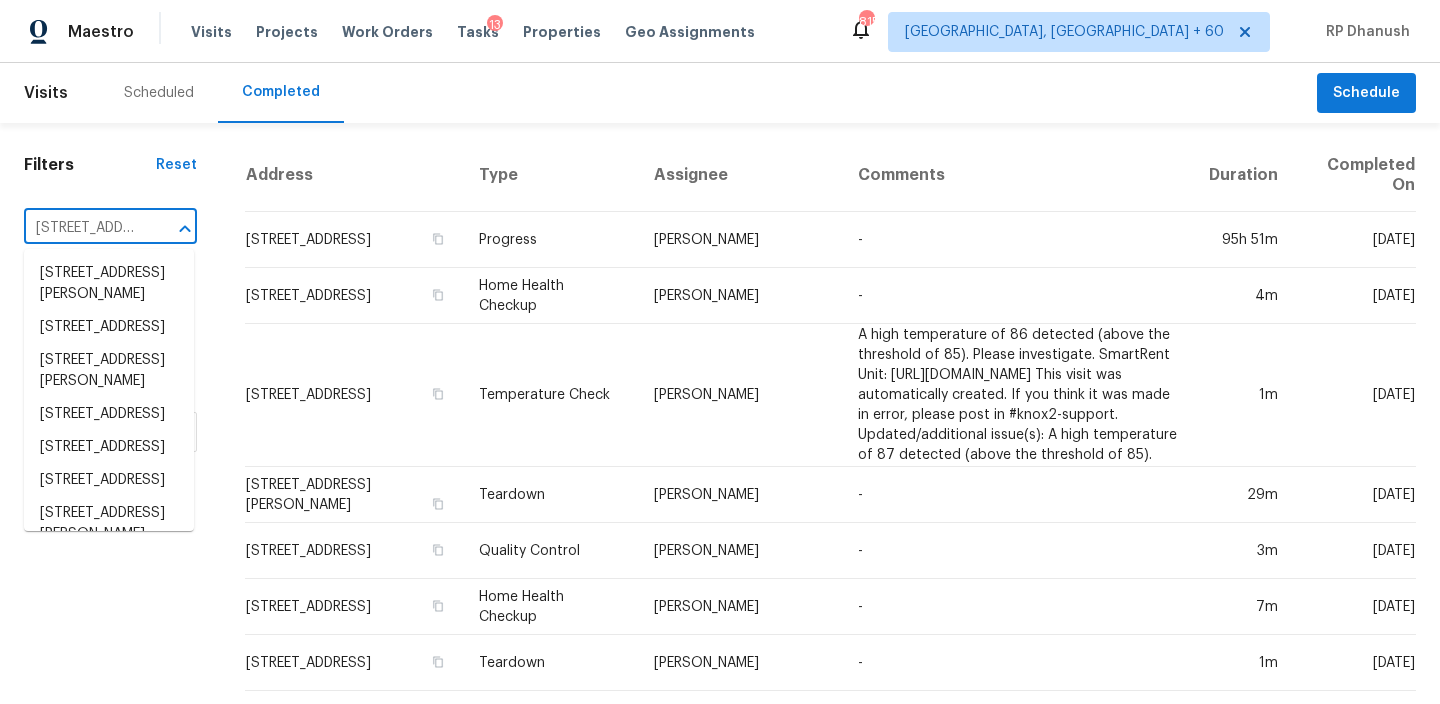 type on "[STREET_ADDRESS][DEMOGRAPHIC_DATA]" 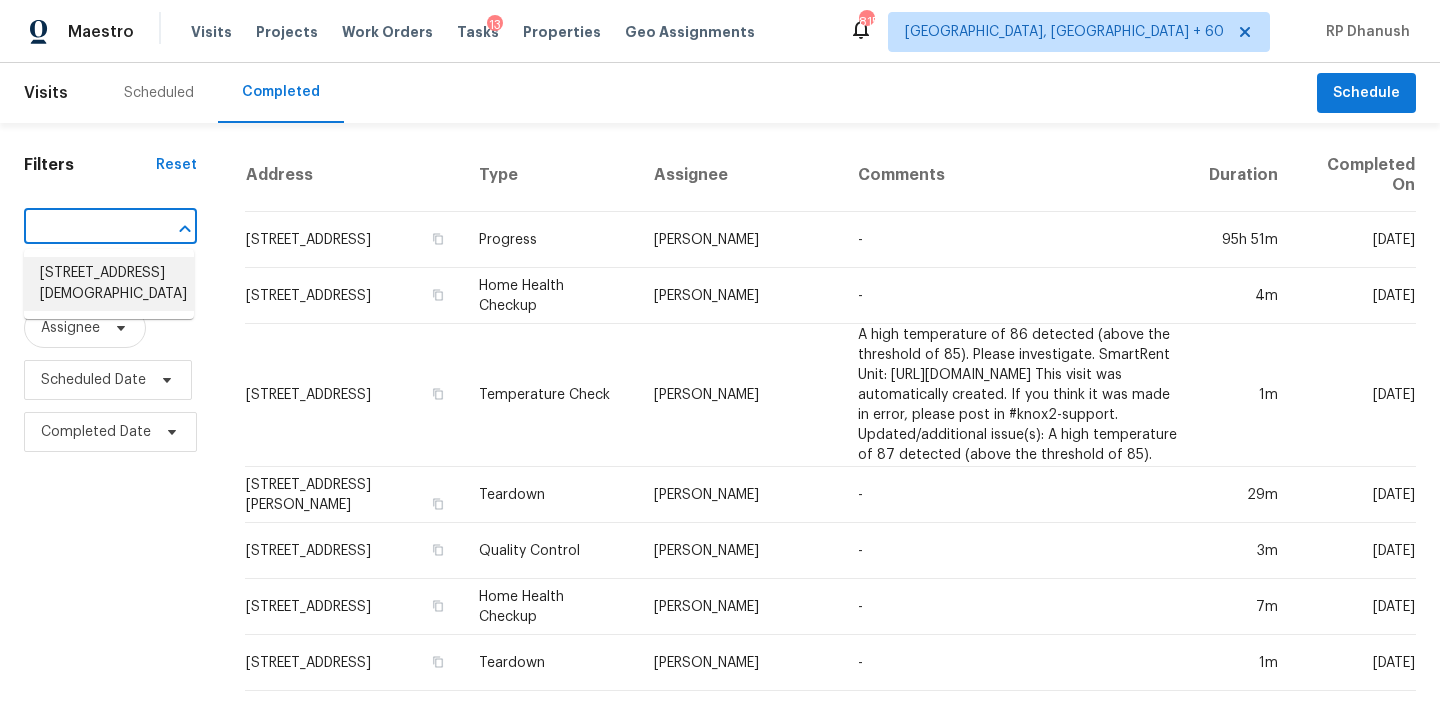 click on "[STREET_ADDRESS][DEMOGRAPHIC_DATA]" at bounding box center (109, 284) 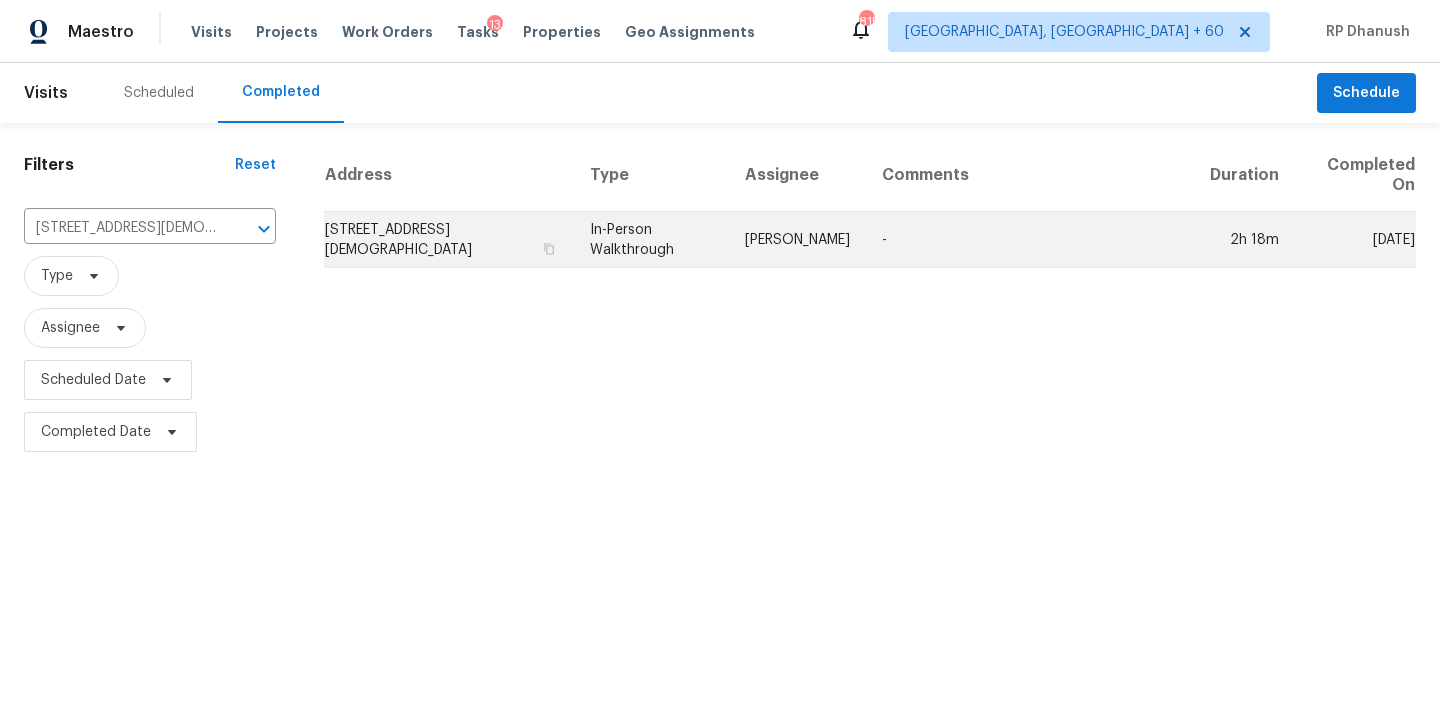 click on "In-Person Walkthrough" at bounding box center (652, 240) 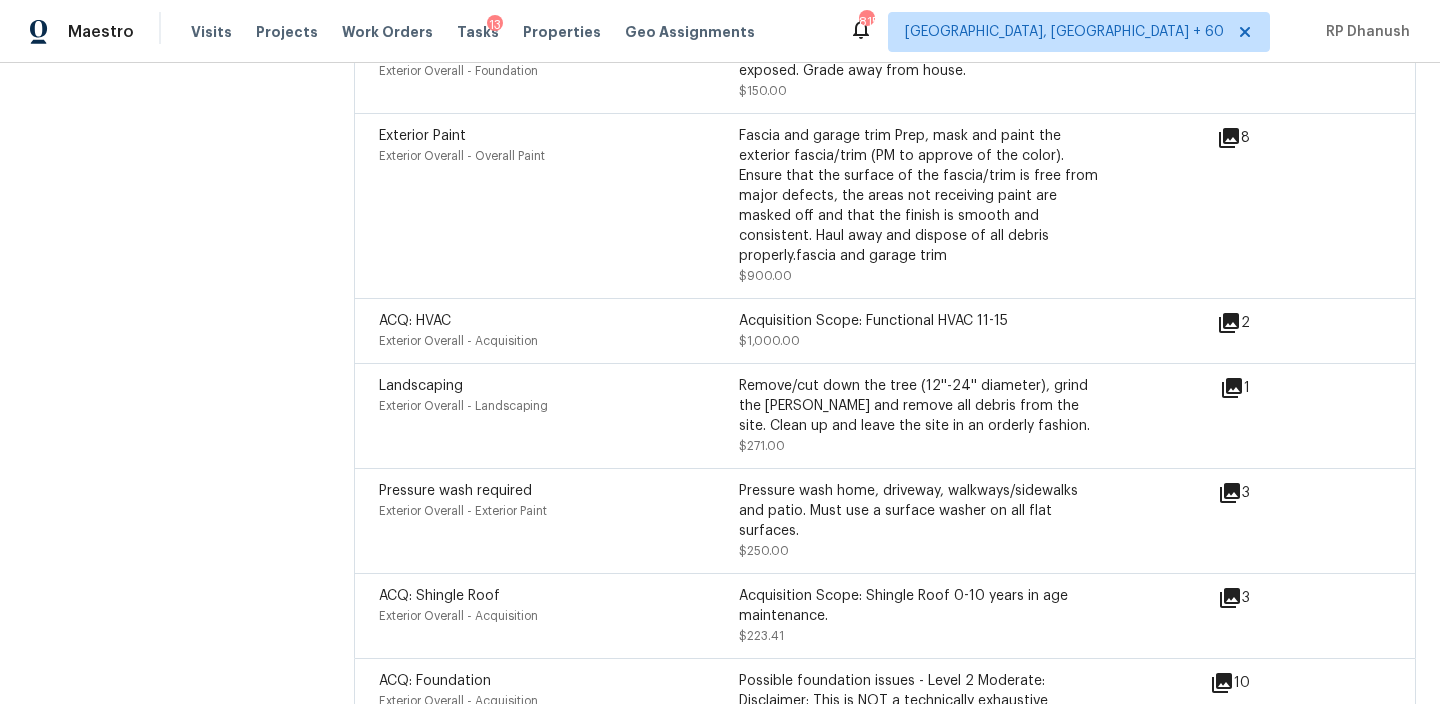 scroll, scrollTop: 6023, scrollLeft: 0, axis: vertical 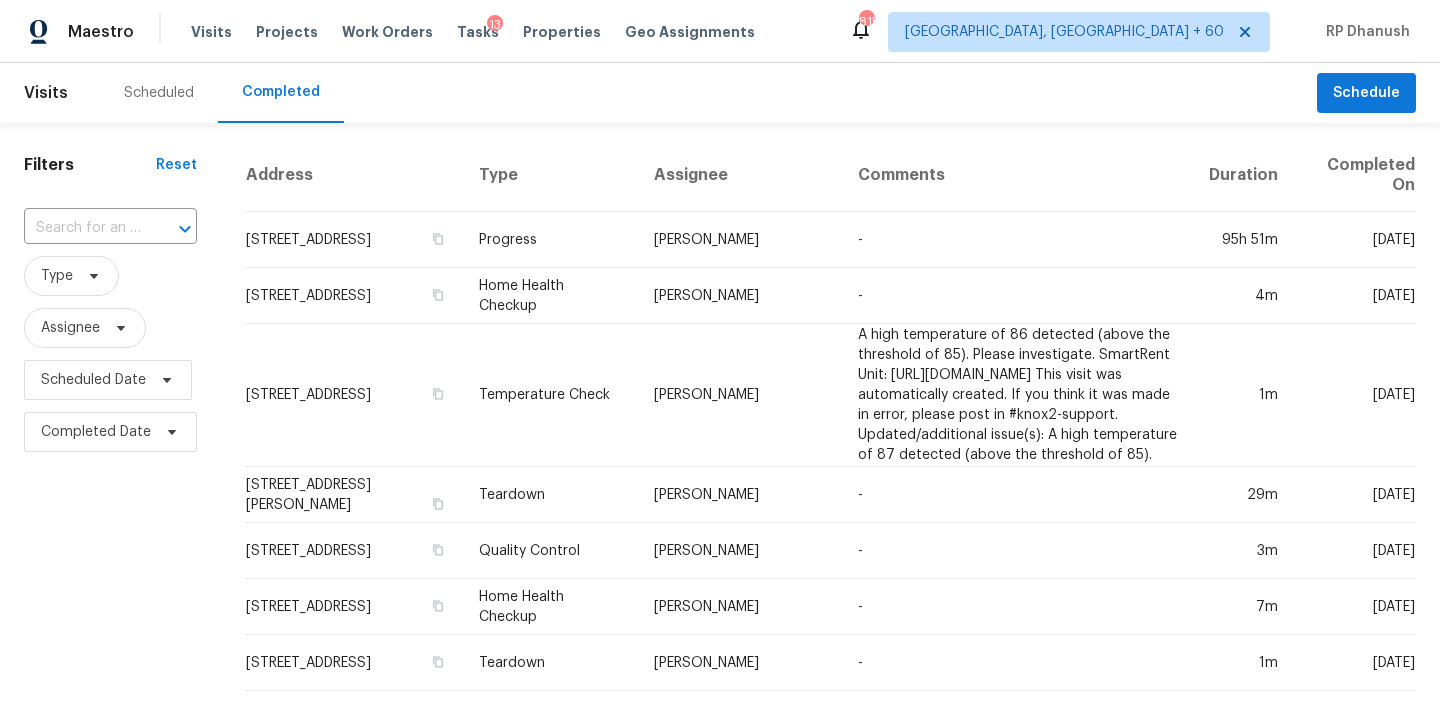 click on "​" at bounding box center [110, 228] 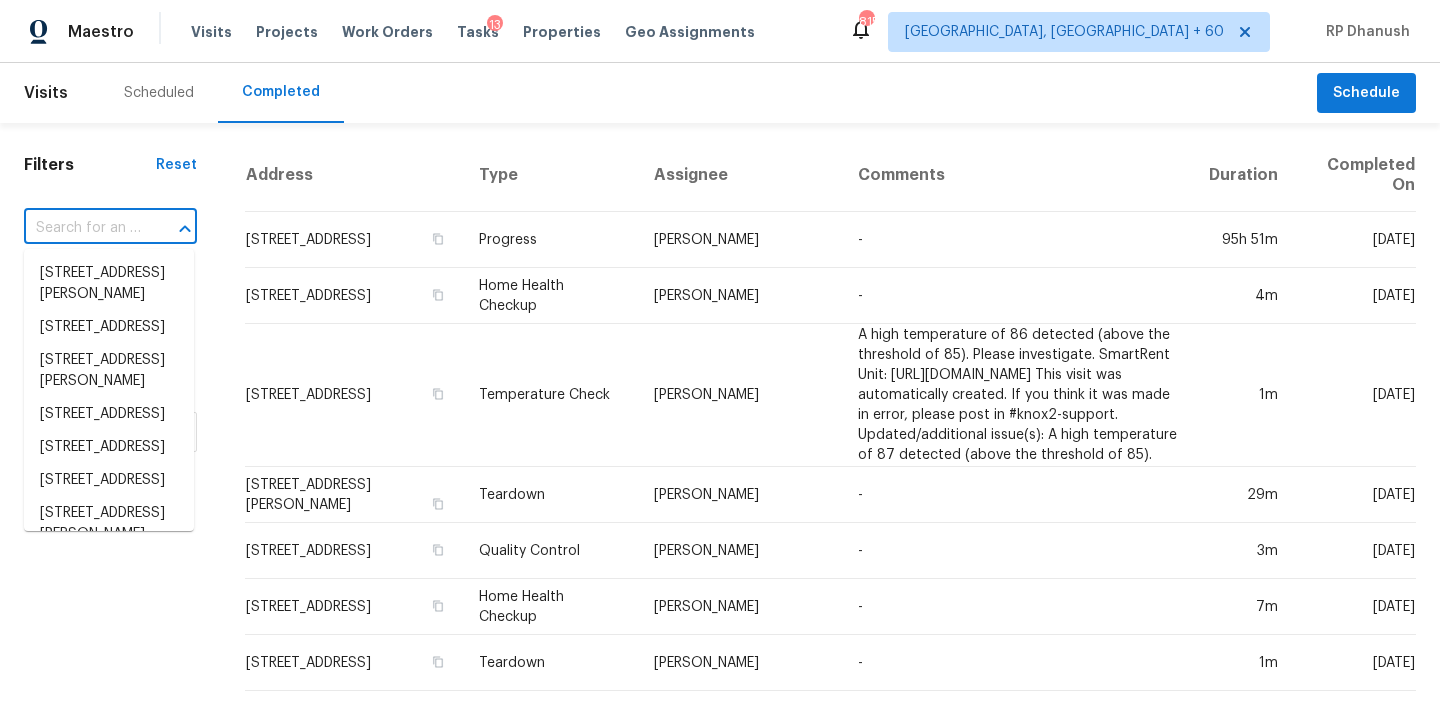 paste on "7213 Oakland Ln, North Richland Hills, TX 76180" 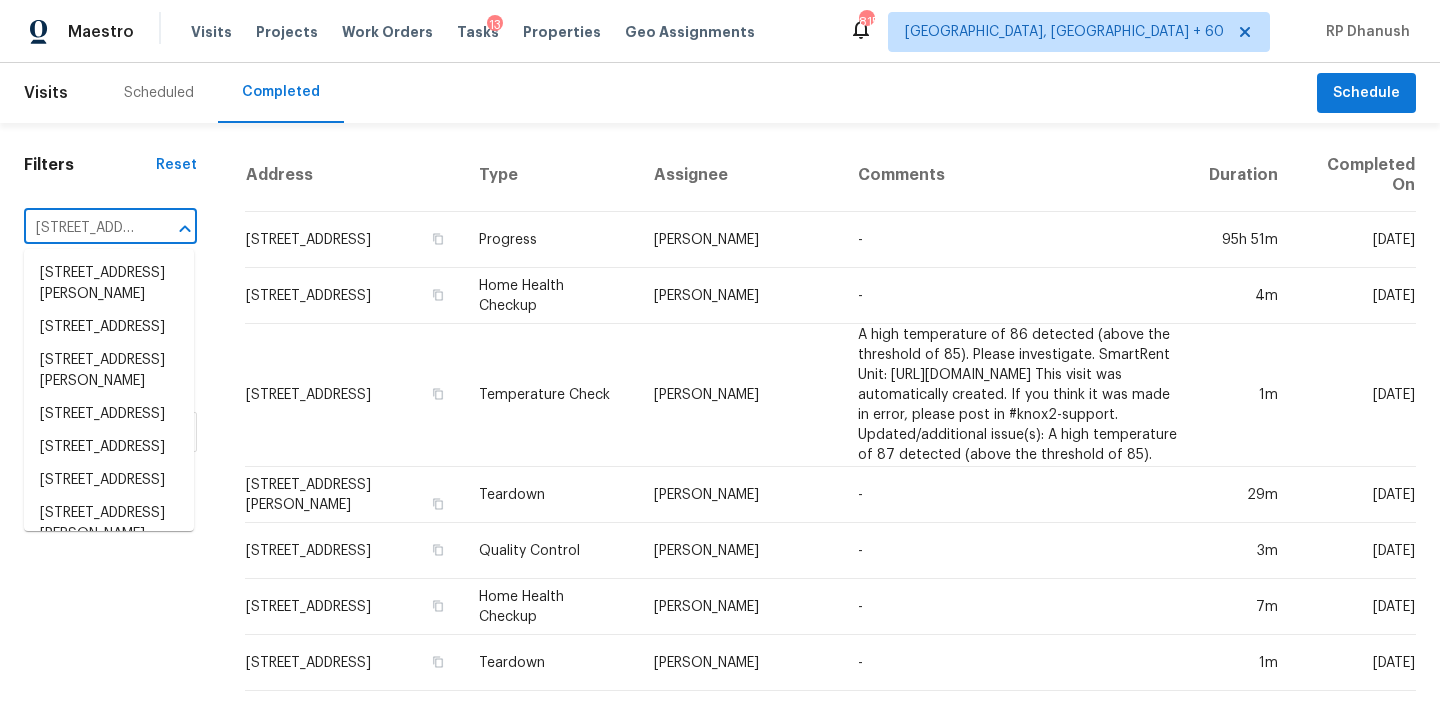 scroll, scrollTop: 0, scrollLeft: 208, axis: horizontal 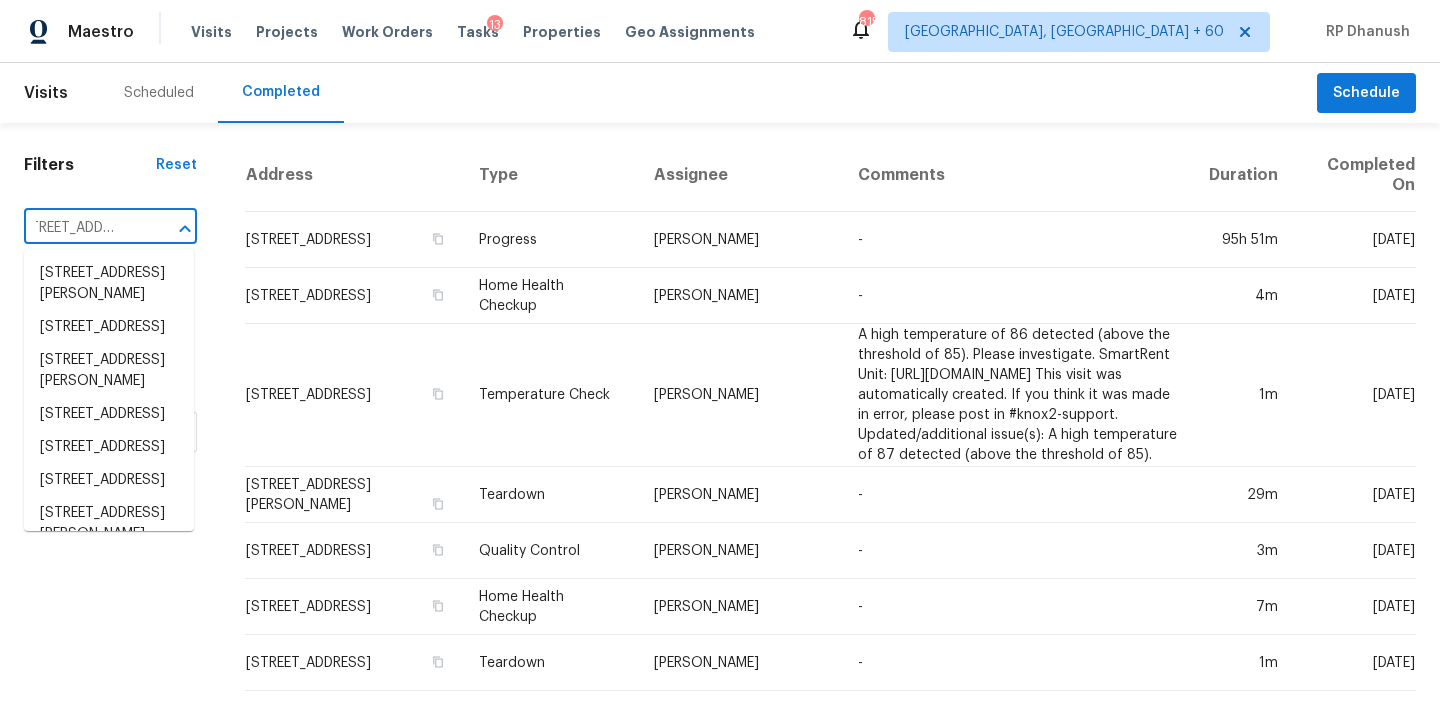 type on "7213 Oakland Ln, North Richland Hills, TX 76180" 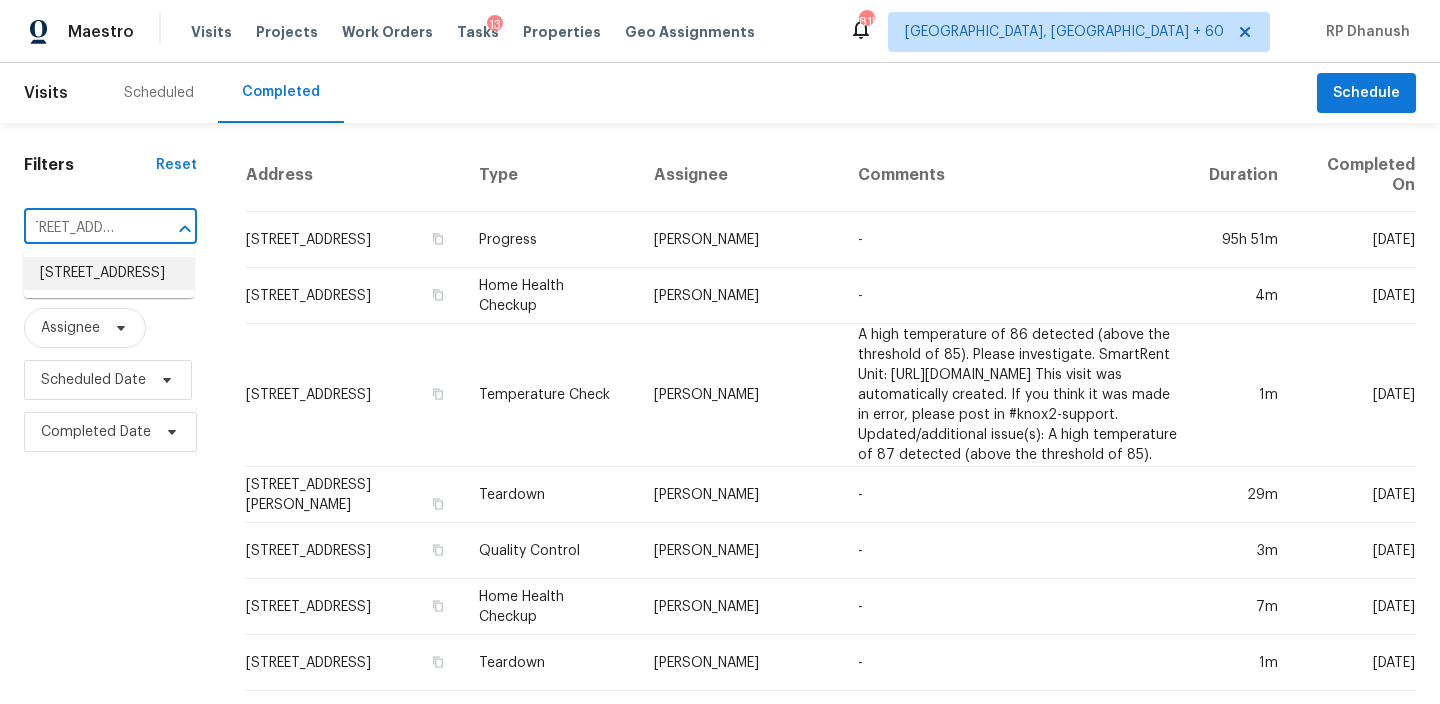 click on "7213 Oakland Ln, North Richland Hills, TX 76180" at bounding box center [109, 273] 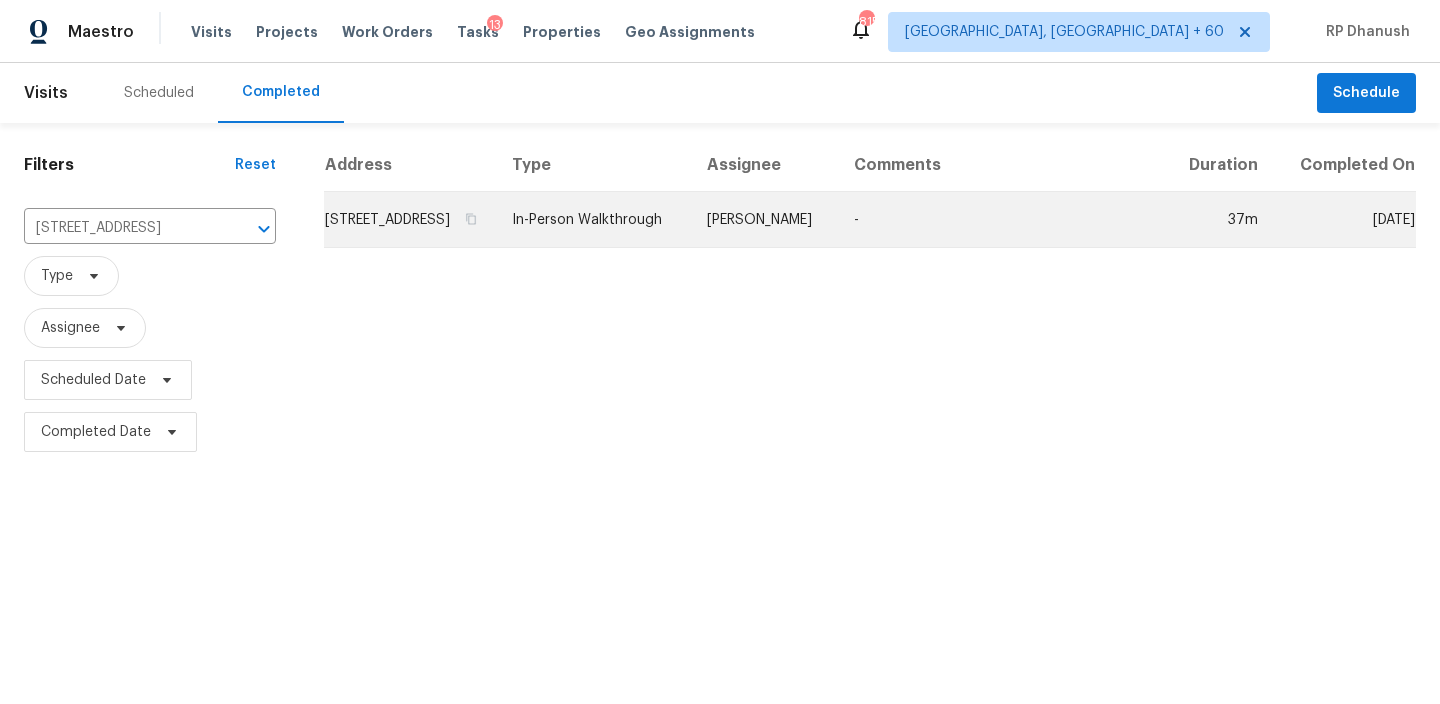 click on "Spencer Kleintop" at bounding box center (764, 220) 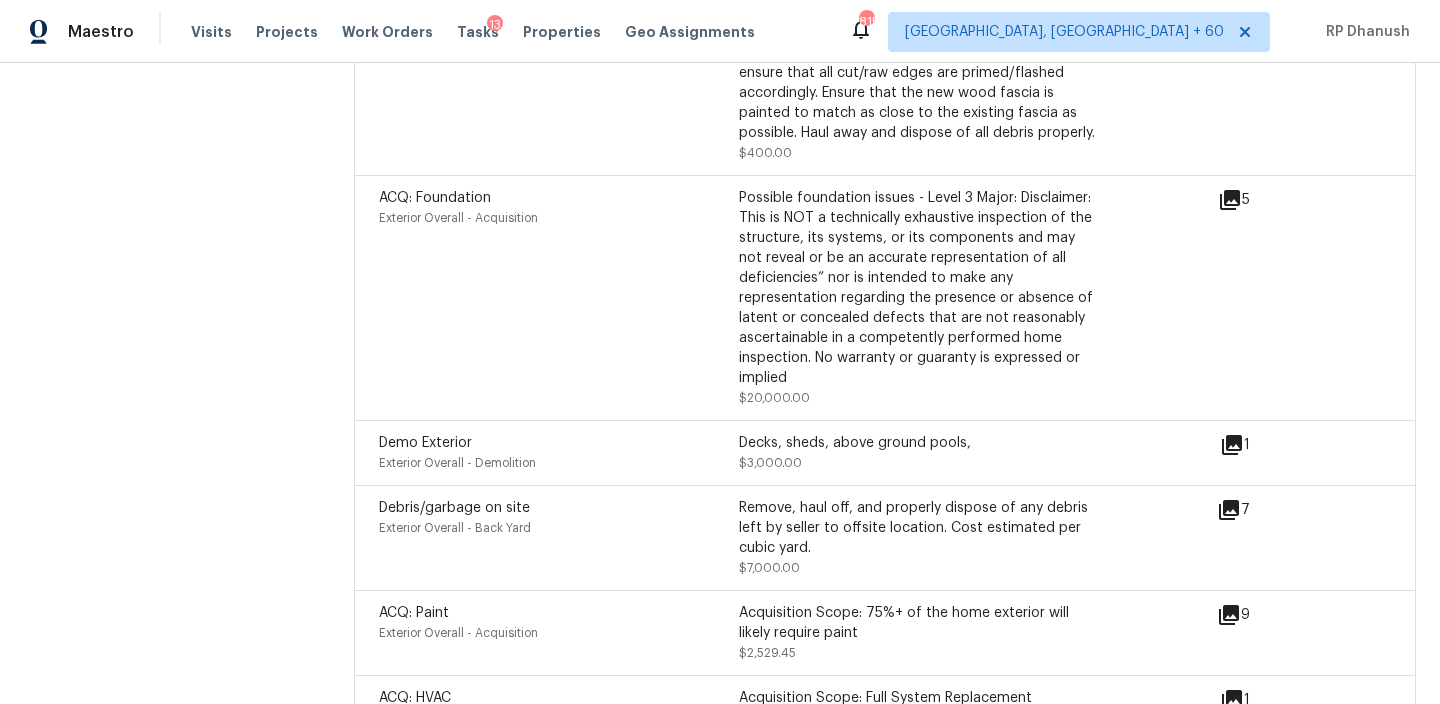 scroll, scrollTop: 7517, scrollLeft: 0, axis: vertical 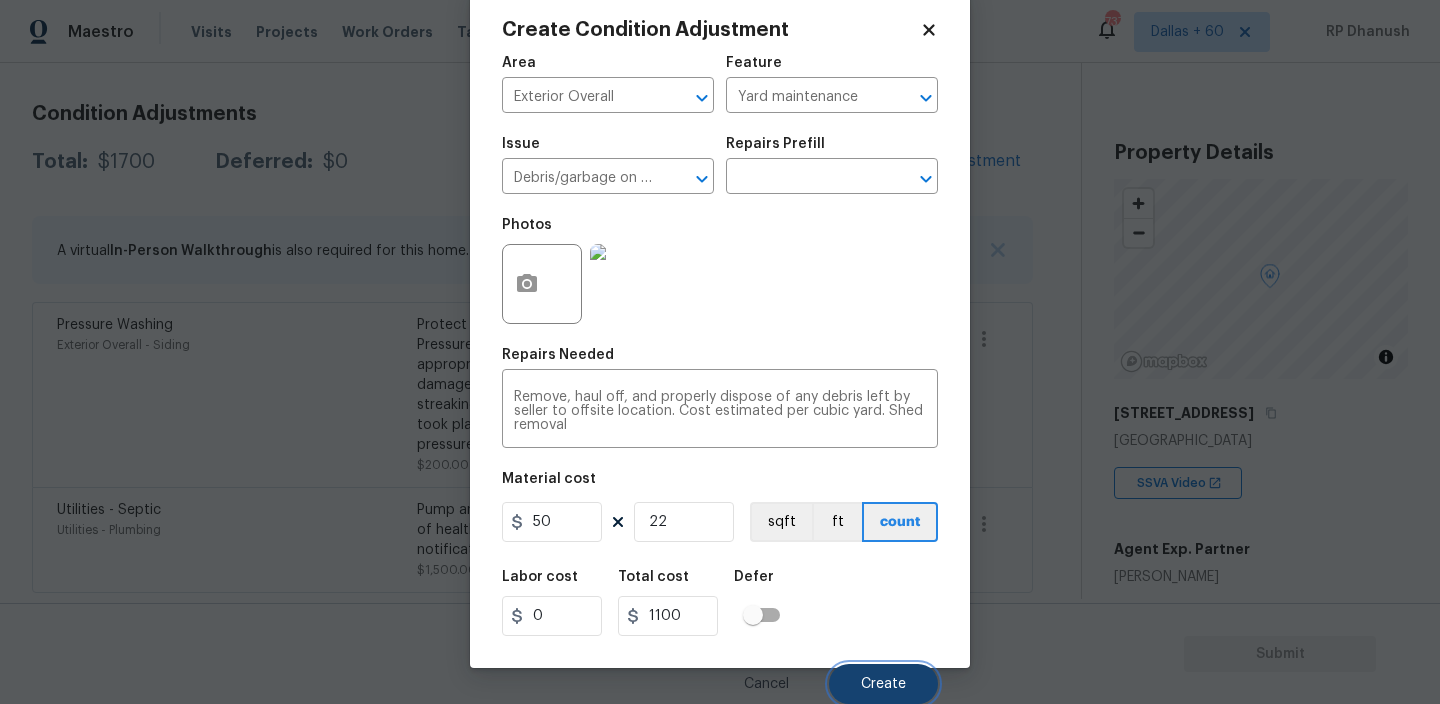 click on "Create" at bounding box center [883, 684] 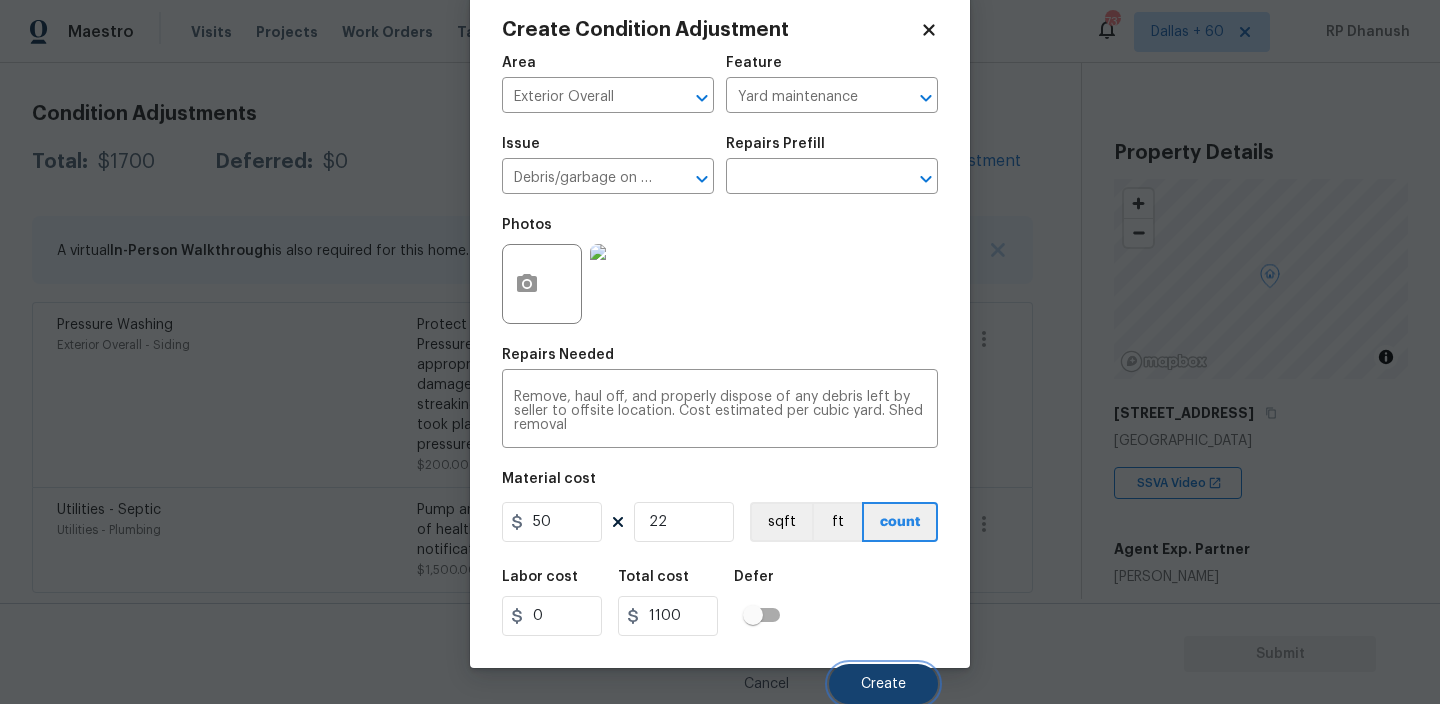 scroll, scrollTop: 264, scrollLeft: 0, axis: vertical 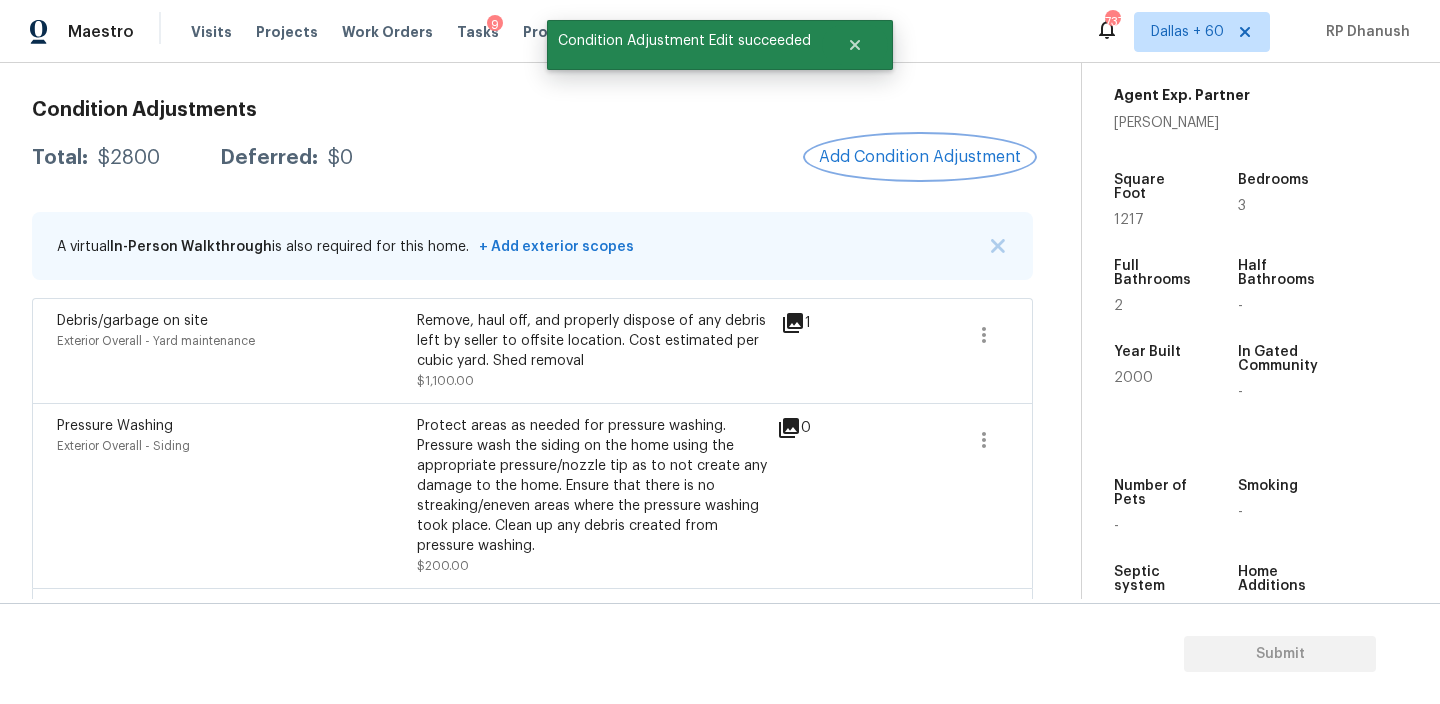 click on "Add Condition Adjustment" at bounding box center [920, 157] 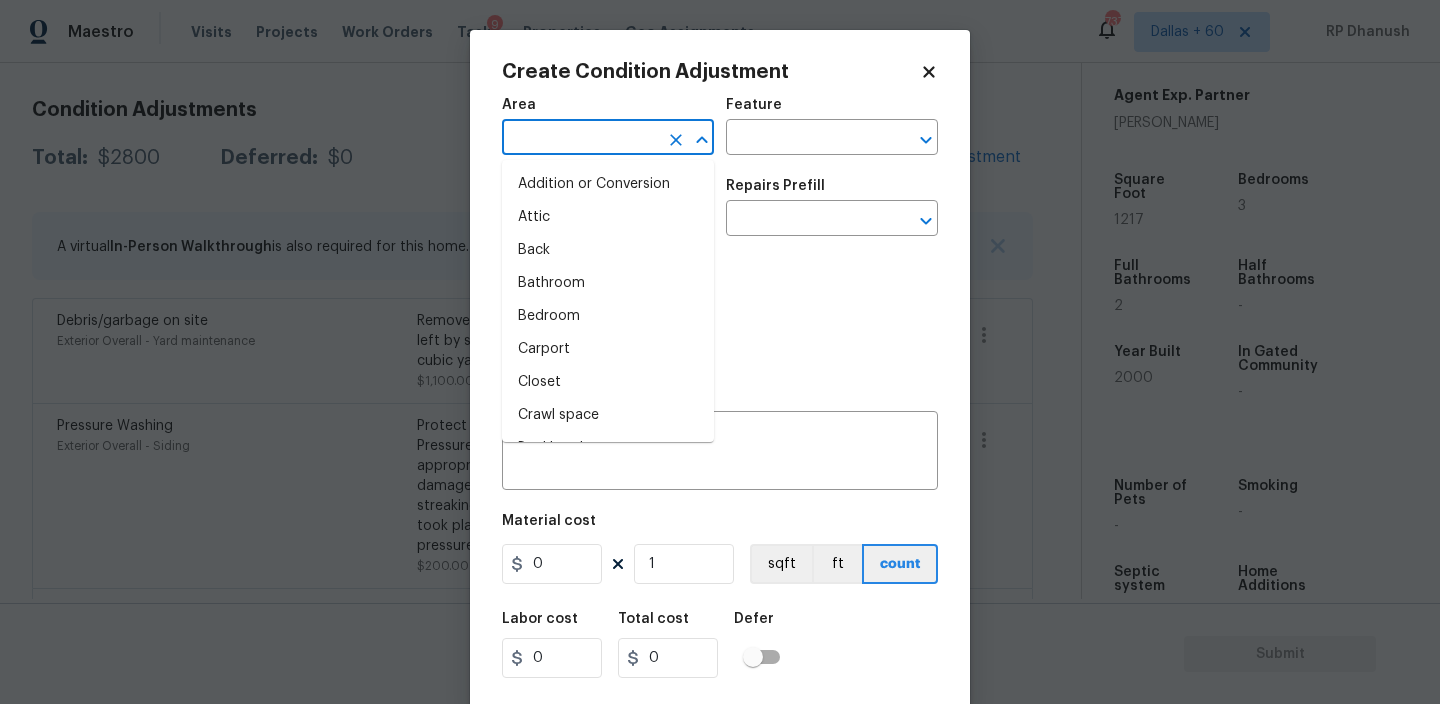 click at bounding box center [580, 139] 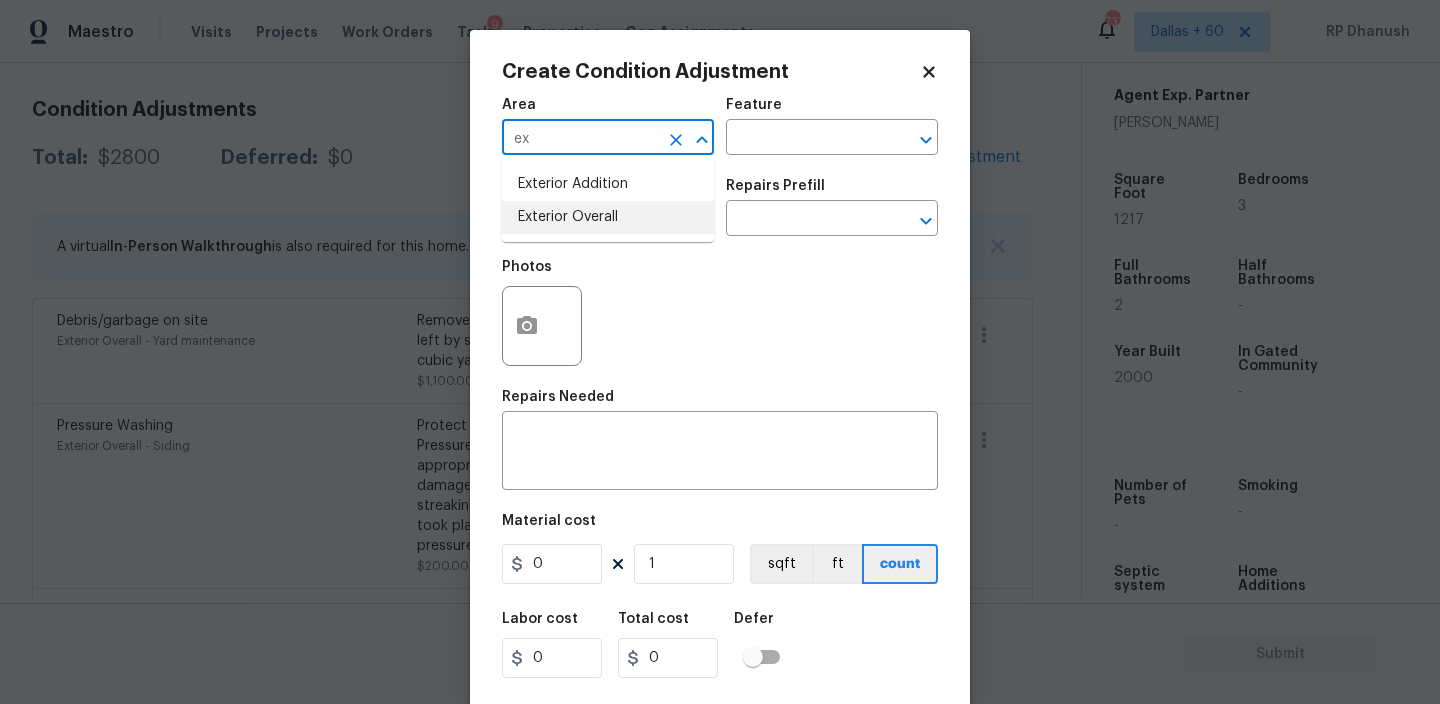 click on "Exterior Overall" at bounding box center [608, 217] 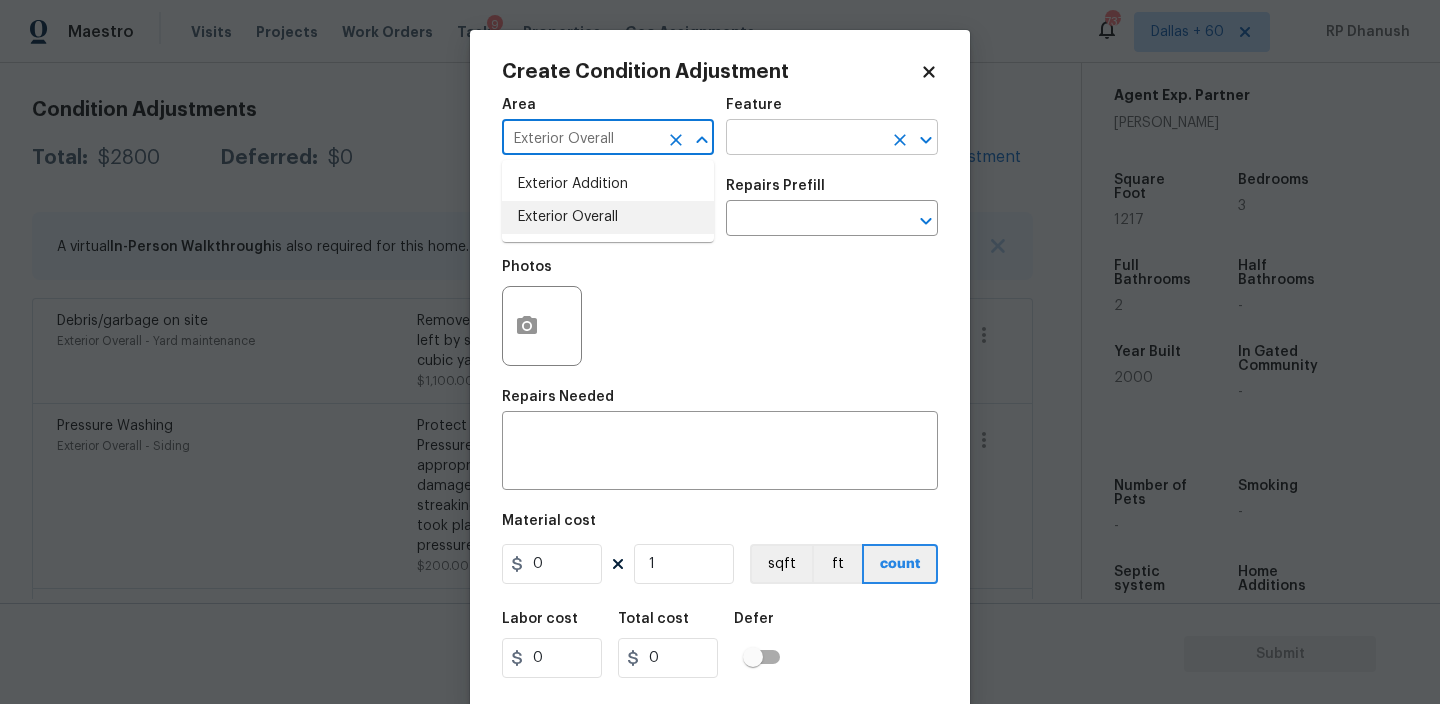 type on "Exterior Overall" 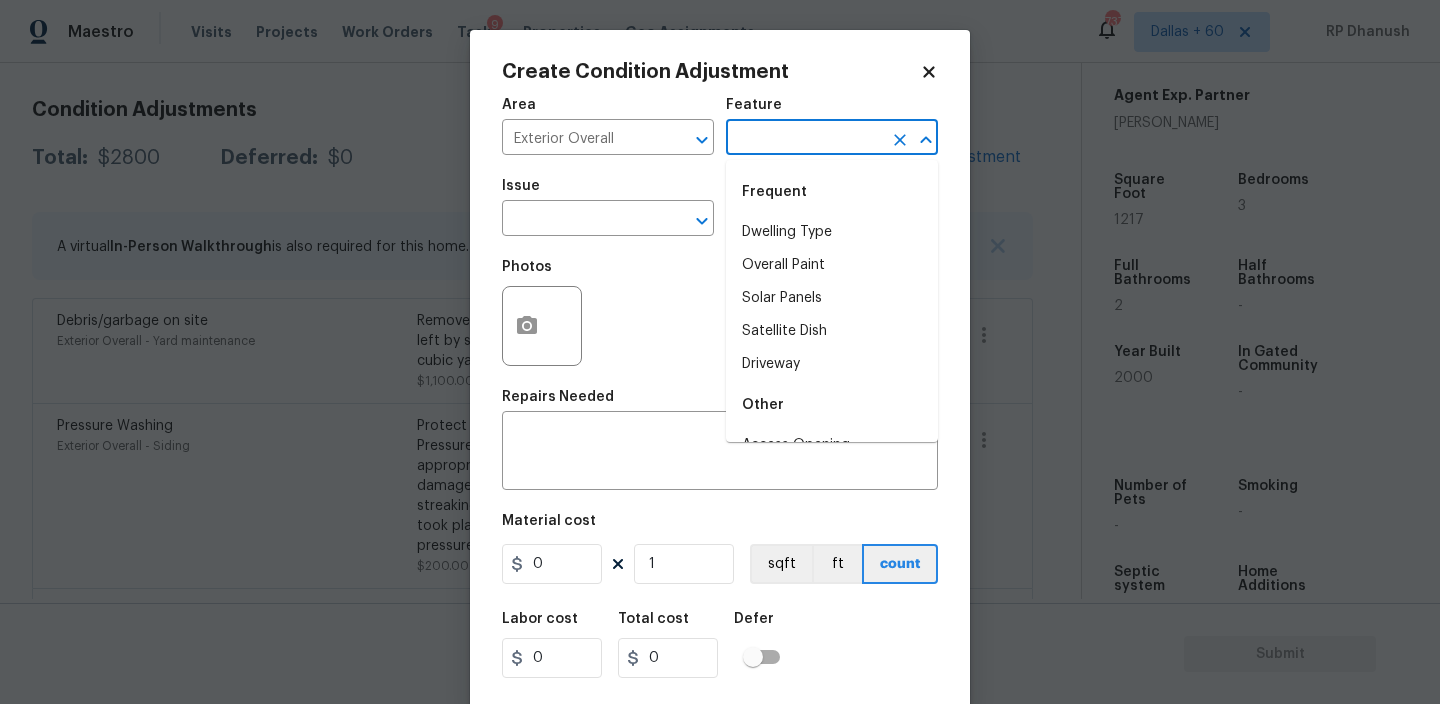 click at bounding box center [804, 139] 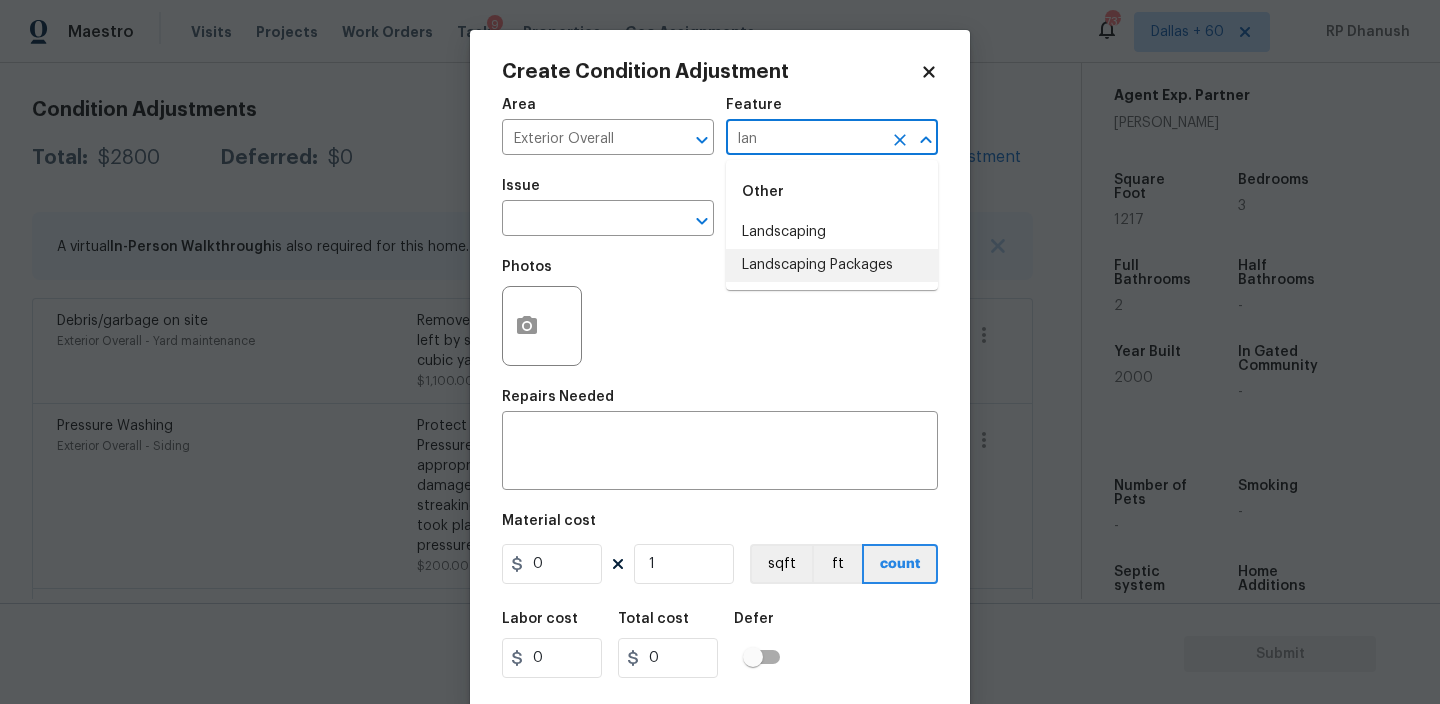 click on "Landscaping Packages" at bounding box center [832, 265] 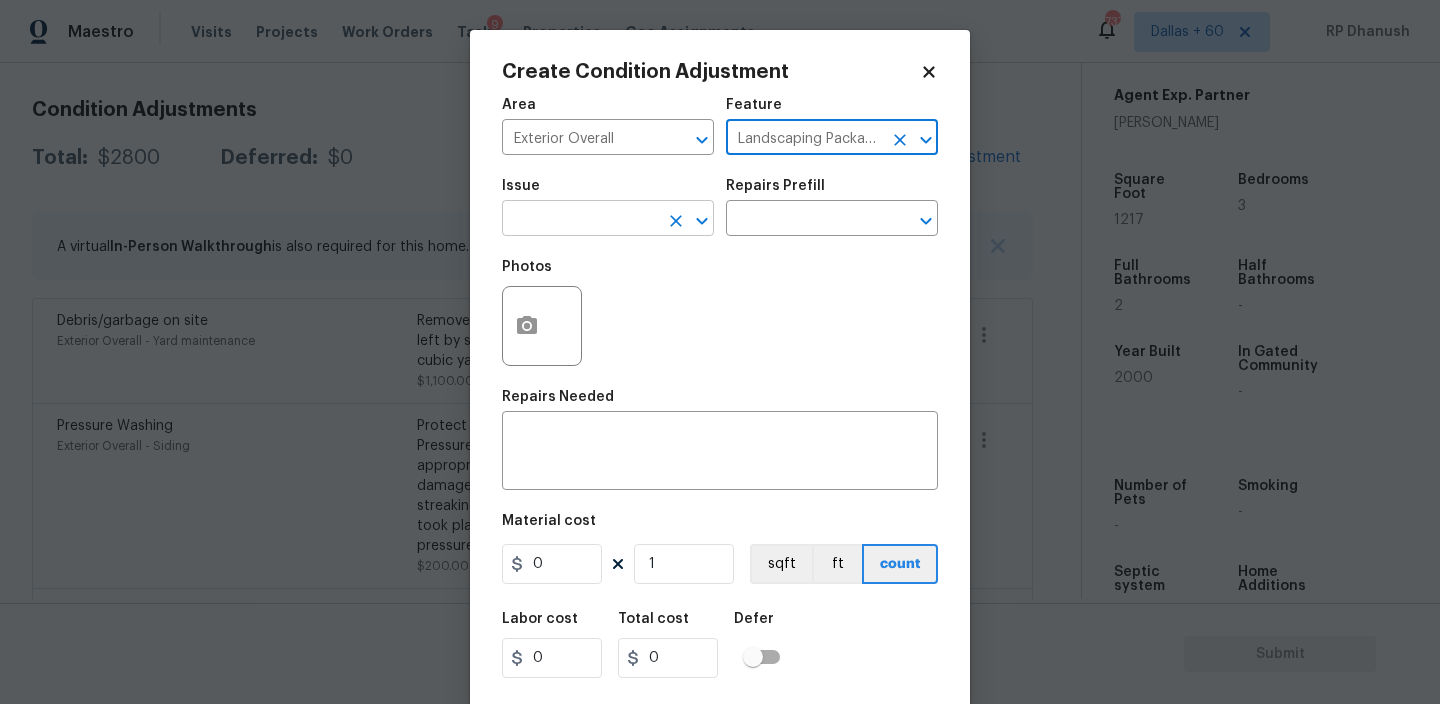 type on "Landscaping Packages" 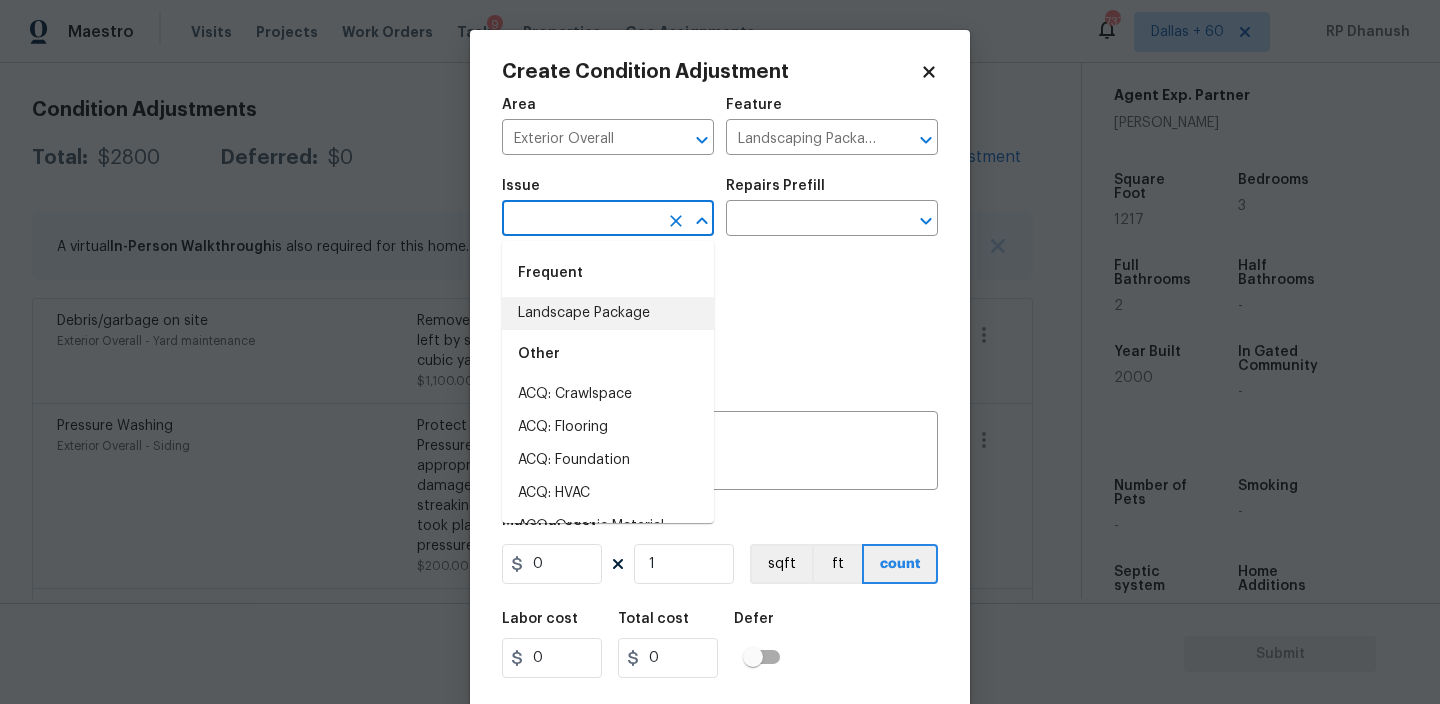 click on "Landscape Package" at bounding box center (608, 313) 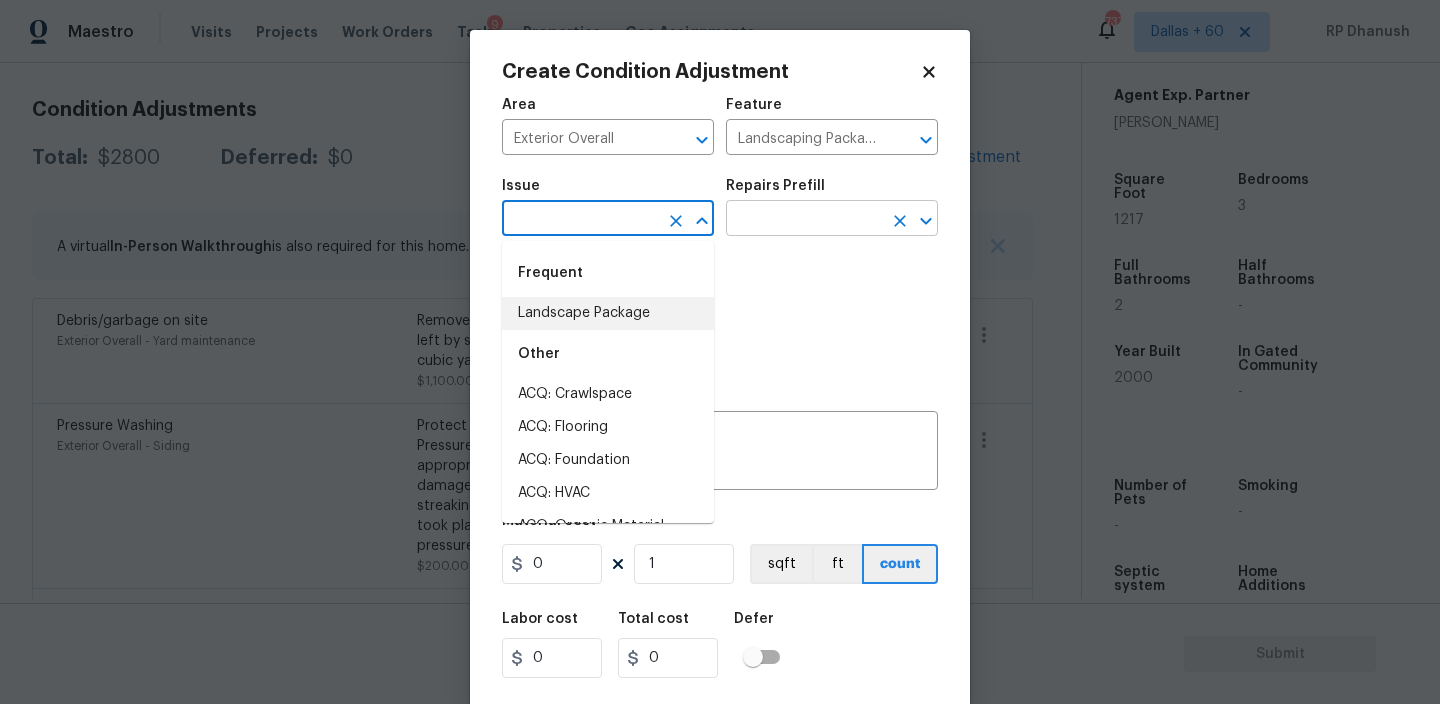 type on "Landscape Package" 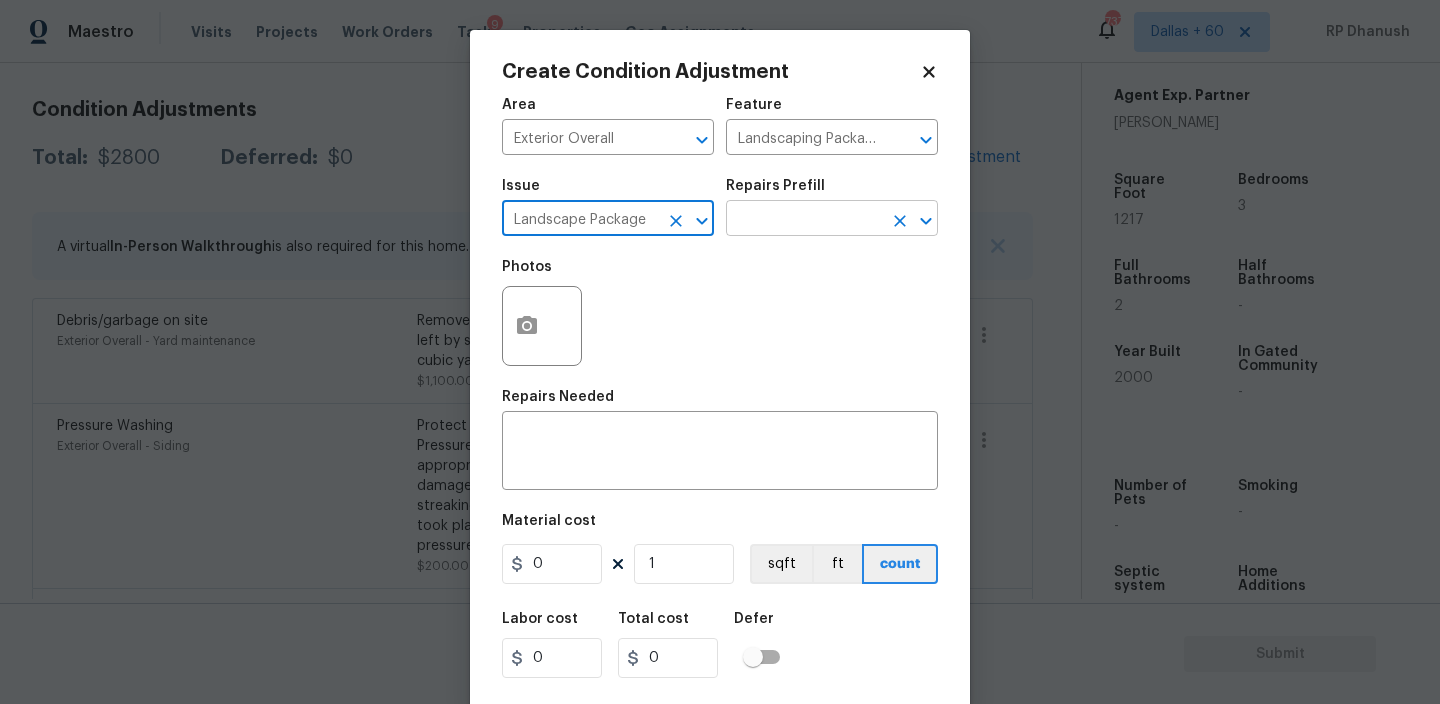 click at bounding box center (804, 220) 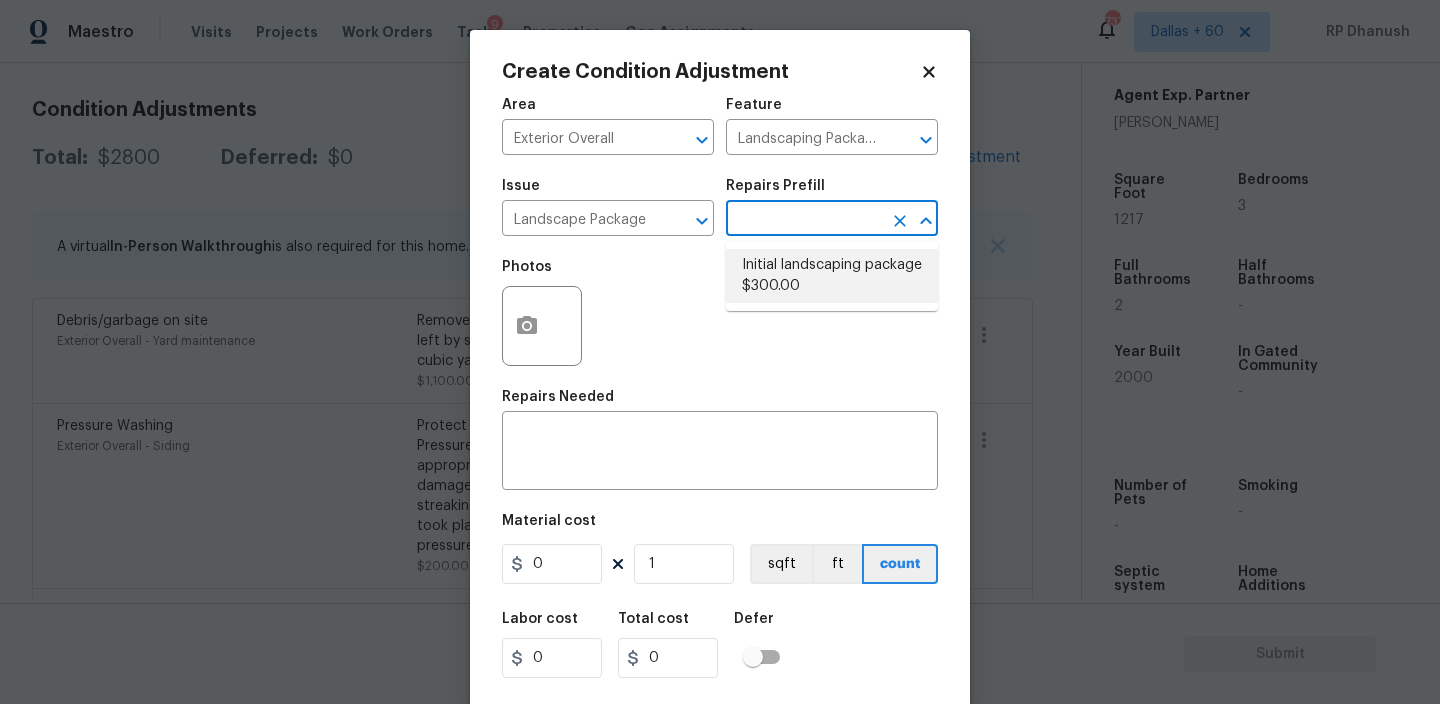 click on "Initial landscaping package $300.00" at bounding box center (832, 276) 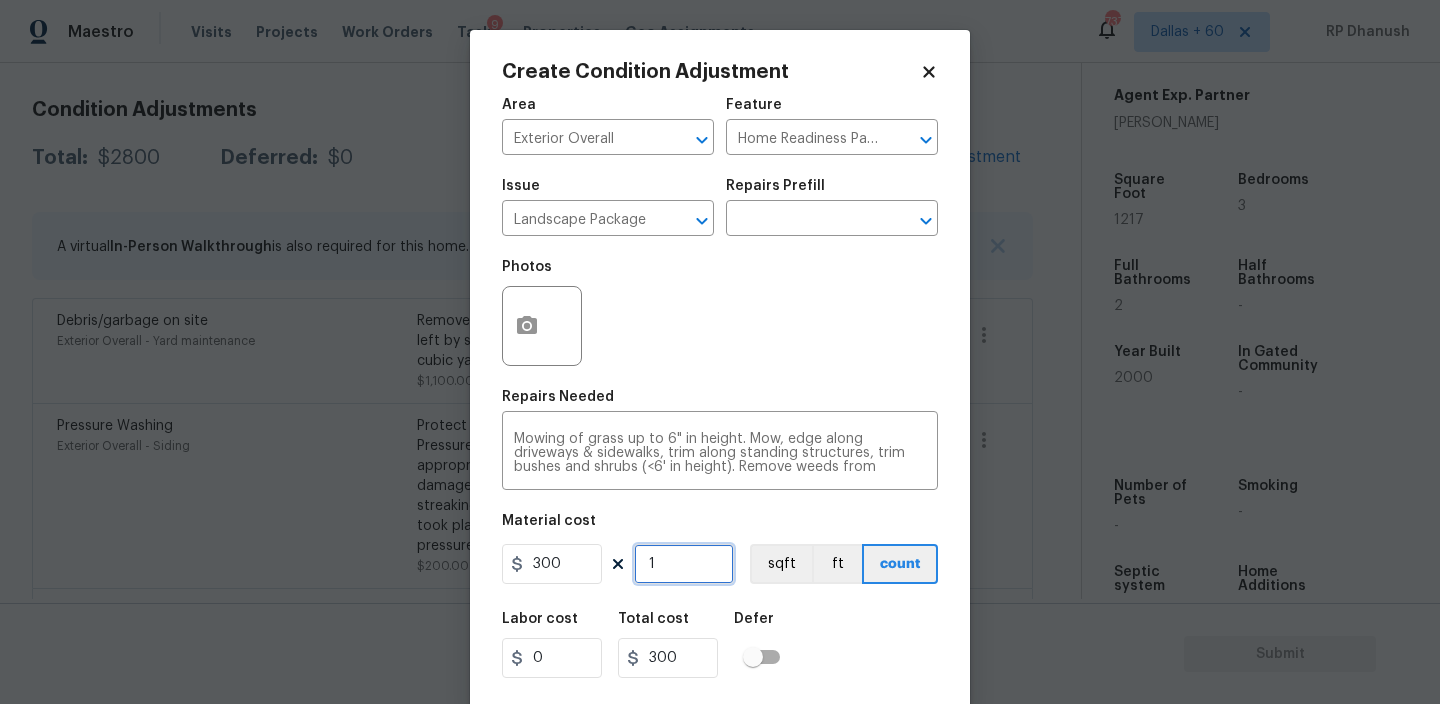click on "1" at bounding box center [684, 564] 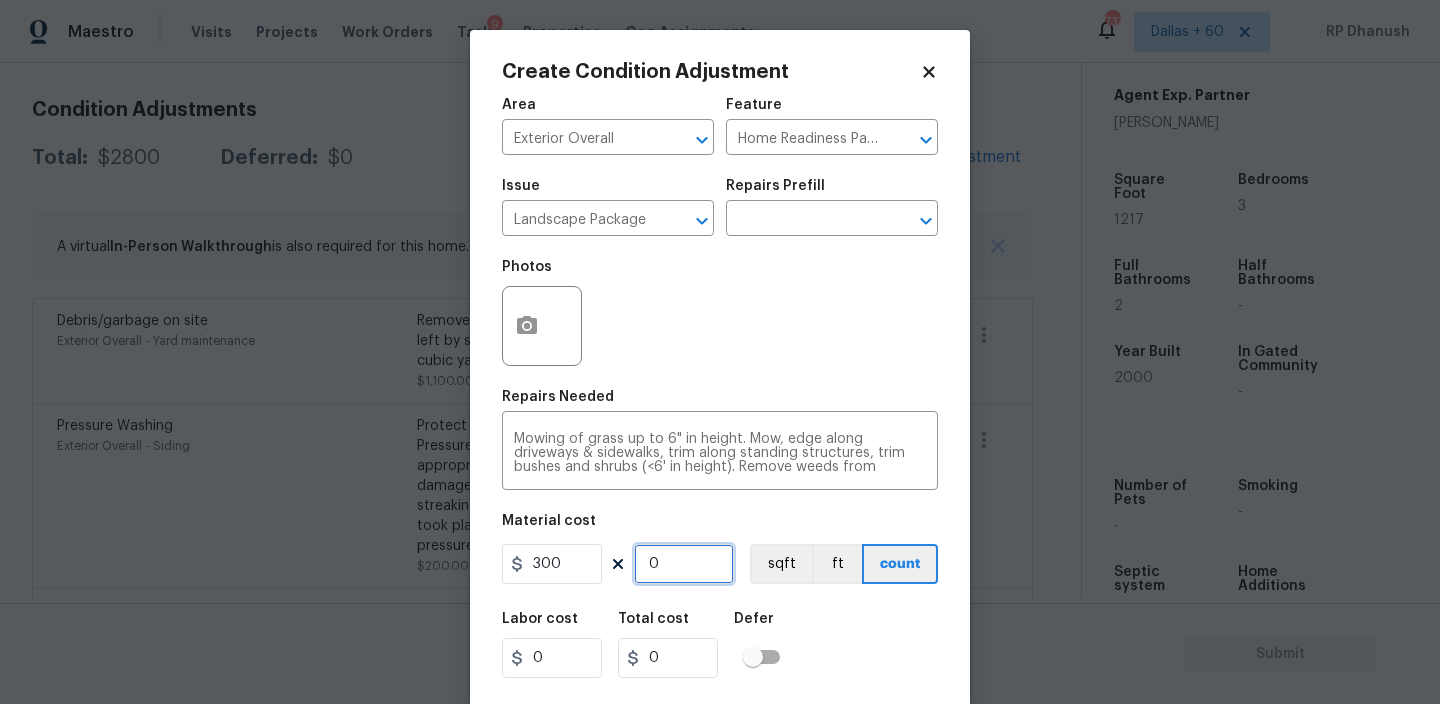 type on "2" 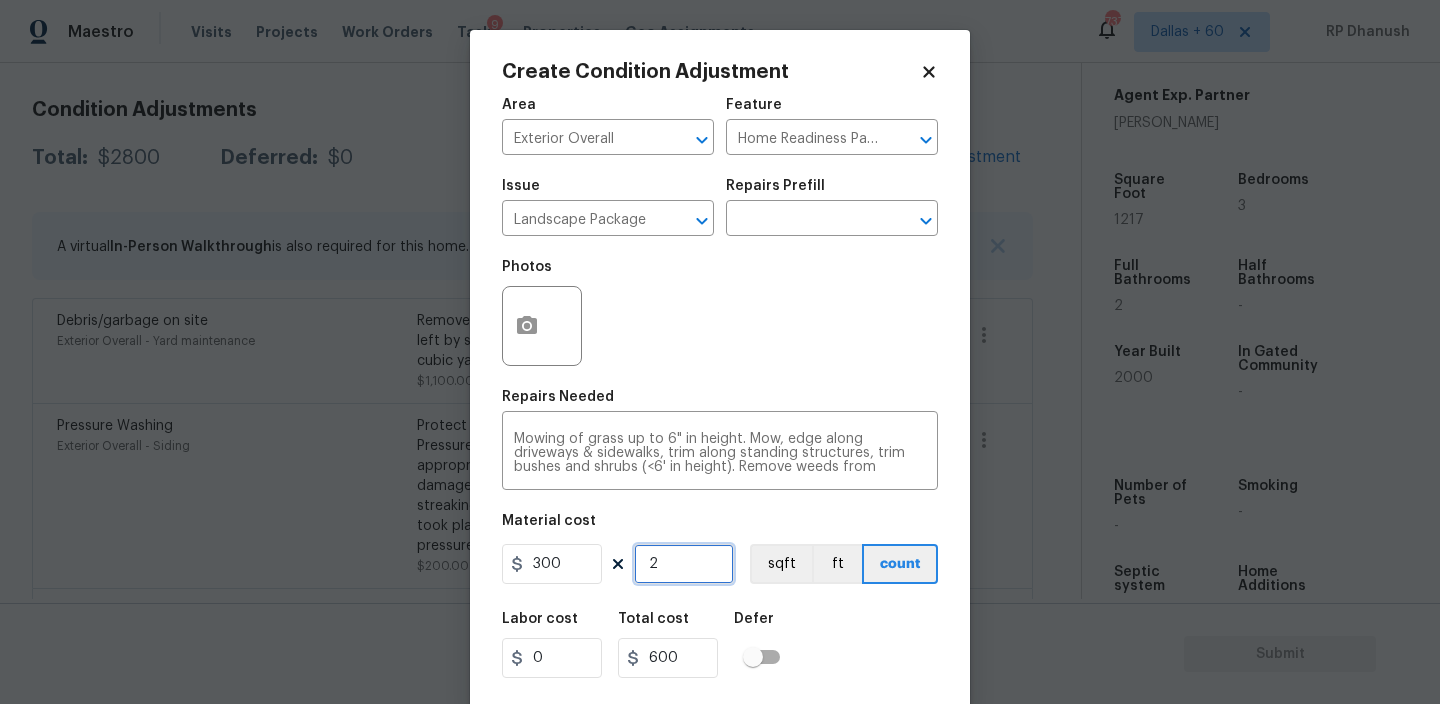 type on "0" 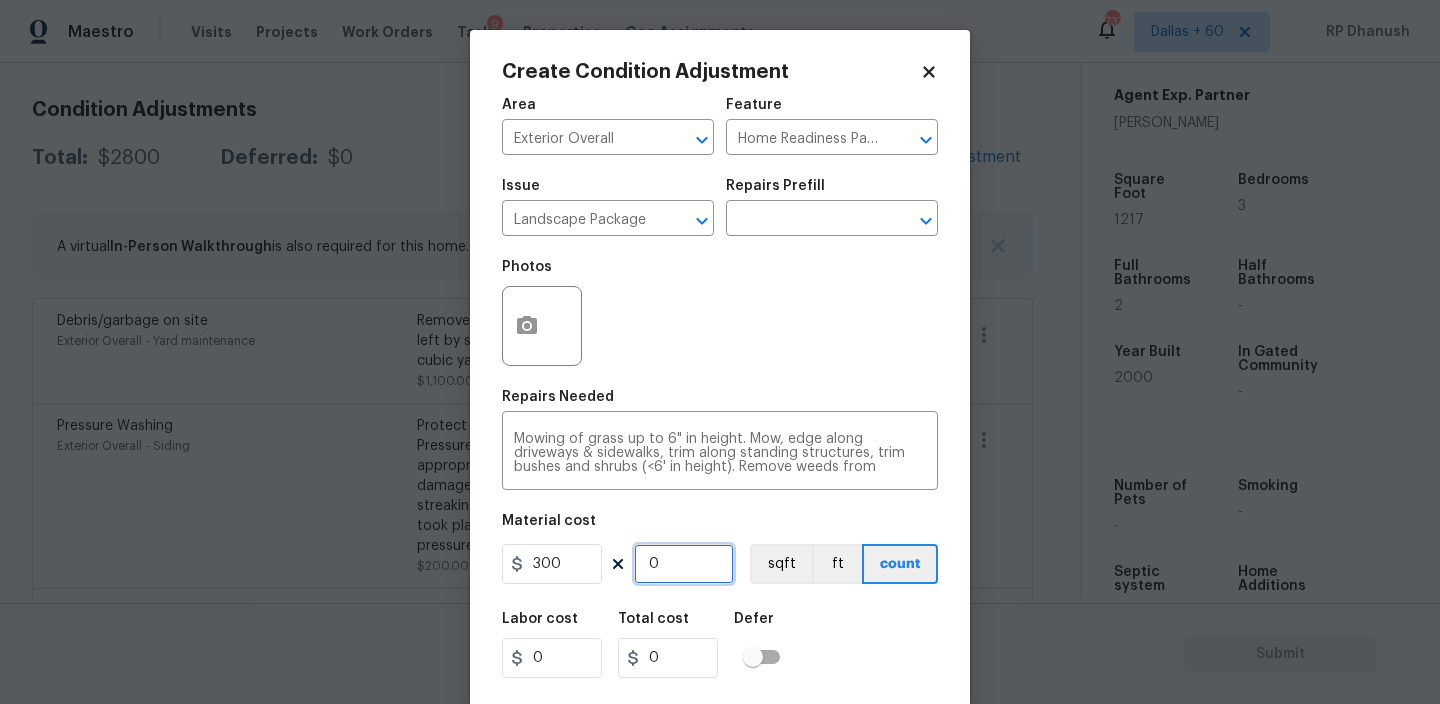 type on "4" 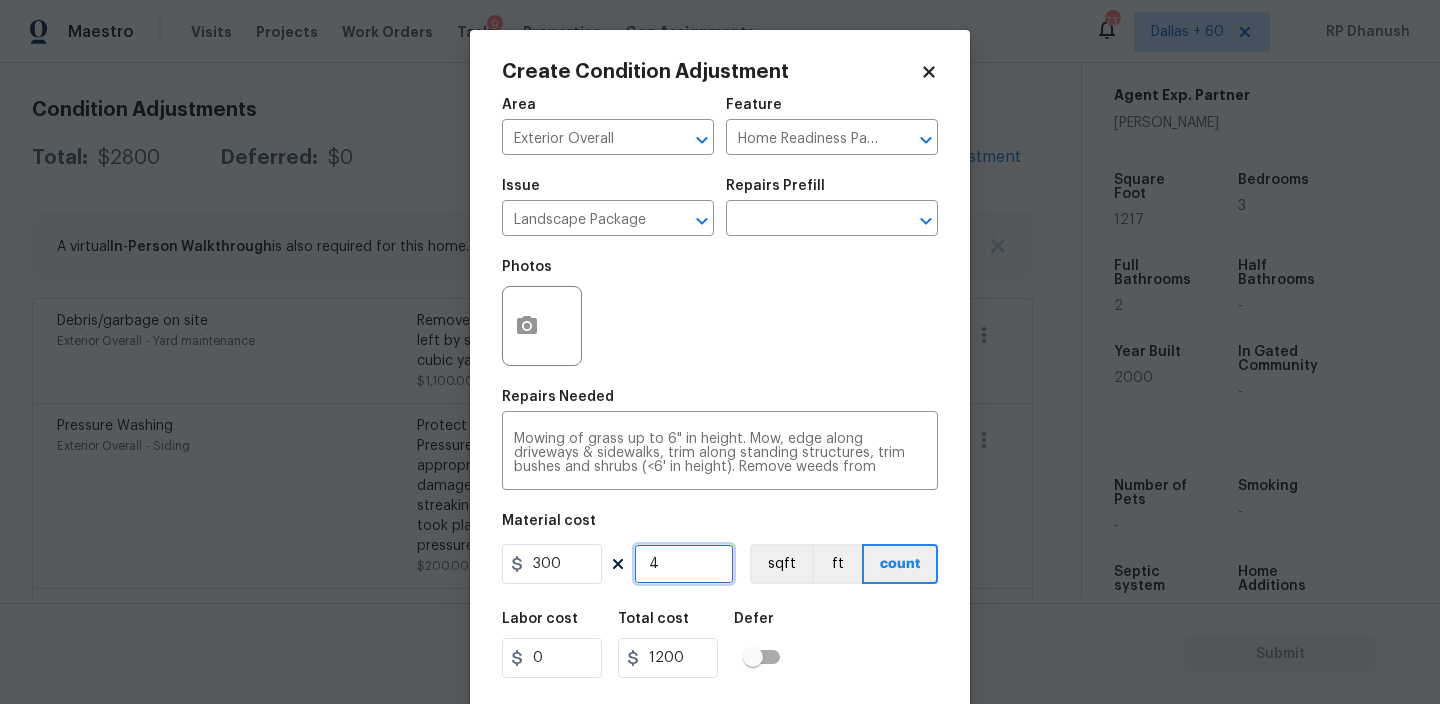 type on "4" 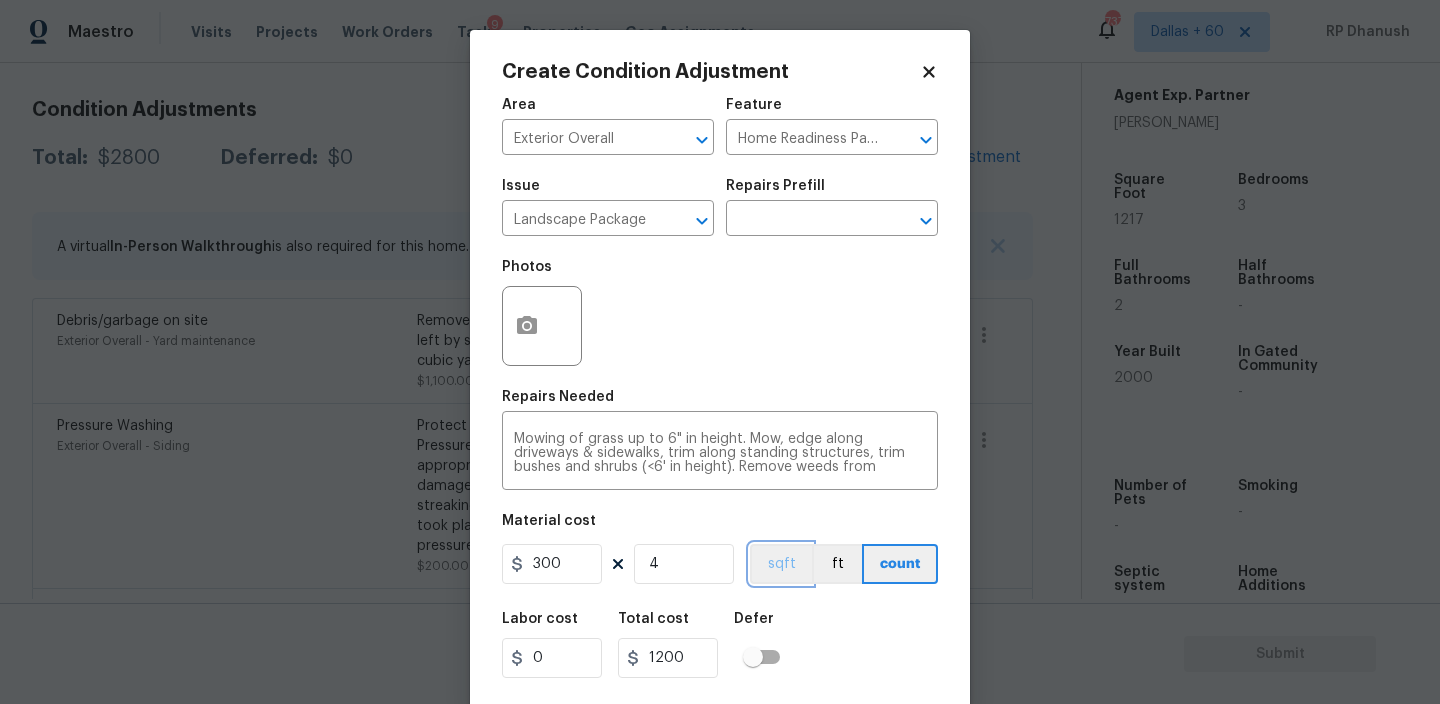 type 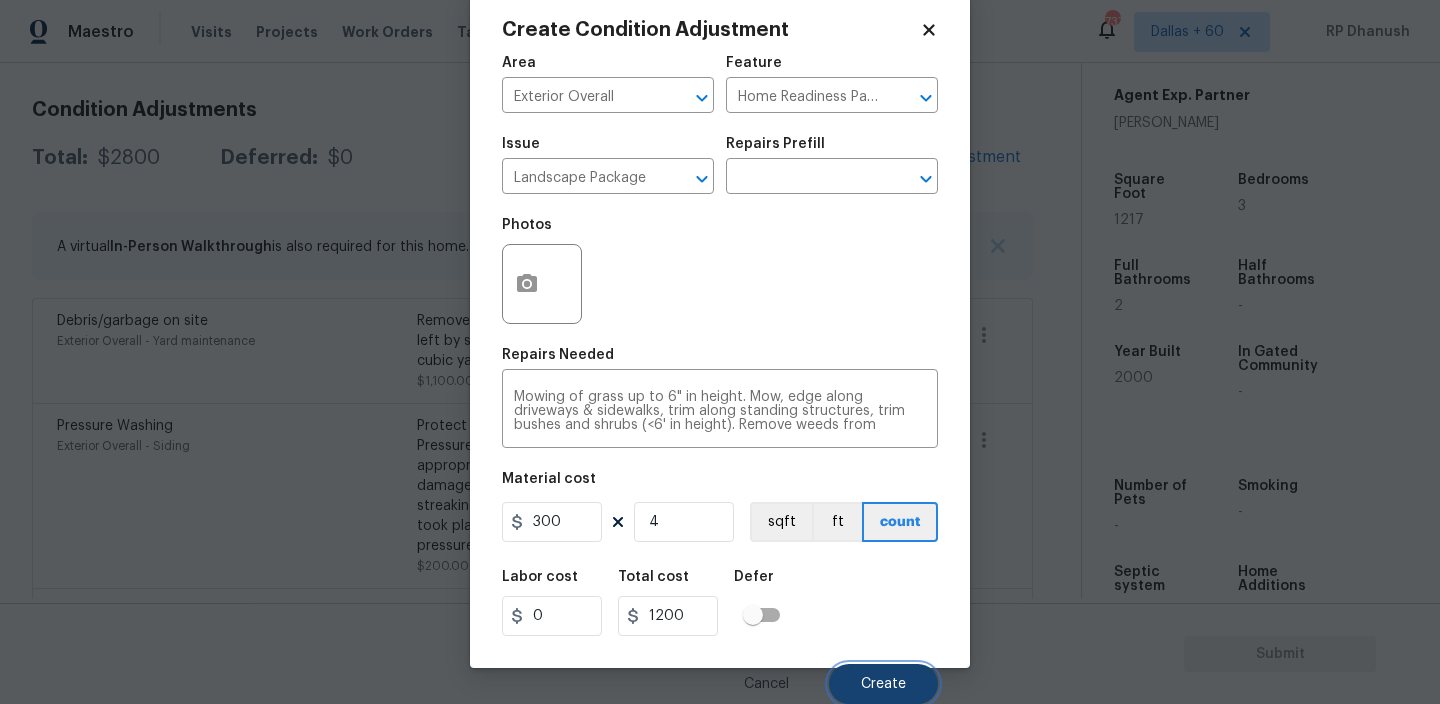 click on "Create" at bounding box center [883, 684] 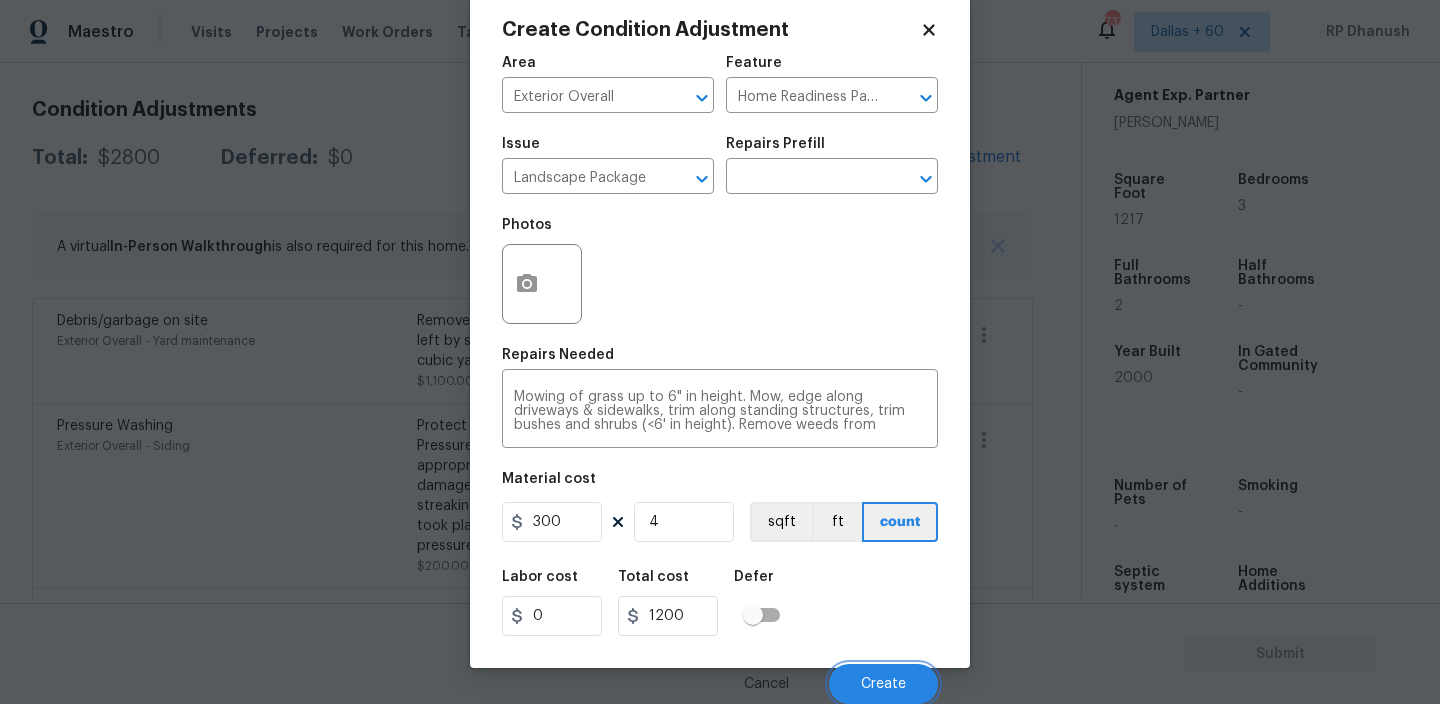 scroll, scrollTop: 267, scrollLeft: 0, axis: vertical 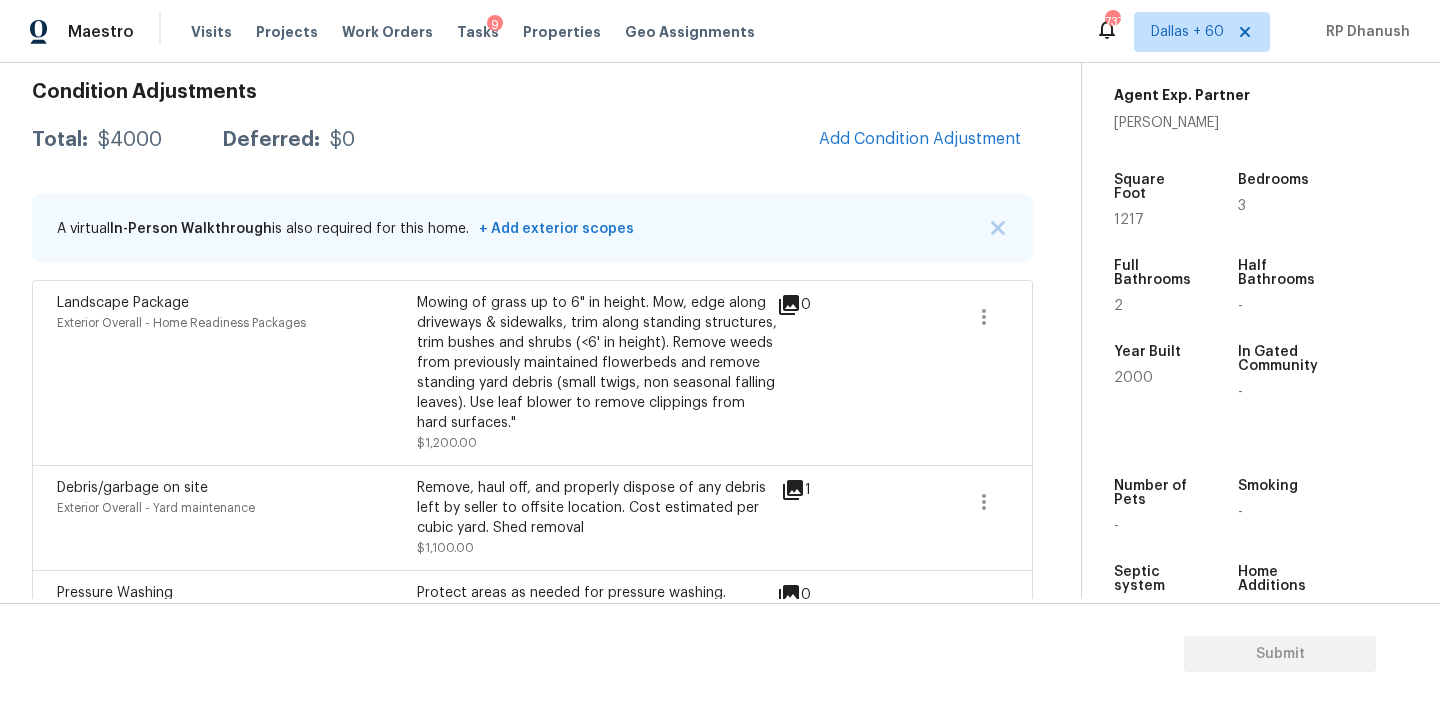 click on "Condition Adjustments Total:  $4000 Deferred:  $0 Add Condition Adjustment A virtual  In-Person Walkthrough  is also required for this home.   + Add exterior scopes Landscape Package Exterior Overall - Home Readiness Packages Mowing of grass up to 6" in height. Mow, edge along driveways & sidewalks, trim along standing structures, trim bushes and shrubs (<6' in height). Remove weeds from previously maintained flowerbeds and remove standing yard debris (small twigs, non seasonal falling leaves).  Use leaf blower to remove clippings from hard surfaces." $1,200.00   0 Debris/garbage on site Exterior Overall - Yard maintenance Remove, haul off, and properly dispose of any debris left by seller to offsite location. Cost estimated per cubic yard. Shed removal $1,100.00   1 Pressure Washing Exterior Overall - Siding $200.00   0 Utilities - Septic Utilities - Plumbing $1,500.00   0" at bounding box center [532, 463] 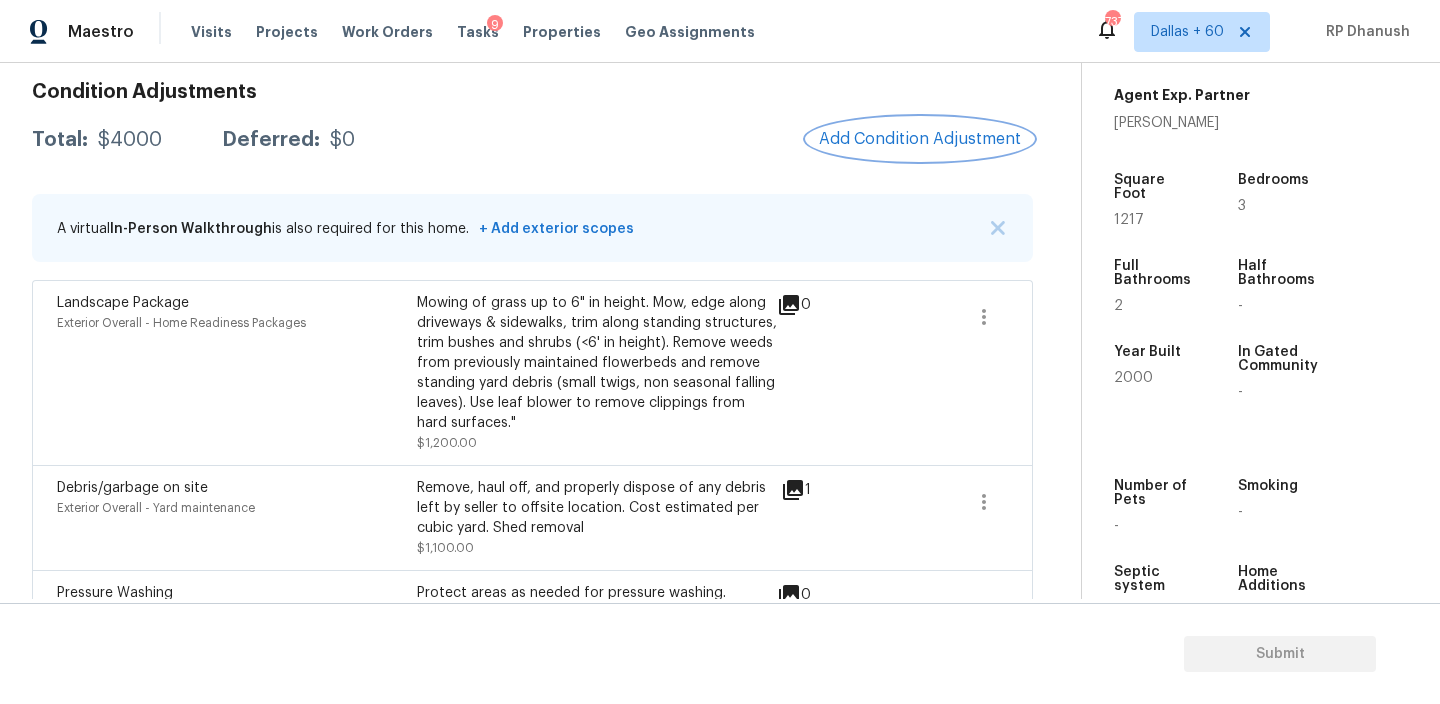 click on "Add Condition Adjustment" at bounding box center [920, 139] 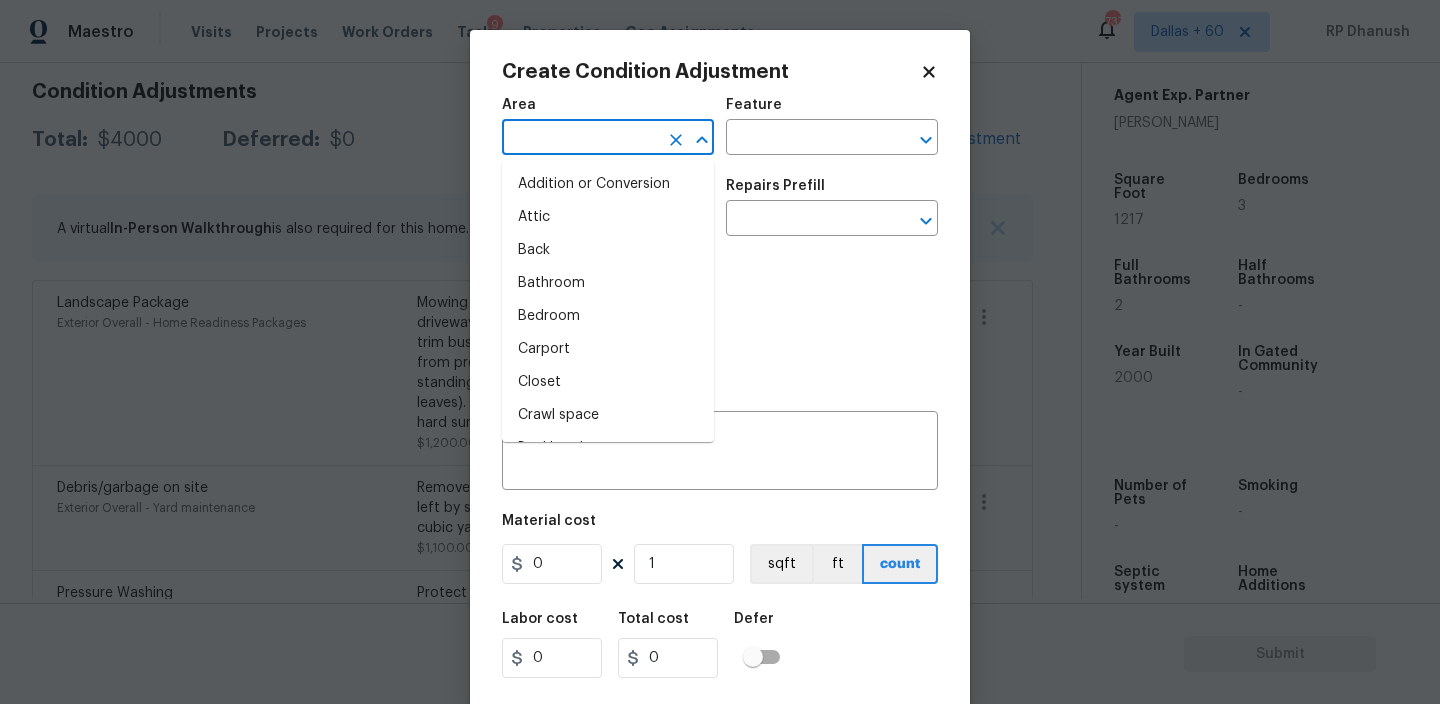 click at bounding box center (580, 139) 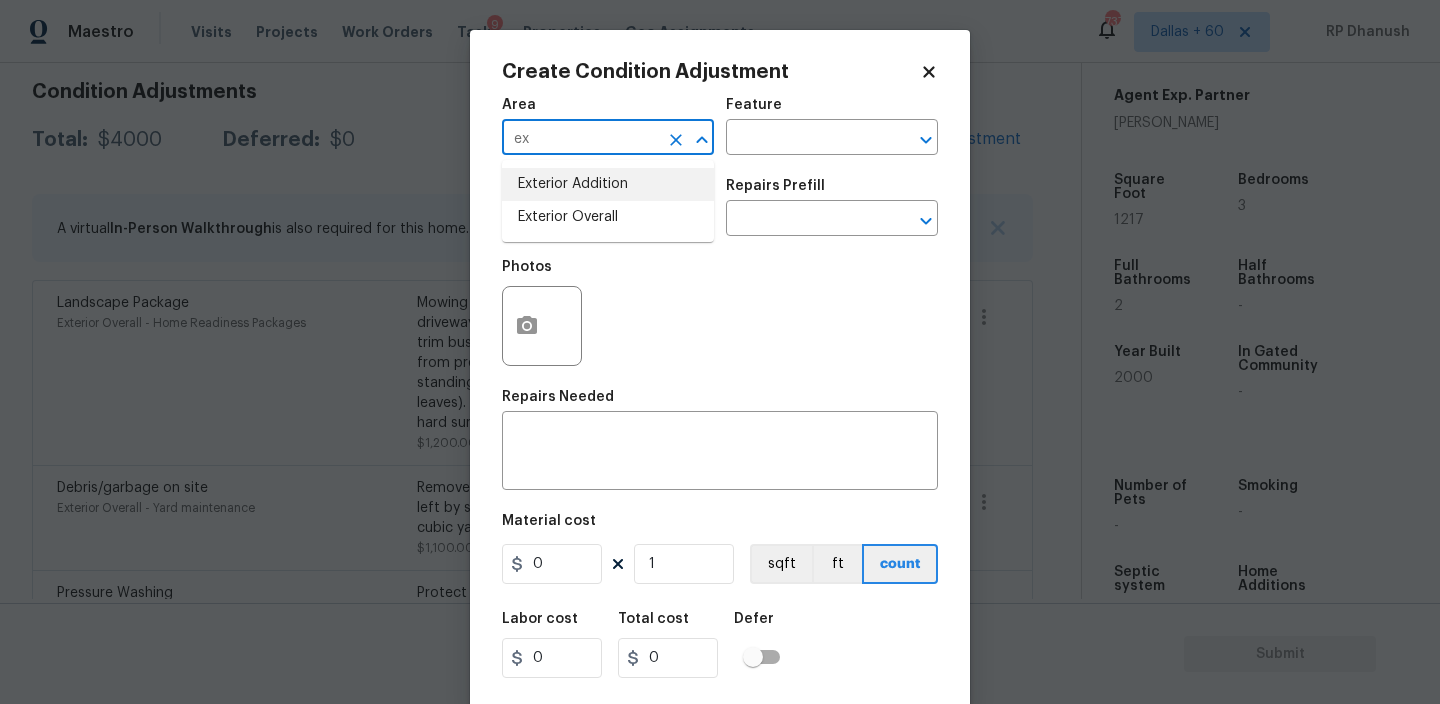 click on "Exterior Overall" at bounding box center [608, 217] 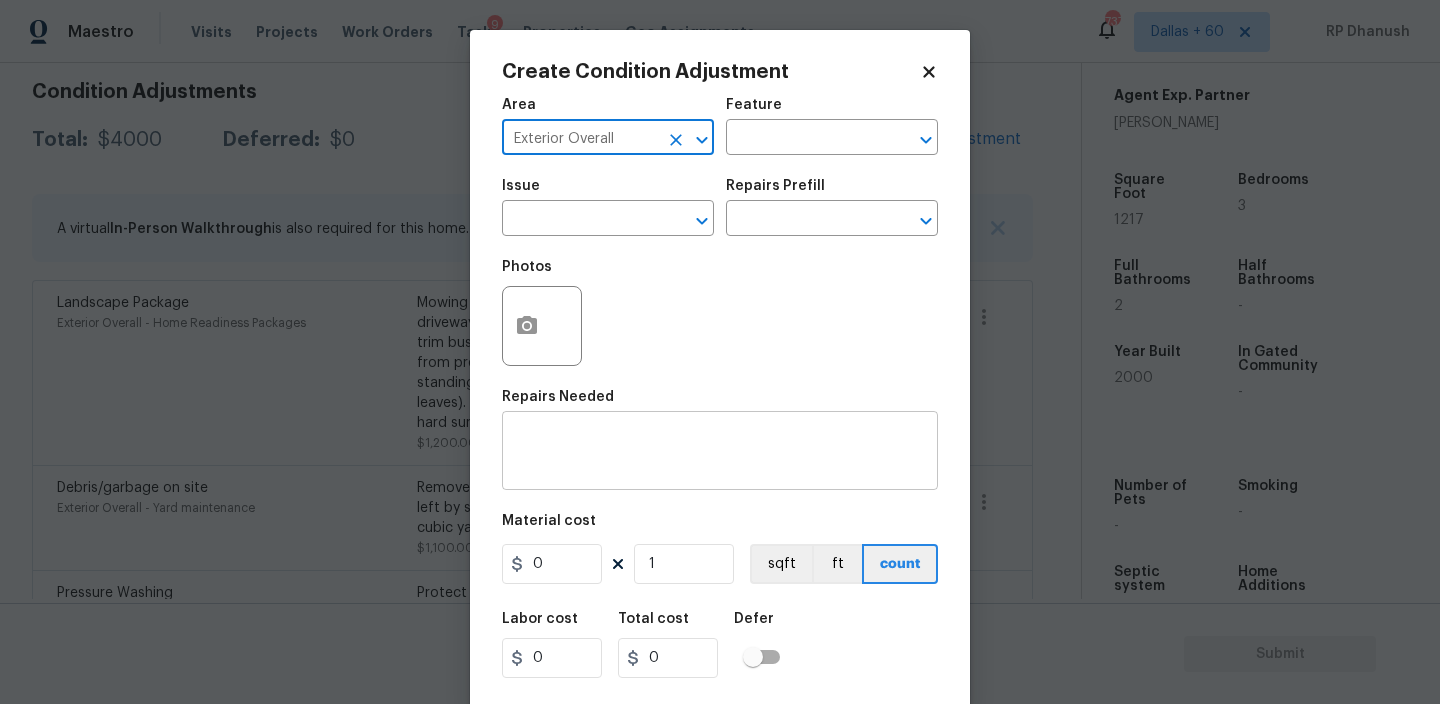 type on "Exterior Overall" 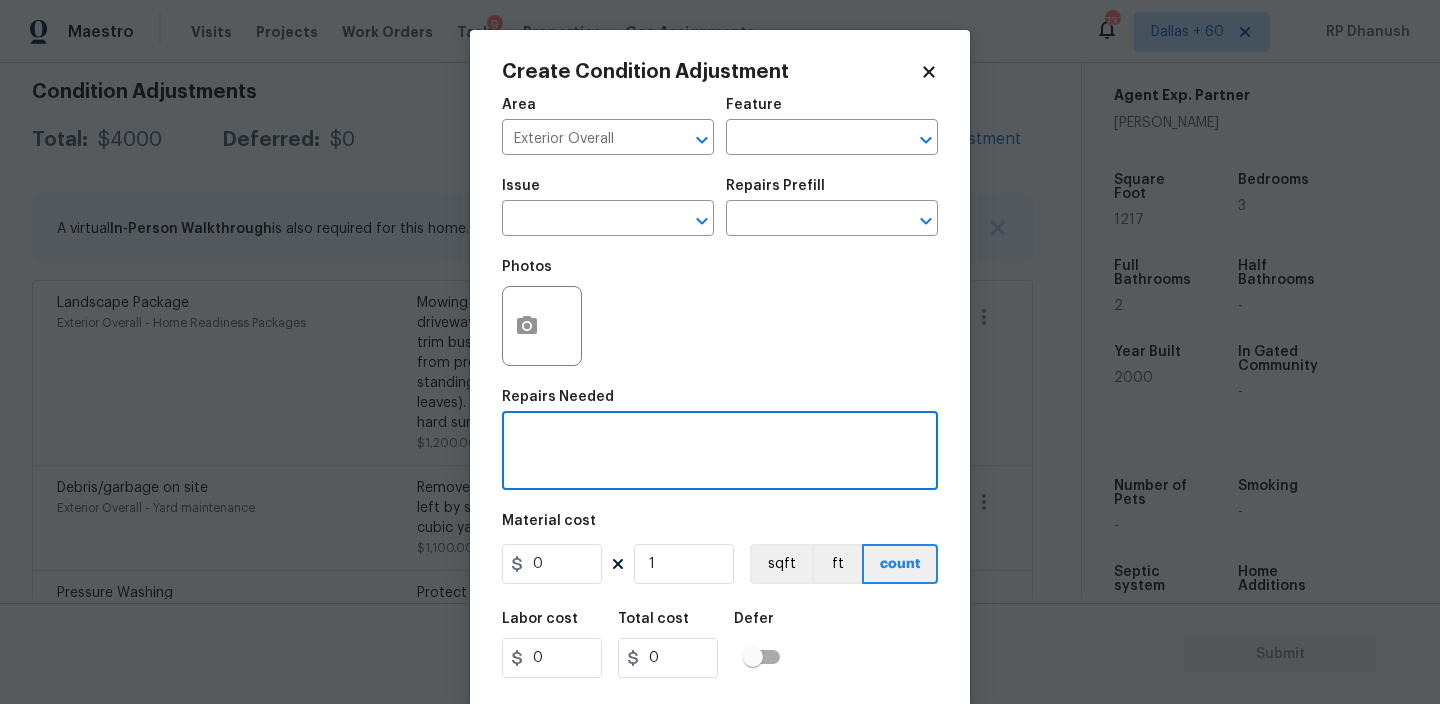 click at bounding box center (720, 453) 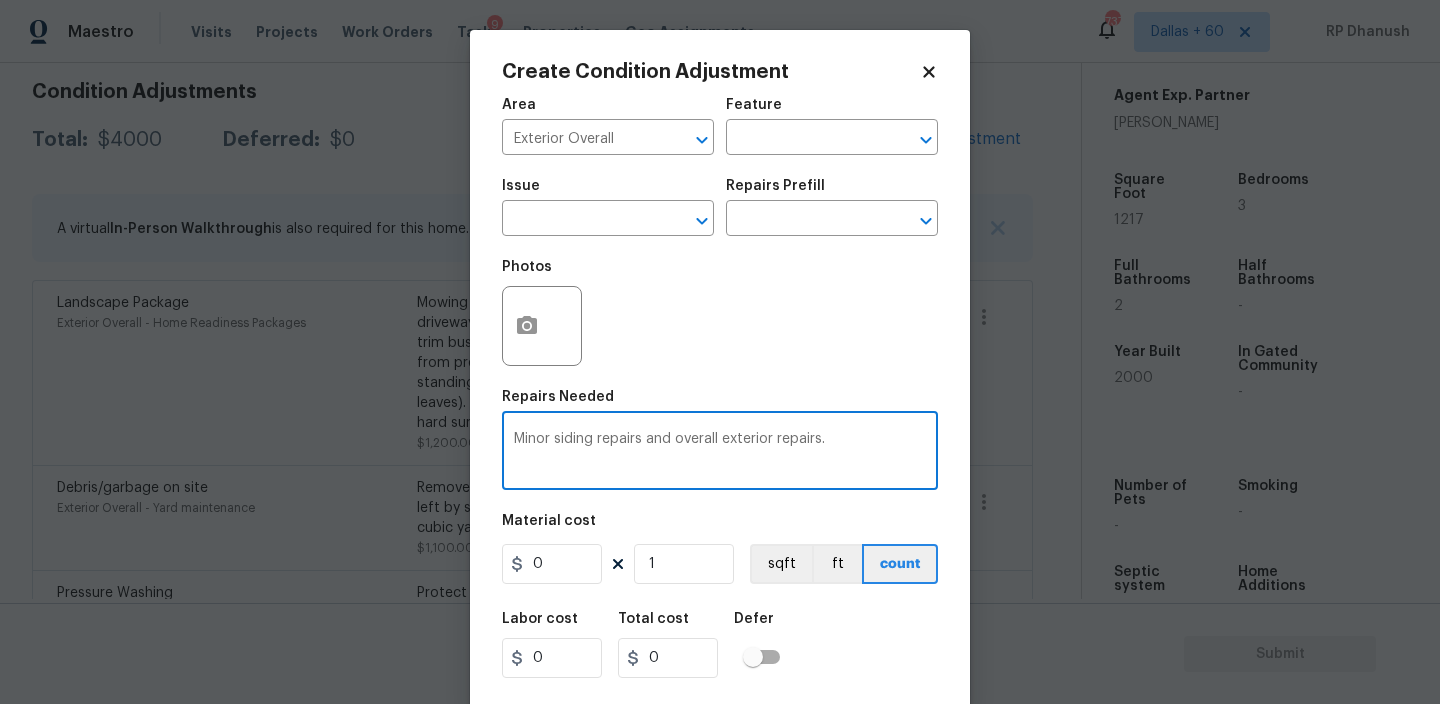type on "Minor siding repairs and overall exterior repairs." 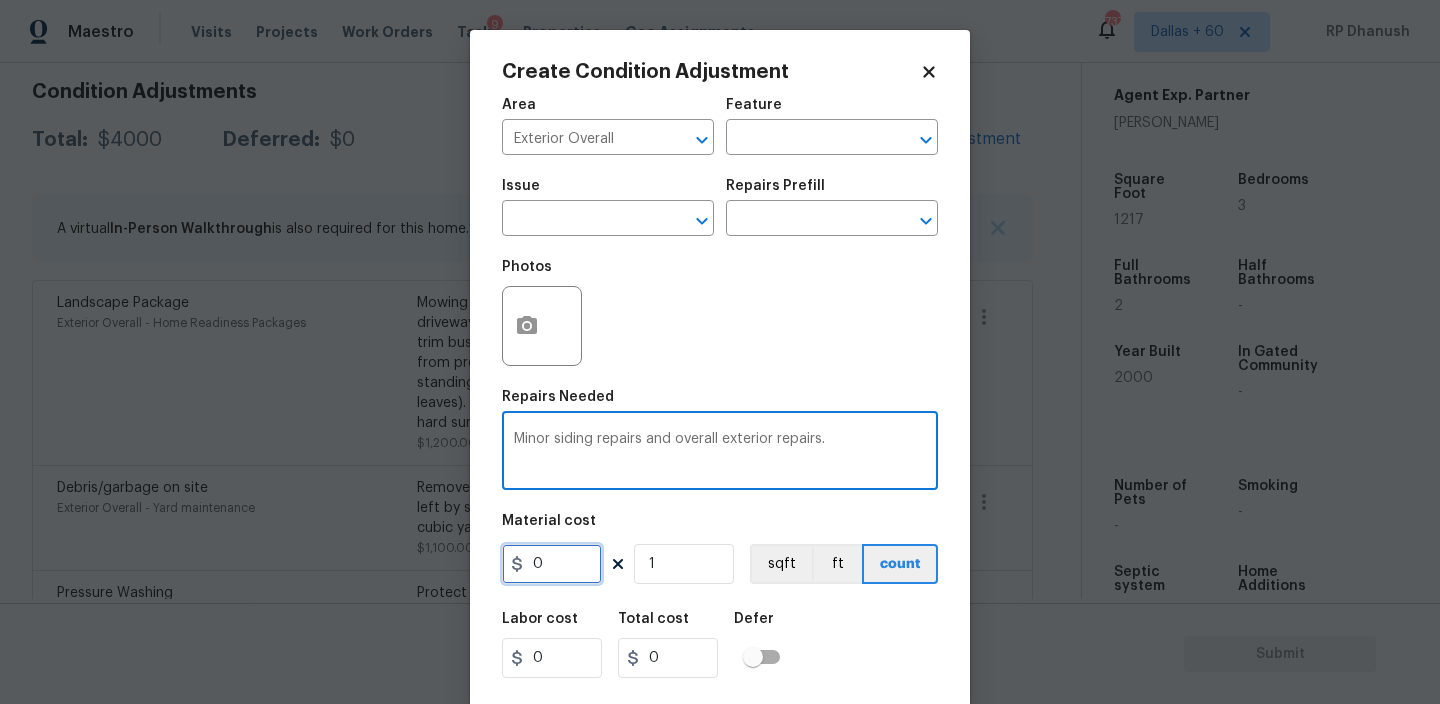 click on "0" at bounding box center [552, 564] 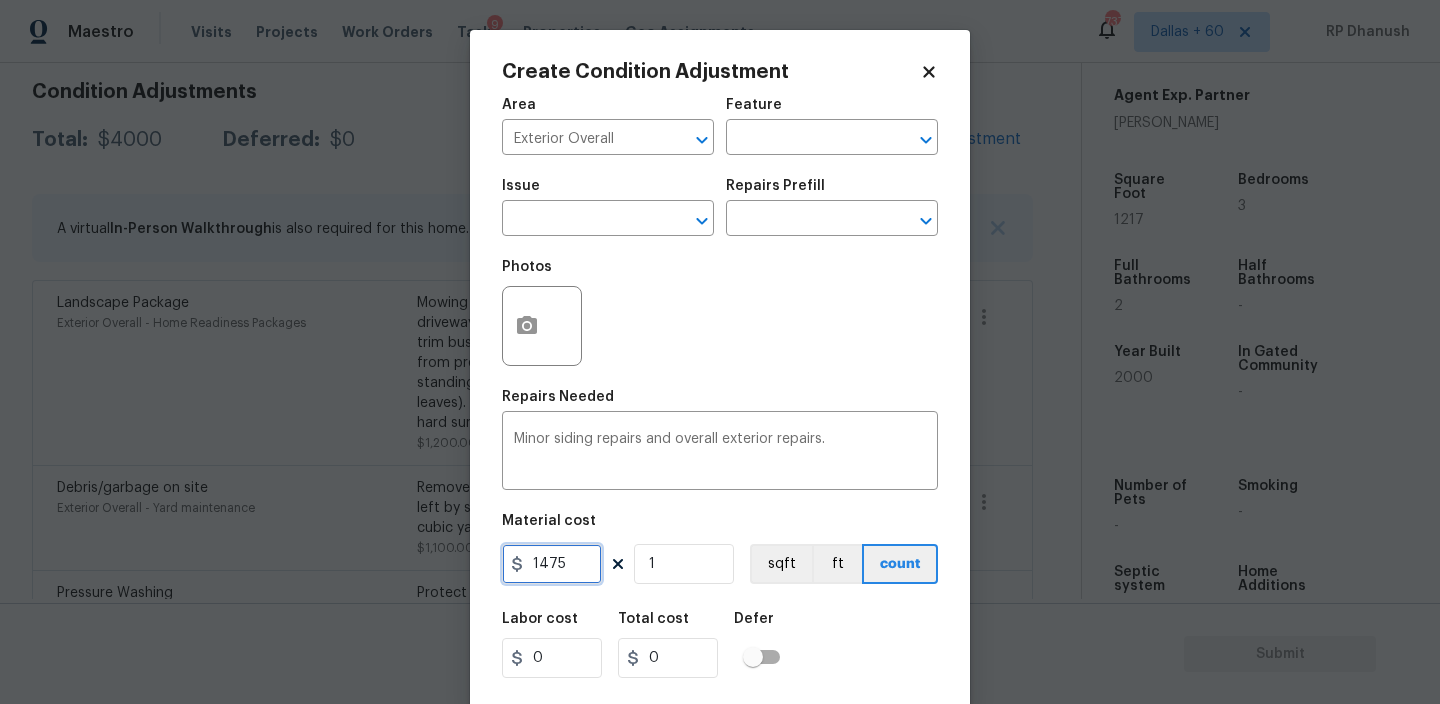 type on "1475" 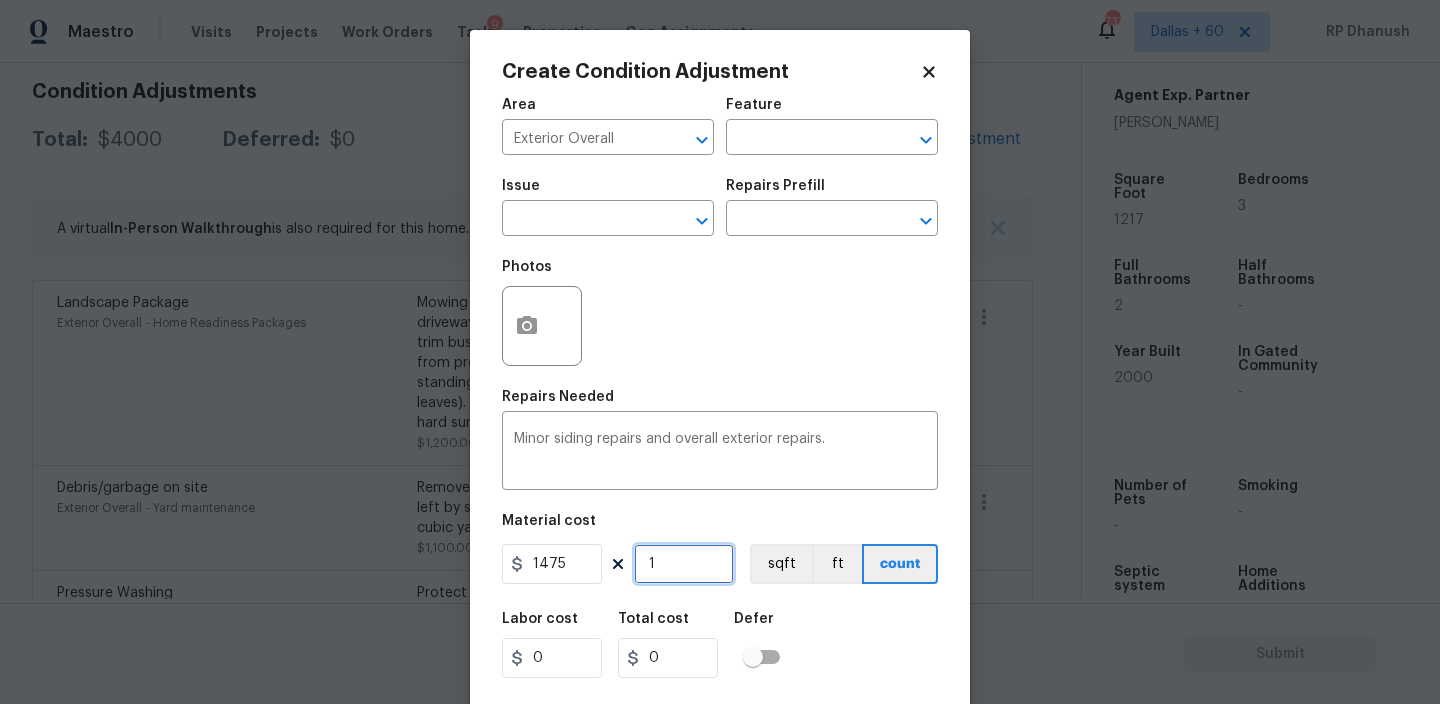 type on "1475" 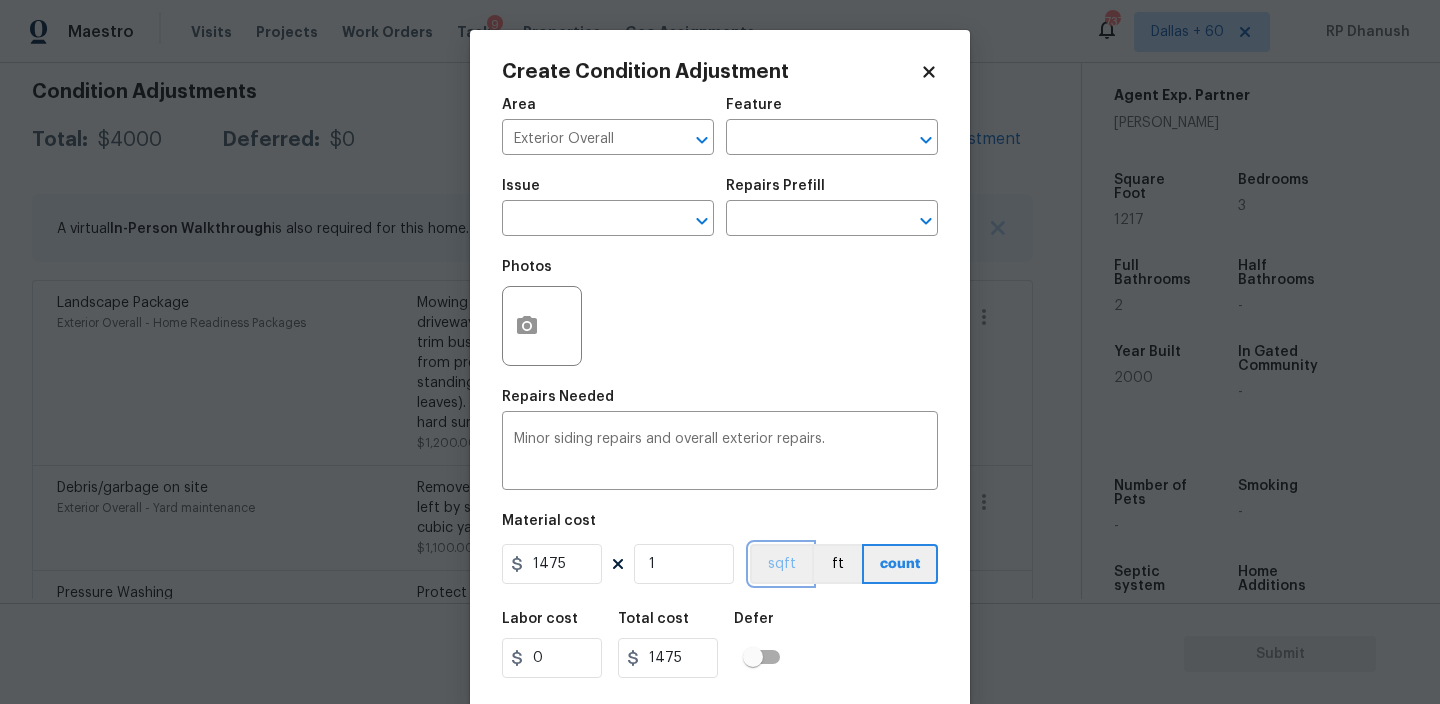 type 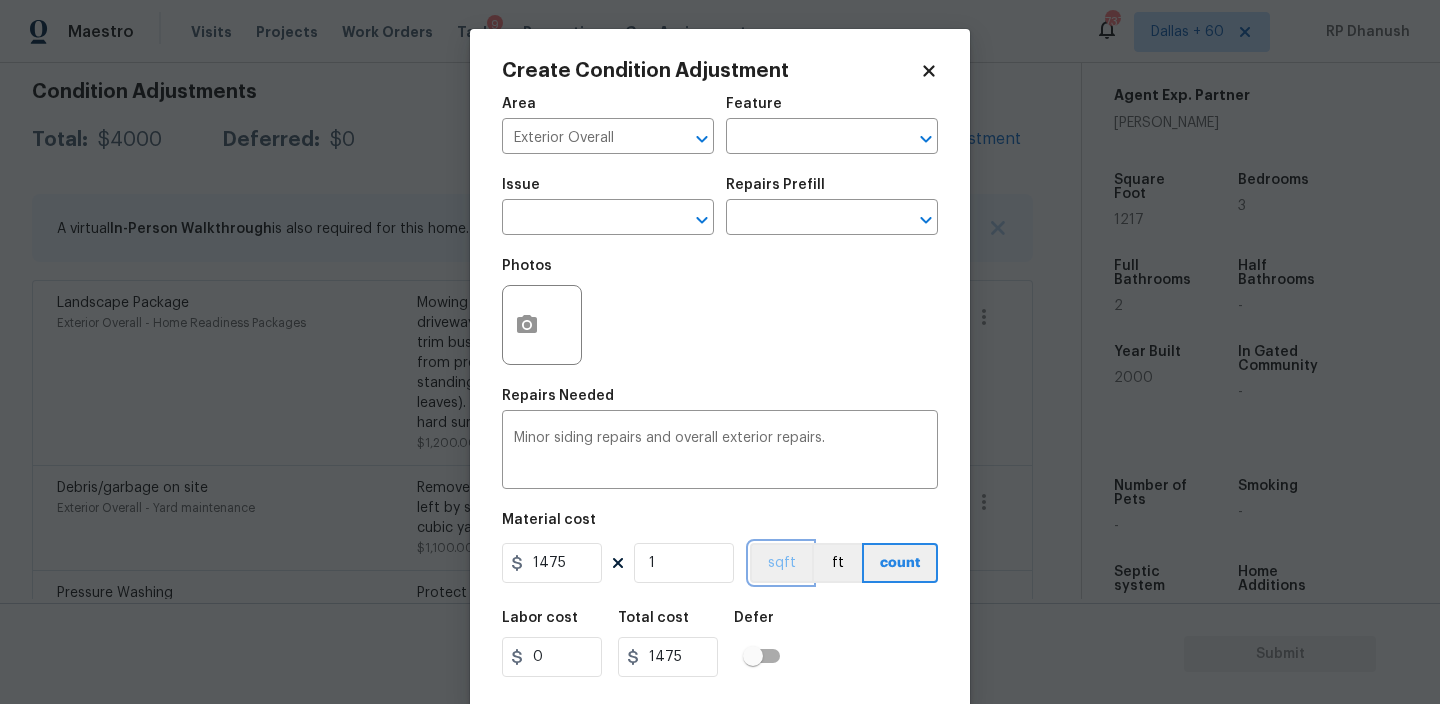 scroll, scrollTop: 43, scrollLeft: 0, axis: vertical 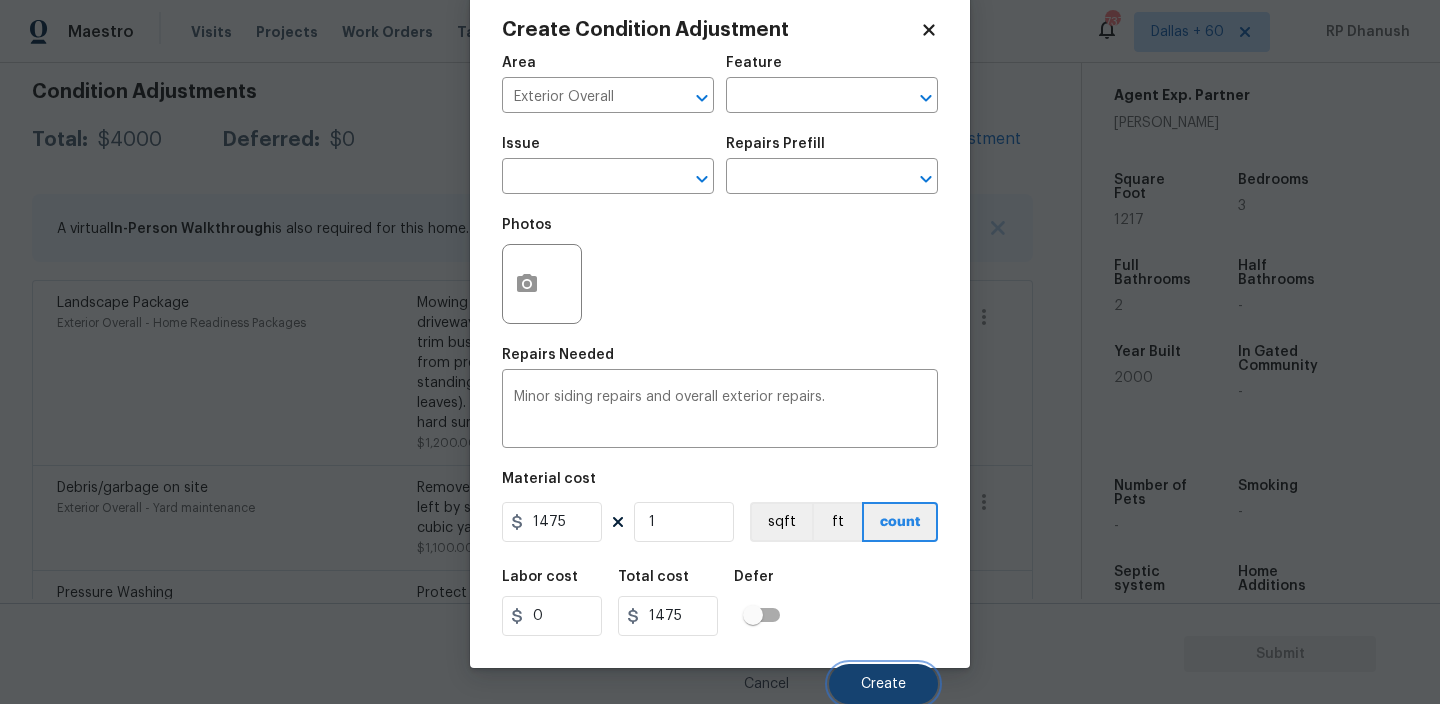 click on "Create" at bounding box center [883, 684] 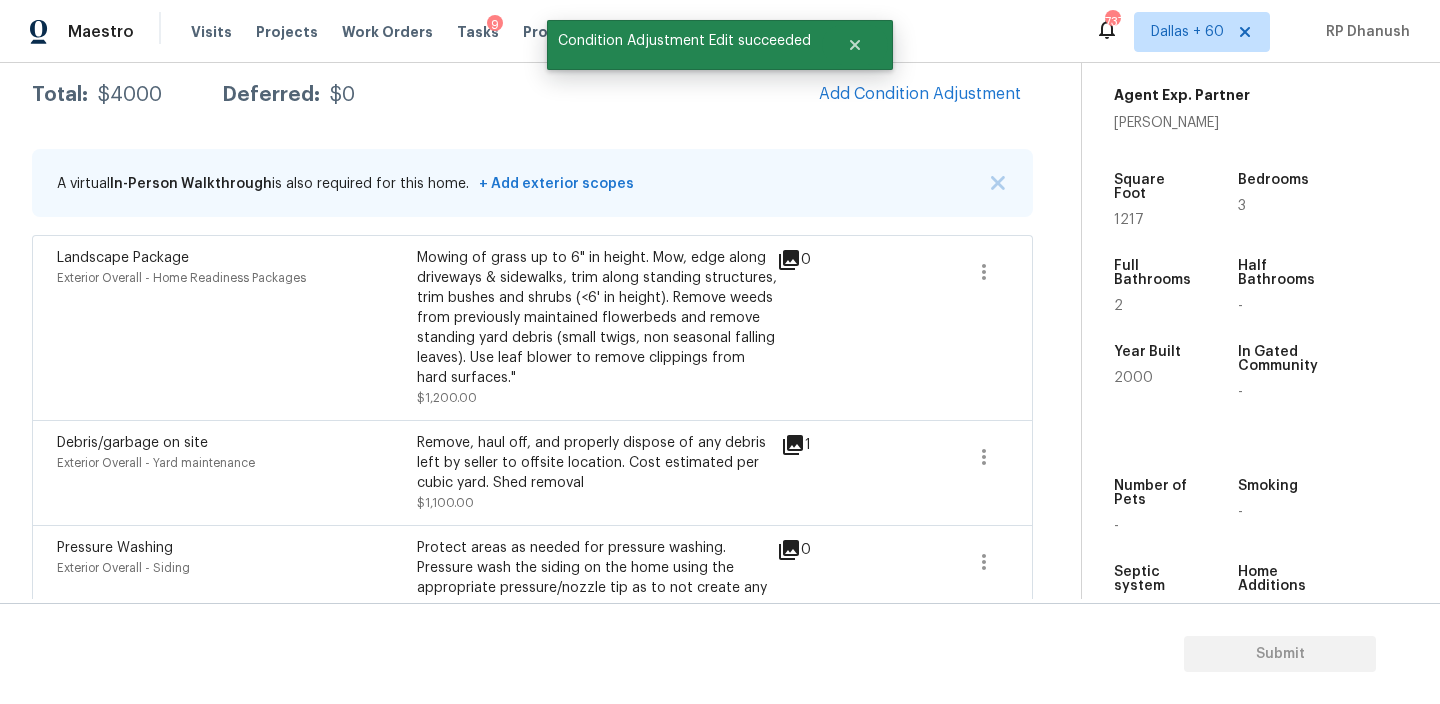 scroll, scrollTop: 285, scrollLeft: 0, axis: vertical 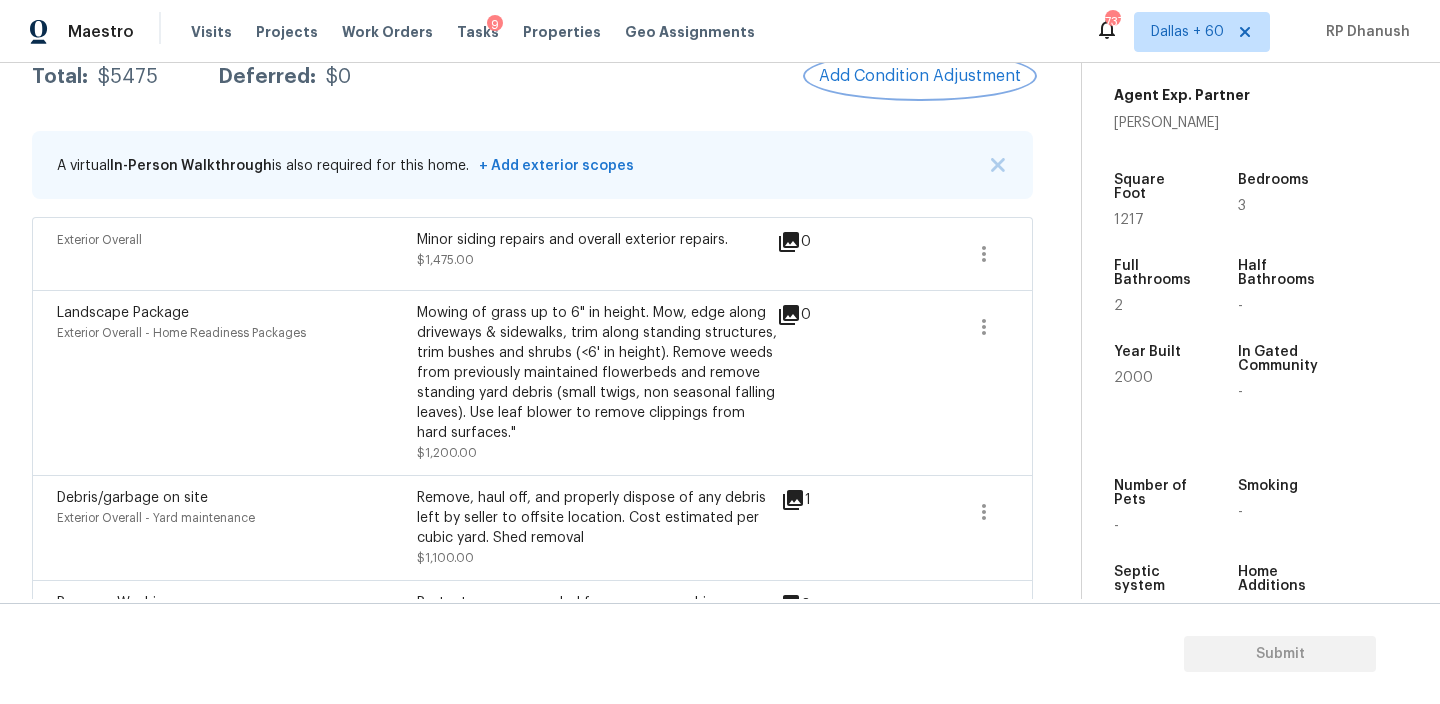 click on "Add Condition Adjustment" at bounding box center (920, 76) 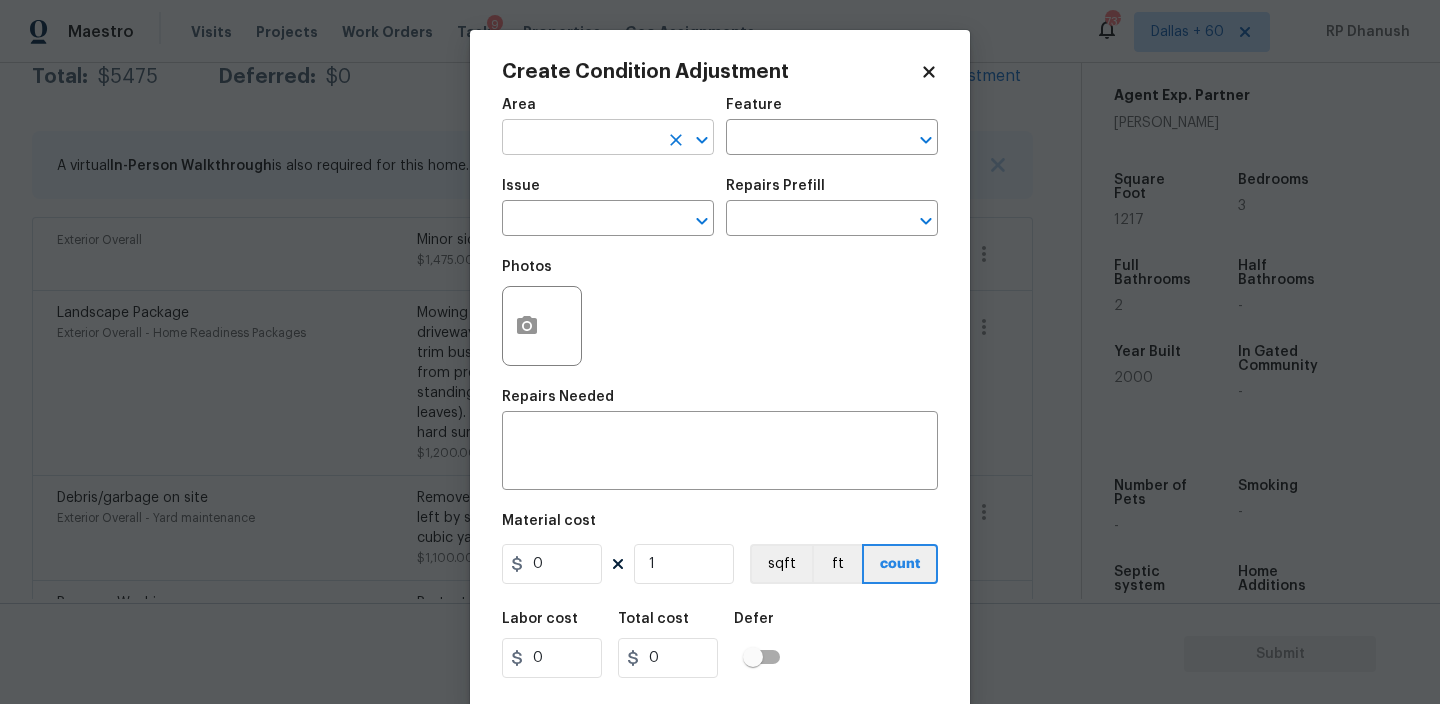 click at bounding box center (580, 139) 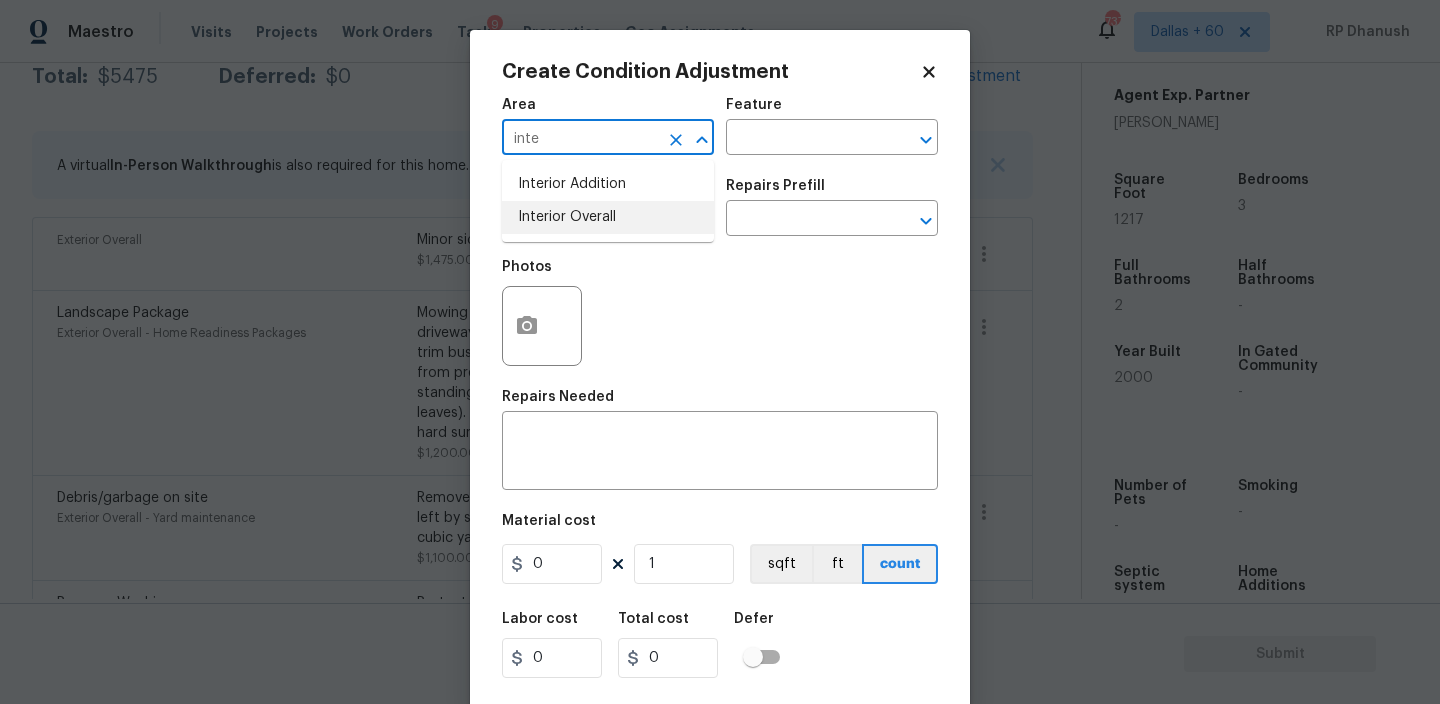 click on "Interior Overall" at bounding box center (608, 217) 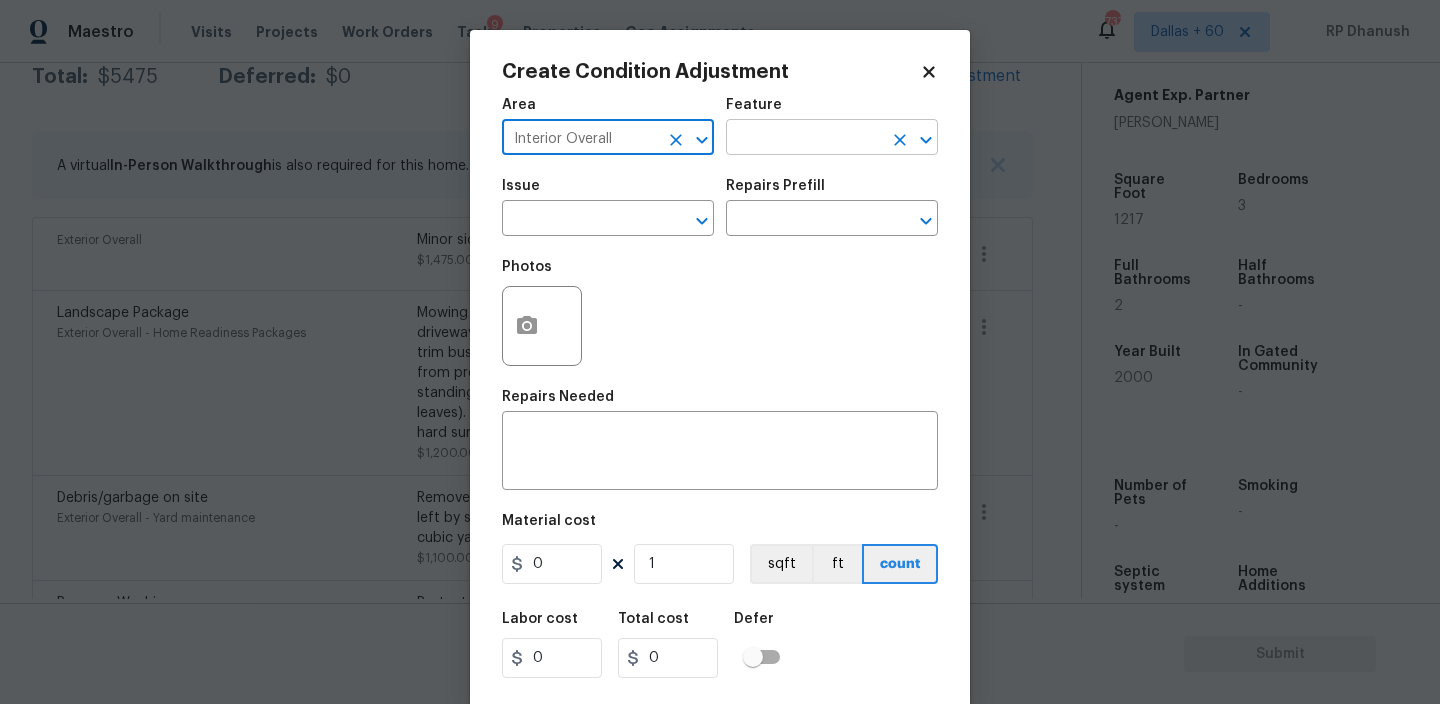 type on "Interior Overall" 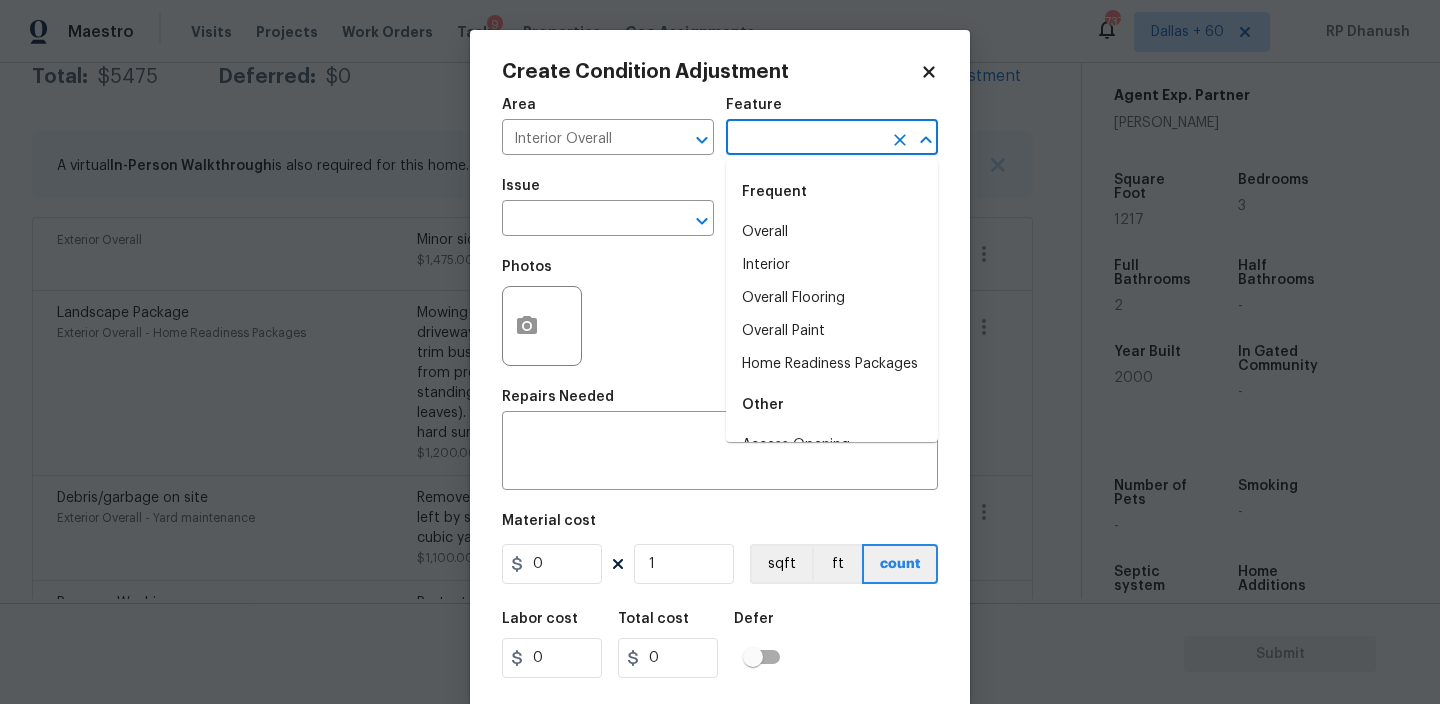 click at bounding box center (804, 139) 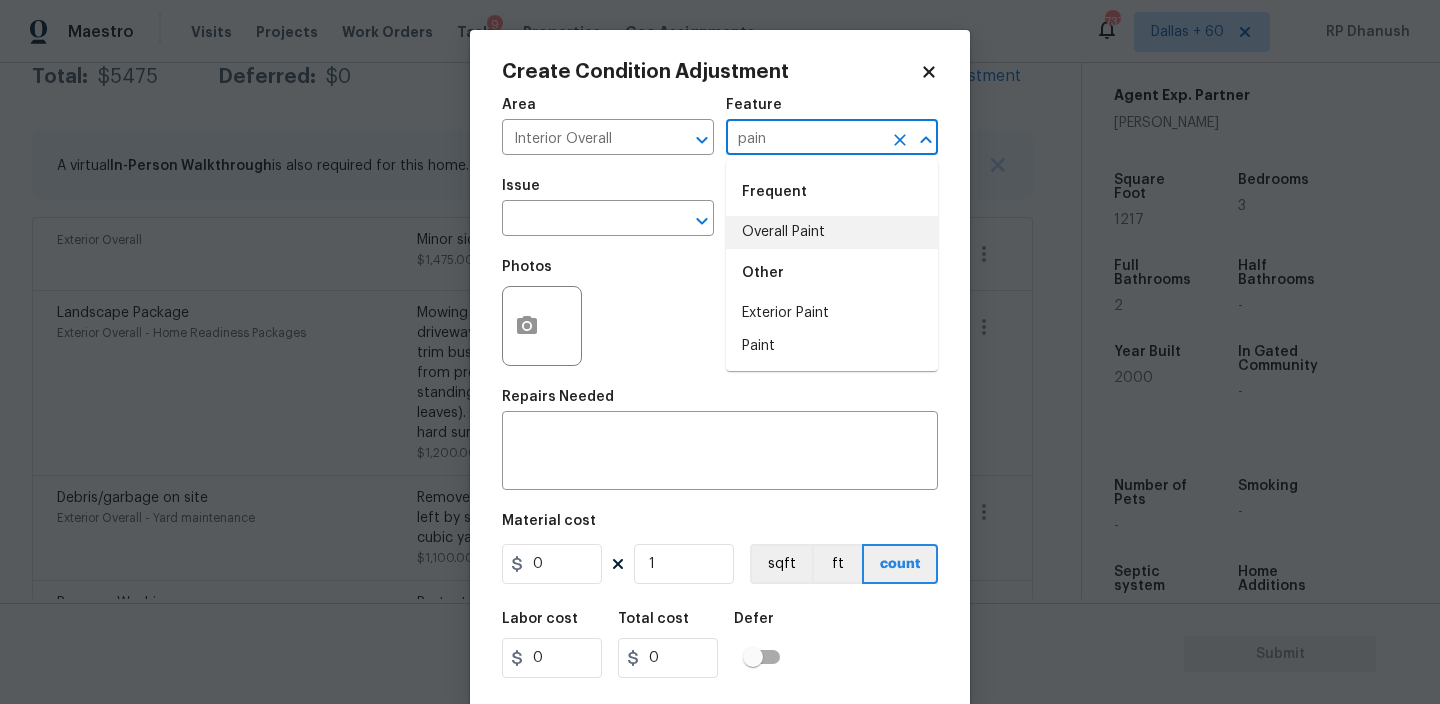 click on "Other" at bounding box center (832, 273) 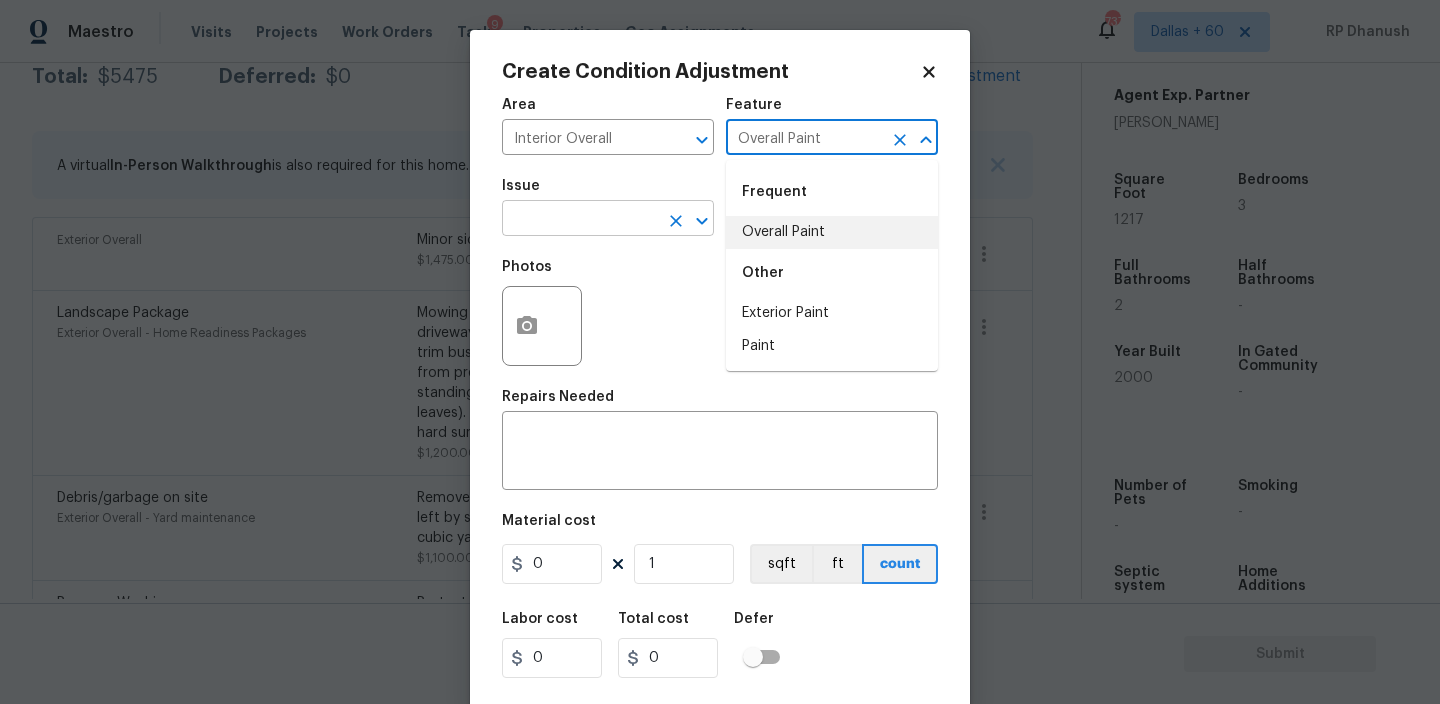 type on "Overall Paint" 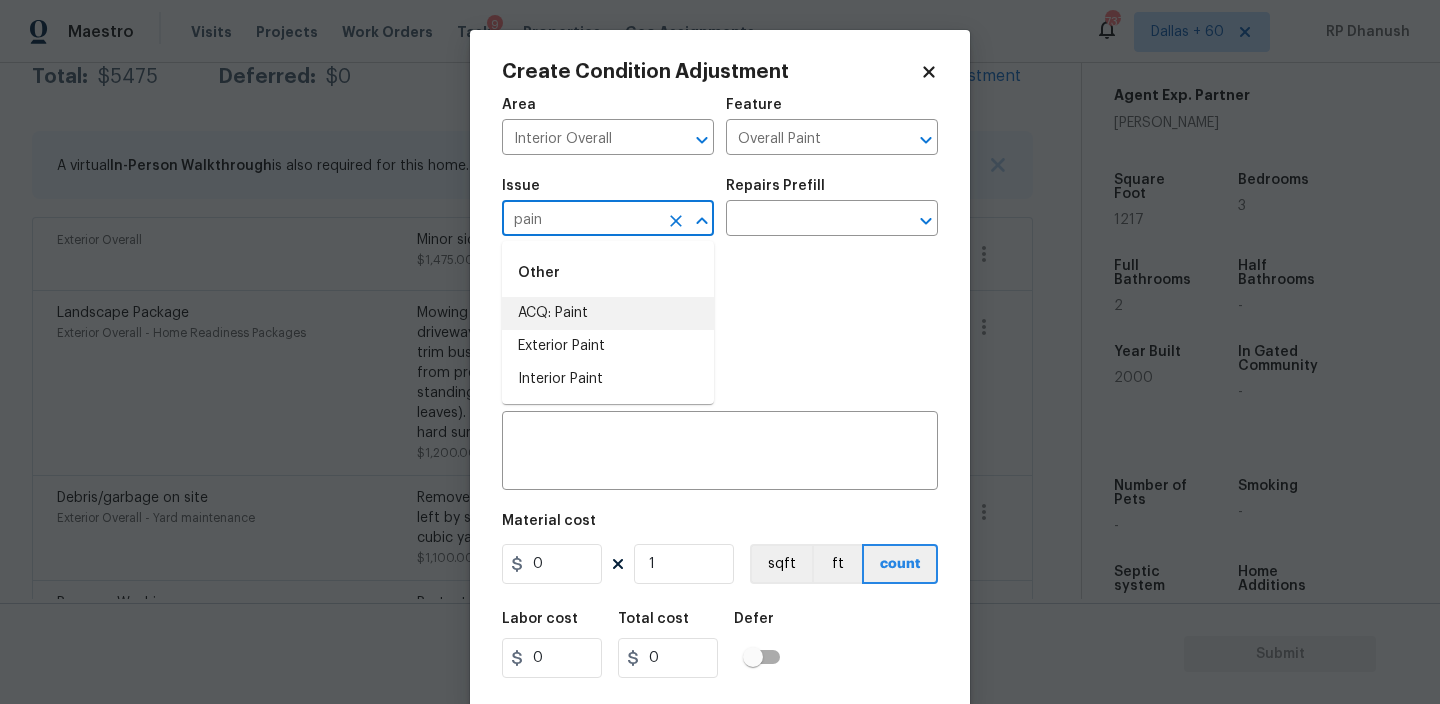 click on "ACQ: Paint" at bounding box center (608, 313) 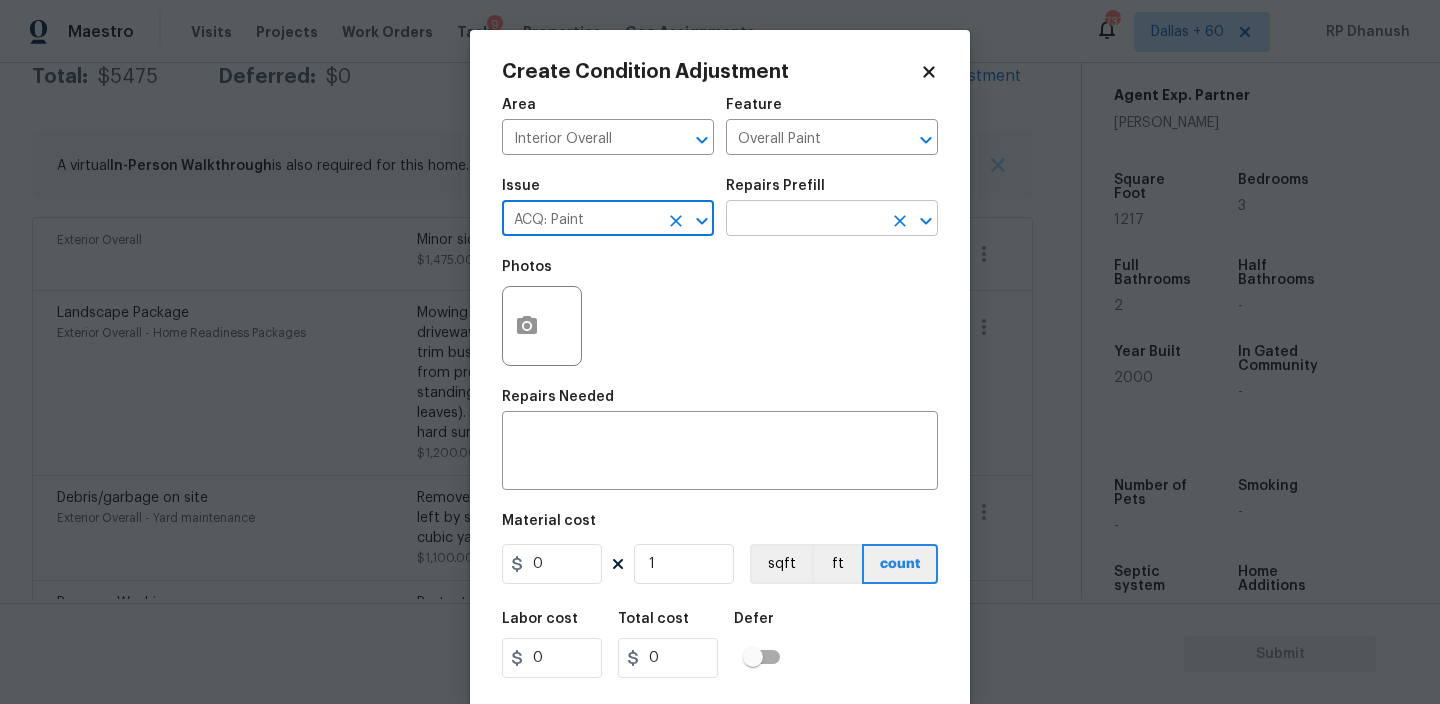 type on "ACQ: Paint" 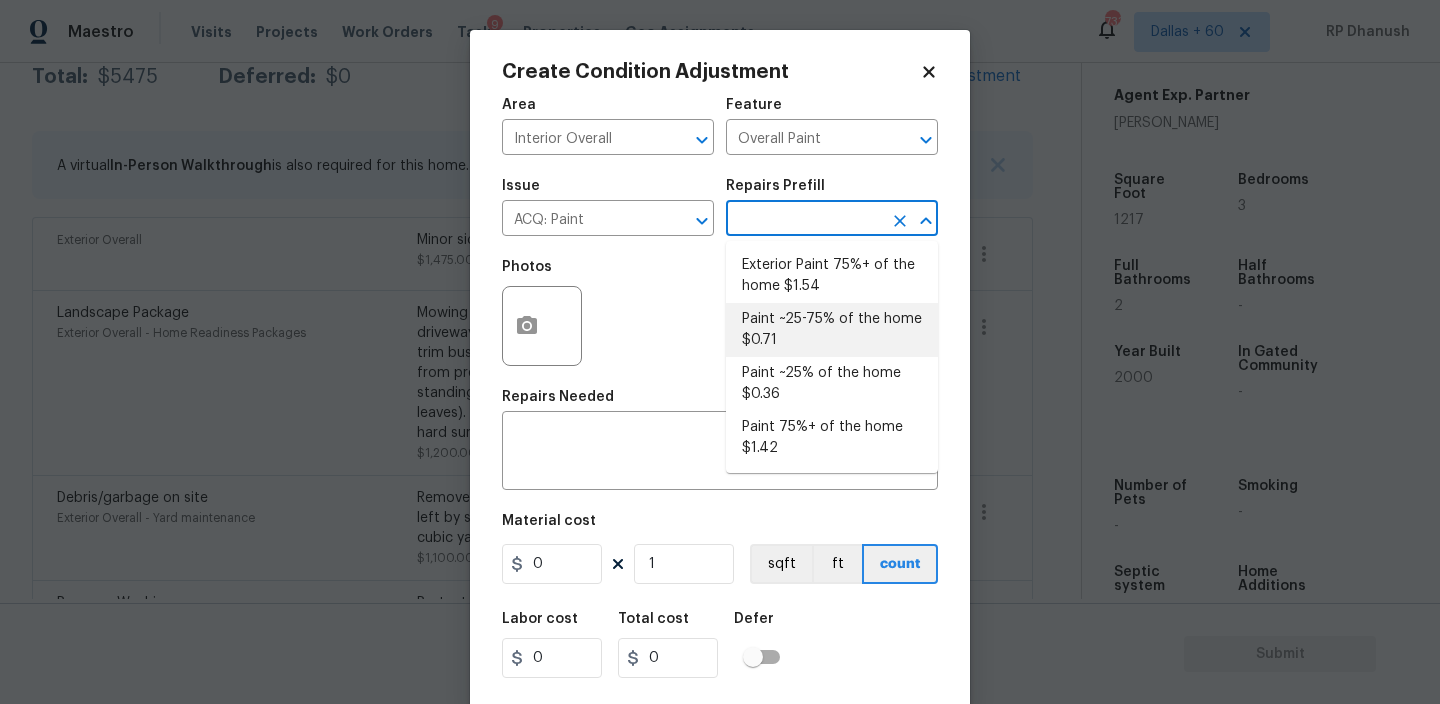 click on "Paint ~25-75% of the home $0.71" at bounding box center [832, 330] 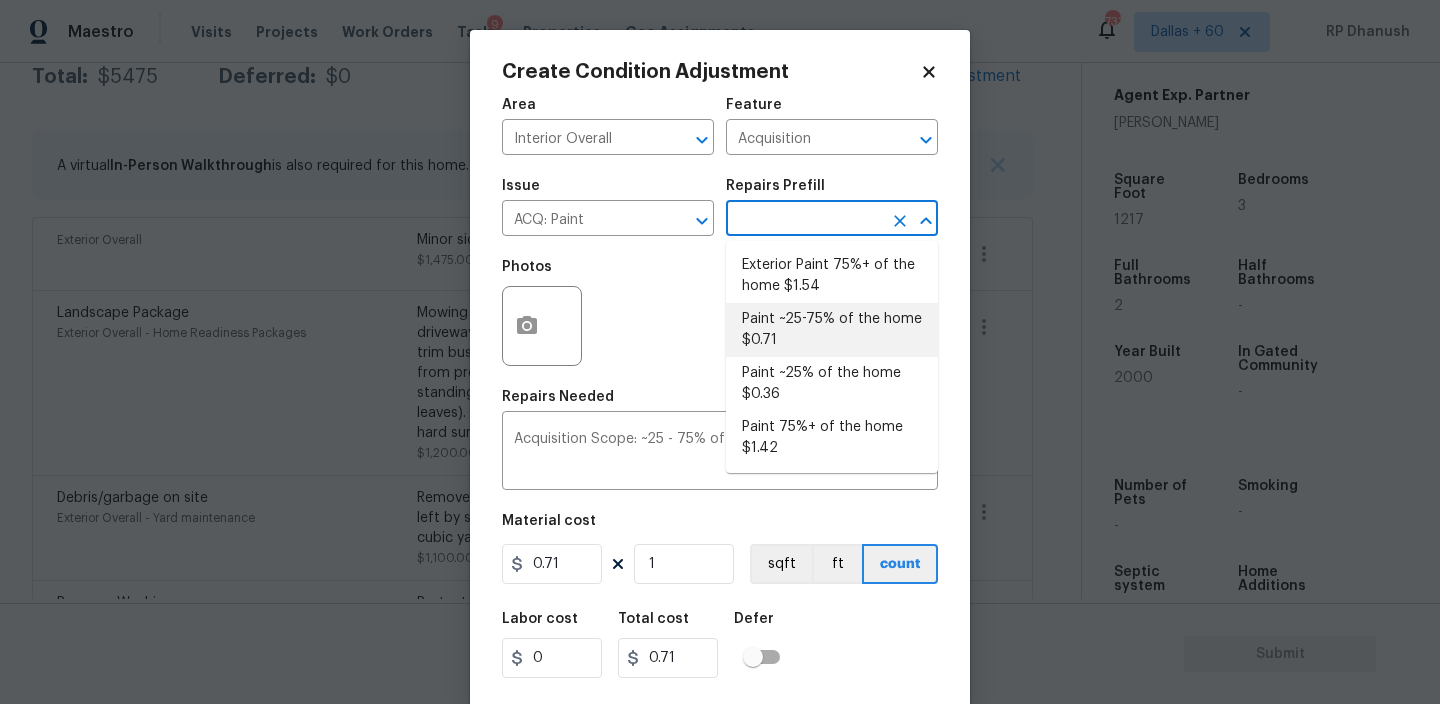 click on "Paint ~25-75% of the home $0.71" at bounding box center (832, 330) 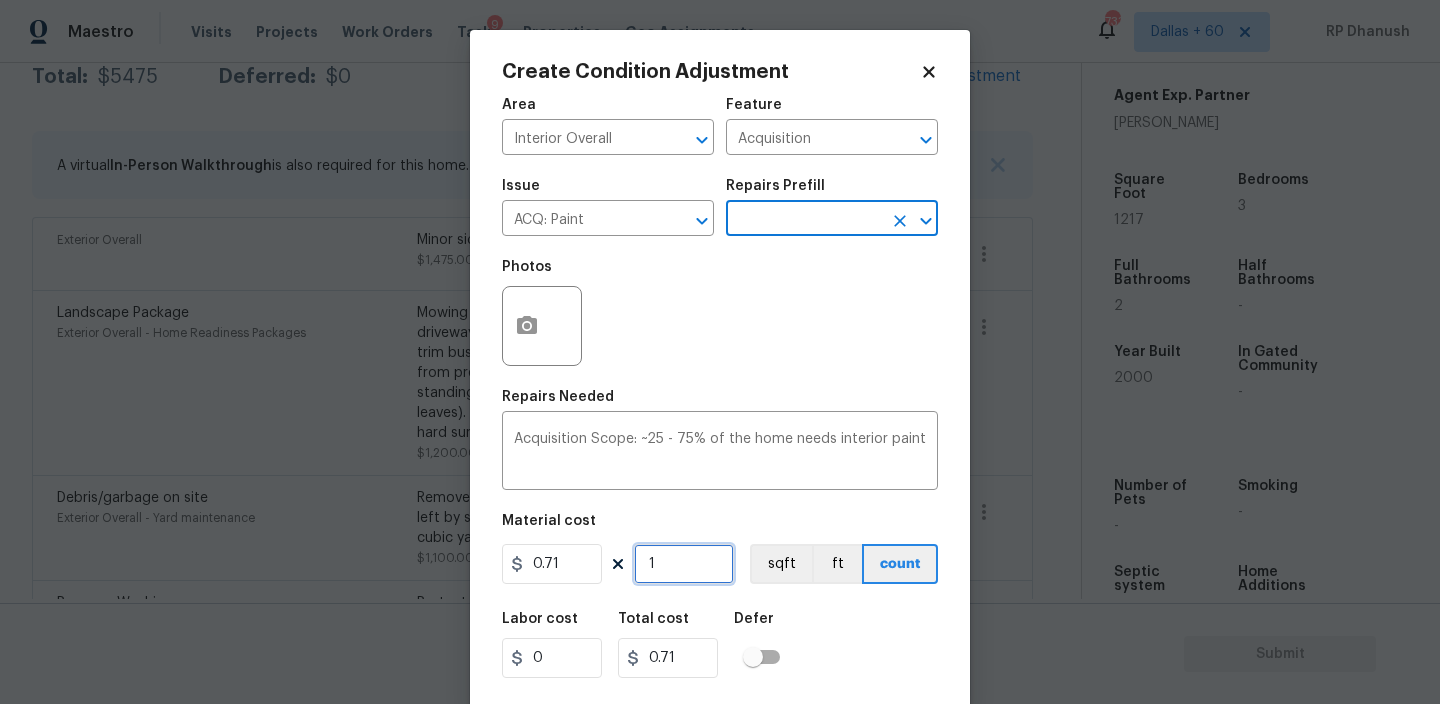 click on "1" at bounding box center (684, 564) 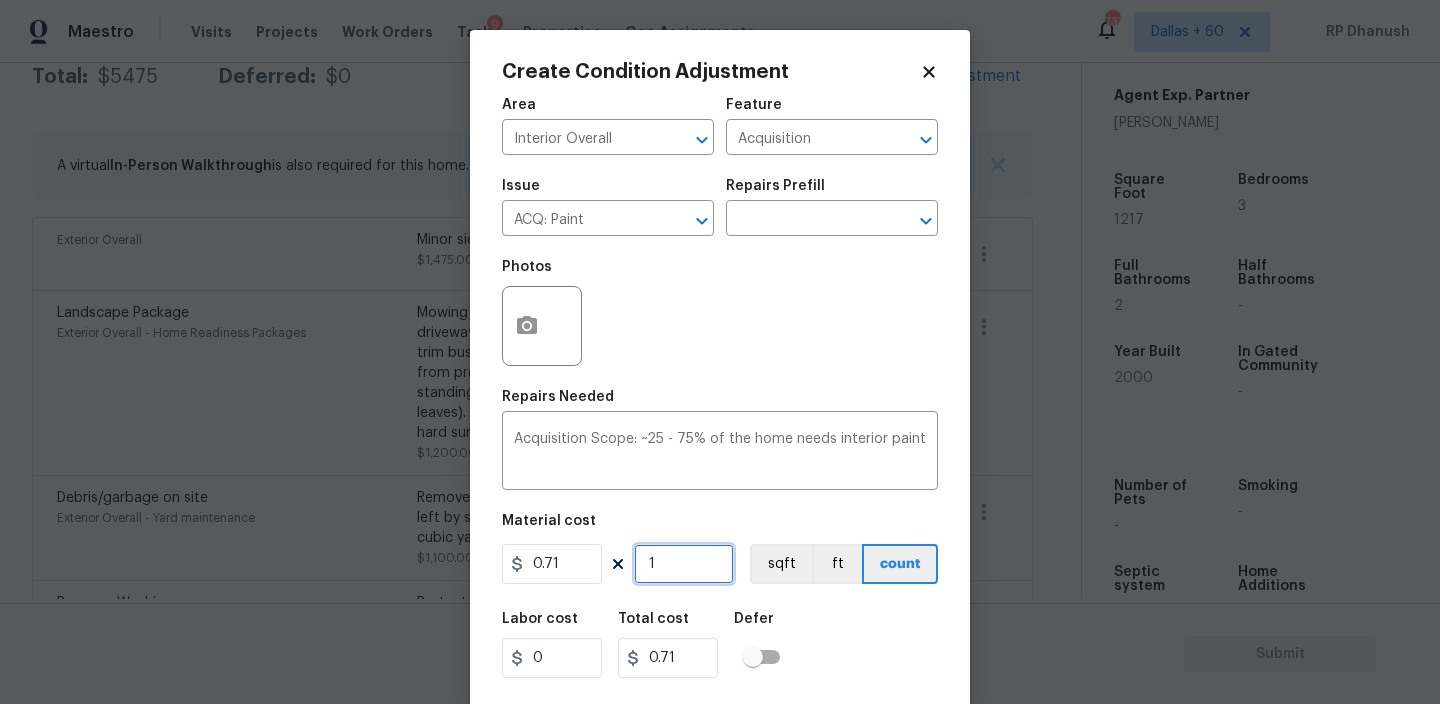 type on "0" 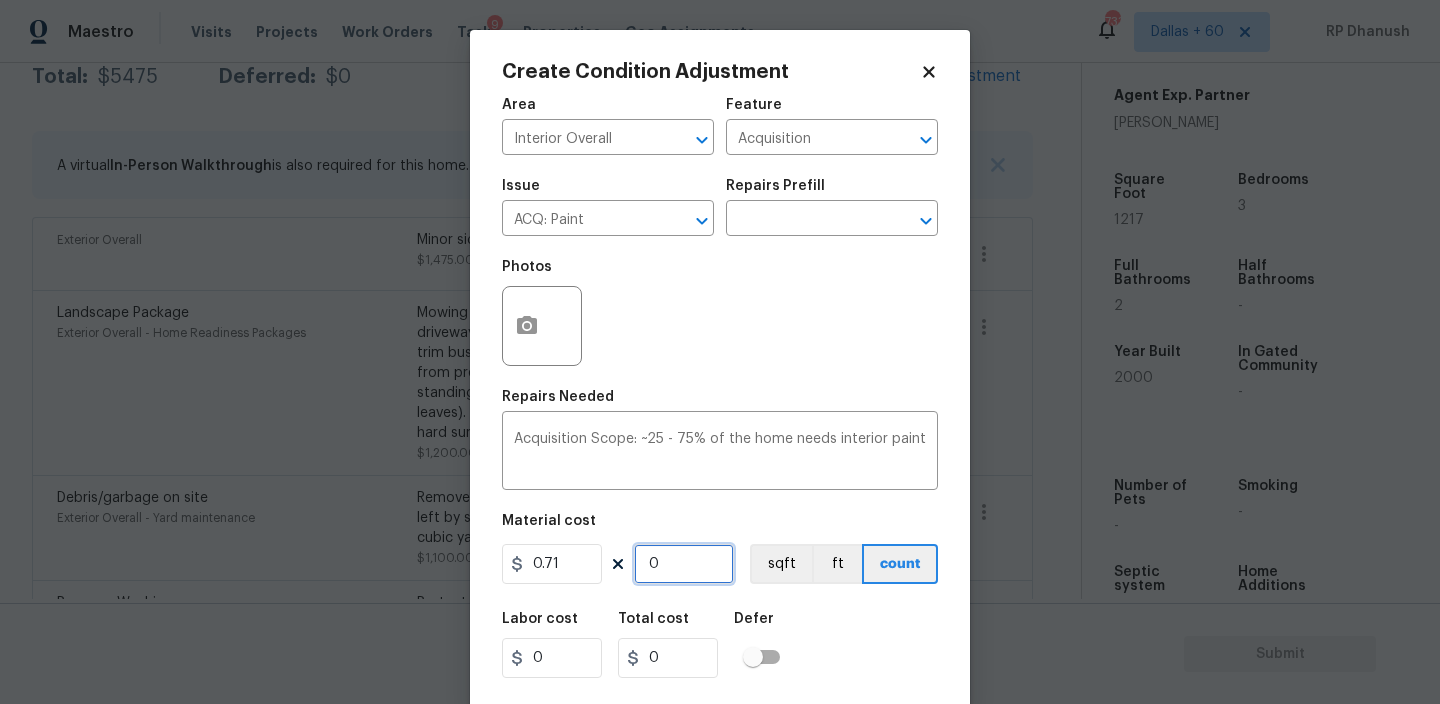 type on "1" 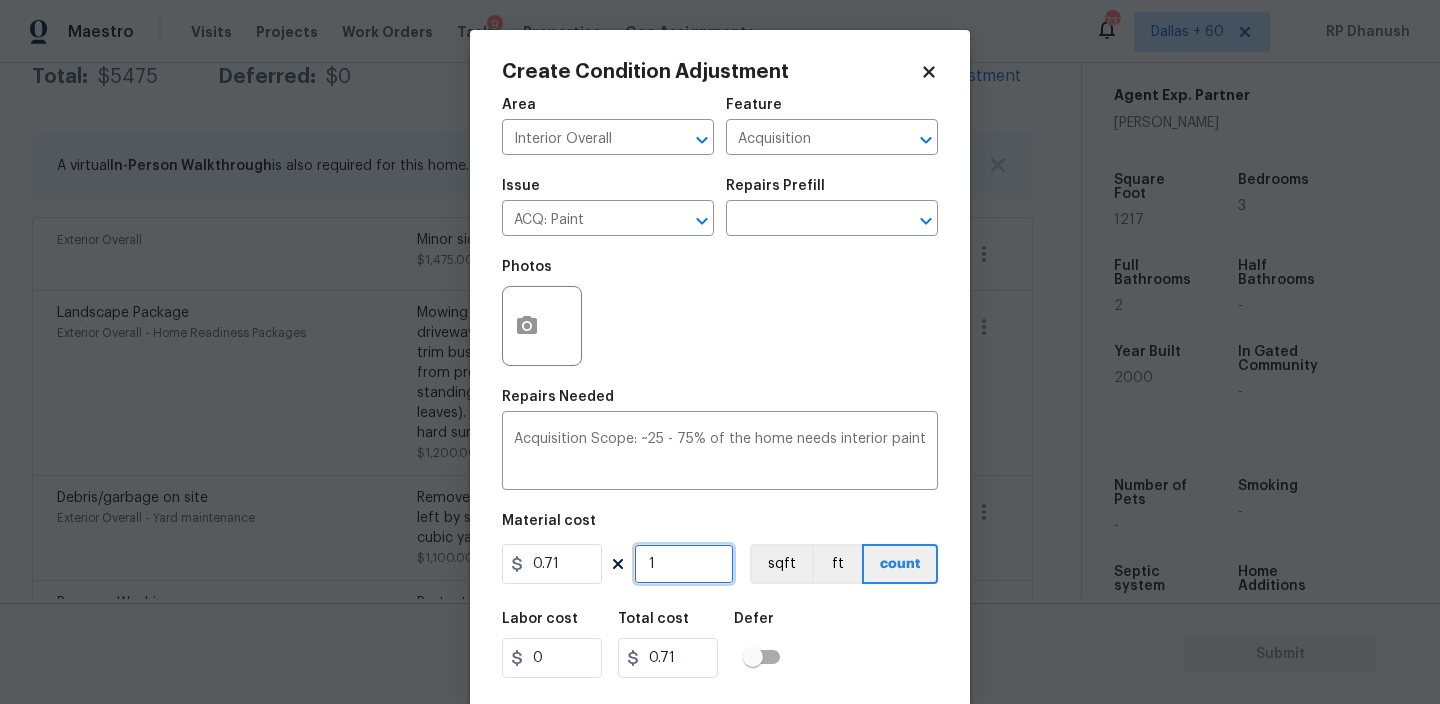 type on "12" 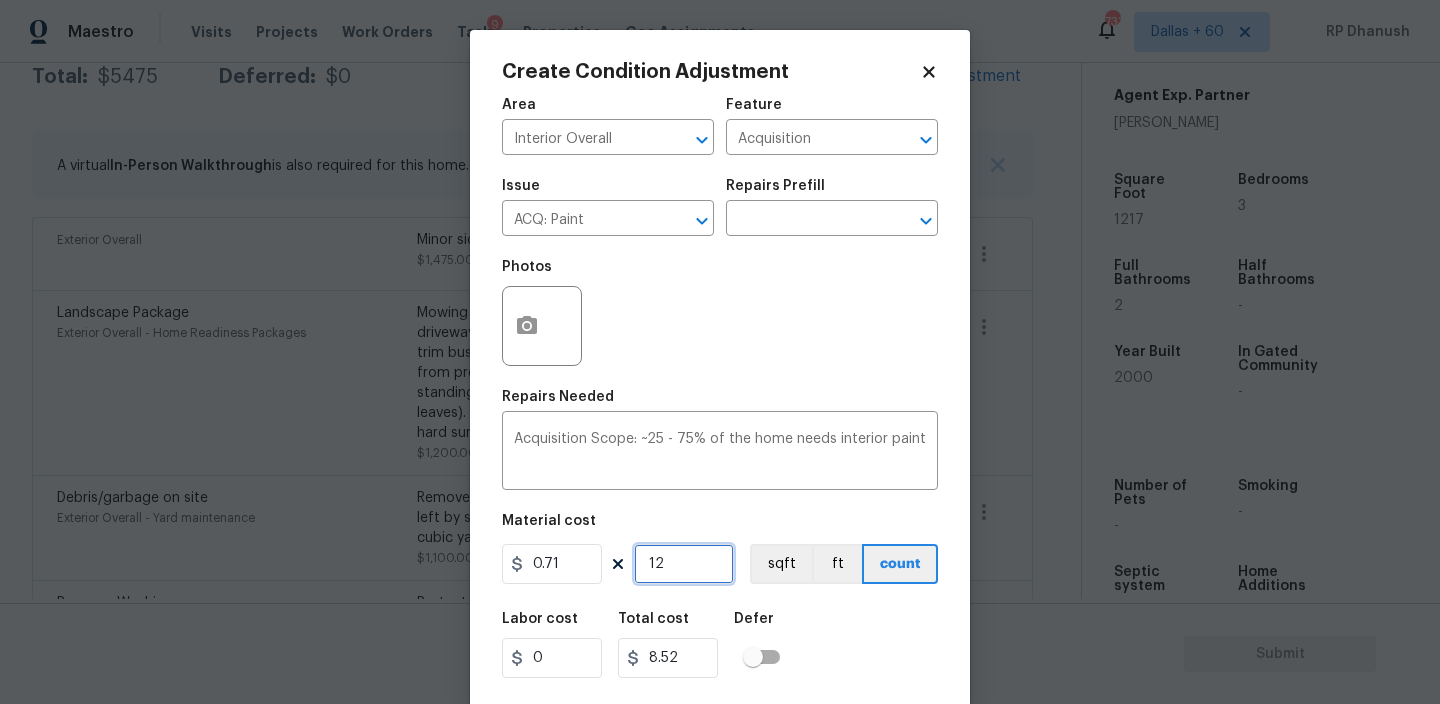 type on "121" 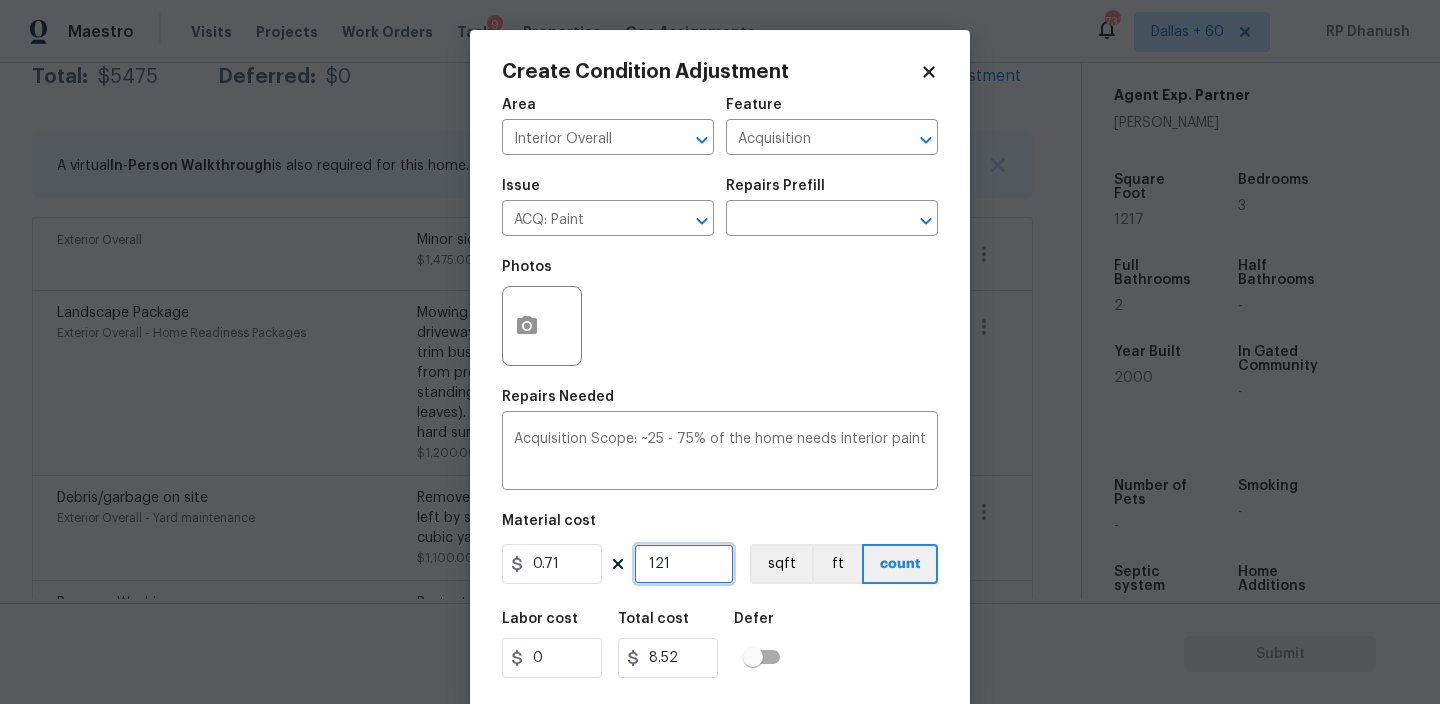 type on "85.91" 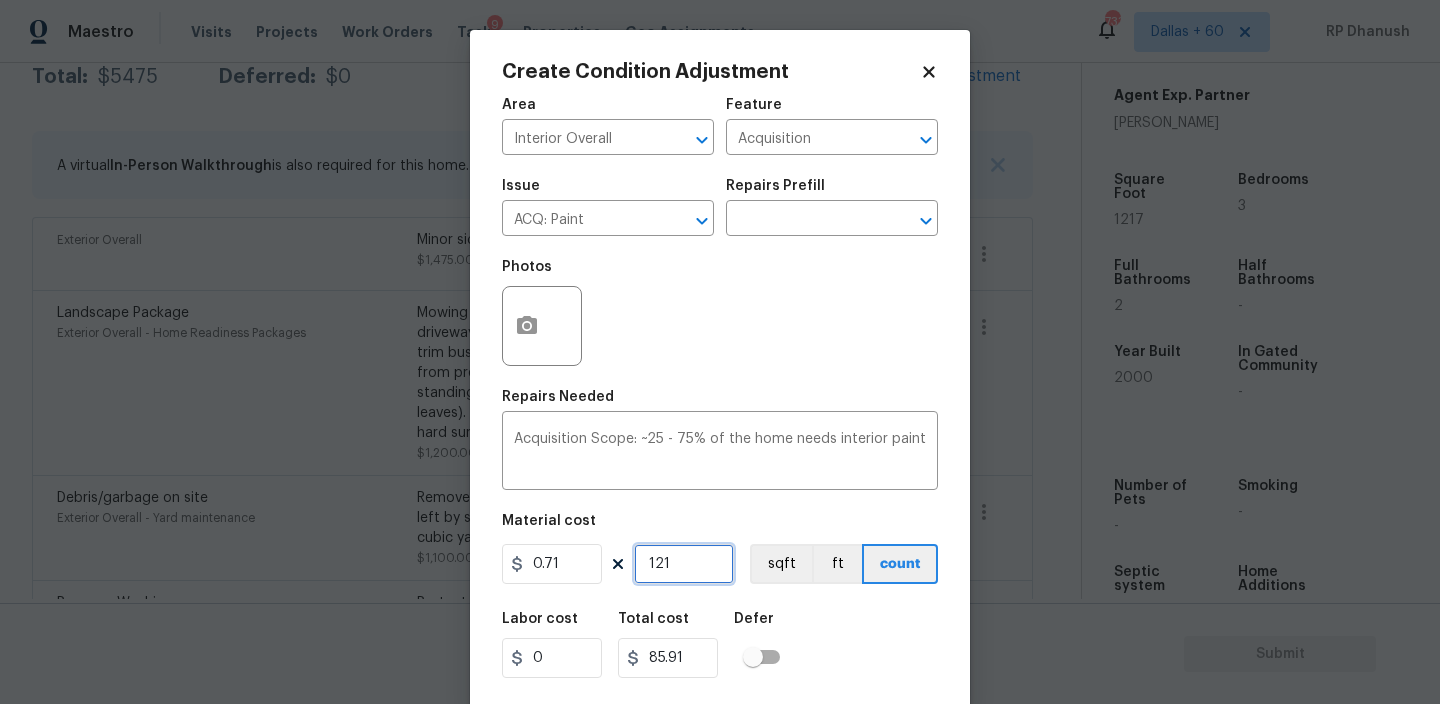 type on "1217" 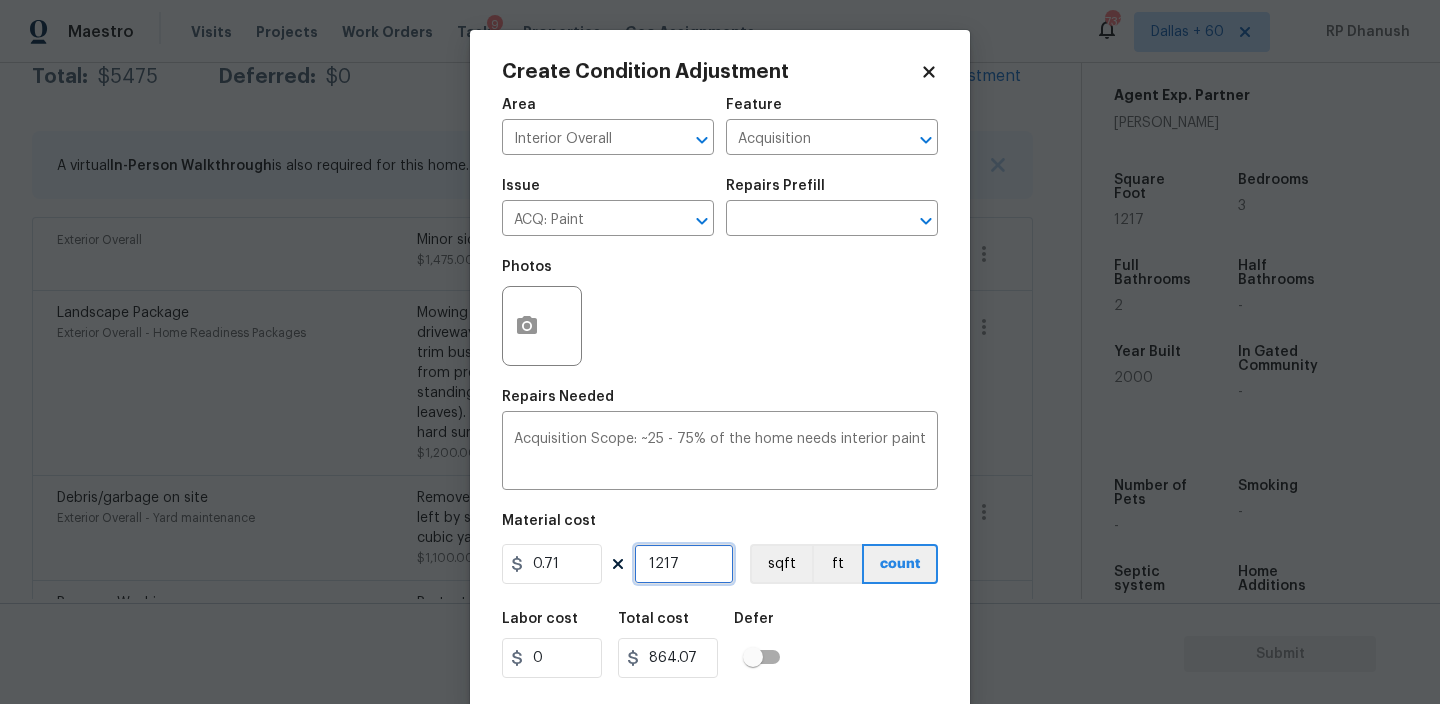 type on "1217" 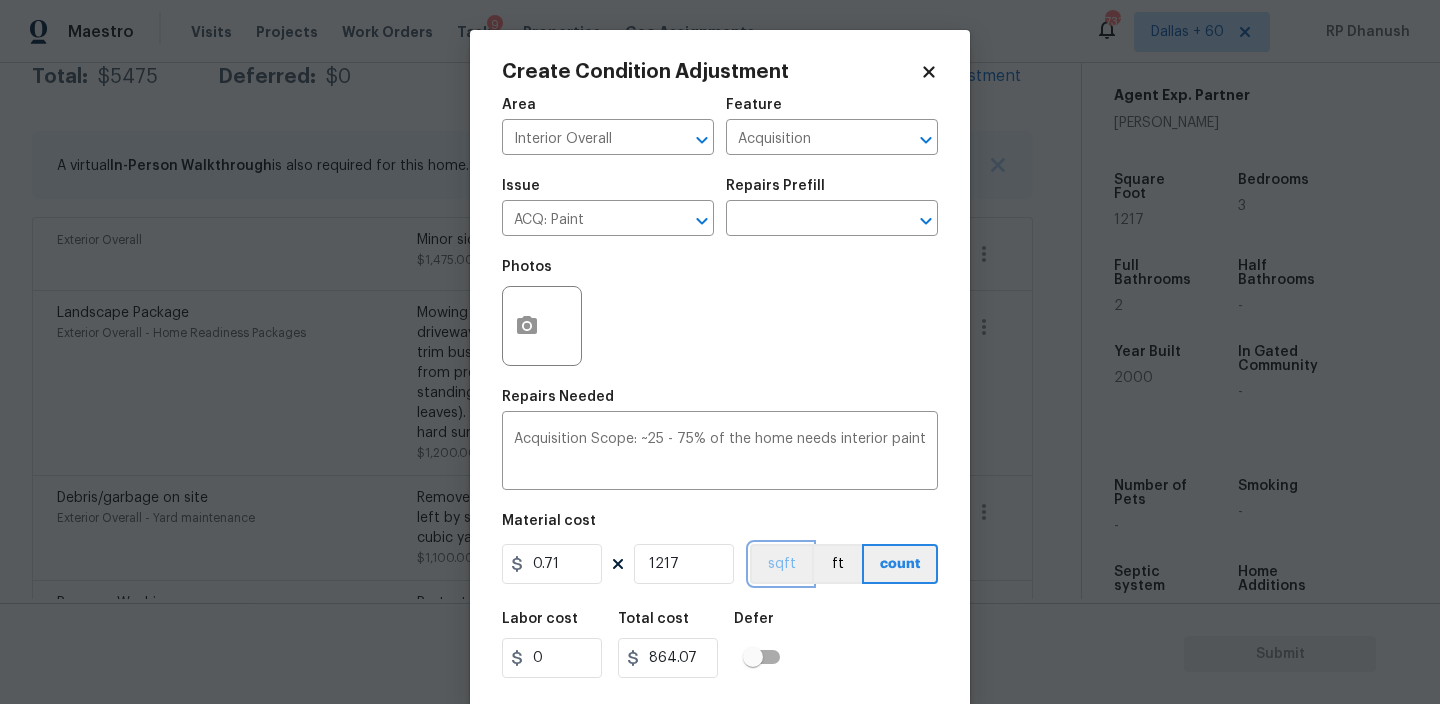 type 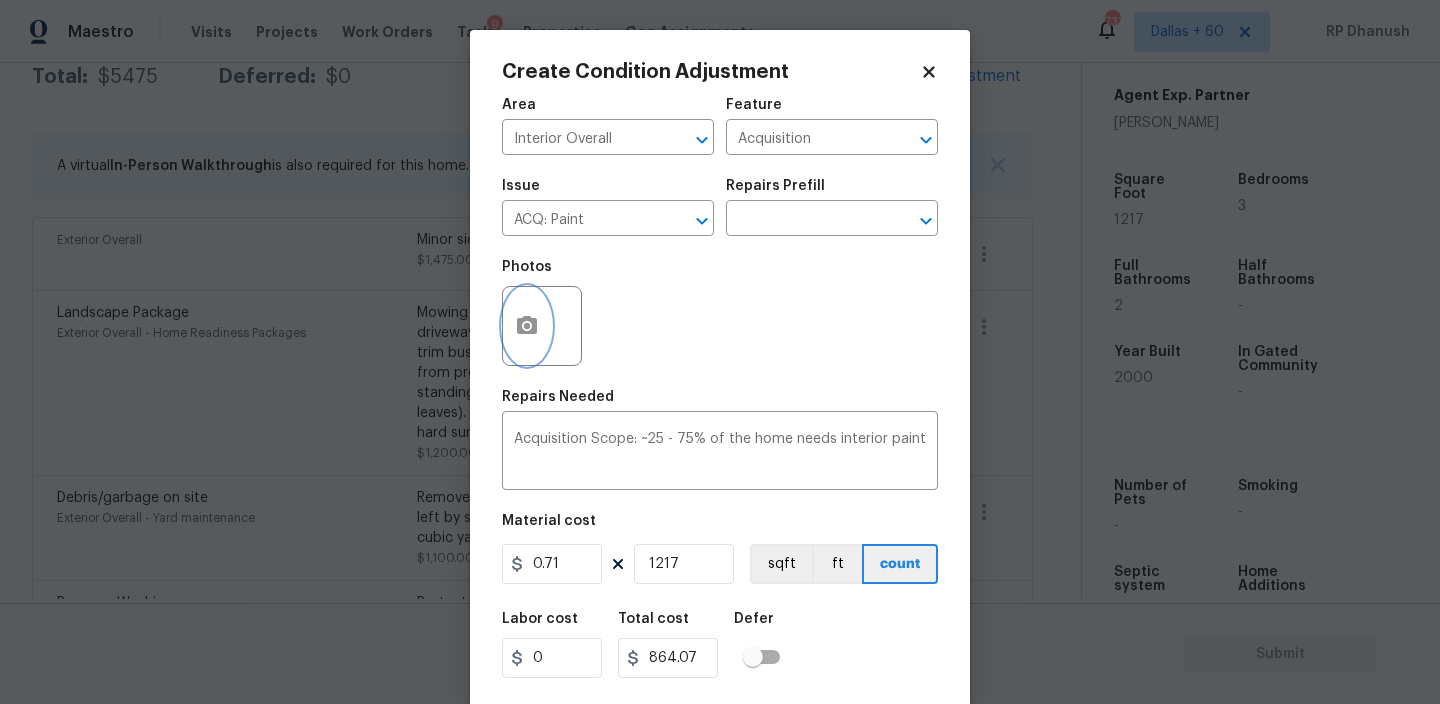 click at bounding box center [527, 326] 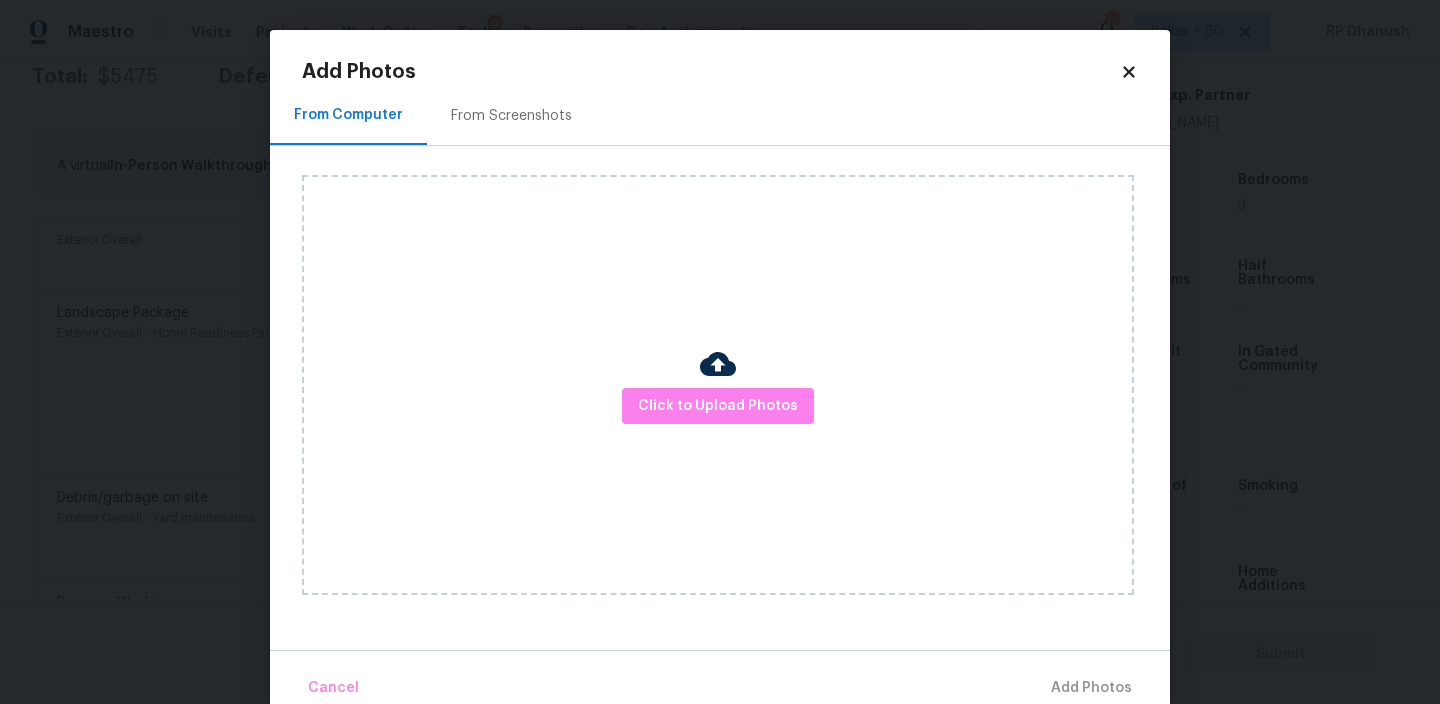 click on "From Screenshots" at bounding box center (511, 115) 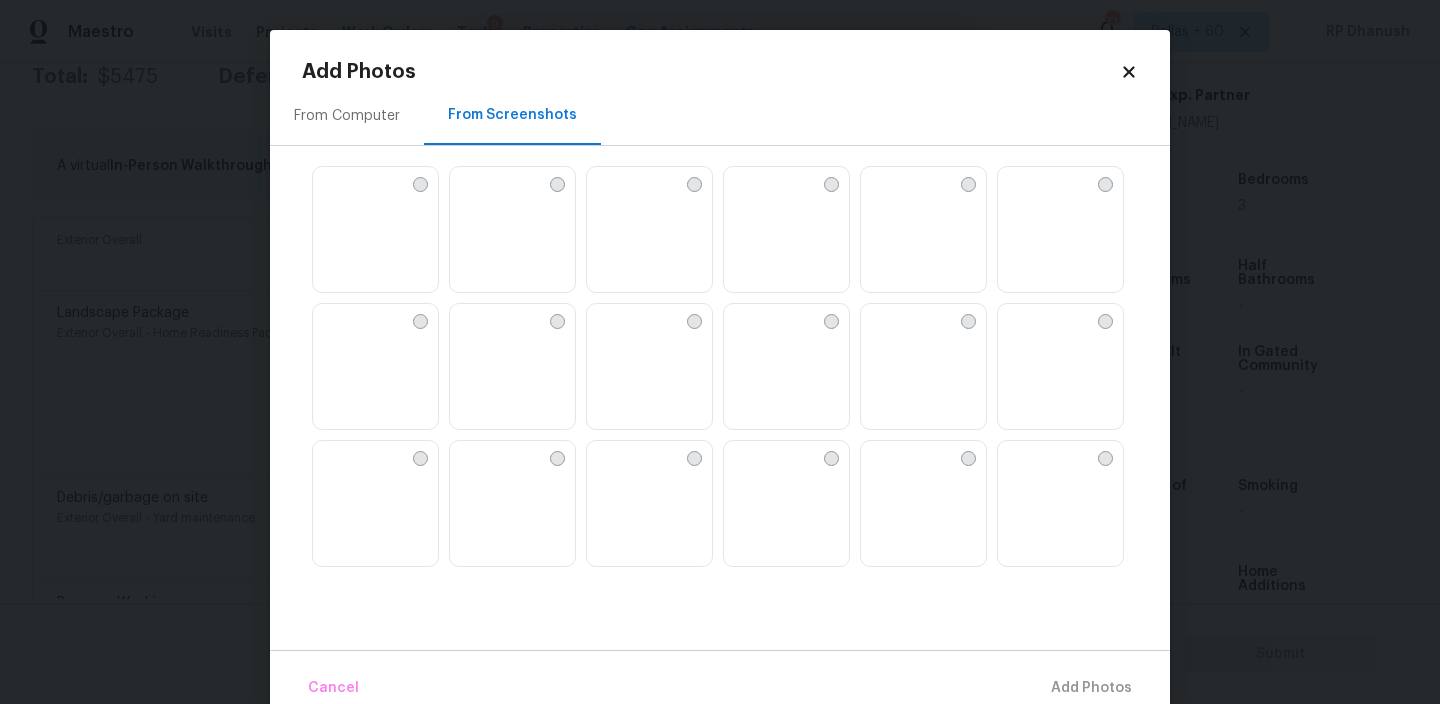click at bounding box center [466, 320] 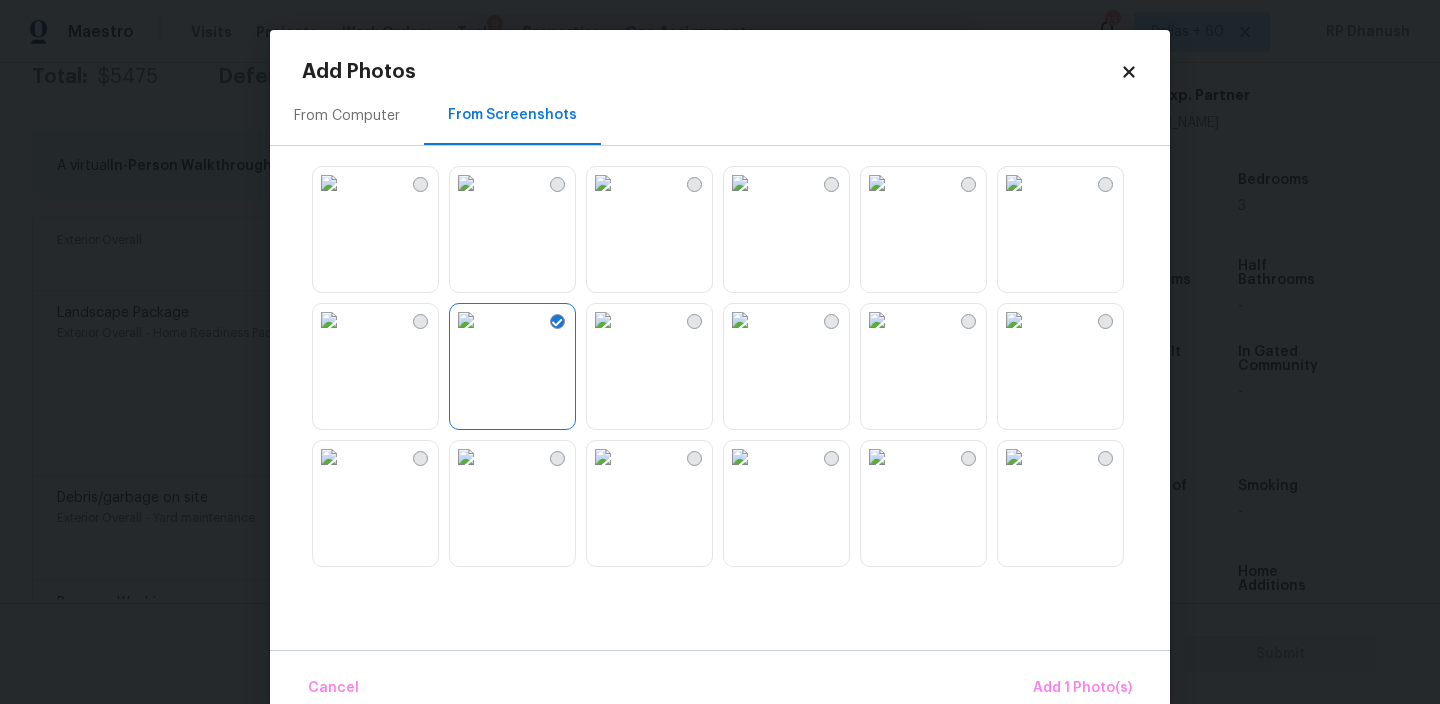 click at bounding box center [466, 183] 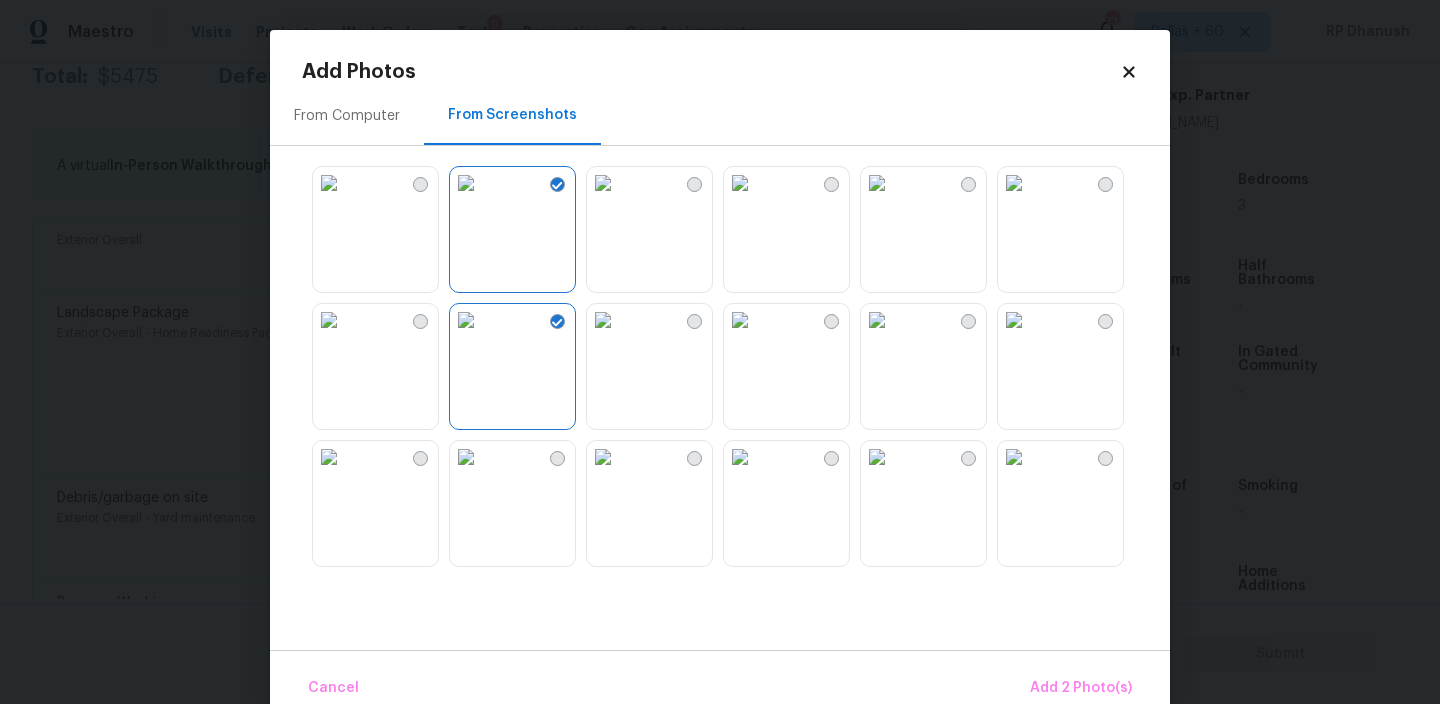 click at bounding box center [466, 457] 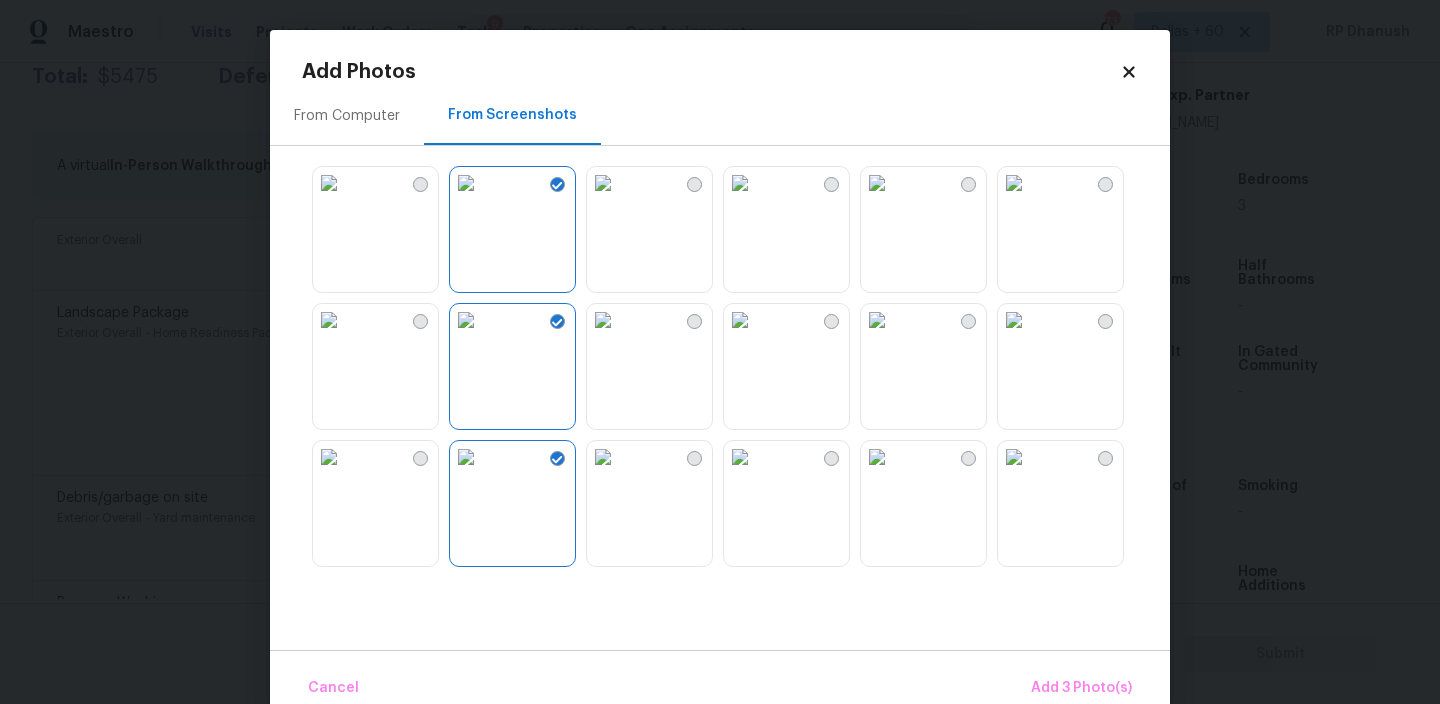 click at bounding box center (740, 457) 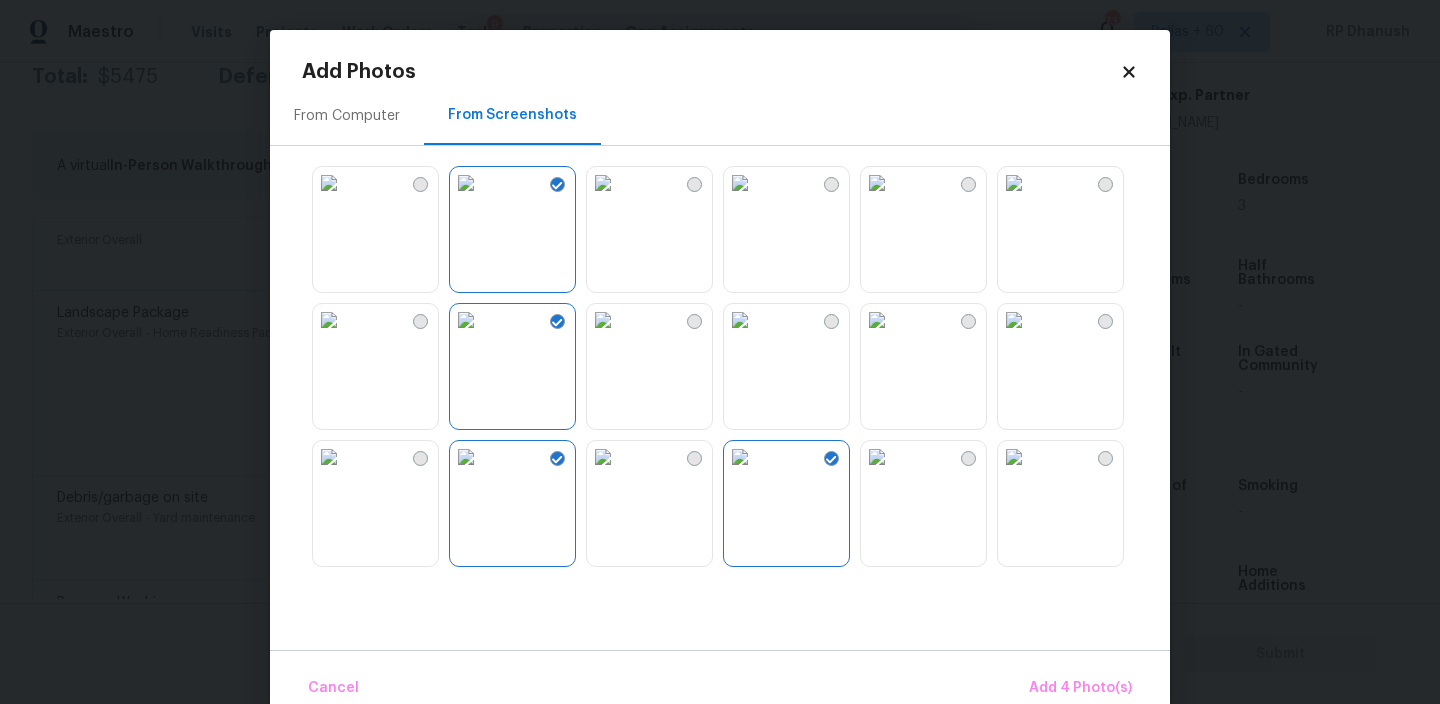 click at bounding box center [740, 457] 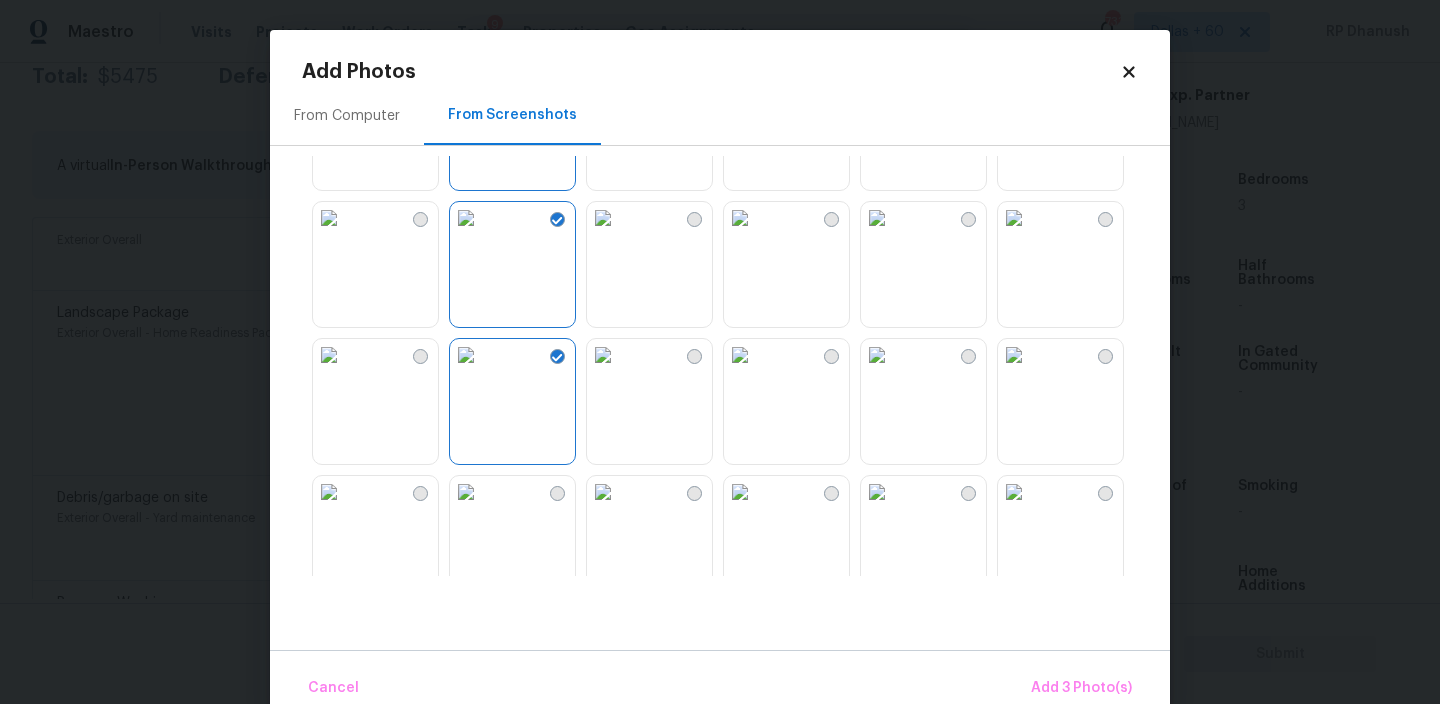 scroll, scrollTop: 208, scrollLeft: 0, axis: vertical 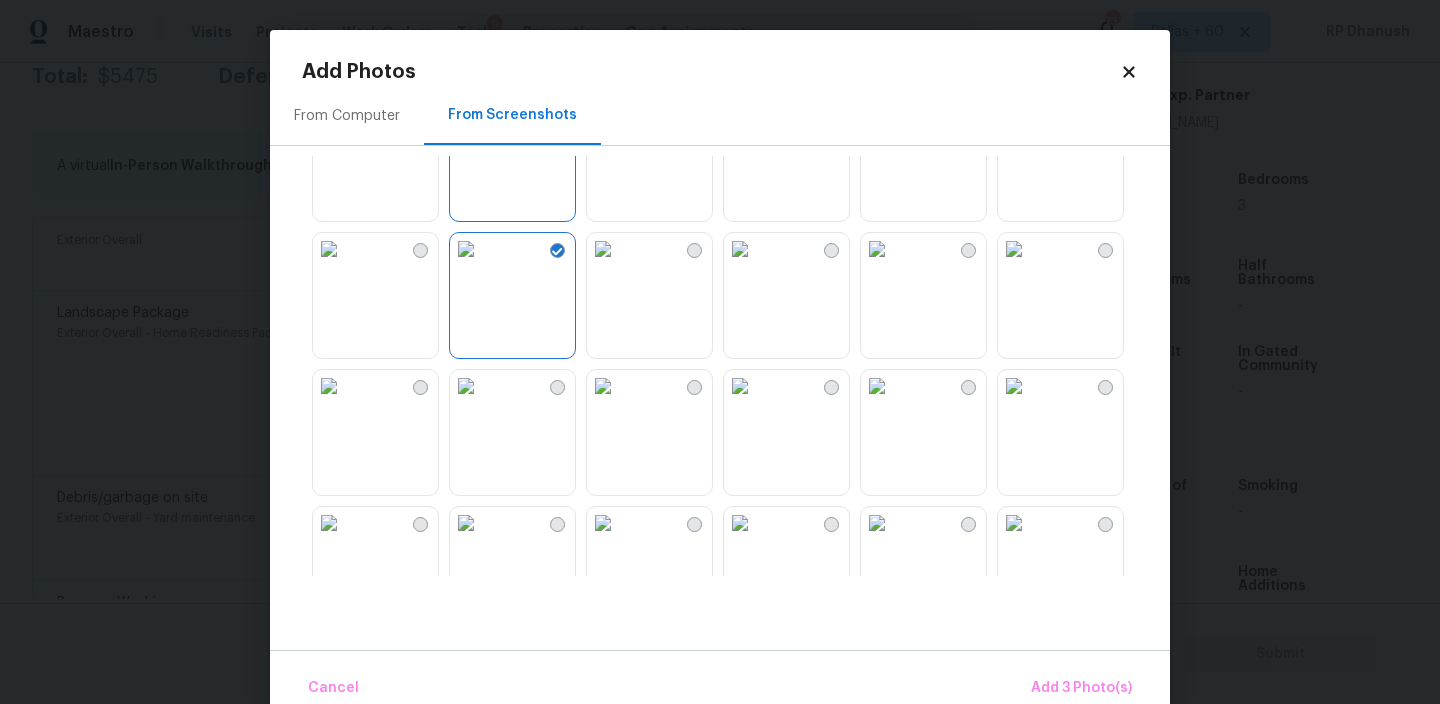 click at bounding box center [877, 249] 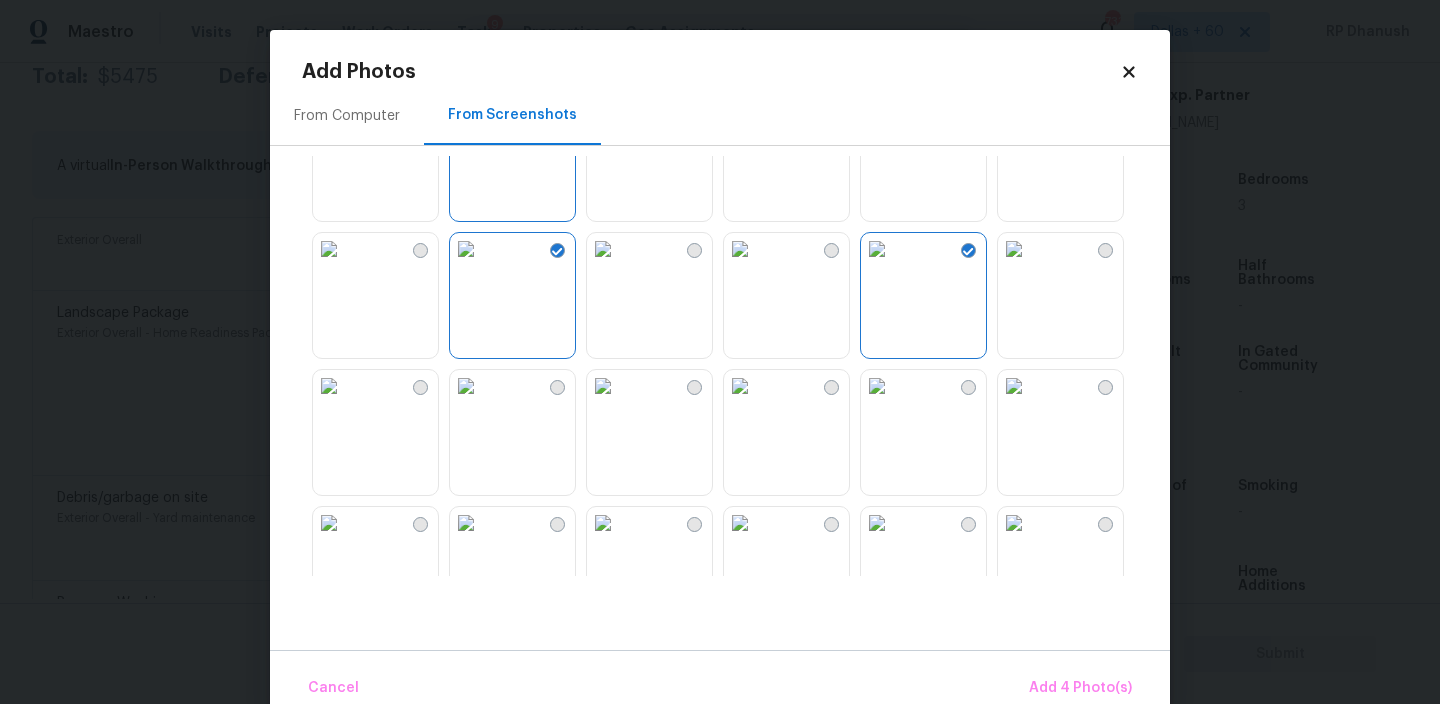 scroll, scrollTop: 329, scrollLeft: 0, axis: vertical 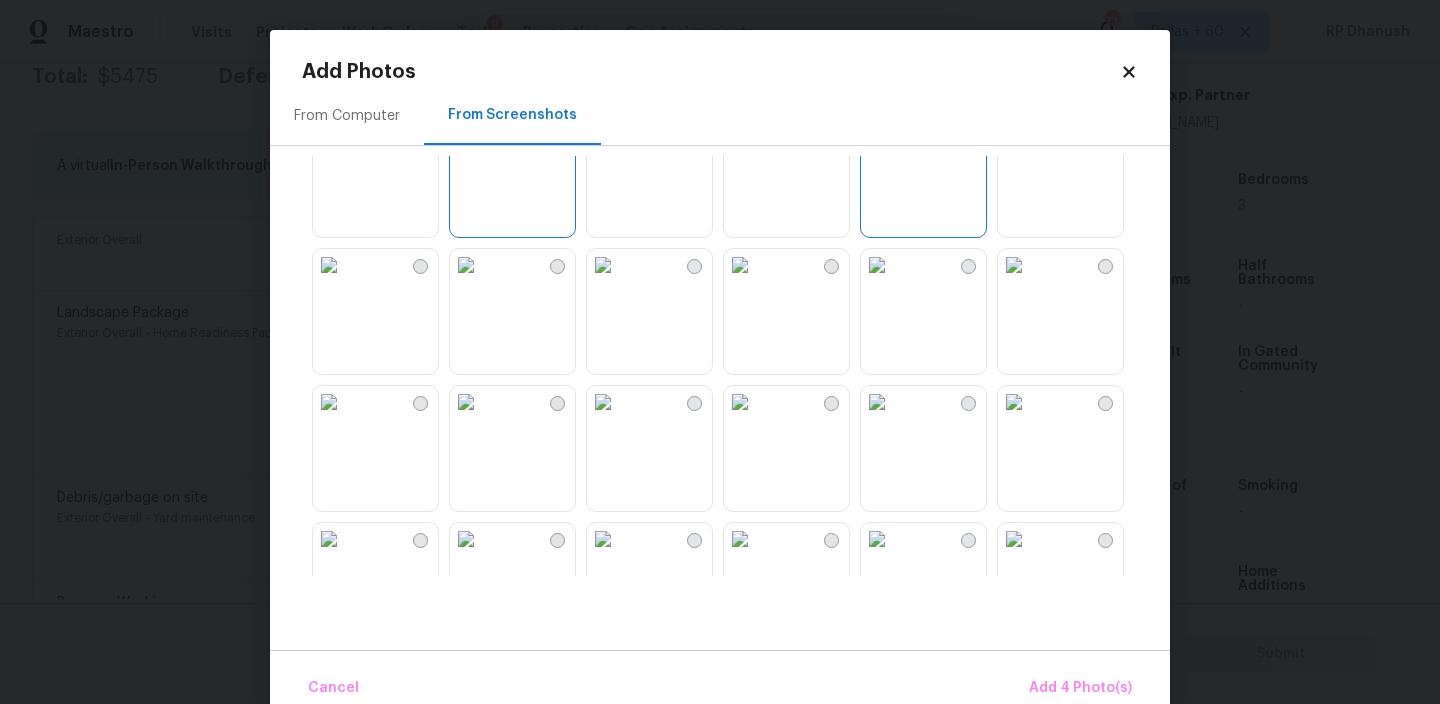 click at bounding box center [740, 402] 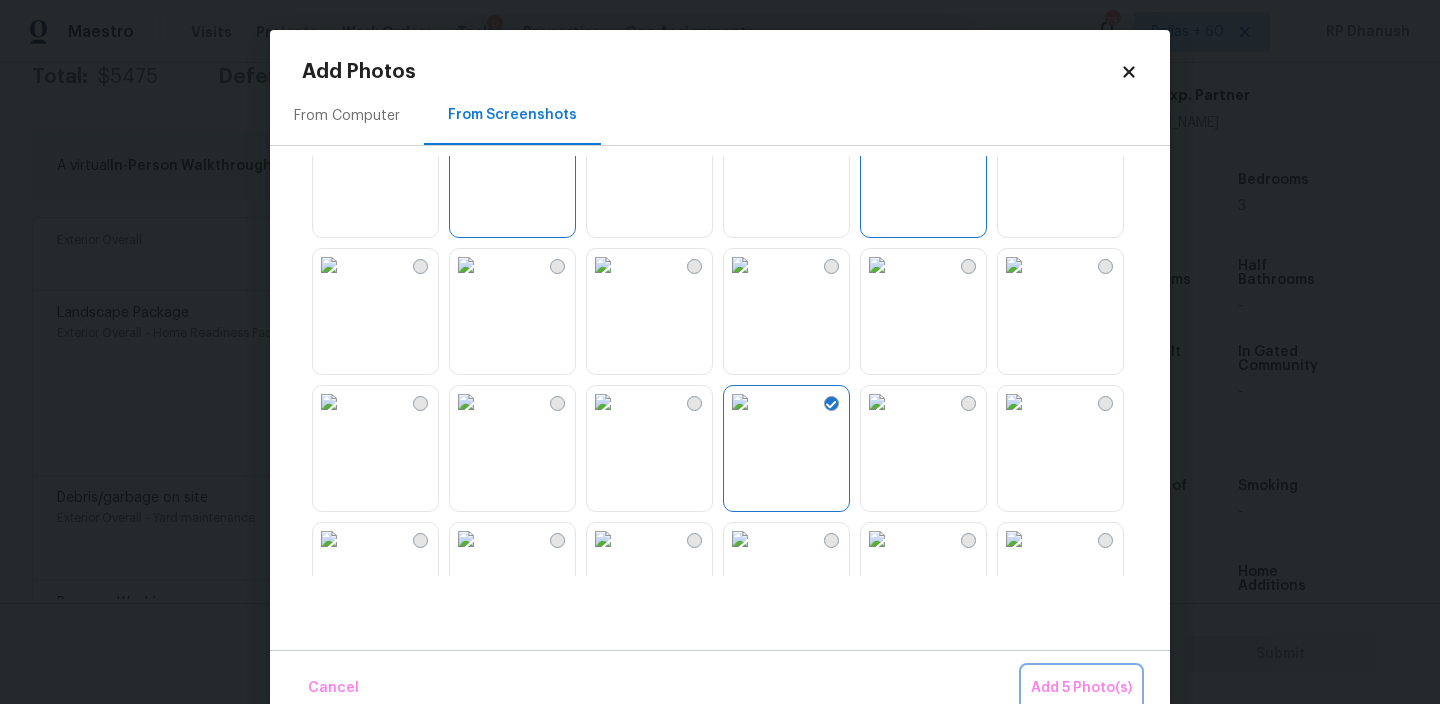 click on "Add 5 Photo(s)" at bounding box center [1081, 688] 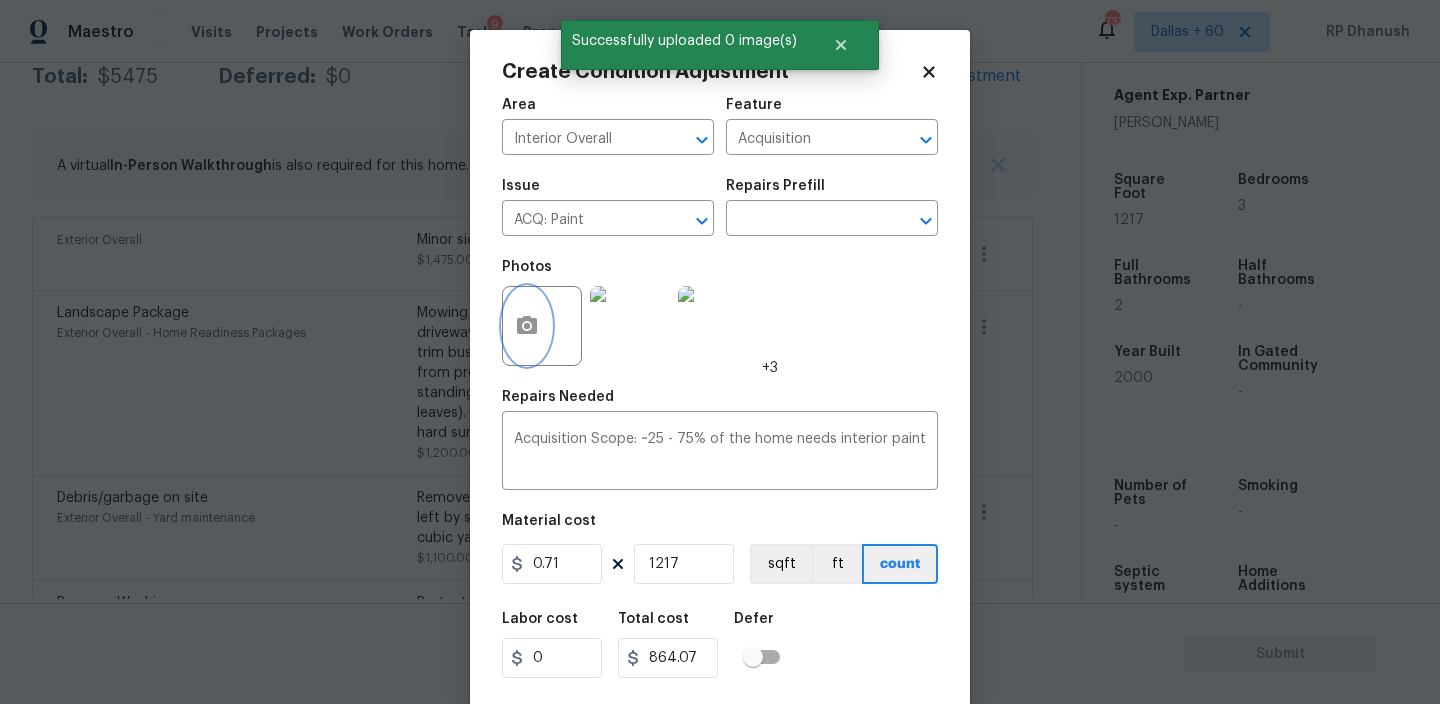 scroll, scrollTop: 43, scrollLeft: 0, axis: vertical 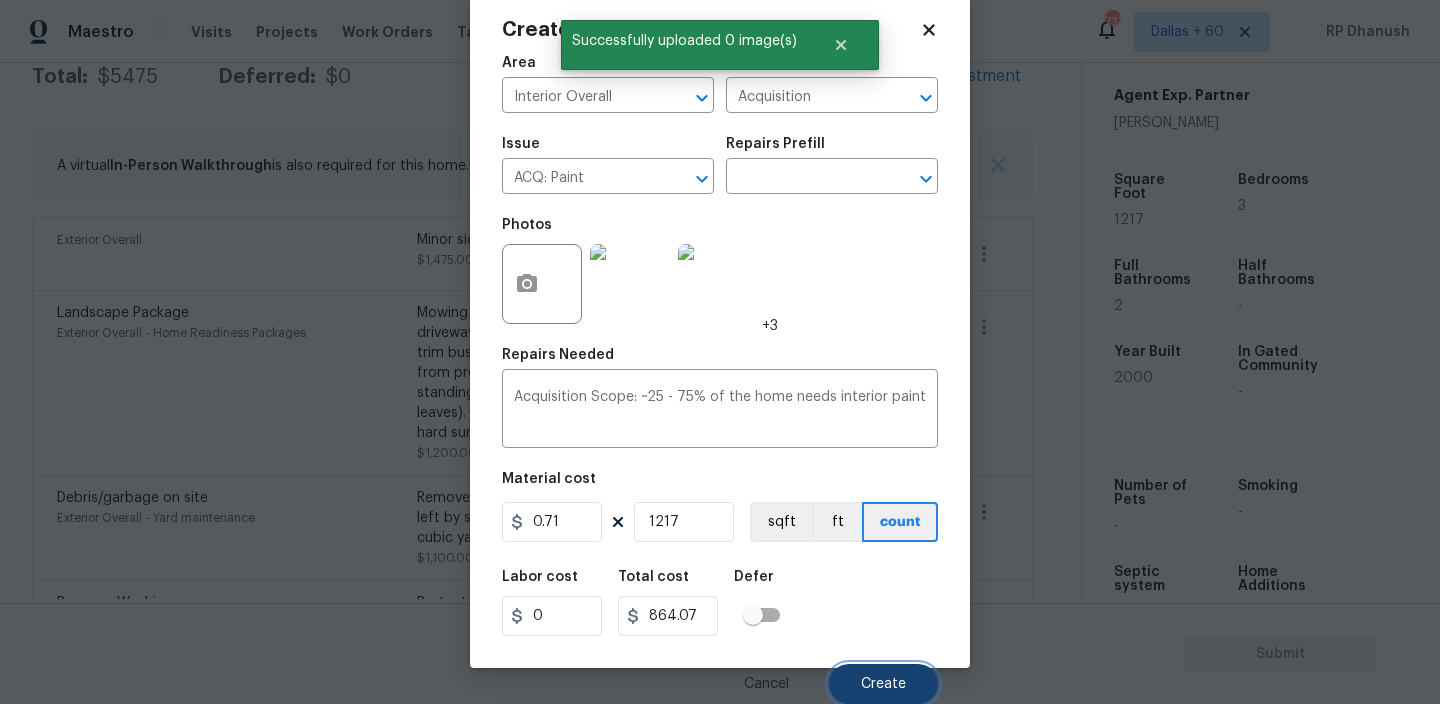 click on "Create" at bounding box center [883, 684] 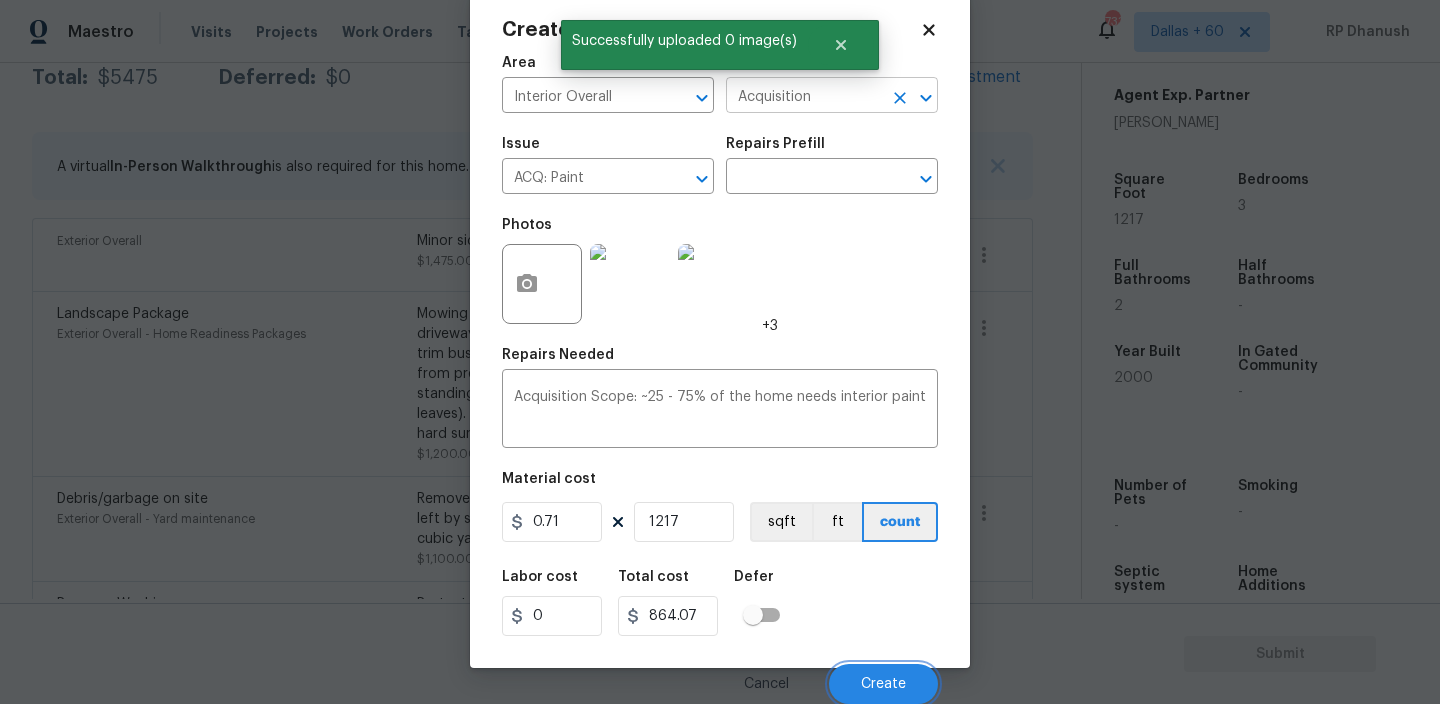 scroll, scrollTop: 348, scrollLeft: 0, axis: vertical 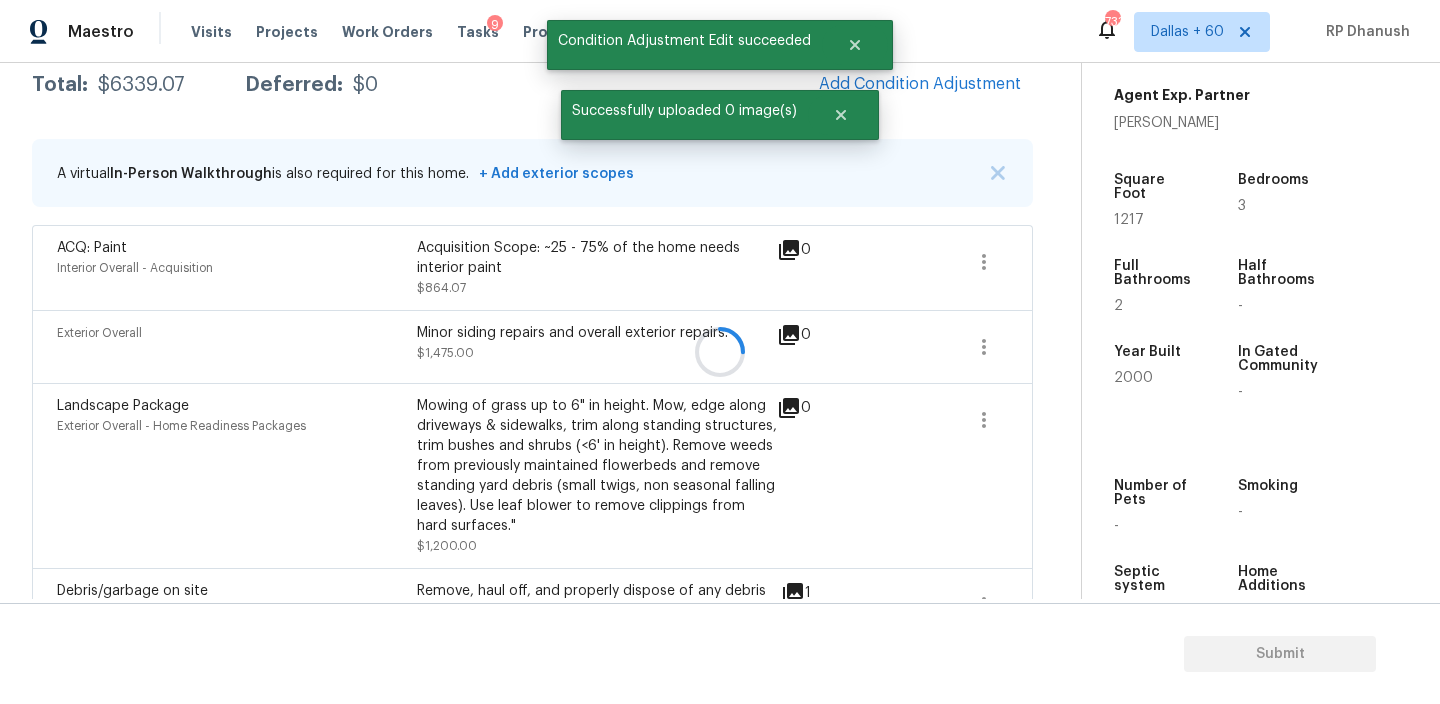 click at bounding box center [720, 352] 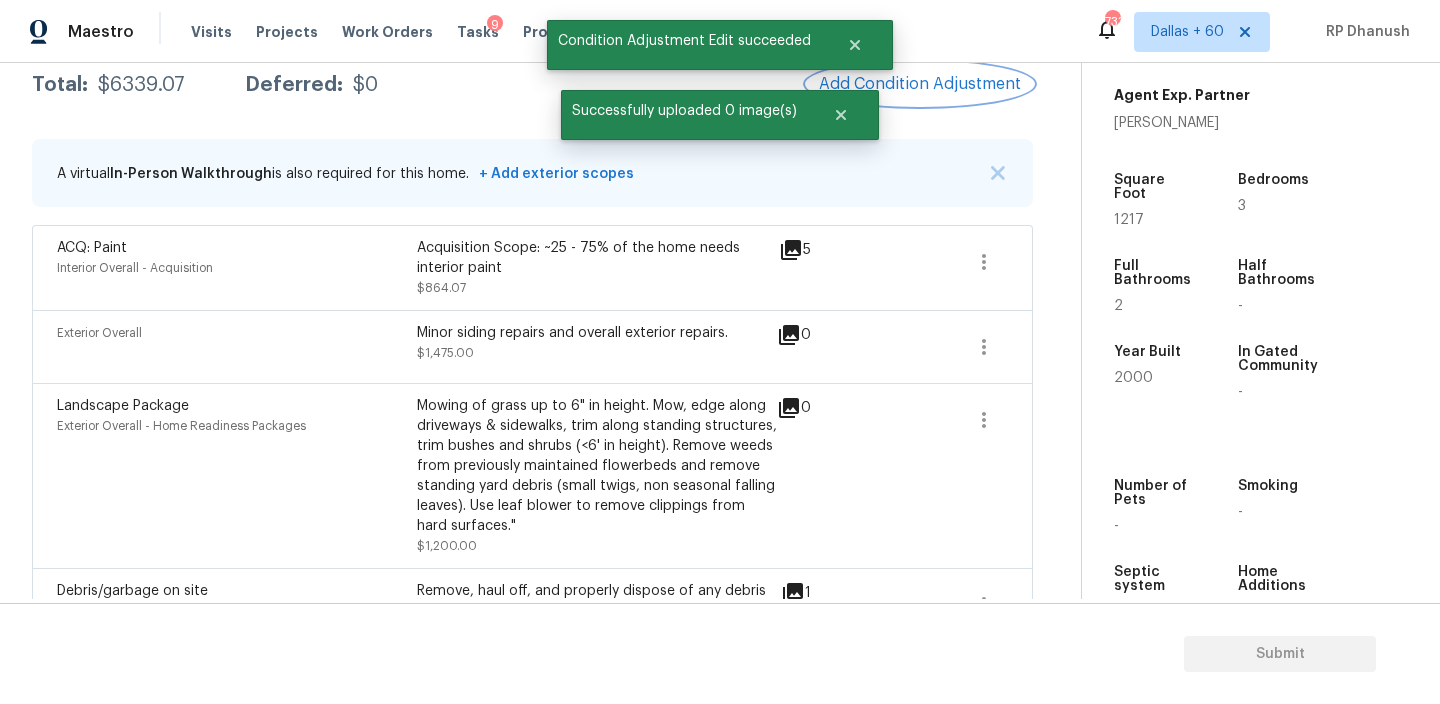 click on "Add Condition Adjustment" at bounding box center [920, 84] 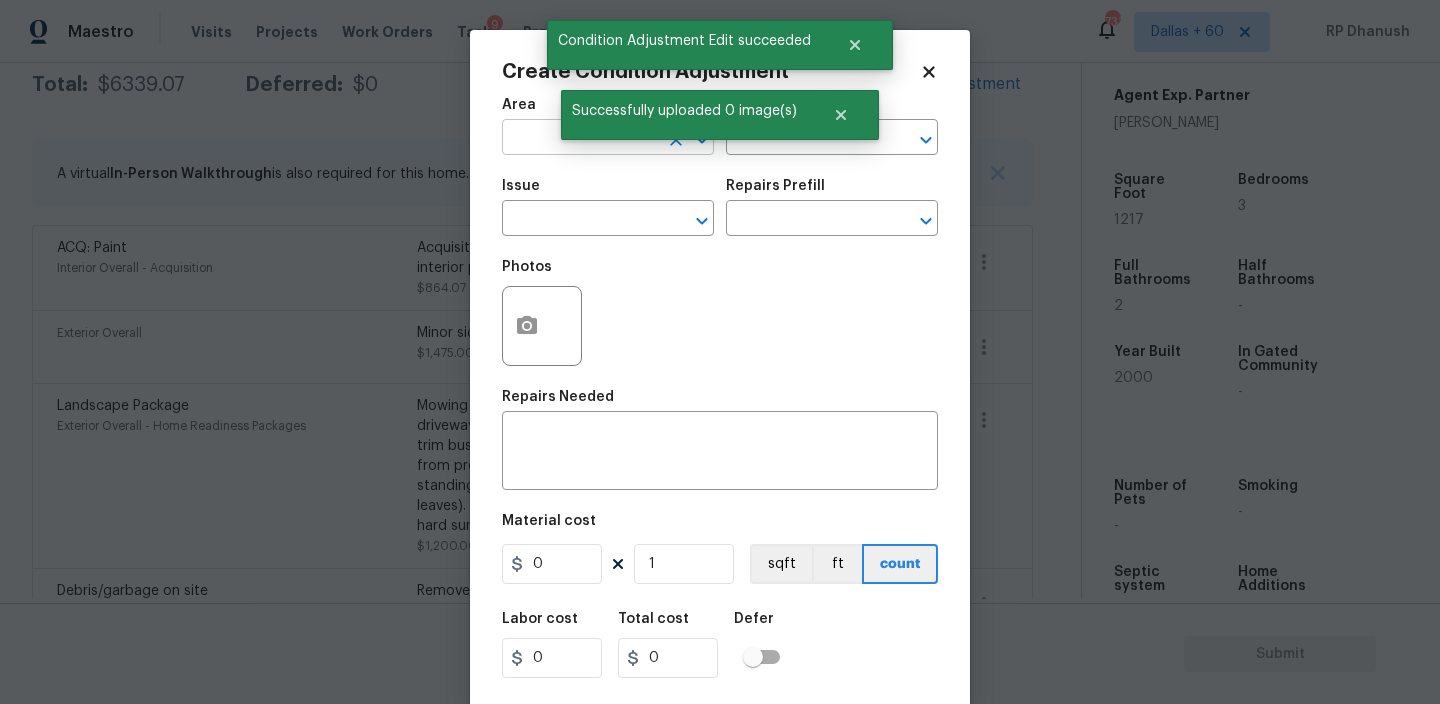click at bounding box center [580, 139] 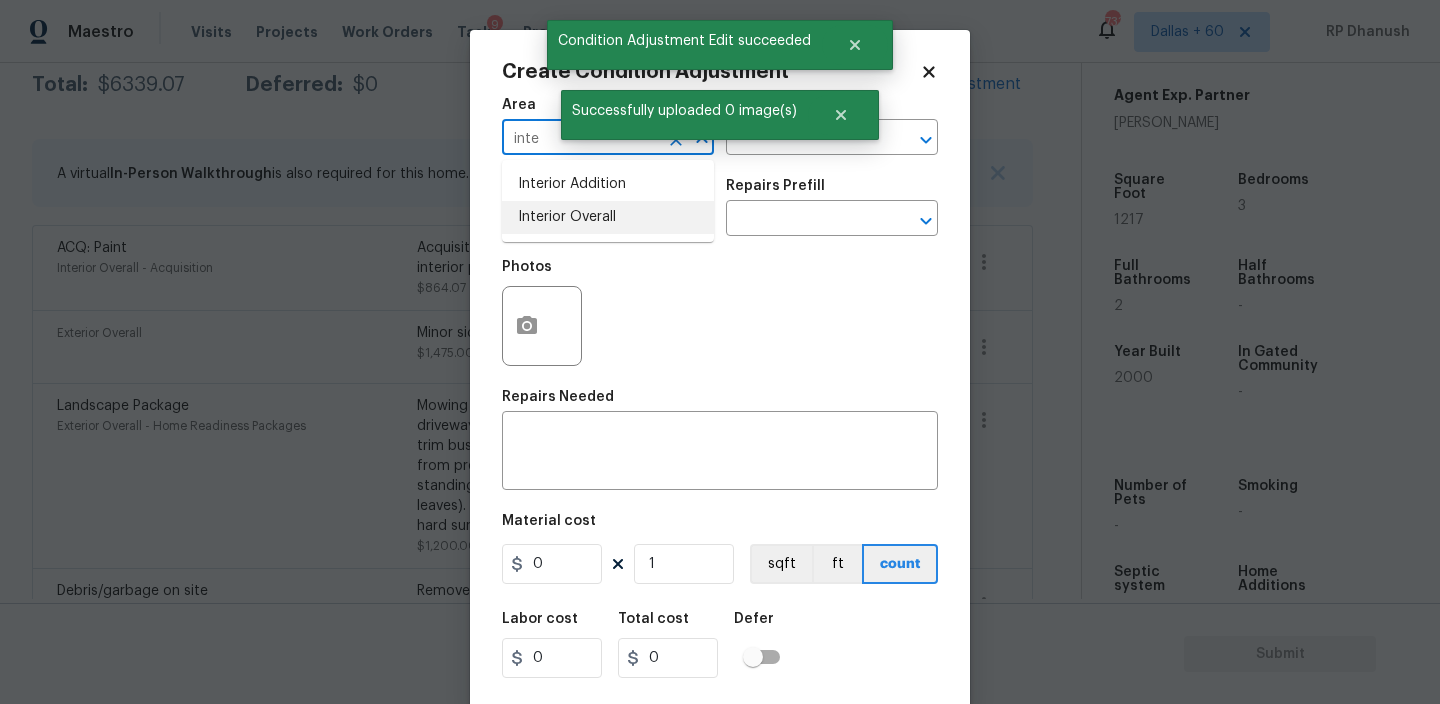 click on "Interior Overall" at bounding box center [608, 217] 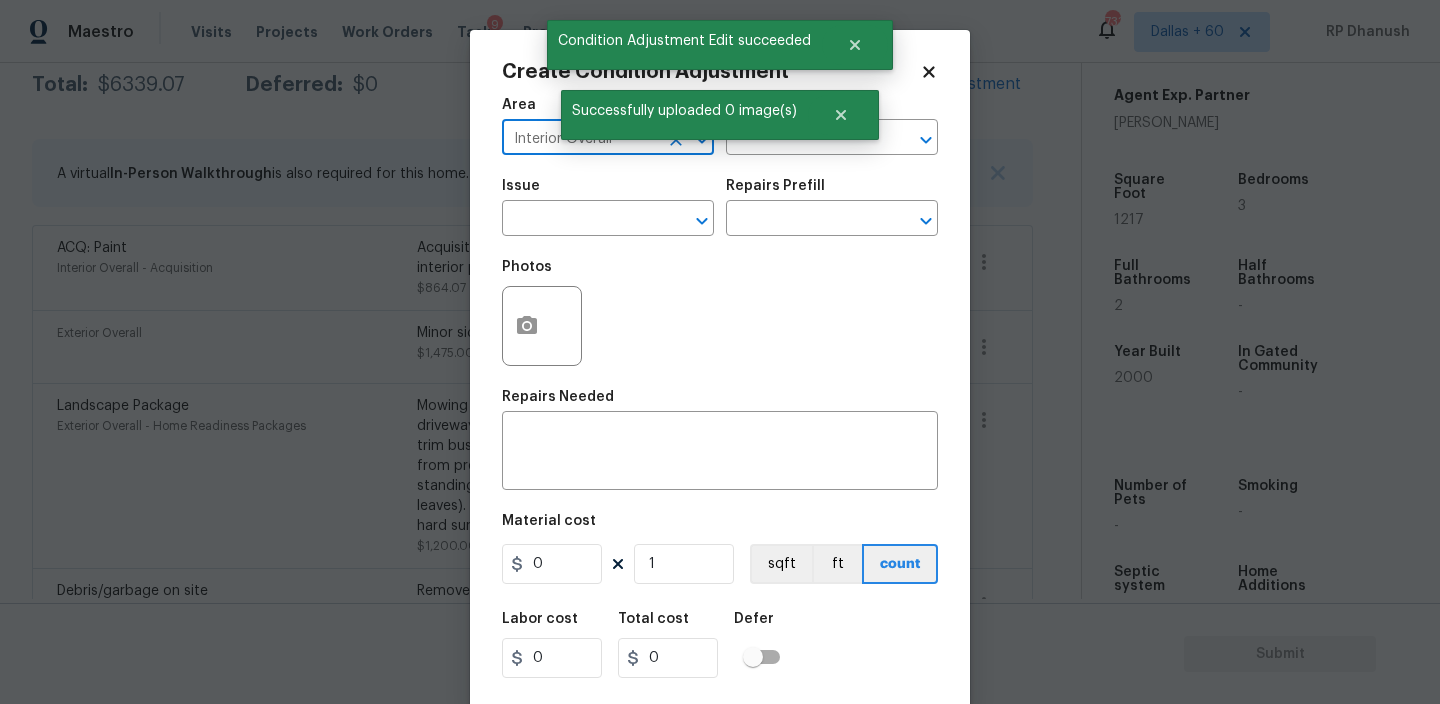 type on "Interior Overall" 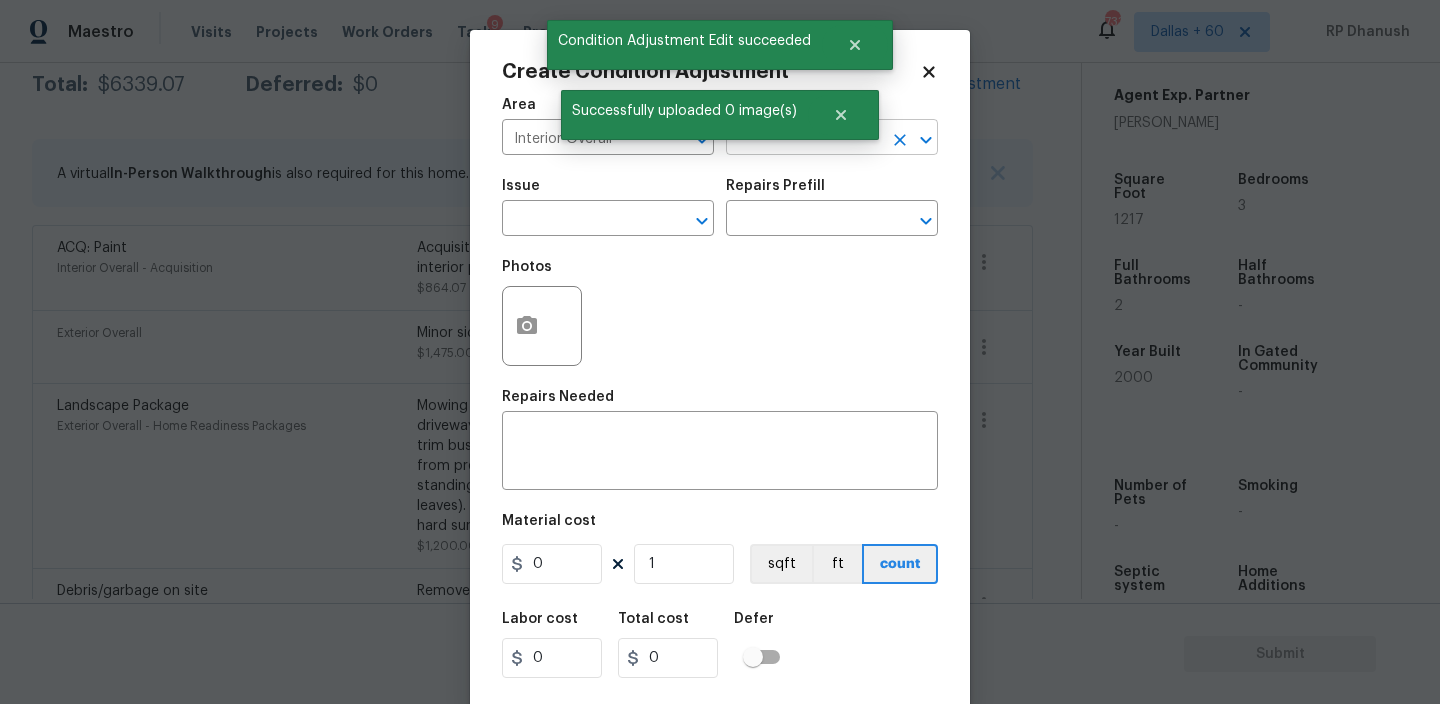 click at bounding box center [804, 139] 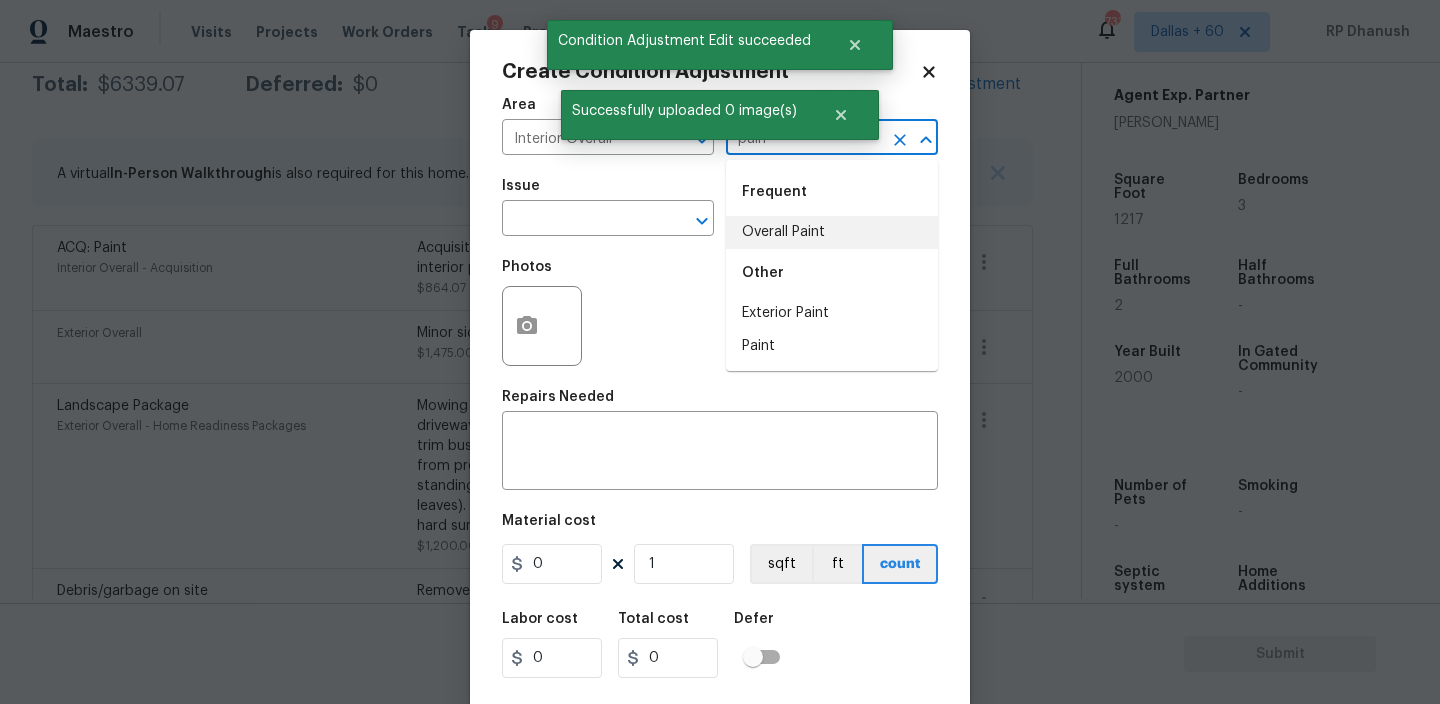 click on "Overall Paint" at bounding box center [832, 232] 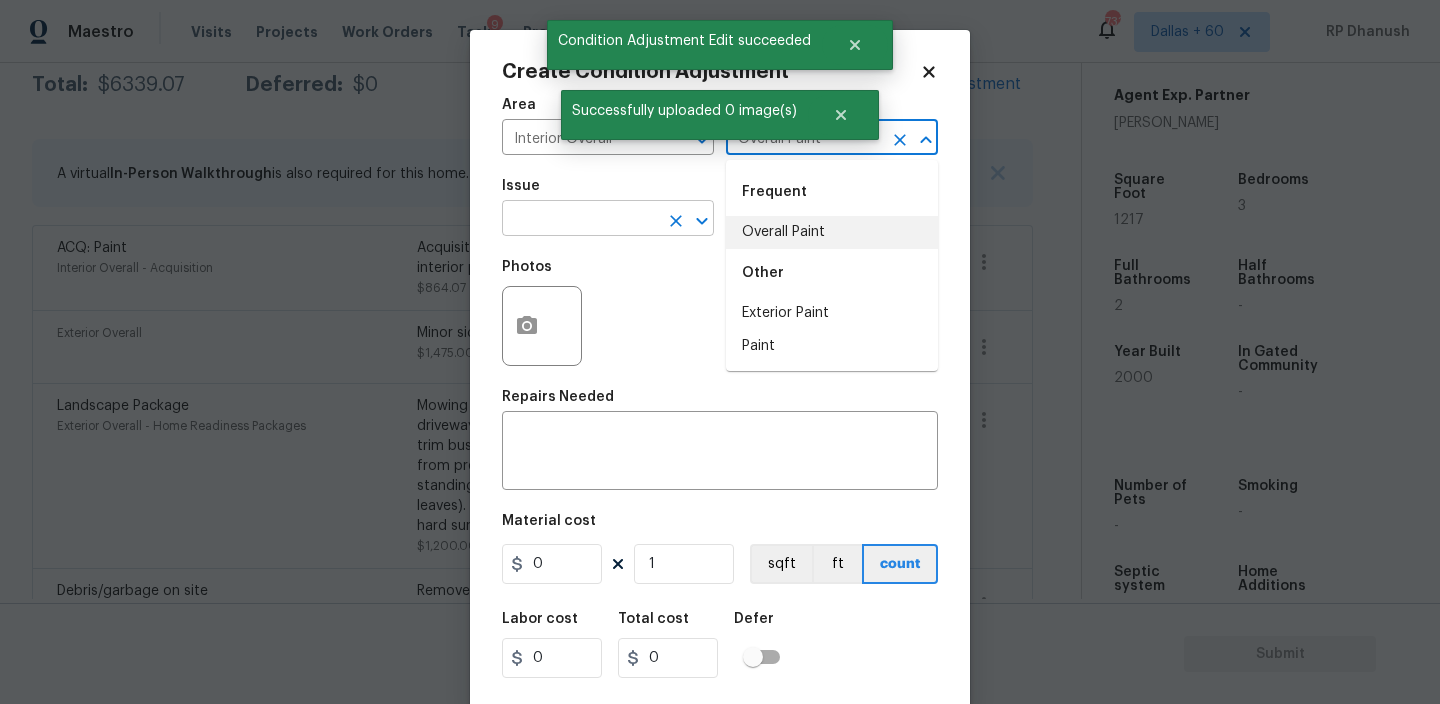 type on "Overall Paint" 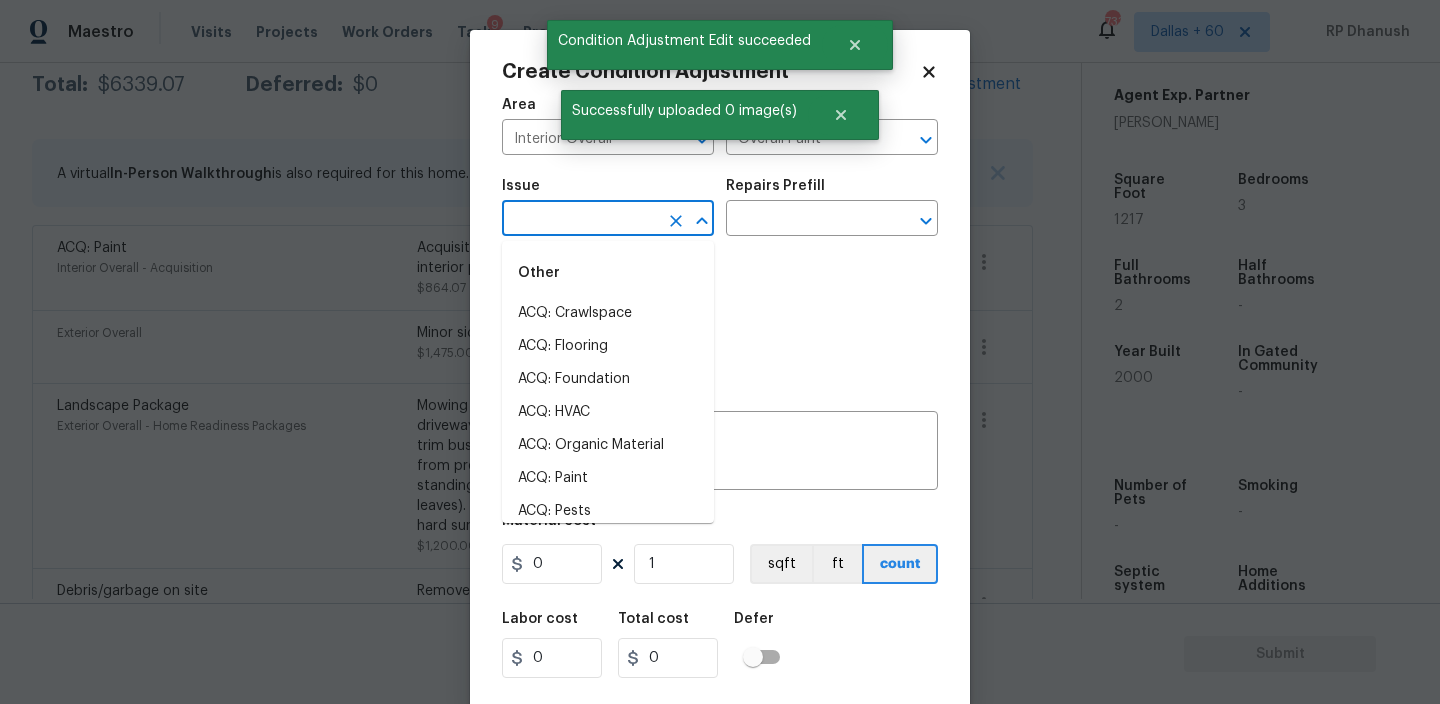click at bounding box center (580, 220) 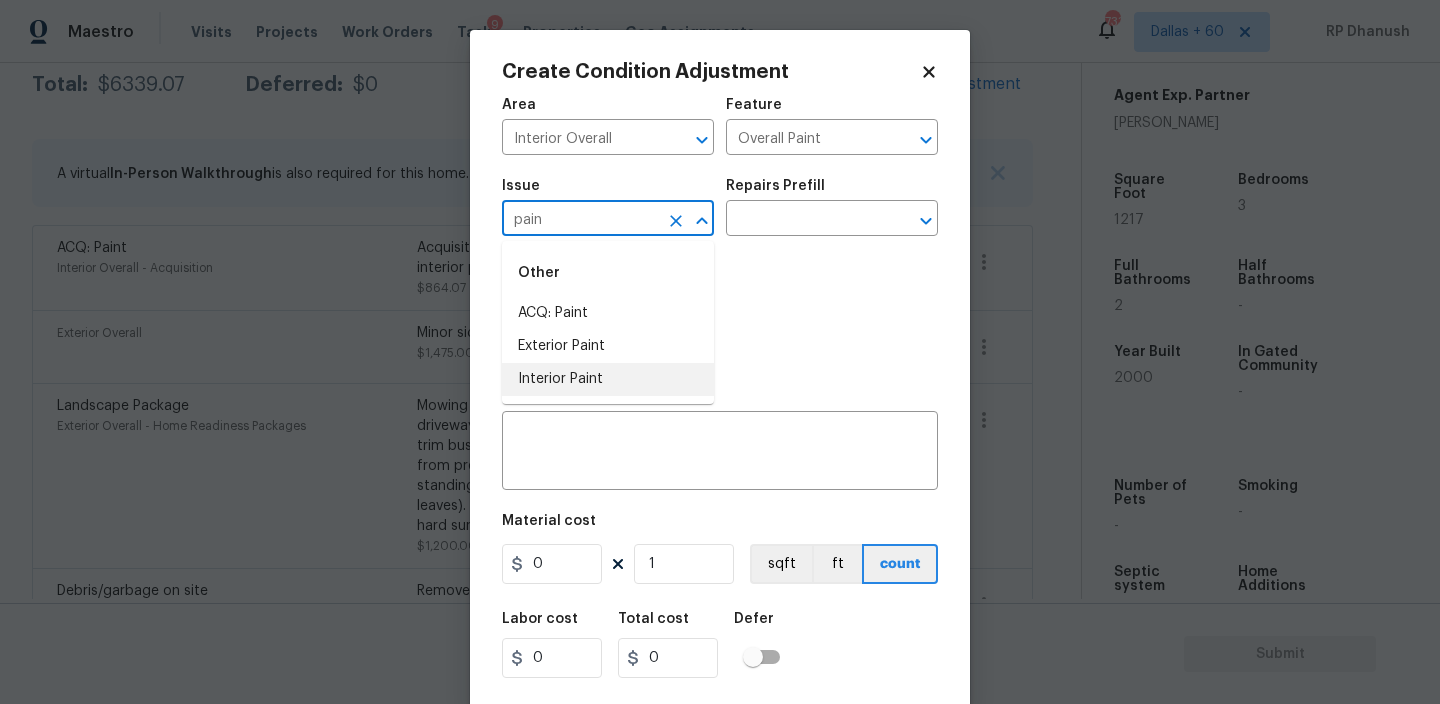 click on "Interior Paint" at bounding box center (608, 379) 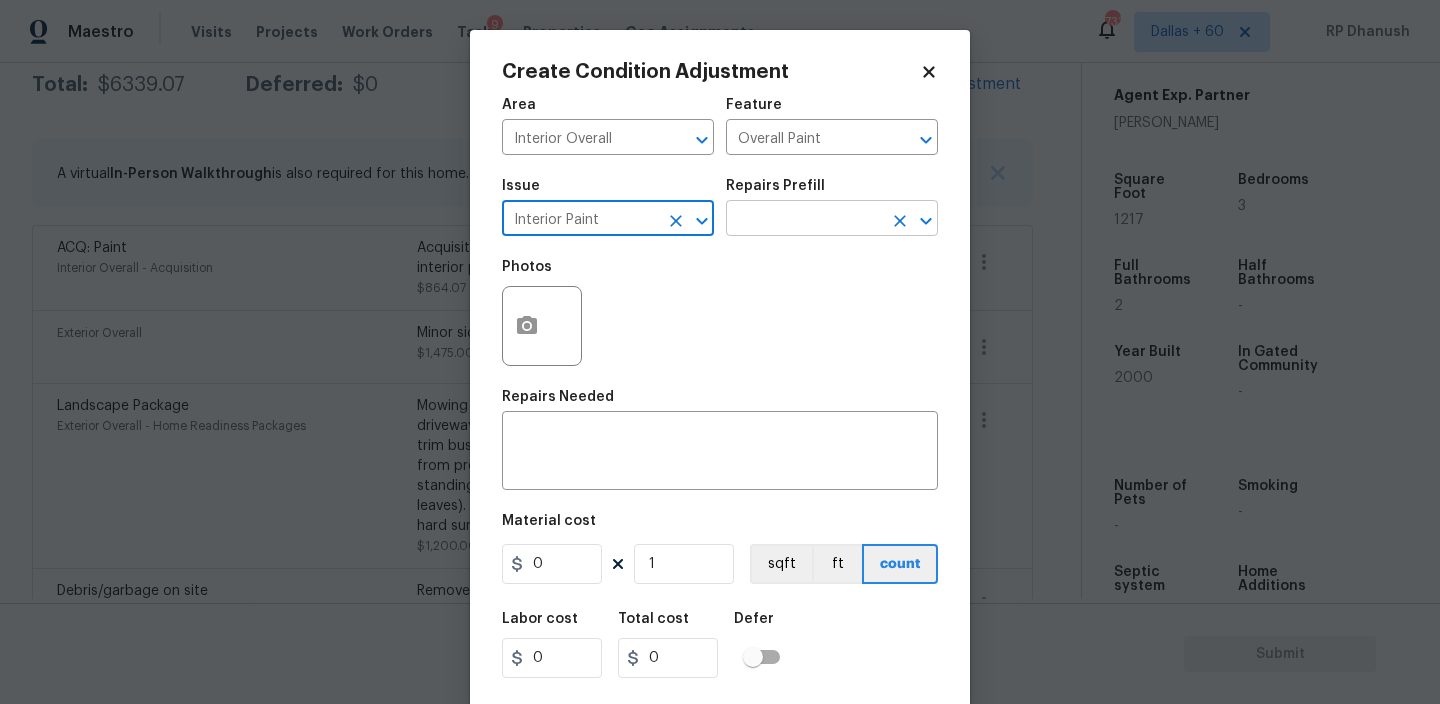 type on "Interior Paint" 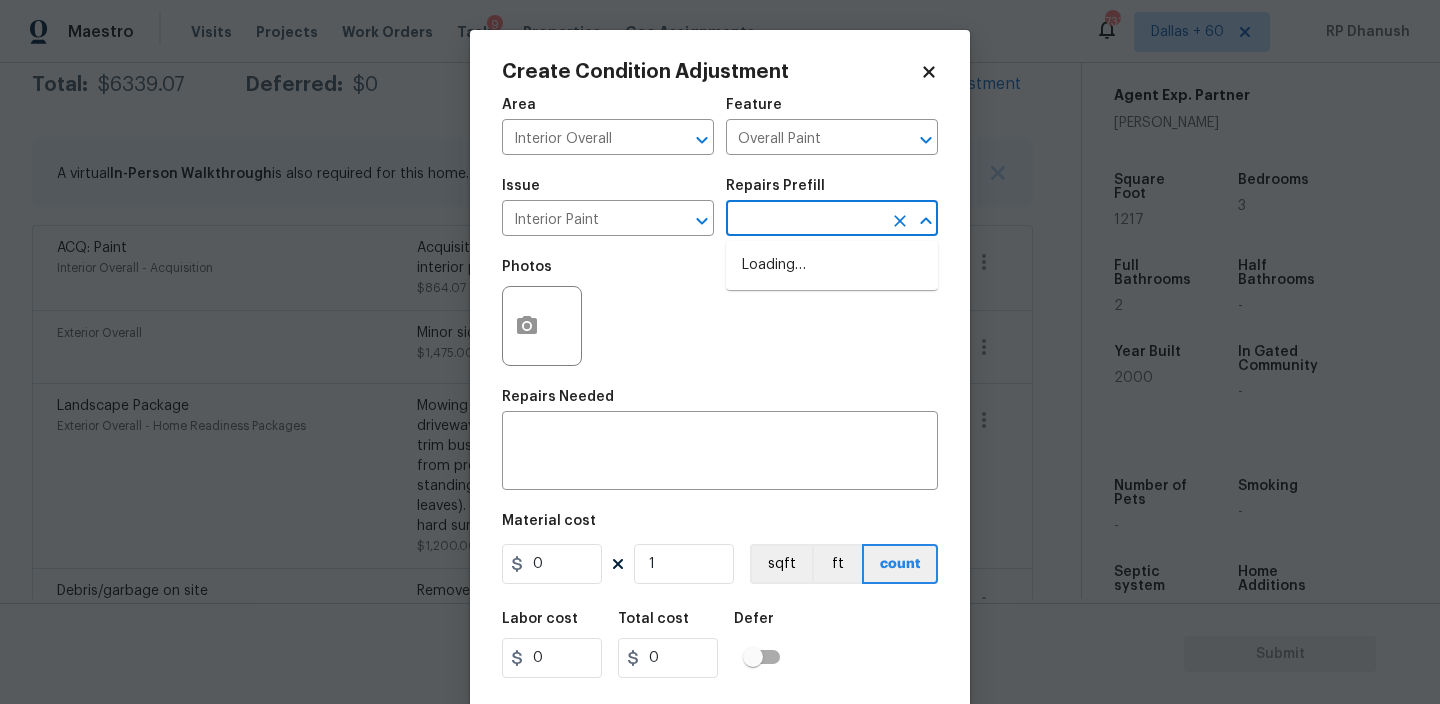 click at bounding box center [804, 220] 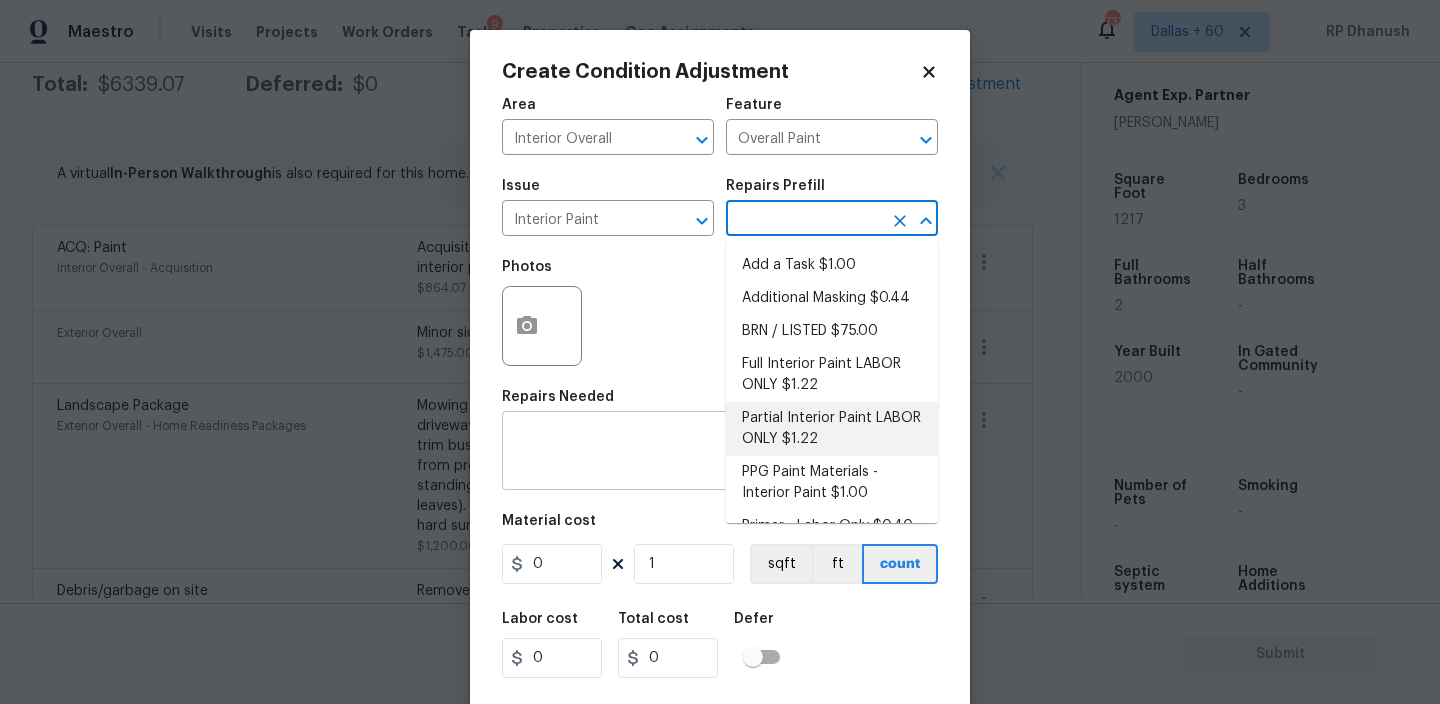 scroll, scrollTop: 28, scrollLeft: 0, axis: vertical 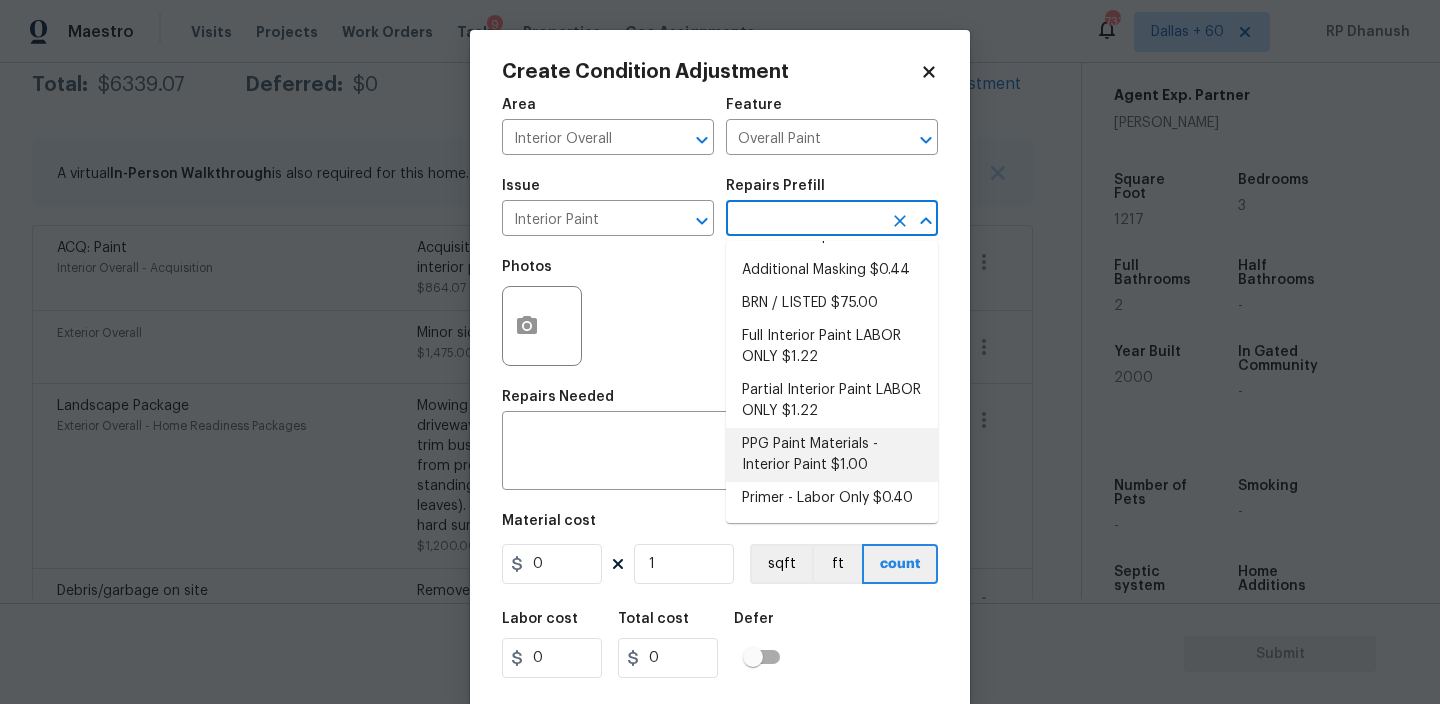 click on "Primer - Labor Only $0.40" at bounding box center [832, 498] 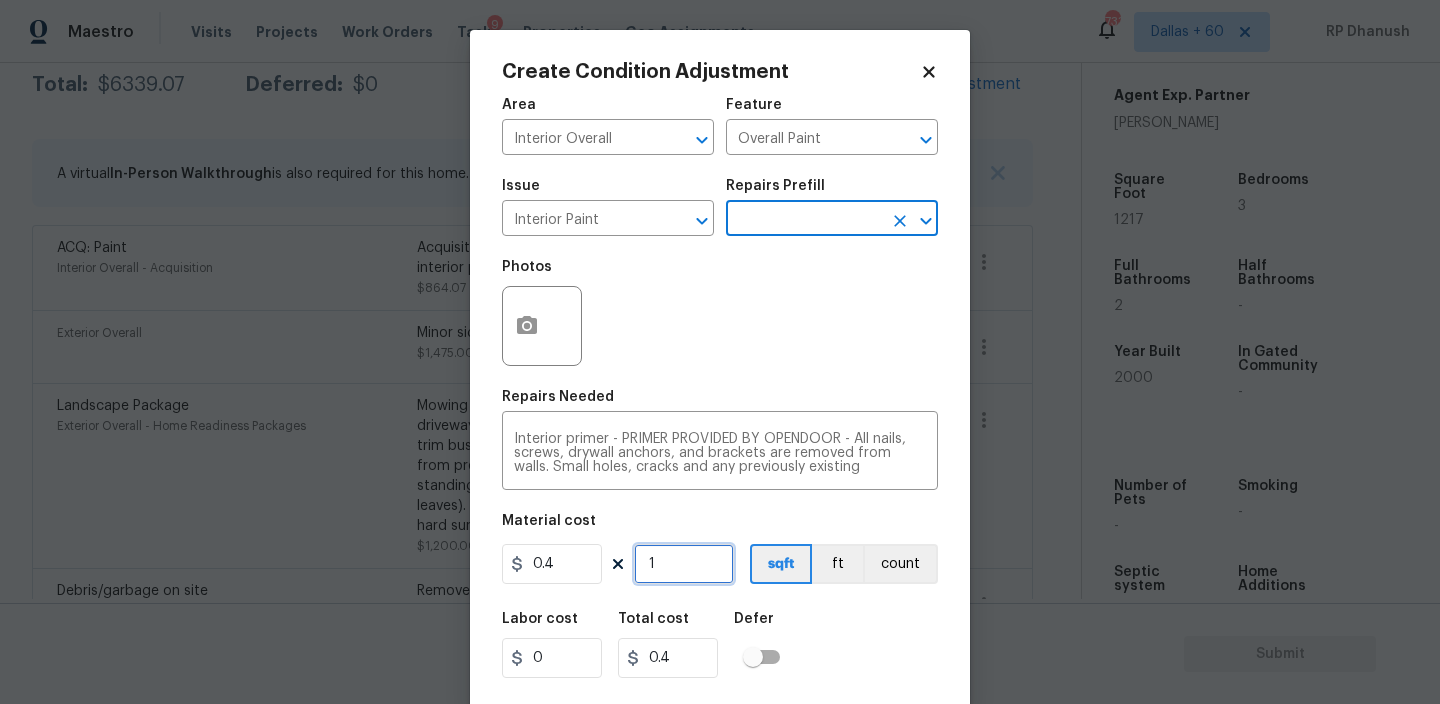 click on "1" at bounding box center (684, 564) 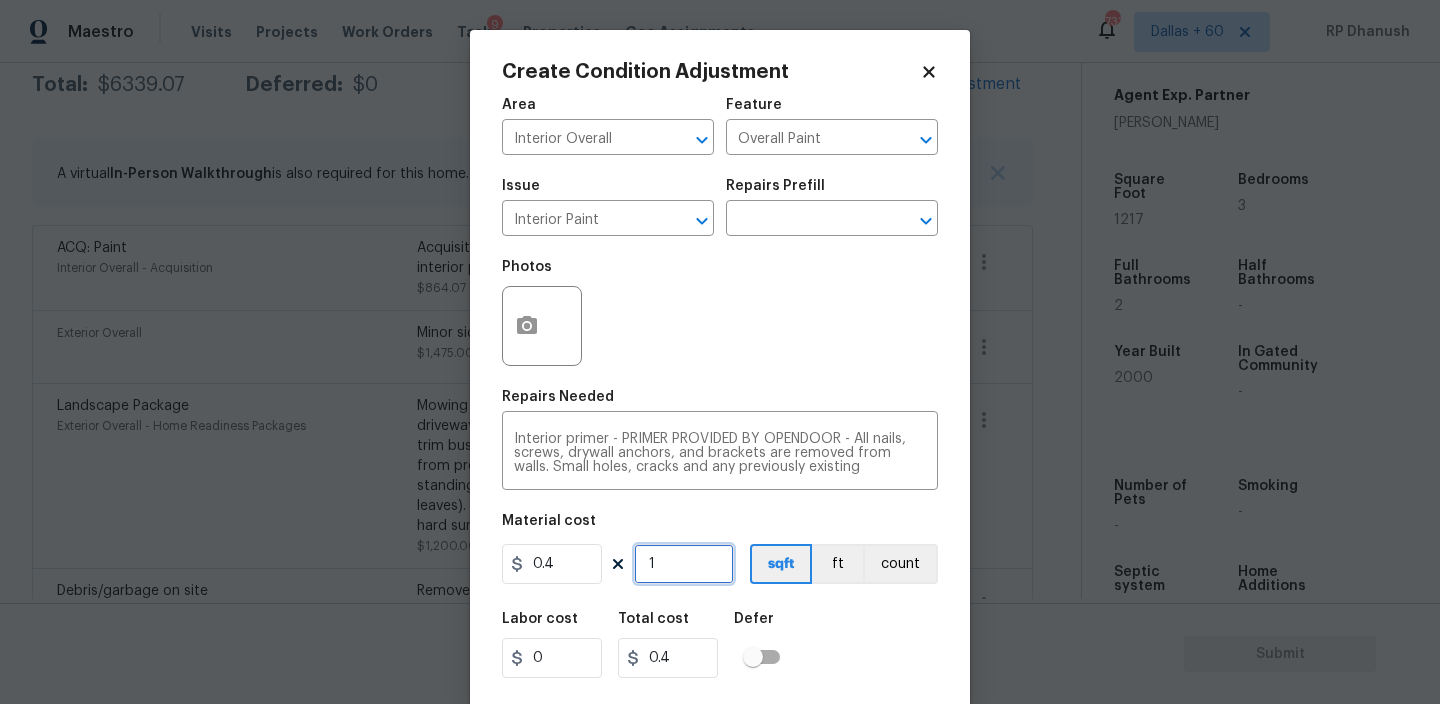 type on "0" 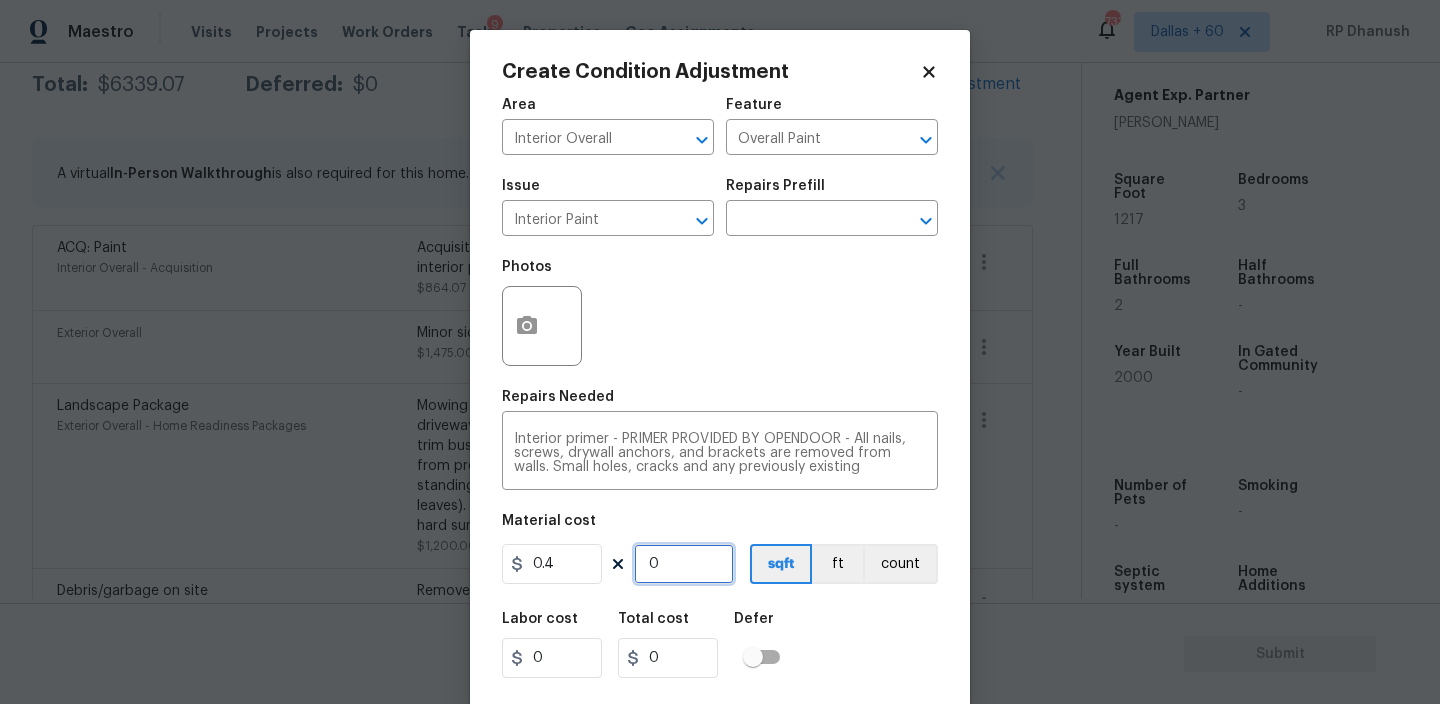 type on "5" 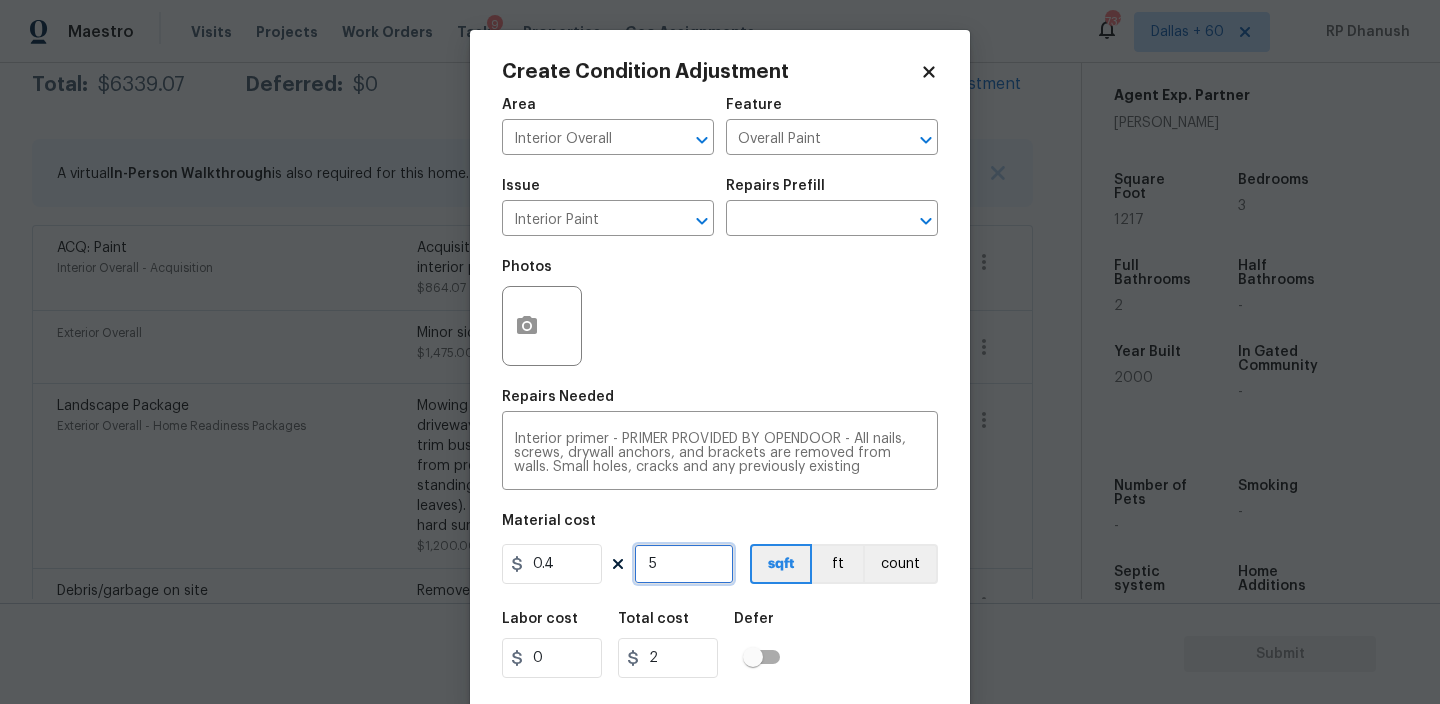 type on "50" 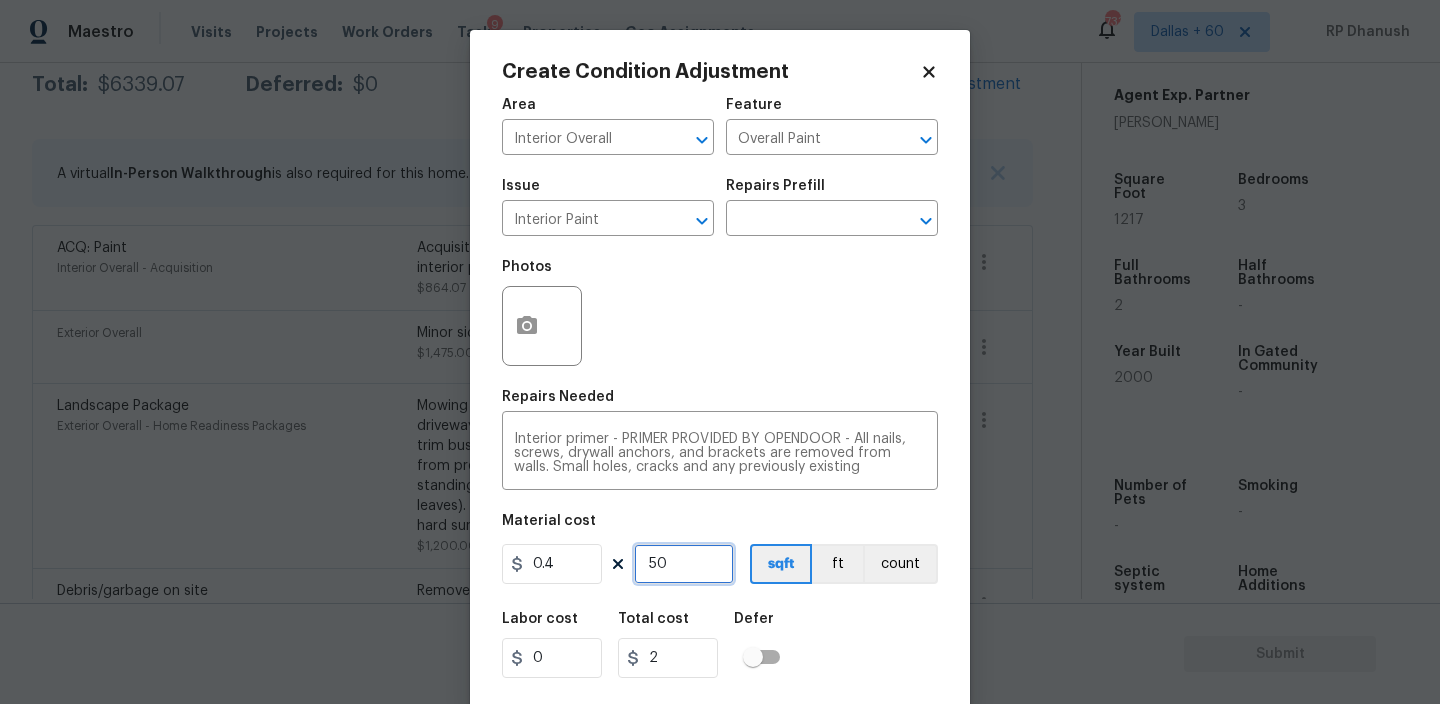 type on "20" 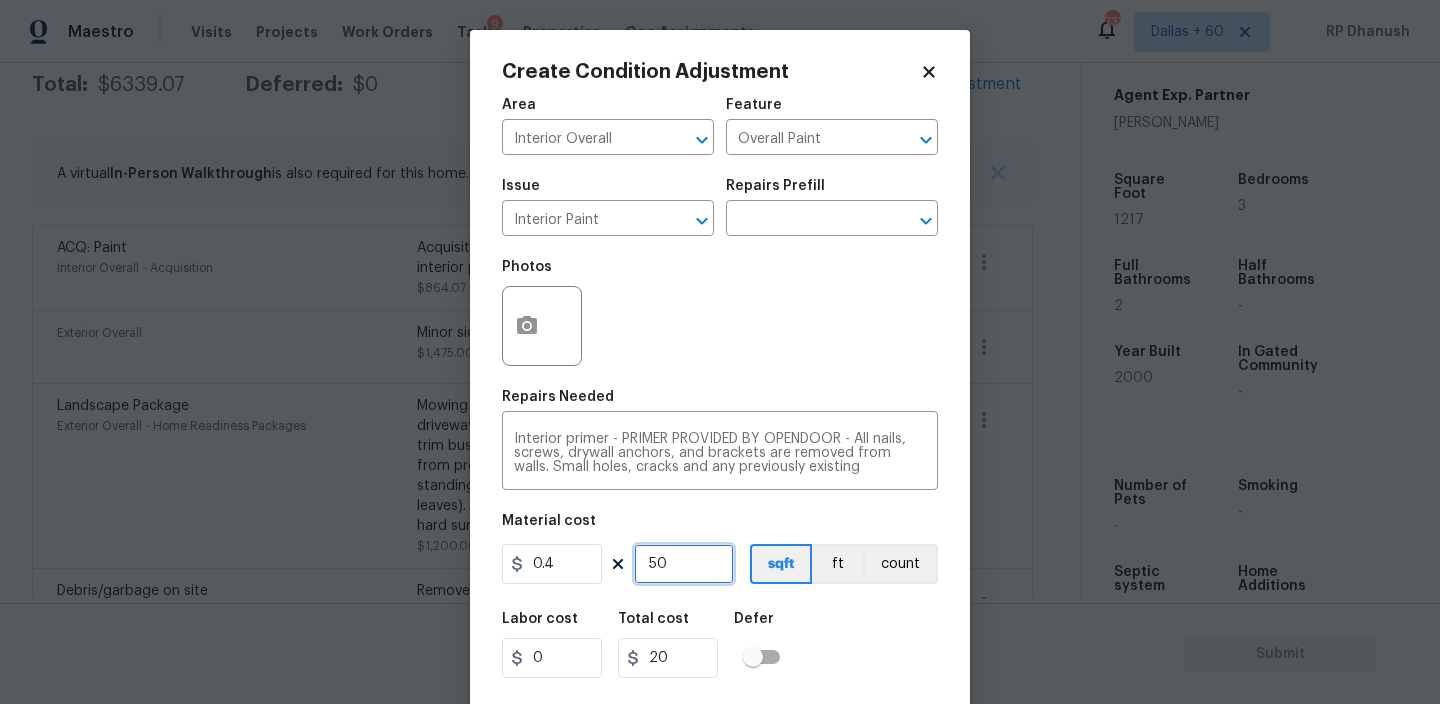 type on "500" 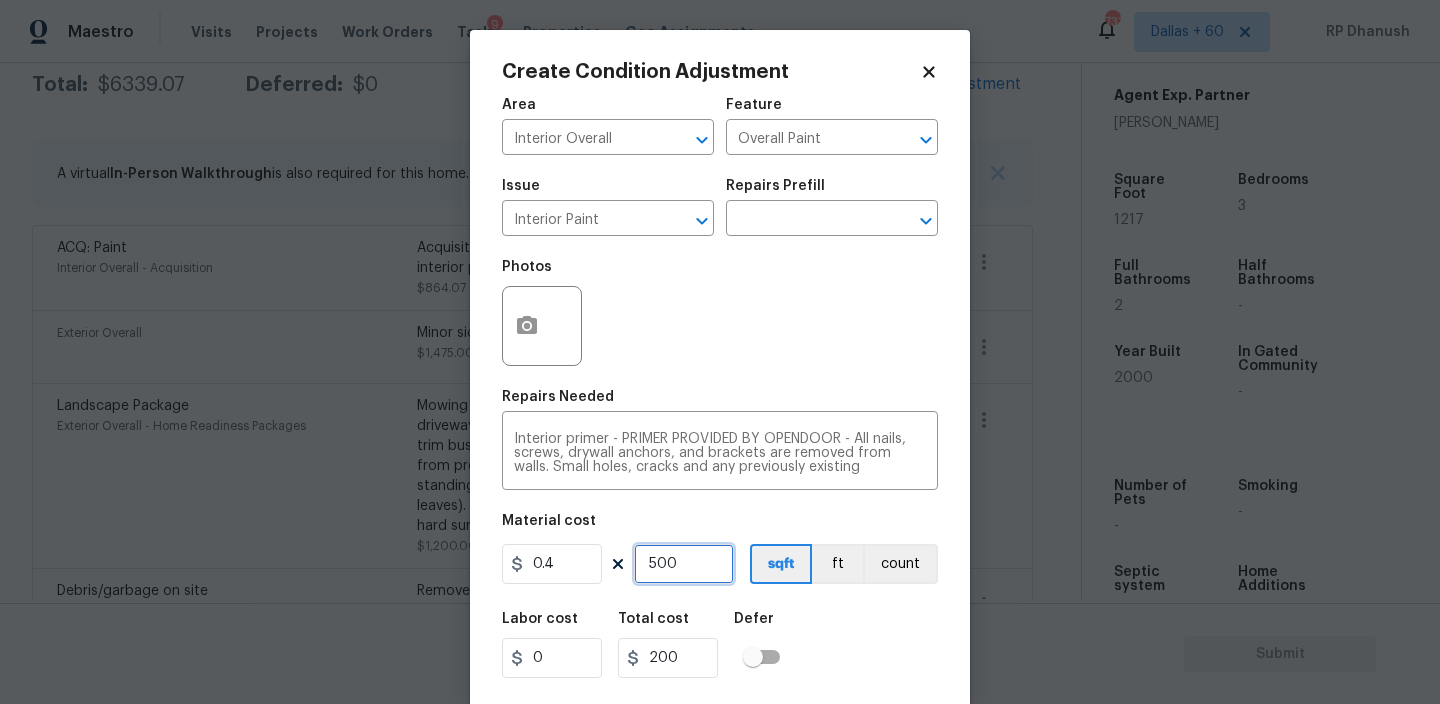 type on "500" 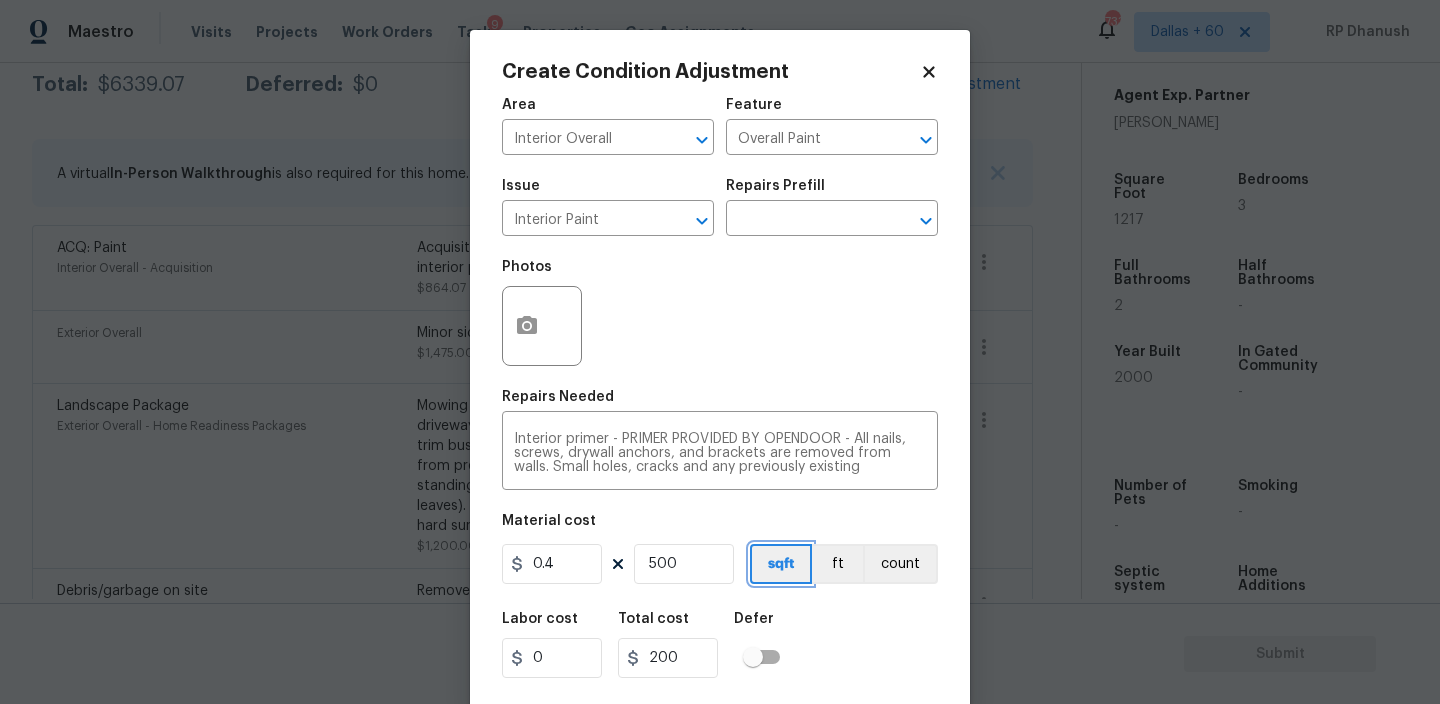 type 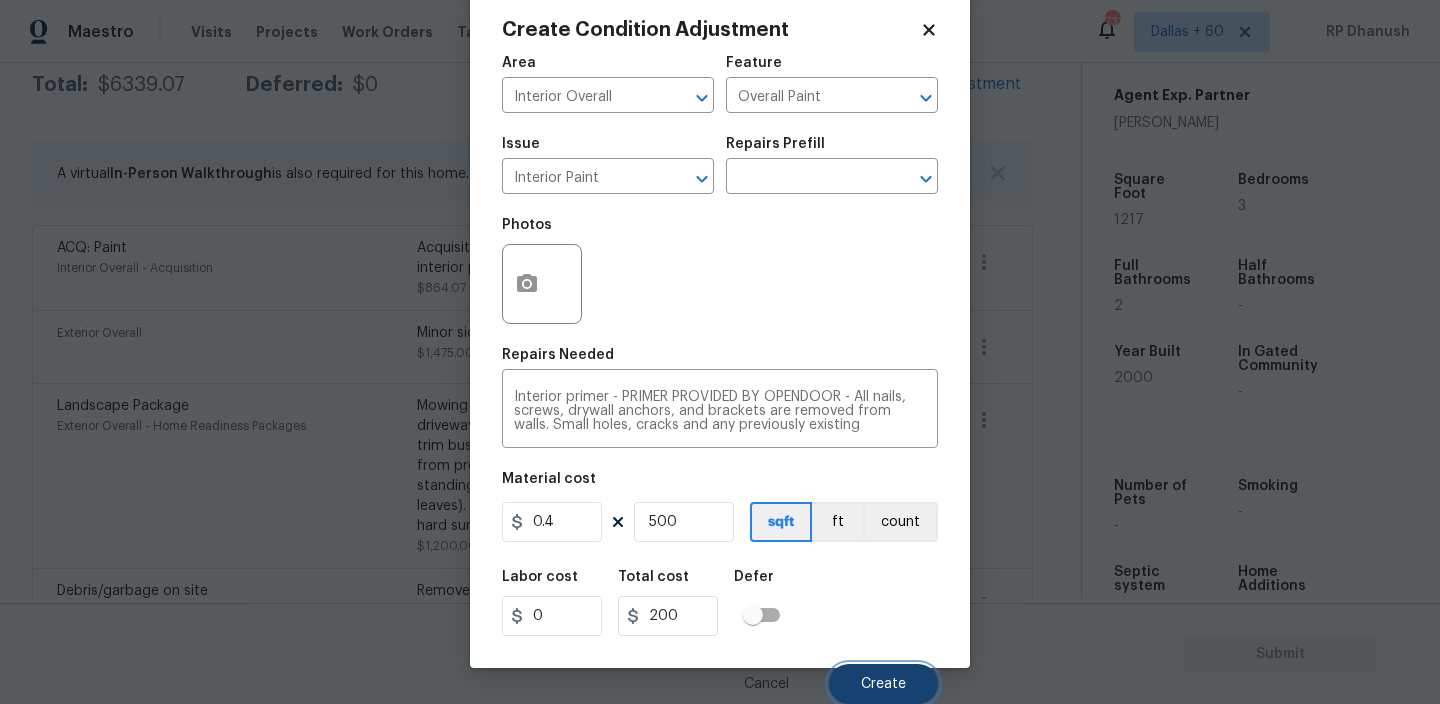click on "Create" at bounding box center (883, 684) 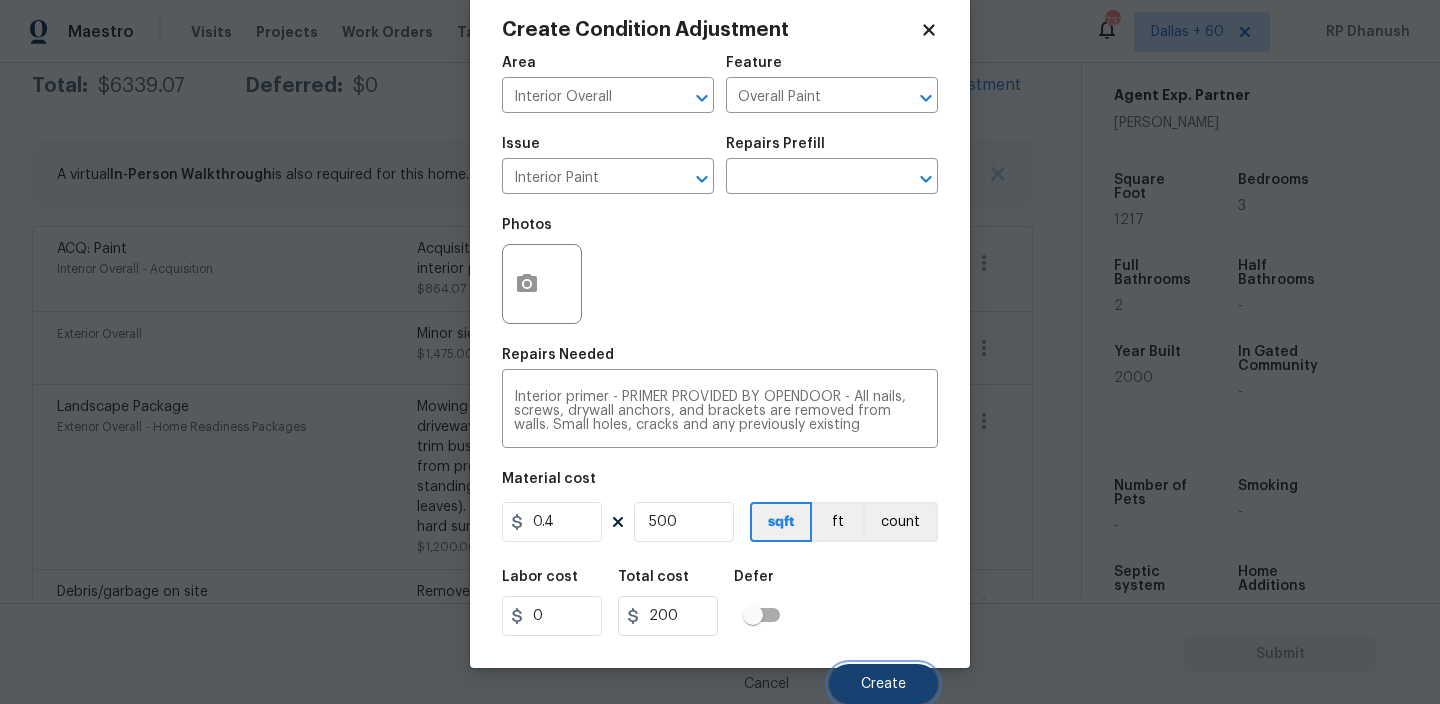 scroll, scrollTop: 340, scrollLeft: 0, axis: vertical 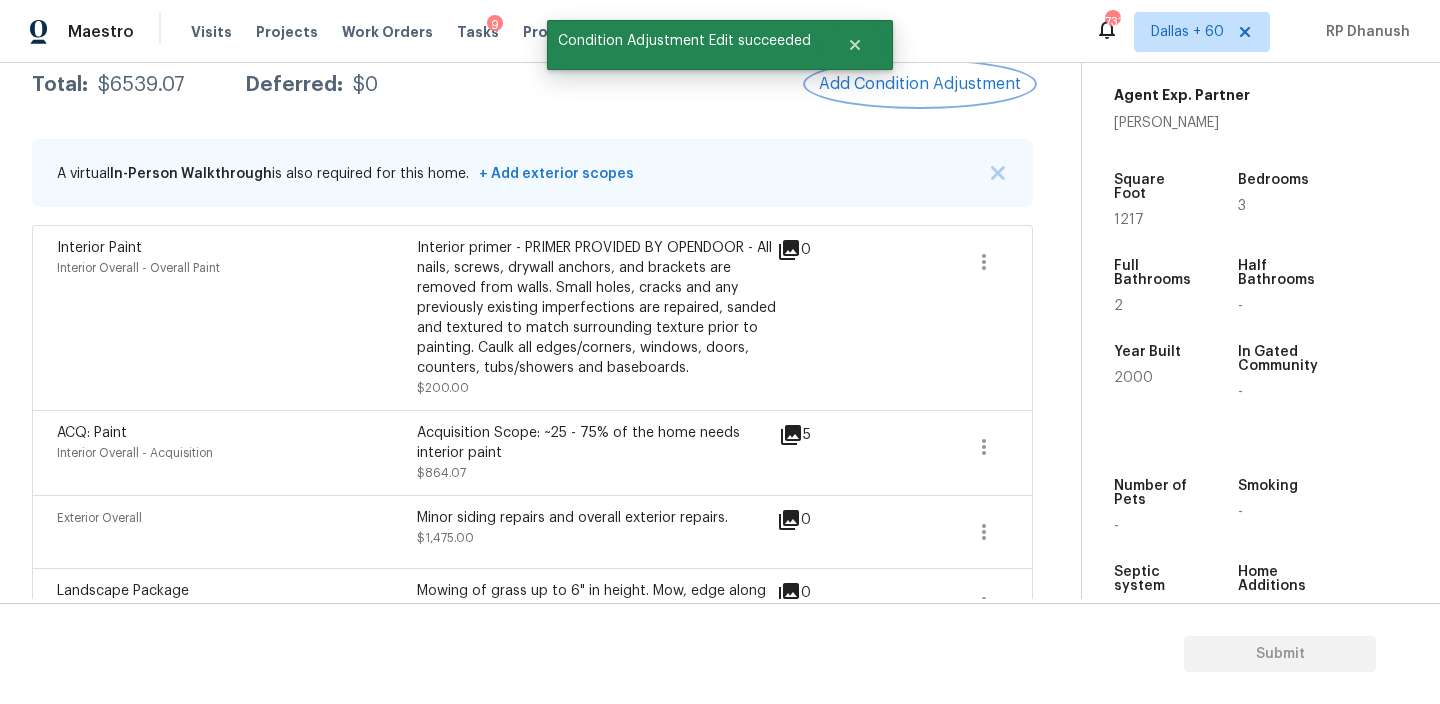 click on "Add Condition Adjustment" at bounding box center (920, 84) 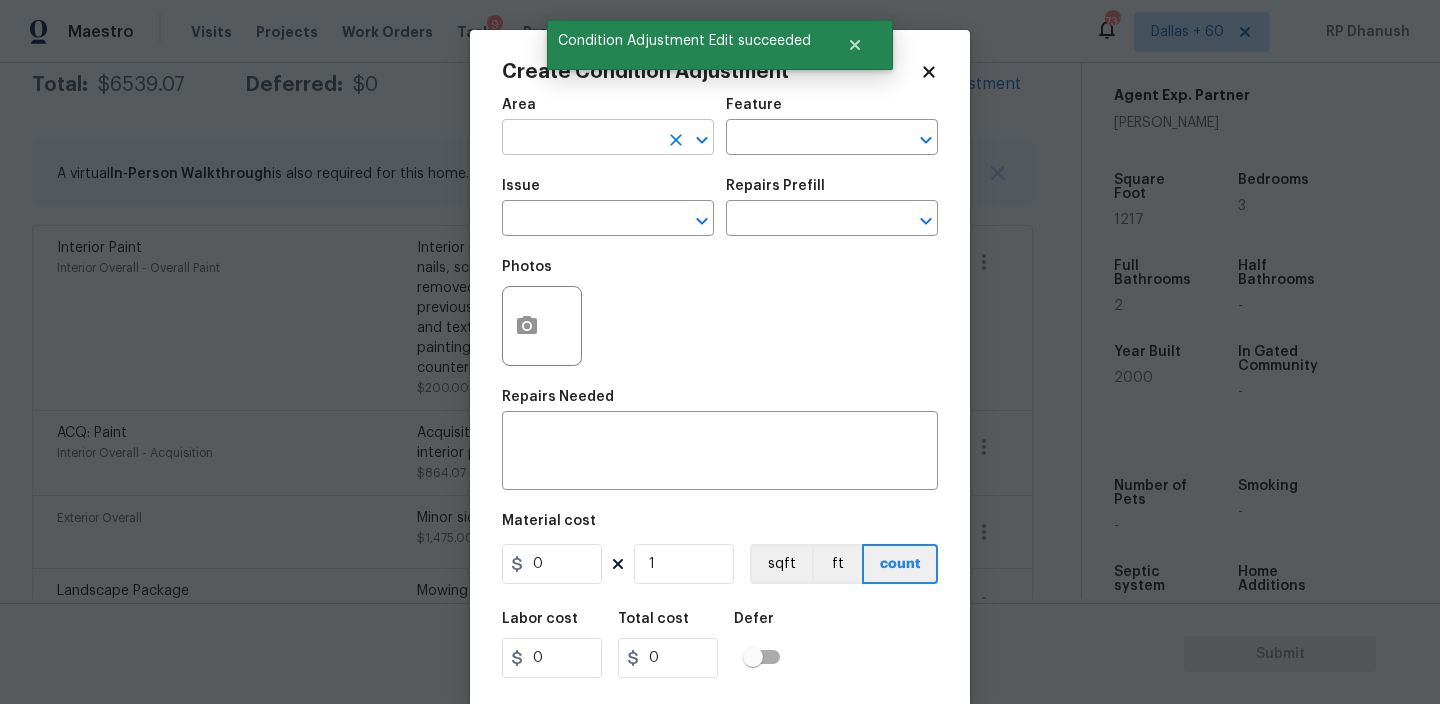 click at bounding box center (580, 139) 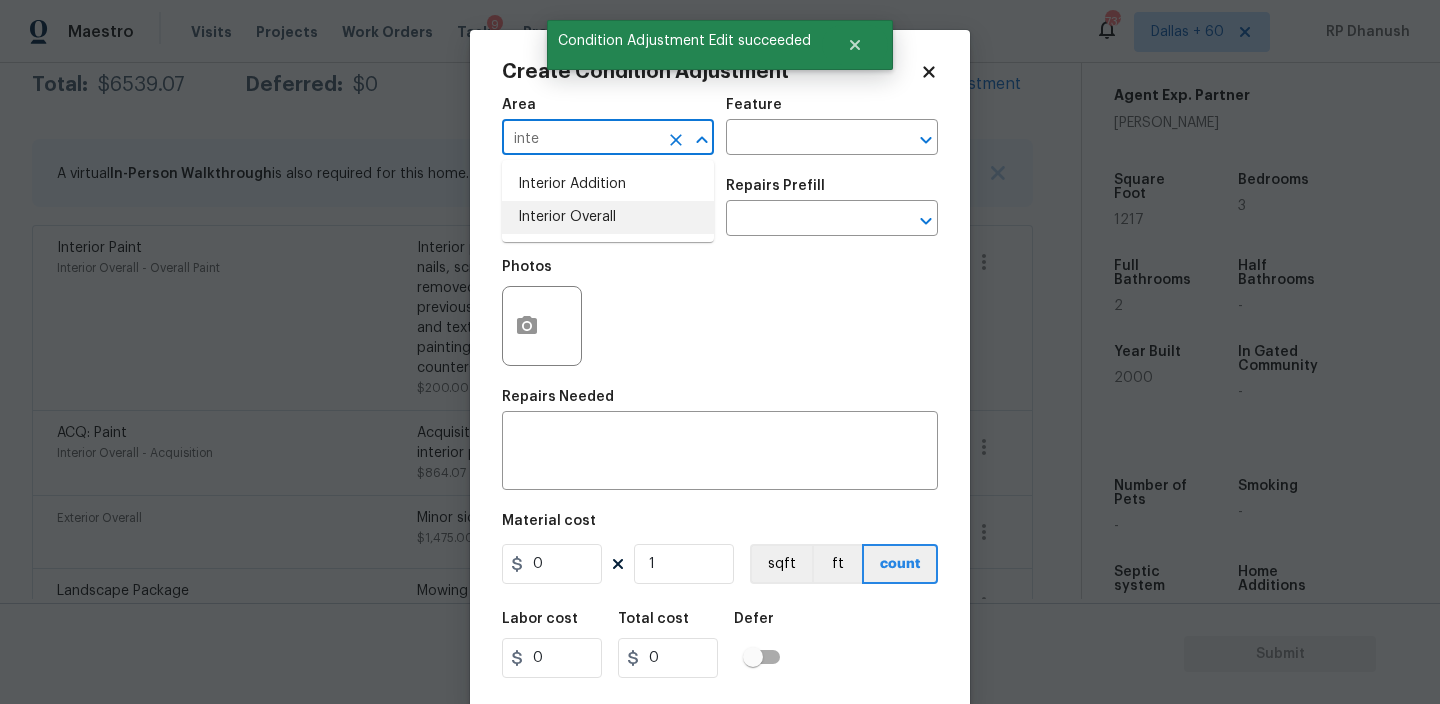 click on "Interior Overall" at bounding box center [608, 217] 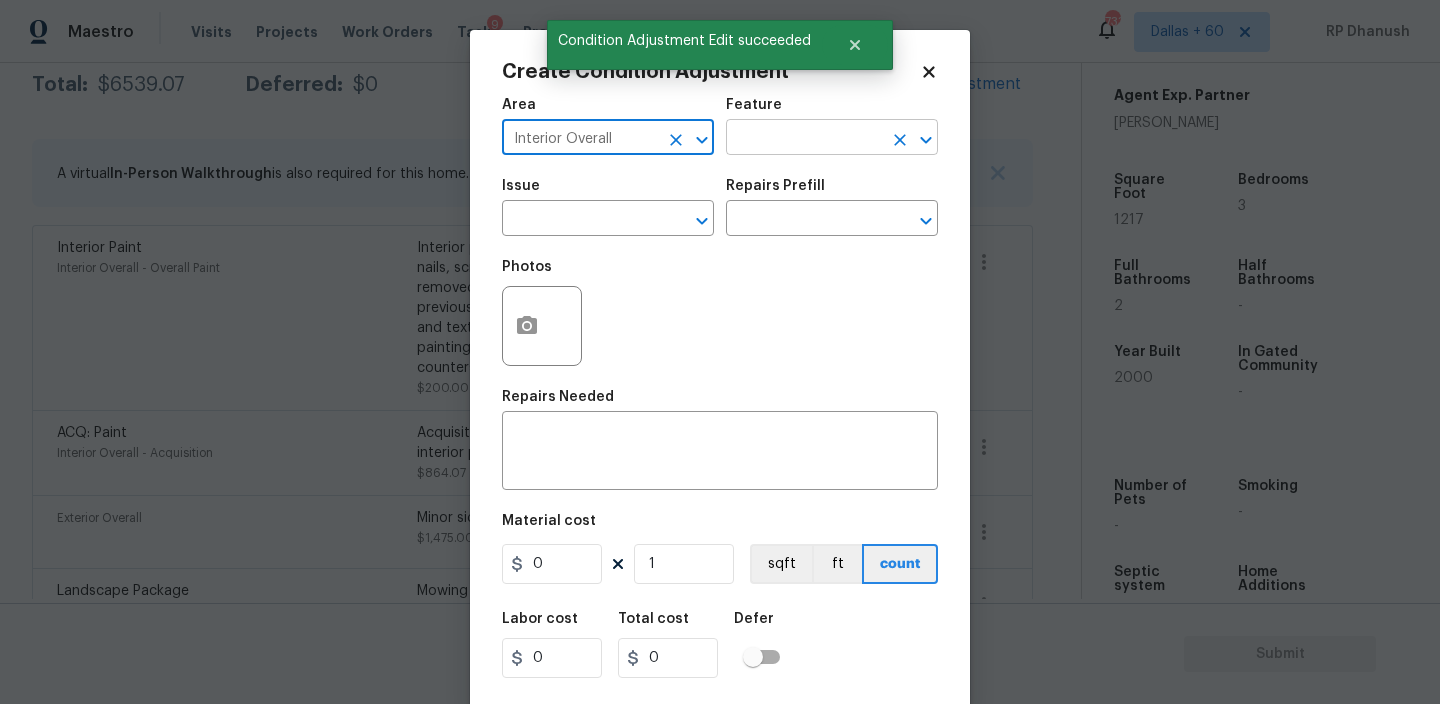 type on "Interior Overall" 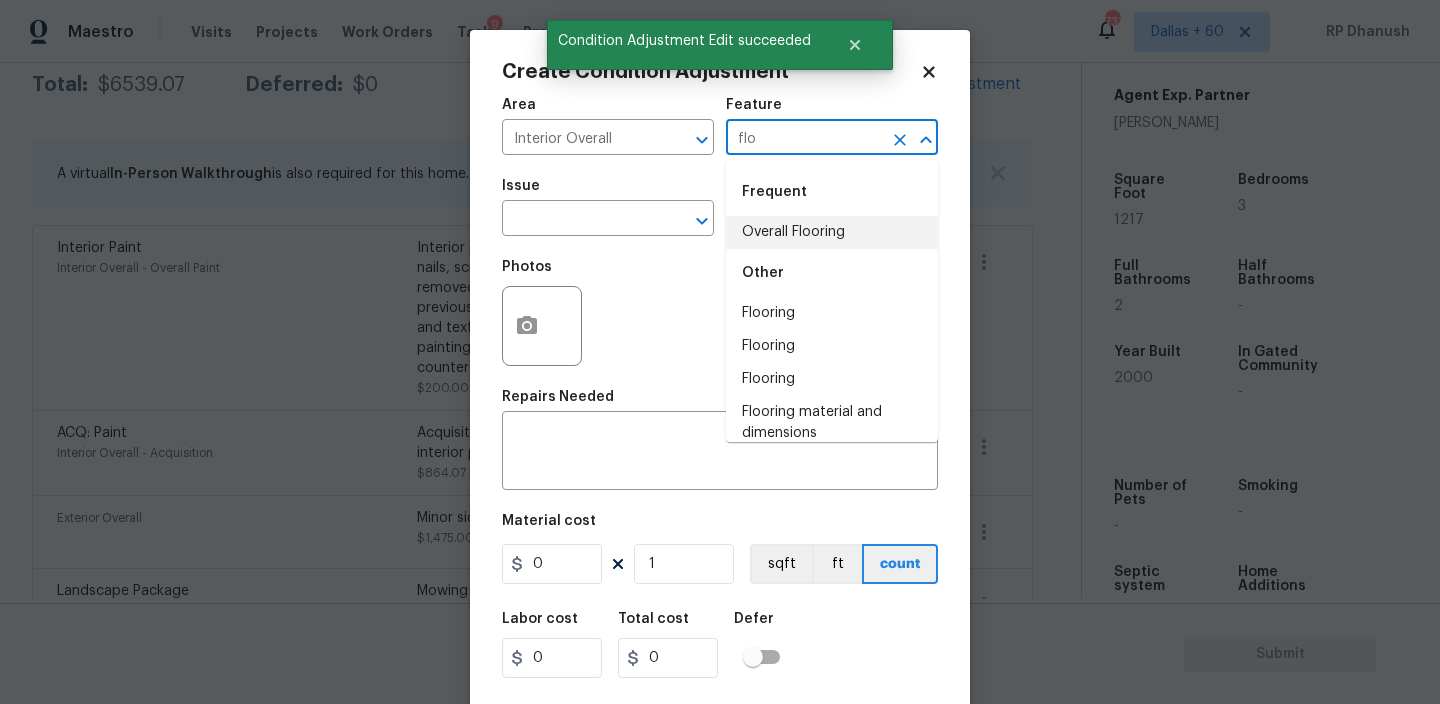 click on "Overall Flooring" at bounding box center (832, 232) 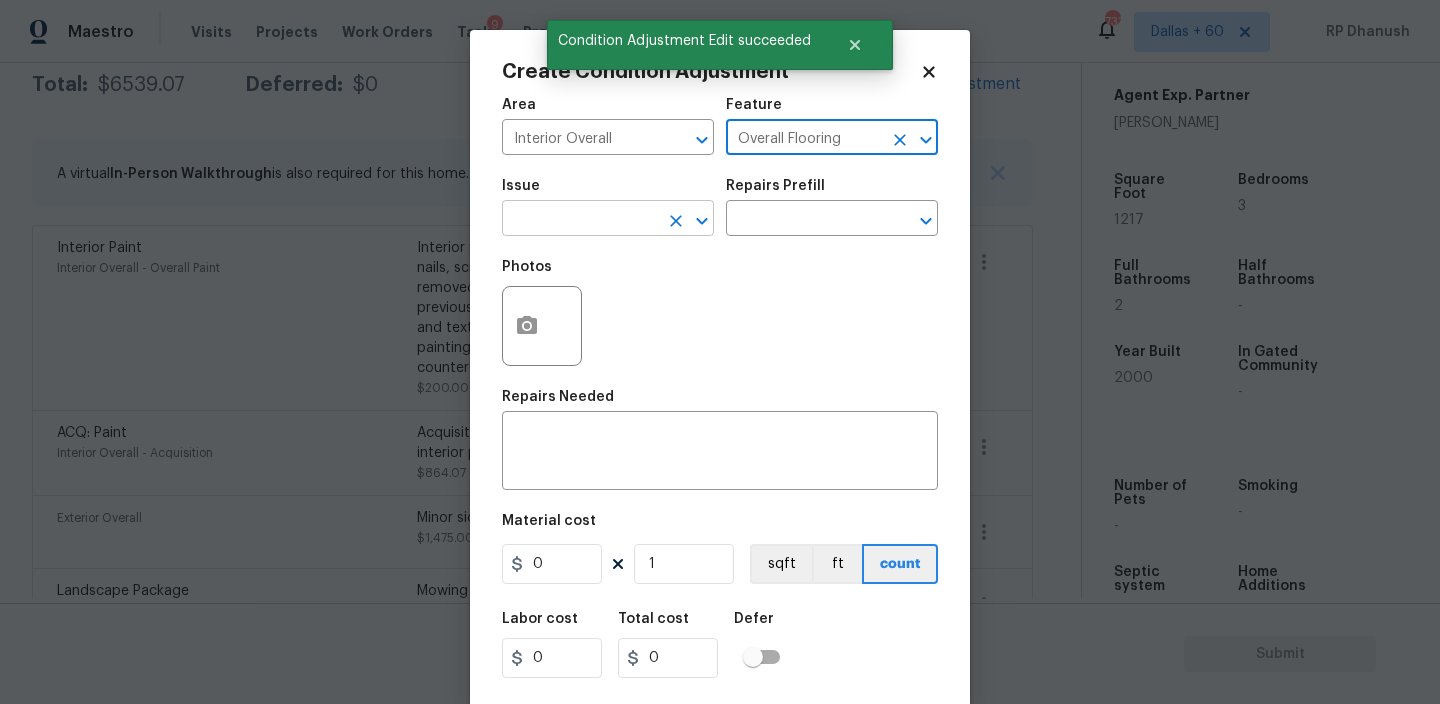 type on "Overall Flooring" 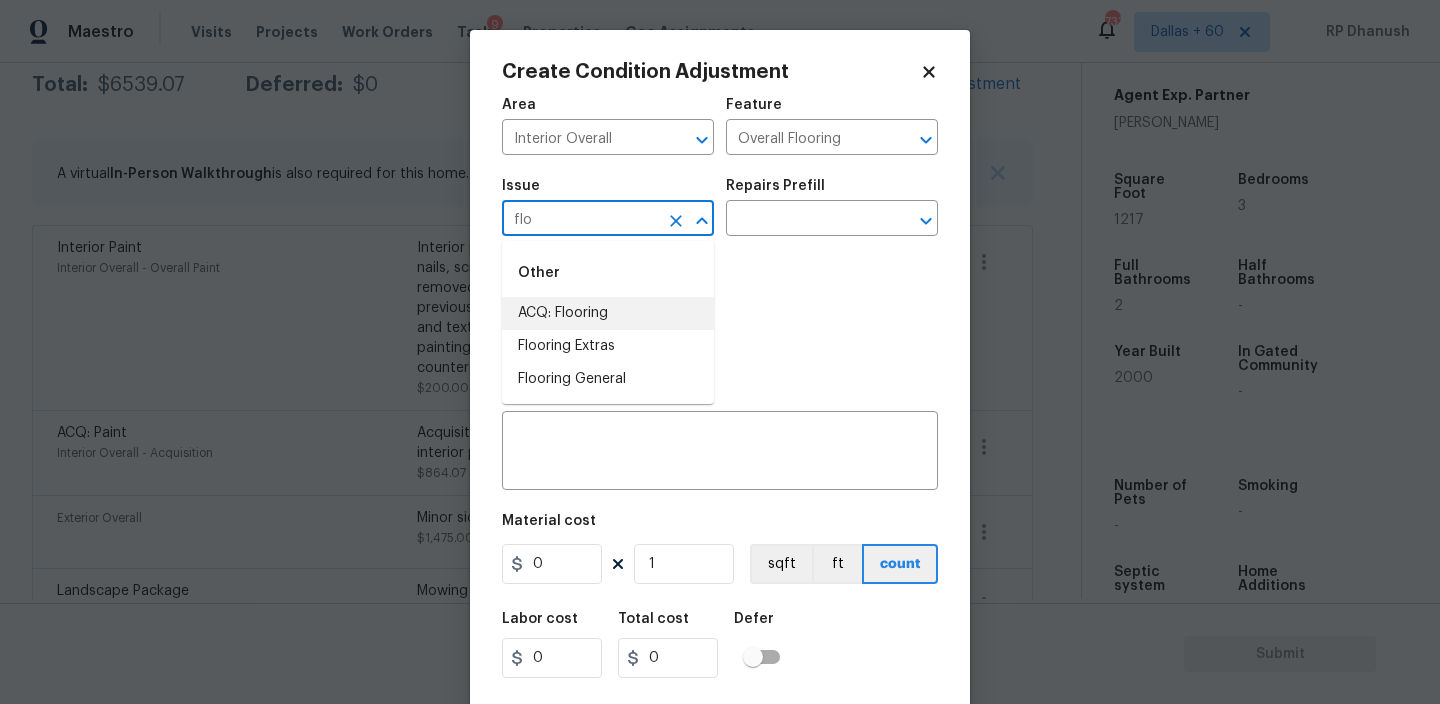 click on "ACQ: Flooring" at bounding box center [608, 313] 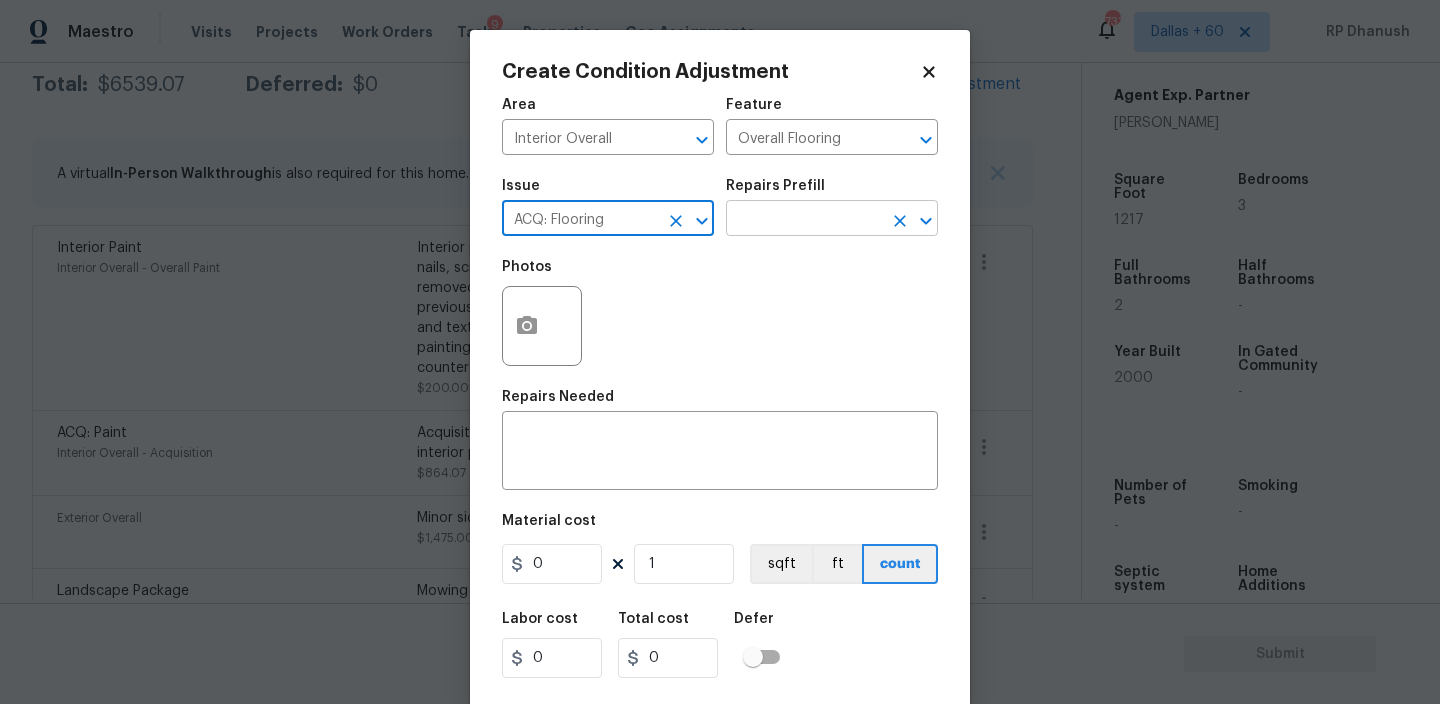 type on "ACQ: Flooring" 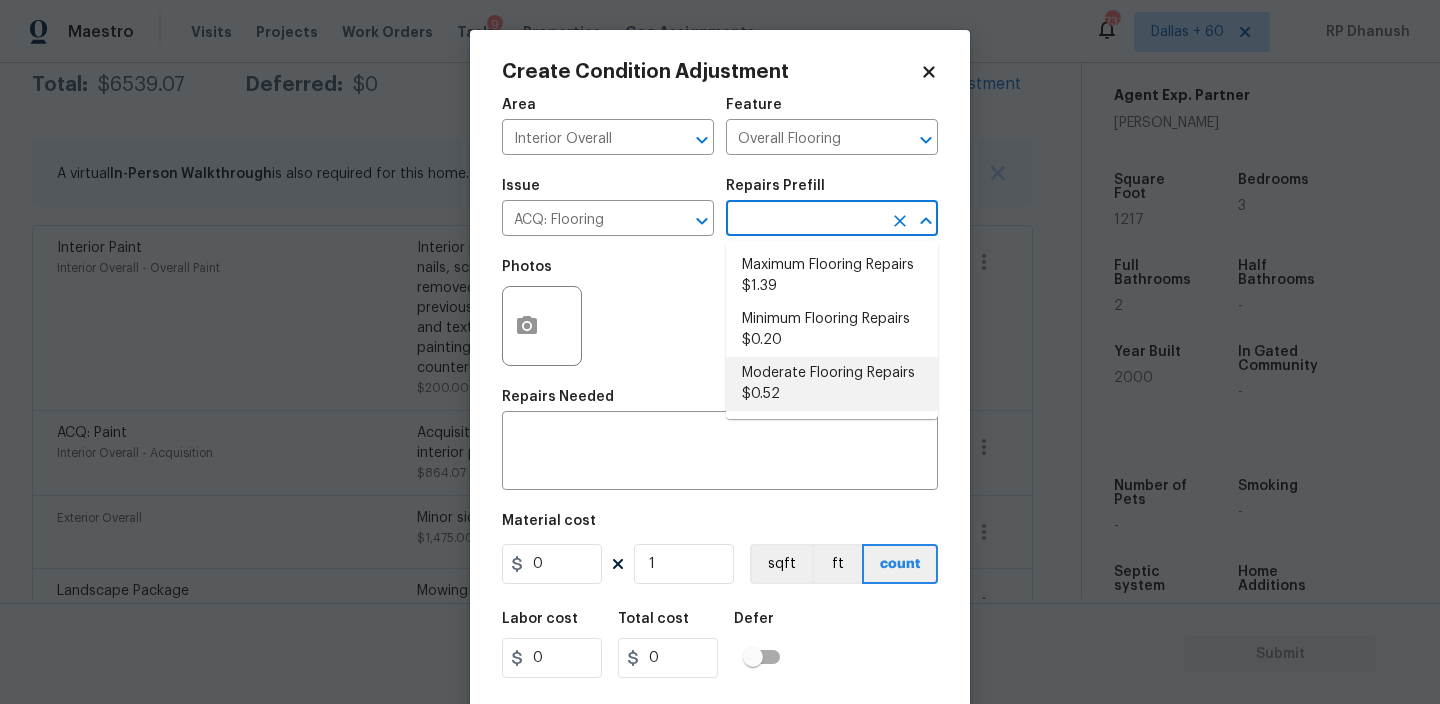 drag, startPoint x: 792, startPoint y: 367, endPoint x: 695, endPoint y: 538, distance: 196.59604 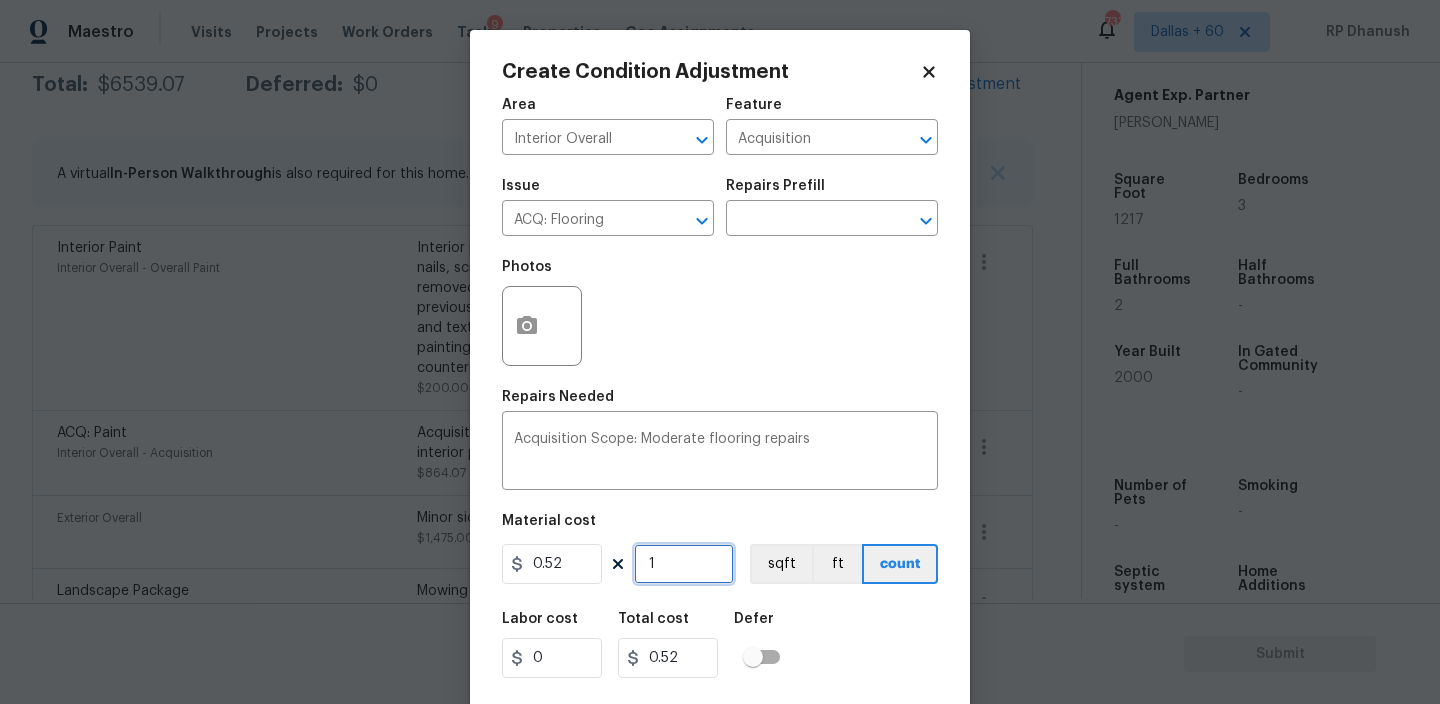 click on "1" at bounding box center (684, 564) 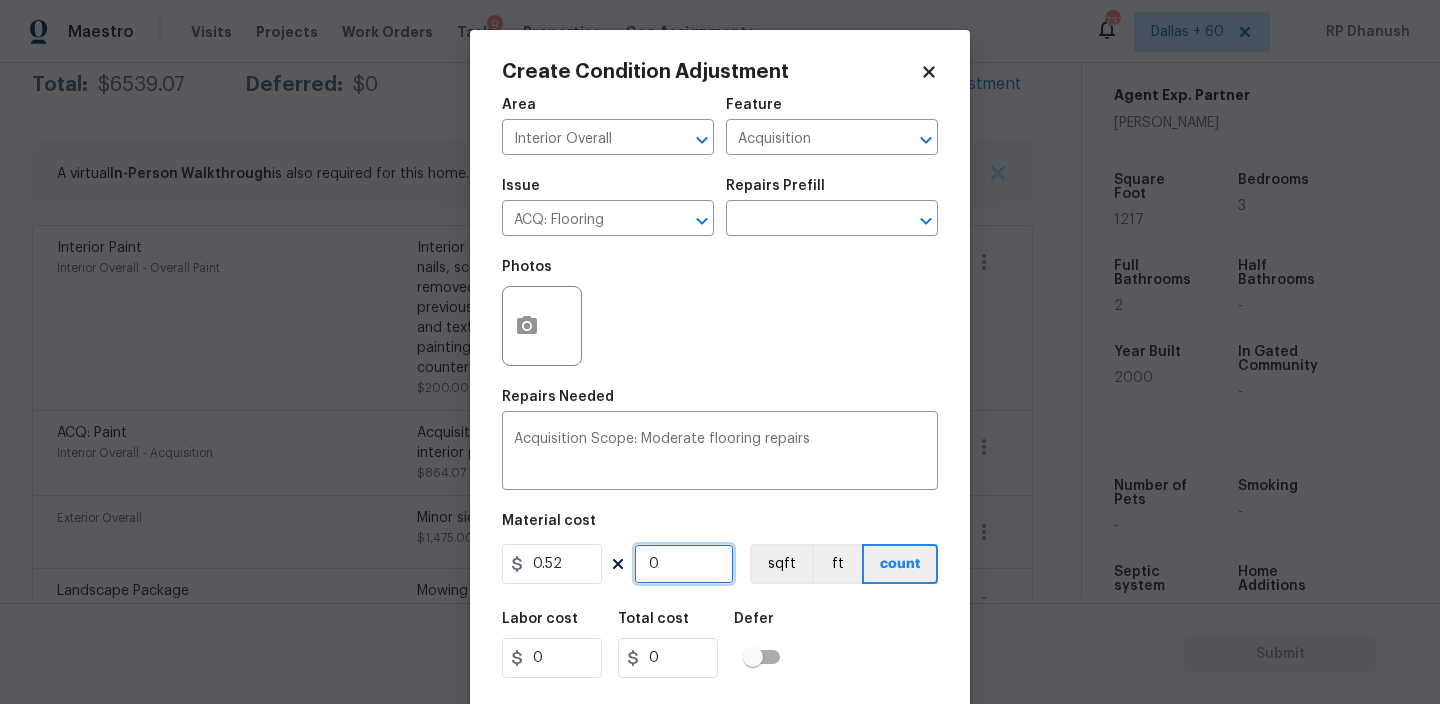 type on "1" 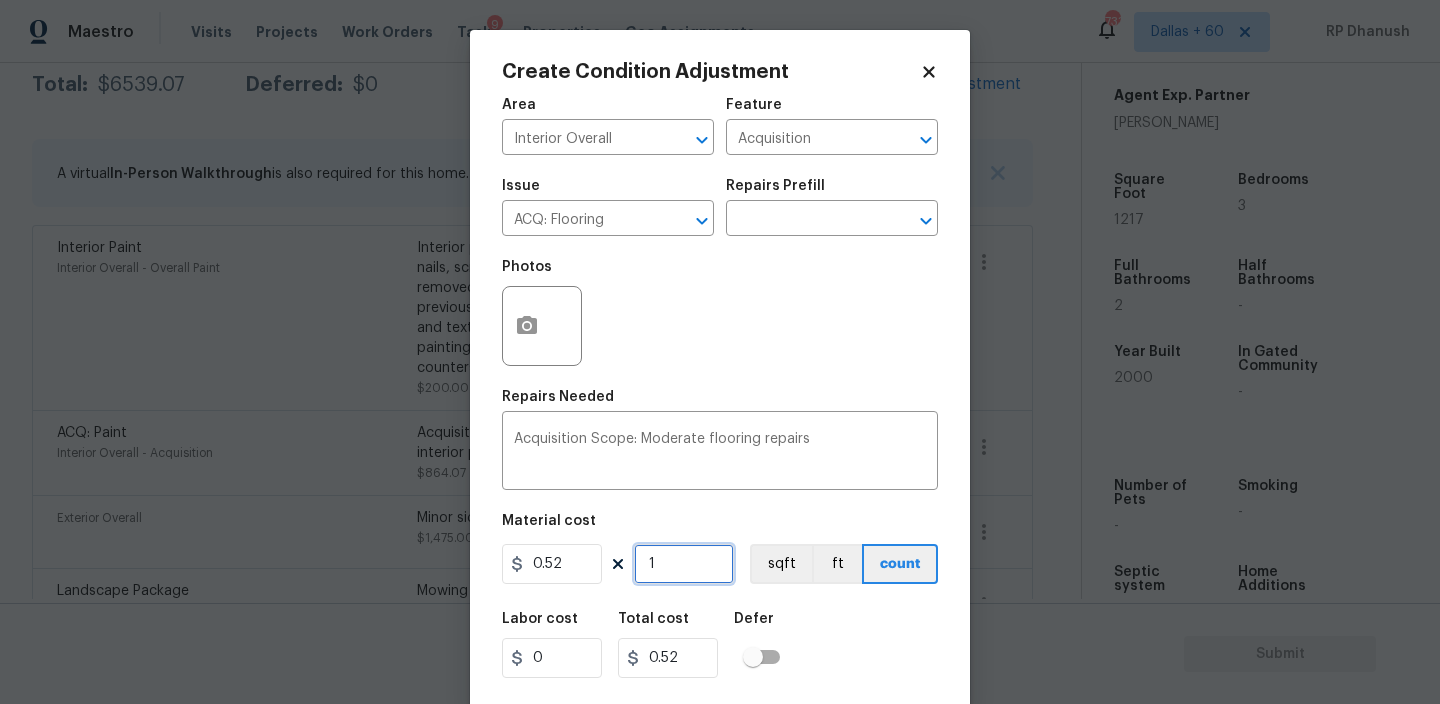 type on "12" 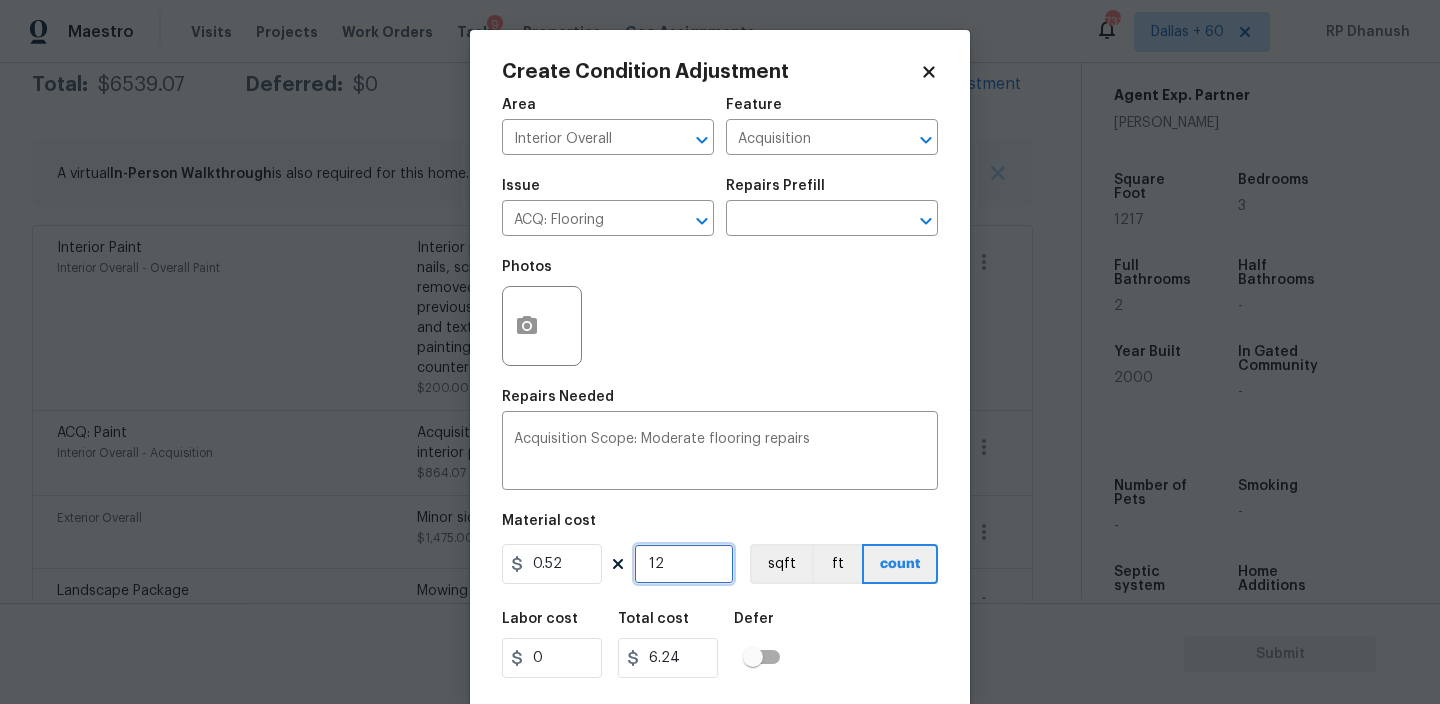 type on "121" 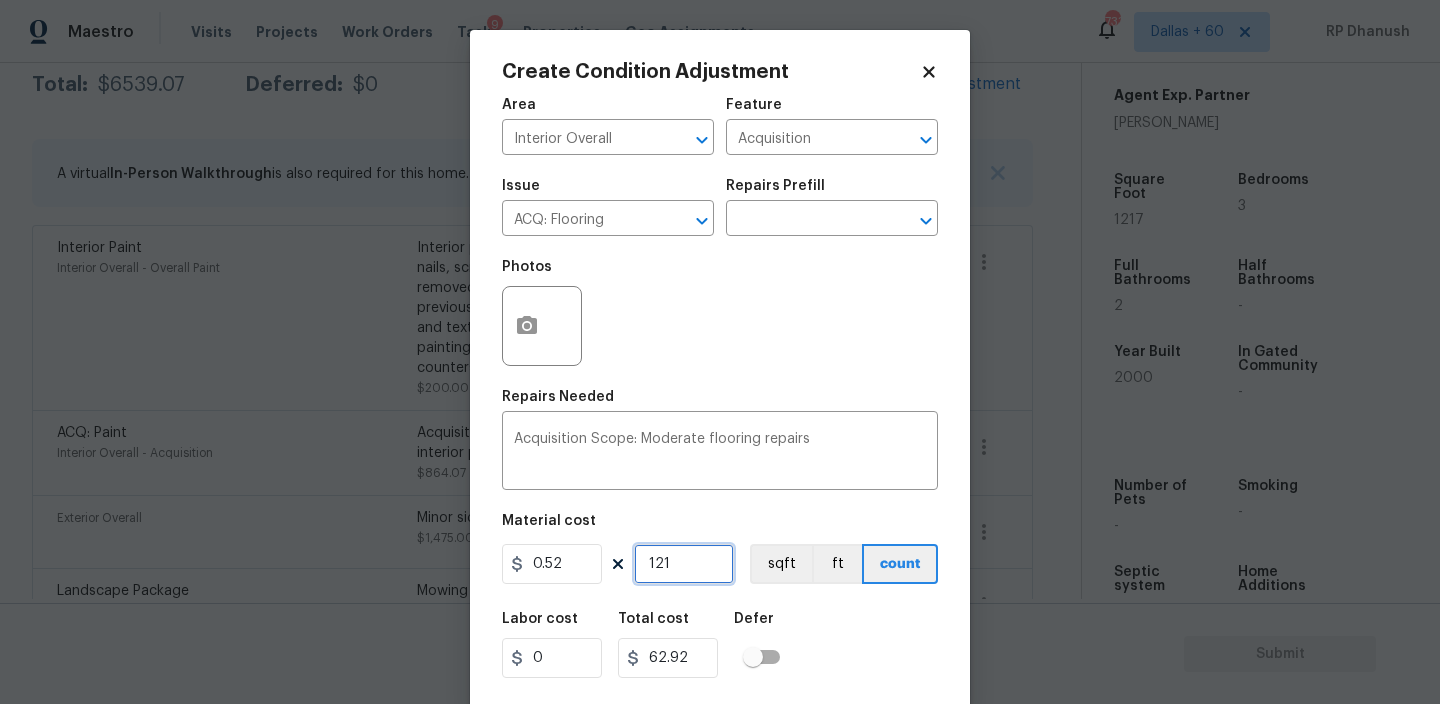 type on "1217" 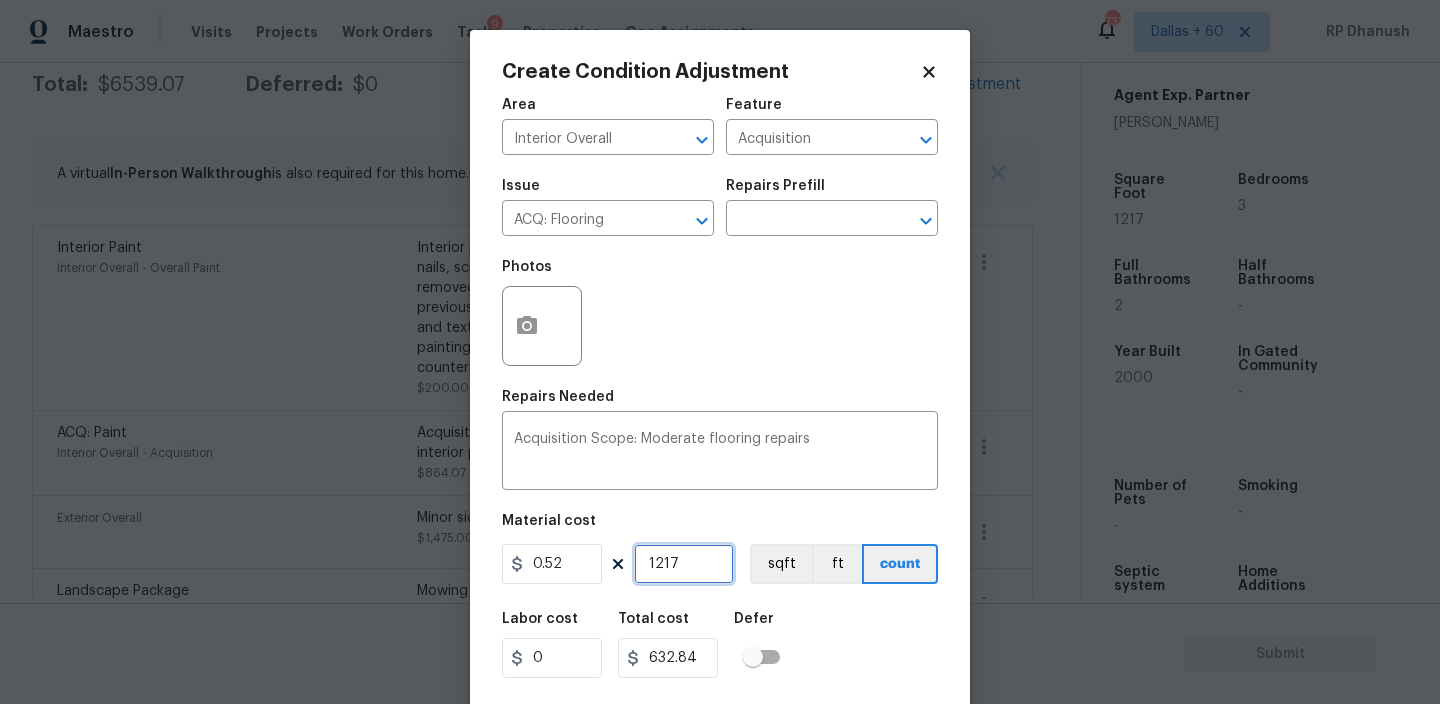 type on "1217" 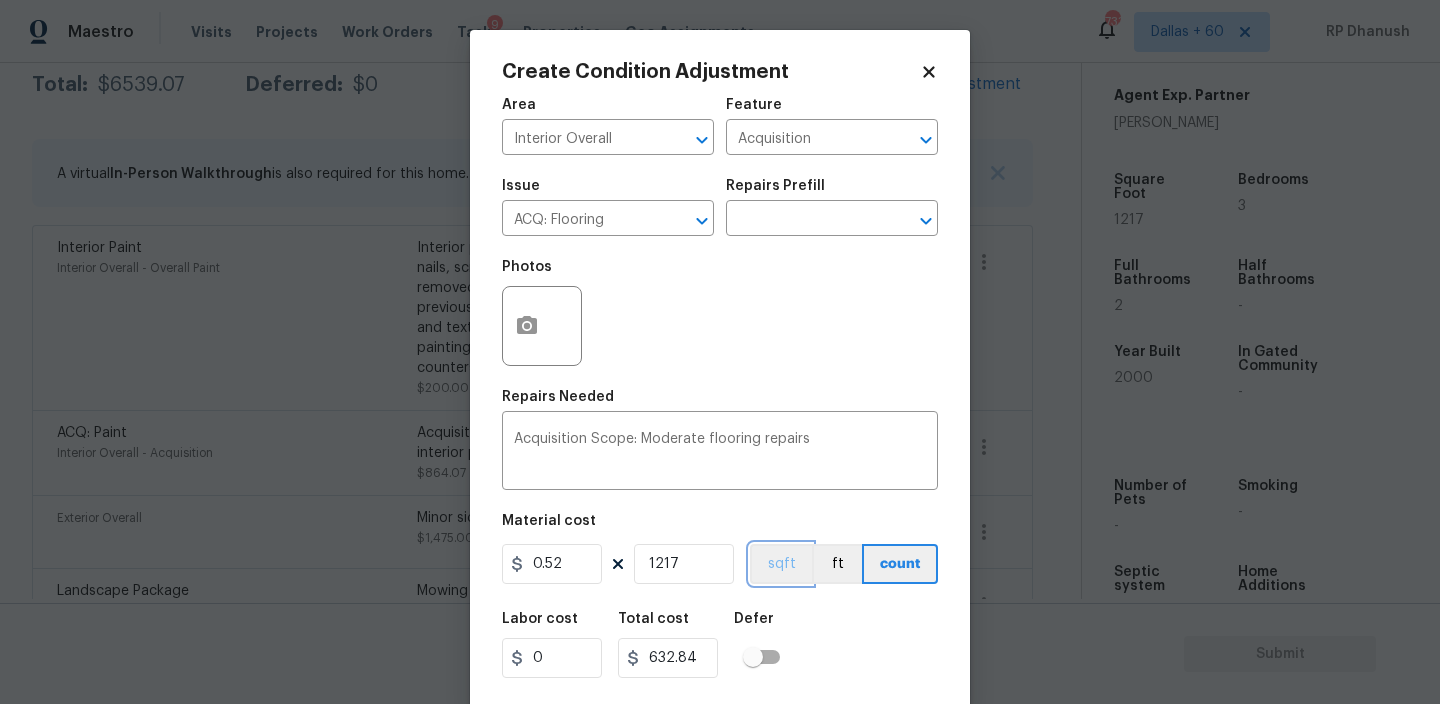 type 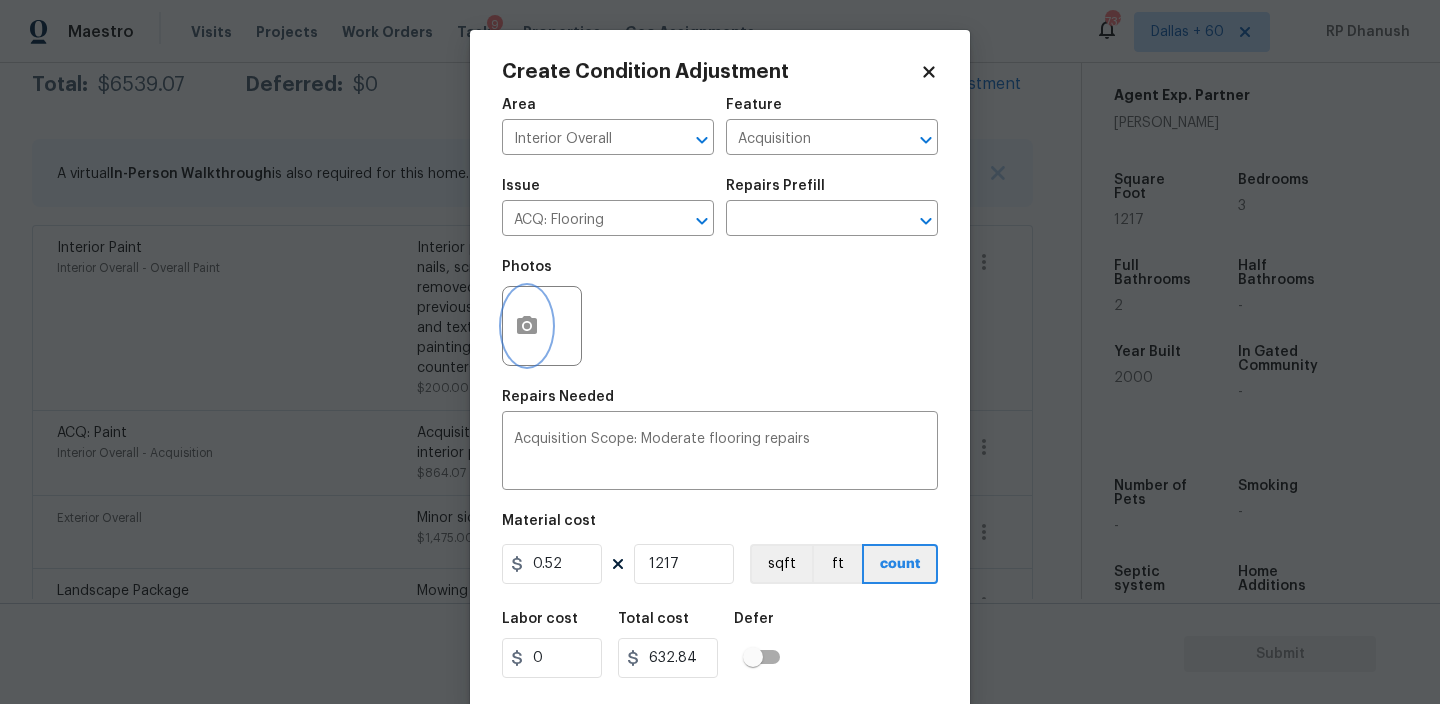 click 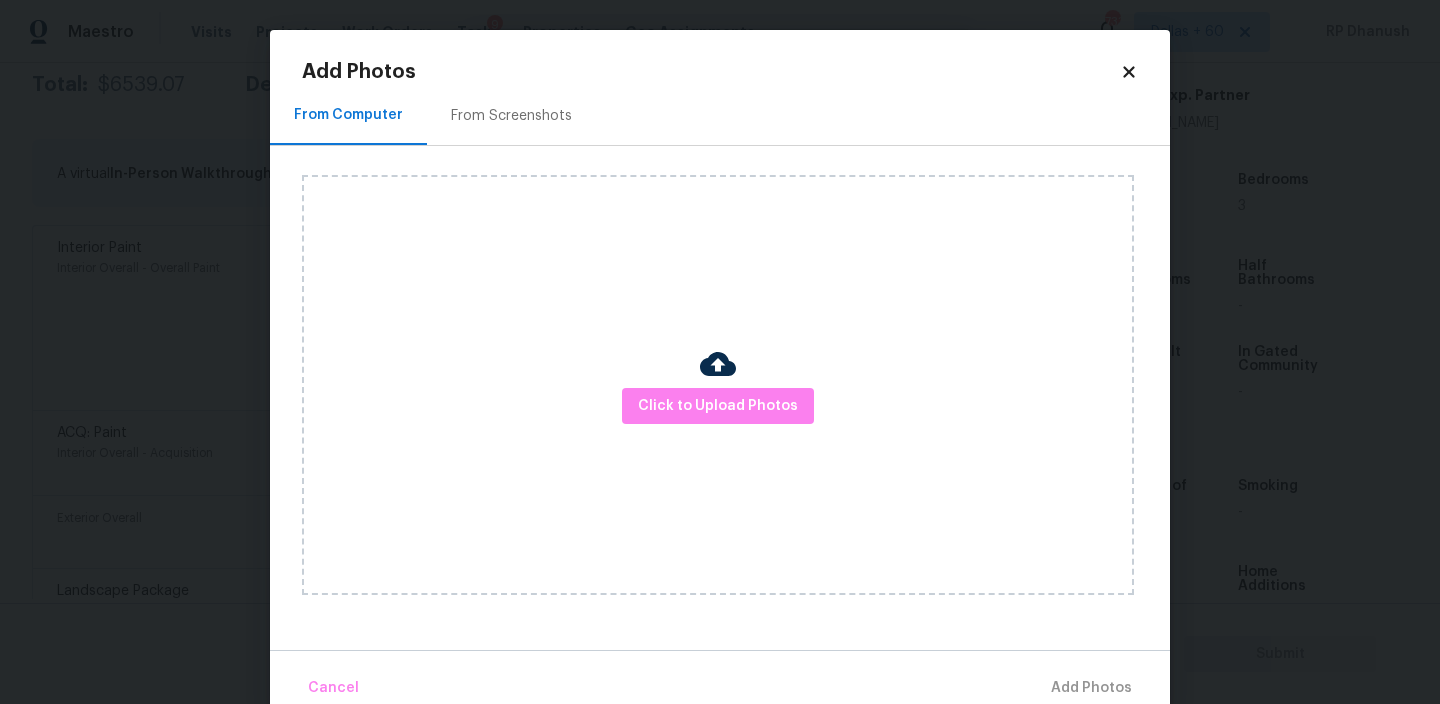 click on "From Screenshots" at bounding box center (511, 115) 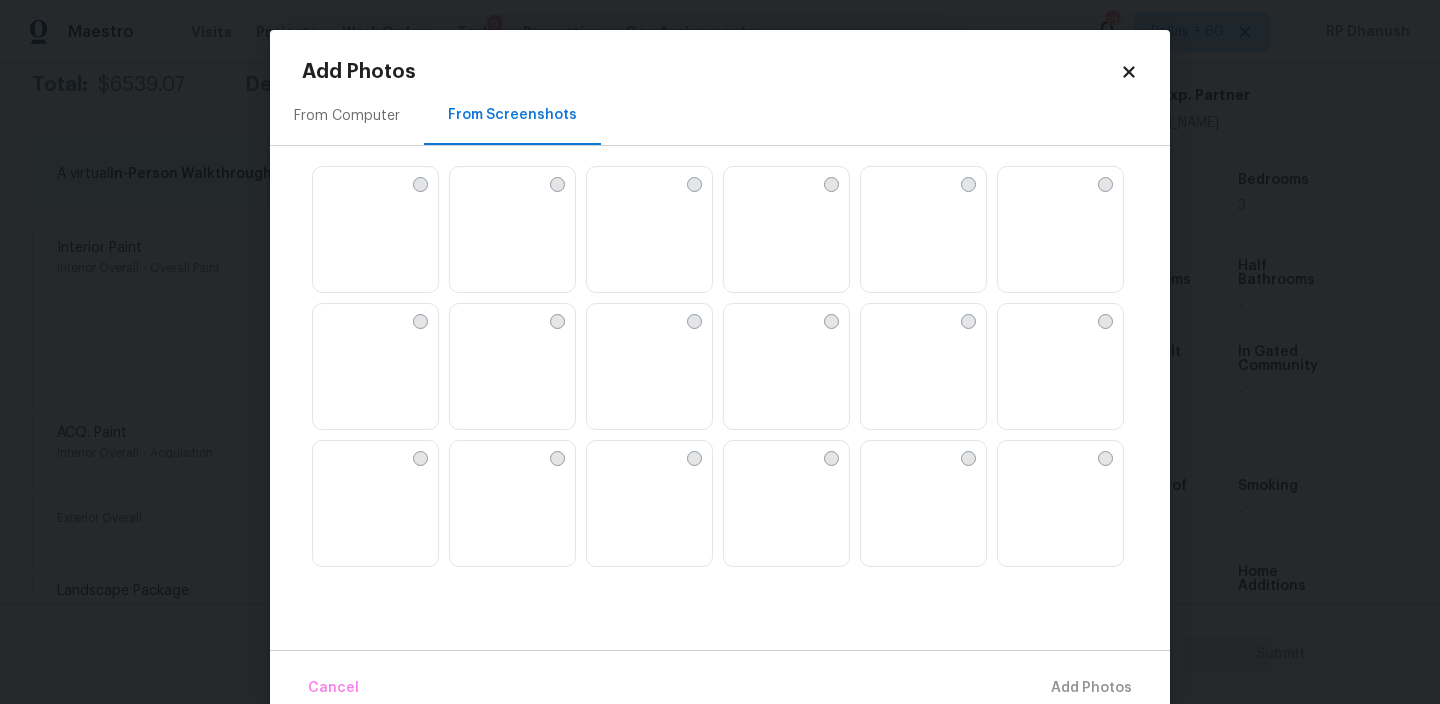 click at bounding box center [740, 183] 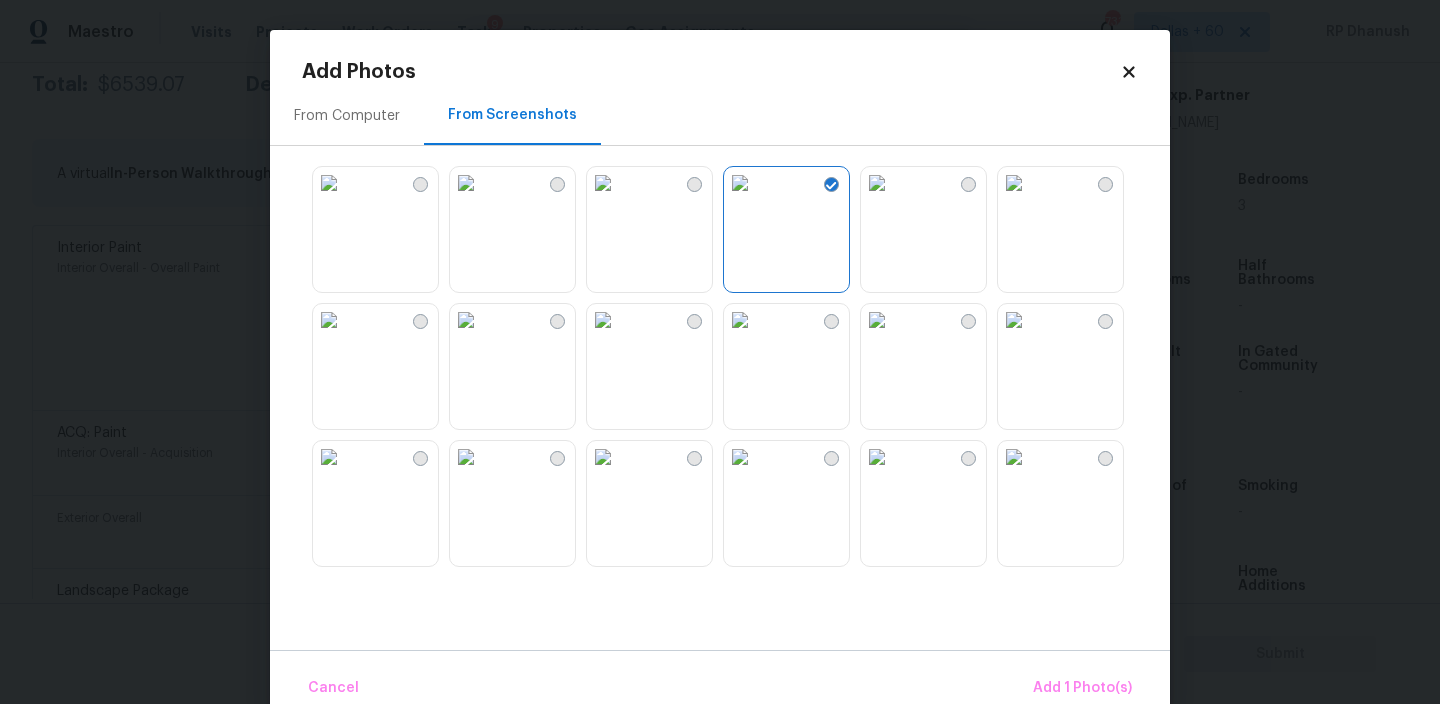 click at bounding box center (329, 457) 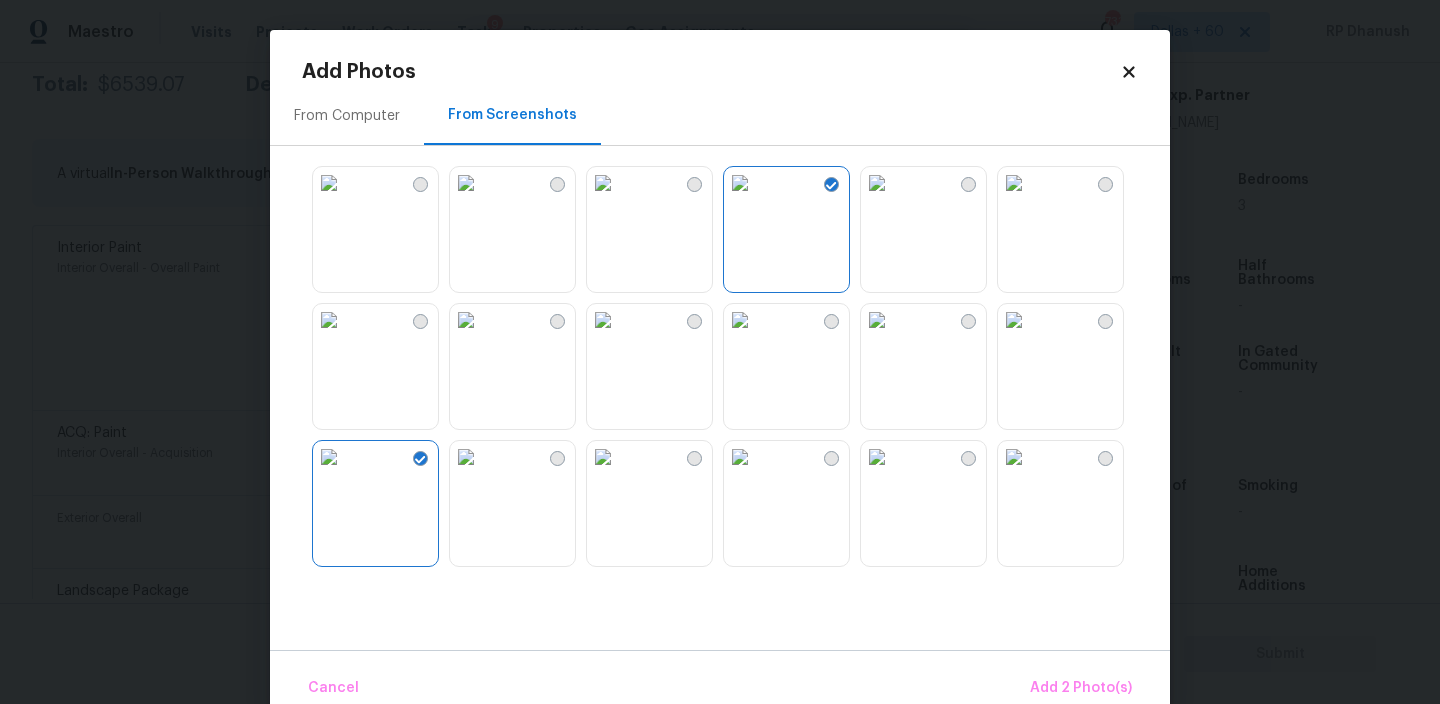 click at bounding box center (466, 457) 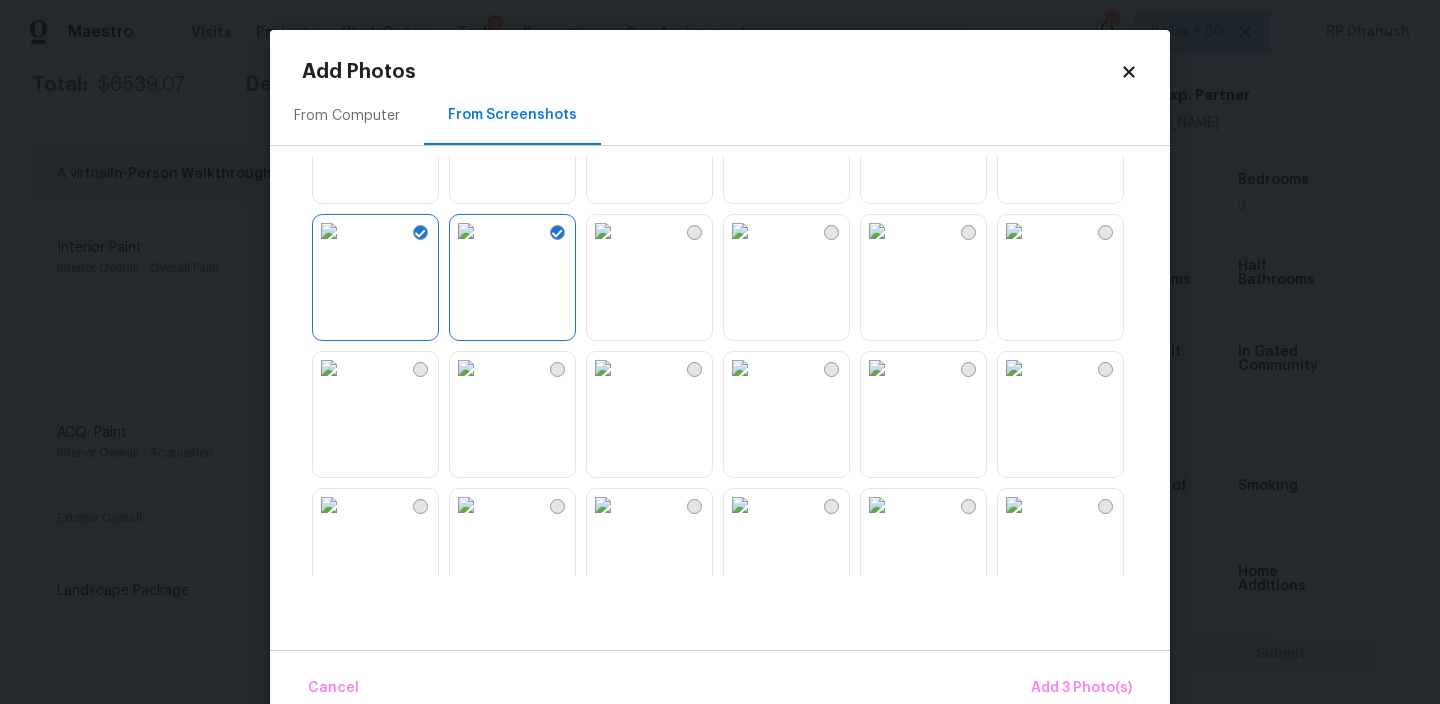 click at bounding box center (466, 368) 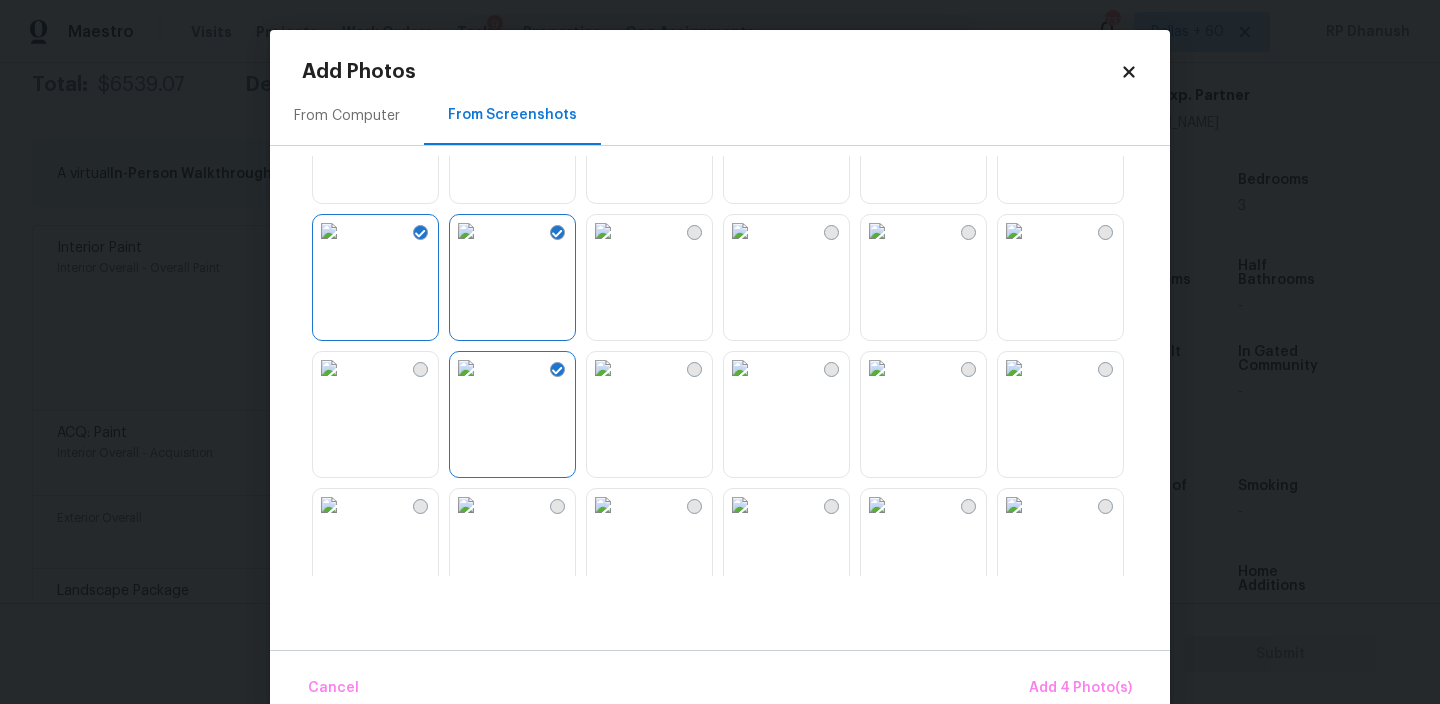 scroll, scrollTop: 351, scrollLeft: 0, axis: vertical 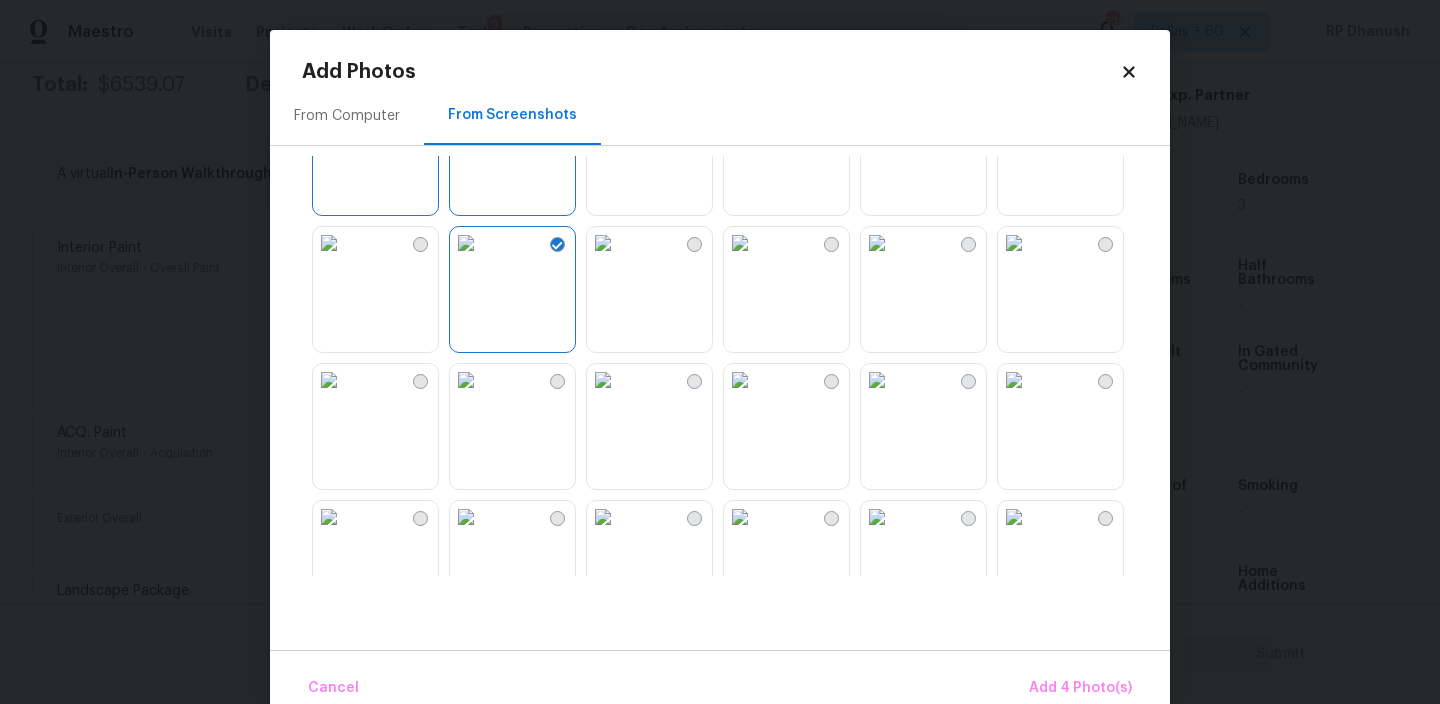 click at bounding box center (740, 380) 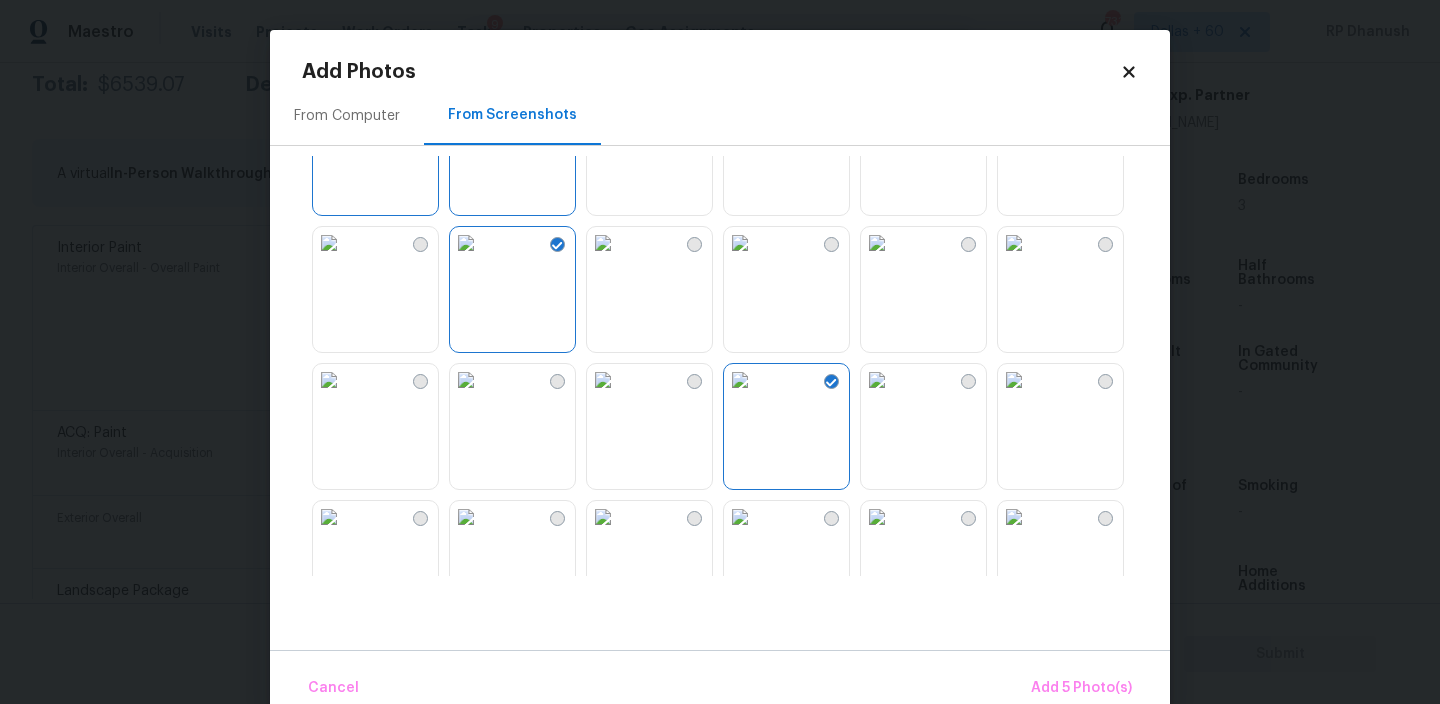 scroll, scrollTop: 566, scrollLeft: 0, axis: vertical 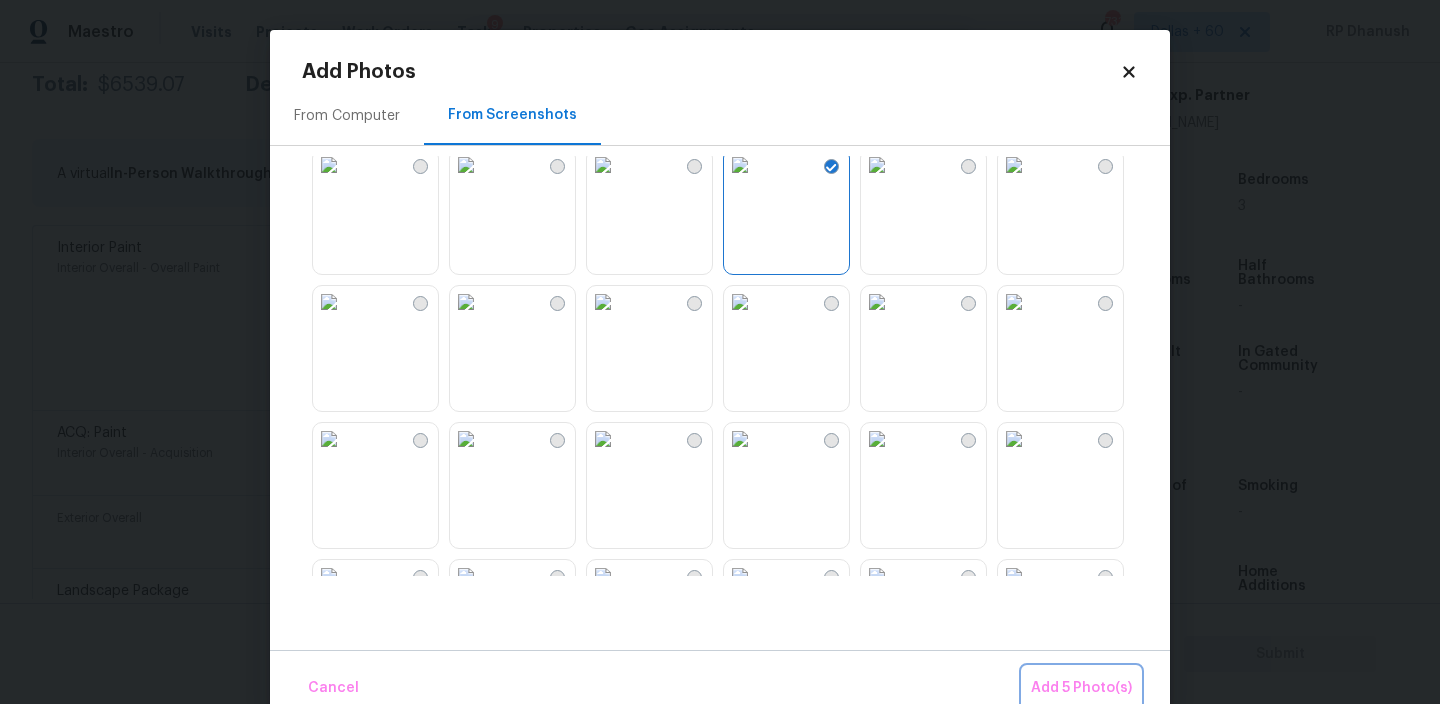 click on "Add 5 Photo(s)" at bounding box center (1081, 688) 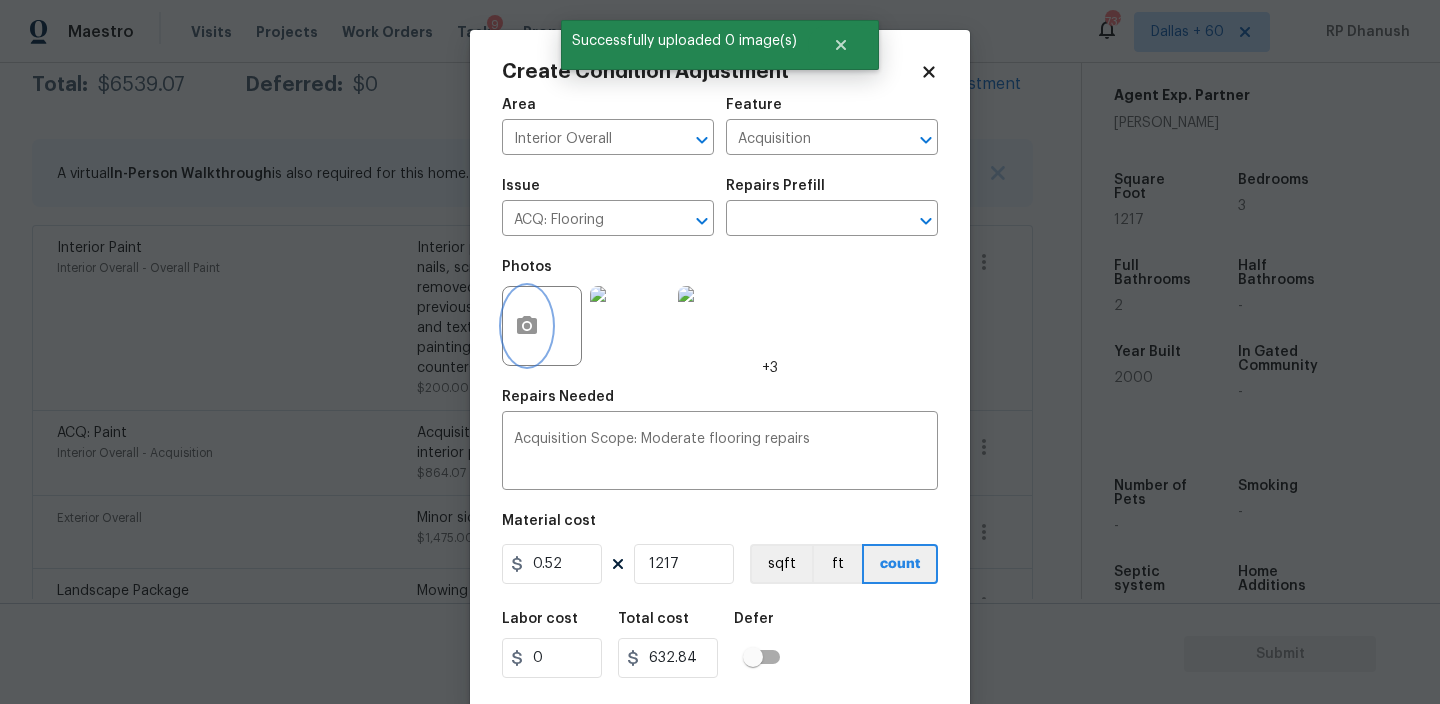 scroll, scrollTop: 43, scrollLeft: 0, axis: vertical 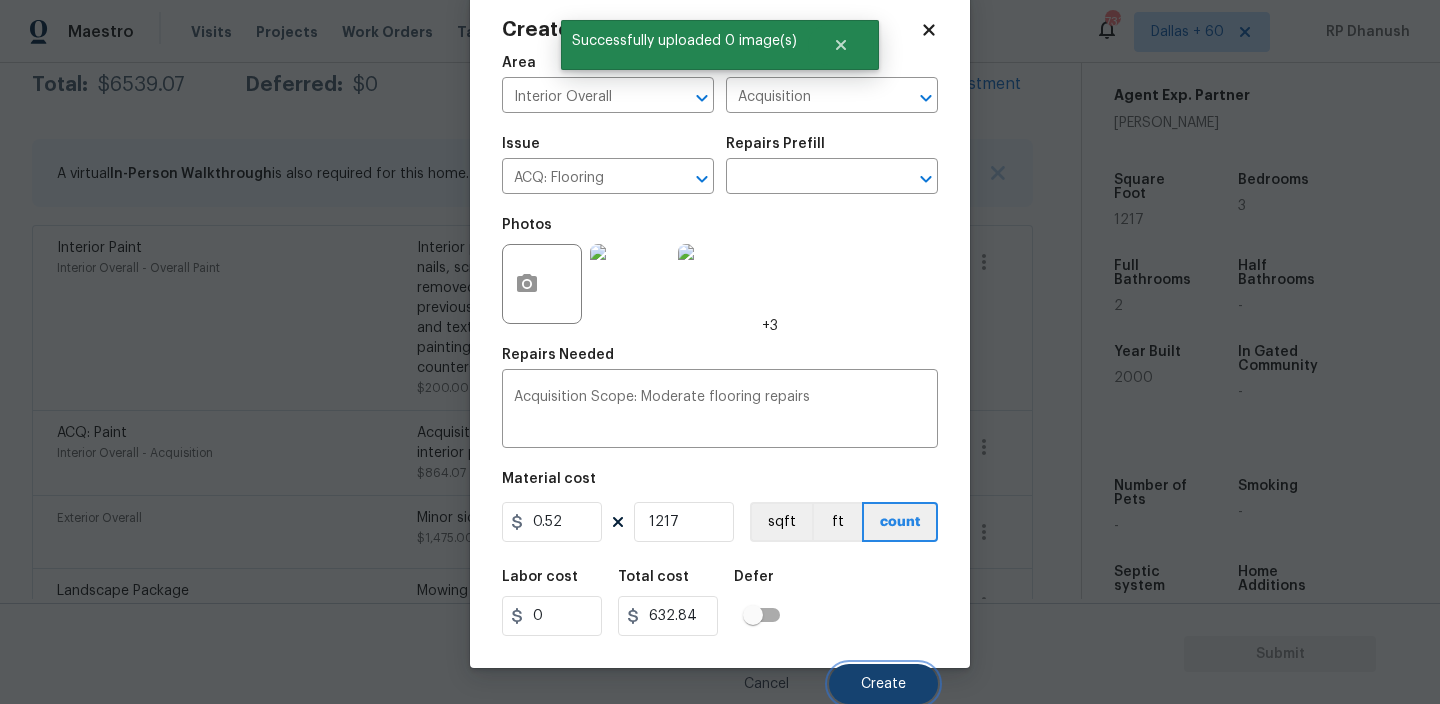 click on "Create" at bounding box center [883, 684] 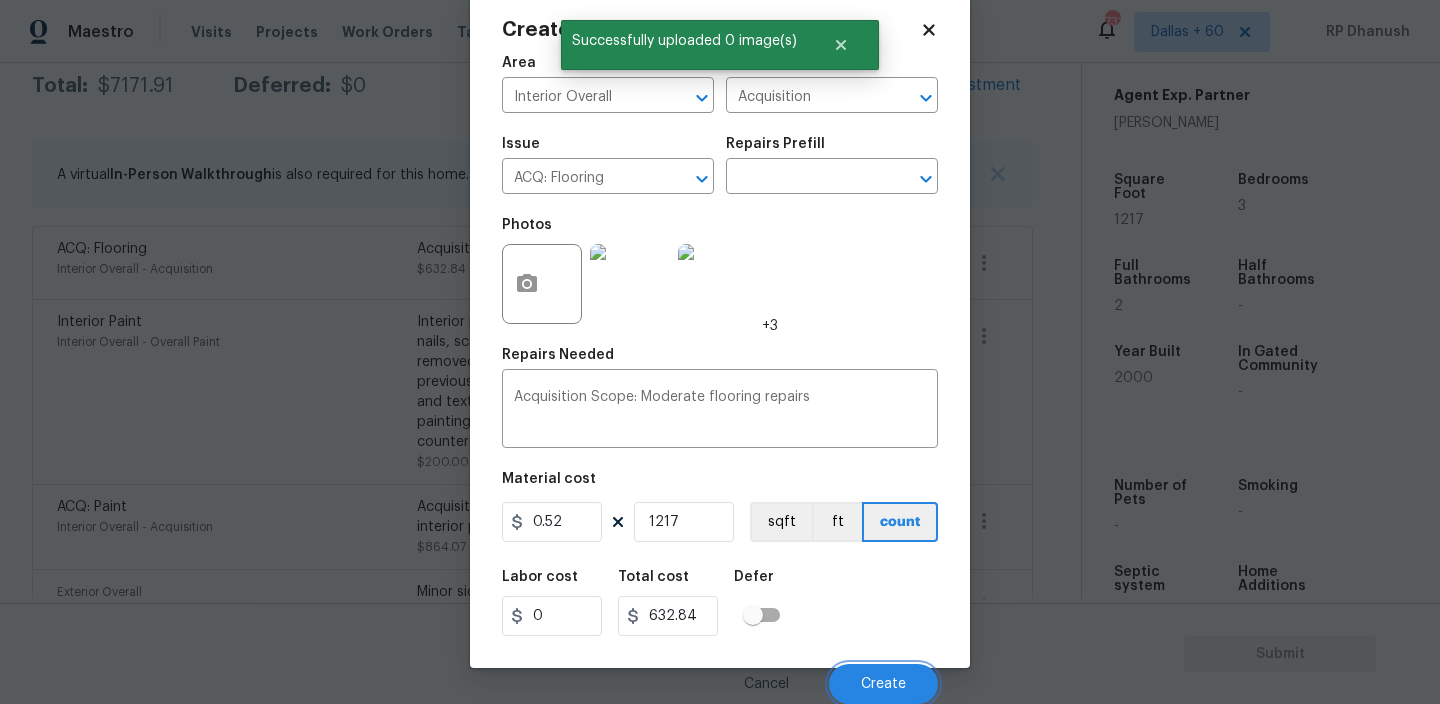 scroll, scrollTop: 340, scrollLeft: 0, axis: vertical 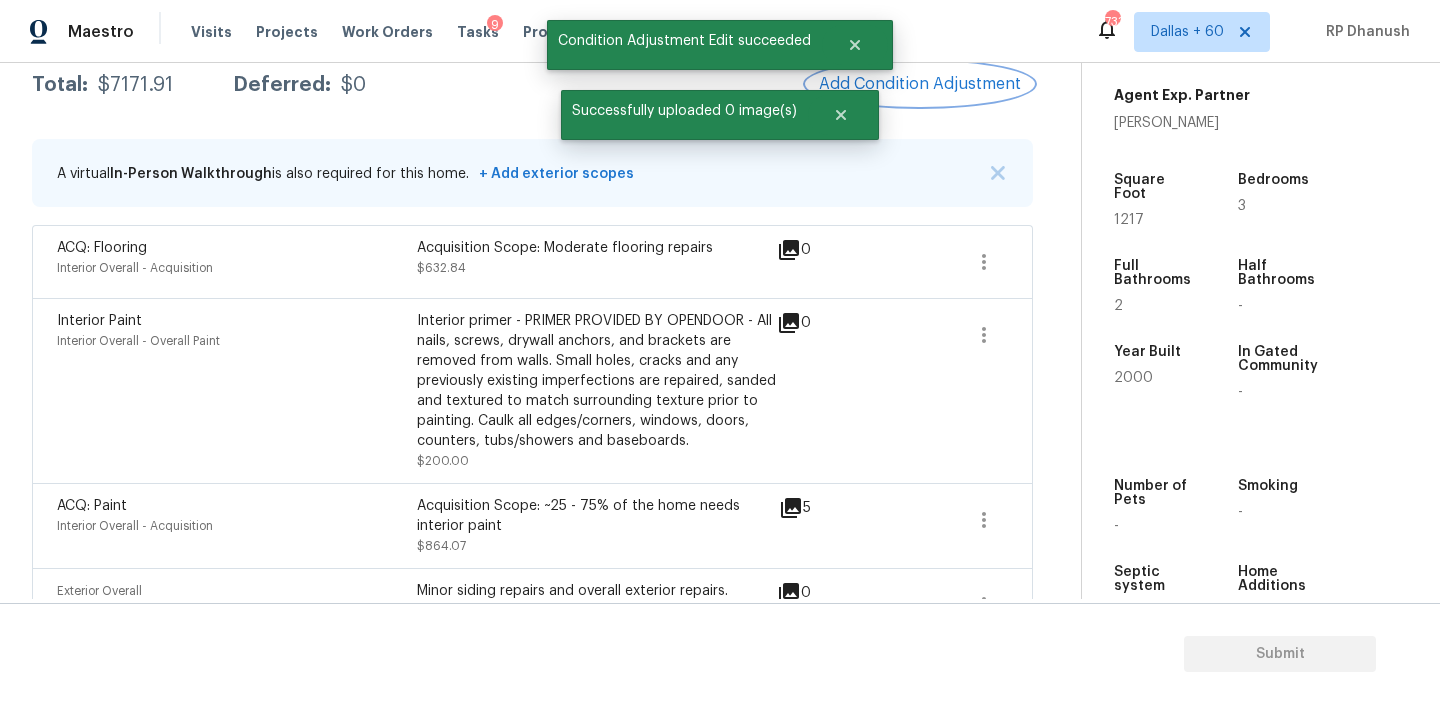 click on "Add Condition Adjustment" at bounding box center (920, 84) 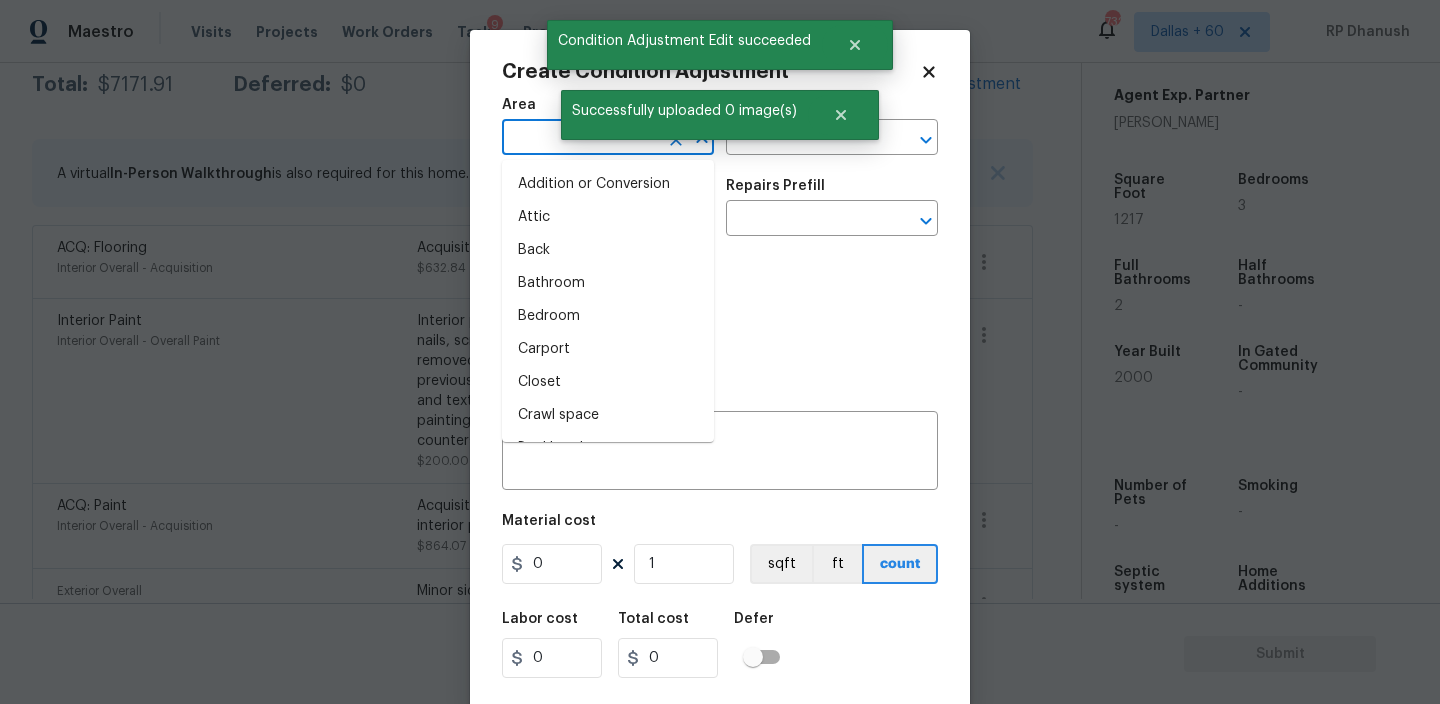 click at bounding box center [580, 139] 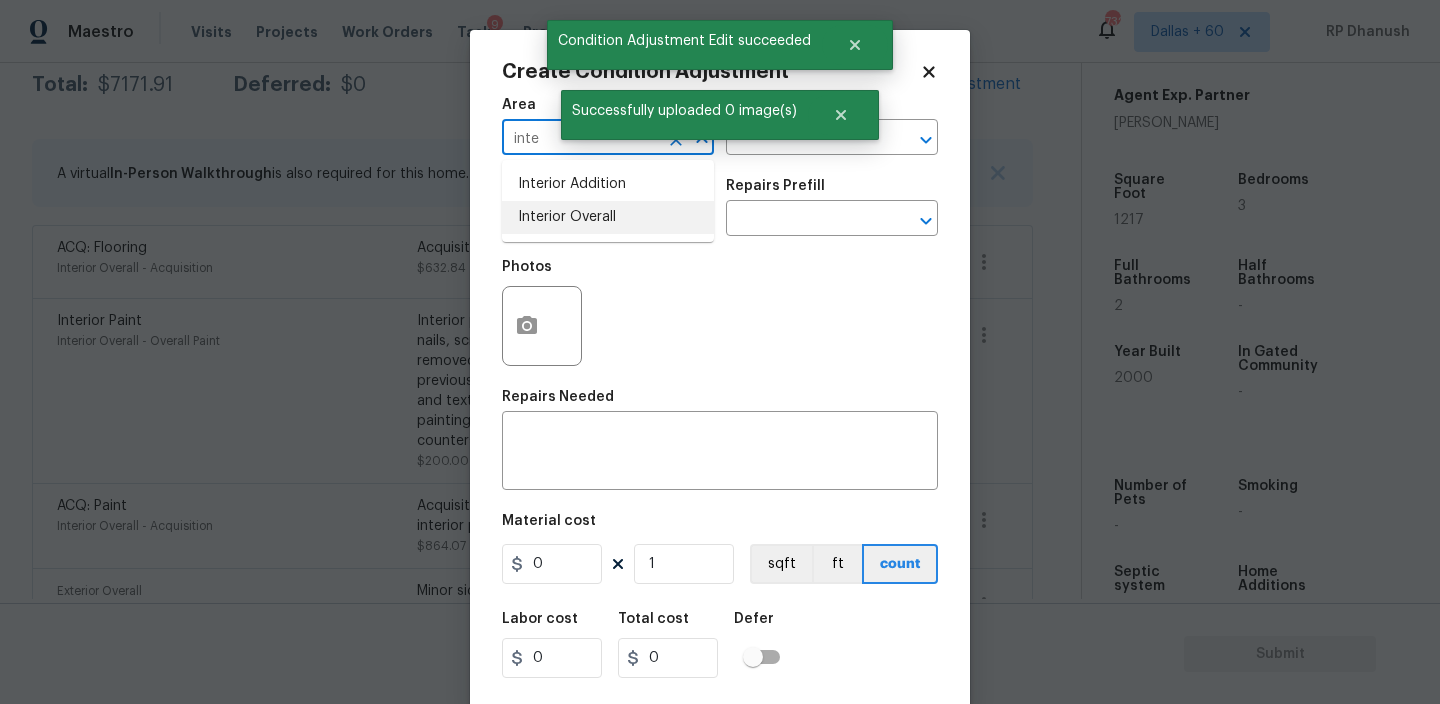 click on "Interior Overall" at bounding box center [608, 217] 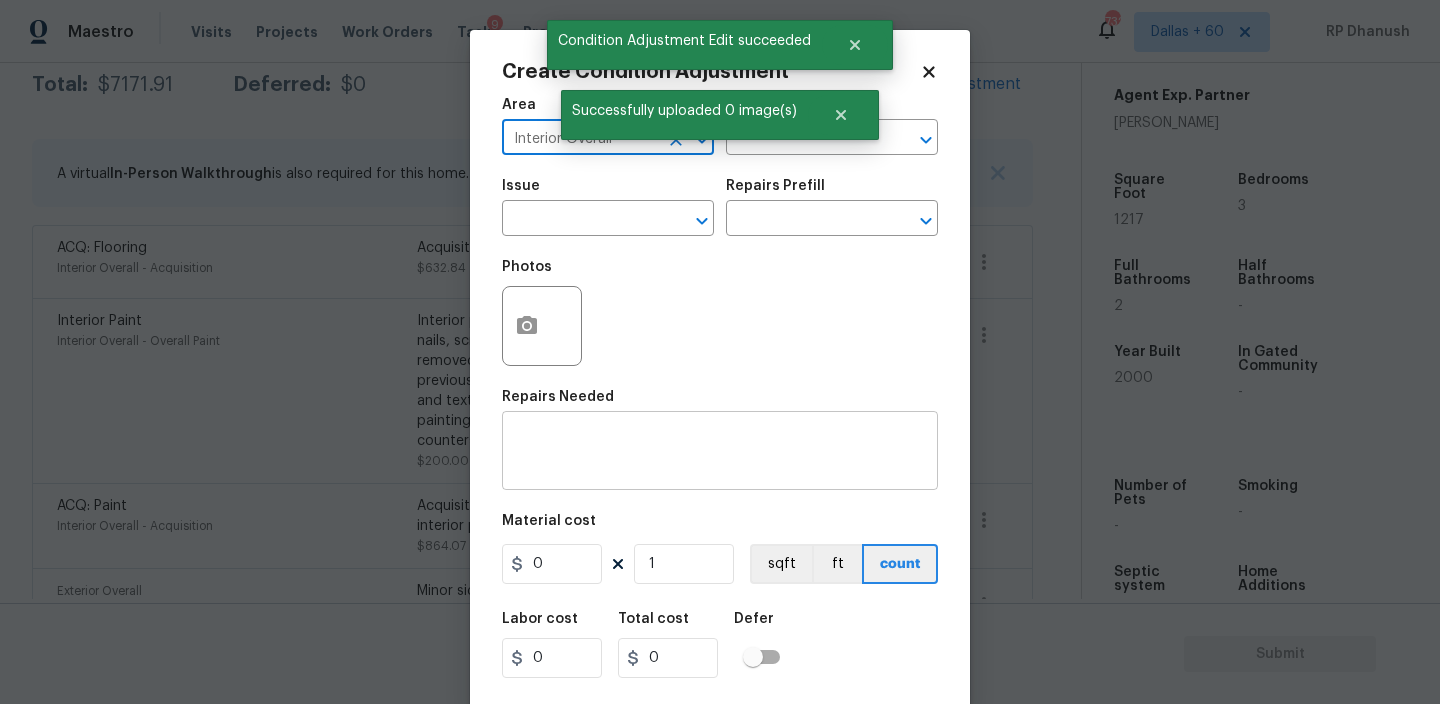 type on "Interior Overall" 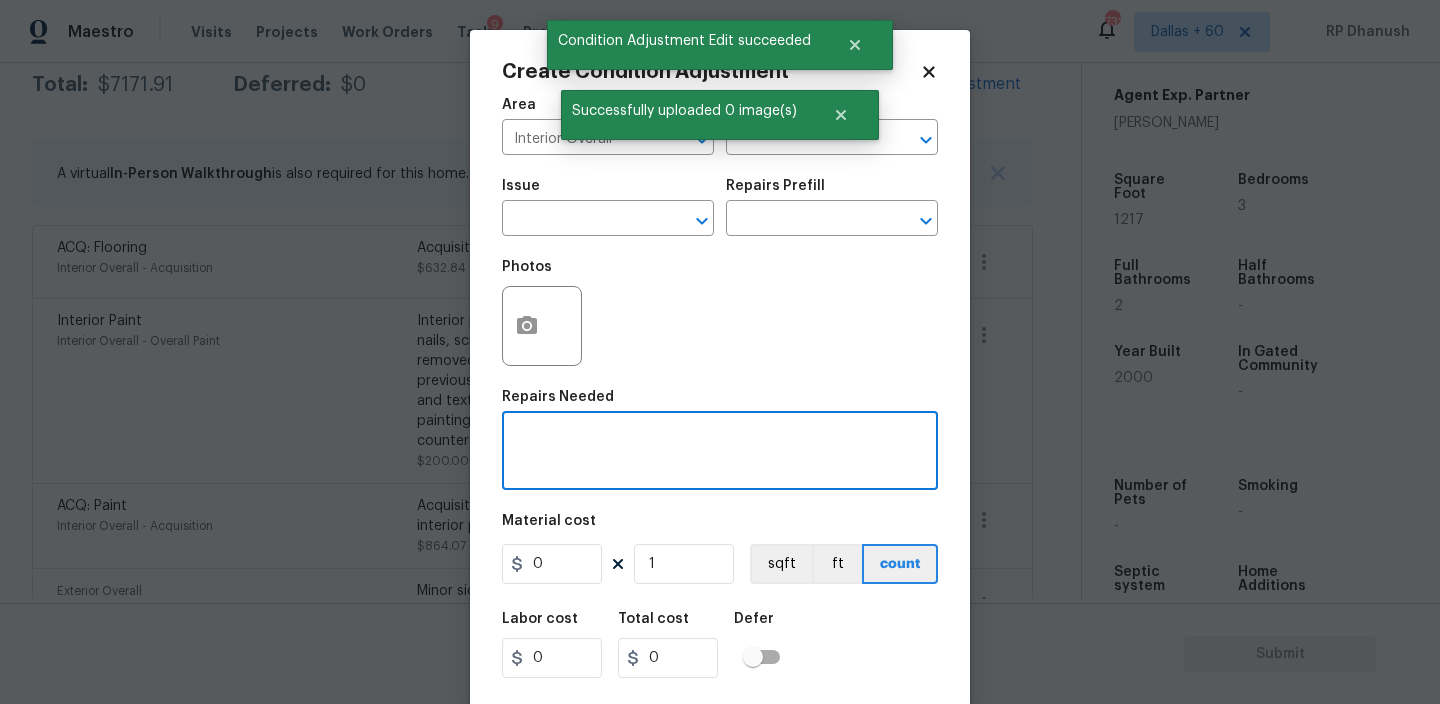 type on "M" 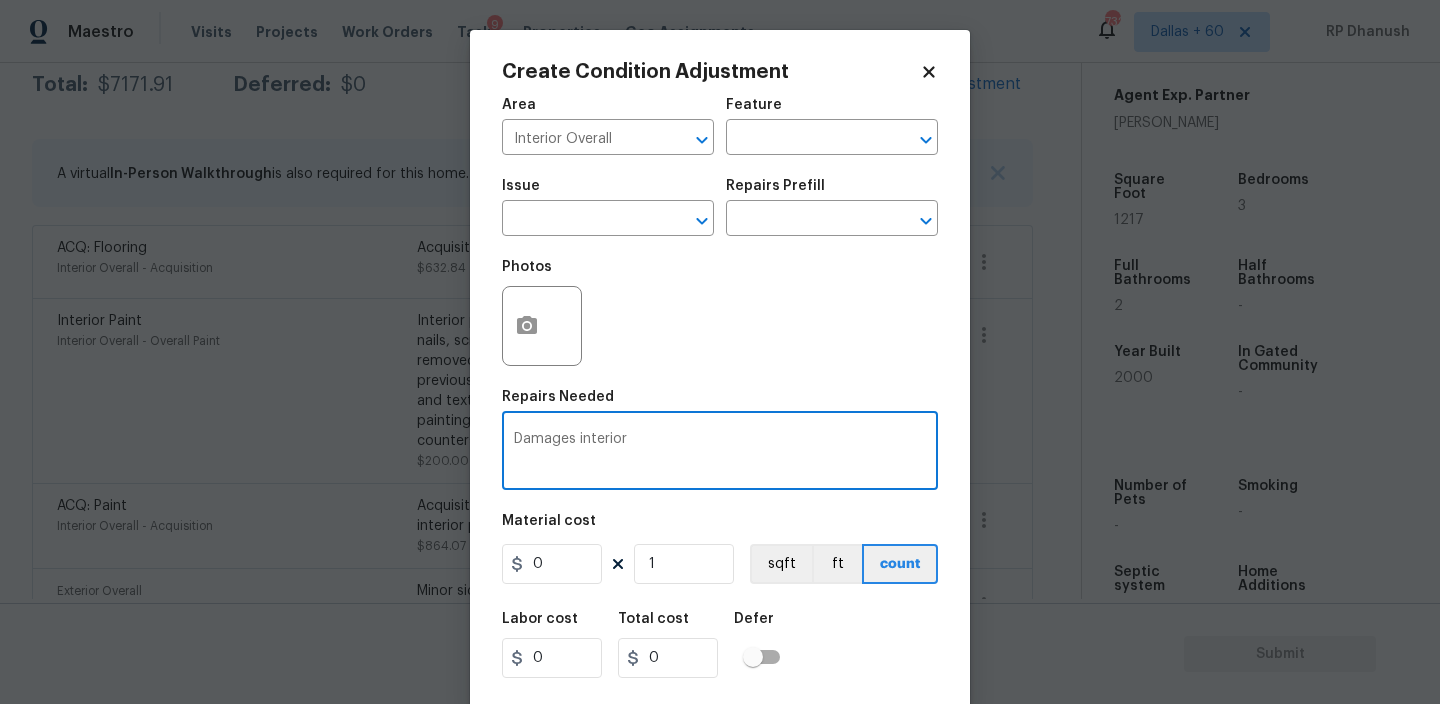 click on "Damages interior" at bounding box center [720, 453] 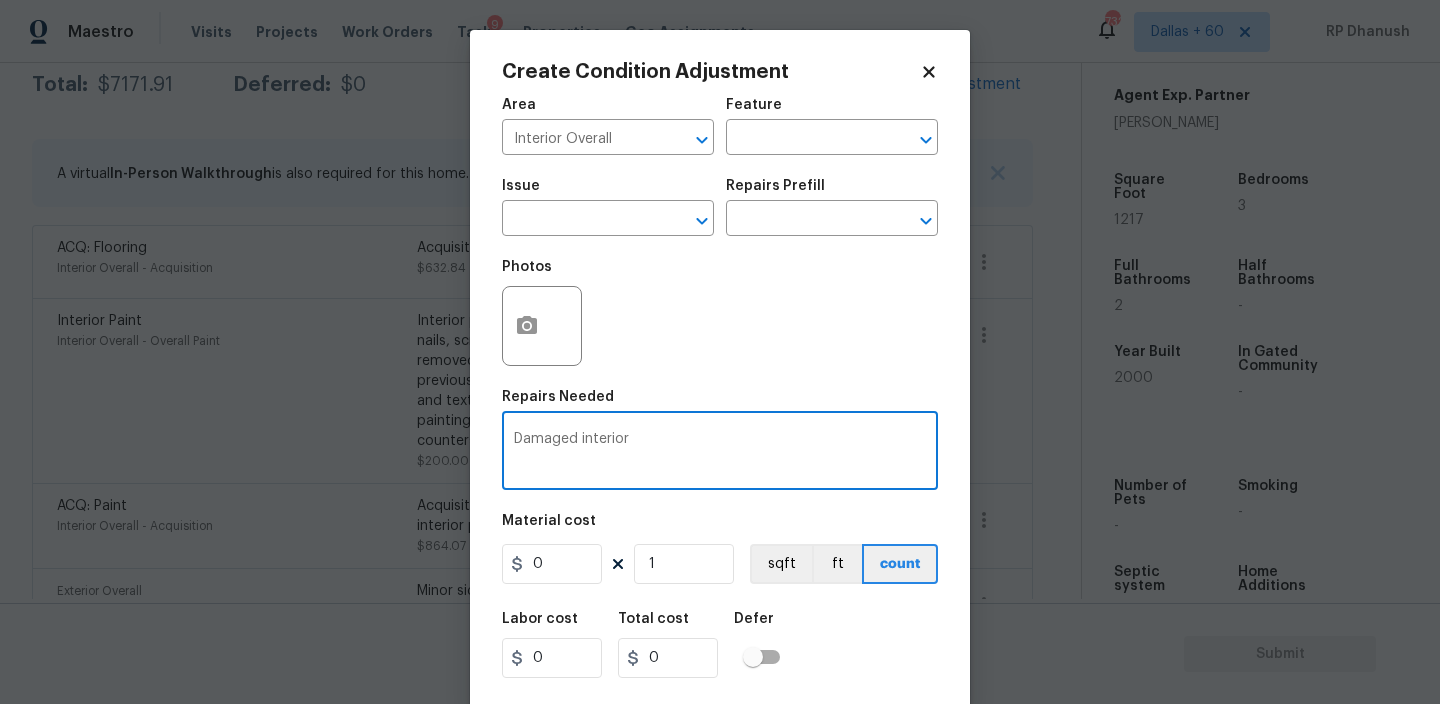 click on "Damaged interior" at bounding box center (720, 453) 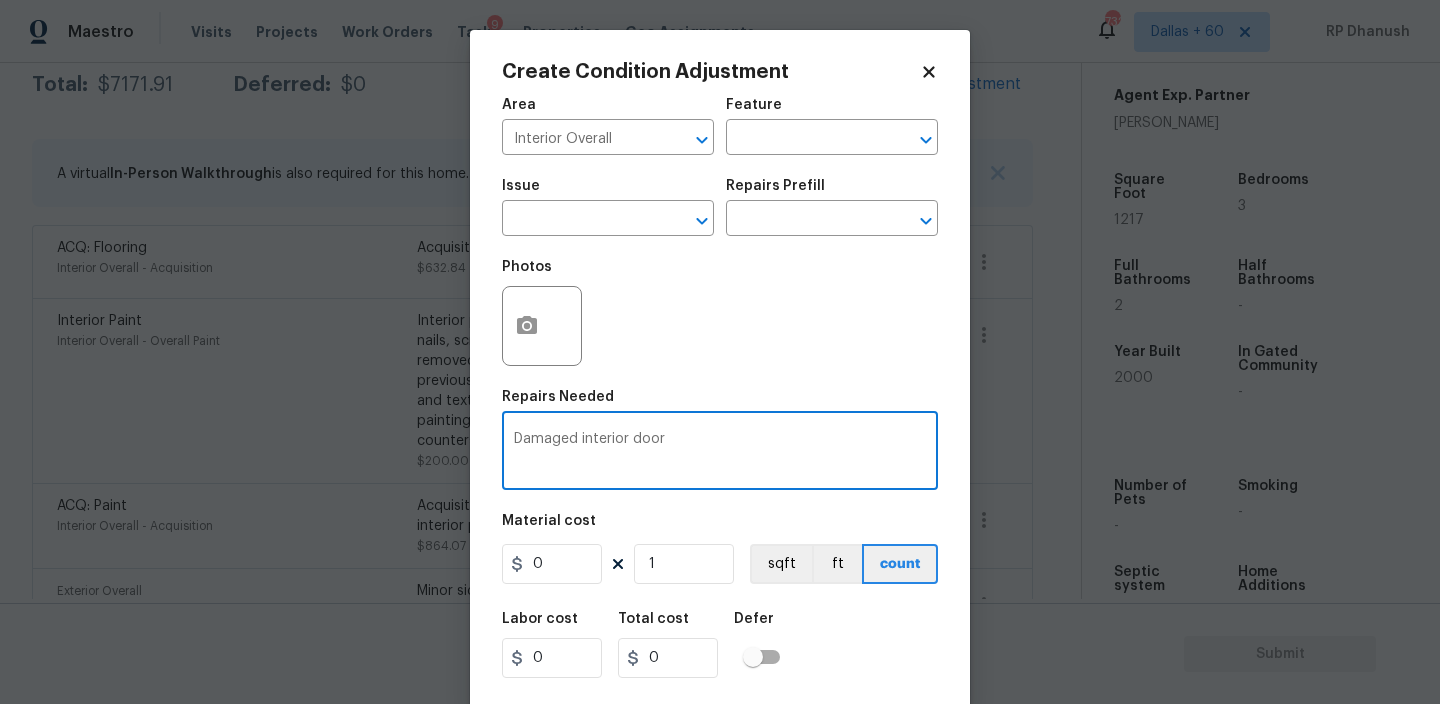 type on "Damaged interior door" 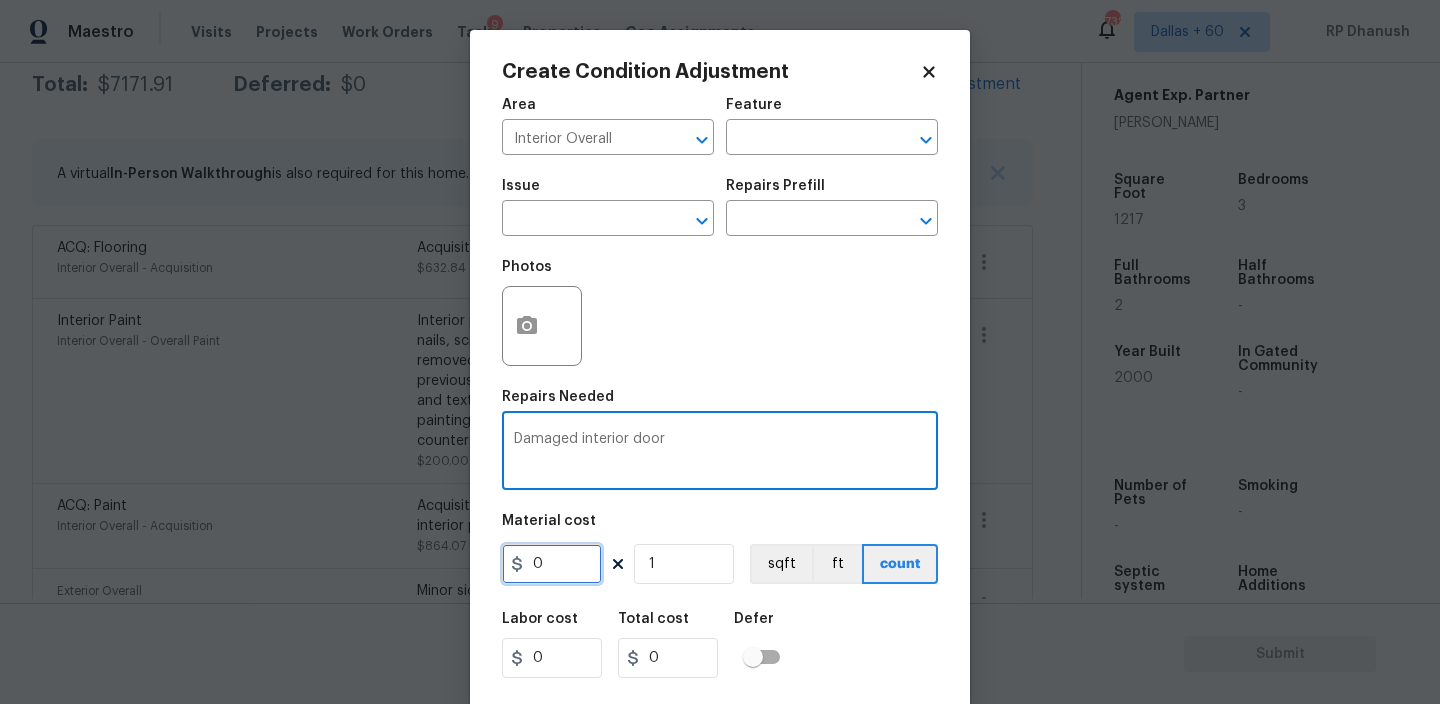 click on "0" at bounding box center [552, 564] 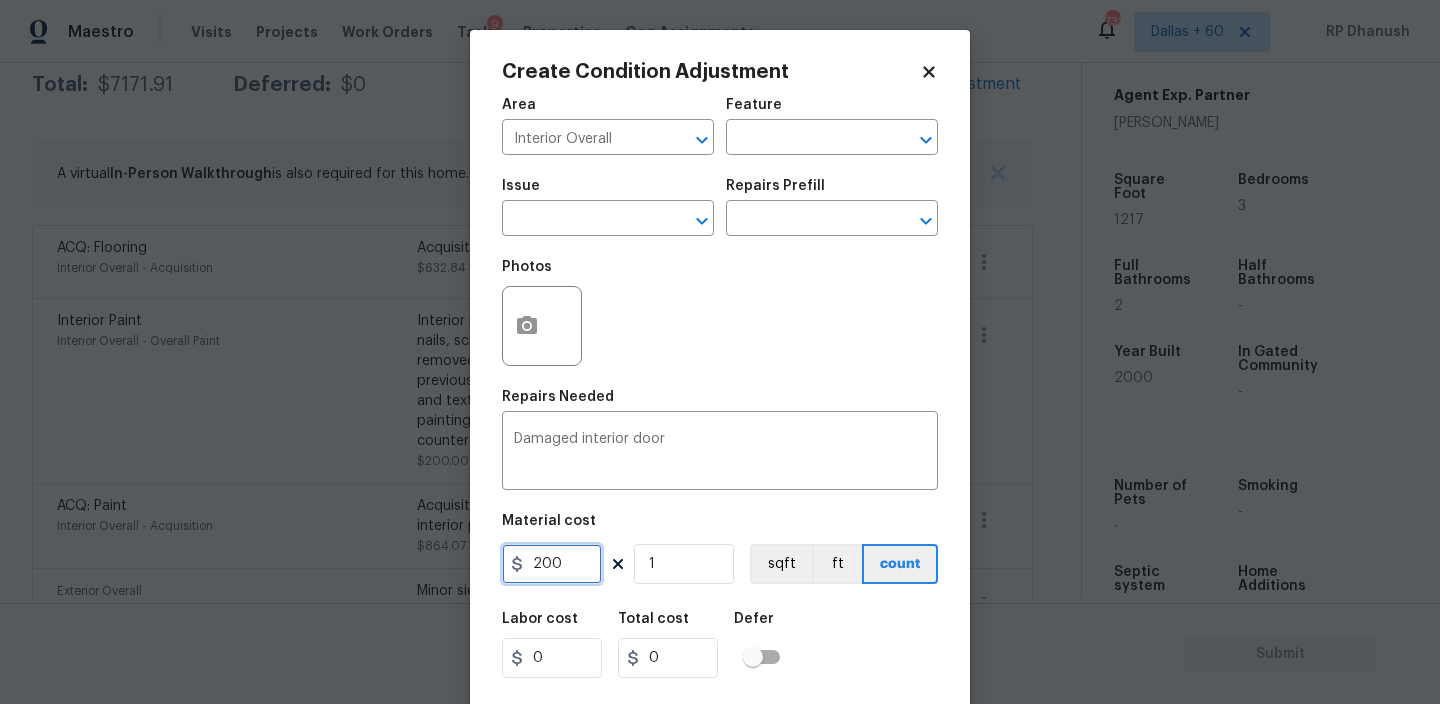 type on "200" 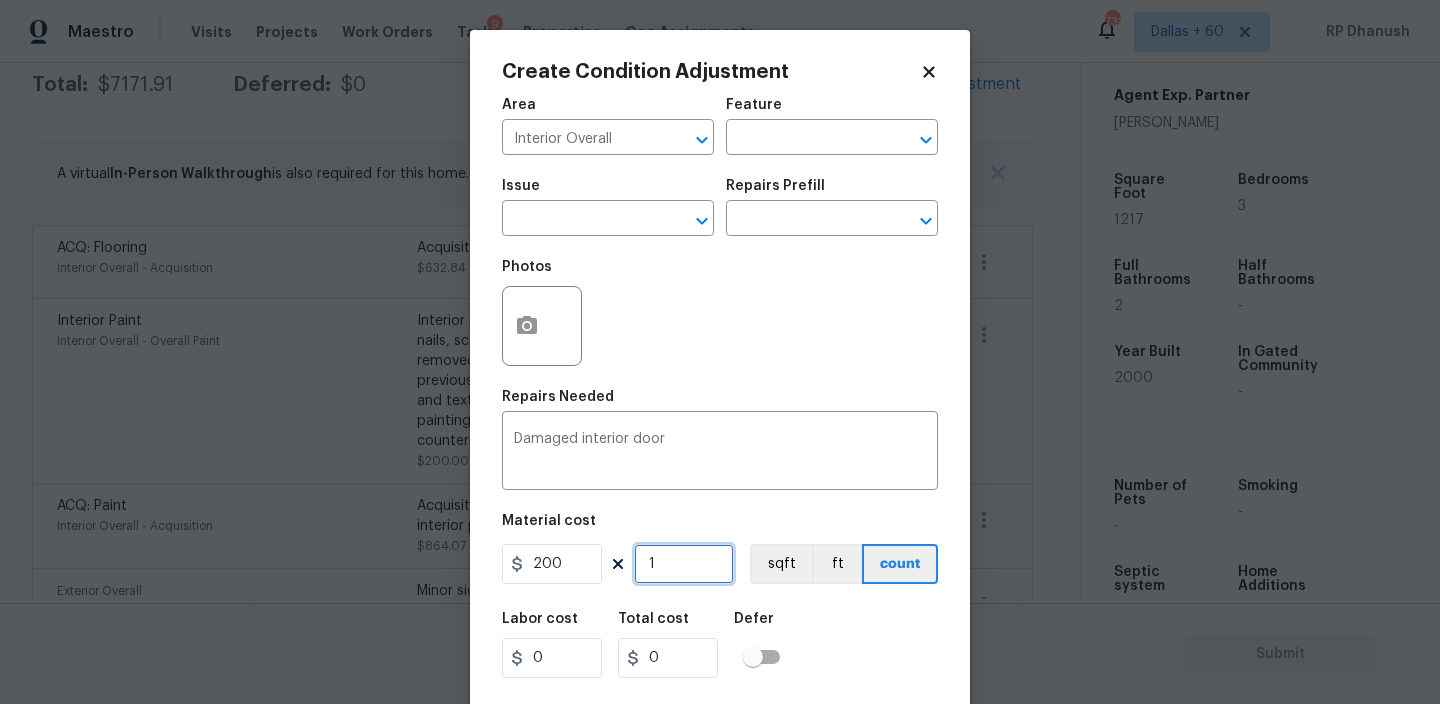 type on "200" 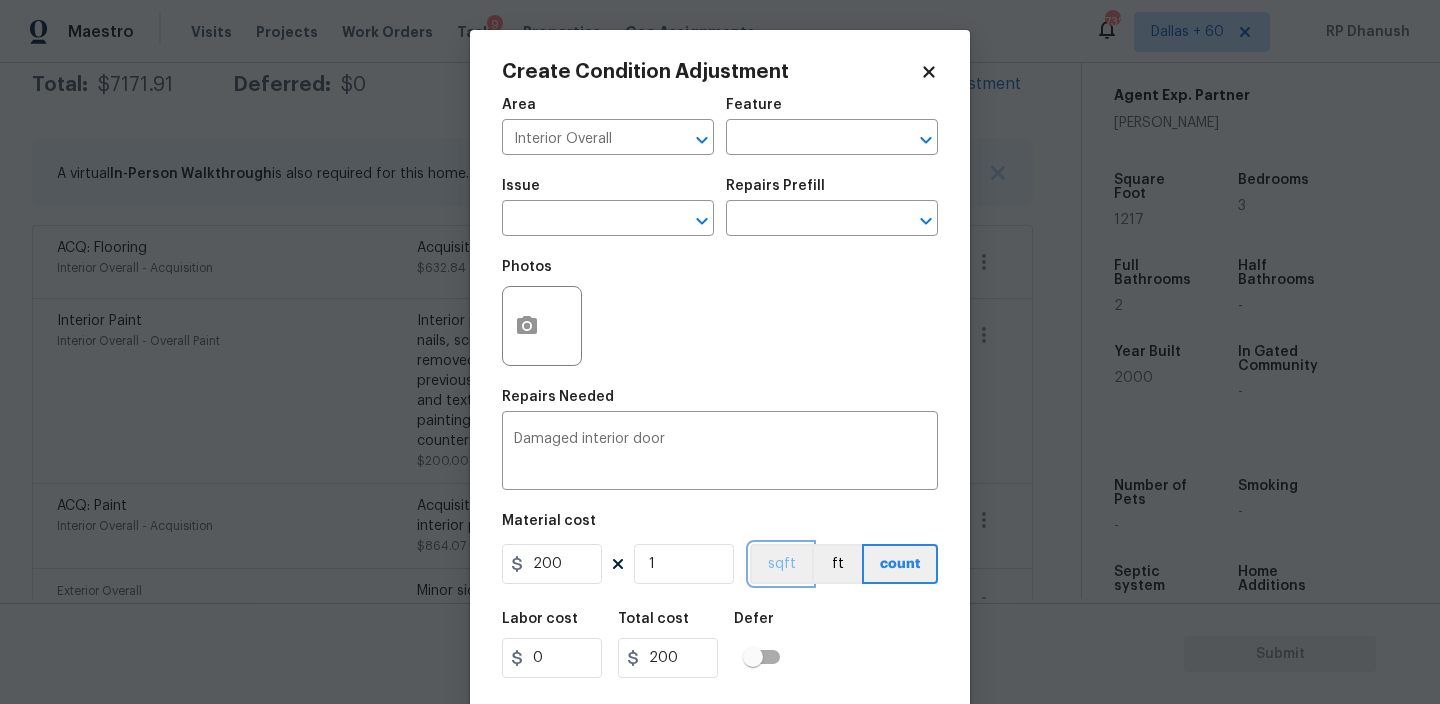 type 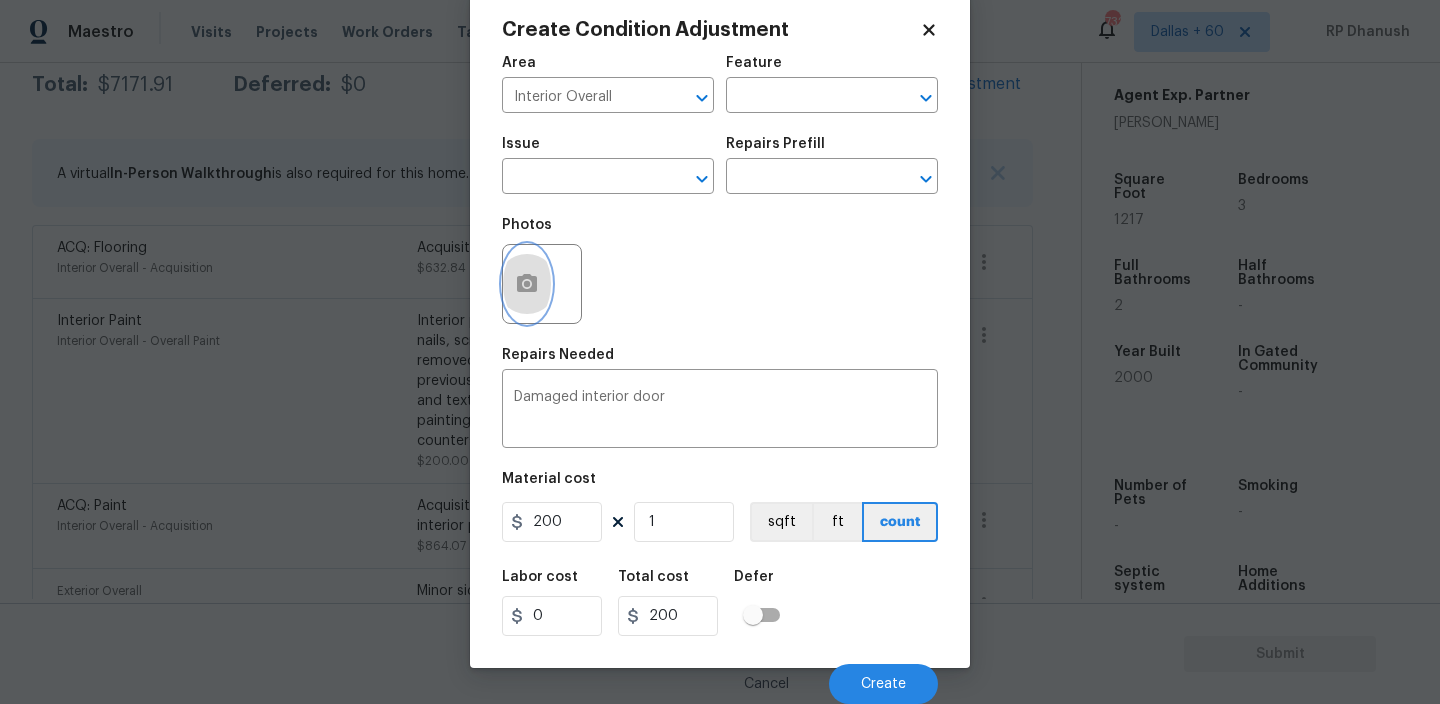 click at bounding box center (527, 284) 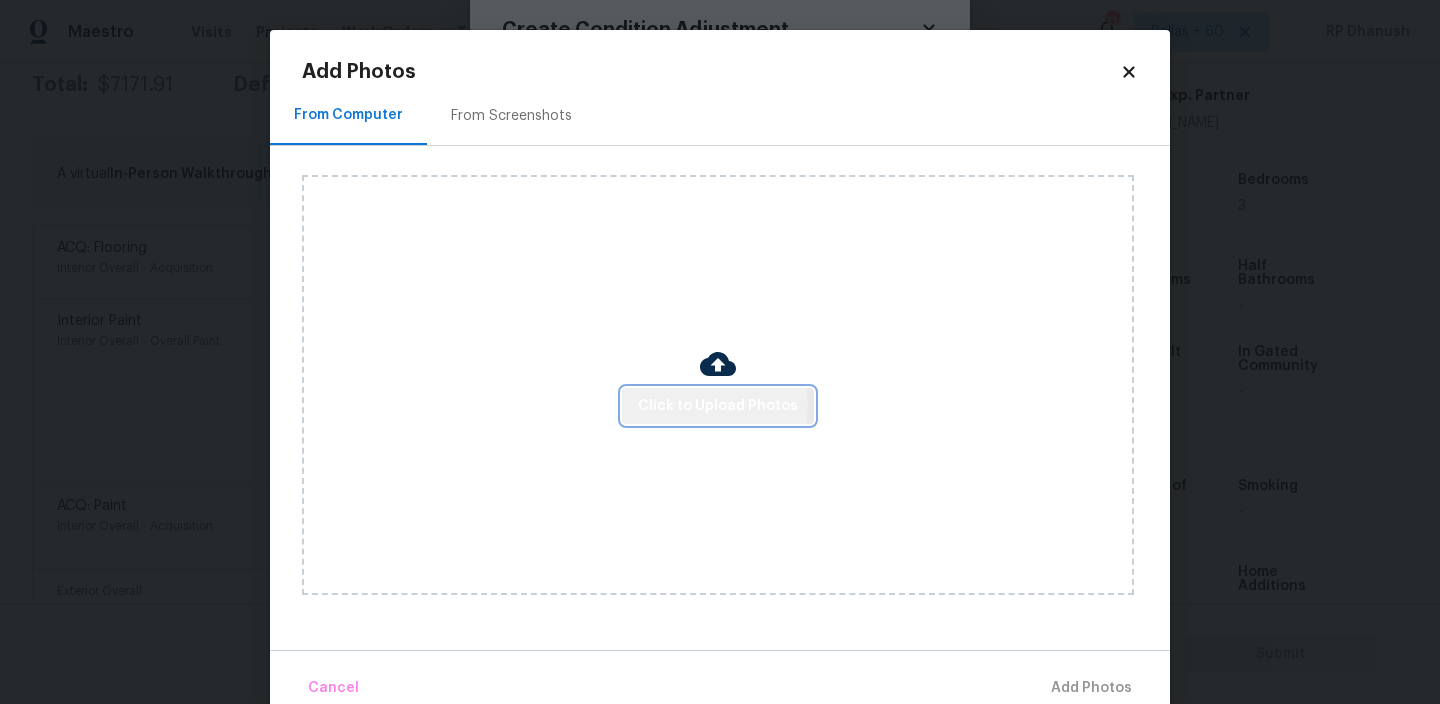 click on "Click to Upload Photos" at bounding box center [718, 406] 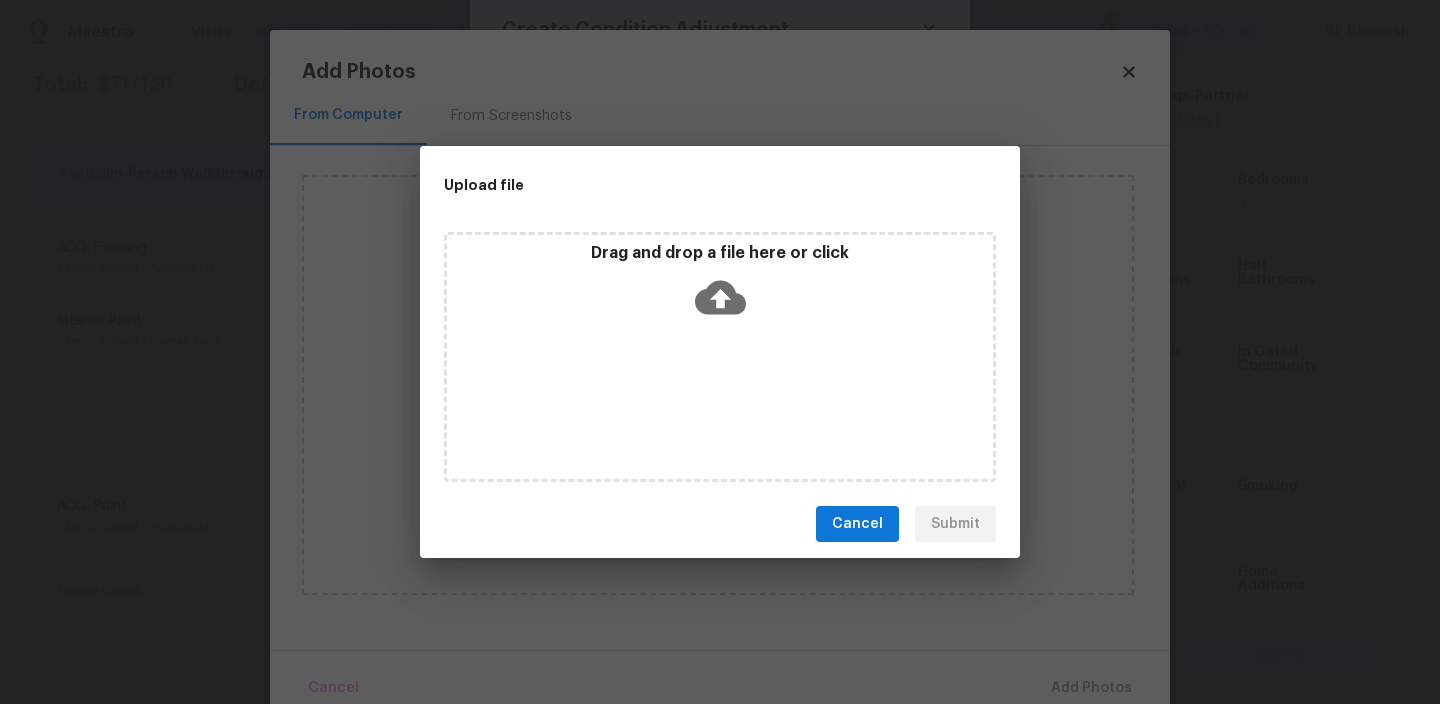 click 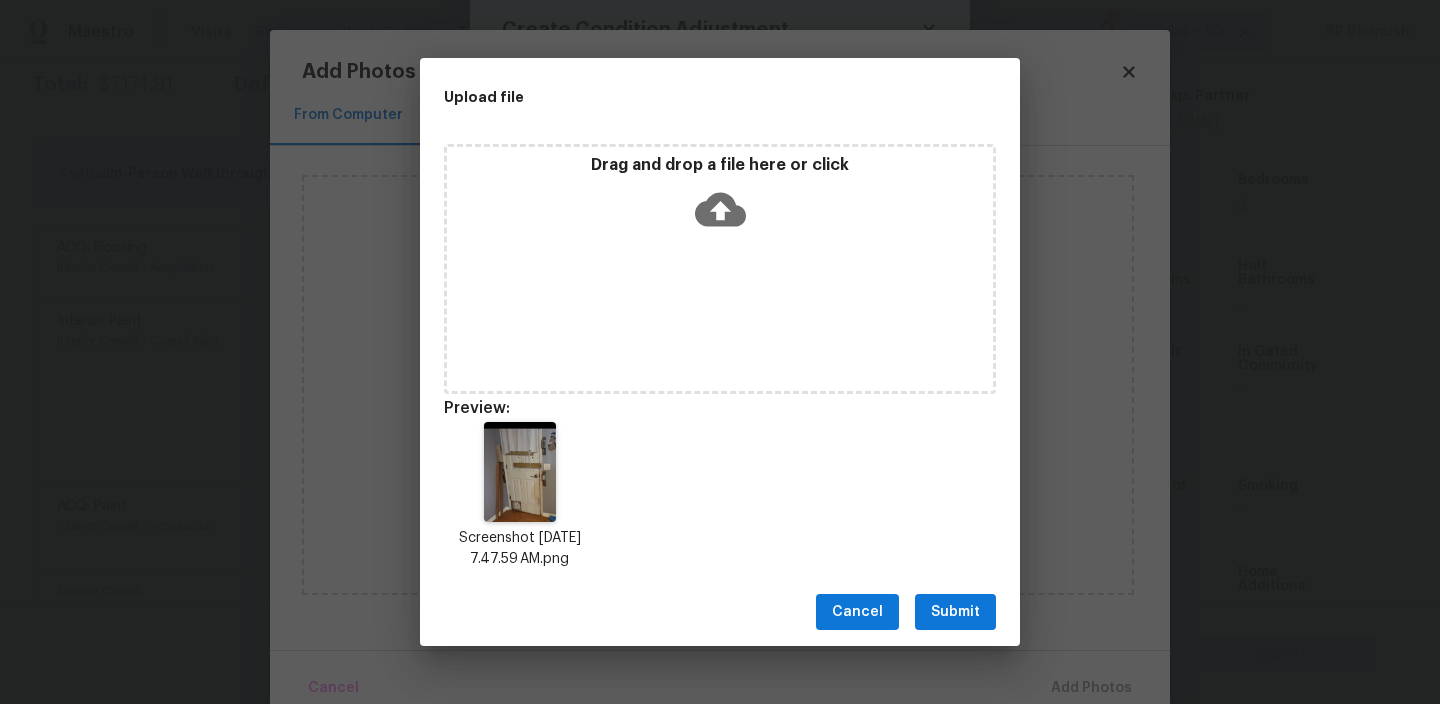 click on "Submit" at bounding box center [955, 612] 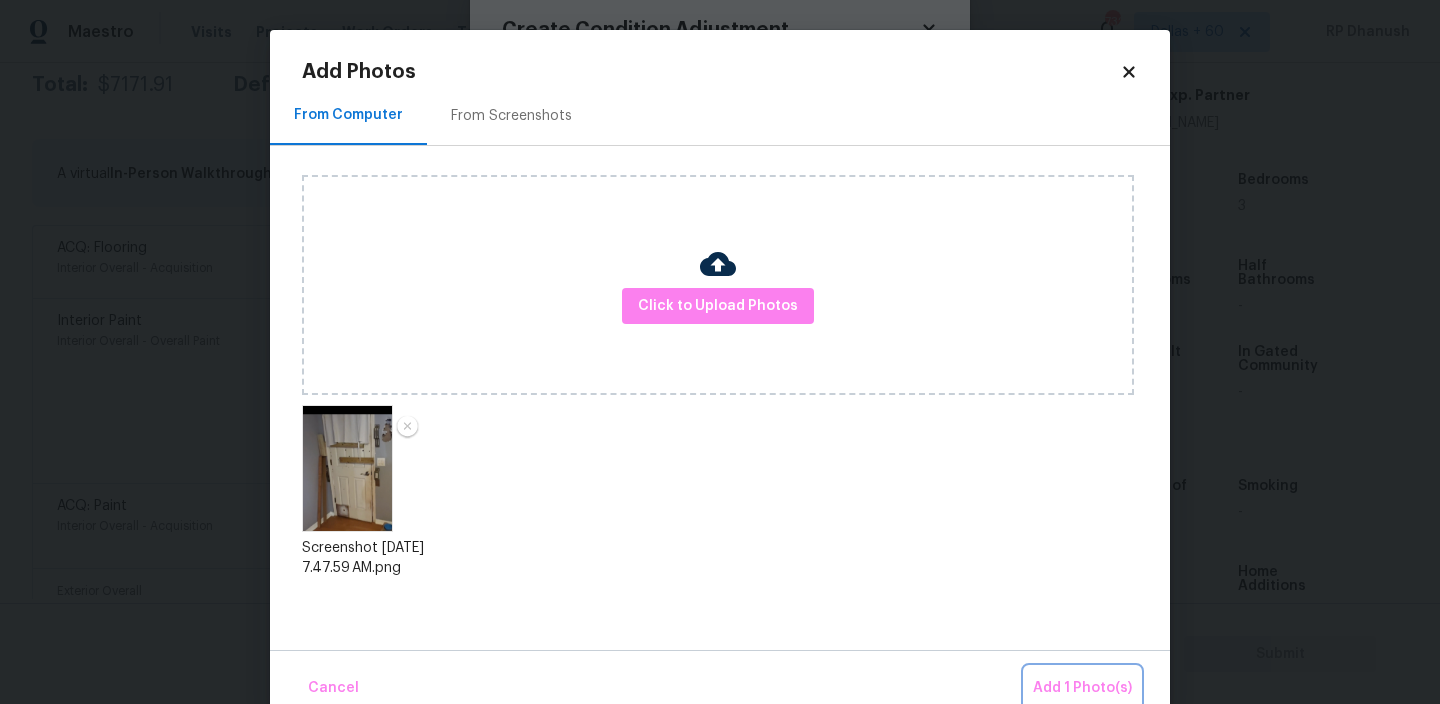 click on "Add 1 Photo(s)" at bounding box center (1082, 688) 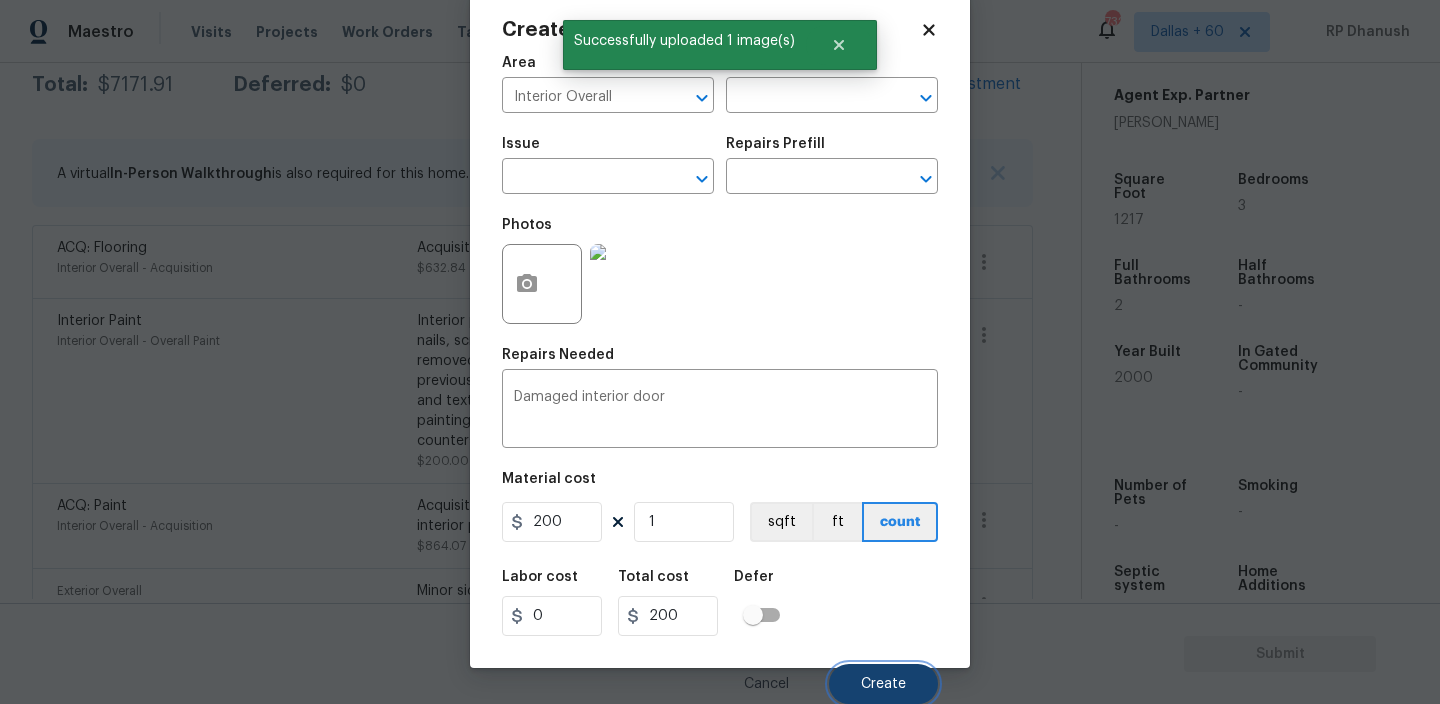 click on "Create" at bounding box center [883, 684] 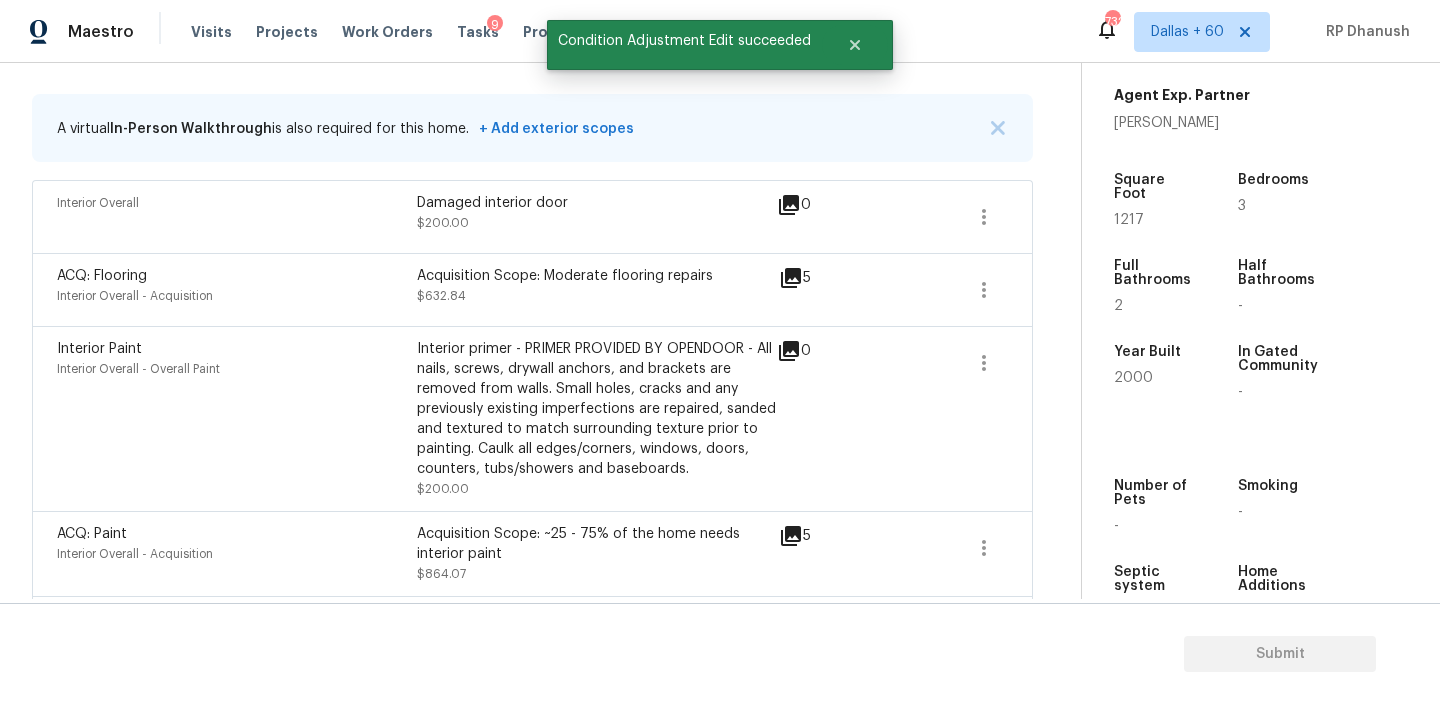 scroll, scrollTop: 340, scrollLeft: 0, axis: vertical 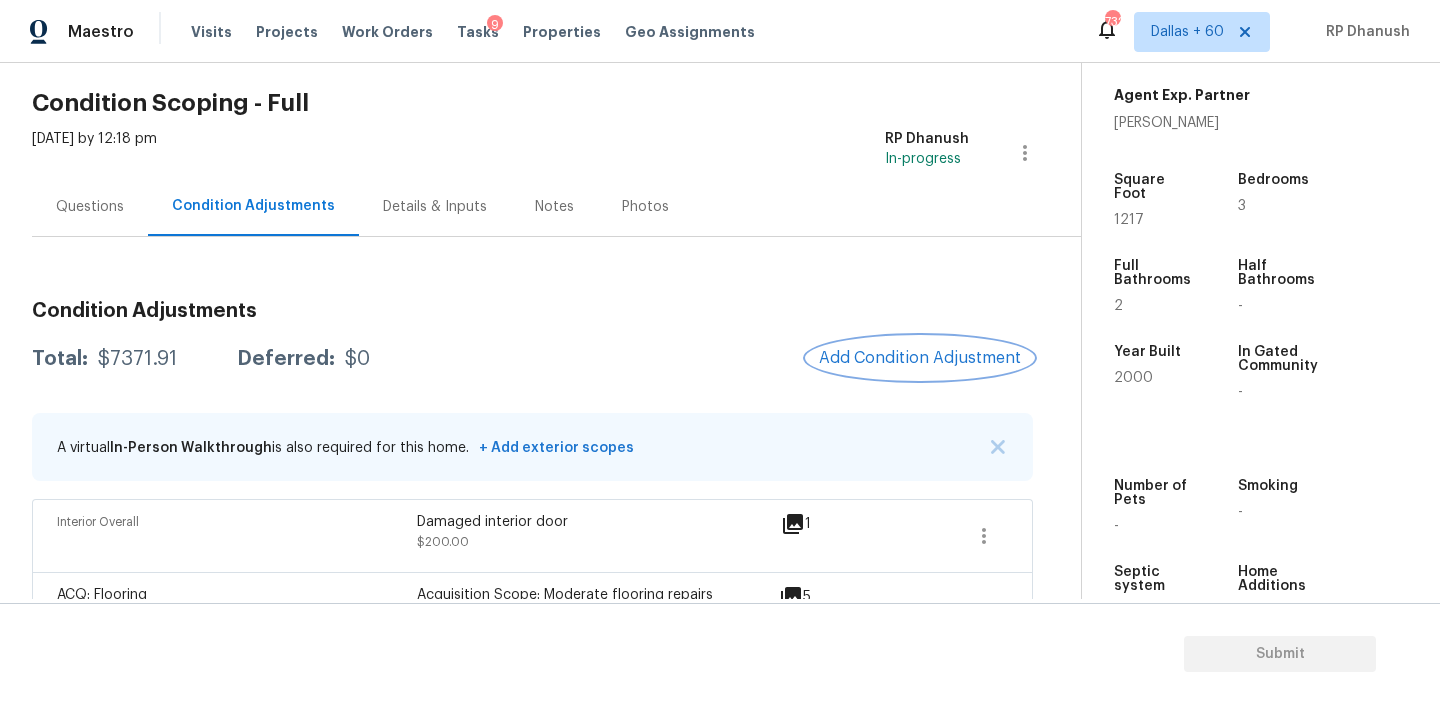click on "Add Condition Adjustment" at bounding box center (920, 358) 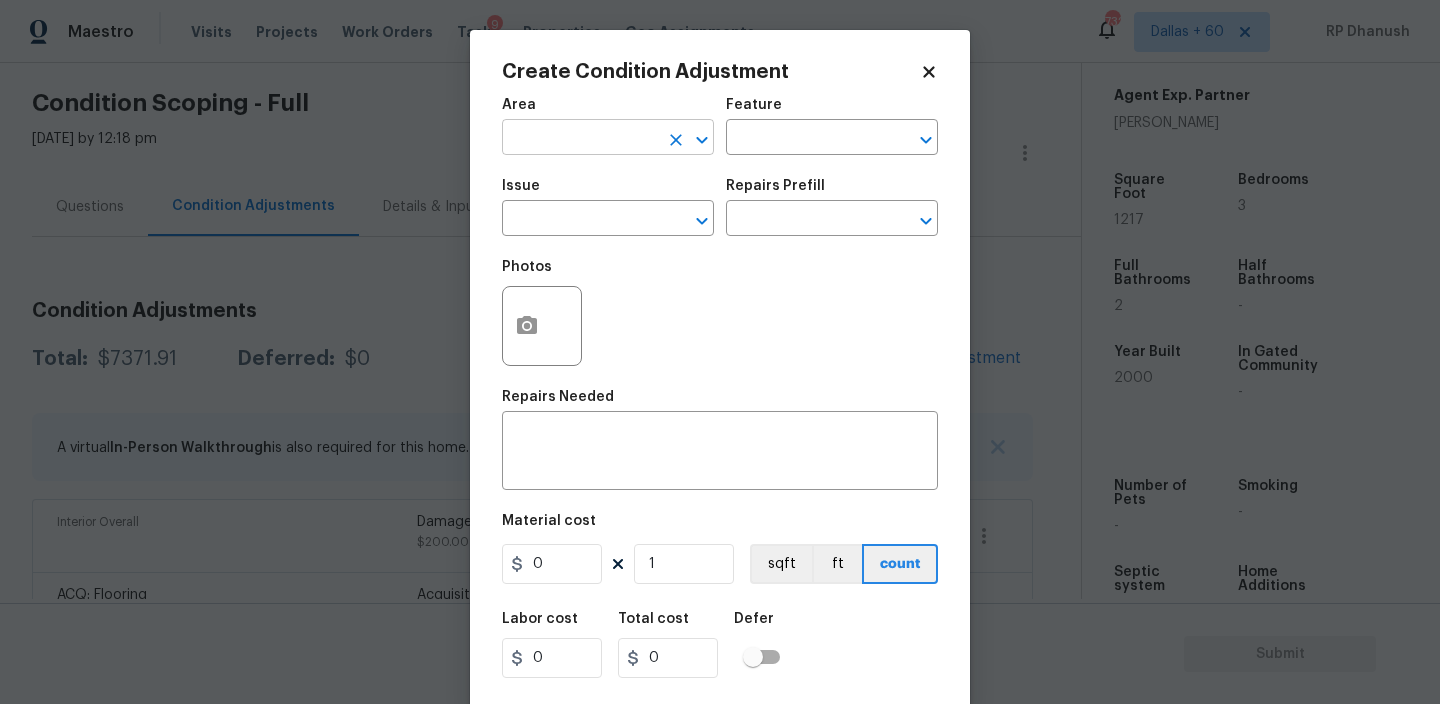 click at bounding box center [580, 139] 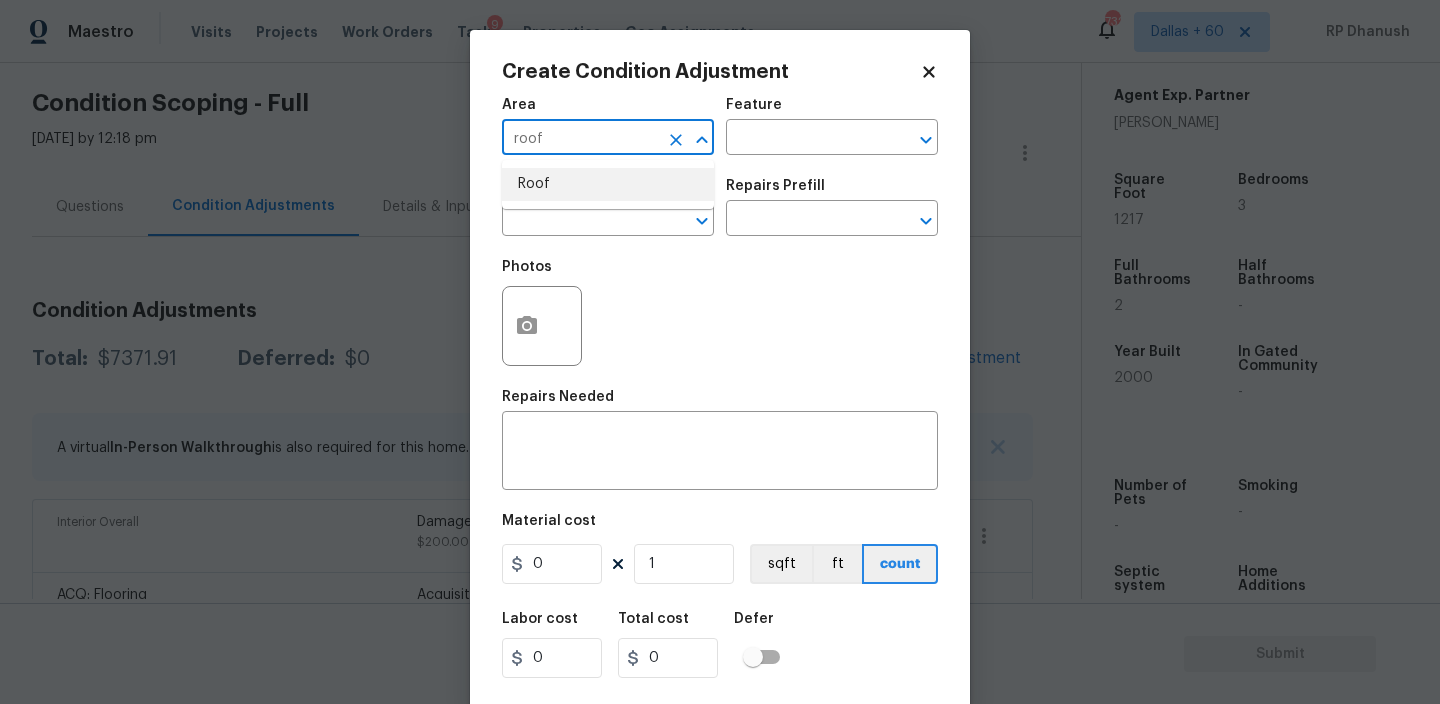 click on "Roof" at bounding box center [608, 184] 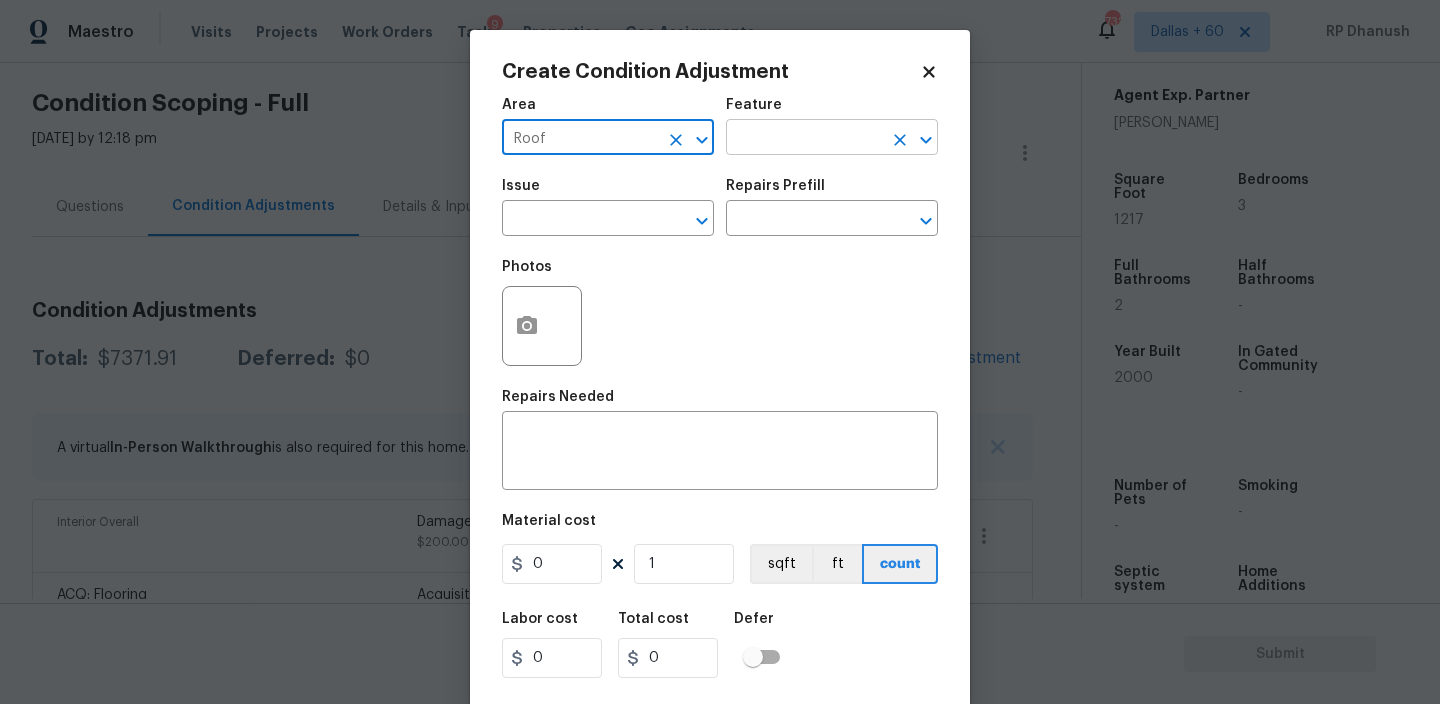 type on "Roof" 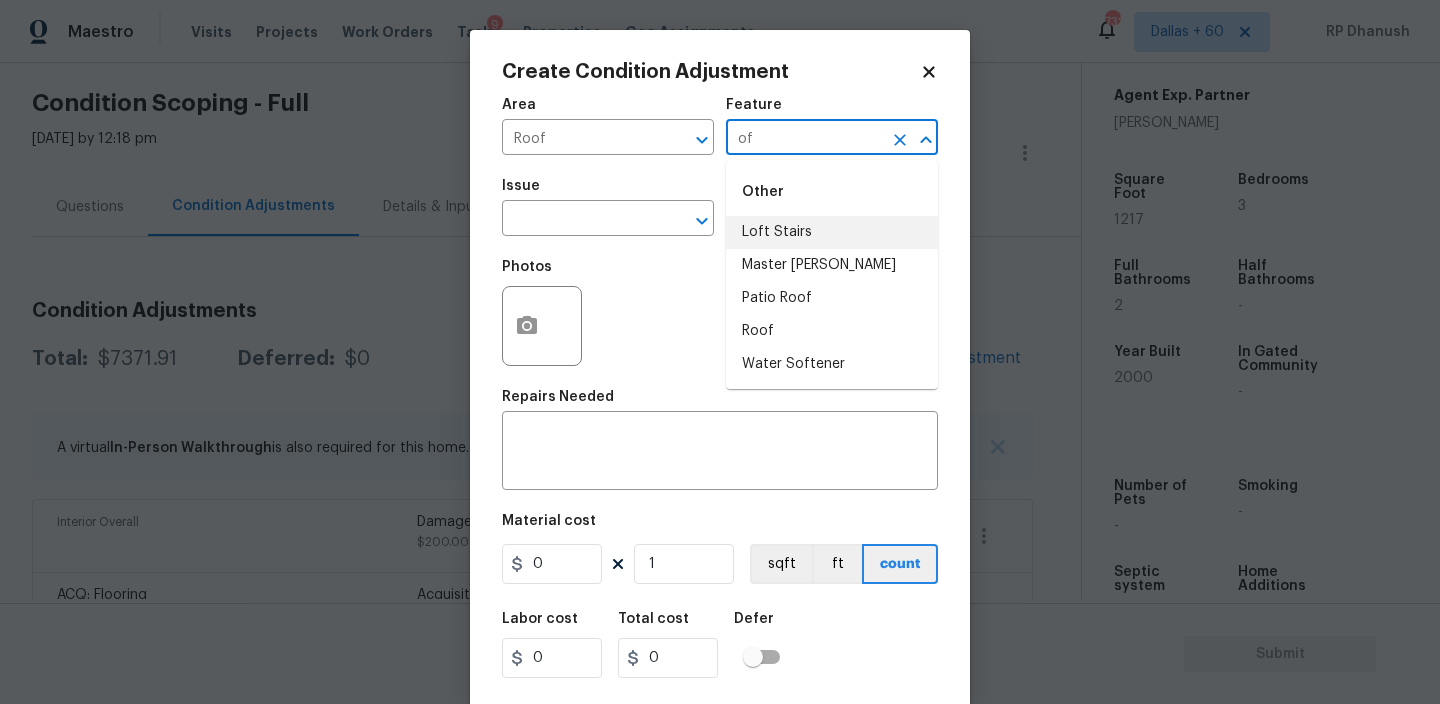 type on "o" 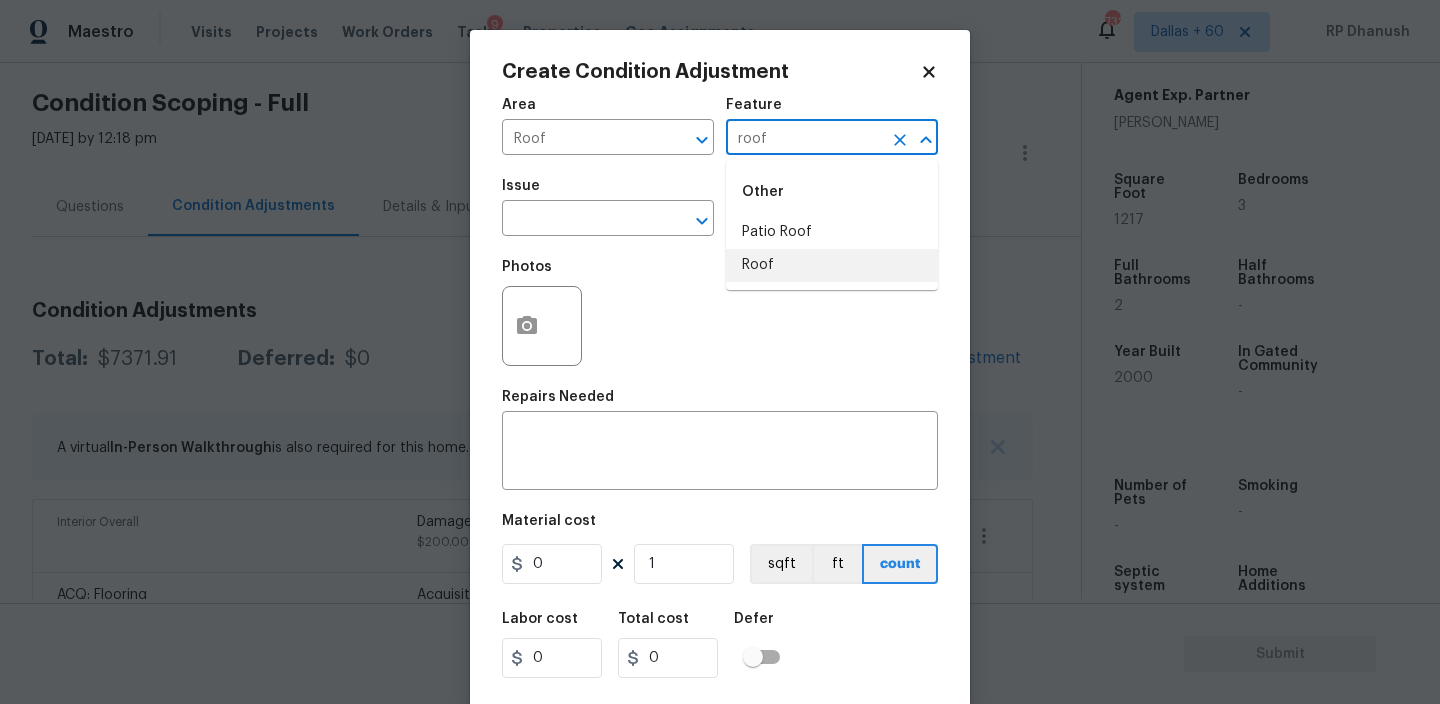 click on "Roof" at bounding box center (832, 265) 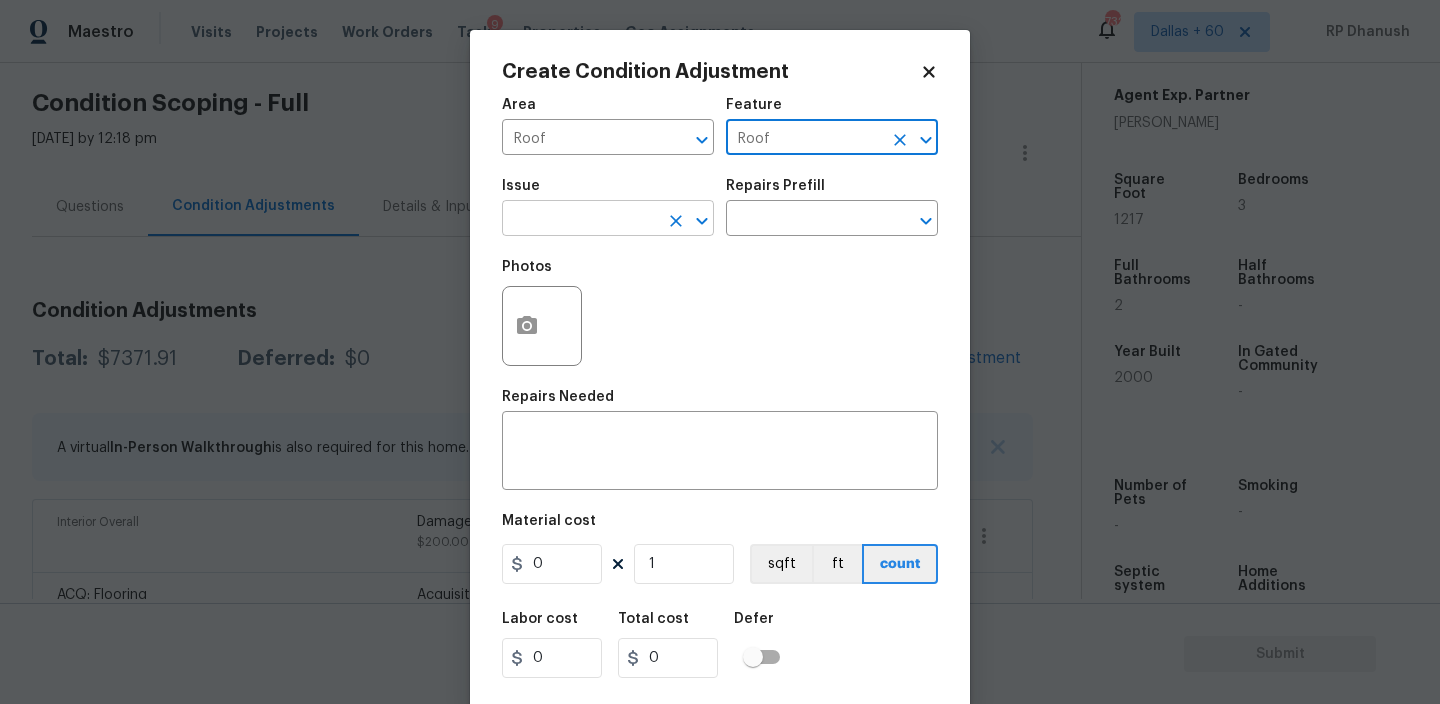 type on "Roof" 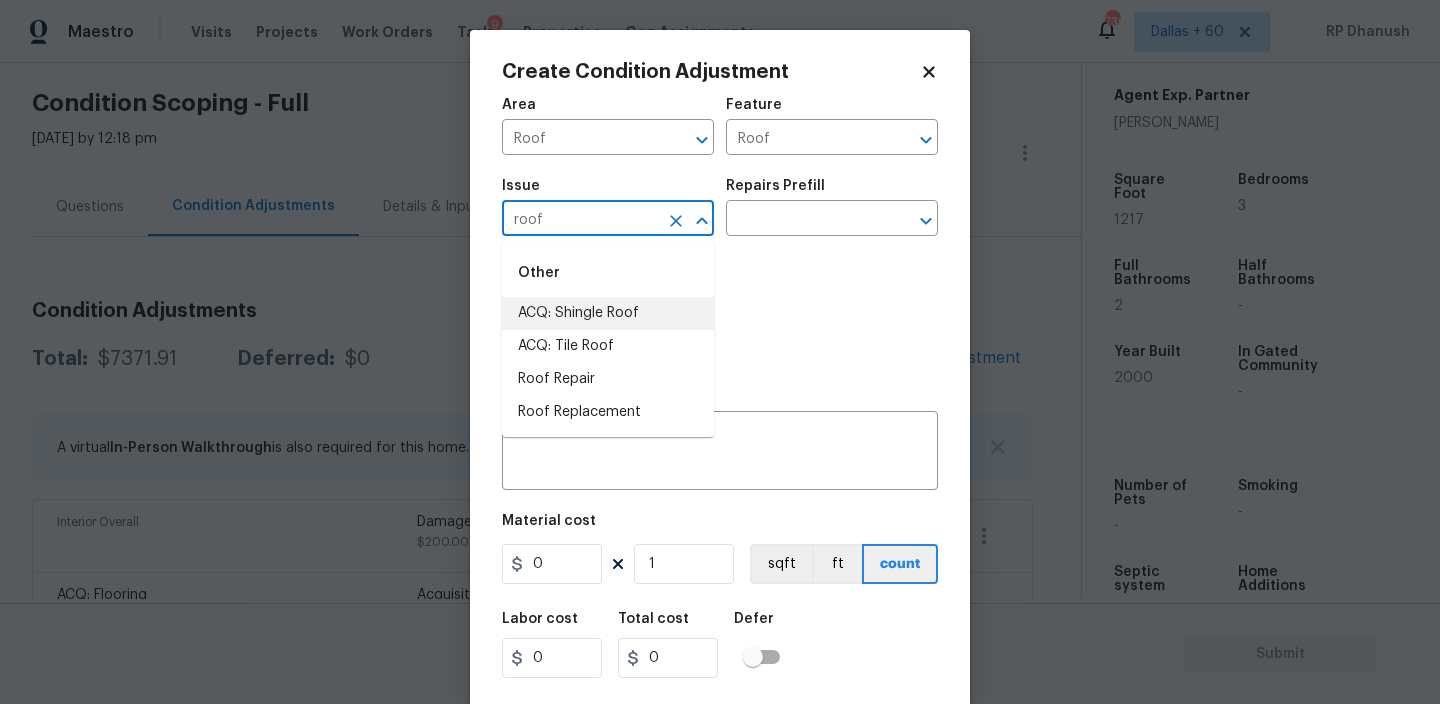 click on "ACQ: Shingle Roof" at bounding box center (608, 313) 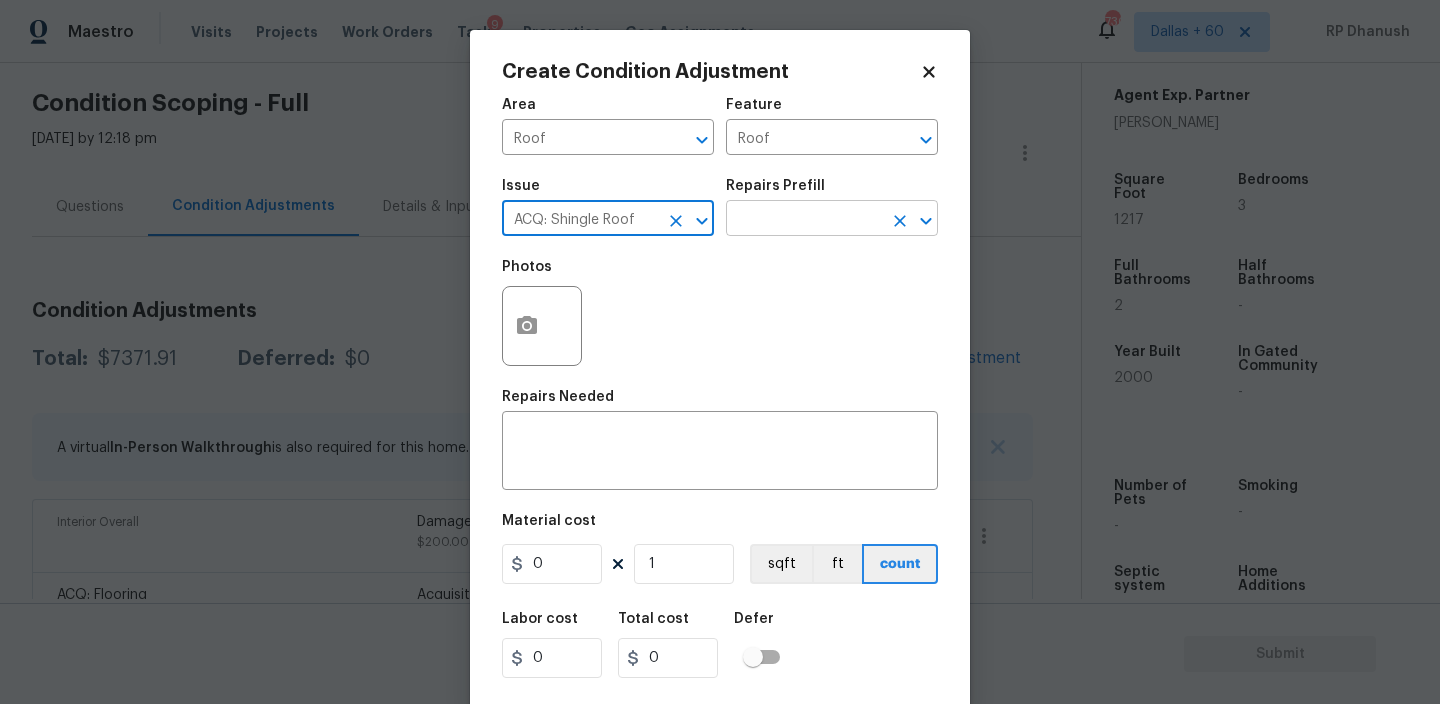 type on "ACQ: Shingle Roof" 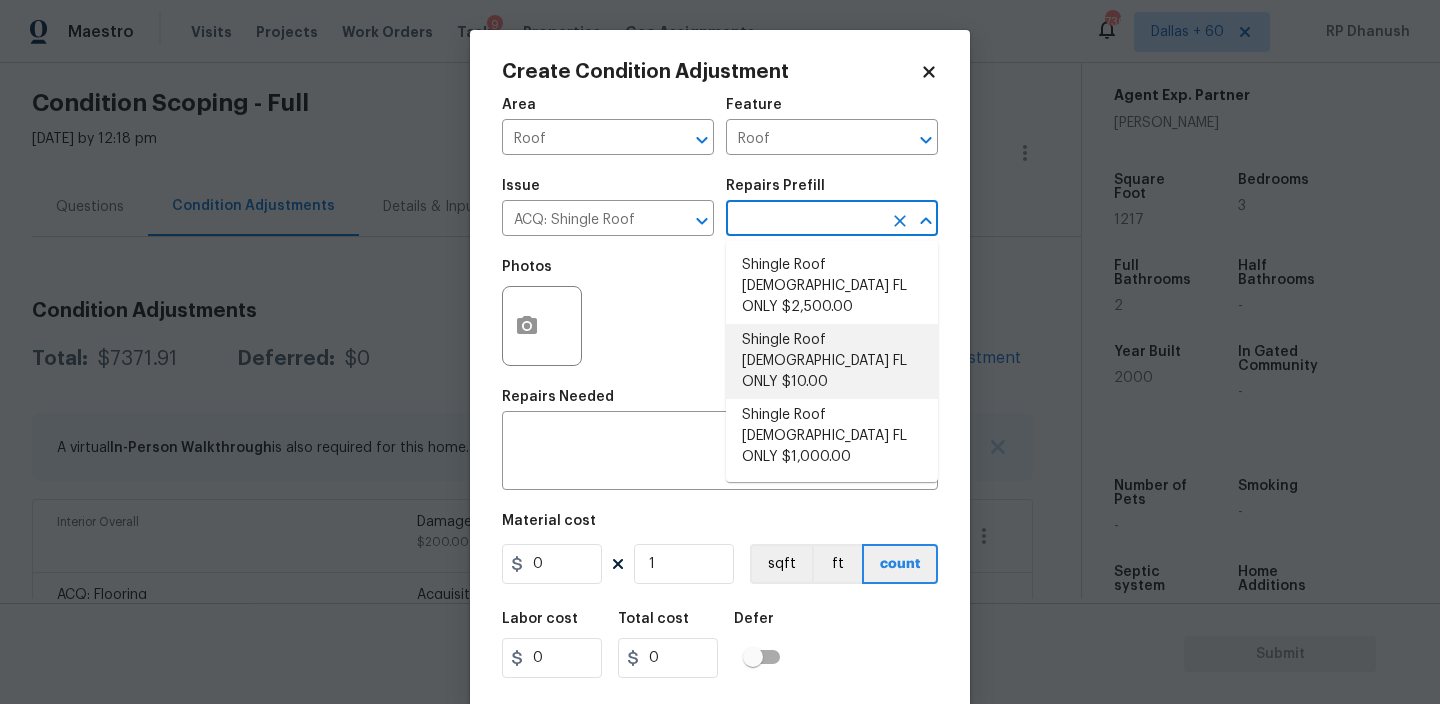 click on "Shingle Roof 15+ Years Old FL ONLY $10.00" at bounding box center [832, 361] 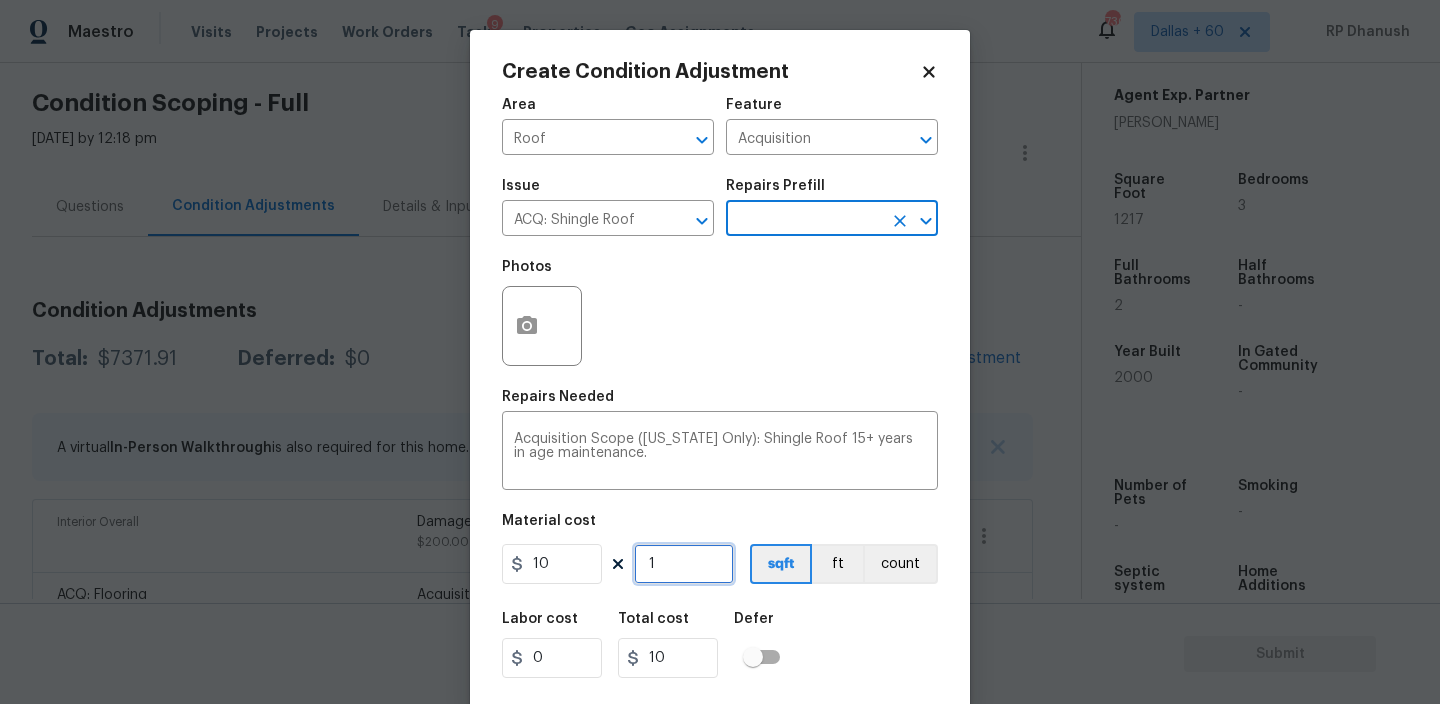 click on "1" at bounding box center (684, 564) 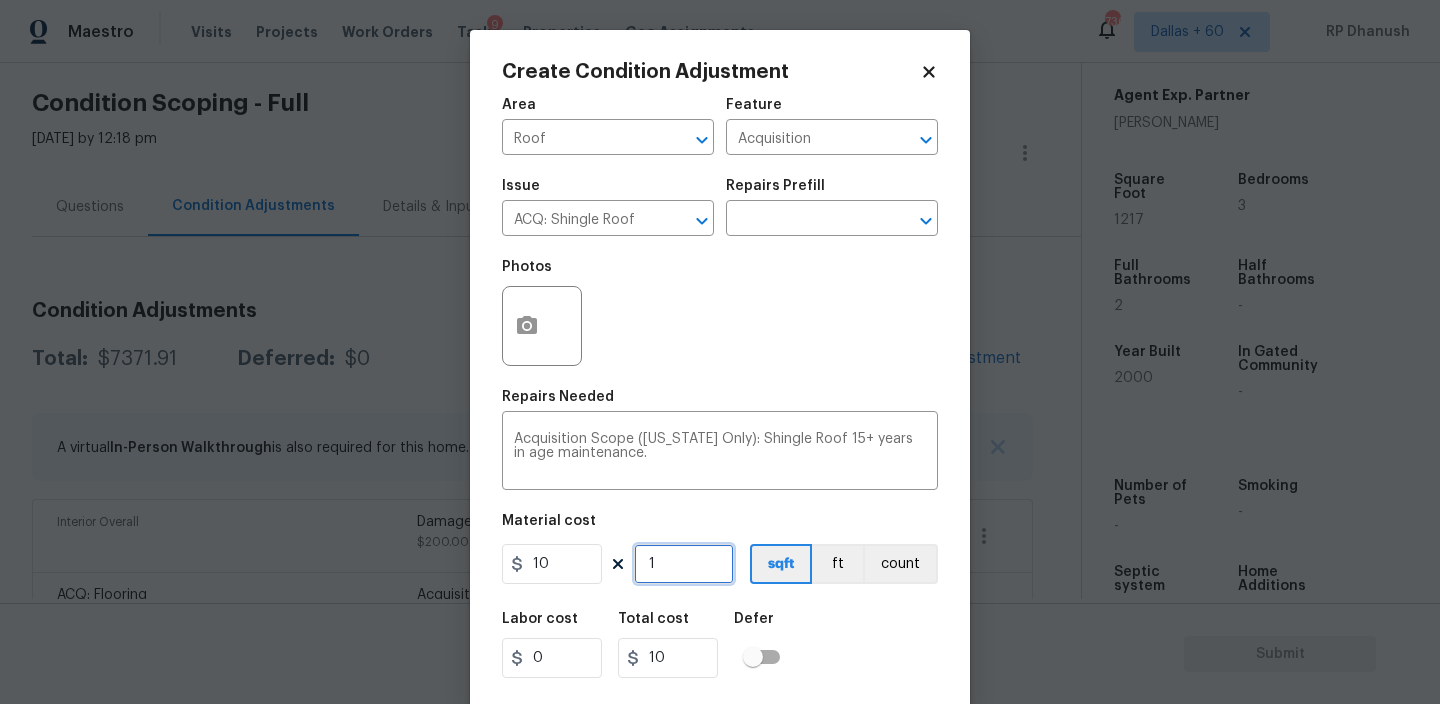 type on "0" 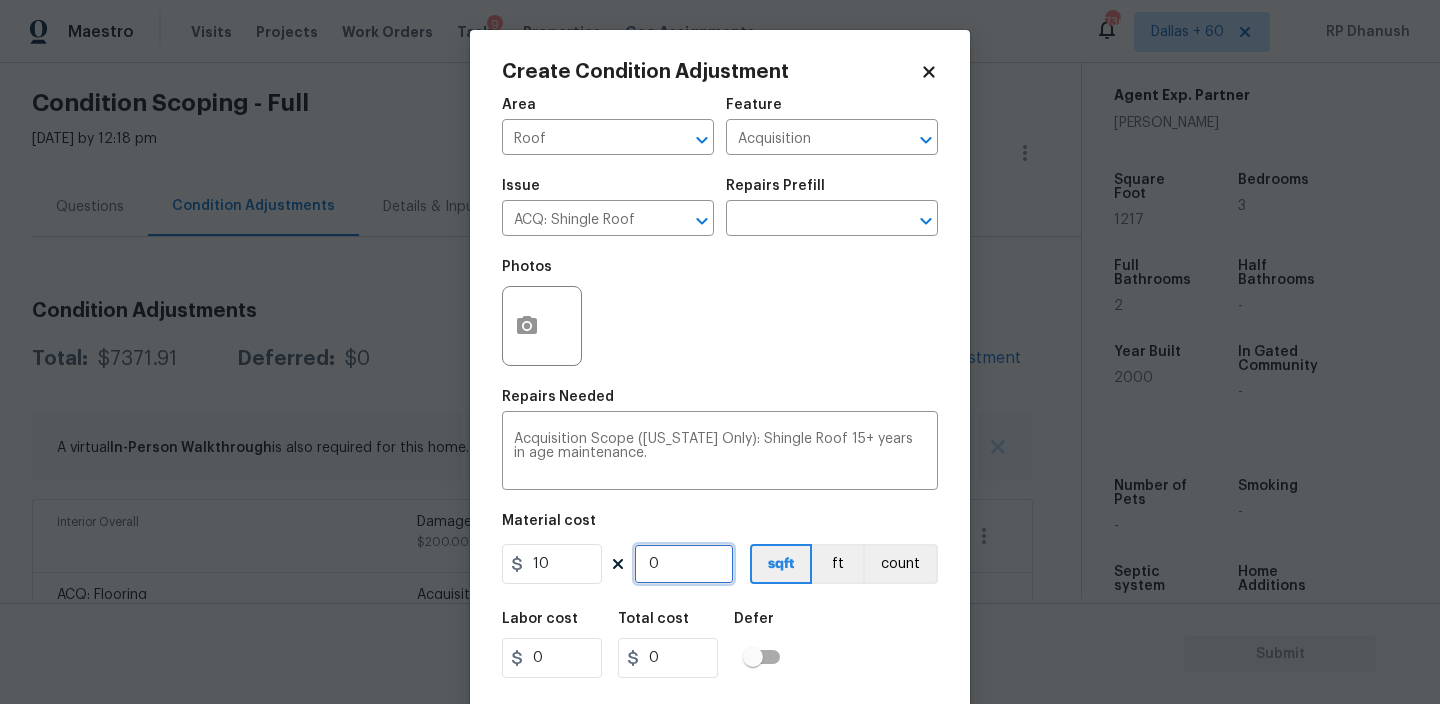 type on "1" 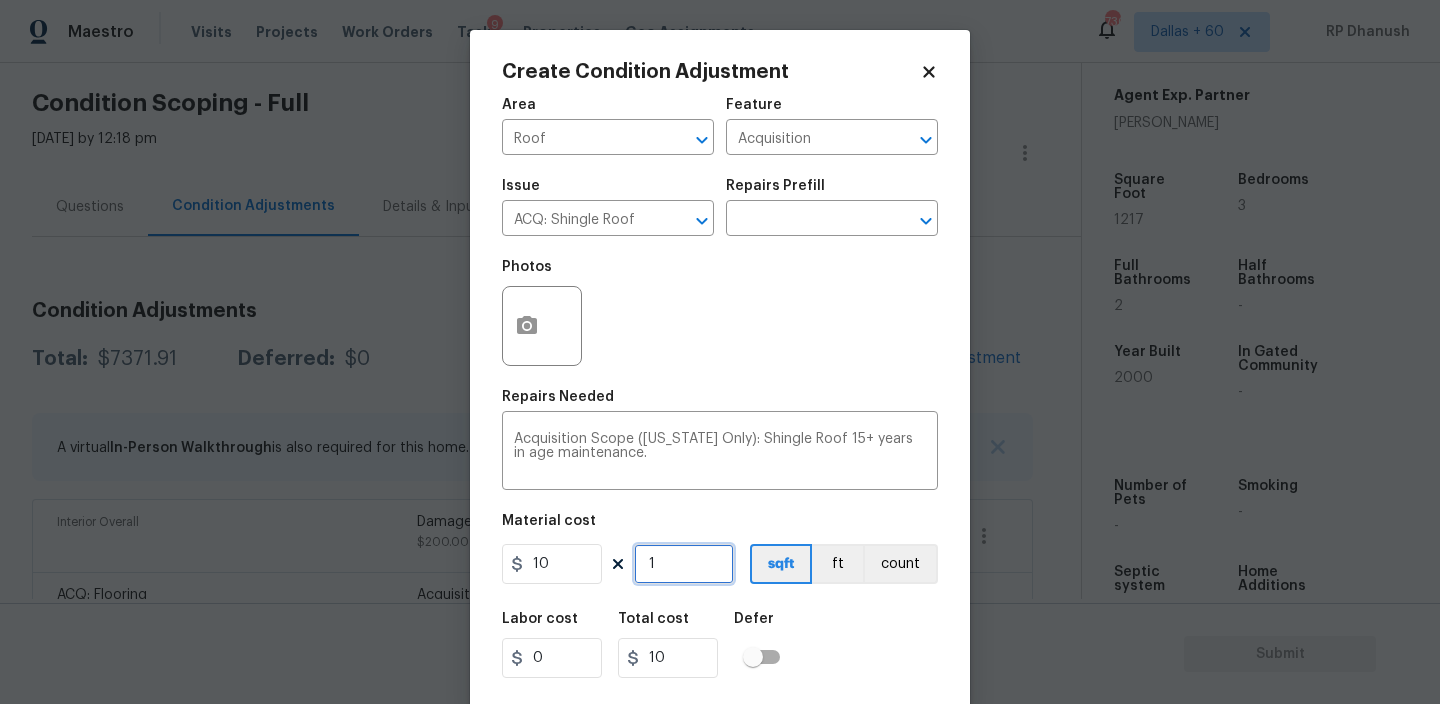 type on "12" 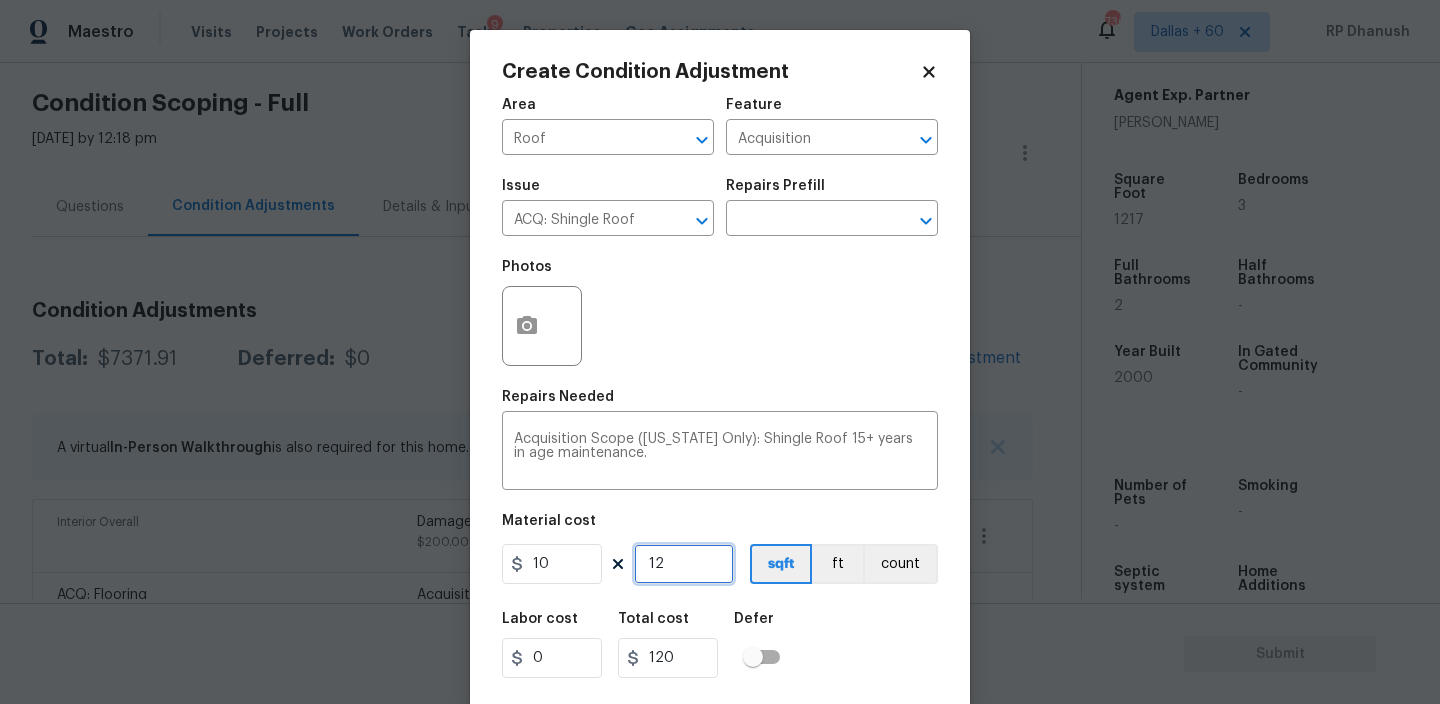 type on "121" 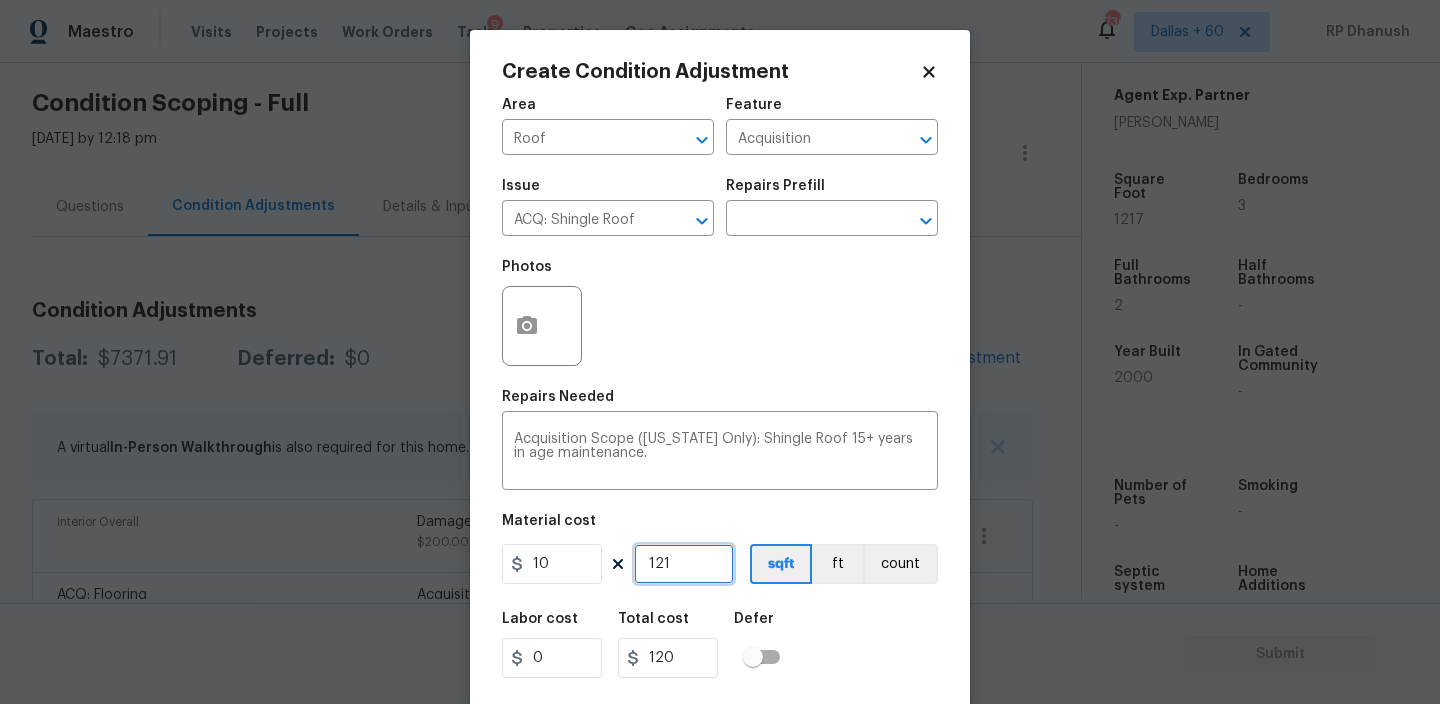 type on "1210" 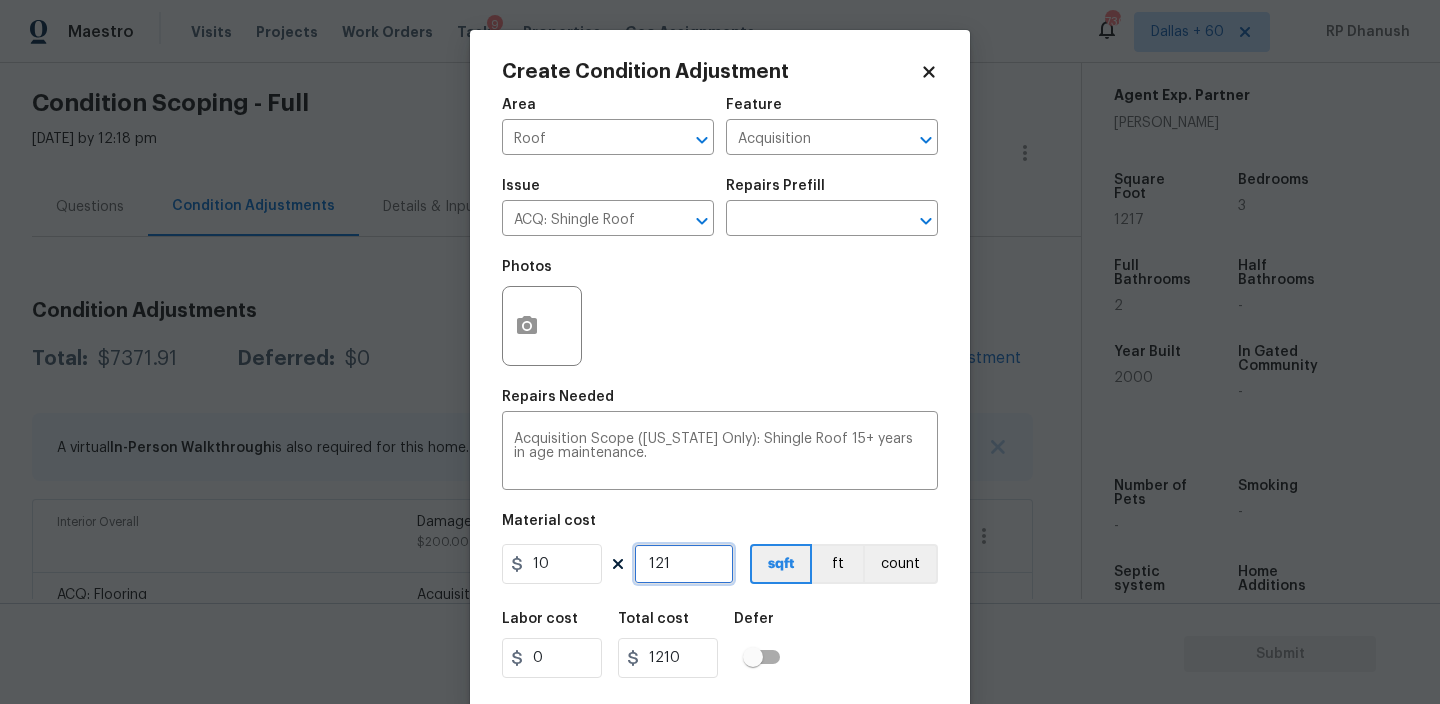 type on "1217" 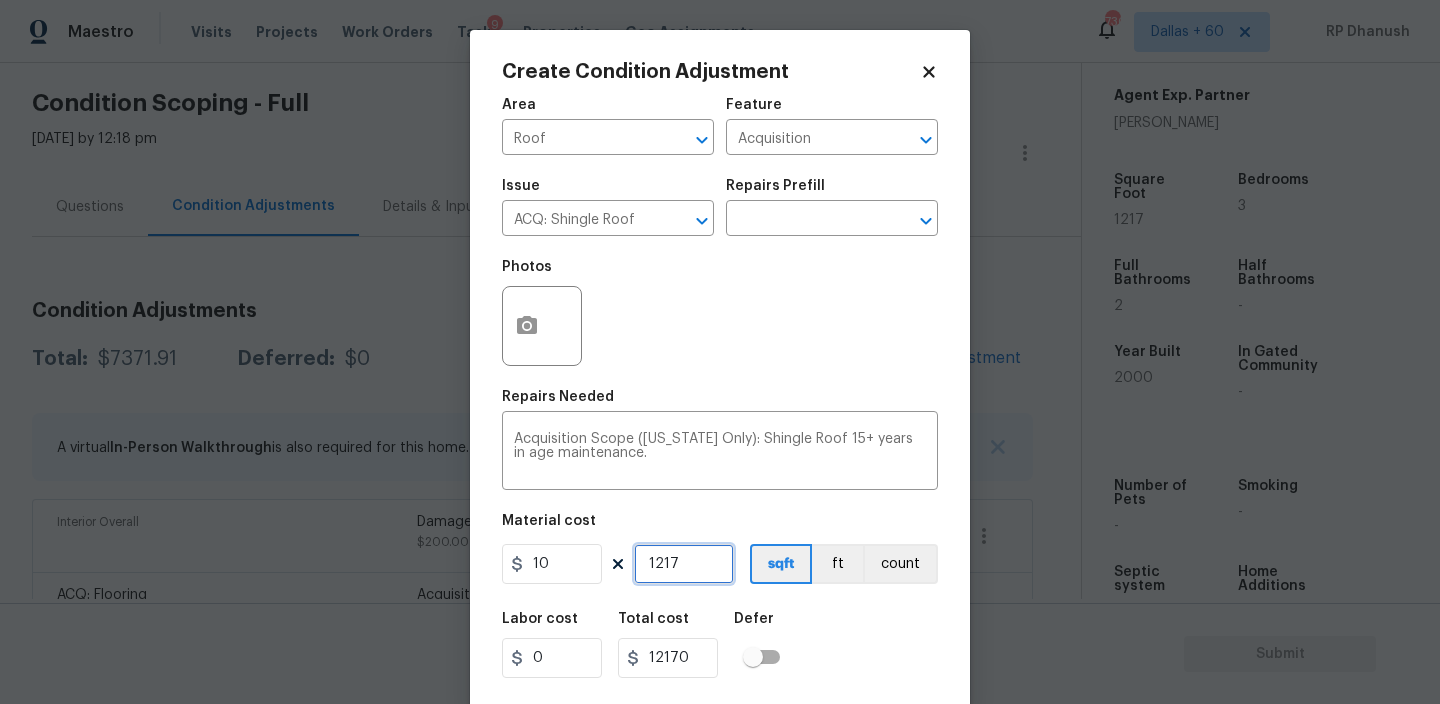 type on "1217" 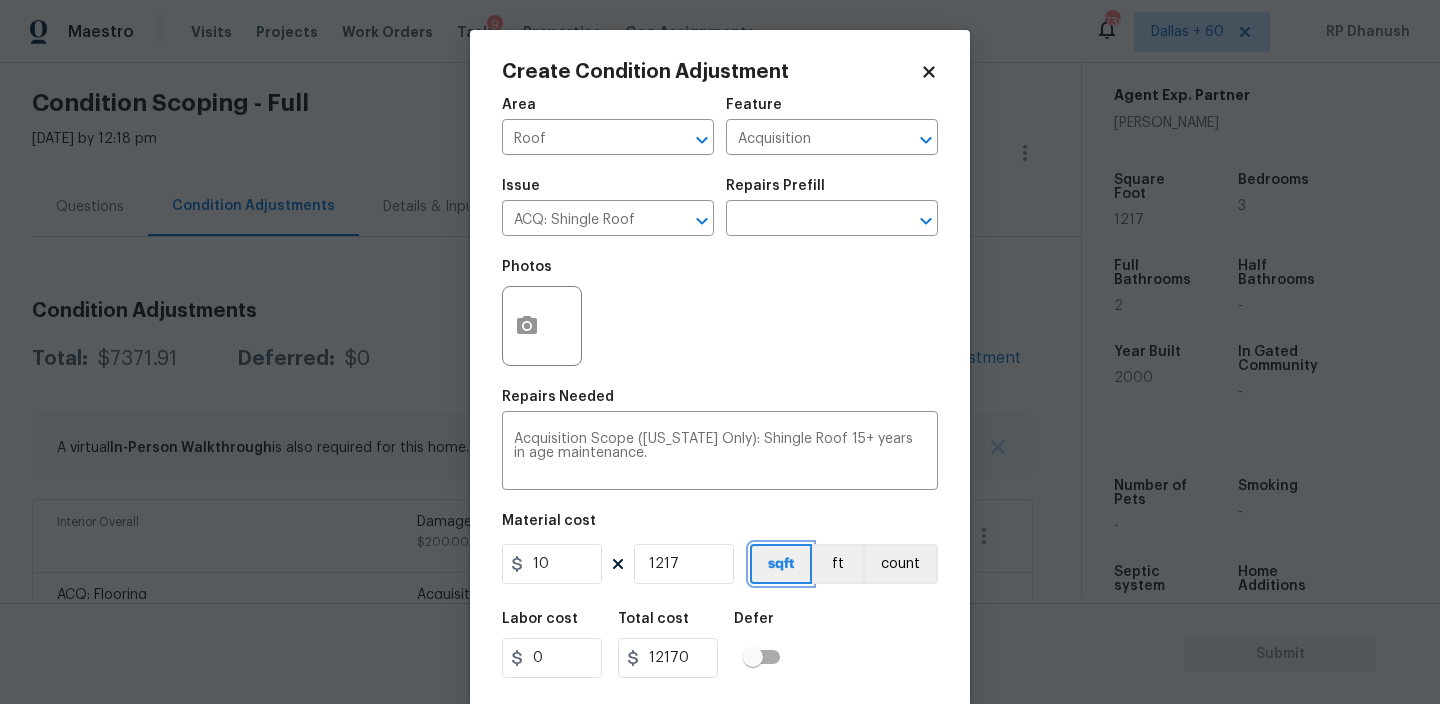 type 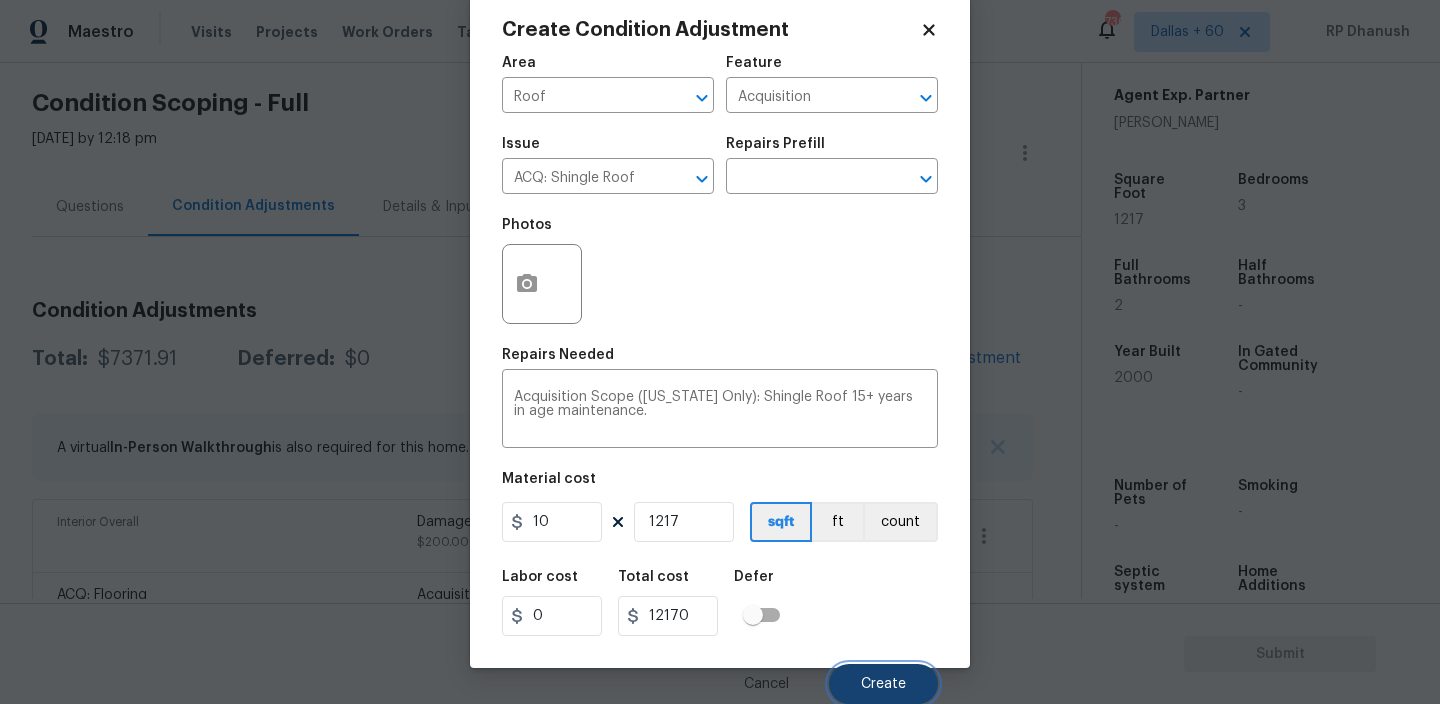 click on "Create" at bounding box center [883, 684] 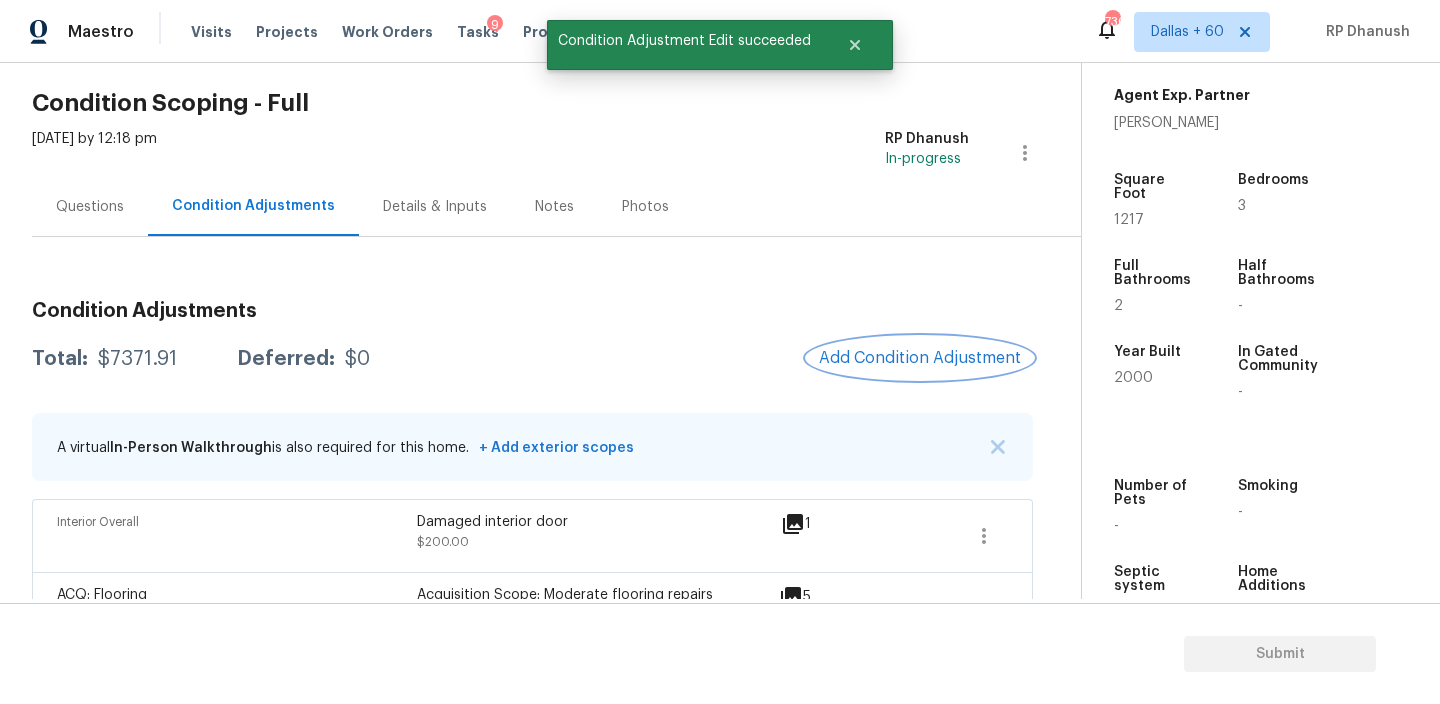 scroll, scrollTop: 0, scrollLeft: 0, axis: both 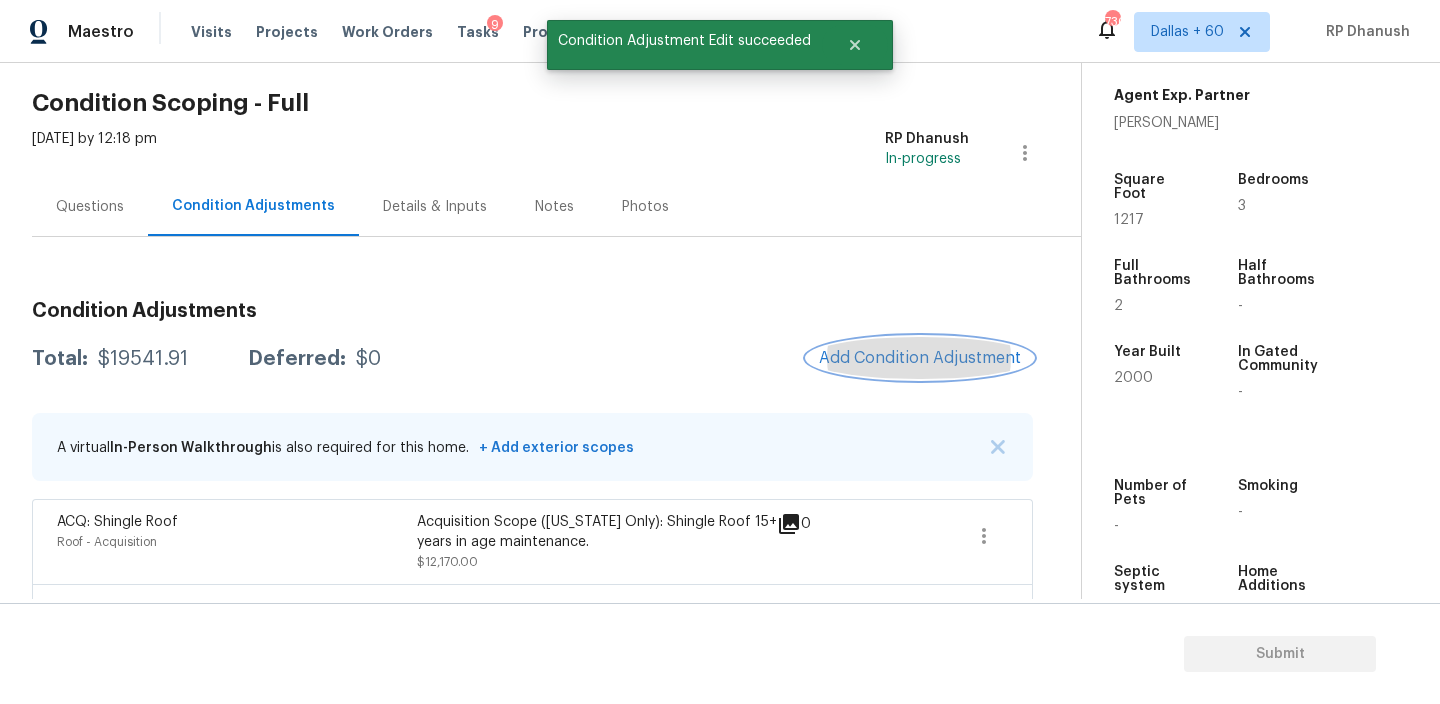 click on "Add Condition Adjustment" at bounding box center [920, 358] 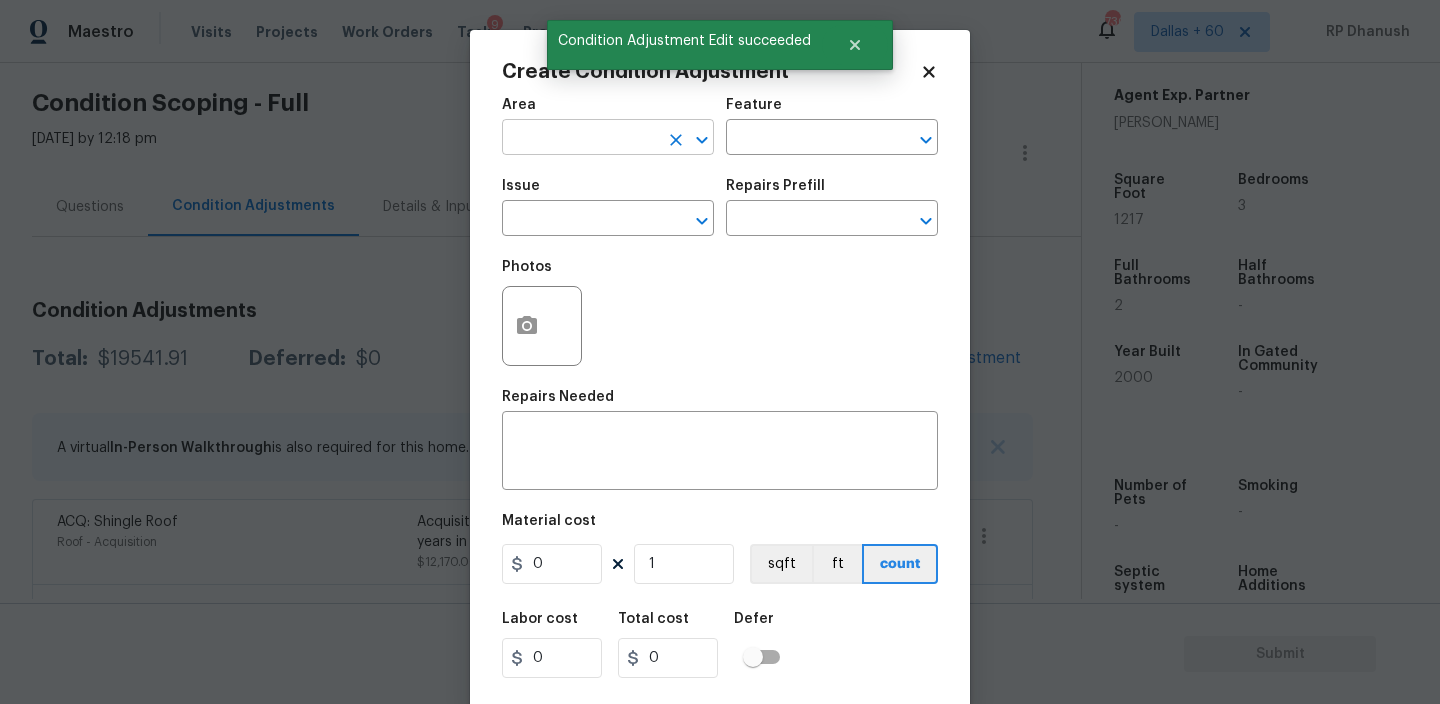 click at bounding box center (580, 139) 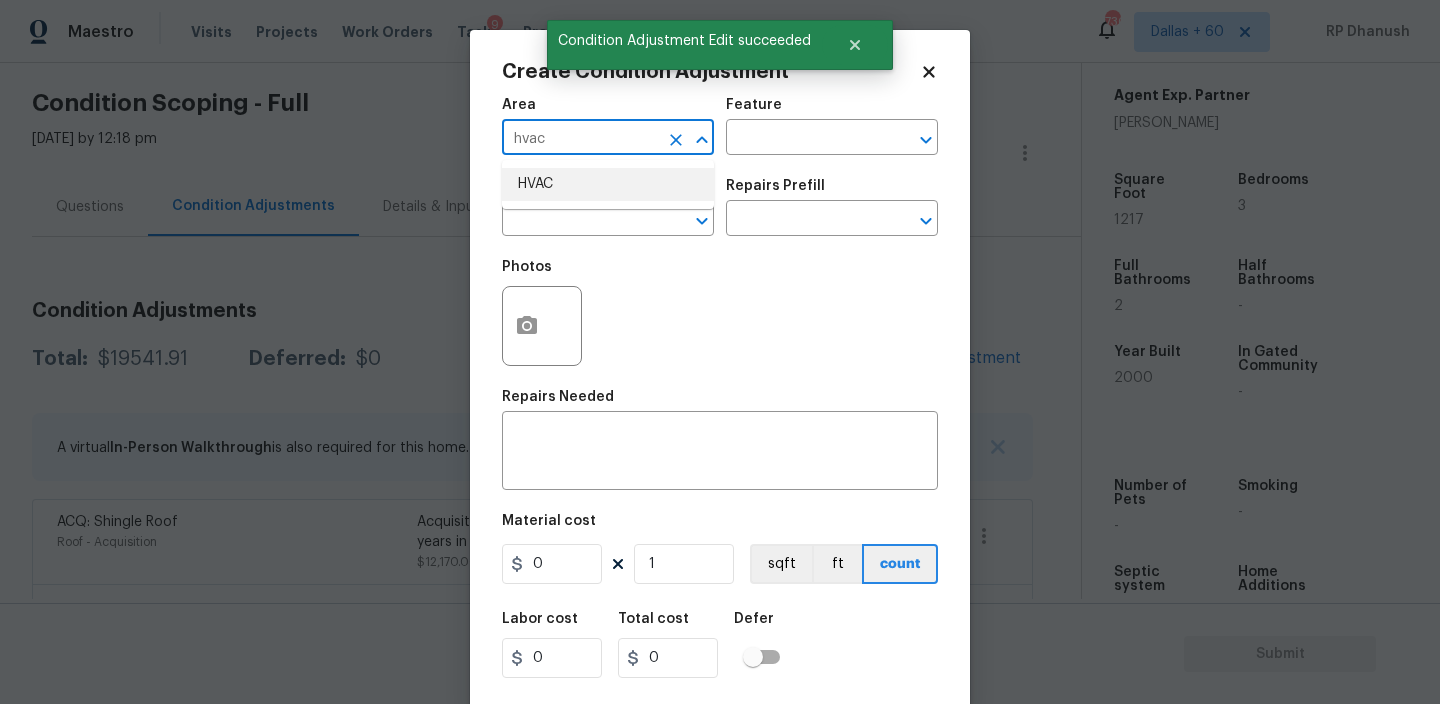 drag, startPoint x: 561, startPoint y: 178, endPoint x: 654, endPoint y: 154, distance: 96.04687 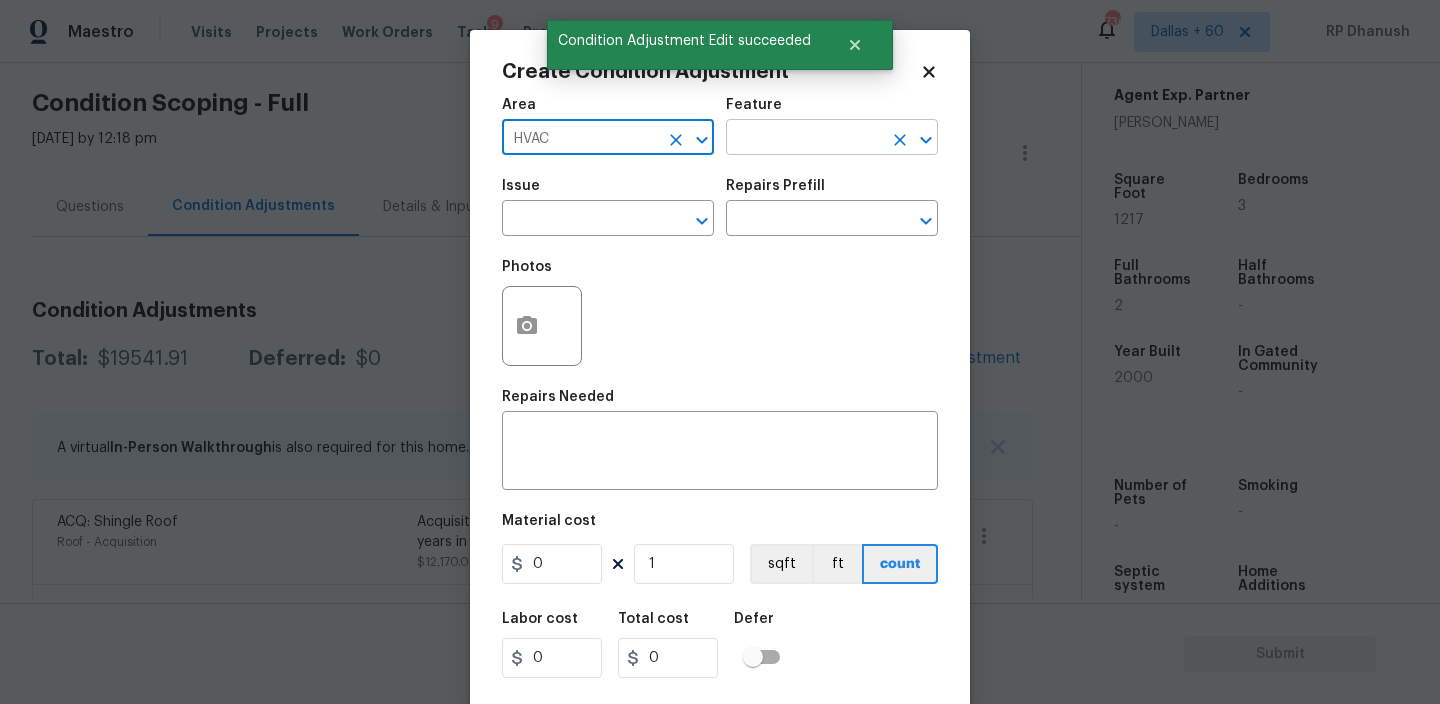 type on "HVAC" 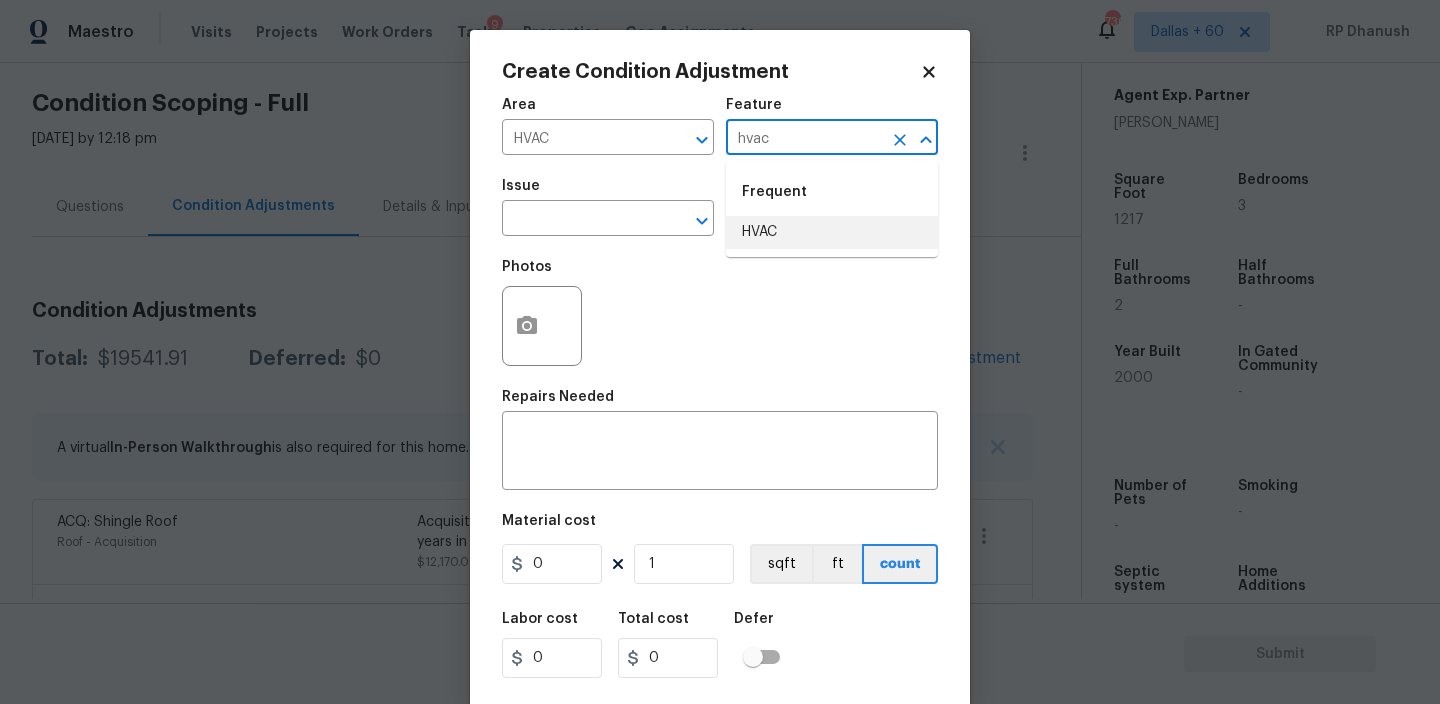 click on "HVAC" at bounding box center (832, 232) 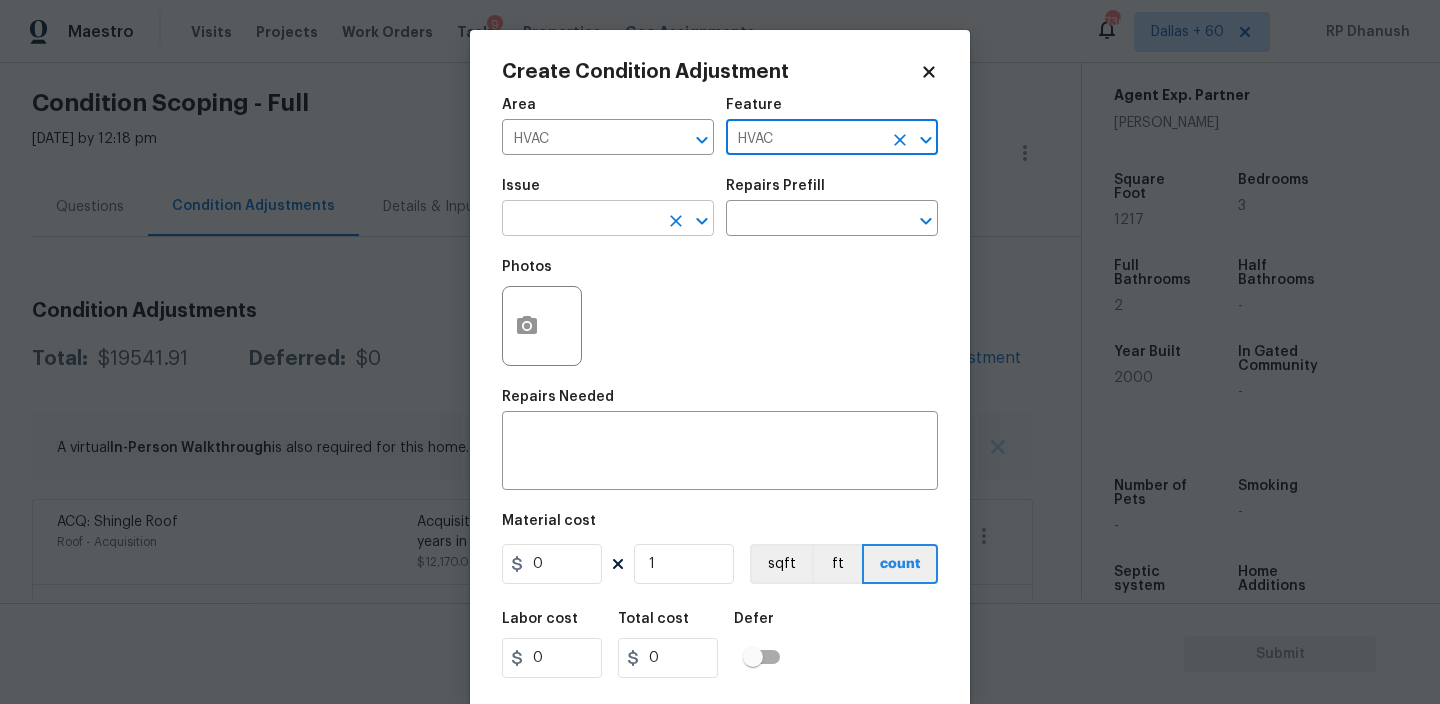 type on "HVAC" 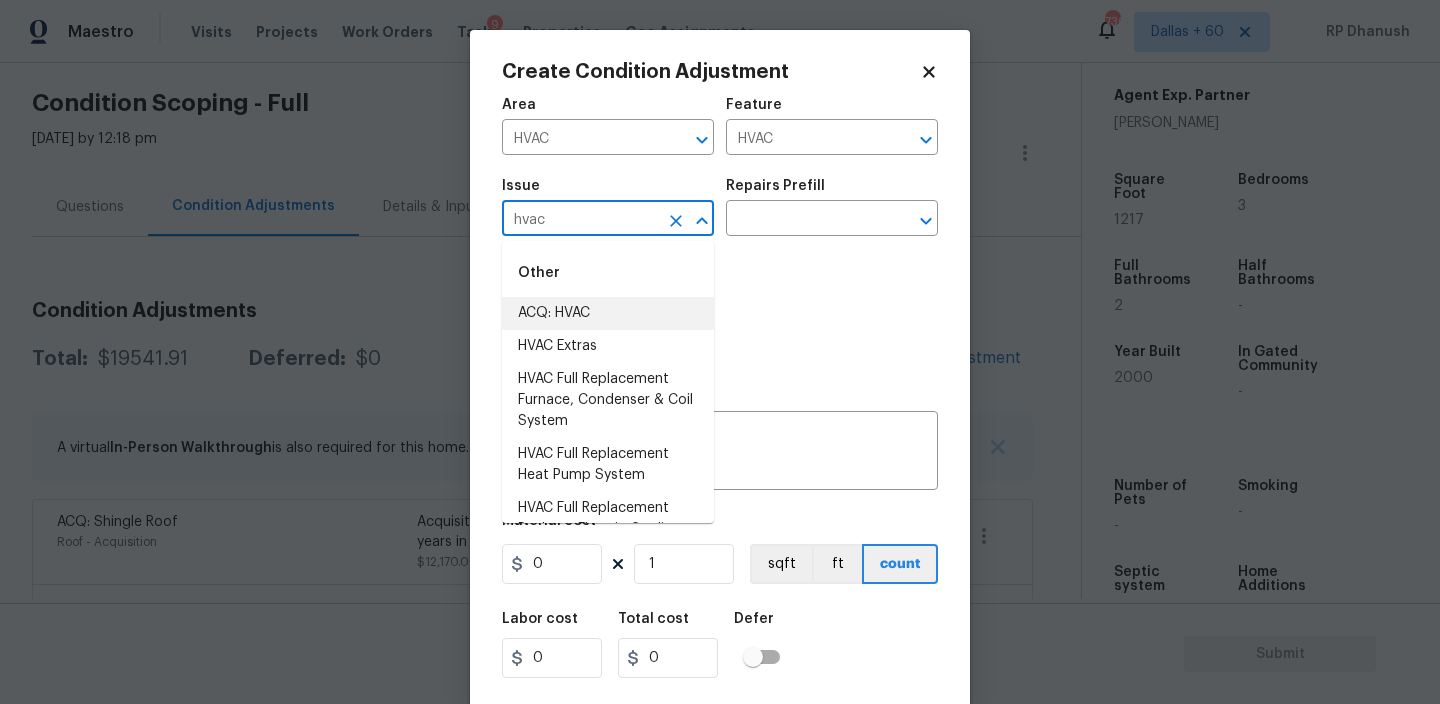 click on "ACQ: HVAC" at bounding box center (608, 313) 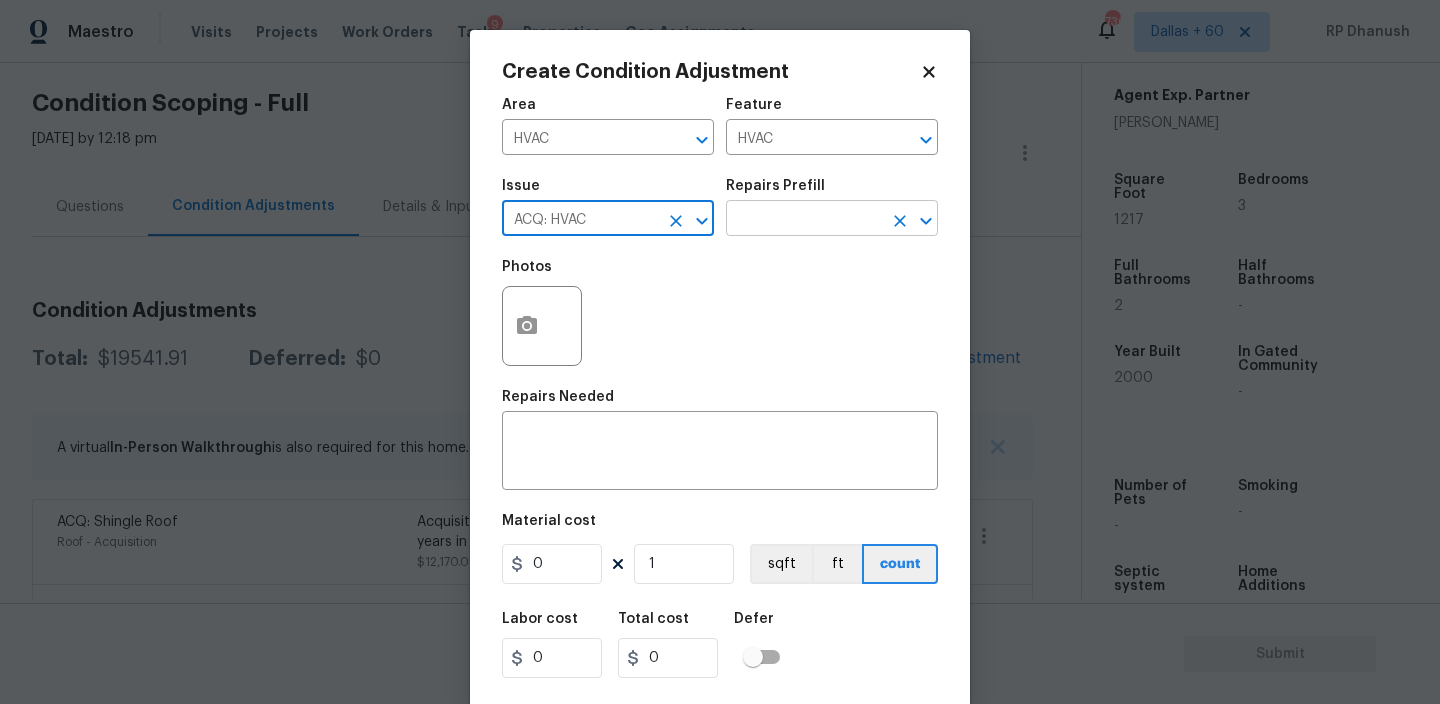 type on "ACQ: HVAC" 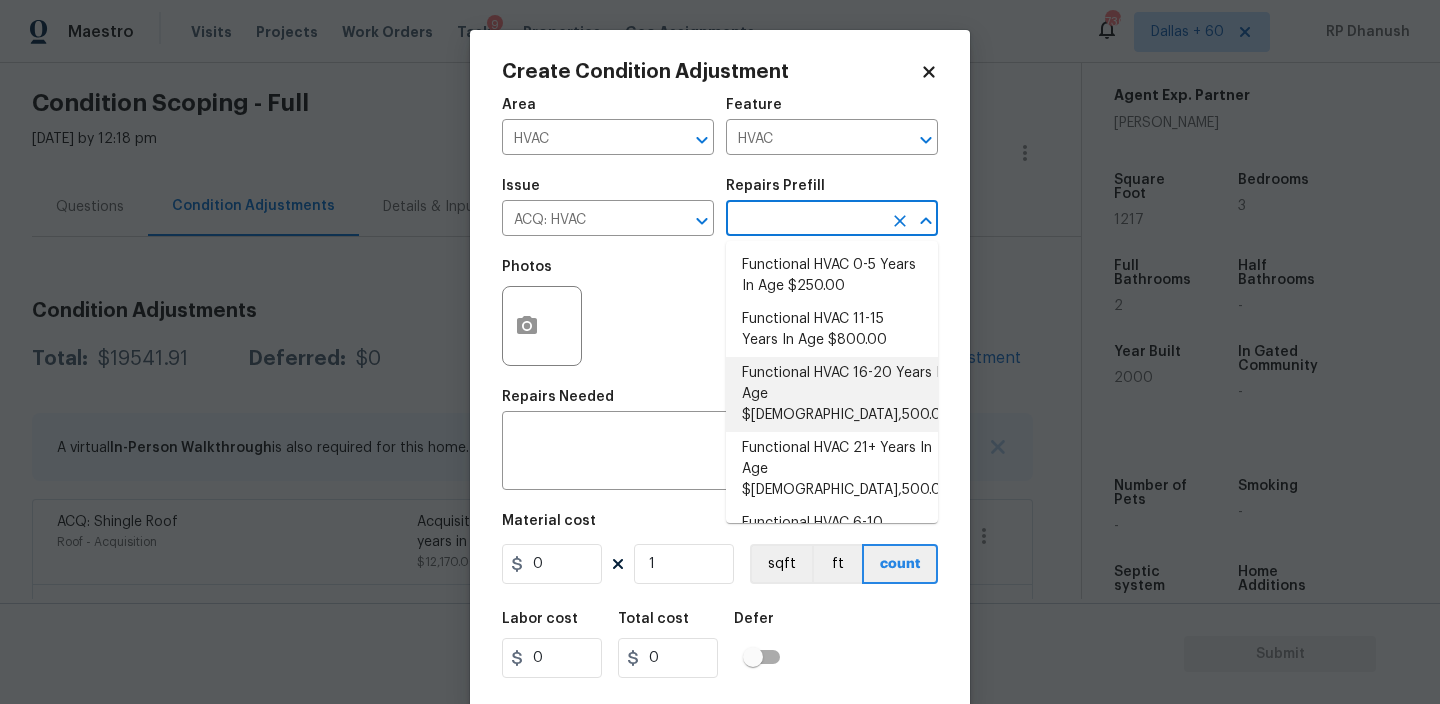 scroll, scrollTop: 79, scrollLeft: 0, axis: vertical 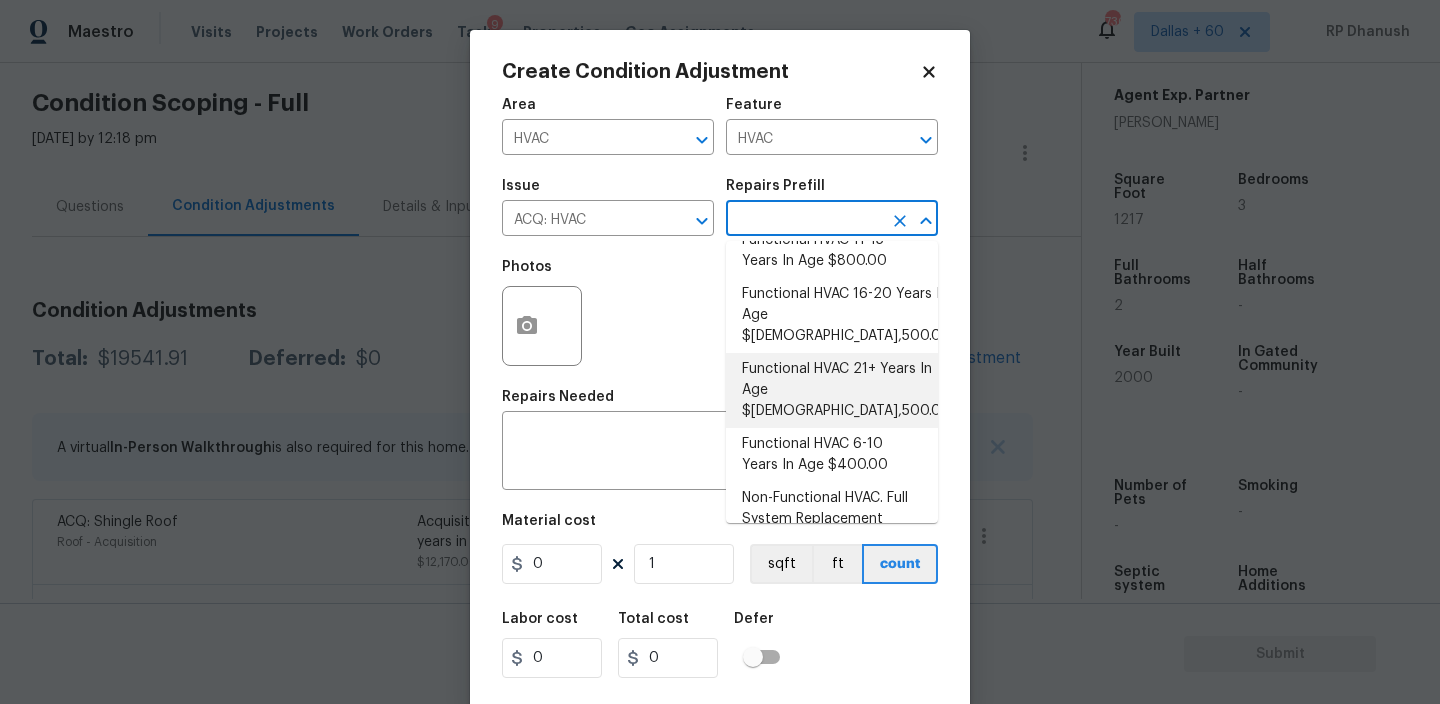 click on "Functional HVAC 21+ Years In Age $6,500.00" at bounding box center [832, 390] 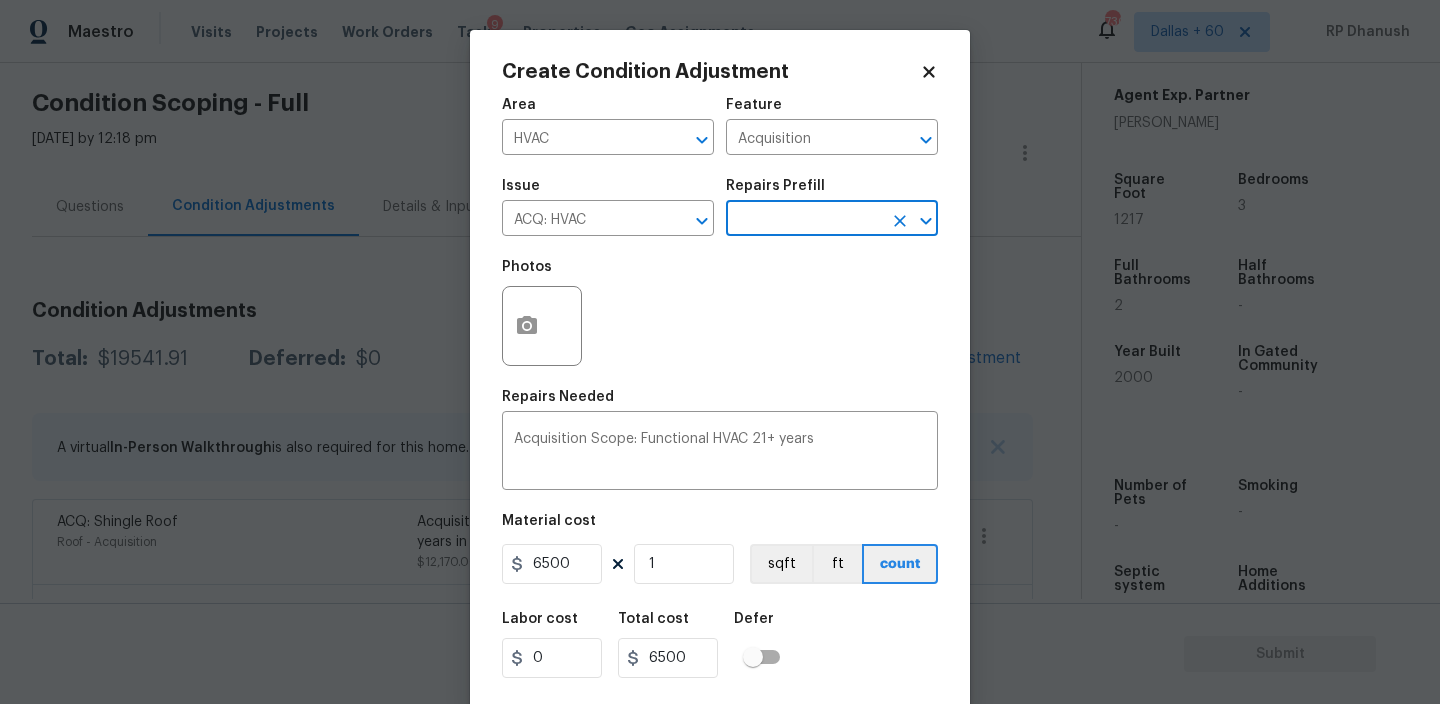 scroll, scrollTop: 43, scrollLeft: 0, axis: vertical 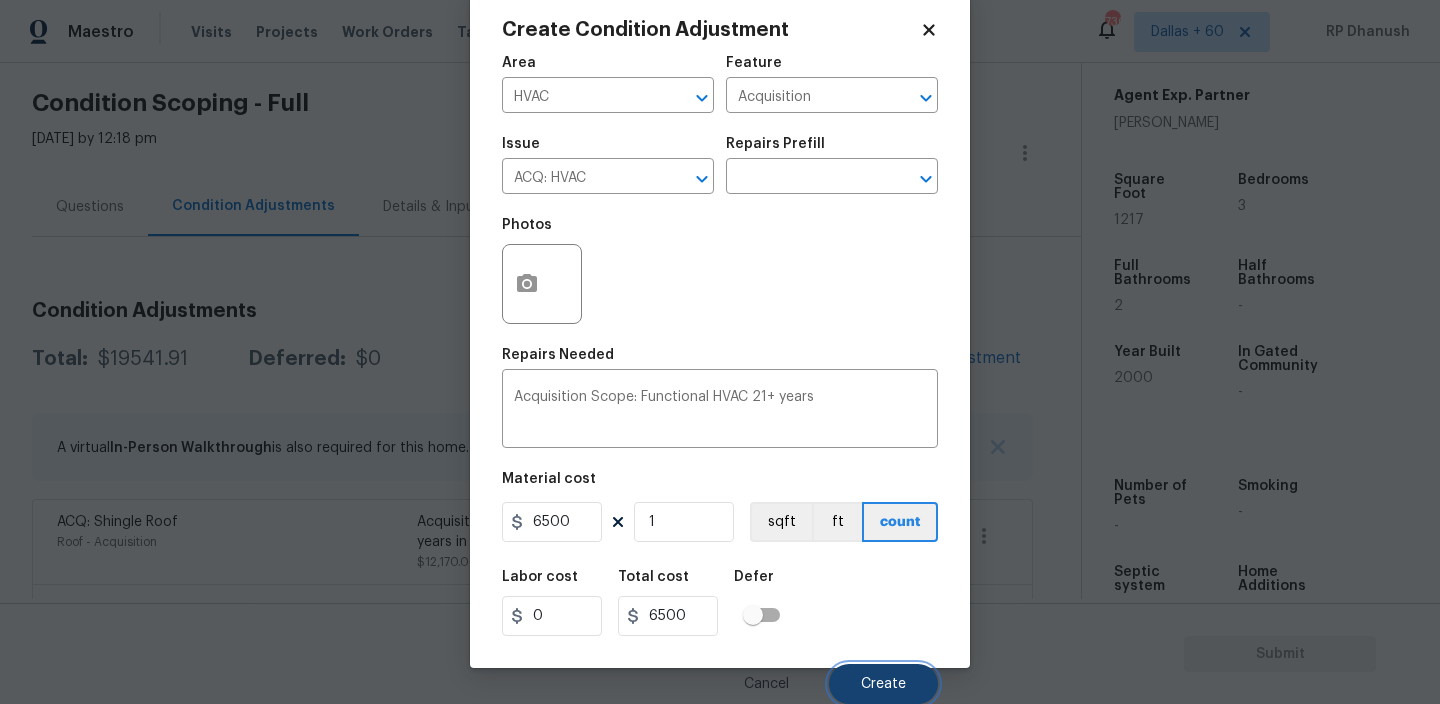 click on "Create" at bounding box center (883, 684) 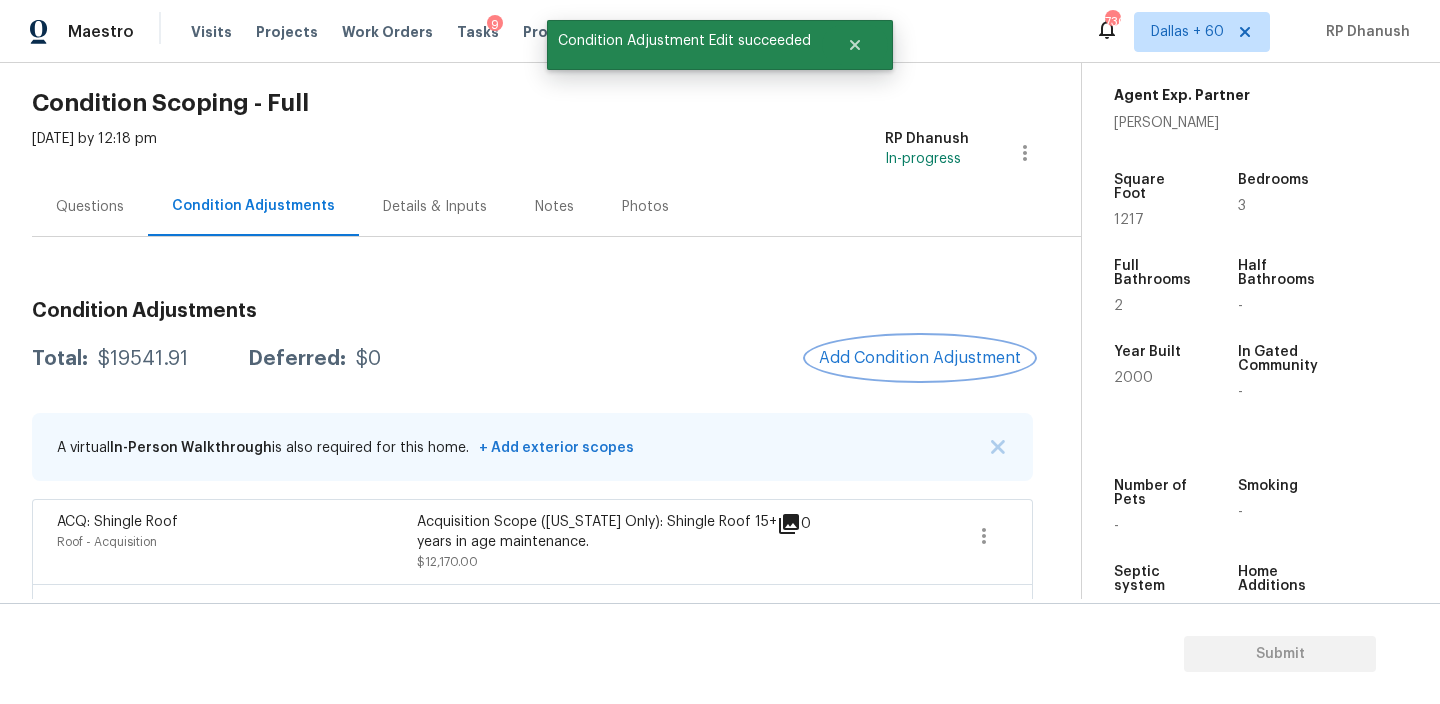 scroll, scrollTop: 0, scrollLeft: 0, axis: both 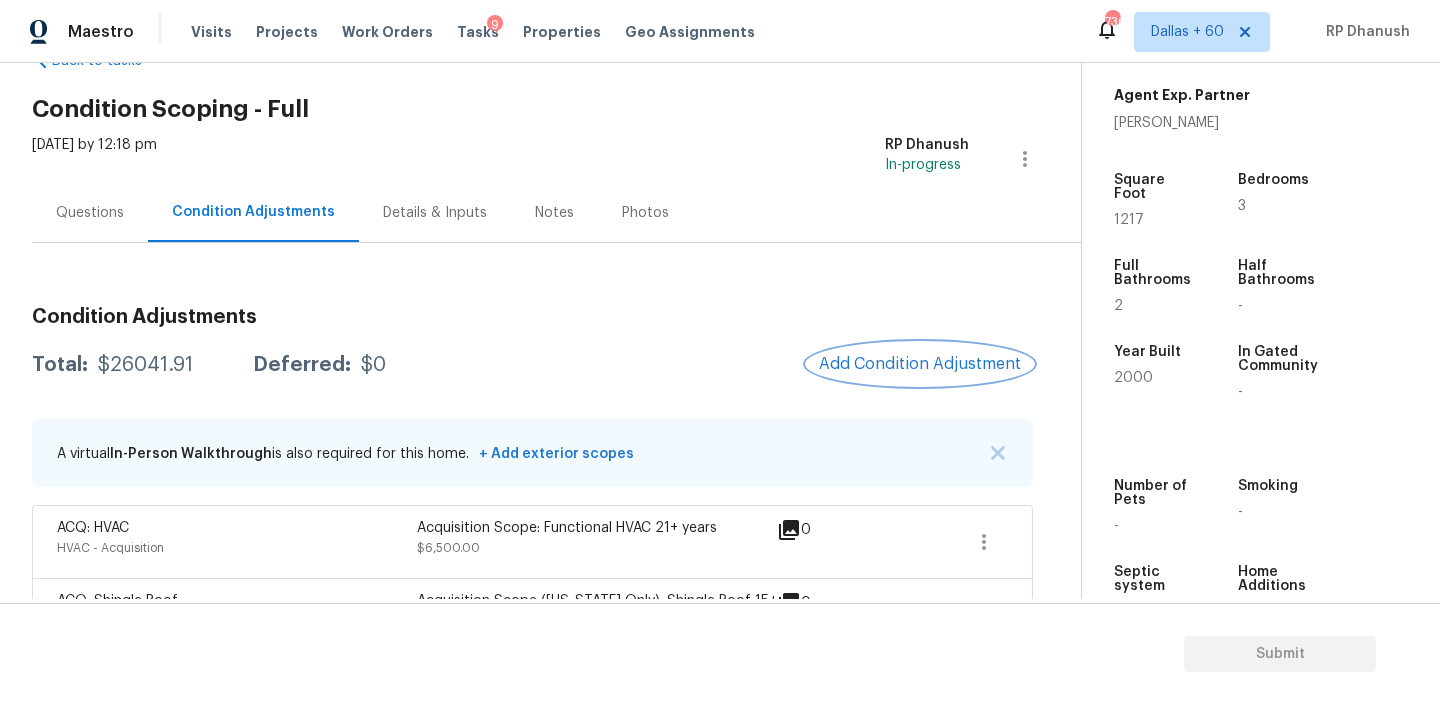 type 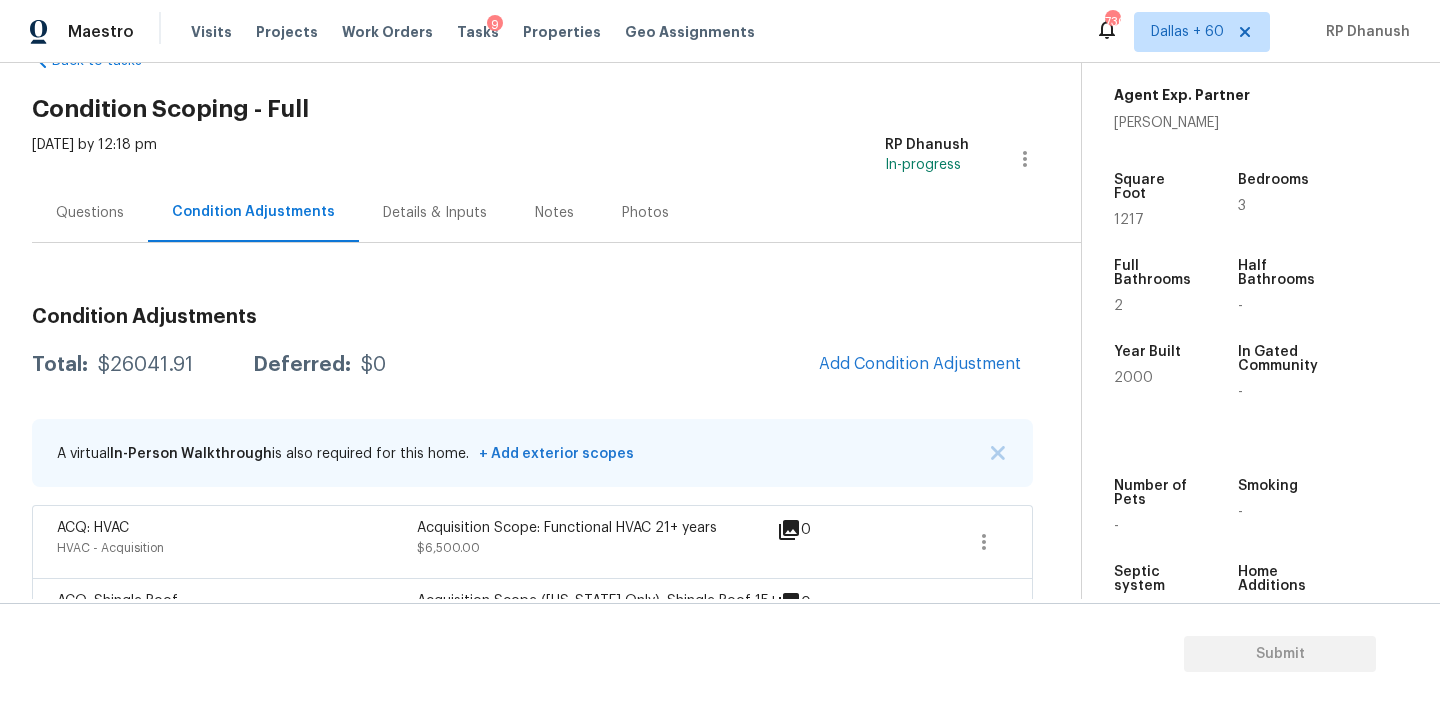 click on "Condition Adjustments Total:  $26041.91 Deferred:  $0 Add Condition Adjustment A virtual  In-Person Walkthrough  is also required for this home.   + Add exterior scopes ACQ: HVAC HVAC - Acquisition Acquisition Scope: Functional HVAC 21+ years $6,500.00   0 ACQ: Shingle Roof Roof - Acquisition Acquisition Scope (Florida Only): Shingle Roof 15+ years in age maintenance. $12,170.00   0 Interior Overall Damaged interior door $200.00   1 ACQ: Flooring Interior Overall - Acquisition Acquisition Scope: Moderate flooring repairs $632.84   5 Interior Paint Interior Overall - Overall Paint Interior primer - PRIMER PROVIDED BY OPENDOOR - All nails, screws, drywall anchors, and brackets are removed from walls. Small holes, cracks and any previously existing imperfections are repaired, sanded and textured to match surrounding texture prior to painting. Caulk all edges/corners, windows, doors, counters, tubs/showers and baseboards. $200.00   0 ACQ: Paint Interior Overall - Acquisition $864.07   5 Exterior Overall $1,475.00" at bounding box center [532, 988] 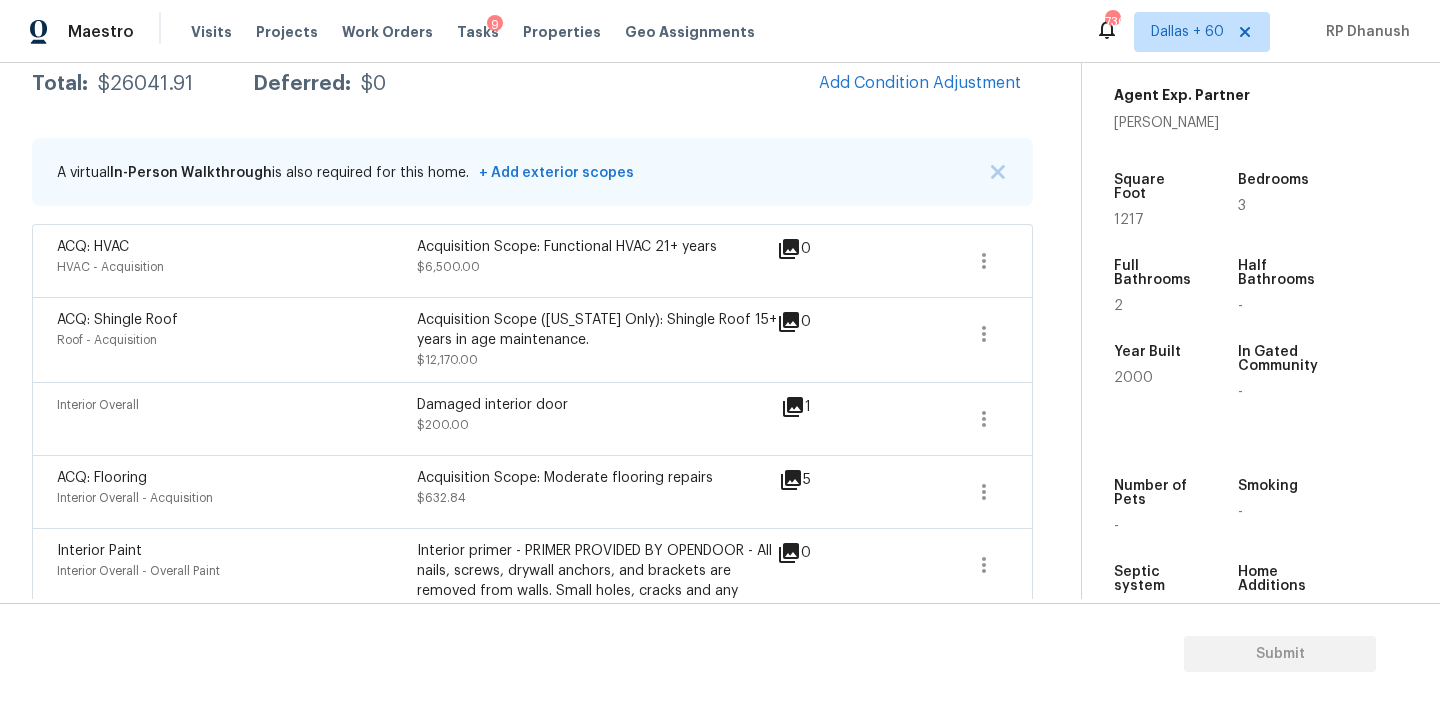 scroll, scrollTop: 324, scrollLeft: 0, axis: vertical 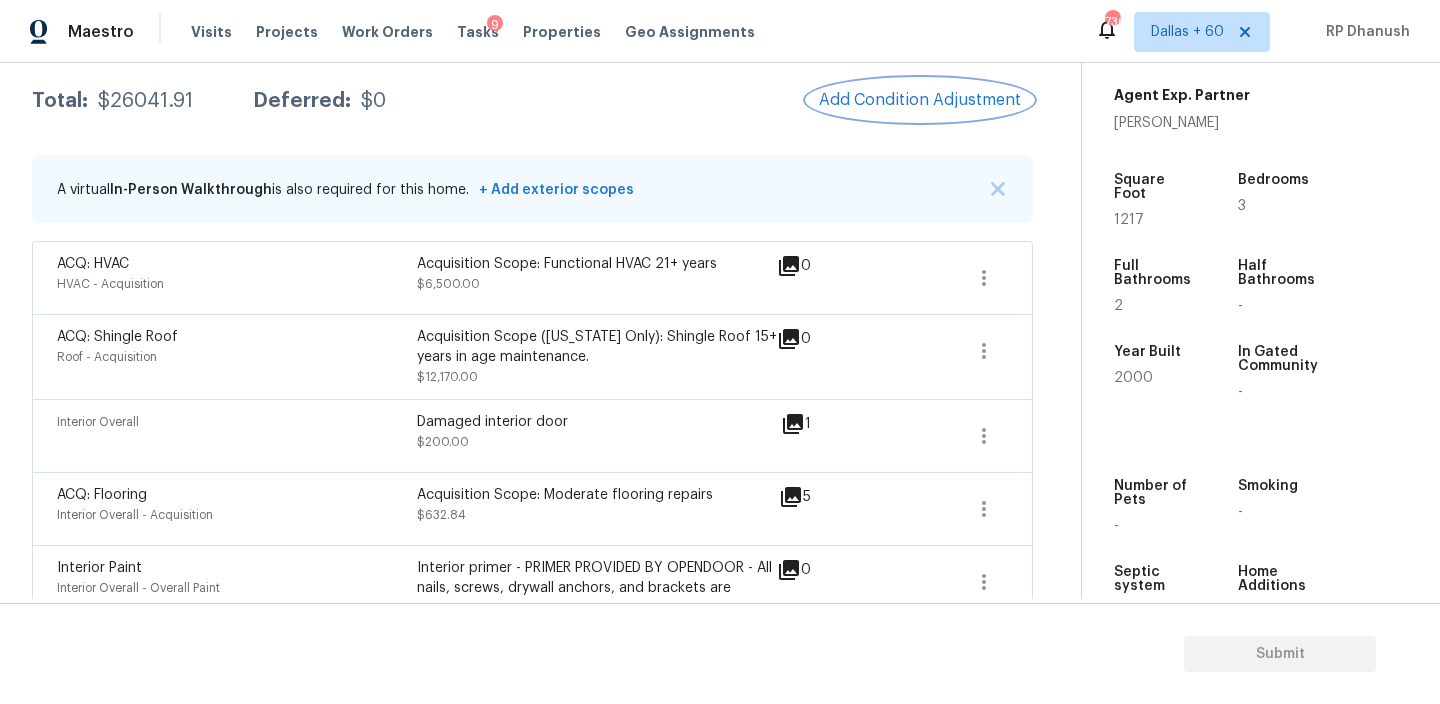 click on "Add Condition Adjustment" at bounding box center (920, 100) 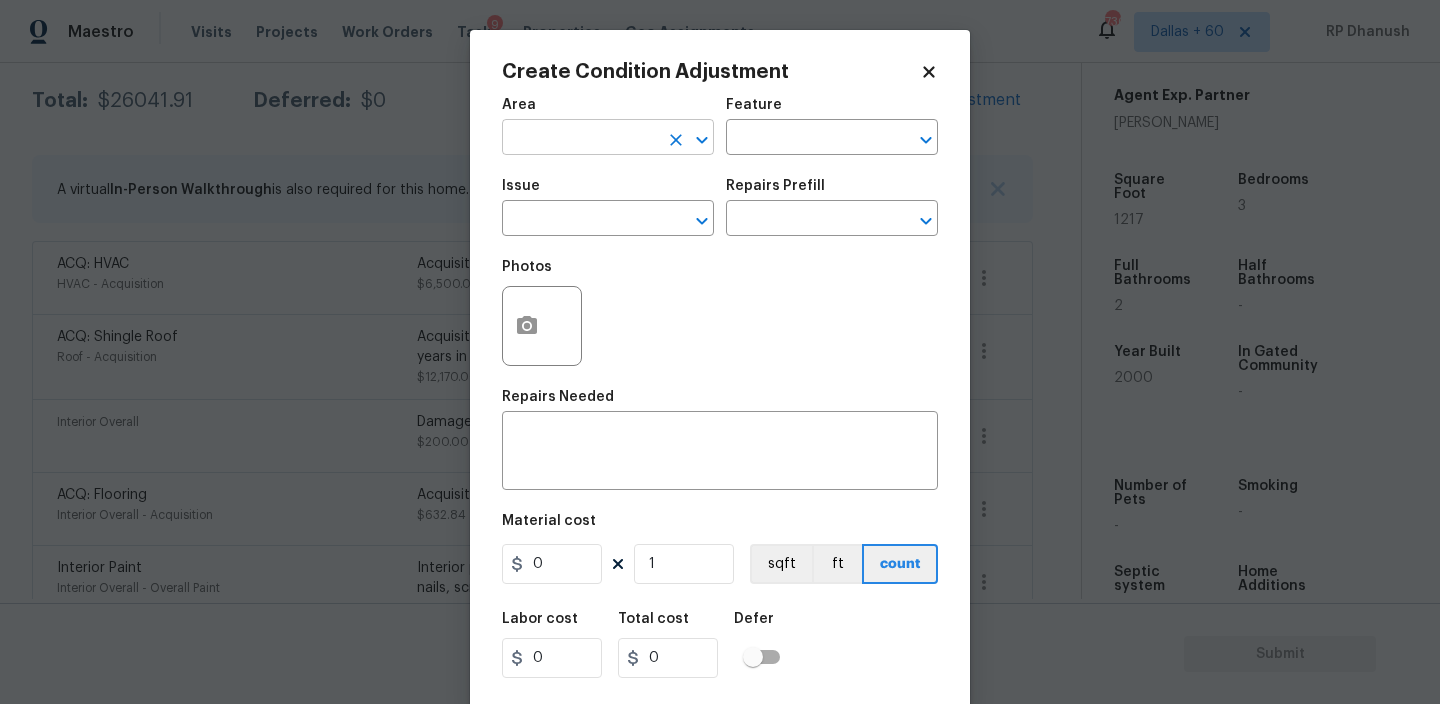 click at bounding box center (580, 139) 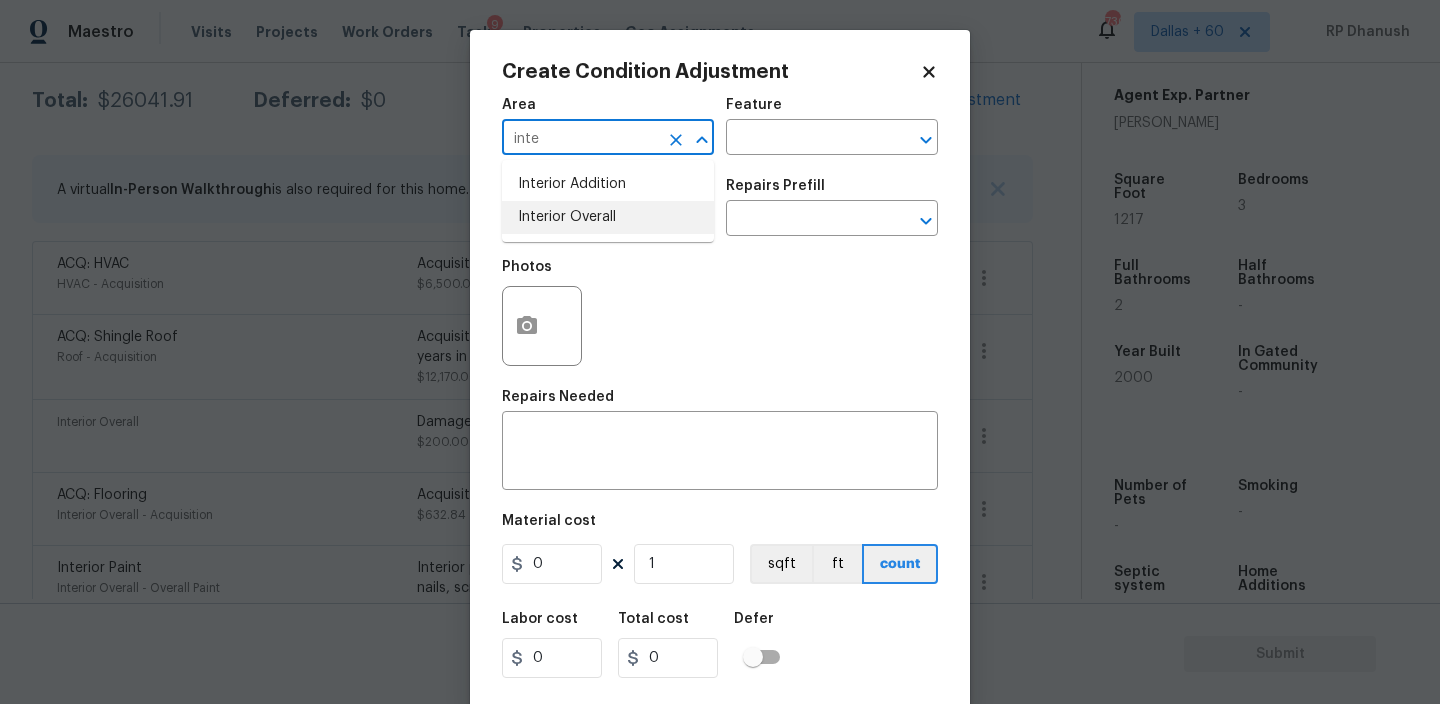 click on "Interior Overall" at bounding box center (608, 217) 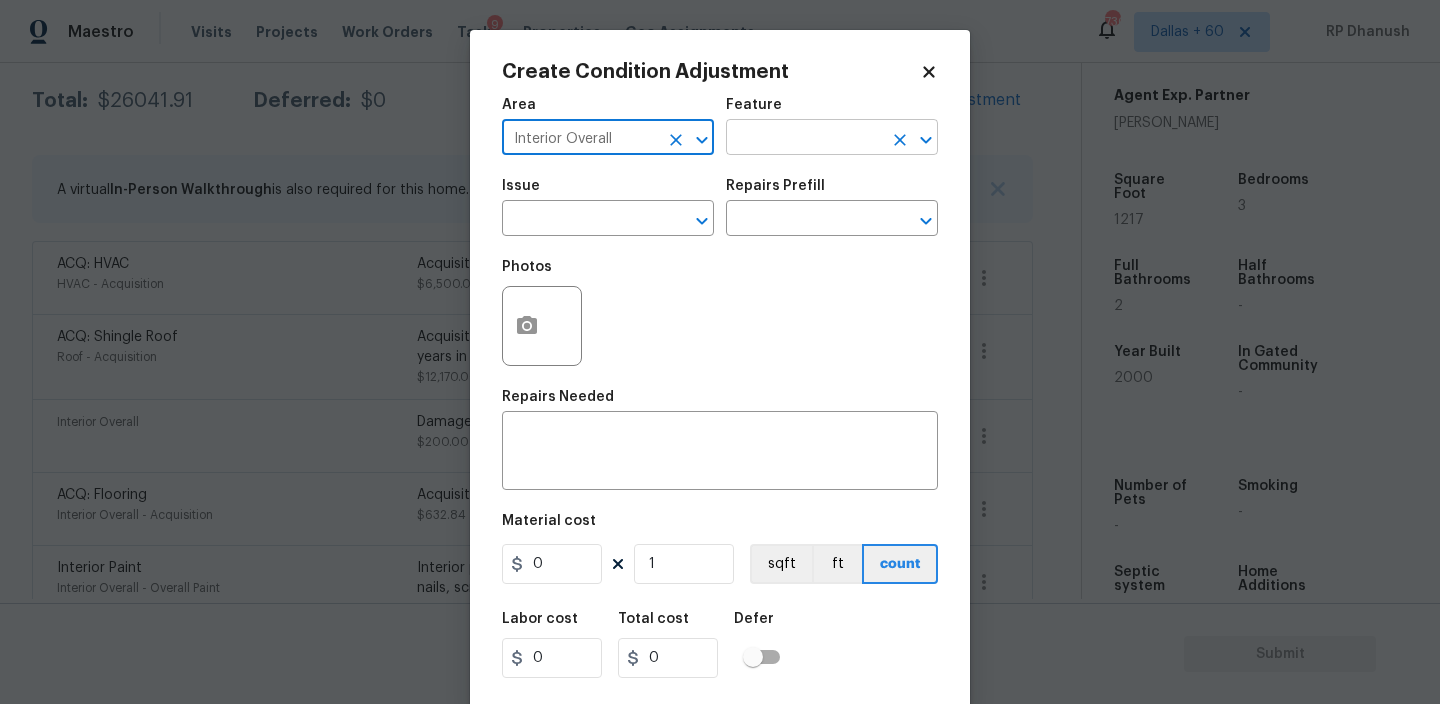 type on "Interior Overall" 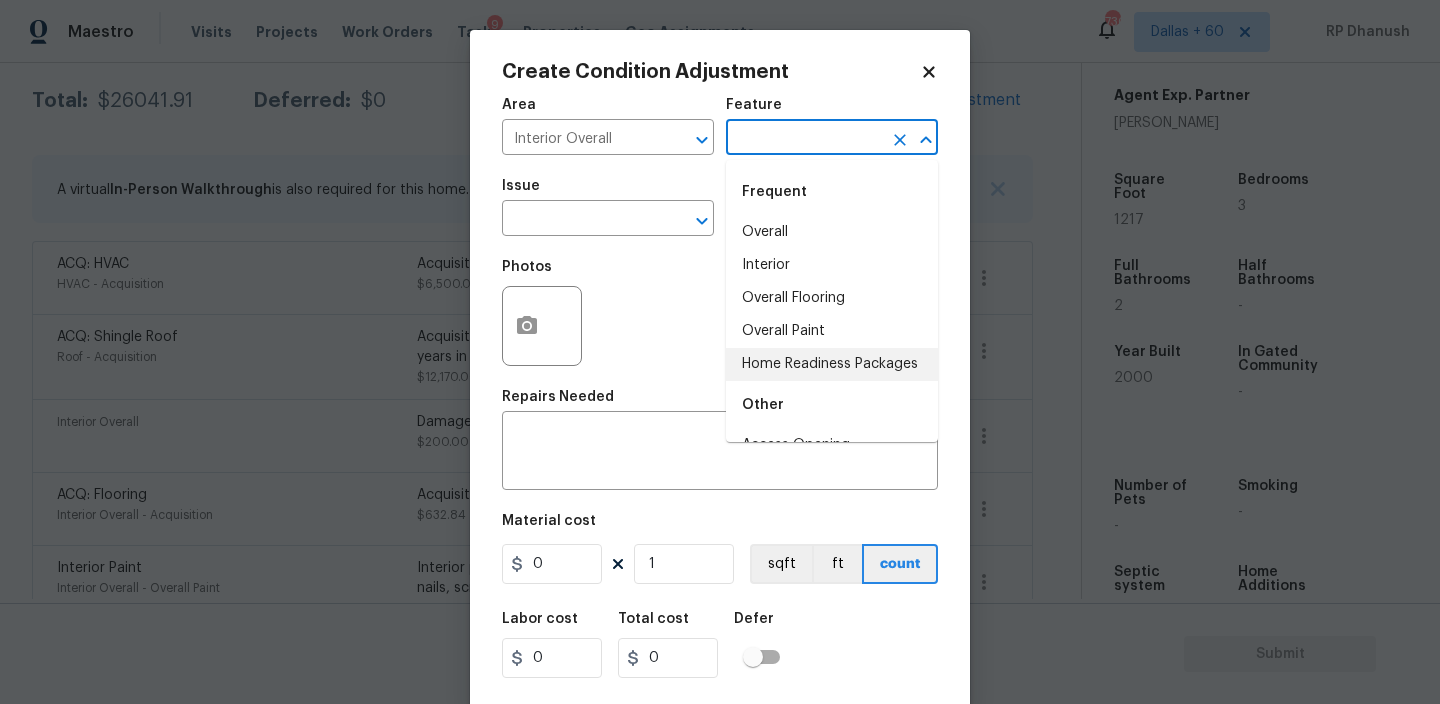 click on "Home Readiness Packages" at bounding box center [832, 364] 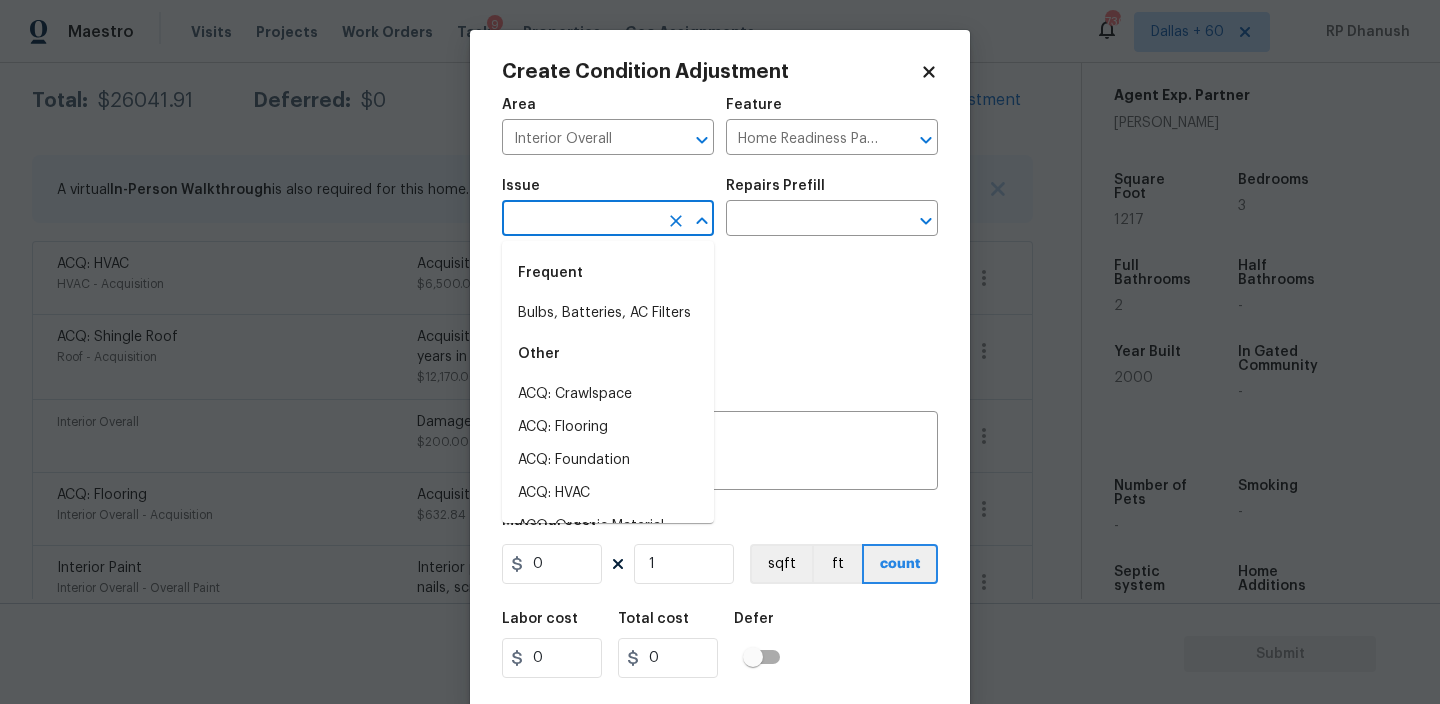 click at bounding box center (580, 220) 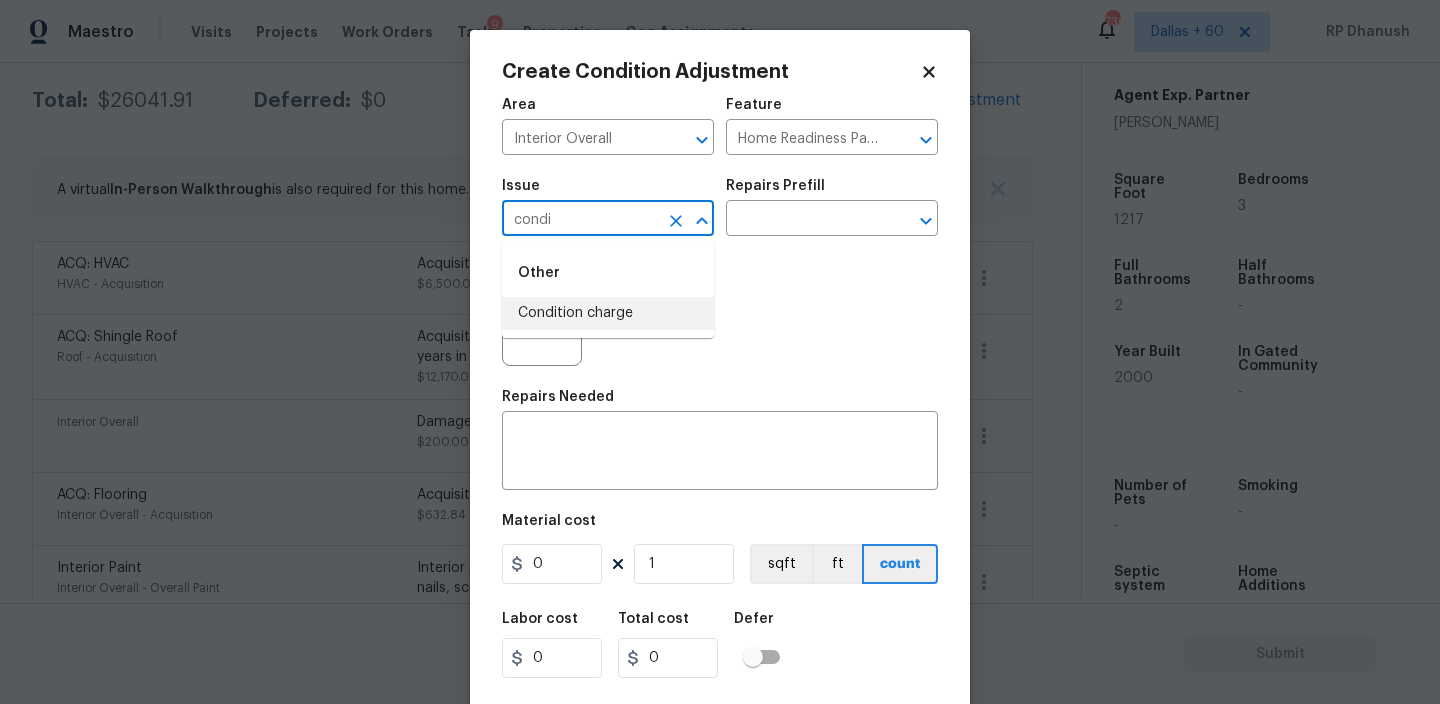 click on "Condition charge" at bounding box center [608, 313] 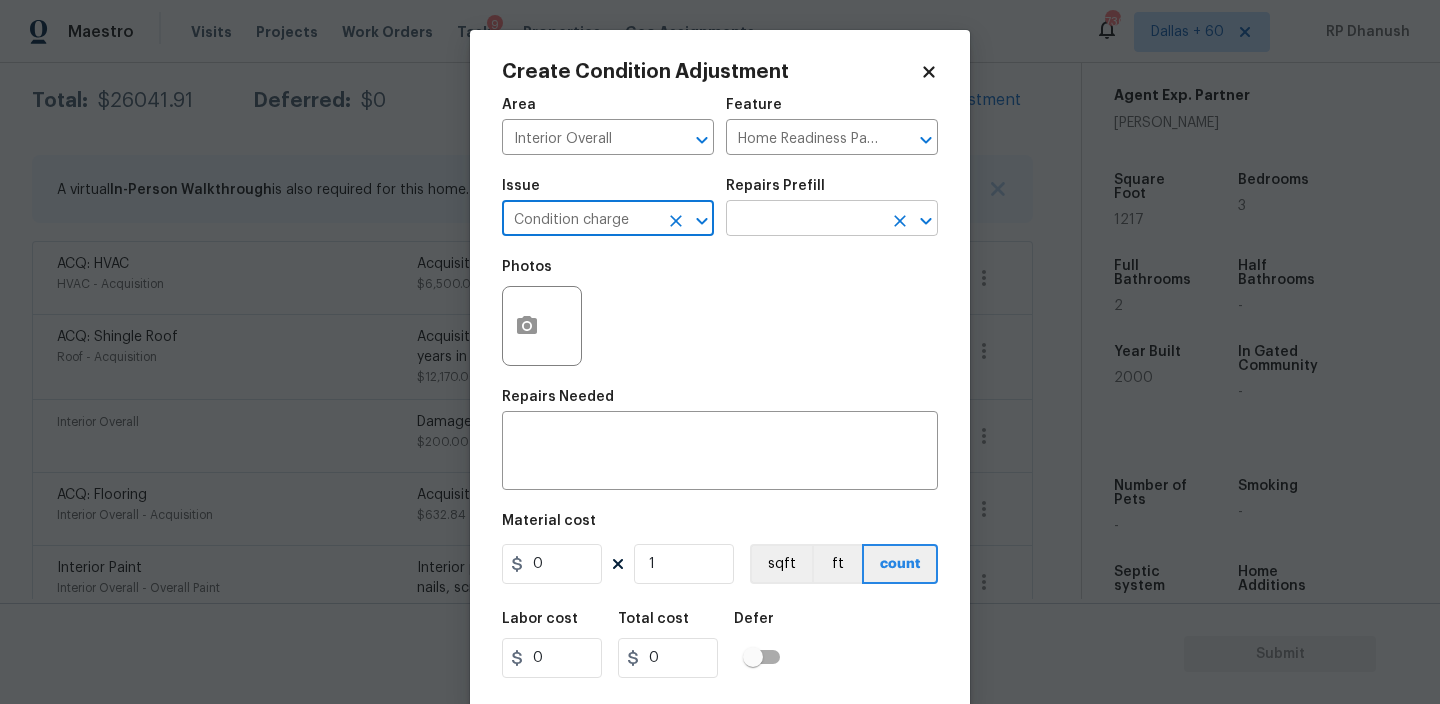 type on "Condition charge" 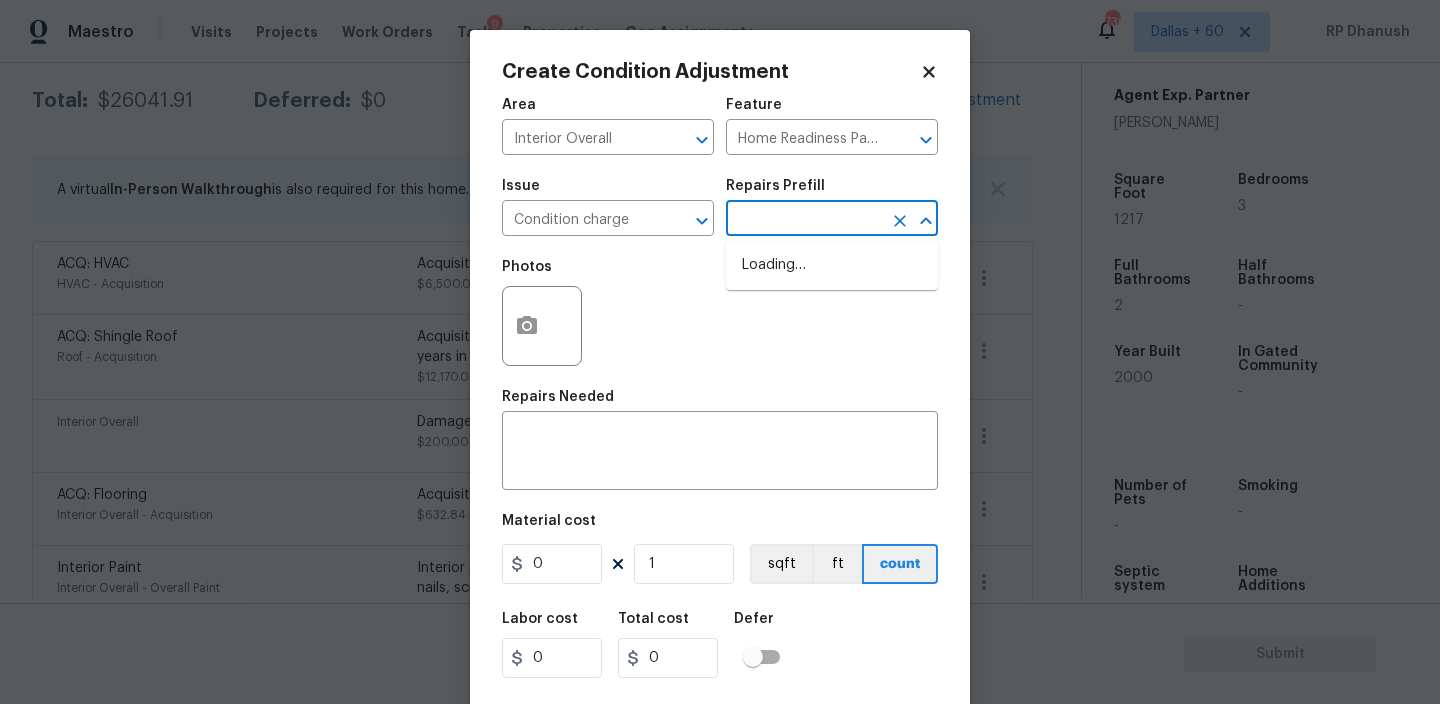 click at bounding box center (804, 220) 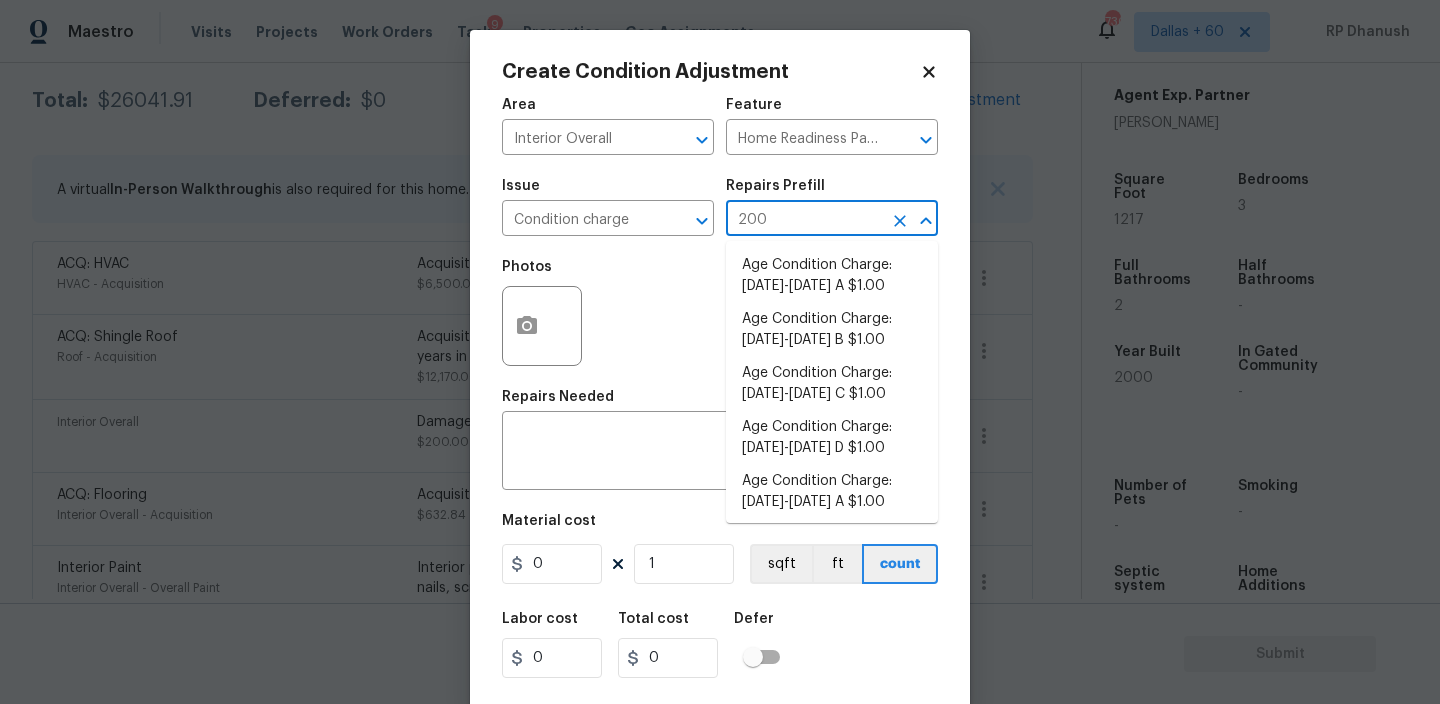 type on "2008" 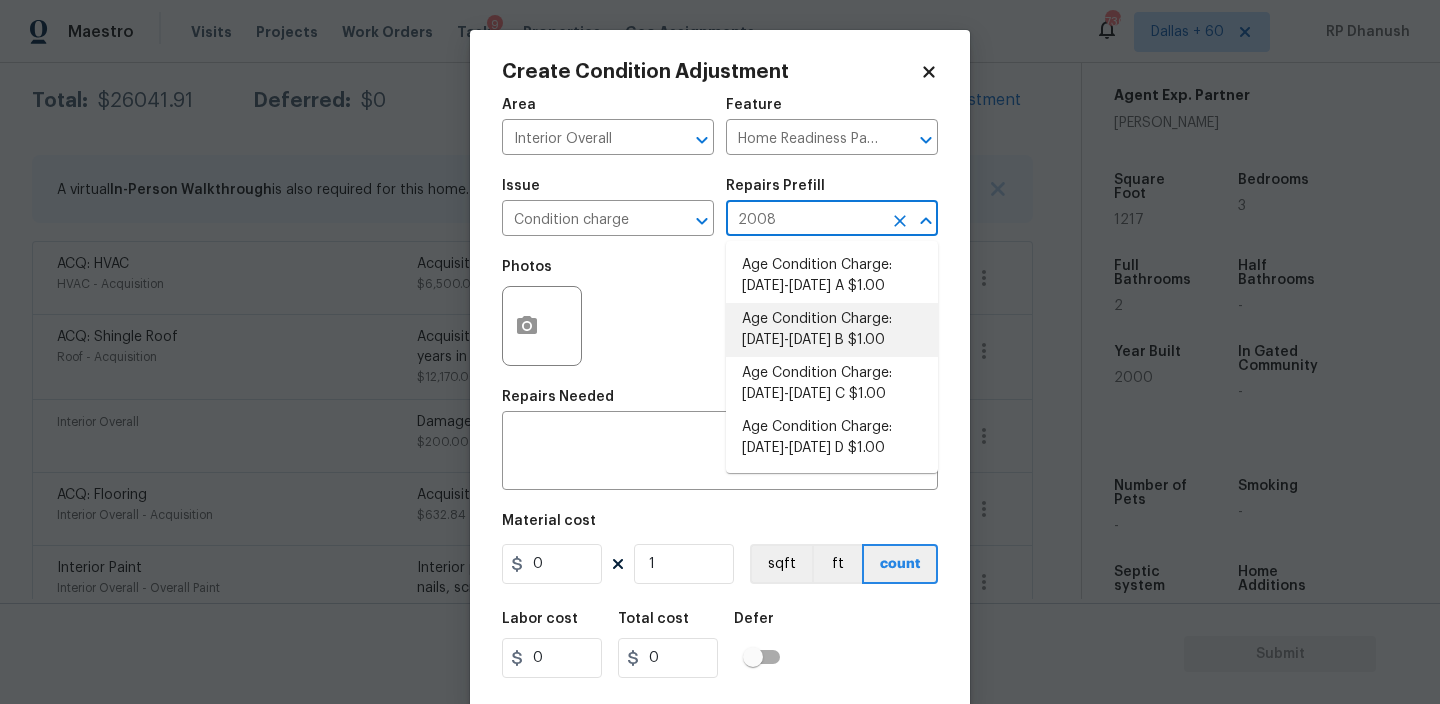 click on "Age Condition Charge: 1993-2008 B	 $1.00" at bounding box center (832, 330) 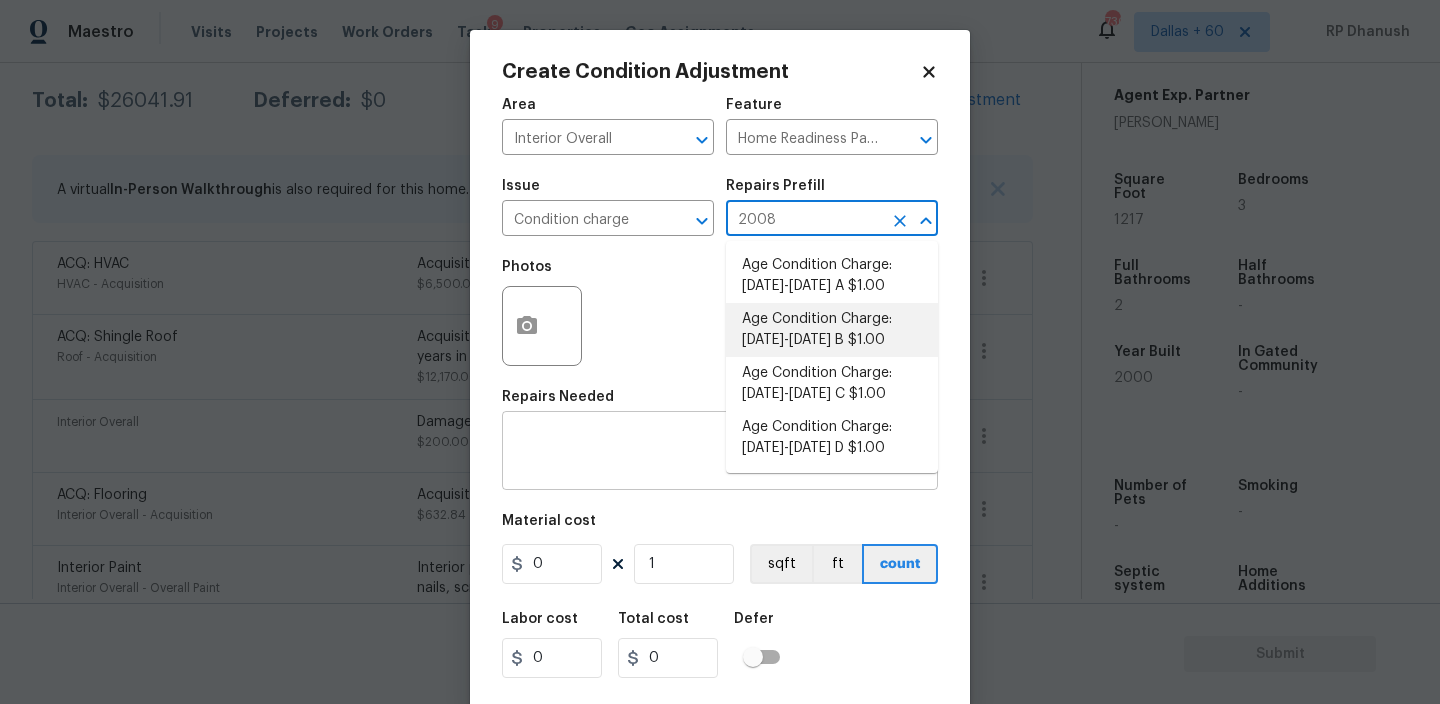 type 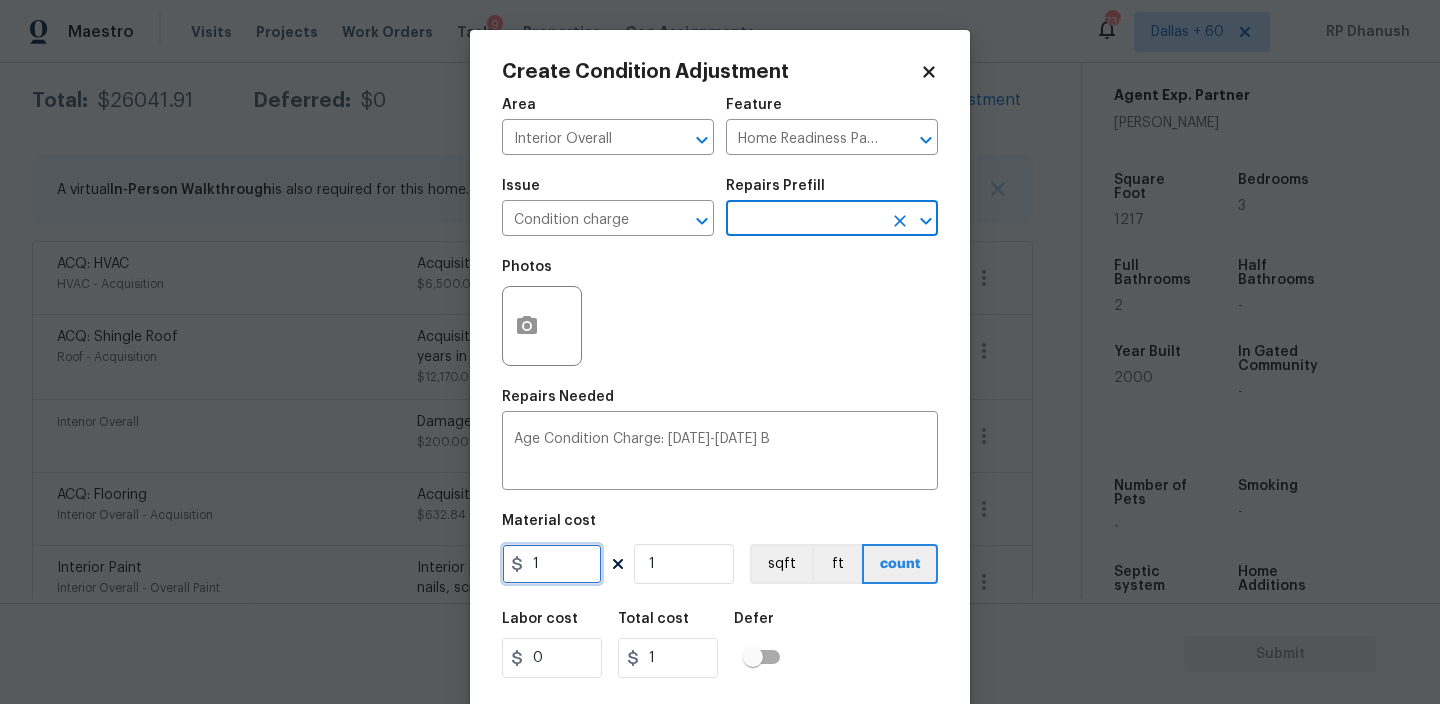 click on "1" at bounding box center (552, 564) 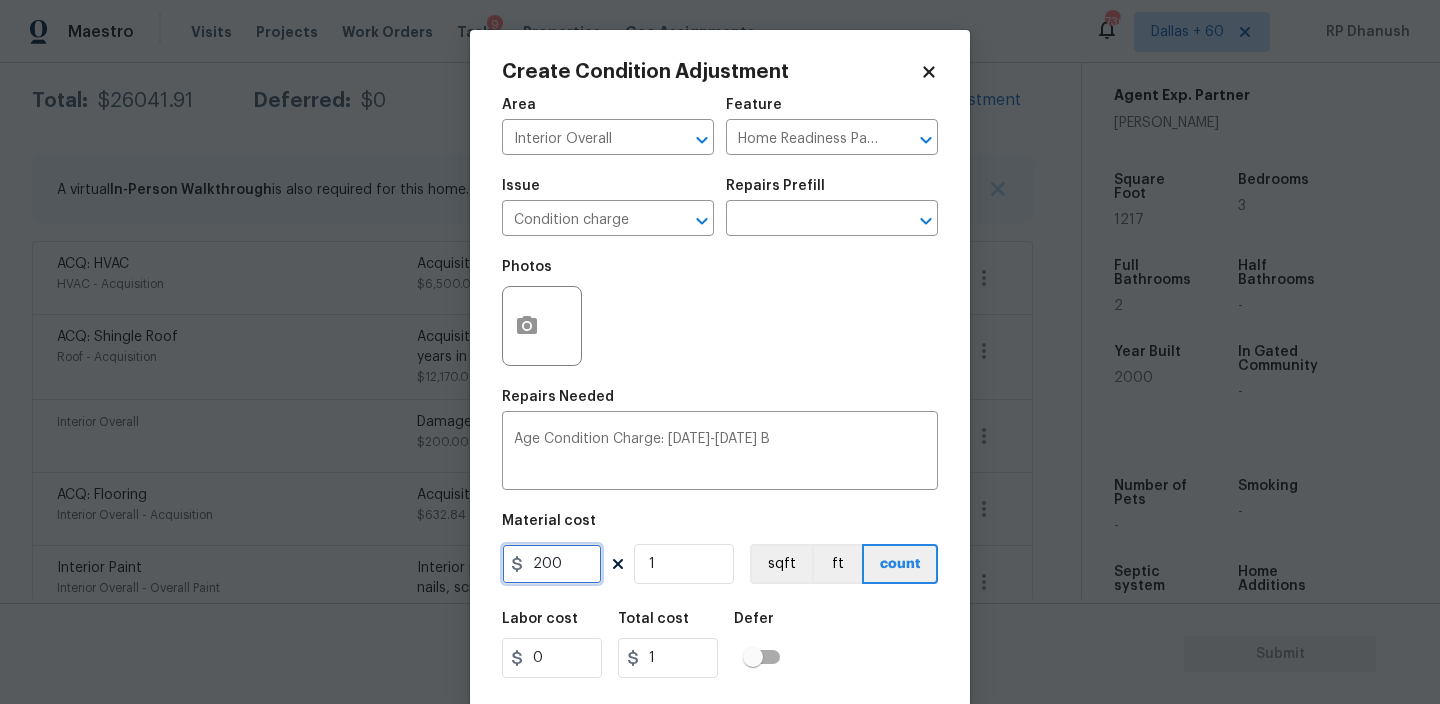 type on "200" 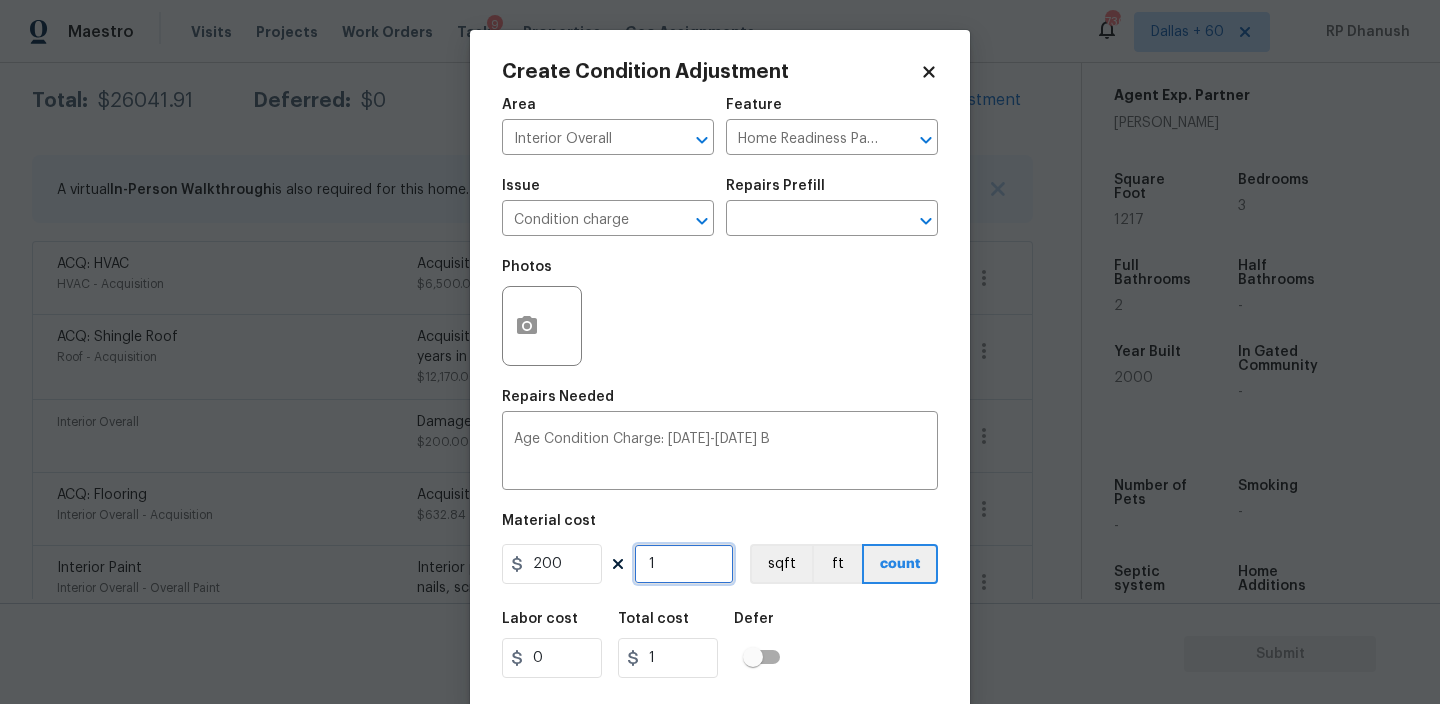 type on "200" 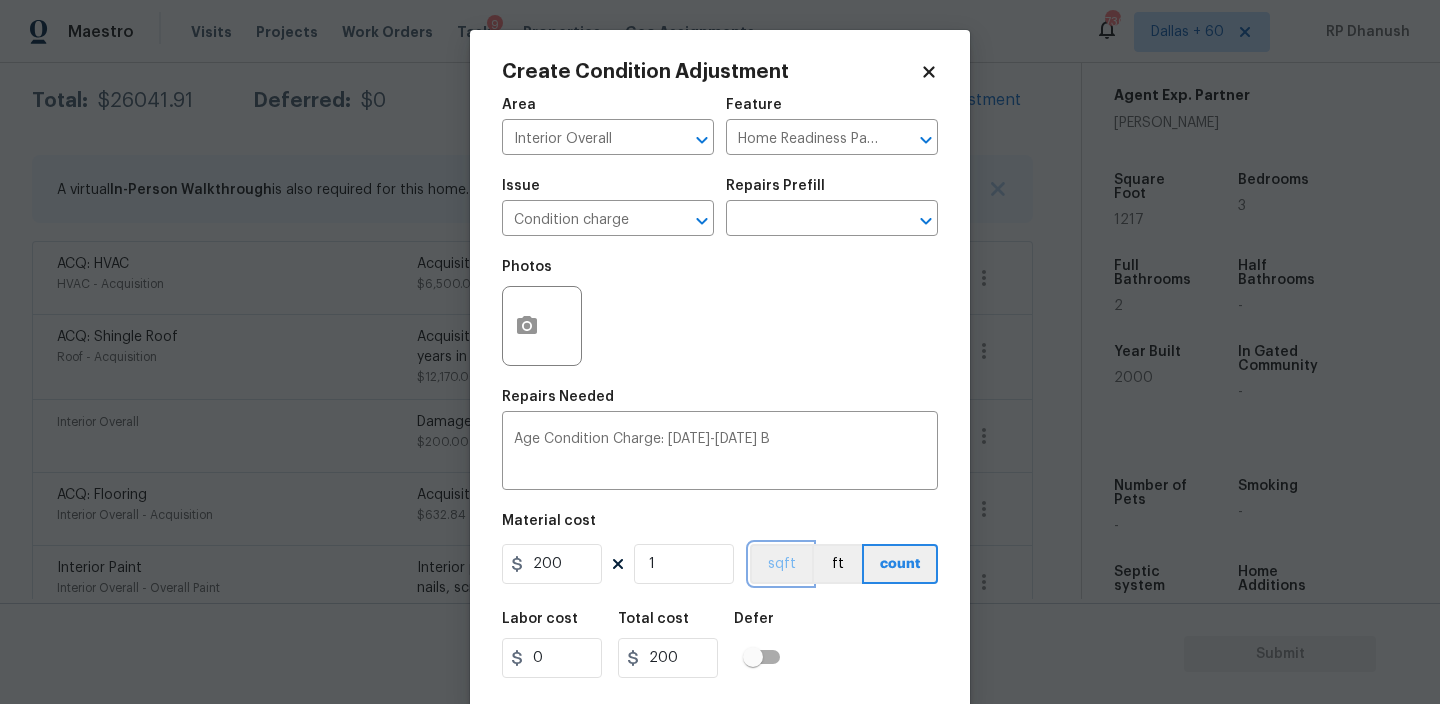 type 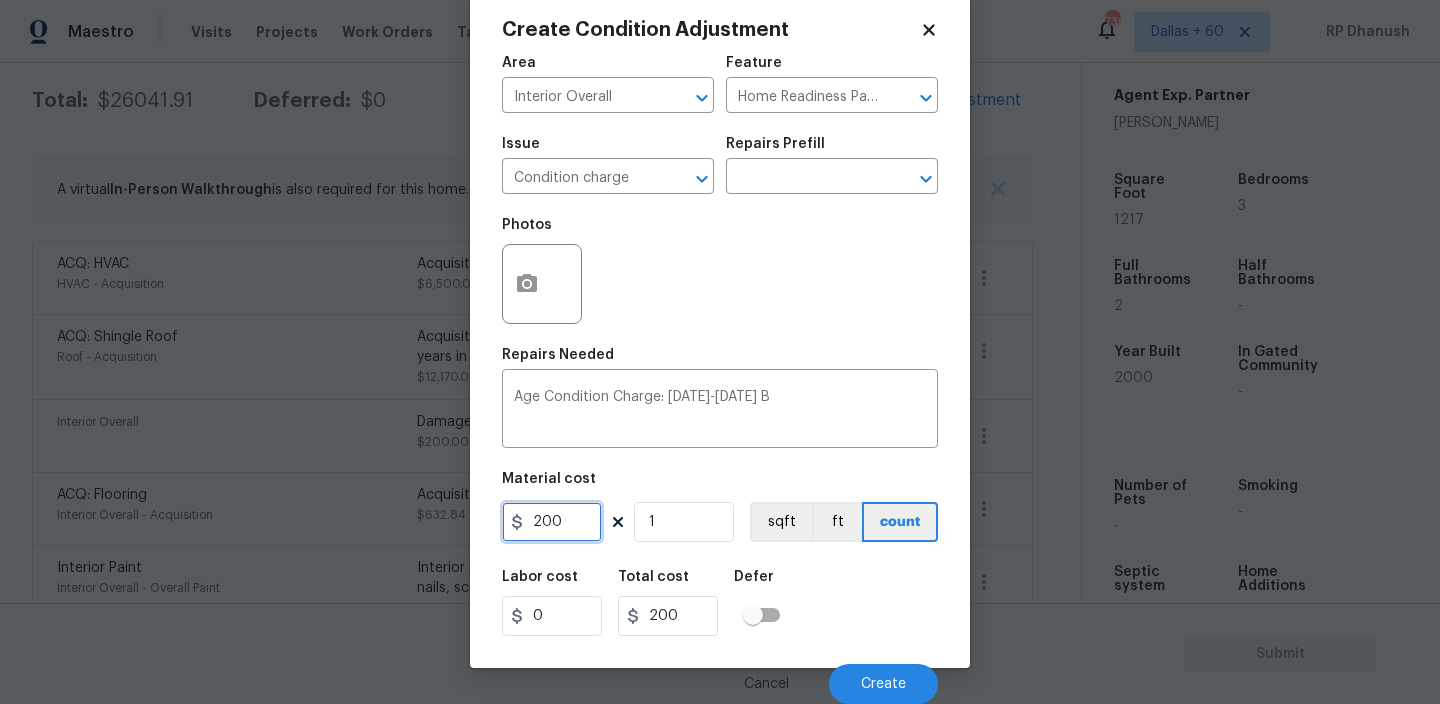 click on "200" at bounding box center [552, 522] 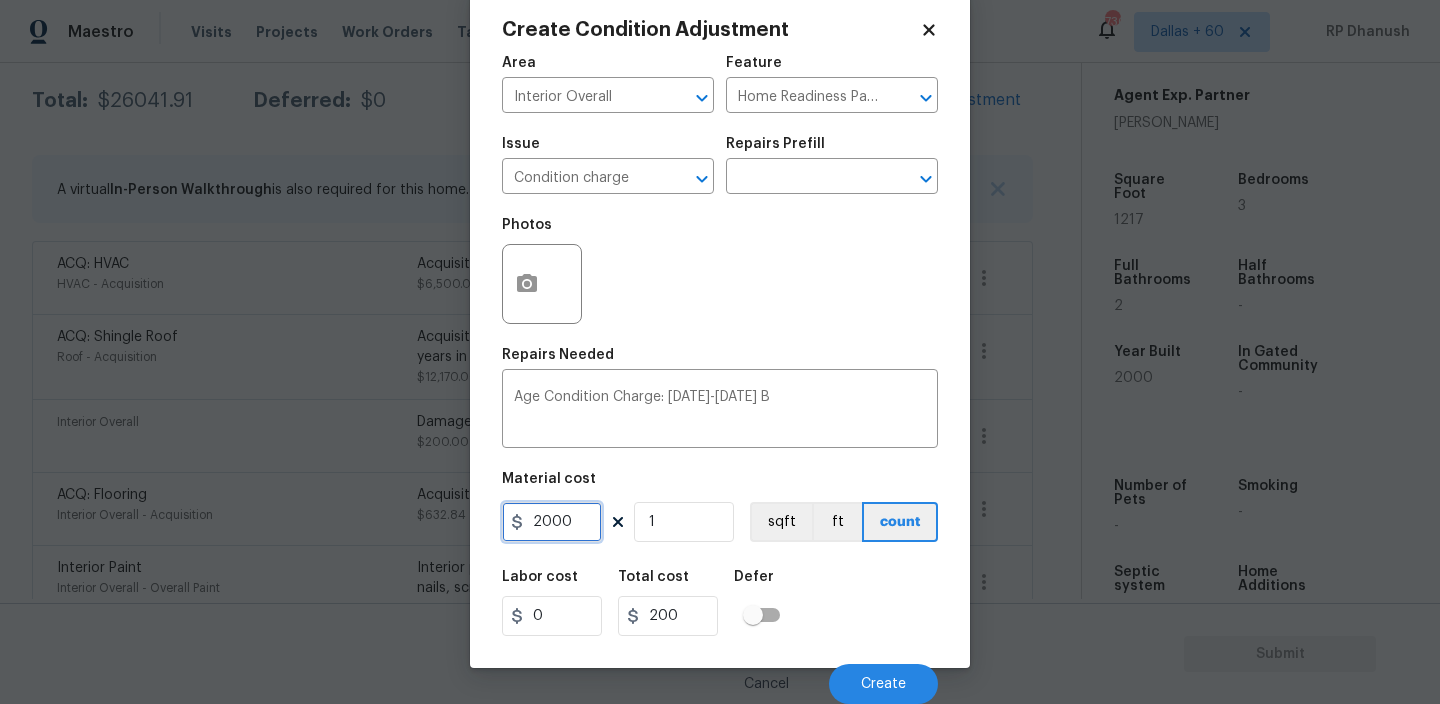 type on "2000" 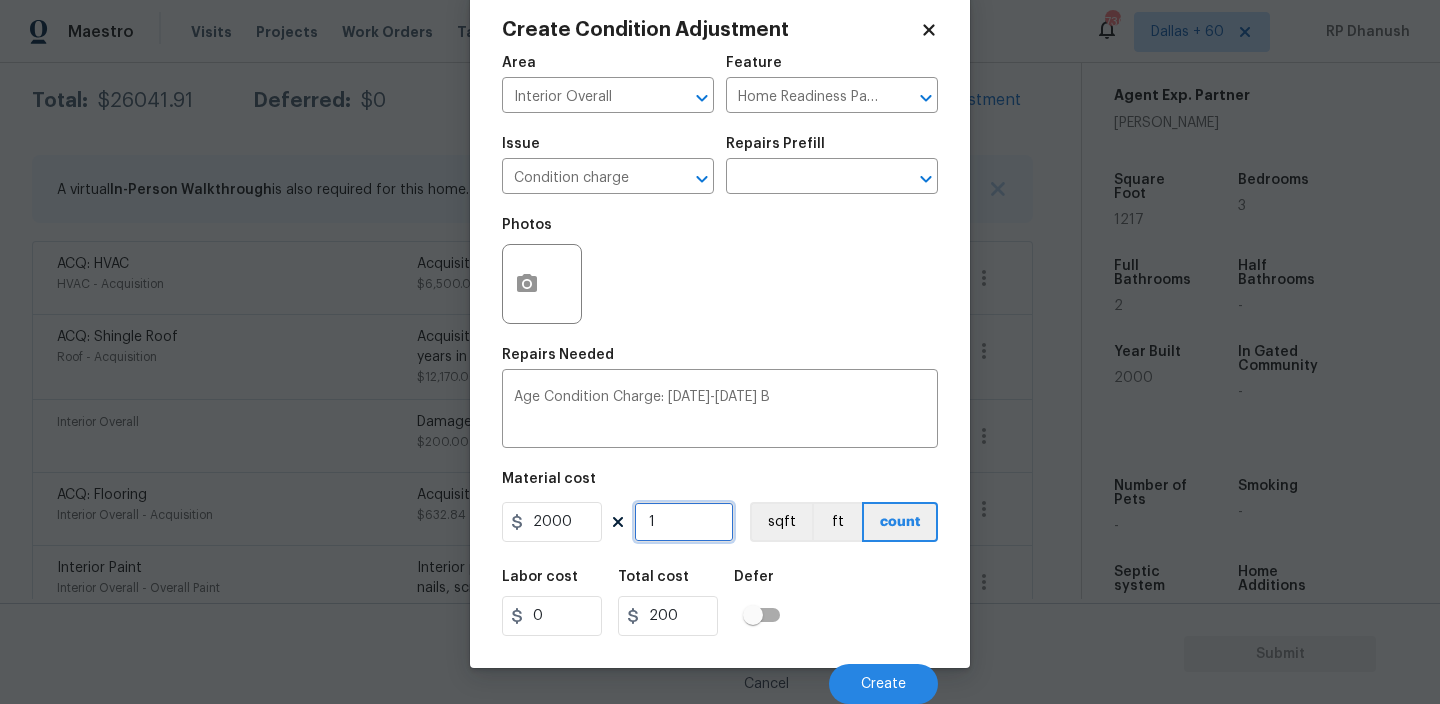 type on "2000" 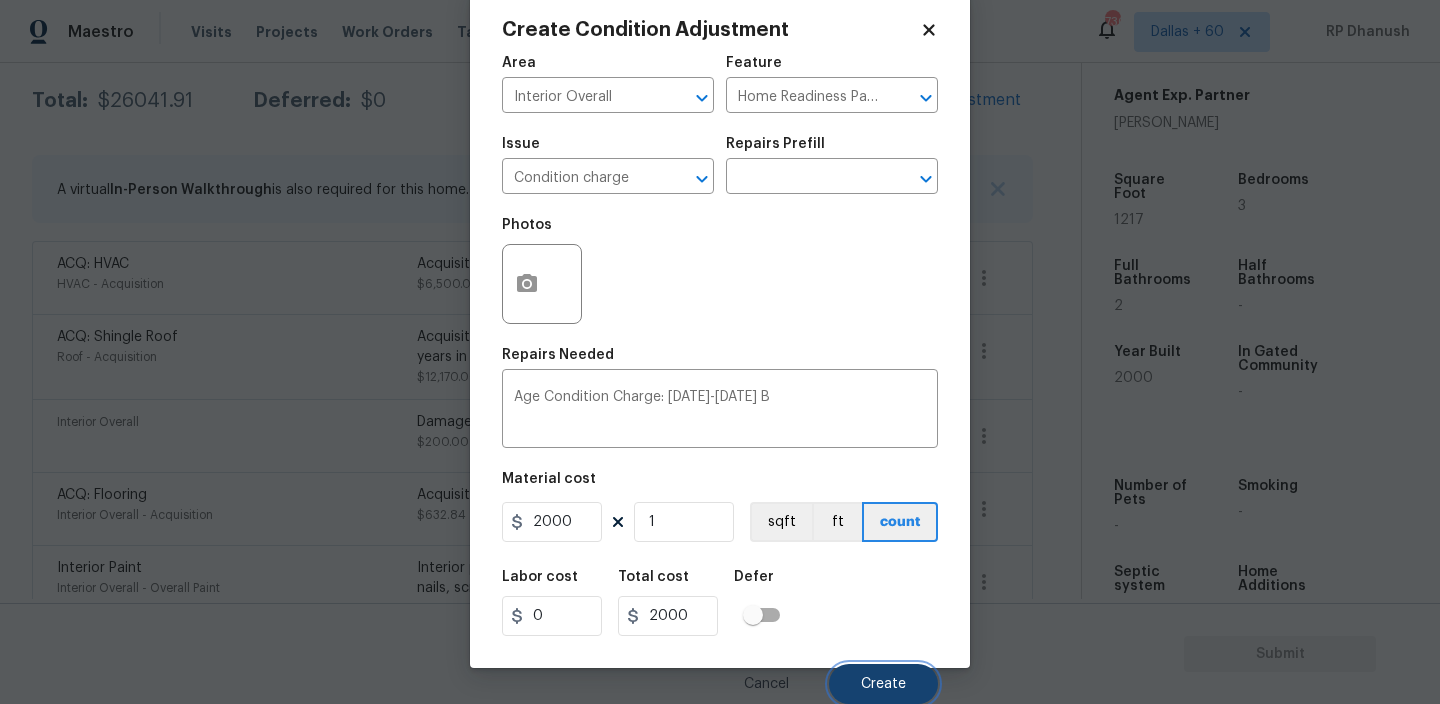 click on "Create" at bounding box center [883, 684] 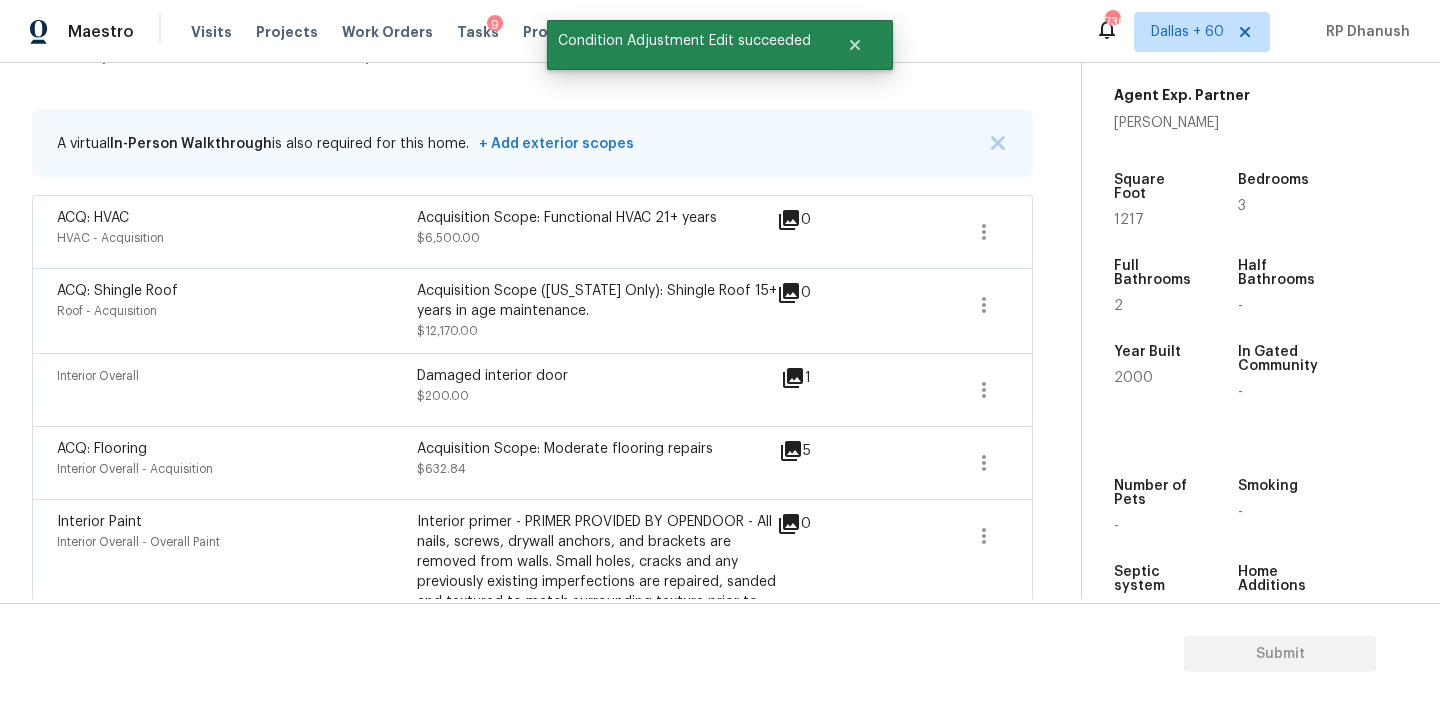 scroll, scrollTop: 324, scrollLeft: 0, axis: vertical 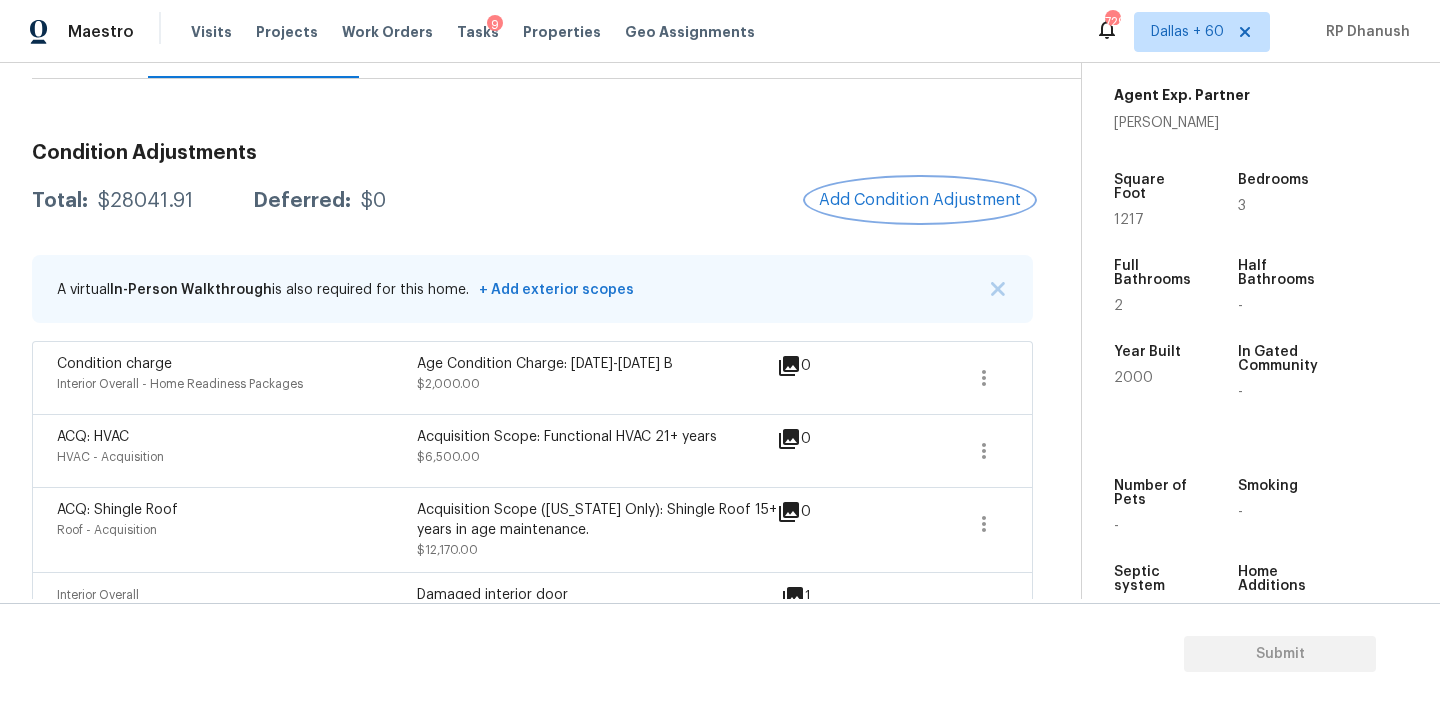 click on "Add Condition Adjustment" at bounding box center (920, 200) 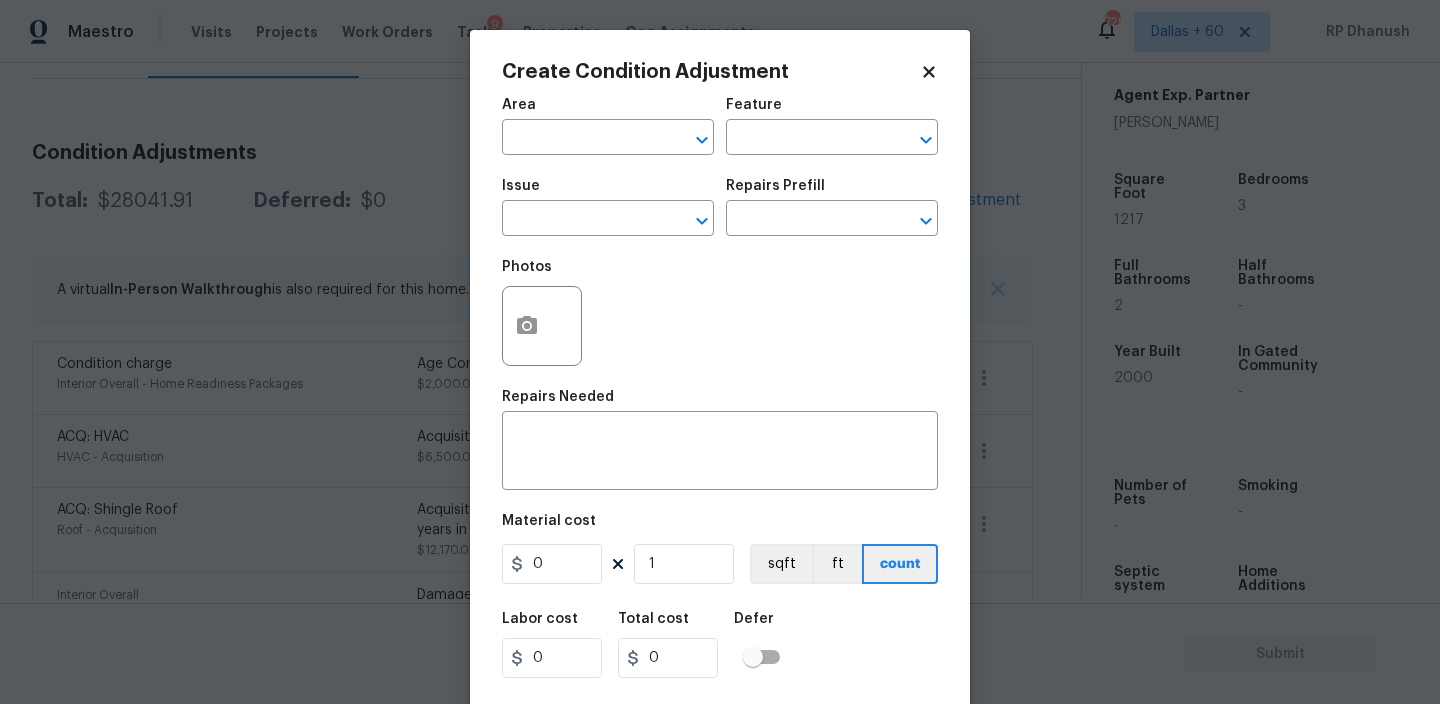 click on "Area" at bounding box center [608, 111] 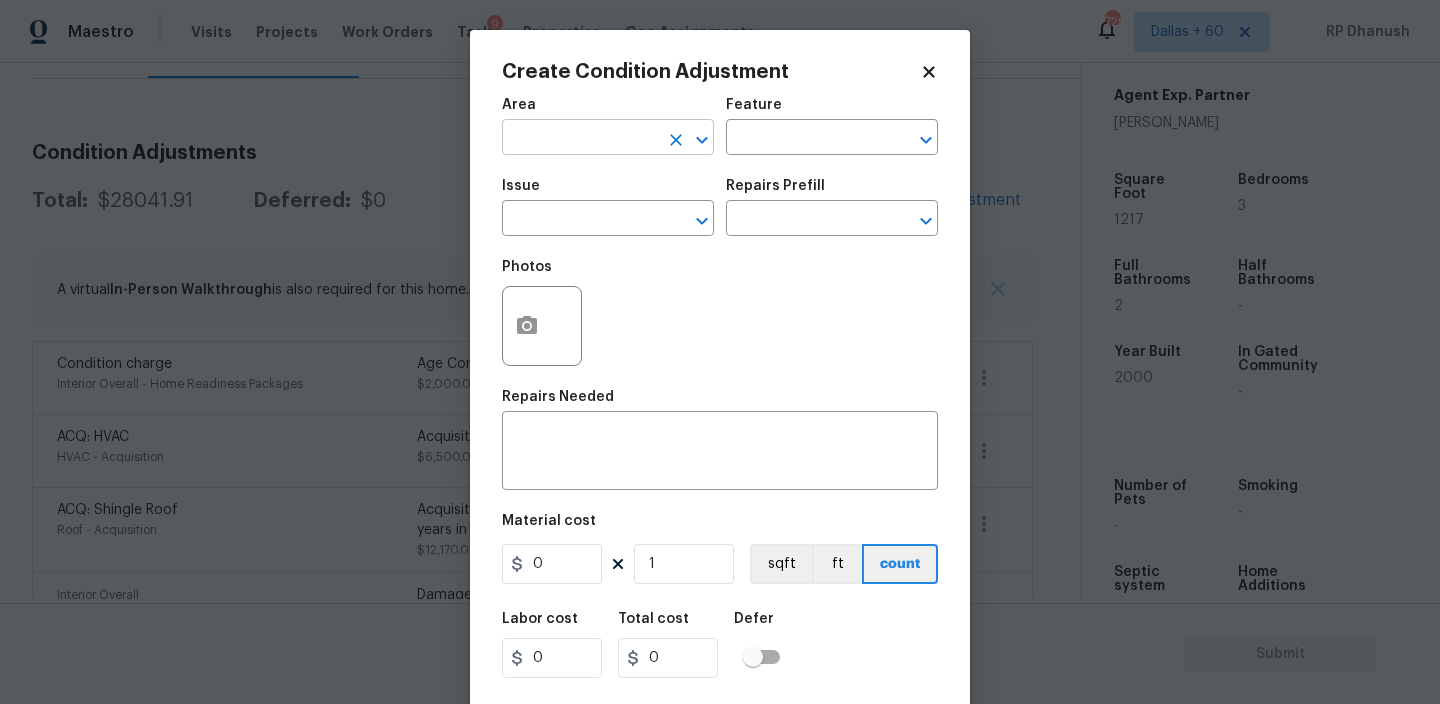 click at bounding box center [580, 139] 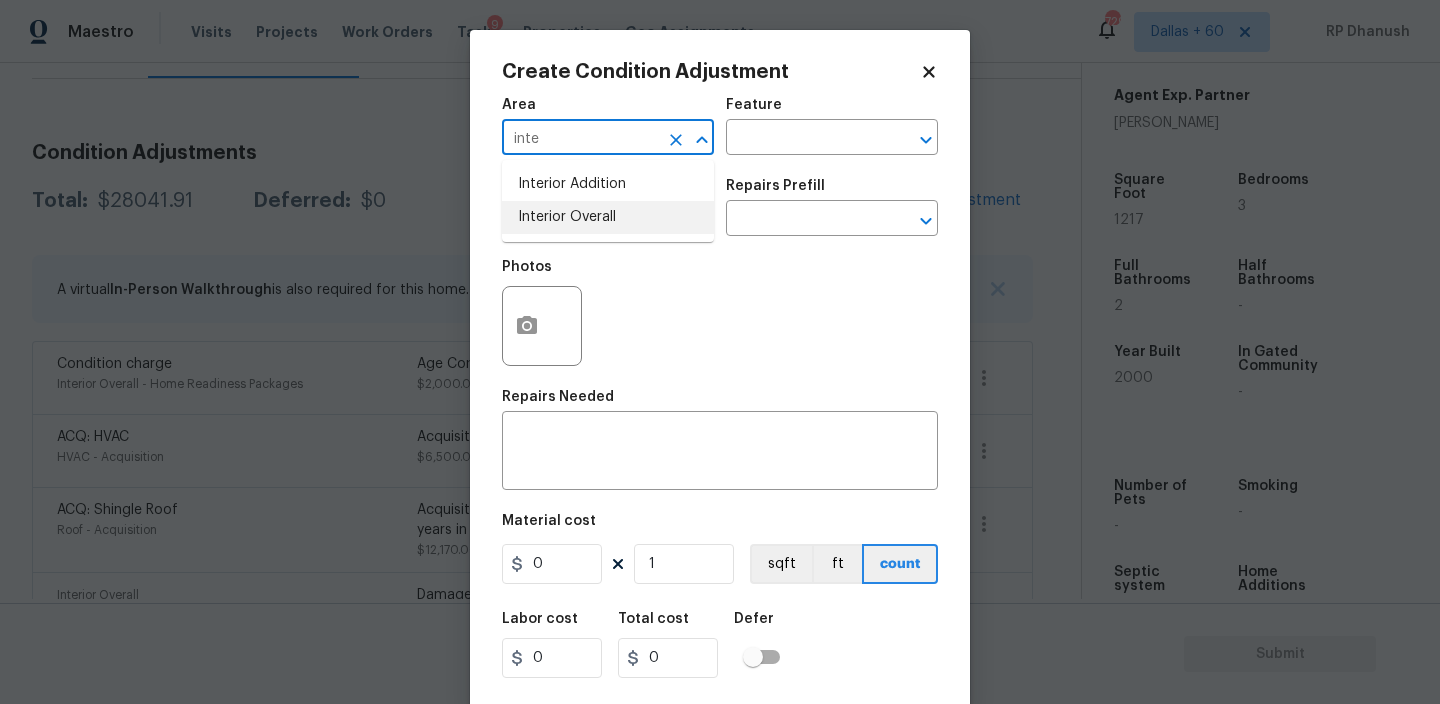 click on "Interior Overall" at bounding box center [608, 217] 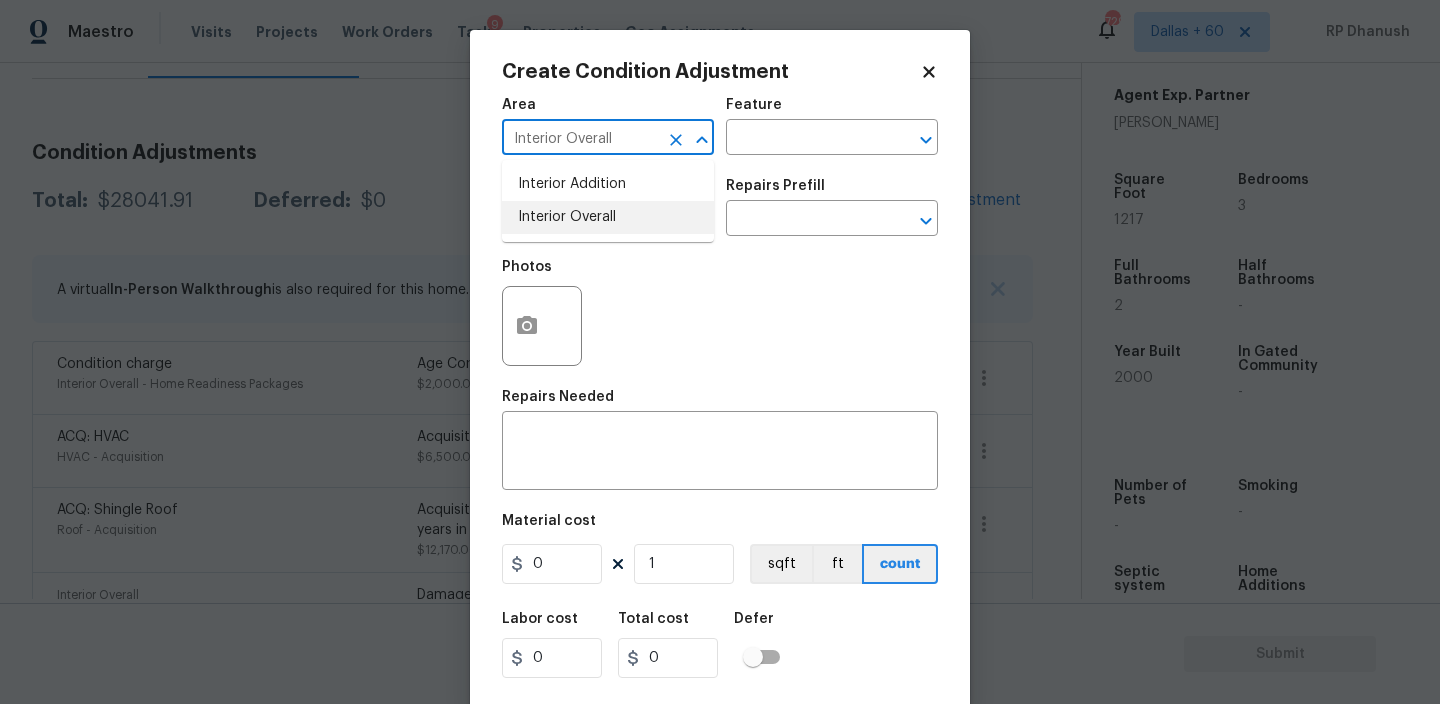 type on "Interior Overall" 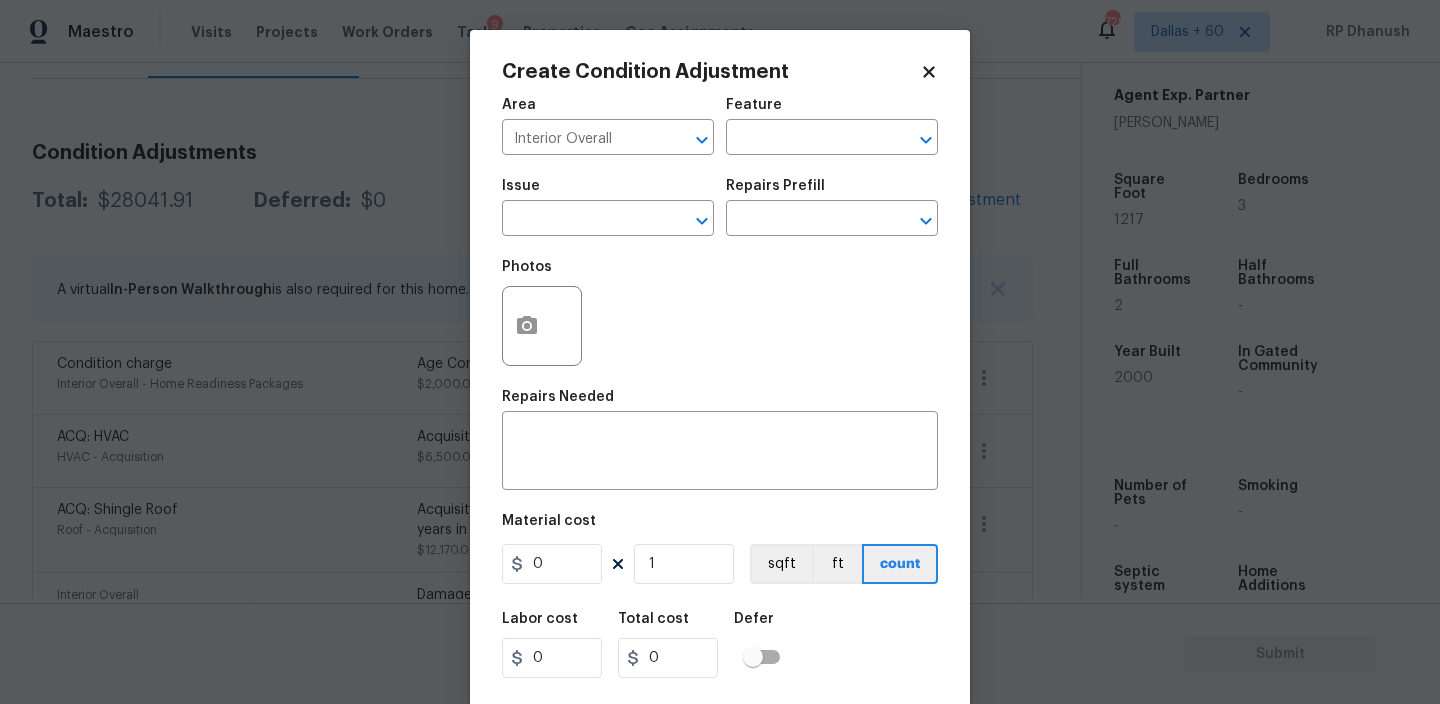 click on "Area Interior Overall ​ Feature ​ Issue ​ Repairs Prefill ​ Photos Repairs Needed x ​ Material cost 0 1 sqft ft count Labor cost 0 Total cost 0 Defer Cancel Create" at bounding box center [720, 416] 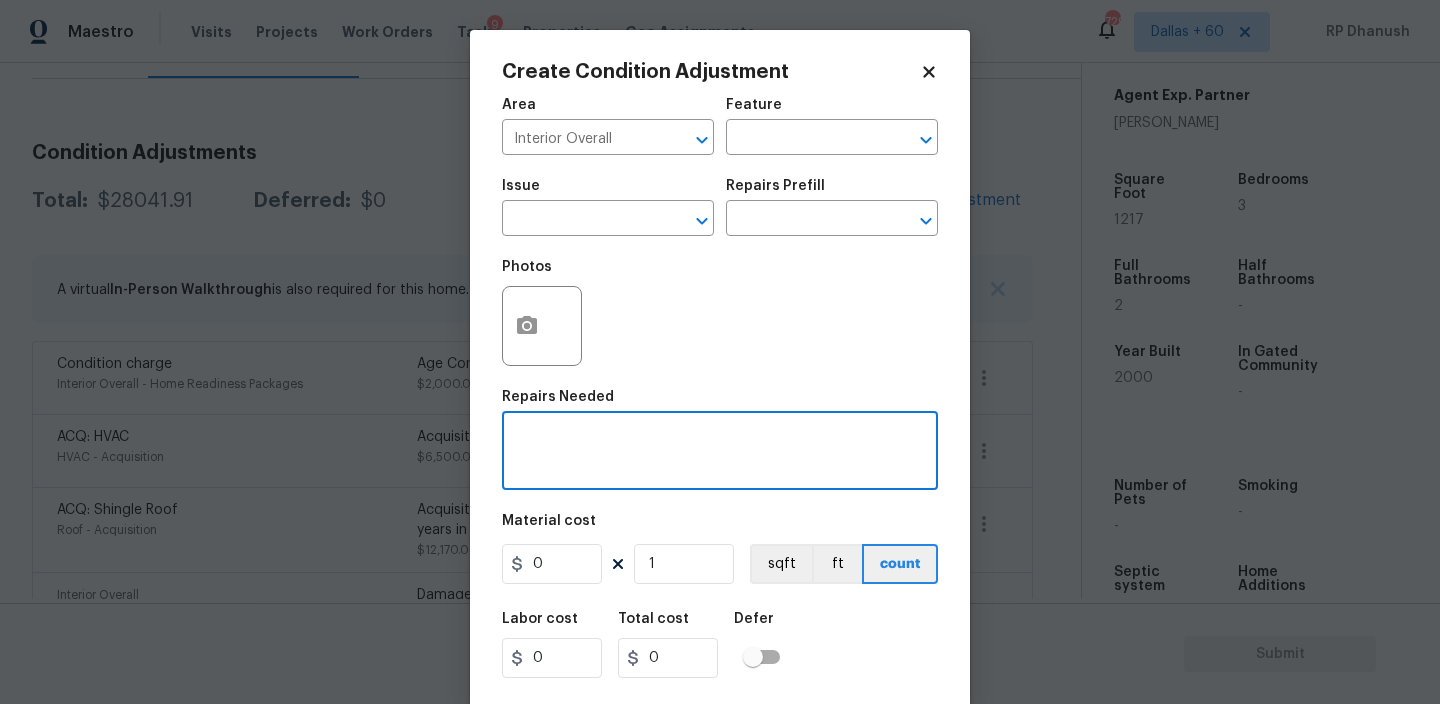 click at bounding box center [720, 453] 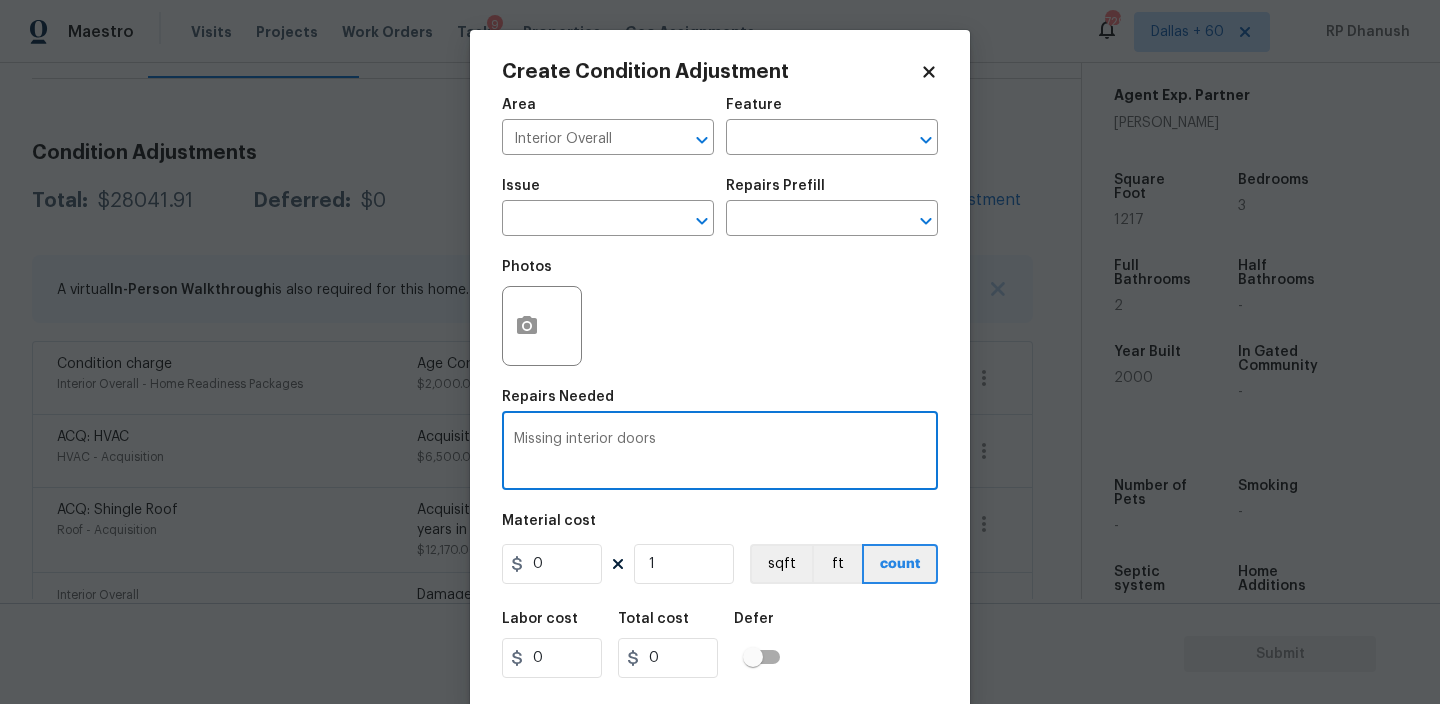 type on "Missing interior doors" 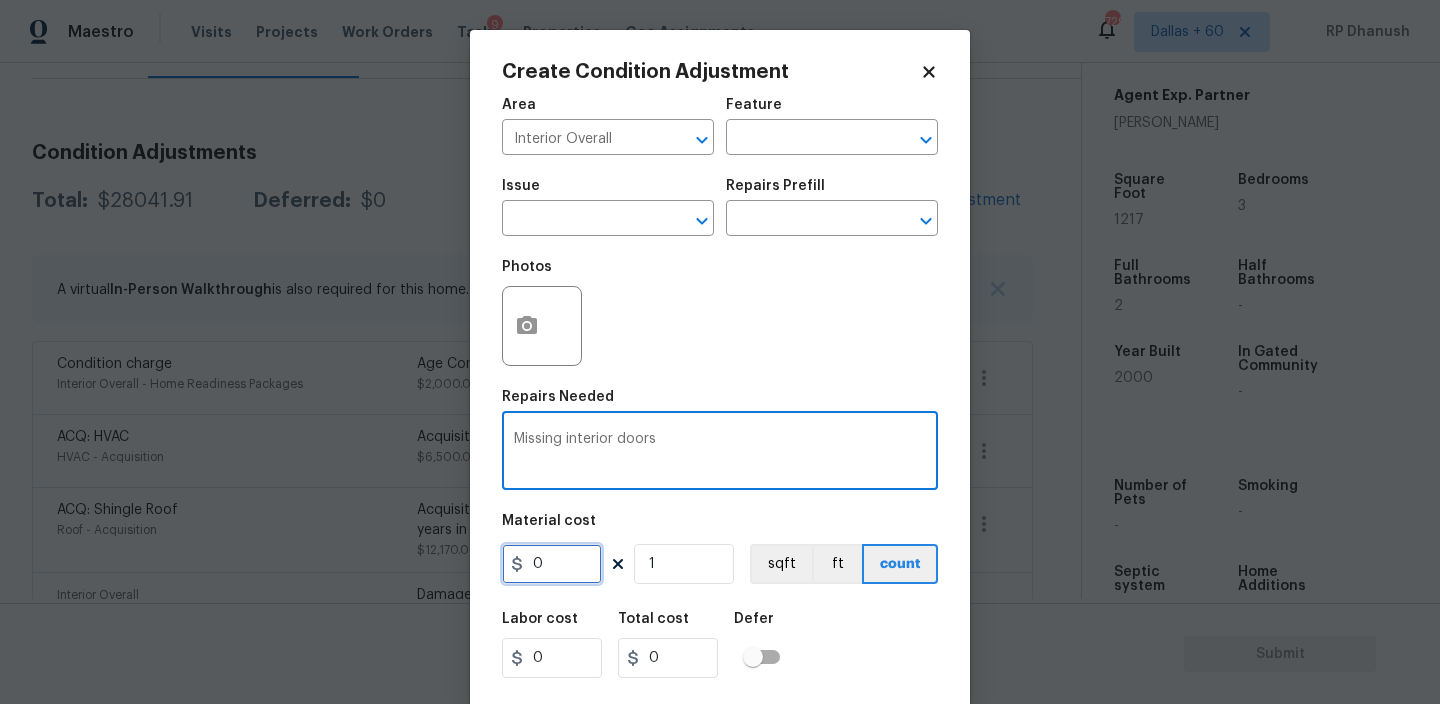 click on "0" at bounding box center (552, 564) 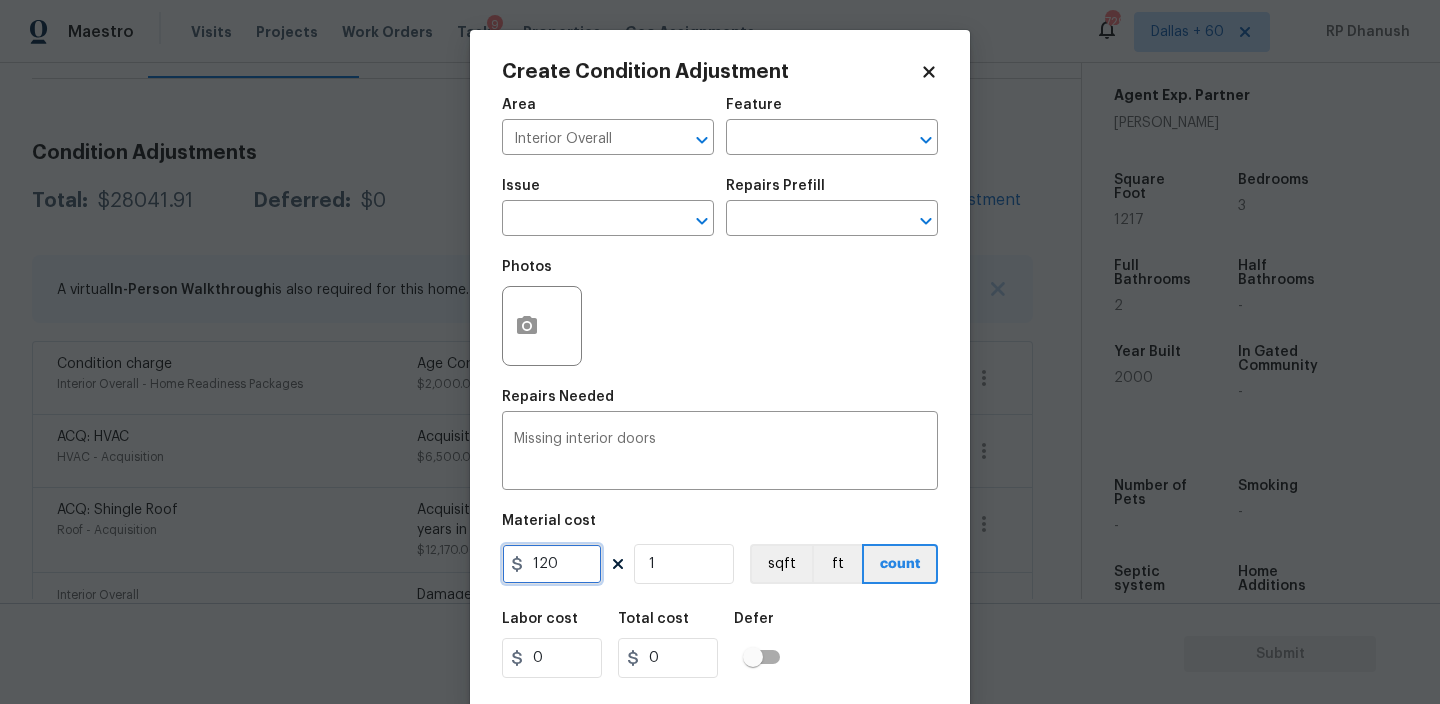 type on "120" 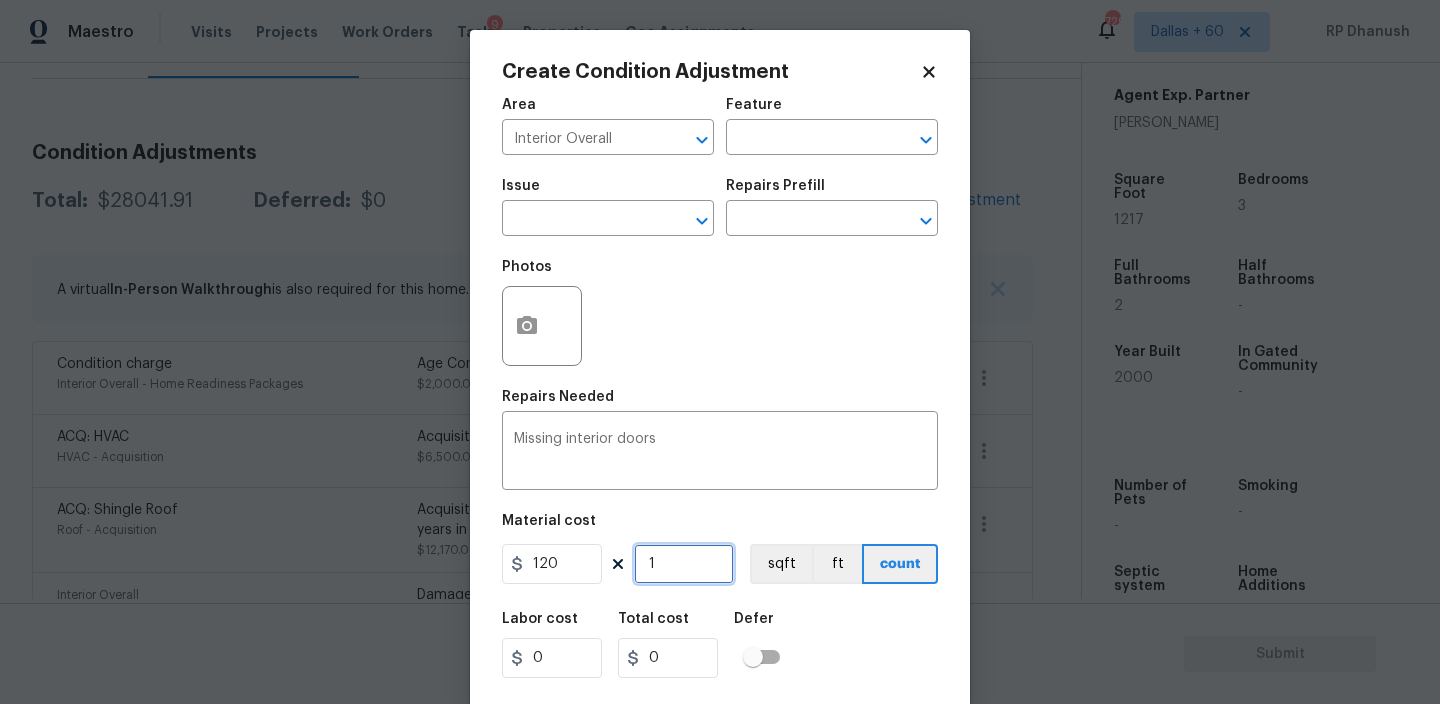 type on "120" 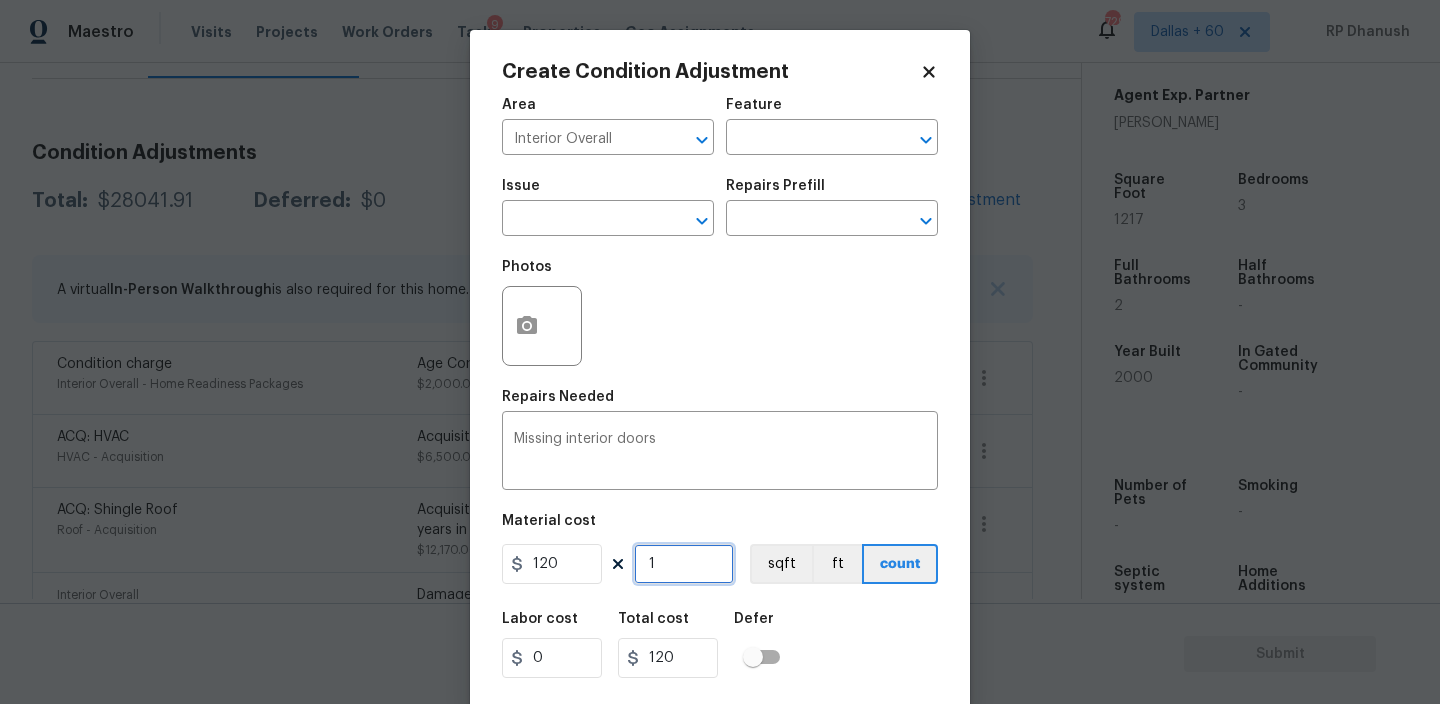 type on "2" 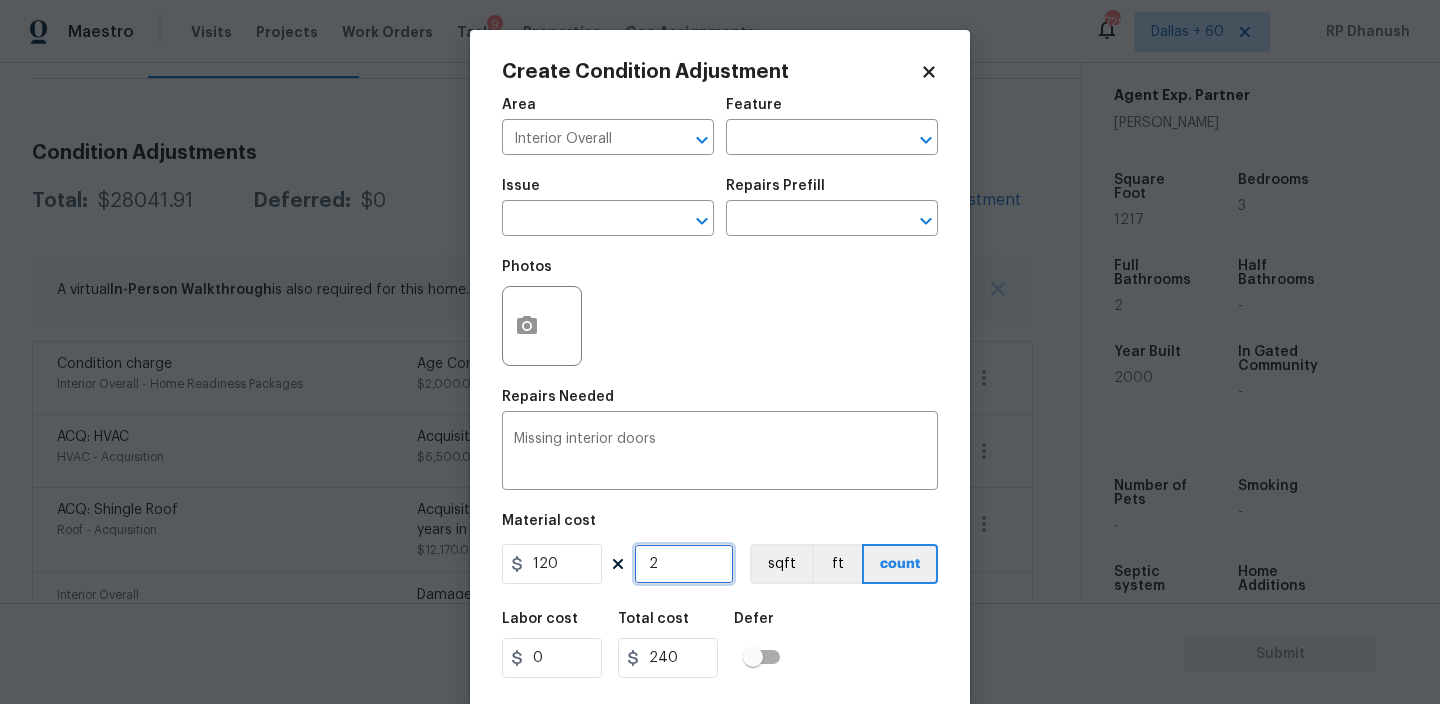 type on "2" 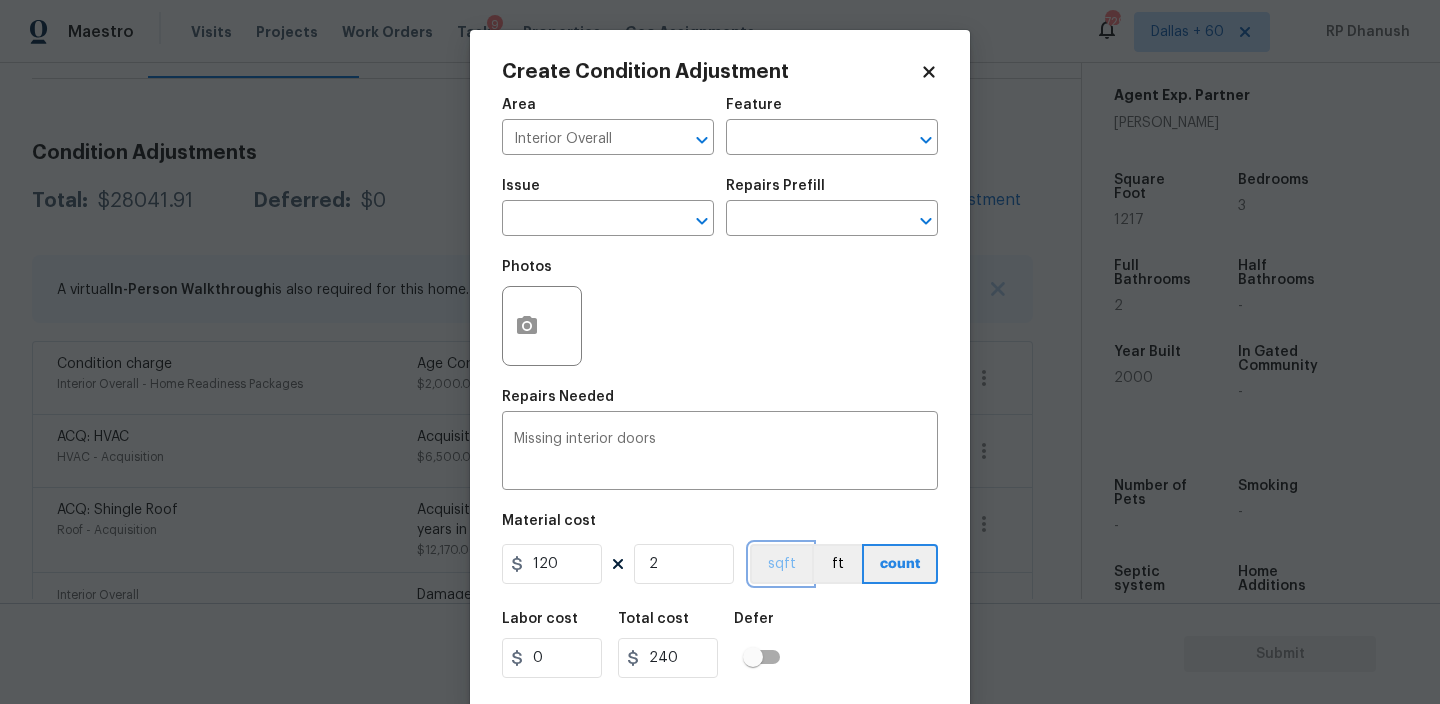 type 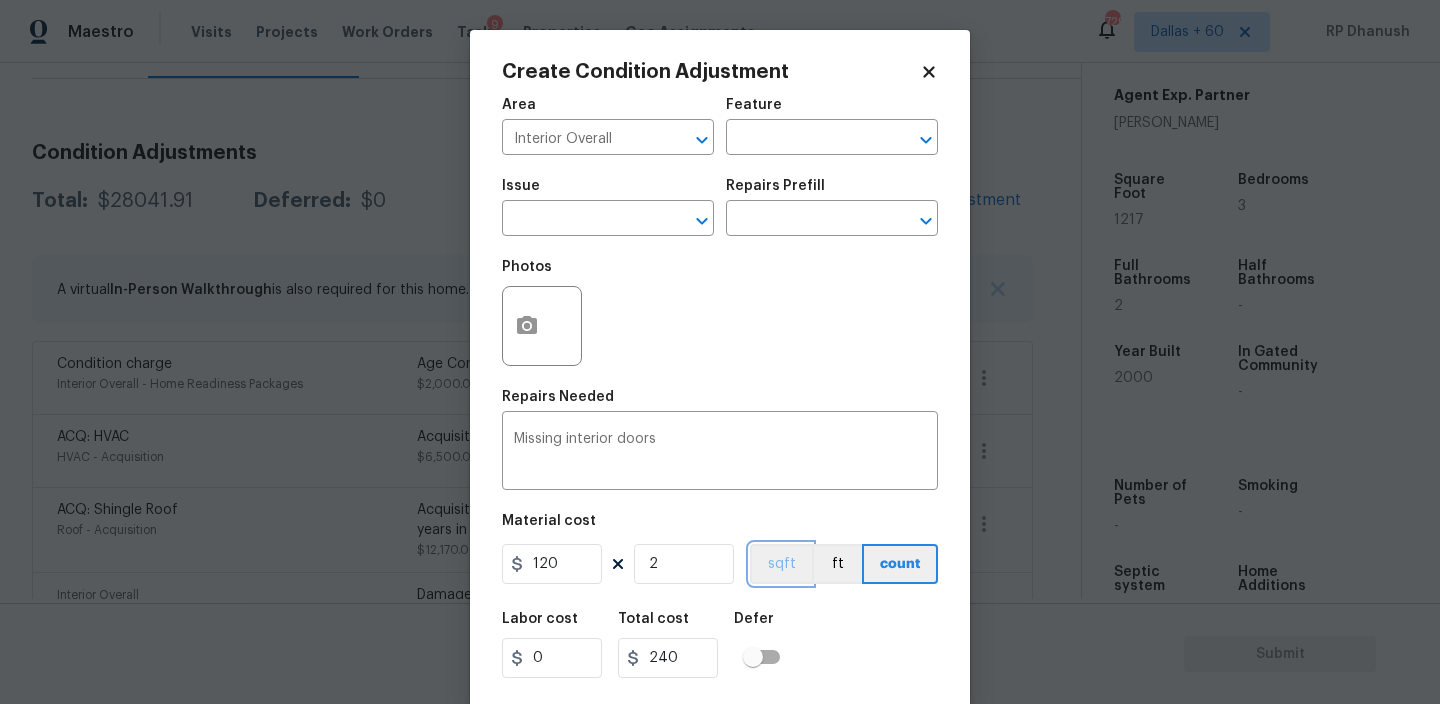 scroll, scrollTop: 43, scrollLeft: 0, axis: vertical 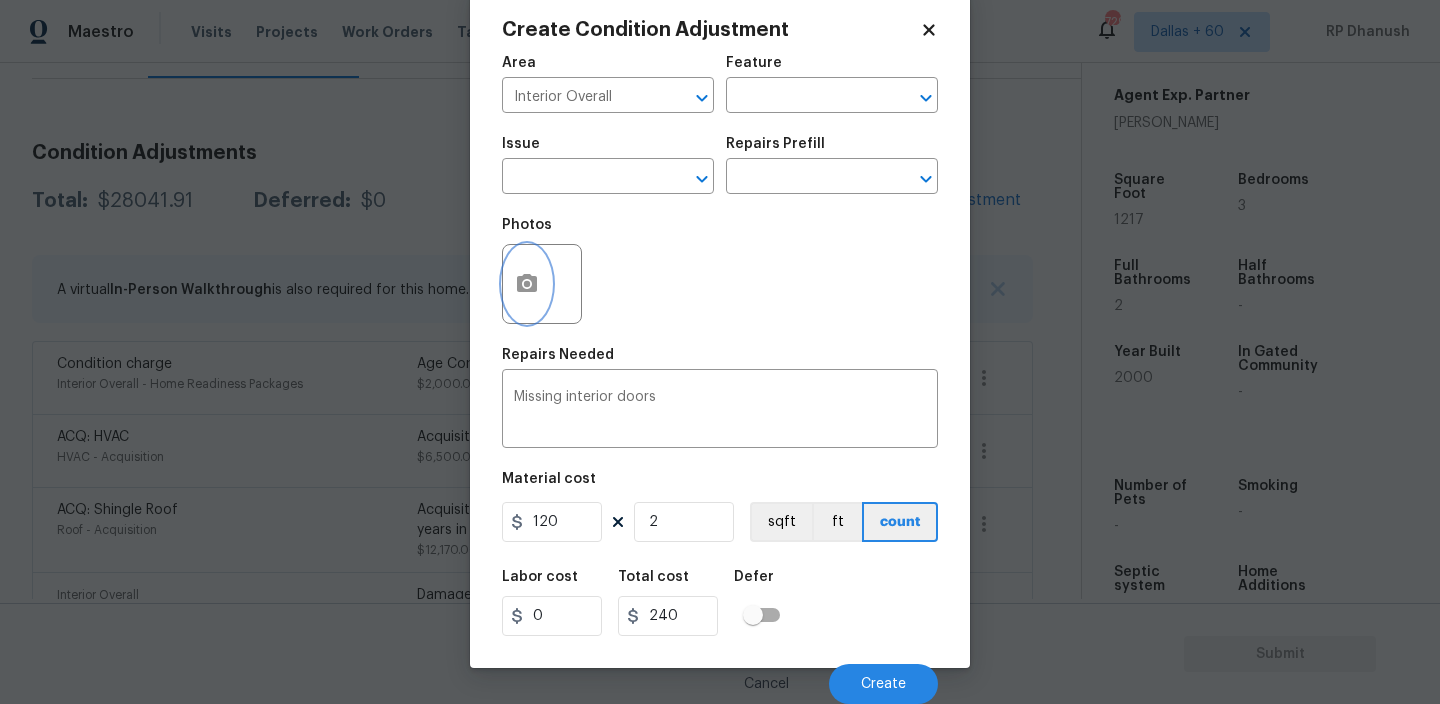 click at bounding box center (527, 284) 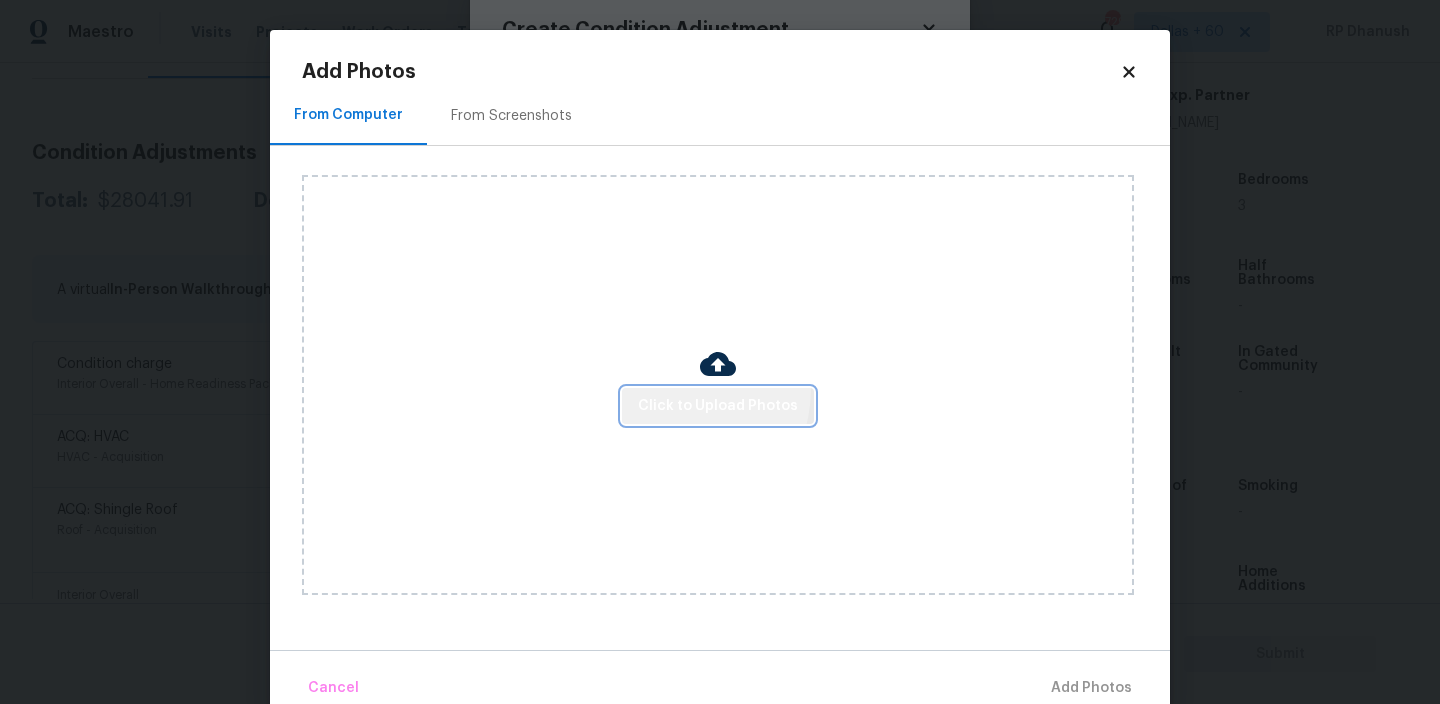 click on "Click to Upload Photos" at bounding box center [718, 406] 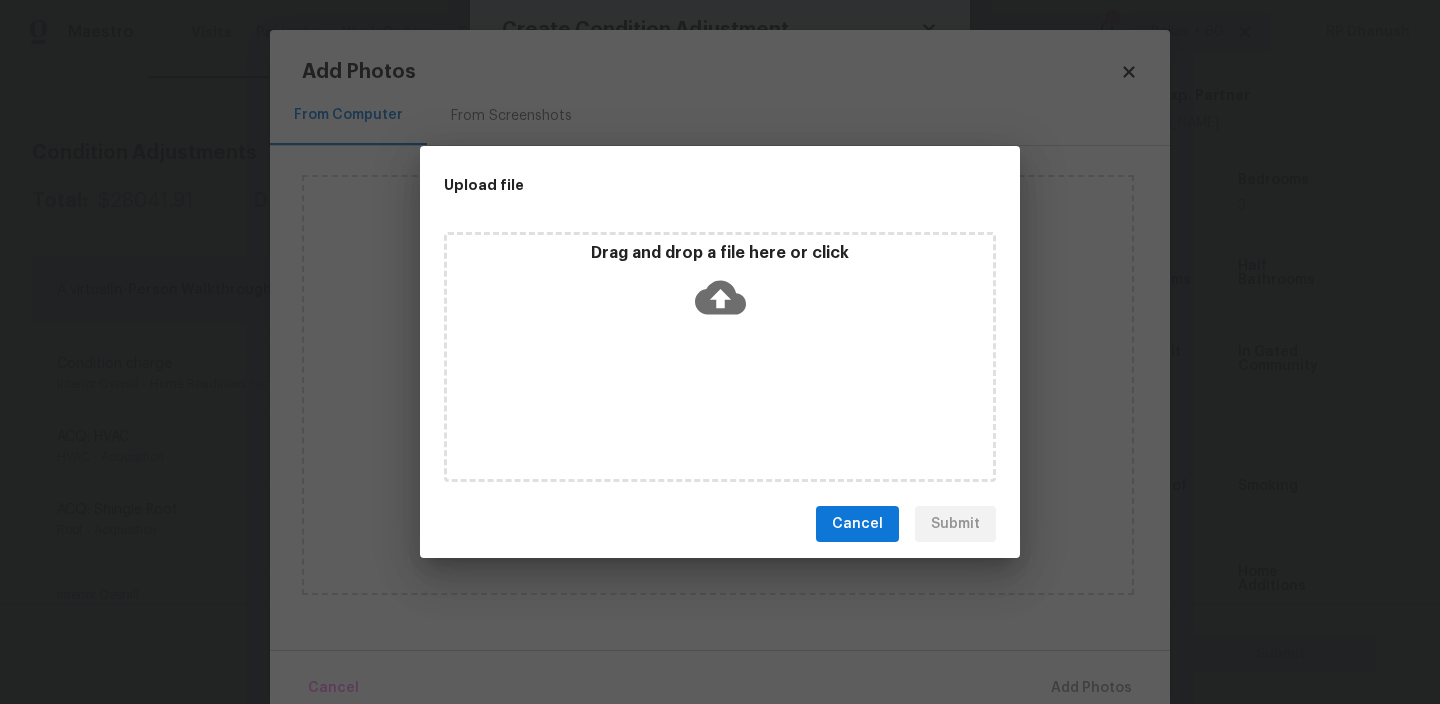 click on "Drag and drop a file here or click" at bounding box center [720, 286] 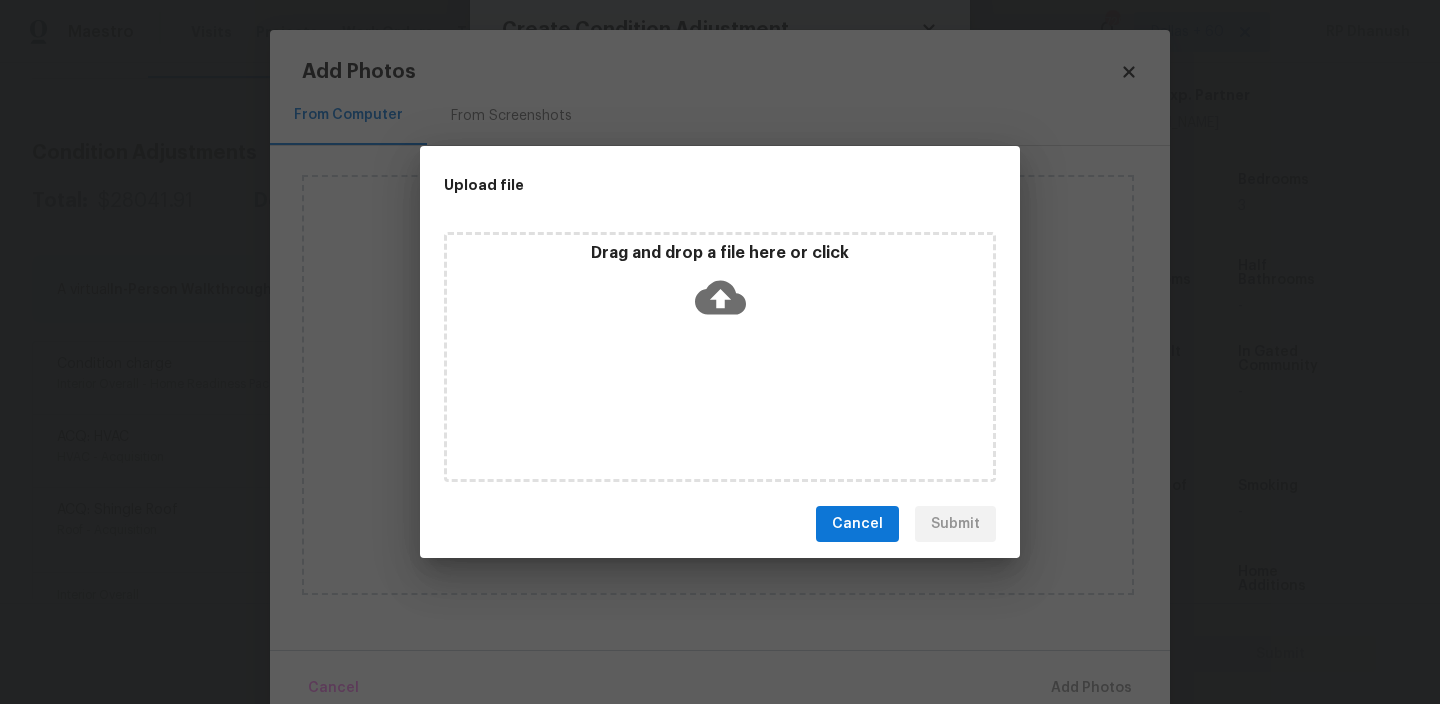 click on "Upload file Drag and drop a file here or click Cancel Submit" at bounding box center (720, 352) 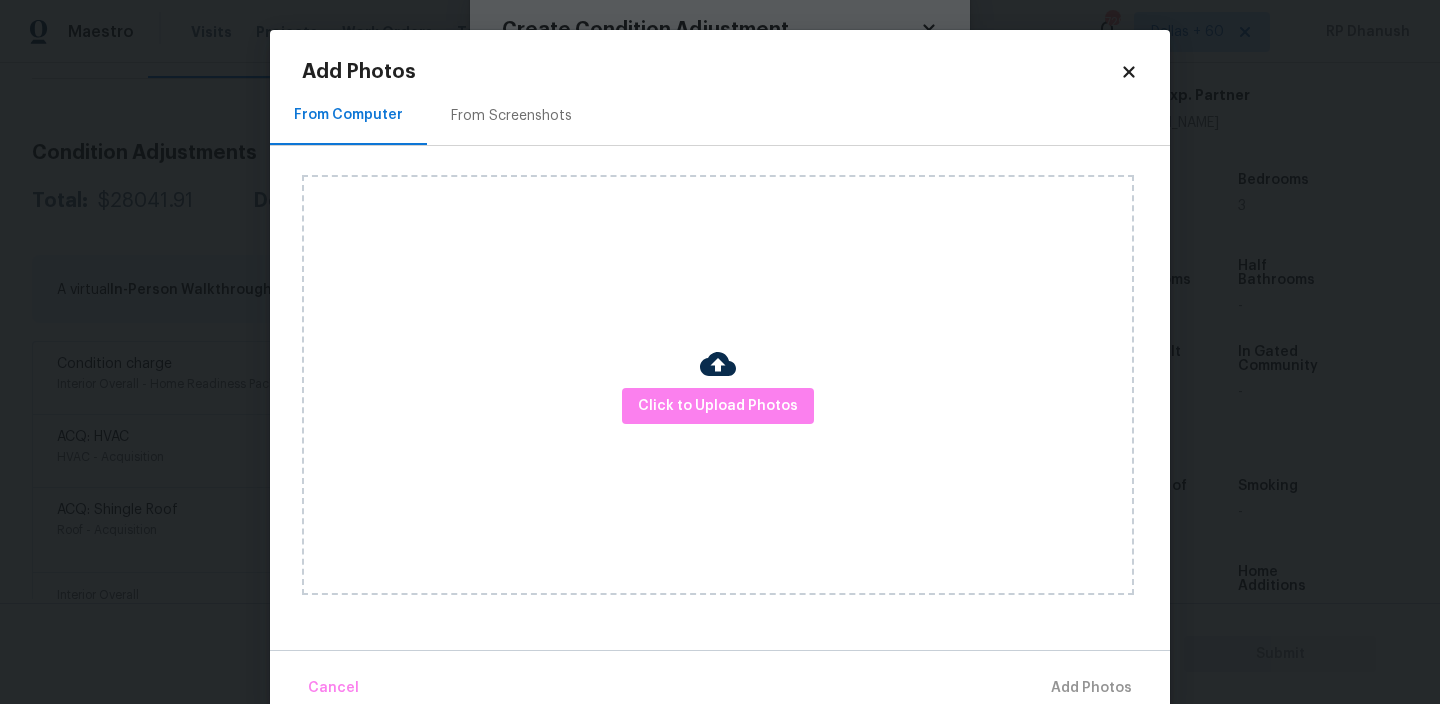 click 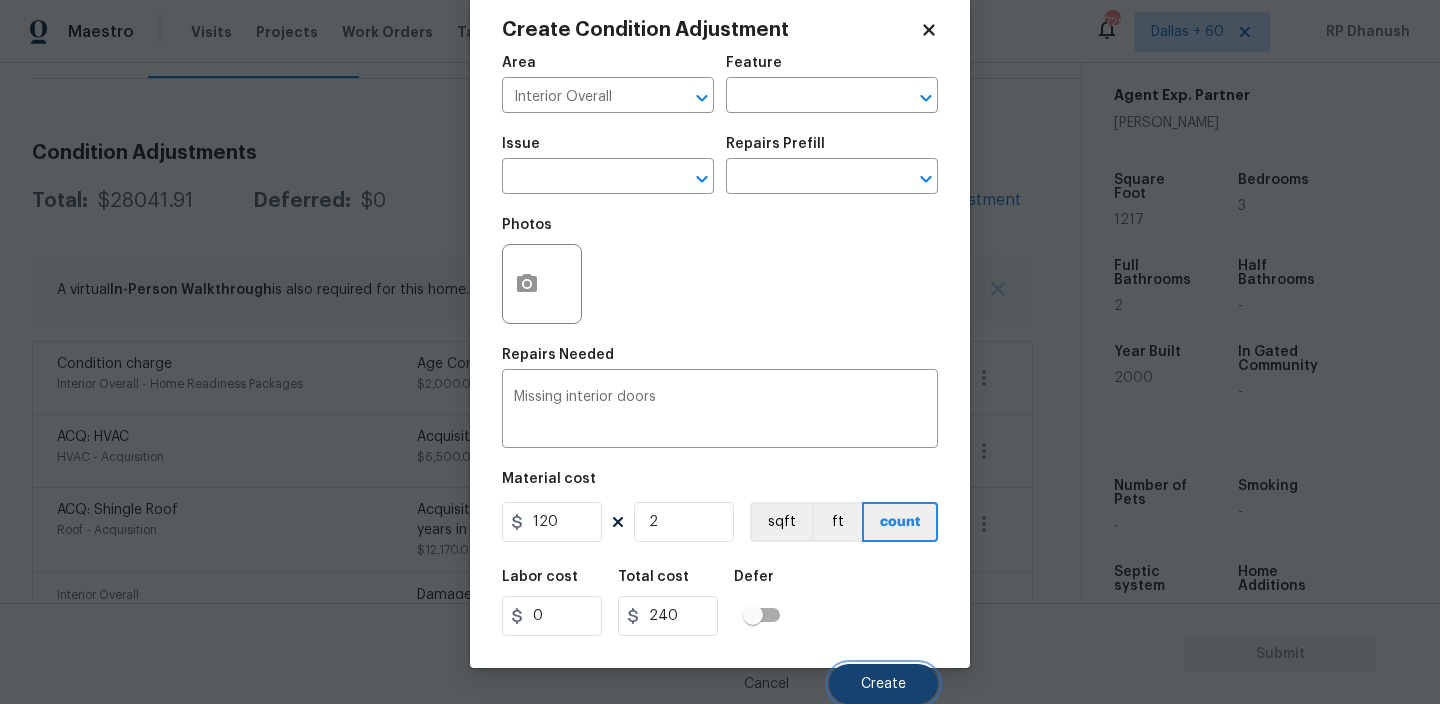 click on "Create" at bounding box center [883, 684] 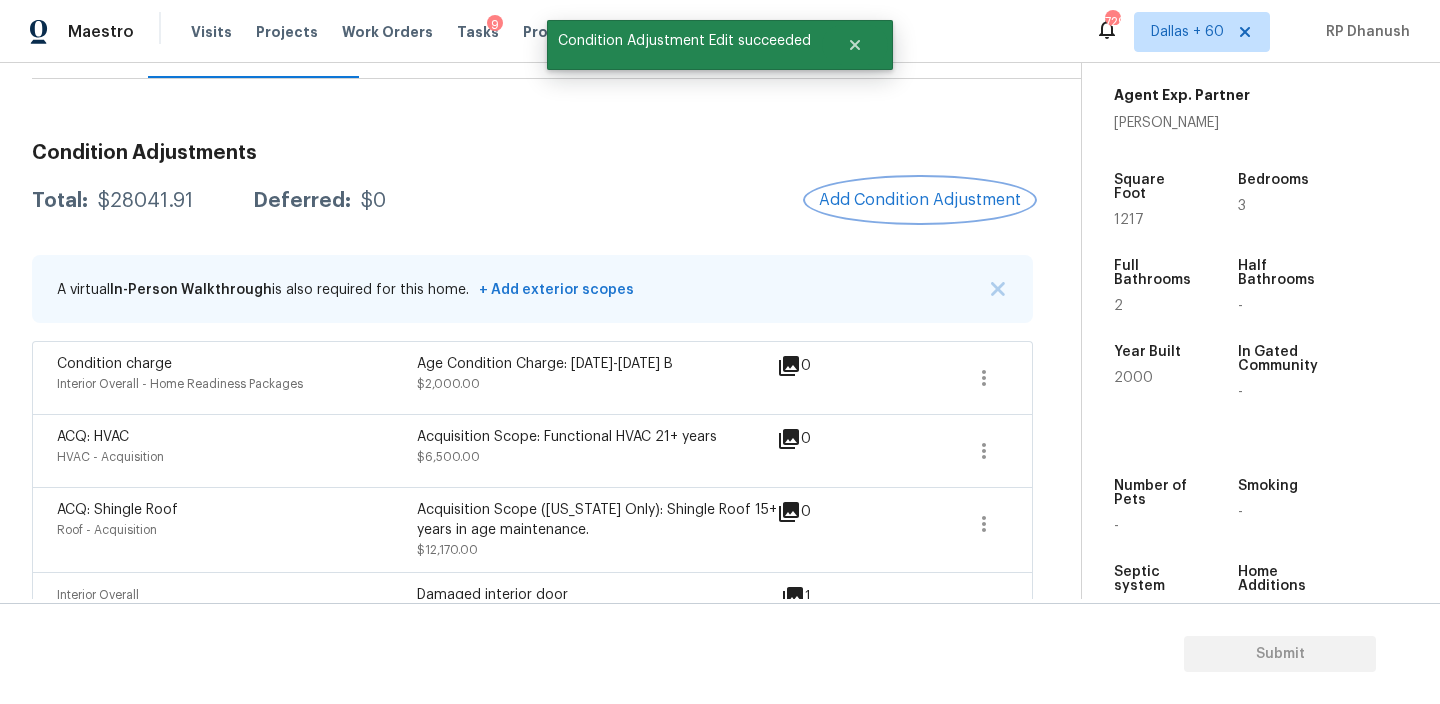 scroll, scrollTop: 0, scrollLeft: 0, axis: both 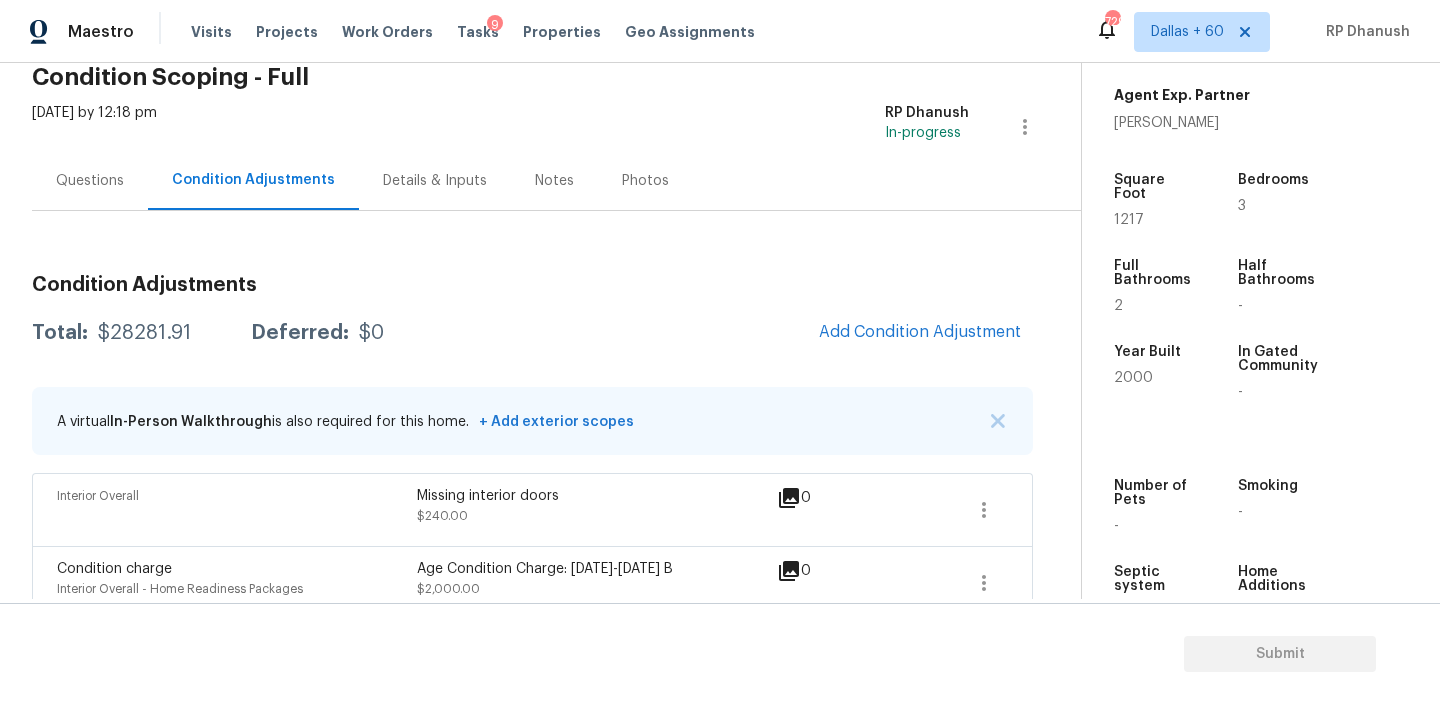 click on "Questions" at bounding box center [90, 180] 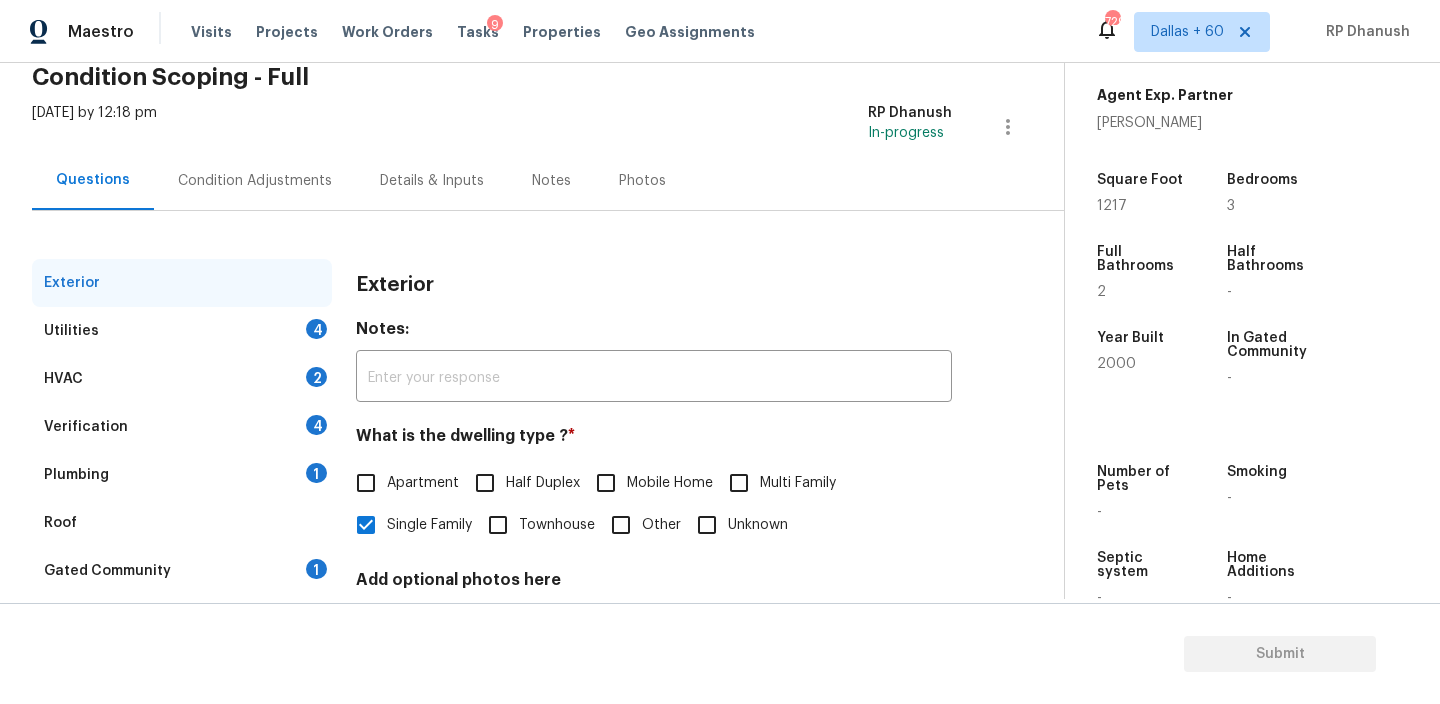 click on "4" at bounding box center (316, 329) 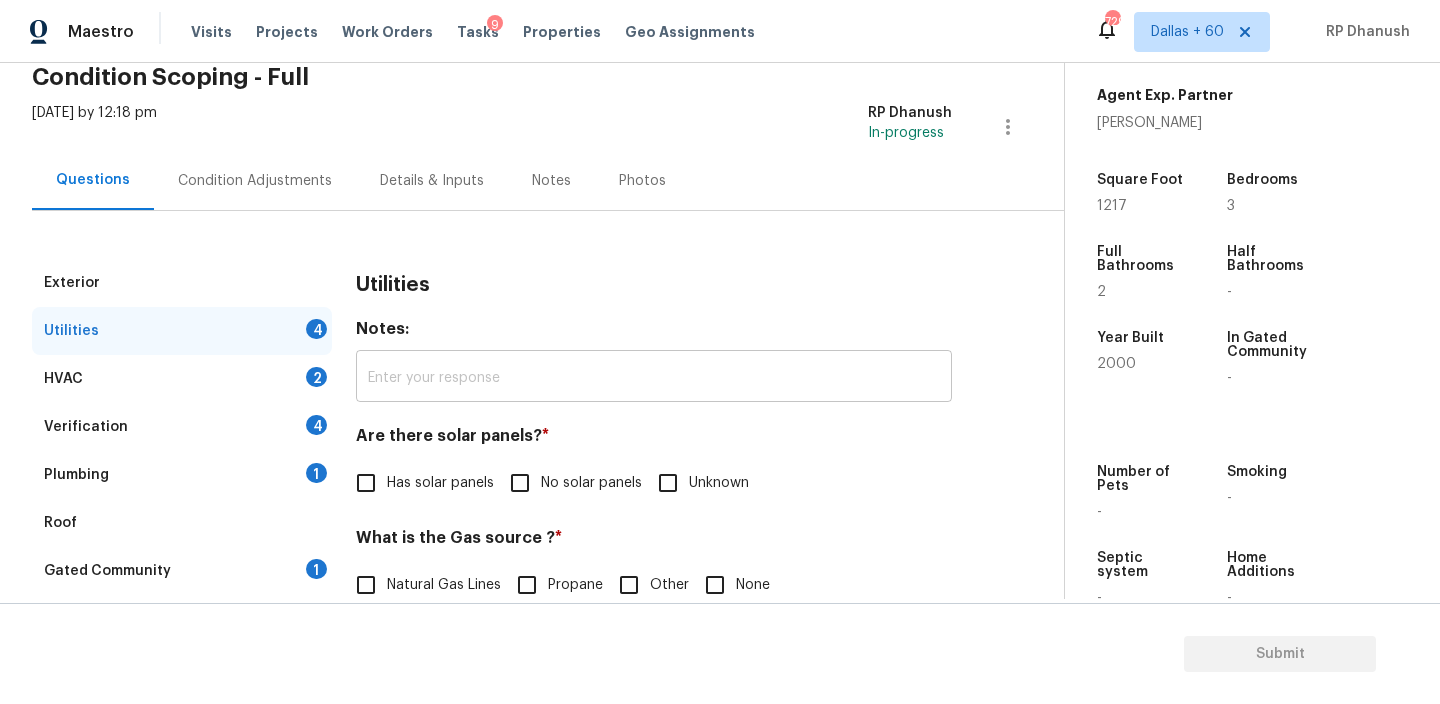 scroll, scrollTop: 199, scrollLeft: 0, axis: vertical 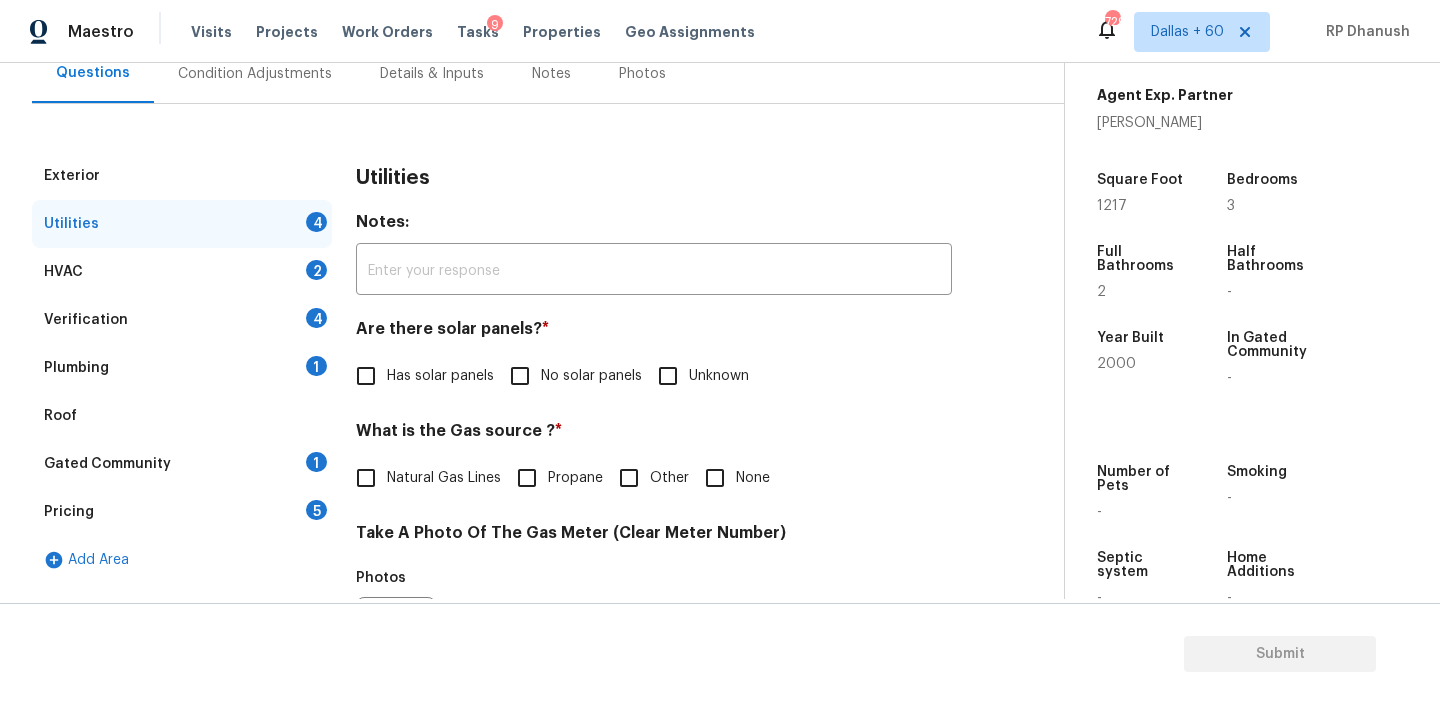 click on "No solar panels" at bounding box center [570, 376] 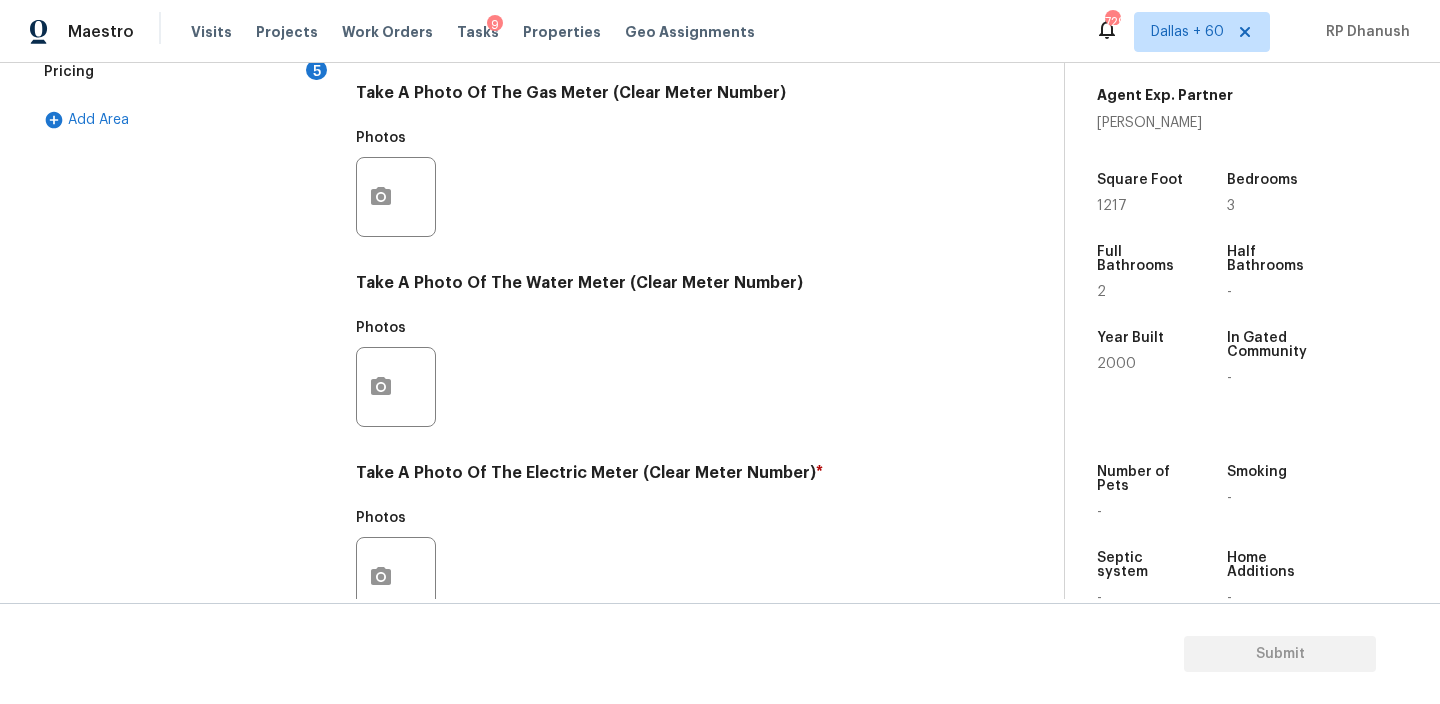 scroll, scrollTop: 790, scrollLeft: 0, axis: vertical 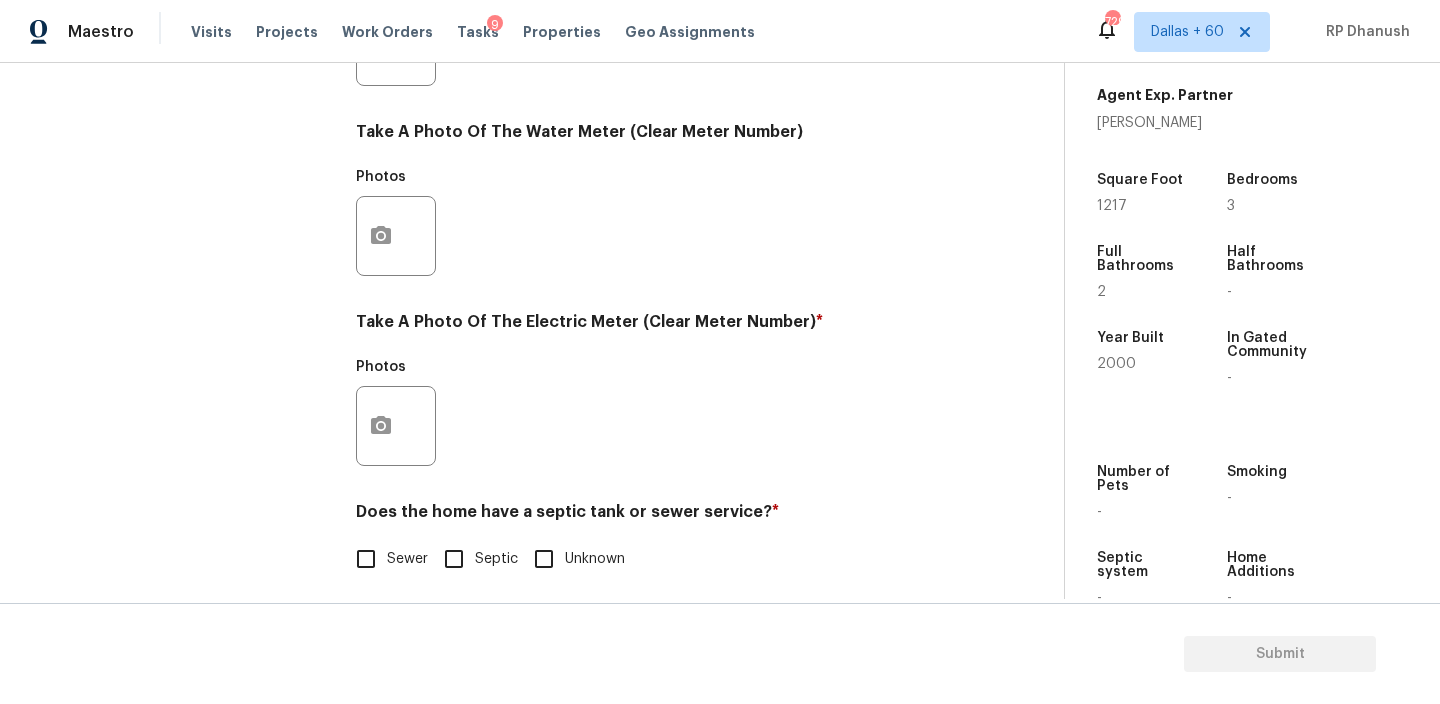 click at bounding box center [396, 426] 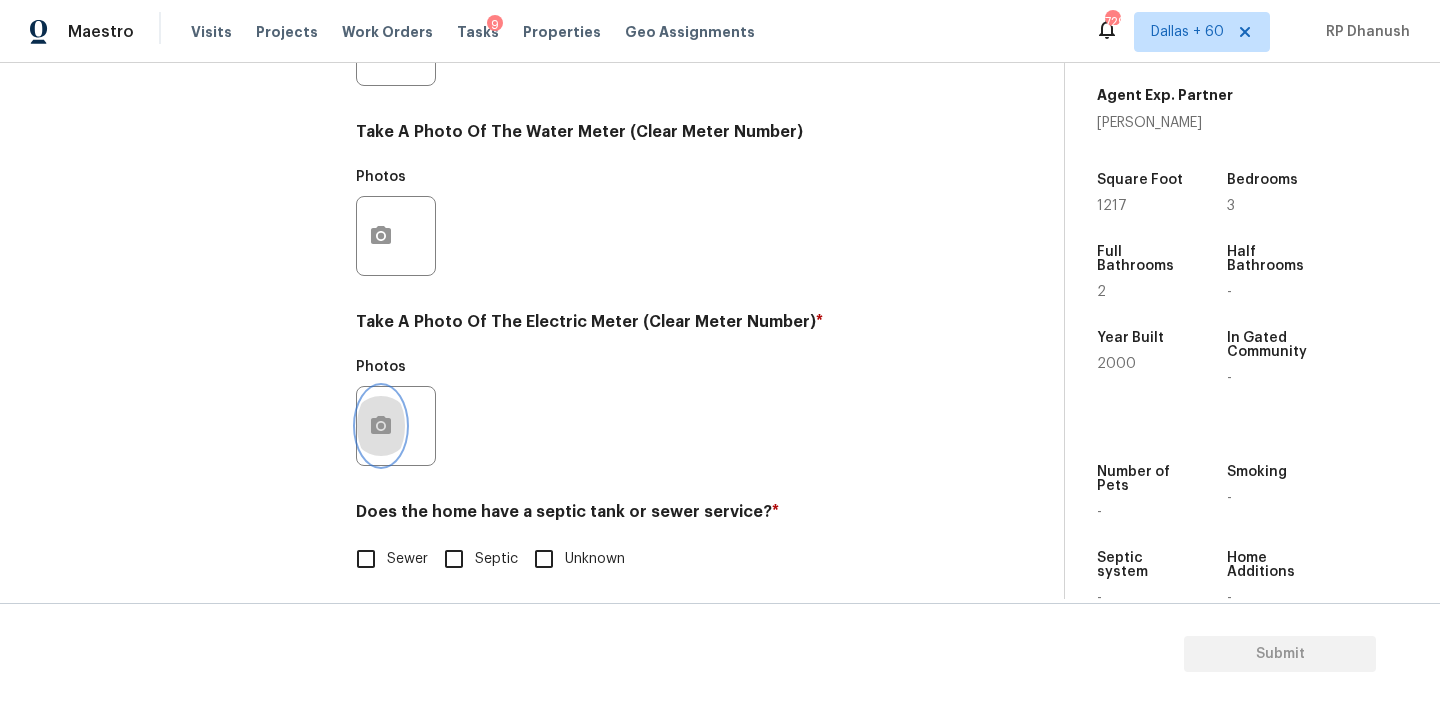 click at bounding box center [381, 426] 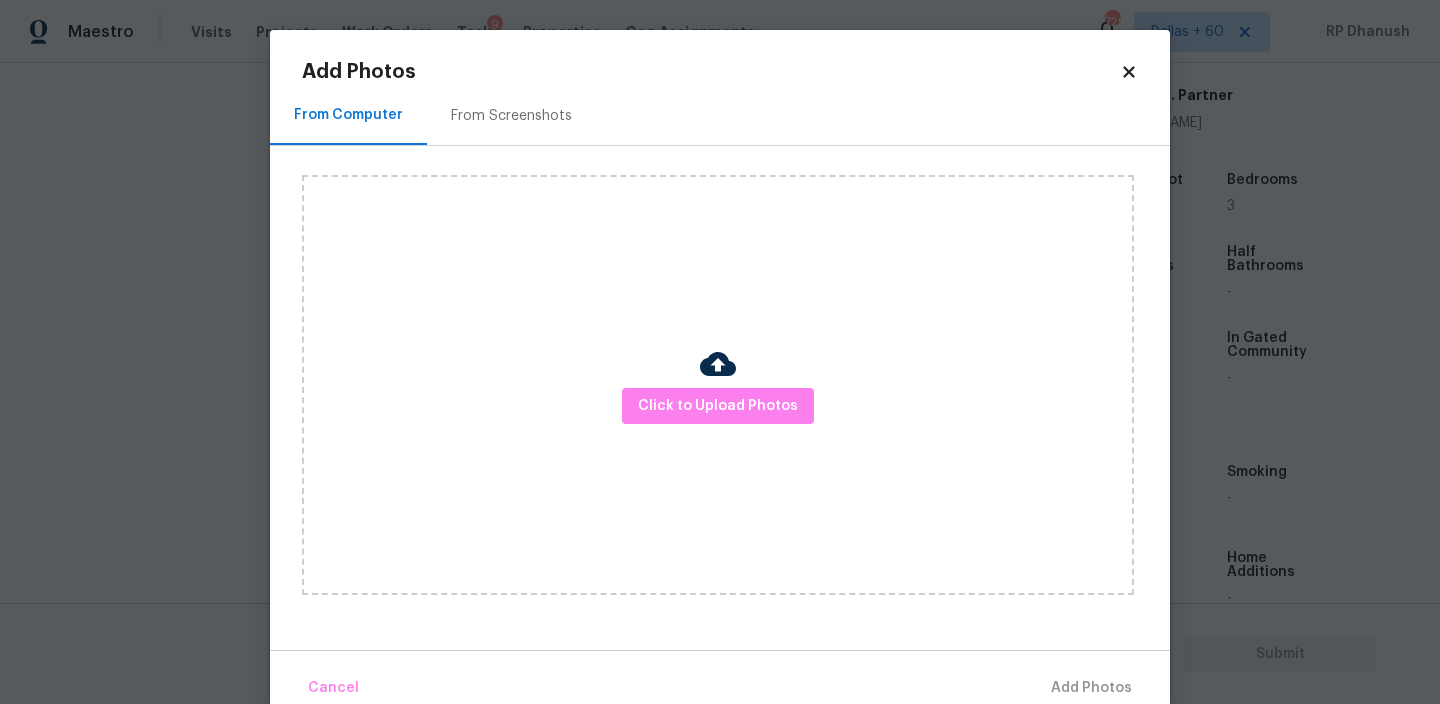 click on "From Screenshots" at bounding box center [511, 116] 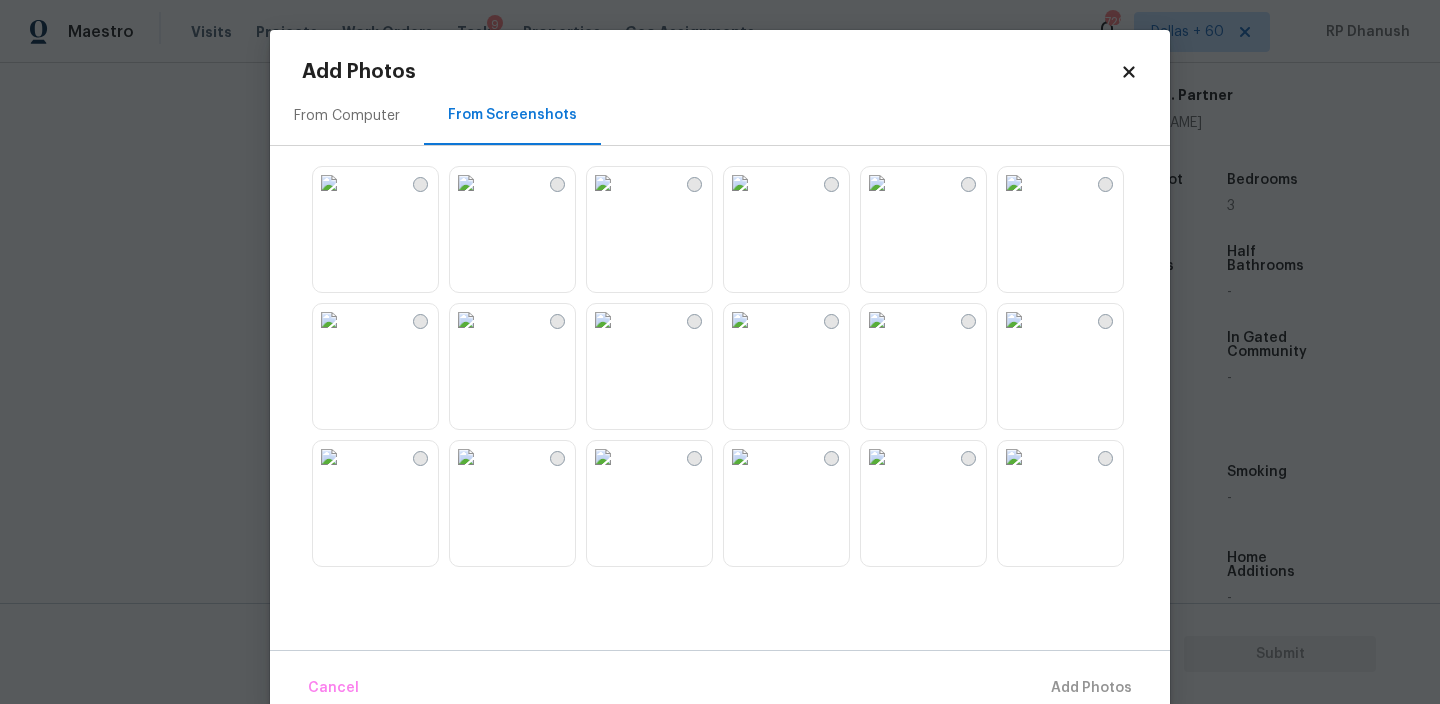 click at bounding box center (877, 183) 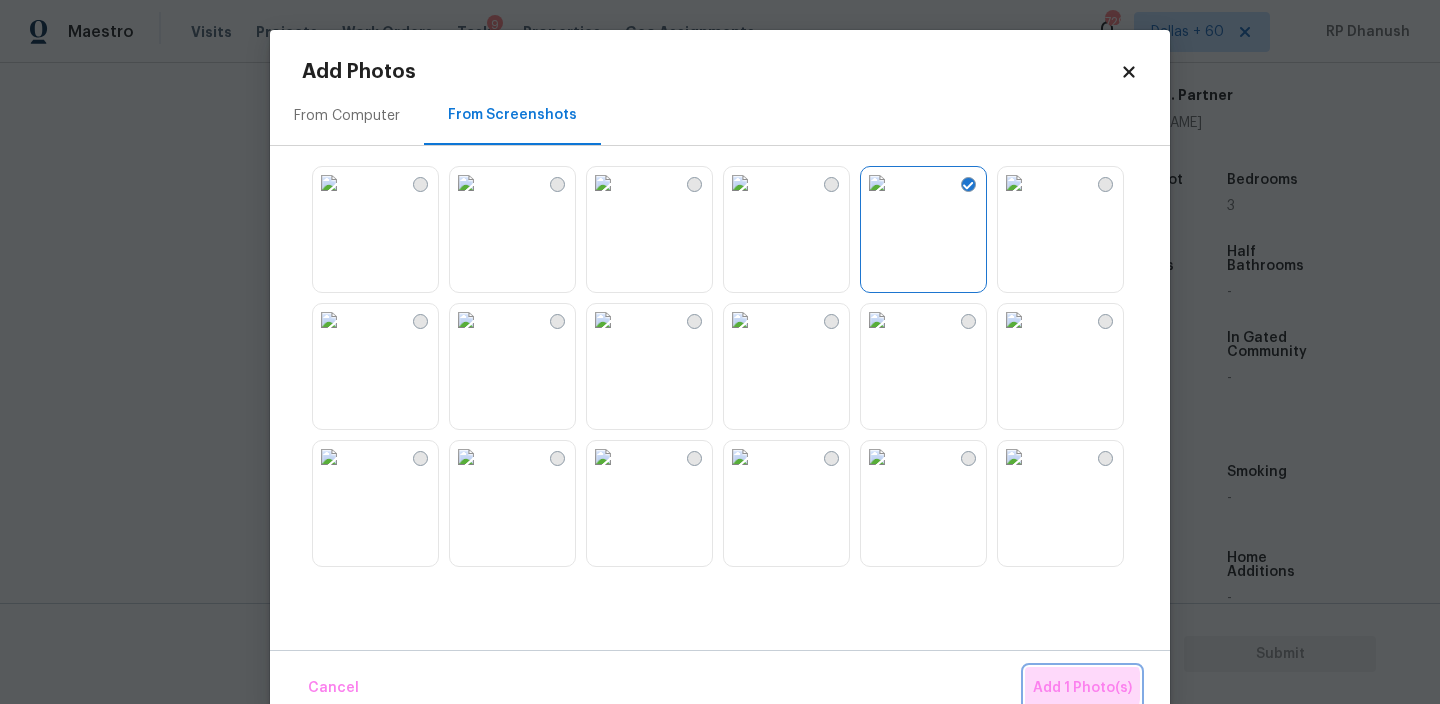 click on "Add 1 Photo(s)" at bounding box center (1082, 688) 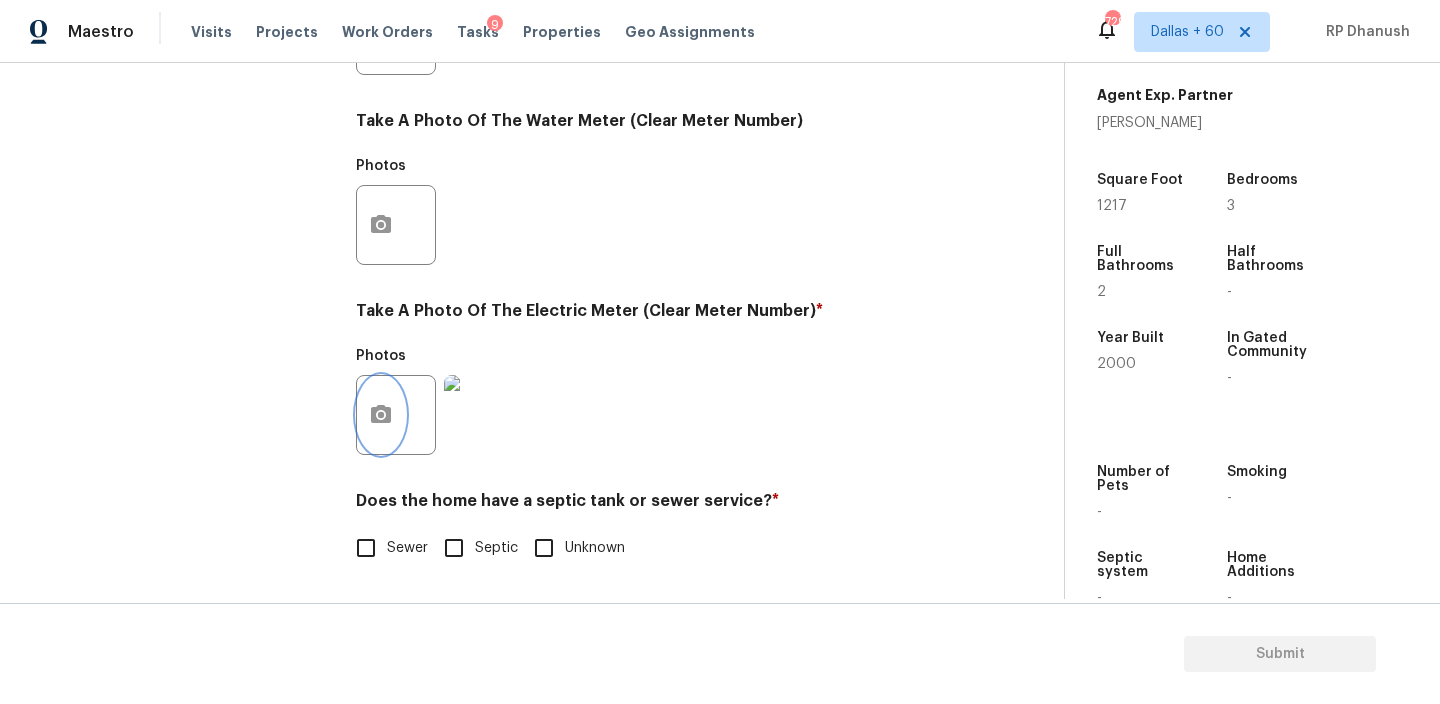 scroll, scrollTop: 801, scrollLeft: 0, axis: vertical 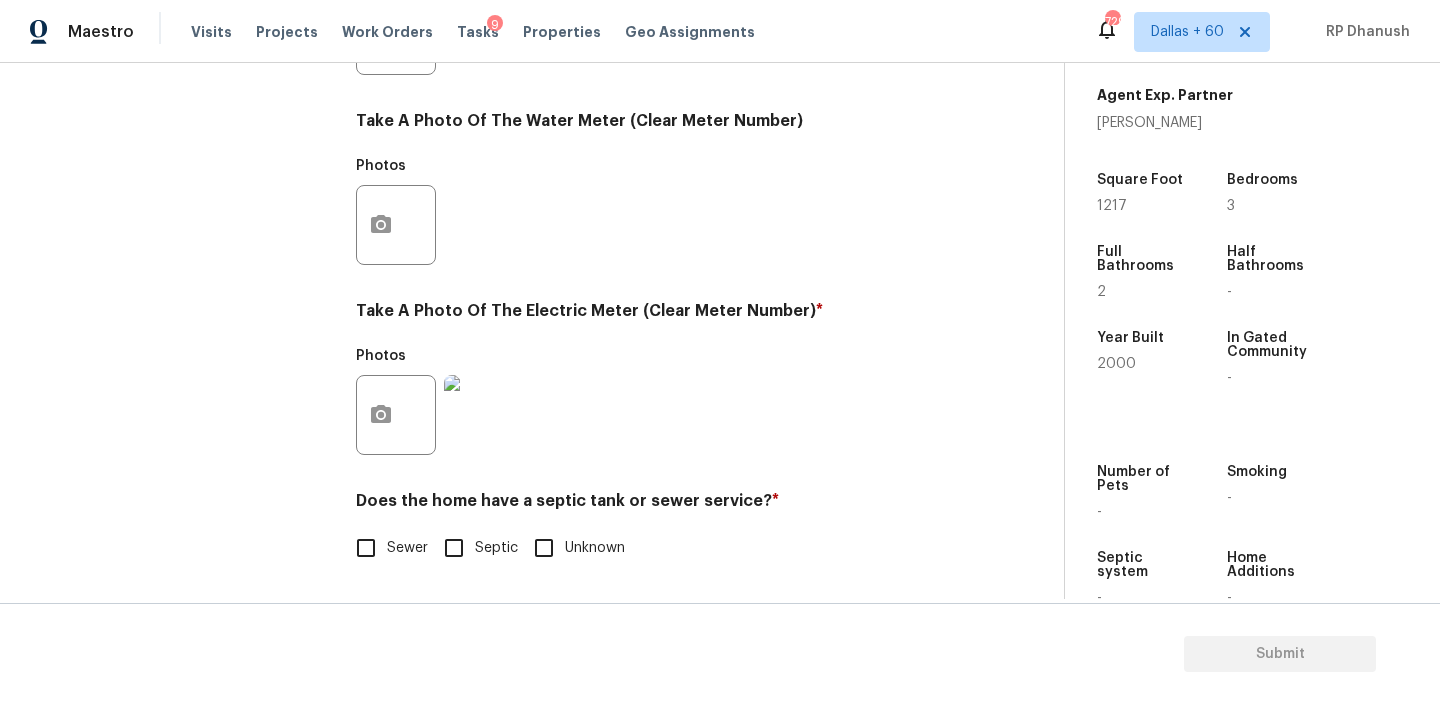 click on "Septic" at bounding box center (454, 548) 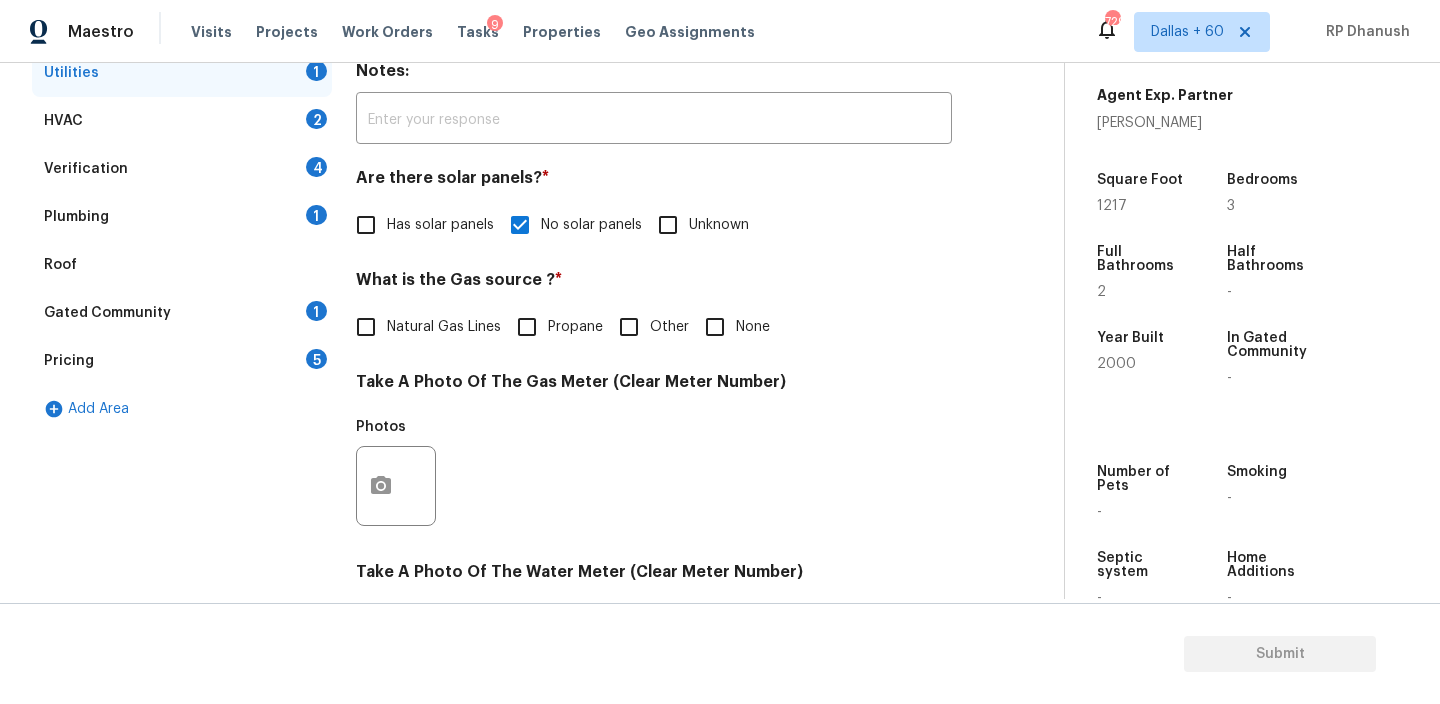 click on "Plumbing 1" at bounding box center [182, 217] 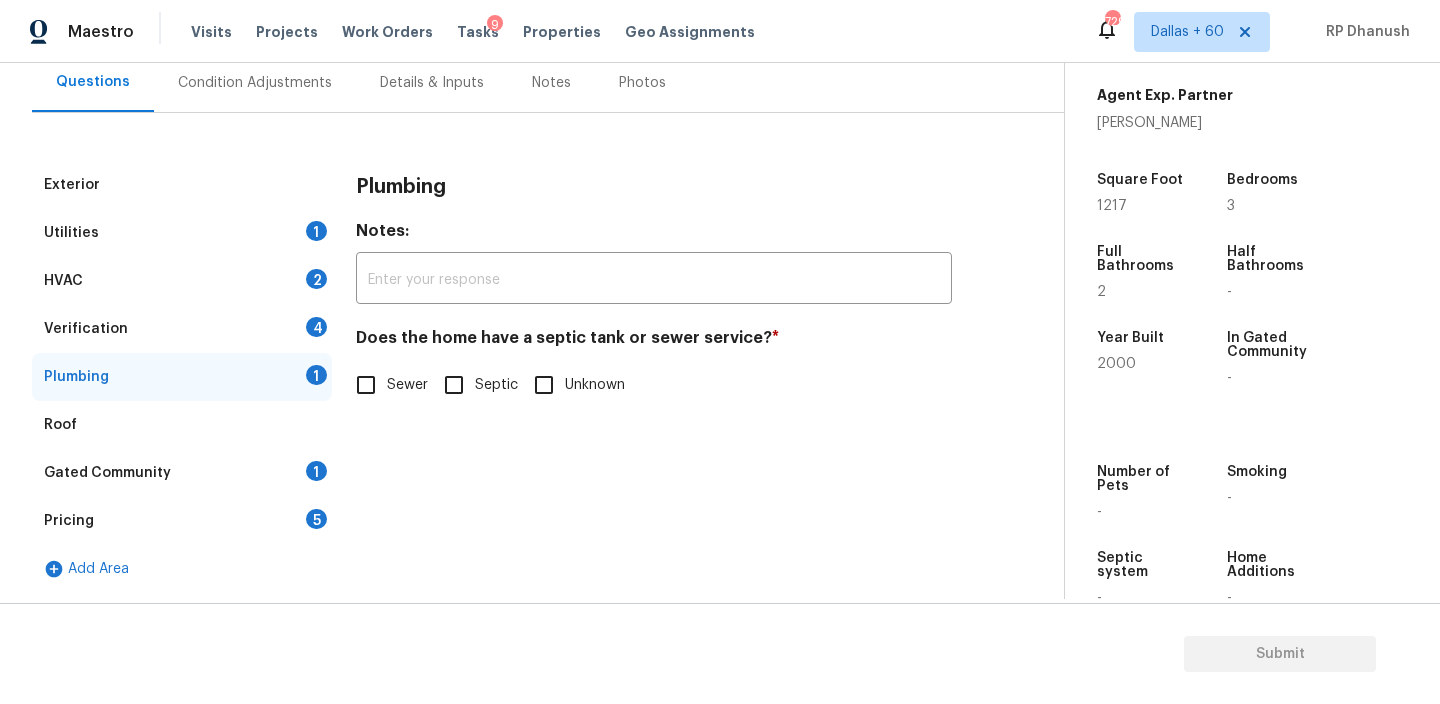 scroll, scrollTop: 190, scrollLeft: 0, axis: vertical 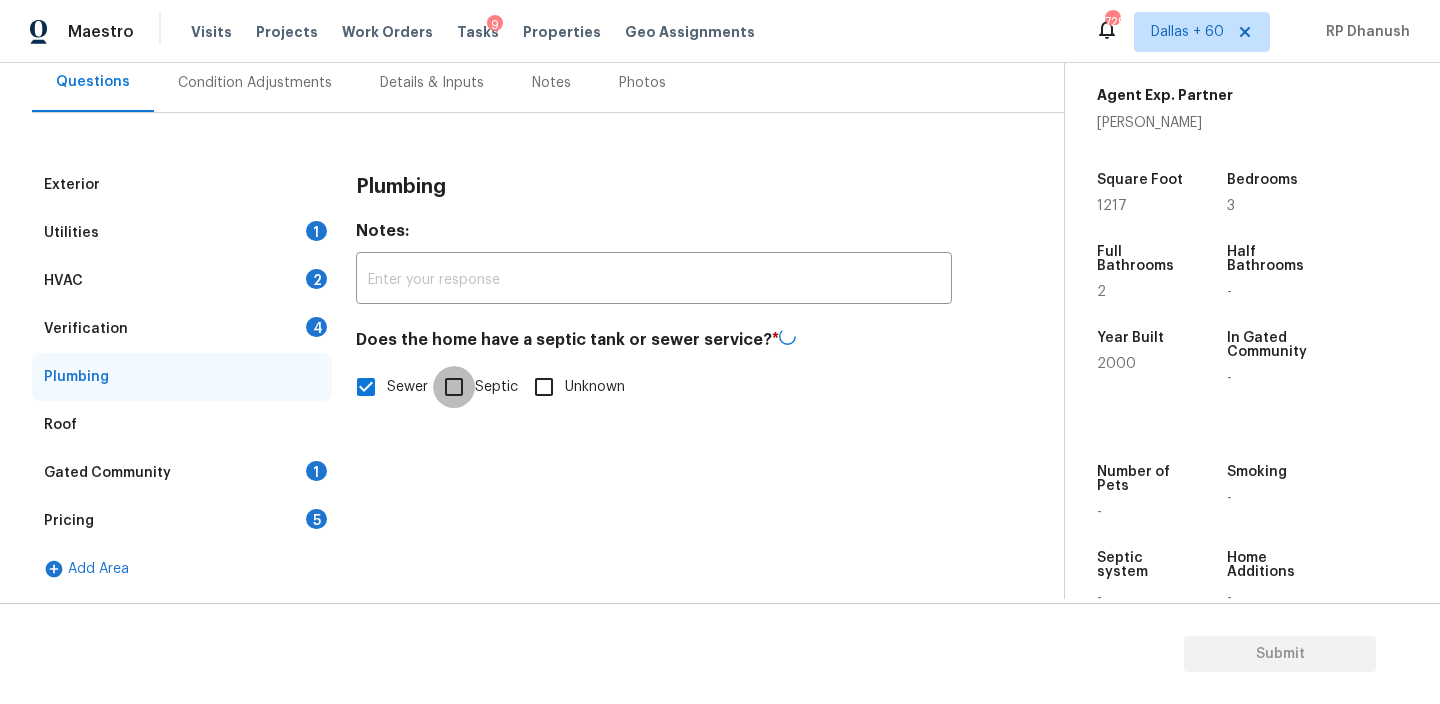 click on "Septic" at bounding box center [454, 387] 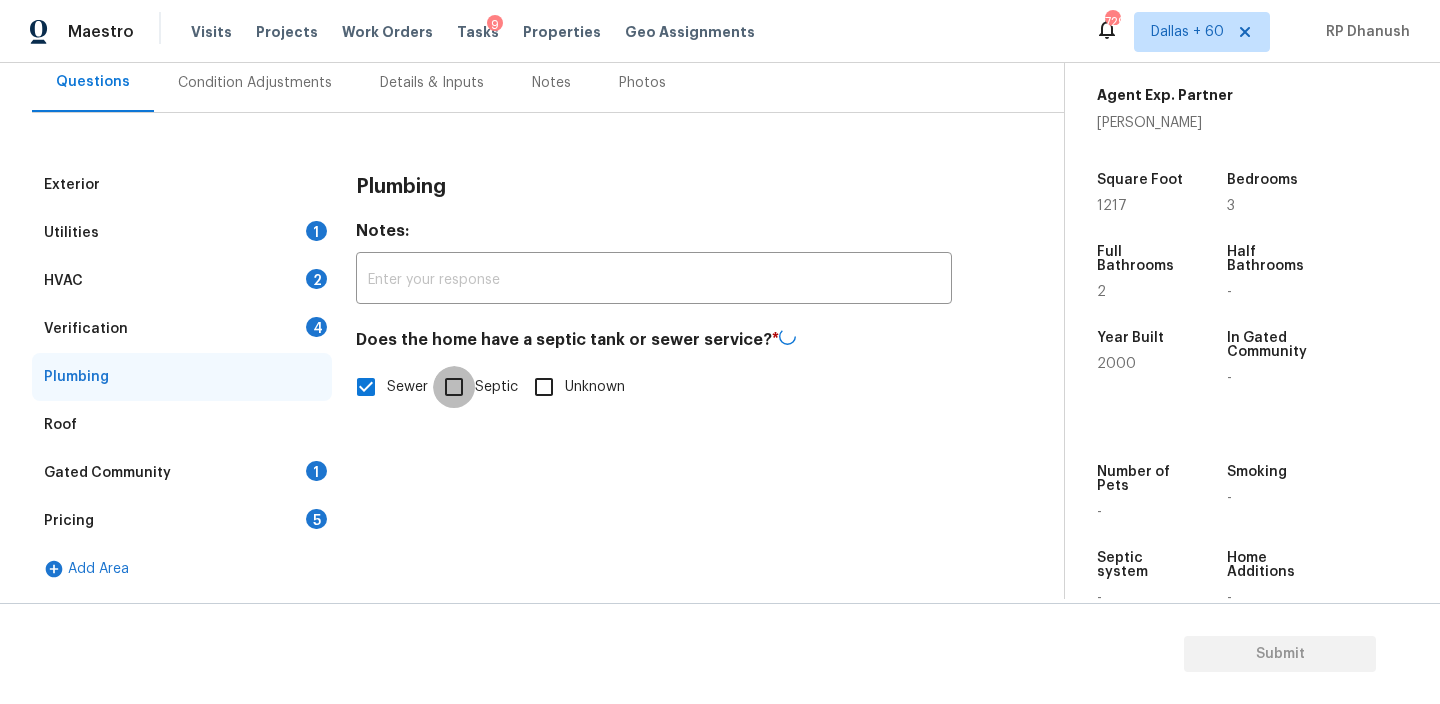 checkbox on "true" 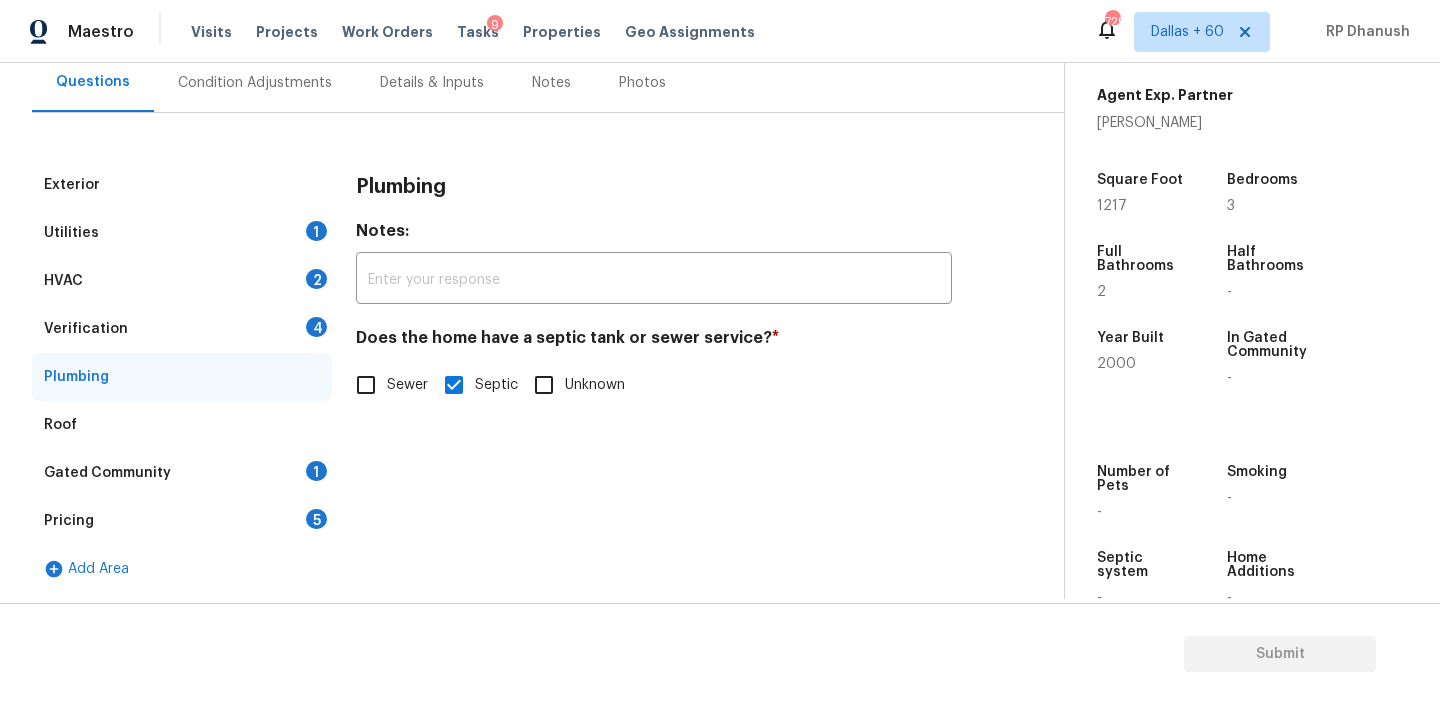click on "Utilities 1" at bounding box center [182, 233] 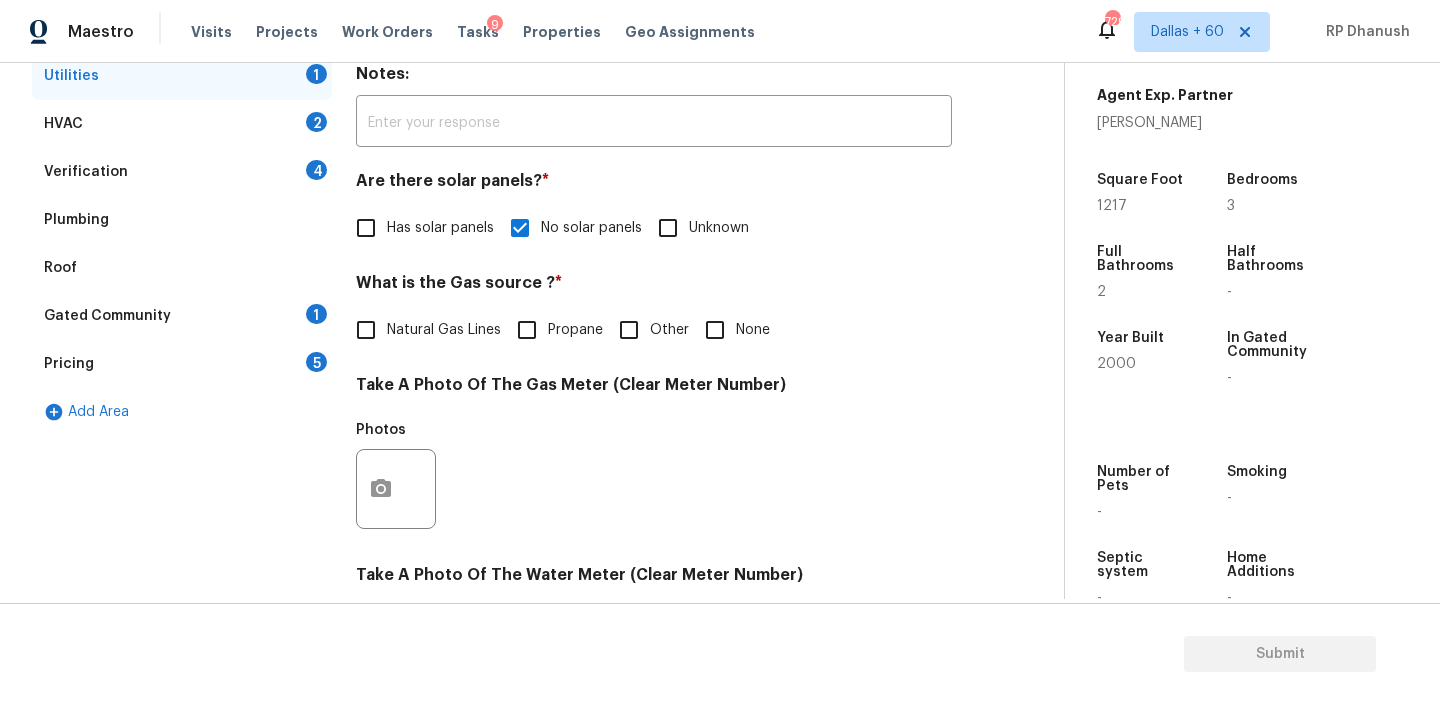 click on "None" at bounding box center [715, 330] 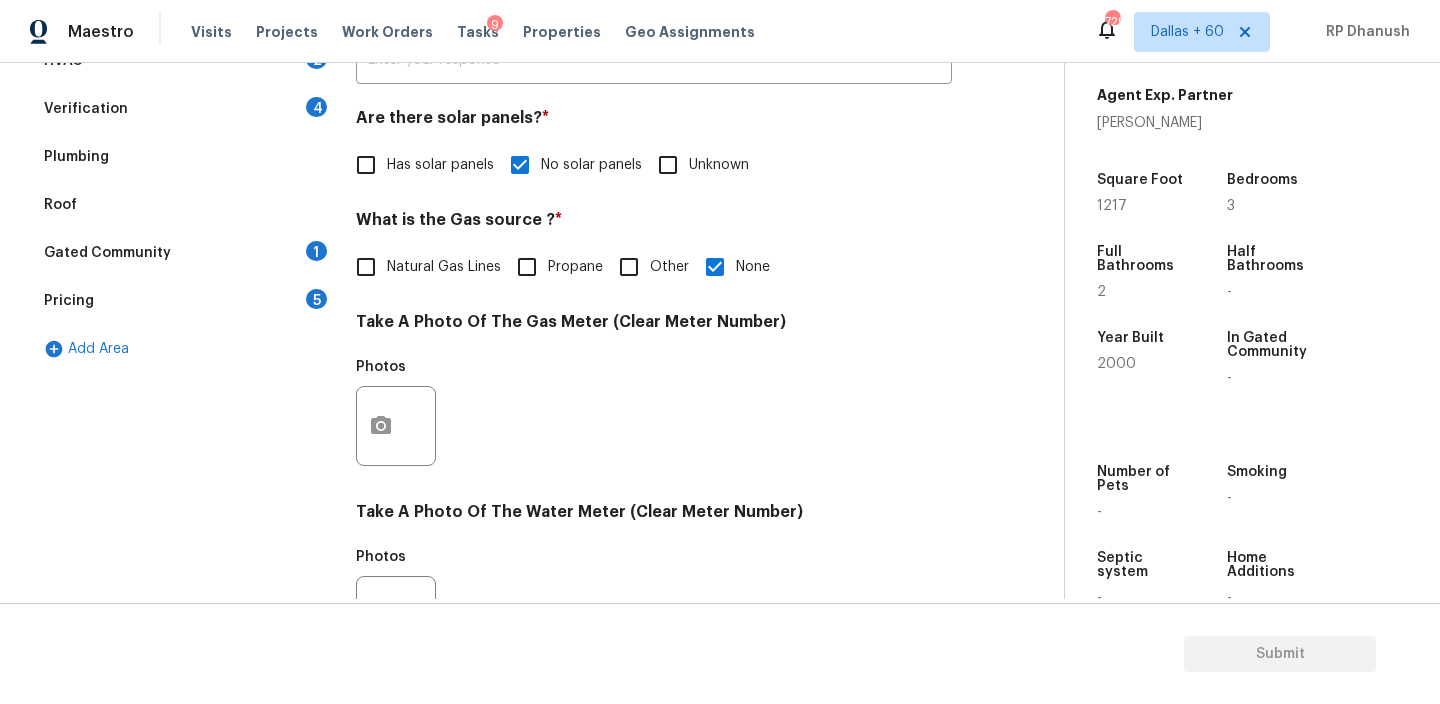 click on "1" at bounding box center [316, 251] 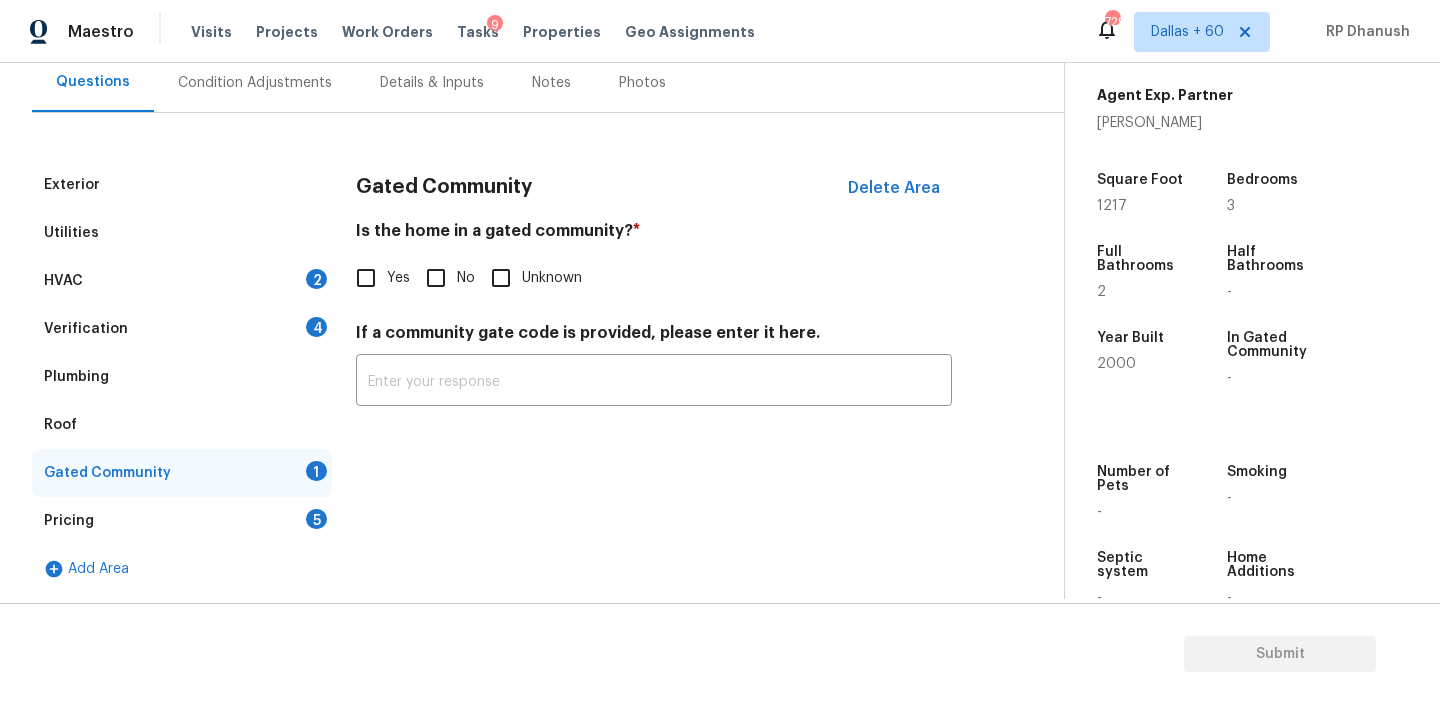 click on "No" at bounding box center [436, 278] 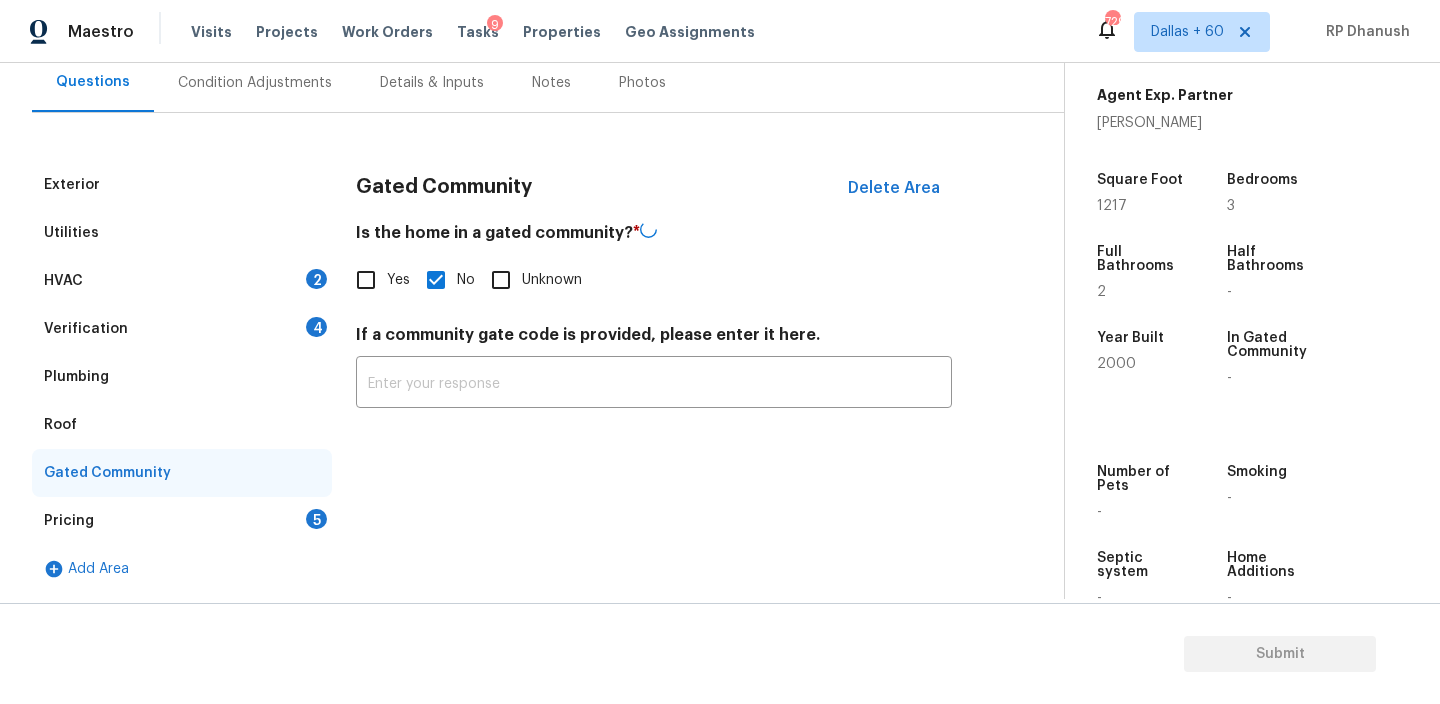 click on "2" at bounding box center [316, 279] 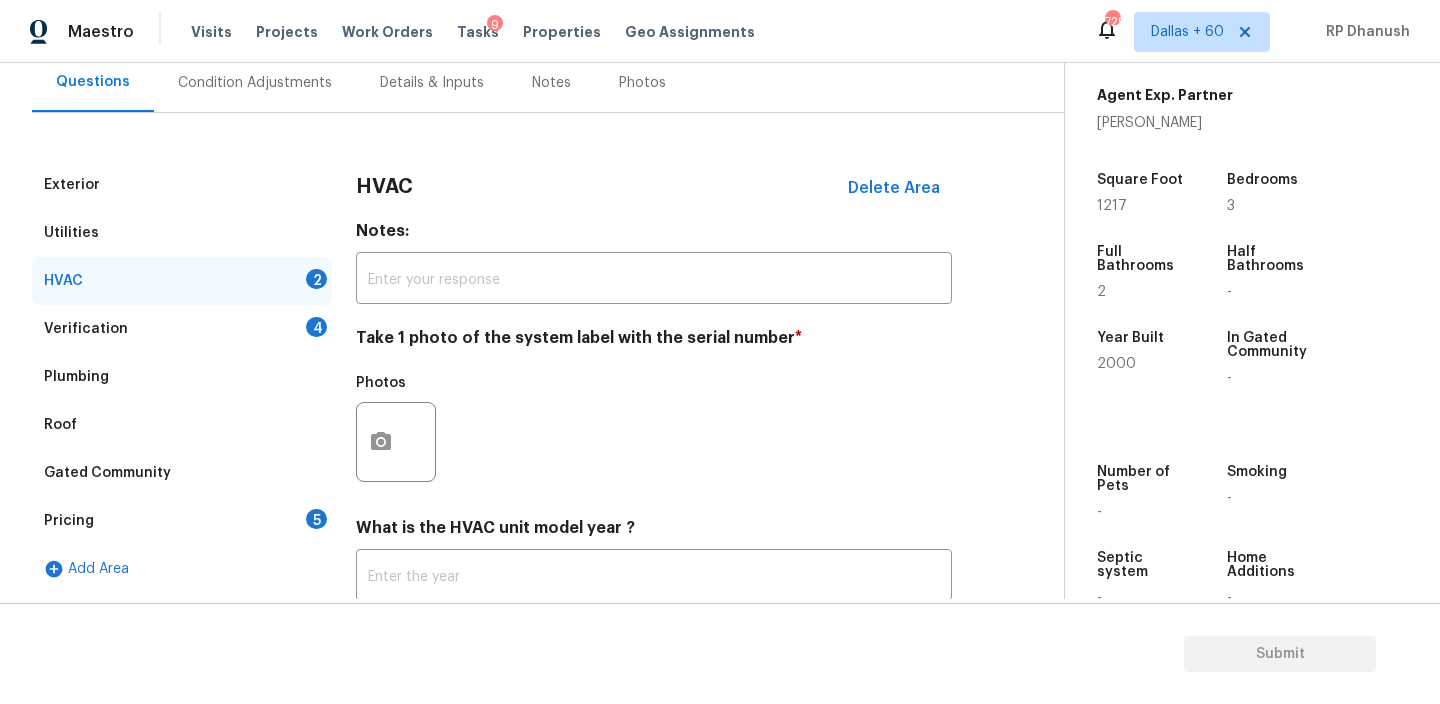 scroll, scrollTop: 325, scrollLeft: 0, axis: vertical 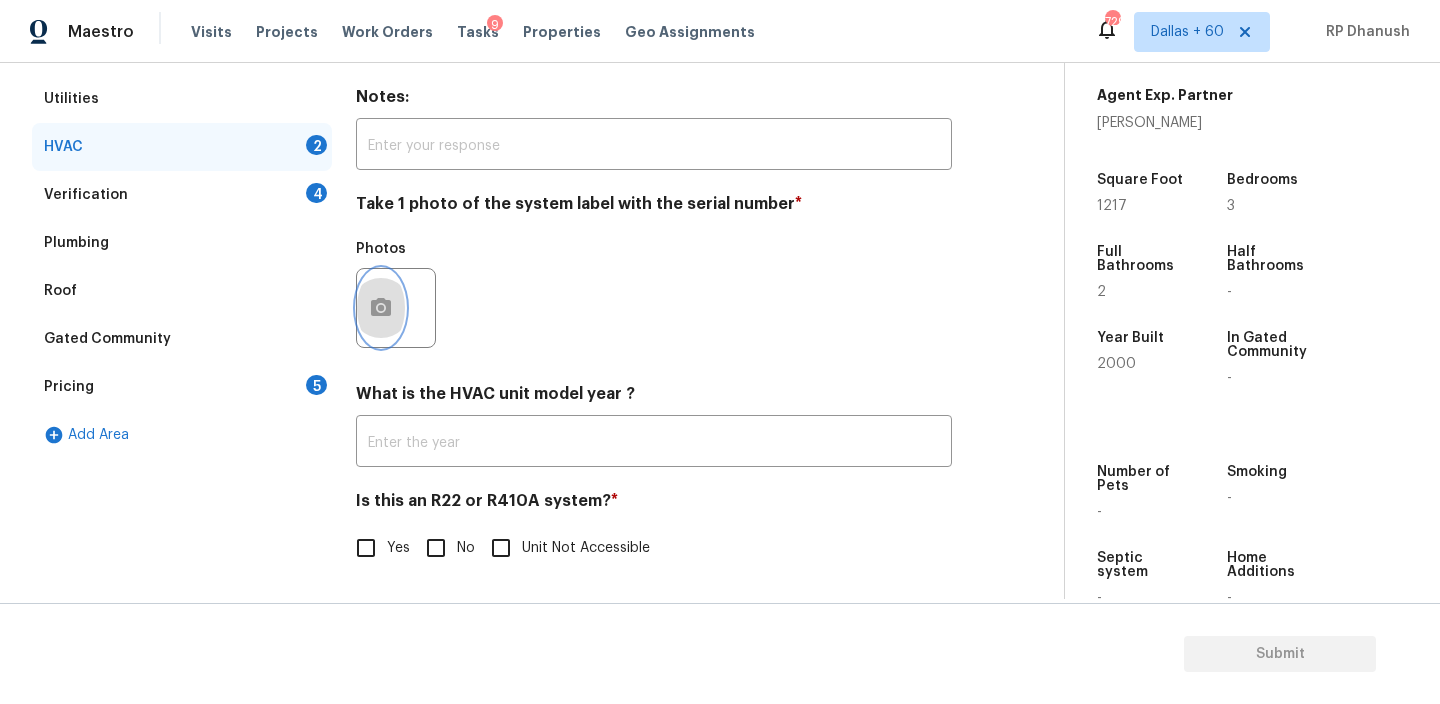 click at bounding box center [381, 308] 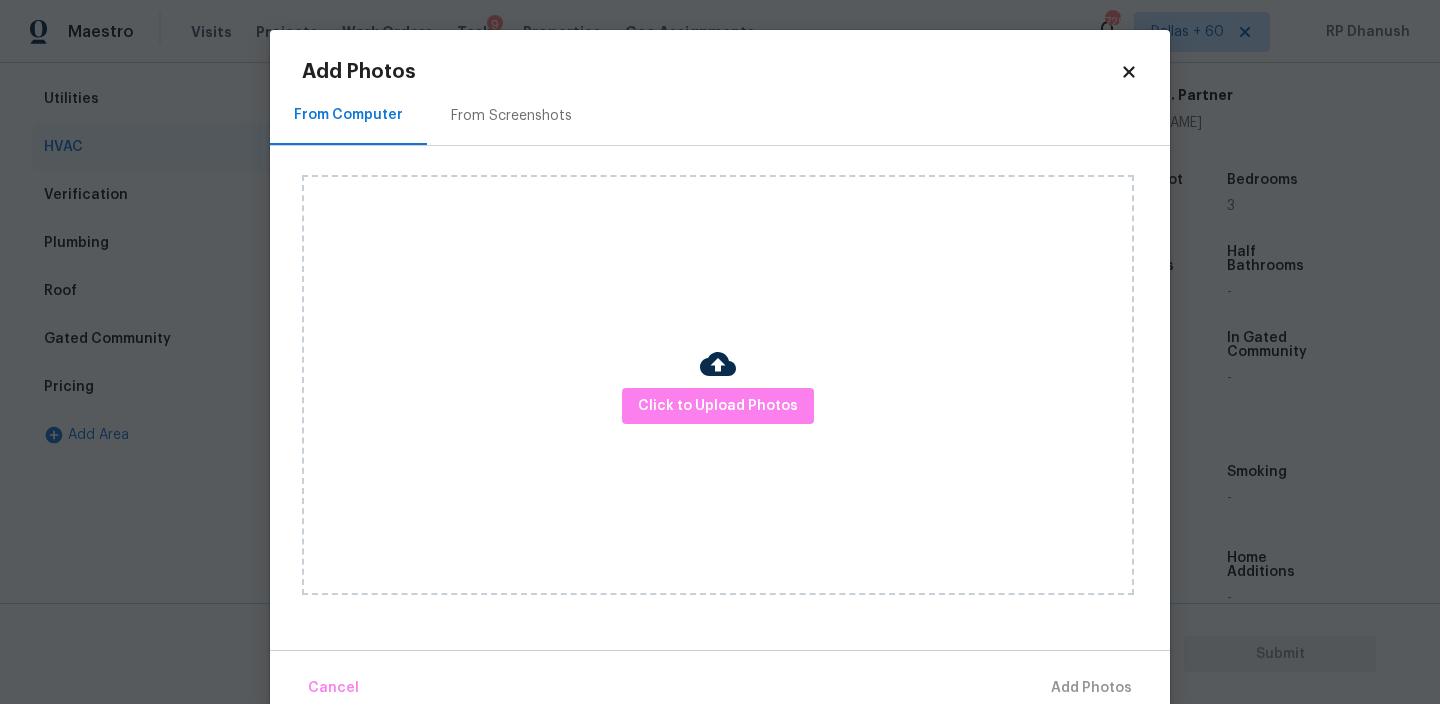 click on "From Screenshots" at bounding box center (511, 116) 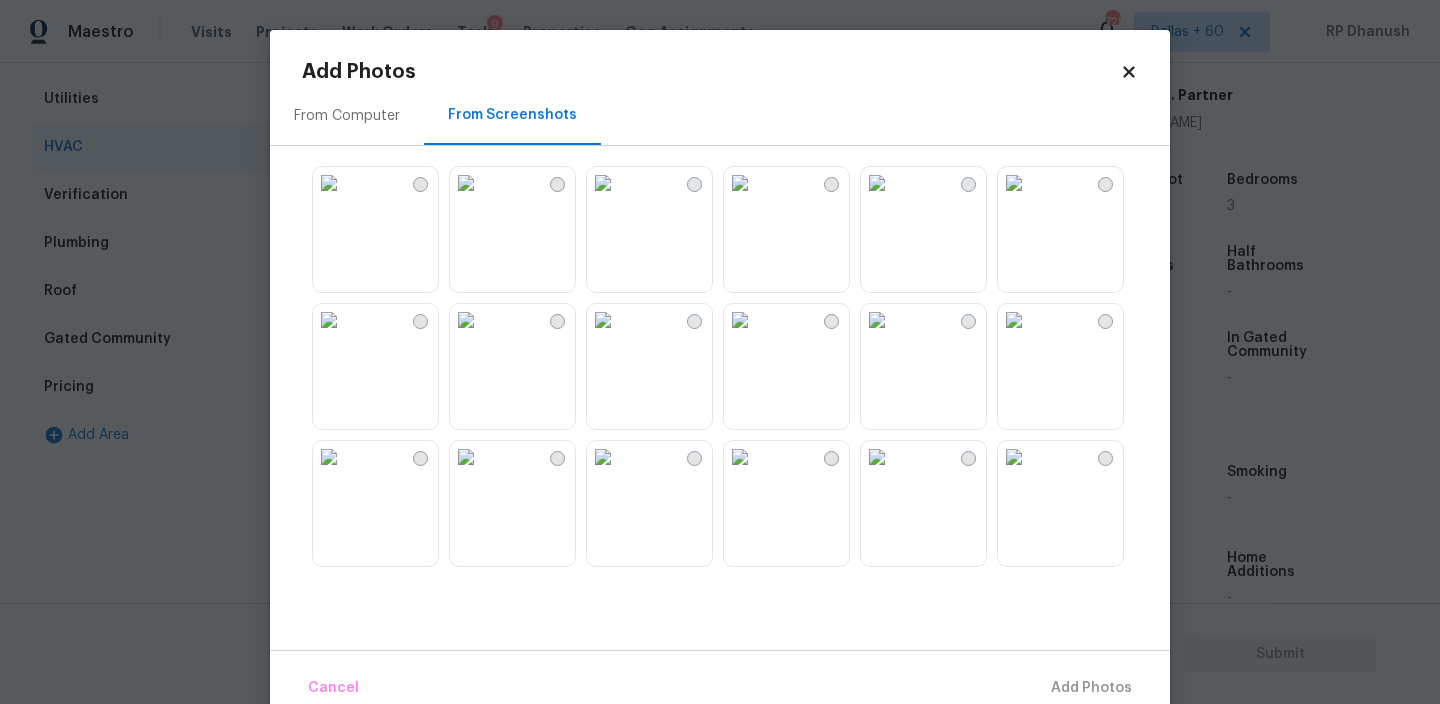 click at bounding box center (877, 183) 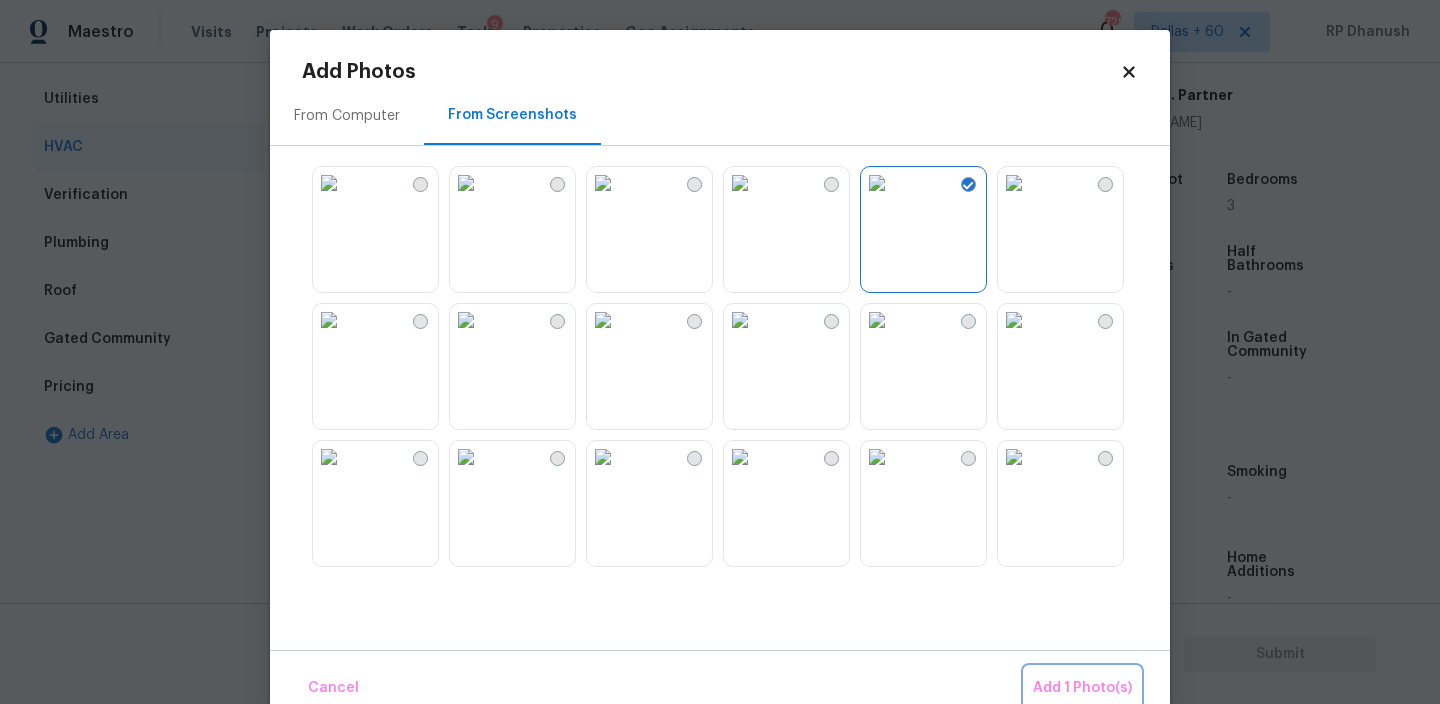 click on "Add 1 Photo(s)" at bounding box center [1082, 688] 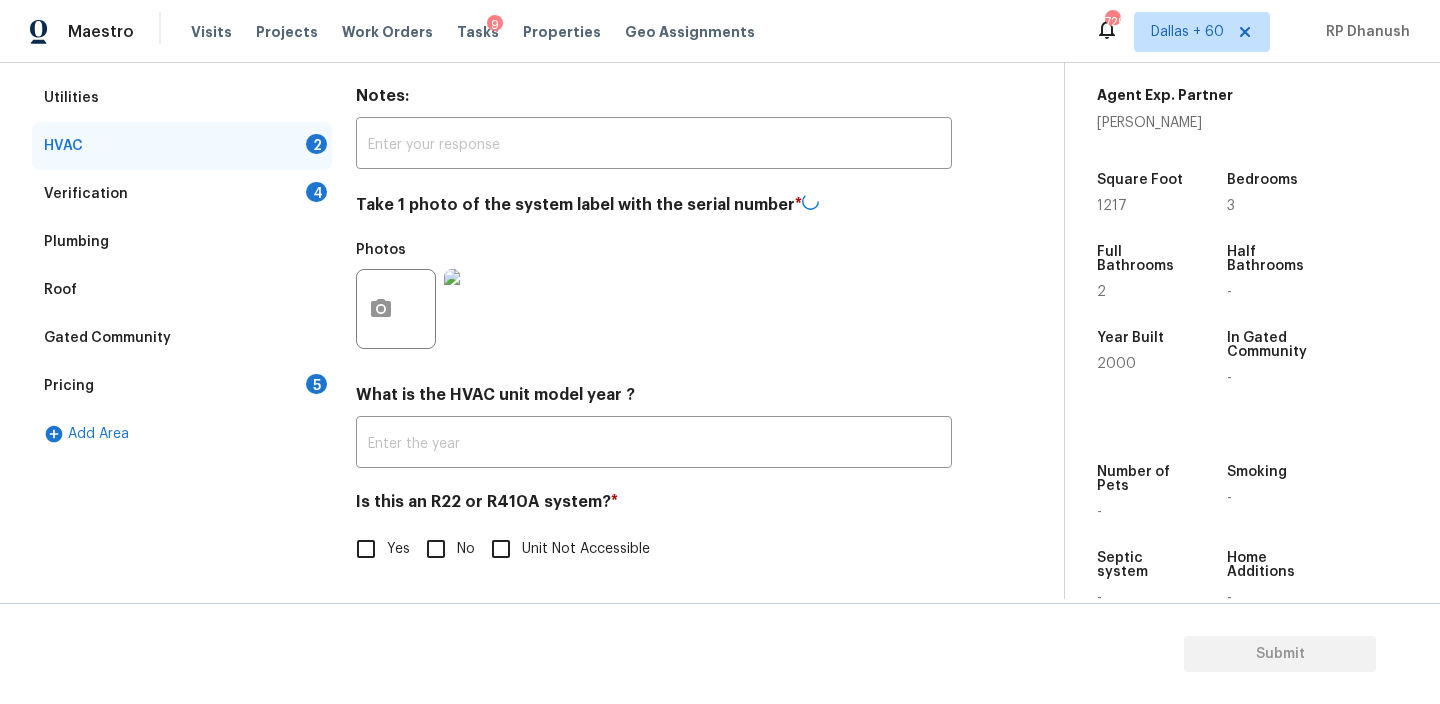click on "No" at bounding box center (436, 549) 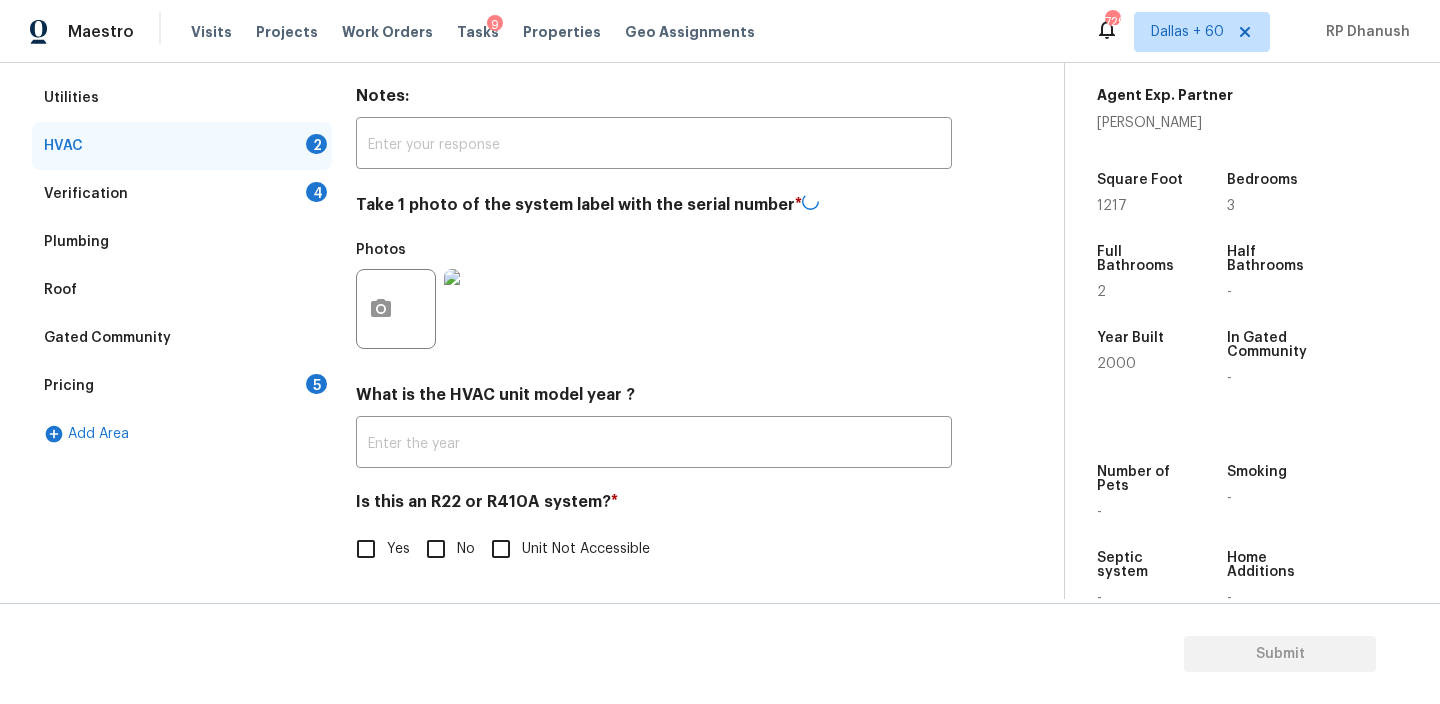 checkbox on "true" 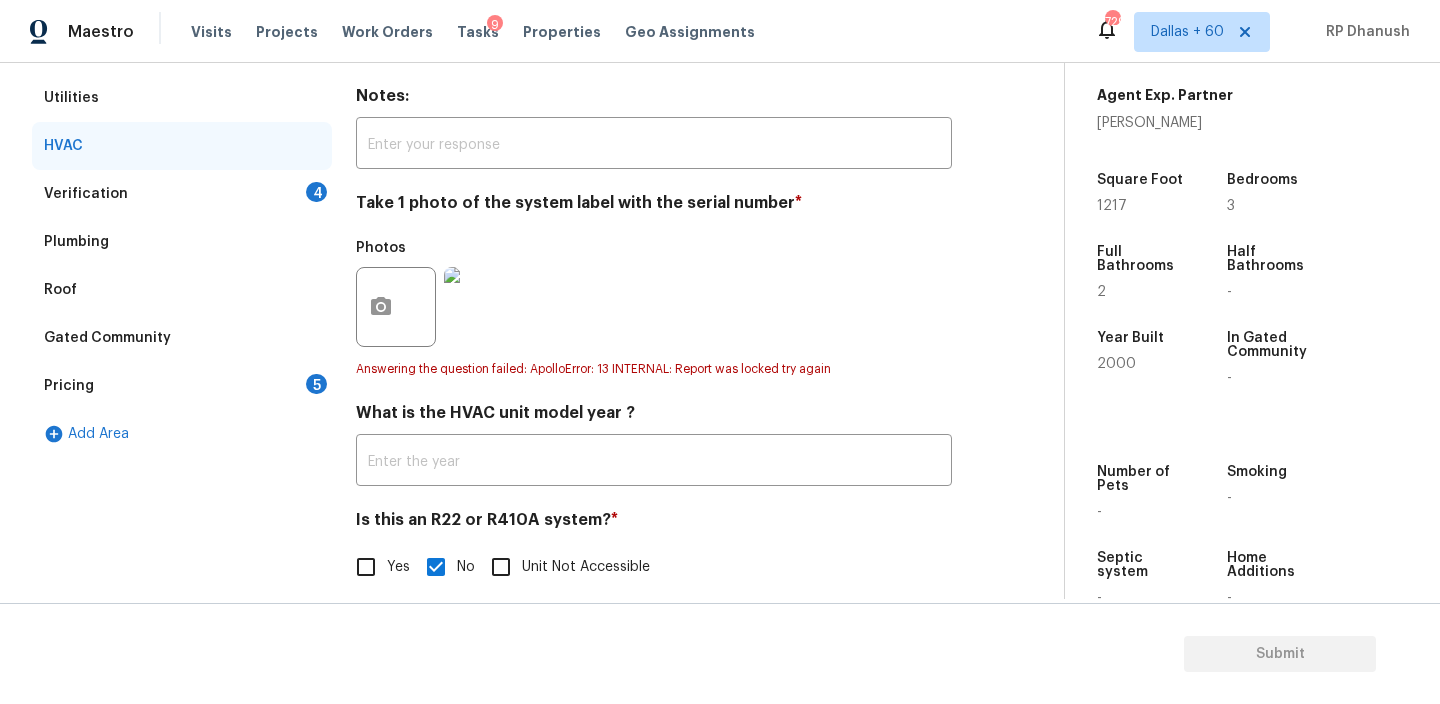 click on "4" at bounding box center [316, 192] 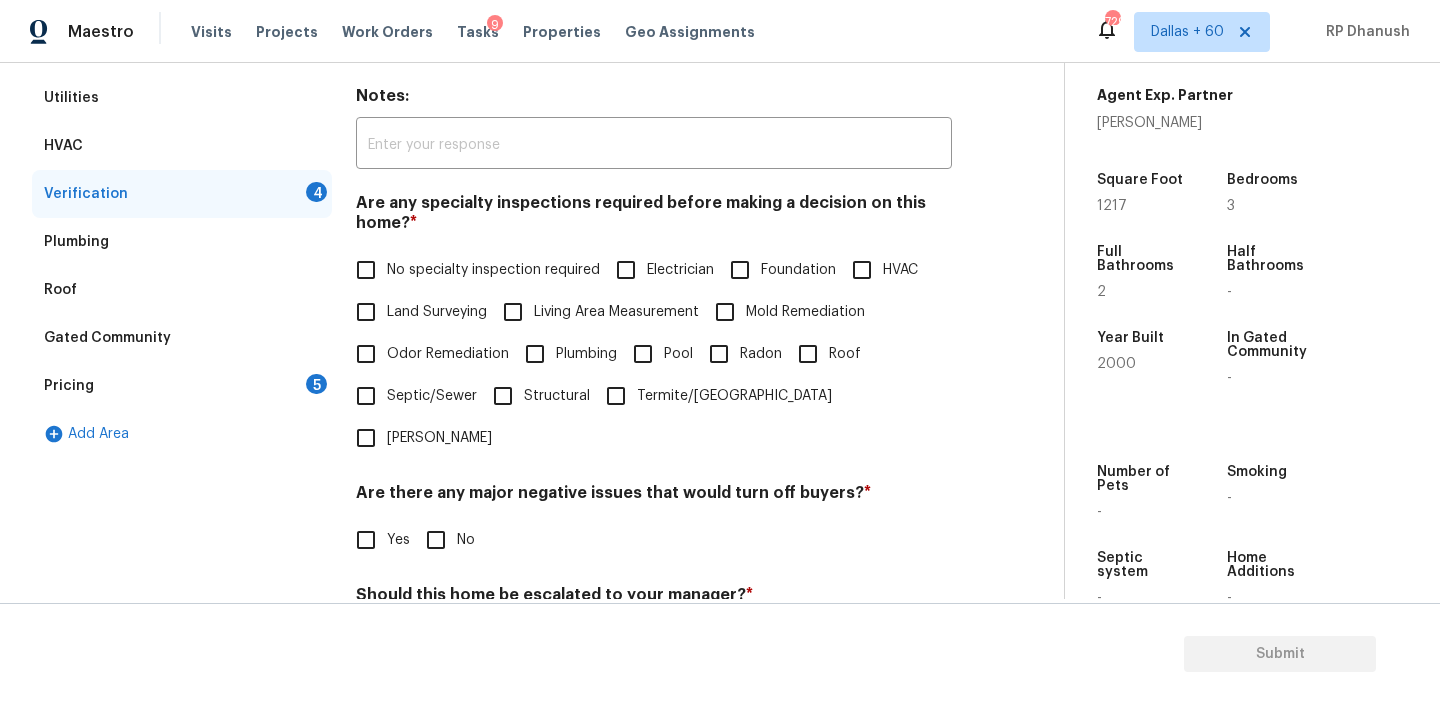 click on "No specialty inspection required" at bounding box center (493, 270) 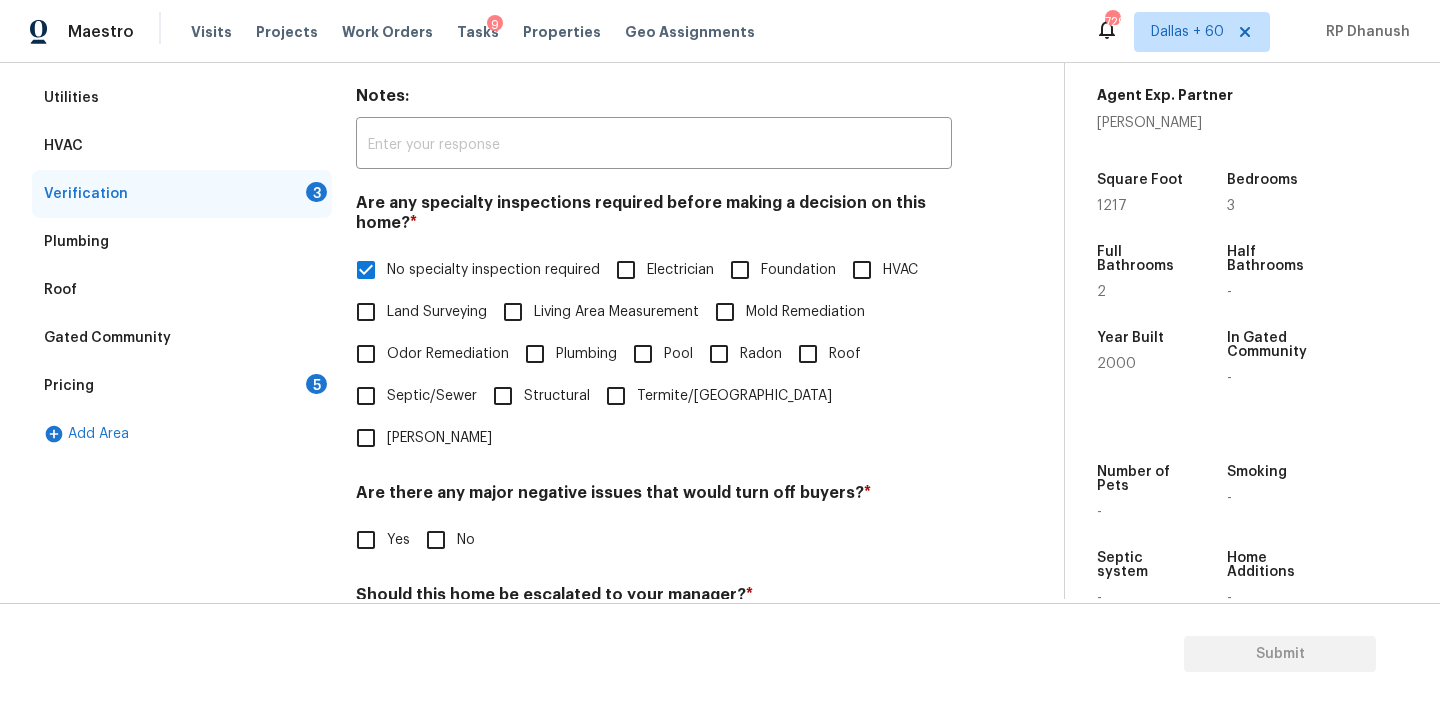 click on "No" at bounding box center (436, 540) 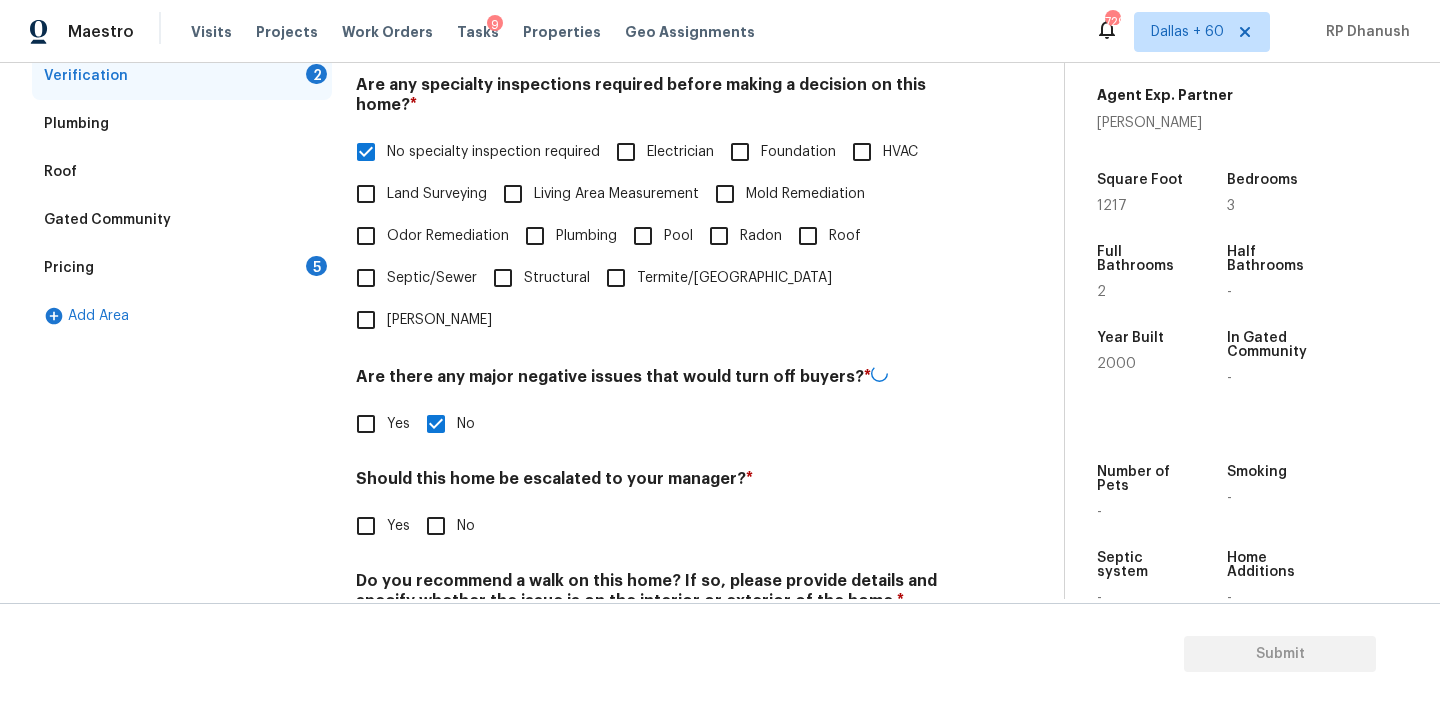 scroll, scrollTop: 499, scrollLeft: 0, axis: vertical 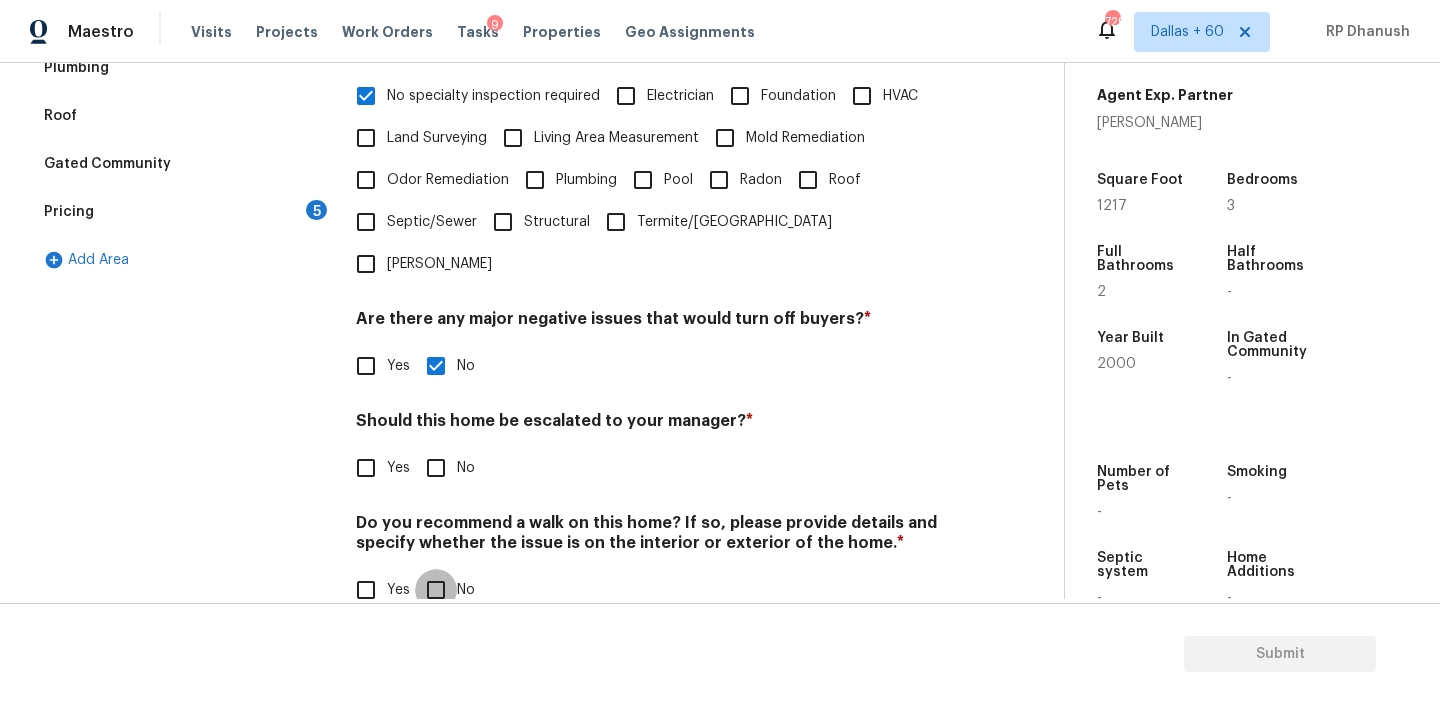 click on "No" at bounding box center (436, 590) 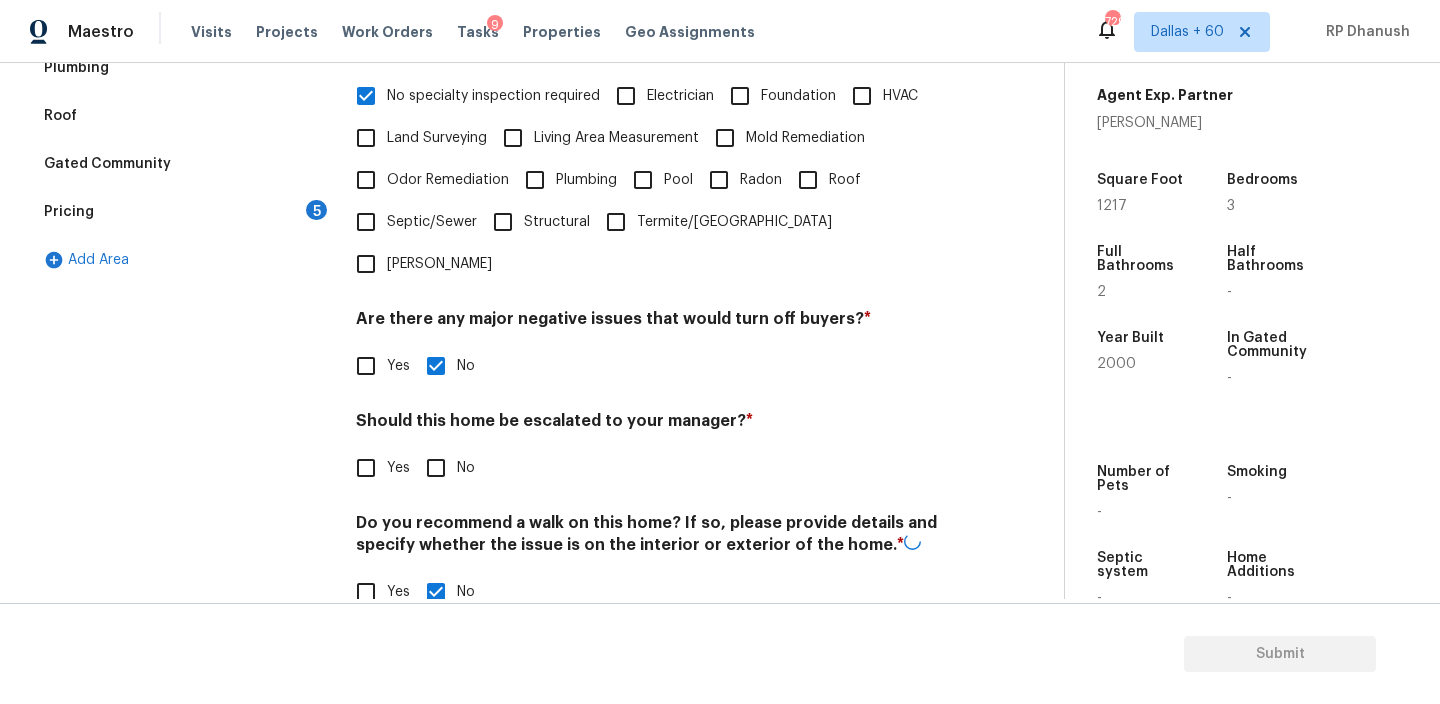 click on "Yes" at bounding box center [366, 468] 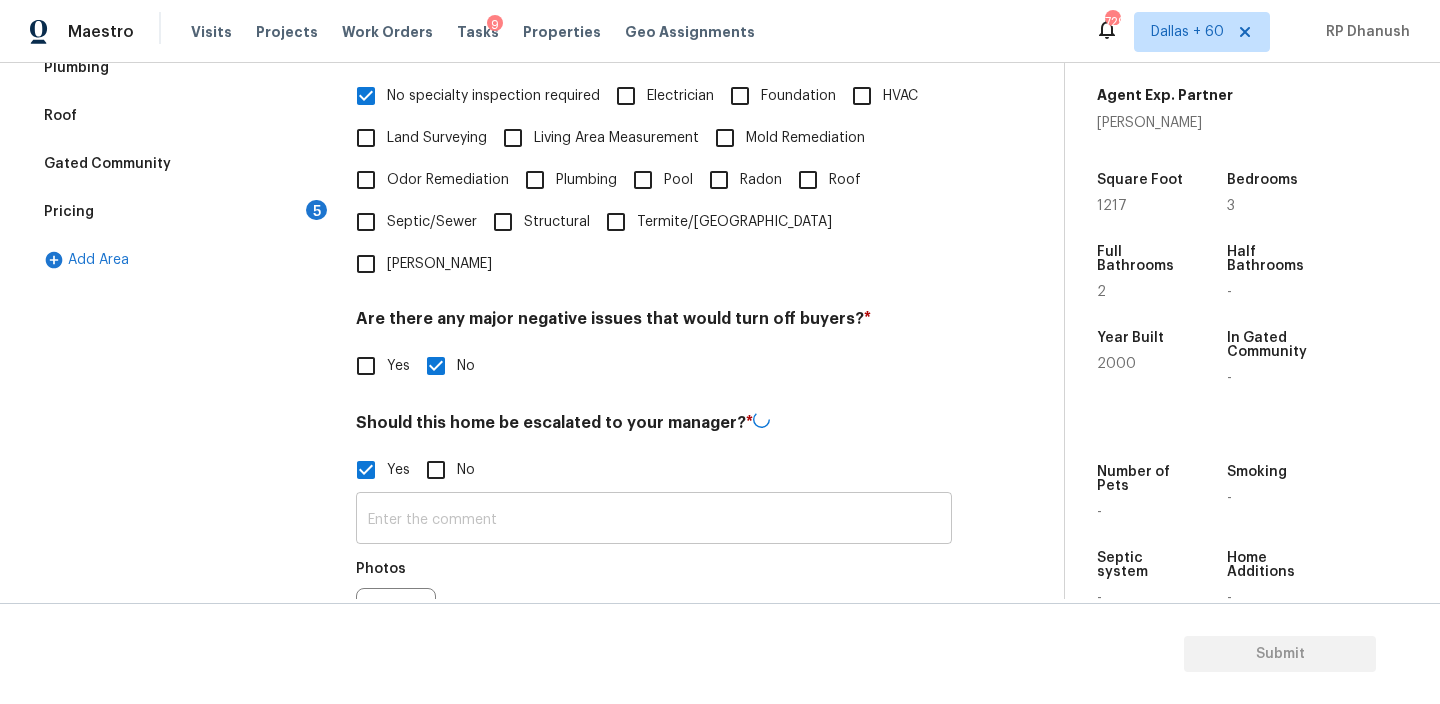 click at bounding box center (654, 520) 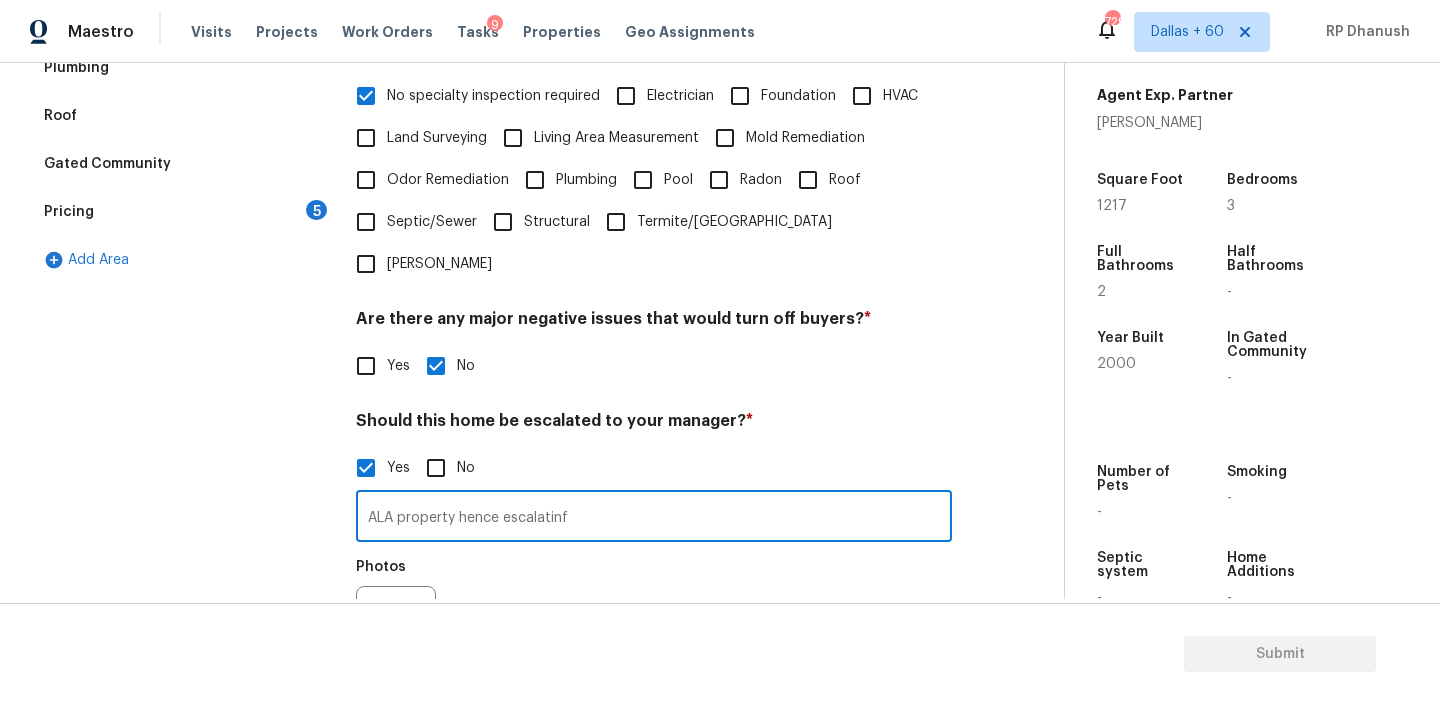 click on "ALA property hence escalatinf" at bounding box center (654, 518) 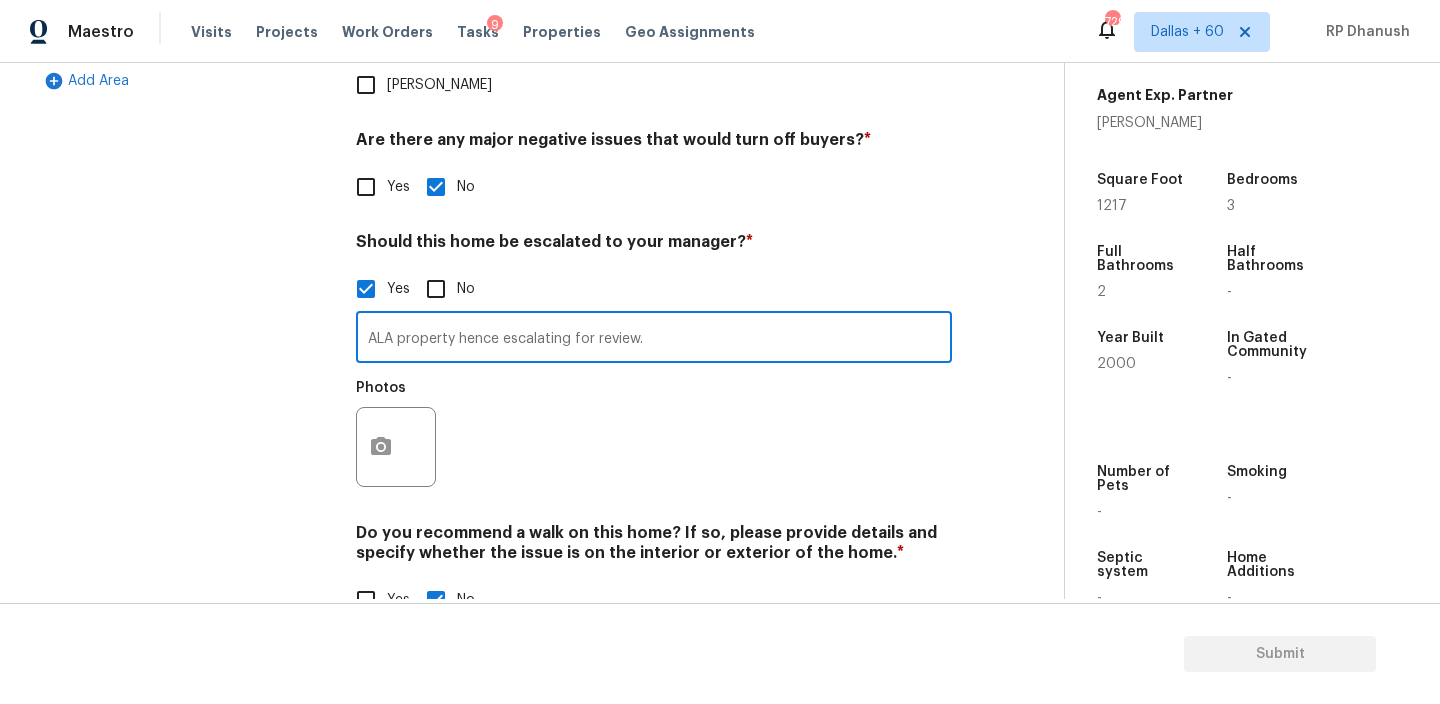 scroll, scrollTop: 689, scrollLeft: 0, axis: vertical 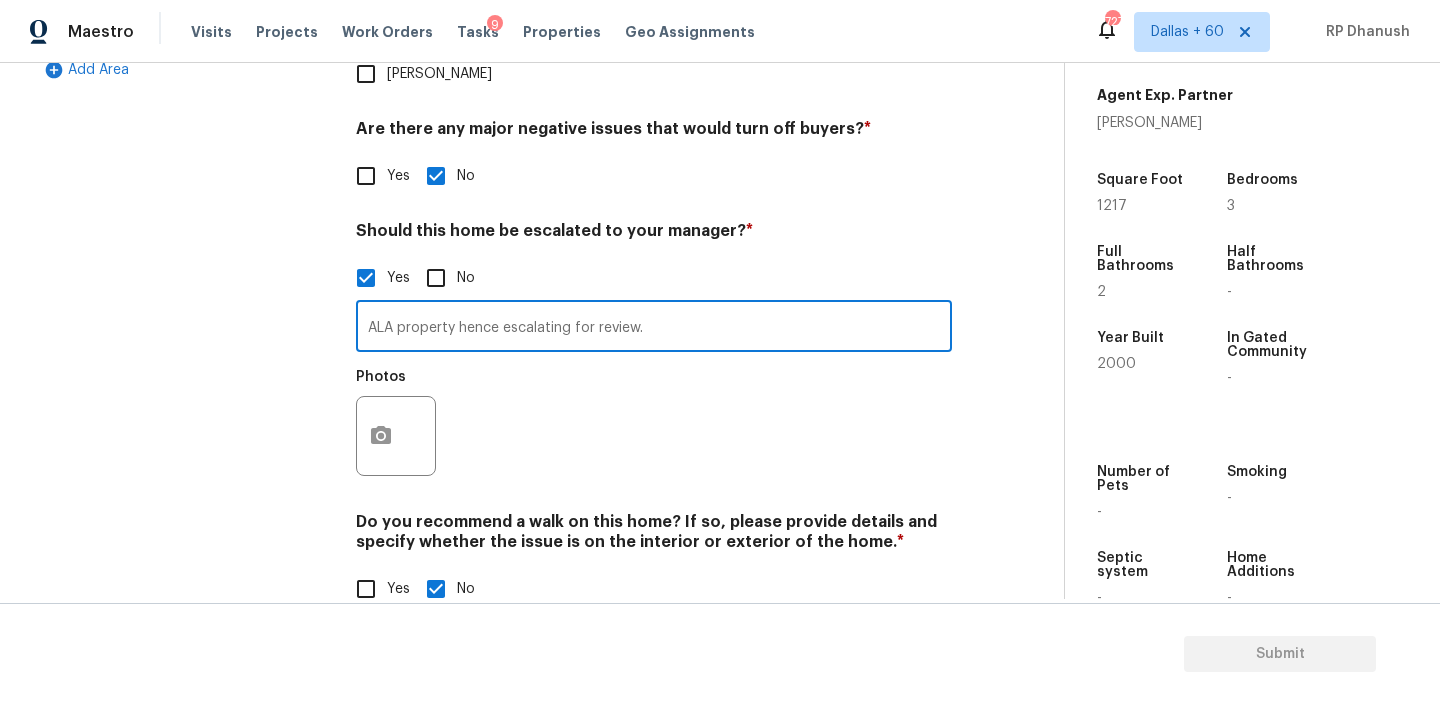 type on "ALA property hence escalating for review." 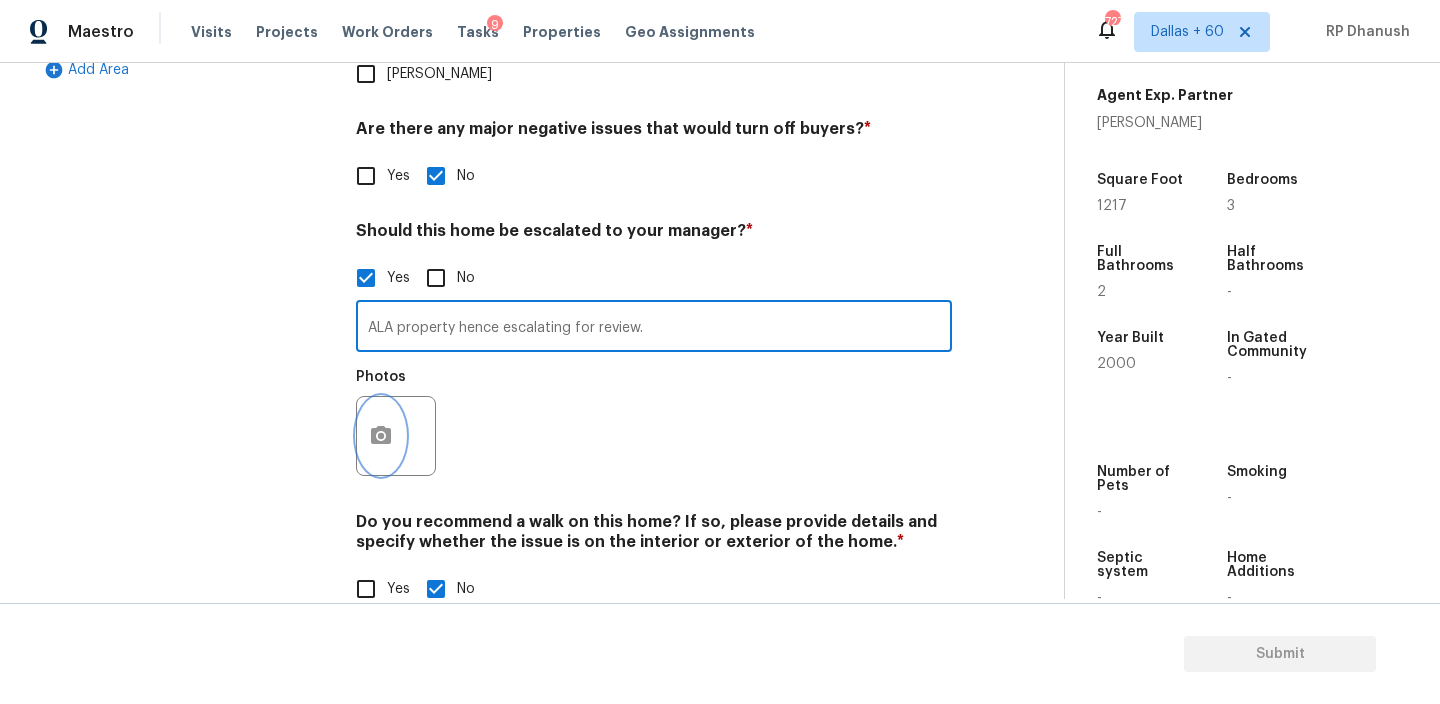 click 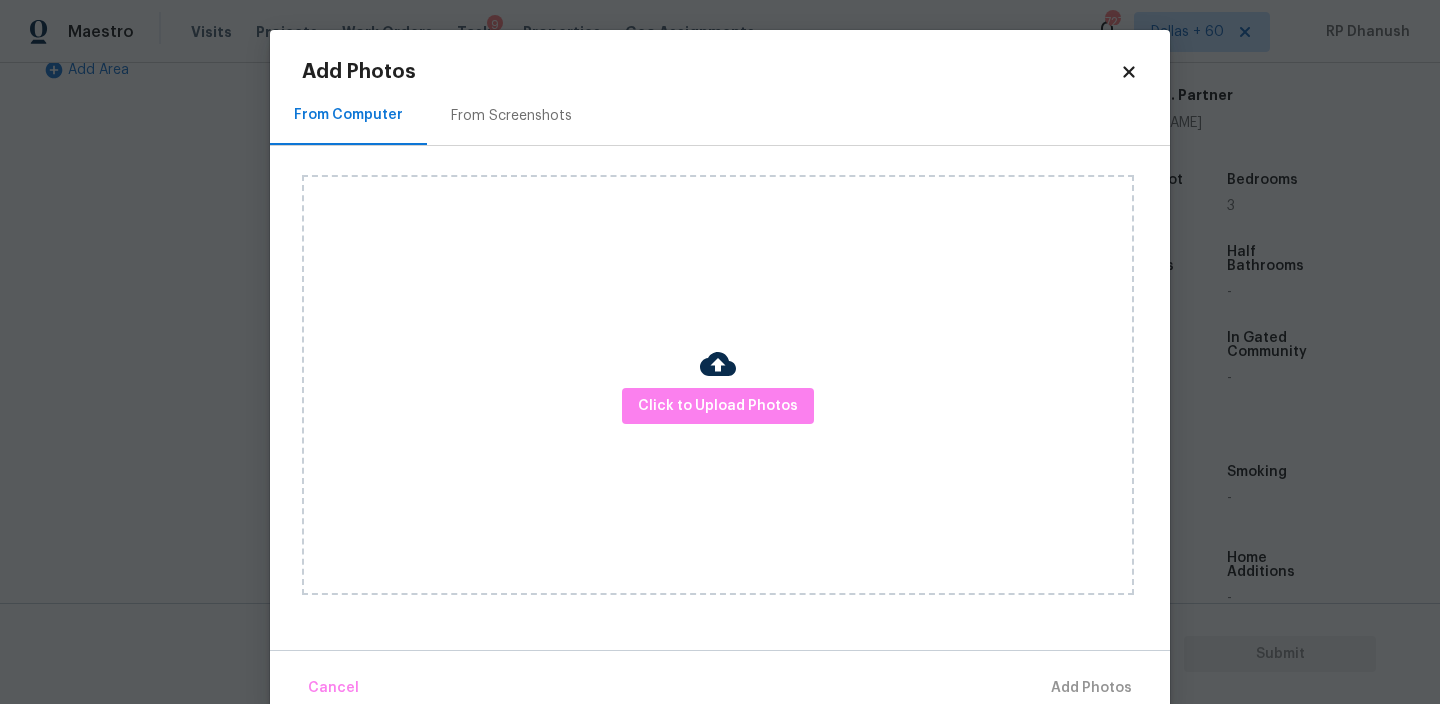 click on "From Screenshots" at bounding box center (511, 115) 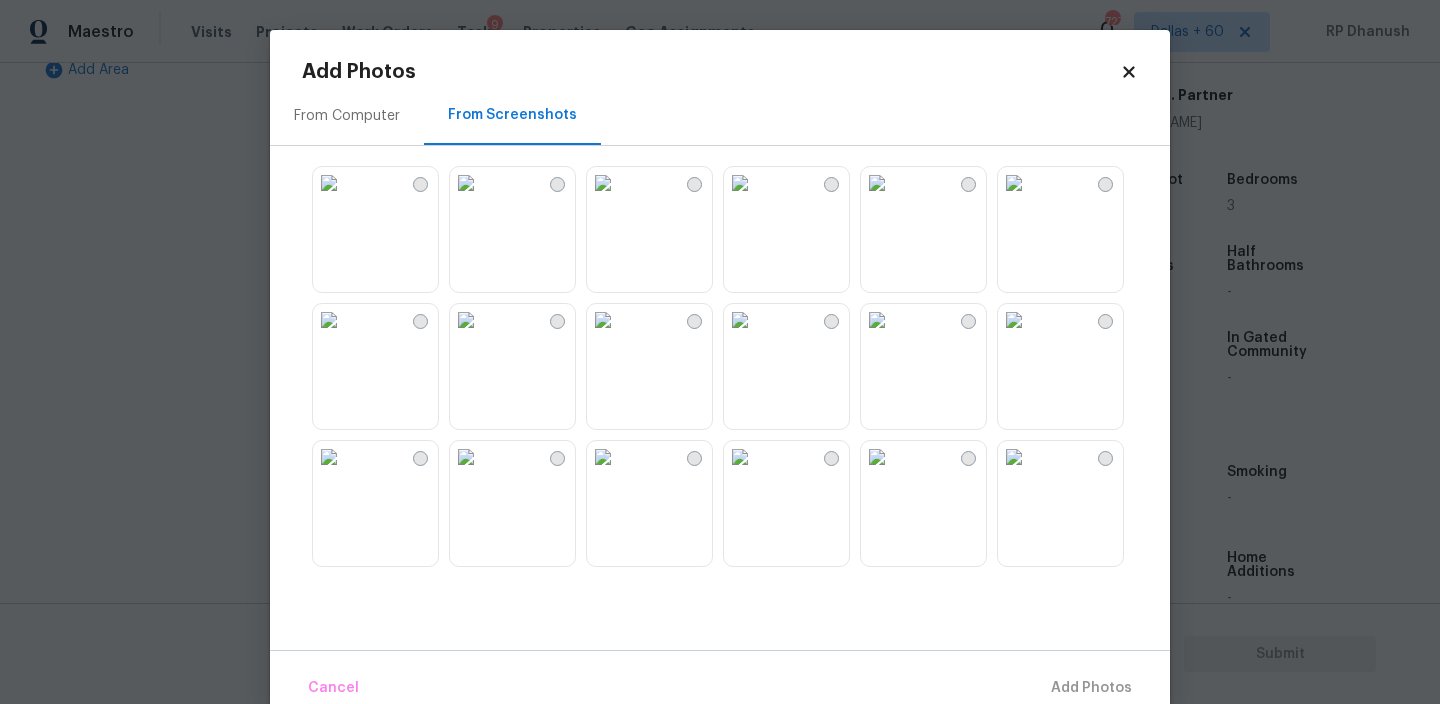 click at bounding box center (329, 183) 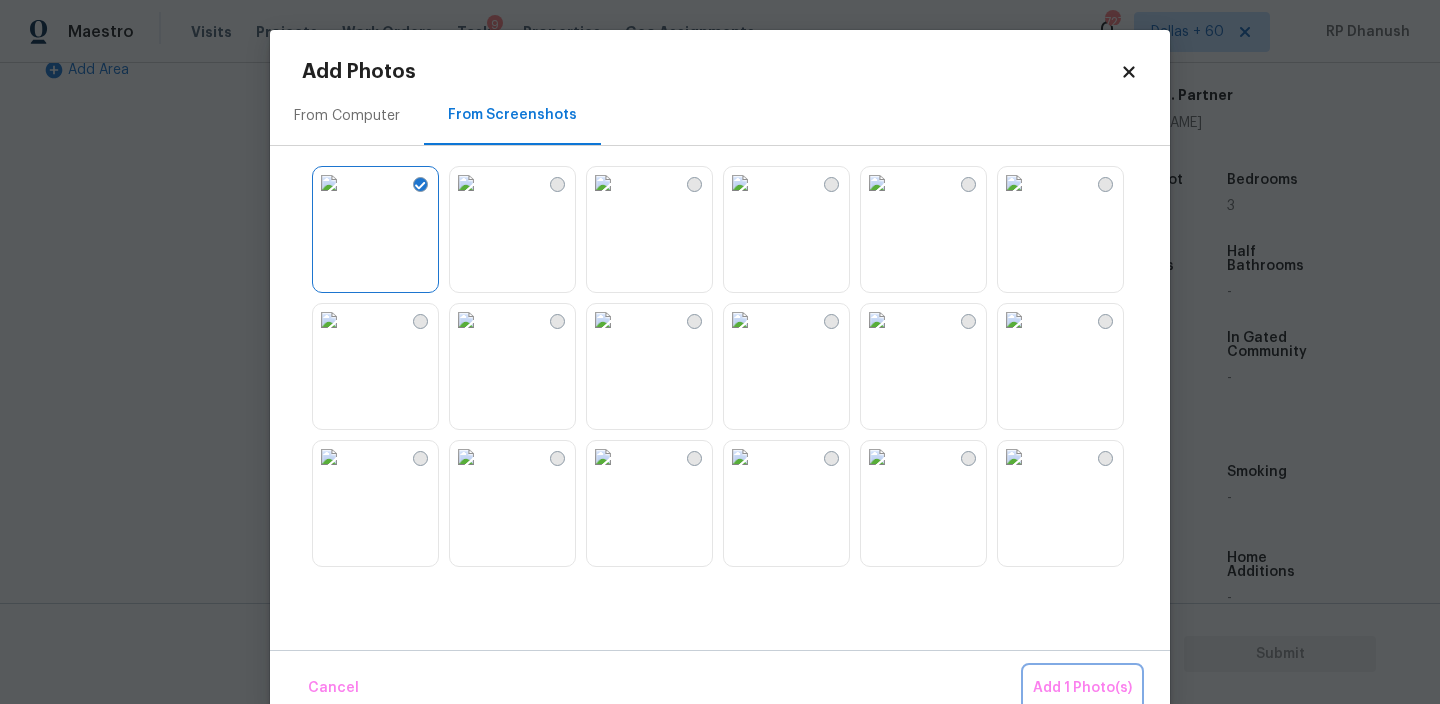 click on "Add 1 Photo(s)" at bounding box center (1082, 688) 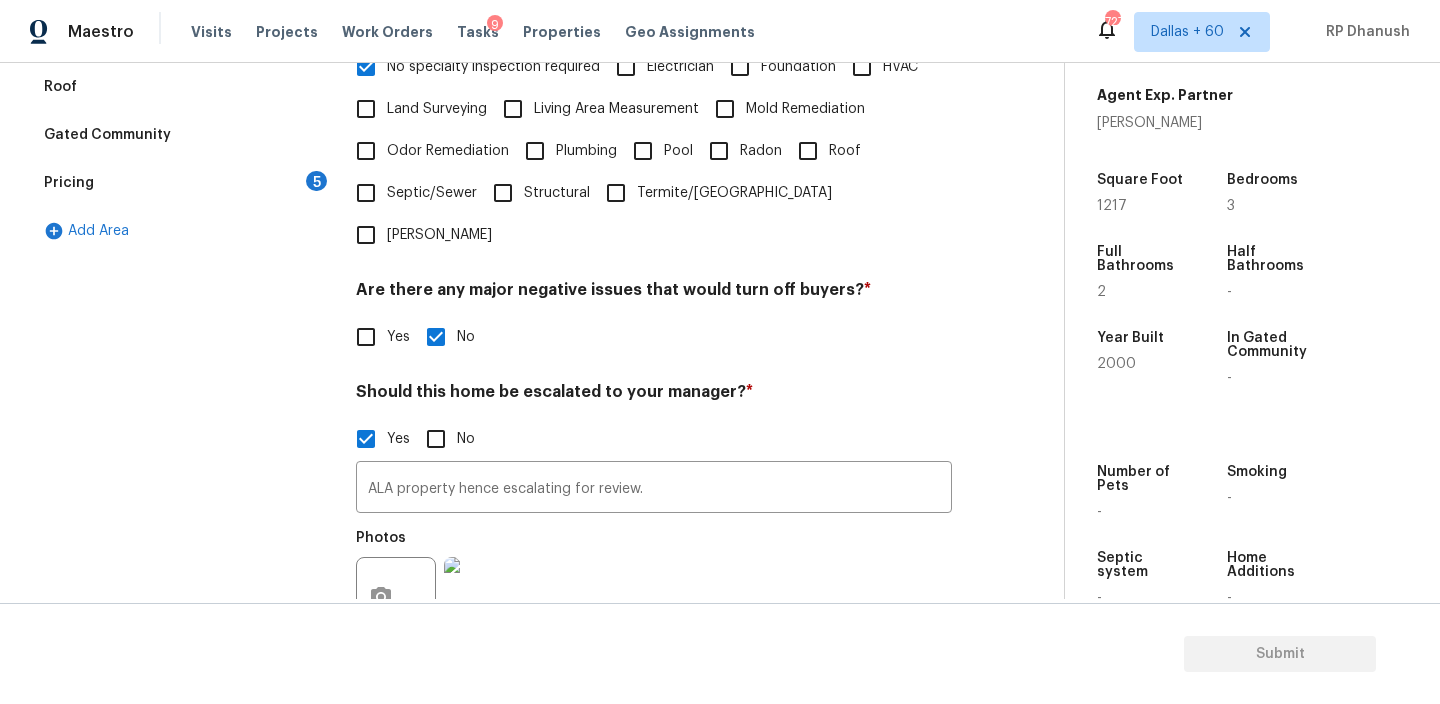 click on "Pricing 5" at bounding box center (182, 183) 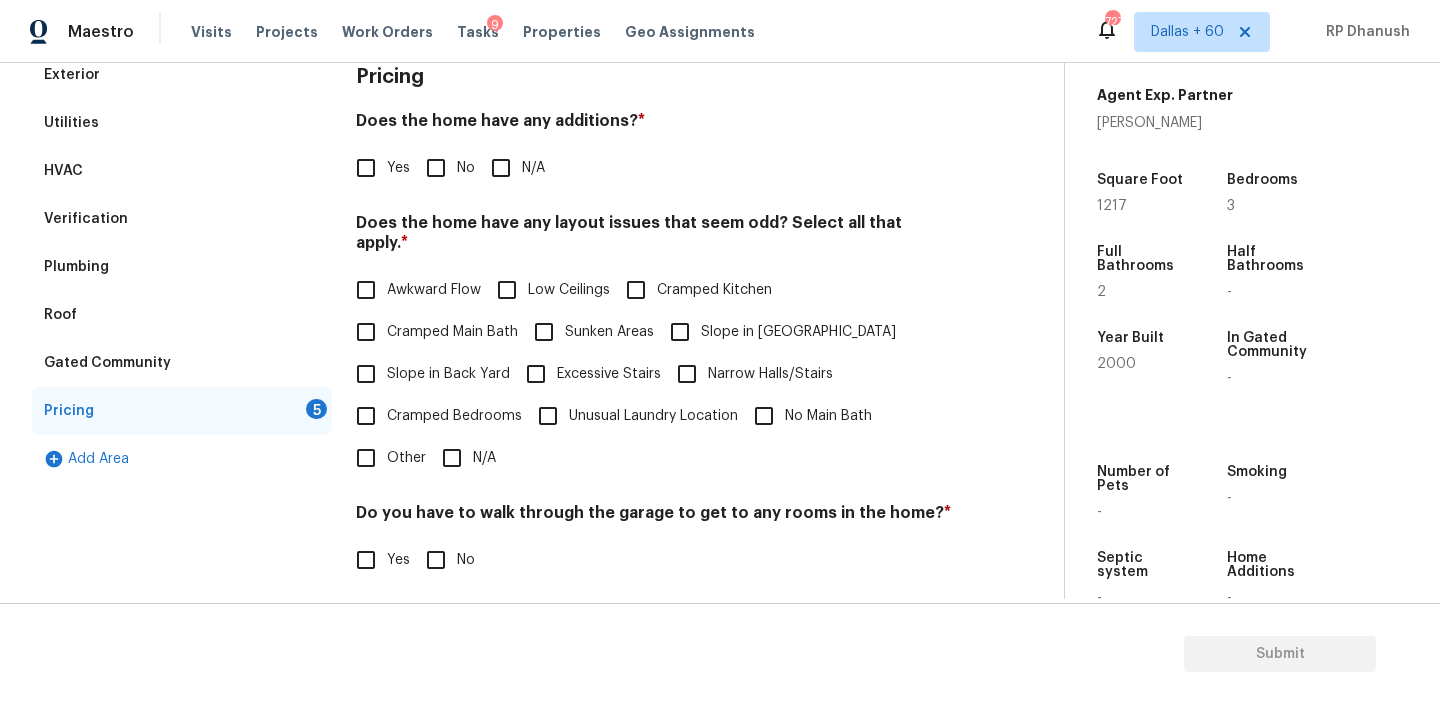scroll, scrollTop: 278, scrollLeft: 0, axis: vertical 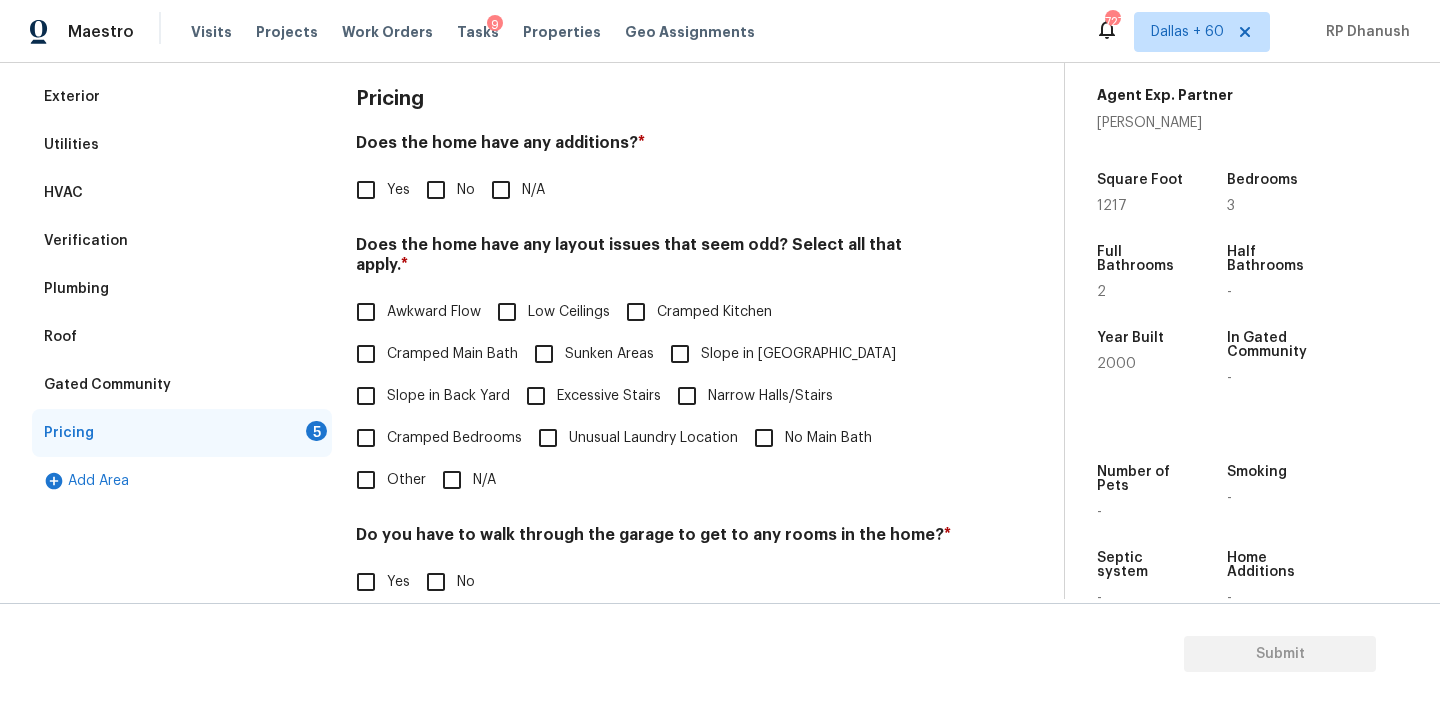 click on "No" at bounding box center (436, 190) 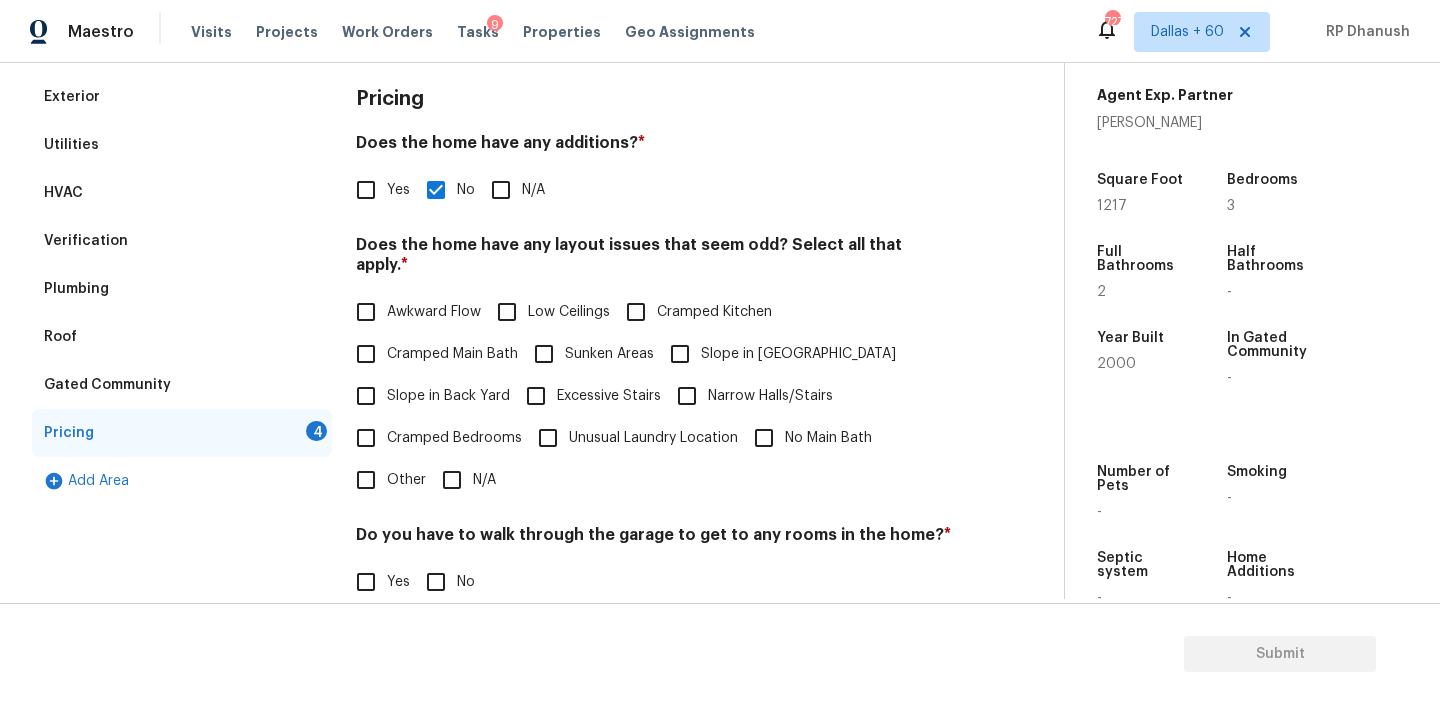 click on "Slope in Back Yard" at bounding box center [448, 396] 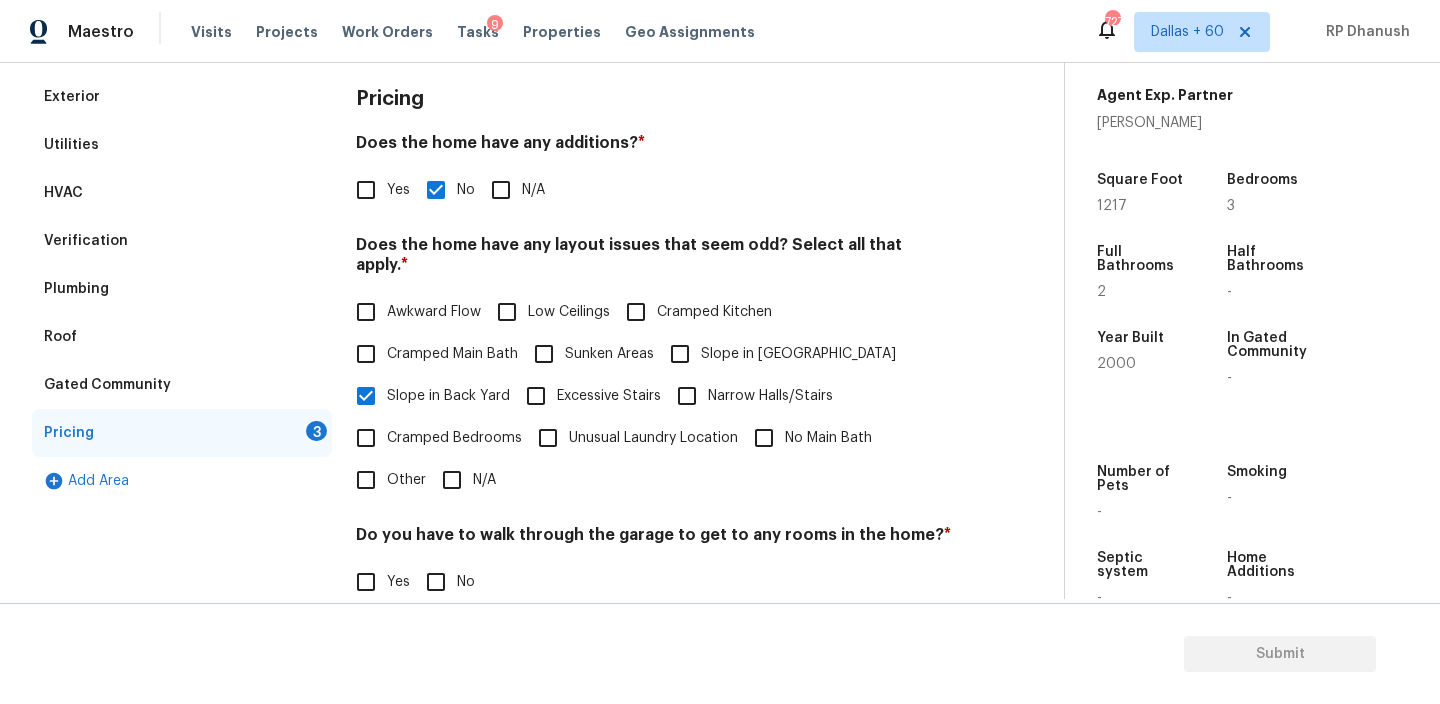 click on "Slope in Front Yard" at bounding box center (798, 354) 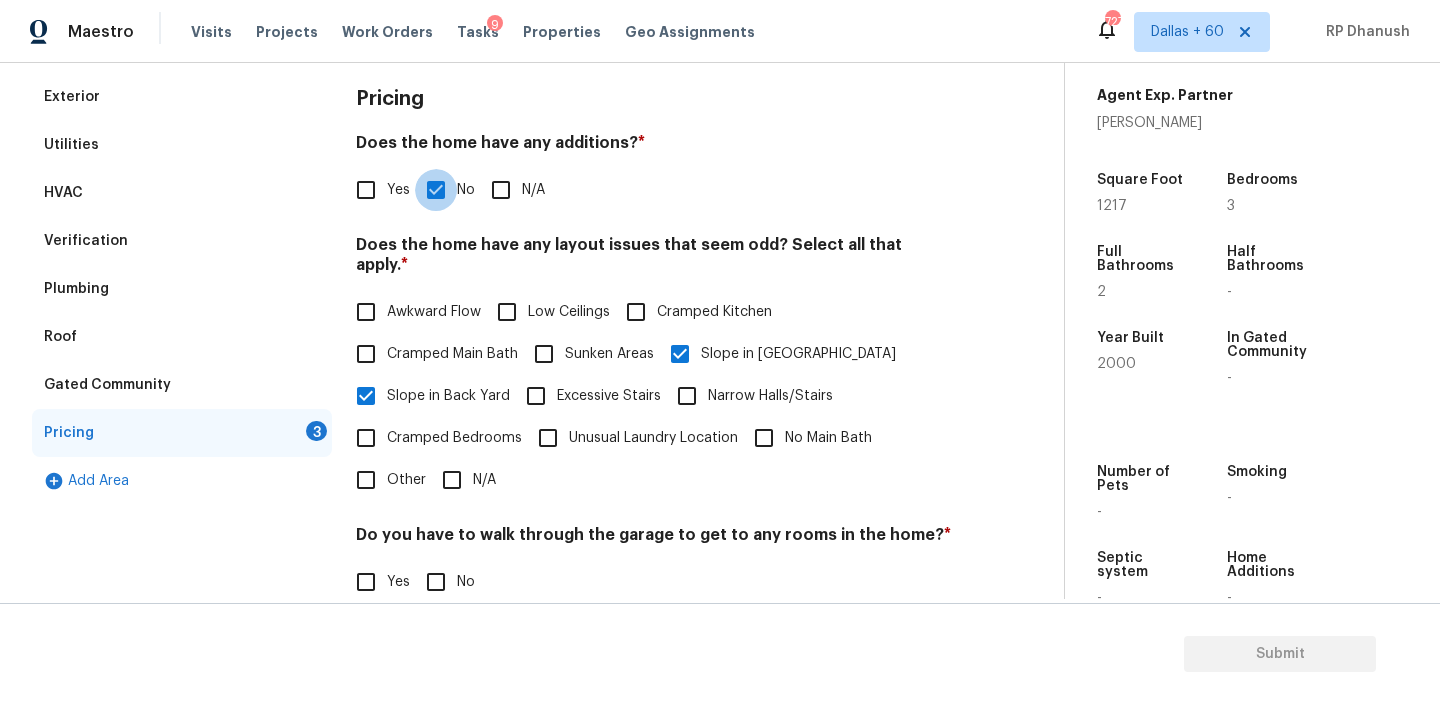 click on "No" at bounding box center [436, 190] 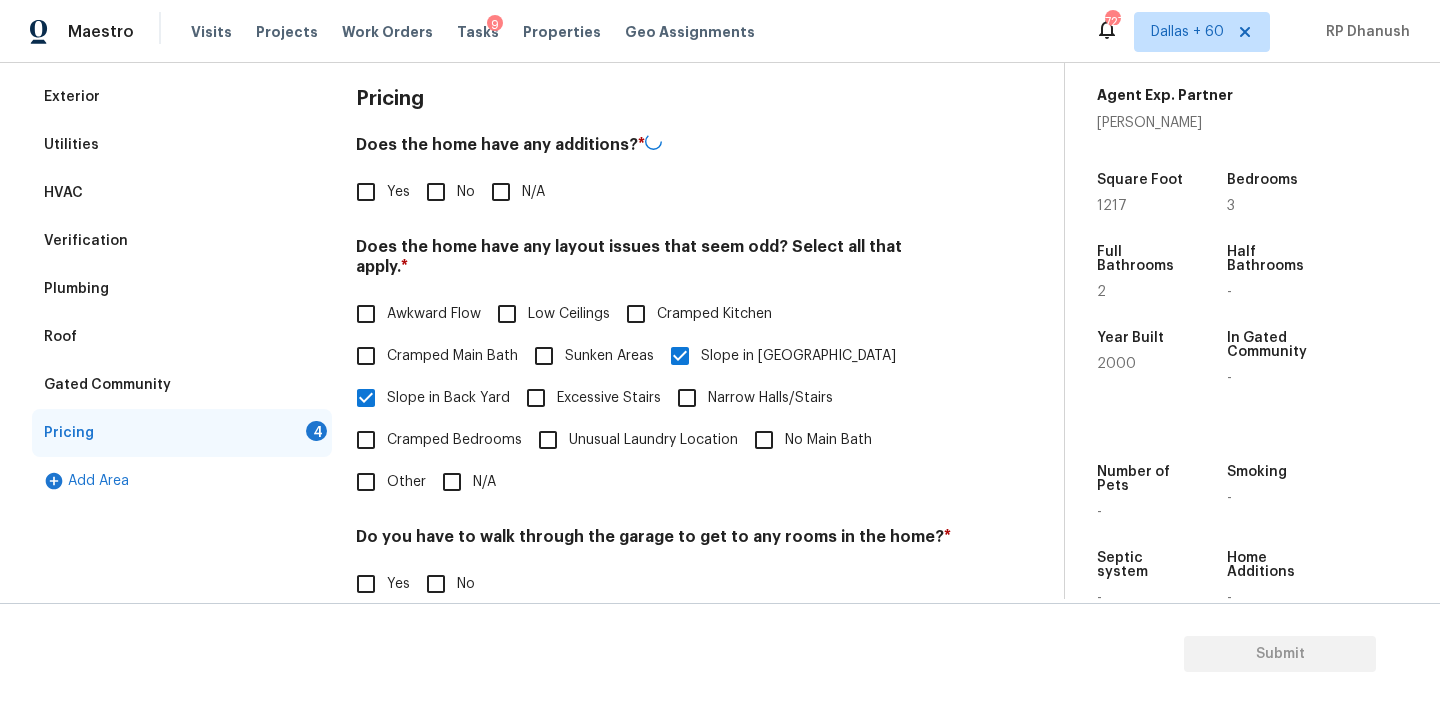click on "Yes" at bounding box center (398, 192) 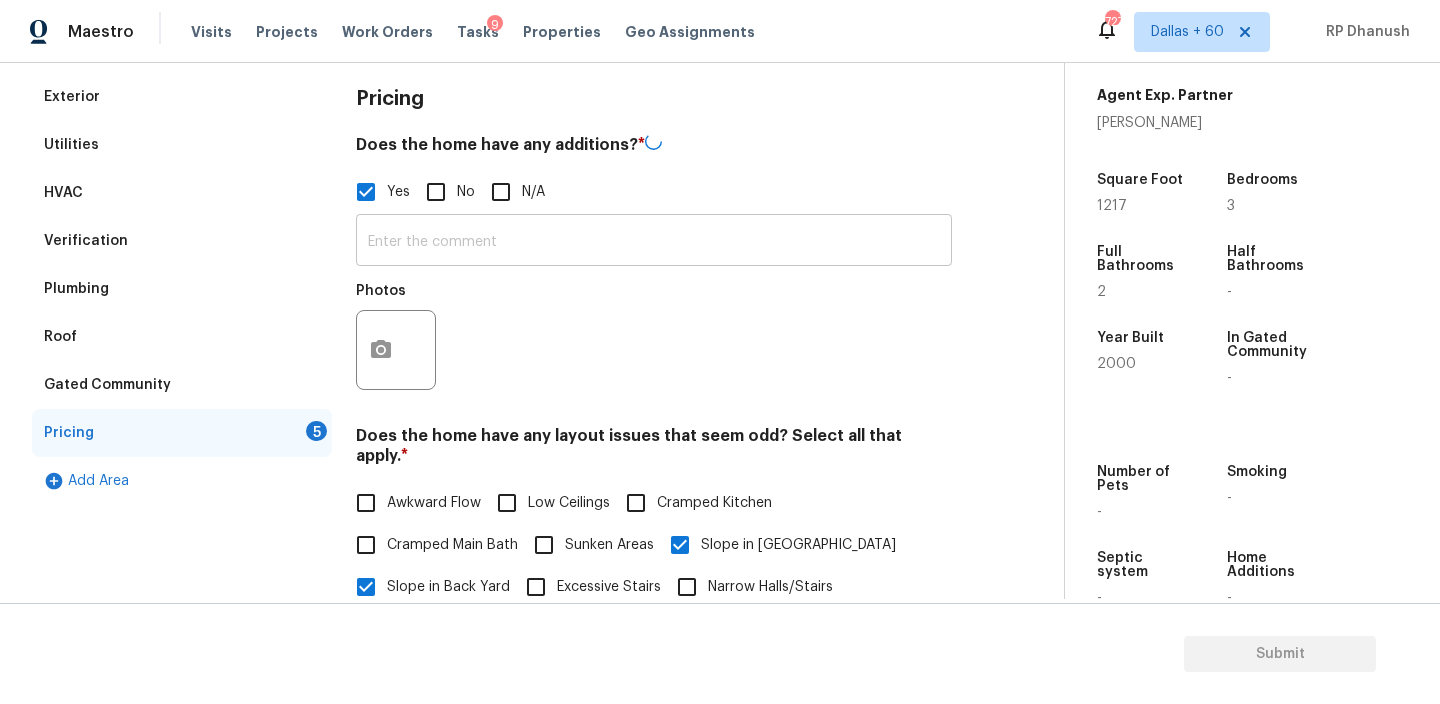 click at bounding box center [654, 242] 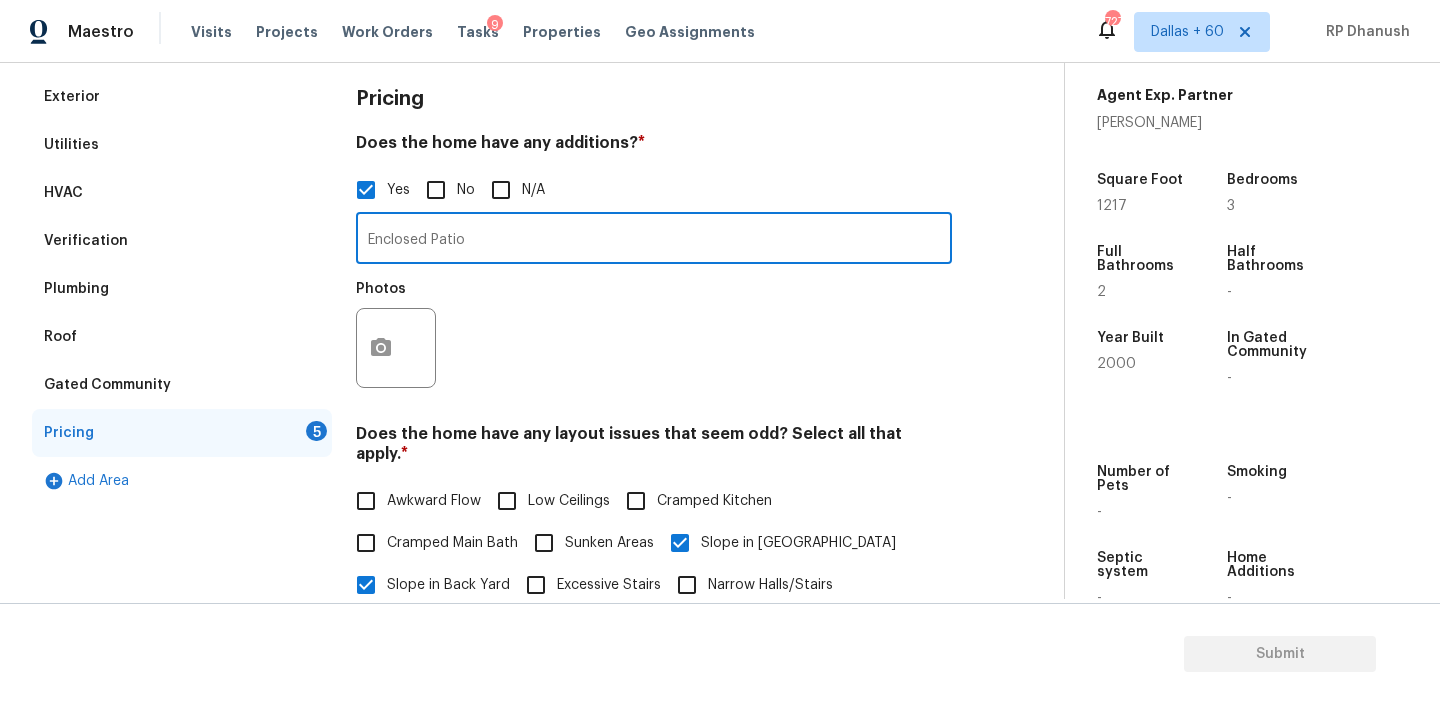 type on "Enclosed Patio" 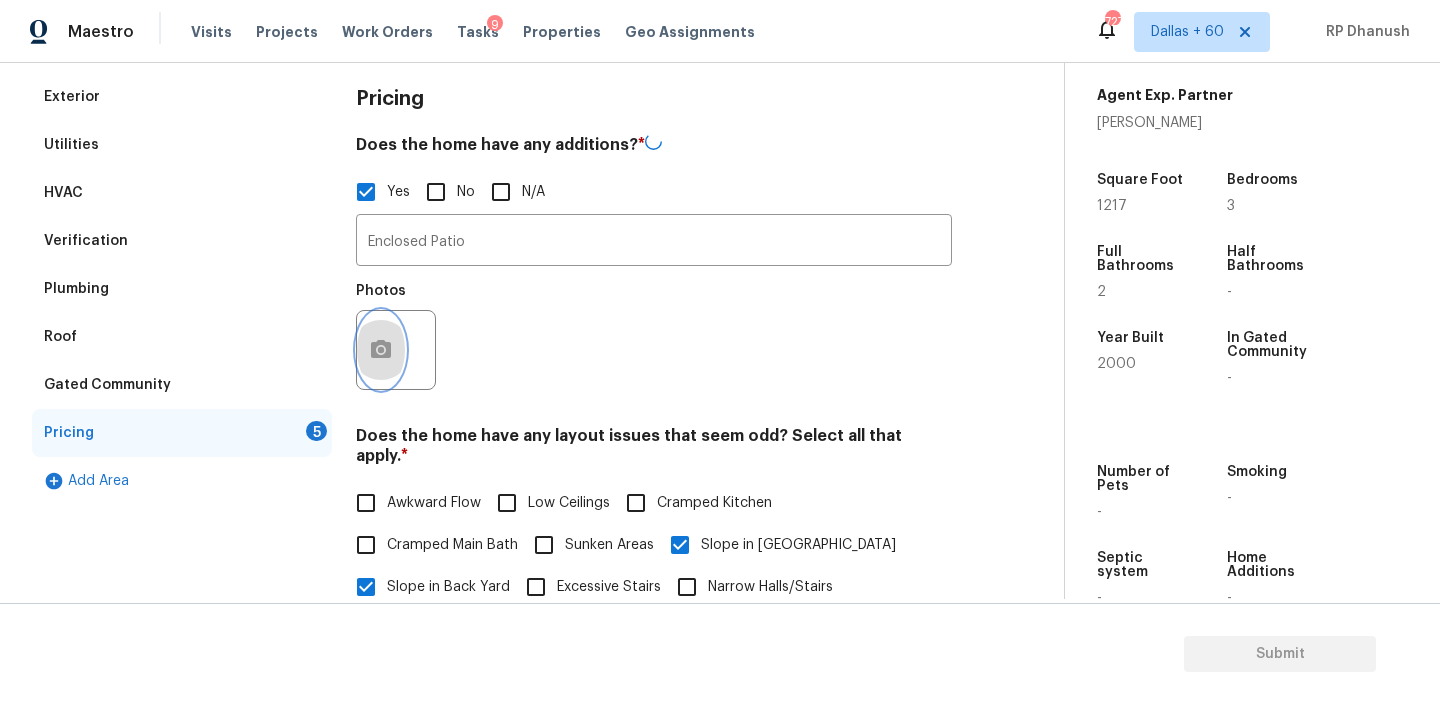 click at bounding box center (381, 350) 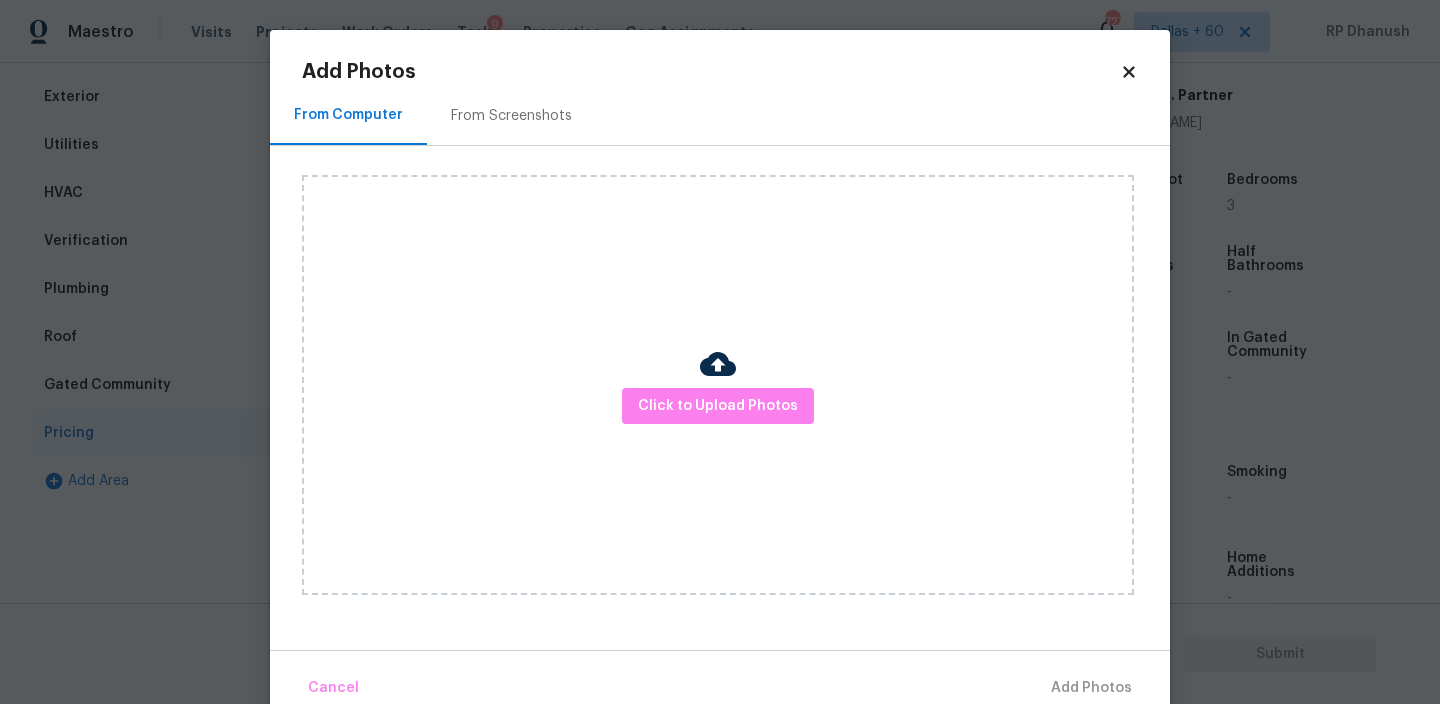 click on "From Screenshots" at bounding box center [511, 116] 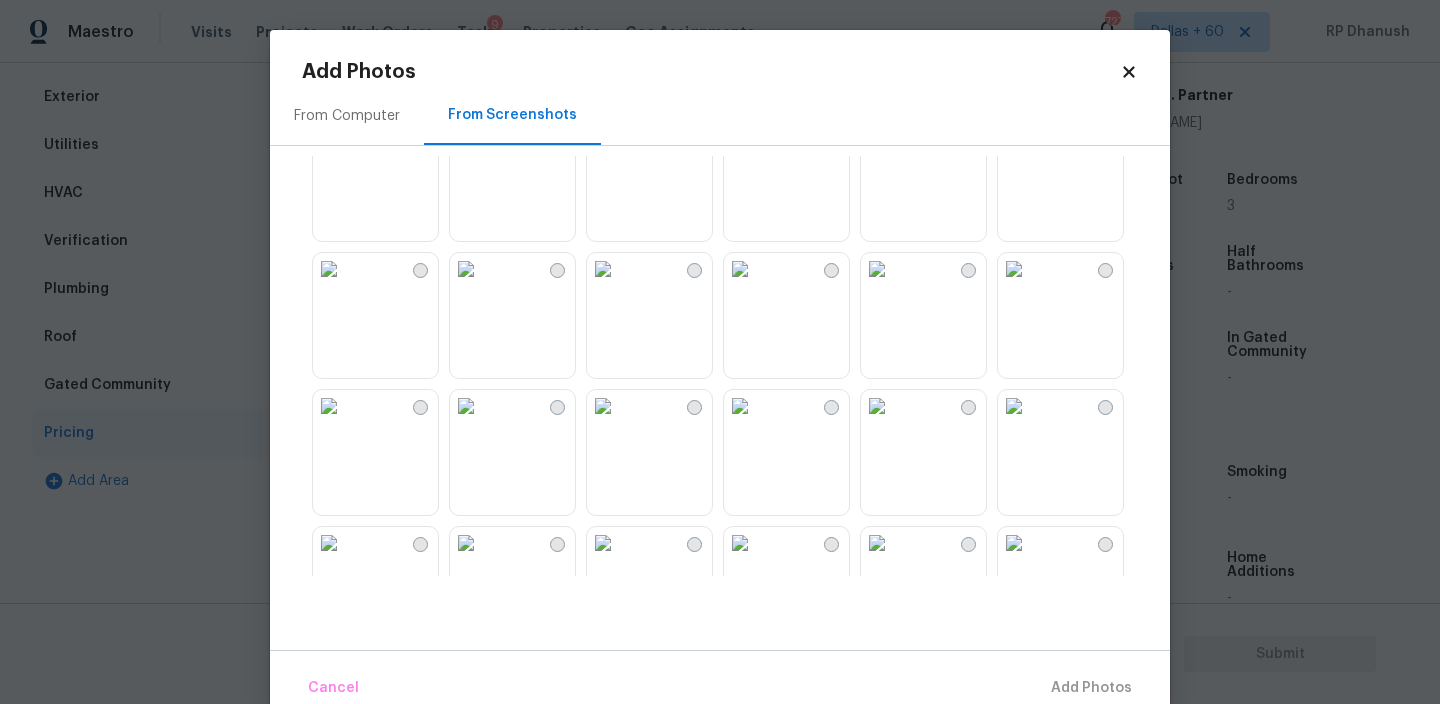 scroll, scrollTop: 78, scrollLeft: 0, axis: vertical 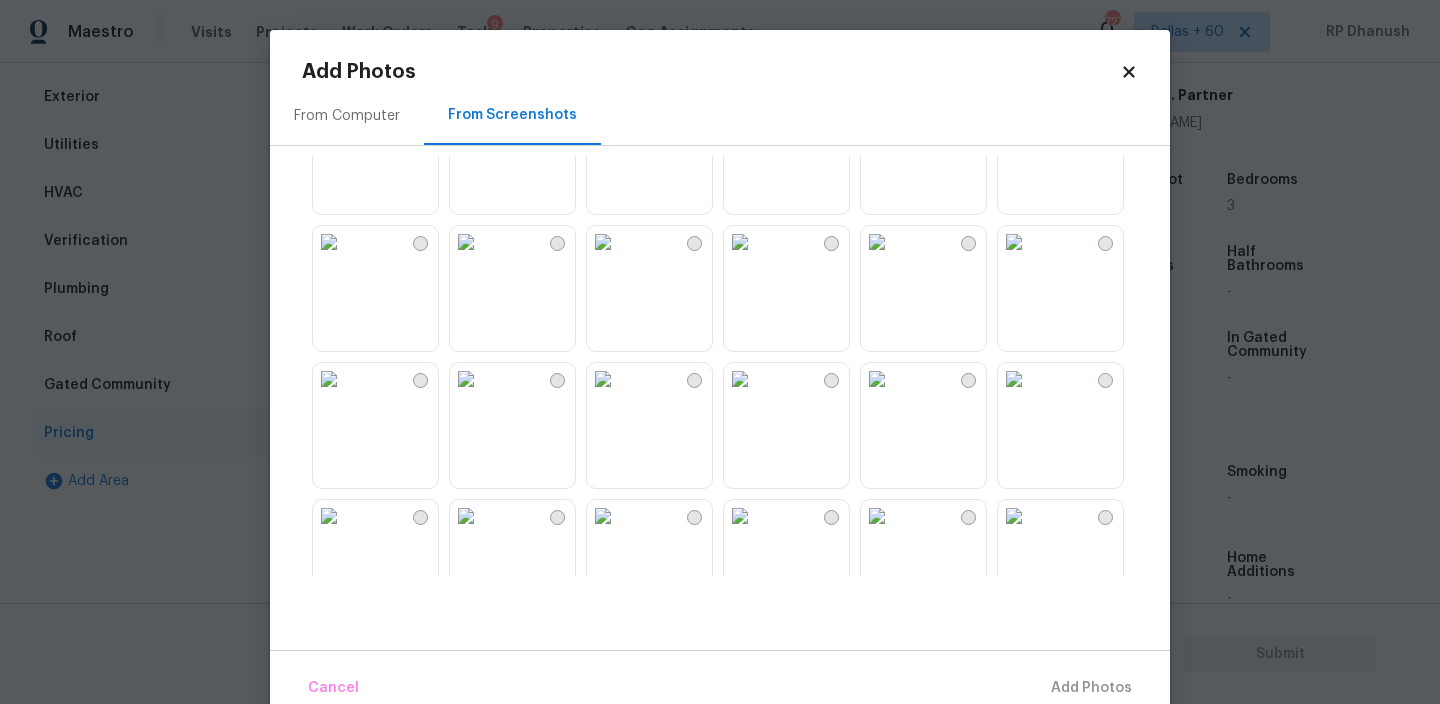 click at bounding box center [1014, 242] 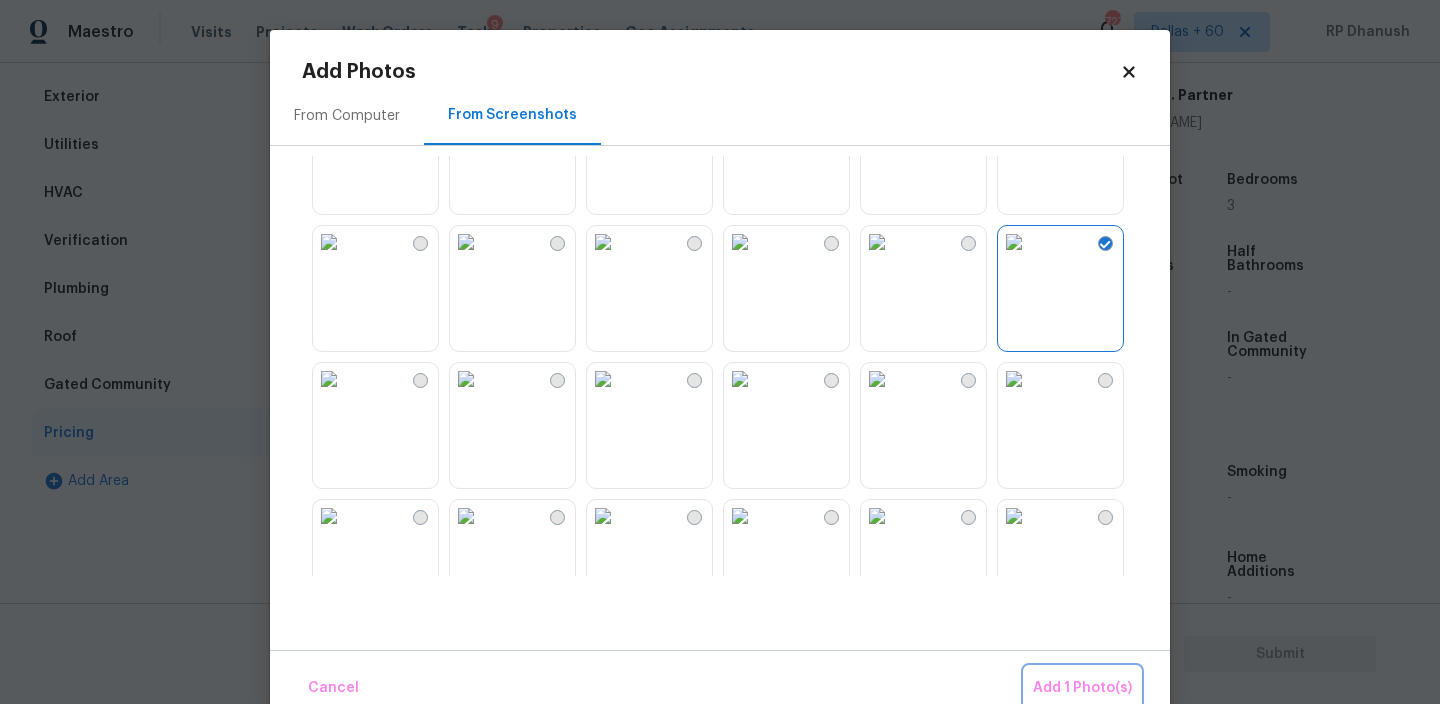 click on "Add 1 Photo(s)" at bounding box center [1082, 688] 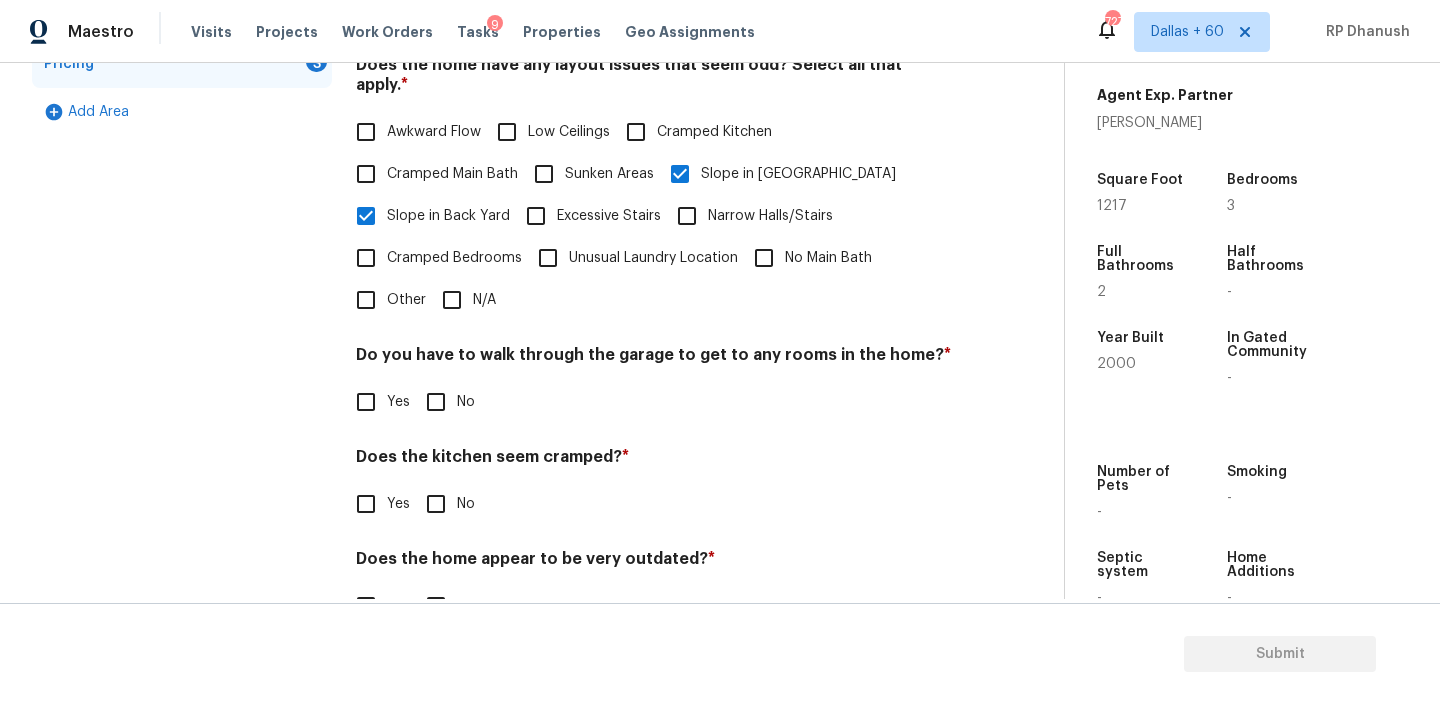 scroll, scrollTop: 685, scrollLeft: 0, axis: vertical 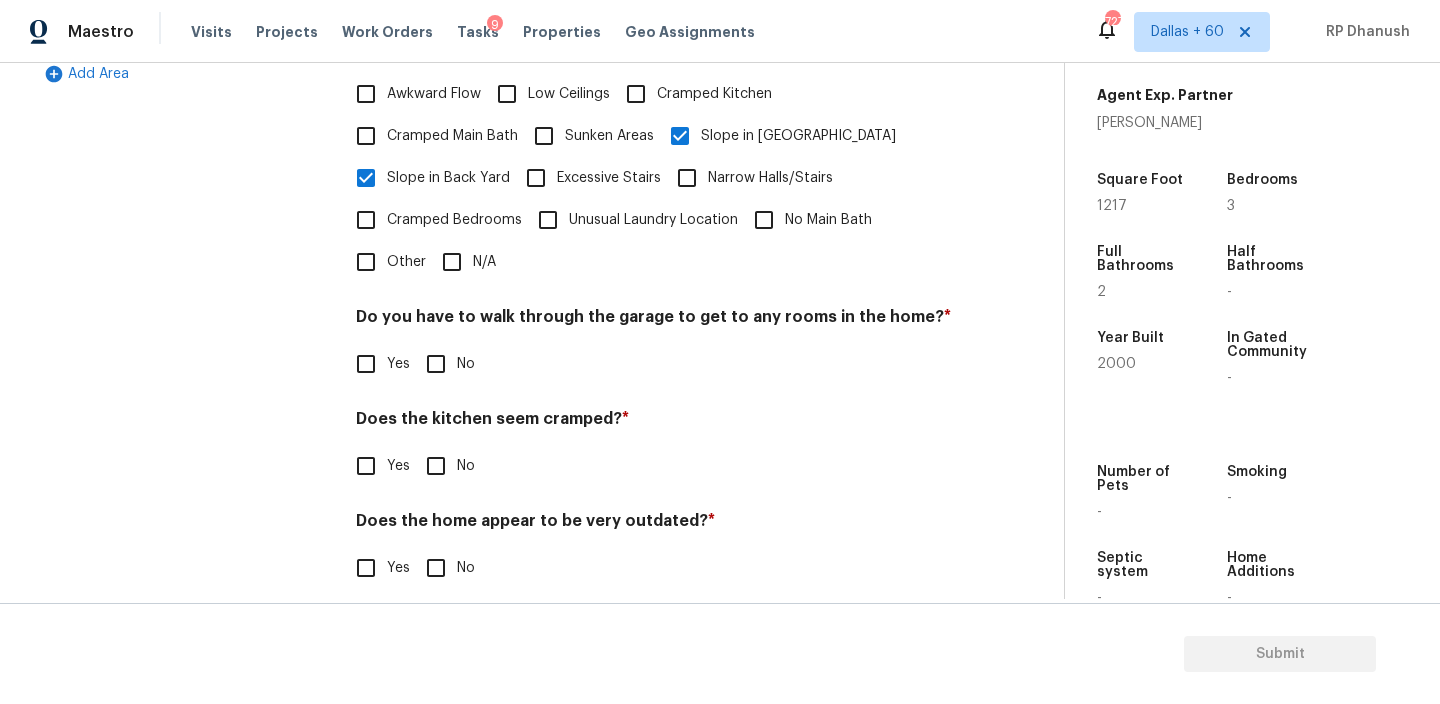 click on "No" at bounding box center (445, 364) 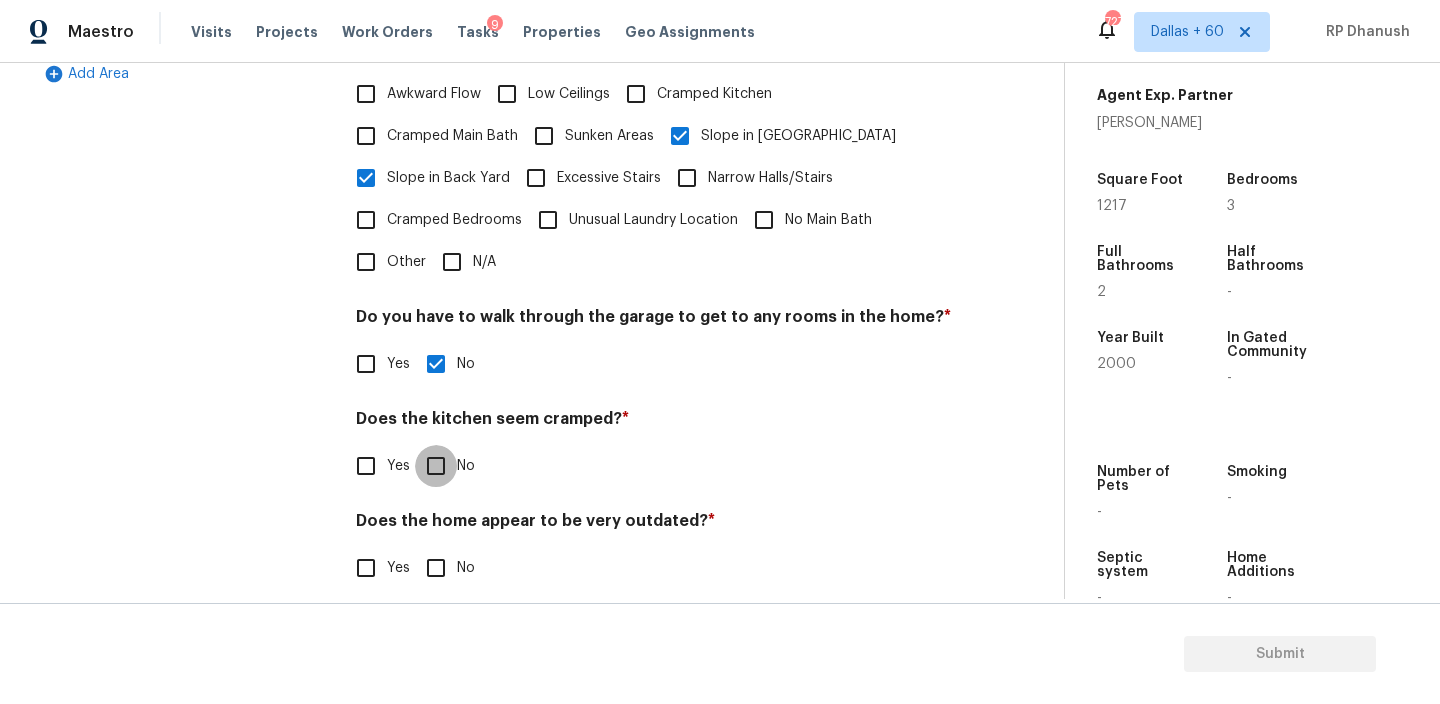 click on "No" at bounding box center (436, 466) 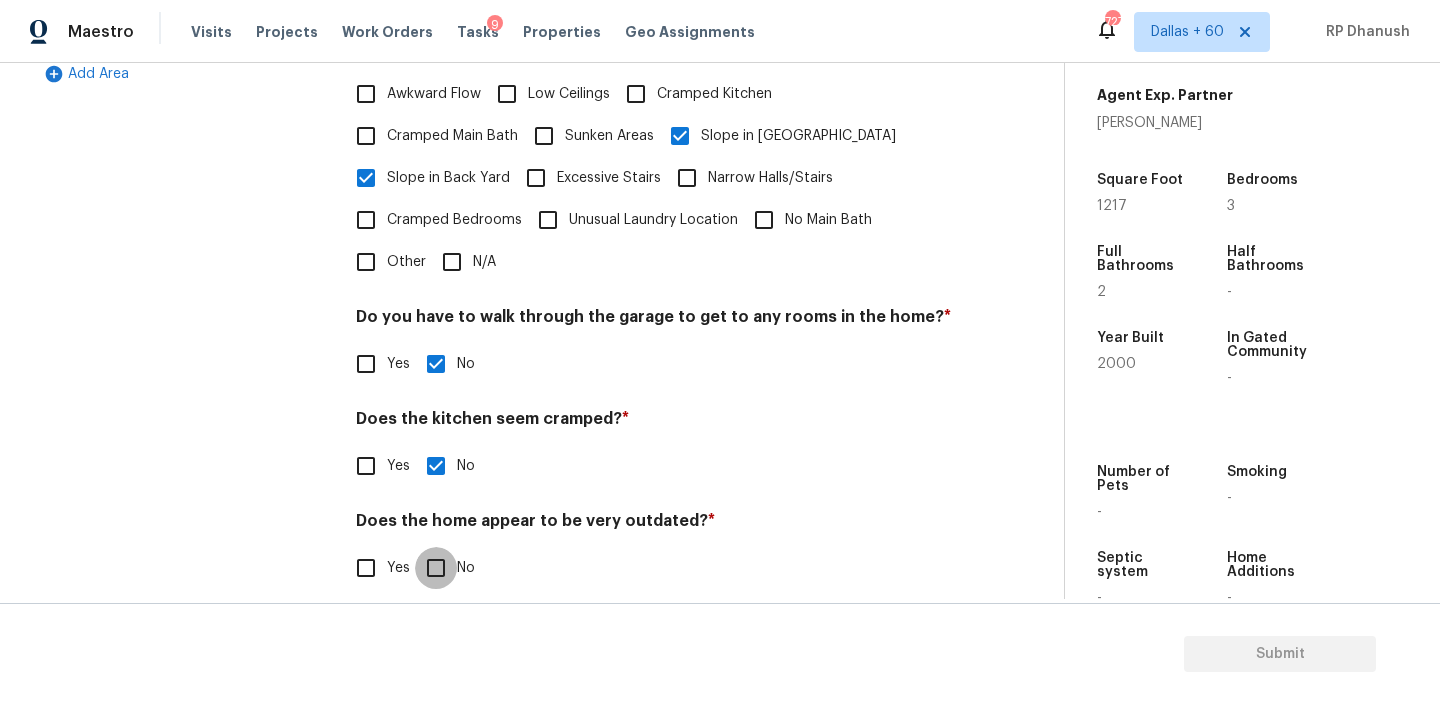 click on "No" at bounding box center [436, 568] 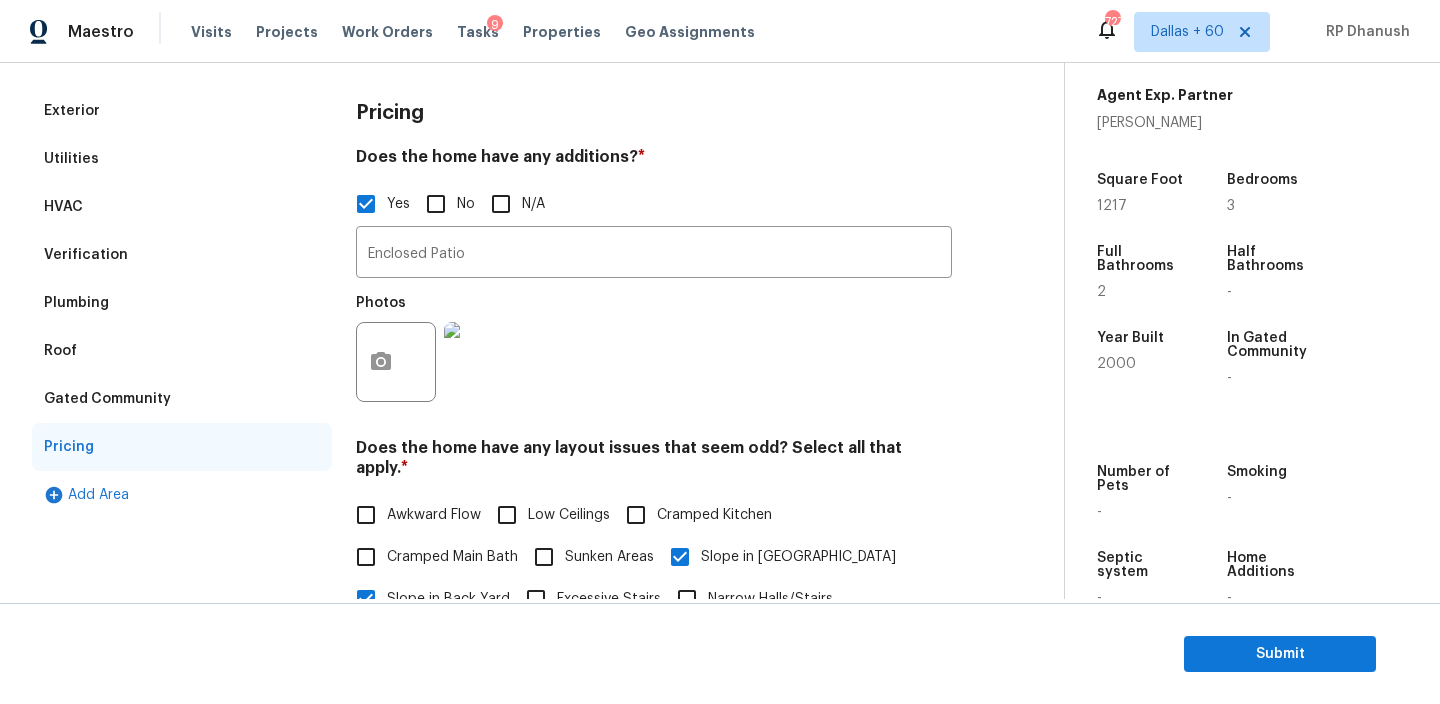 scroll, scrollTop: 97, scrollLeft: 0, axis: vertical 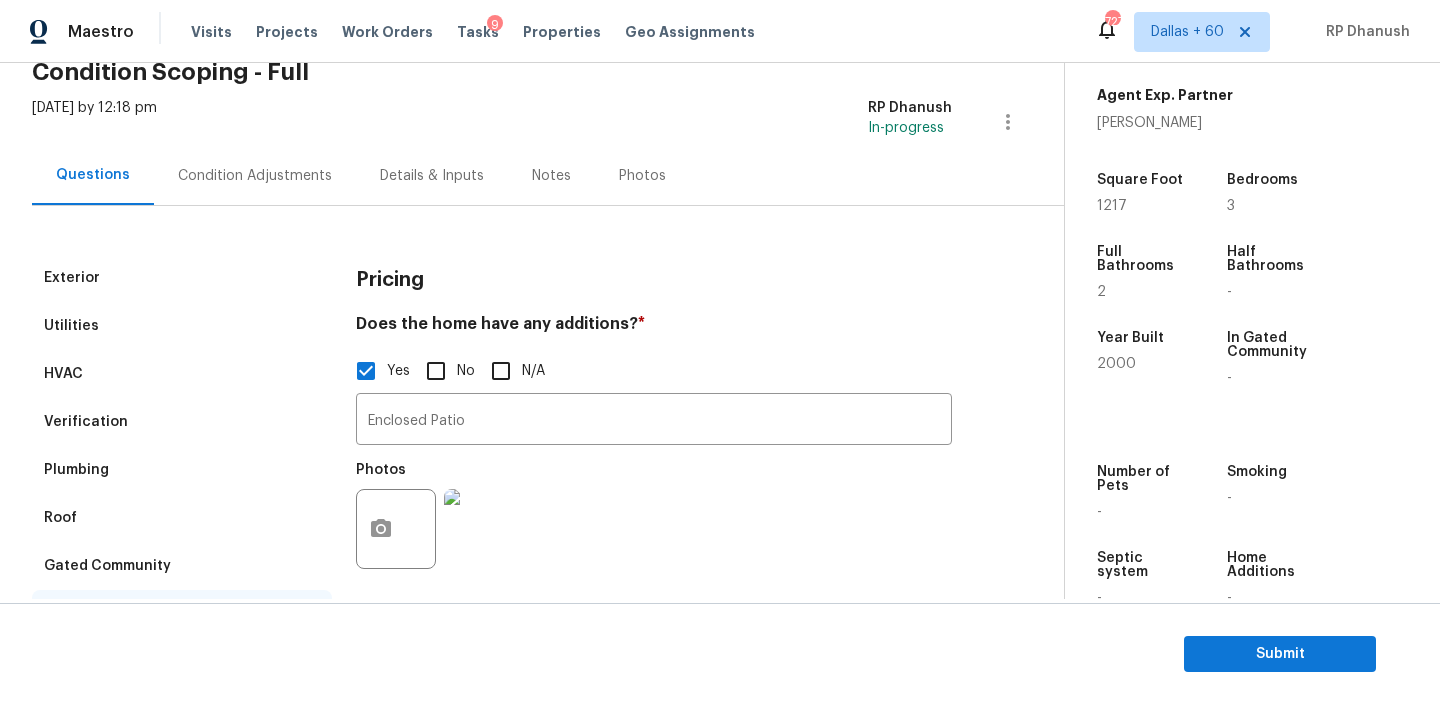 click on "Condition Adjustments" at bounding box center [255, 176] 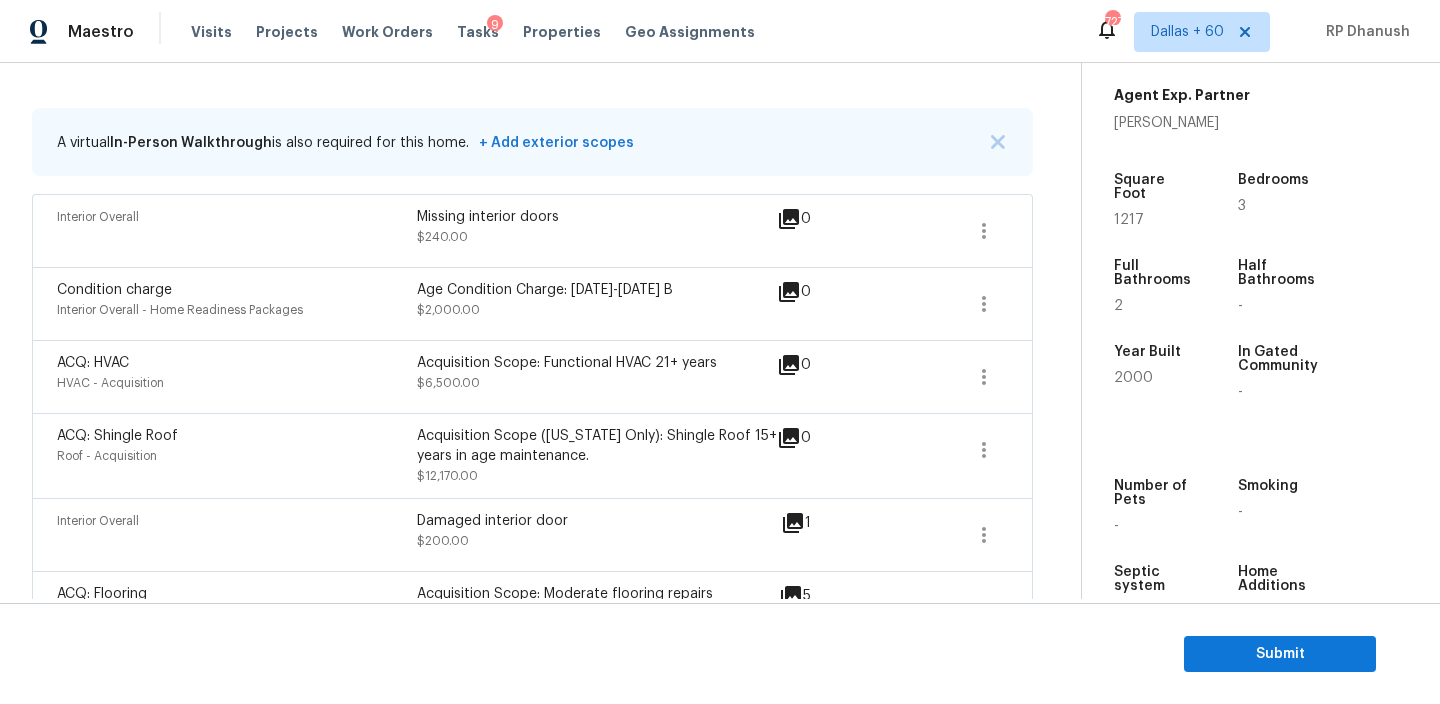 scroll, scrollTop: 276, scrollLeft: 0, axis: vertical 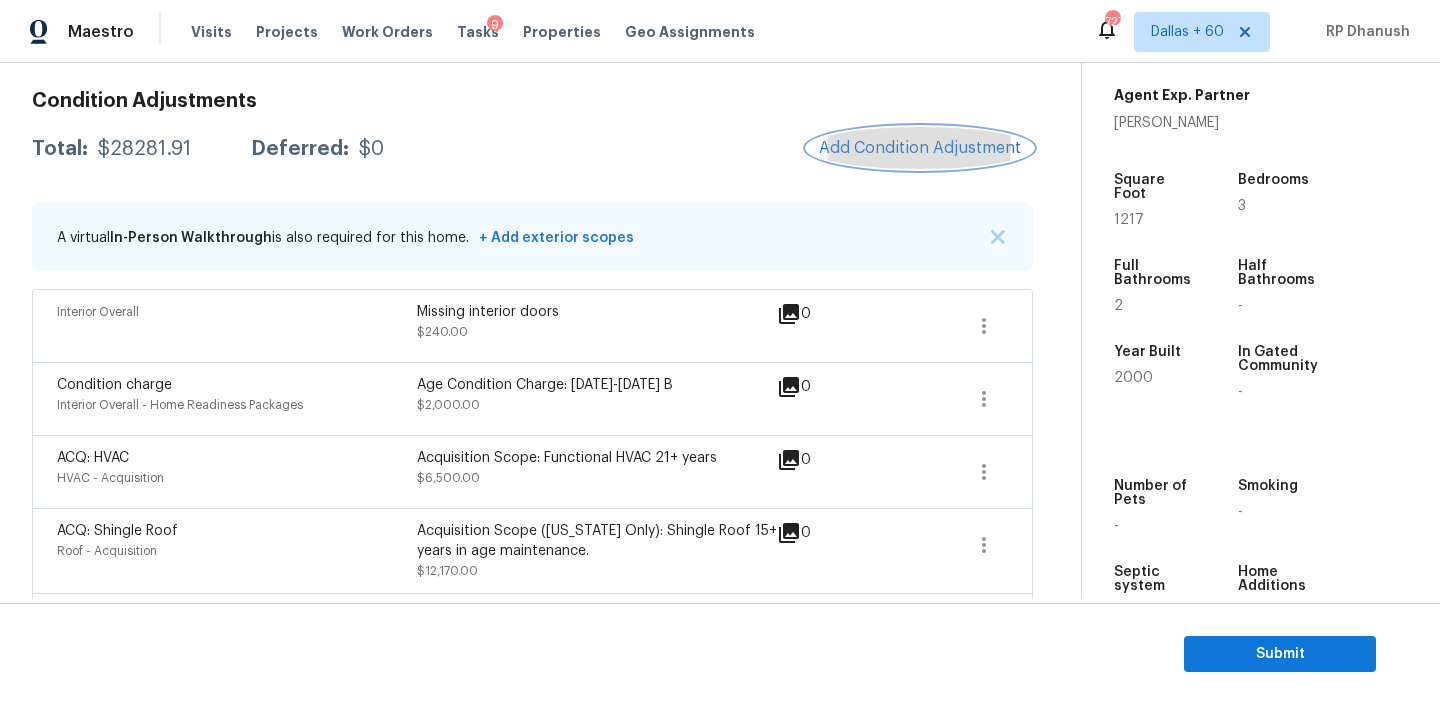 click on "Add Condition Adjustment" at bounding box center [920, 148] 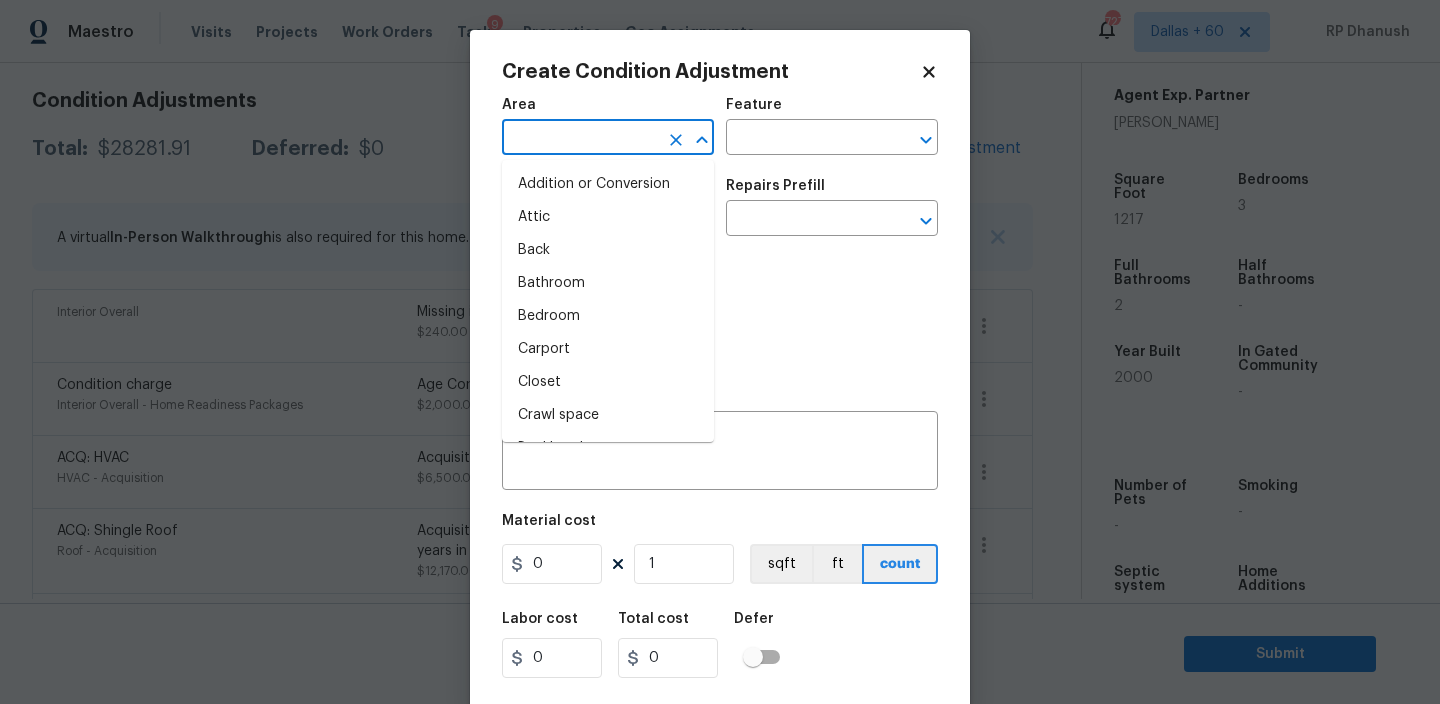 click at bounding box center (580, 139) 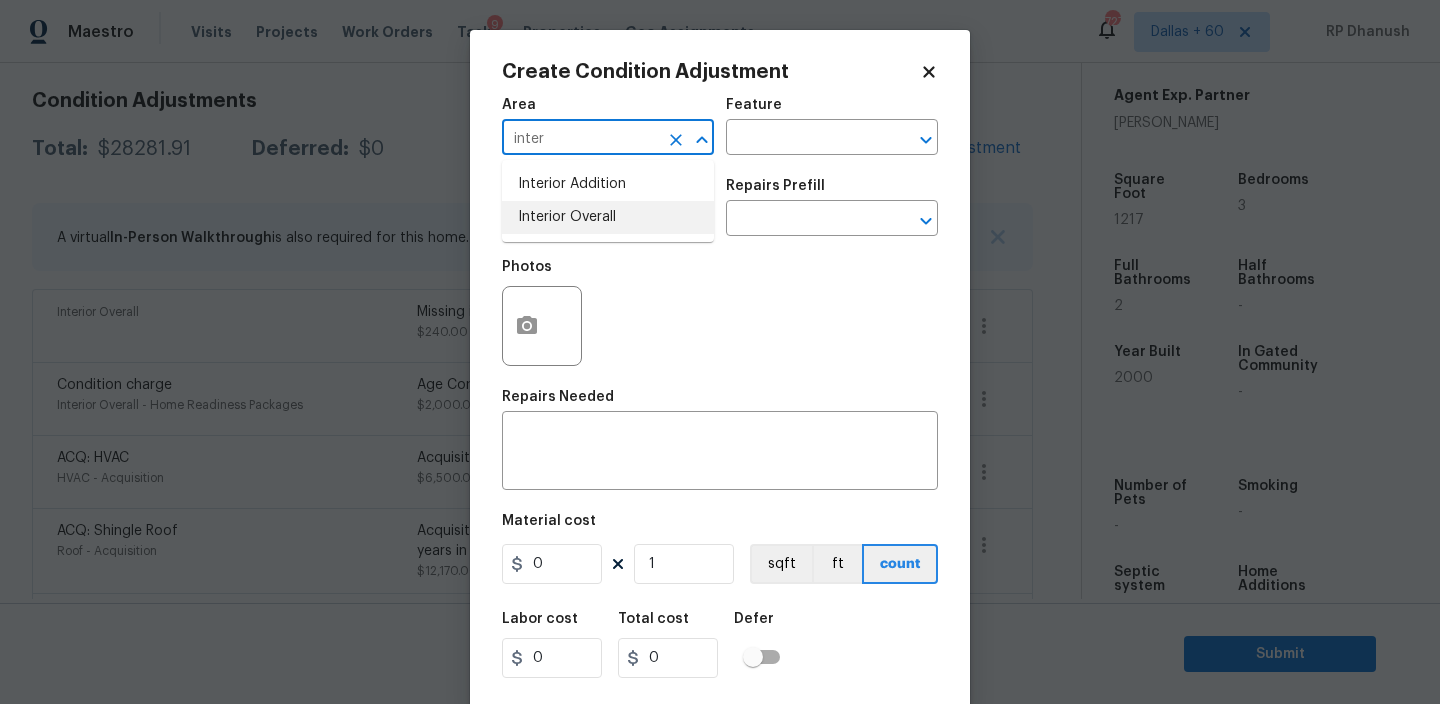 click on "Interior Overall" at bounding box center [608, 217] 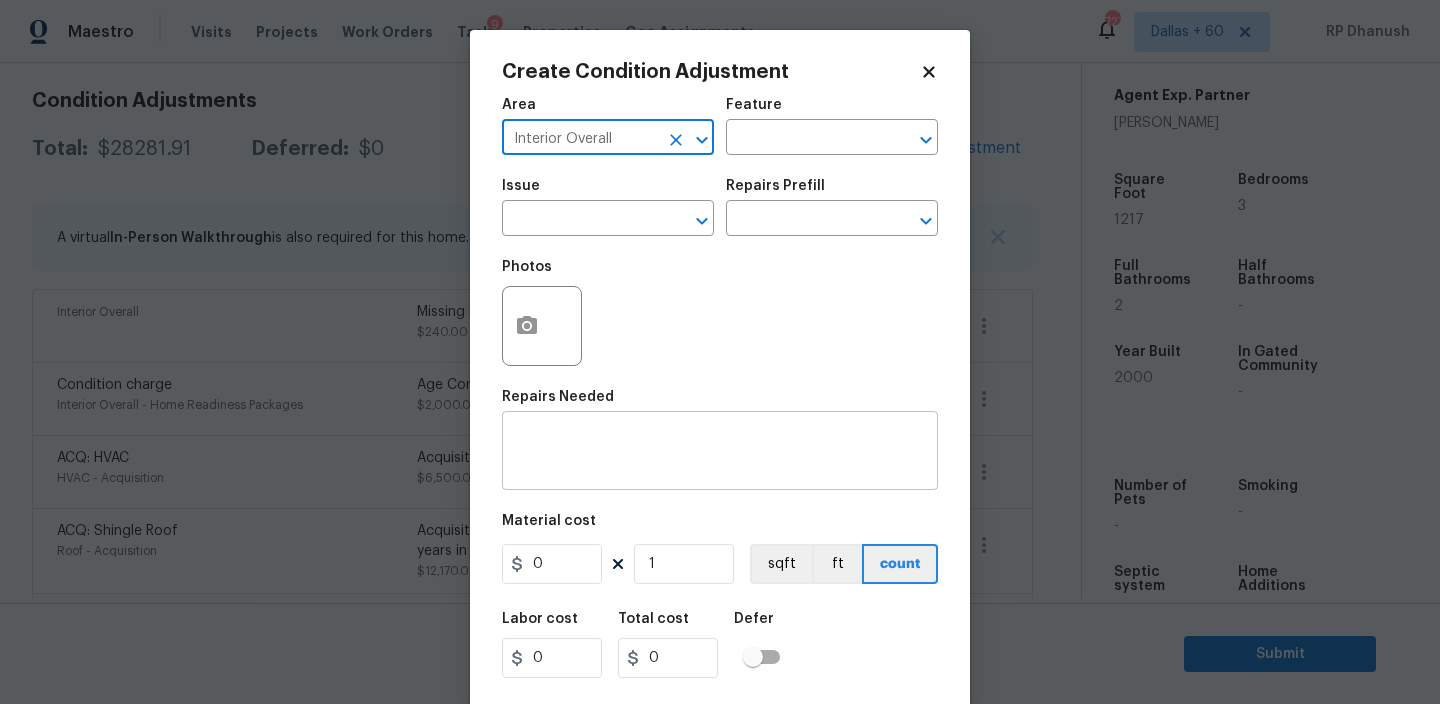type on "Interior Overall" 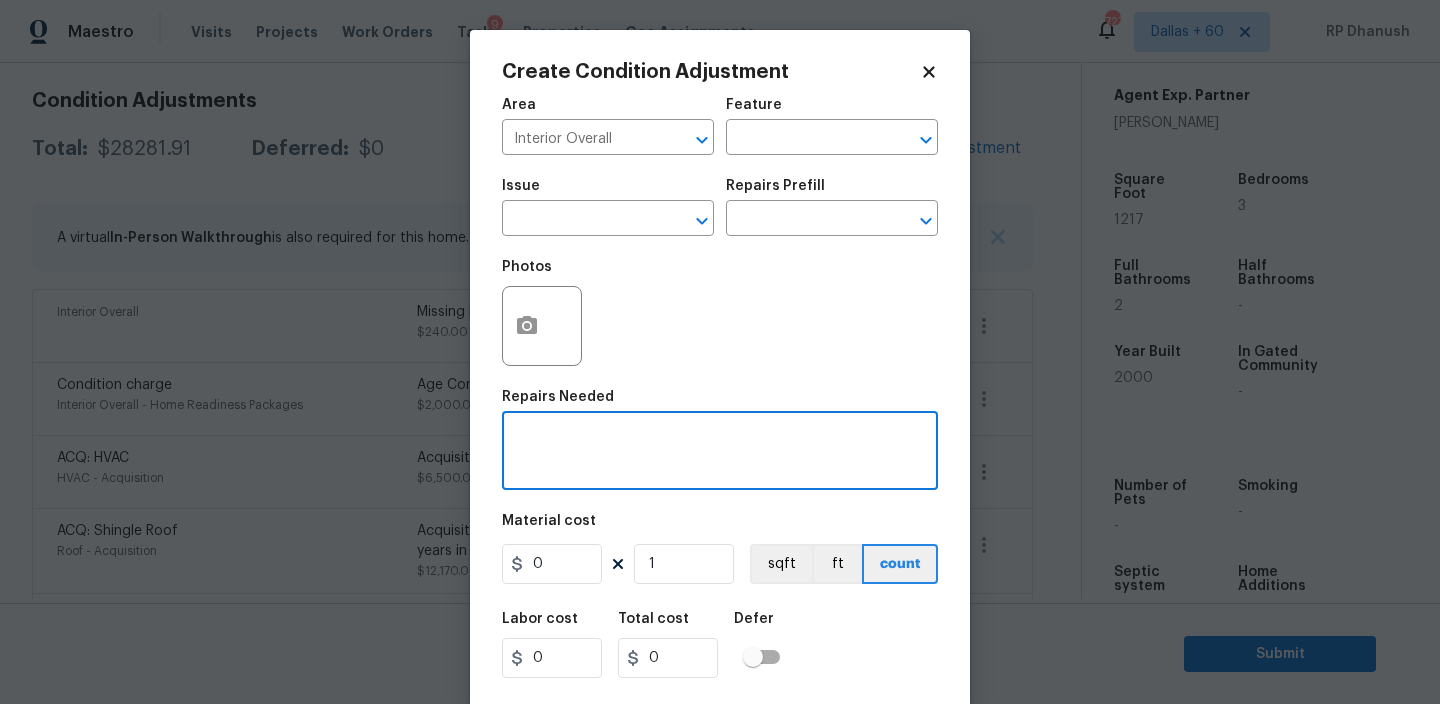 click at bounding box center [720, 453] 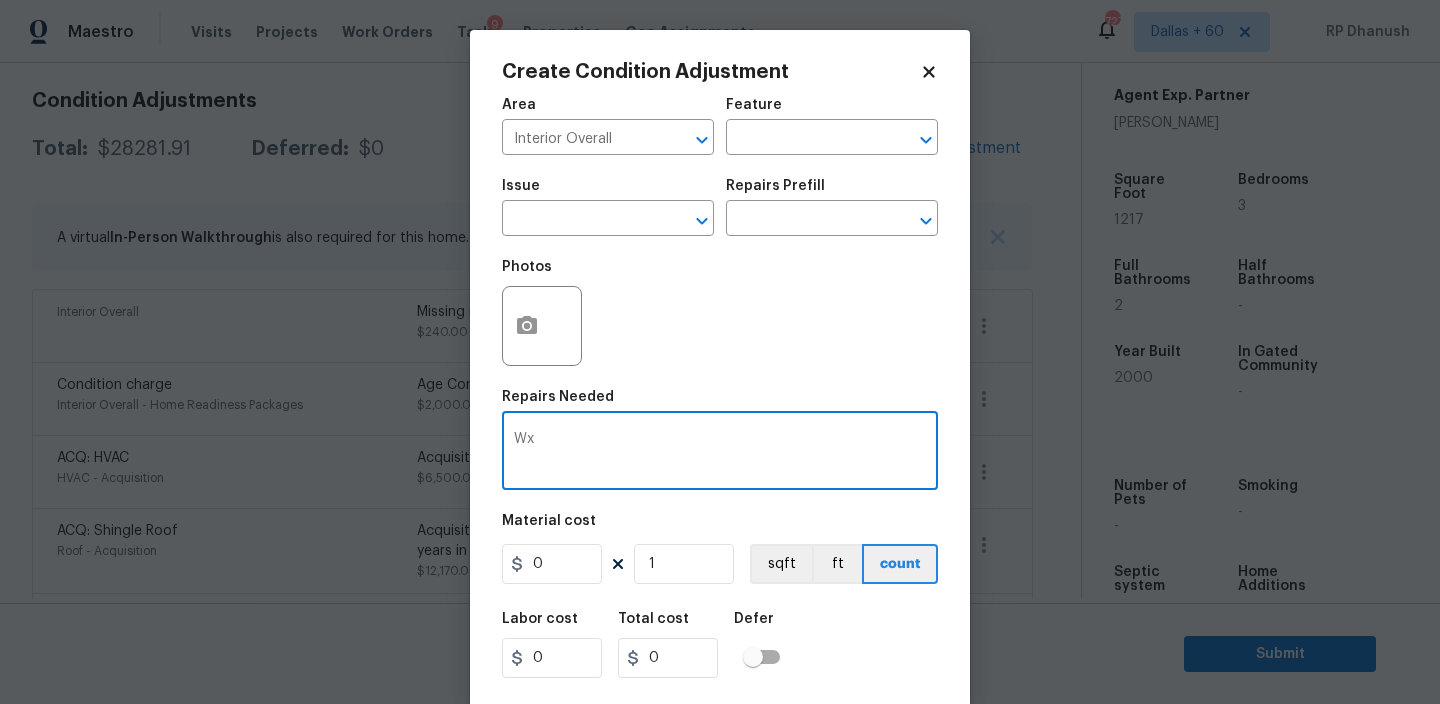 type on "W" 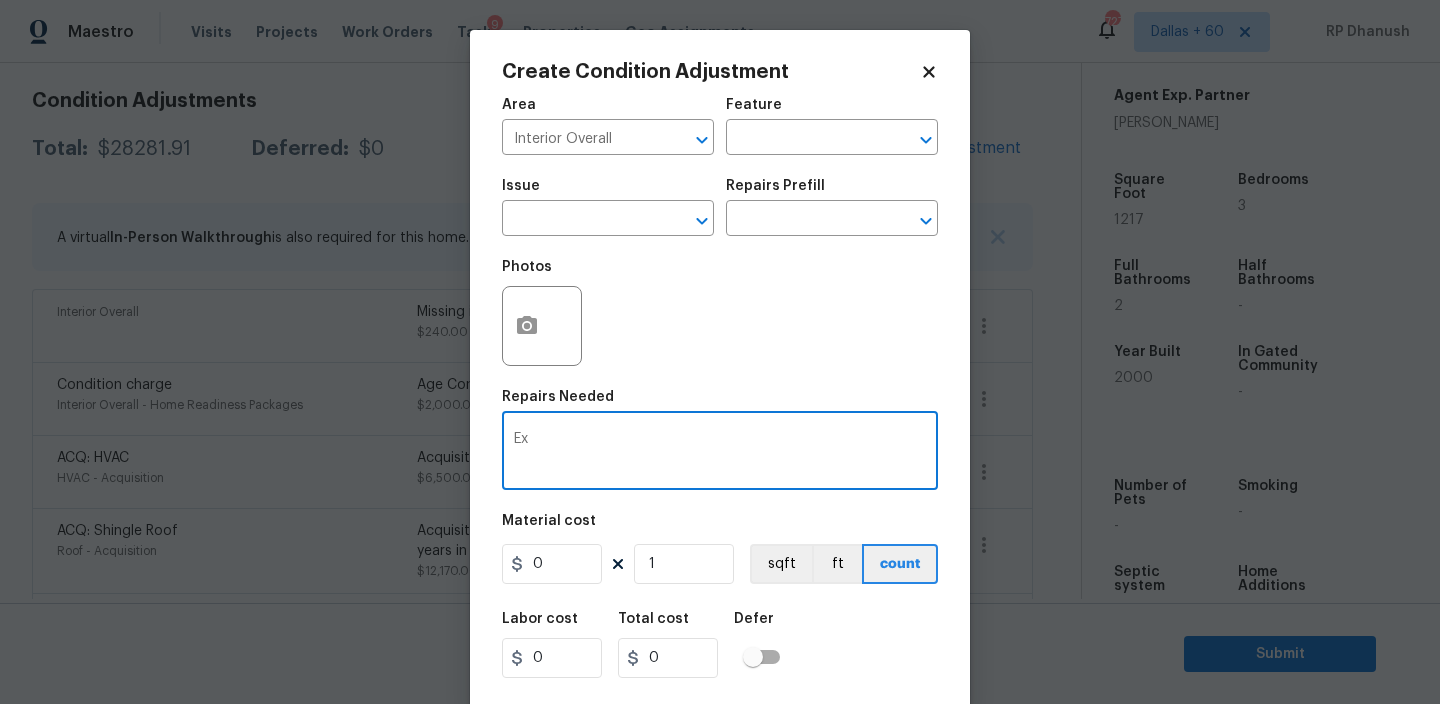 type on "E" 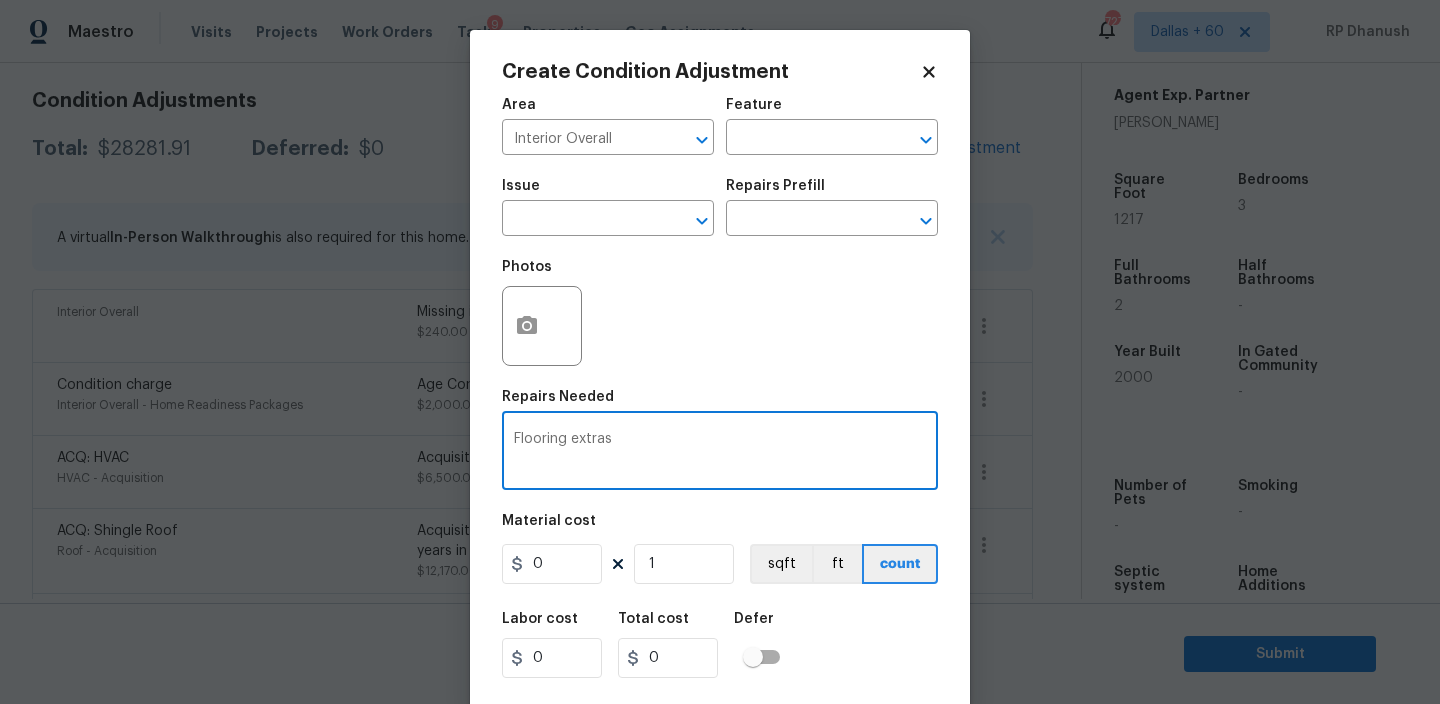 type on "Flooring extras" 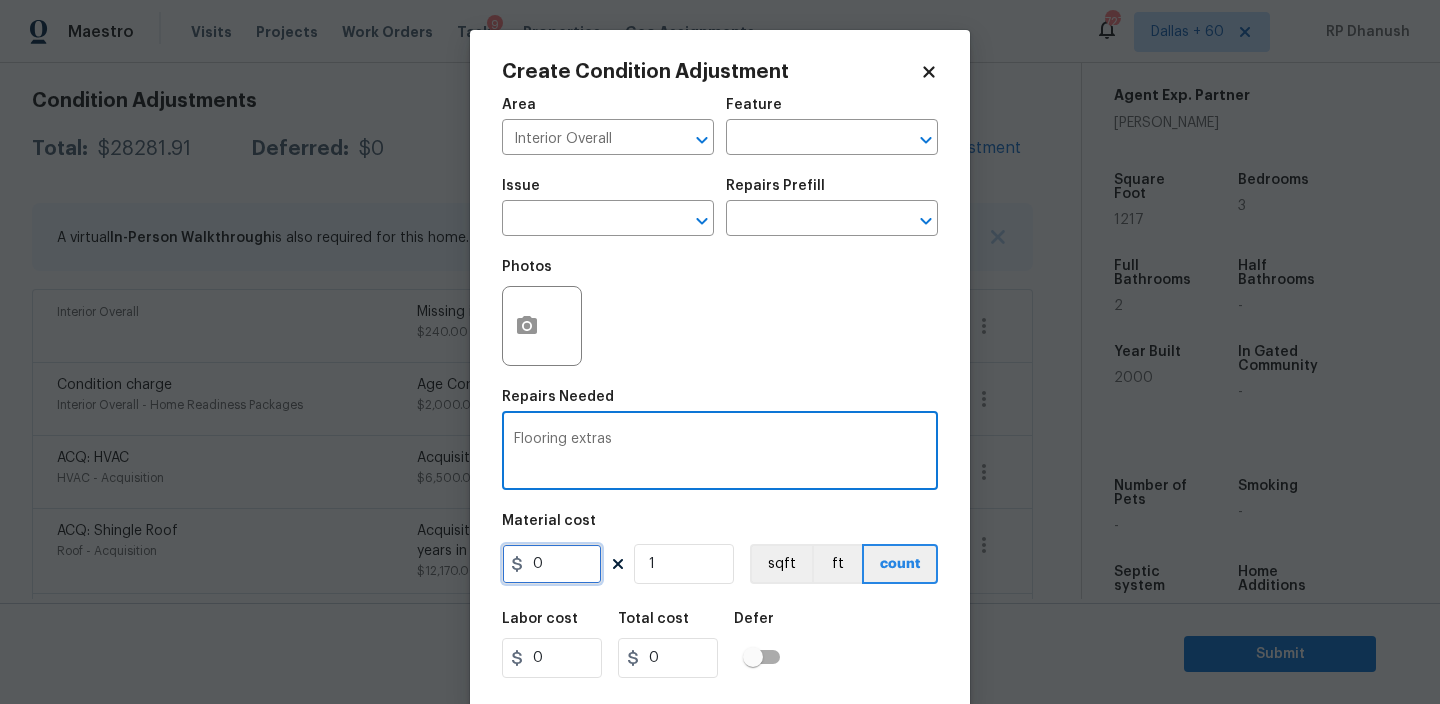 click on "0" at bounding box center (552, 564) 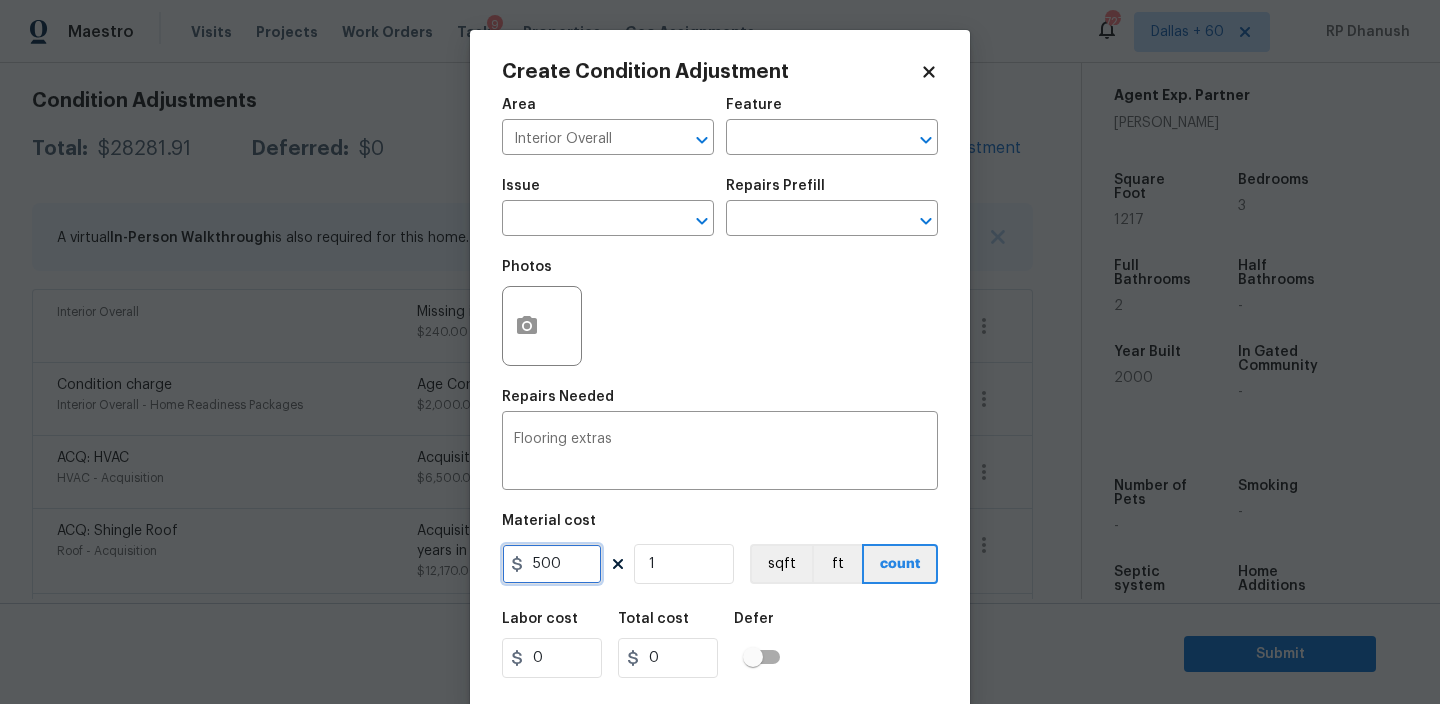 type on "500" 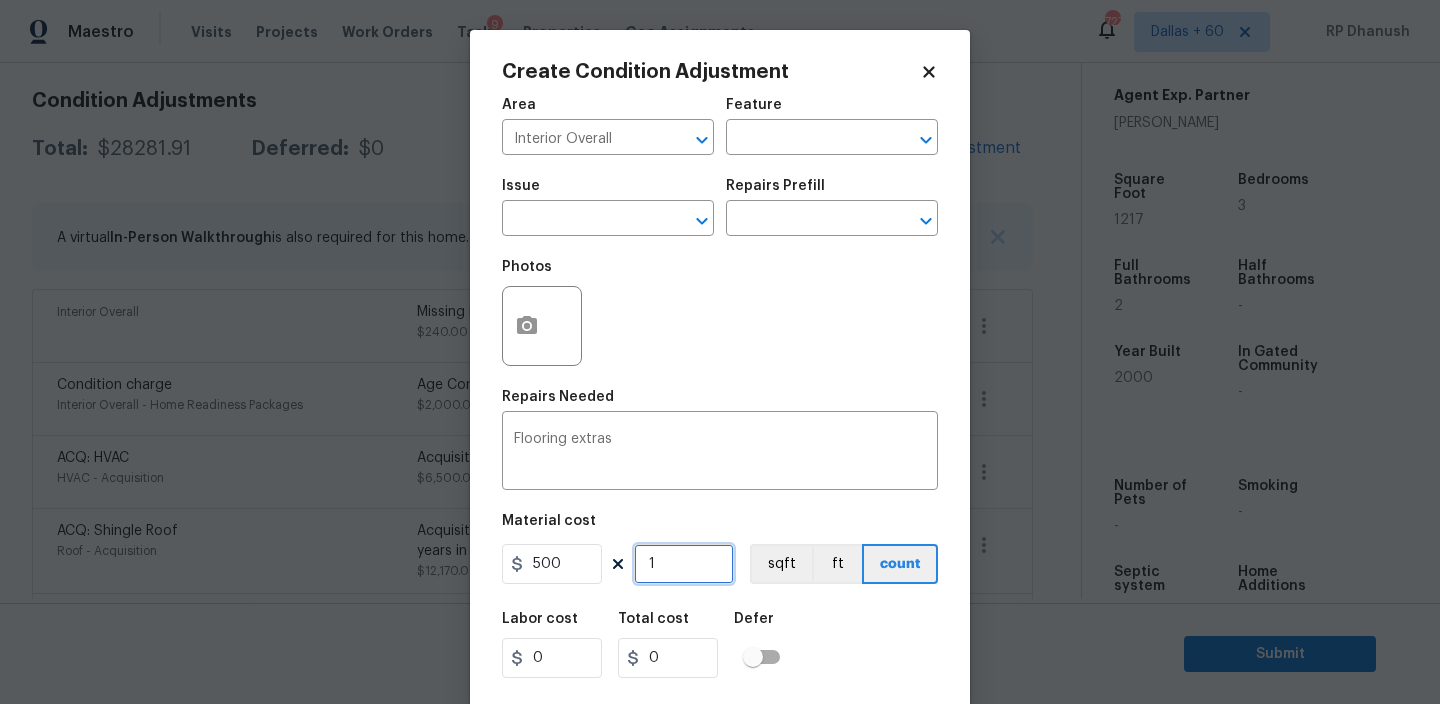 type on "500" 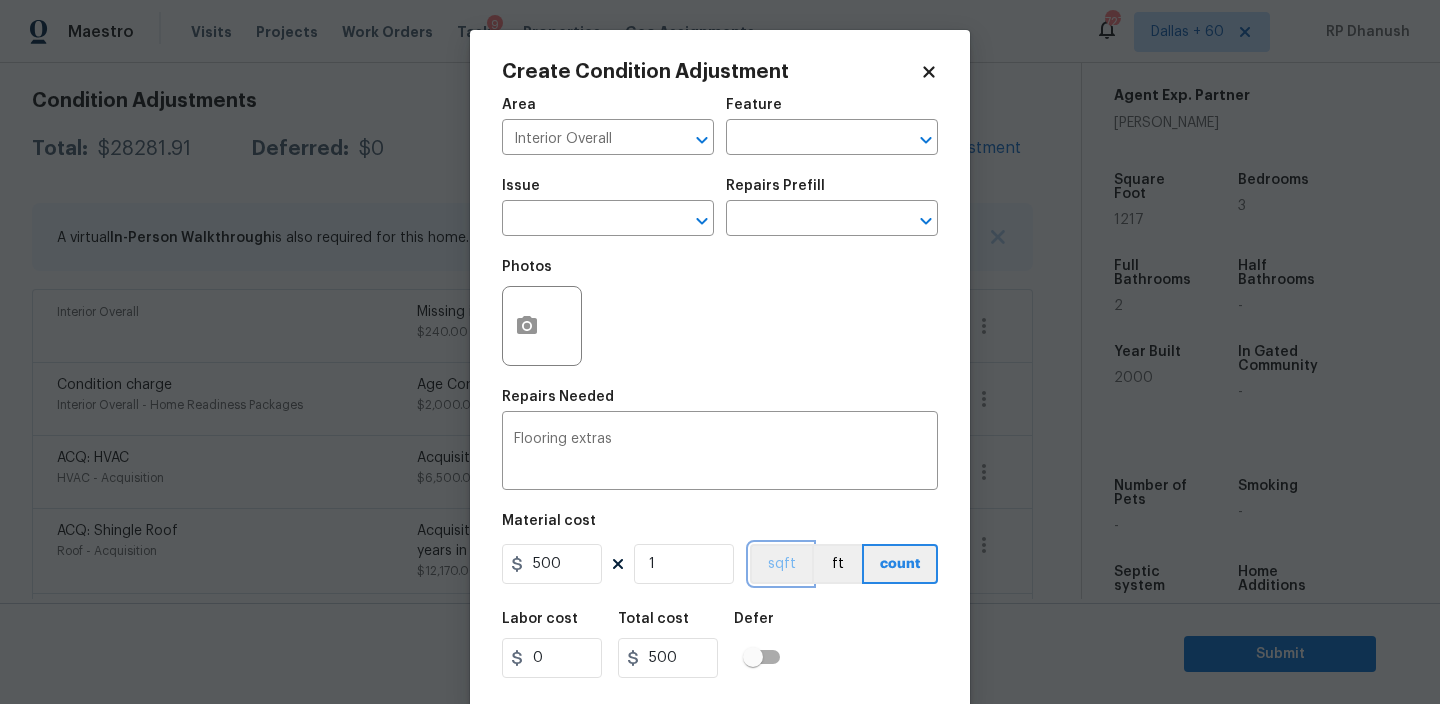 type 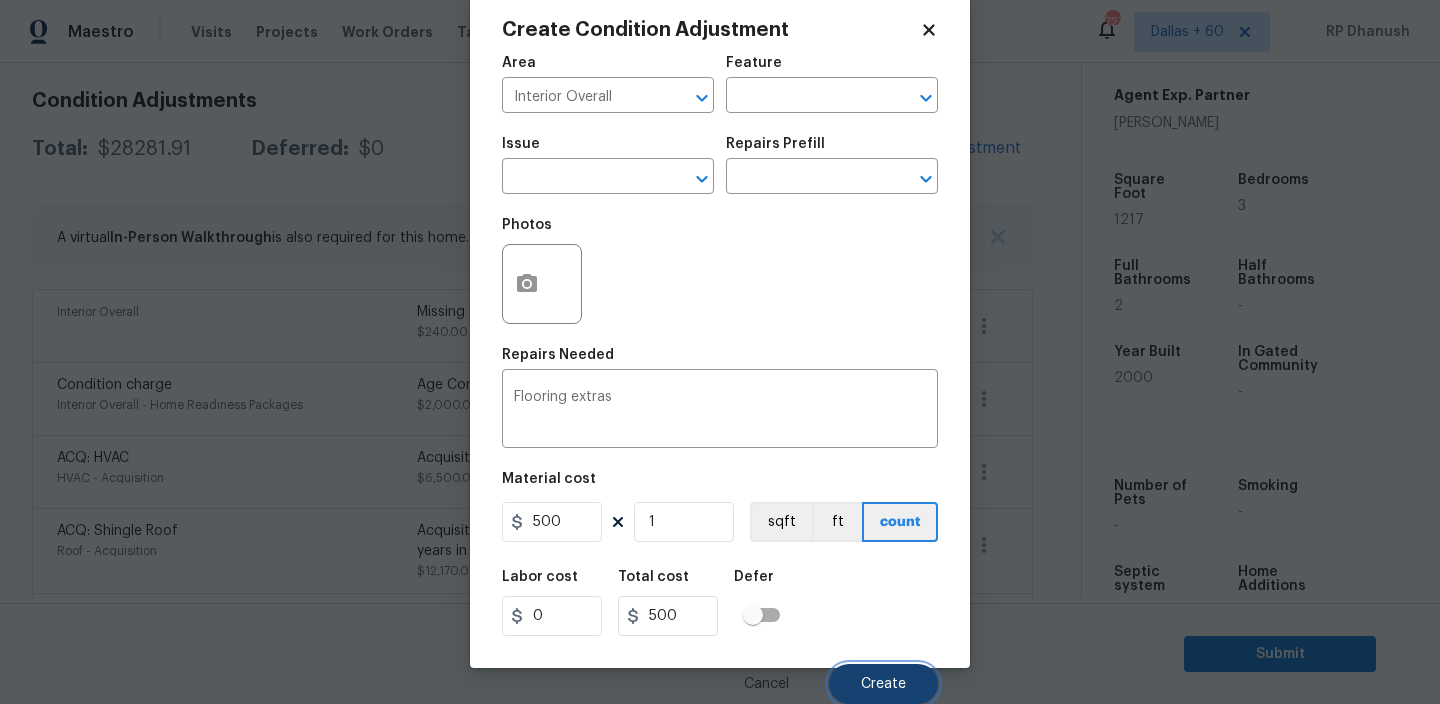 click on "Create" at bounding box center [883, 684] 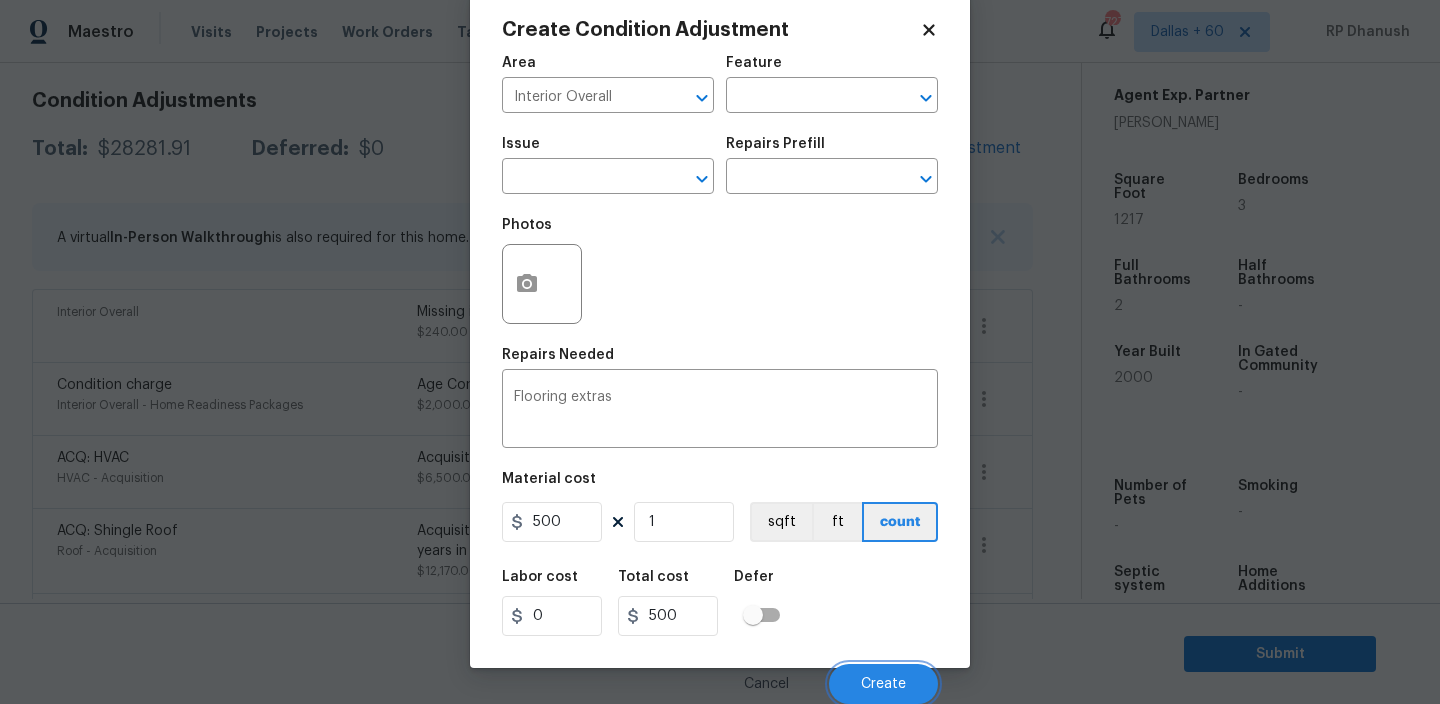scroll, scrollTop: 276, scrollLeft: 0, axis: vertical 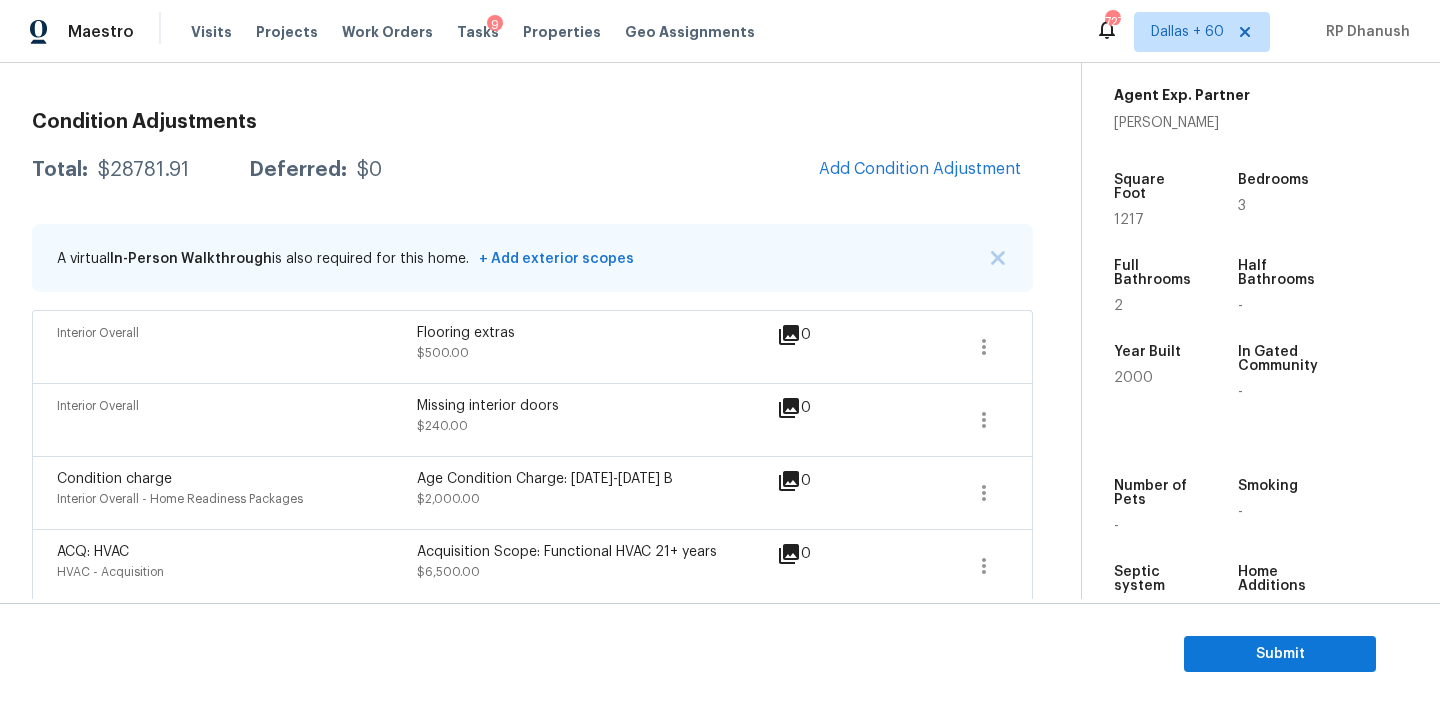 click on "$28781.91" at bounding box center [143, 170] 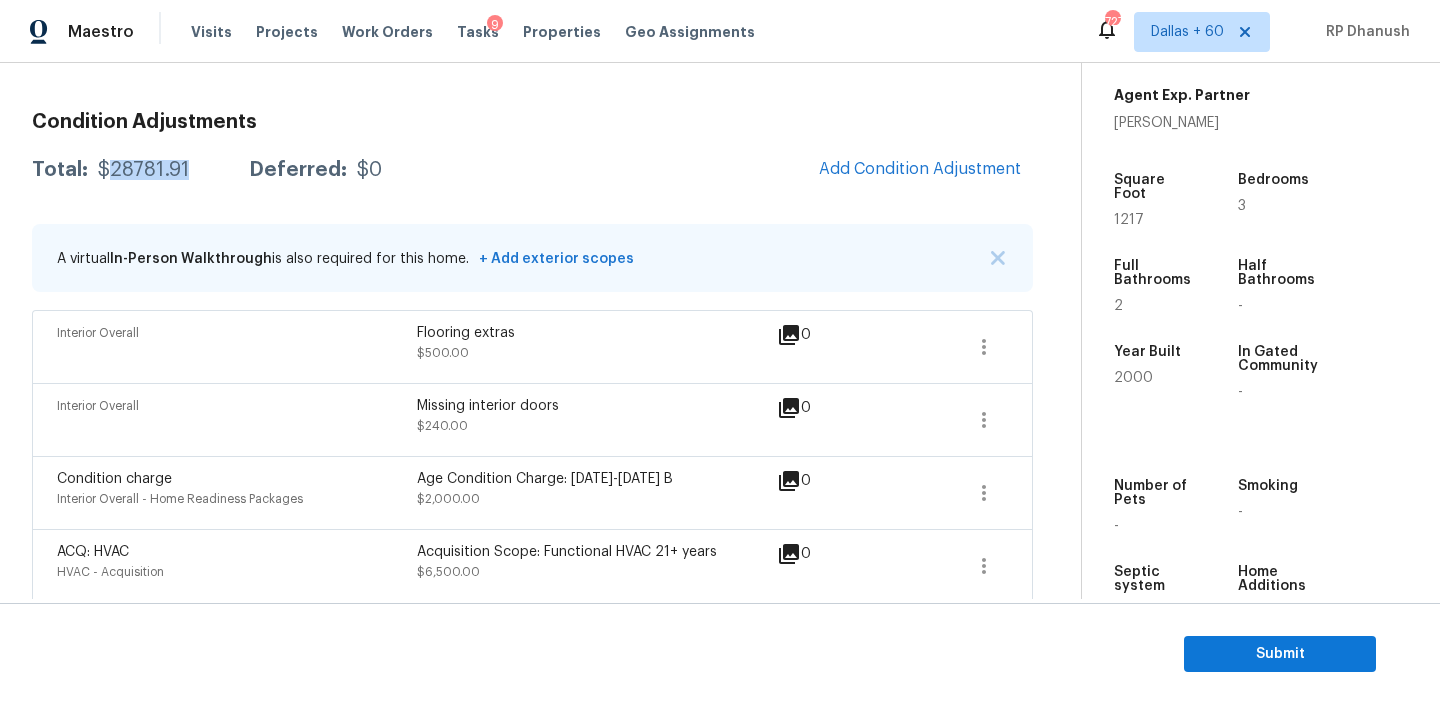 click on "$28781.91" at bounding box center [143, 170] 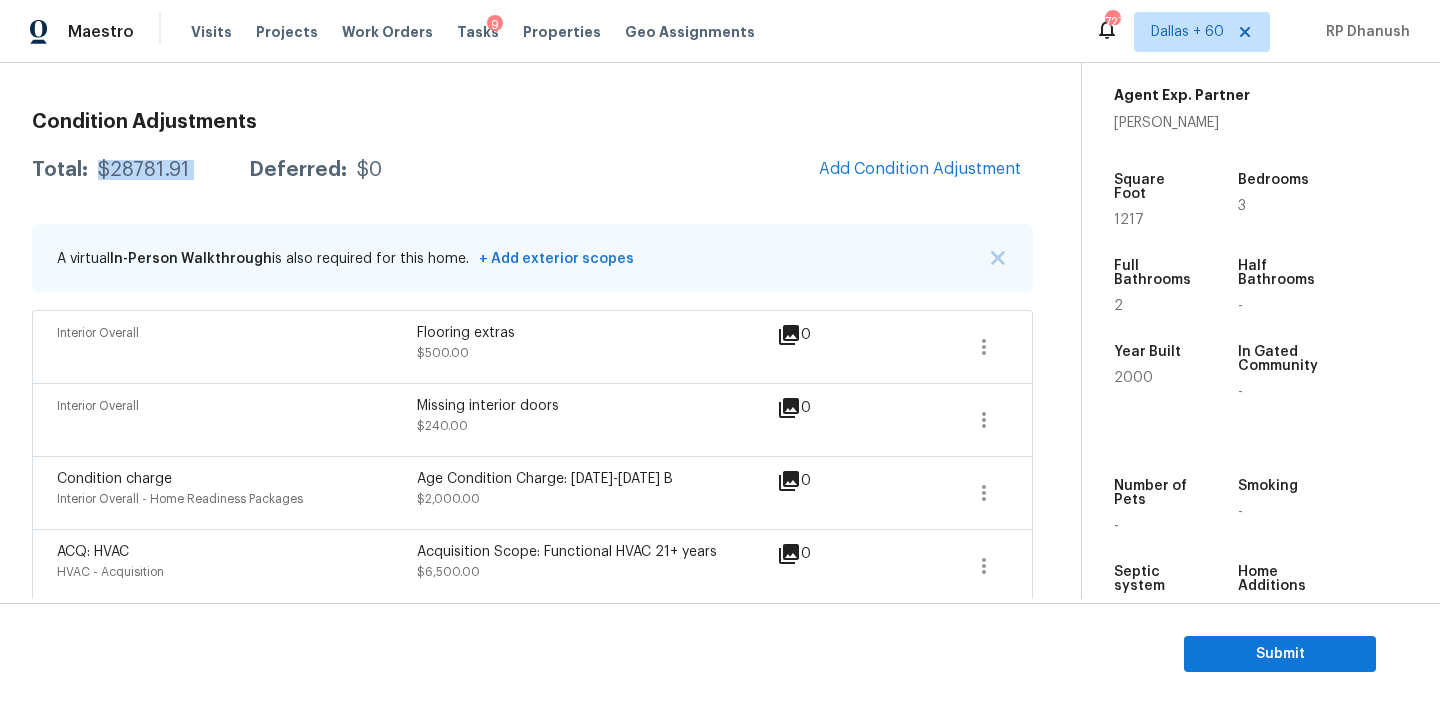 click on "$28781.91" at bounding box center (143, 170) 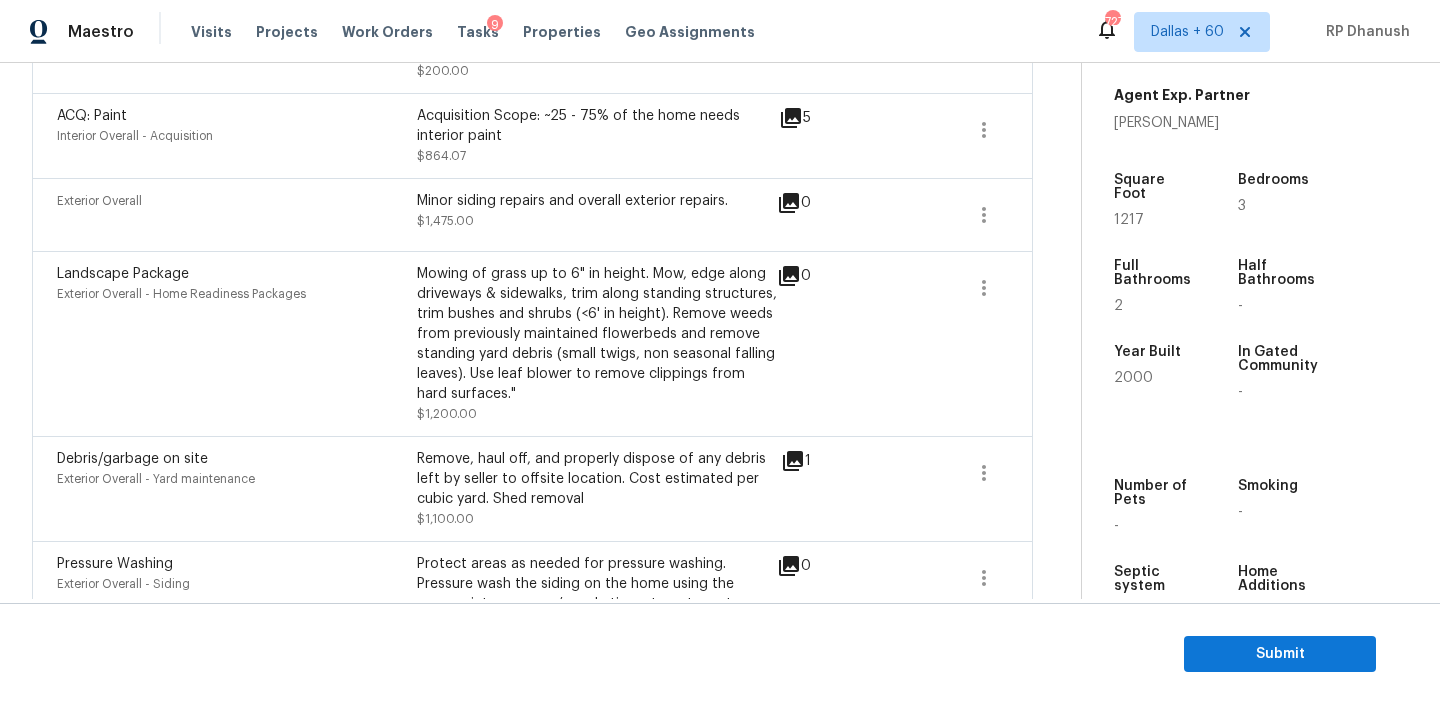 scroll, scrollTop: 1422, scrollLeft: 0, axis: vertical 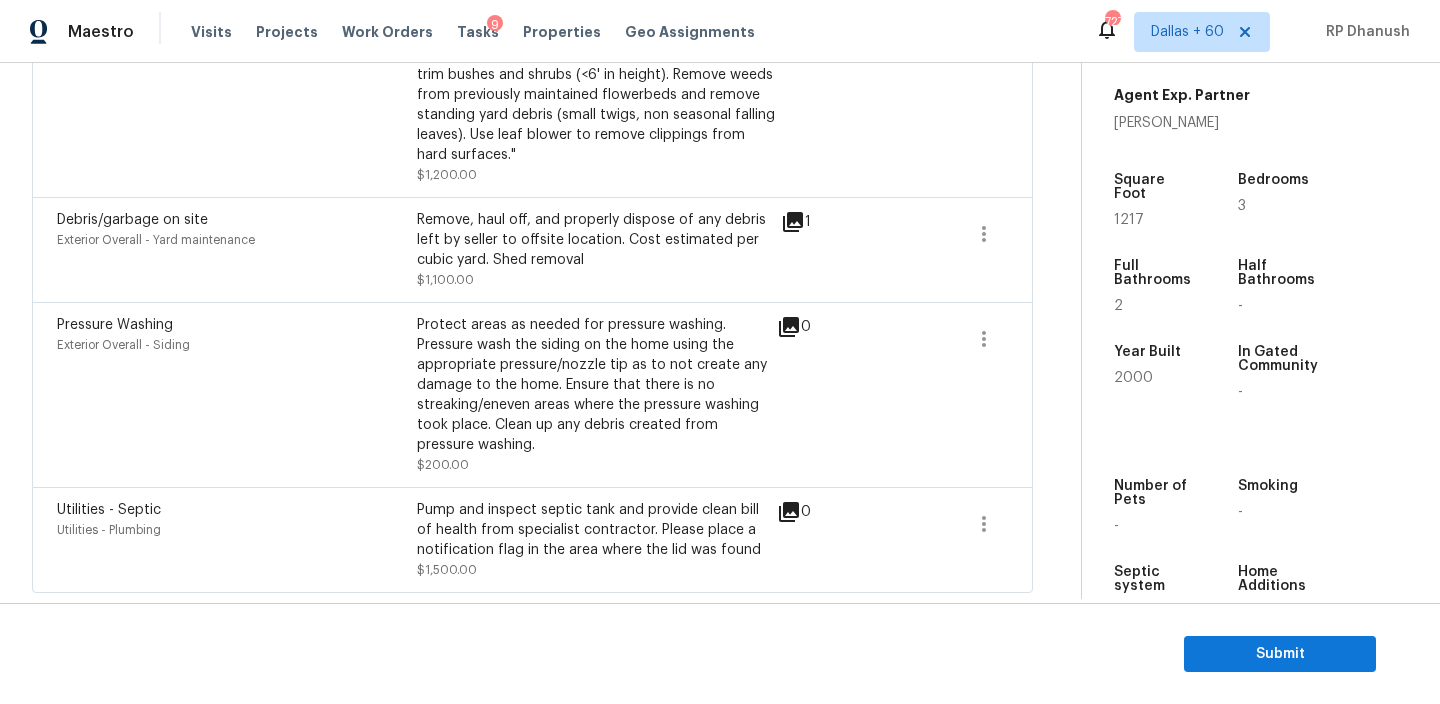 click on "Pump and inspect septic tank and provide clean bill of health from specialist contractor. Please place a notification flag in the area where the lid was found" at bounding box center [597, 530] 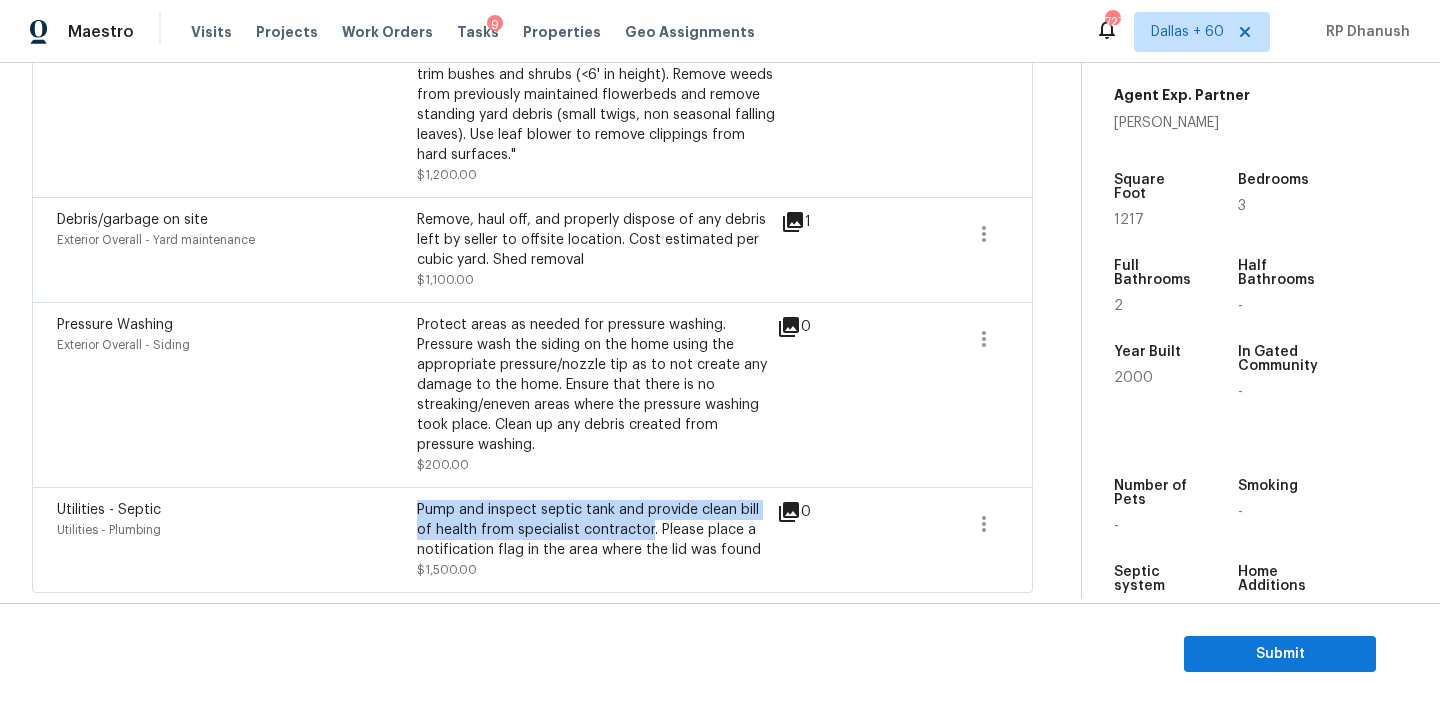 drag, startPoint x: 422, startPoint y: 501, endPoint x: 607, endPoint y: 532, distance: 187.57932 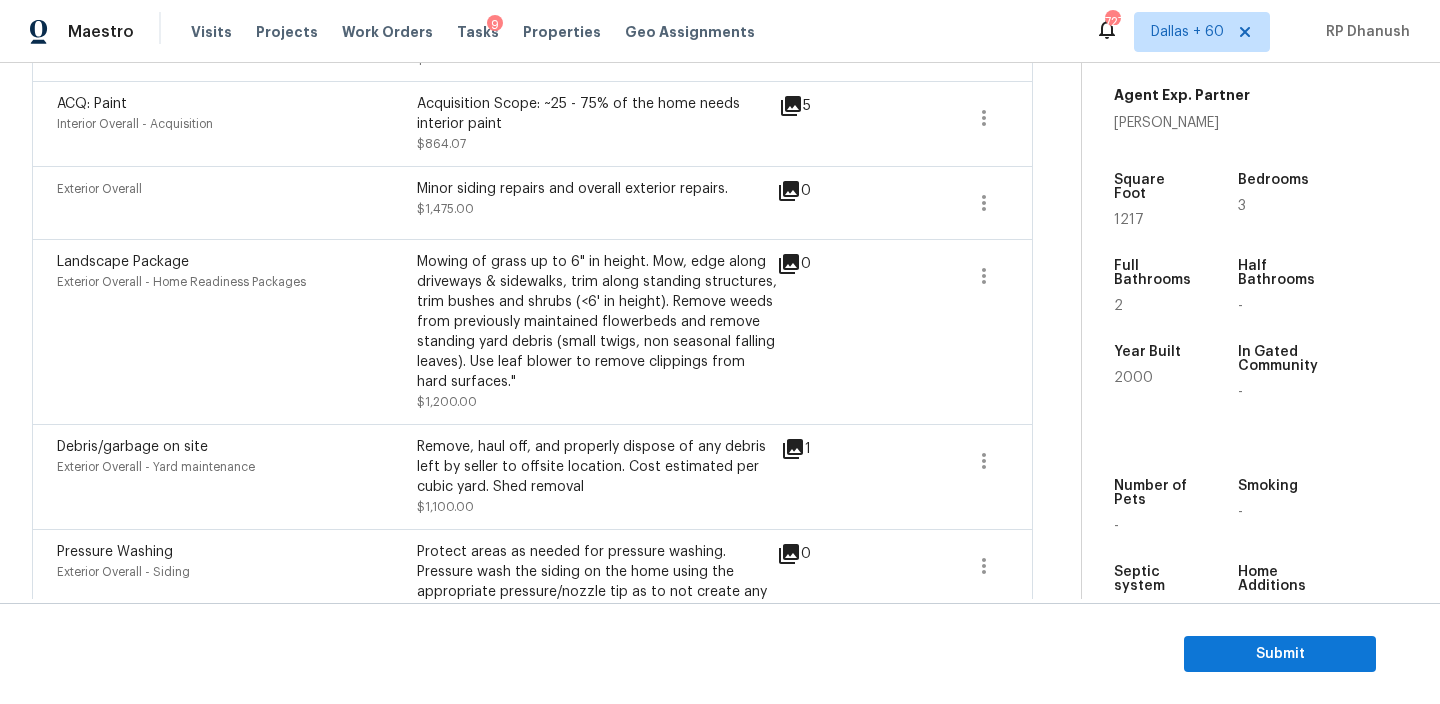 scroll, scrollTop: 1188, scrollLeft: 0, axis: vertical 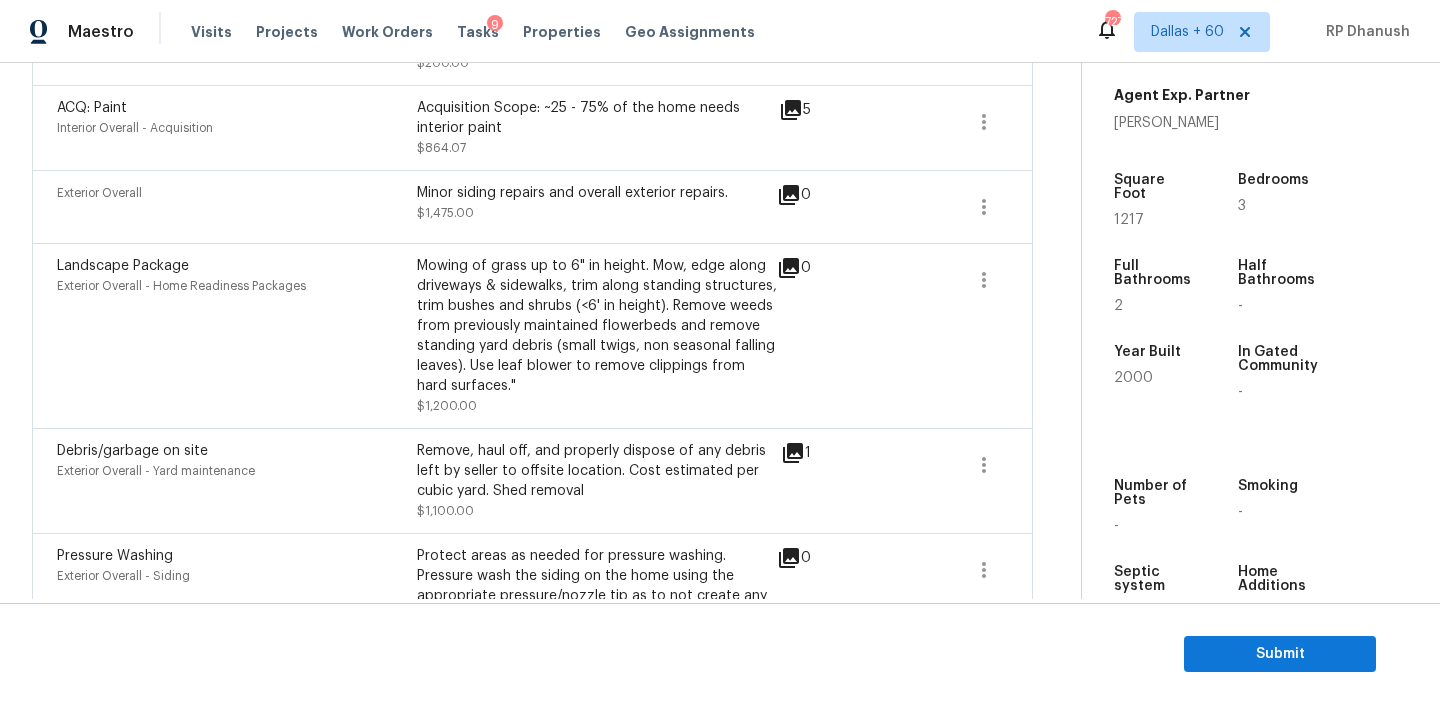 click on "Minor siding repairs and overall exterior repairs." at bounding box center (597, 193) 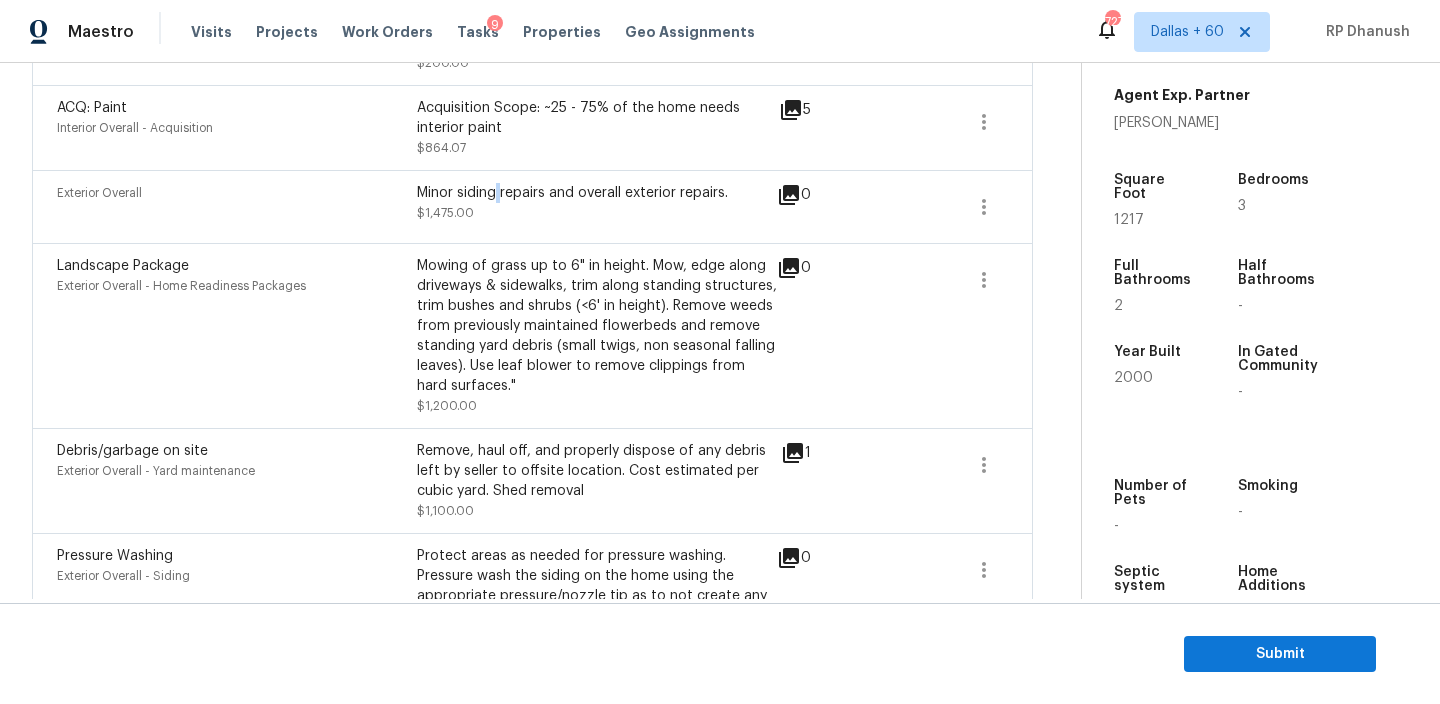 click on "Minor siding repairs and overall exterior repairs." at bounding box center [597, 193] 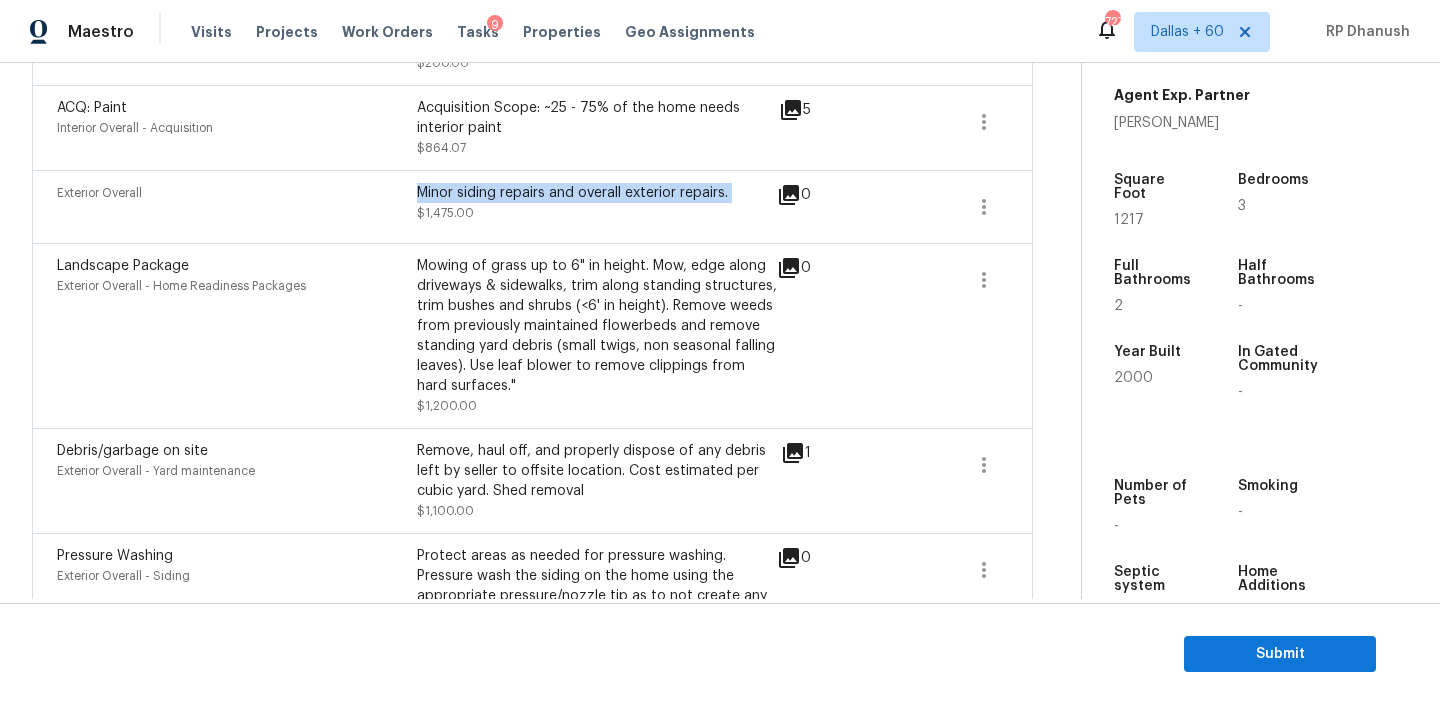 click on "Minor siding repairs and overall exterior repairs." at bounding box center [597, 193] 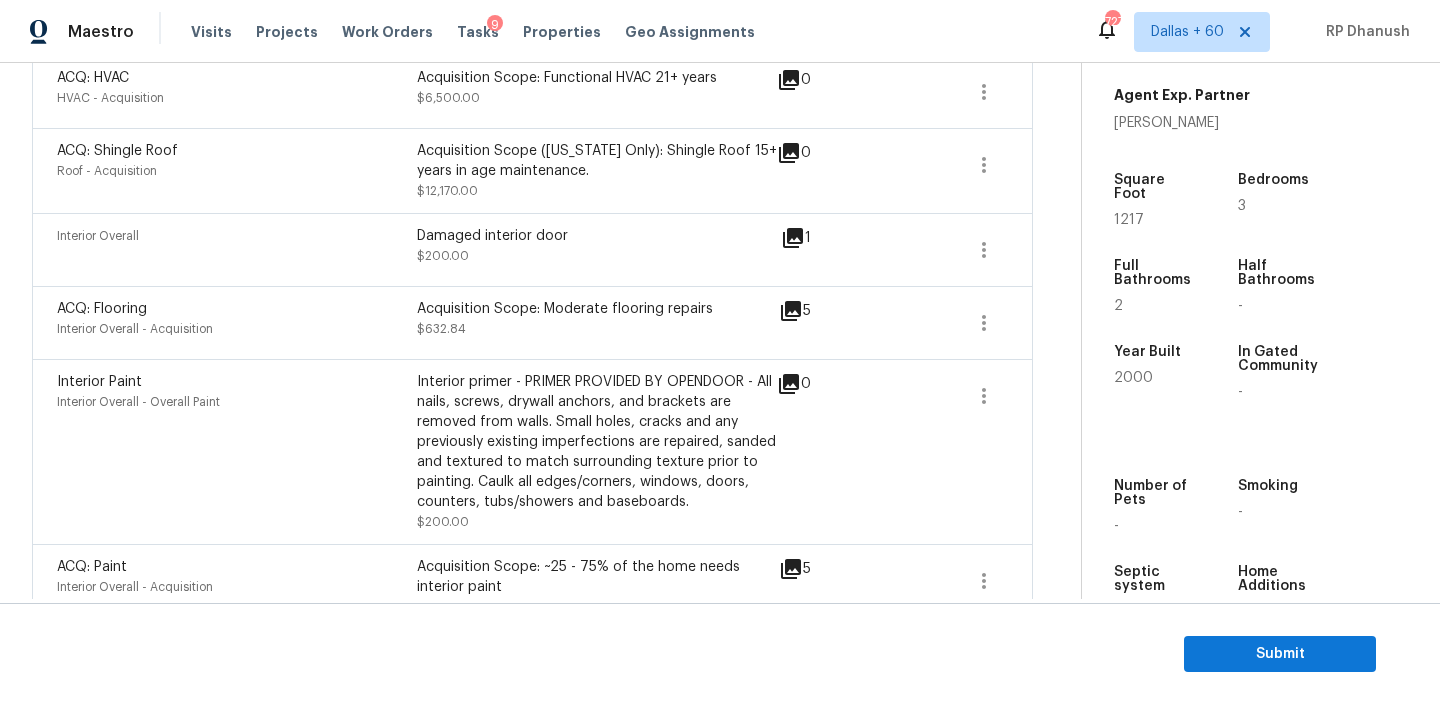scroll, scrollTop: 700, scrollLeft: 0, axis: vertical 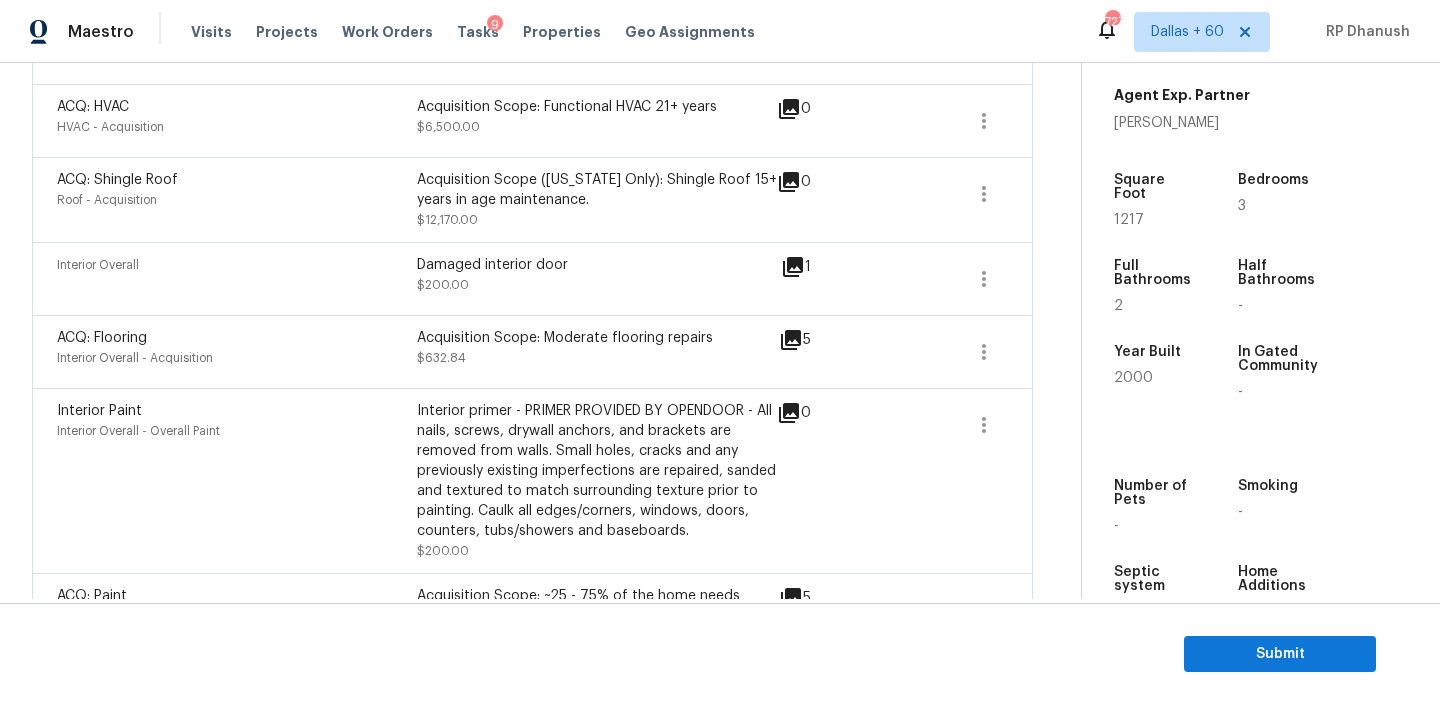click on "Damaged interior door" at bounding box center [597, 265] 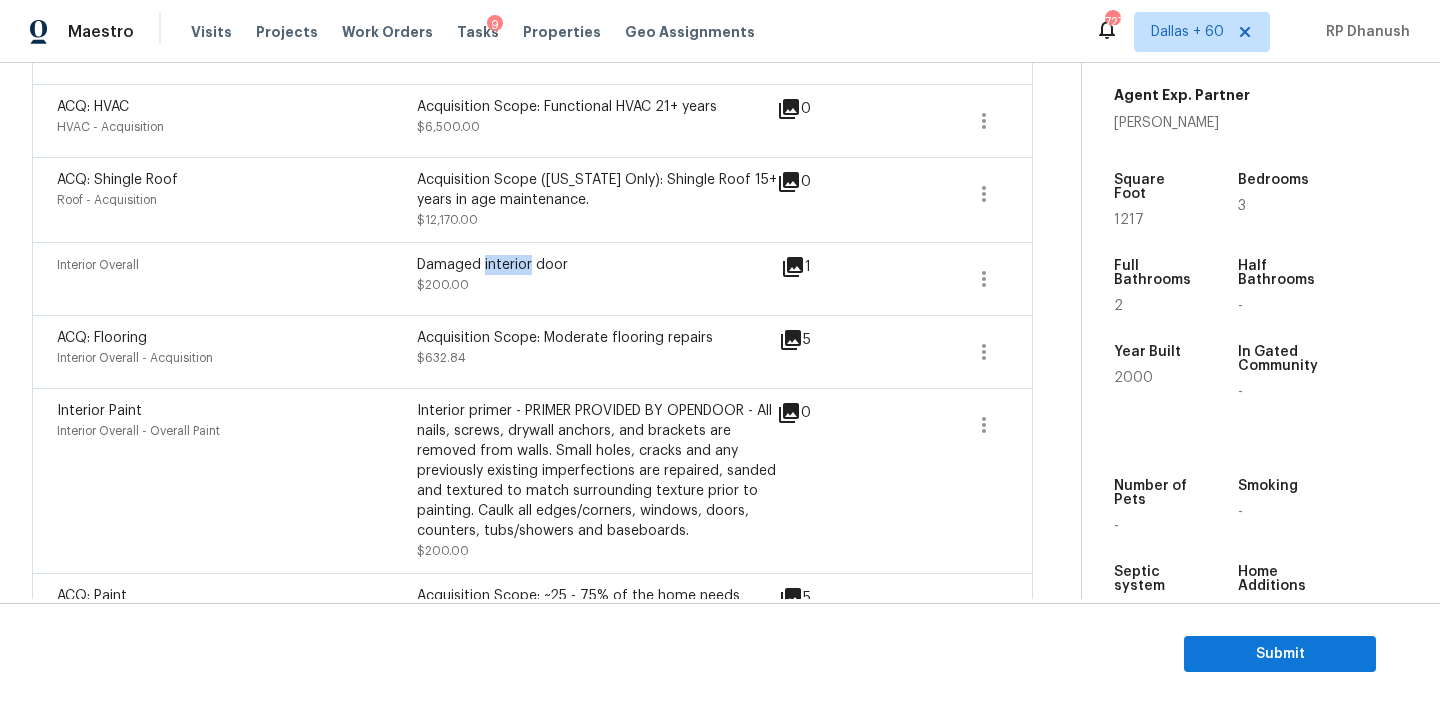 click on "Damaged interior door" at bounding box center [597, 265] 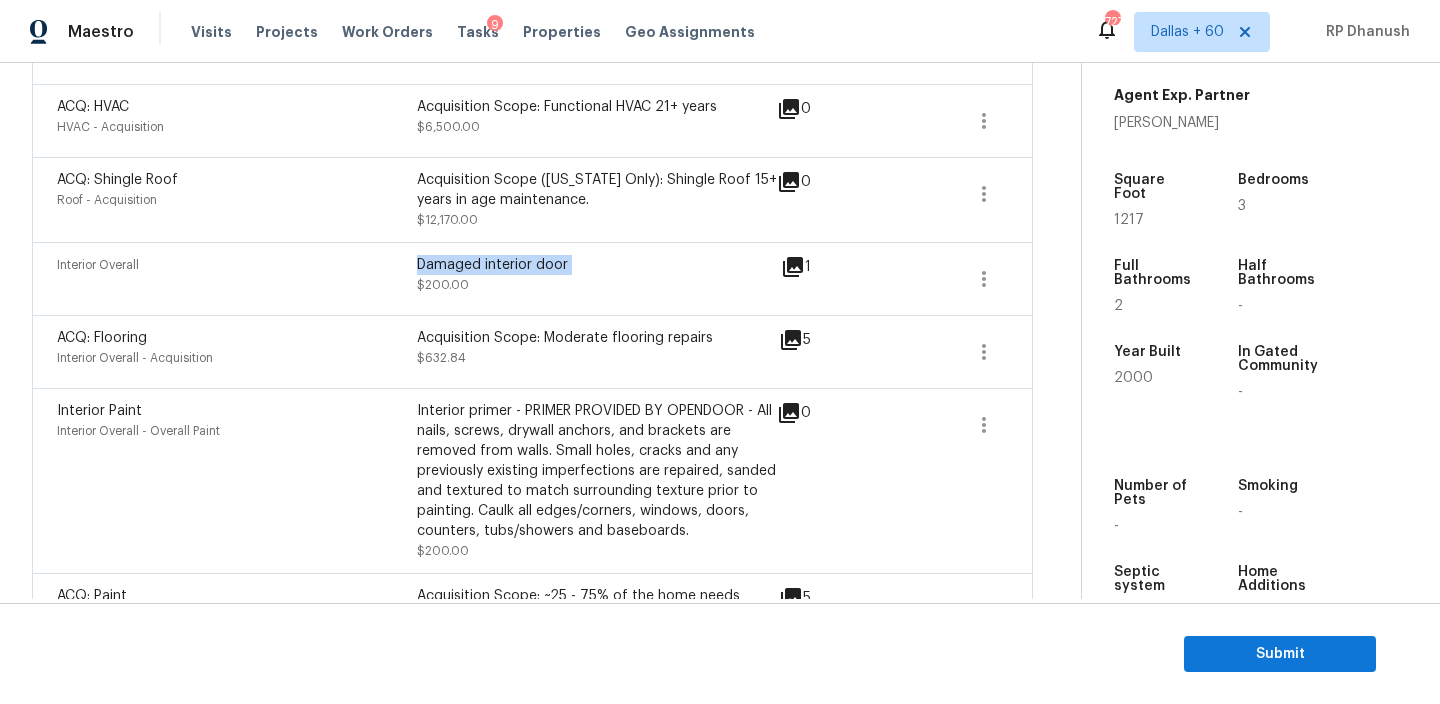 click on "Damaged interior door" at bounding box center [597, 265] 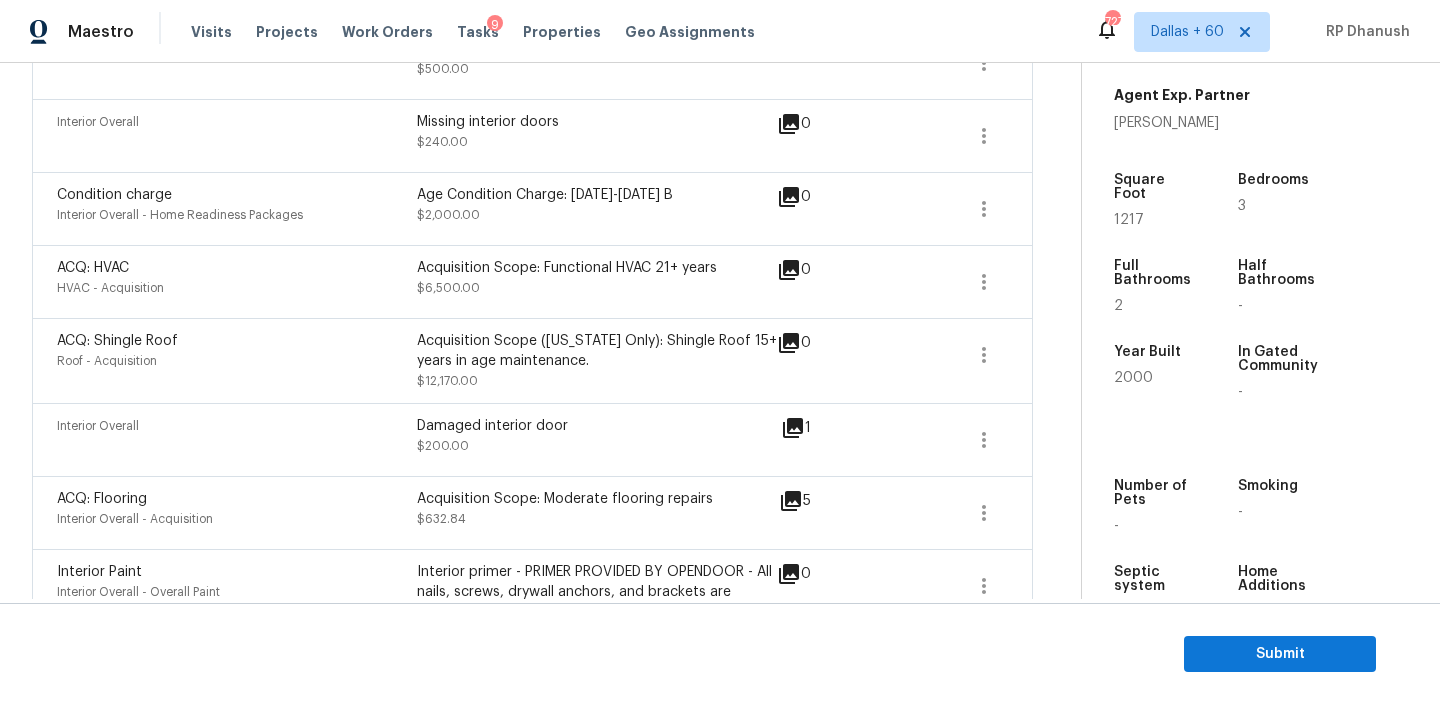 scroll, scrollTop: 488, scrollLeft: 0, axis: vertical 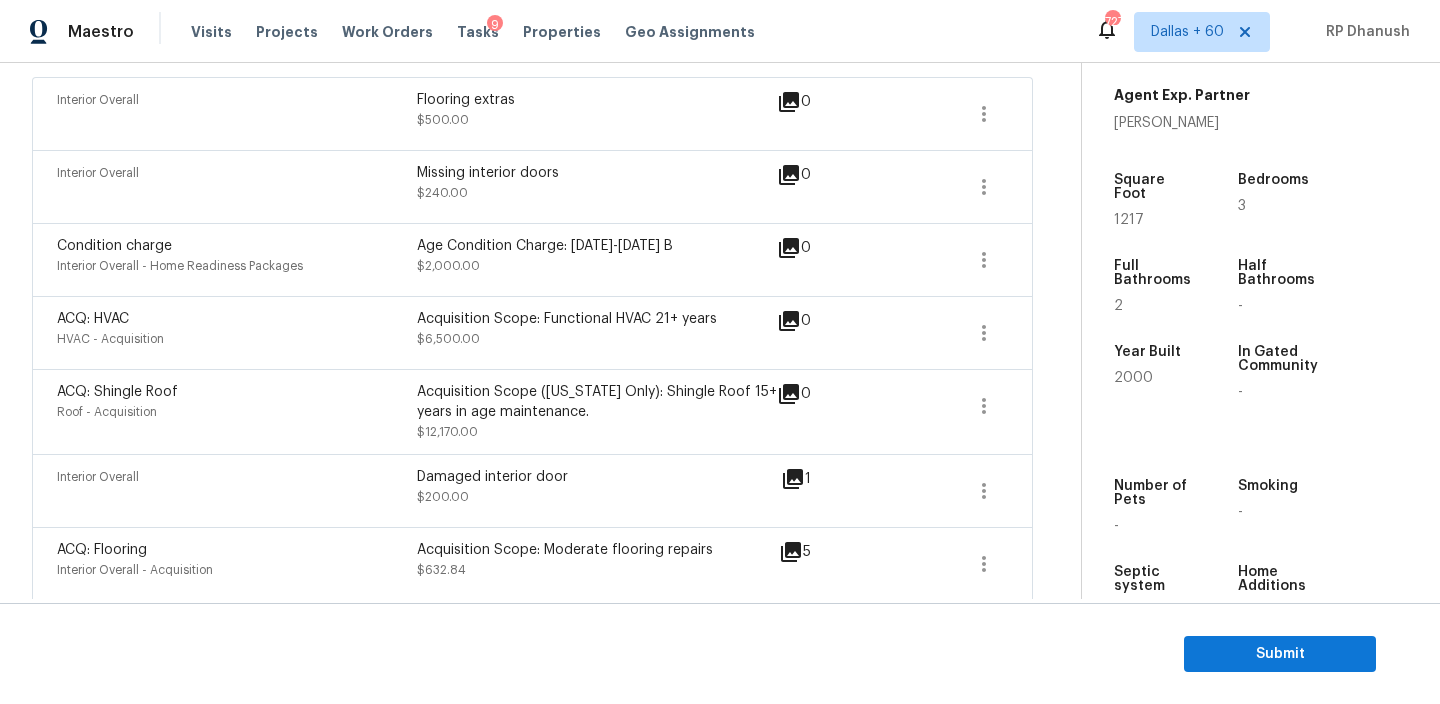 click on "Missing interior doors" at bounding box center (597, 173) 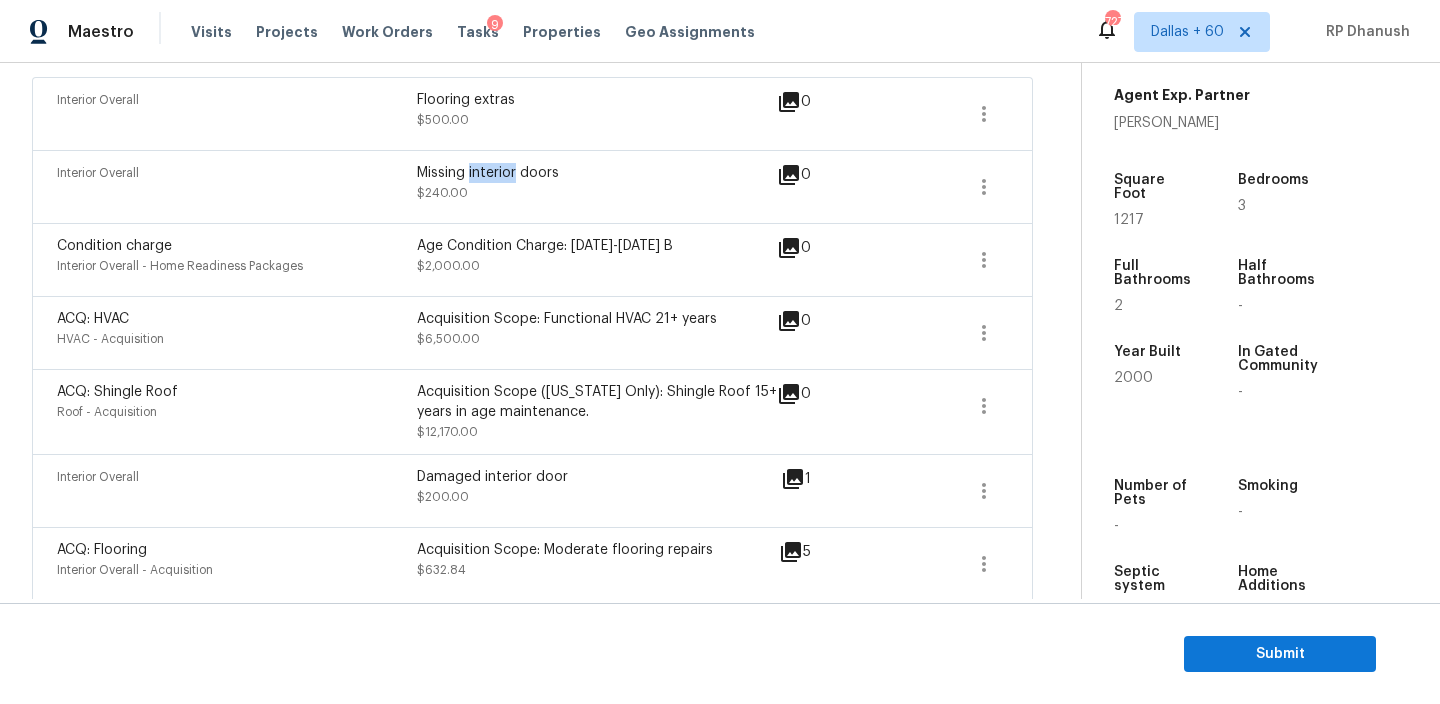 click on "Missing interior doors" at bounding box center (597, 173) 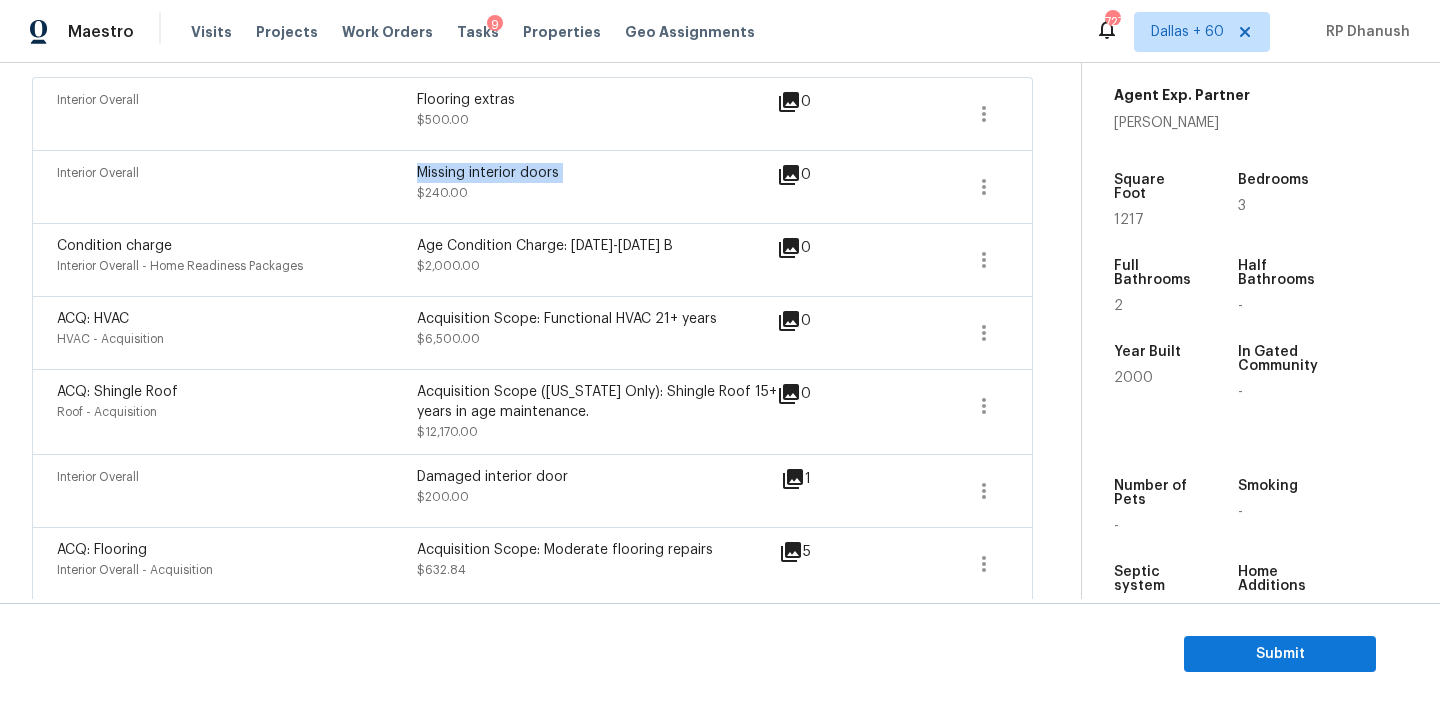 click on "Missing interior doors" at bounding box center (597, 173) 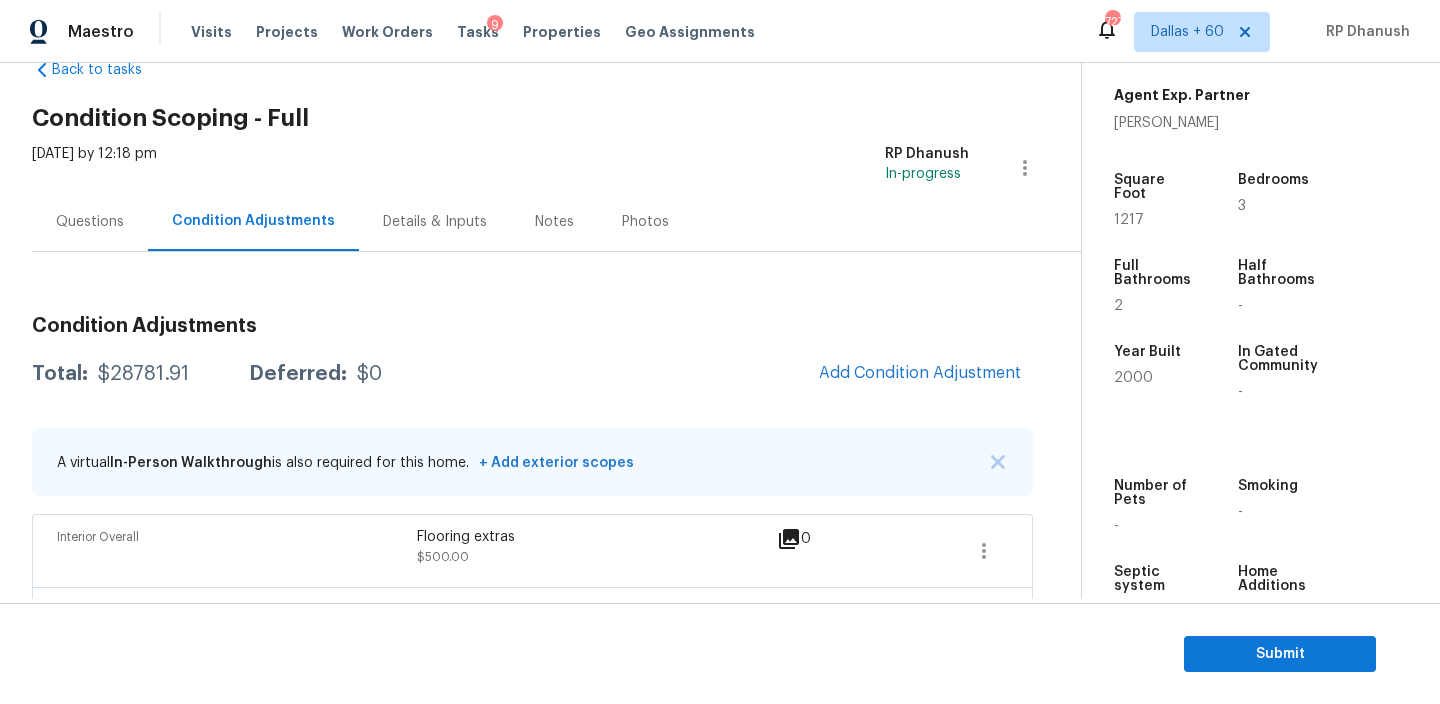 scroll, scrollTop: 41, scrollLeft: 0, axis: vertical 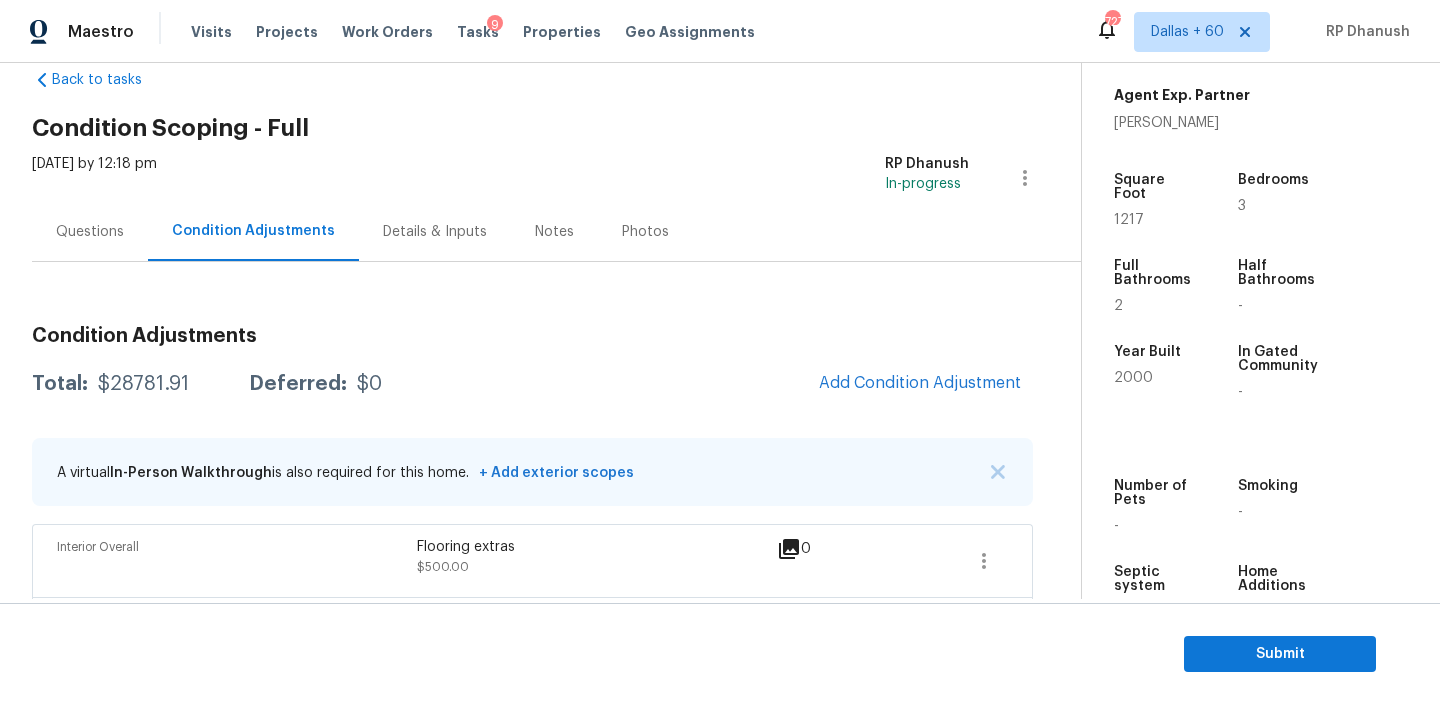 click on "Questions" at bounding box center (90, 231) 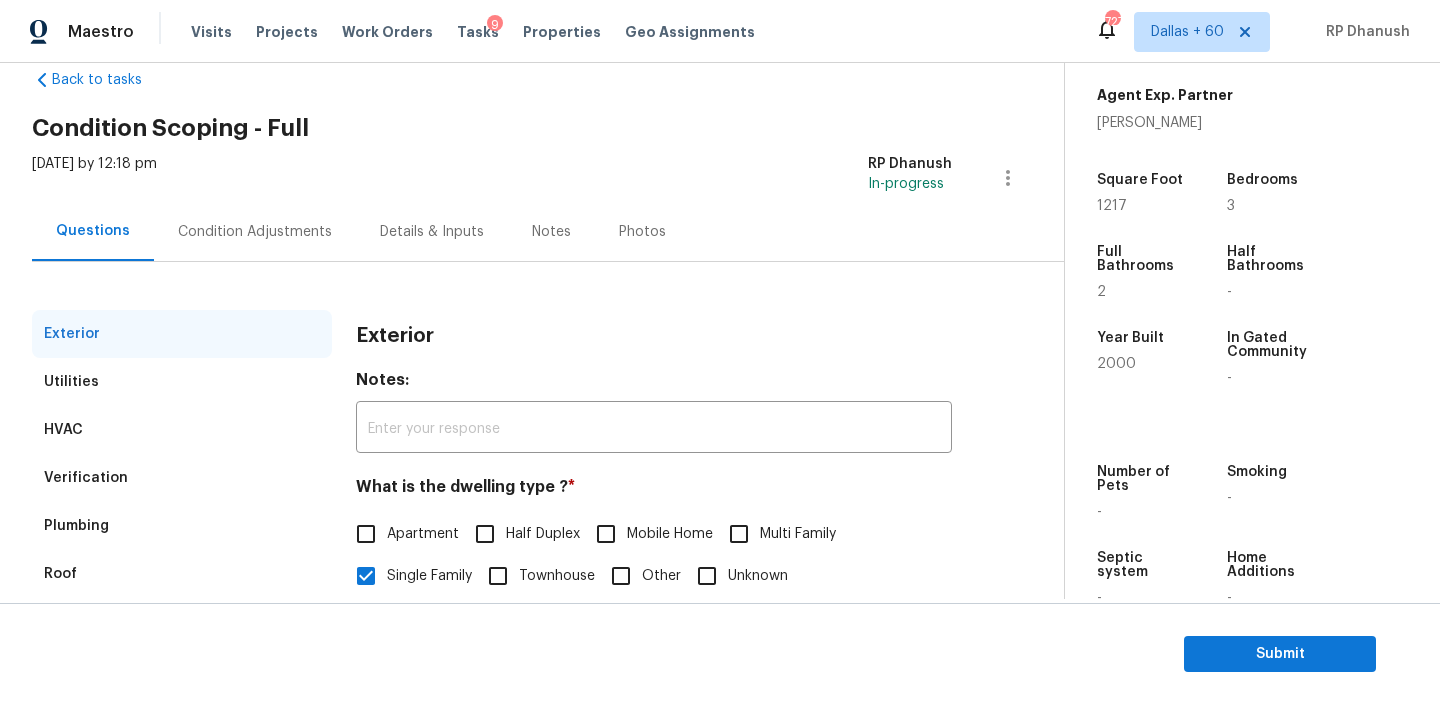 scroll, scrollTop: 259, scrollLeft: 0, axis: vertical 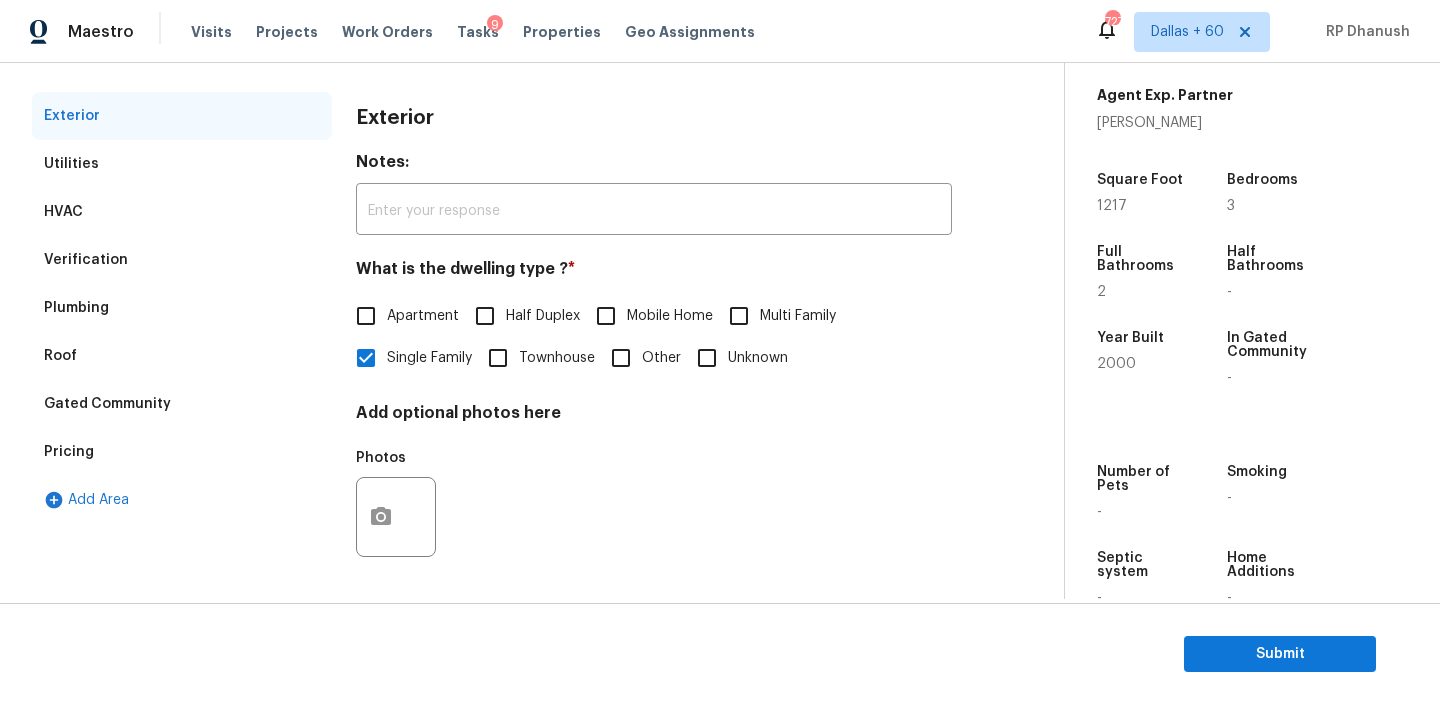 click on "Pricing" at bounding box center [182, 452] 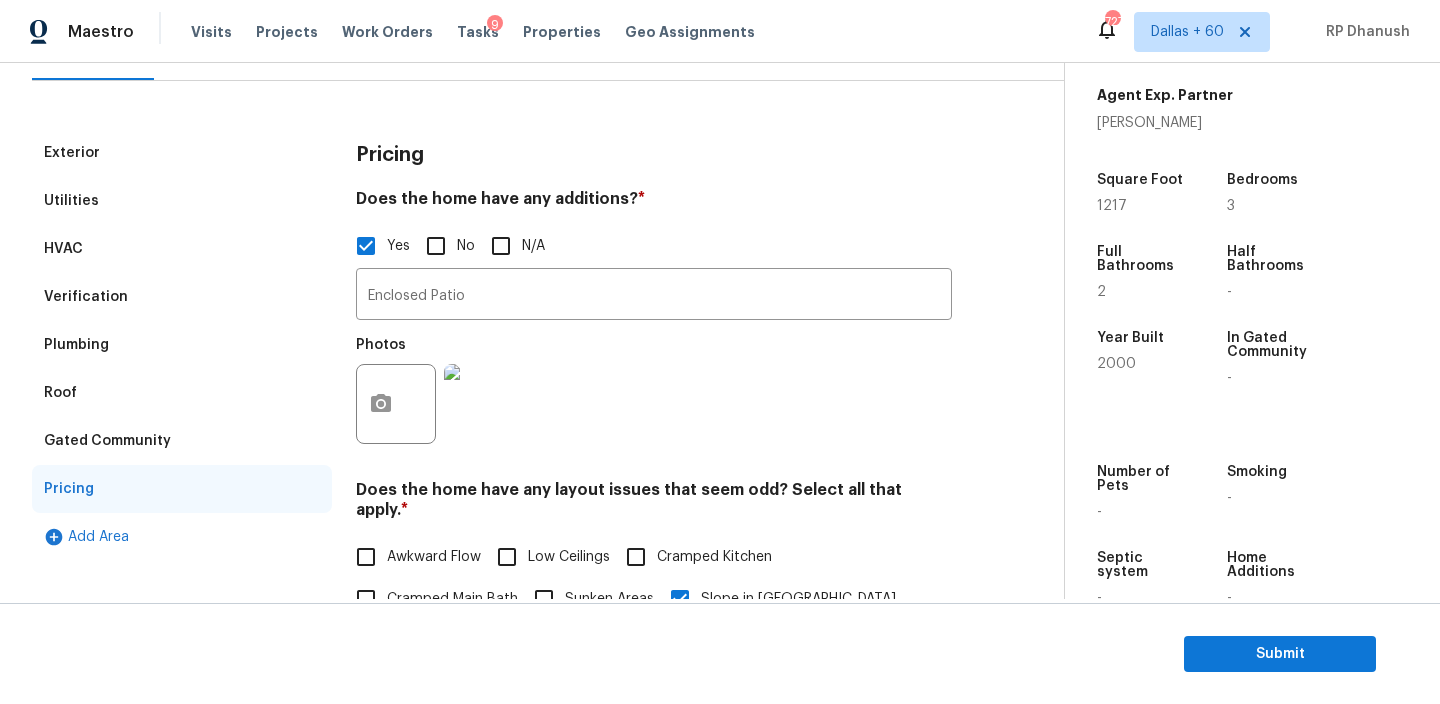 scroll, scrollTop: 164, scrollLeft: 0, axis: vertical 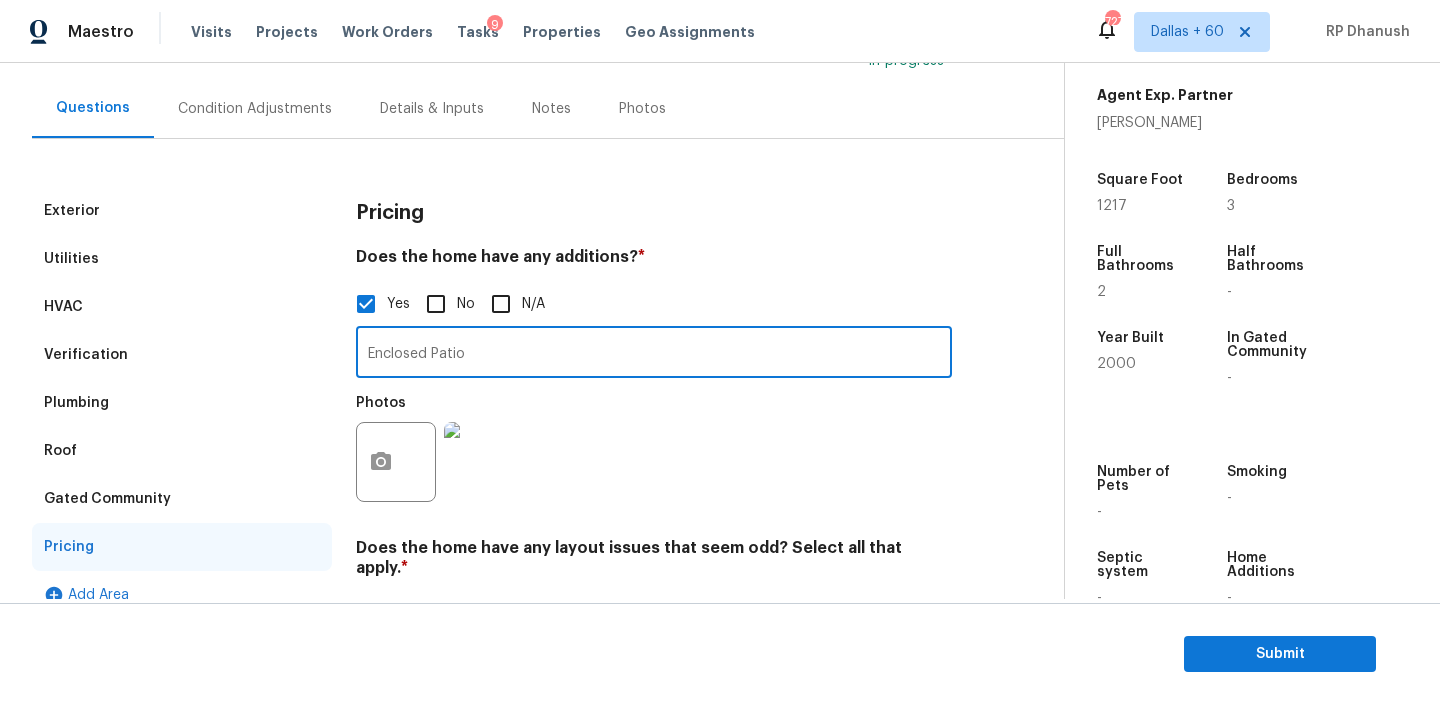 click on "Enclosed Patio" at bounding box center (654, 354) 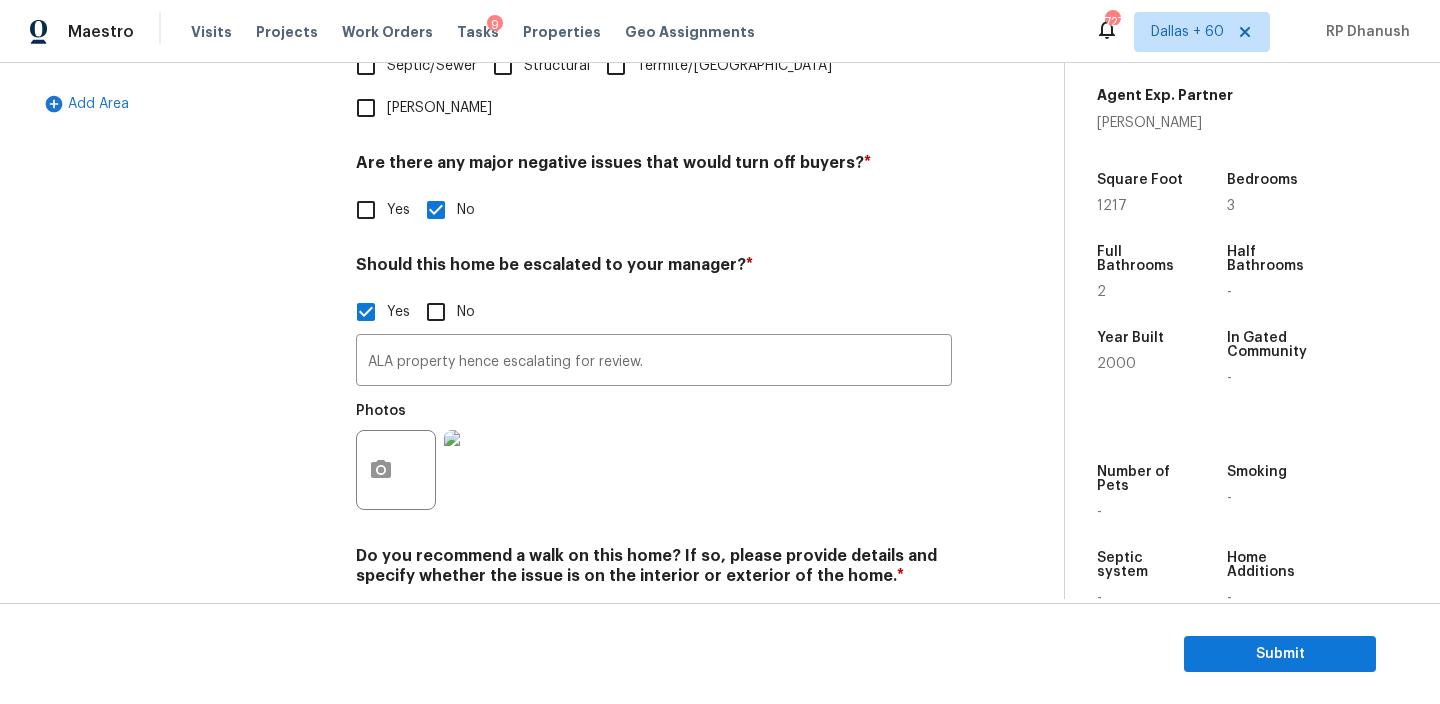 scroll, scrollTop: 689, scrollLeft: 0, axis: vertical 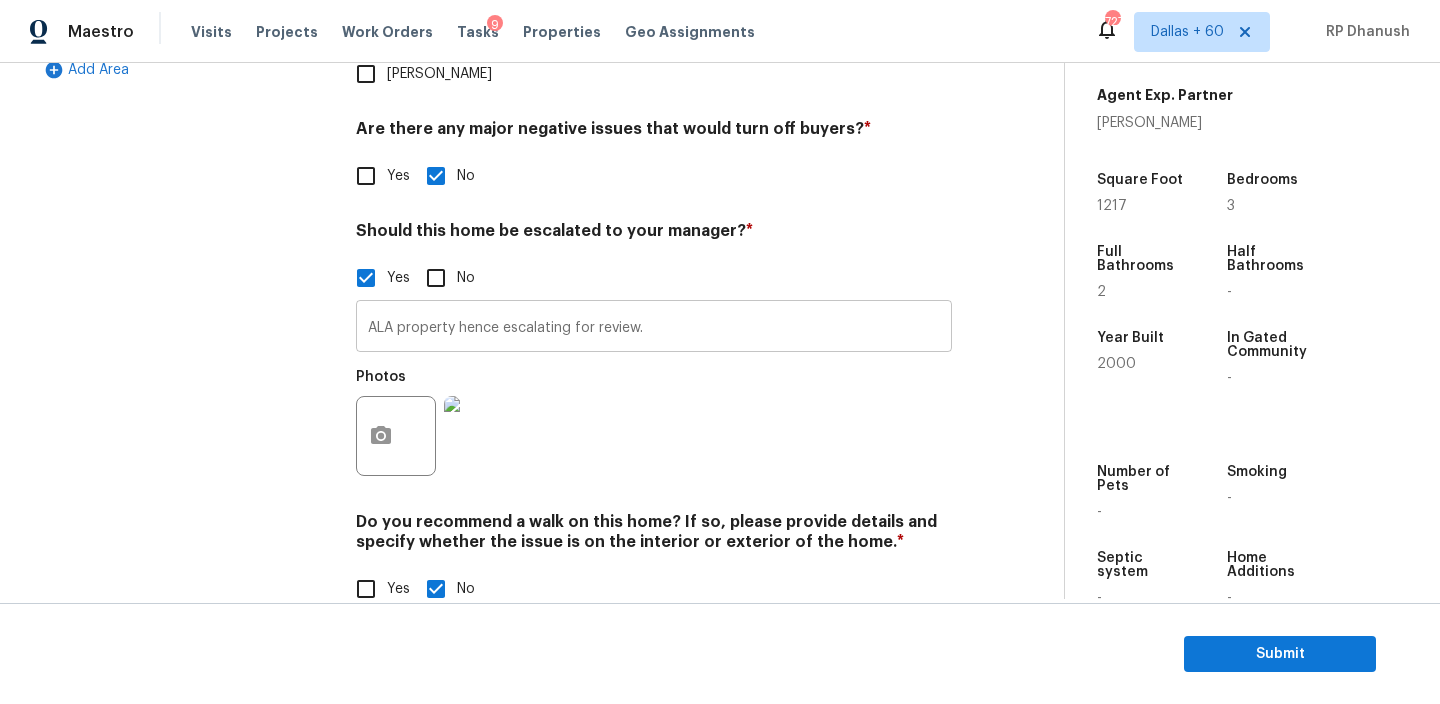 click on "ALA property hence escalating for review." at bounding box center [654, 328] 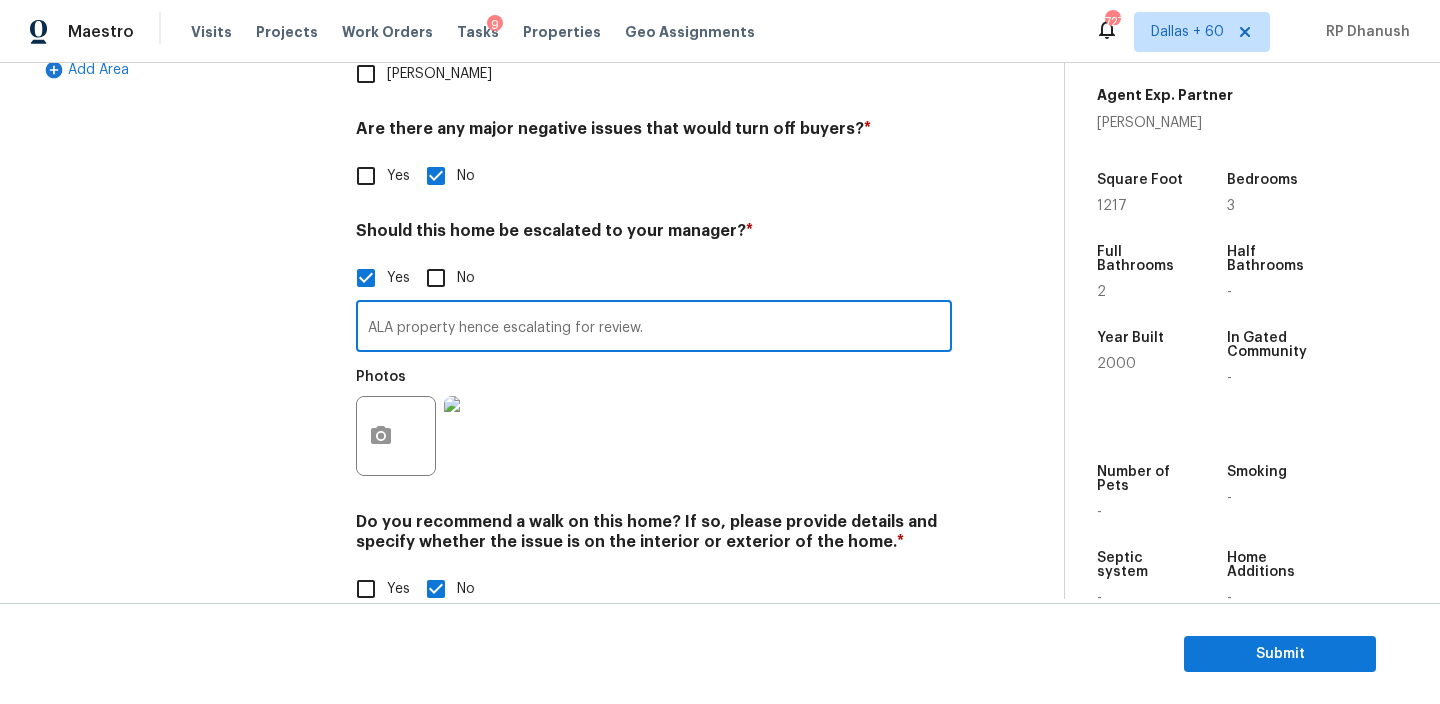 click on "ALA property hence escalating for review." at bounding box center [654, 328] 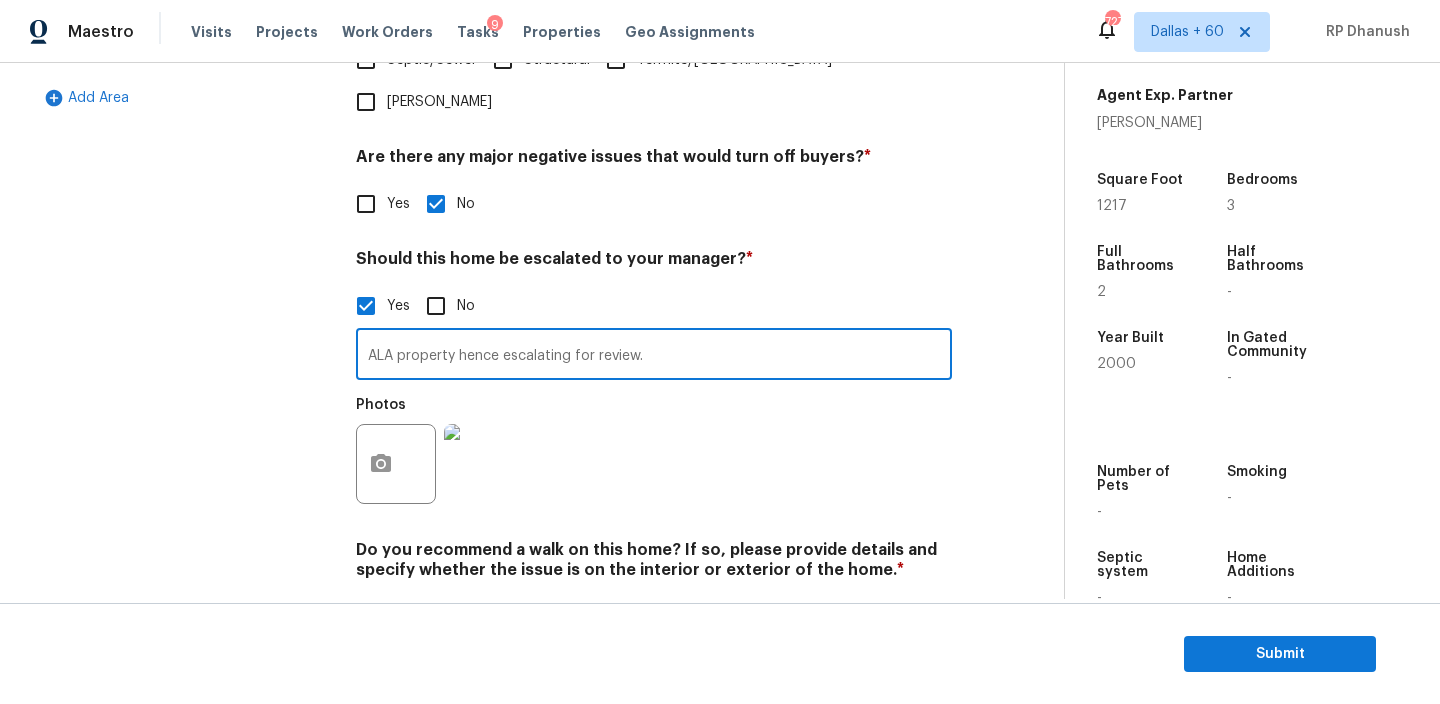 scroll, scrollTop: 659, scrollLeft: 0, axis: vertical 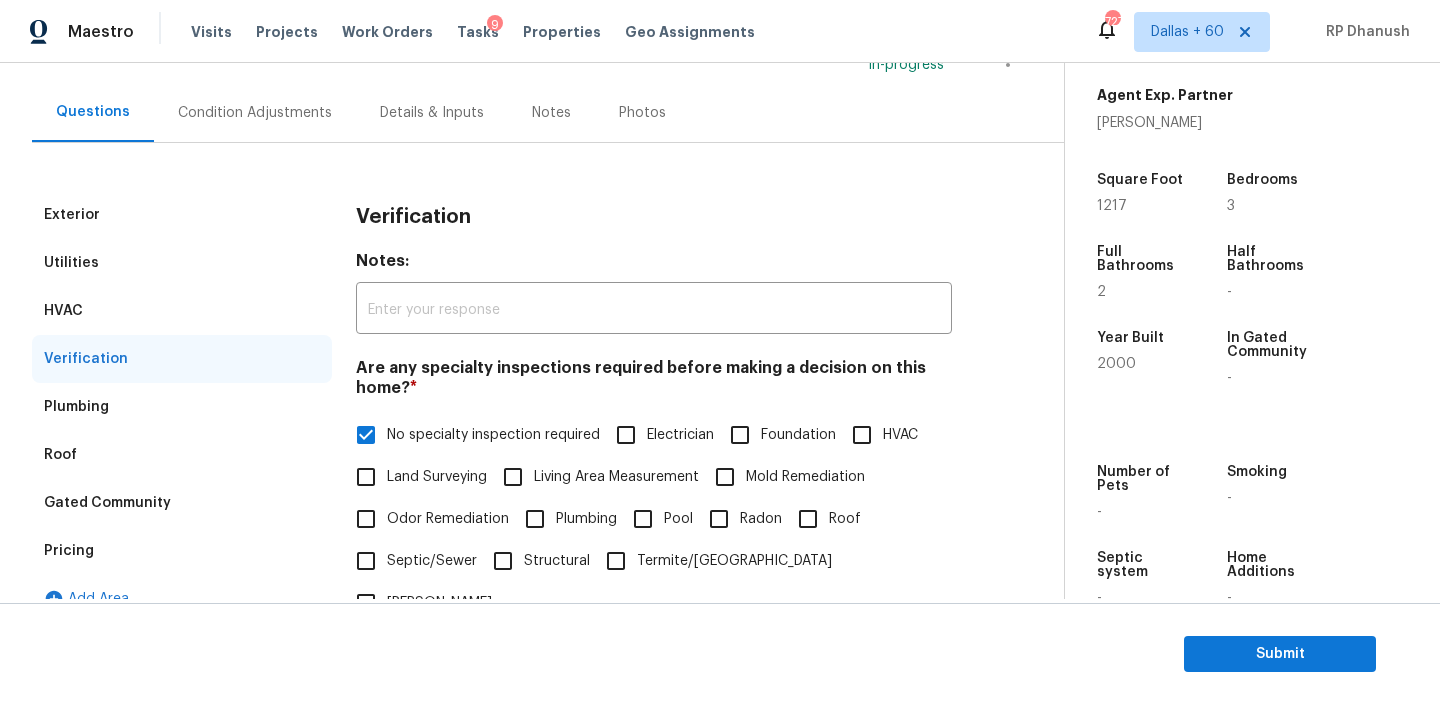 click on "Condition Adjustments" at bounding box center (255, 112) 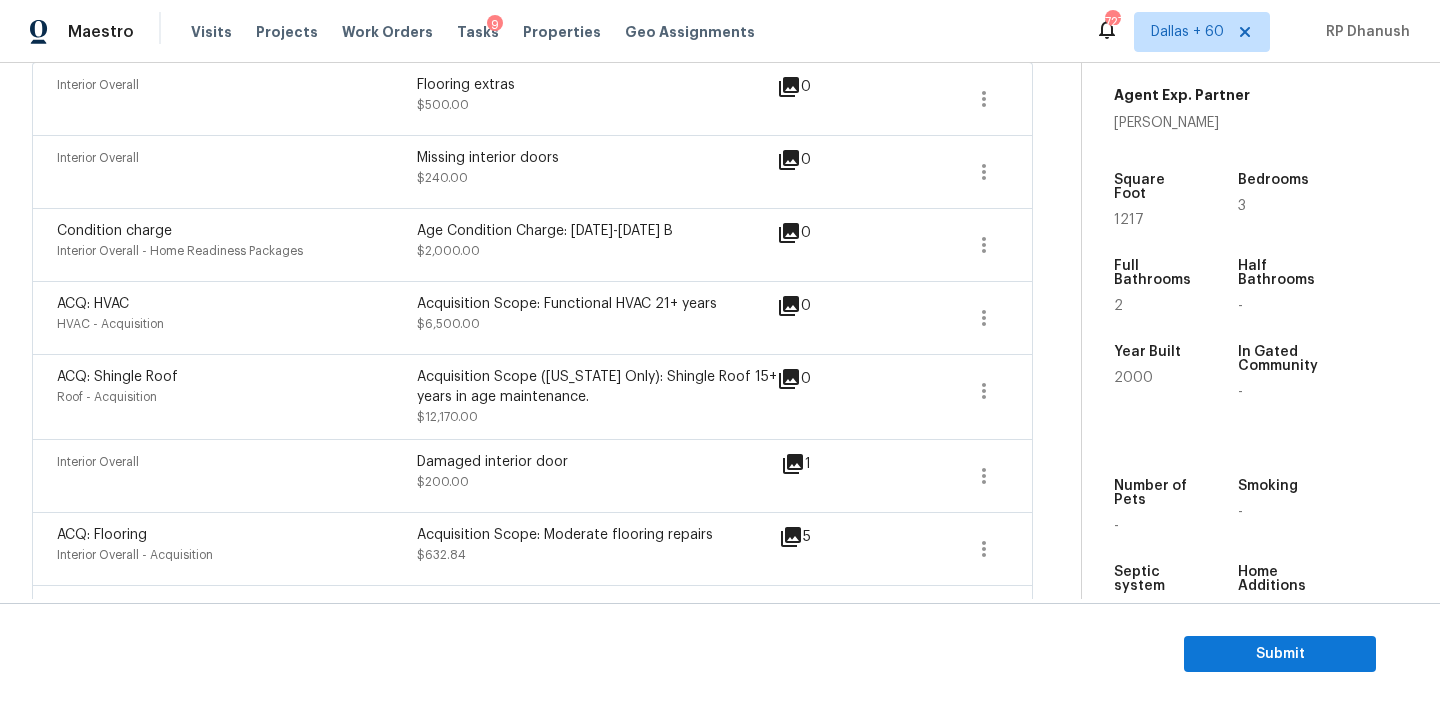 scroll, scrollTop: 557, scrollLeft: 0, axis: vertical 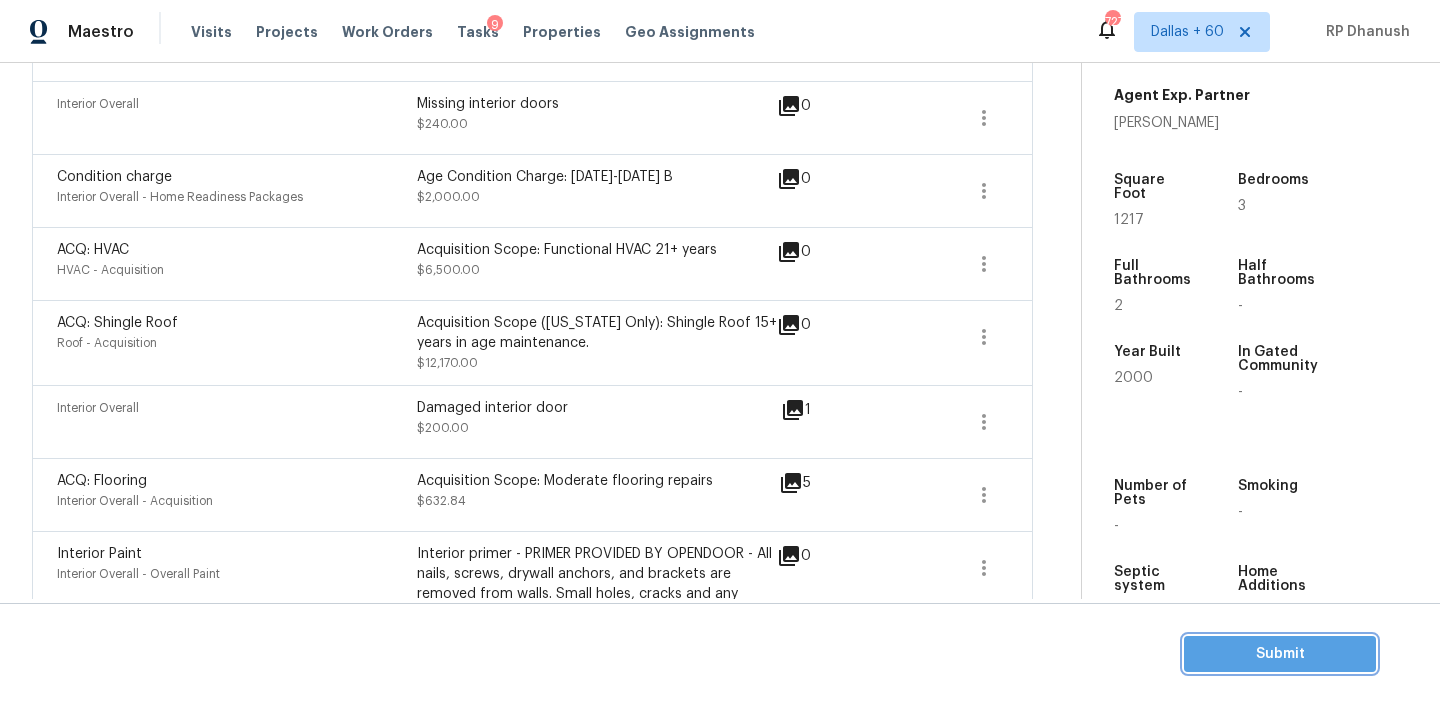 click on "Submit" at bounding box center [1280, 654] 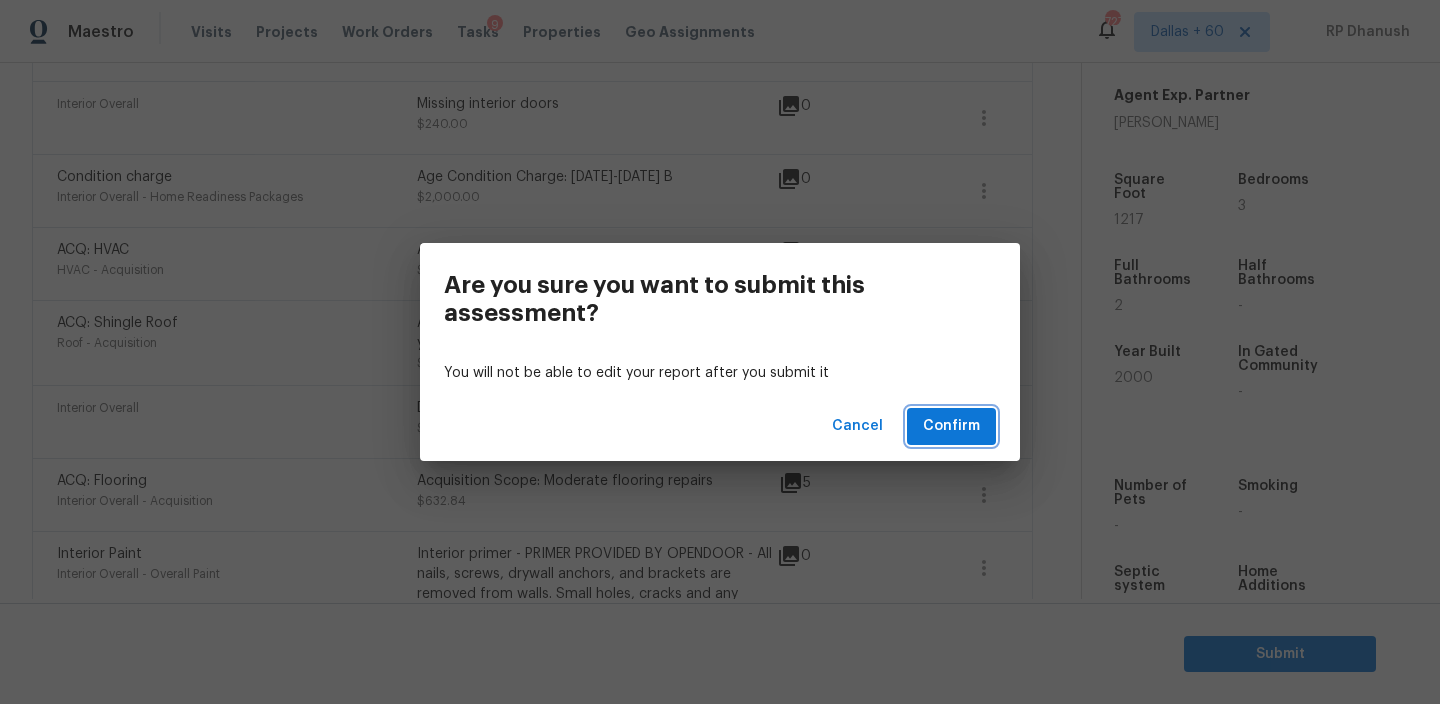 click on "Confirm" at bounding box center (951, 426) 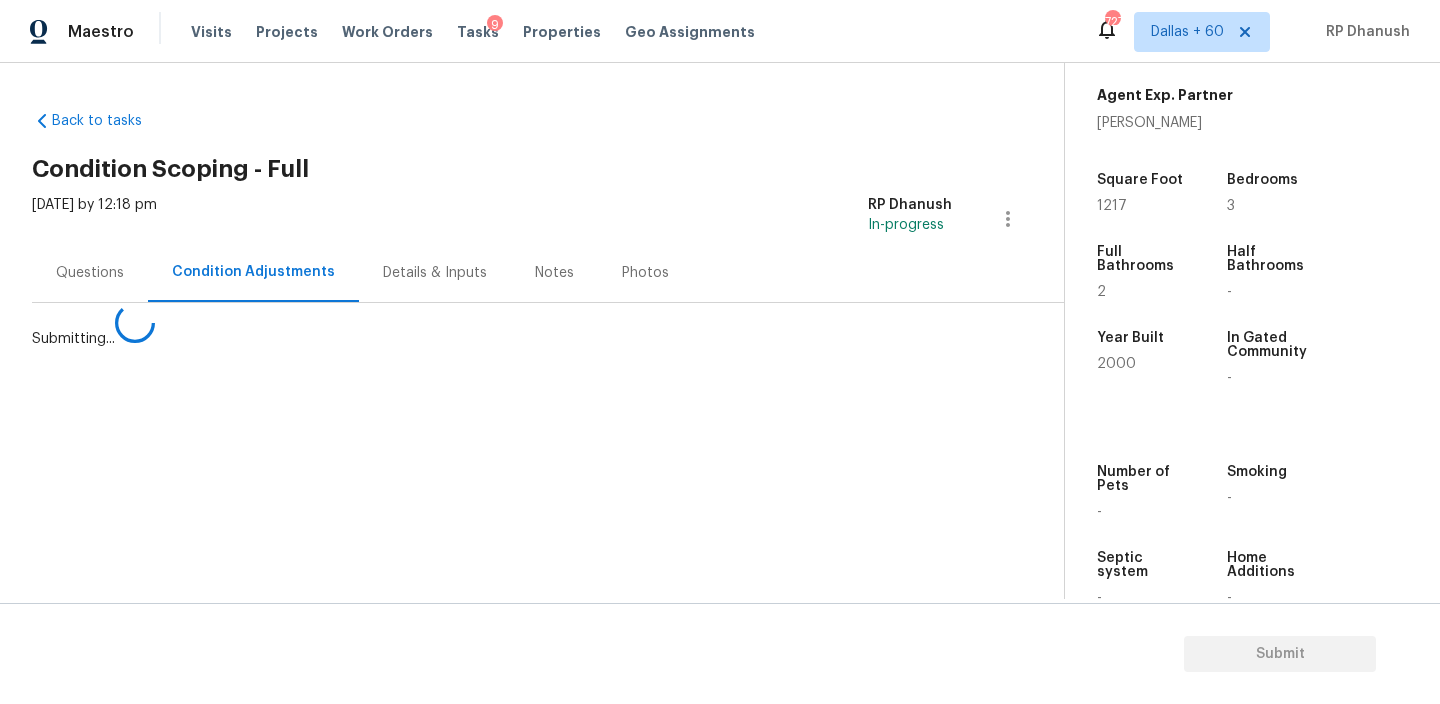 scroll, scrollTop: 0, scrollLeft: 0, axis: both 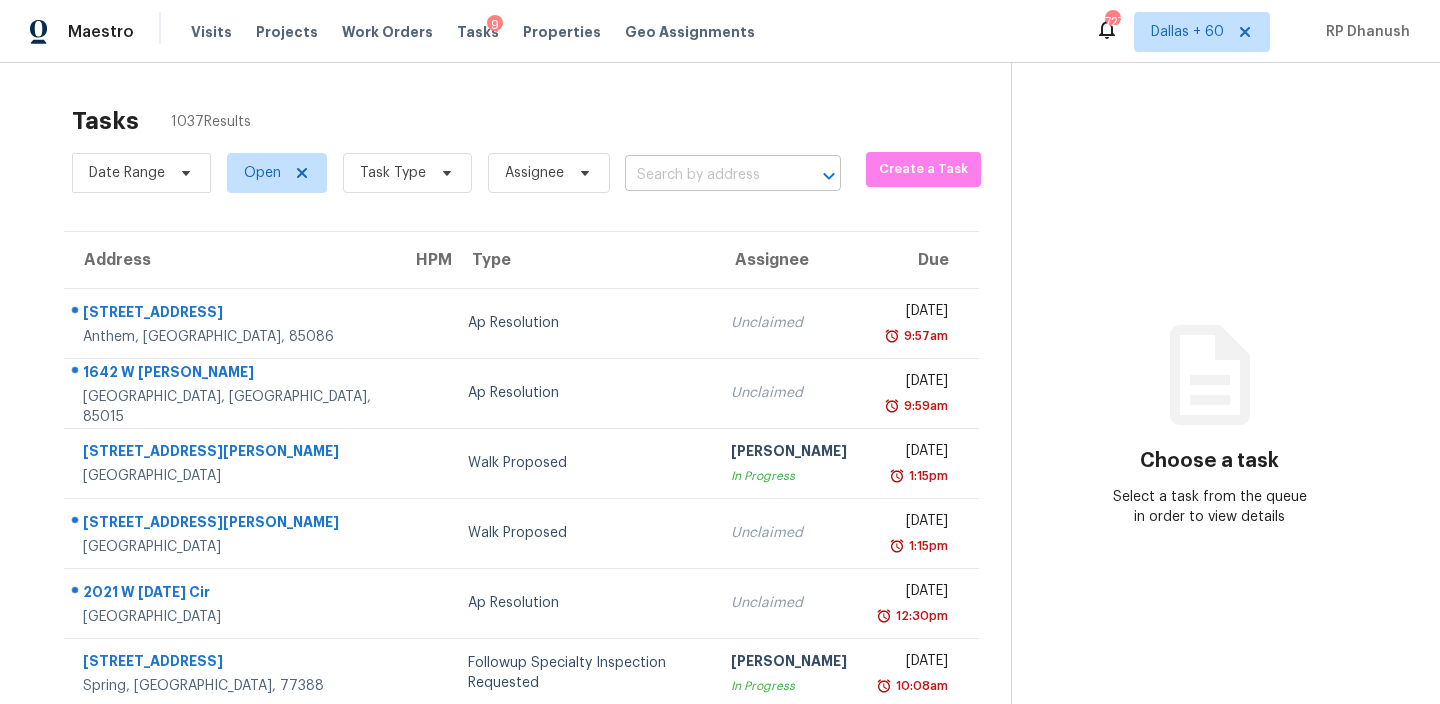 click at bounding box center [705, 175] 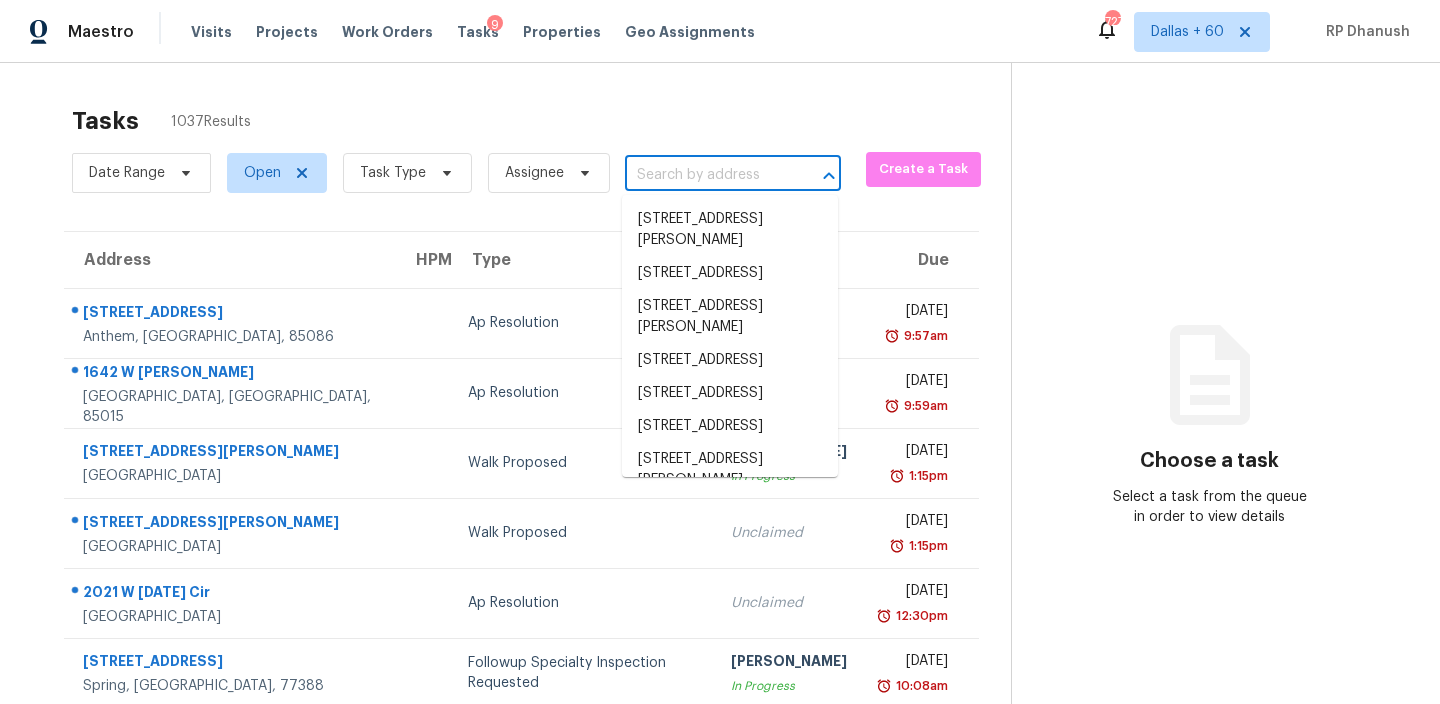 paste on "4641 Mountain View Dr, Nashville, TN 37215" 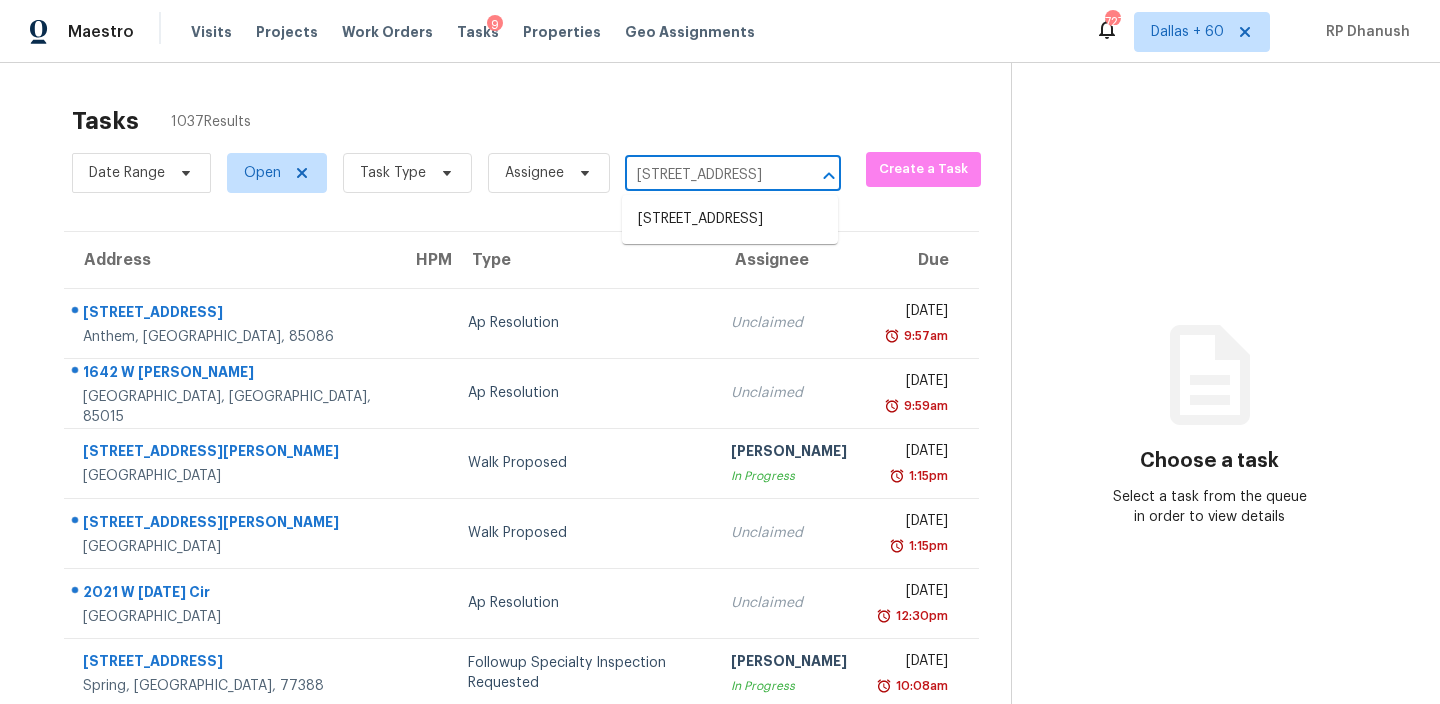 scroll, scrollTop: 0, scrollLeft: 134, axis: horizontal 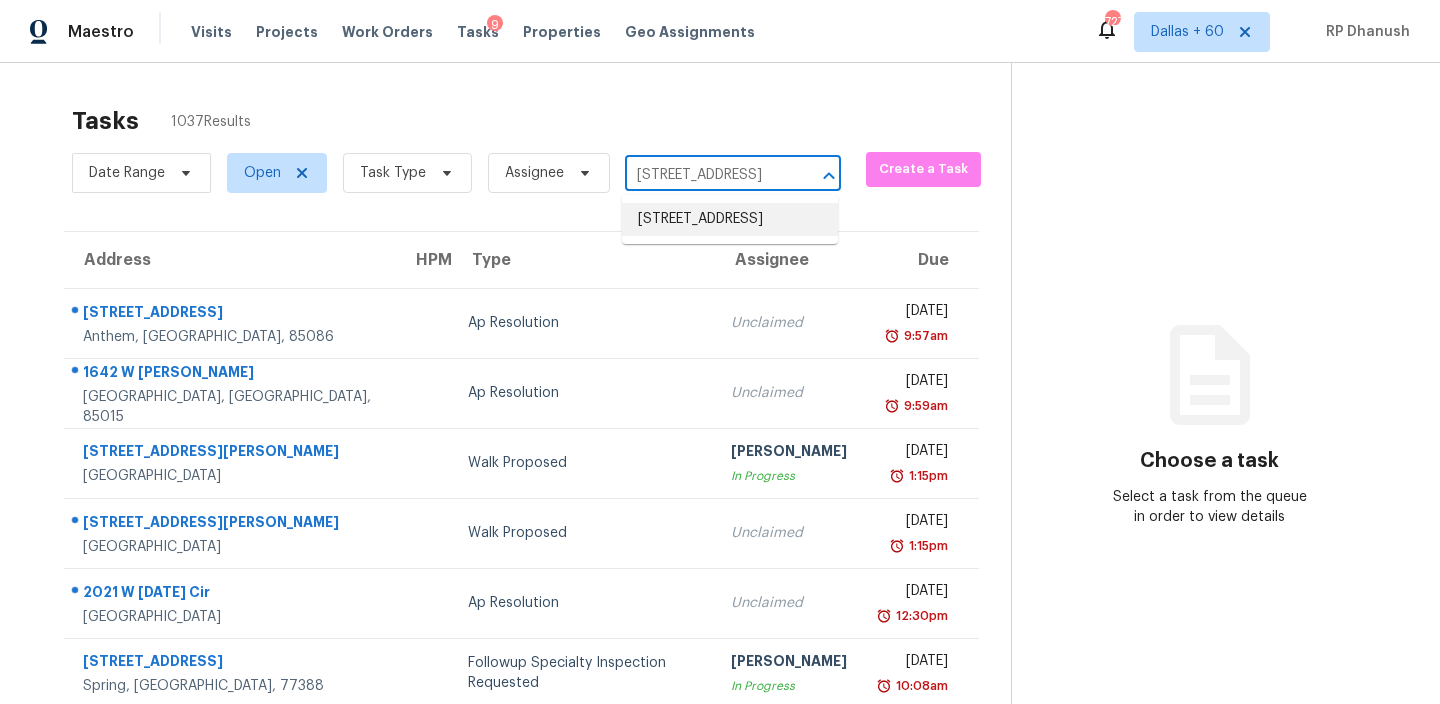 click on "4641 Mountain View Dr, Nashville, TN 37215" at bounding box center (730, 219) 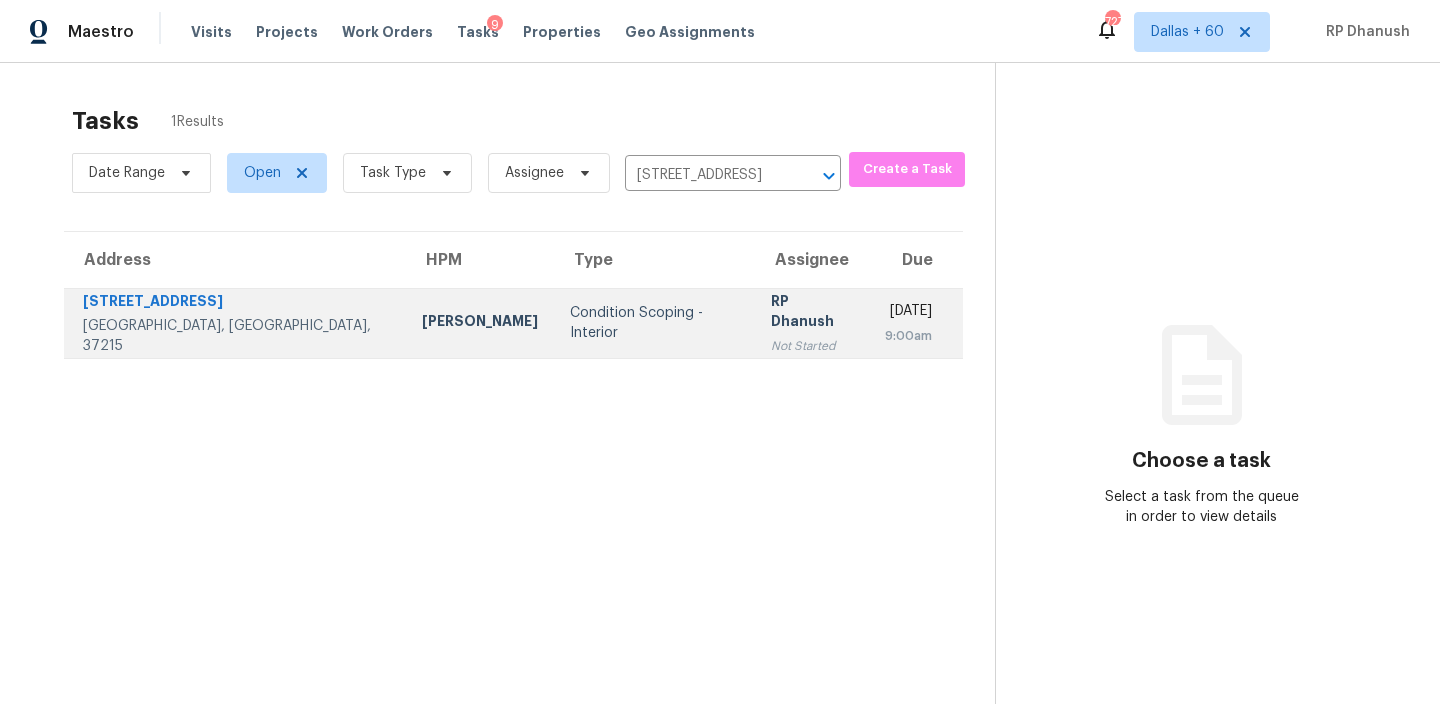 click on "RP Dhanush" at bounding box center [811, 313] 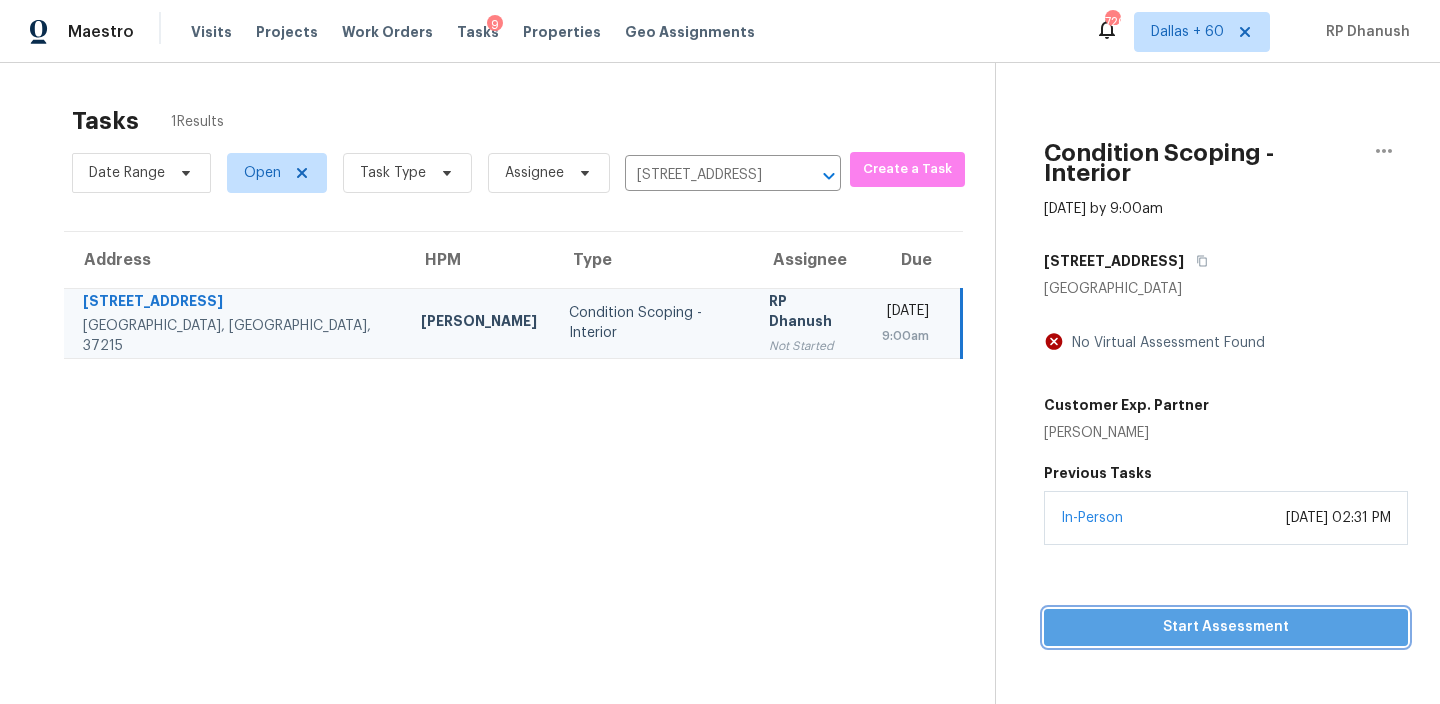 click on "Start Assessment" at bounding box center (1226, 627) 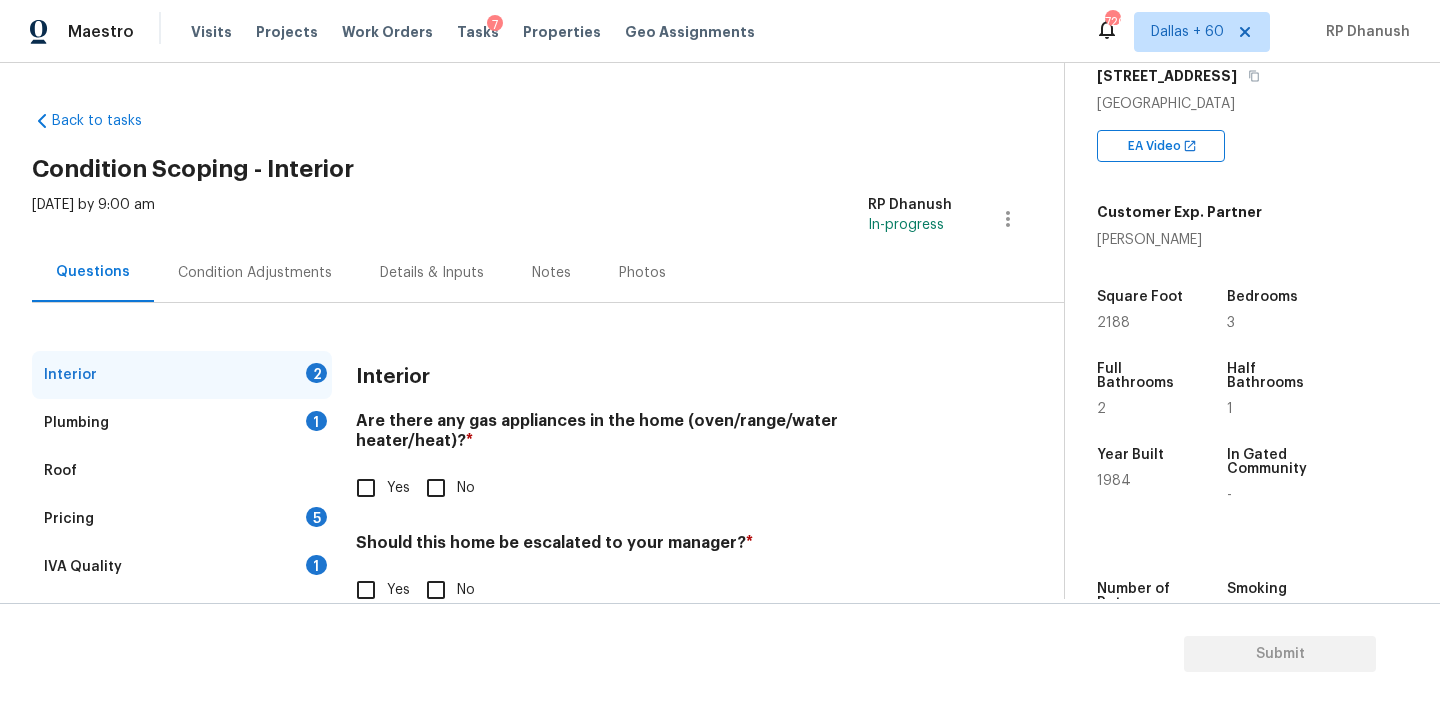 scroll, scrollTop: 361, scrollLeft: 0, axis: vertical 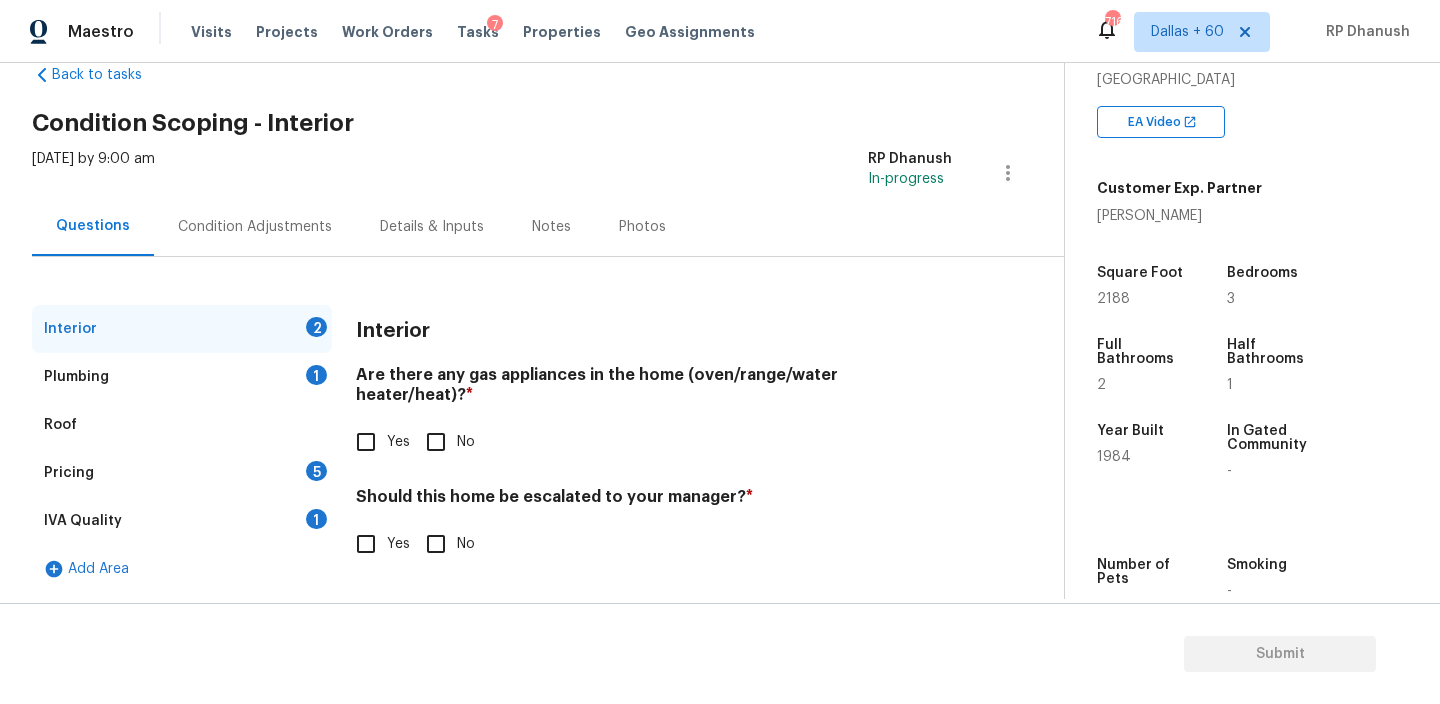 click on "No" at bounding box center (436, 442) 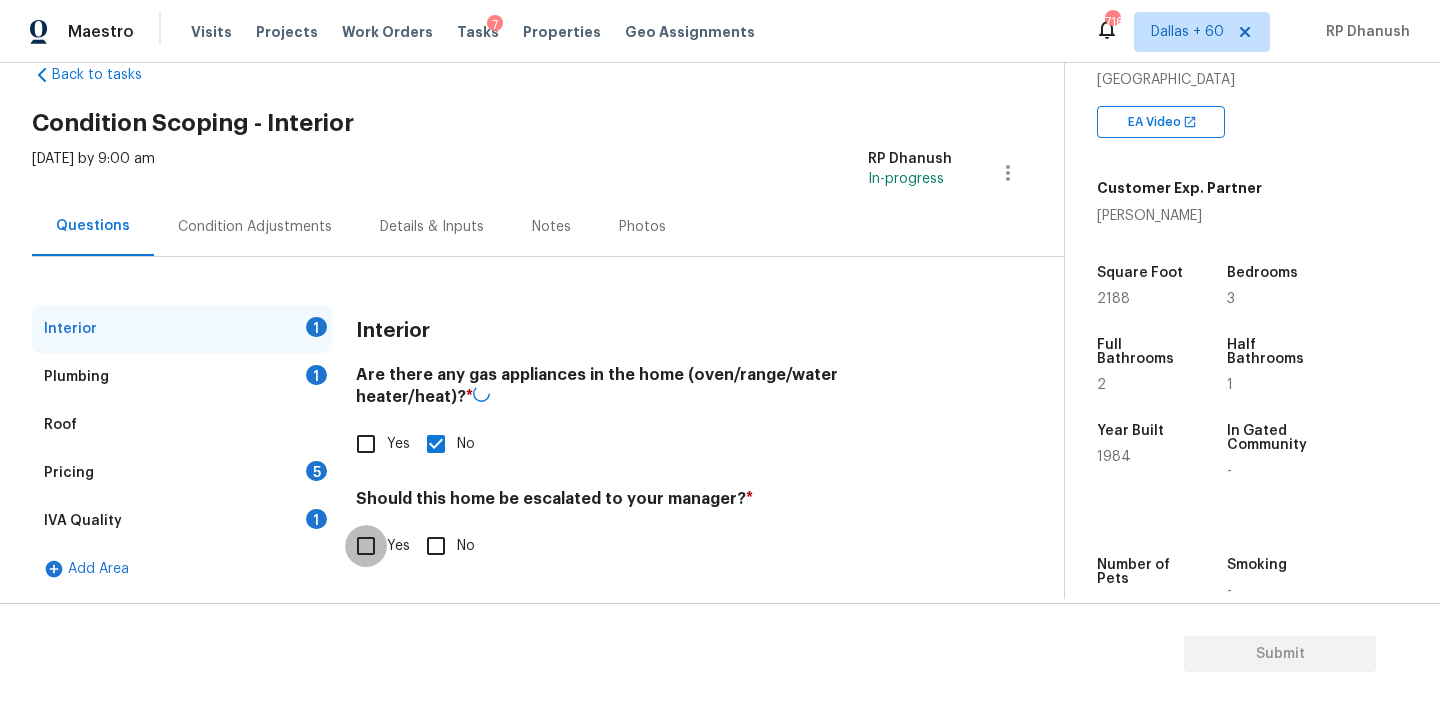 click on "Yes" at bounding box center [366, 546] 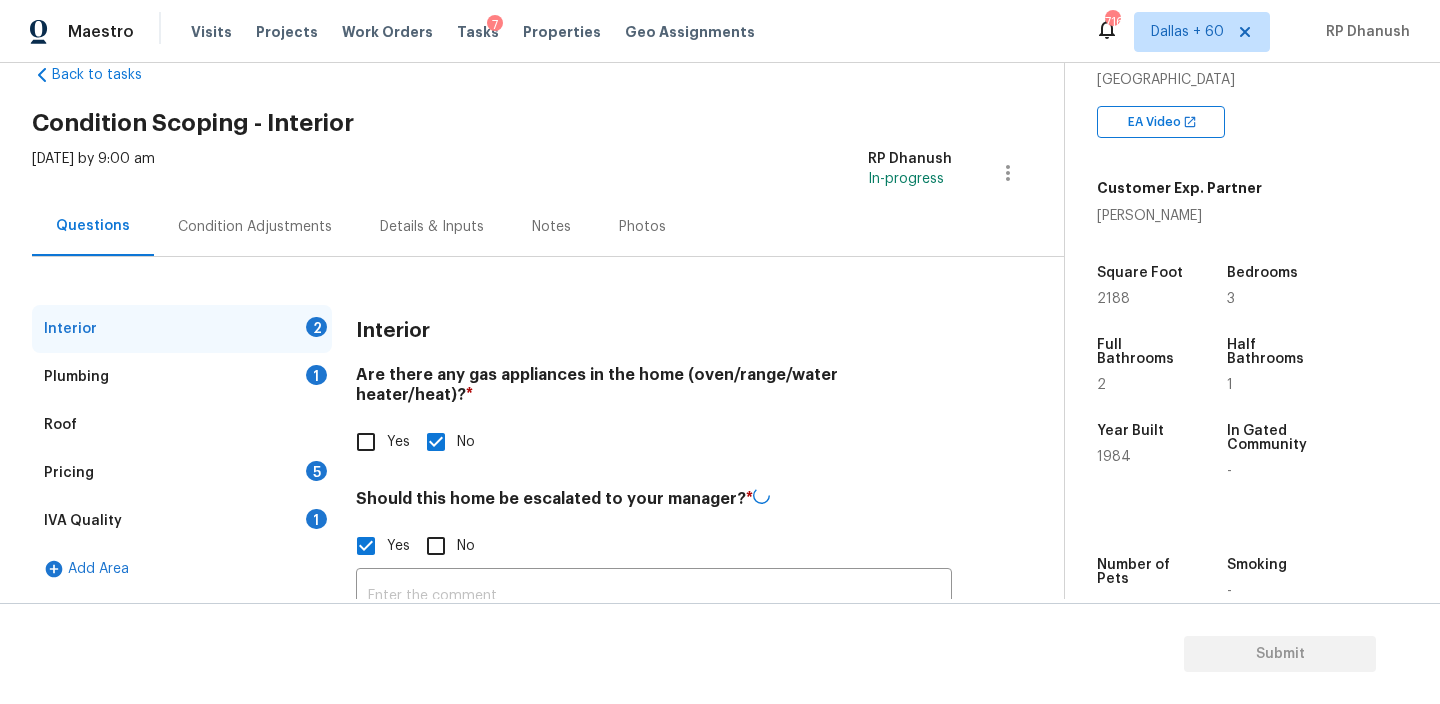 scroll, scrollTop: 148, scrollLeft: 0, axis: vertical 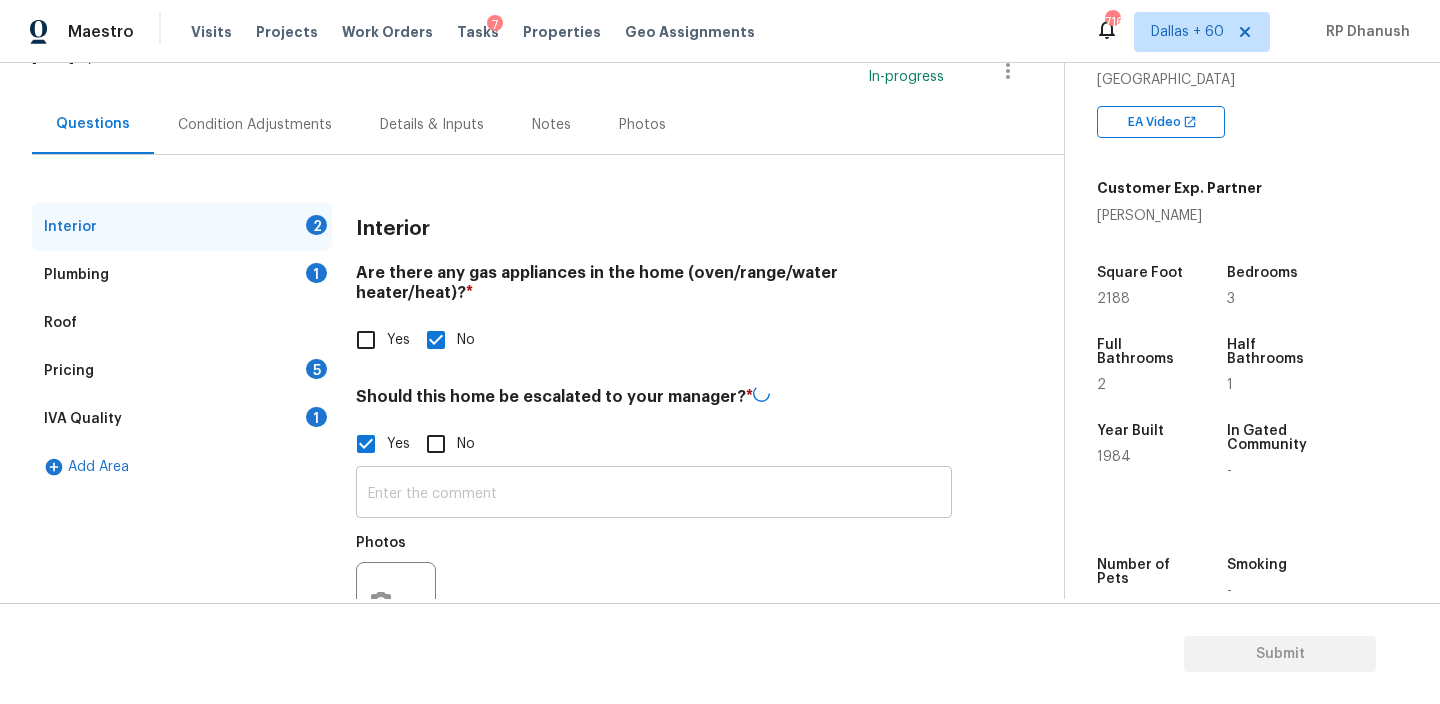 click at bounding box center [654, 494] 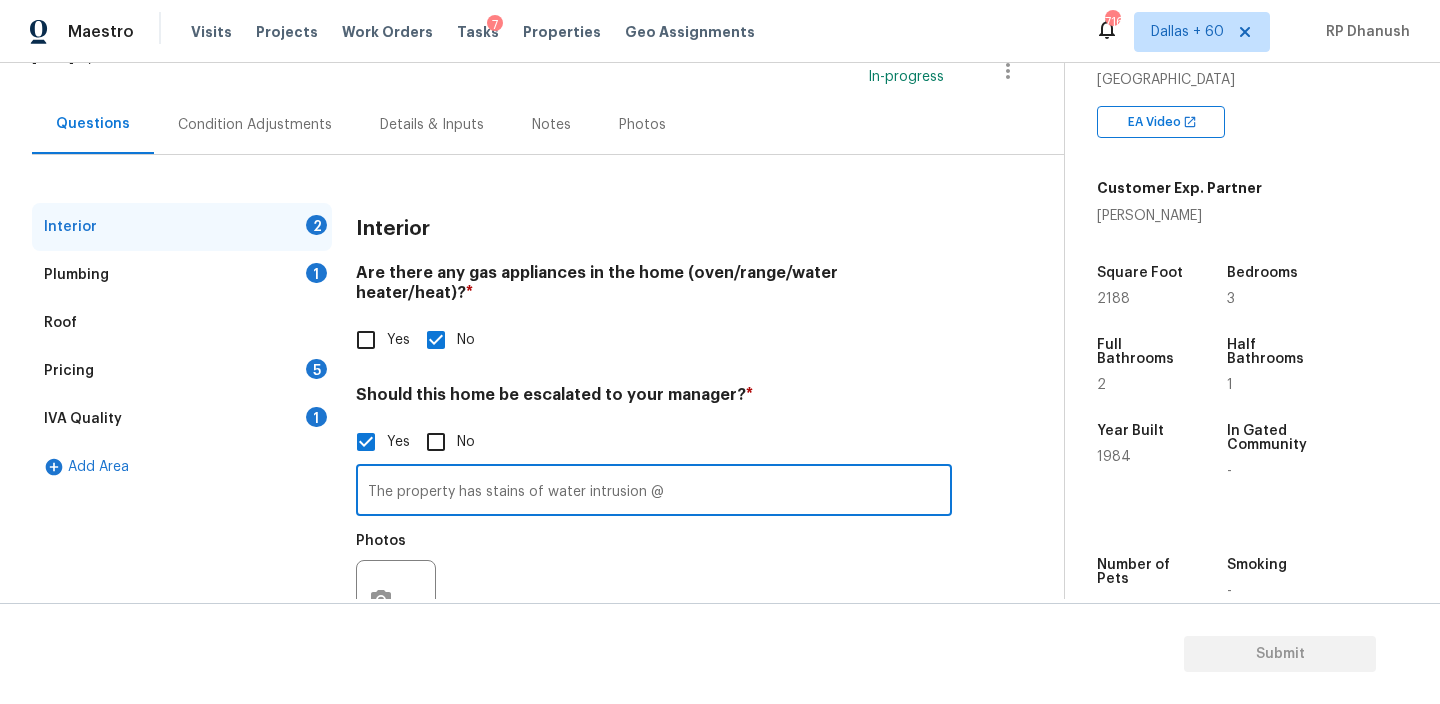 scroll, scrollTop: 211, scrollLeft: 0, axis: vertical 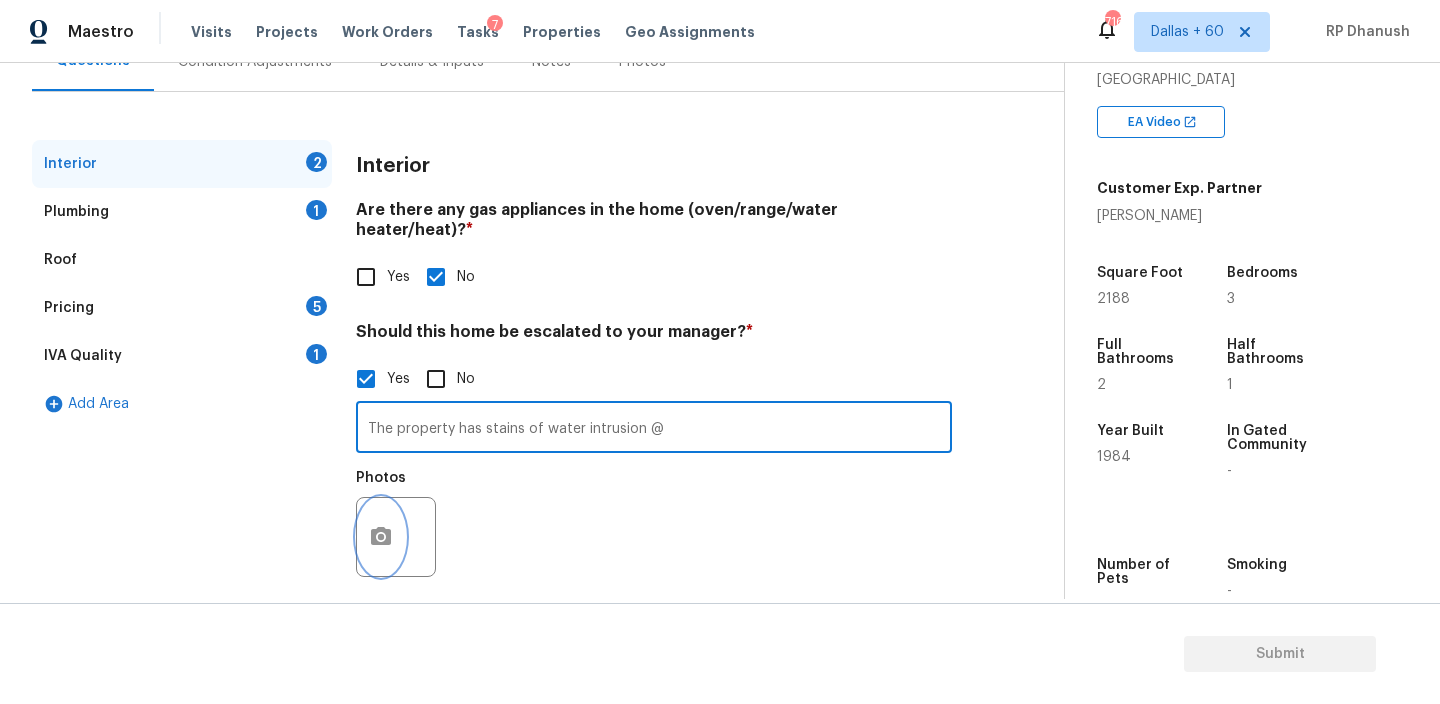 click at bounding box center (381, 537) 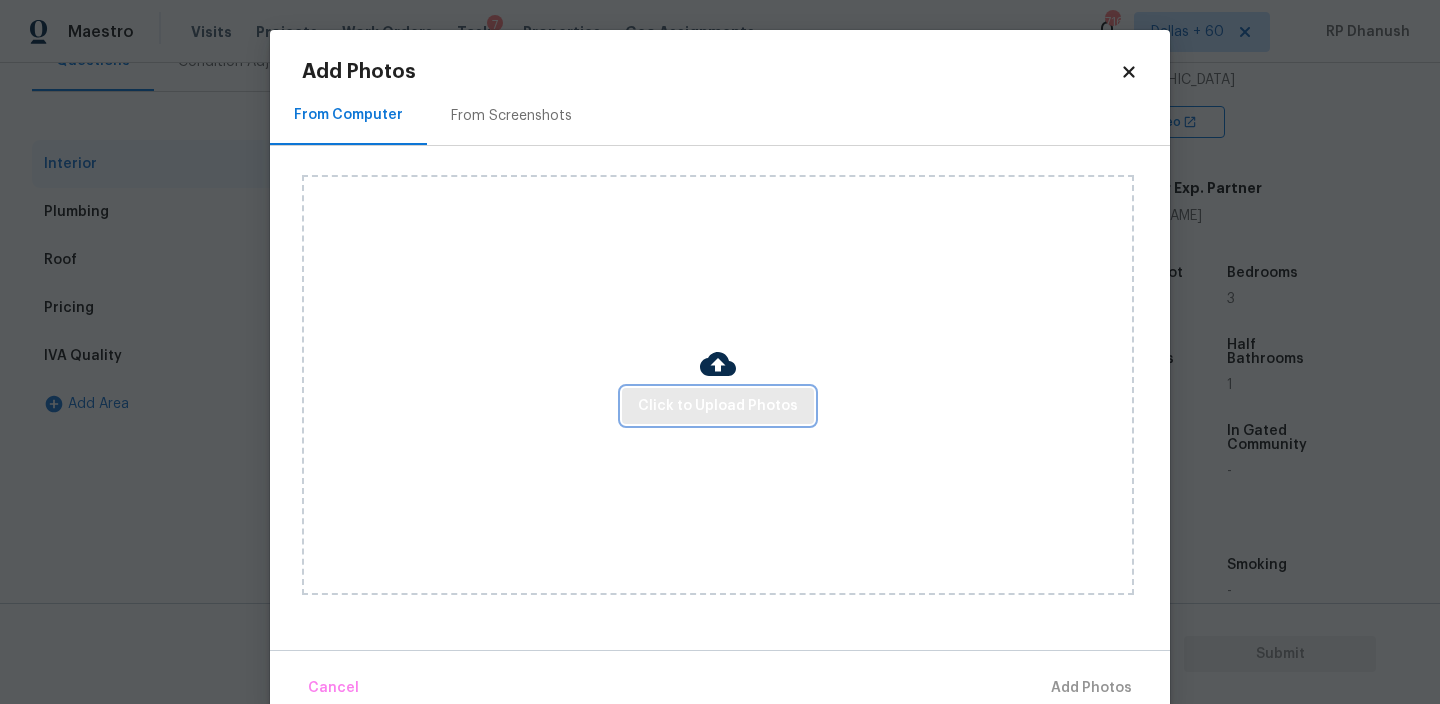 click on "Click to Upload Photos" at bounding box center (718, 406) 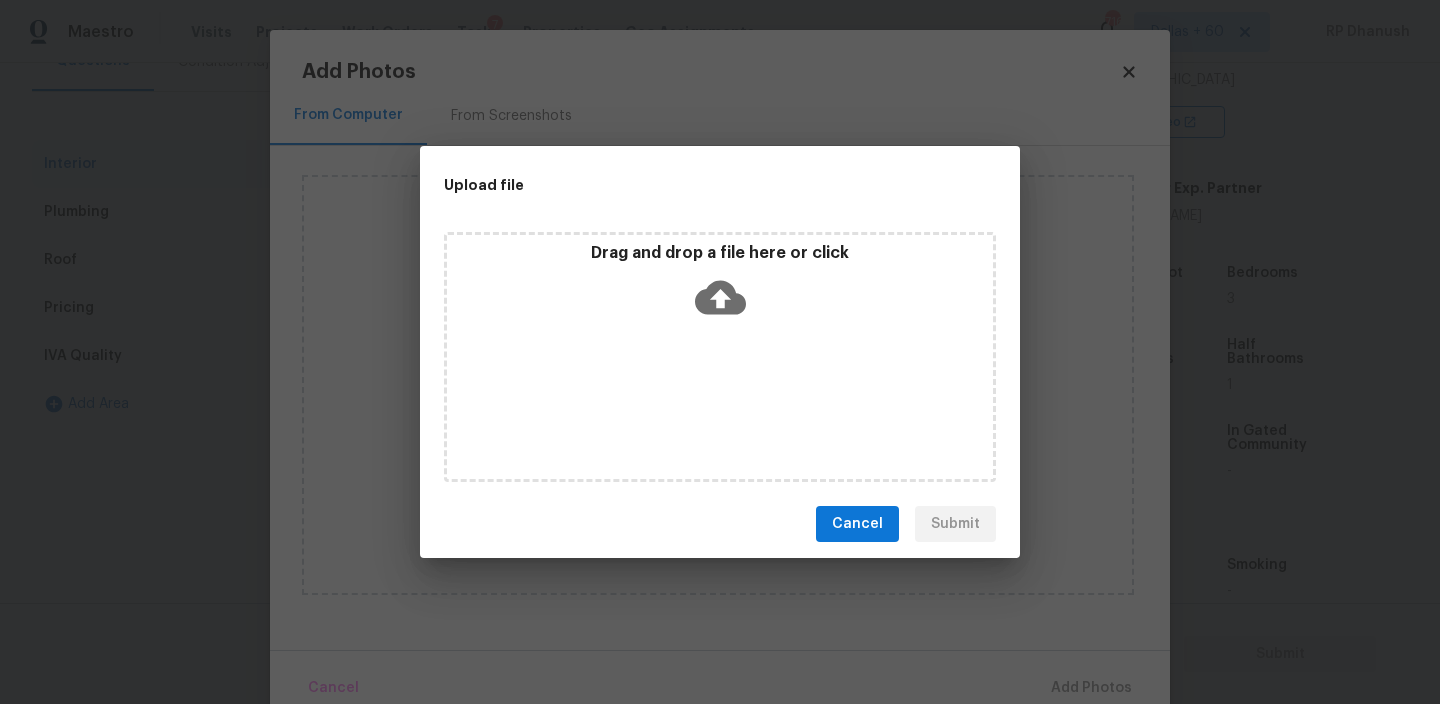 click on "Drag and drop a file here or click" at bounding box center (720, 286) 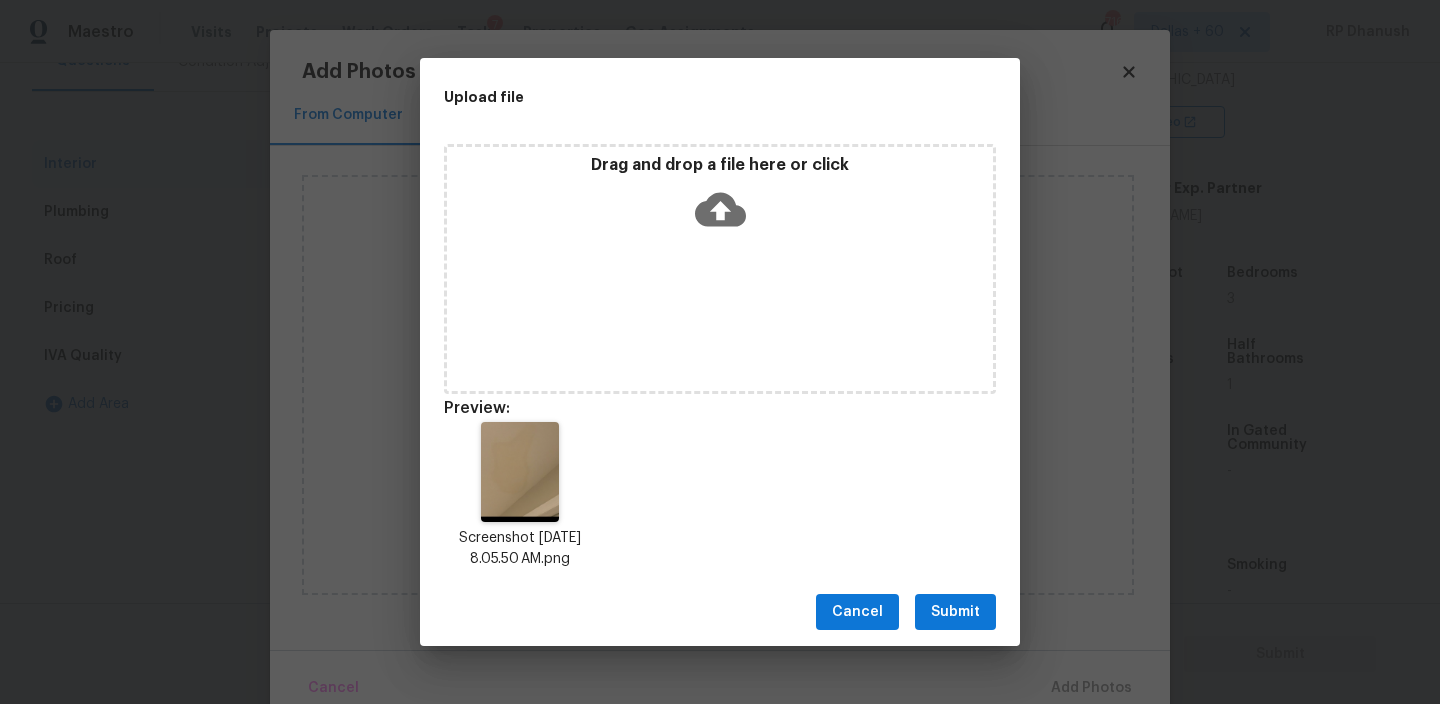 click on "Submit" at bounding box center [955, 612] 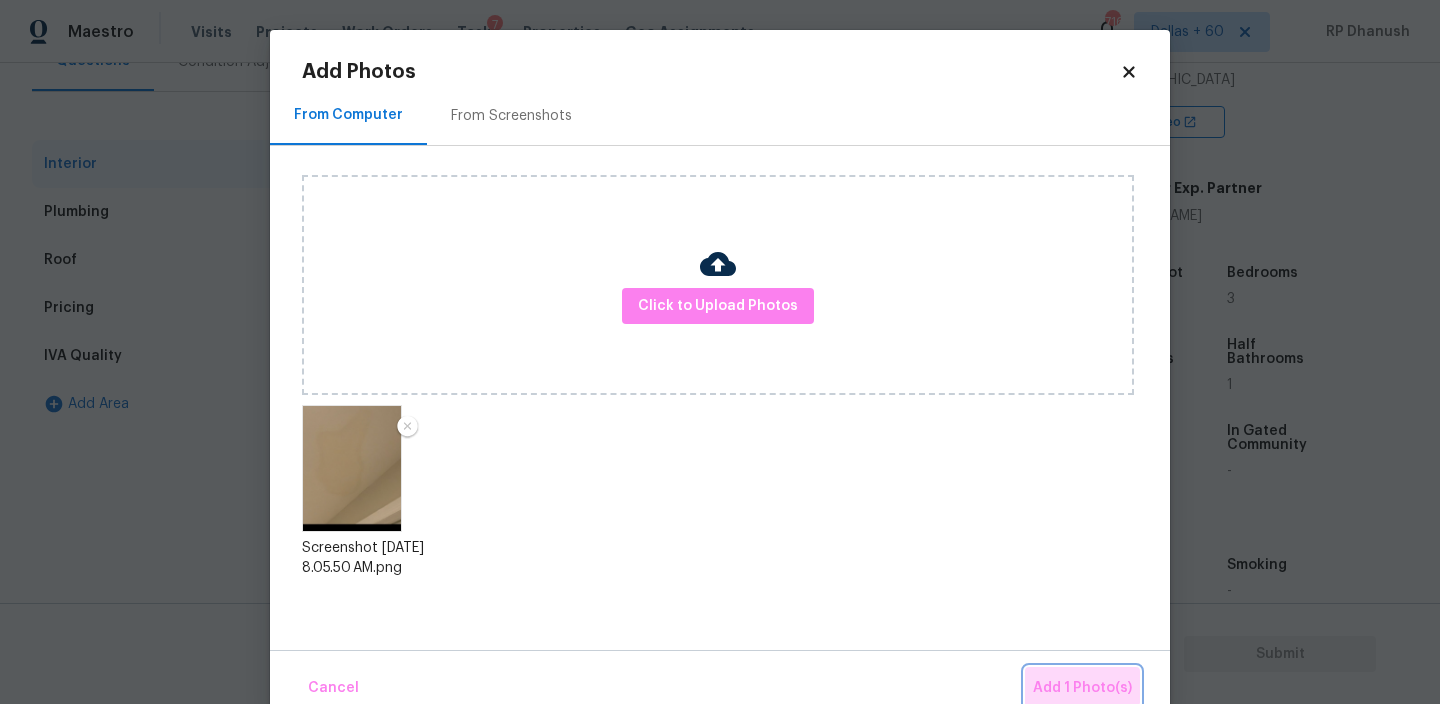 click on "Add 1 Photo(s)" at bounding box center (1082, 688) 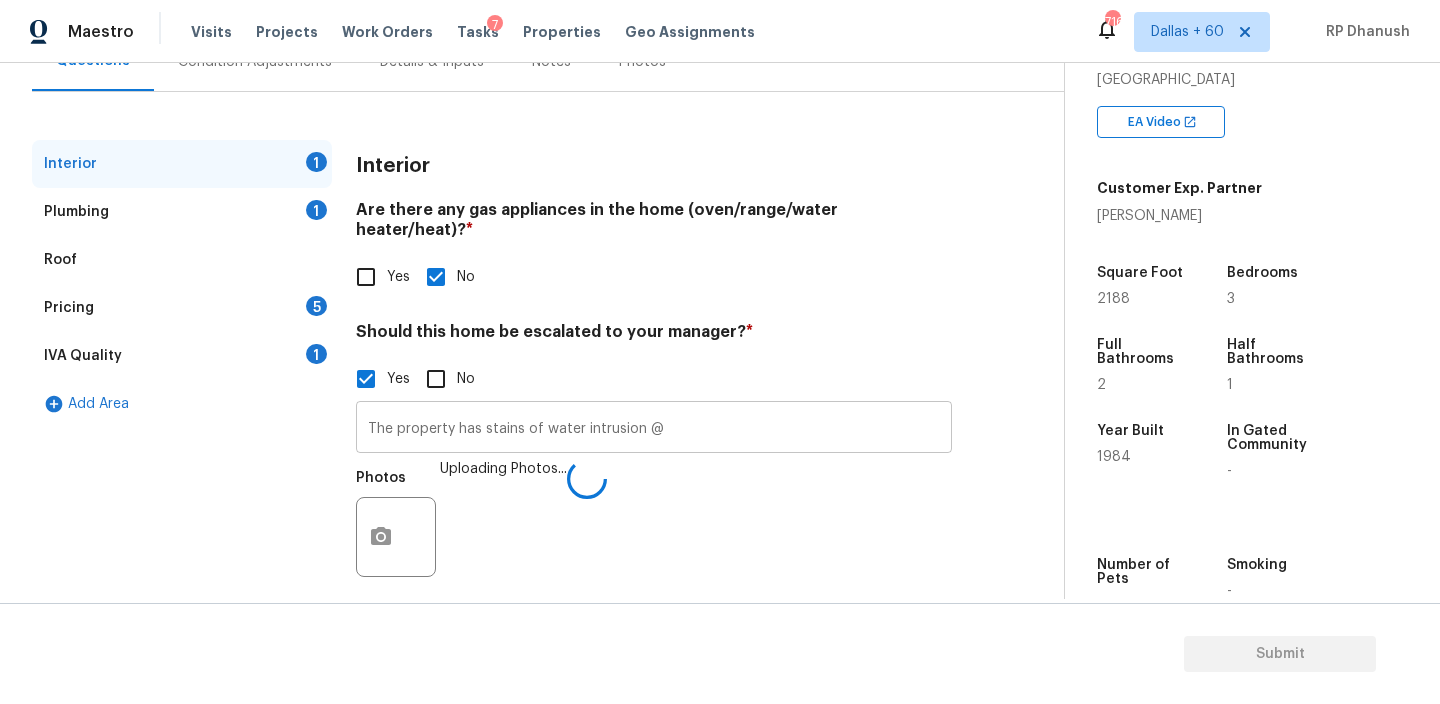 click on "The property has stains of water intrusion @" at bounding box center (654, 429) 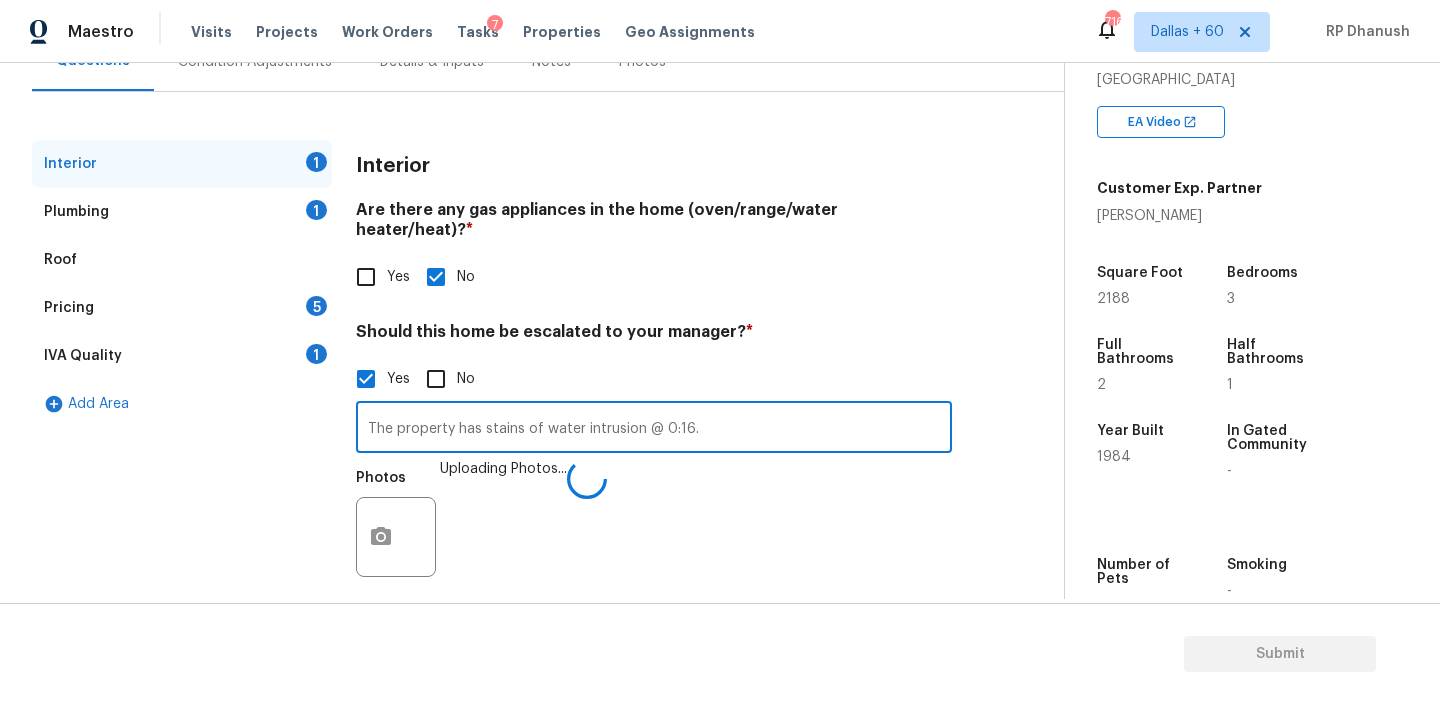 click on "The property has stains of water intrusion @ 0:16." at bounding box center [654, 429] 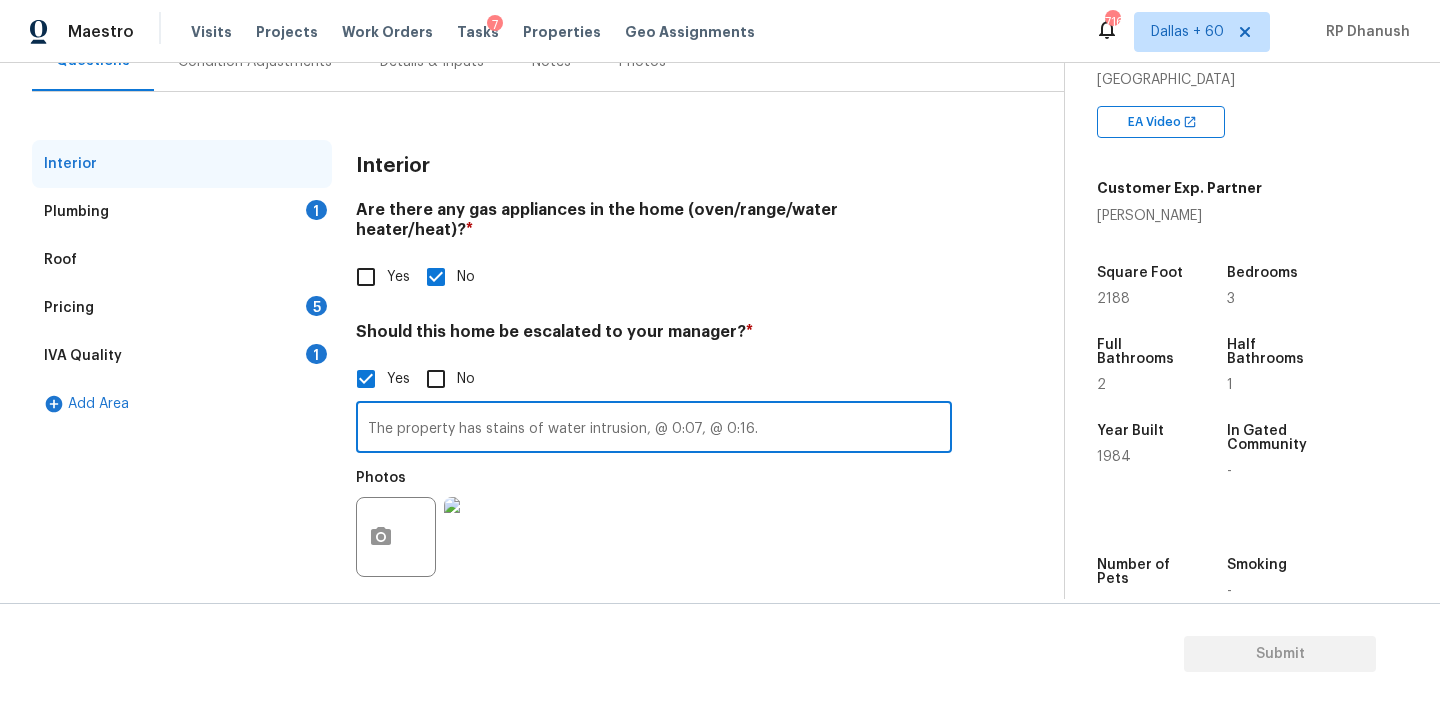 click on "The property has stains of water intrusion, @ 0:07, @ 0:16." at bounding box center [654, 429] 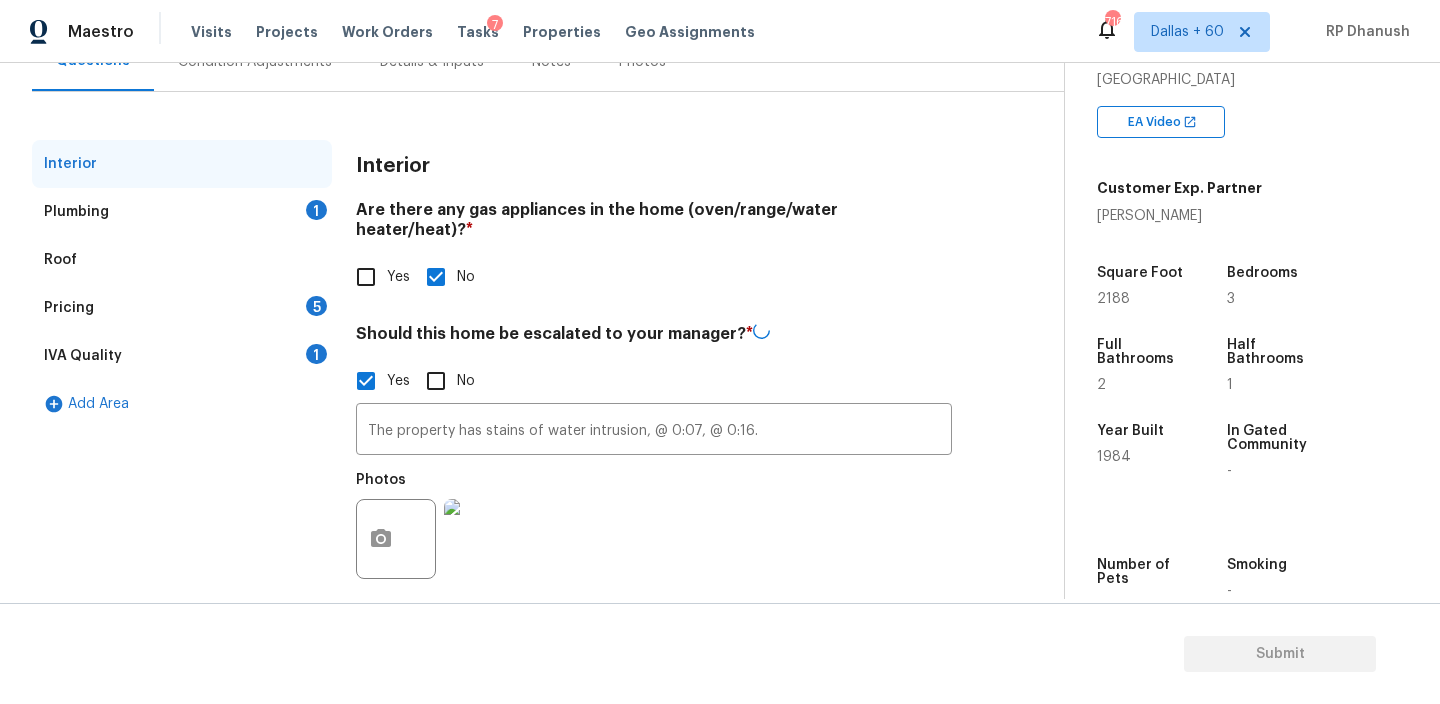 click at bounding box center [396, 539] 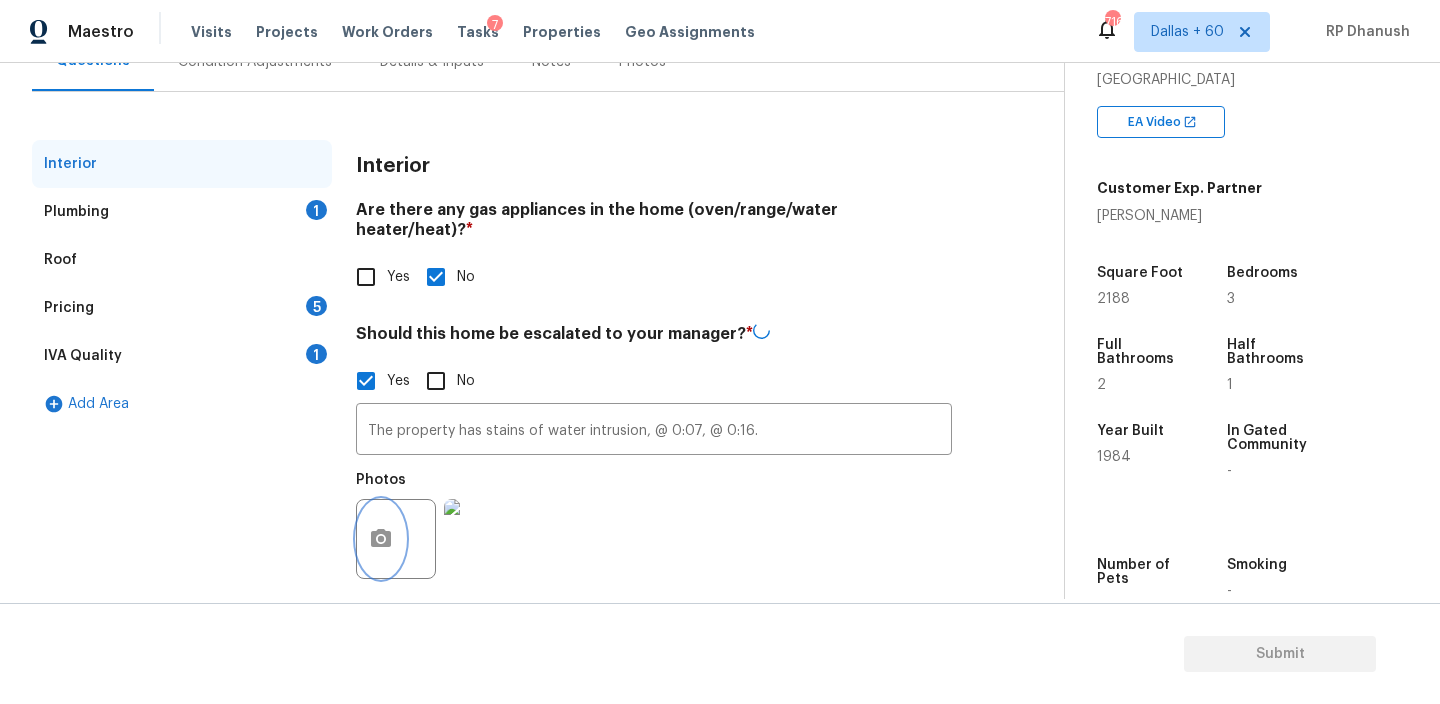 click 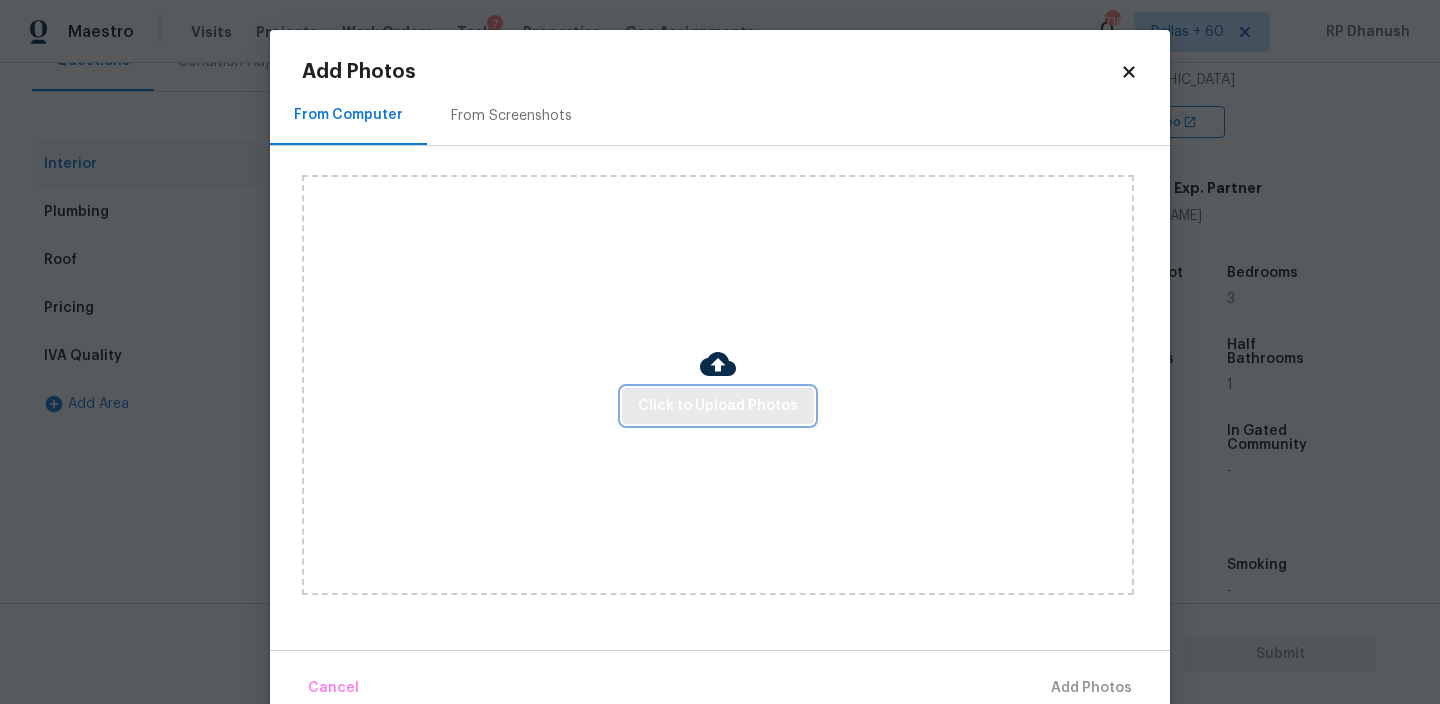 click on "Click to Upload Photos" at bounding box center [718, 406] 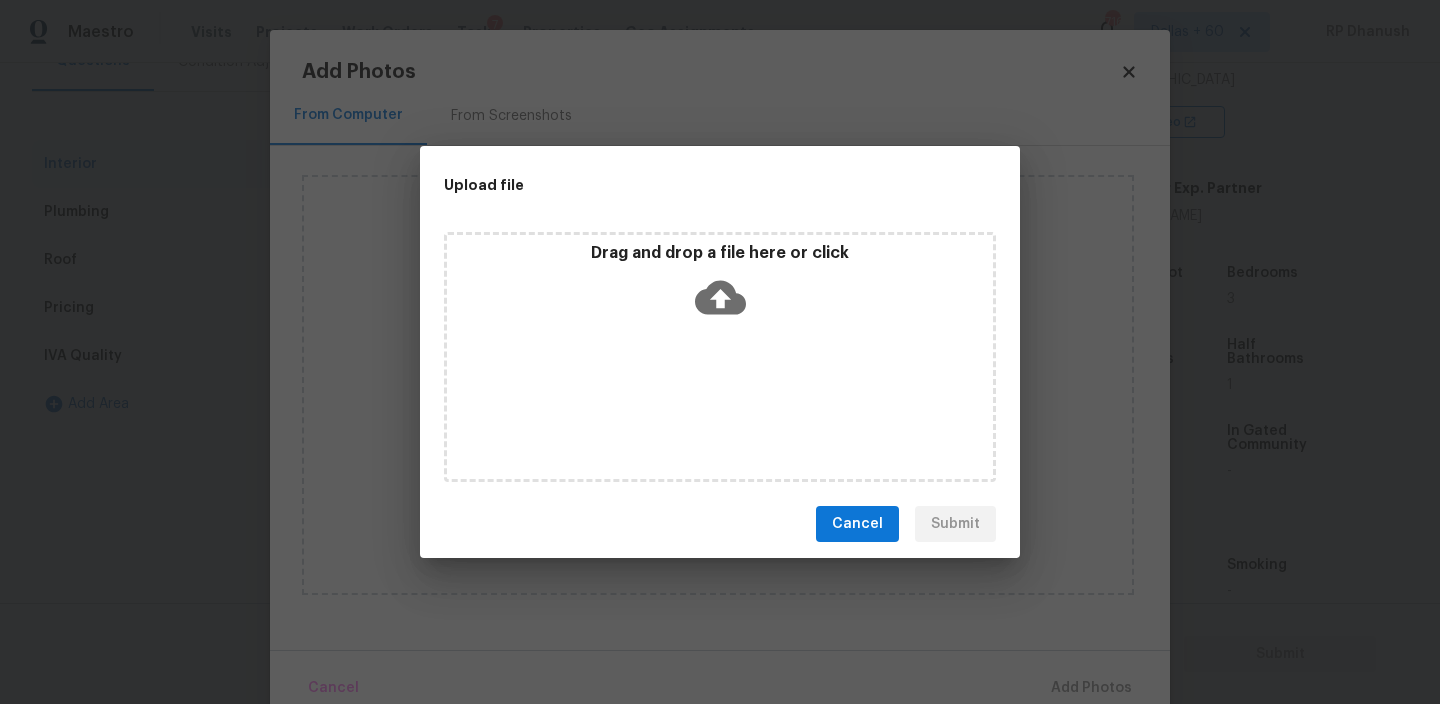 click 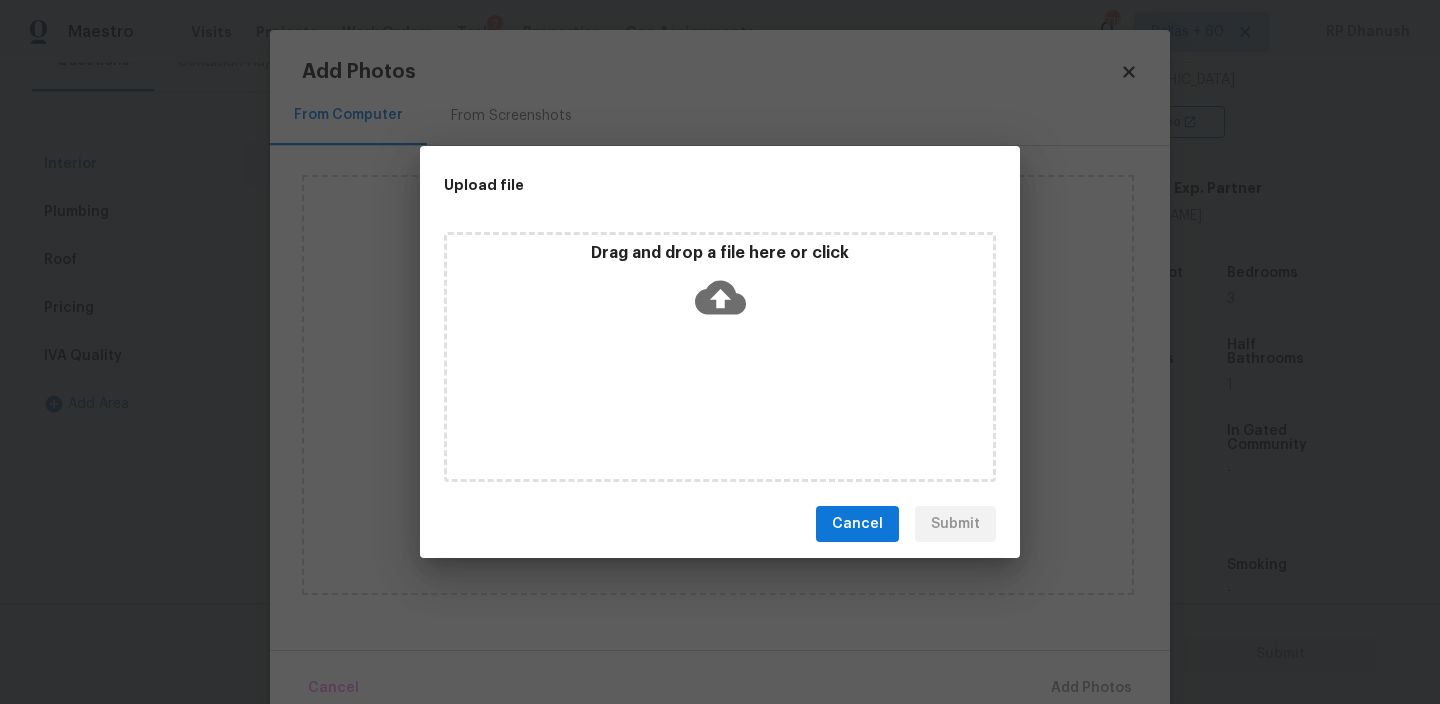 type 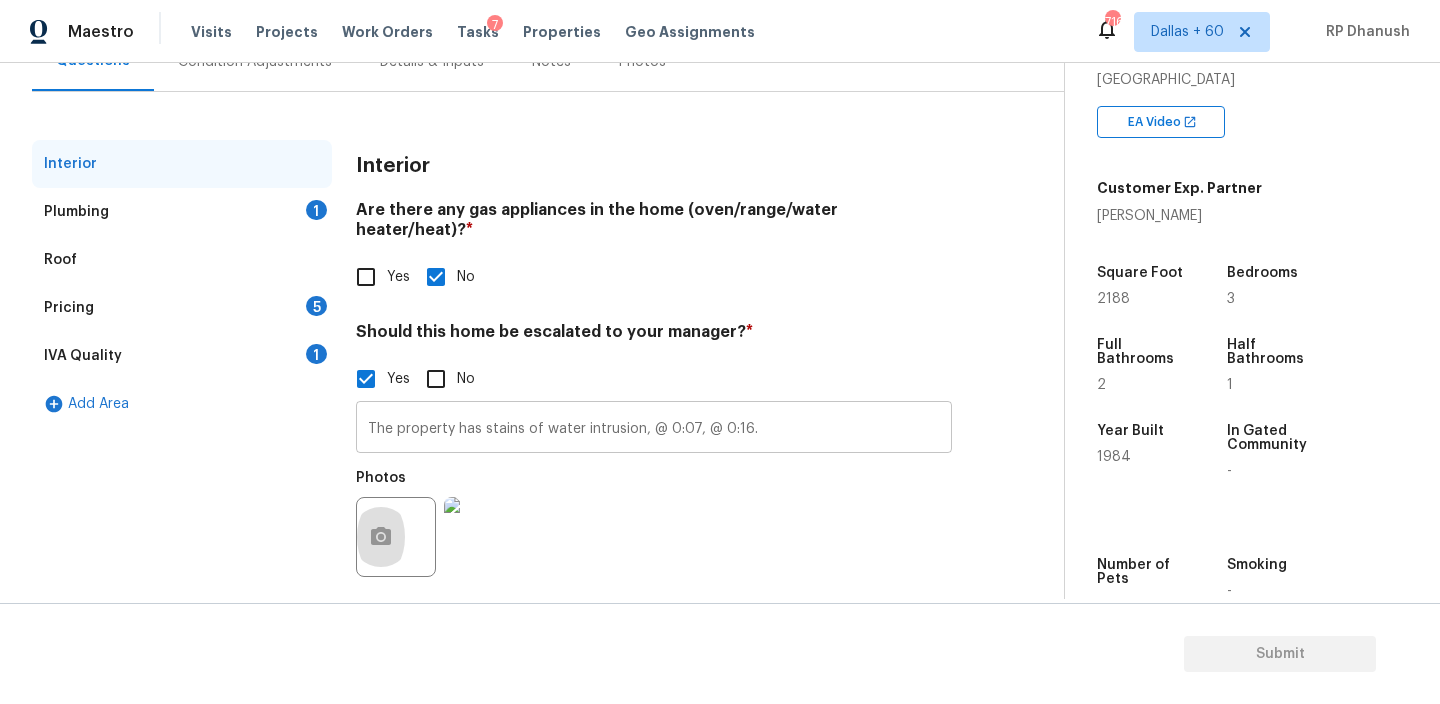 click on "The property has stains of water intrusion, @ 0:07, @ 0:16." at bounding box center [654, 429] 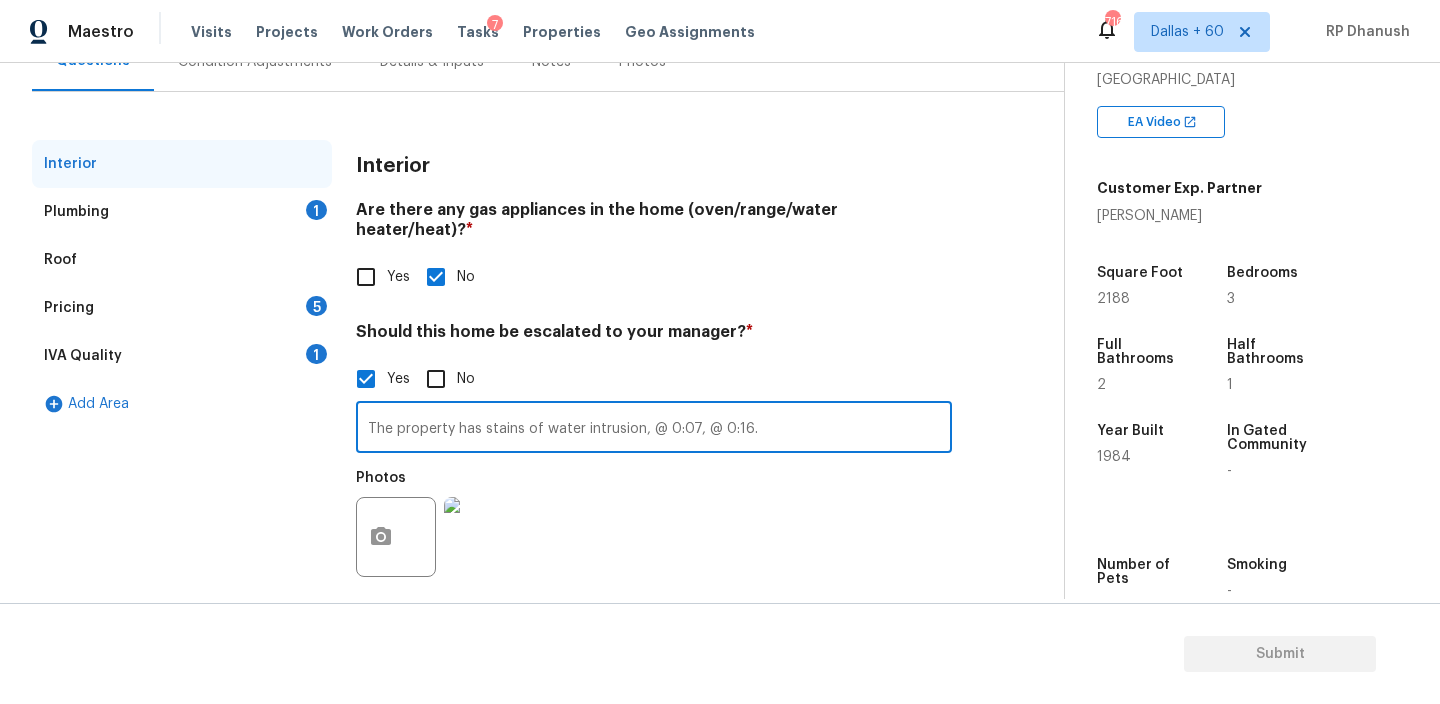 click on "IVA Quality 1" at bounding box center [182, 356] 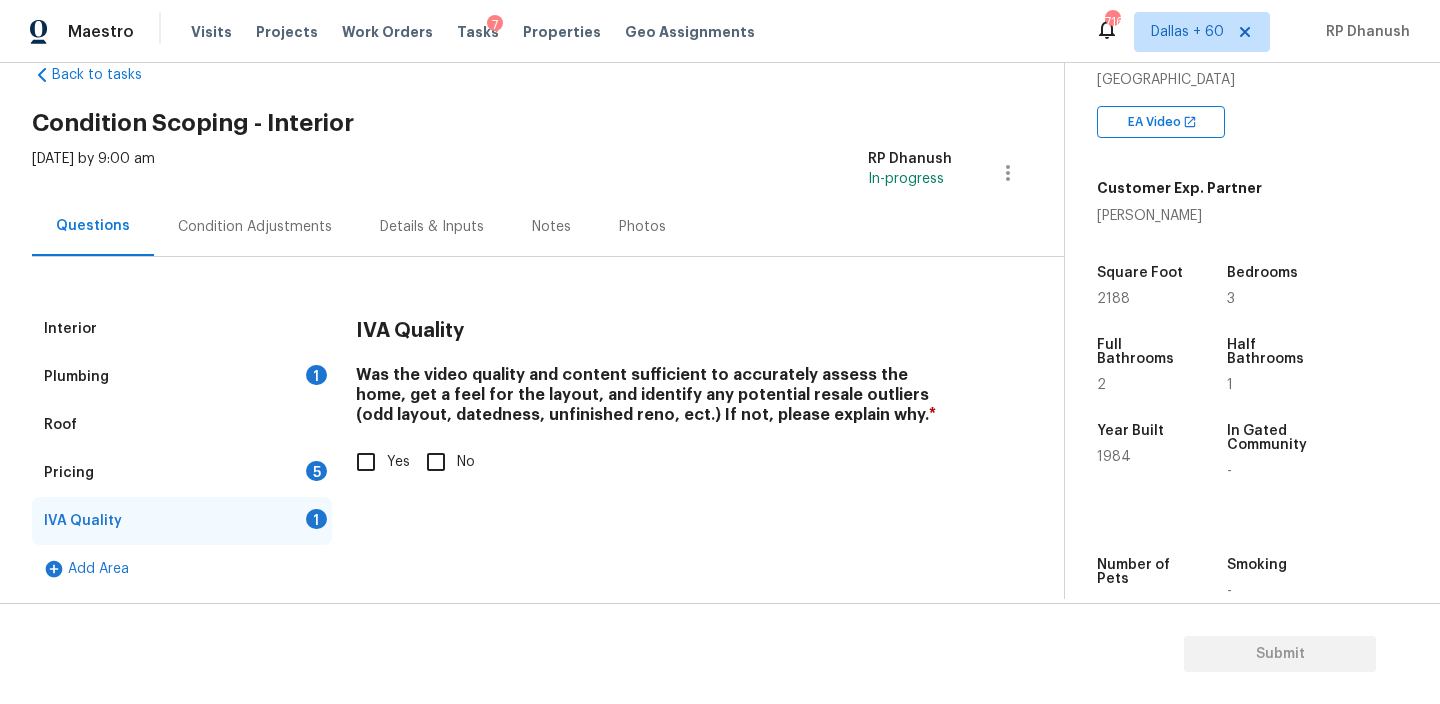 scroll, scrollTop: 46, scrollLeft: 0, axis: vertical 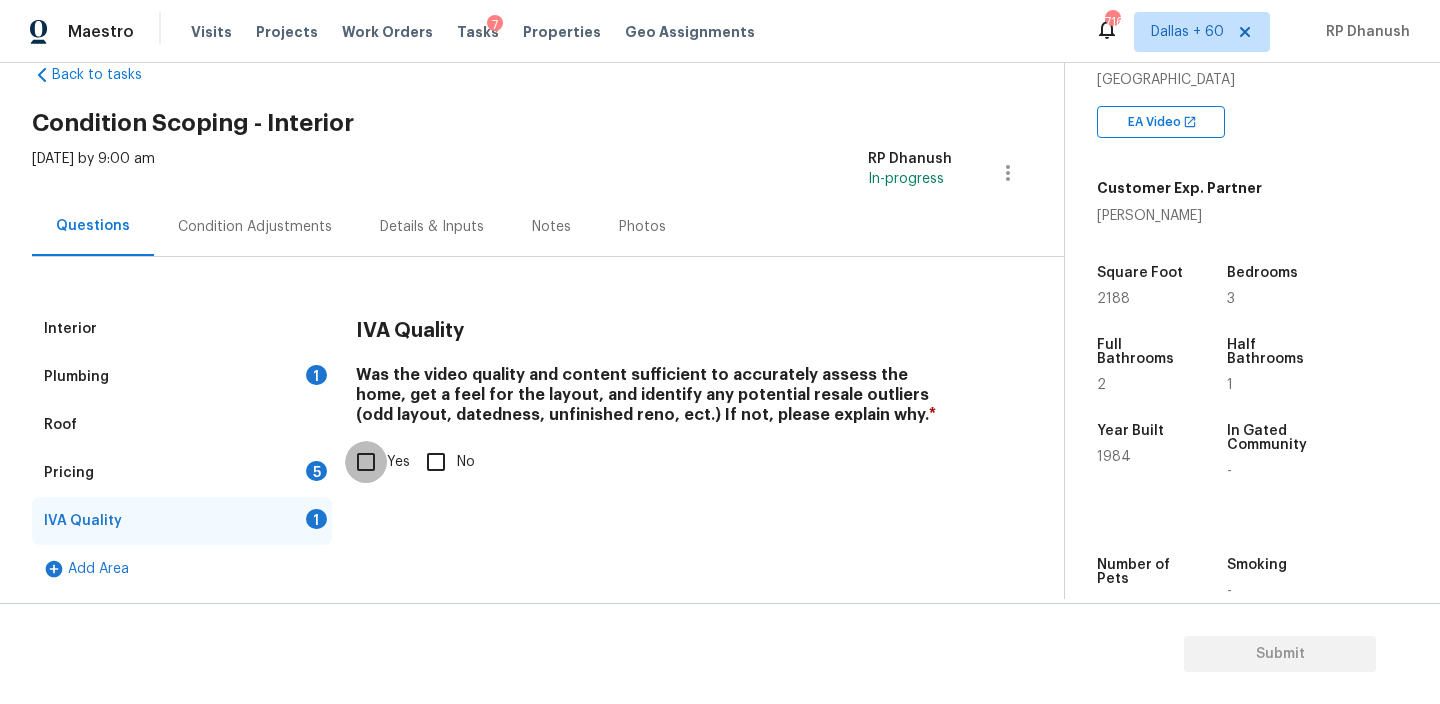 click on "Yes" at bounding box center [366, 462] 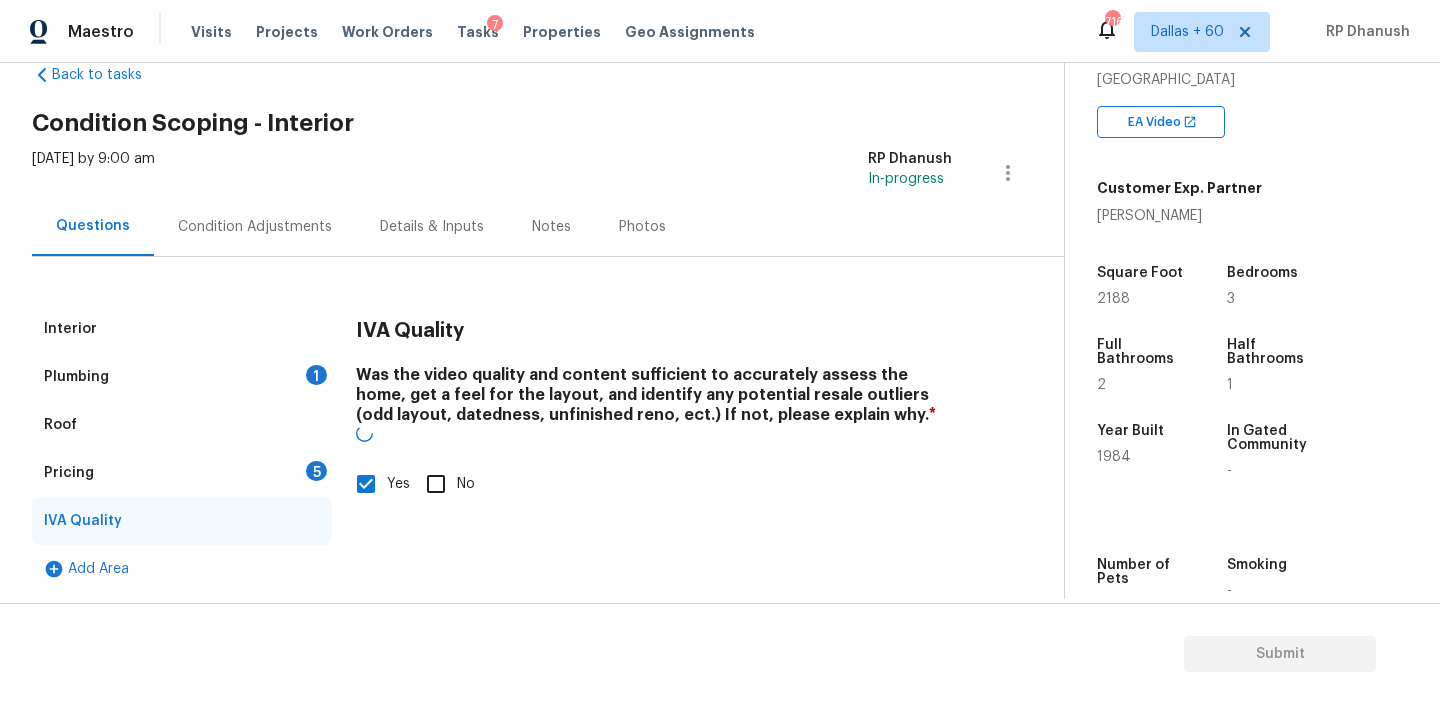 click on "Plumbing 1" at bounding box center (182, 377) 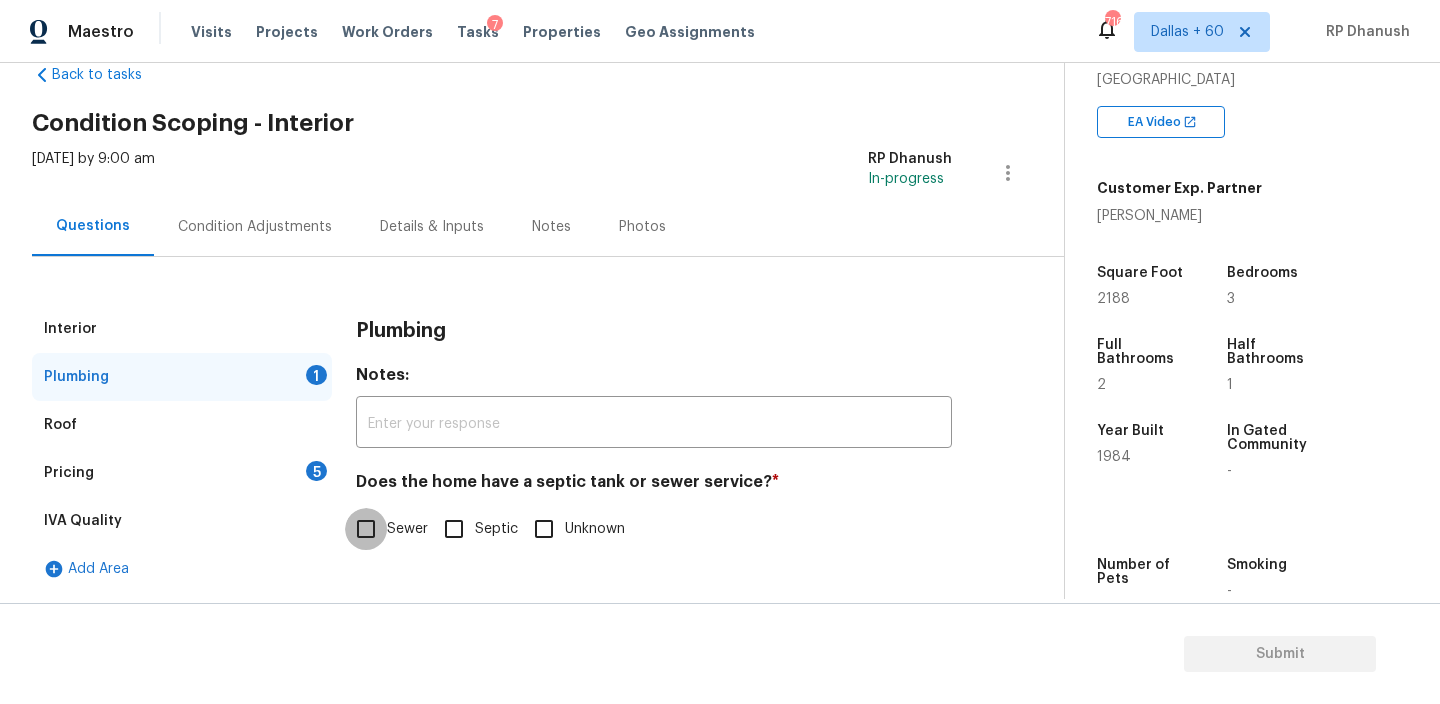 click on "Sewer" at bounding box center (366, 529) 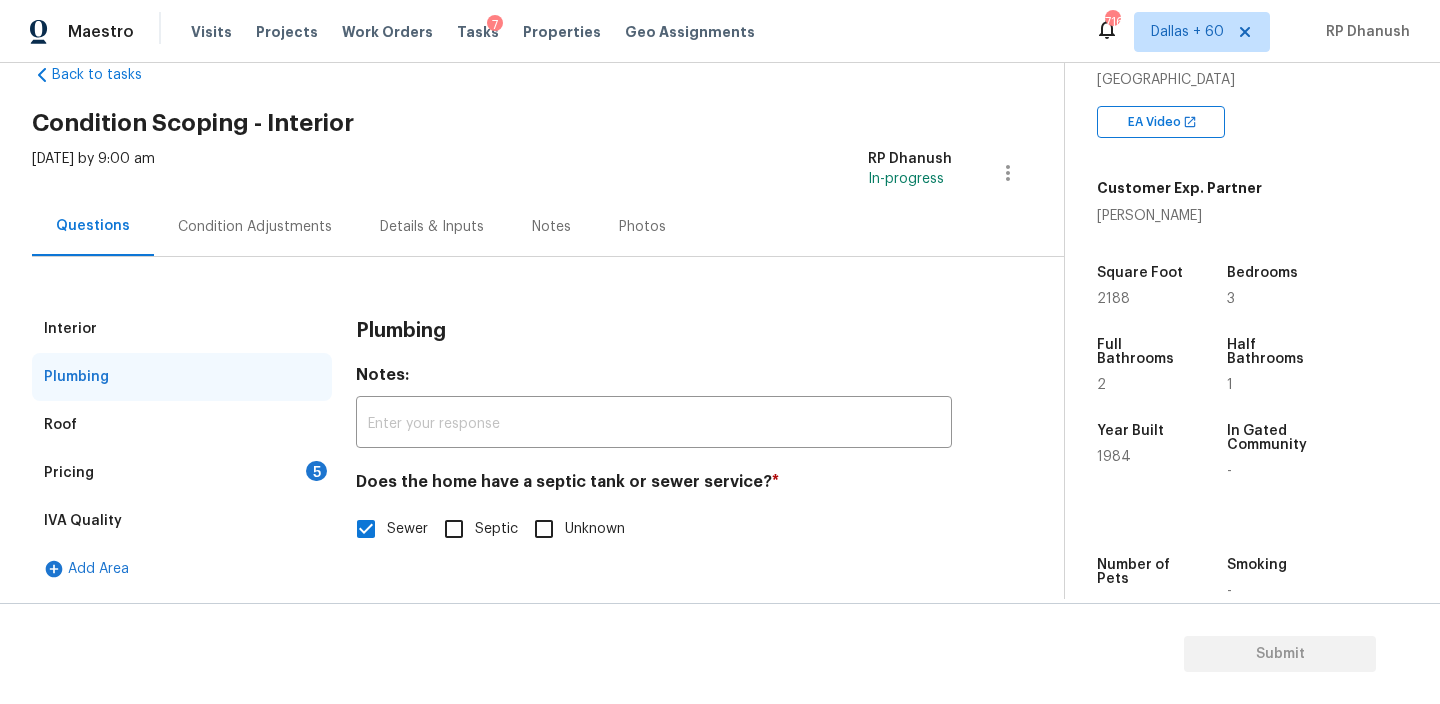click on "Pricing 5" at bounding box center [182, 473] 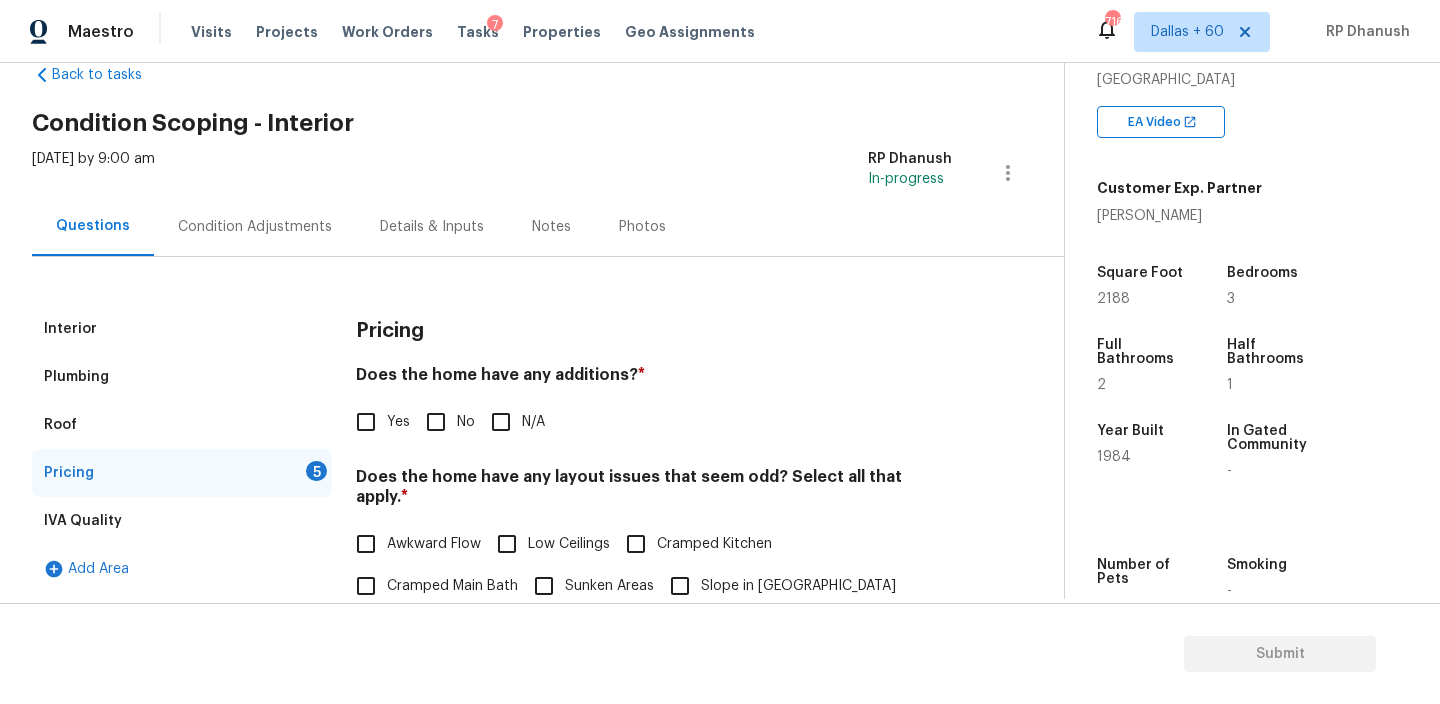 click on "Does the home have any additions?  * Yes No N/A" at bounding box center (654, 404) 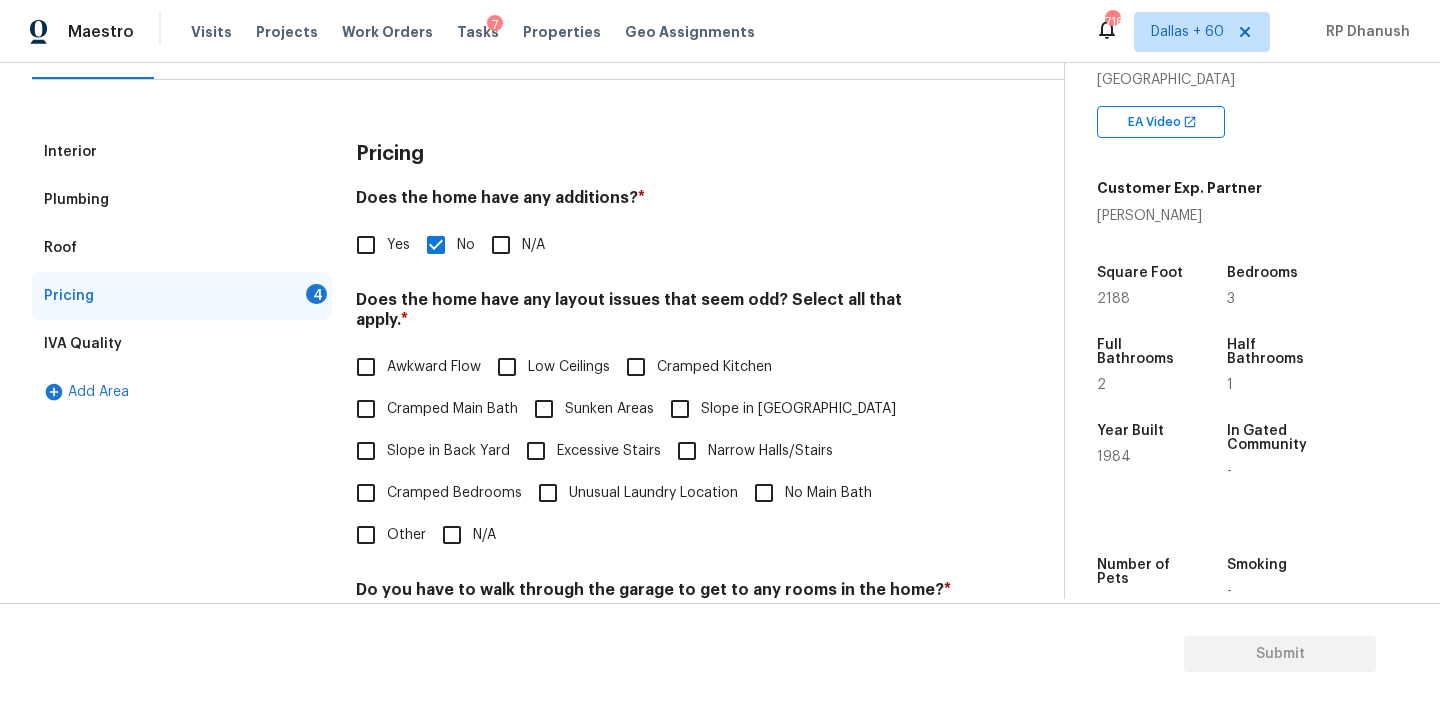 click on "Slope in Back Yard" at bounding box center [427, 451] 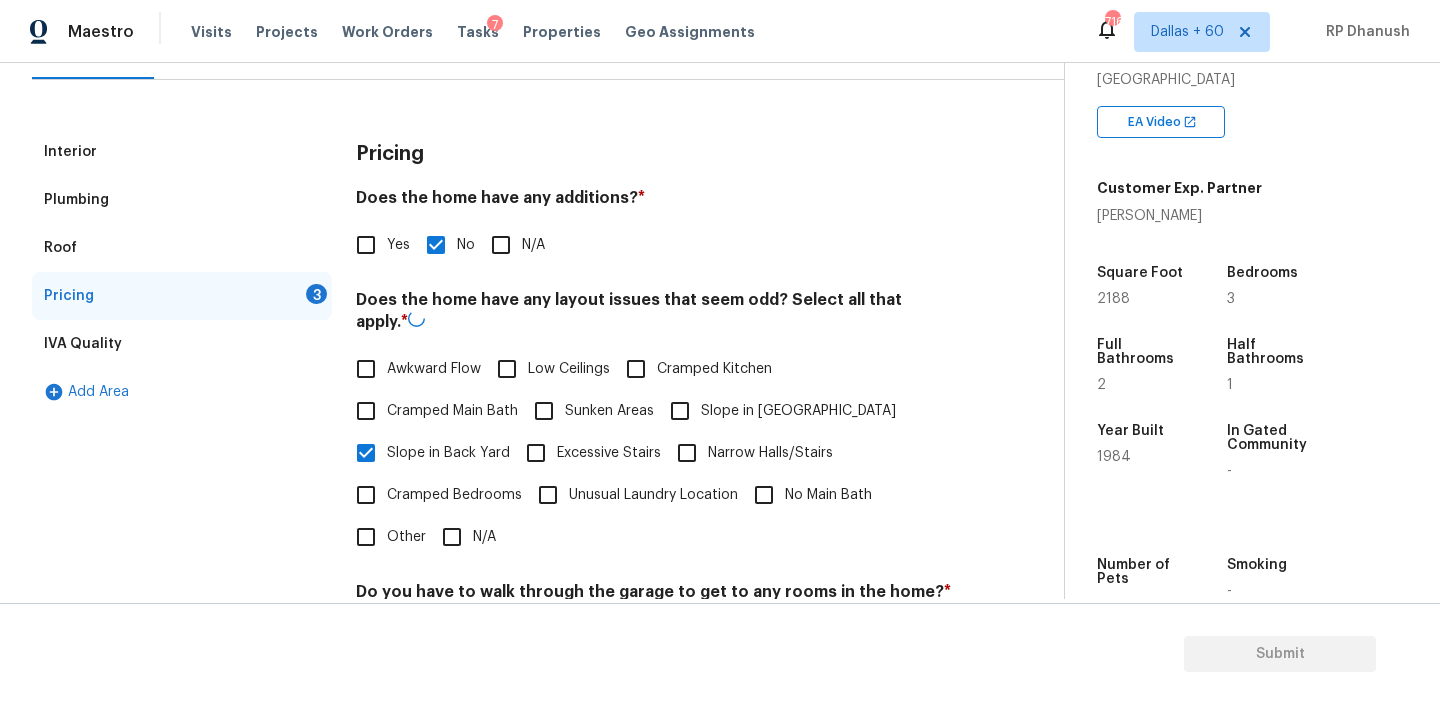 scroll, scrollTop: 343, scrollLeft: 0, axis: vertical 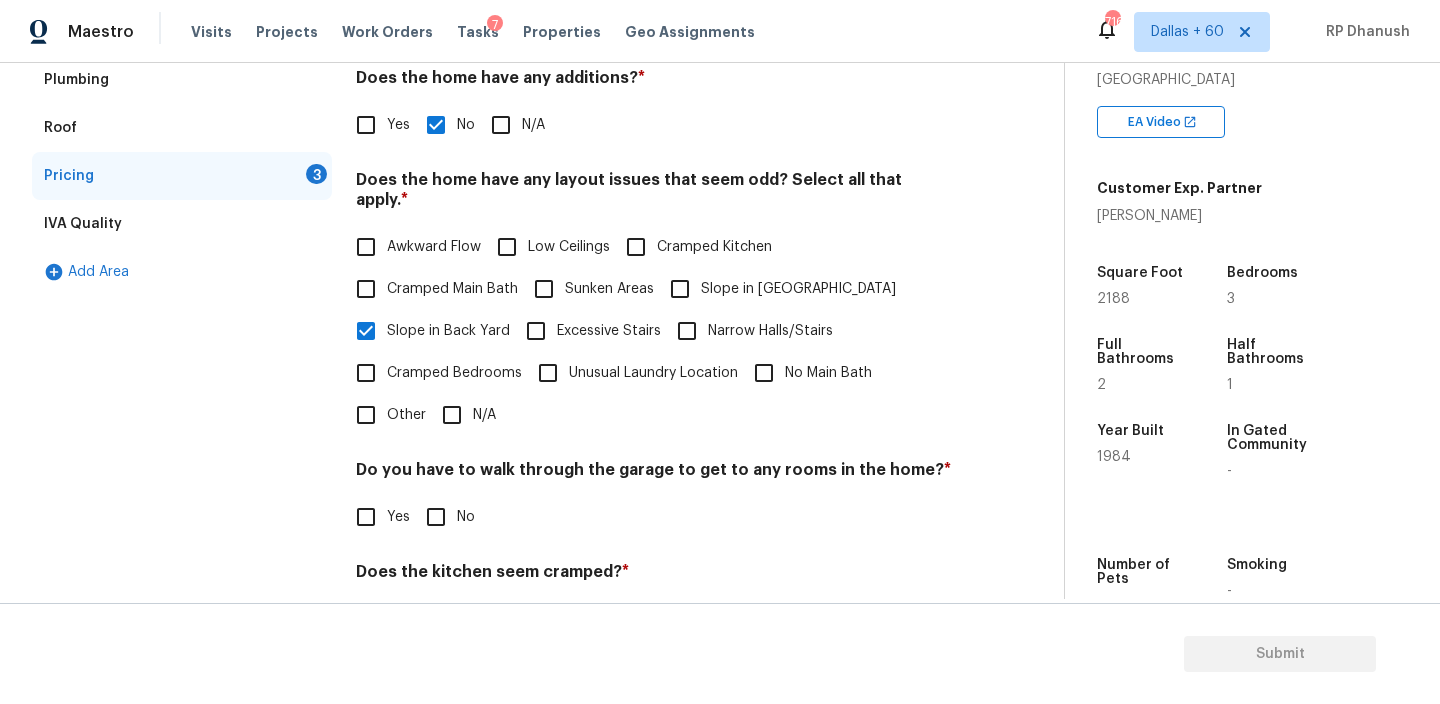 drag, startPoint x: 424, startPoint y: 483, endPoint x: 424, endPoint y: 573, distance: 90 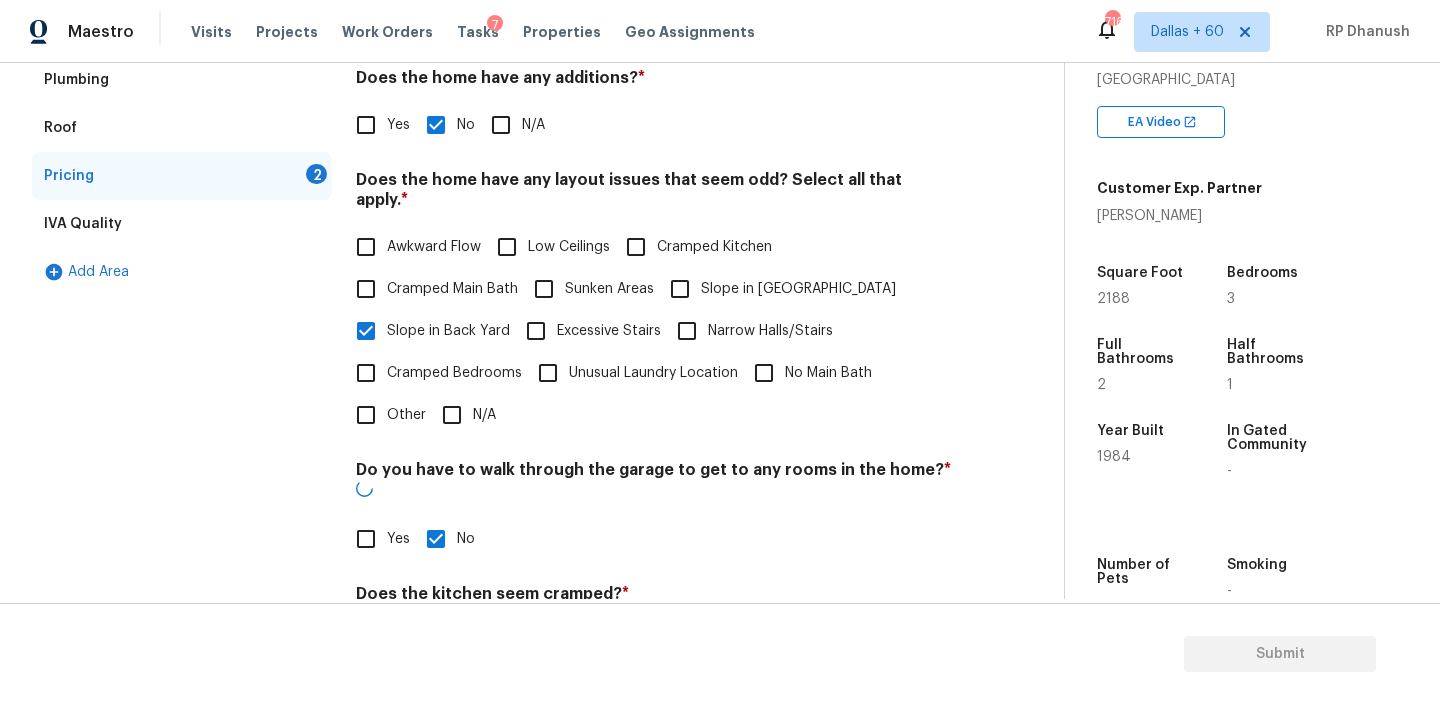click on "No" at bounding box center (436, 641) 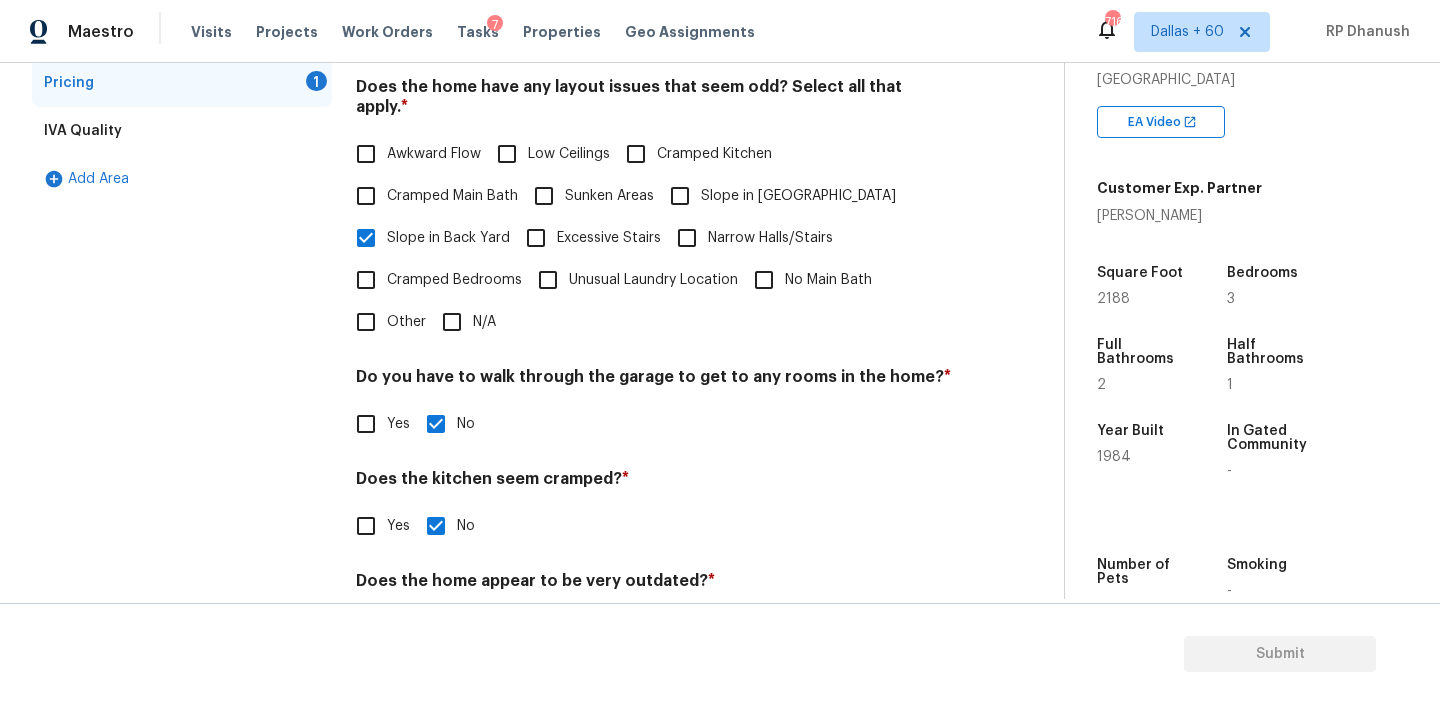 click on "Does the home appear to be very outdated?  *" at bounding box center [654, 585] 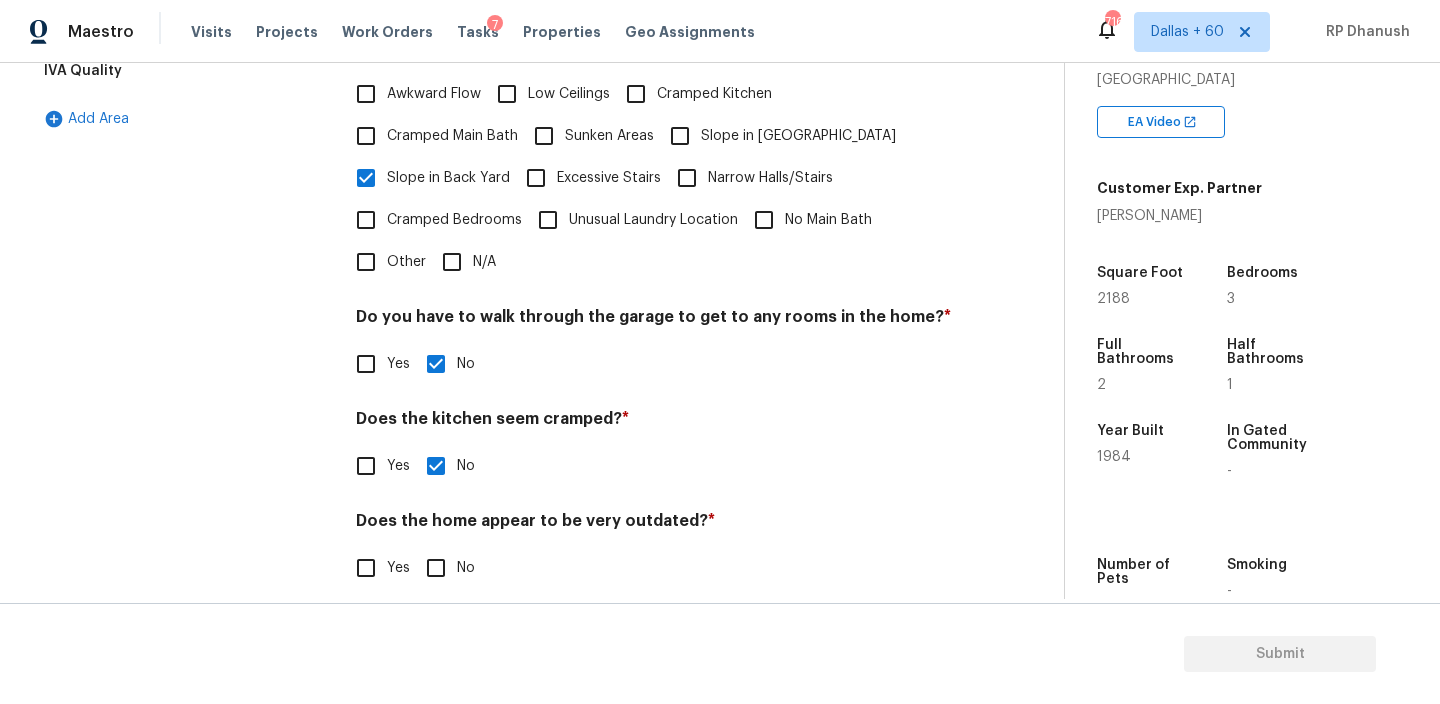 click on "No" at bounding box center [436, 568] 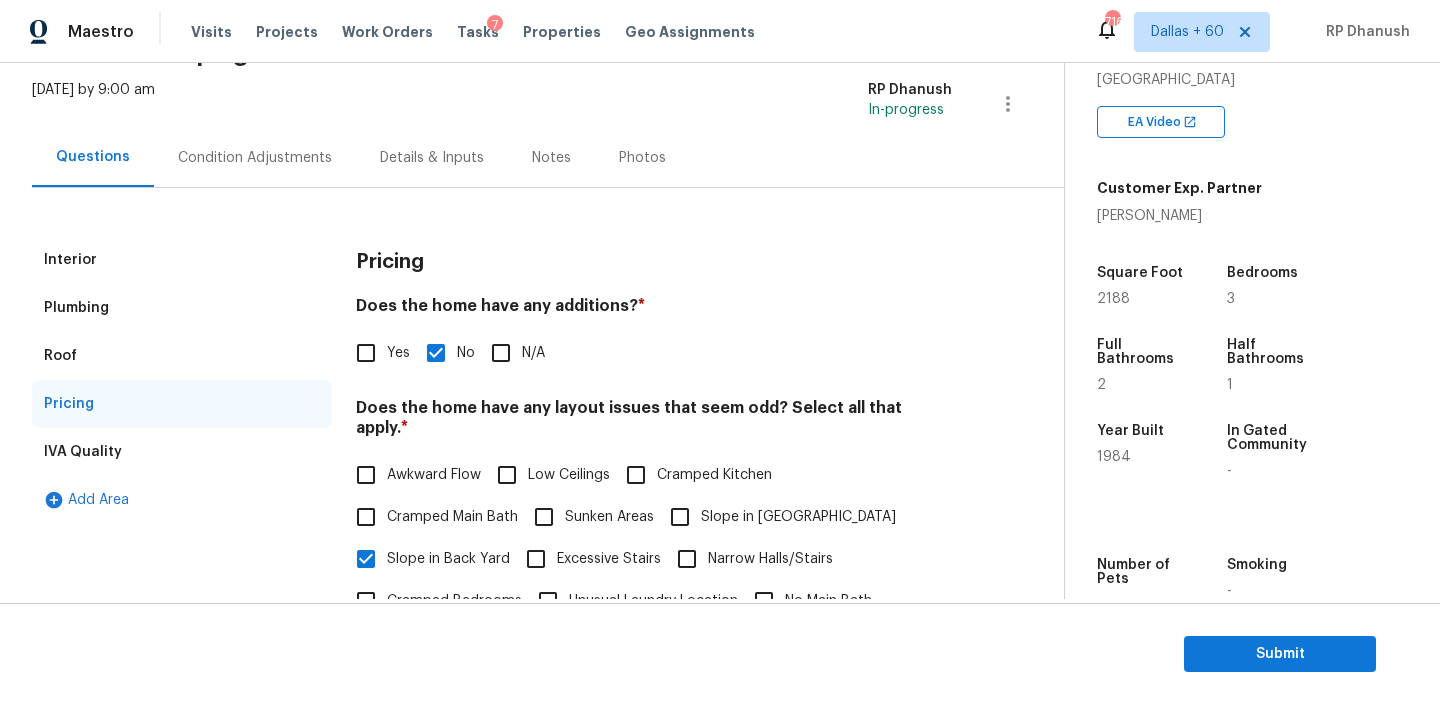 scroll, scrollTop: 0, scrollLeft: 0, axis: both 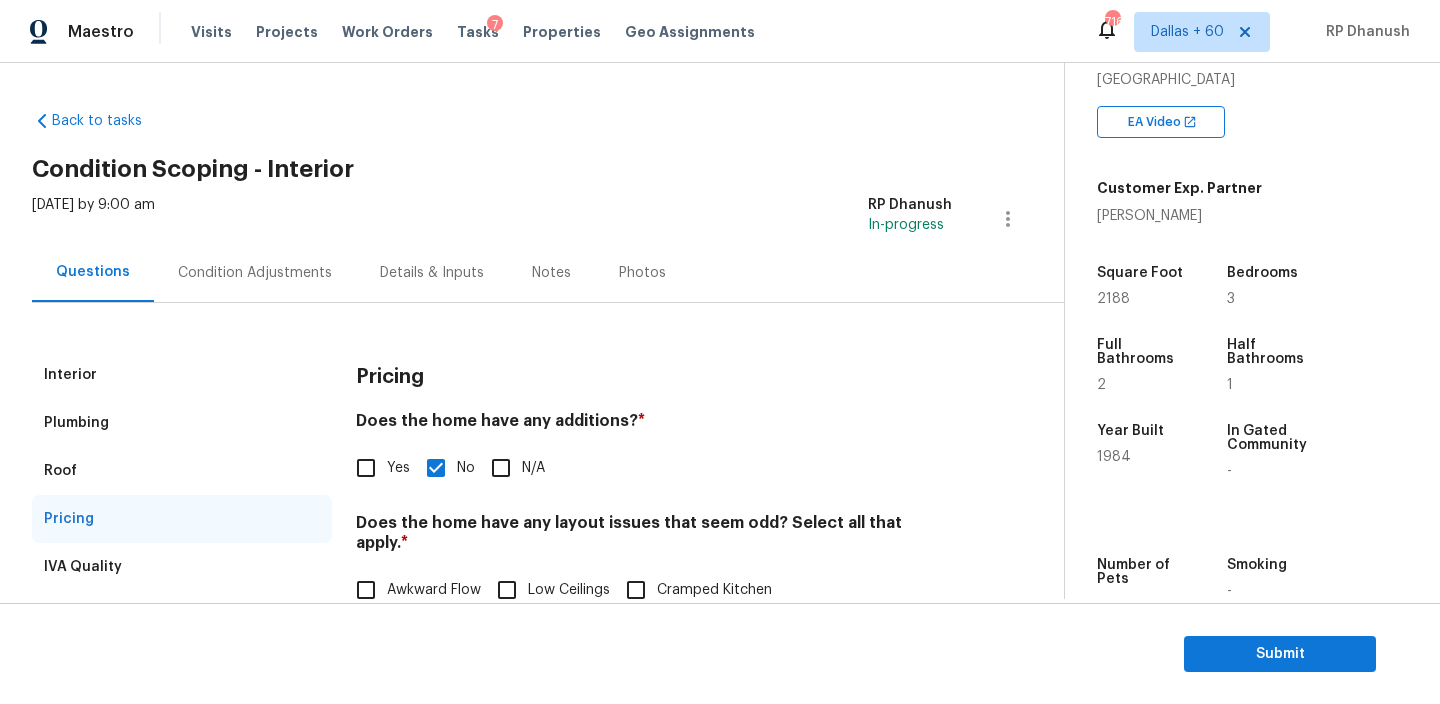 click on "Condition Adjustments" at bounding box center (255, 273) 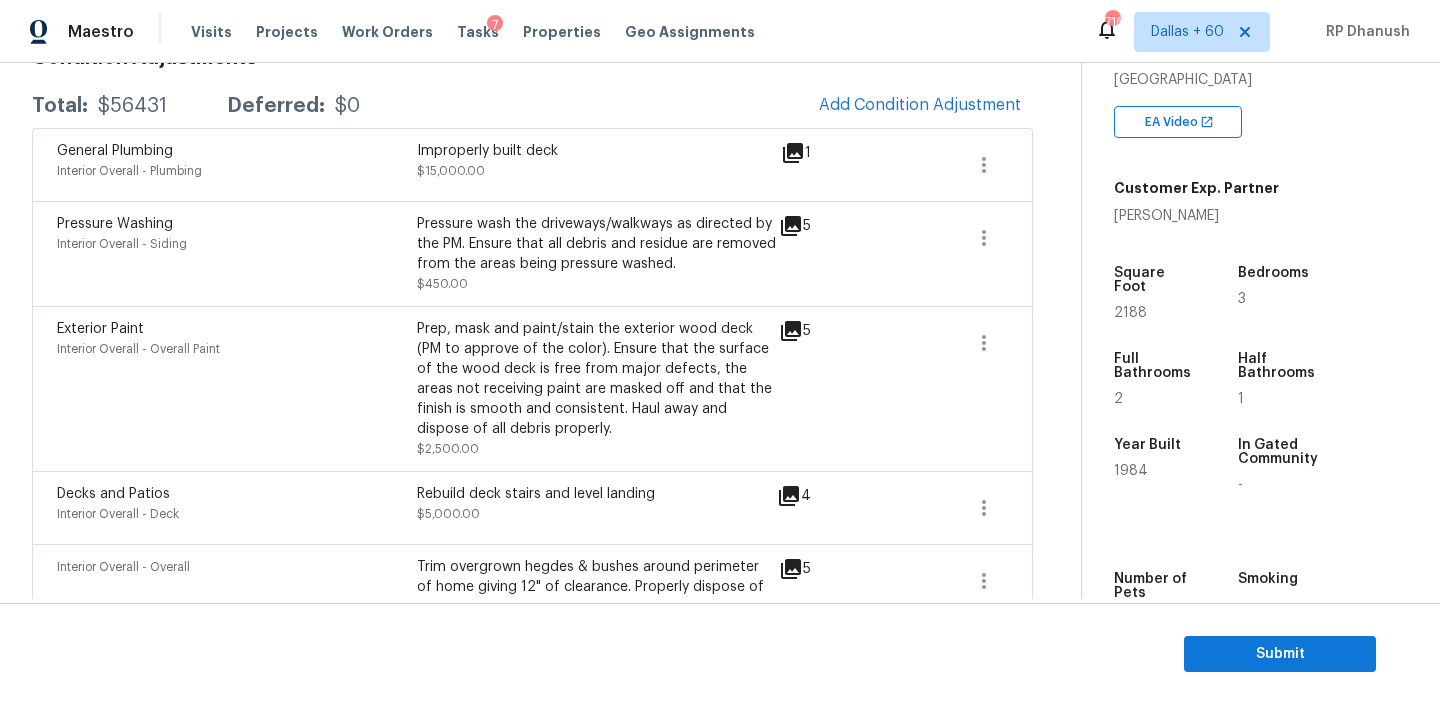 scroll, scrollTop: 138, scrollLeft: 0, axis: vertical 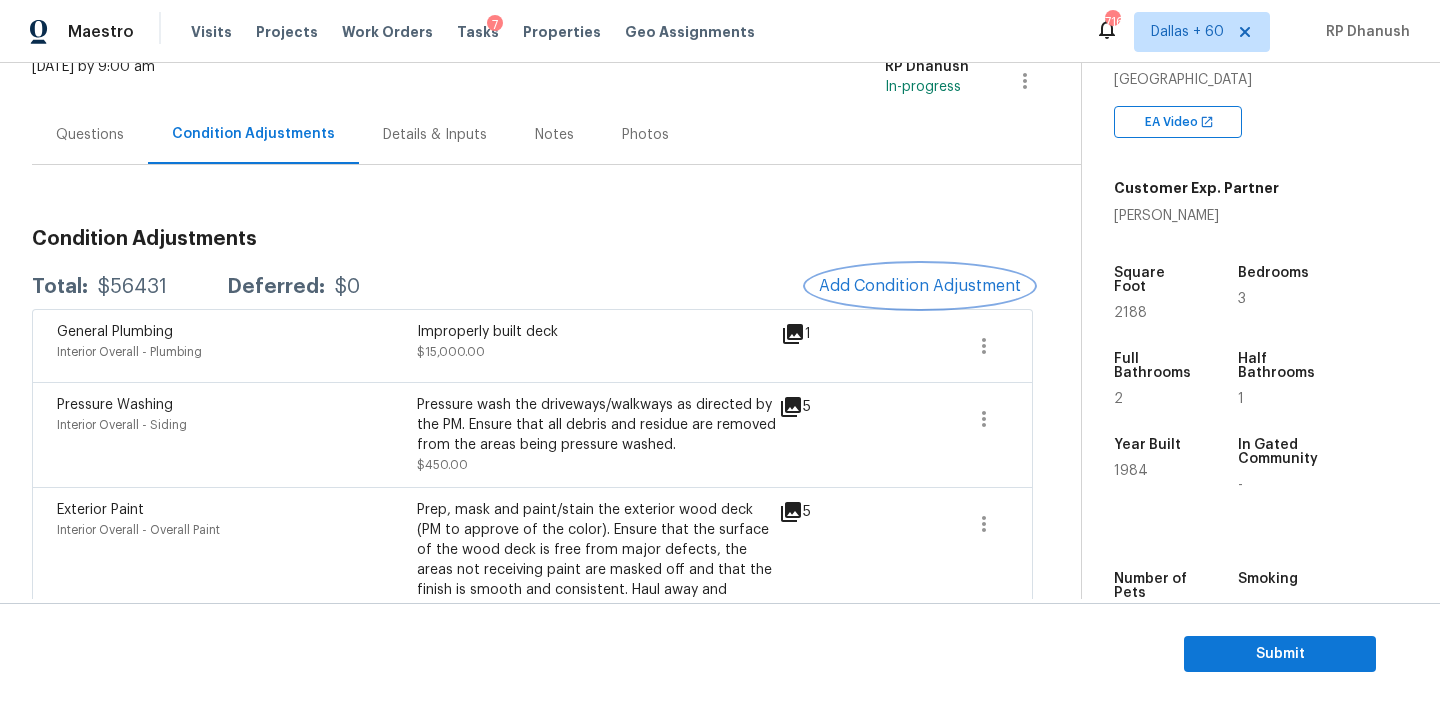 click on "Add Condition Adjustment" at bounding box center (920, 286) 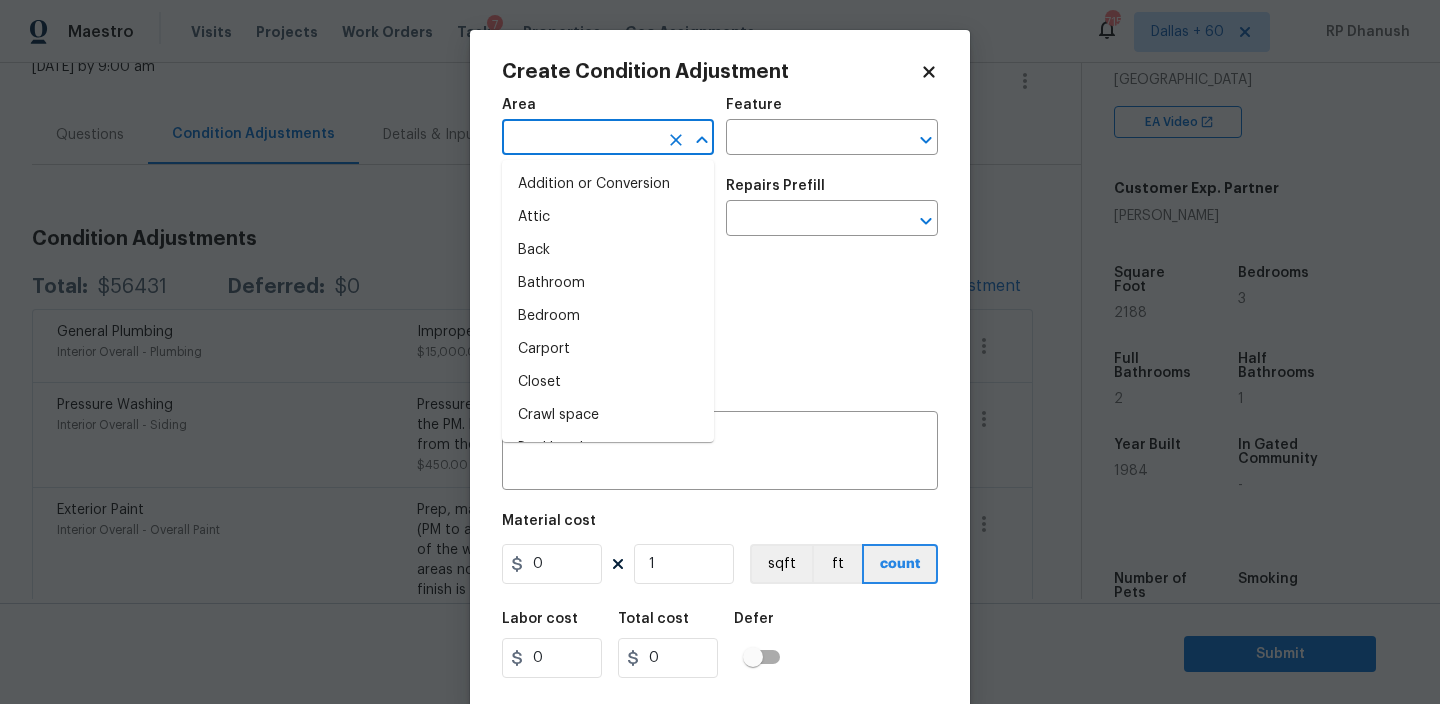 click at bounding box center (580, 139) 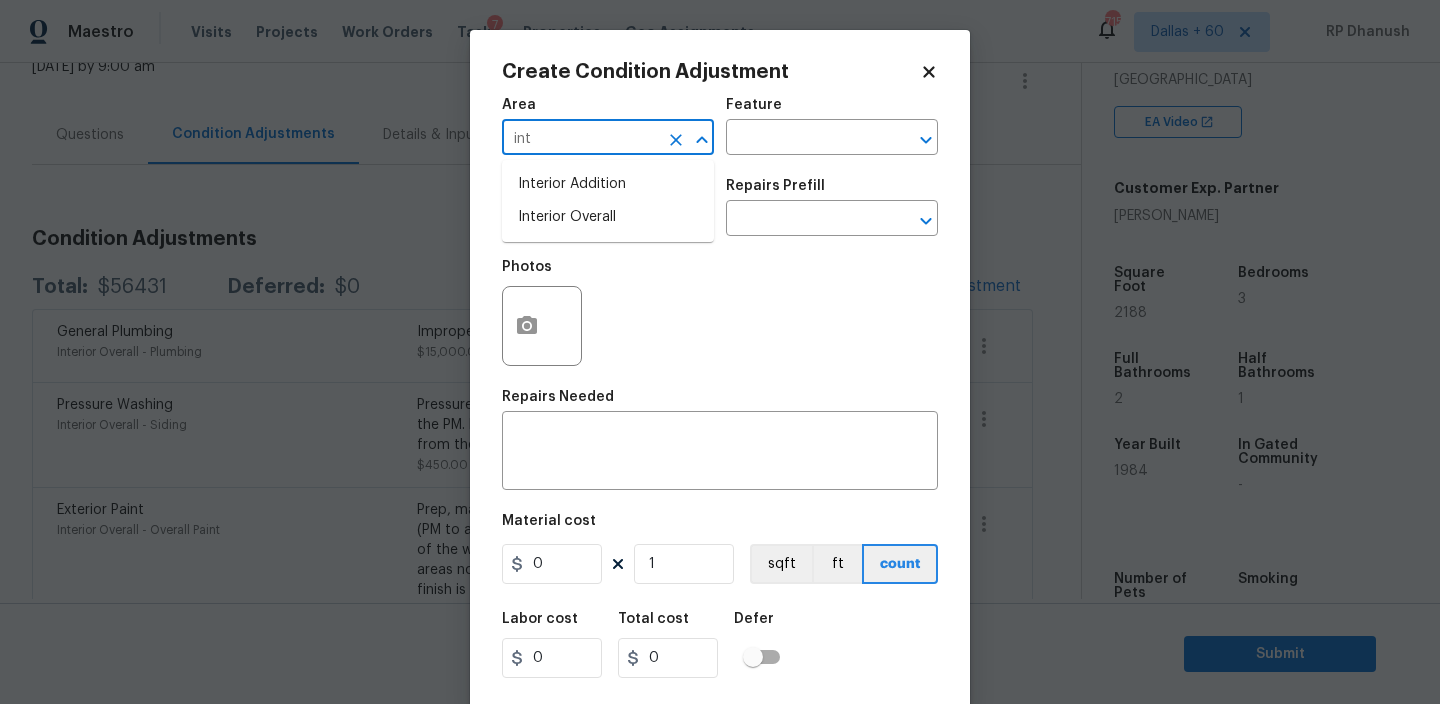 type on "inte" 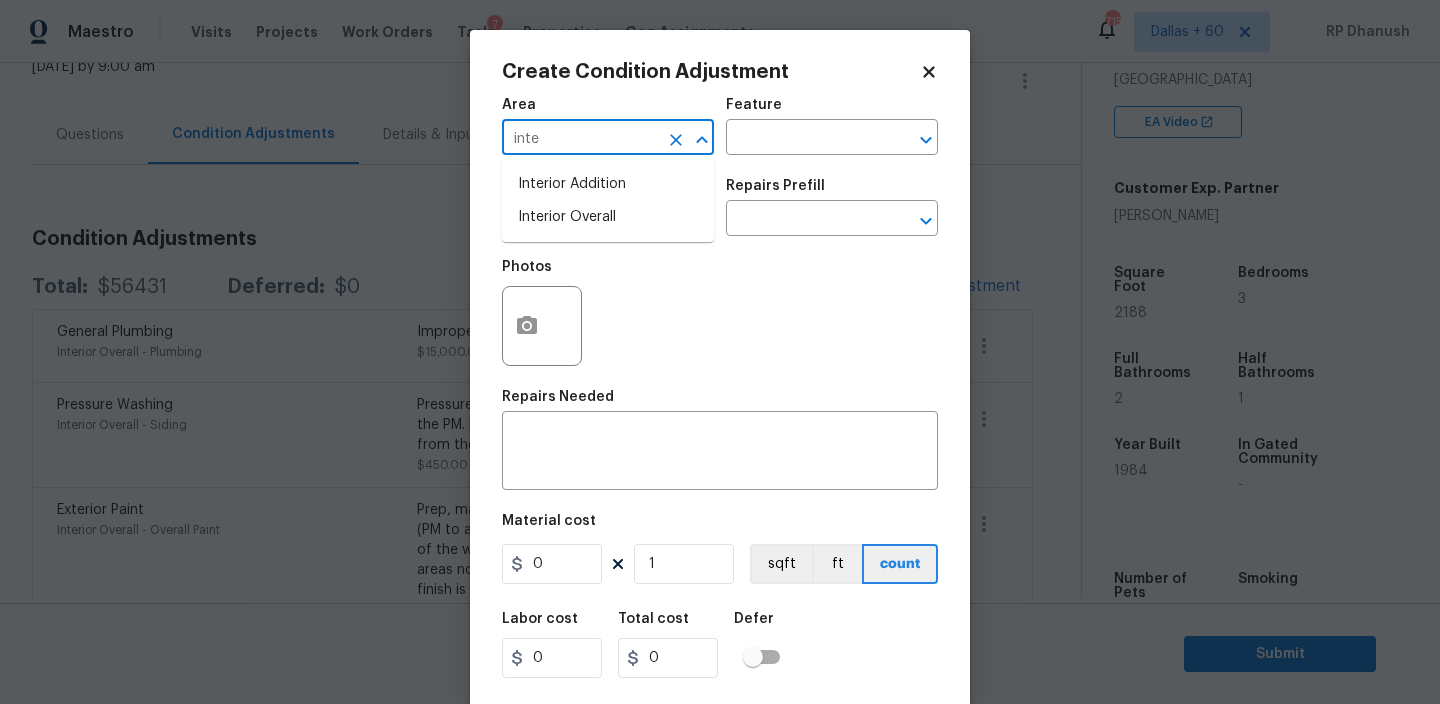click on "Interior Overall" at bounding box center [608, 217] 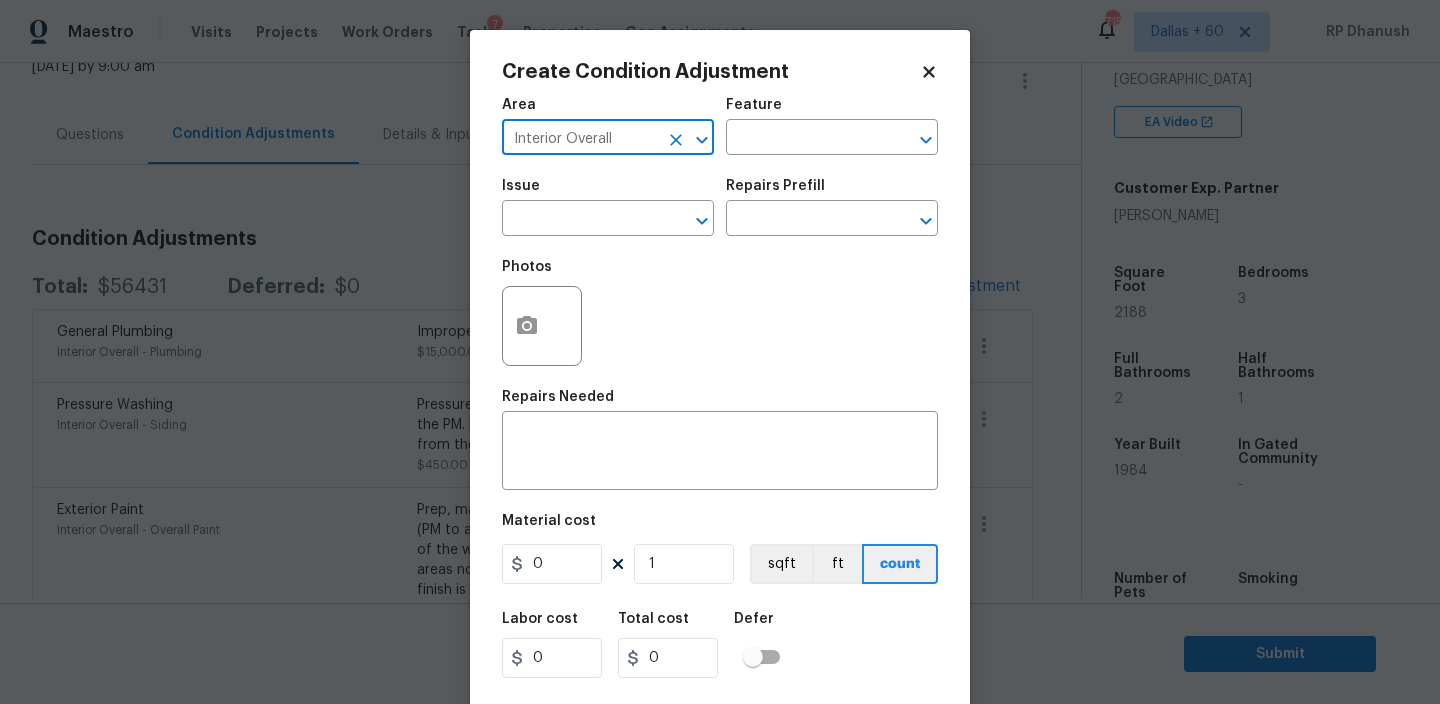 type on "Interior Overall" 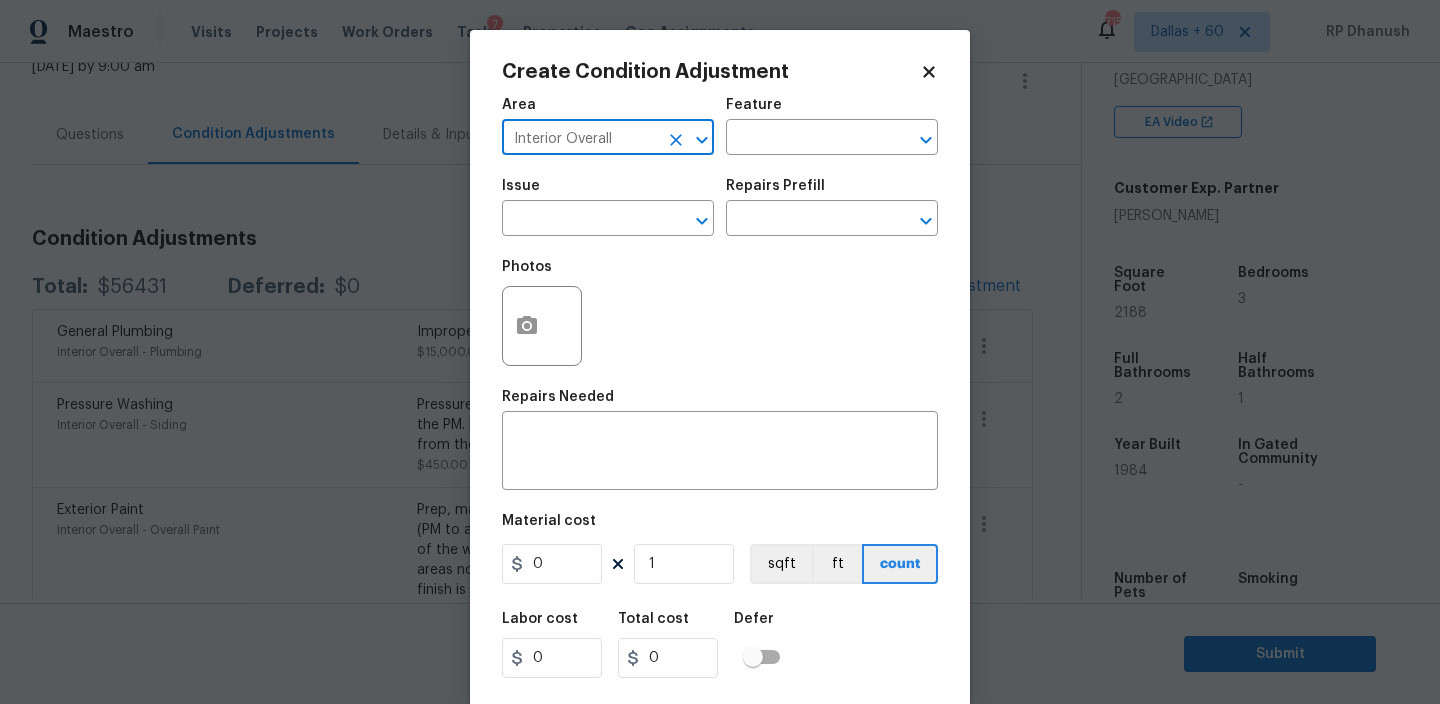click on "Area Interior Overall ​ Feature ​" at bounding box center (720, 126) 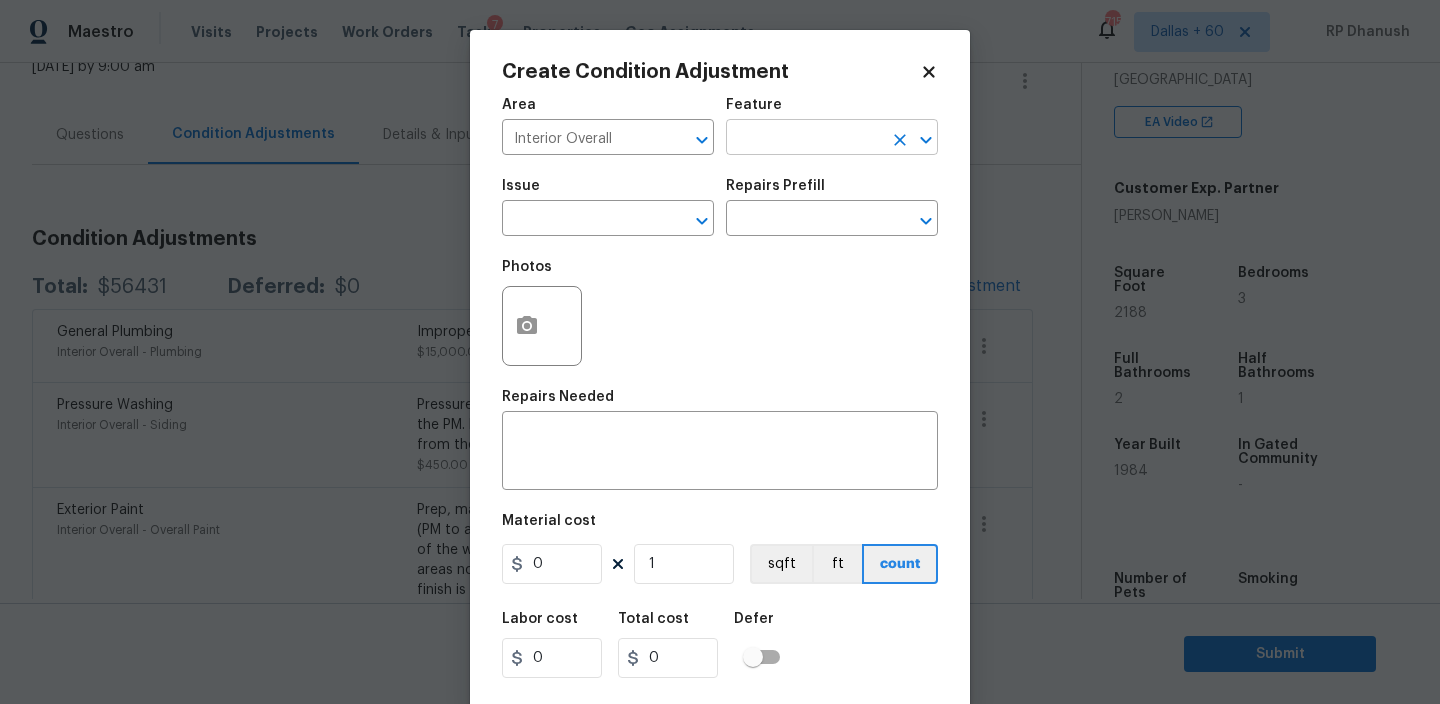 click at bounding box center (804, 139) 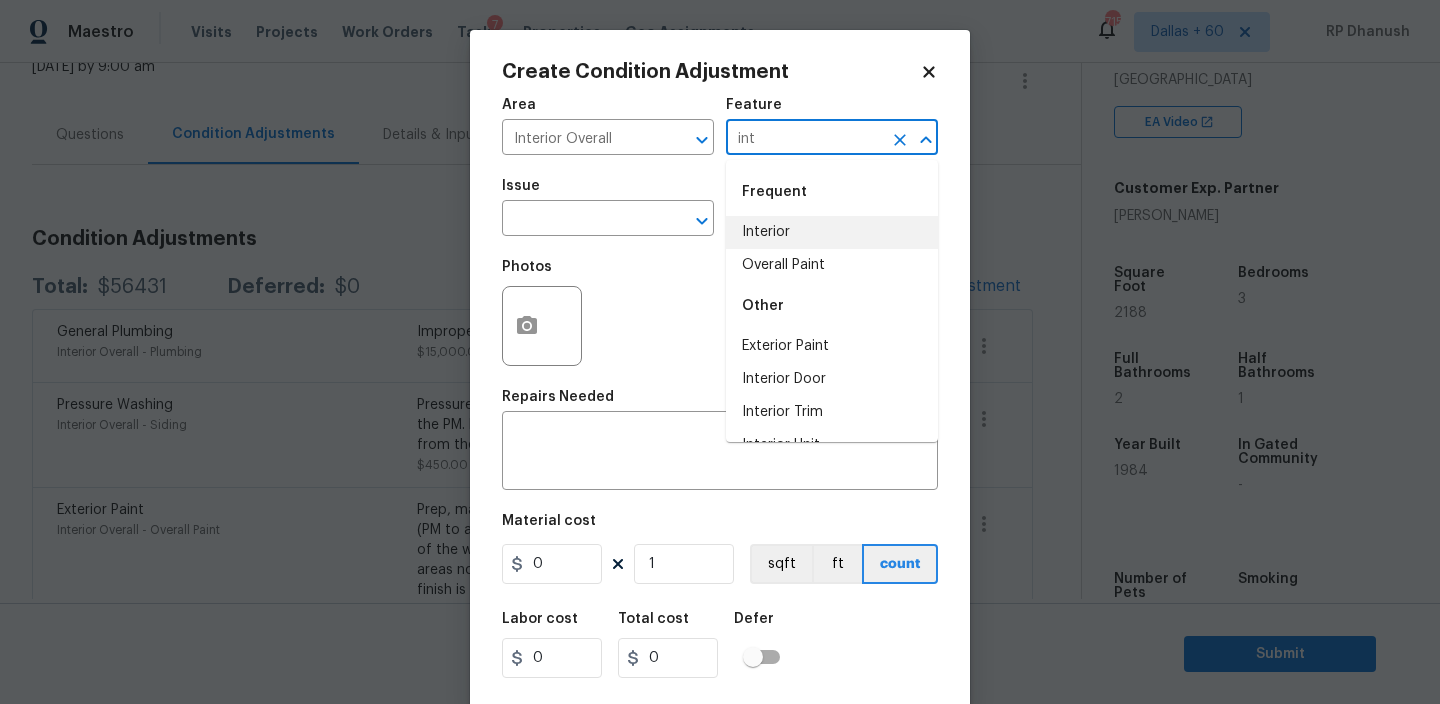 click on "Interior" at bounding box center (832, 232) 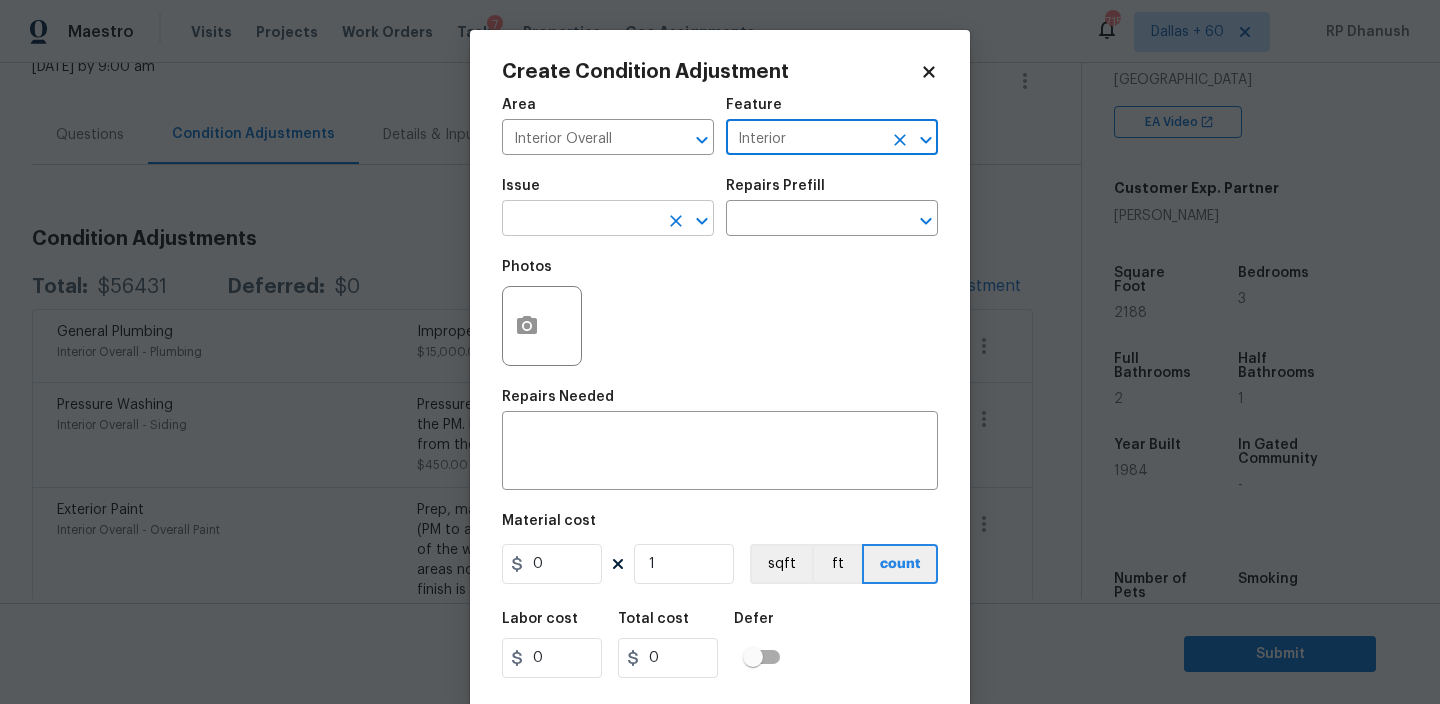 type on "Interior" 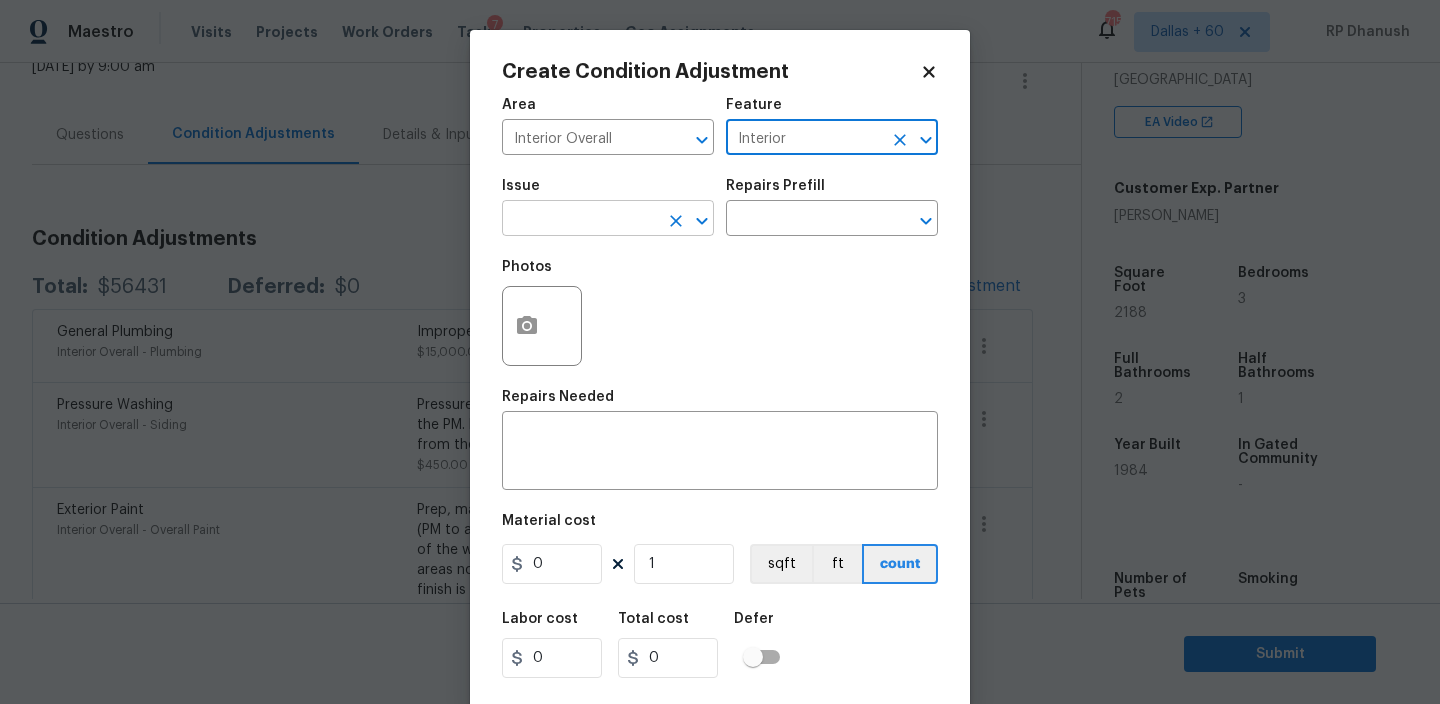 click at bounding box center [580, 220] 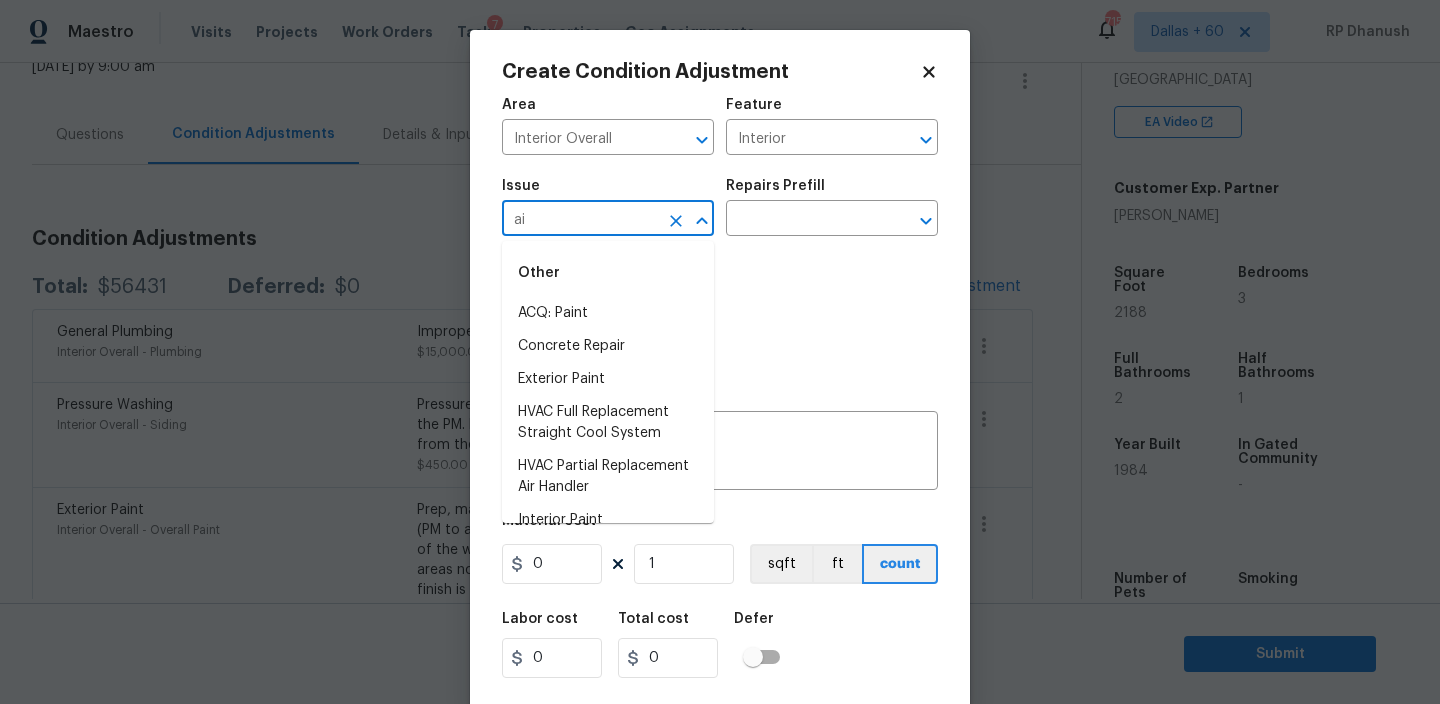 type on "ain" 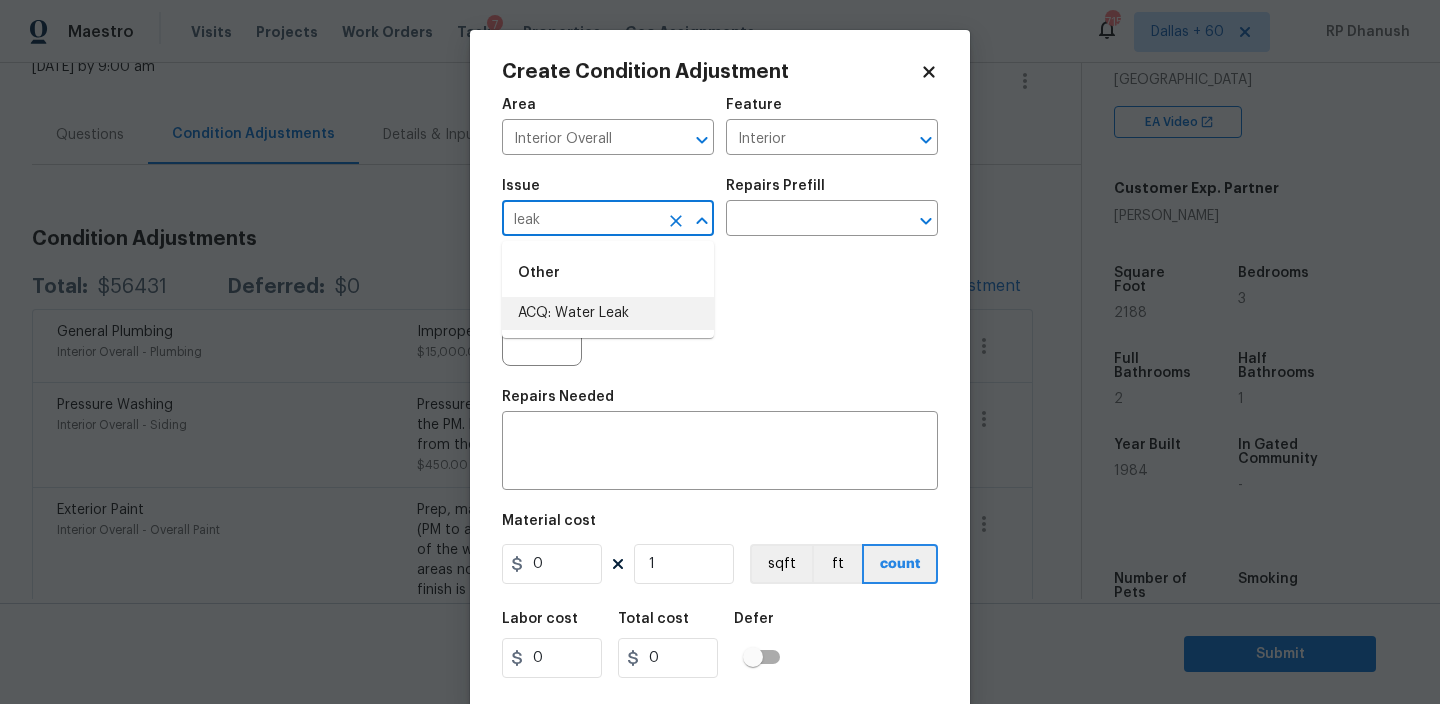click on "ACQ: Water Leak" at bounding box center (608, 313) 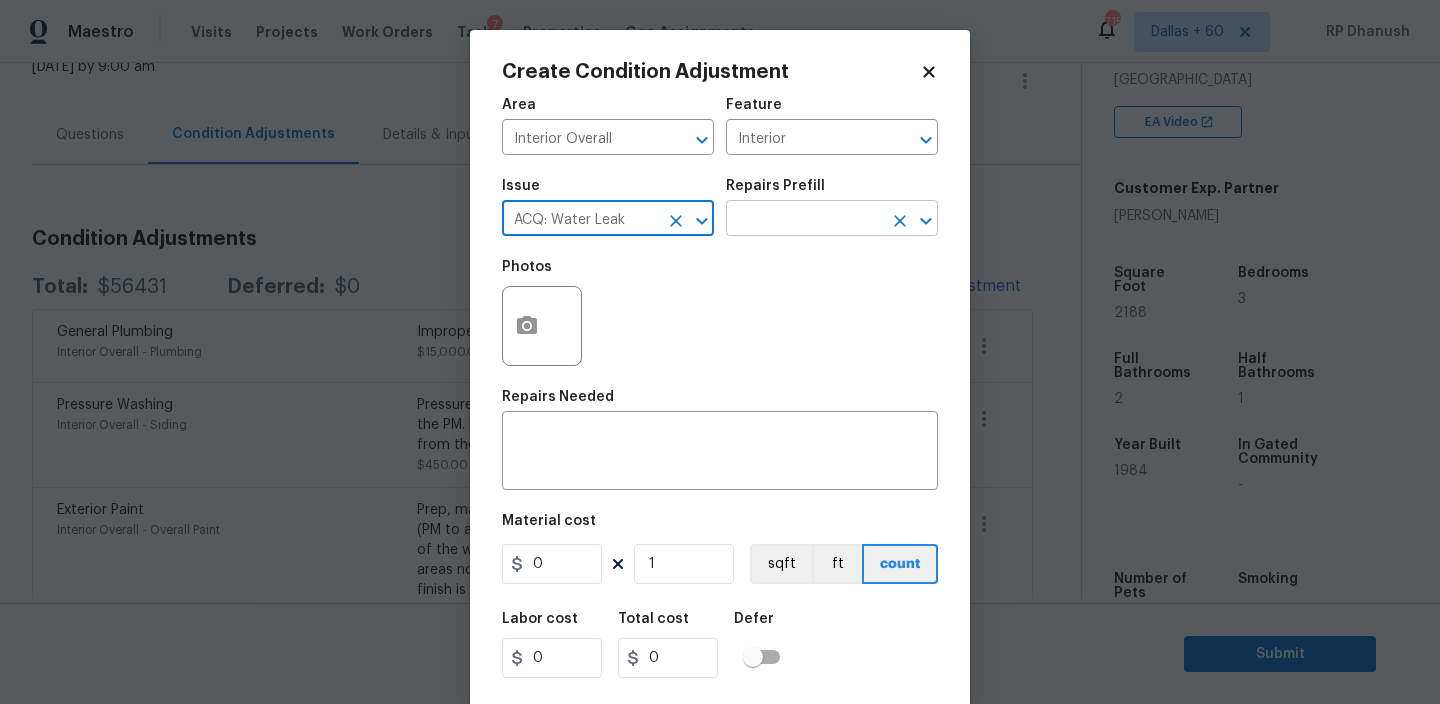 type on "ACQ: Water Leak" 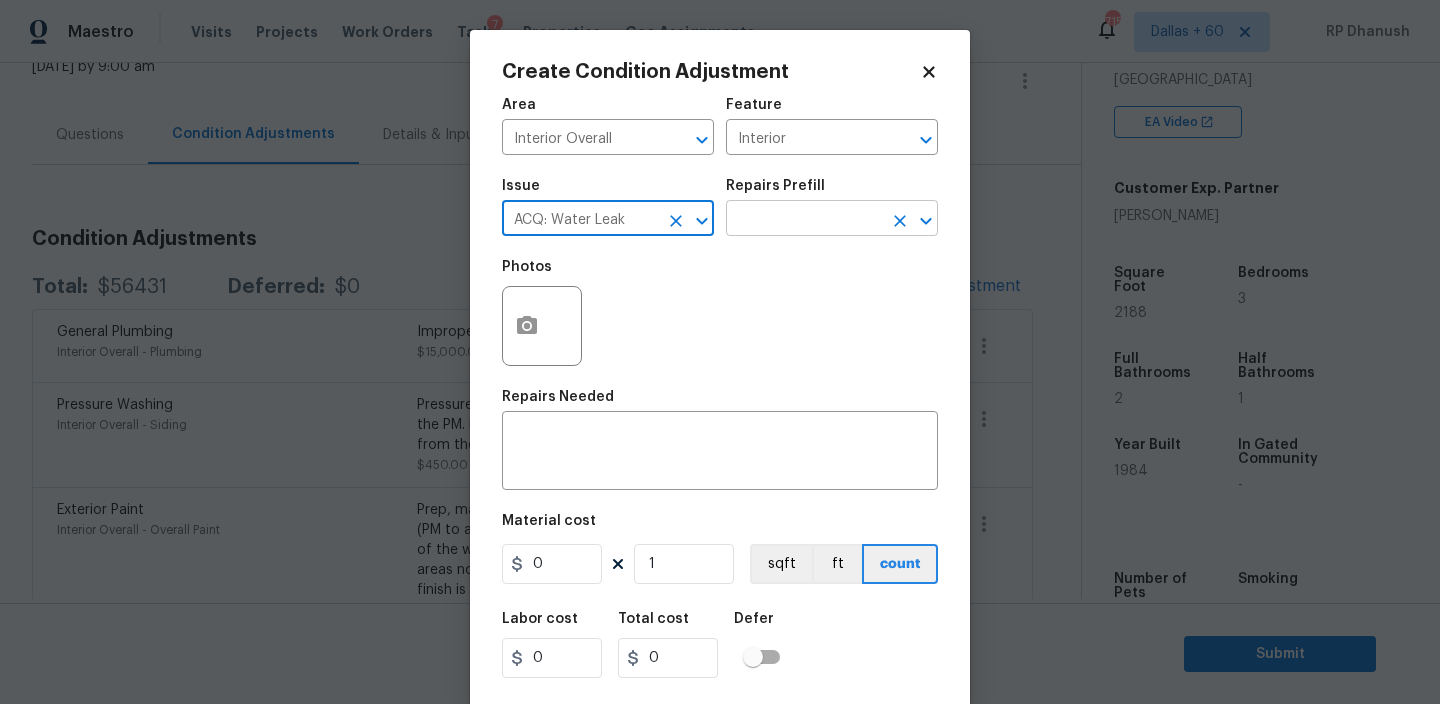 click at bounding box center [804, 220] 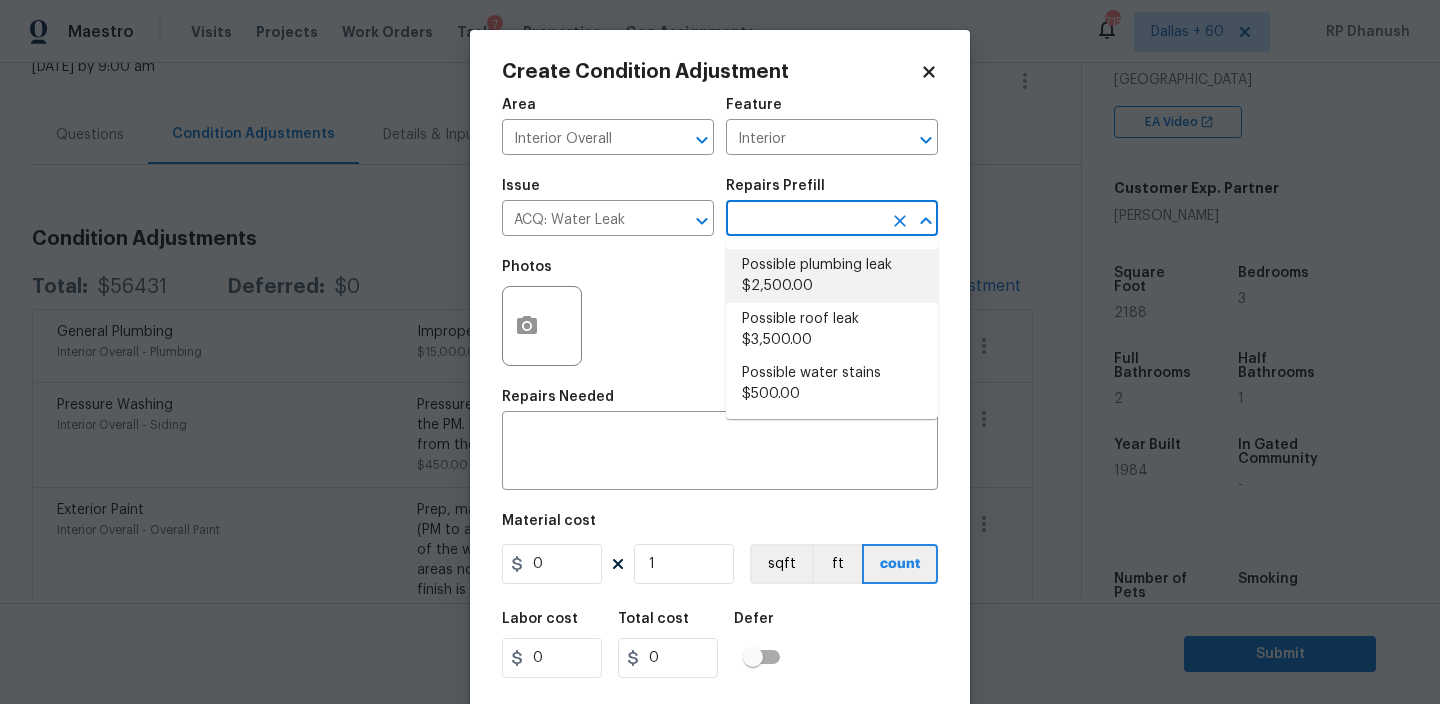 click on "Possible plumbing leak $2,500.00" at bounding box center [832, 276] 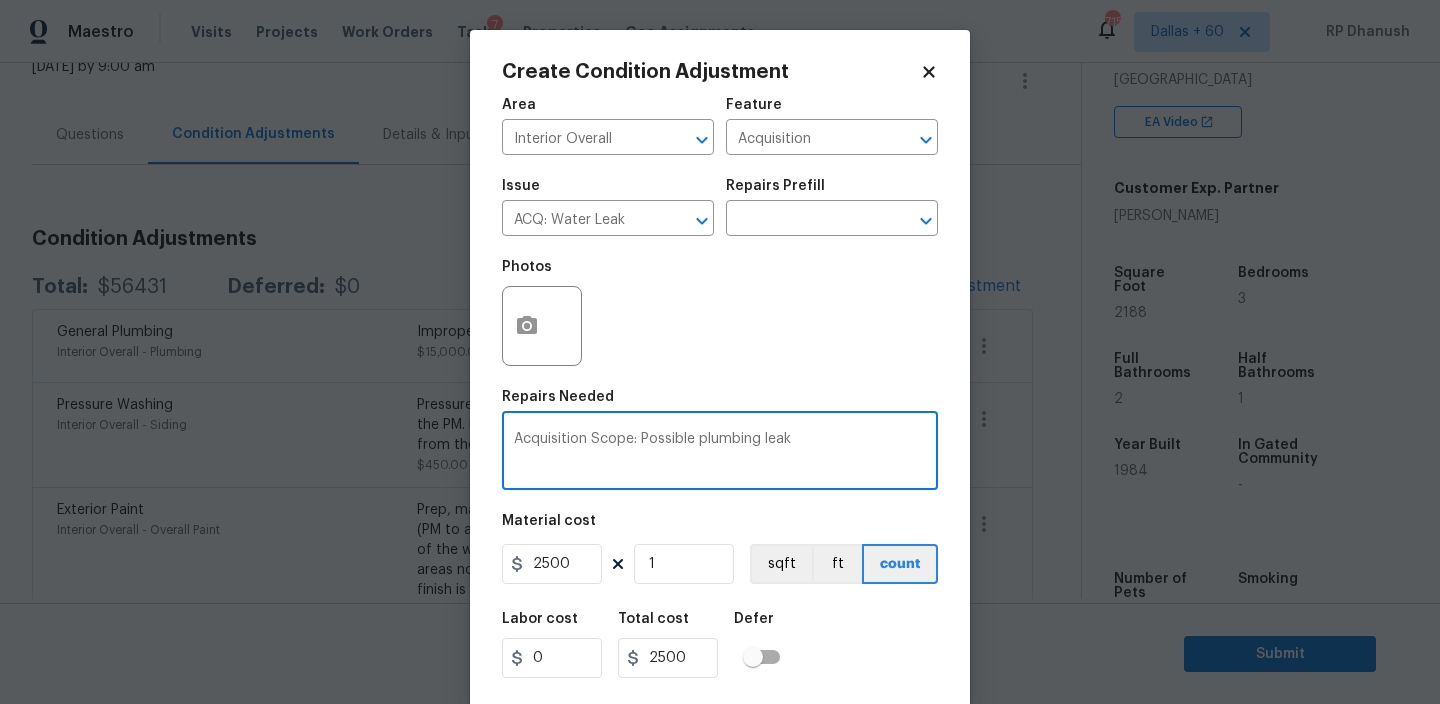 click on "Acquisition Scope: Possible plumbing leak" at bounding box center (720, 453) 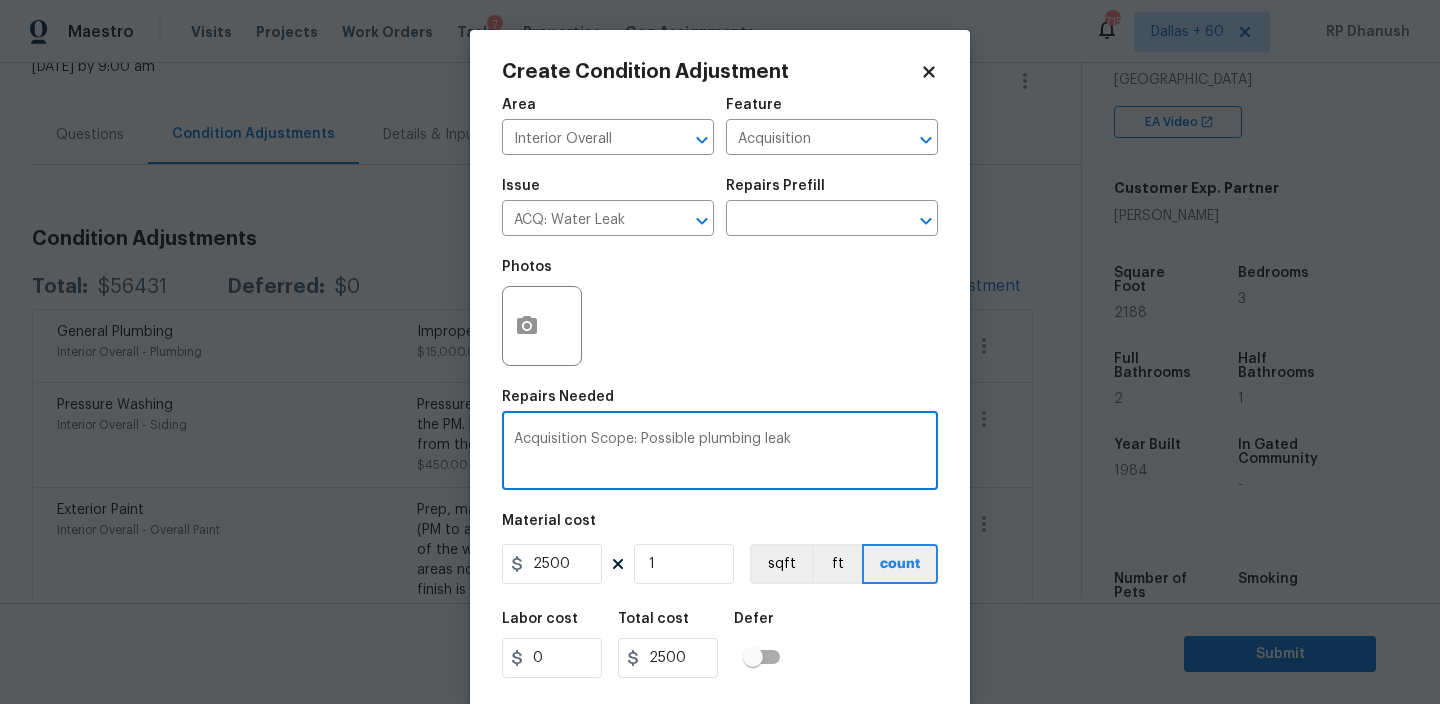 click on "Acquisition Scope: Possible plumbing leak" at bounding box center [720, 453] 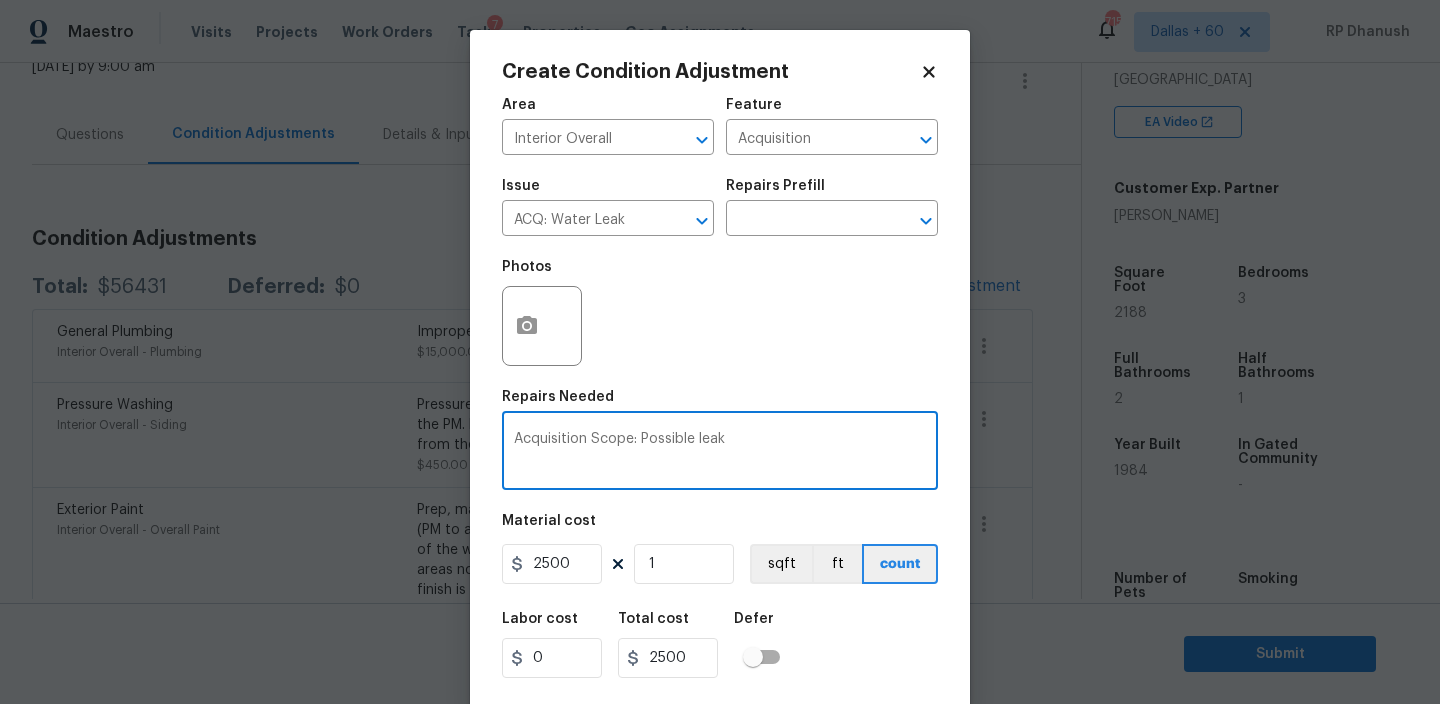 scroll, scrollTop: 43, scrollLeft: 0, axis: vertical 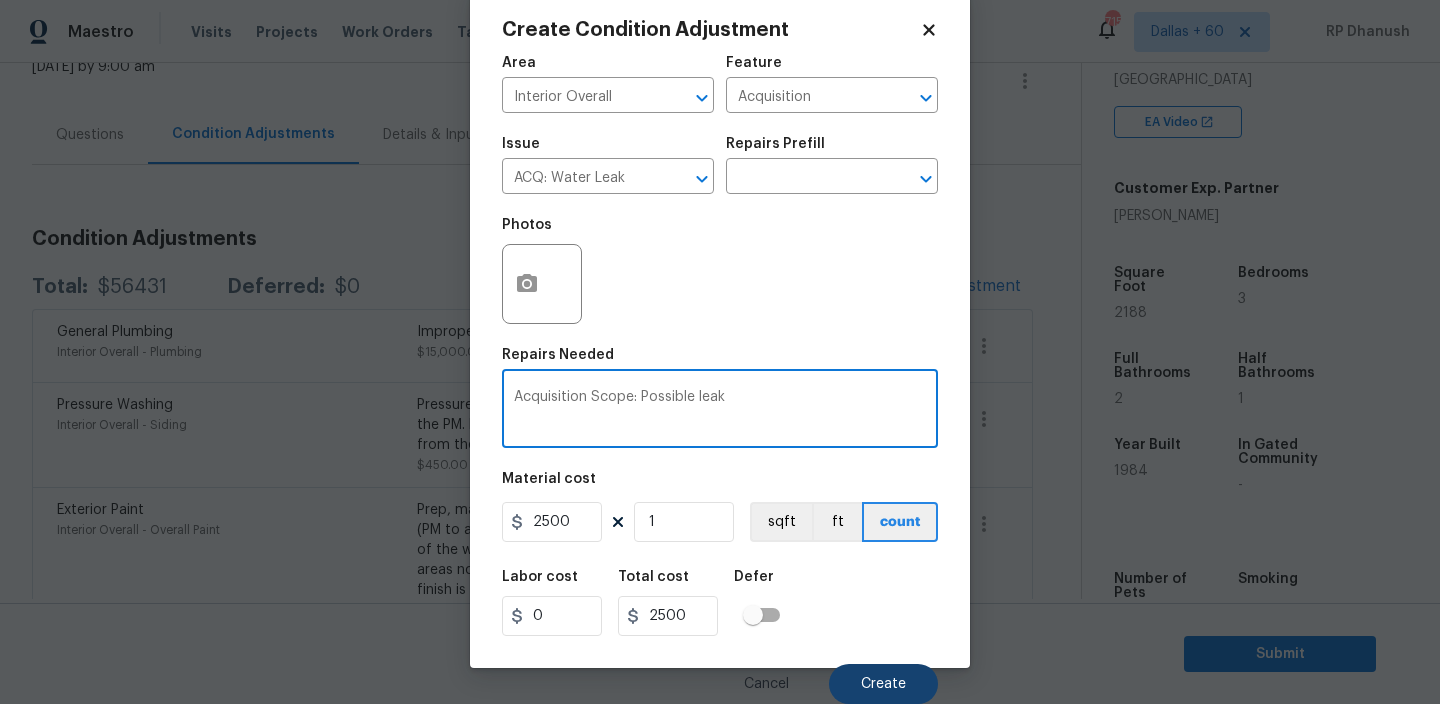 type on "Acquisition Scope: Possible leak" 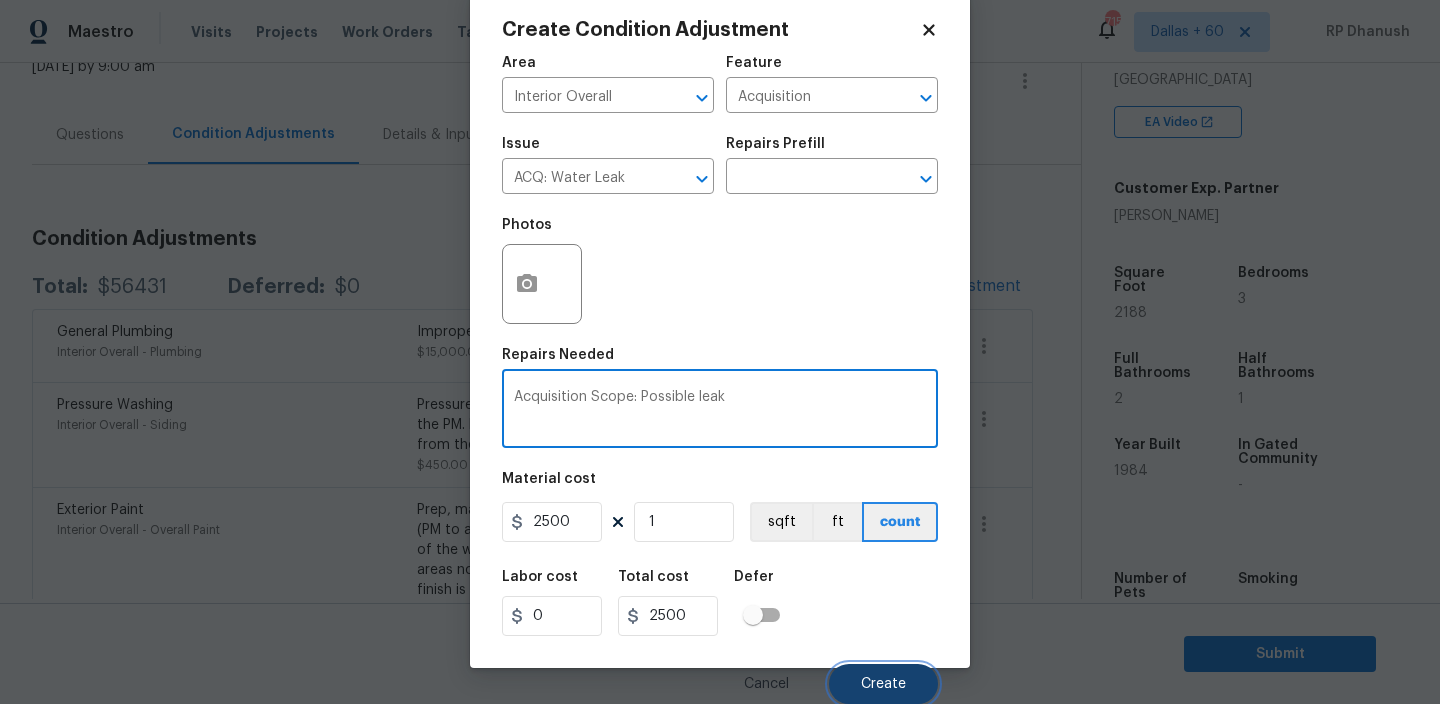 click on "Create" at bounding box center (883, 684) 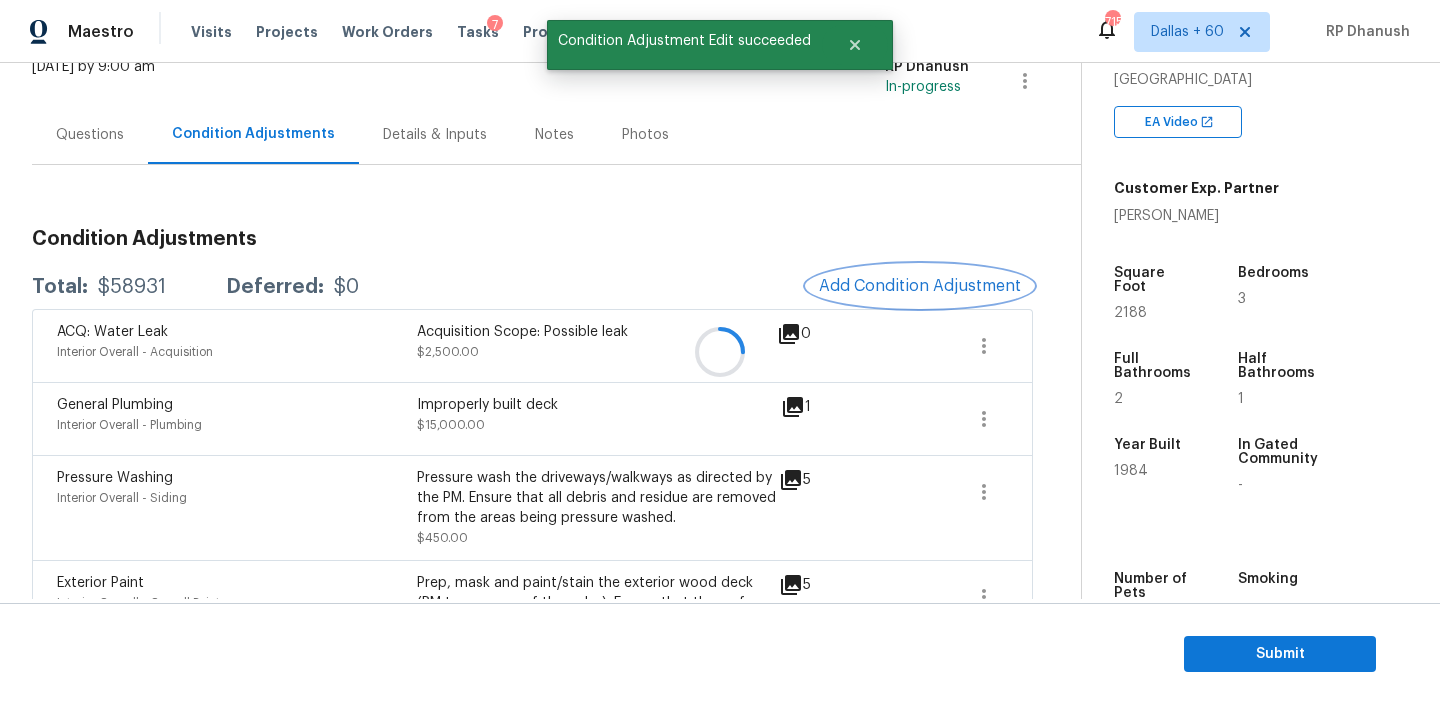 scroll, scrollTop: 0, scrollLeft: 0, axis: both 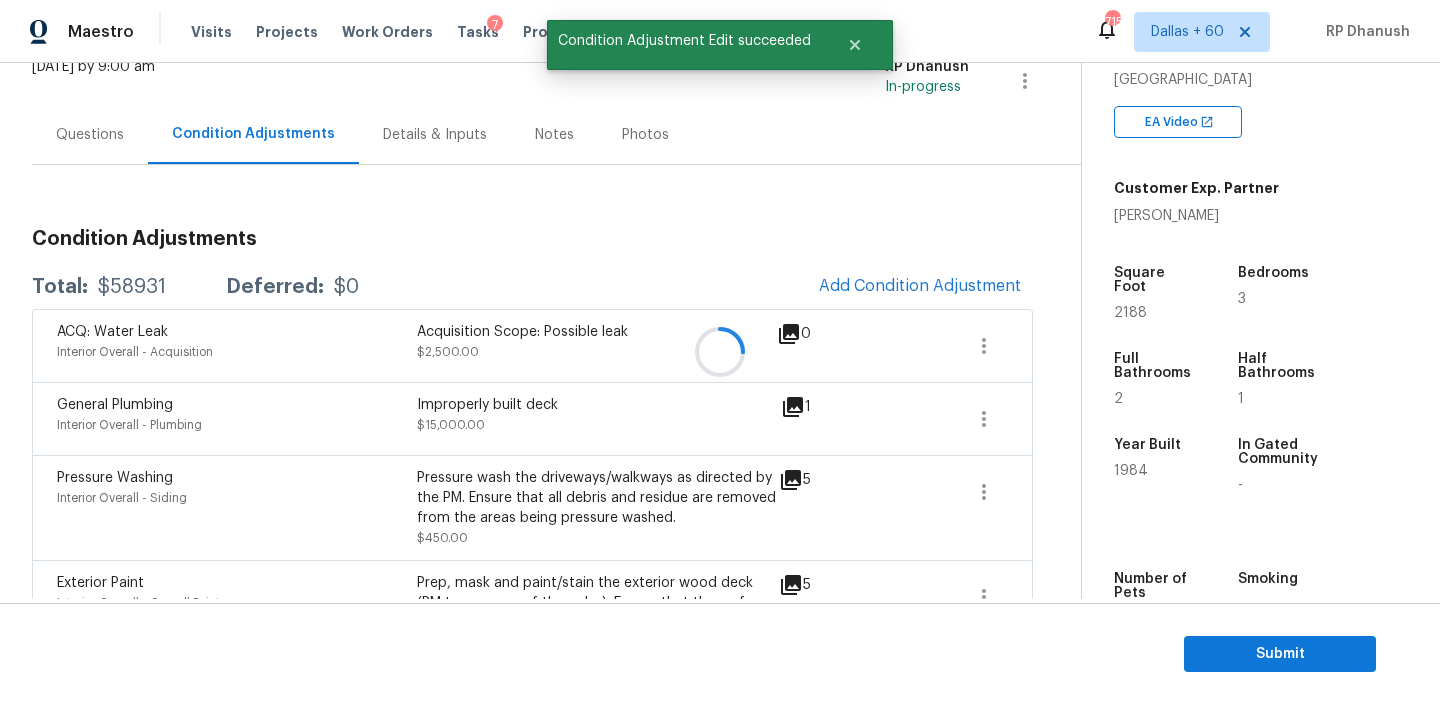 click at bounding box center (720, 352) 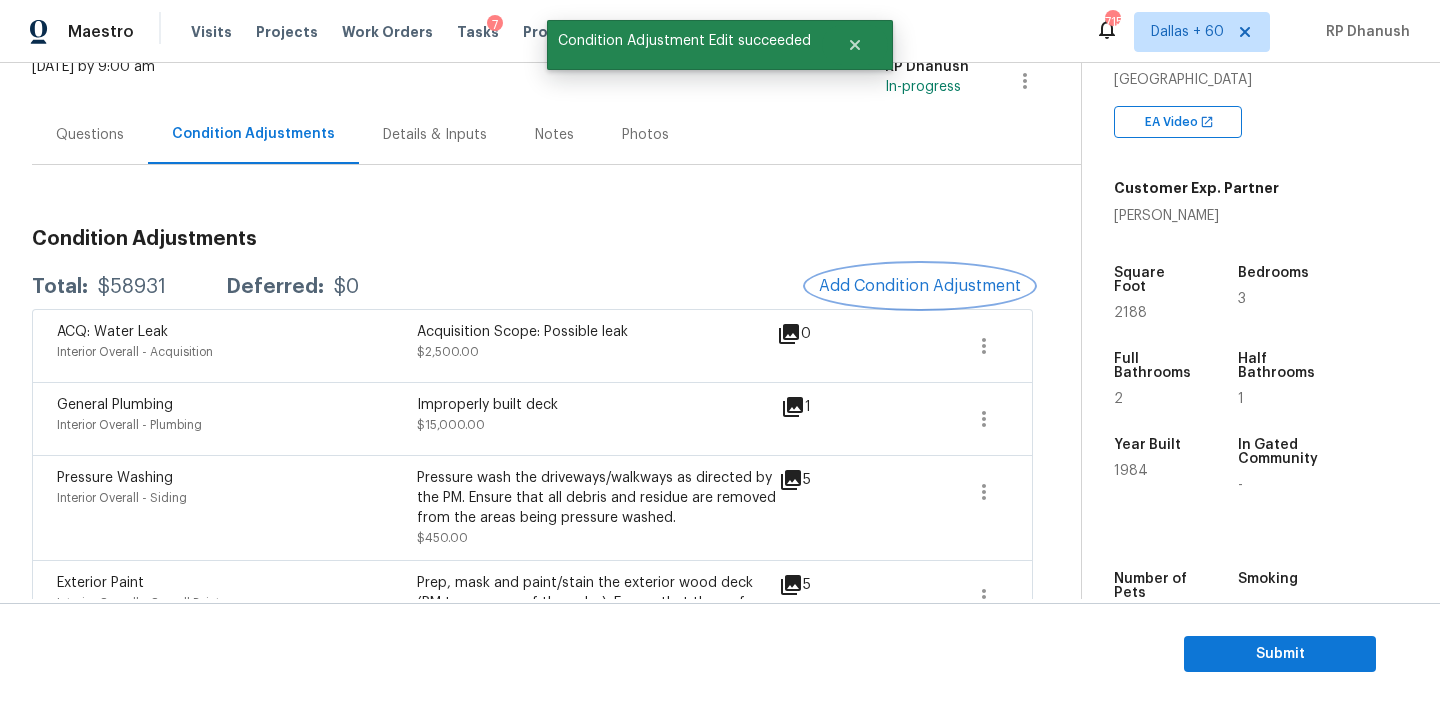 click on "Add Condition Adjustment" at bounding box center [920, 286] 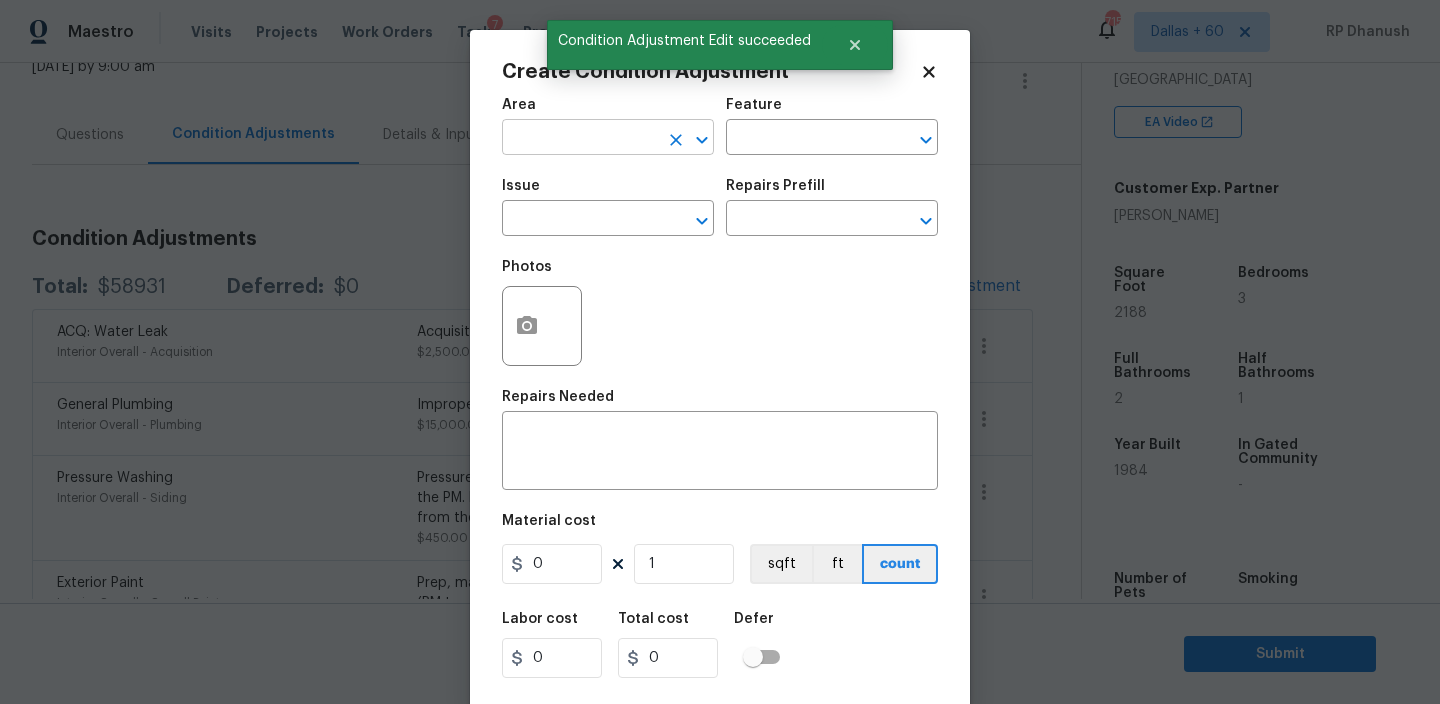 click at bounding box center (580, 139) 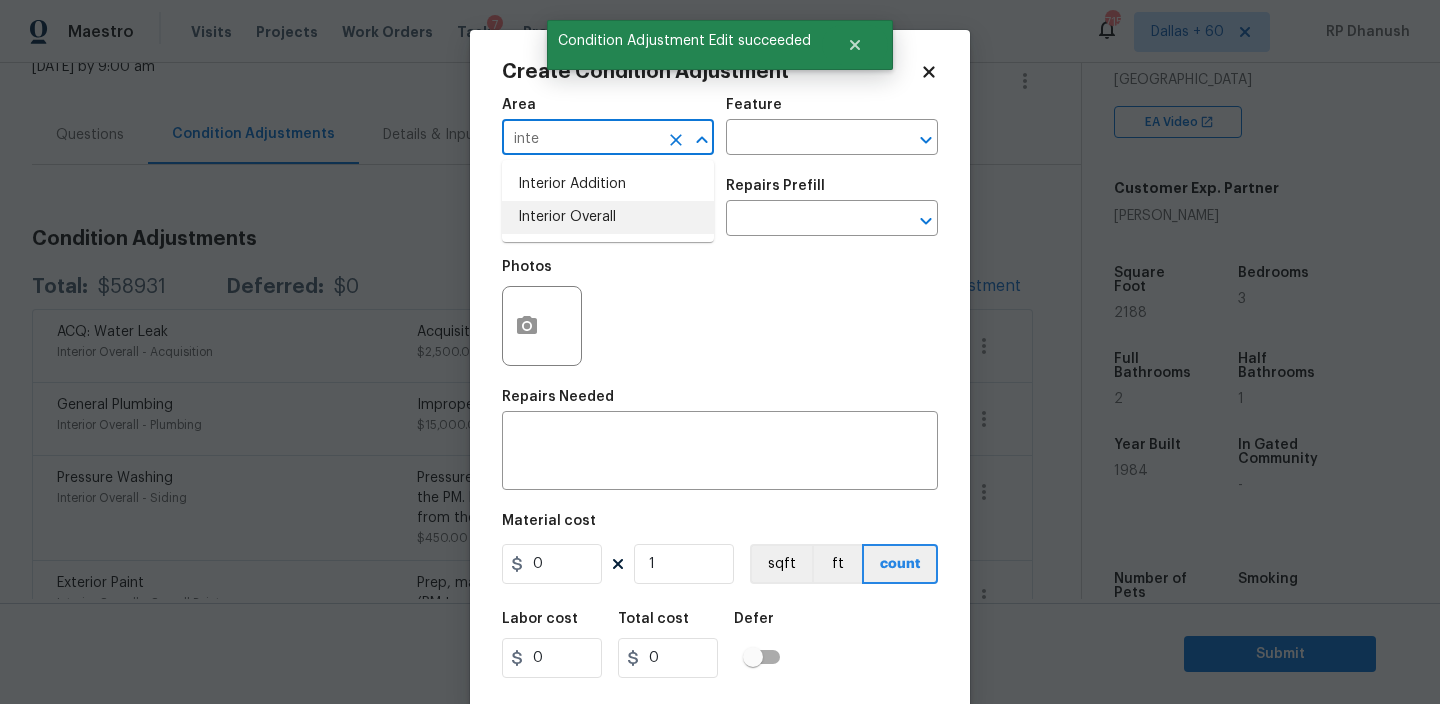 click on "Interior Overall" at bounding box center (608, 217) 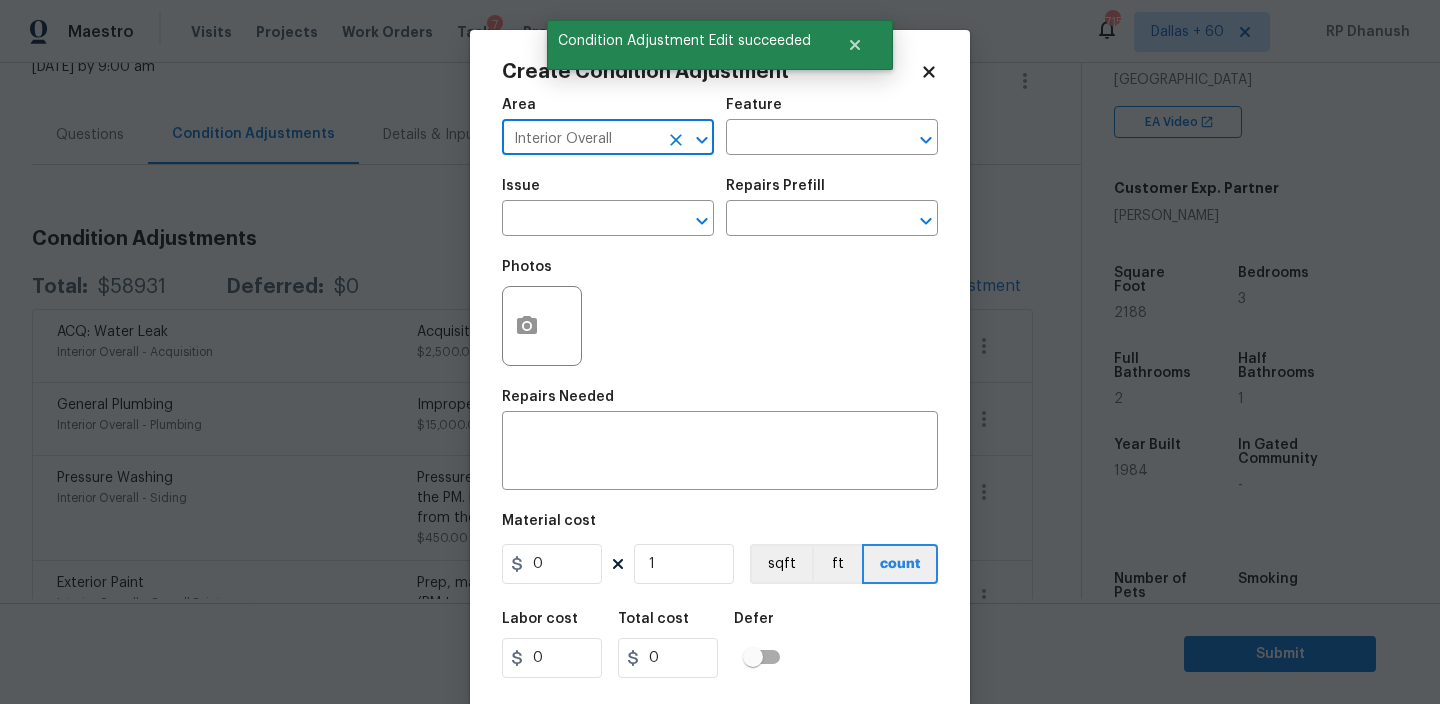 type on "Interior Overall" 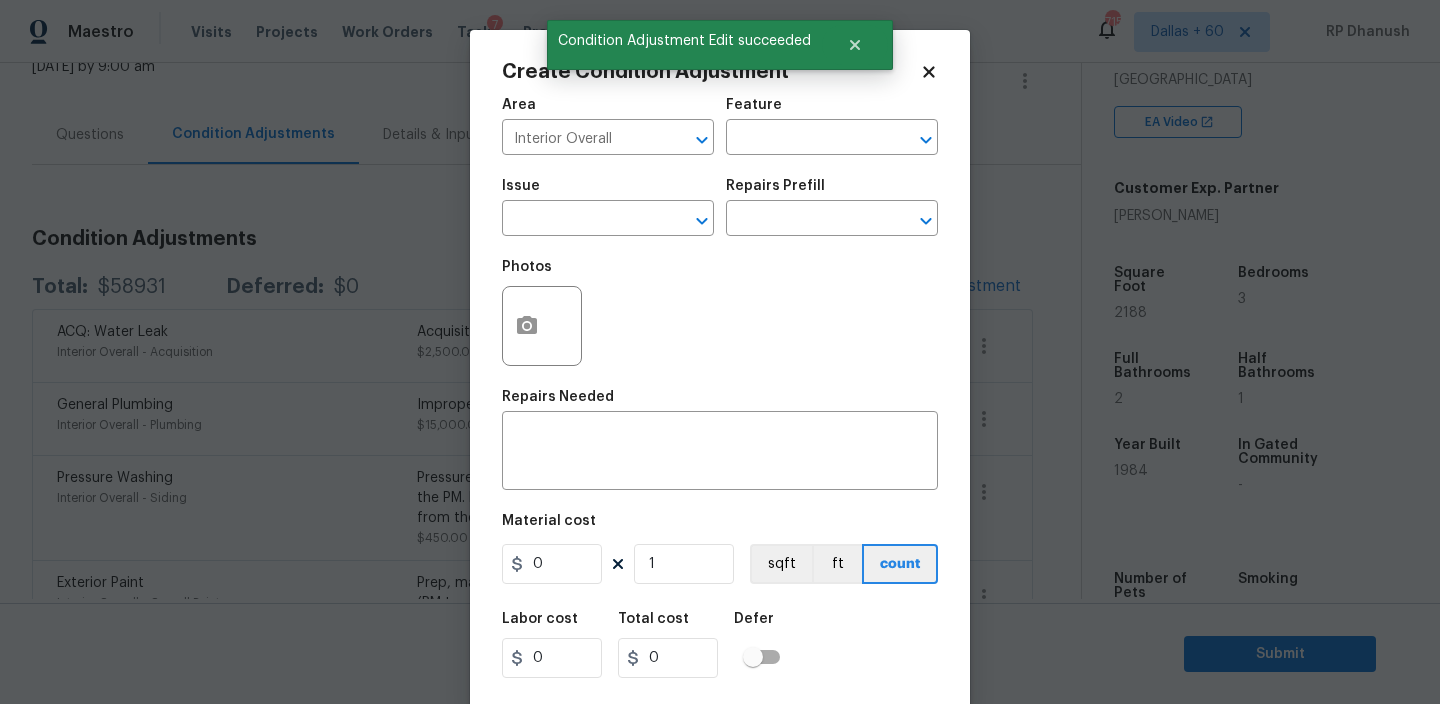 click on "Issue ​ Repairs Prefill ​" at bounding box center (720, 207) 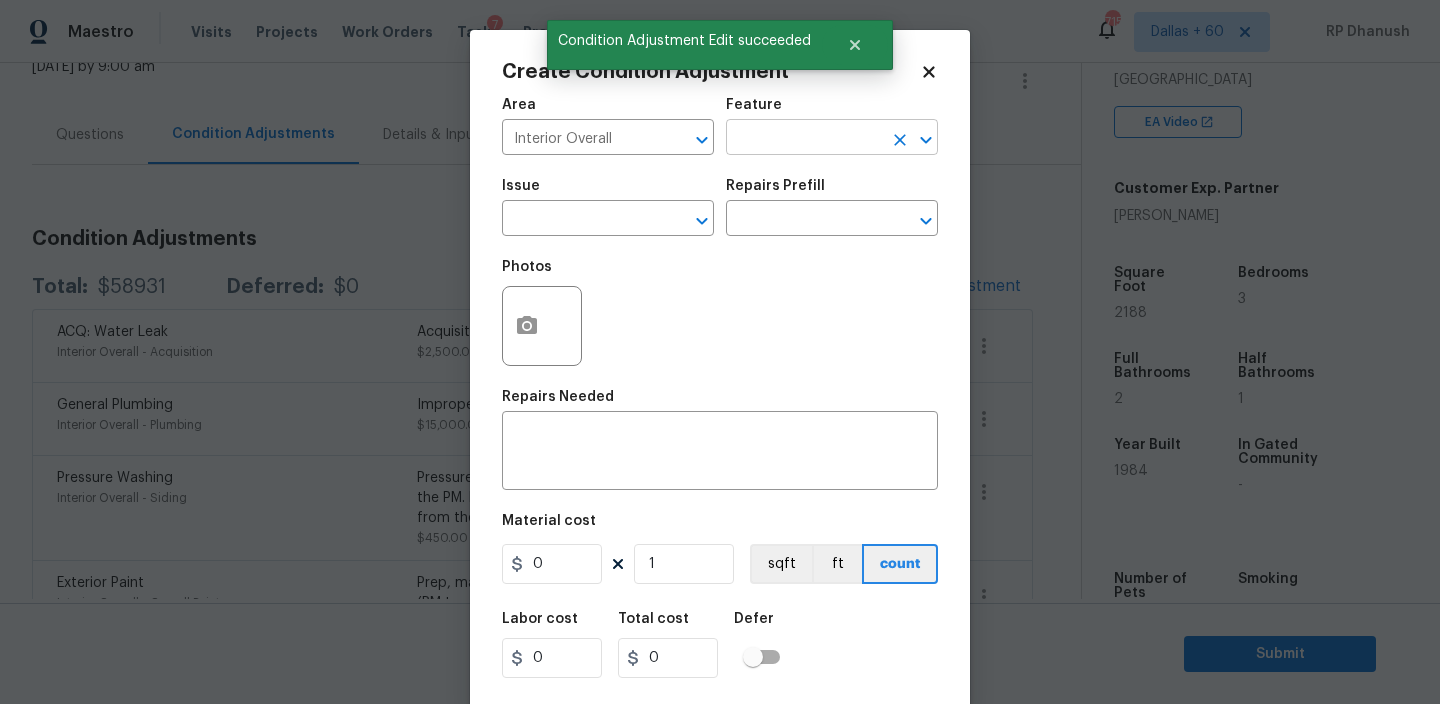 click at bounding box center [804, 139] 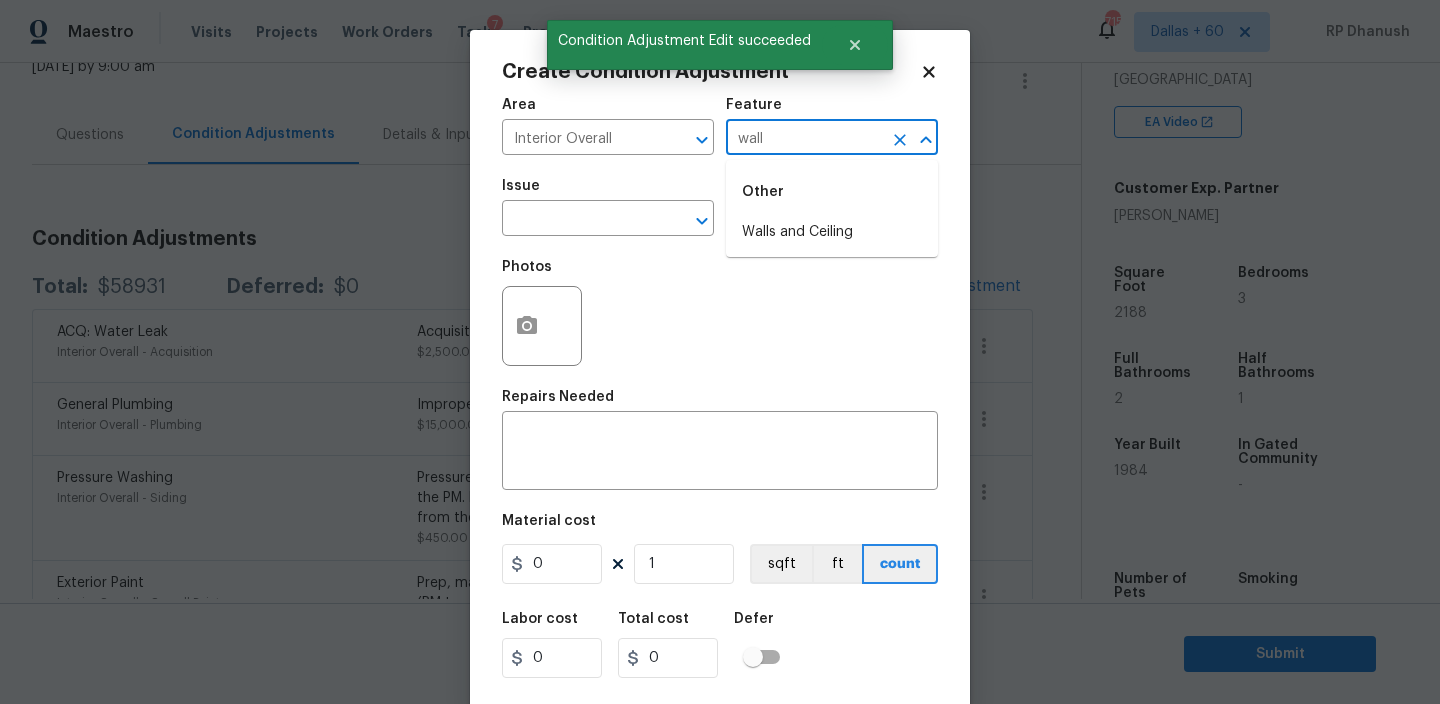 click on "Other" at bounding box center [832, 192] 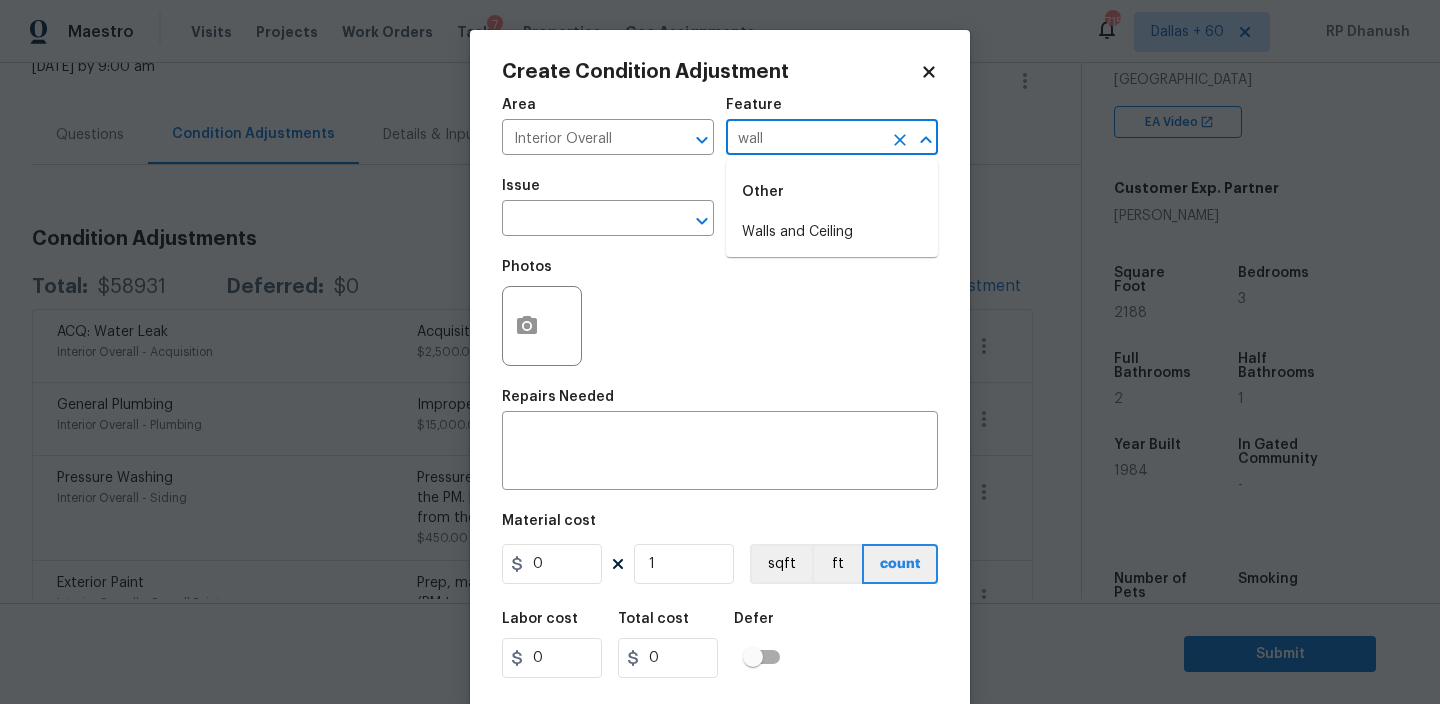 click on "Walls and Ceiling" at bounding box center (832, 232) 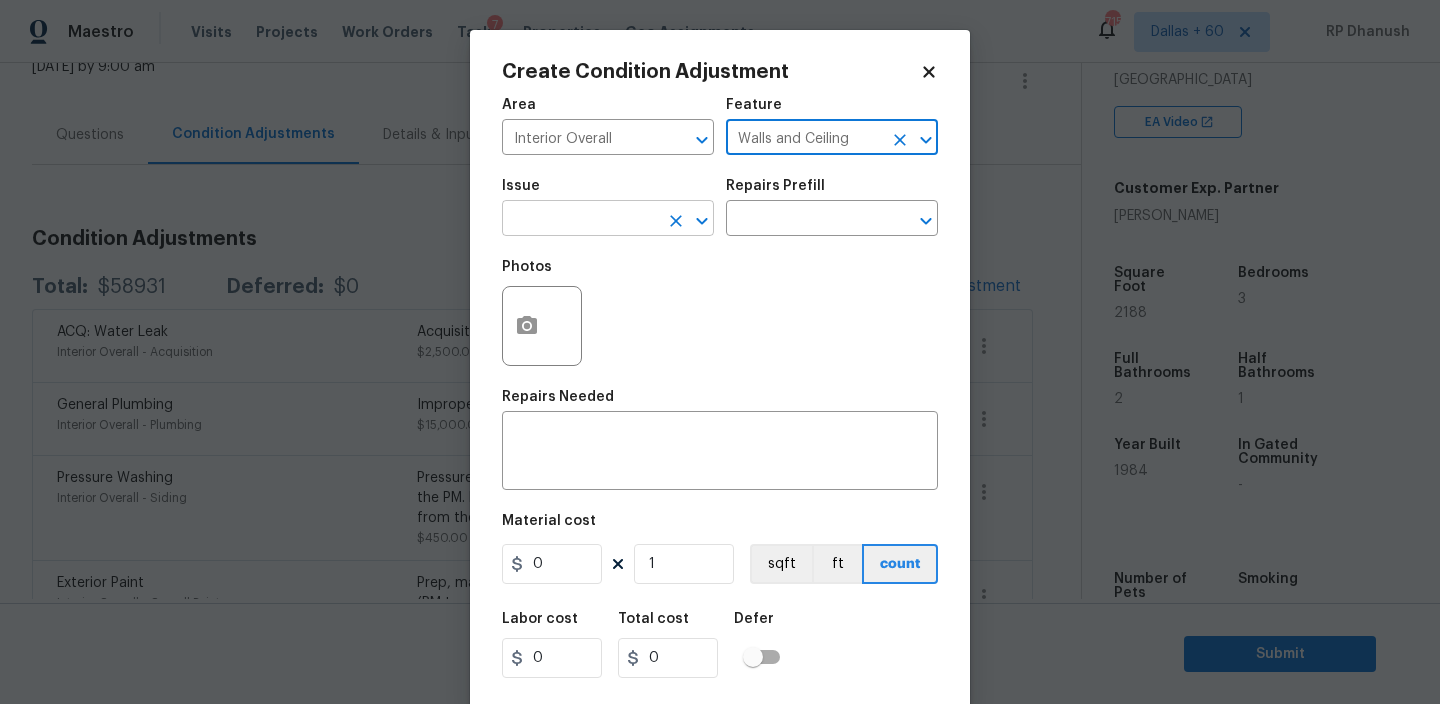 type on "Walls and Ceiling" 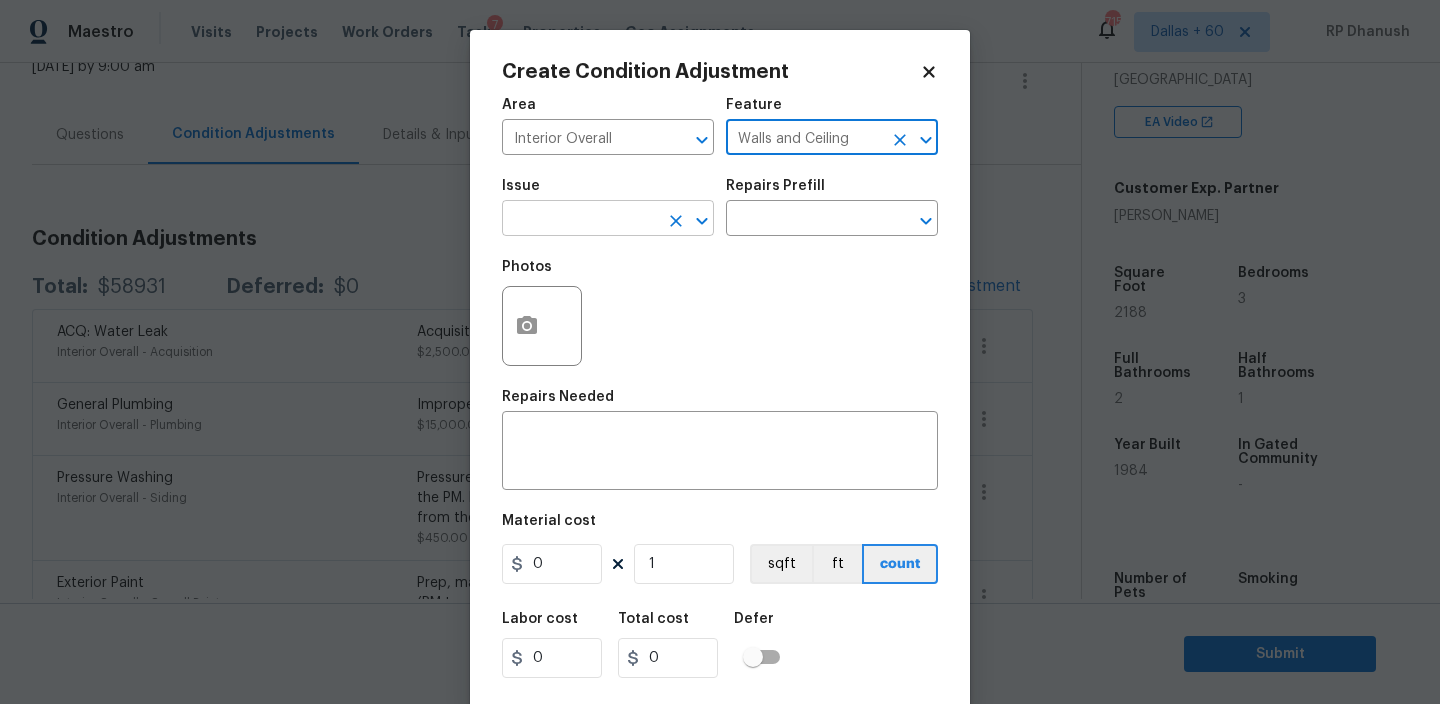 click at bounding box center [580, 220] 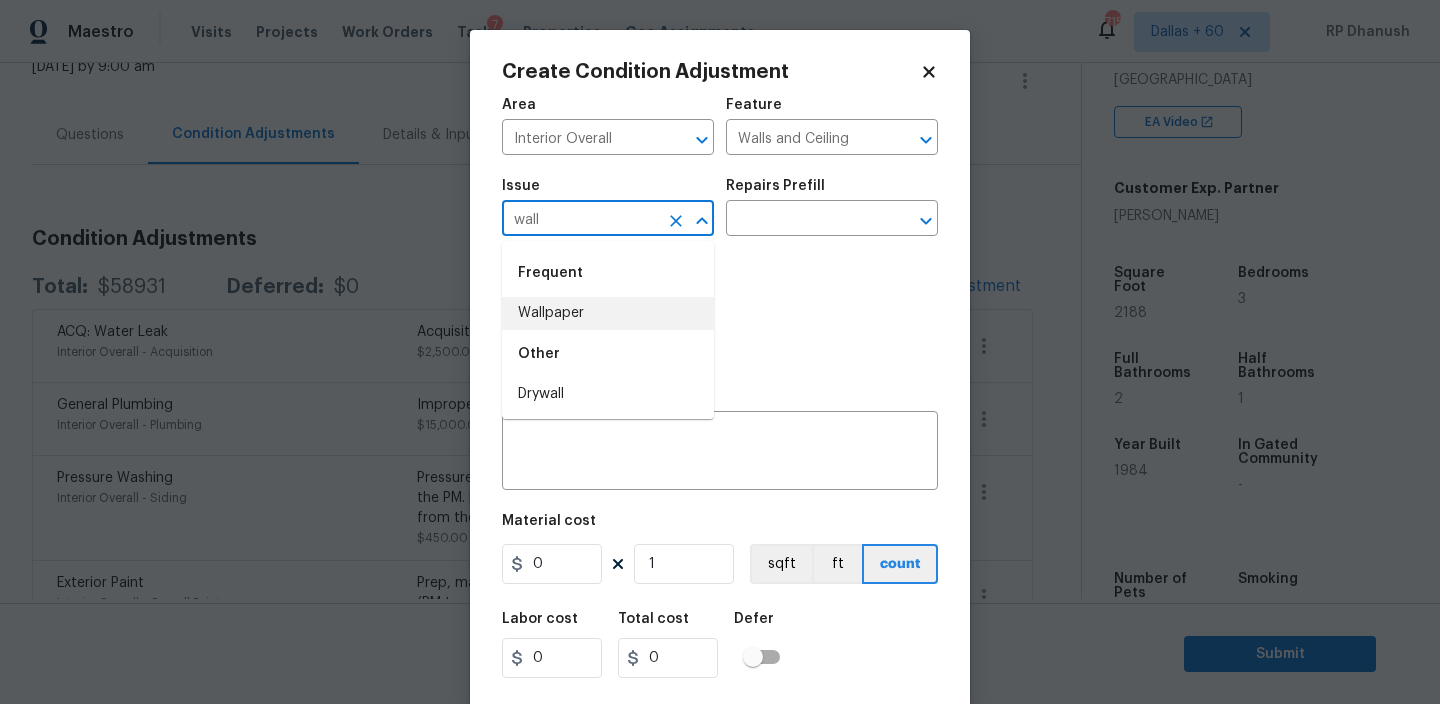 click on "Wallpaper" at bounding box center [608, 313] 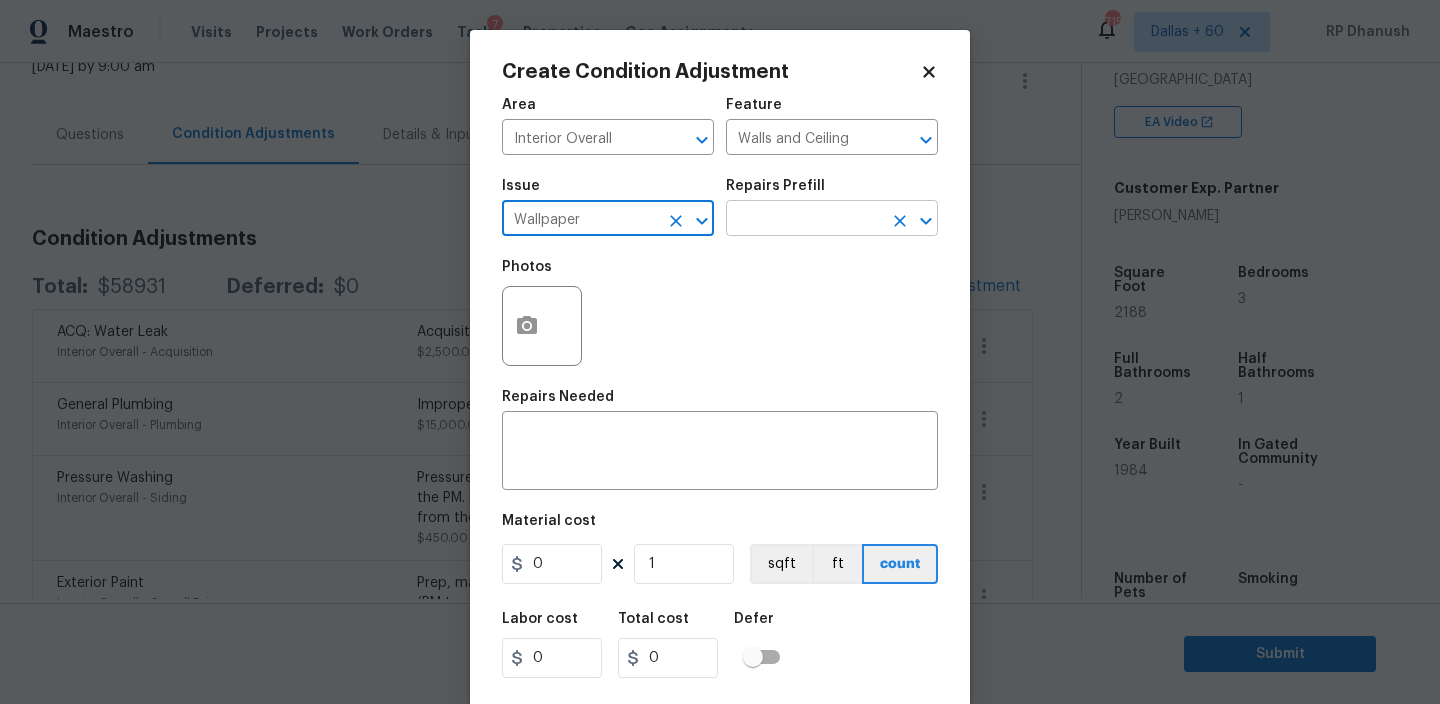type on "Wallpaper" 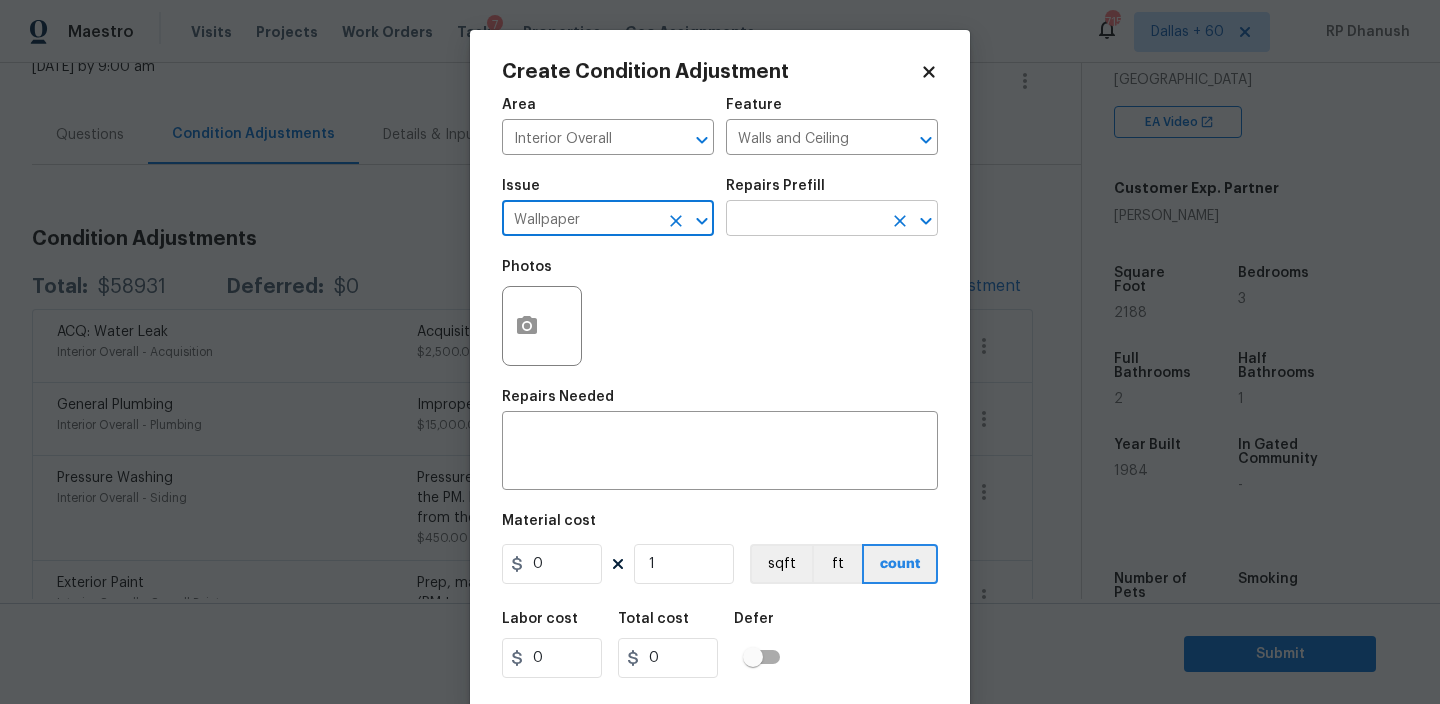 click at bounding box center [804, 220] 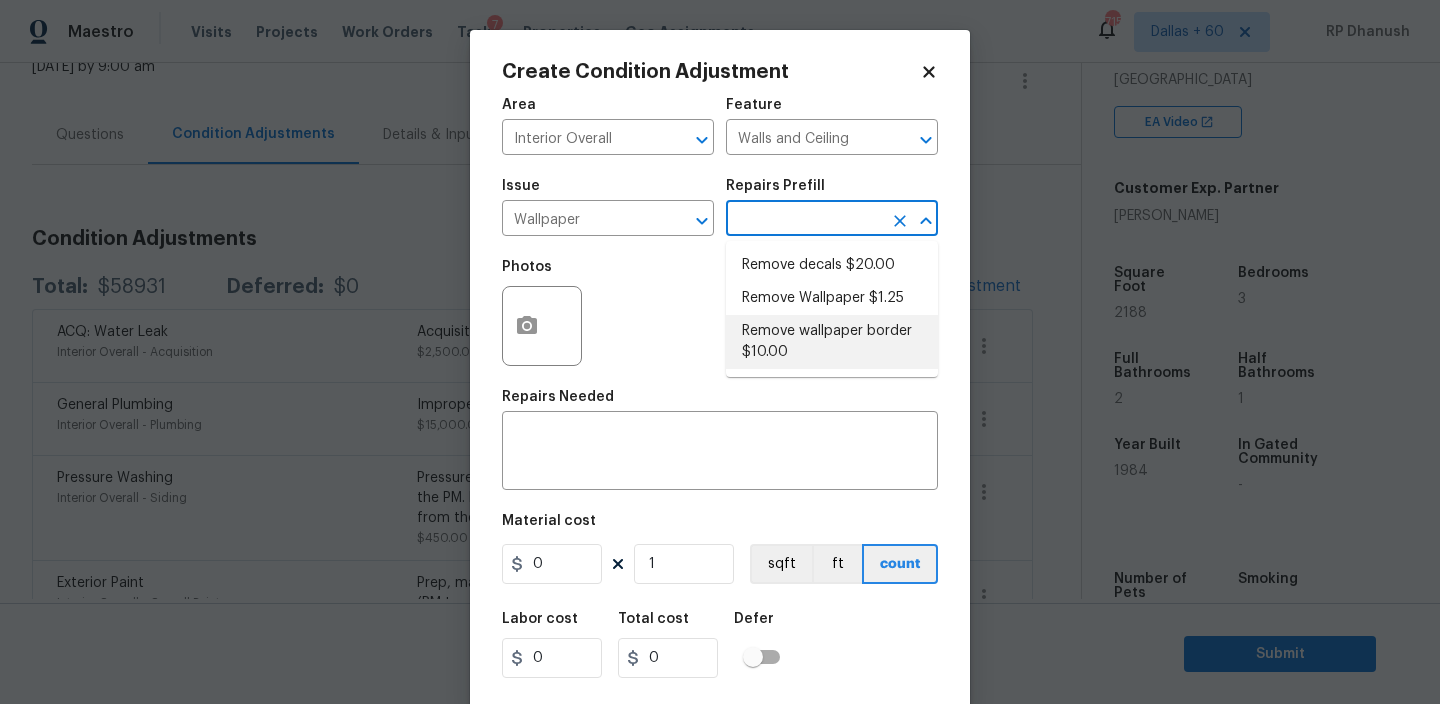 scroll, scrollTop: 43, scrollLeft: 0, axis: vertical 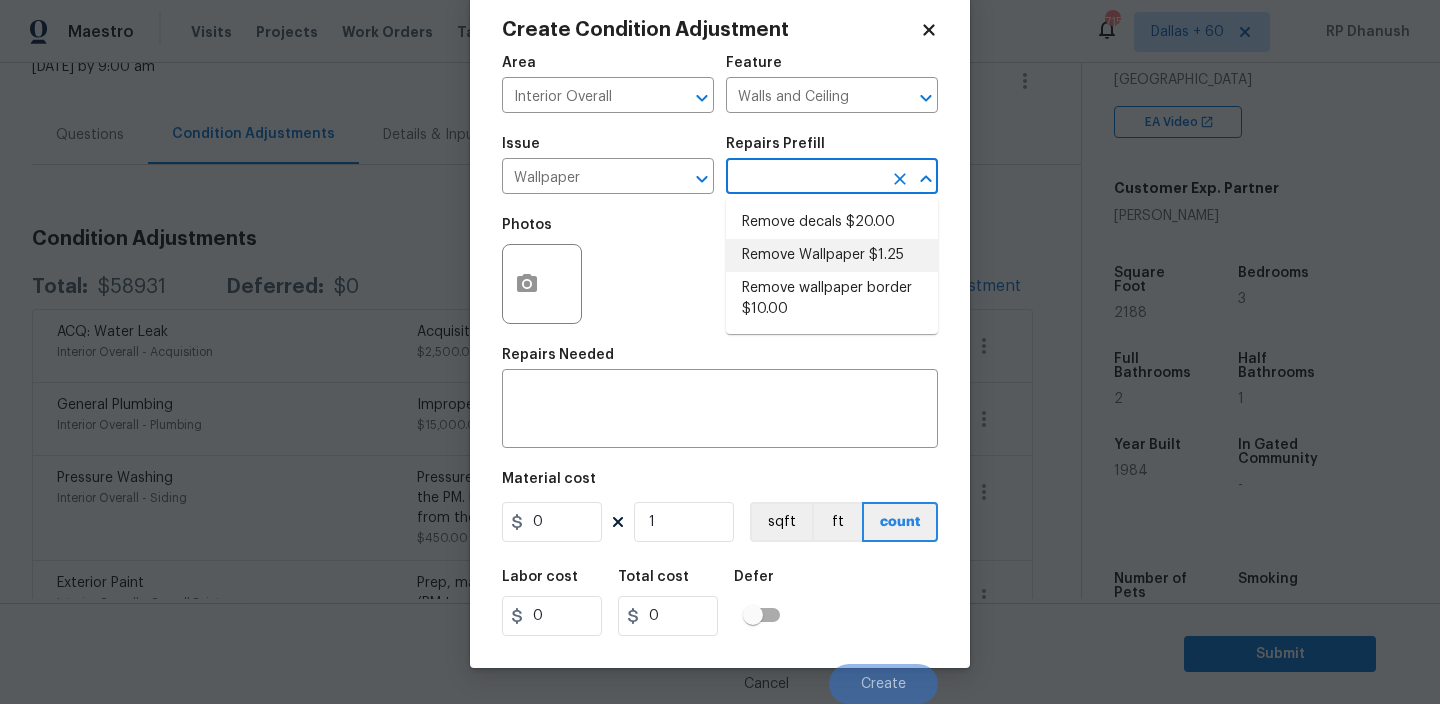 click on "Remove Wallpaper $1.25" at bounding box center (832, 255) 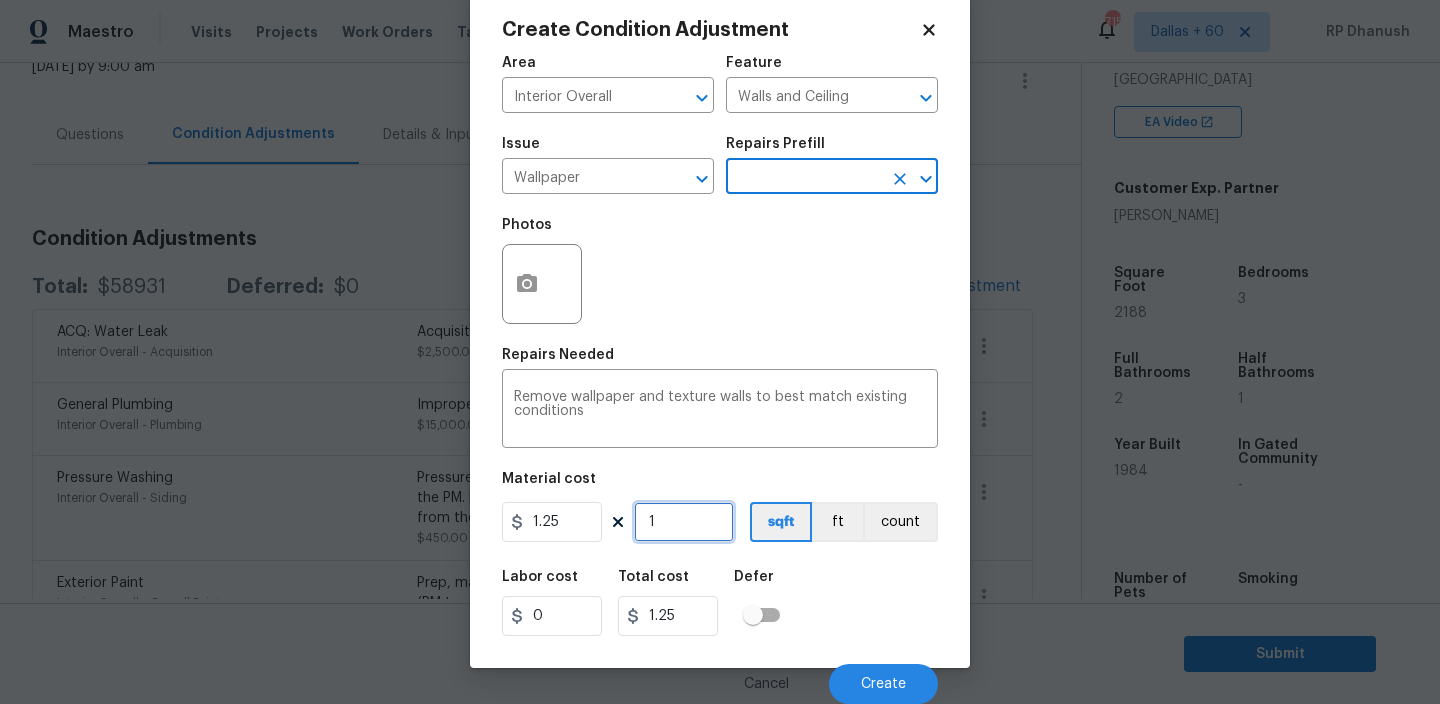 click on "1" at bounding box center (684, 522) 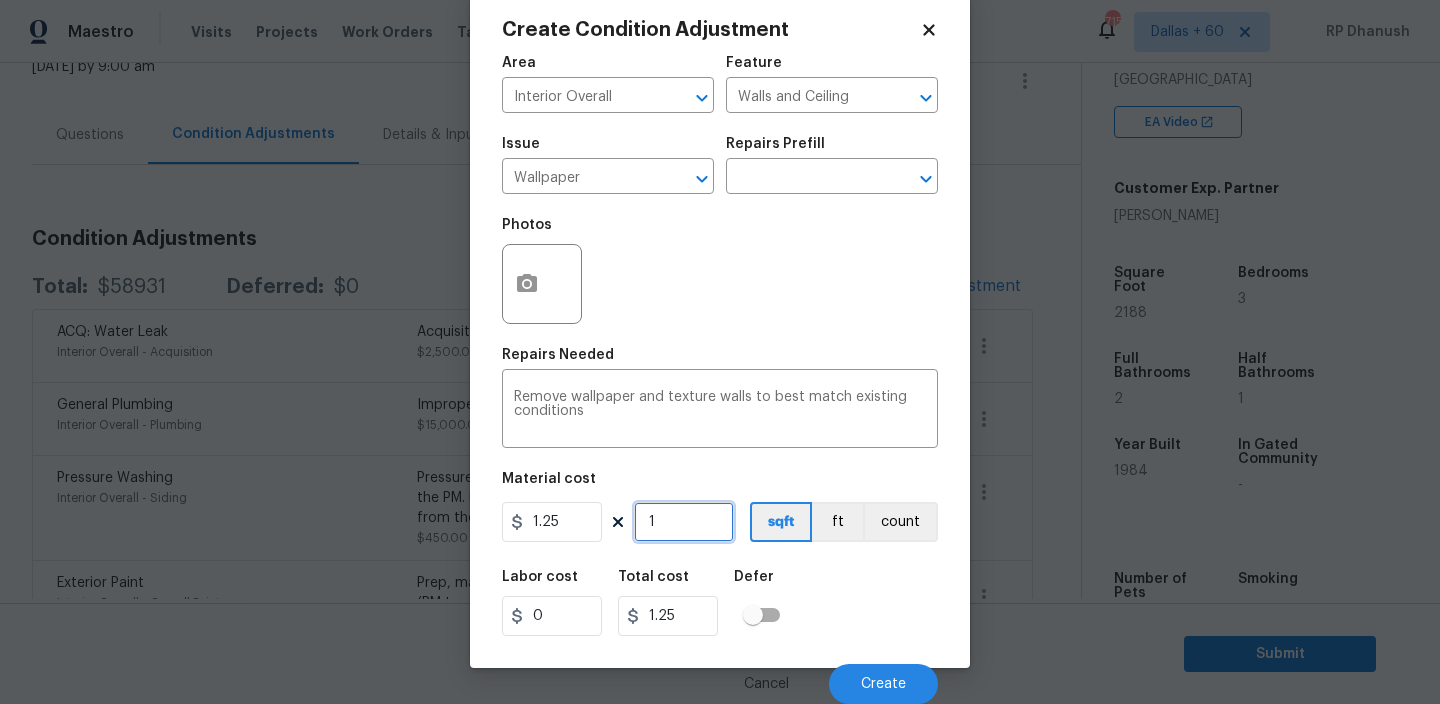 type on "0" 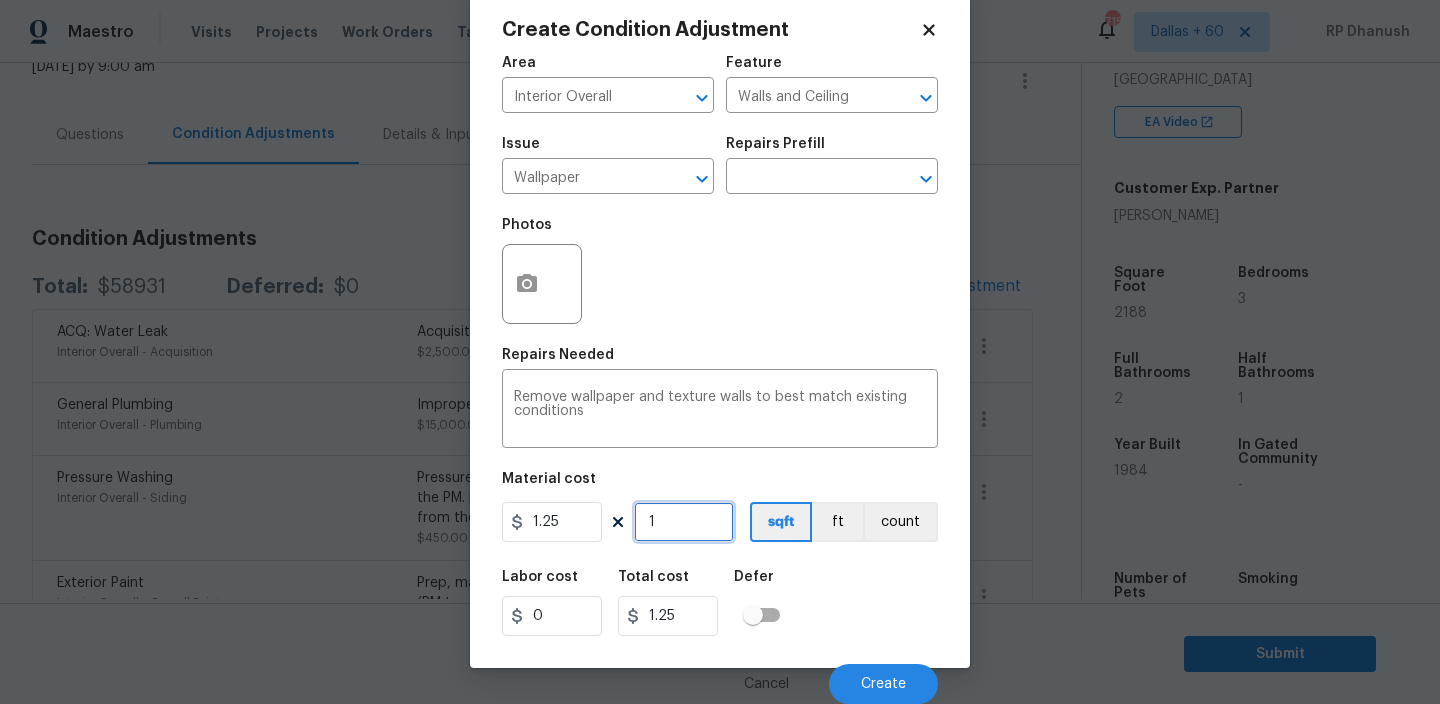 type on "0" 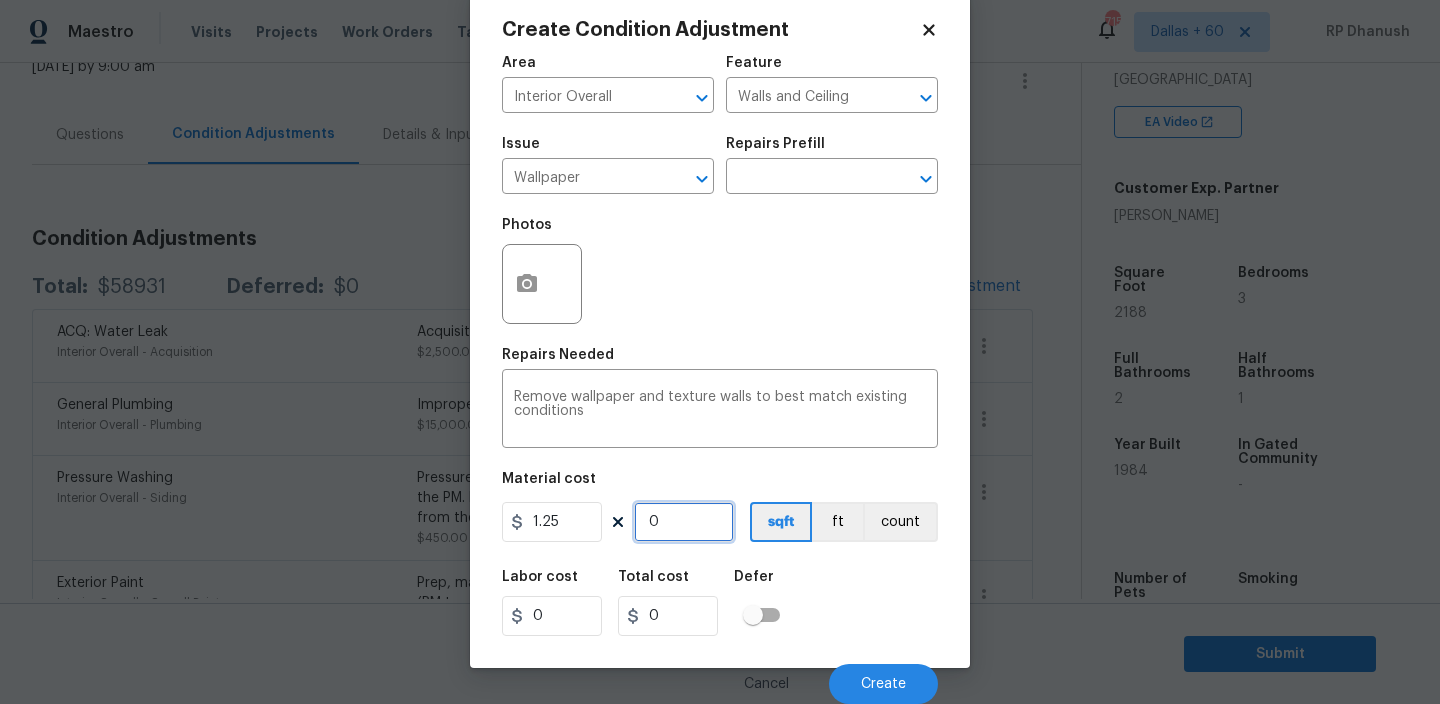 type 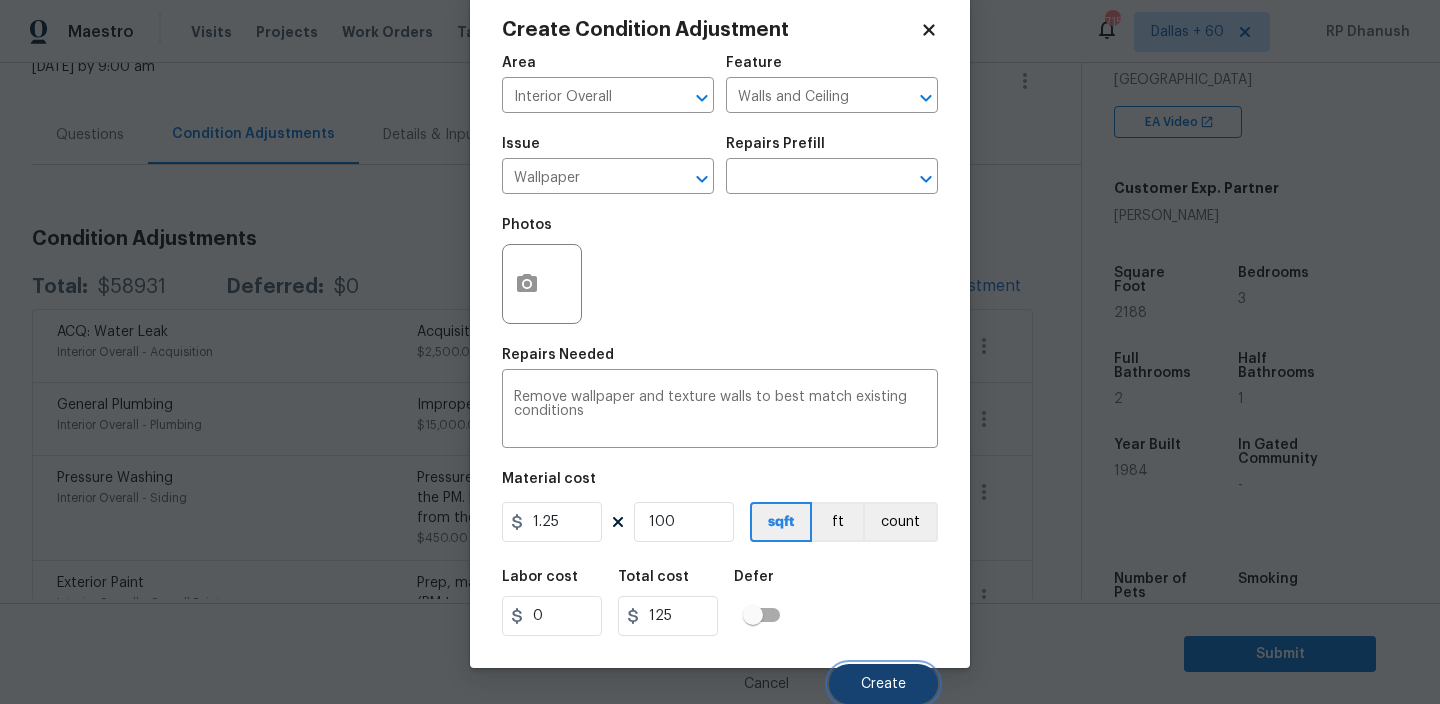 click on "Create" at bounding box center [883, 684] 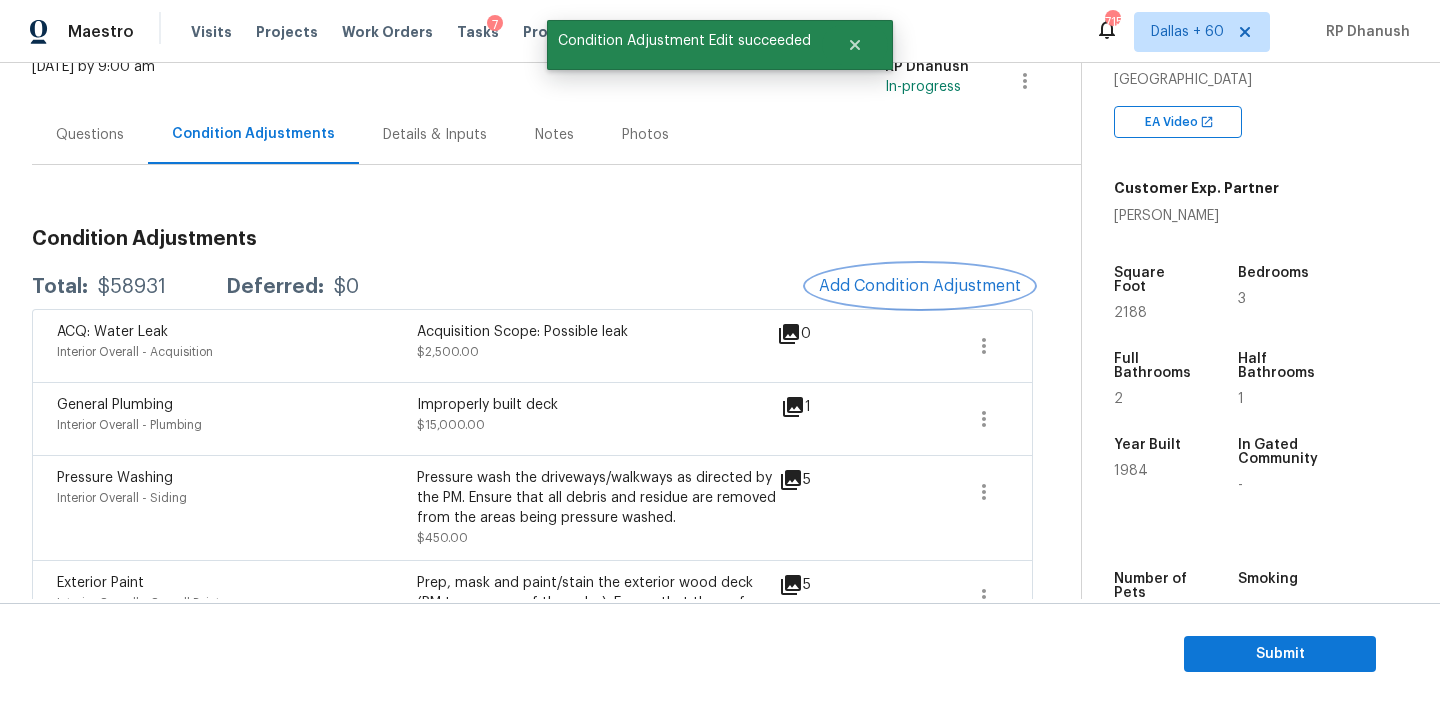 scroll, scrollTop: 0, scrollLeft: 0, axis: both 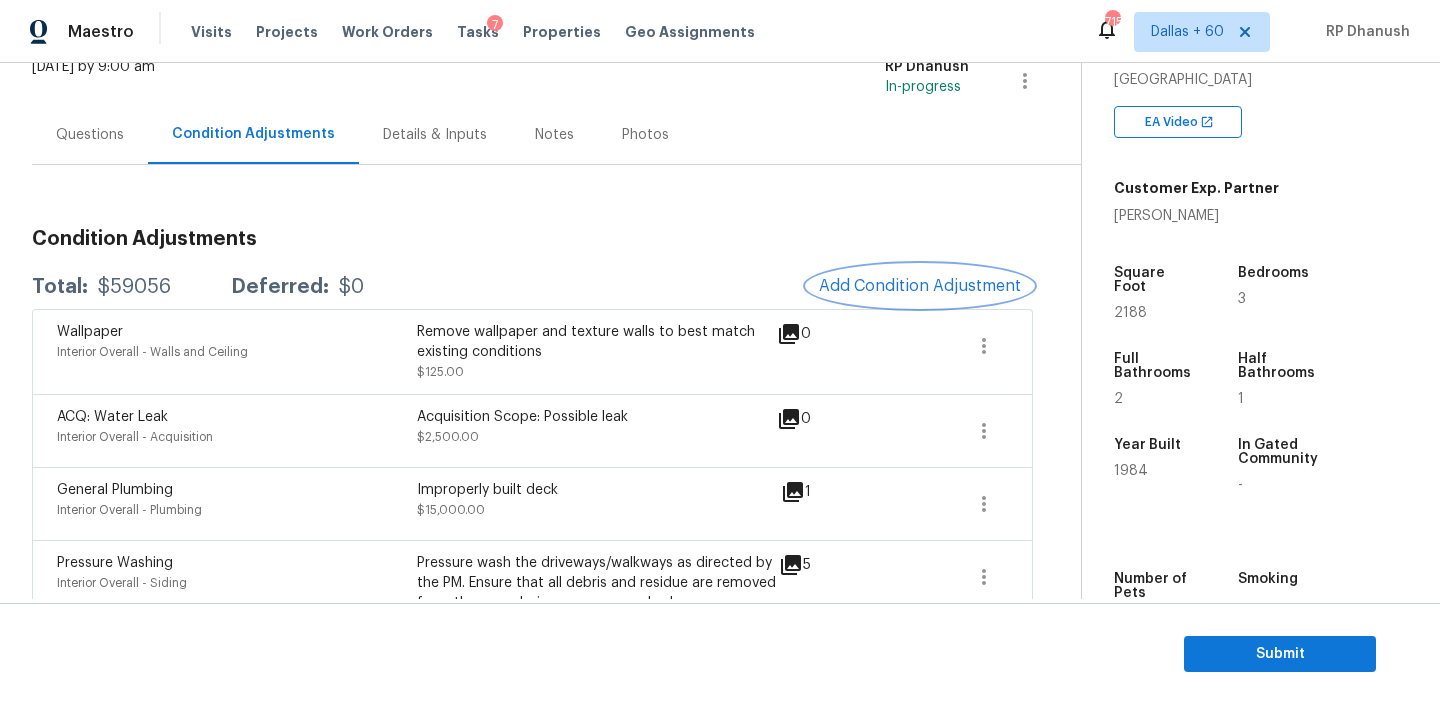 click on "Add Condition Adjustment" at bounding box center [920, 286] 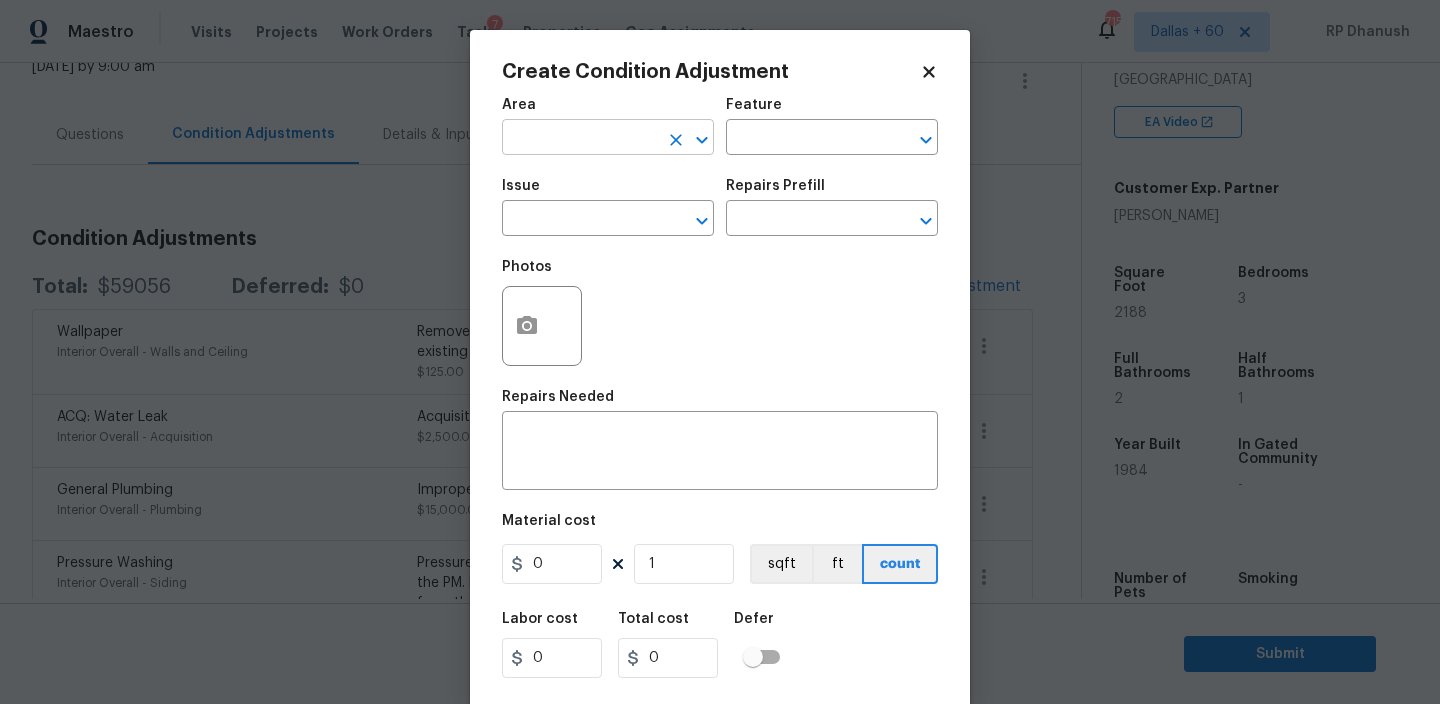 click at bounding box center [580, 139] 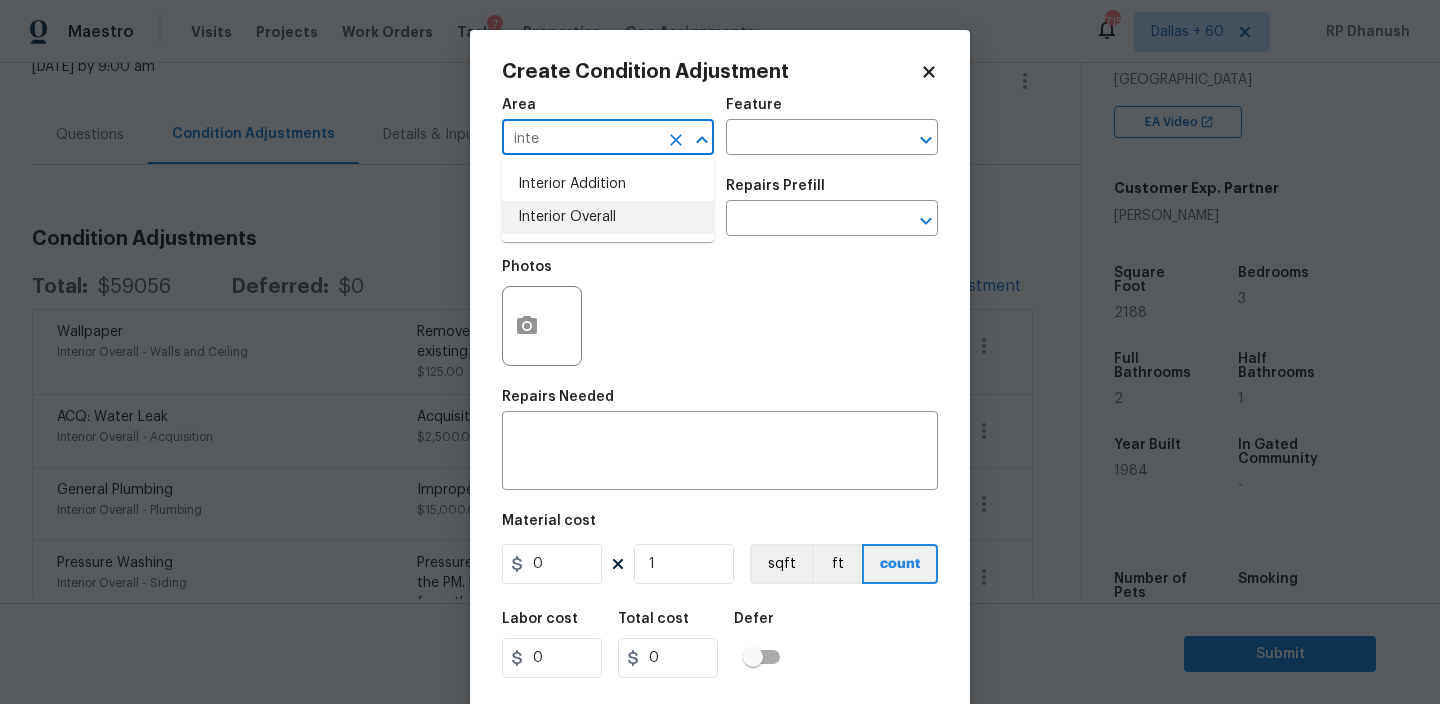 drag, startPoint x: 533, startPoint y: 208, endPoint x: 567, endPoint y: 196, distance: 36.05551 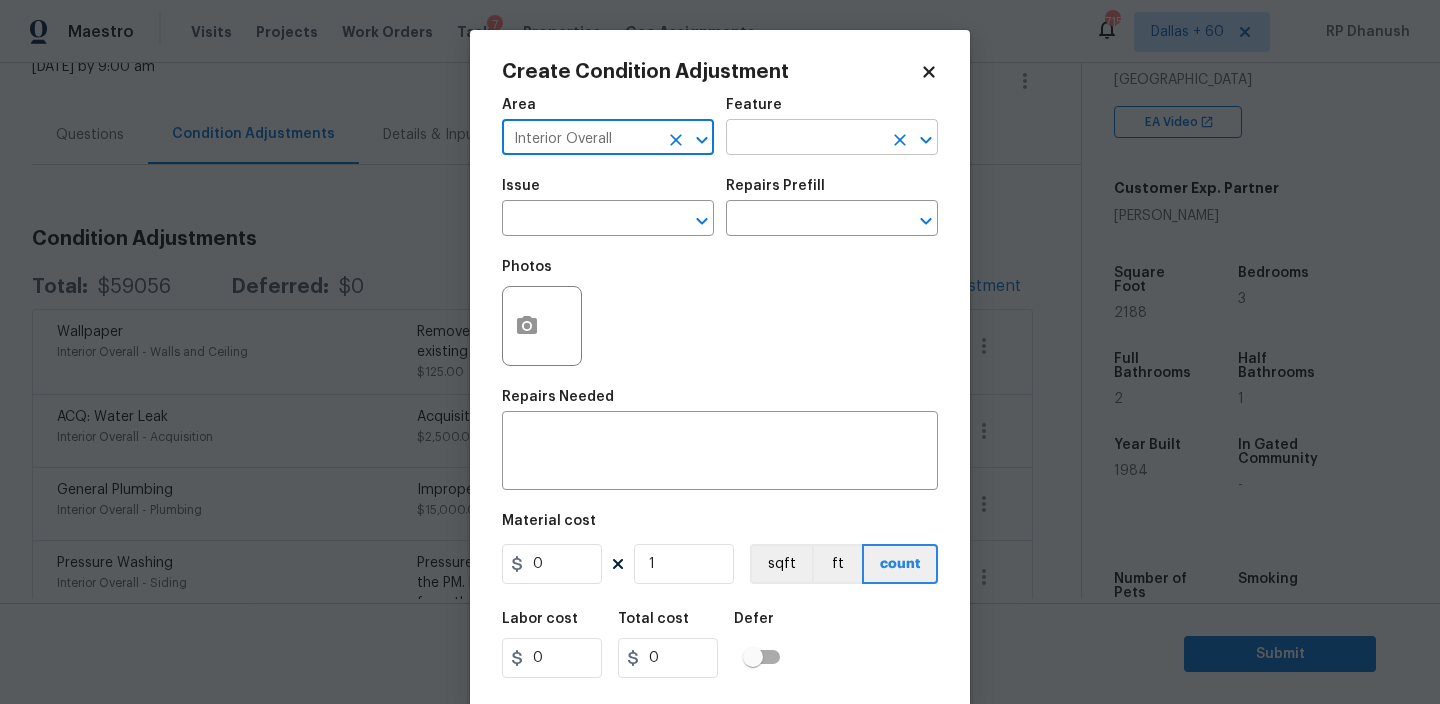 click at bounding box center [804, 139] 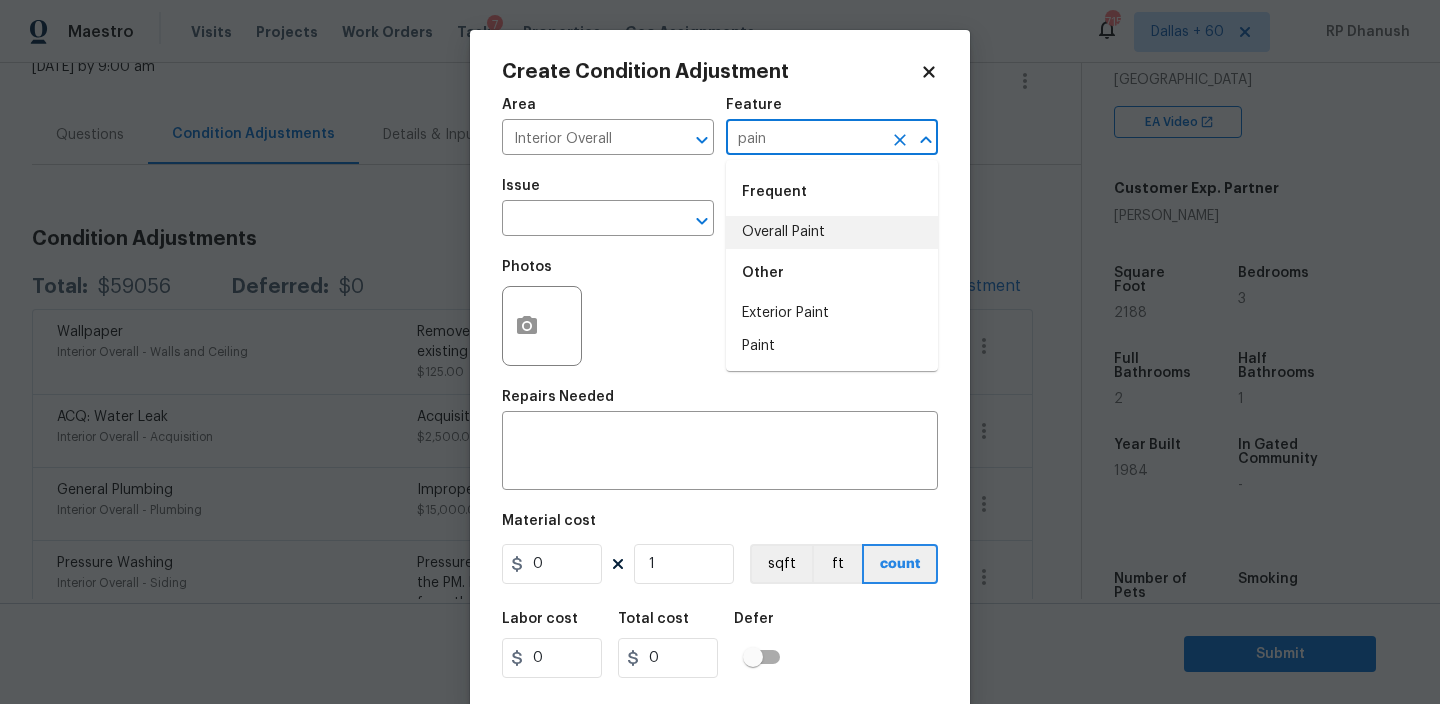 click on "Overall Paint" at bounding box center (832, 232) 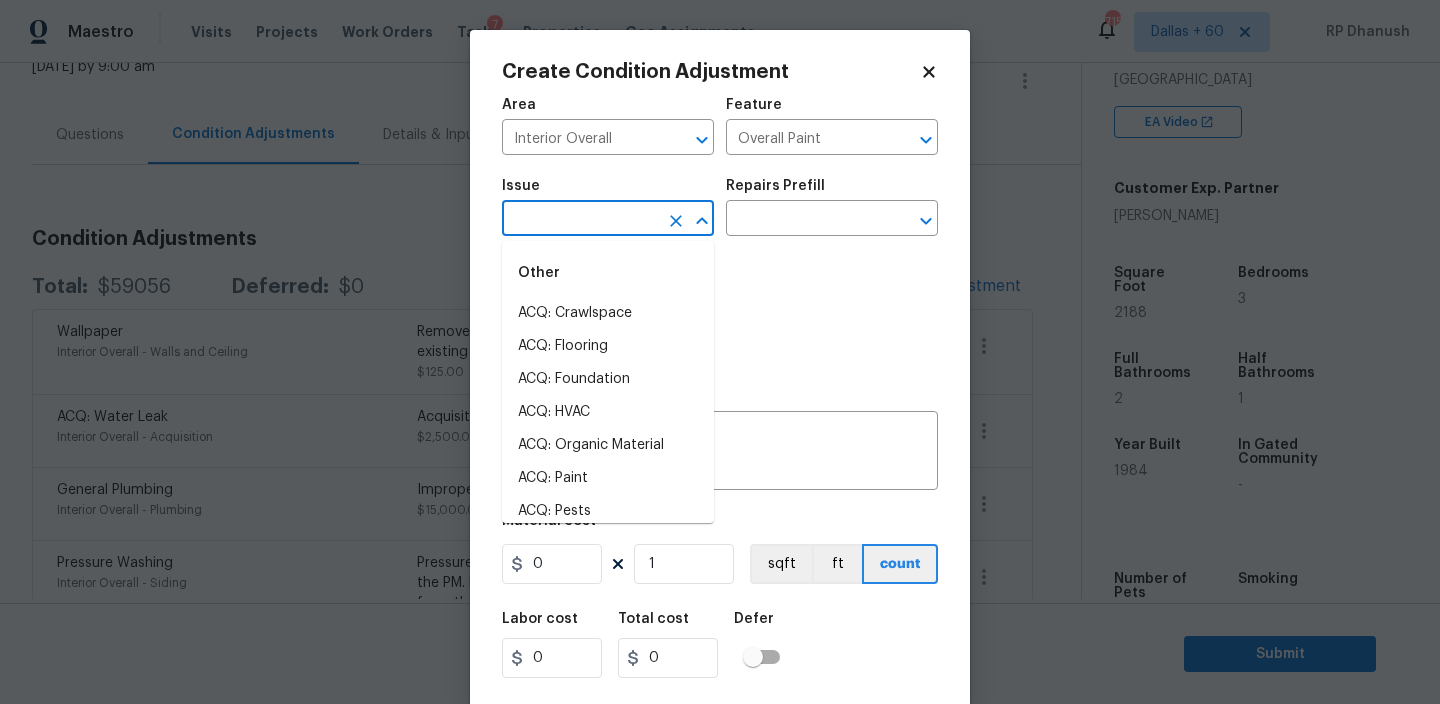 click at bounding box center (580, 220) 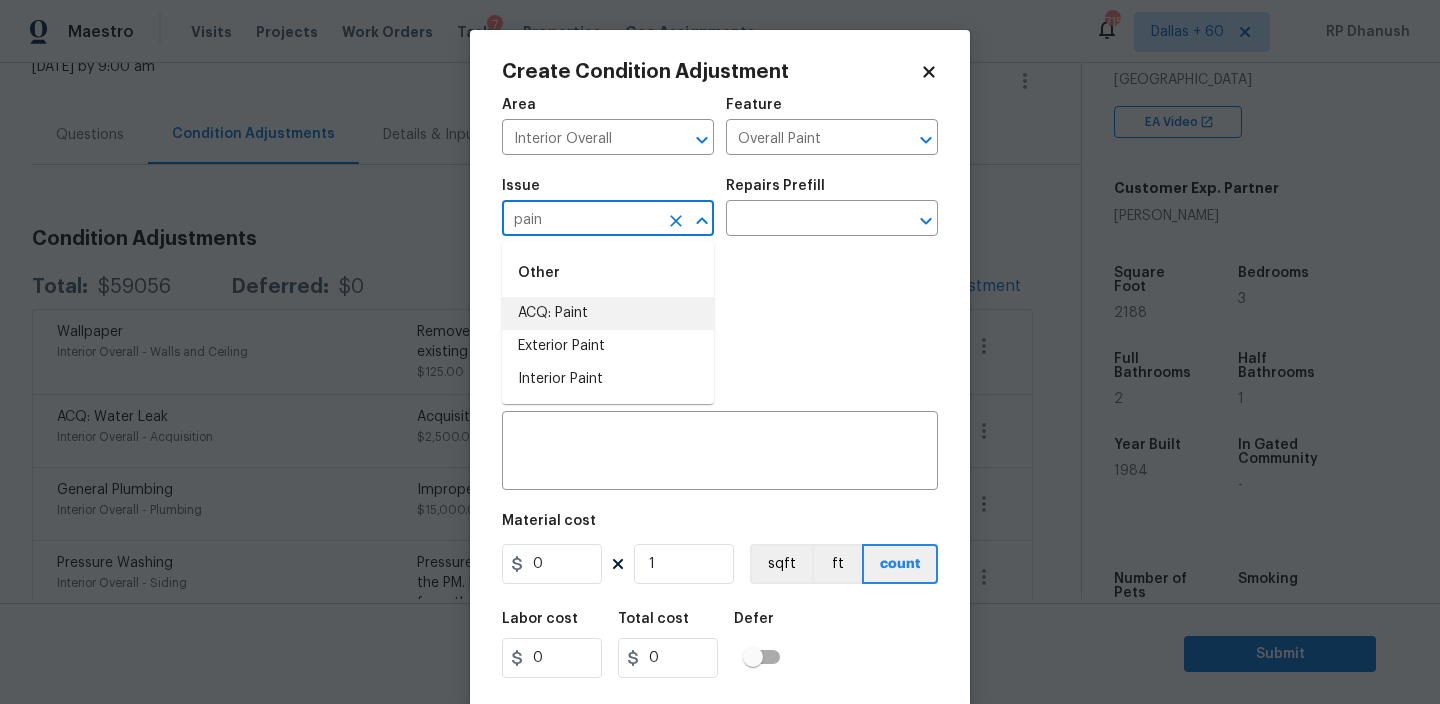 click on "ACQ: Paint" at bounding box center (608, 313) 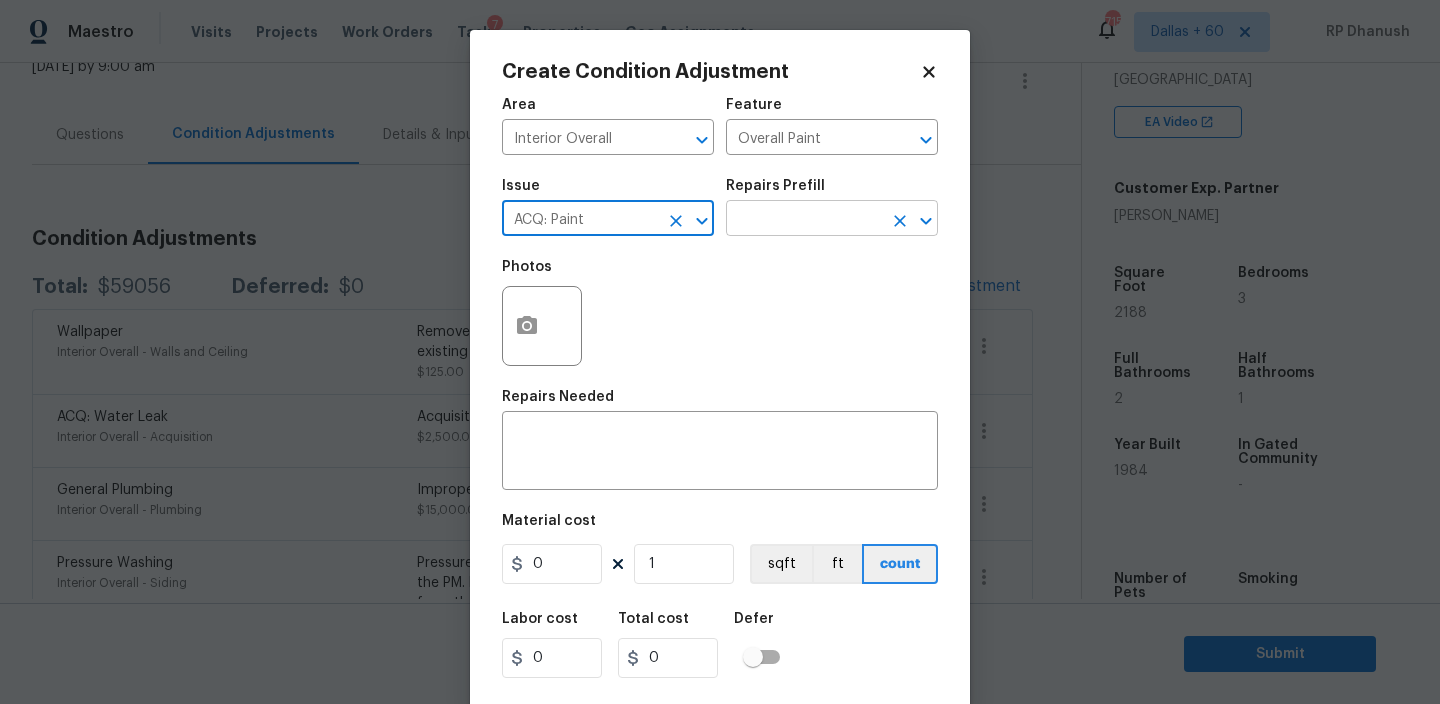 click at bounding box center (804, 220) 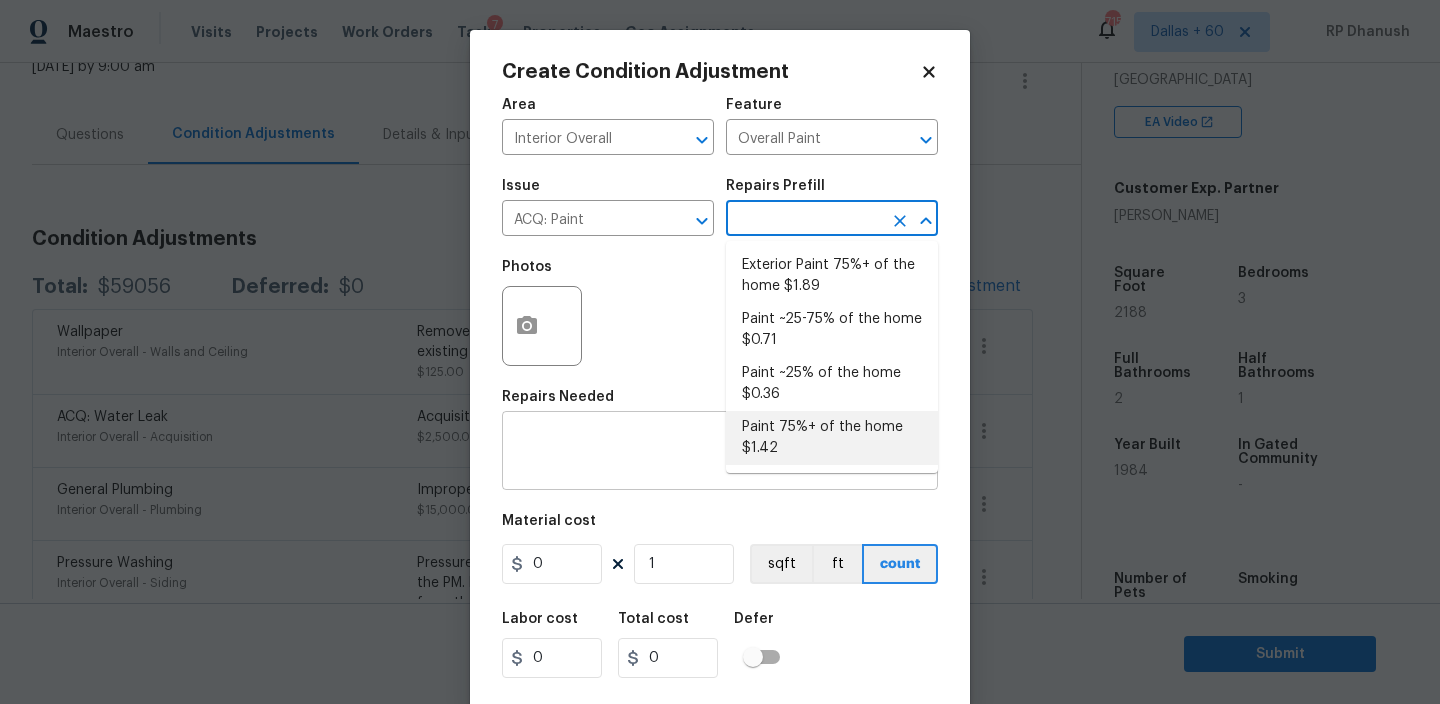 click on "Paint 75%+ of the home $1.42" at bounding box center (832, 438) 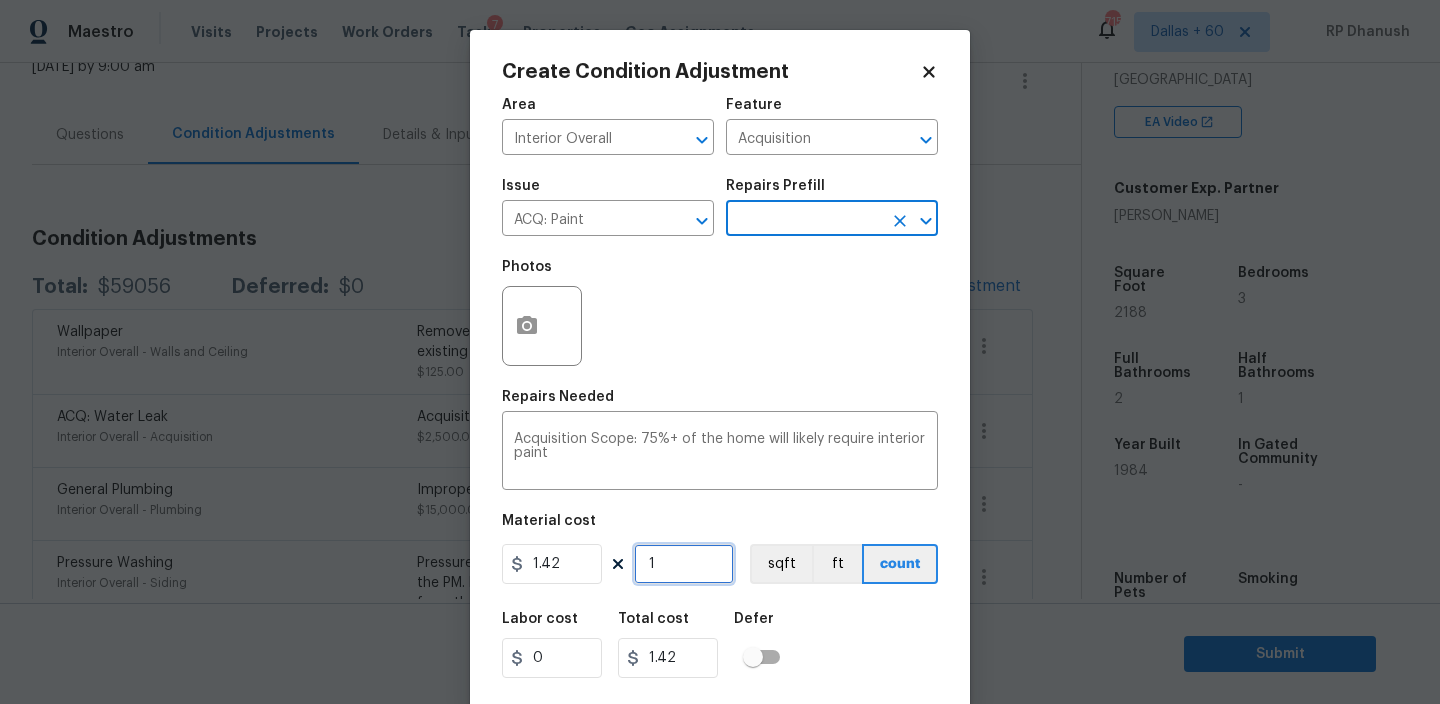 click on "1" at bounding box center (684, 564) 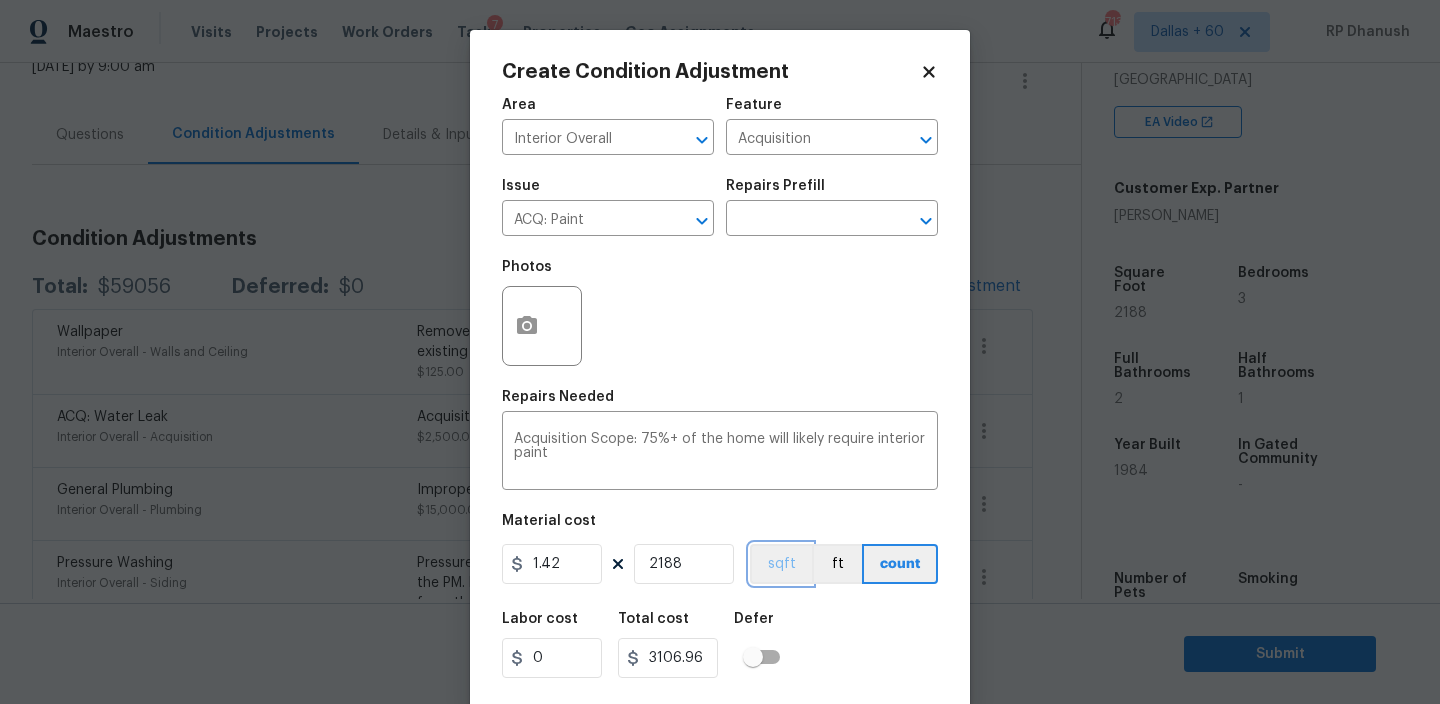 scroll, scrollTop: 43, scrollLeft: 0, axis: vertical 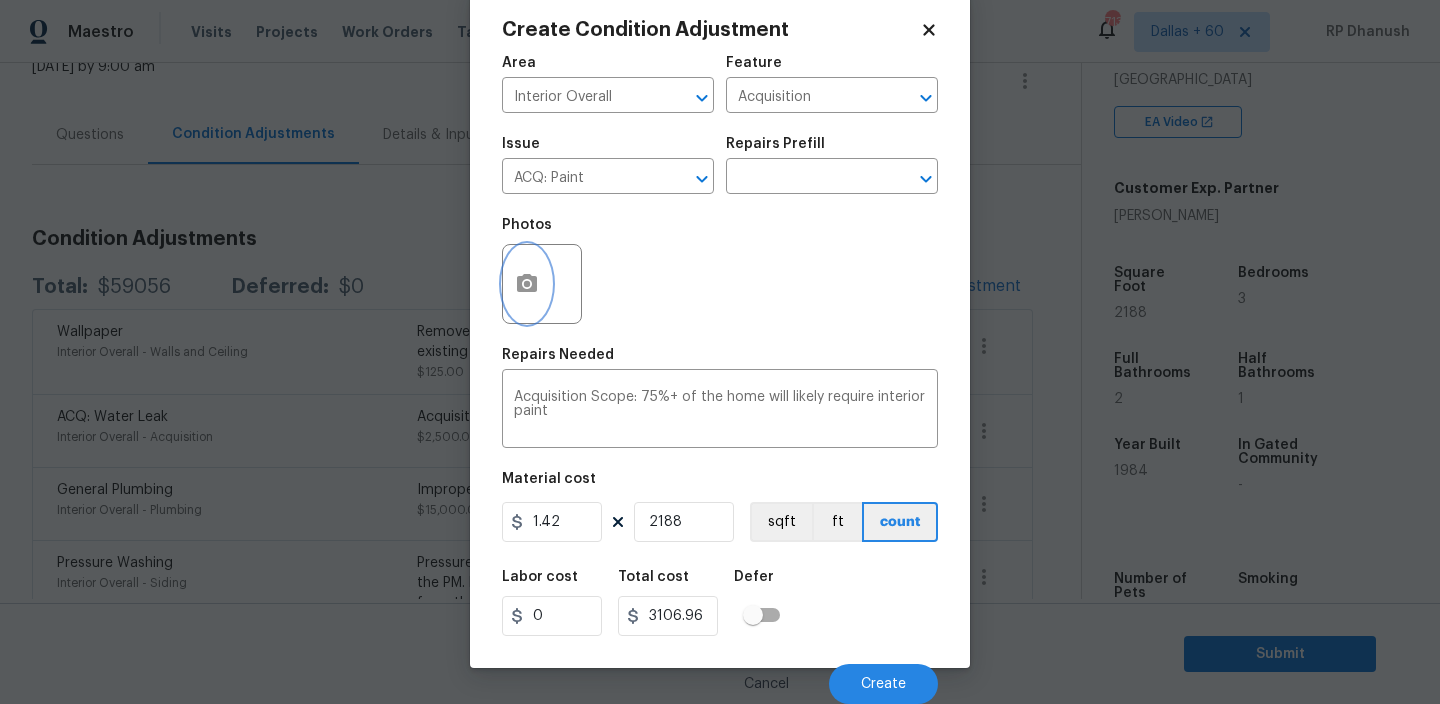 click at bounding box center [527, 284] 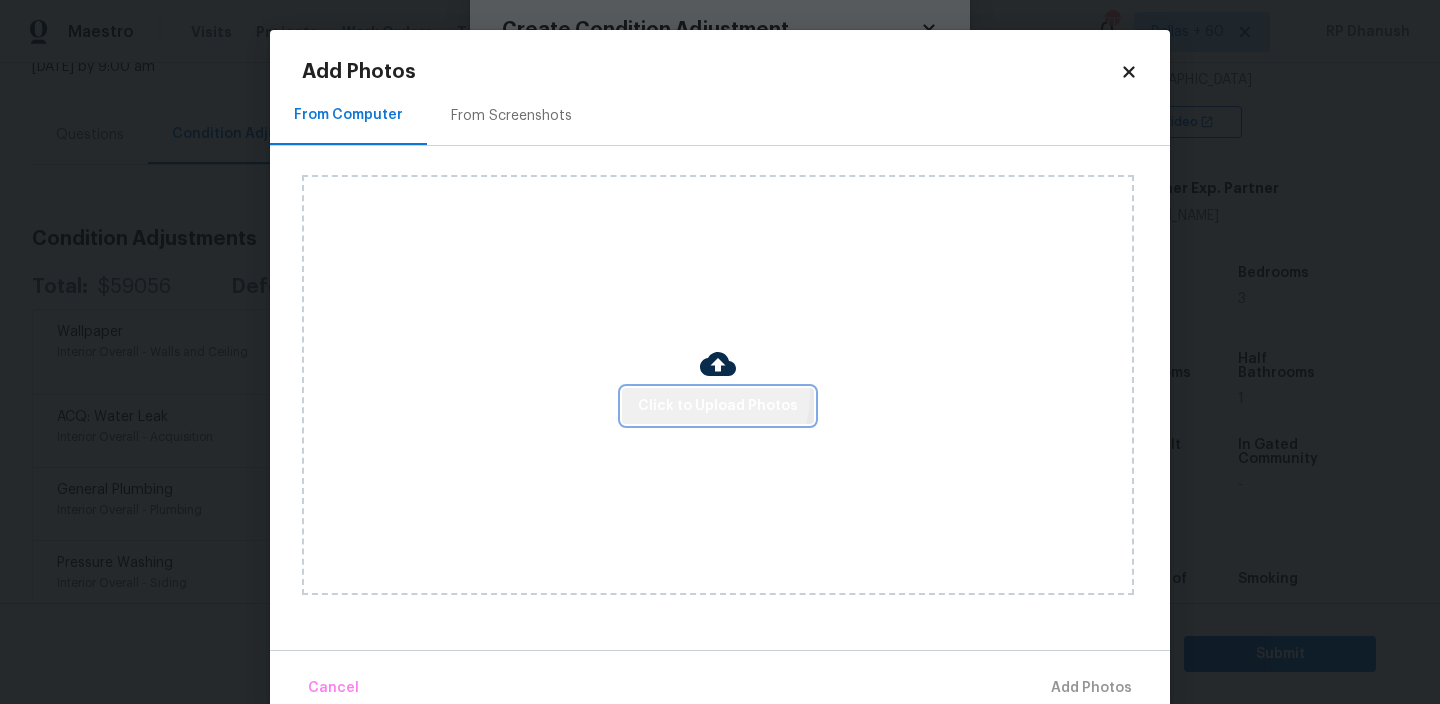 click on "Click to Upload Photos" at bounding box center [718, 406] 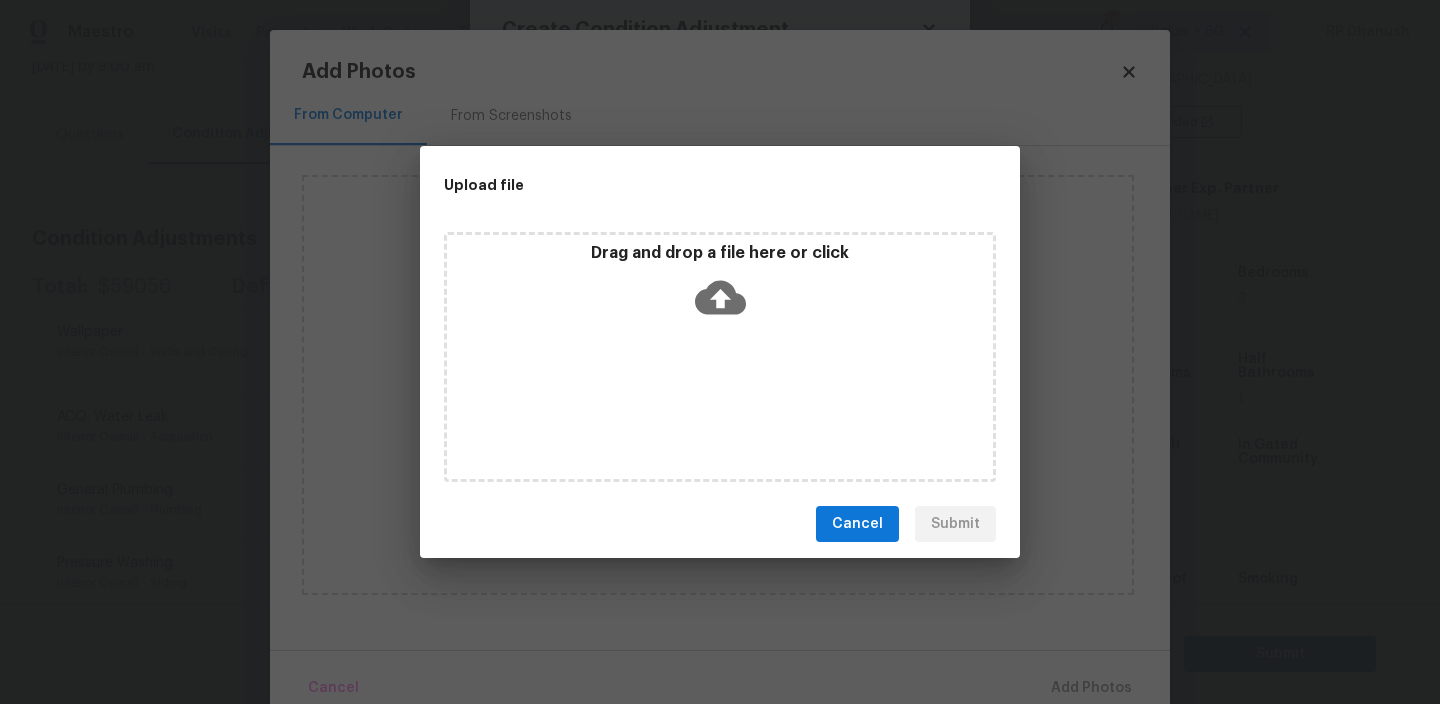 click 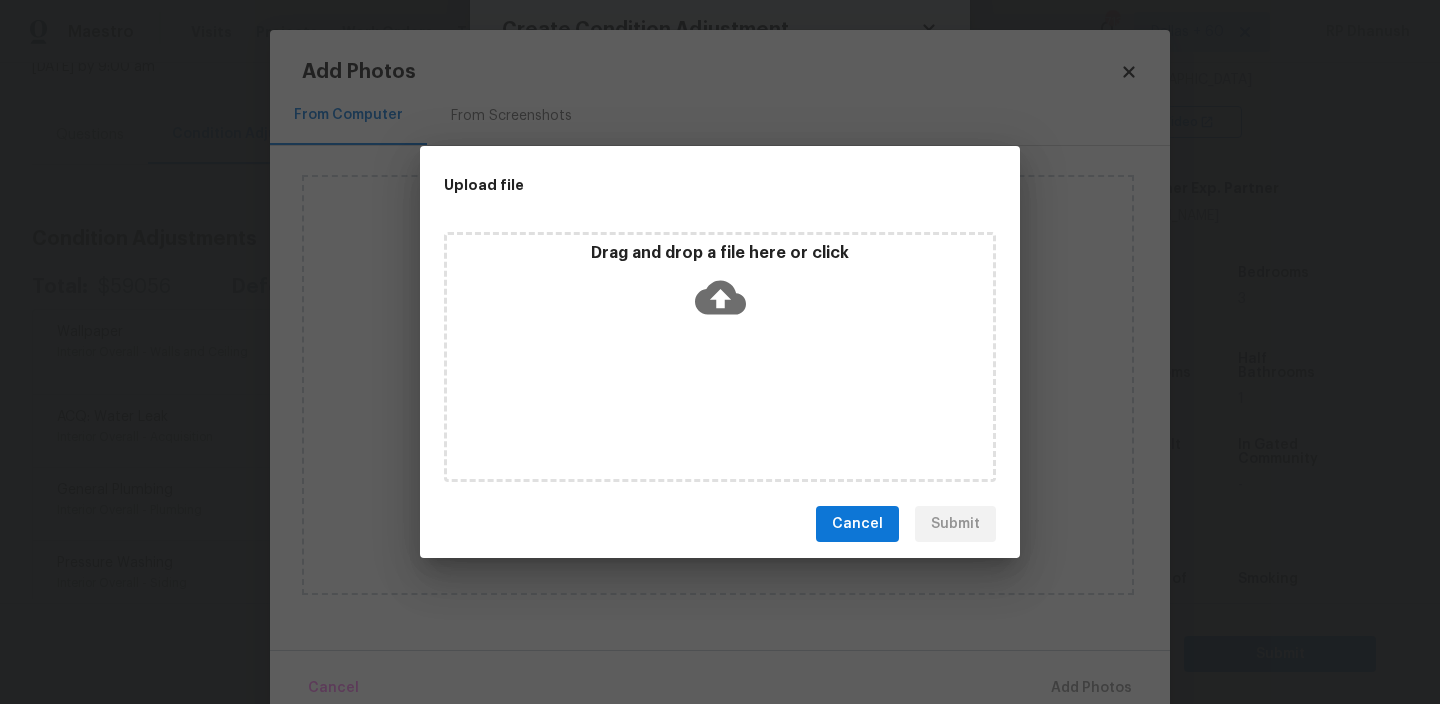 click on "Upload file Drag and drop a file here or click Cancel Submit" at bounding box center (720, 352) 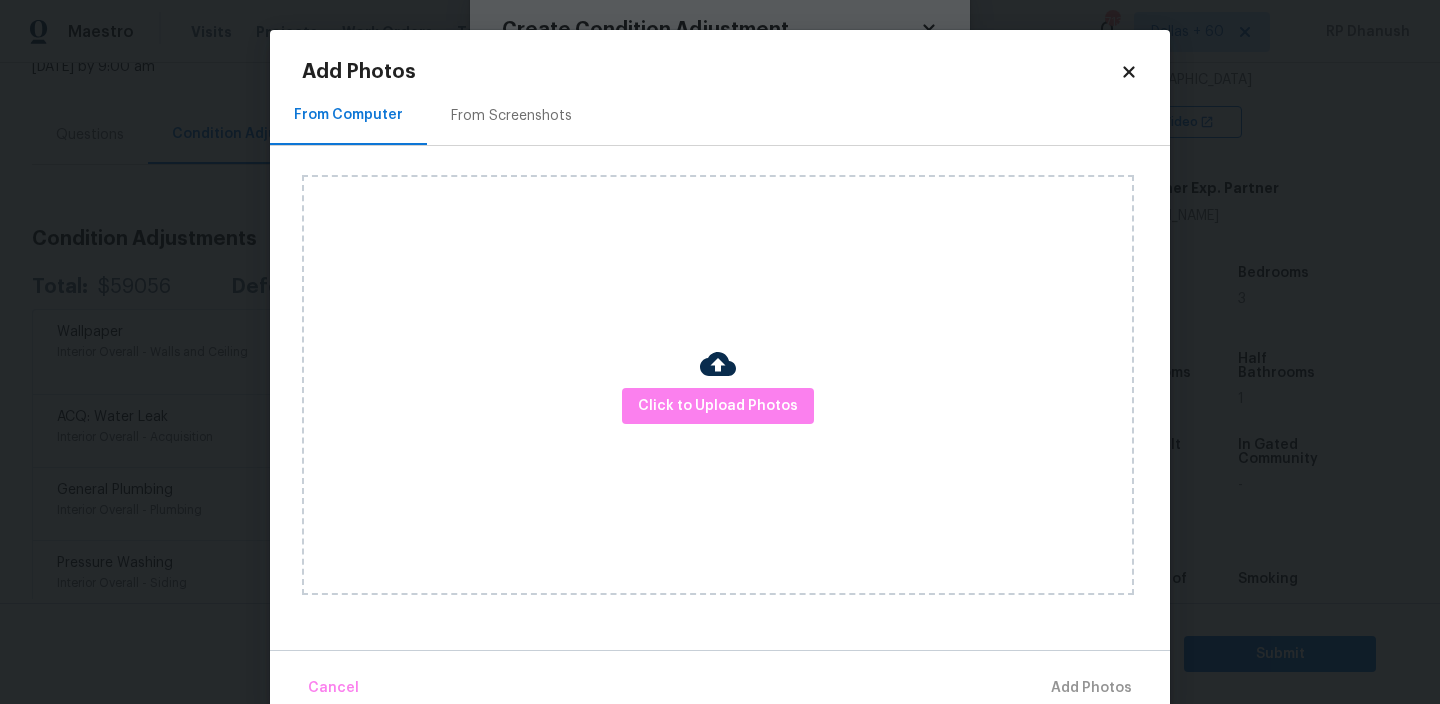click 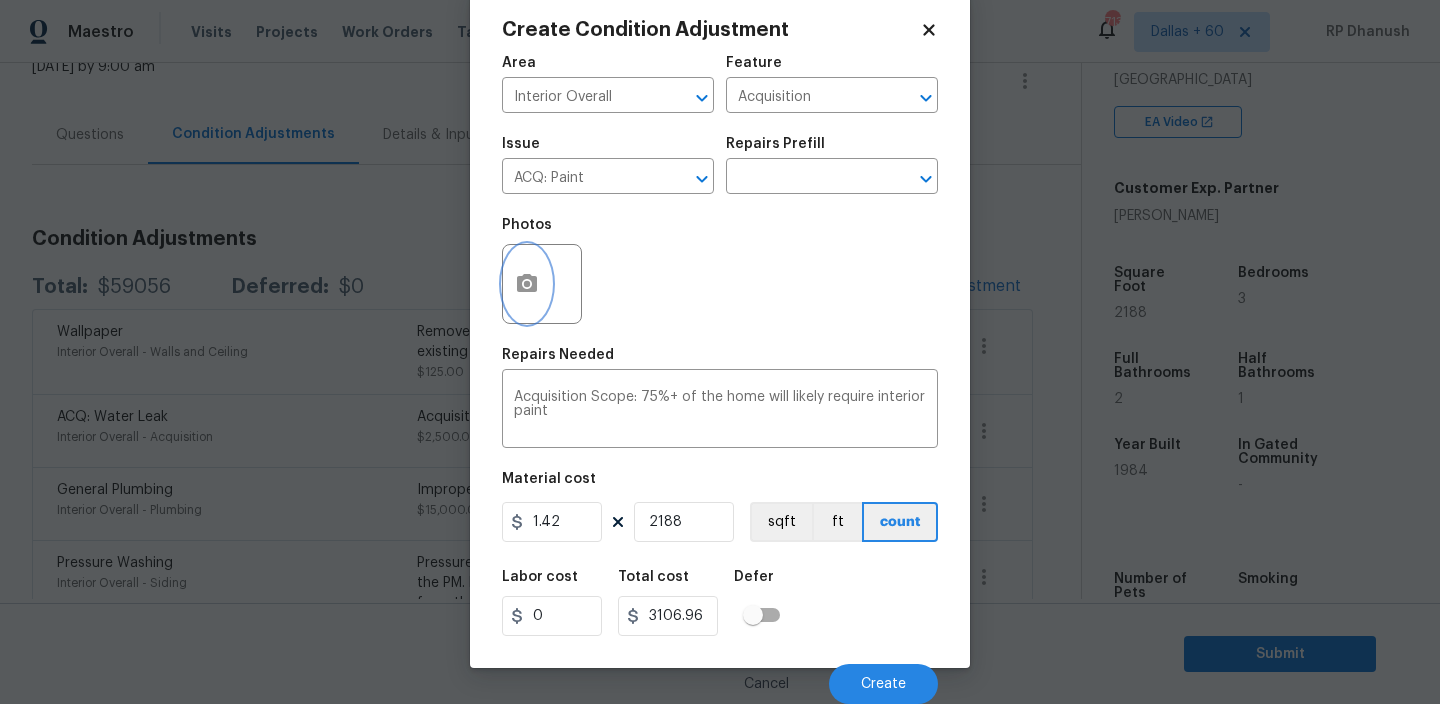 click 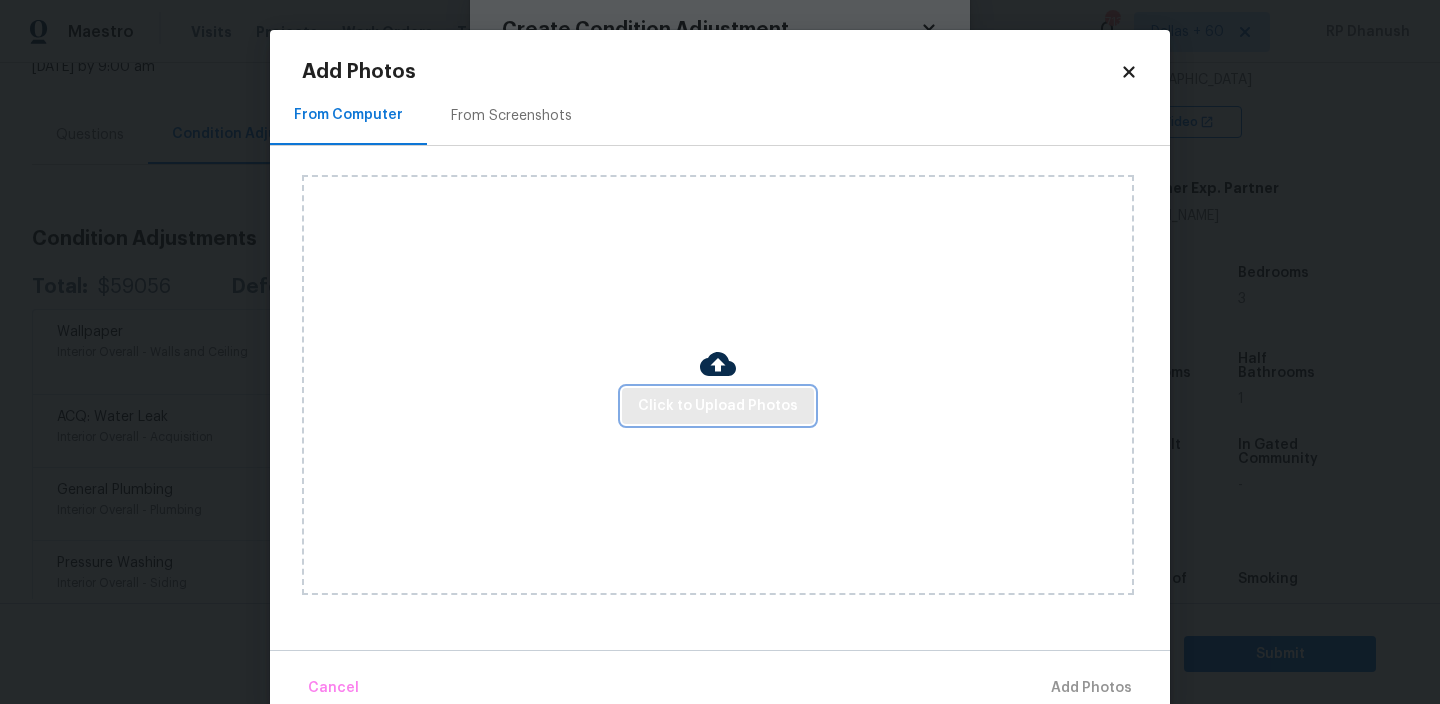 click on "Click to Upload Photos" at bounding box center [718, 406] 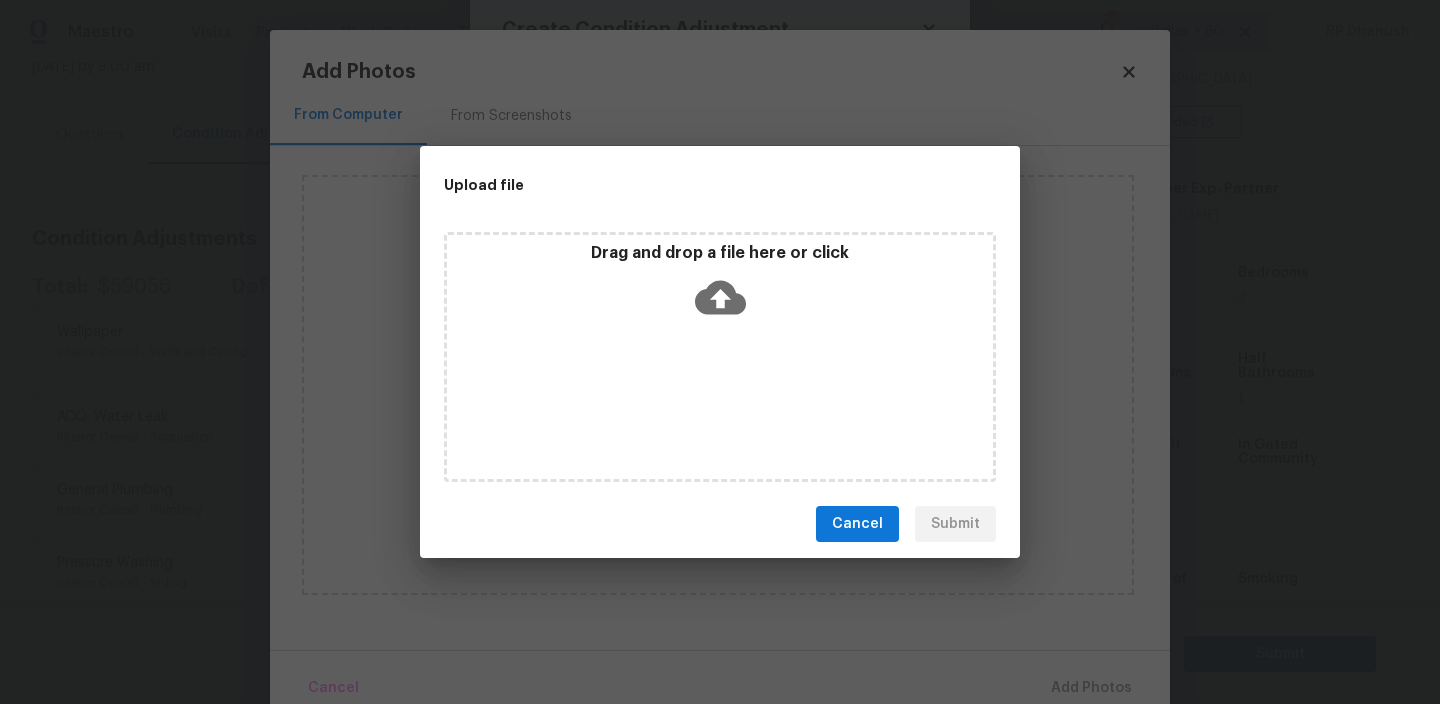 click on "Drag and drop a file here or click" at bounding box center [720, 253] 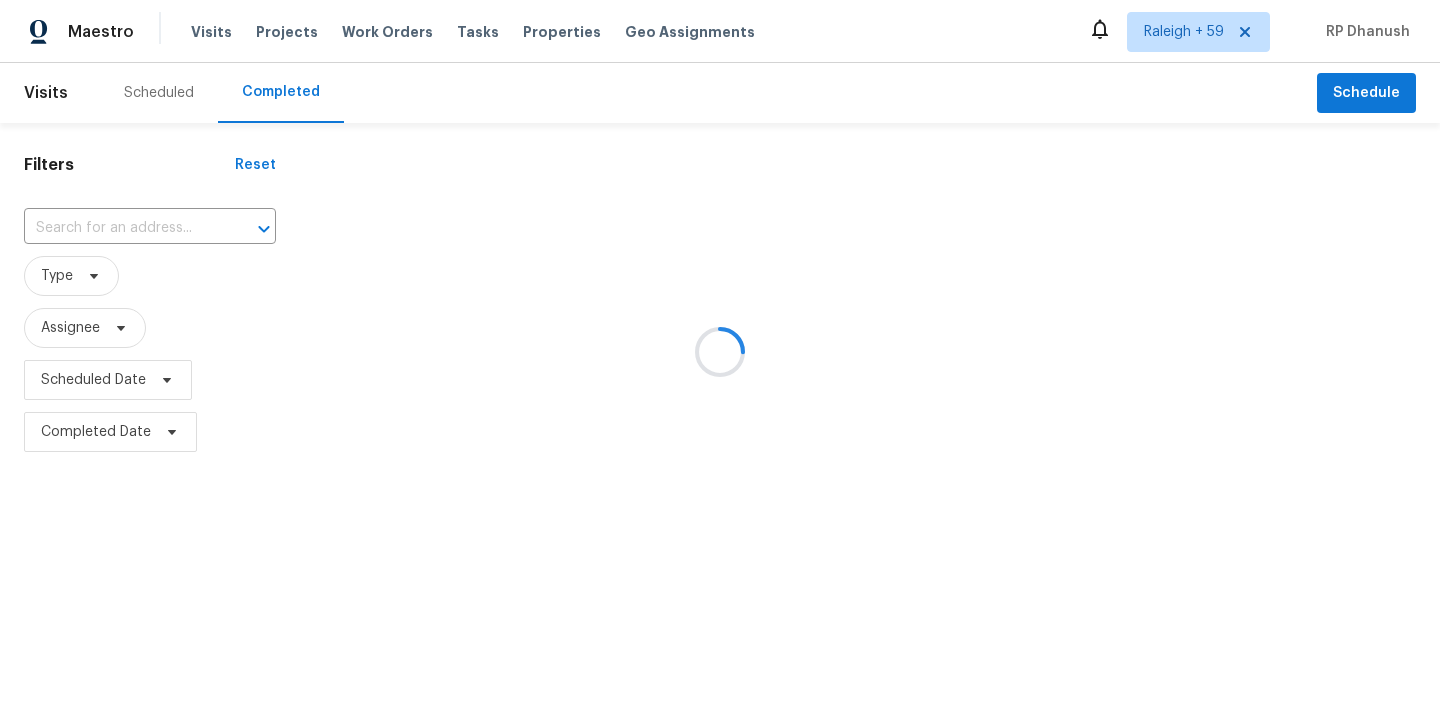 scroll, scrollTop: 0, scrollLeft: 0, axis: both 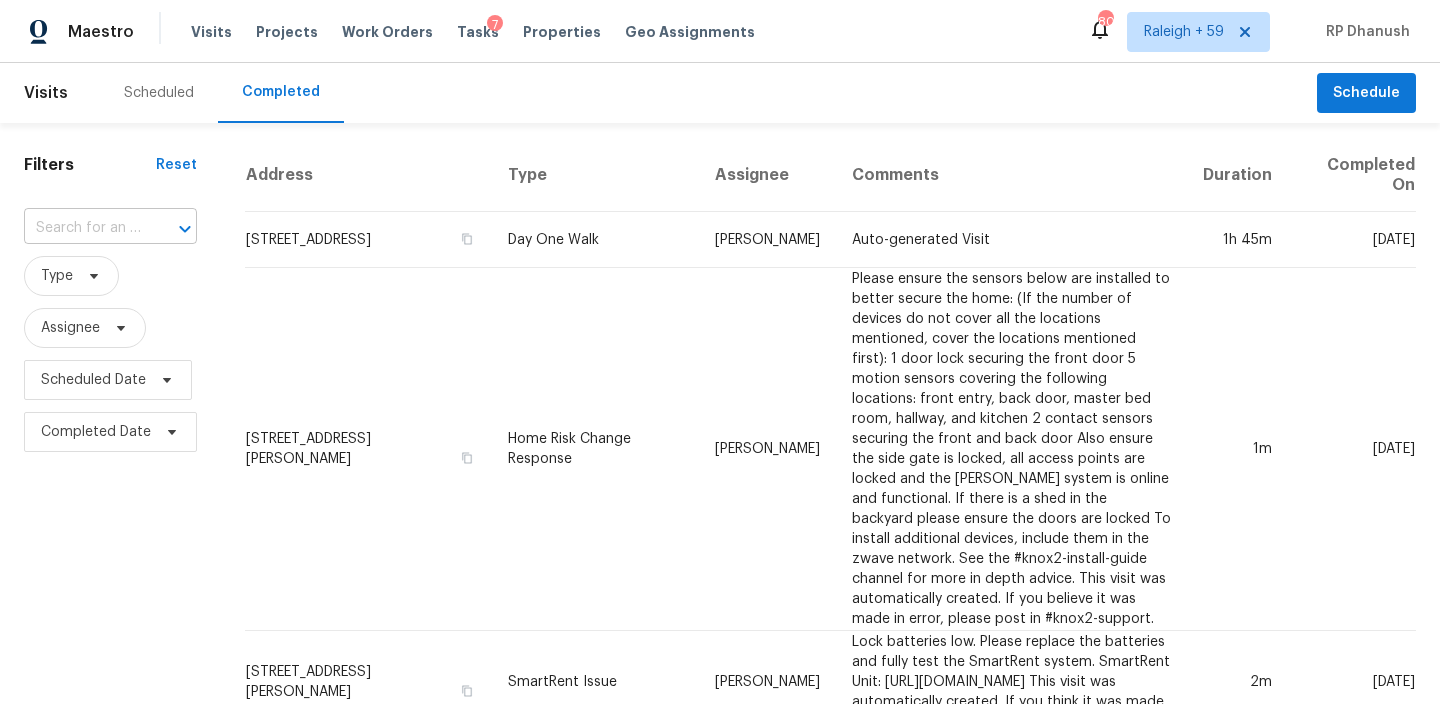 click on "​" at bounding box center (110, 228) 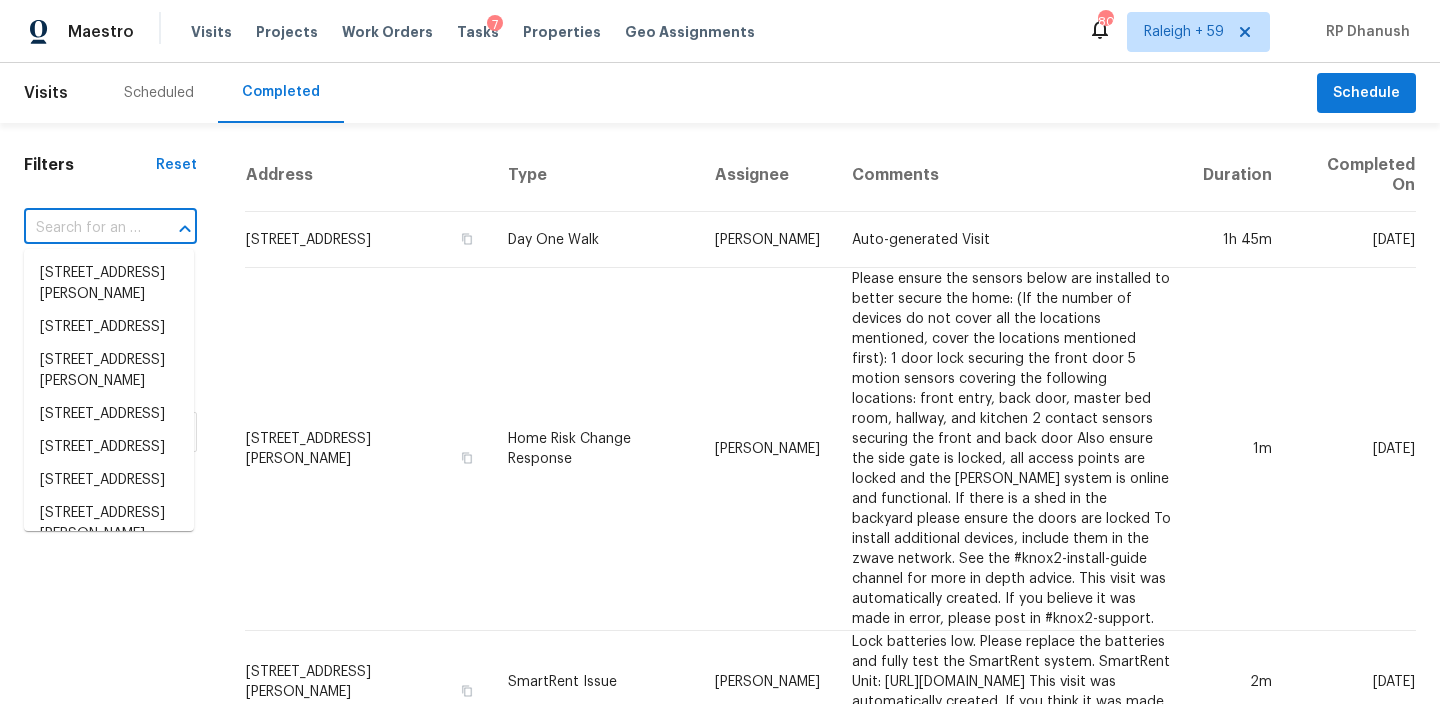 paste on "[STREET_ADDRESS]" 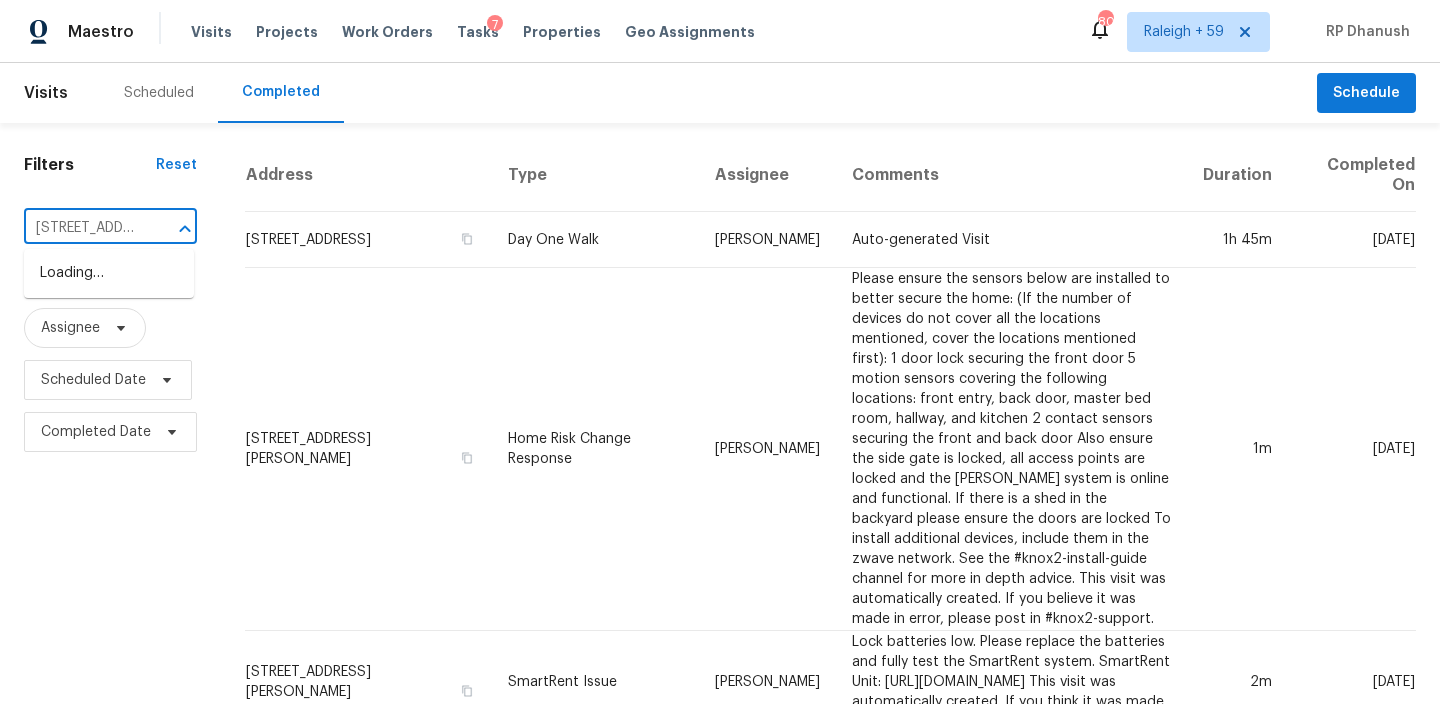 type on "[STREET_ADDRESS]" 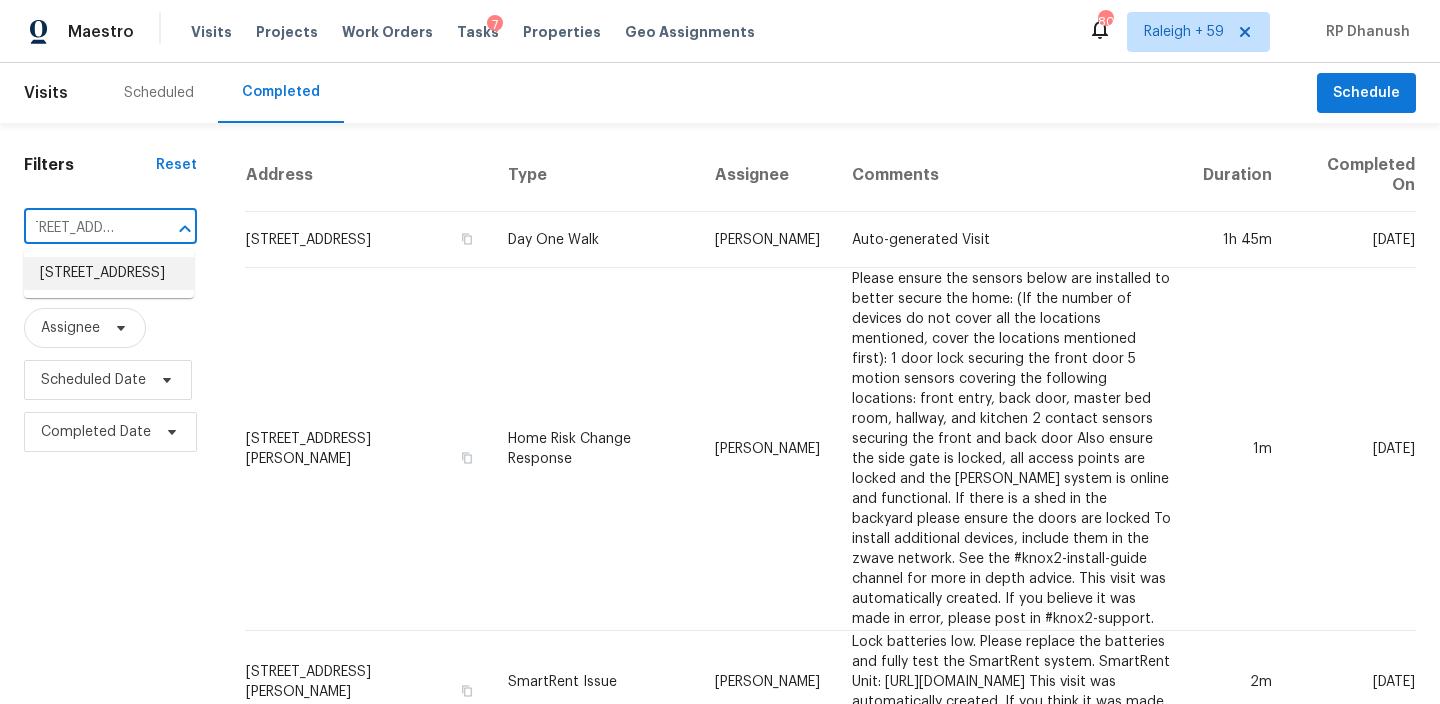 click on "[STREET_ADDRESS]" at bounding box center [109, 273] 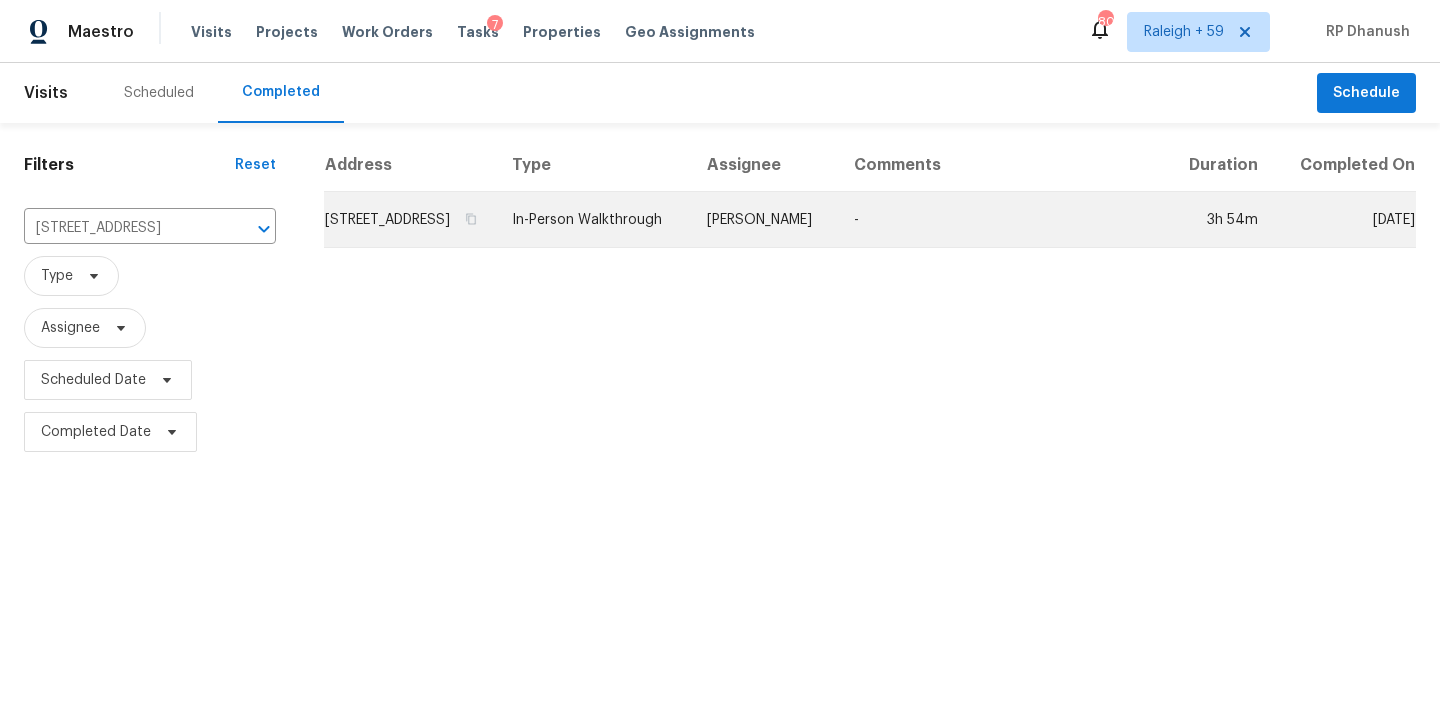 click on "-" at bounding box center [1002, 220] 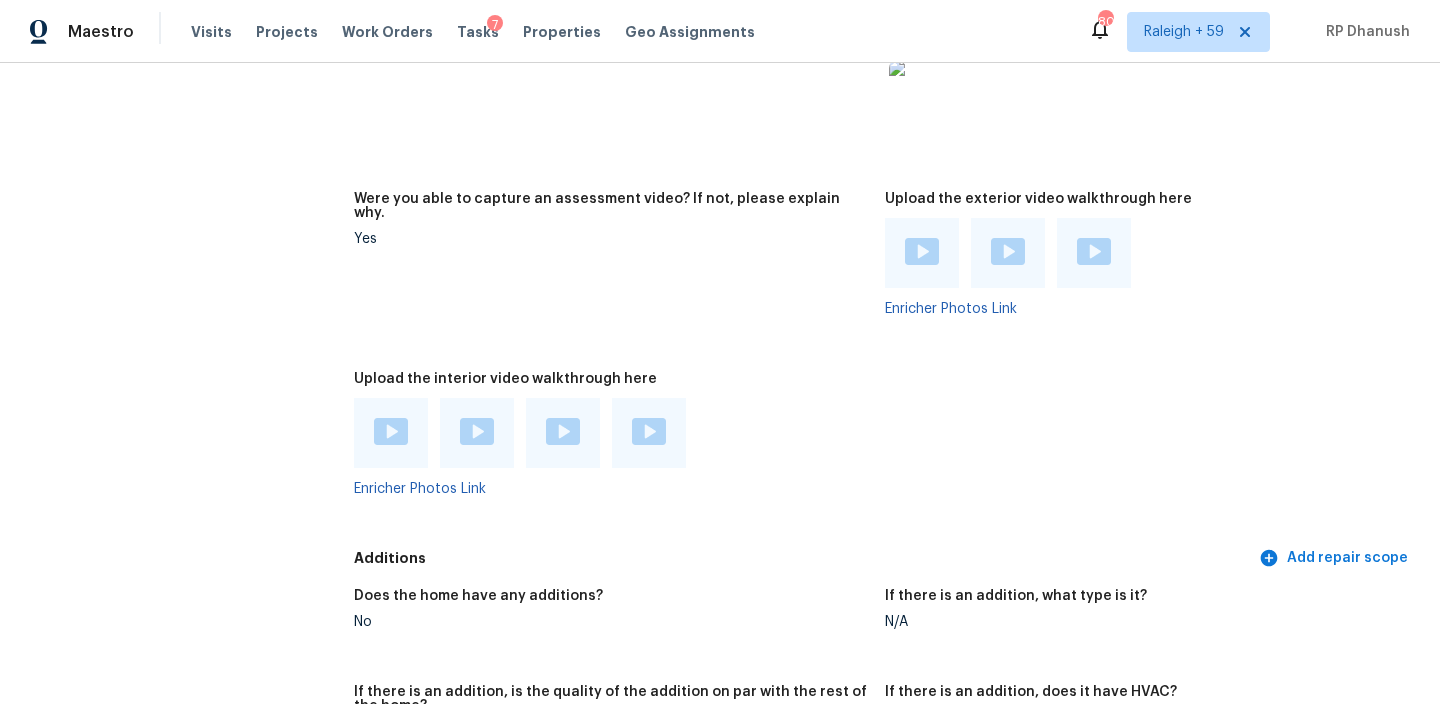 scroll, scrollTop: 4912, scrollLeft: 0, axis: vertical 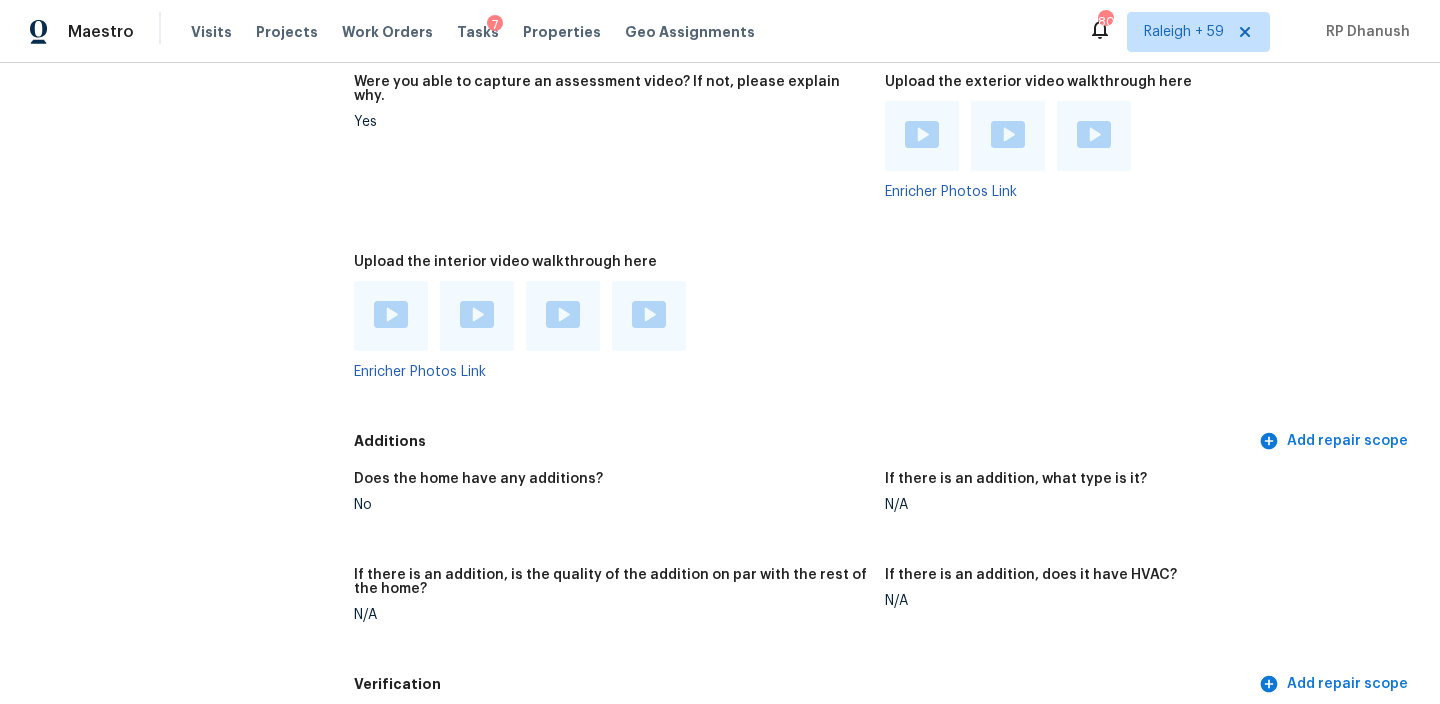 click at bounding box center (649, 314) 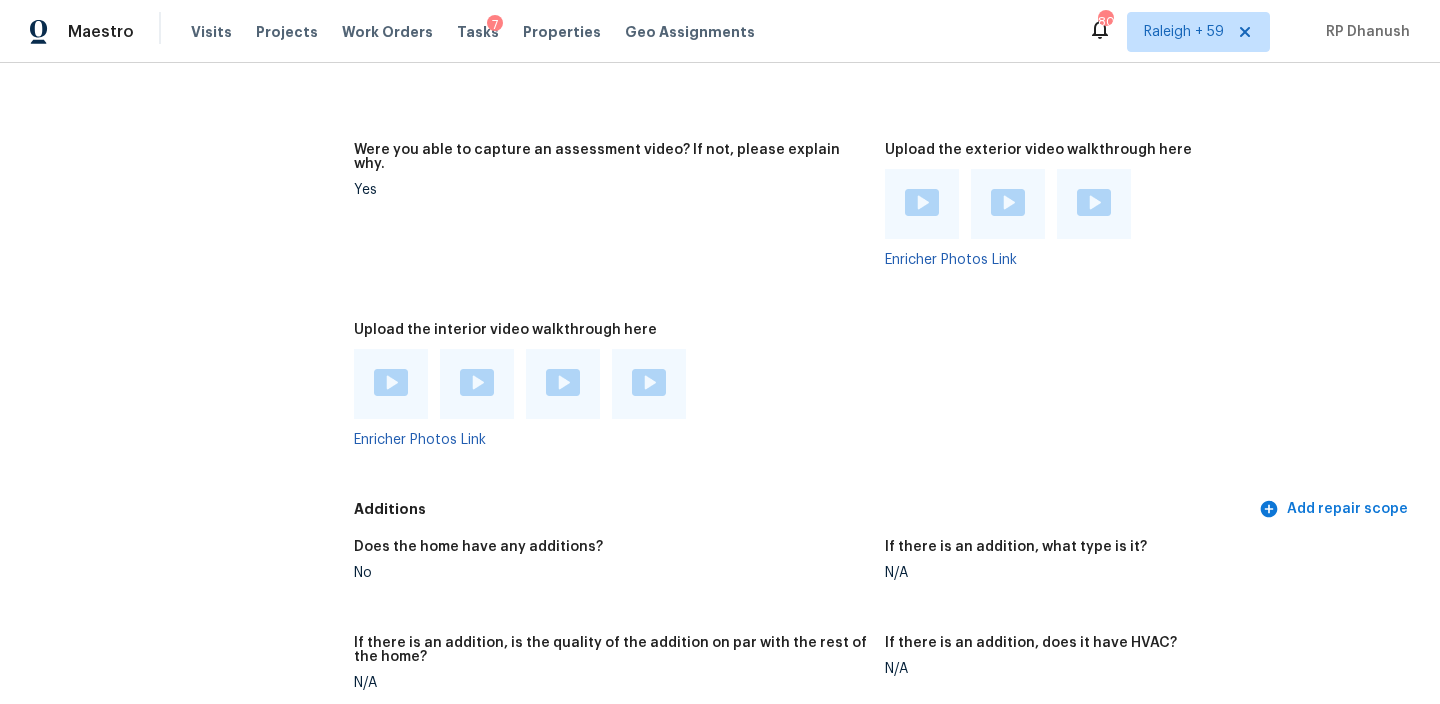 scroll, scrollTop: 4839, scrollLeft: 0, axis: vertical 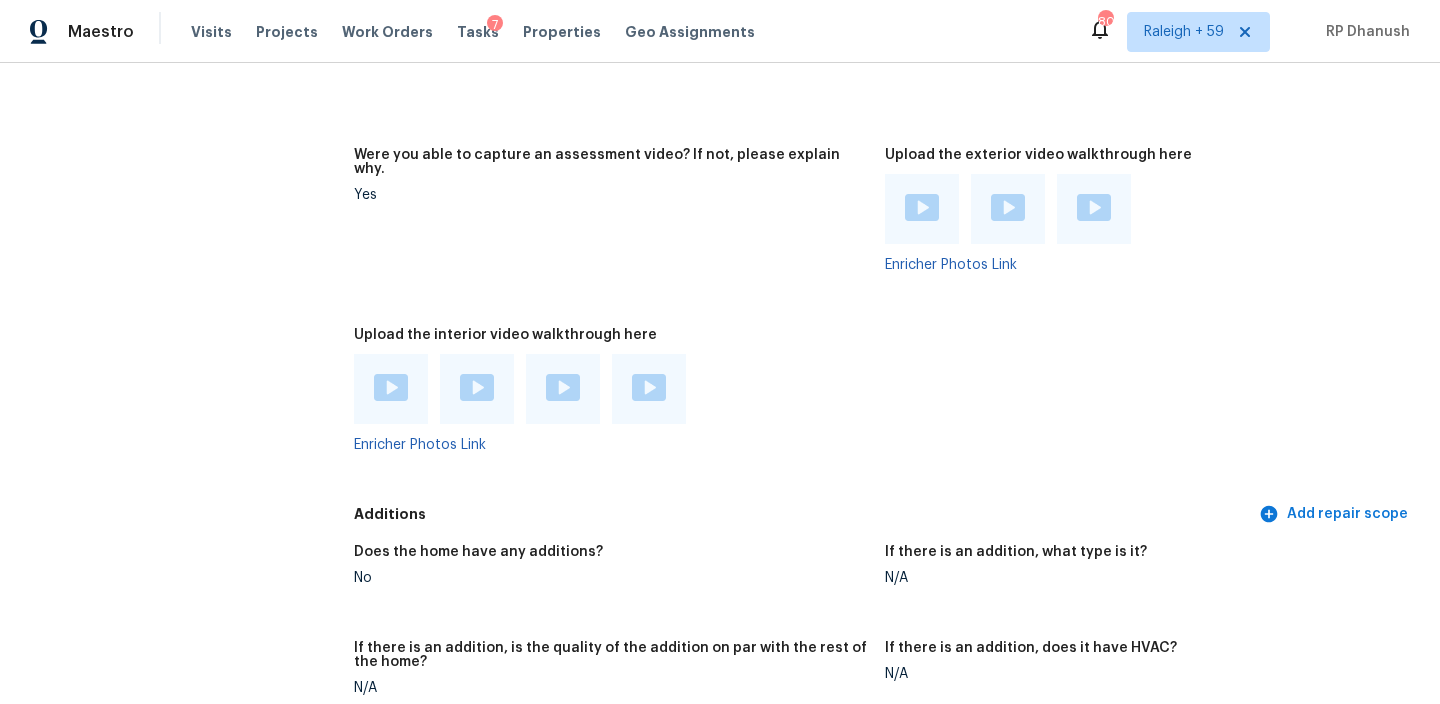 click at bounding box center (563, 387) 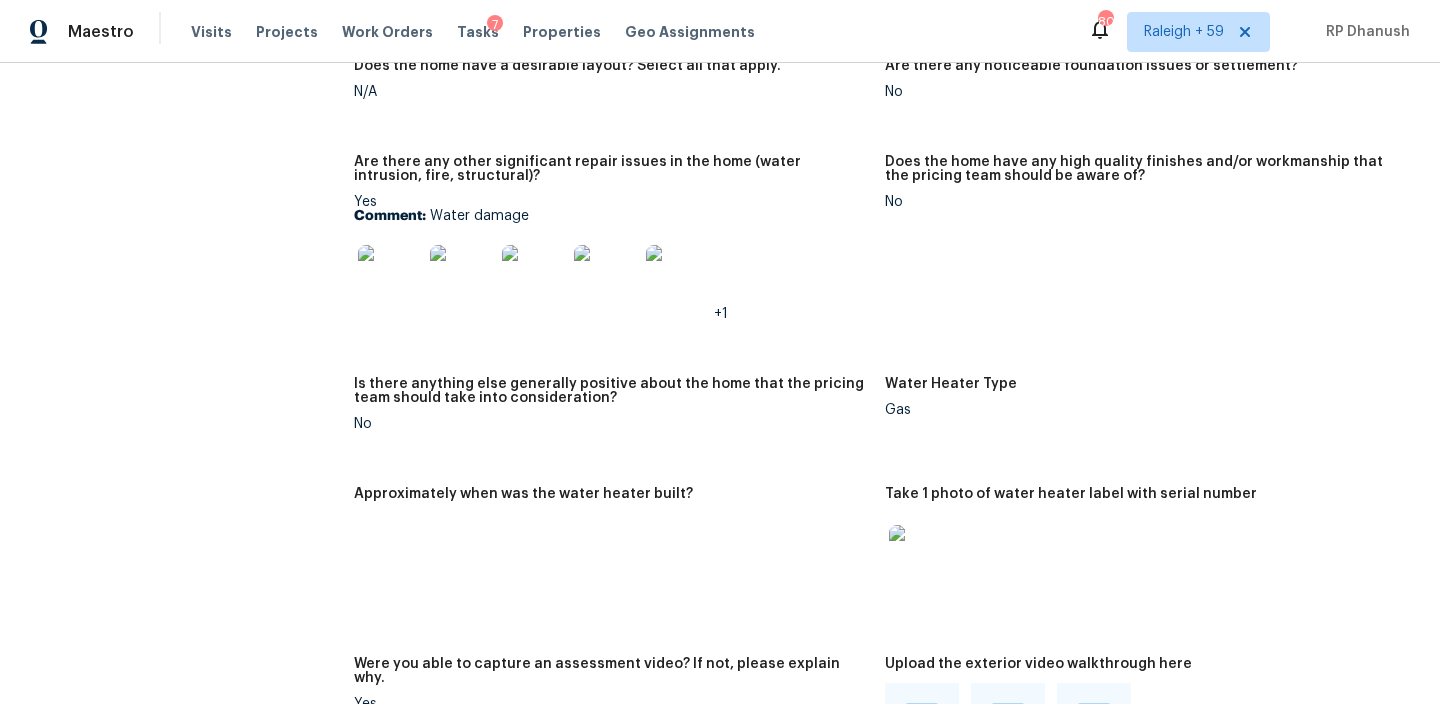 scroll, scrollTop: 4225, scrollLeft: 0, axis: vertical 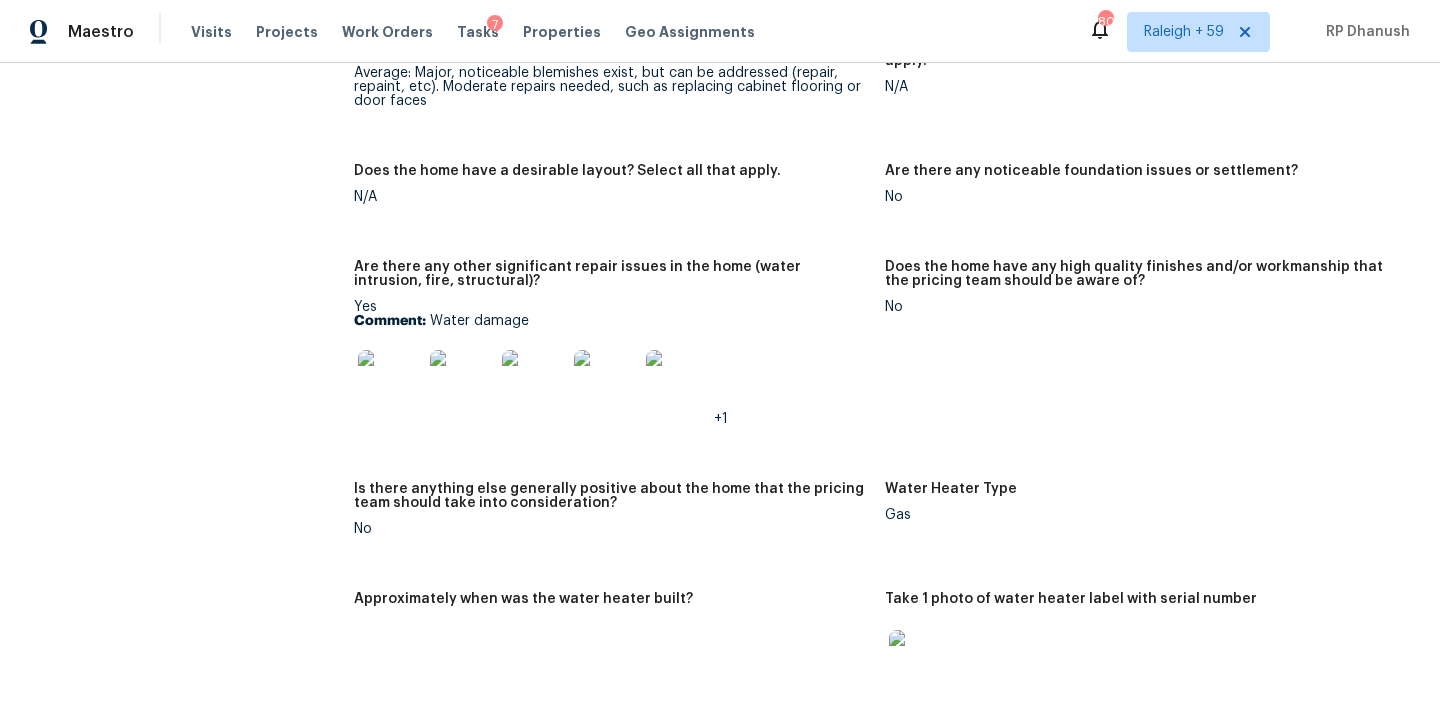 click at bounding box center [390, 382] 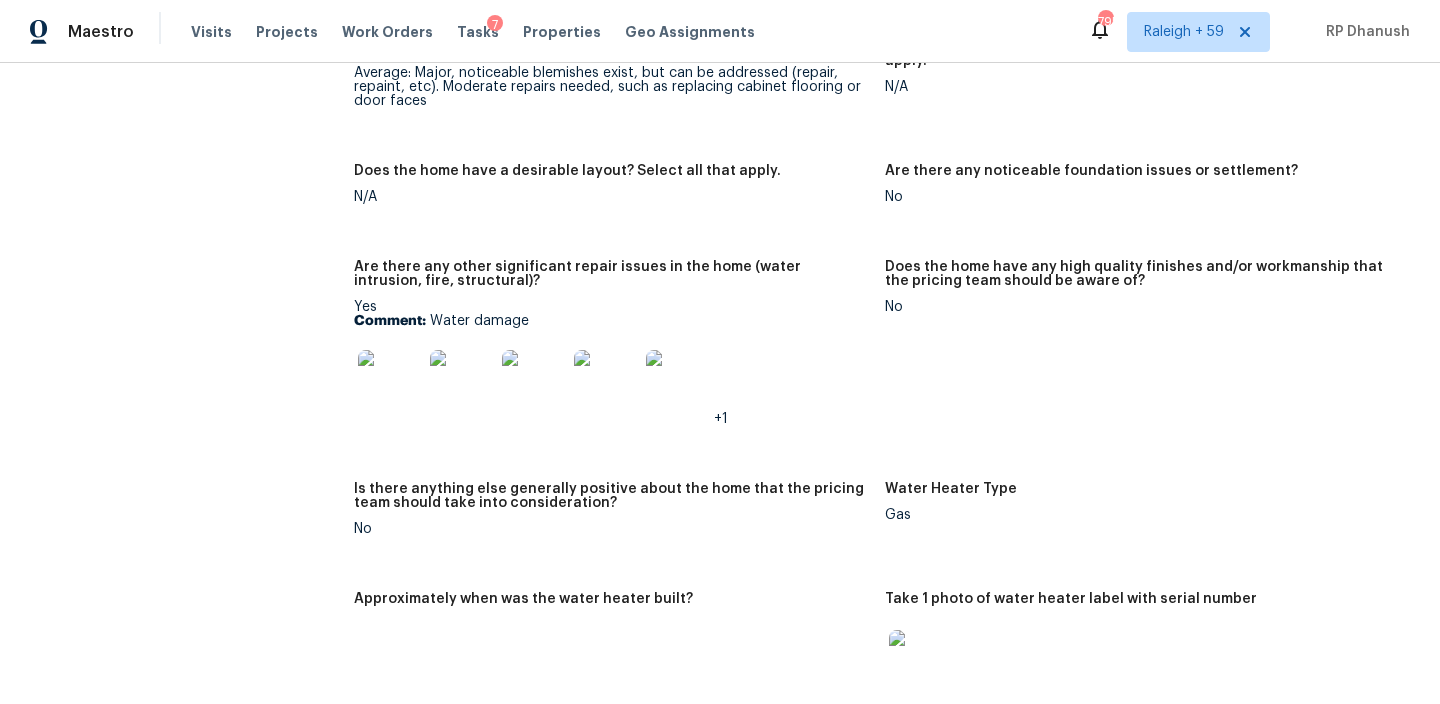 click at bounding box center [534, 382] 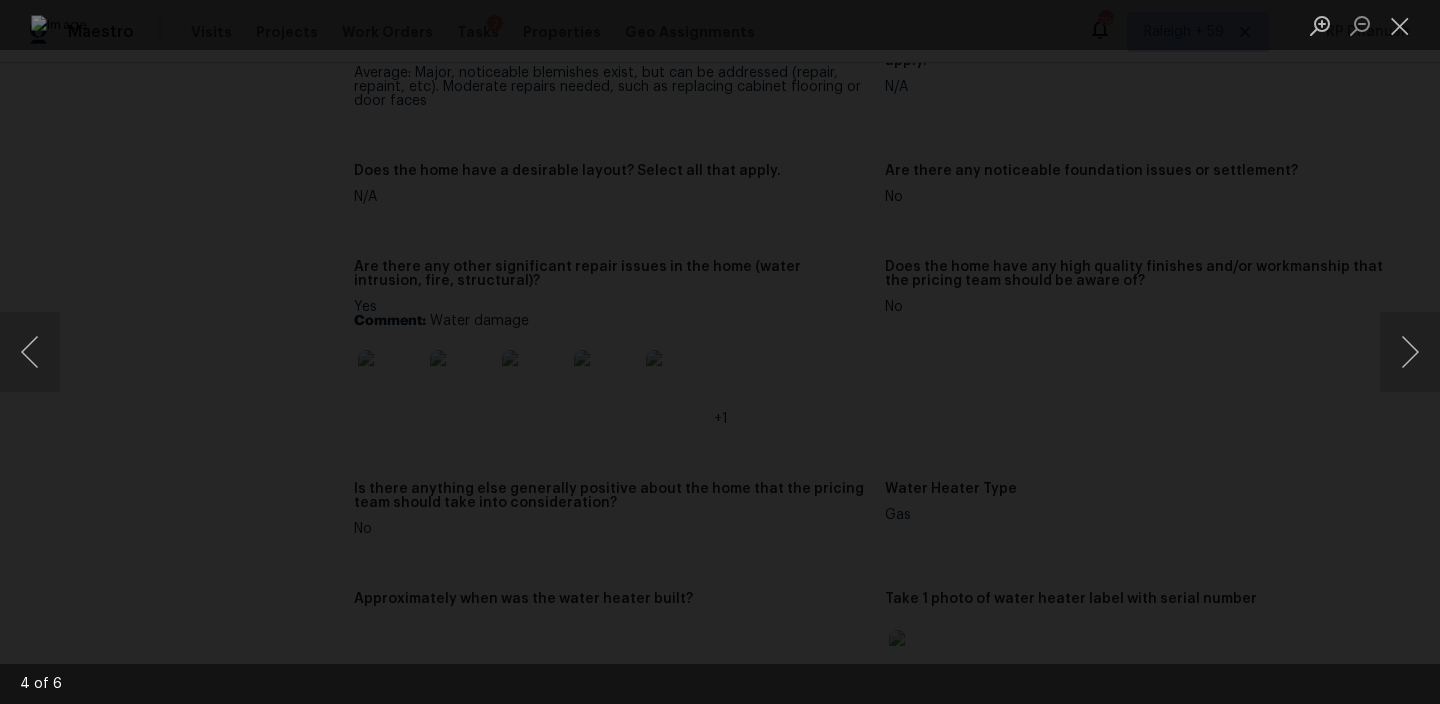 scroll, scrollTop: 1204, scrollLeft: 0, axis: vertical 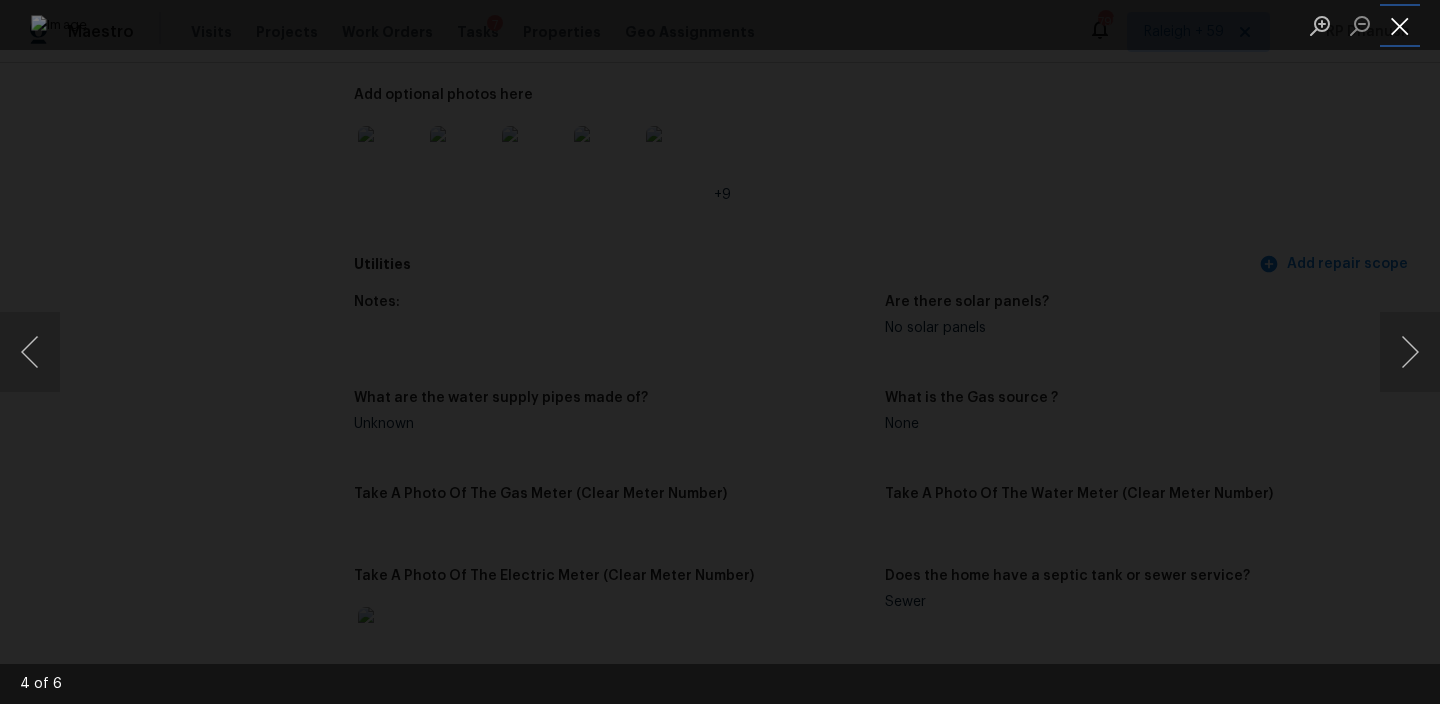 click at bounding box center (1400, 25) 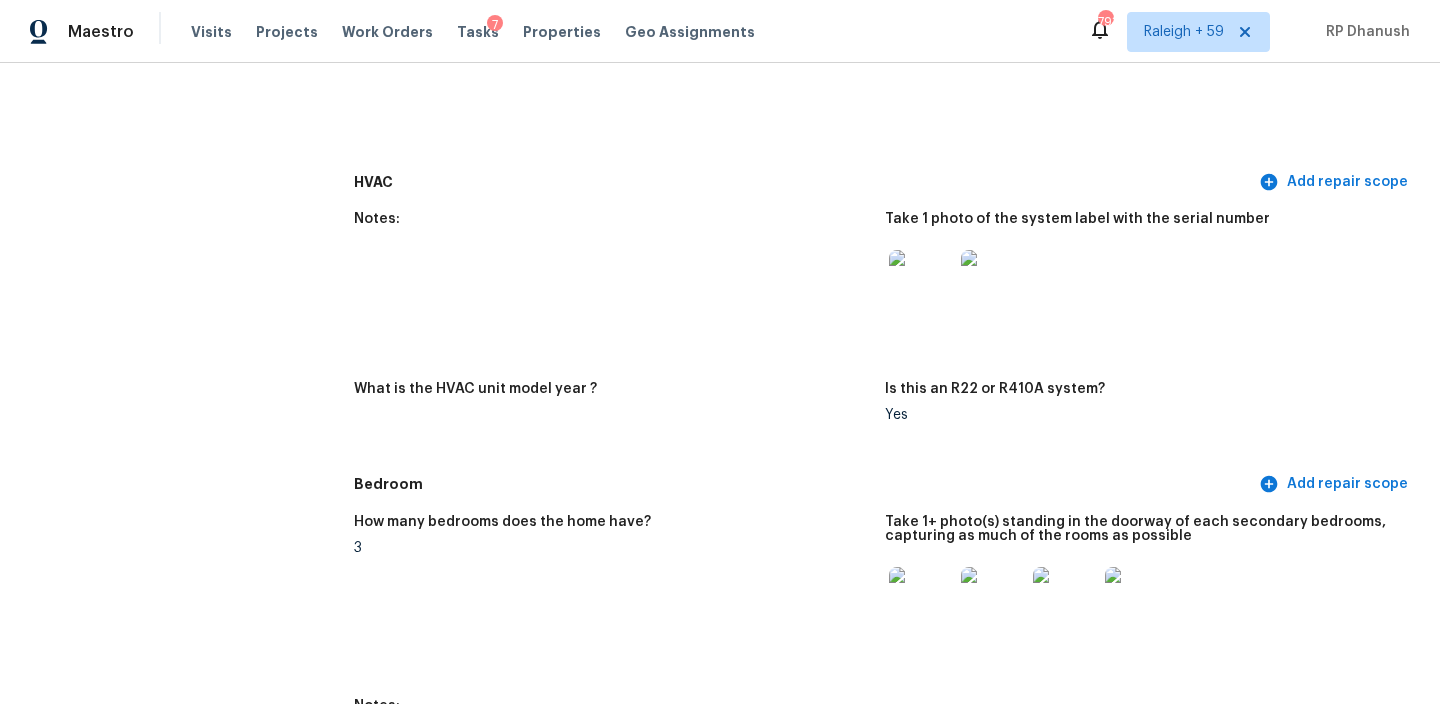 scroll, scrollTop: 2222, scrollLeft: 0, axis: vertical 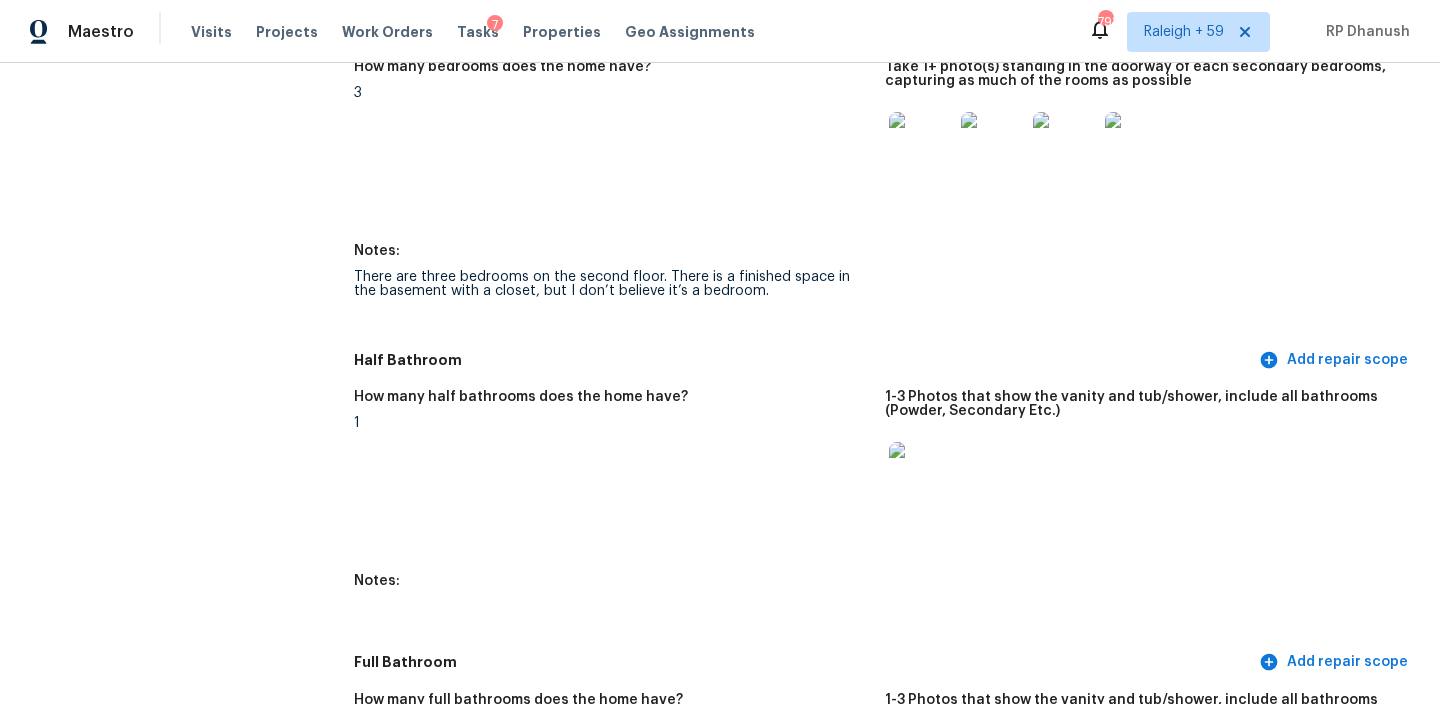 click at bounding box center (921, 144) 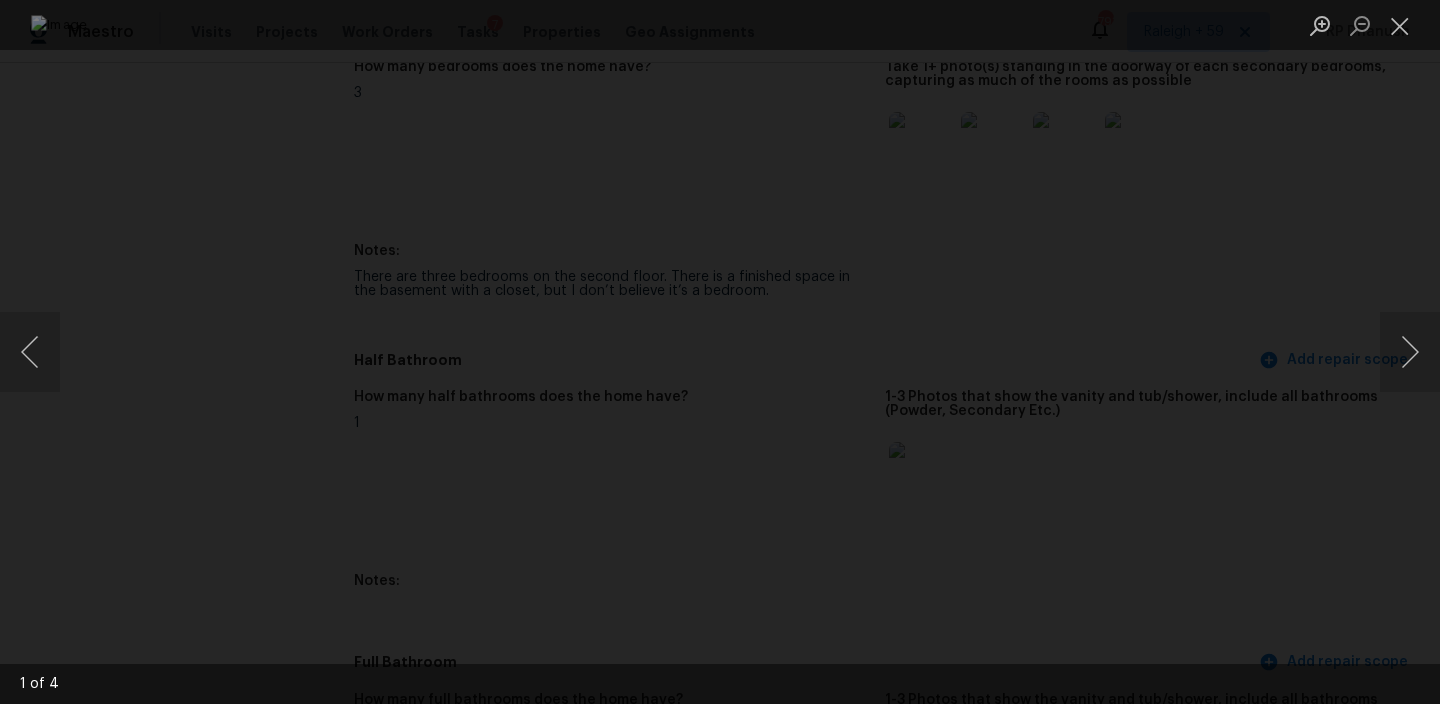 click at bounding box center (720, 351) 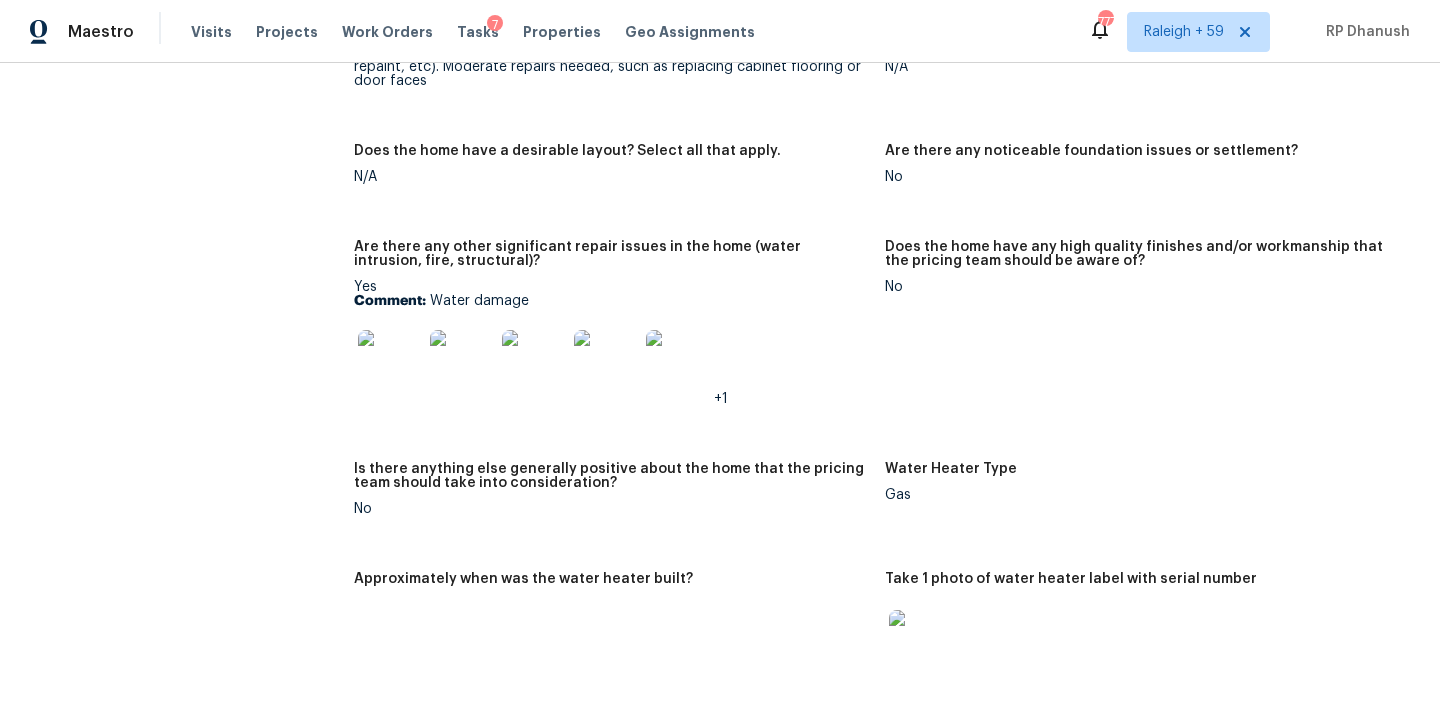 scroll, scrollTop: 4484, scrollLeft: 0, axis: vertical 